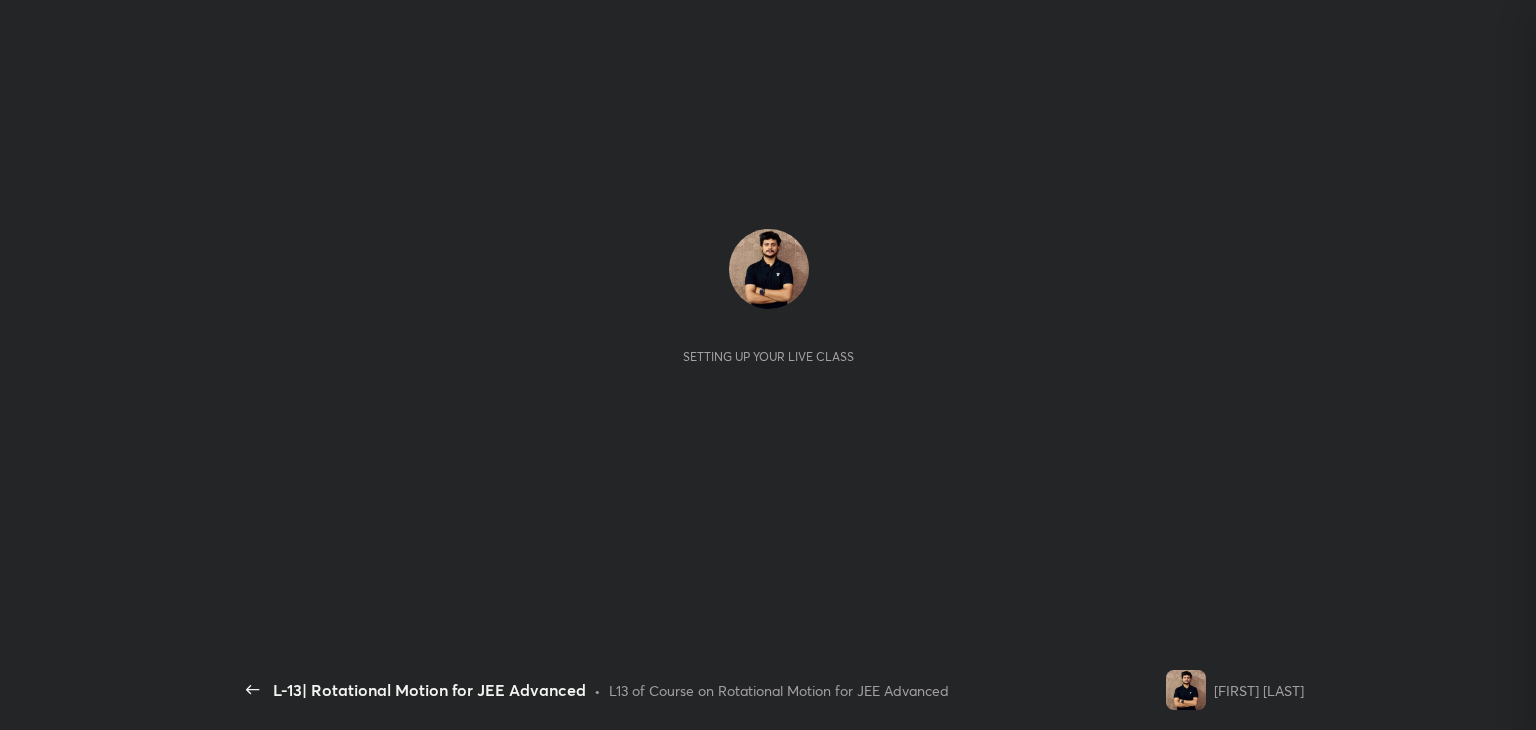 scroll, scrollTop: 0, scrollLeft: 0, axis: both 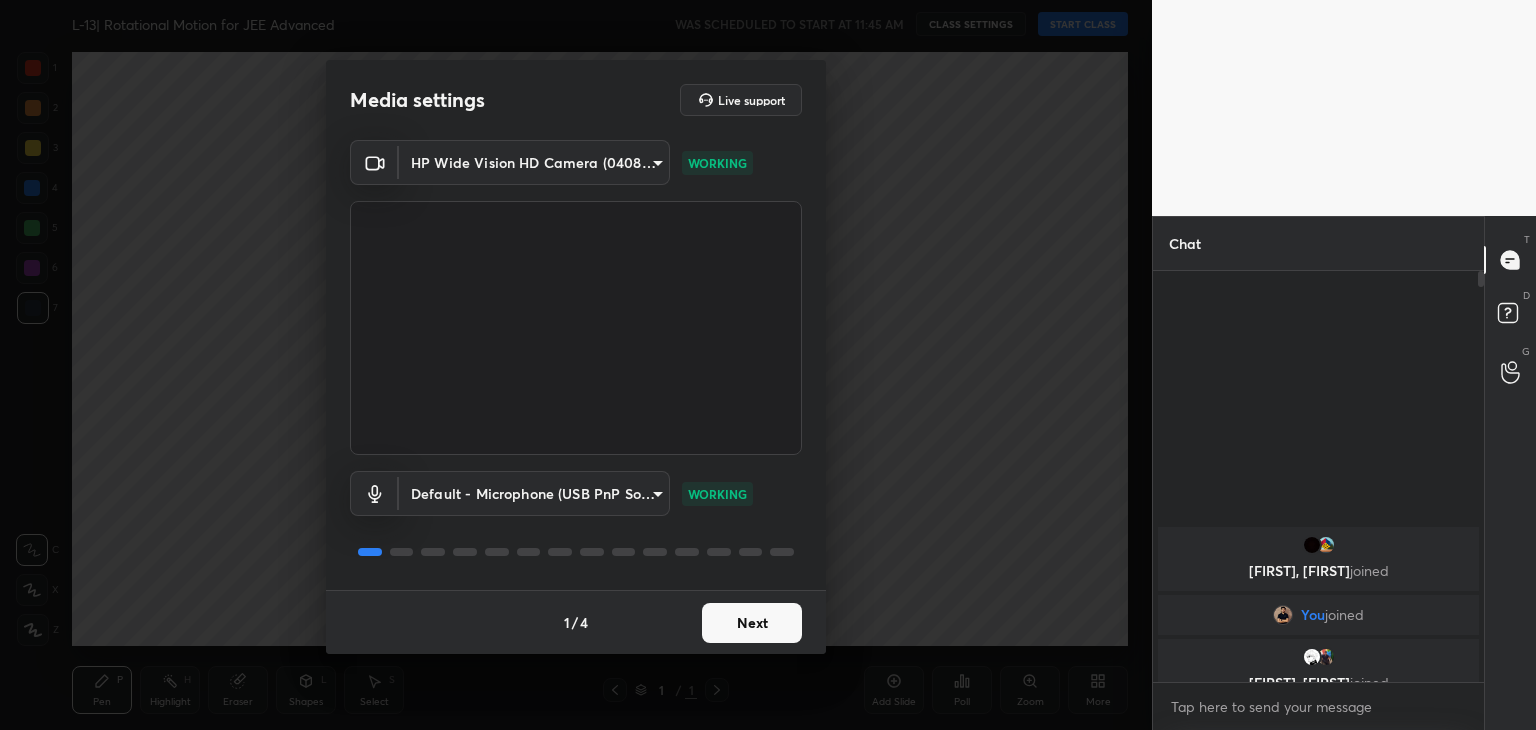 click on "Next" at bounding box center (752, 623) 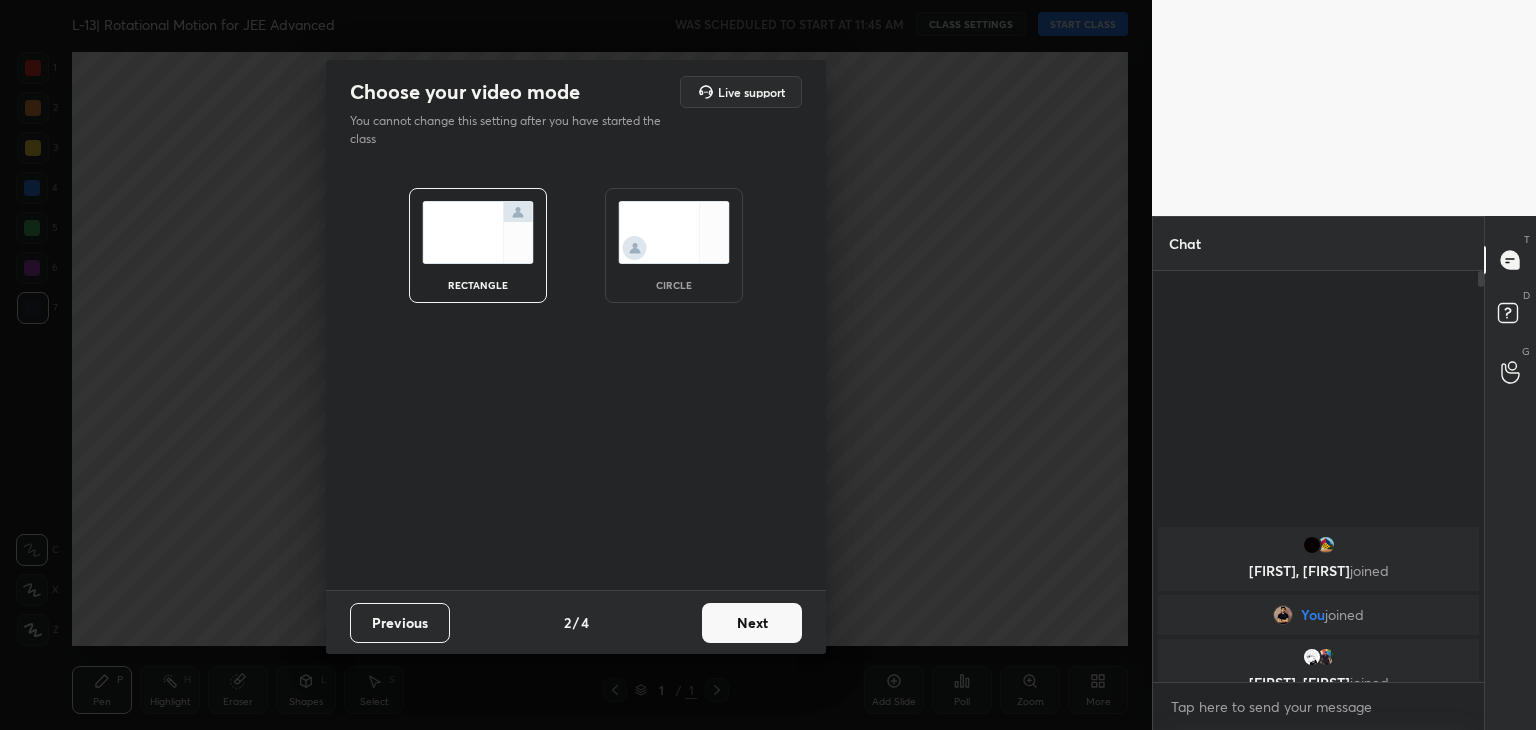 click on "Next" at bounding box center (752, 623) 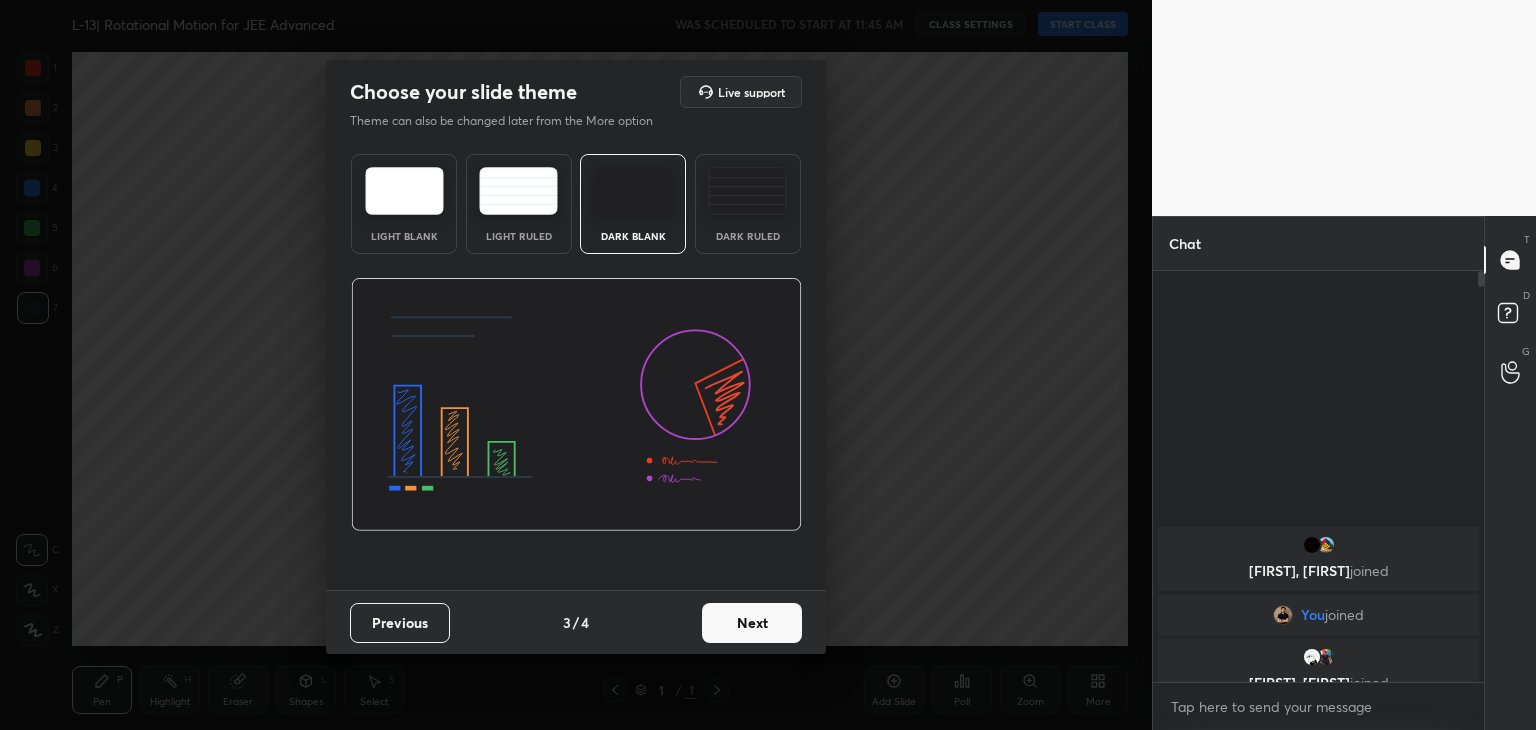 click on "Next" at bounding box center [752, 623] 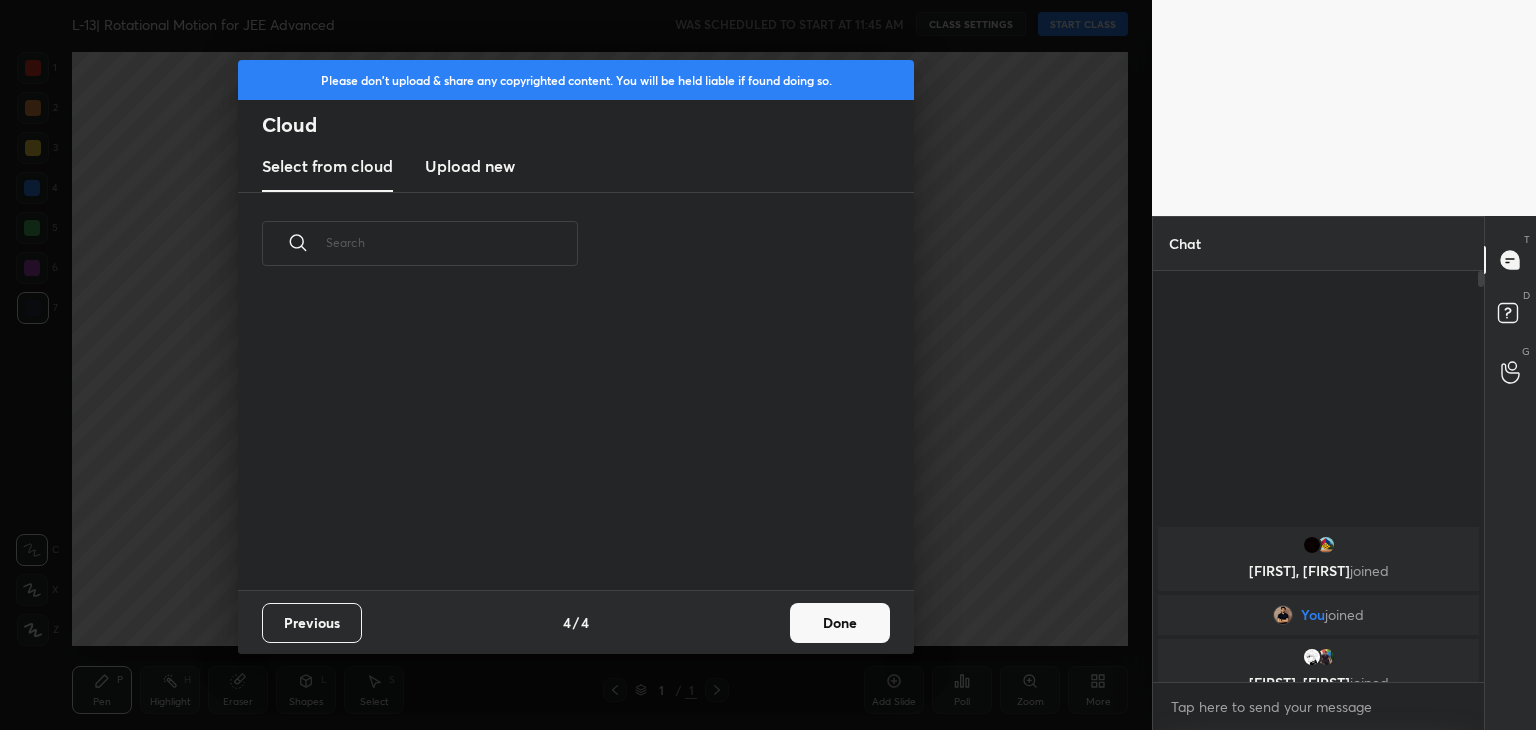 scroll, scrollTop: 6, scrollLeft: 10, axis: both 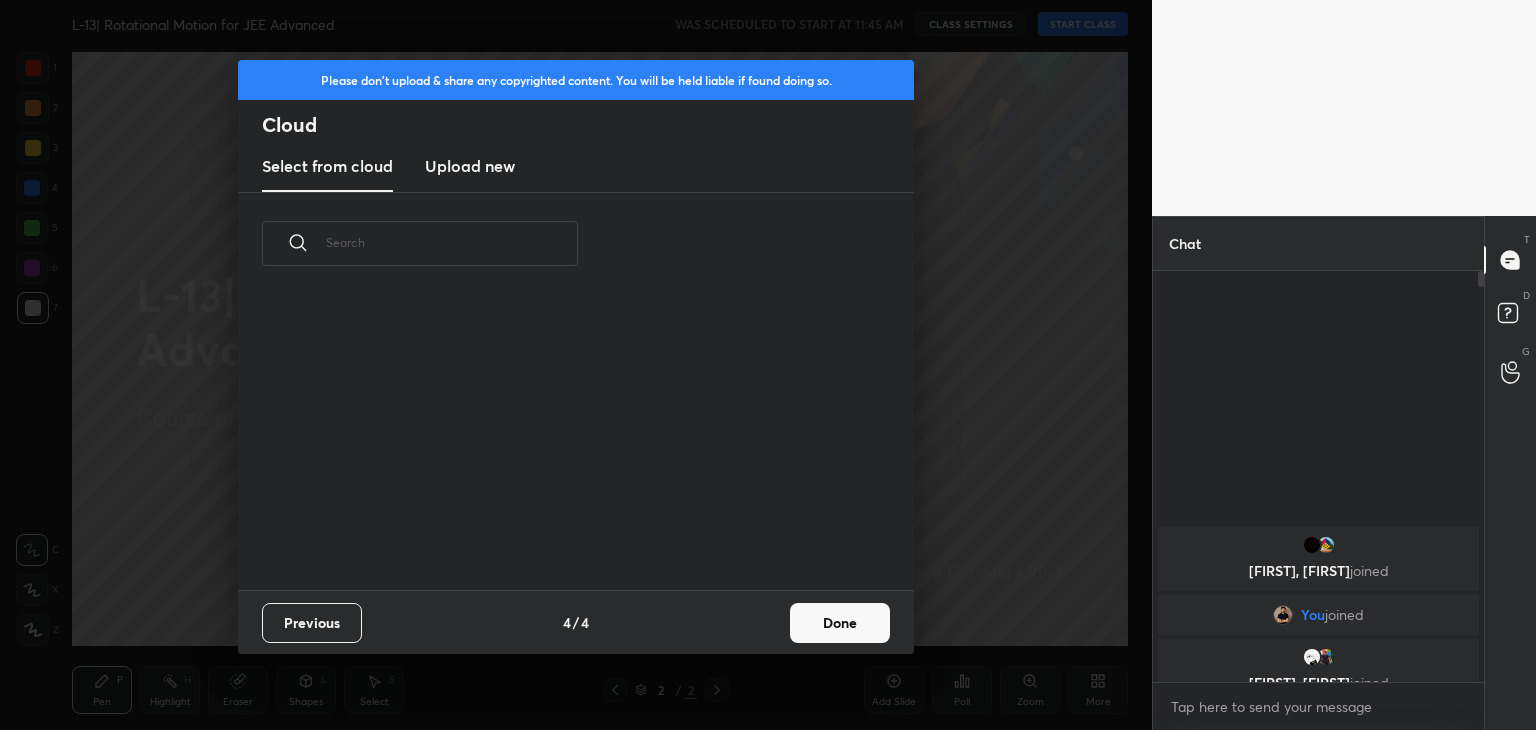 click on "Upload new" at bounding box center (470, 166) 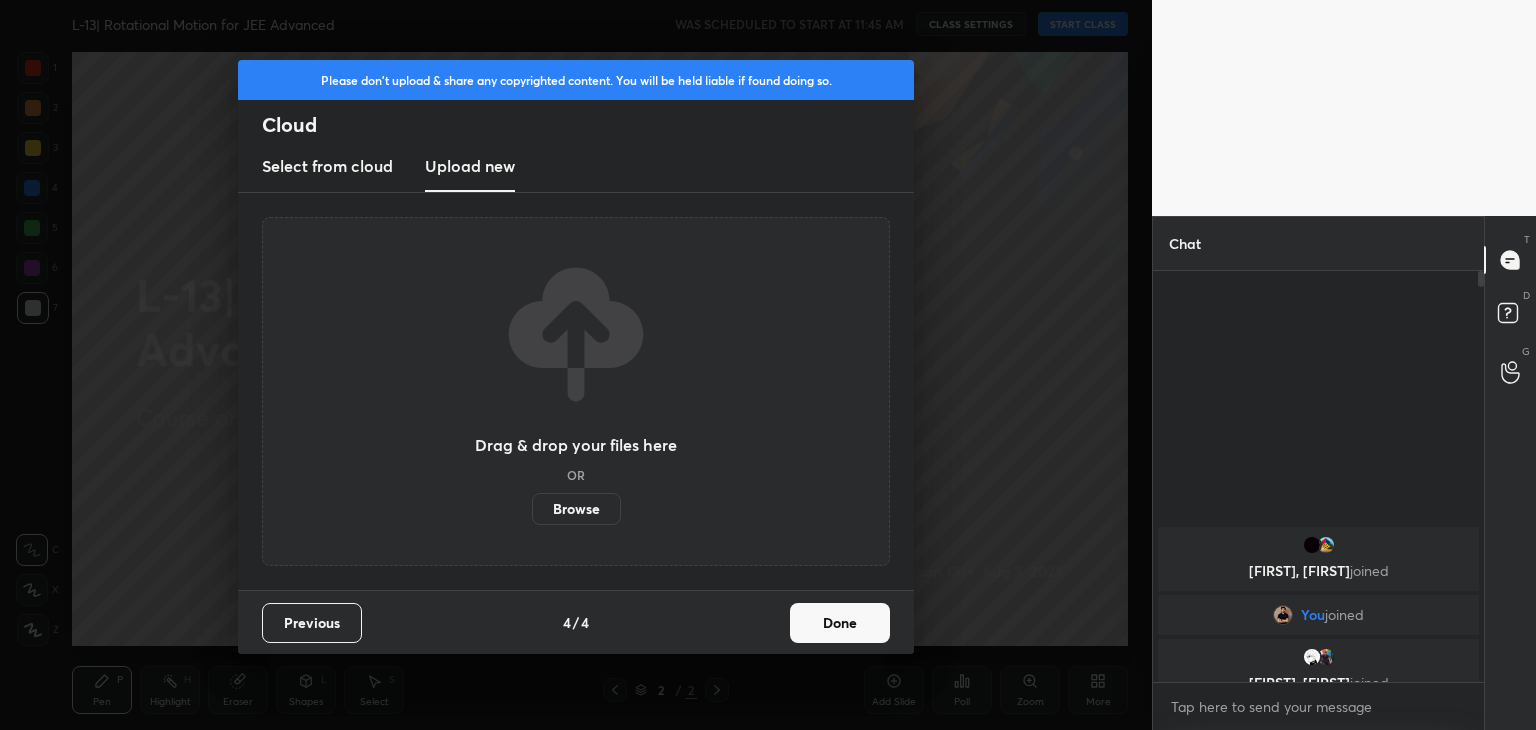 click on "Browse" at bounding box center (576, 509) 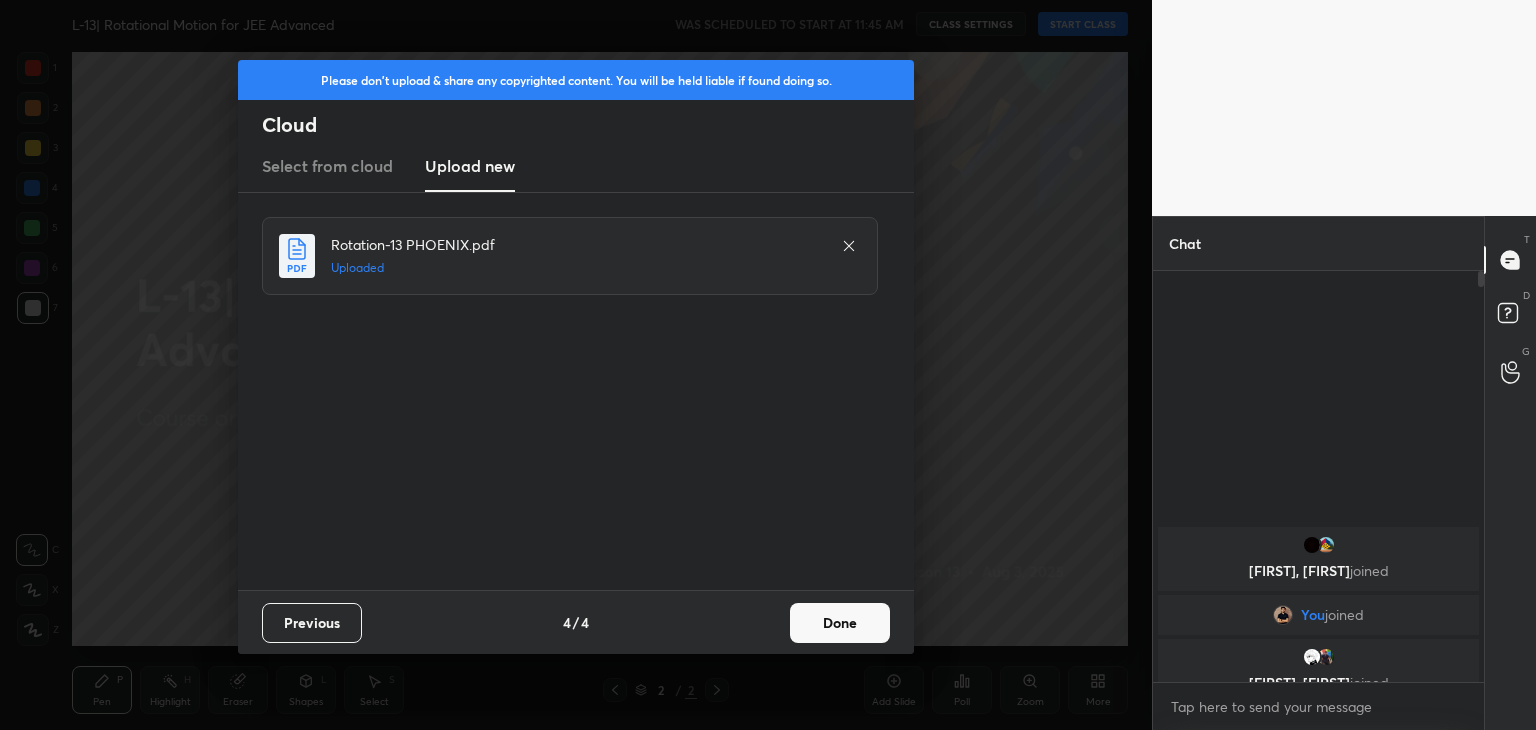 click on "Previous 4 / 4 Done" at bounding box center [576, 622] 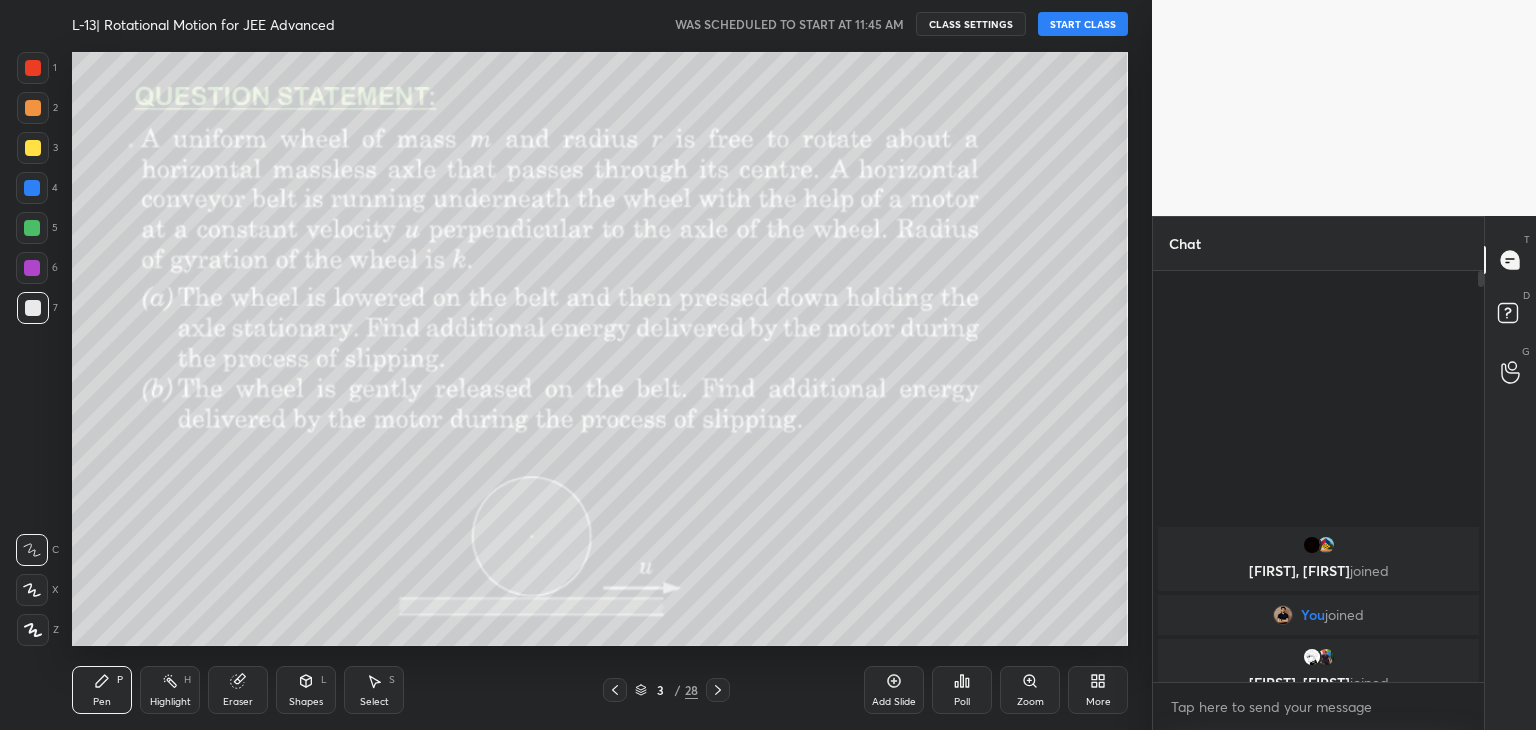 click 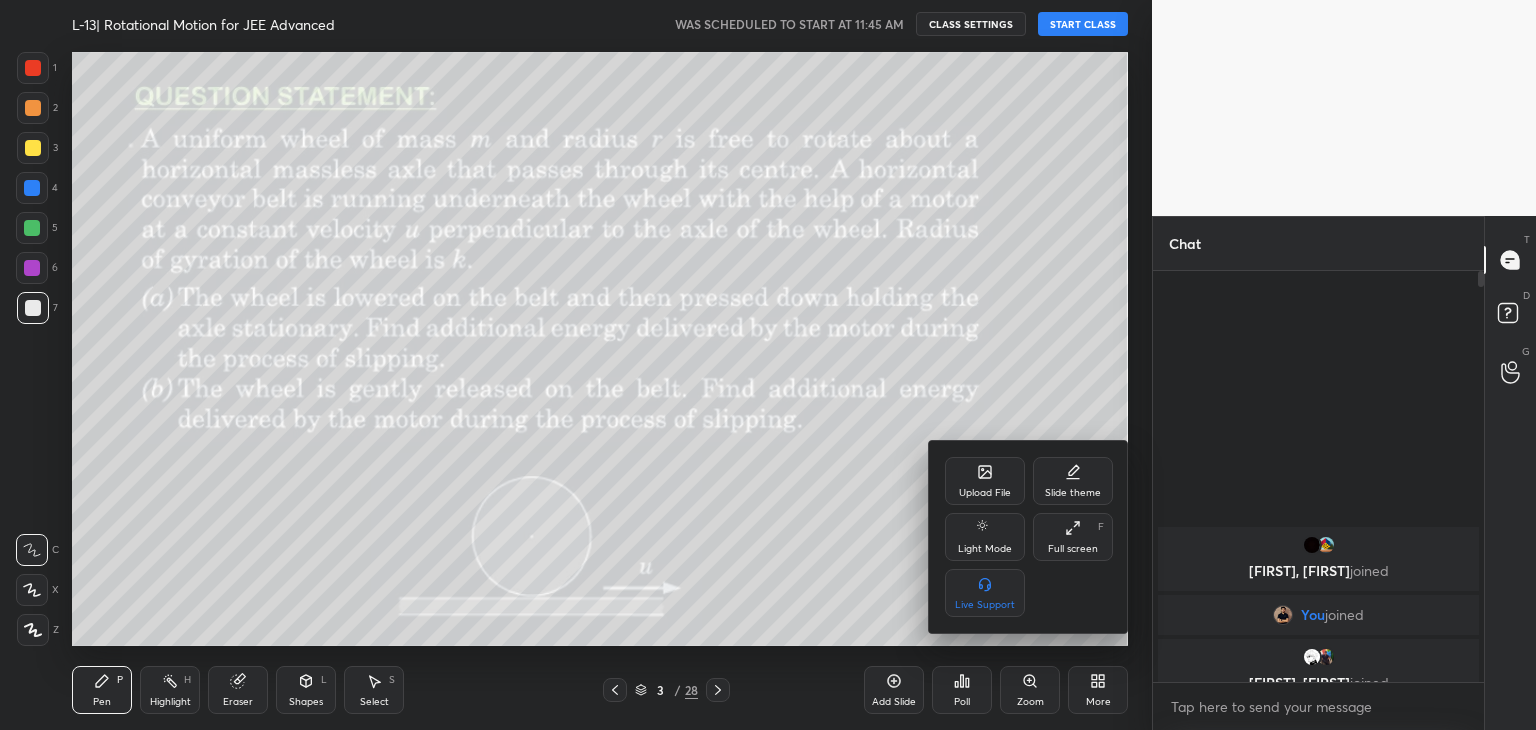 click on "Full screen F" at bounding box center [1073, 537] 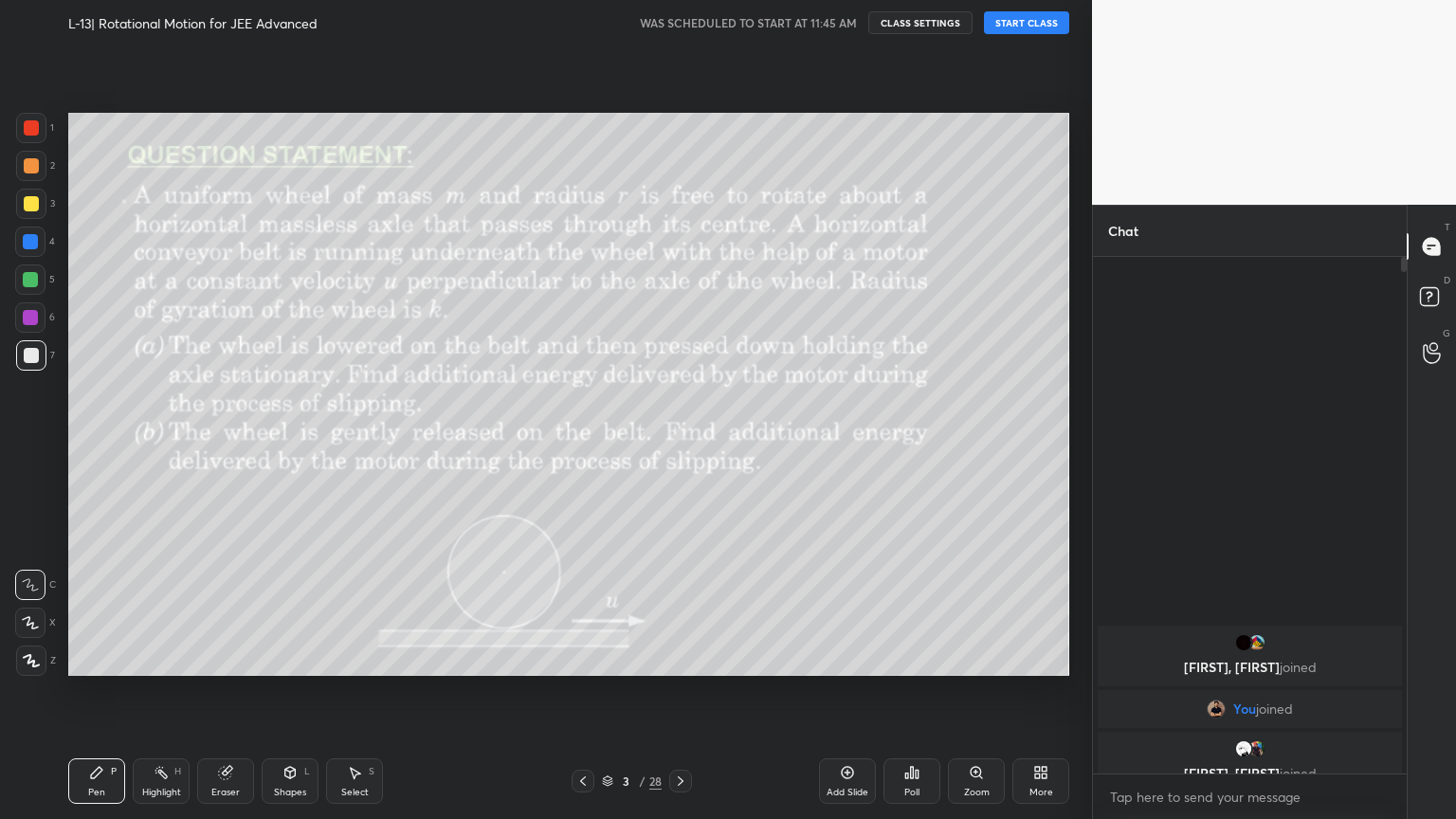 scroll, scrollTop: 94094, scrollLeft: 93776, axis: both 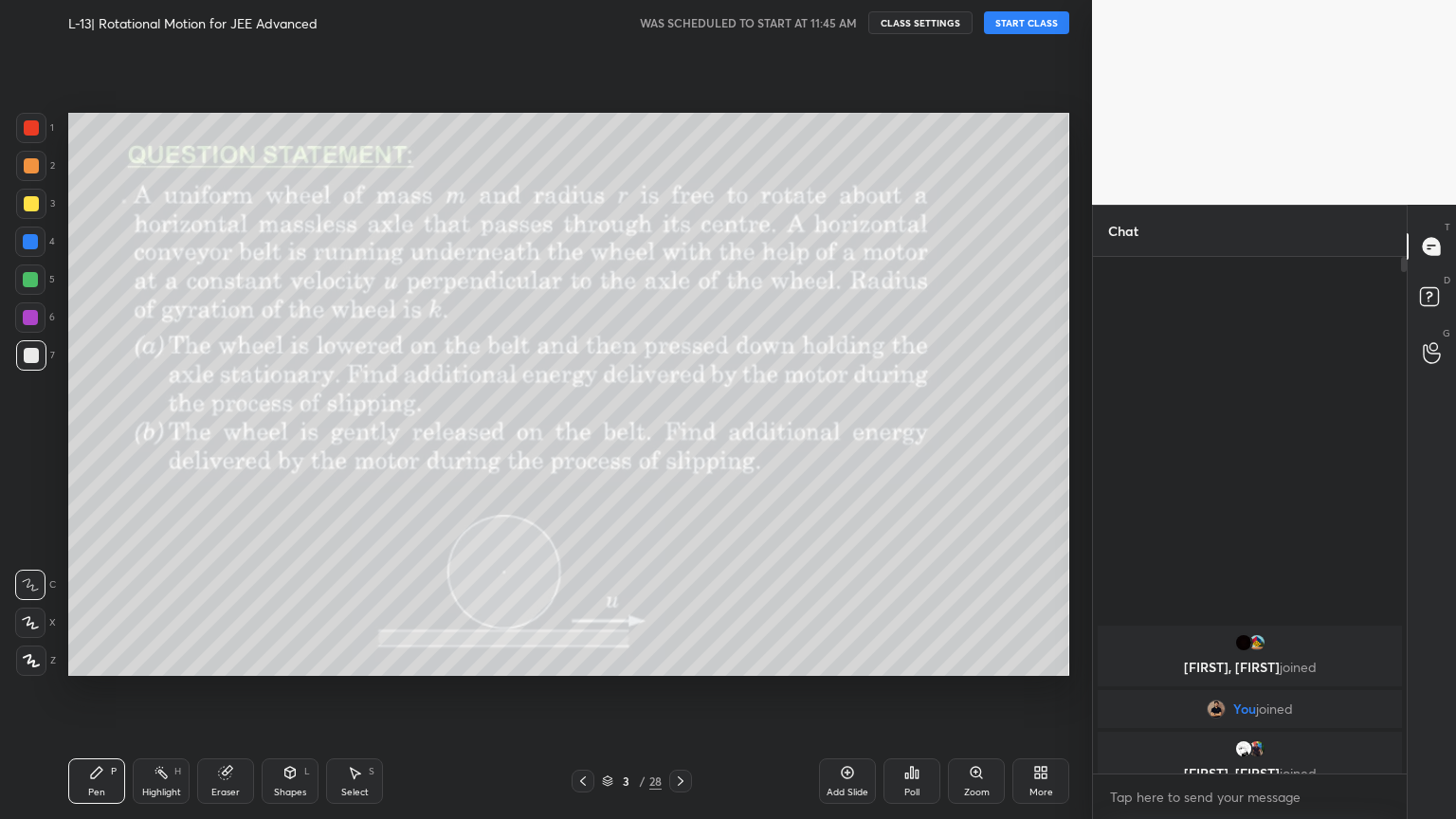 click 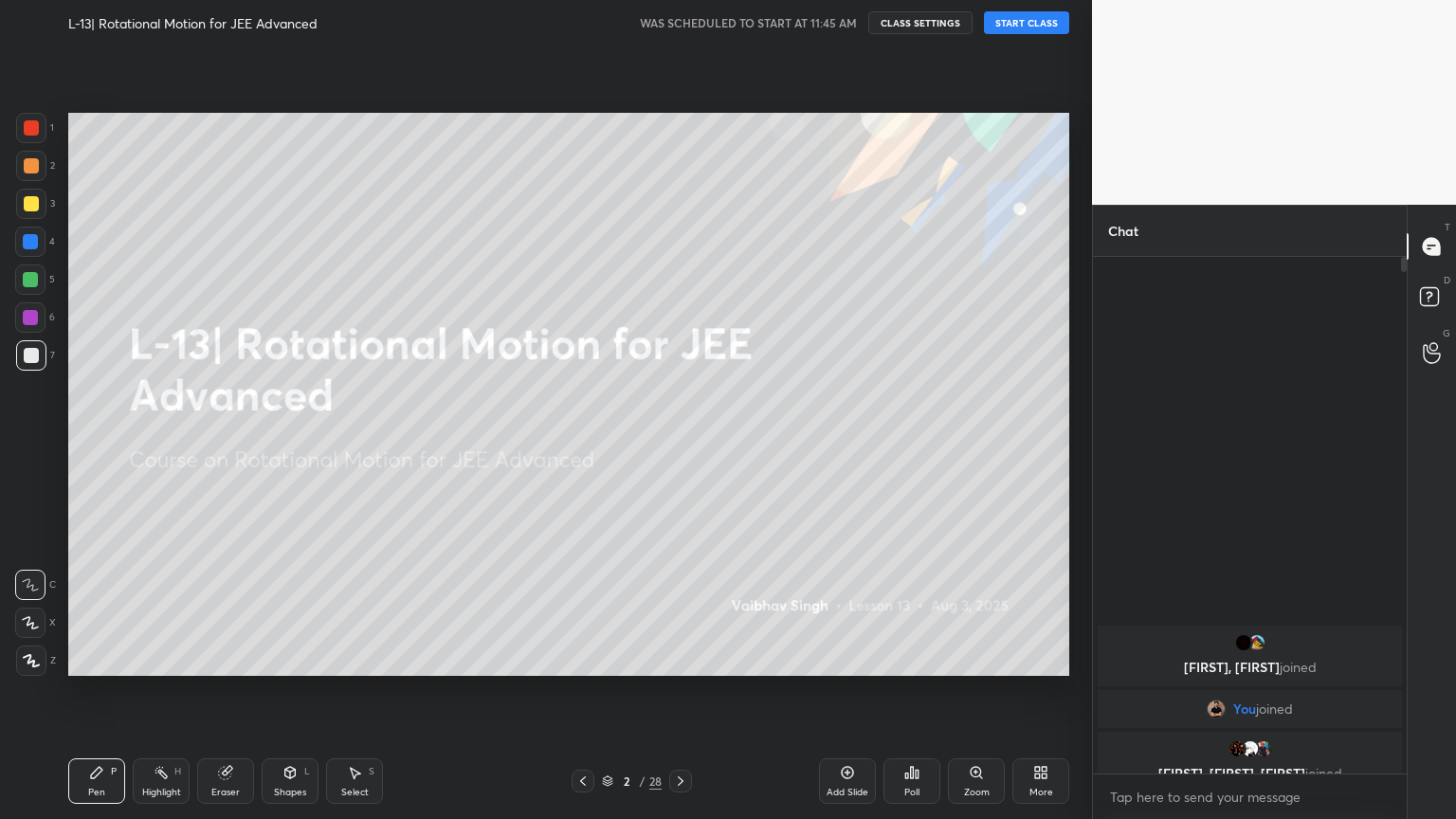 click on "START CLASS" at bounding box center [1027, 23] 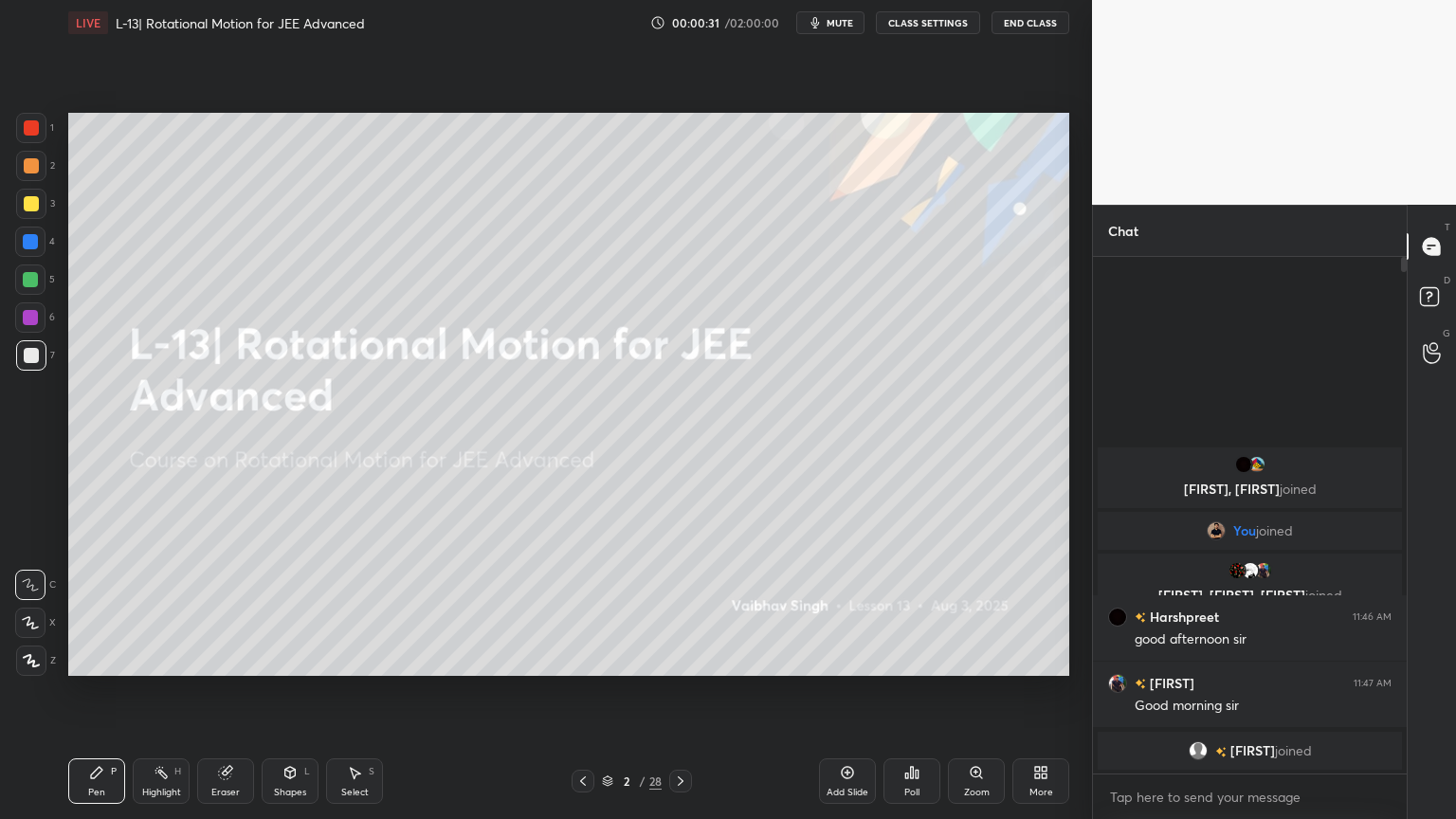 click on "Highlight H" at bounding box center (161, 781) 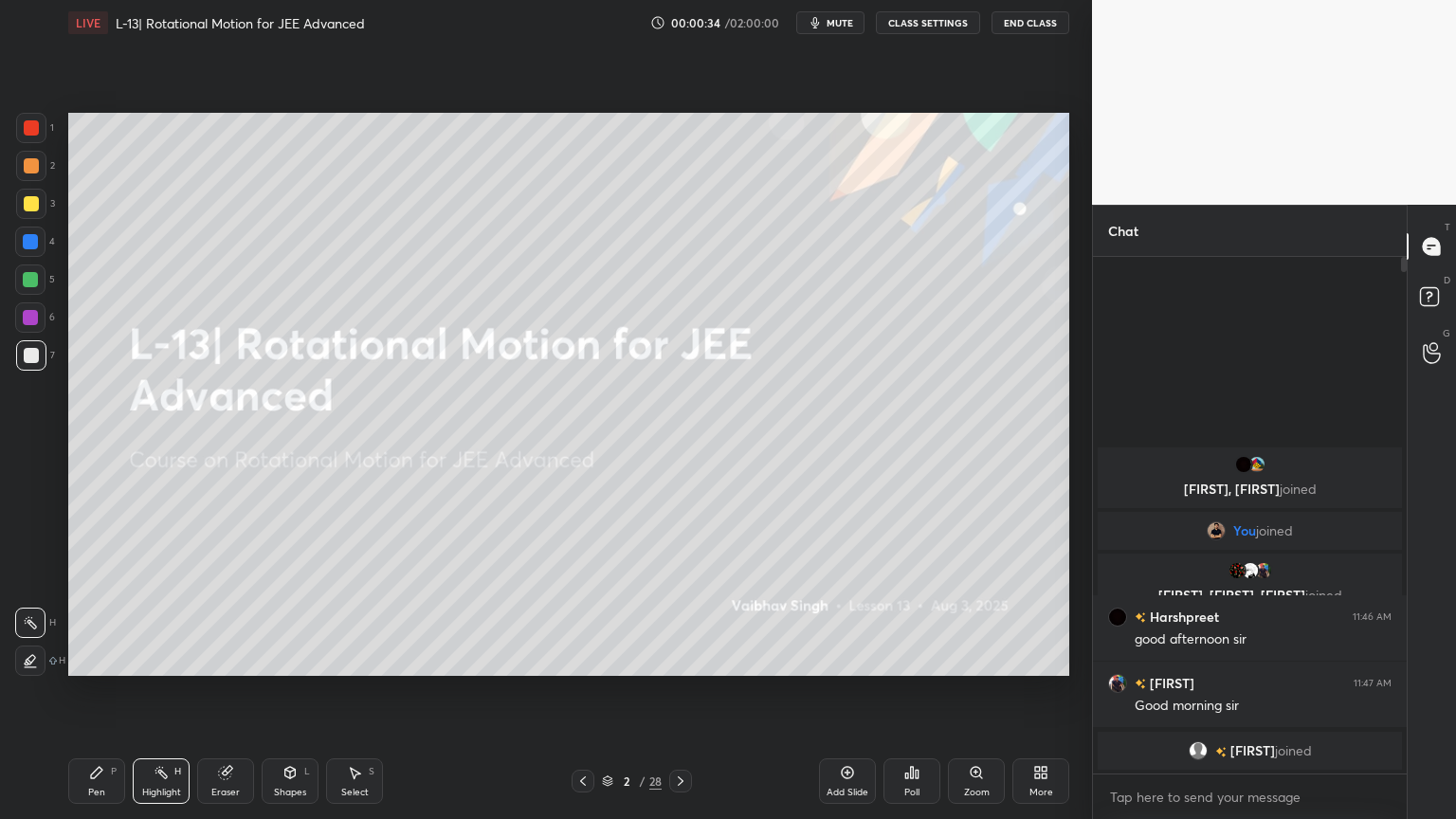 click on "Eraser" at bounding box center [226, 781] 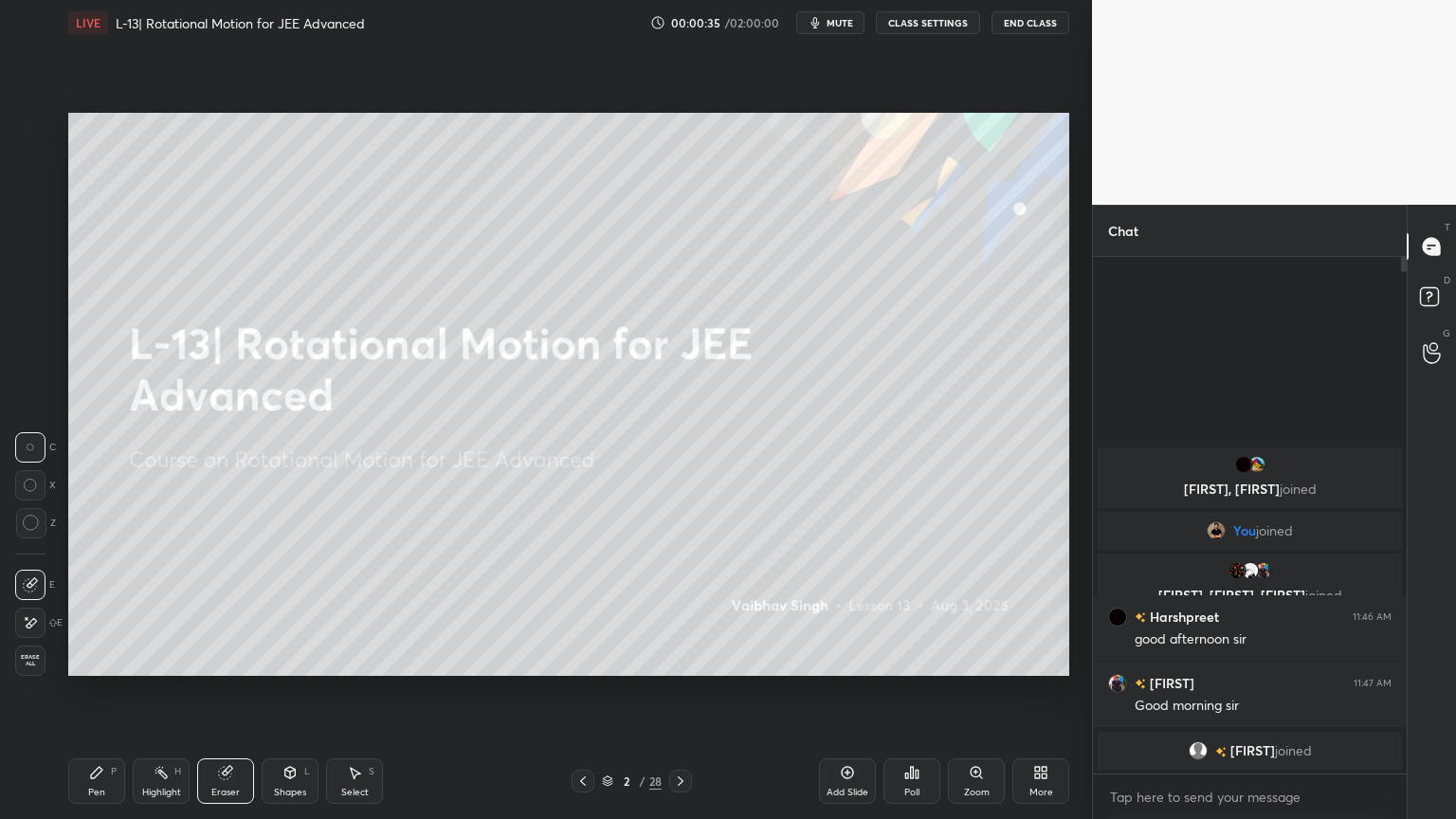 click at bounding box center (31, 523) 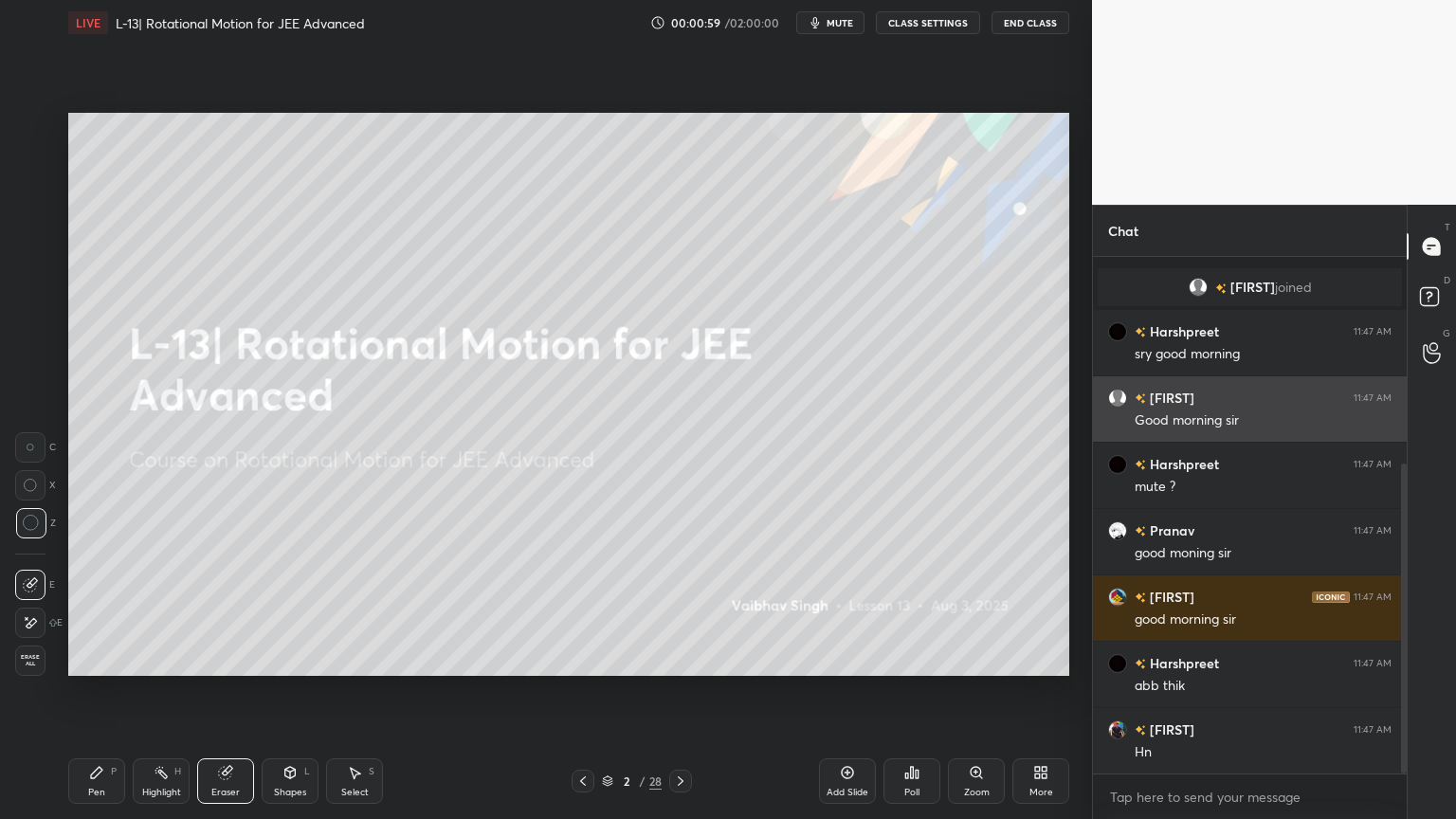 scroll, scrollTop: 344, scrollLeft: 0, axis: vertical 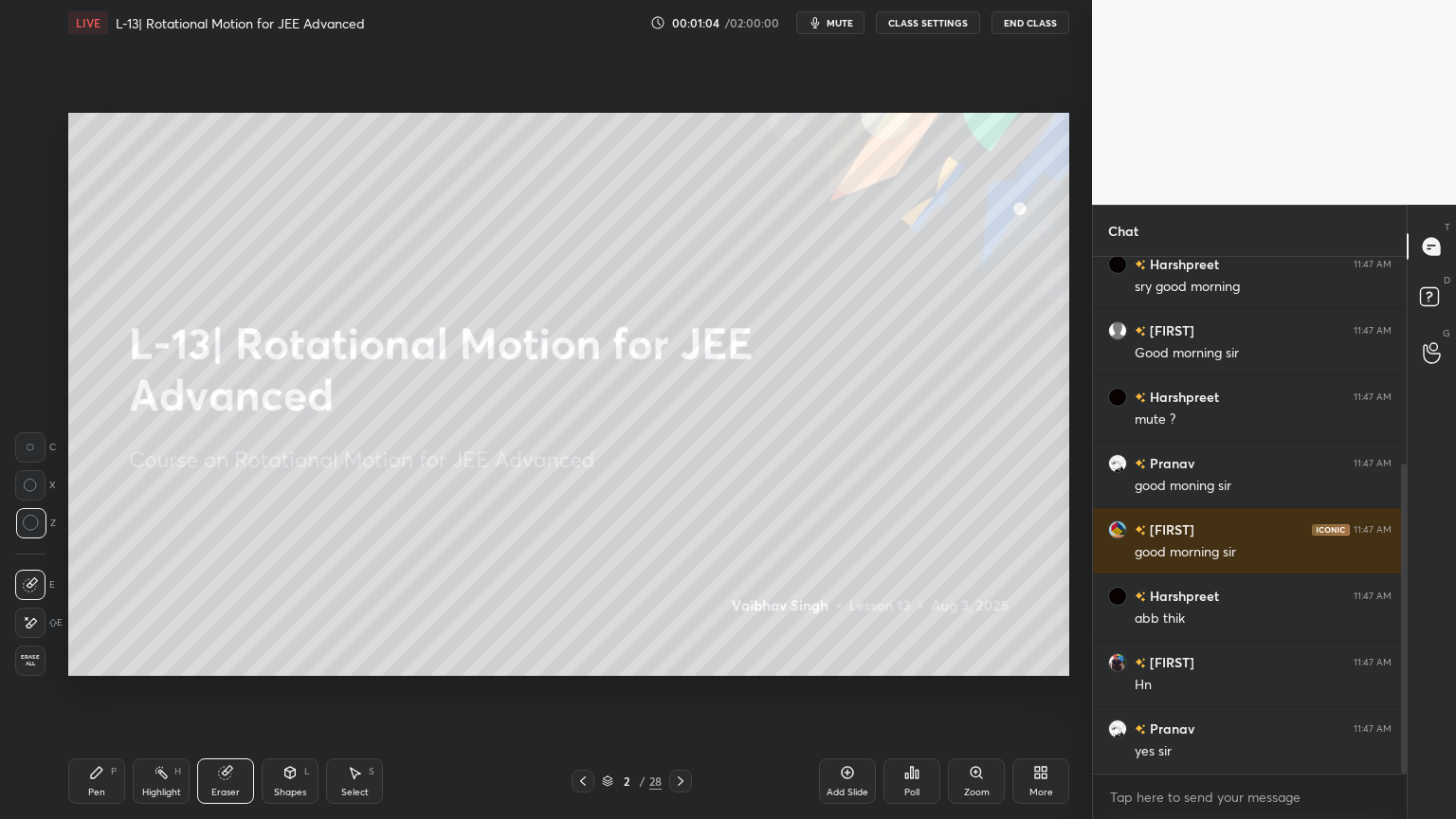 click 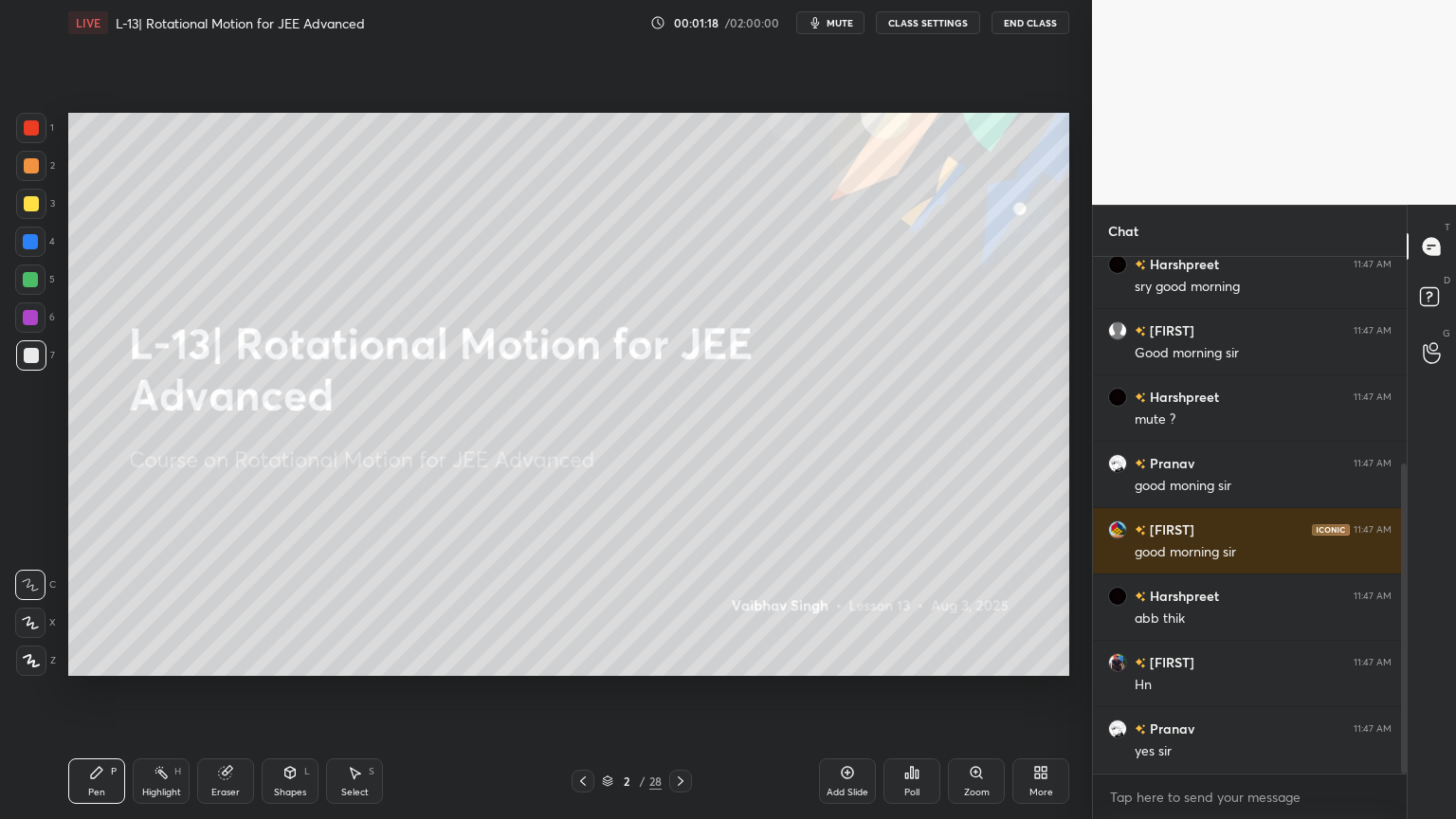 click 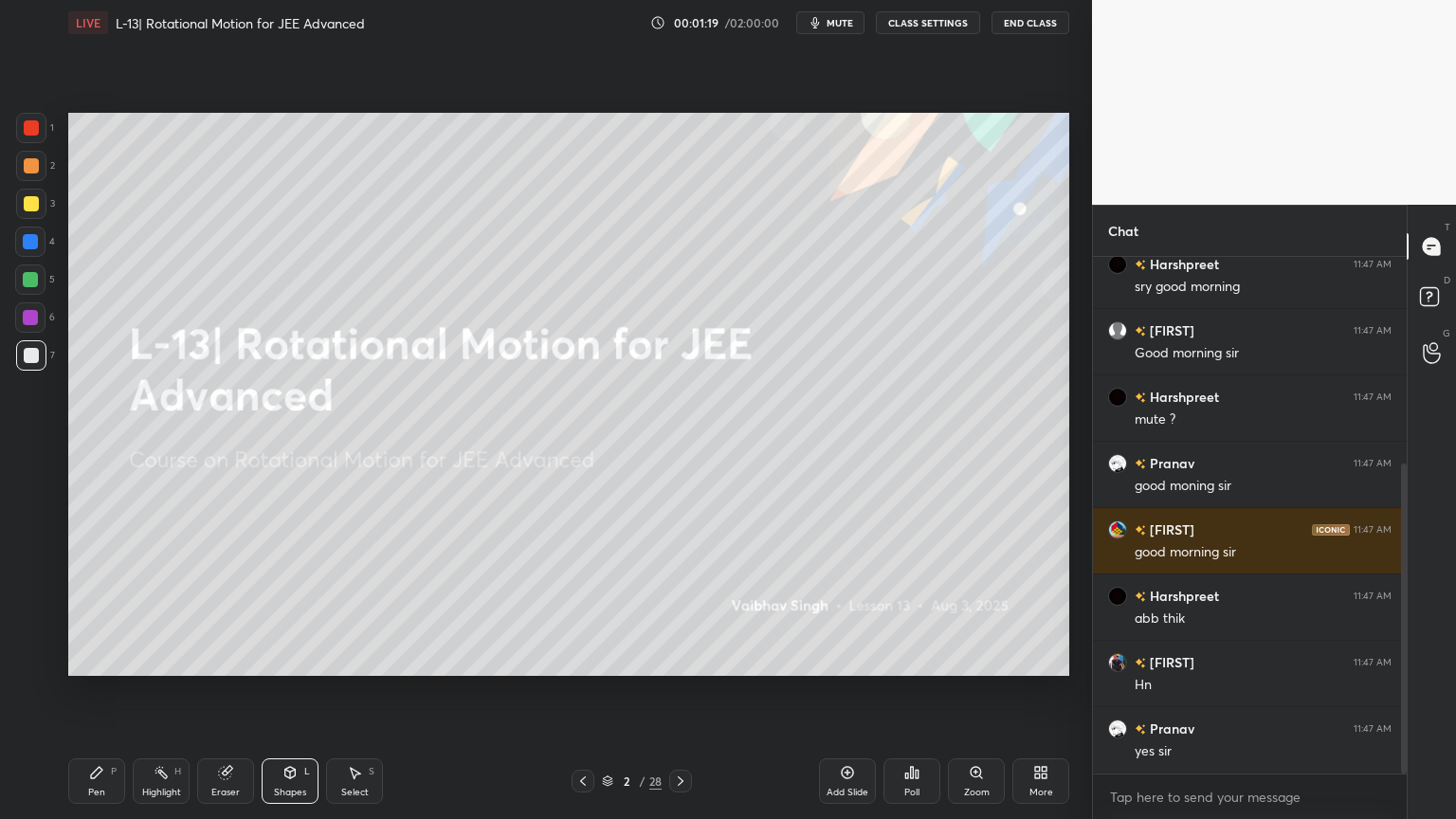 click at bounding box center [681, 781] 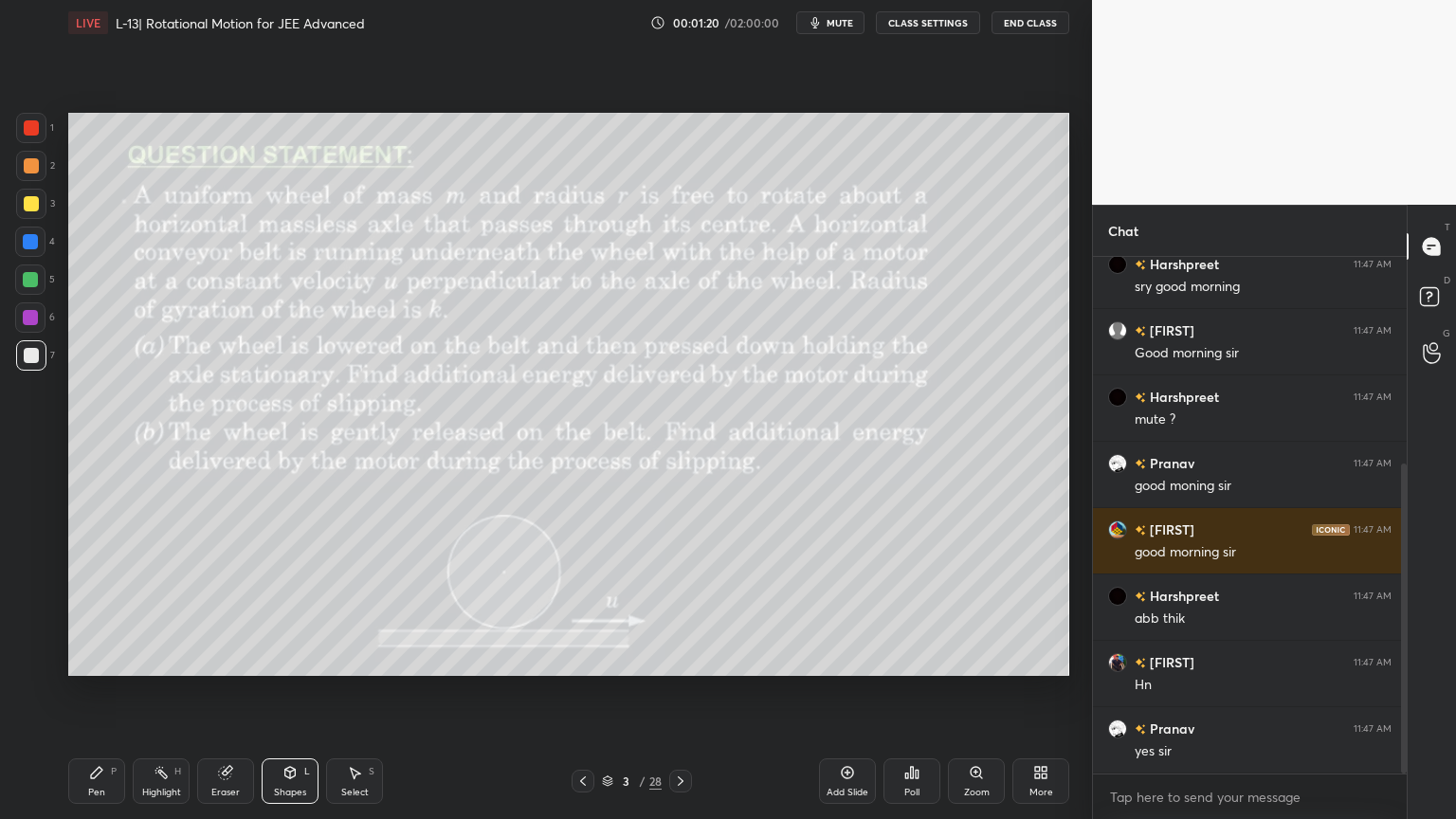 click on "Pen P Highlight H Eraser Shapes L Select S 3 / 28 Add Slide Poll Zoom More" at bounding box center [569, 781] 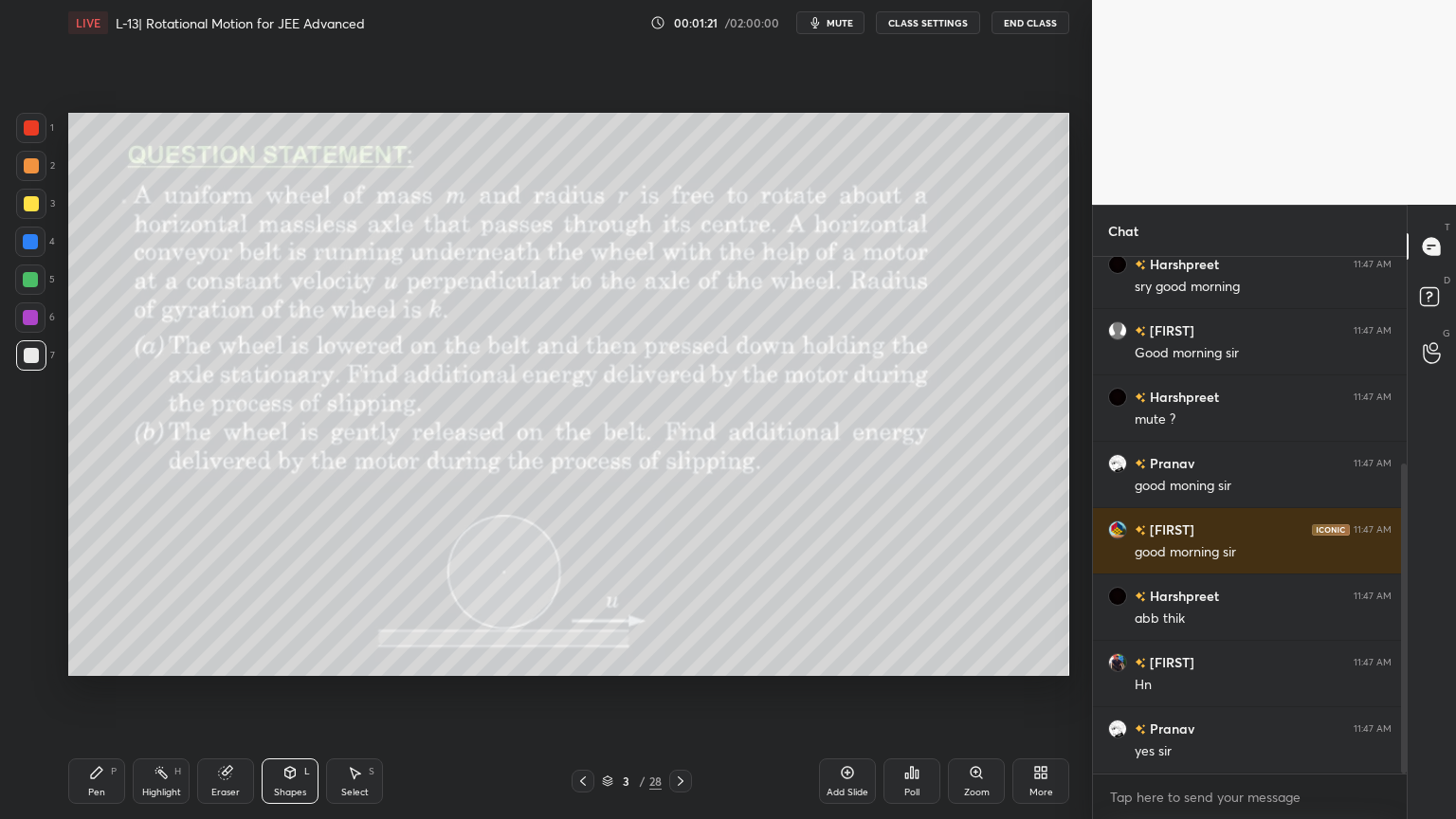 click 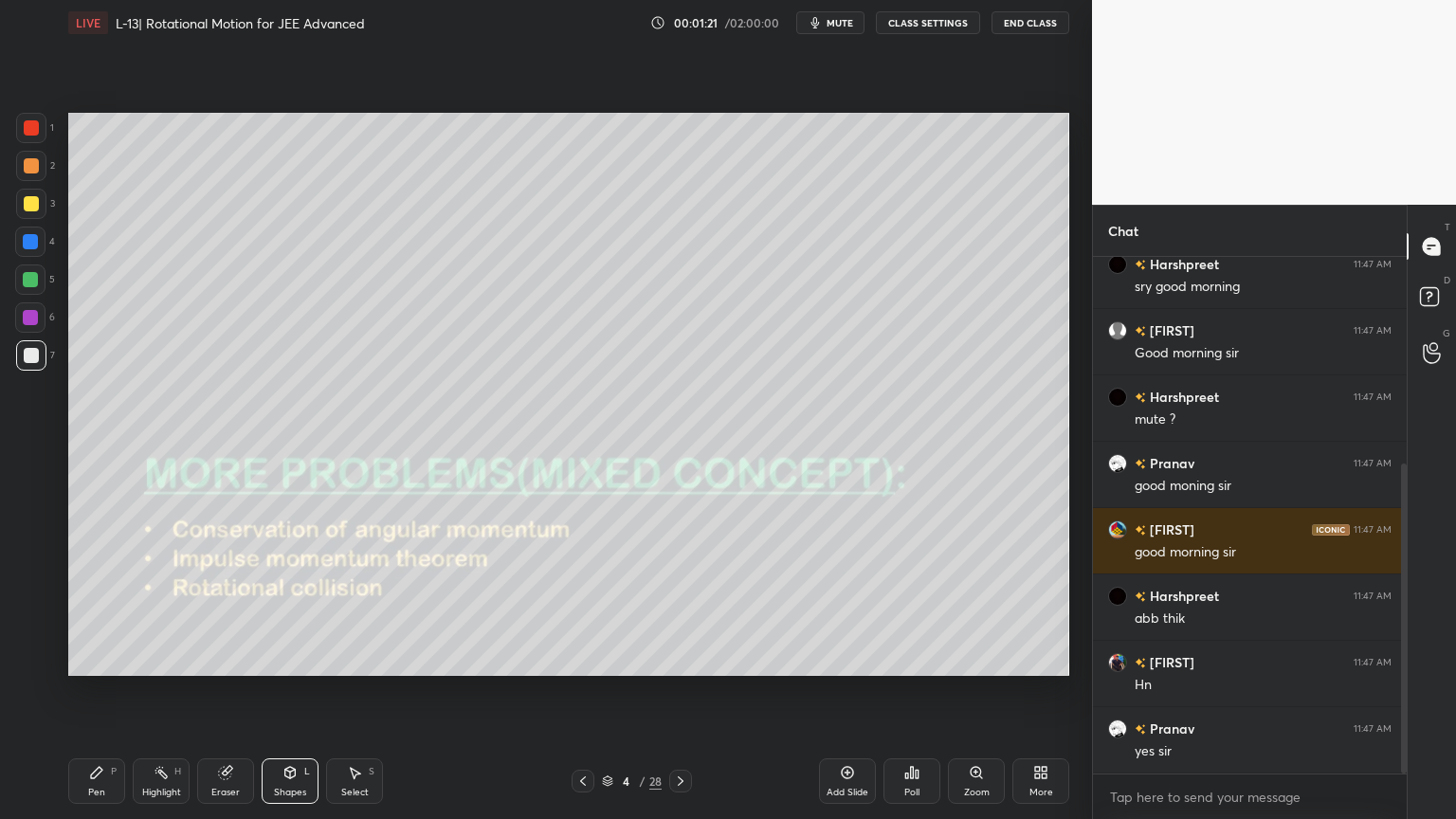 click 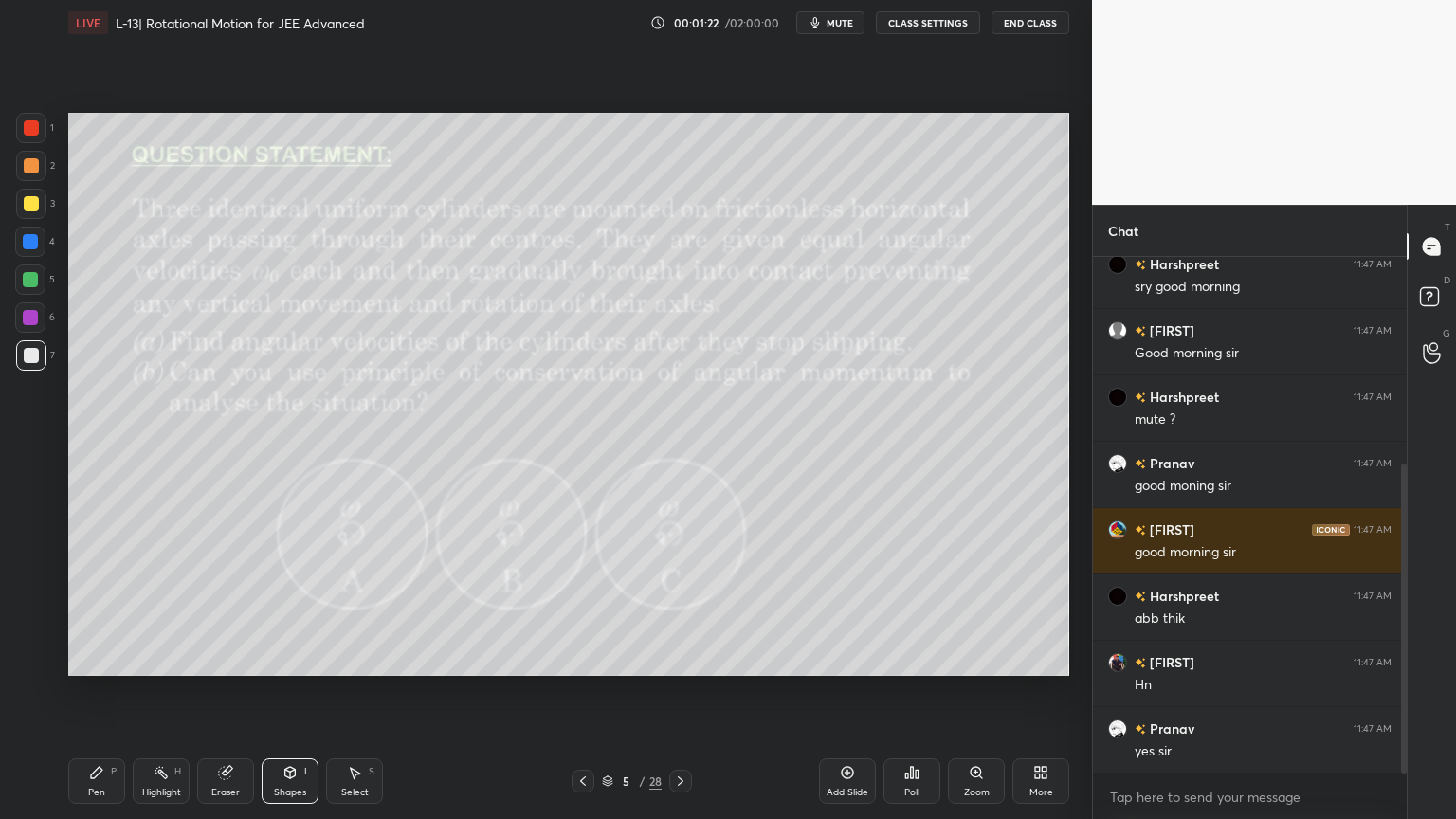 click 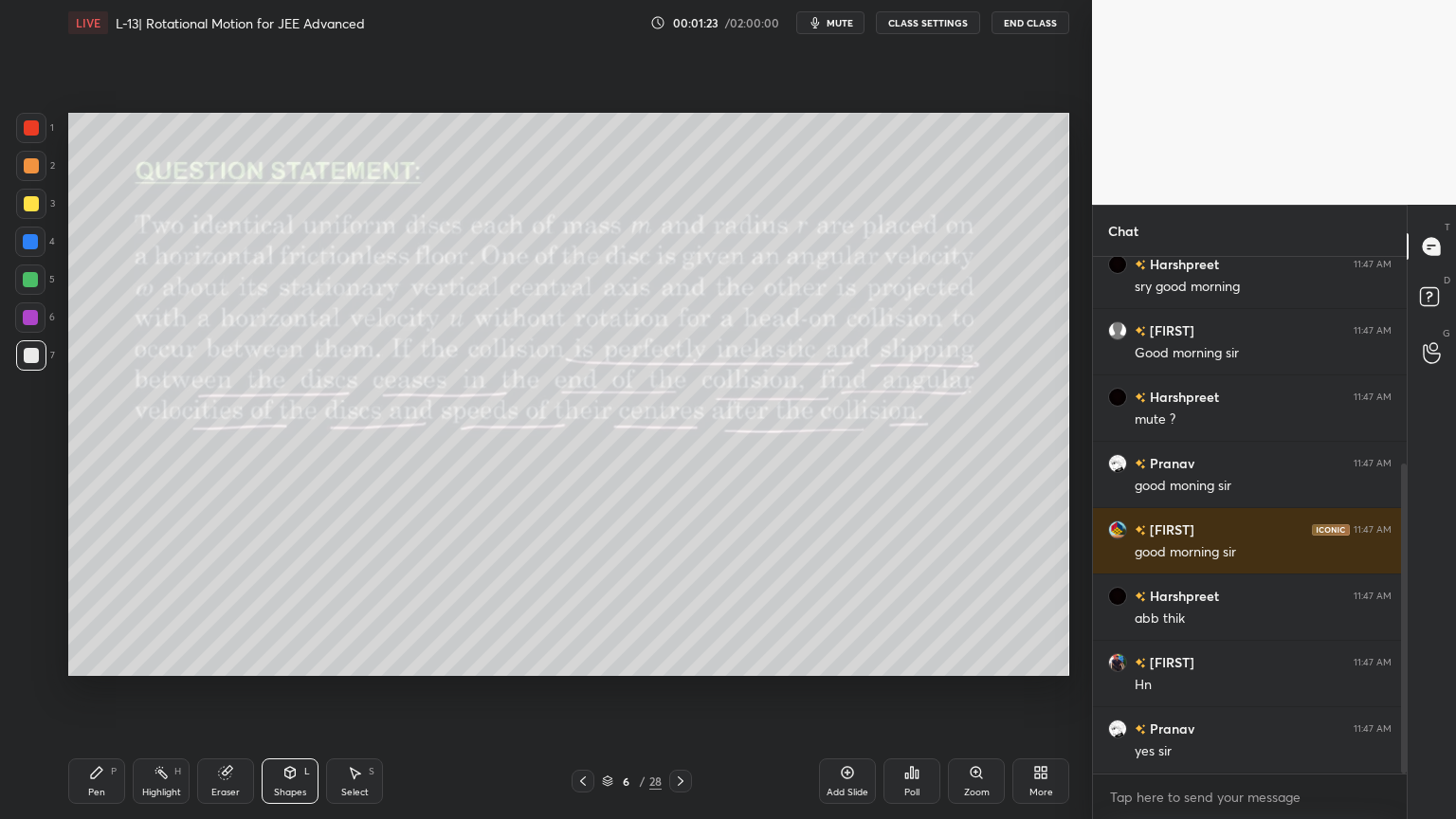 click 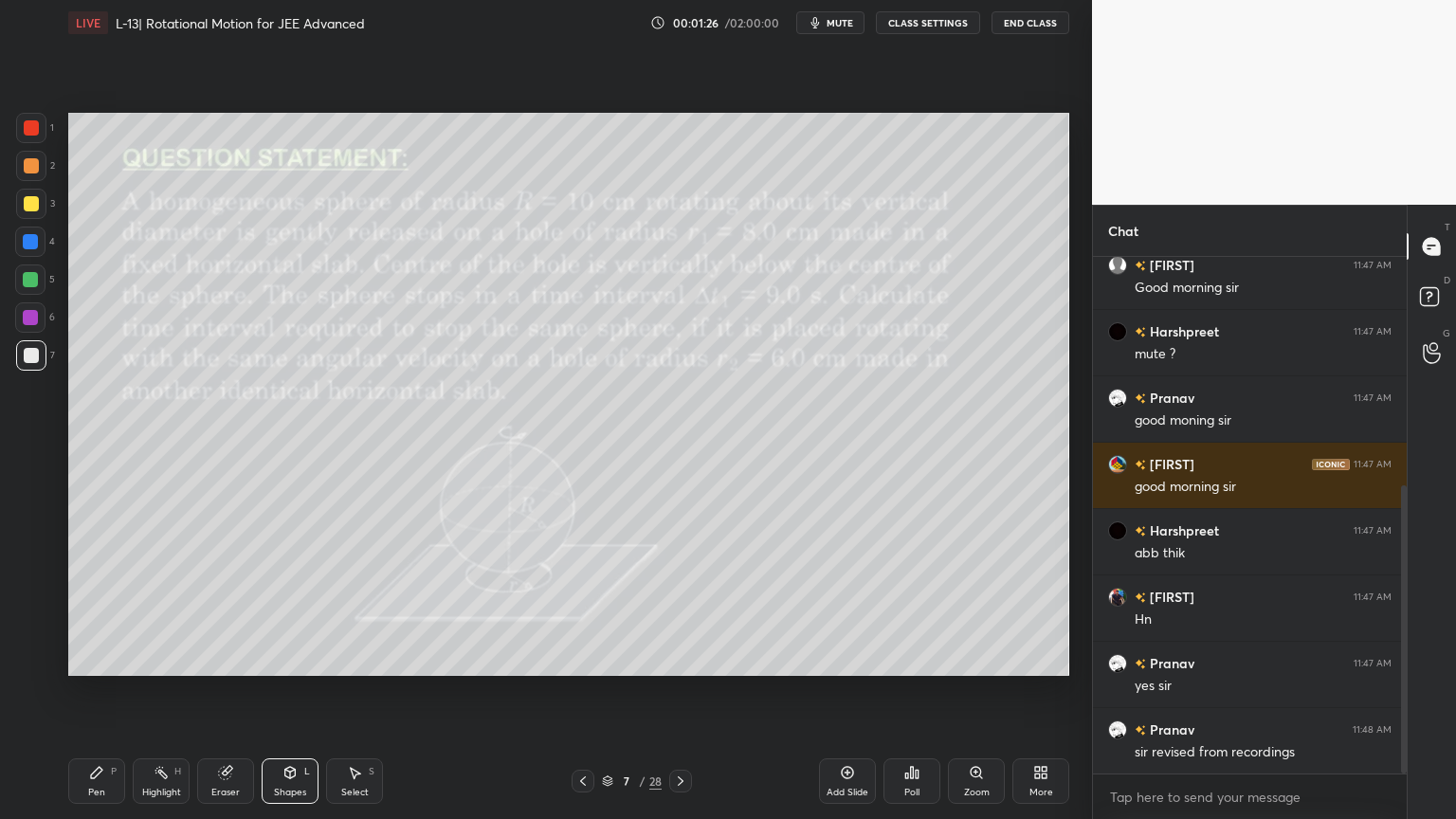 click 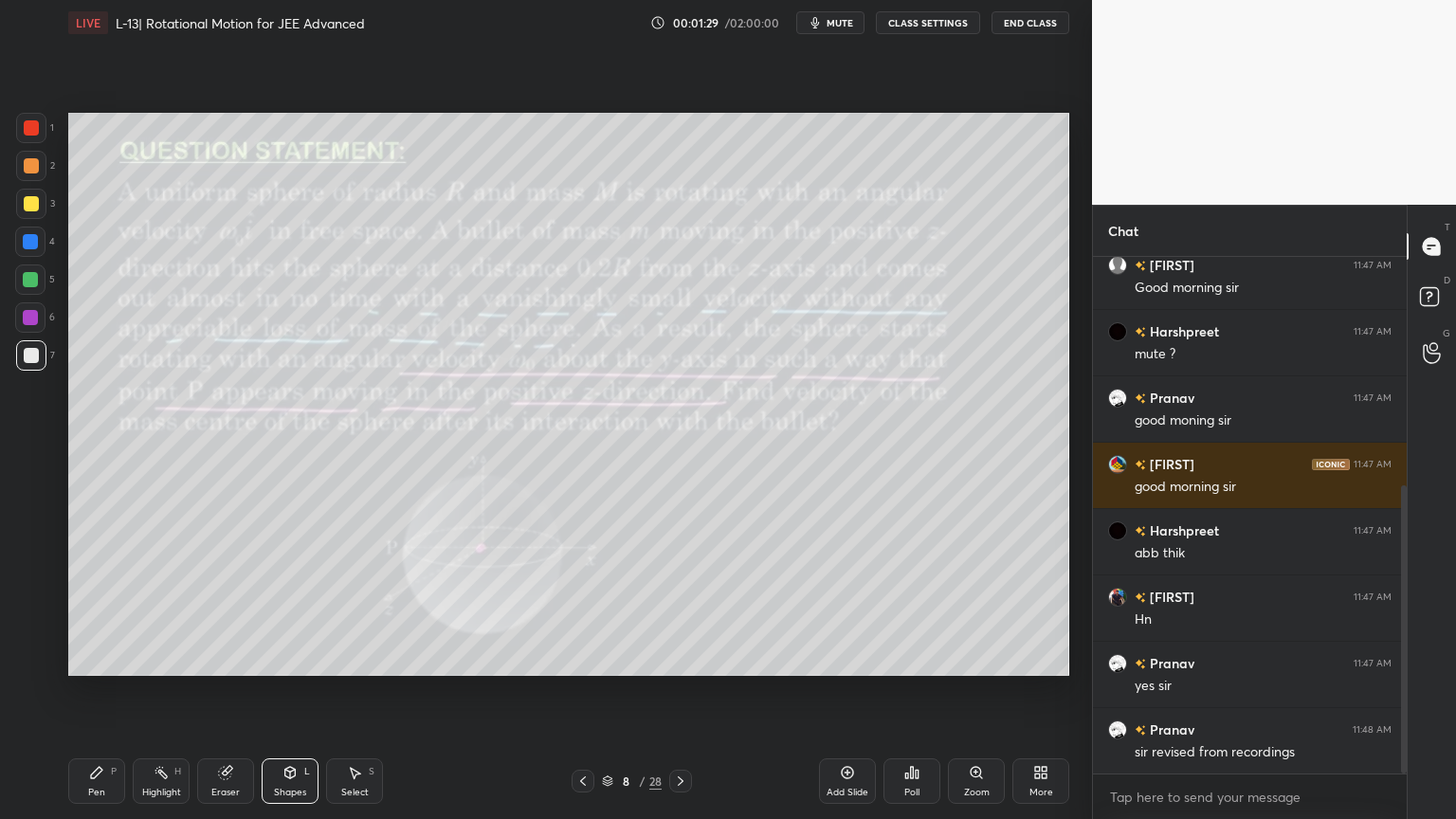 click 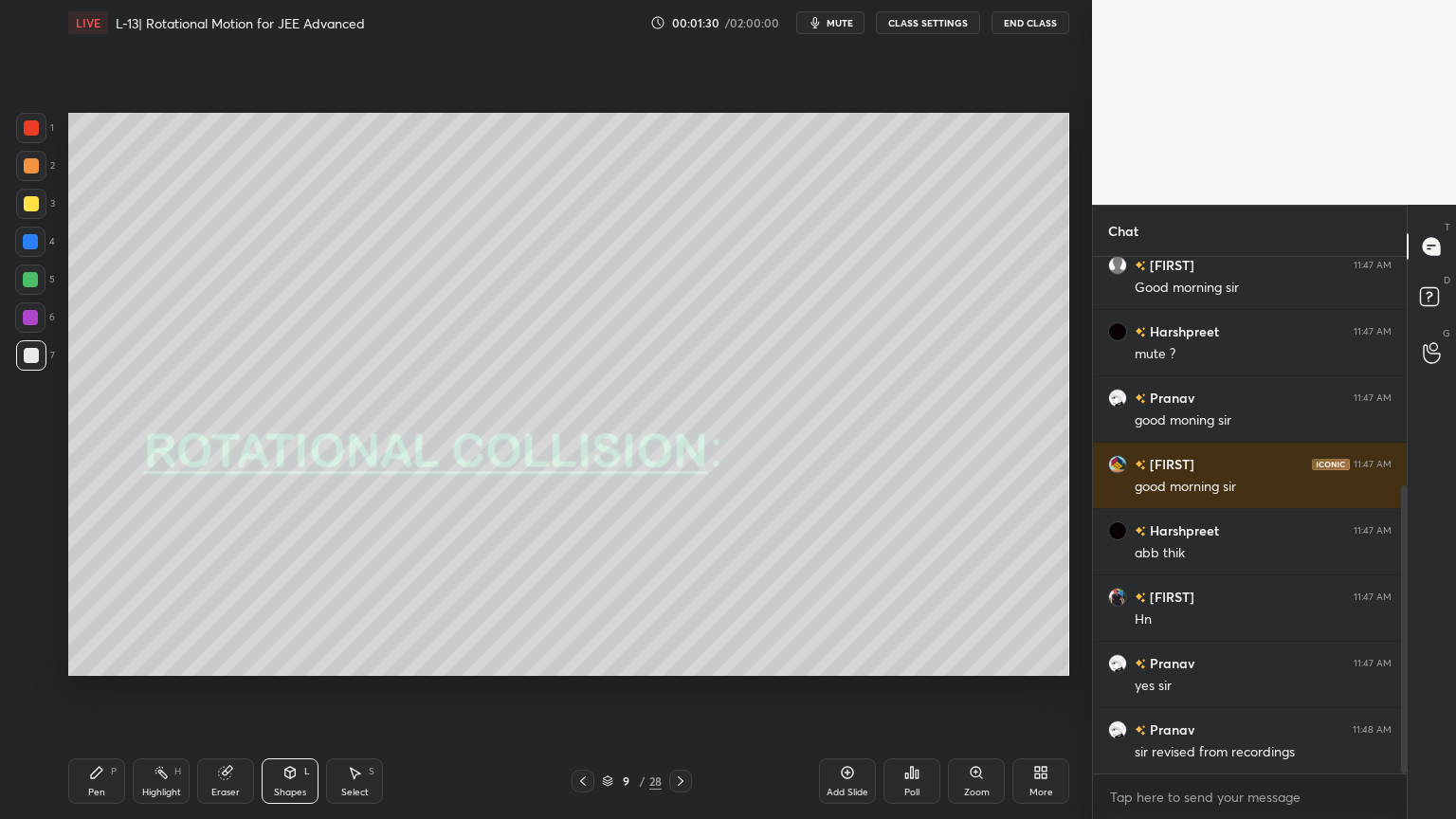click 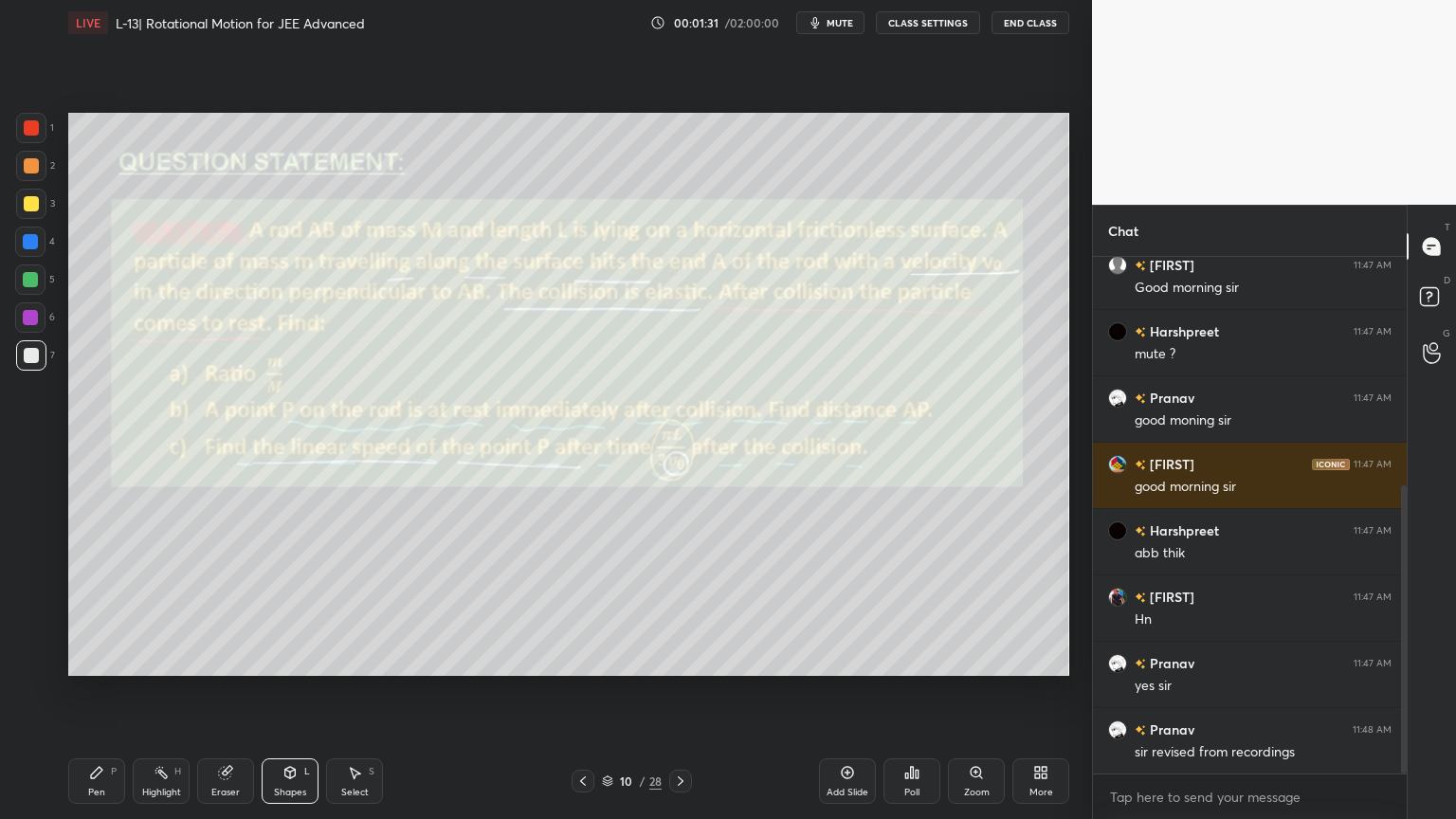 click 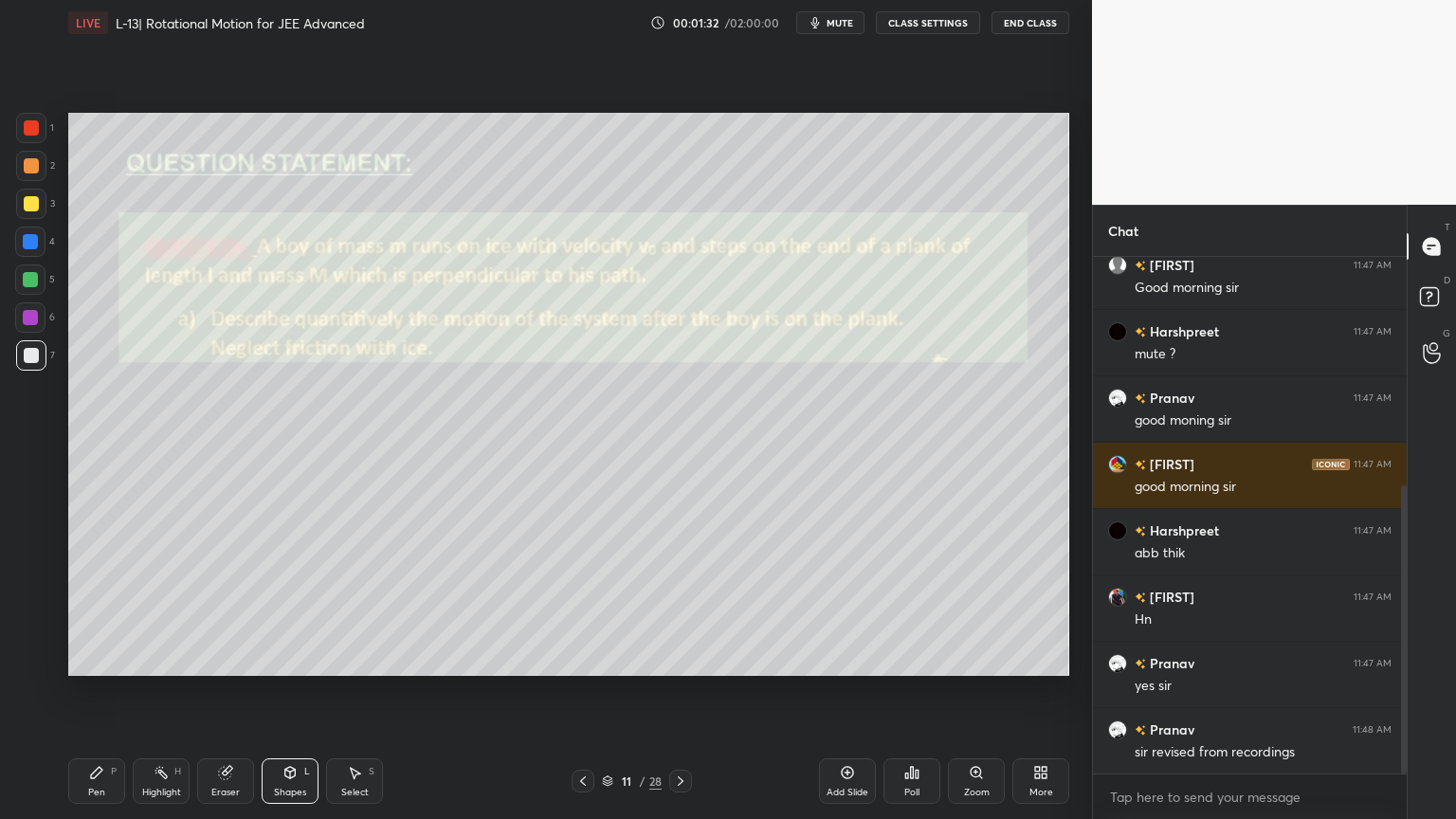 click 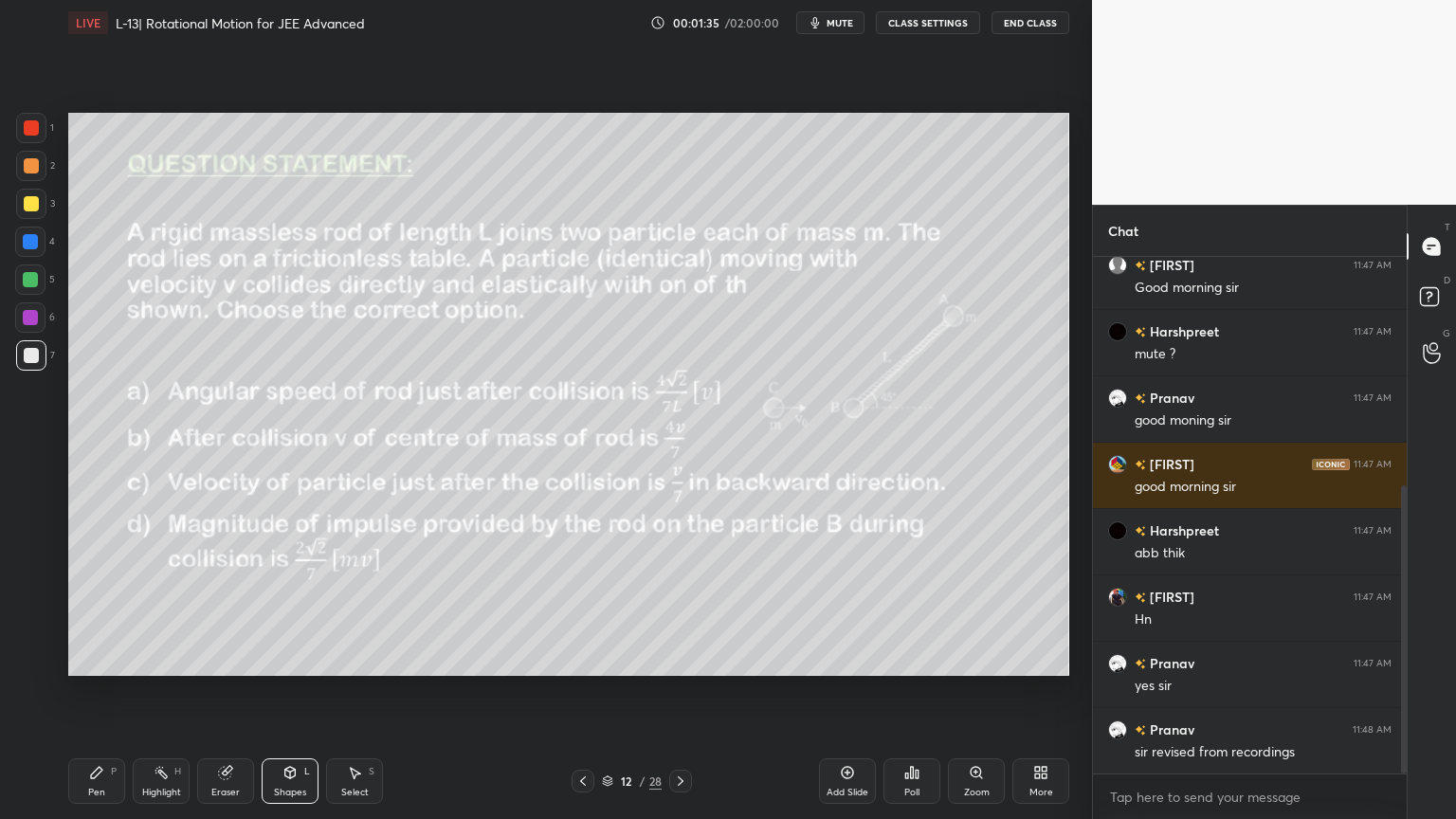 click on "Shapes L" at bounding box center (290, 781) 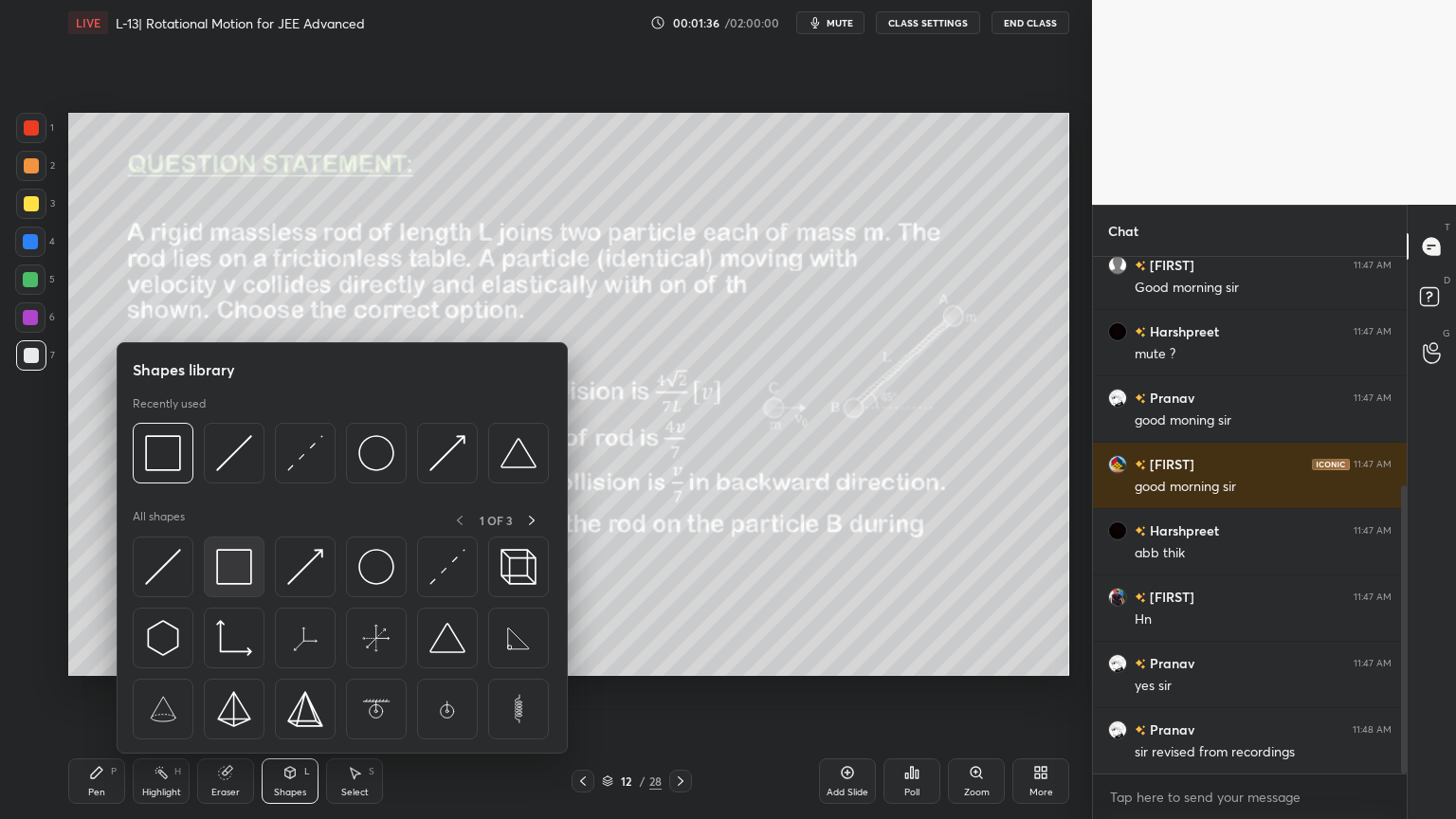 click at bounding box center [234, 567] 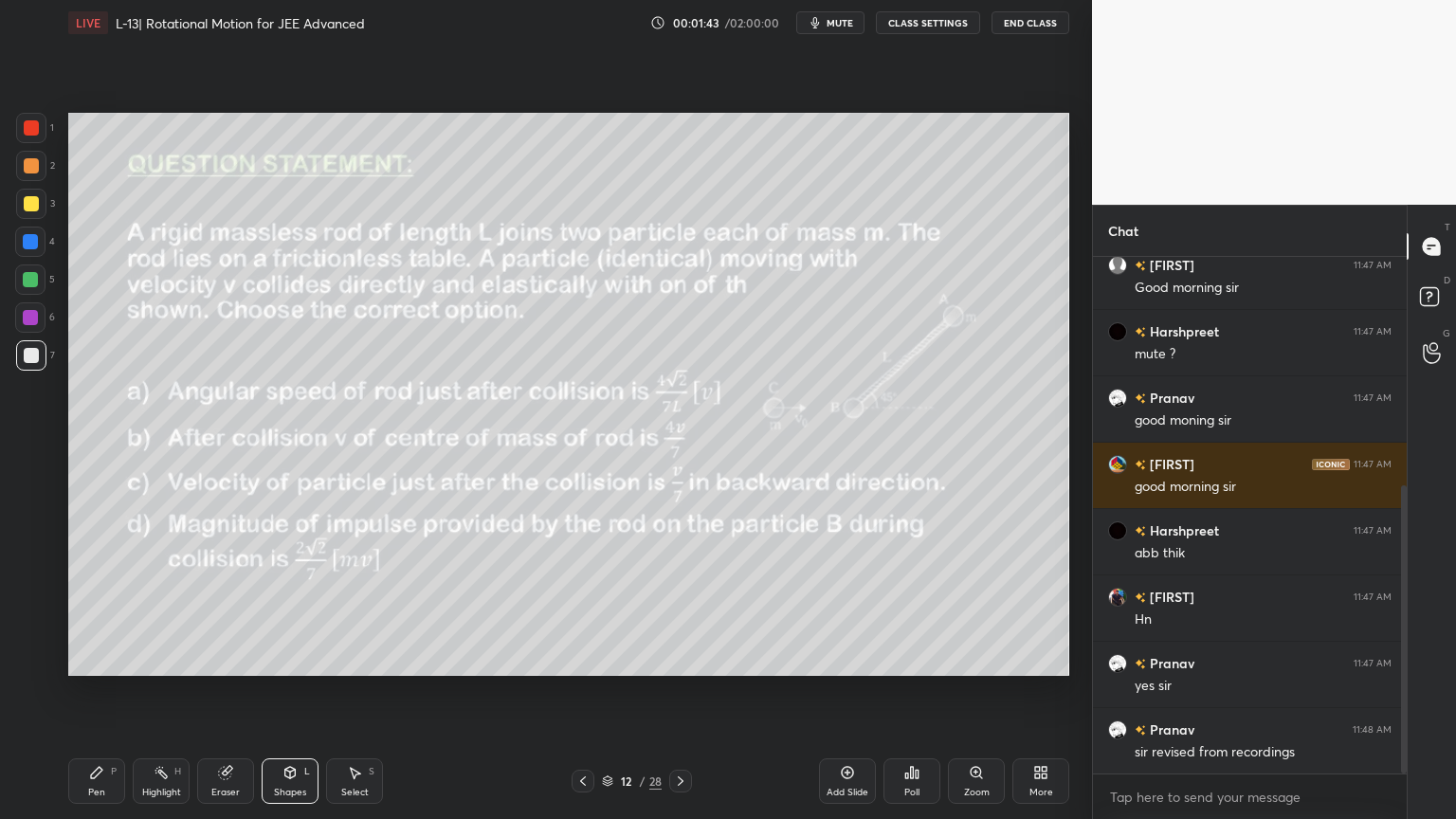click on "Pen" at bounding box center [97, 792] 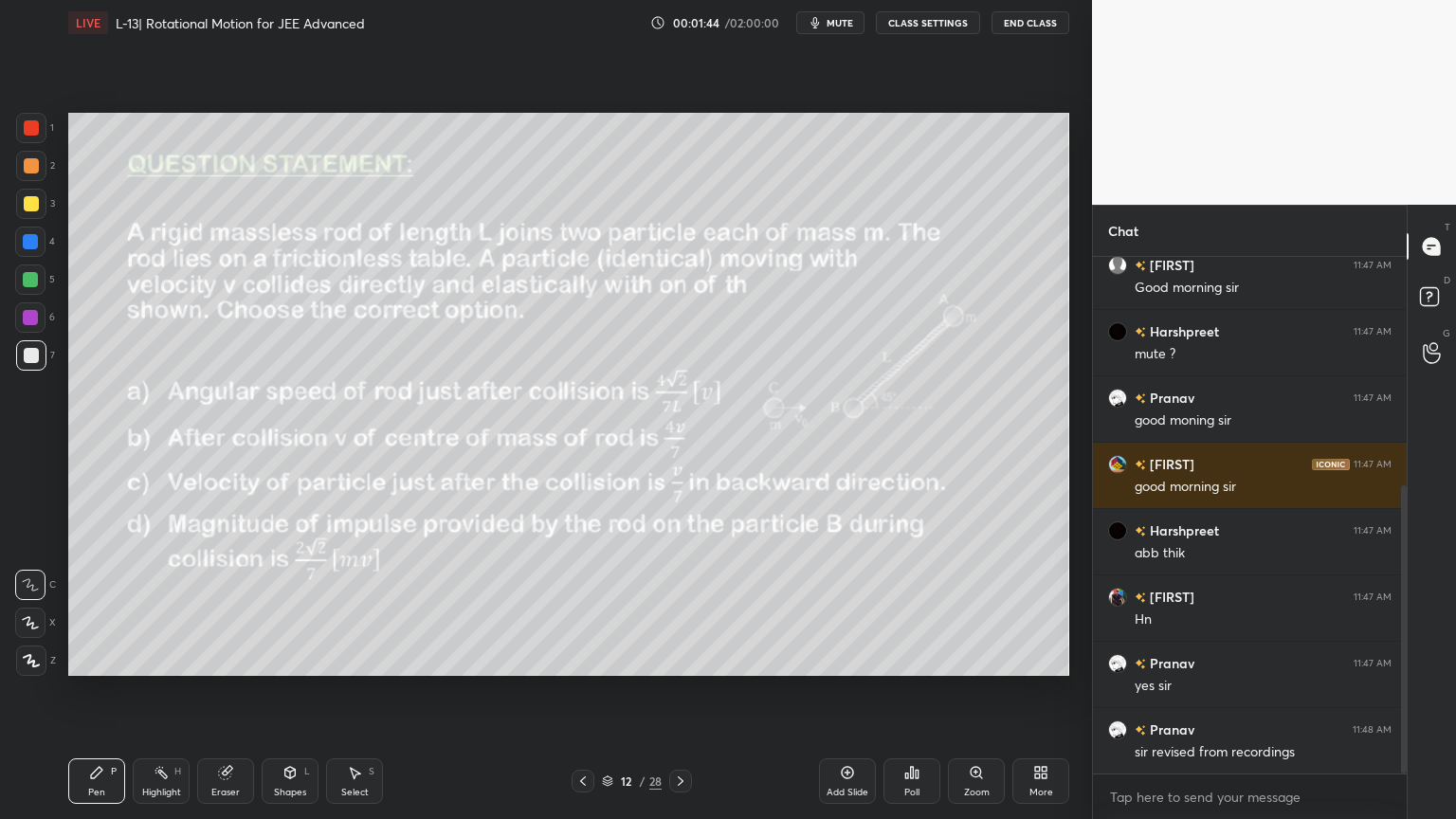 click at bounding box center [31, 204] 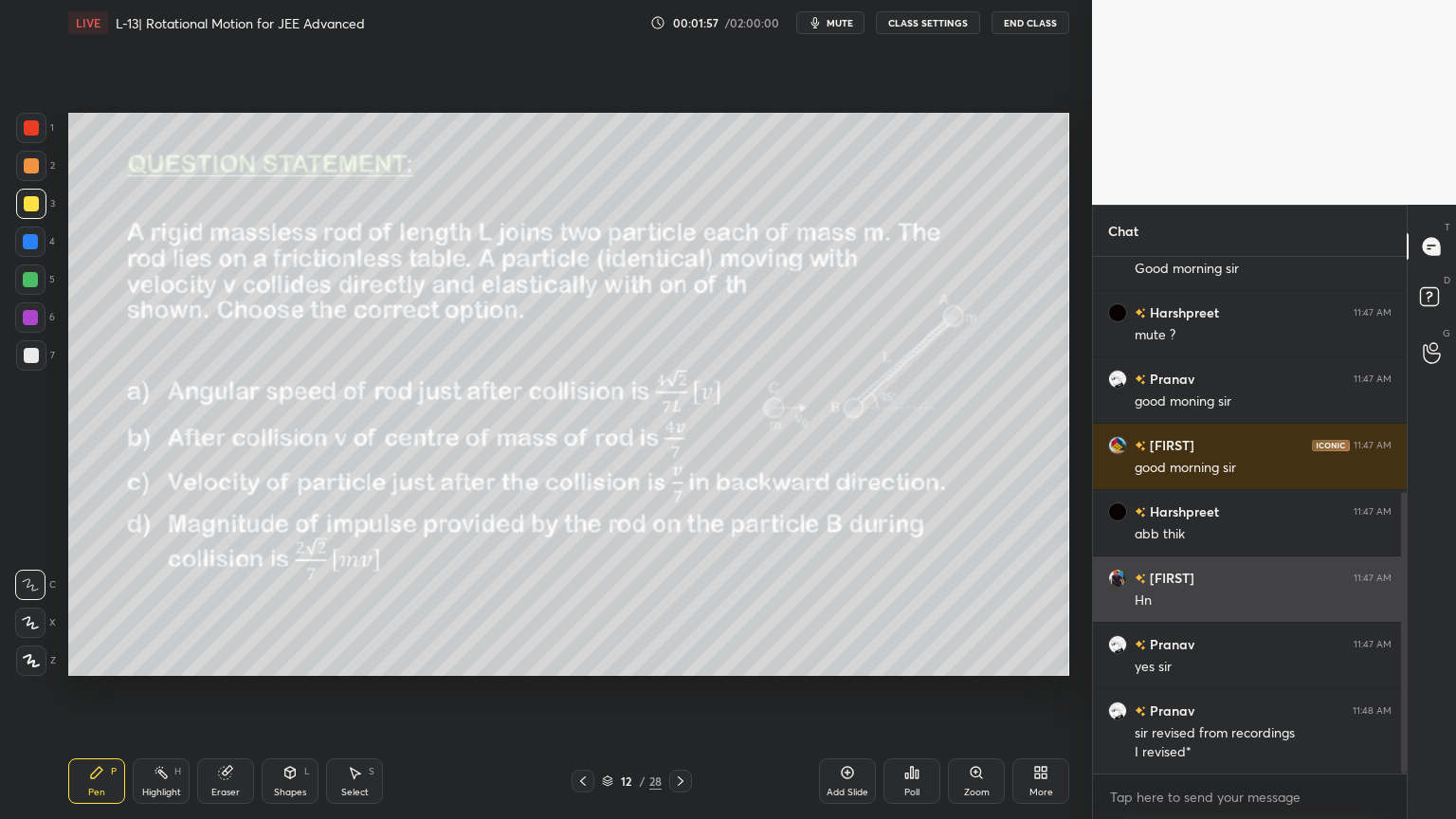 scroll, scrollTop: 429, scrollLeft: 0, axis: vertical 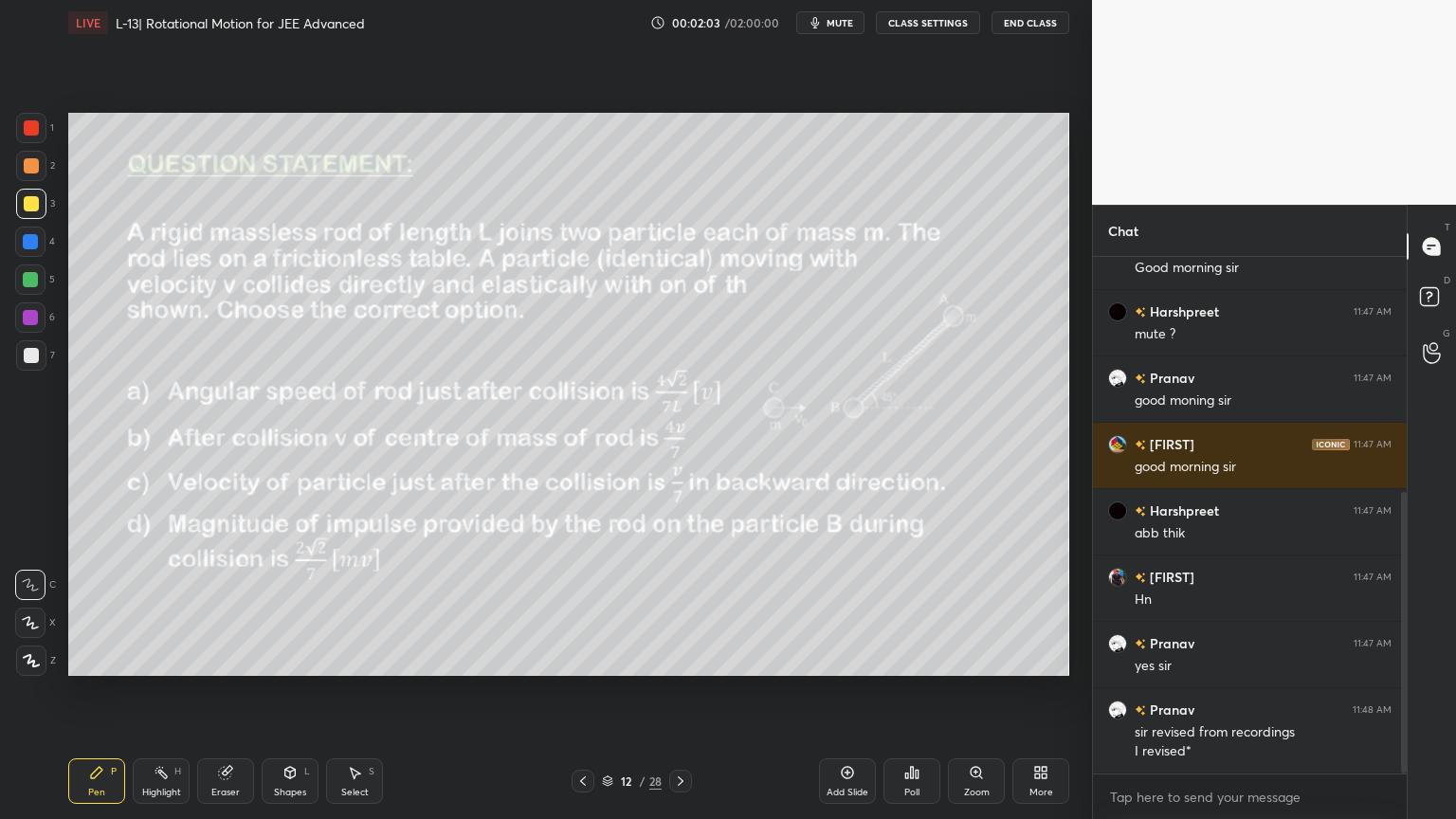 click on "1 2 3 4 5 6 7 C X Z C X Z E E Erase all   H H" at bounding box center (30, 394) 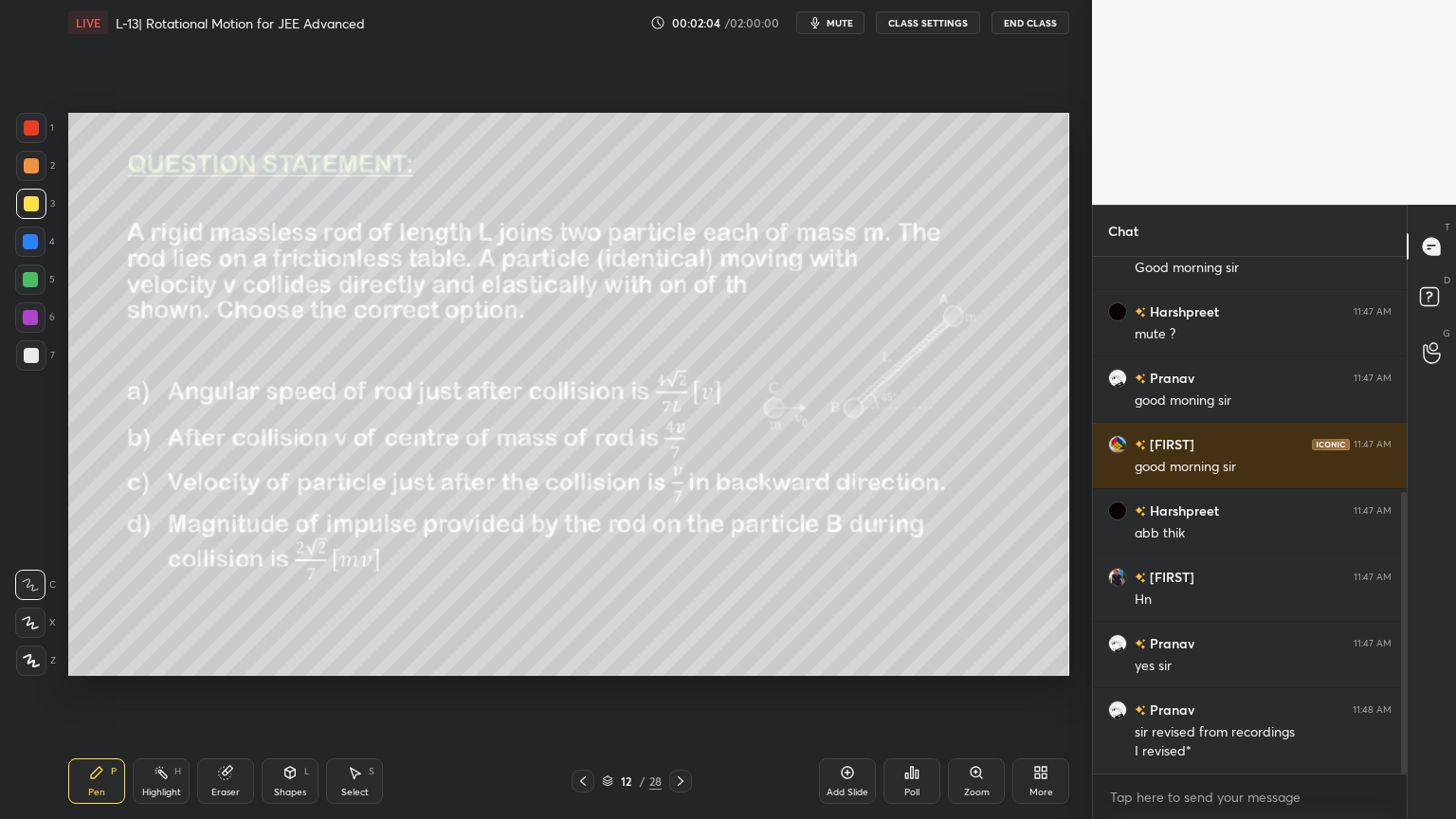 click 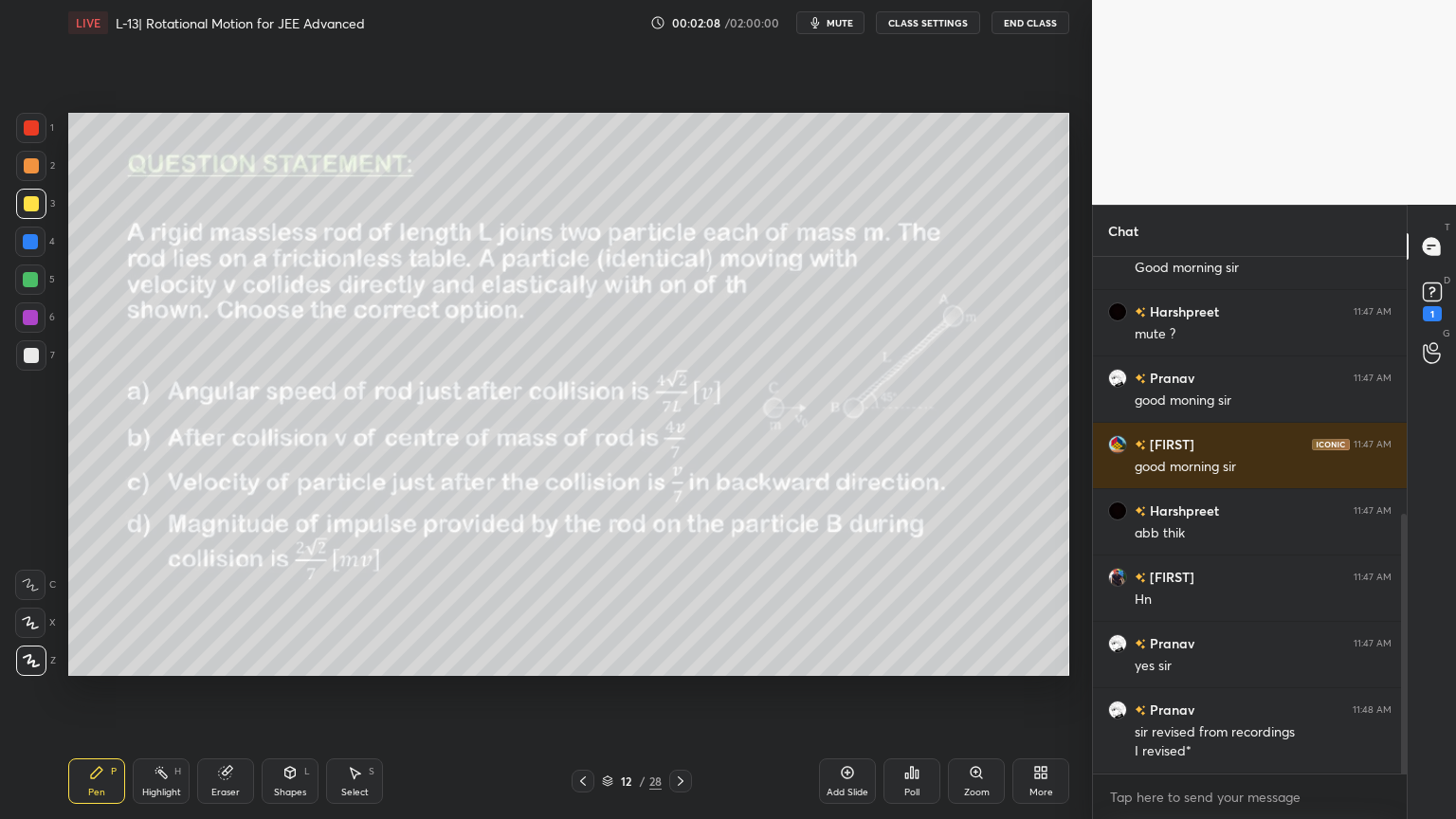scroll, scrollTop: 511, scrollLeft: 0, axis: vertical 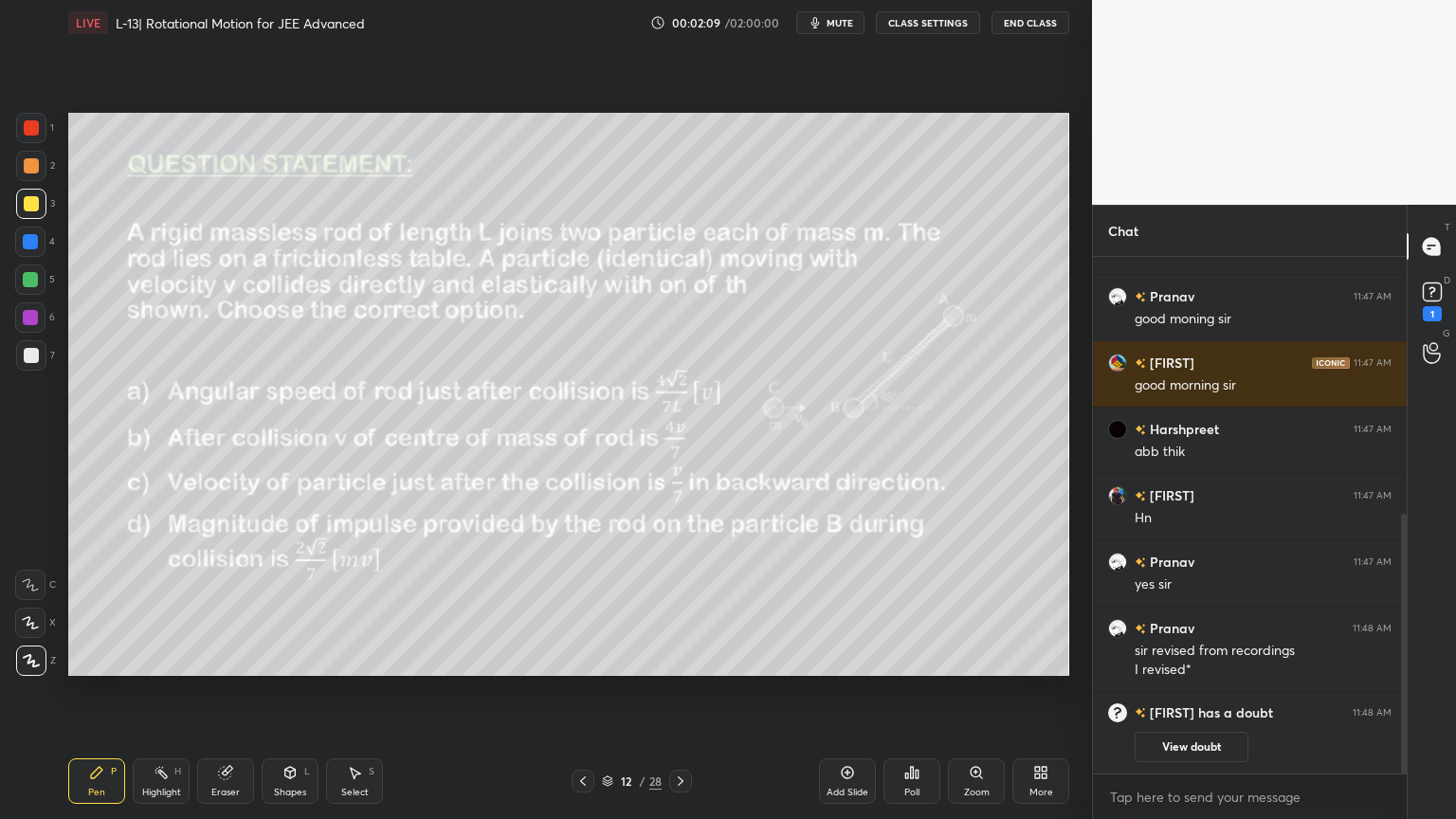 click at bounding box center (681, 781) 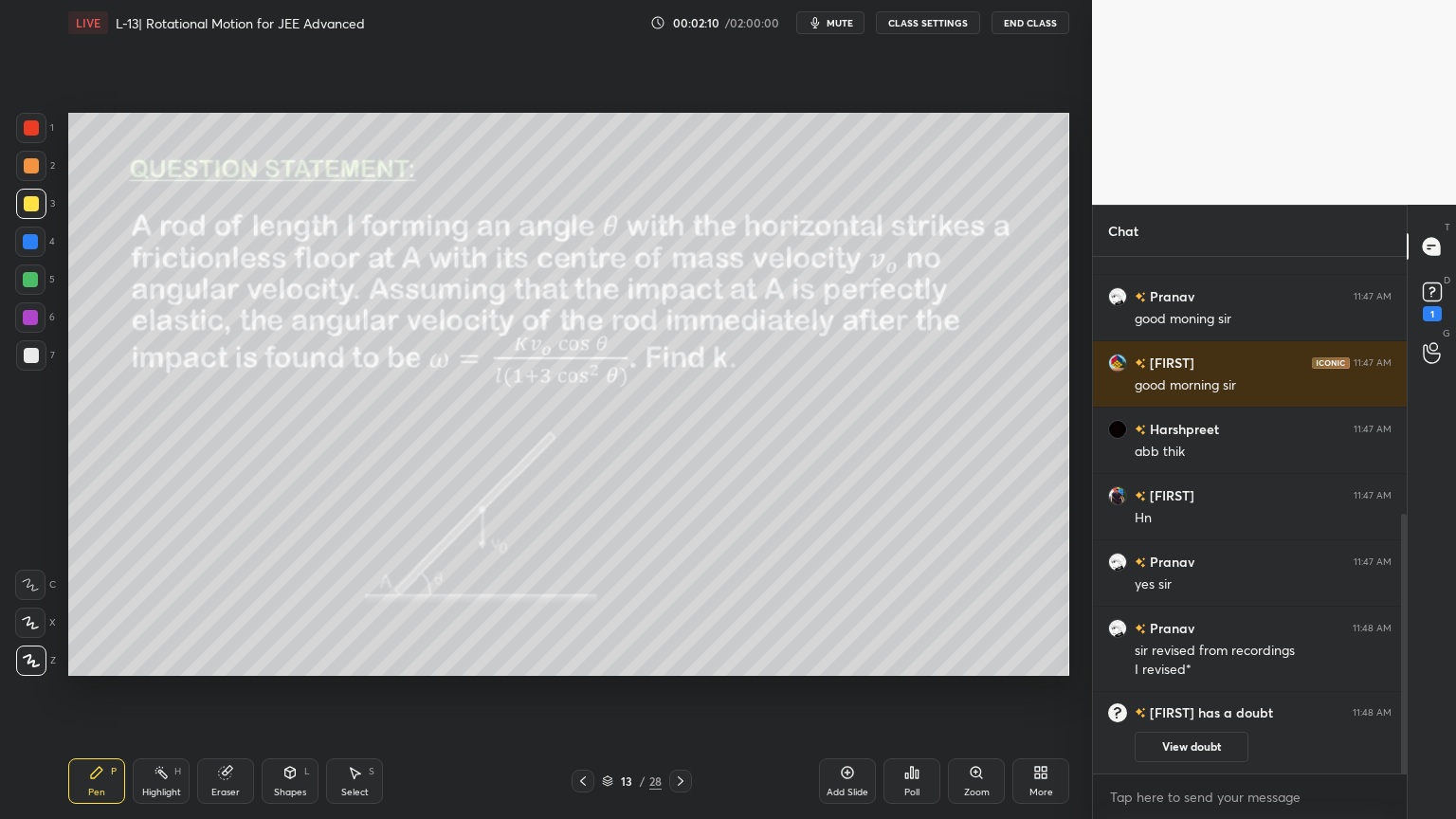 click on "View doubt" at bounding box center [1192, 747] 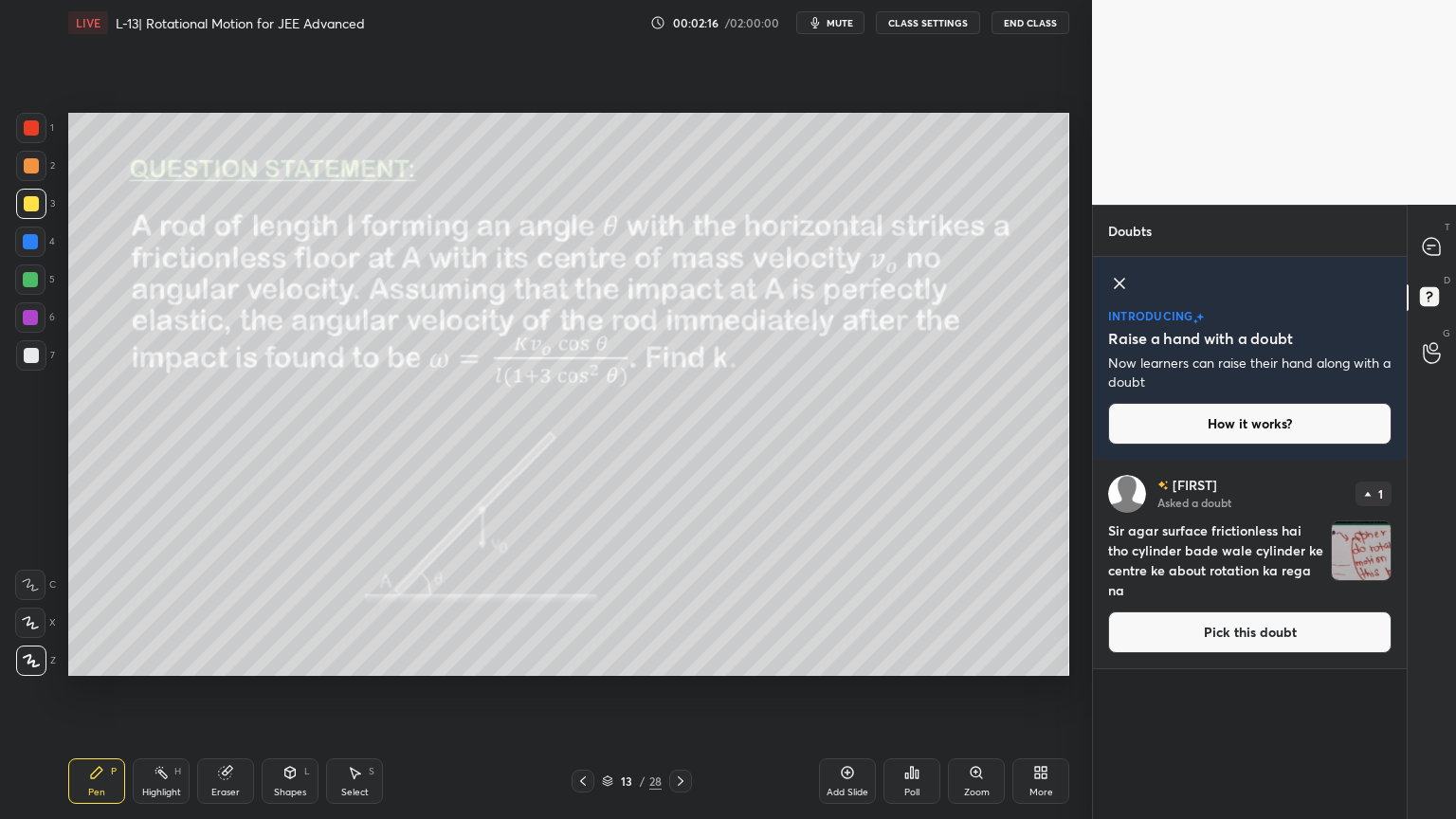 click on "Pick this doubt" at bounding box center (1249, 632) 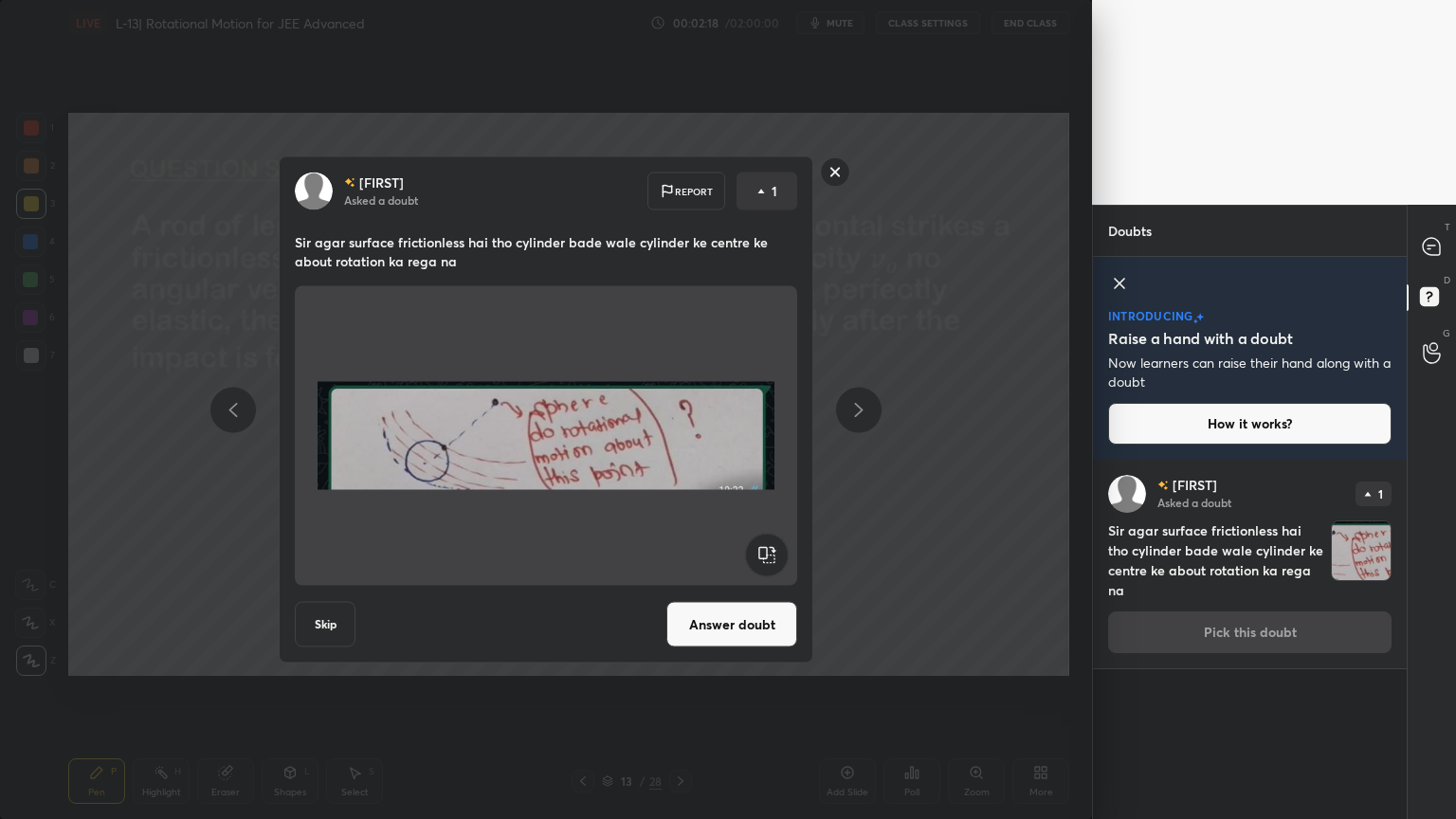 click on "Answer doubt" at bounding box center (732, 625) 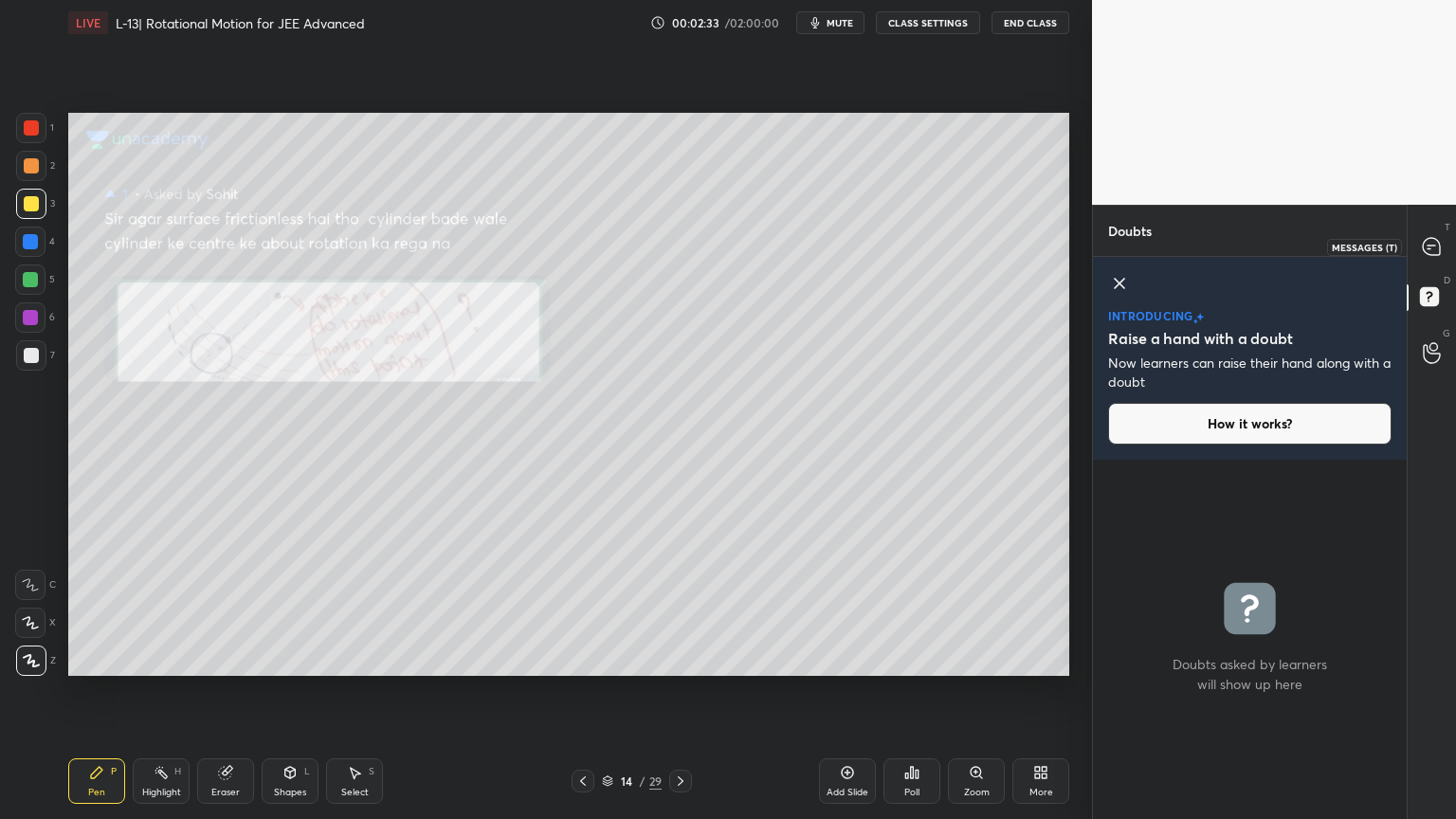 click 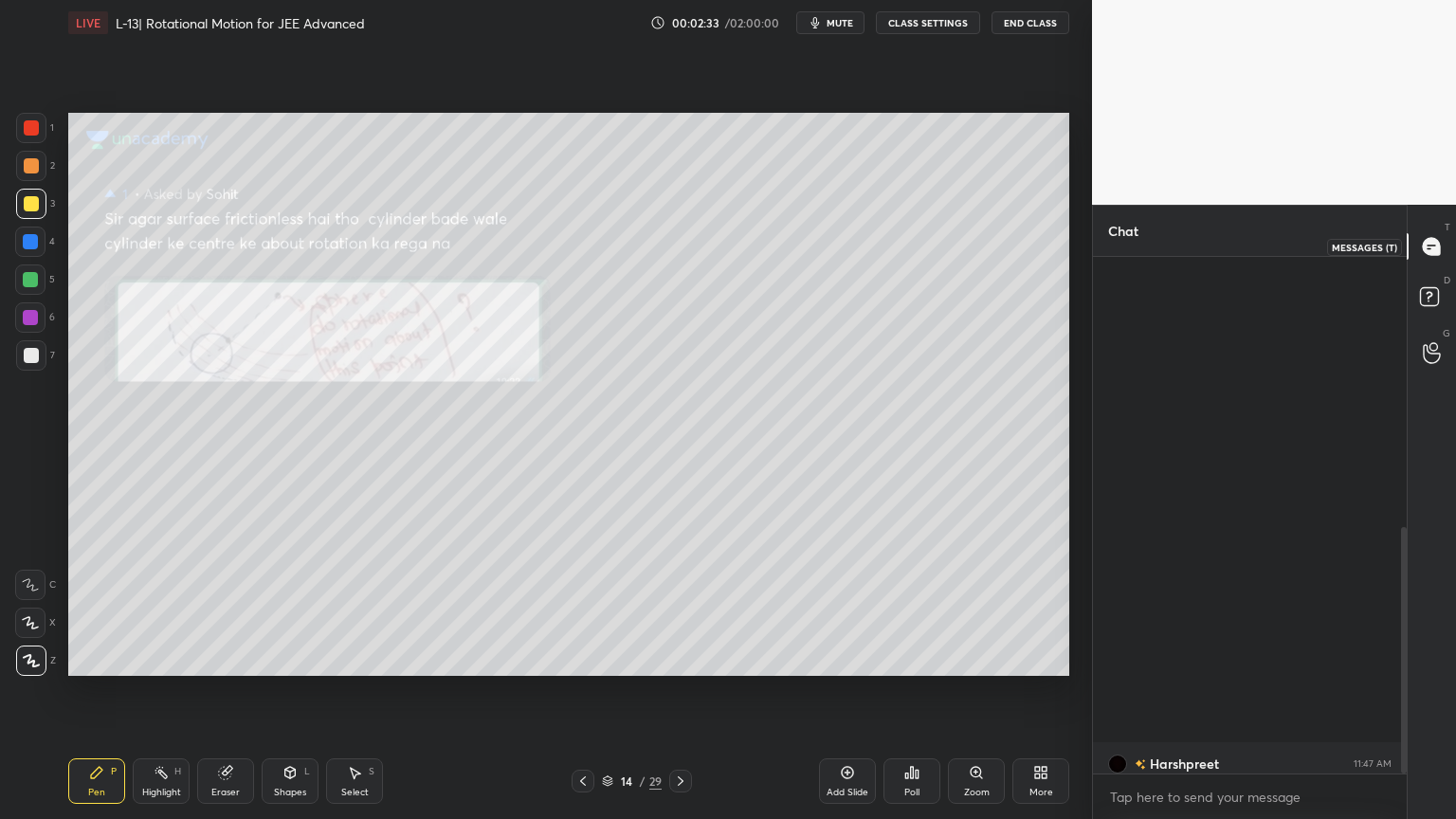 scroll, scrollTop: 564, scrollLeft: 0, axis: vertical 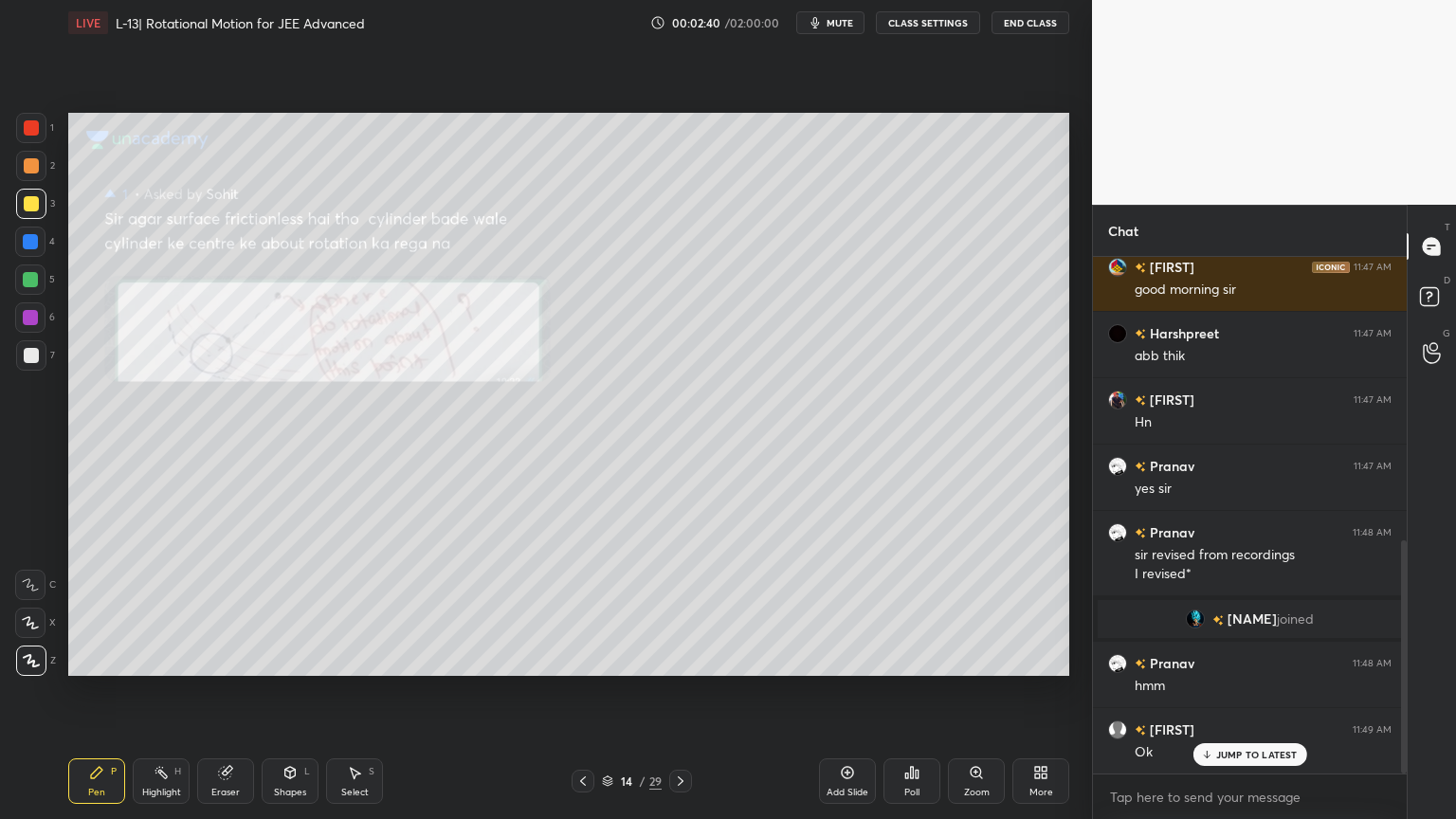 click at bounding box center (31, 166) 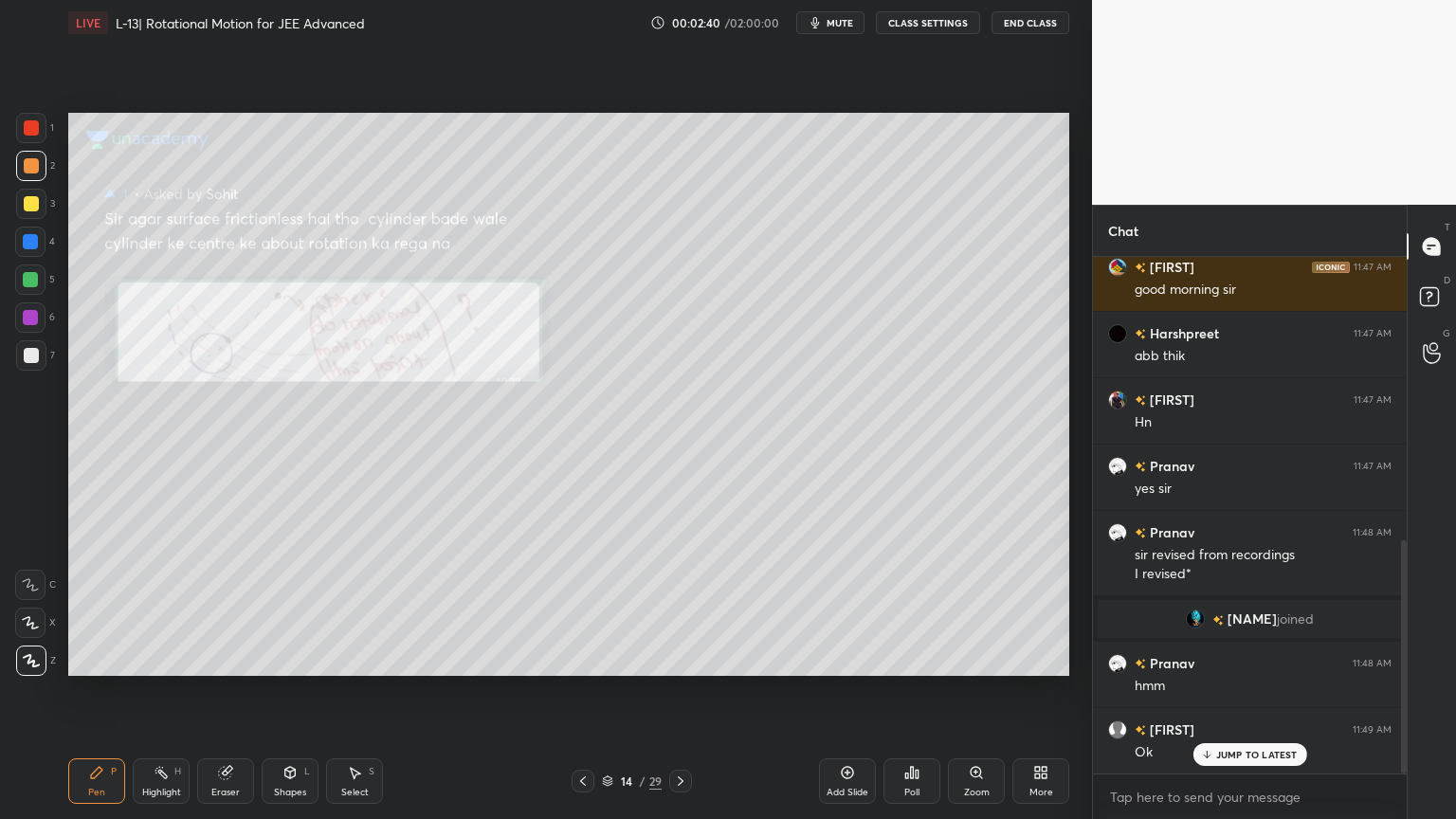 click at bounding box center (31, 128) 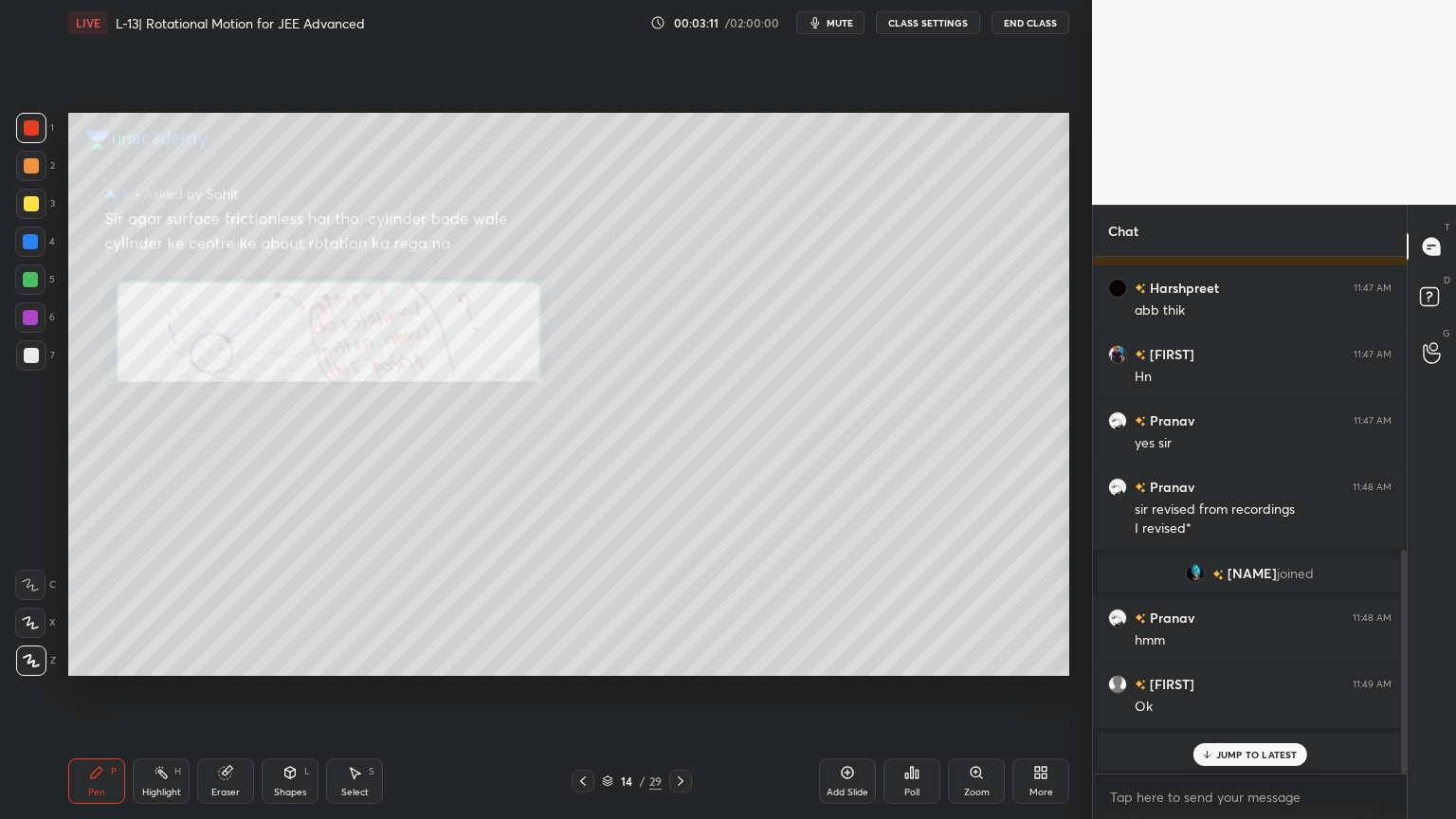 scroll, scrollTop: 676, scrollLeft: 0, axis: vertical 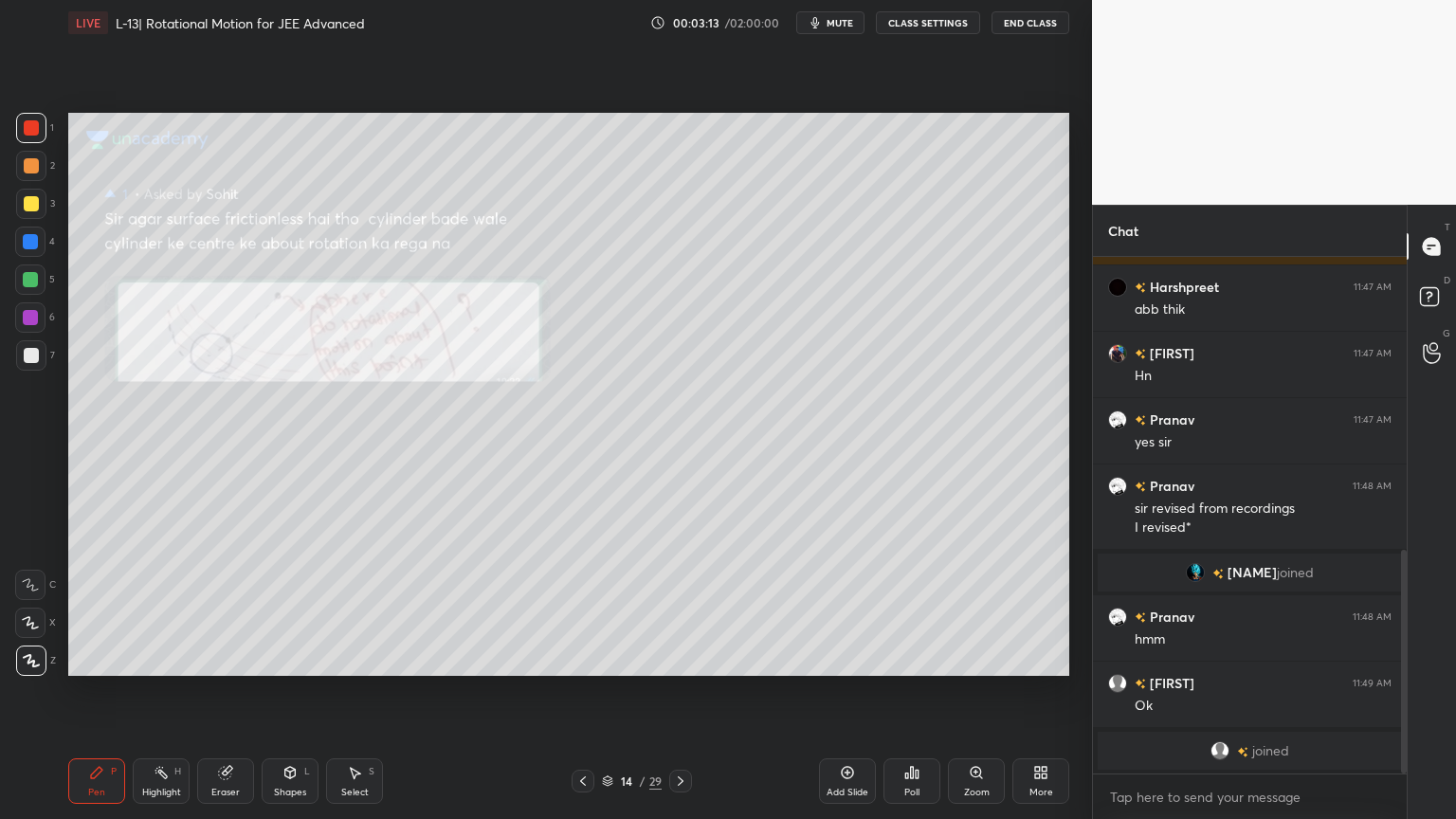 click at bounding box center [583, 781] 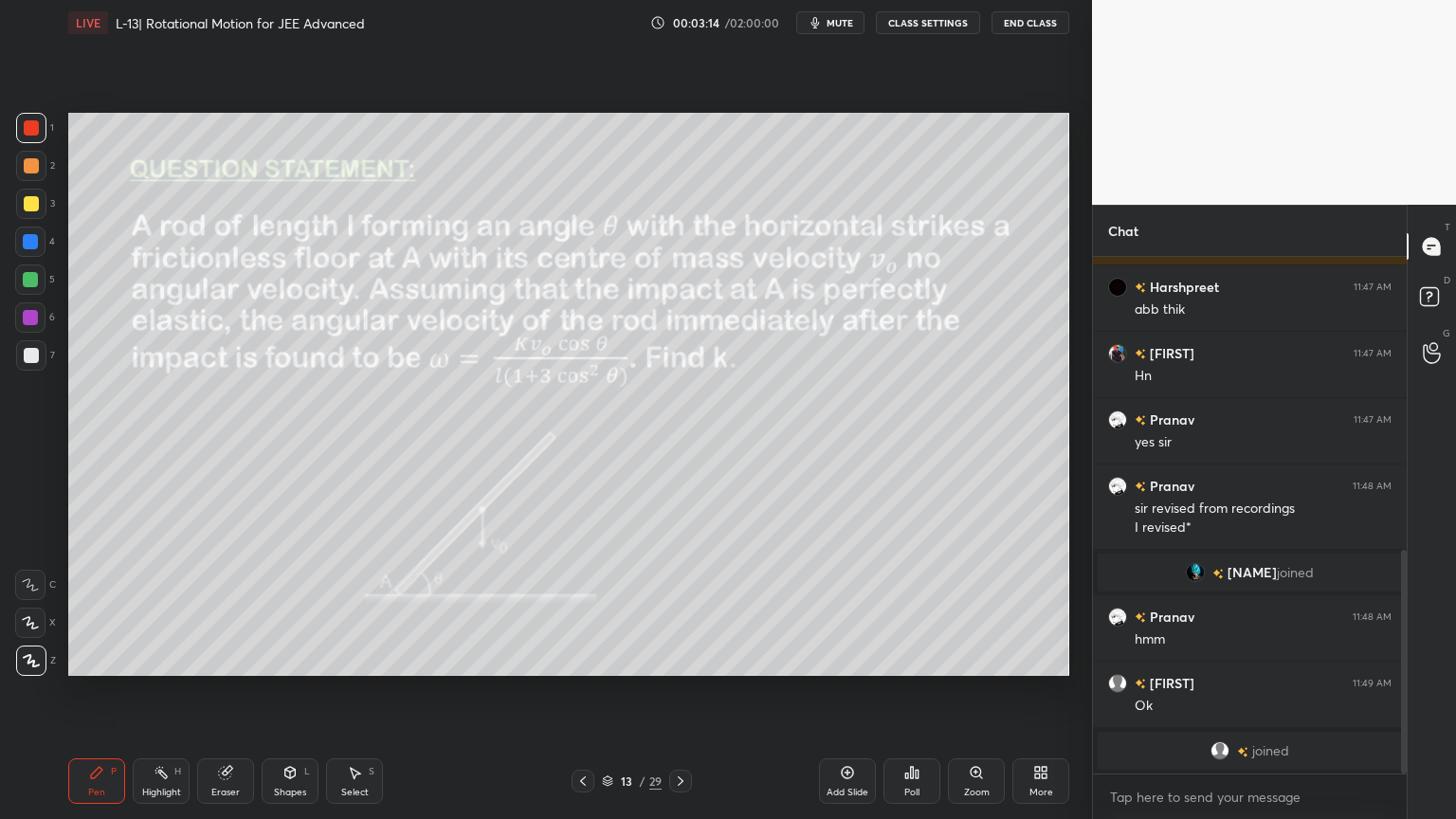 click at bounding box center [583, 781] 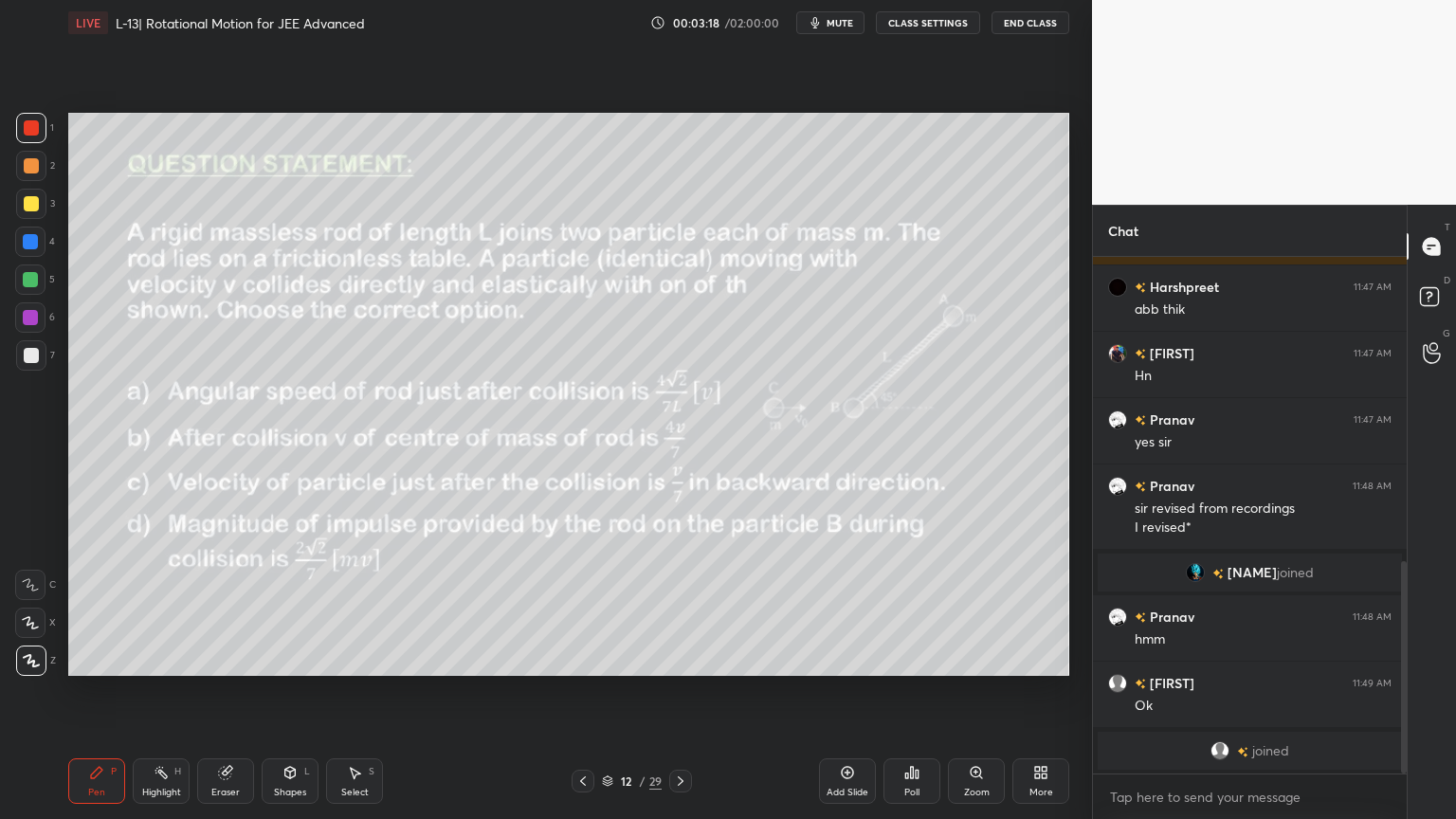 scroll, scrollTop: 742, scrollLeft: 0, axis: vertical 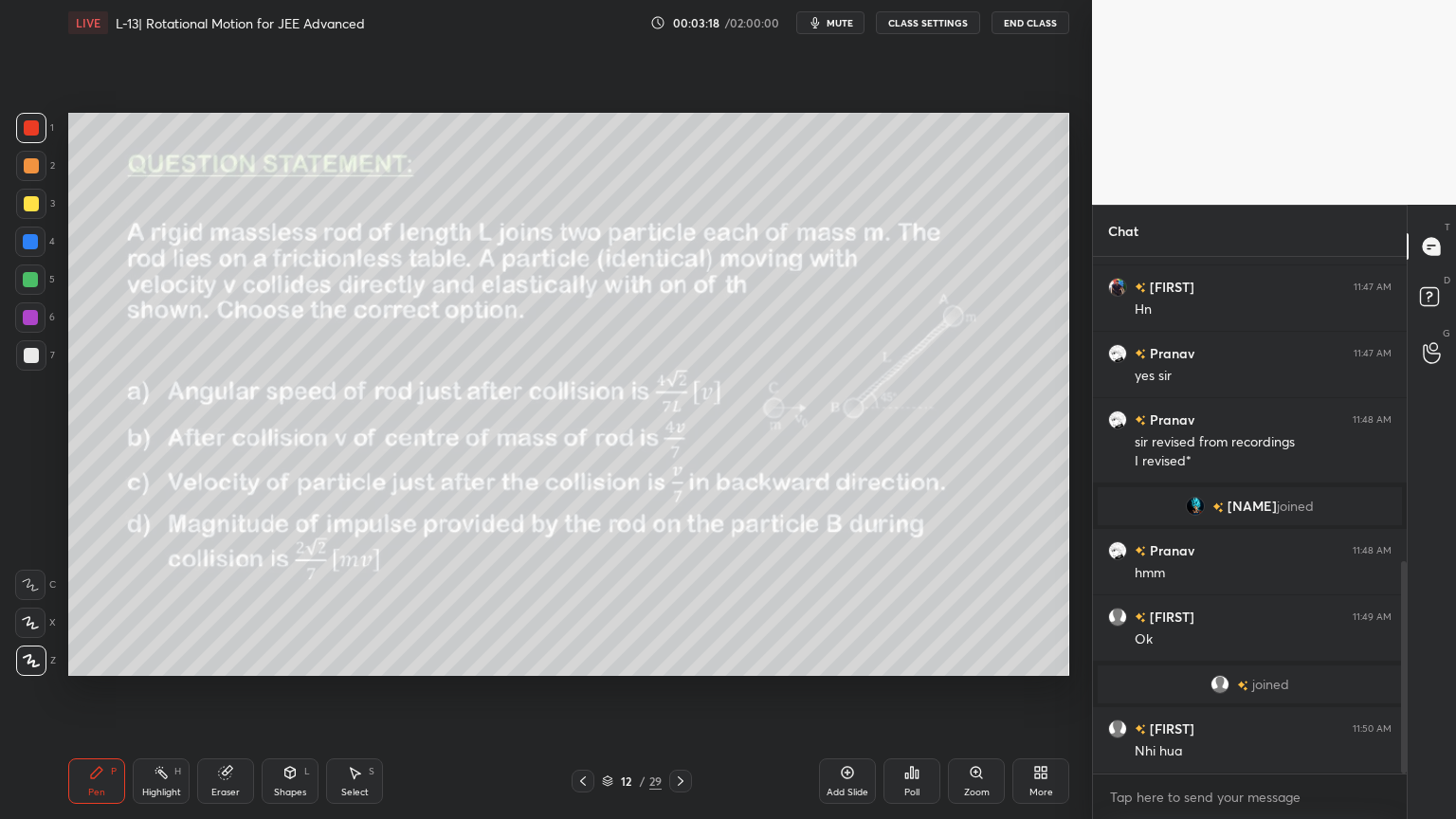 click 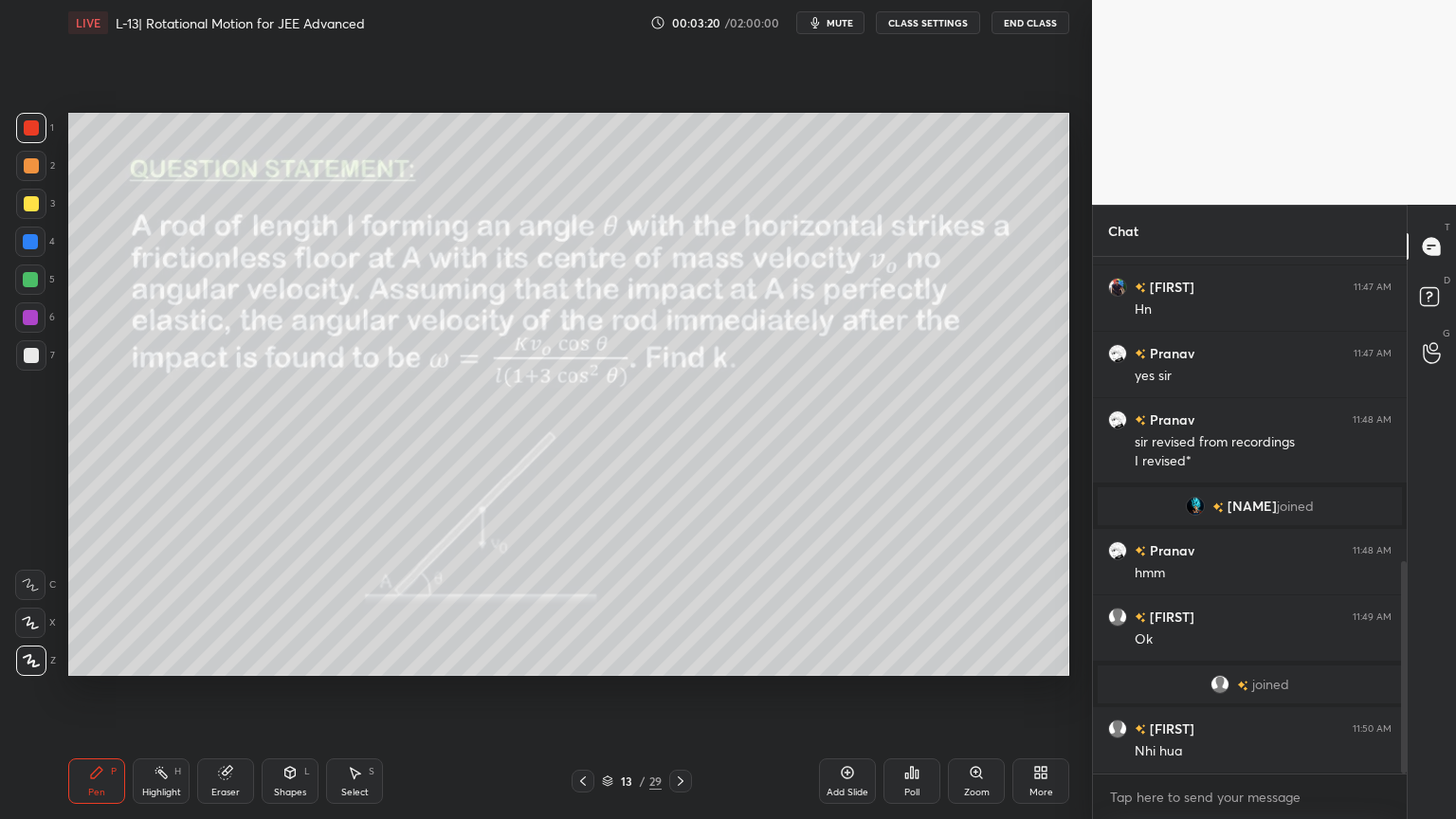 click 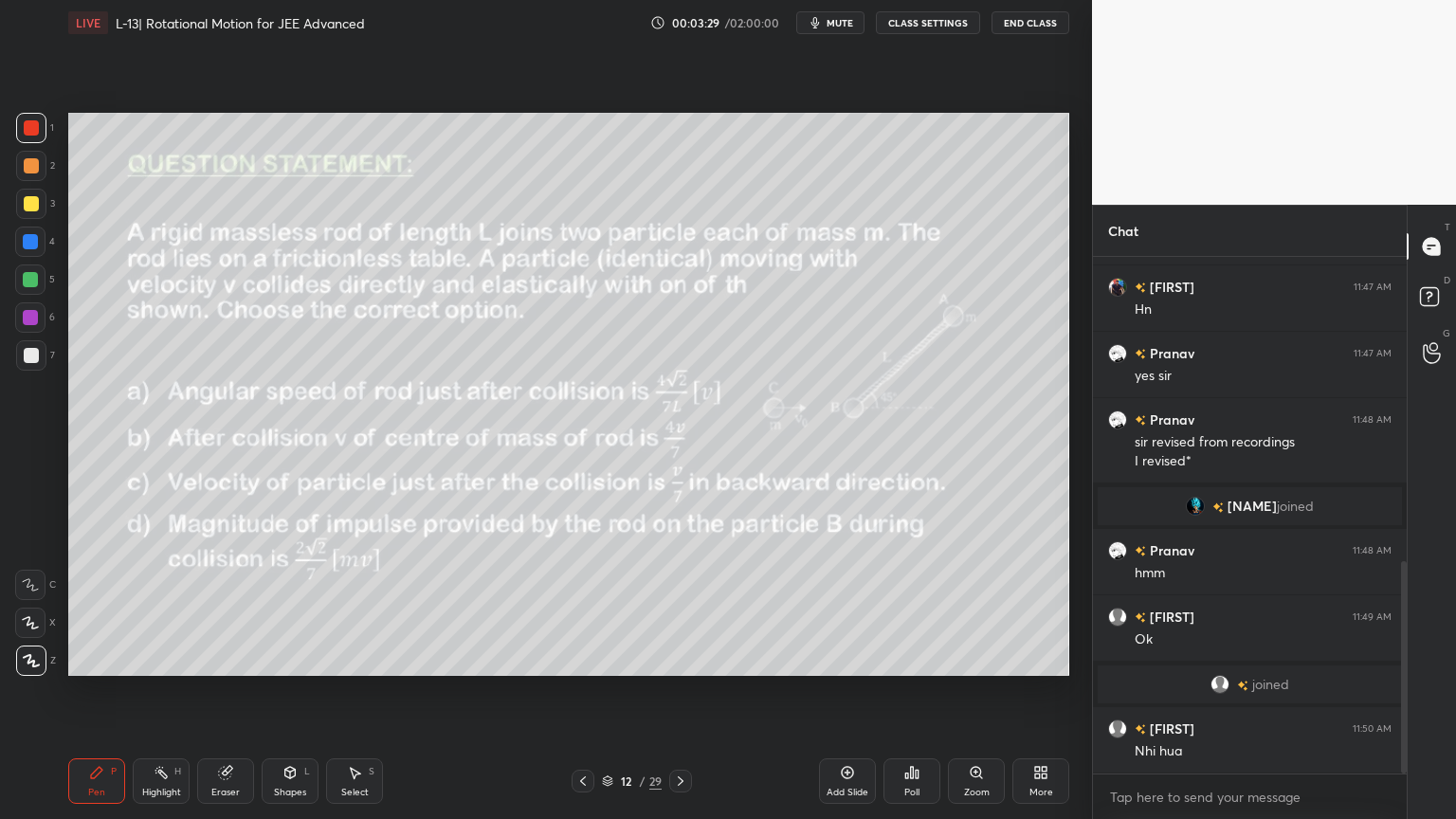 click 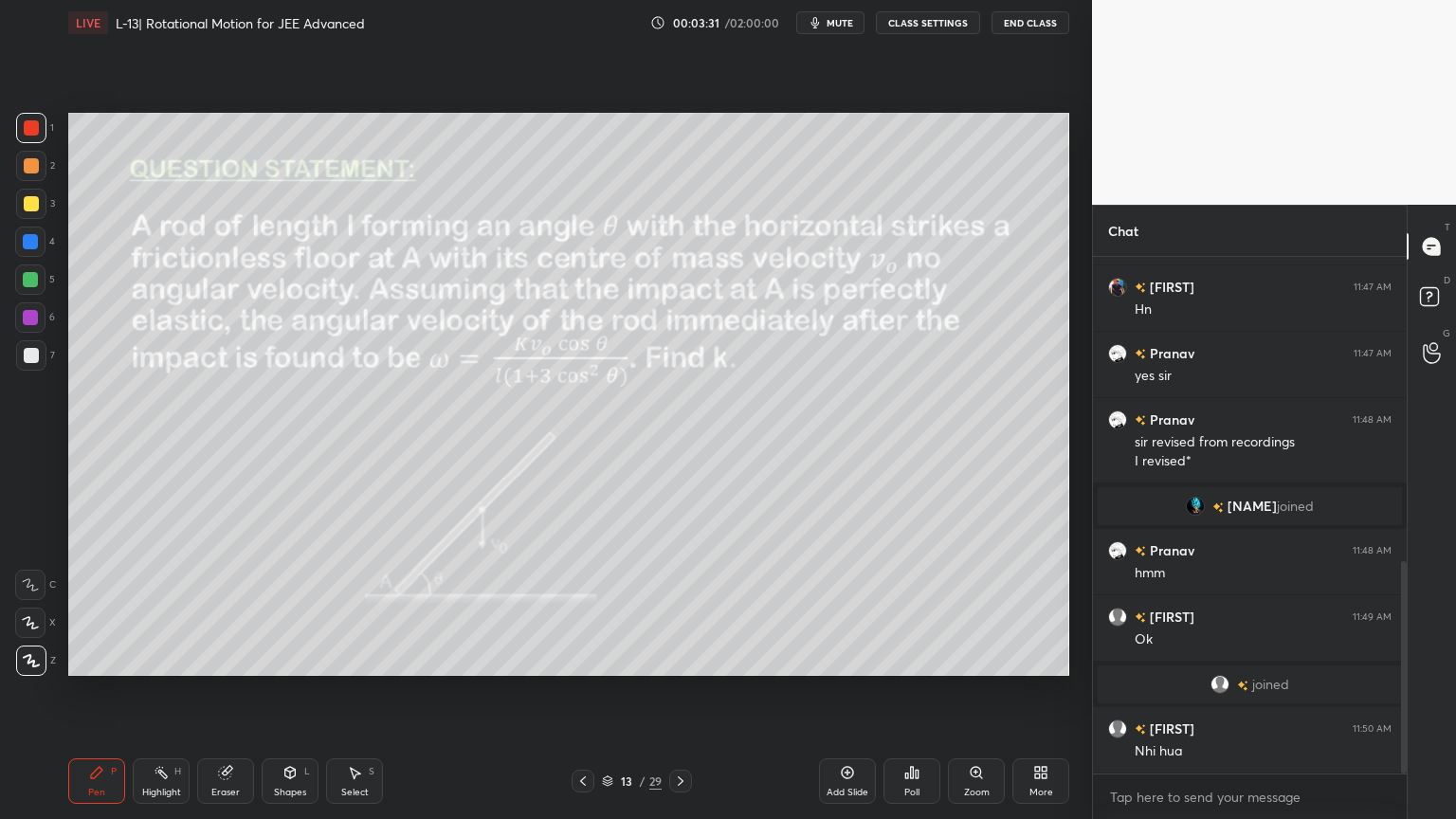 click at bounding box center [681, 781] 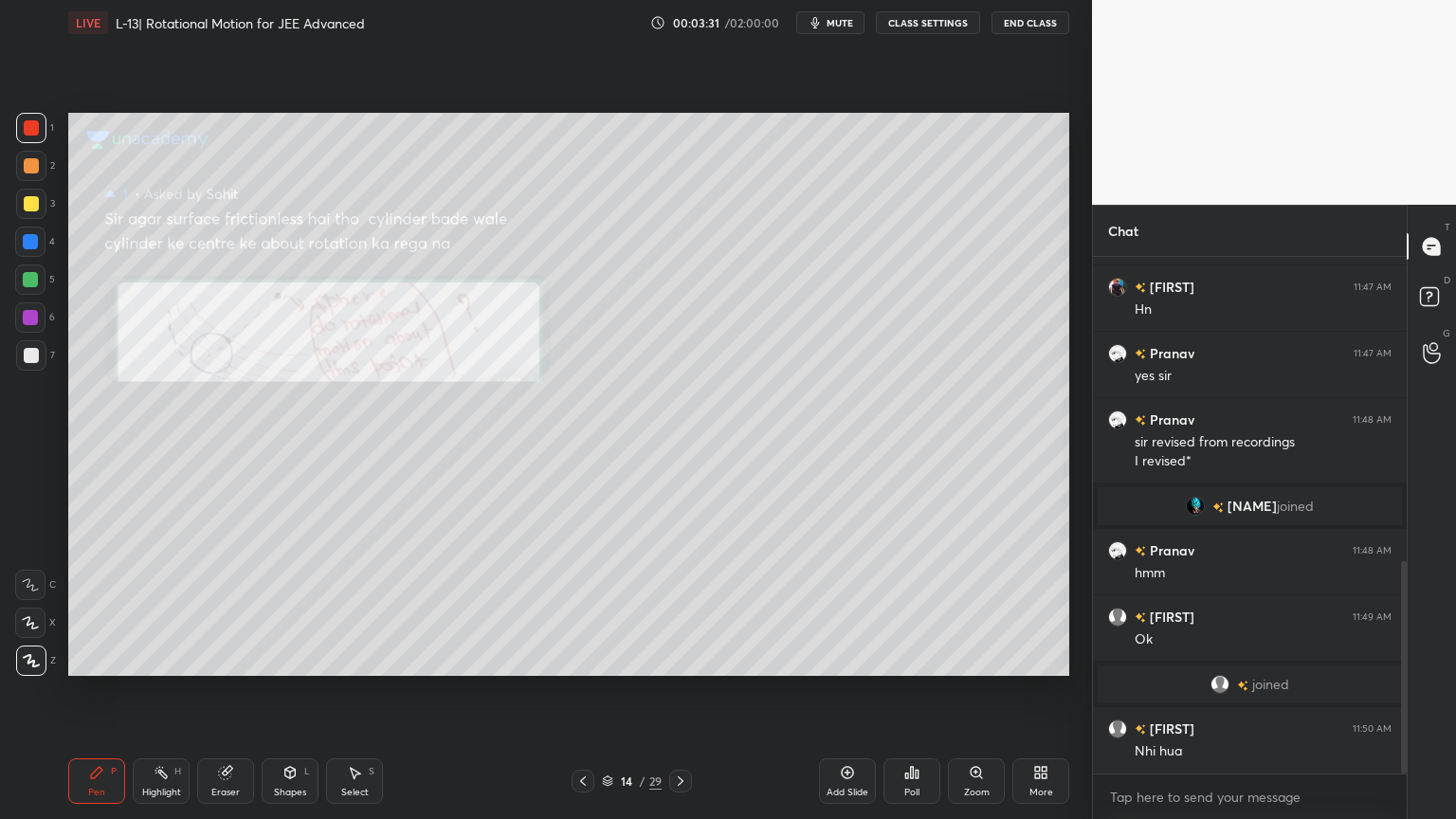 click at bounding box center (681, 781) 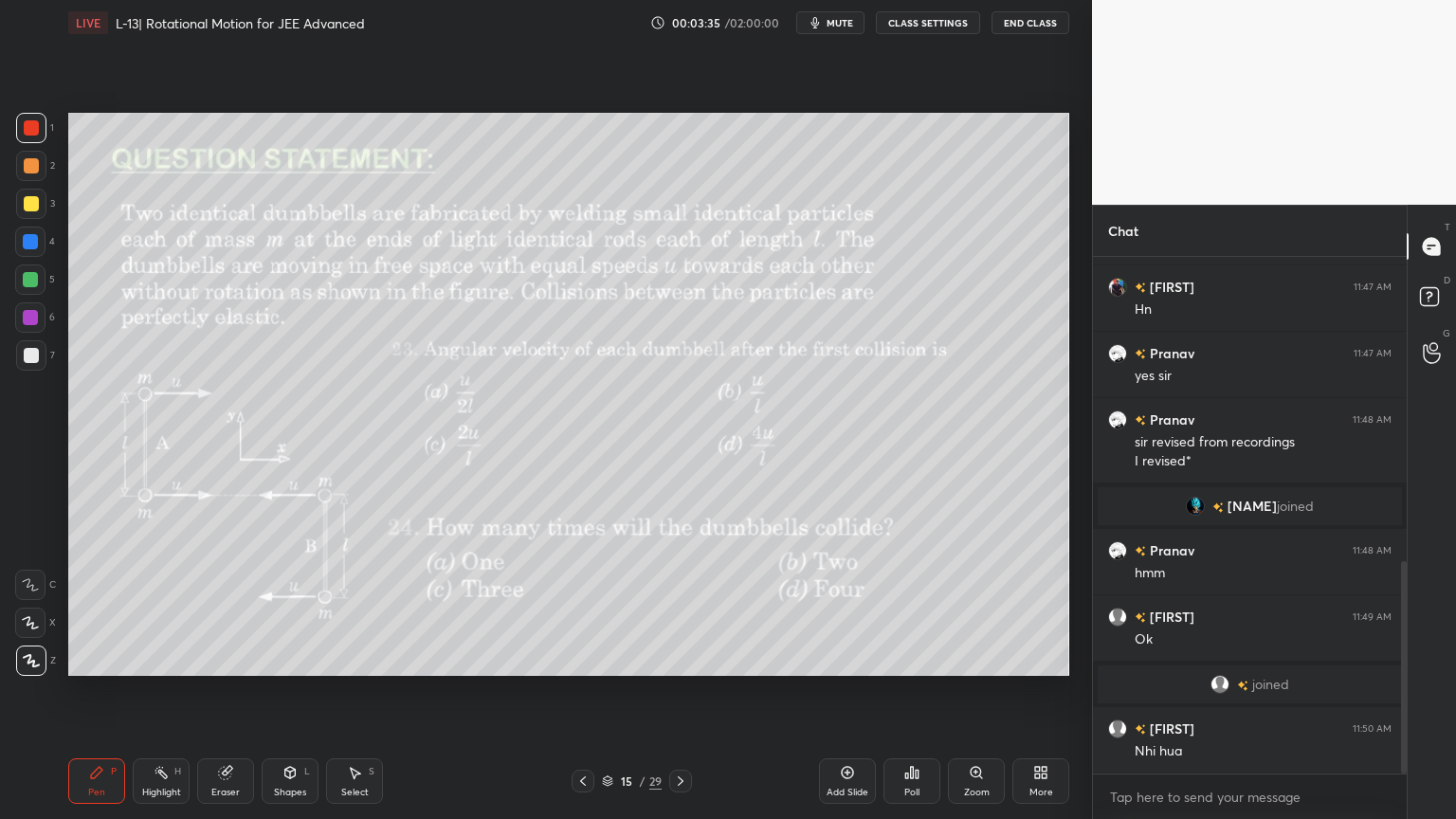 click 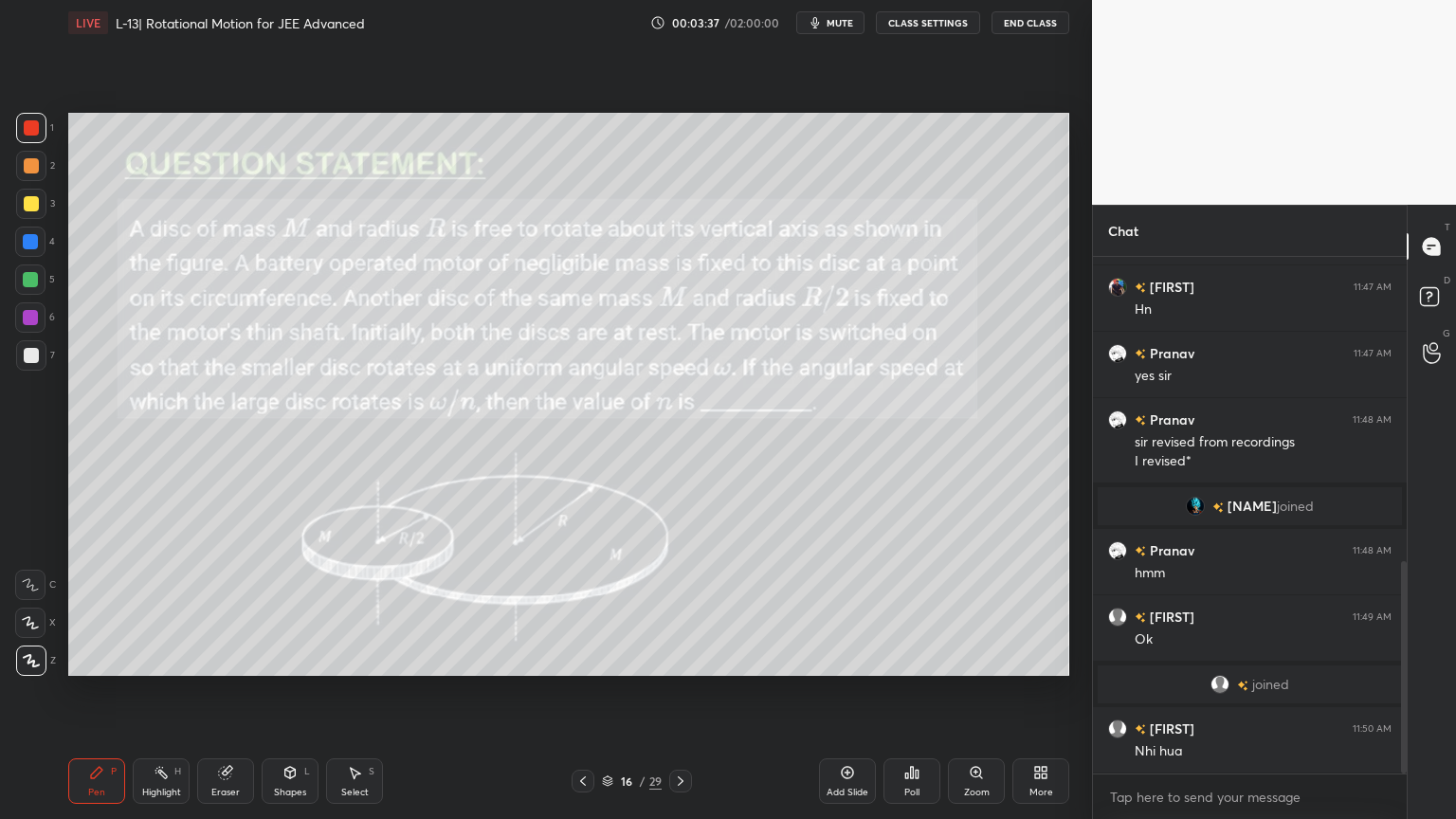click 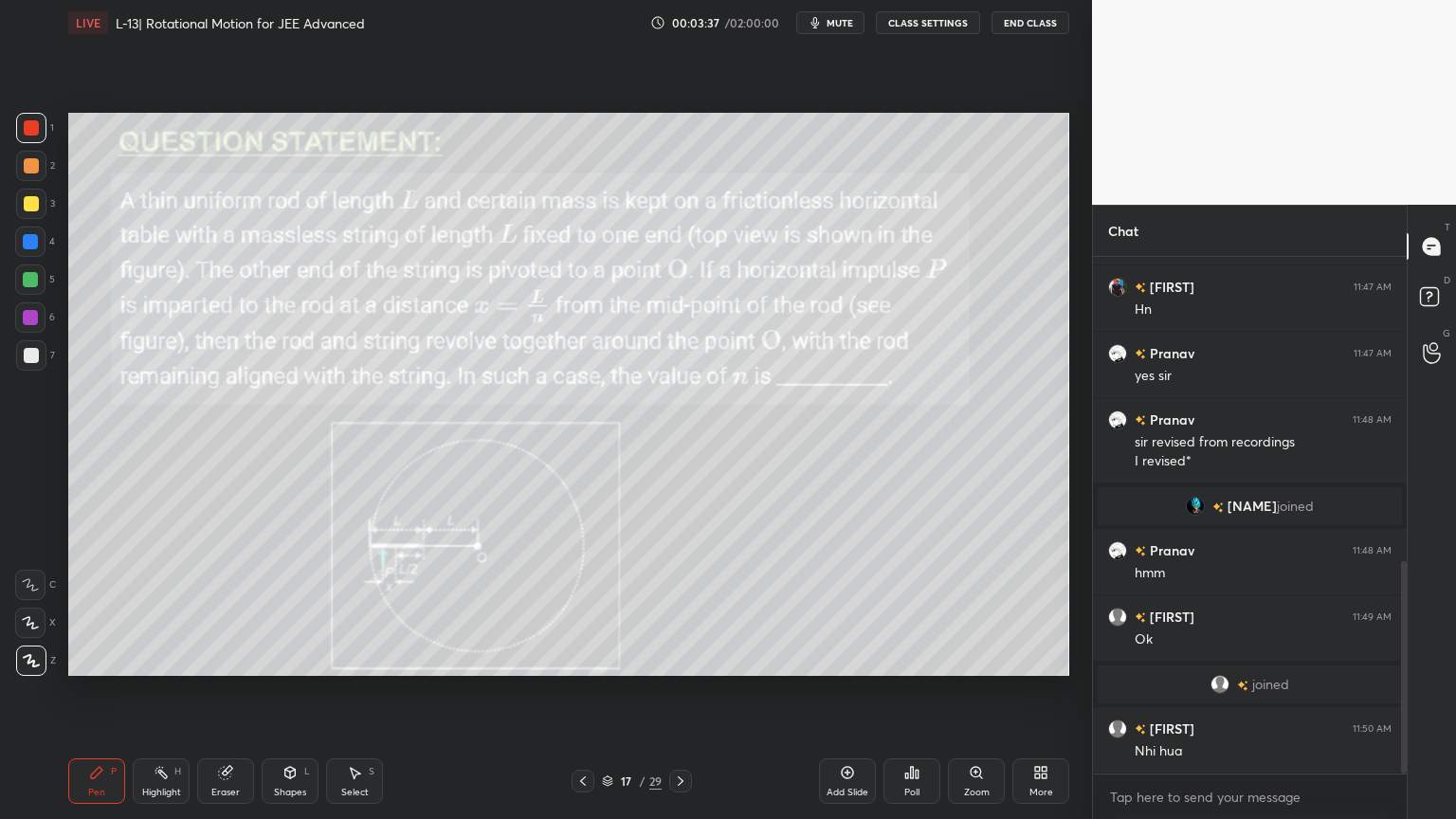 click 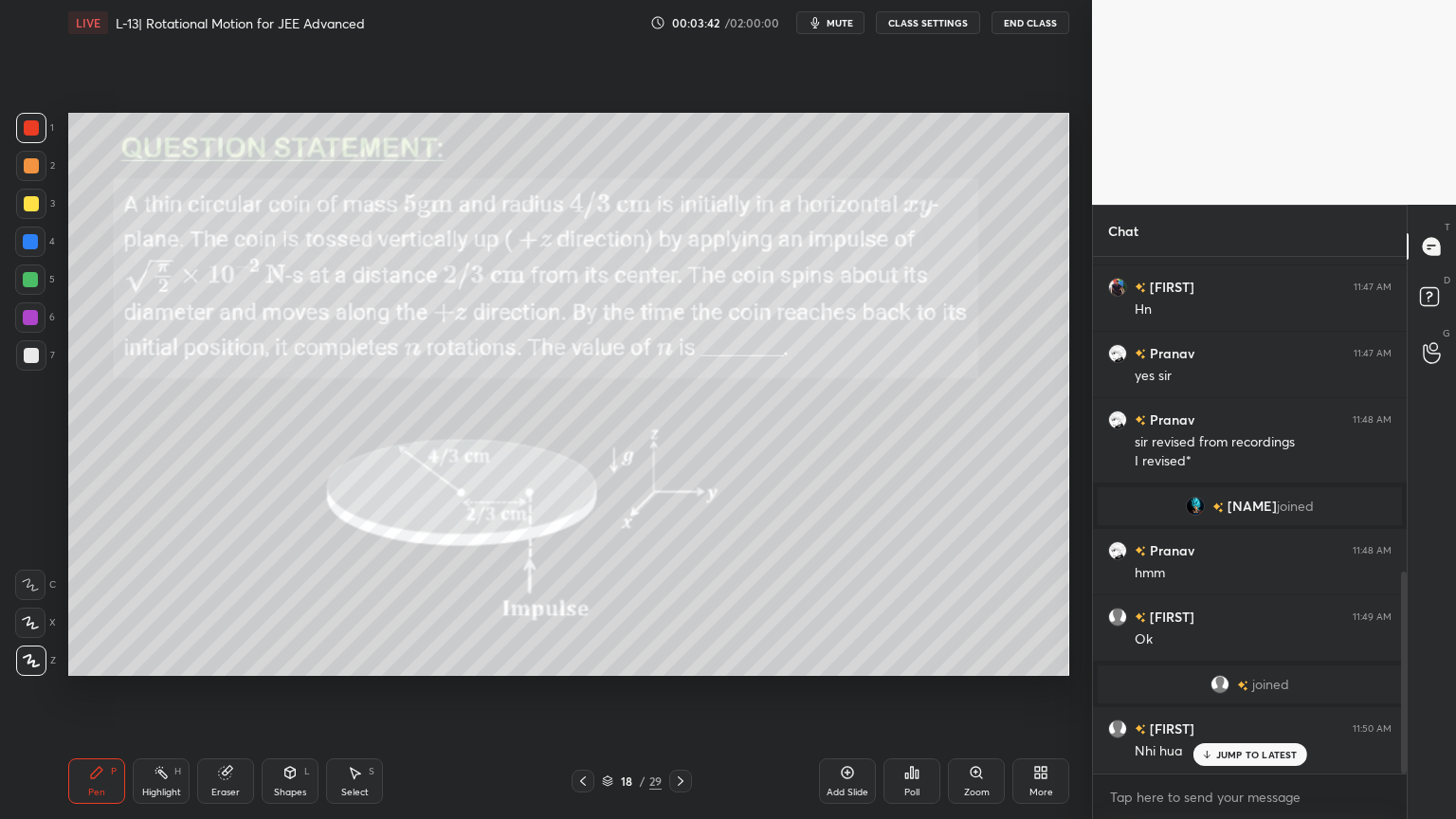 scroll, scrollTop: 808, scrollLeft: 0, axis: vertical 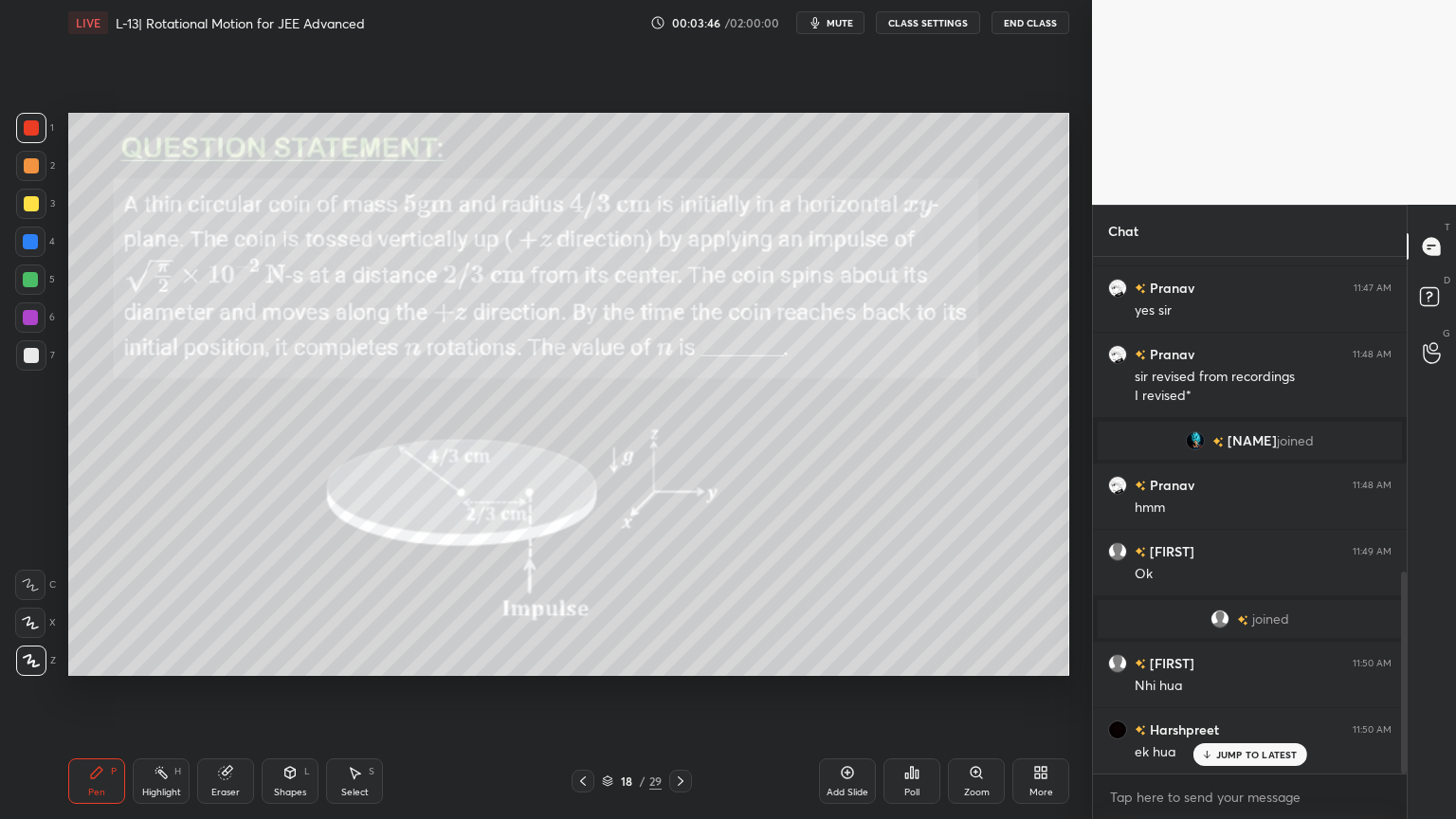click 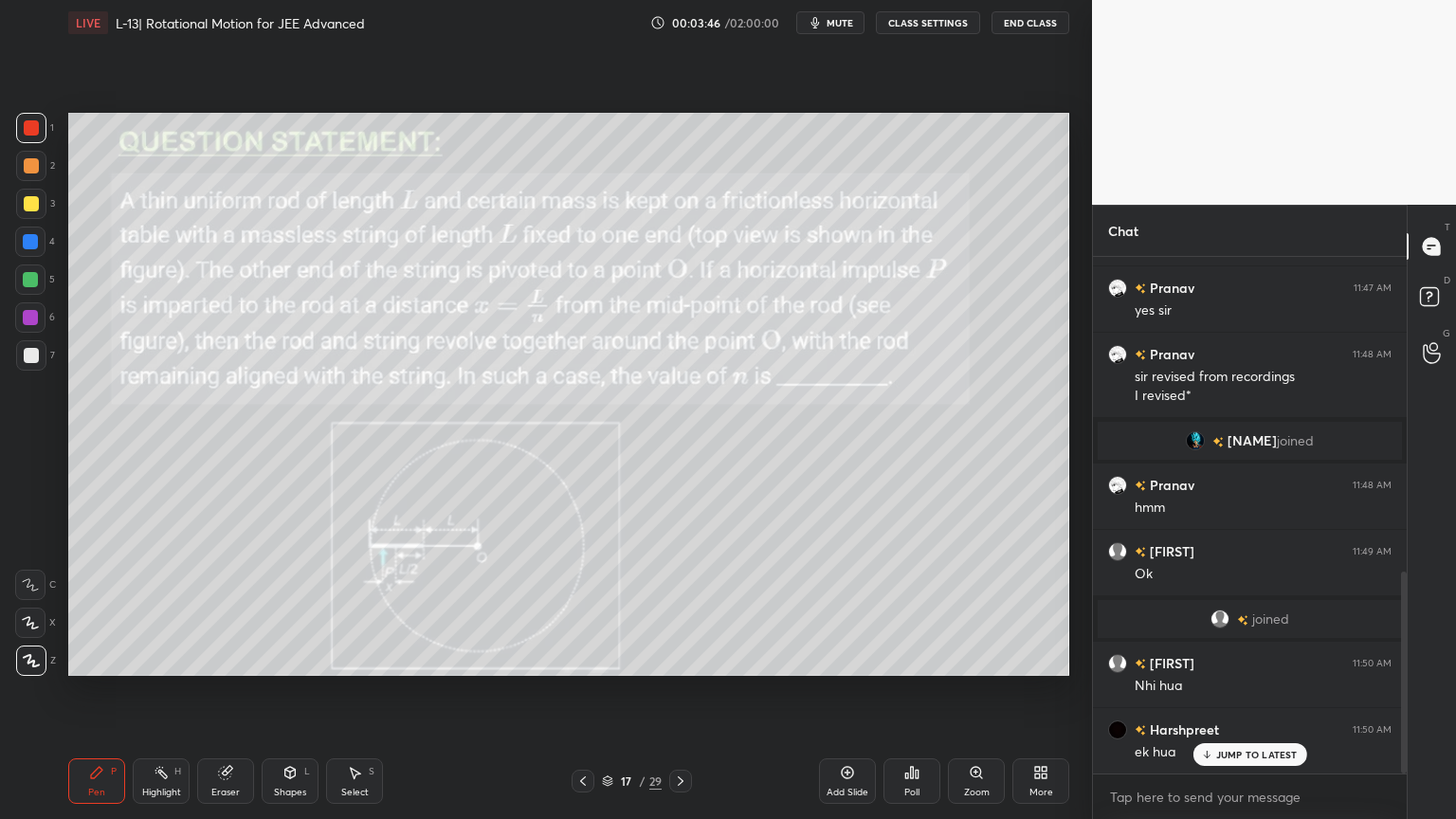 click 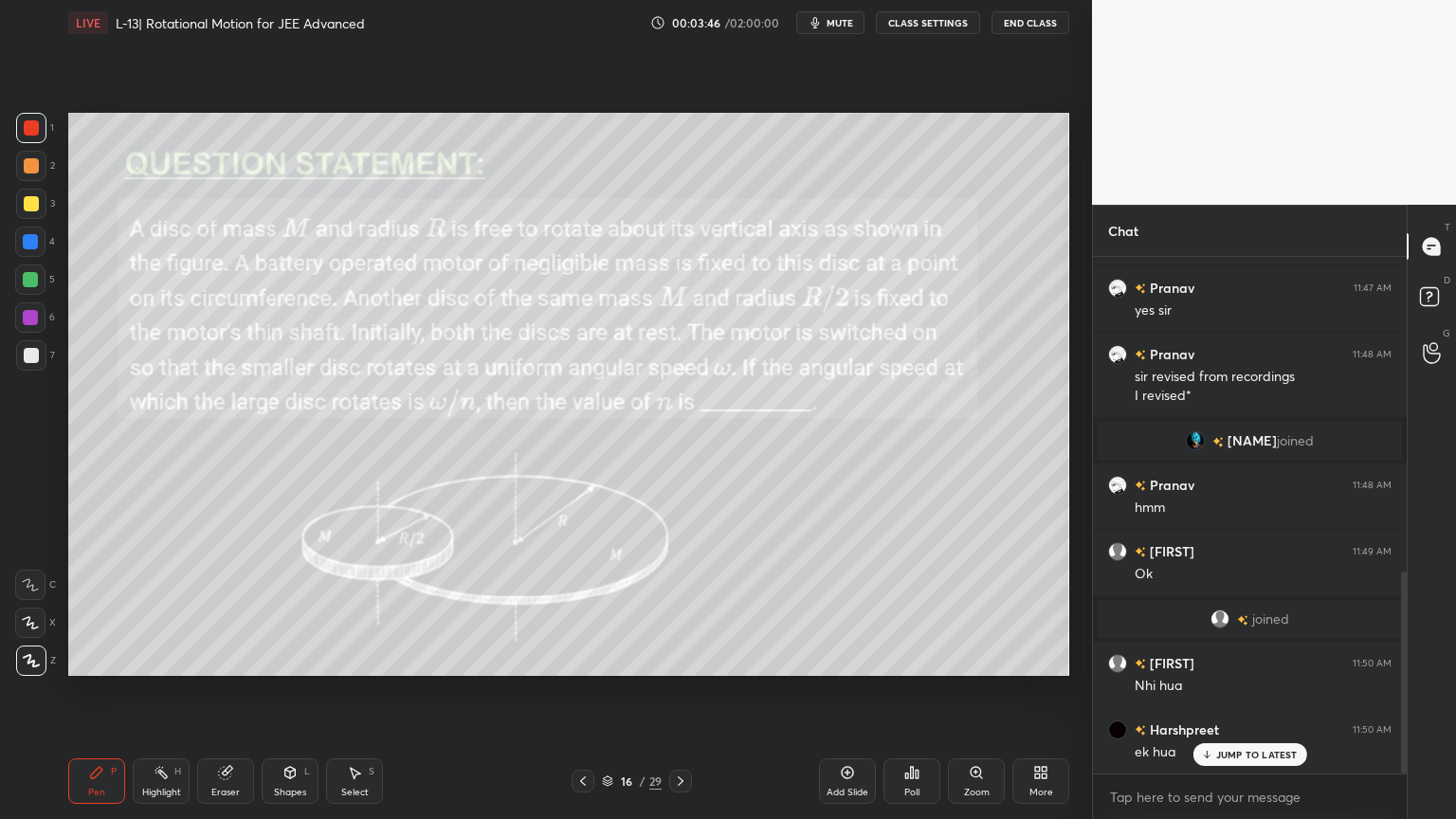 click 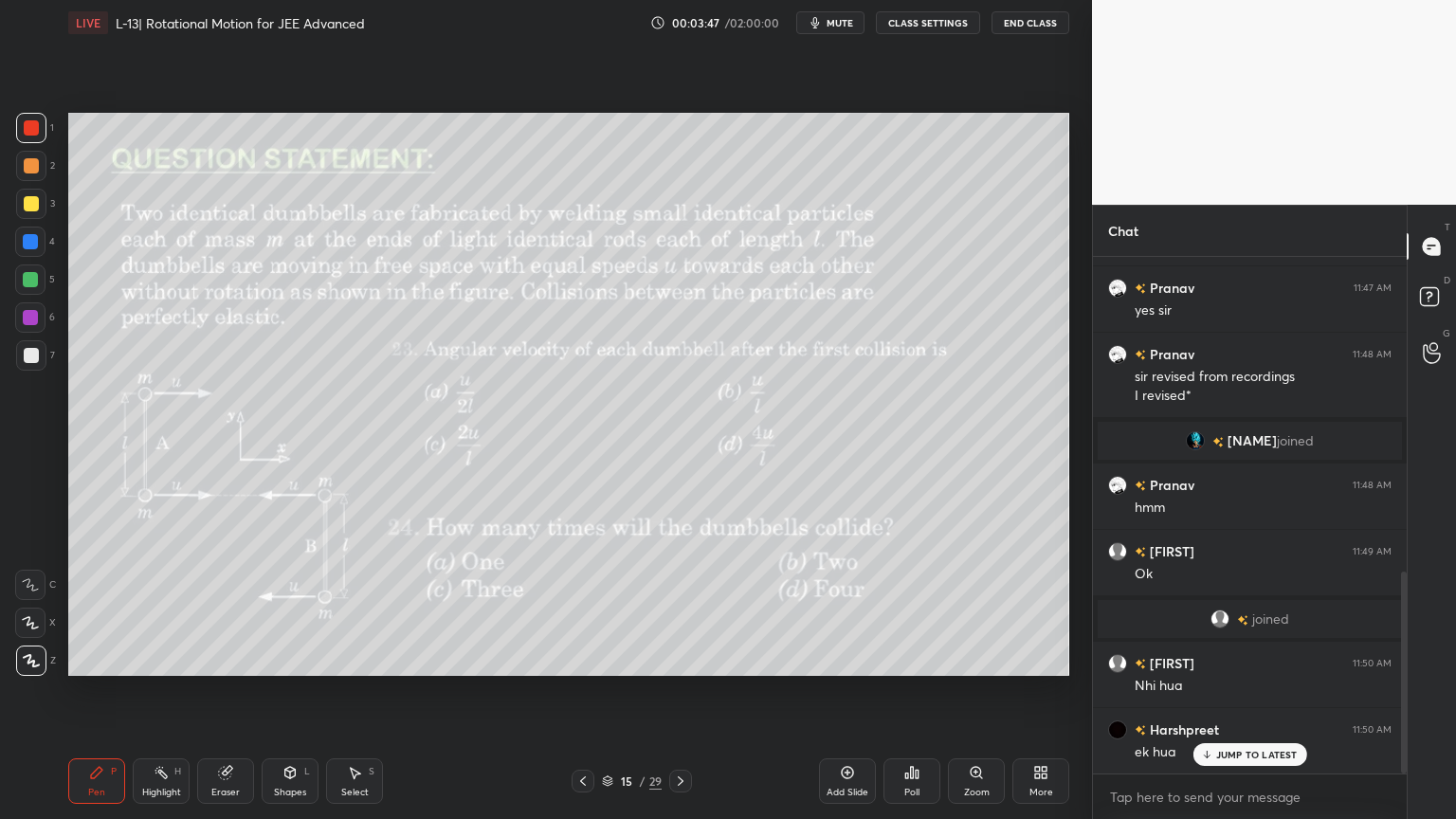 click 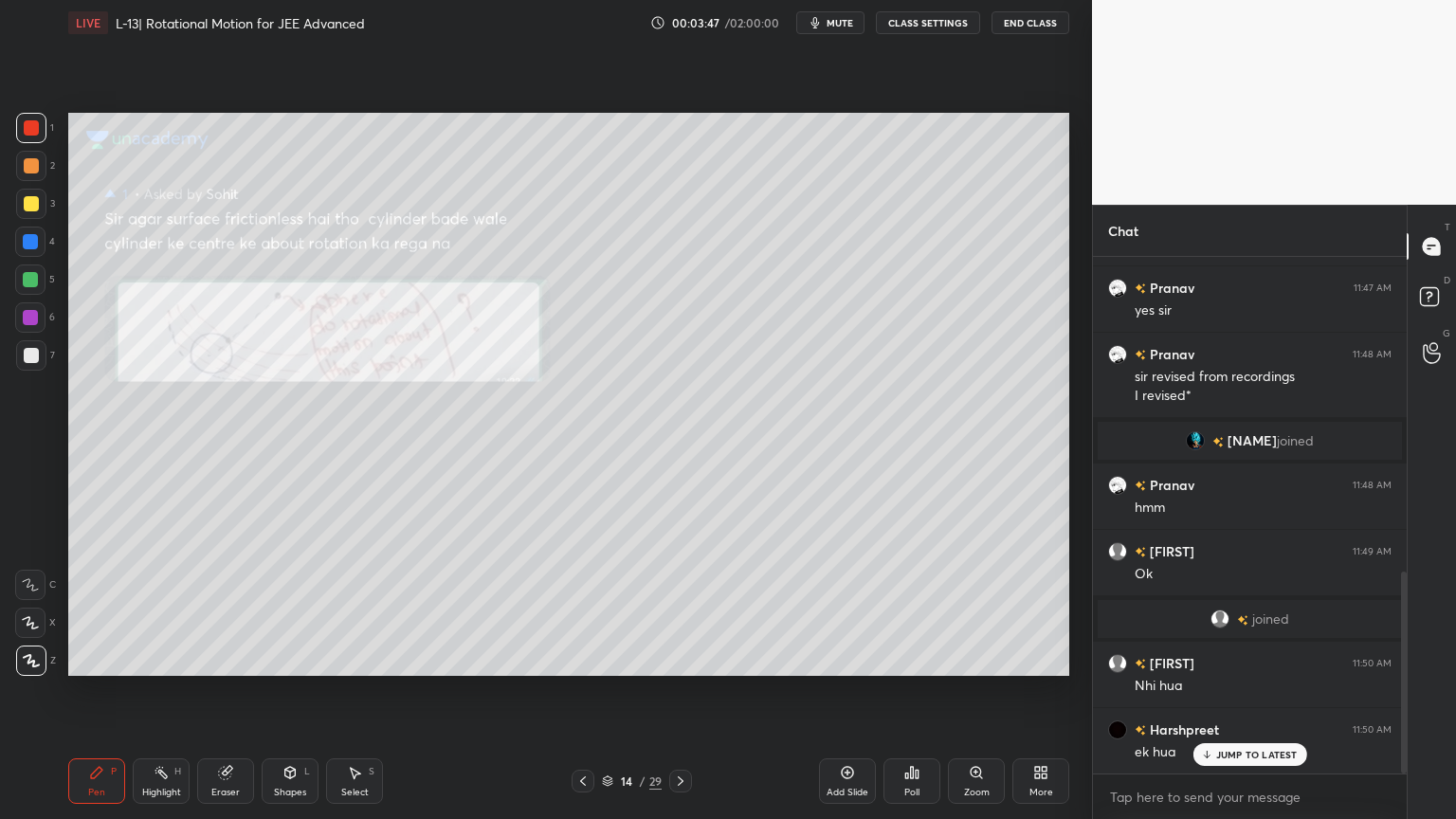 scroll, scrollTop: 875, scrollLeft: 0, axis: vertical 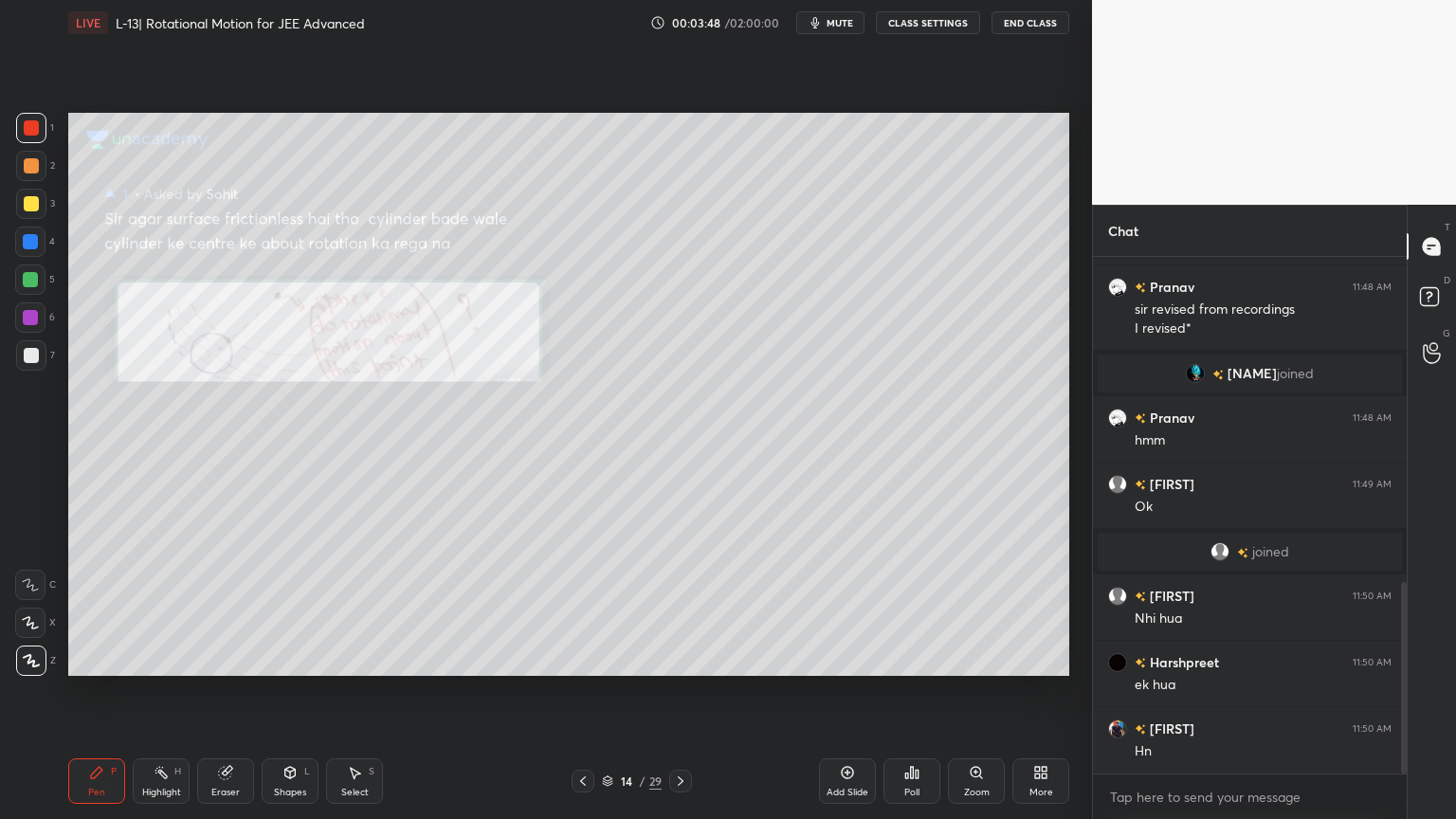 click at bounding box center [583, 781] 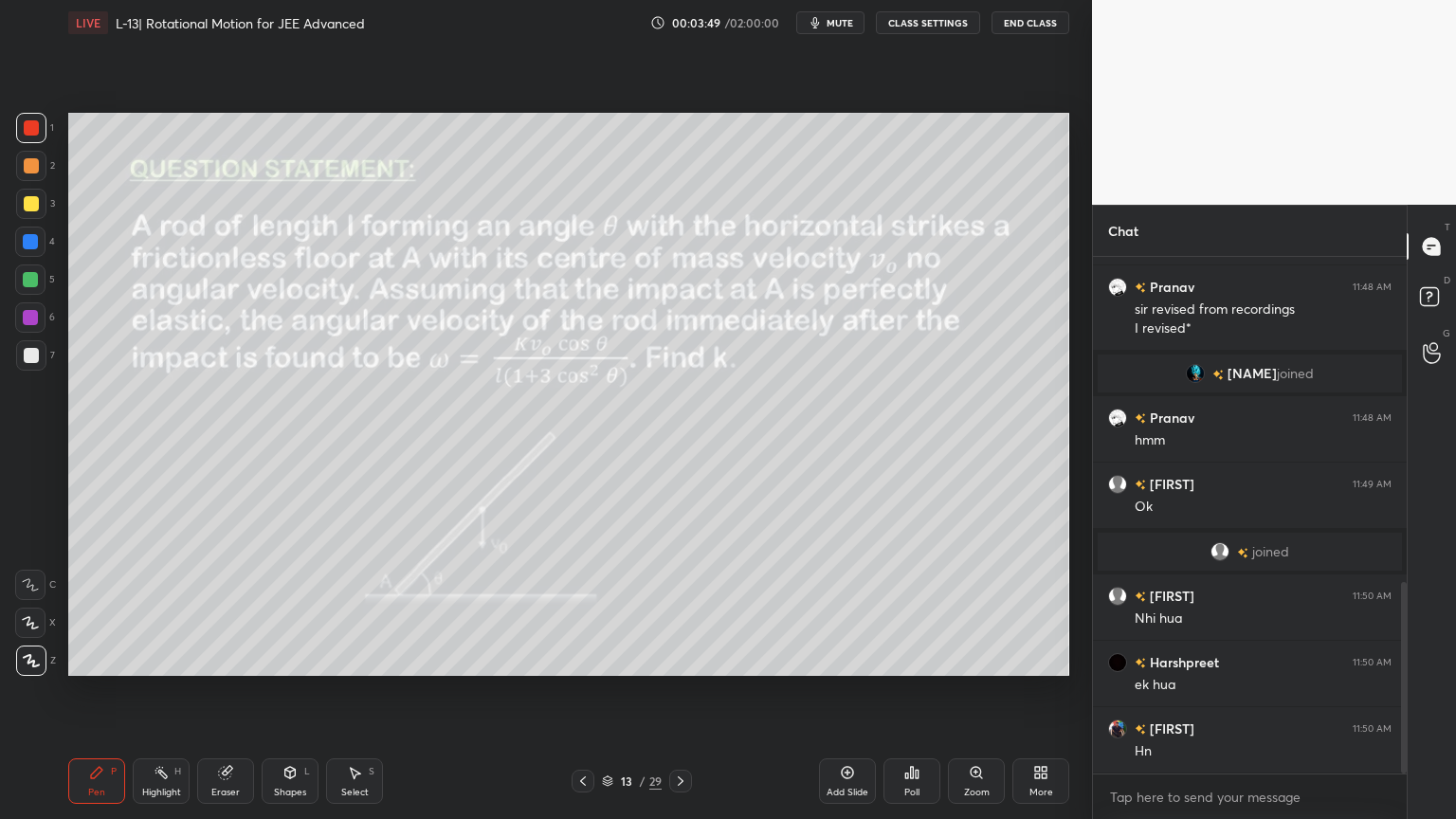 click on "Pen P Highlight H Eraser Shapes L Select S 13 / 29 Add Slide Poll Zoom More" at bounding box center [569, 781] 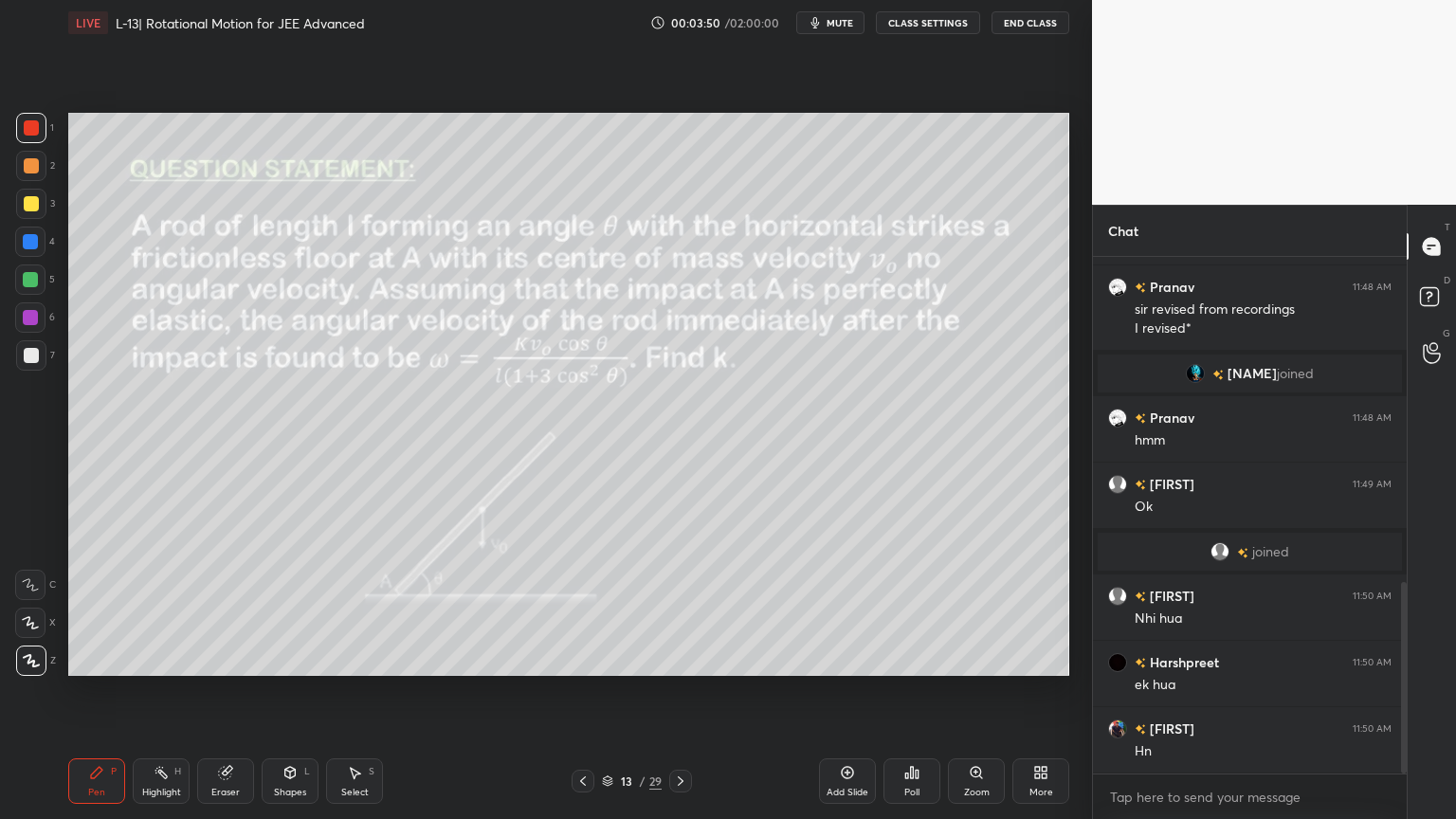 click 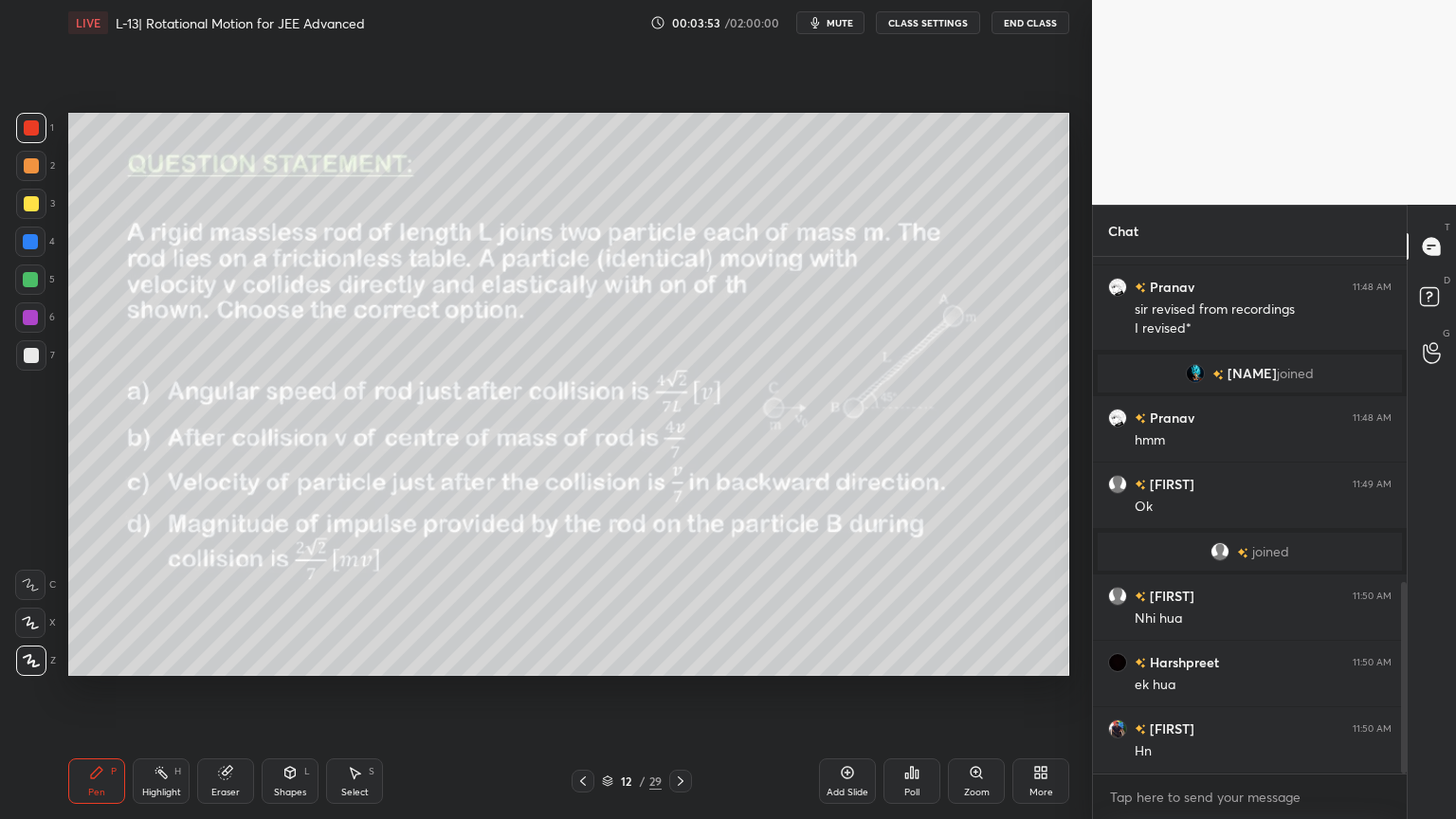 click on "Add Slide" at bounding box center [847, 781] 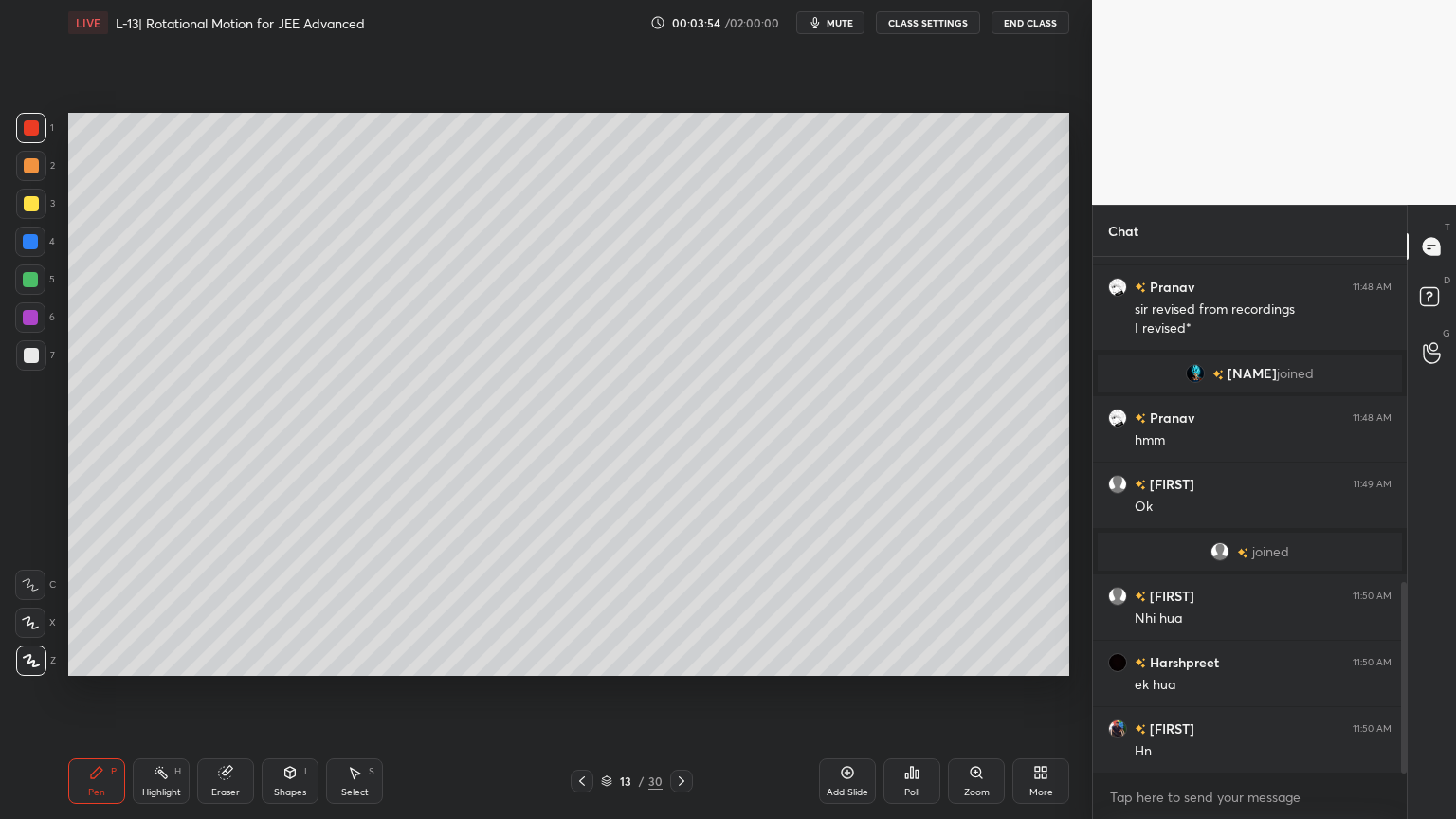 click on "Shapes" at bounding box center (290, 792) 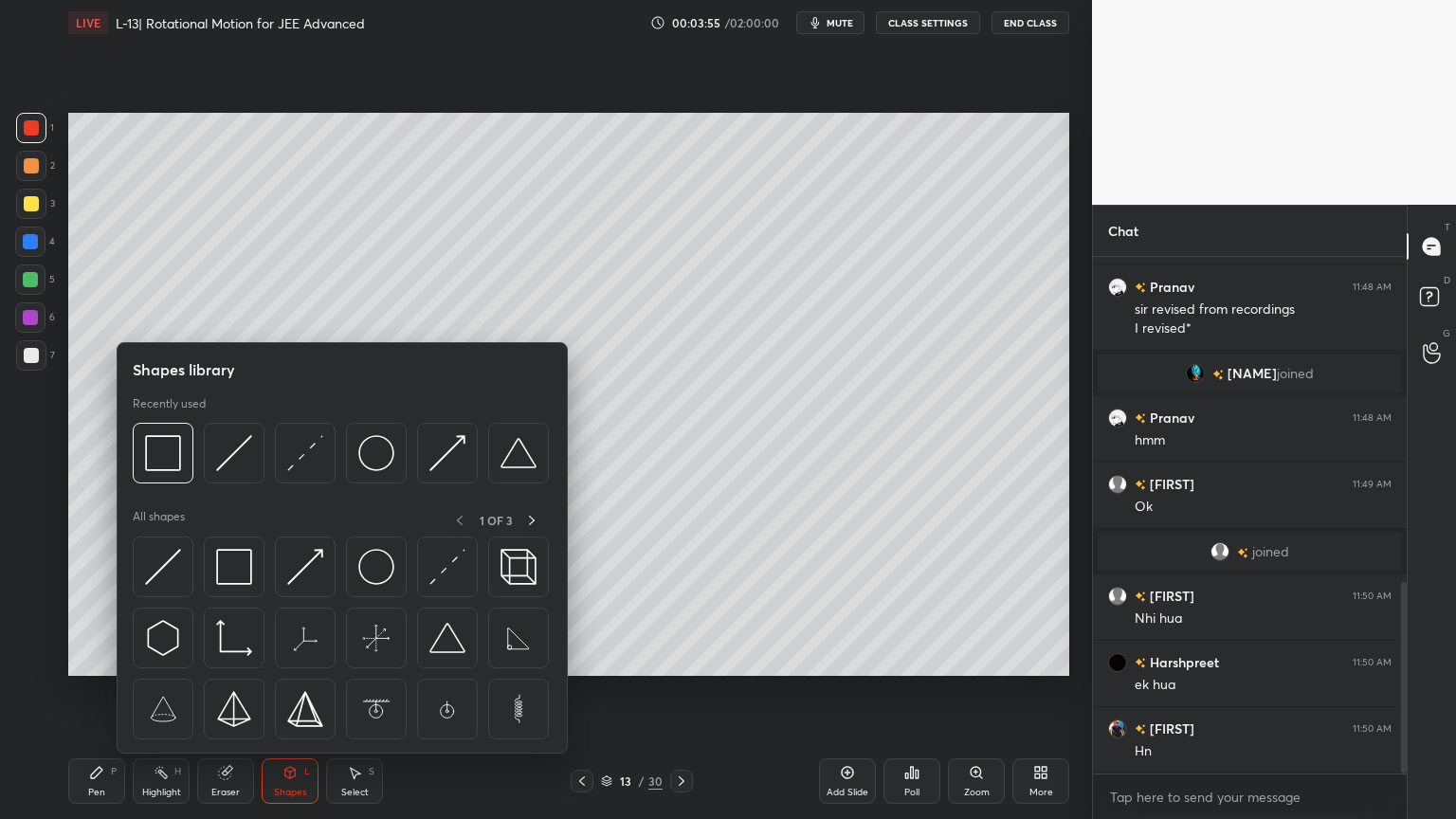 click at bounding box center (163, 567) 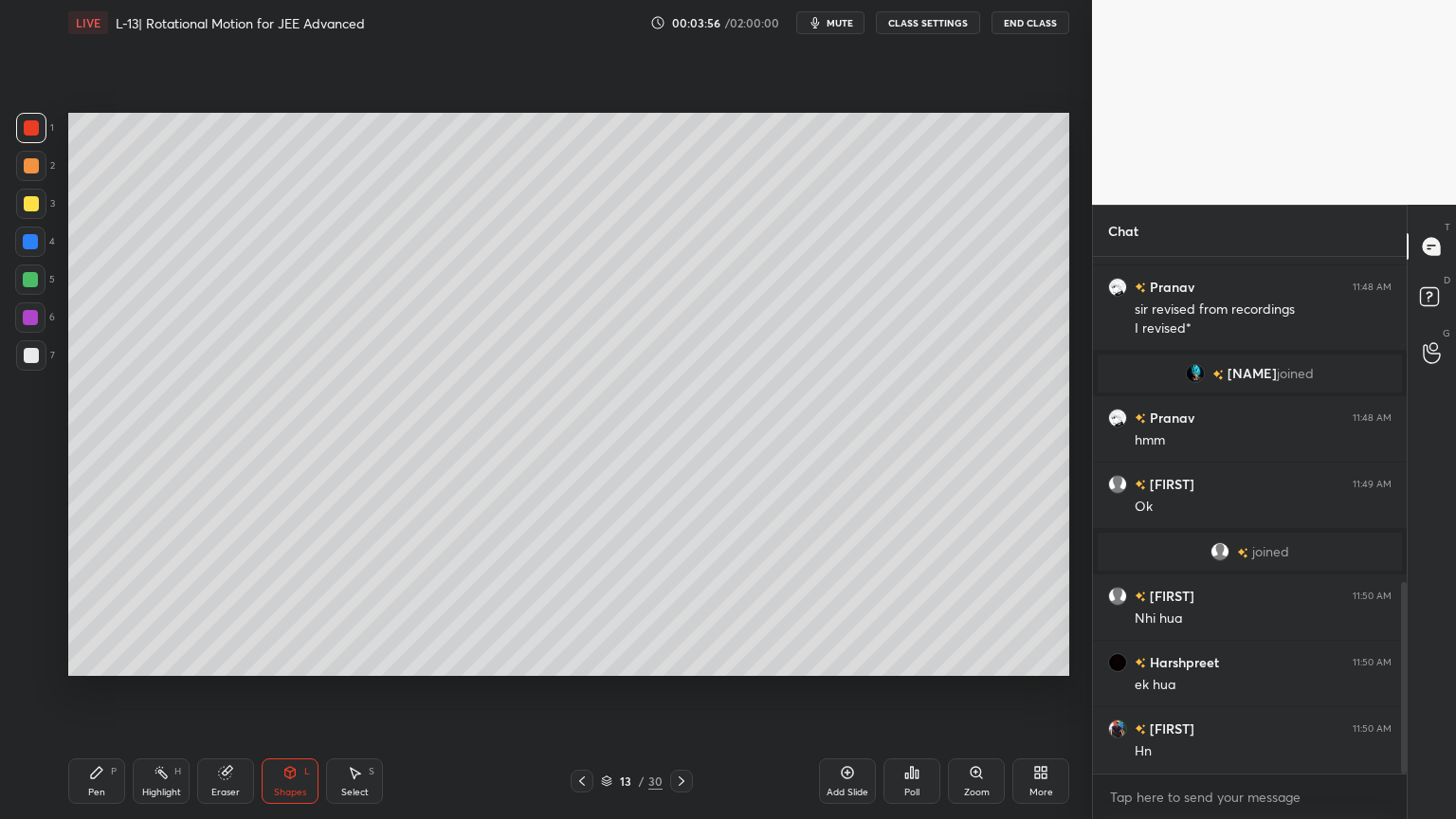 click at bounding box center [31, 204] 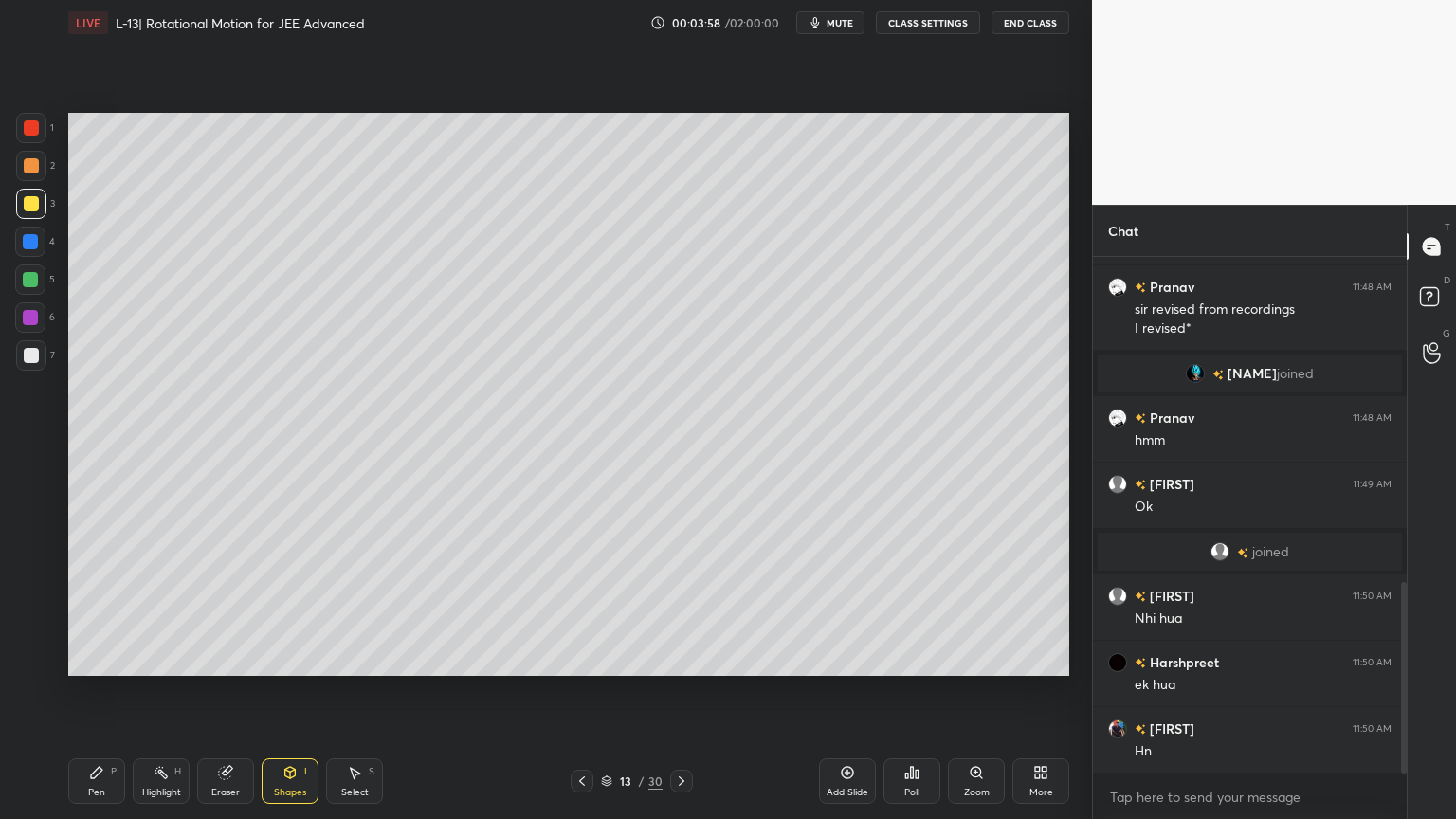 click on "Pen P" at bounding box center [97, 781] 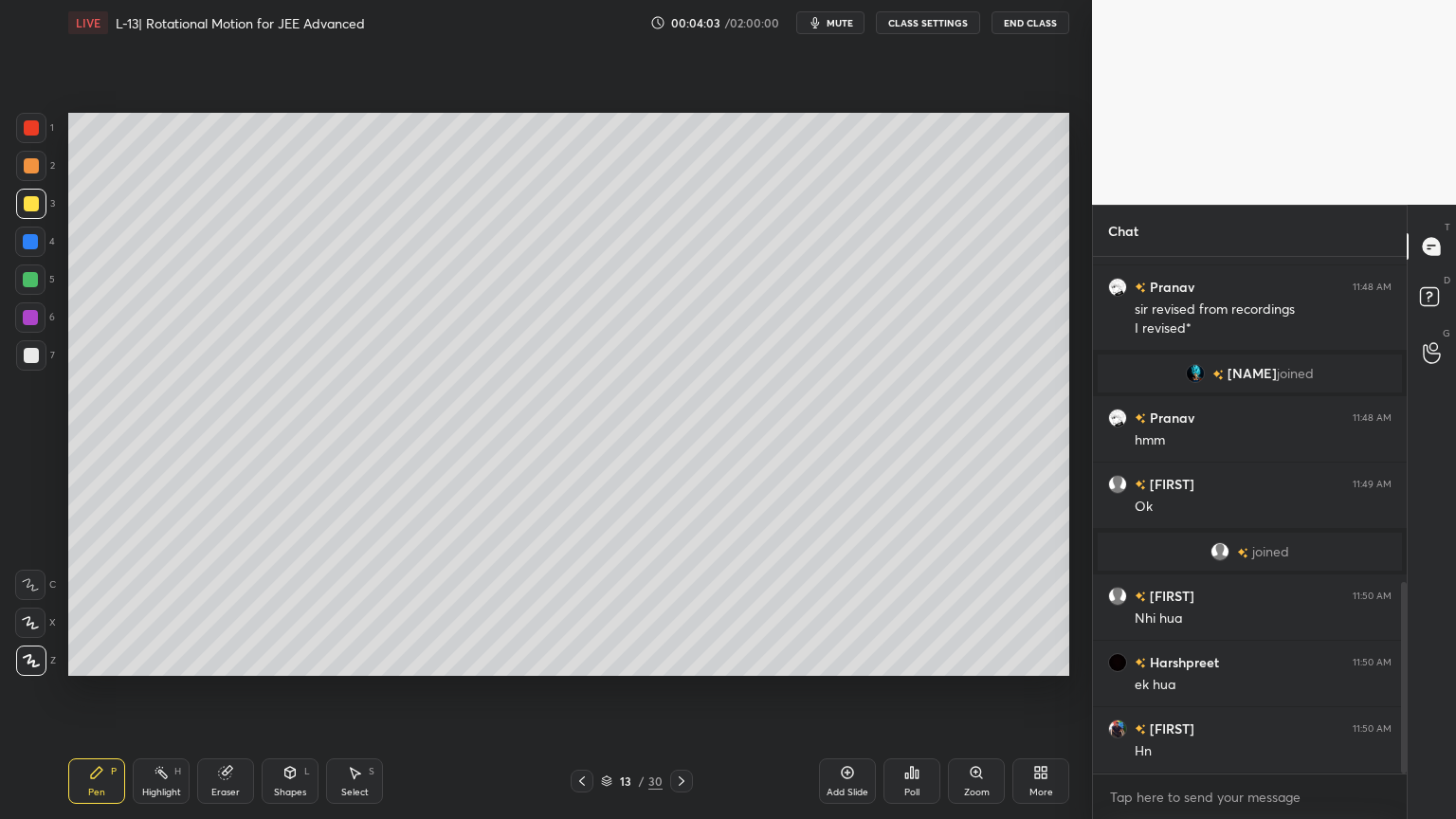 click on "Pen" at bounding box center (97, 792) 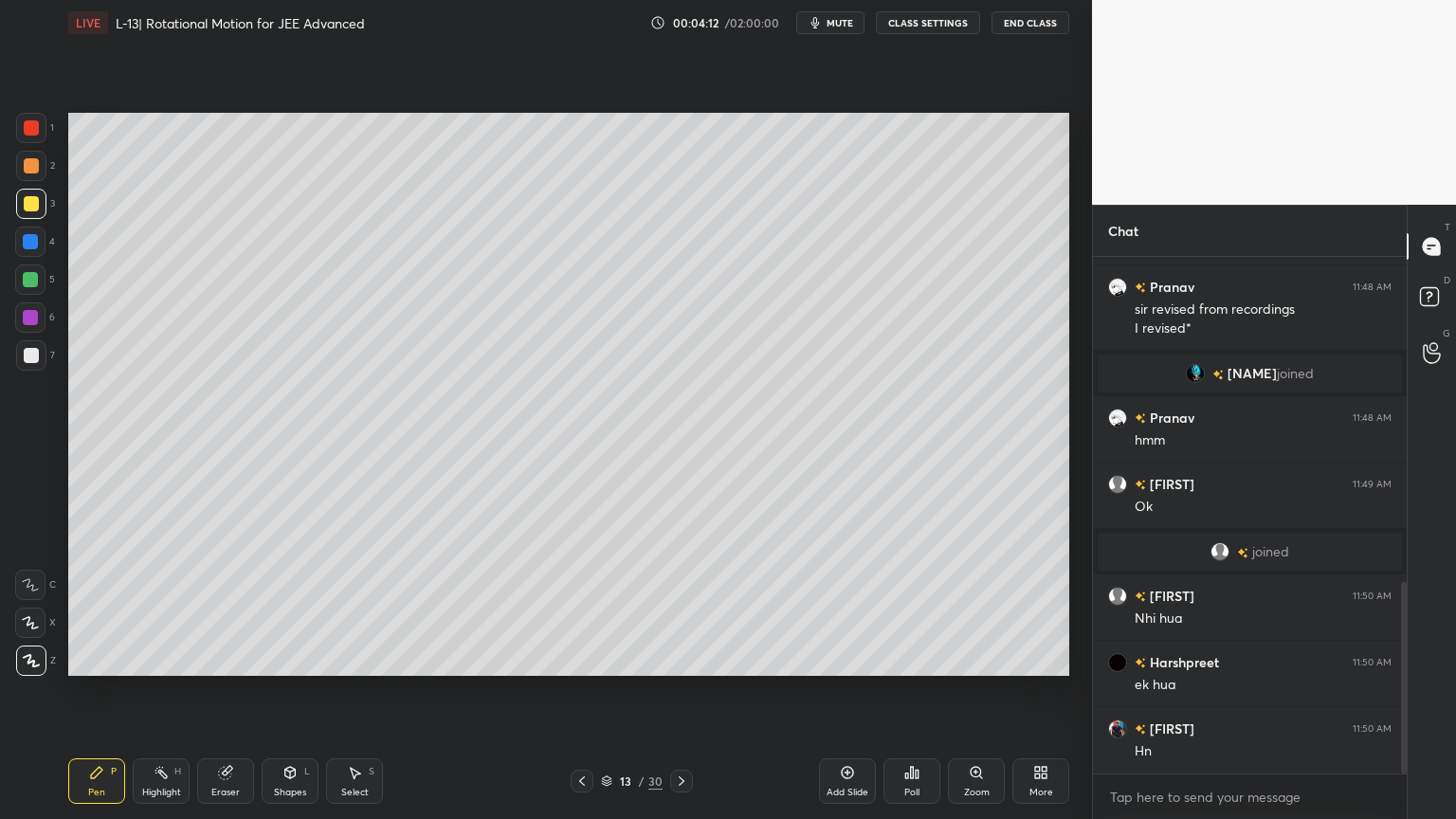 click on "Shapes L" at bounding box center [290, 781] 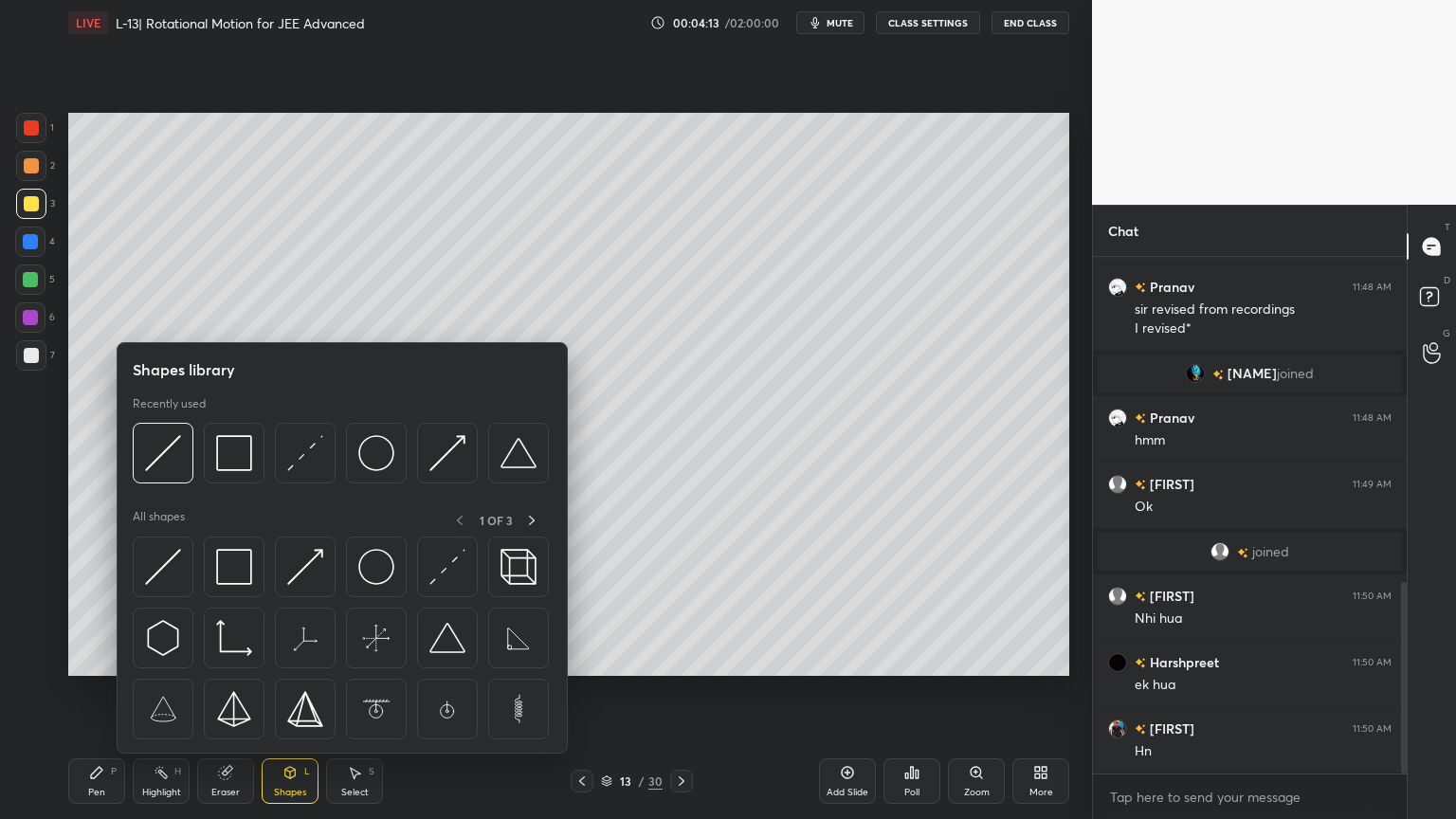 click at bounding box center (447, 567) 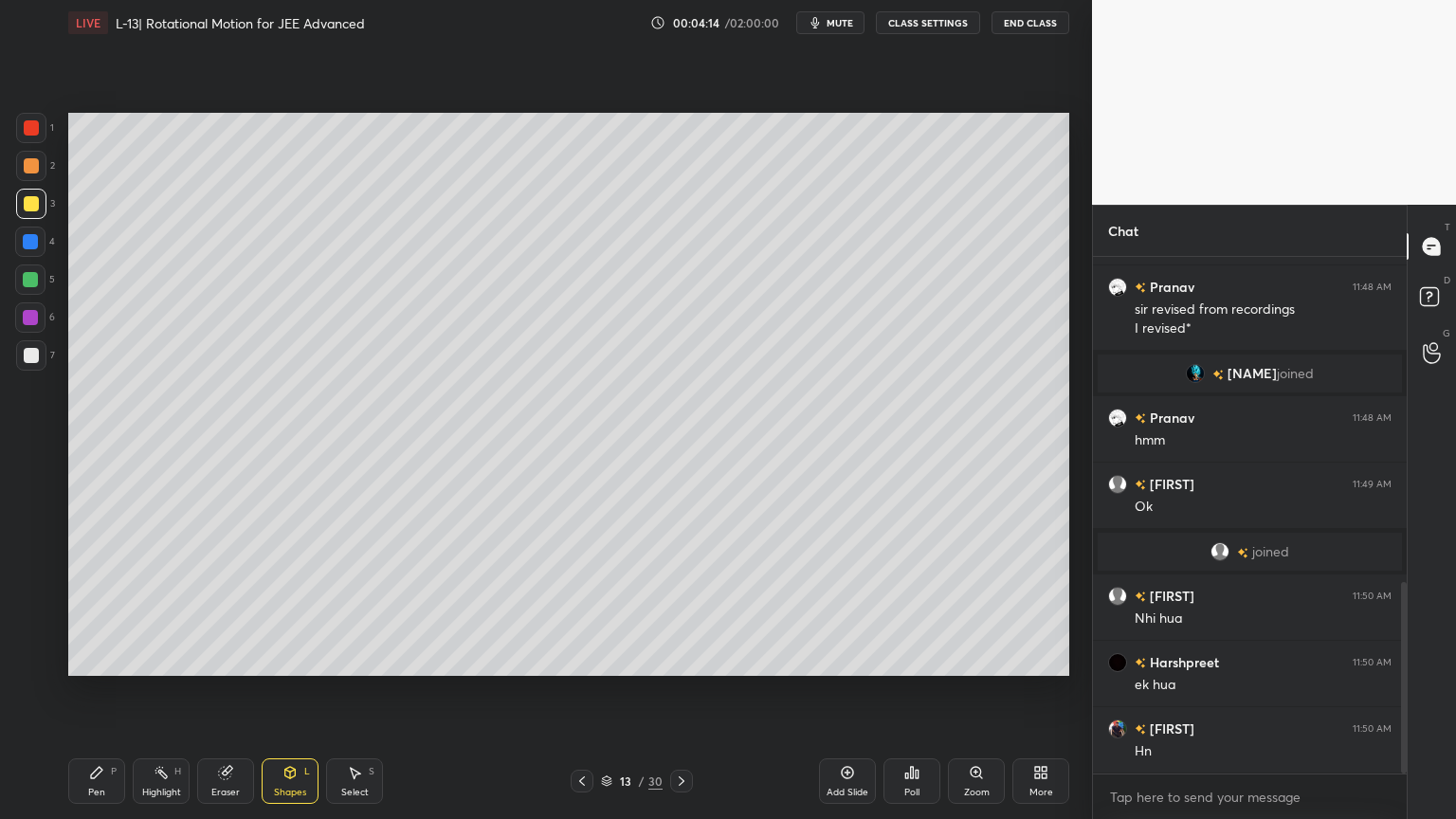 click at bounding box center [30, 318] 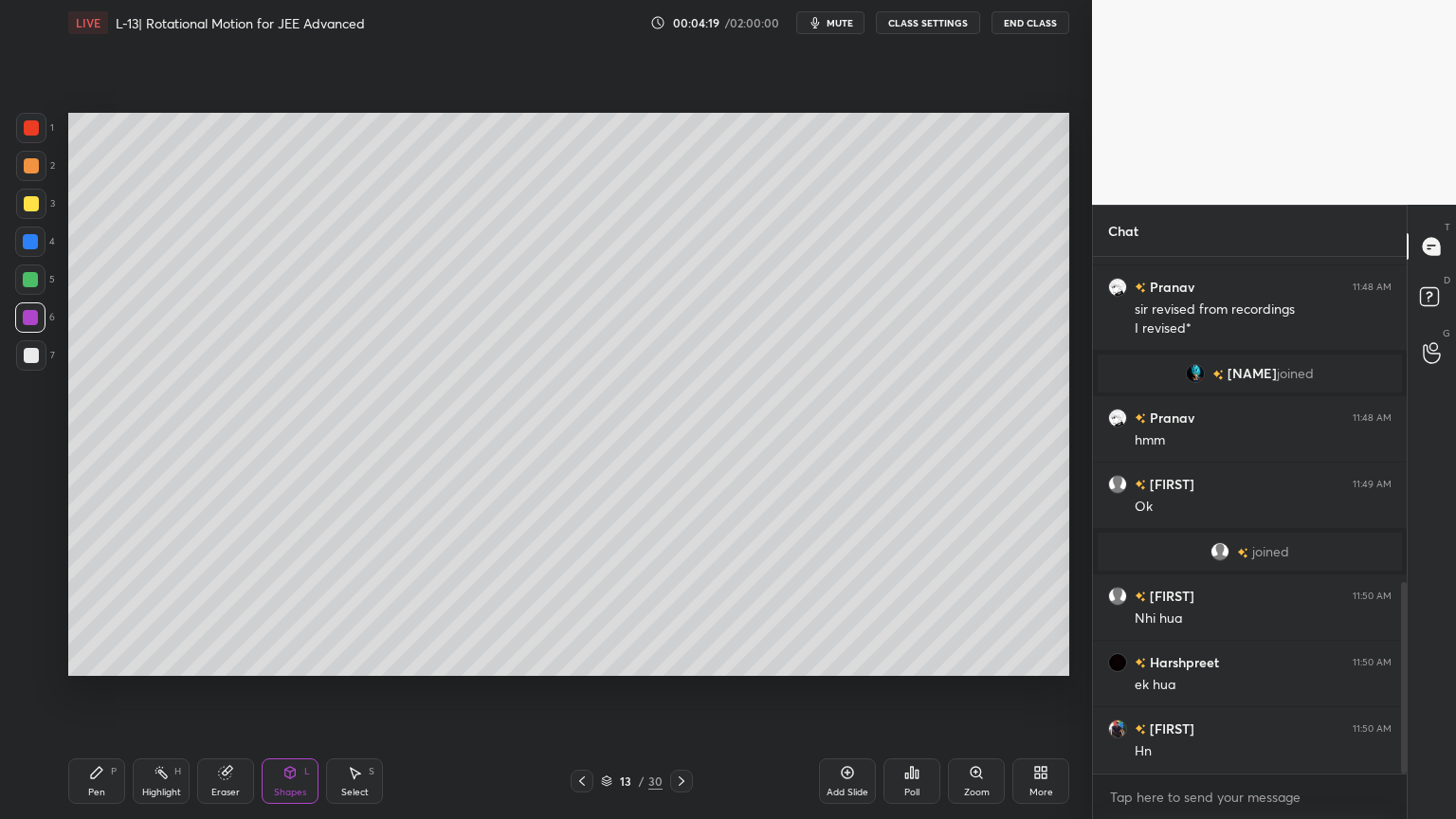 click at bounding box center [31, 166] 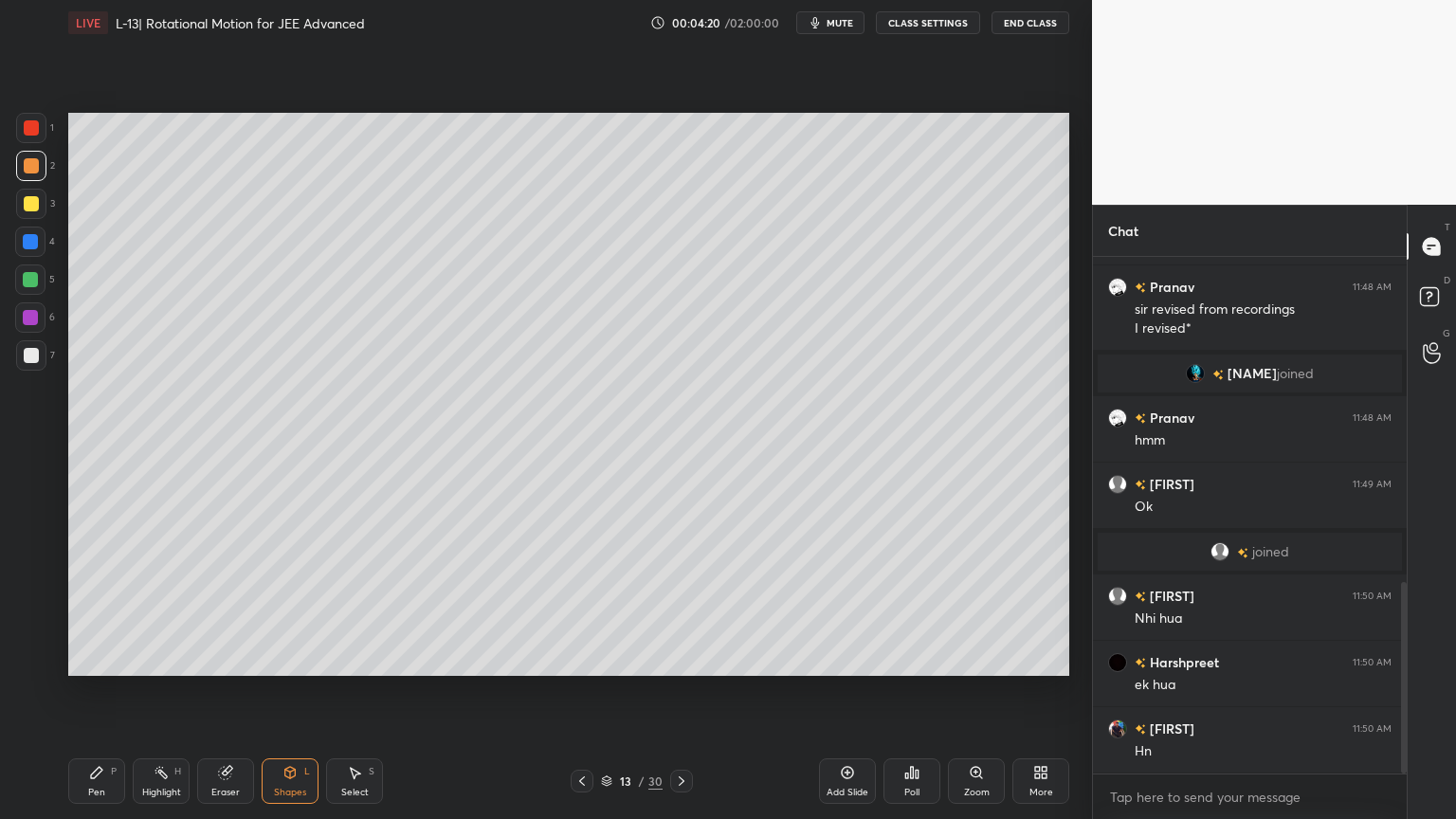 click on "Pen P" at bounding box center [97, 781] 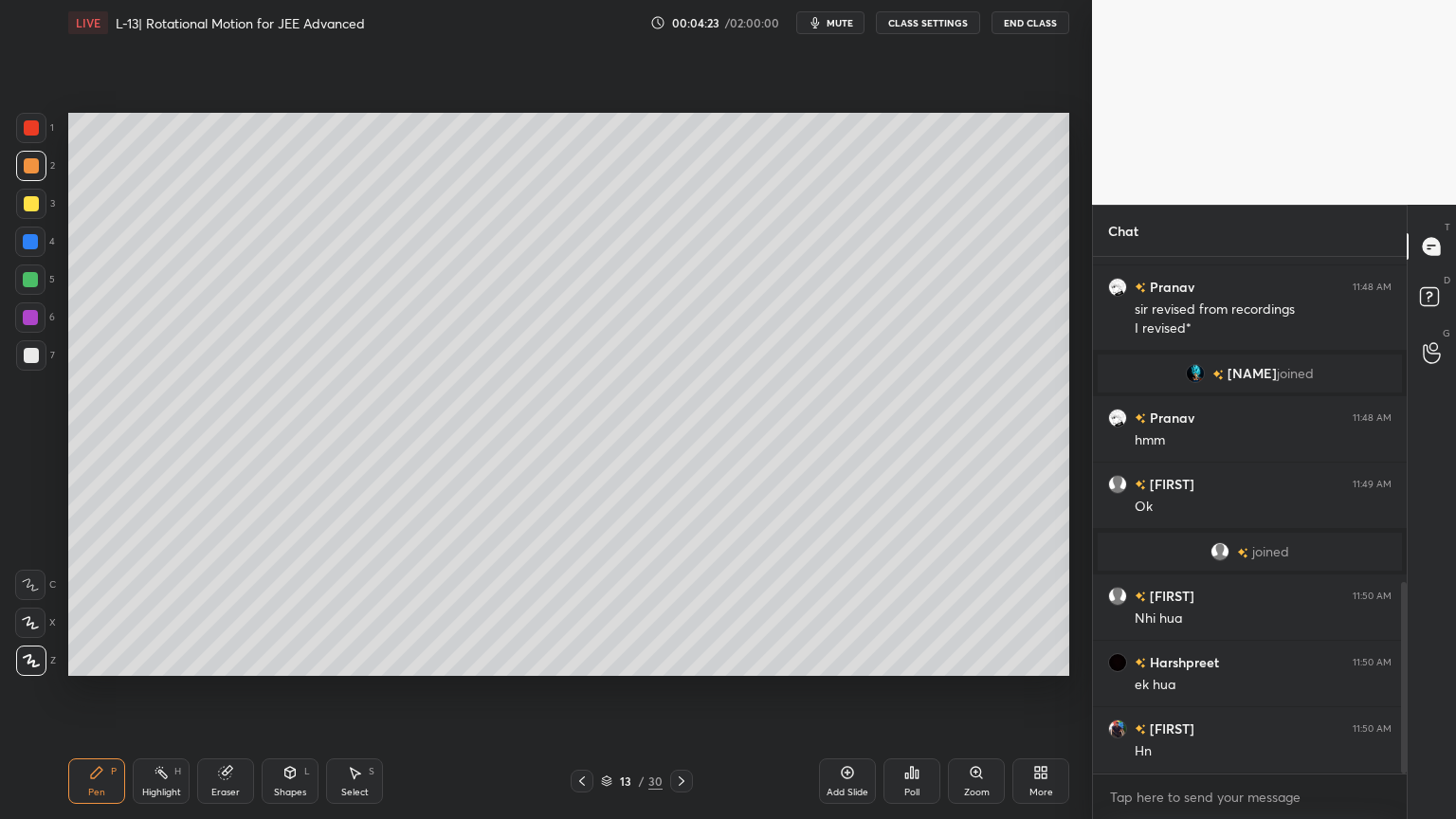 click 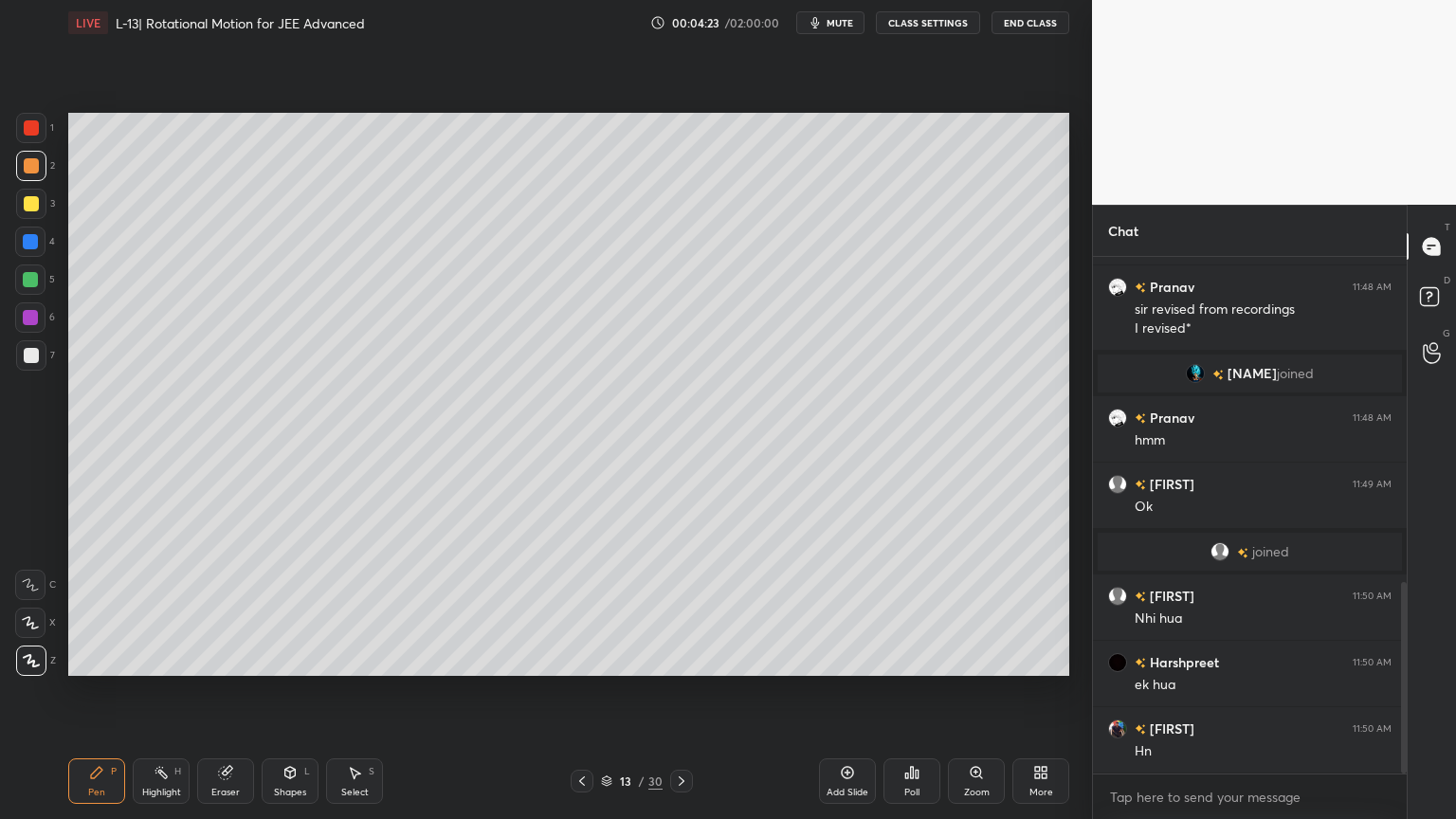 click 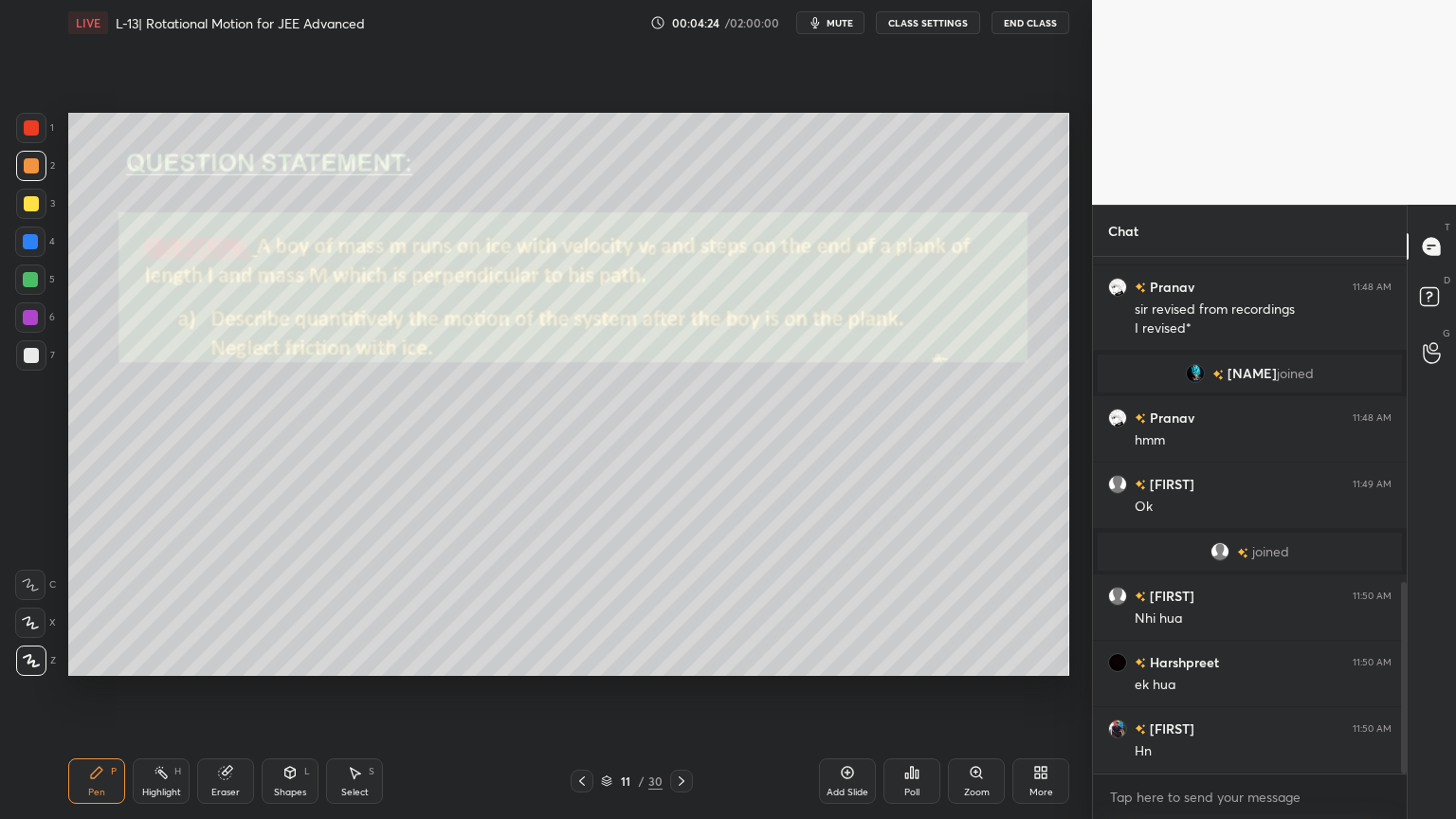 click 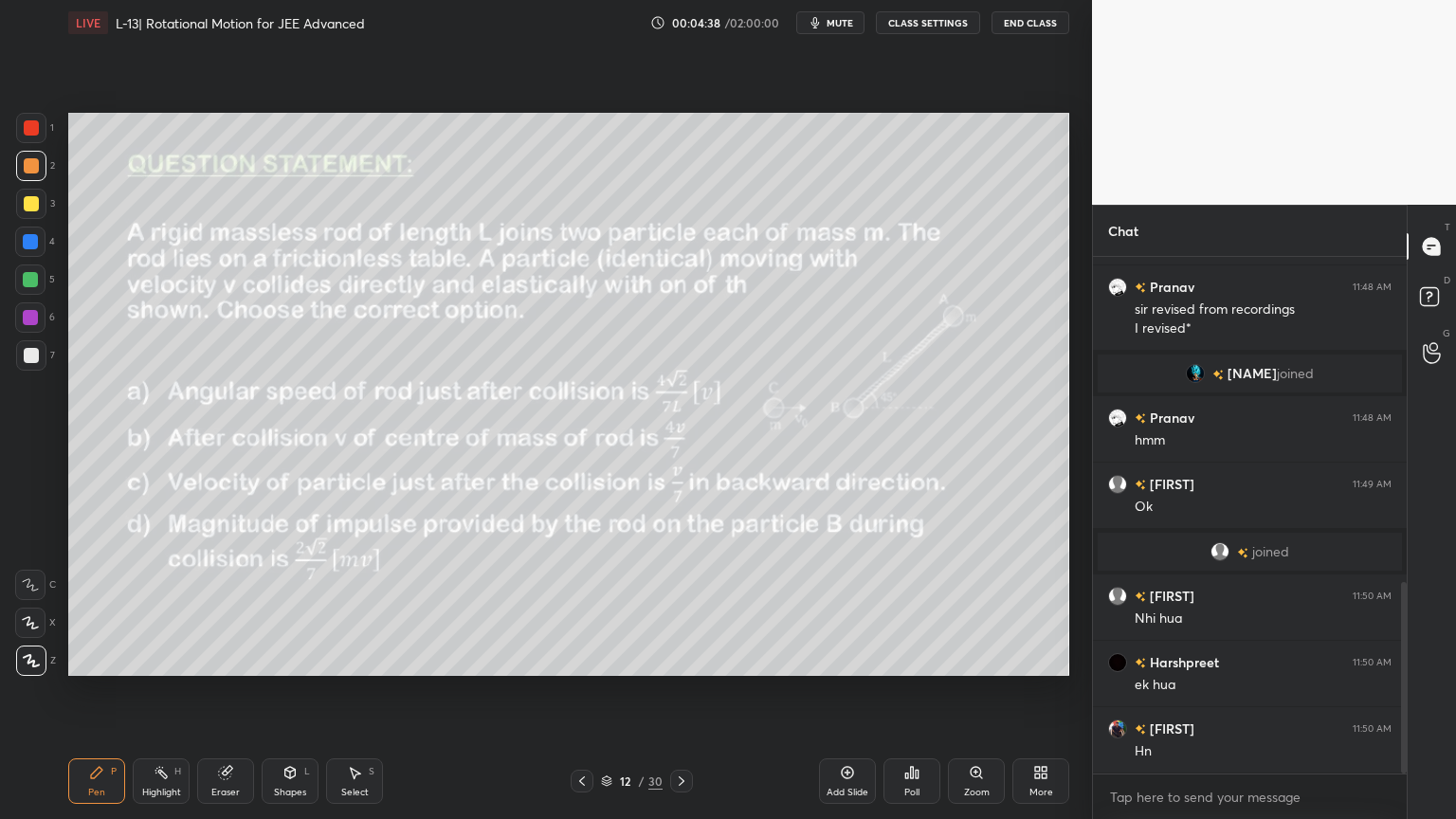 click on "Pen P Highlight H Eraser Shapes L Select S 12 / 30 Add Slide Poll Zoom More" at bounding box center [569, 781] 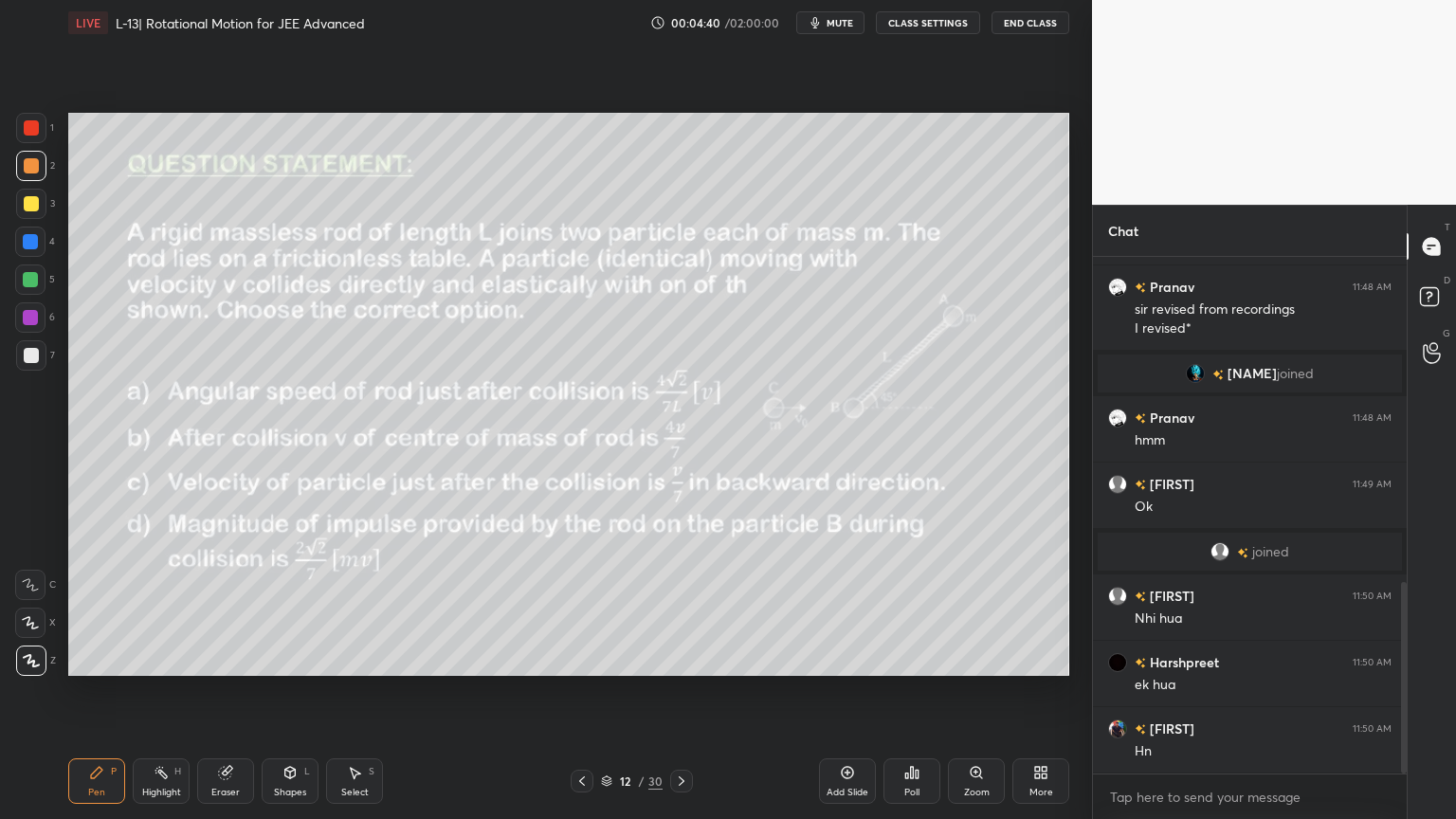 click 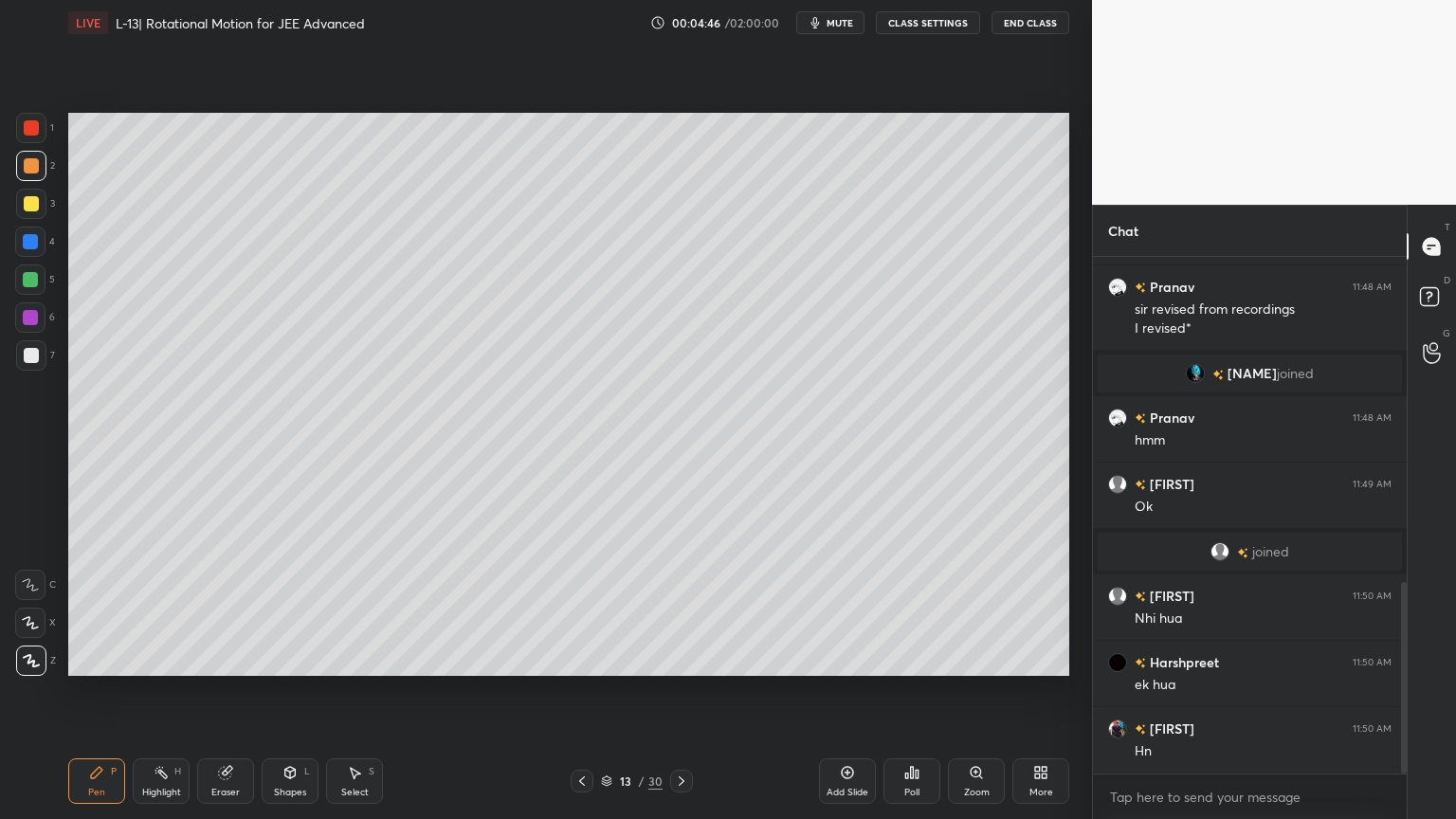 click at bounding box center (31, 128) 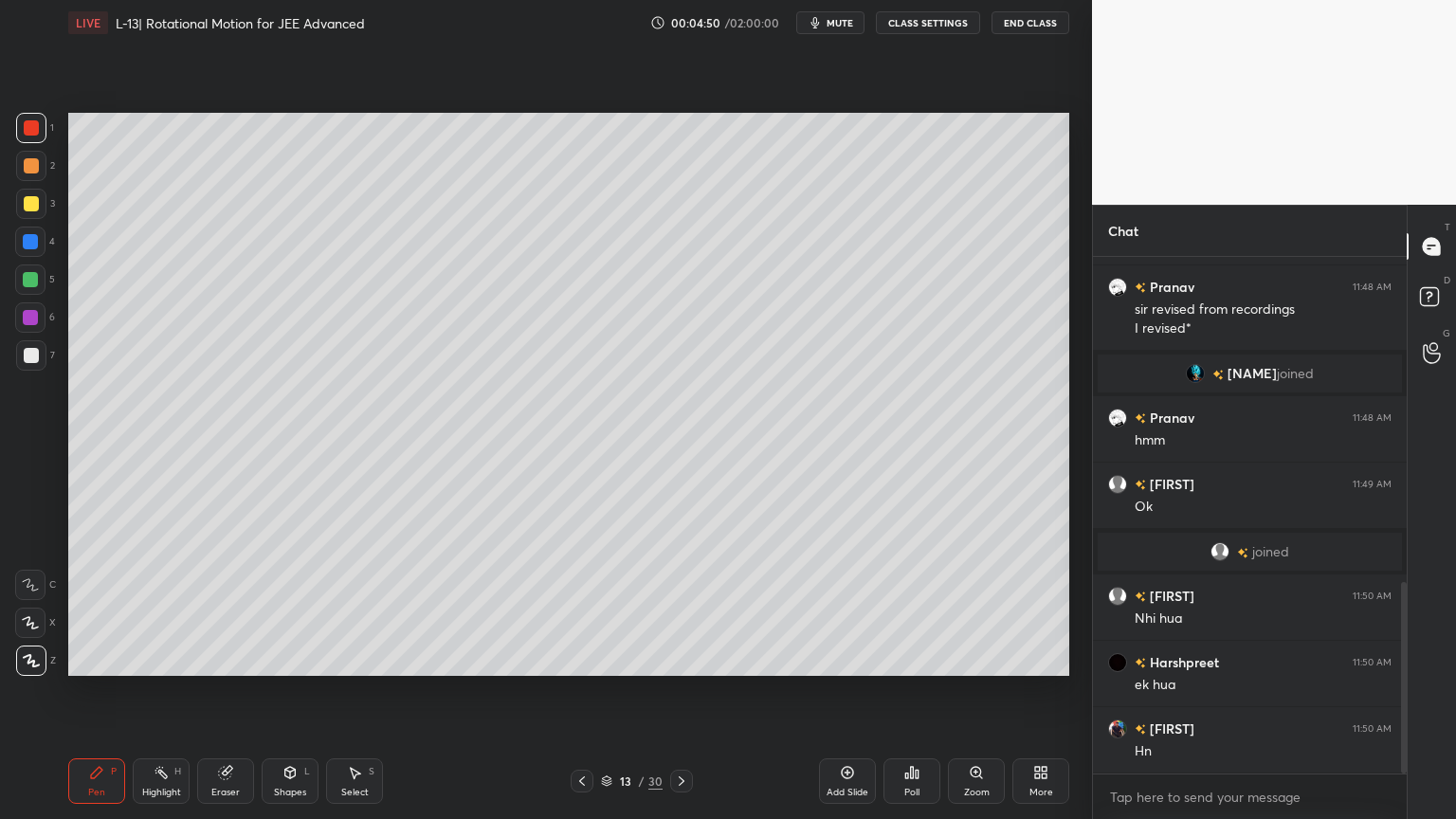 click at bounding box center [30, 318] 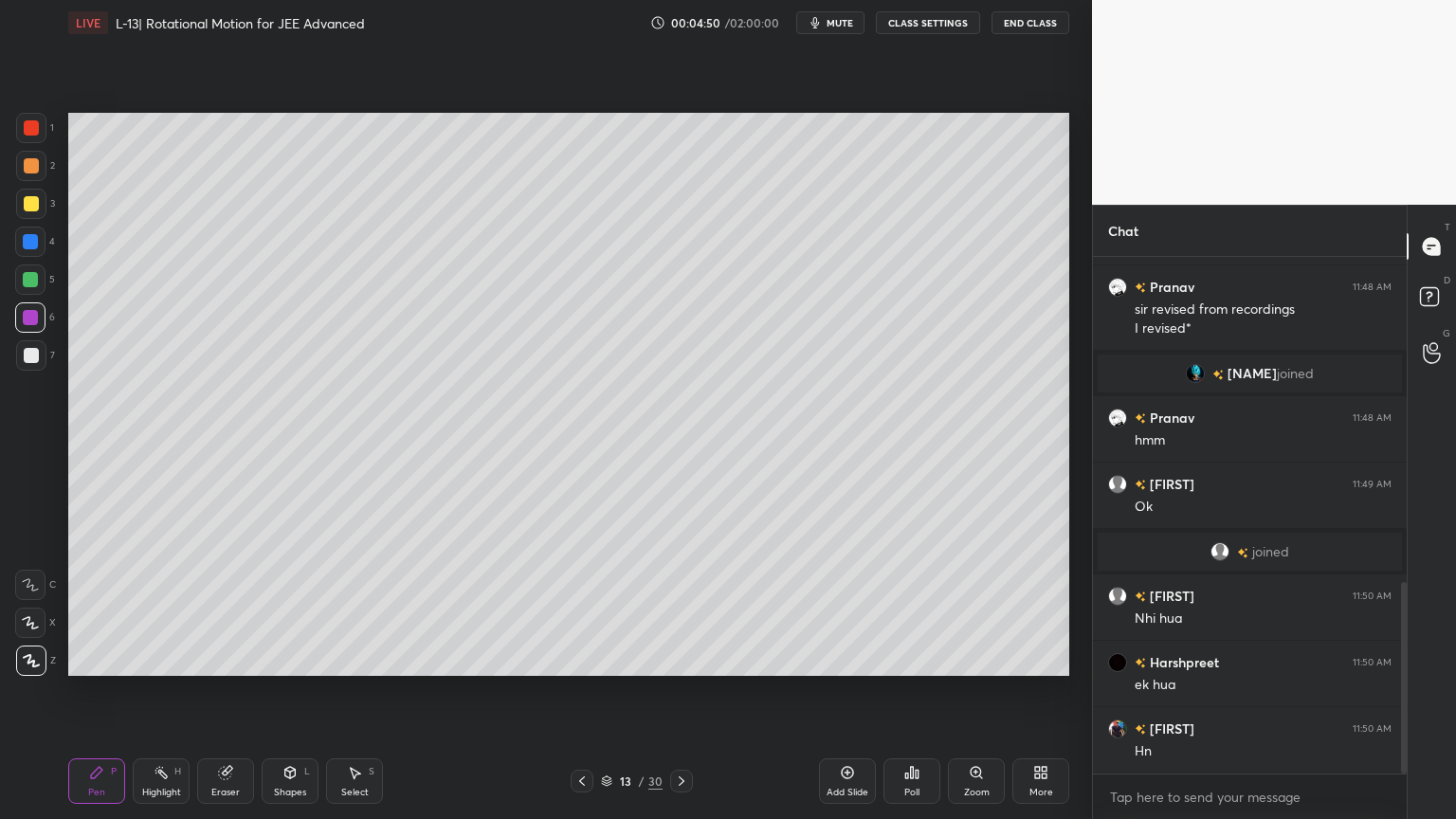 click on "Shapes" at bounding box center [290, 792] 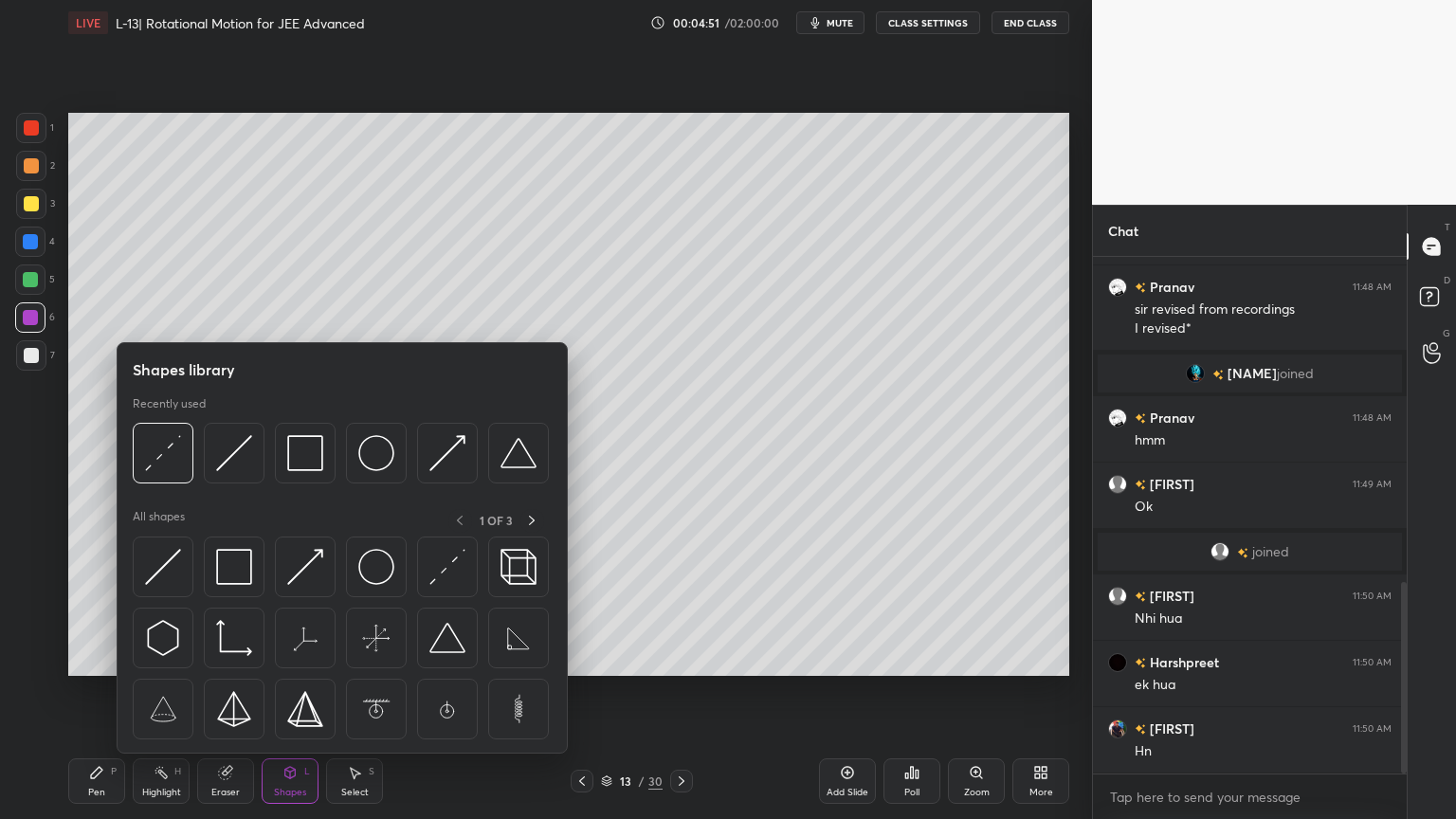 click at bounding box center [163, 567] 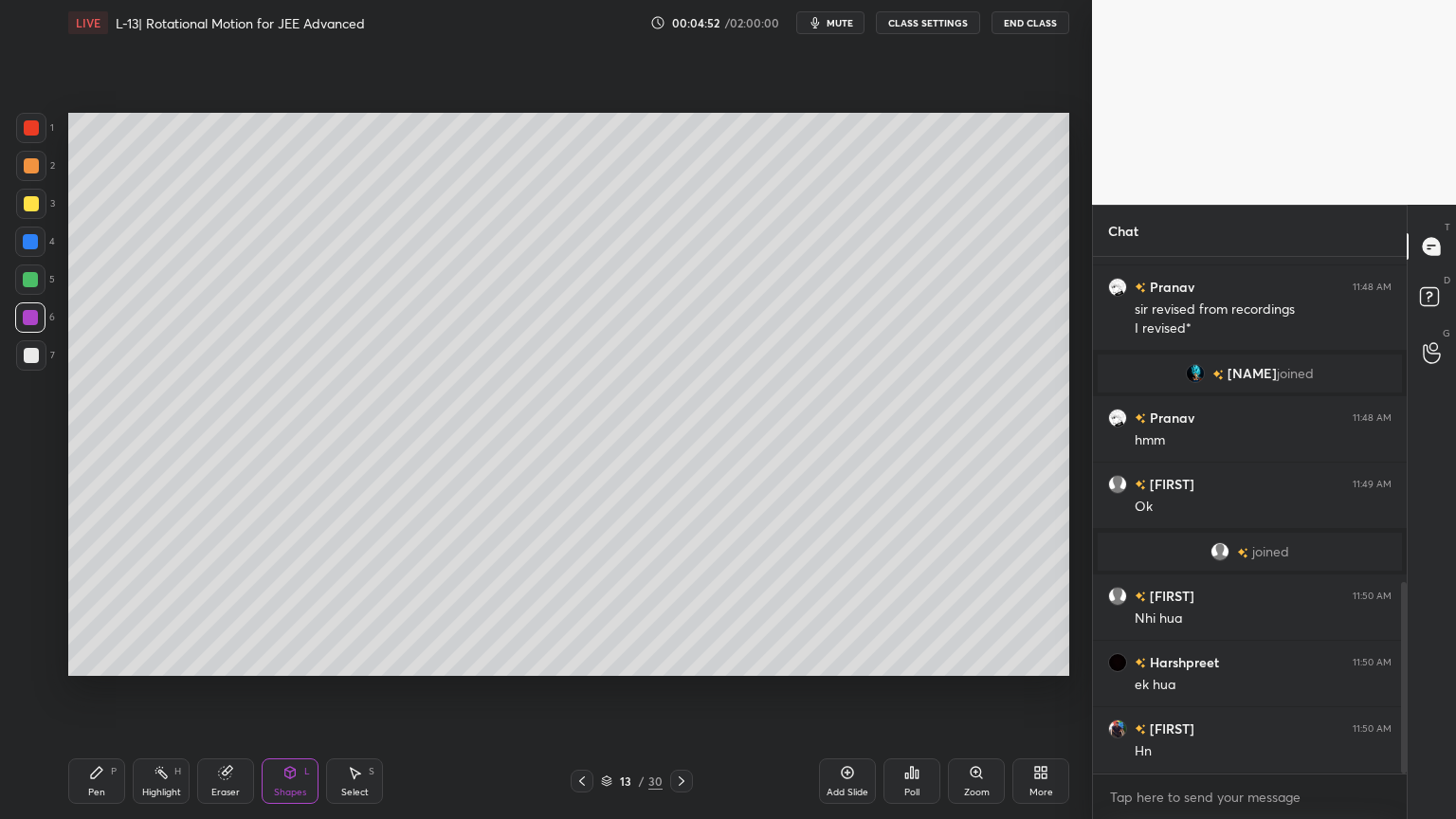 click on "Shapes L" at bounding box center (290, 781) 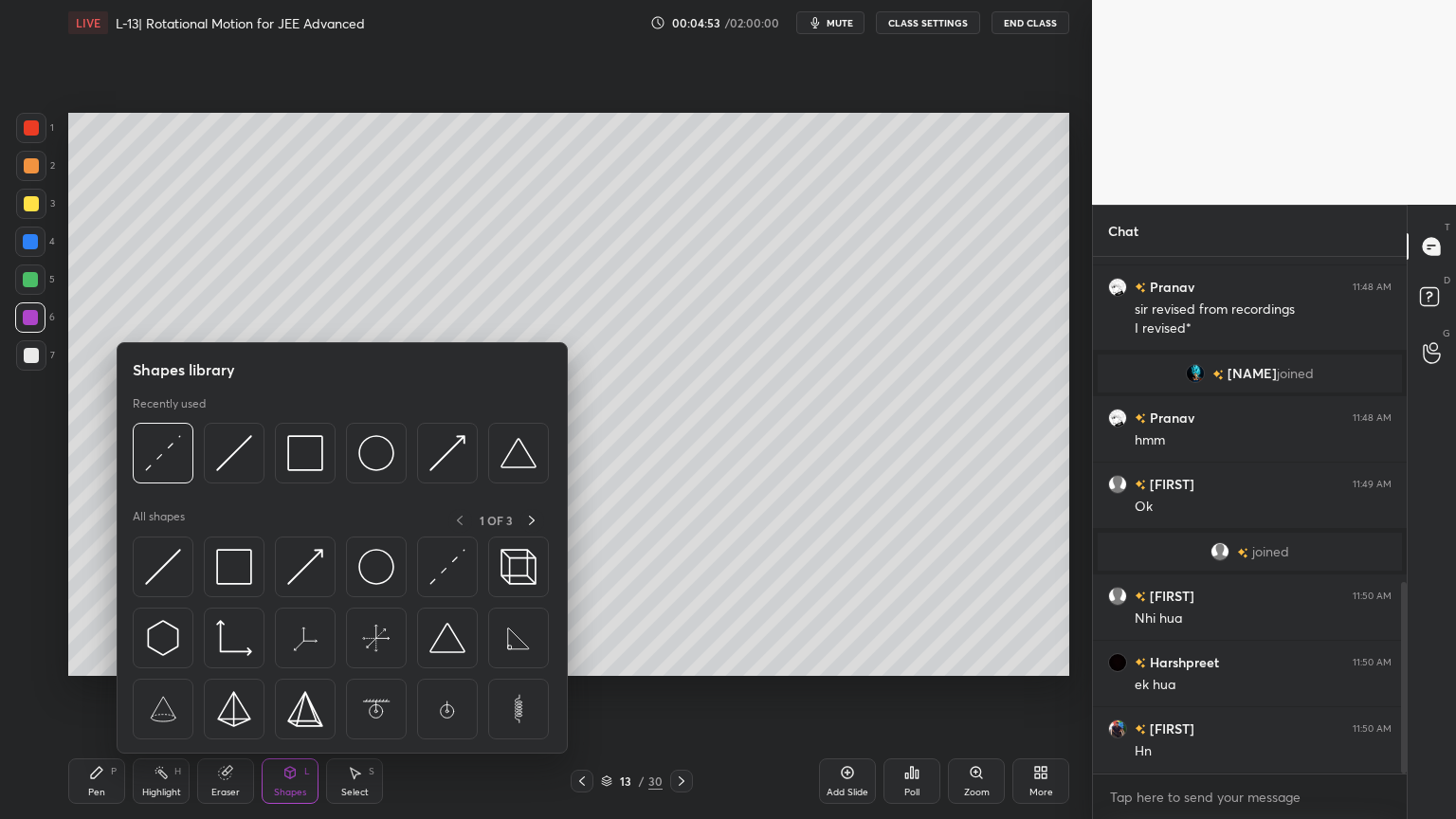 click at bounding box center (305, 567) 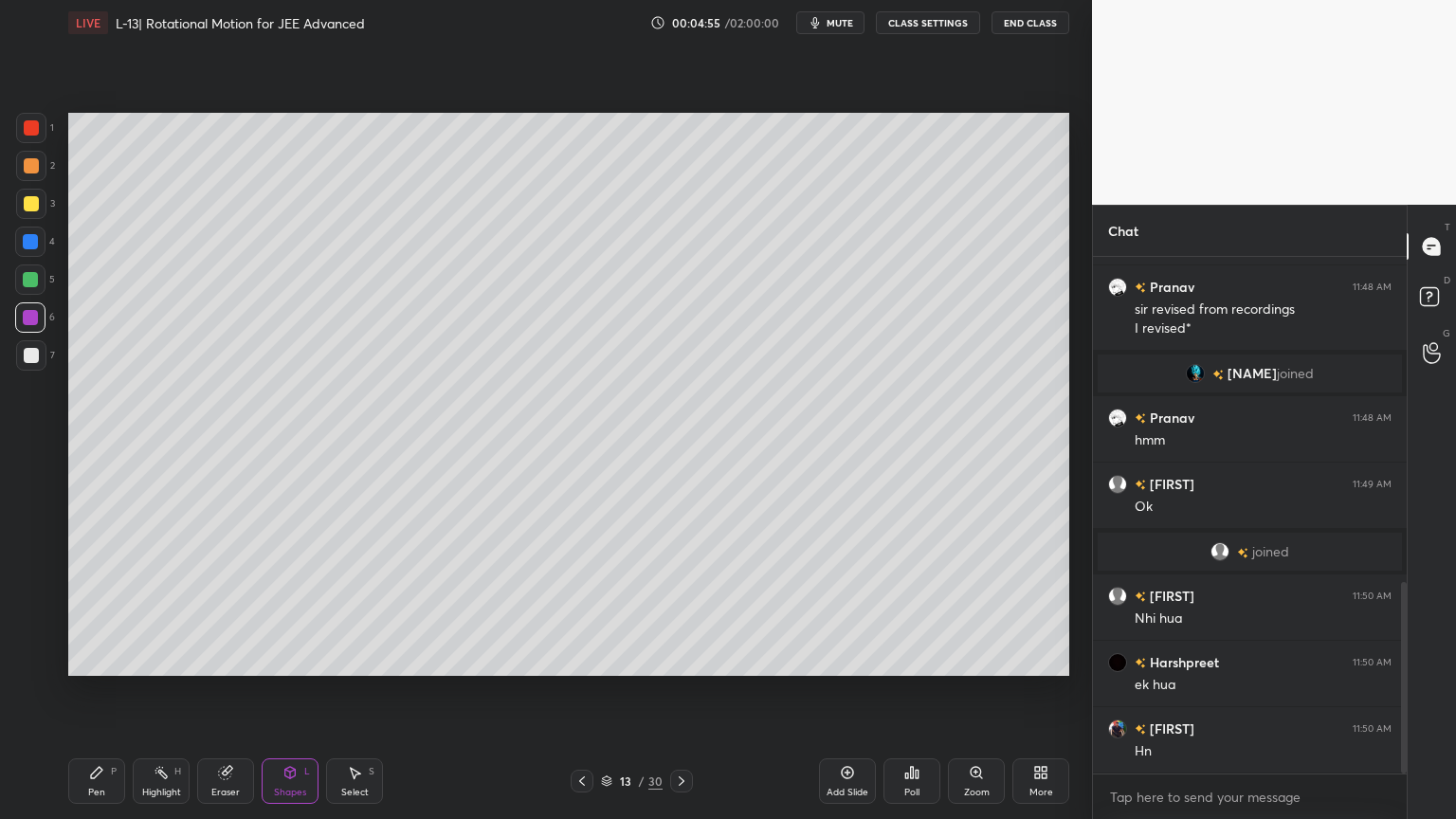 click at bounding box center [31, 355] 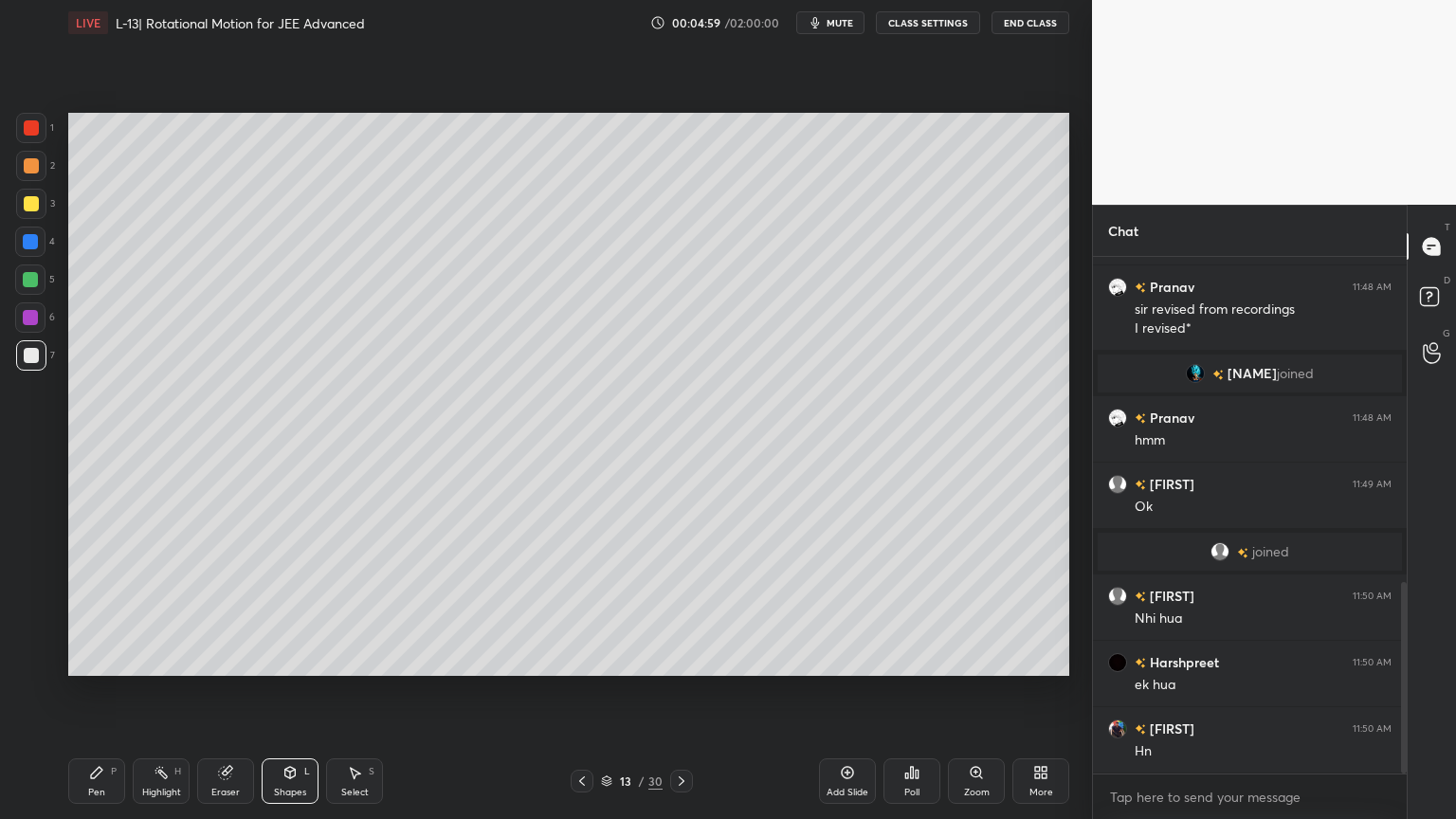 click on "Pen P Highlight H Eraser Shapes L Select S" at bounding box center [256, 781] 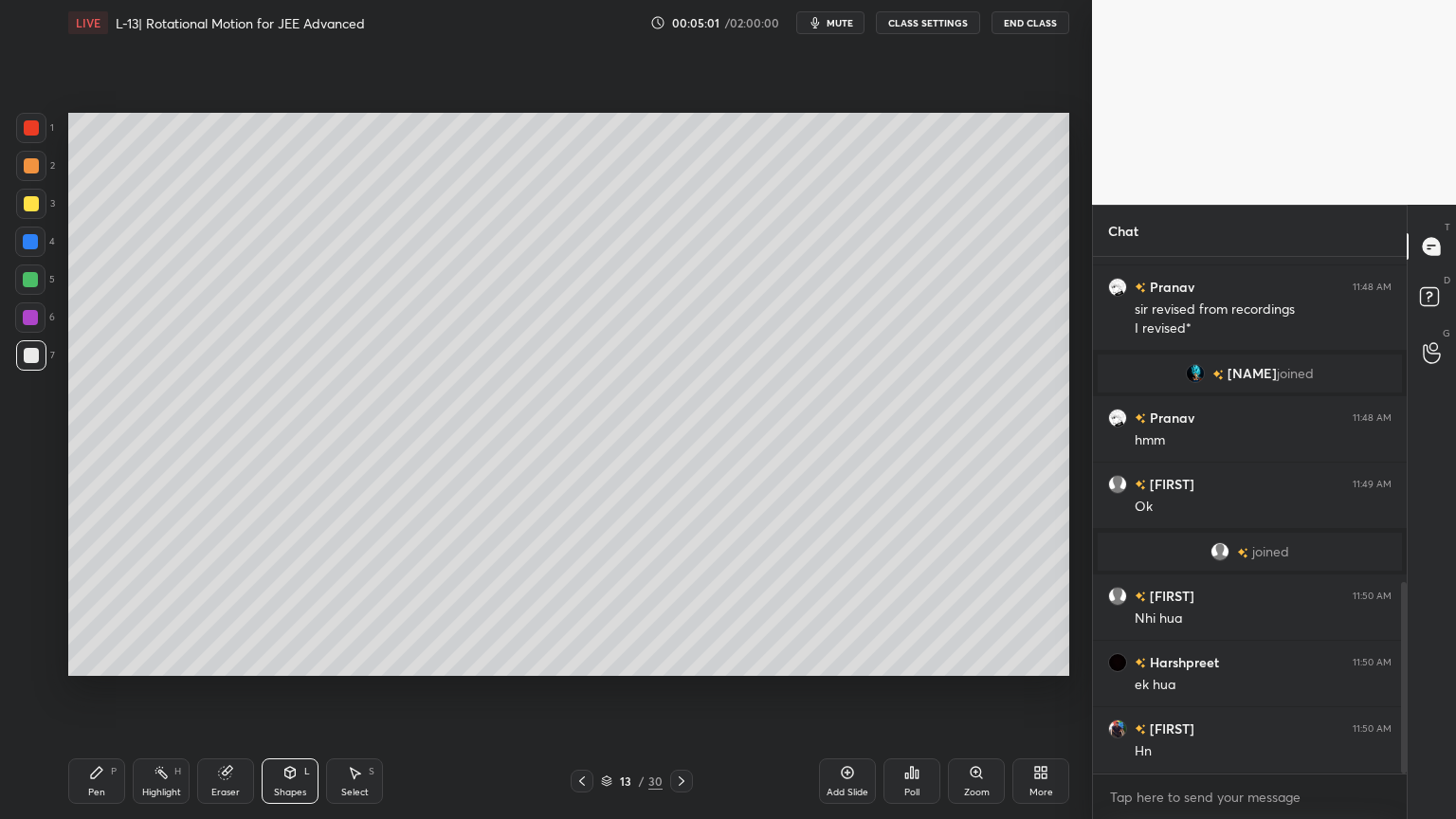 click on "Pen P" at bounding box center [97, 781] 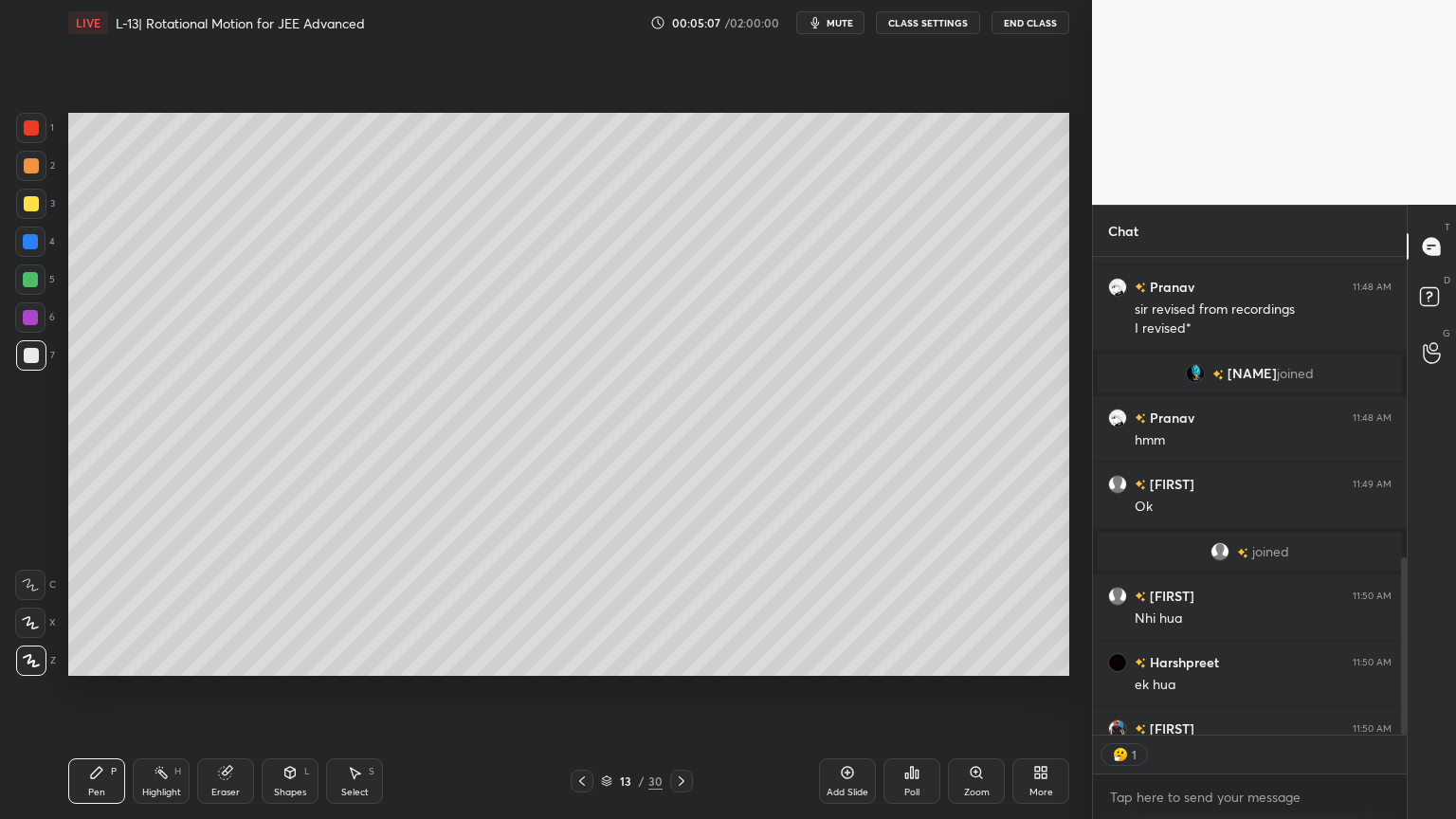 scroll, scrollTop: 473, scrollLeft: 308, axis: both 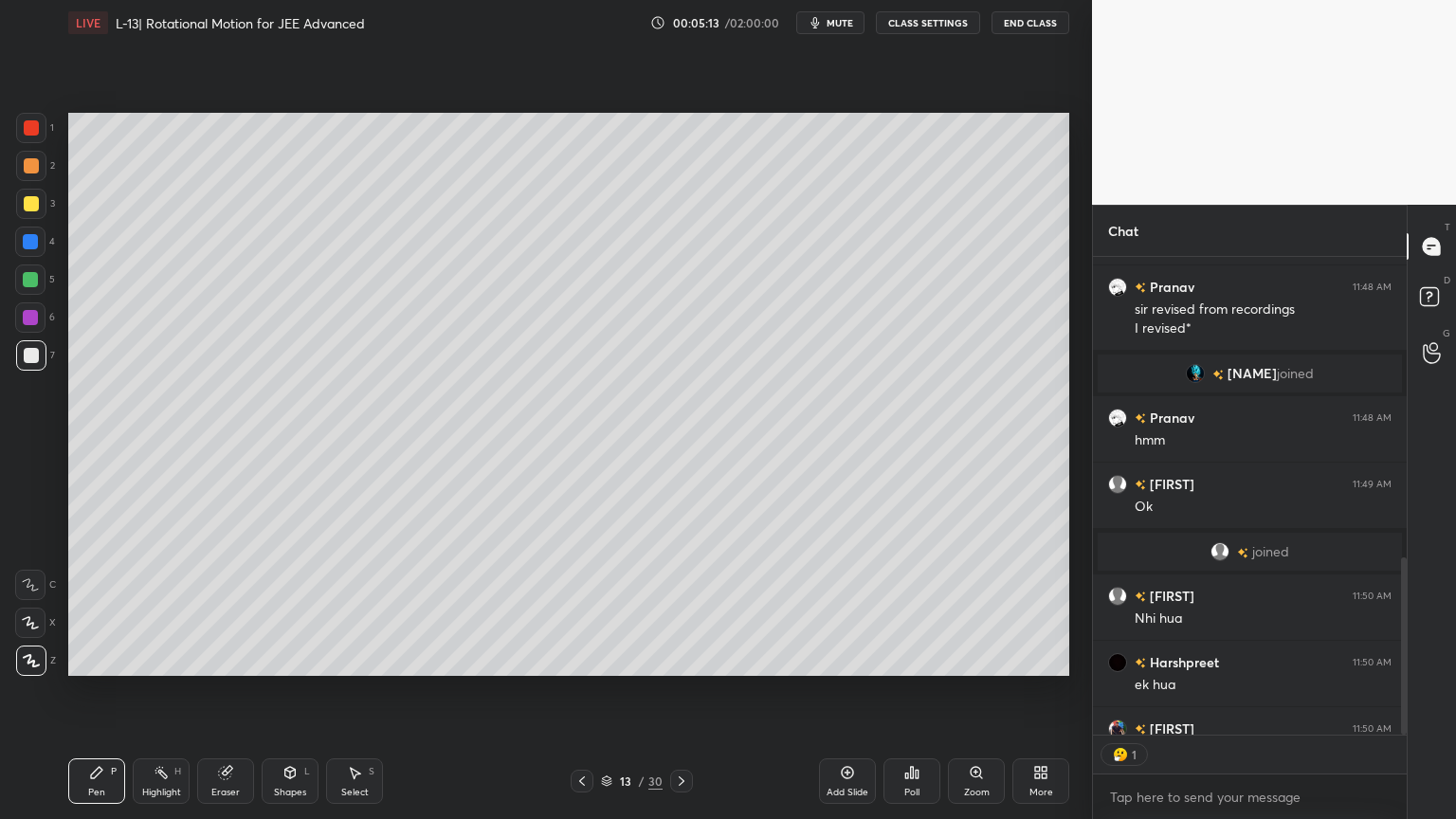 click at bounding box center [31, 204] 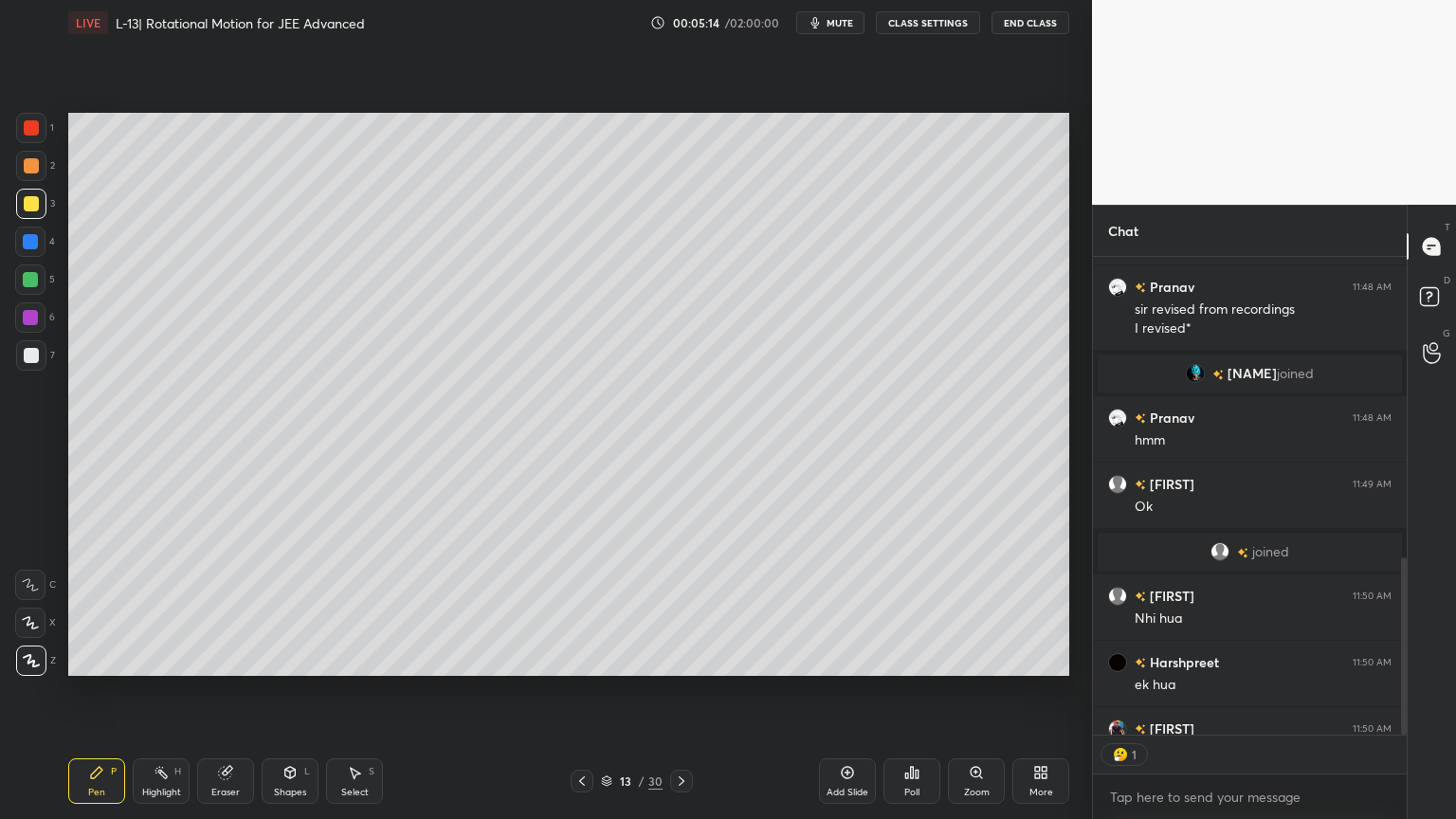 click on "Highlight H" at bounding box center [161, 781] 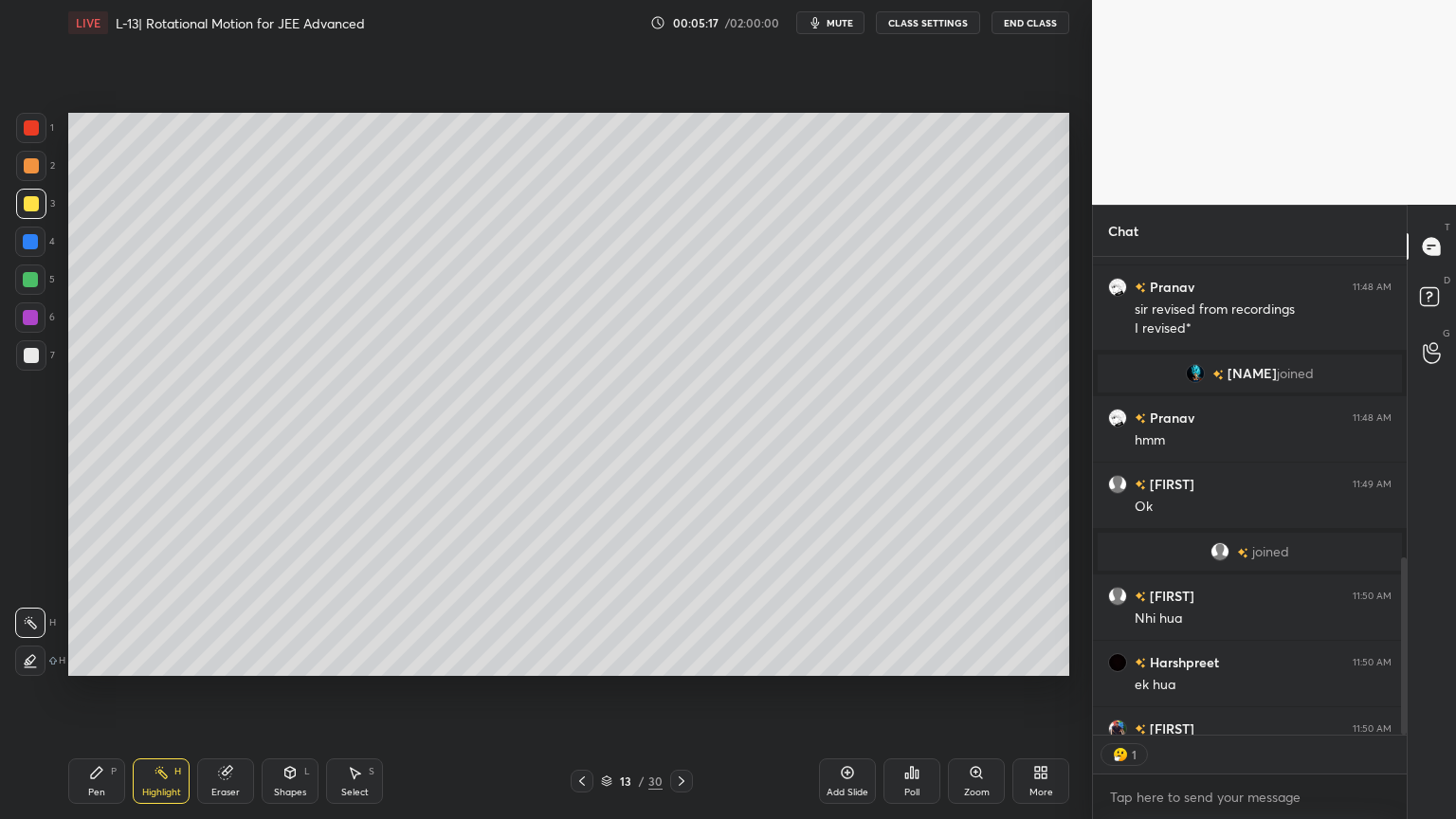 type on "x" 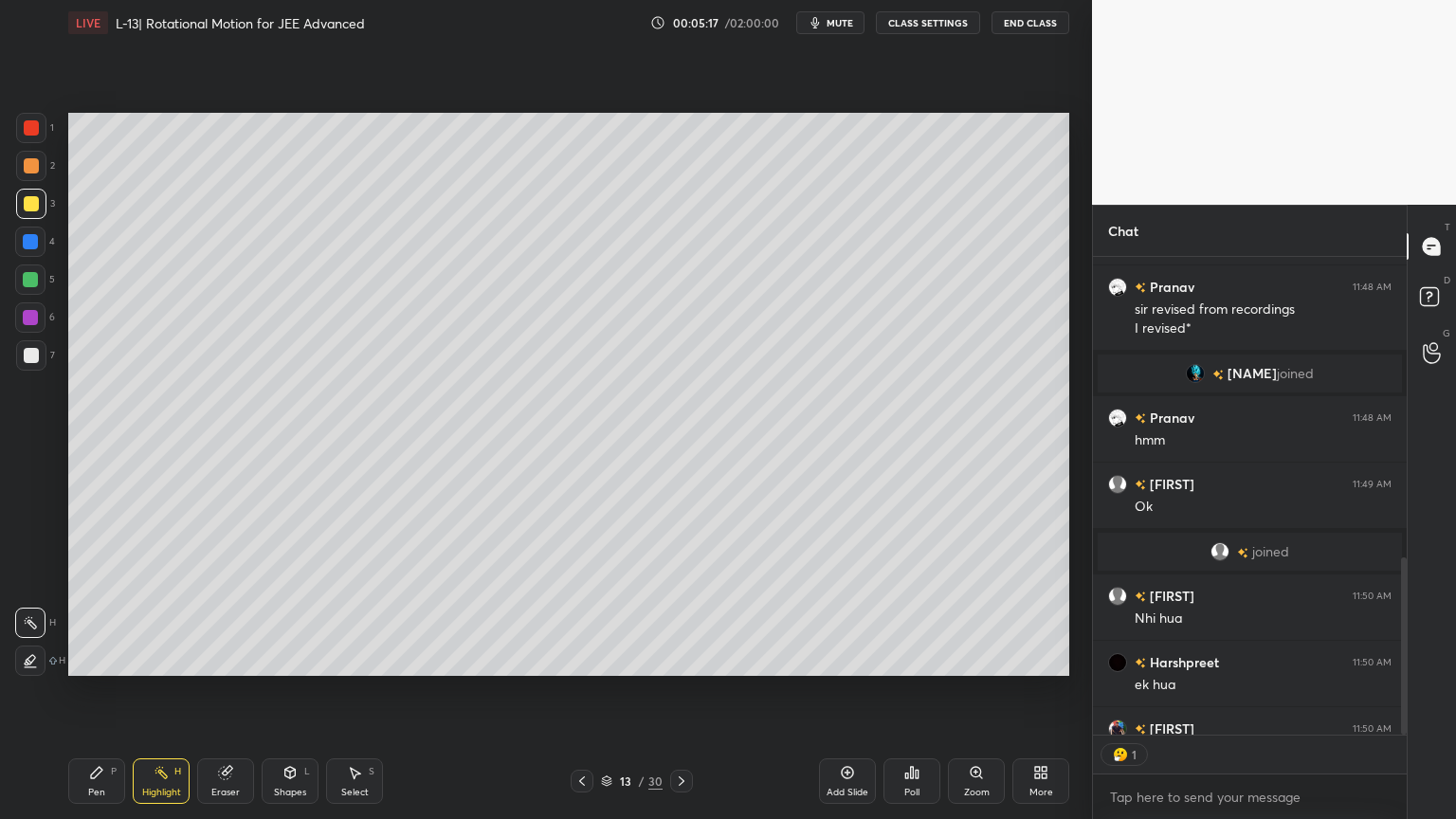 scroll, scrollTop: 6, scrollLeft: 6, axis: both 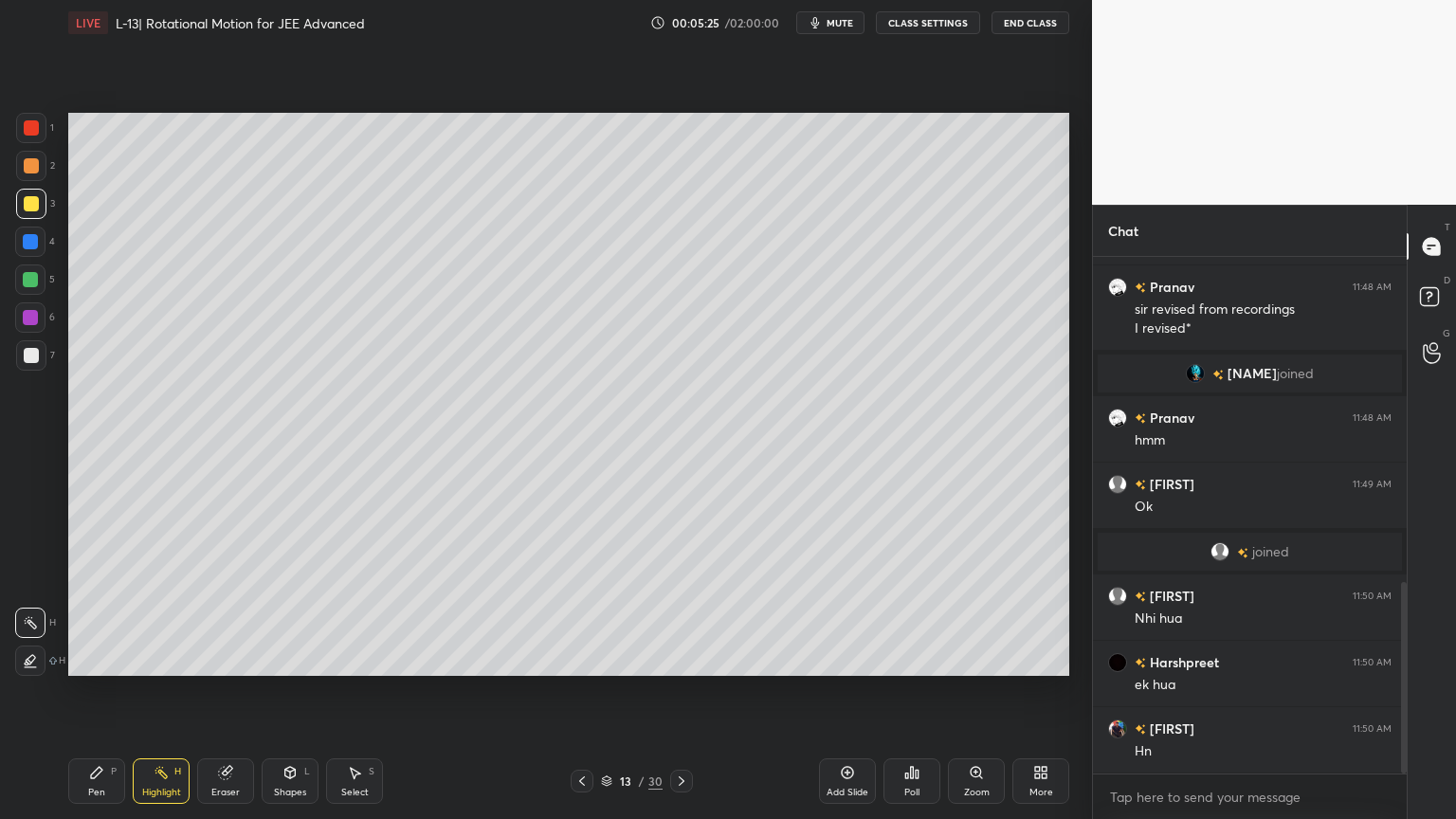 click on "Pen" at bounding box center [97, 792] 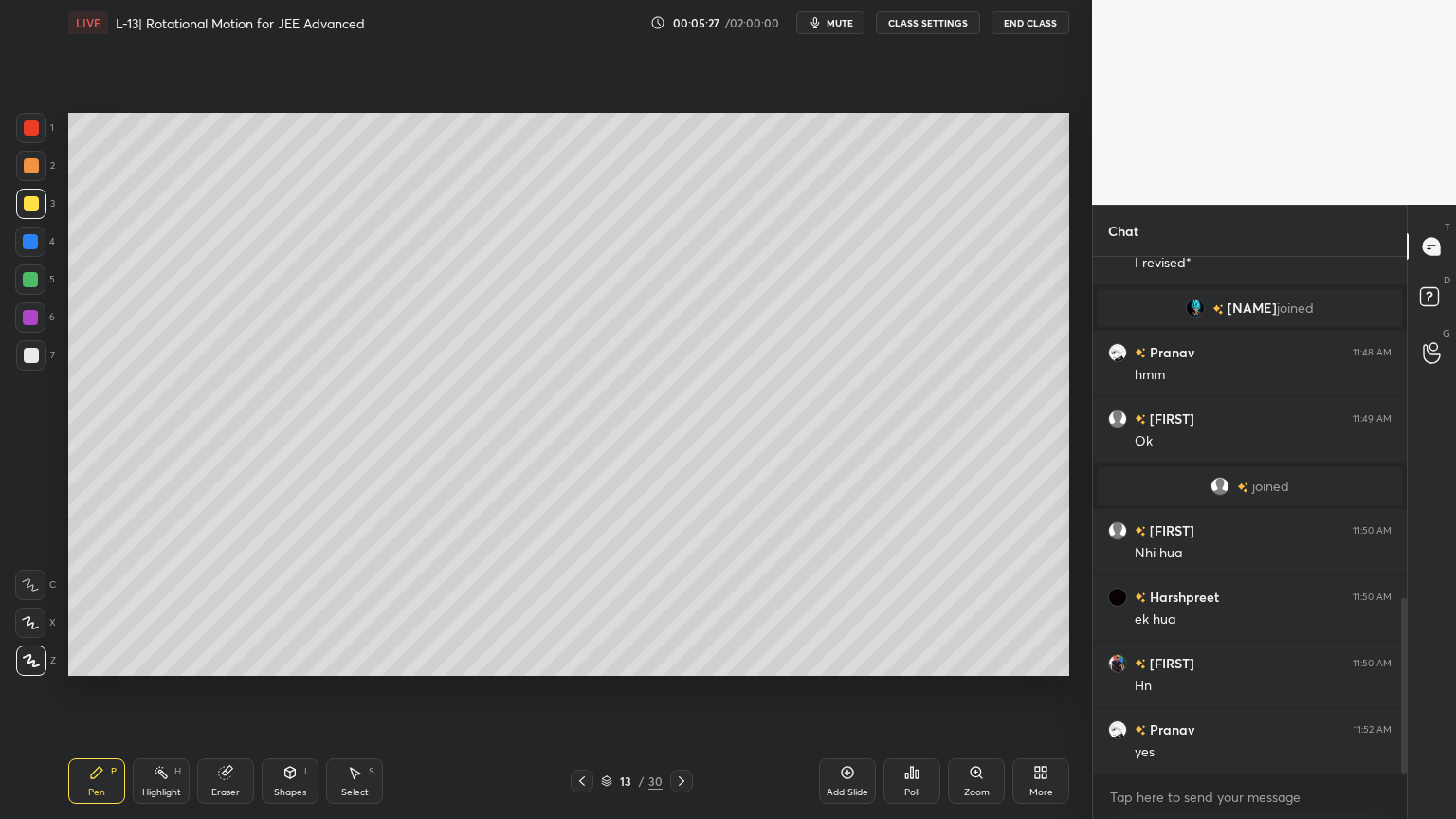 scroll, scrollTop: 1008, scrollLeft: 0, axis: vertical 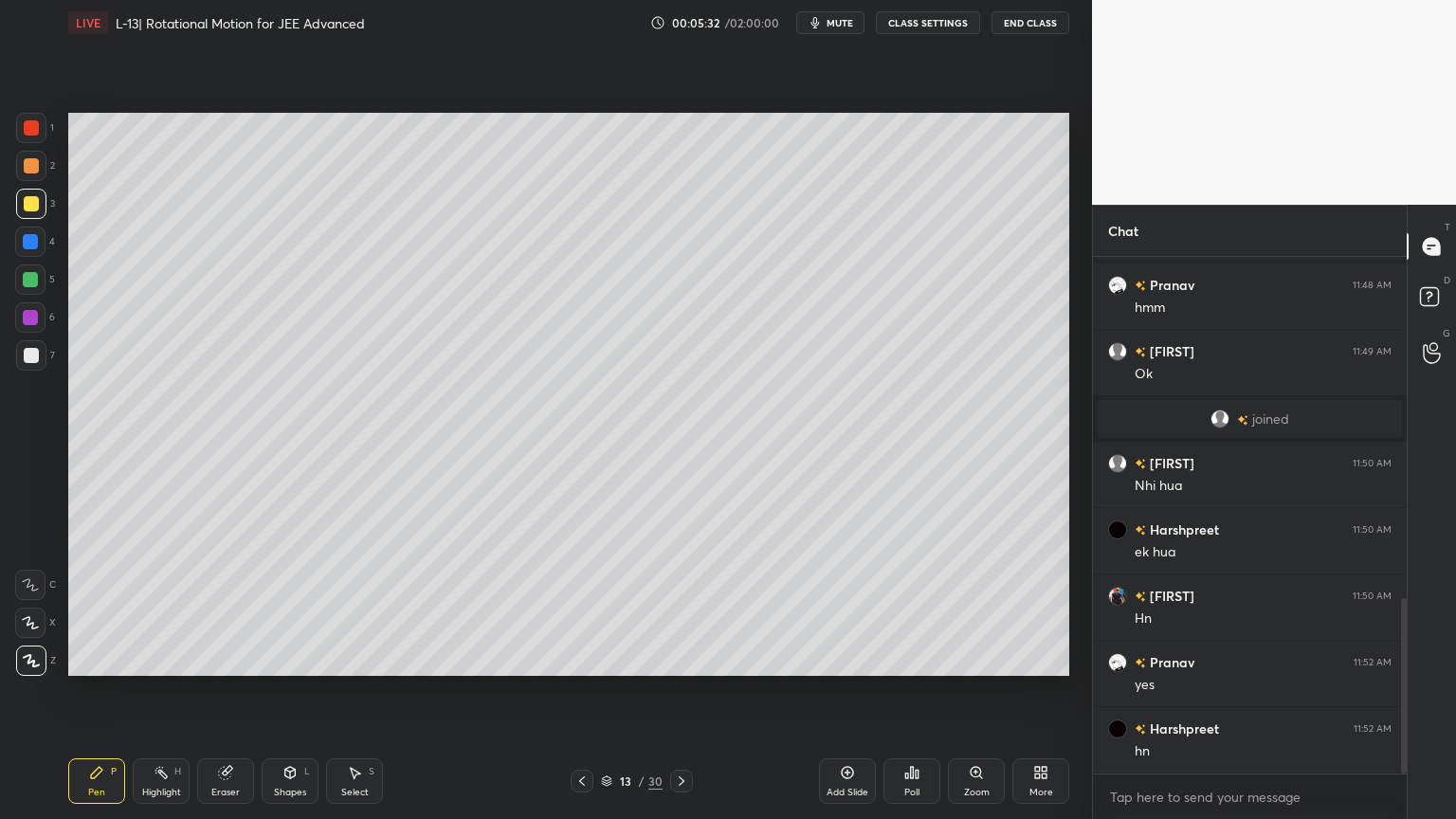 click at bounding box center [31, 166] 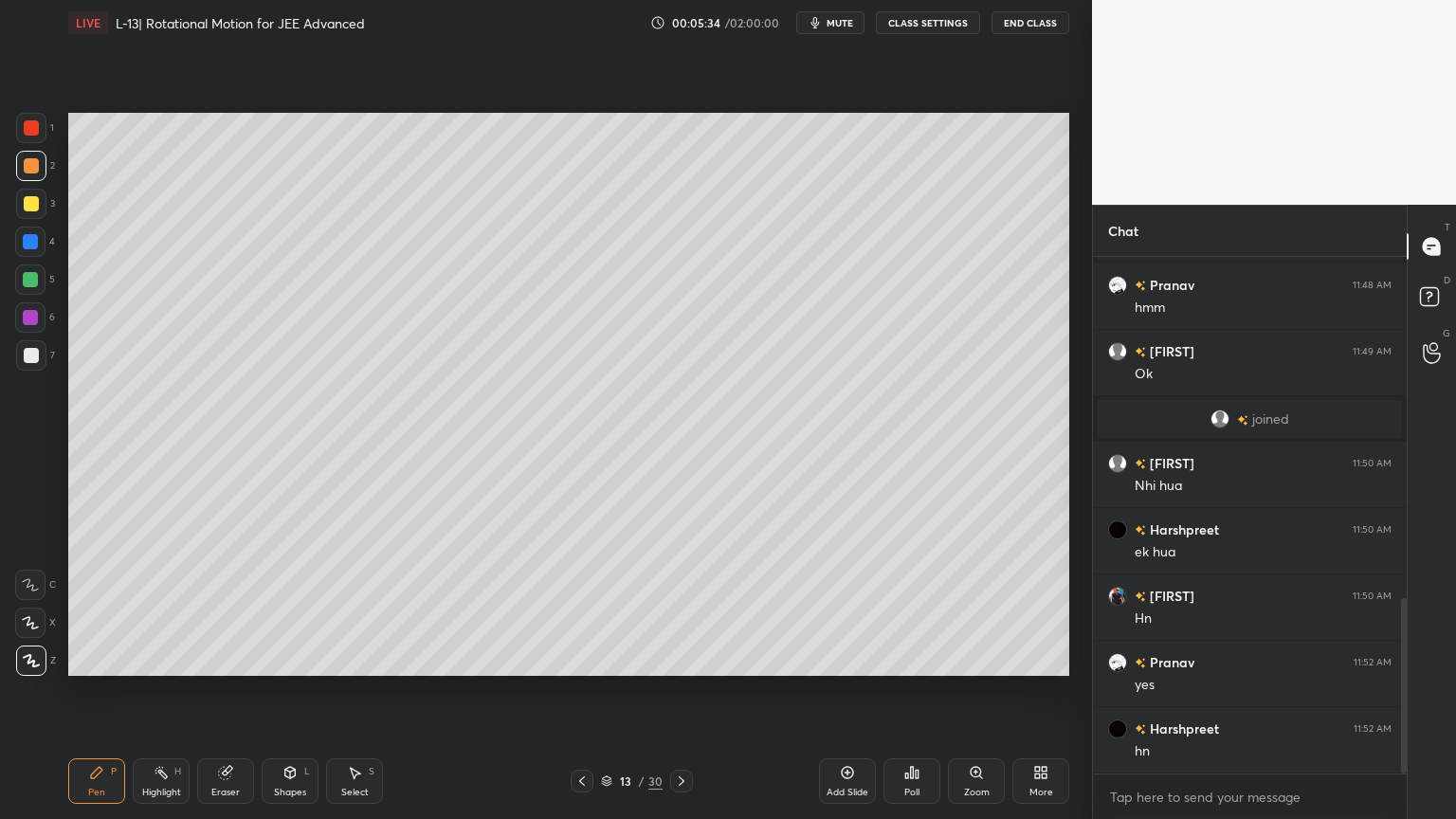 click at bounding box center [31, 128] 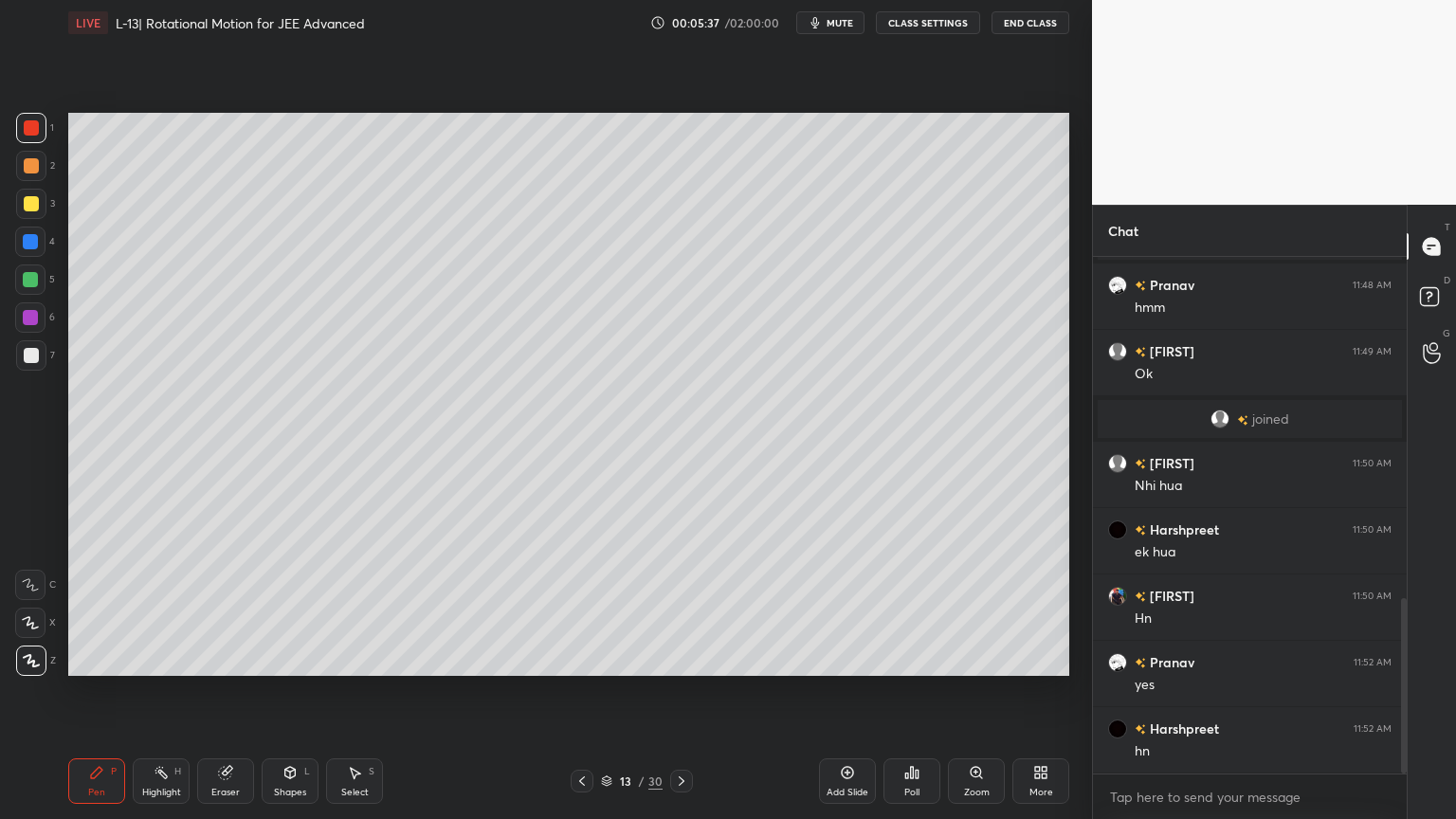click 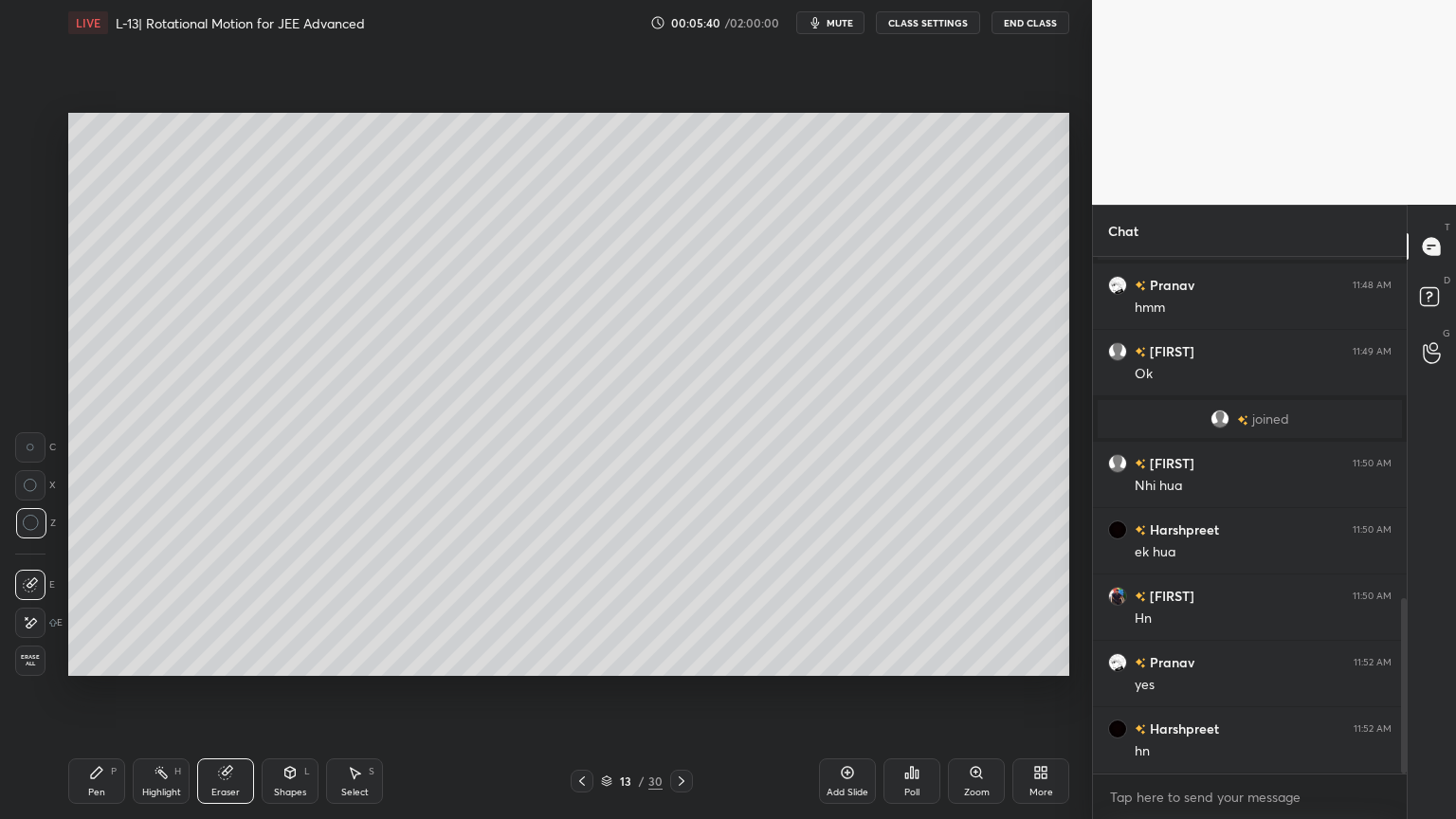 click at bounding box center [30, 447] 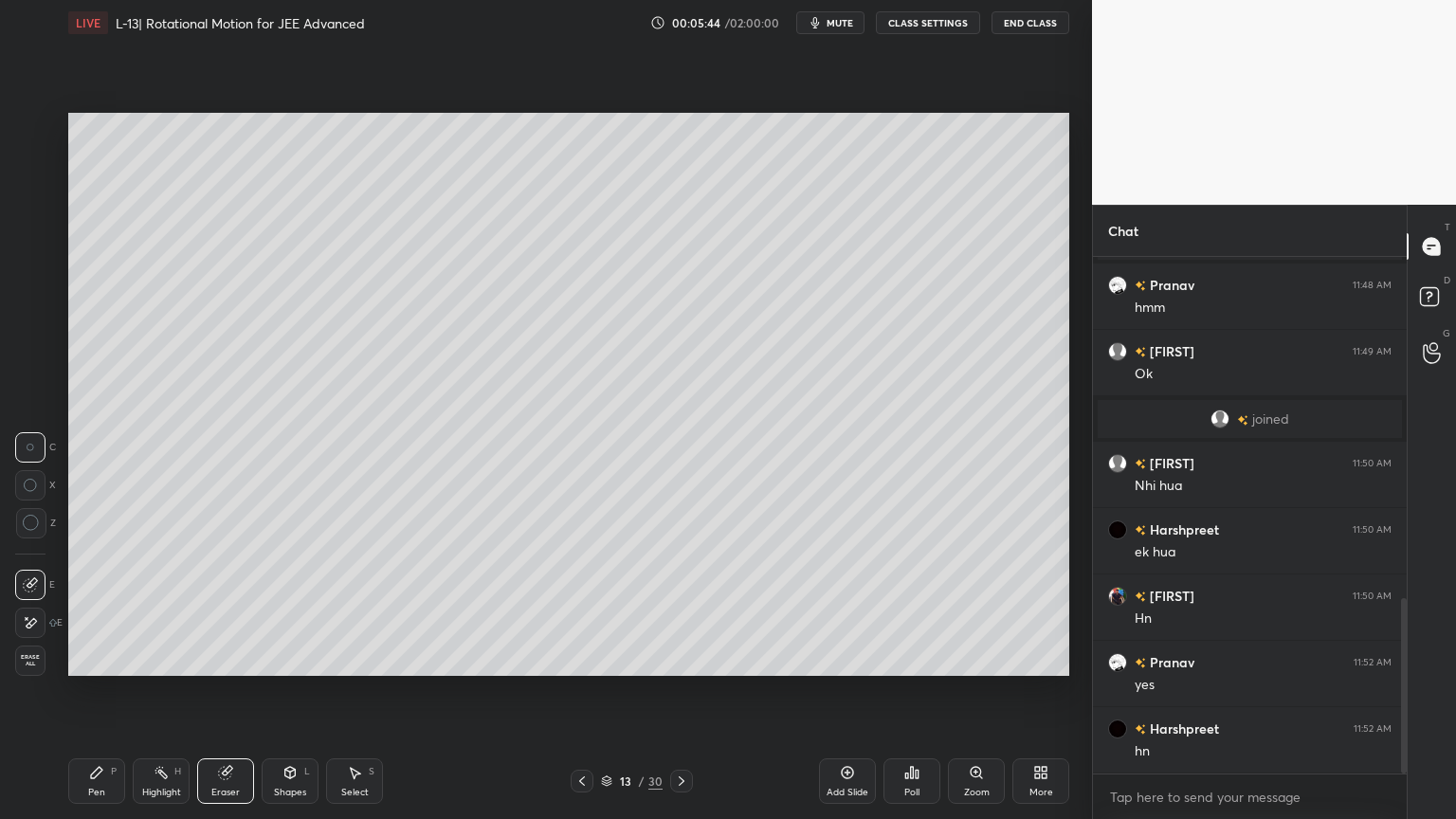 click on "Shapes L" at bounding box center [290, 781] 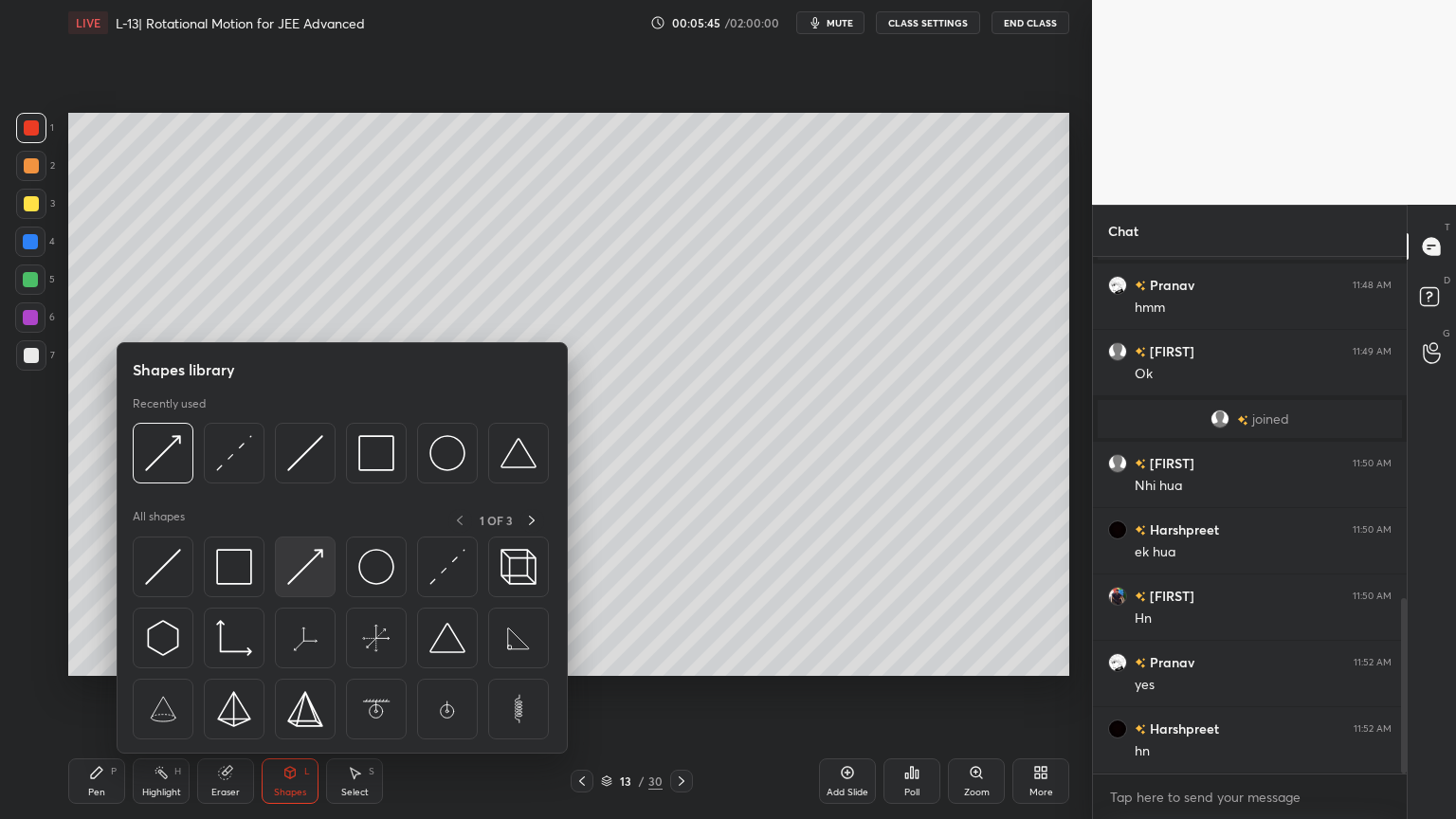 click at bounding box center [305, 567] 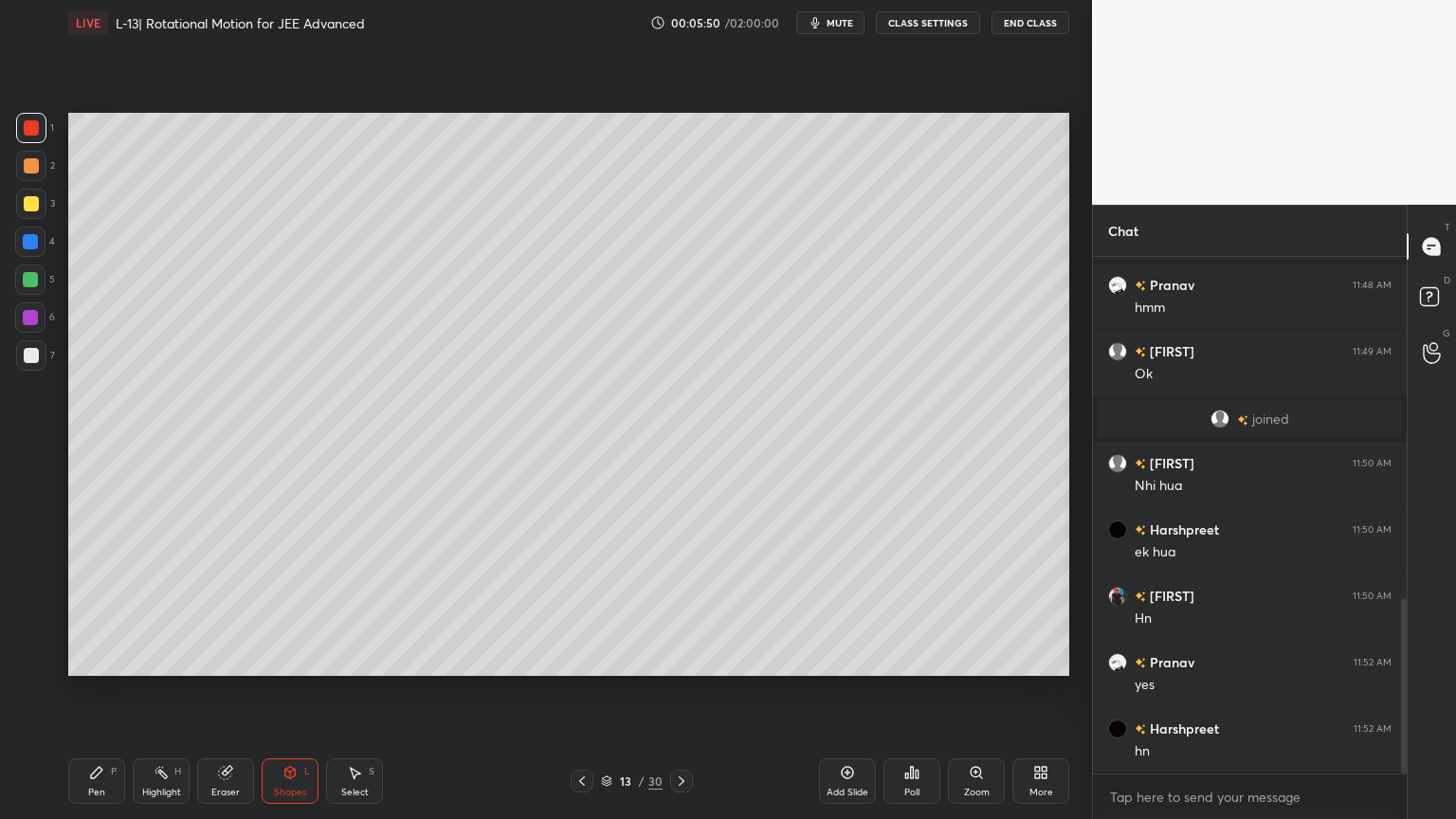 click on "Pen P" at bounding box center (97, 781) 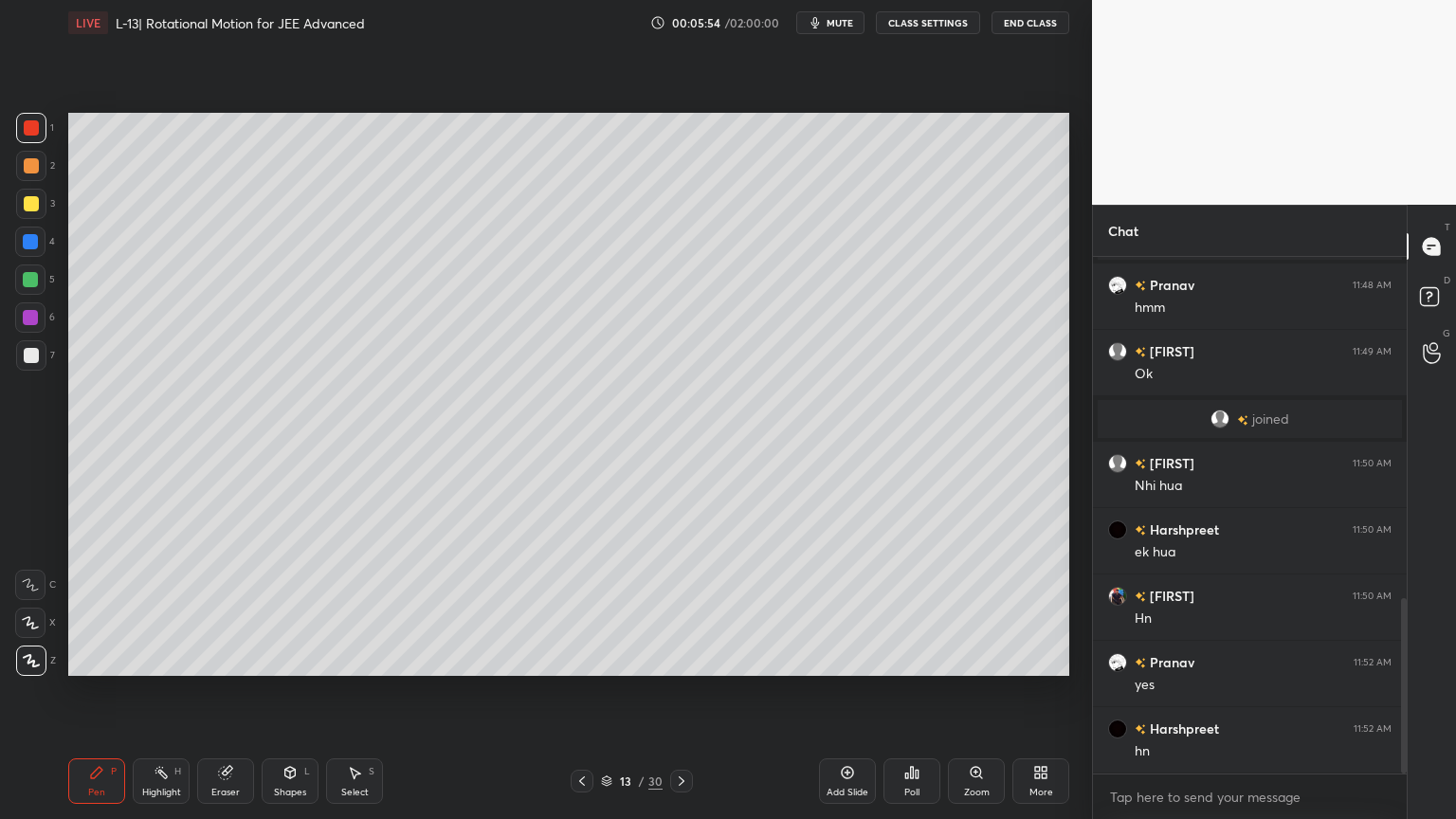 click at bounding box center [31, 204] 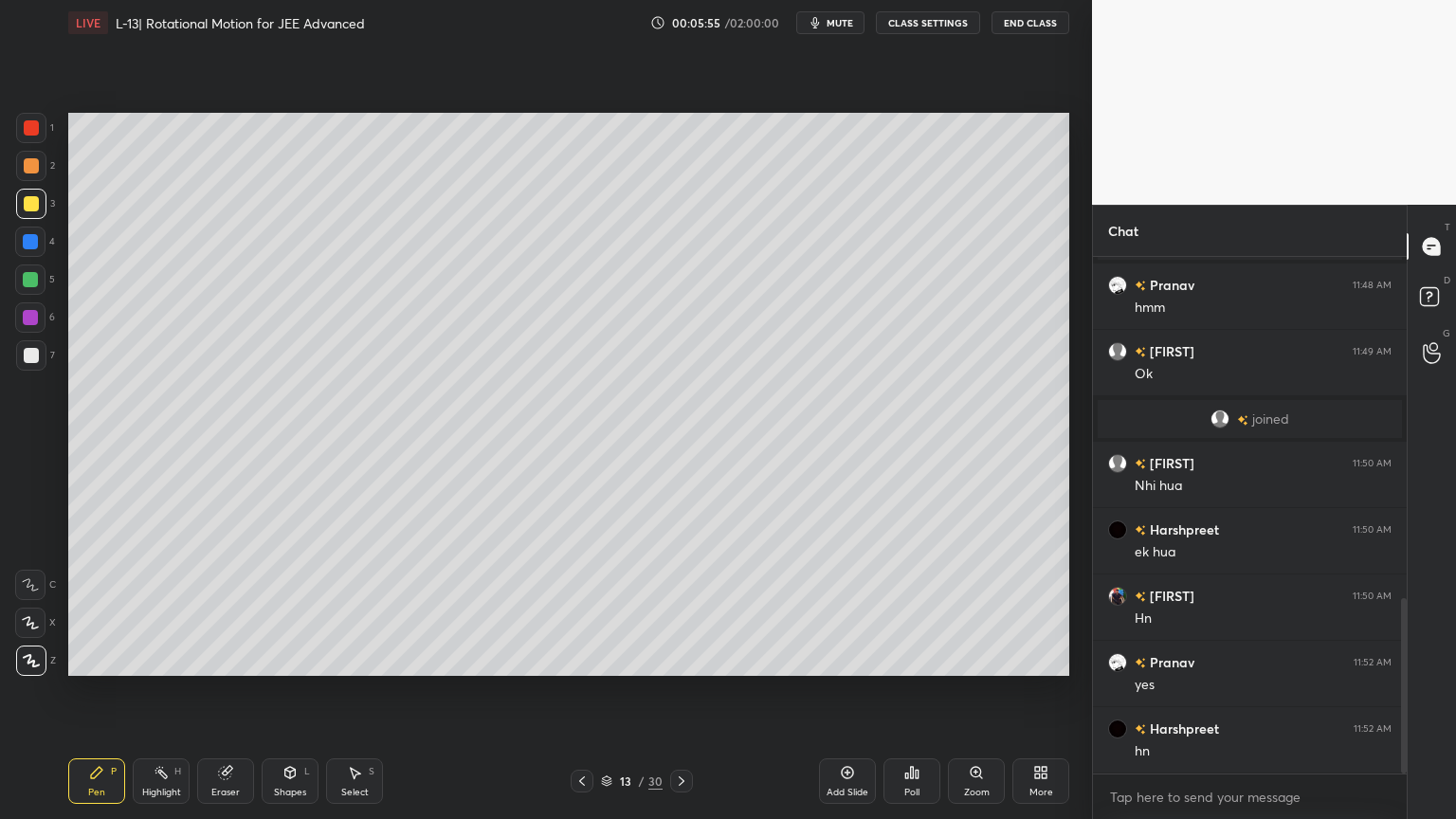 click on "Highlight" at bounding box center (161, 792) 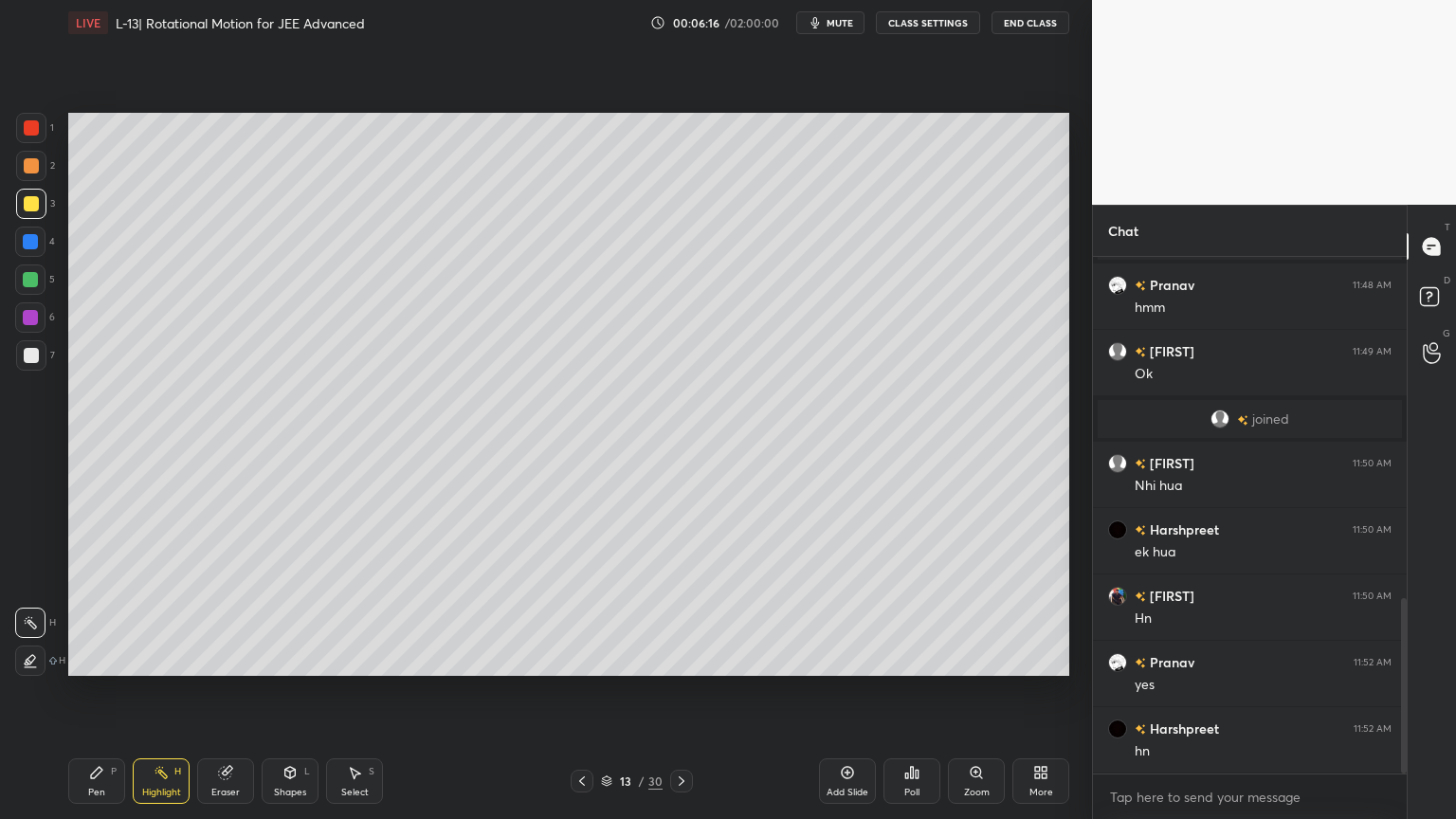 click at bounding box center (30, 318) 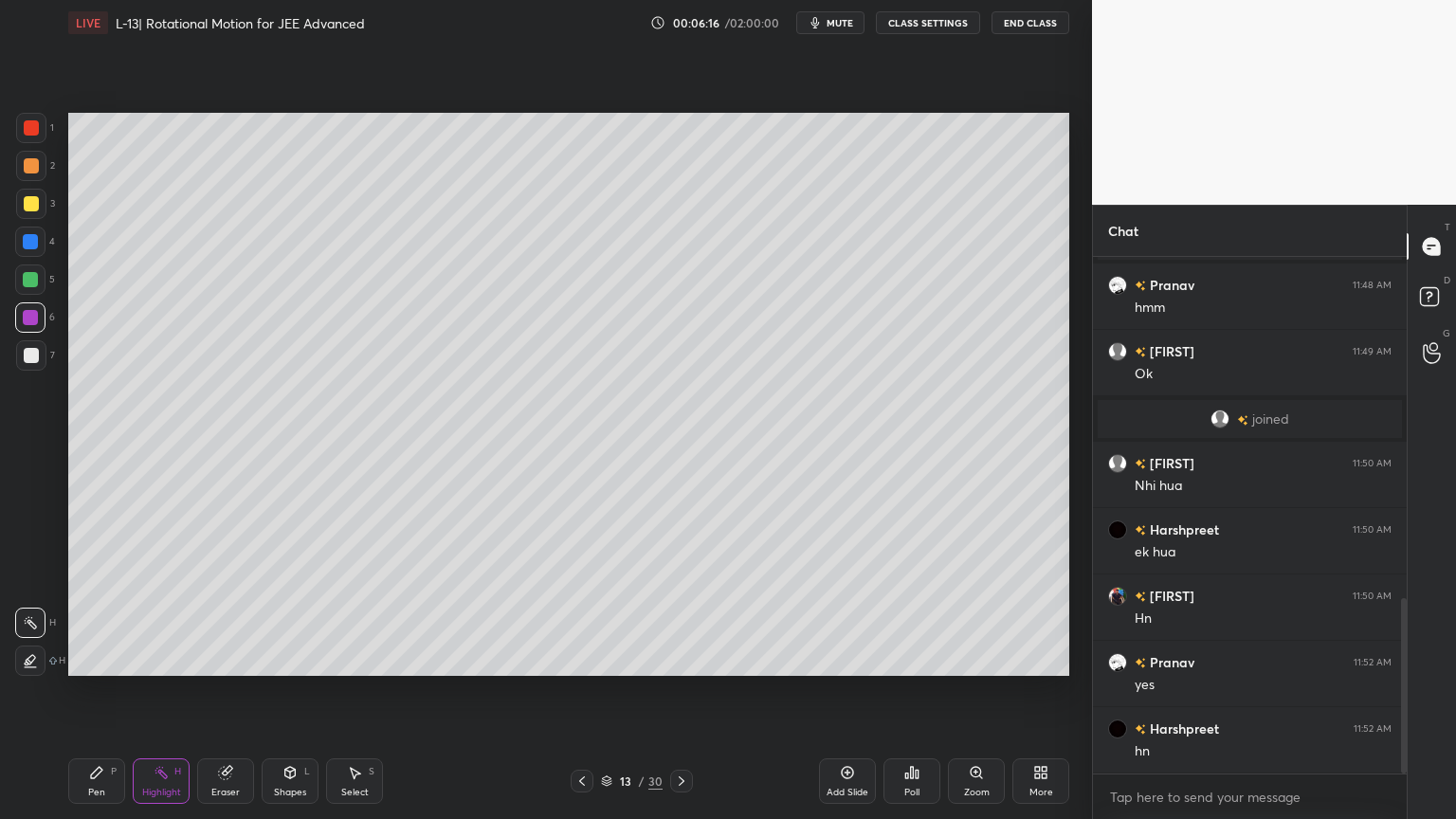 click at bounding box center [30, 280] 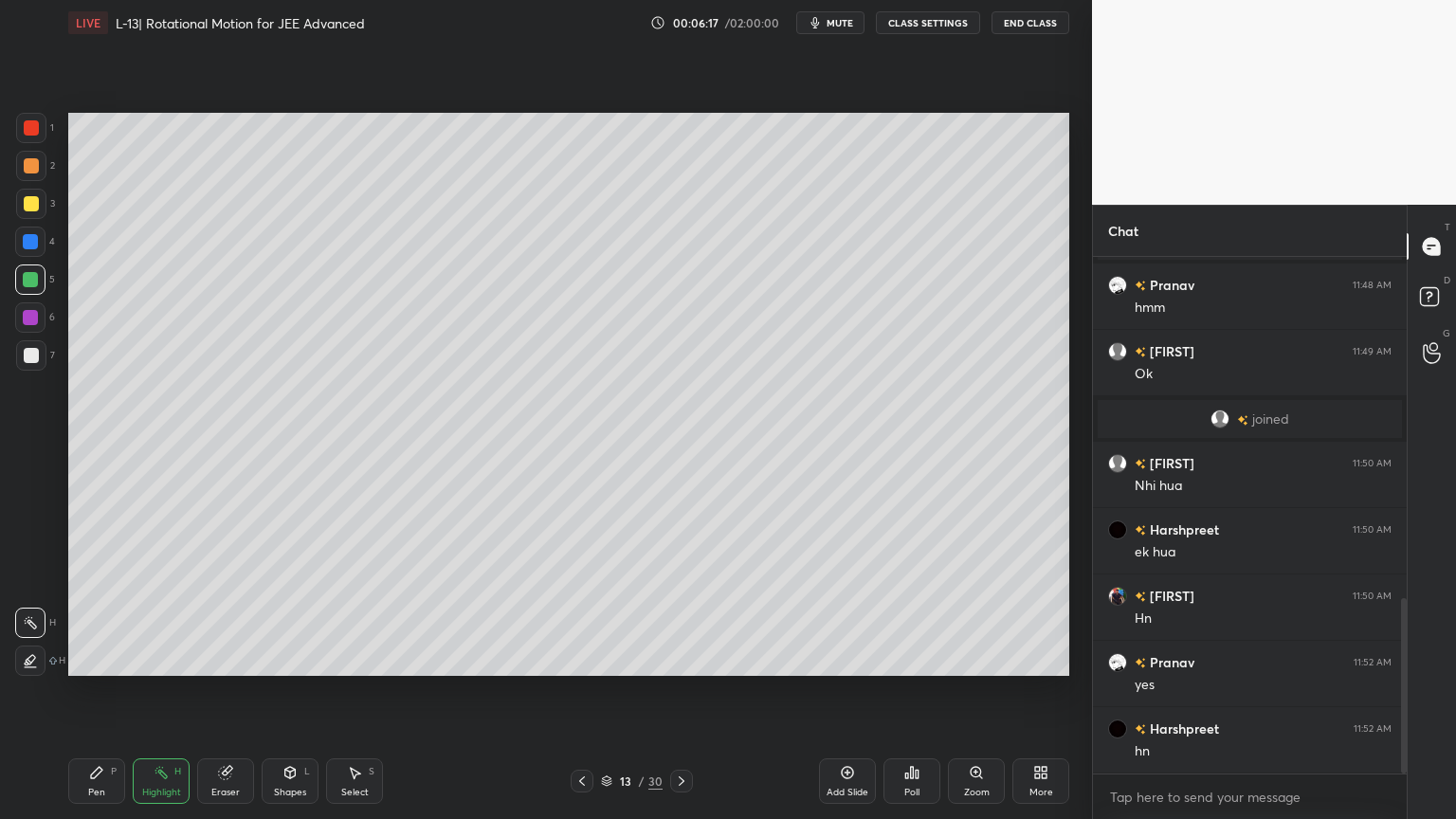 click on "Pen P" at bounding box center (97, 781) 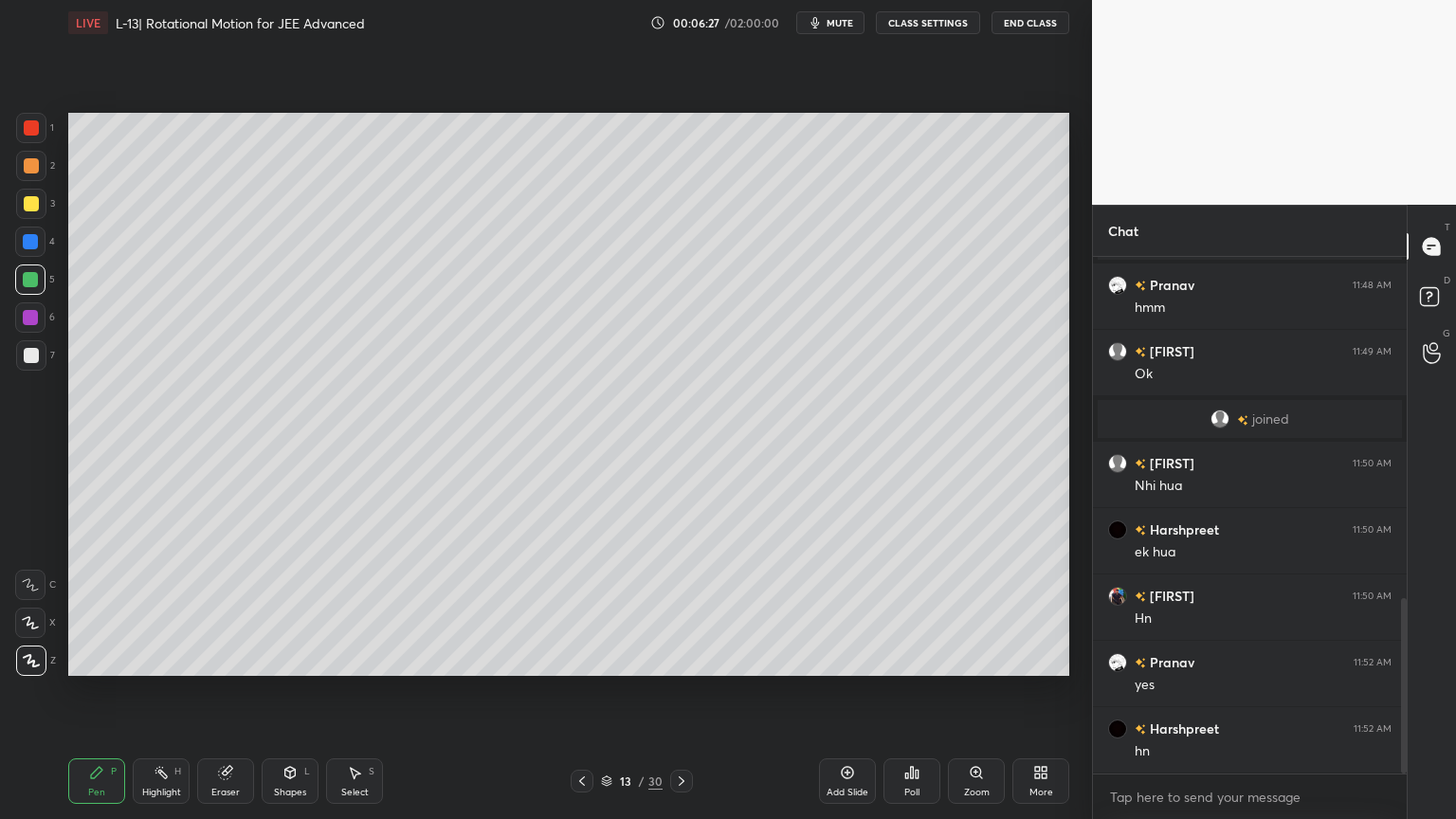 click at bounding box center (31, 166) 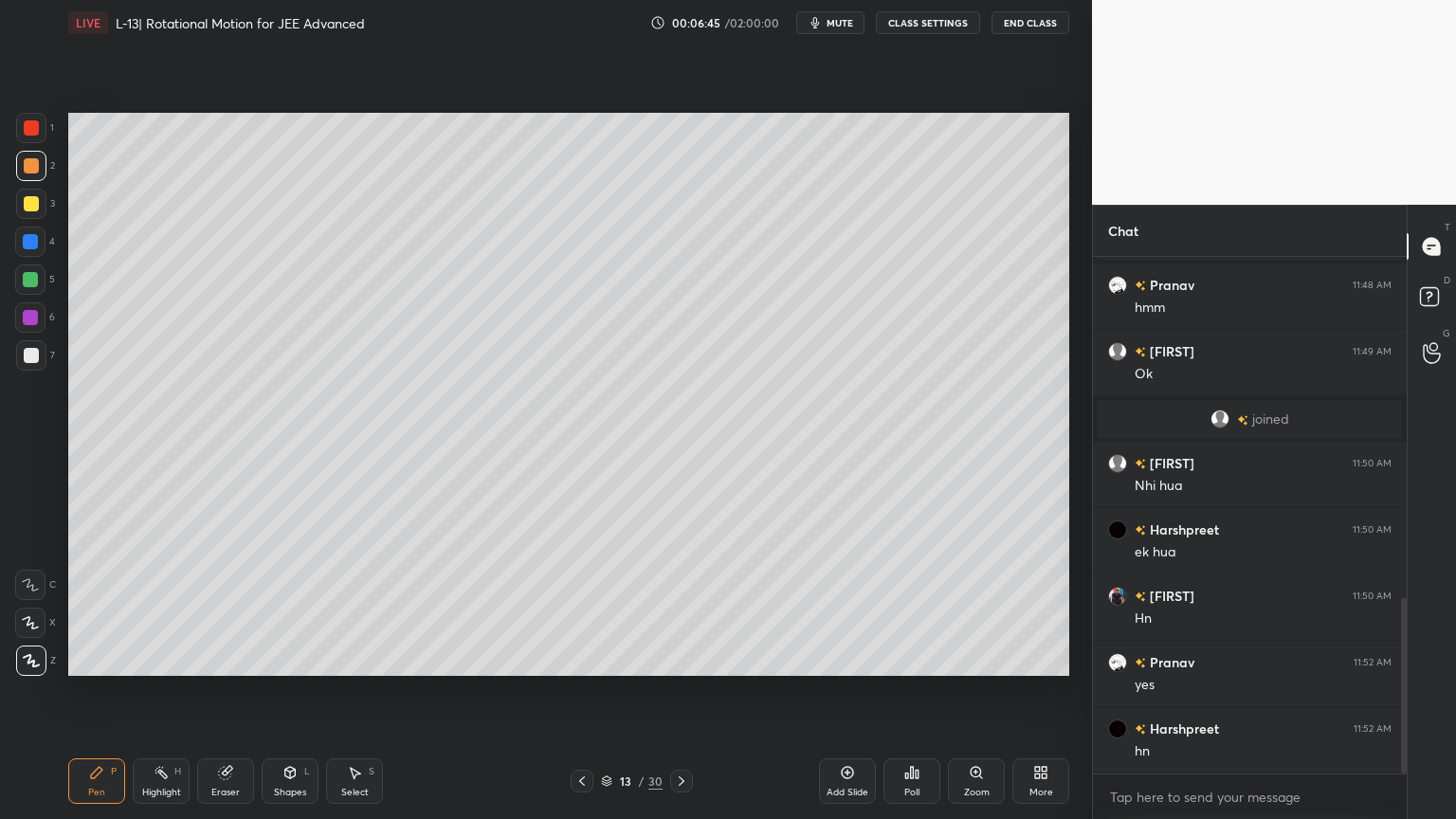 click at bounding box center [30, 242] 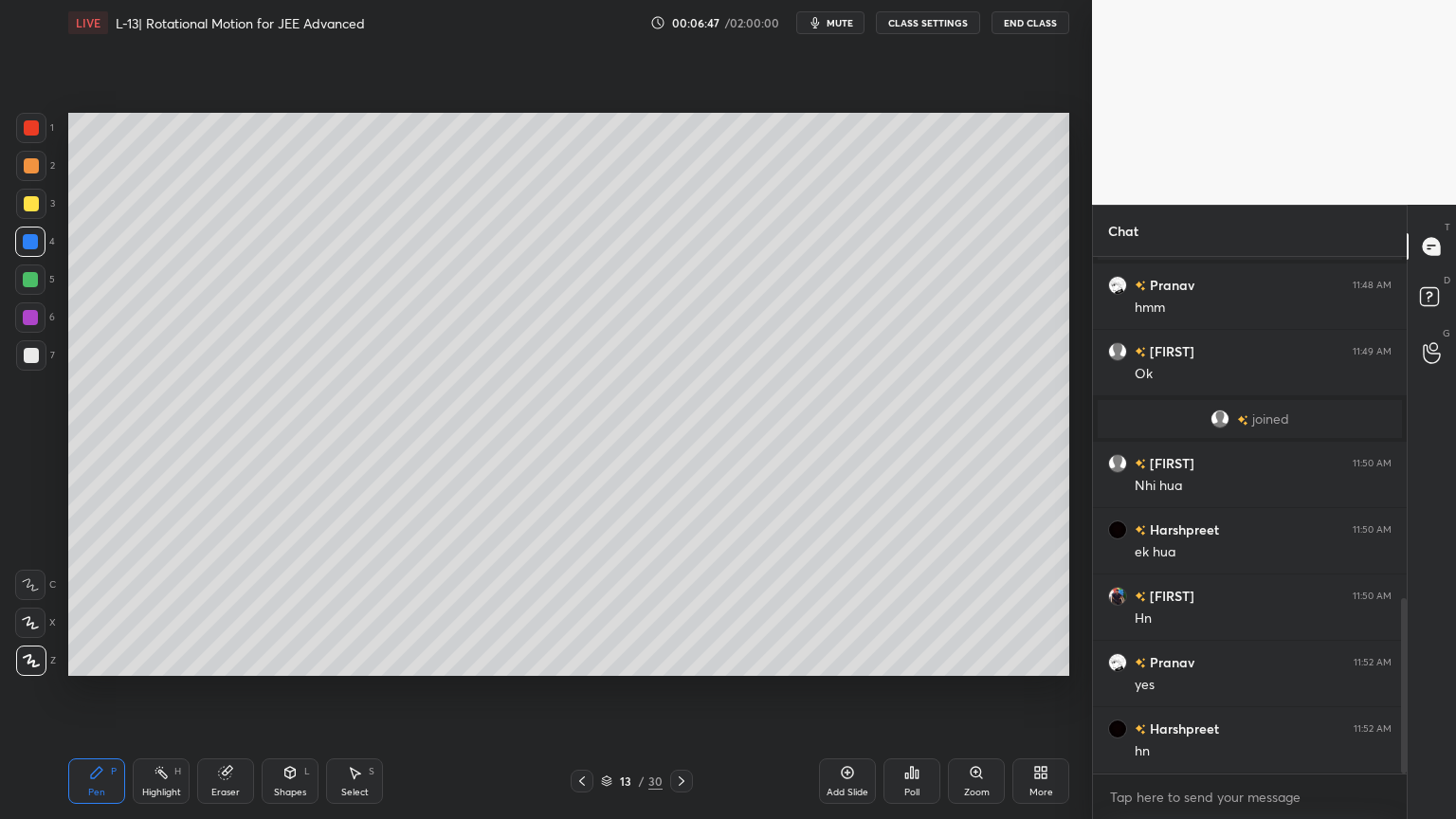 scroll, scrollTop: 1073, scrollLeft: 0, axis: vertical 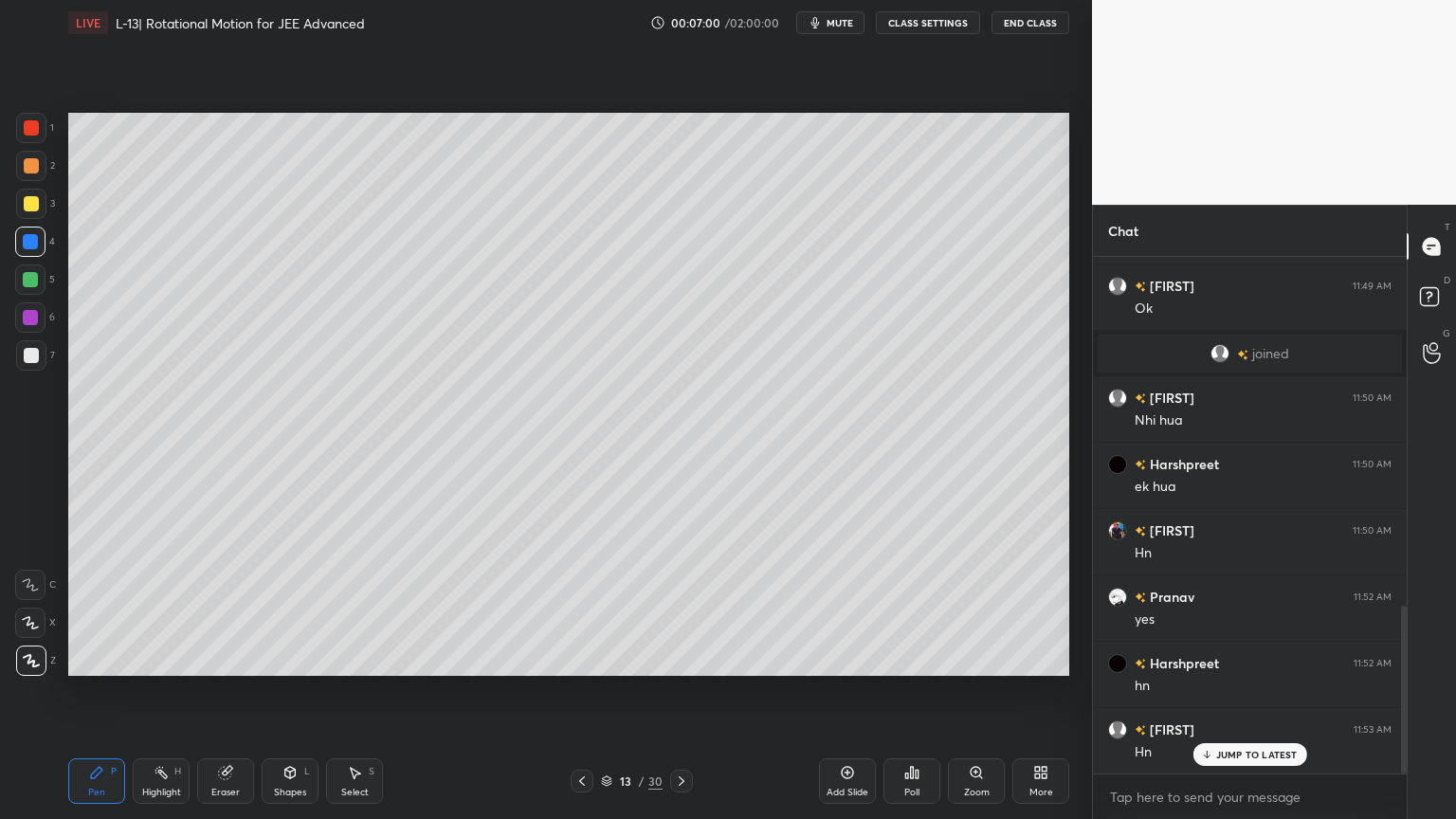 click at bounding box center (30, 318) 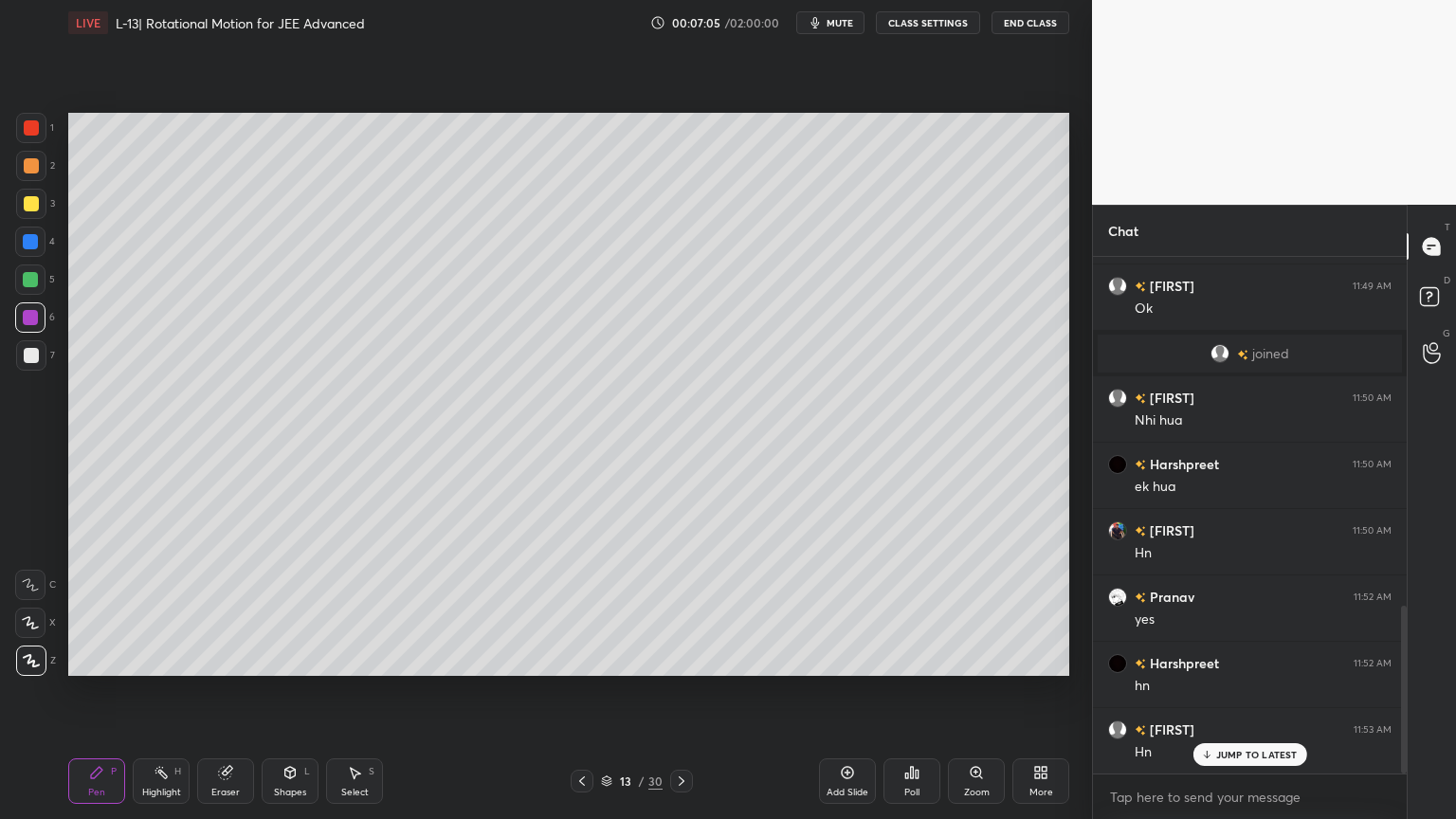 click at bounding box center (31, 204) 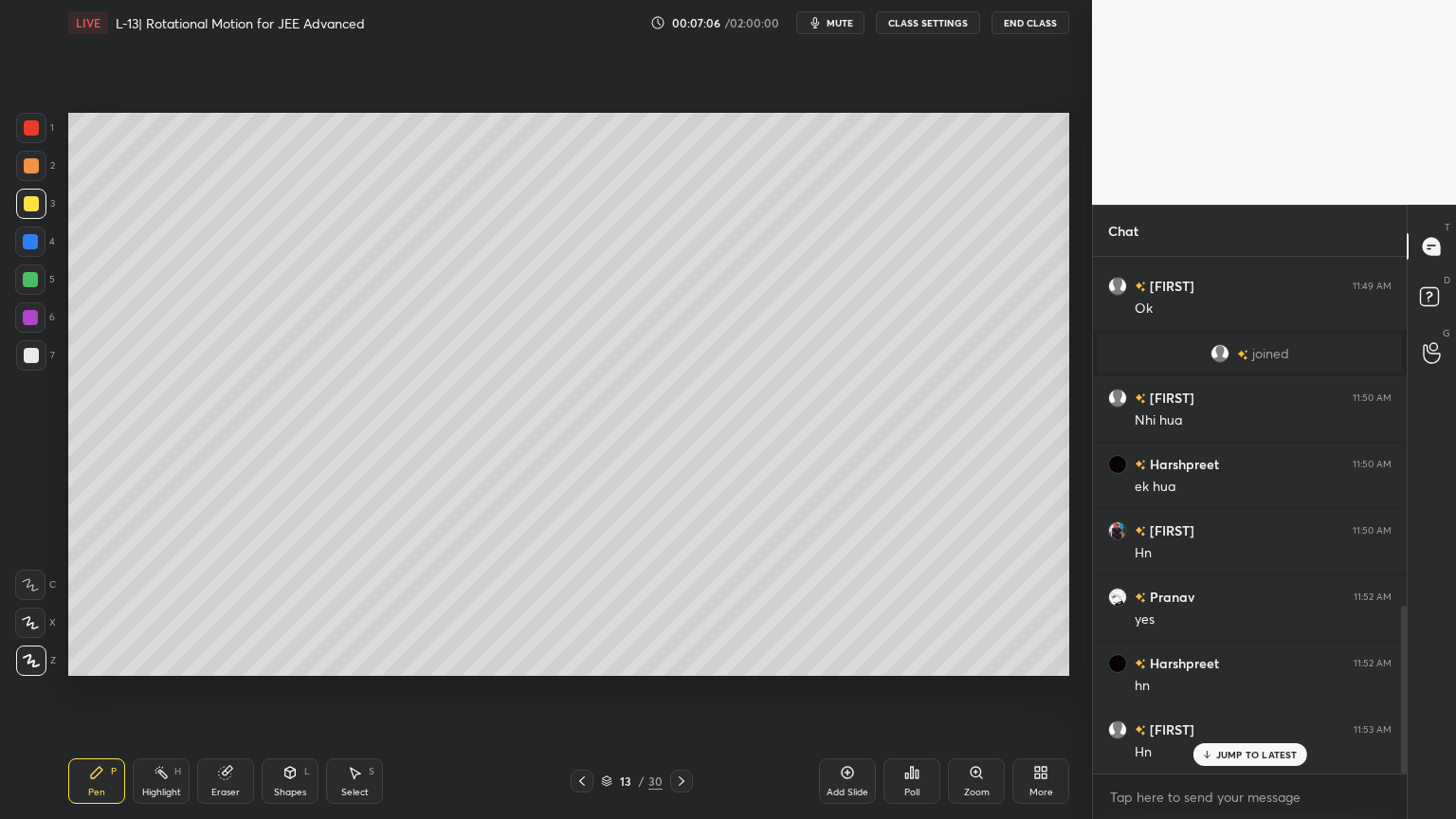click 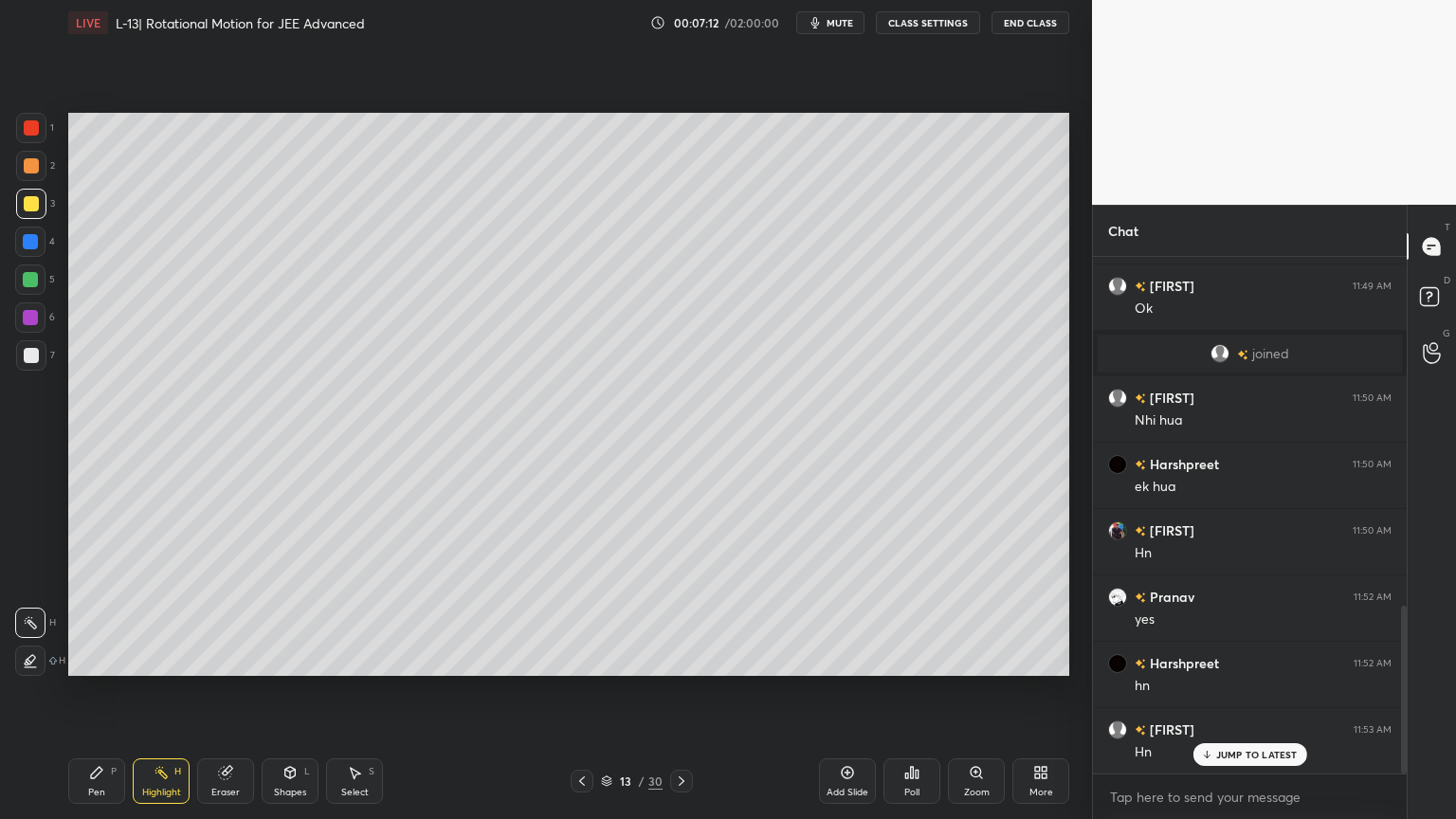 click at bounding box center [30, 318] 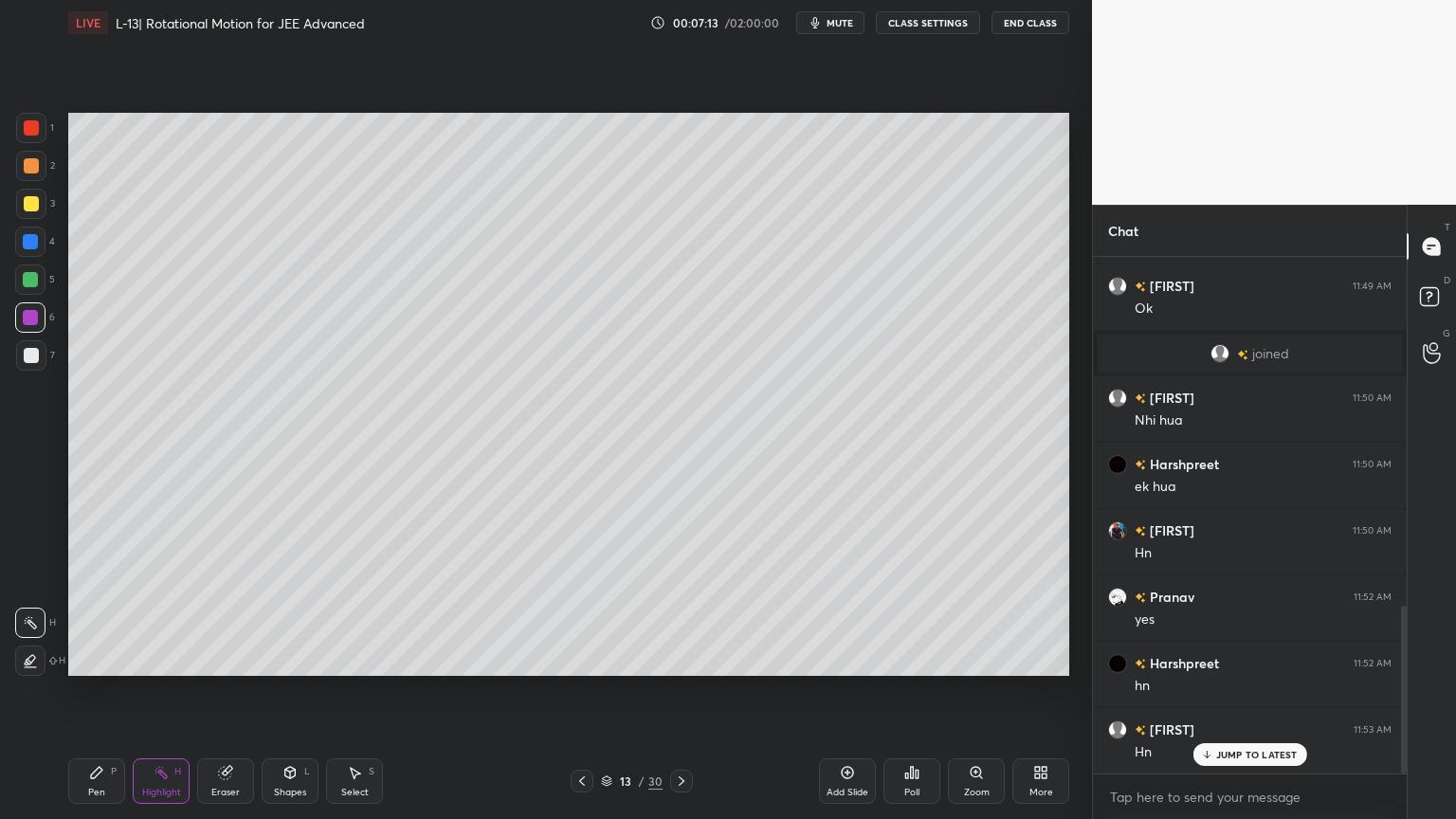 click at bounding box center [31, 128] 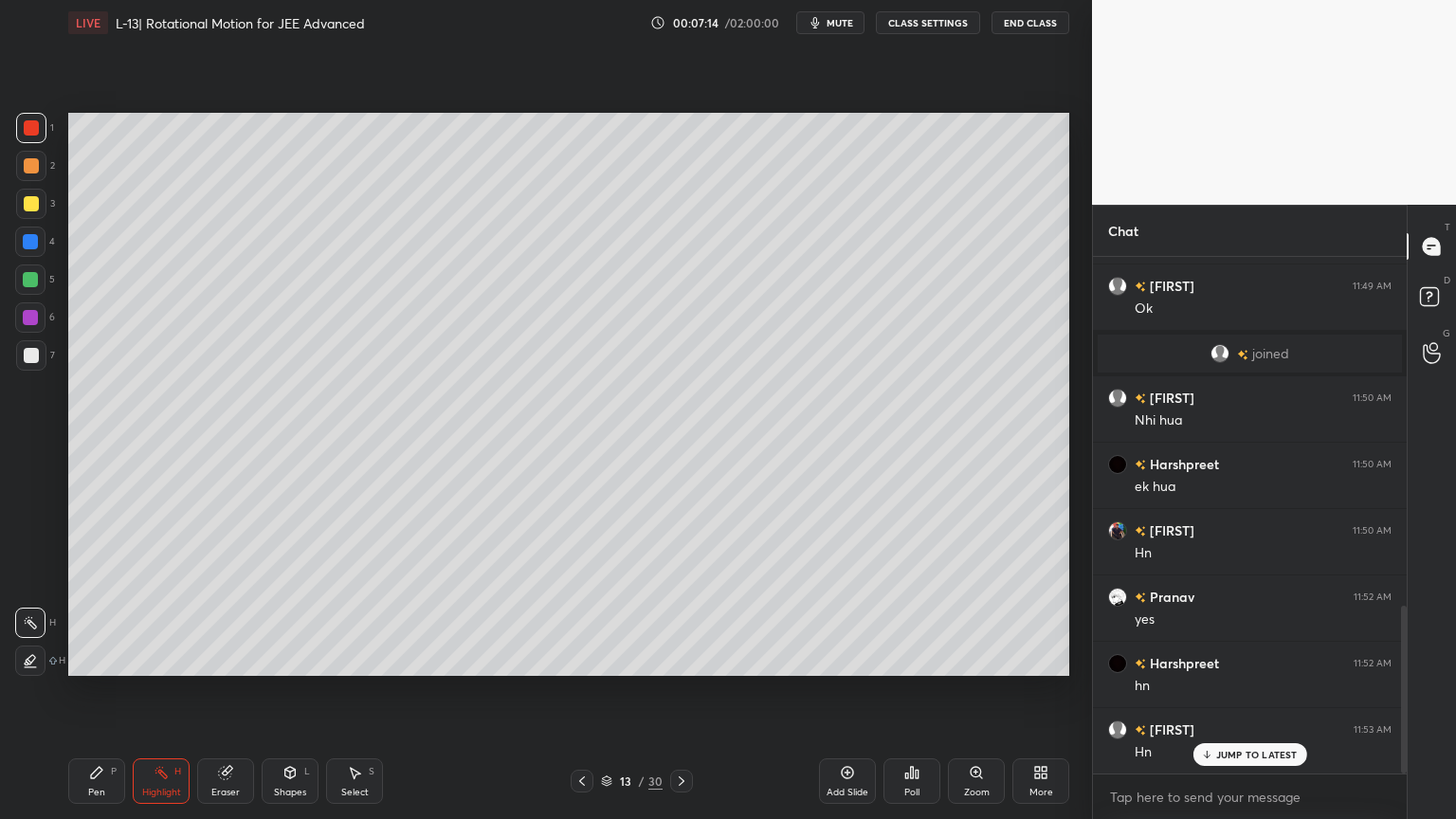 click on "Pen P" at bounding box center [97, 781] 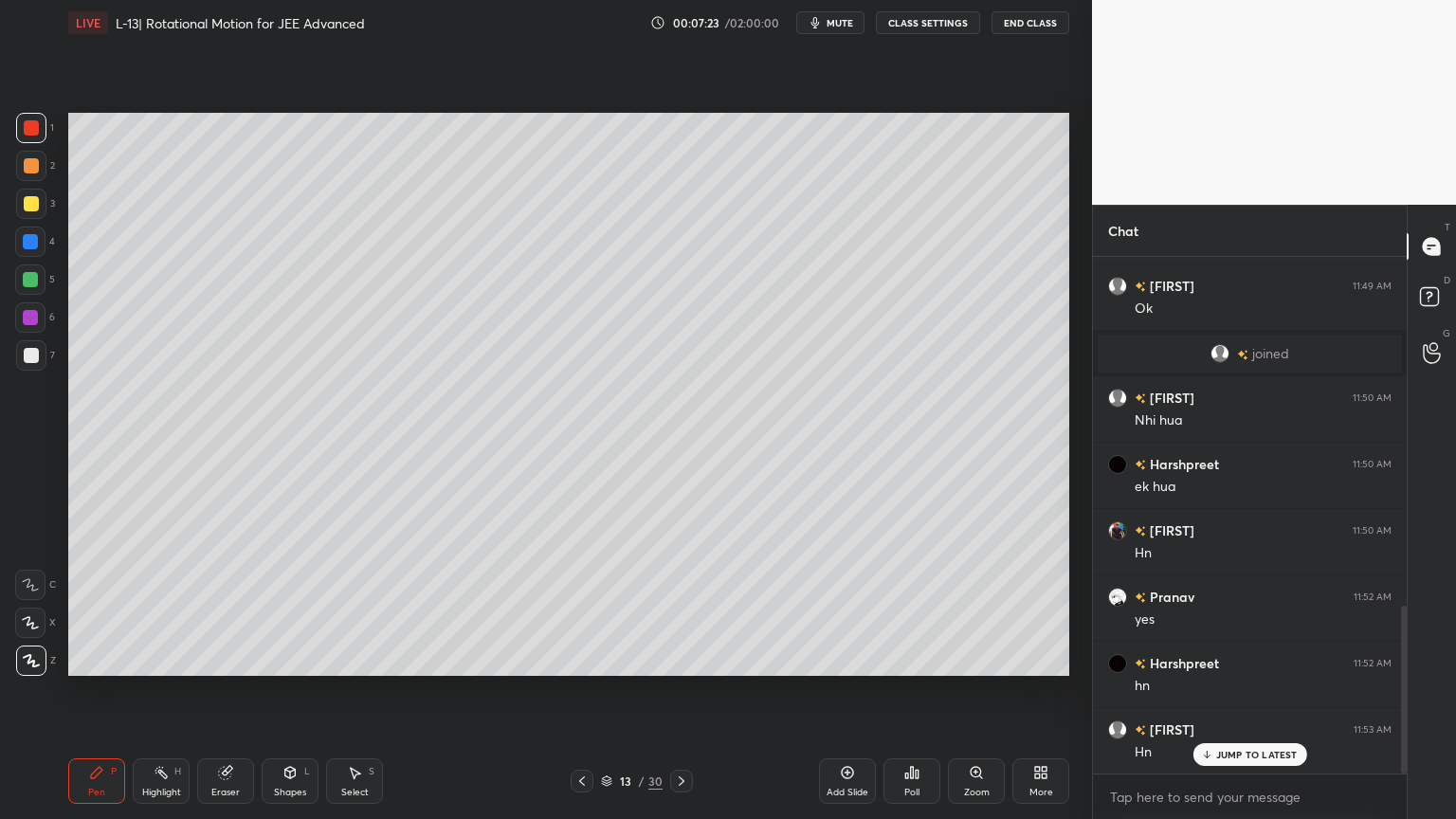 click on "Highlight" at bounding box center [161, 792] 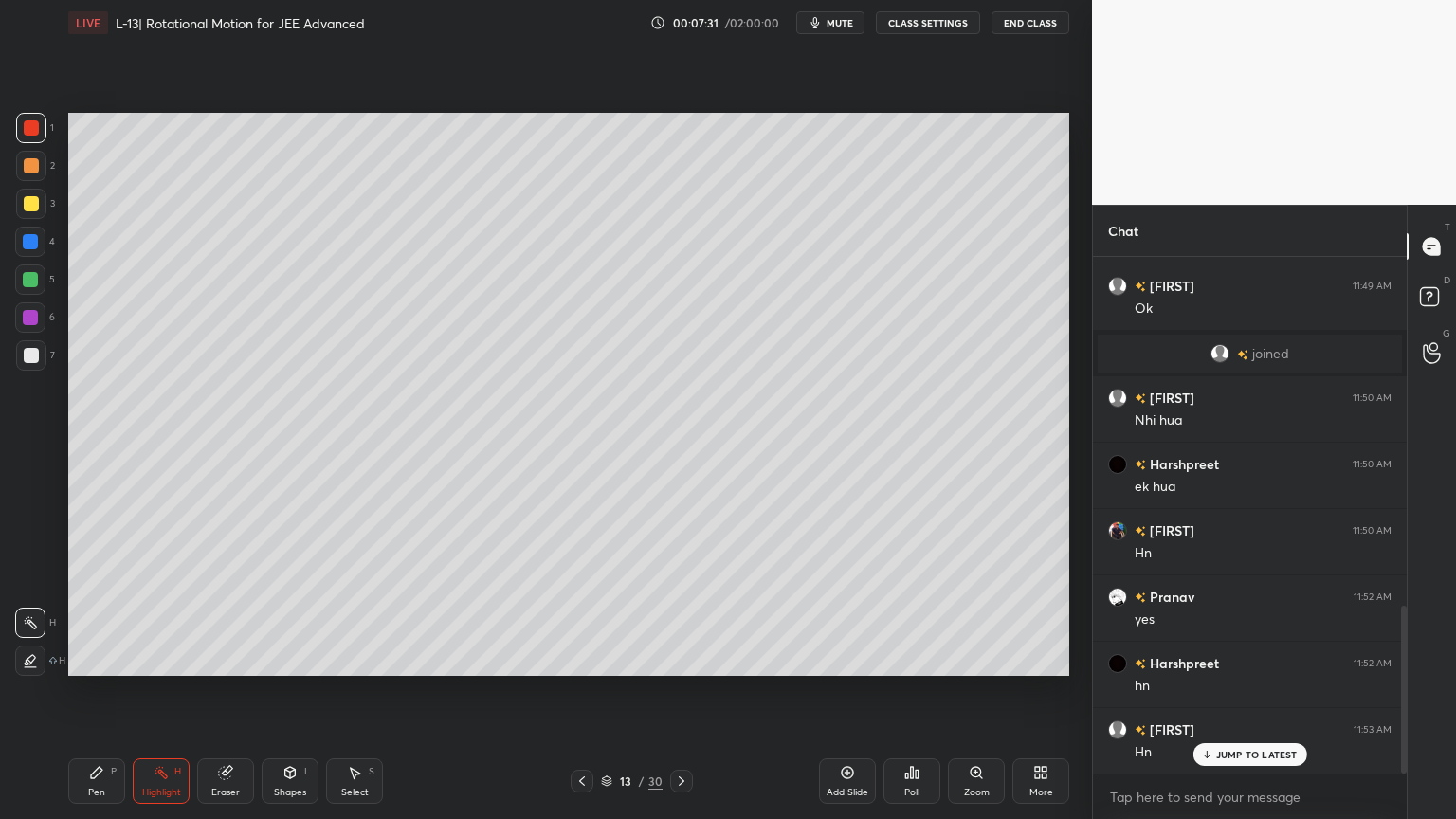 click on "Pen" at bounding box center [97, 792] 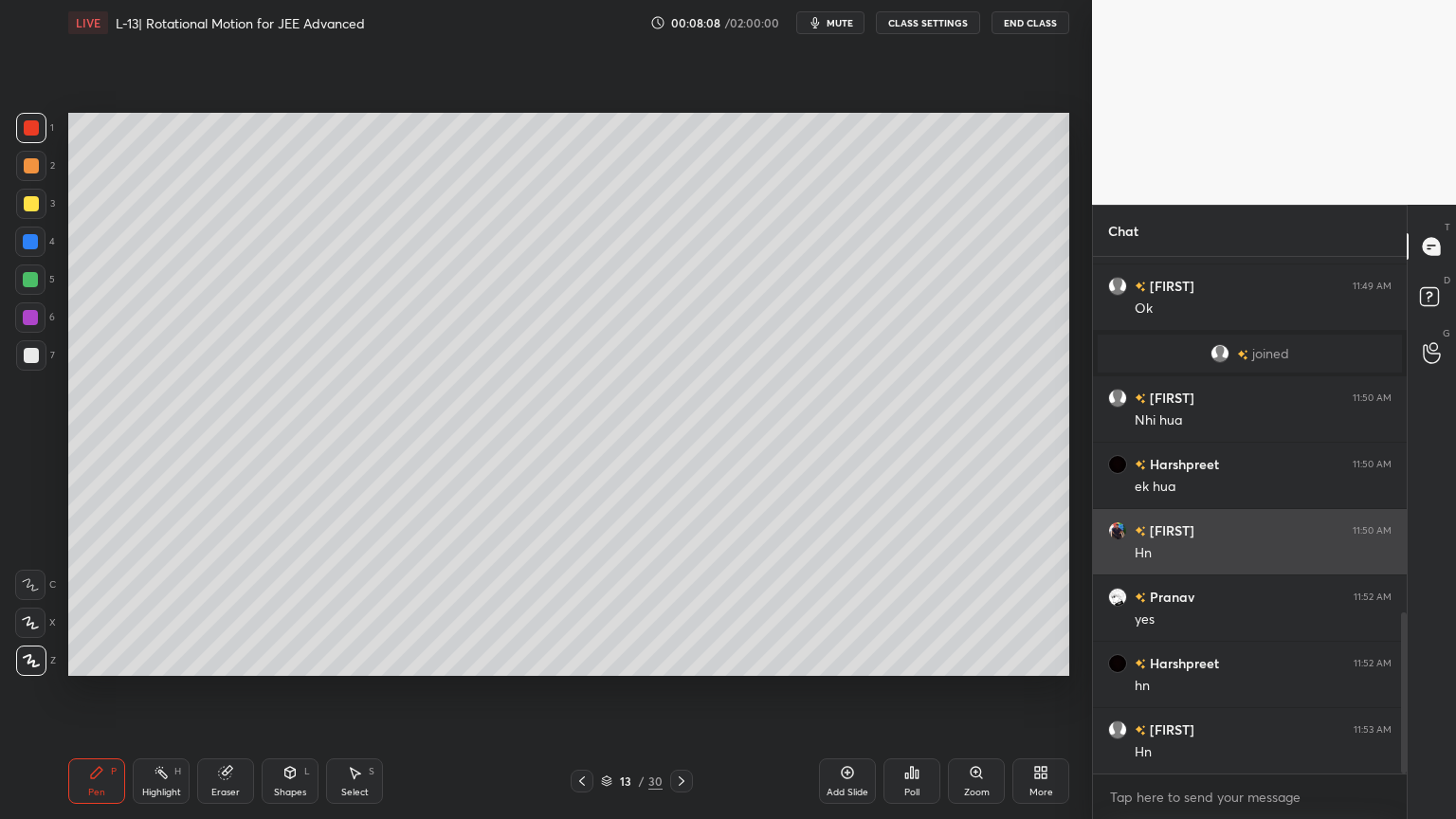 scroll, scrollTop: 1140, scrollLeft: 0, axis: vertical 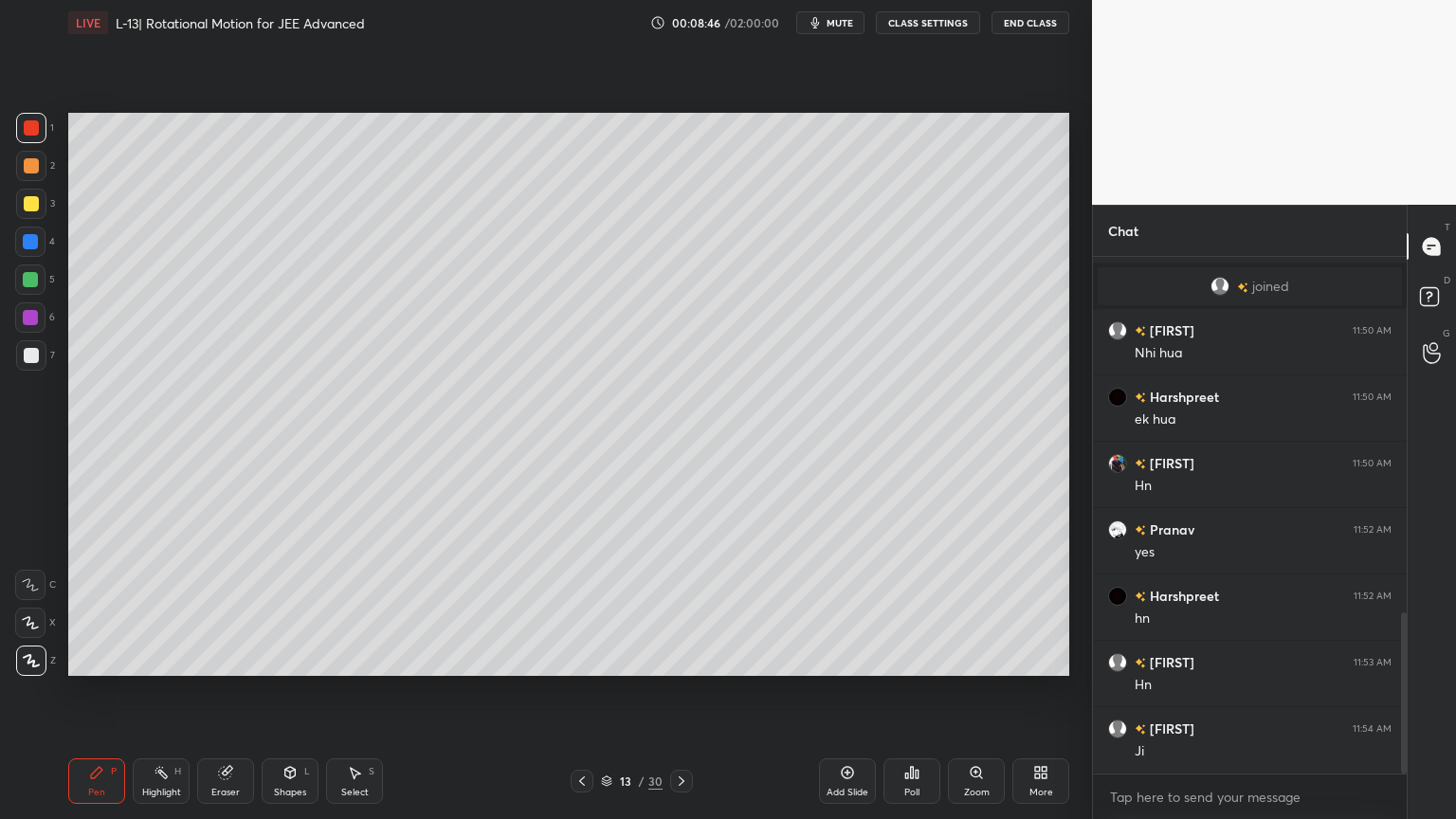 click on "1 2 3 4 5 6 7 C X Z C X Z E E Erase all   H H" at bounding box center [30, 394] 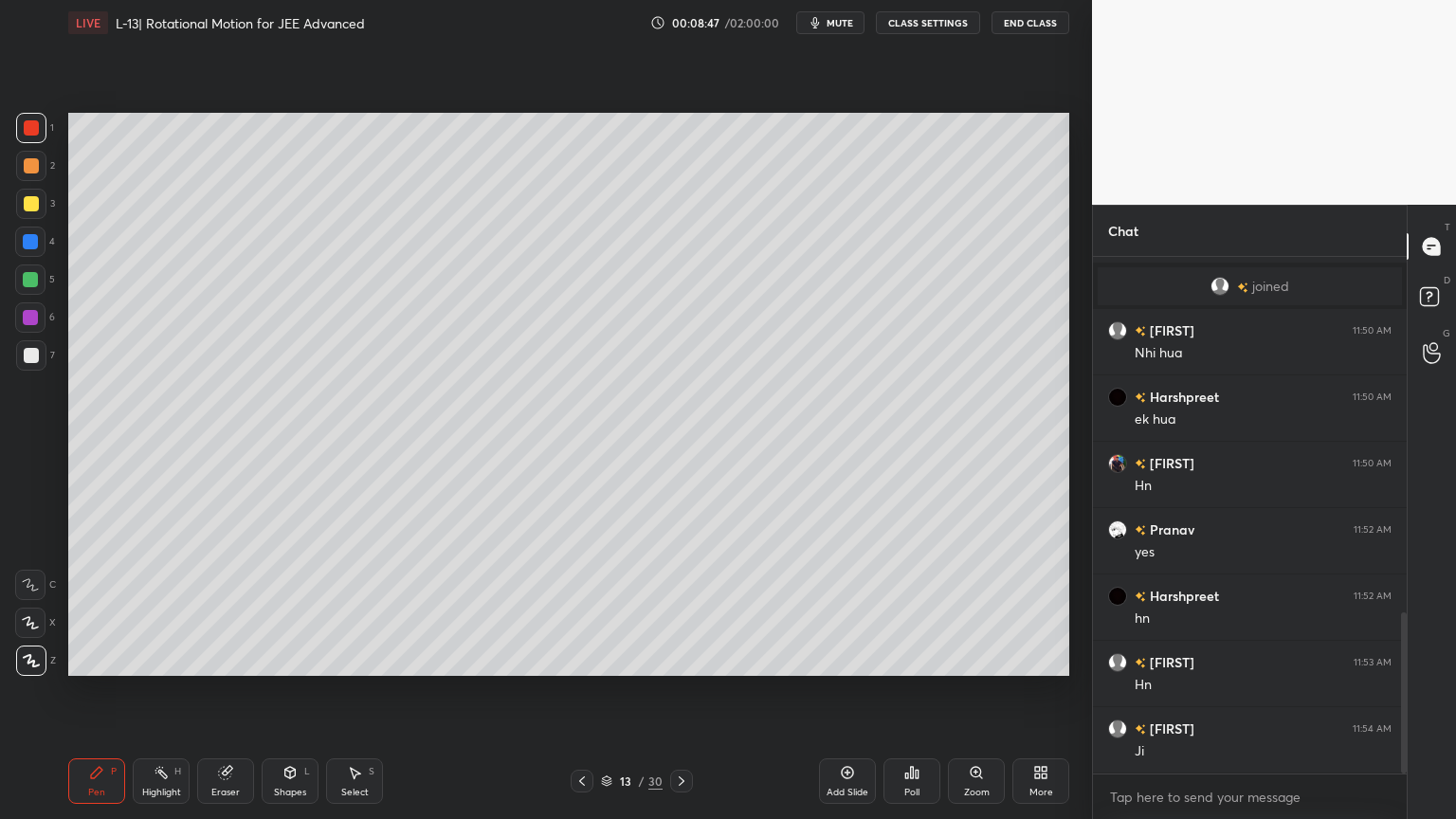 click at bounding box center (30, 280) 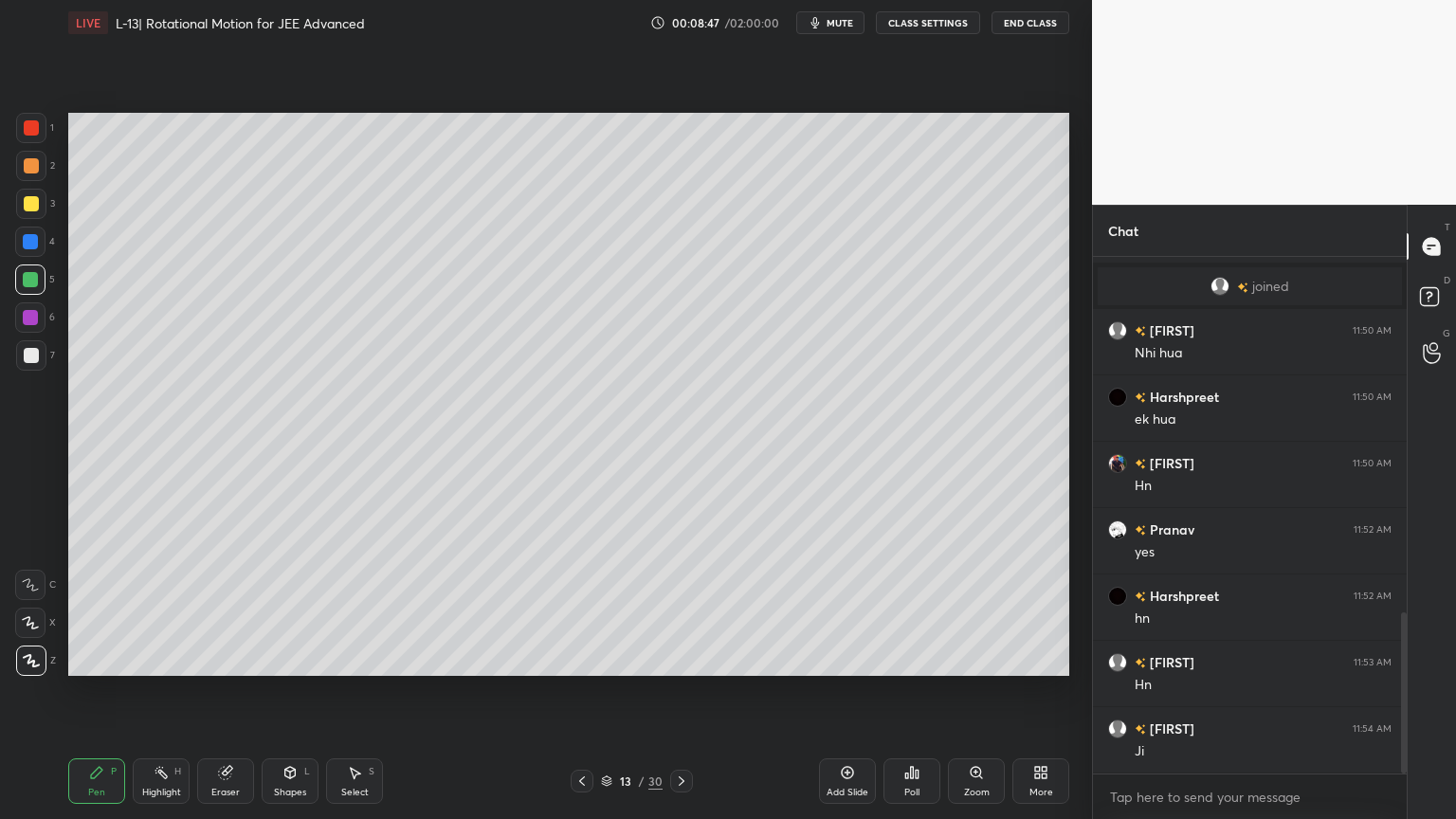 scroll, scrollTop: 1206, scrollLeft: 0, axis: vertical 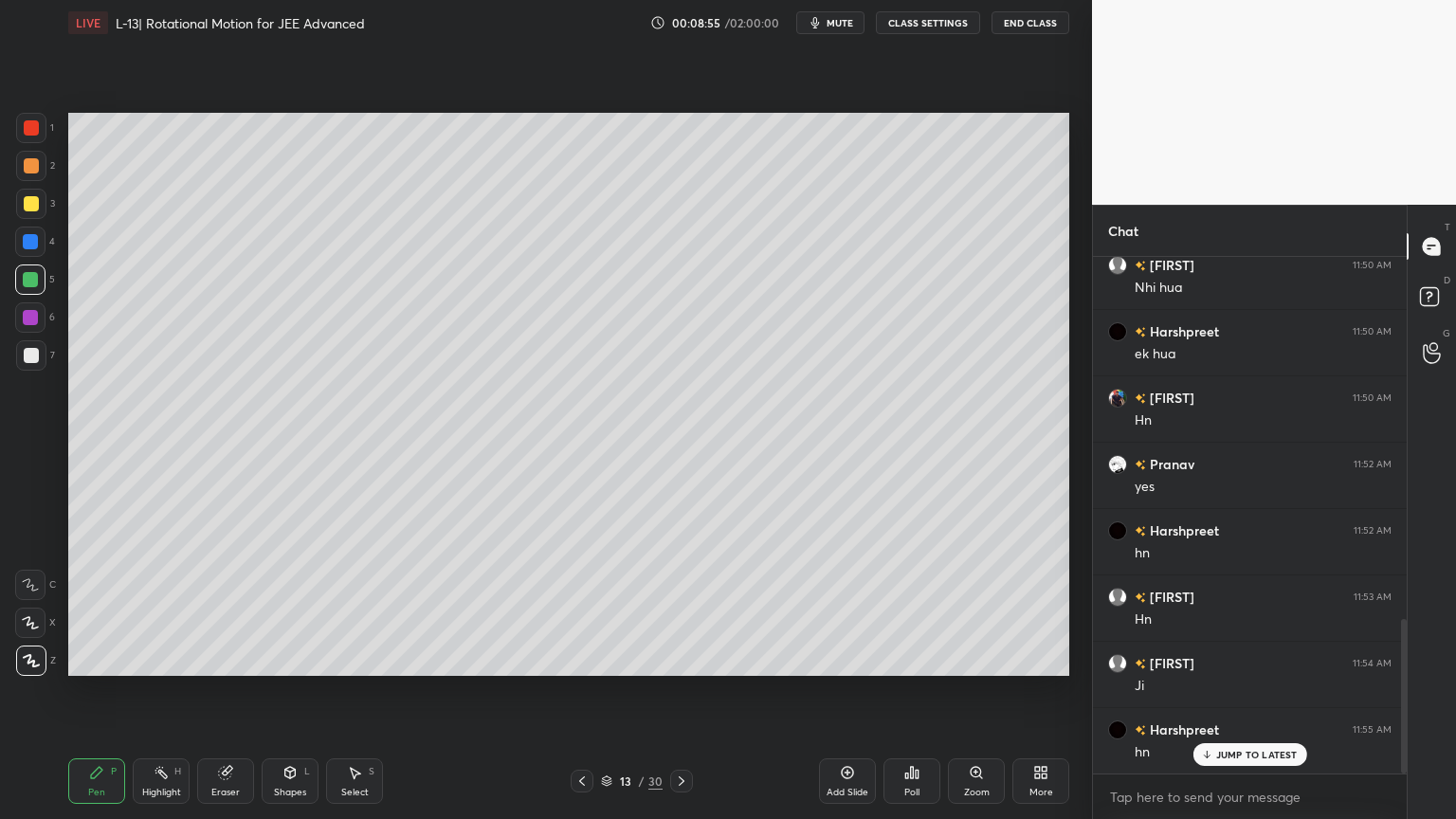 click at bounding box center [31, 355] 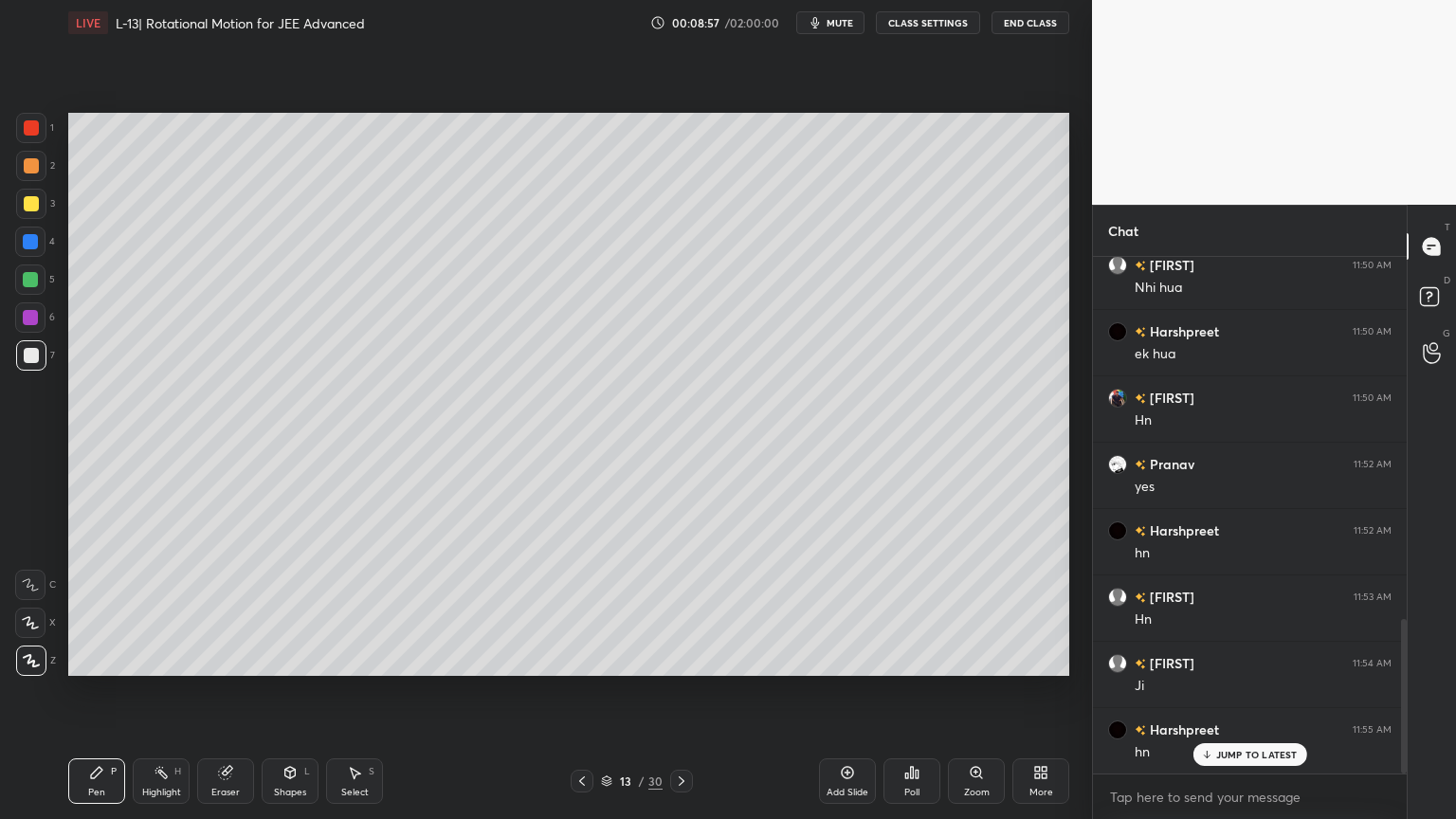 click at bounding box center [30, 280] 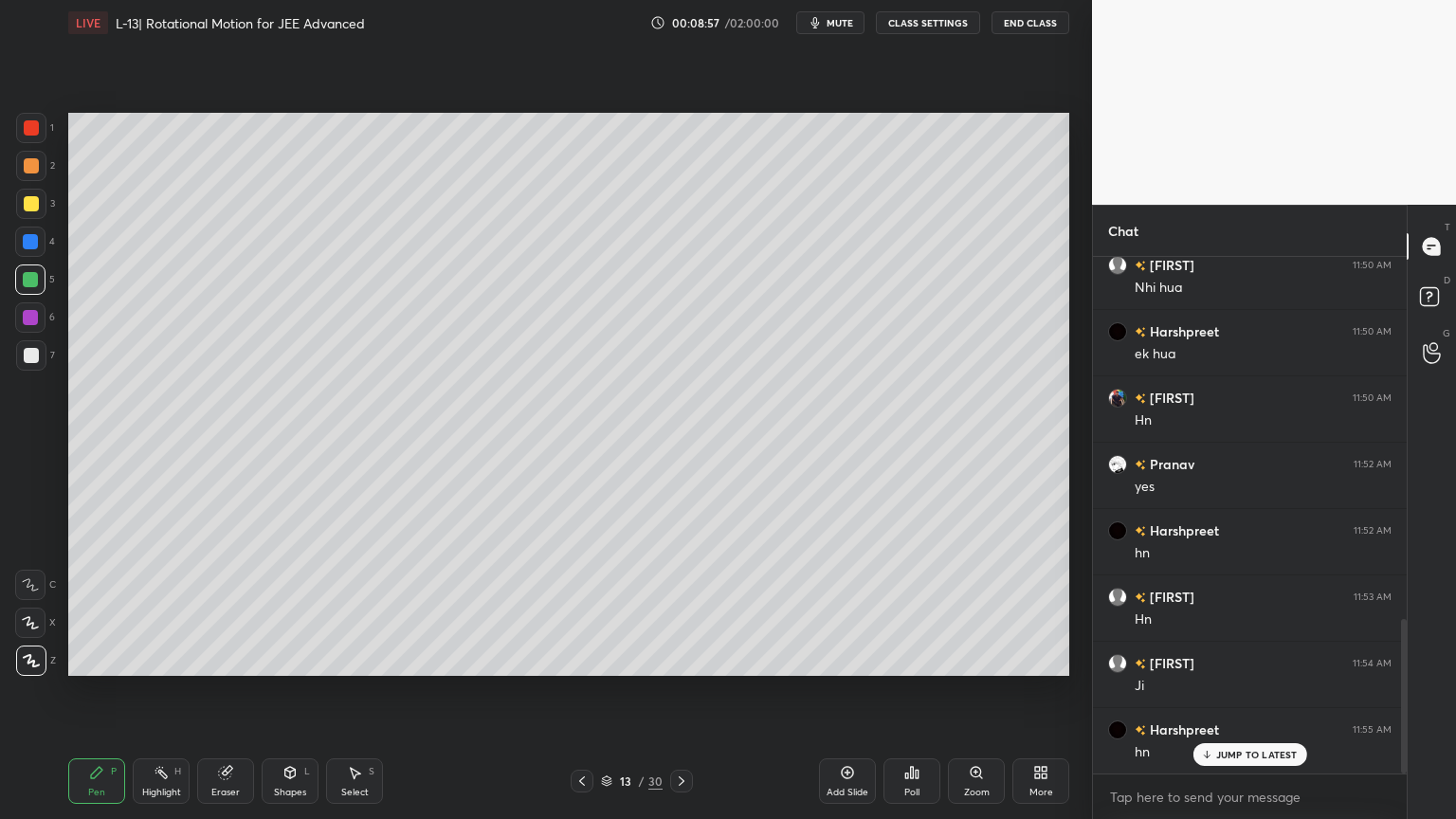 click at bounding box center [31, 204] 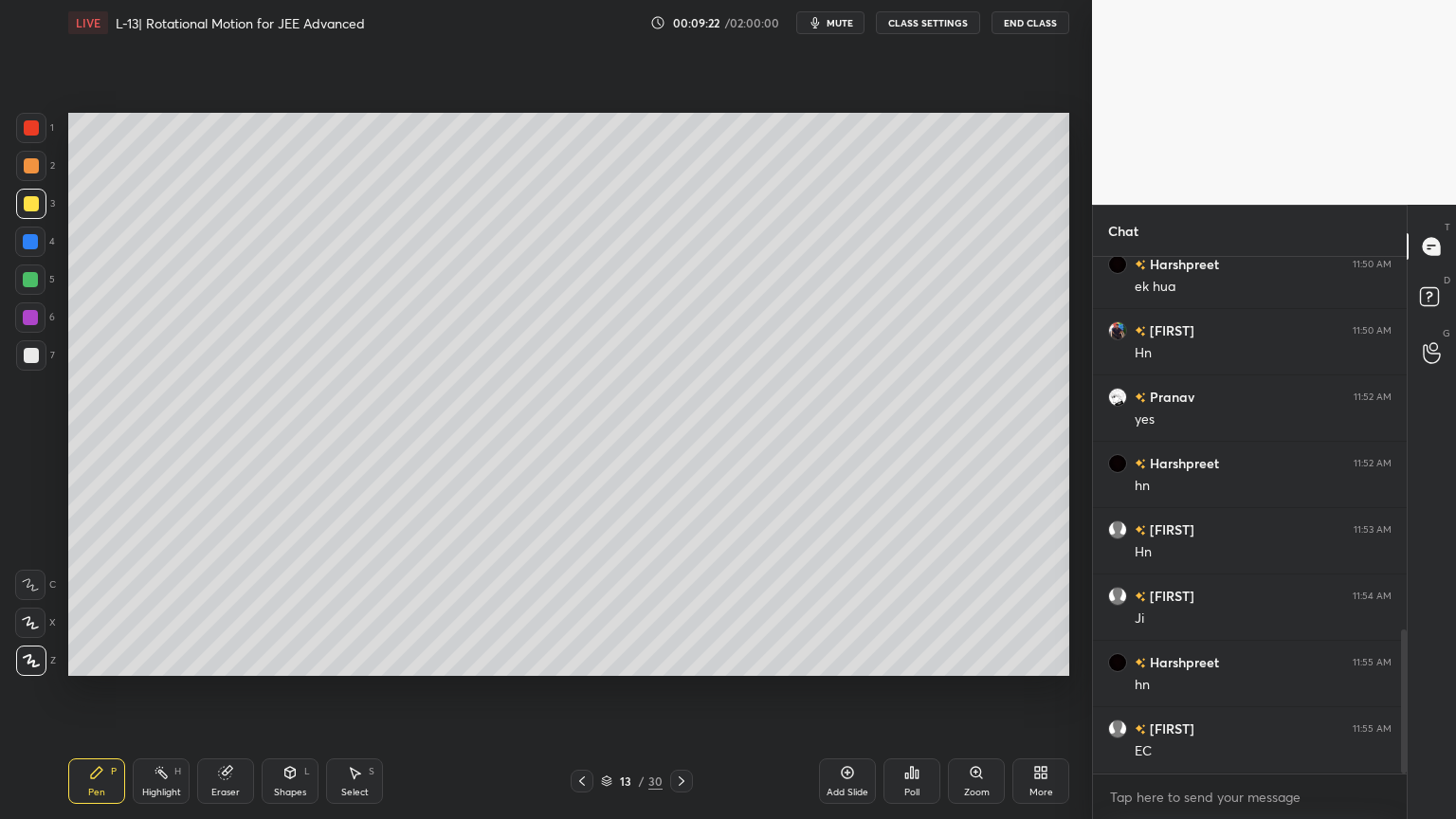 scroll, scrollTop: 1338, scrollLeft: 0, axis: vertical 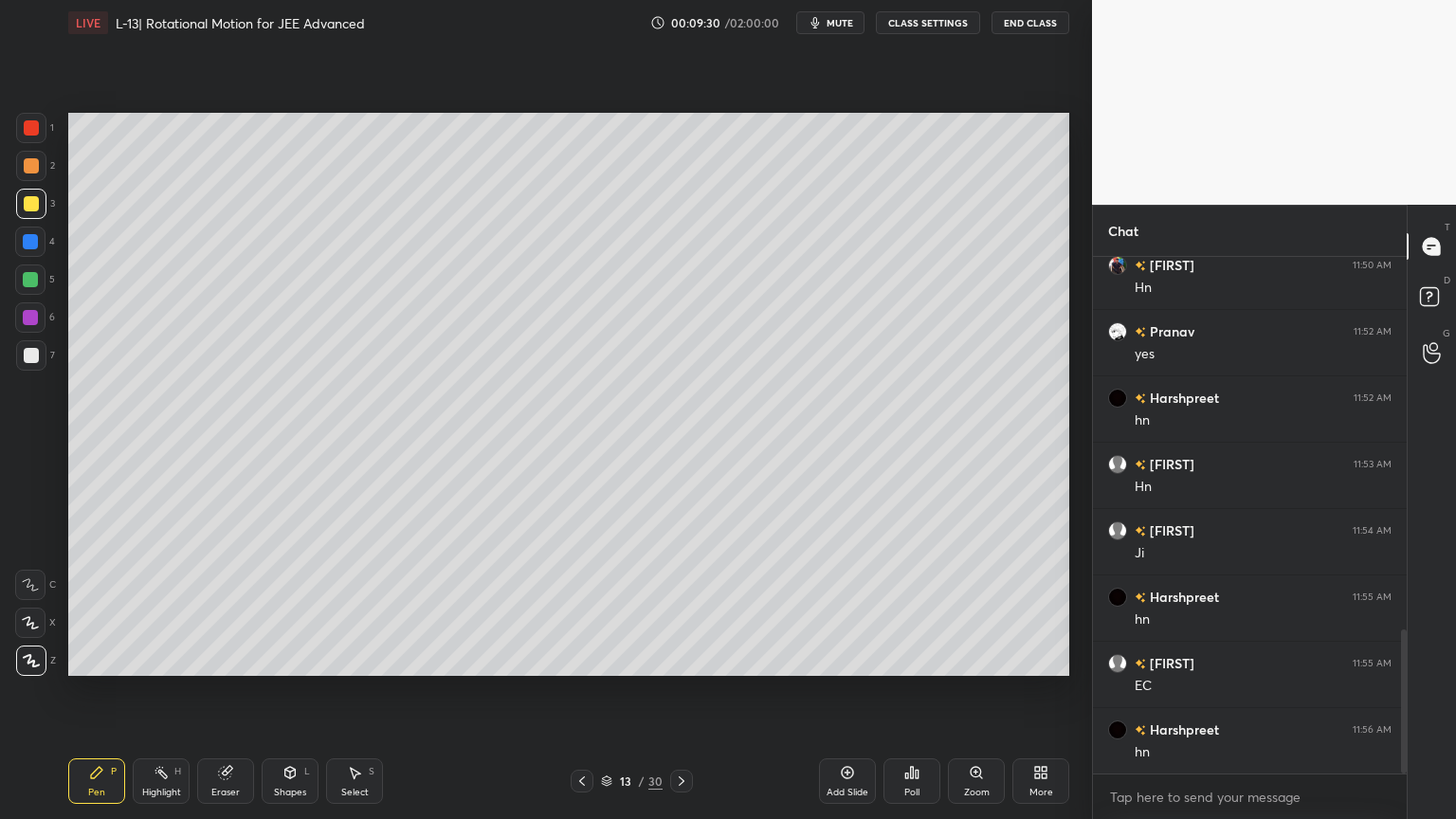 click 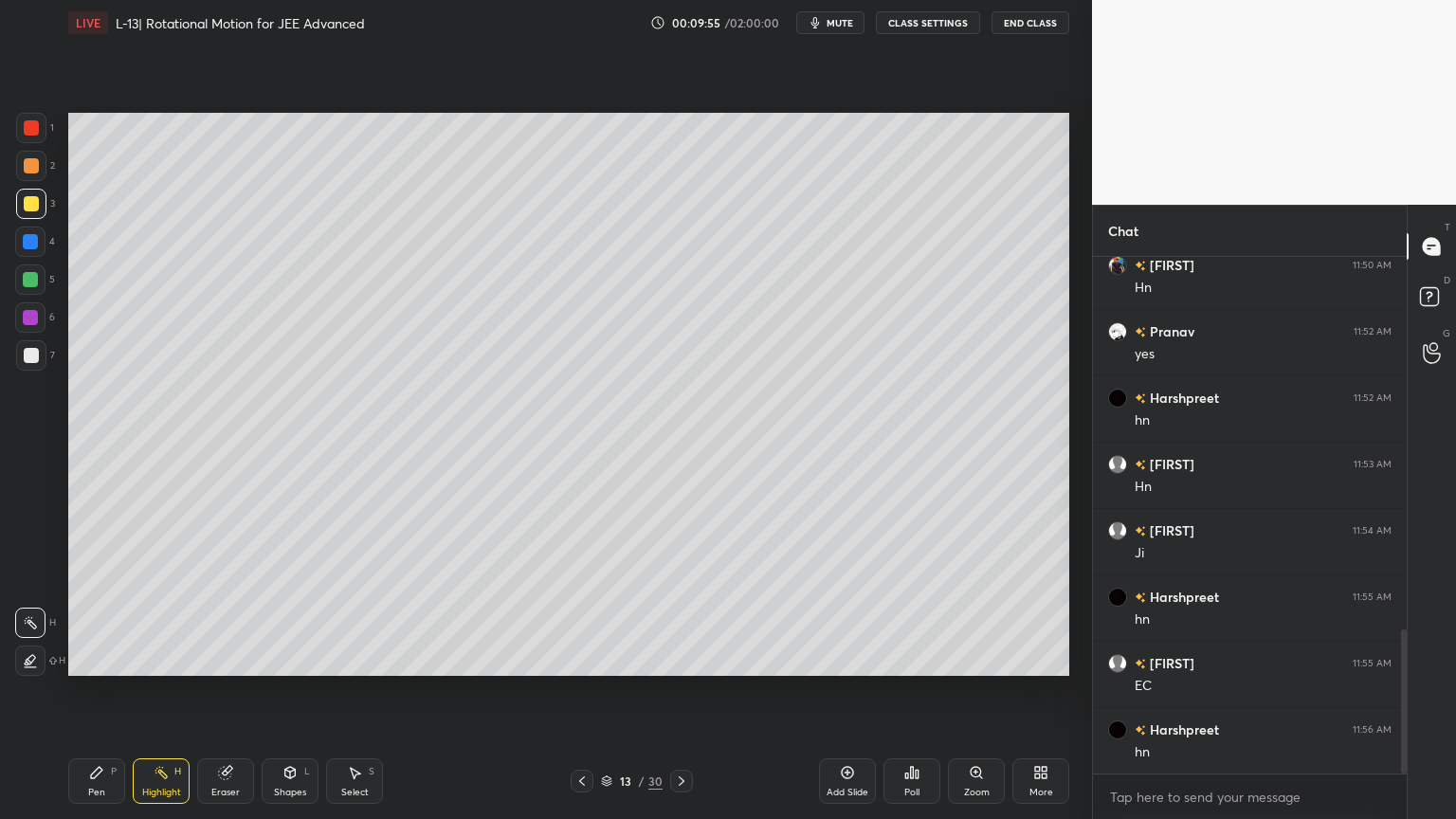 click at bounding box center [30, 242] 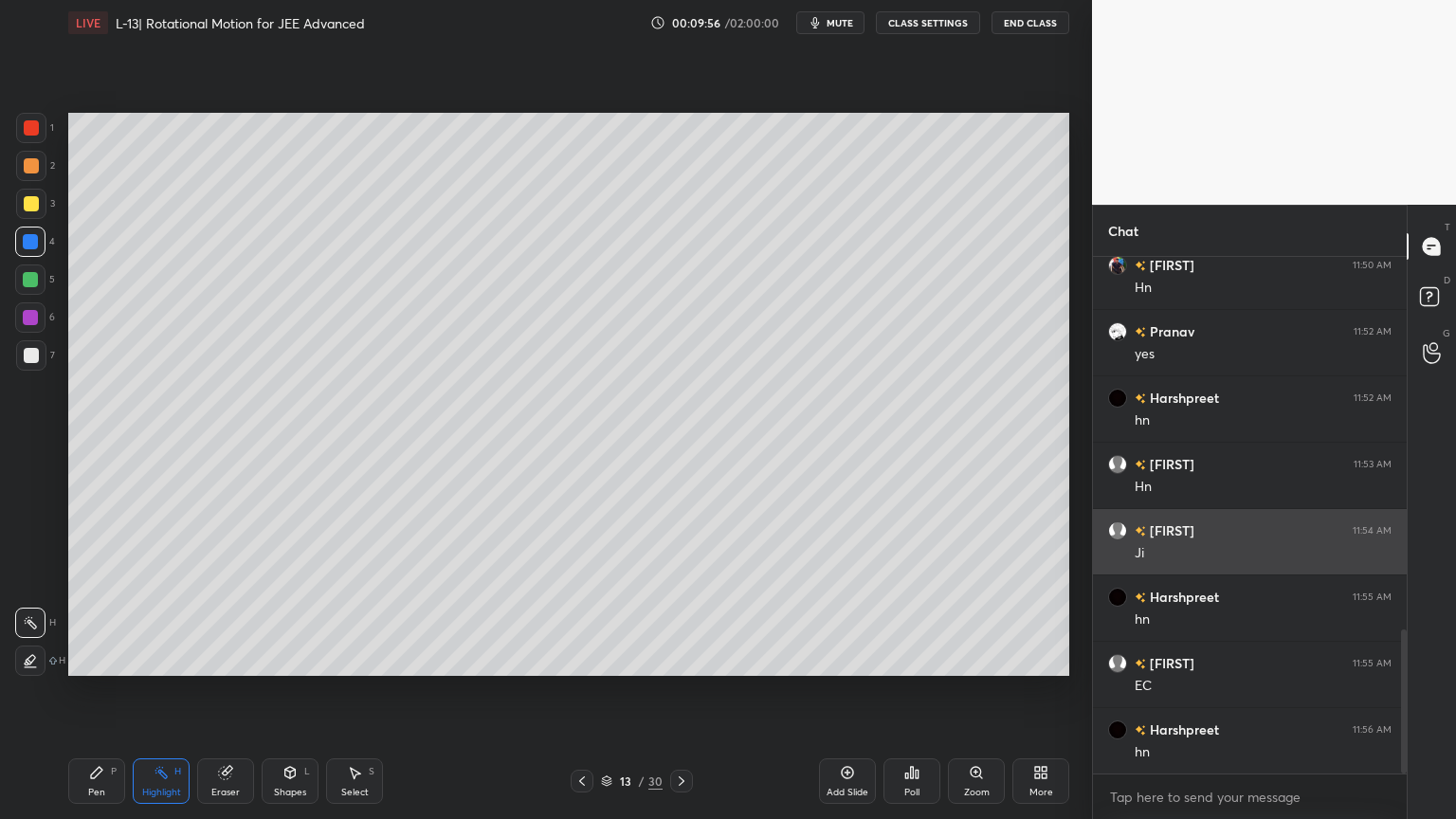 click on "Highlight H" at bounding box center (161, 781) 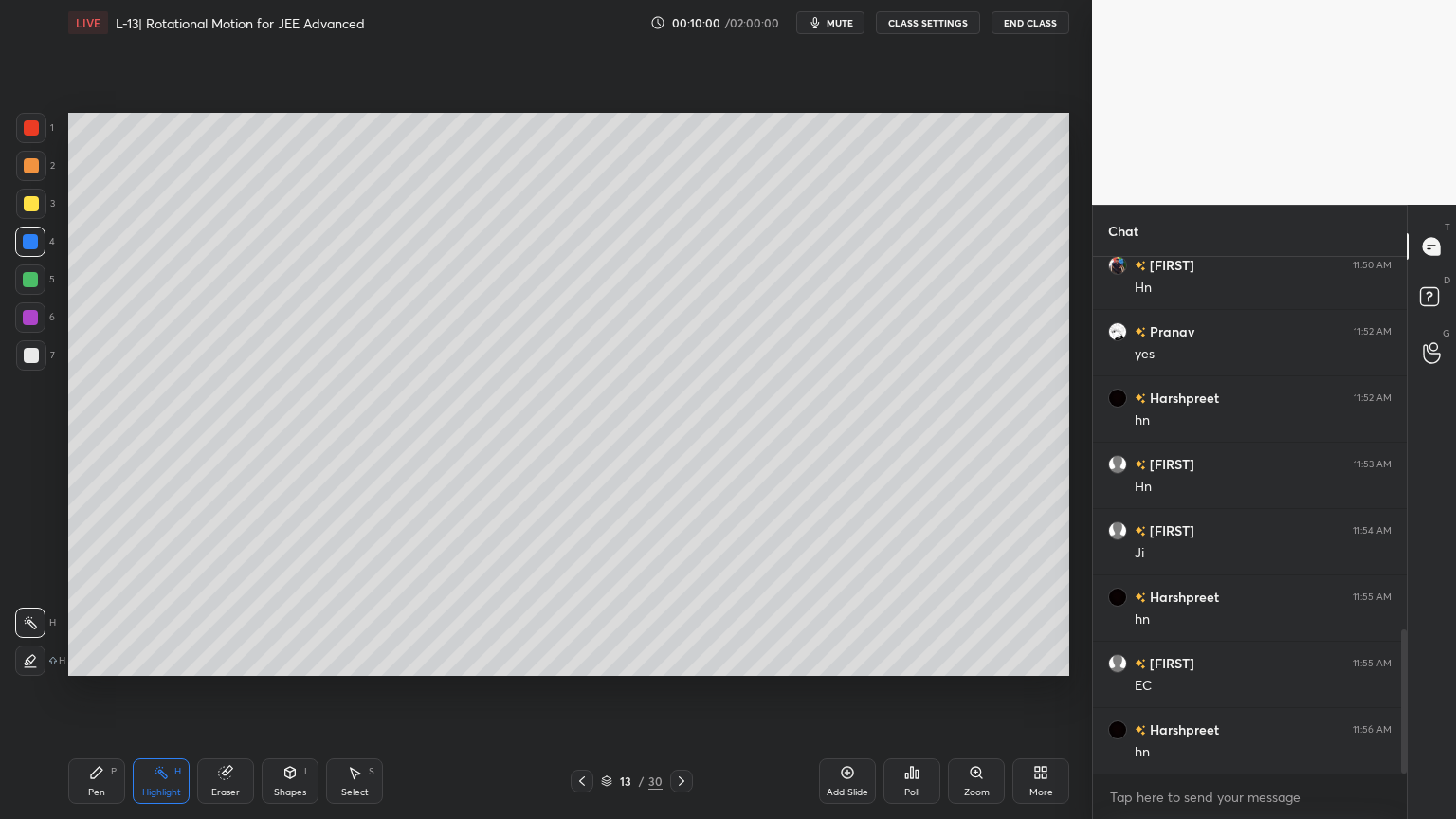 click at bounding box center [31, 355] 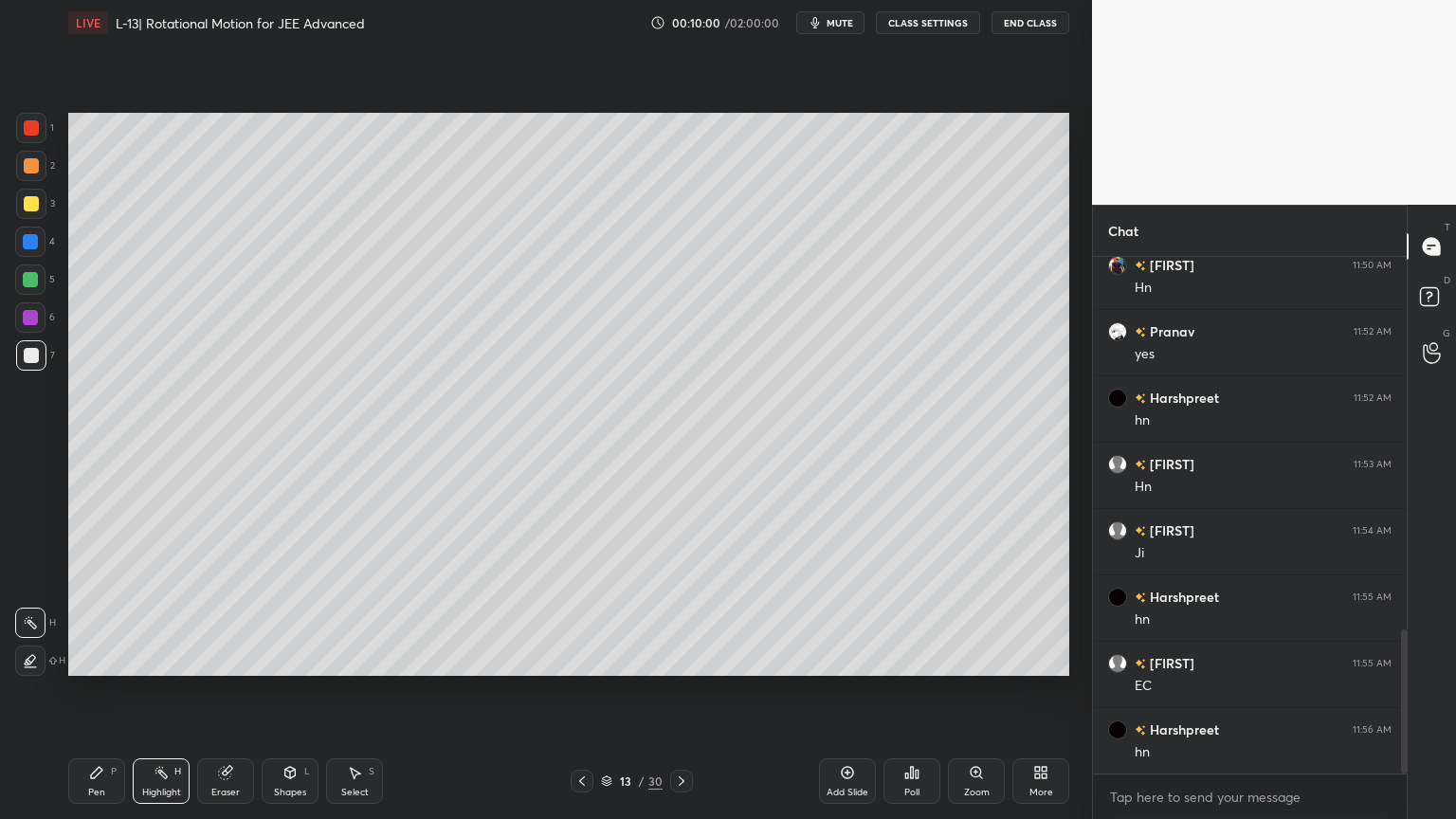 click on "Pen P" at bounding box center (97, 781) 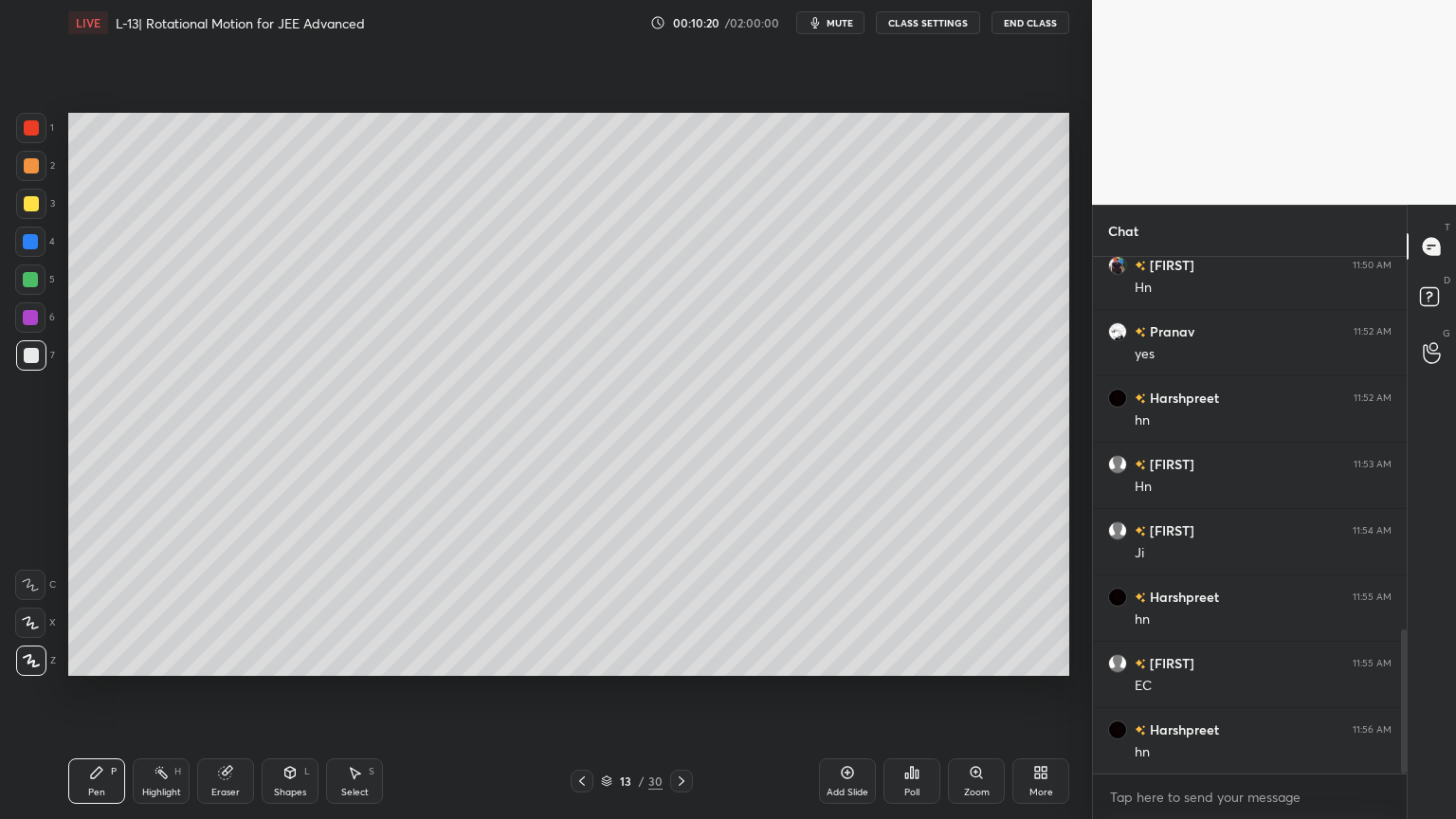 click at bounding box center (31, 204) 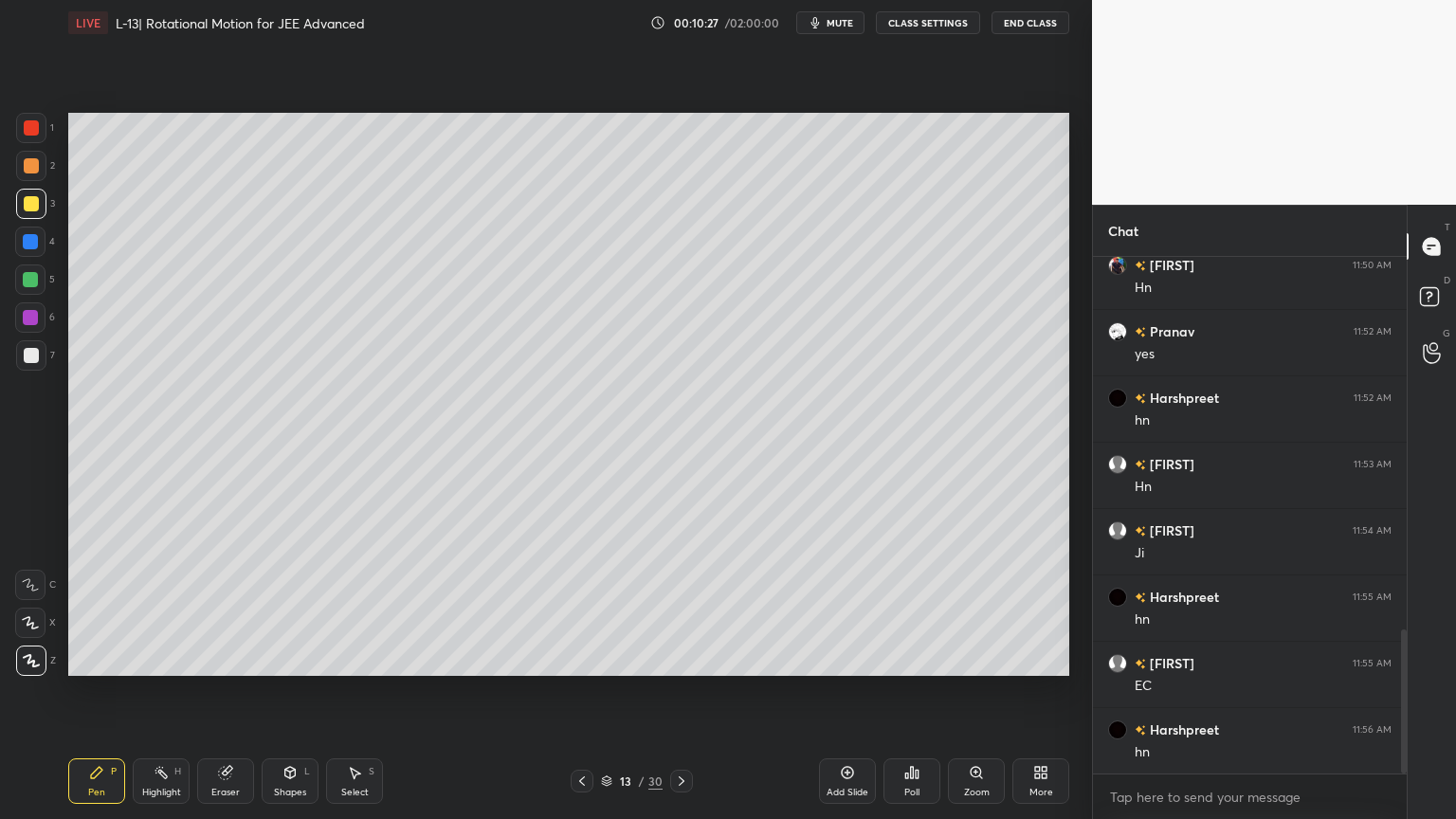 click on "Eraser" at bounding box center (226, 781) 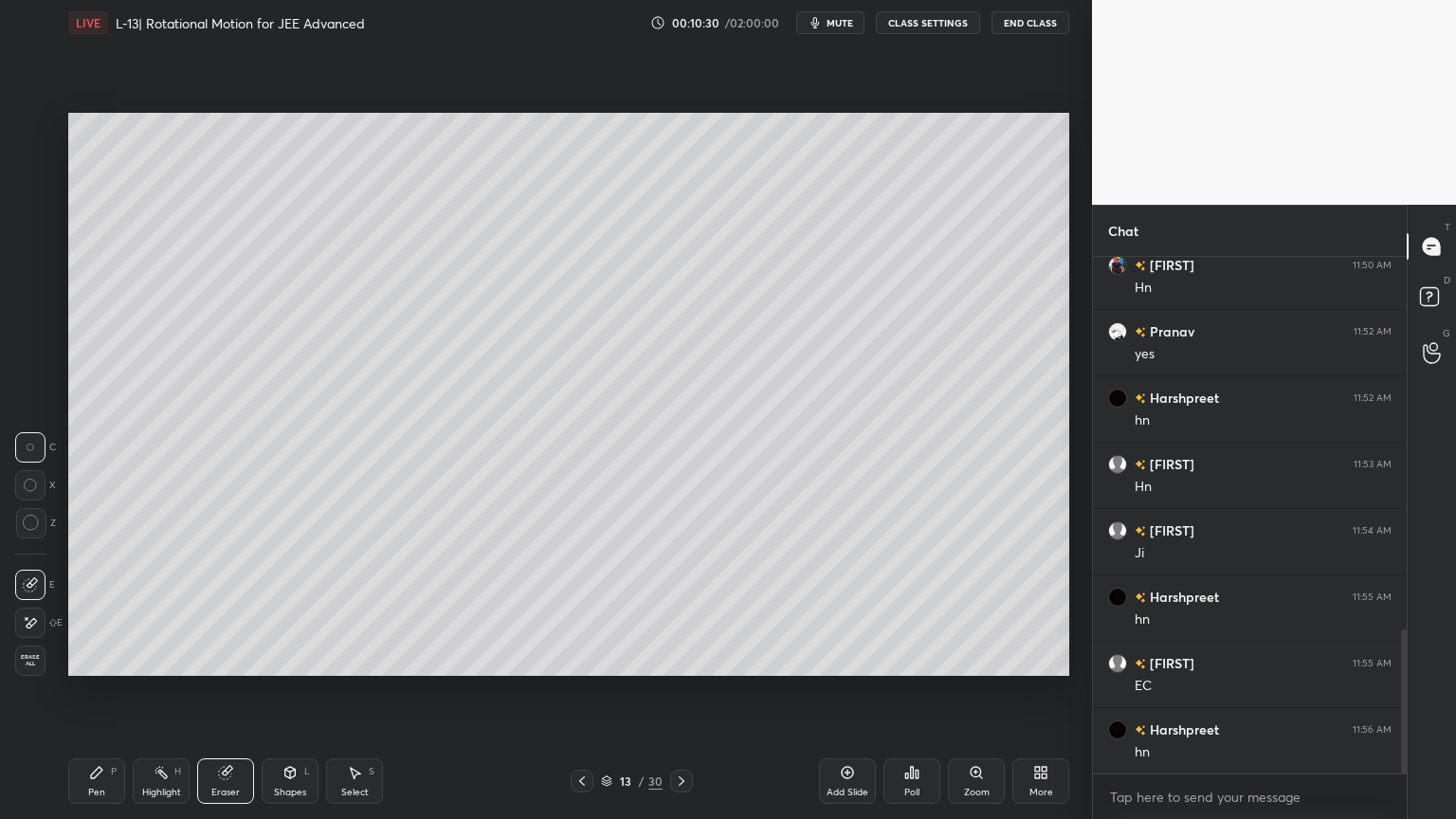 click 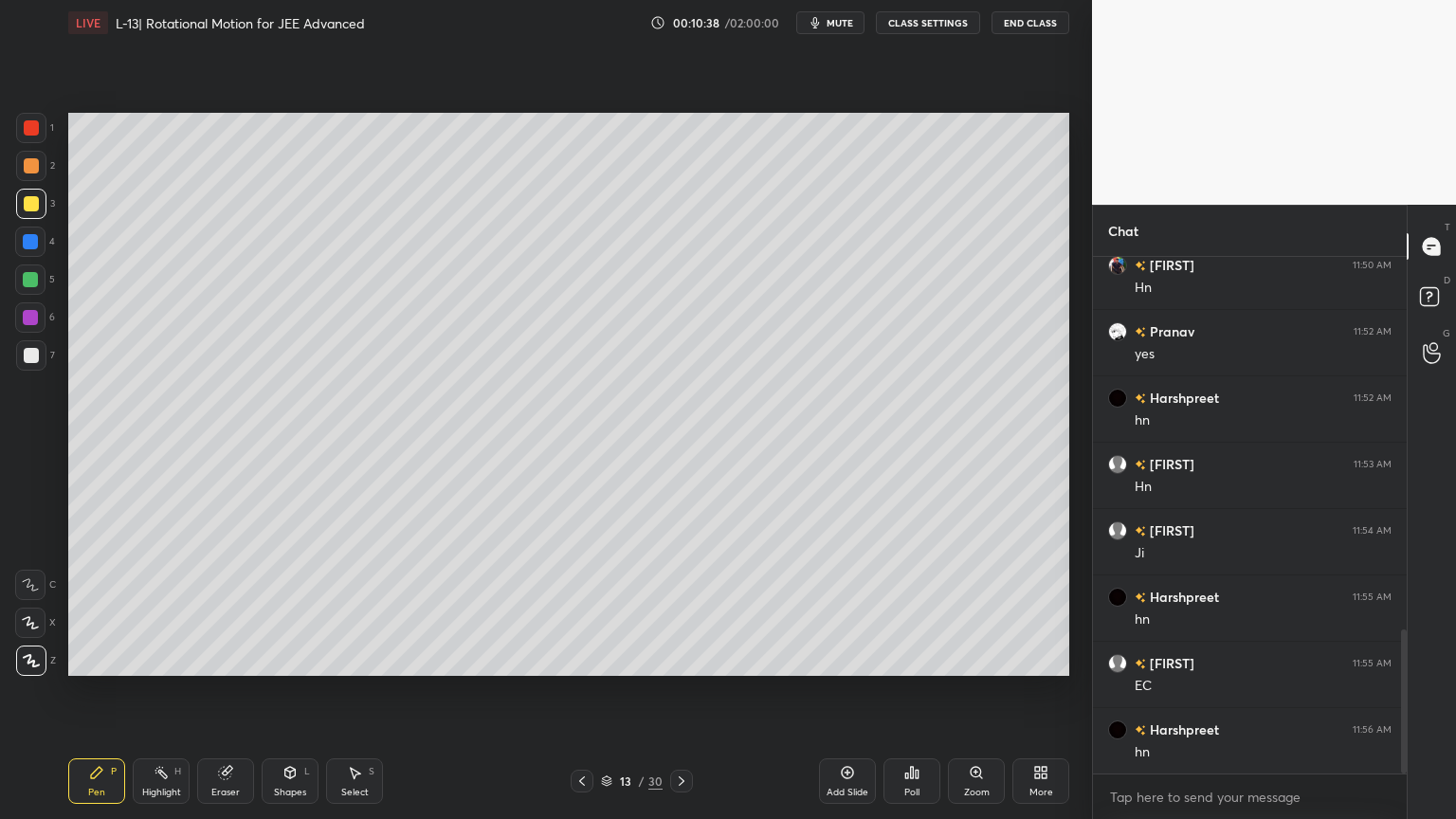 click on "Highlight" at bounding box center (161, 792) 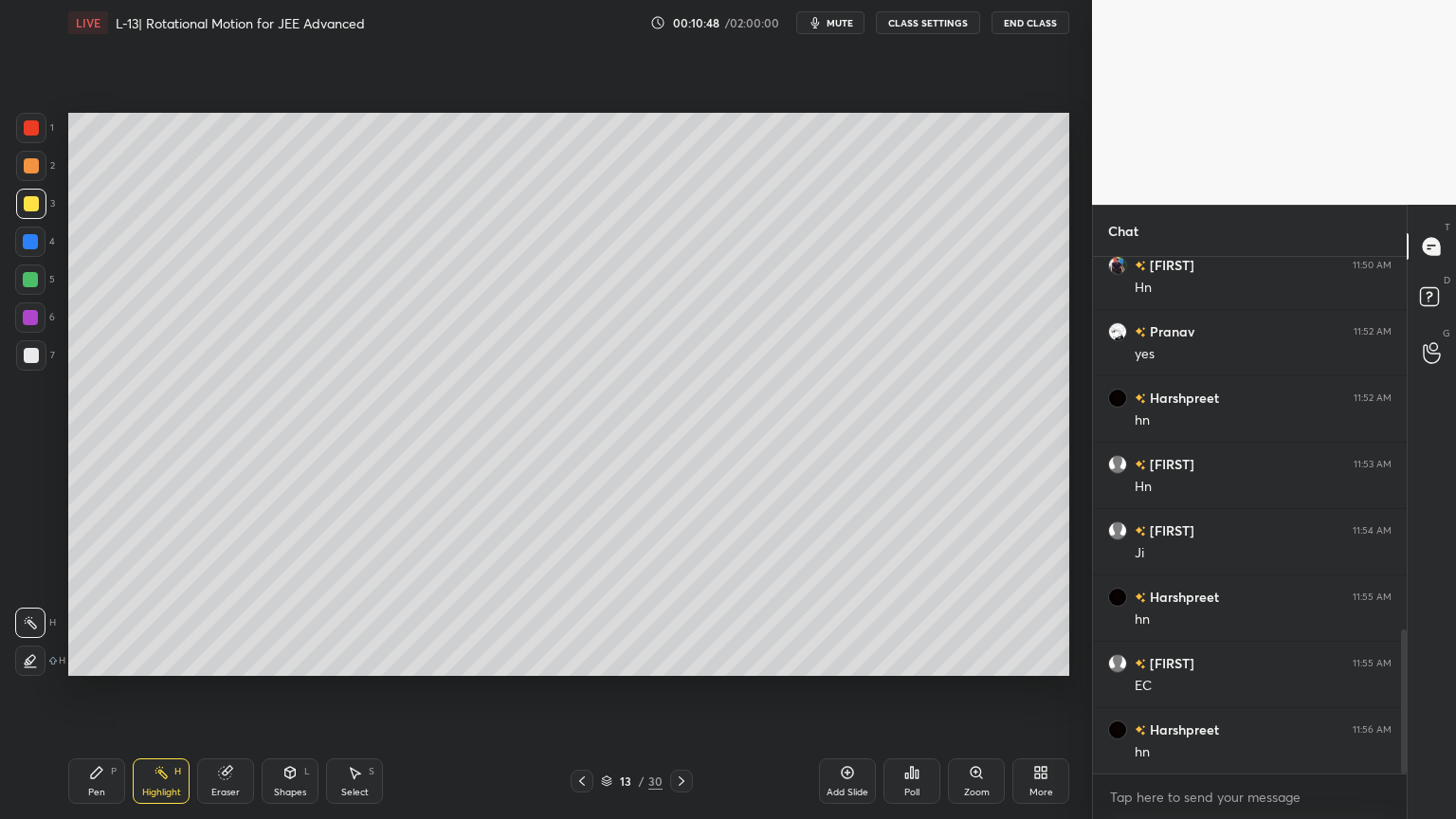 click on "Pen P" at bounding box center (97, 781) 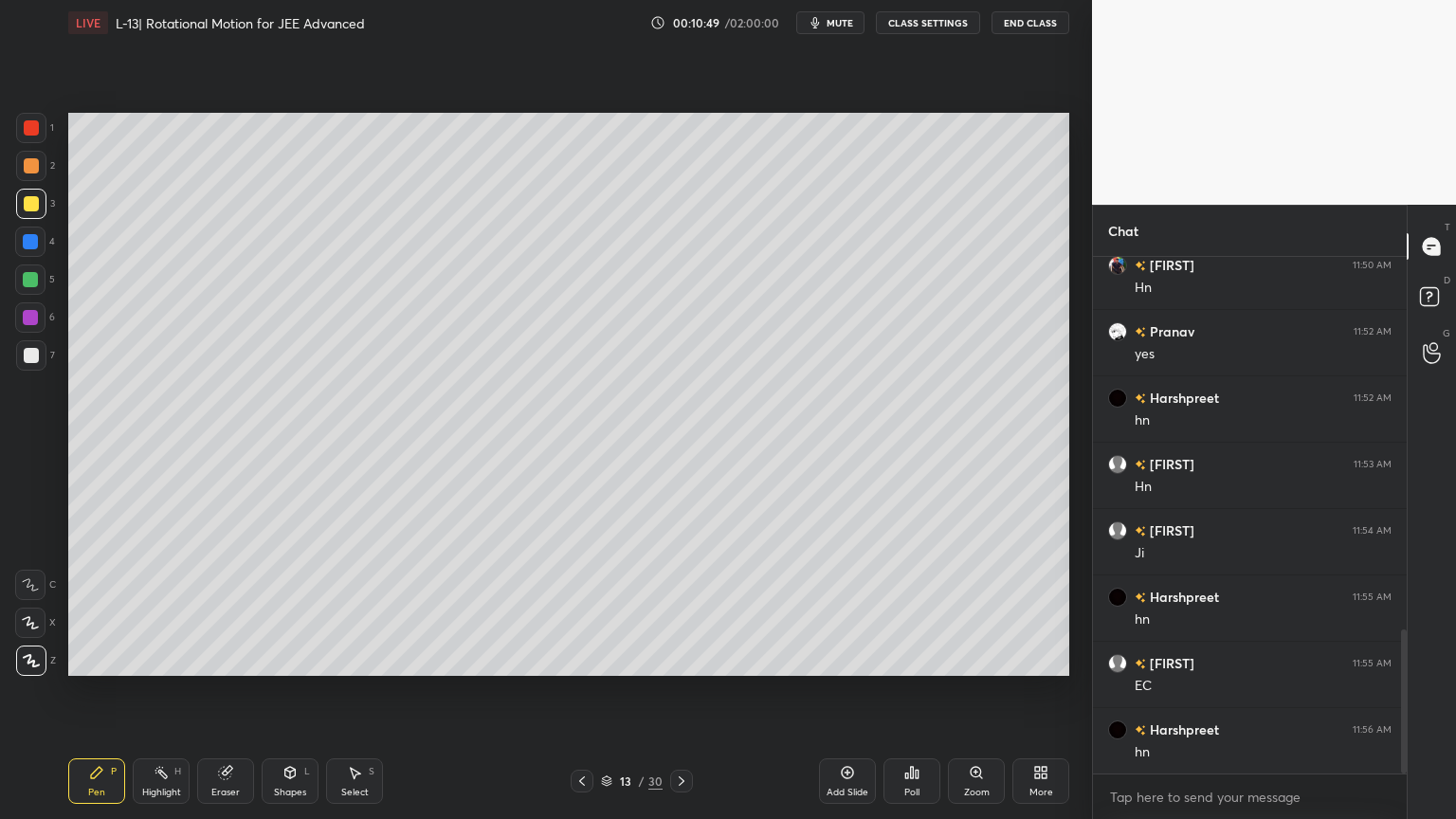 click at bounding box center (30, 242) 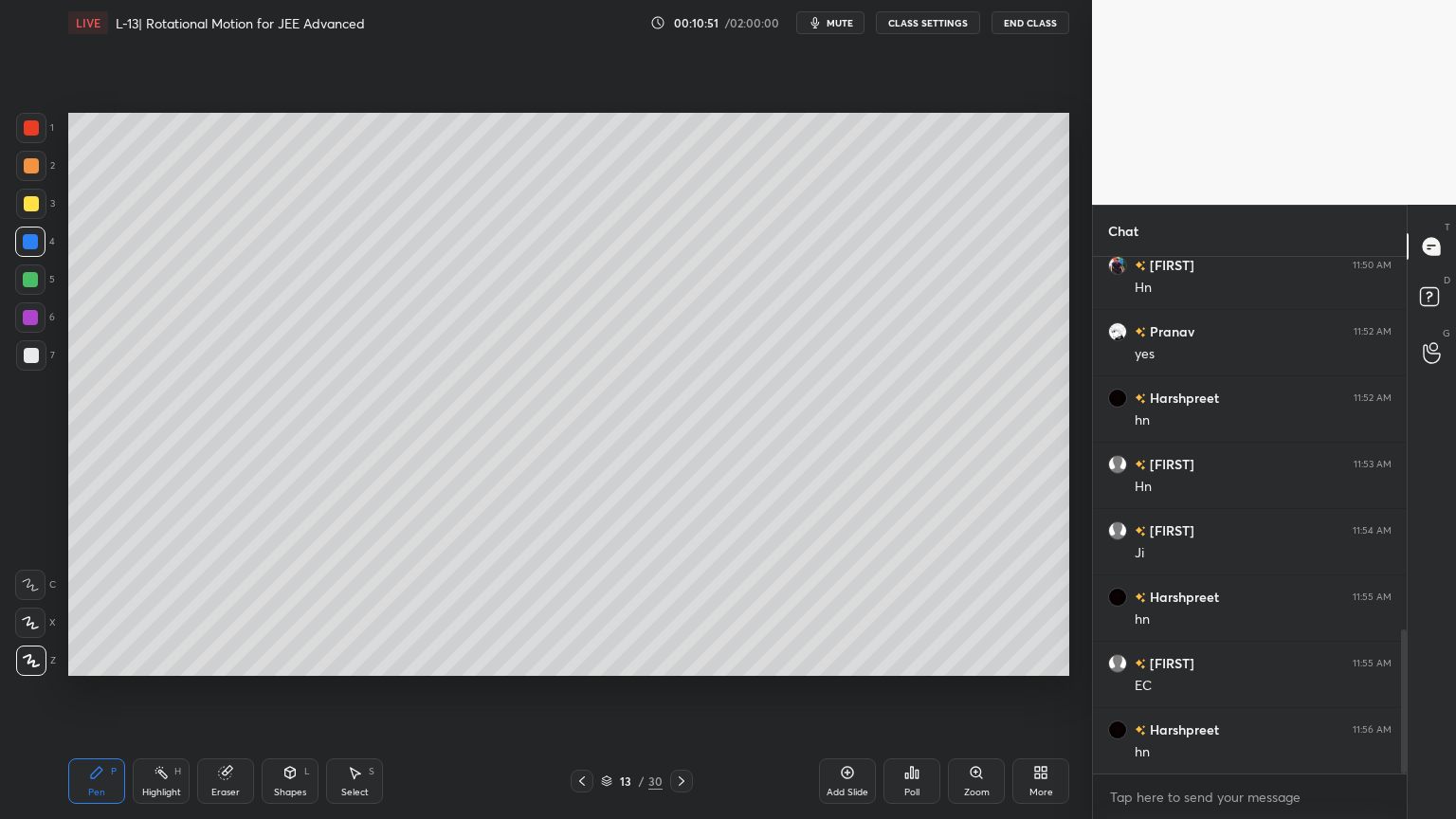 click at bounding box center [582, 781] 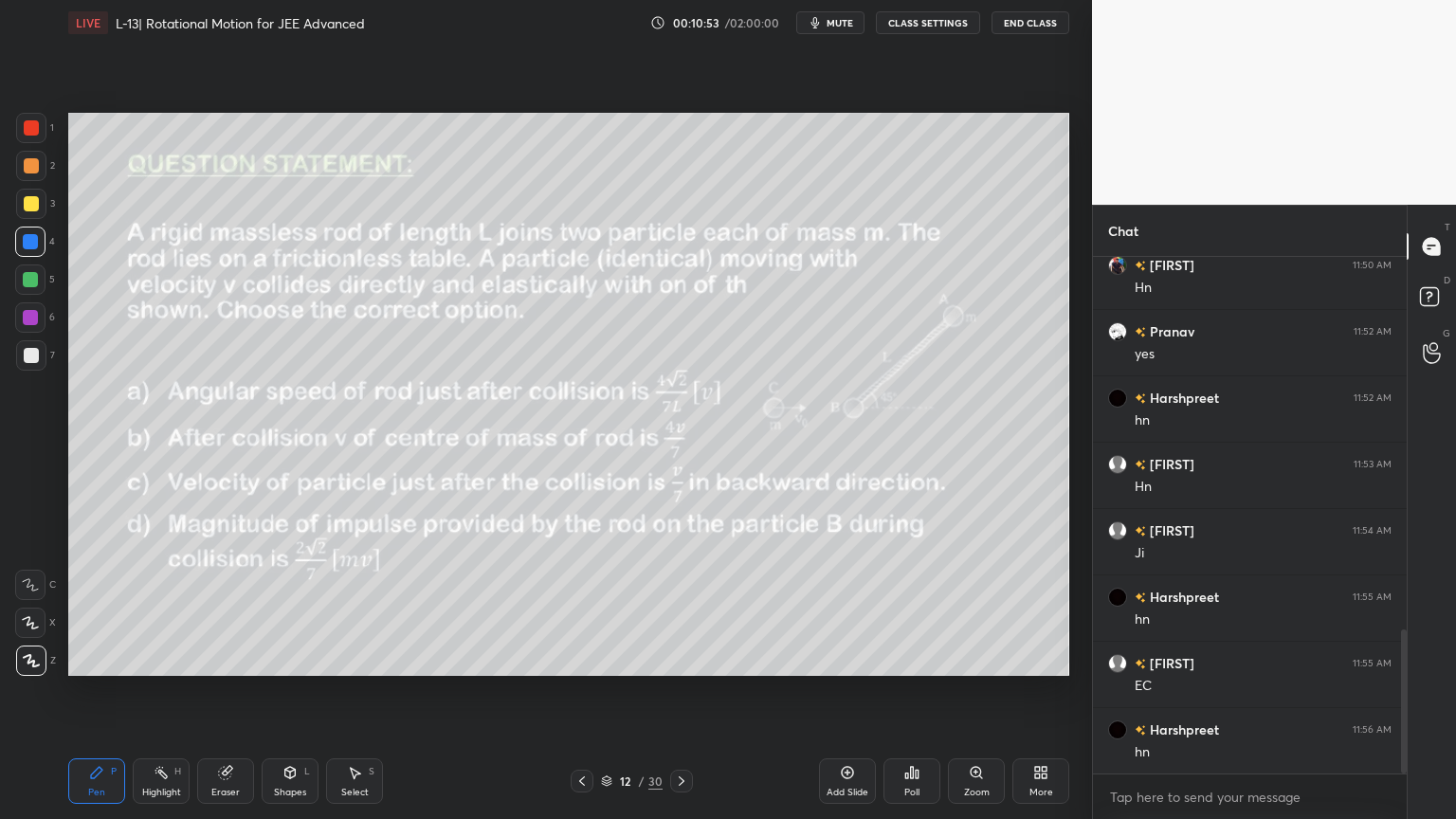 click on "Highlight H" at bounding box center [161, 781] 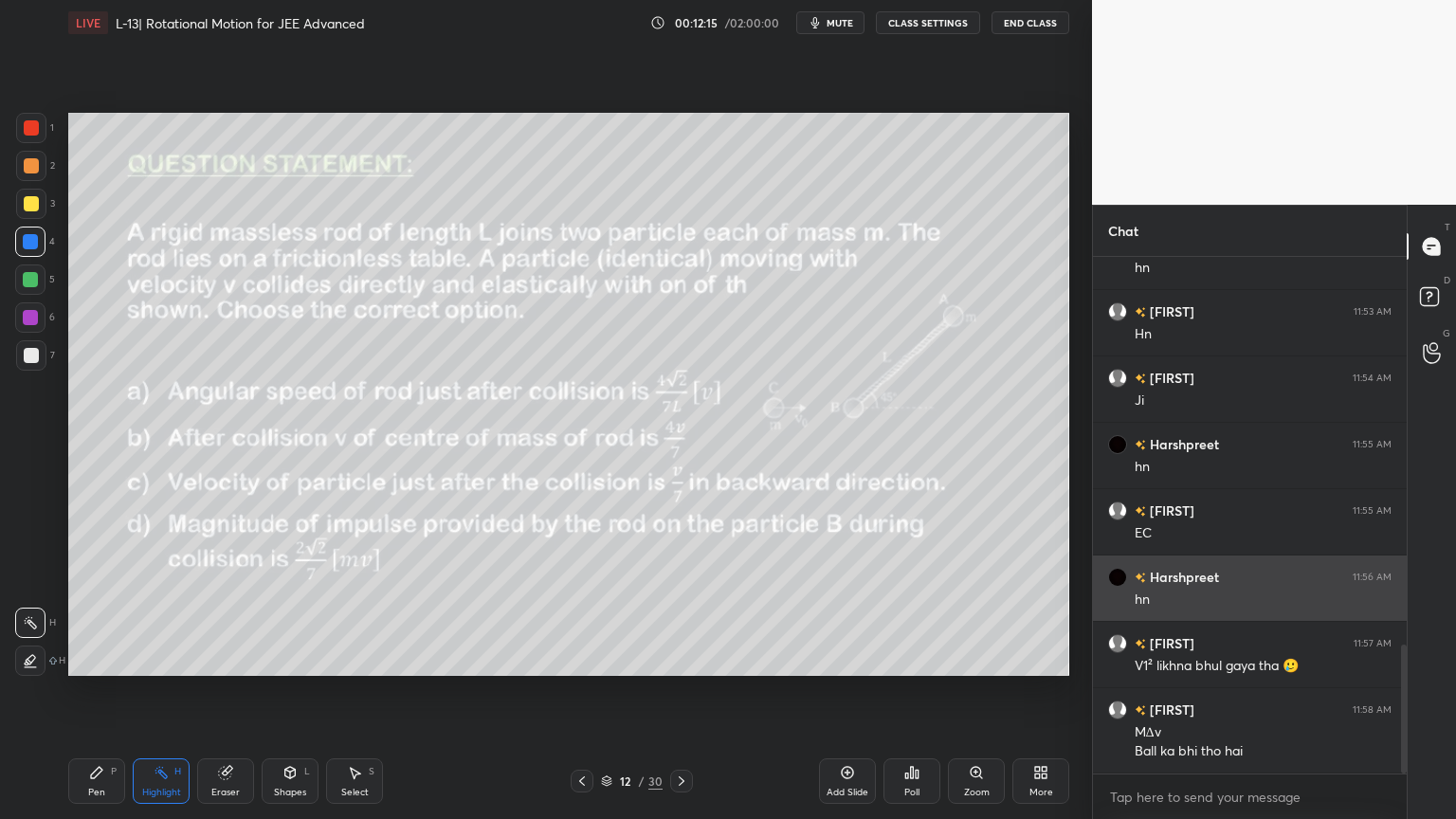 scroll, scrollTop: 1557, scrollLeft: 0, axis: vertical 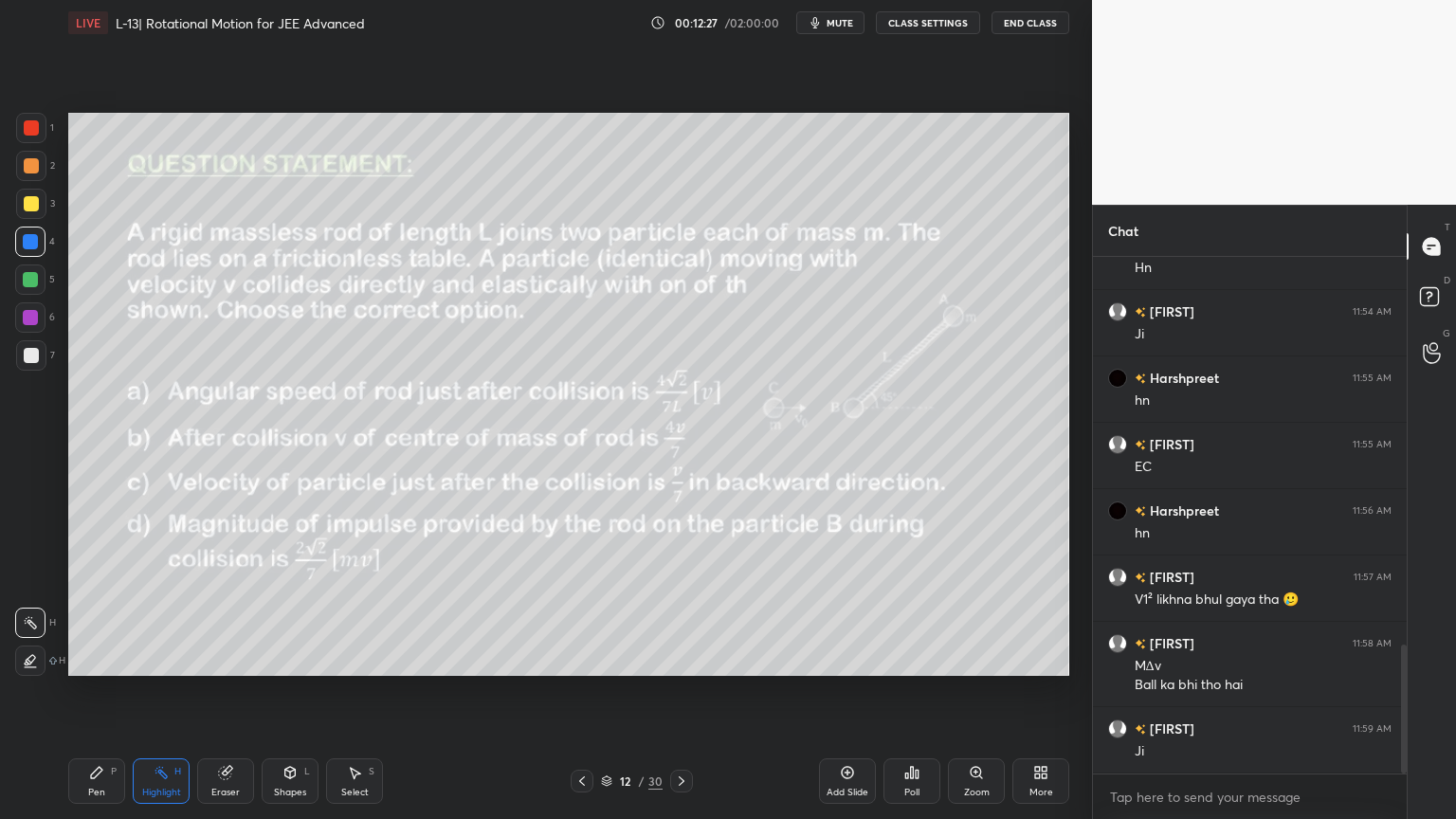 click 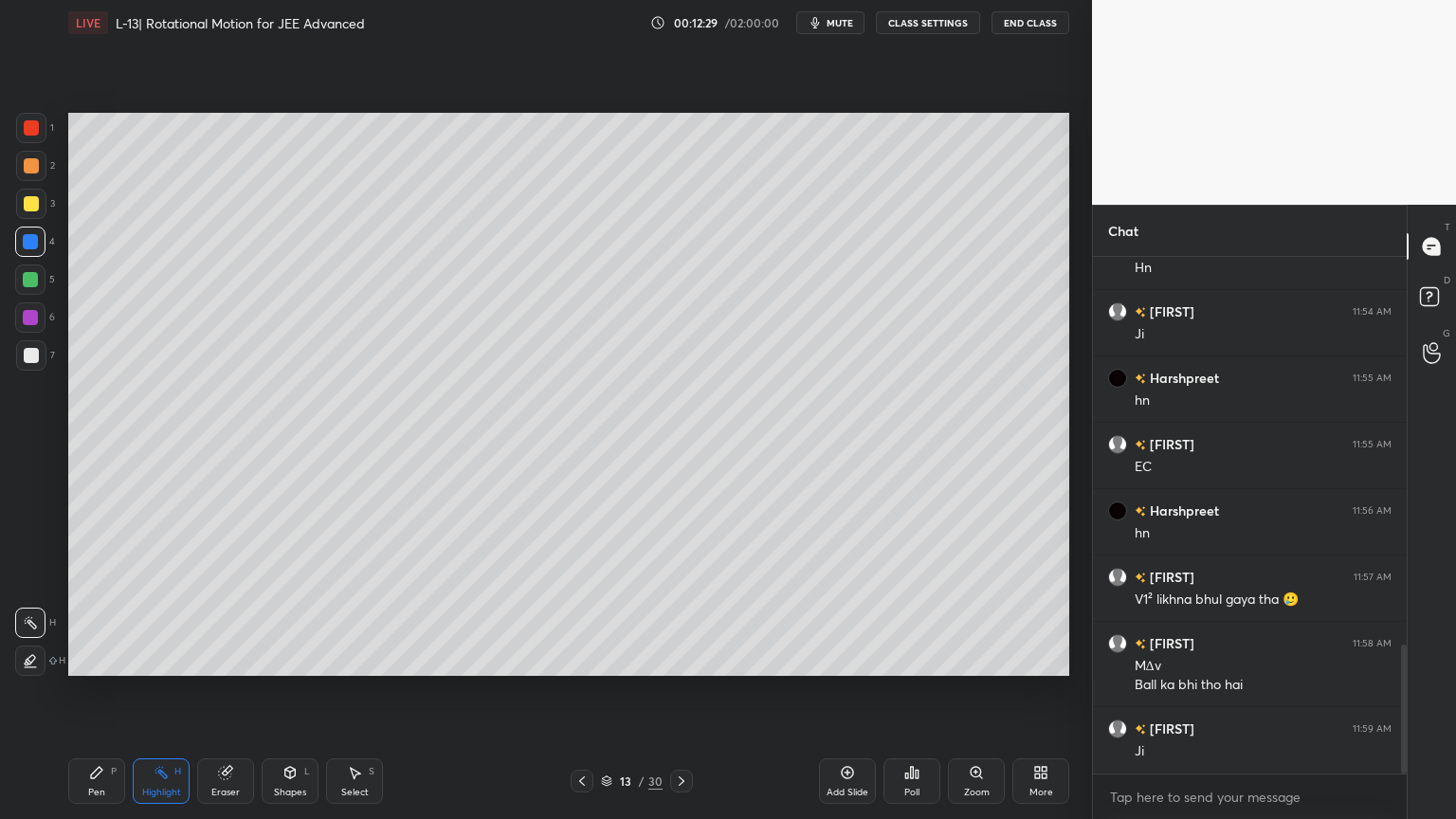 click 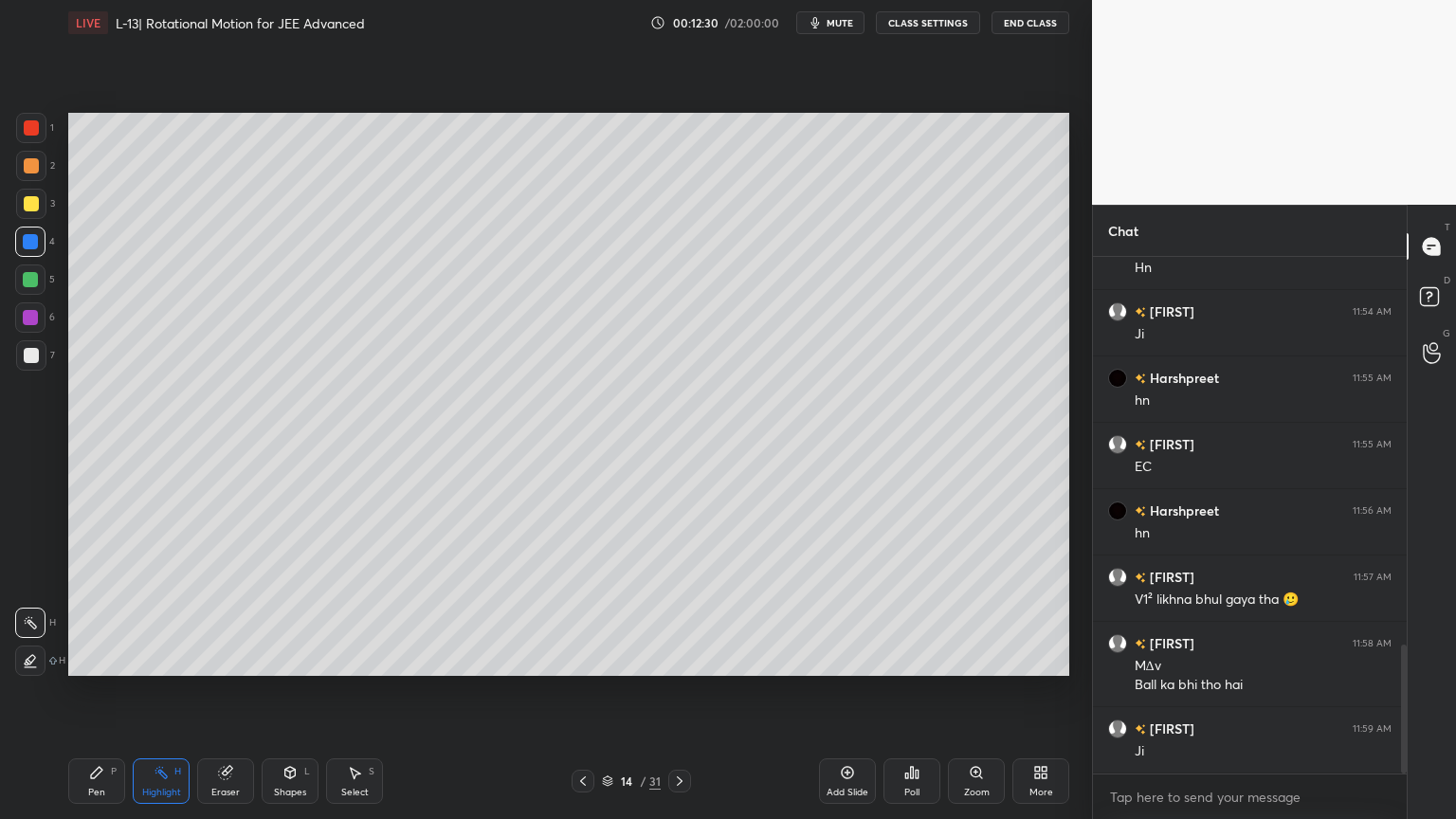 click at bounding box center [30, 318] 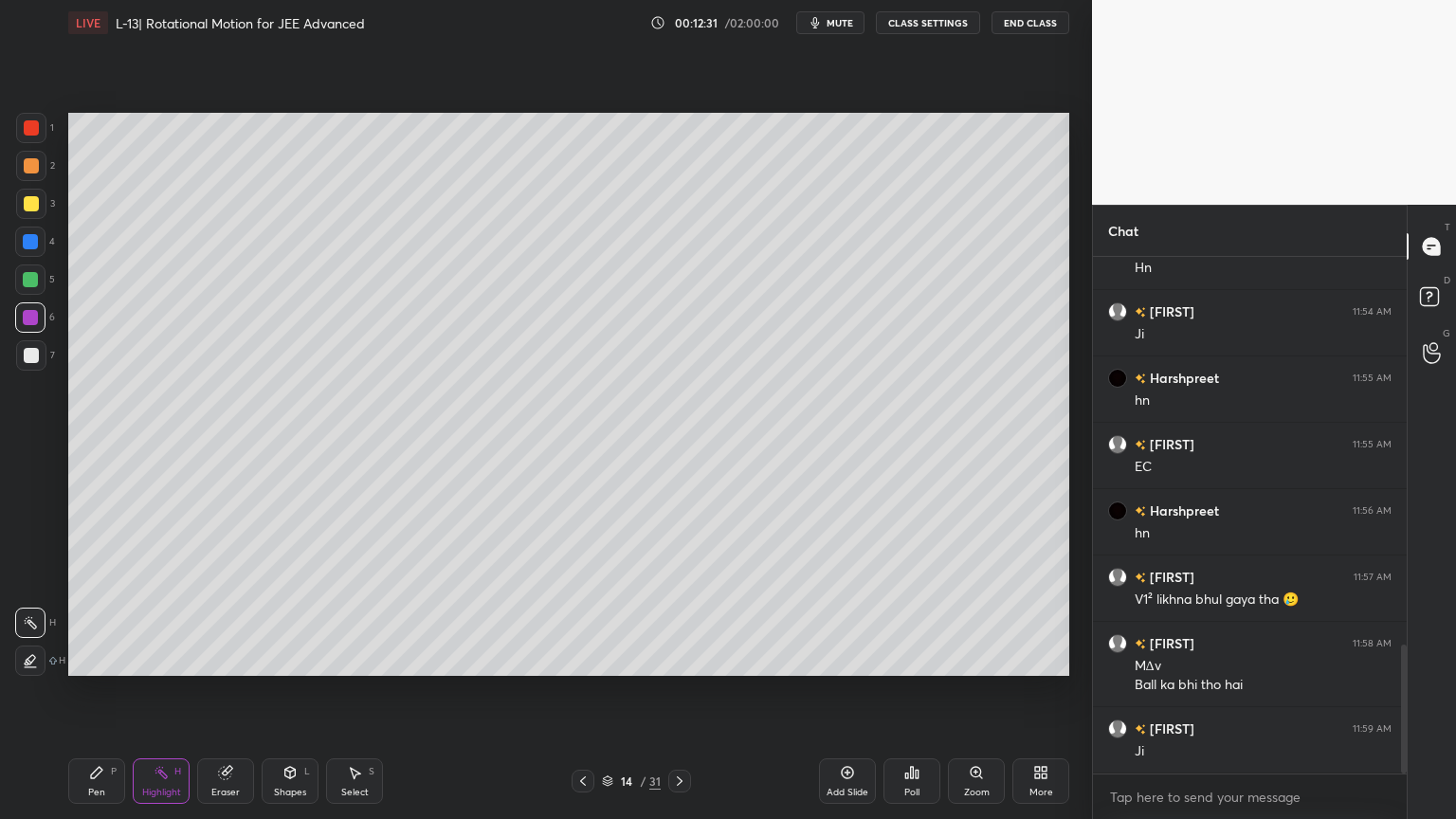 click on "Shapes" at bounding box center (290, 792) 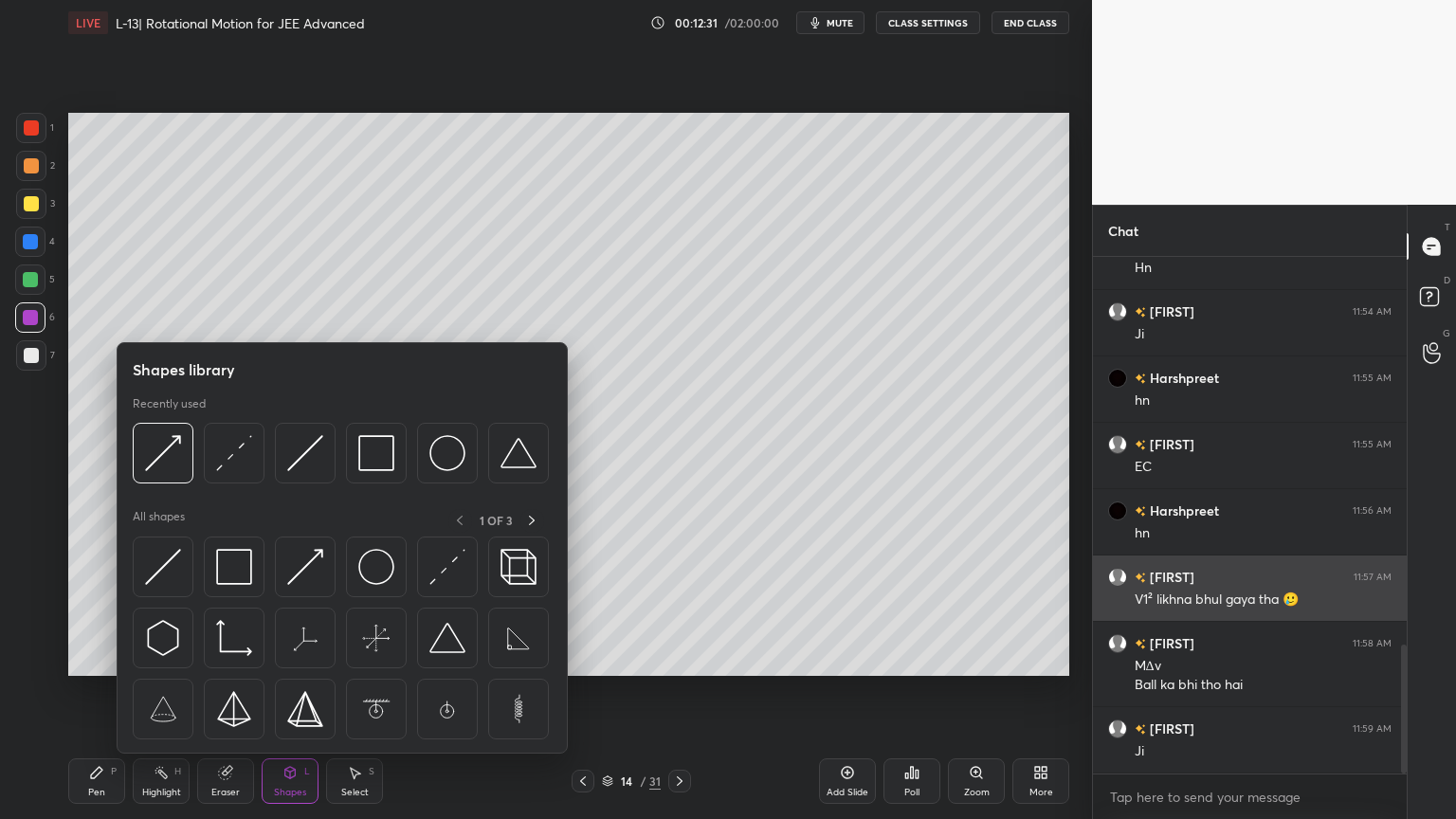 click at bounding box center [163, 567] 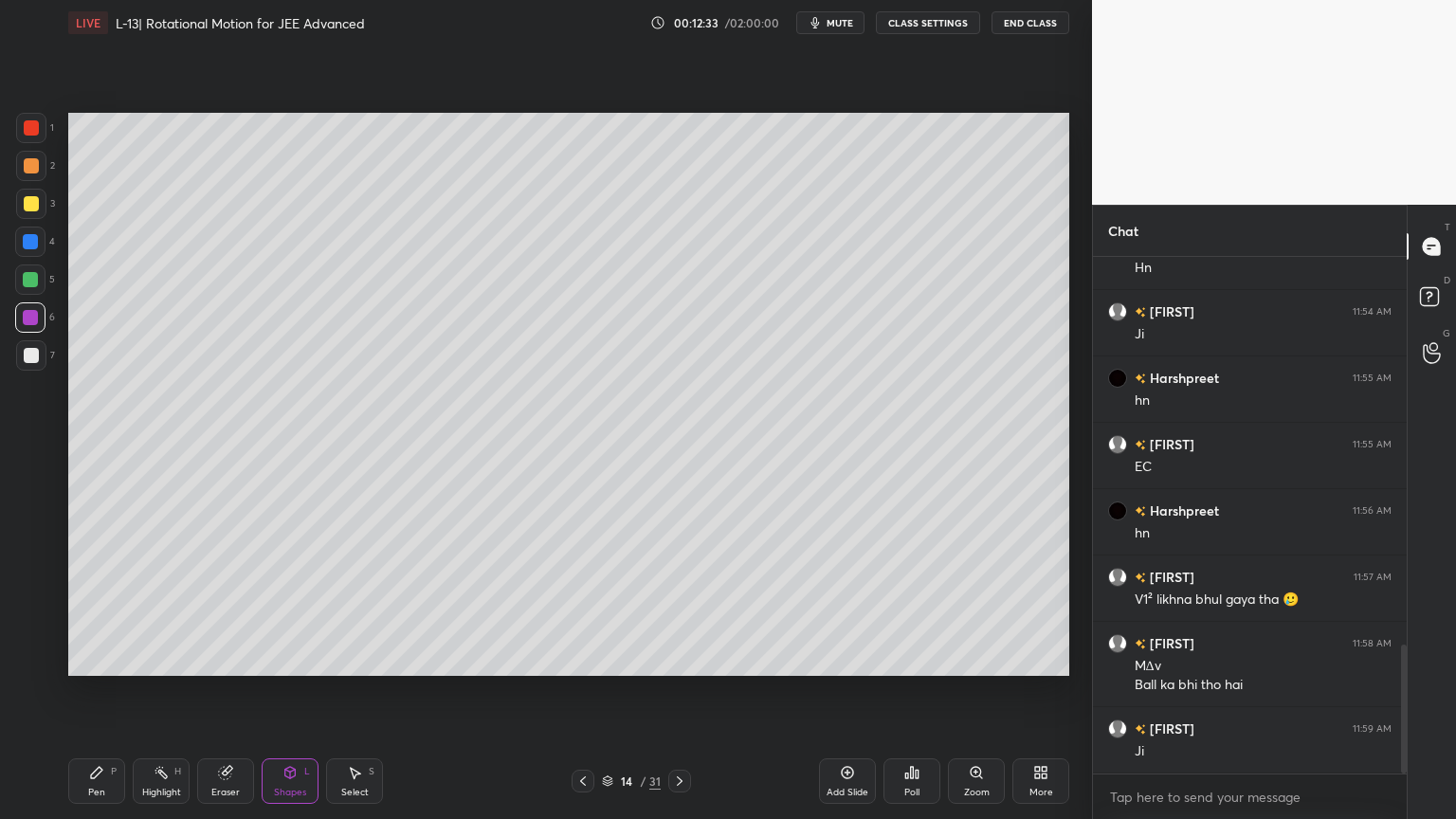 click at bounding box center (30, 242) 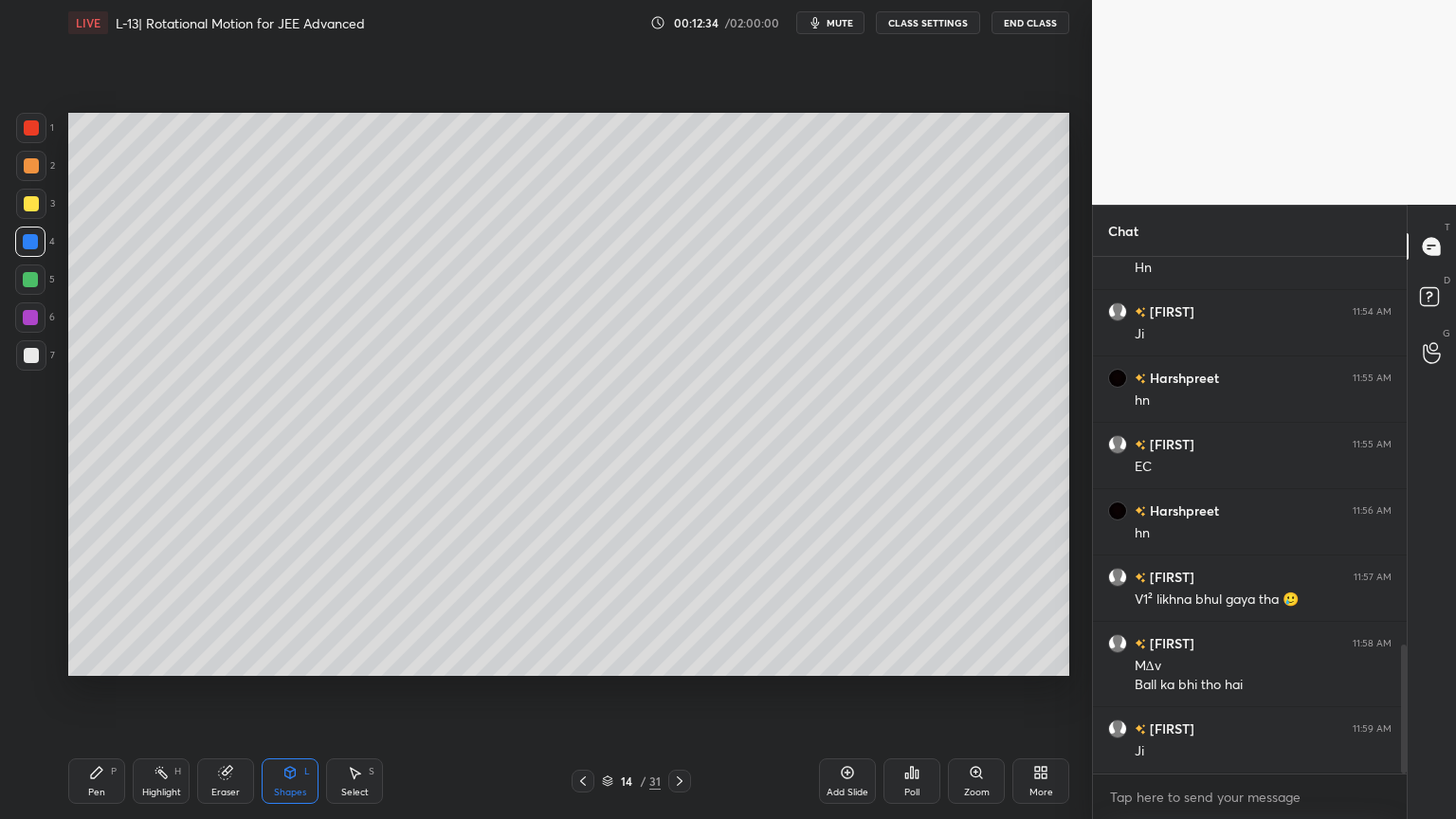 click on "Pen" at bounding box center [97, 792] 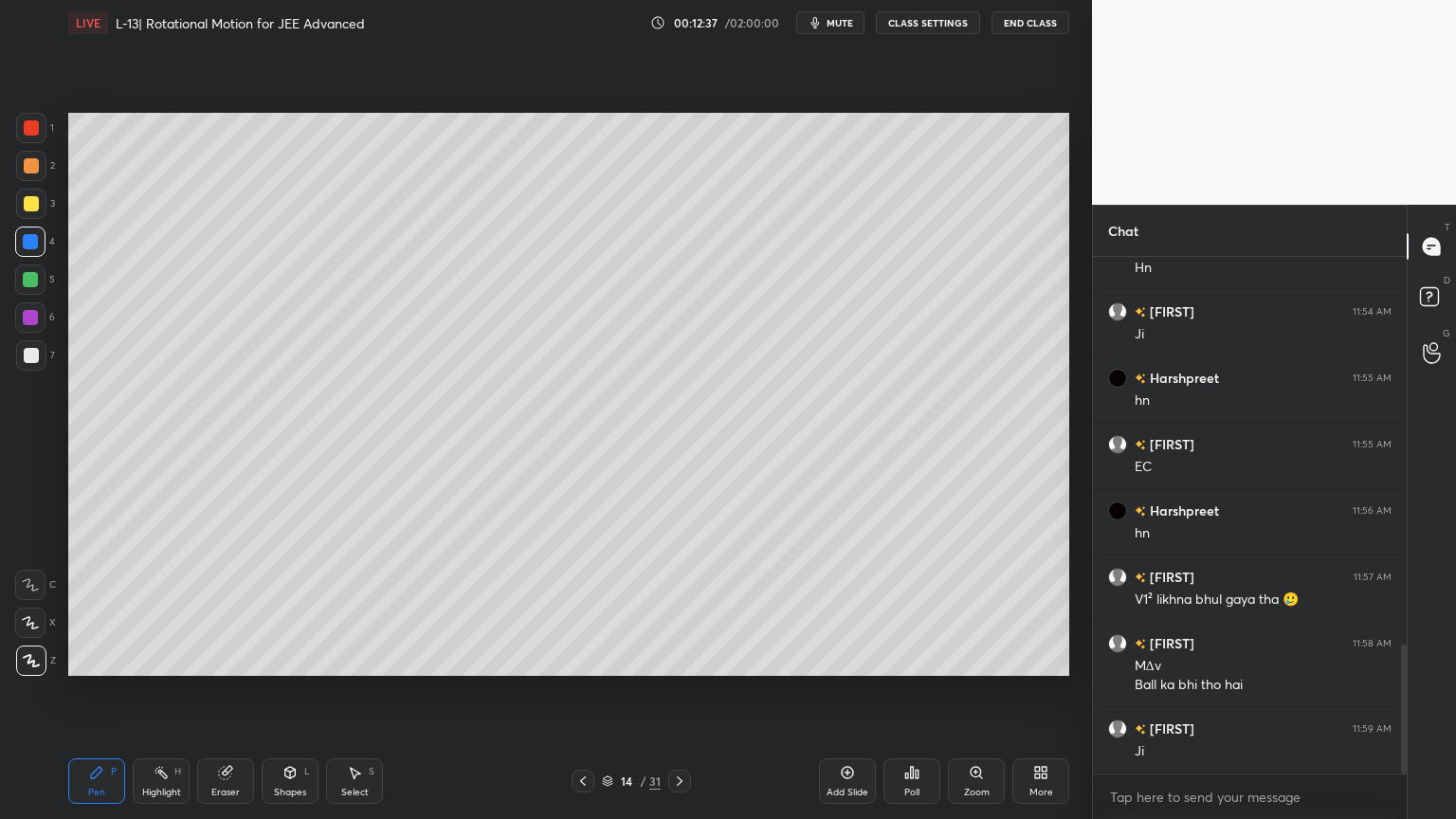 click at bounding box center (31, 166) 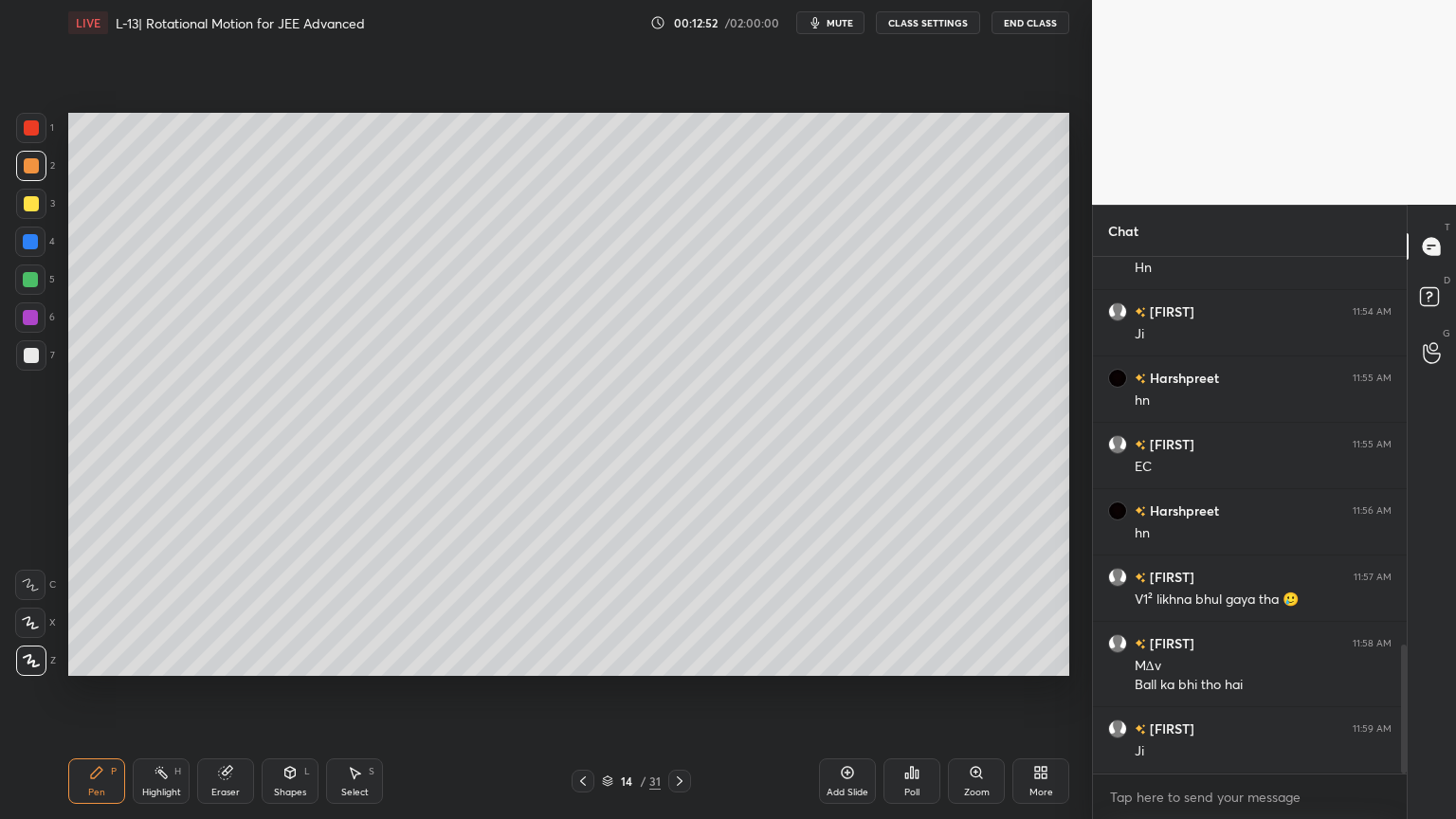 click on "Eraser" at bounding box center [226, 781] 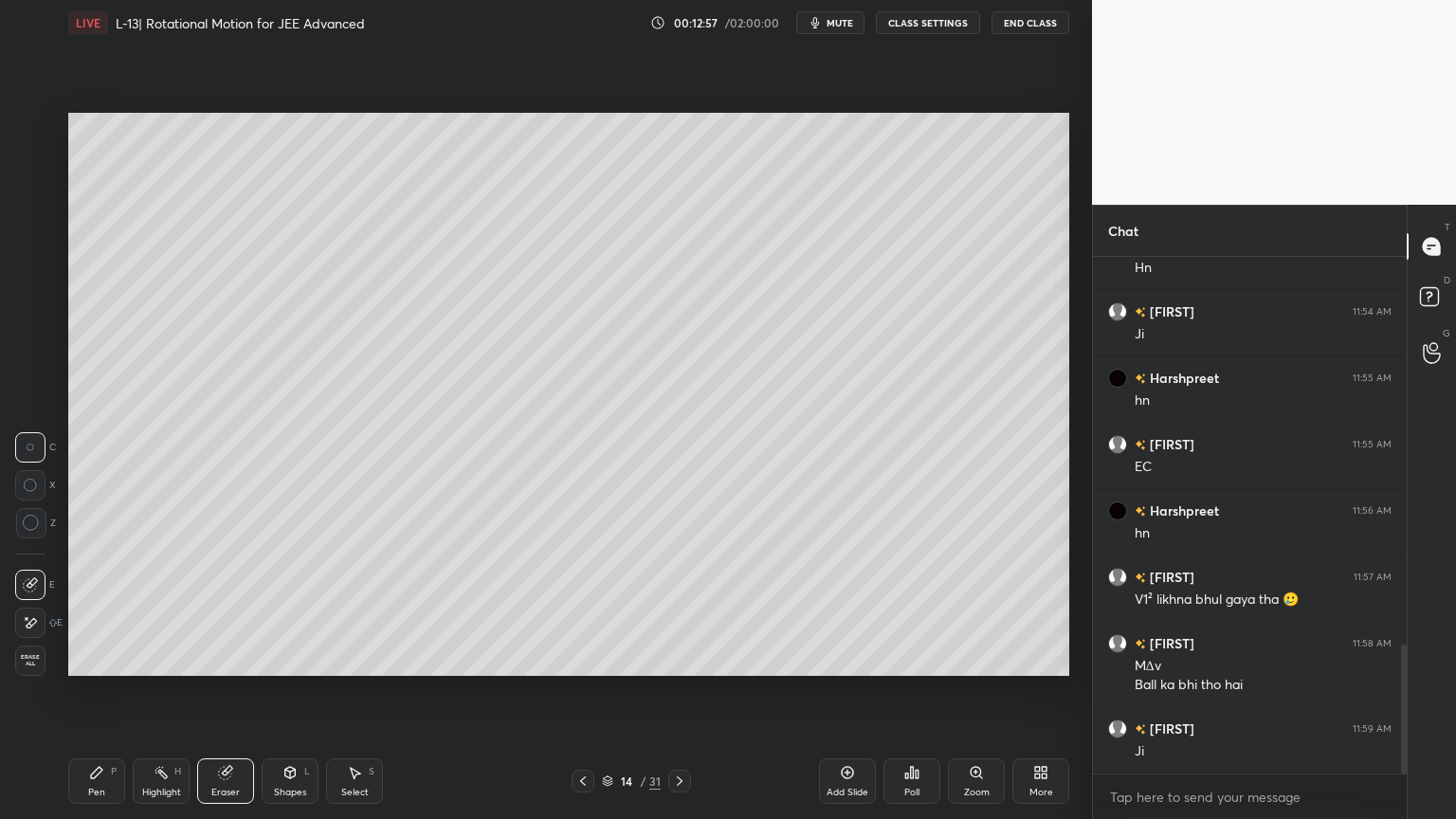 click 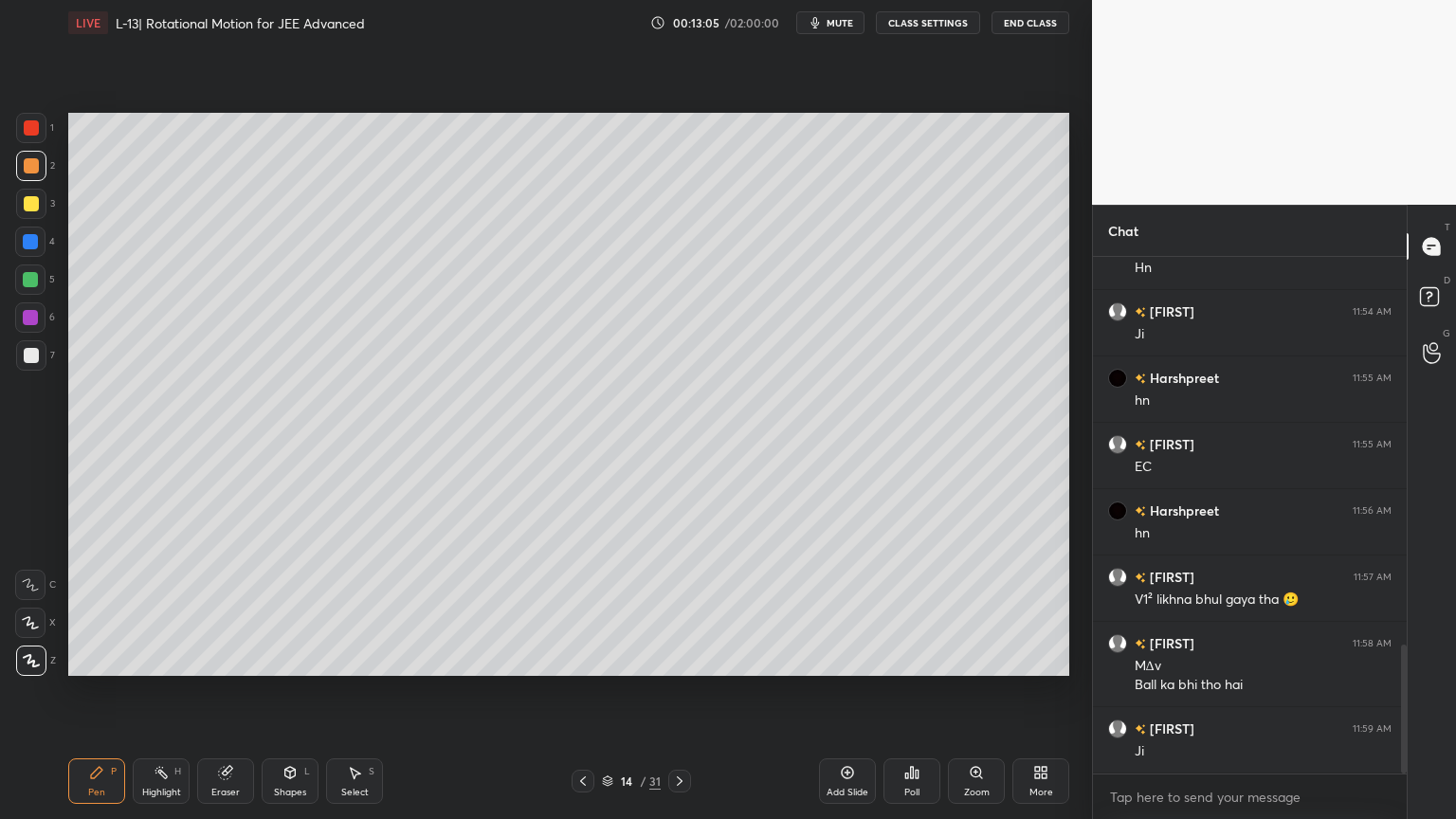 click at bounding box center (31, 204) 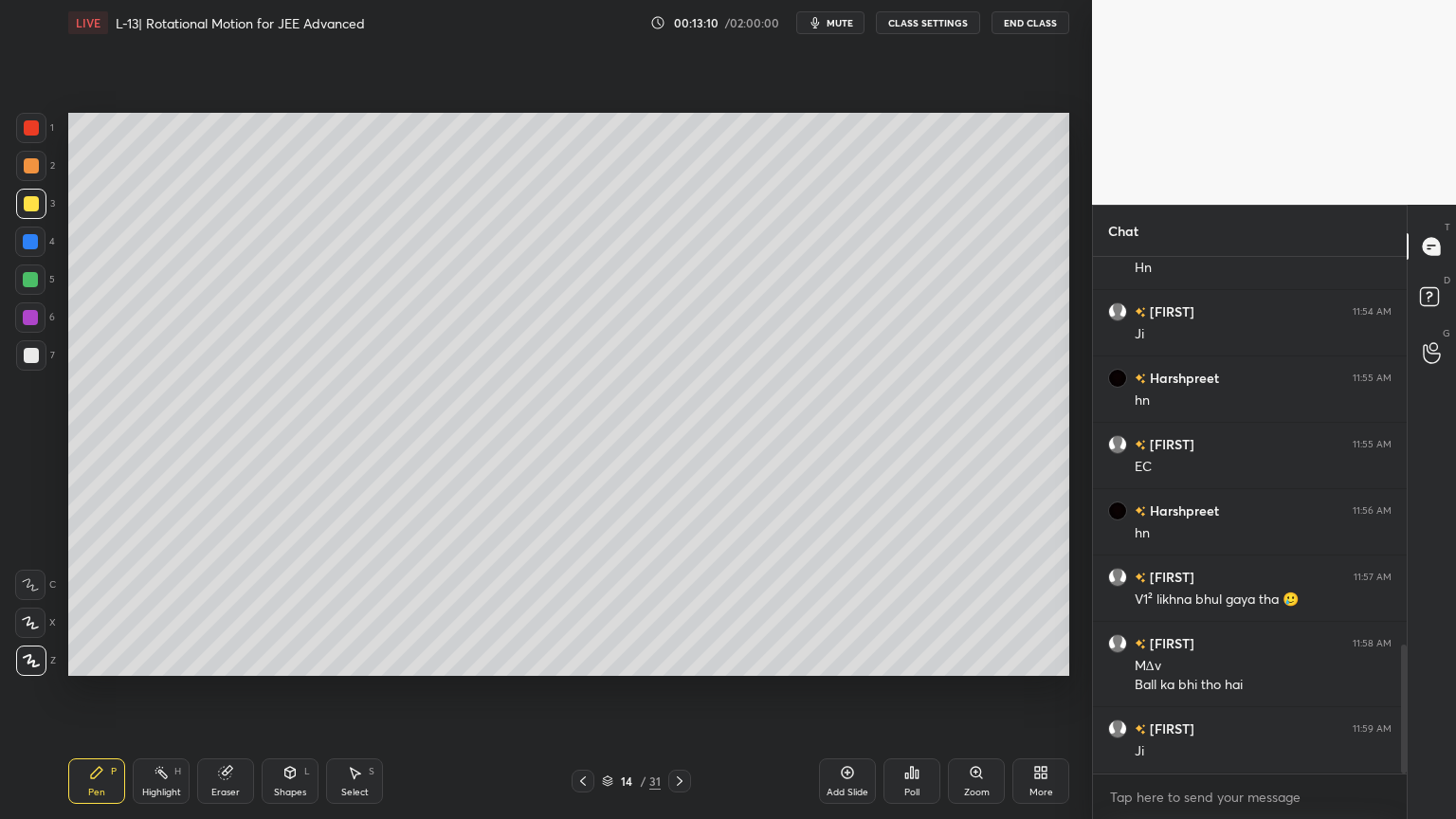 click at bounding box center [31, 166] 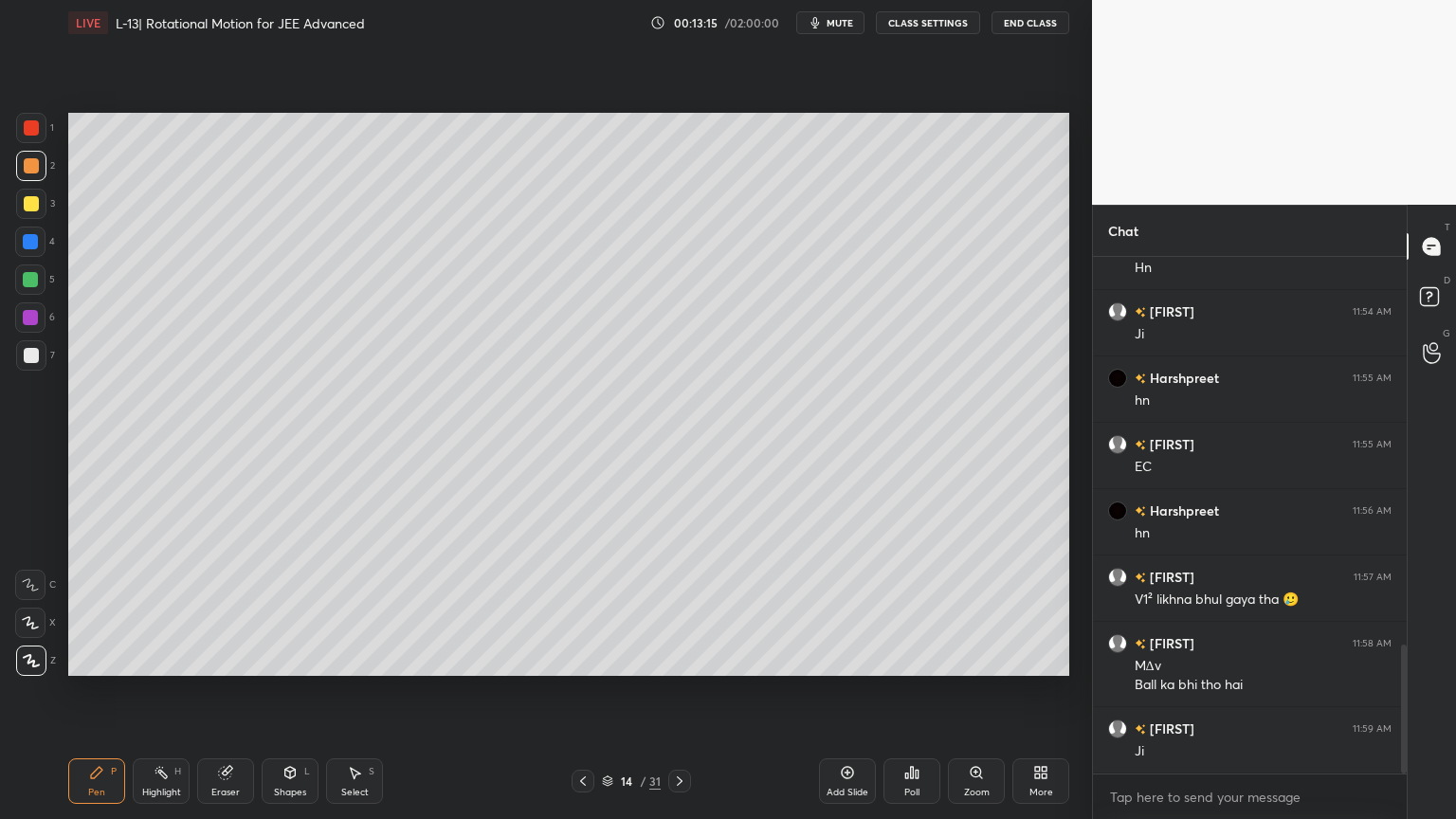 click at bounding box center [31, 204] 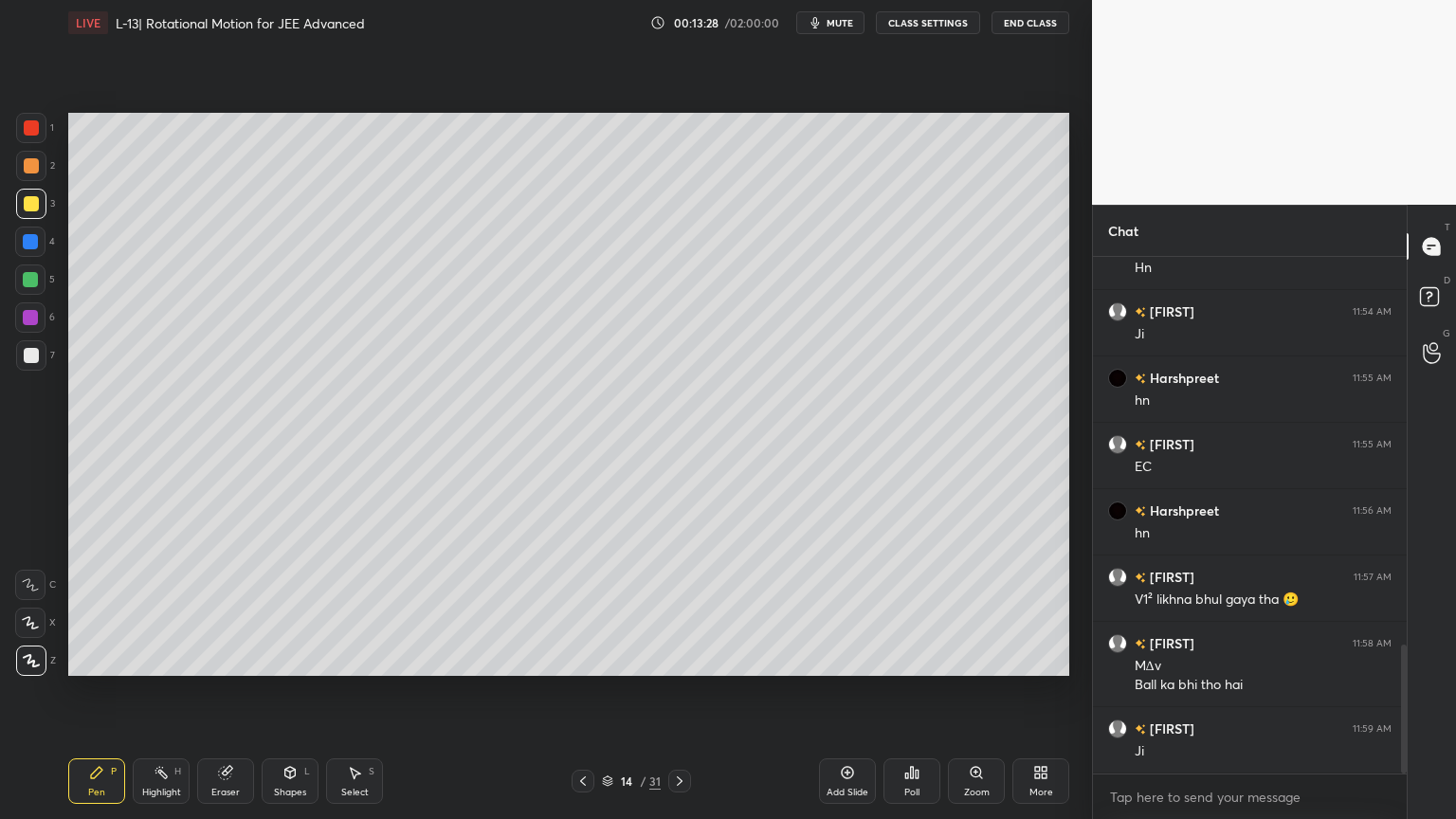 click 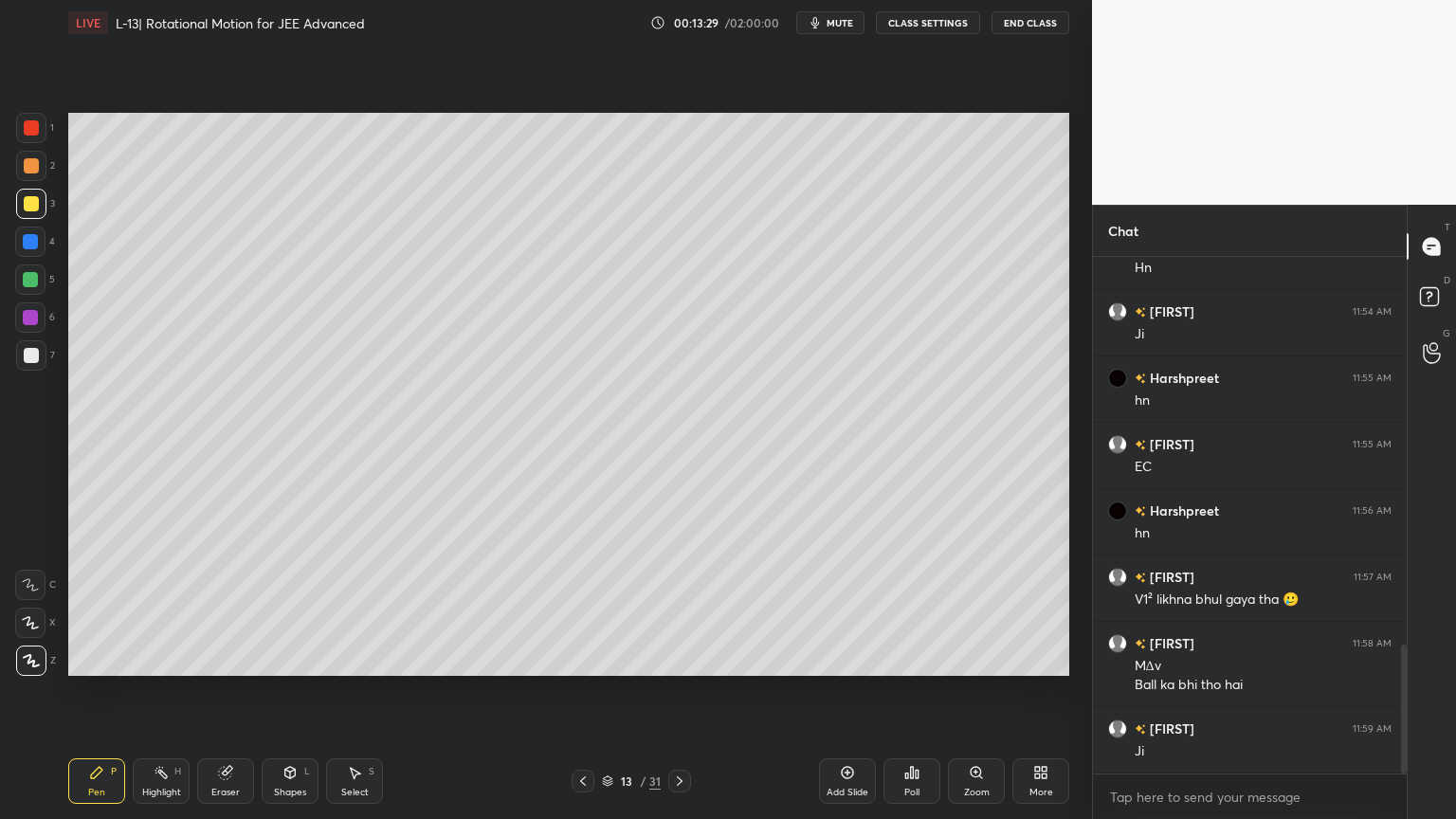 click 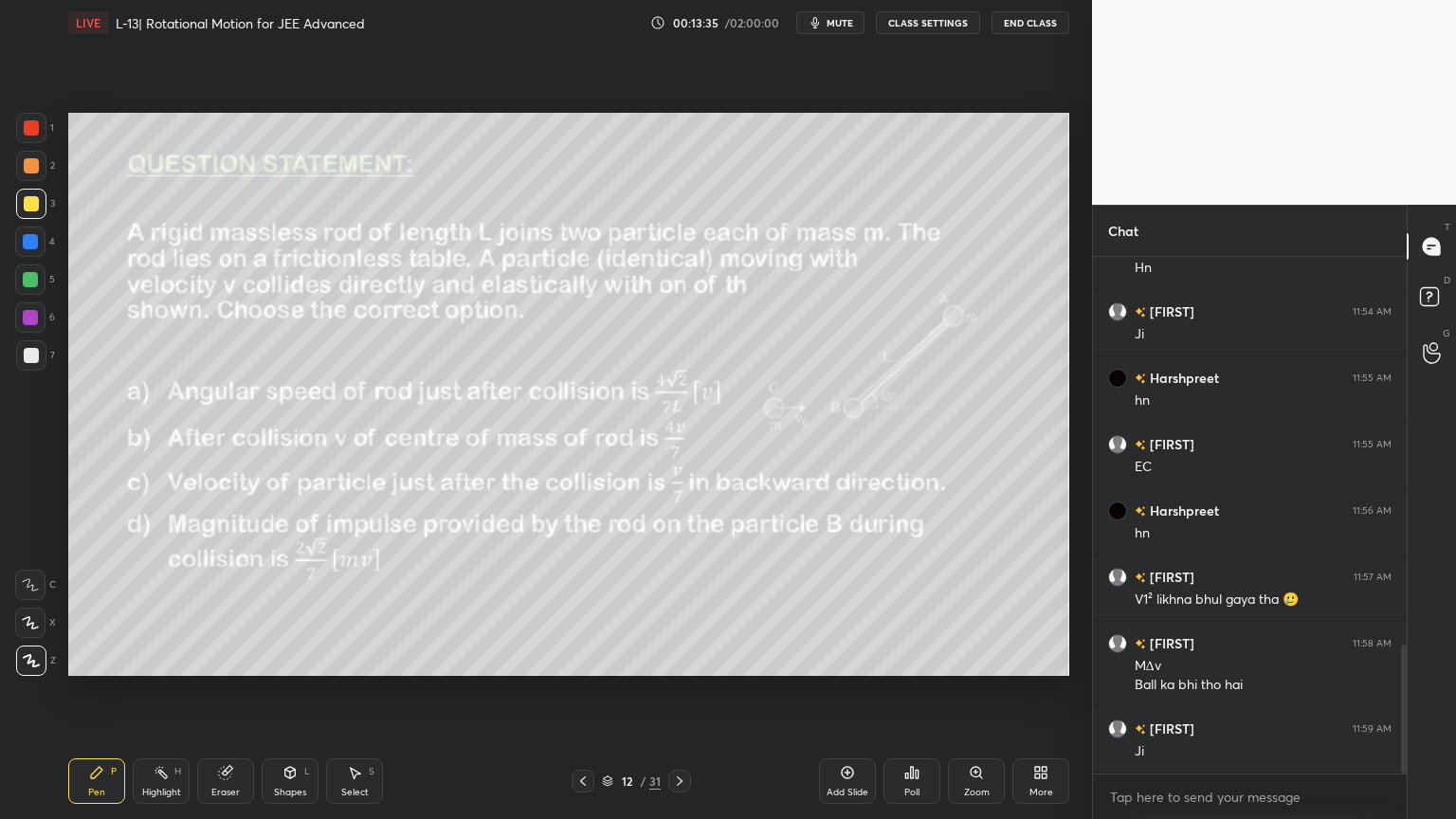 click on "Eraser" at bounding box center (226, 781) 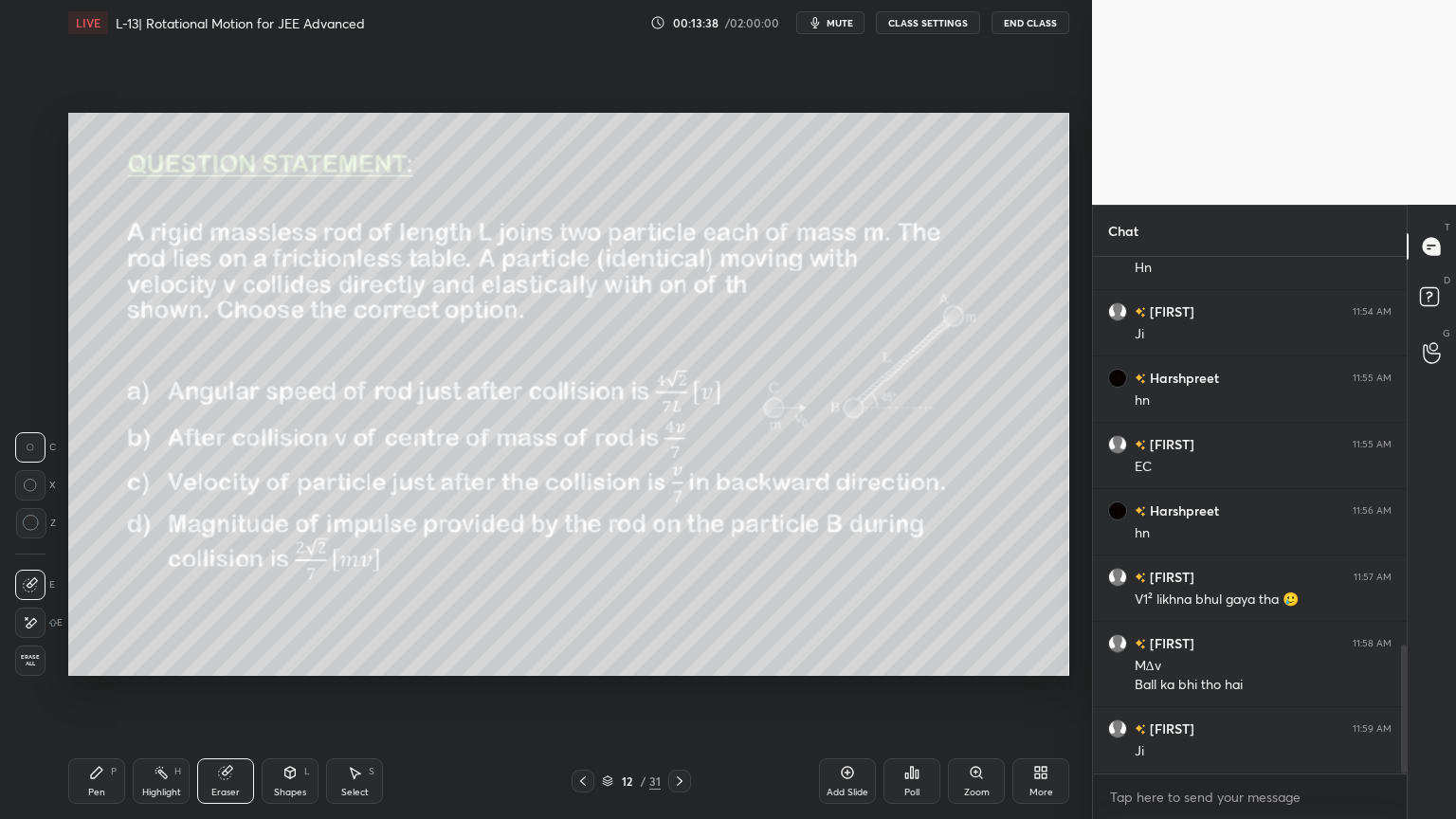 click 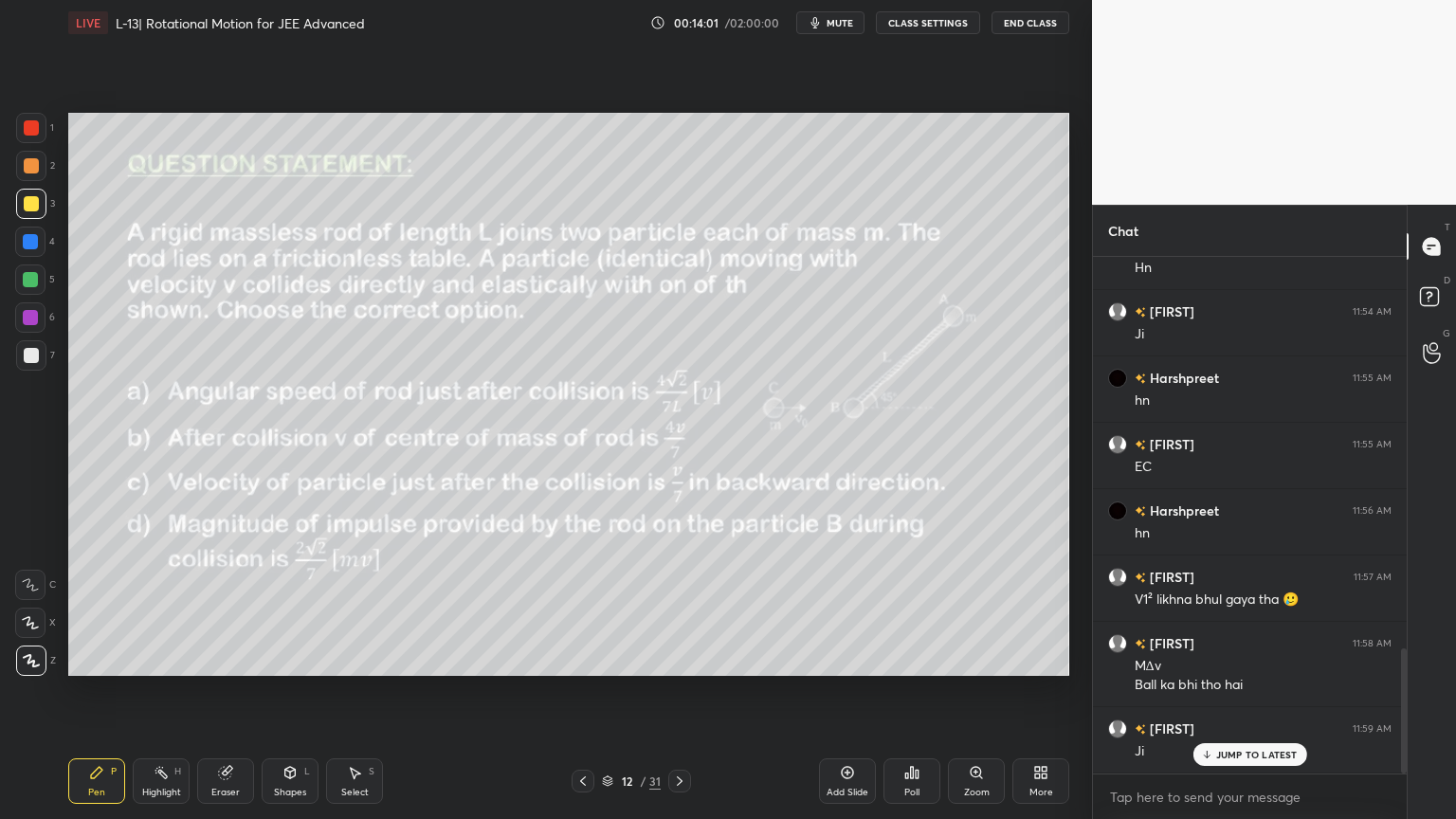 scroll, scrollTop: 1623, scrollLeft: 0, axis: vertical 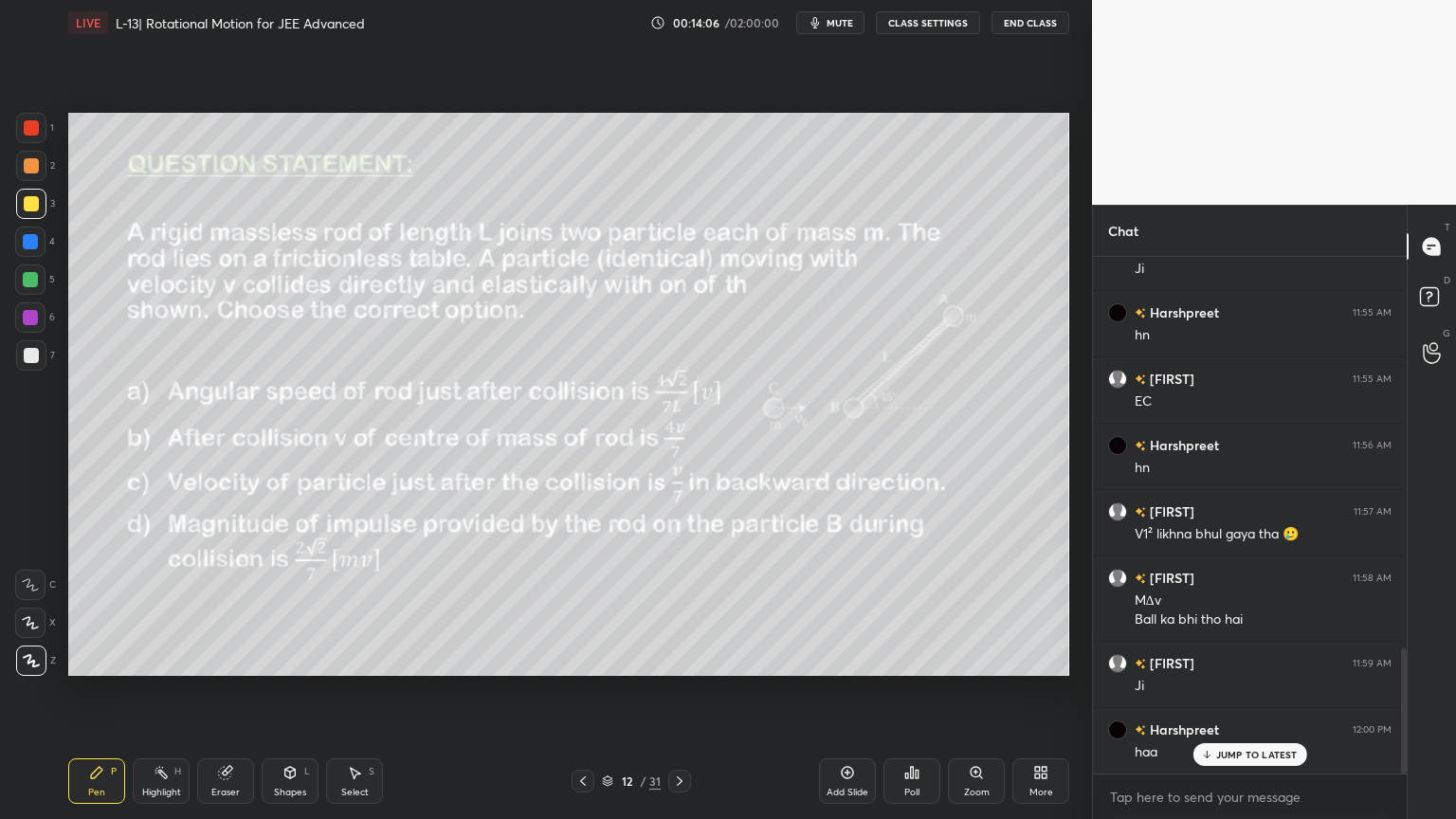 click on "Eraser" at bounding box center (226, 792) 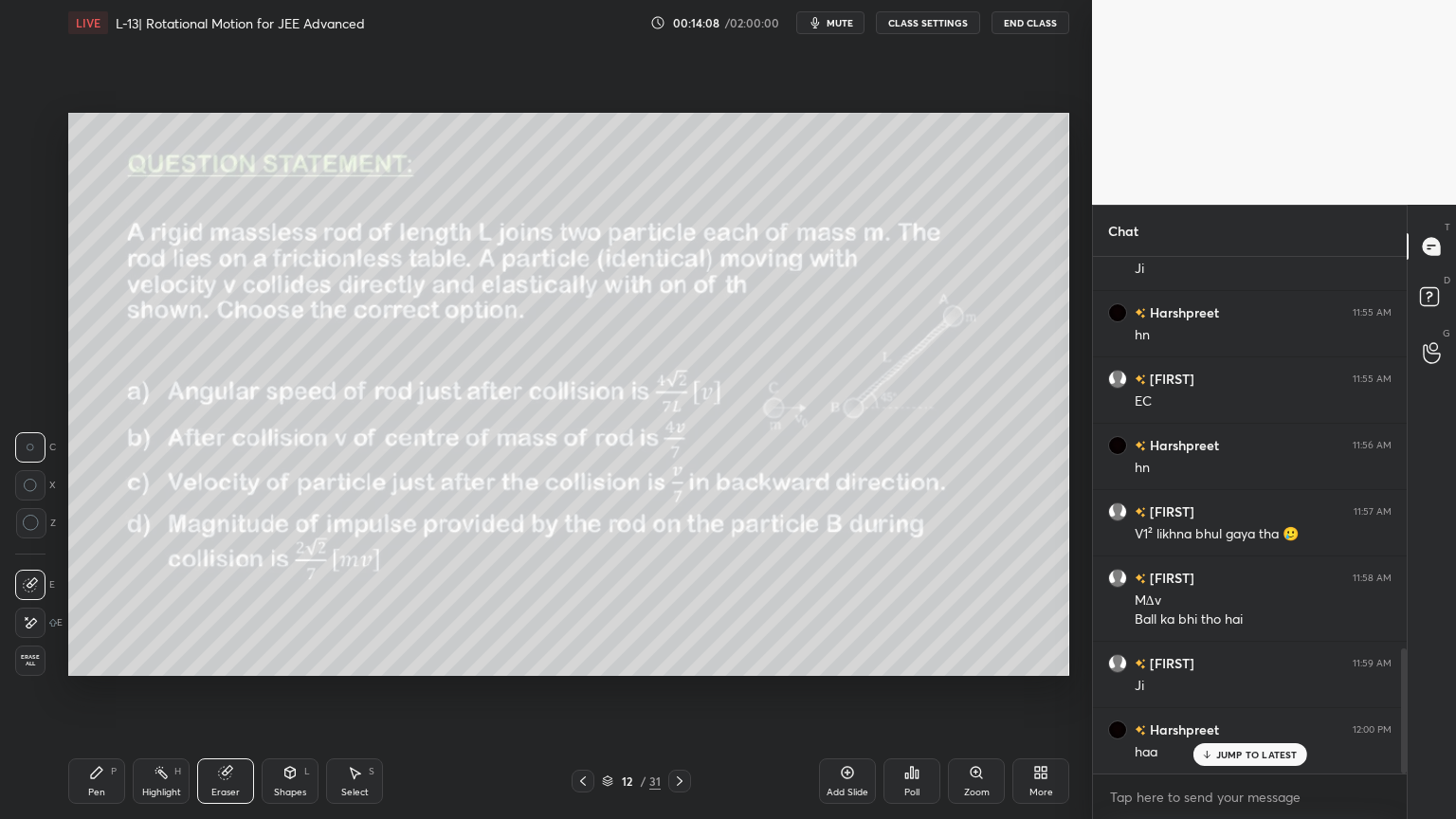 click on "Pen P" at bounding box center [97, 781] 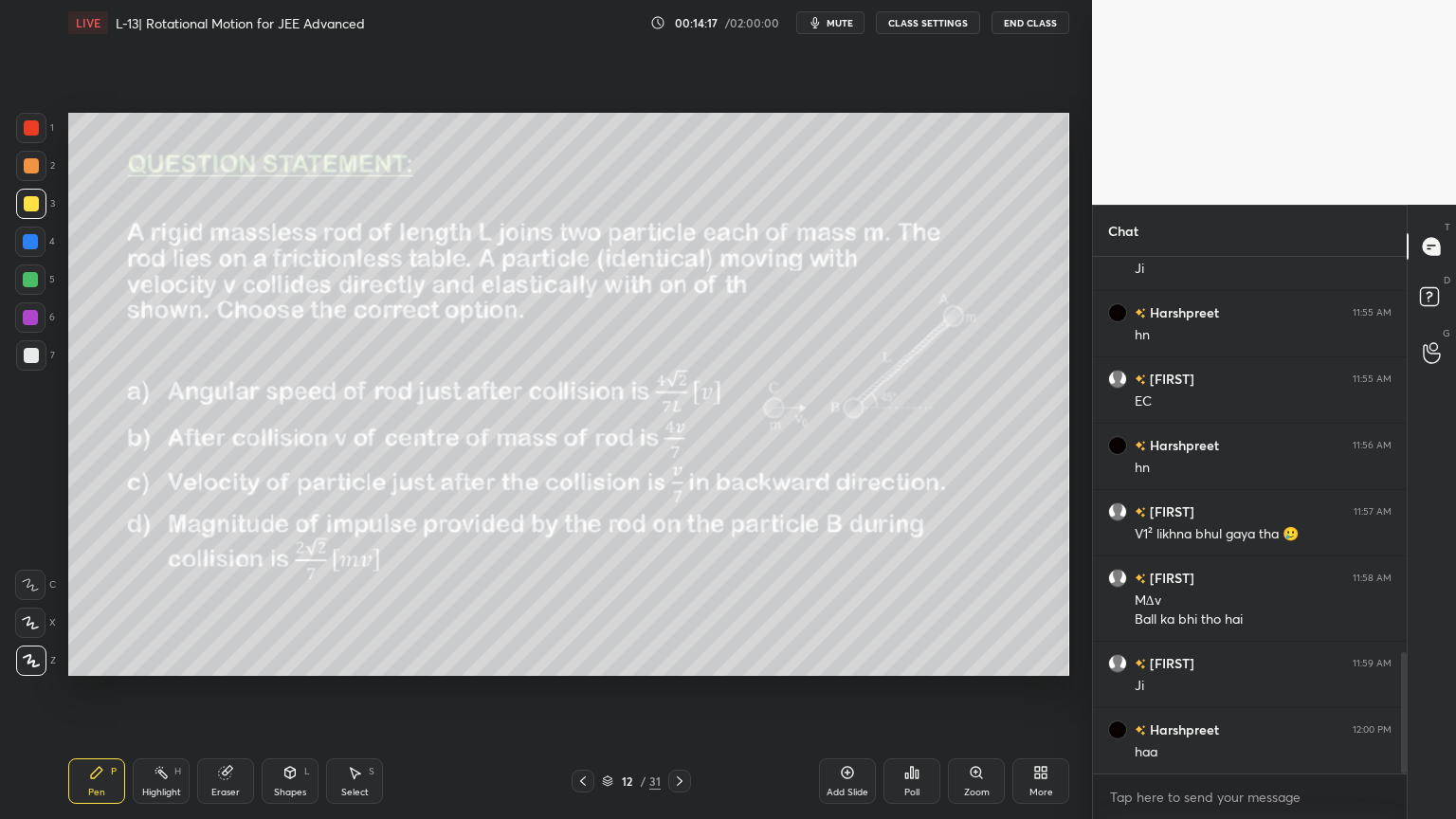scroll, scrollTop: 1690, scrollLeft: 0, axis: vertical 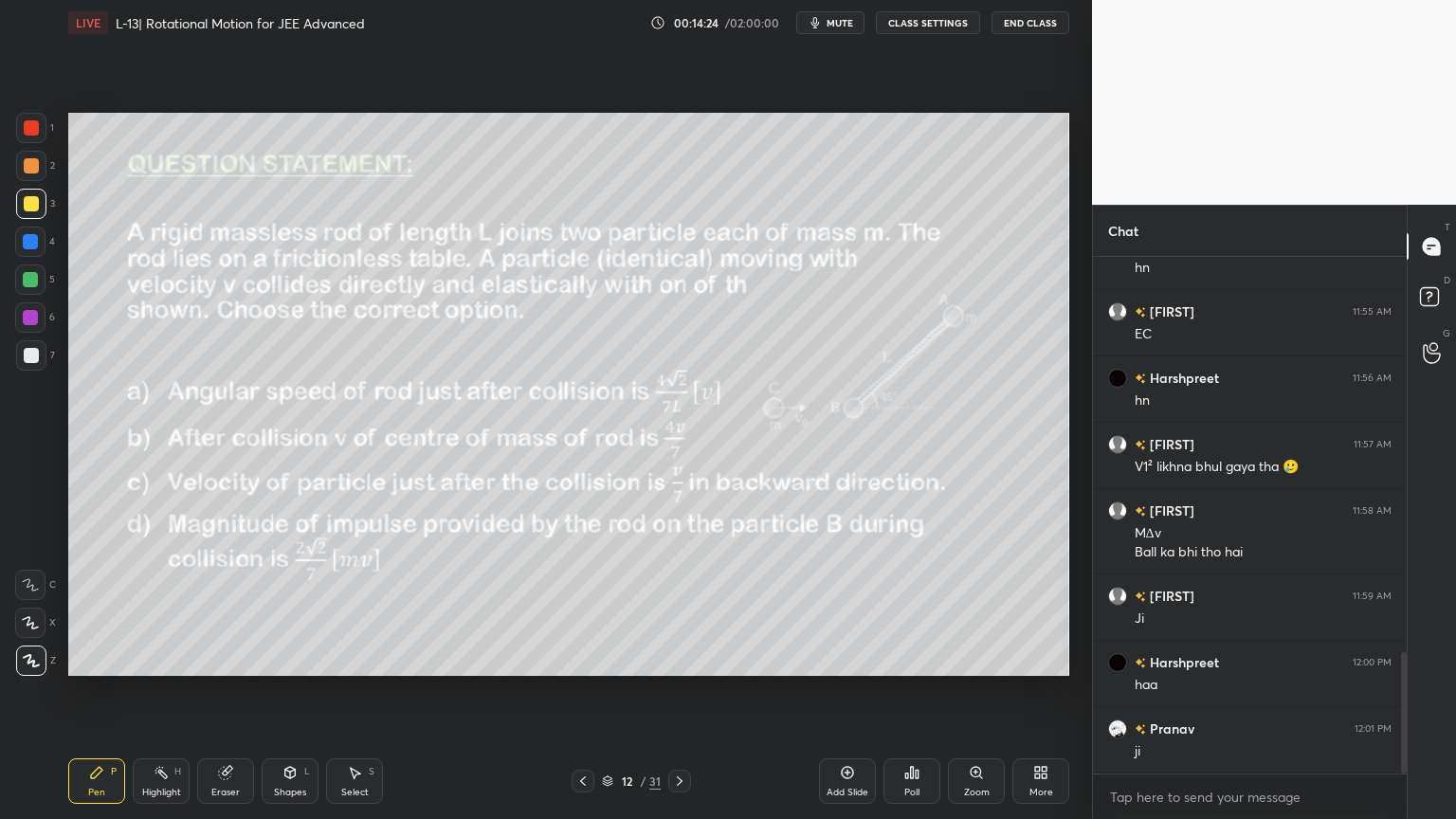 click 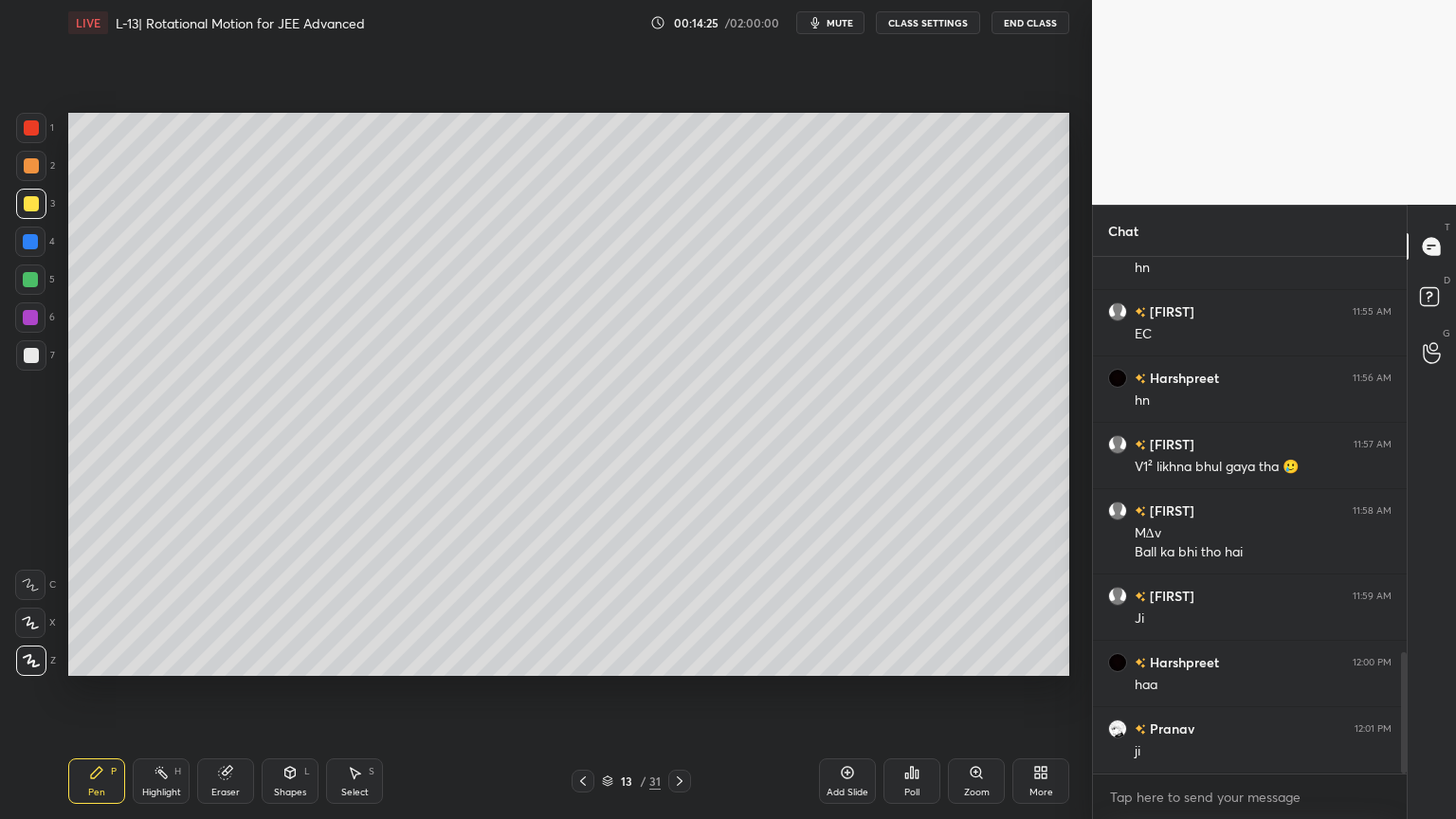 click 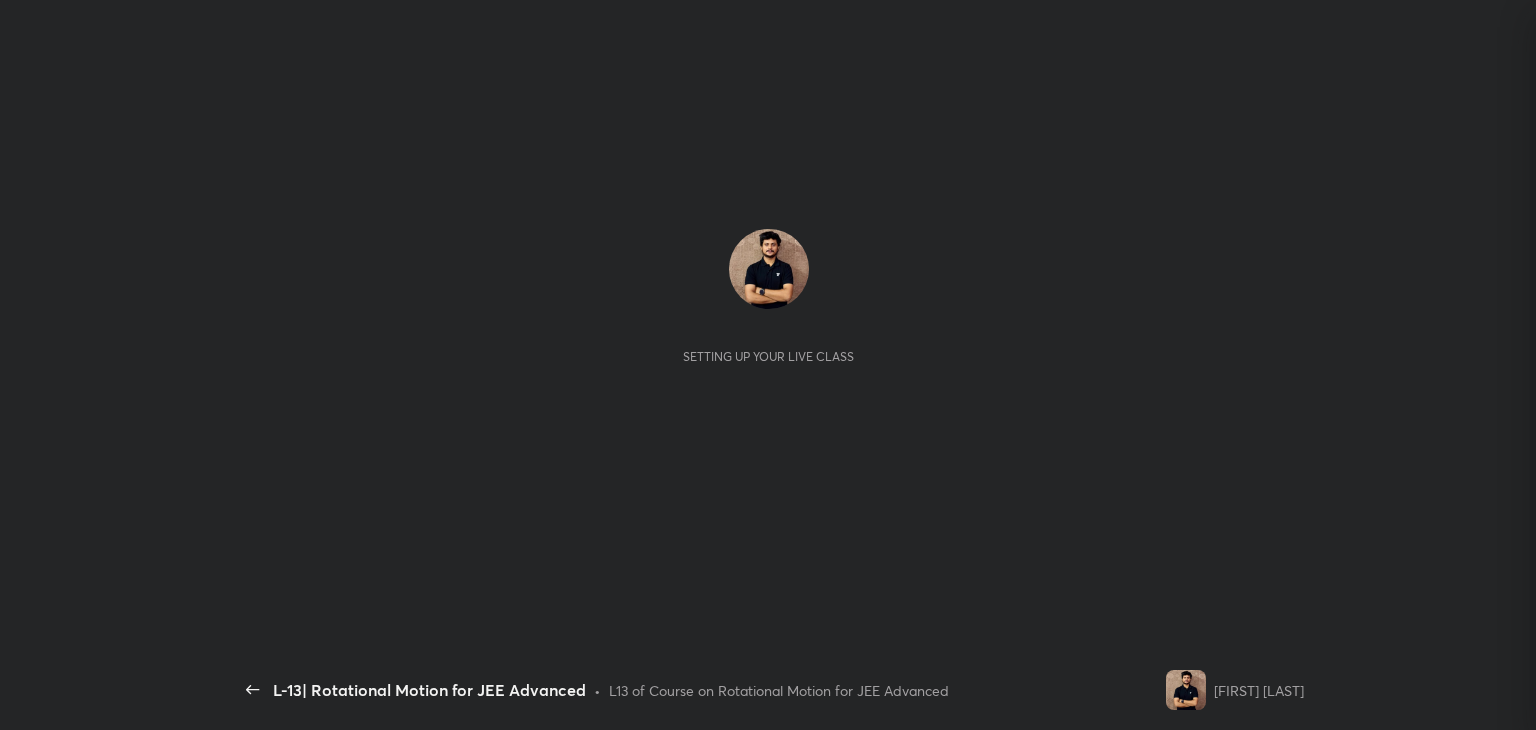 scroll, scrollTop: 0, scrollLeft: 0, axis: both 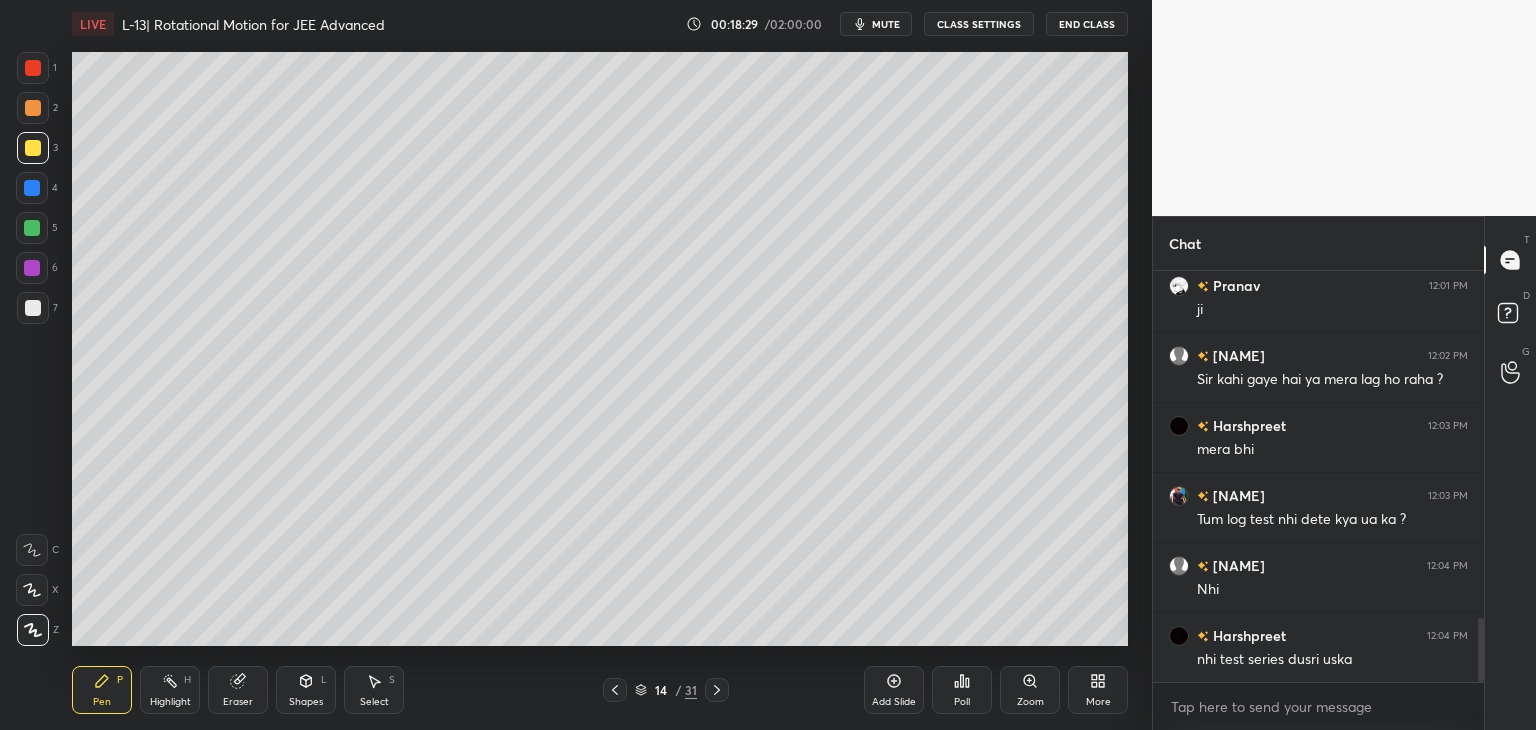 click 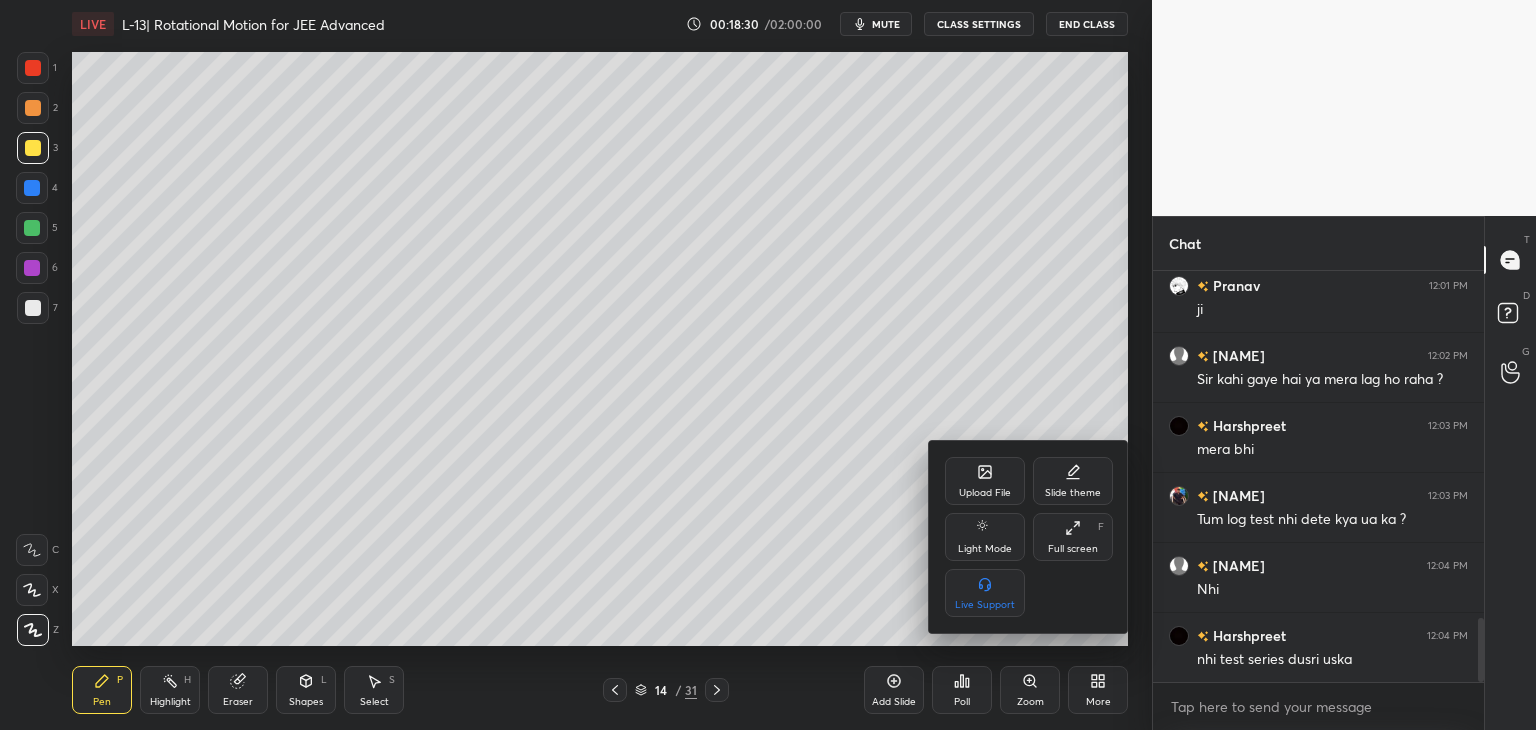 click on "Full screen F" at bounding box center (1073, 537) 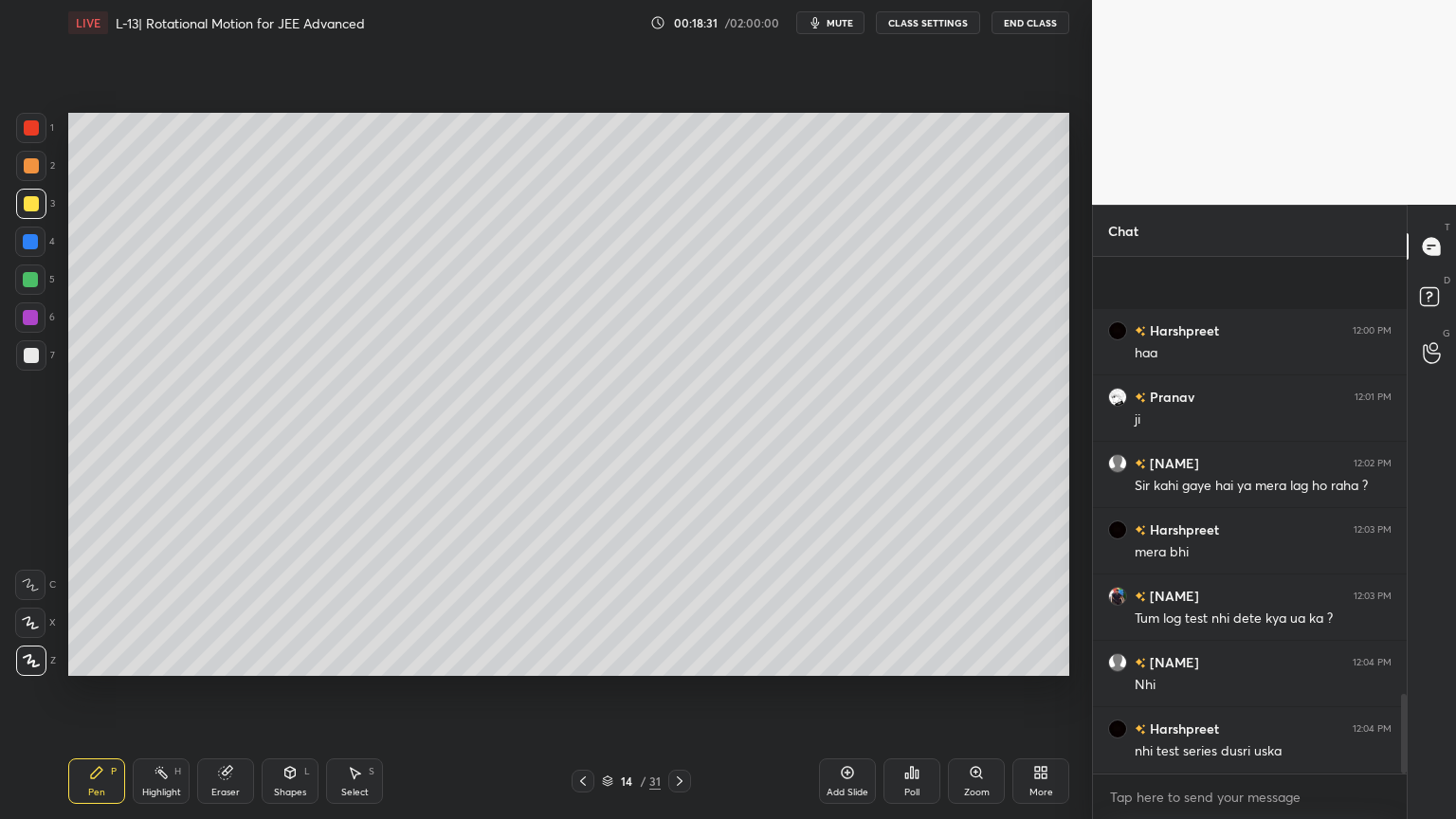 scroll, scrollTop: 94094, scrollLeft: 93776, axis: both 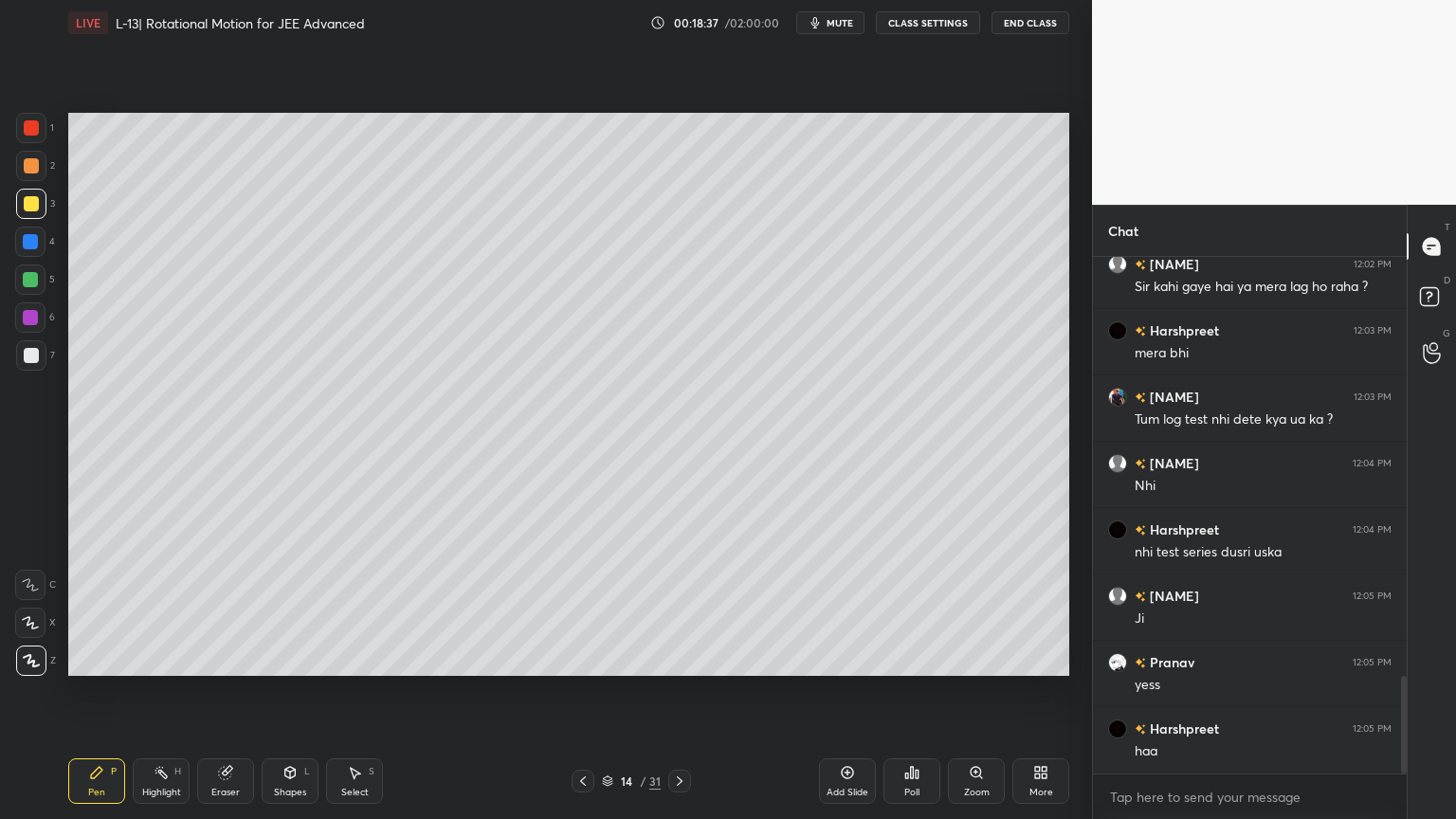 click 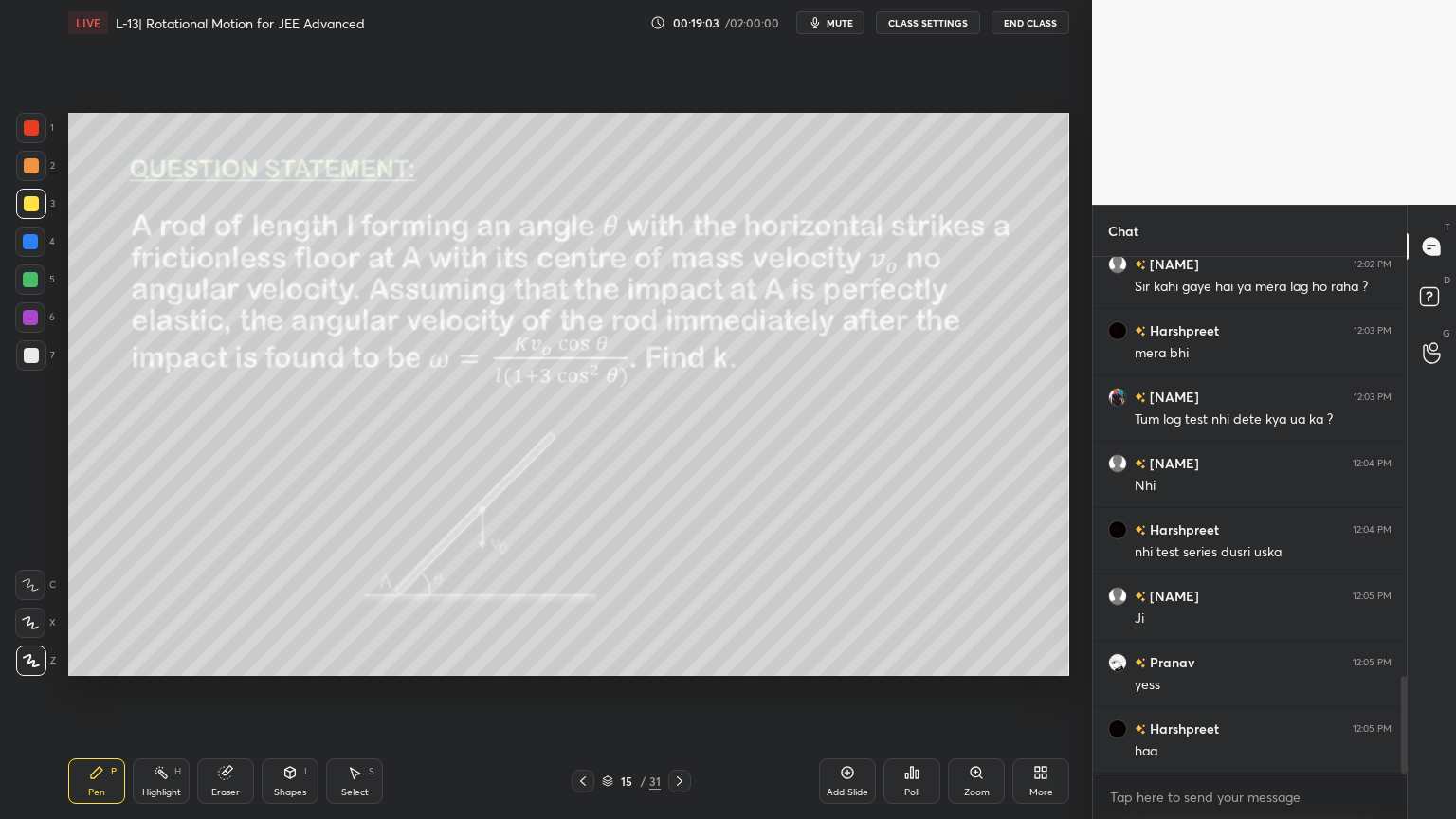 click 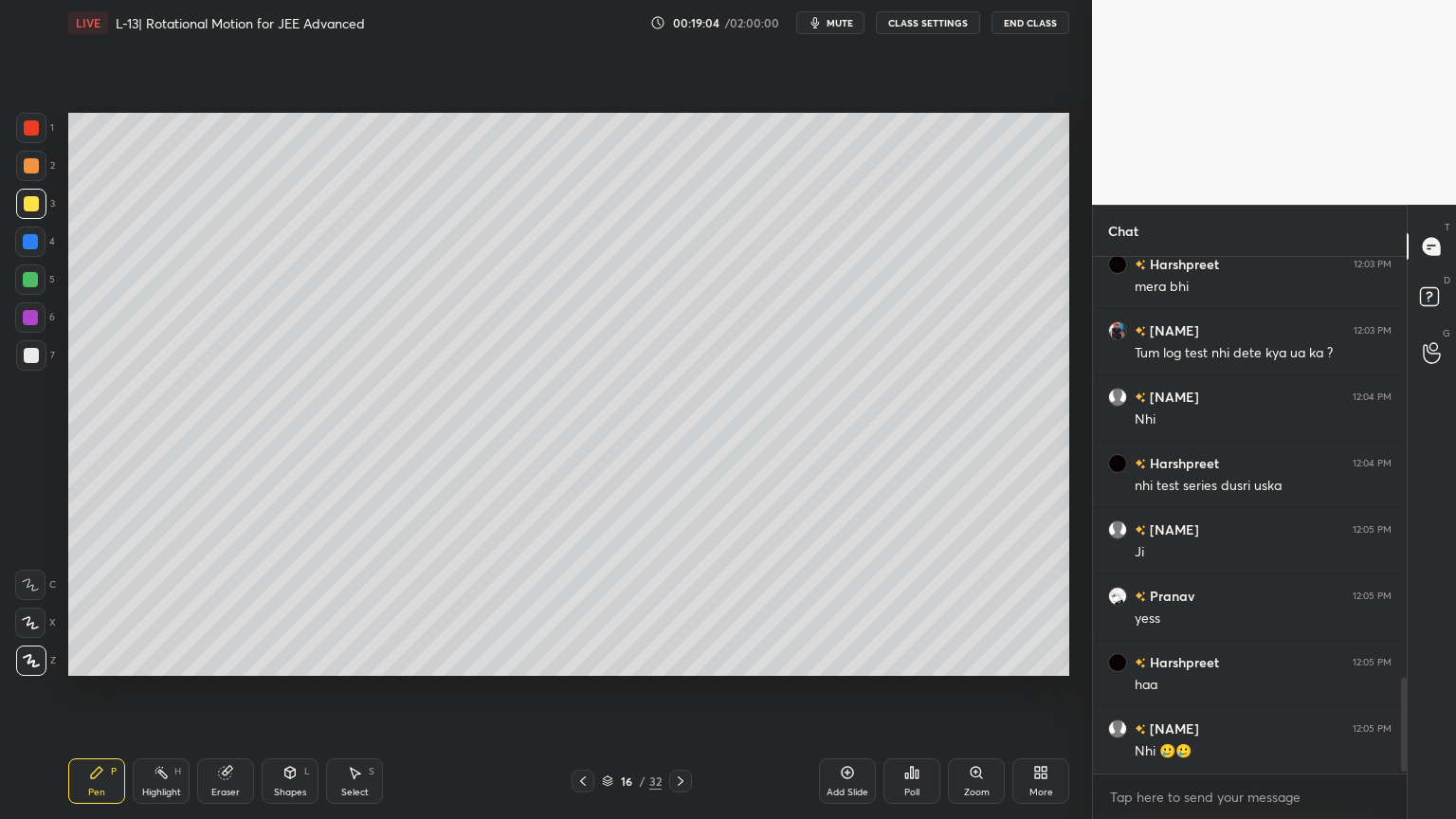 scroll, scrollTop: 2336, scrollLeft: 0, axis: vertical 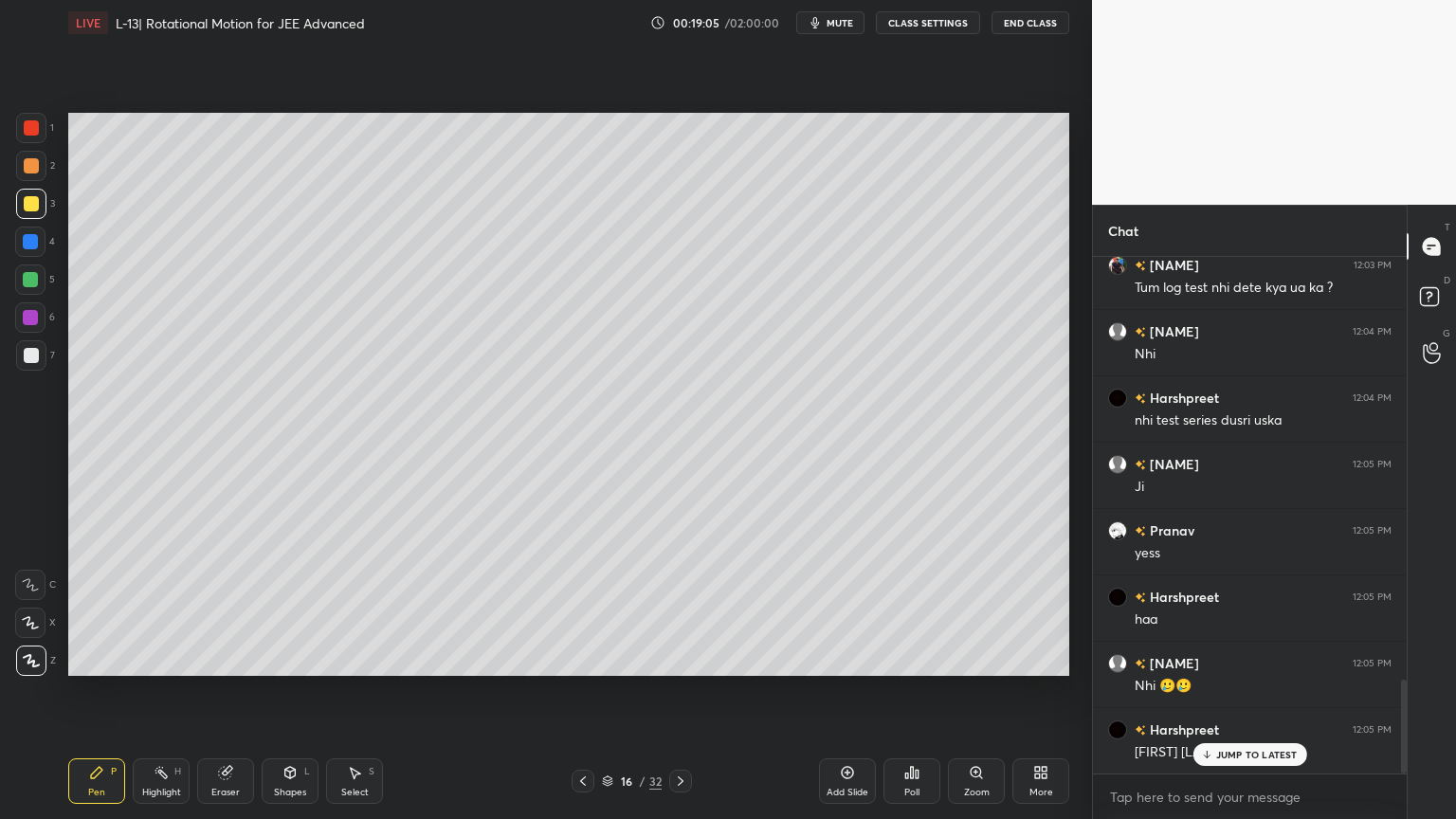 click on "Shapes L" at bounding box center [290, 781] 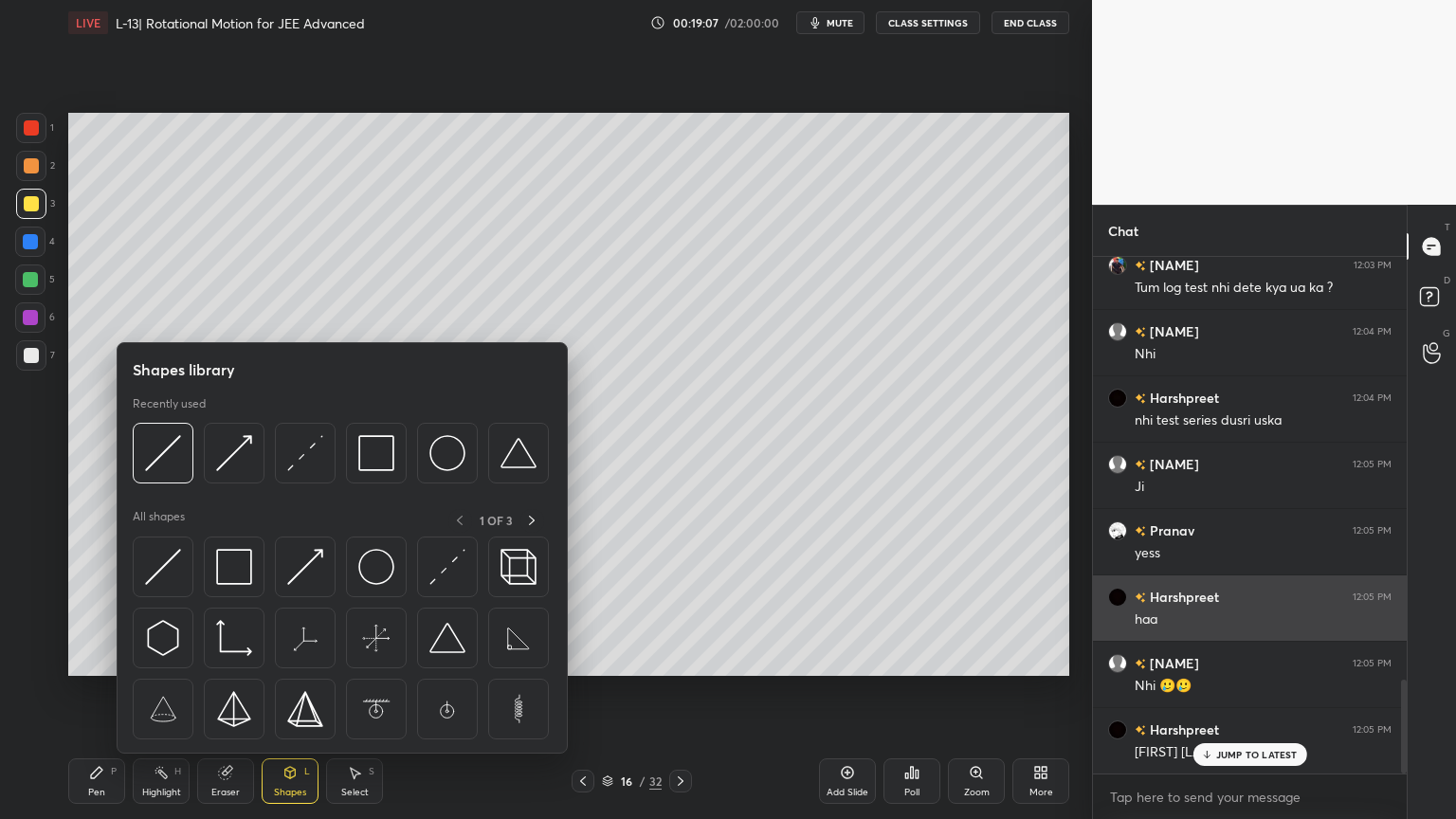 scroll, scrollTop: 2337, scrollLeft: 0, axis: vertical 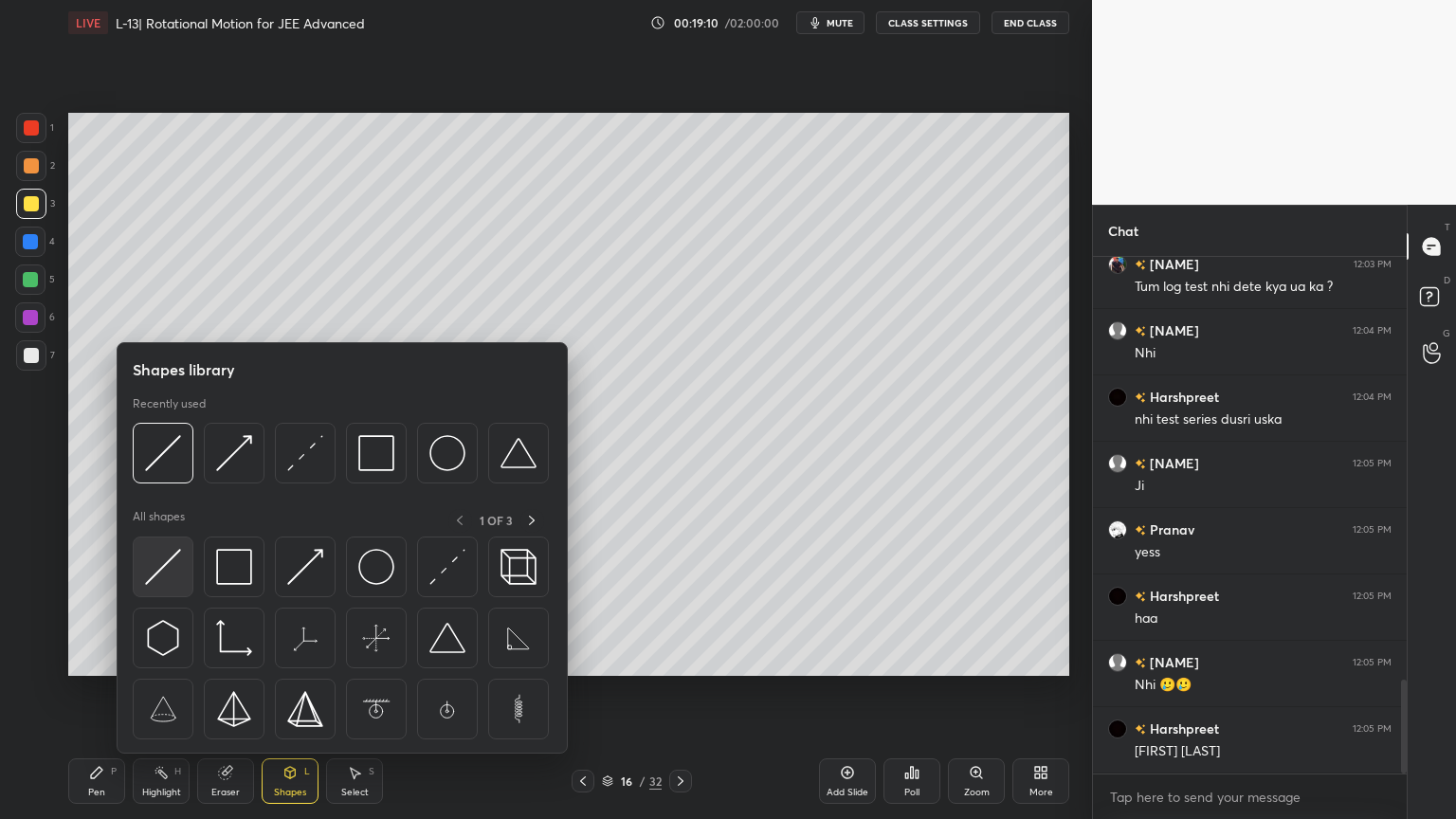 click at bounding box center [163, 567] 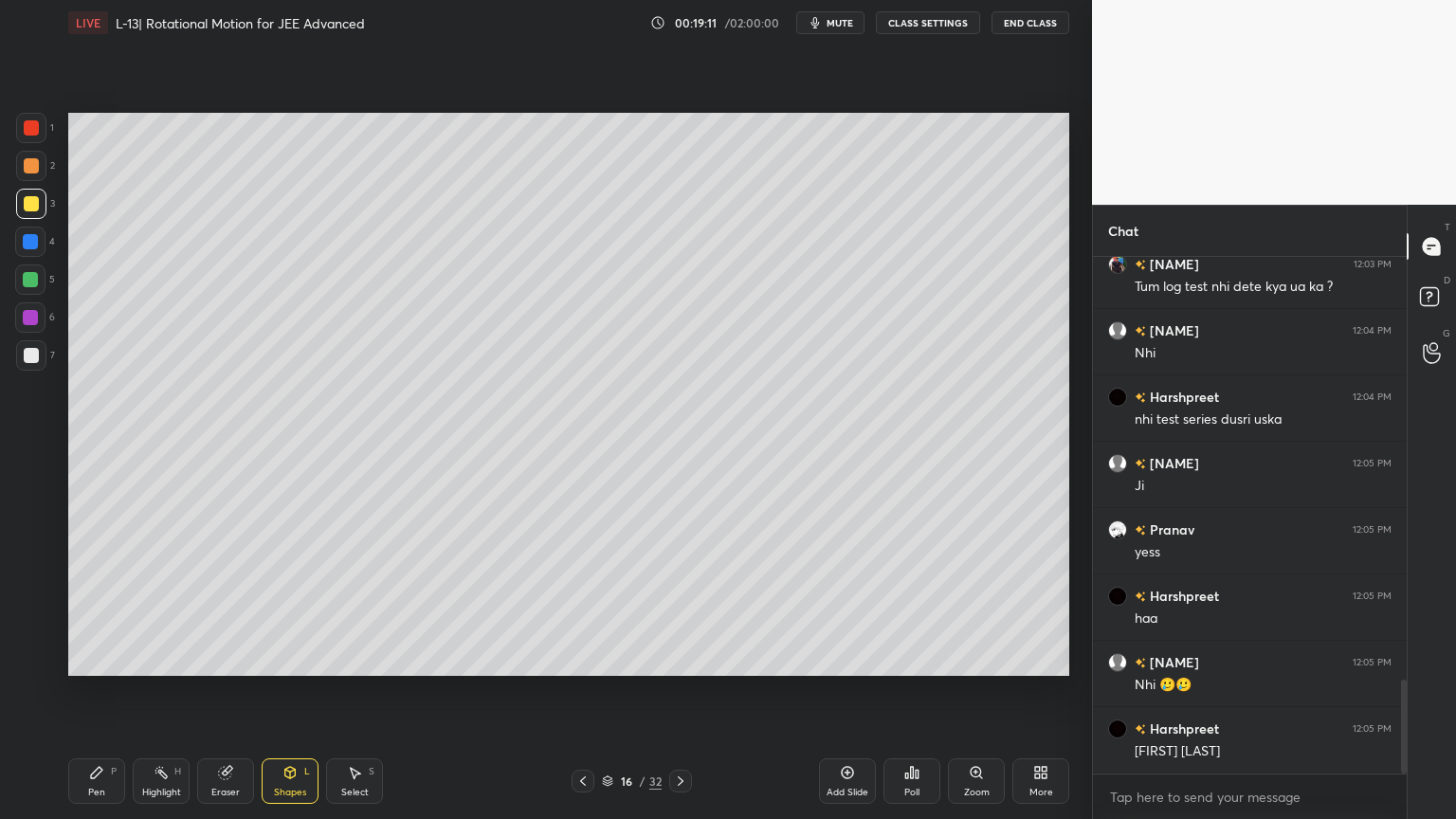 click at bounding box center (30, 280) 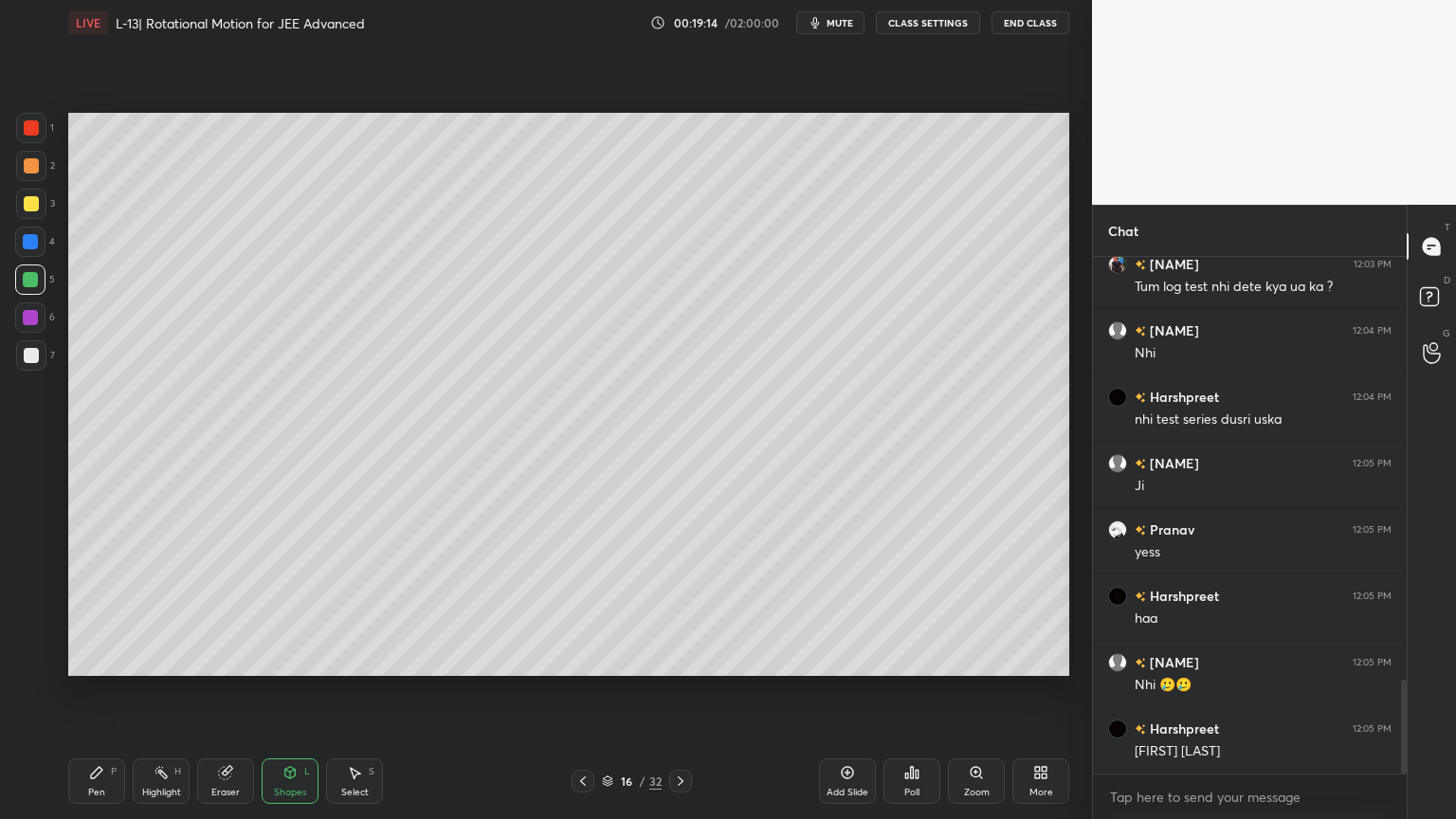 click at bounding box center (31, 355) 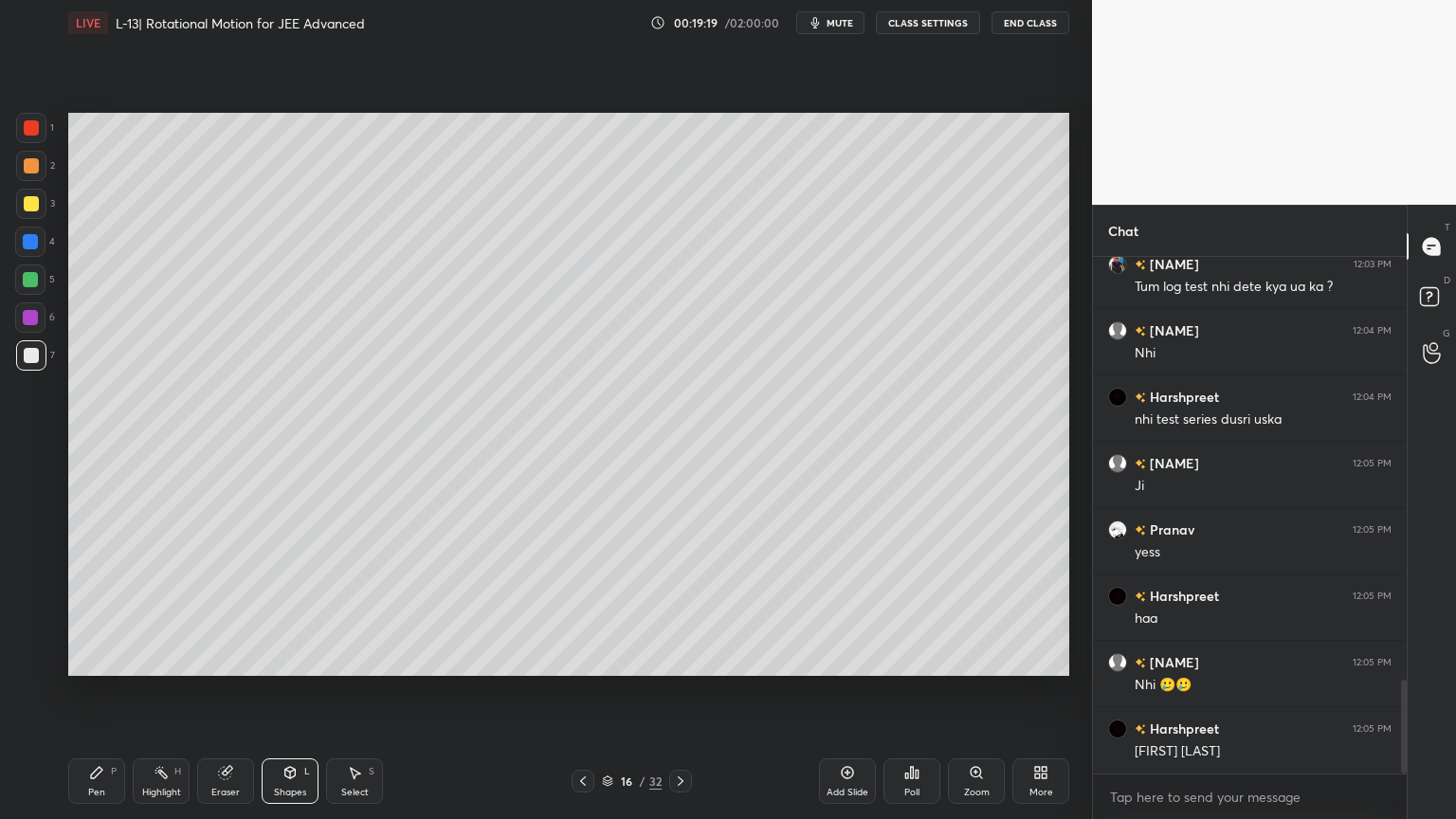 click on "Shapes L" at bounding box center (290, 781) 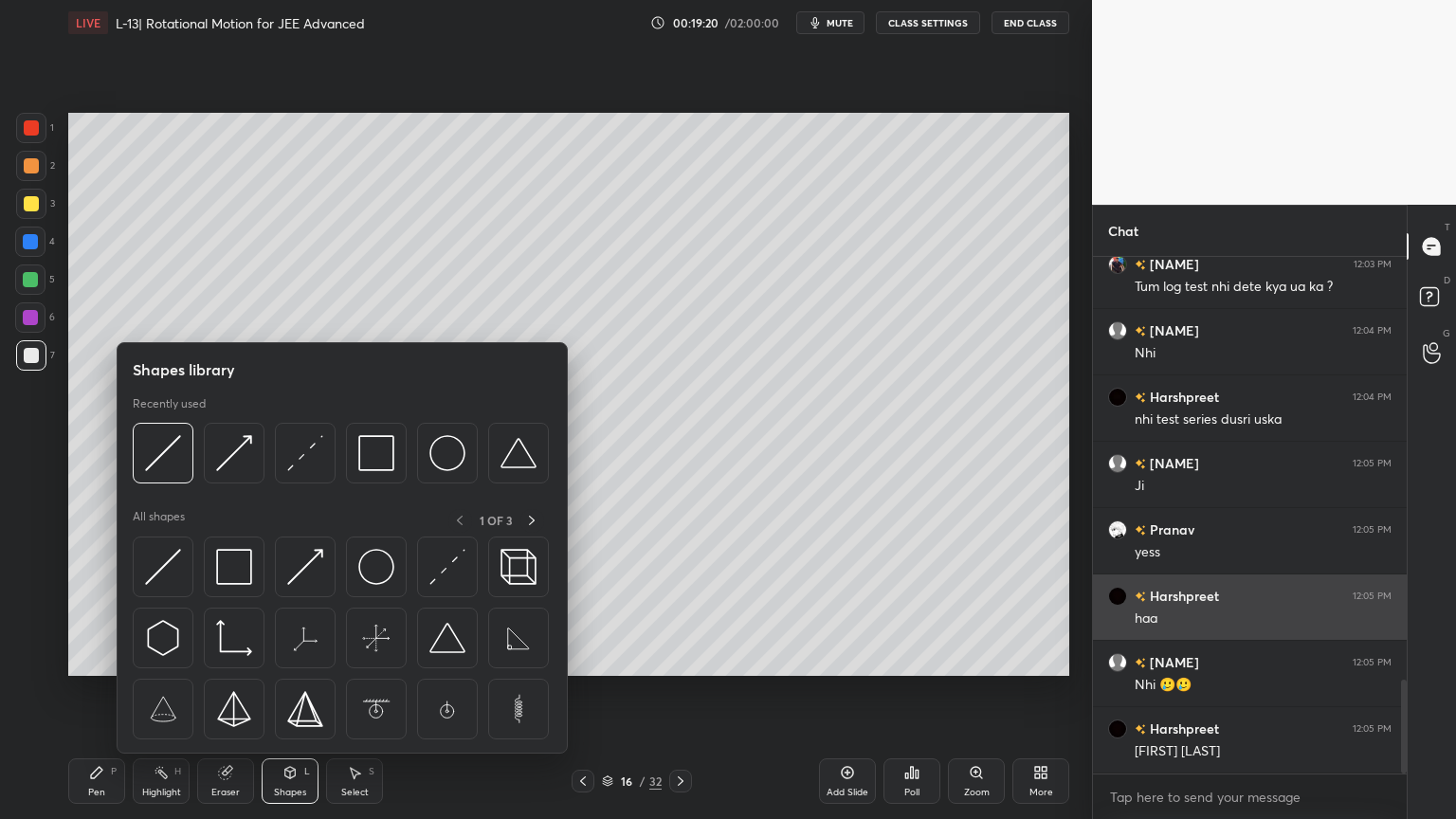 click at bounding box center [234, 453] 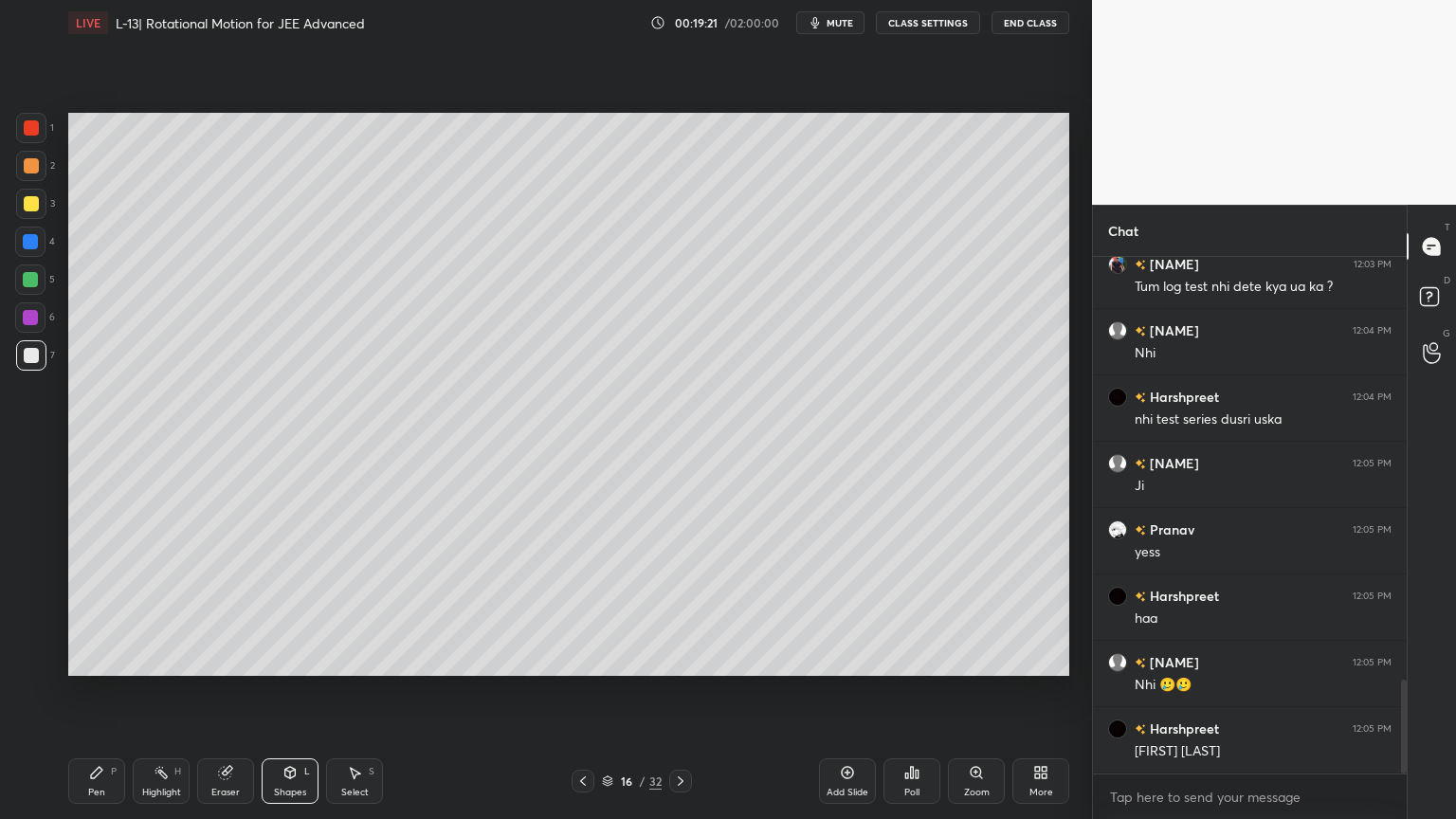 click at bounding box center [31, 166] 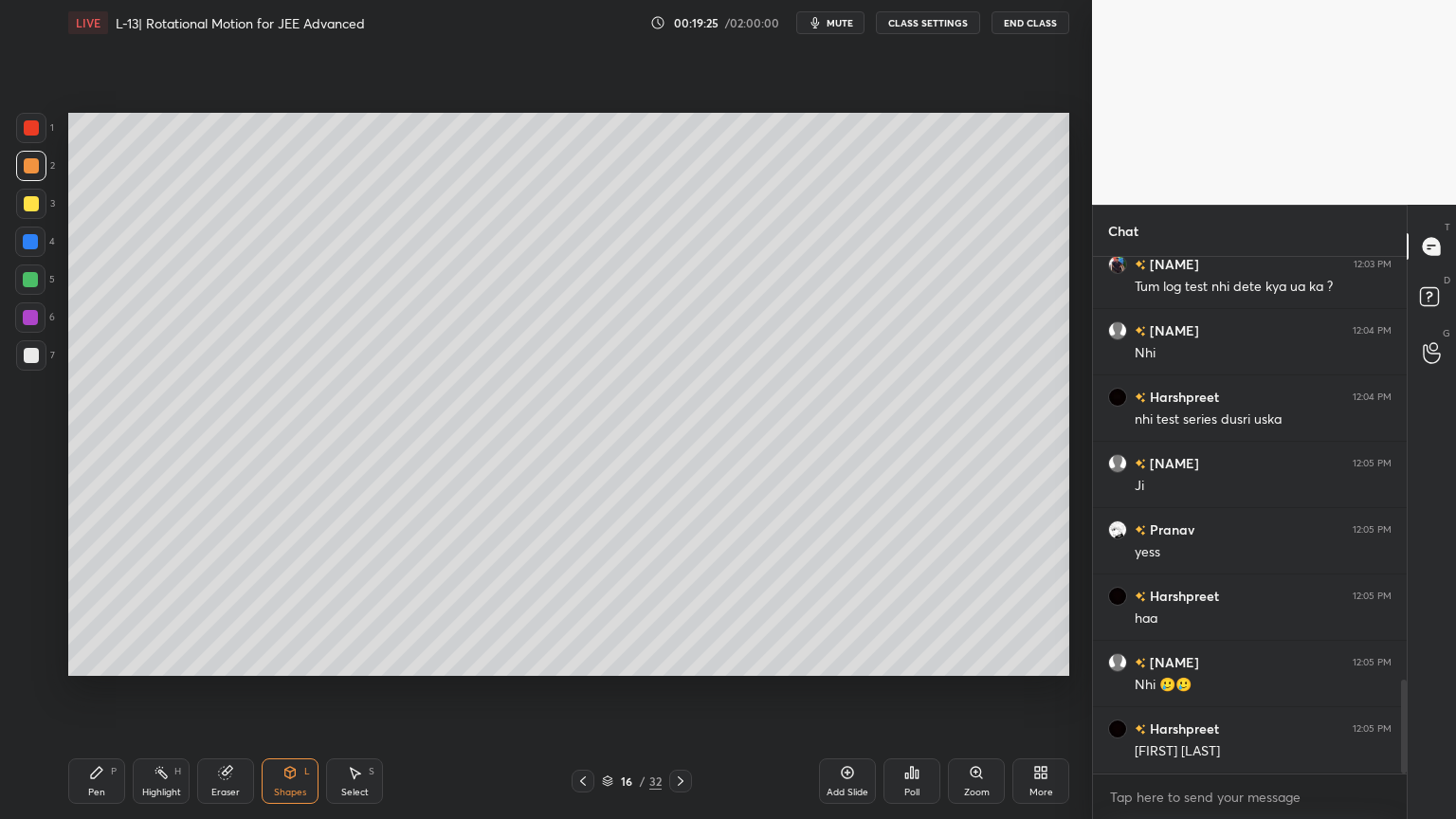 click 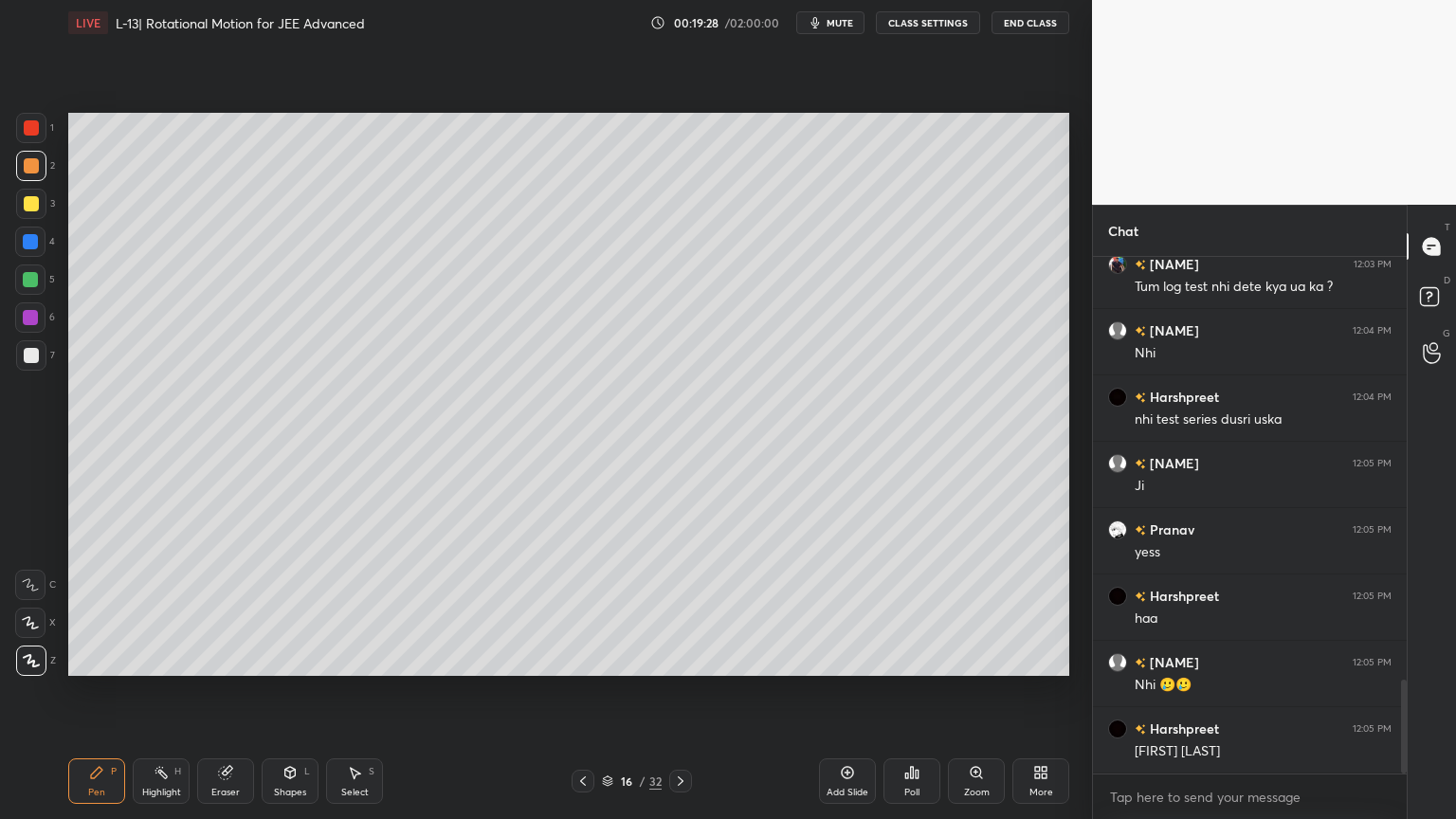 click at bounding box center [583, 781] 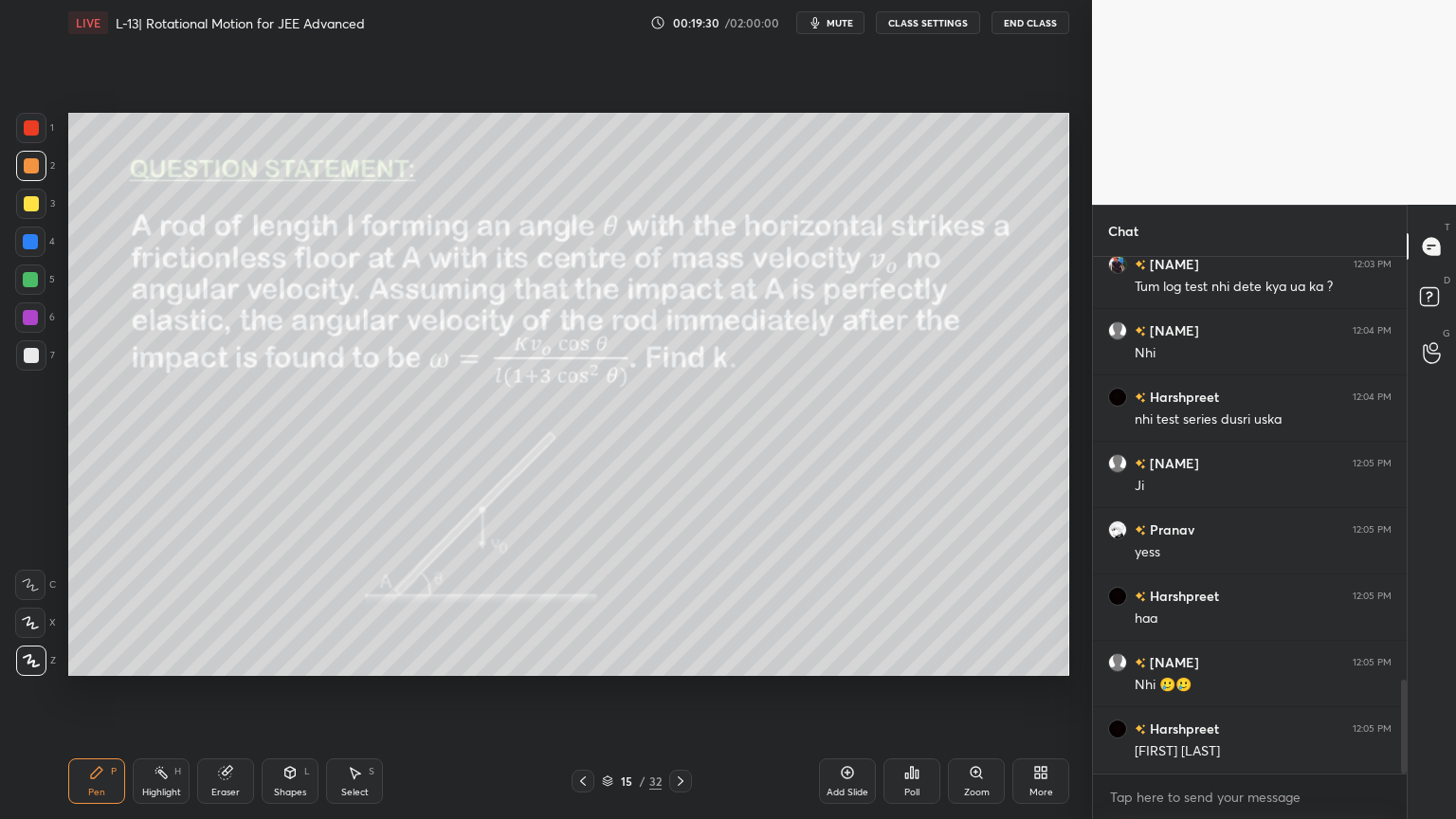 click on "Highlight H" at bounding box center (161, 781) 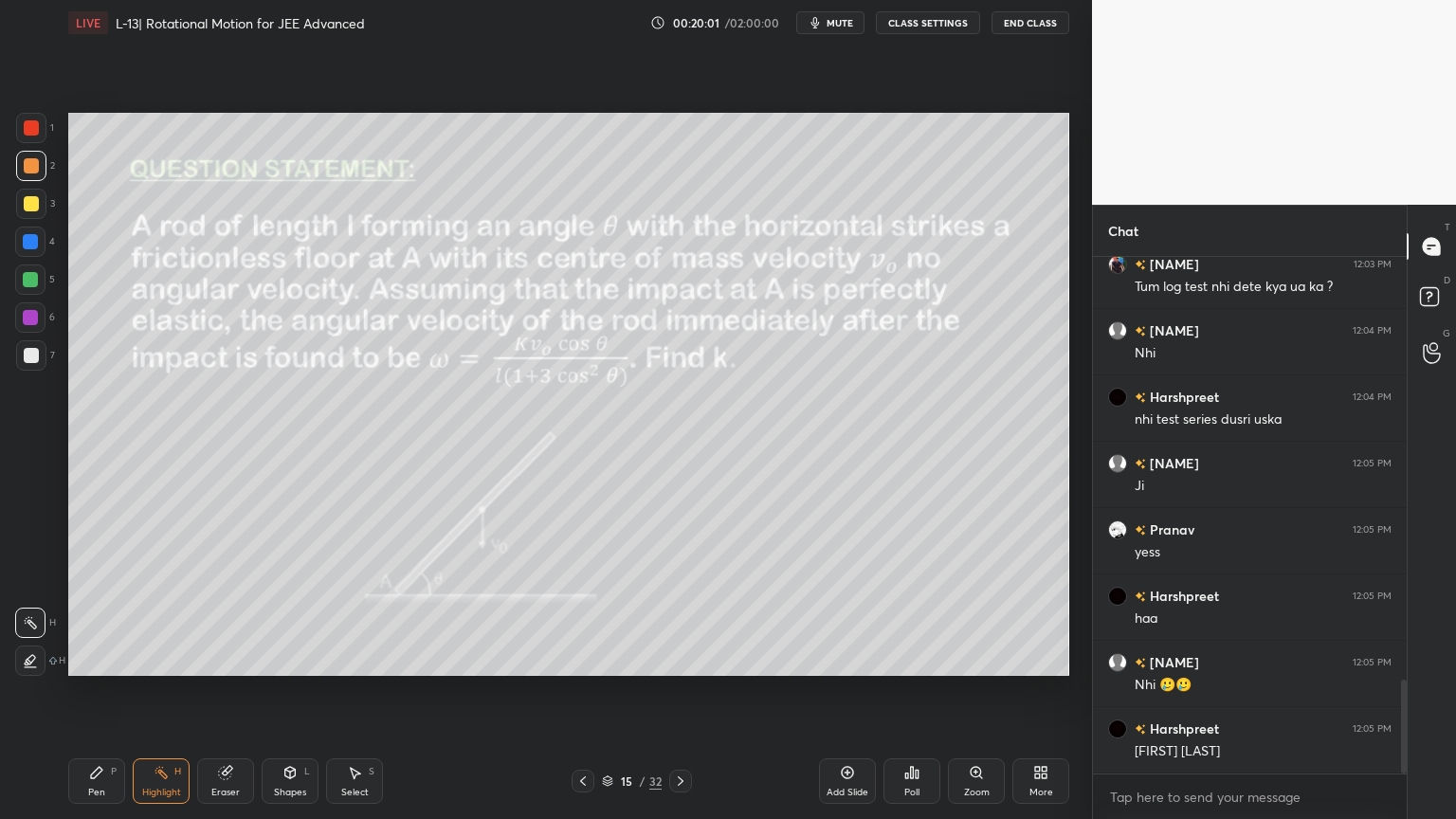 click on "Pen P" at bounding box center [97, 781] 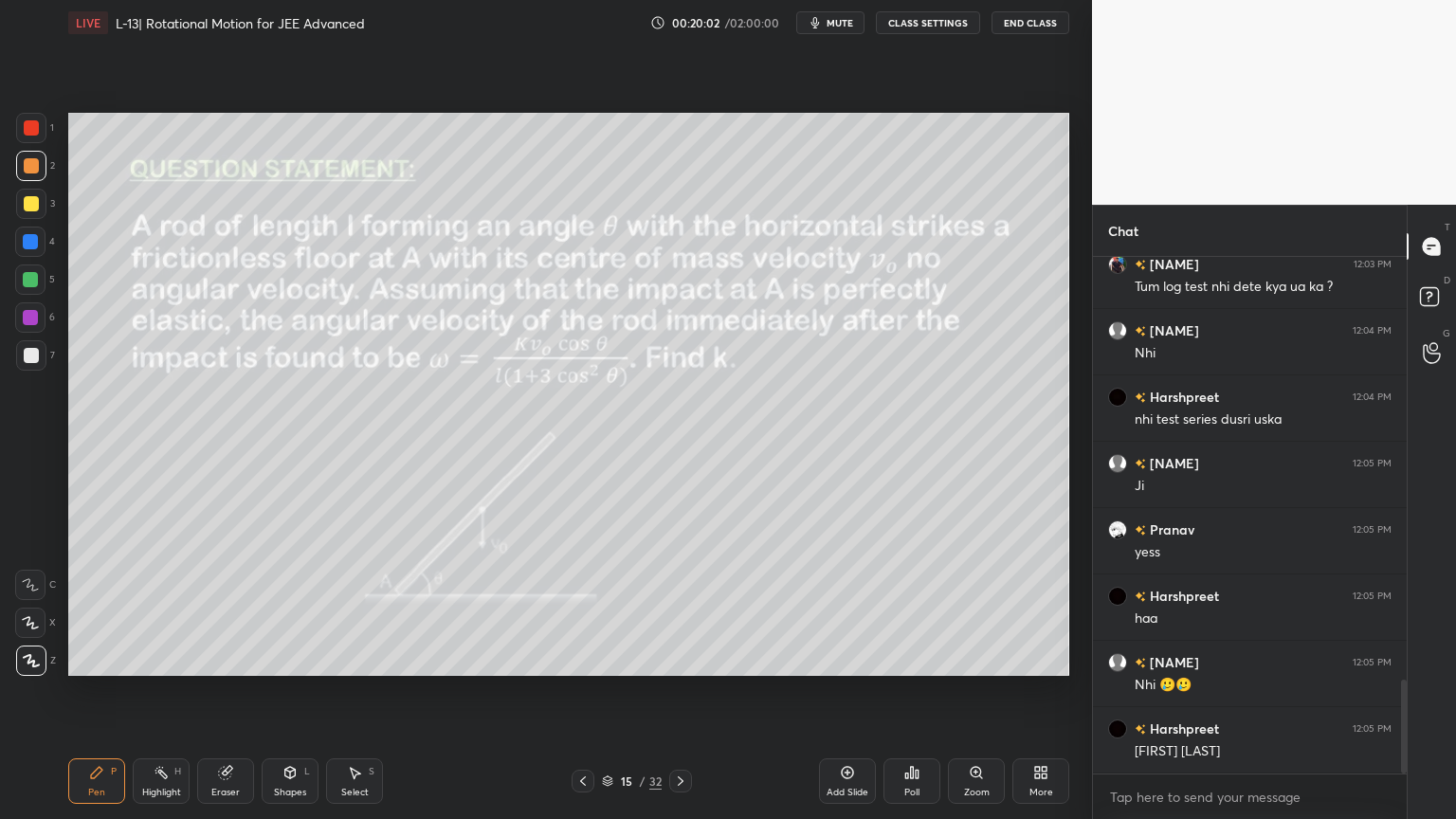 click at bounding box center (30, 318) 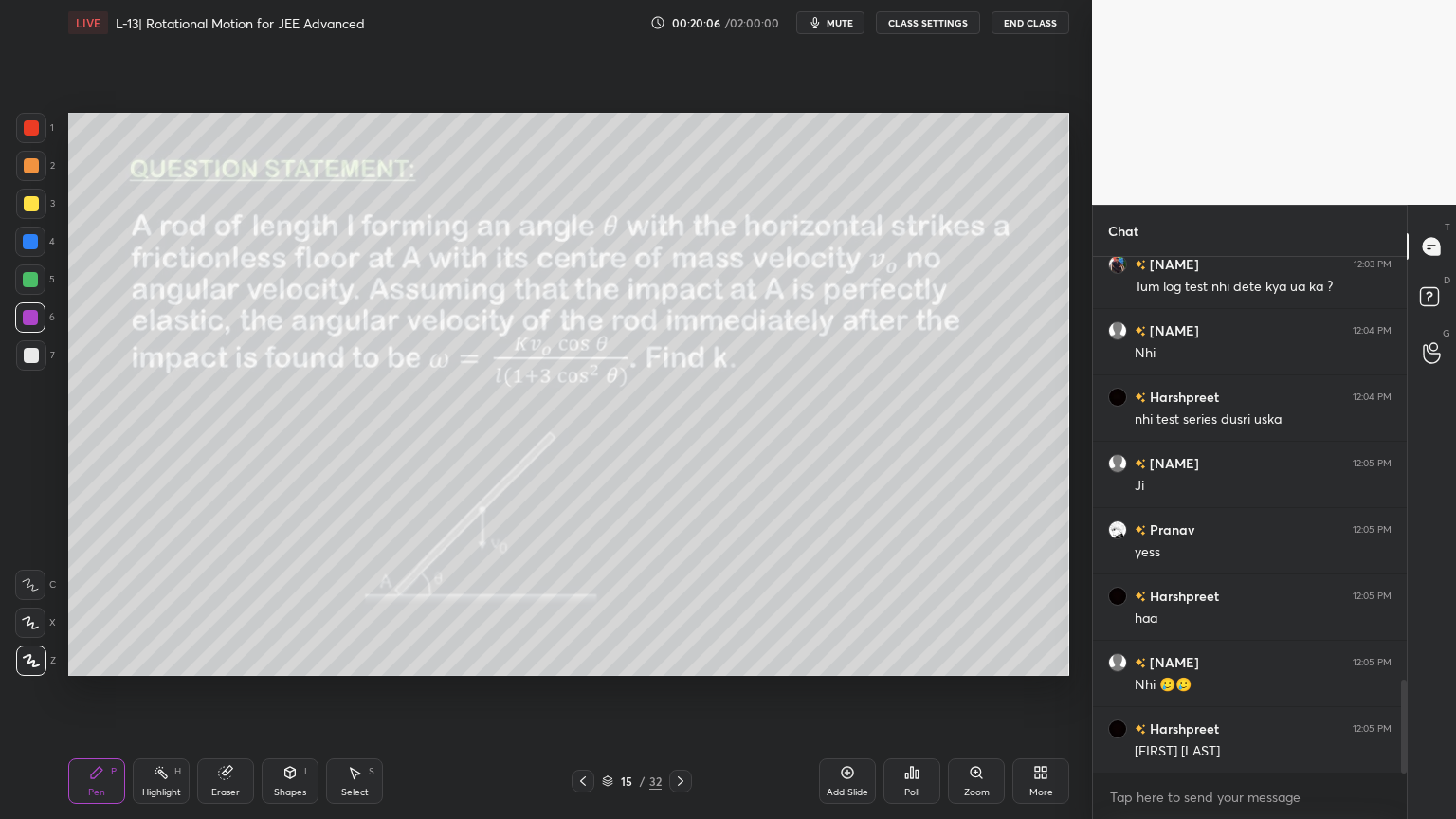 click 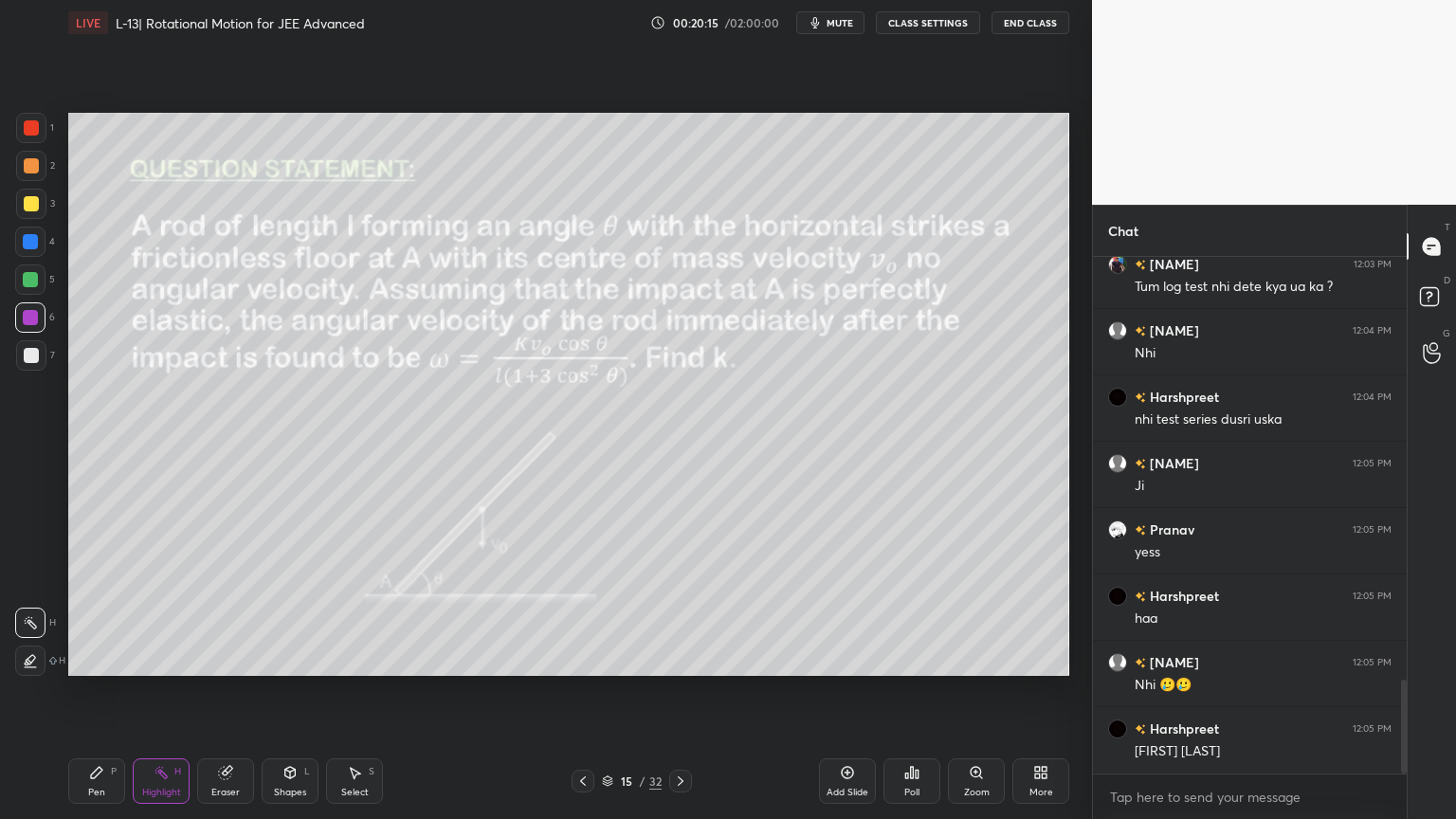 click 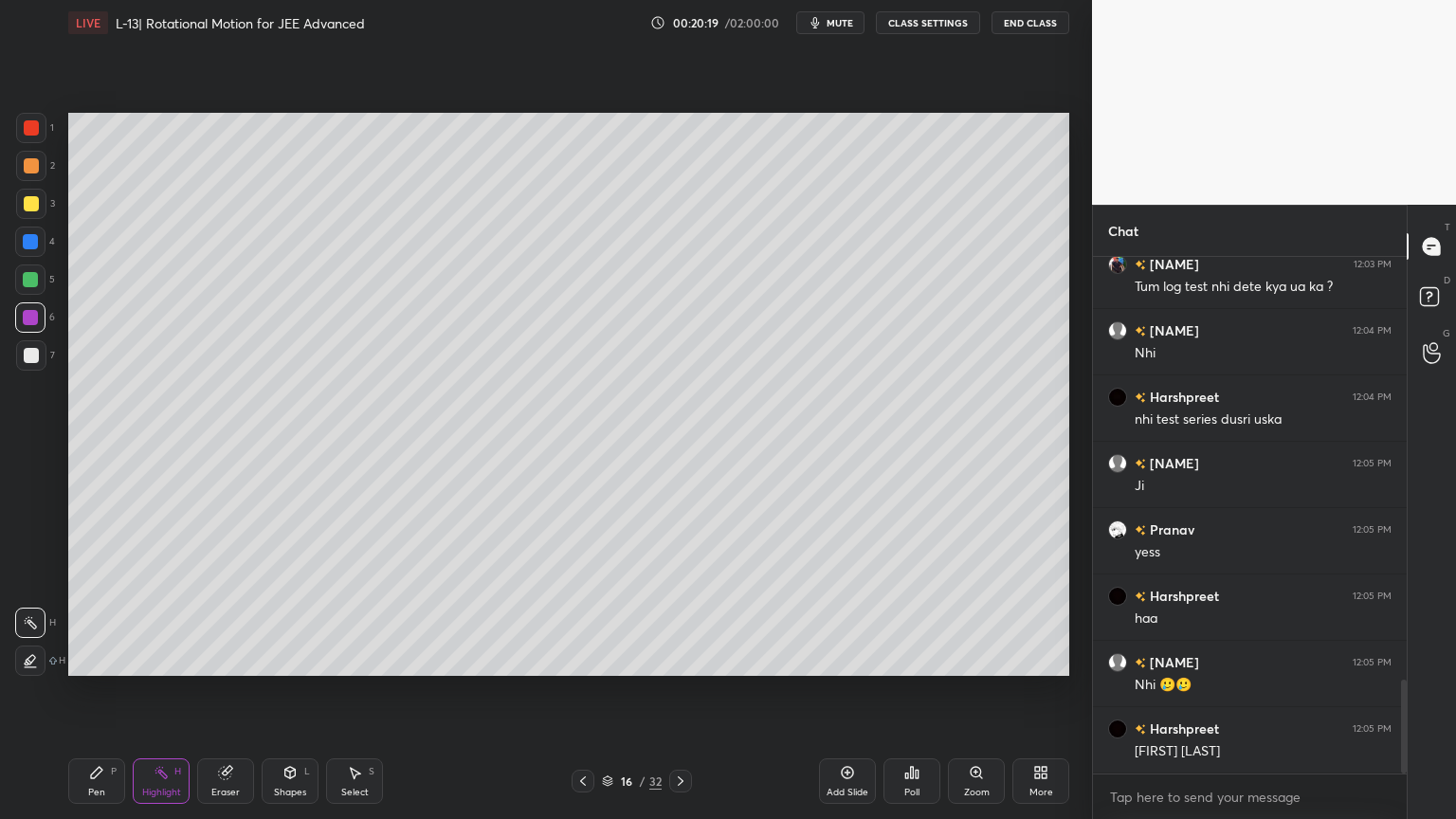 click at bounding box center (31, 204) 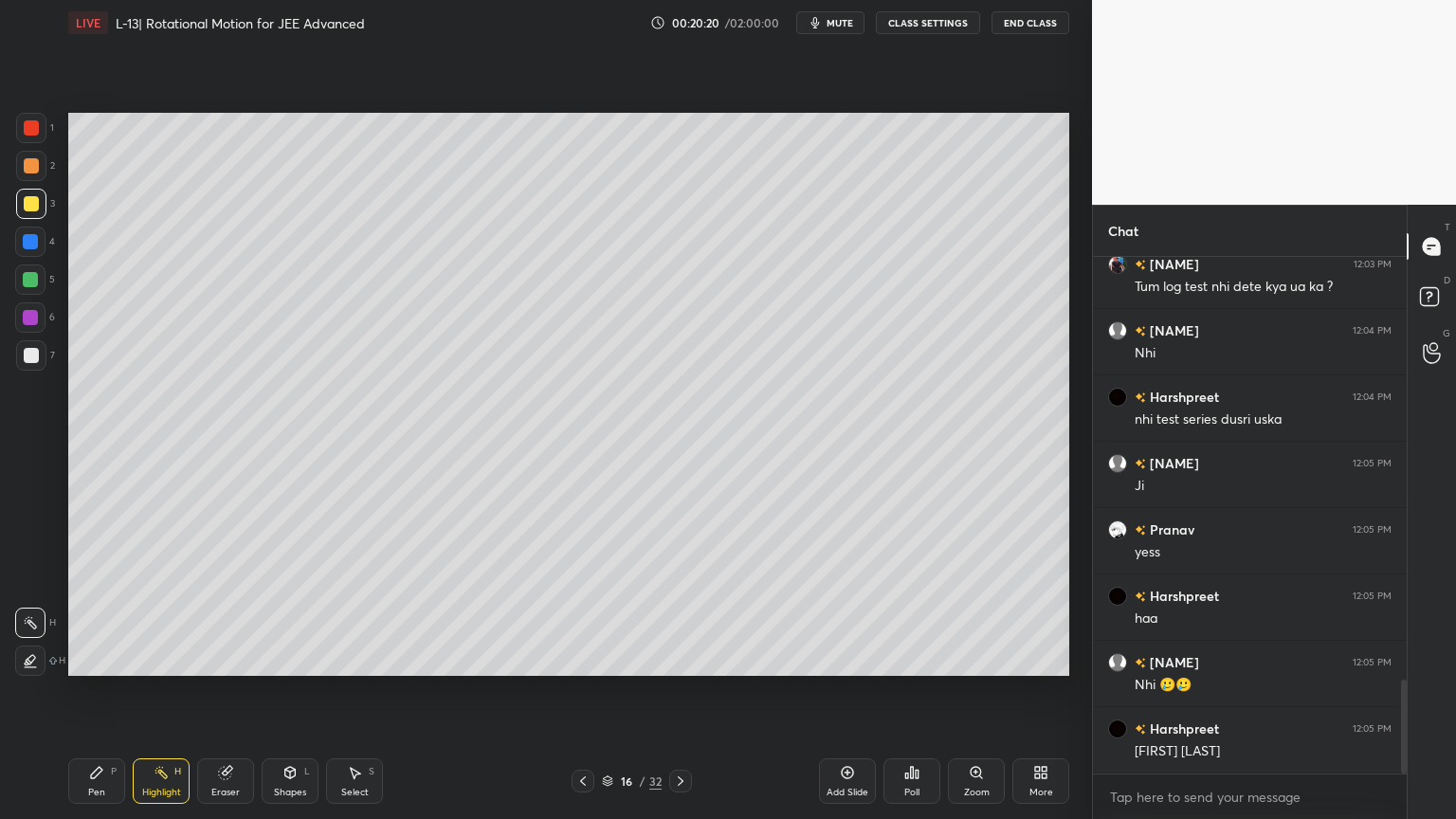 click 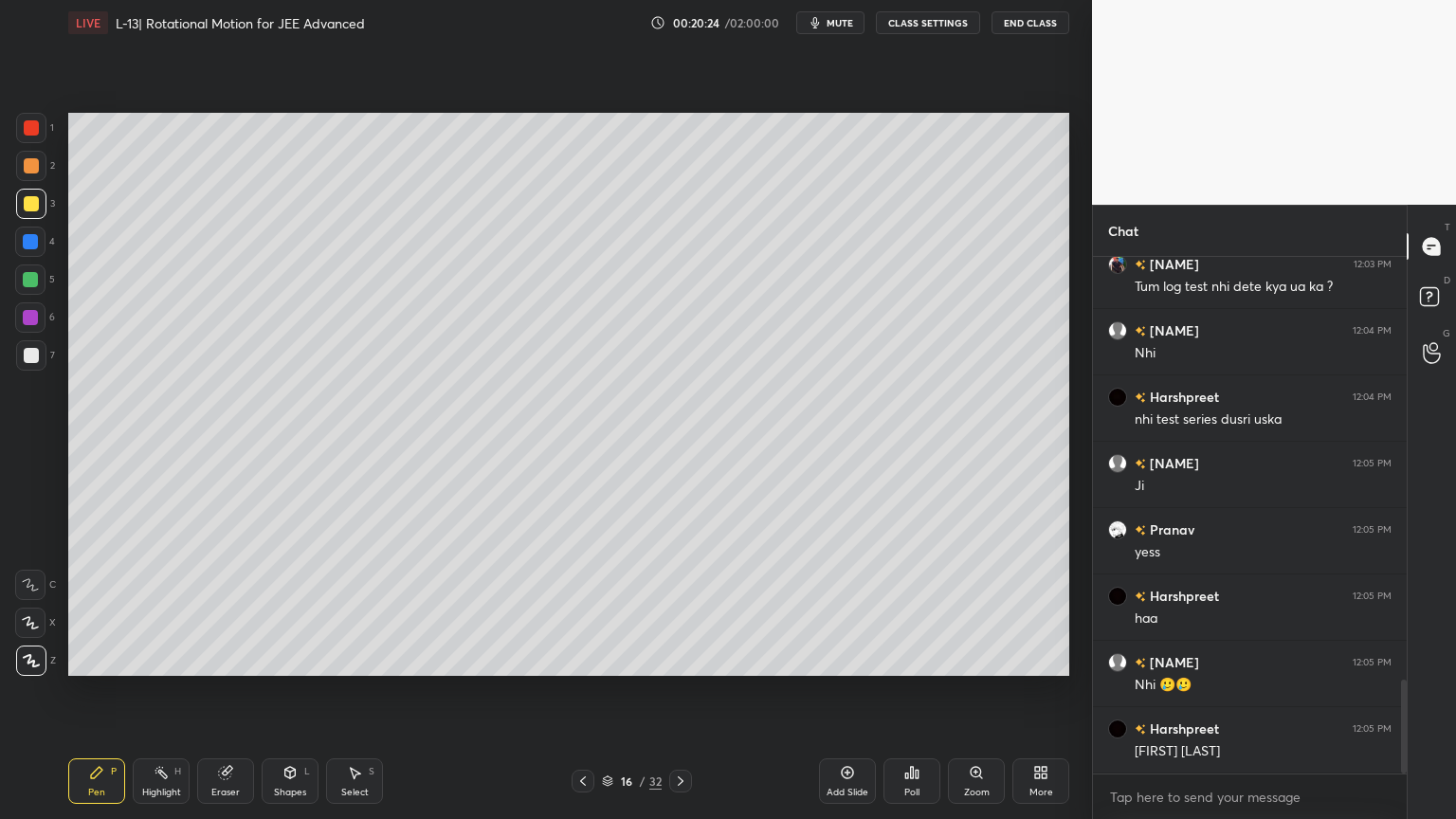 click on "Eraser" at bounding box center (226, 781) 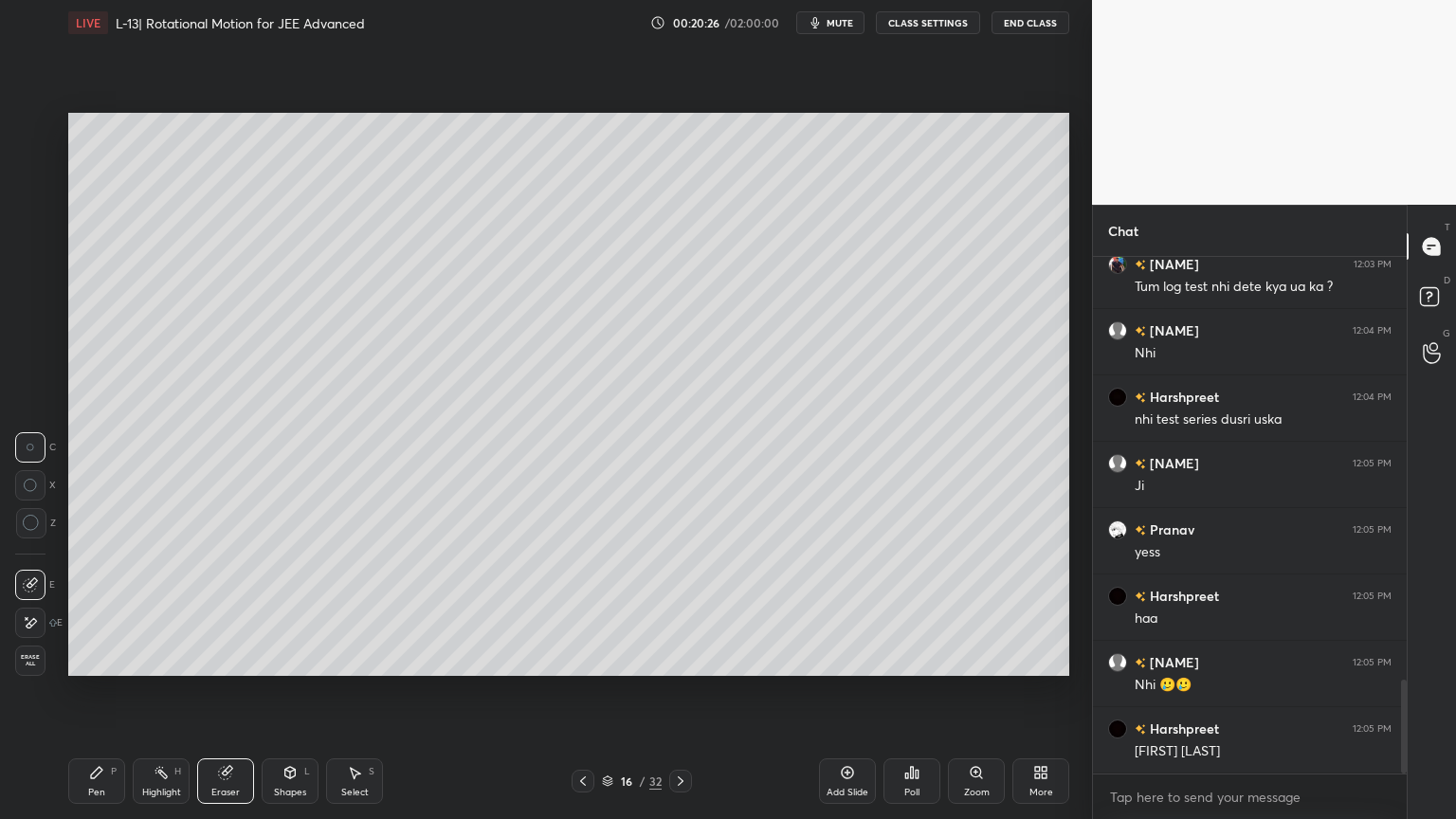 click 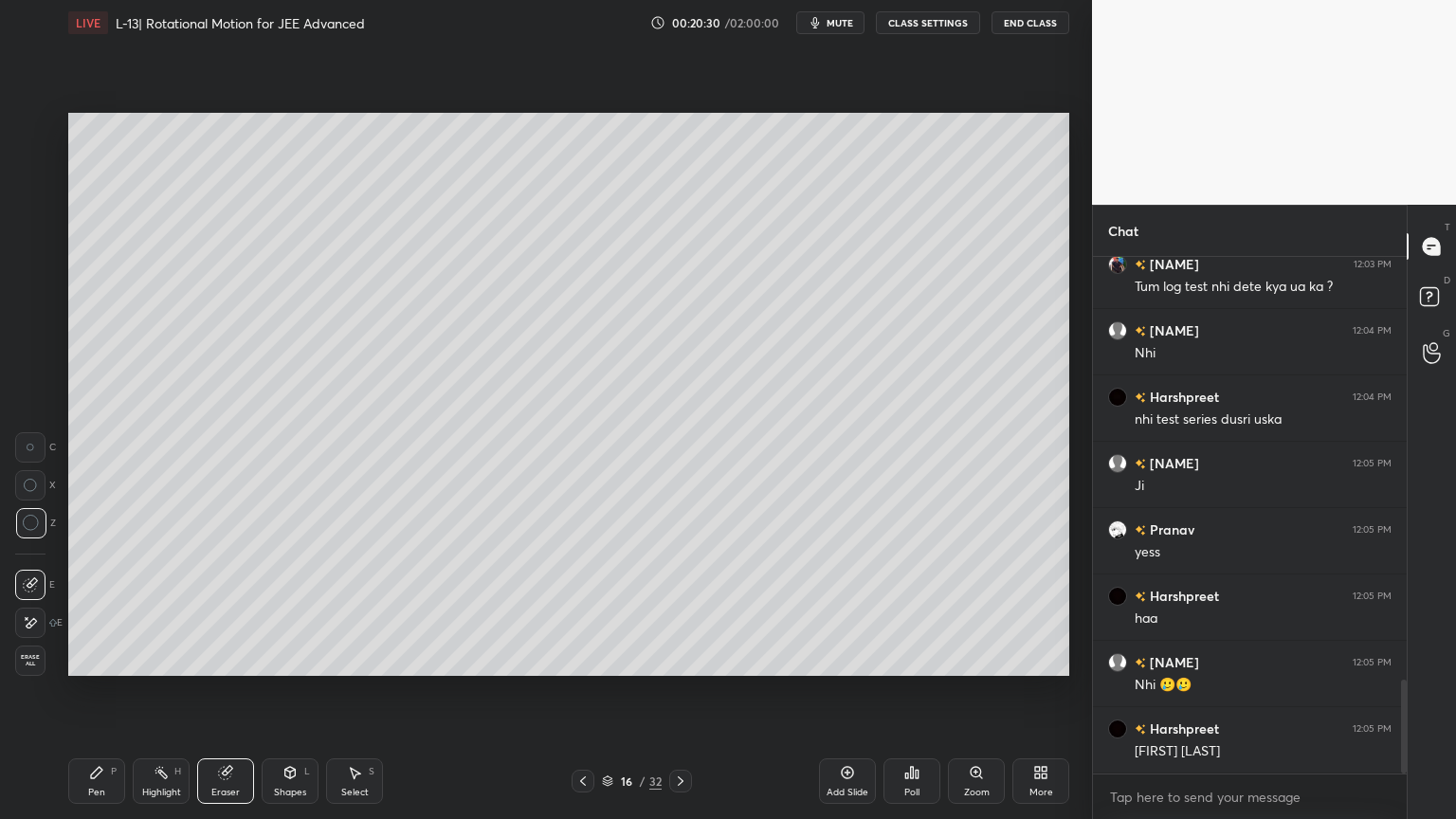 click on "Shapes L" at bounding box center (290, 781) 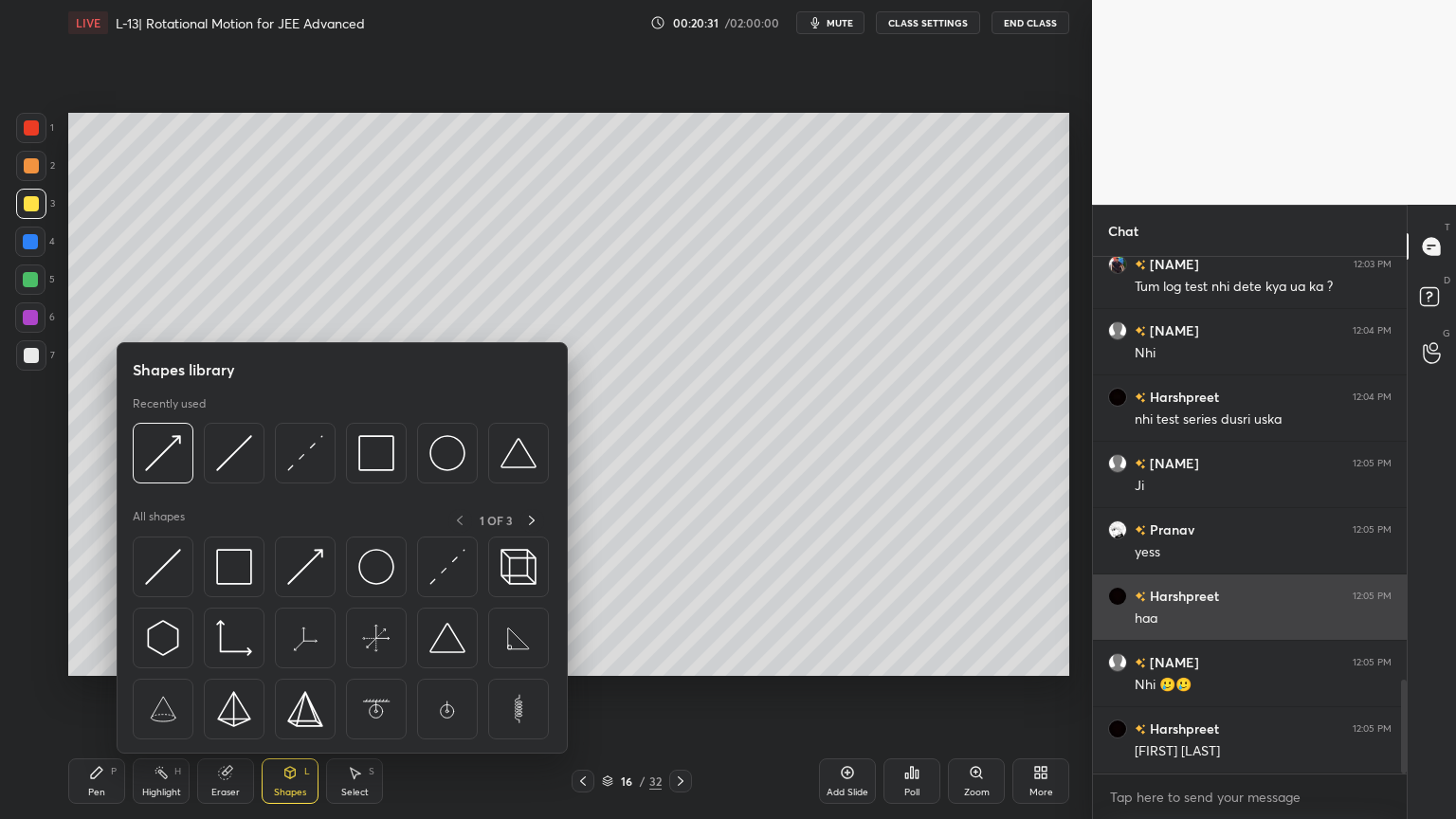 click at bounding box center (163, 567) 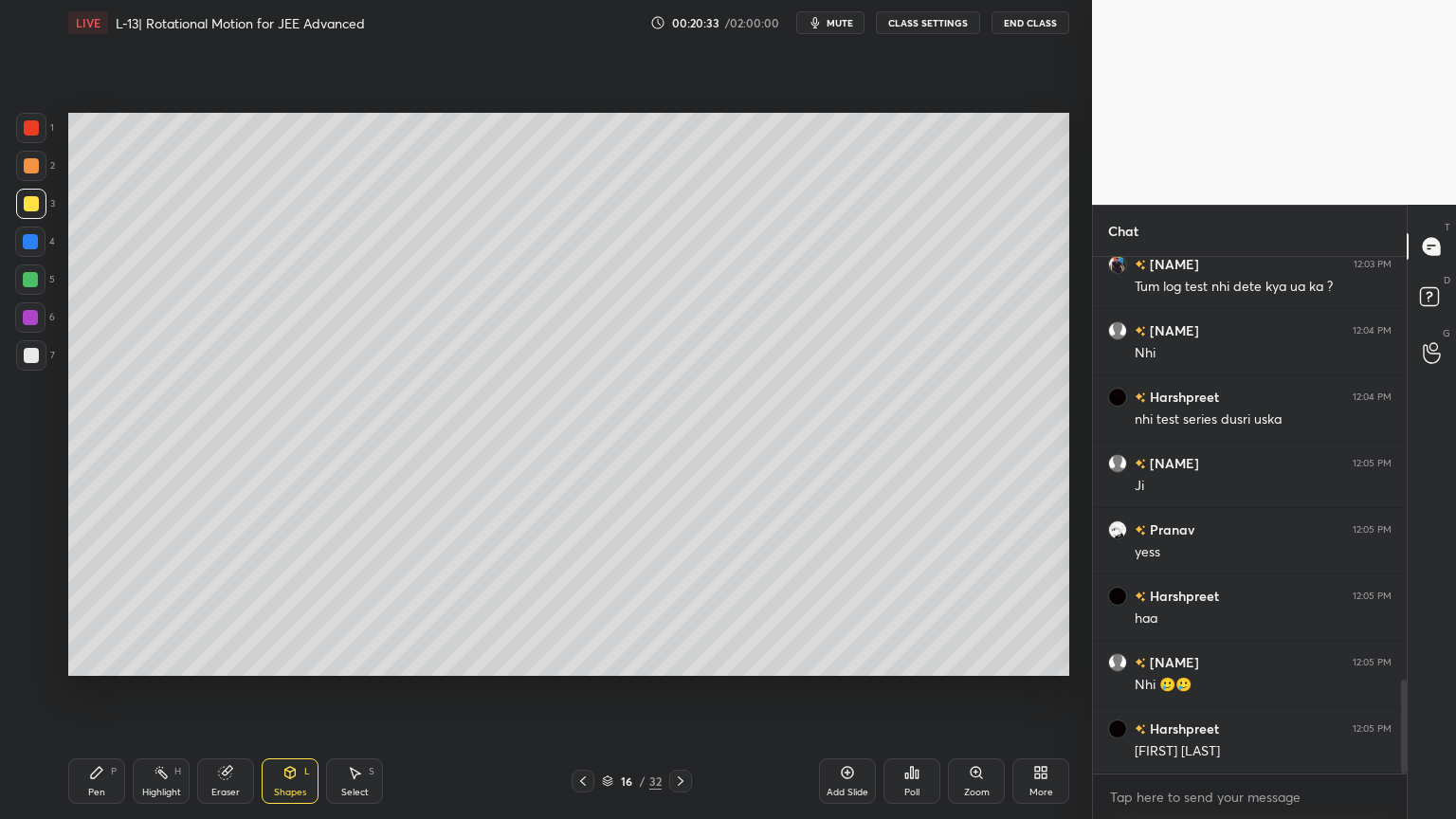 click at bounding box center [30, 318] 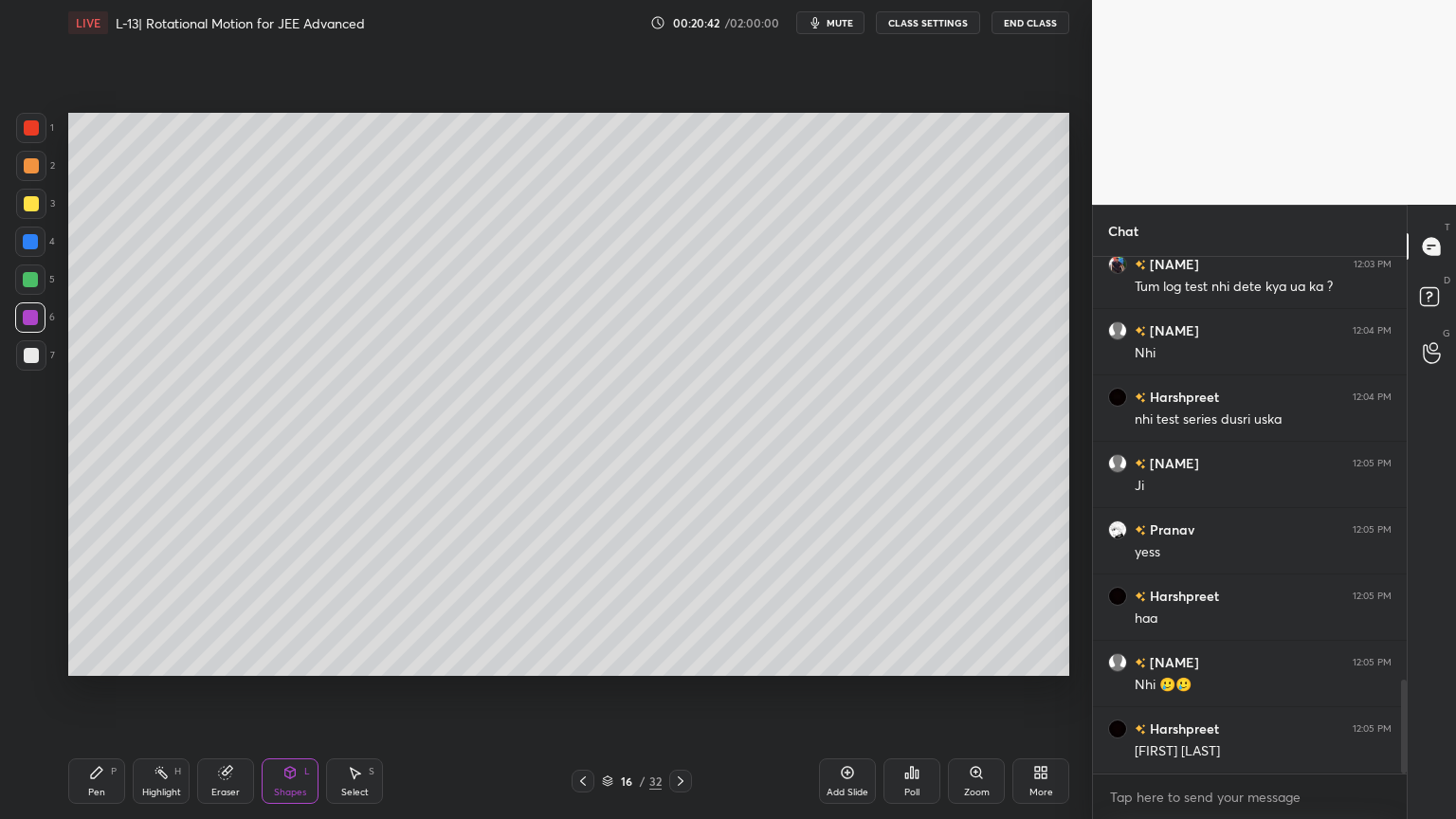 click at bounding box center [31, 204] 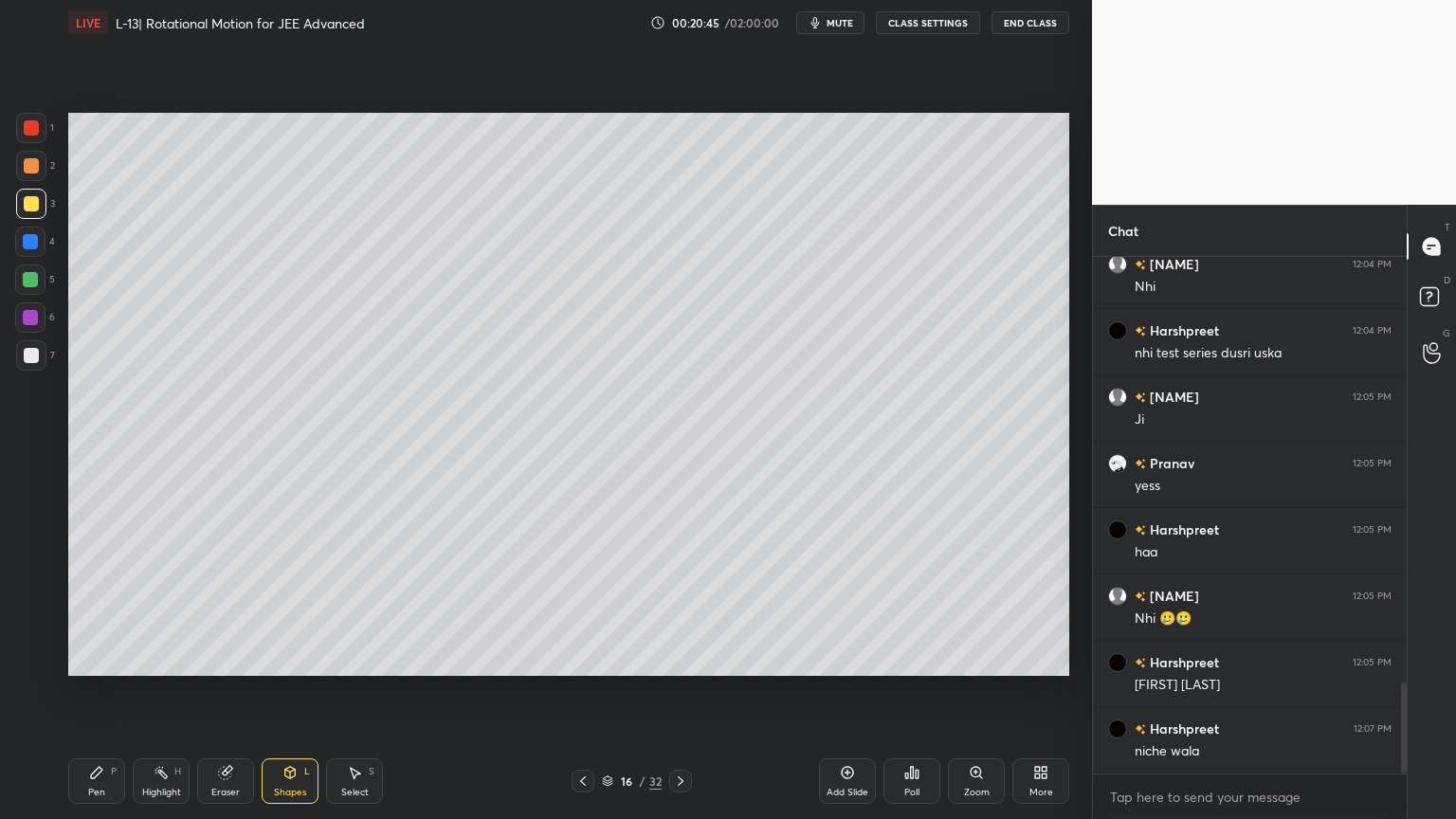 scroll, scrollTop: 2468, scrollLeft: 0, axis: vertical 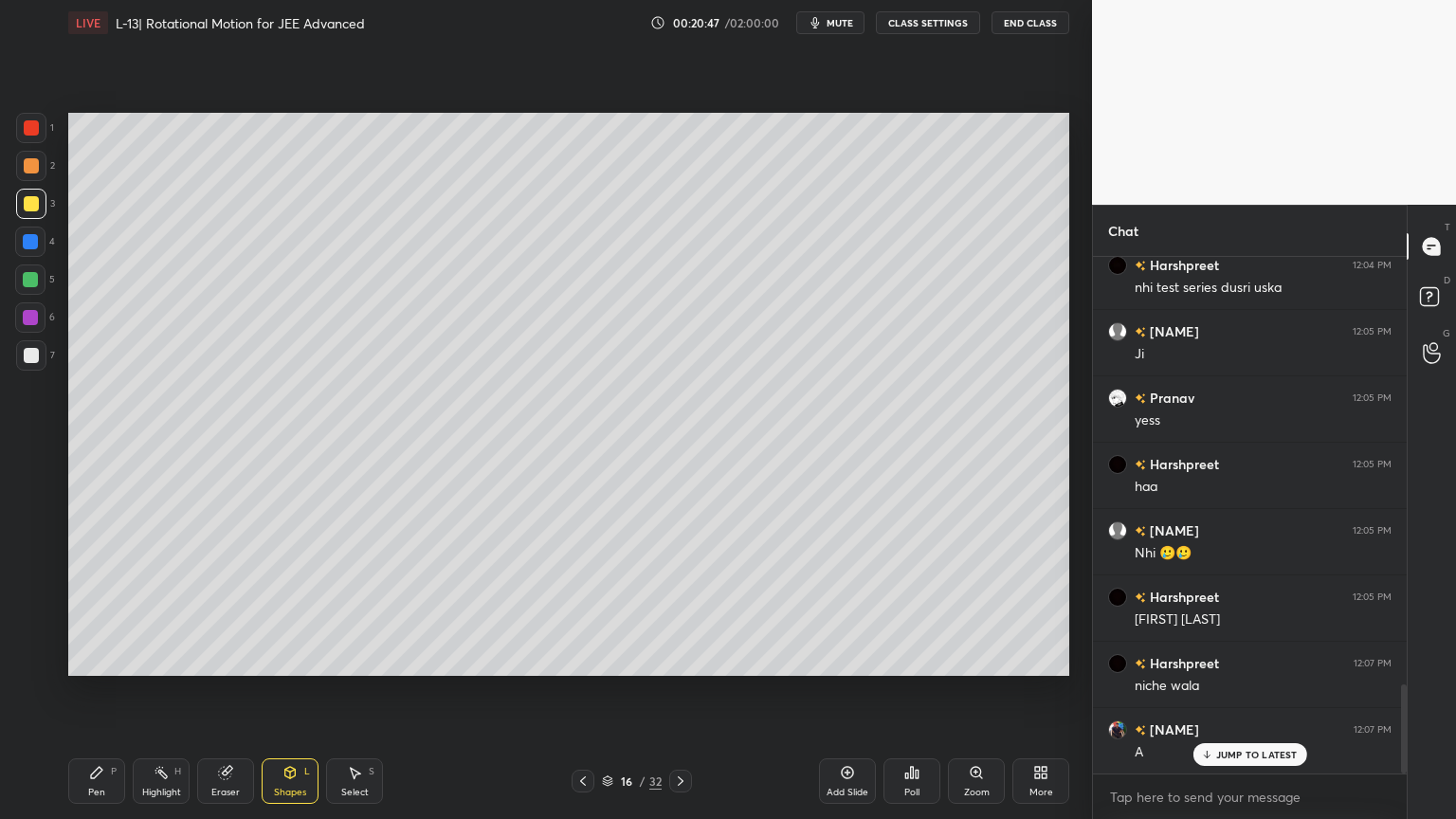 click at bounding box center [31, 204] 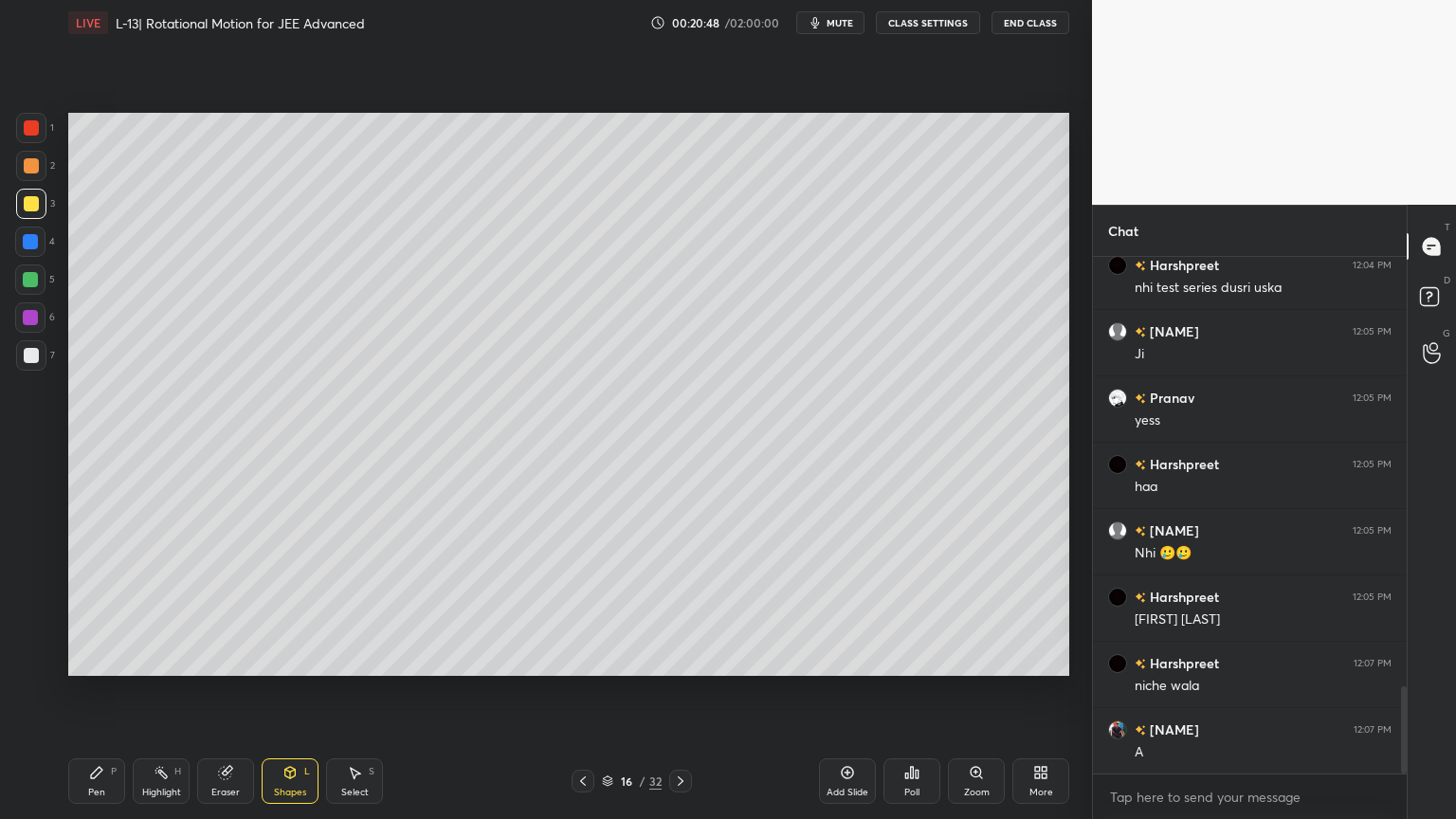 scroll, scrollTop: 2536, scrollLeft: 0, axis: vertical 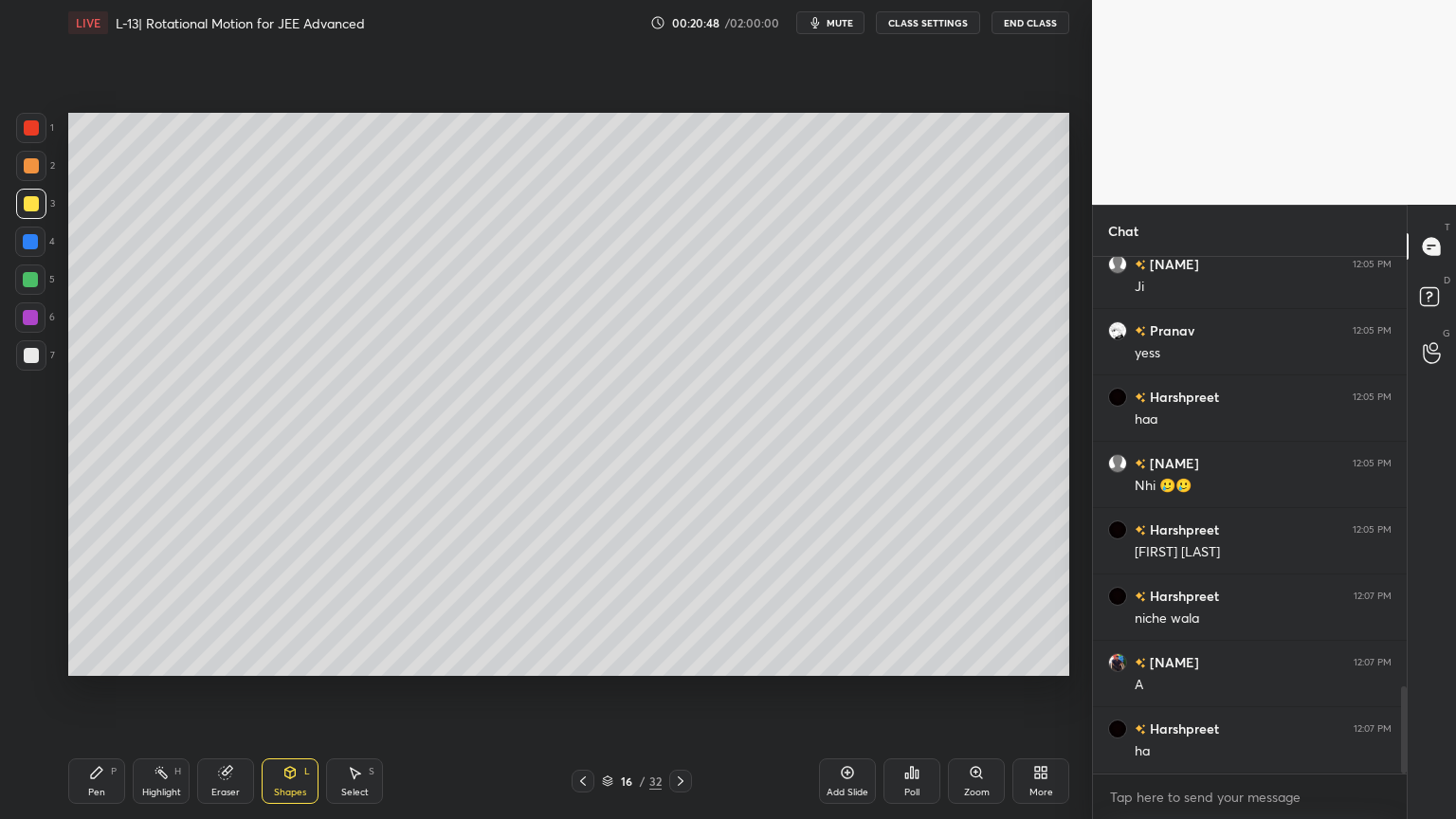 click on "Pen P" at bounding box center [97, 781] 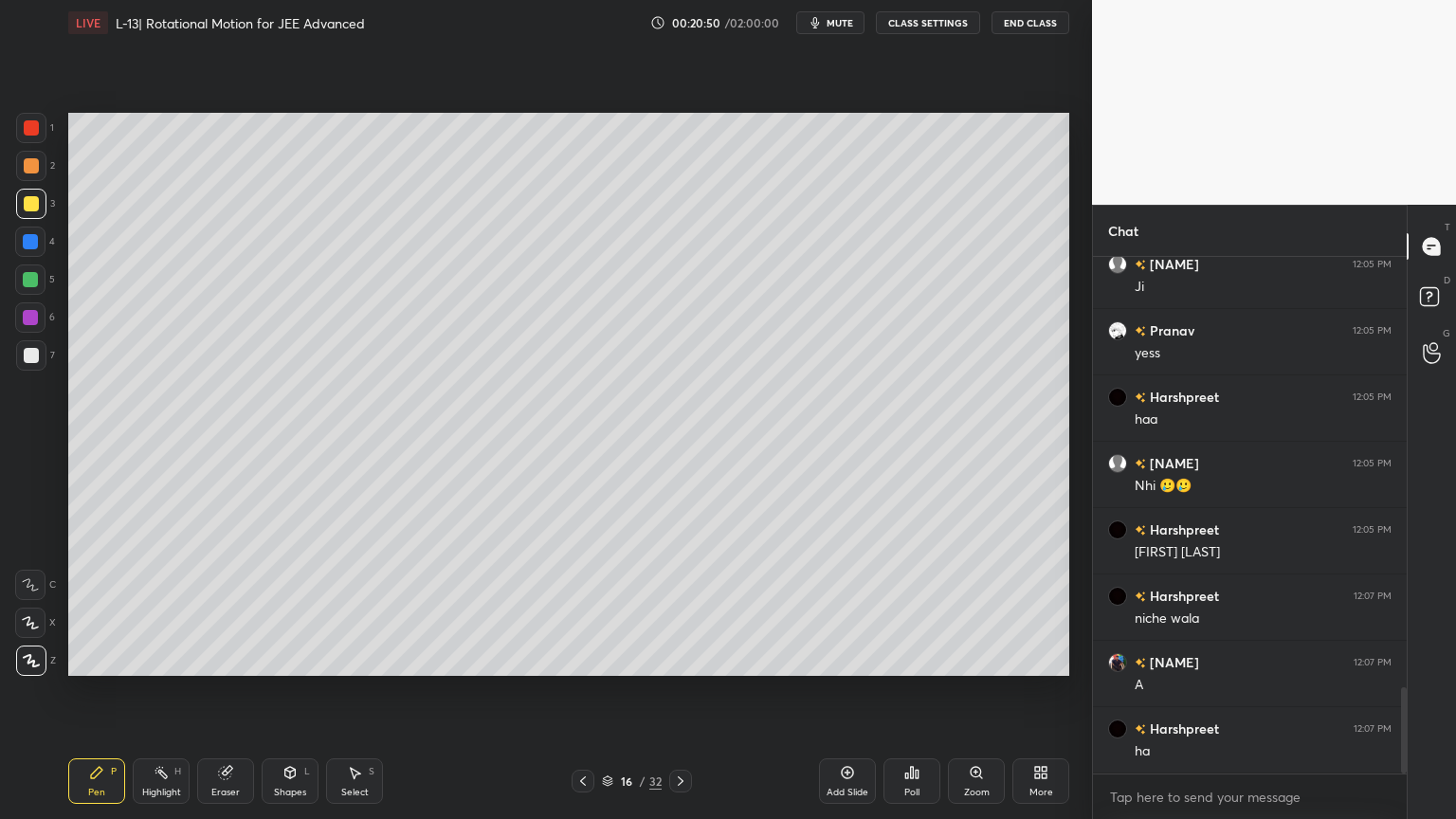 scroll, scrollTop: 2581, scrollLeft: 0, axis: vertical 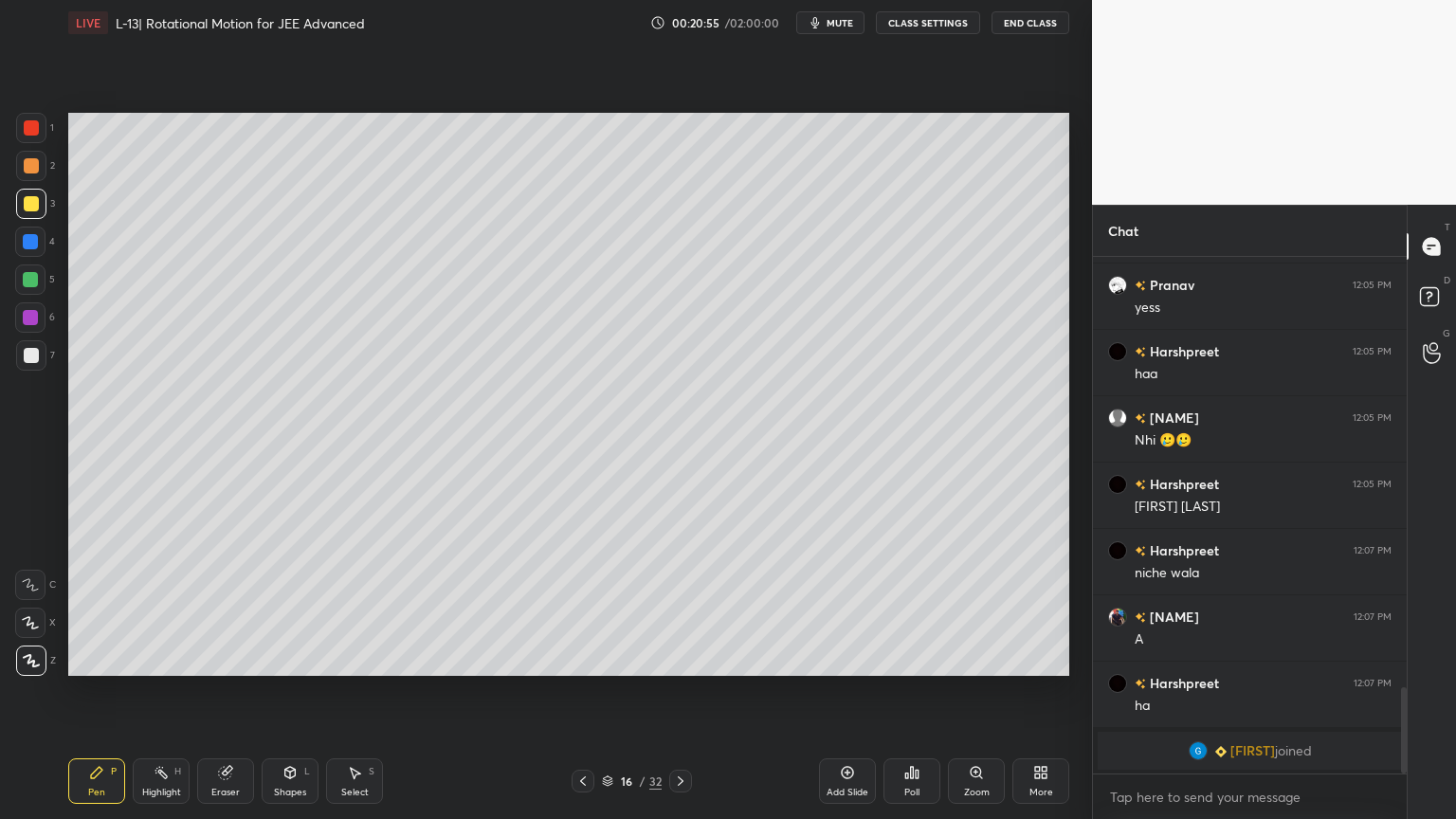click on "Shapes L" at bounding box center (290, 781) 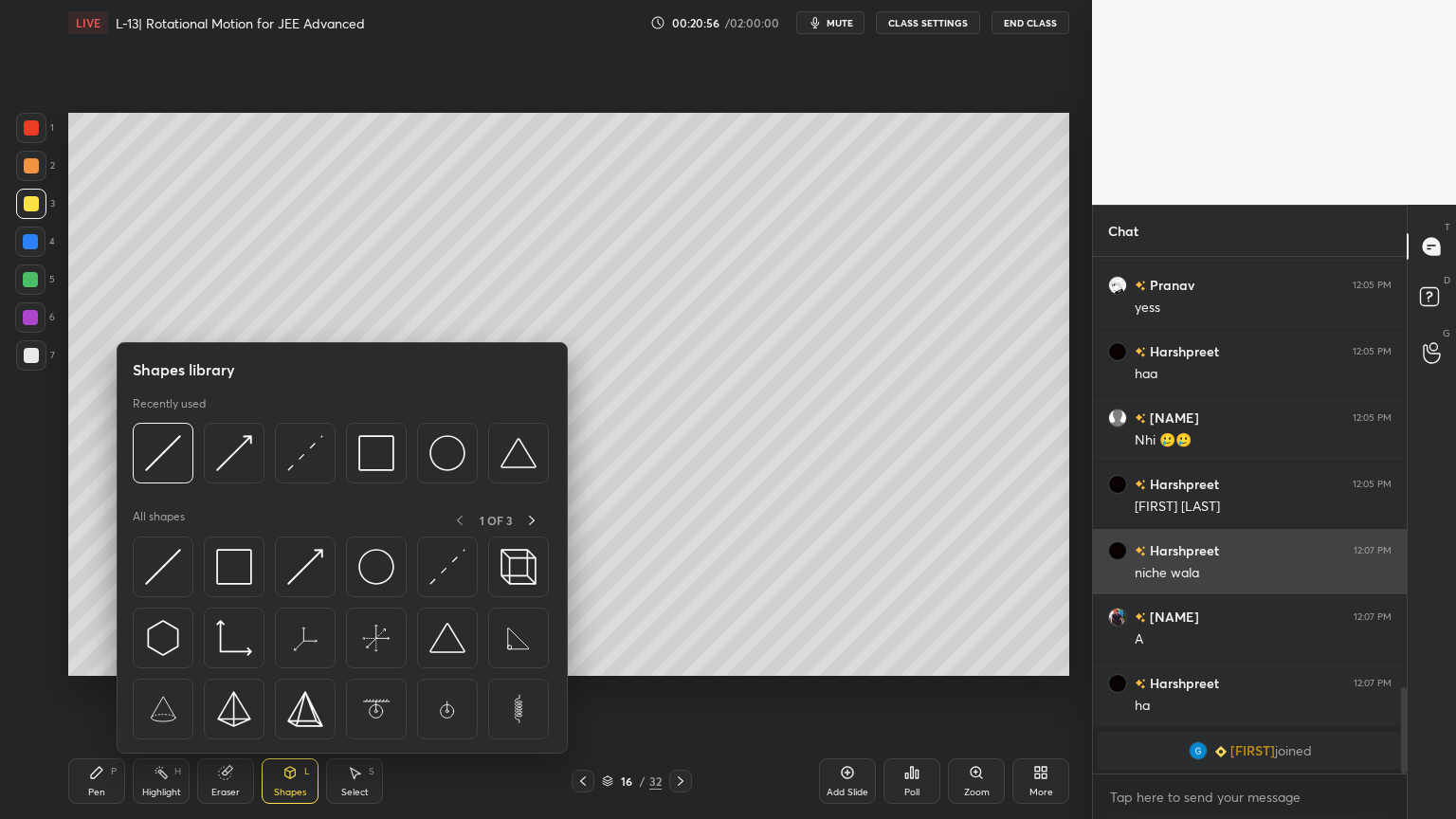 click at bounding box center (447, 567) 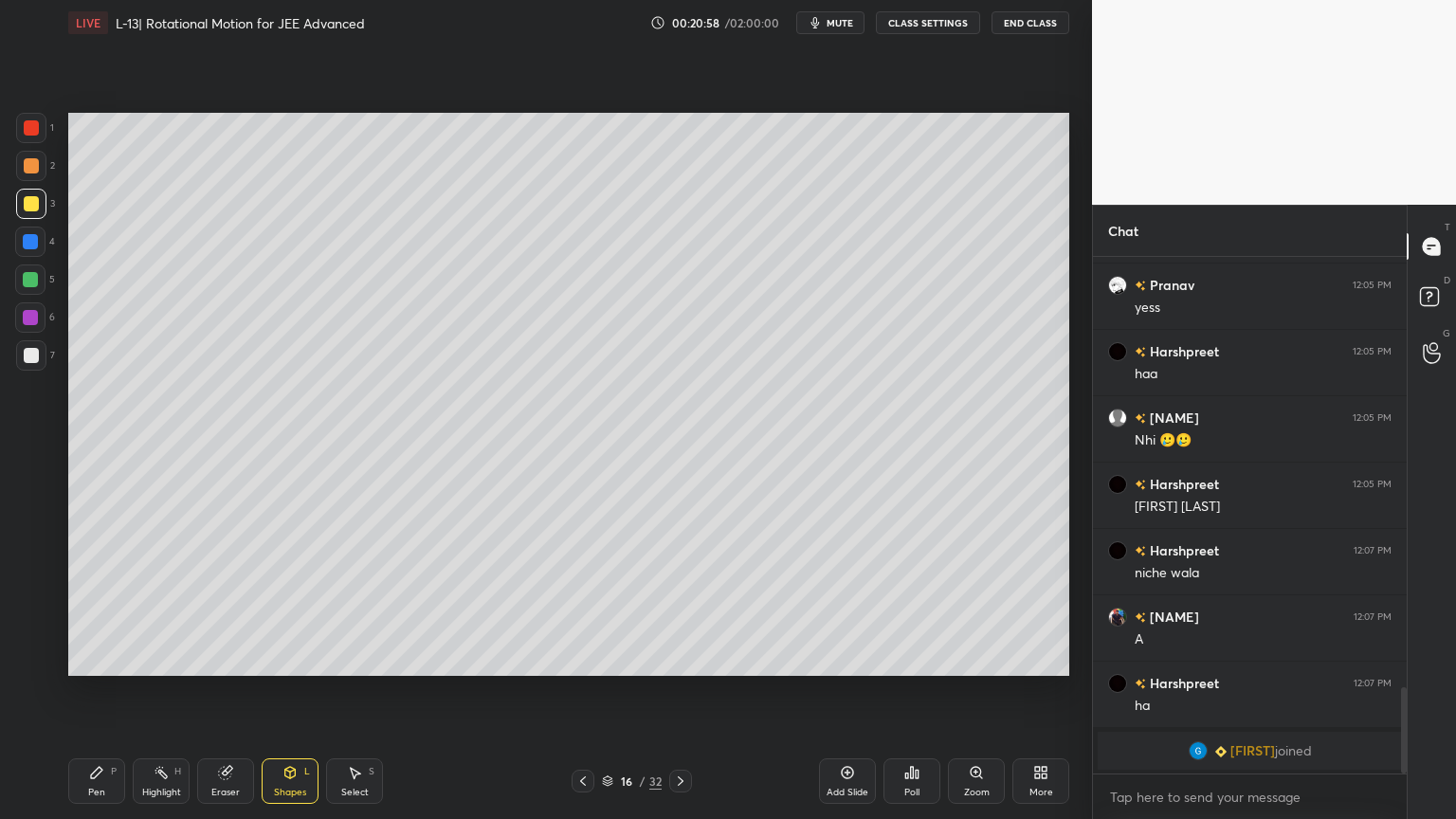 click at bounding box center [31, 355] 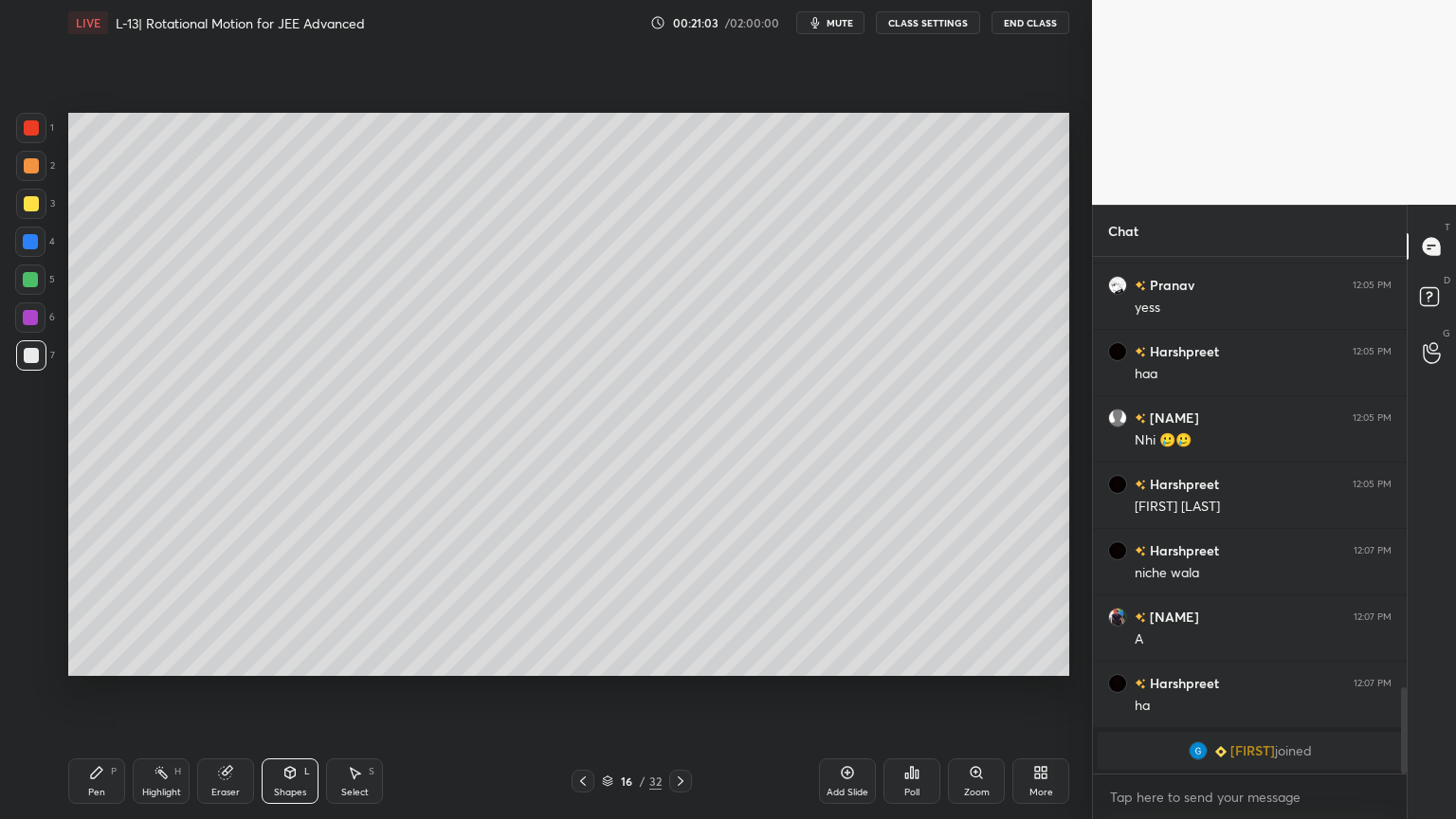 click at bounding box center (31, 166) 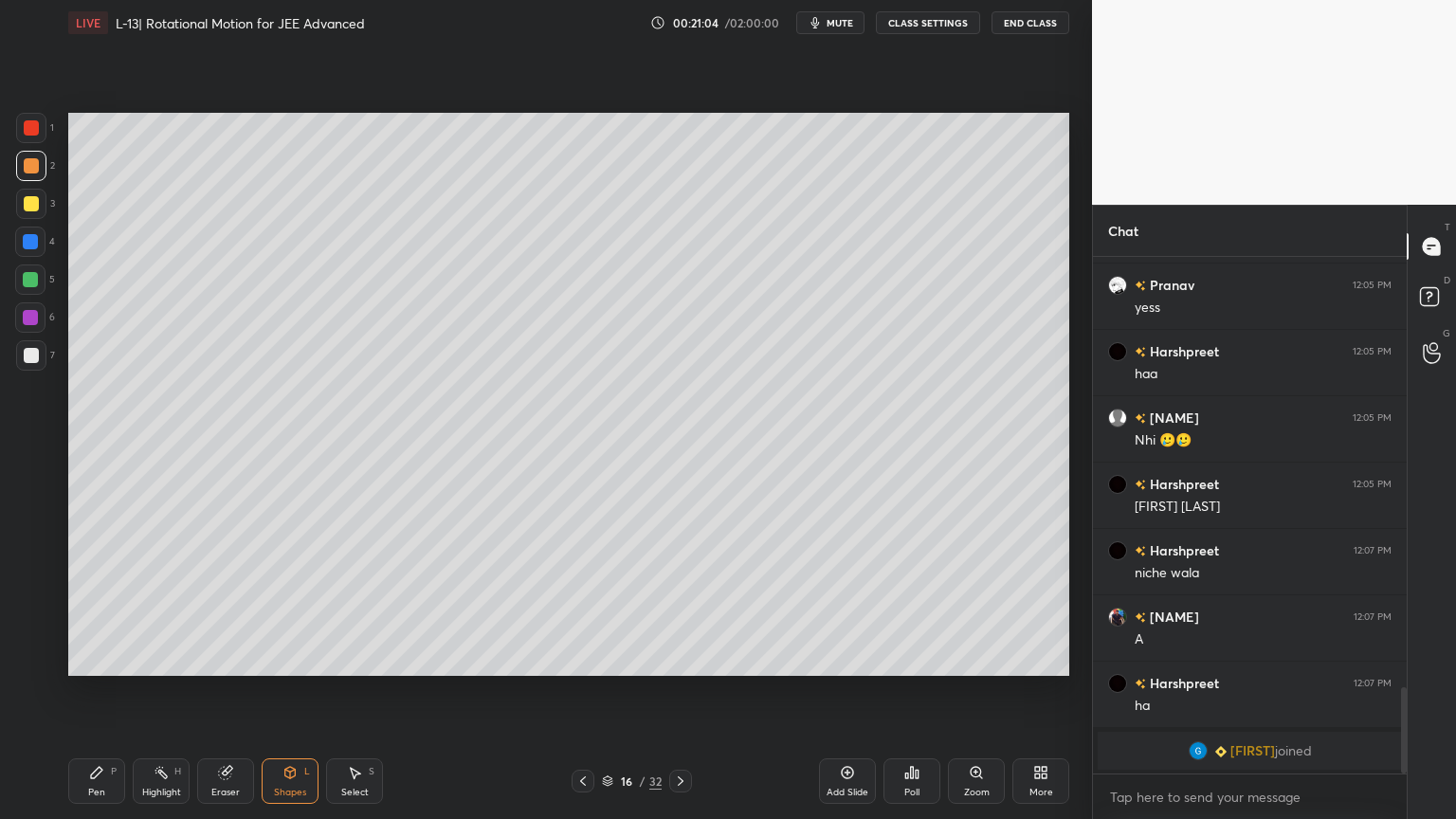 click 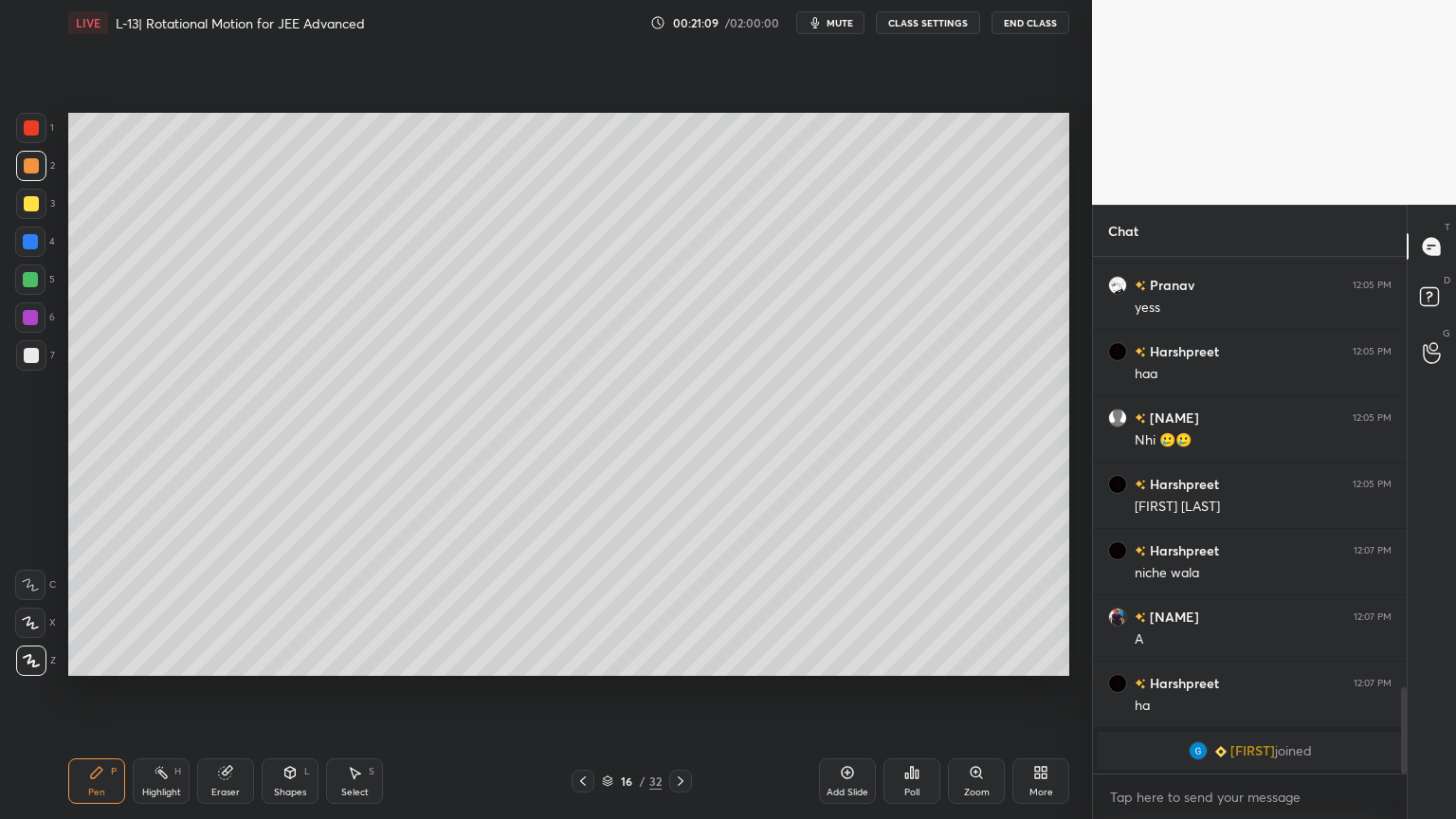 click 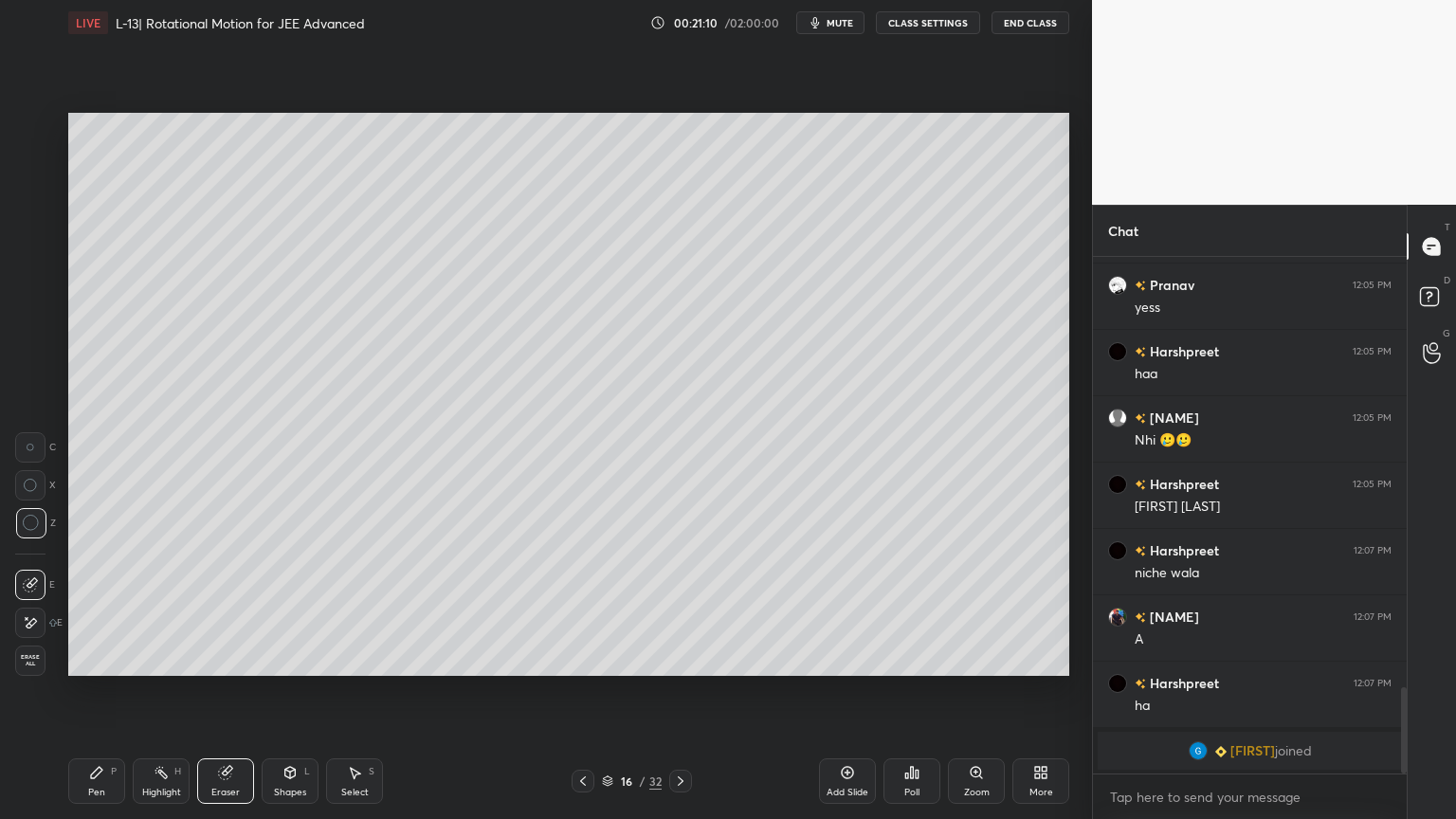 click on "Pen P" at bounding box center [97, 781] 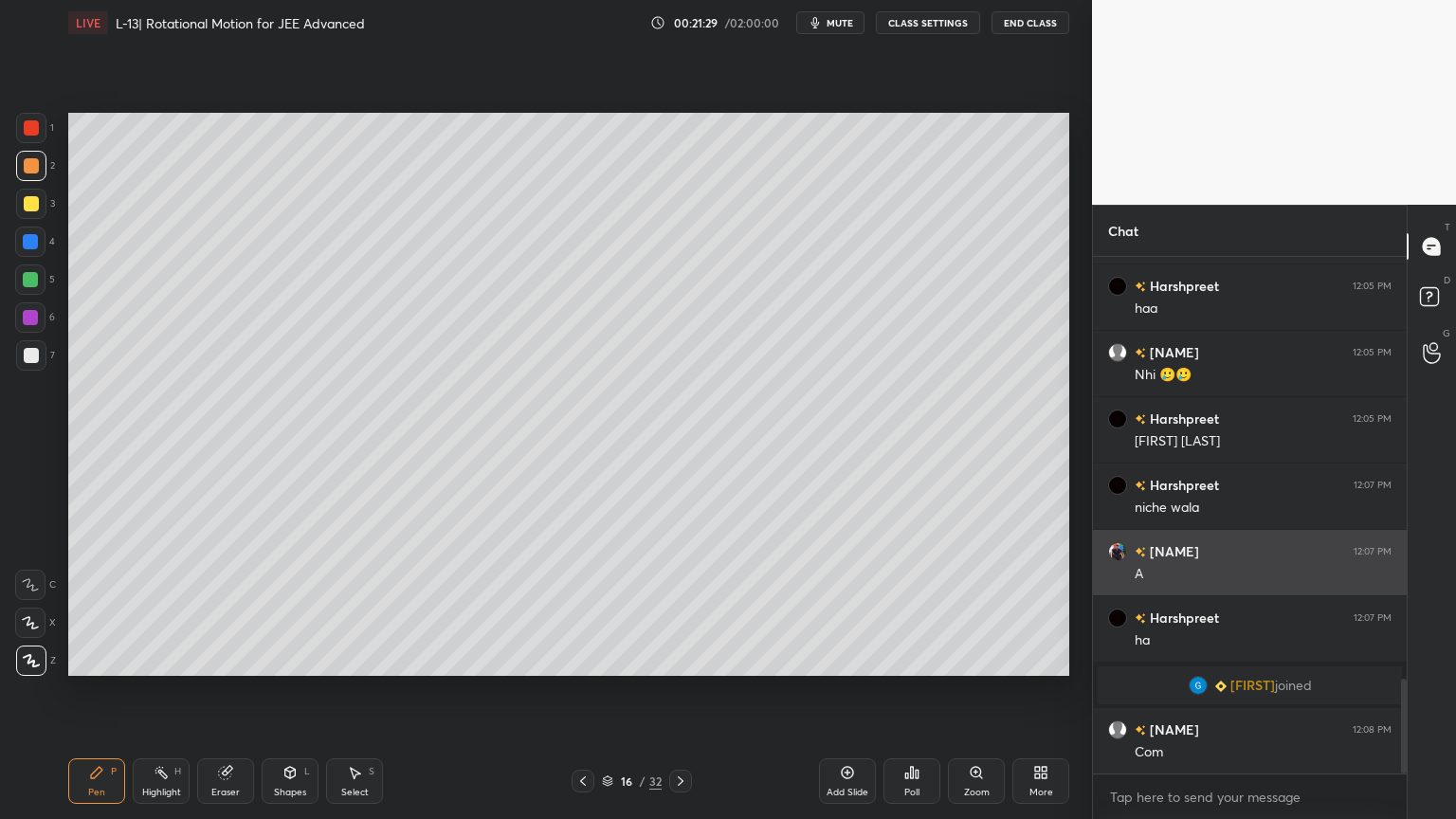 scroll, scrollTop: 2297, scrollLeft: 0, axis: vertical 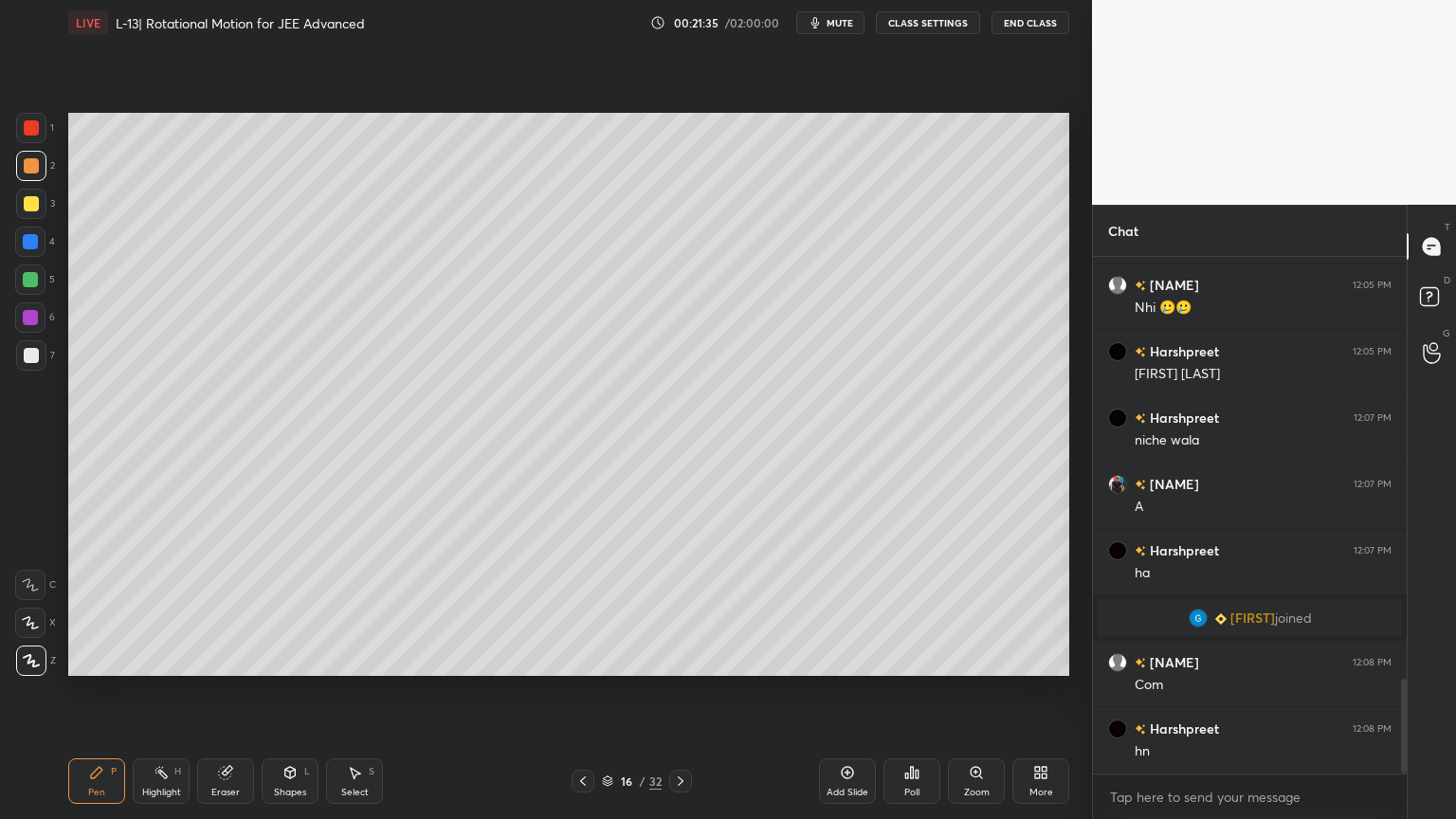 click on "Highlight" at bounding box center [161, 792] 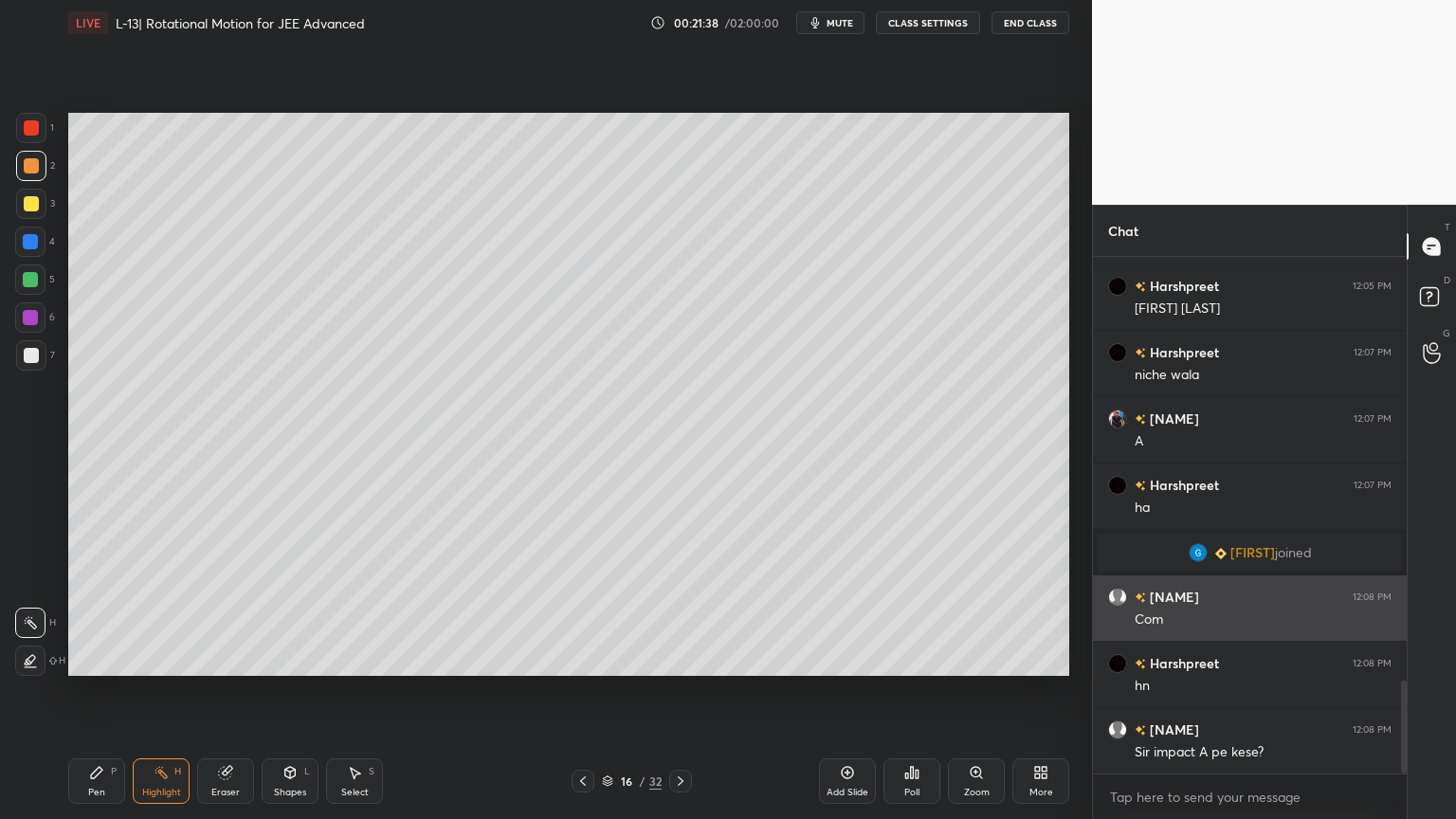 scroll, scrollTop: 2363, scrollLeft: 0, axis: vertical 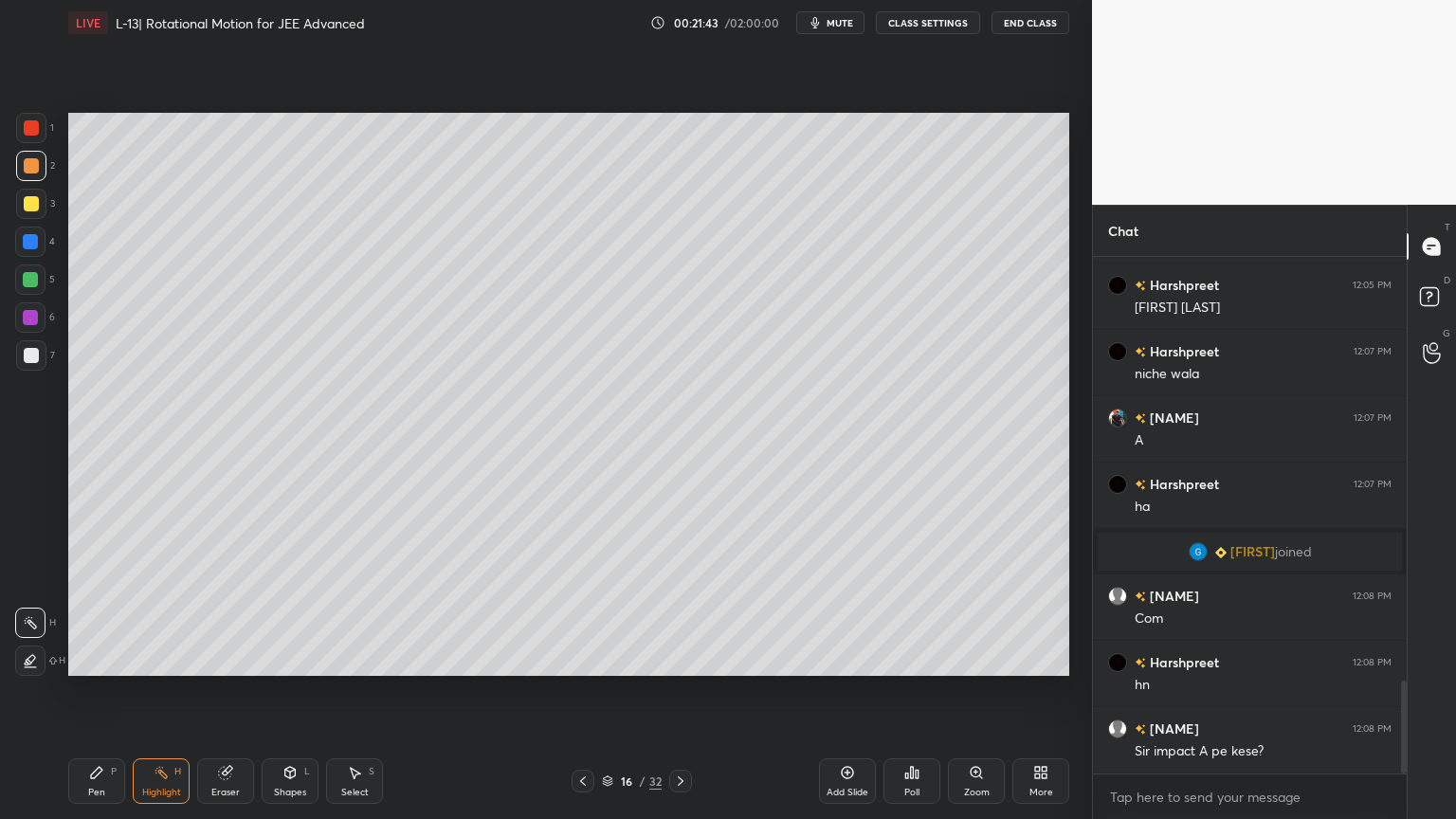 click at bounding box center (583, 781) 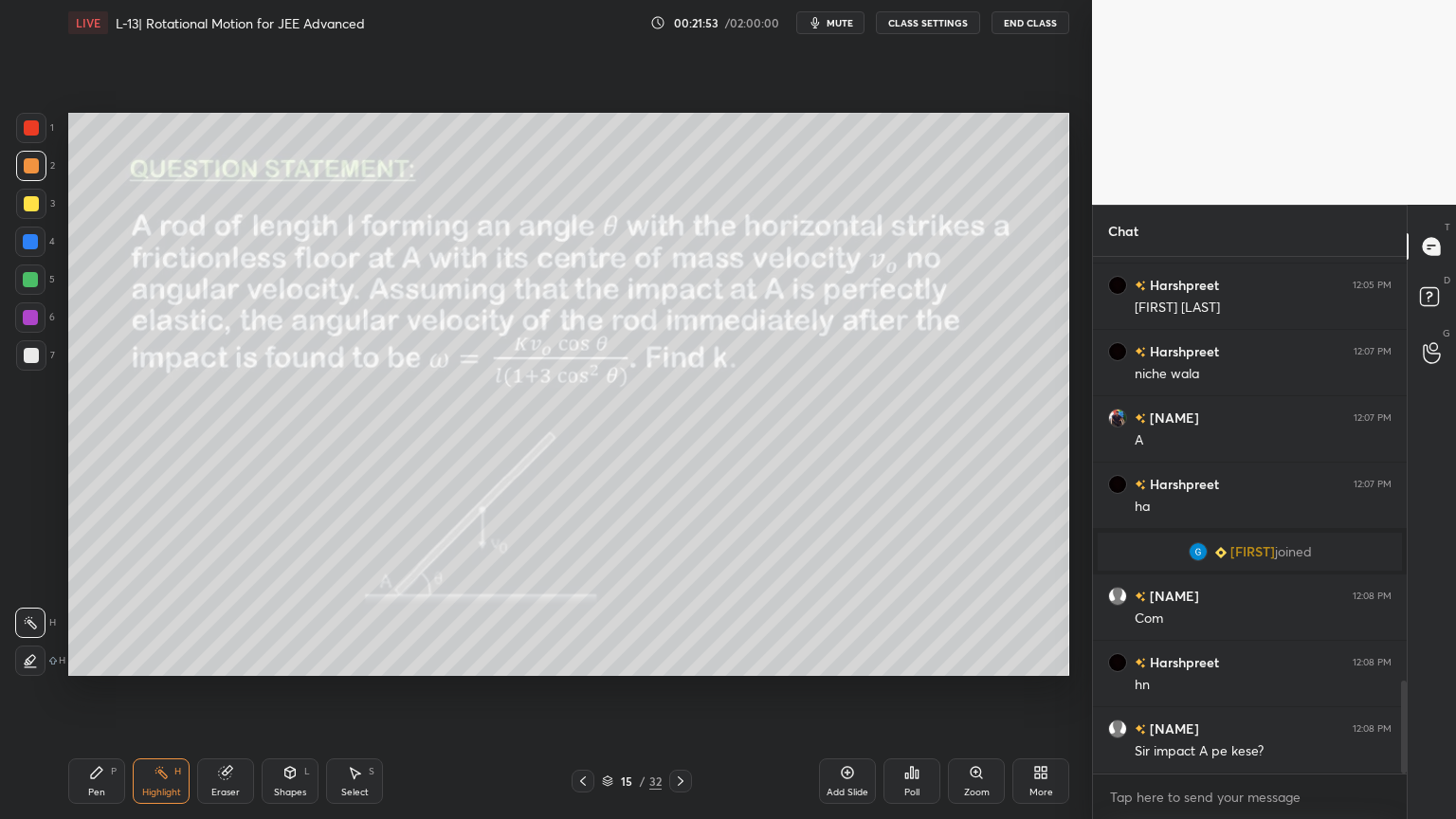 click 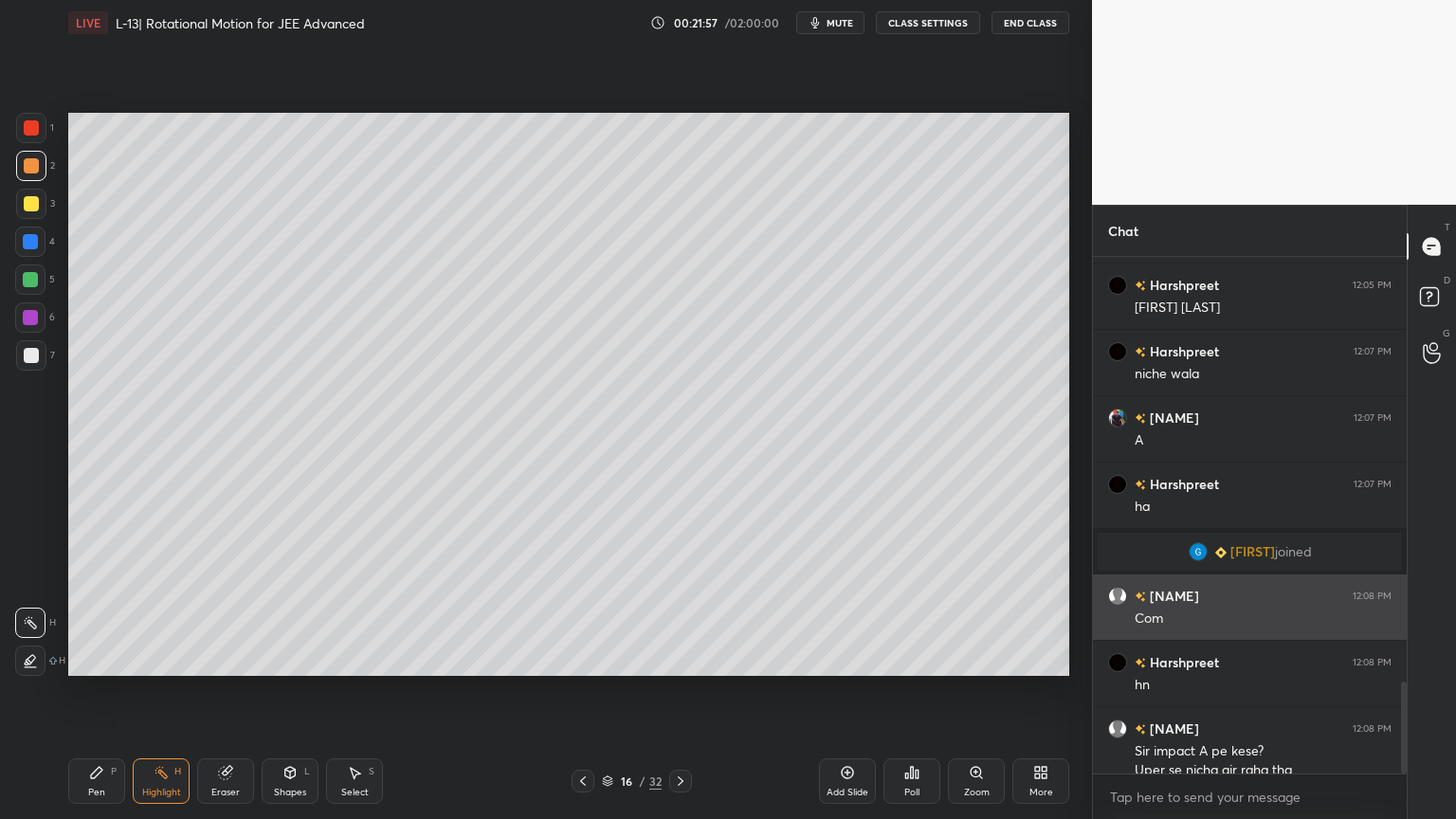 scroll, scrollTop: 2381, scrollLeft: 0, axis: vertical 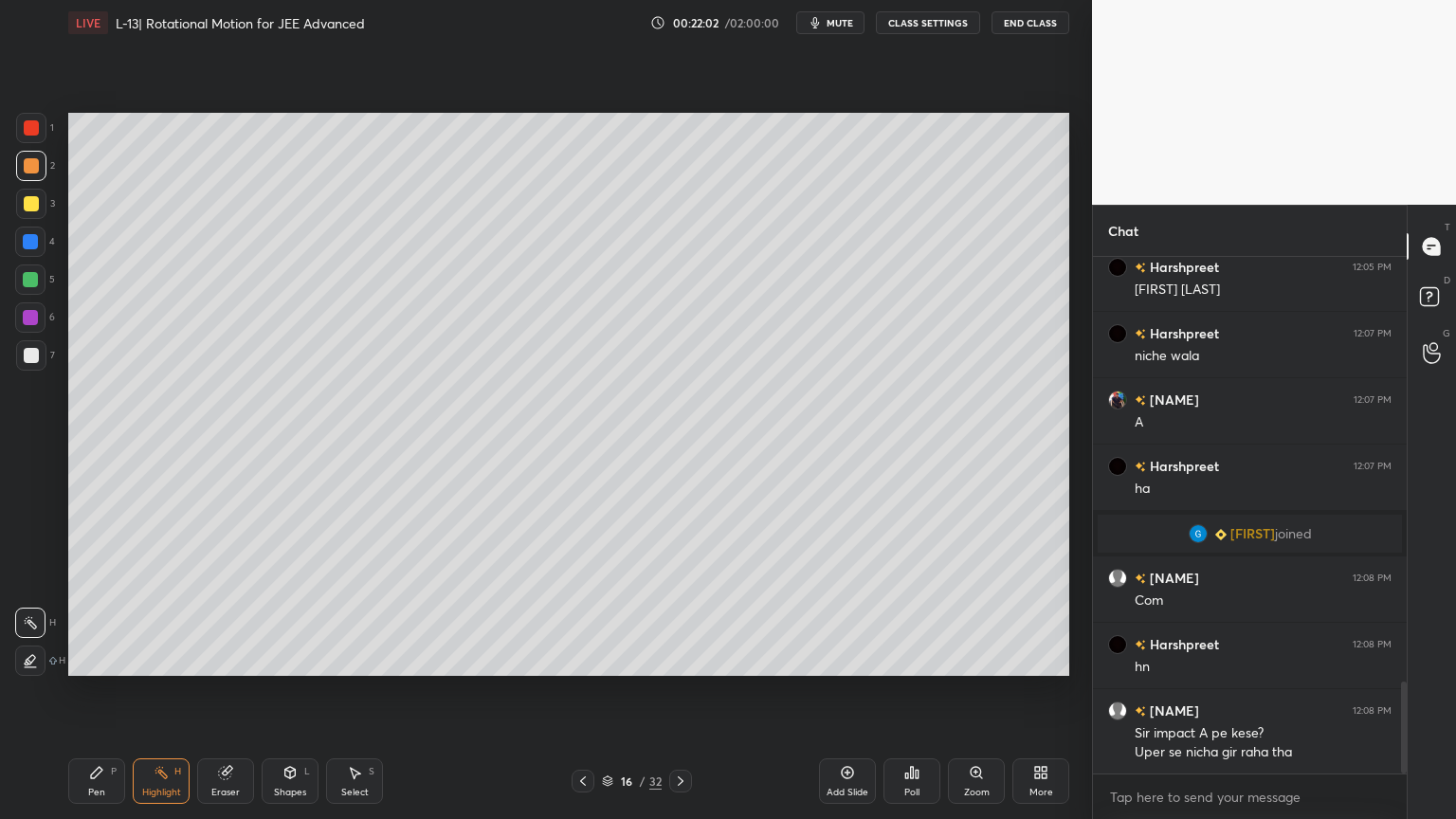 click 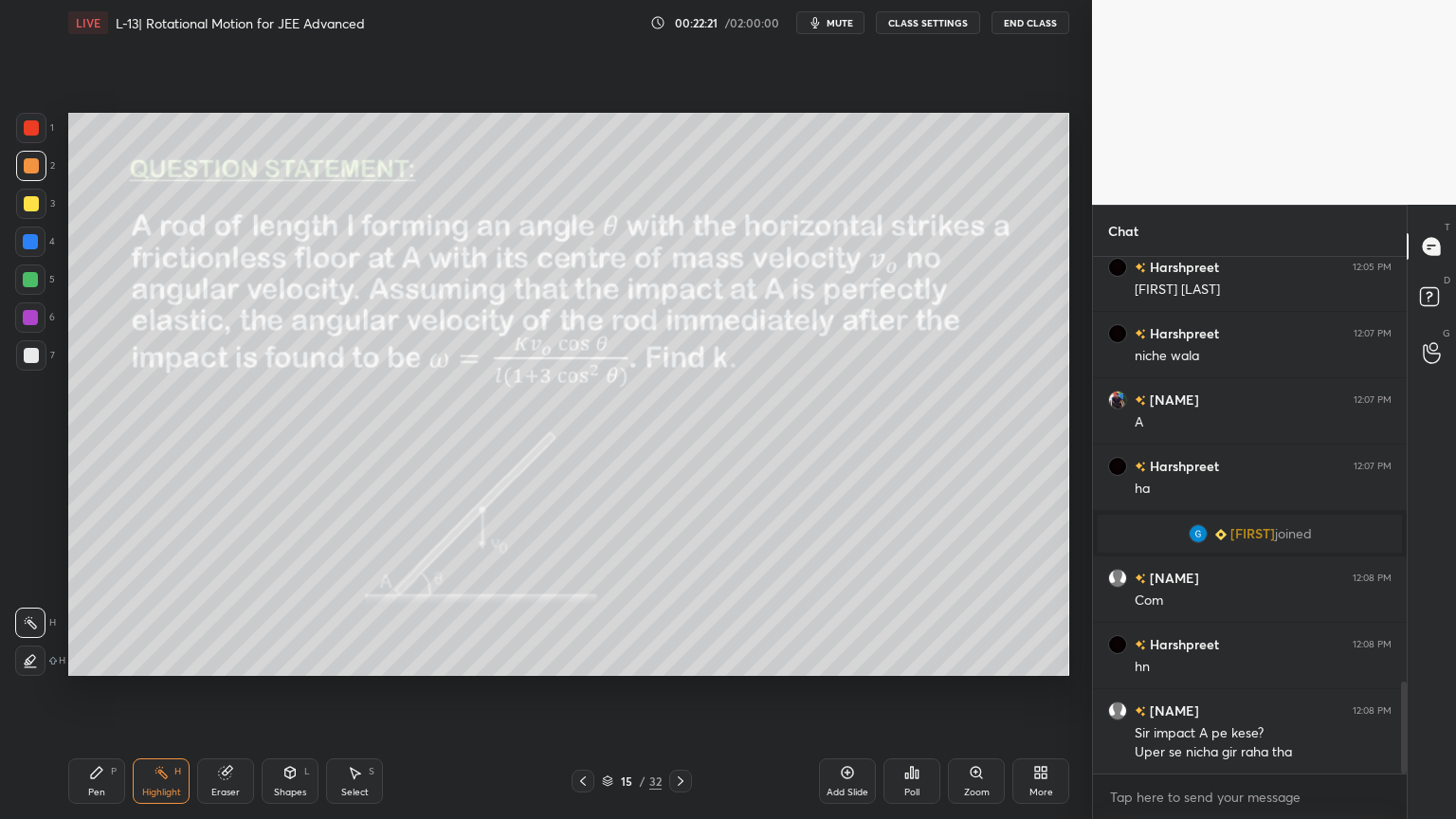 click 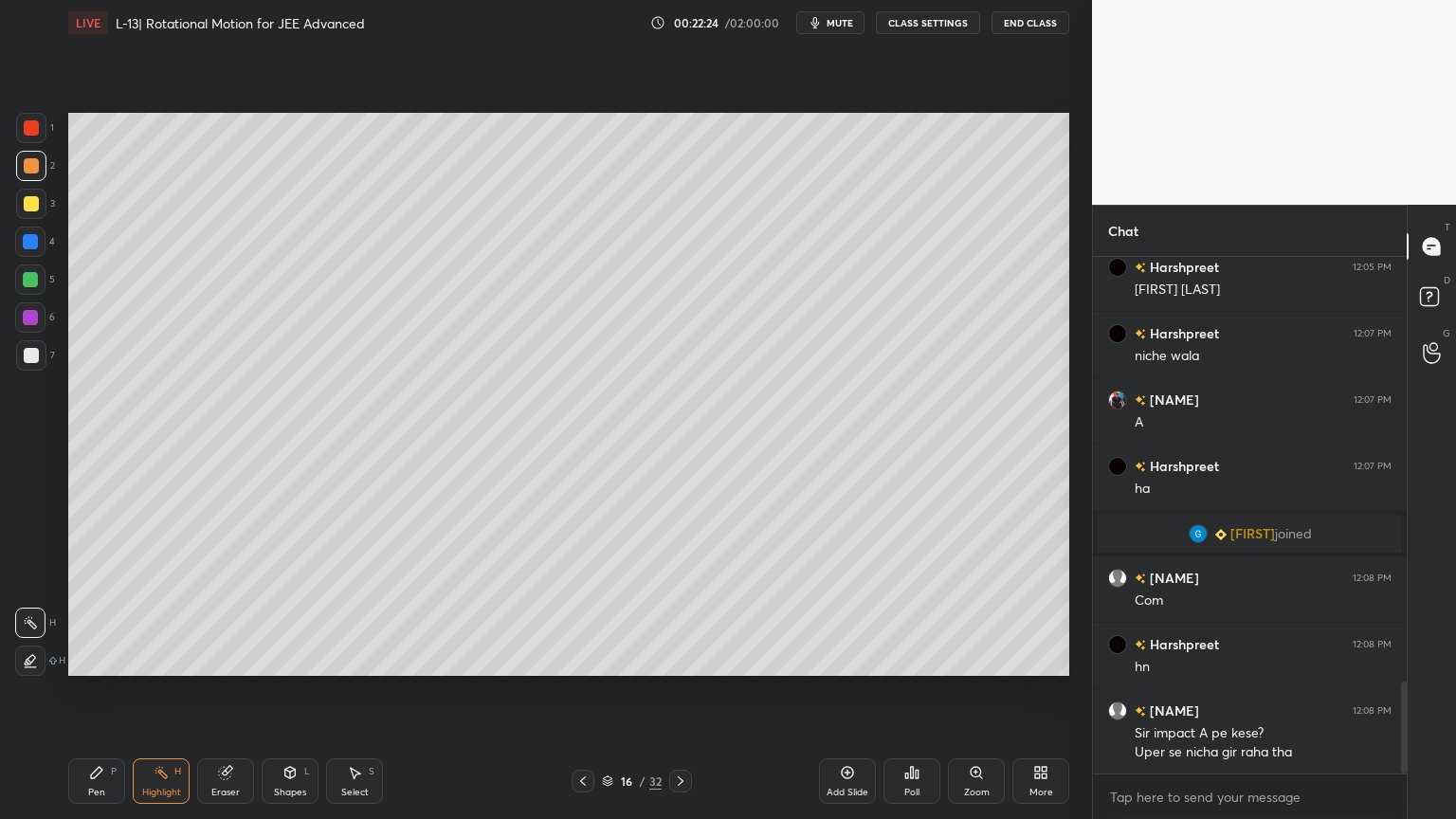 click at bounding box center (30, 280) 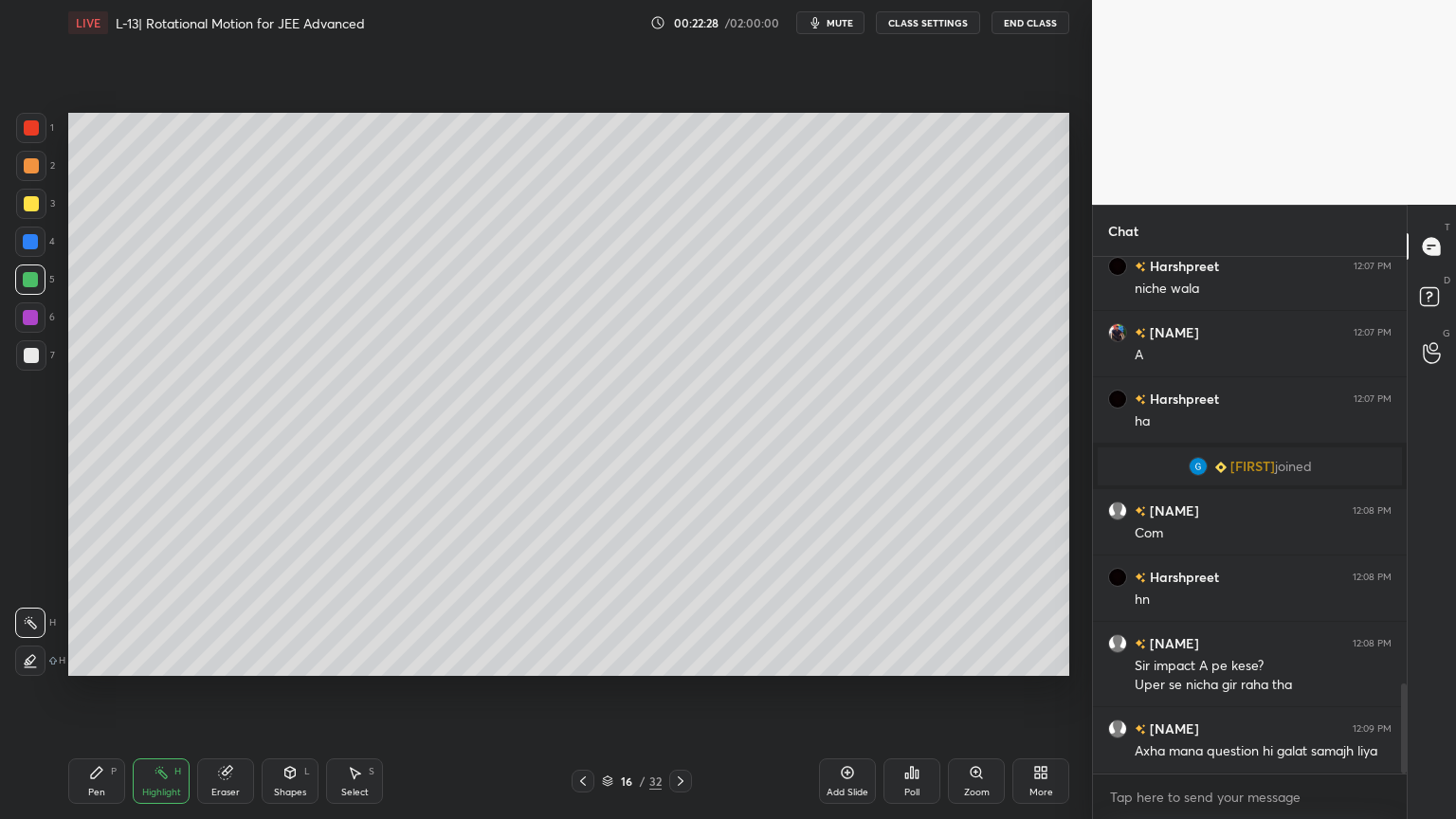 click 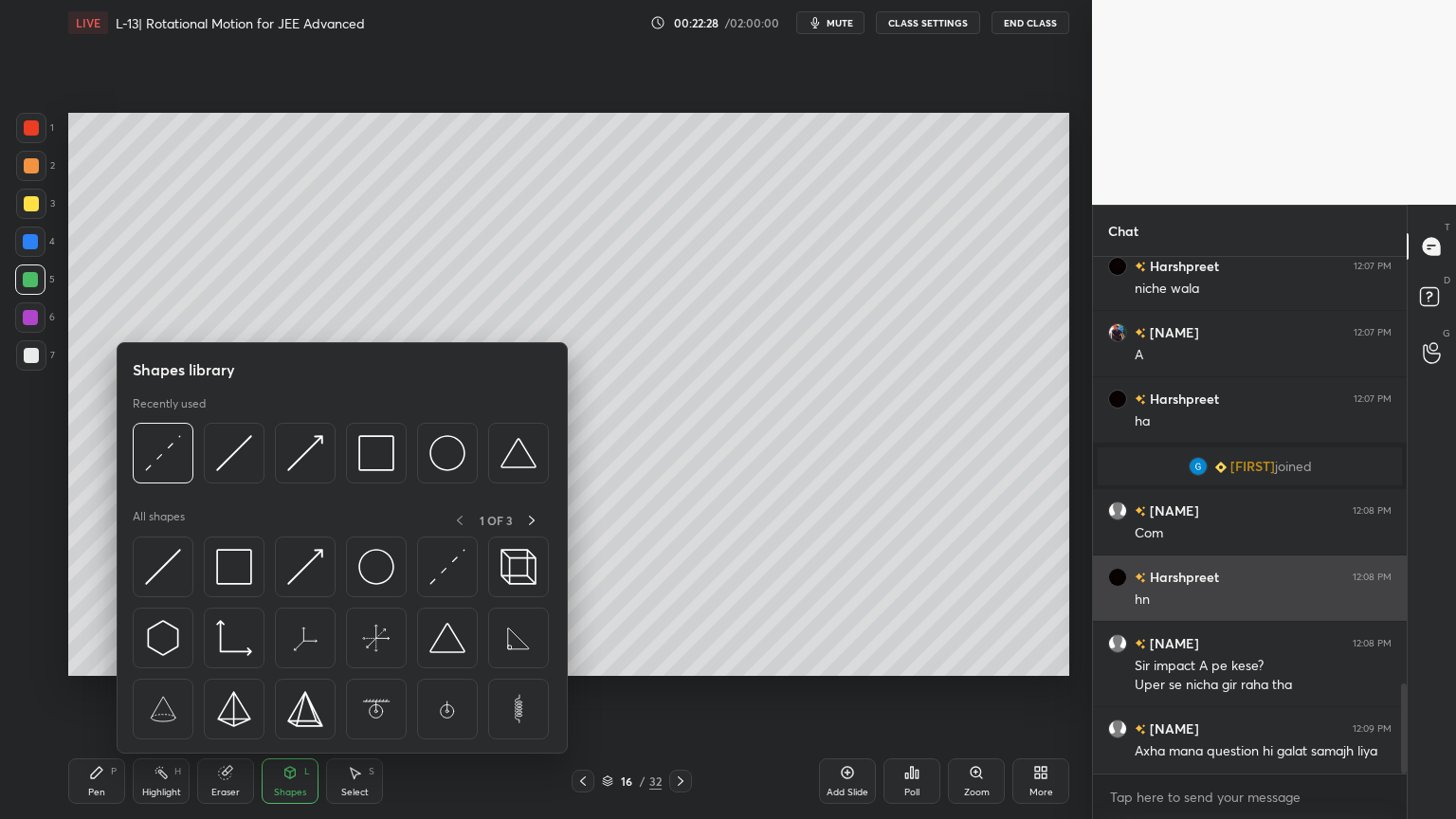 click at bounding box center [305, 567] 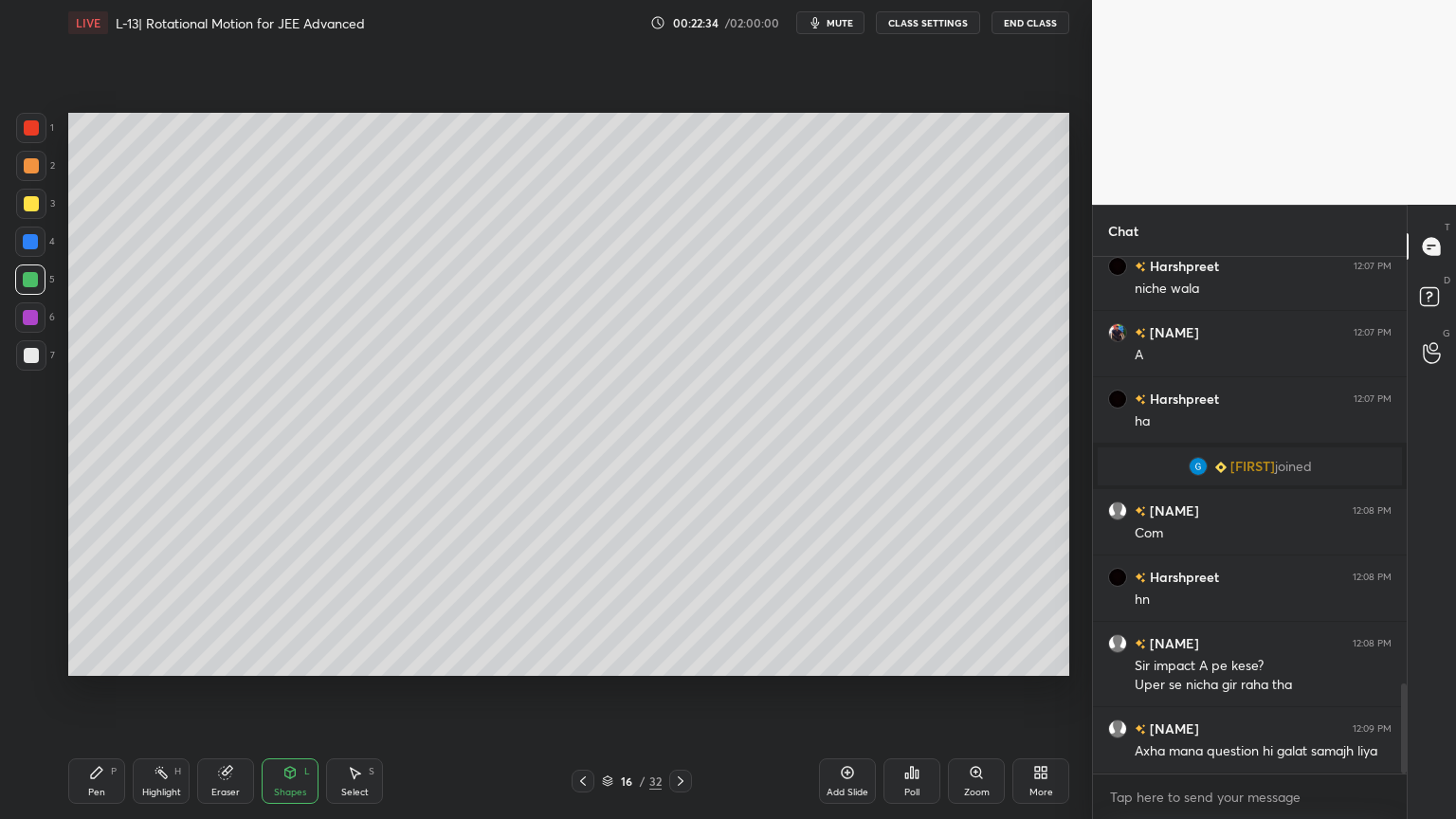 click at bounding box center [31, 204] 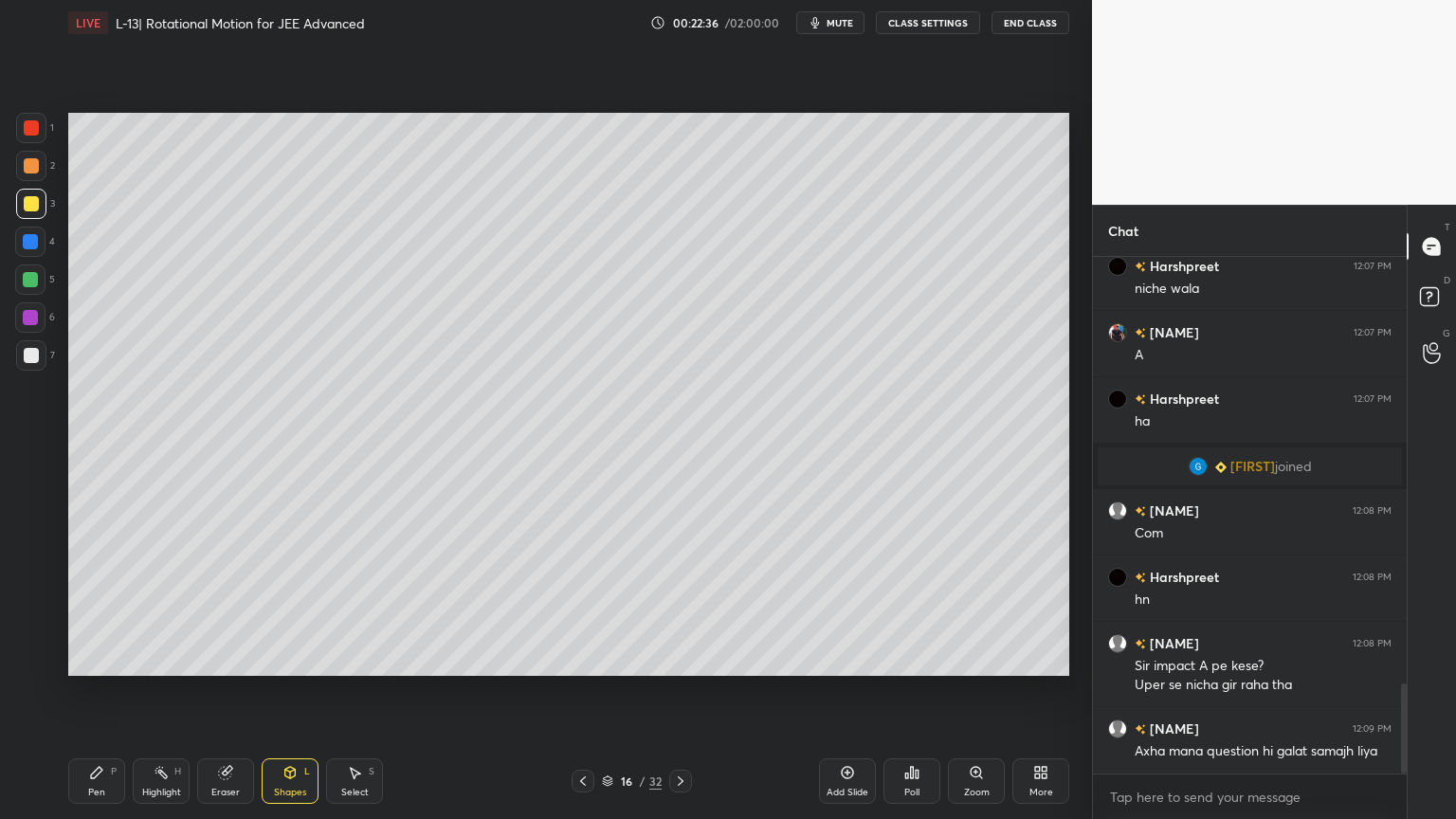 click 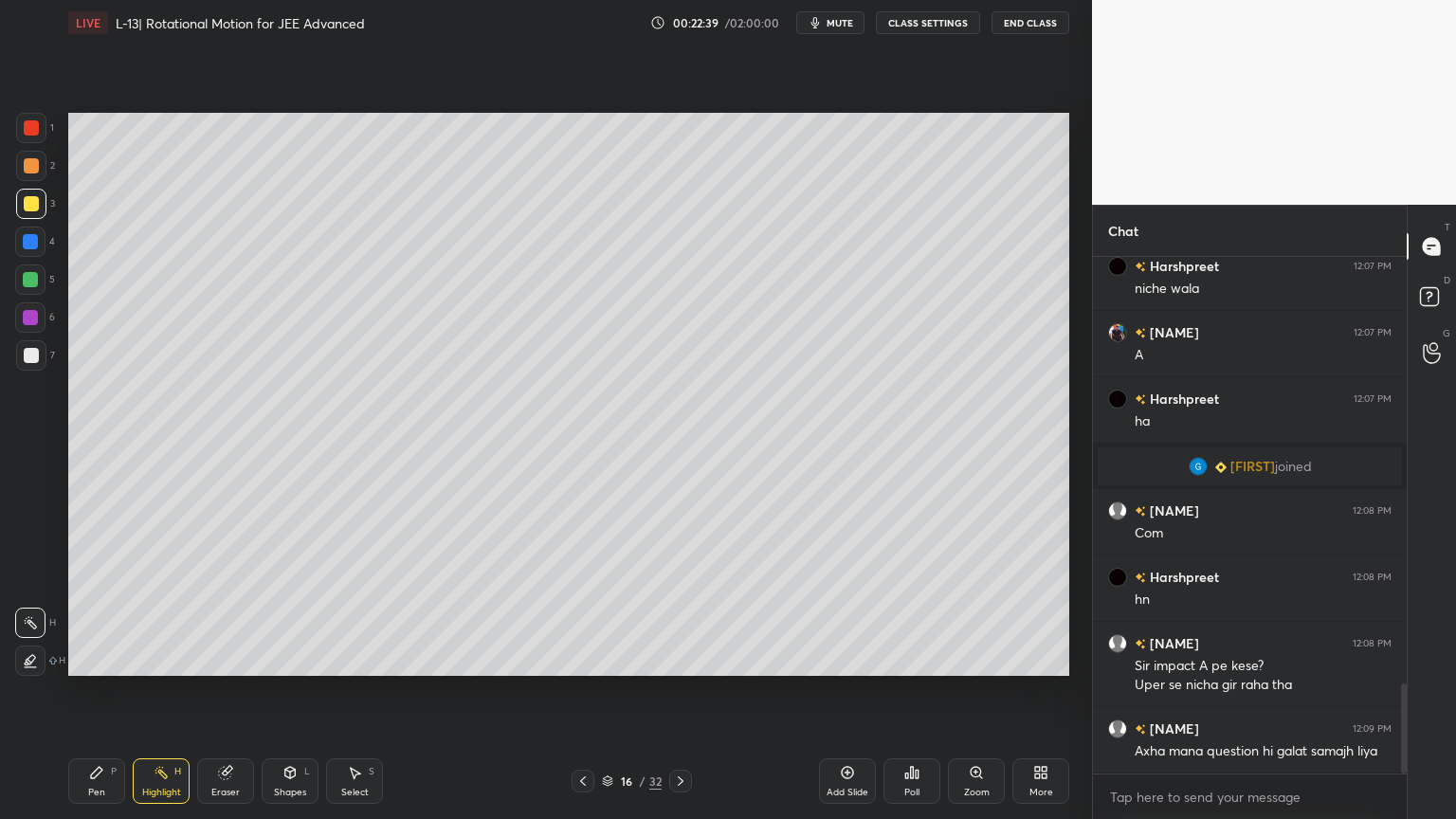 click at bounding box center [30, 280] 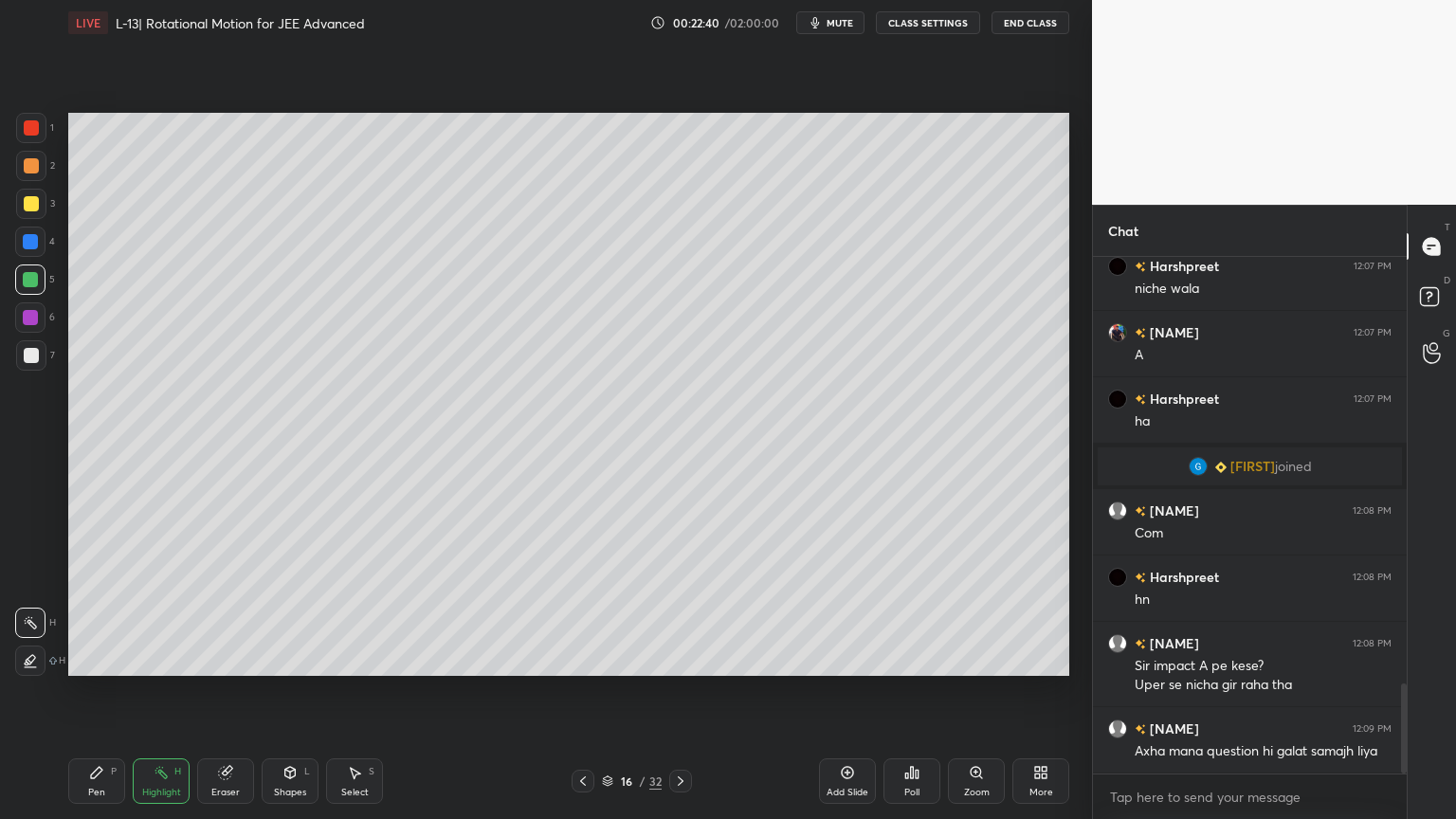 click at bounding box center [30, 242] 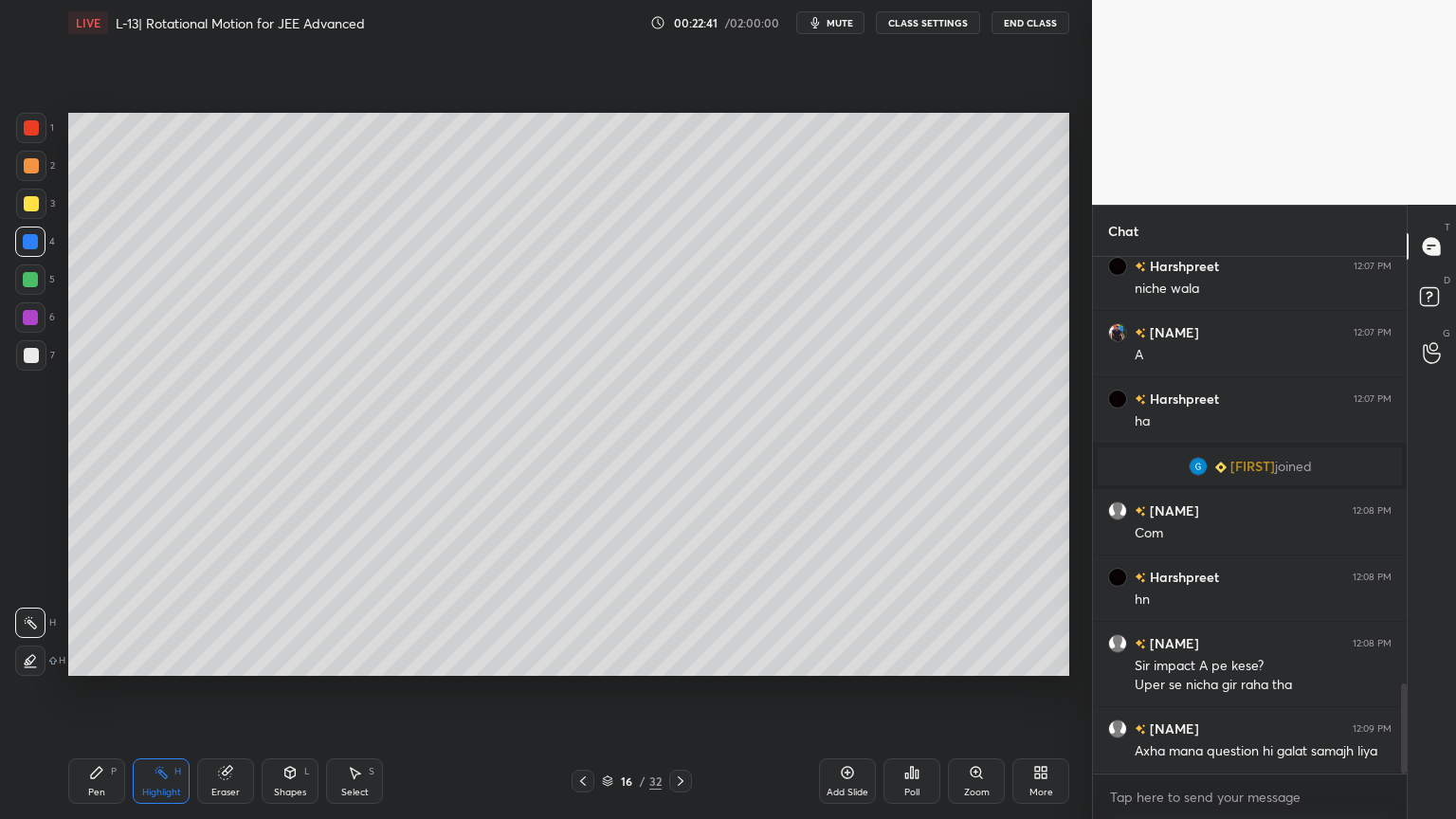 click on "Pen P" at bounding box center (97, 781) 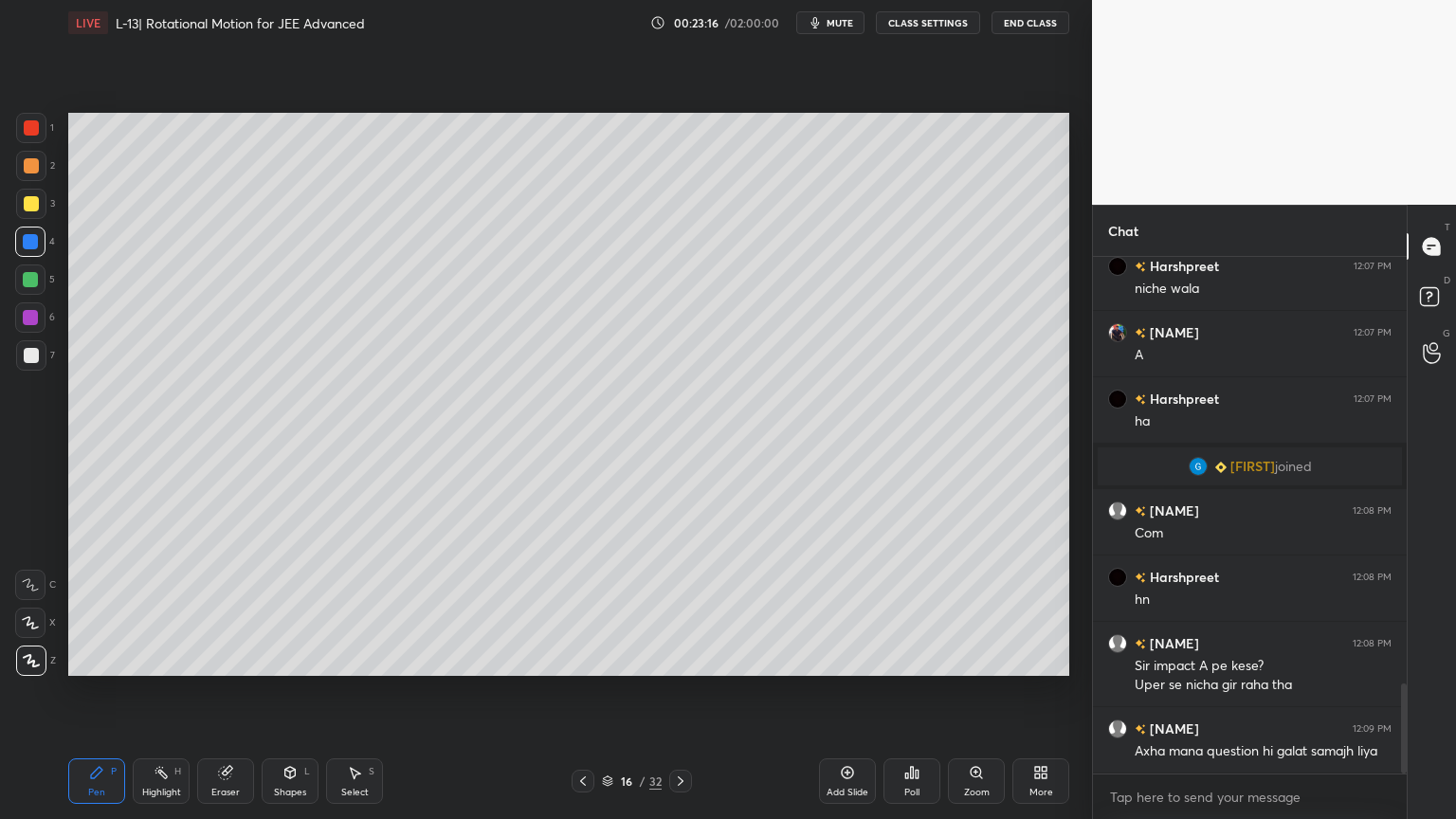 click at bounding box center [31, 204] 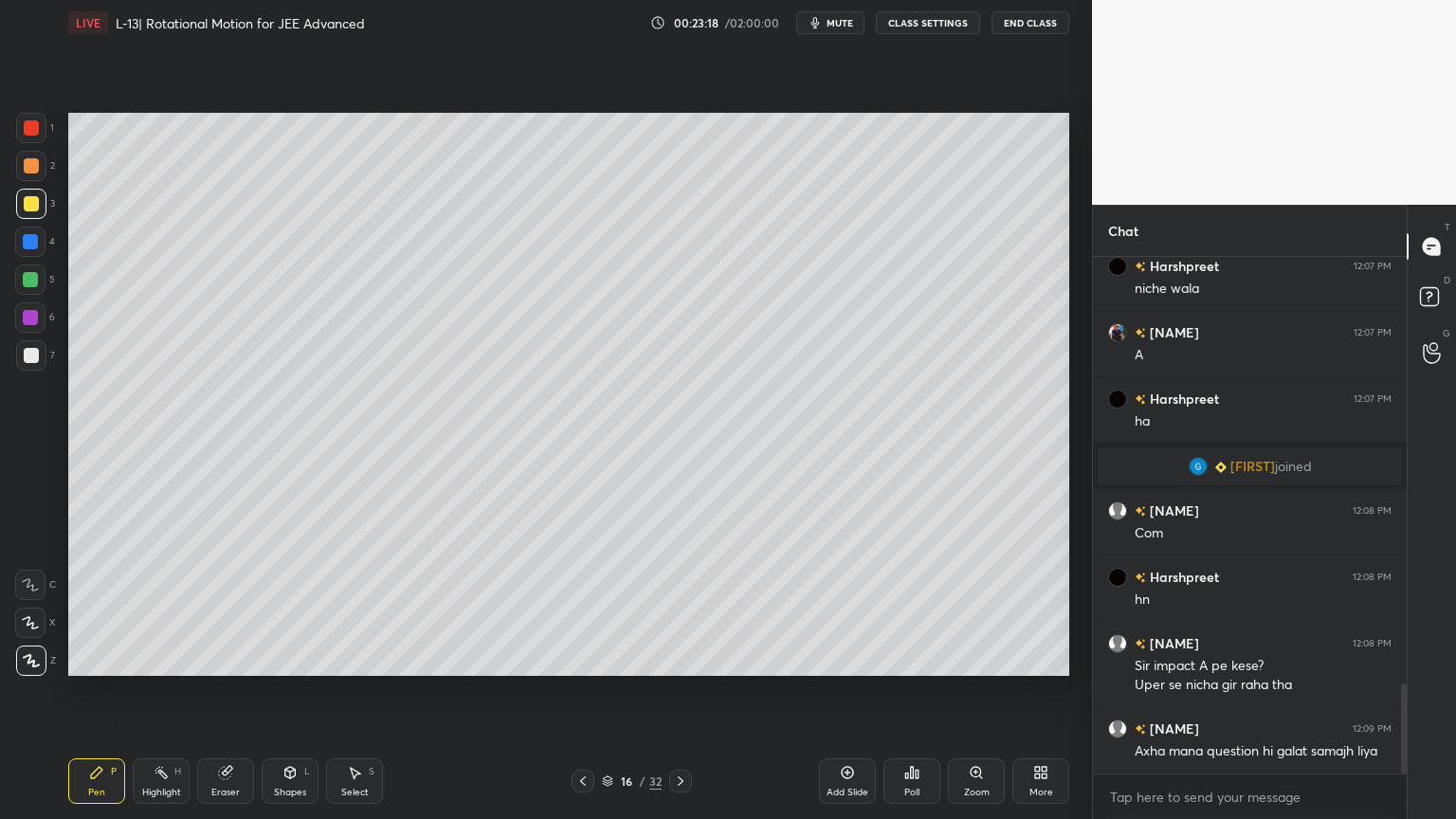 click on "Shapes L" at bounding box center [290, 781] 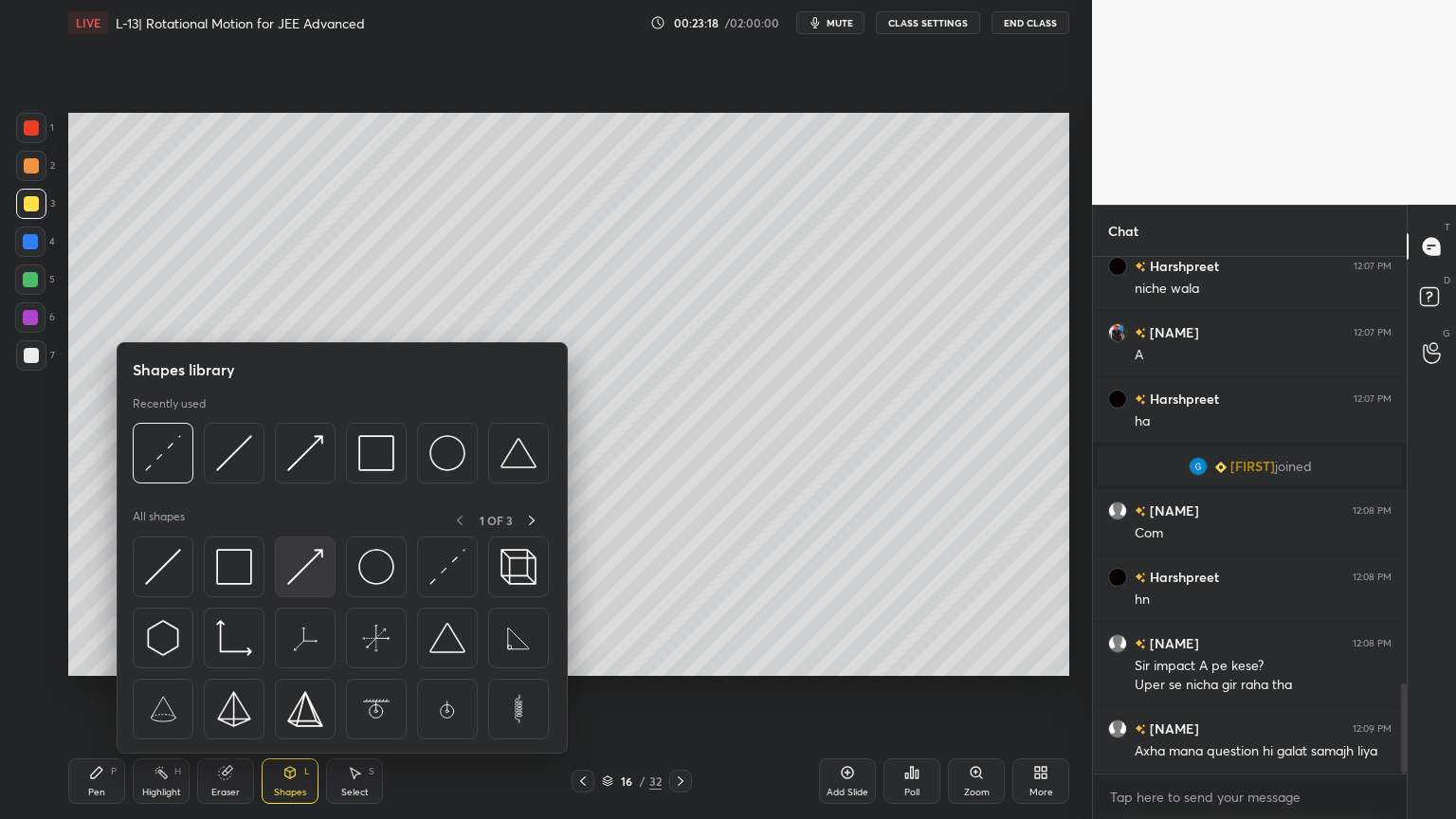 click at bounding box center [305, 567] 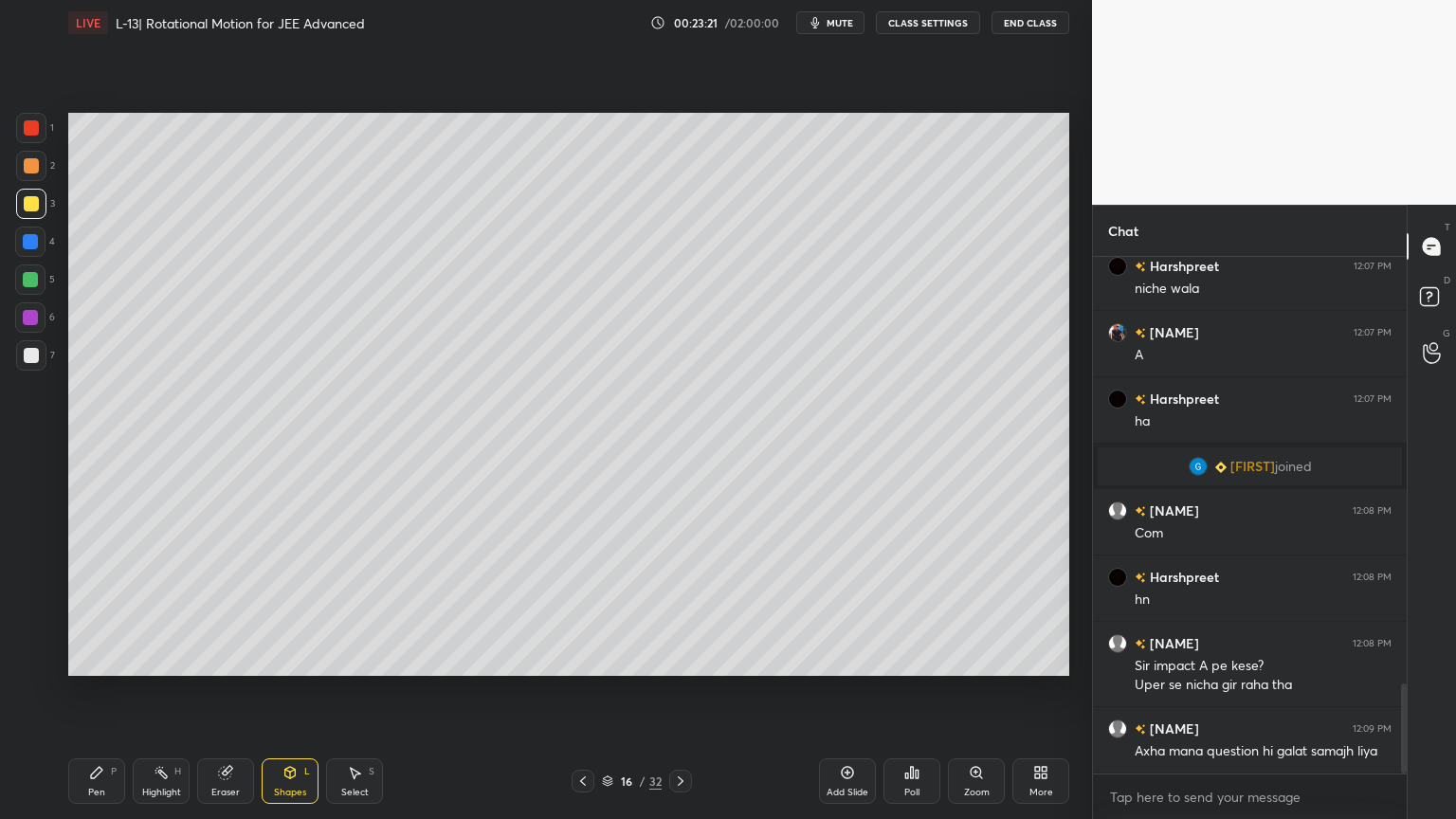 click on "Pen P" at bounding box center (97, 781) 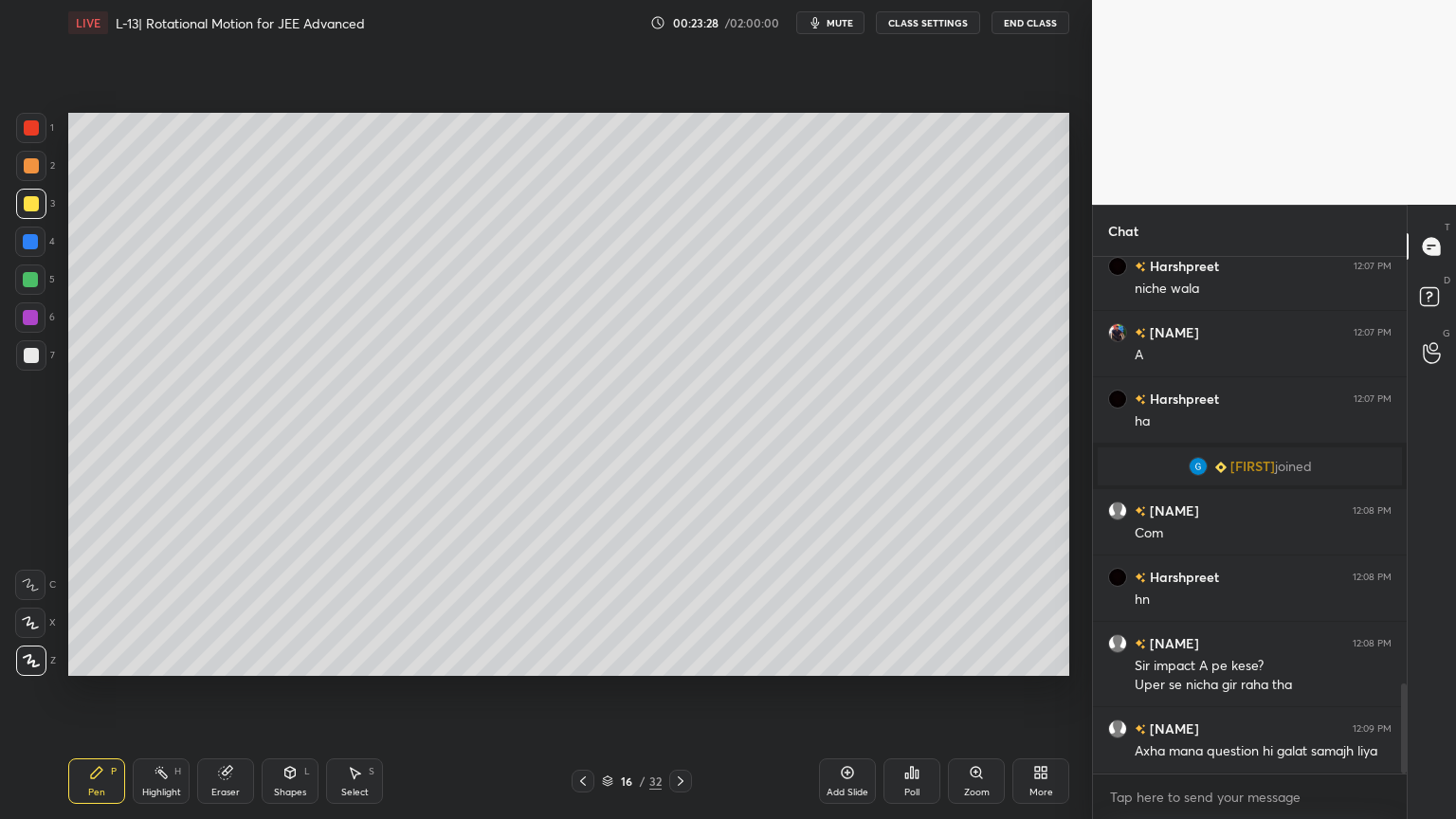 click at bounding box center (30, 280) 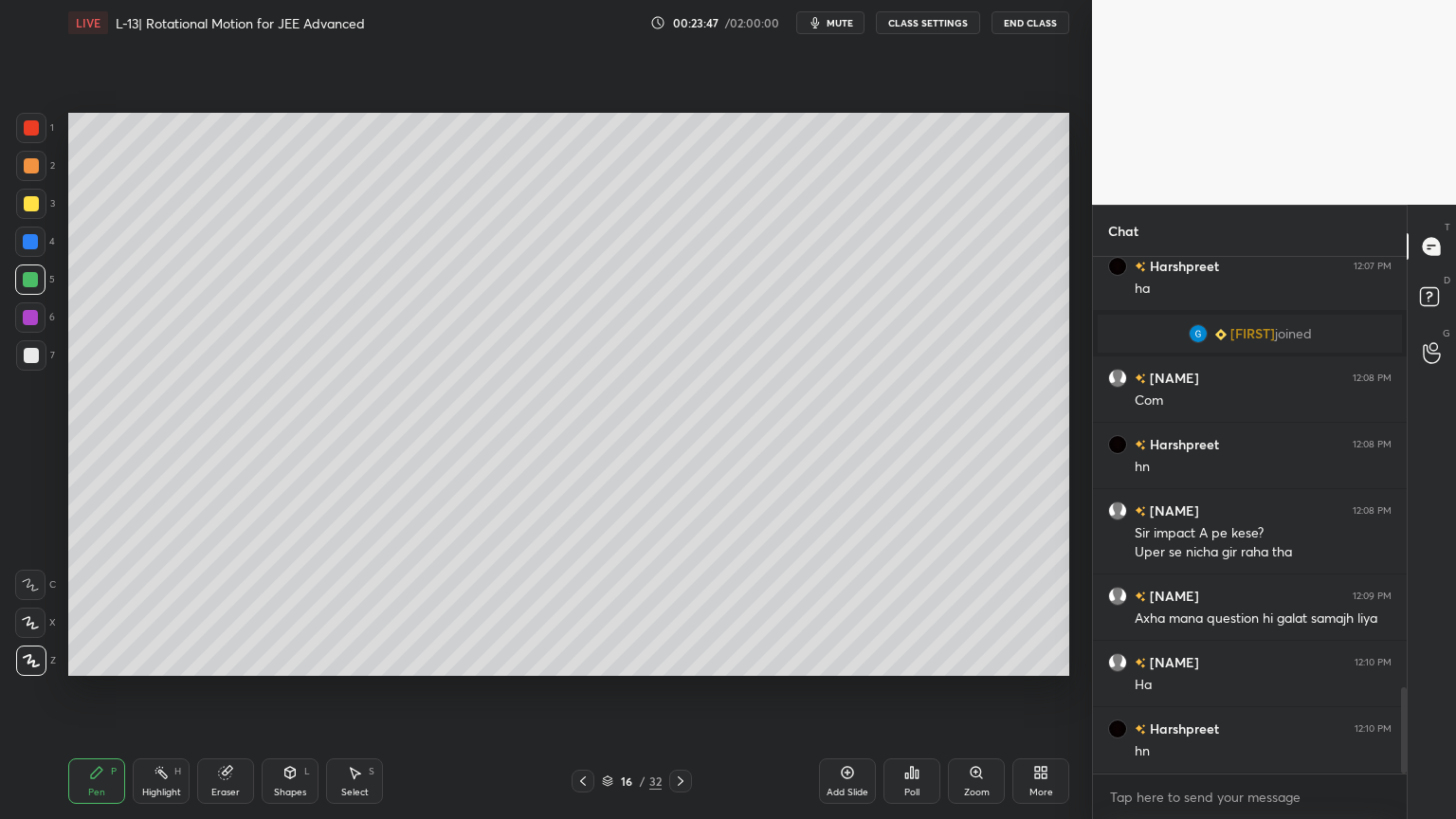 scroll, scrollTop: 2647, scrollLeft: 0, axis: vertical 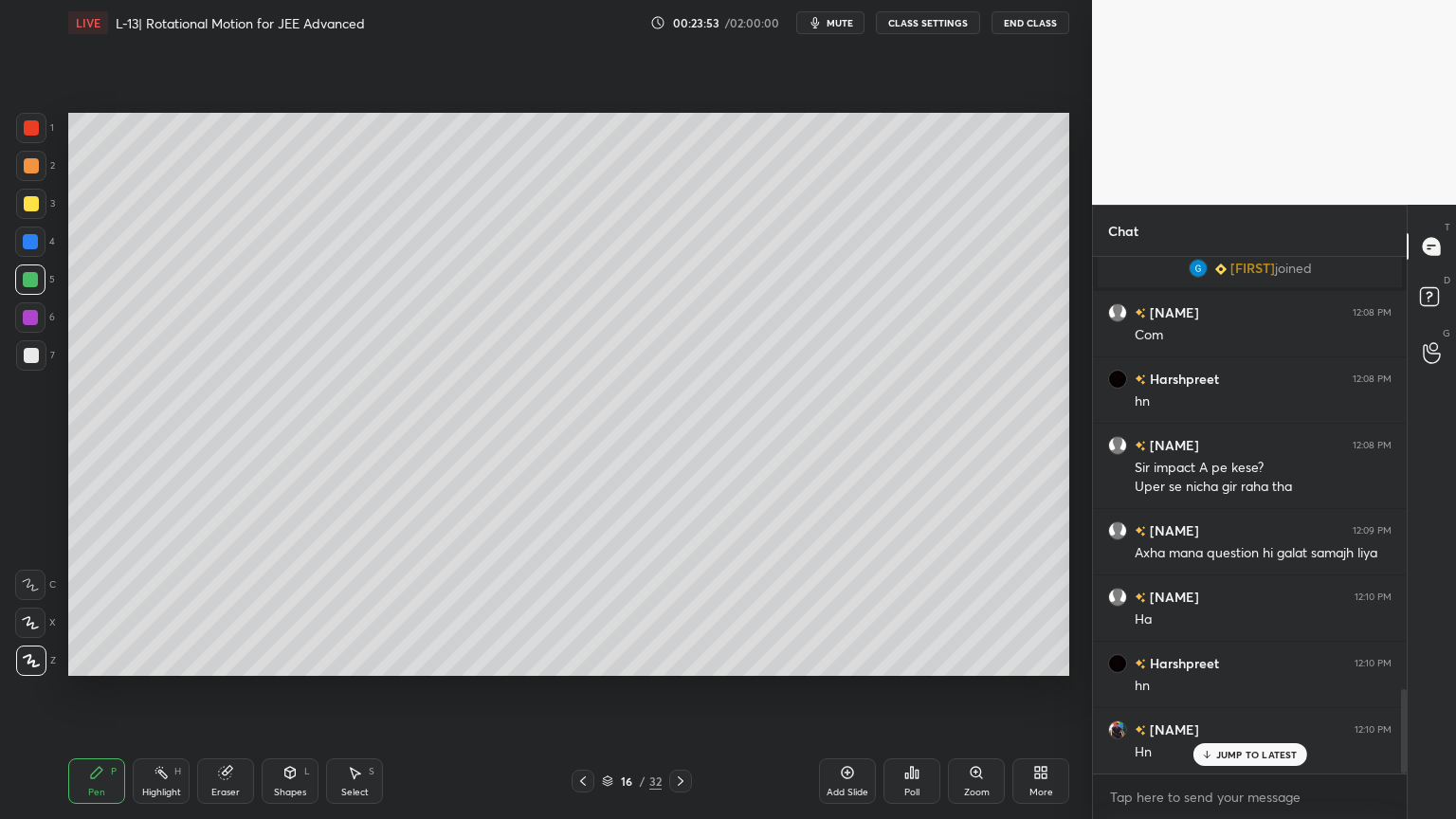 click at bounding box center (31, 204) 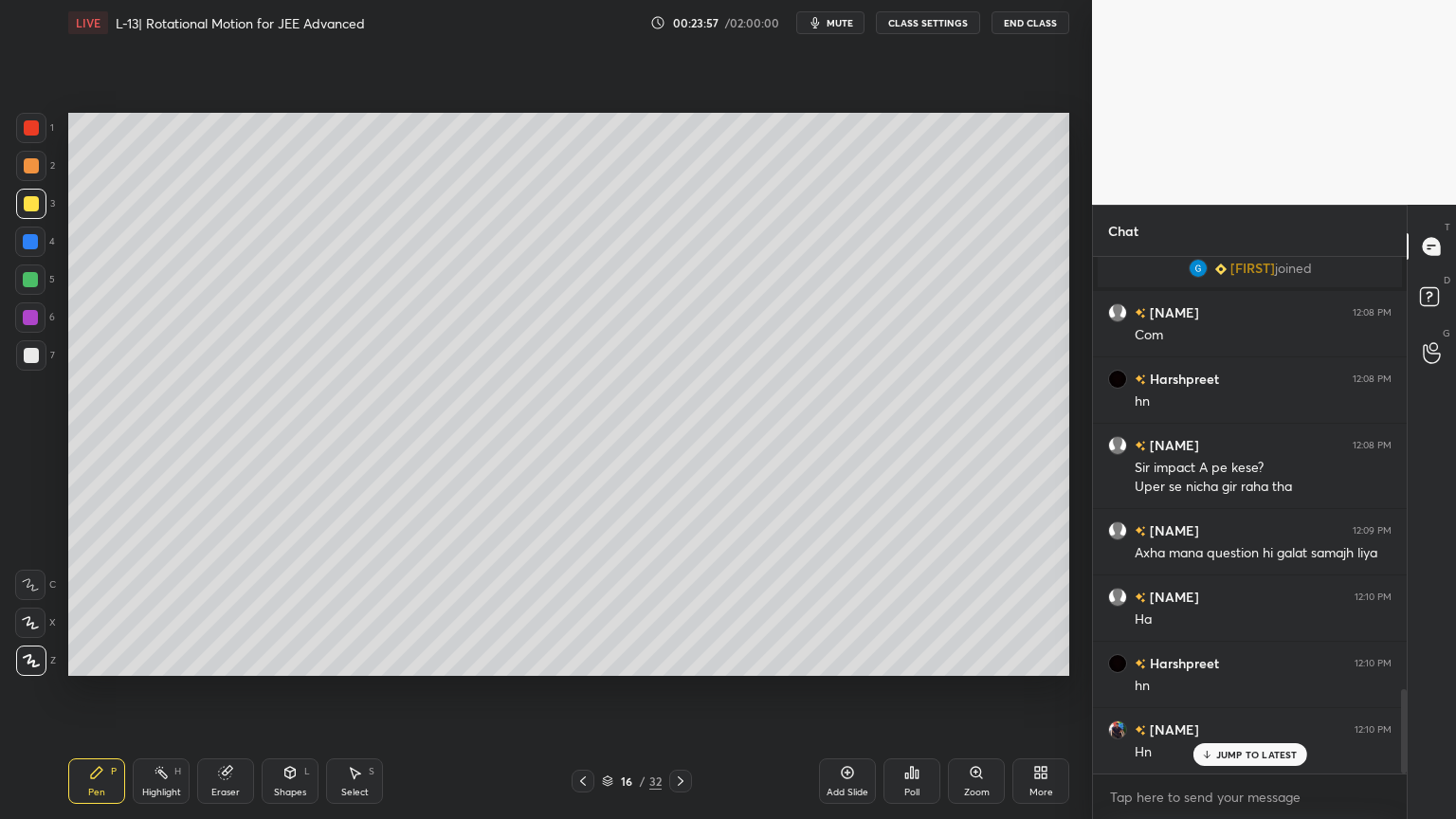 click 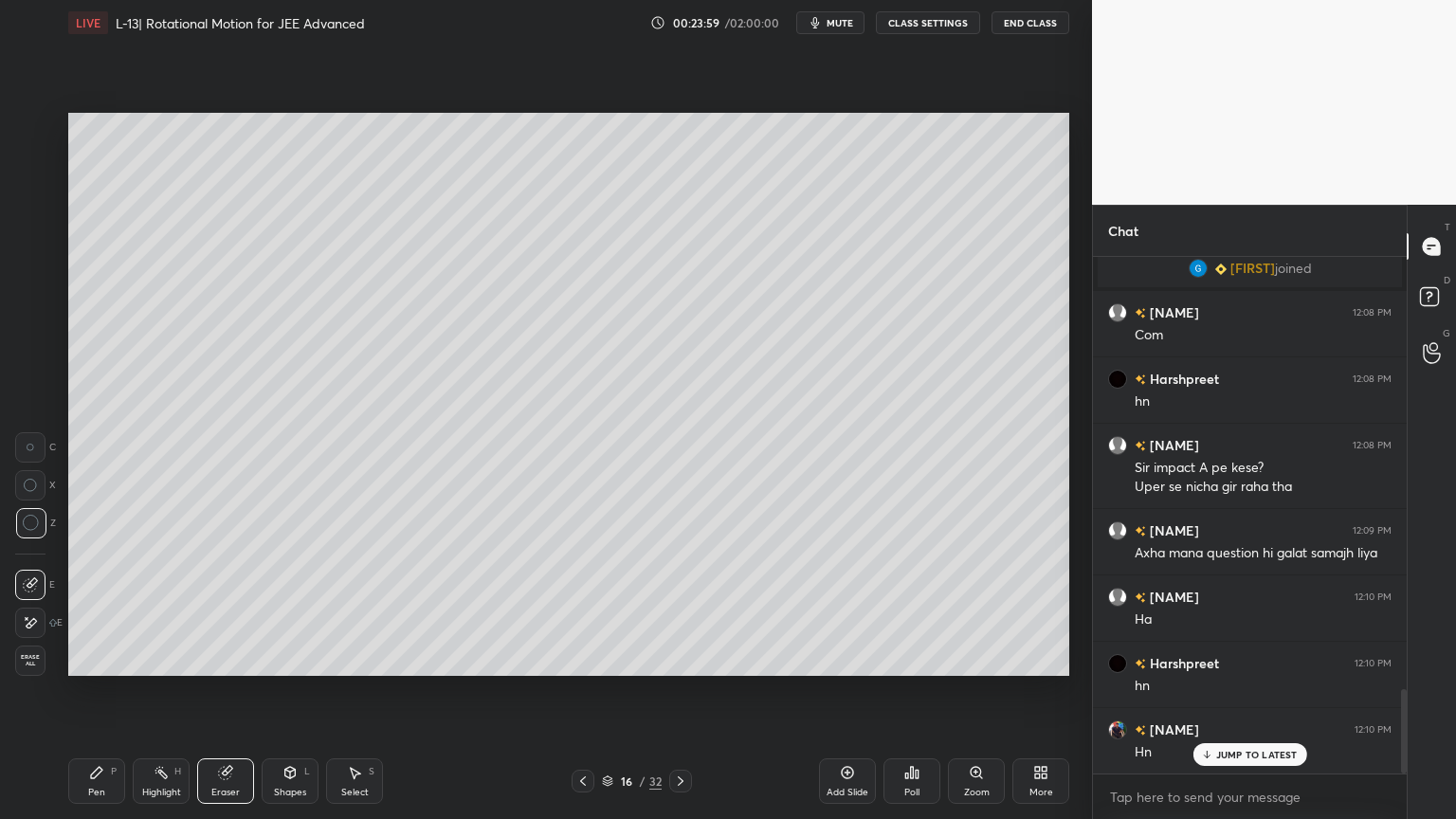 click on "Pen" at bounding box center [97, 792] 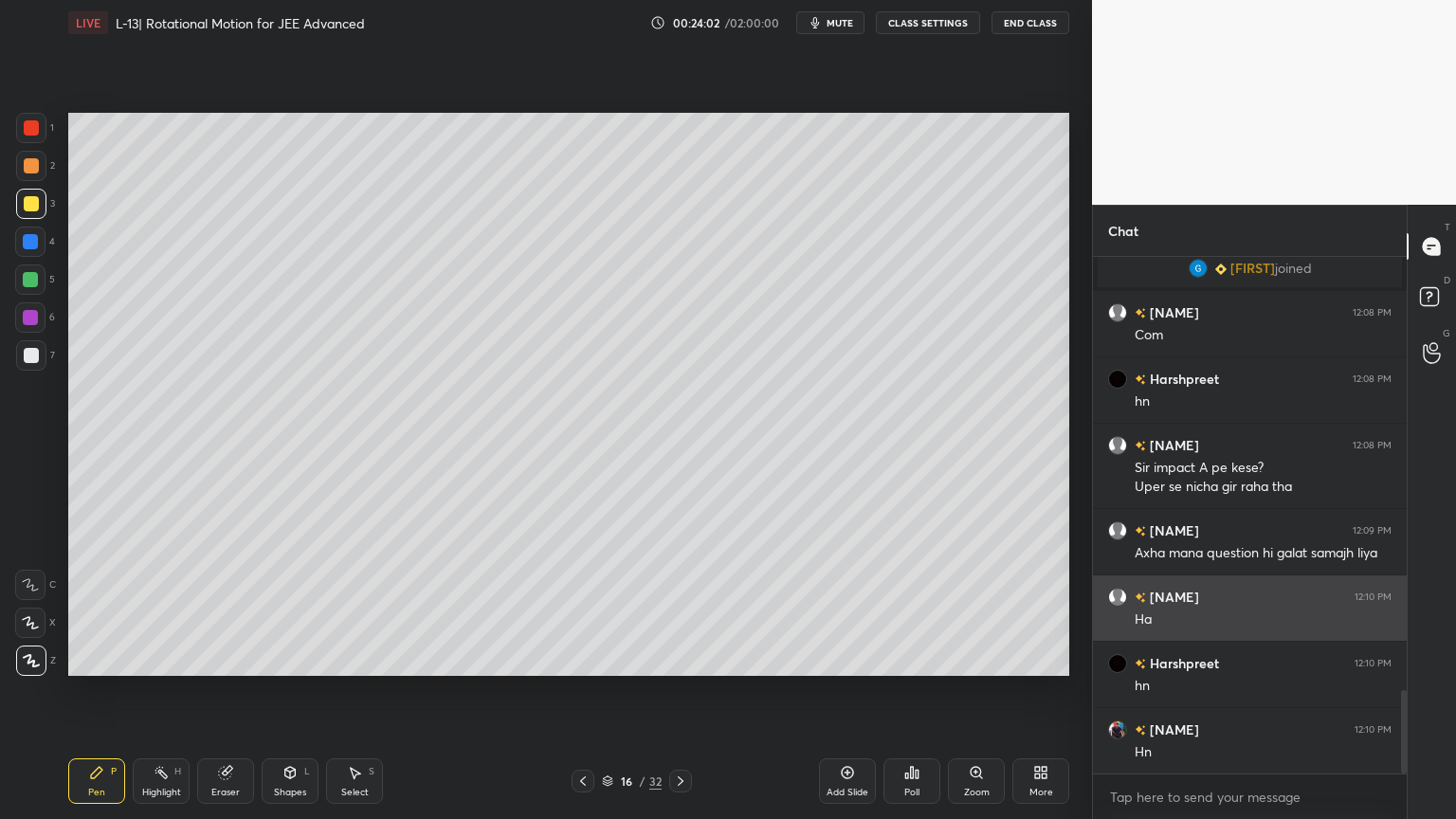 scroll, scrollTop: 2692, scrollLeft: 0, axis: vertical 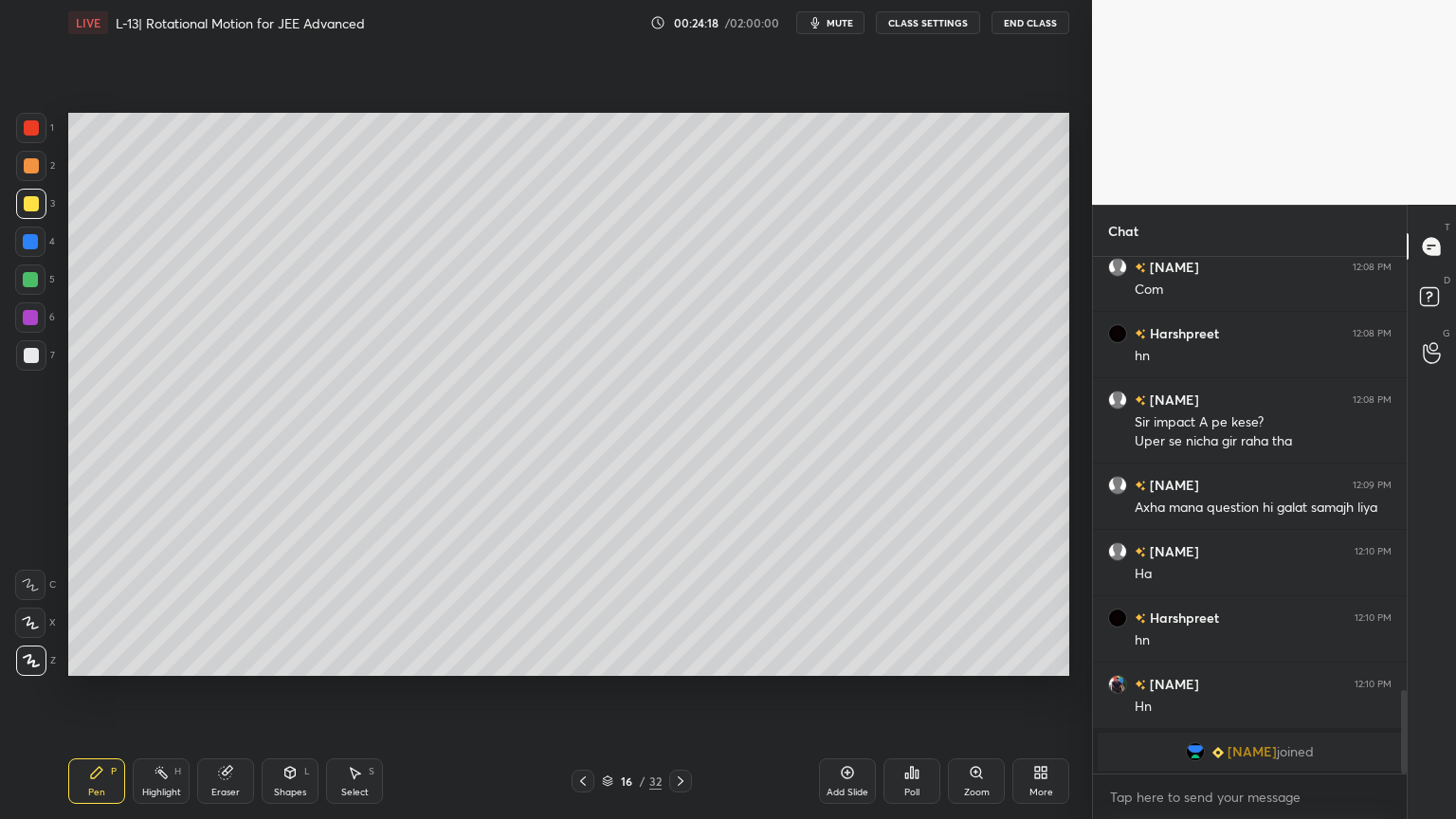 click at bounding box center (30, 318) 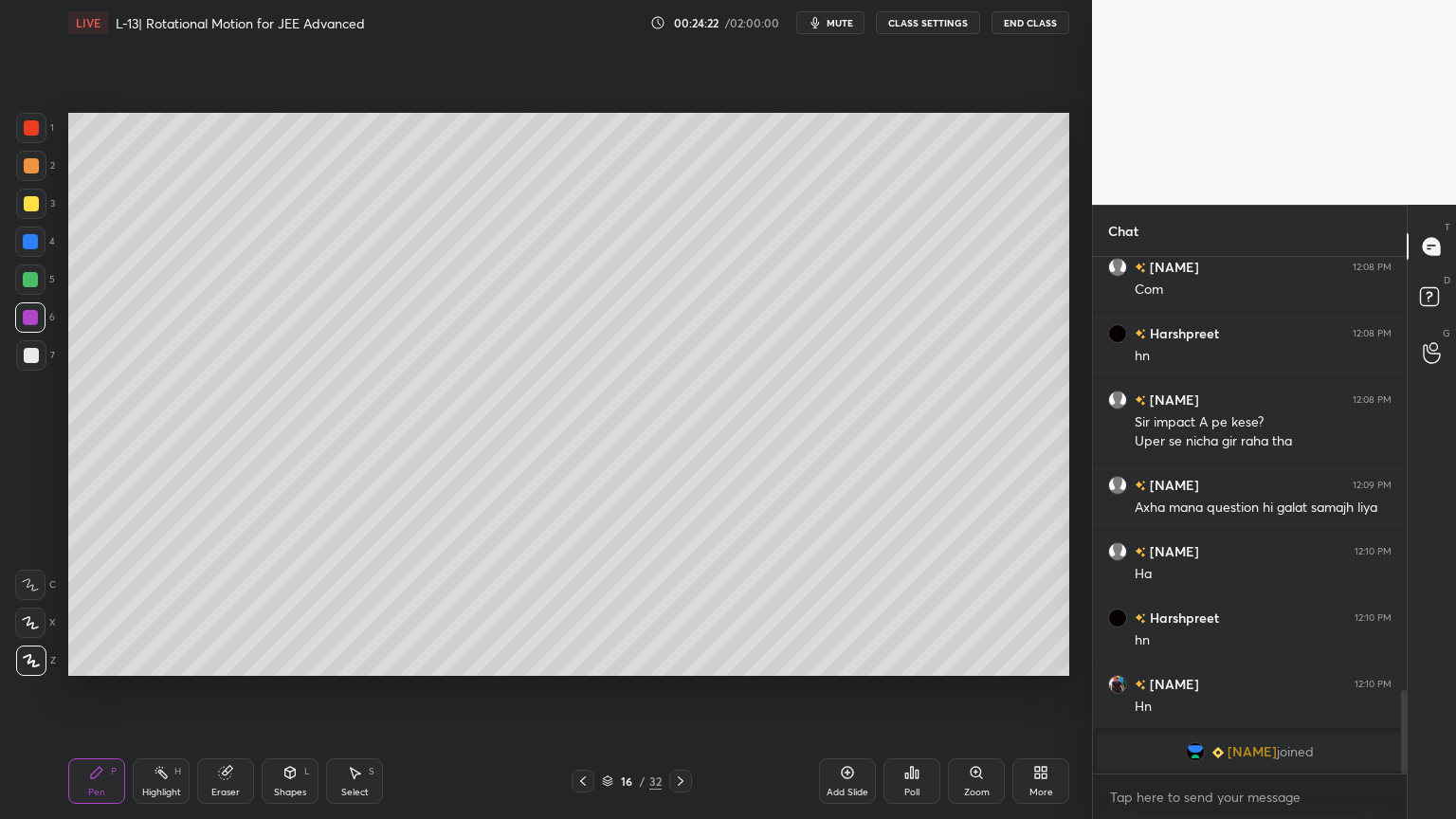 click on "1 2 3 4 5 6 7 C X Z C X Z E E Erase all   H H" at bounding box center (30, 394) 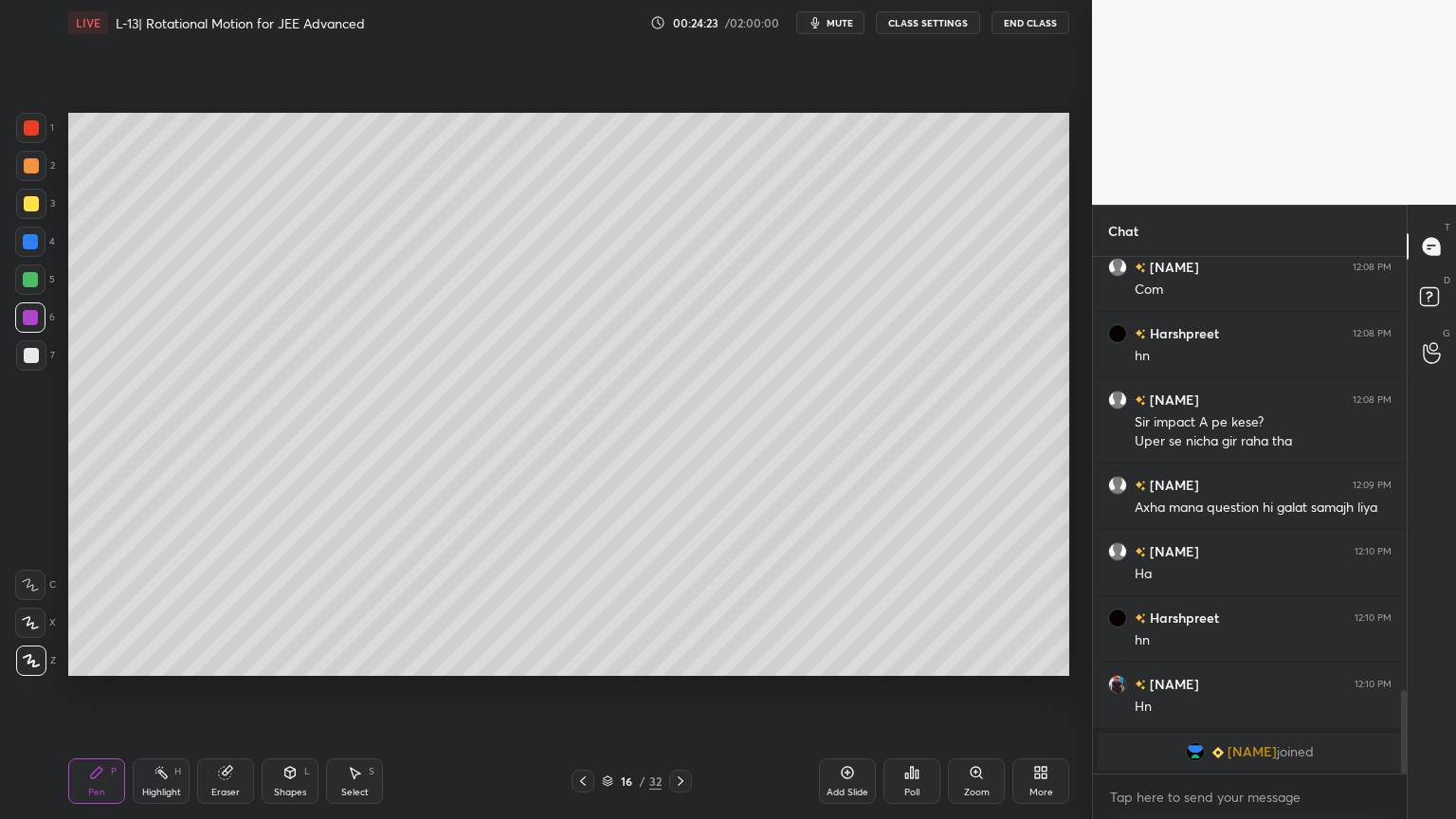 click at bounding box center [31, 355] 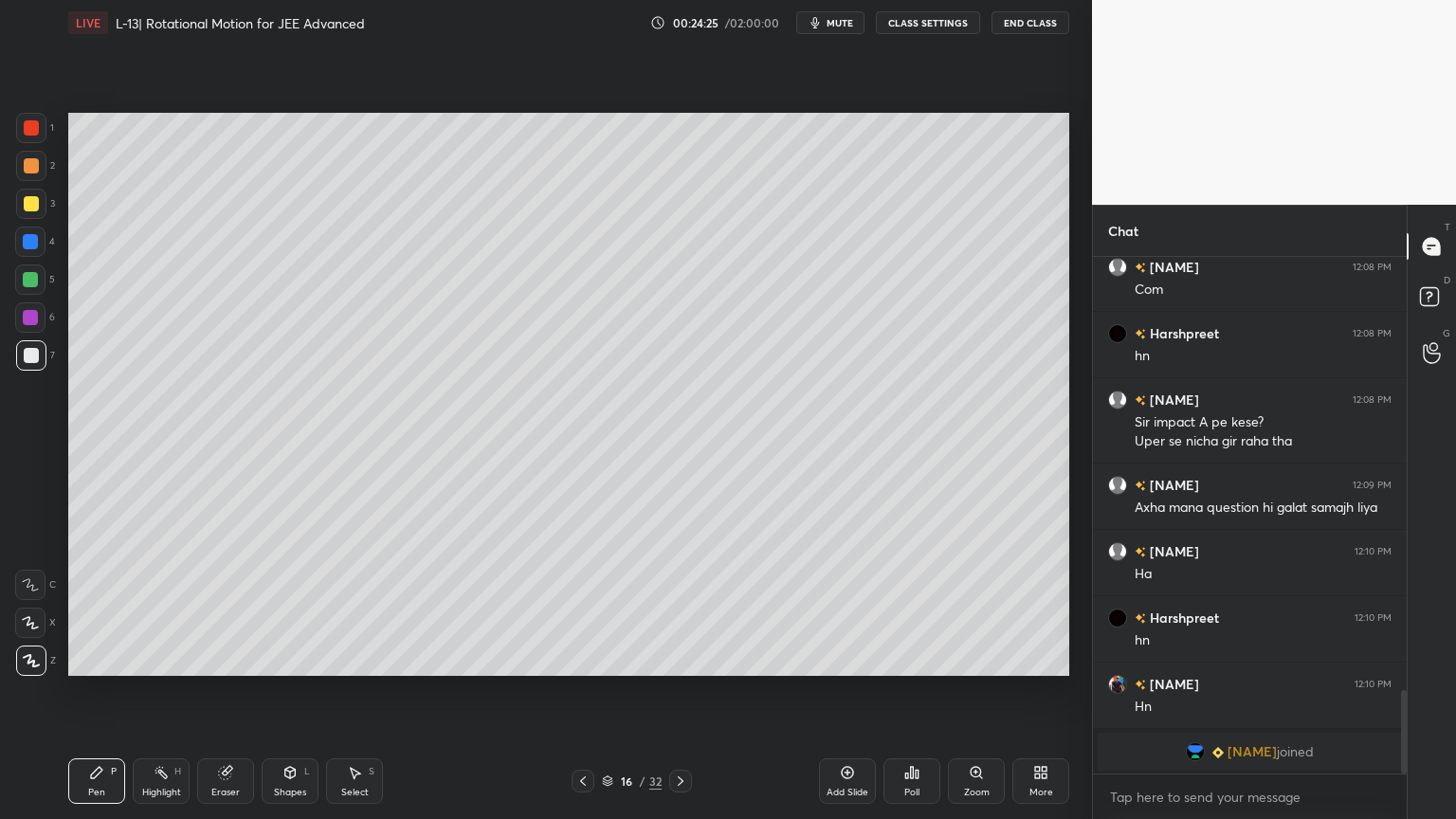 click on "Highlight H" at bounding box center [161, 781] 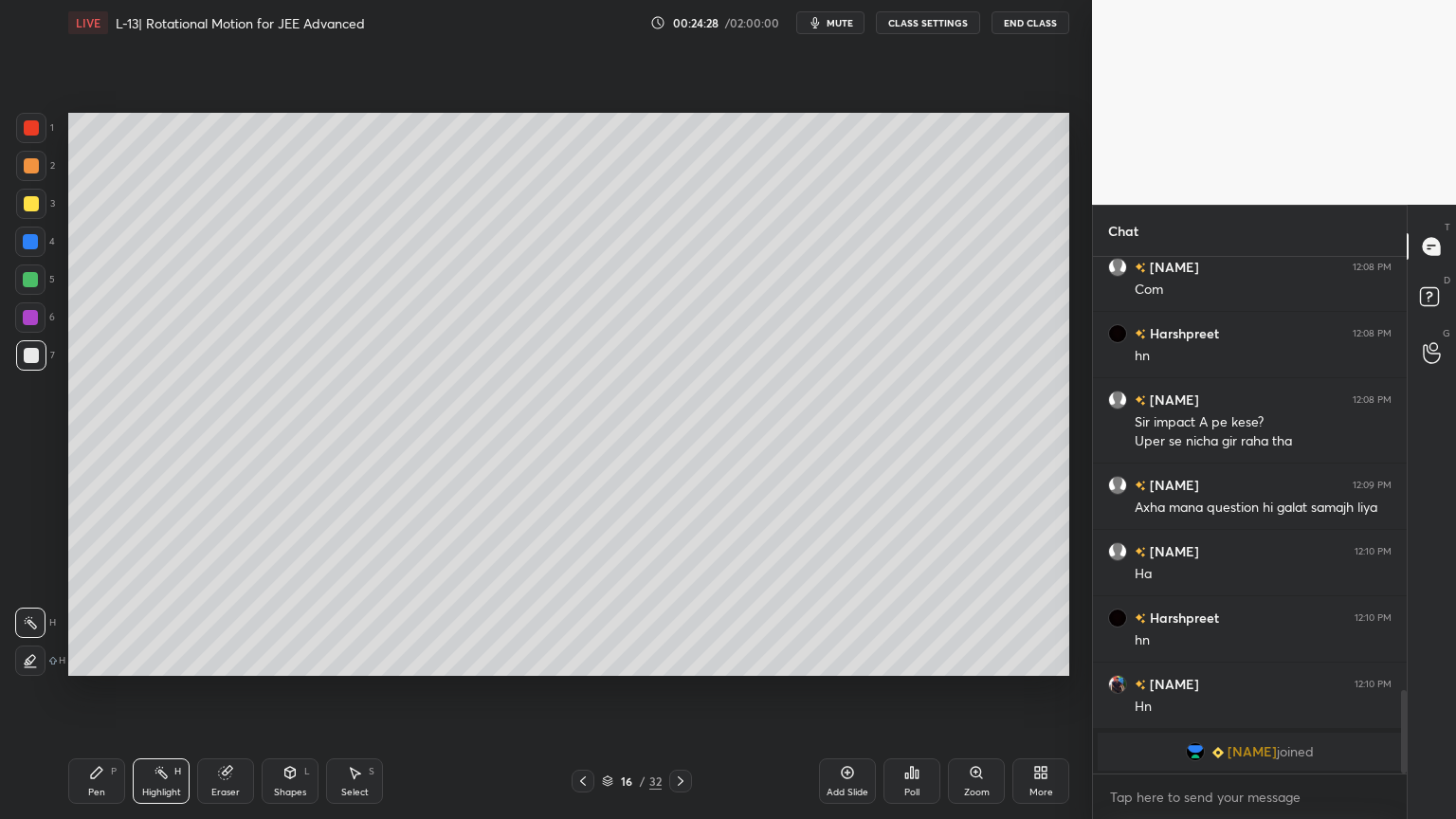 click at bounding box center [31, 204] 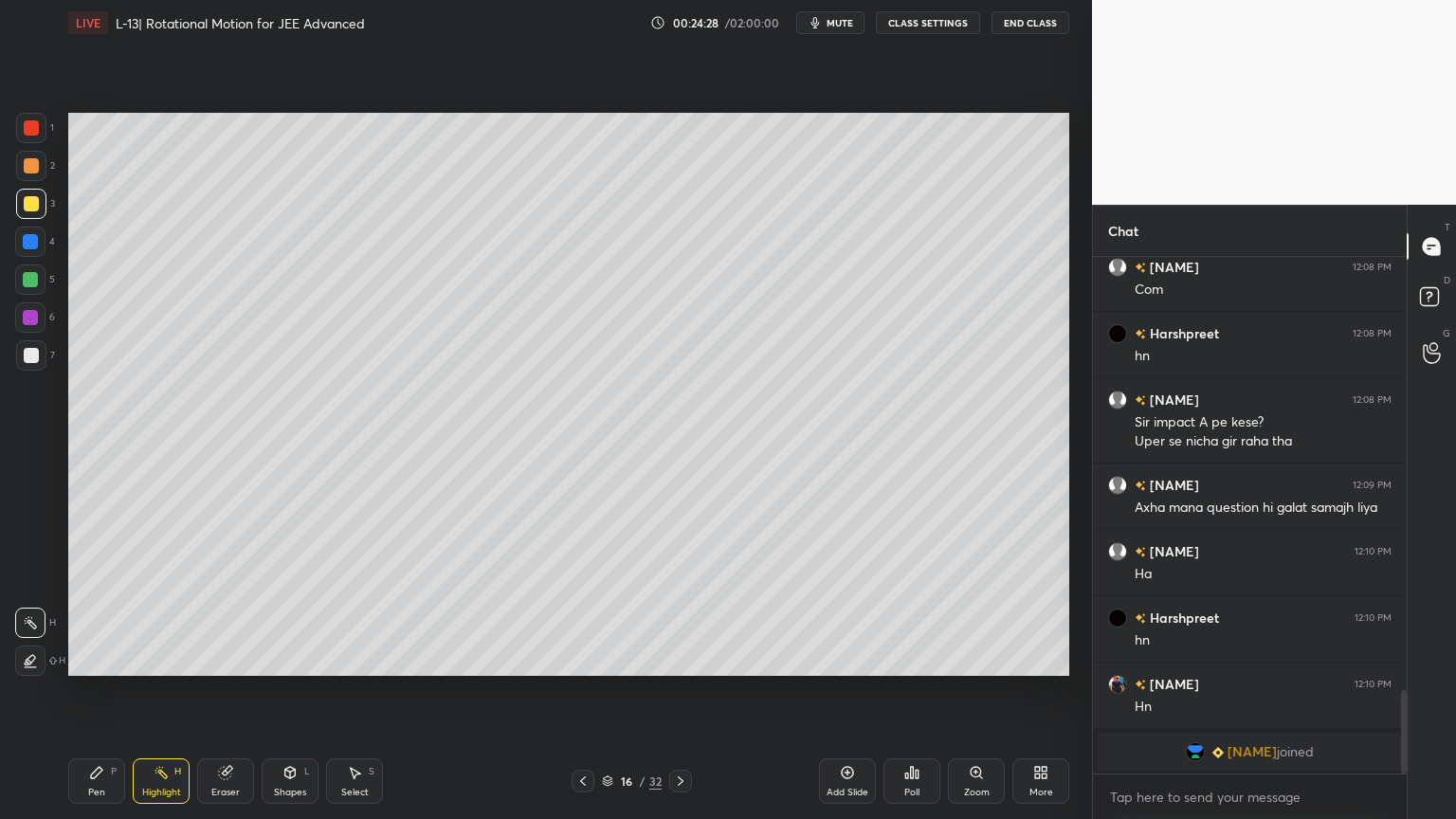 click at bounding box center [31, 166] 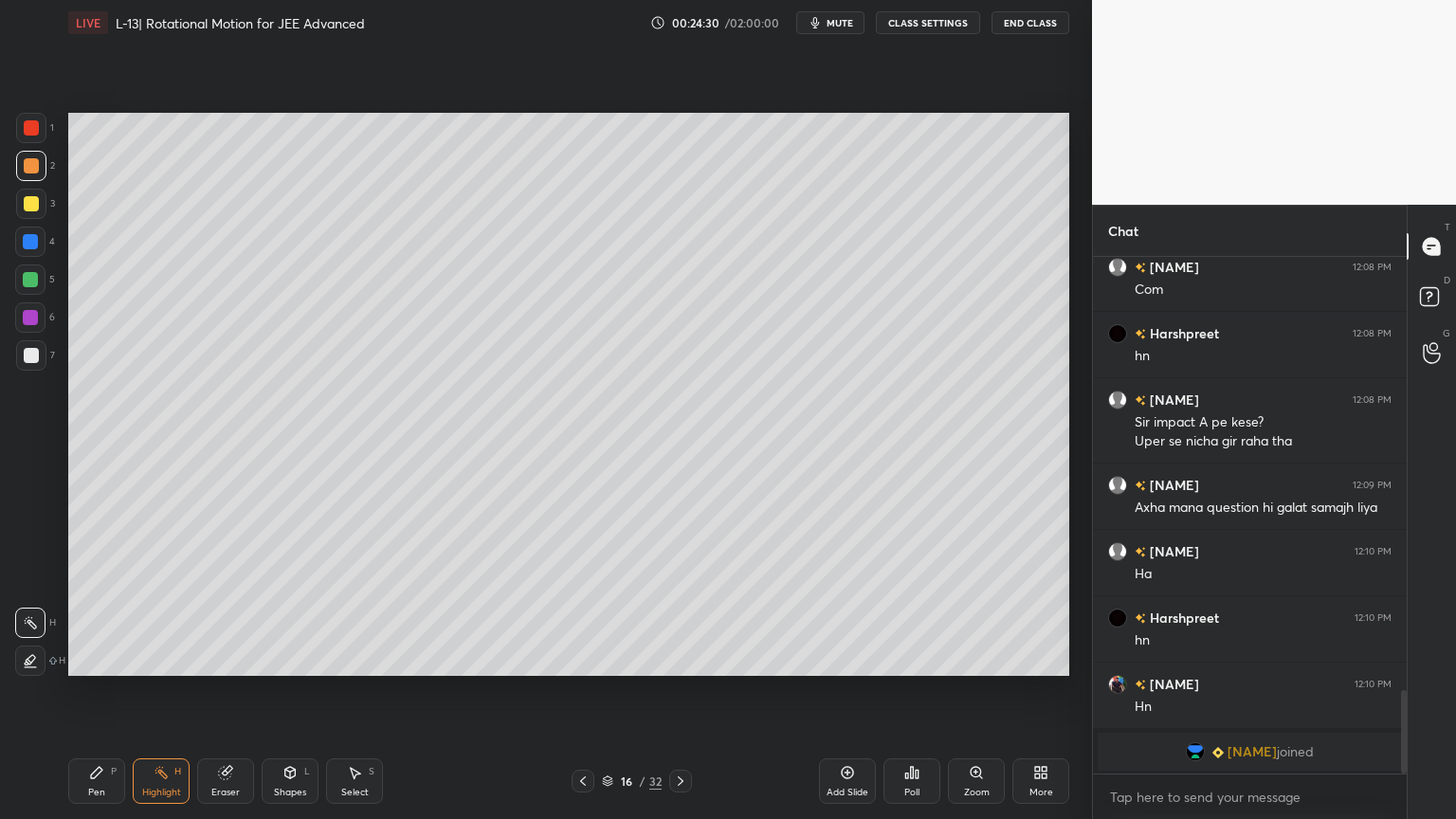 click 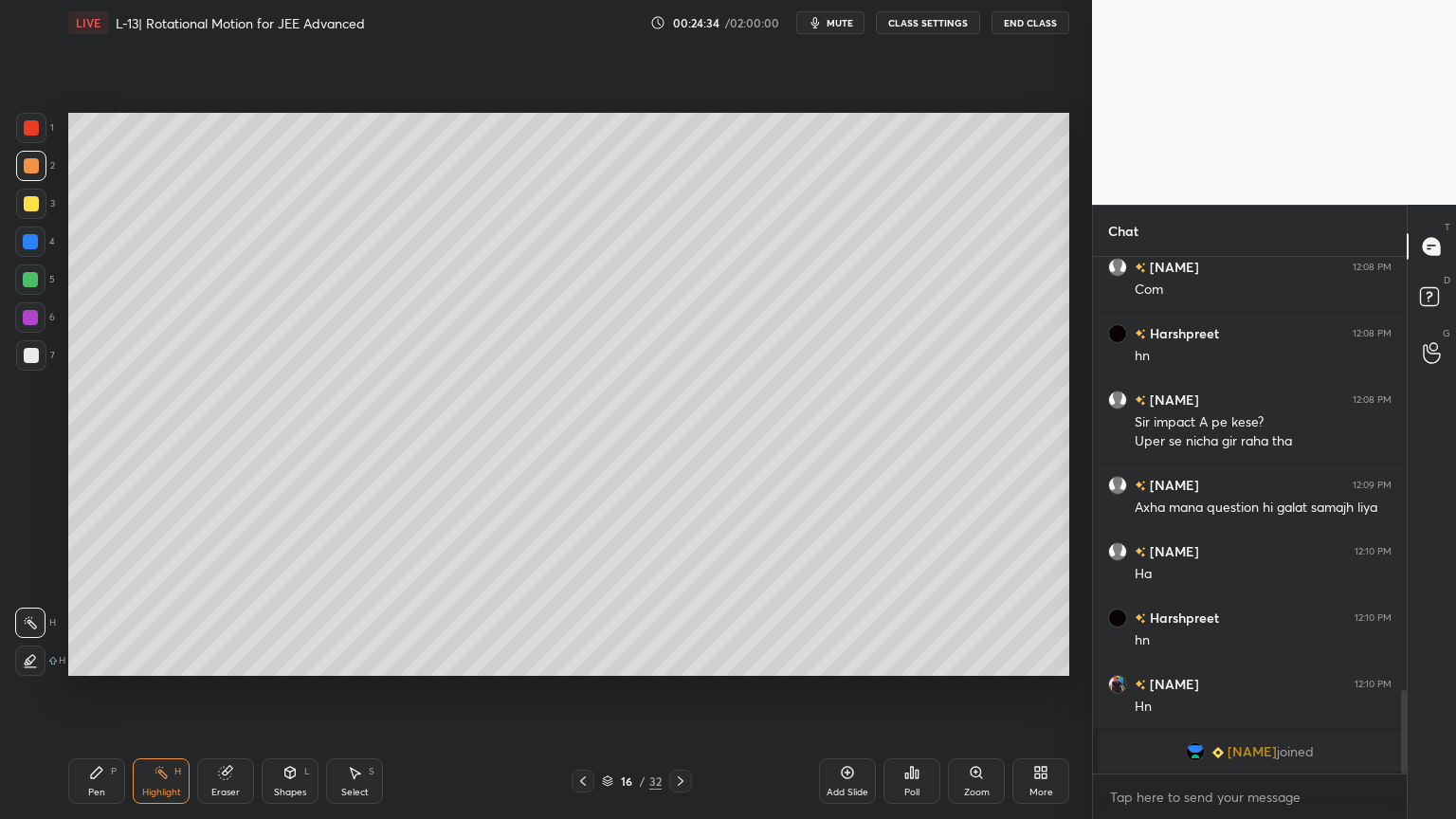 click on "Pen P" at bounding box center (97, 781) 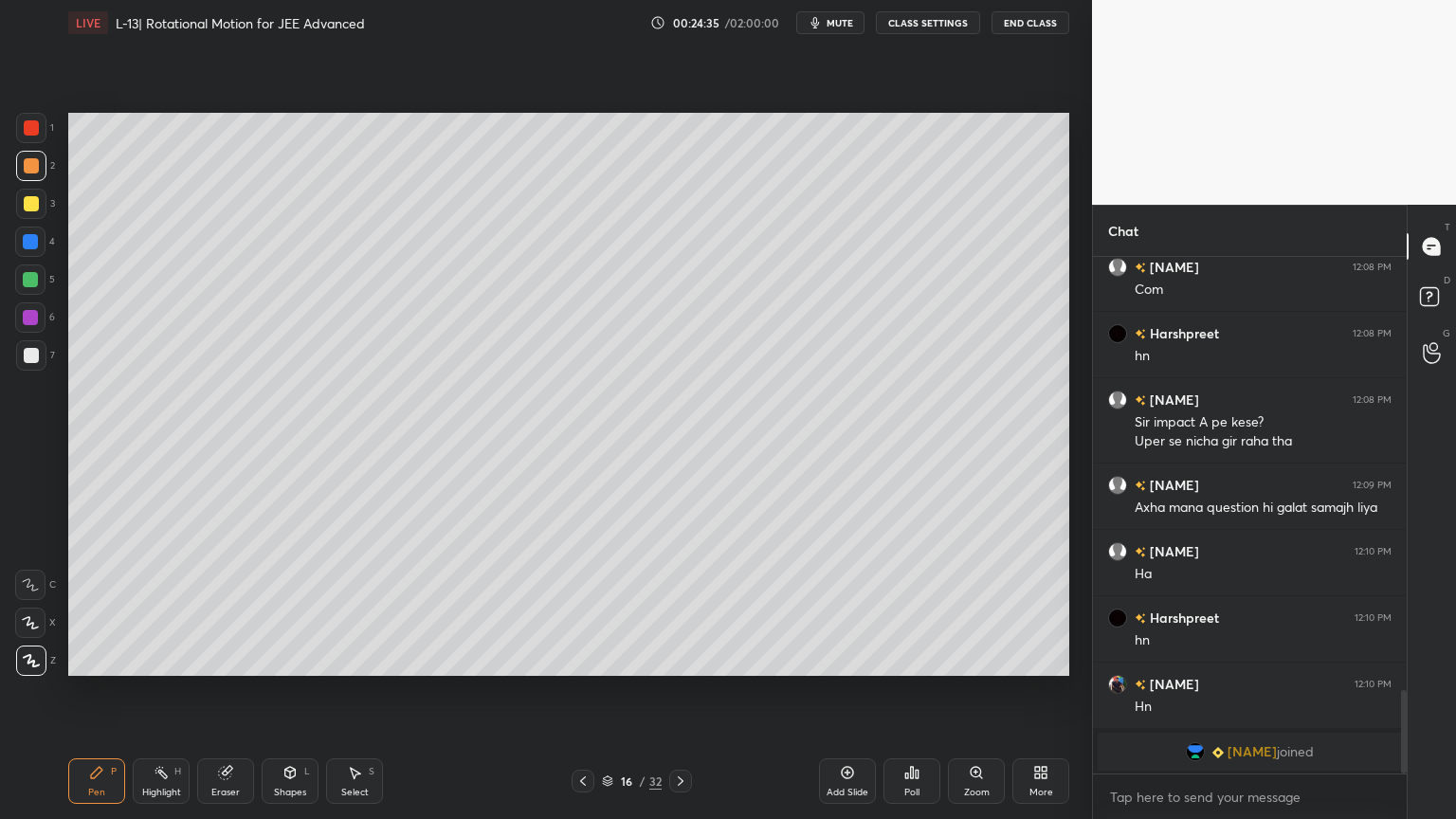 click at bounding box center (30, 318) 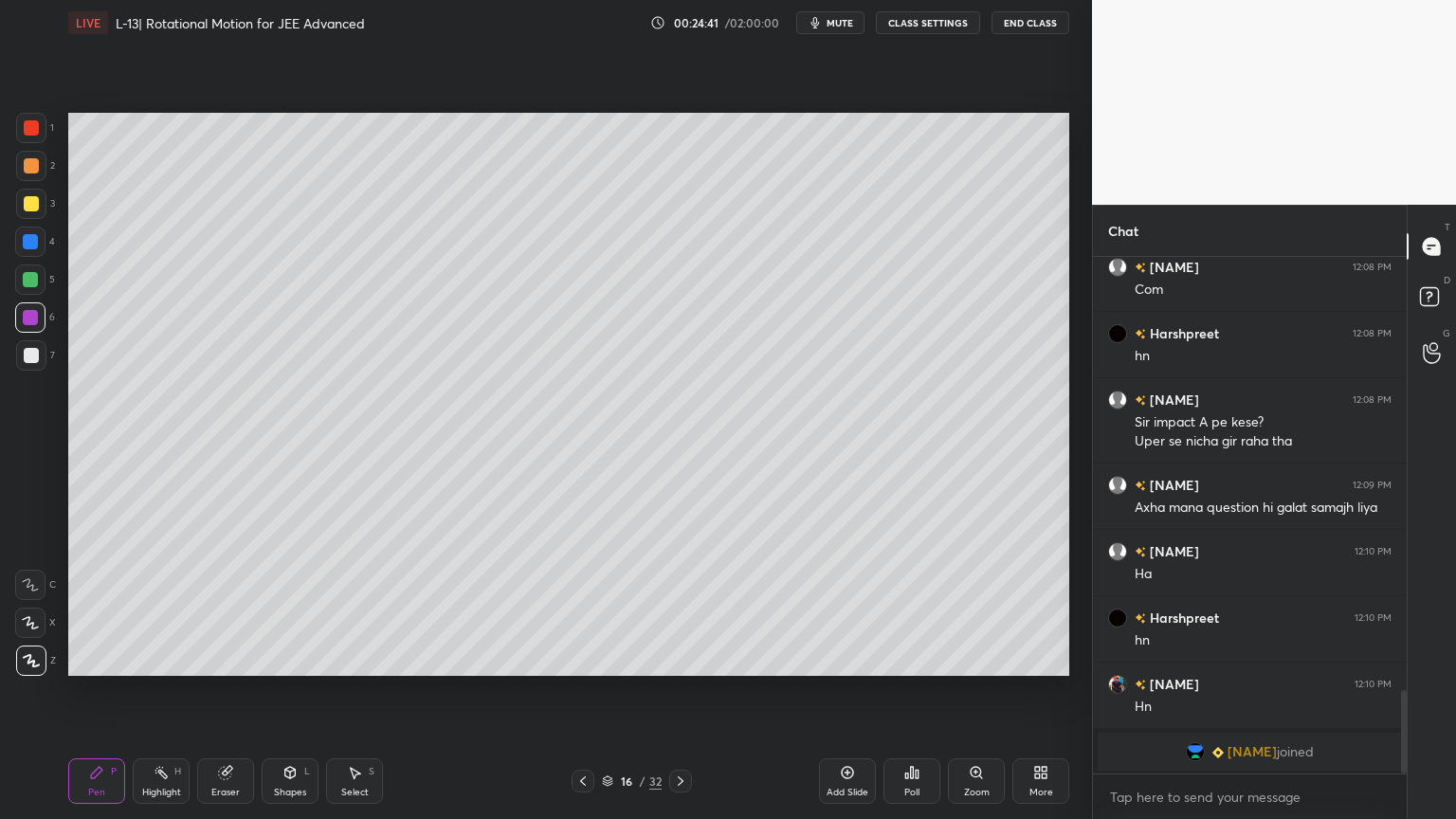 click 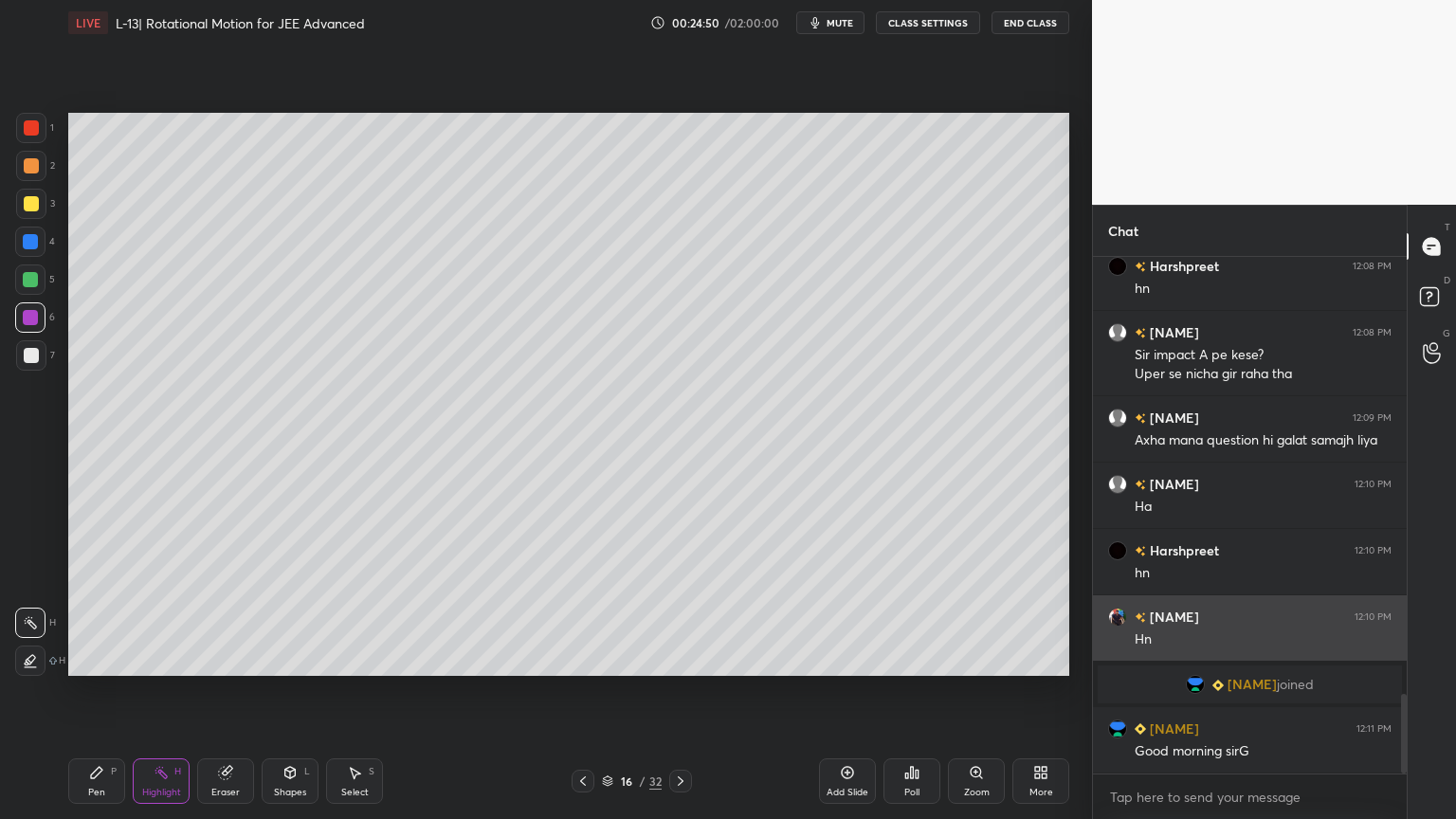 scroll, scrollTop: 2825, scrollLeft: 0, axis: vertical 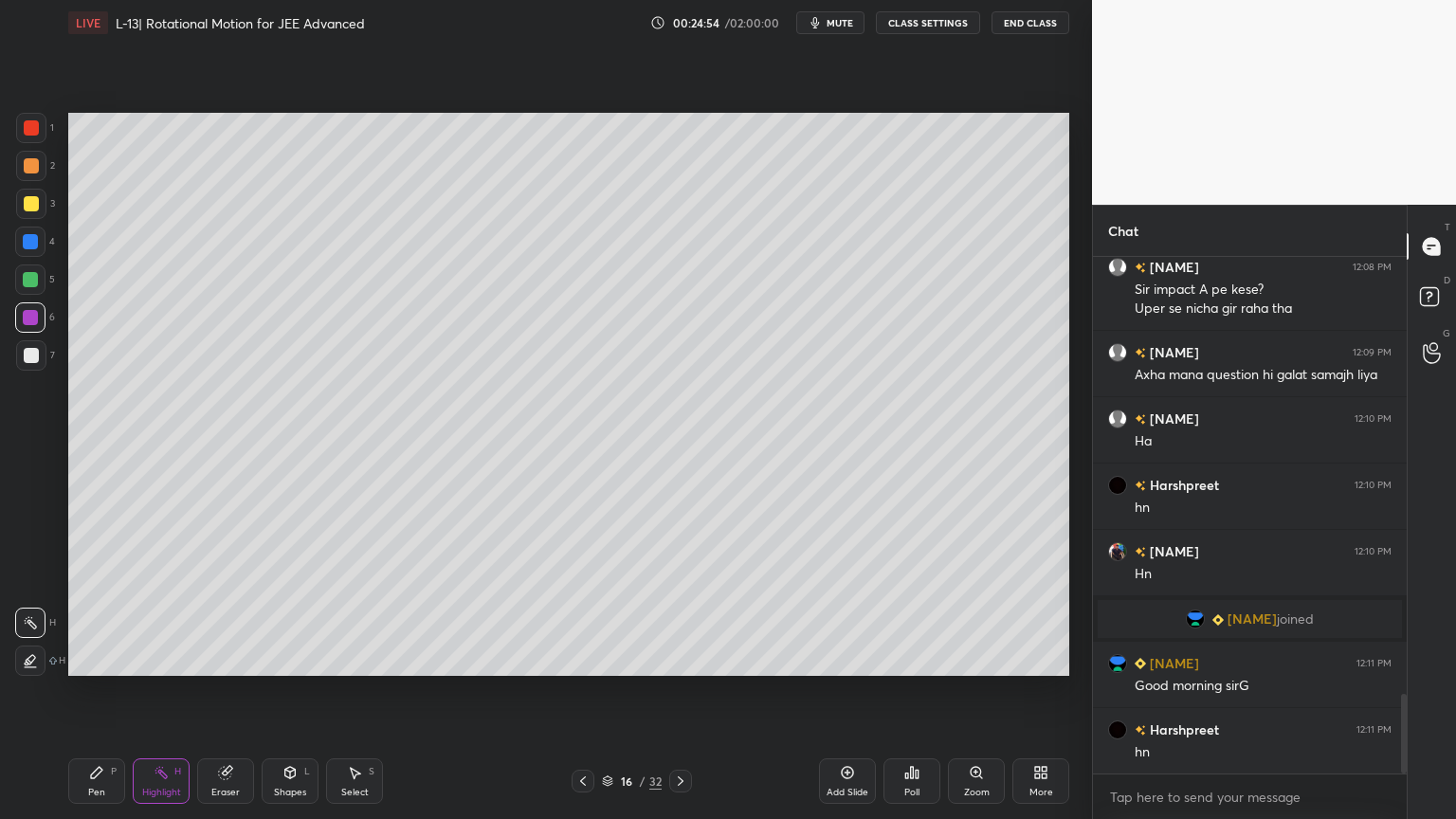 click 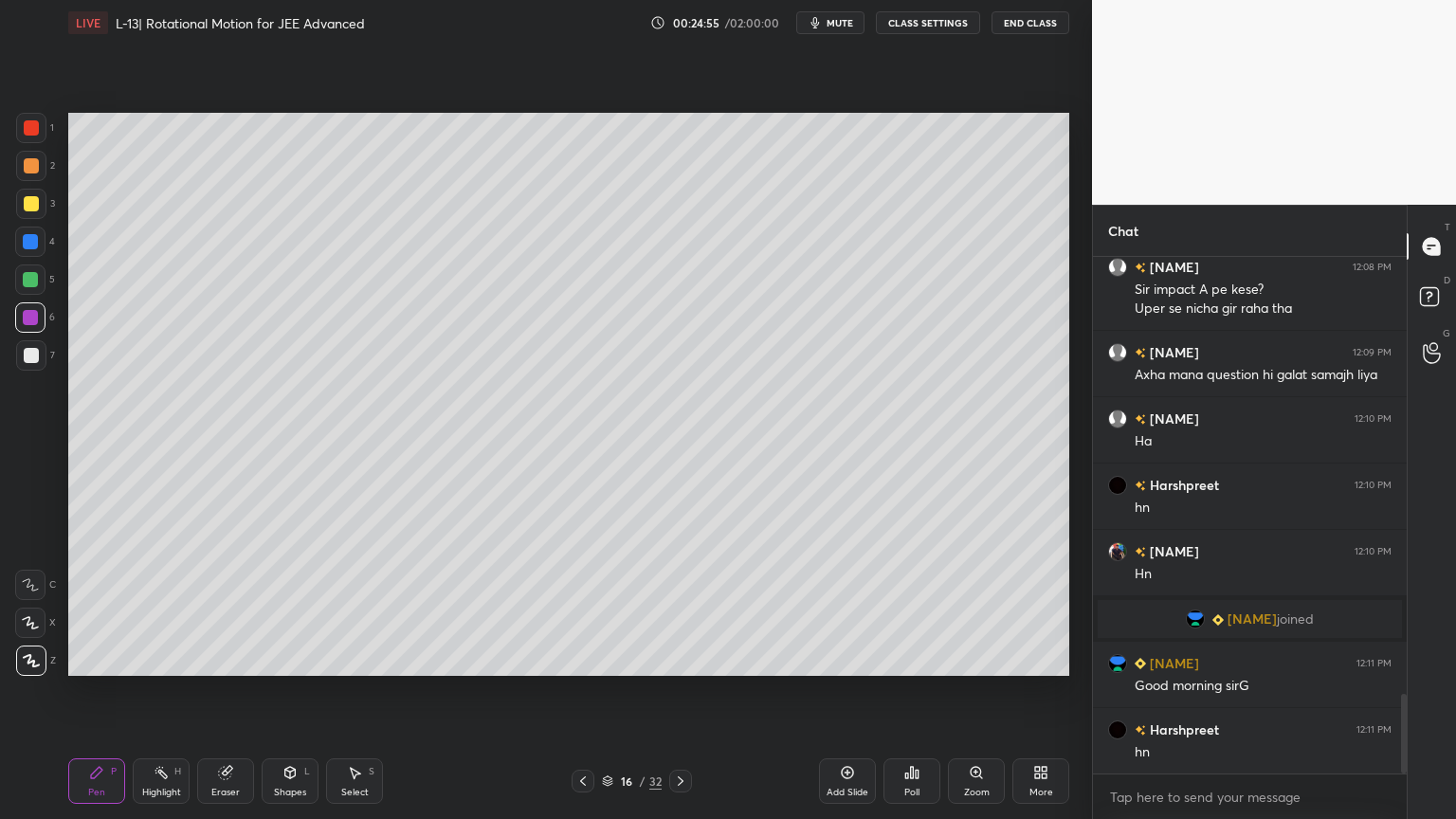 click at bounding box center [31, 204] 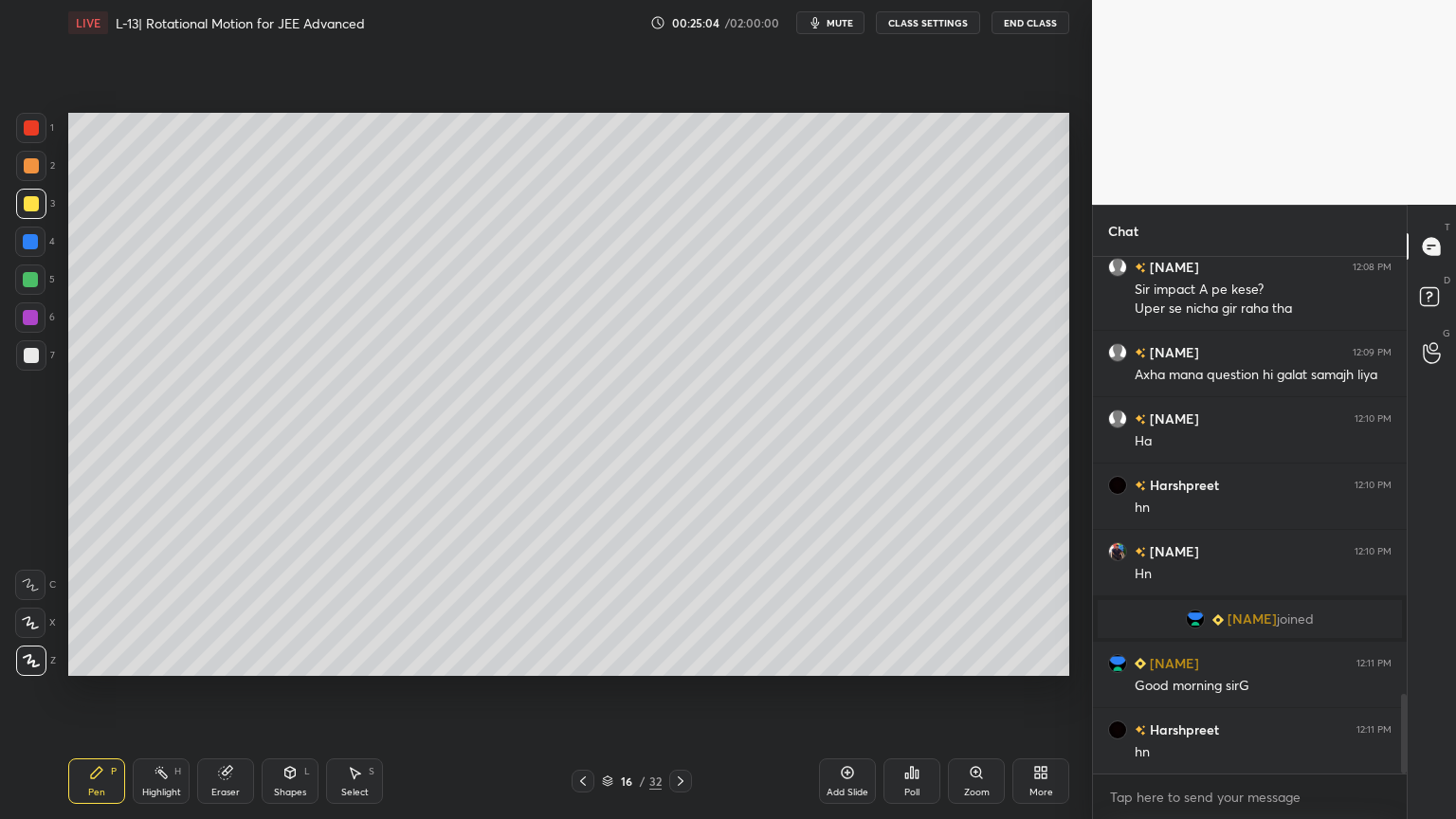 click 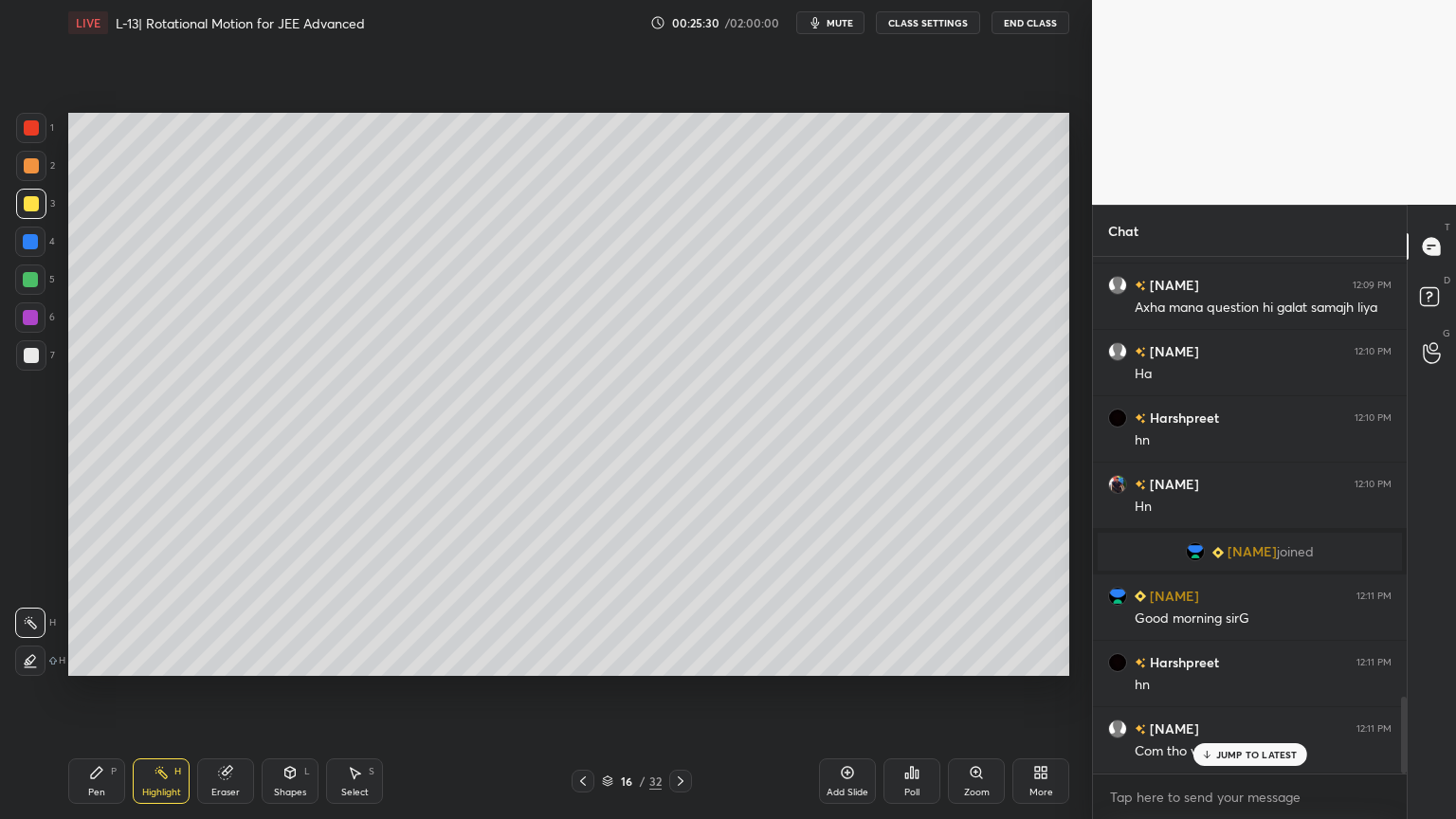 scroll, scrollTop: 2958, scrollLeft: 0, axis: vertical 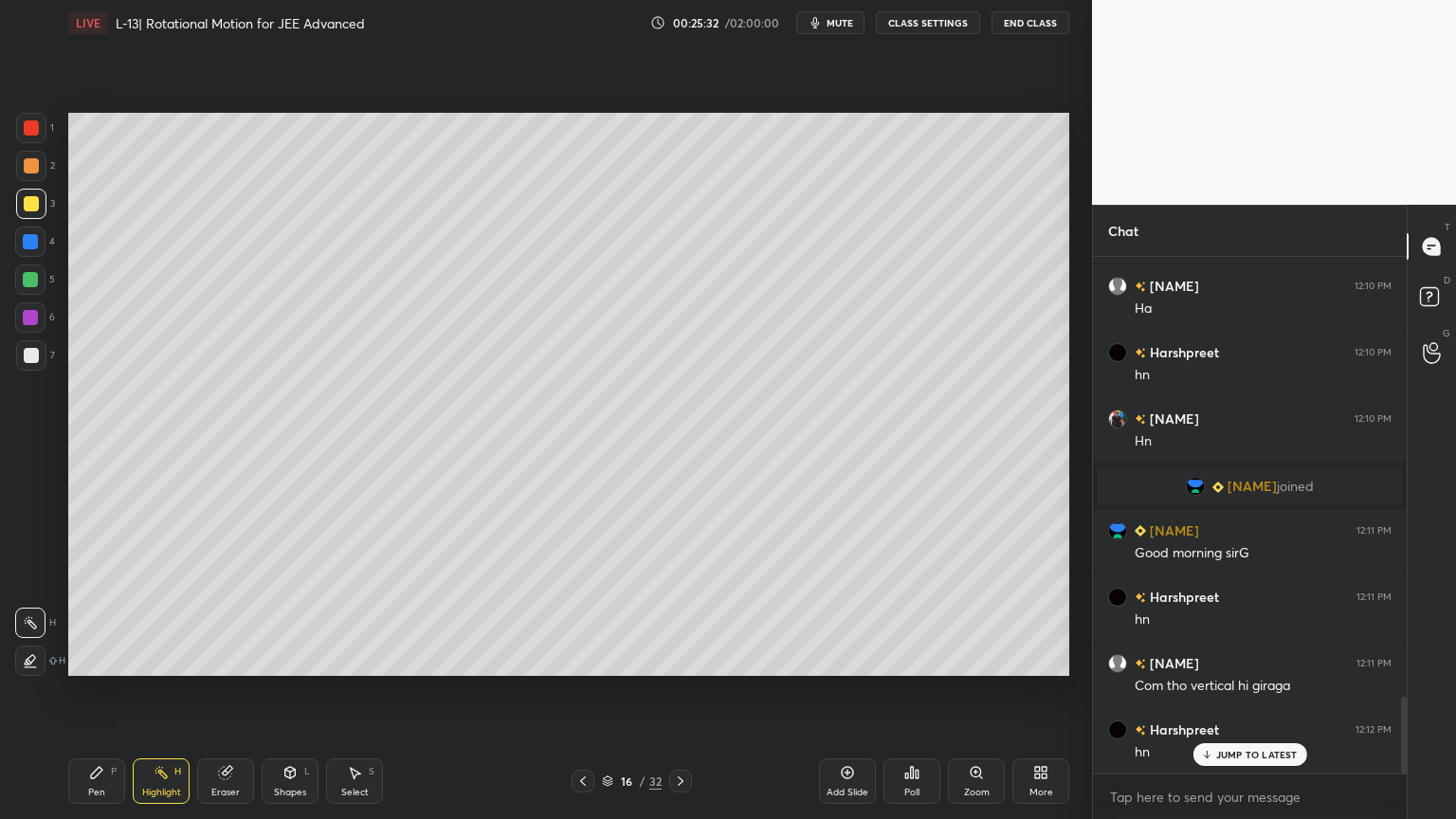 click on "Shapes L" at bounding box center (290, 781) 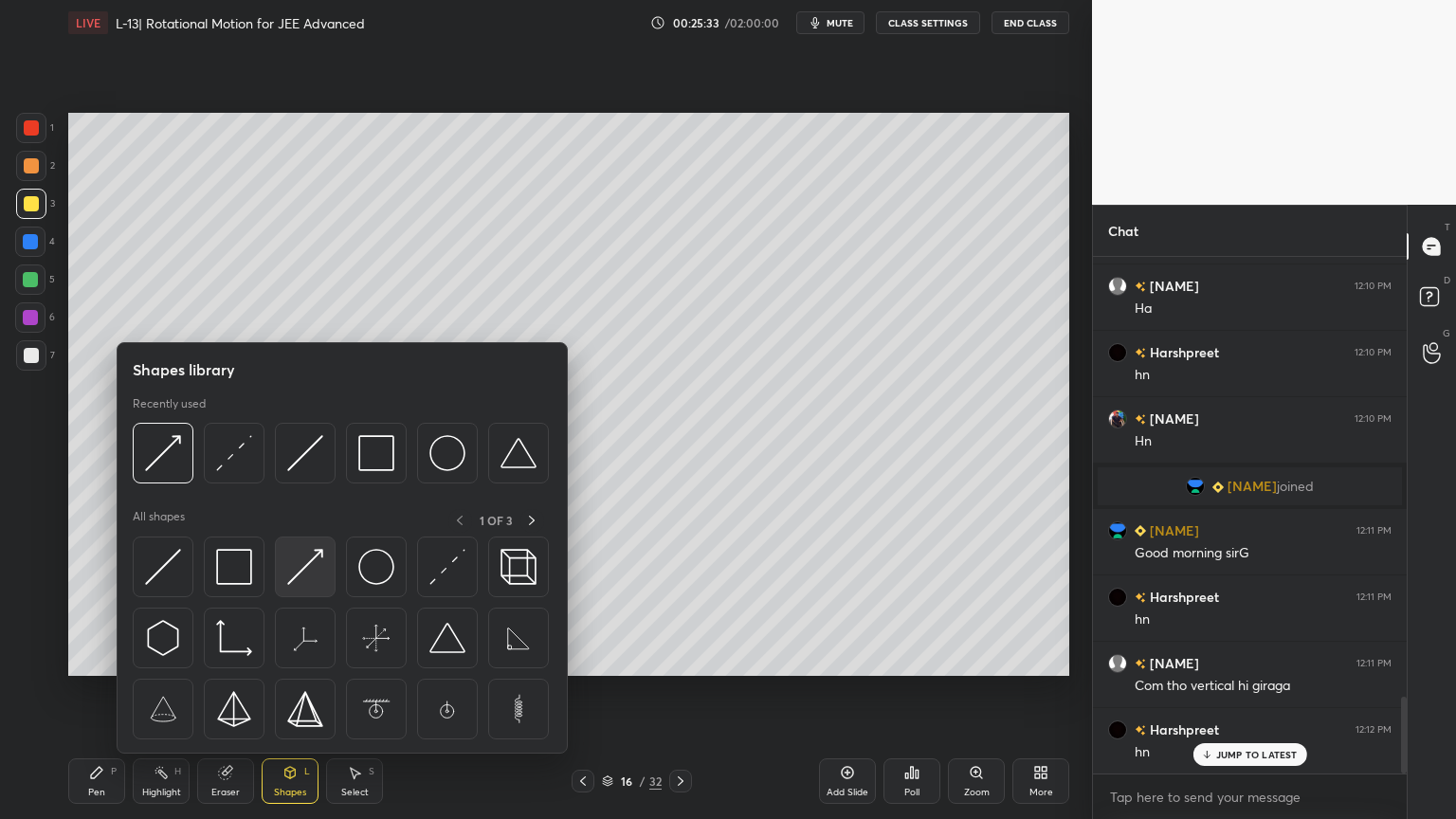click at bounding box center (305, 567) 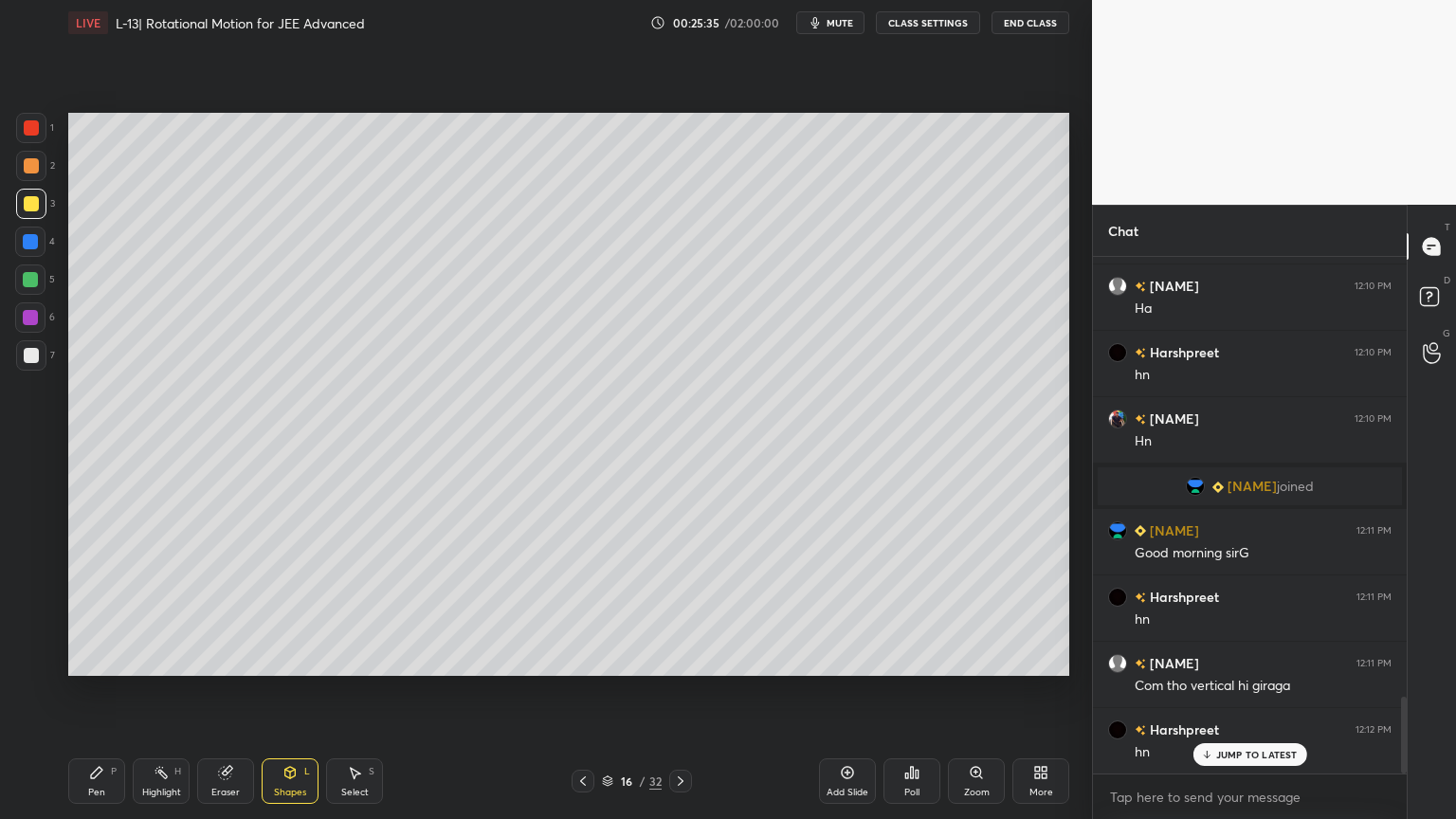 click at bounding box center (31, 355) 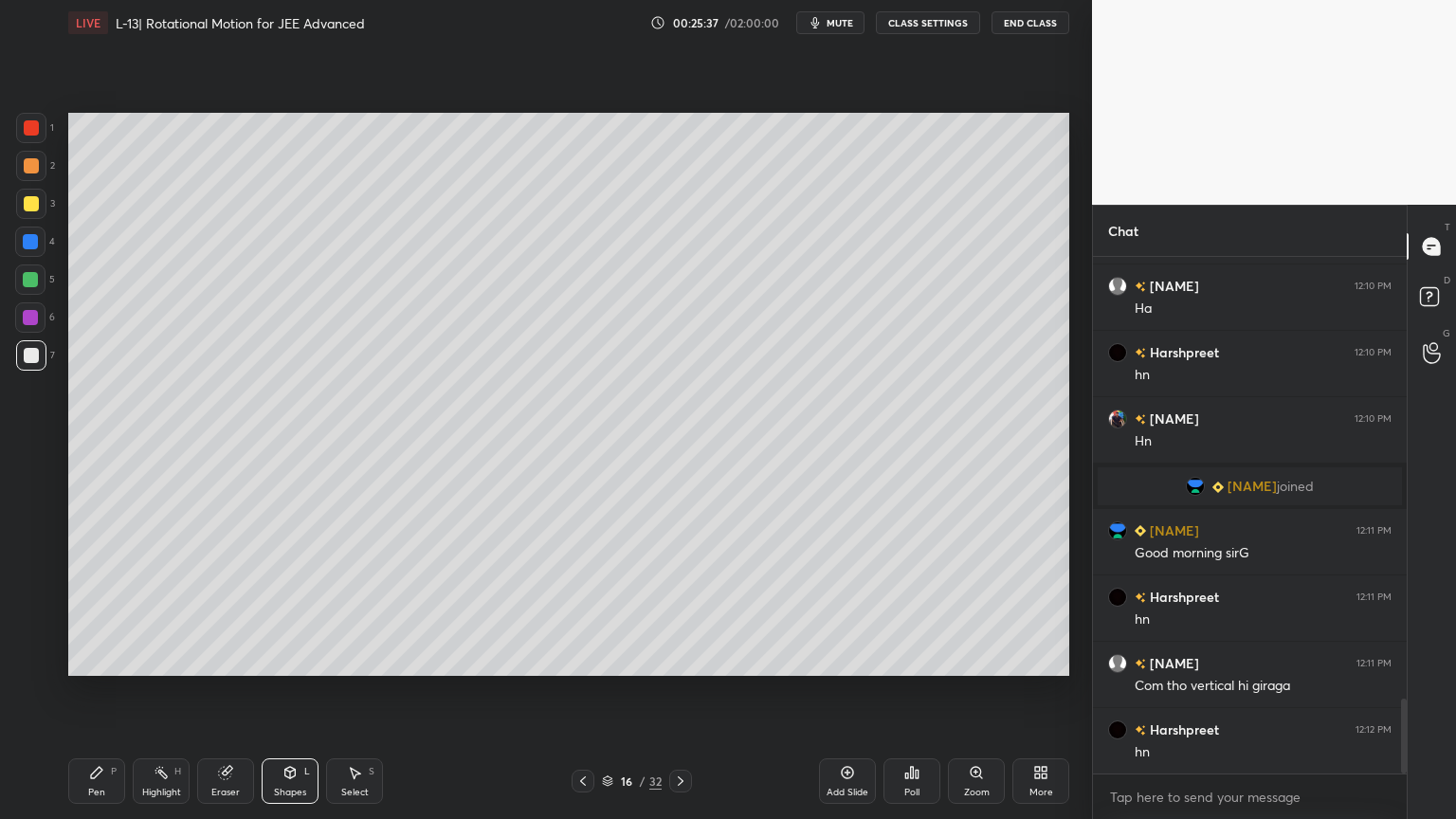 scroll, scrollTop: 3025, scrollLeft: 0, axis: vertical 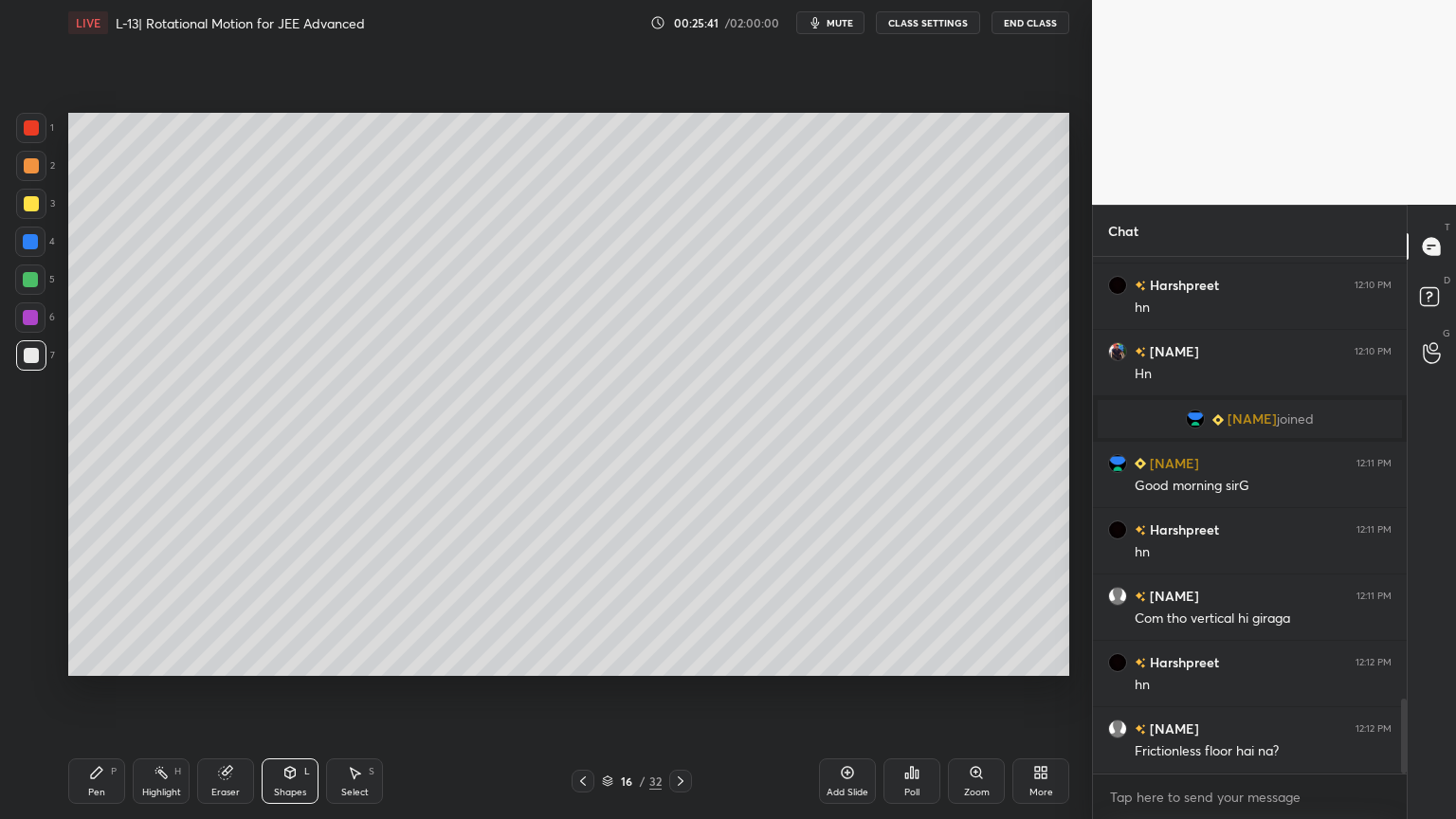 click at bounding box center (583, 781) 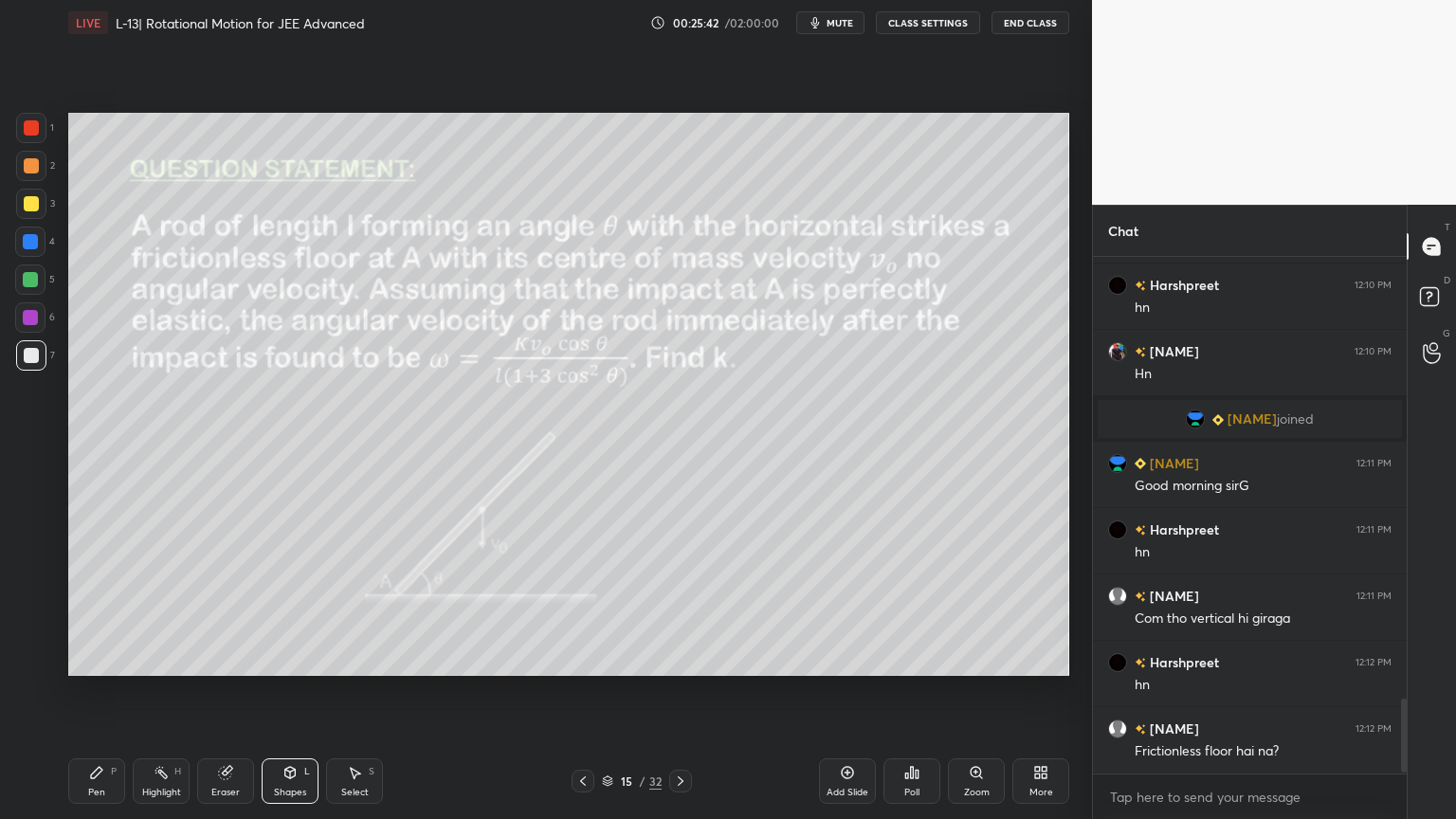 scroll, scrollTop: 3090, scrollLeft: 0, axis: vertical 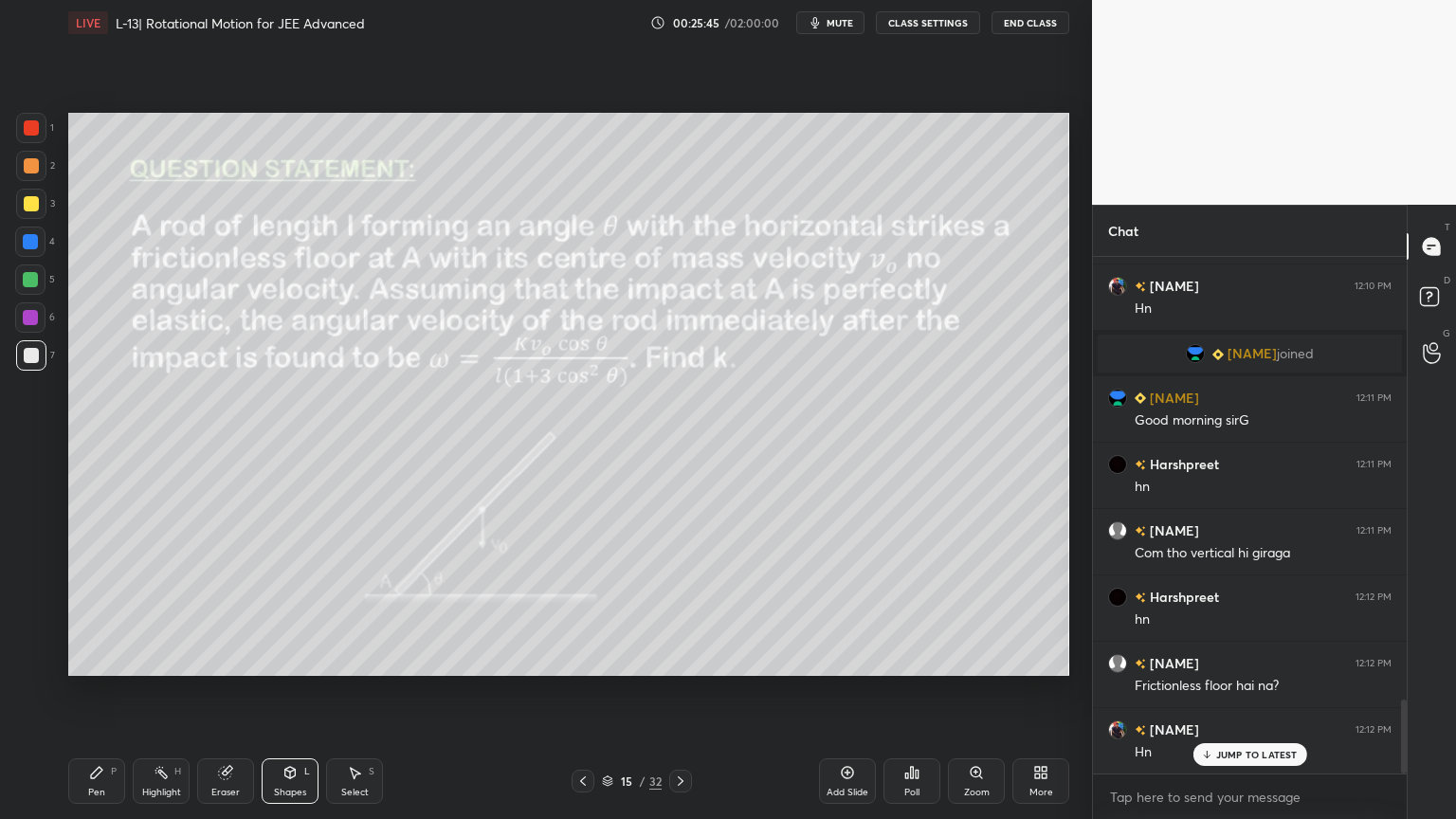 click on "Eraser" at bounding box center (226, 781) 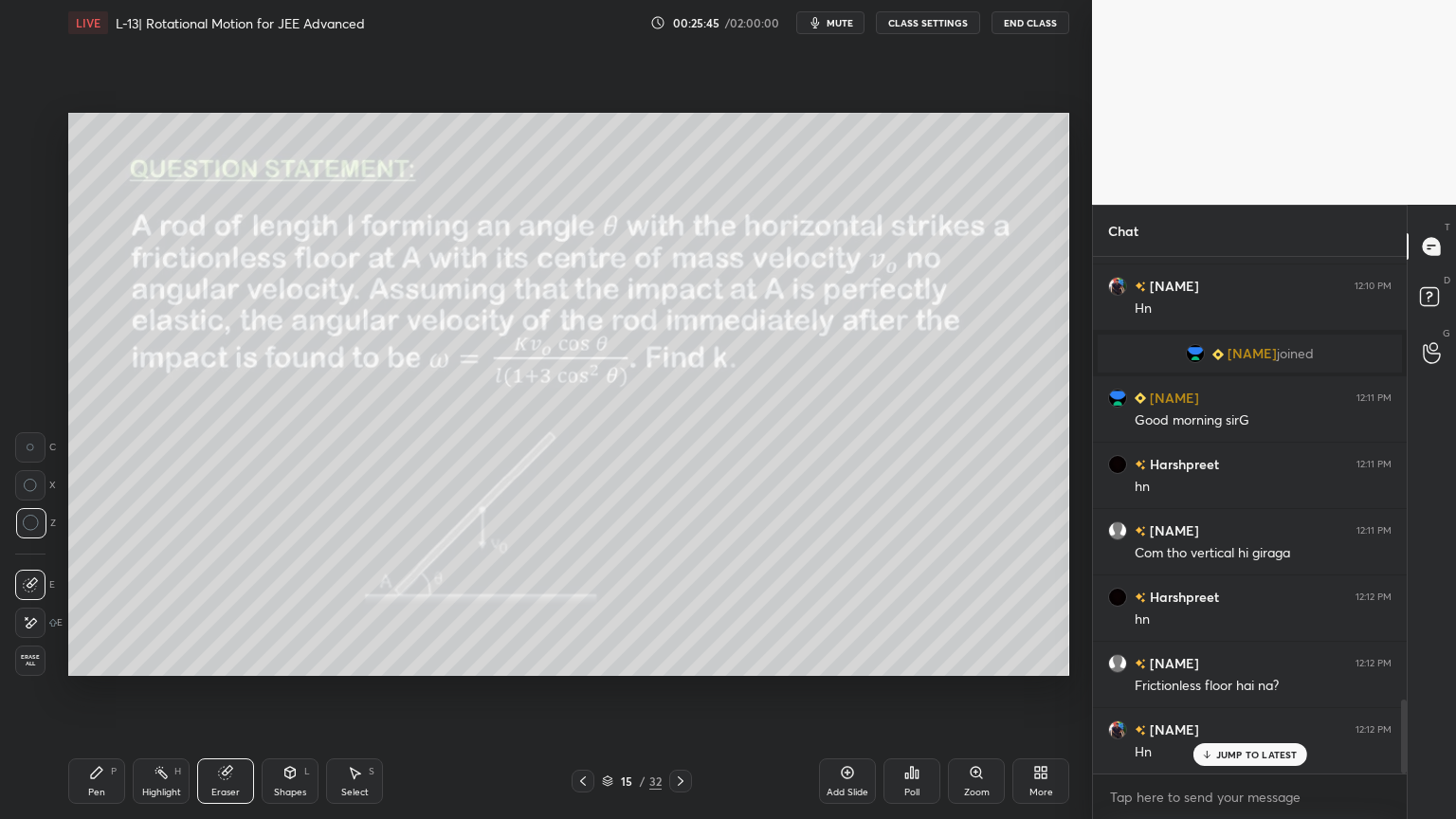 click on "Shapes L" at bounding box center [290, 781] 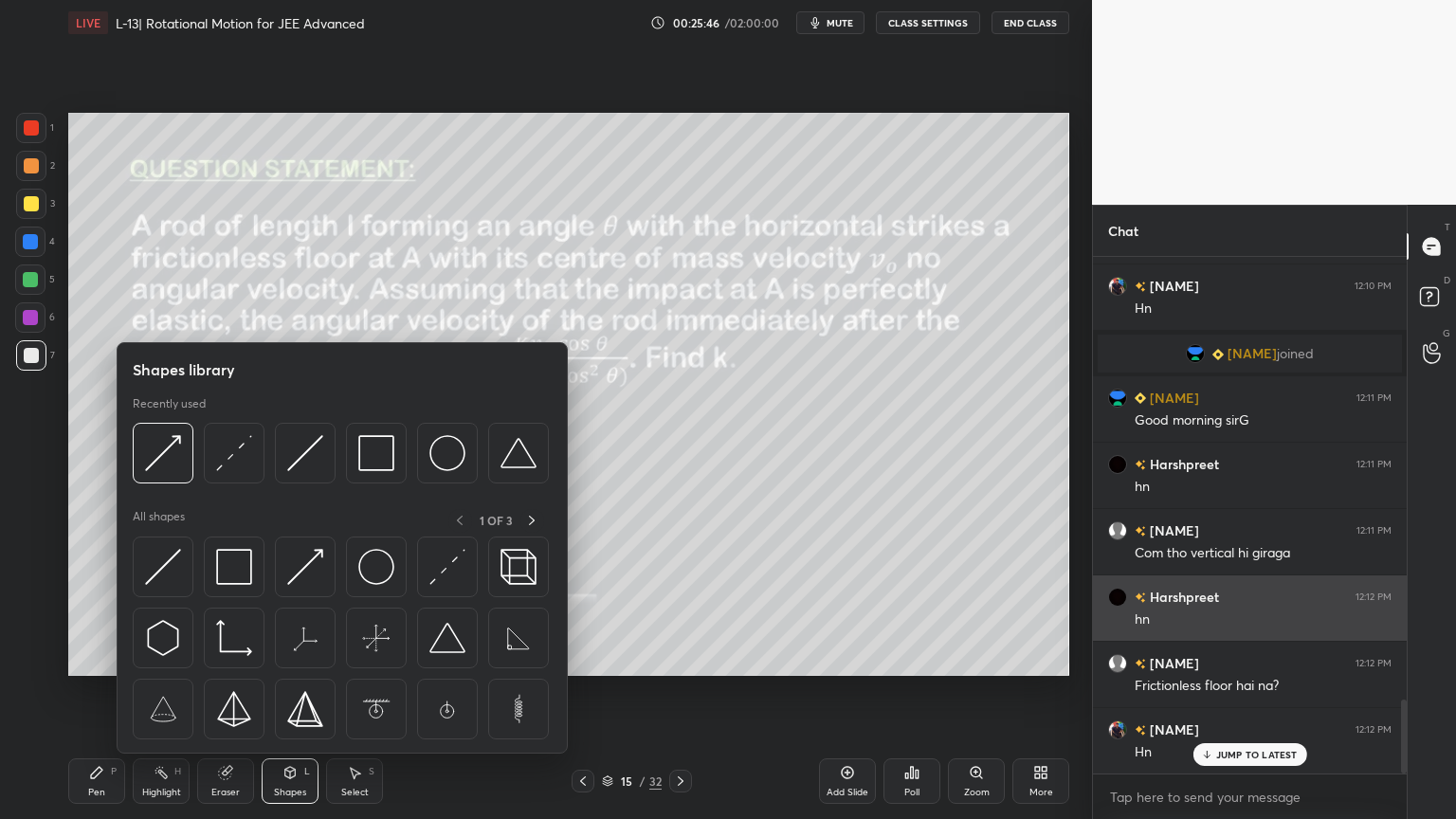 click at bounding box center [447, 567] 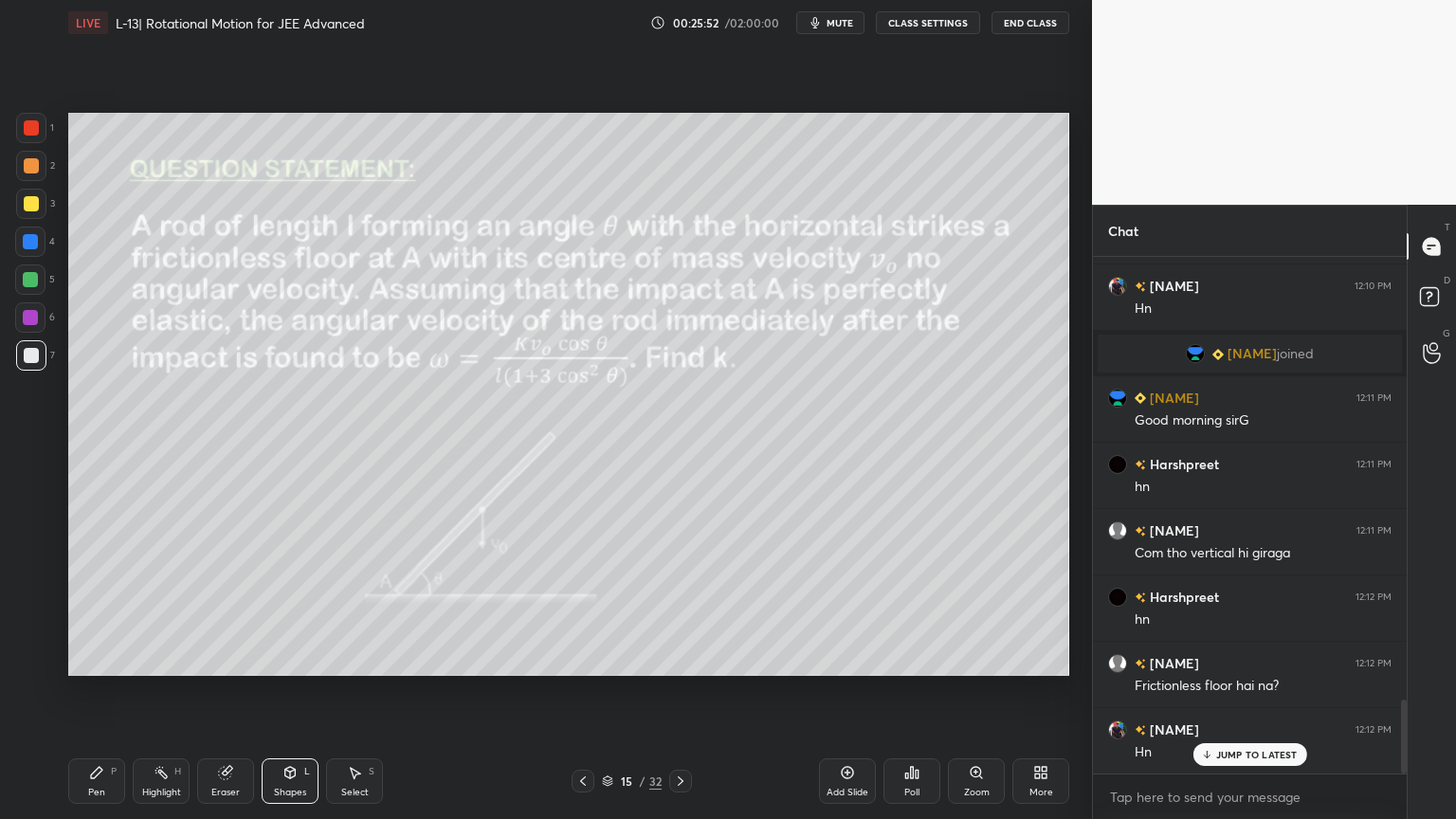 click 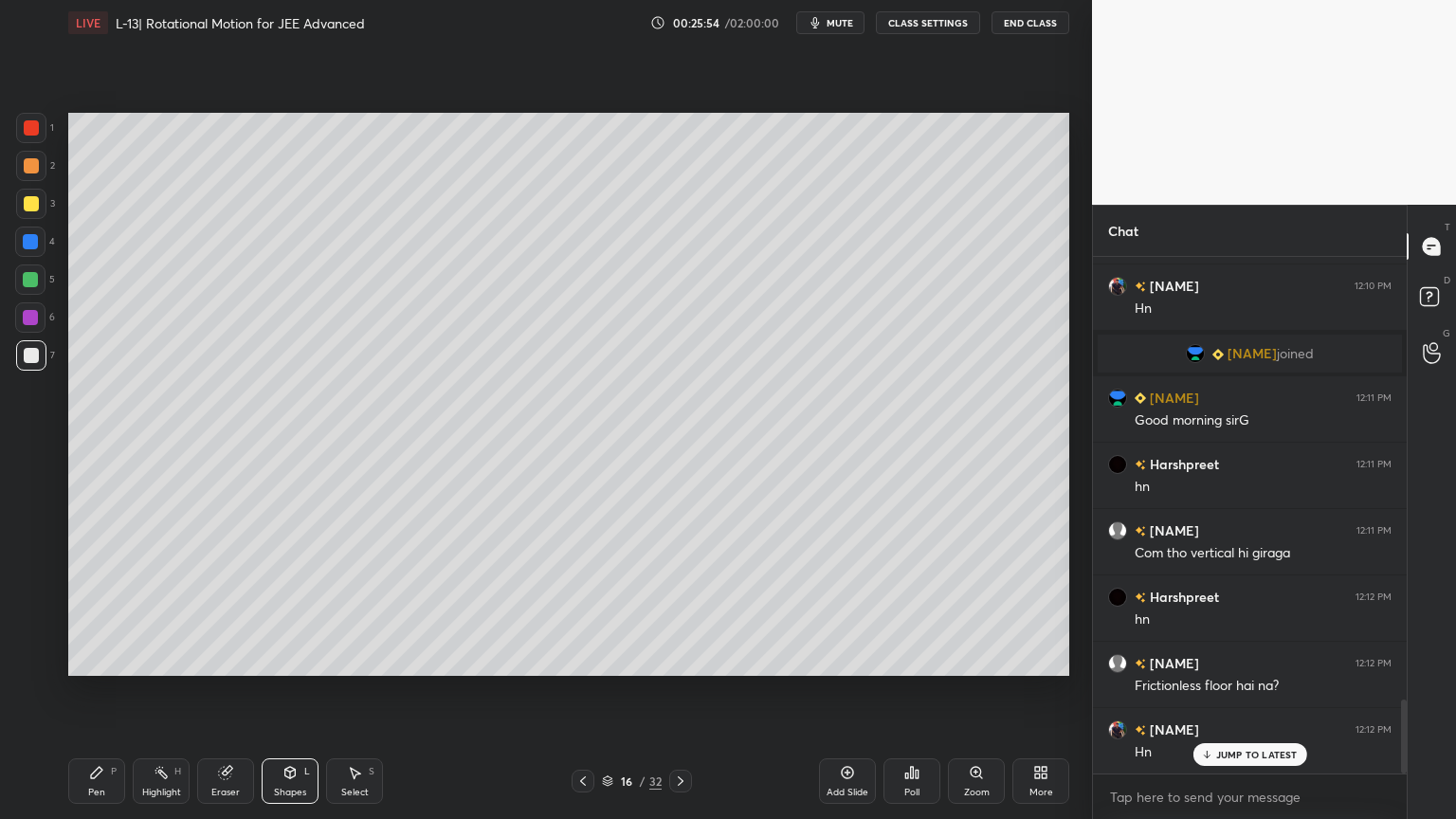 click 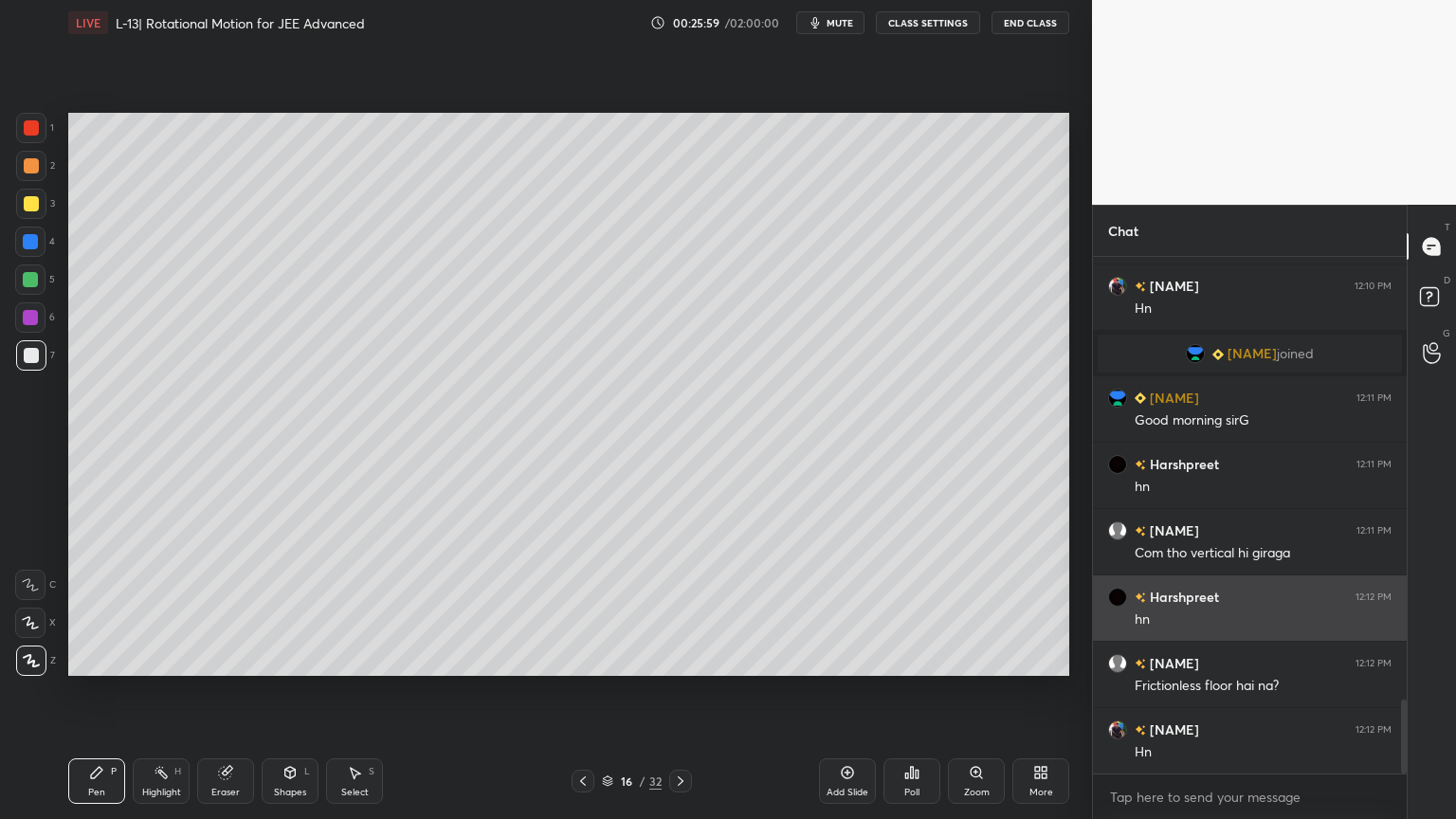 scroll, scrollTop: 3091, scrollLeft: 0, axis: vertical 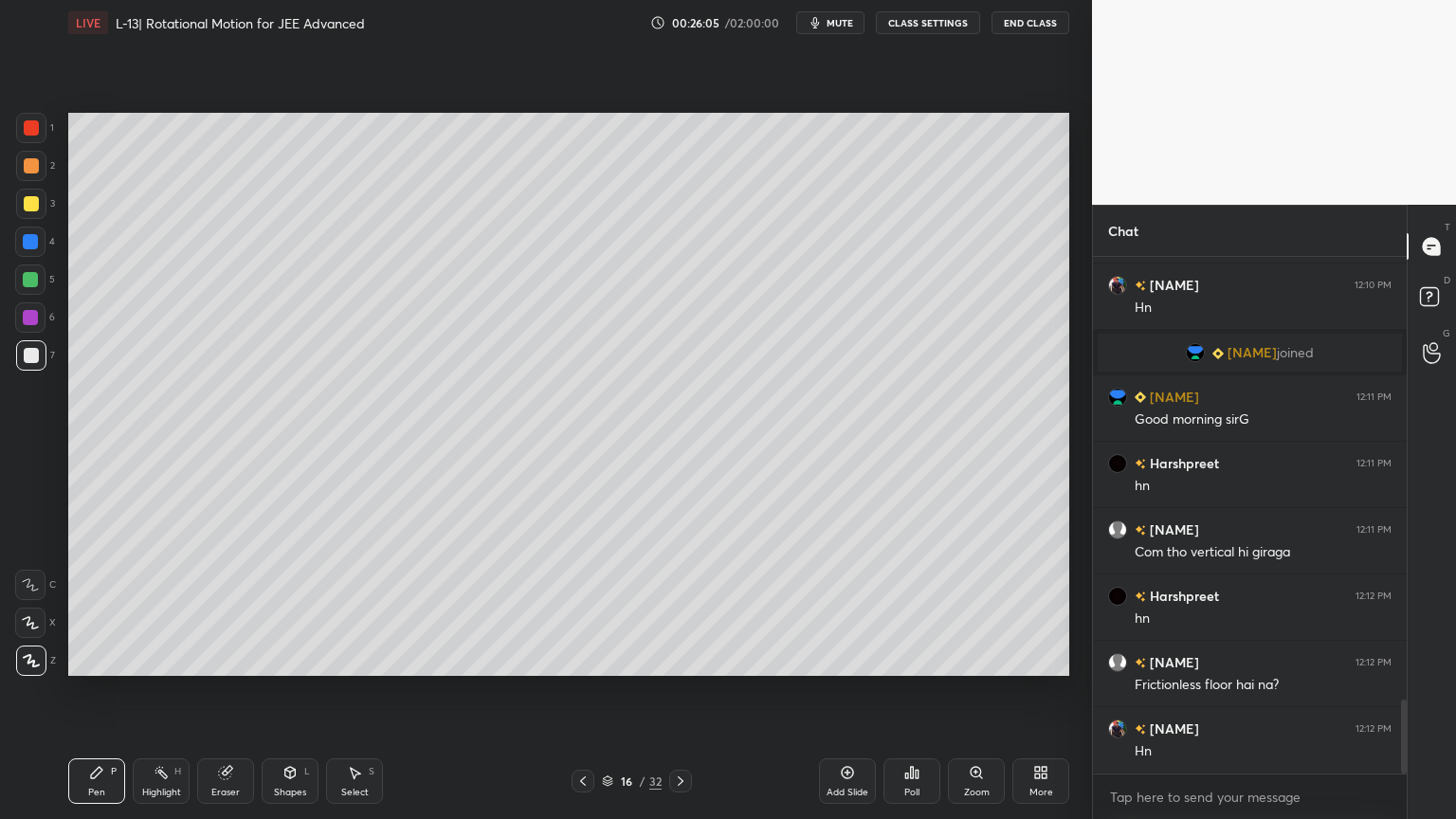 click at bounding box center (31, 204) 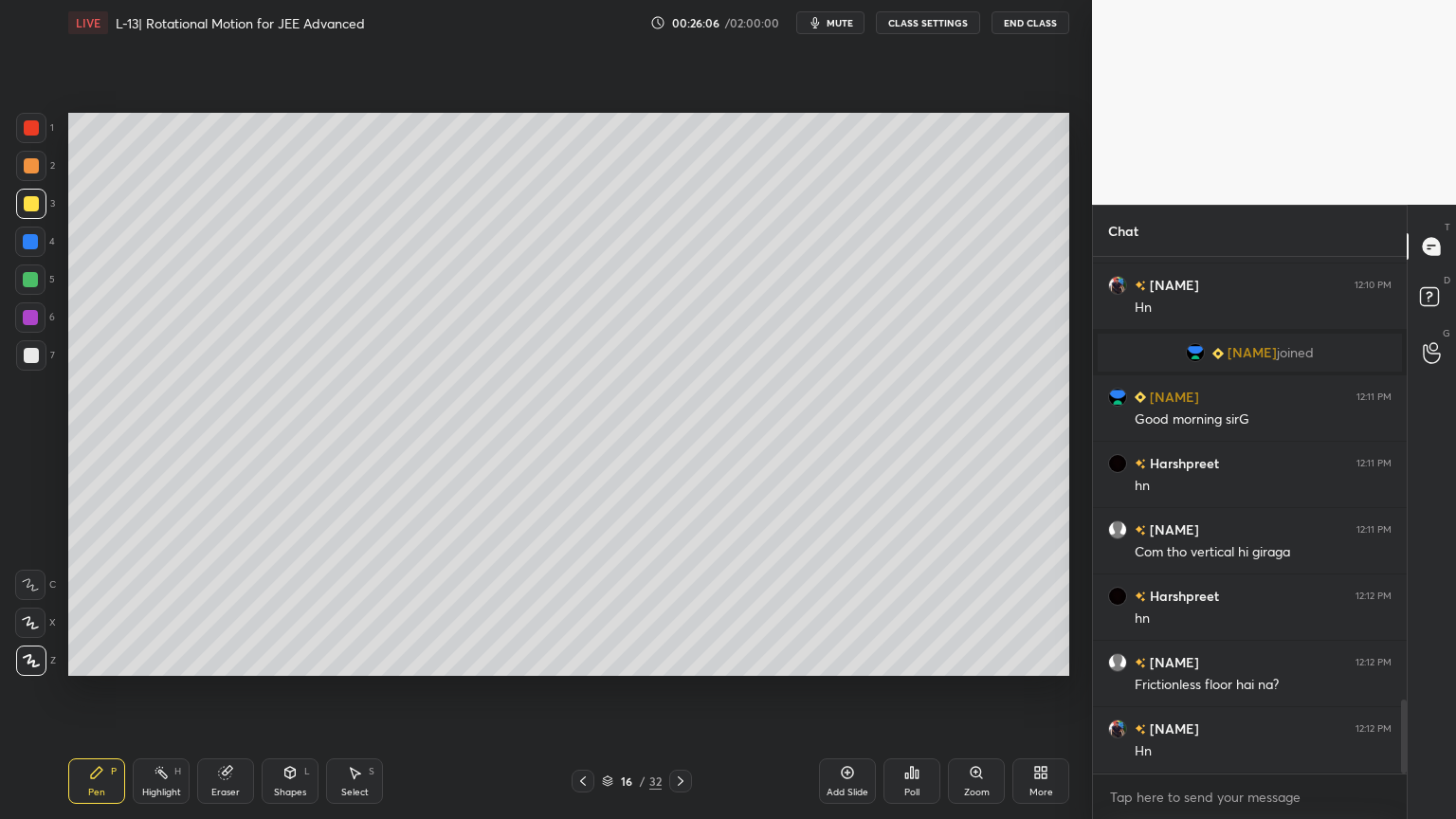 click on "Highlight H" at bounding box center (161, 781) 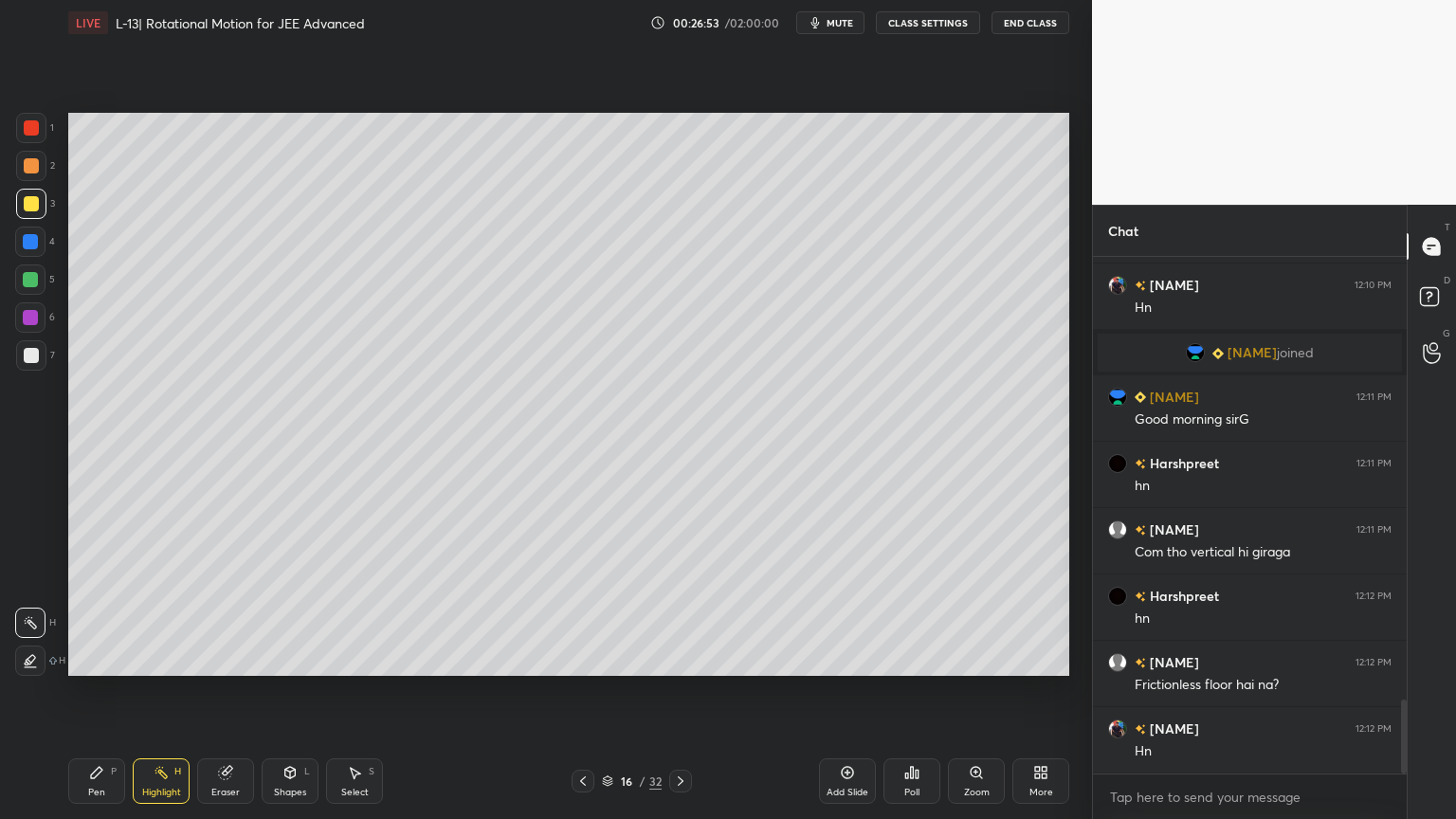click on "Eraser" at bounding box center [226, 781] 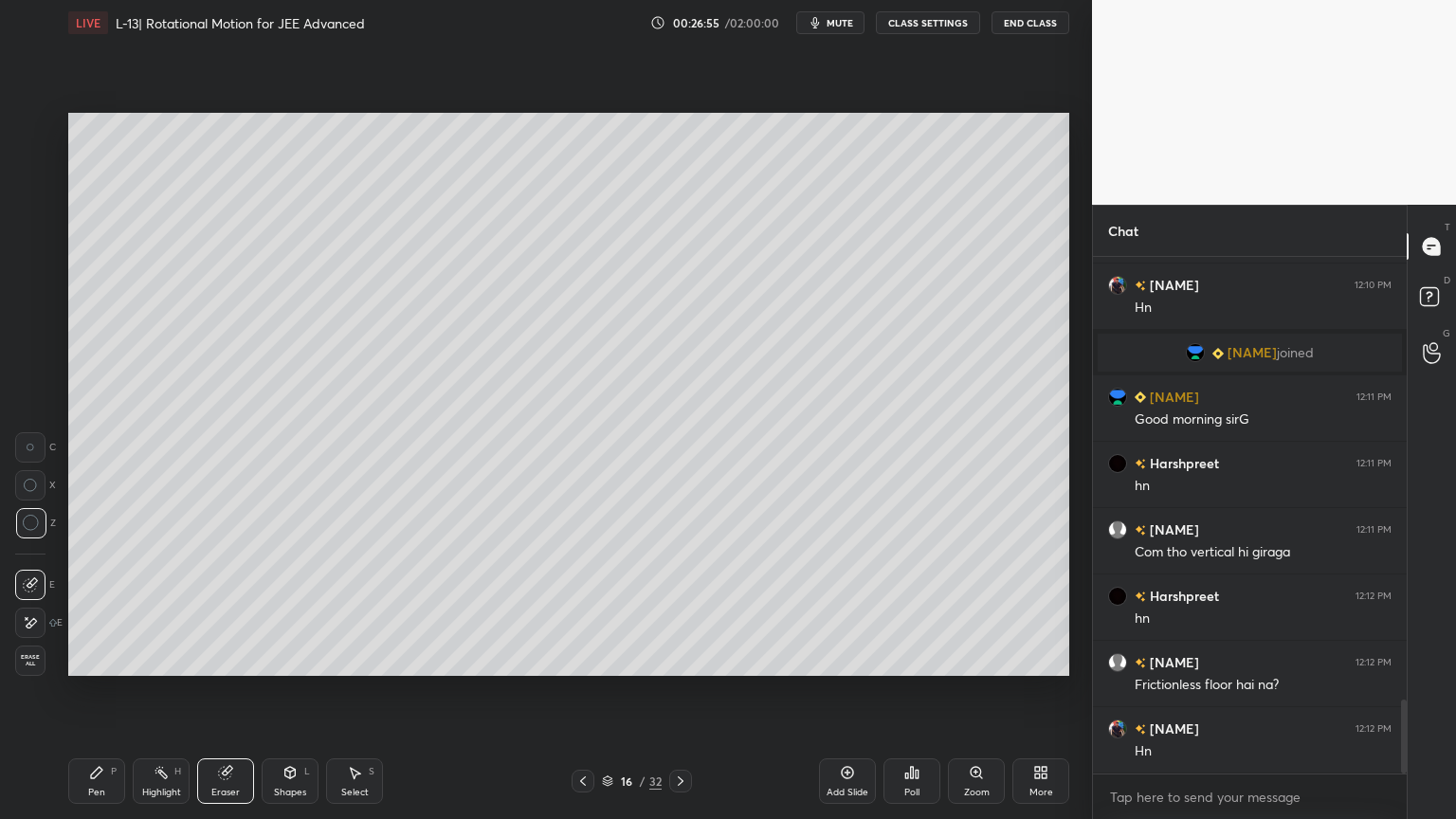 click on "Pen P" at bounding box center [97, 781] 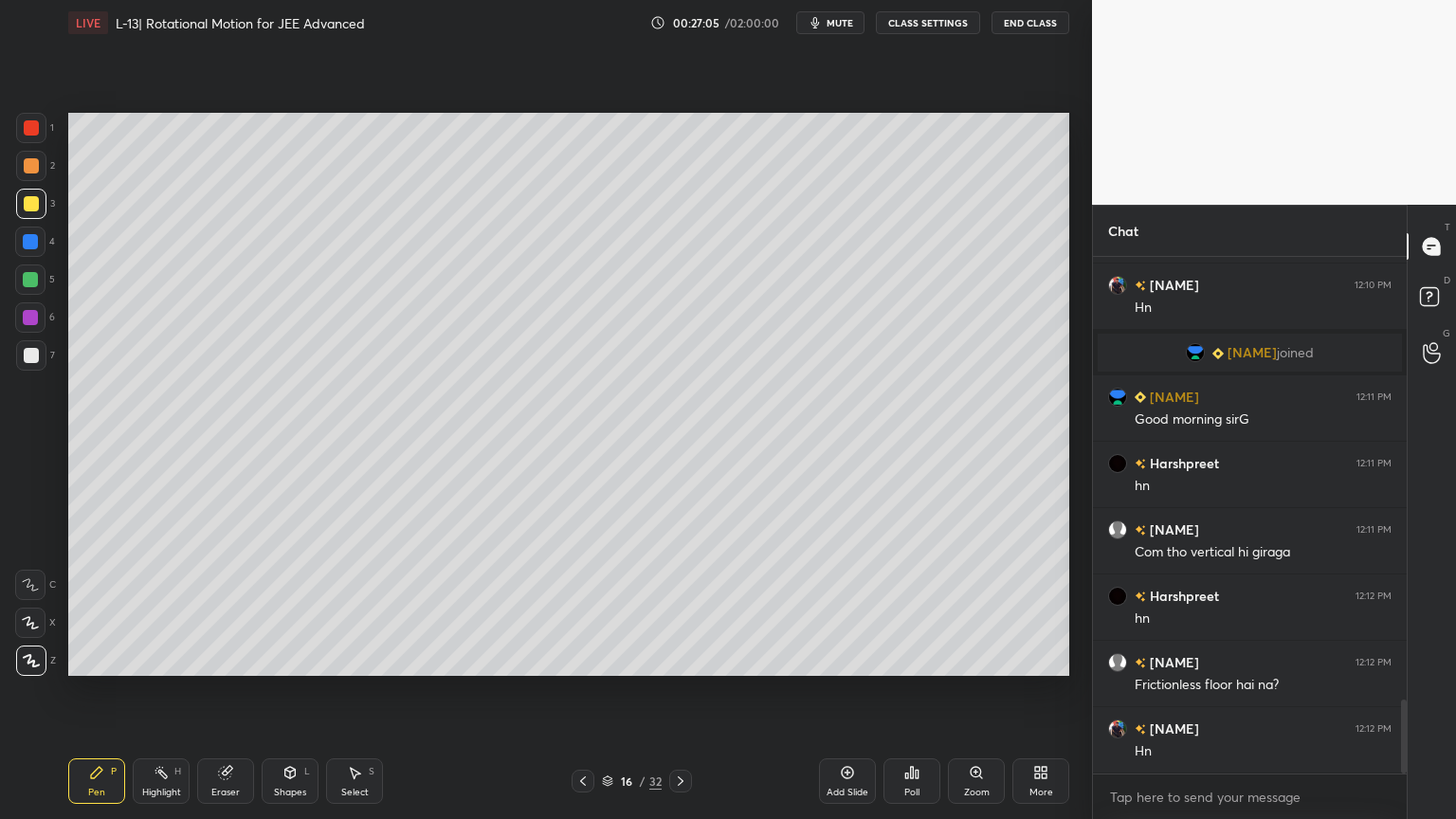 click on "Highlight H" at bounding box center [161, 781] 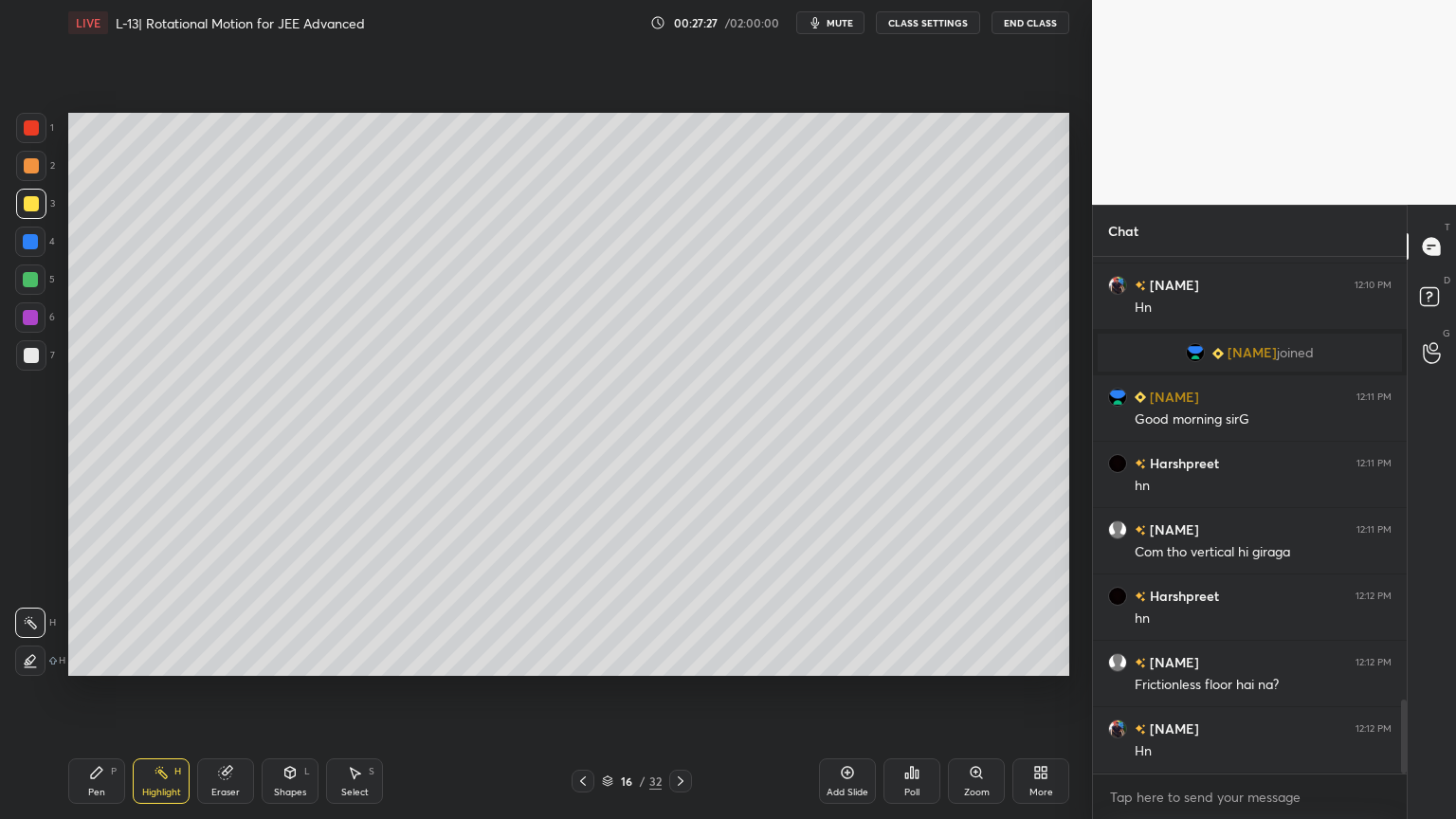 click on "6" at bounding box center [35, 321] 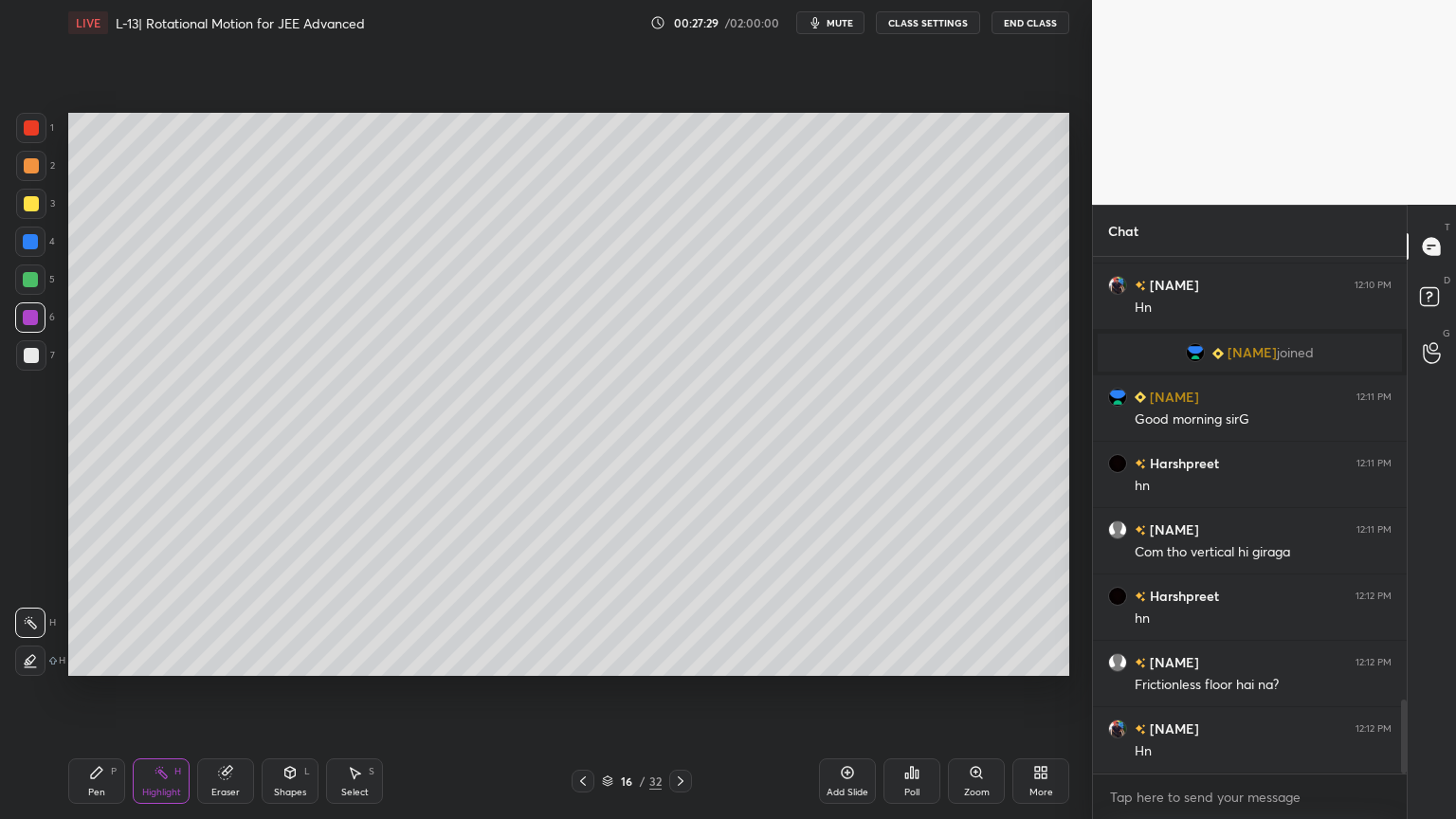 click 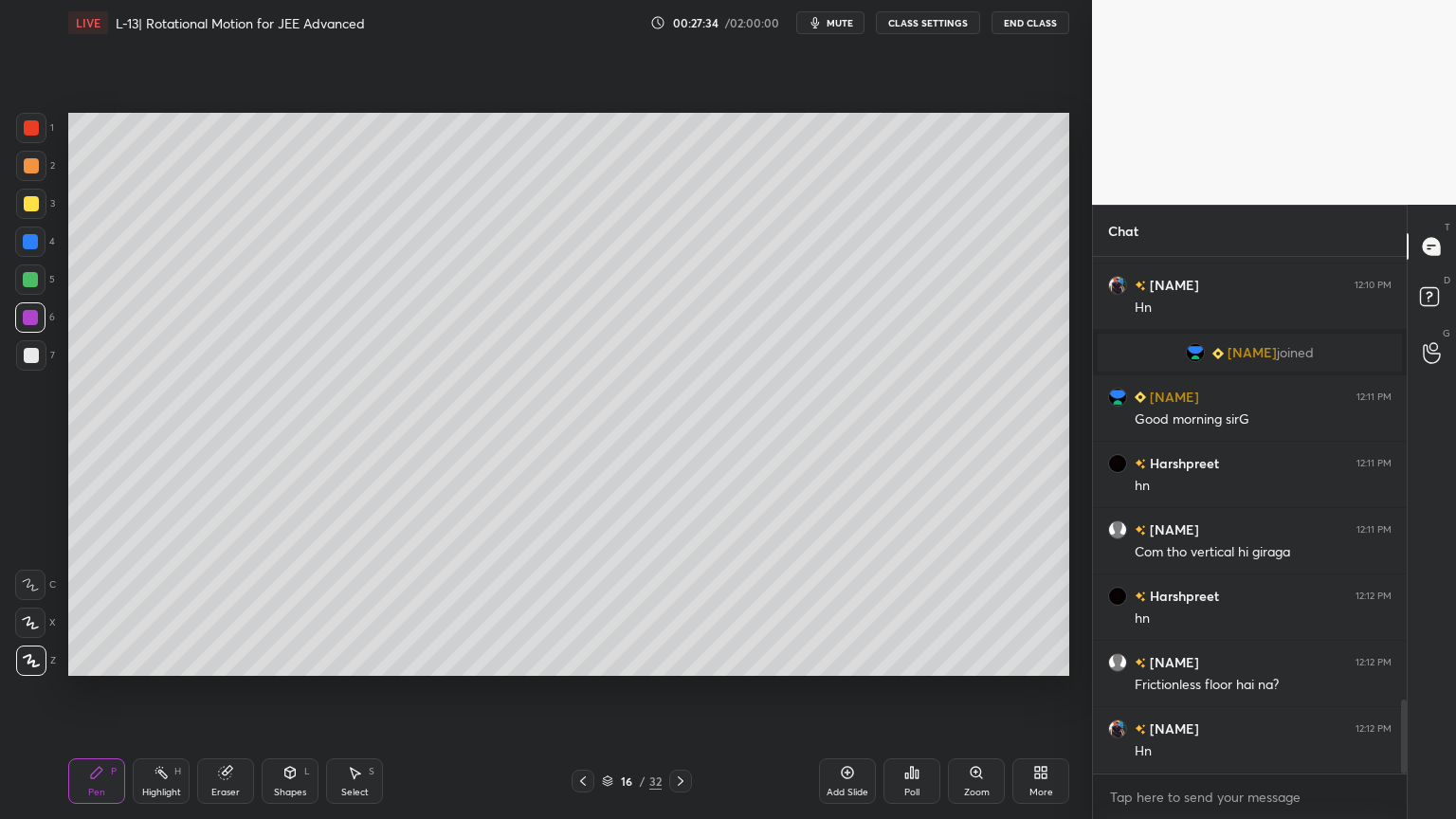 click at bounding box center [31, 355] 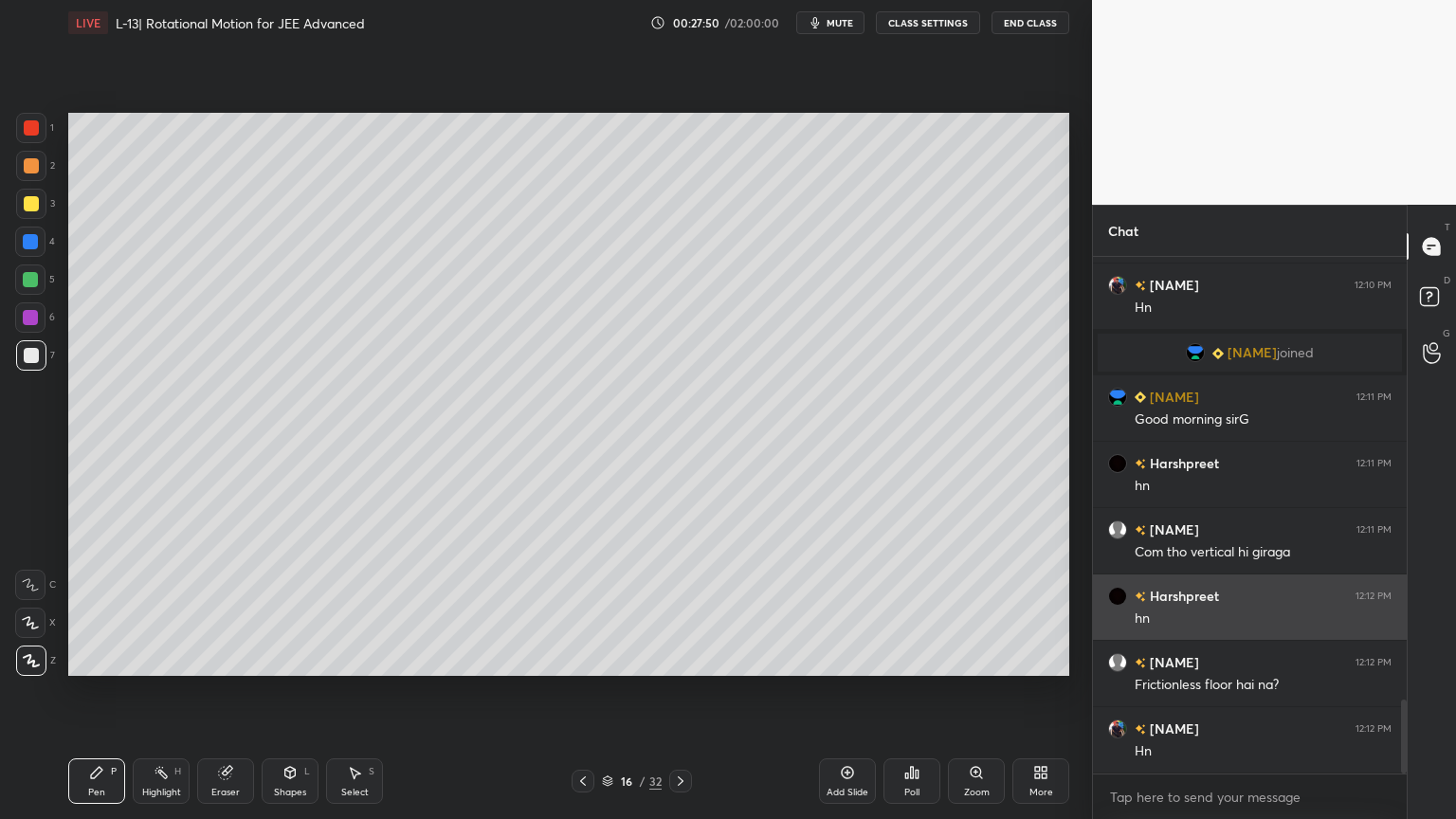 scroll, scrollTop: 3226, scrollLeft: 0, axis: vertical 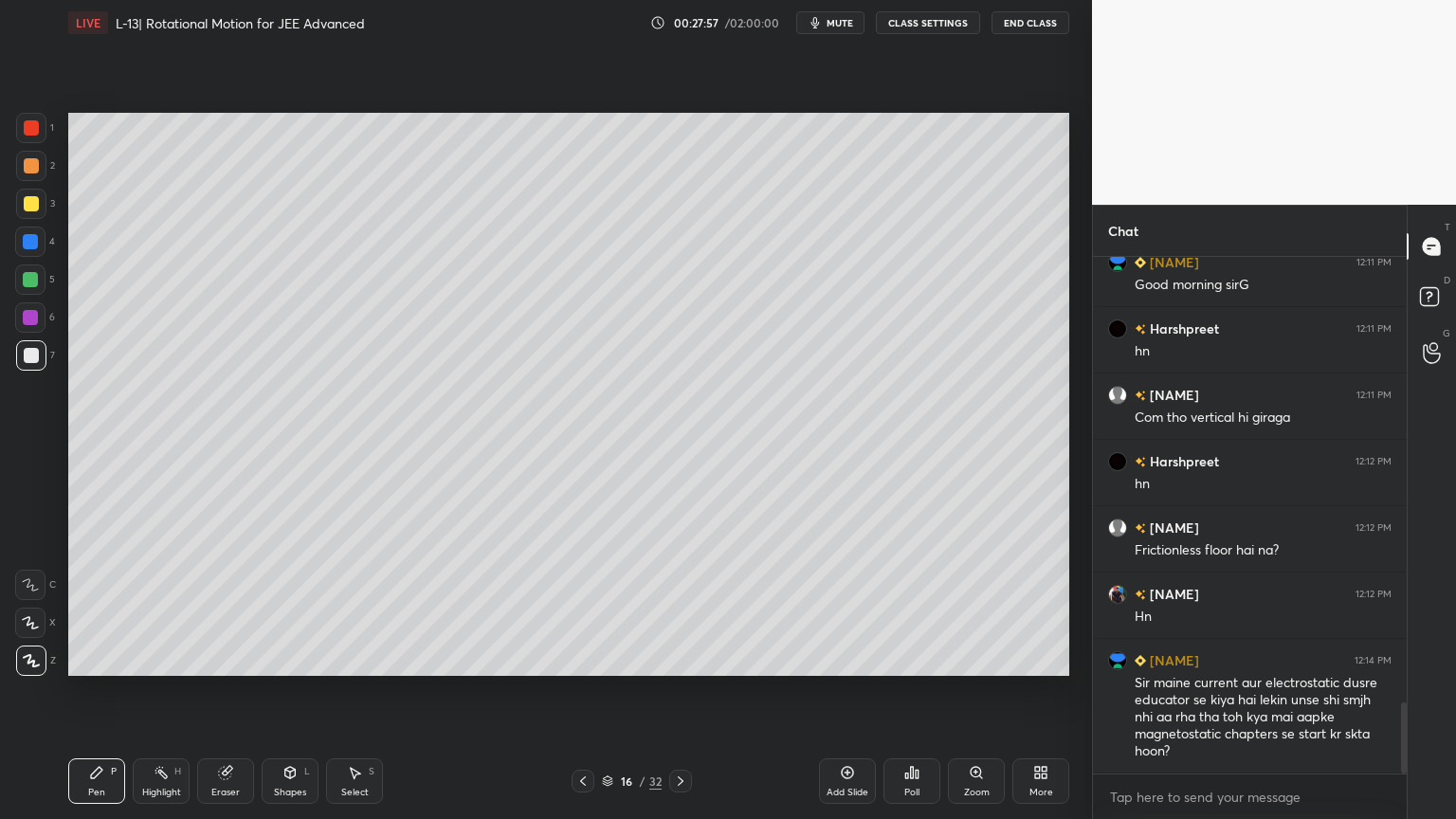 click 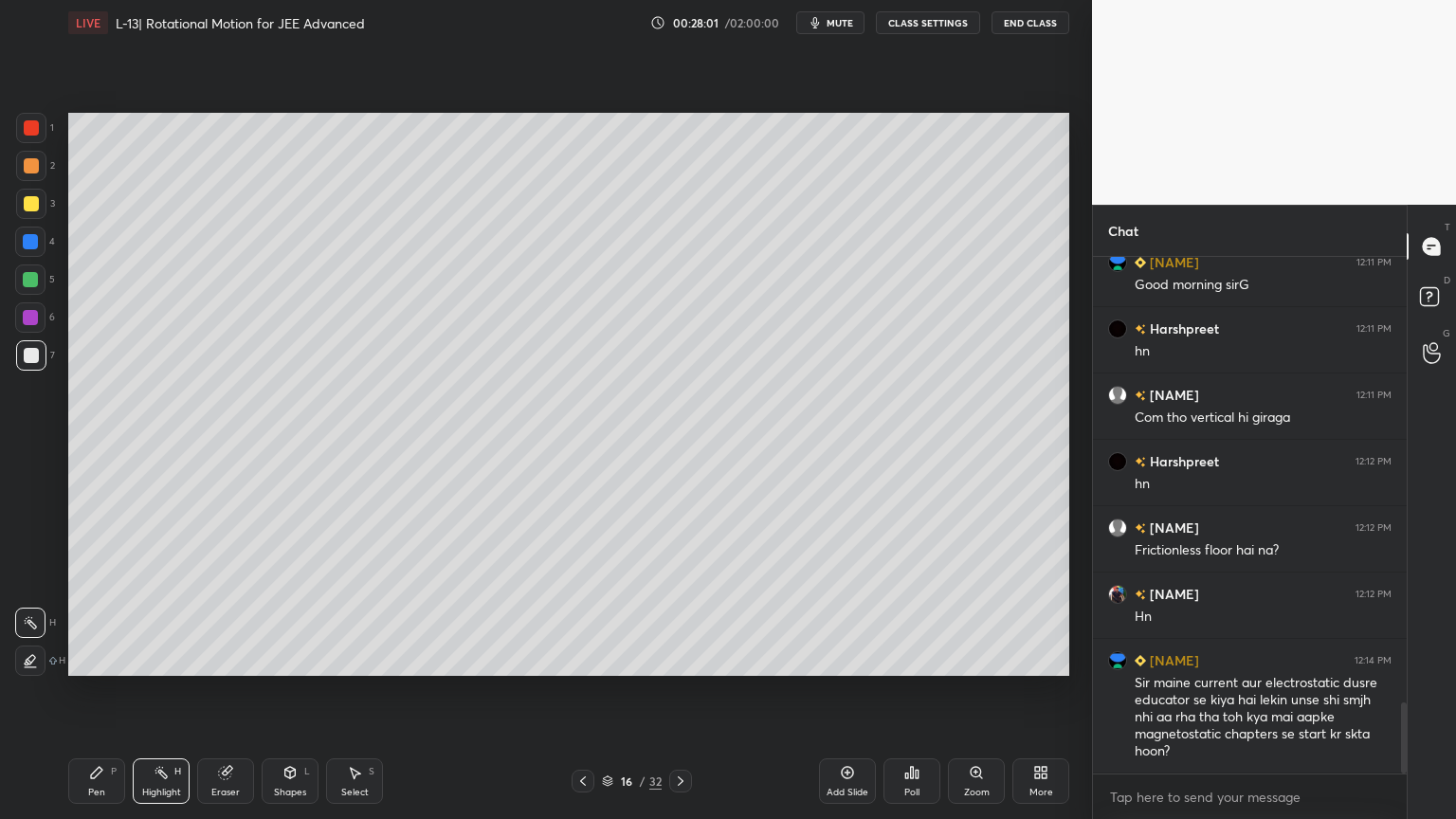 click on "Eraser" at bounding box center (226, 781) 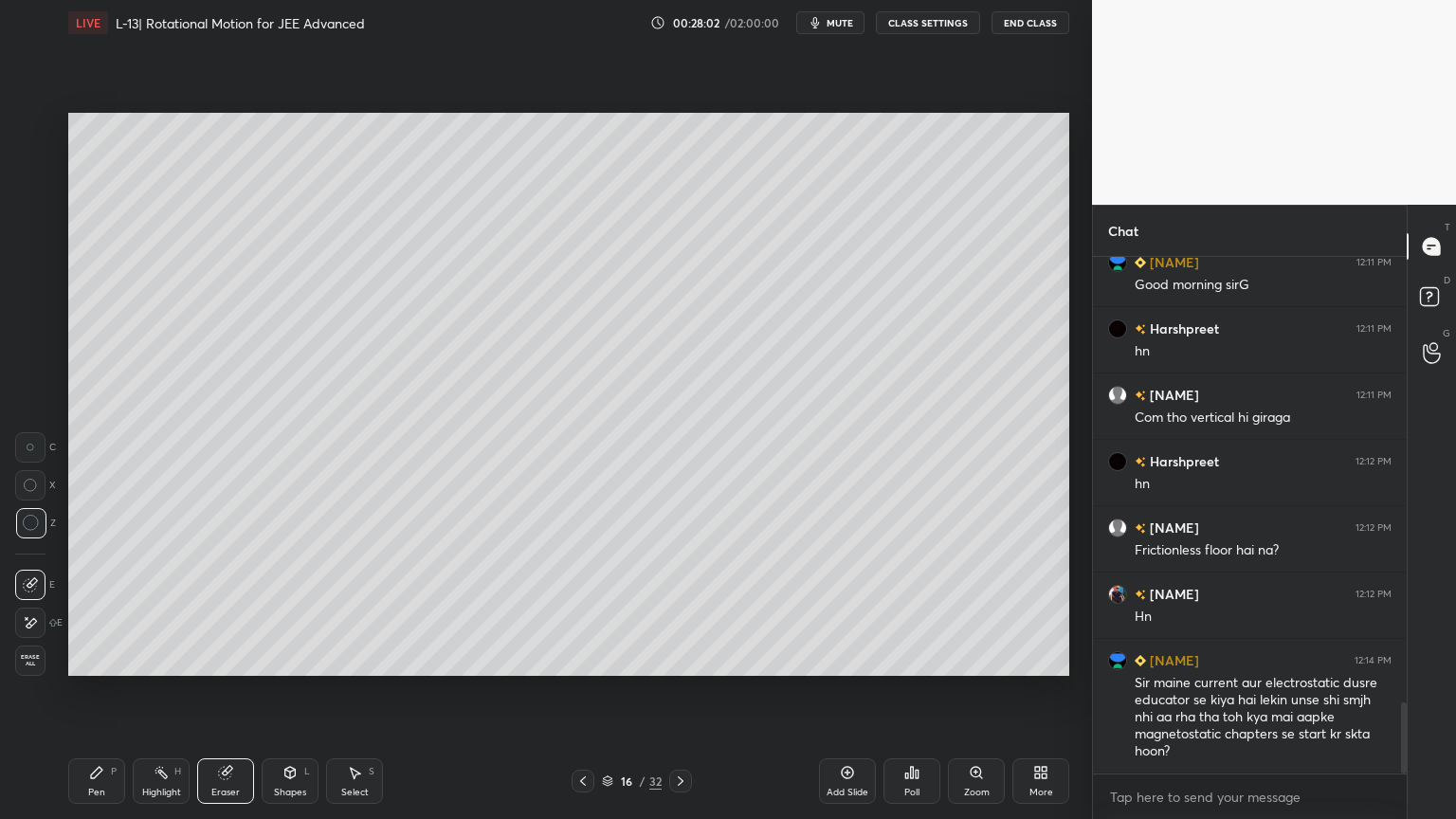 click 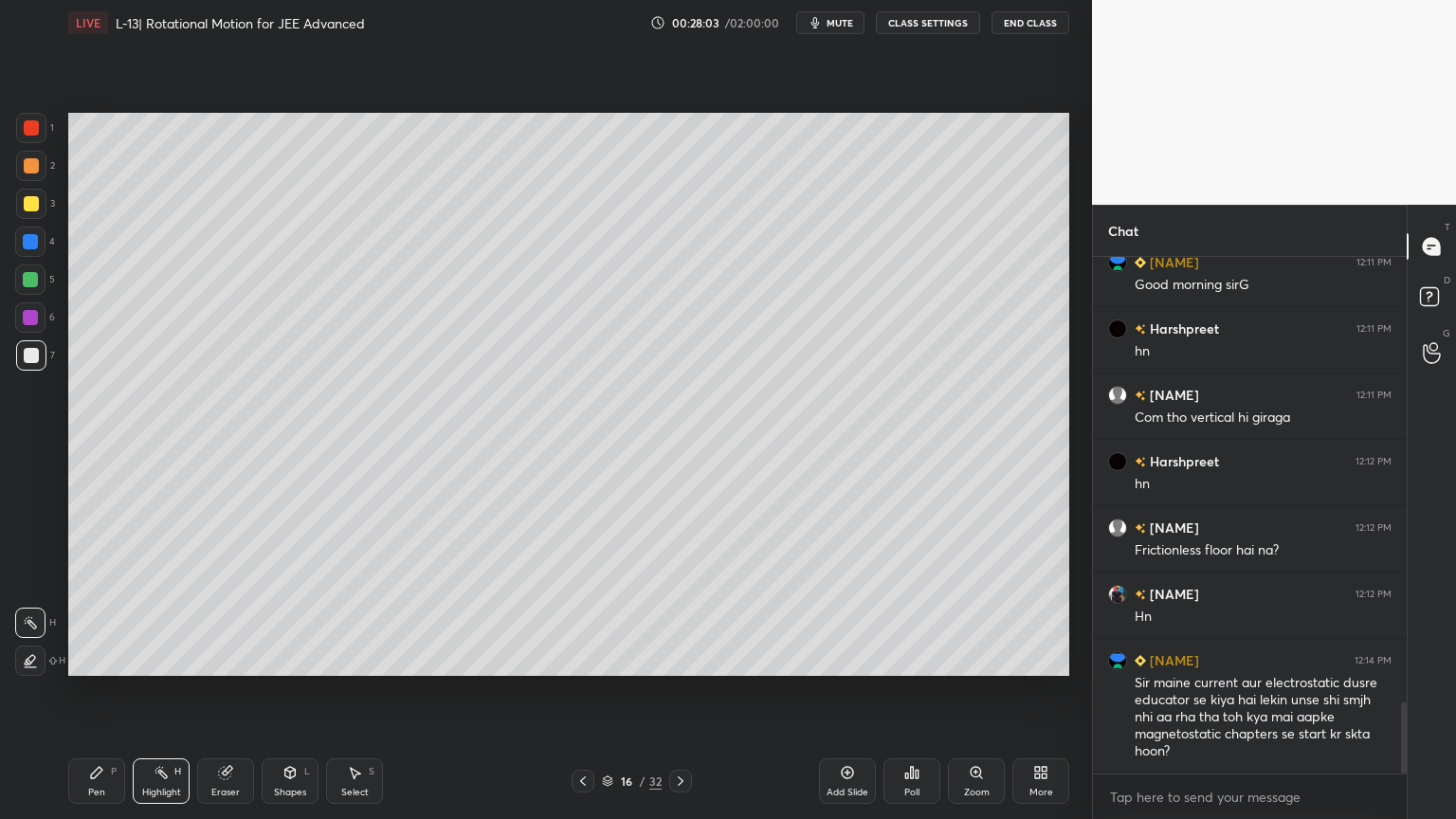 click at bounding box center (31, 166) 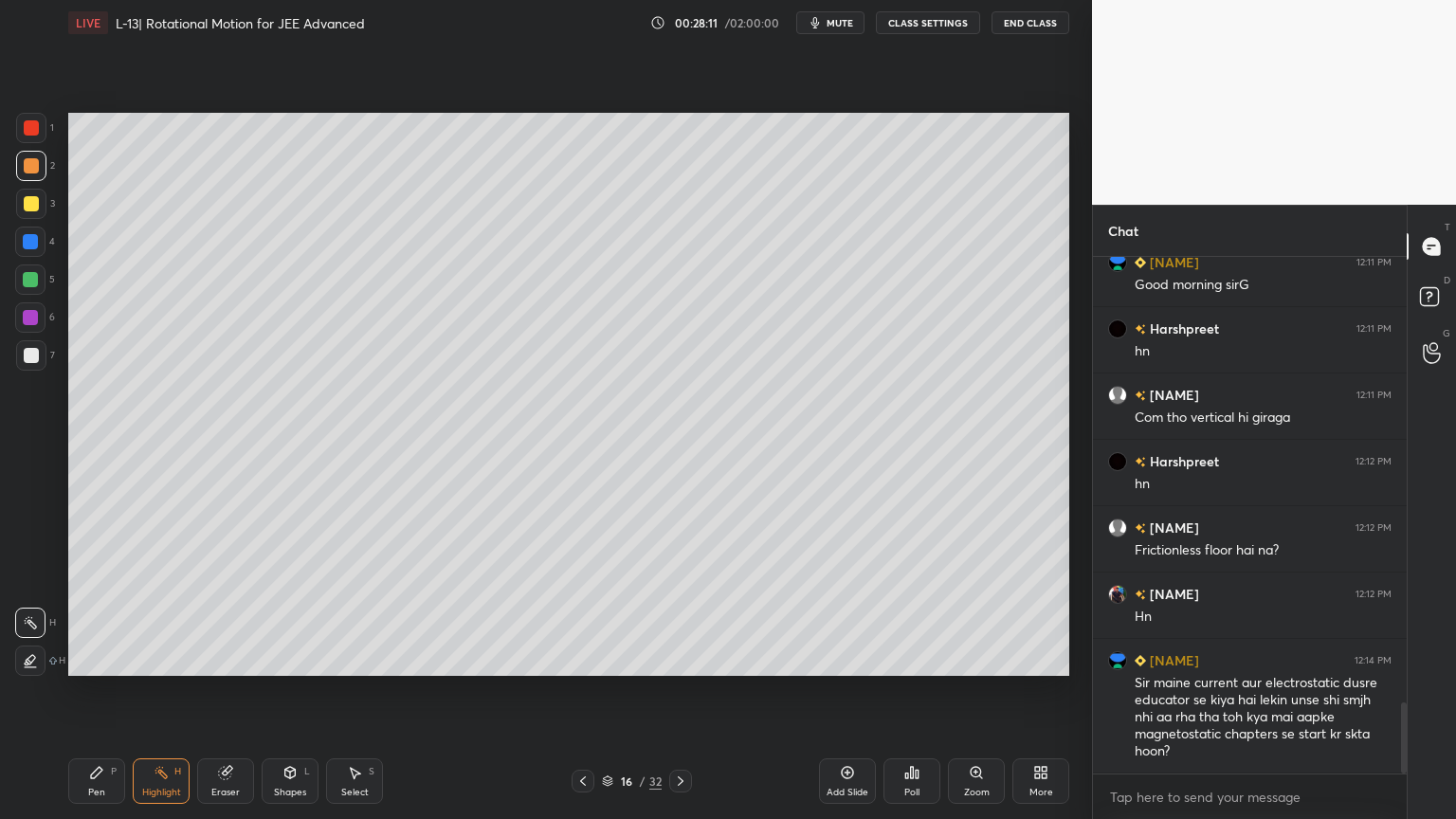 scroll, scrollTop: 3245, scrollLeft: 0, axis: vertical 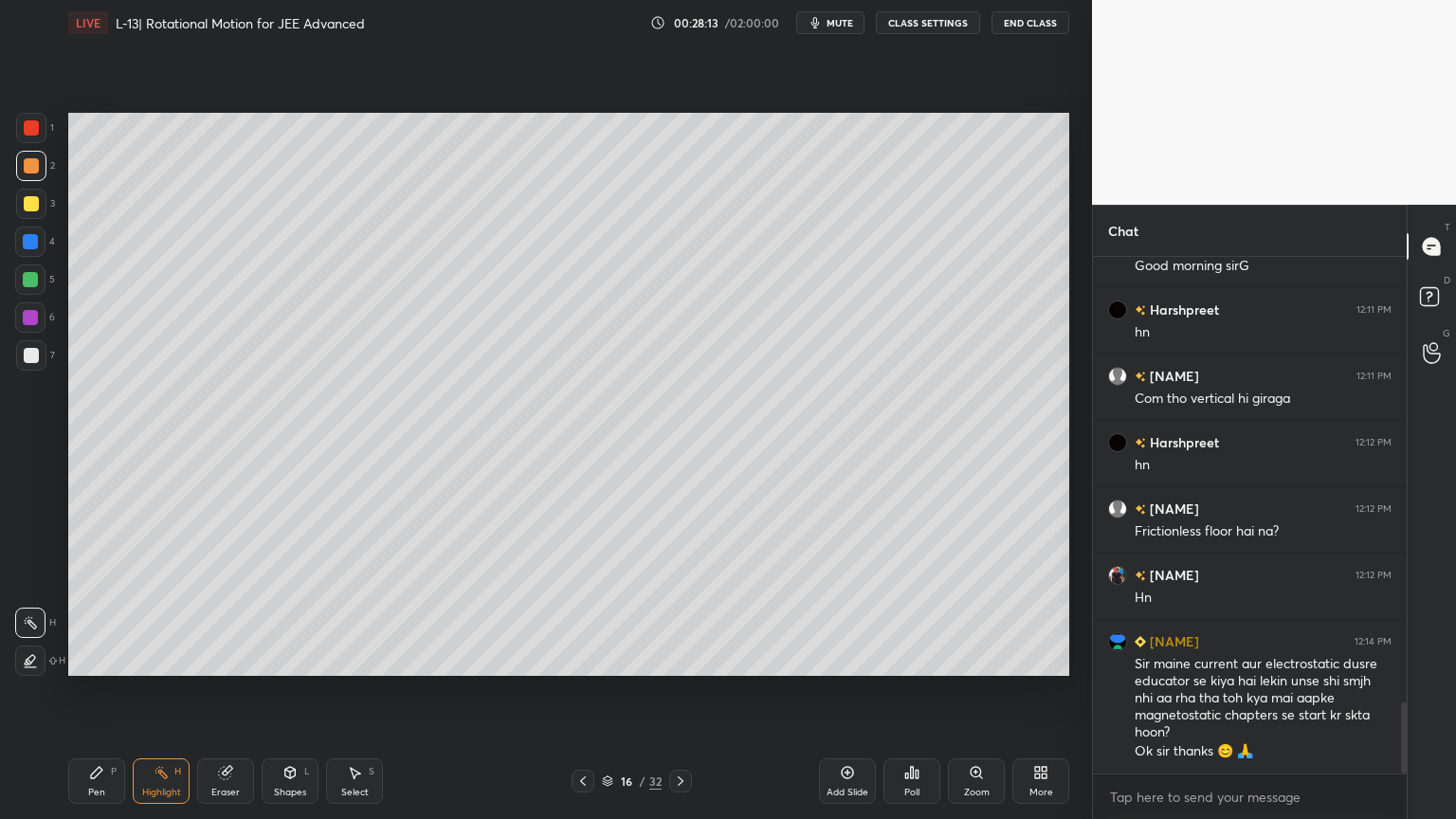 click 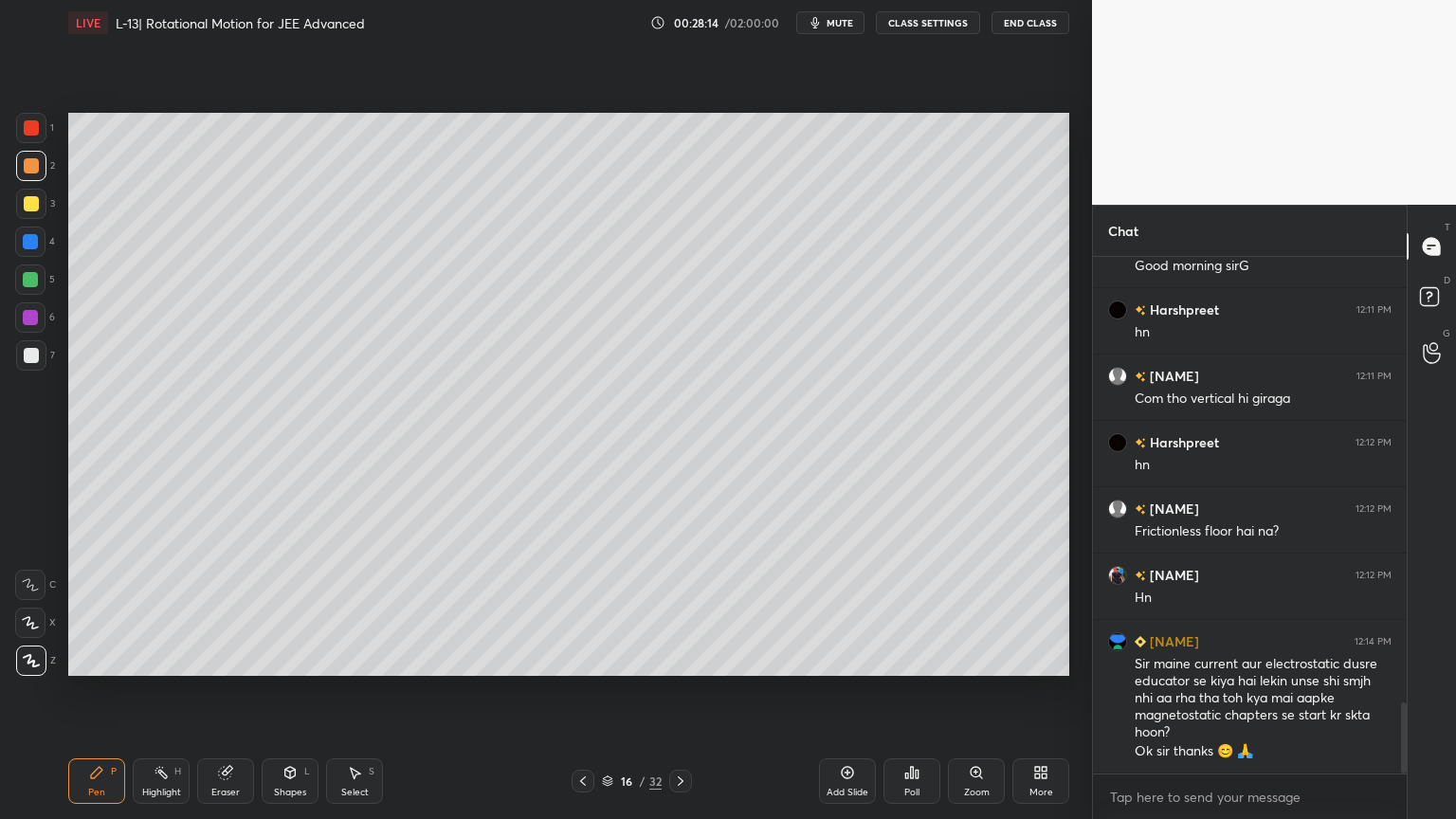 click at bounding box center [30, 280] 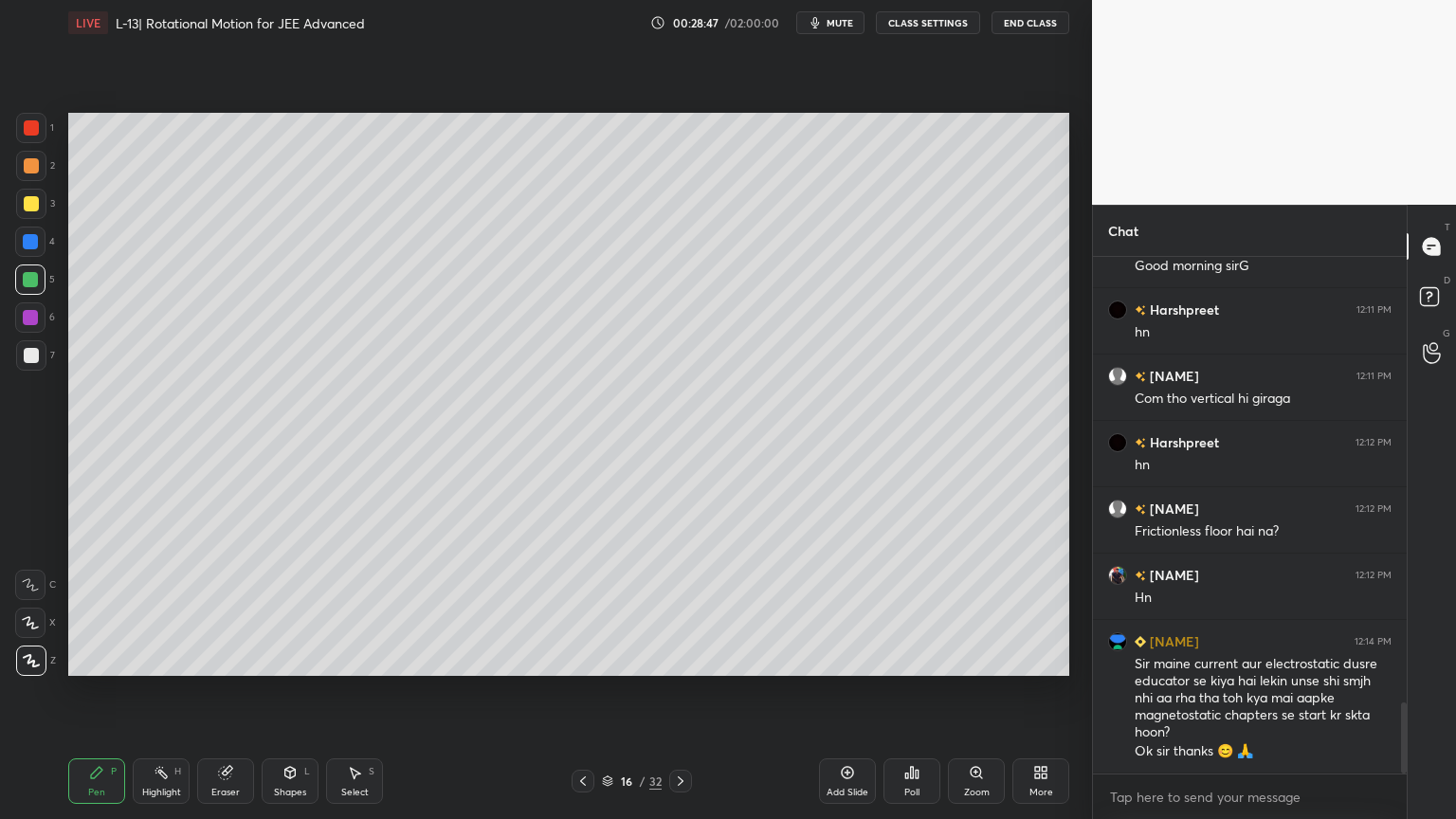 click on "Shapes L" at bounding box center (290, 781) 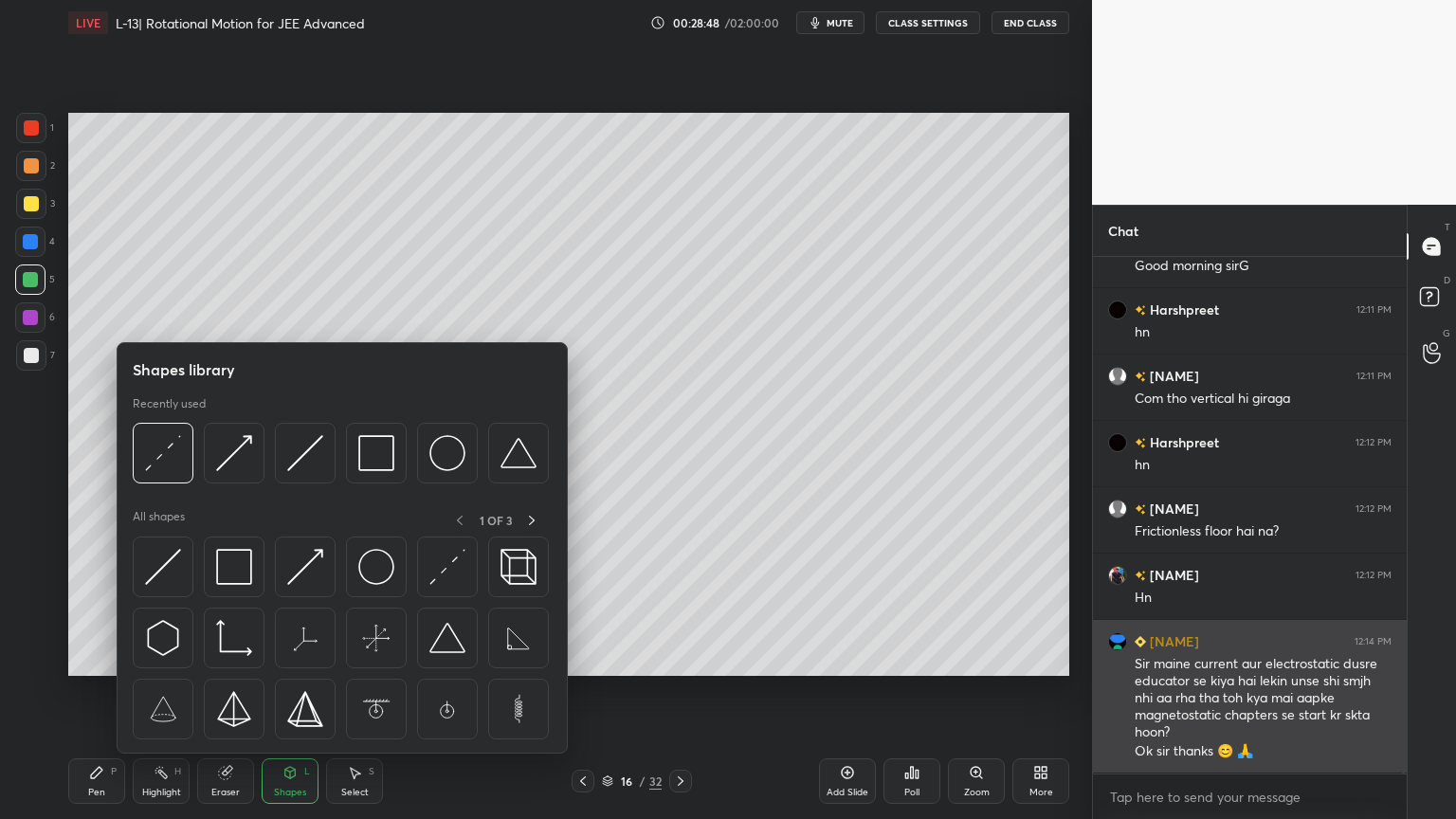 click at bounding box center (163, 567) 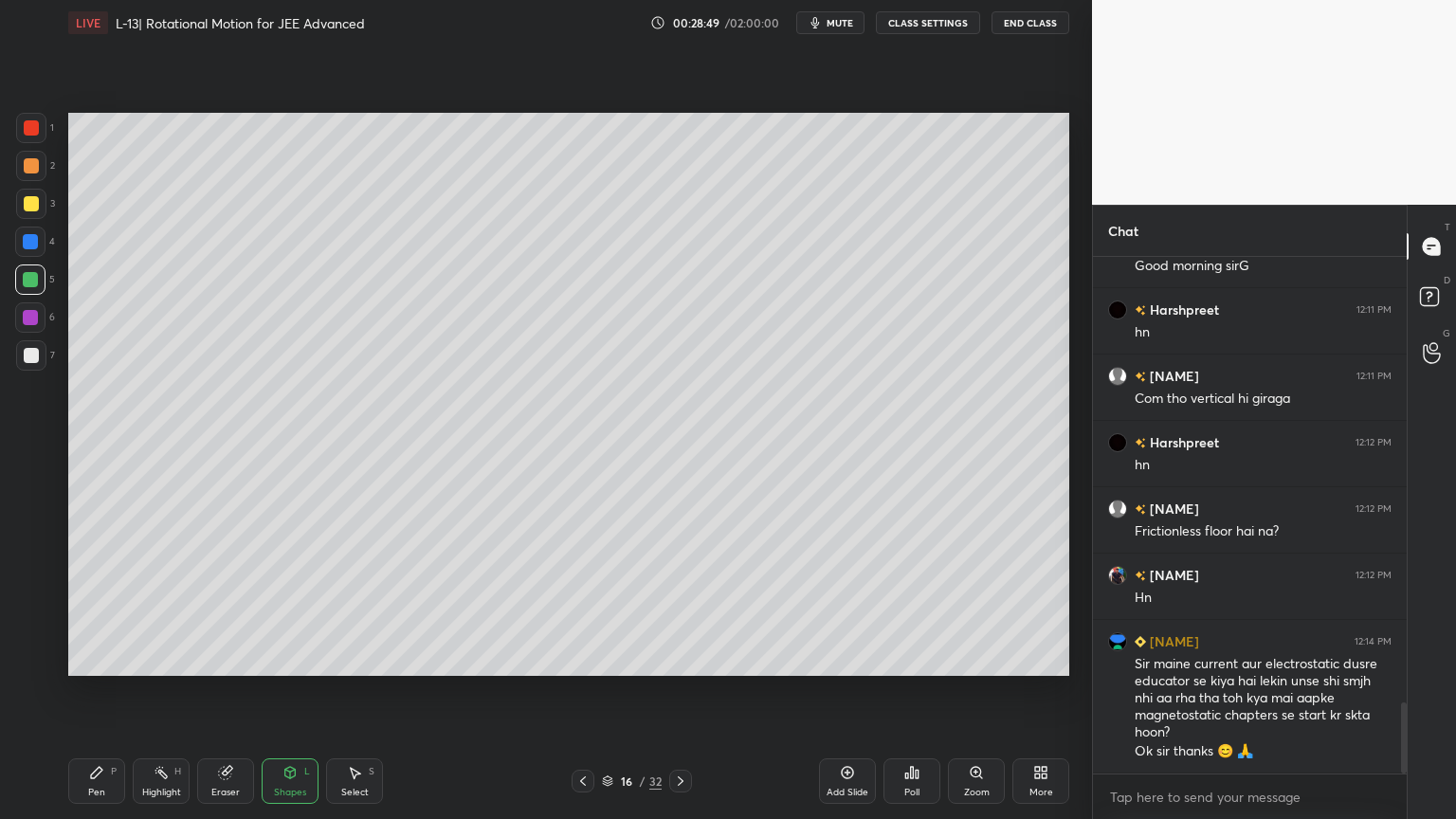 click at bounding box center (31, 204) 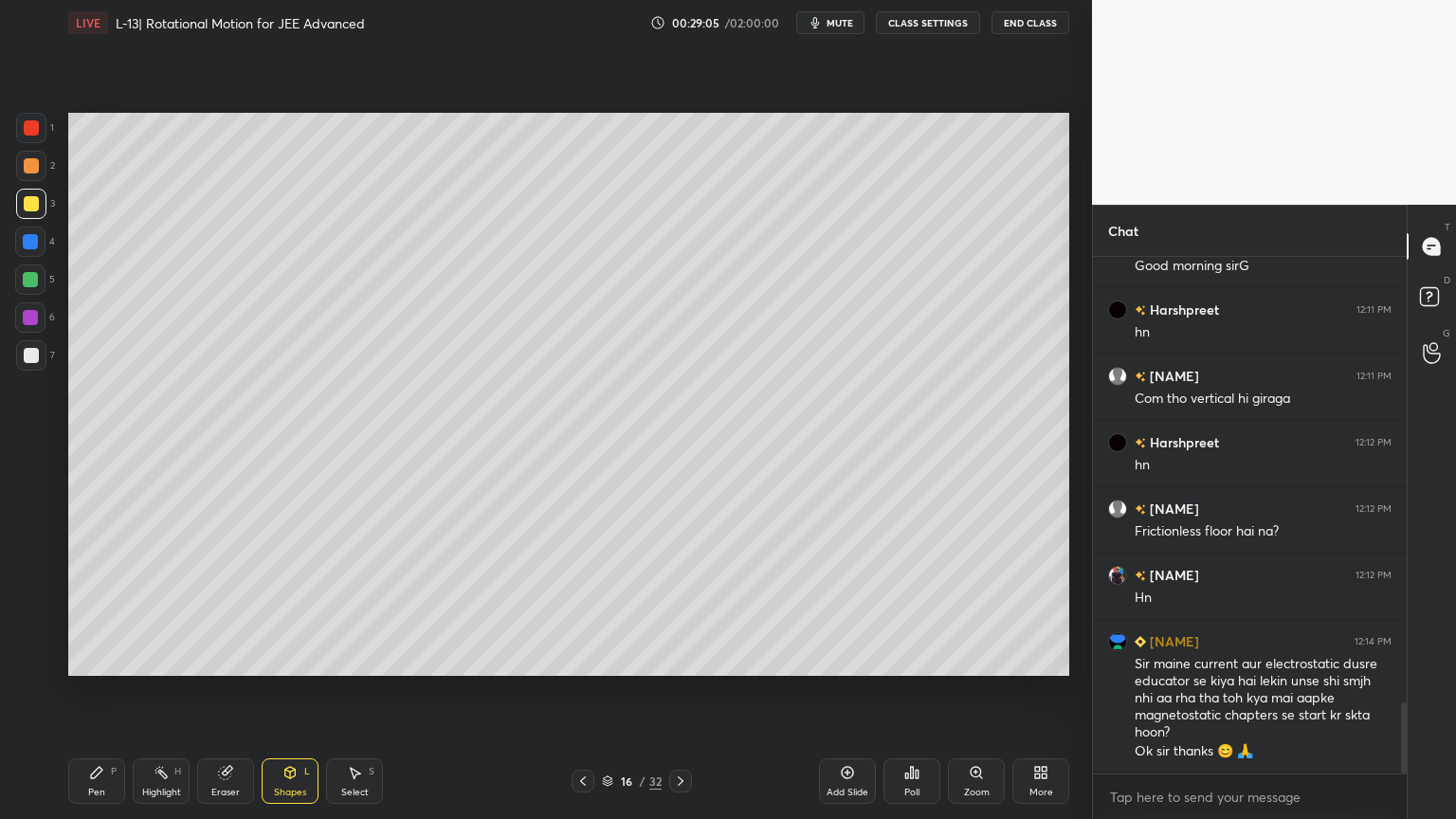 click 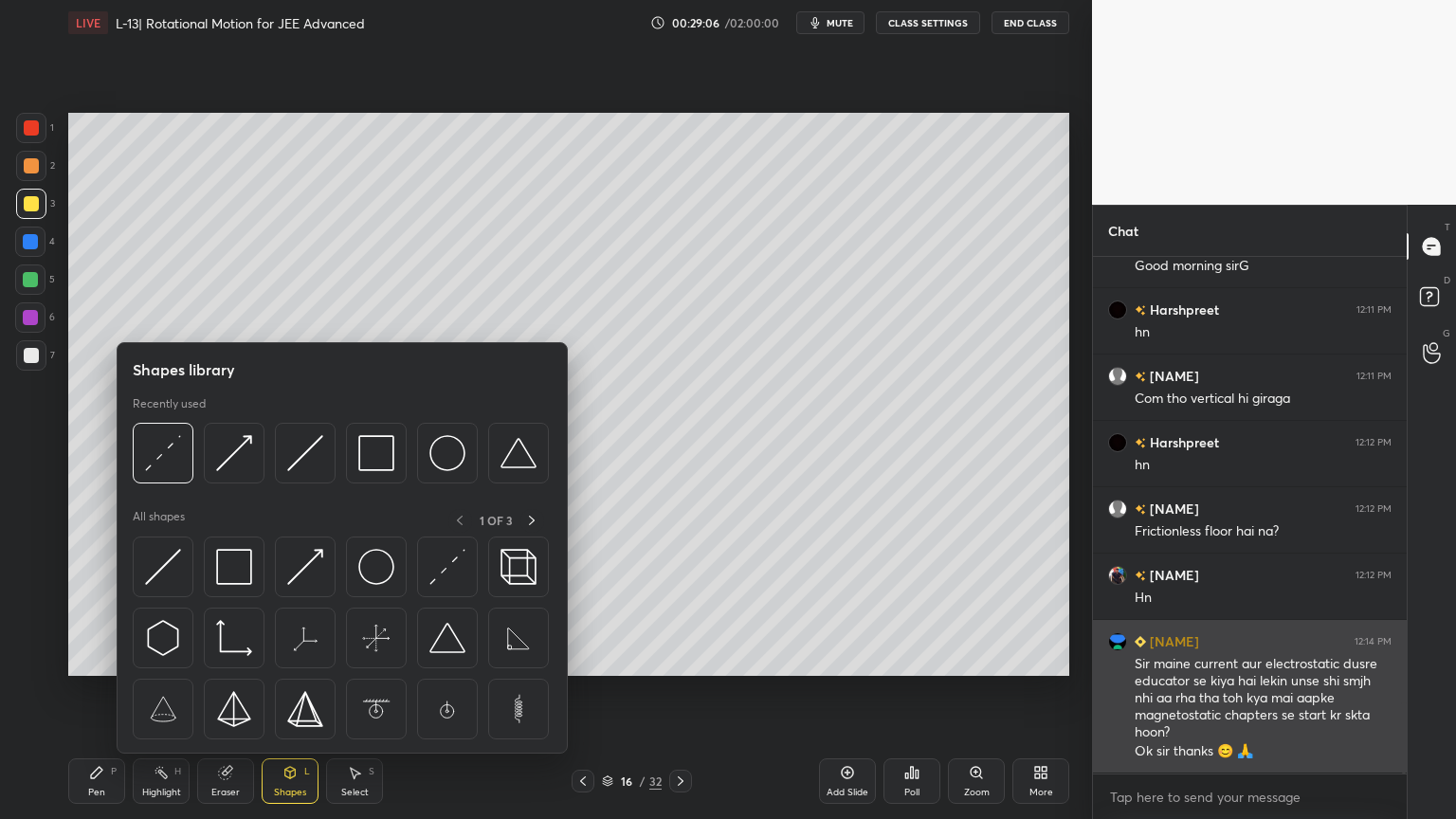 click at bounding box center [447, 567] 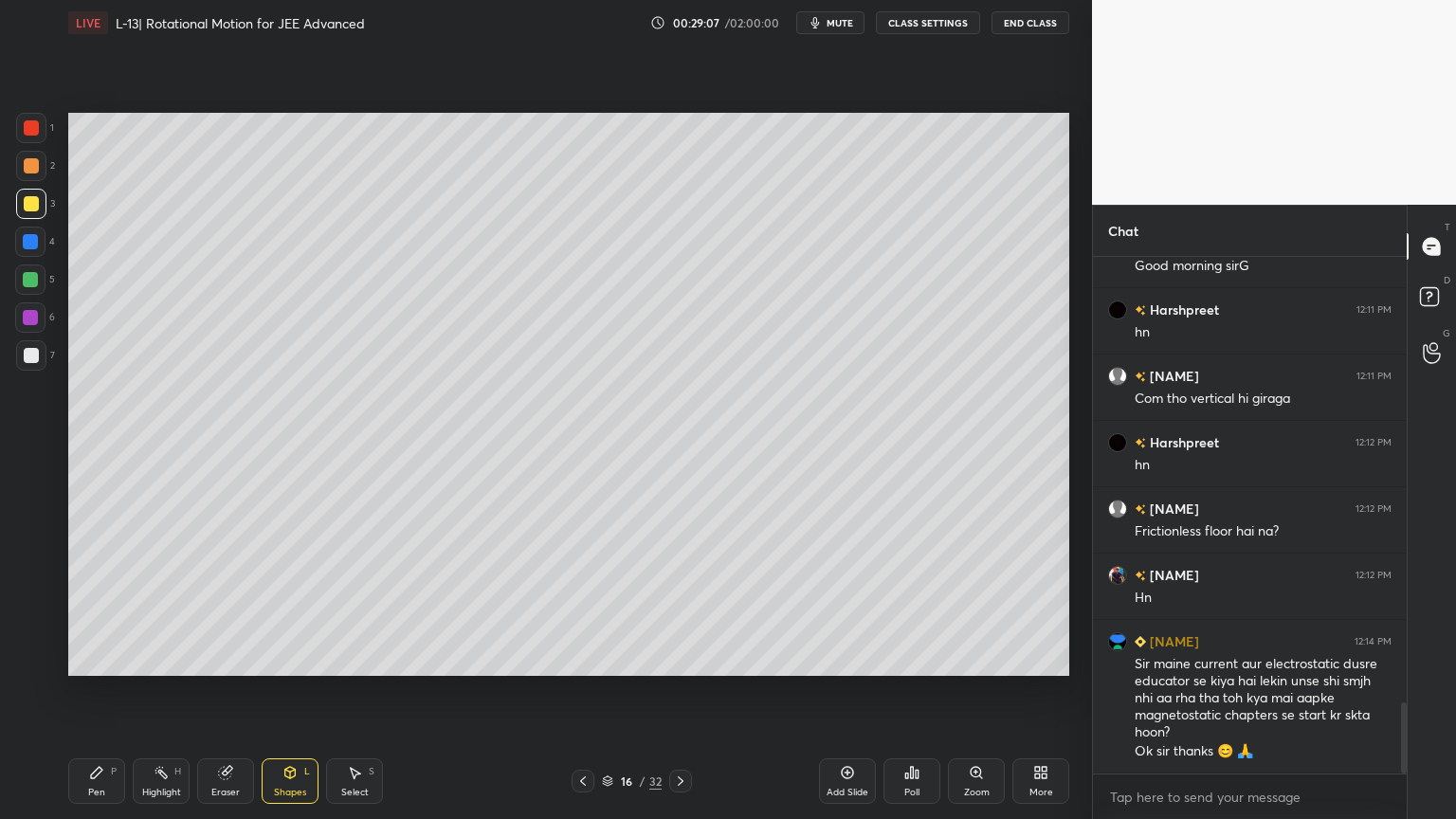 click at bounding box center (31, 355) 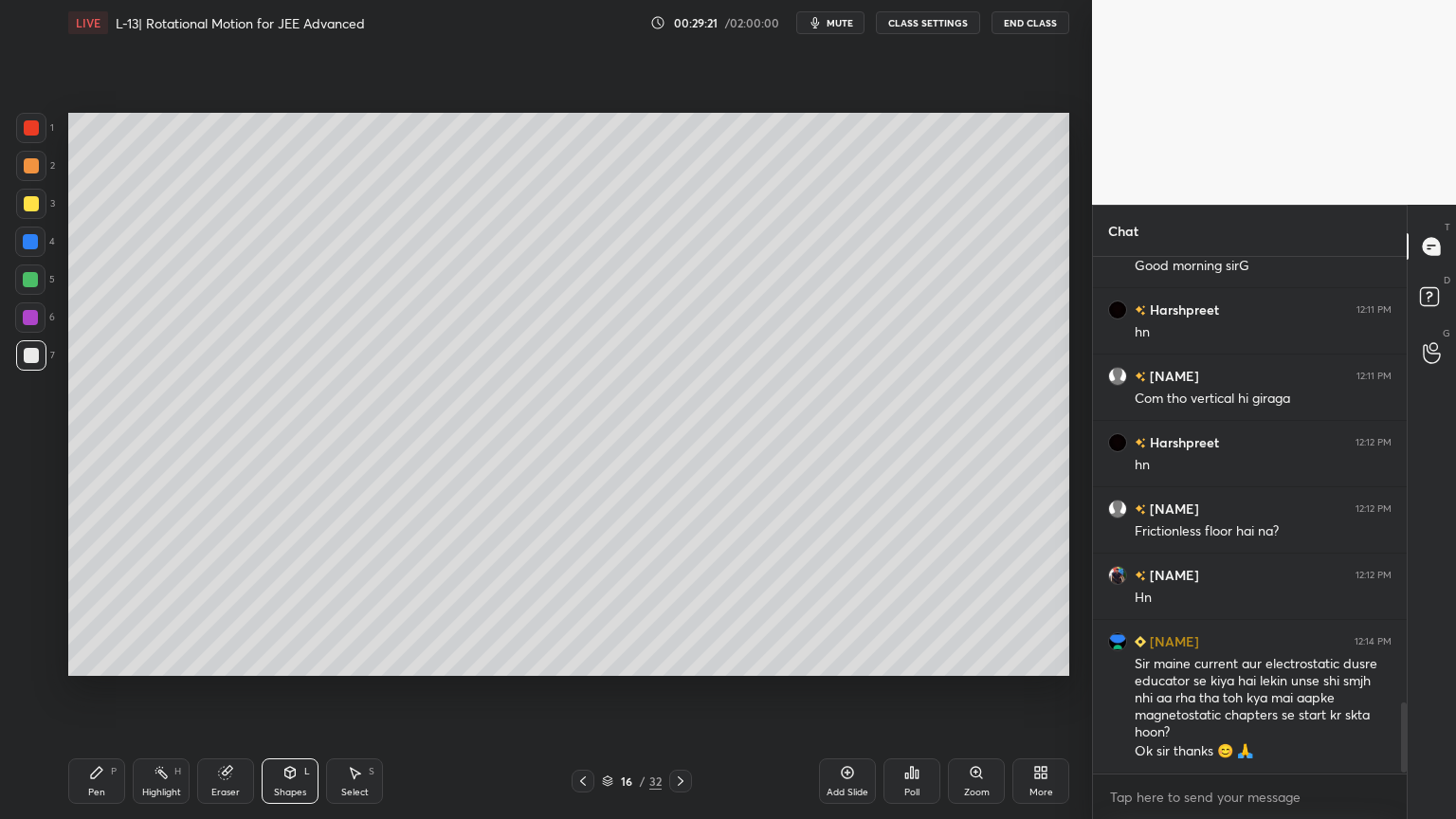 scroll, scrollTop: 3310, scrollLeft: 0, axis: vertical 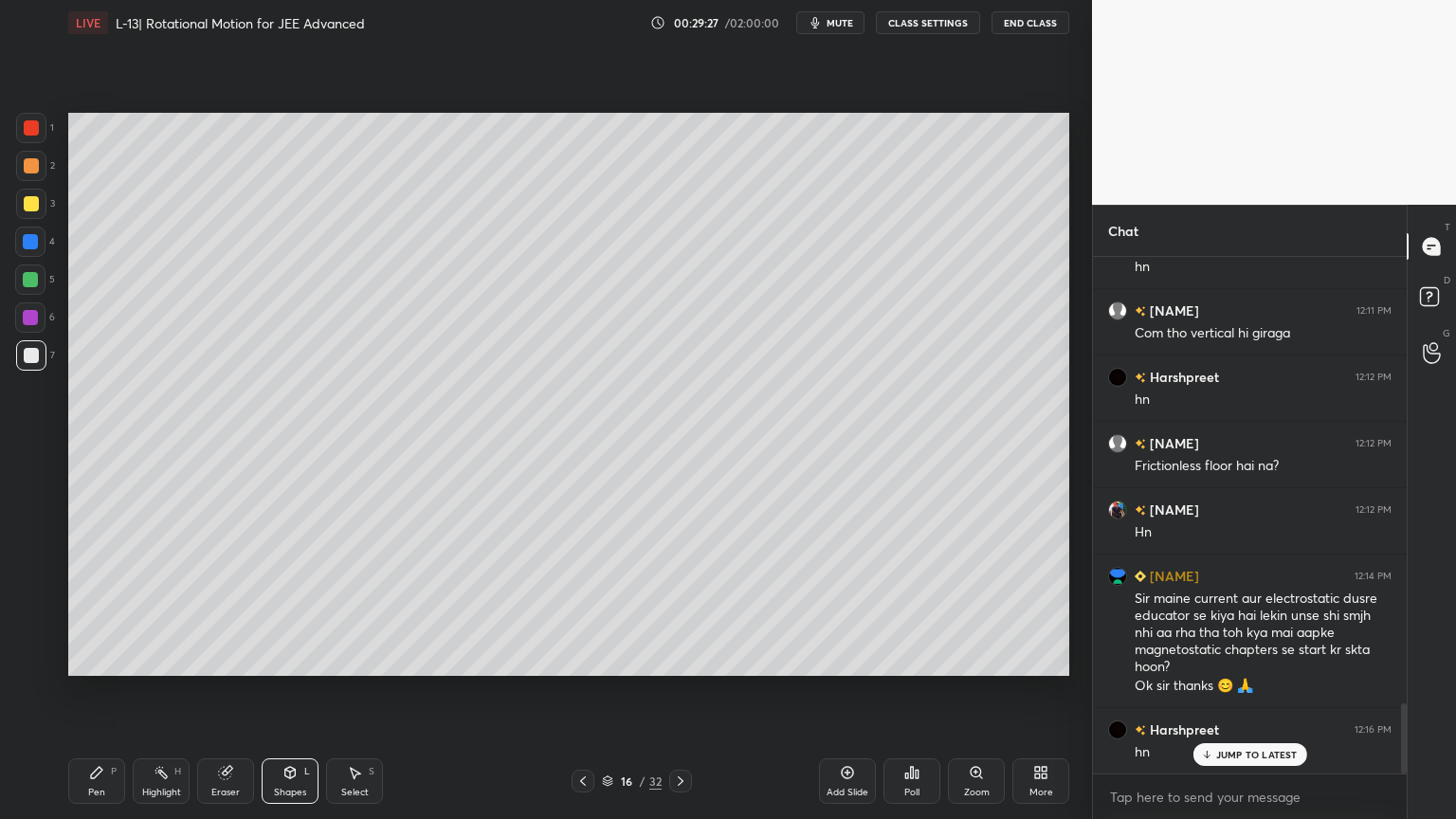 click 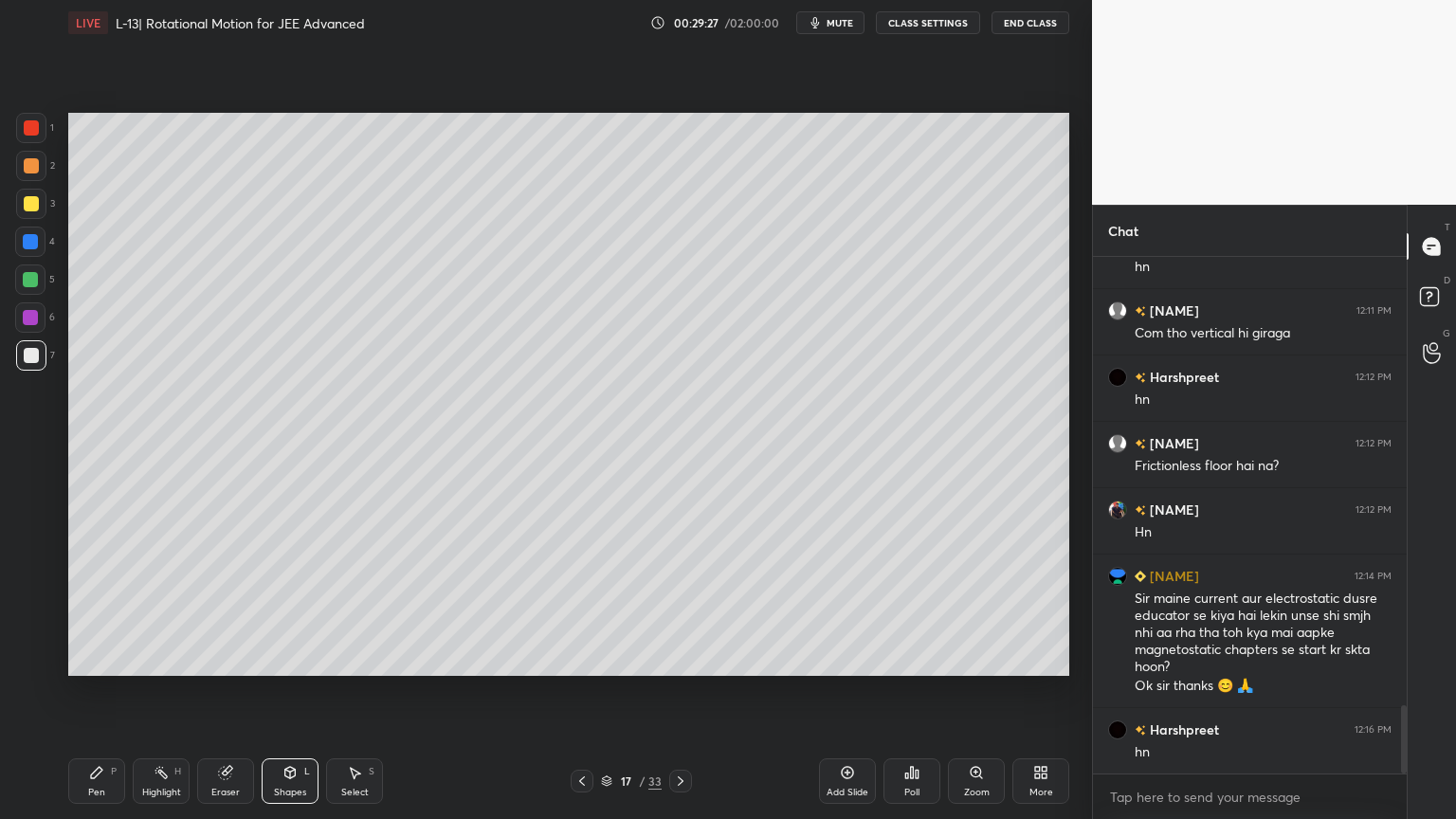 scroll, scrollTop: 3377, scrollLeft: 0, axis: vertical 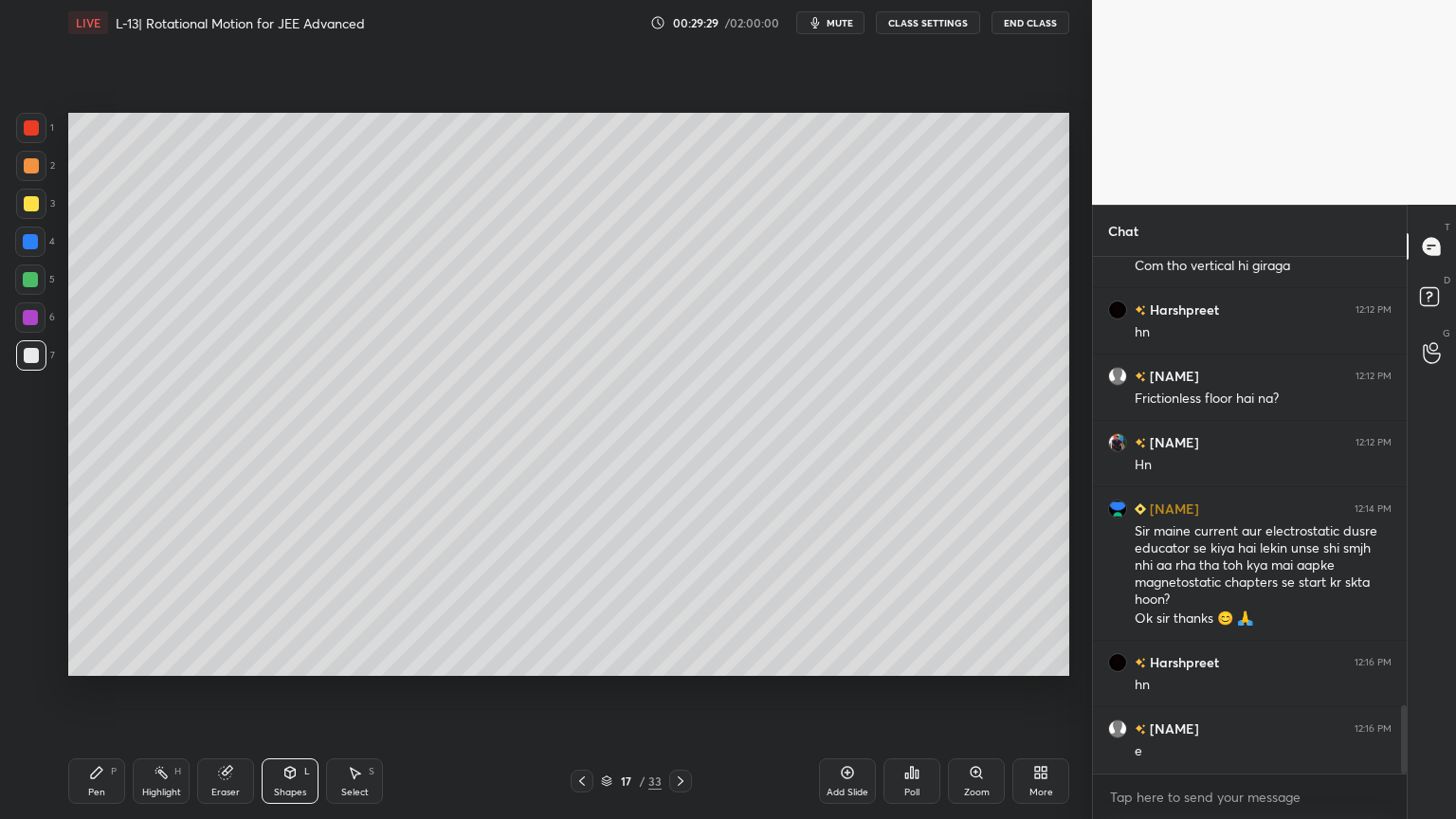 click at bounding box center (31, 166) 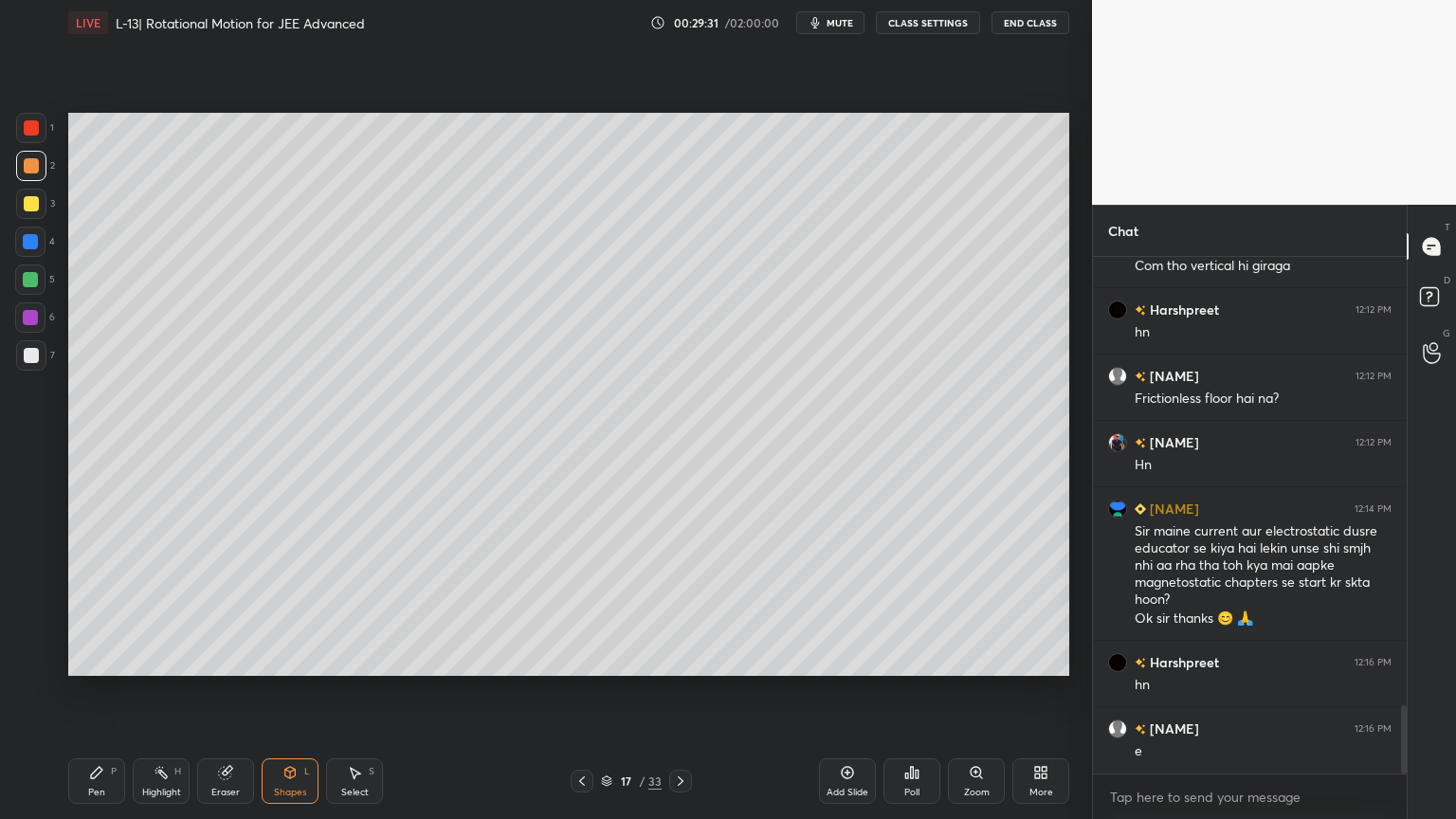 click 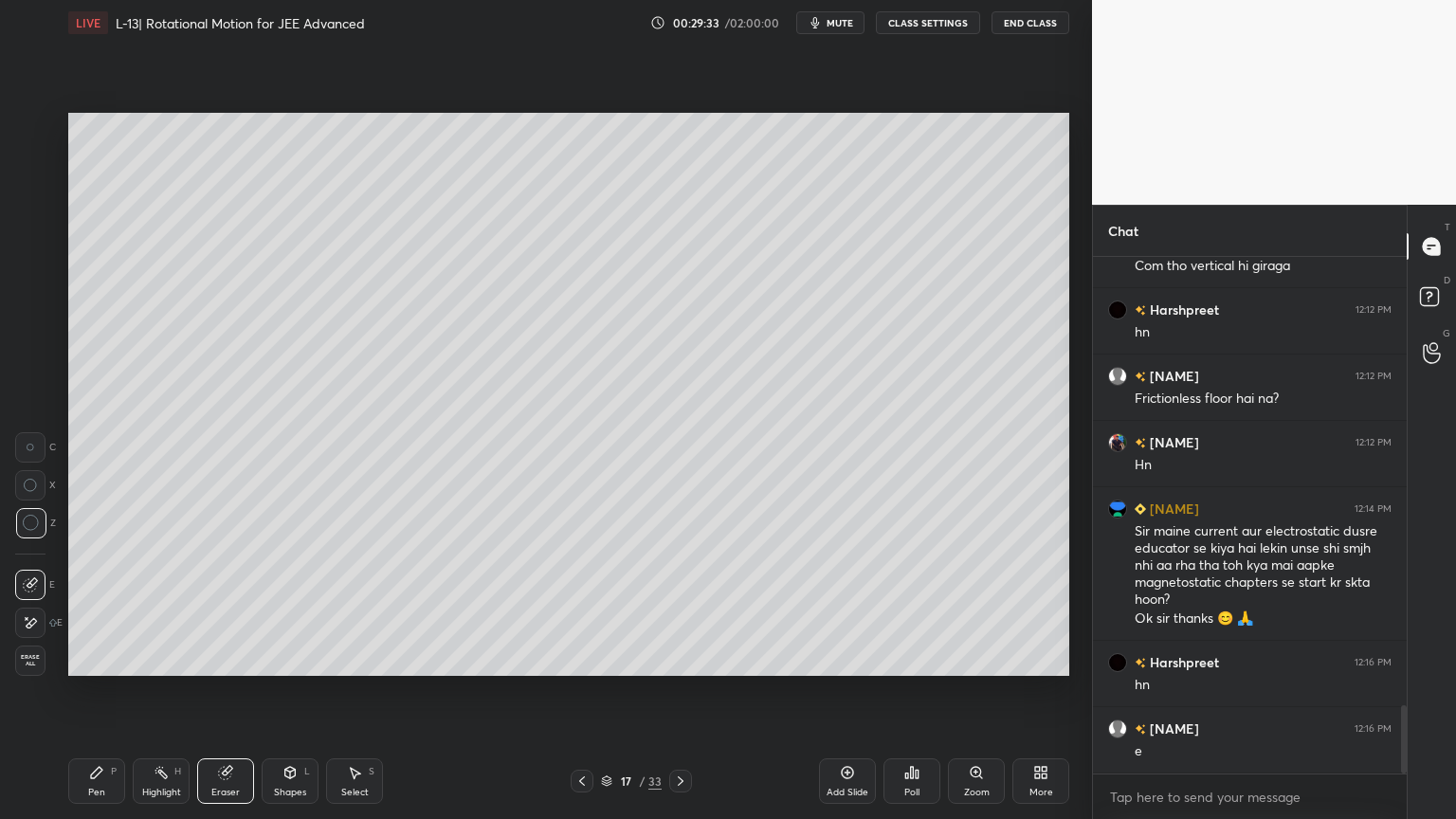 click 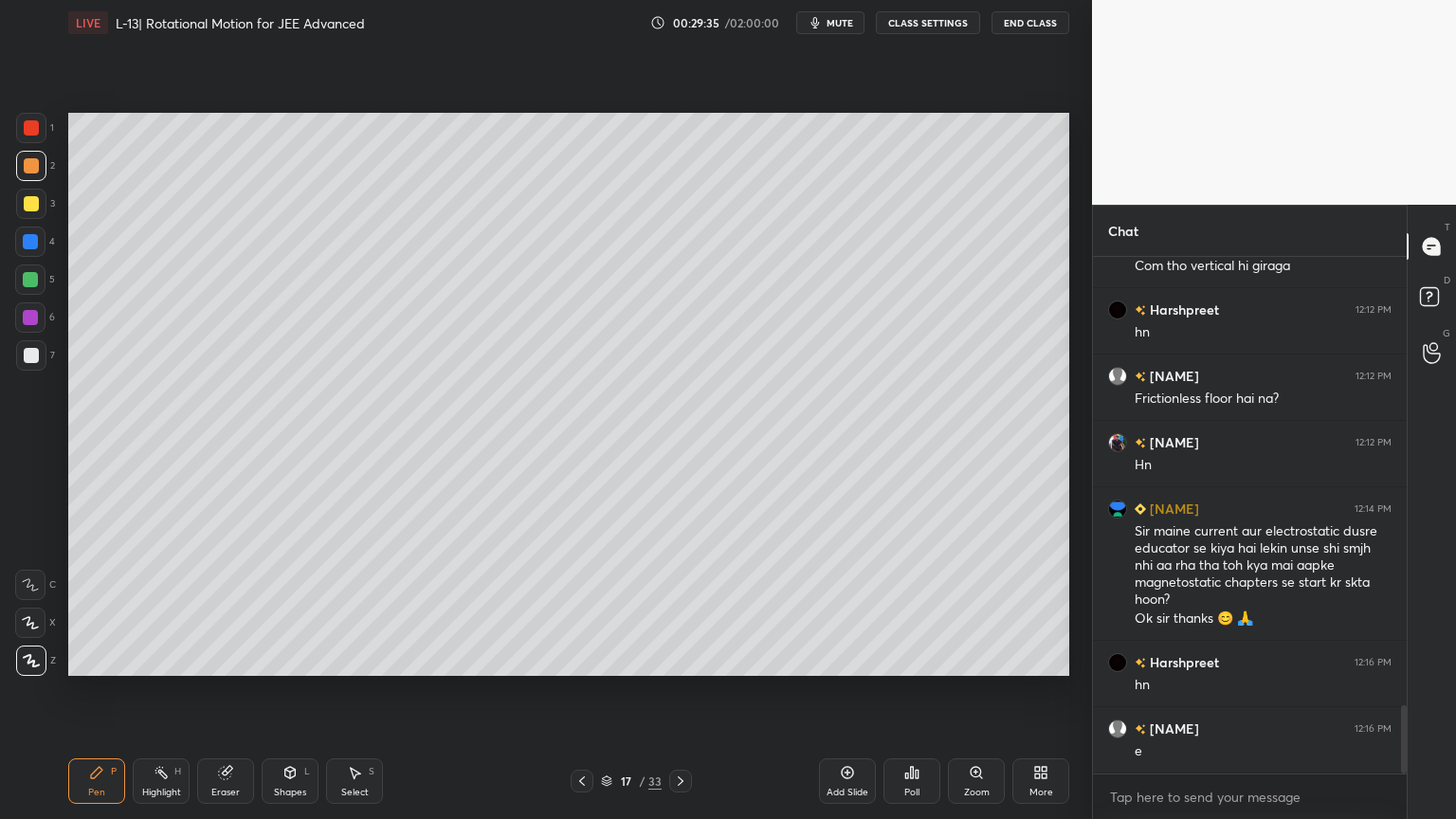 click on "Shapes L" at bounding box center [290, 781] 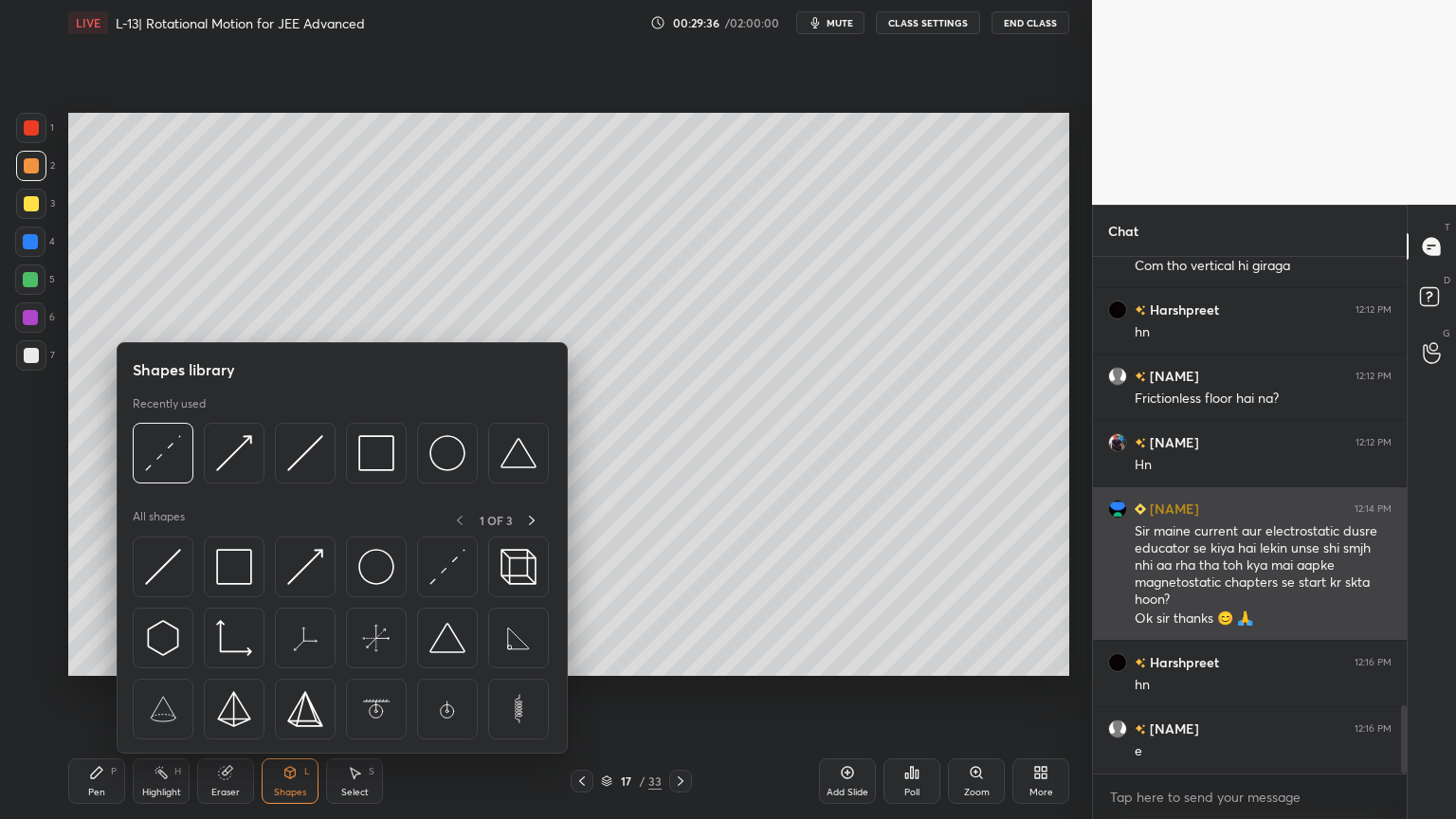 click at bounding box center [163, 567] 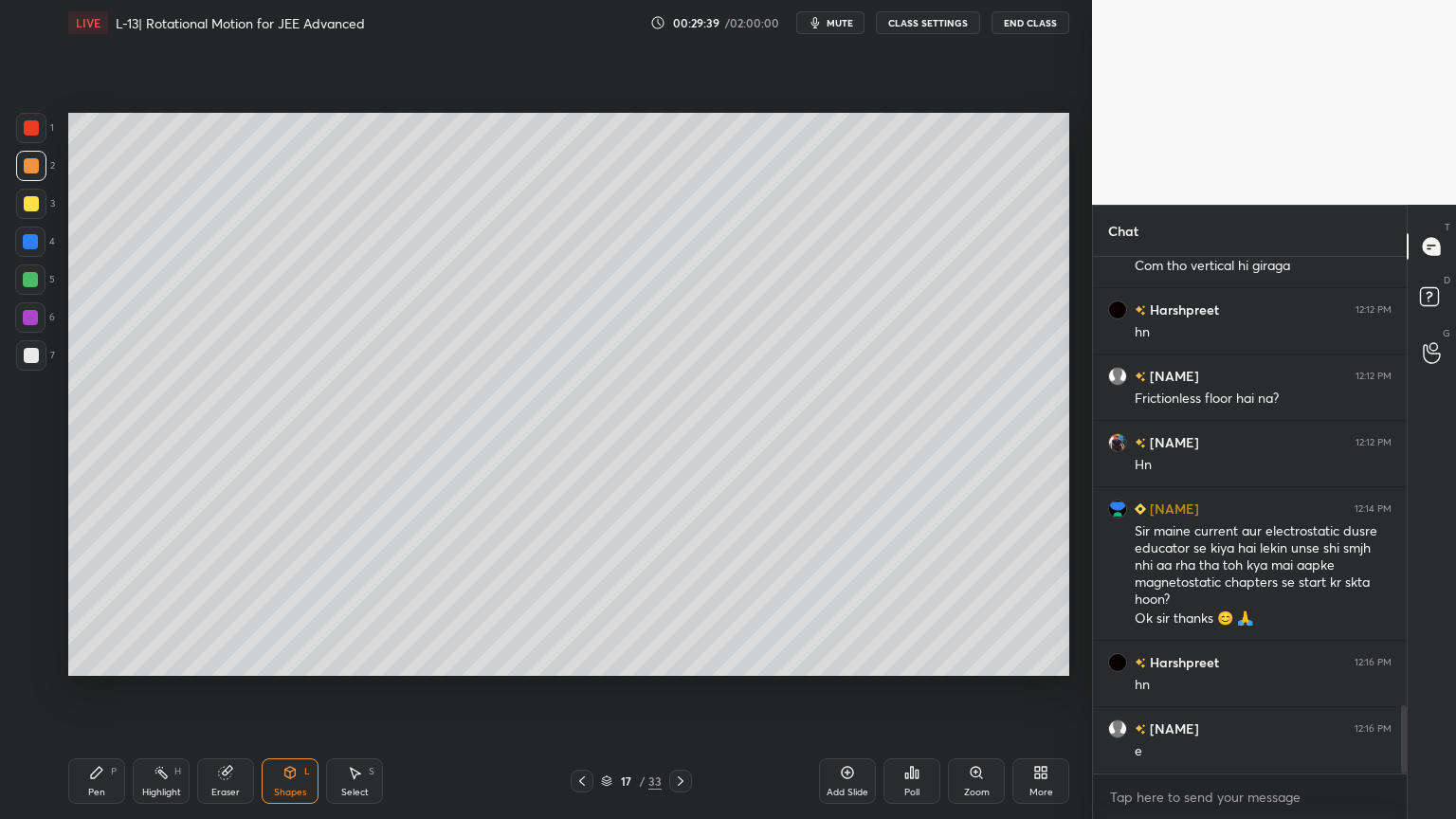 click at bounding box center [31, 204] 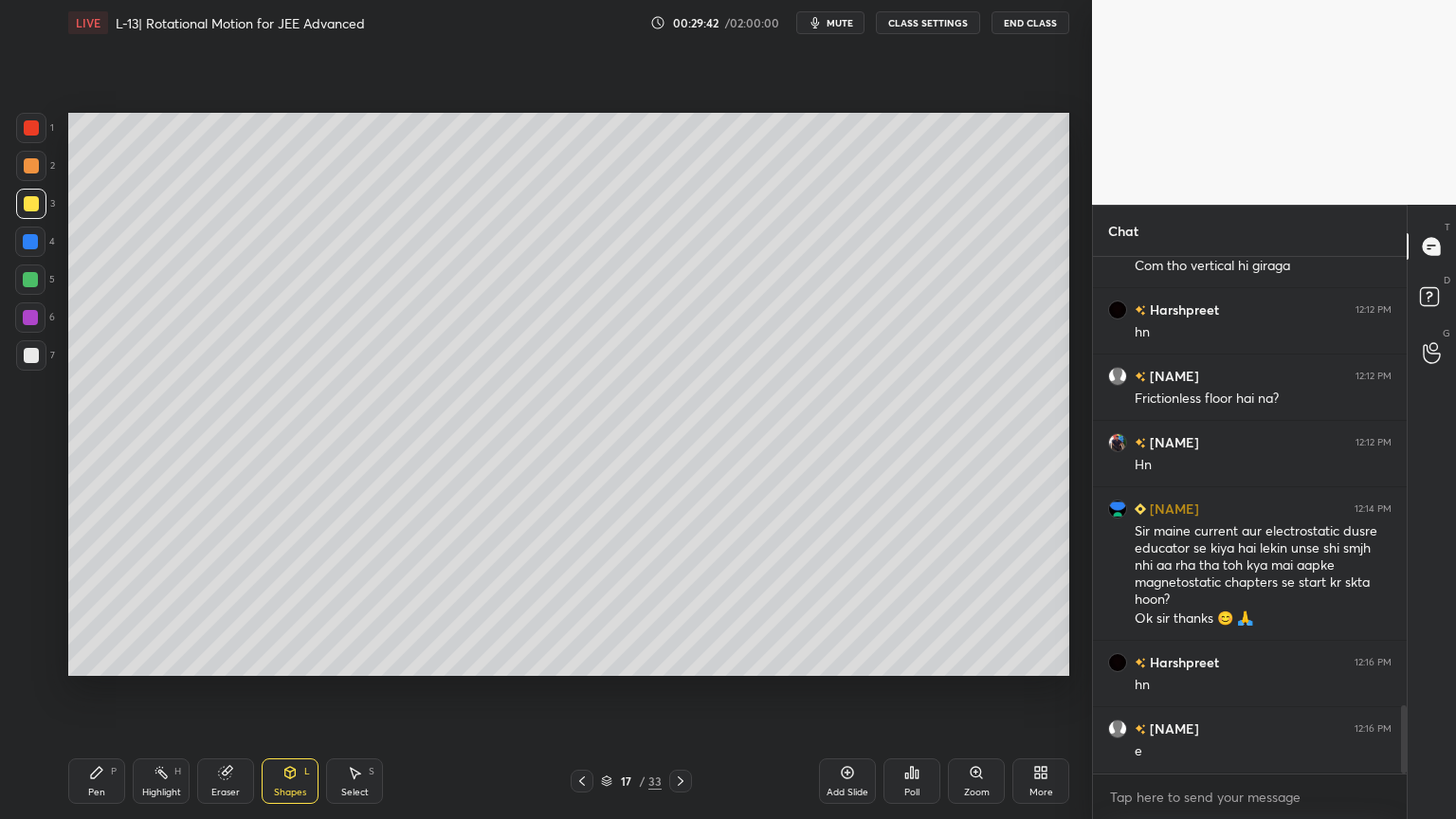 click on "Pen" at bounding box center (97, 792) 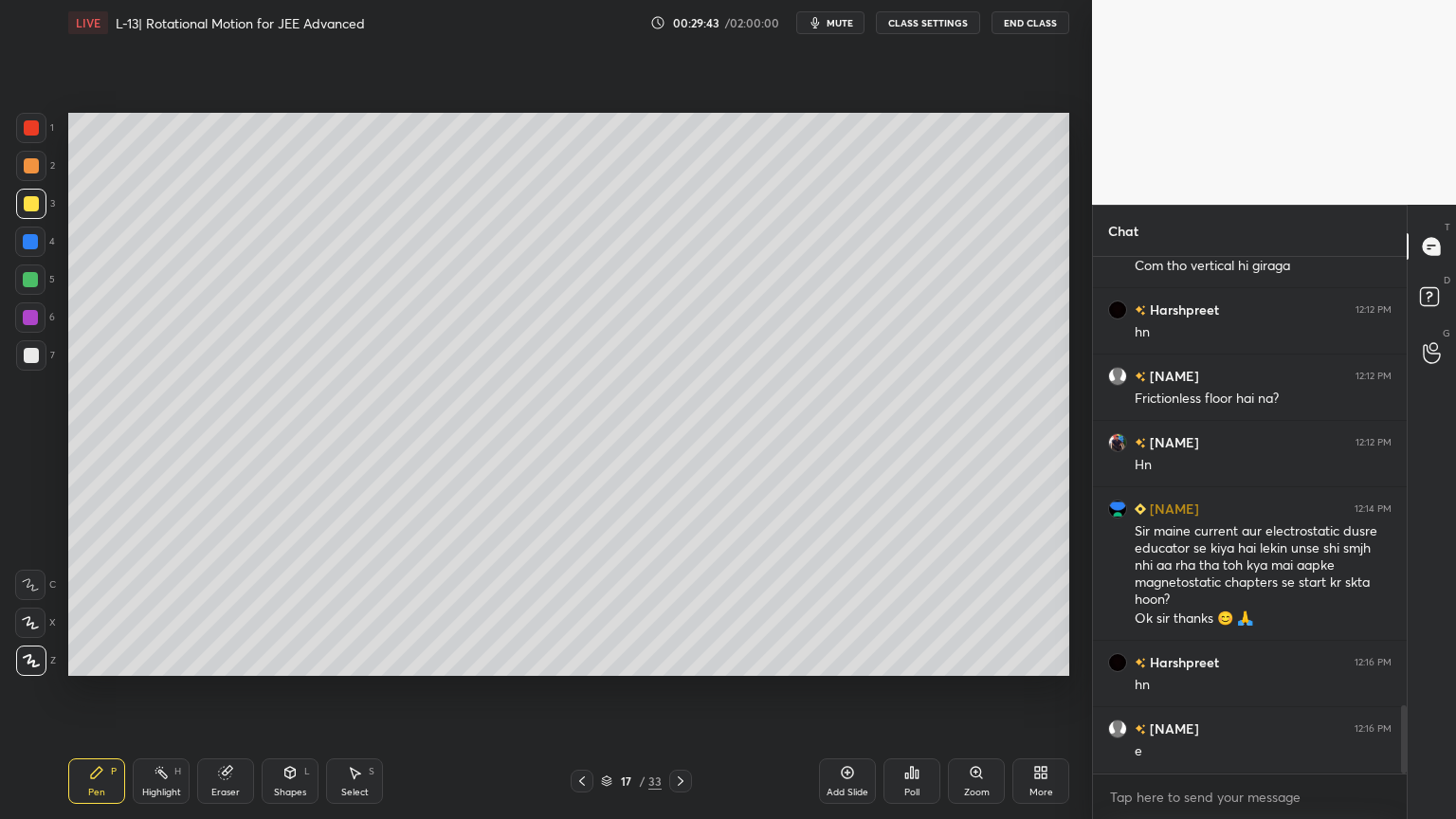 click at bounding box center (30, 242) 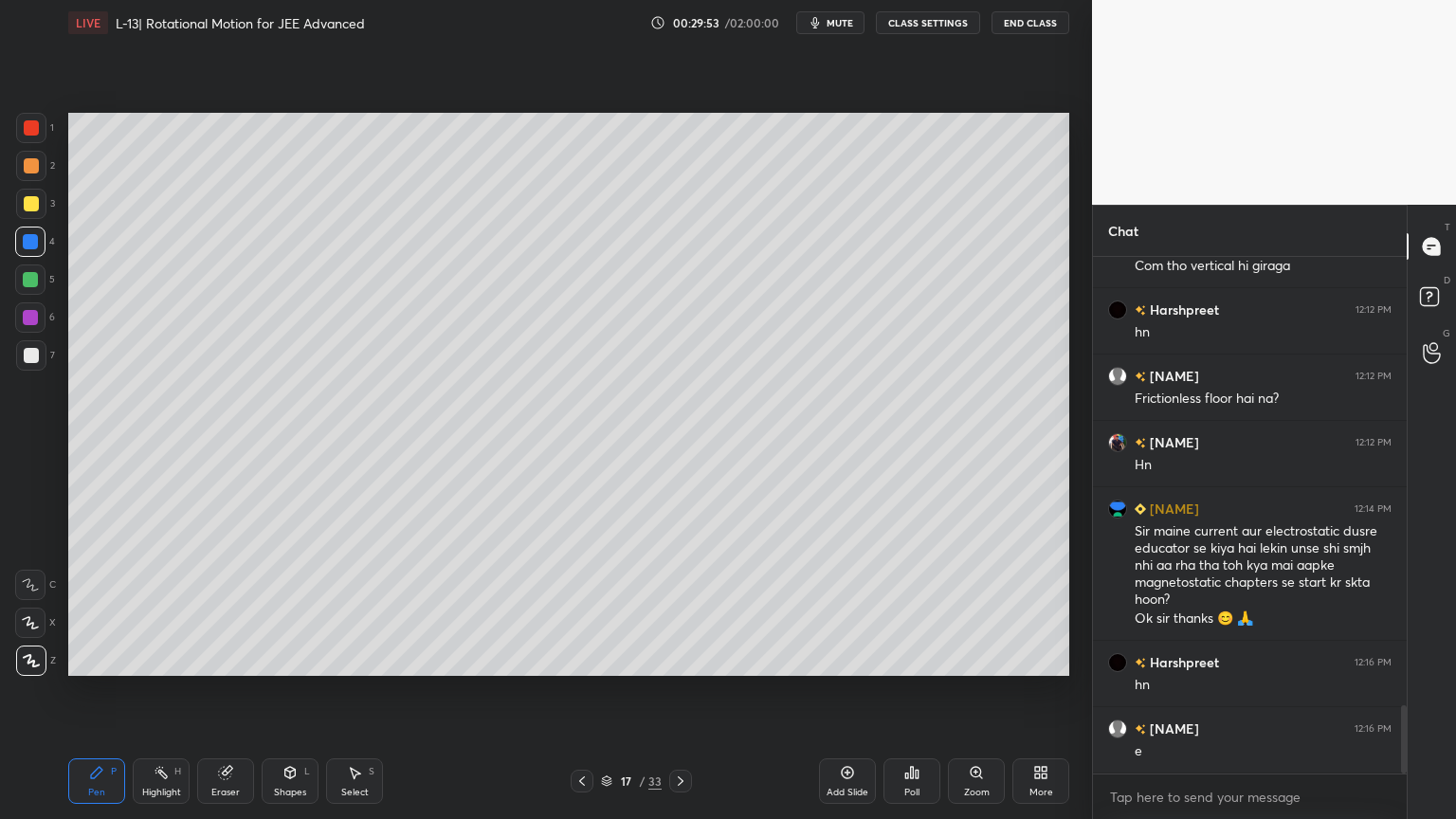 click at bounding box center [31, 204] 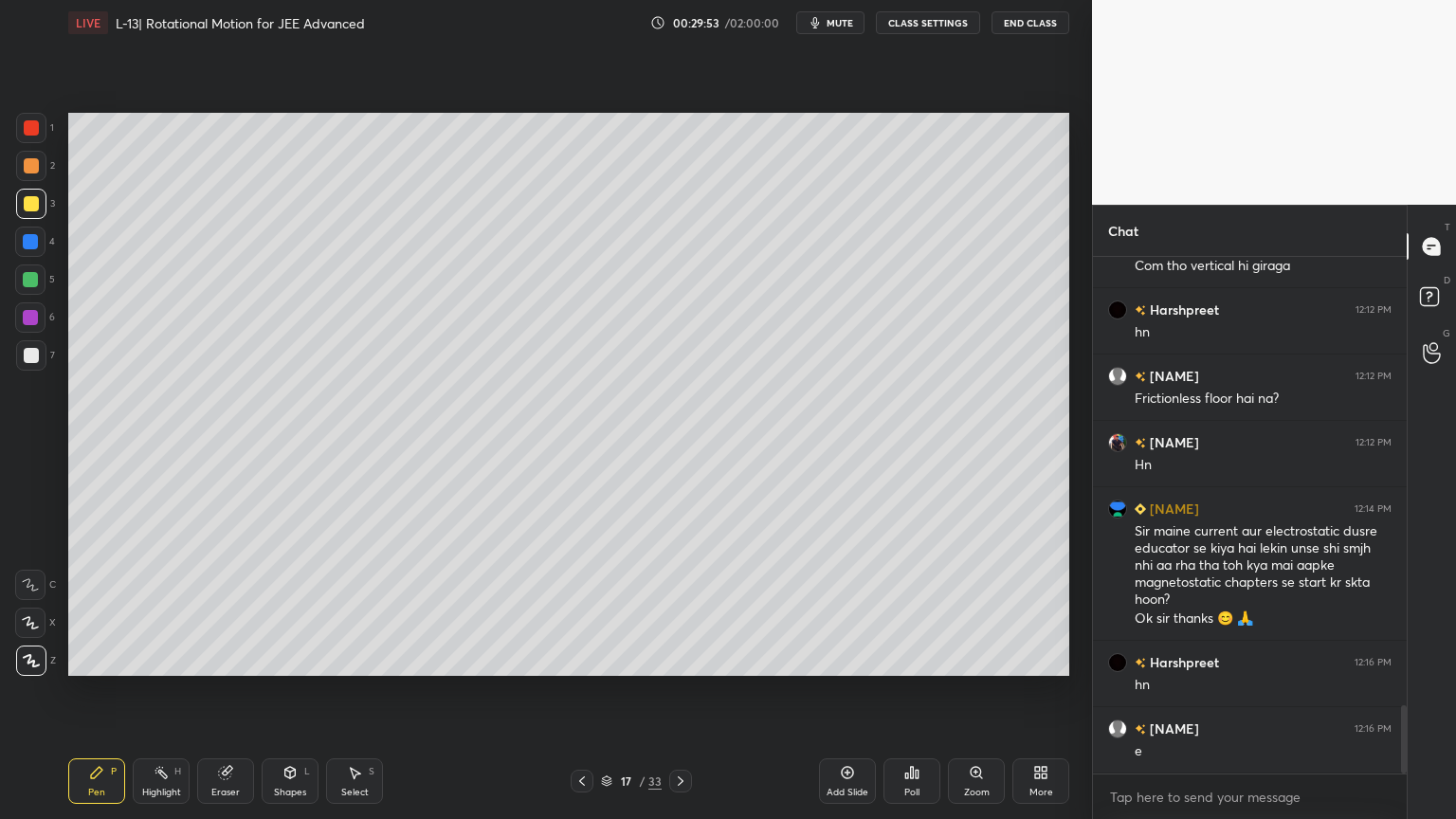 click at bounding box center (31, 166) 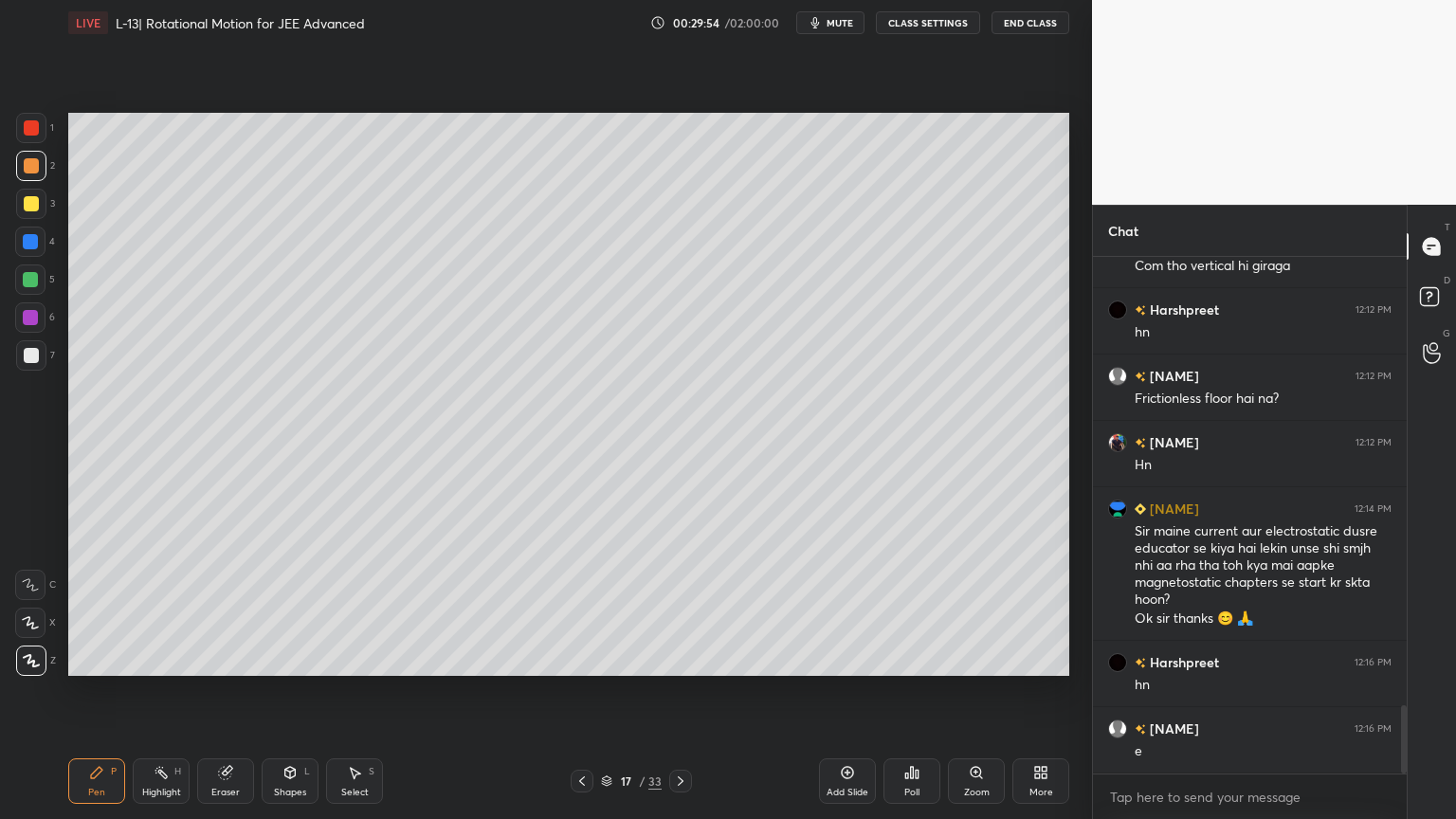 click at bounding box center (31, 128) 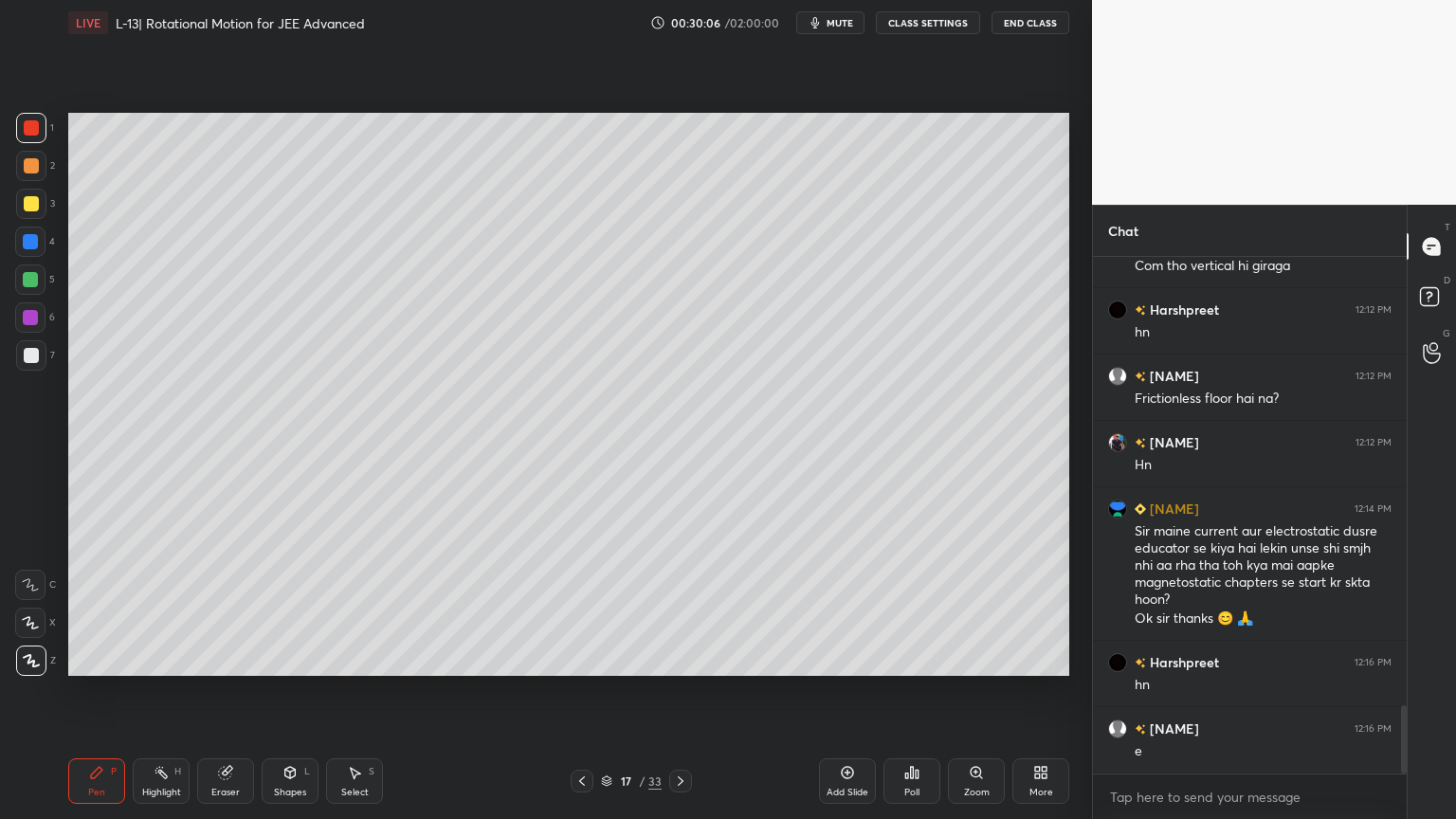 click at bounding box center [30, 318] 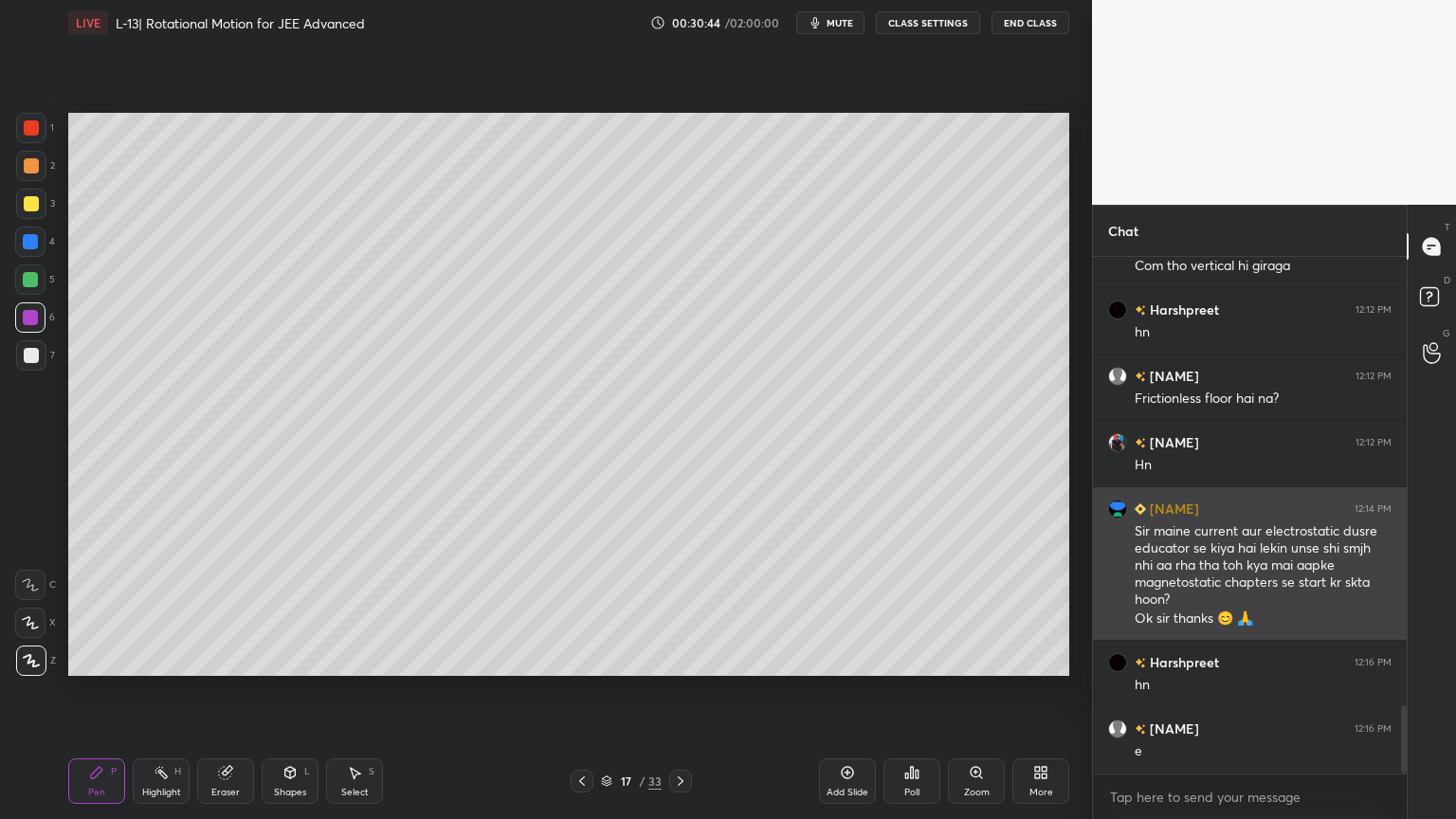 scroll, scrollTop: 3443, scrollLeft: 0, axis: vertical 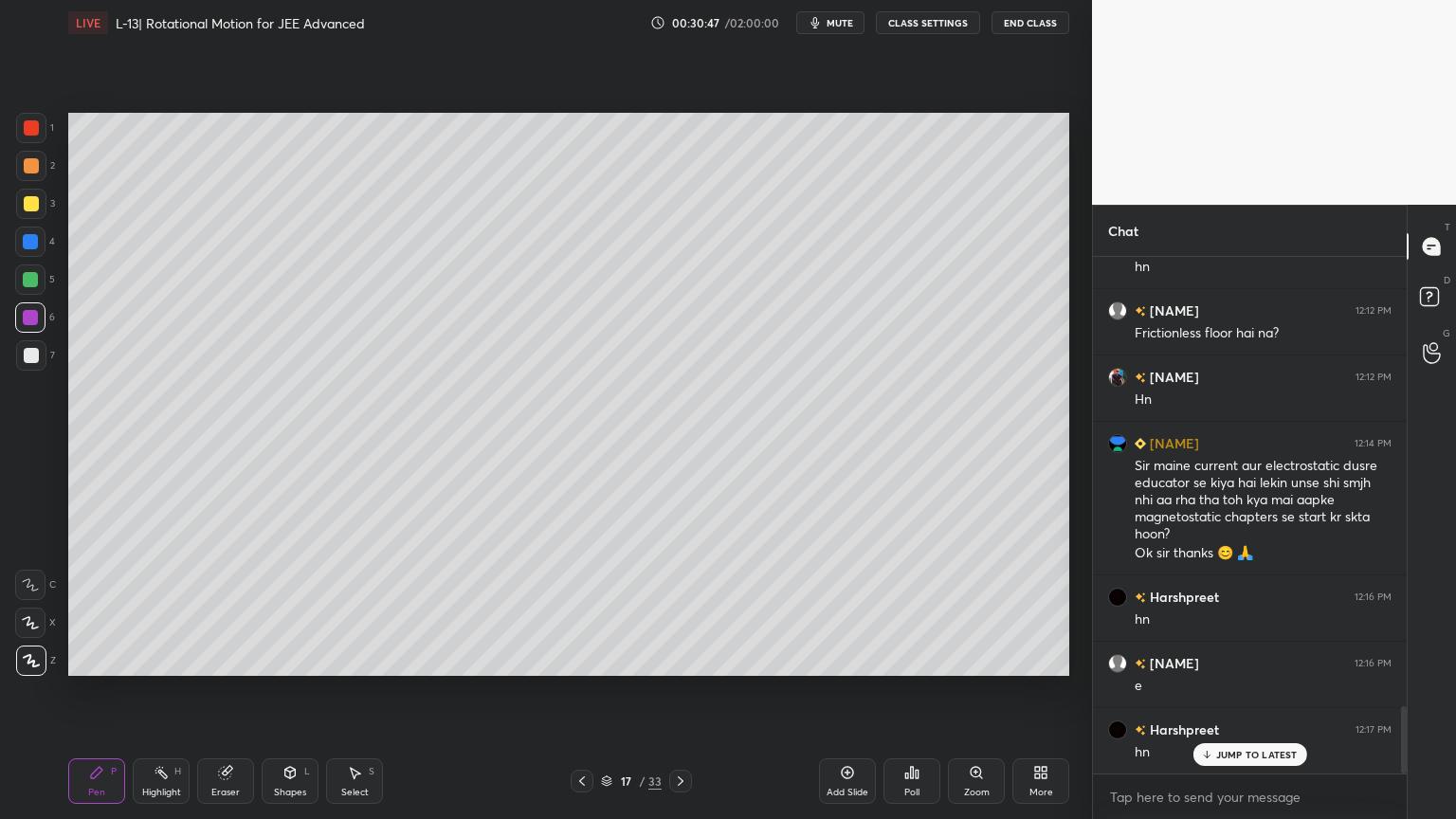click 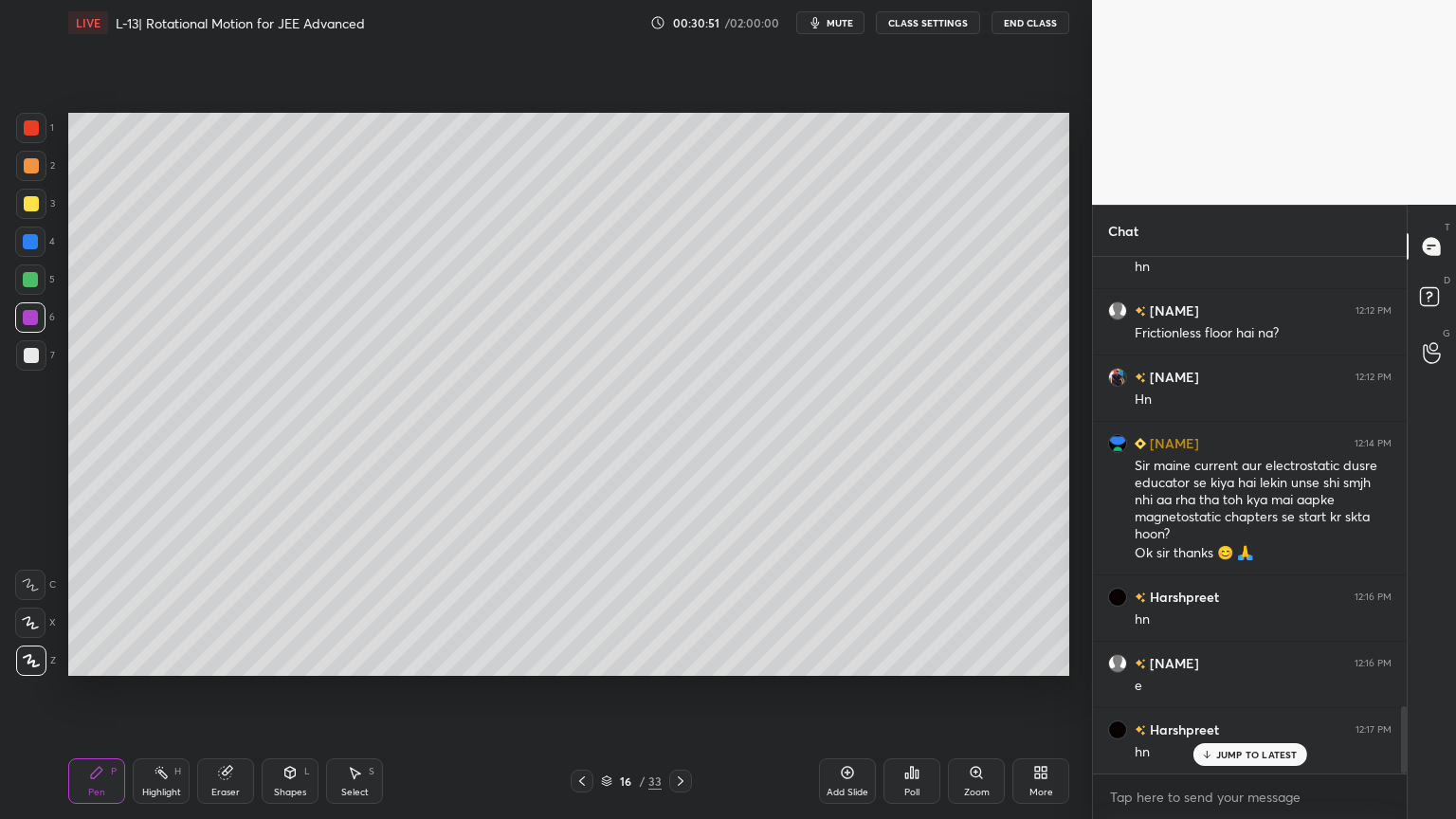 click on "Highlight H" at bounding box center (161, 781) 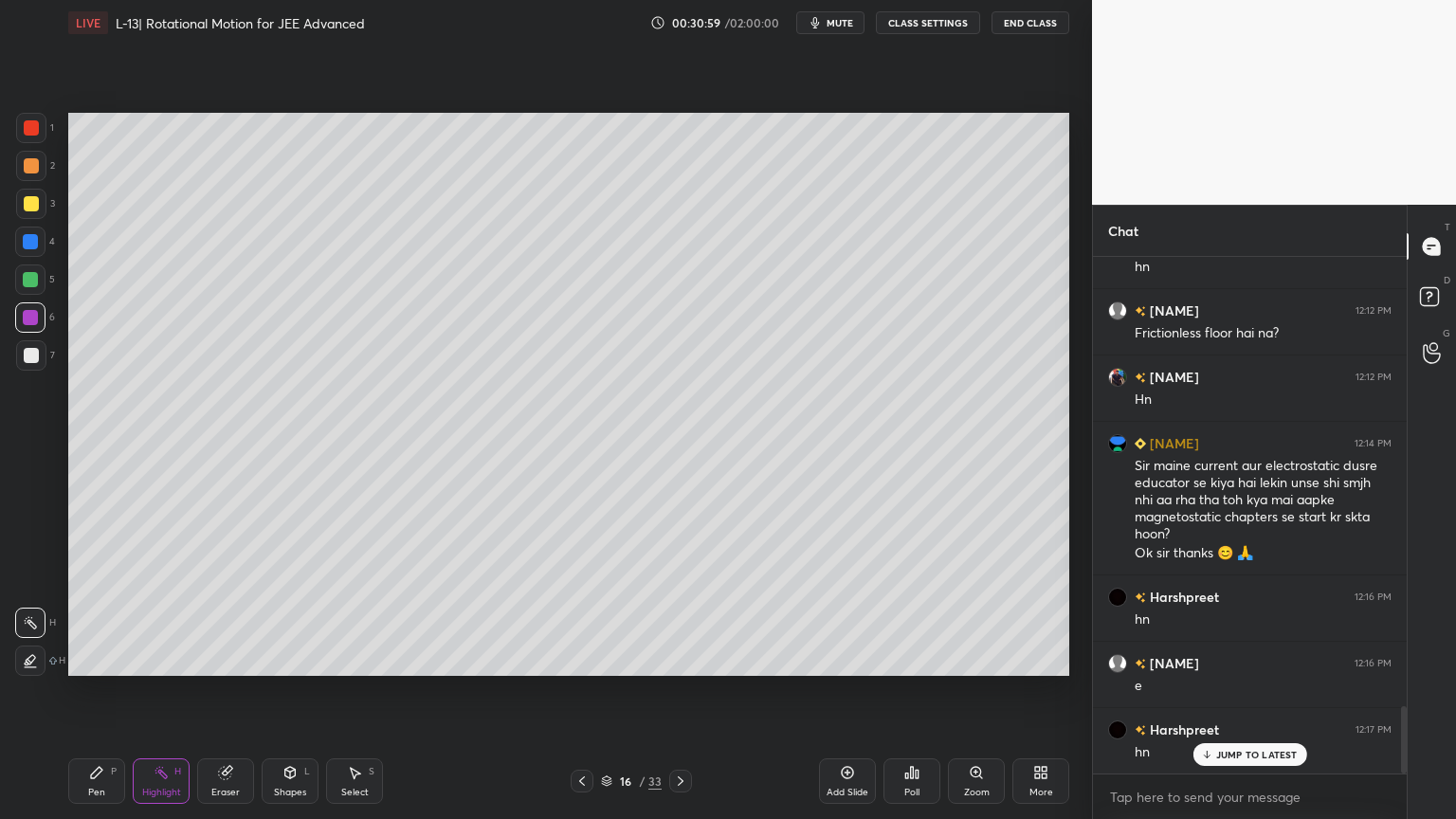 click 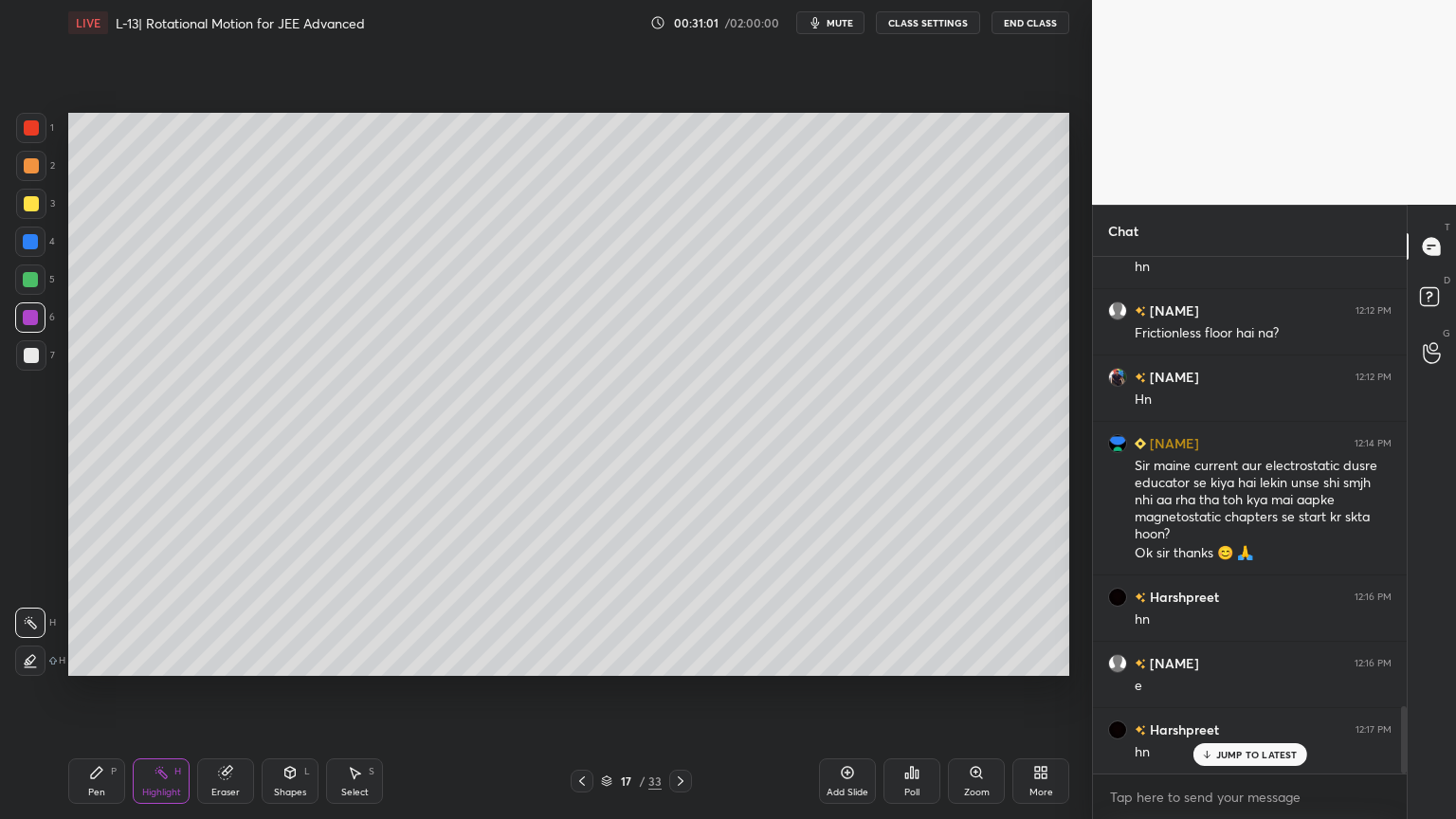 click 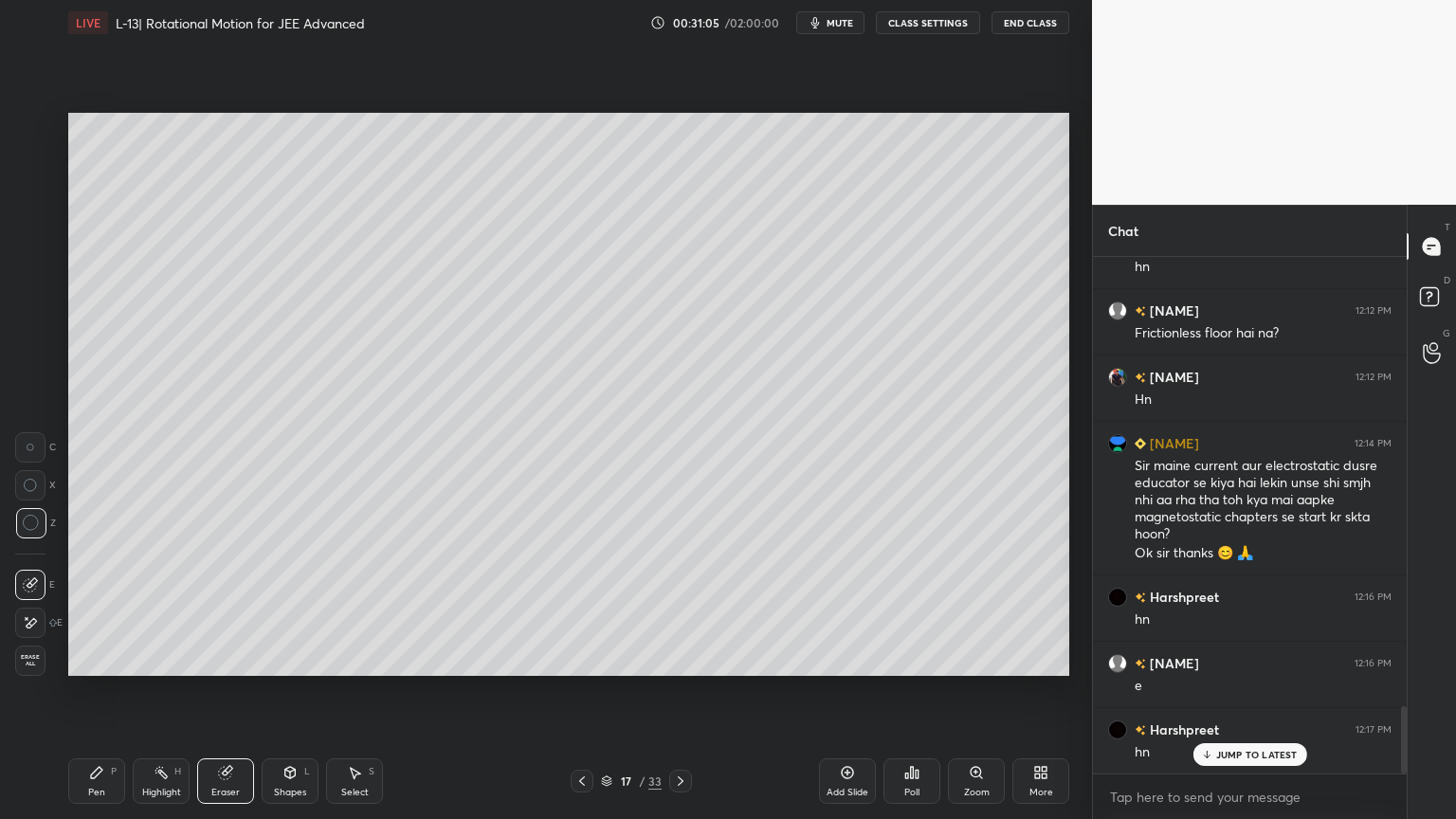 click at bounding box center (30, 447) 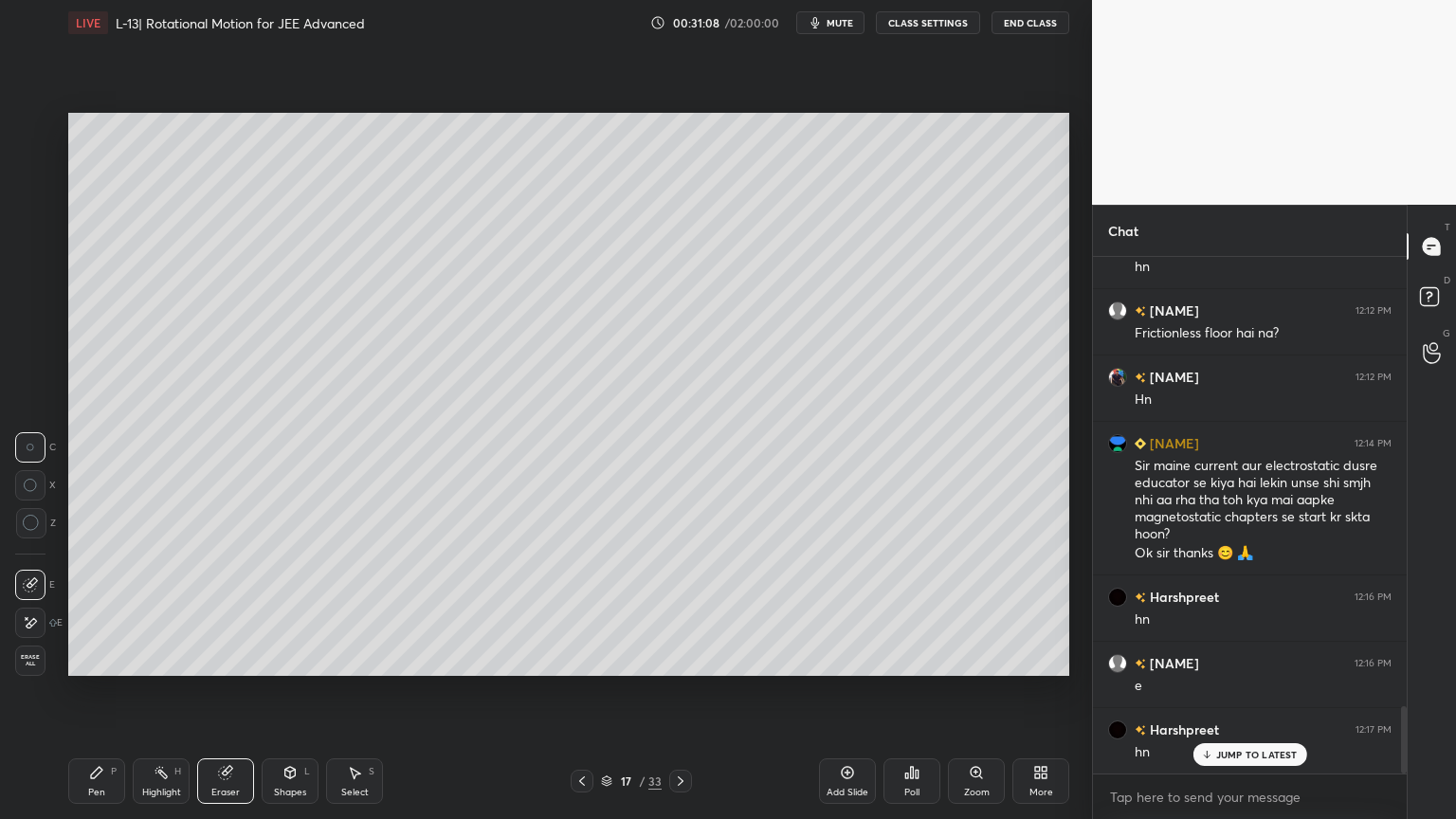 click on "Pen P" at bounding box center [97, 781] 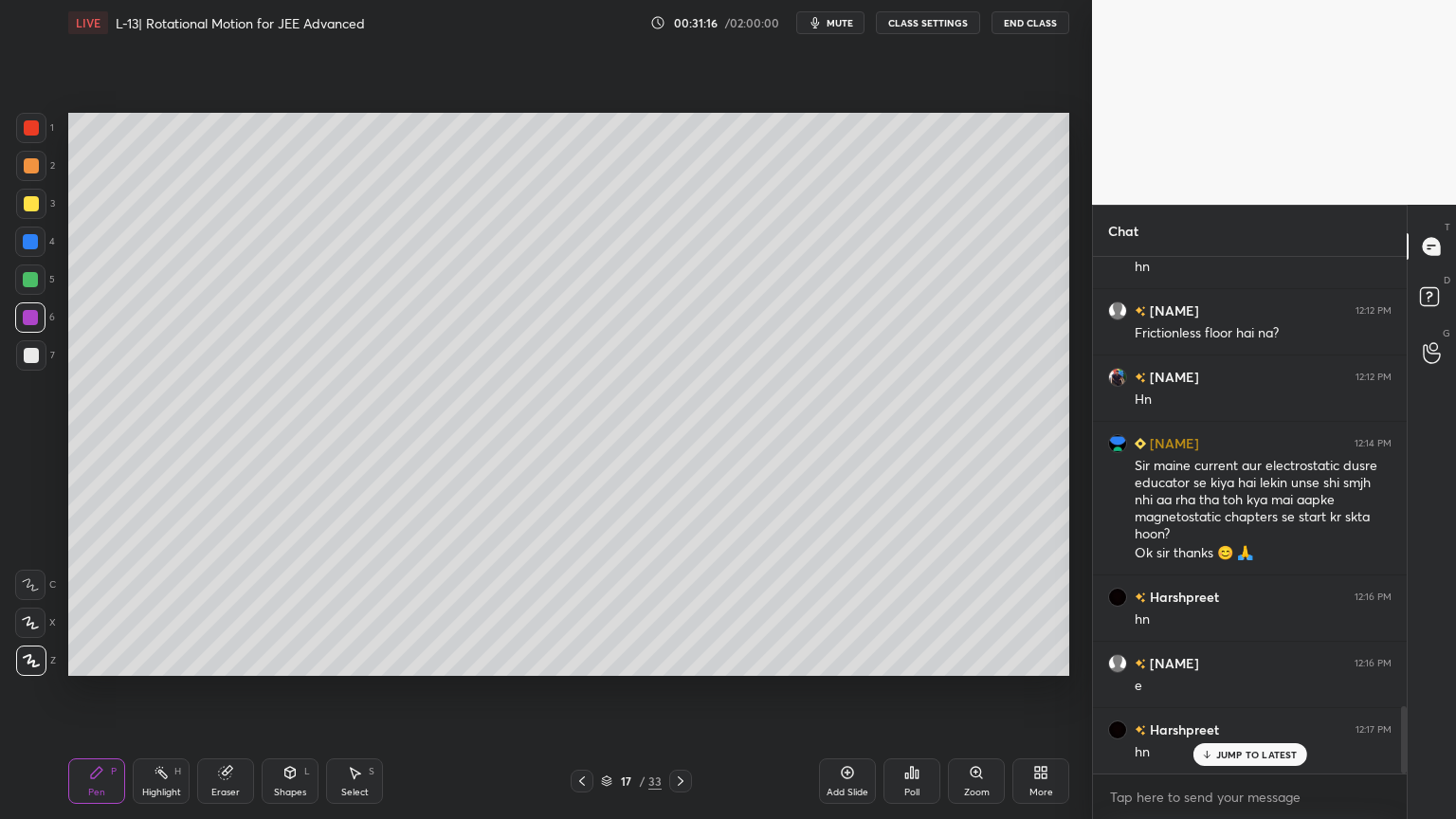 click at bounding box center (31, 204) 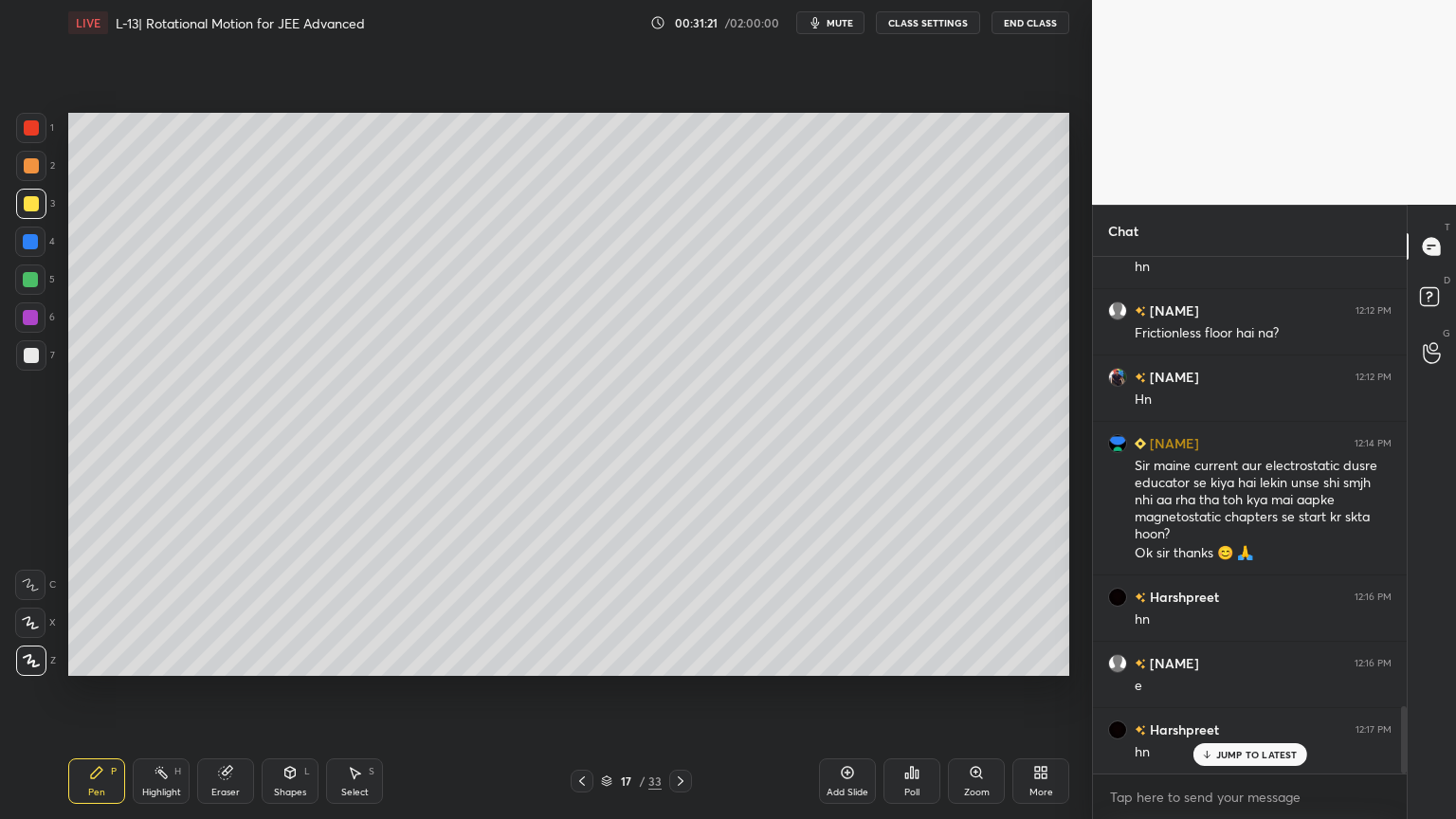 click at bounding box center (582, 781) 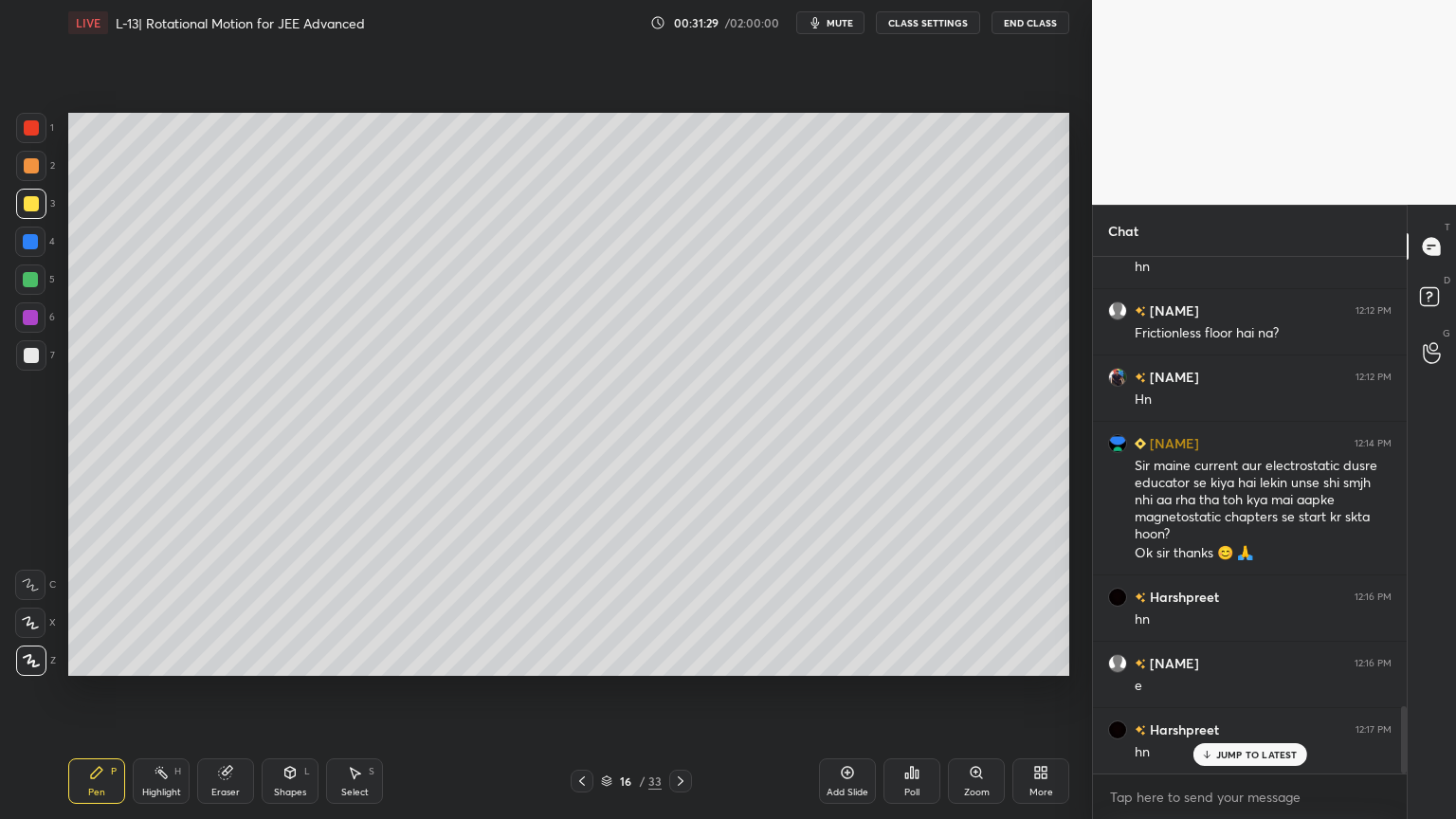 click 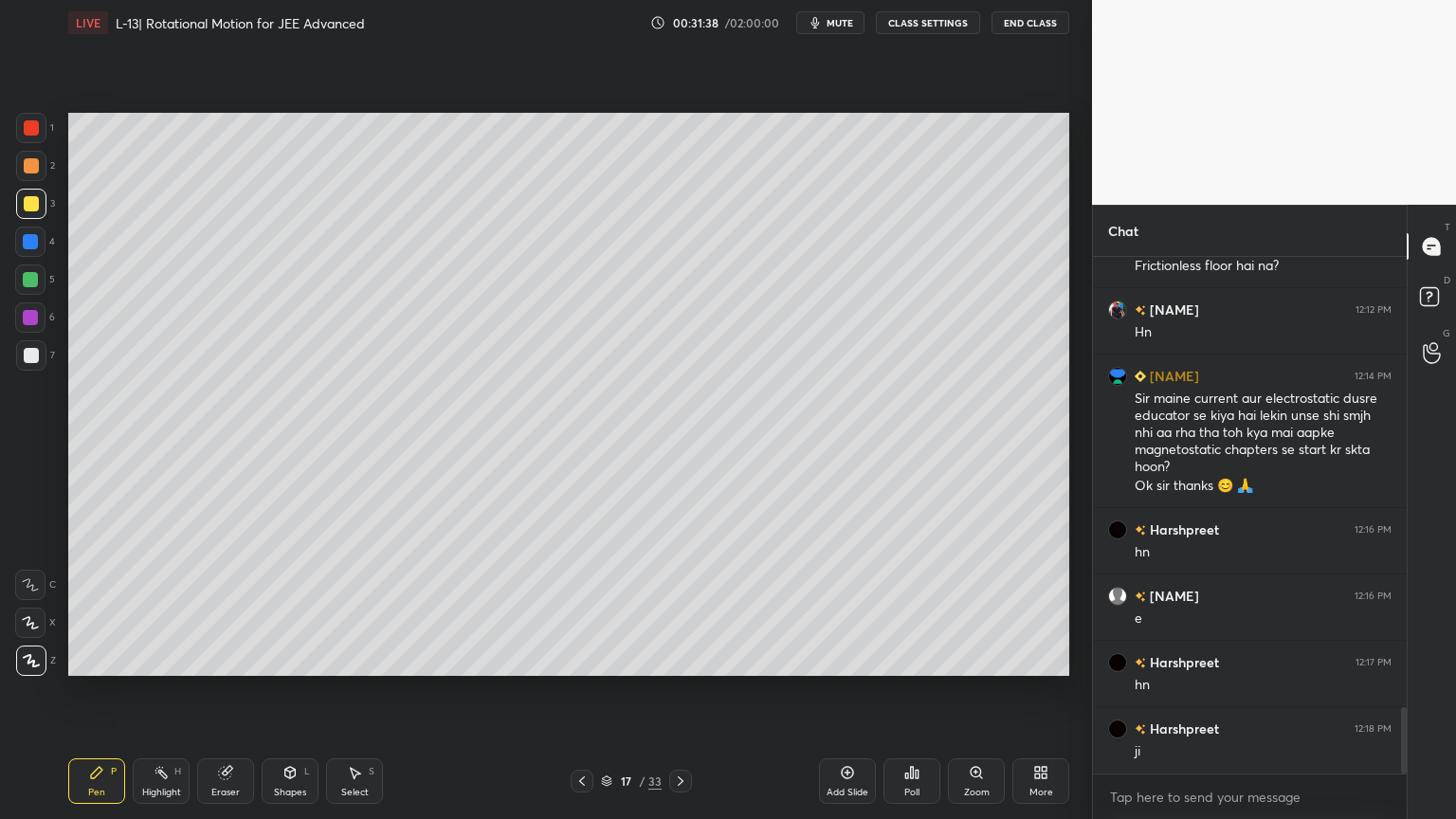scroll, scrollTop: 3576, scrollLeft: 0, axis: vertical 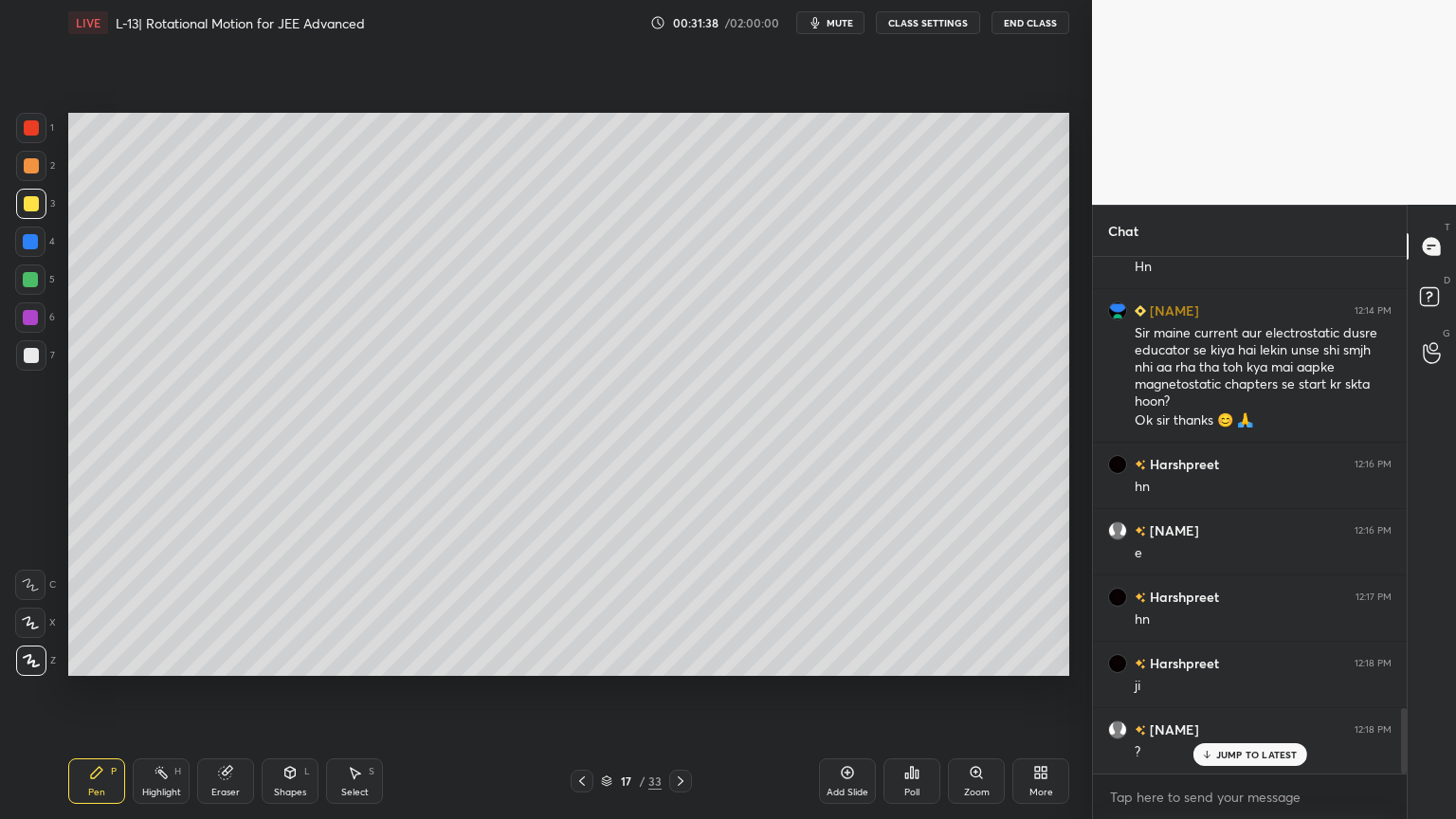 click 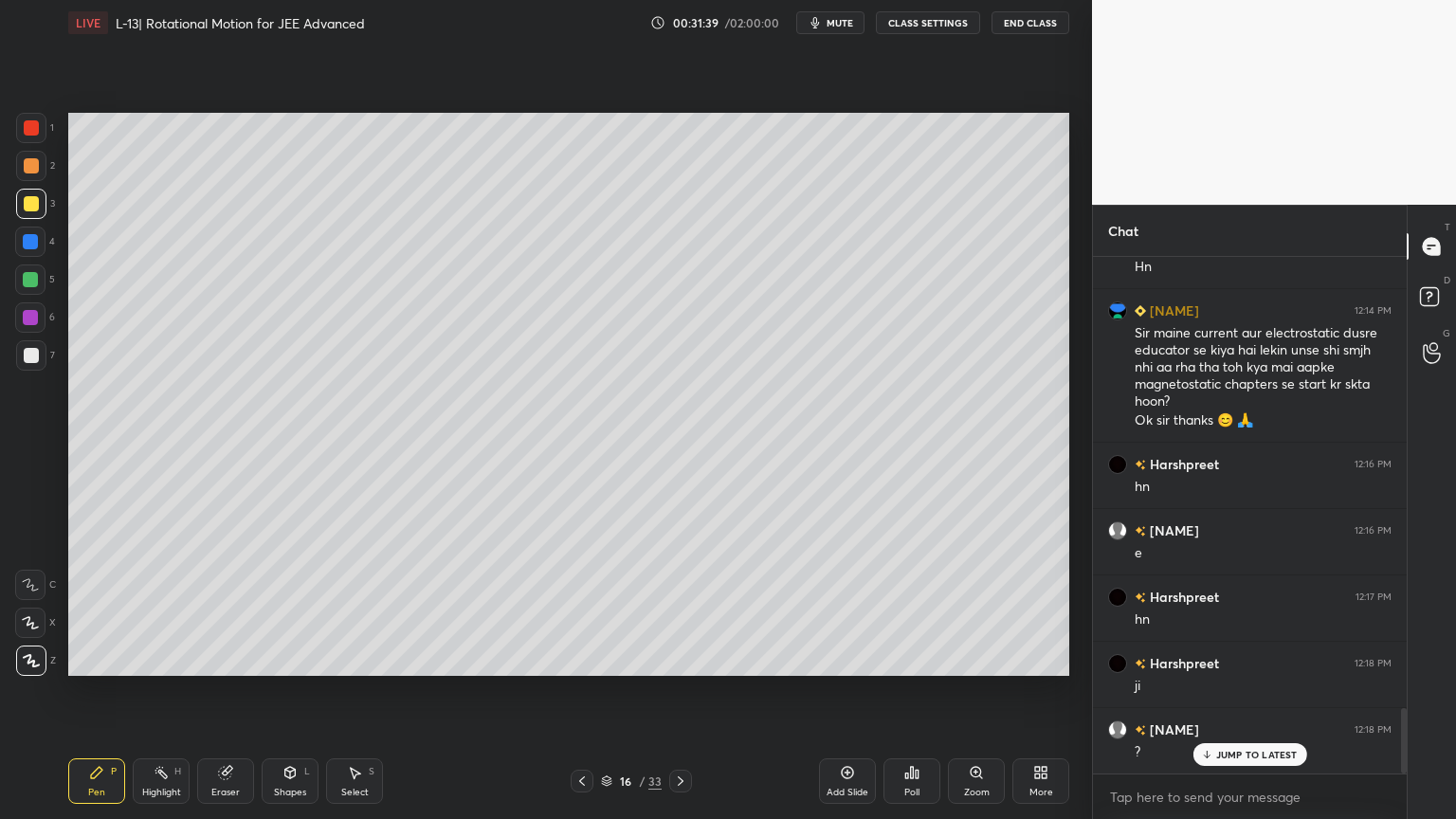click at bounding box center (582, 781) 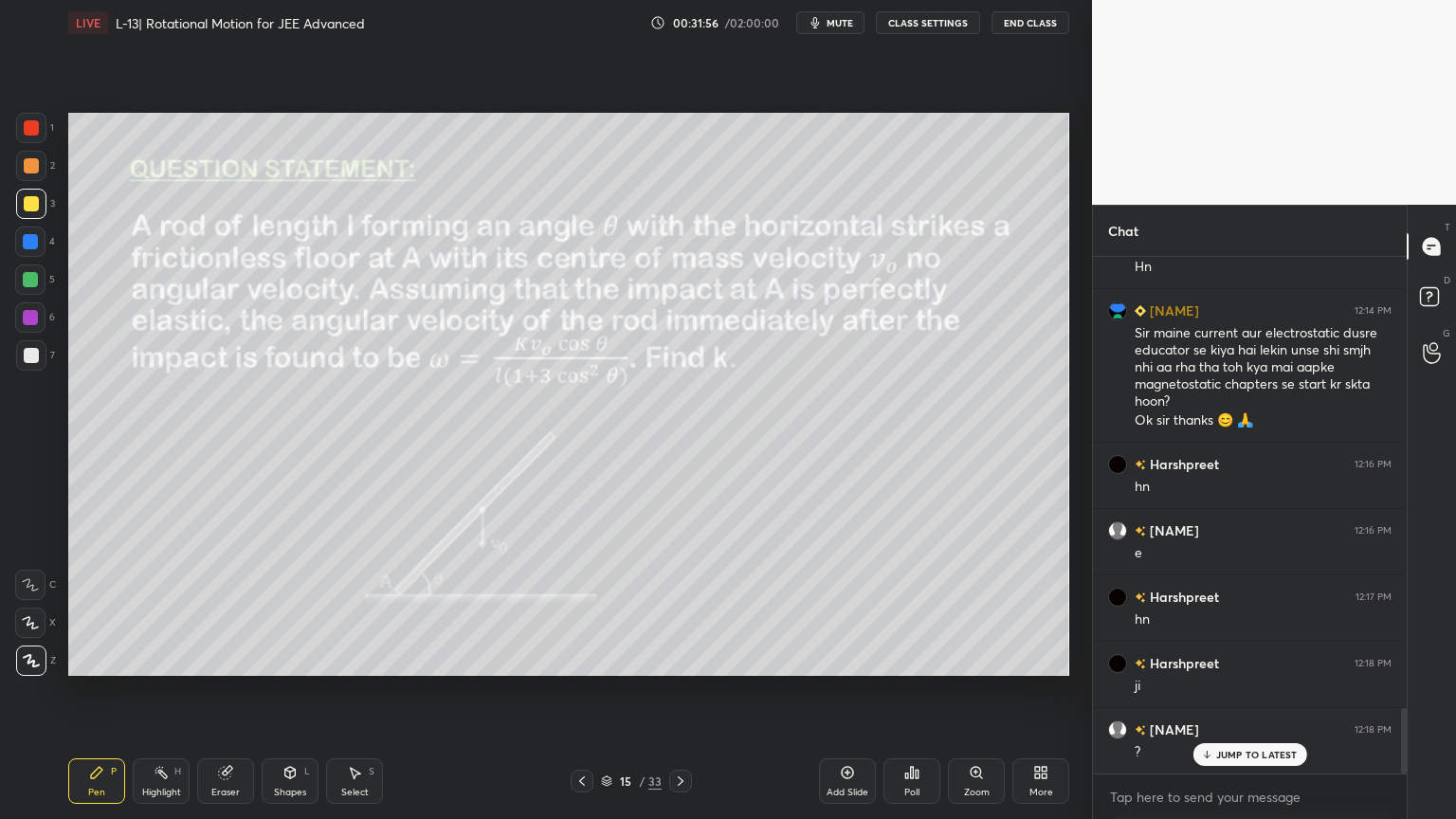 click 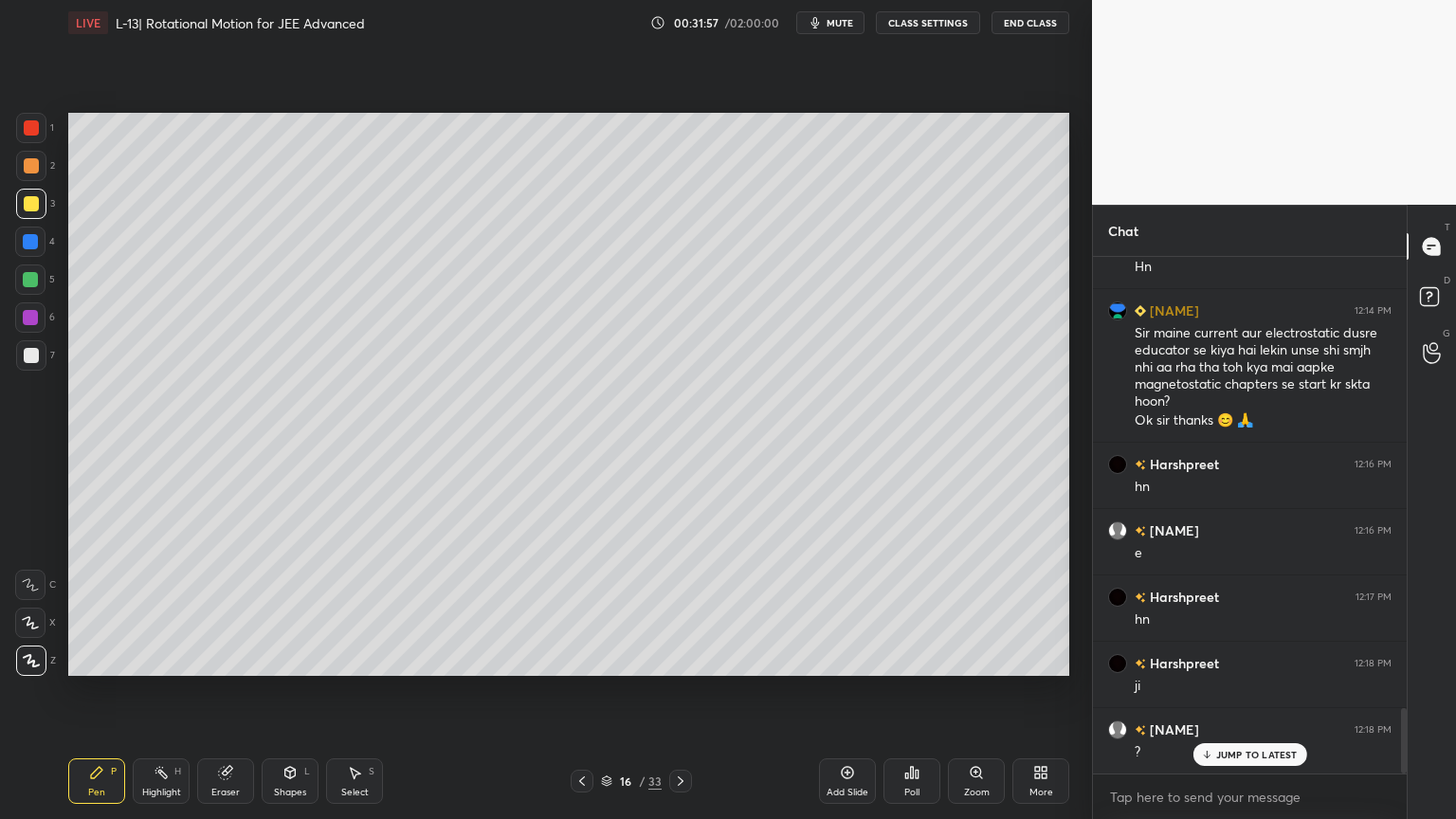 click 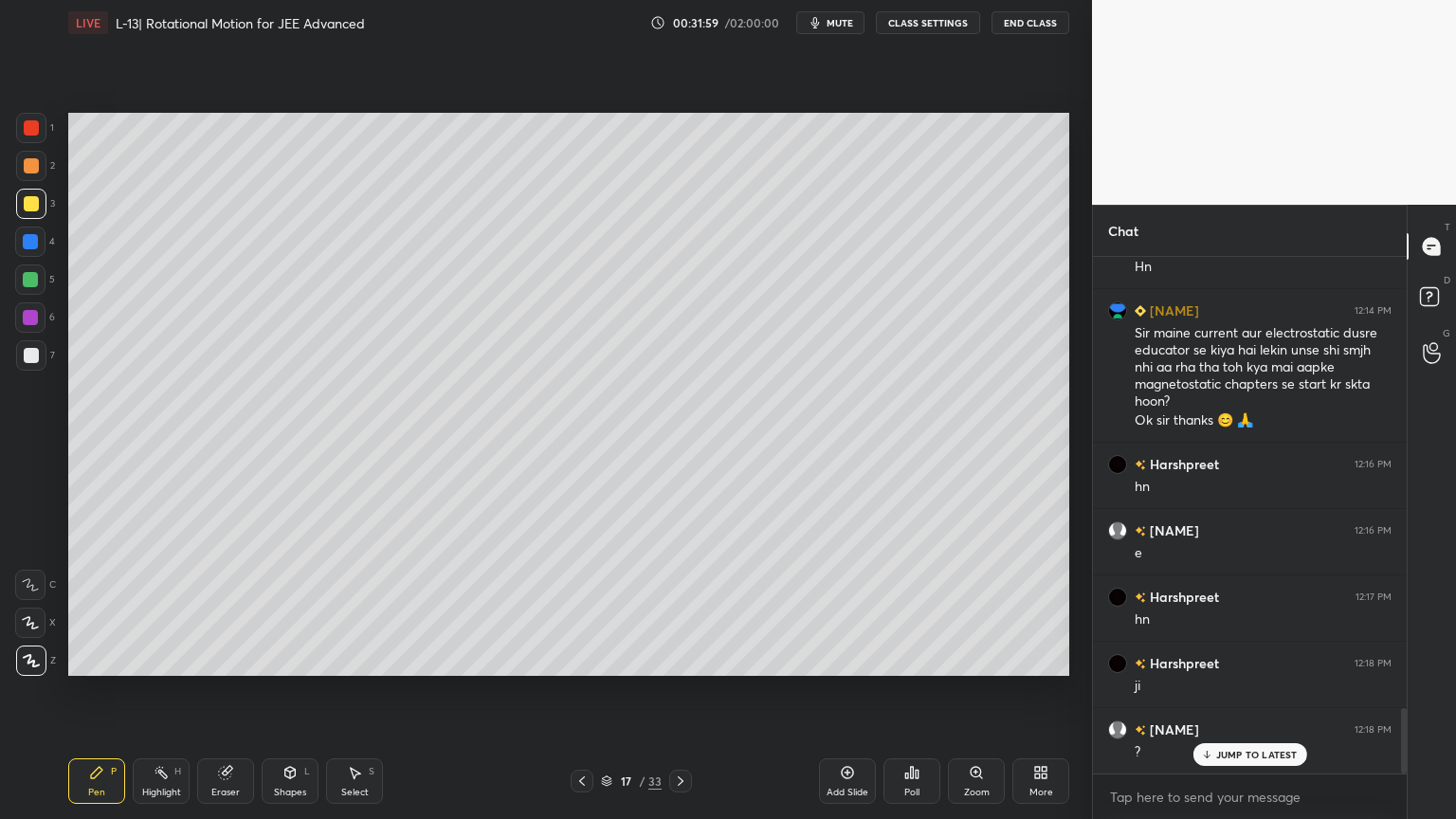click 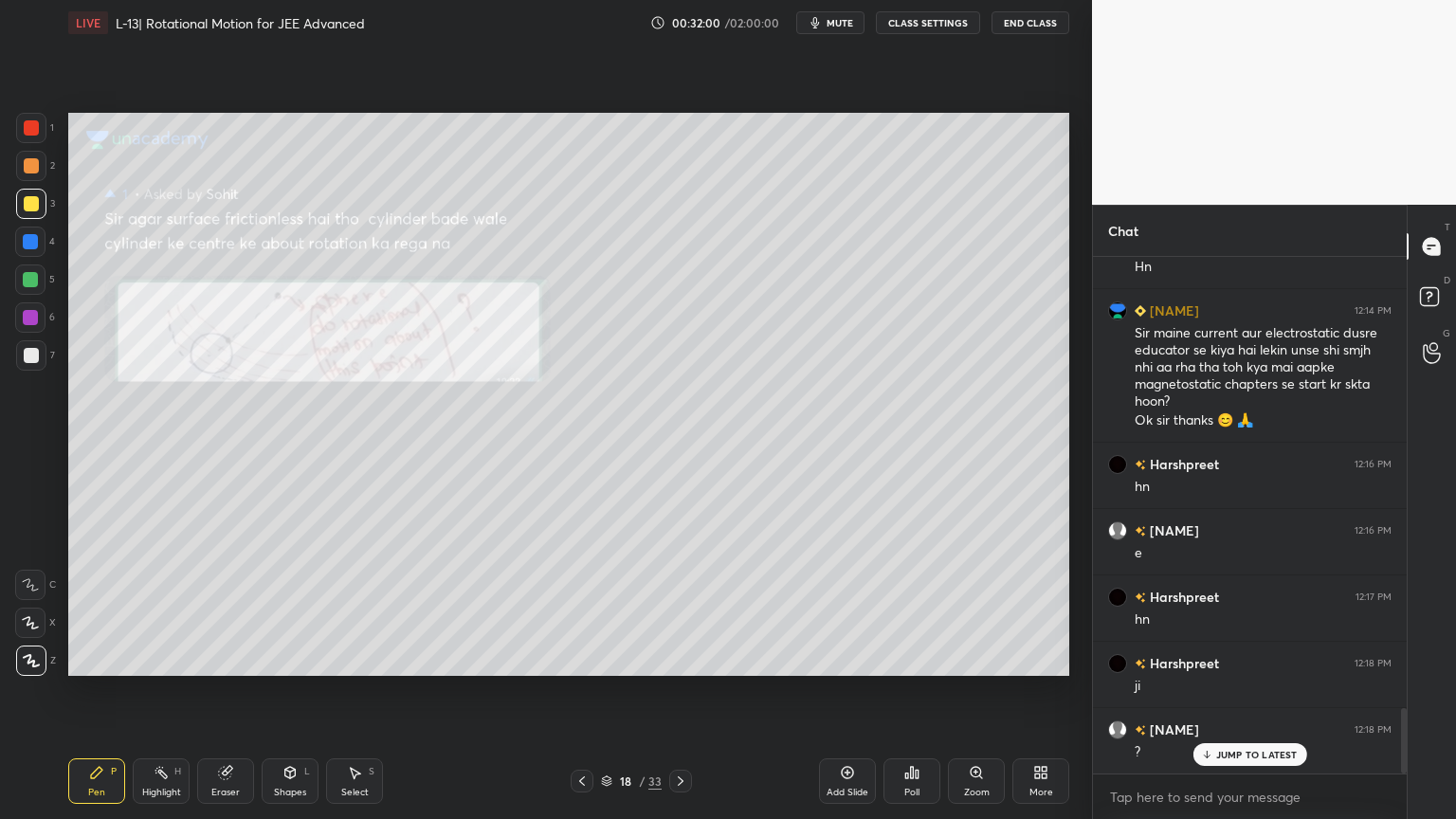 click 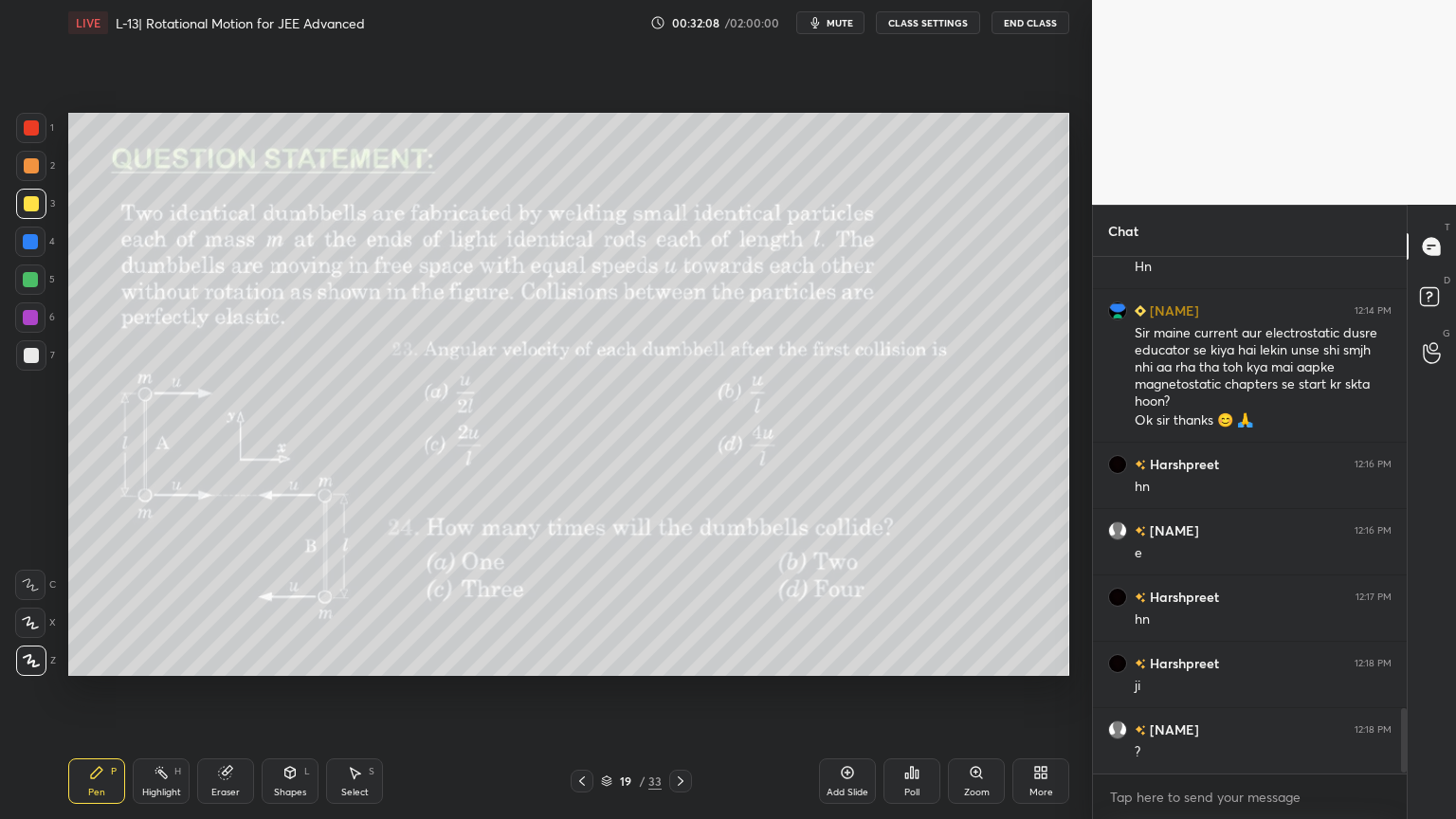 scroll, scrollTop: 3643, scrollLeft: 0, axis: vertical 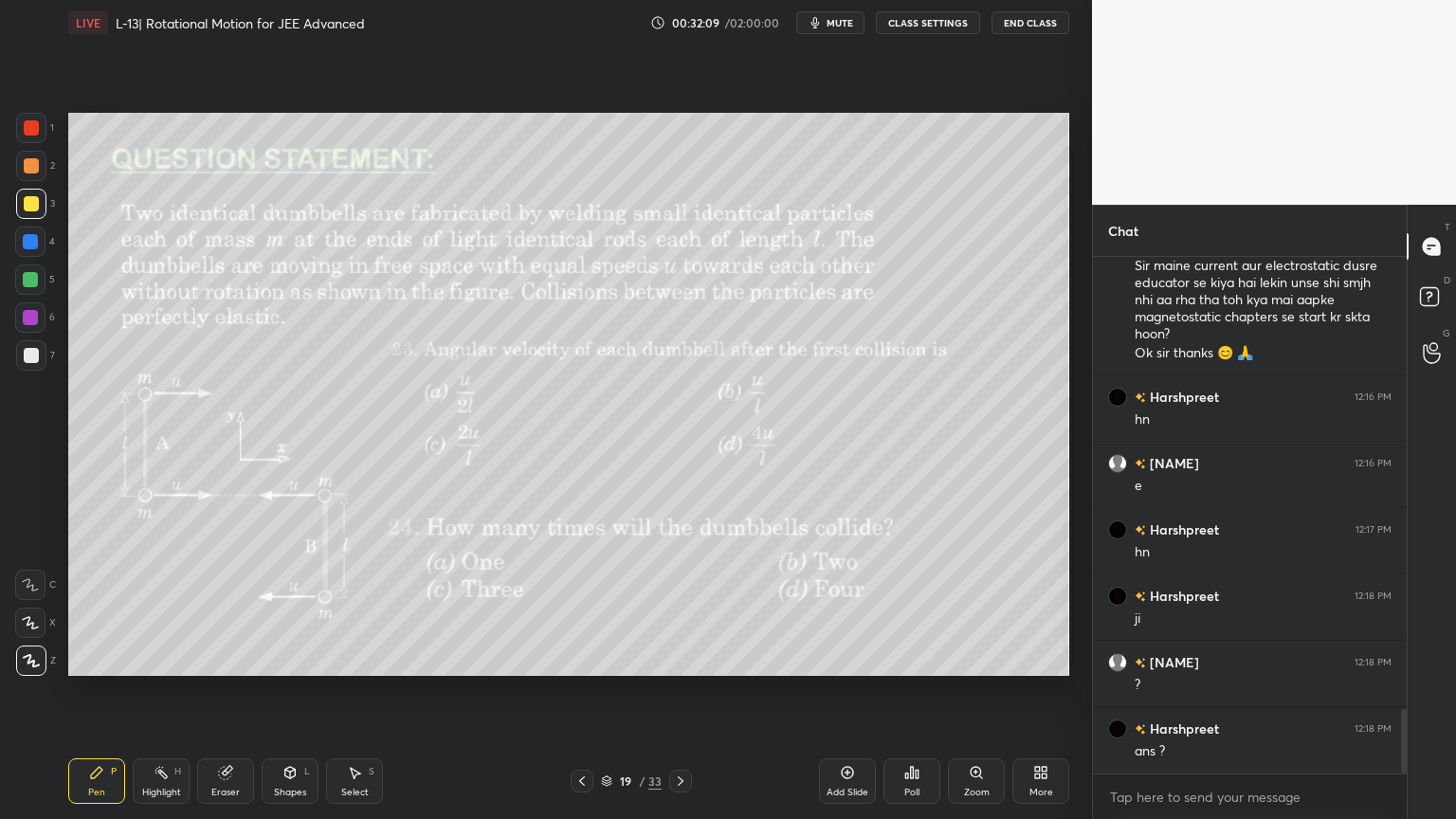 click at bounding box center (681, 781) 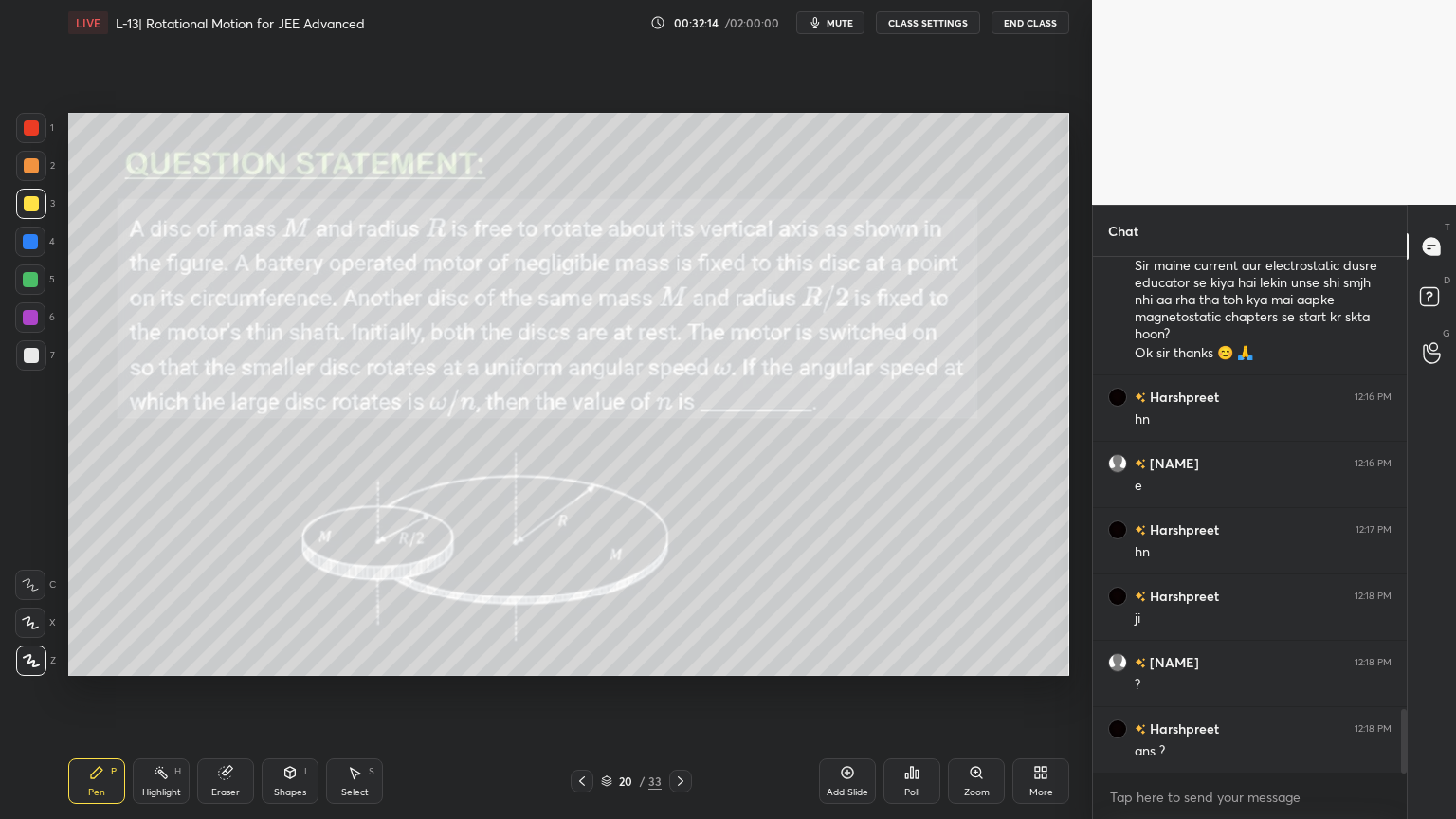 click at bounding box center (582, 781) 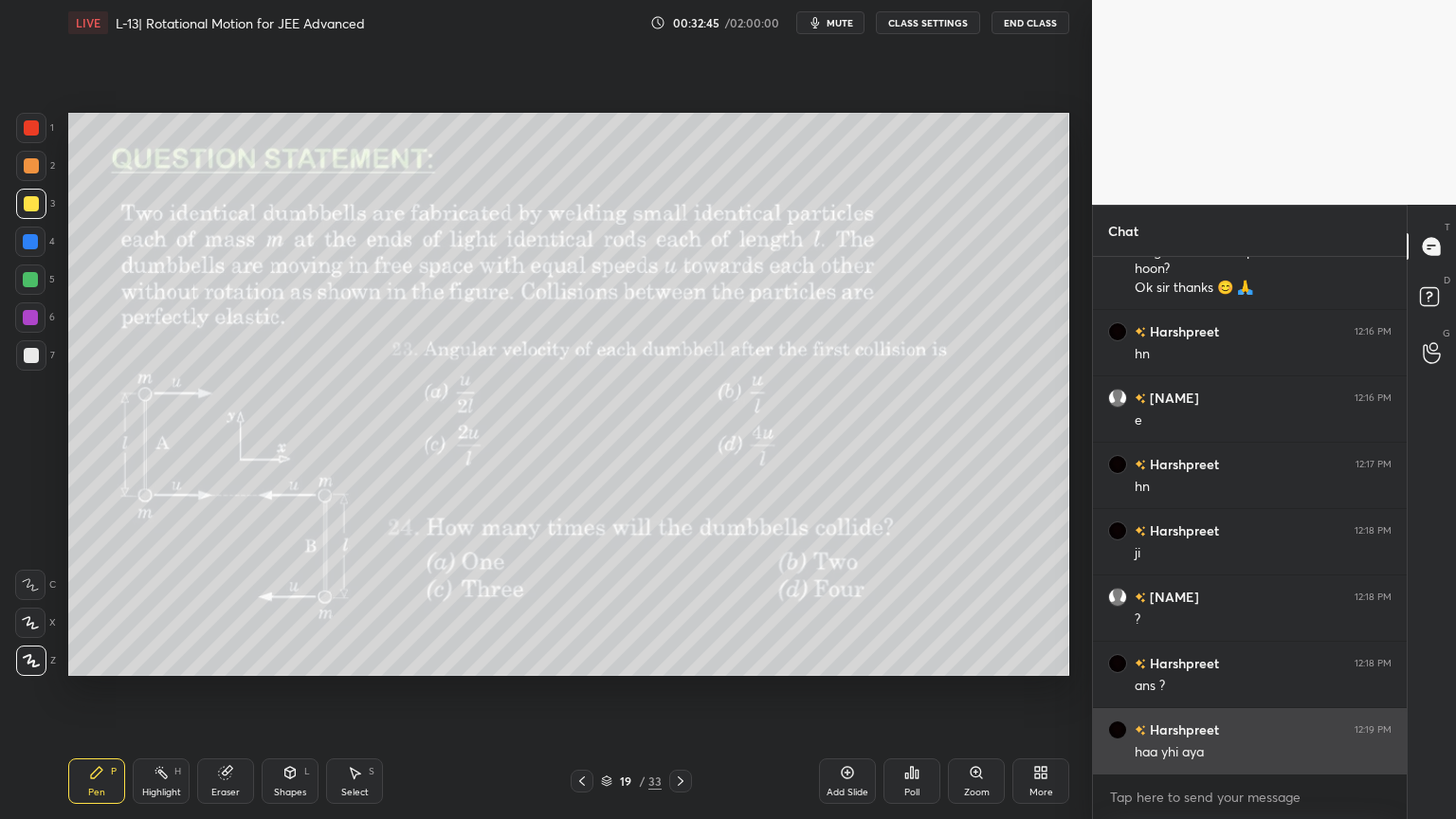 scroll, scrollTop: 3709, scrollLeft: 0, axis: vertical 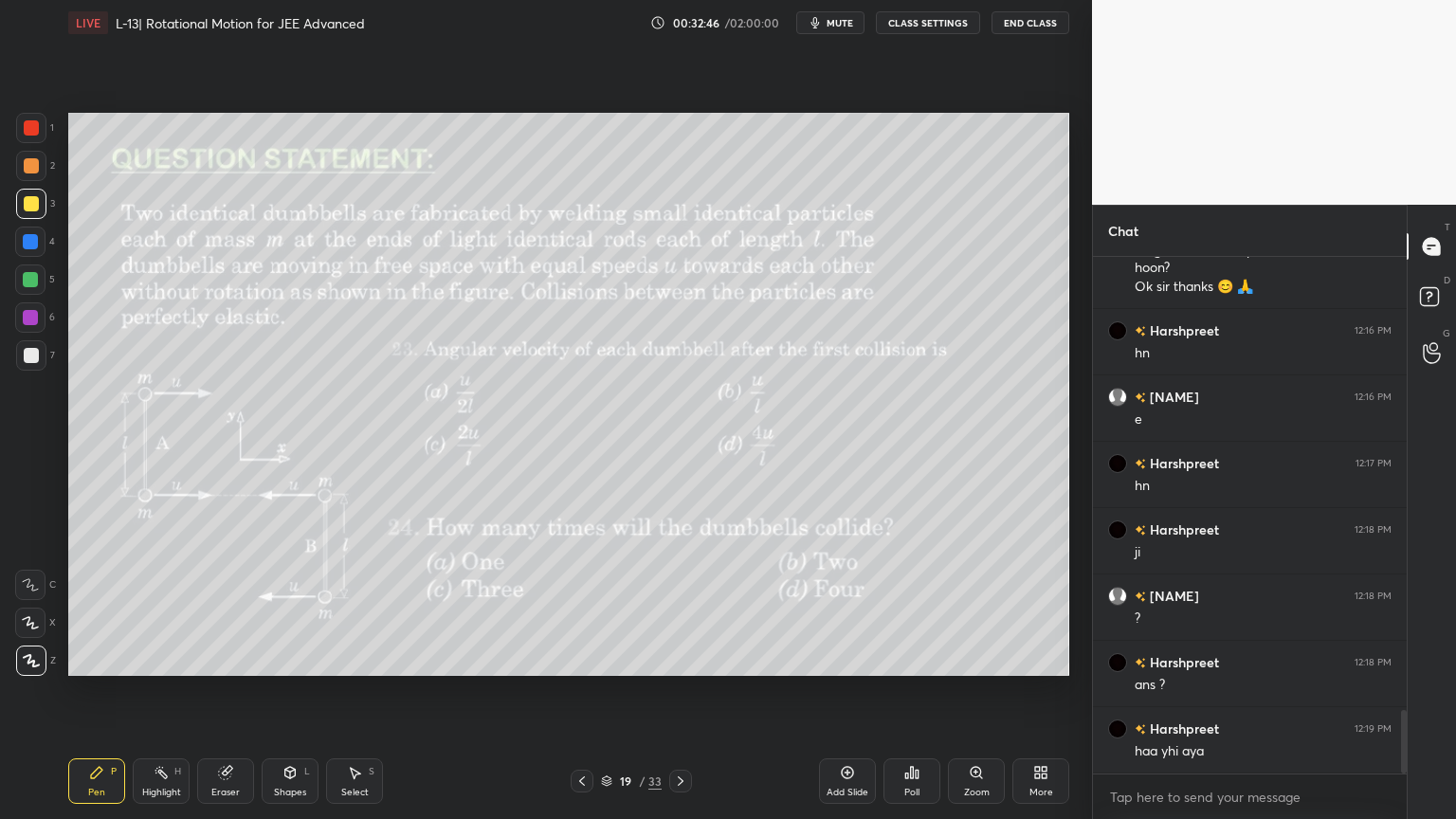 click 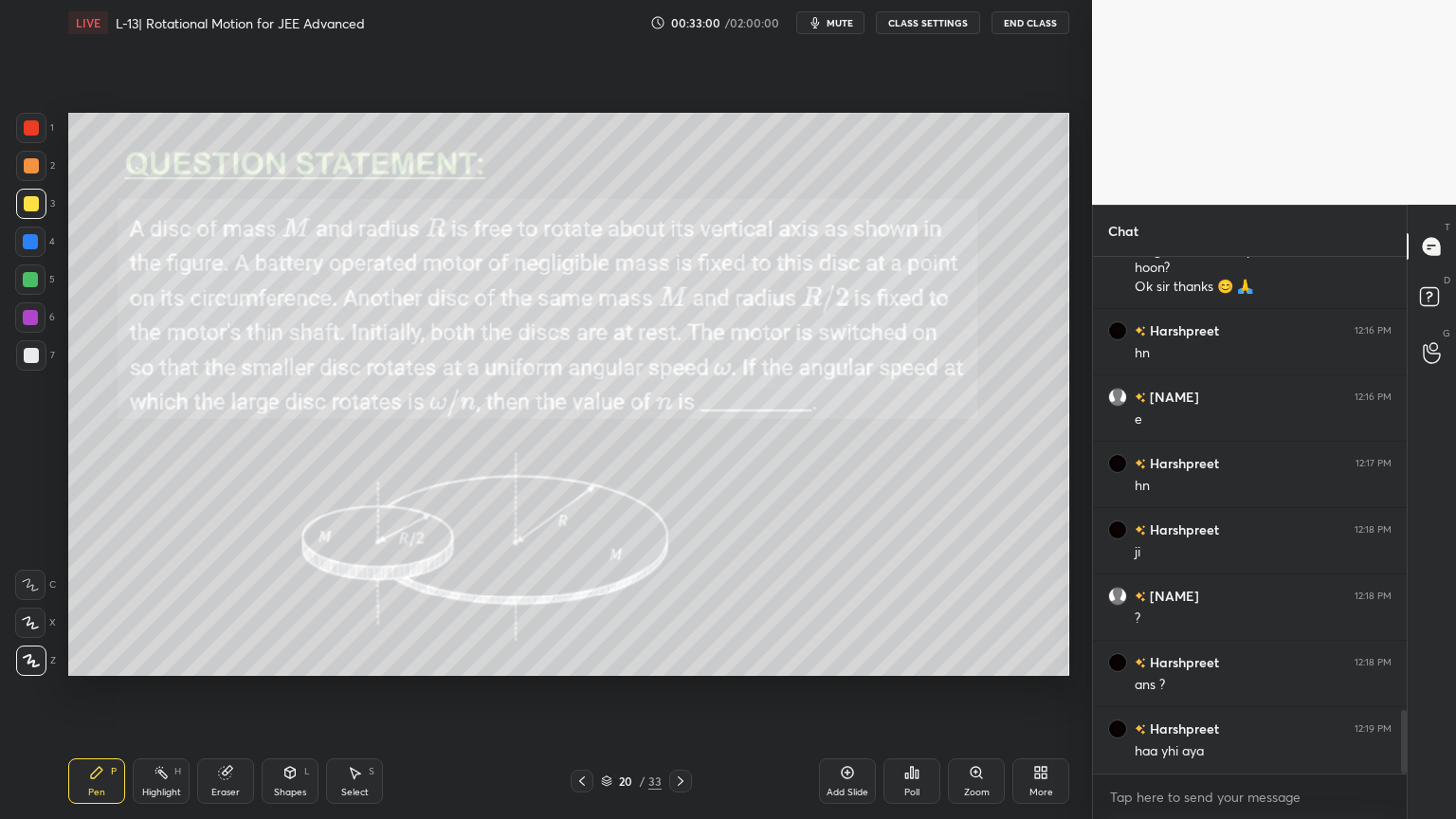 click on "Shapes L" at bounding box center (290, 781) 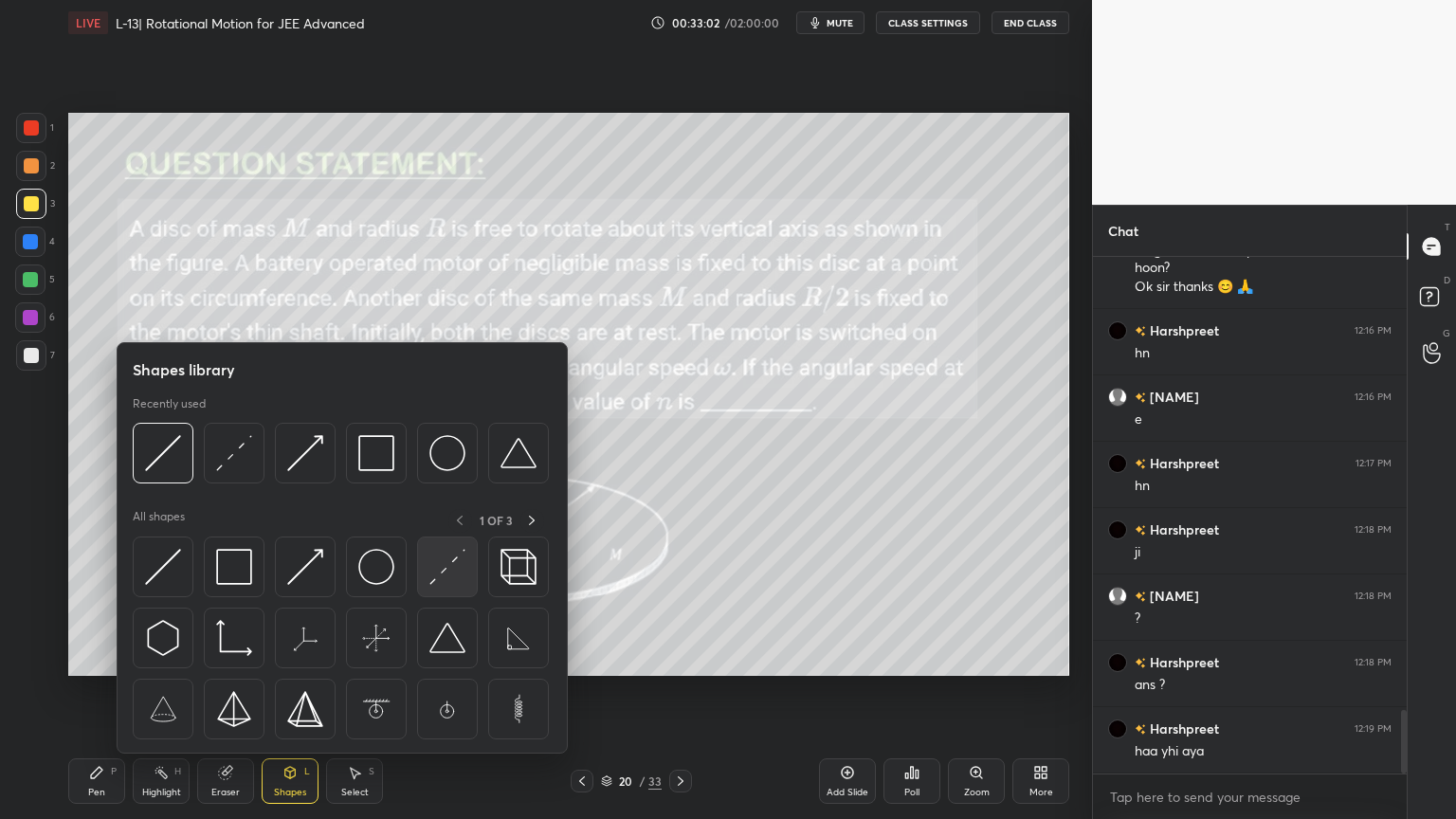click at bounding box center [447, 567] 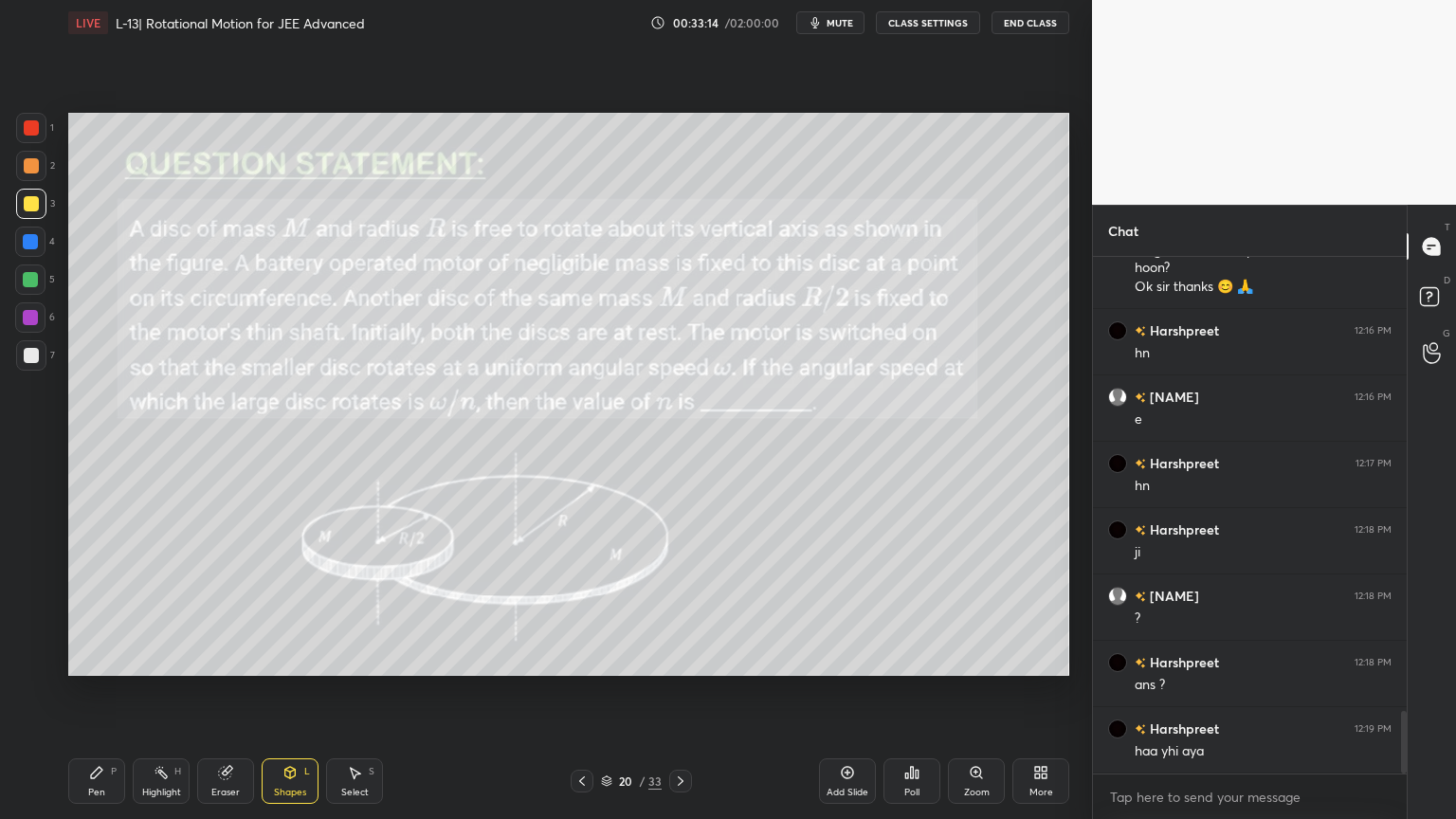 scroll, scrollTop: 3776, scrollLeft: 0, axis: vertical 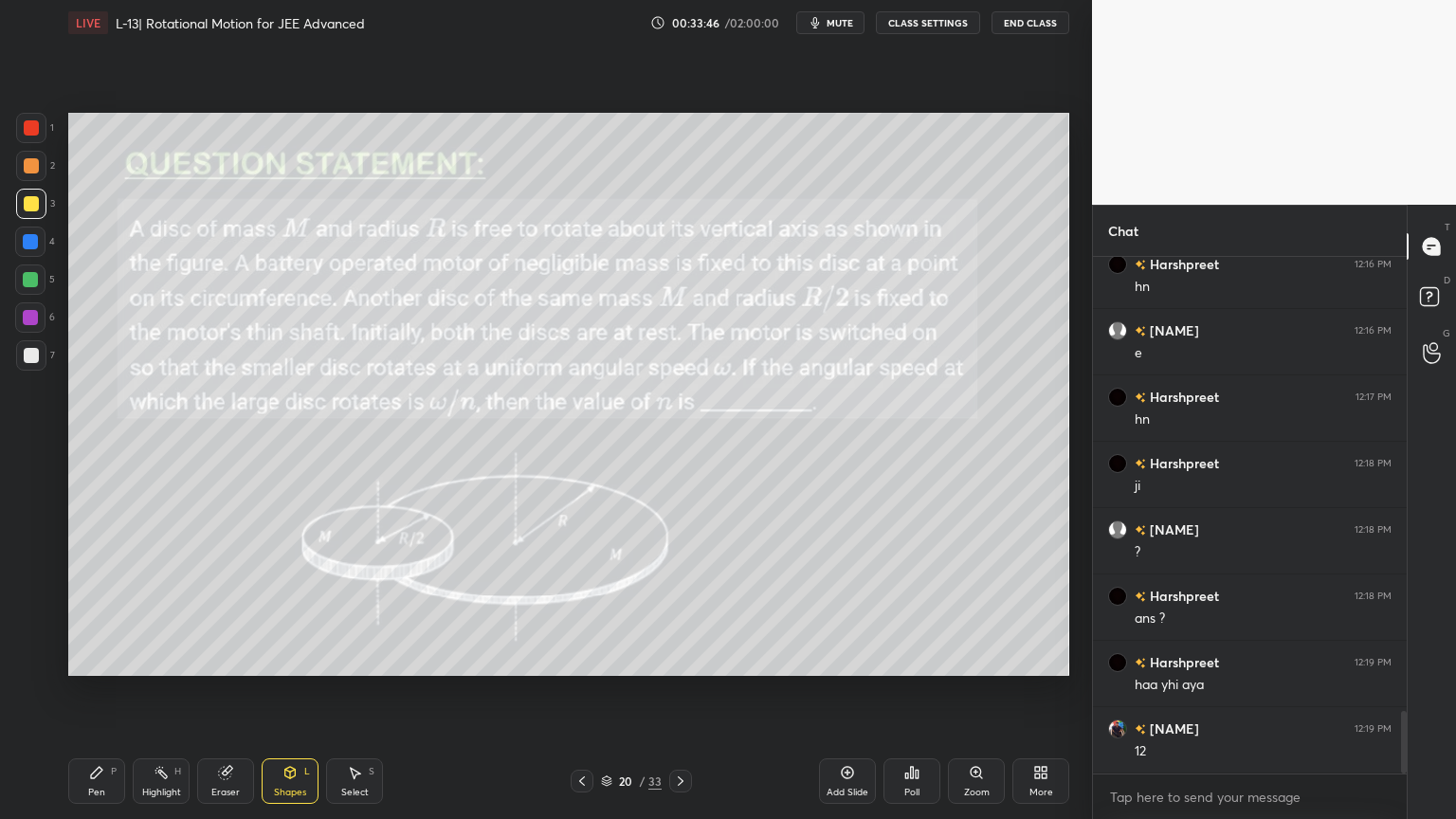 click on "Highlight H" at bounding box center (161, 781) 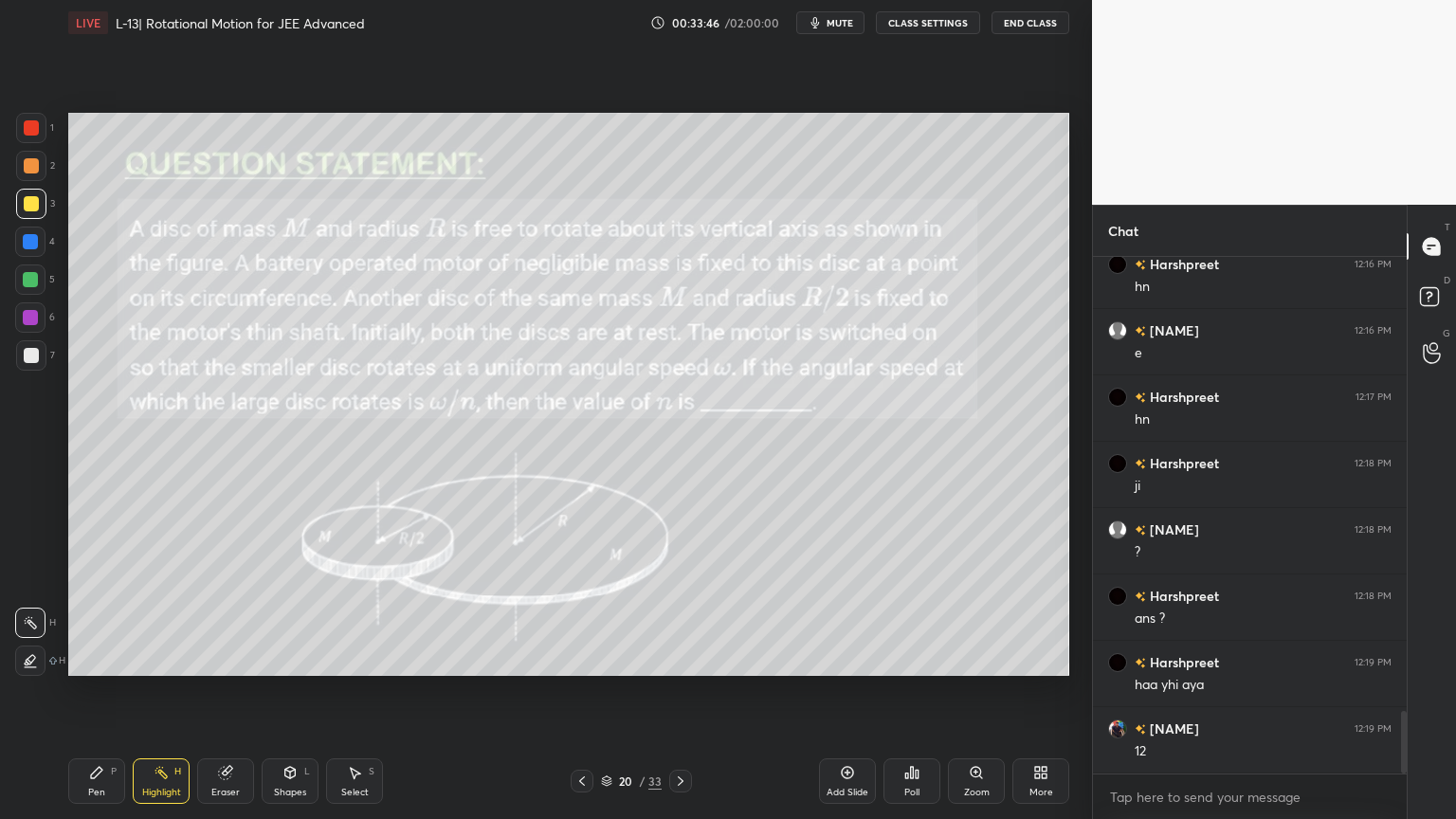 click 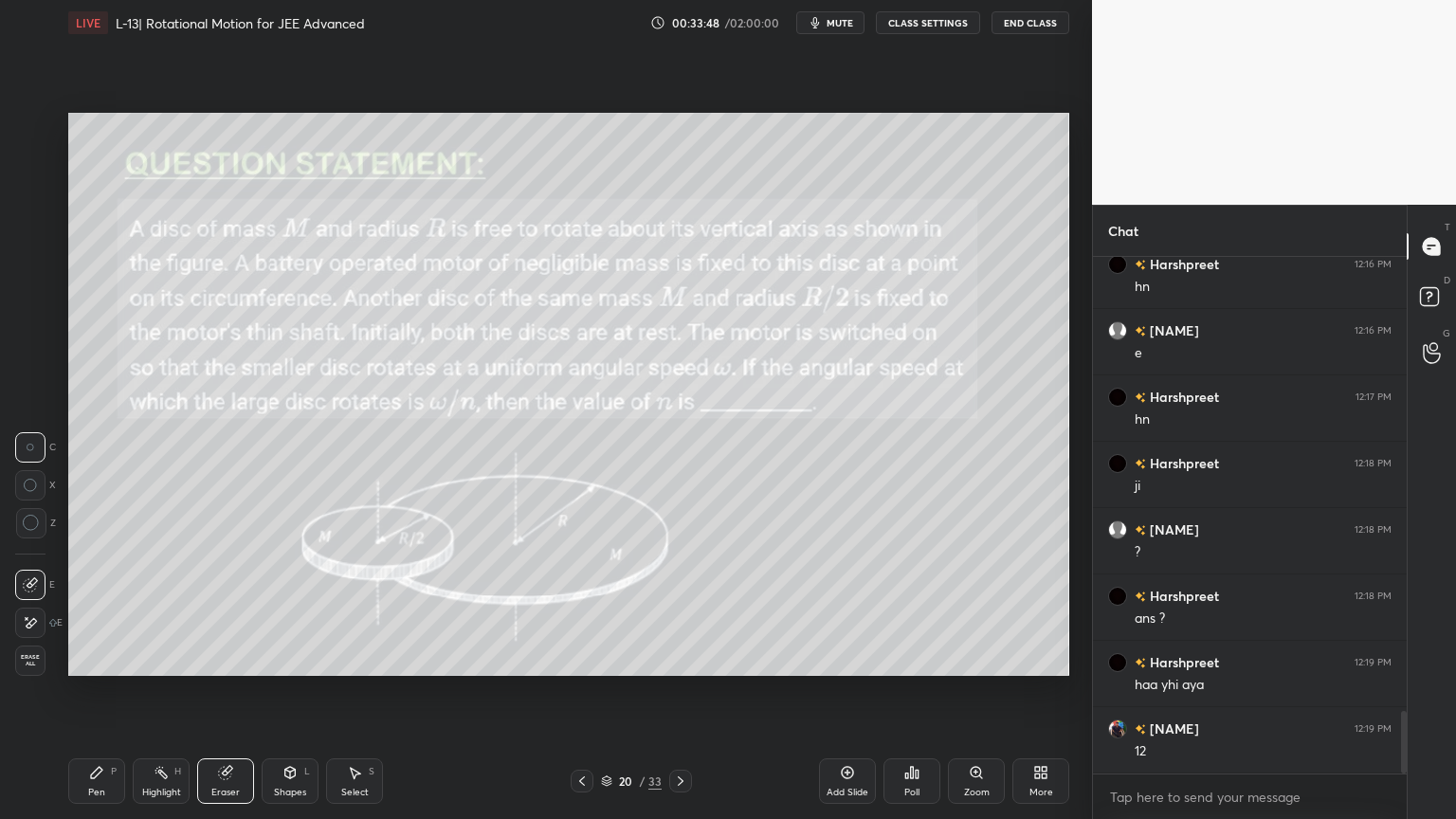 click on "Pen P" at bounding box center (97, 781) 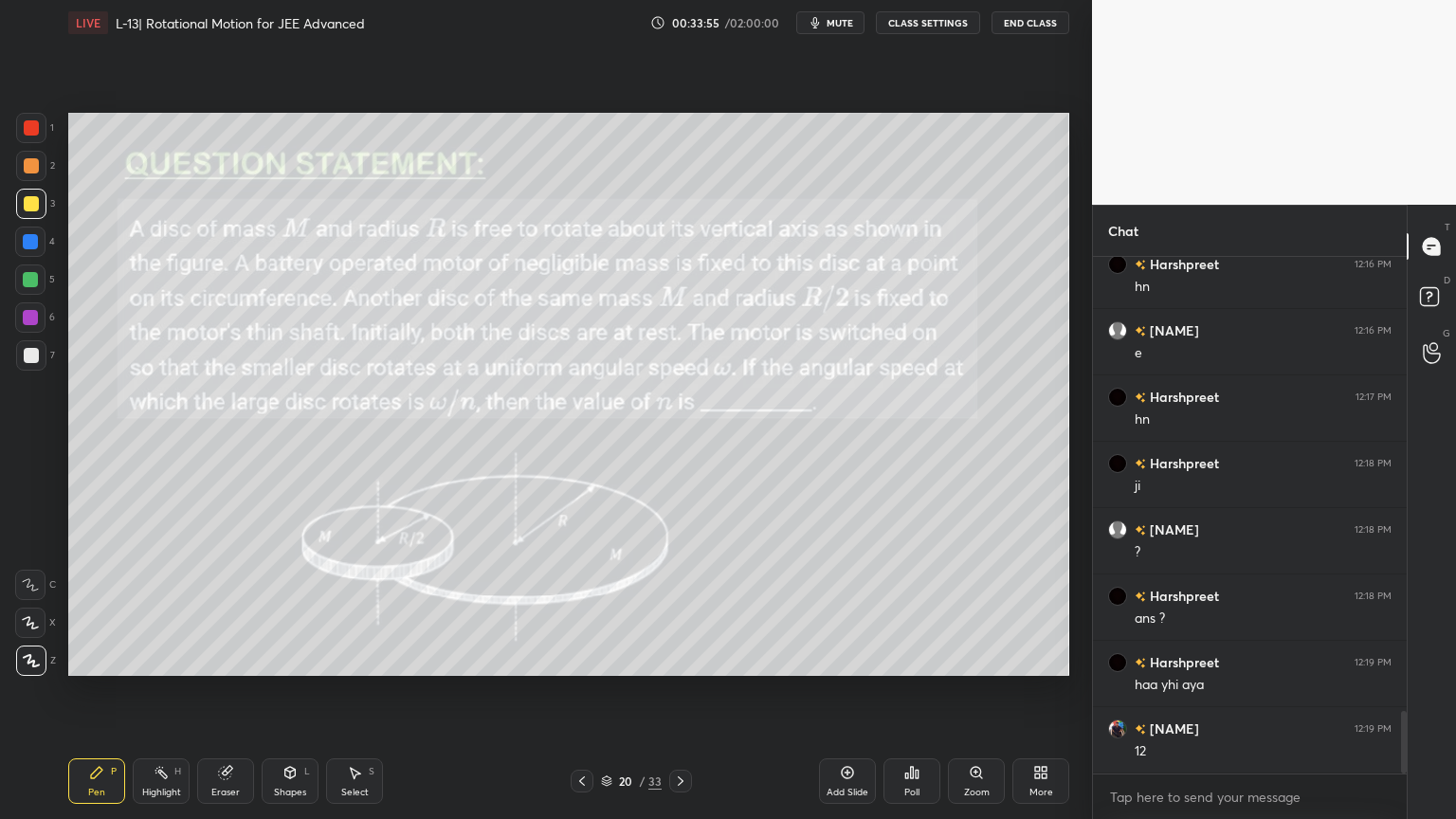 click on "Shapes L" at bounding box center (290, 781) 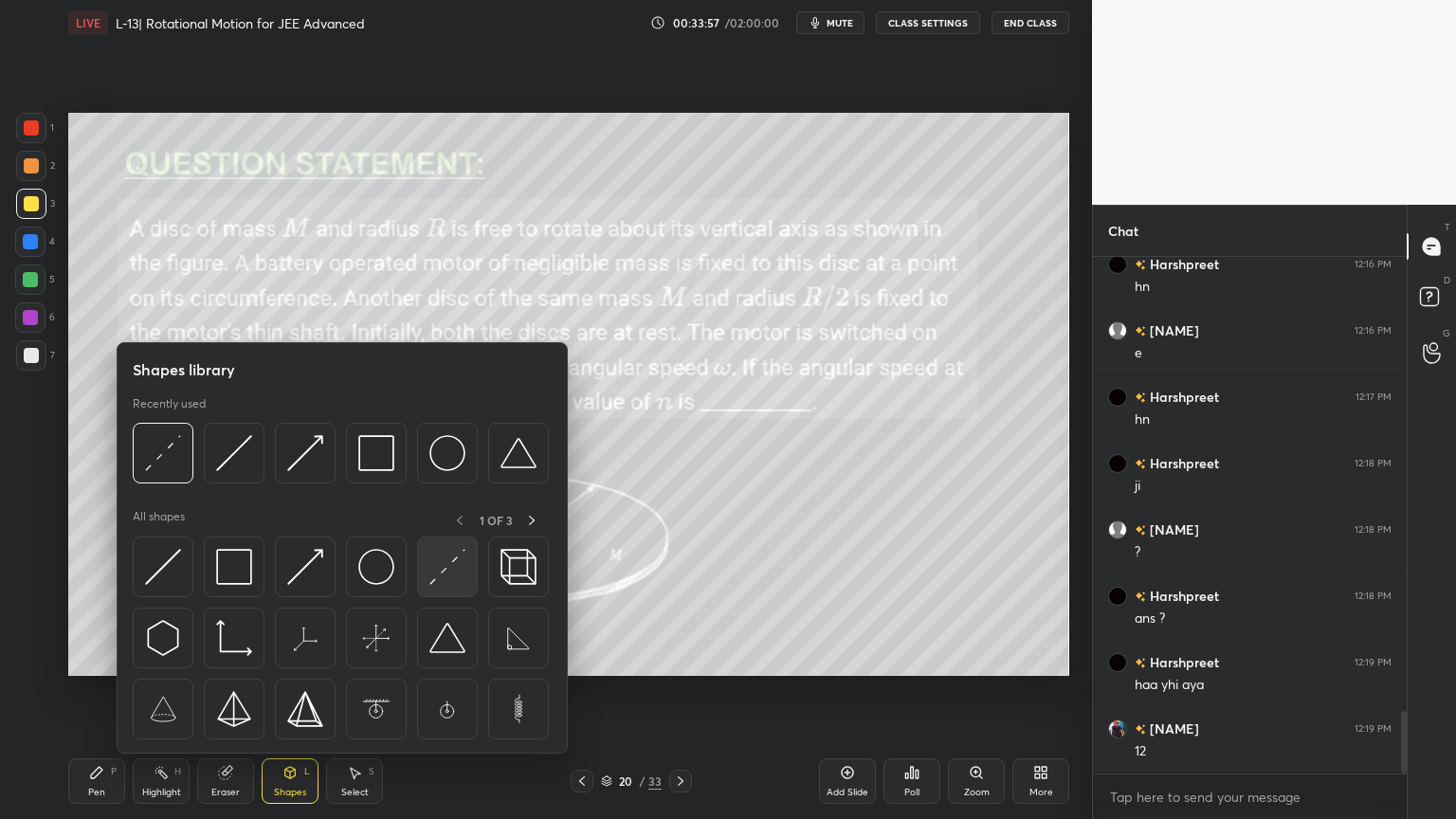 click at bounding box center (447, 567) 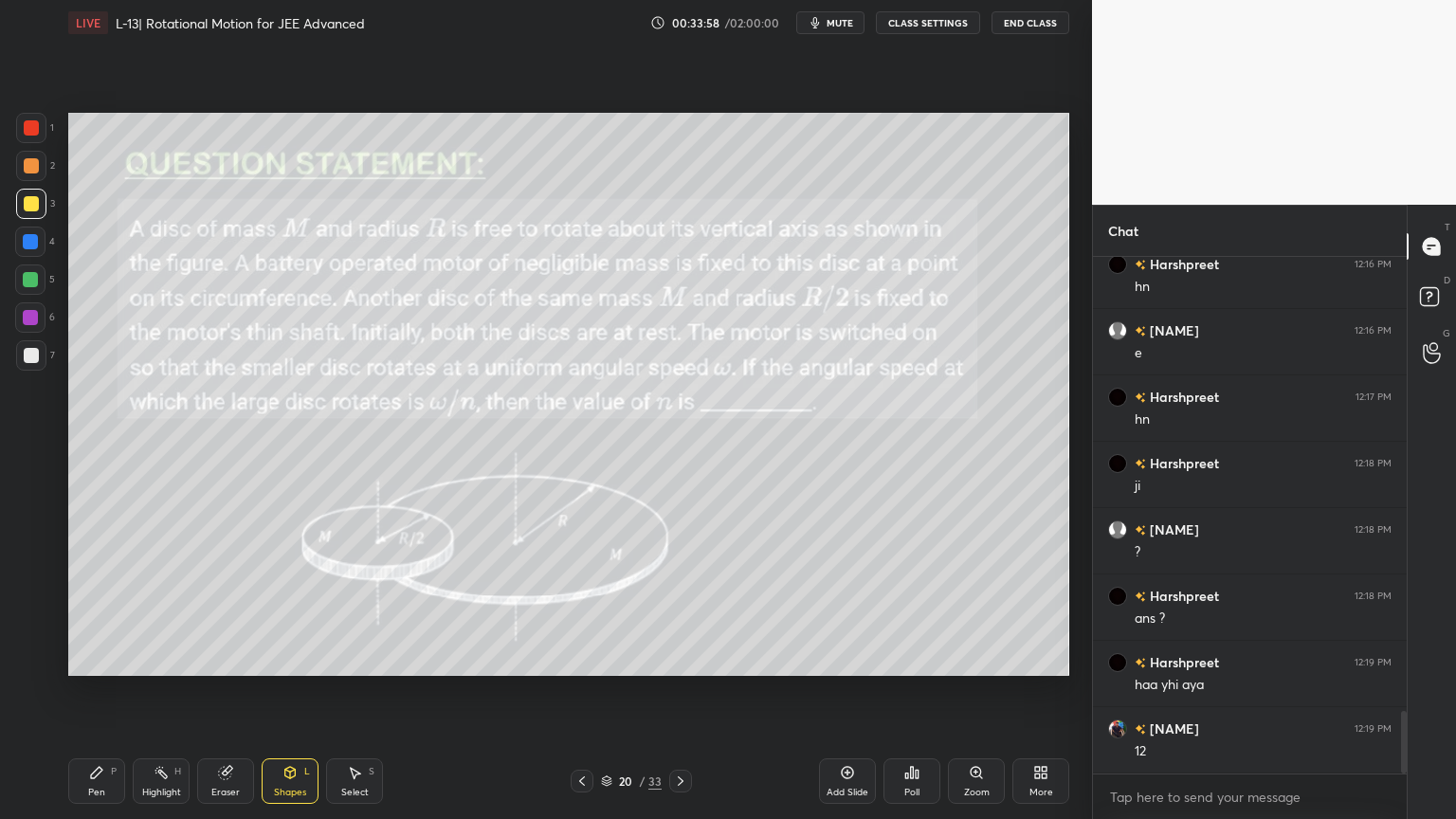 click at bounding box center [30, 318] 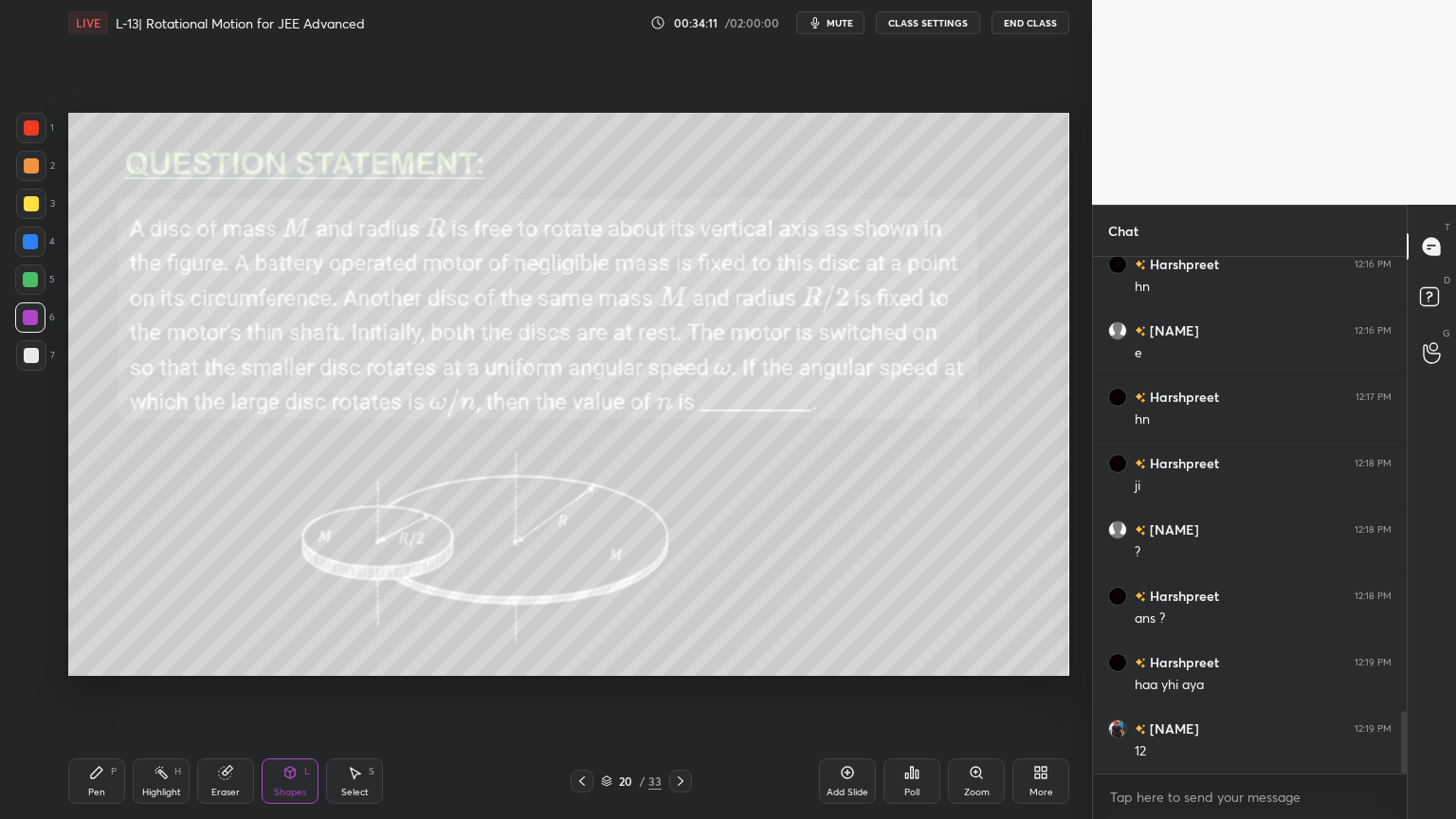 click 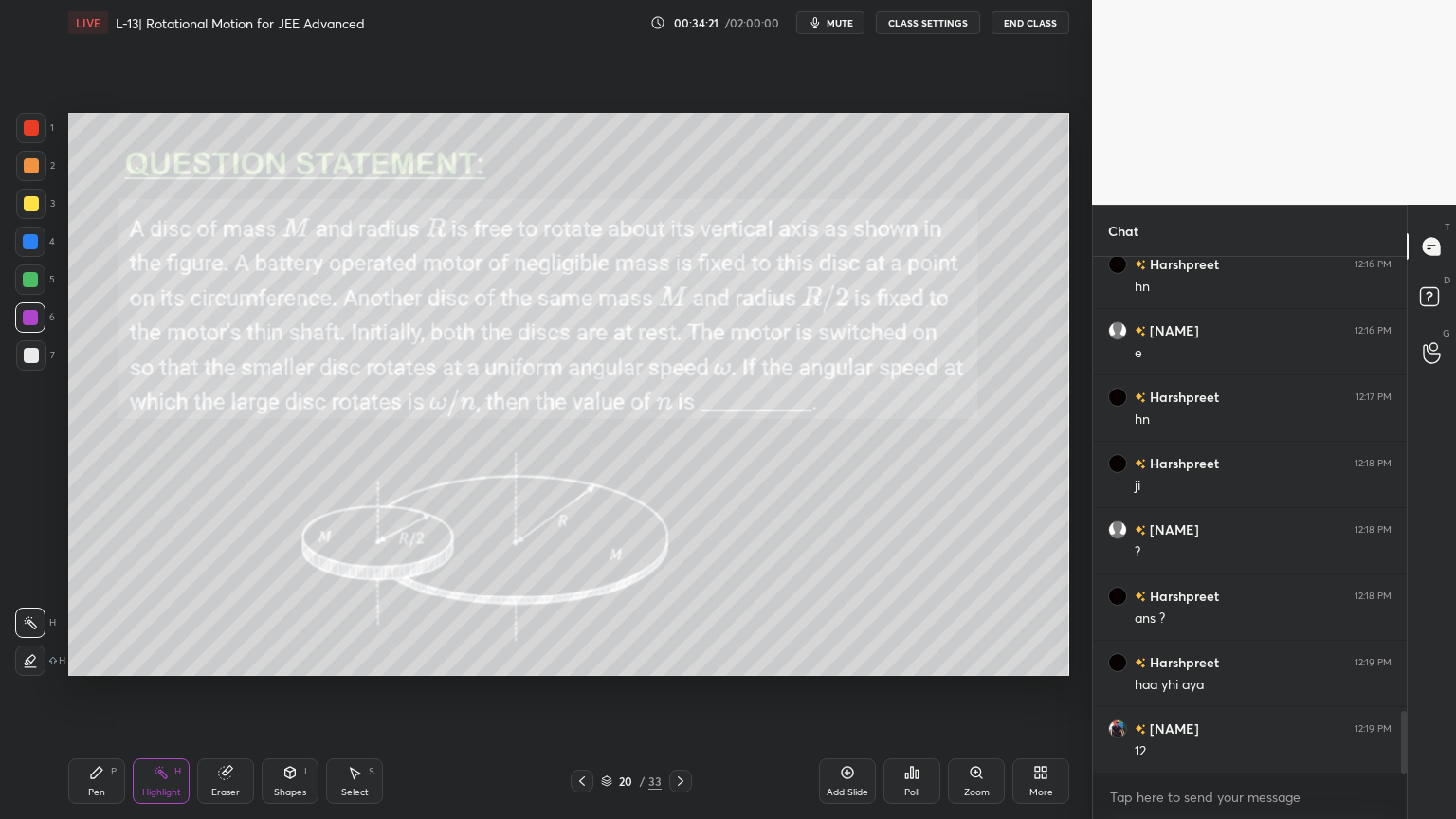 click 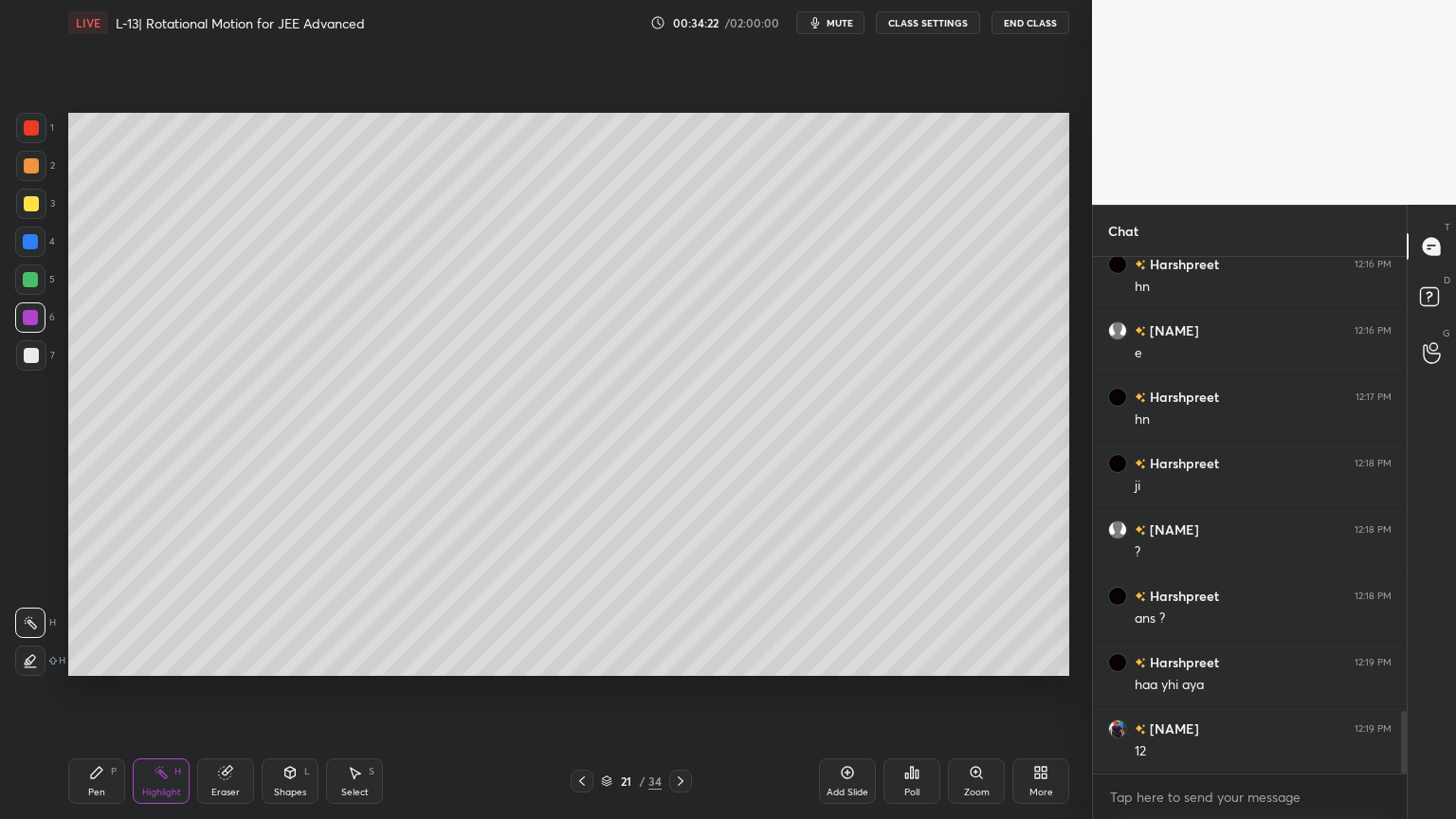 click 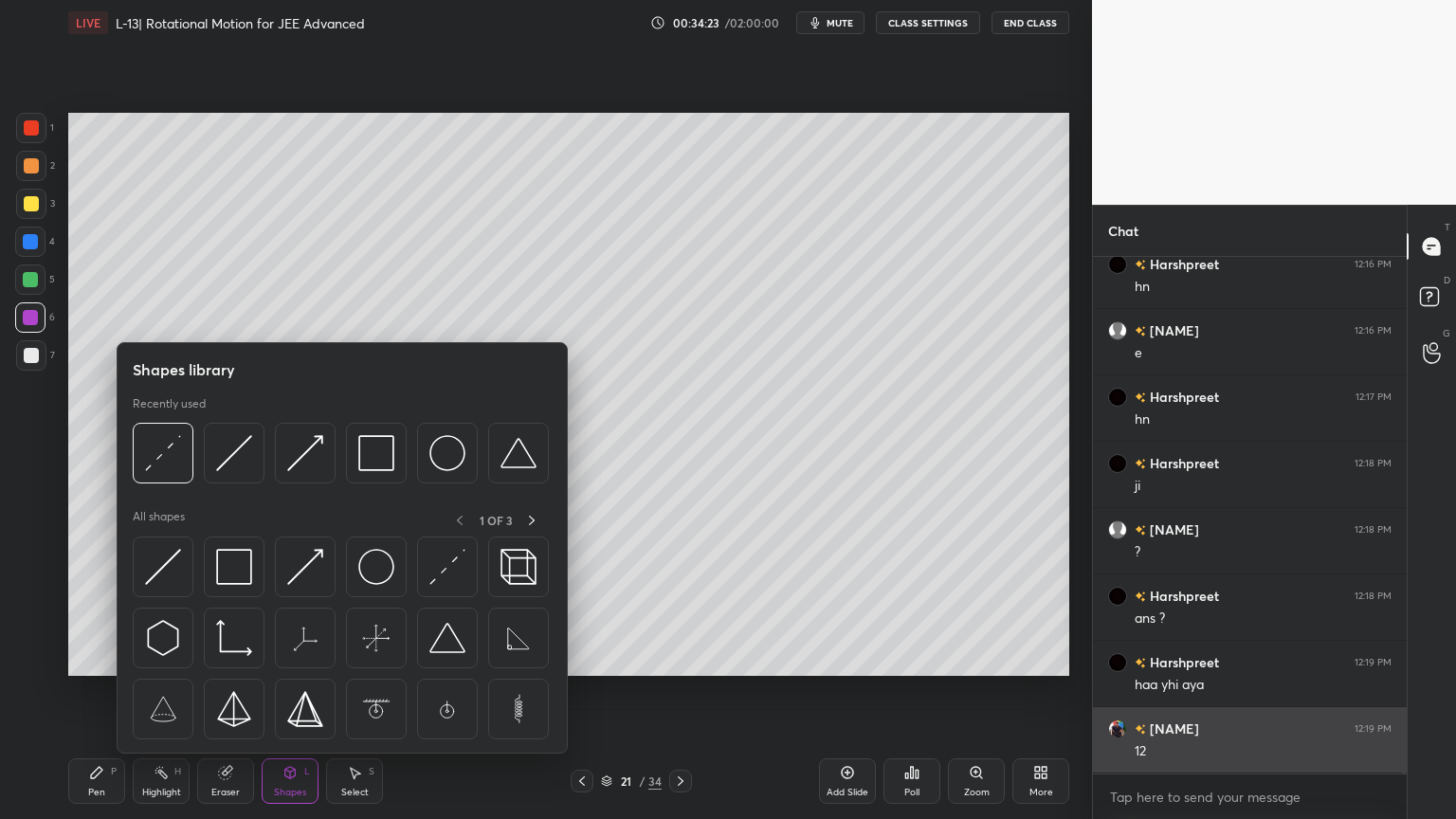 click at bounding box center [376, 567] 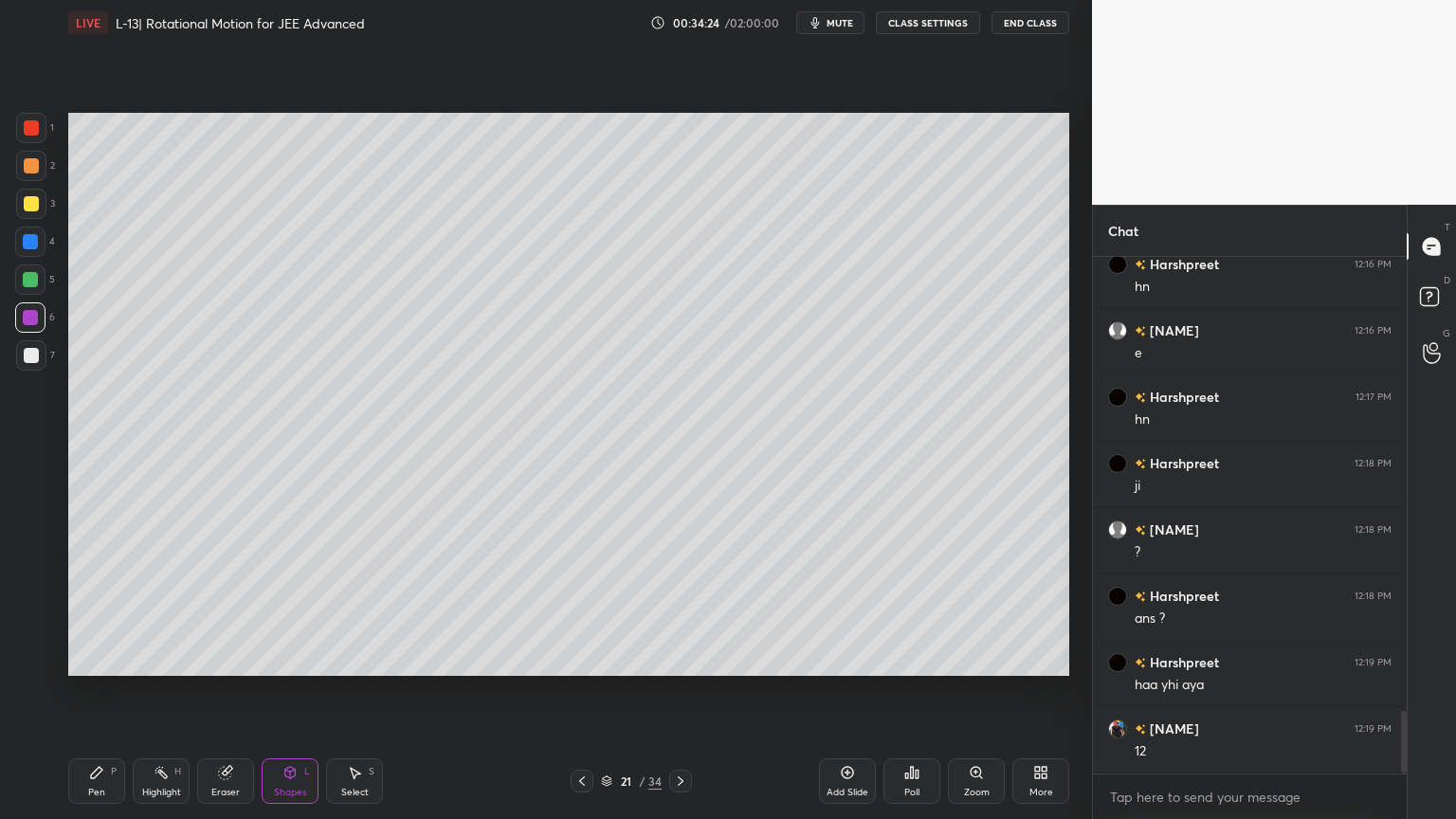 click at bounding box center (30, 280) 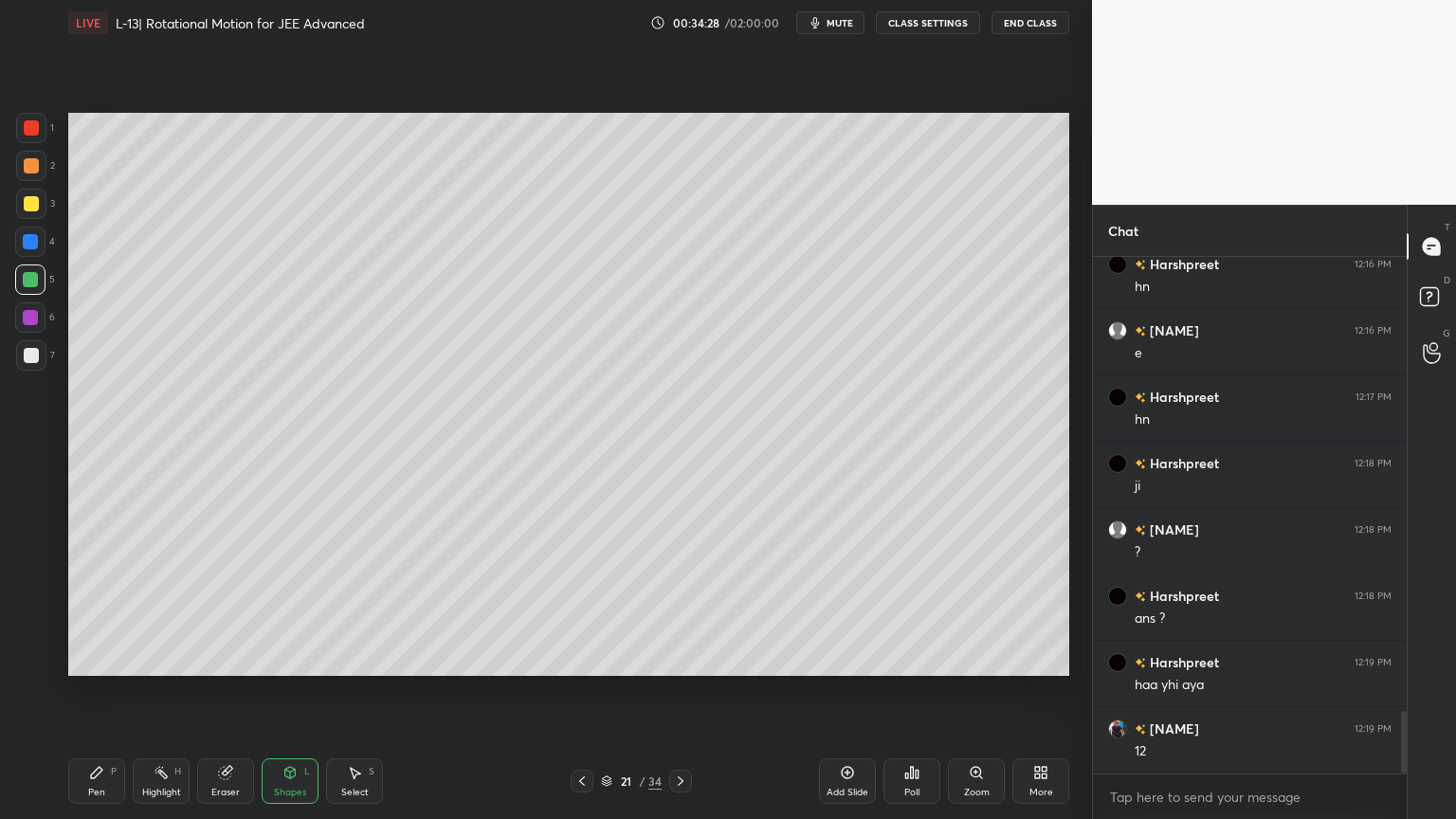 click 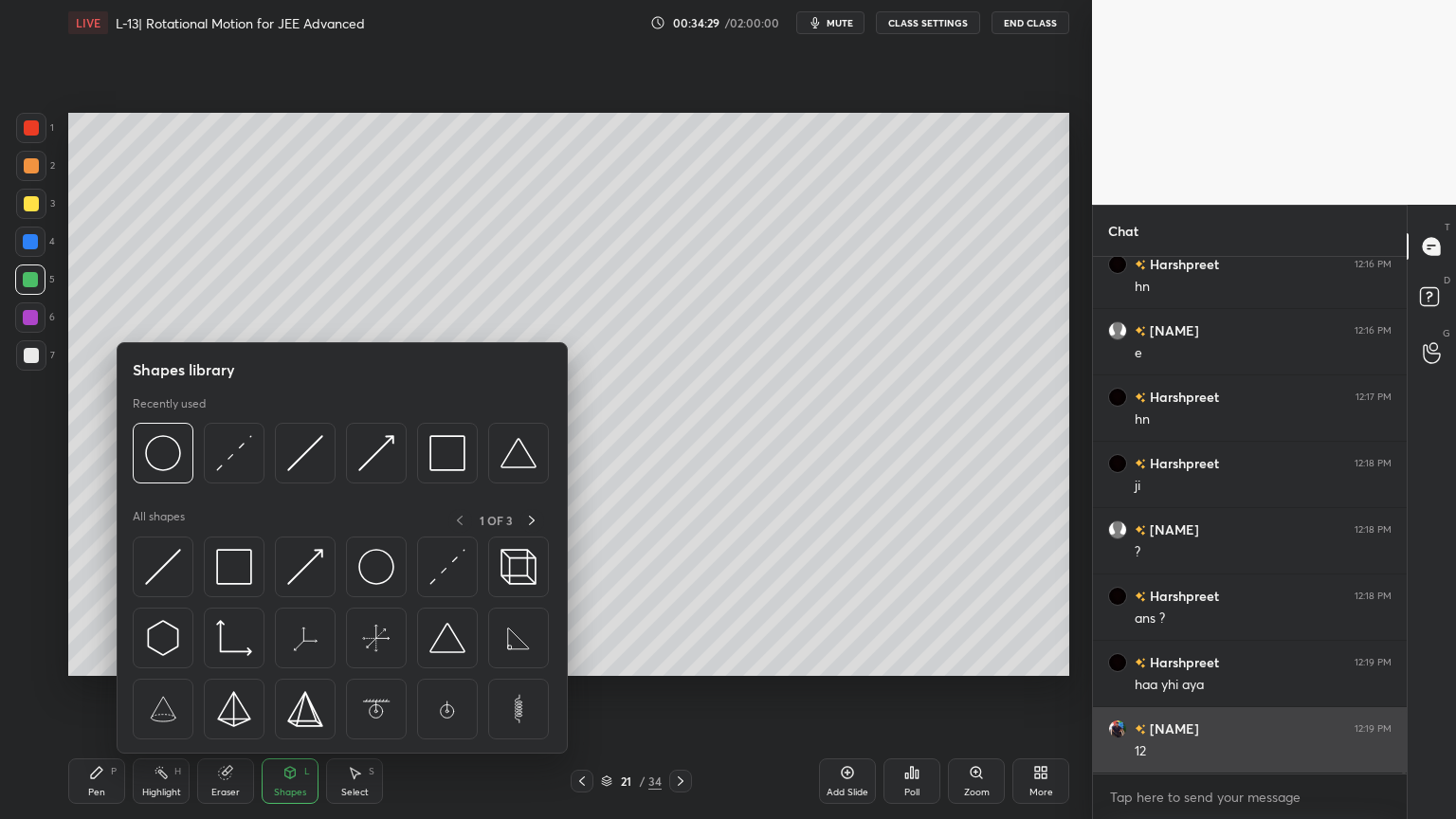 click at bounding box center (234, 453) 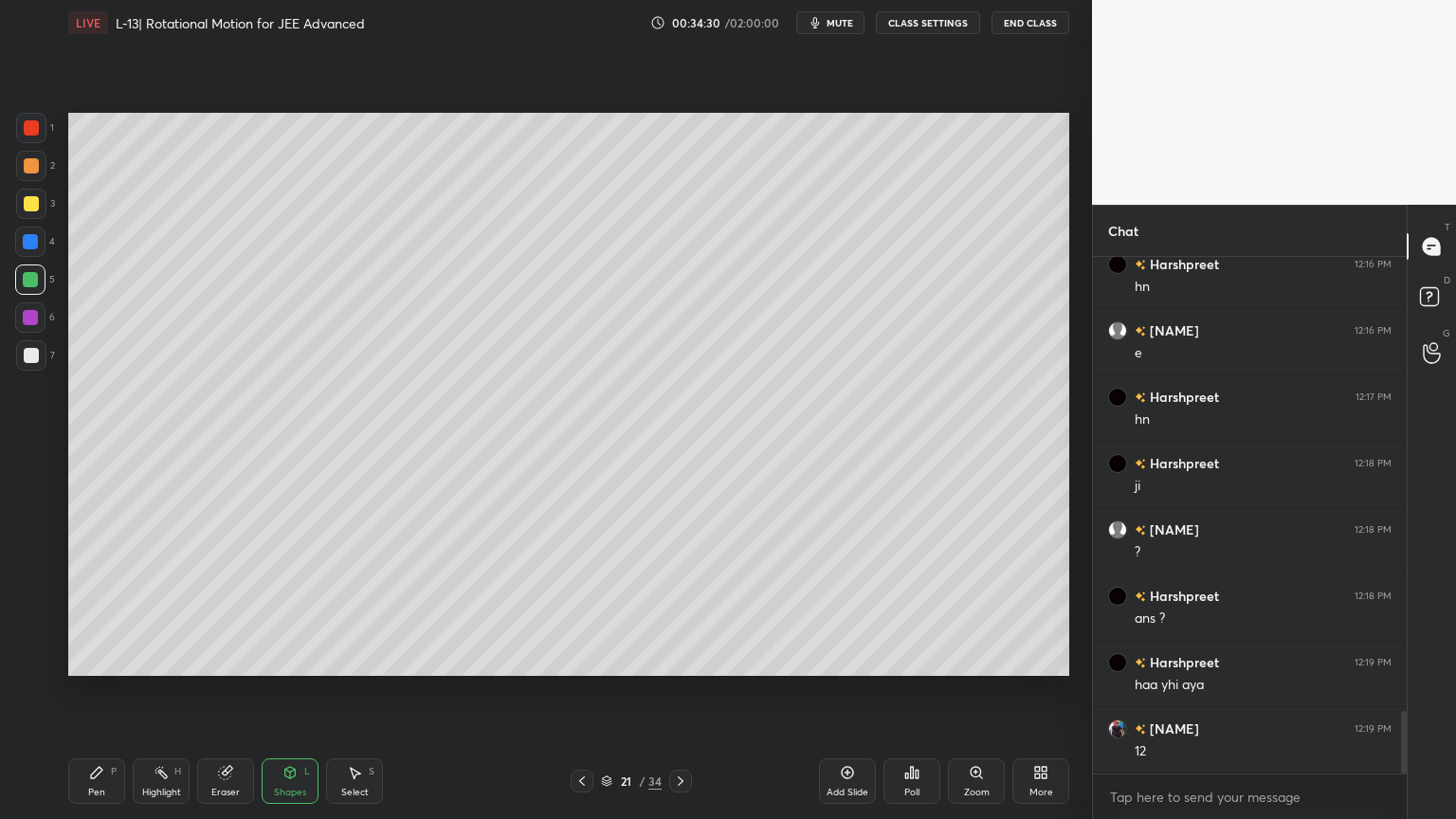 click at bounding box center (31, 204) 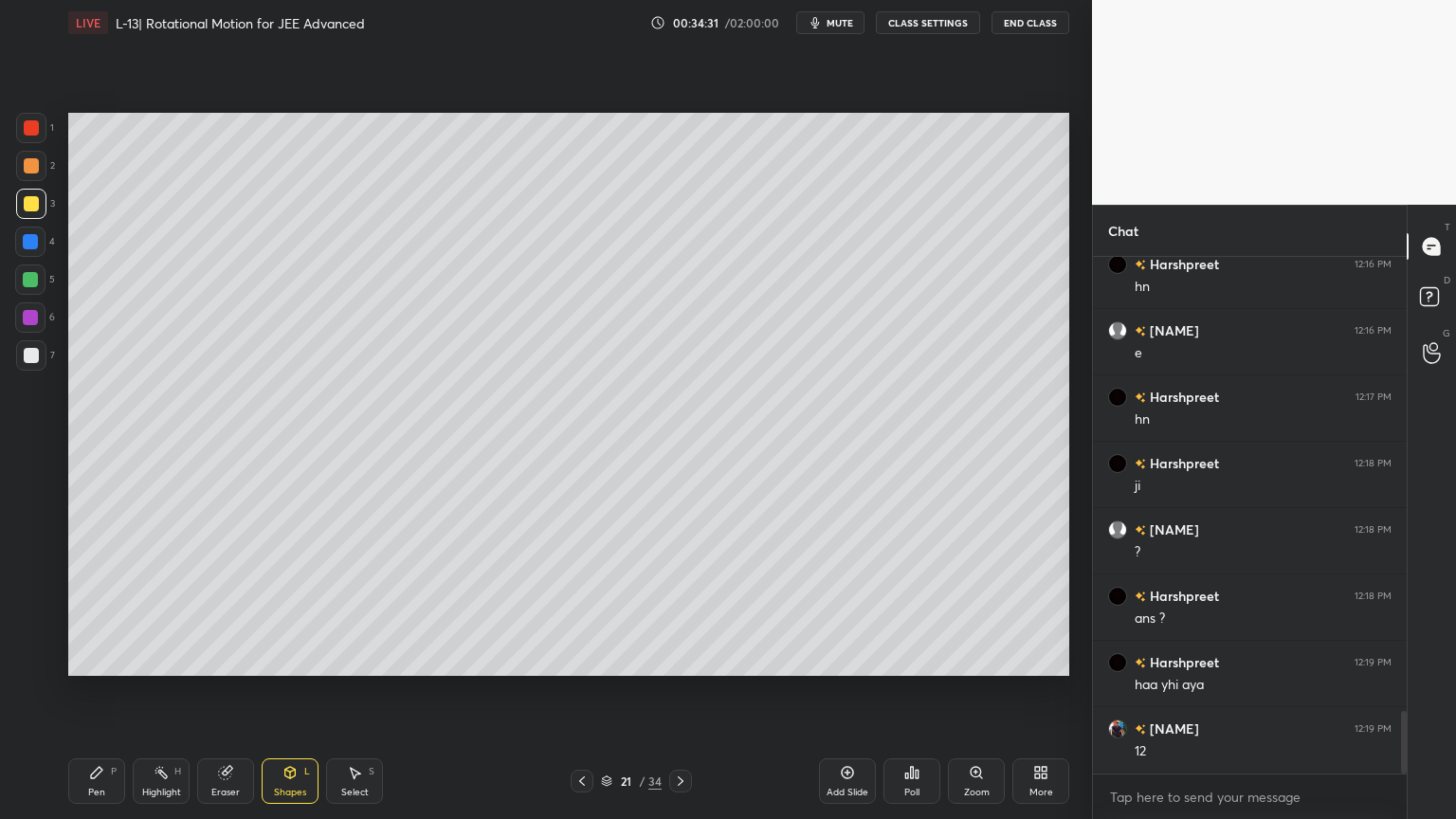 click 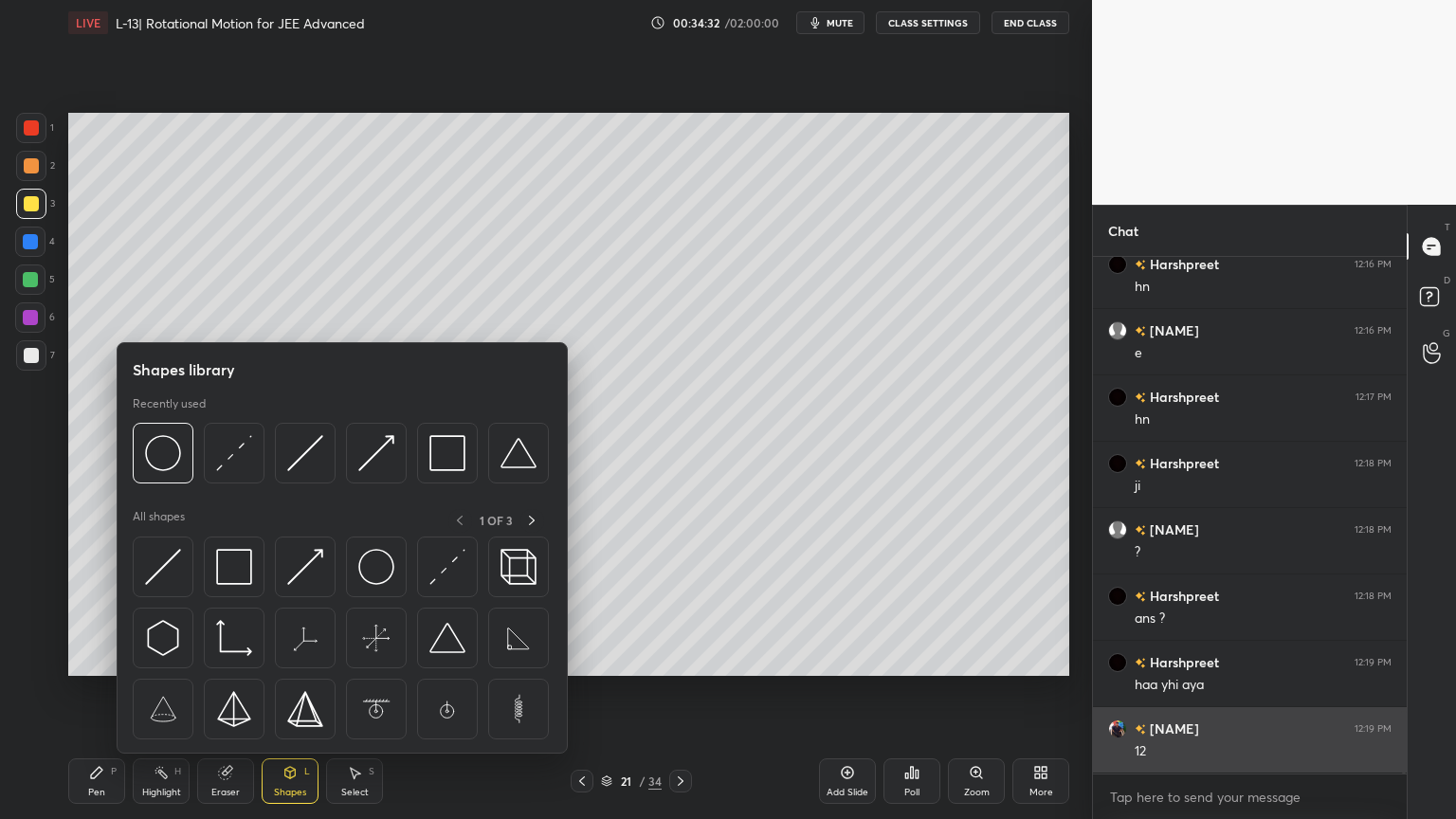 click at bounding box center (163, 567) 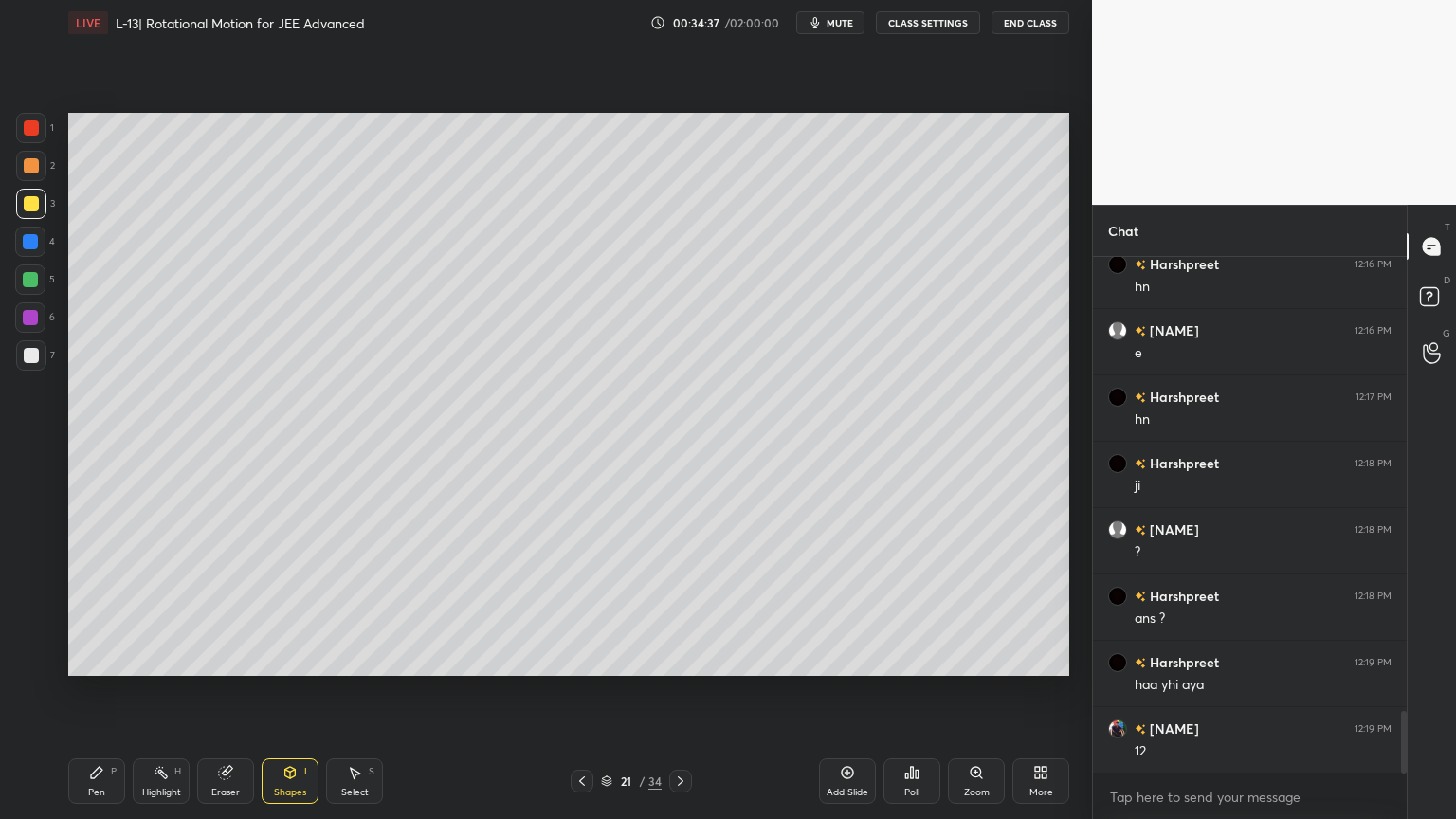 click on "Shapes L" at bounding box center (290, 781) 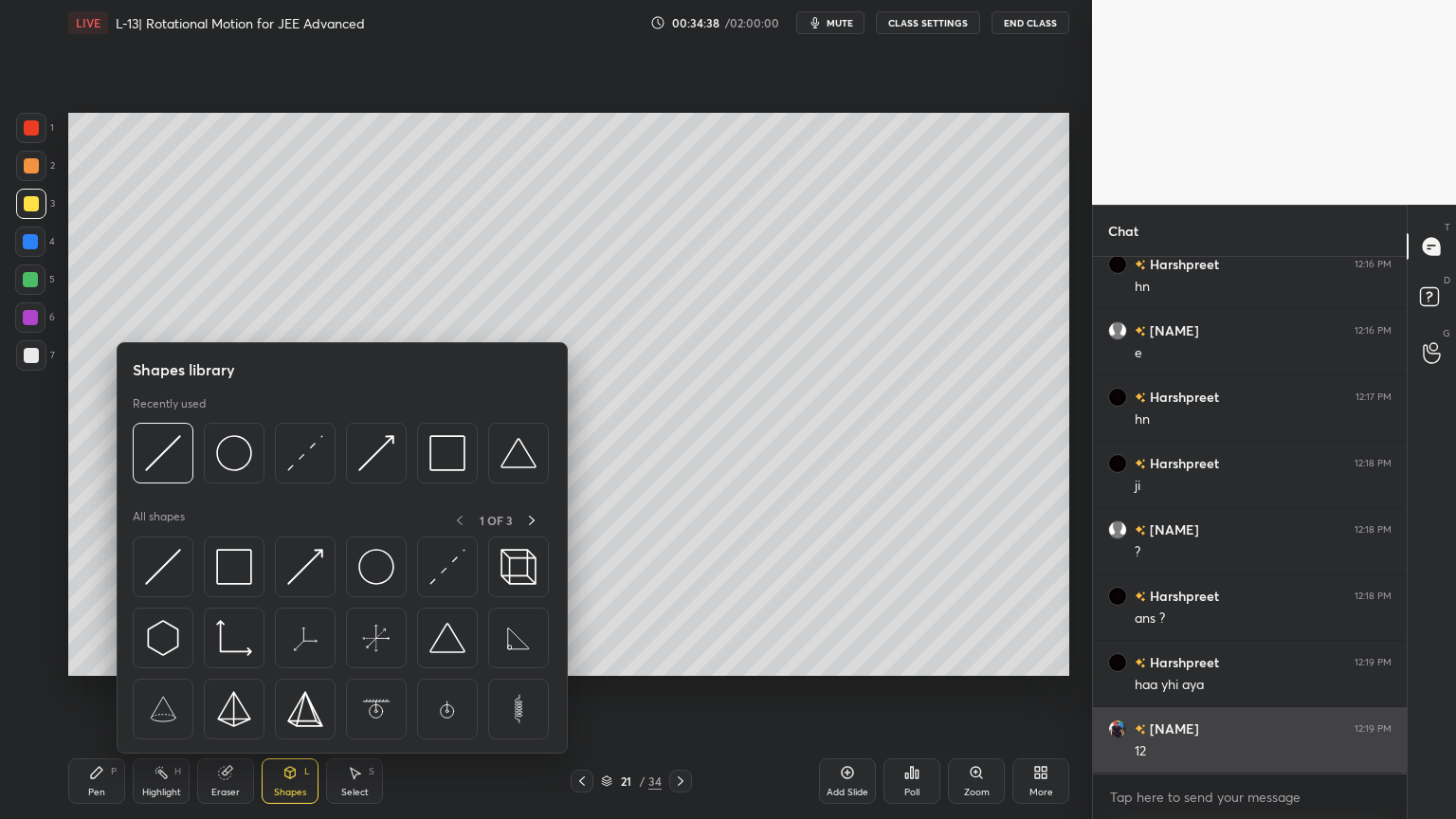click at bounding box center (234, 453) 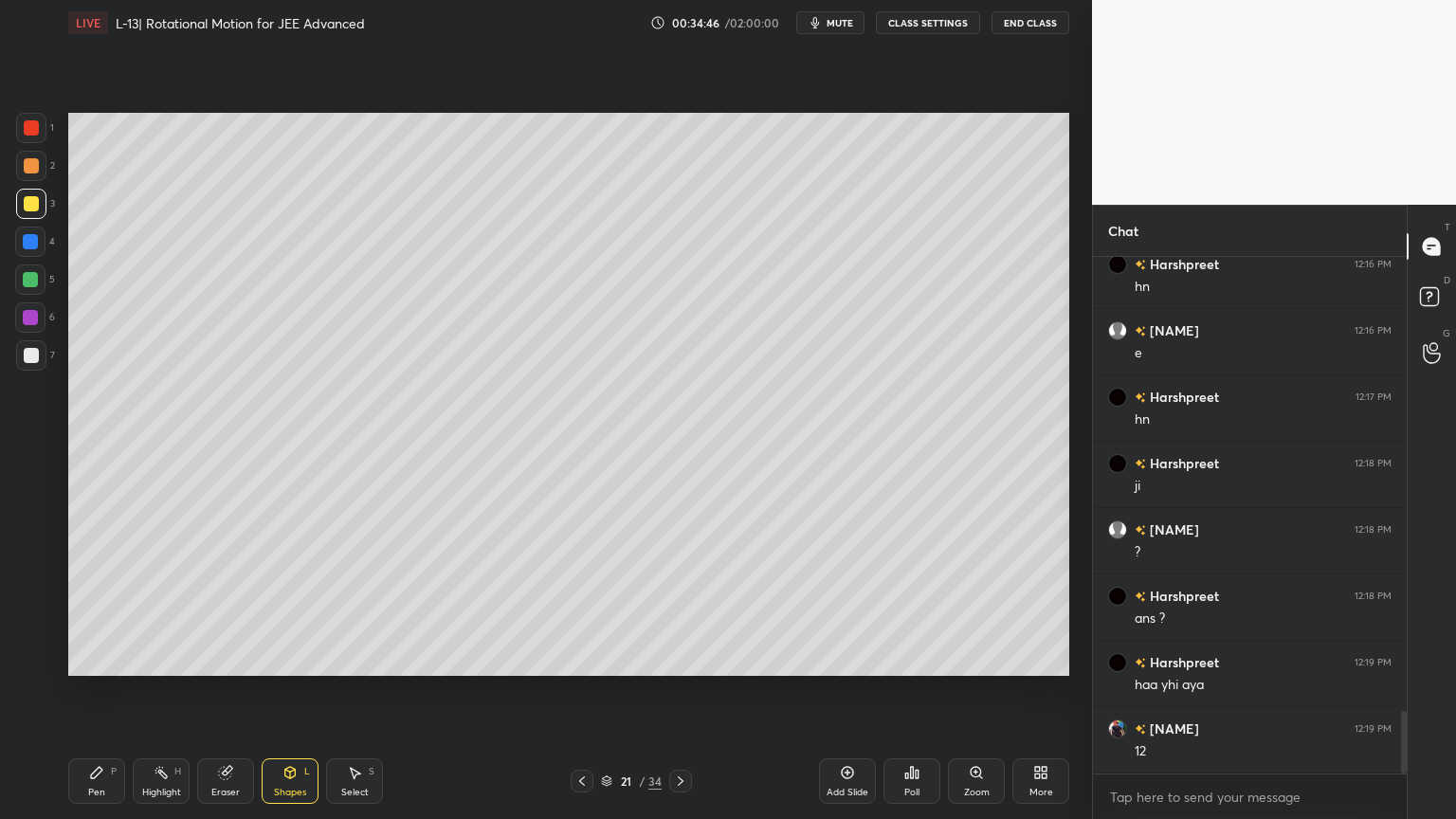 click on "Pen P" at bounding box center (97, 781) 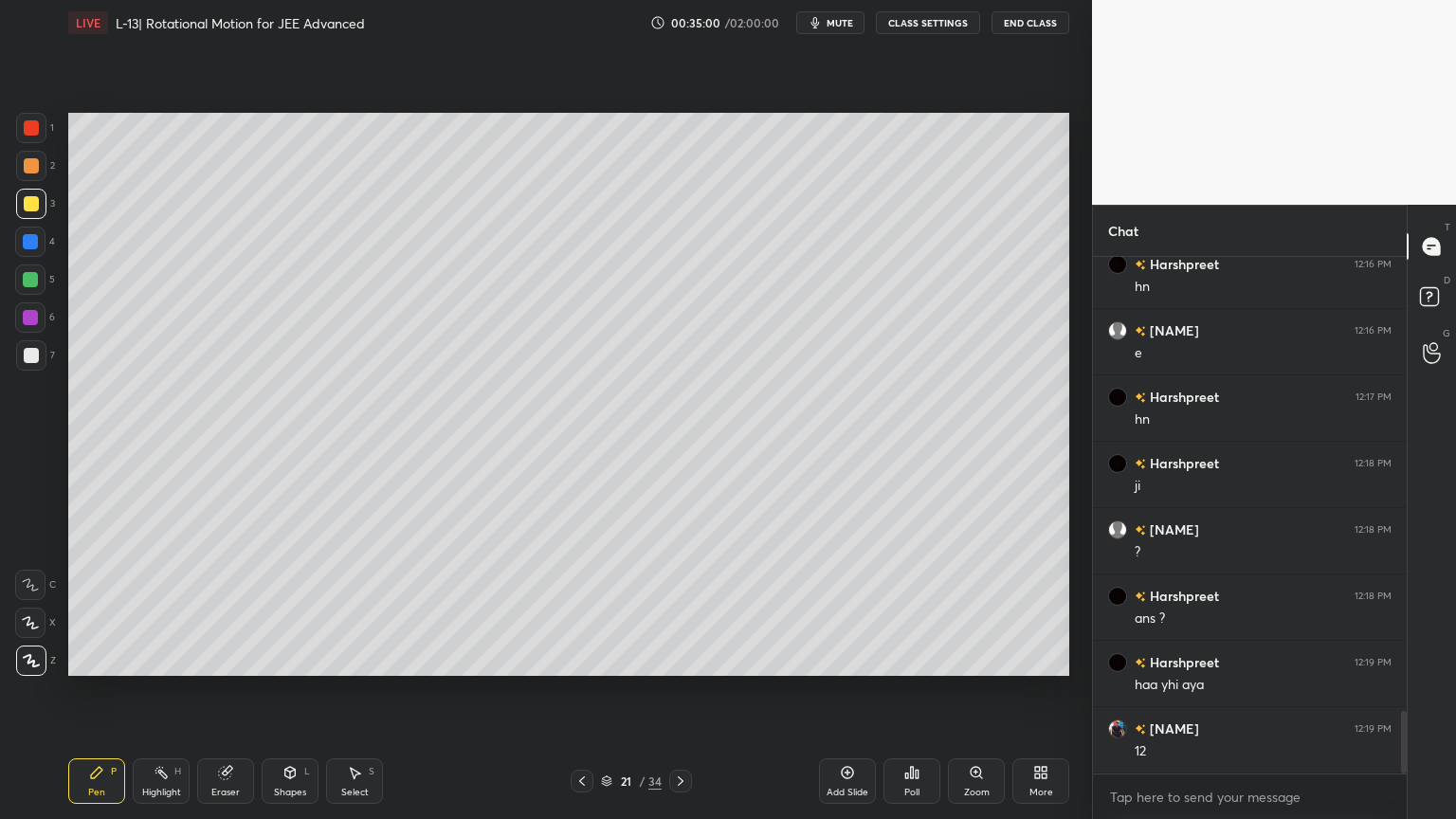 click 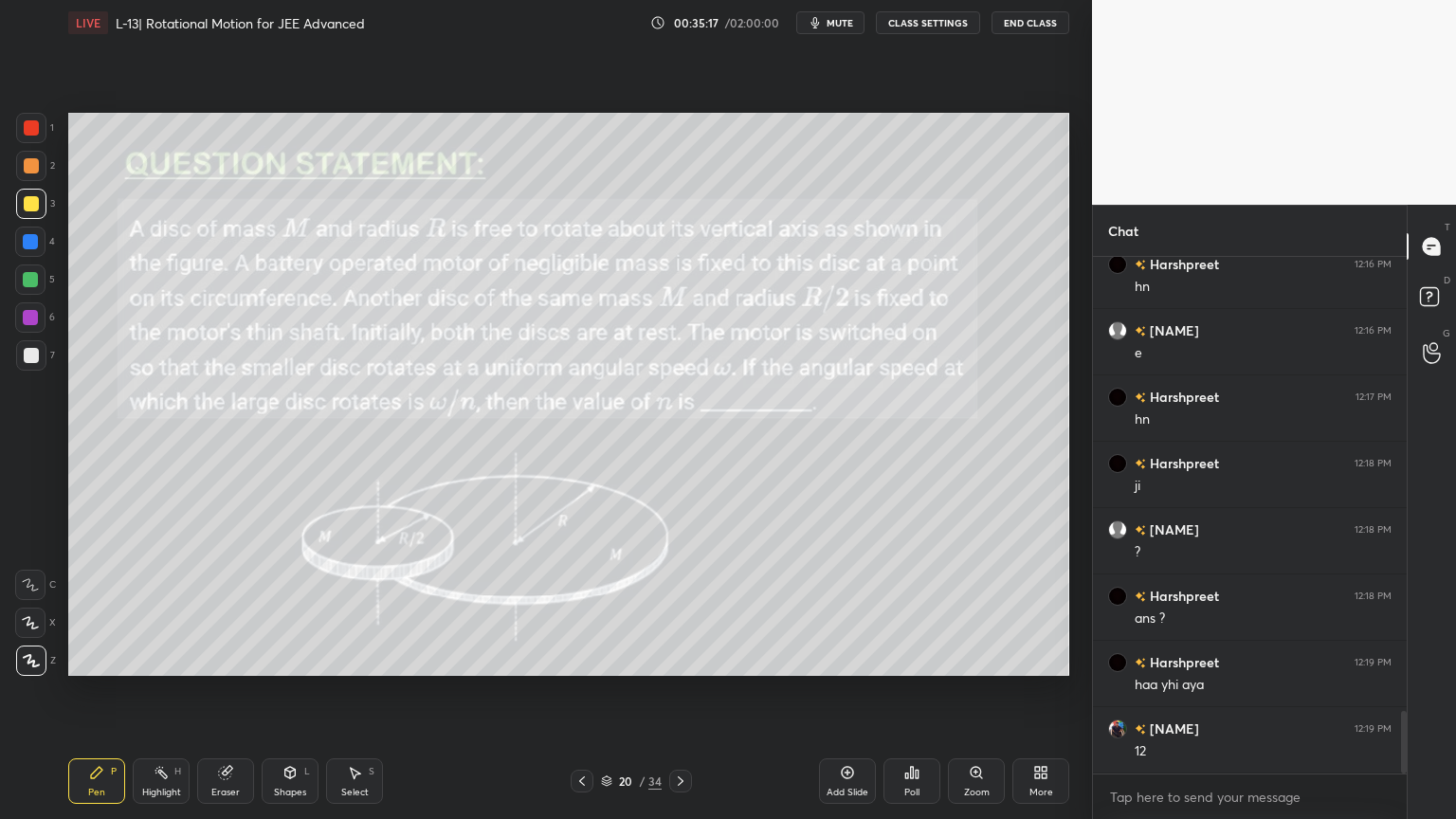 click 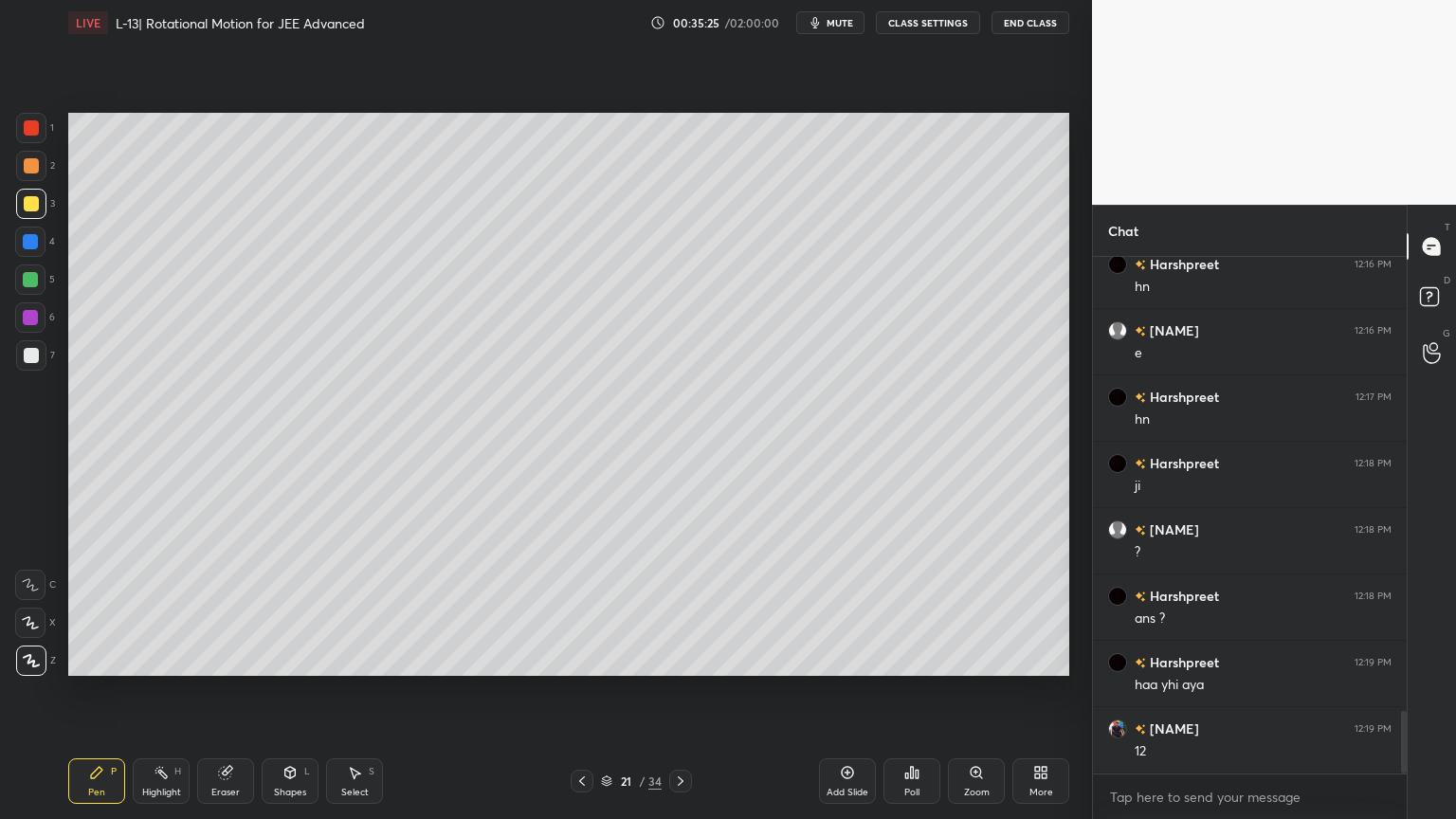 click 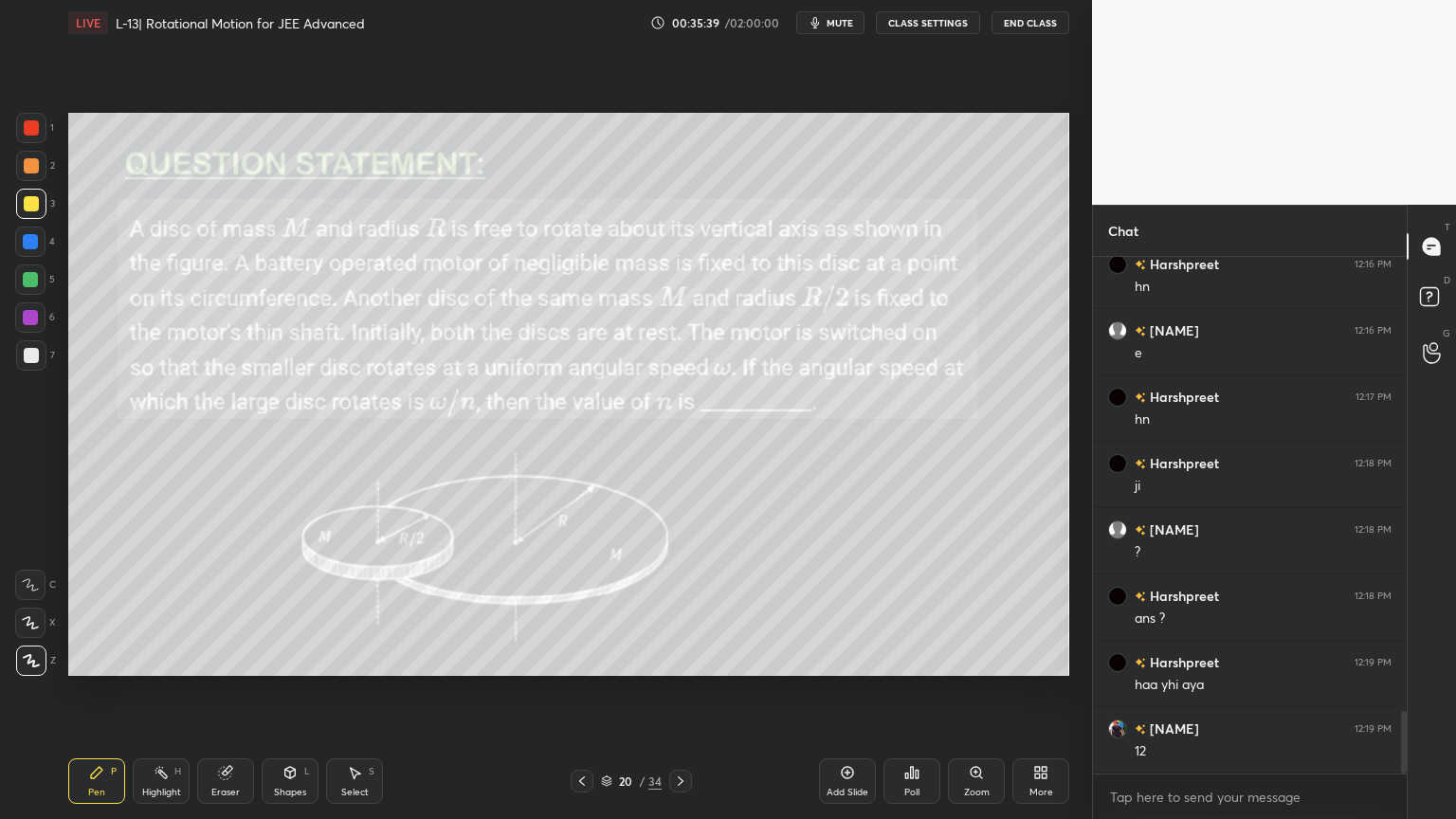 click 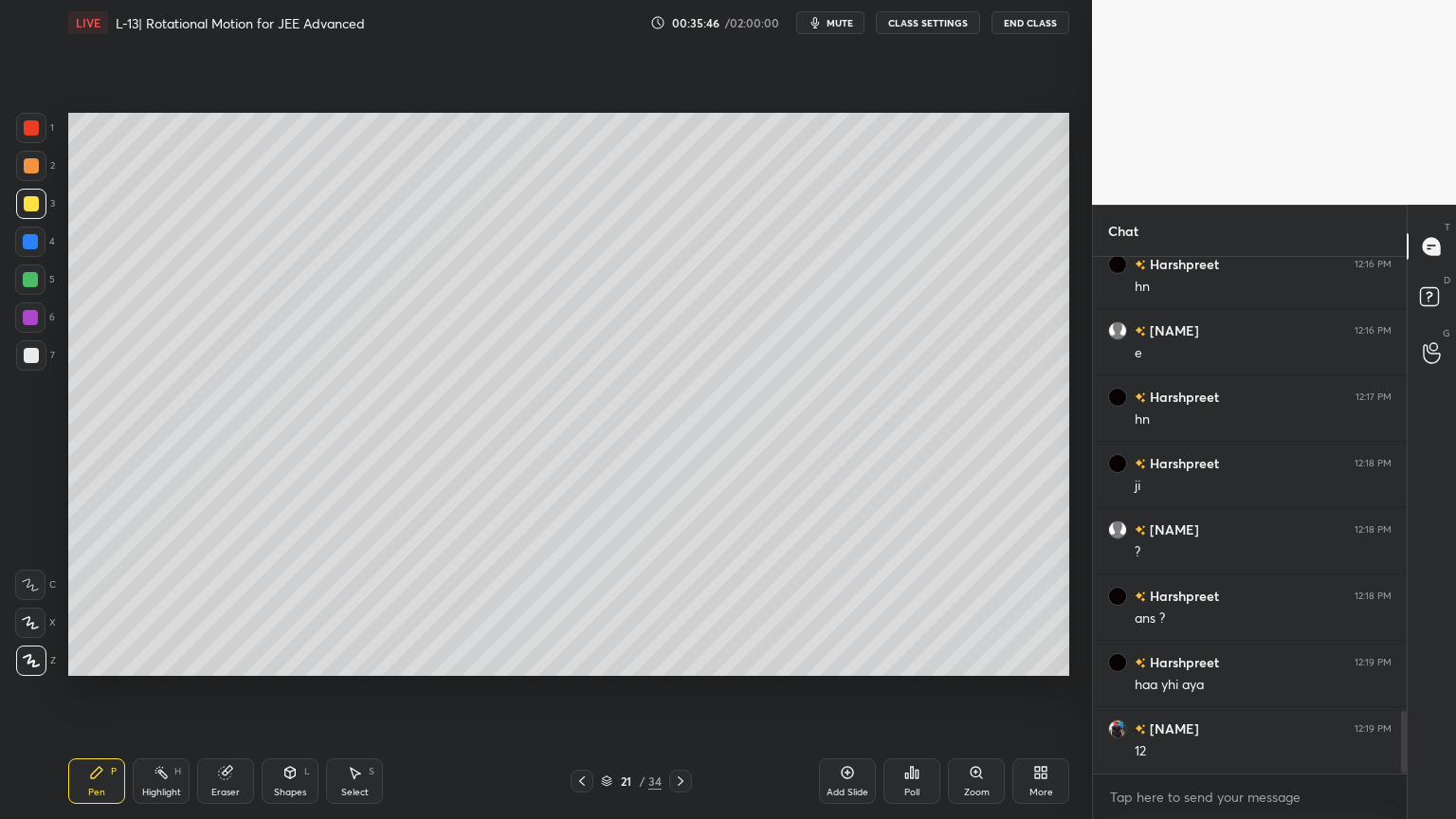 click 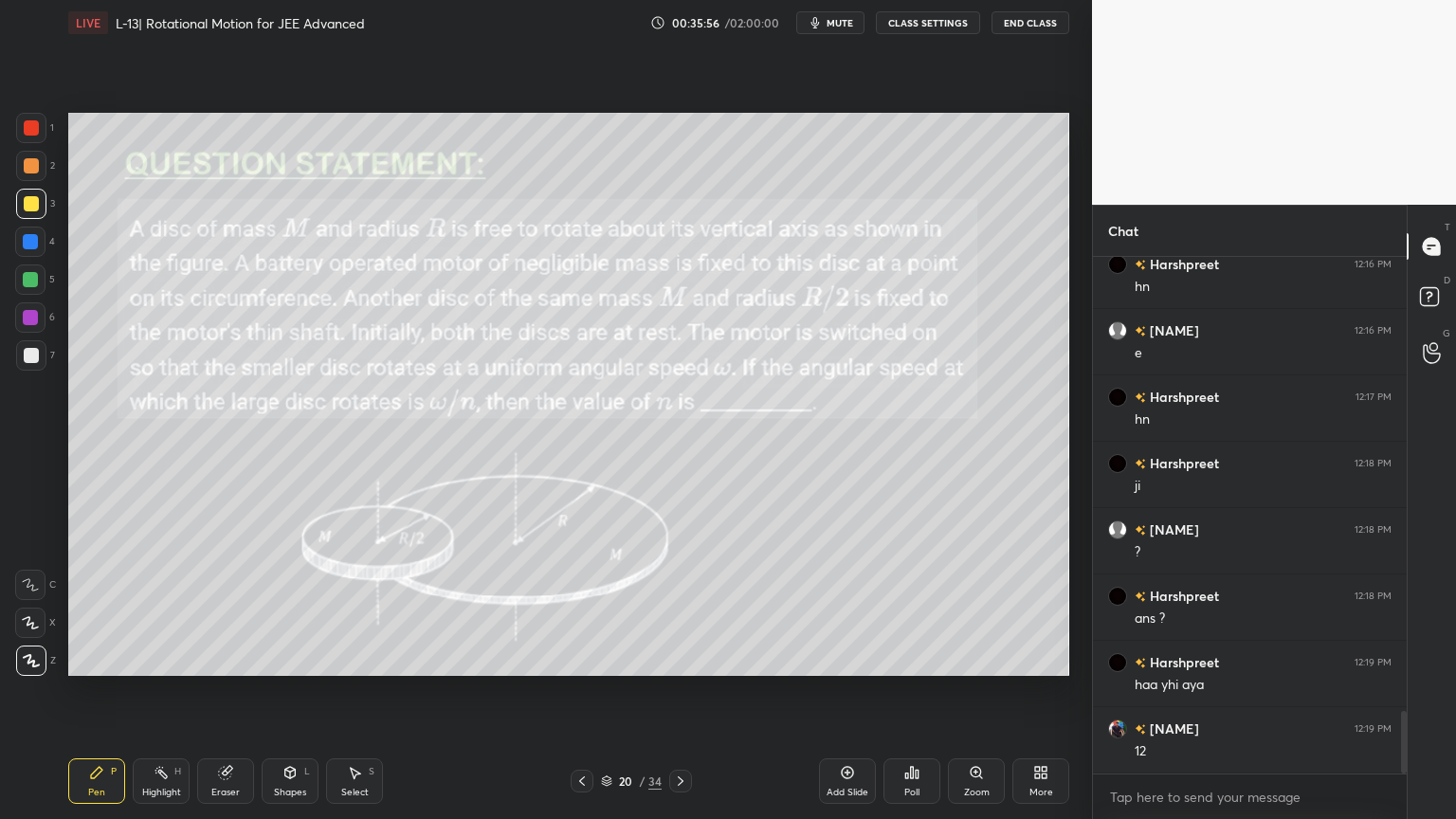 click at bounding box center [681, 781] 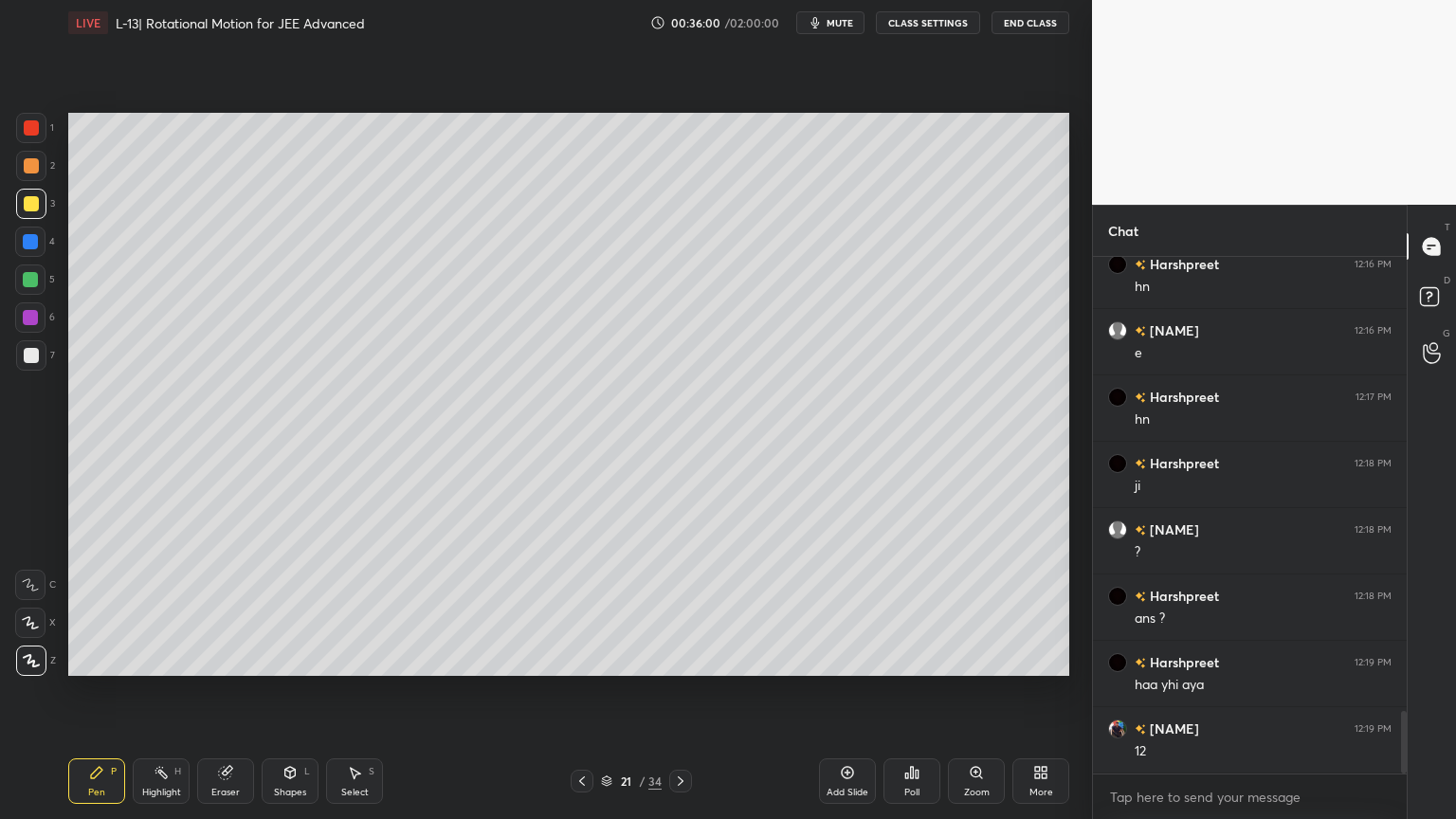 click at bounding box center (31, 166) 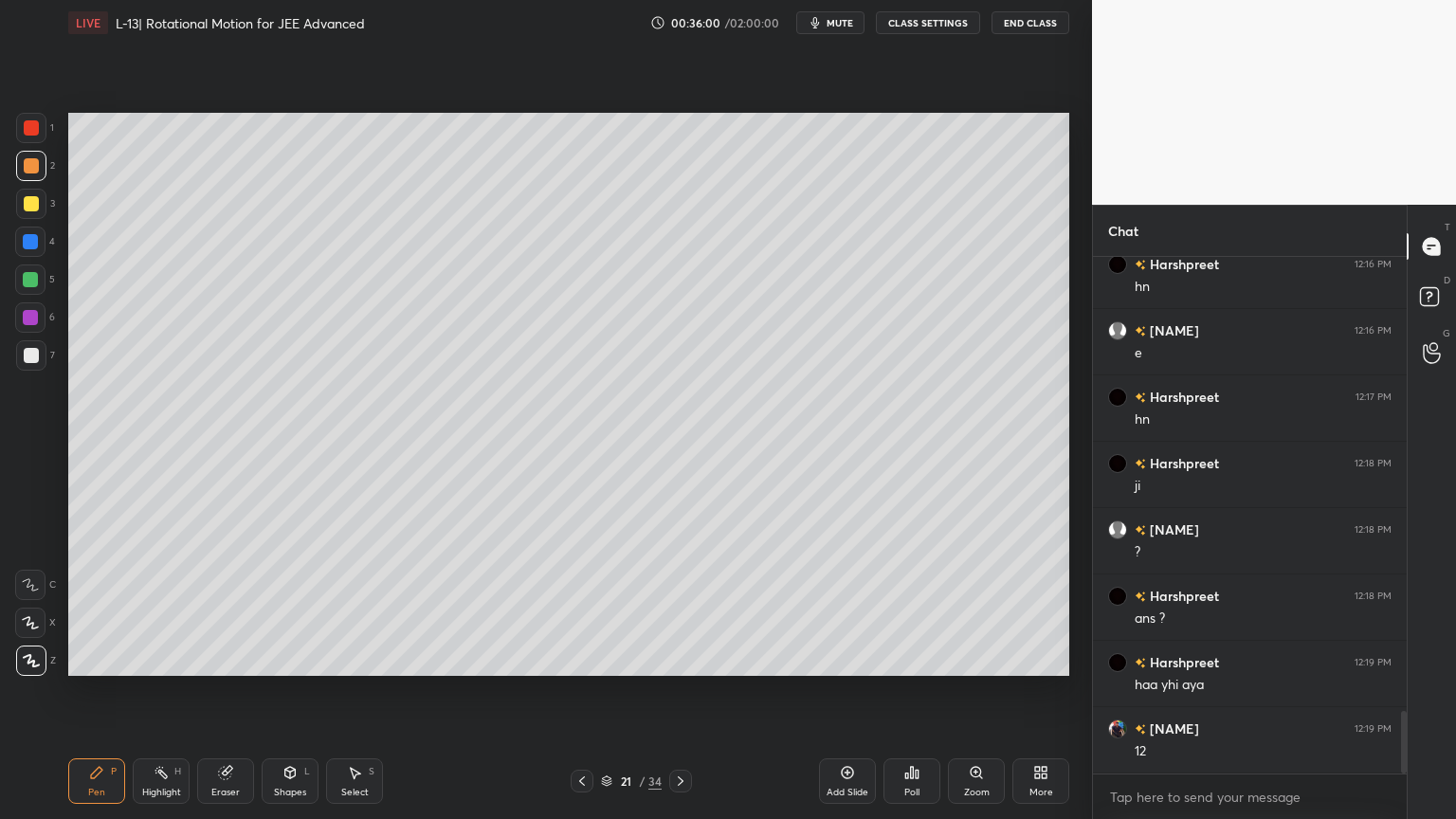 click 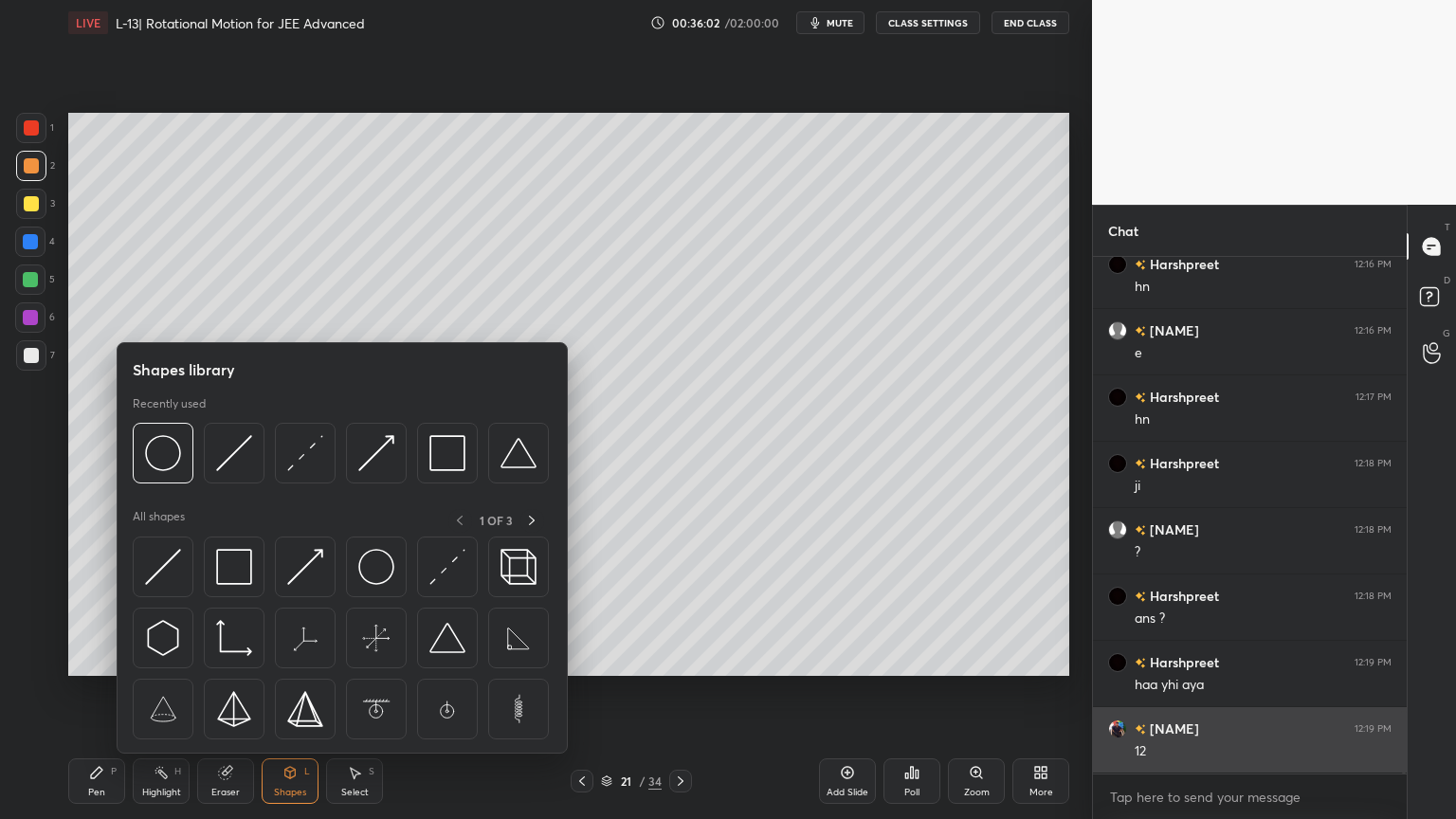 click at bounding box center (163, 567) 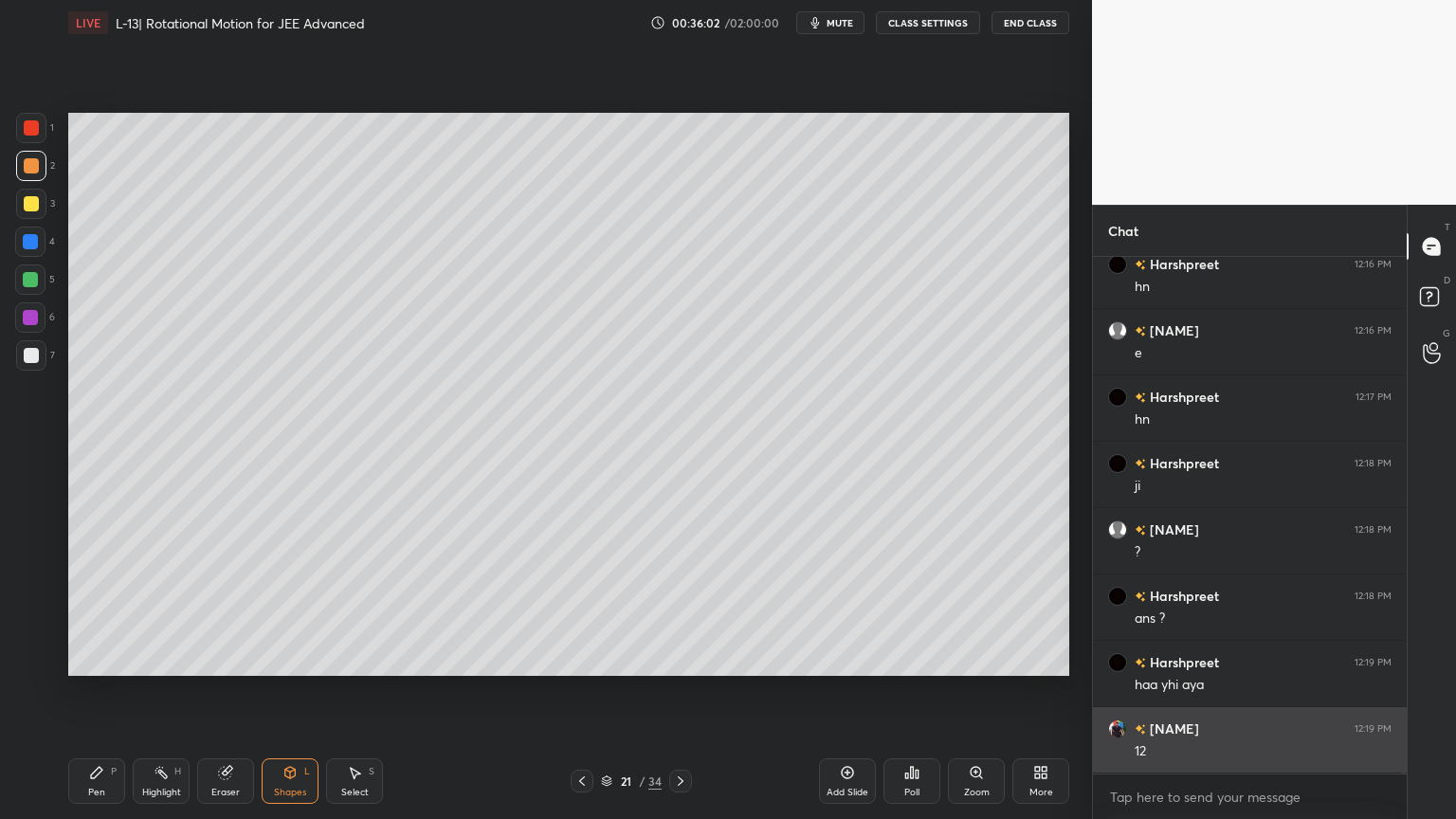 scroll, scrollTop: 3821, scrollLeft: 0, axis: vertical 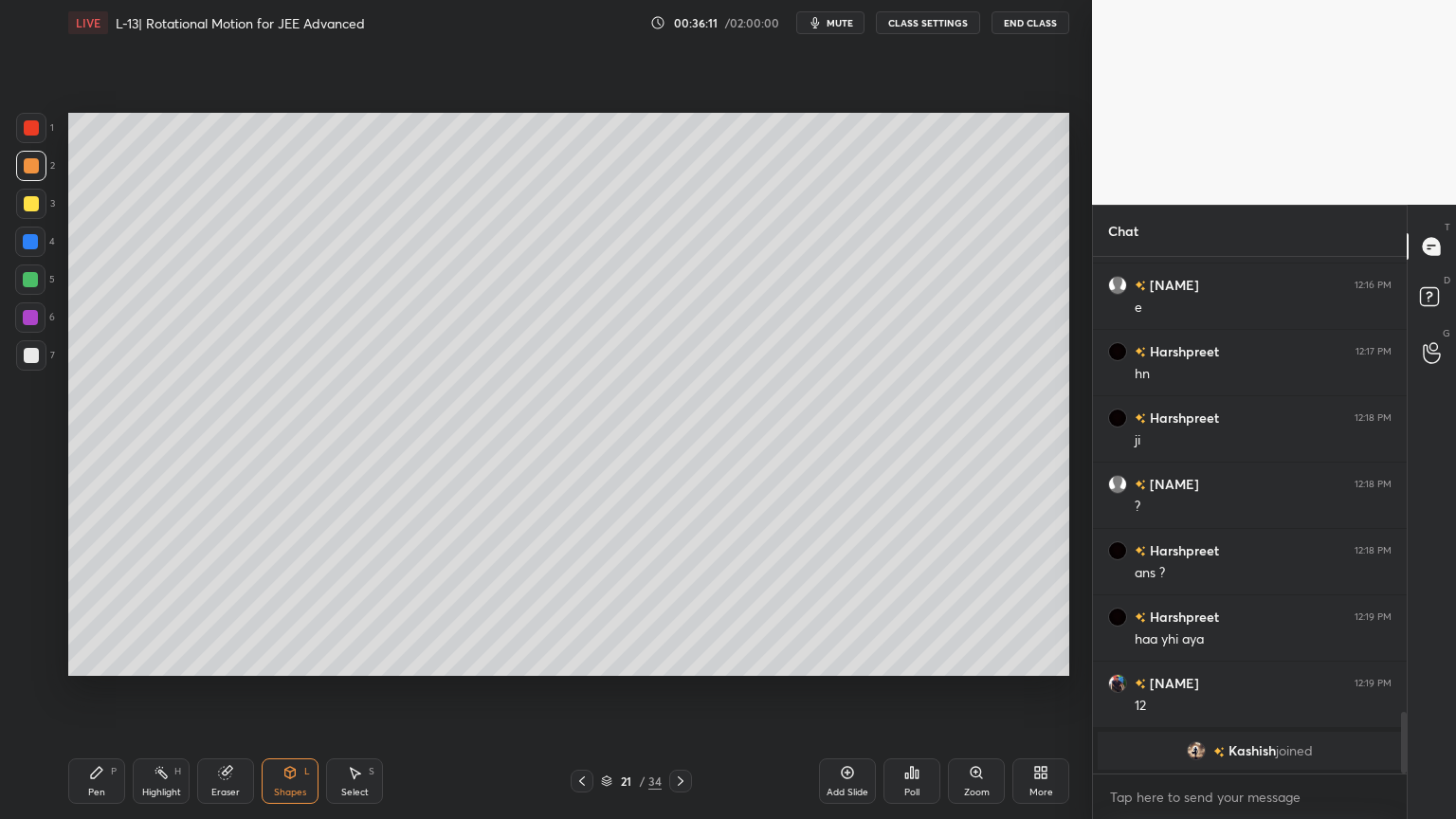 click at bounding box center (31, 204) 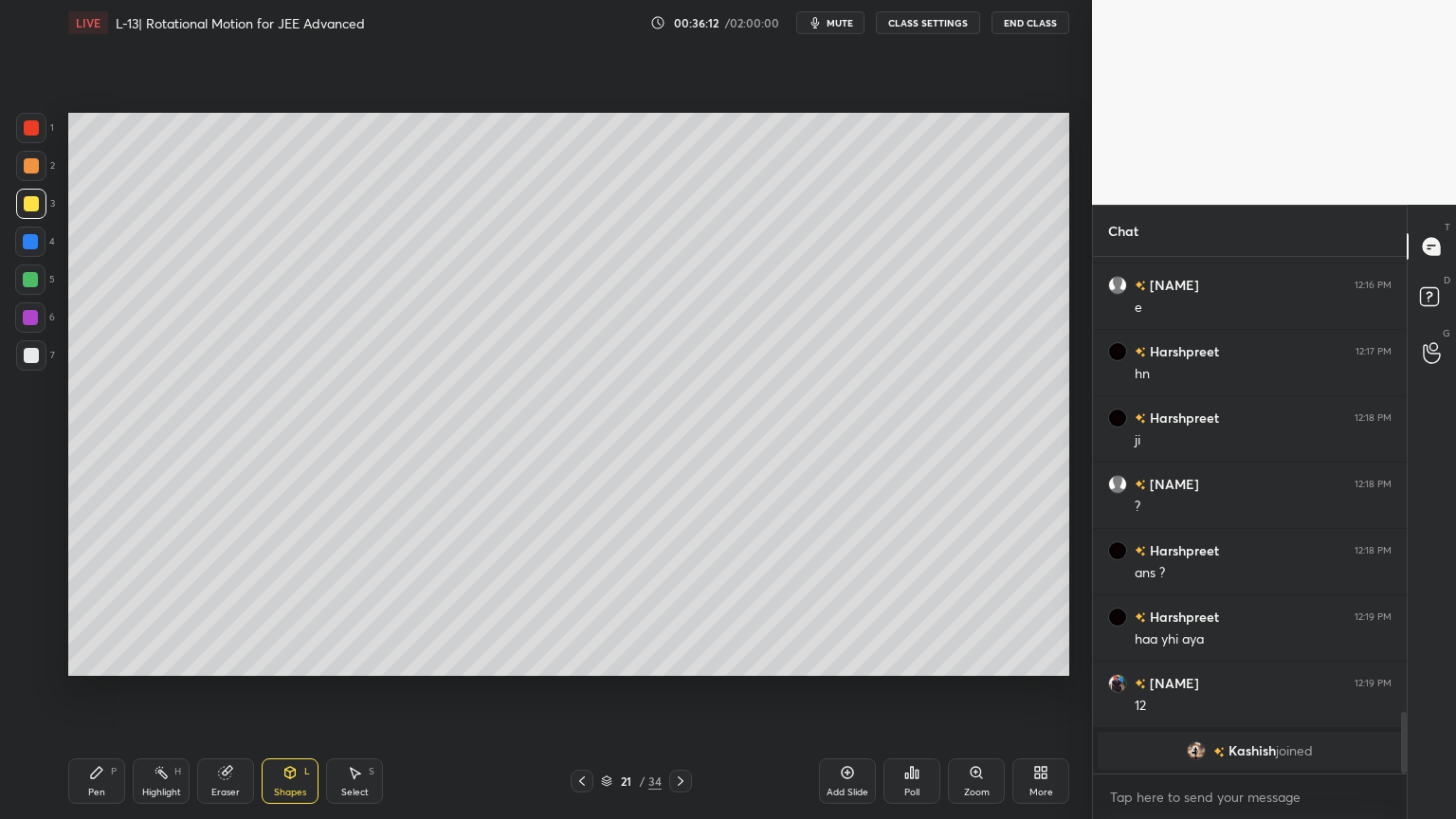 click on "Highlight H" at bounding box center [161, 781] 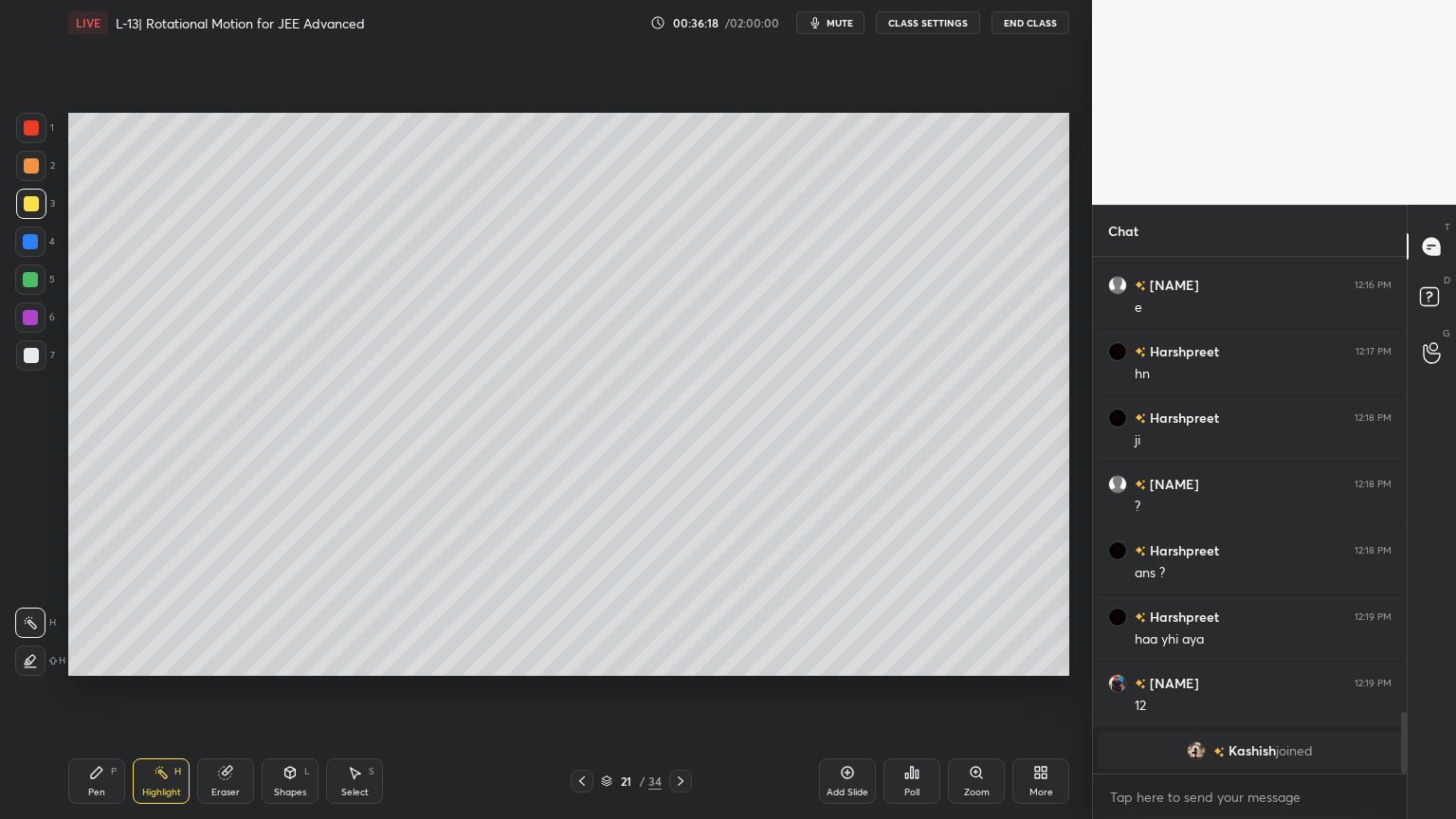 click 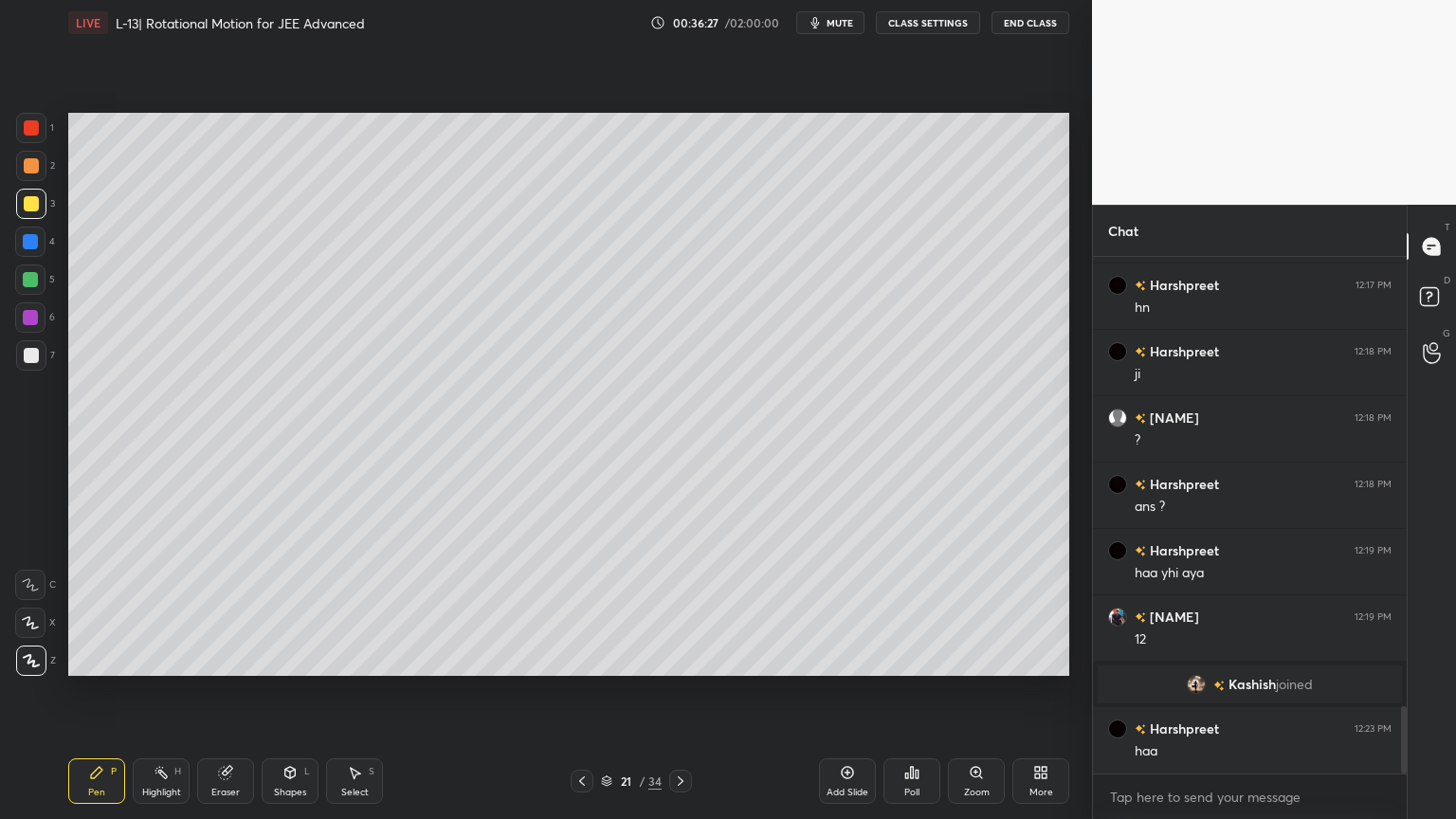 scroll, scrollTop: 3434, scrollLeft: 0, axis: vertical 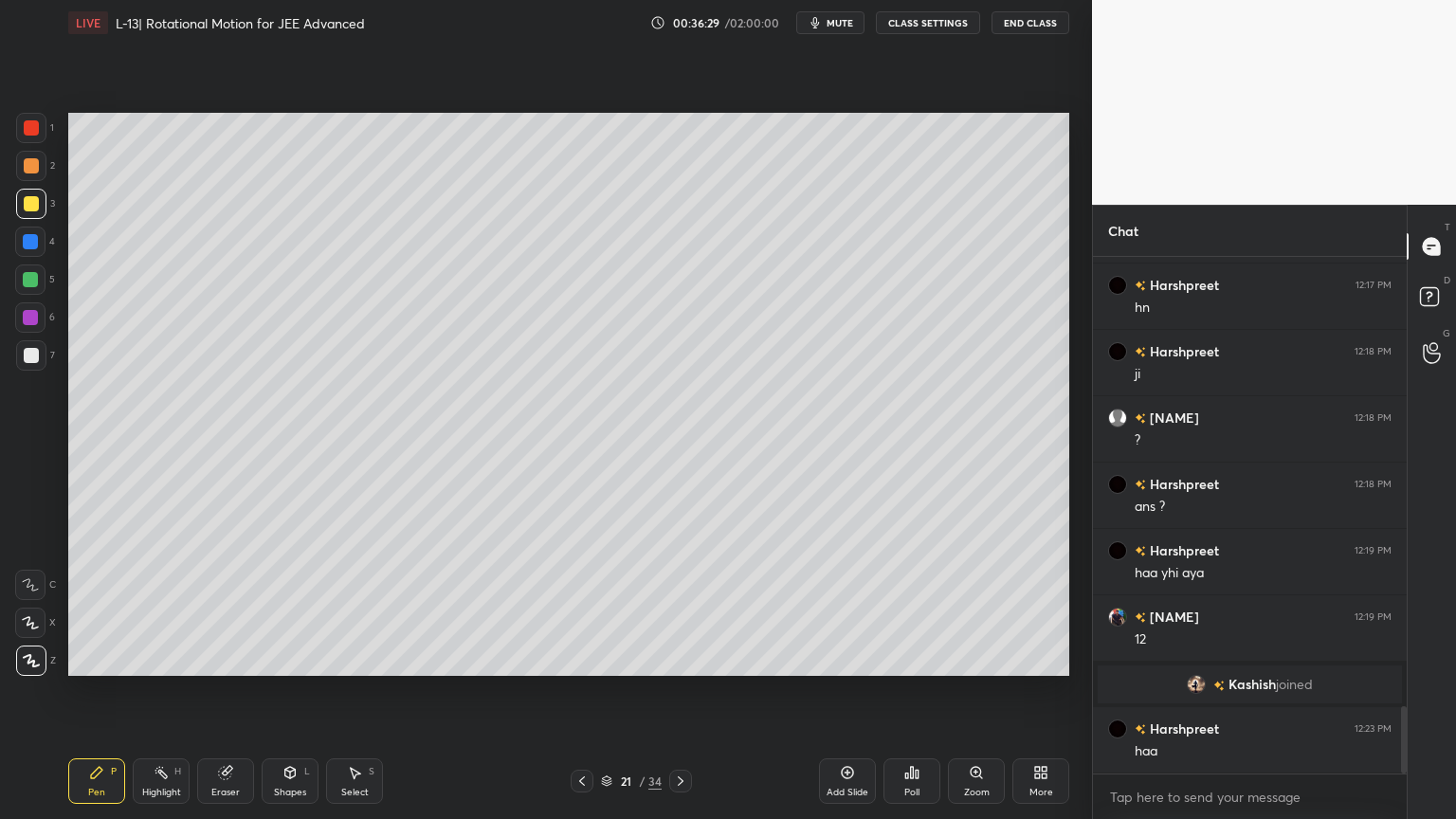 click 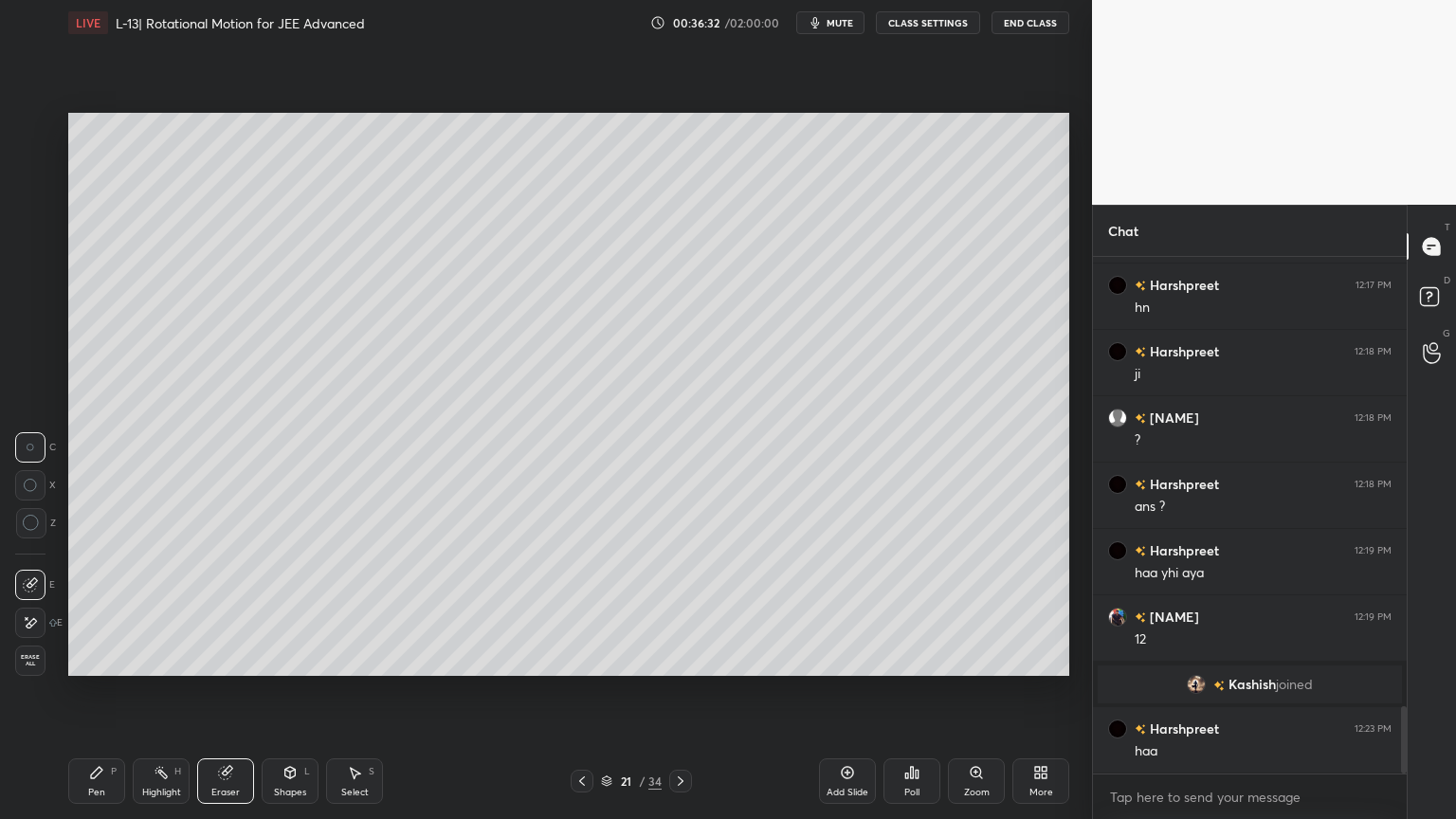 click on "Pen" at bounding box center [97, 792] 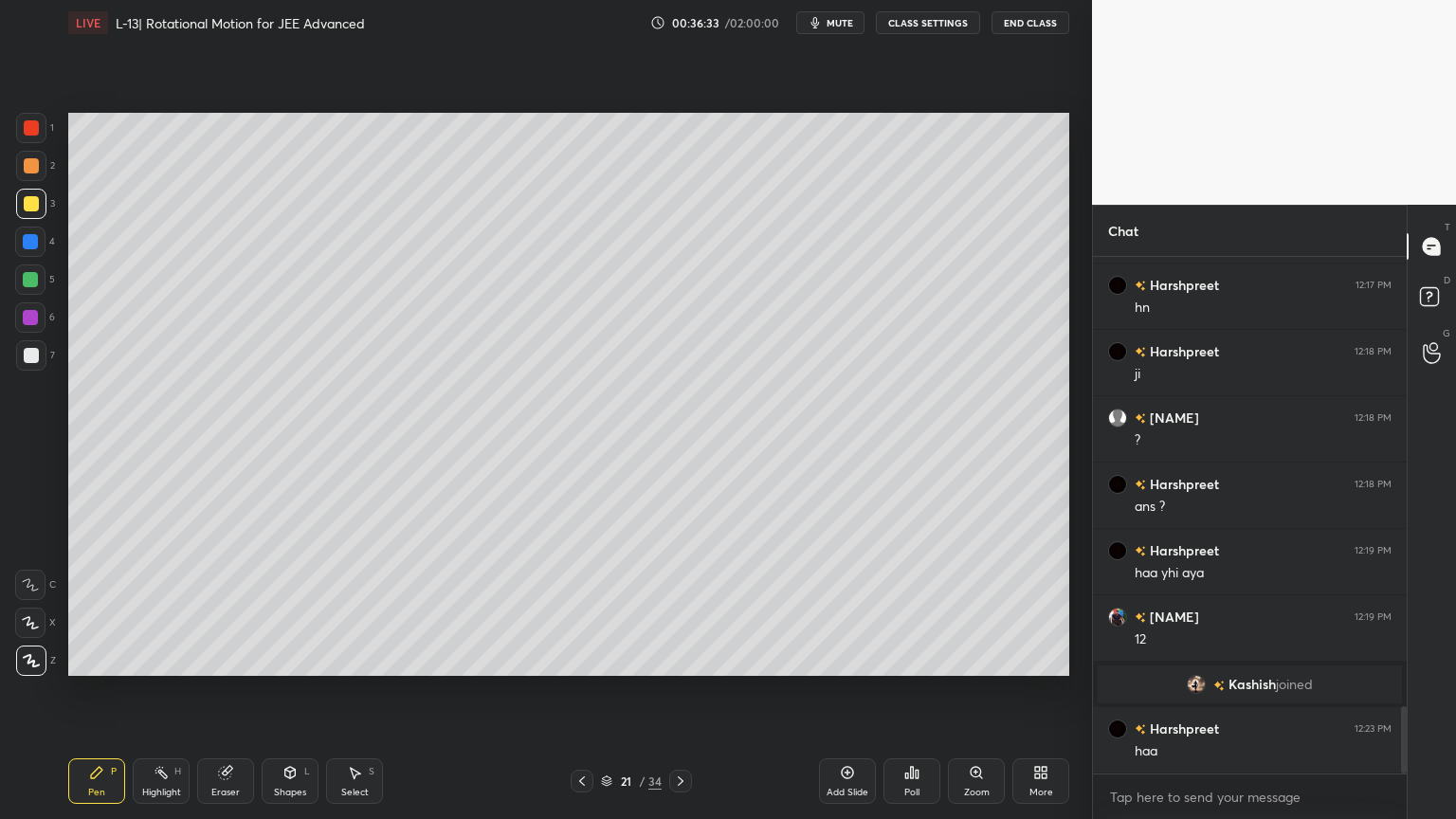 click at bounding box center [31, 128] 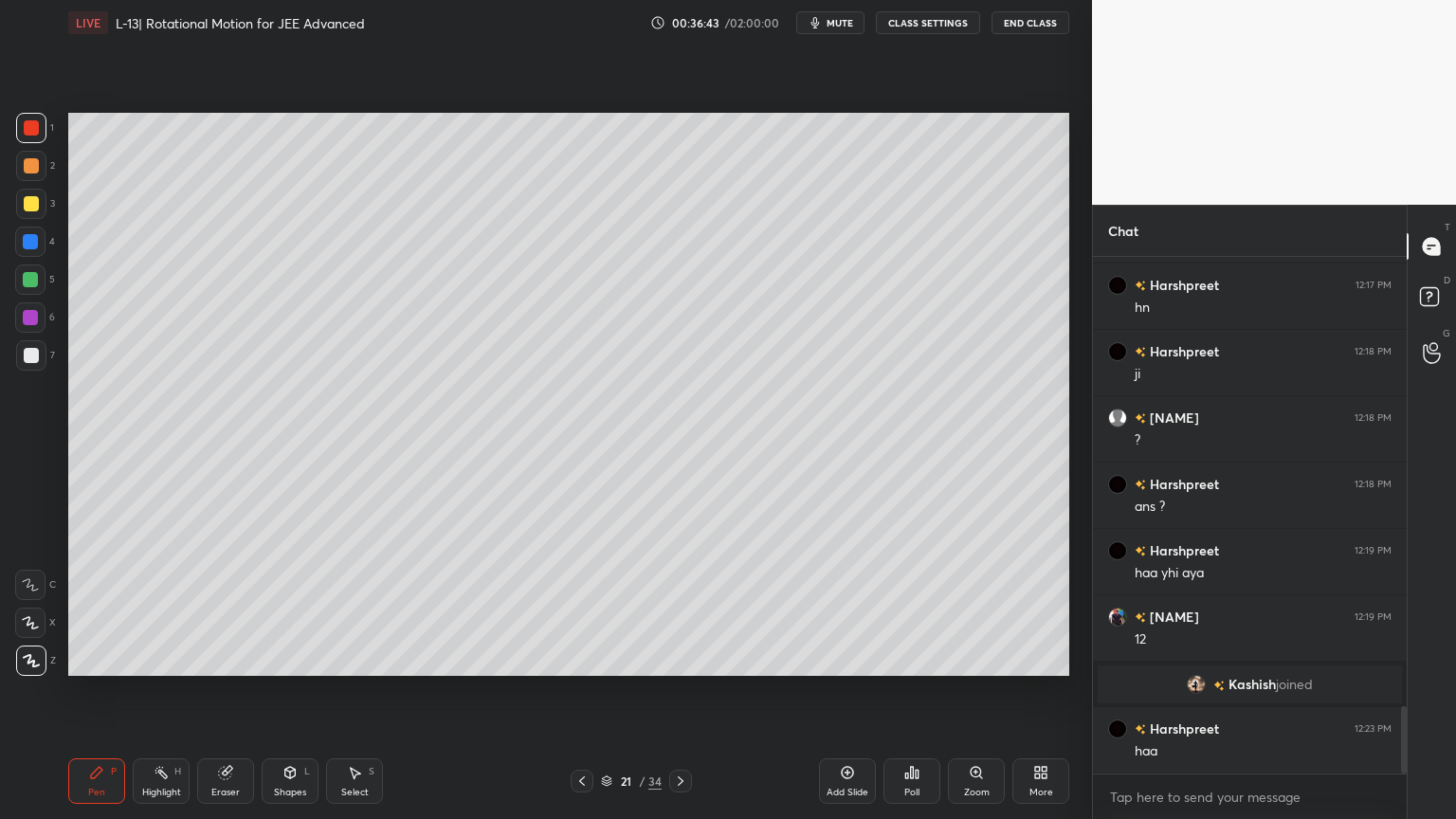 click at bounding box center (30, 242) 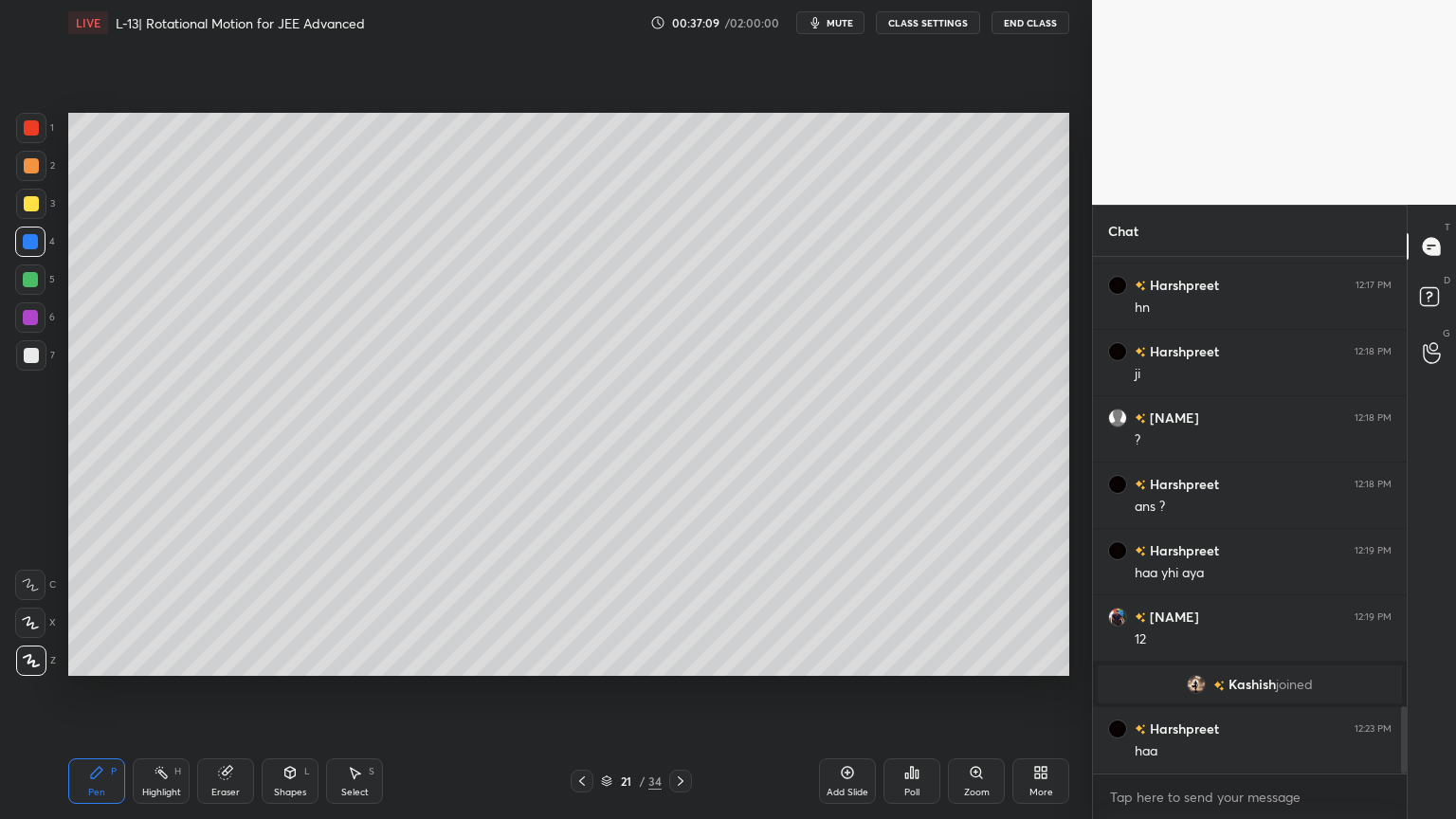click at bounding box center (31, 204) 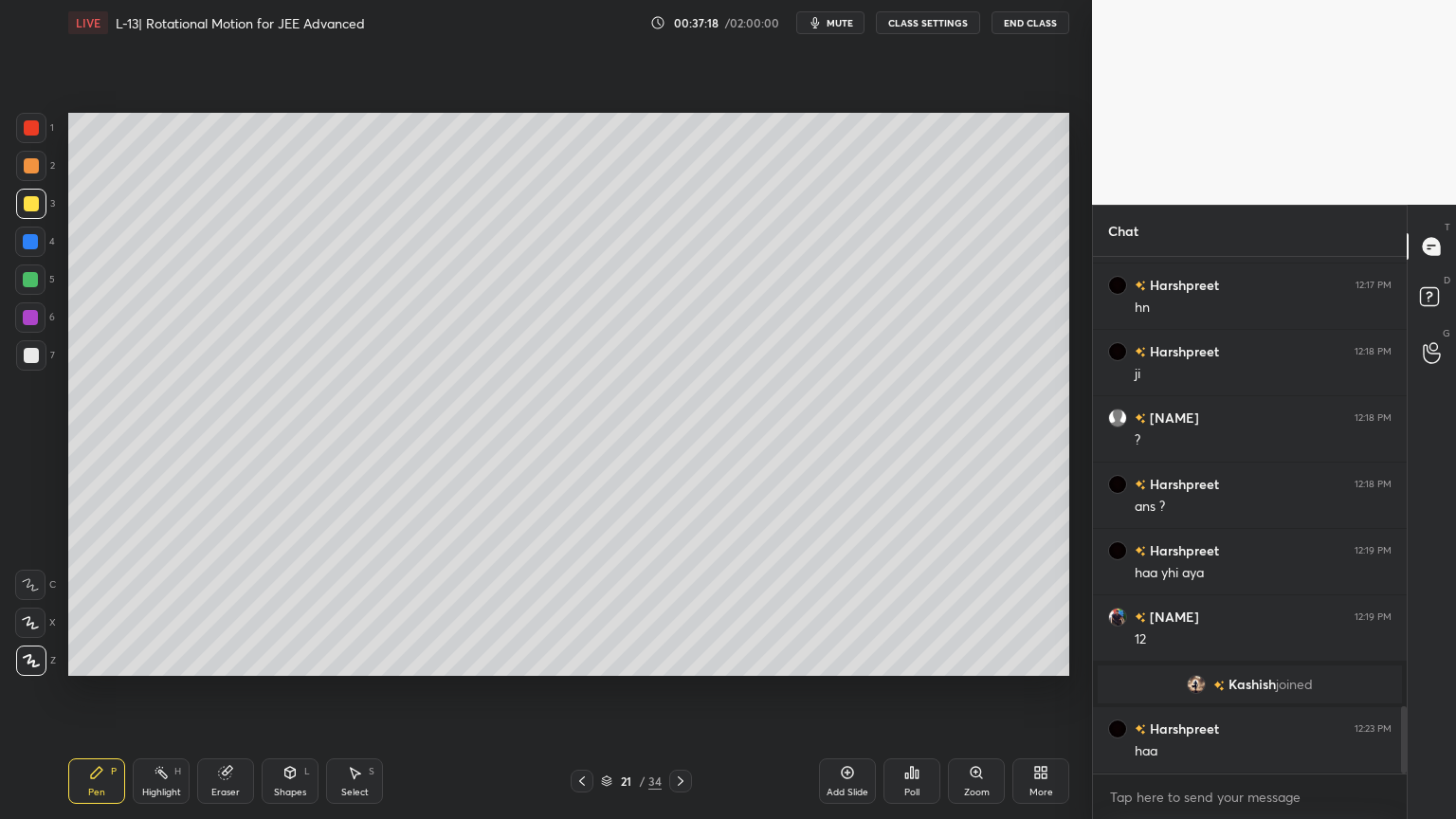 click at bounding box center (30, 318) 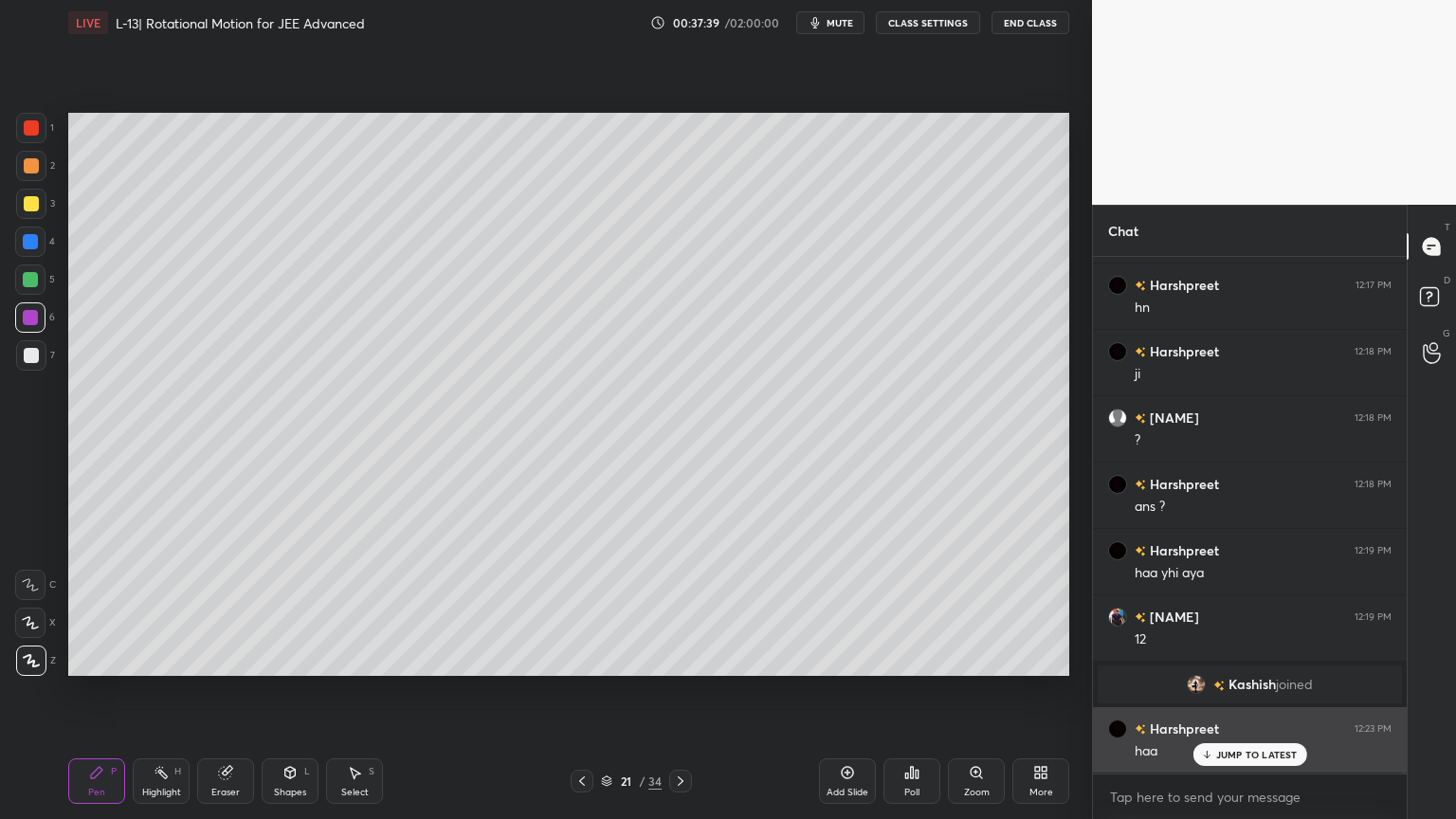 scroll, scrollTop: 3500, scrollLeft: 0, axis: vertical 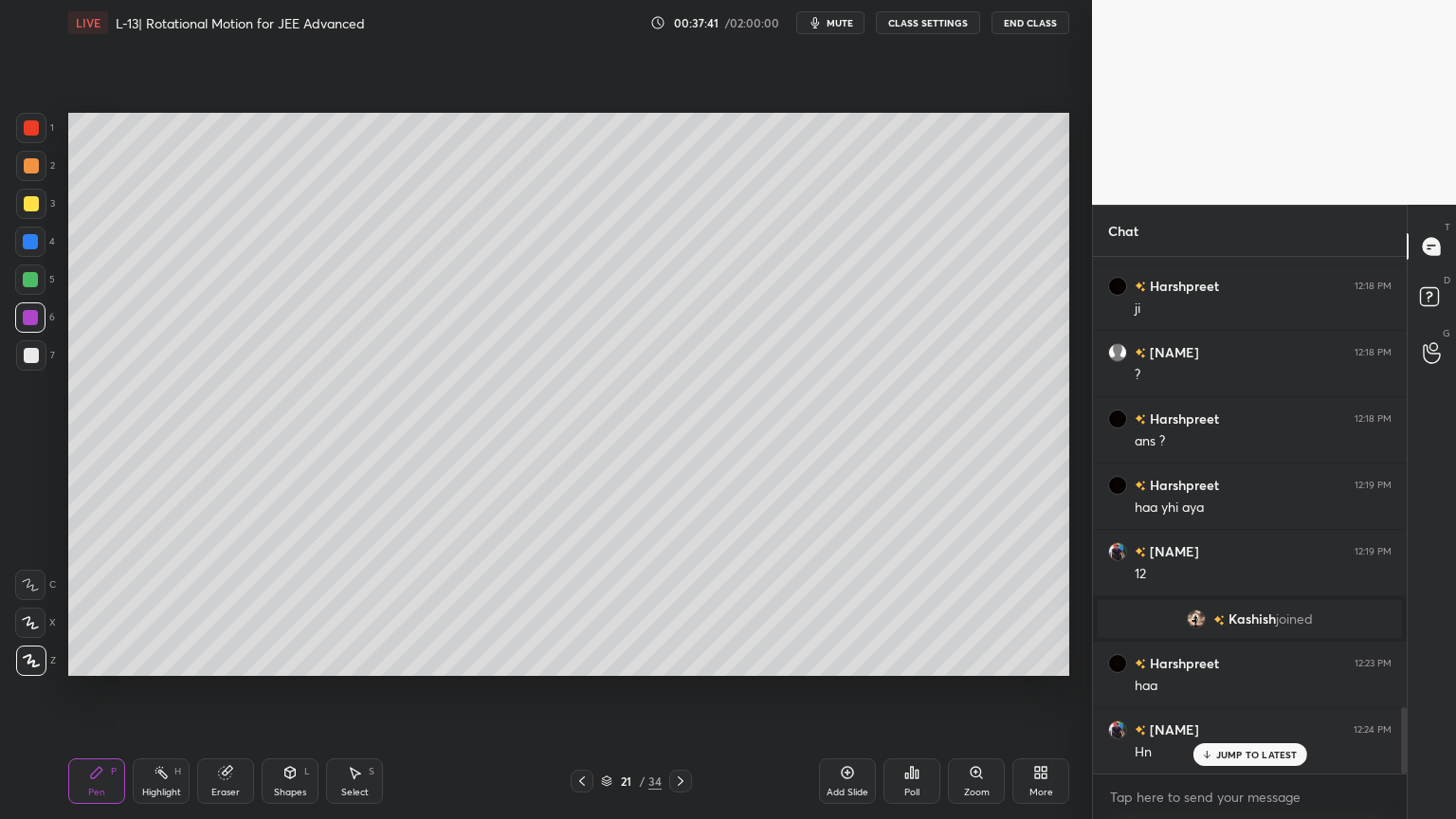 click at bounding box center [31, 204] 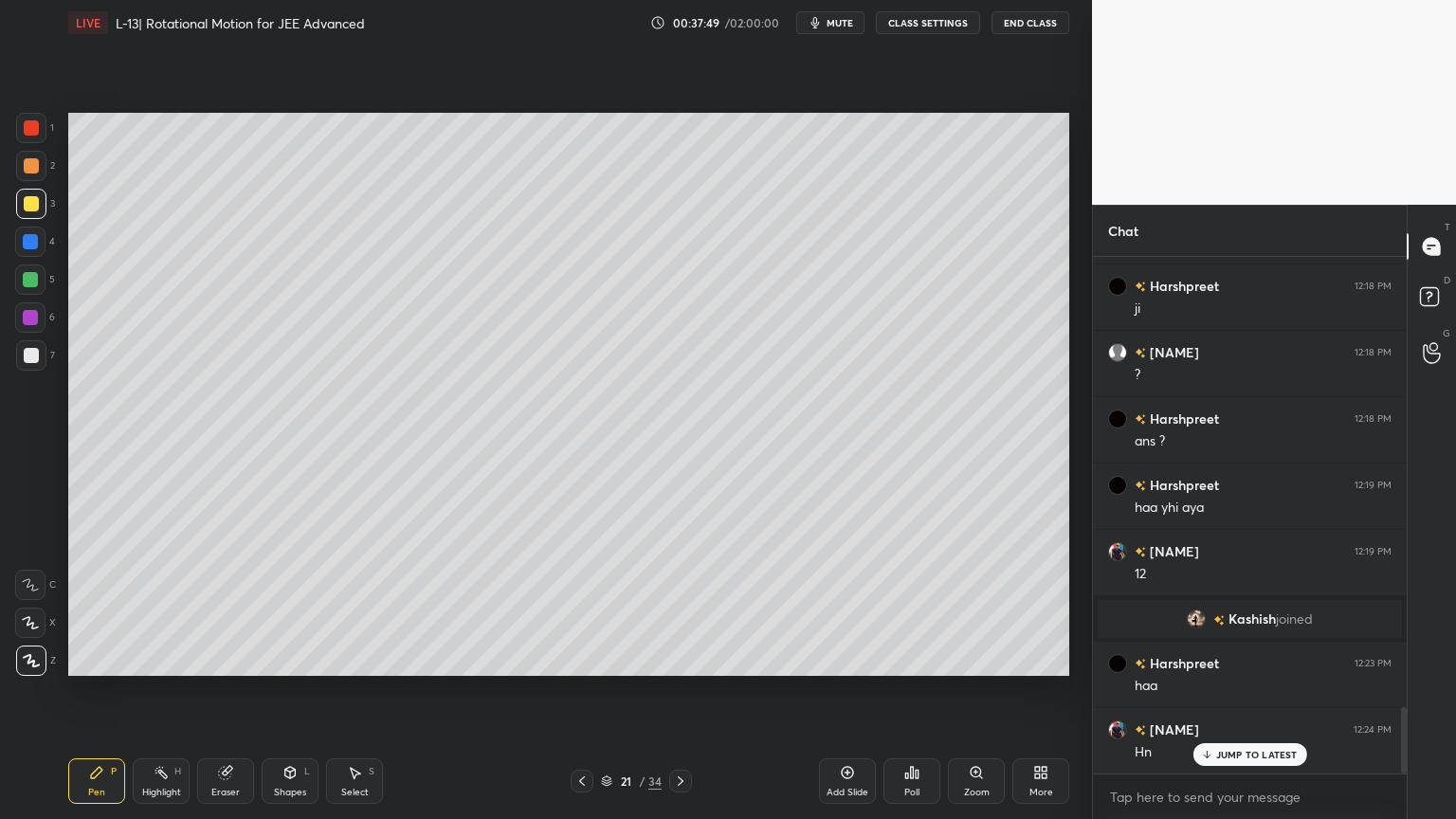 click at bounding box center [31, 166] 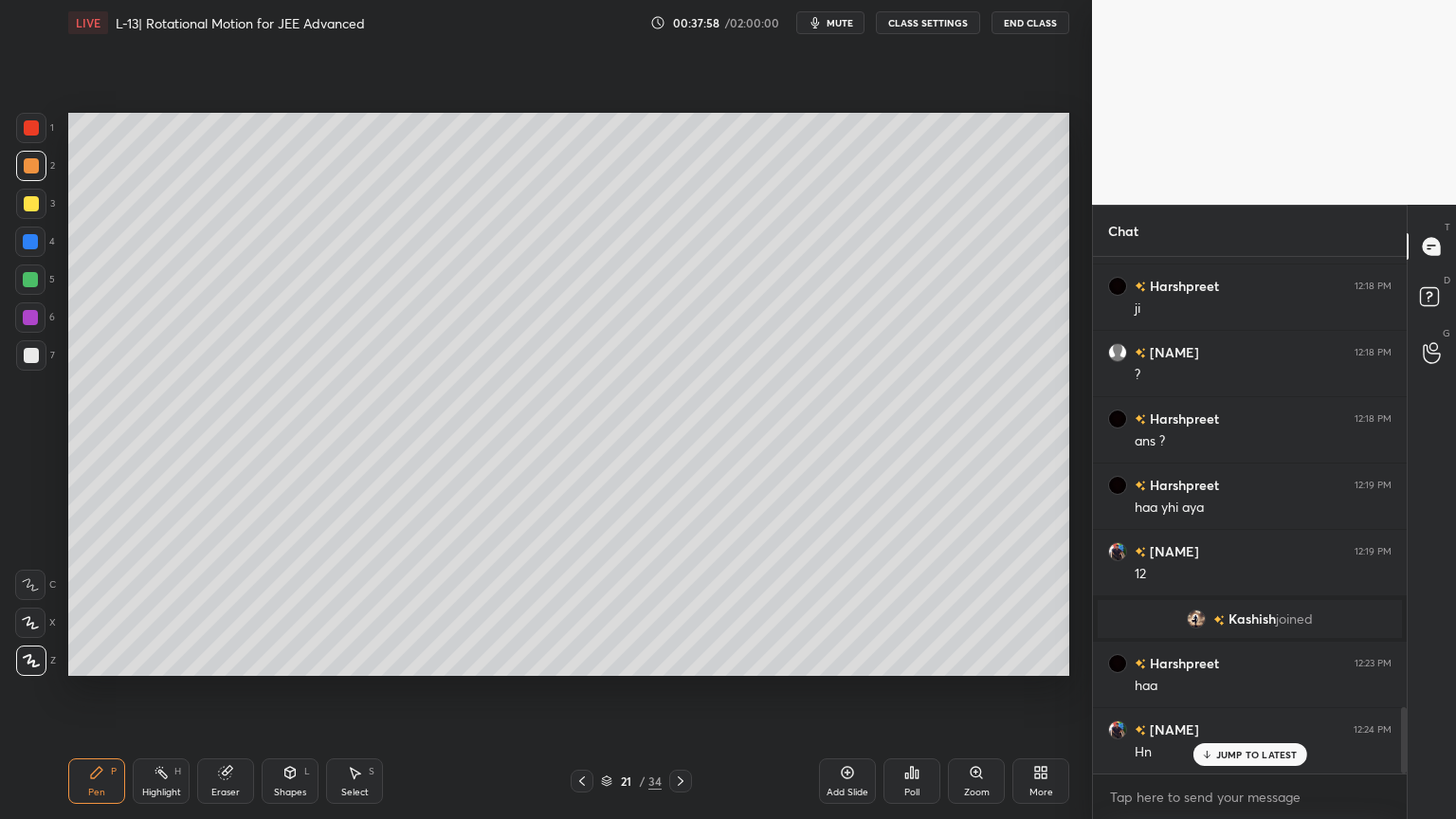 click at bounding box center (31, 204) 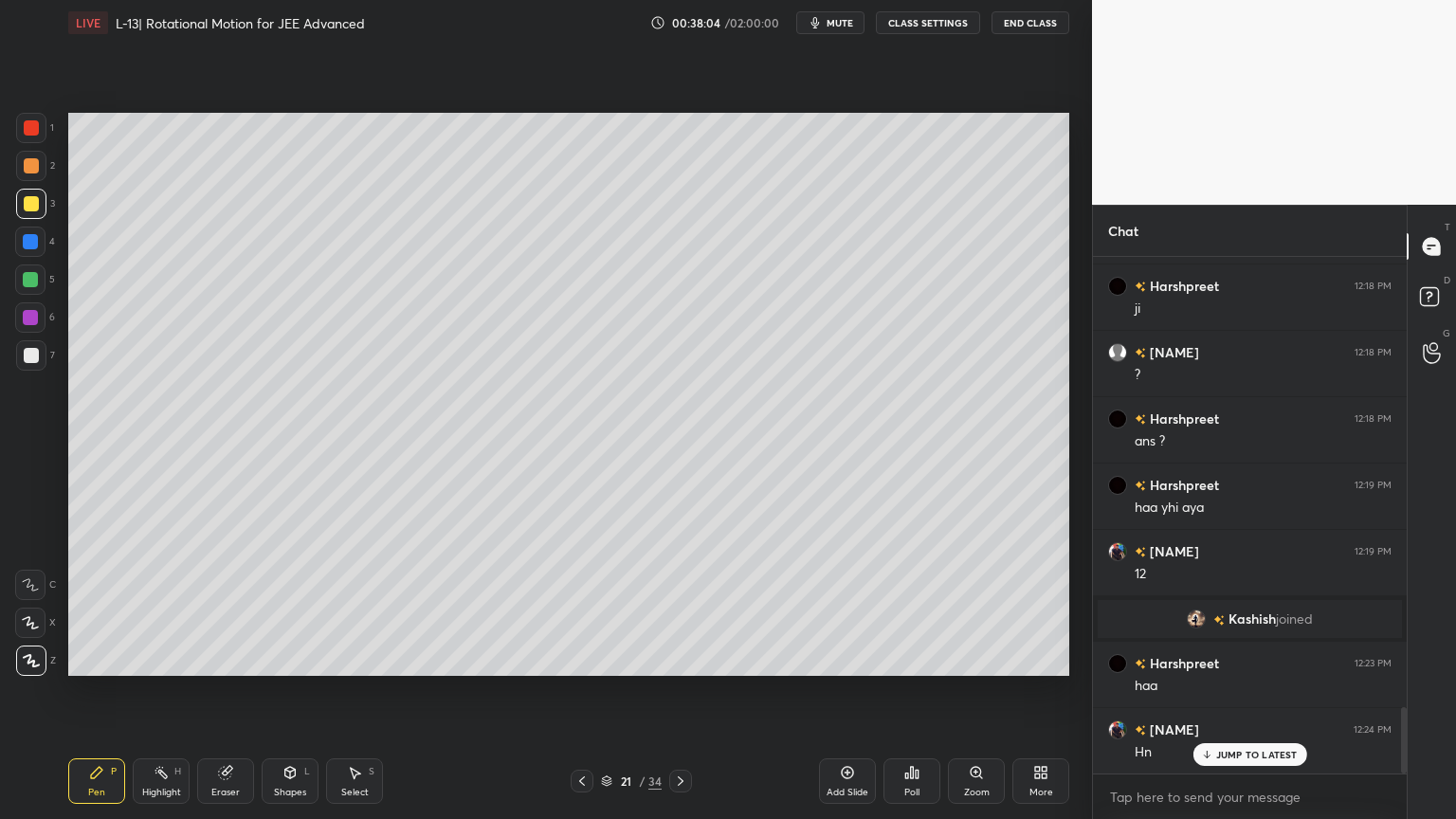 click at bounding box center (30, 318) 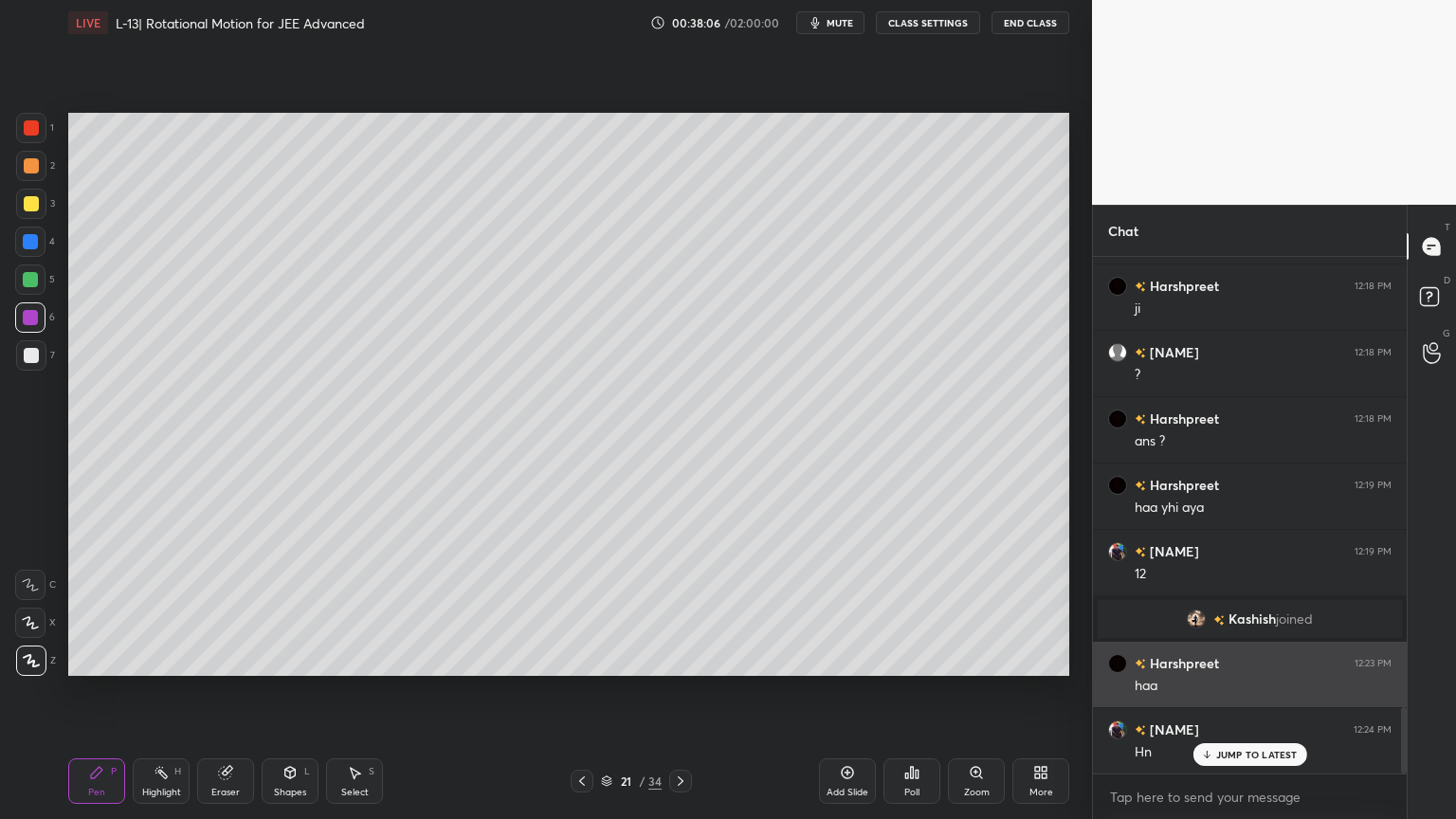 scroll, scrollTop: 3501, scrollLeft: 0, axis: vertical 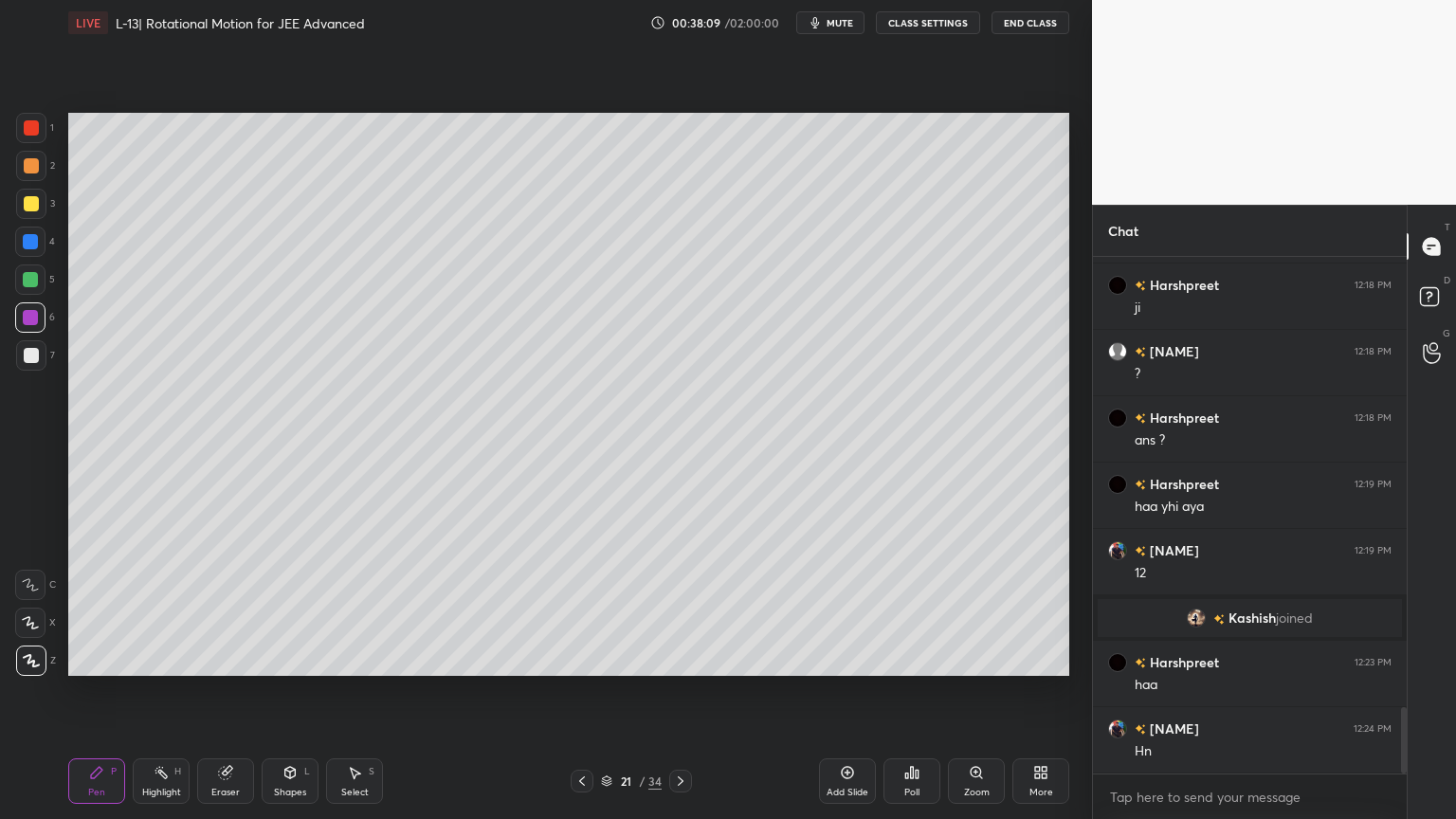 click at bounding box center [31, 204] 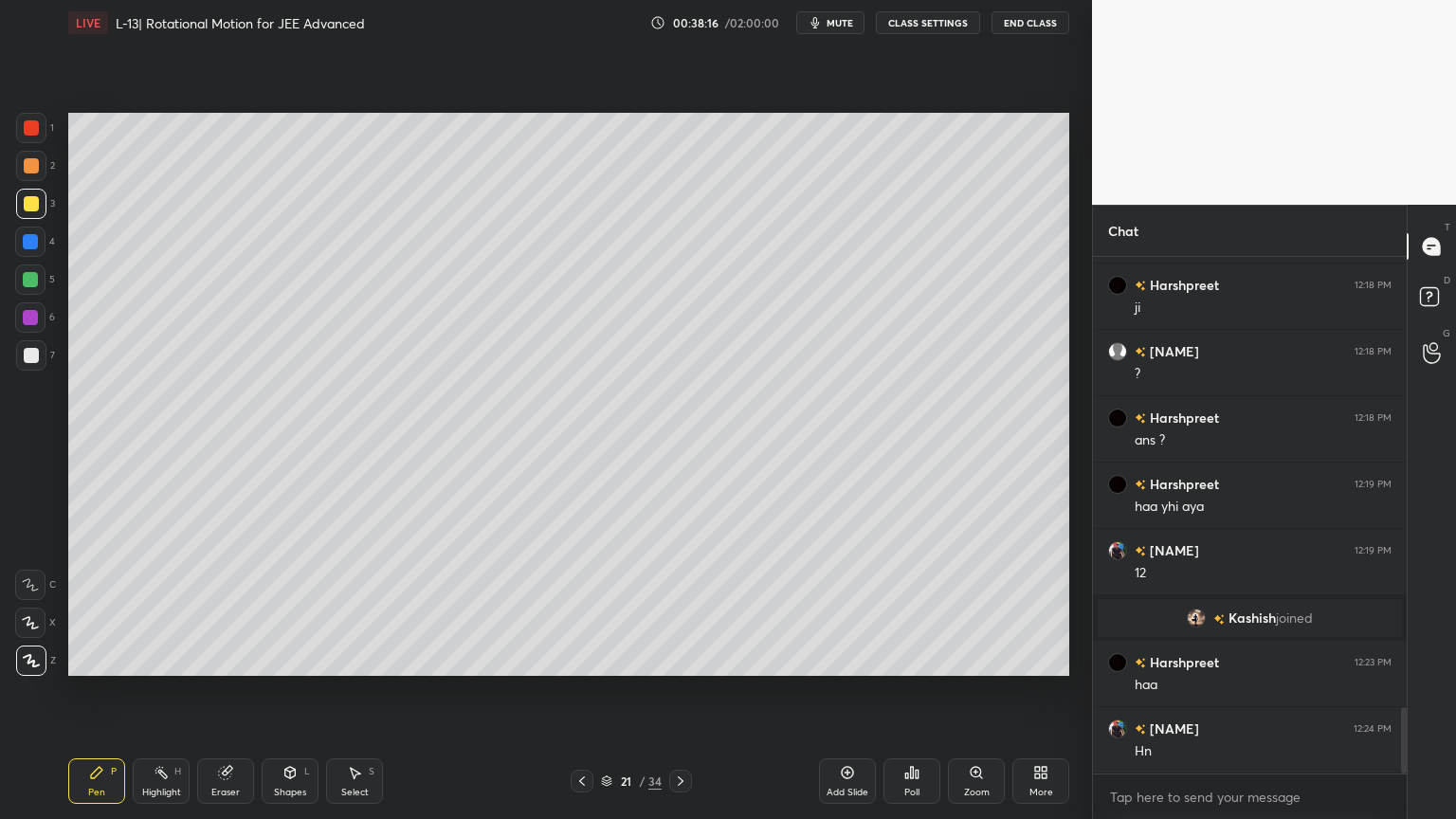click 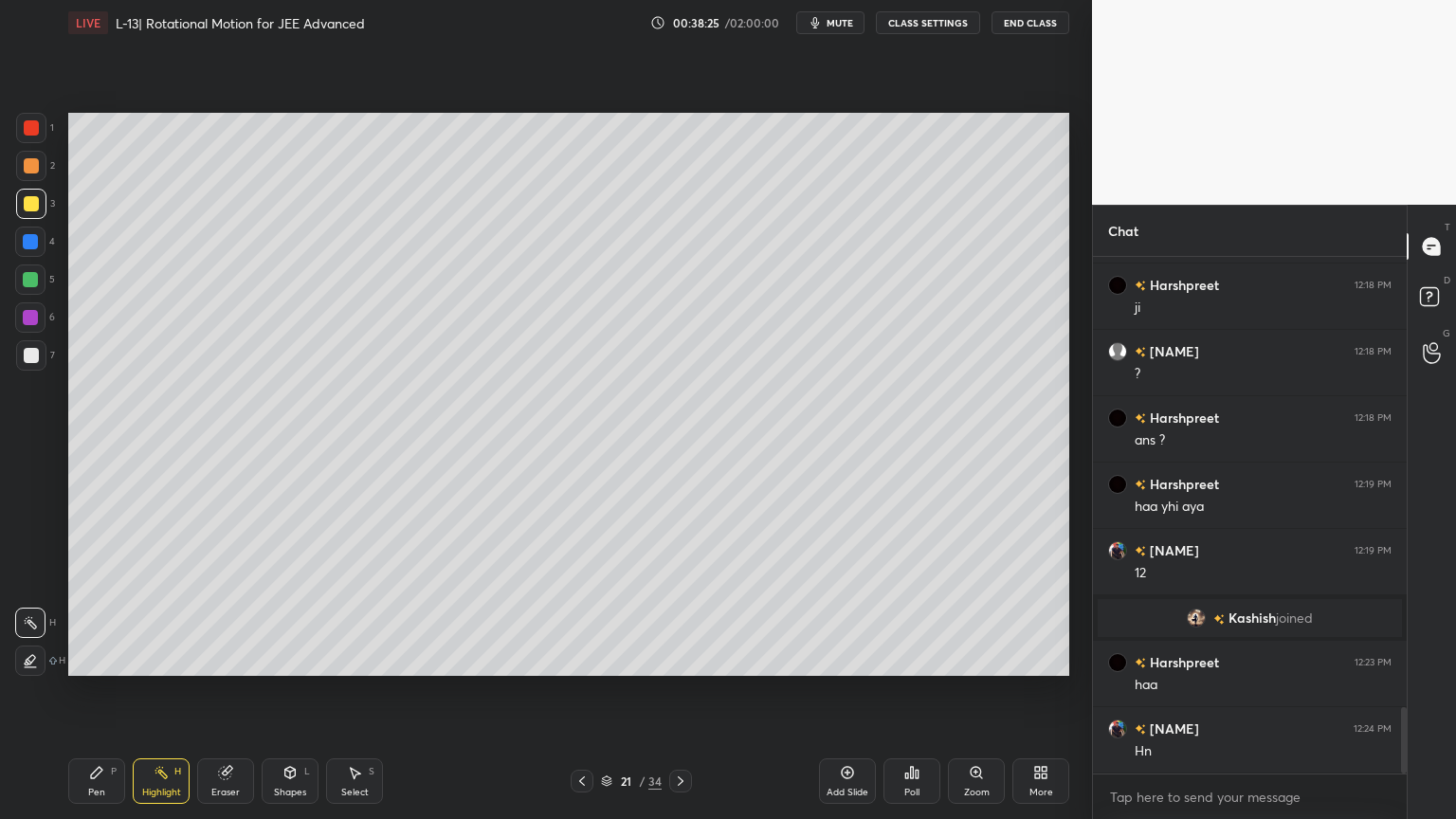 click 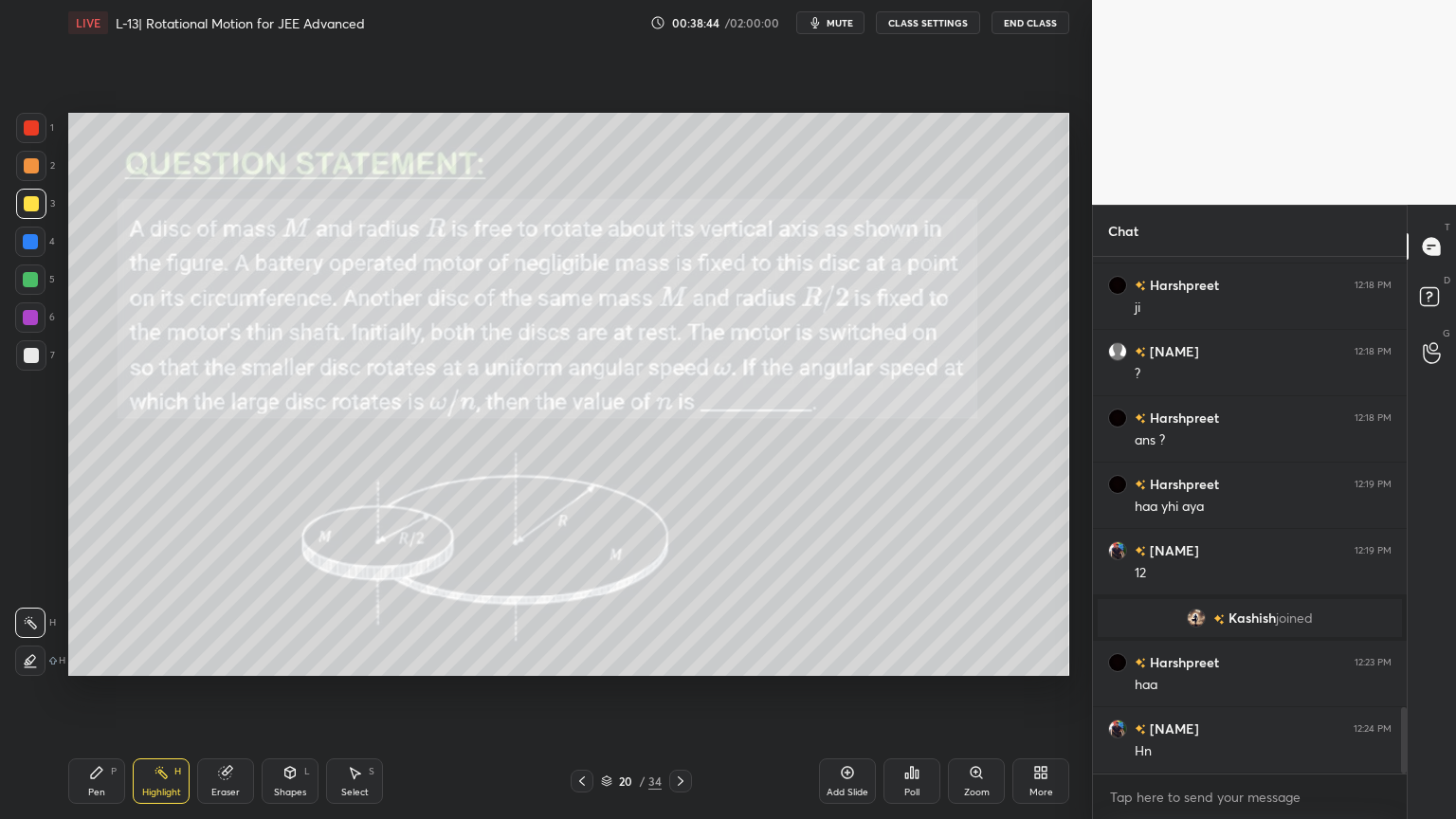 click 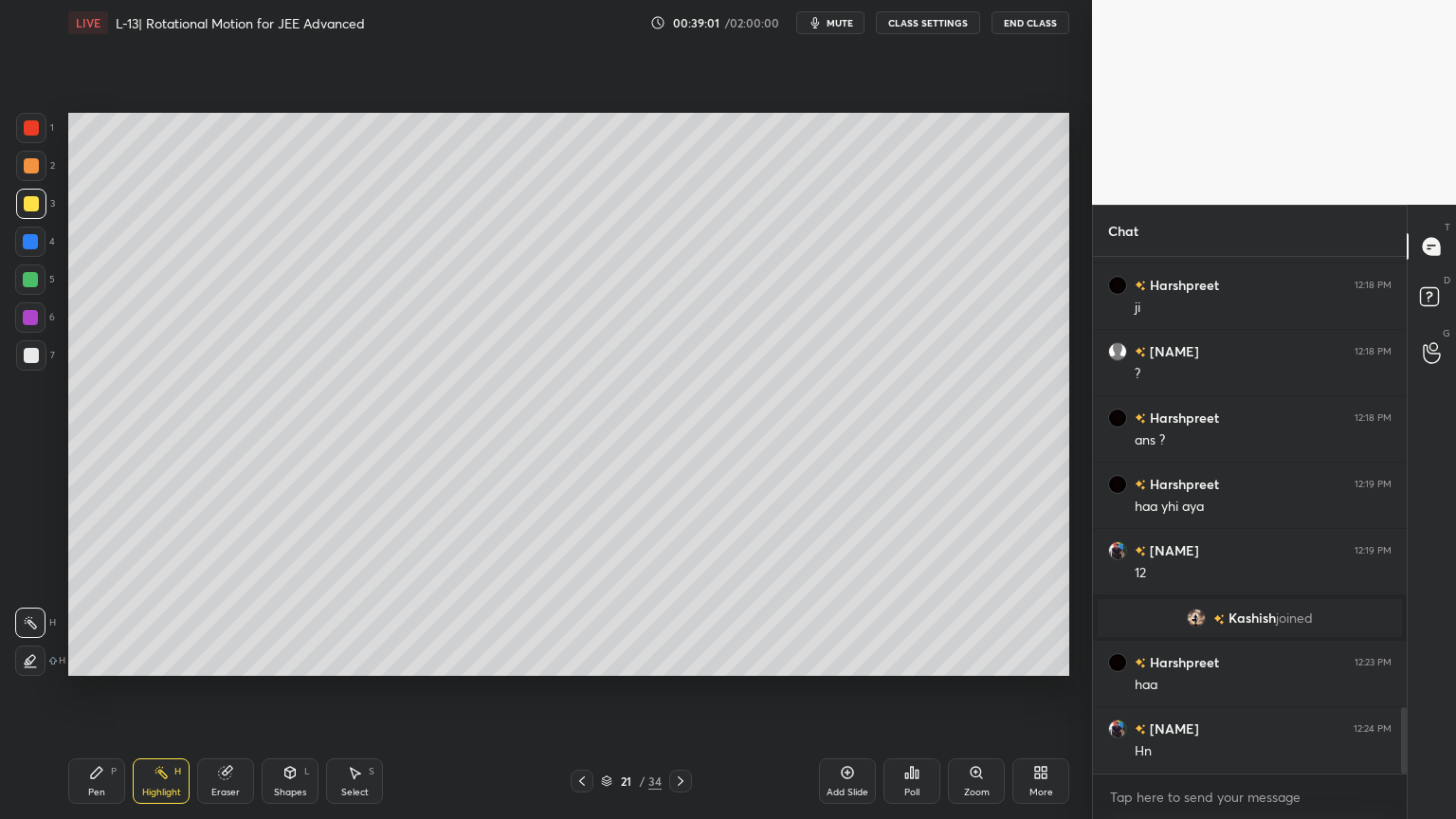 click at bounding box center (31, 166) 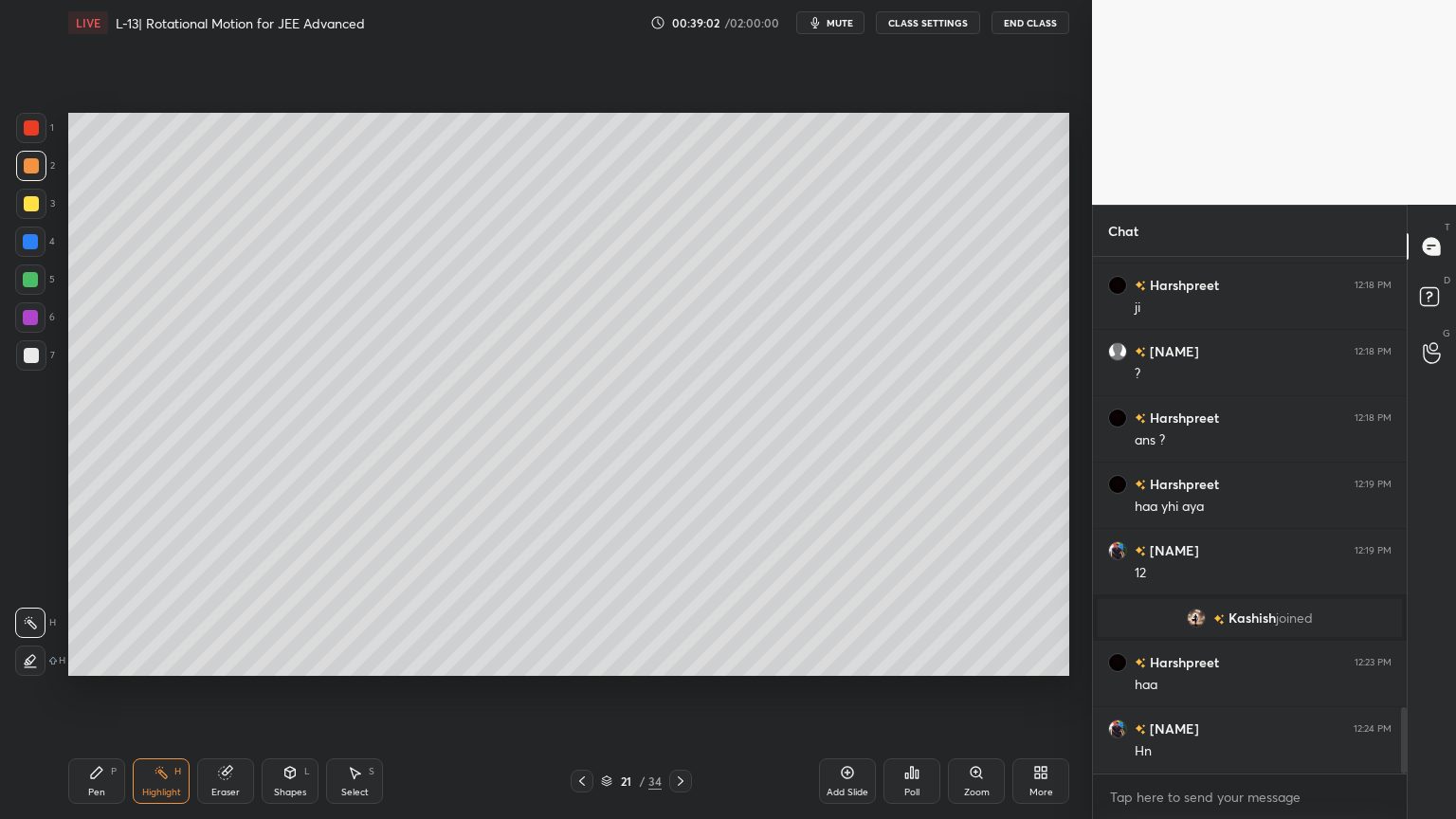 click at bounding box center [31, 128] 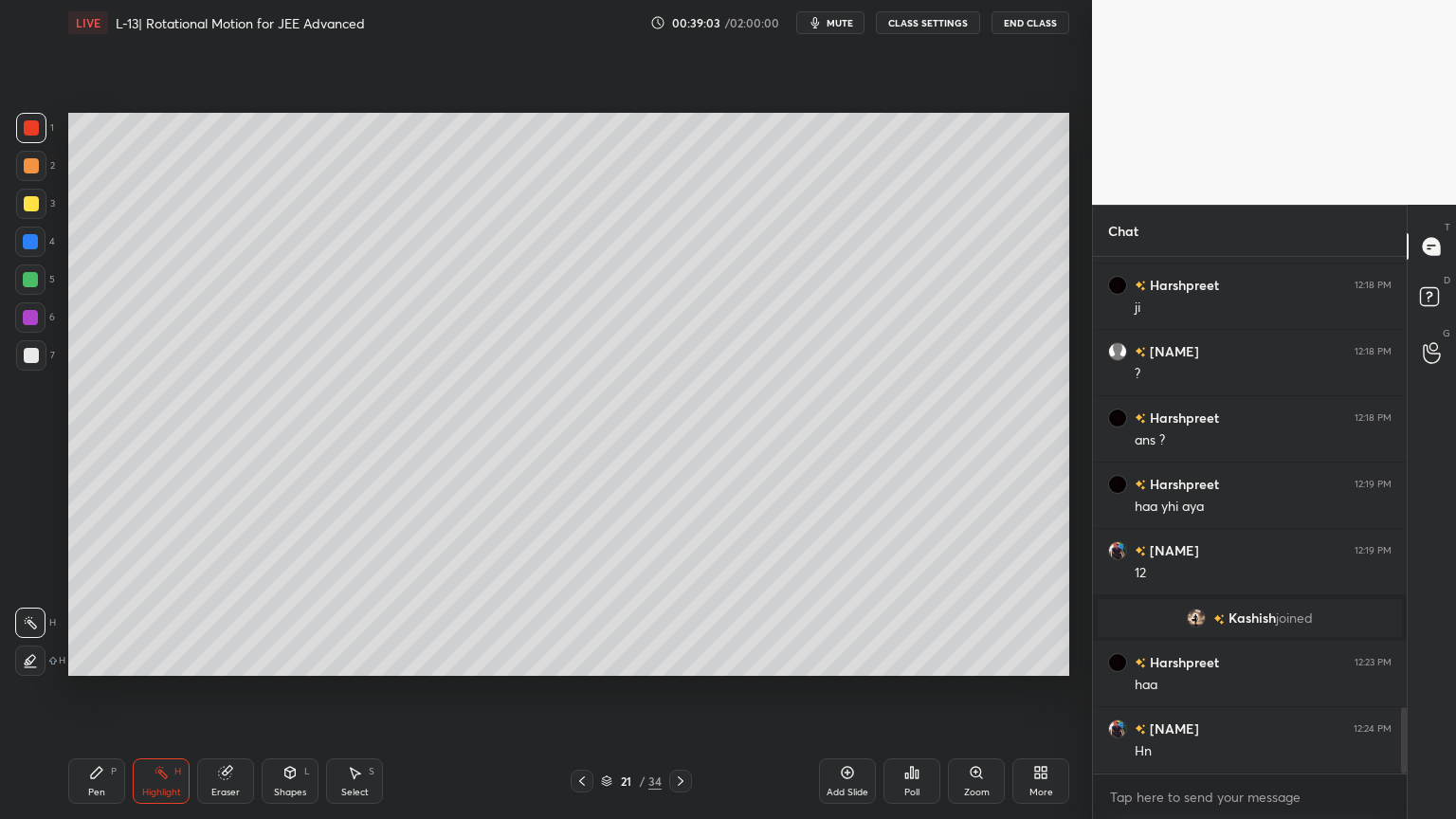 click on "Pen P" at bounding box center (97, 781) 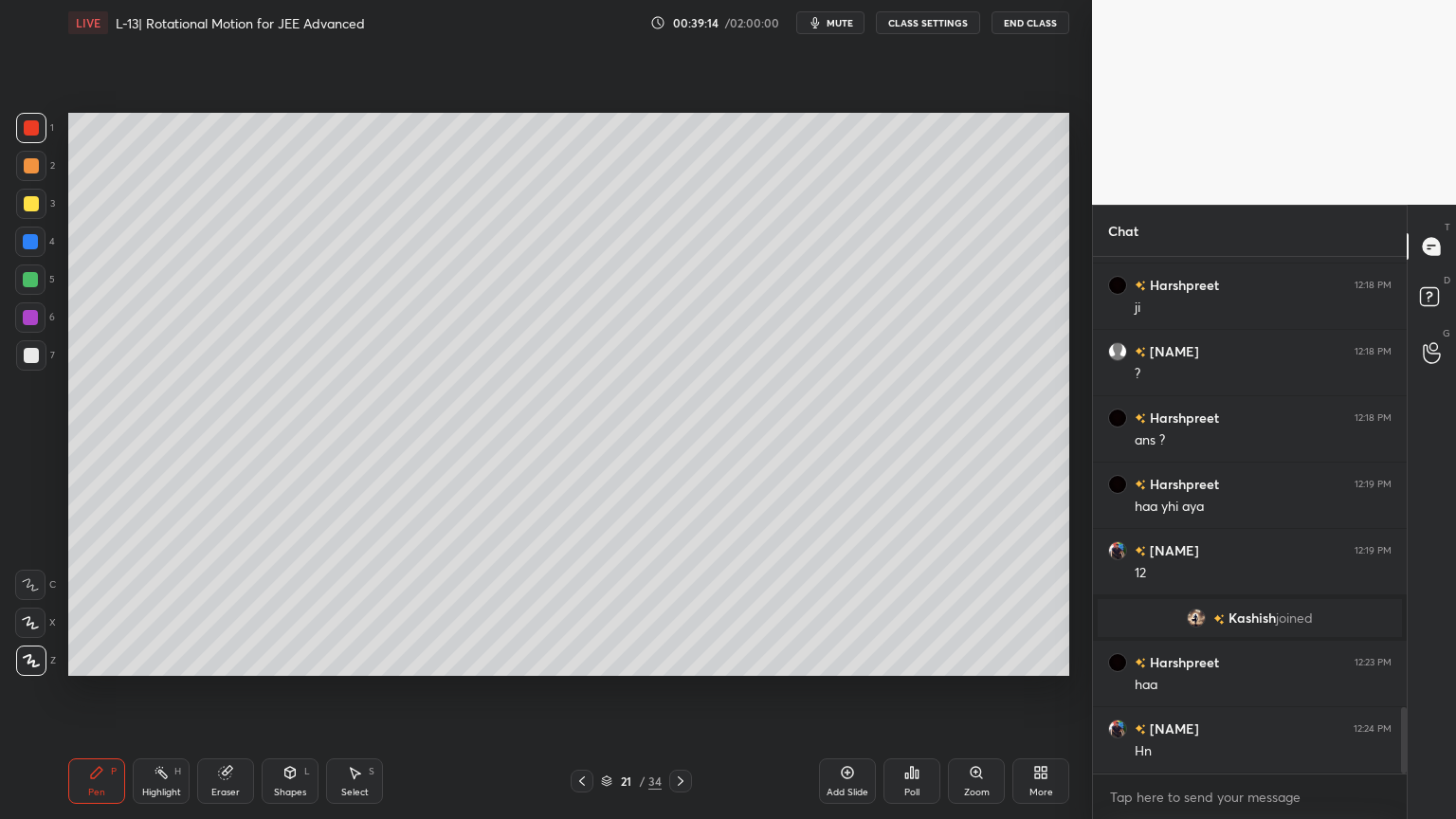 click at bounding box center [31, 355] 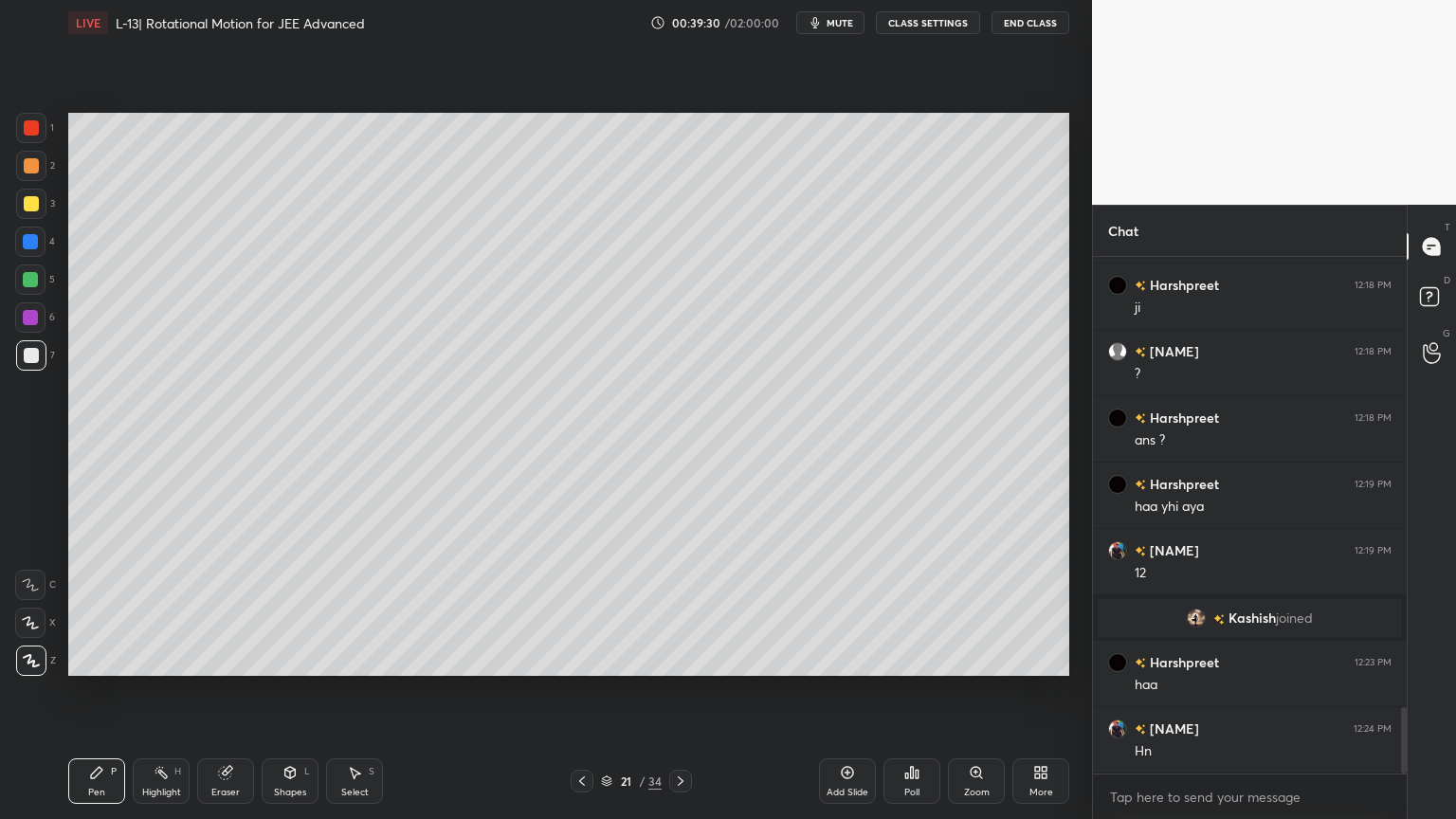 click at bounding box center (31, 204) 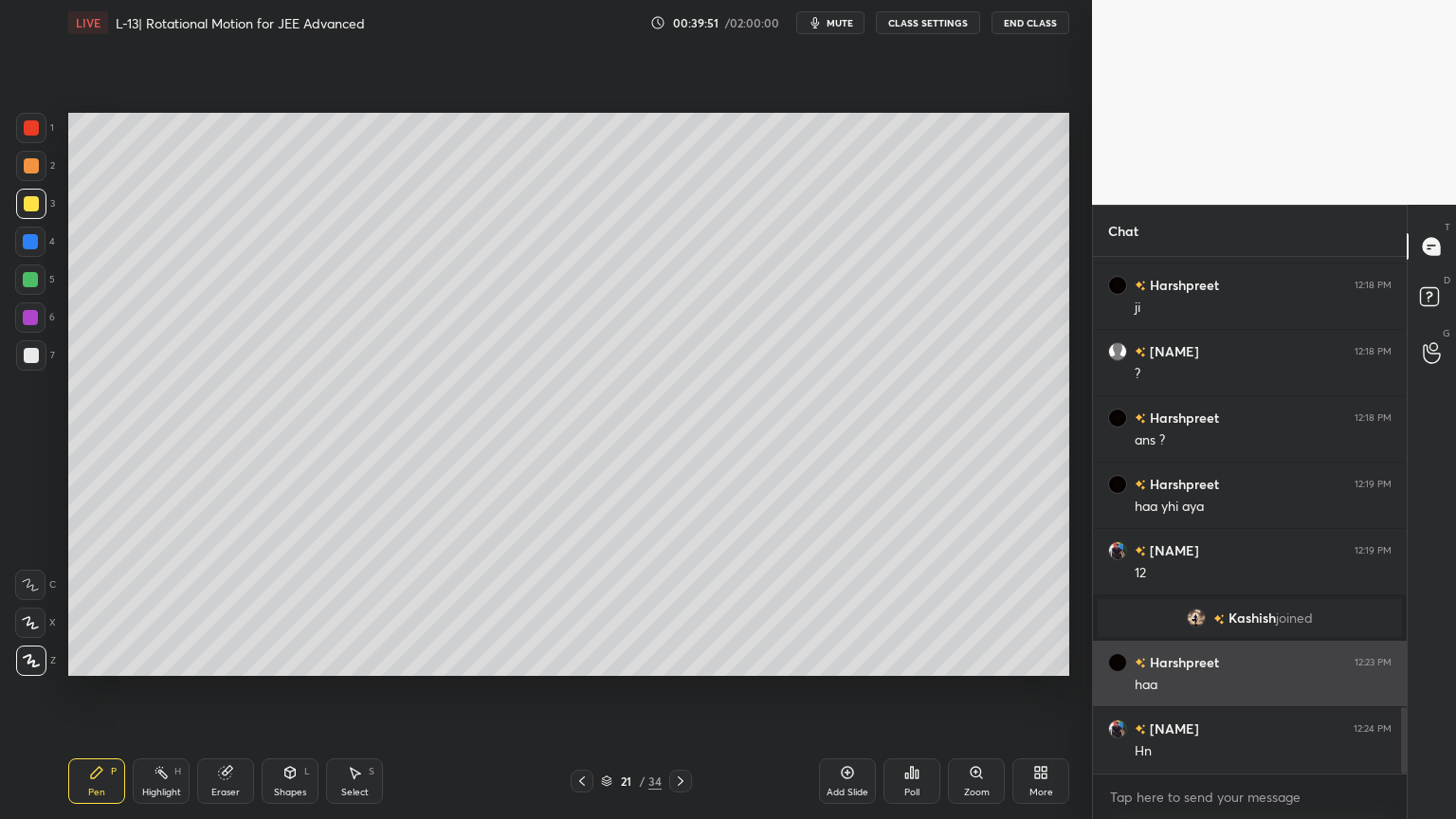 scroll, scrollTop: 3567, scrollLeft: 0, axis: vertical 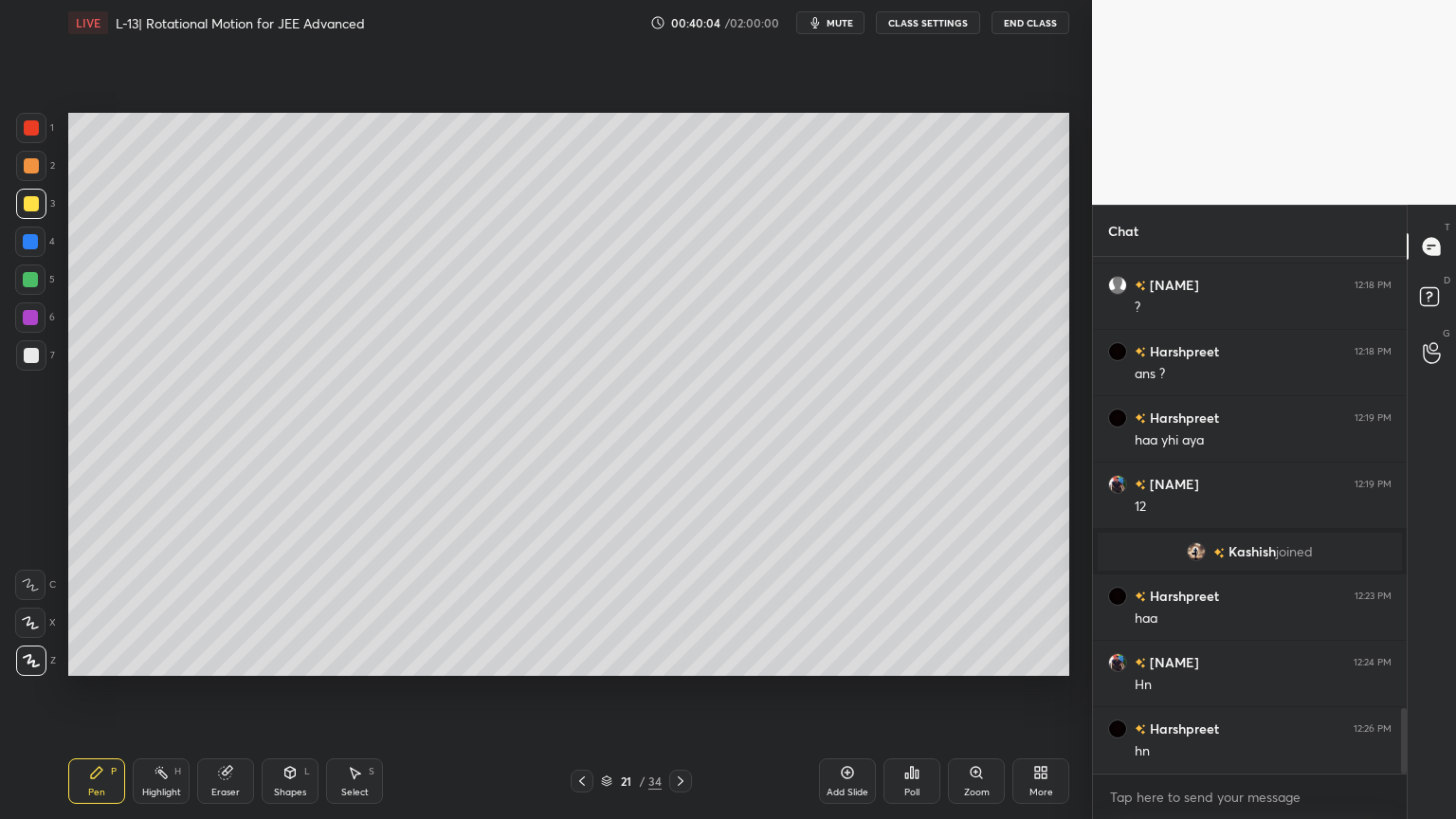 click at bounding box center [30, 280] 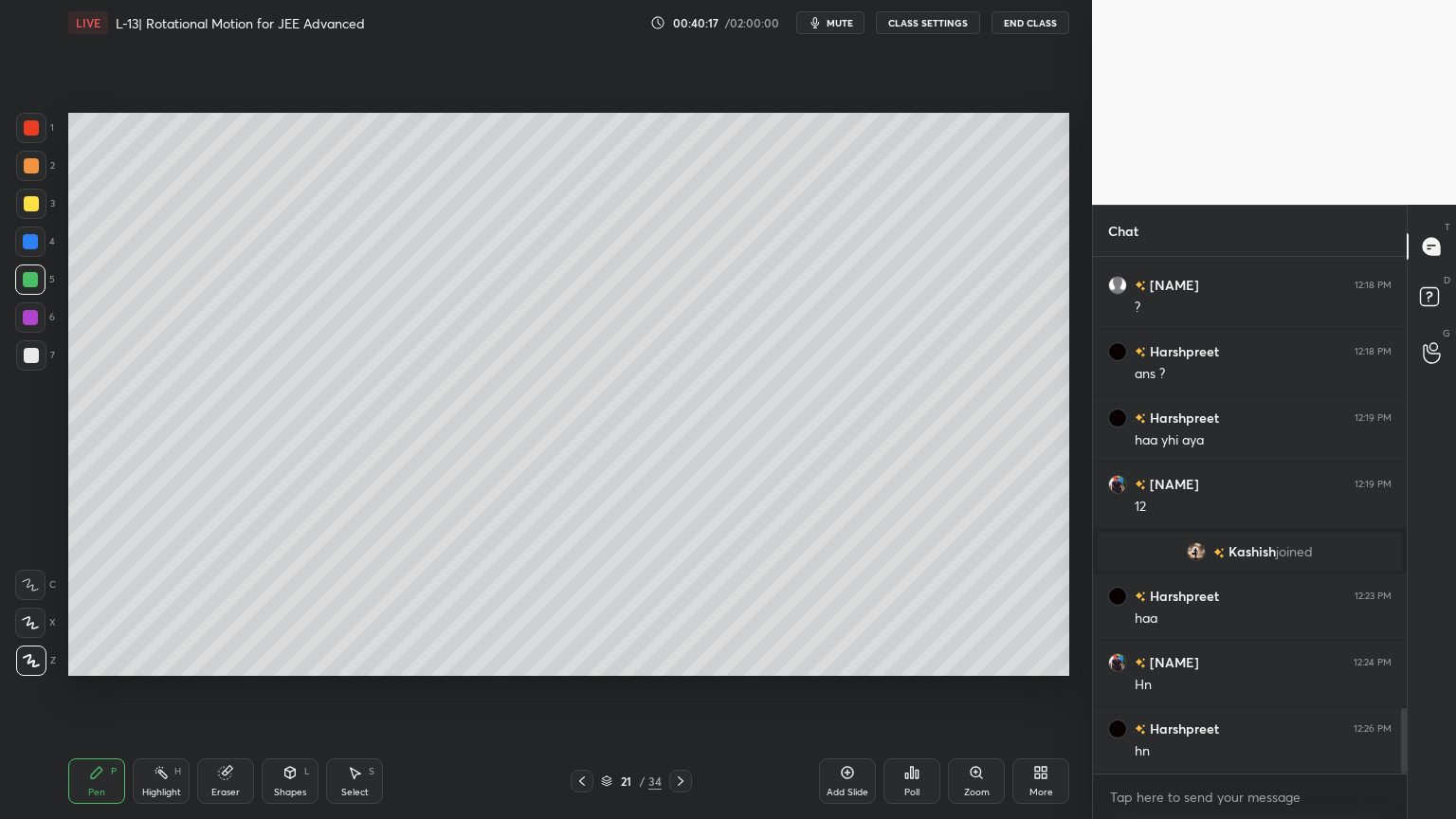 click on "Eraser" at bounding box center [226, 781] 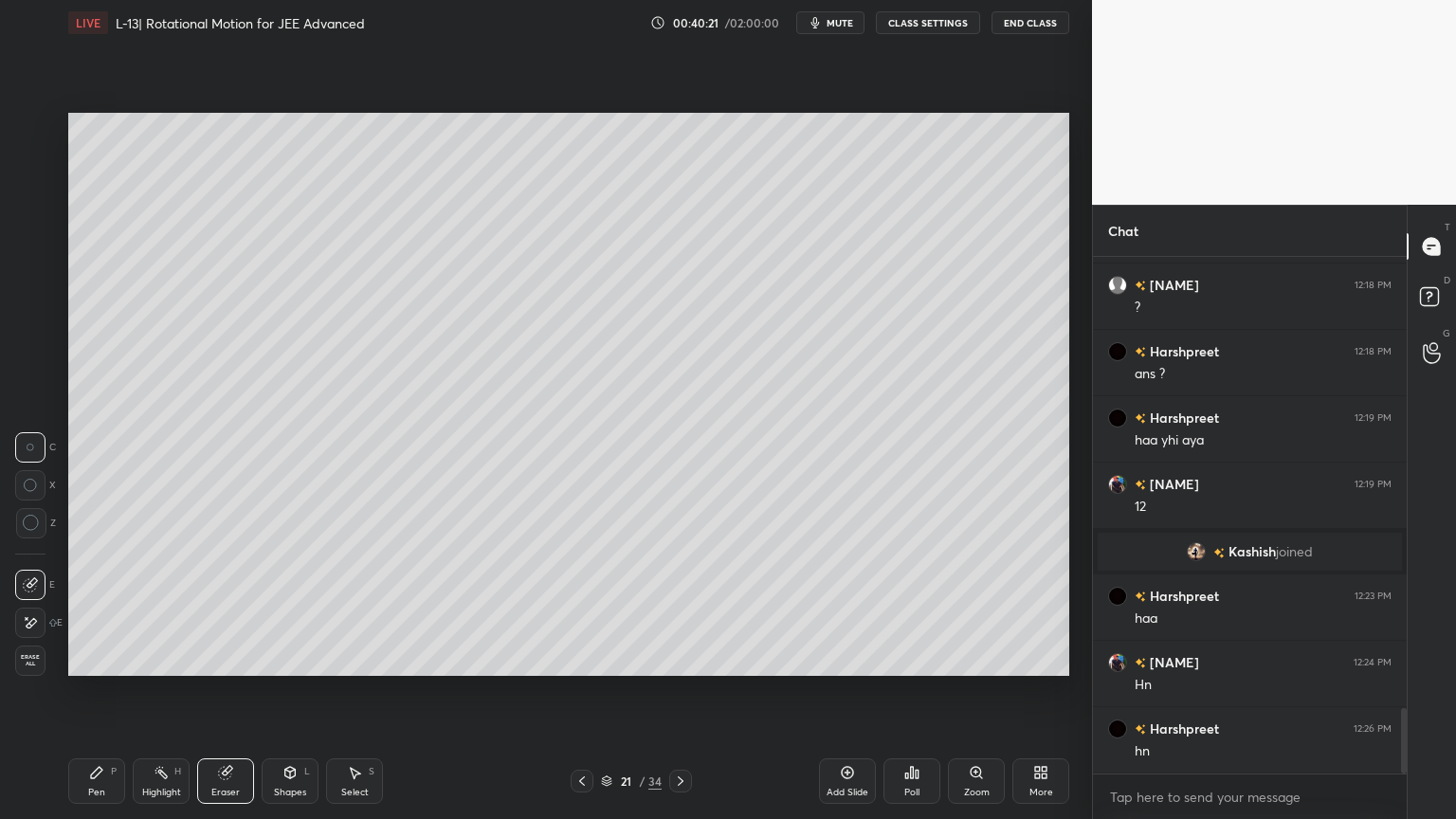 click 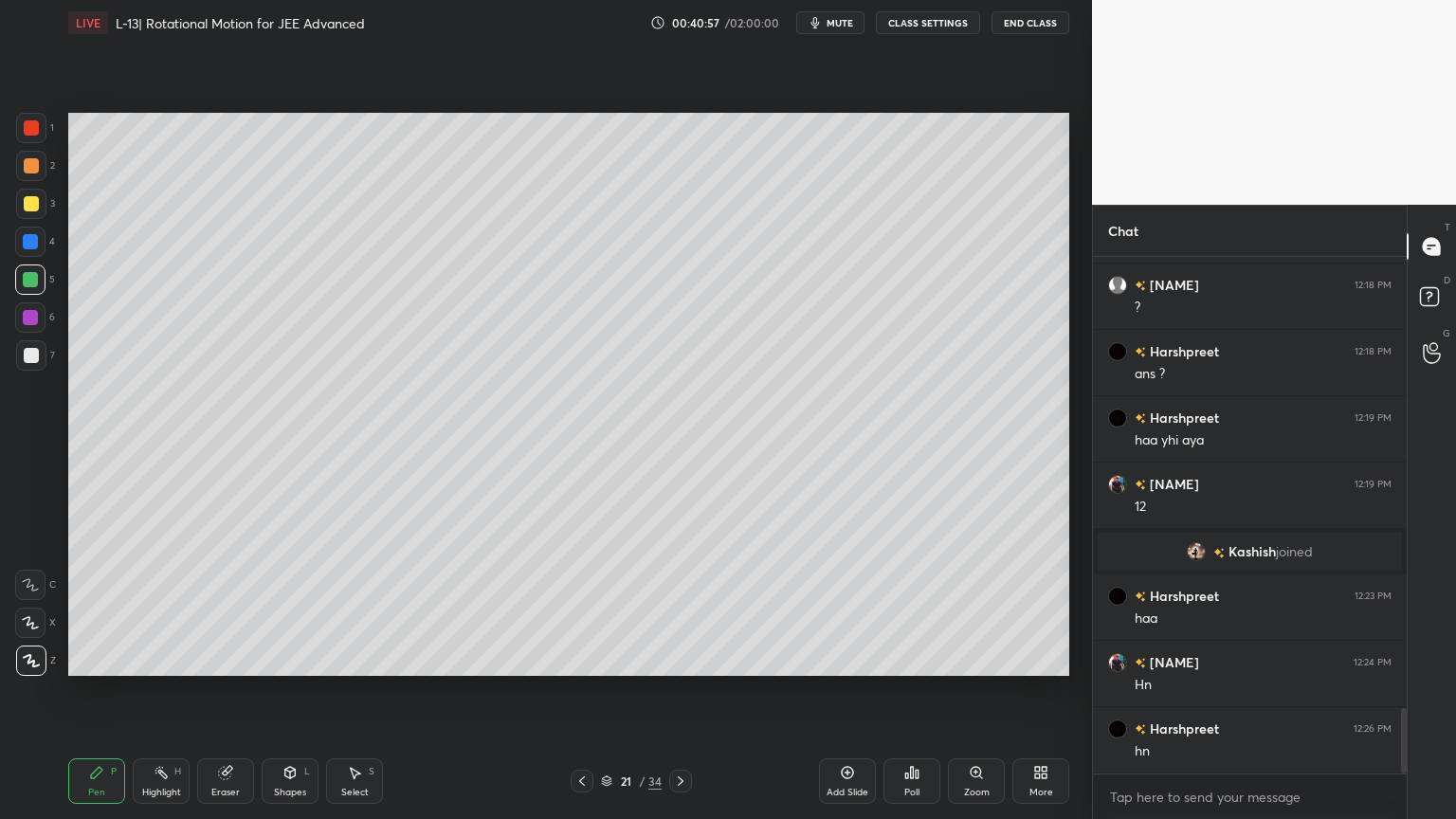 click on "Highlight H" at bounding box center [161, 781] 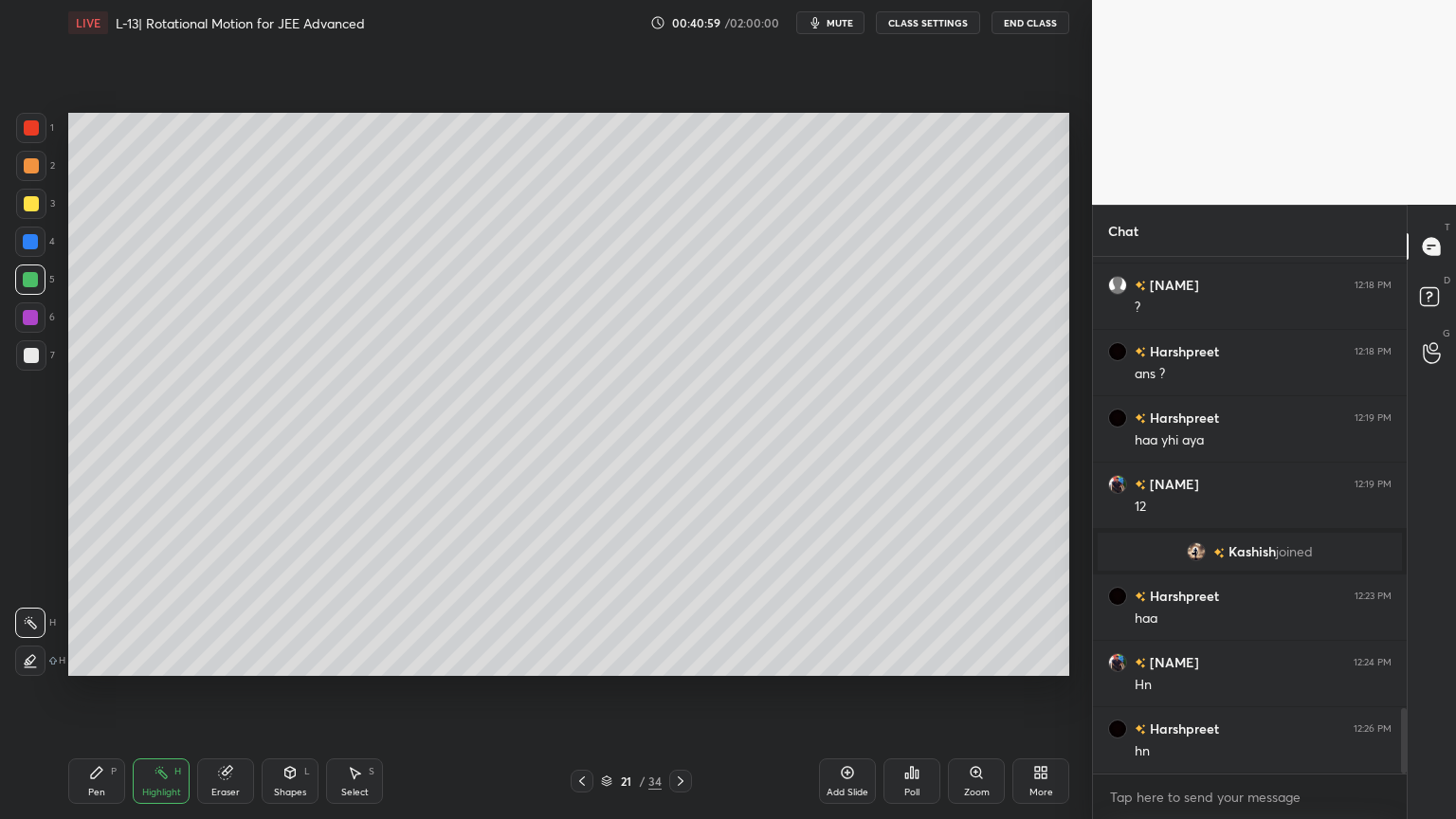 click 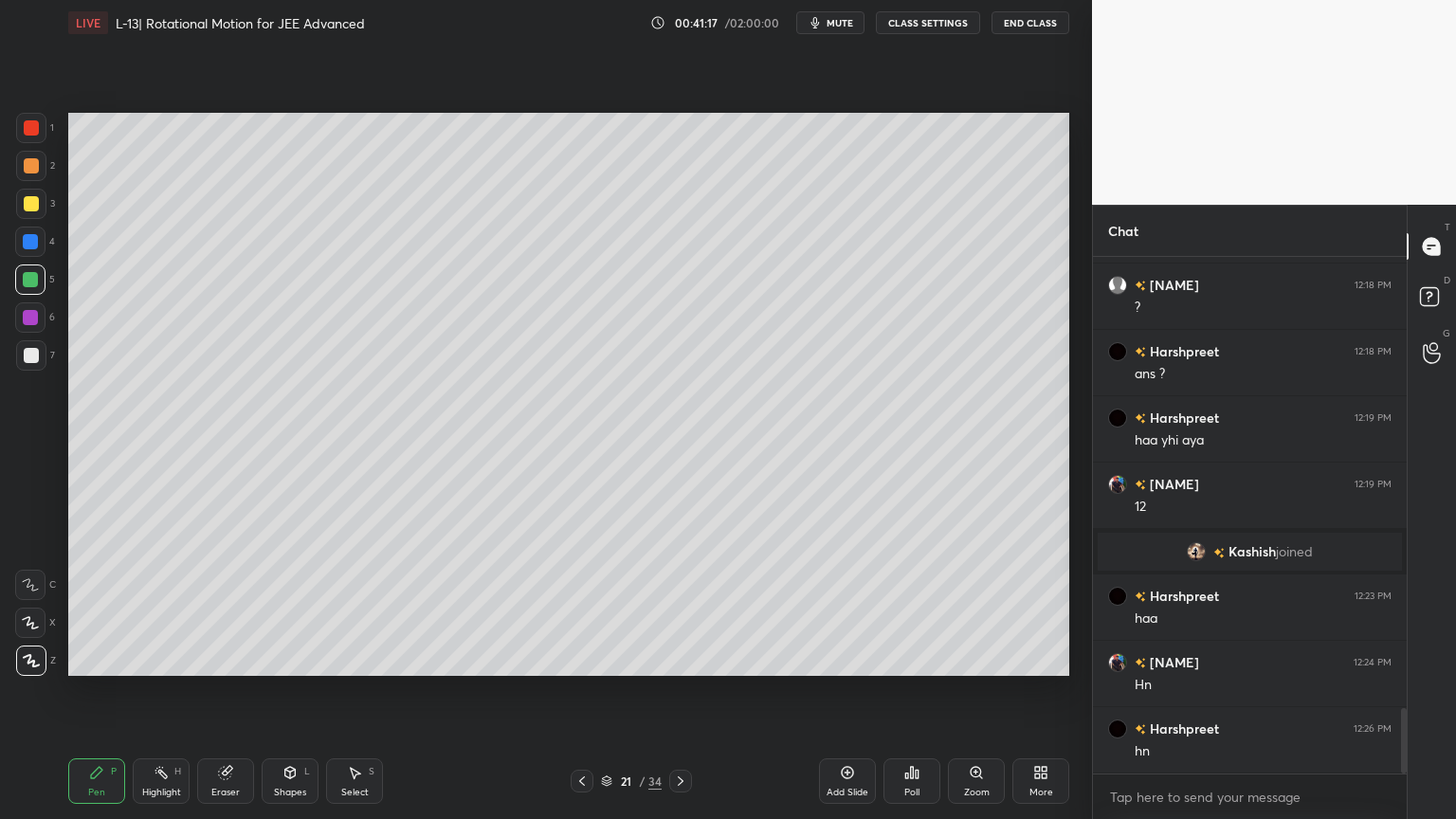 click on "Shapes L" at bounding box center [290, 781] 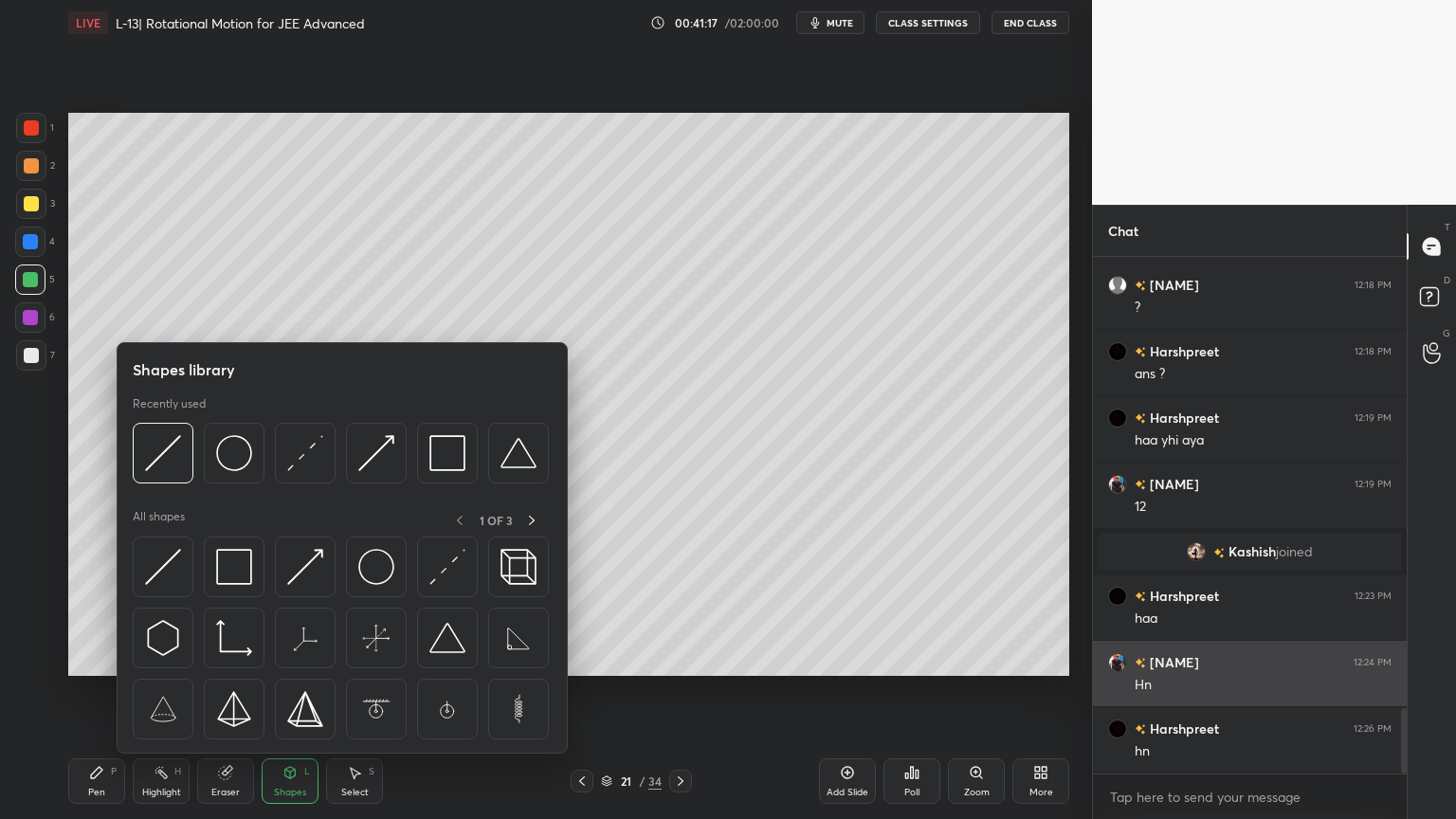click at bounding box center (234, 567) 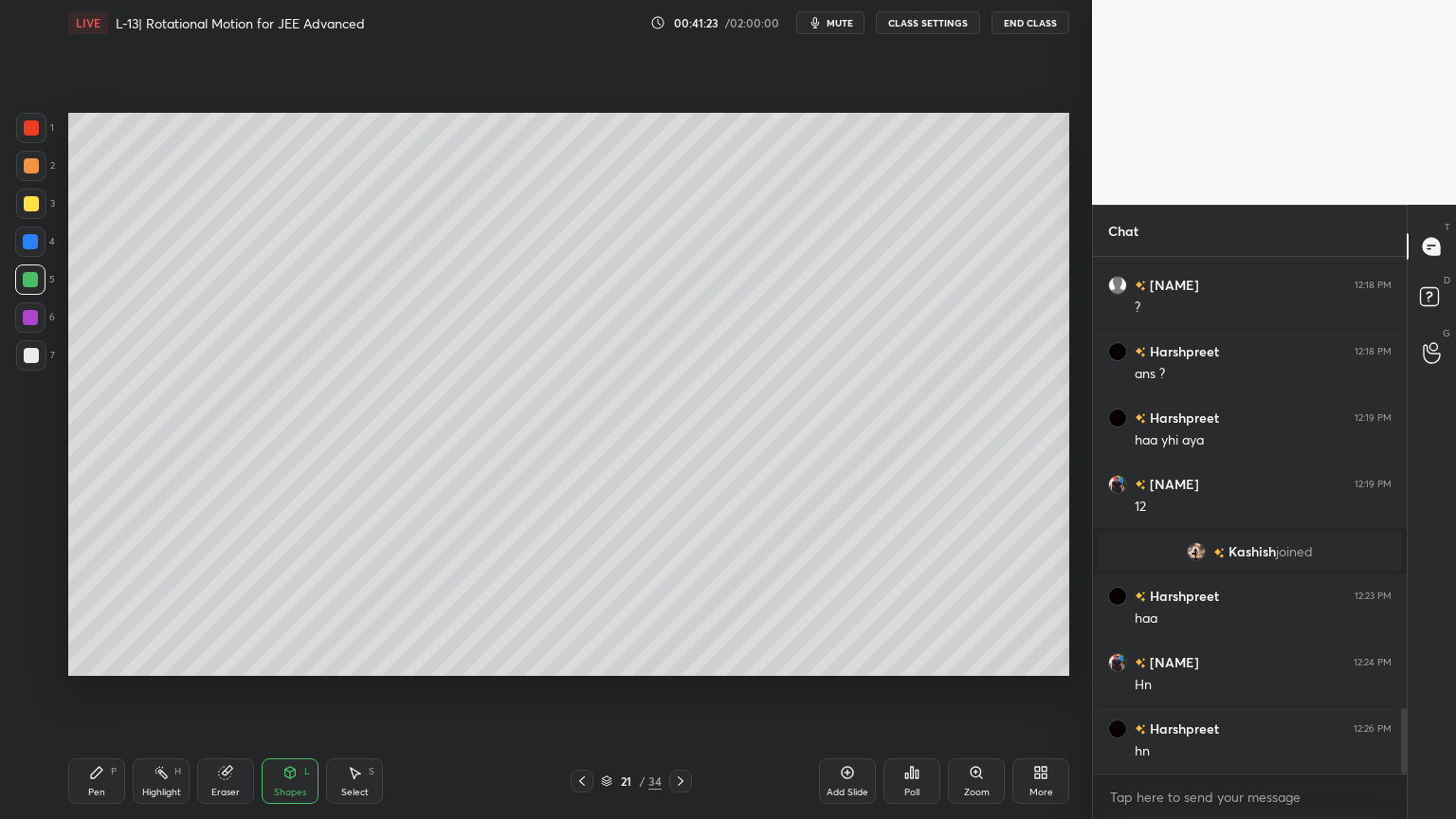 click on "Eraser" at bounding box center (226, 792) 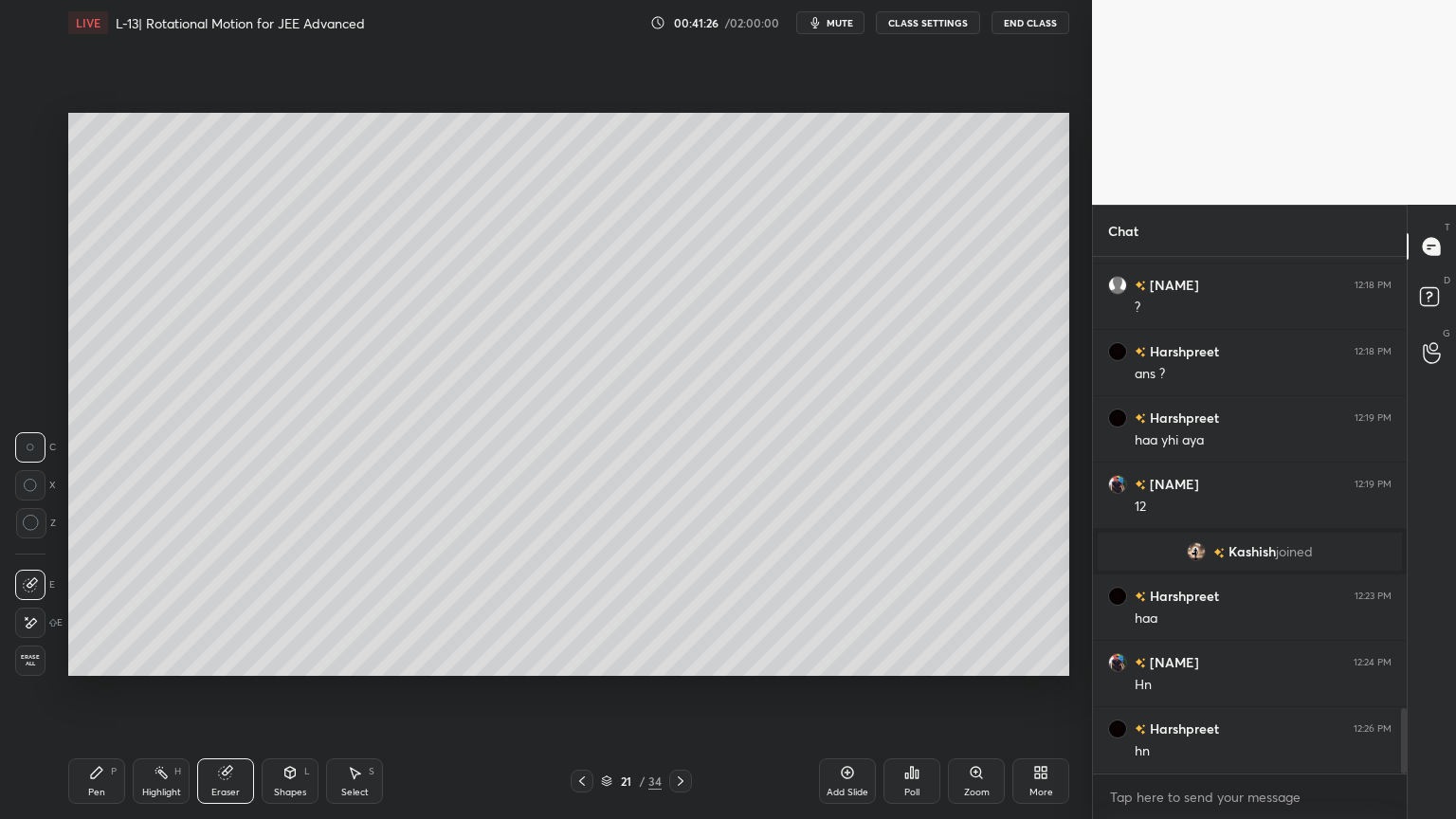 click at bounding box center (31, 523) 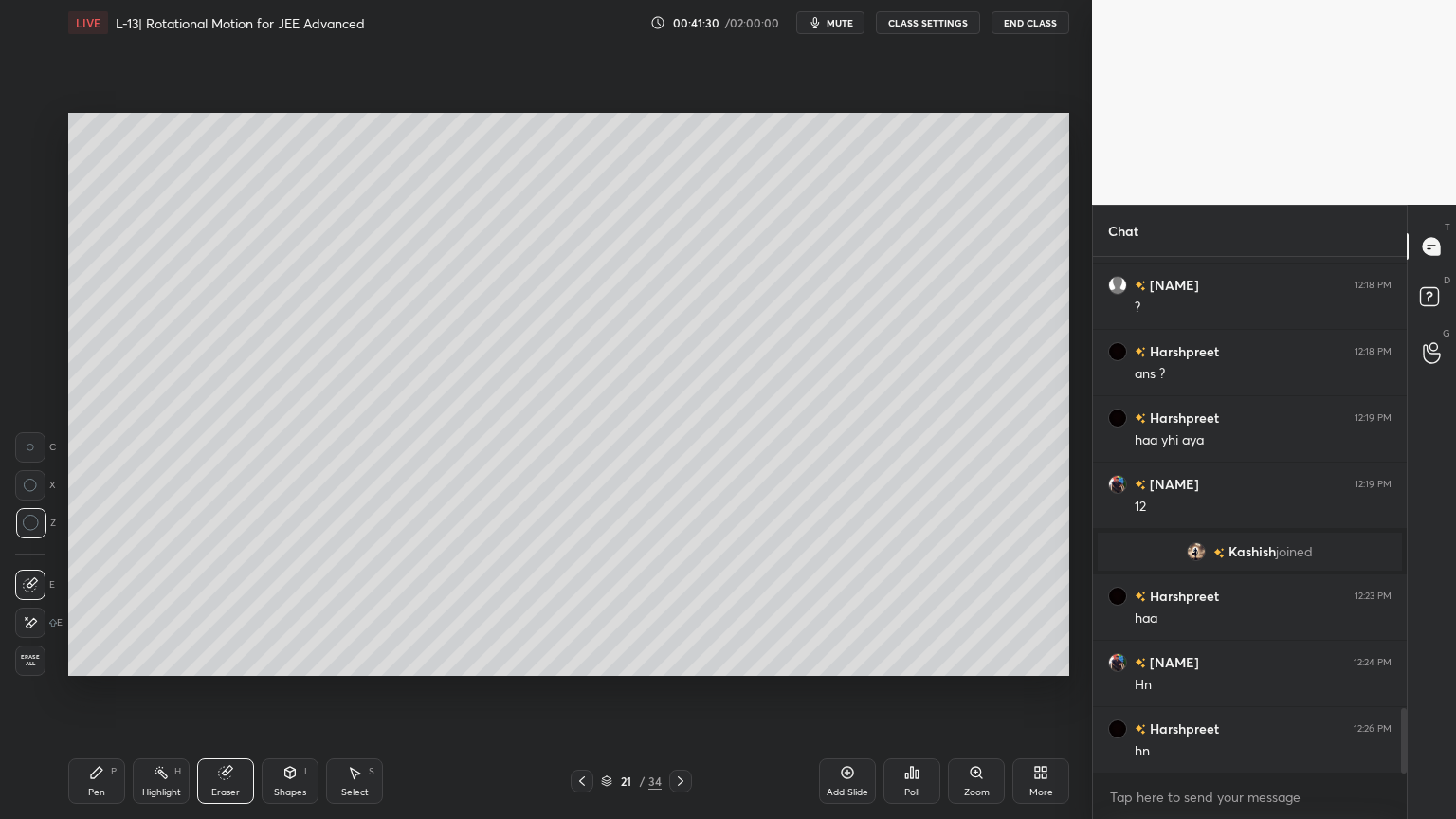 click 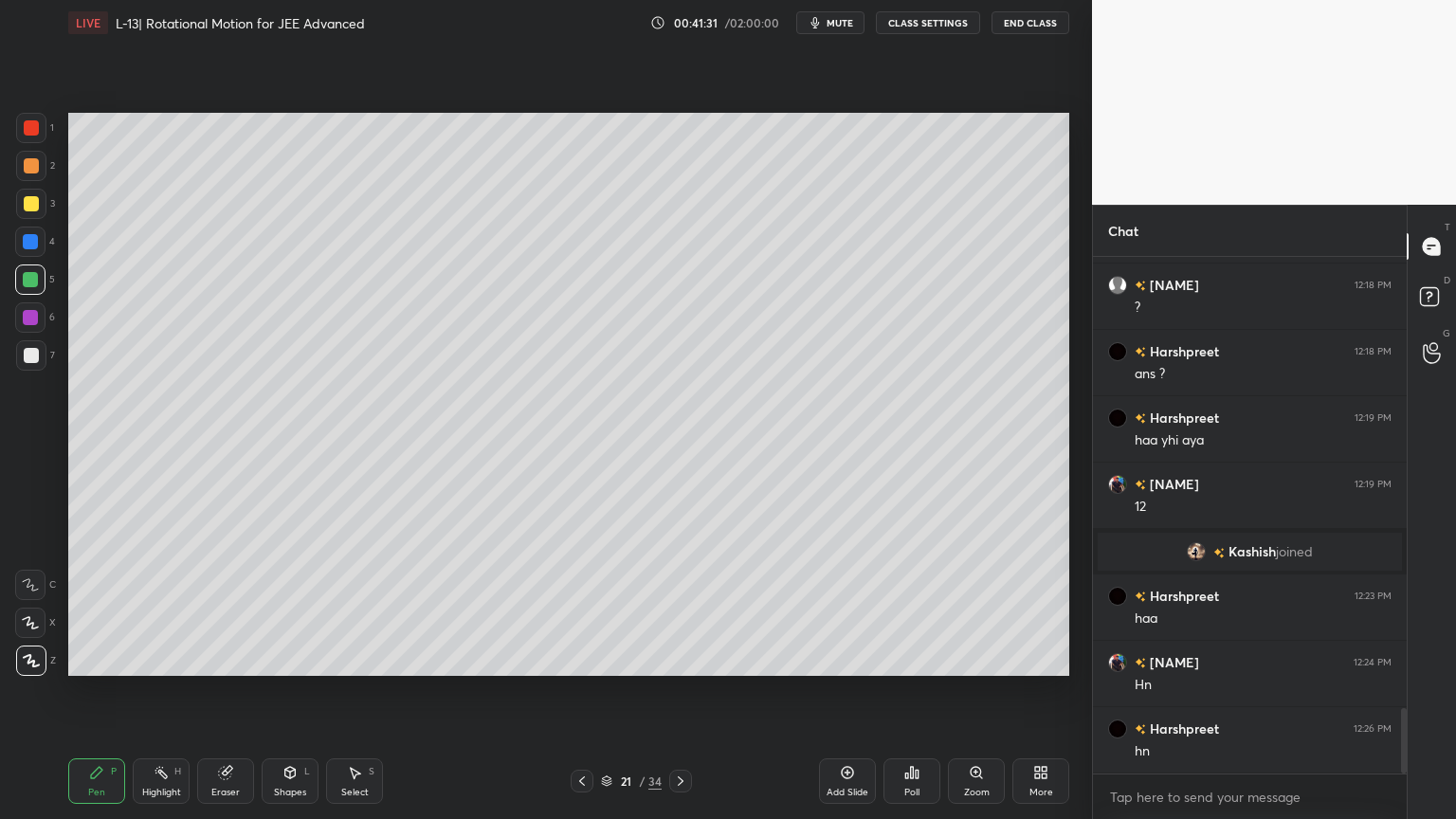 click at bounding box center (31, 166) 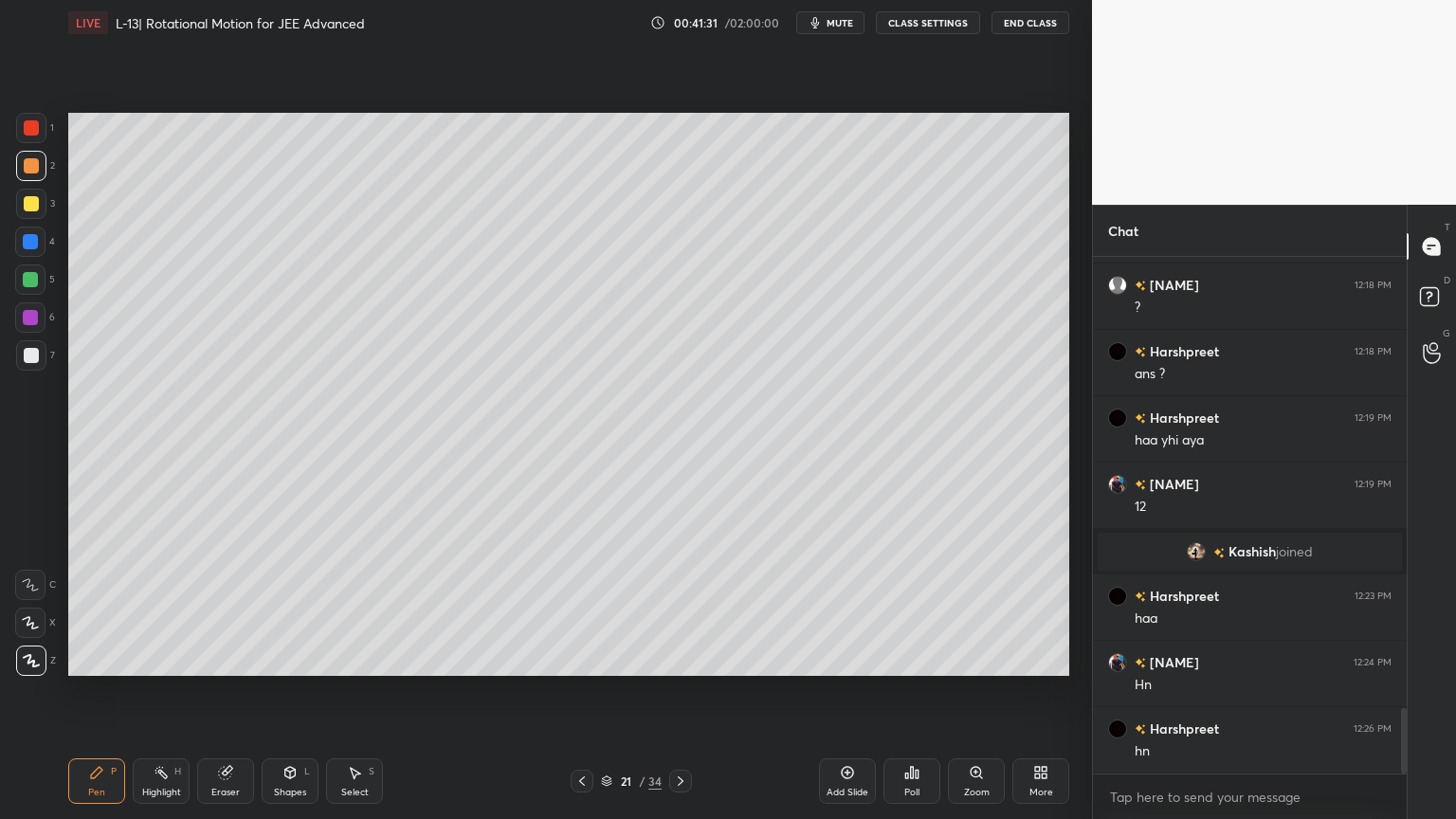 click at bounding box center (31, 204) 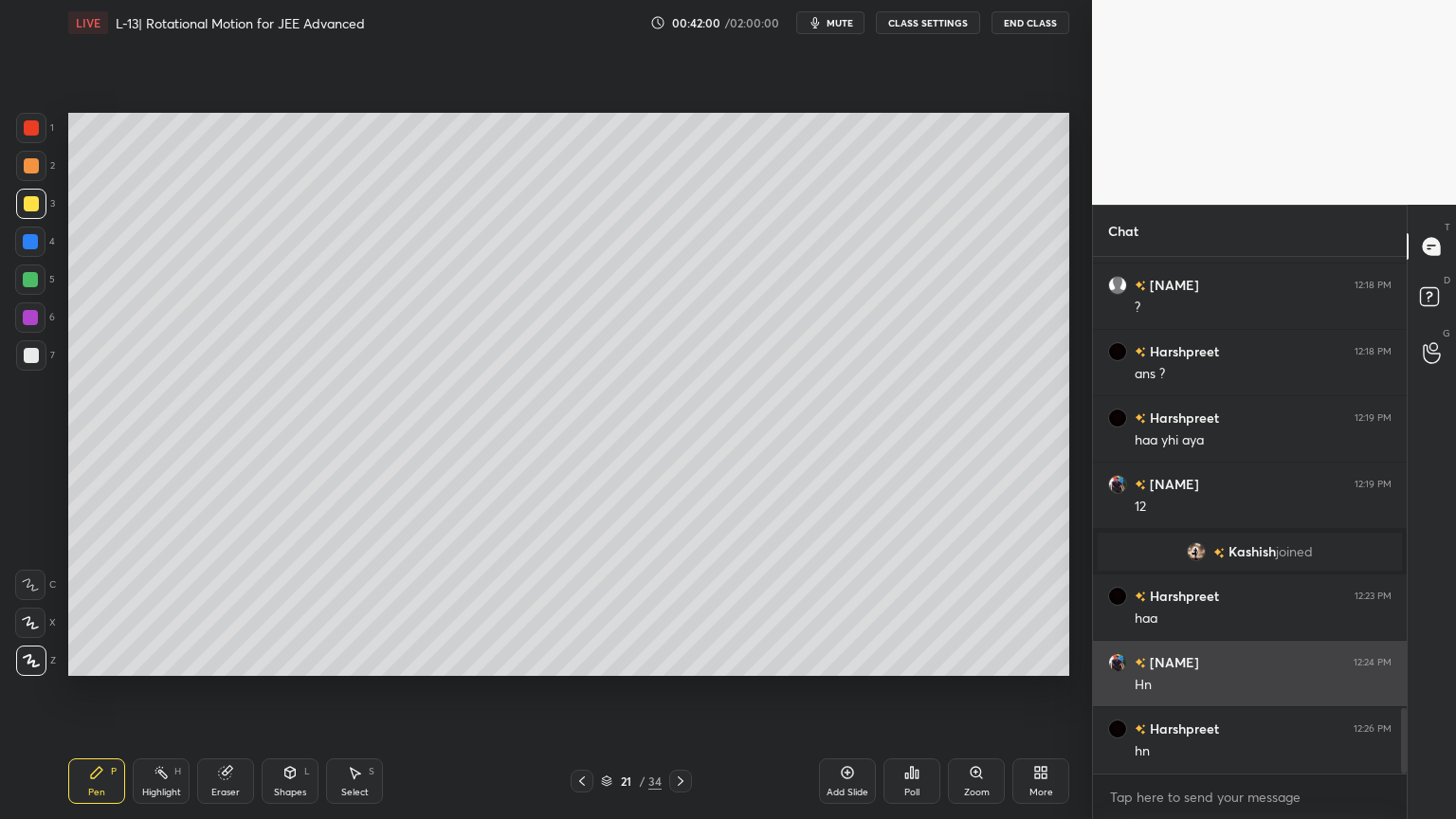 scroll, scrollTop: 3632, scrollLeft: 0, axis: vertical 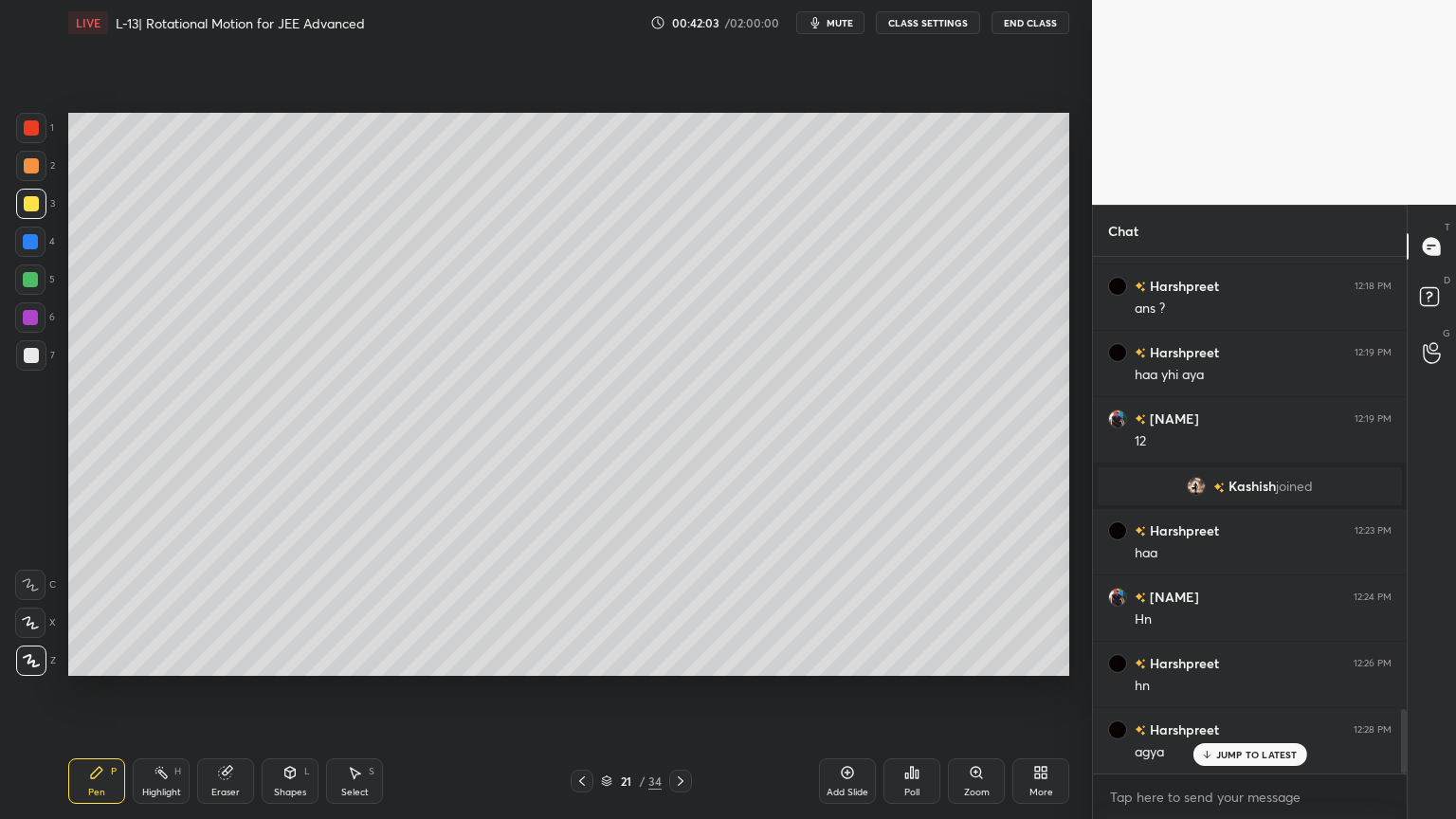 click 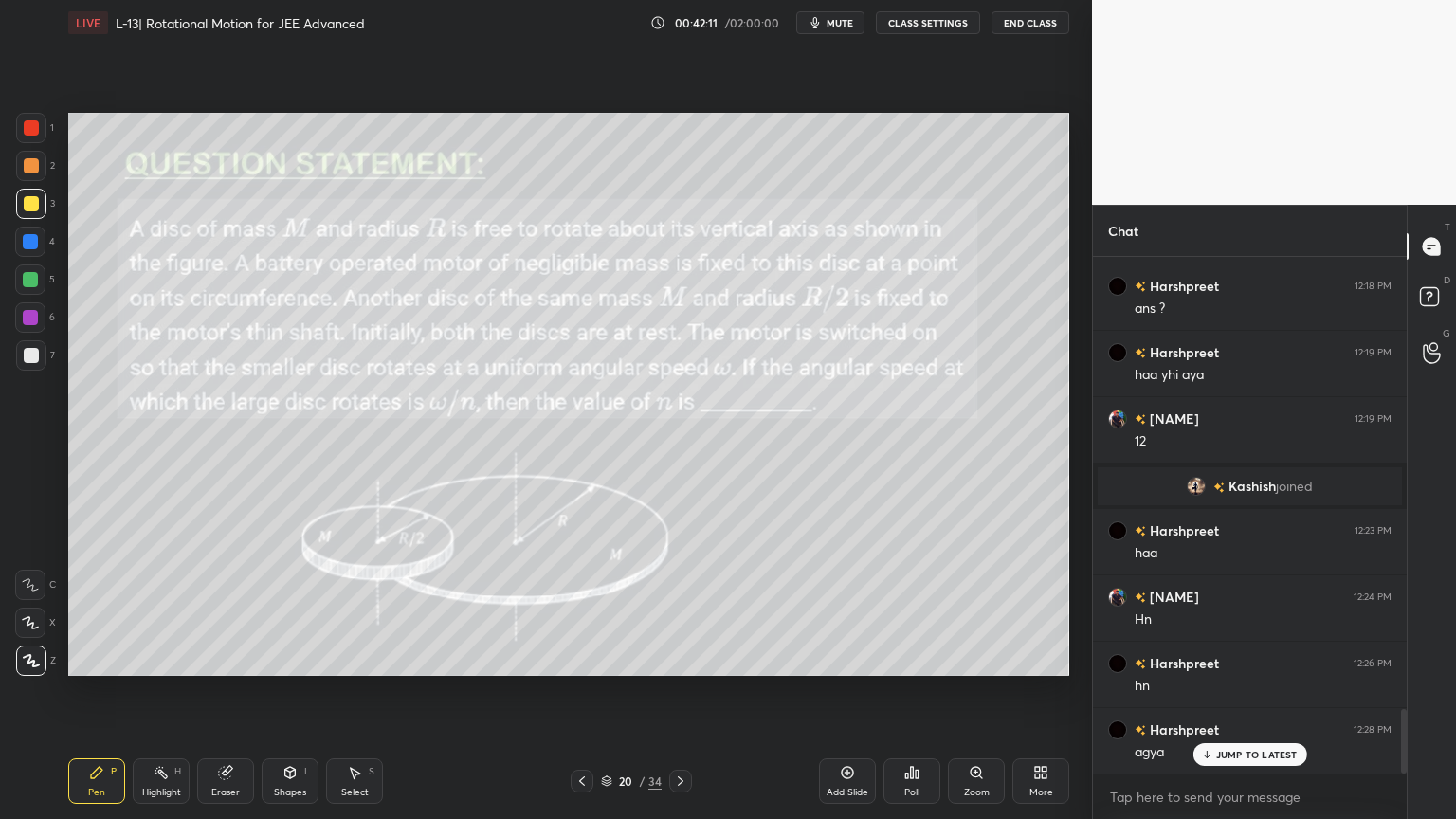 click at bounding box center [31, 128] 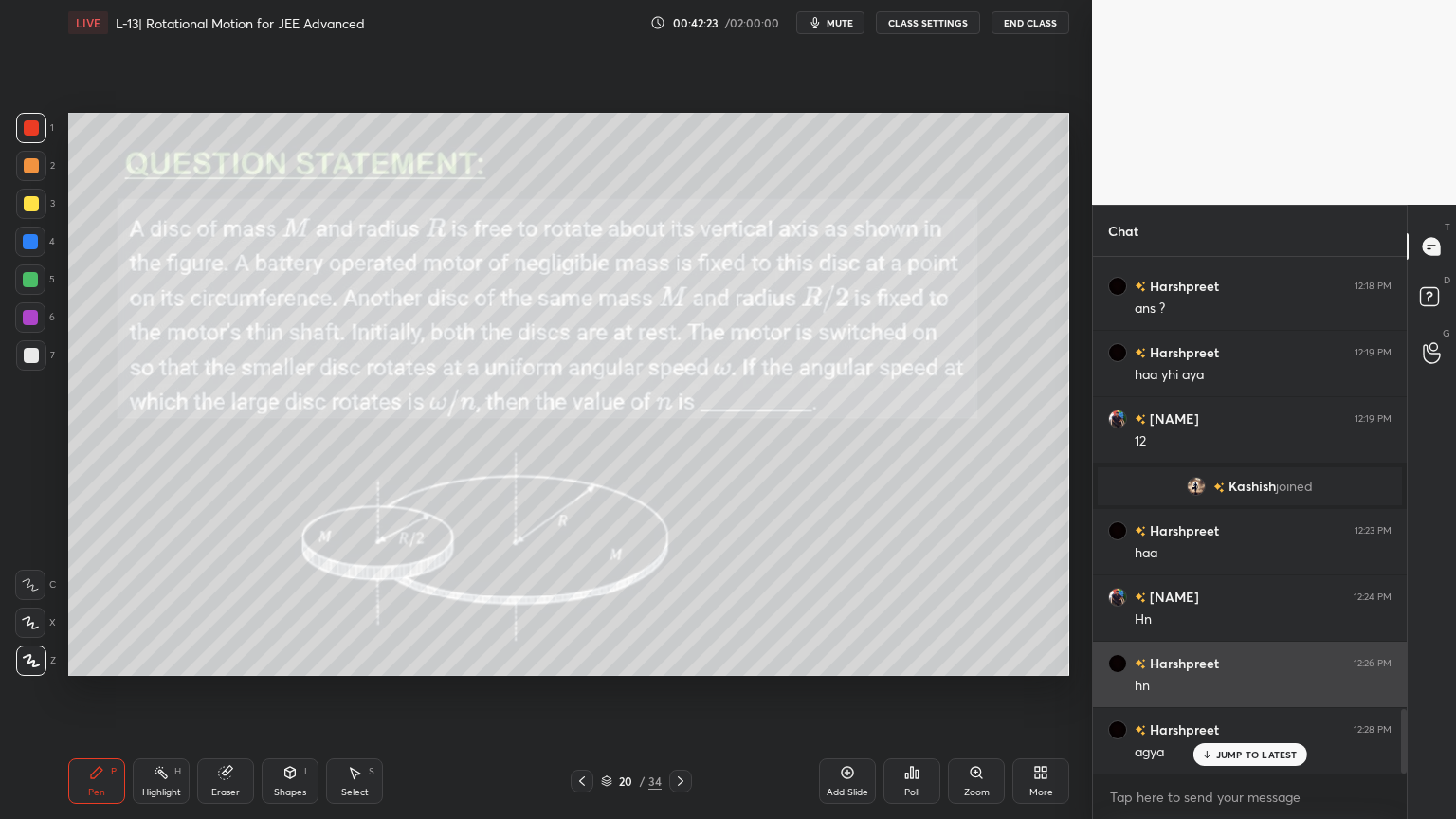 scroll, scrollTop: 3633, scrollLeft: 0, axis: vertical 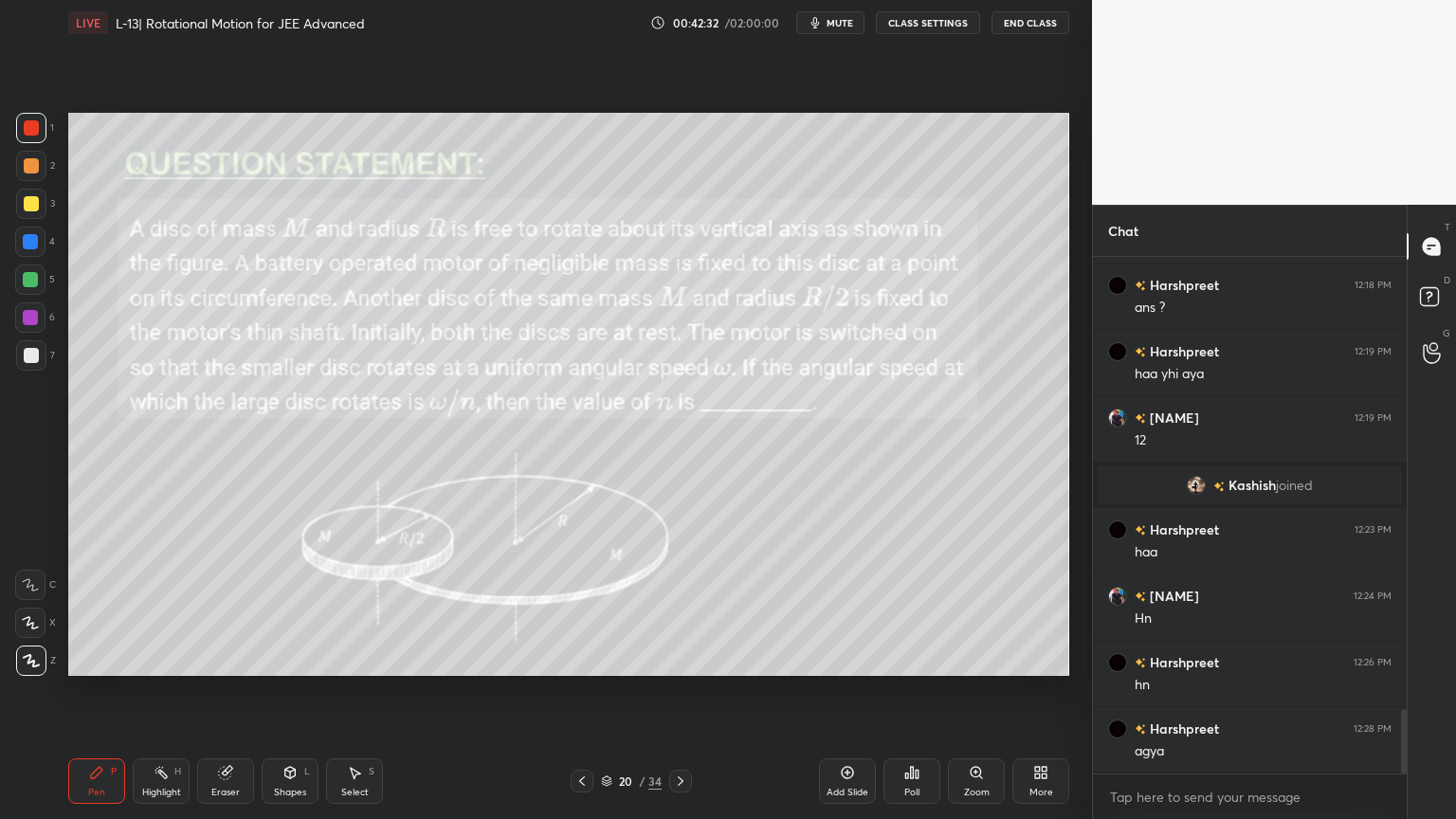 click 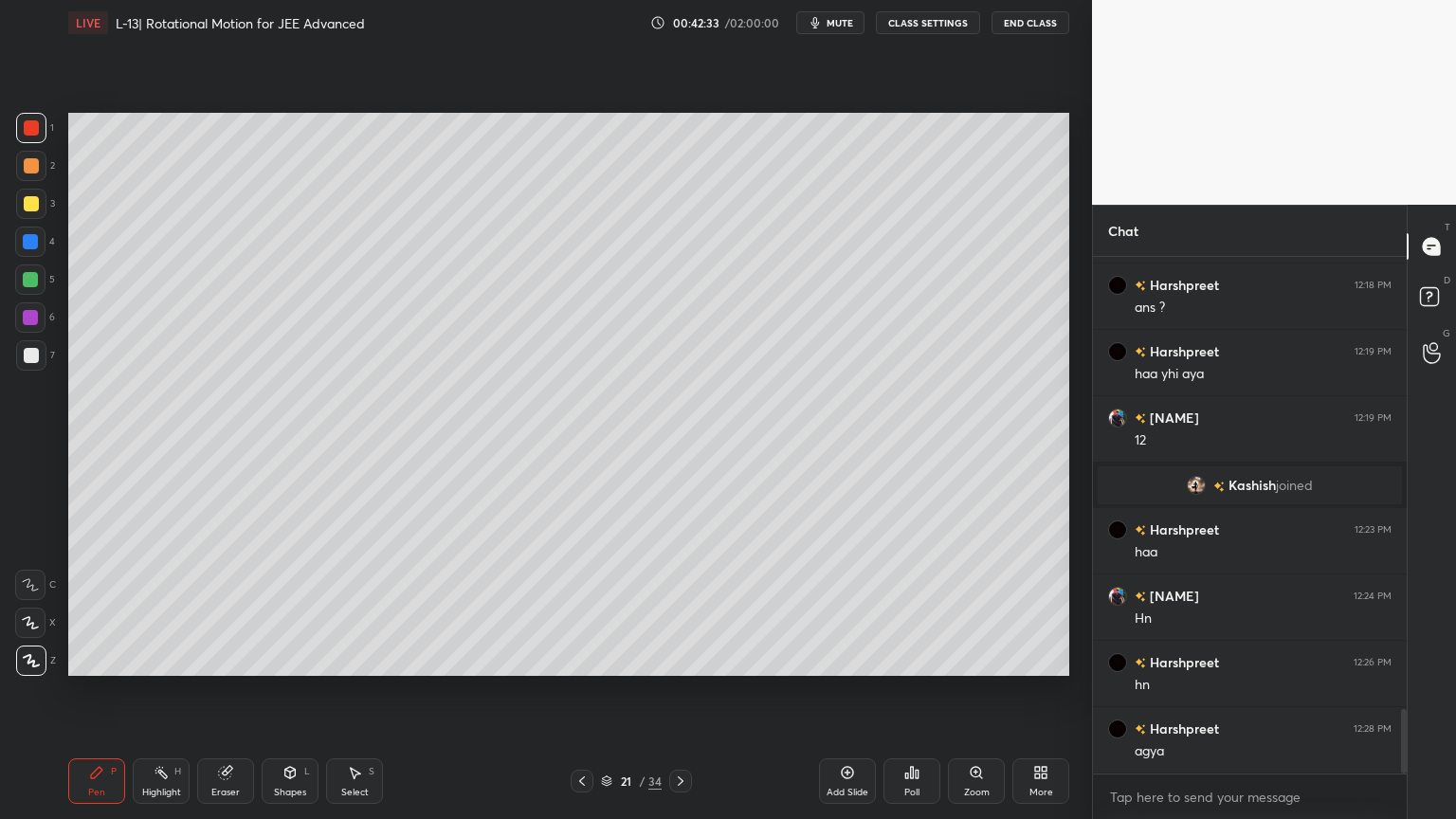 click 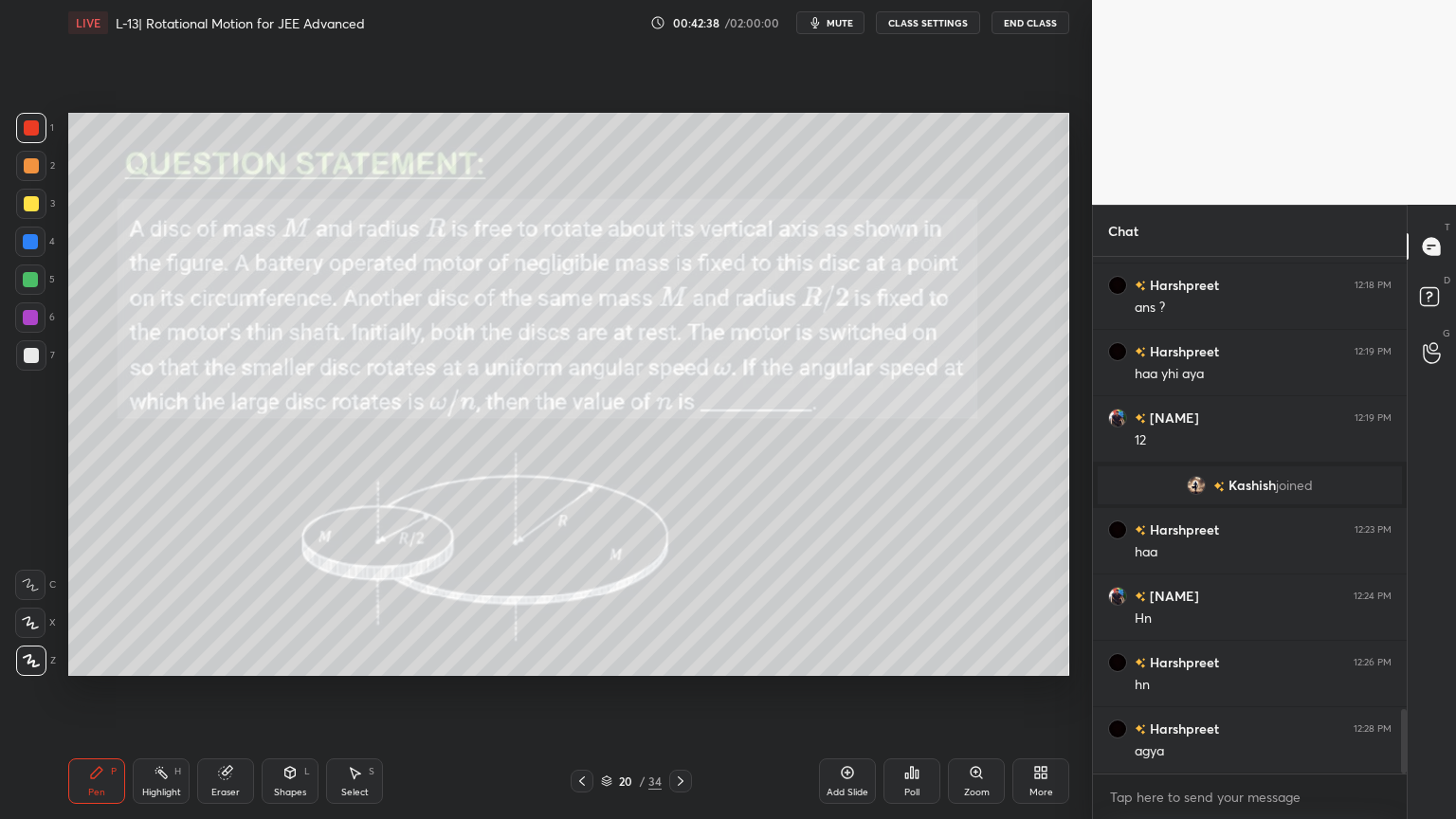 click 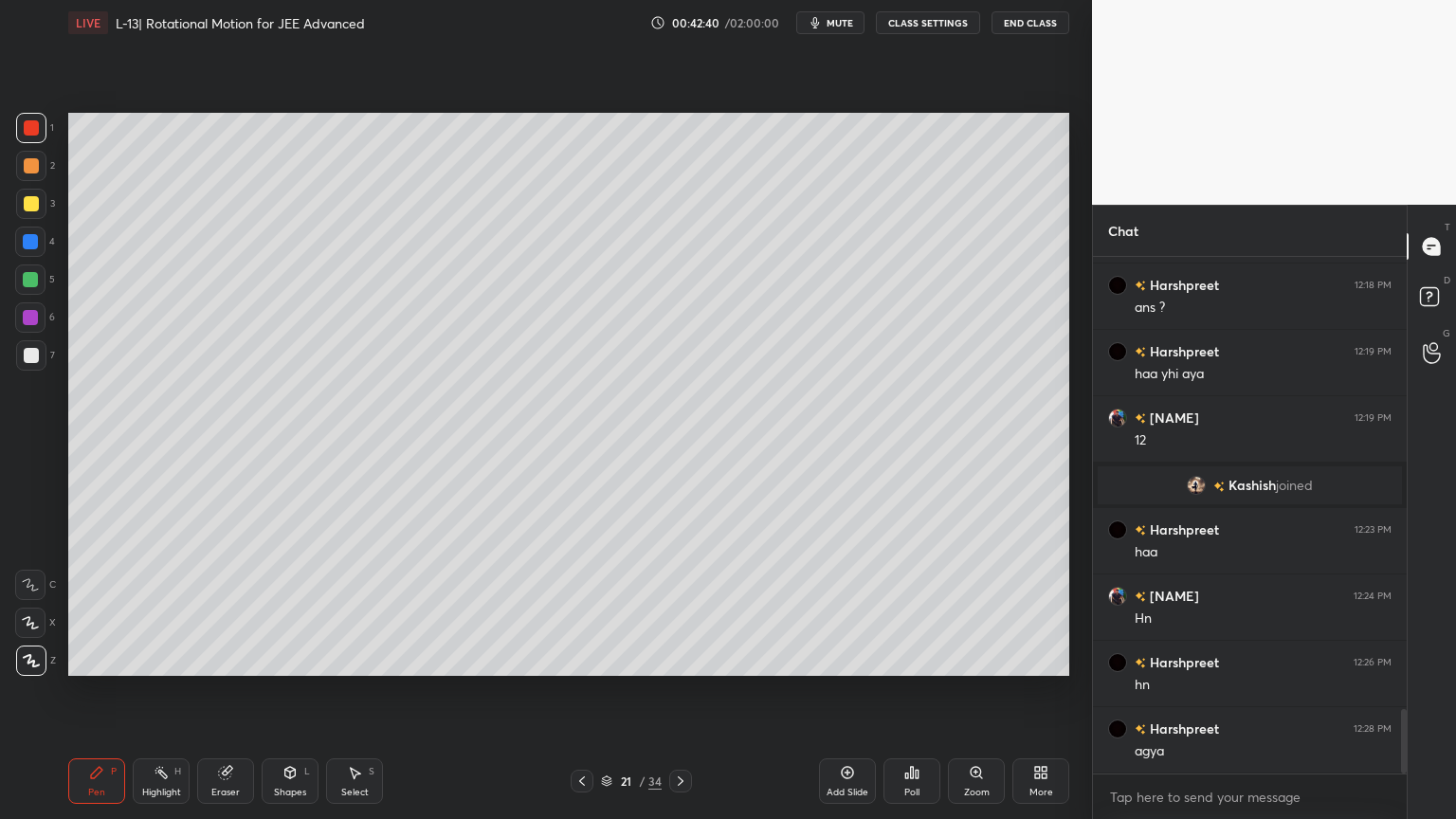 click 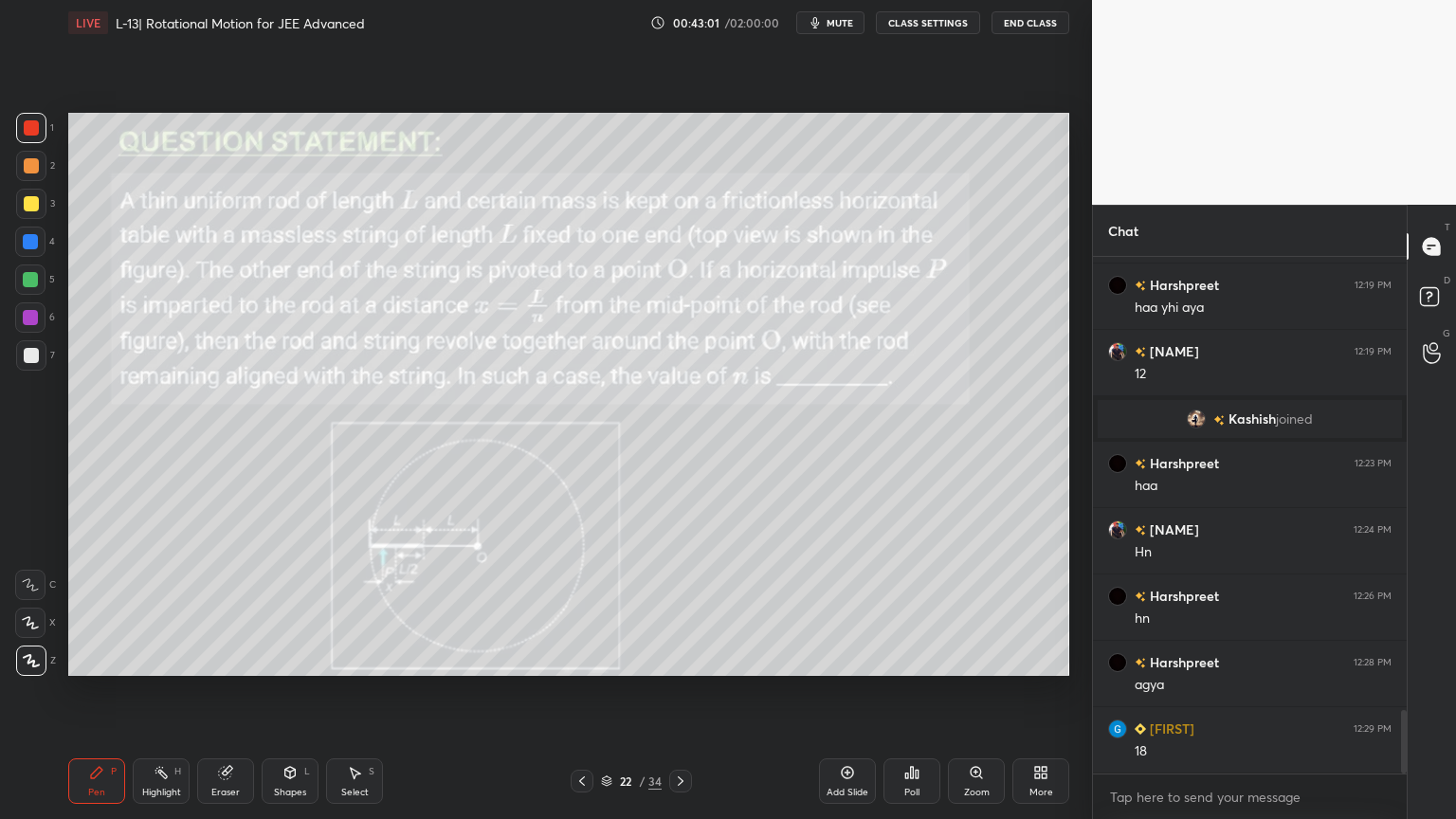 scroll, scrollTop: 3765, scrollLeft: 0, axis: vertical 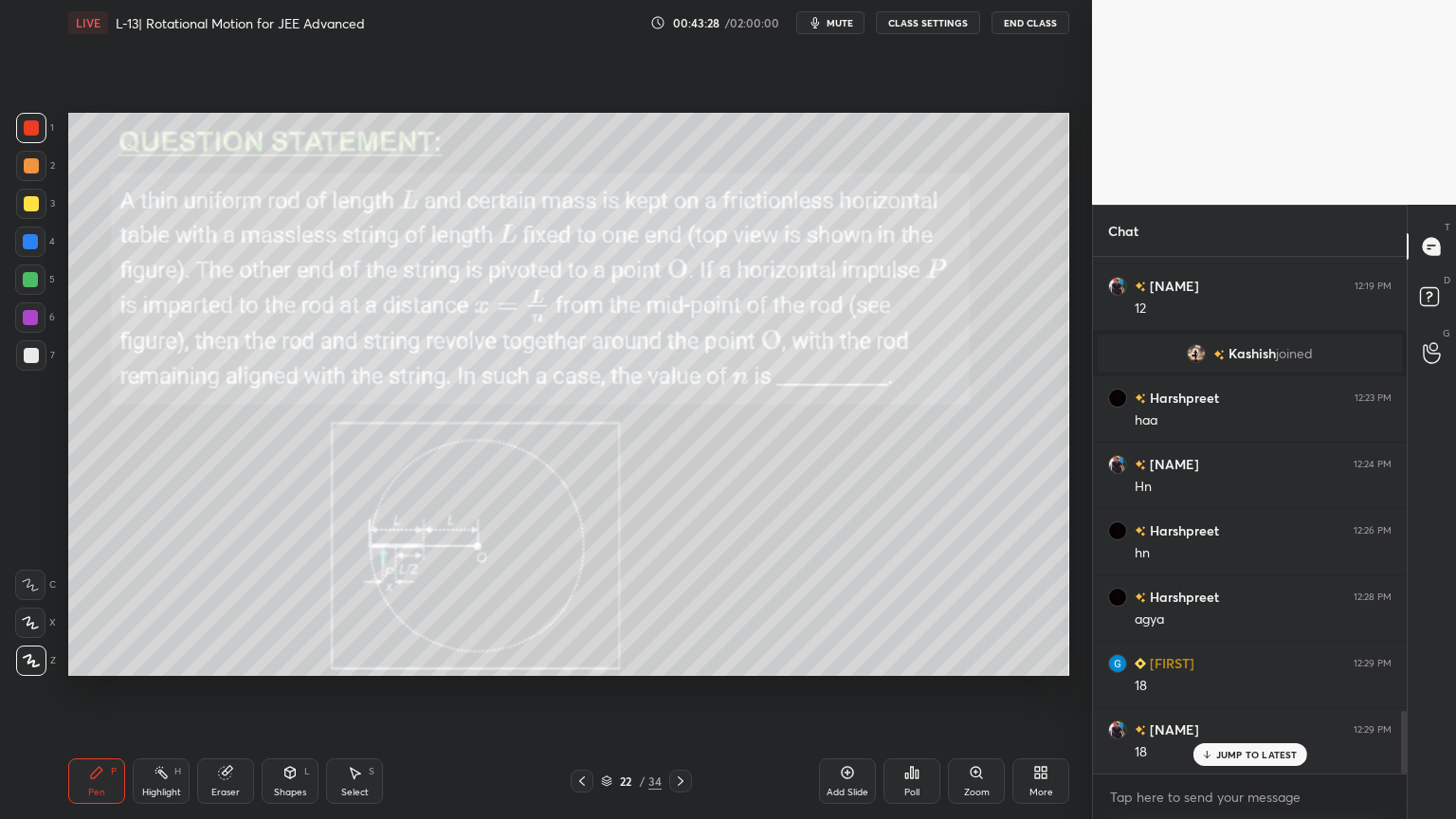 click 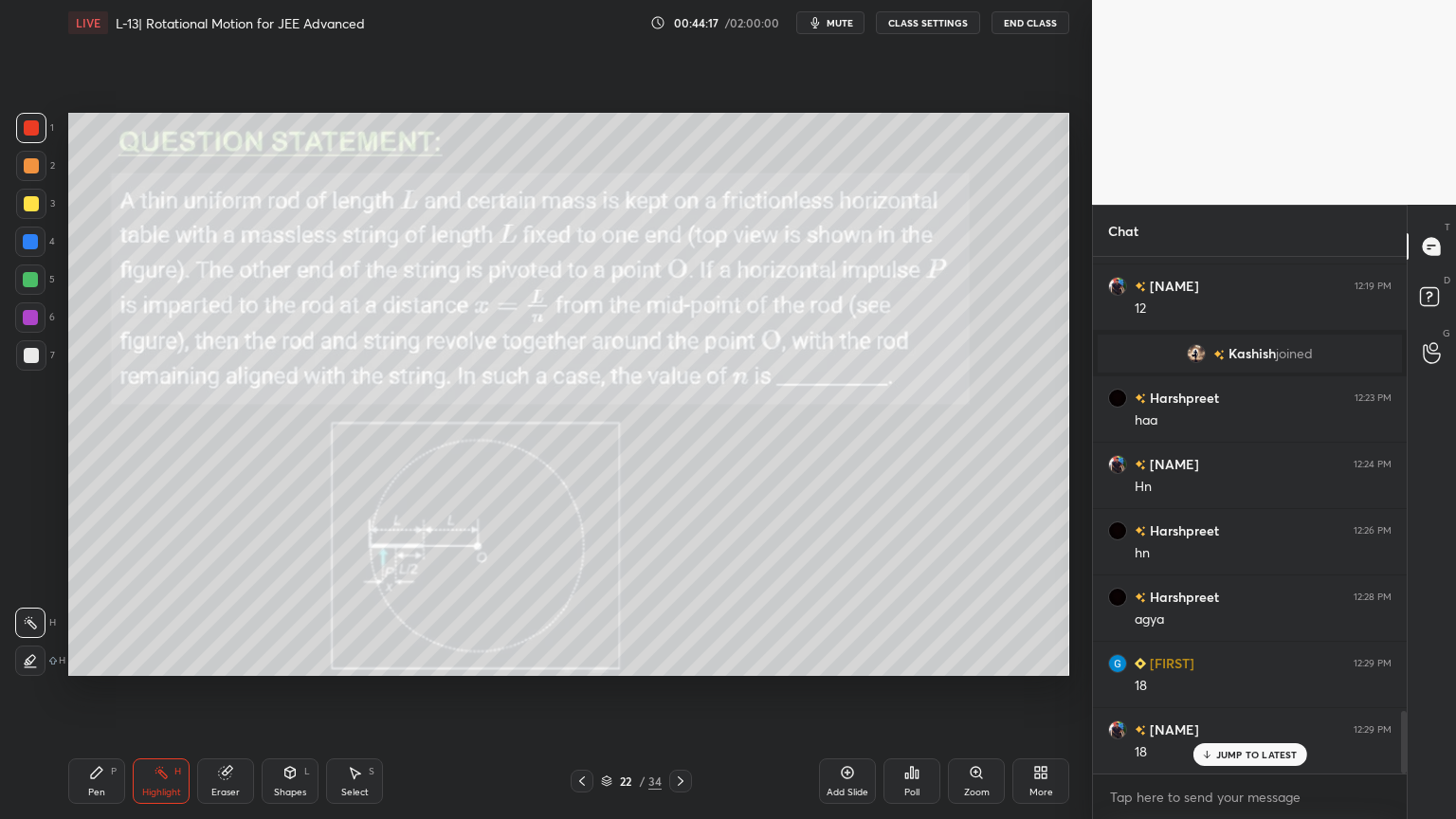 click on "Shapes L" at bounding box center (290, 781) 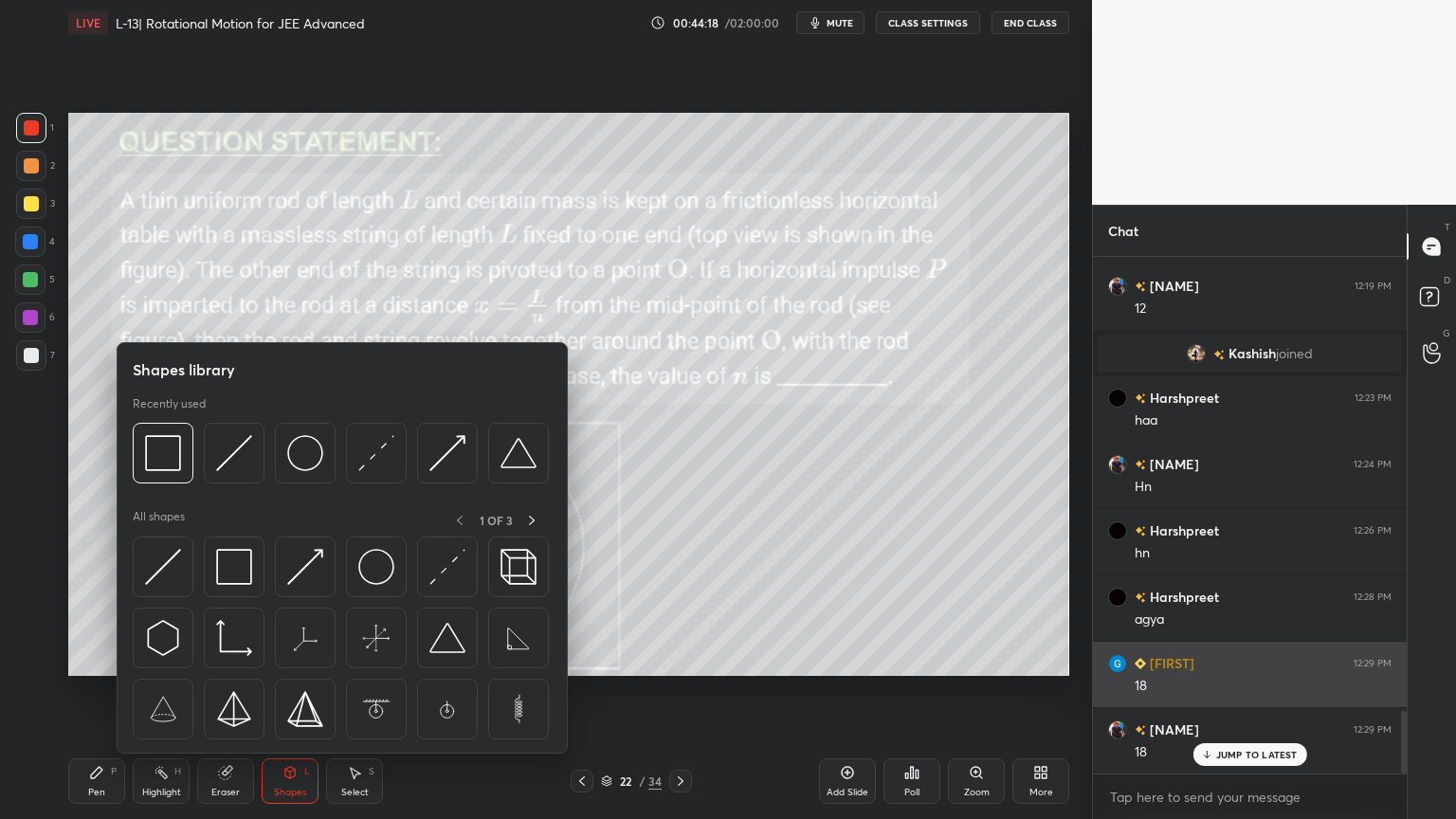 click at bounding box center (447, 567) 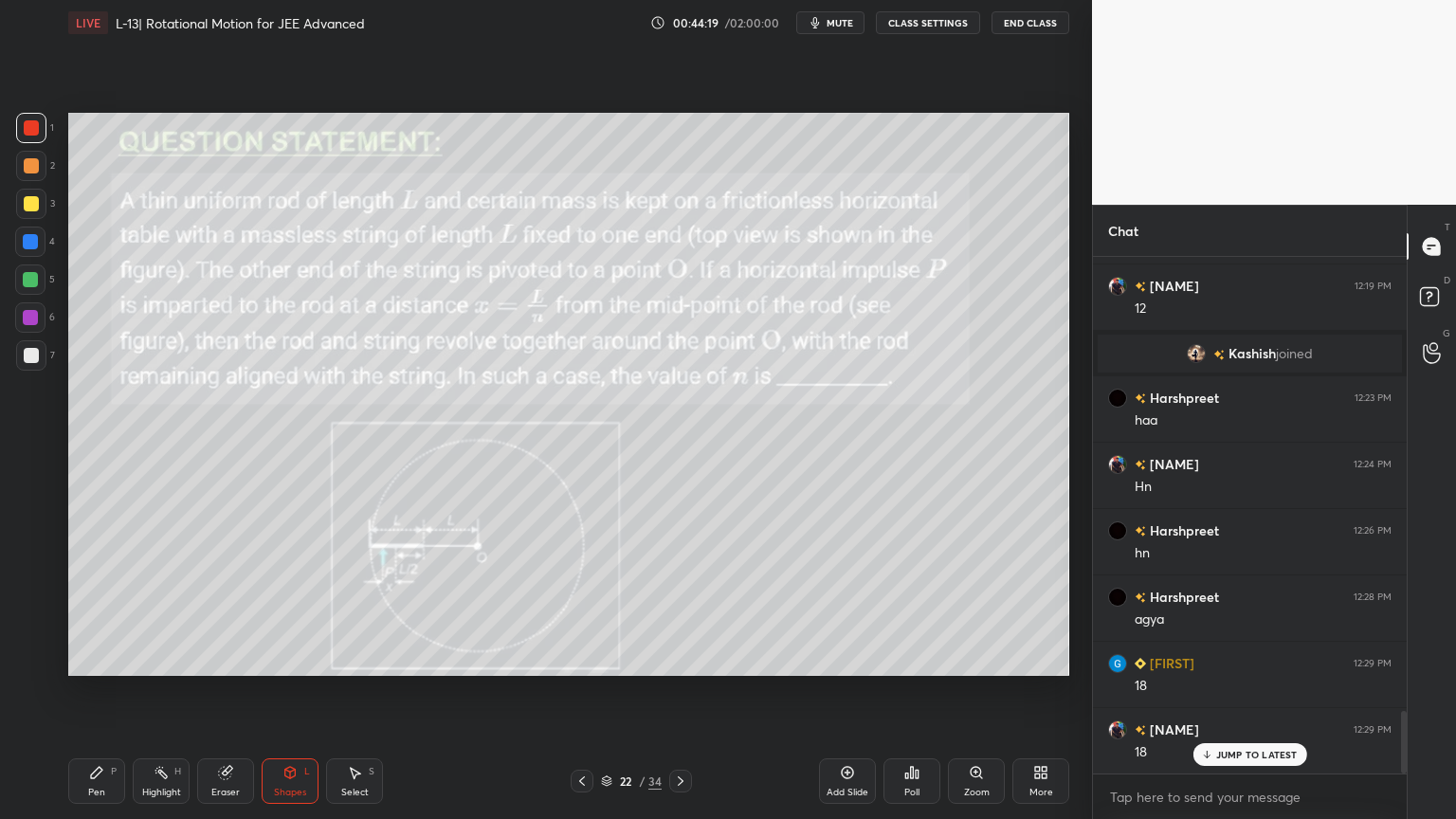 click at bounding box center [30, 318] 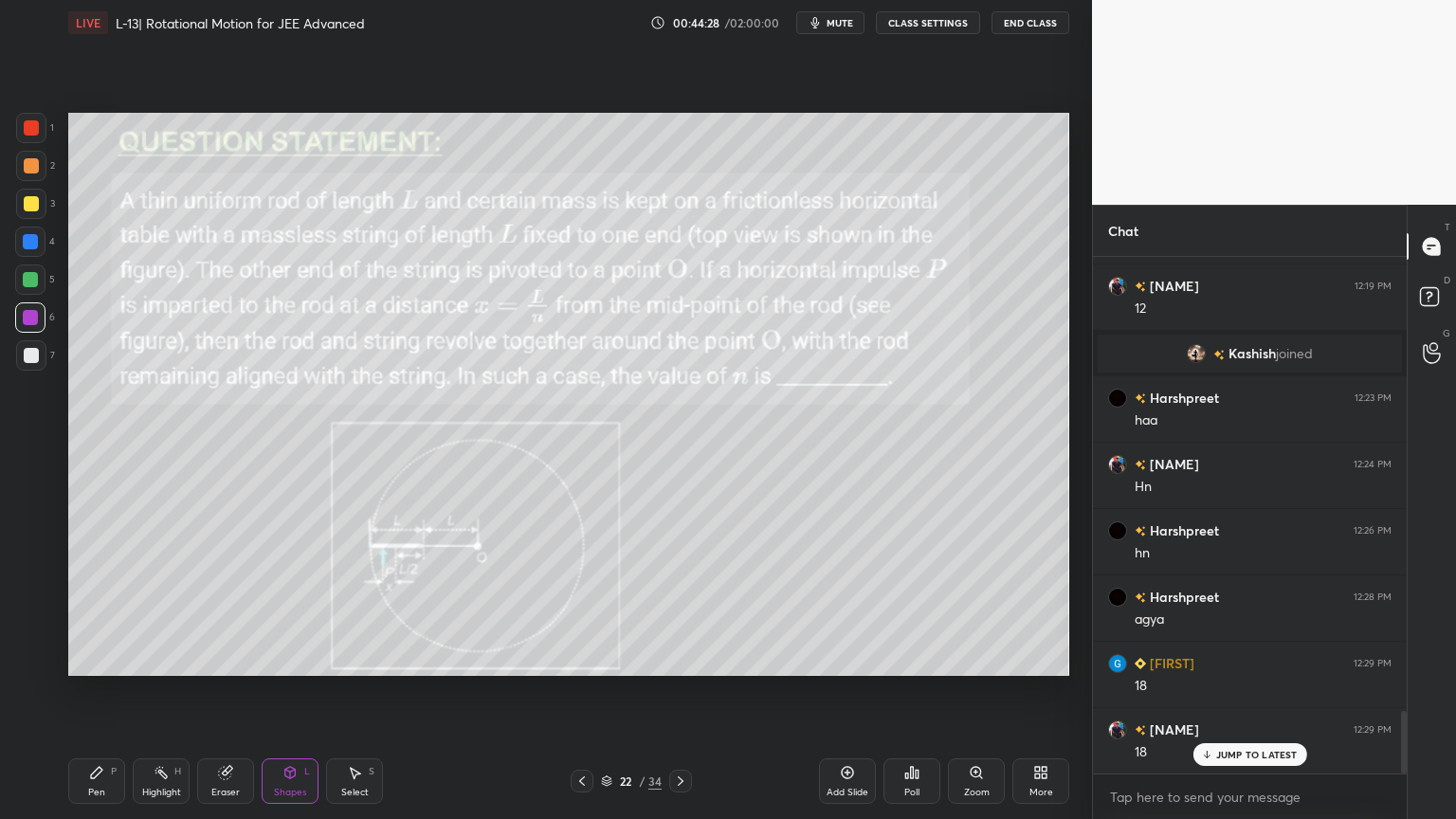 click at bounding box center (31, 204) 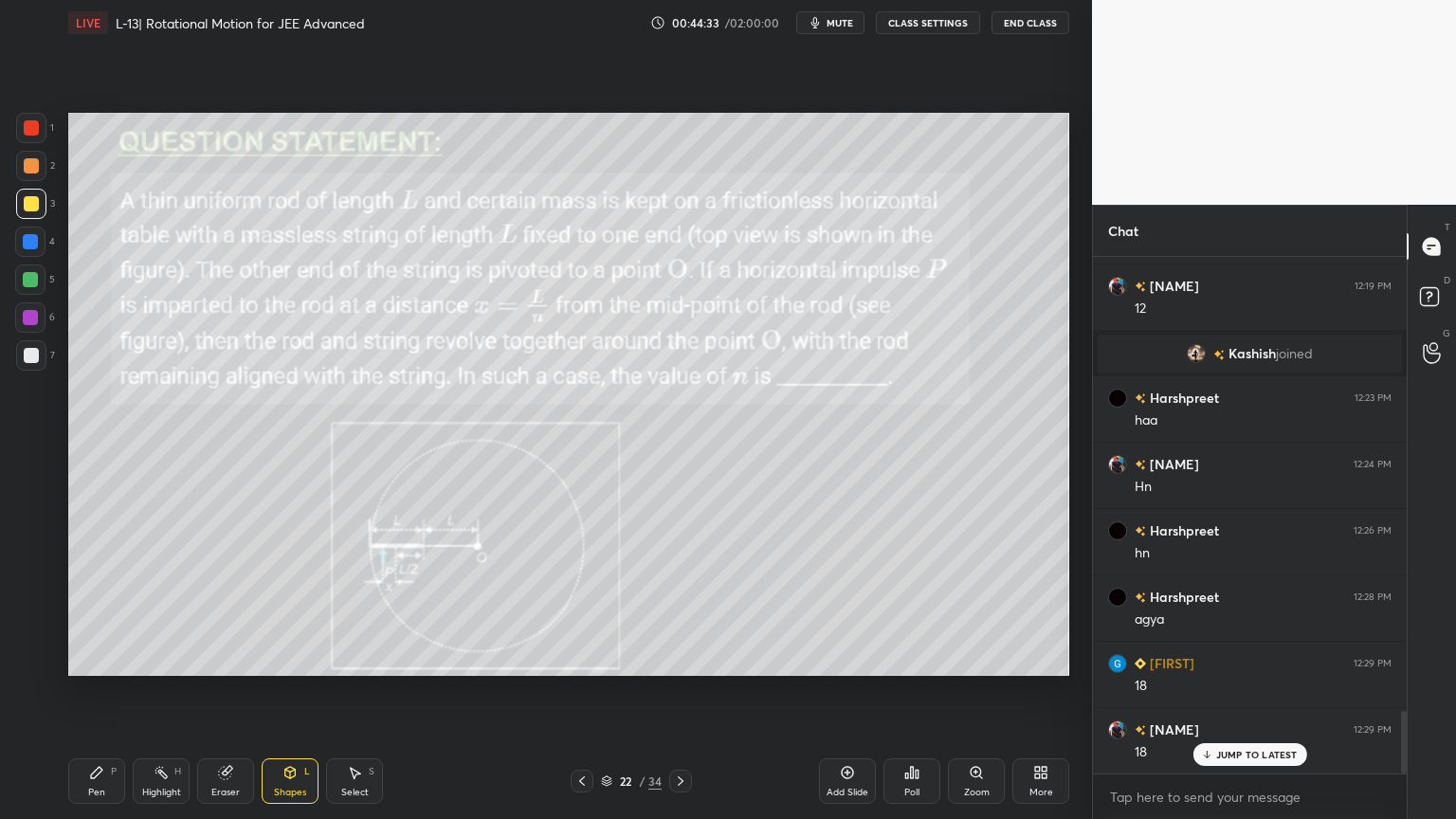 click on "Add Slide" at bounding box center (847, 781) 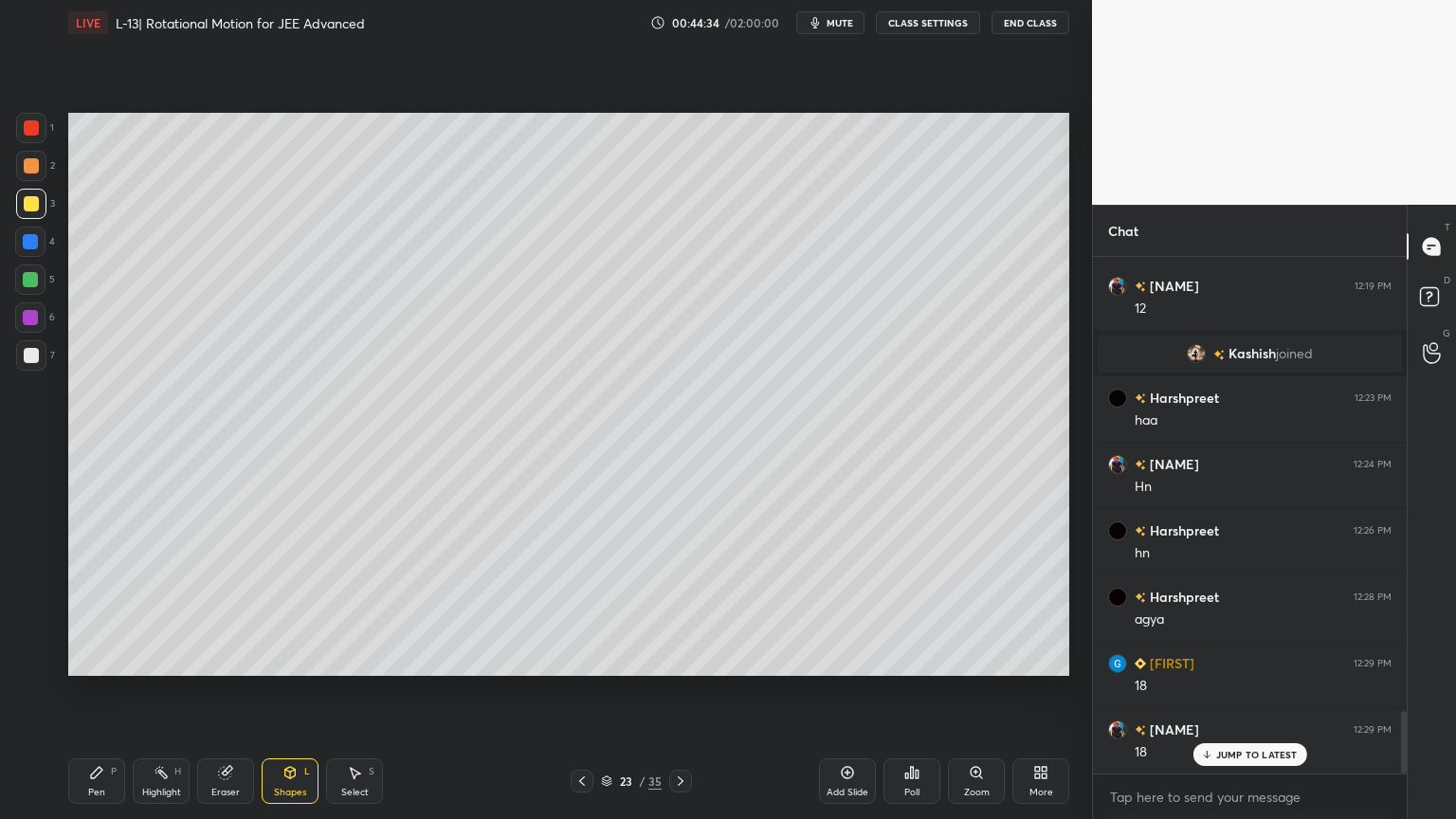 click on "Shapes L" at bounding box center [290, 781] 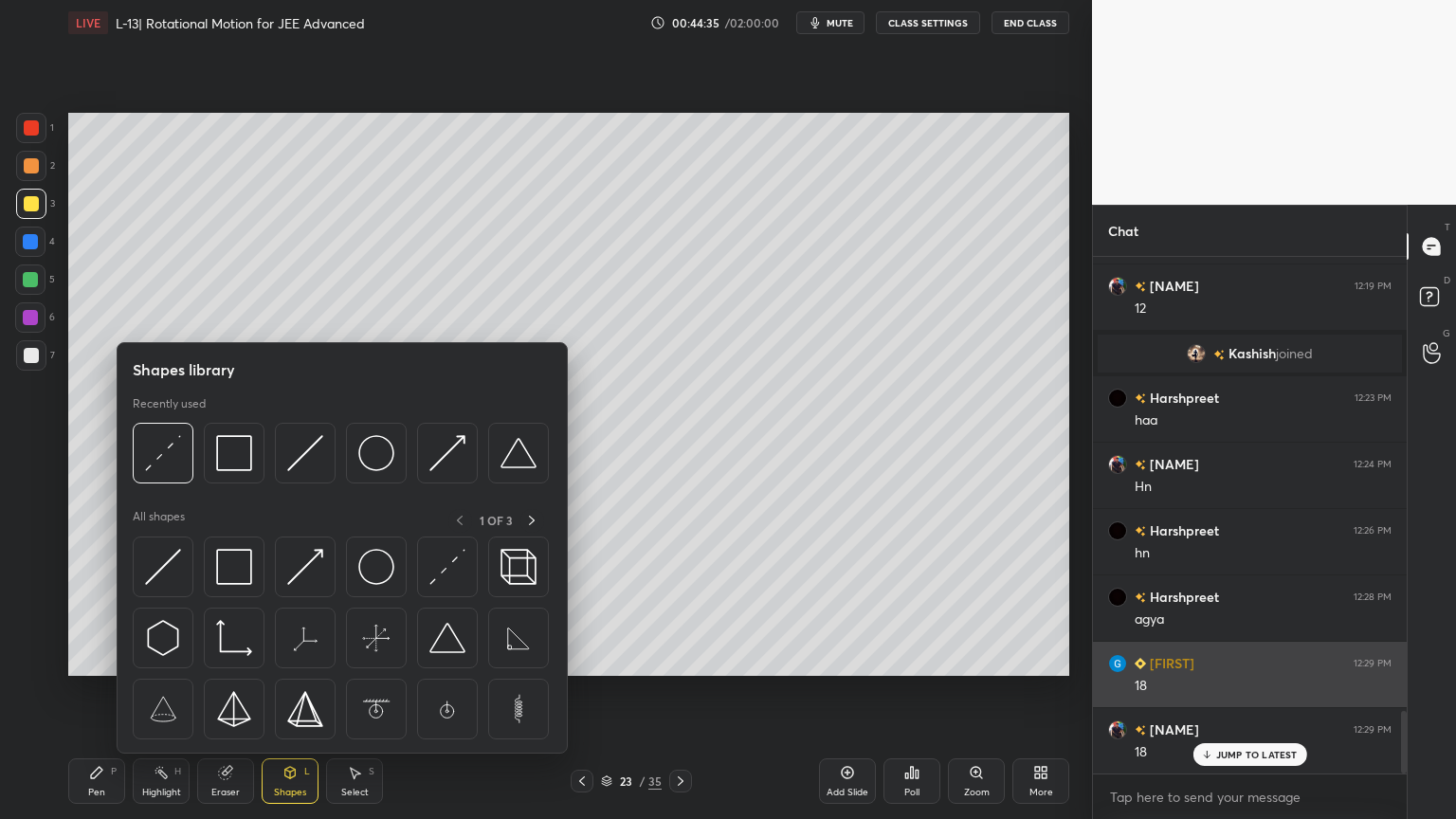 click at bounding box center (234, 567) 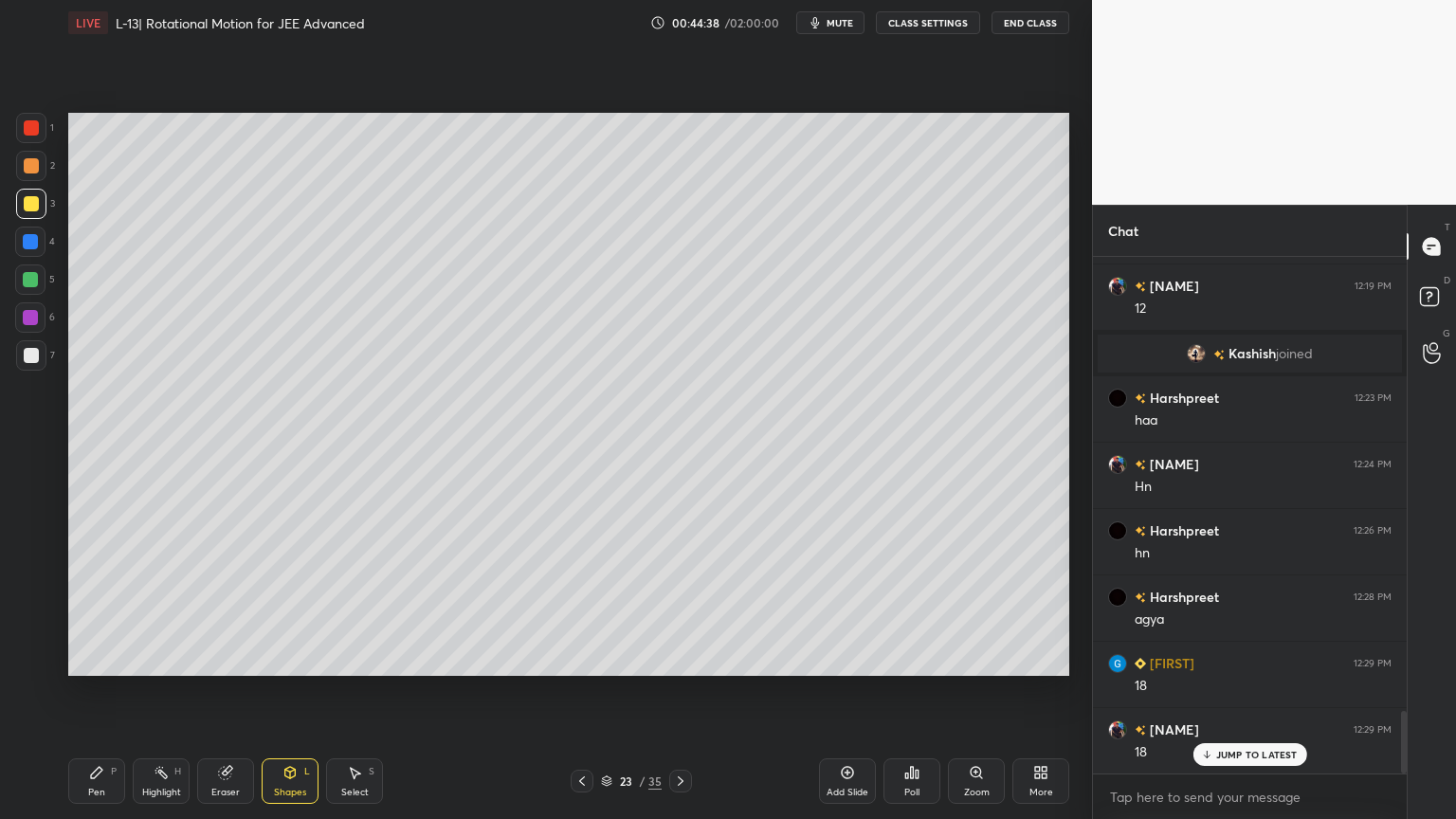 click 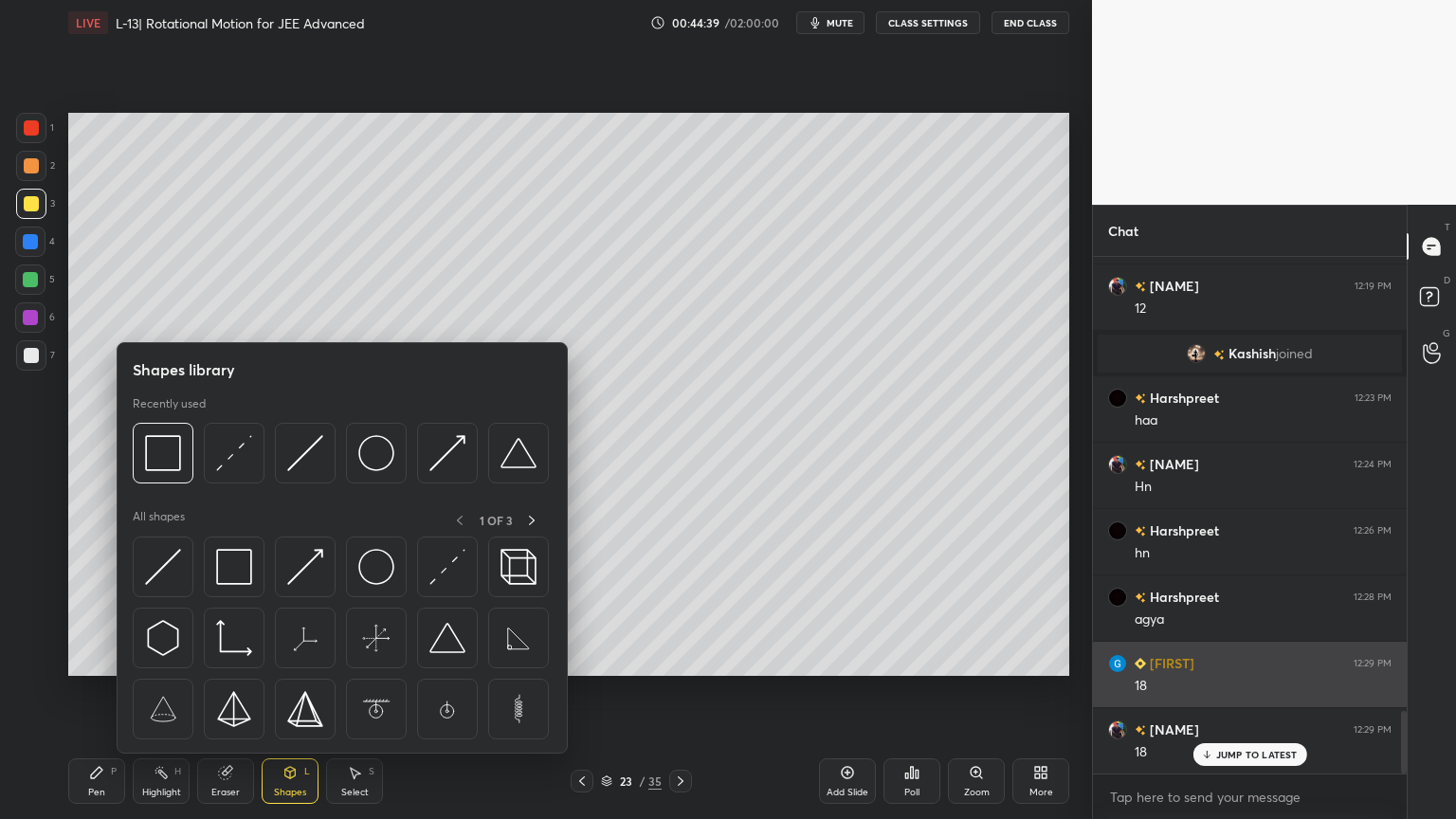 click at bounding box center [447, 567] 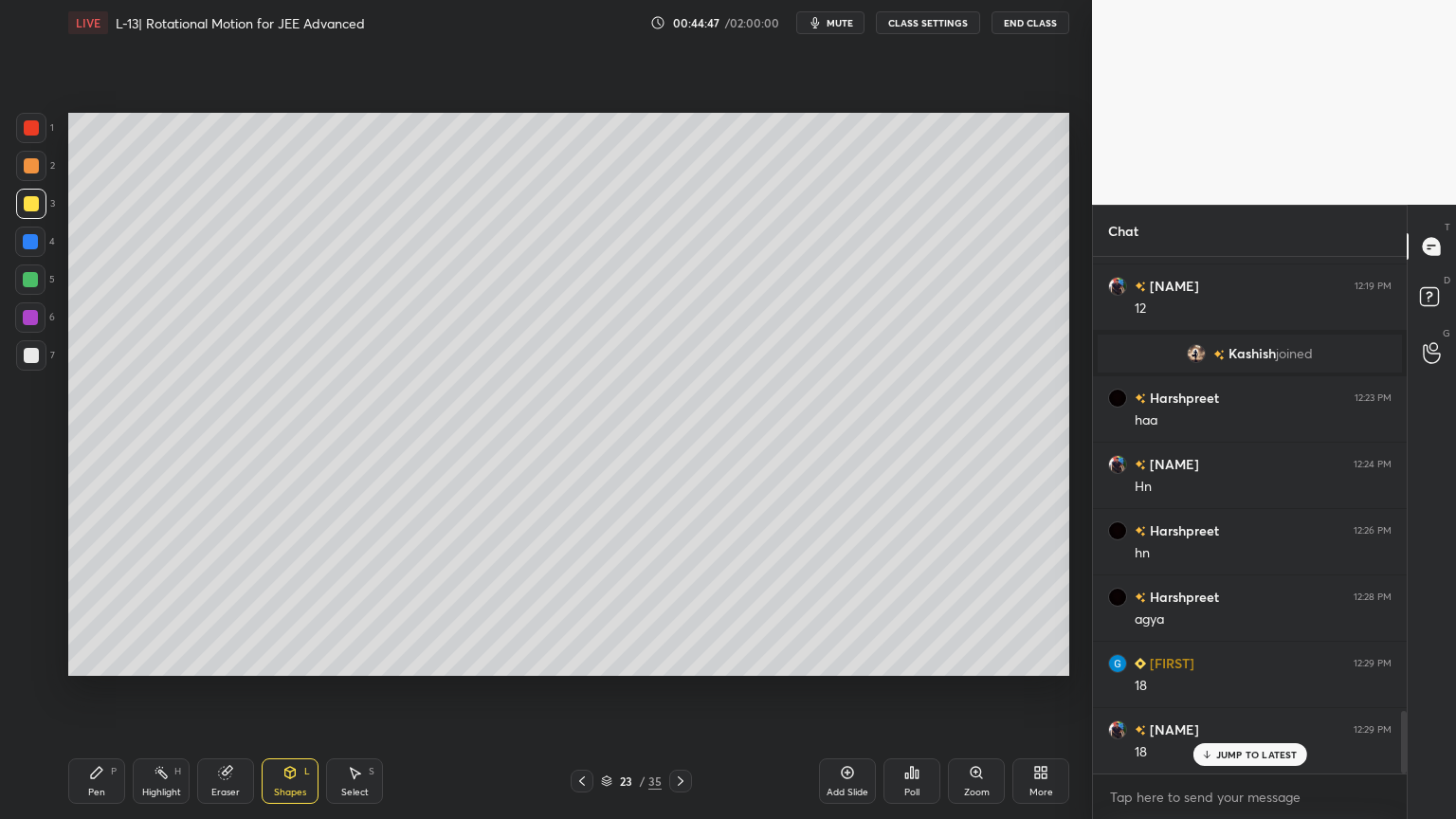 click 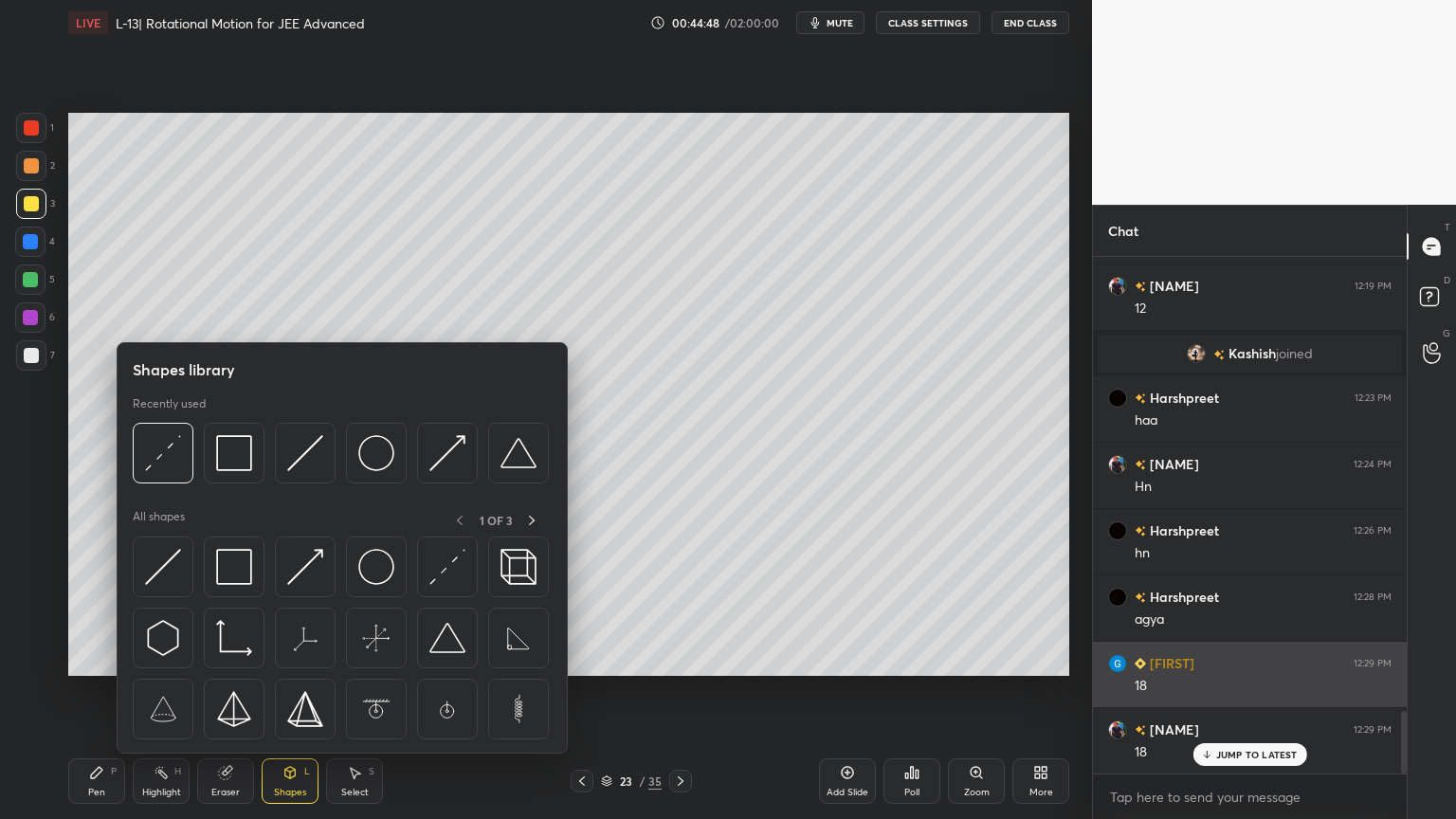 click at bounding box center (234, 453) 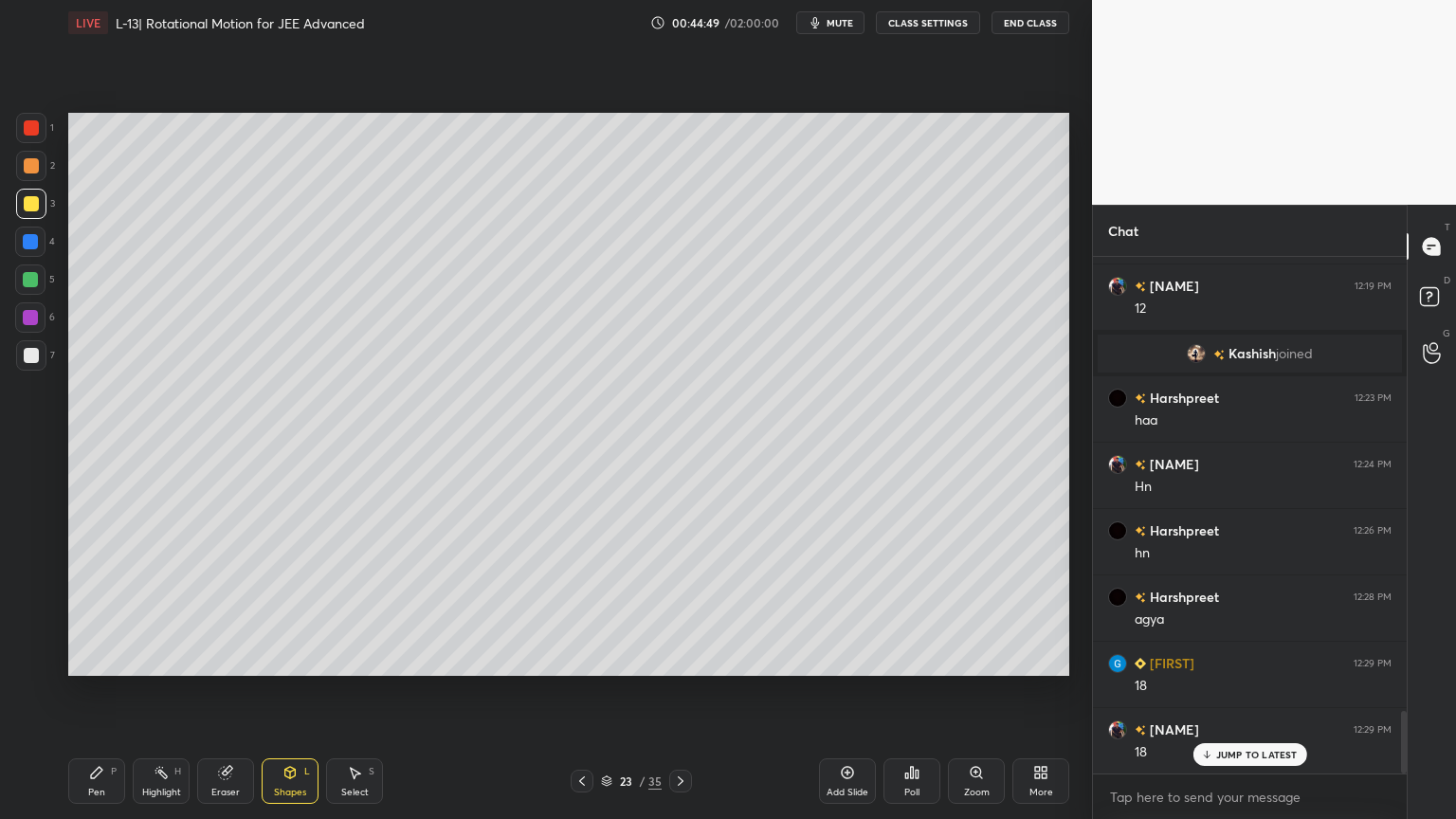 click on "Shapes L" at bounding box center (290, 781) 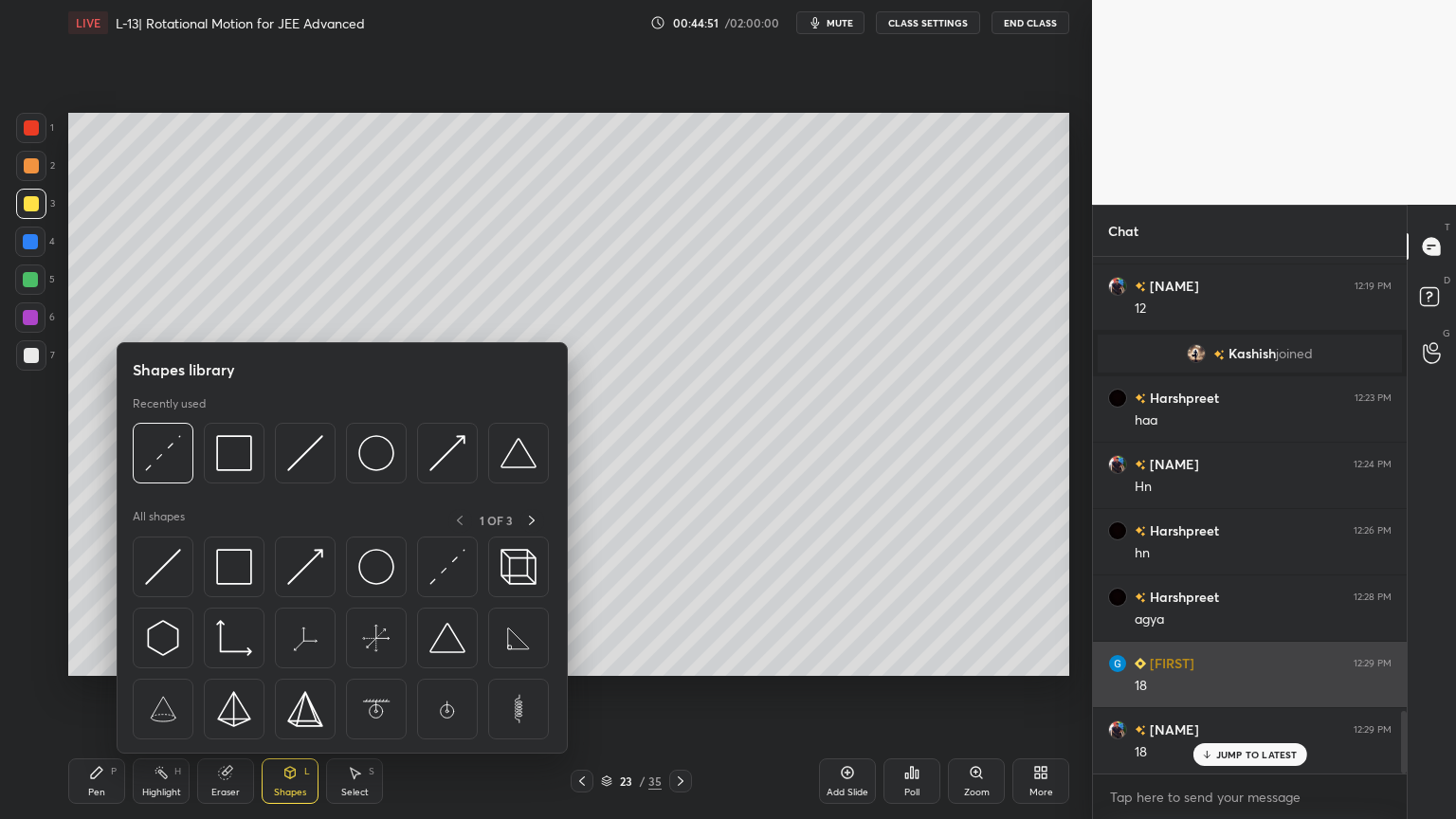 click at bounding box center (163, 567) 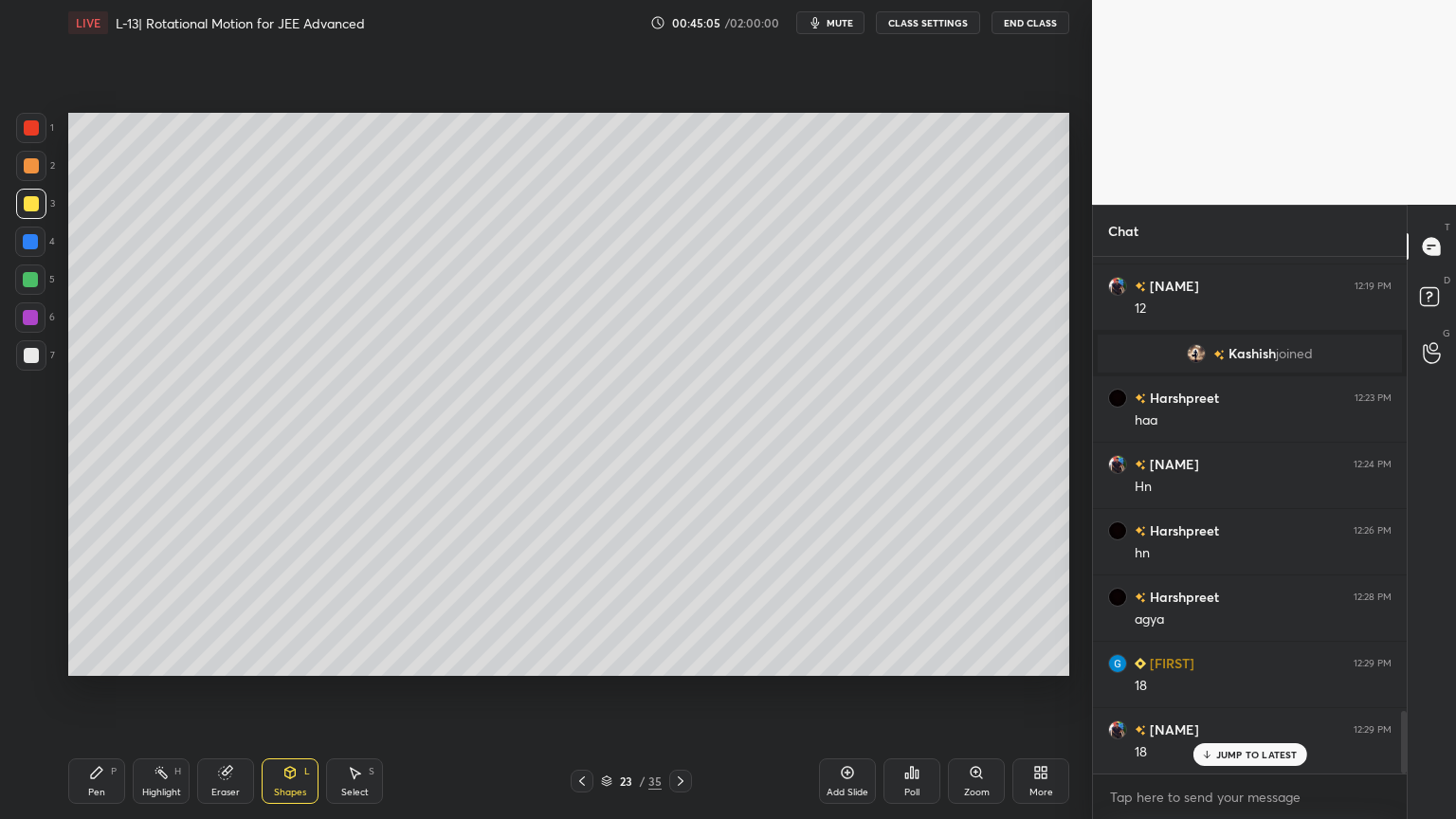 click 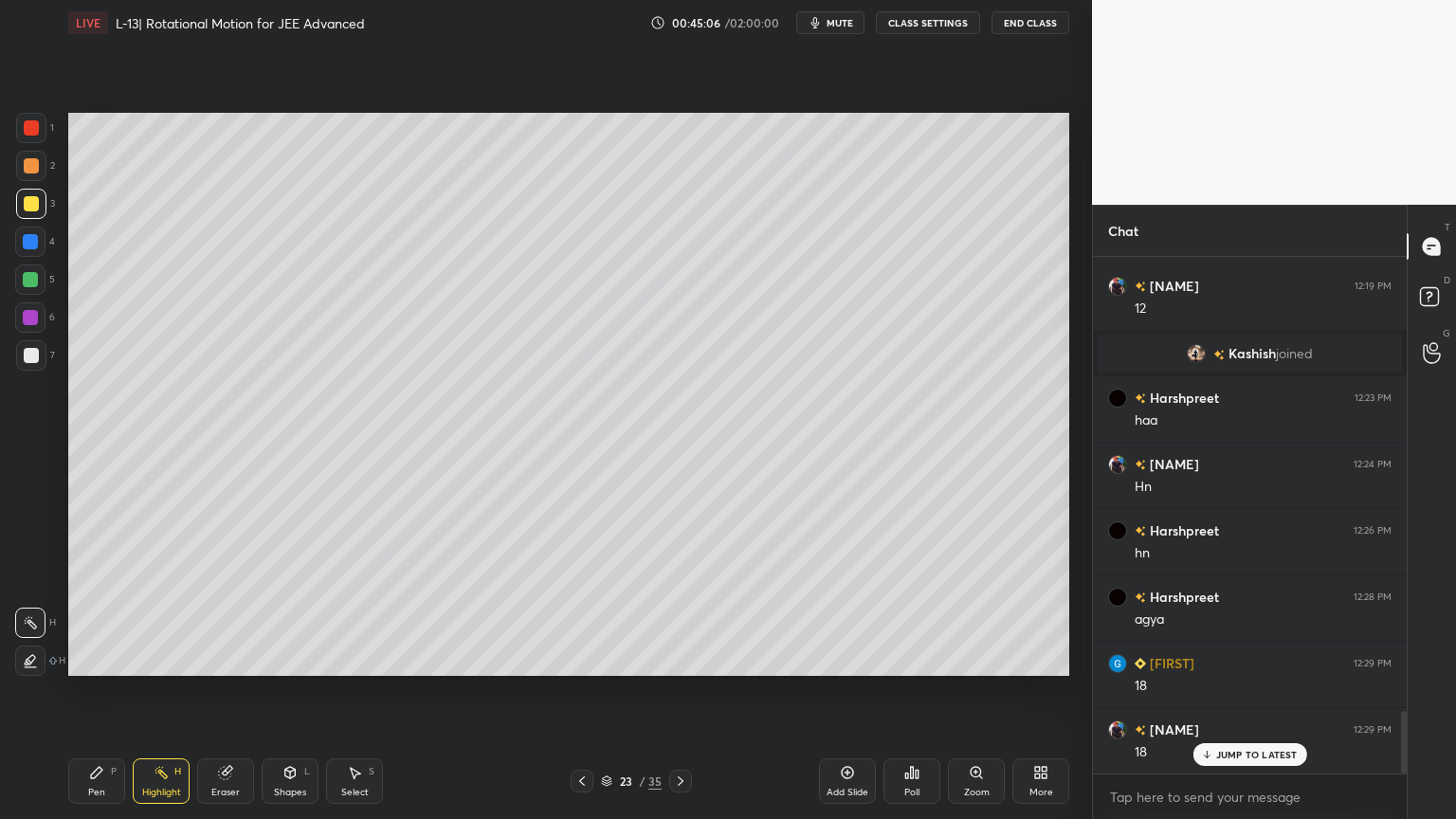 click on "Eraser" at bounding box center [226, 781] 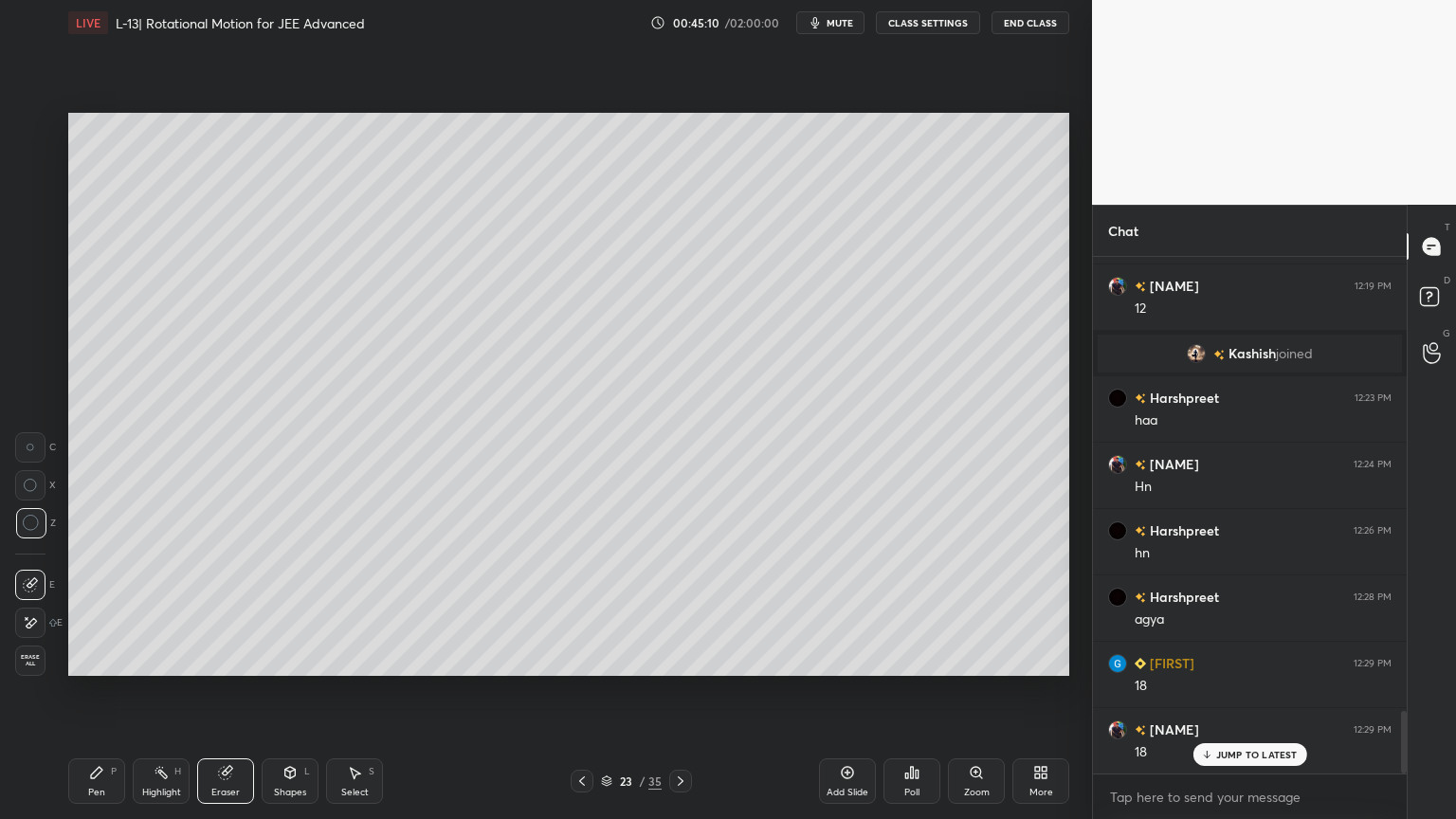 click on "Pen P" at bounding box center (97, 781) 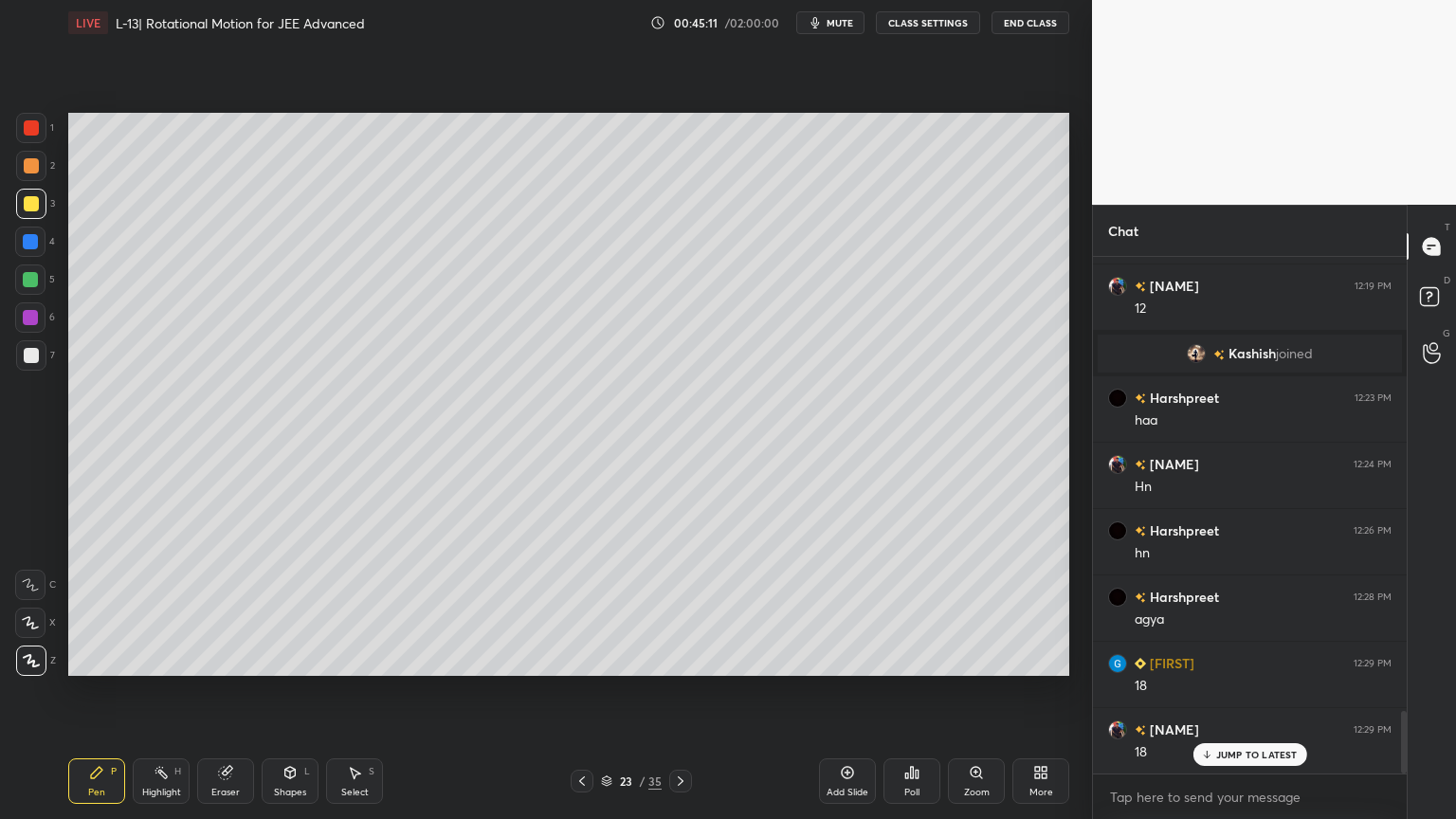 click at bounding box center [31, 128] 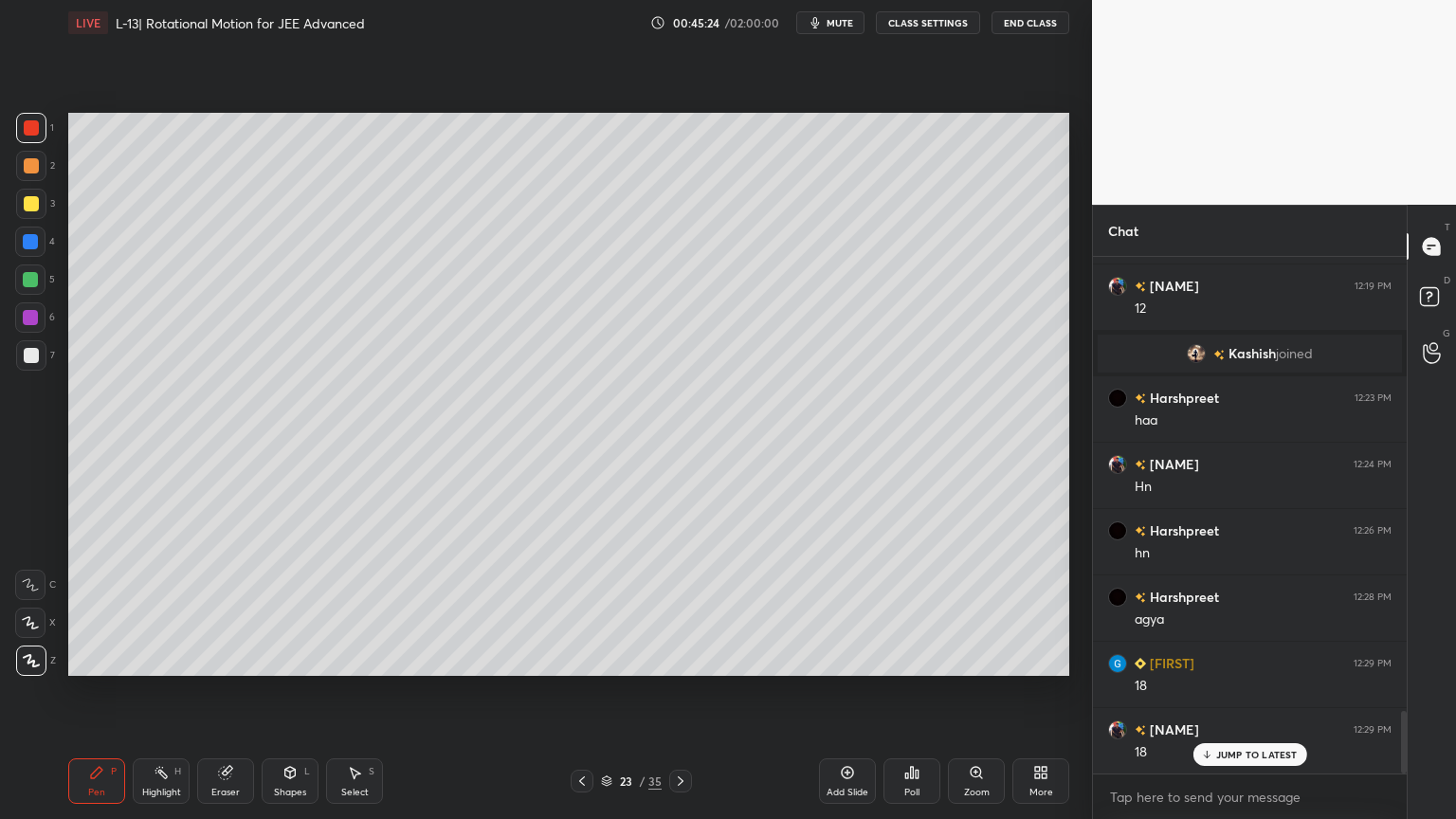 click on "Highlight H" at bounding box center (161, 781) 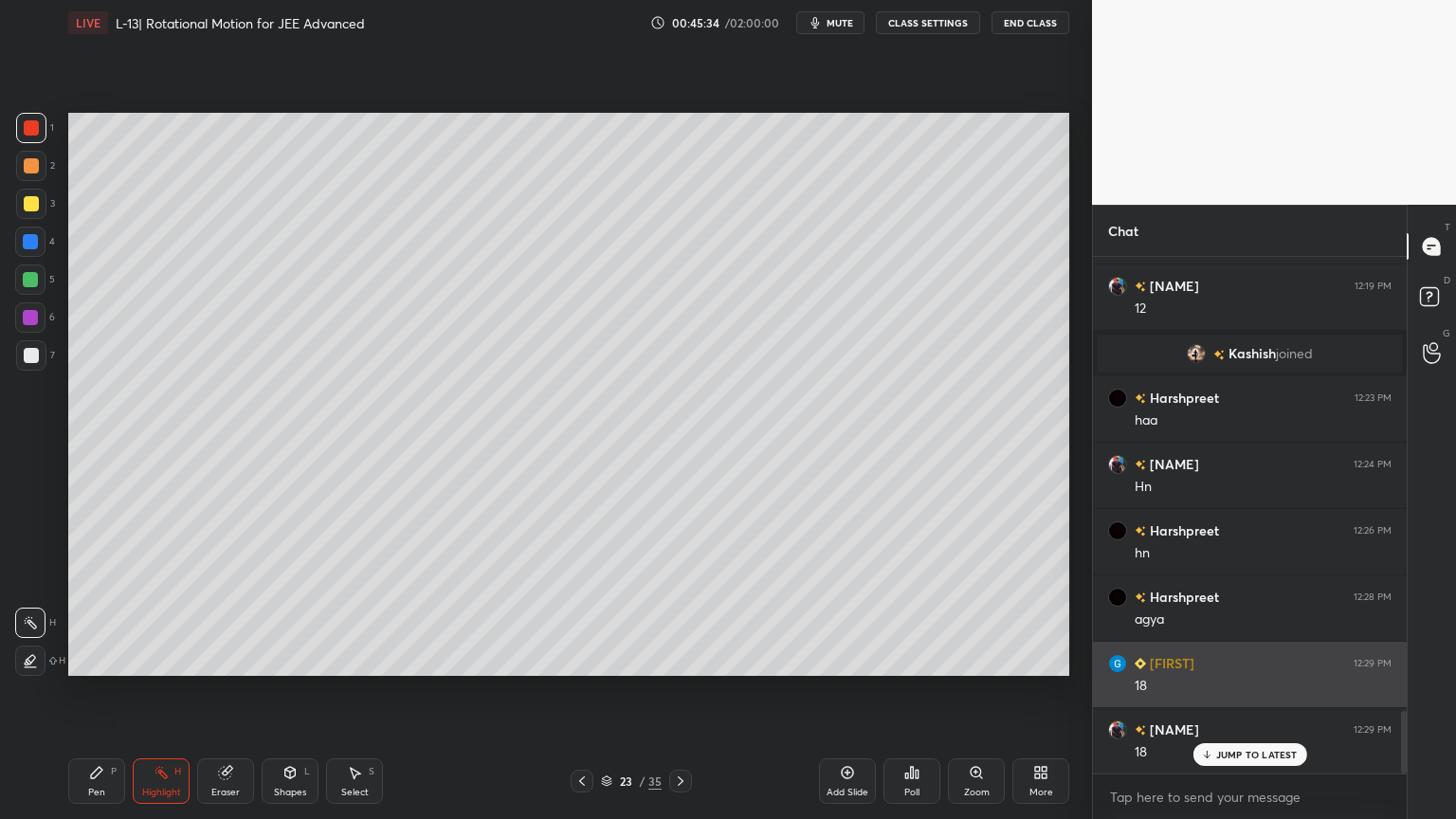 scroll, scrollTop: 3832, scrollLeft: 0, axis: vertical 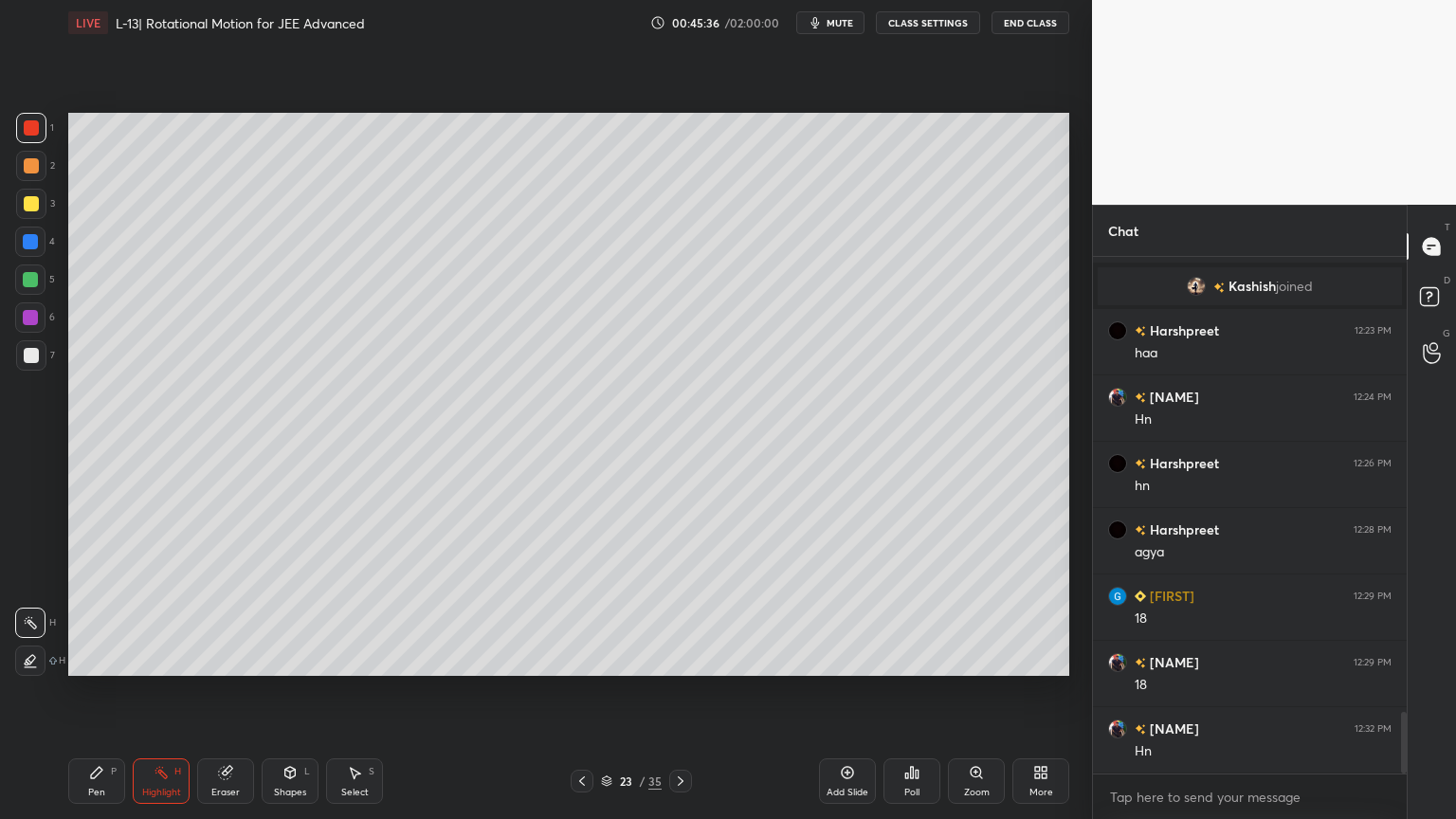 click on "1 2 3 4 5 6 7 C X Z C X Z E E Erase all   H H" at bounding box center [30, 394] 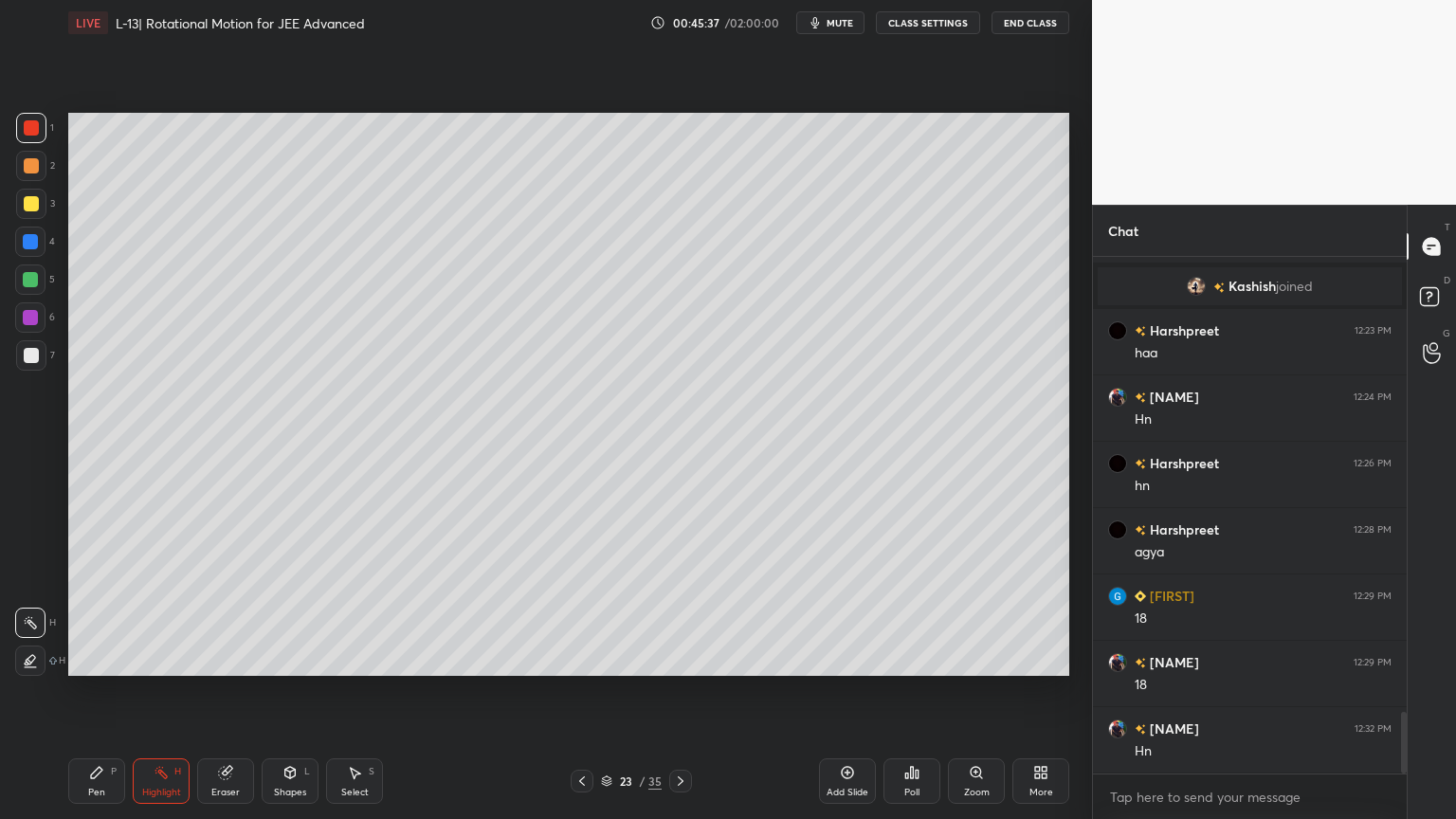 click at bounding box center [30, 242] 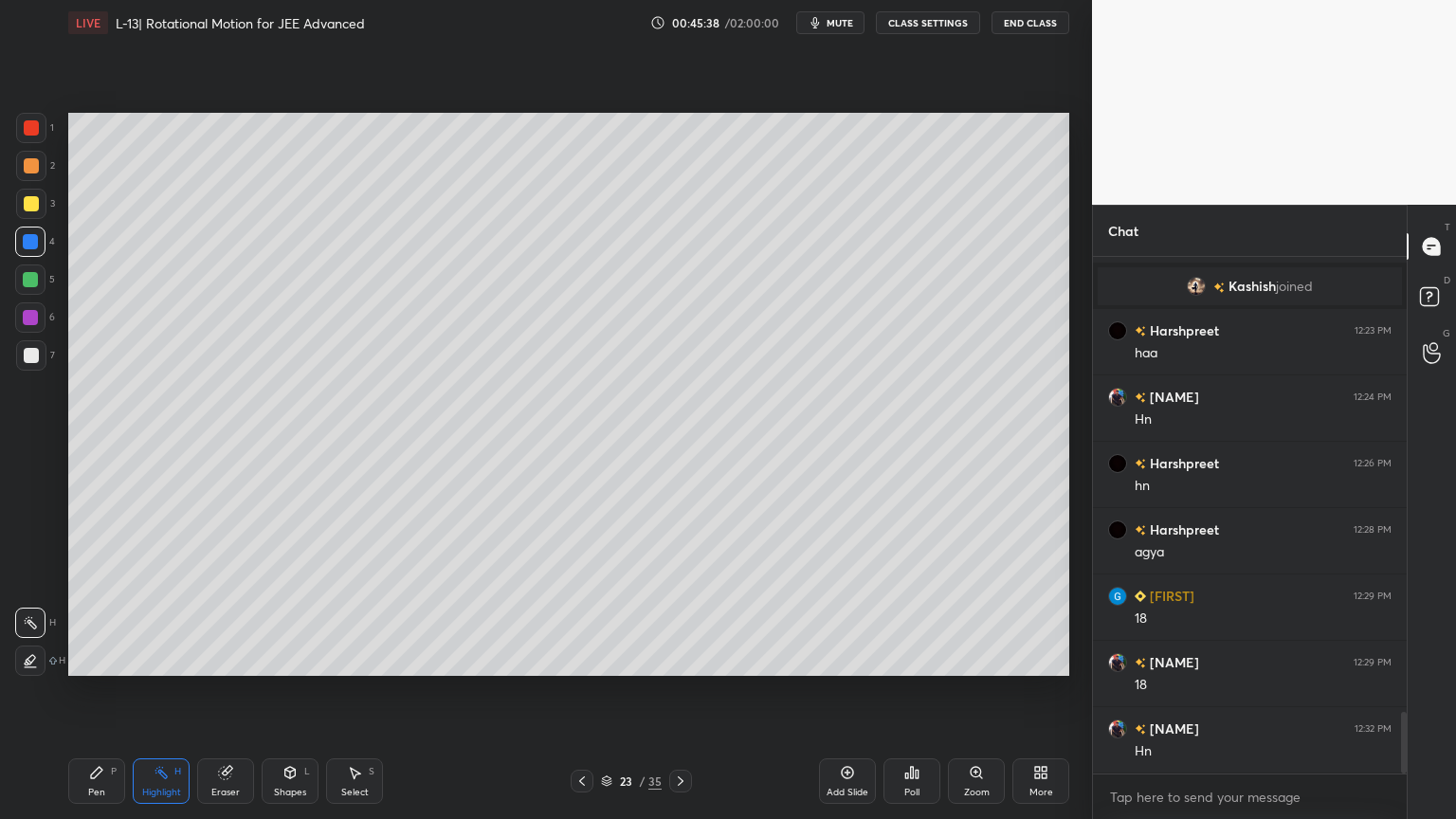 click on "Pen" at bounding box center [97, 792] 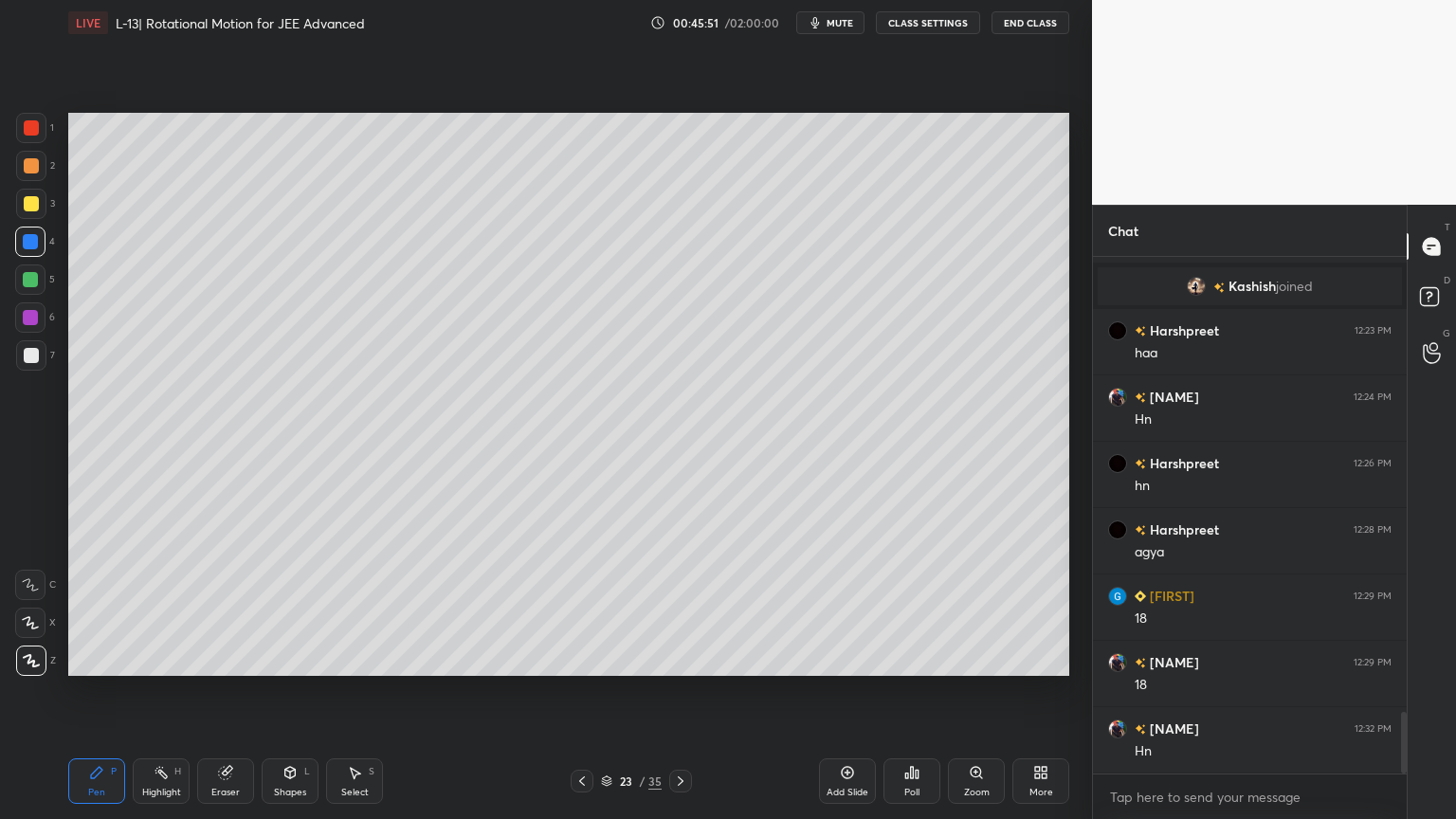 click on "H" at bounding box center (177, 772) 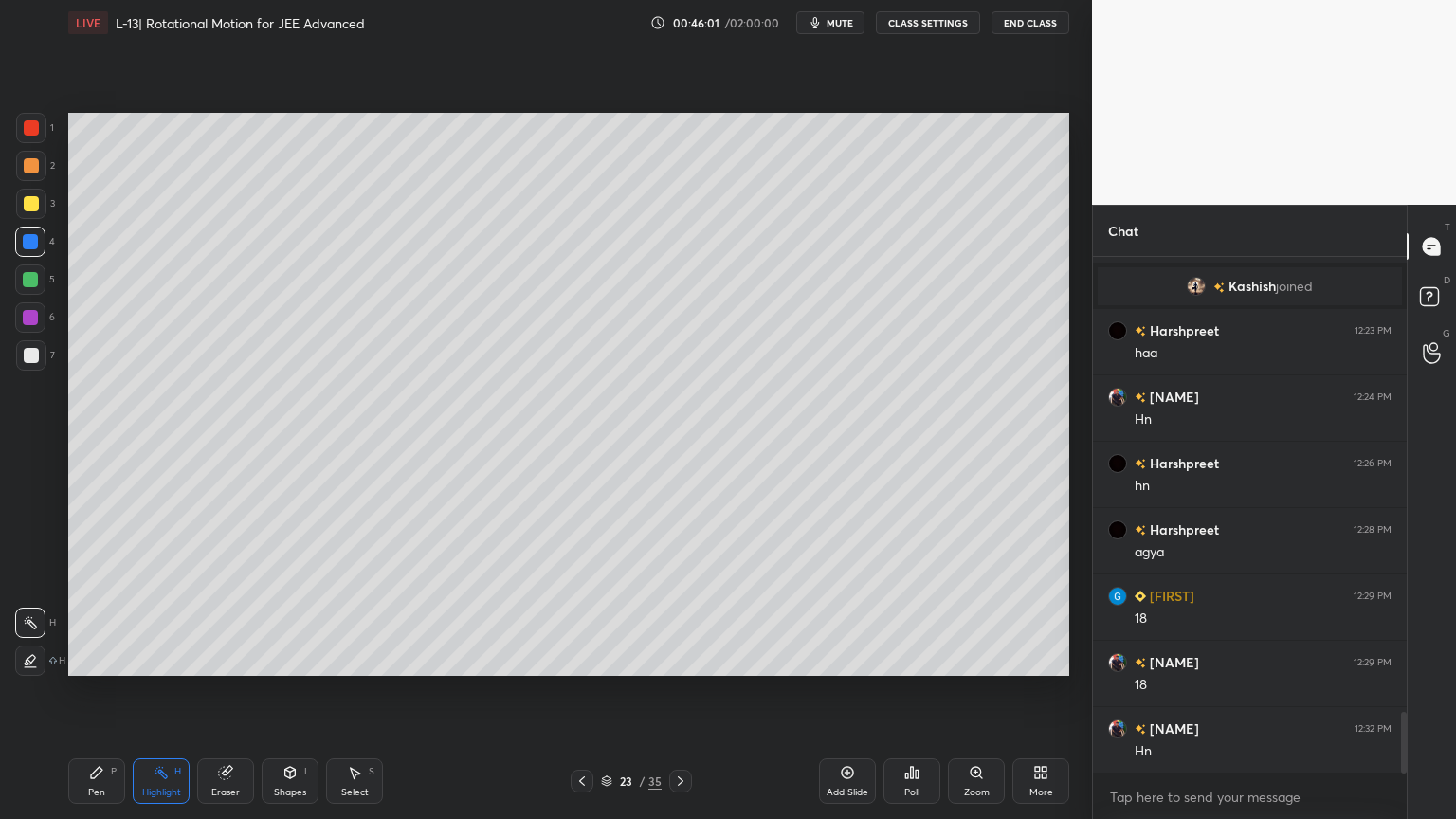 click on "6" at bounding box center [35, 318] 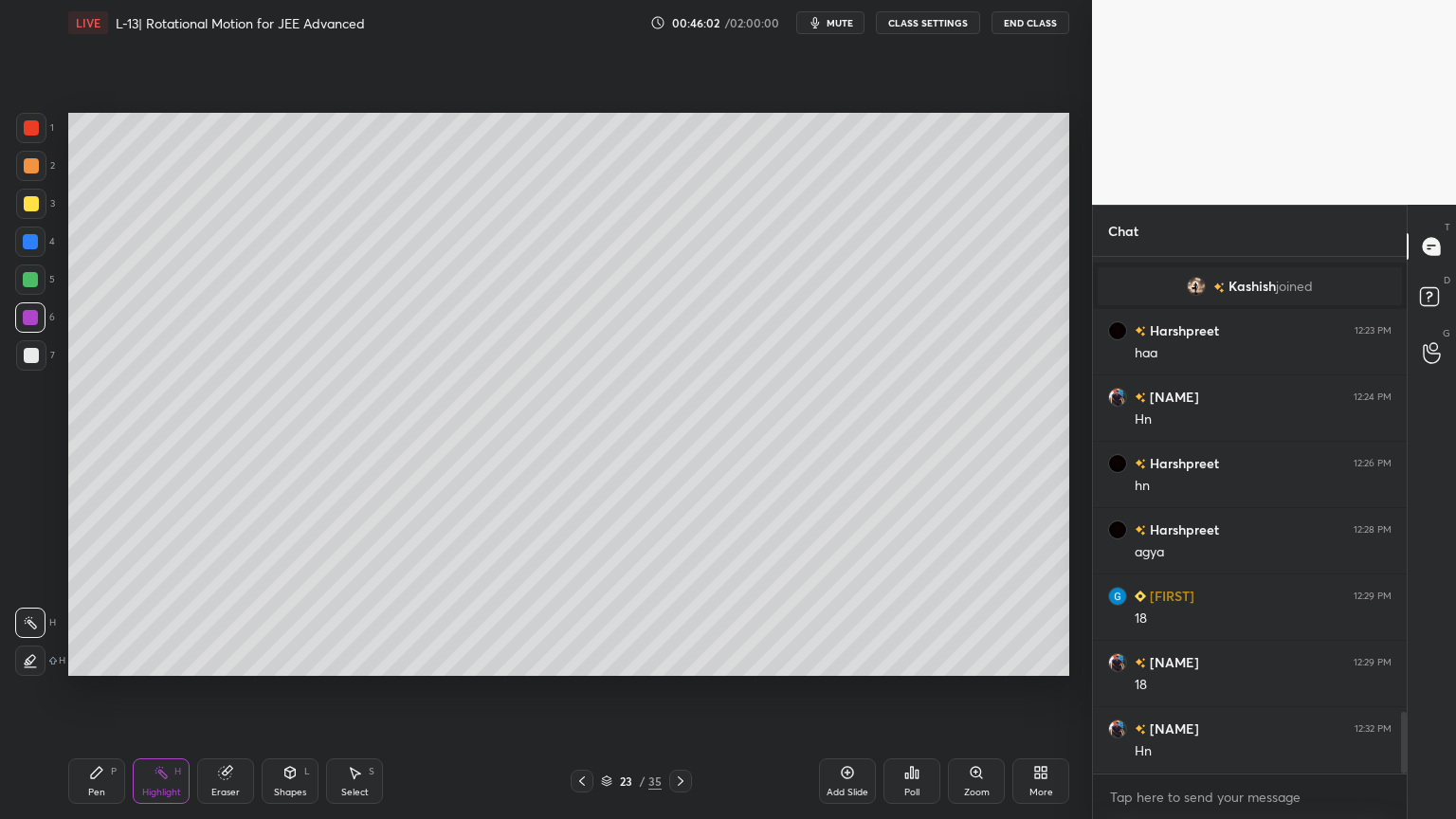click on "Pen P" at bounding box center (97, 781) 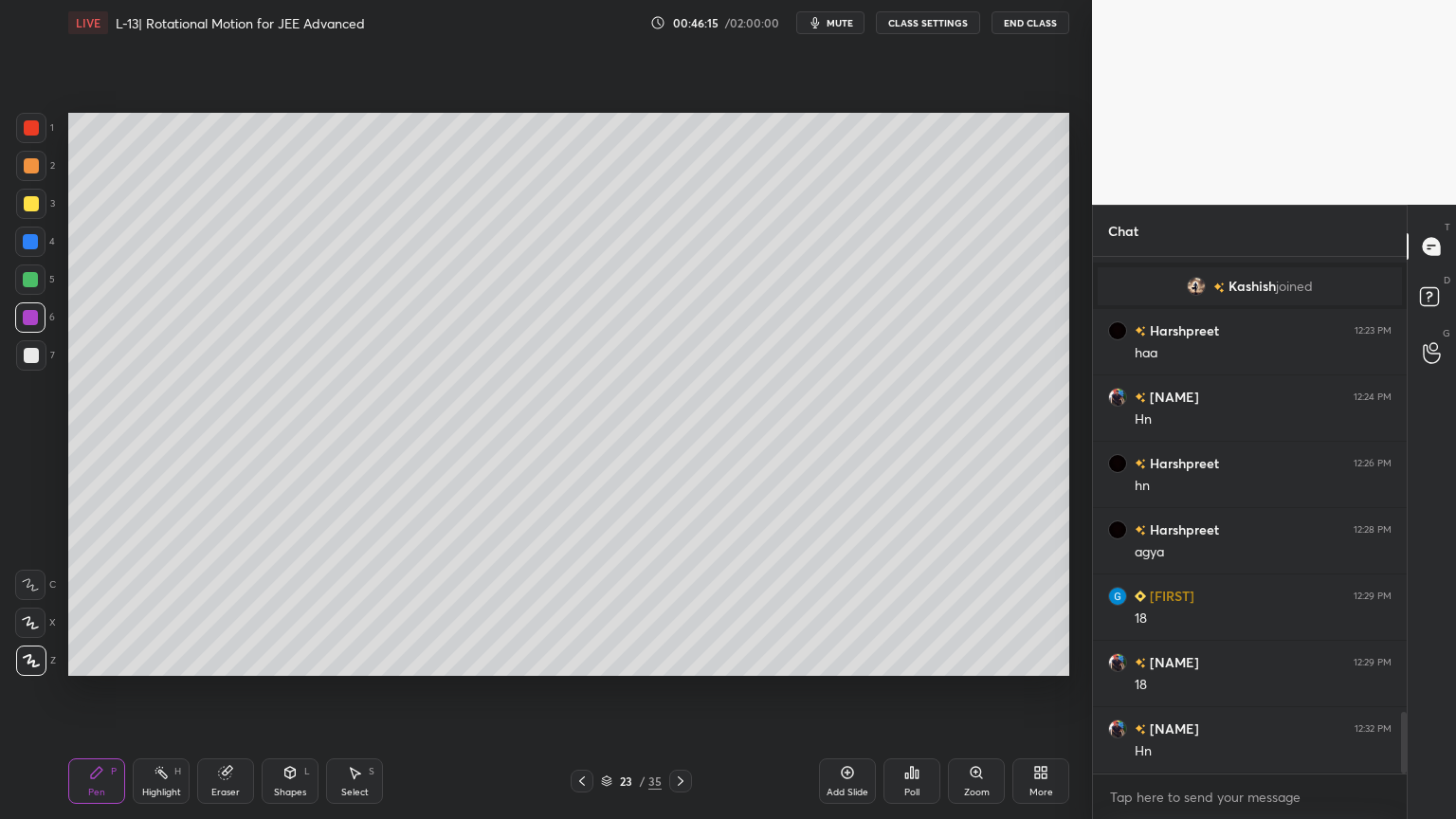 click at bounding box center (31, 204) 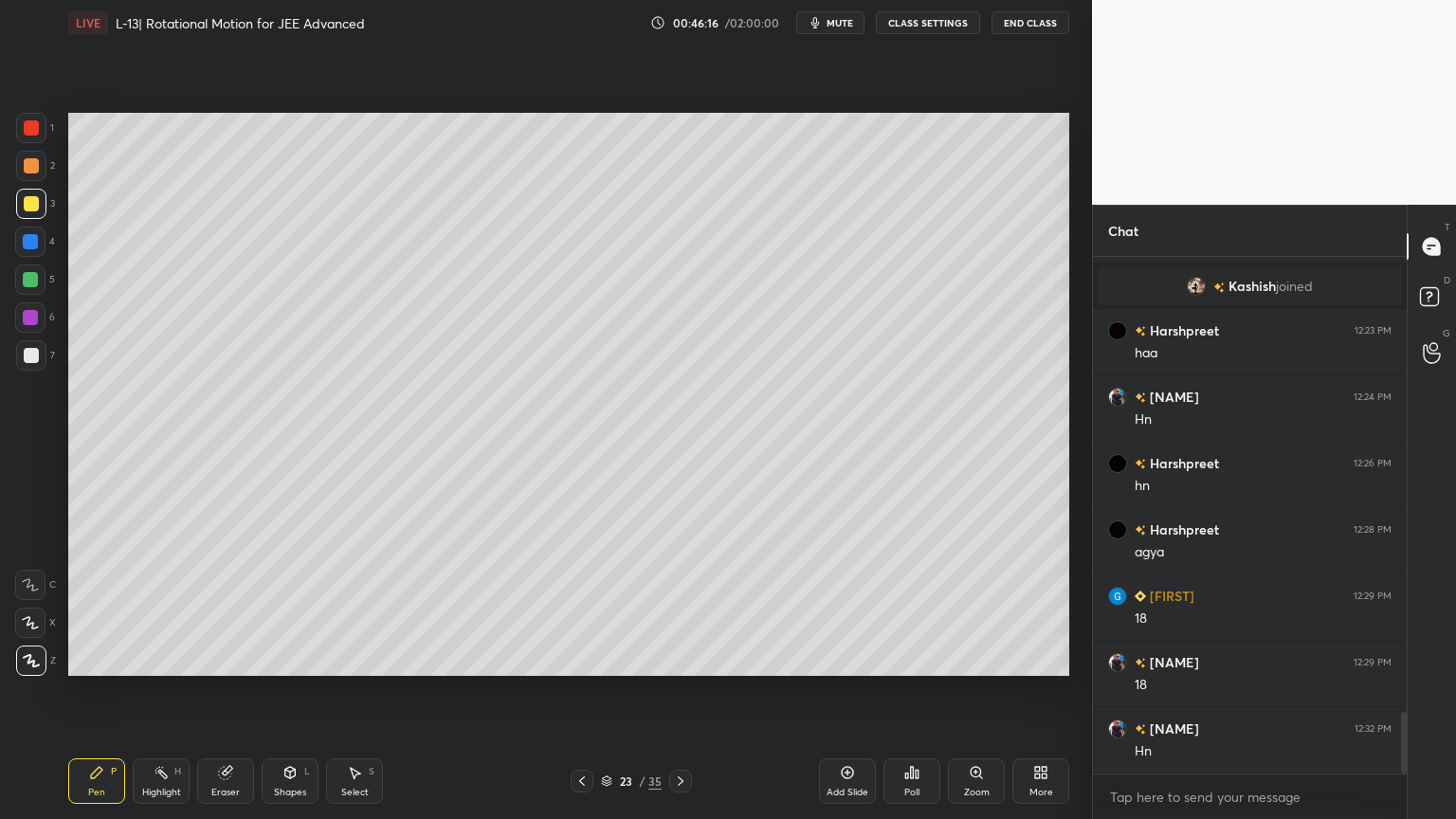 click 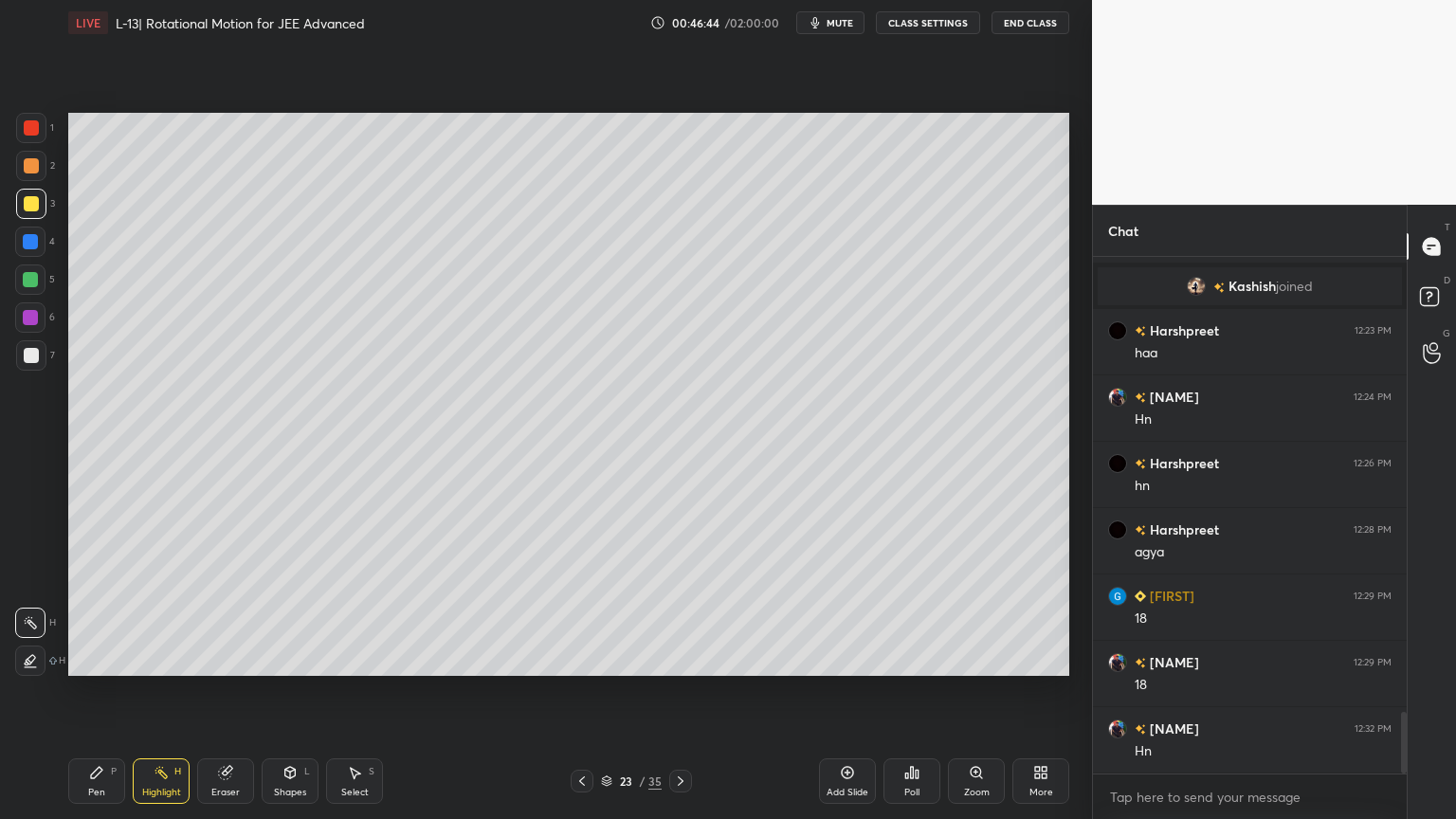 click 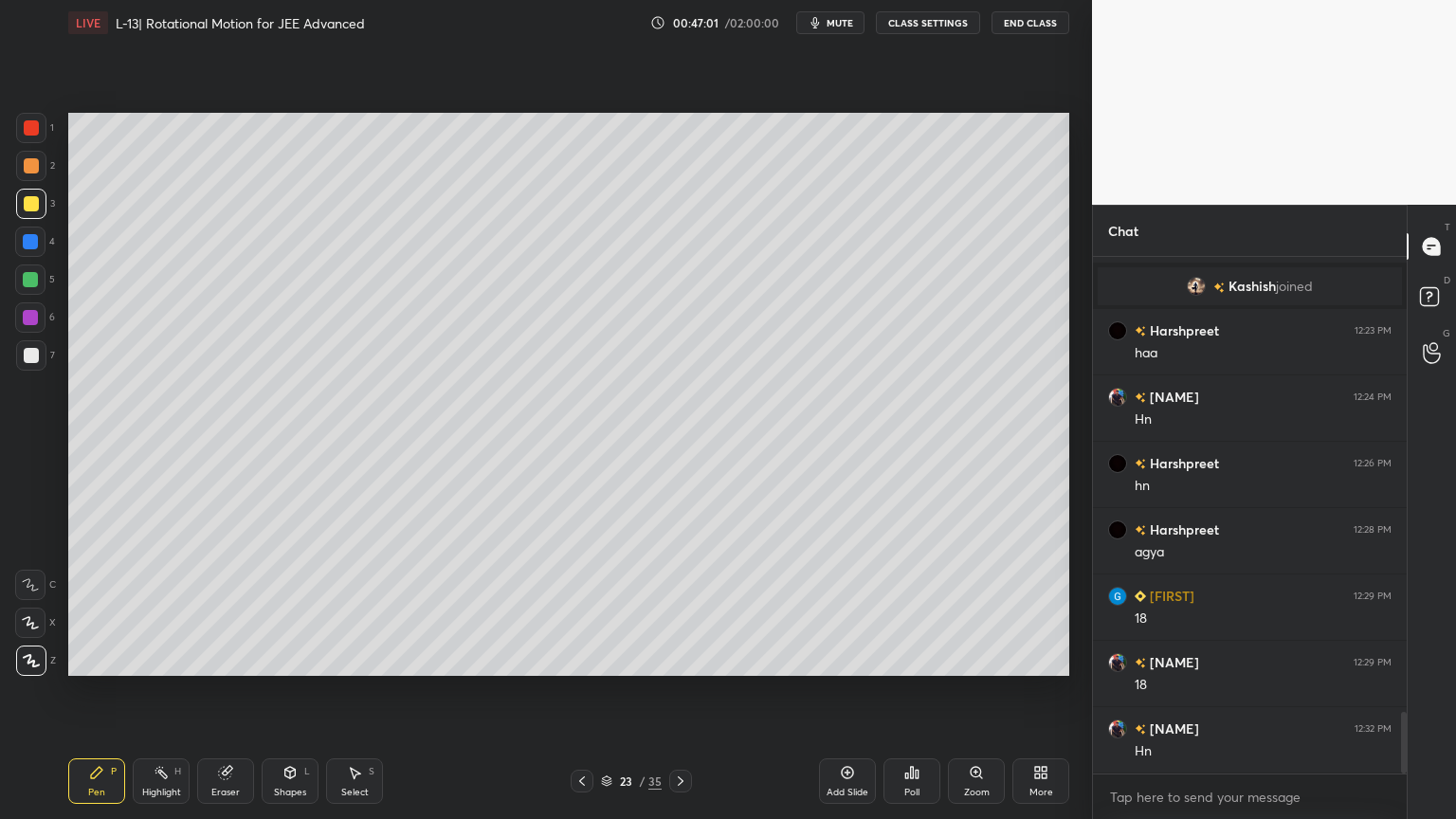 click on "Highlight H" at bounding box center (161, 781) 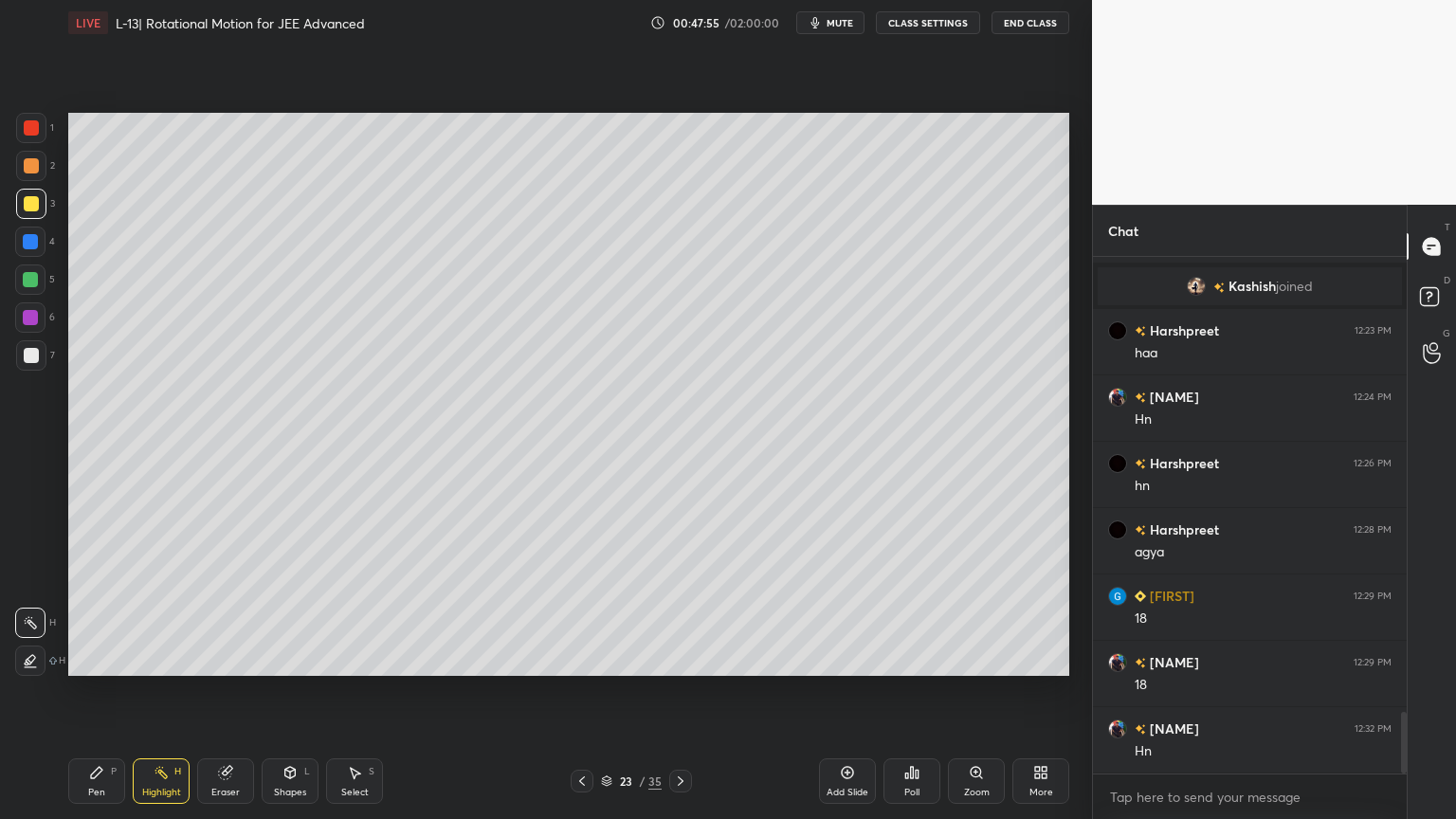 click on "1 2 3 4 5 6 7 C X Z C X Z E E Erase all   H H" at bounding box center [30, 394] 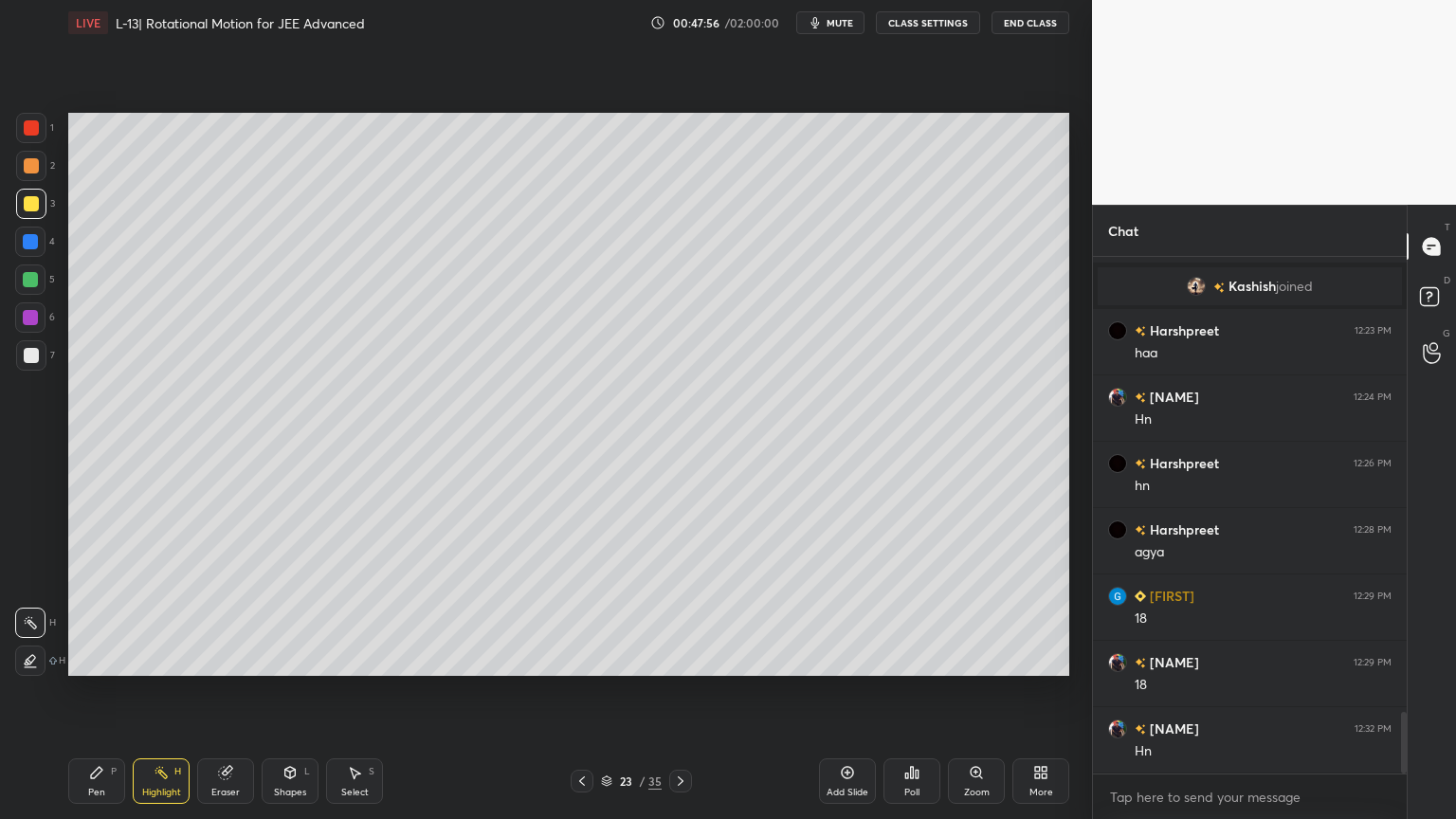 click at bounding box center [31, 128] 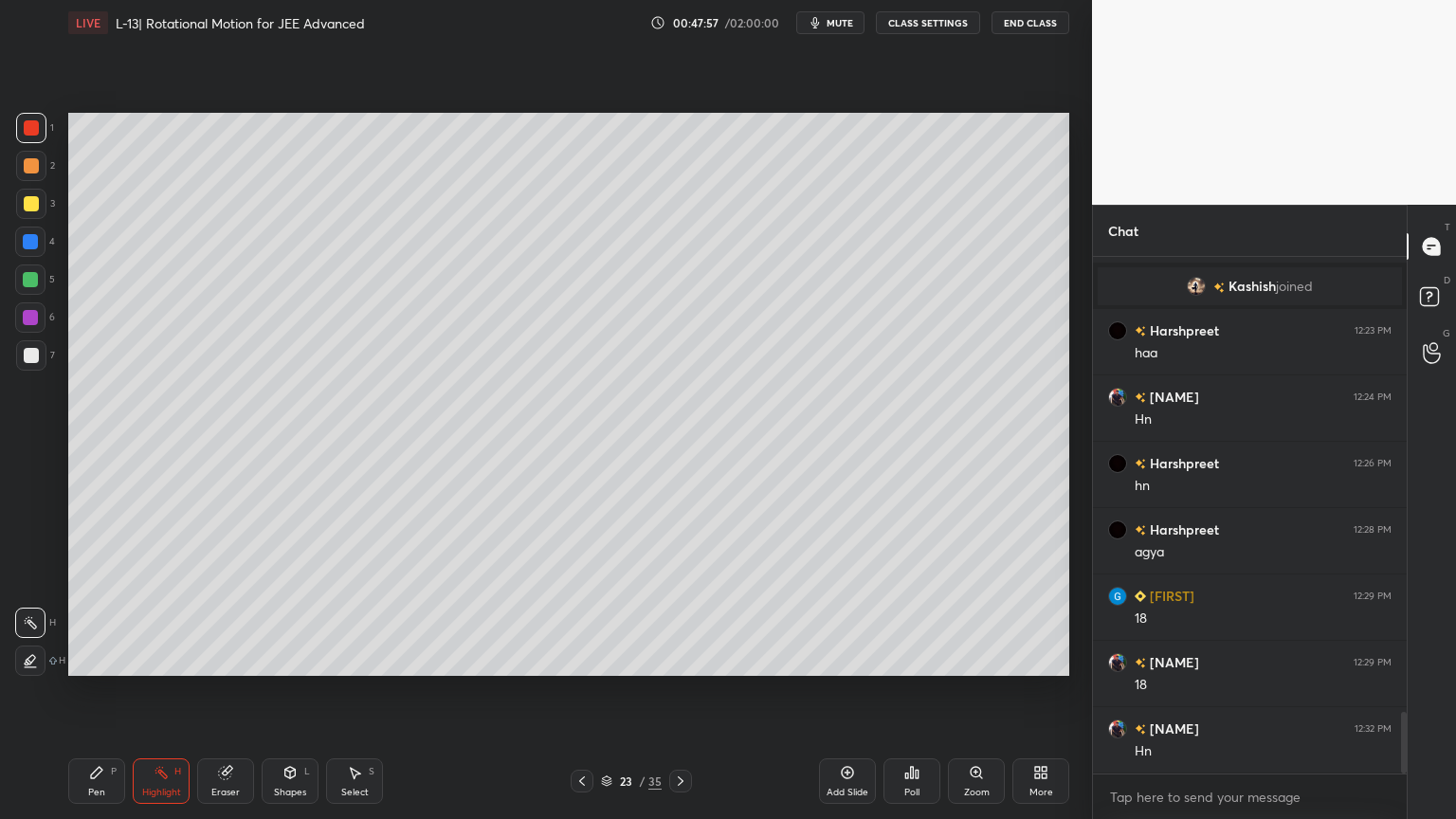 click on "Pen P" at bounding box center (97, 781) 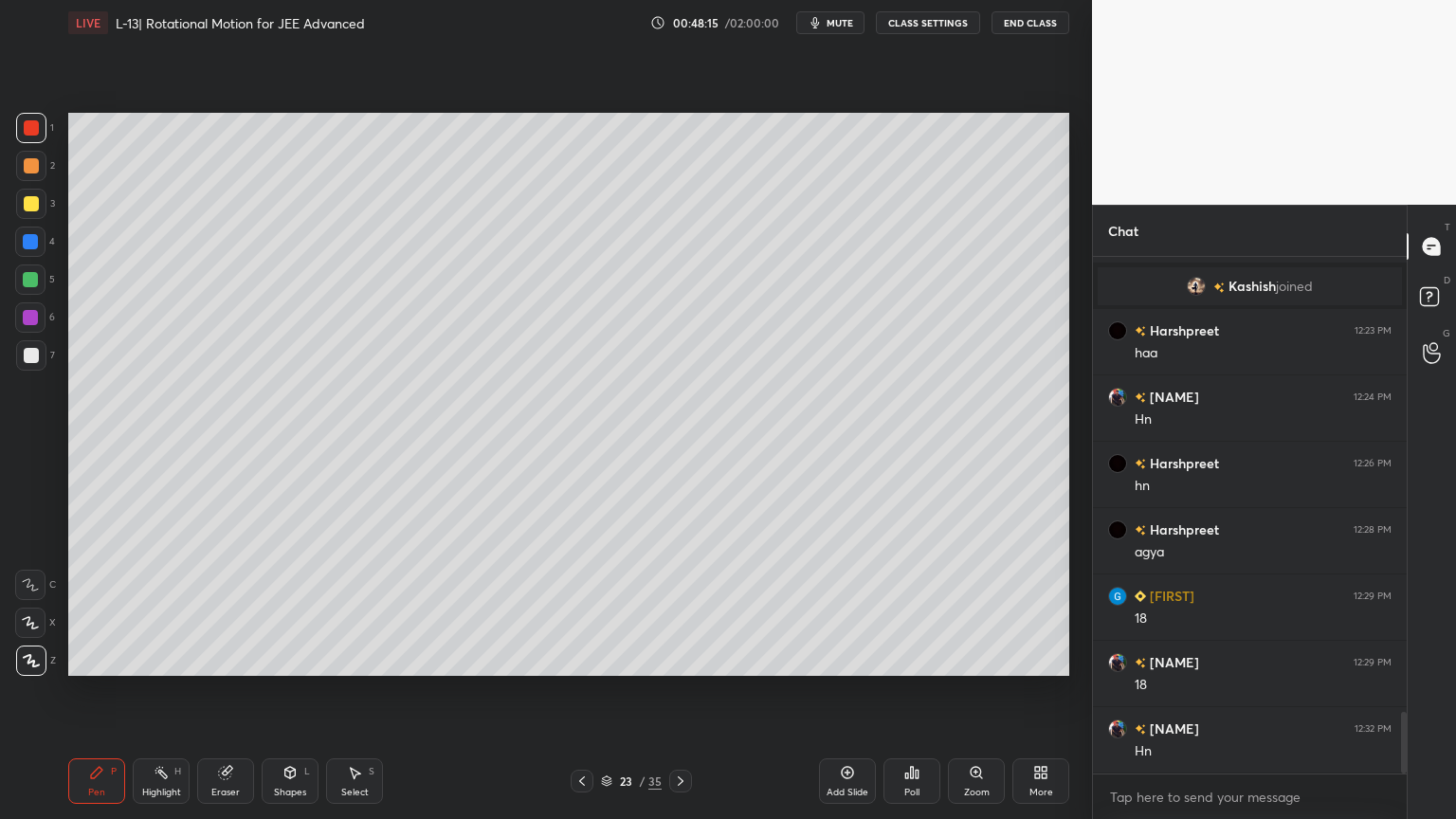click 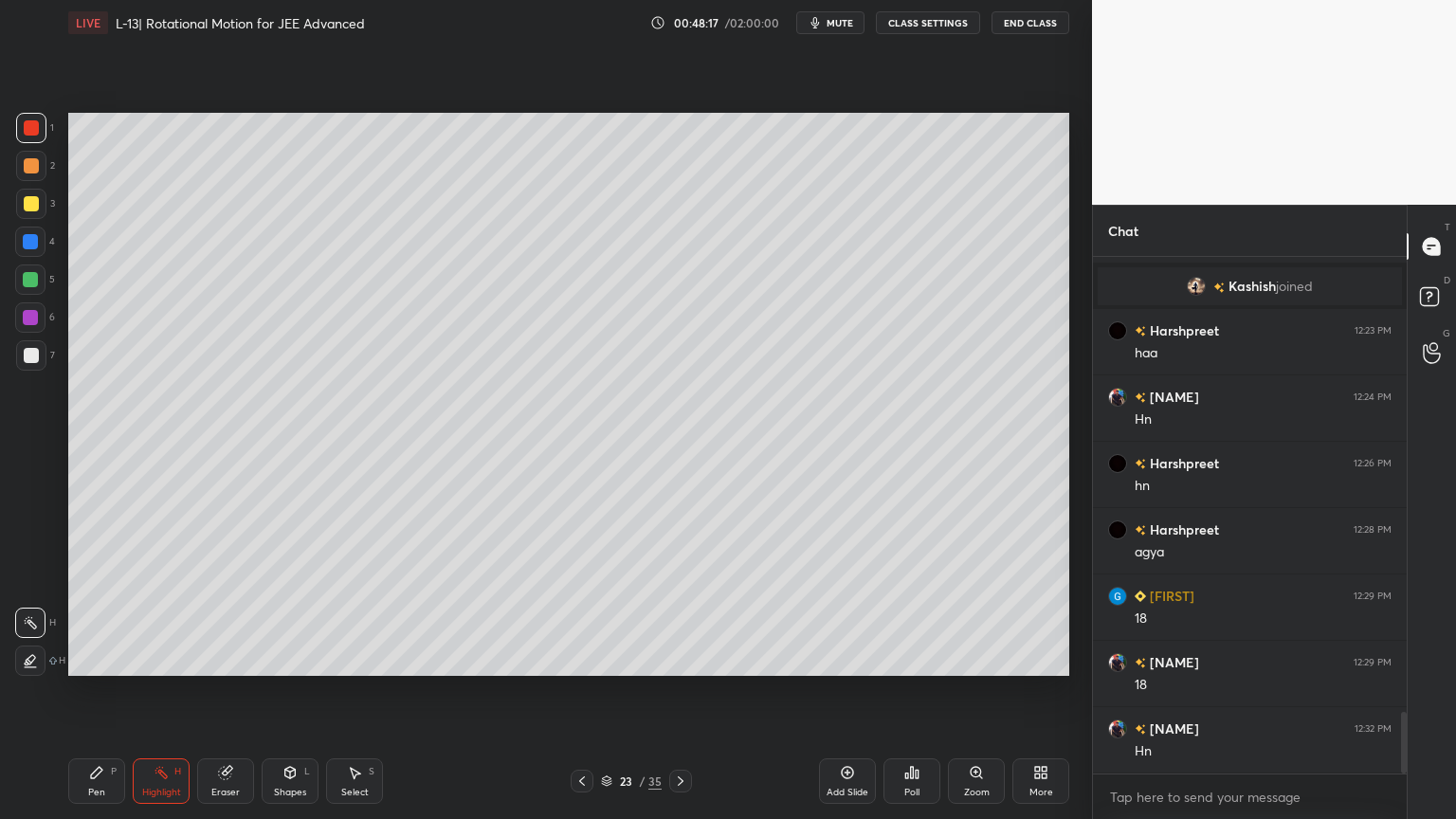click on "Pen P" at bounding box center (97, 781) 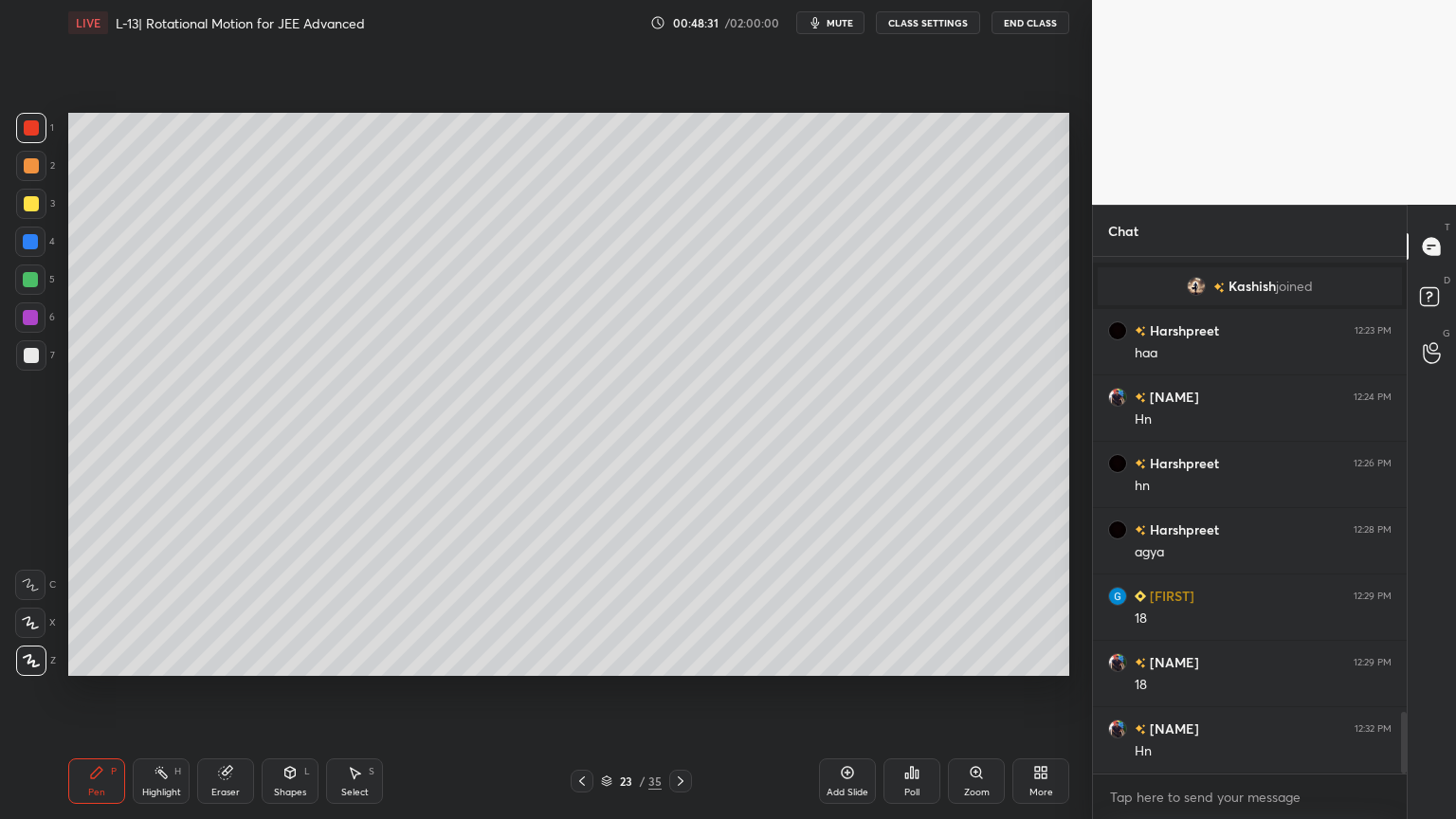 click at bounding box center [582, 781] 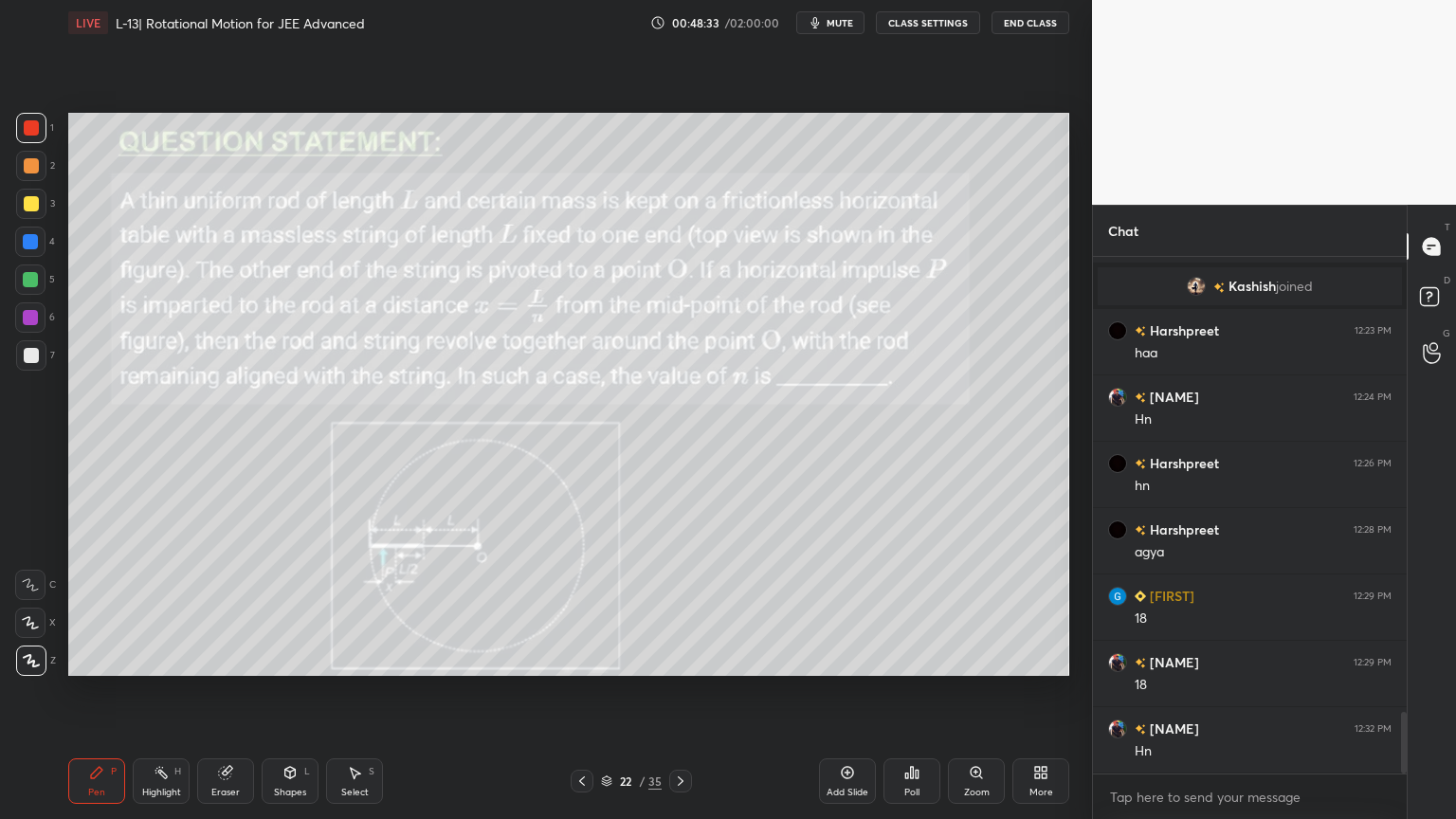 click 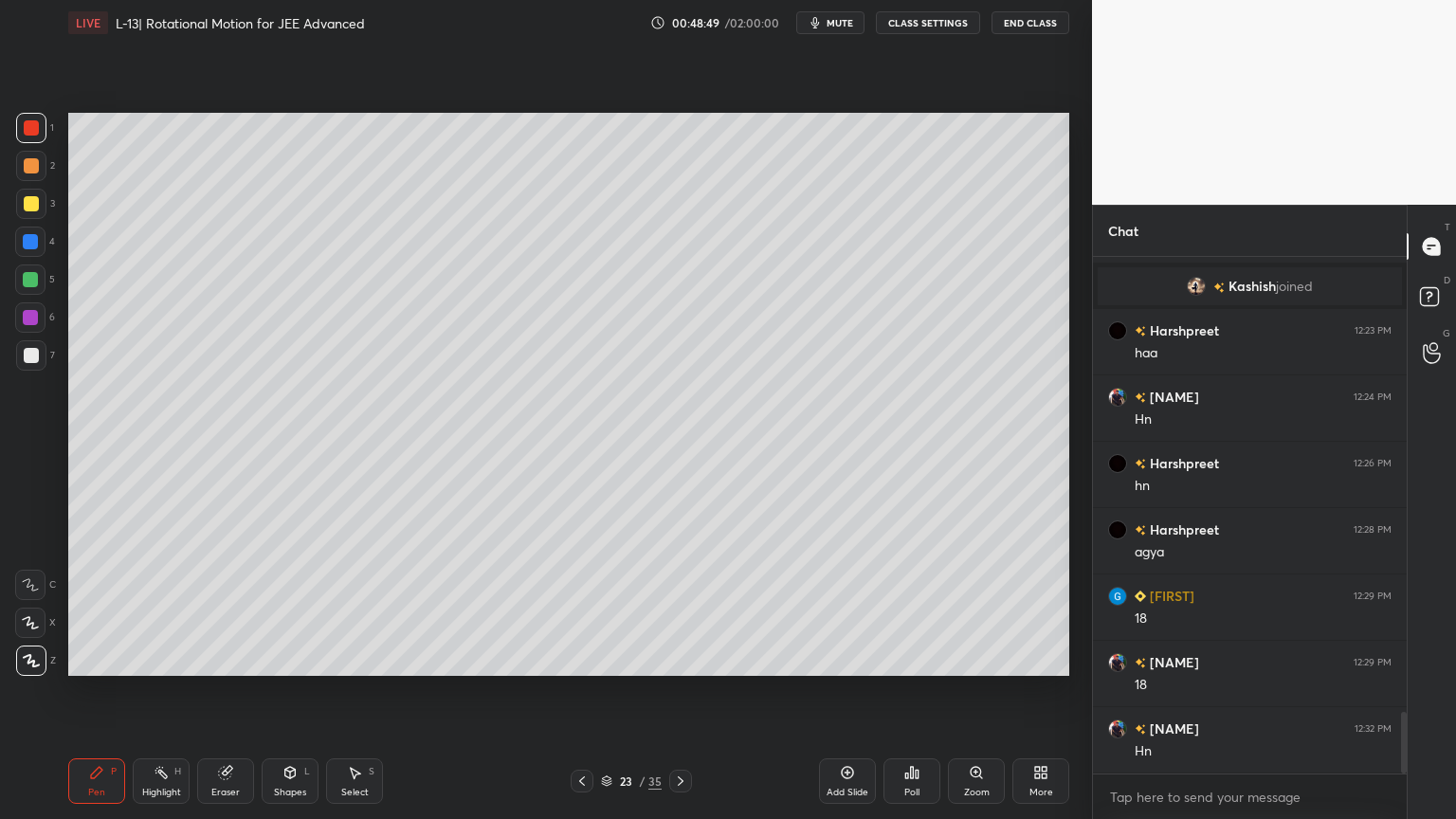 click at bounding box center [31, 204] 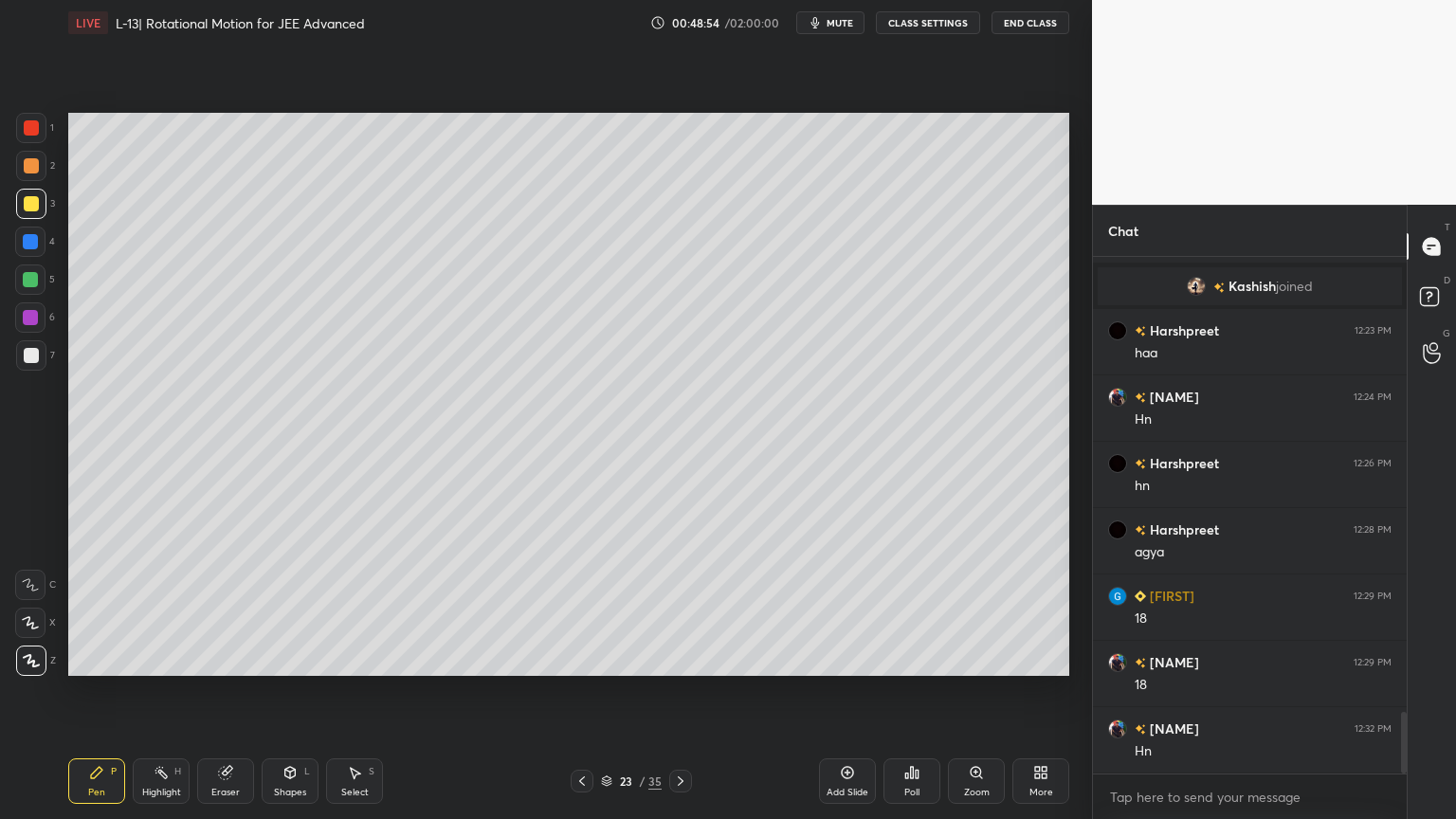 click at bounding box center (30, 242) 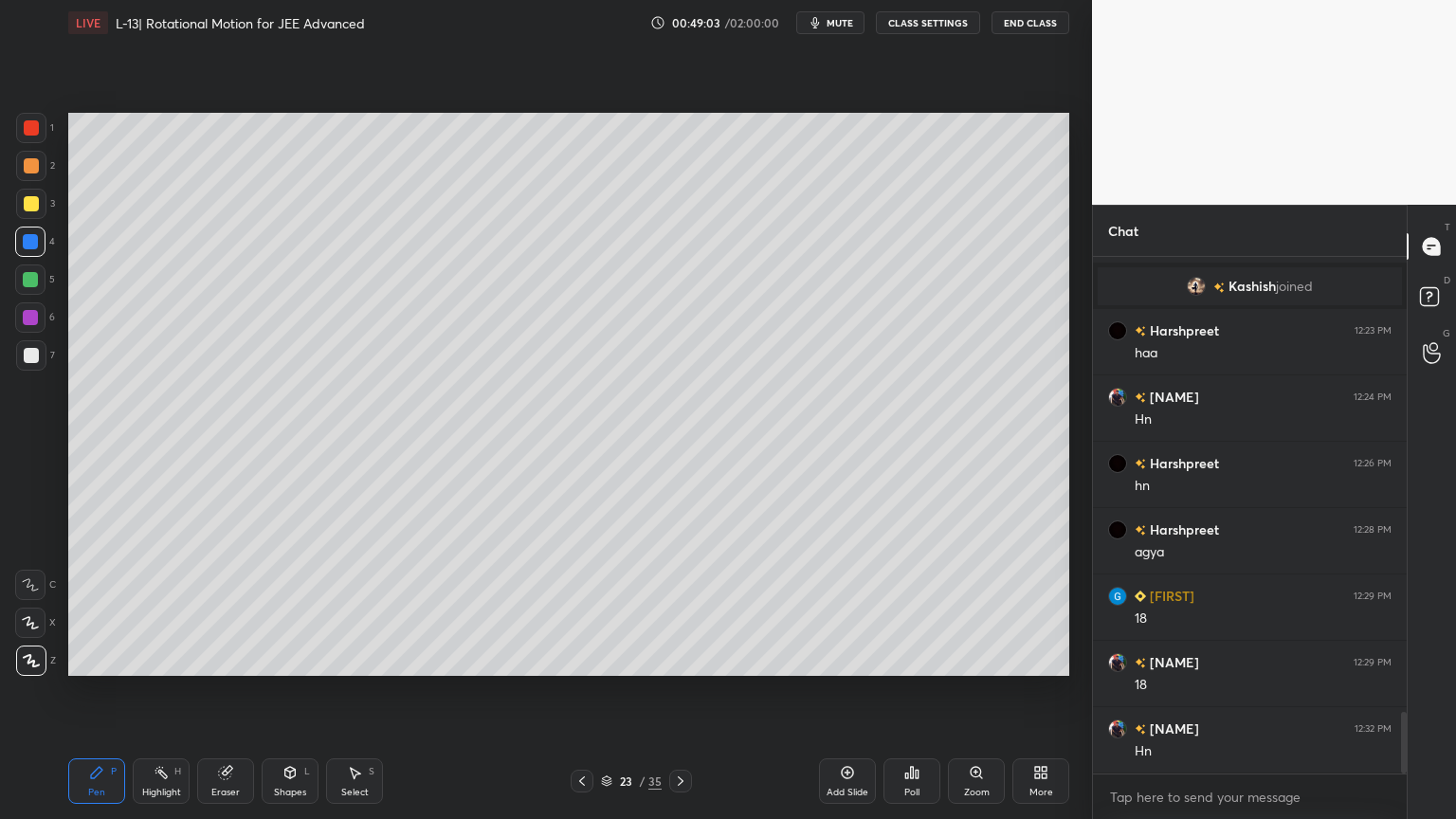 click on "Highlight" at bounding box center [161, 792] 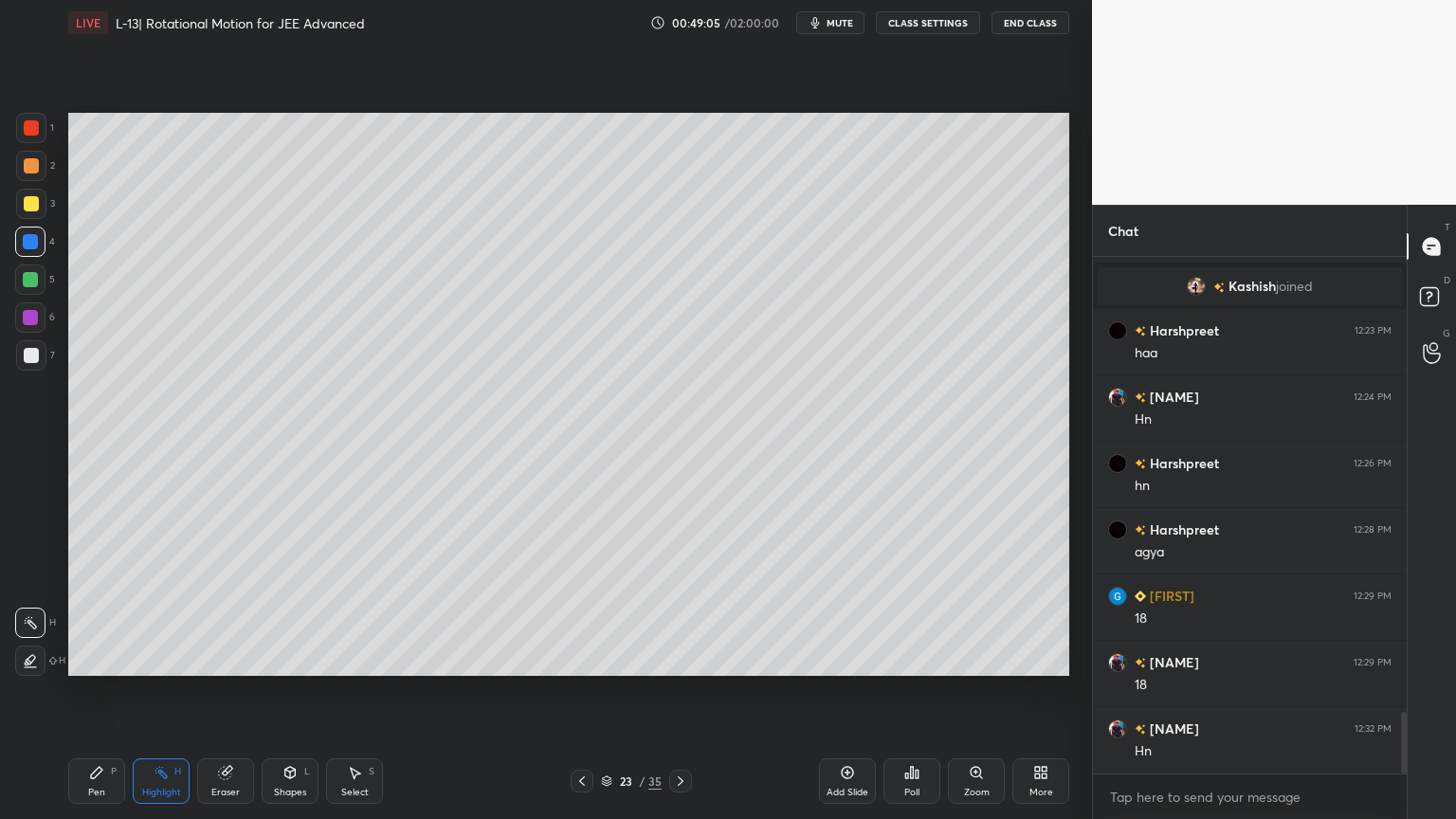click on "Pen P" at bounding box center [97, 781] 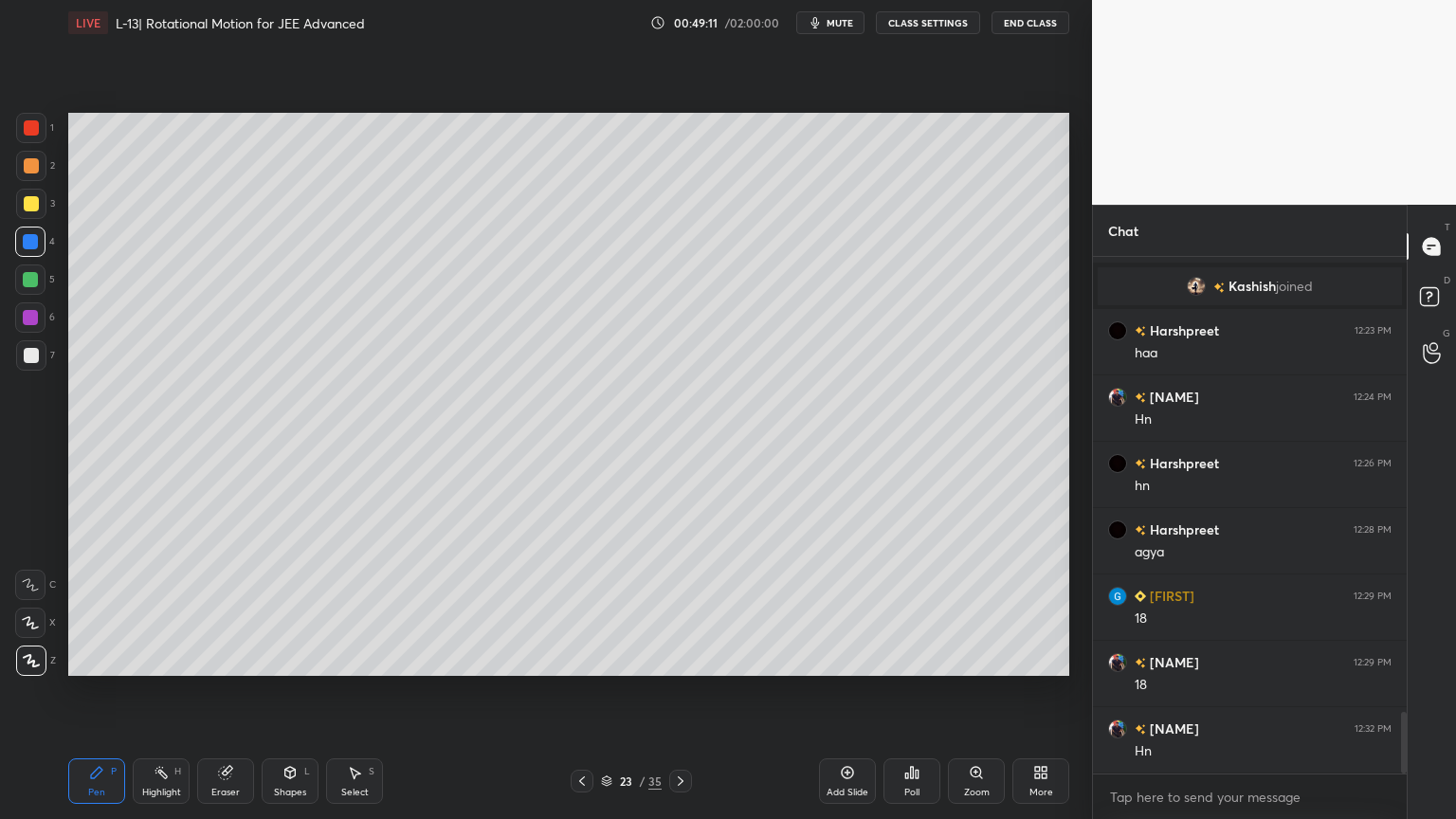 click at bounding box center (31, 204) 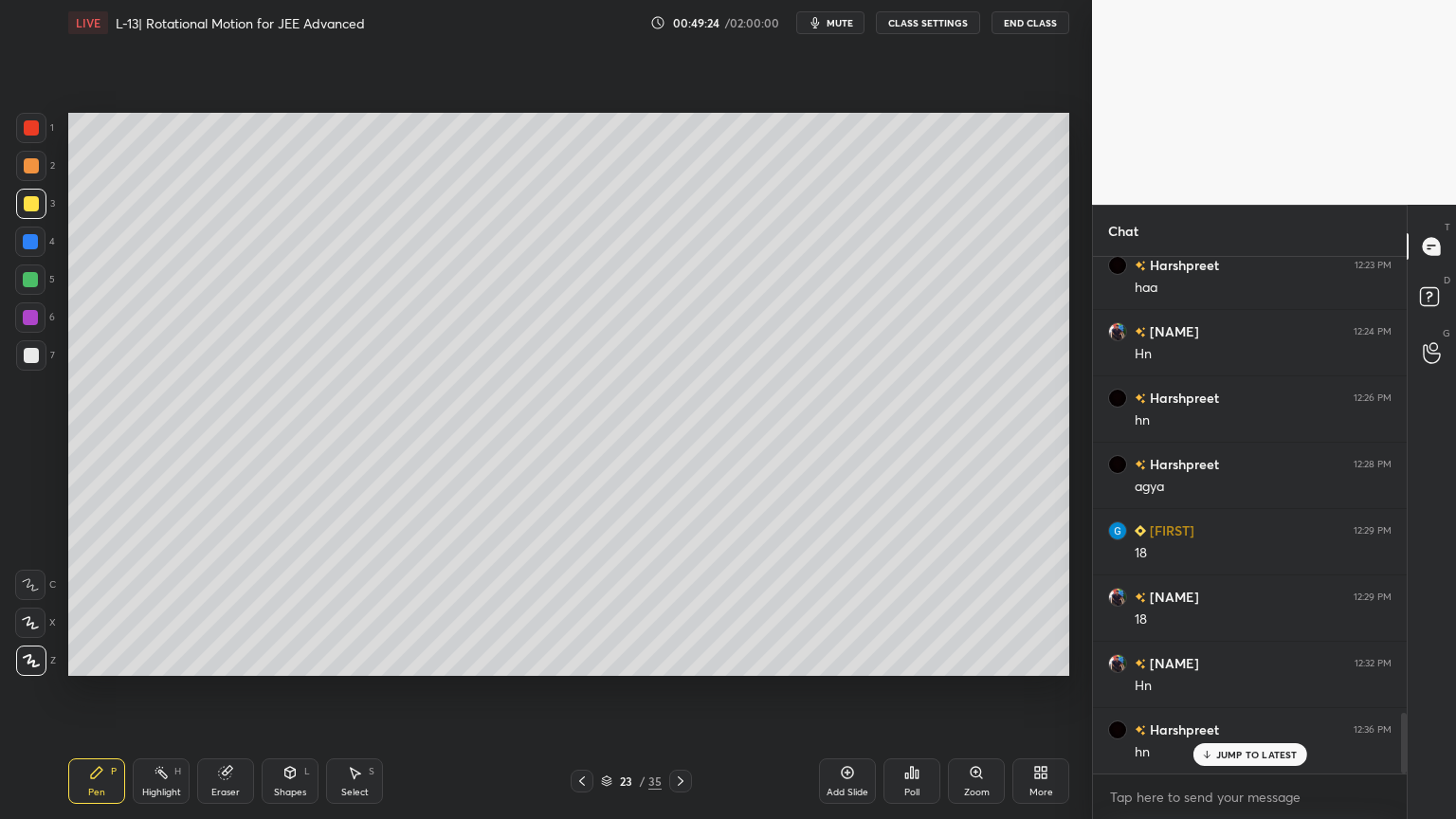 scroll, scrollTop: 3965, scrollLeft: 0, axis: vertical 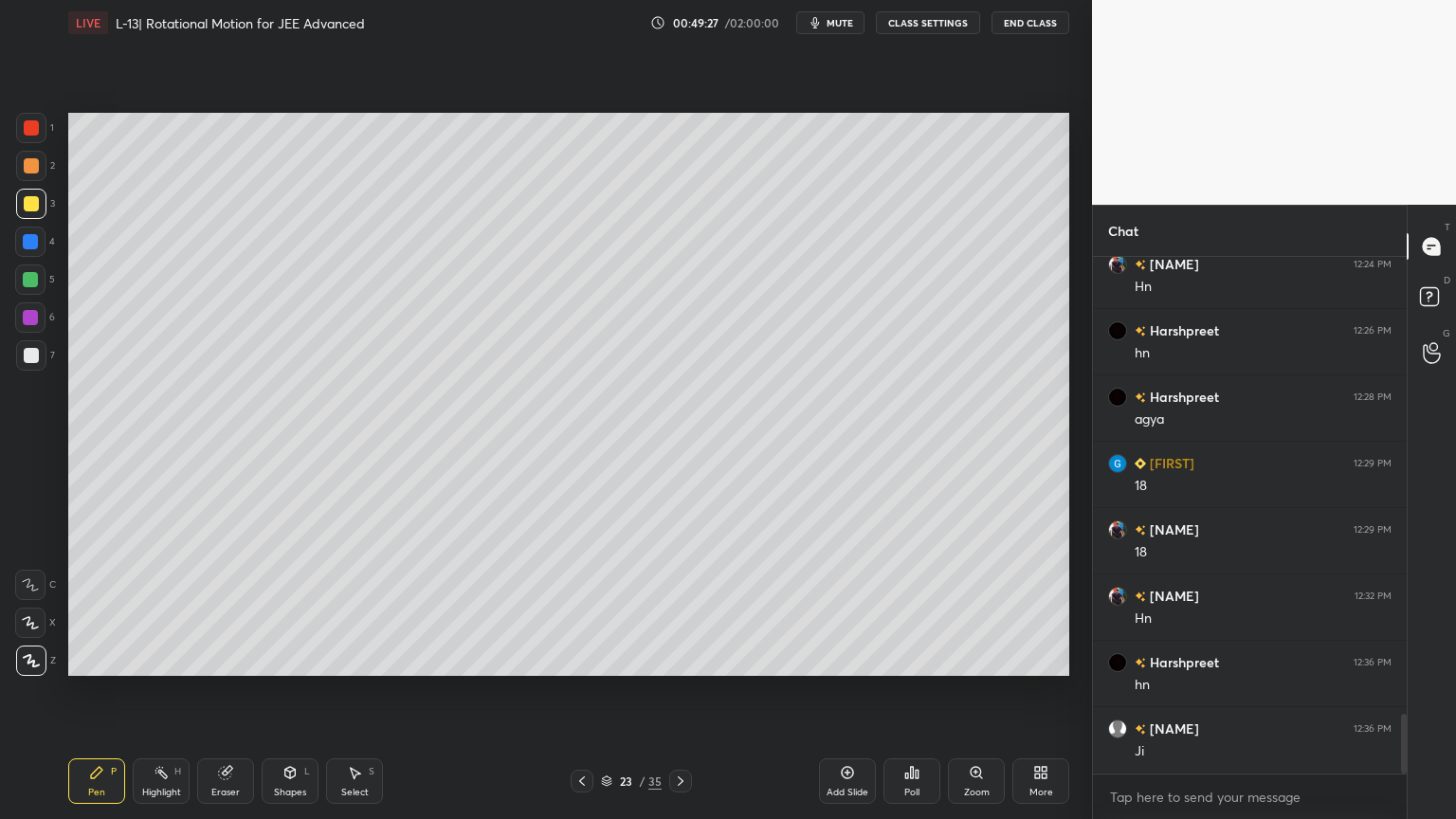 click on "Highlight H" at bounding box center (161, 781) 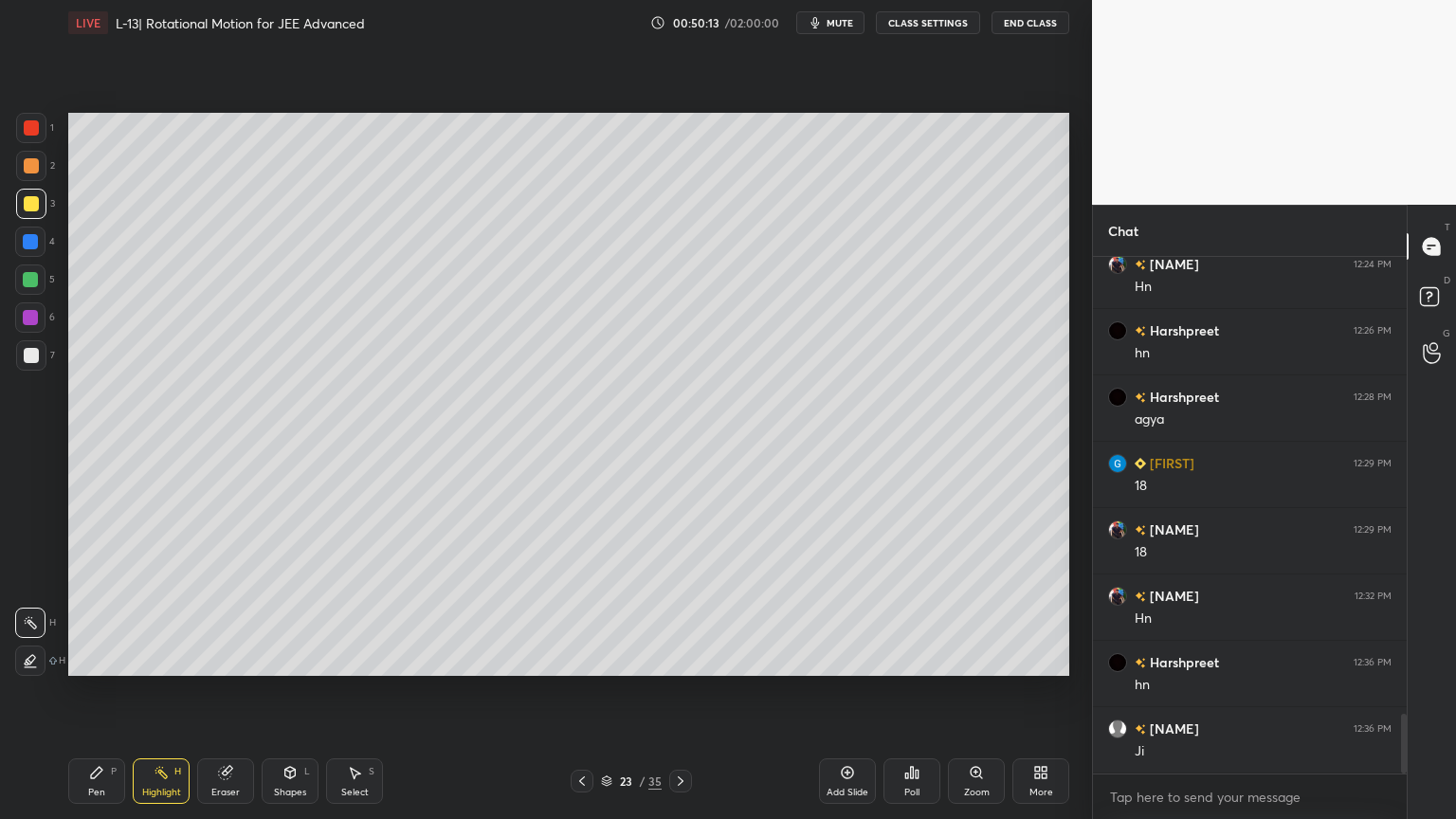 click at bounding box center [31, 166] 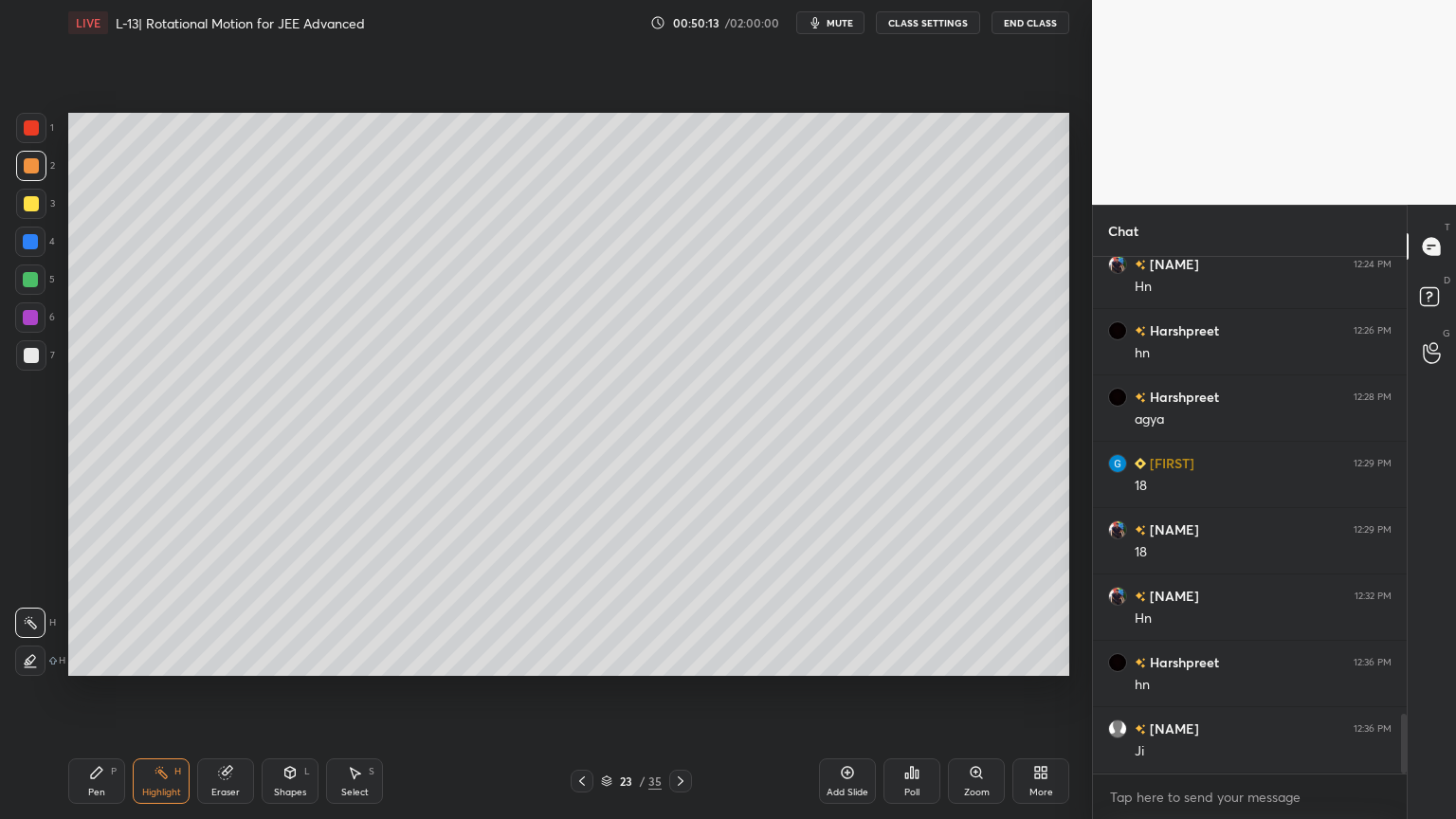 click at bounding box center [31, 128] 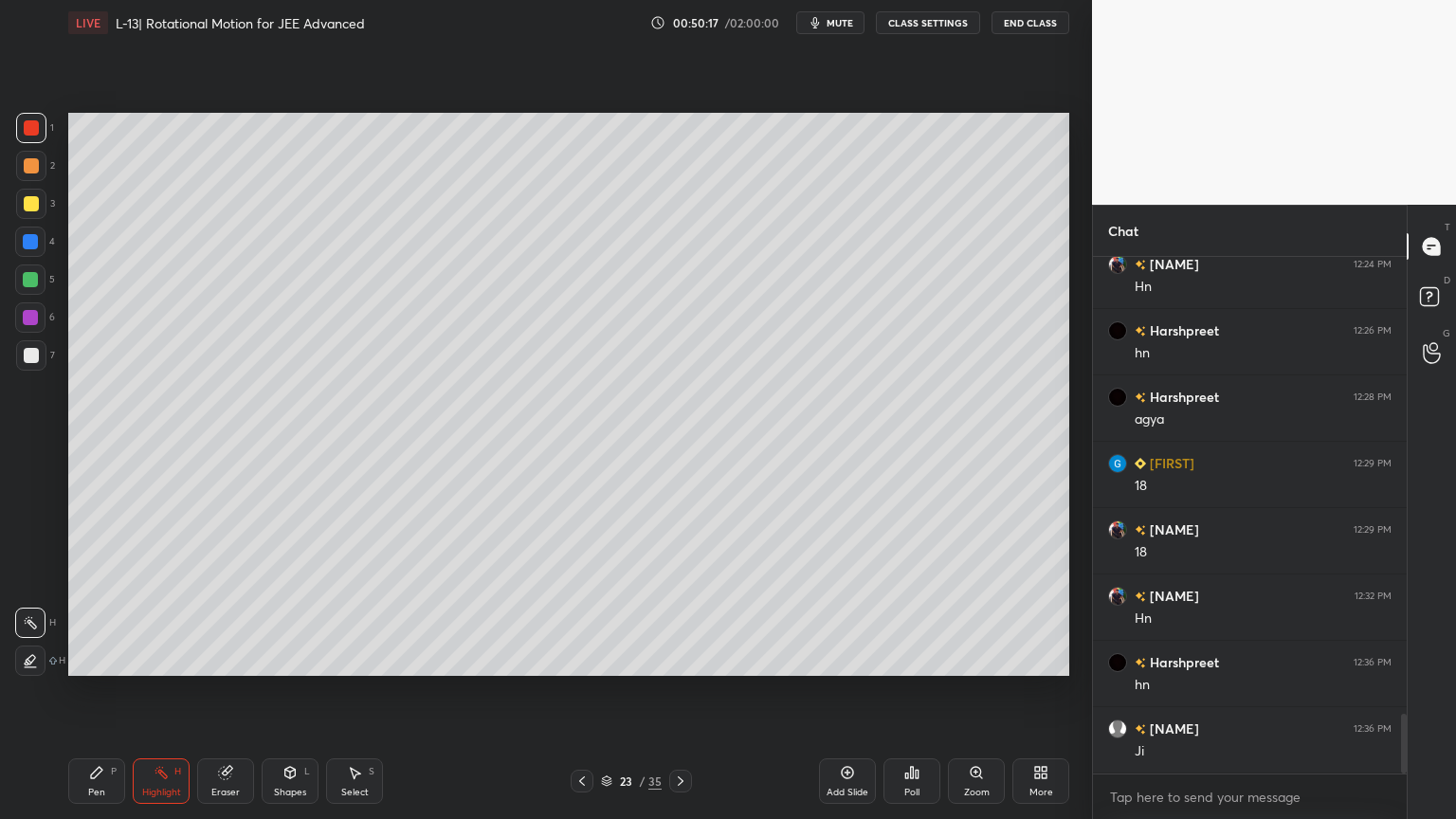 click on "Pen P" at bounding box center (97, 781) 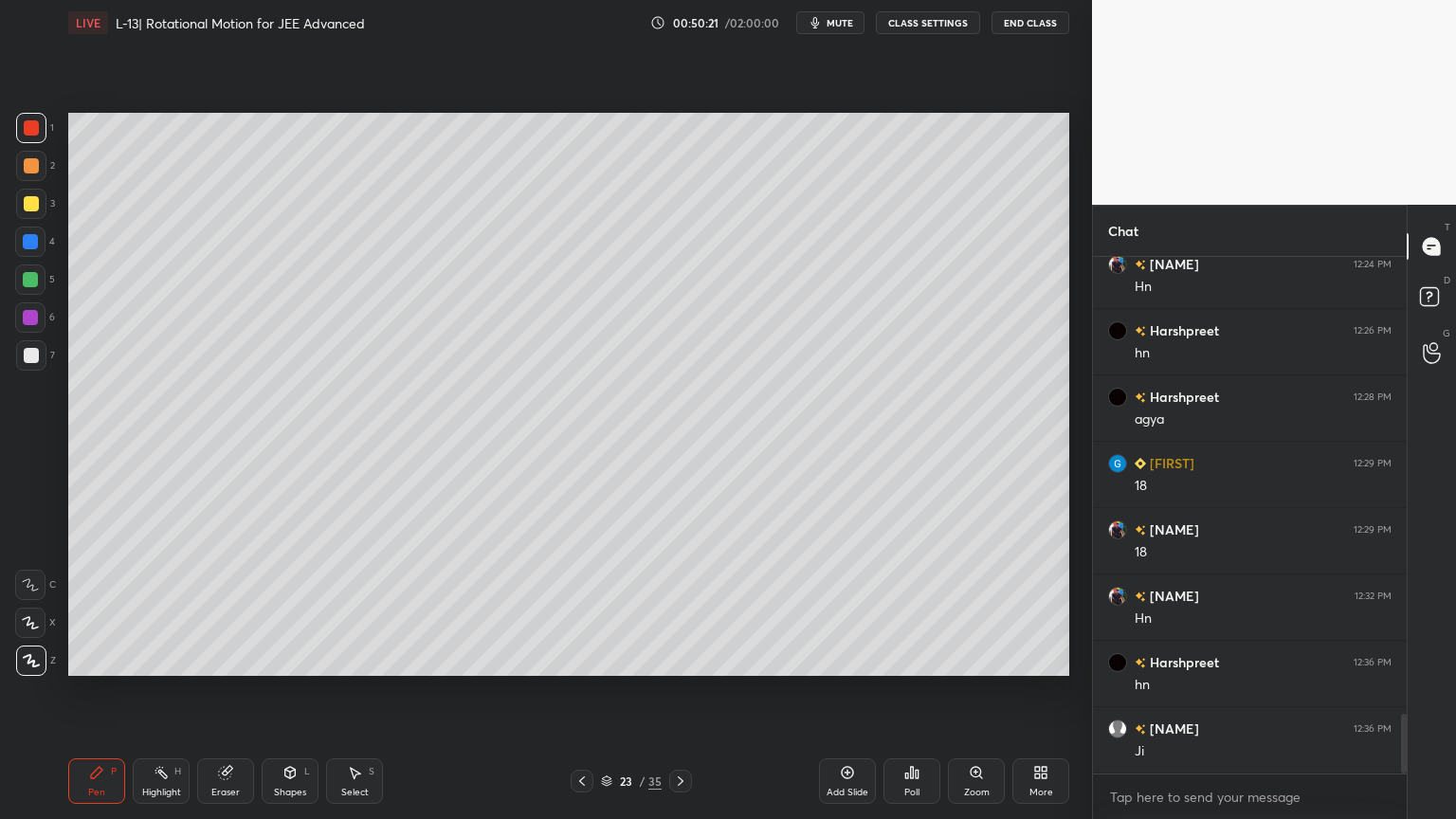 click at bounding box center [31, 204] 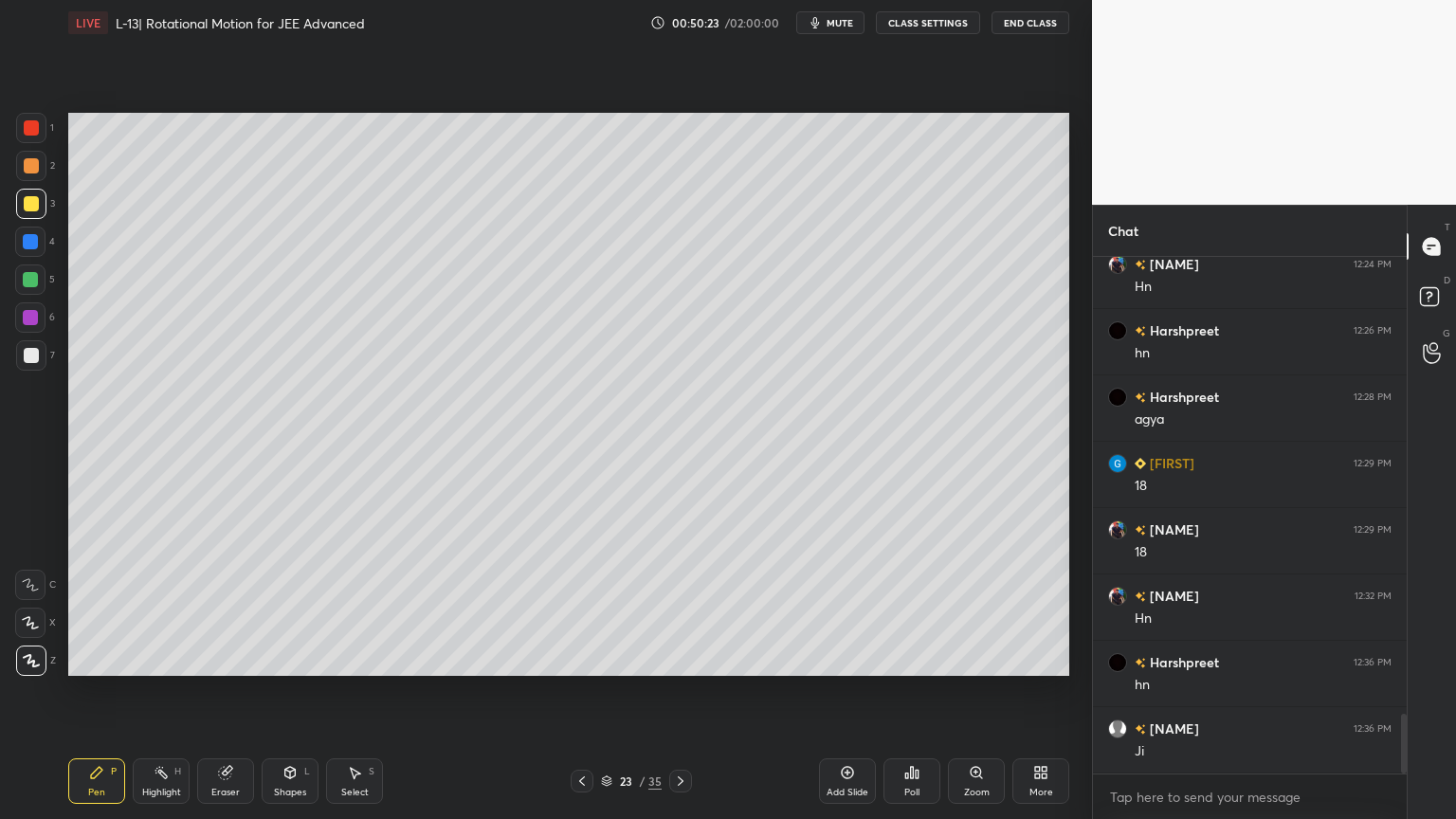 click 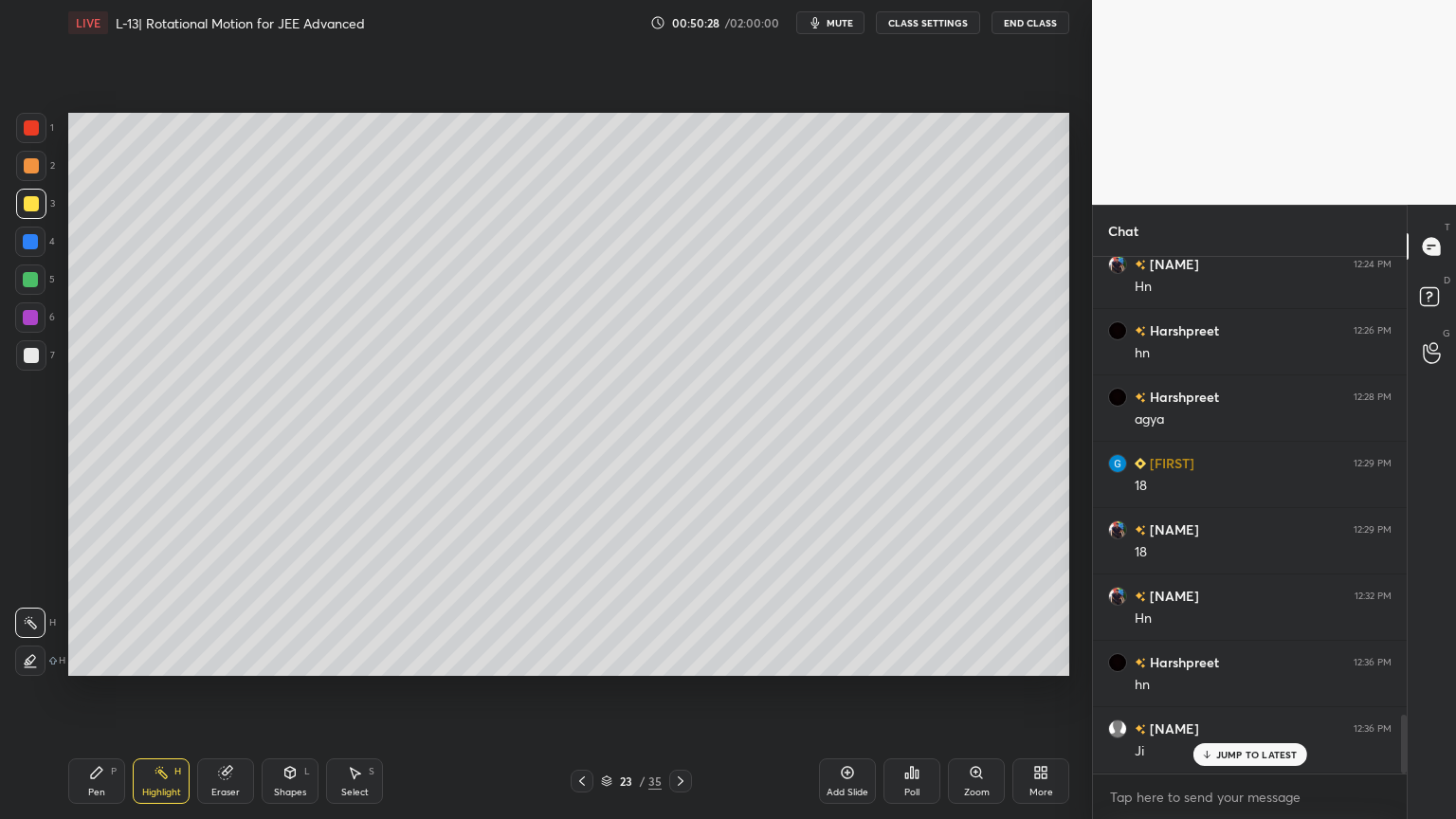 scroll, scrollTop: 4031, scrollLeft: 0, axis: vertical 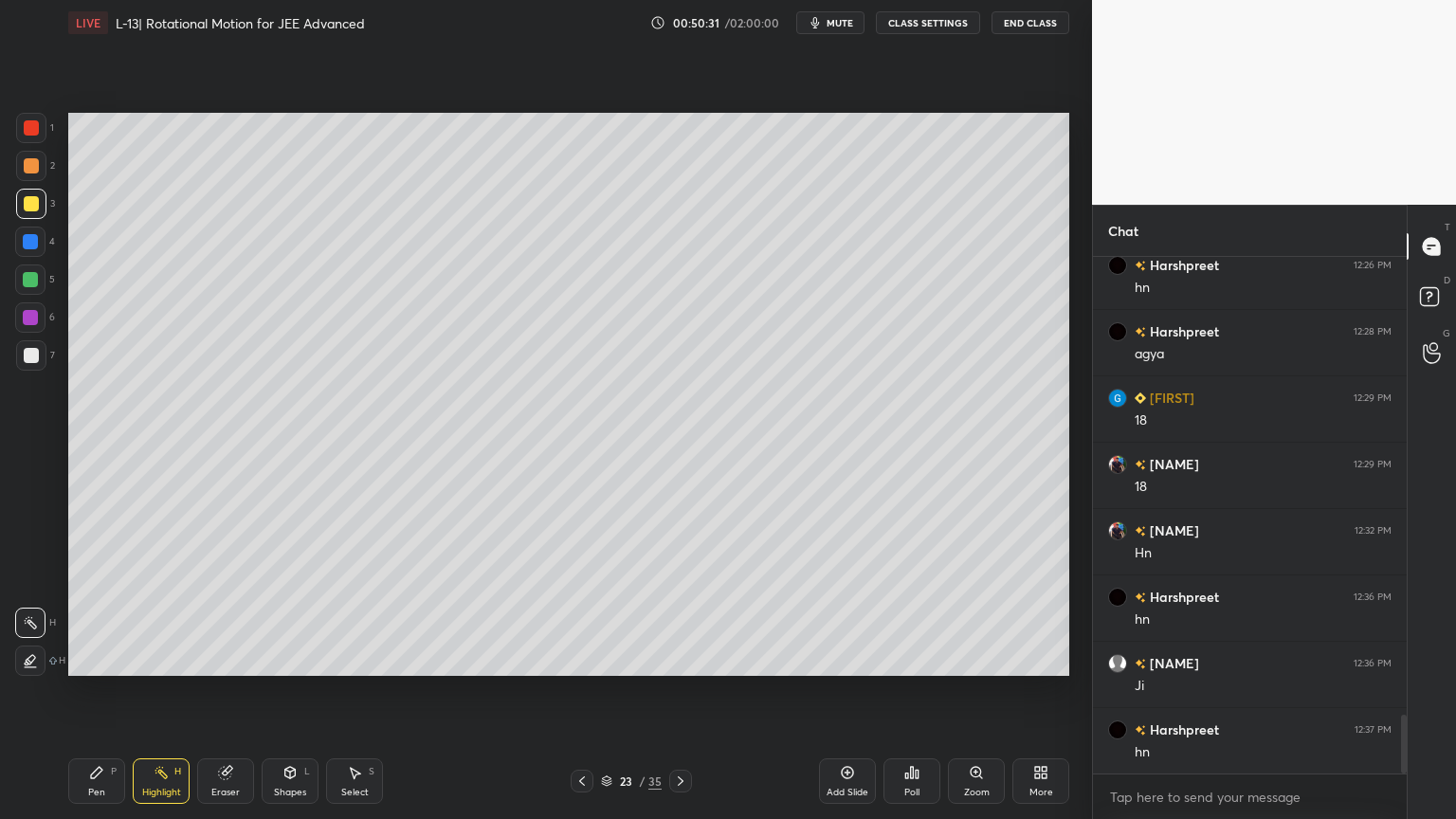 click on "Pen P" at bounding box center [97, 781] 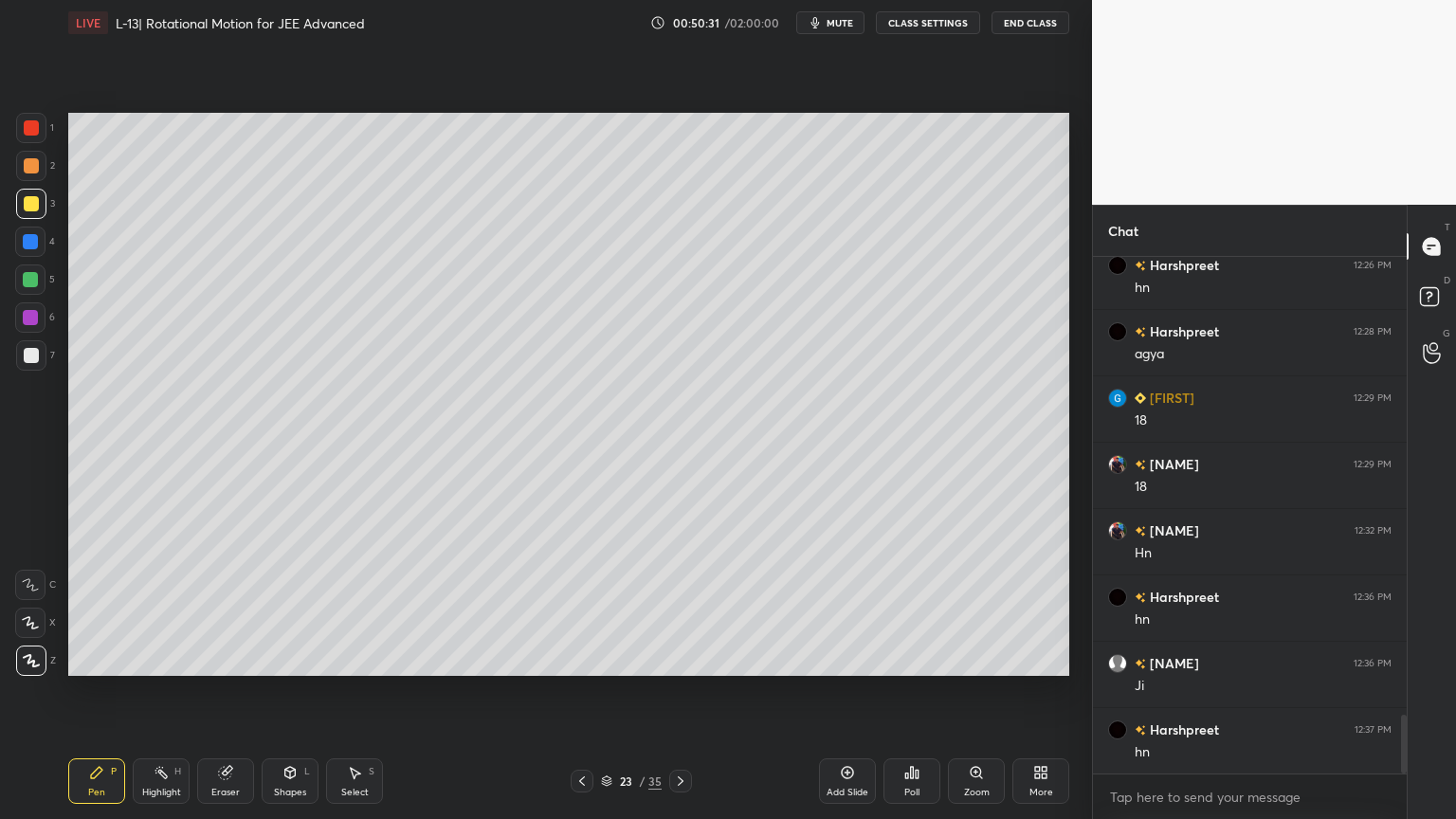 click at bounding box center [31, 166] 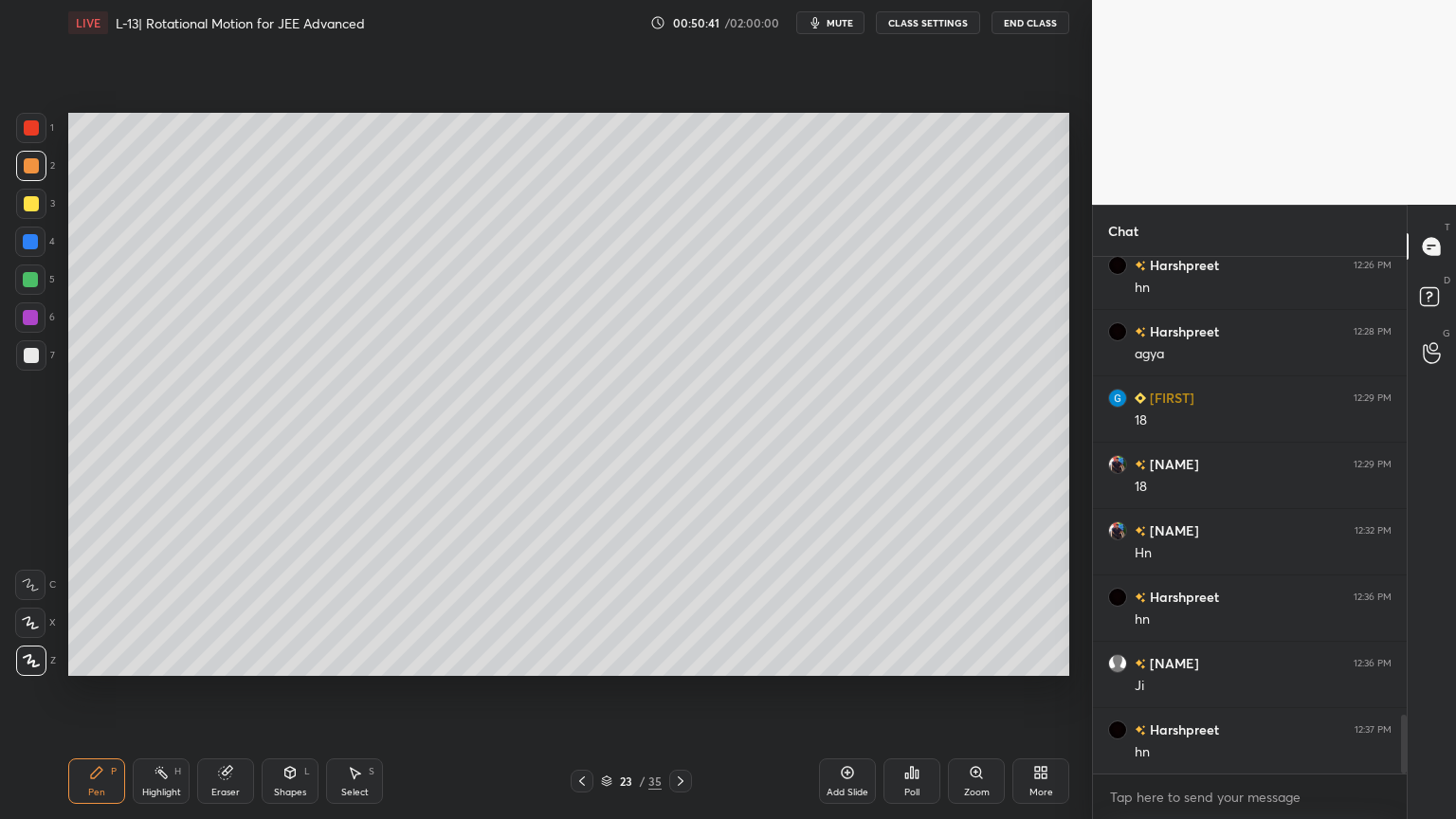 click at bounding box center [30, 242] 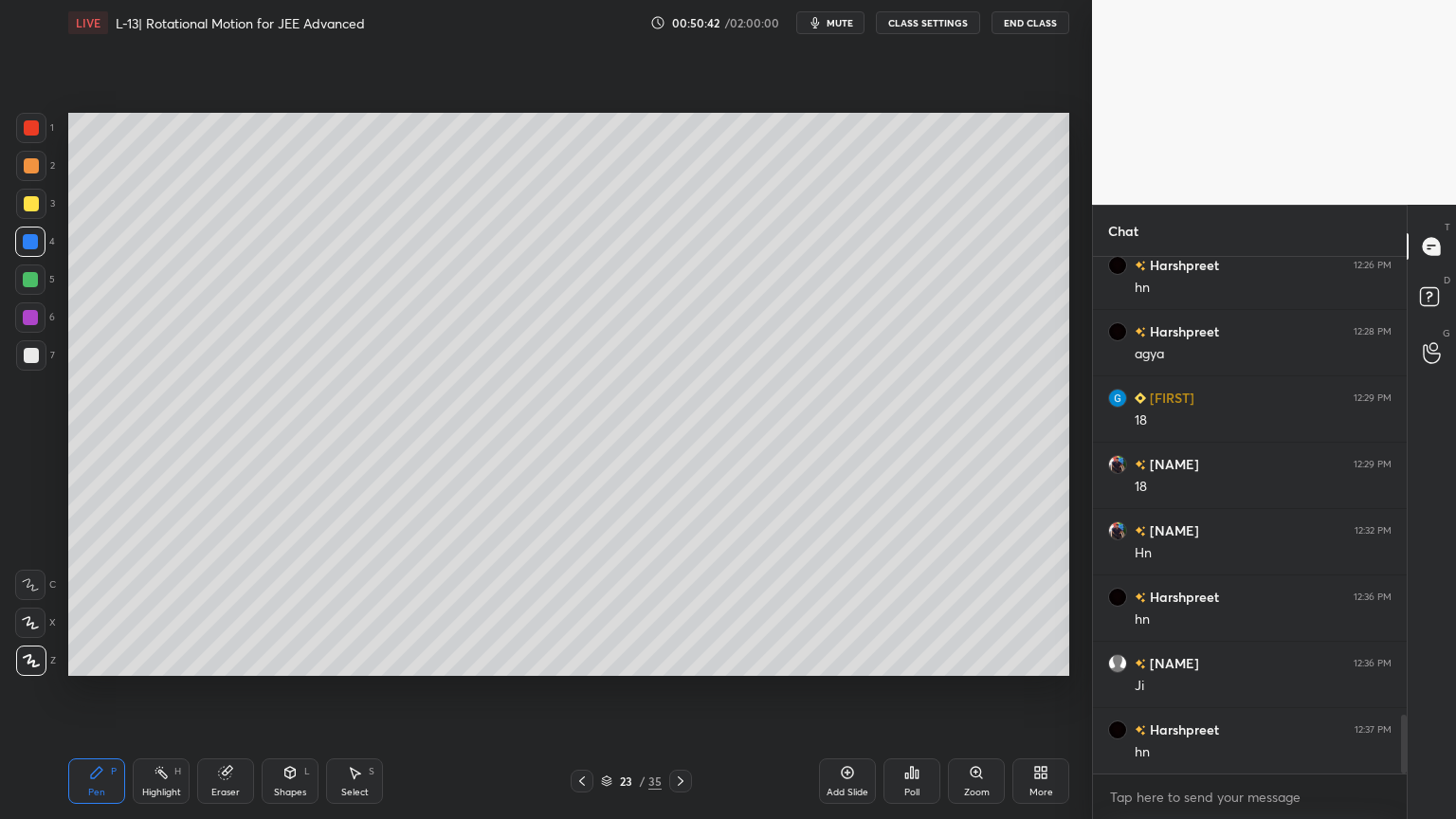click at bounding box center [30, 318] 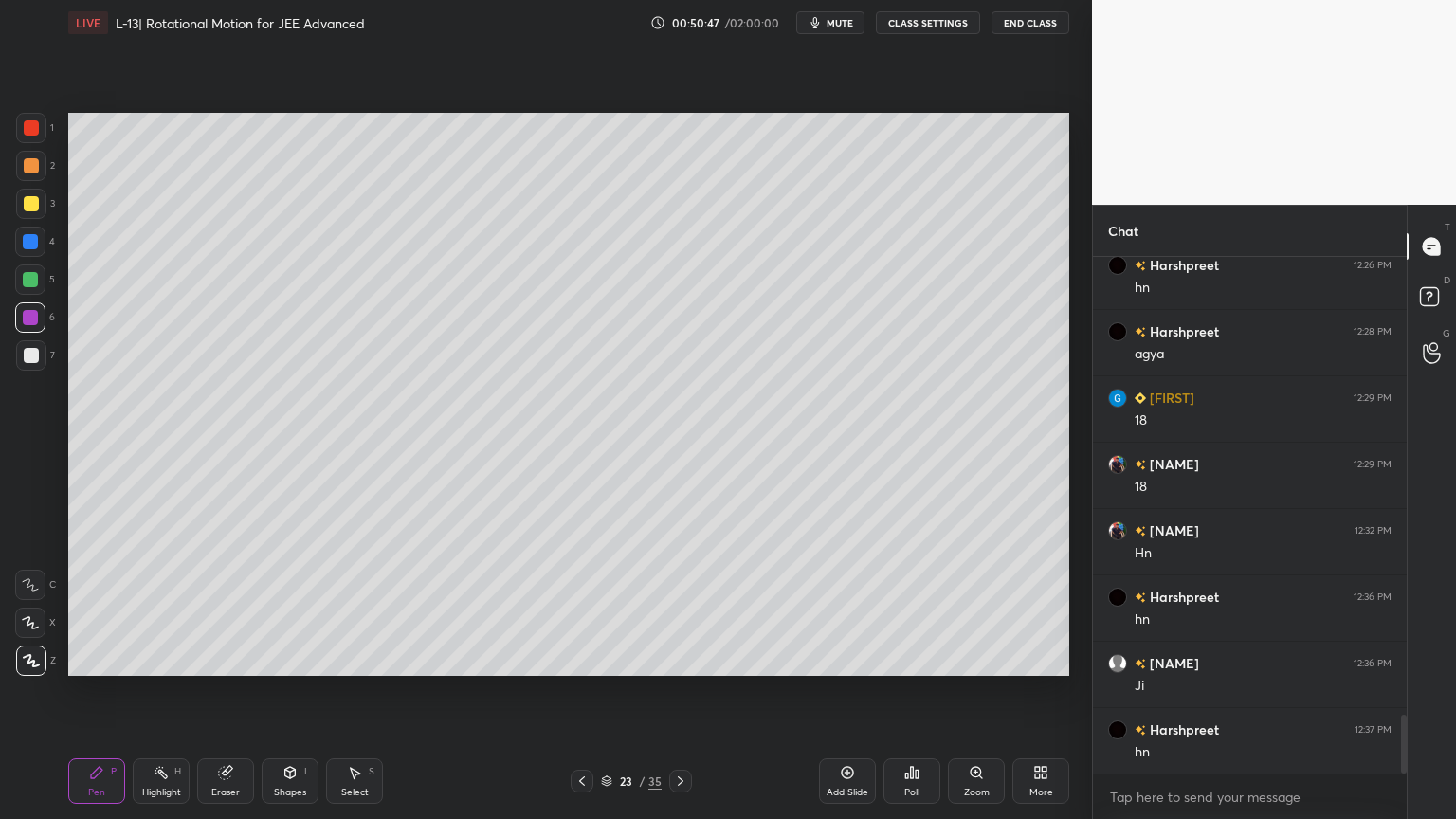 click 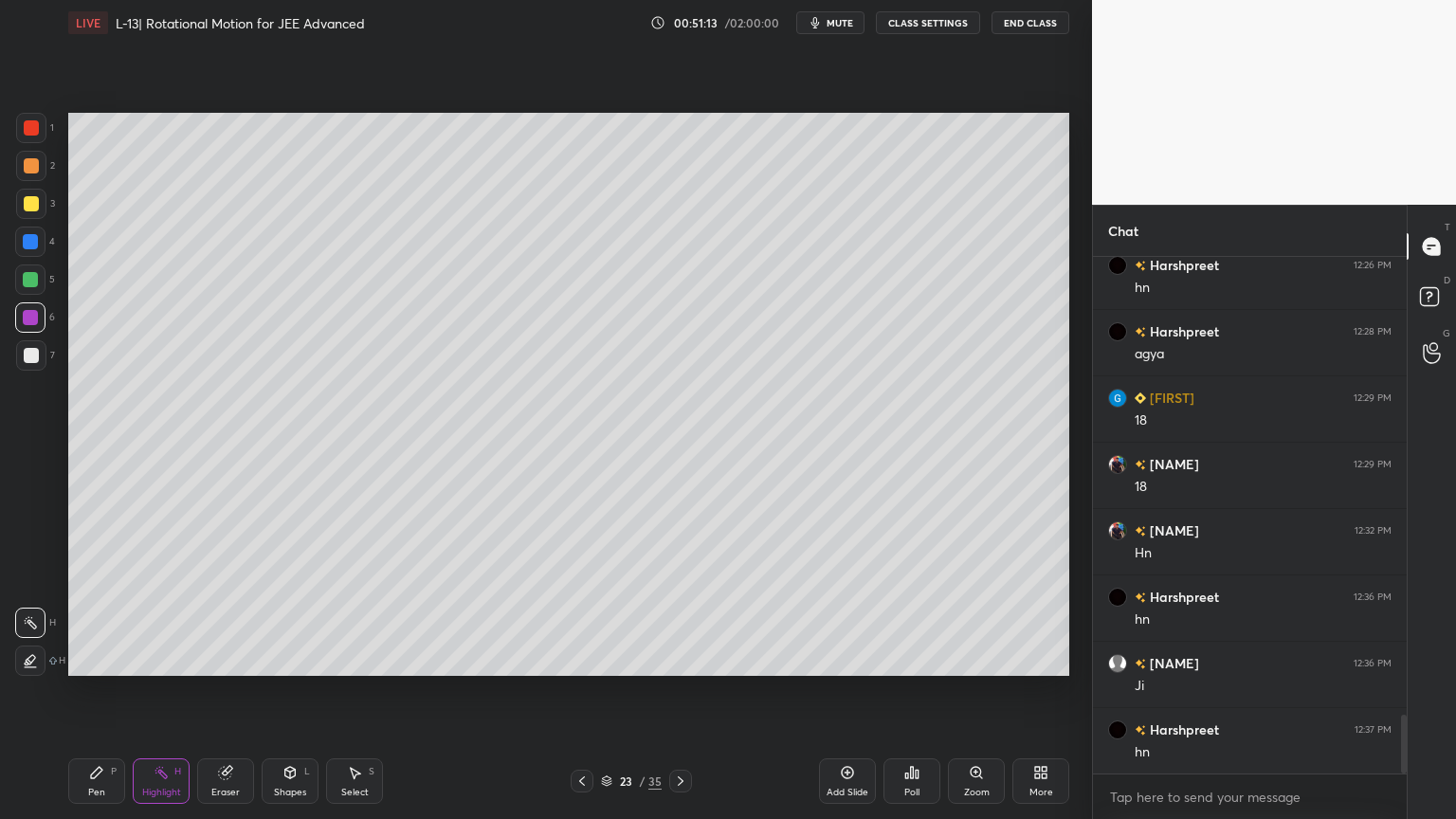 click at bounding box center [30, 280] 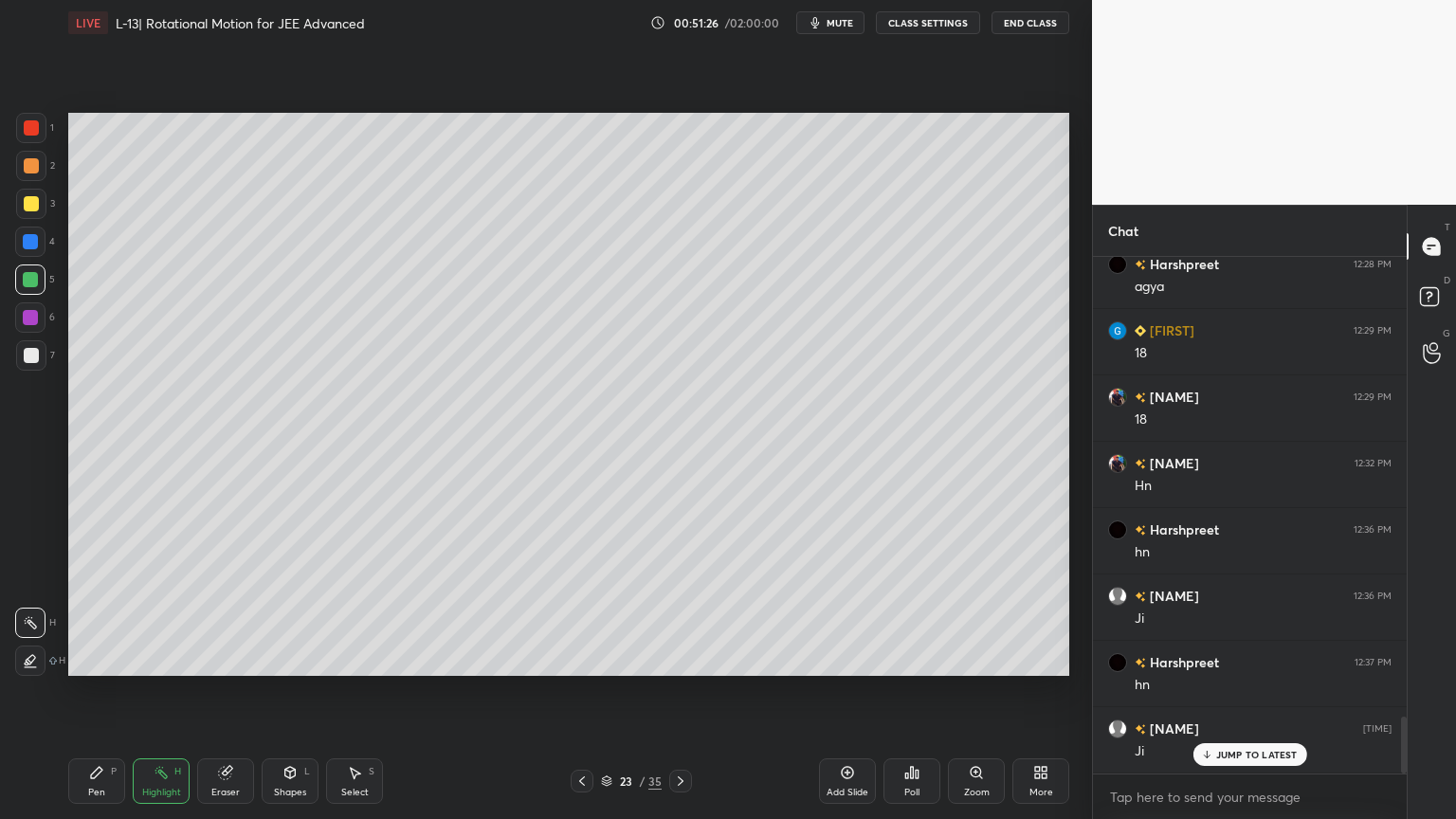 scroll, scrollTop: 4163, scrollLeft: 0, axis: vertical 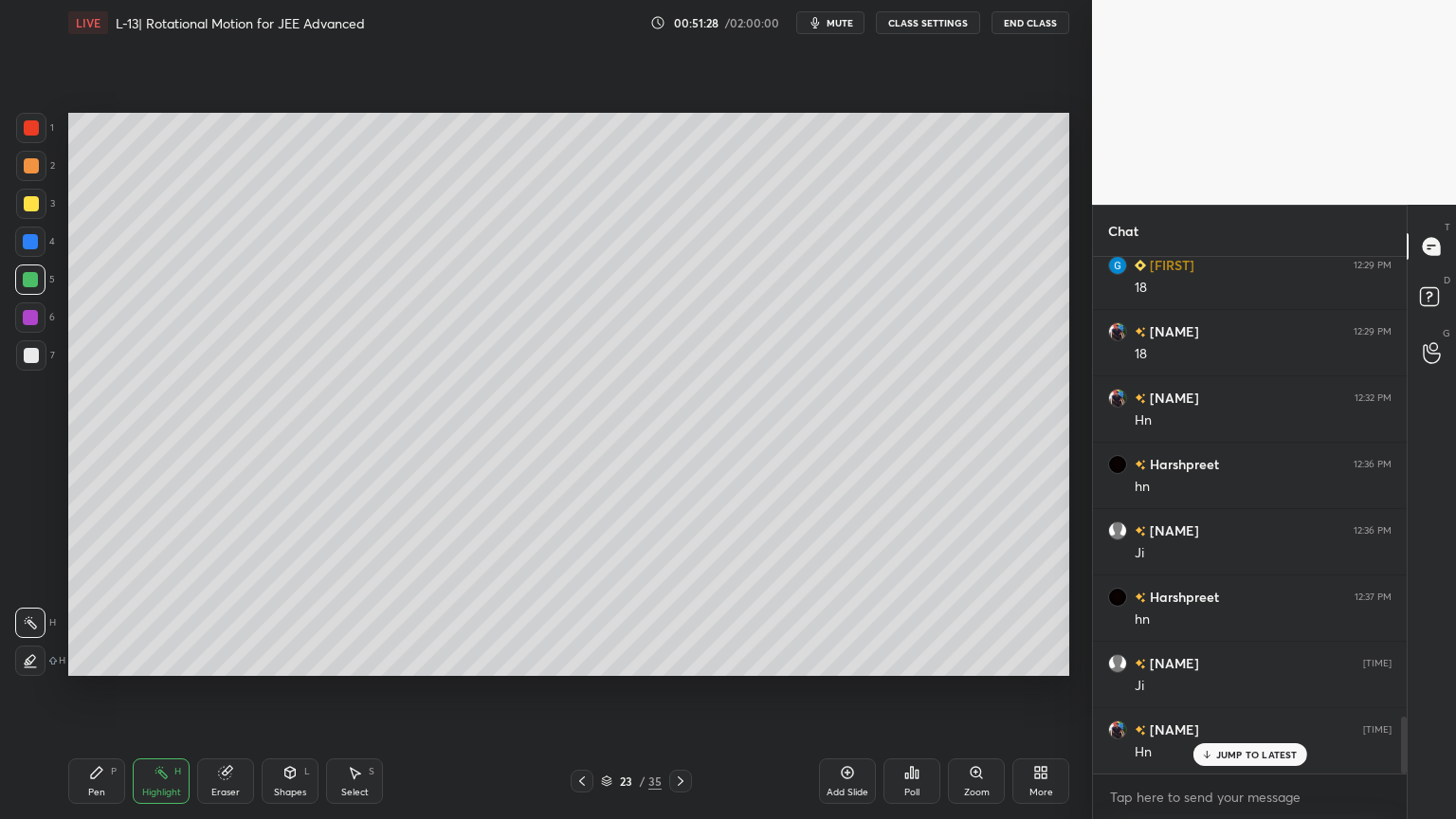 click 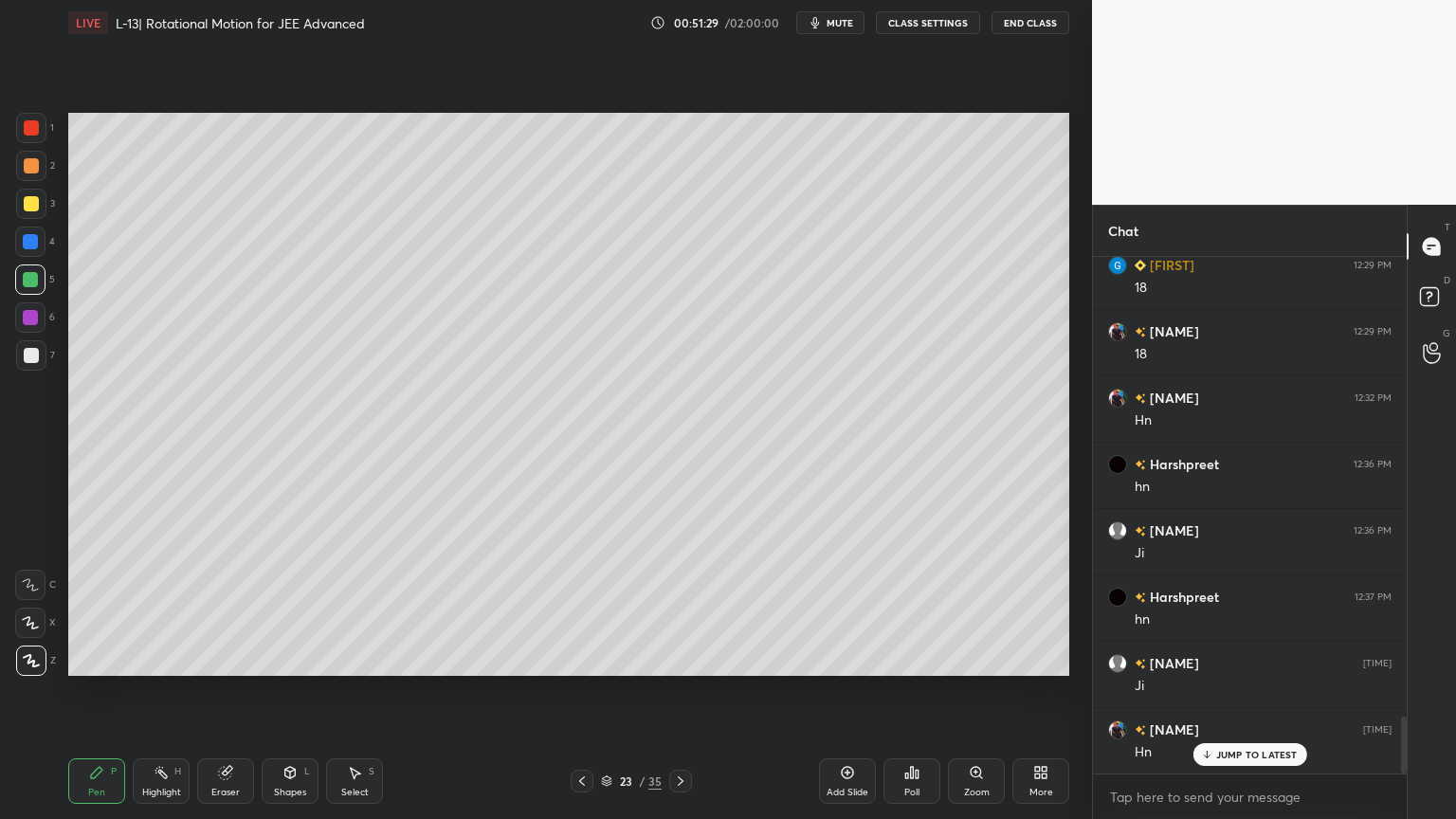 click at bounding box center [31, 204] 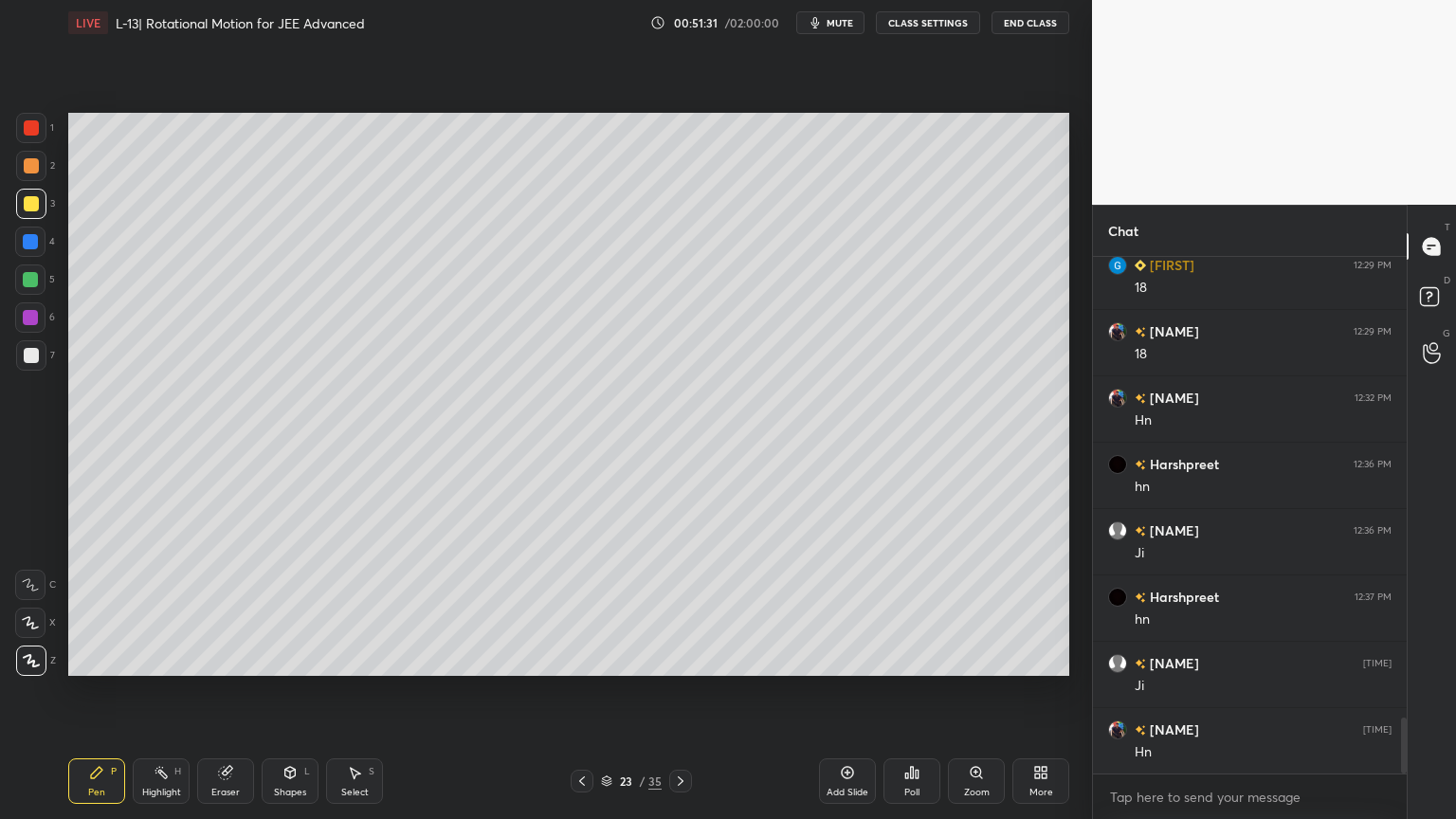 scroll, scrollTop: 4231, scrollLeft: 0, axis: vertical 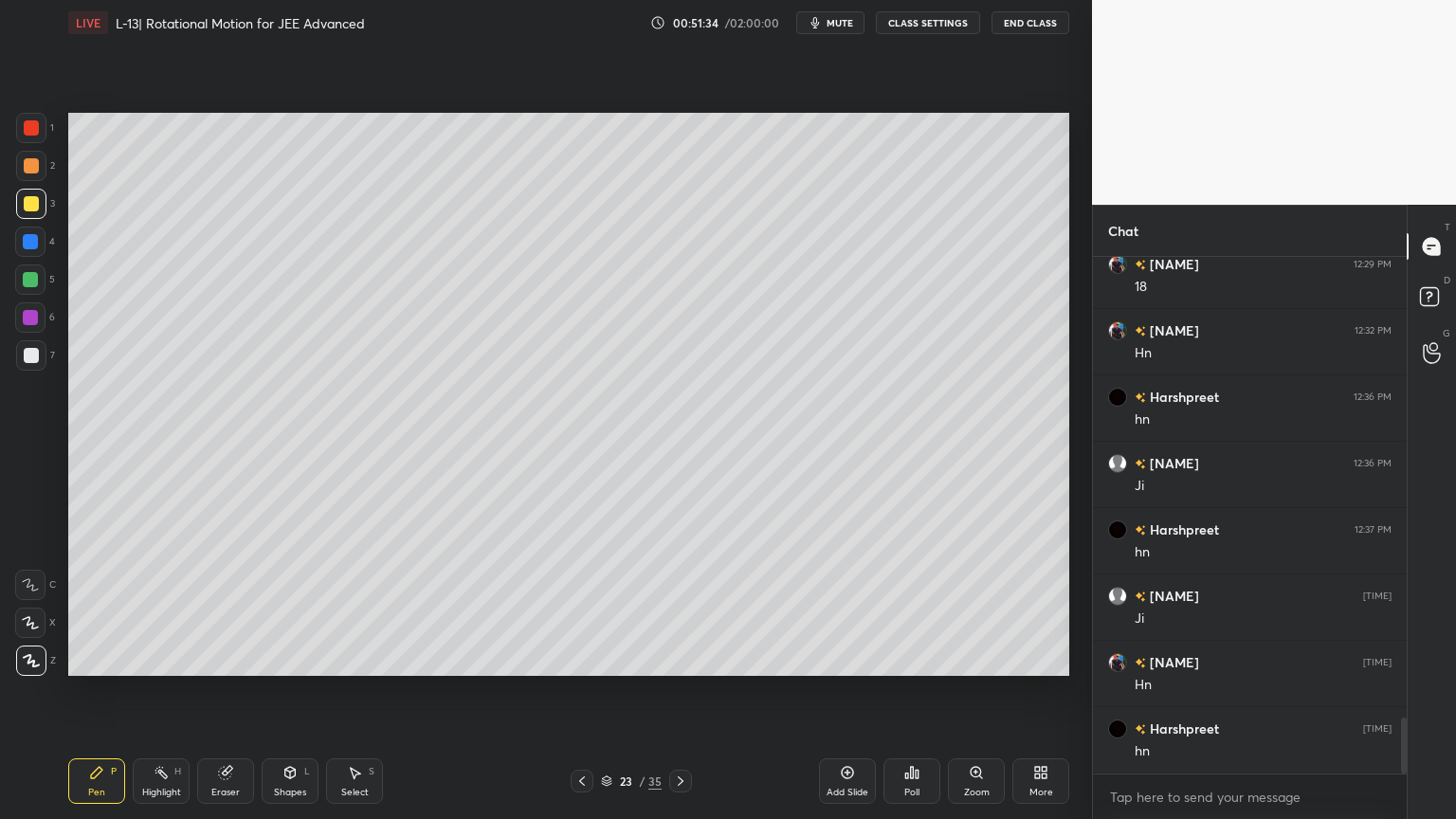 click 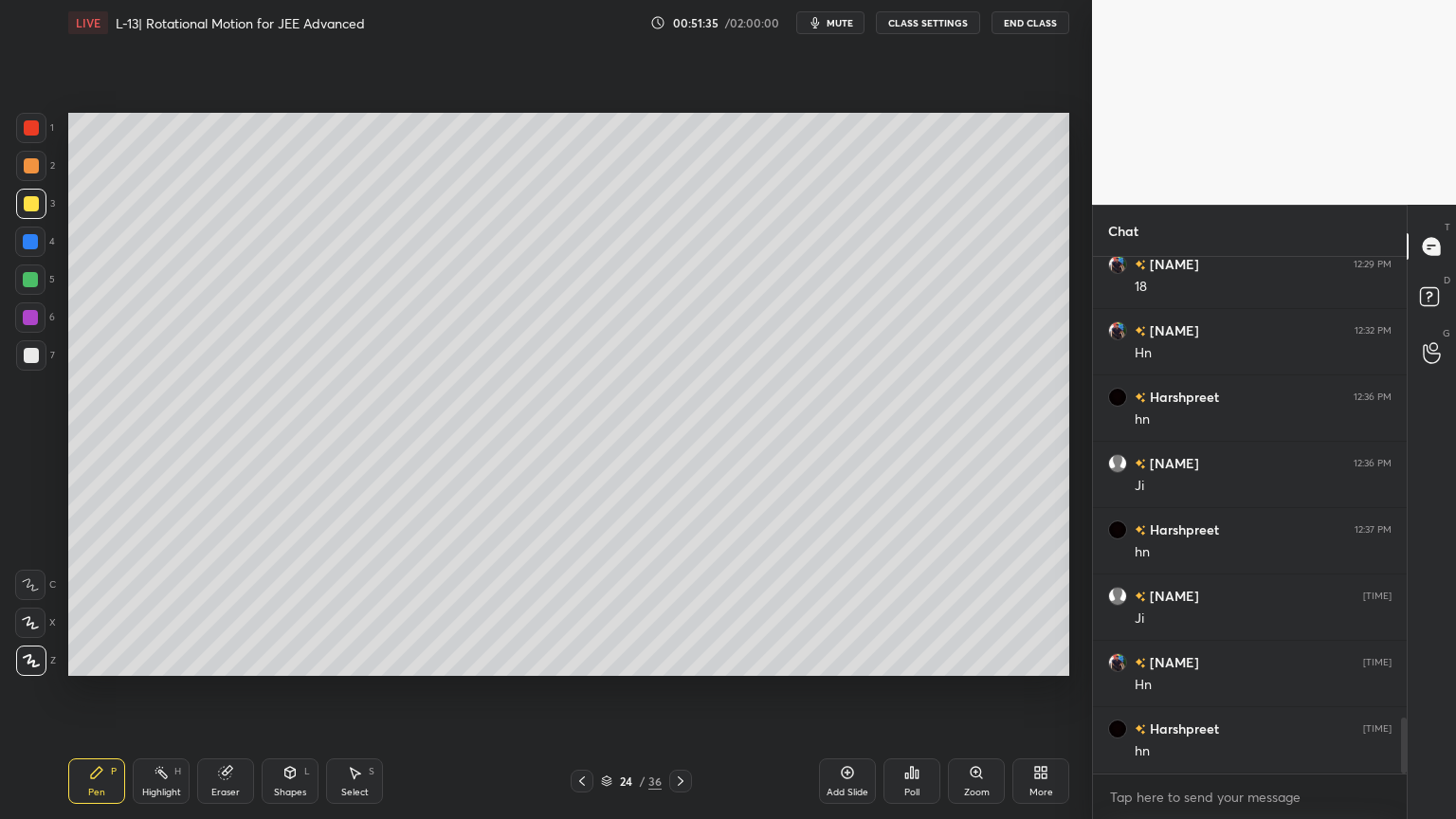 click on "Shapes" at bounding box center [290, 792] 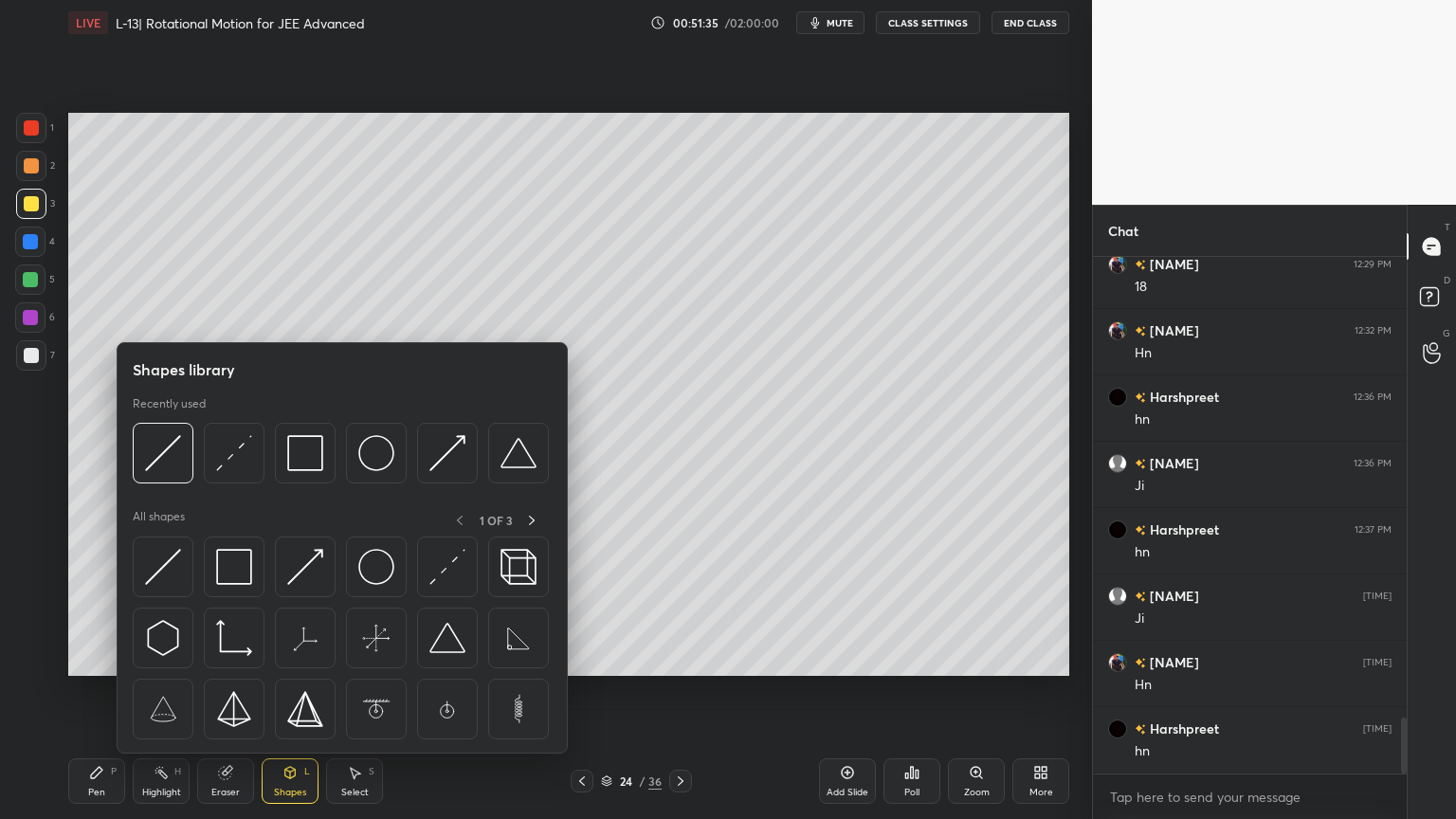 click at bounding box center [234, 567] 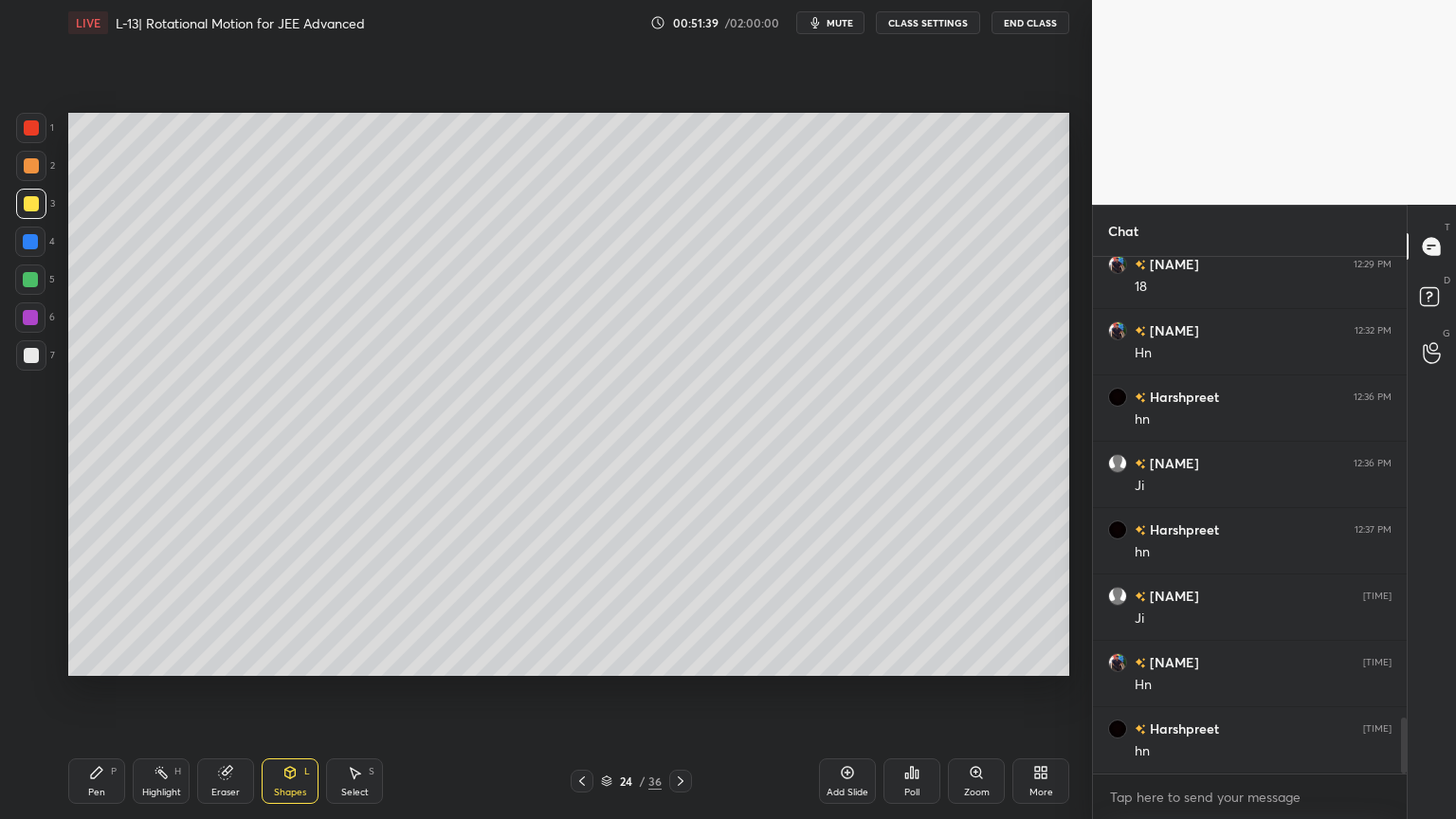 click on "Shapes" at bounding box center [290, 792] 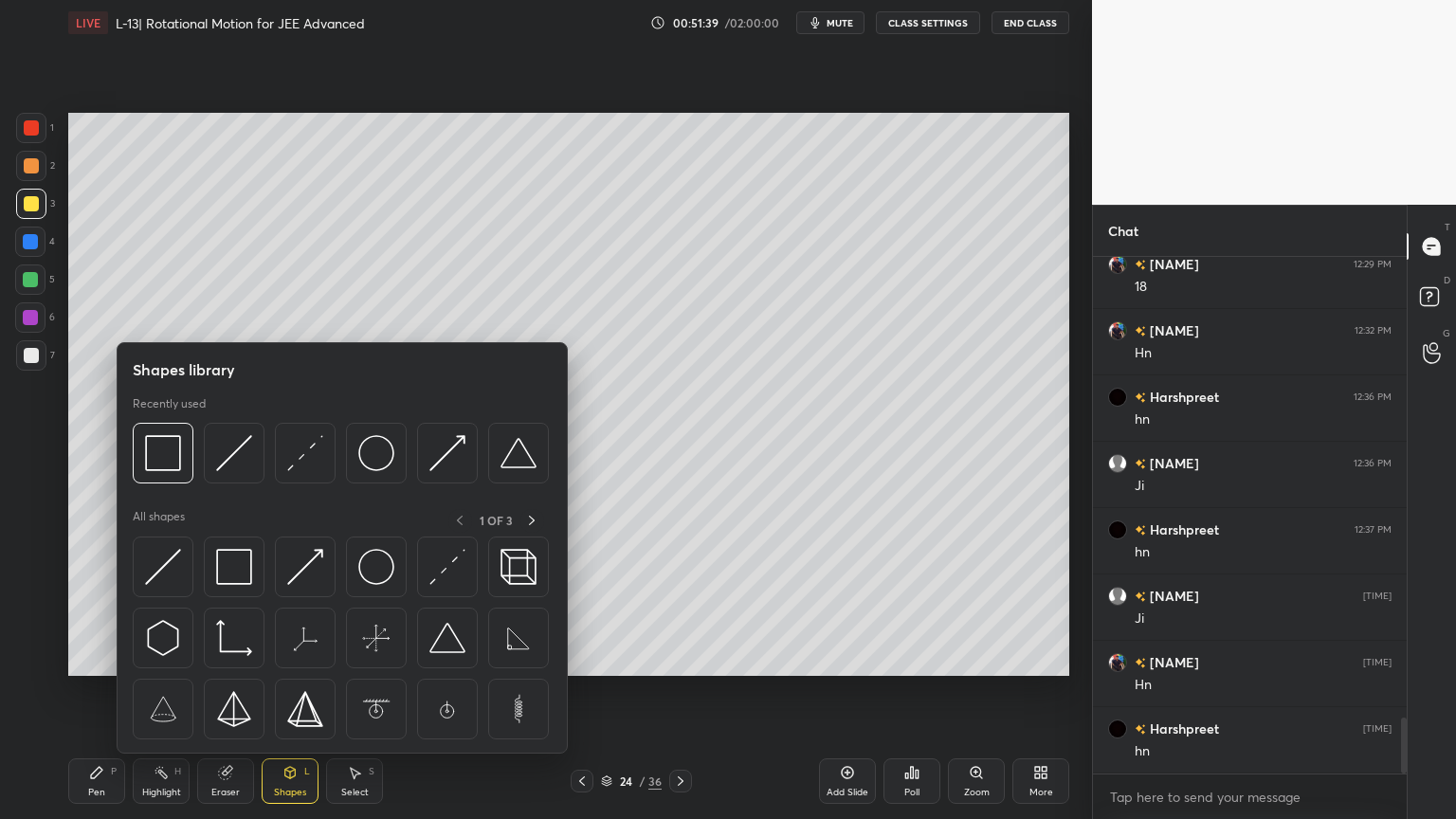 click at bounding box center [305, 567] 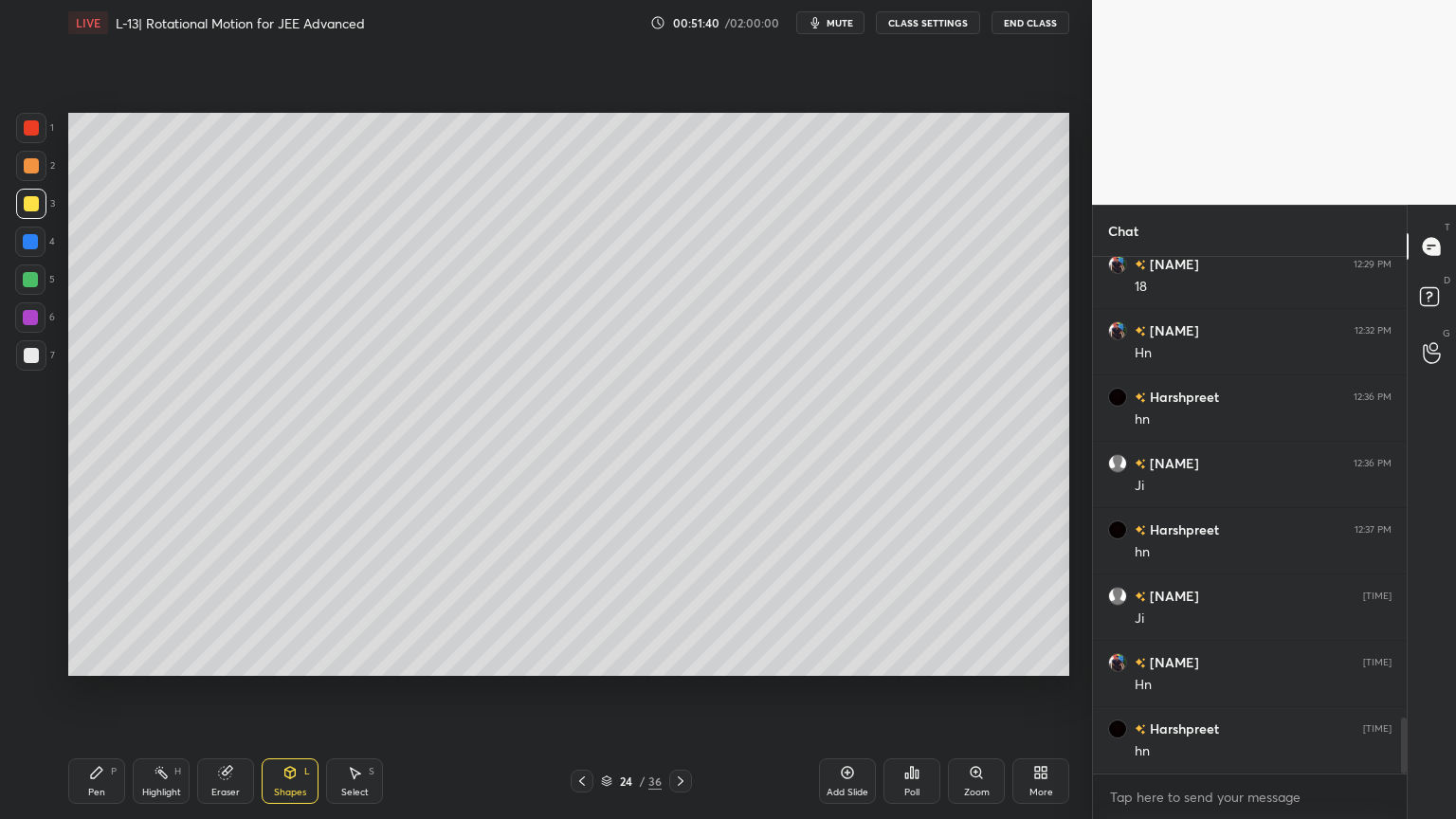 click at bounding box center [30, 318] 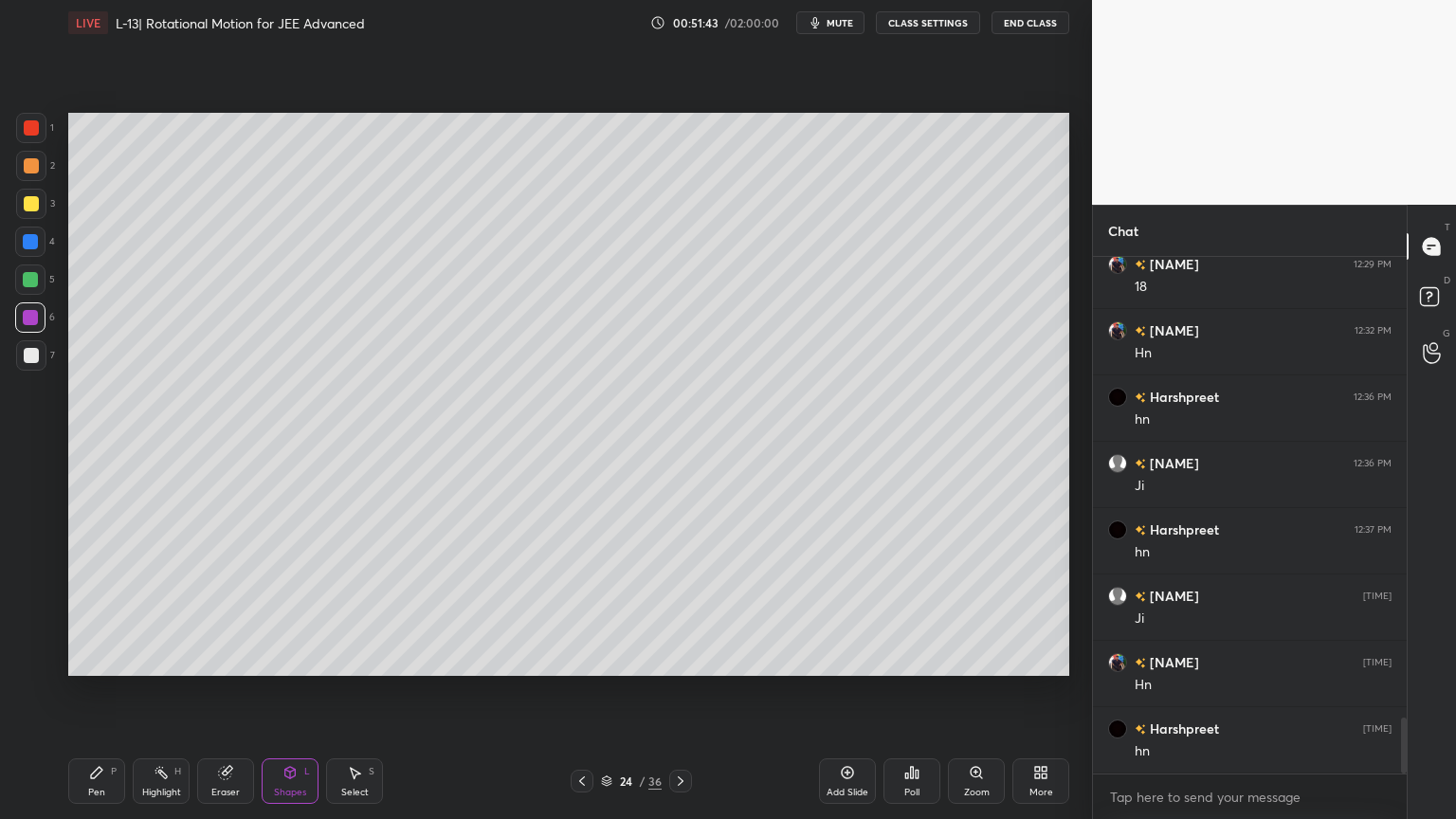 click on "Pen P" at bounding box center [97, 781] 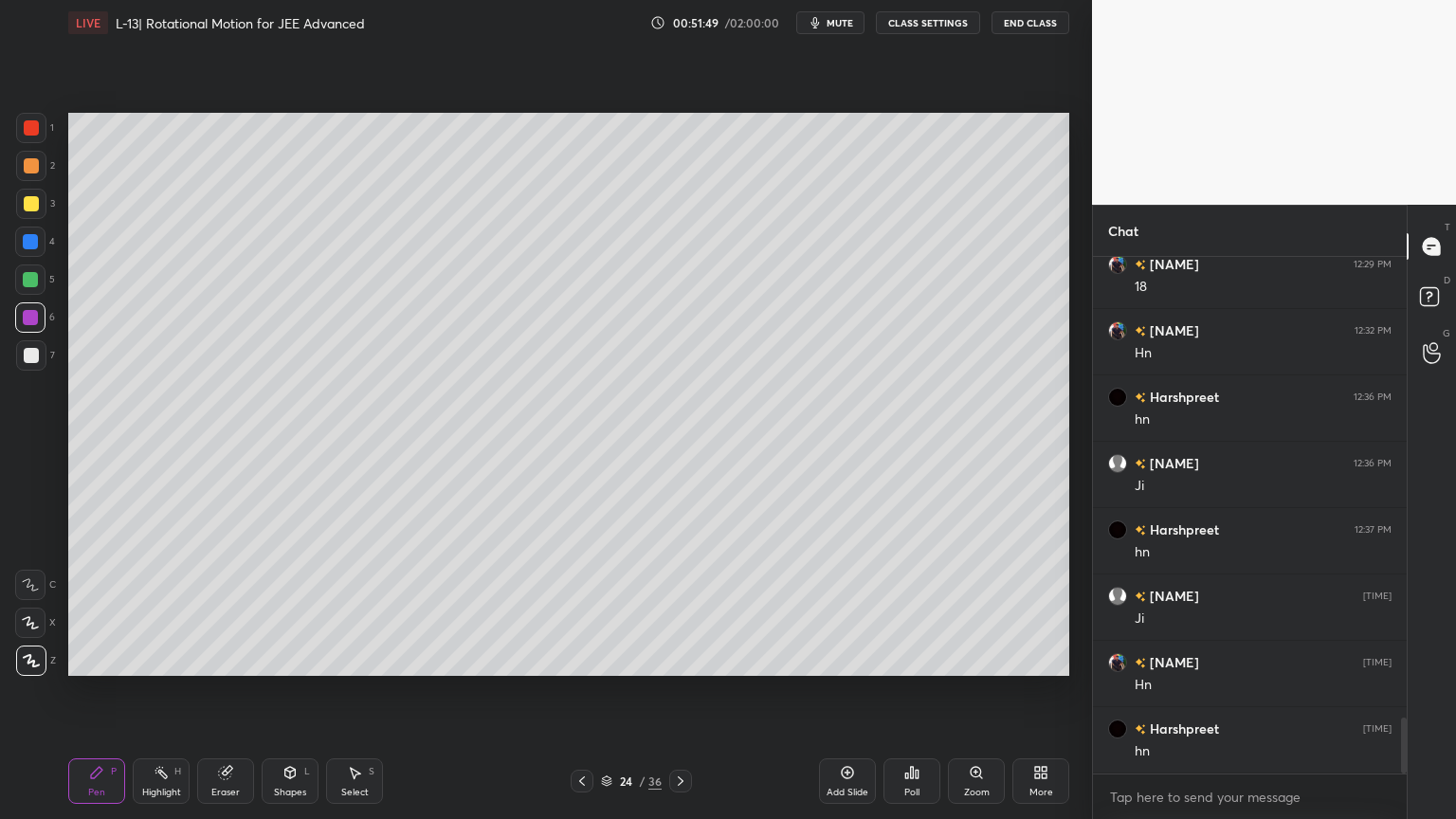 click 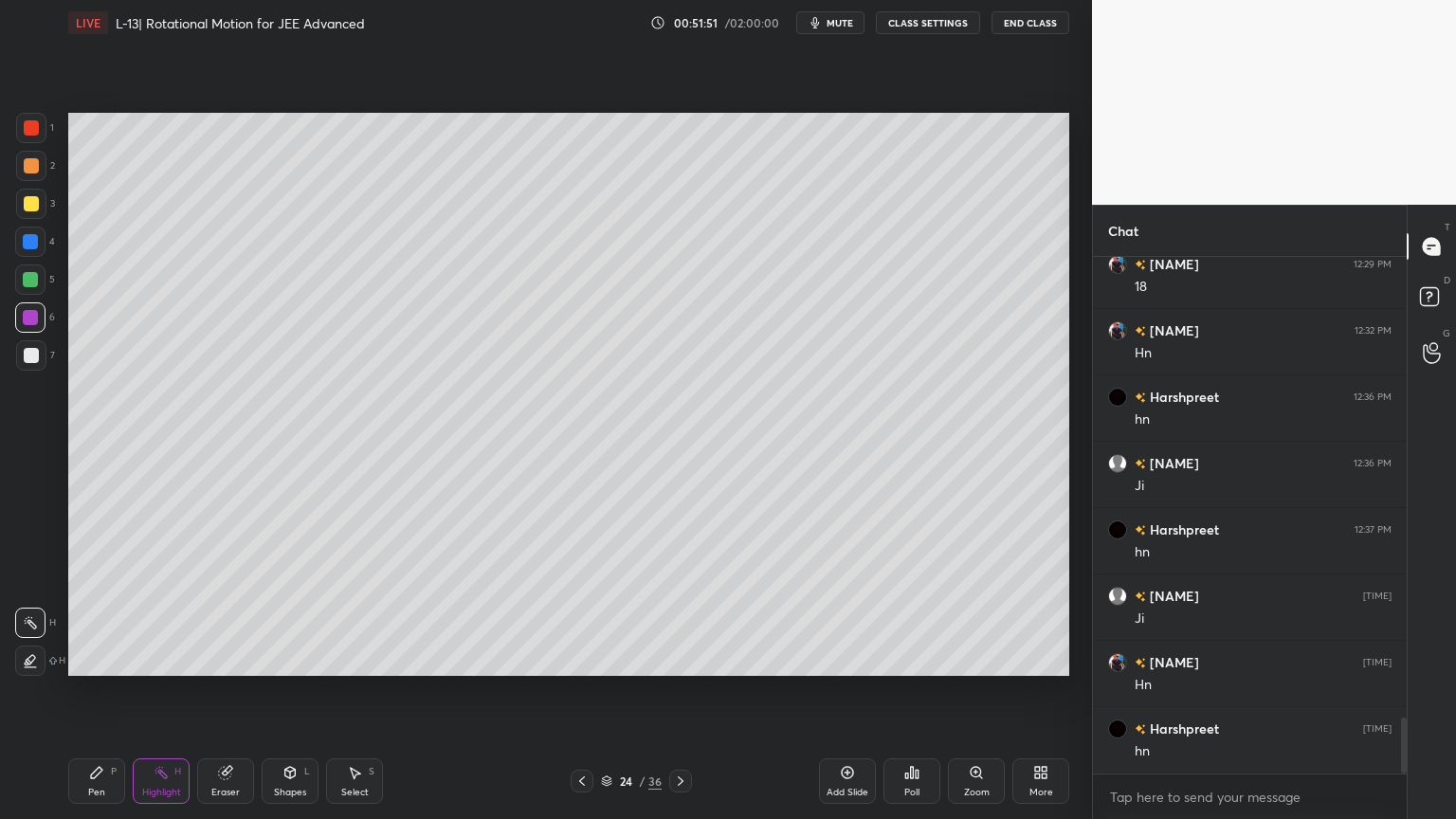 click 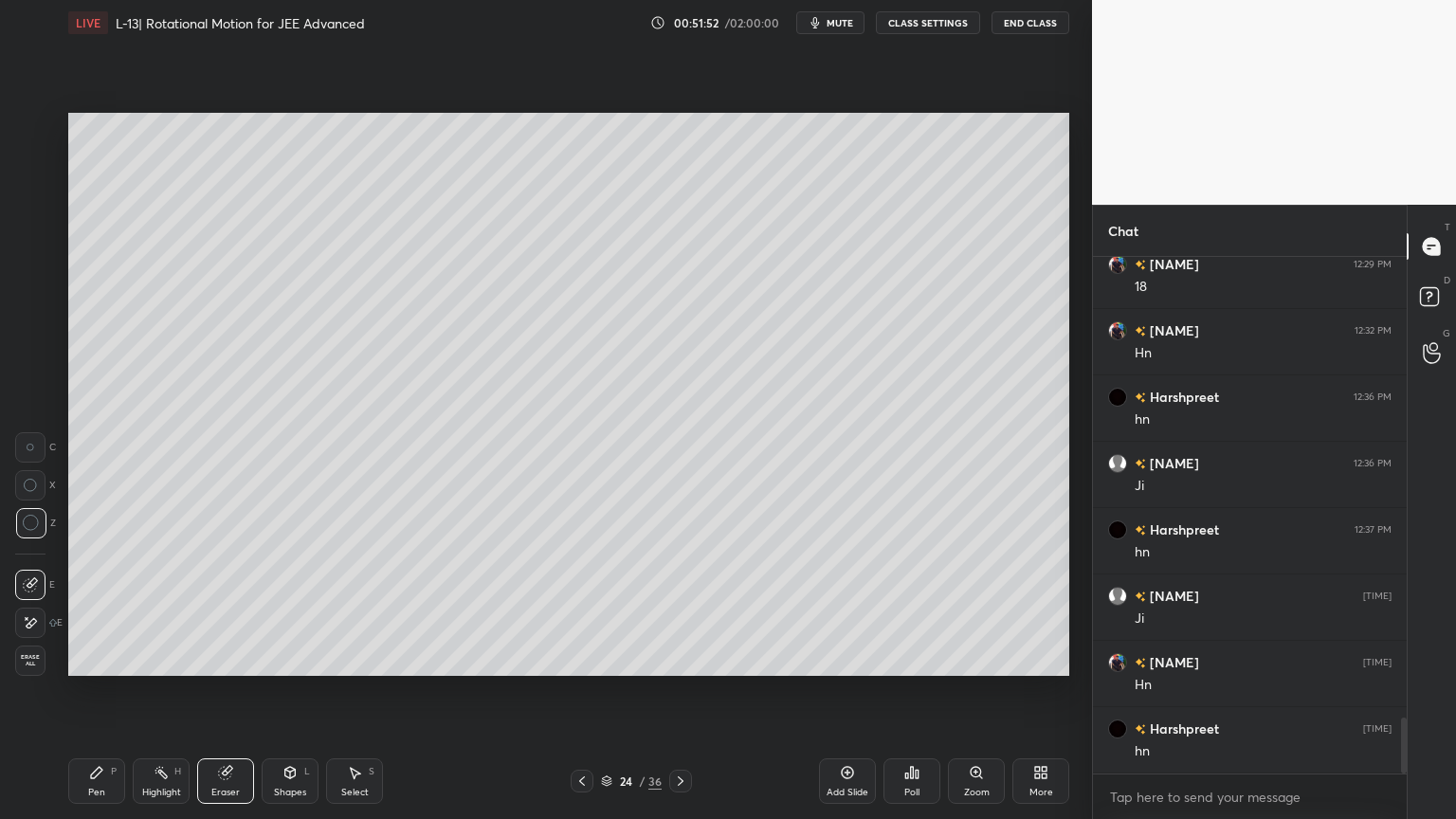 click on "Pen" at bounding box center (97, 792) 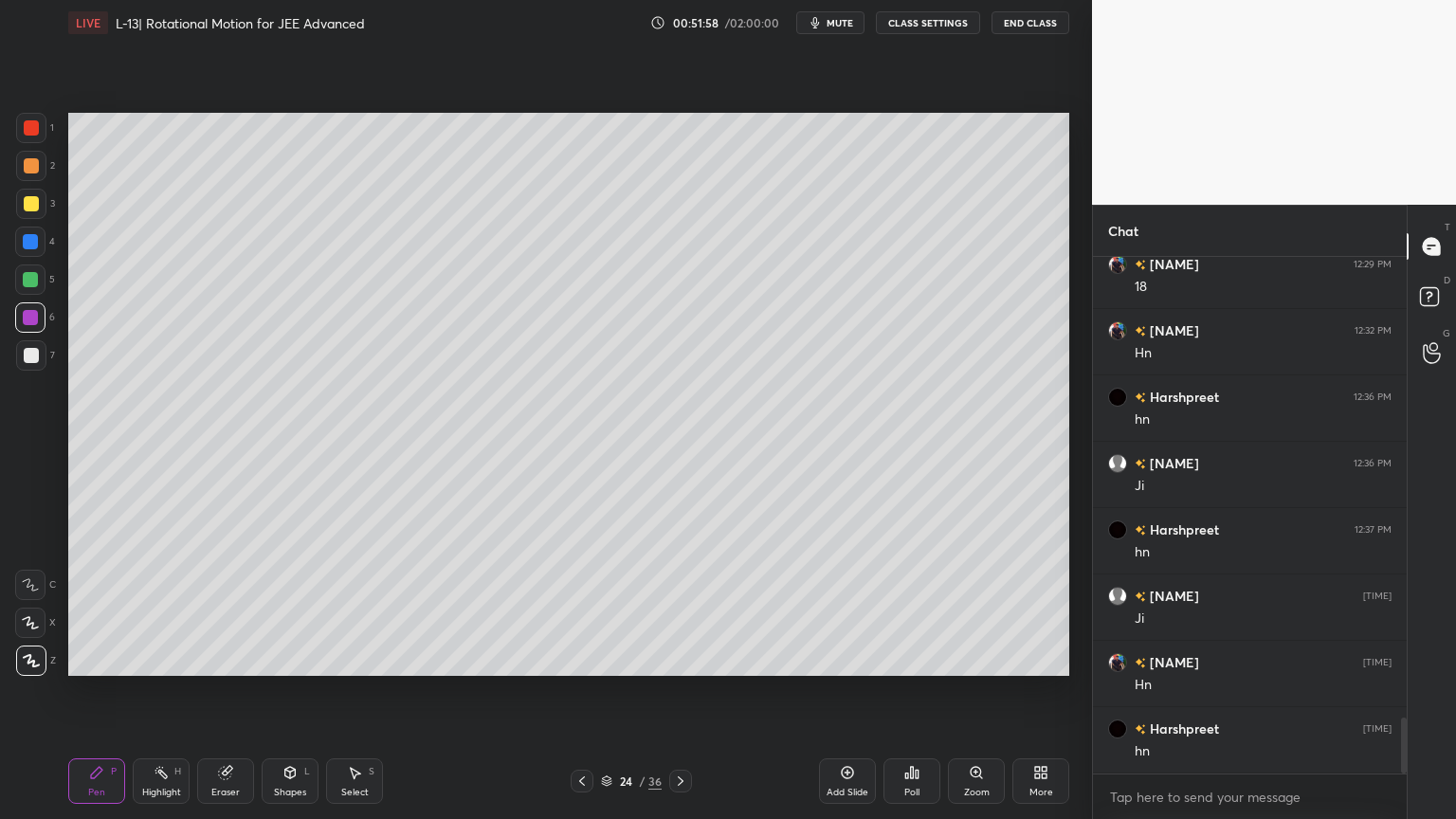 click at bounding box center (31, 128) 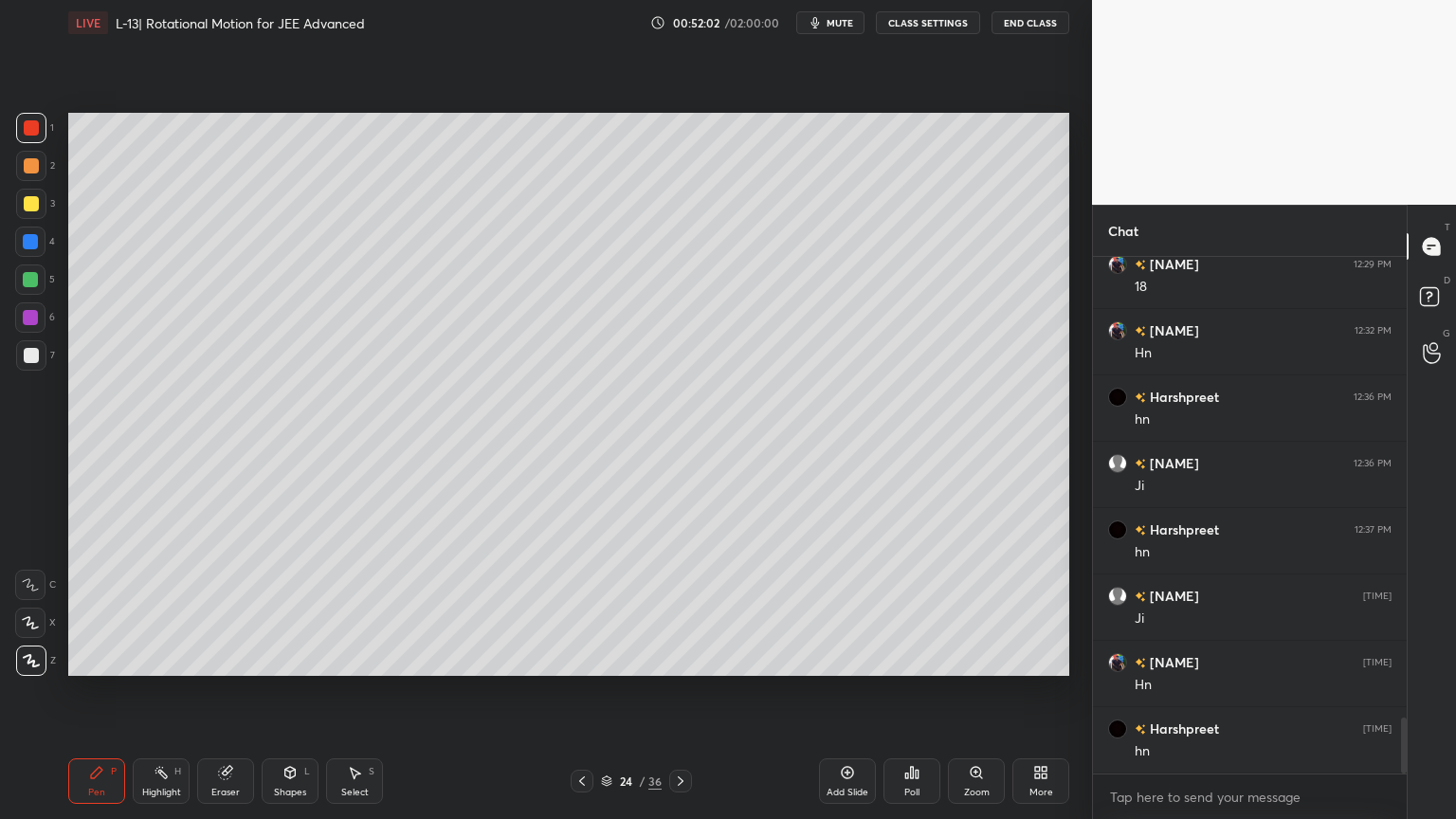 click on "Shapes L" at bounding box center [290, 781] 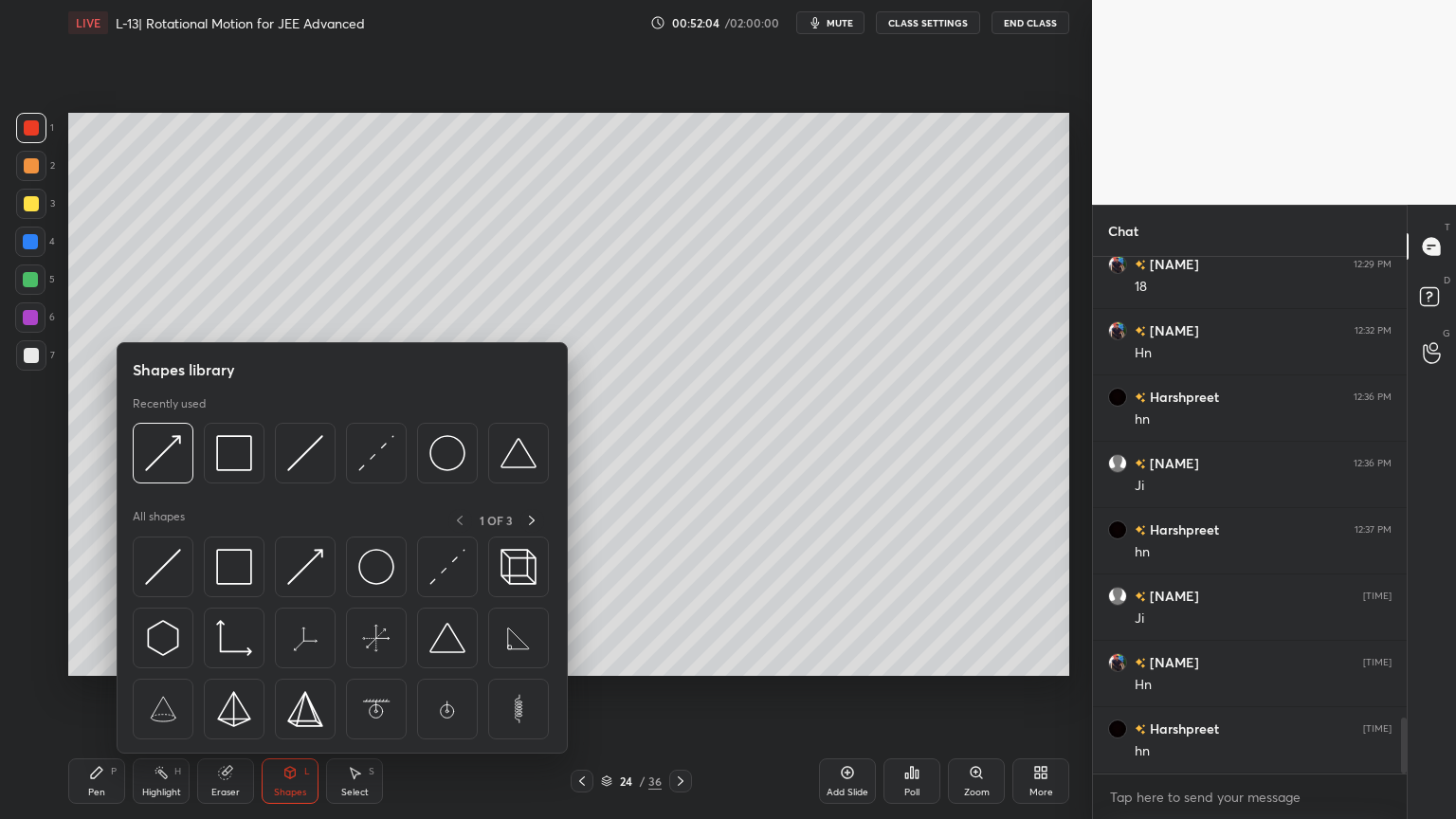 click on "Highlight H" at bounding box center [161, 781] 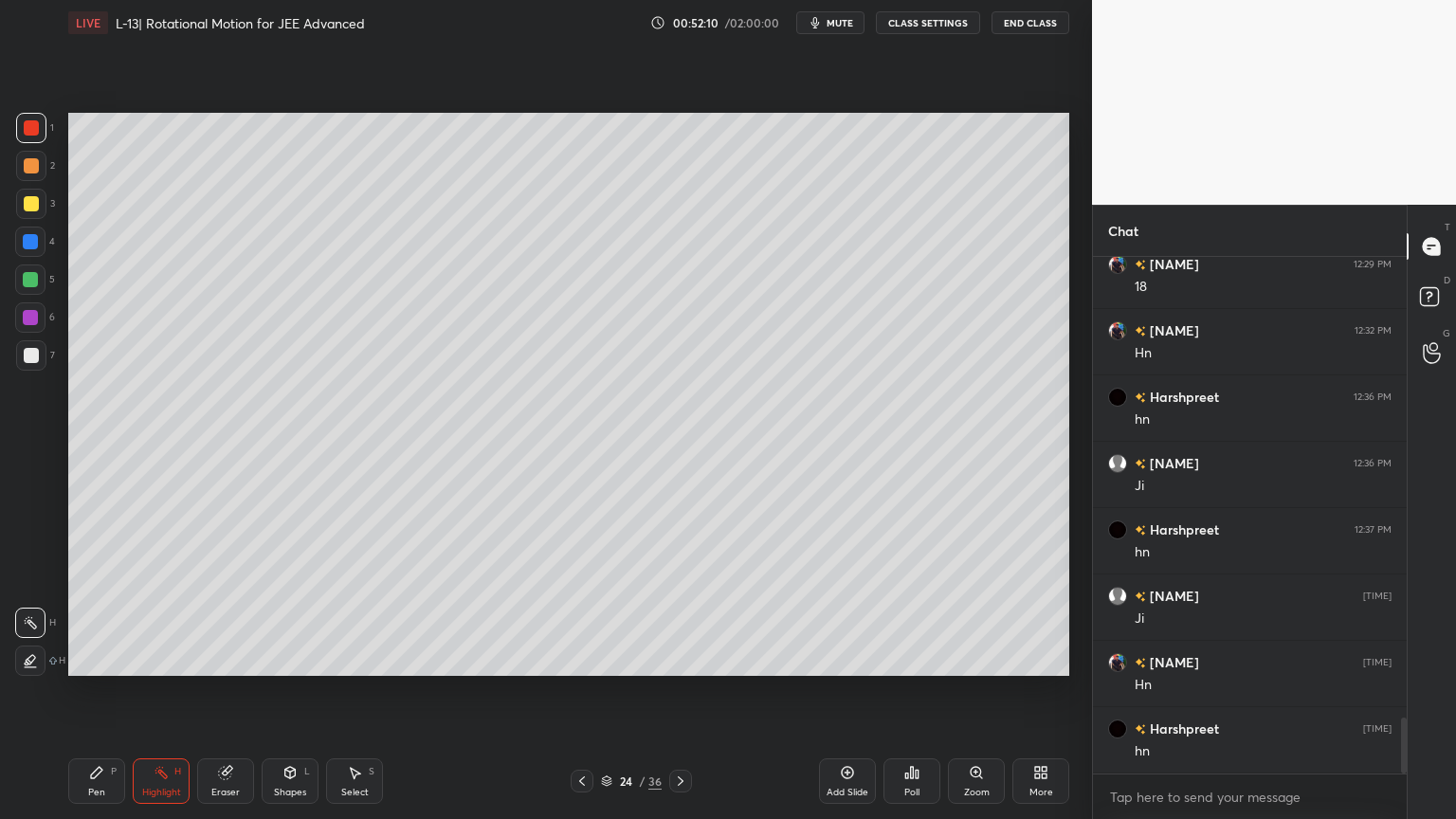 click at bounding box center (30, 318) 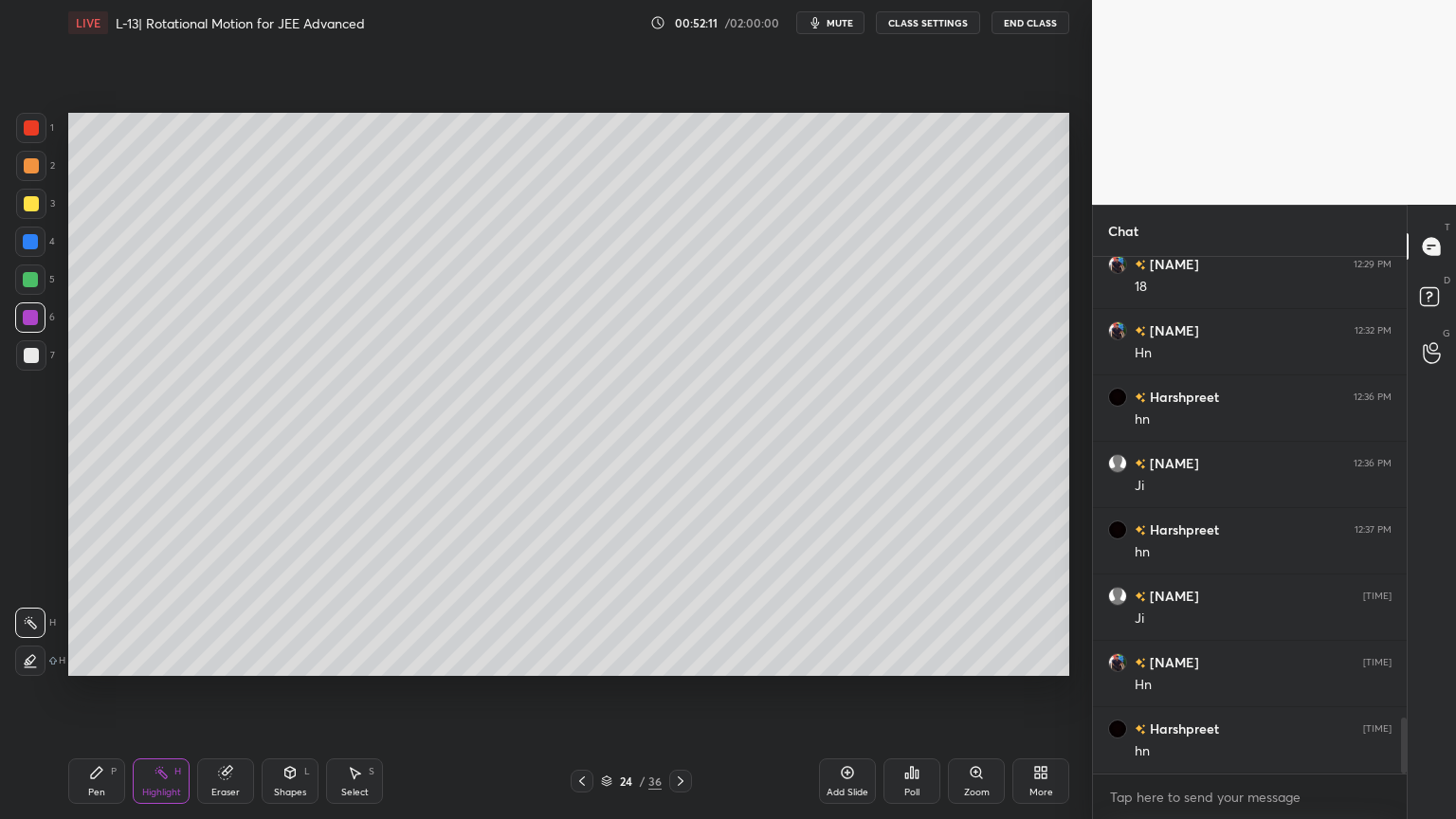 click 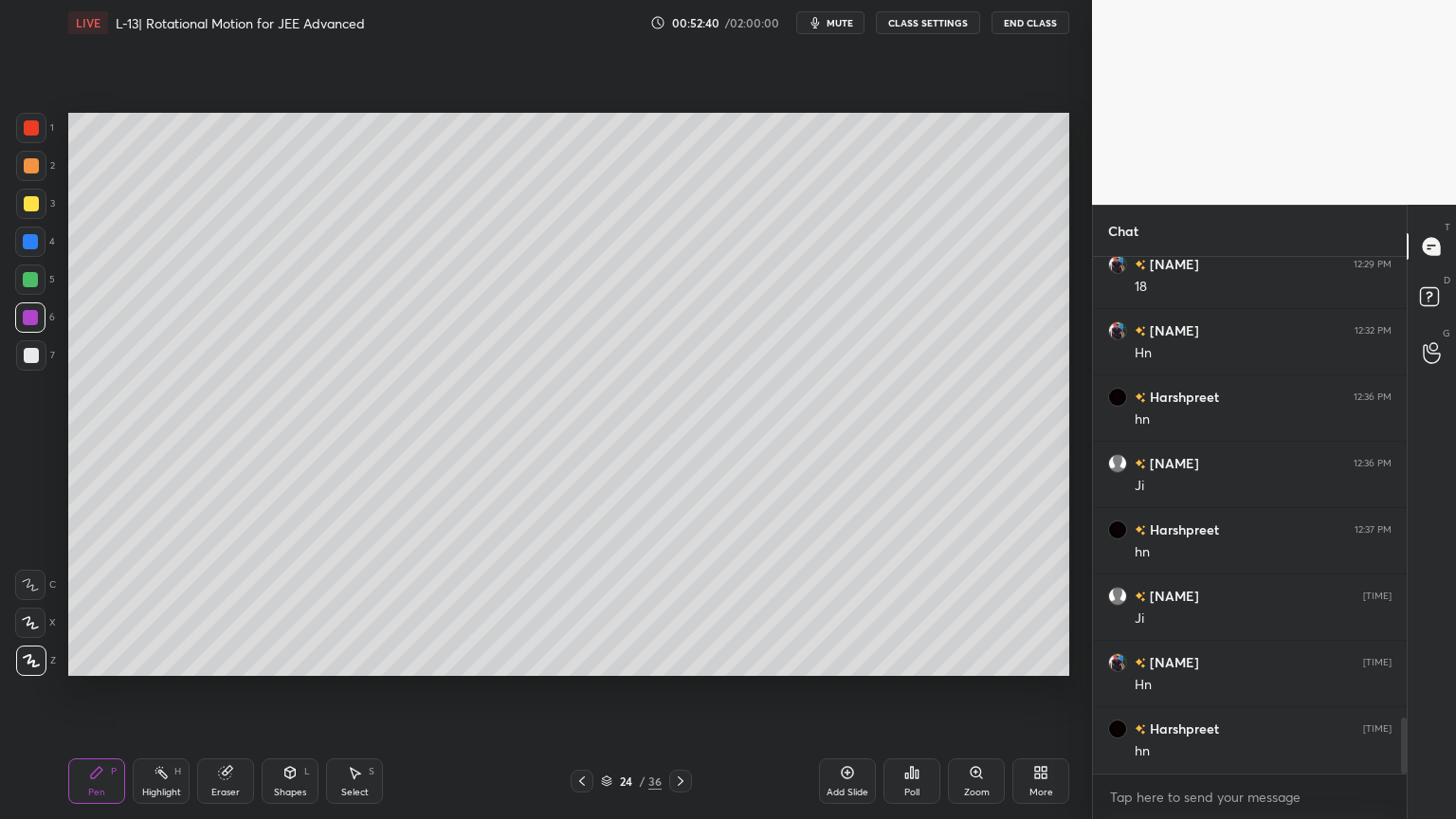 click at bounding box center (31, 204) 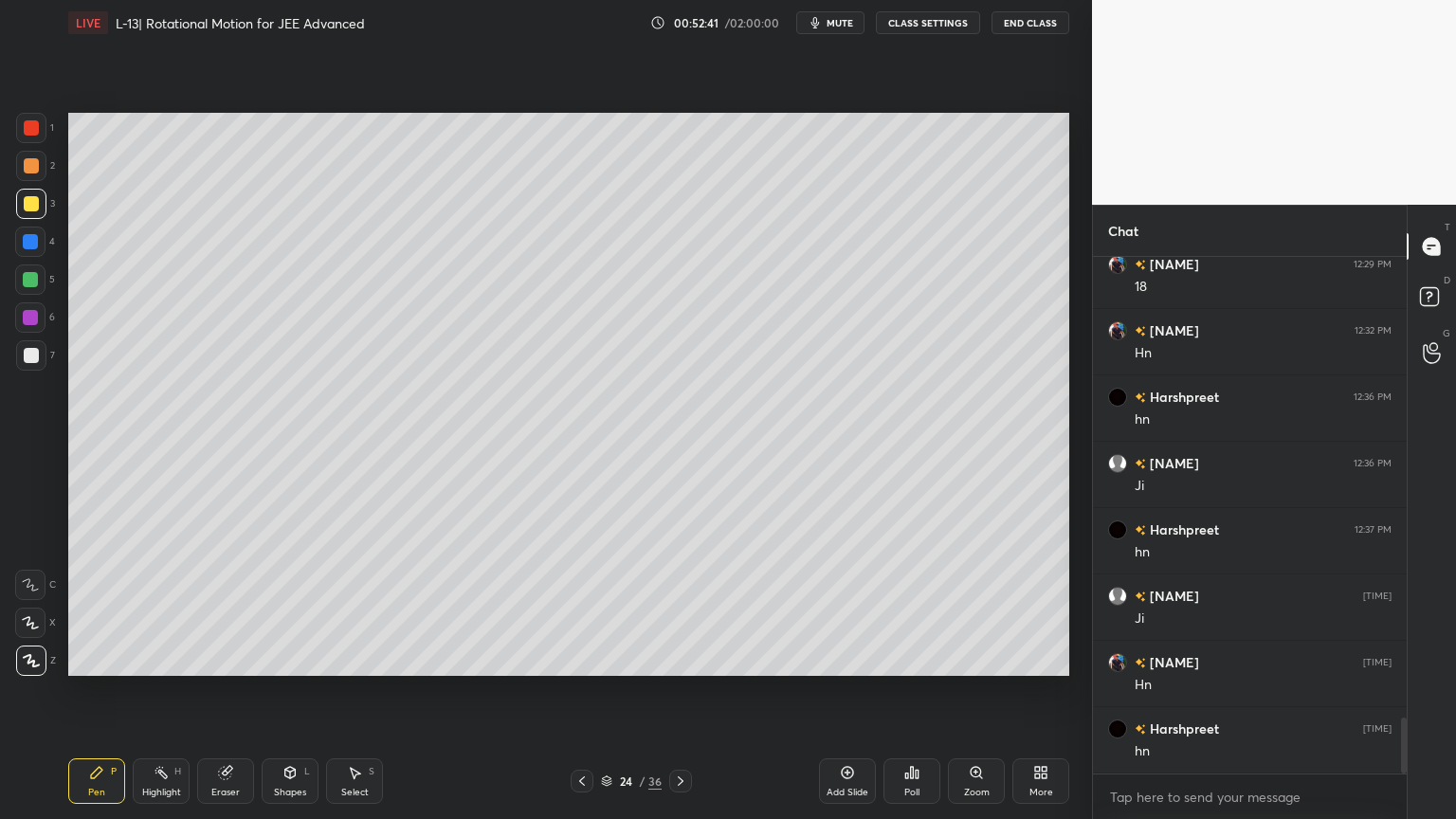 click at bounding box center [31, 166] 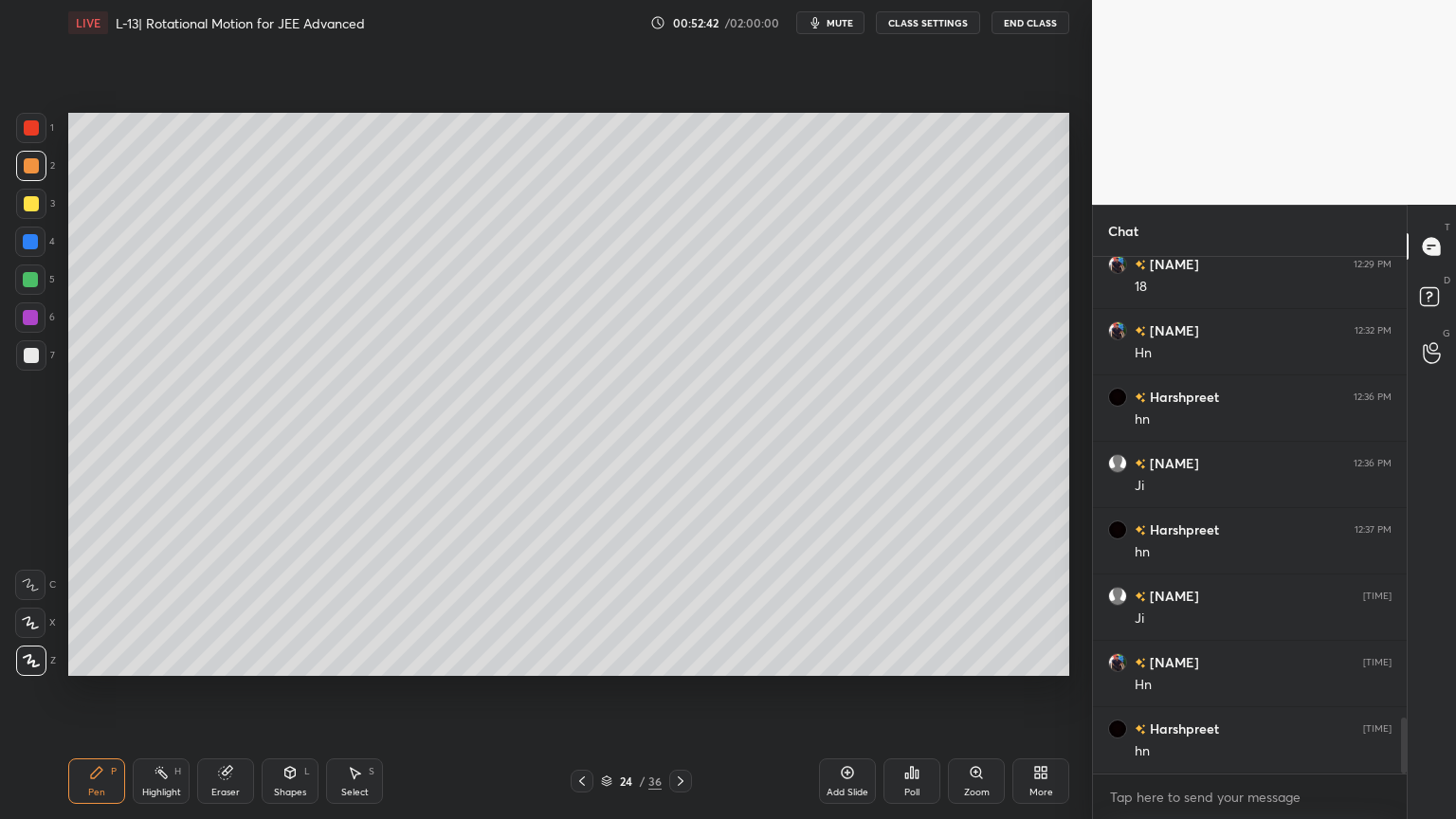 click 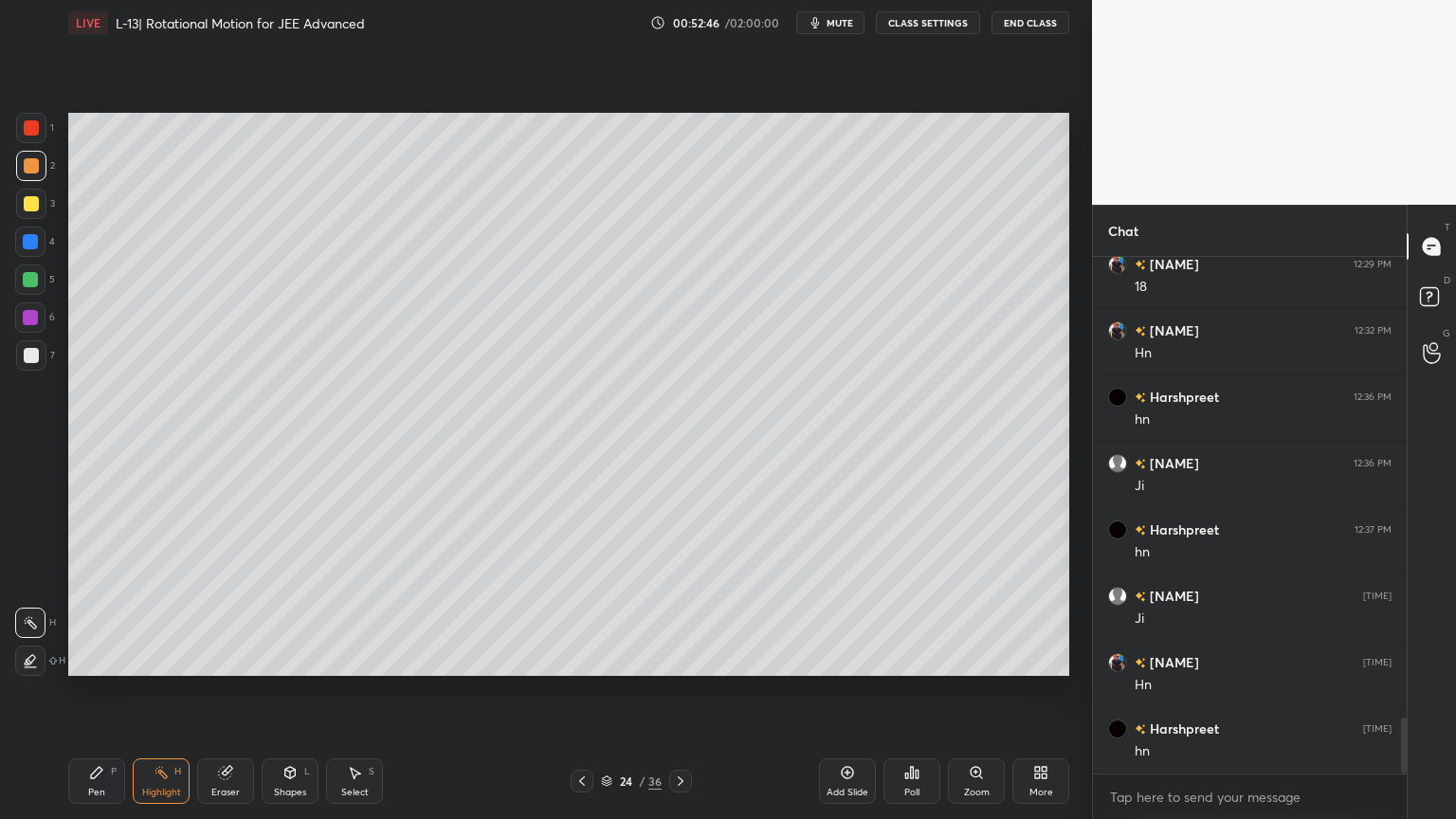 click at bounding box center (31, 204) 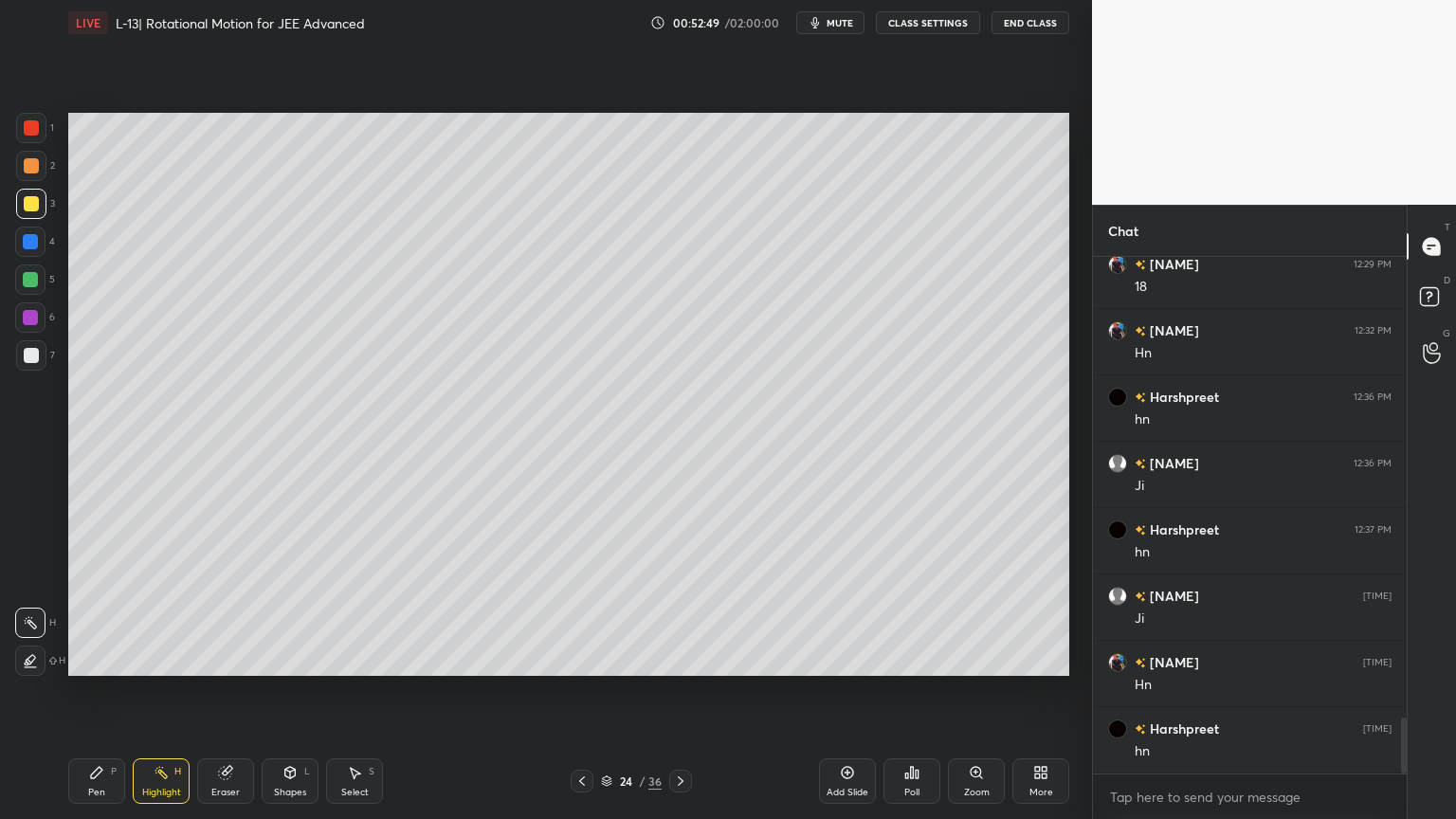 click on "Pen P" at bounding box center (97, 781) 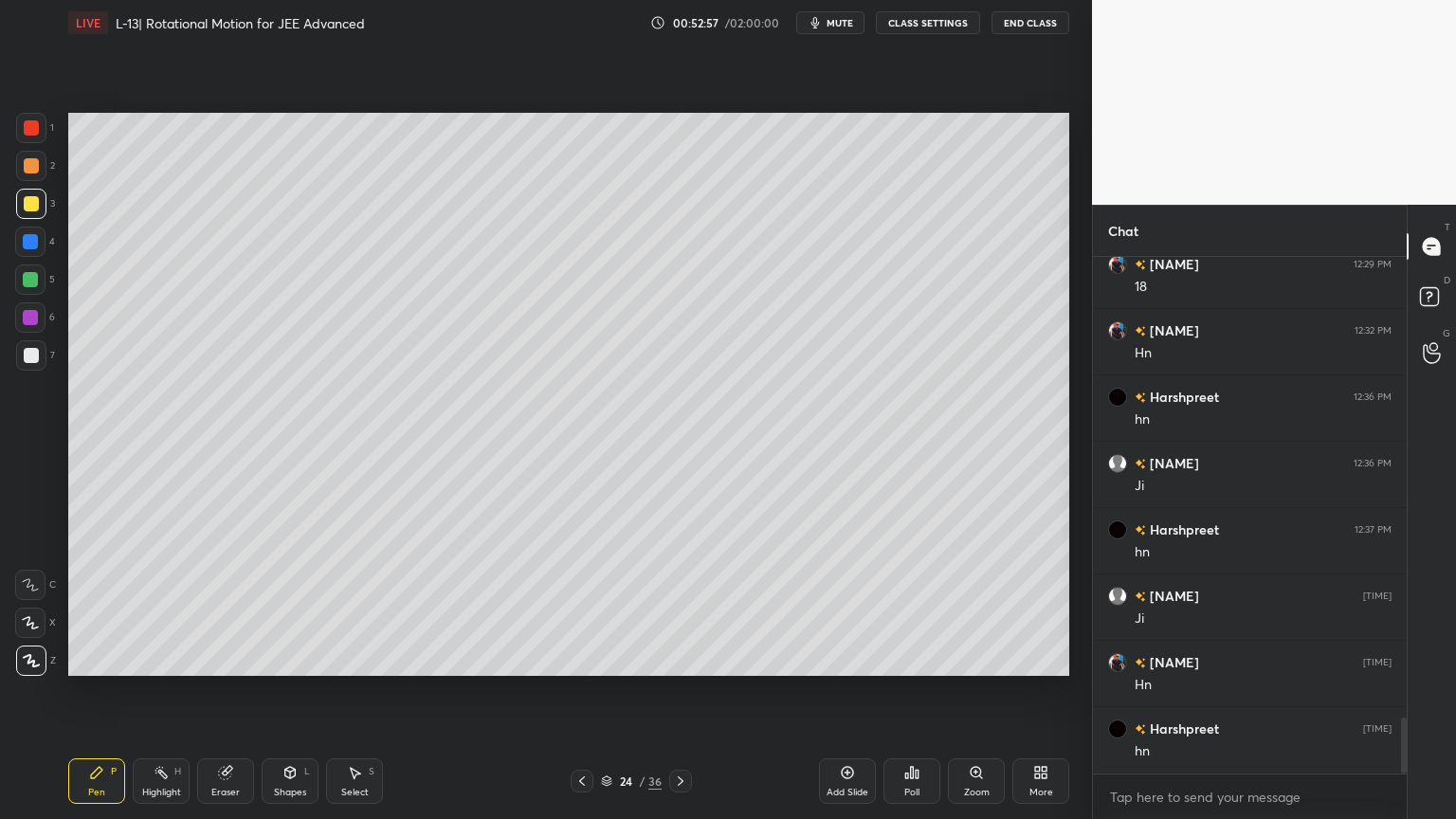 click at bounding box center [31, 166] 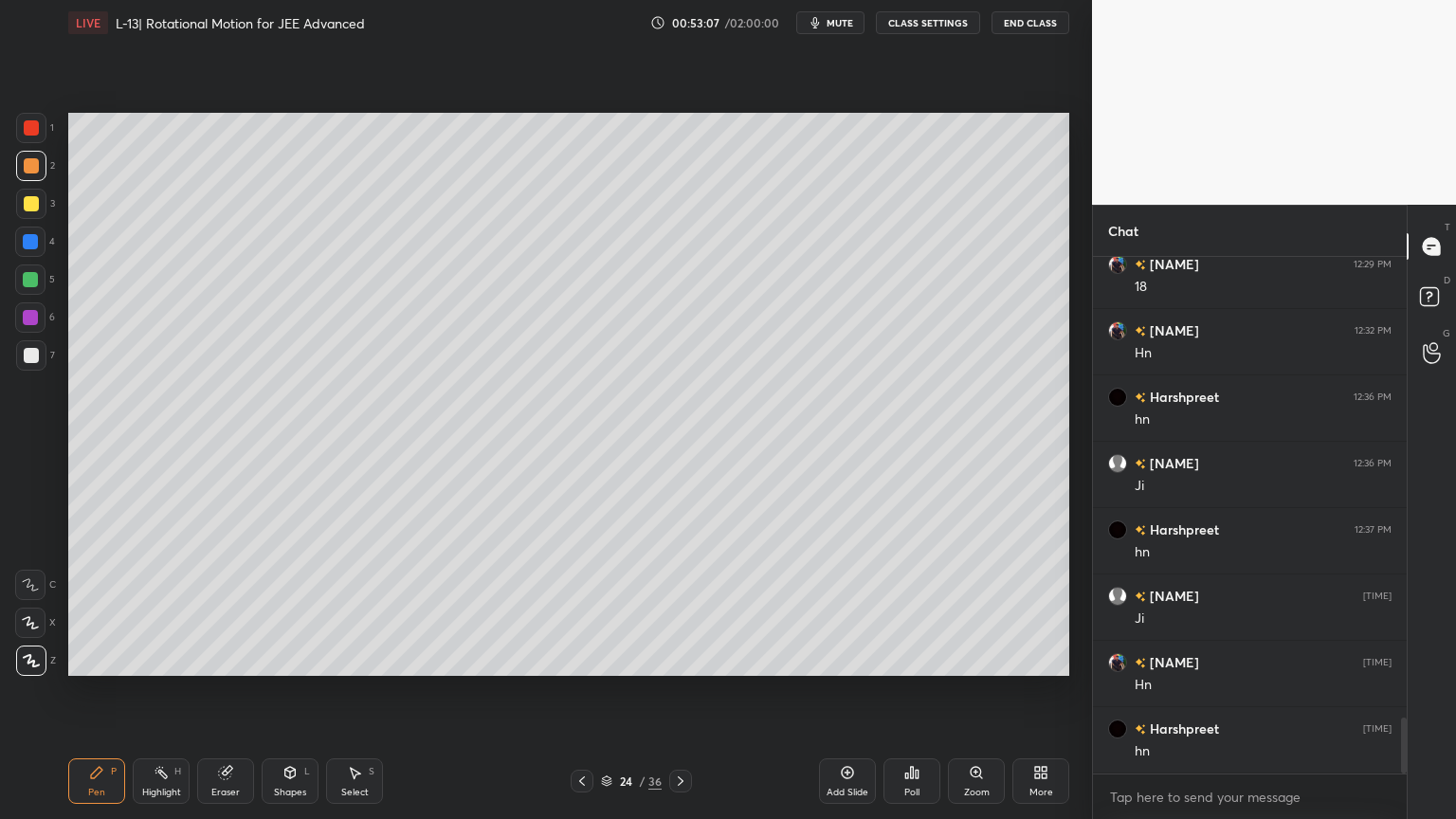 click on "Highlight H" at bounding box center (161, 781) 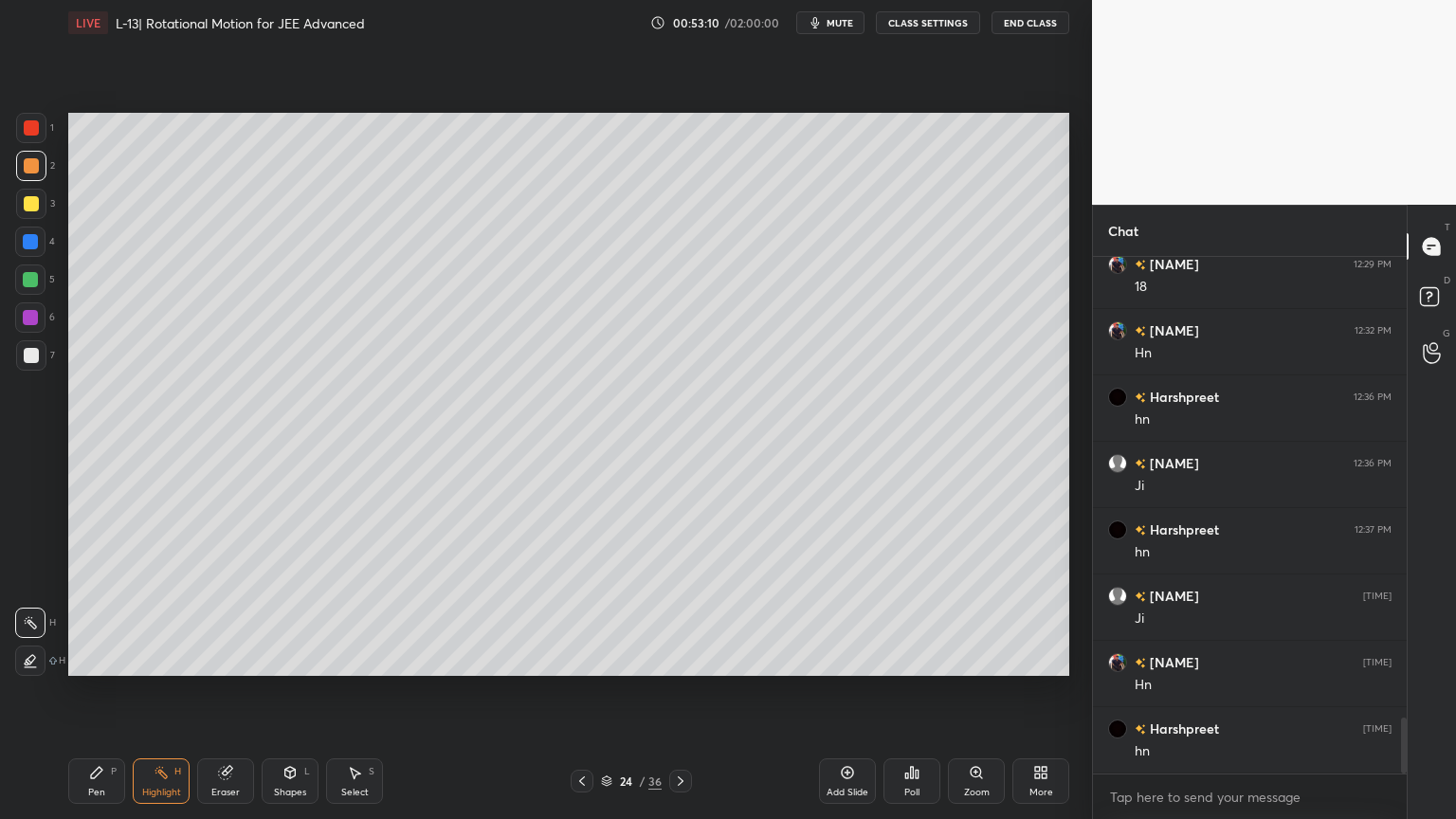 click on "Pen P" at bounding box center (97, 781) 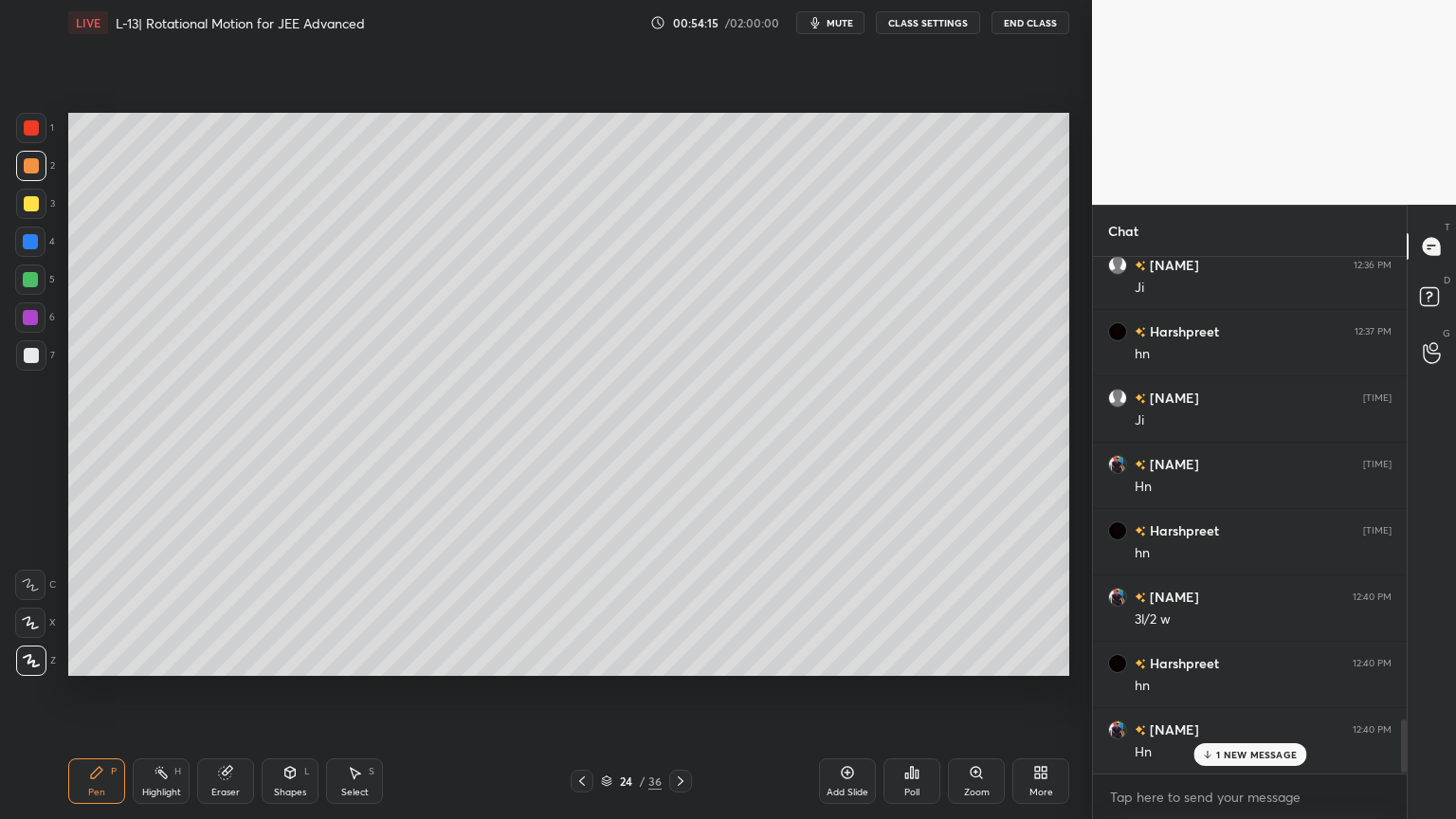 scroll, scrollTop: 4496, scrollLeft: 0, axis: vertical 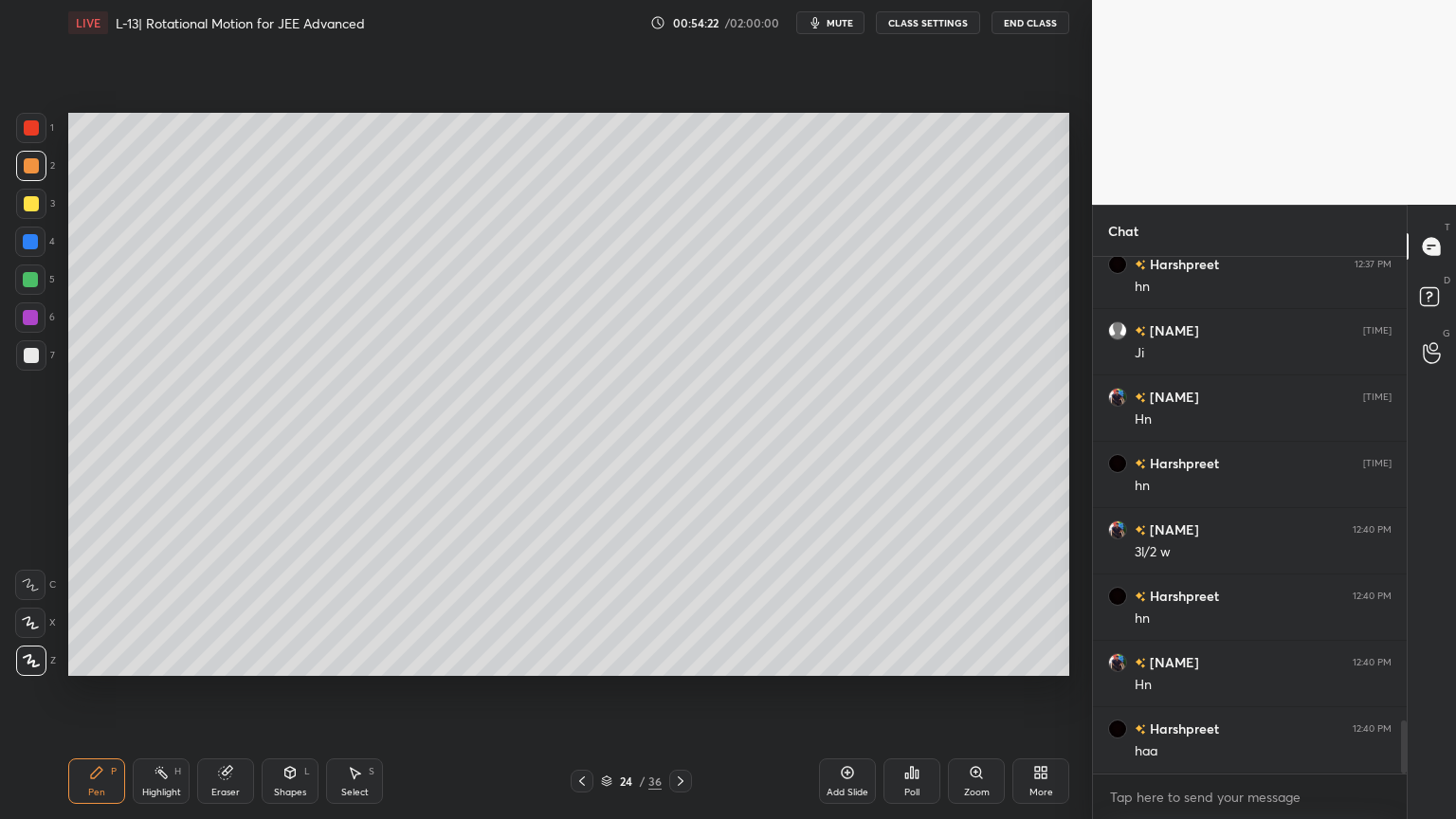 click at bounding box center (31, 204) 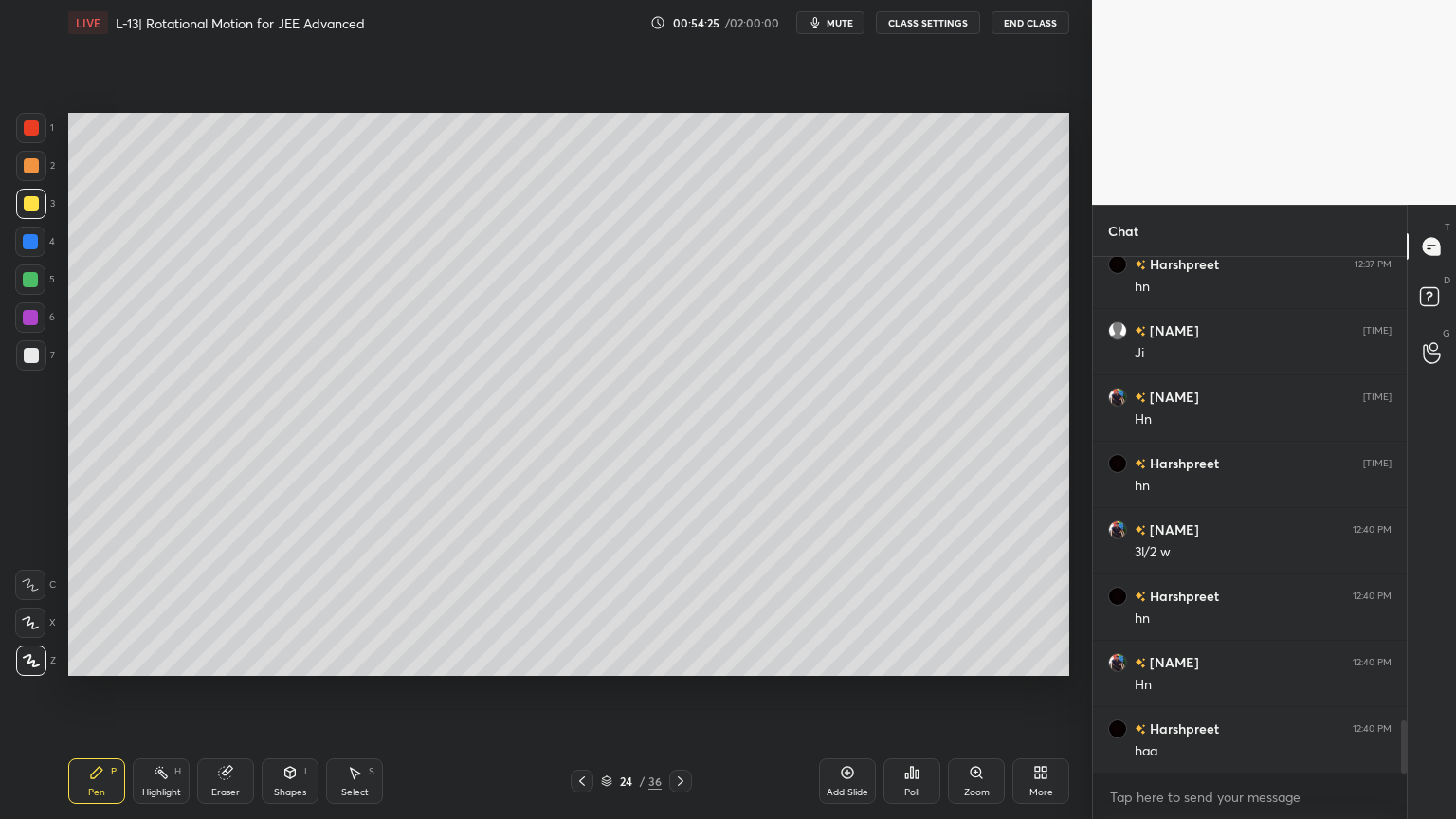 scroll, scrollTop: 4561, scrollLeft: 0, axis: vertical 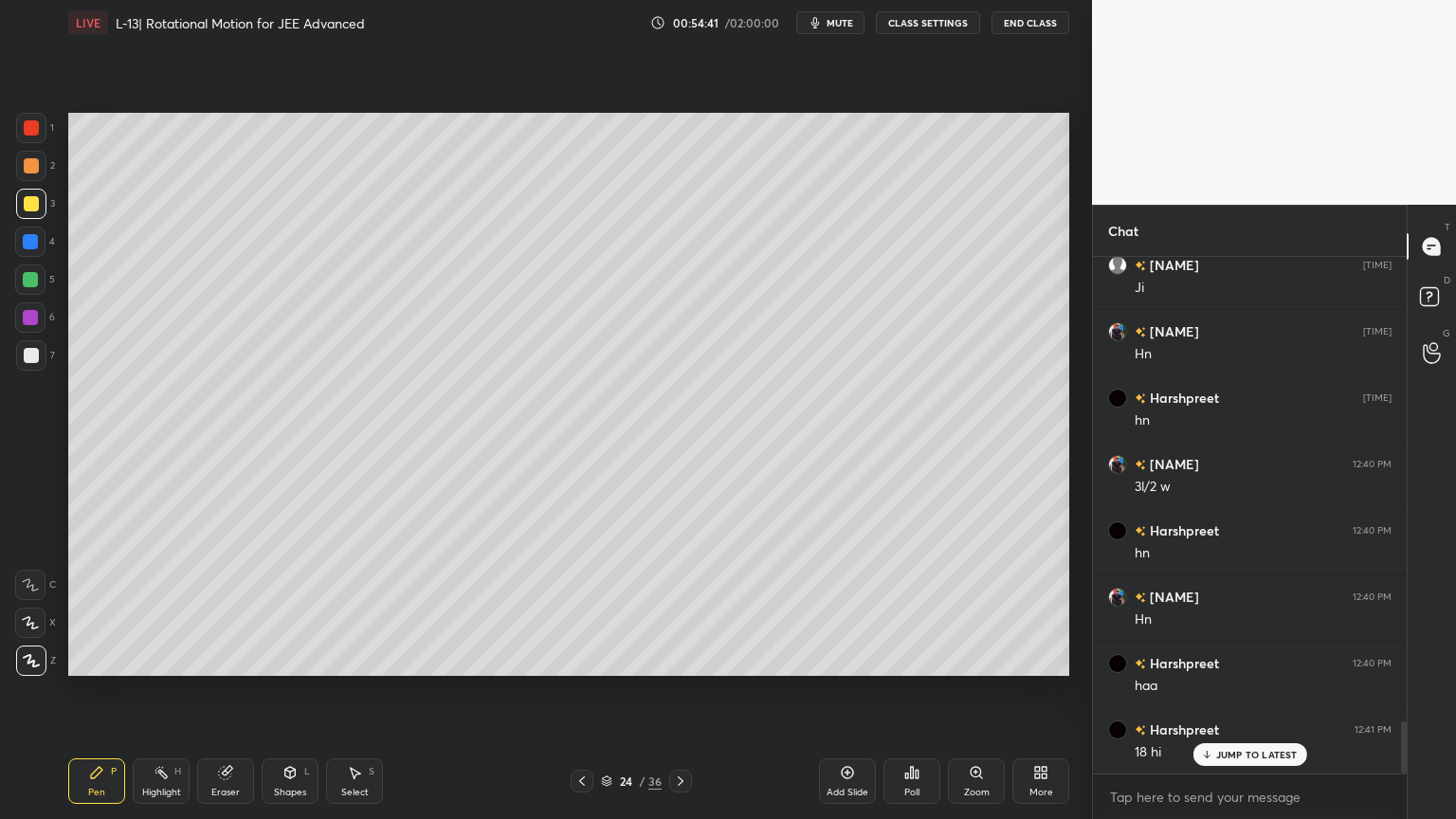 click on "Eraser" at bounding box center (226, 781) 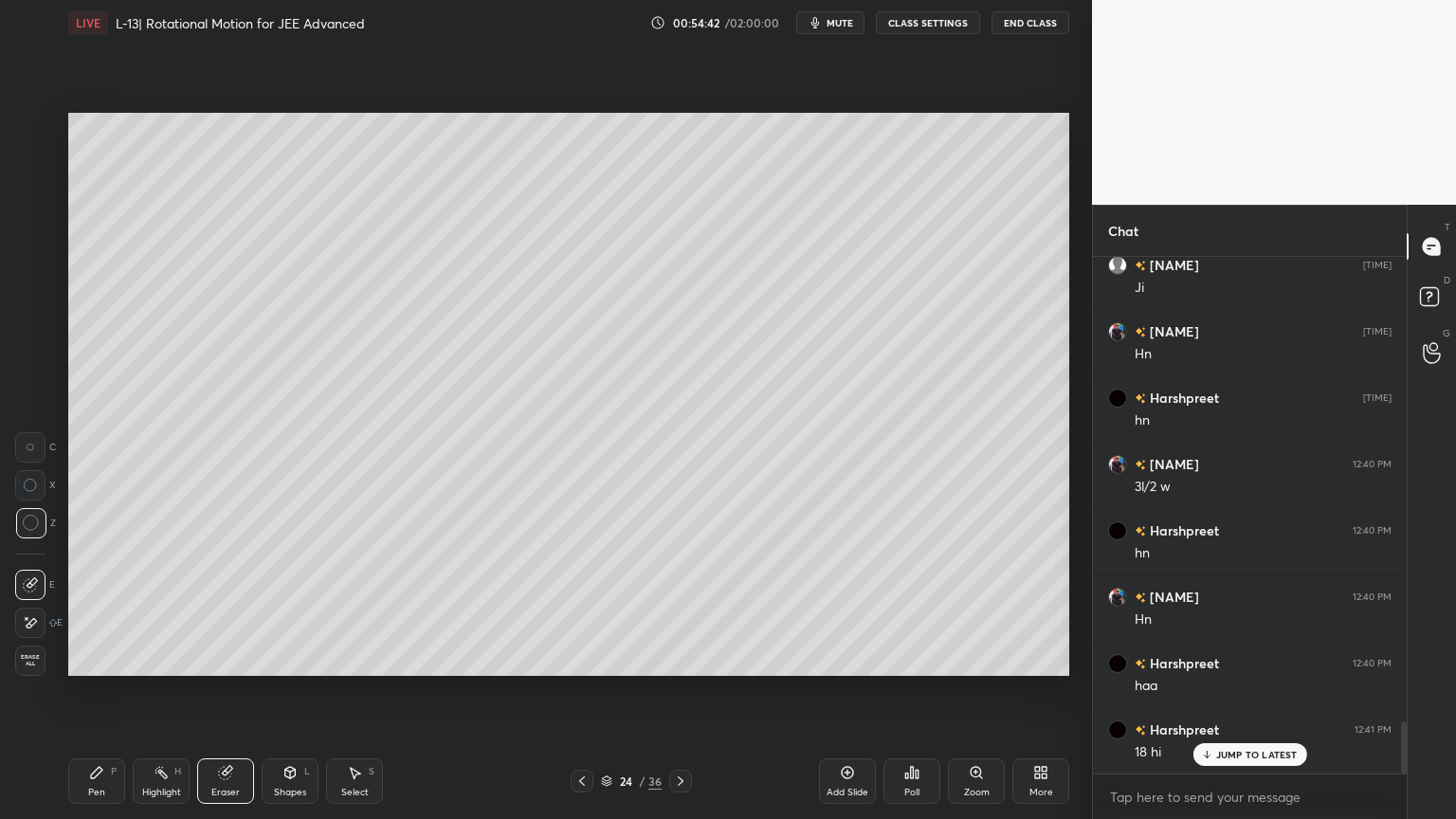 click on "Pen P" at bounding box center (97, 781) 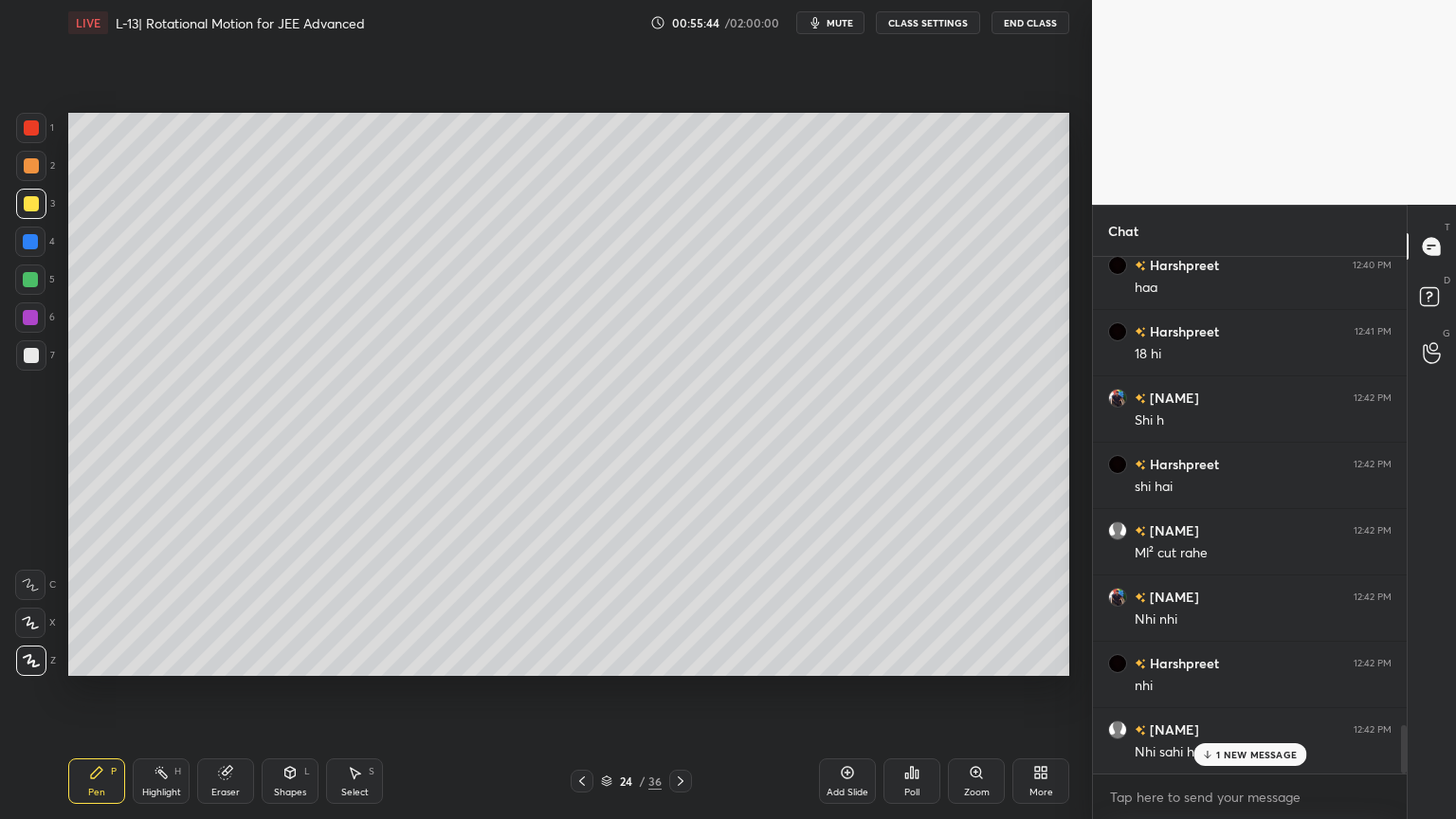 scroll, scrollTop: 5027, scrollLeft: 0, axis: vertical 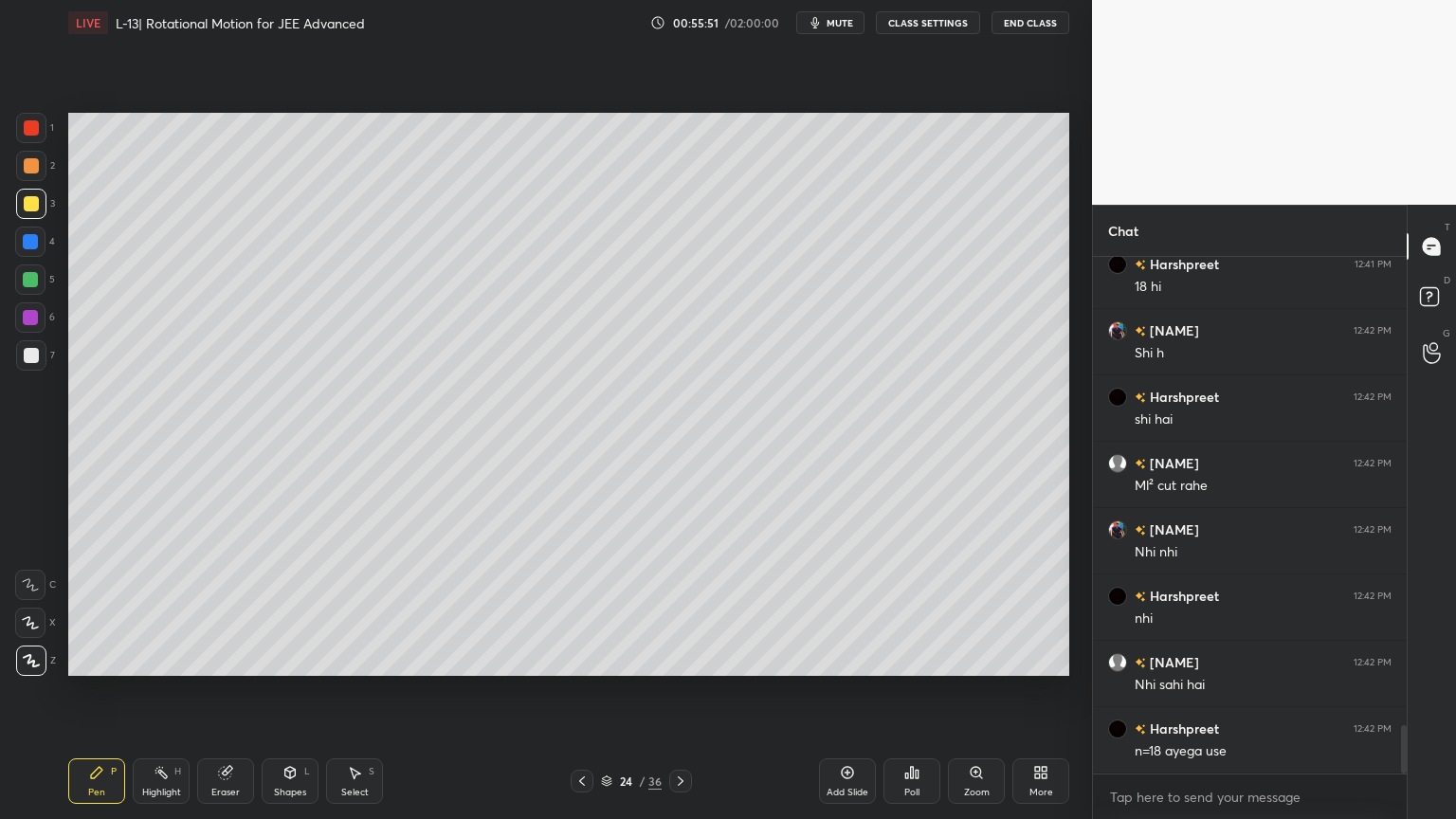 click 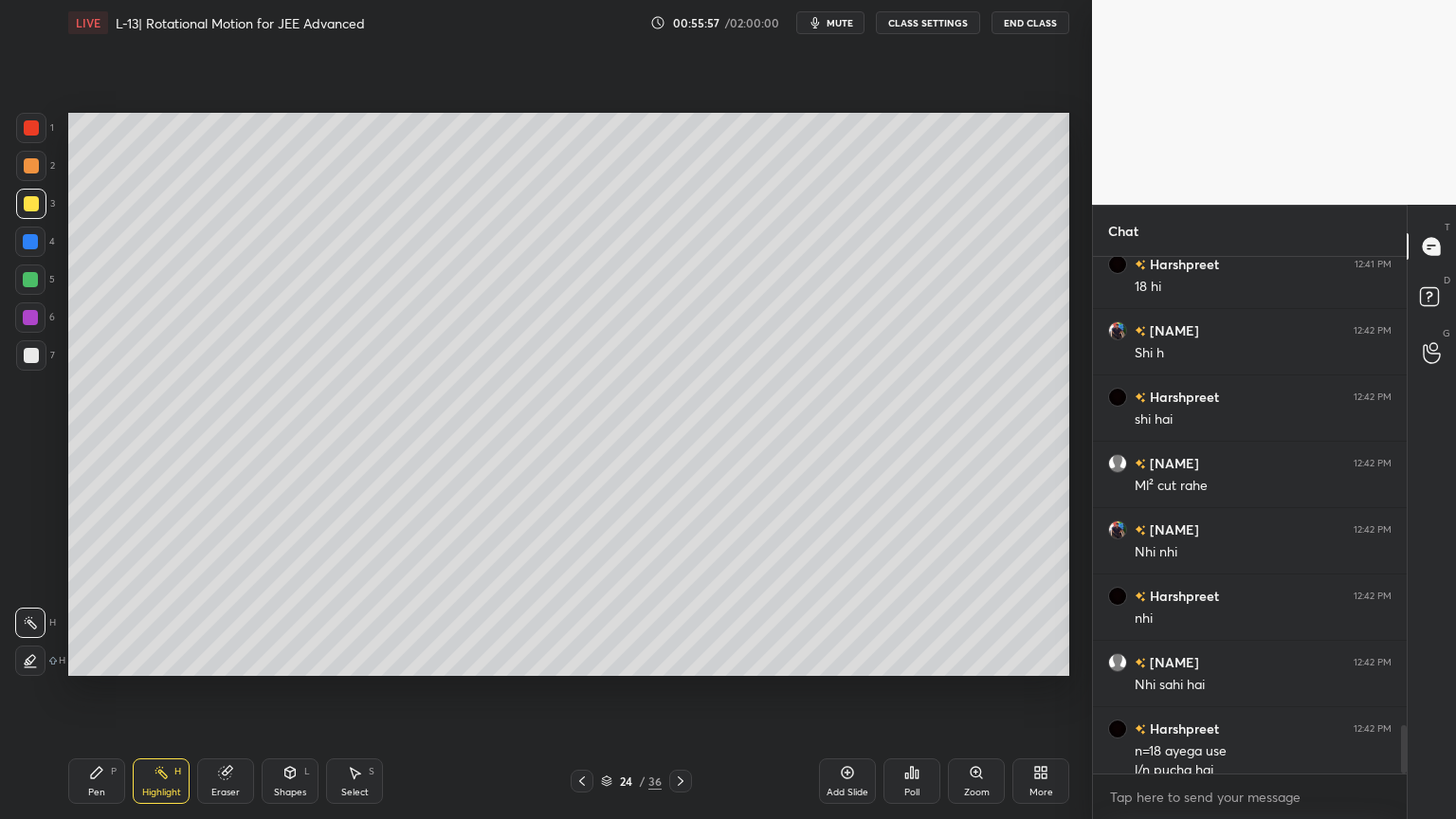 scroll, scrollTop: 5046, scrollLeft: 0, axis: vertical 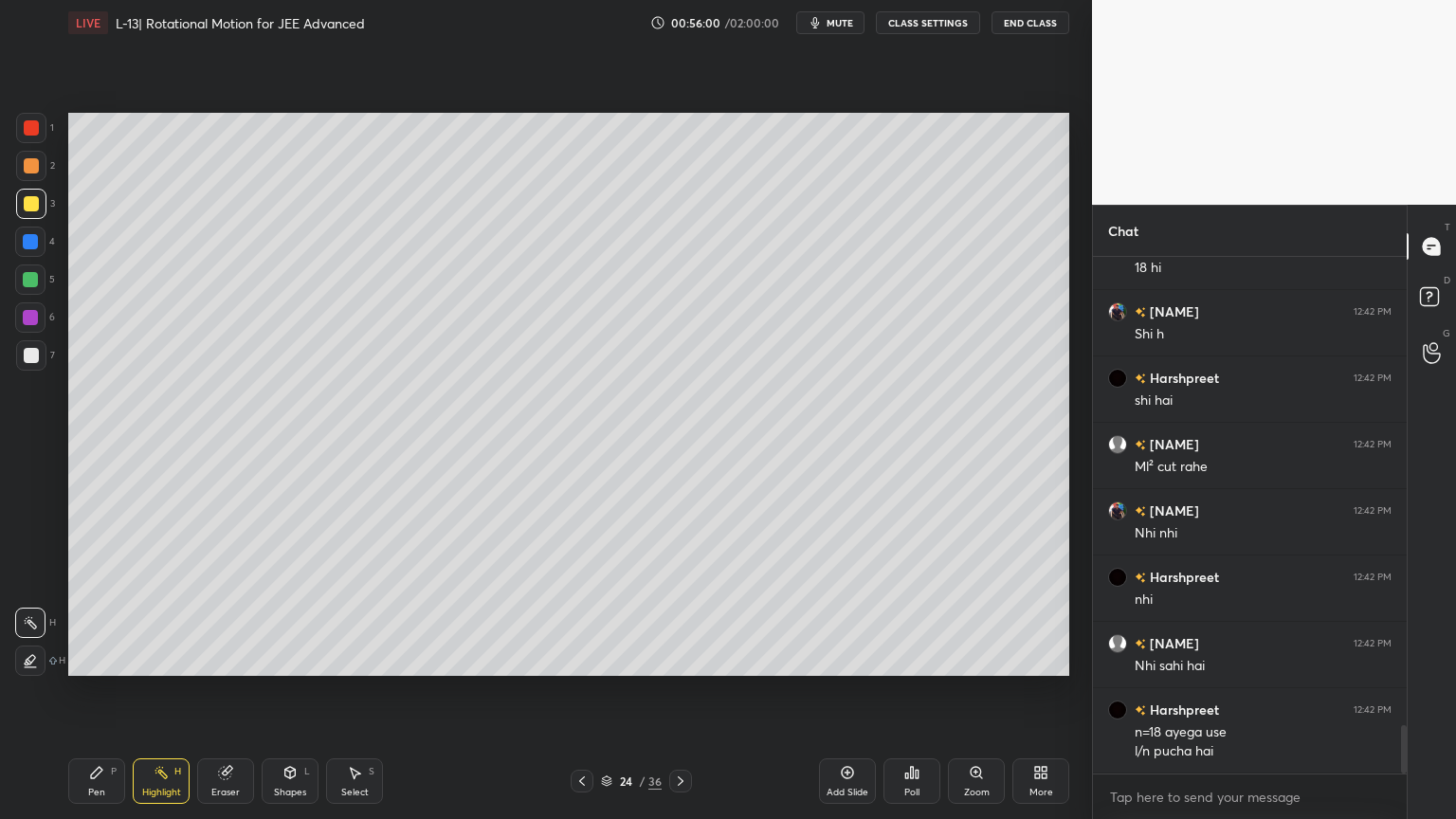 click 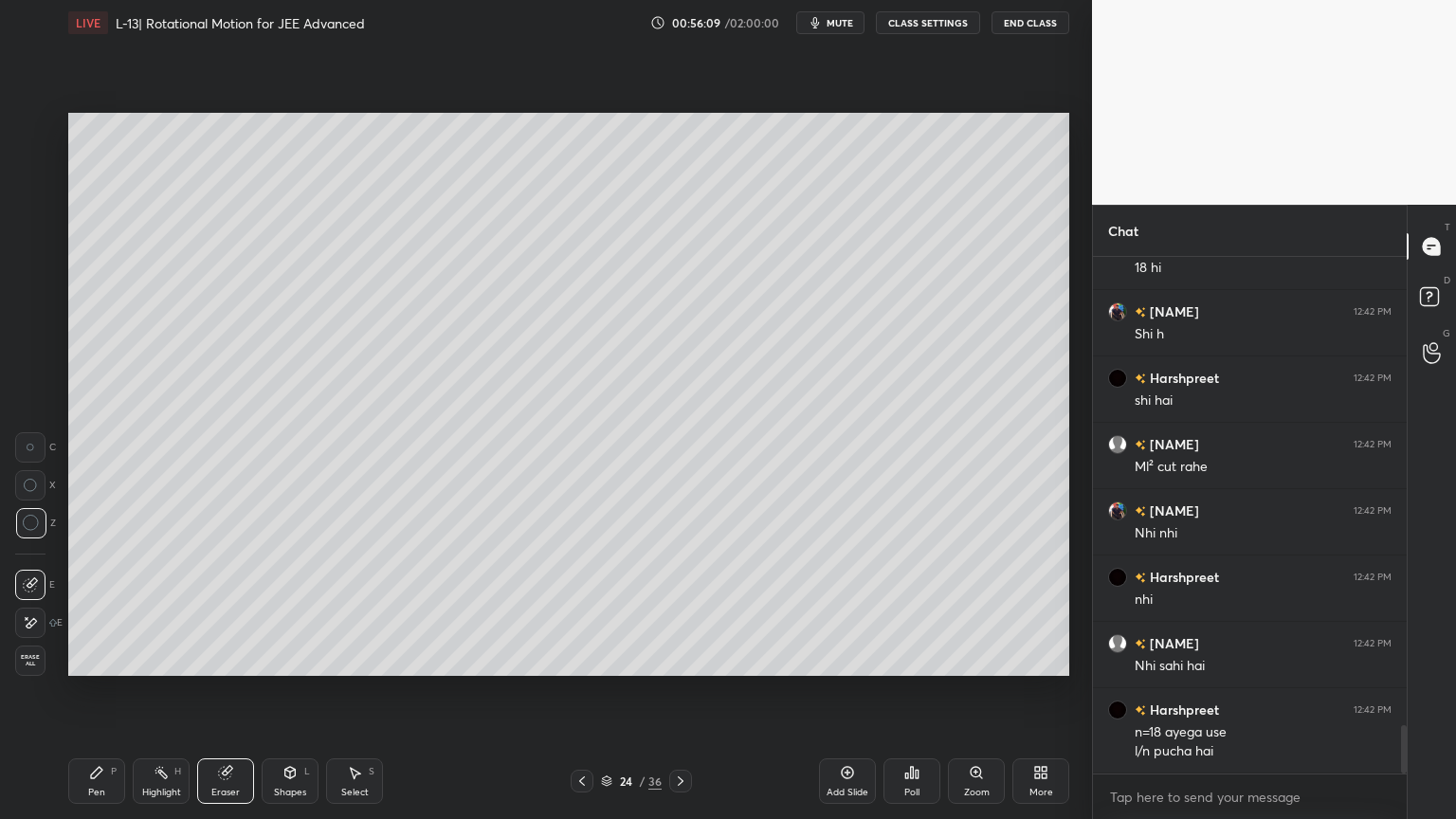 click on "Pen P" at bounding box center (97, 781) 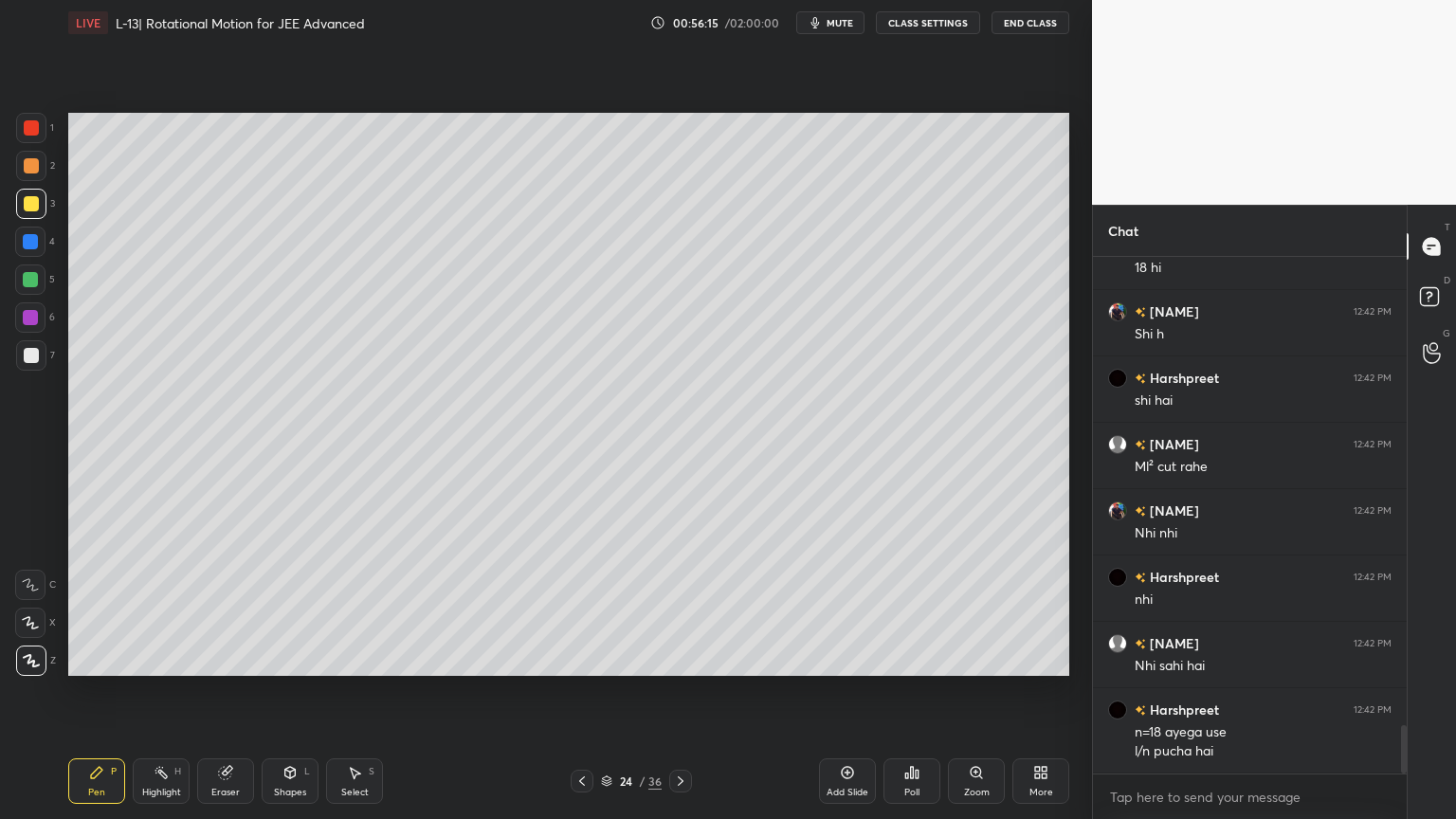 click 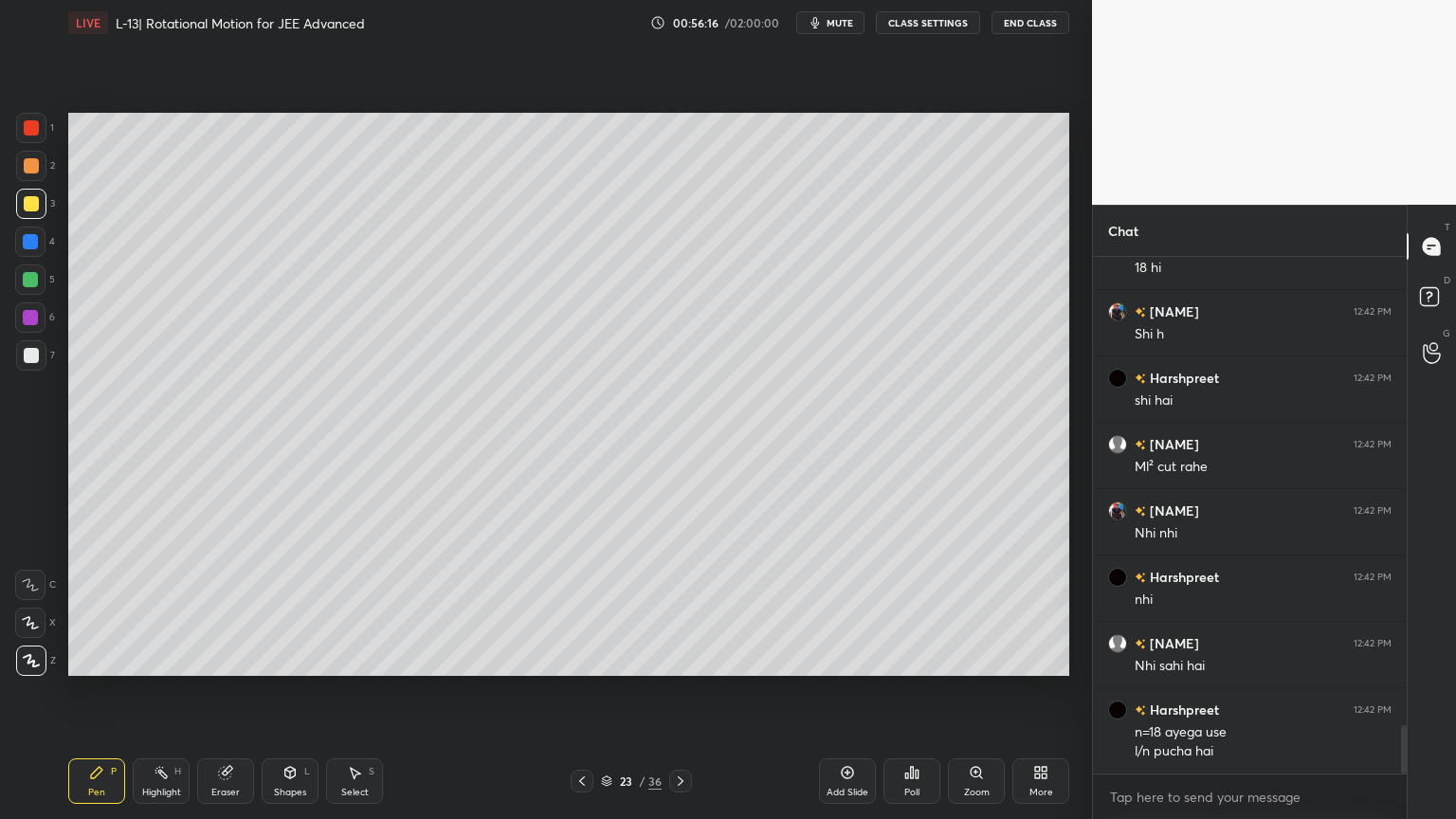 click 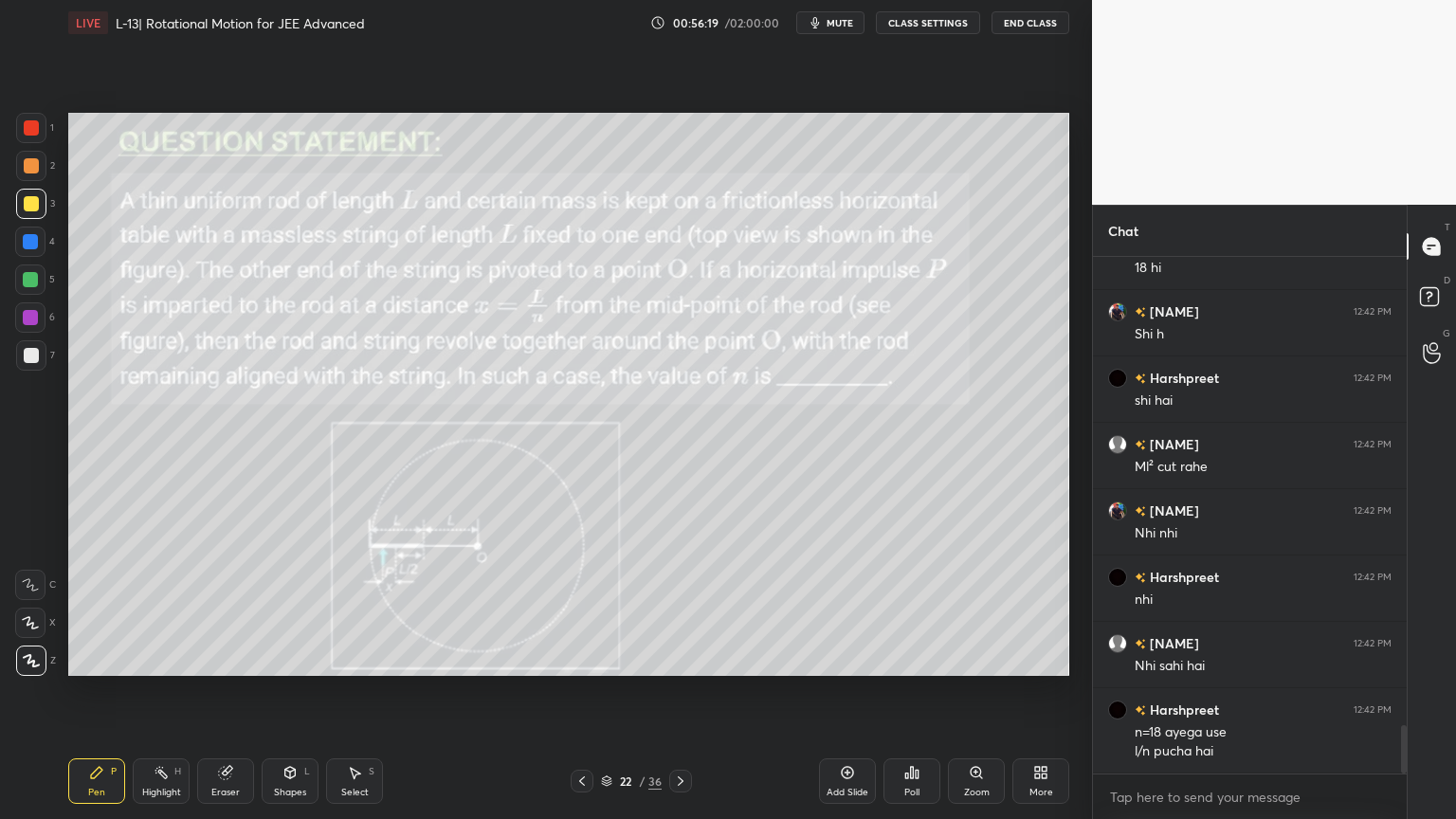 click 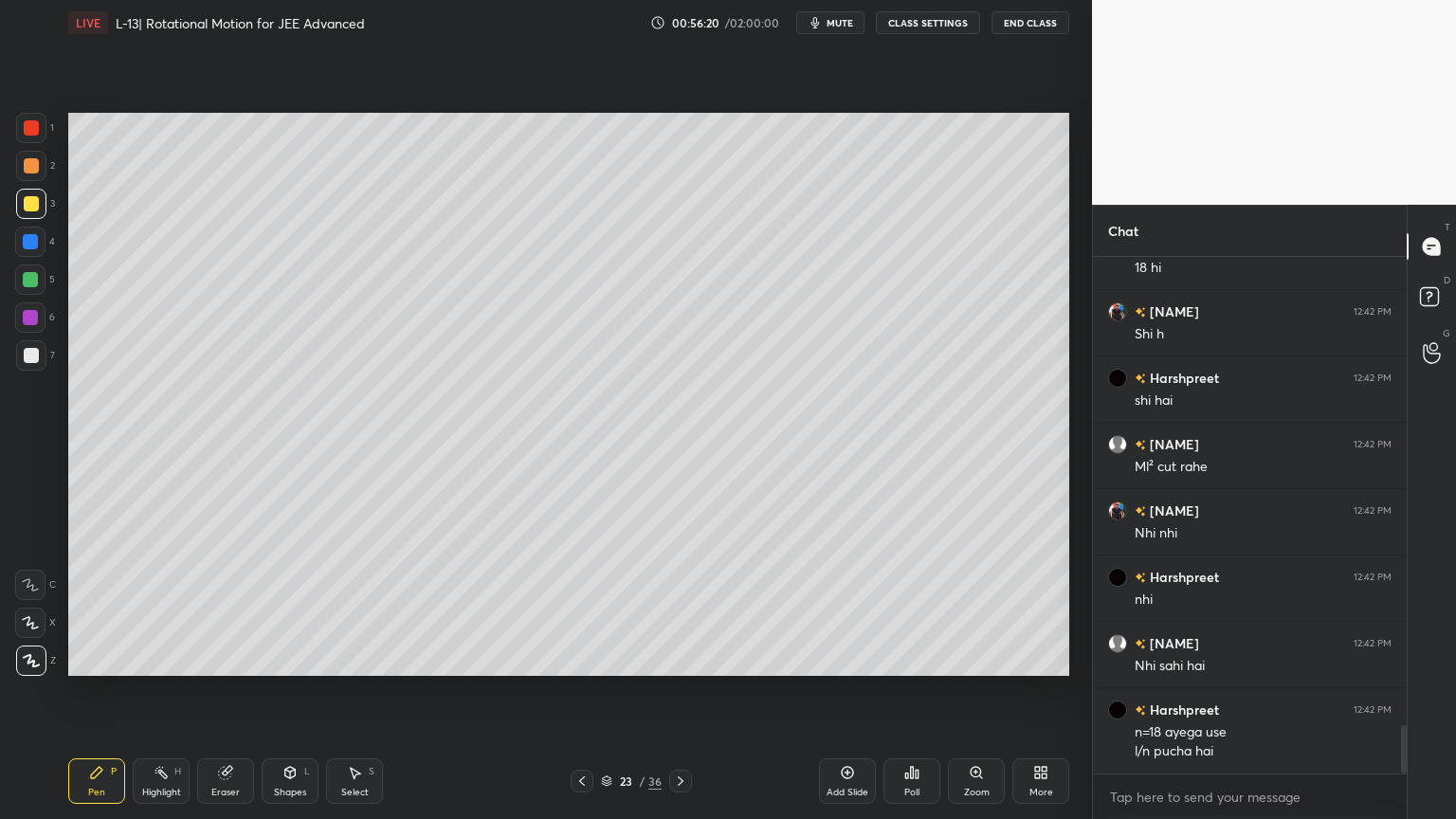 click 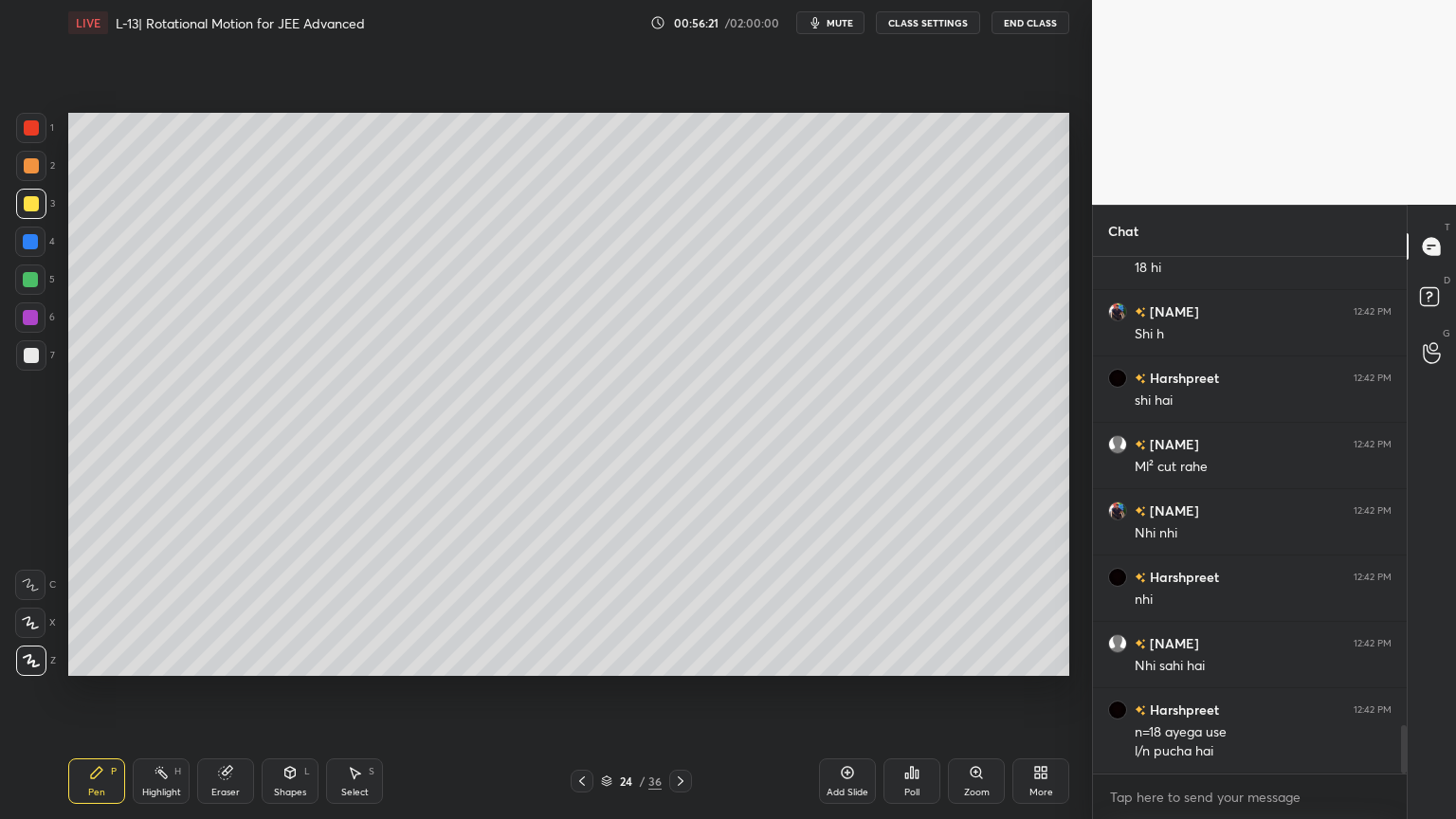 click on "Eraser" at bounding box center [226, 781] 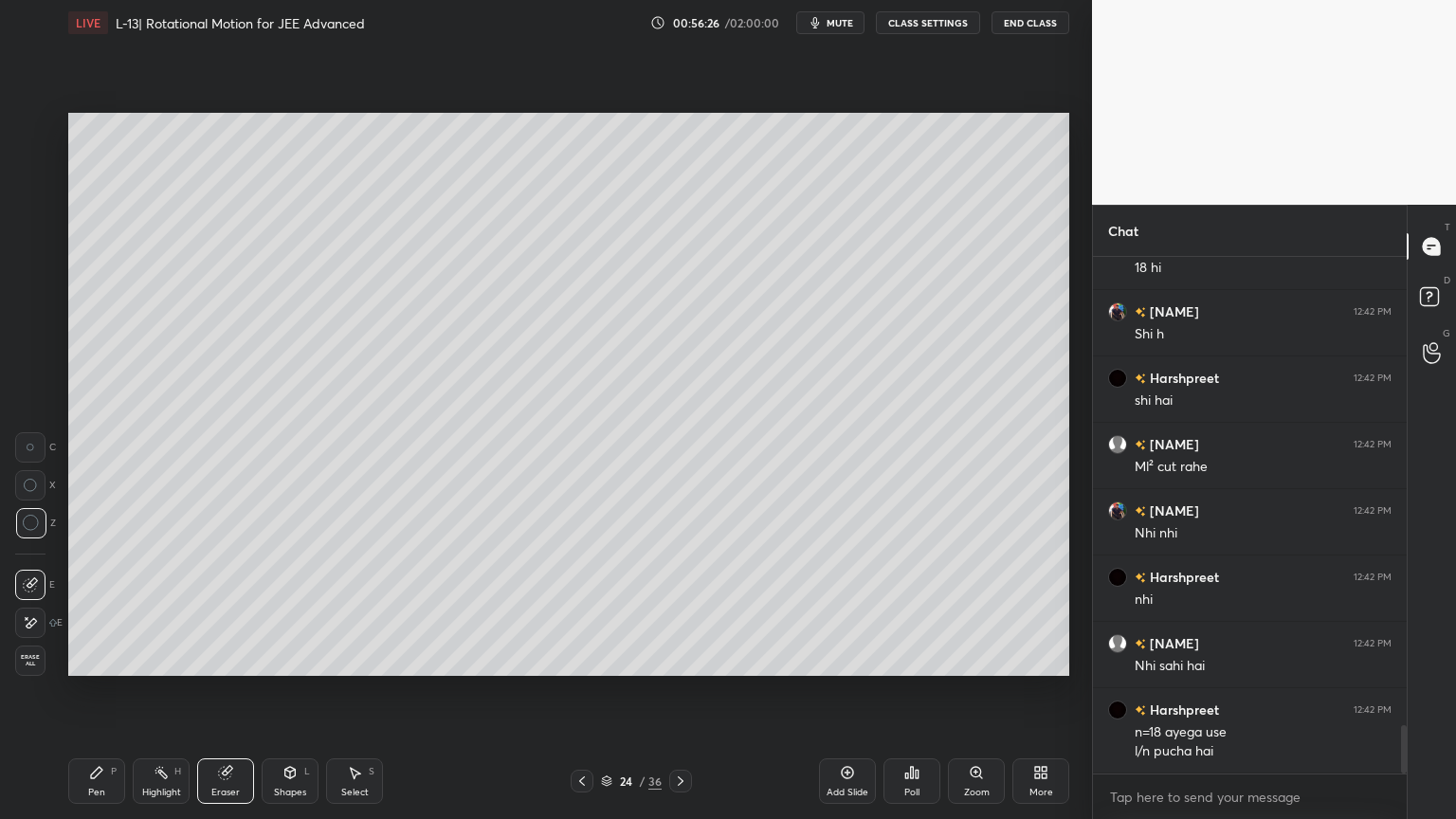 click on "Pen" at bounding box center (97, 792) 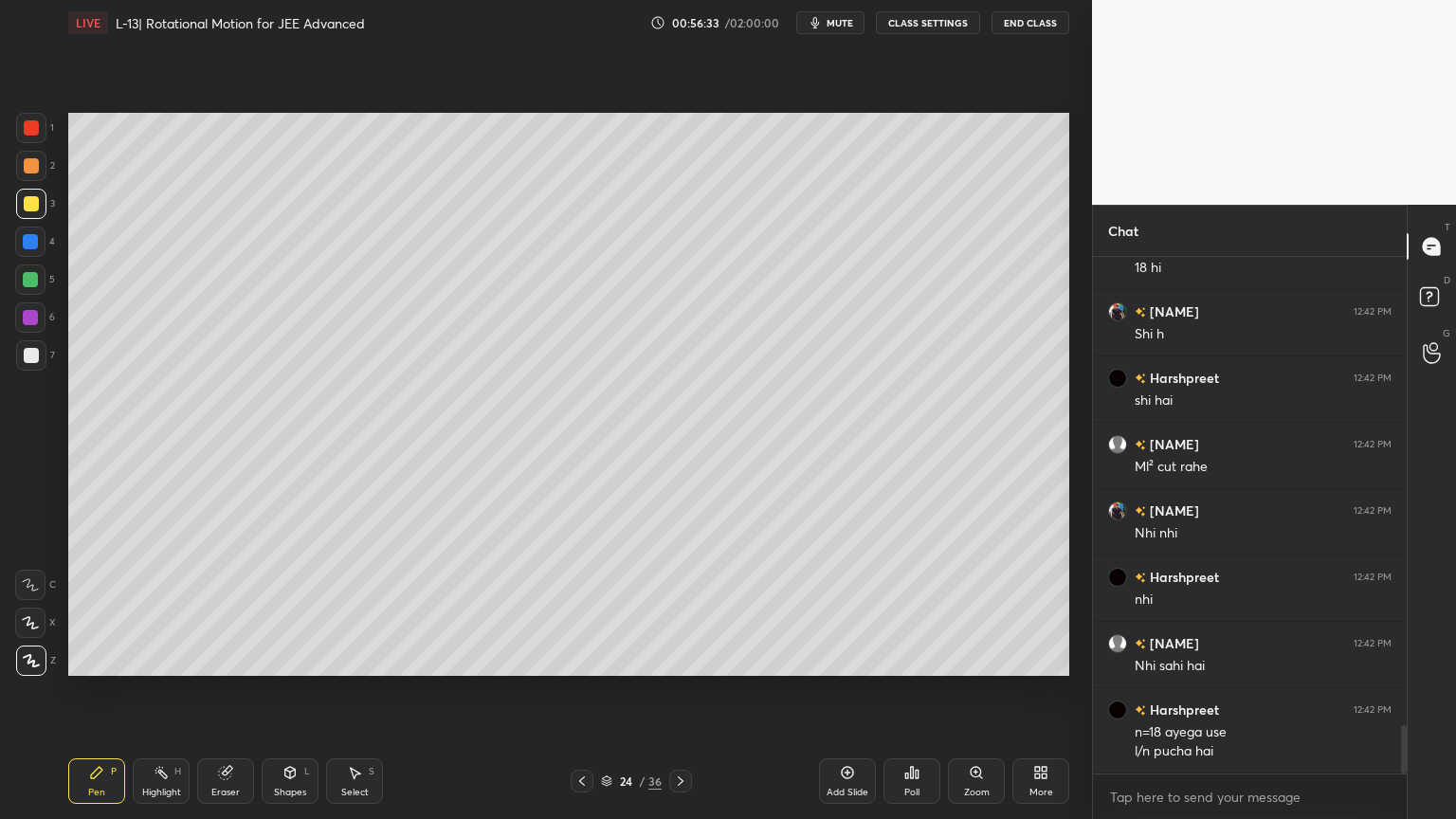 click 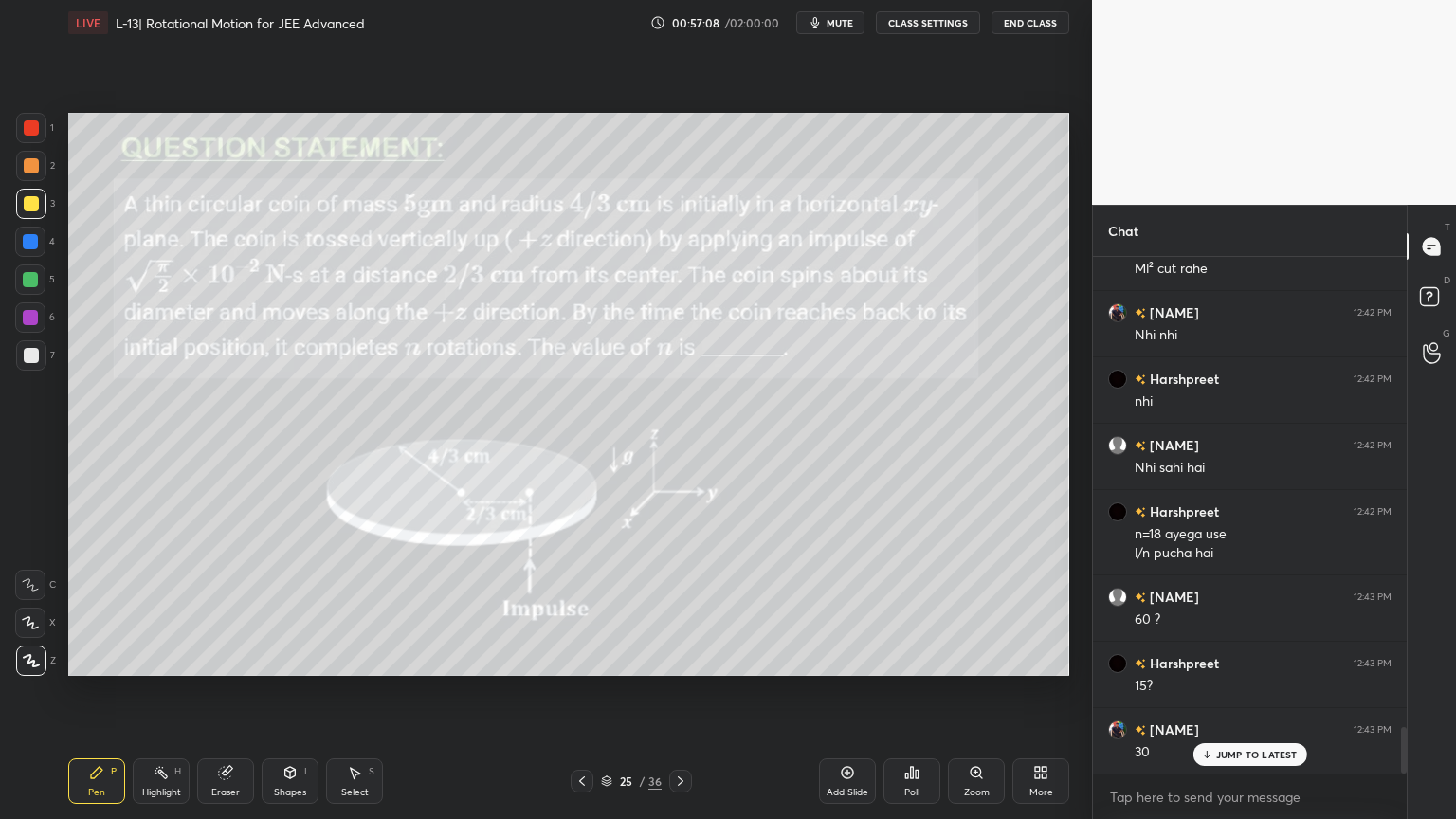 scroll, scrollTop: 5311, scrollLeft: 0, axis: vertical 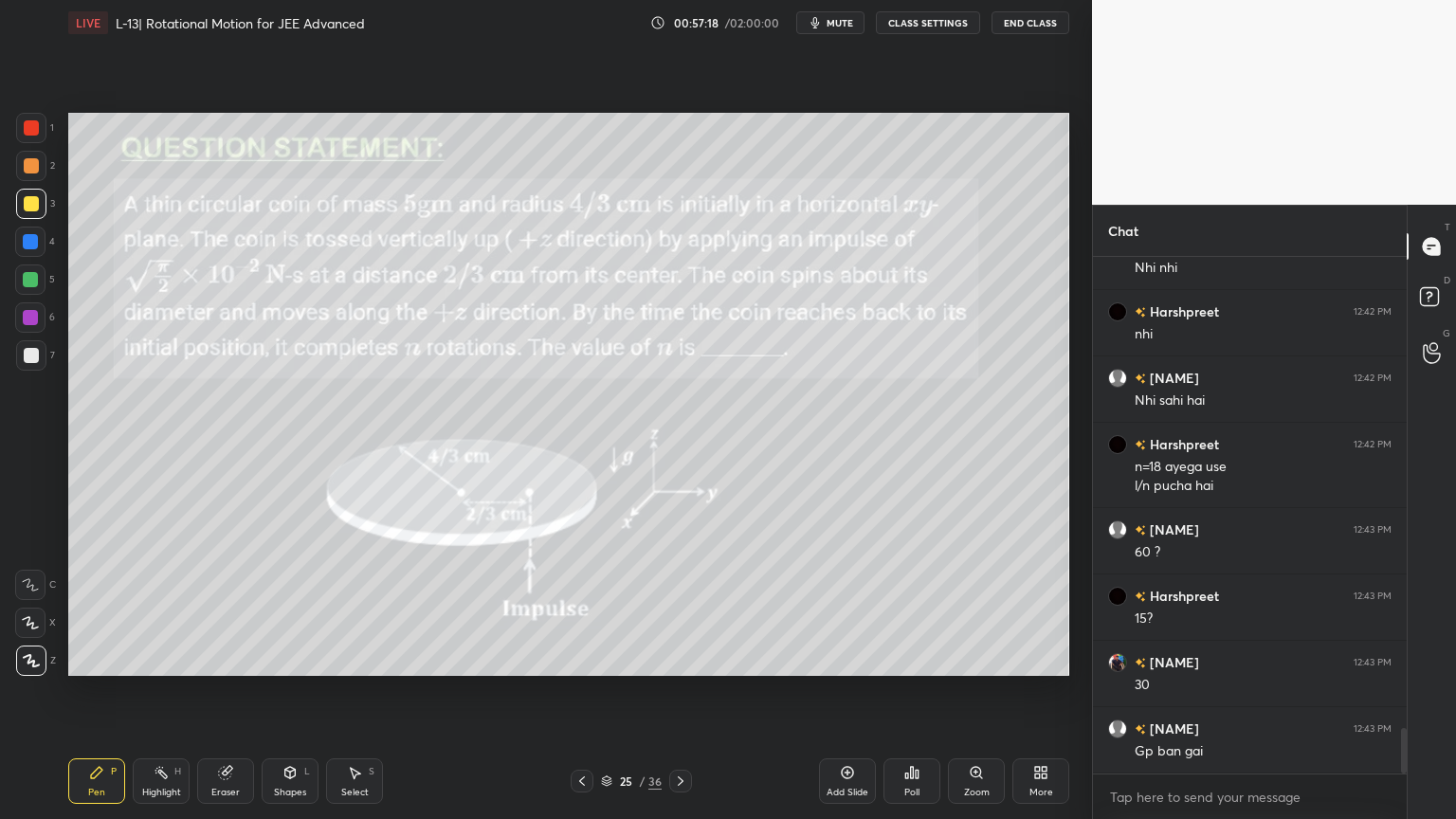 click 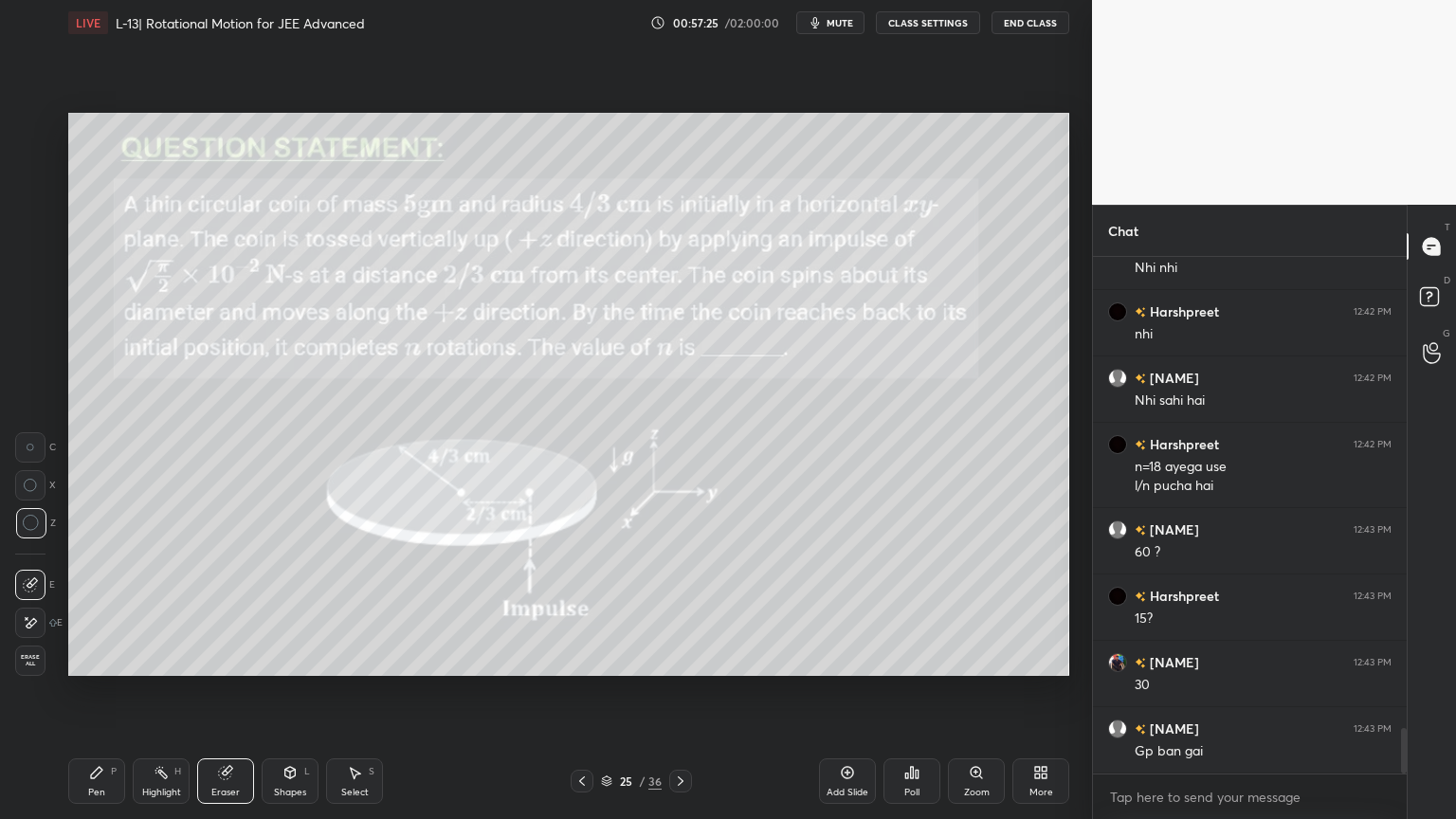 click on "Highlight H" at bounding box center [161, 781] 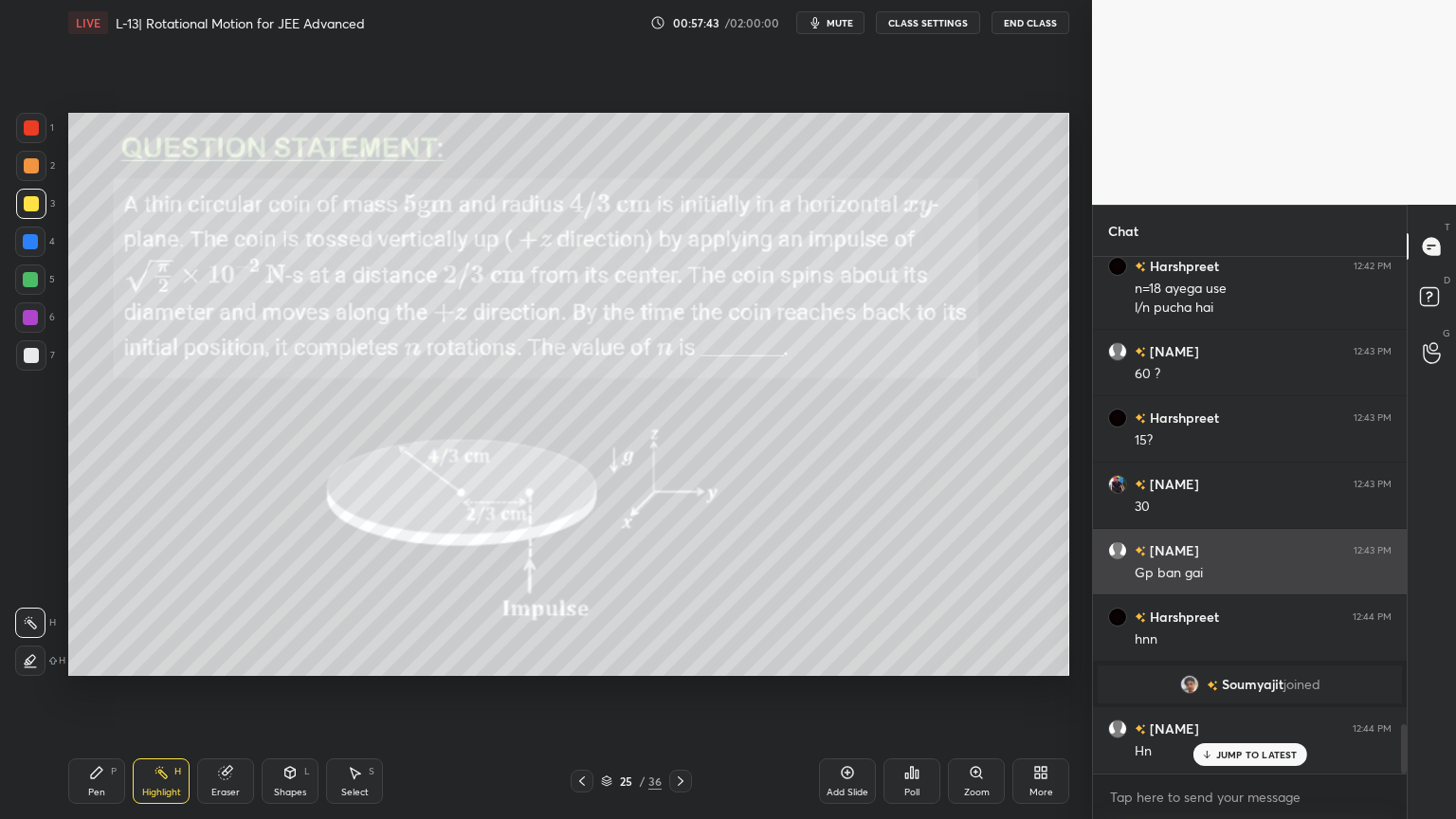 scroll, scrollTop: 4884, scrollLeft: 0, axis: vertical 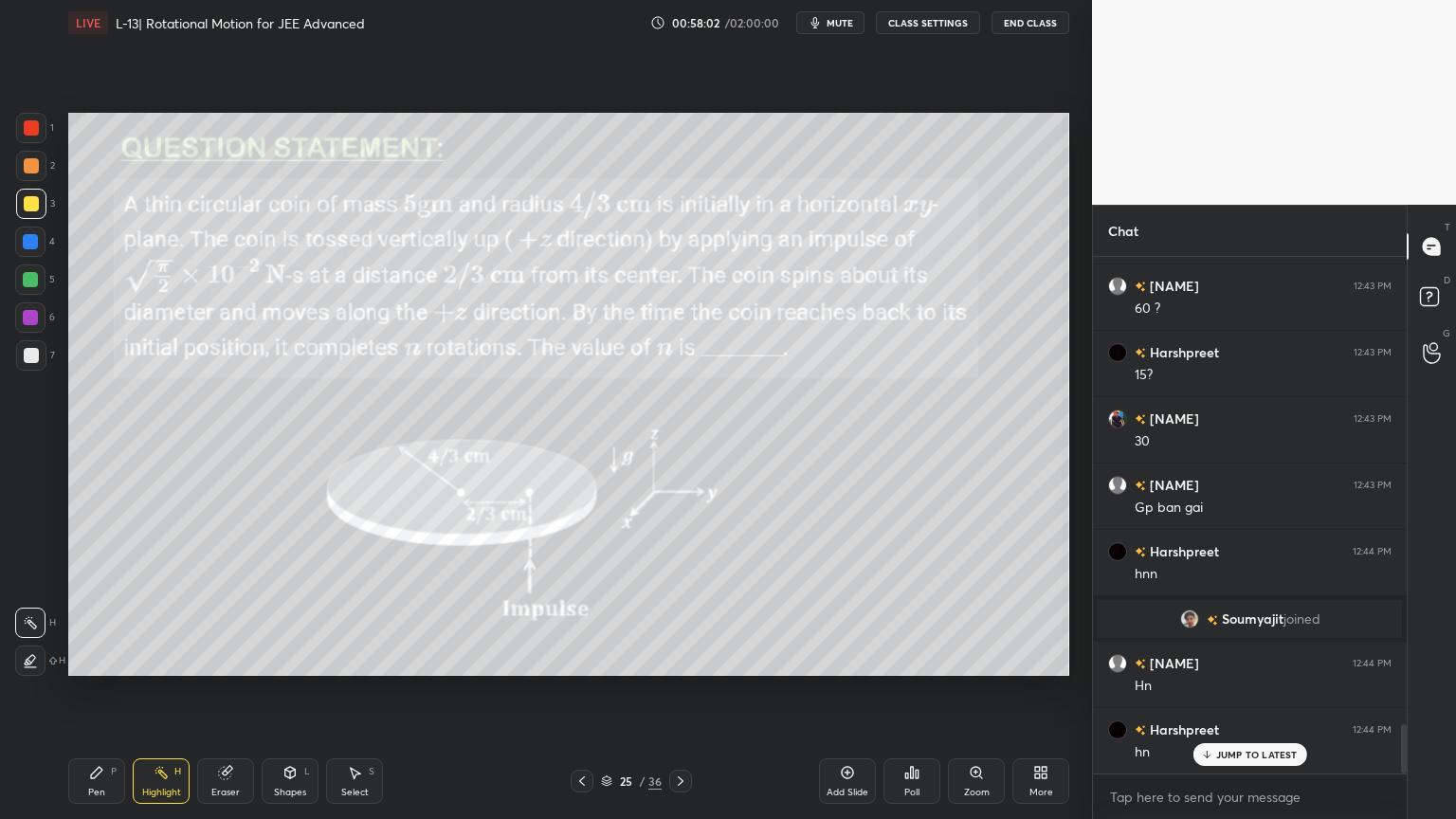 click on "Add Slide" at bounding box center (847, 781) 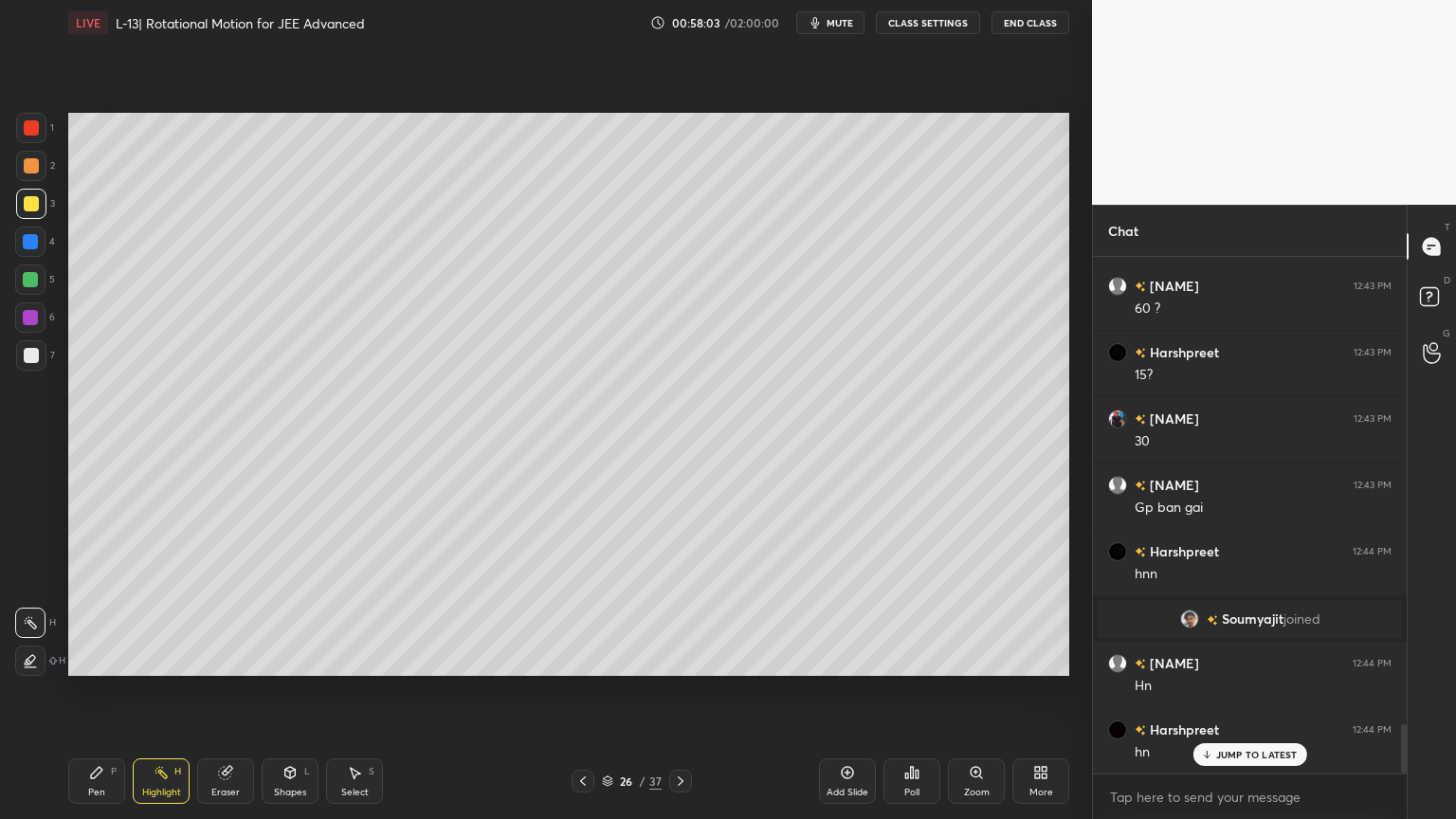 click on "Shapes L" at bounding box center [290, 781] 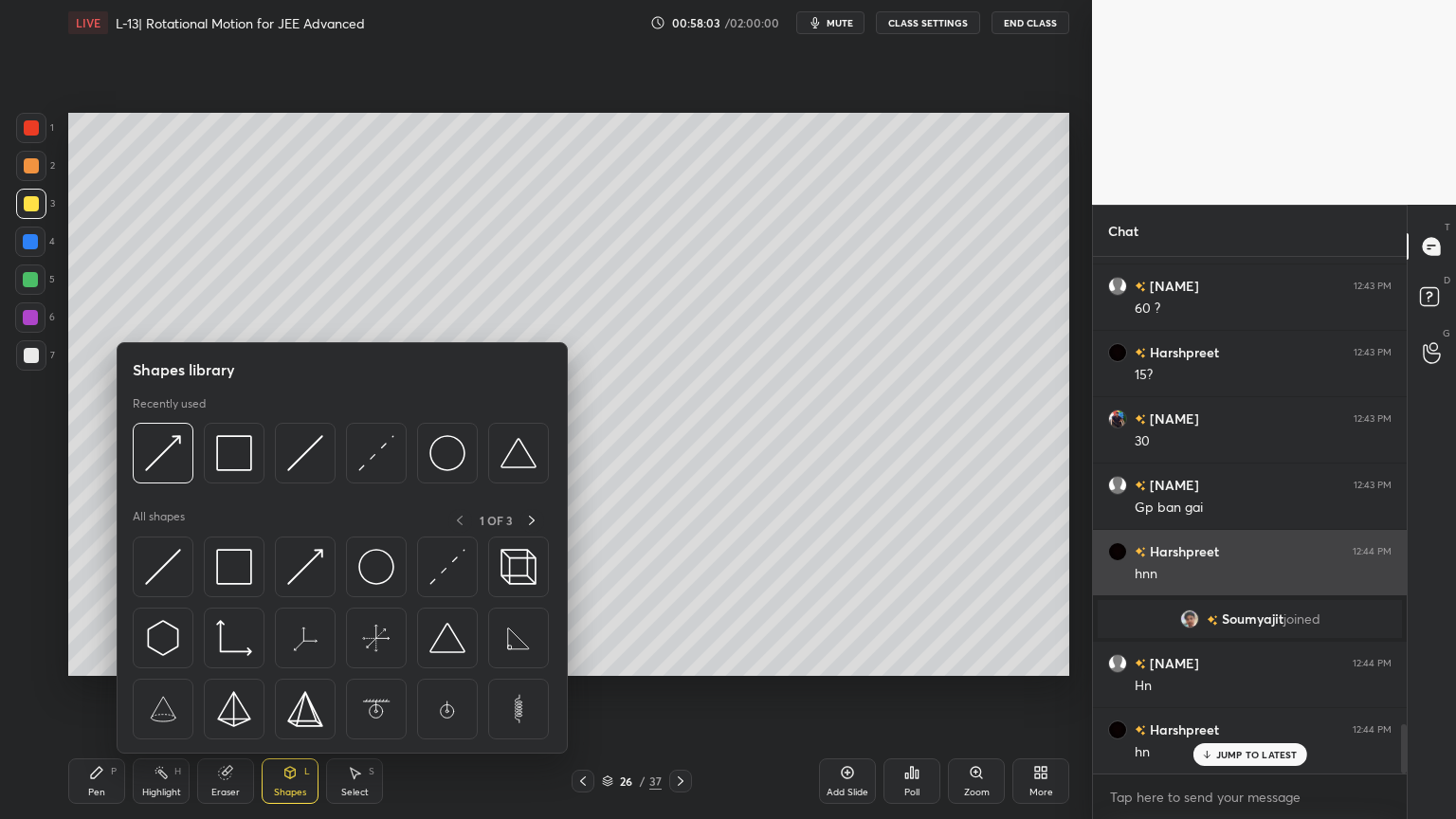 click at bounding box center [376, 567] 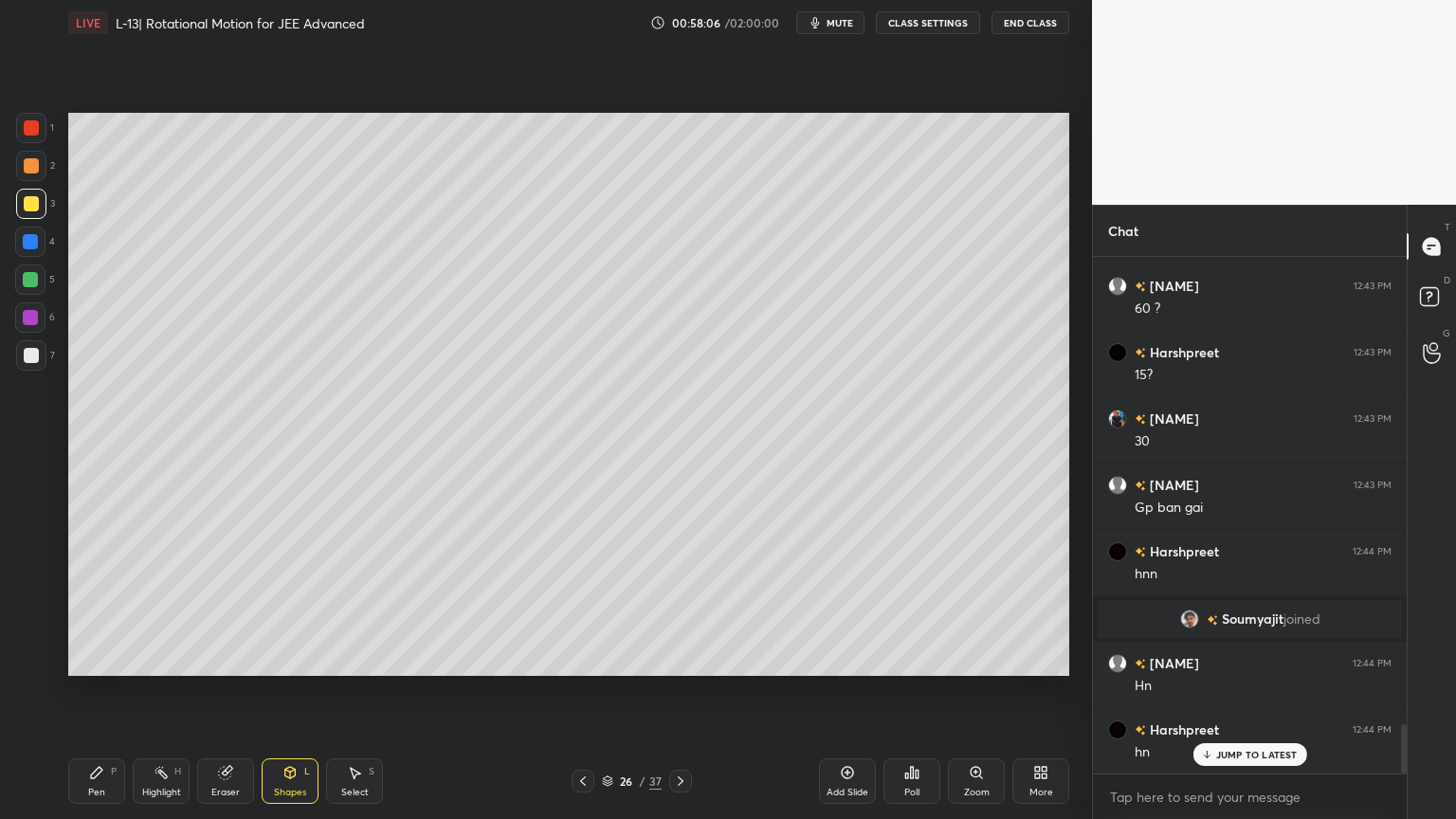 click on "Shapes L" at bounding box center (290, 781) 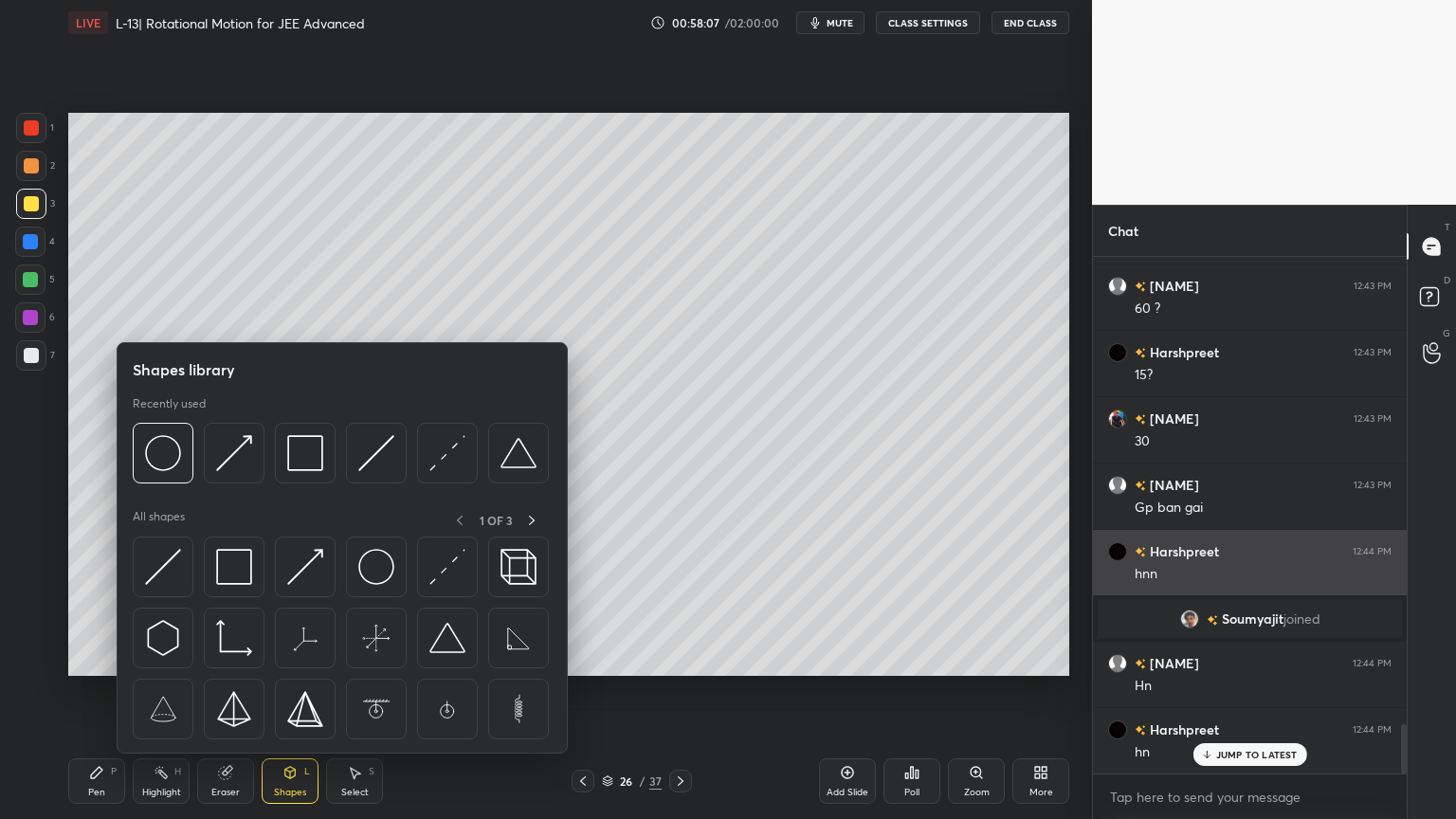 click at bounding box center (305, 567) 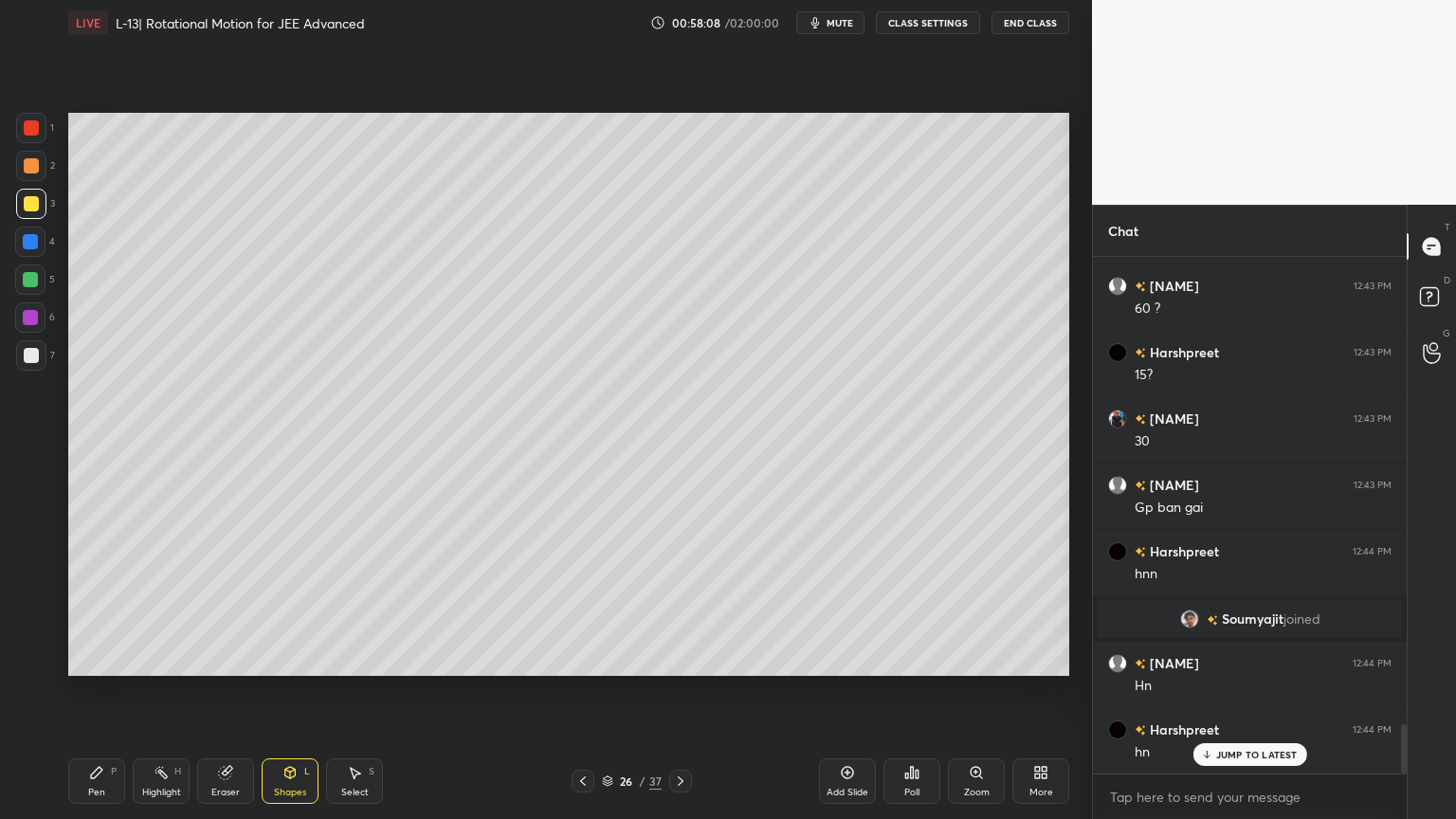 click at bounding box center (31, 128) 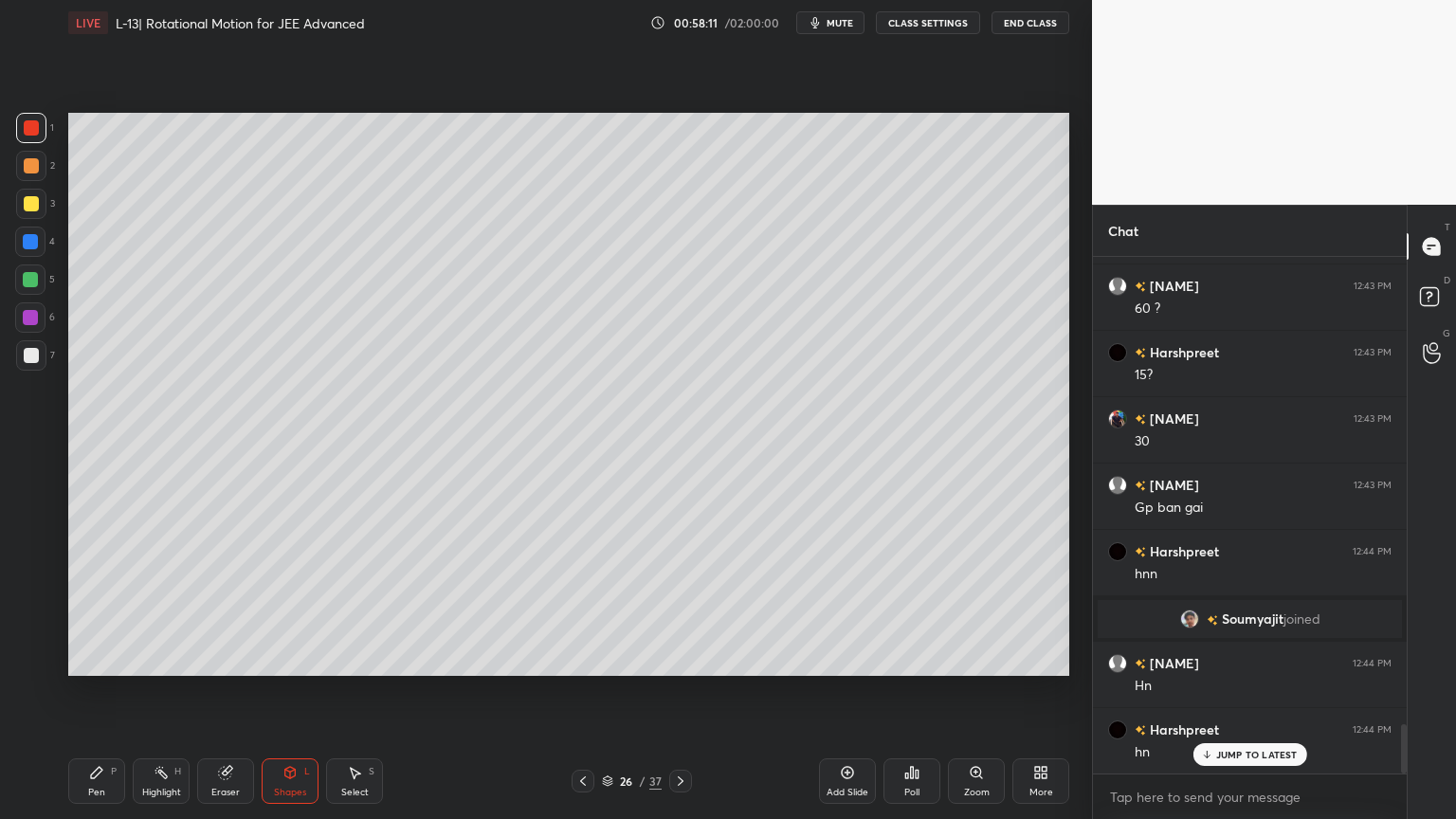 click on "Pen P" at bounding box center (97, 781) 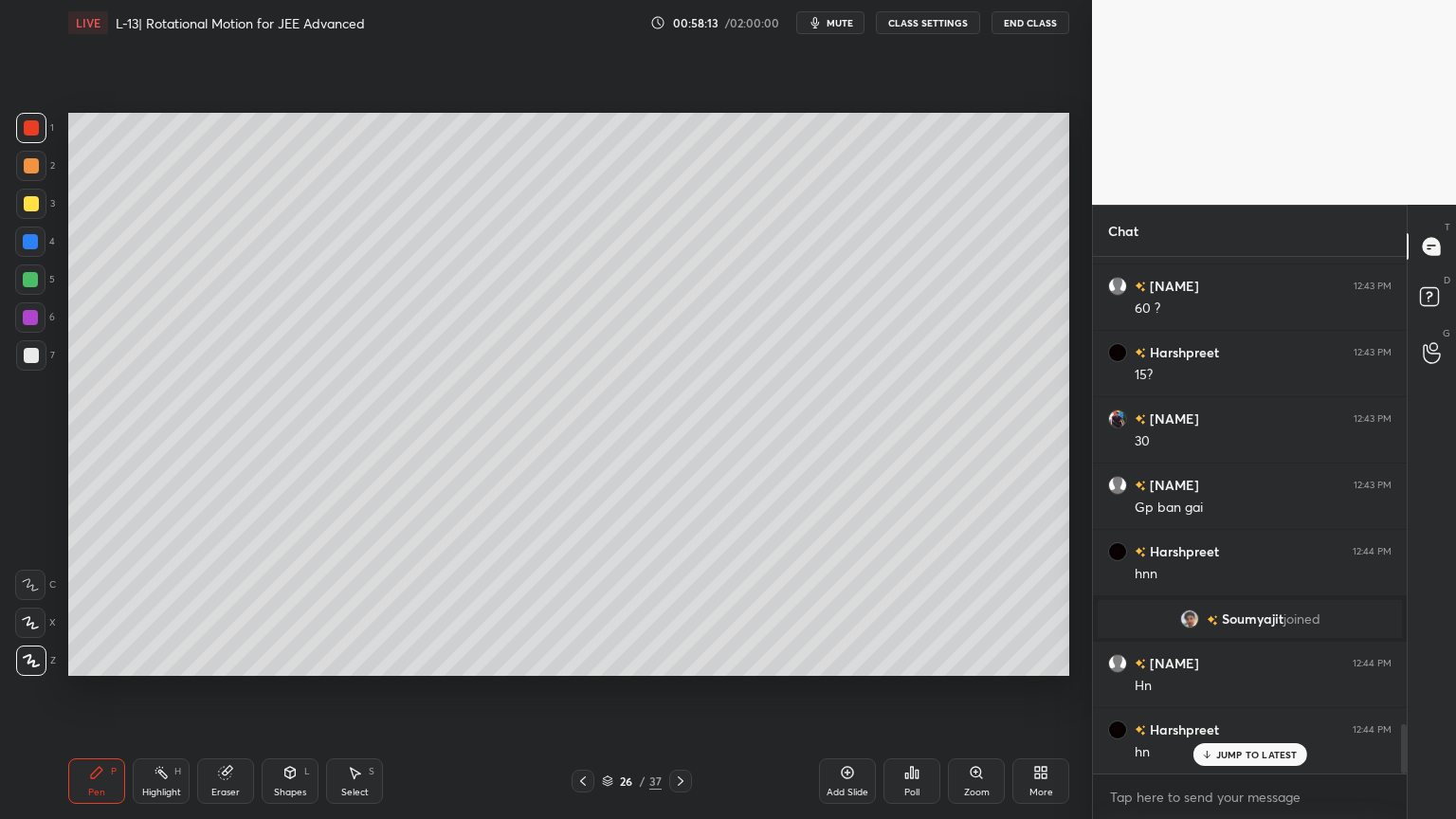 click at bounding box center (31, 204) 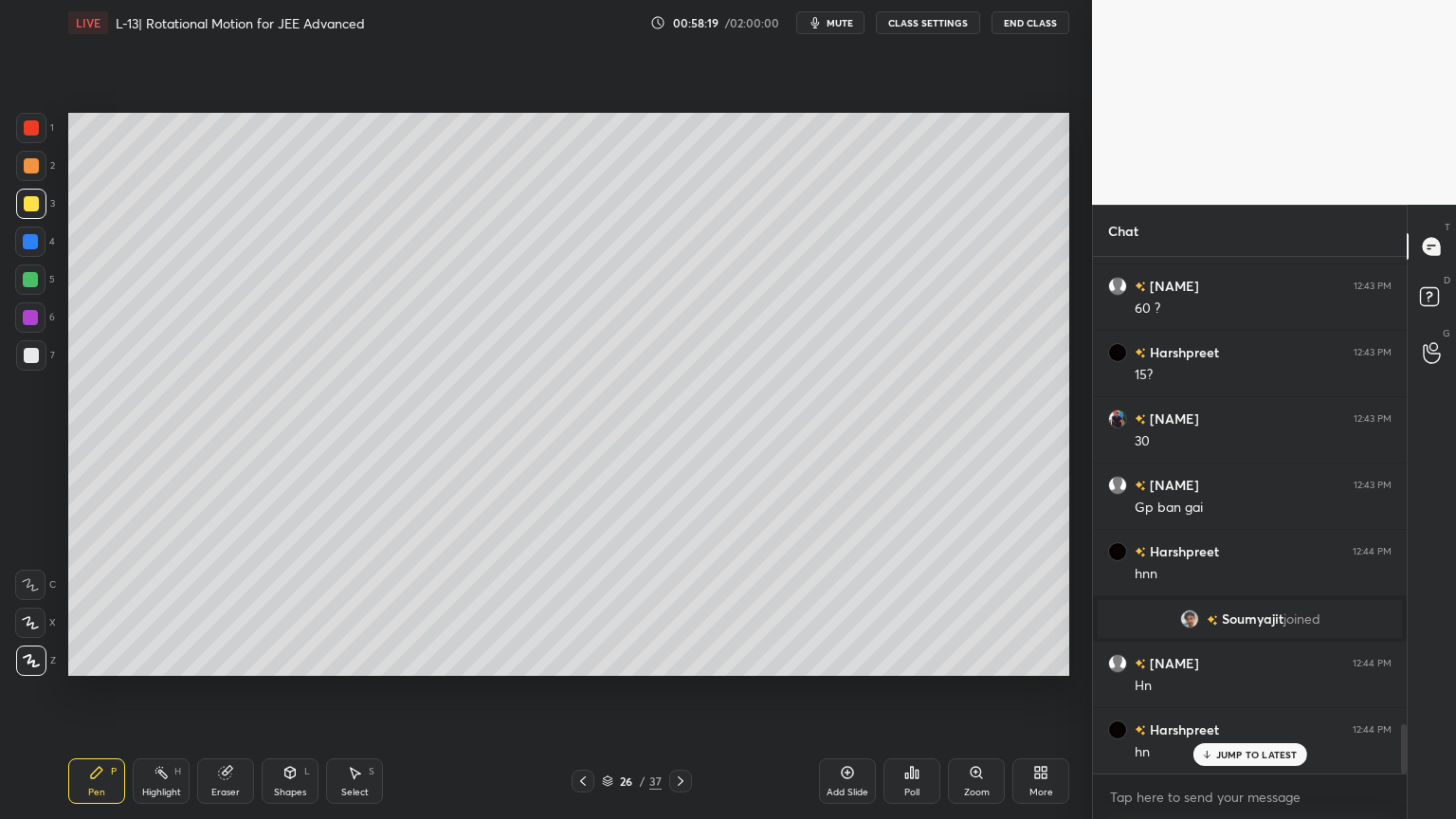 click 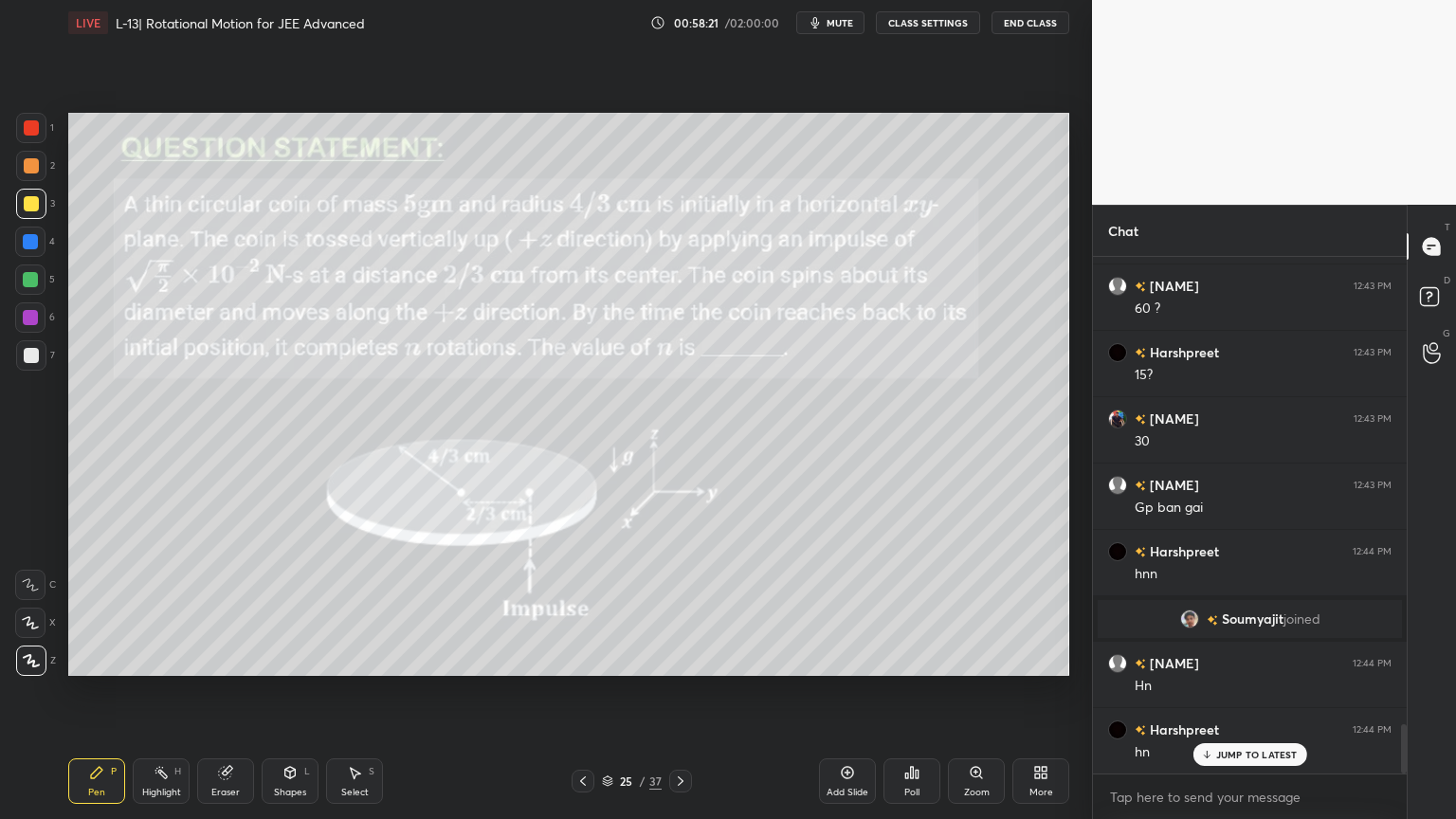 click 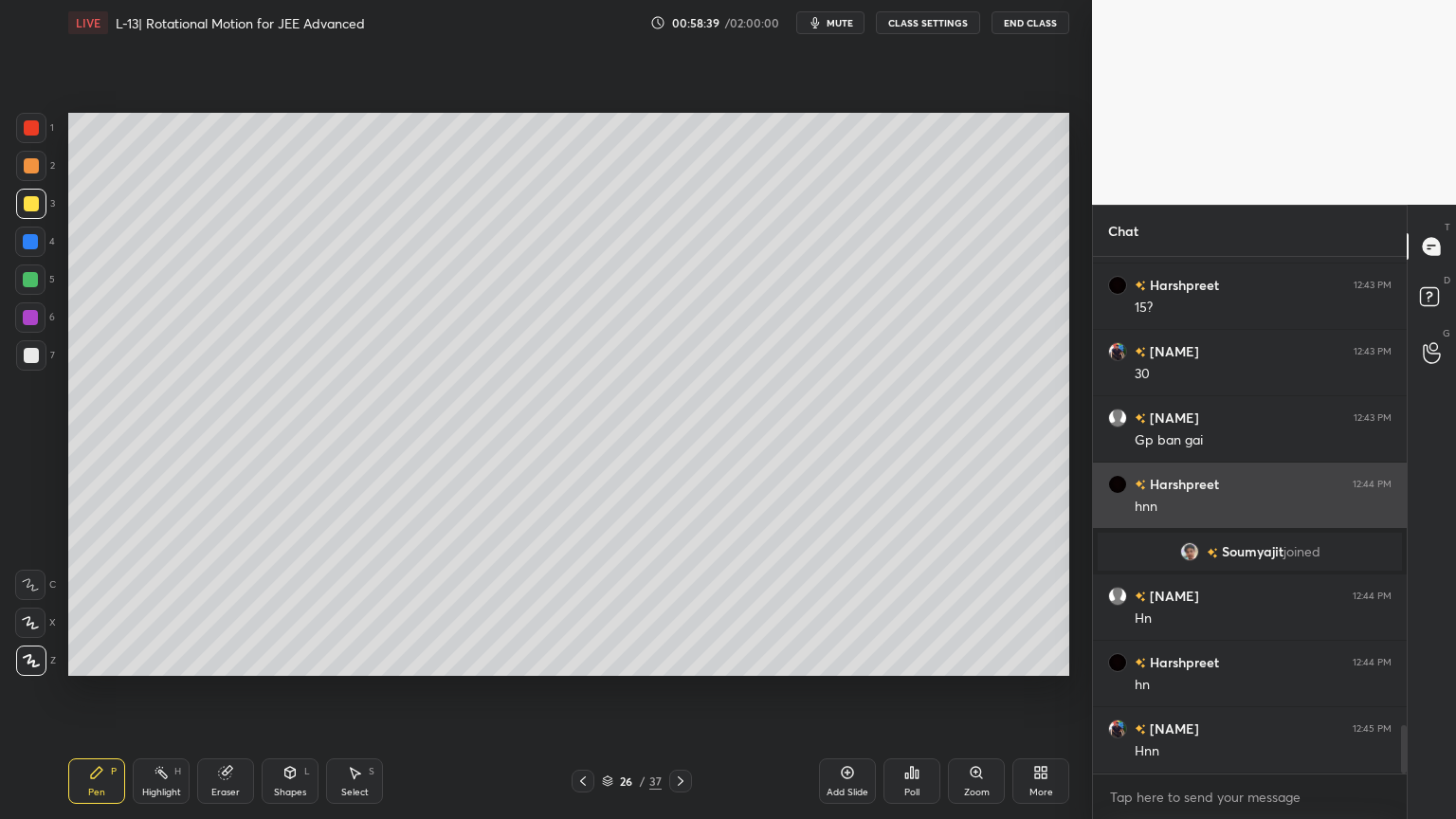 scroll, scrollTop: 5016, scrollLeft: 0, axis: vertical 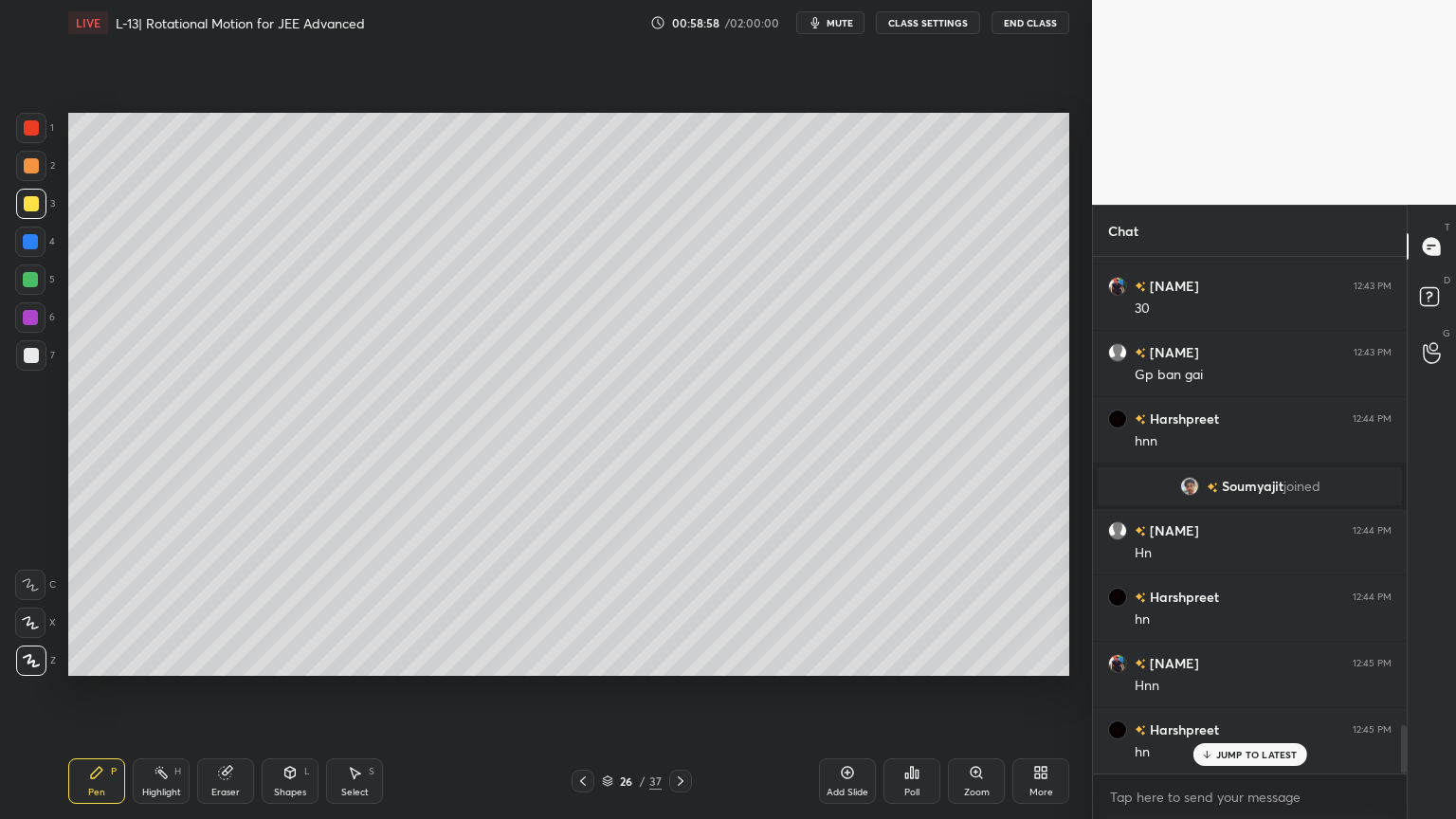click at bounding box center [31, 166] 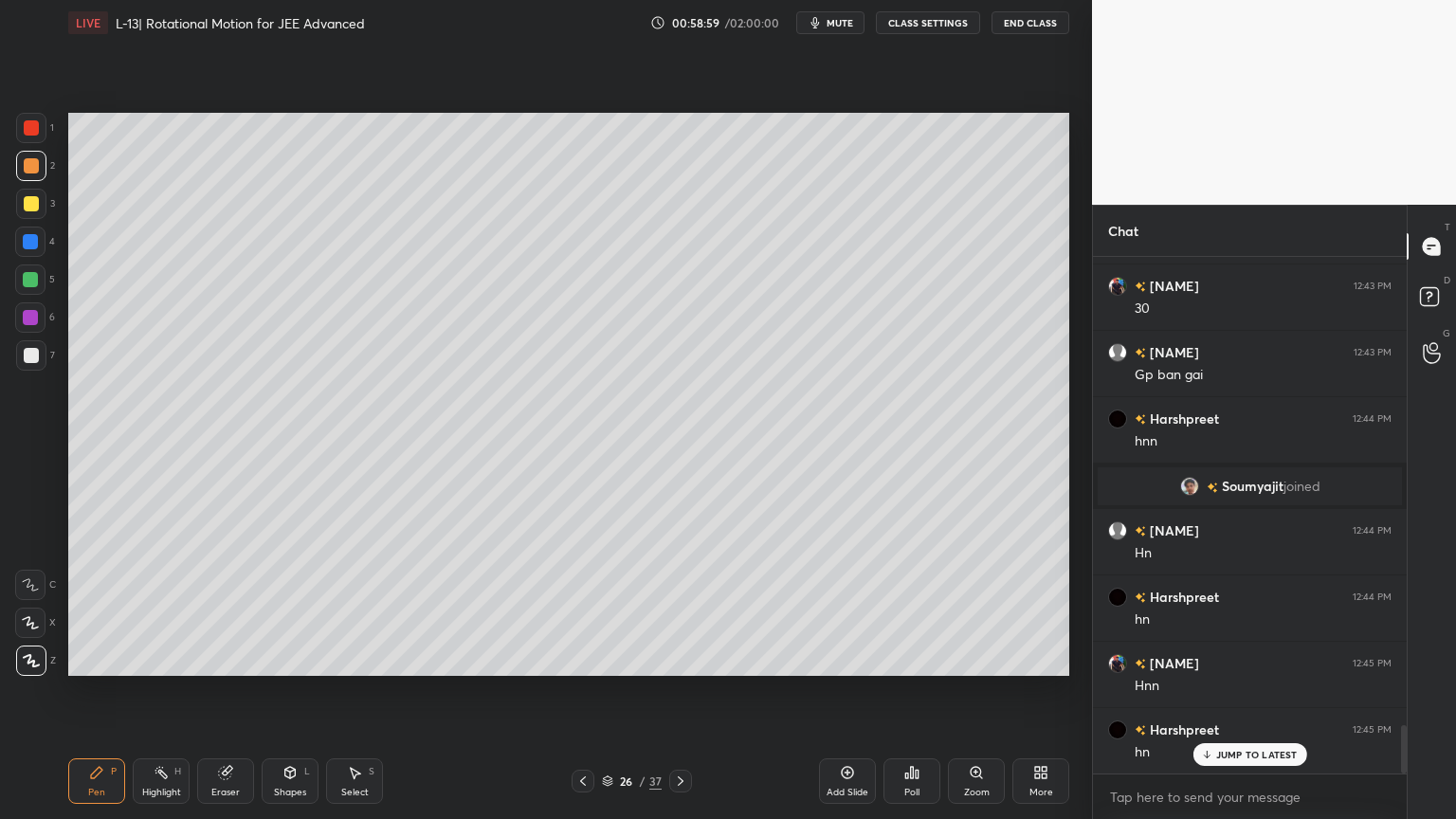 click at bounding box center (31, 128) 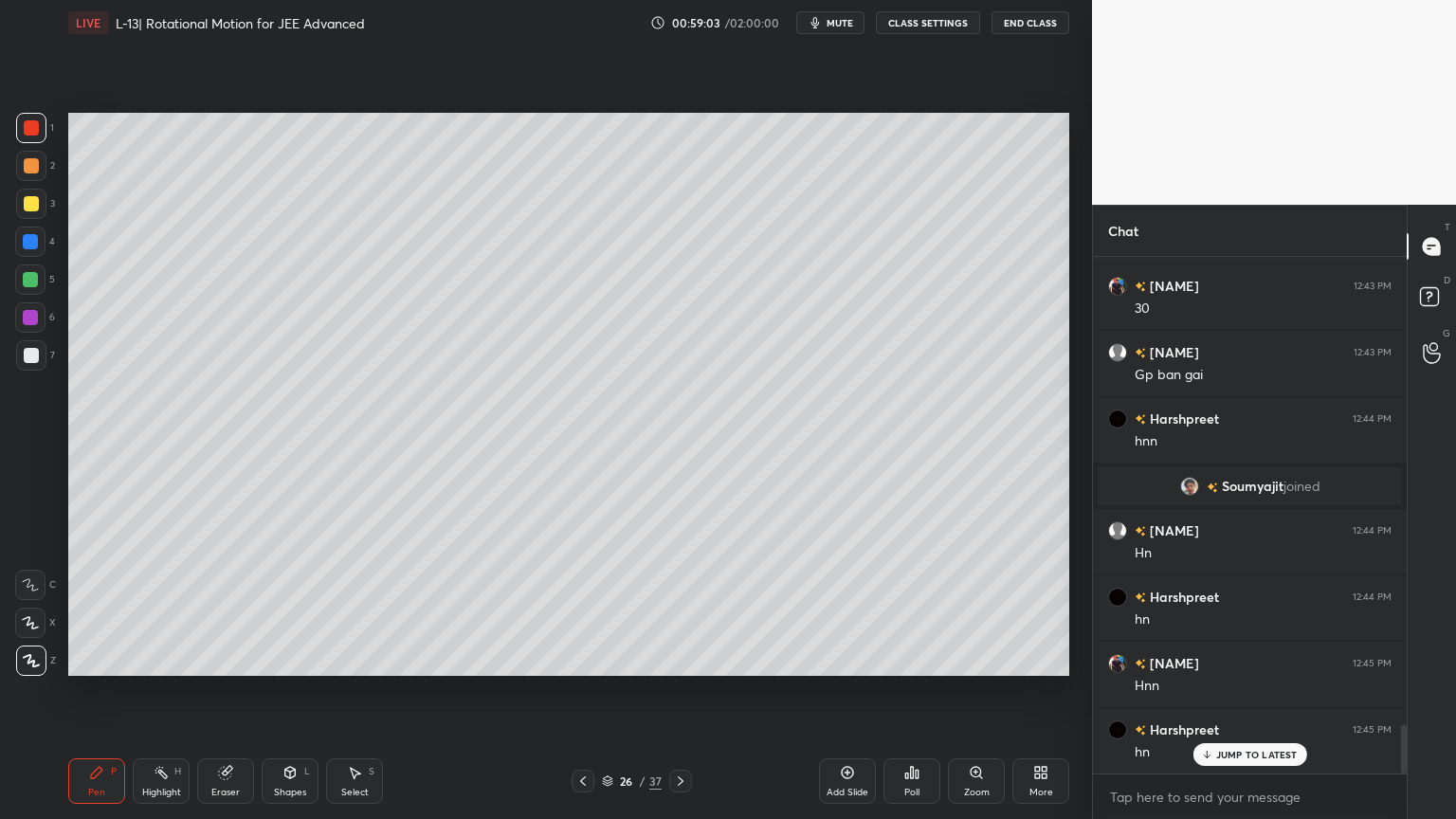 click 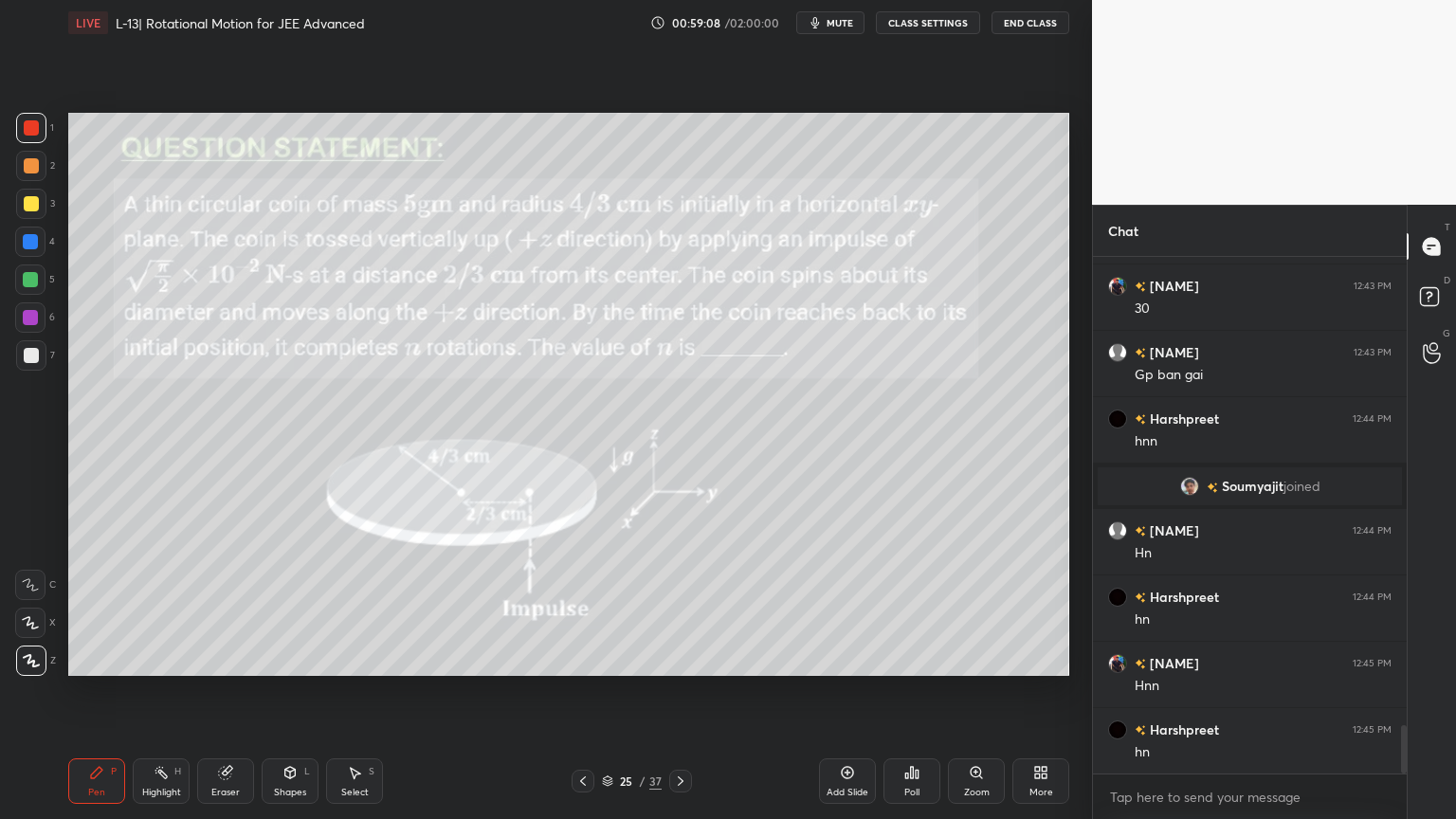 scroll, scrollTop: 5084, scrollLeft: 0, axis: vertical 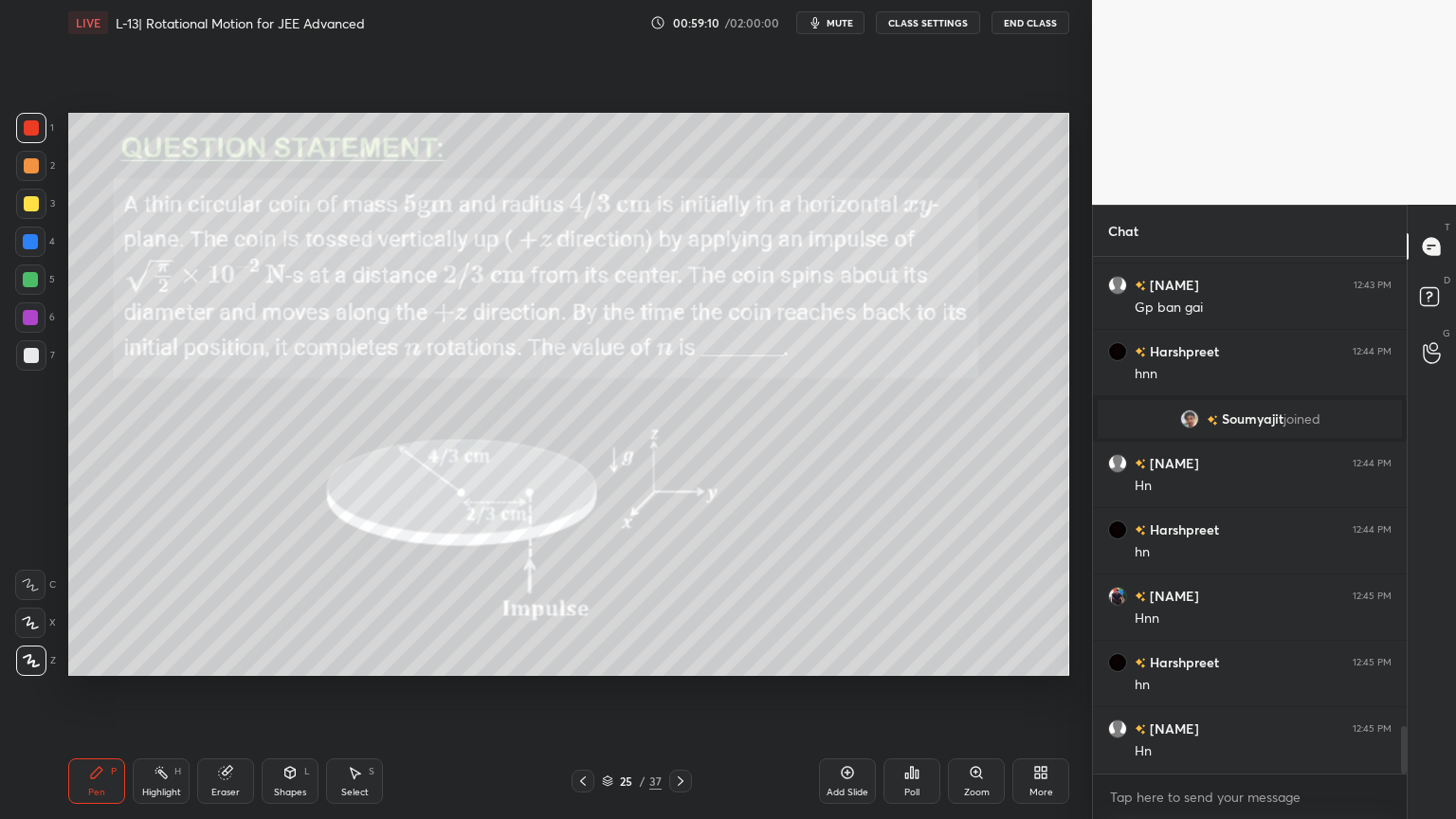 click 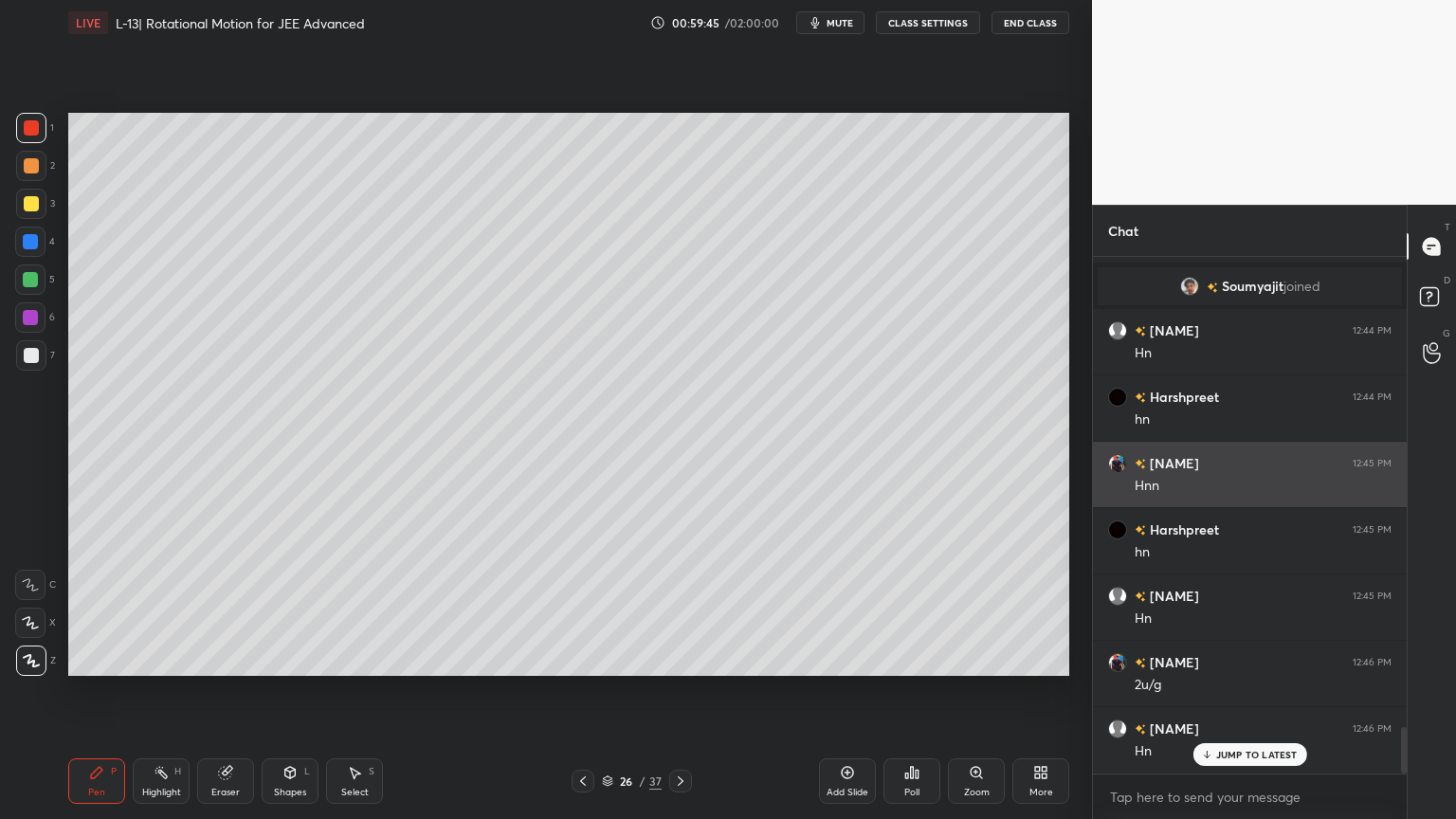 scroll, scrollTop: 5282, scrollLeft: 0, axis: vertical 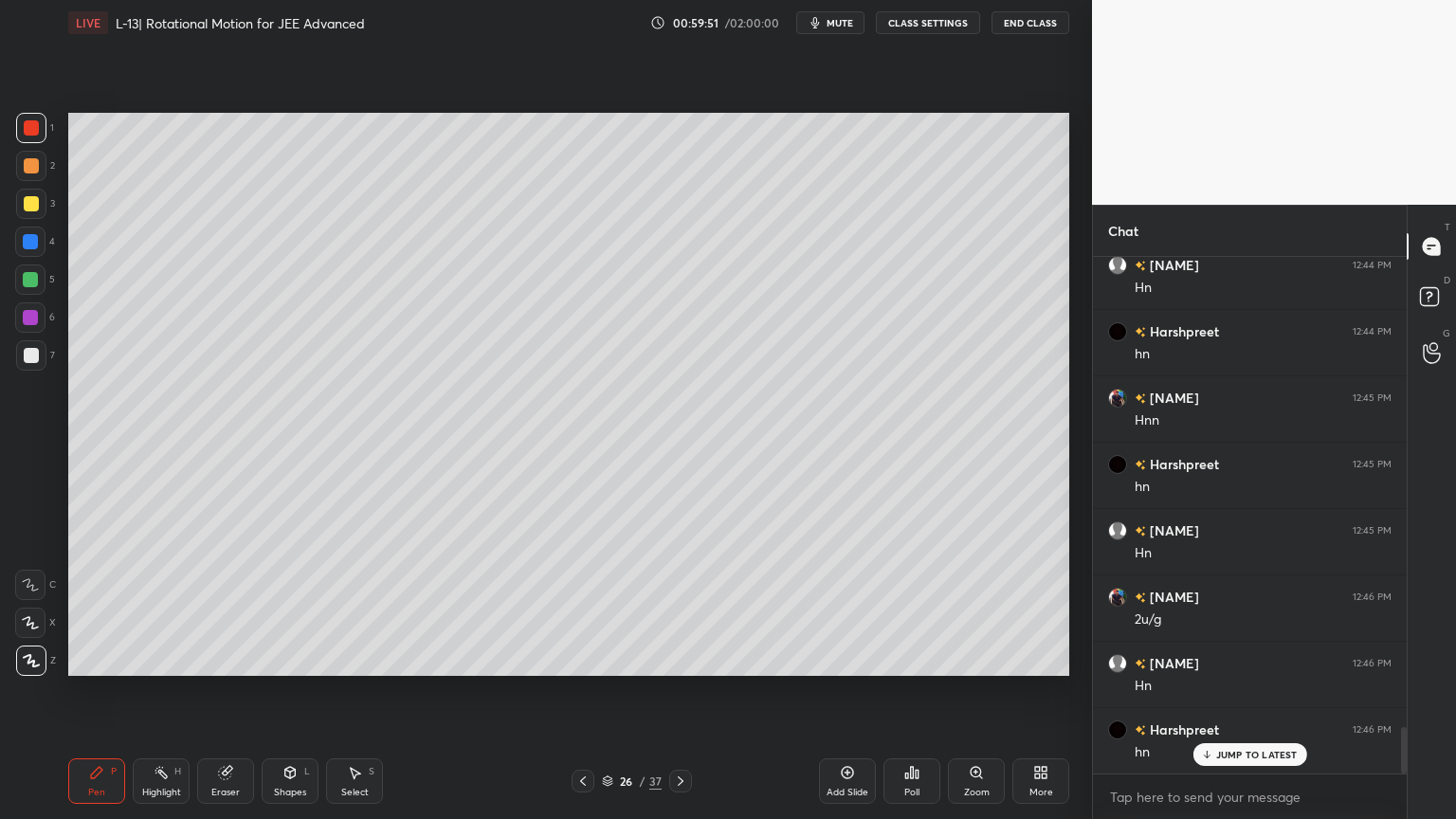 click at bounding box center (30, 318) 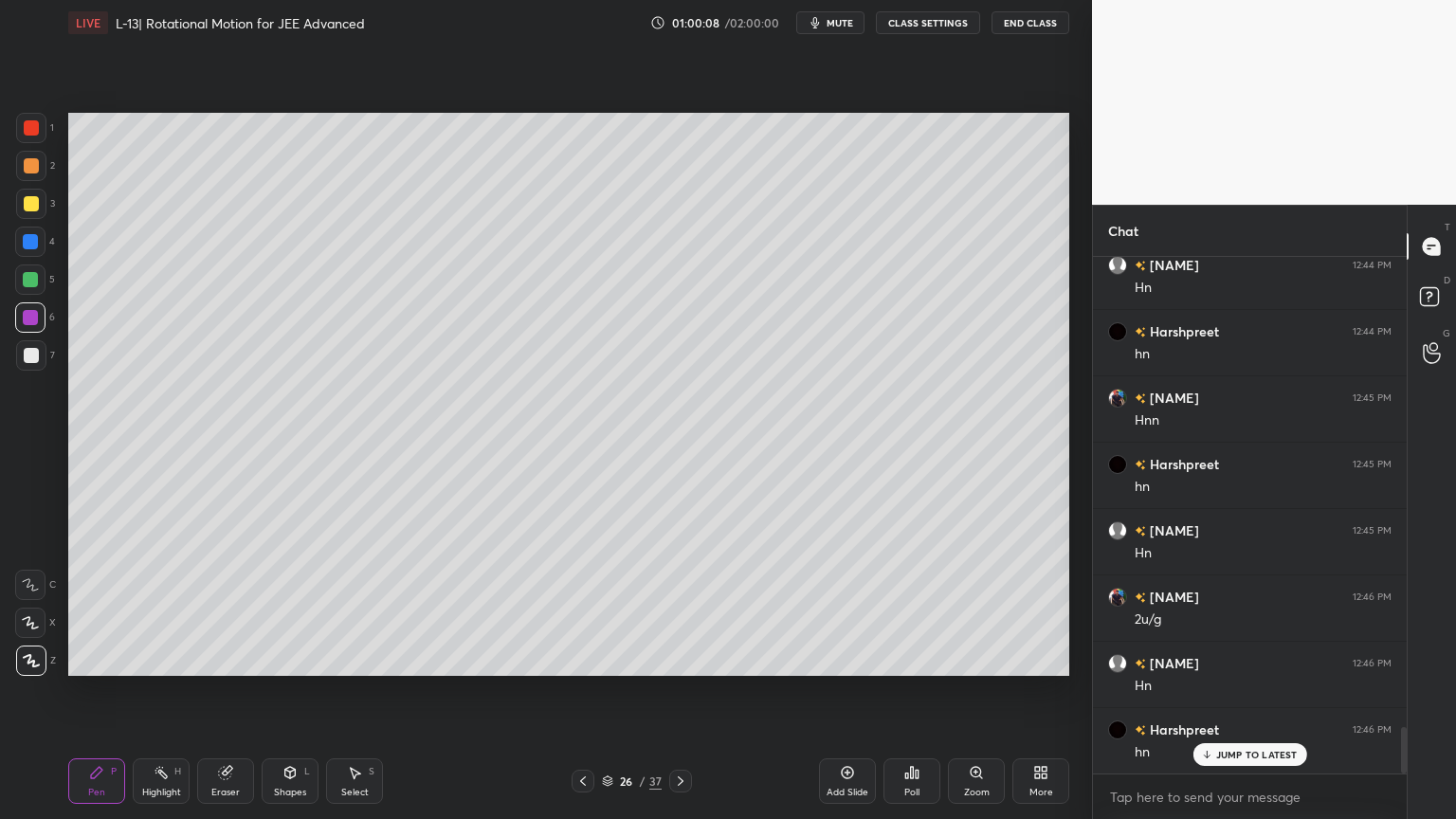 click at bounding box center [30, 280] 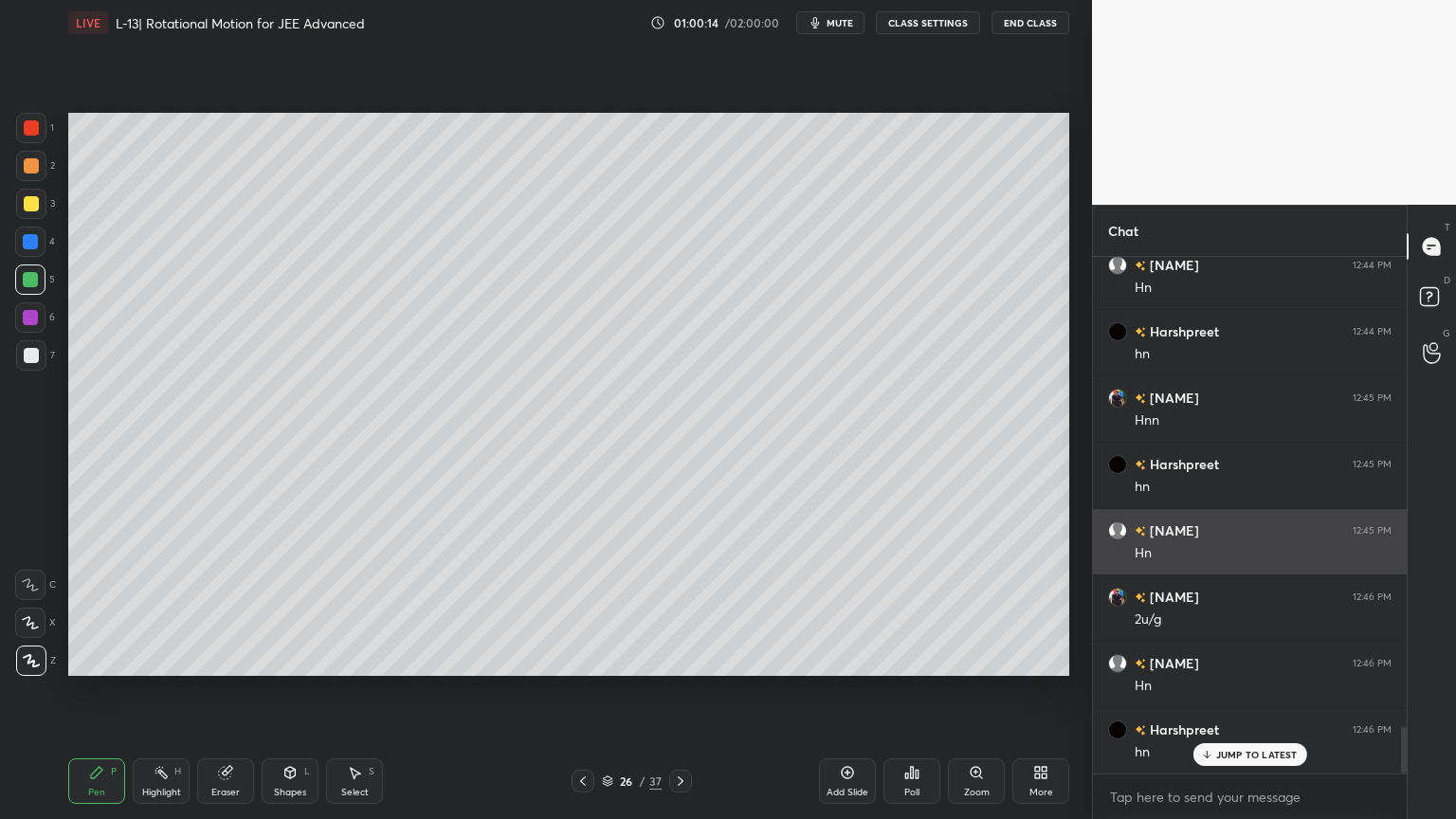 click on "Setting up your live class Poll for   secs No correct answer Start poll" at bounding box center (569, 394) 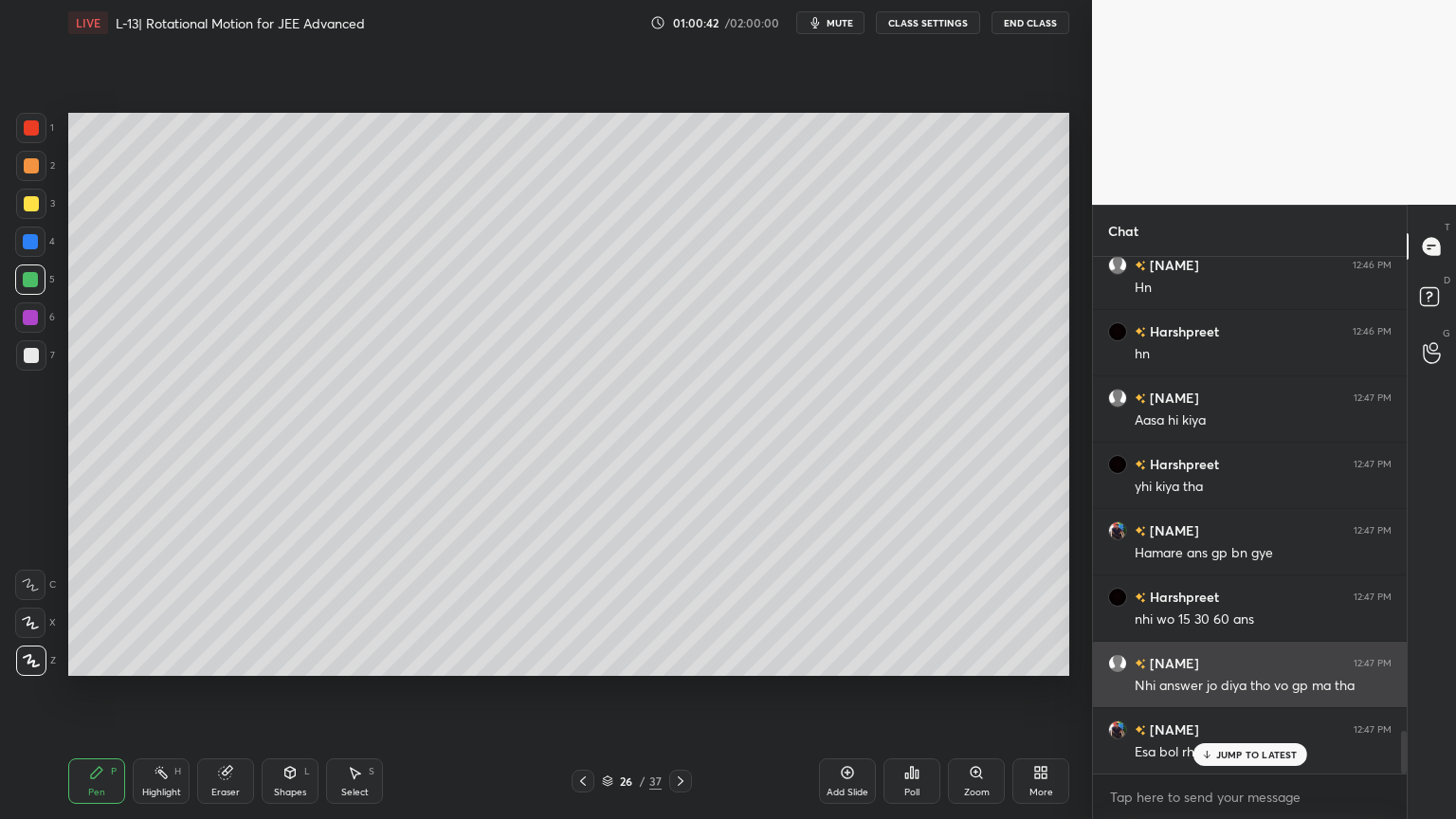 scroll, scrollTop: 5681, scrollLeft: 0, axis: vertical 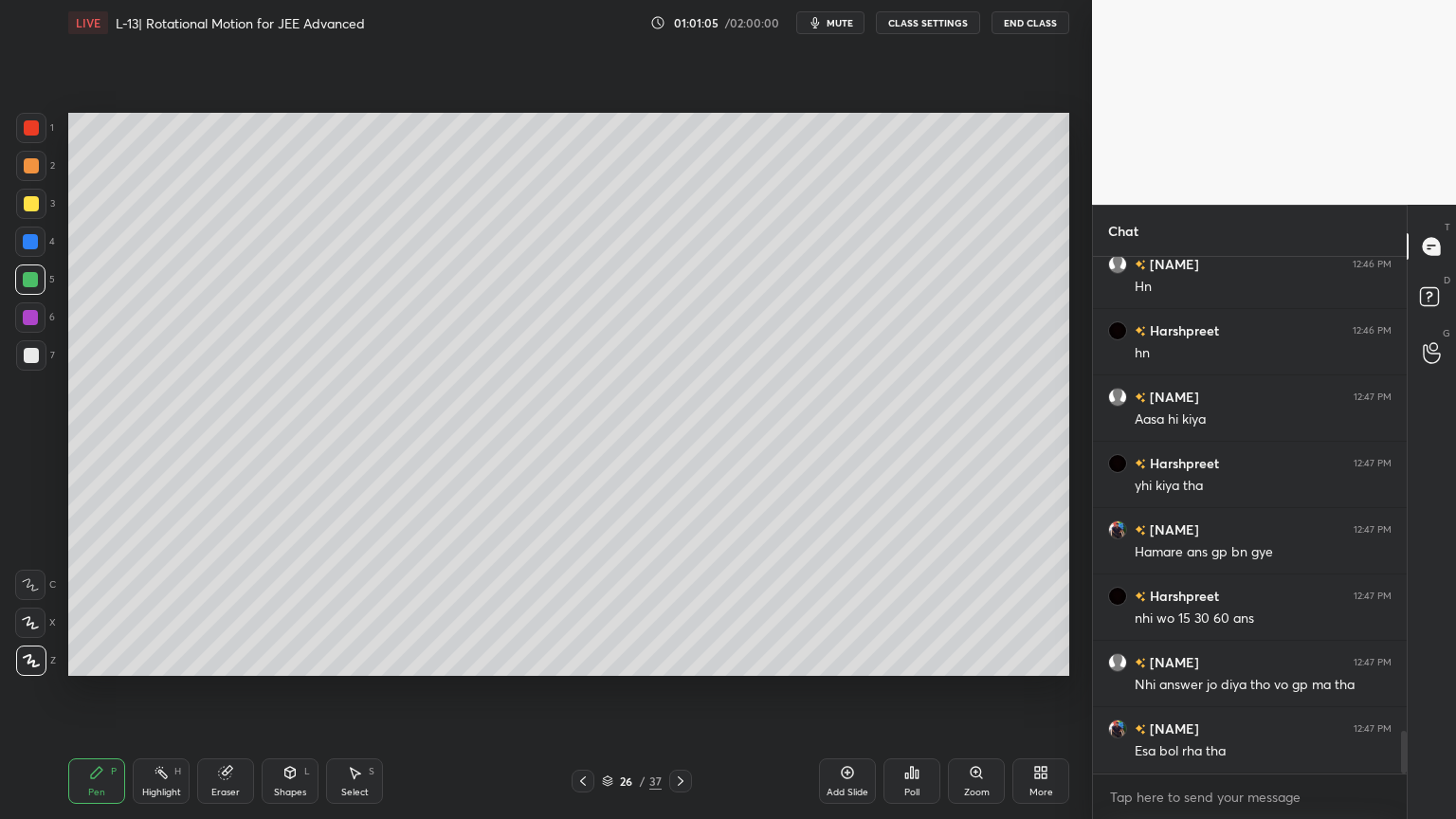 click on "Highlight" at bounding box center (161, 792) 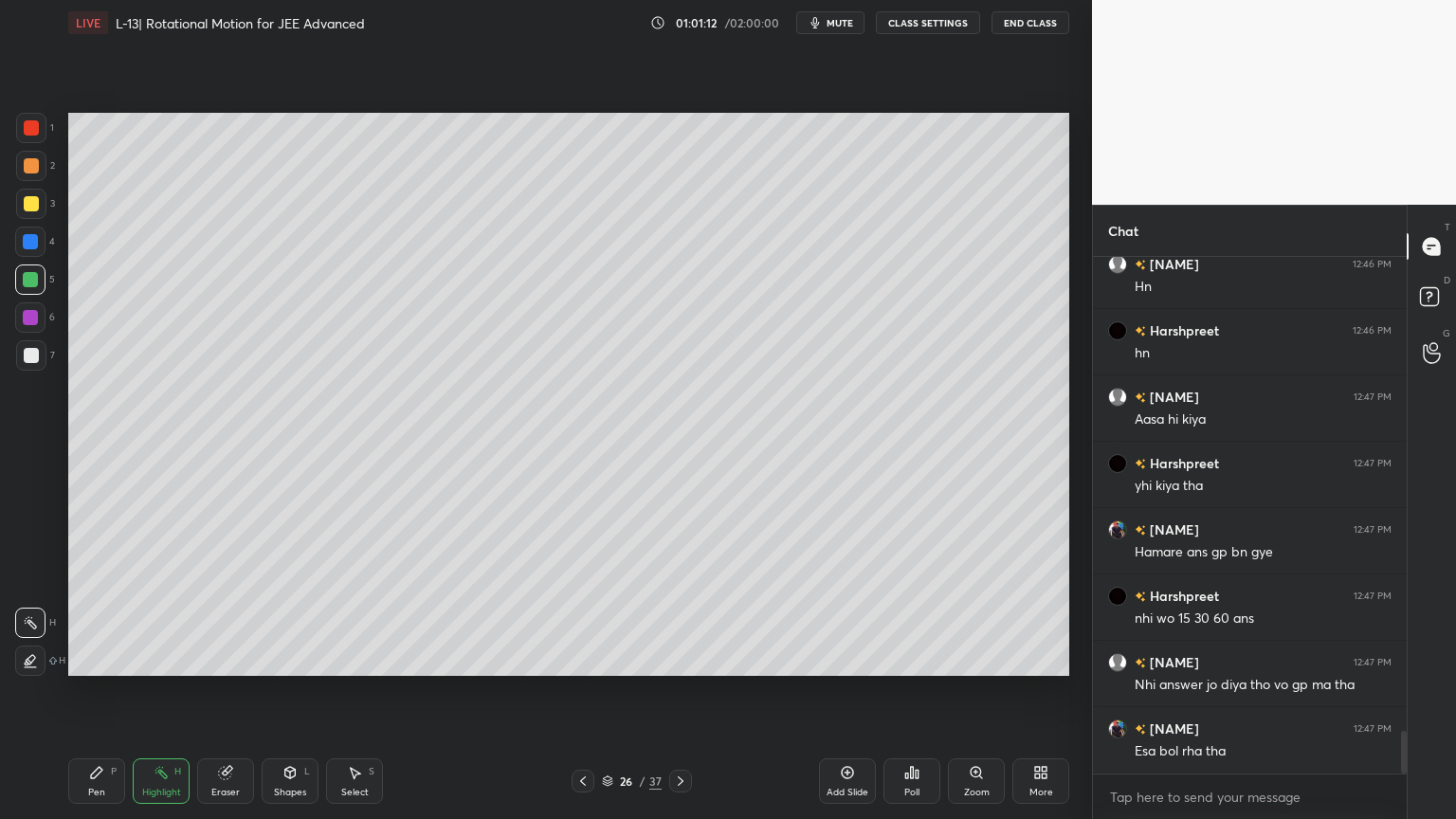click on "Pen P" at bounding box center (97, 781) 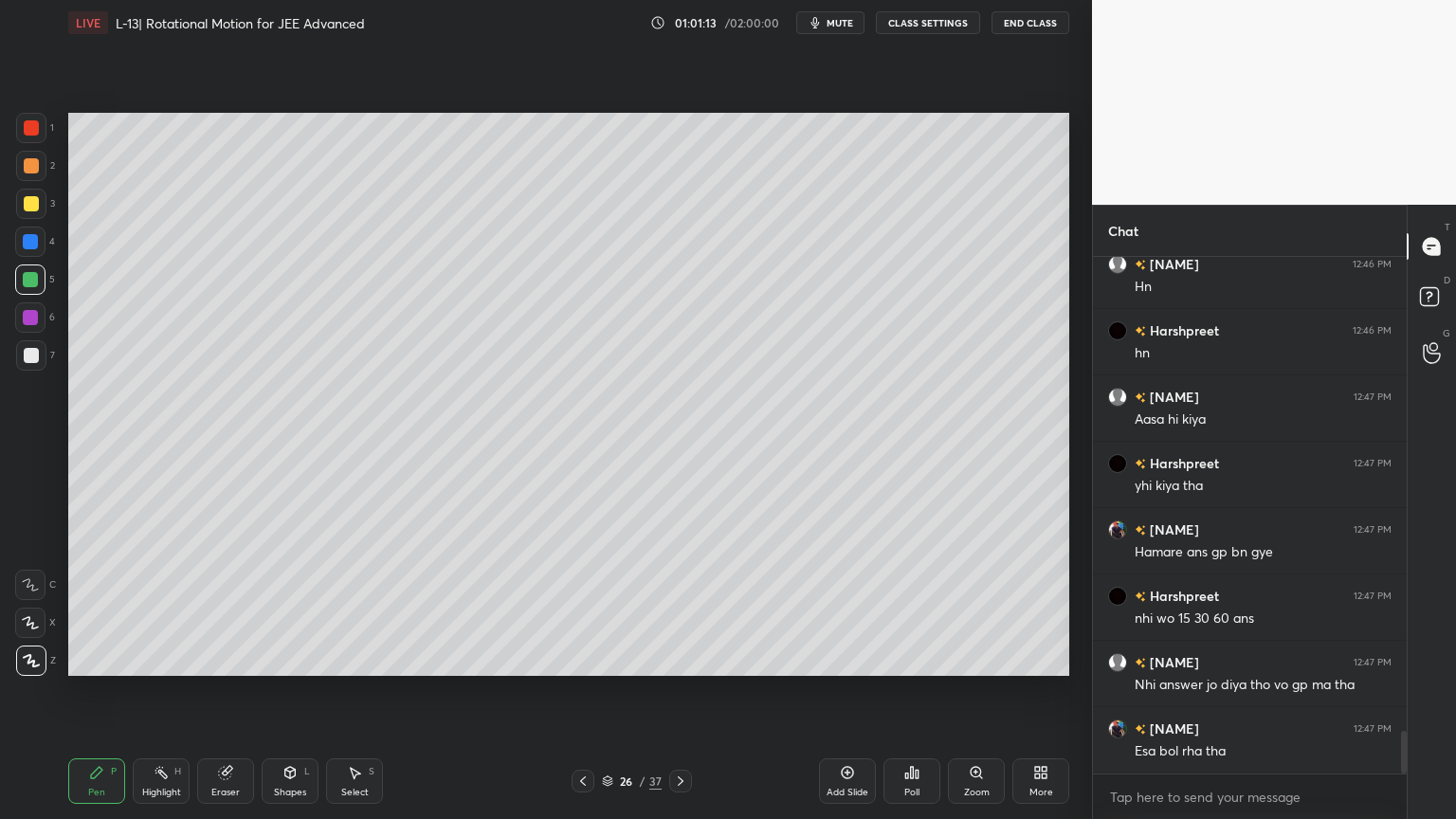 click at bounding box center [31, 166] 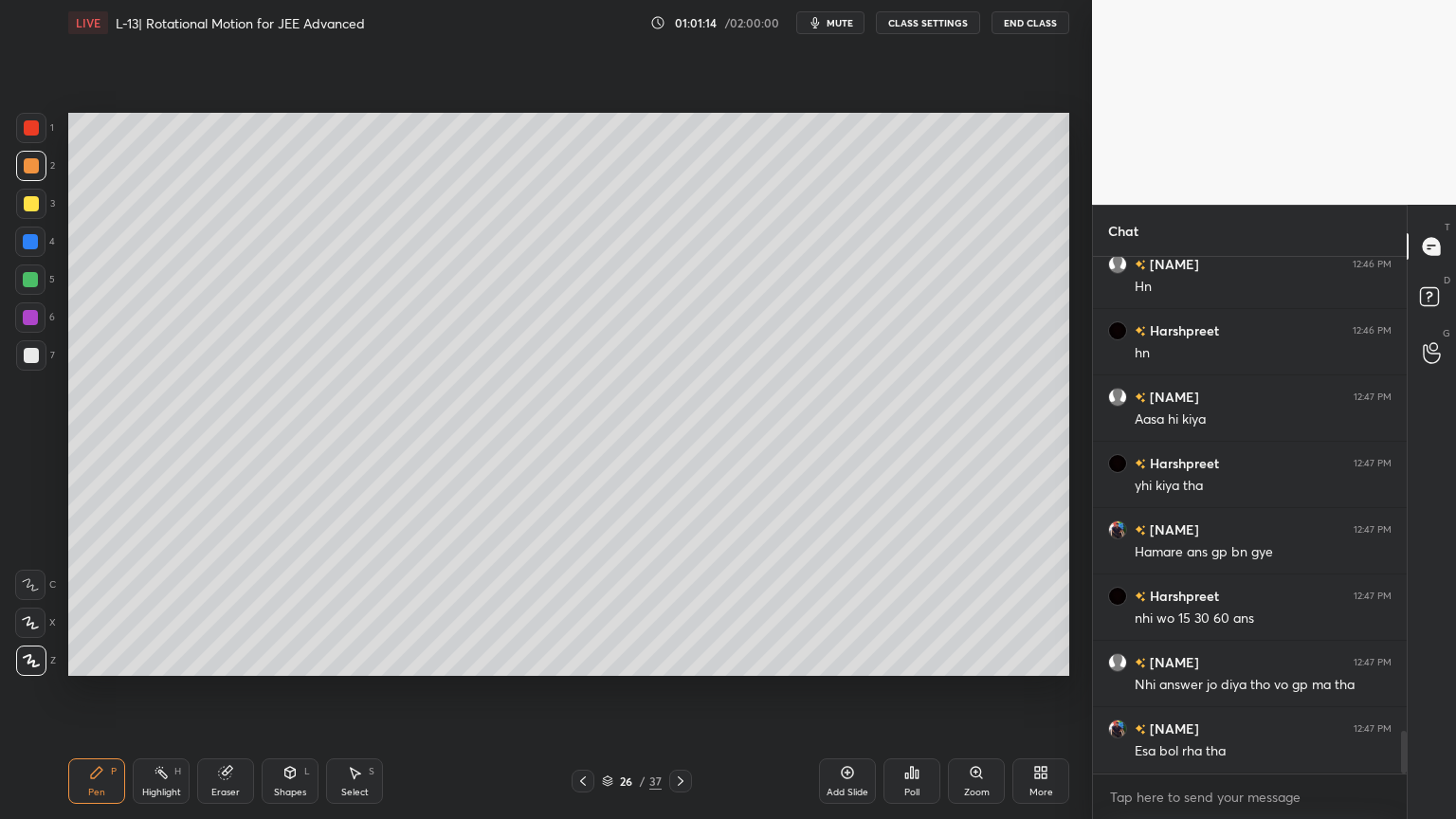 scroll, scrollTop: 5747, scrollLeft: 0, axis: vertical 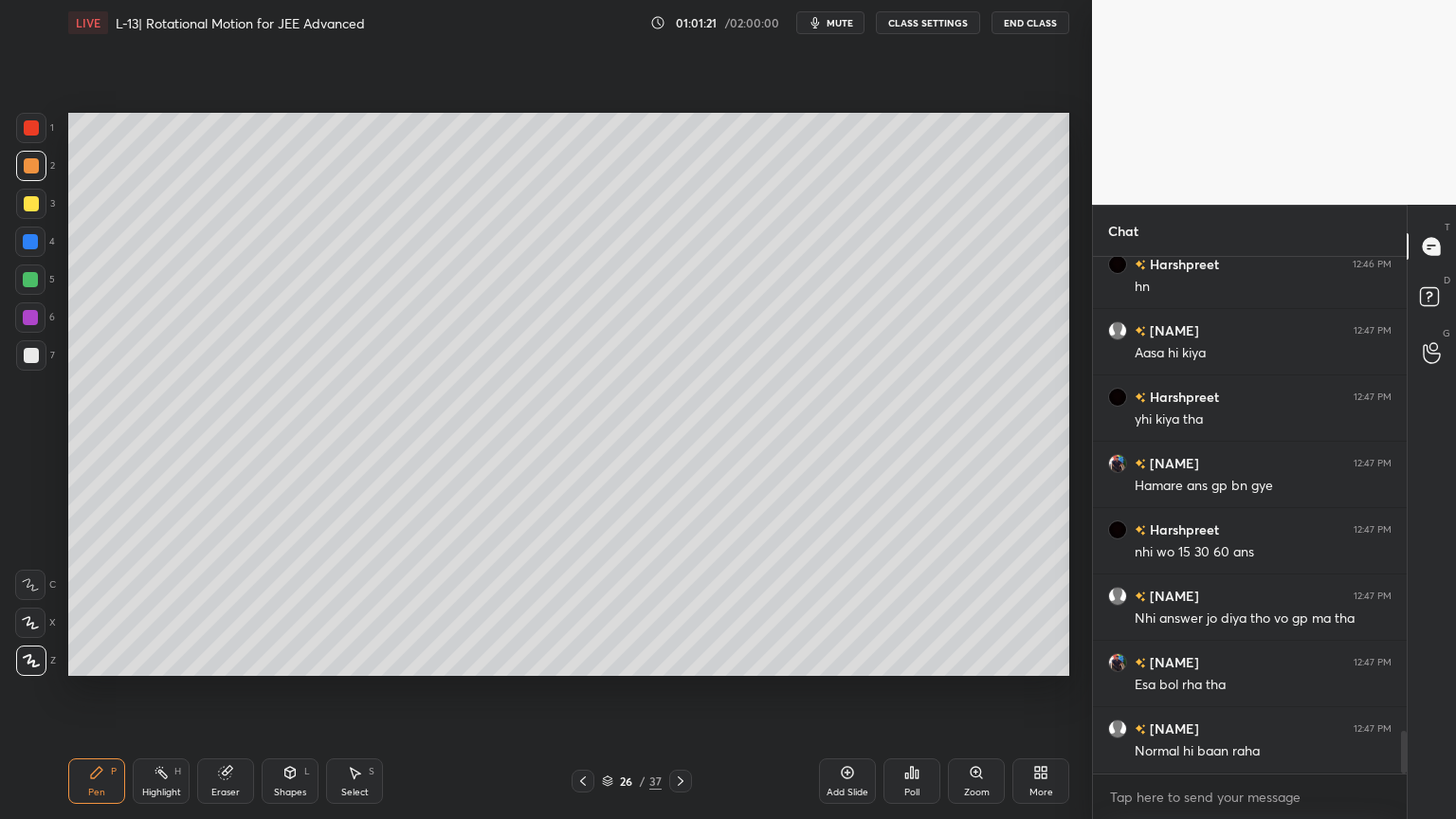 click on "Highlight H" at bounding box center (161, 781) 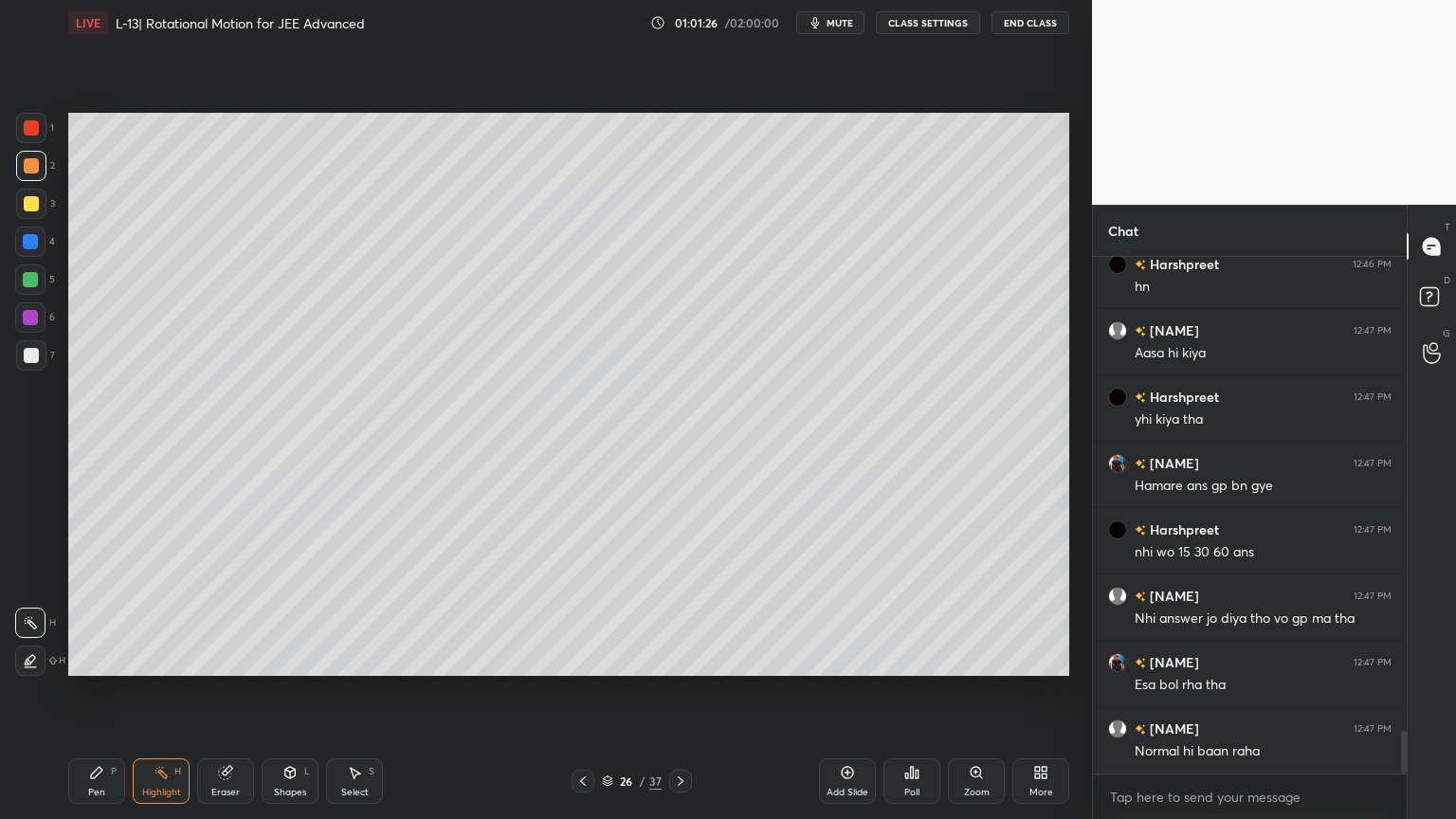 click at bounding box center (583, 781) 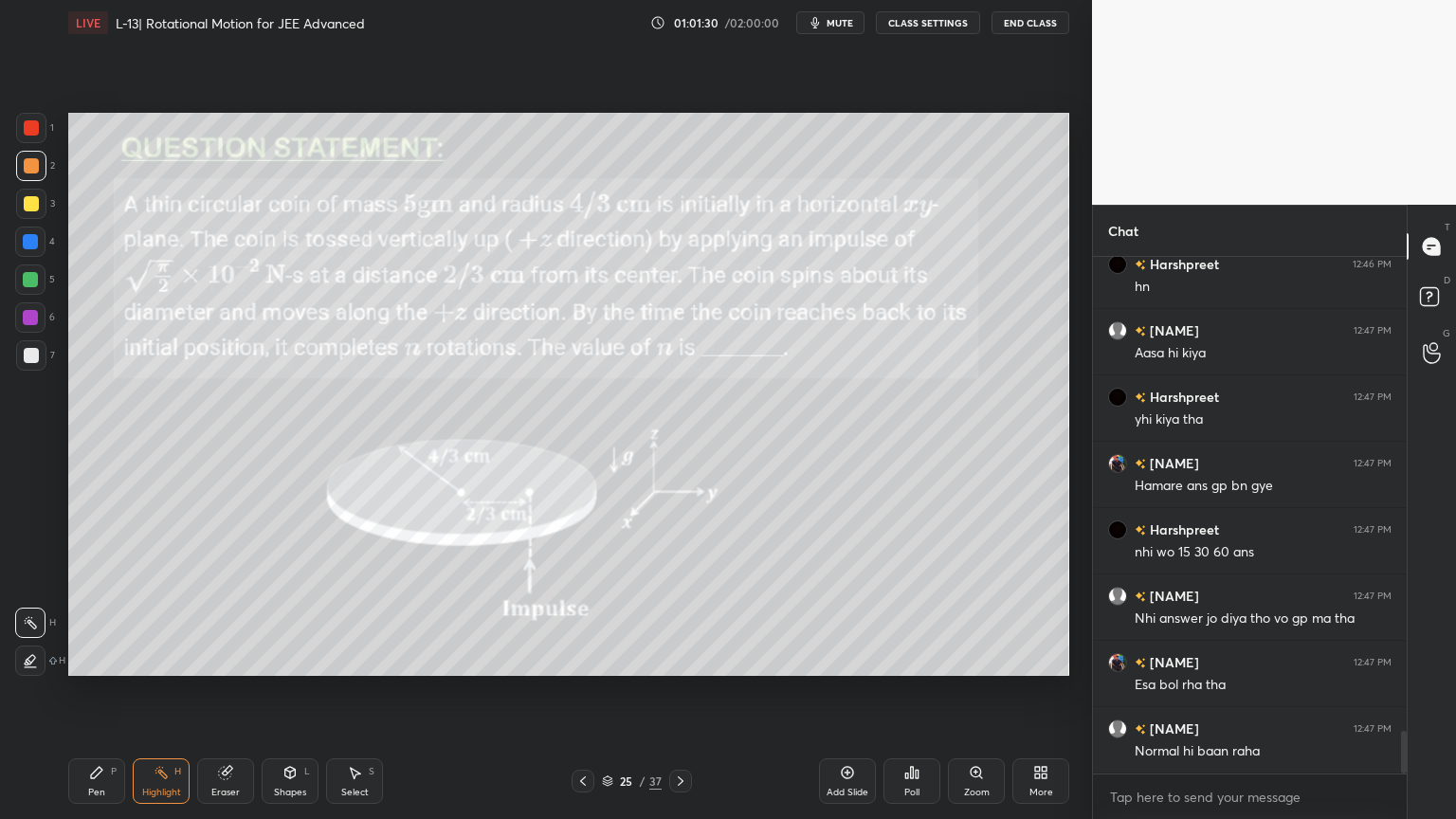 click 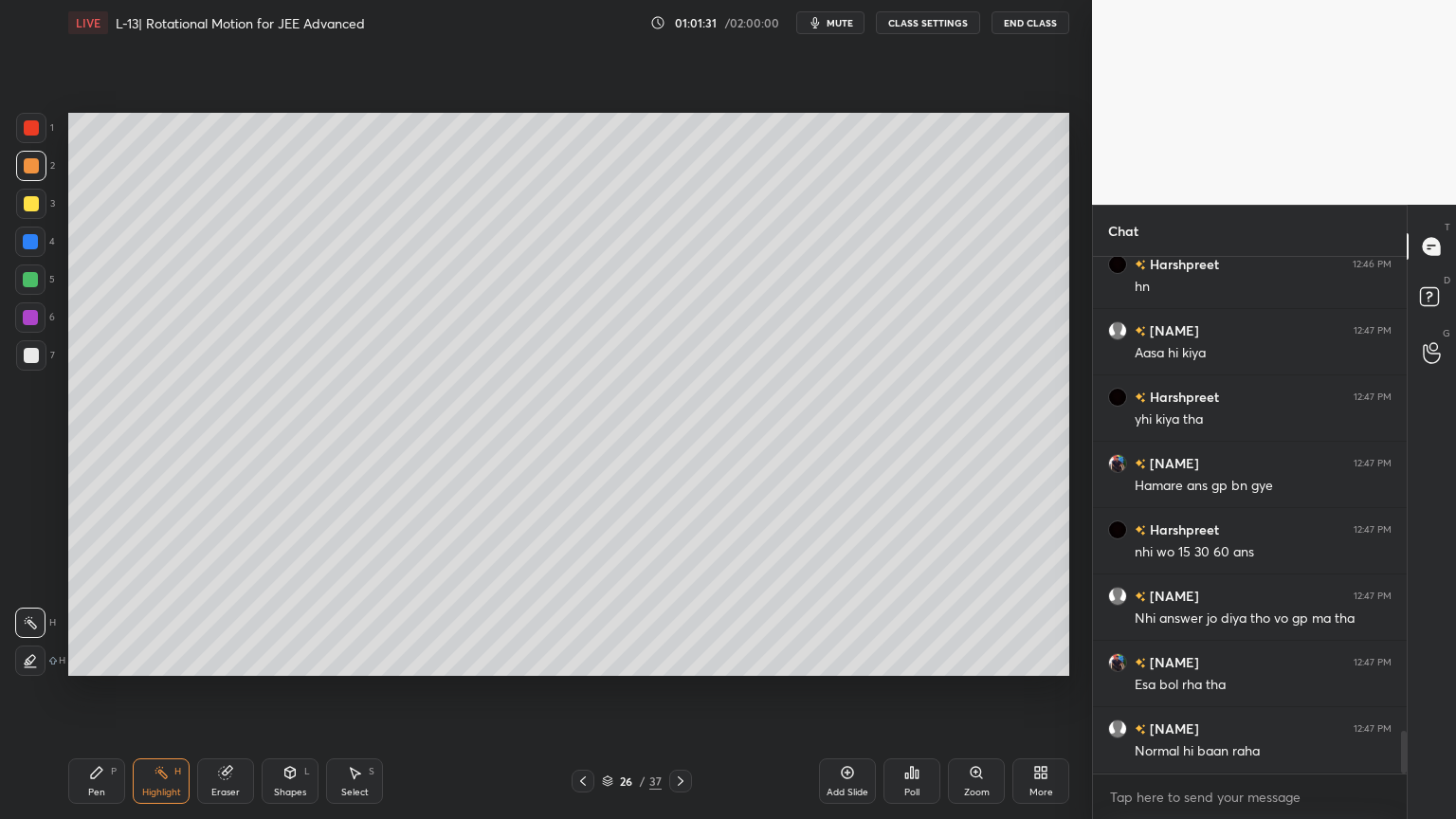 click 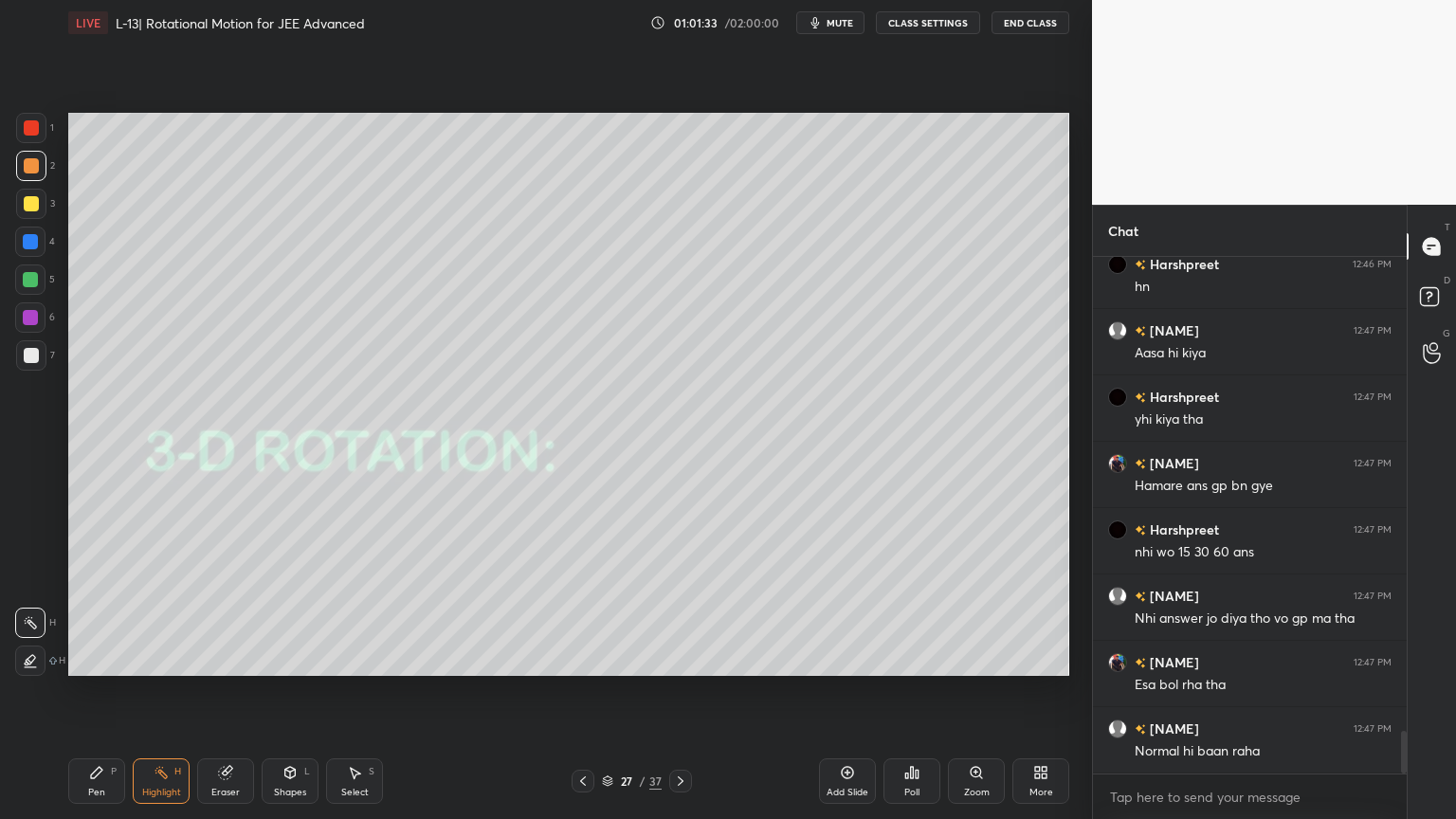 click on "Shapes" at bounding box center [290, 792] 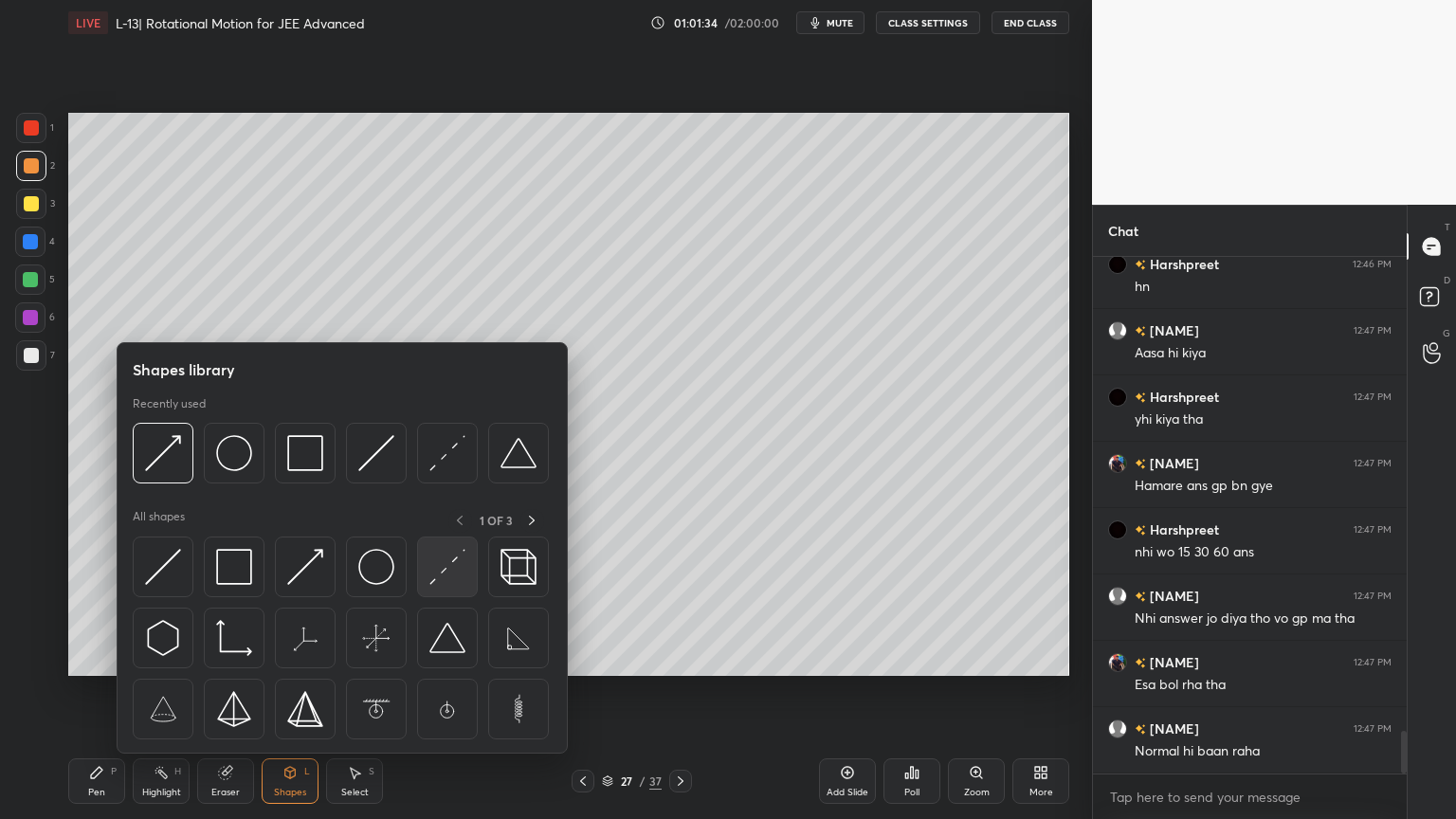 click at bounding box center (447, 567) 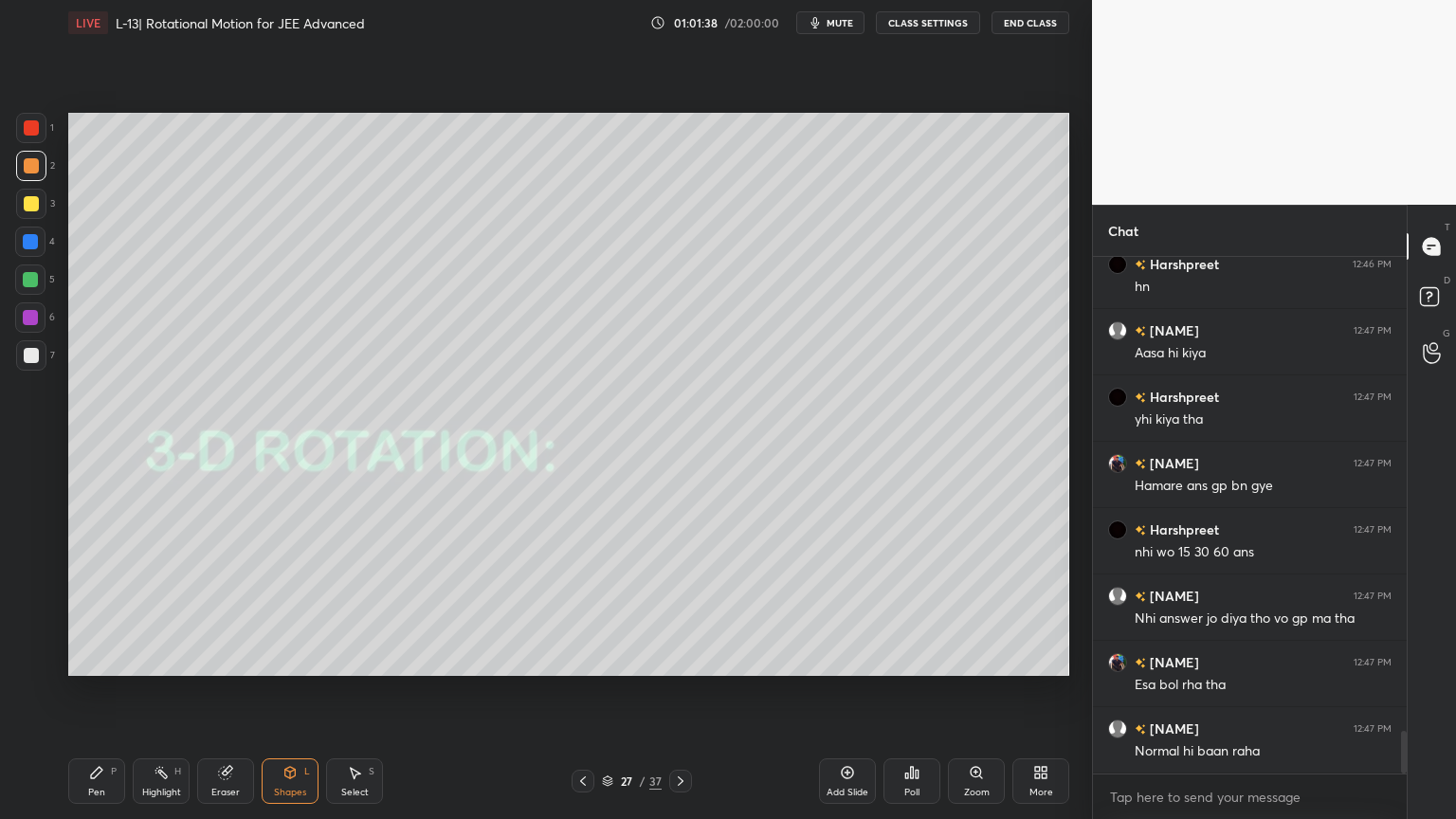 click on "Pen P" at bounding box center [97, 781] 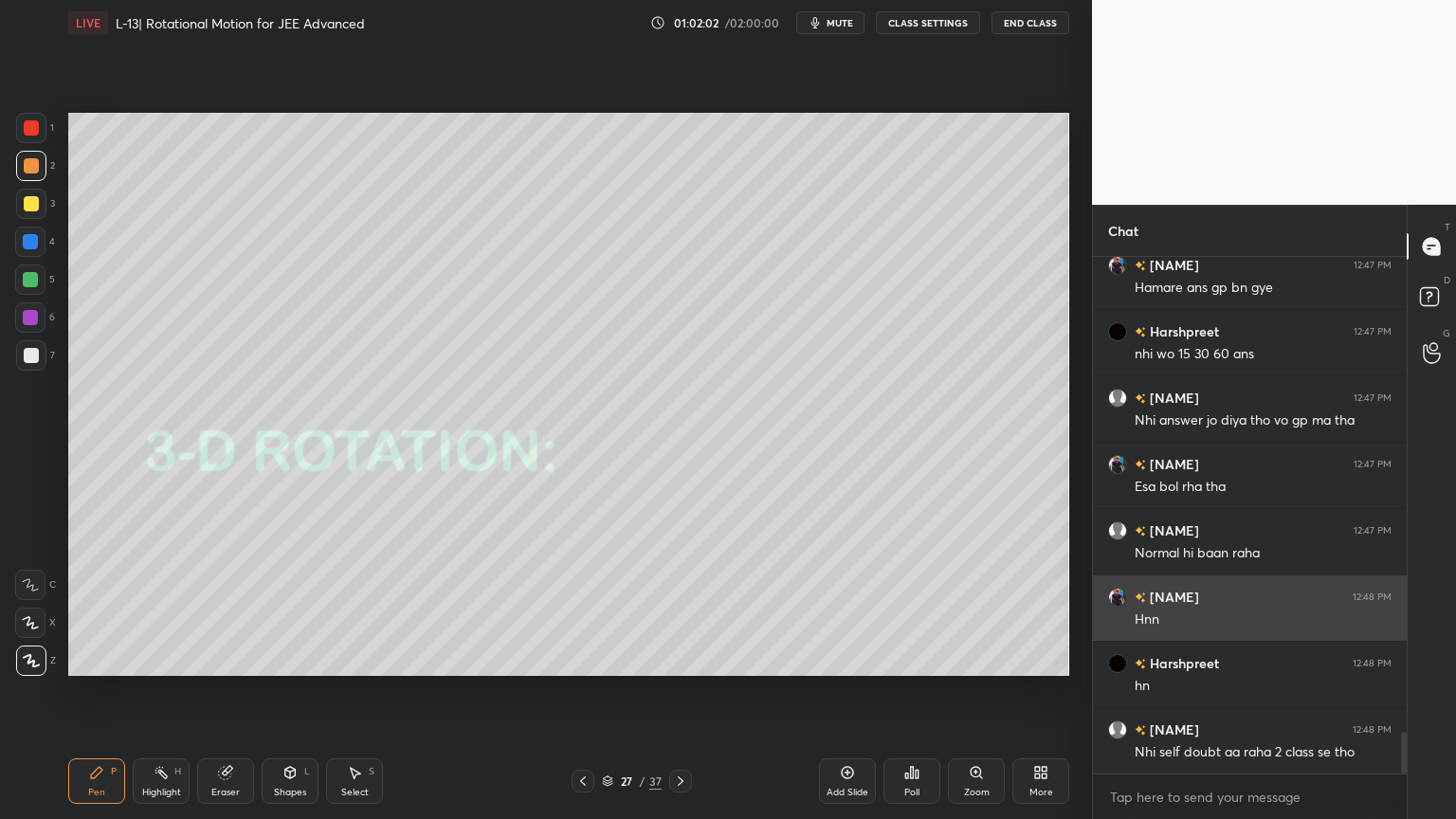 scroll, scrollTop: 5946, scrollLeft: 0, axis: vertical 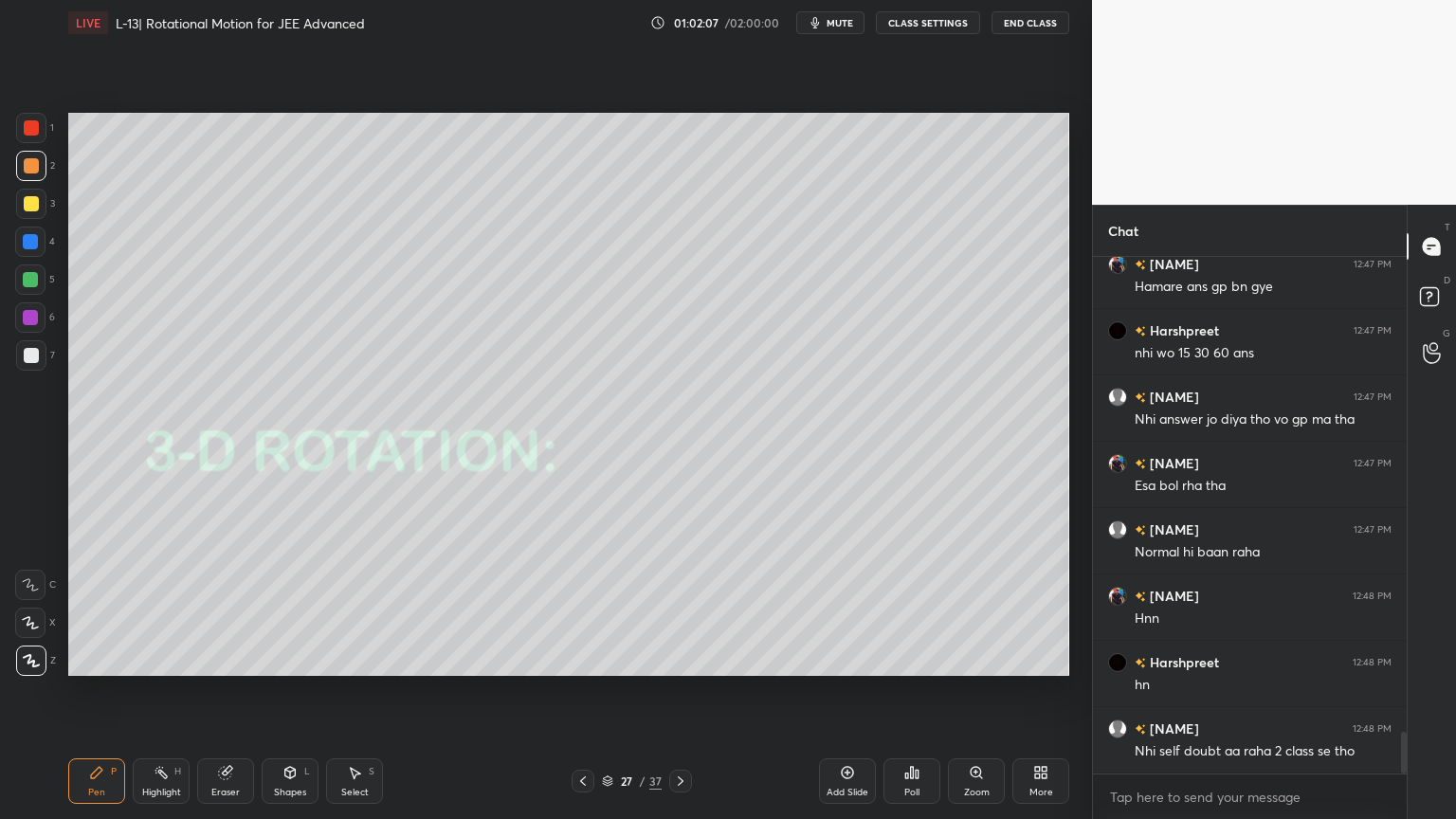 click on "Eraser" at bounding box center (226, 781) 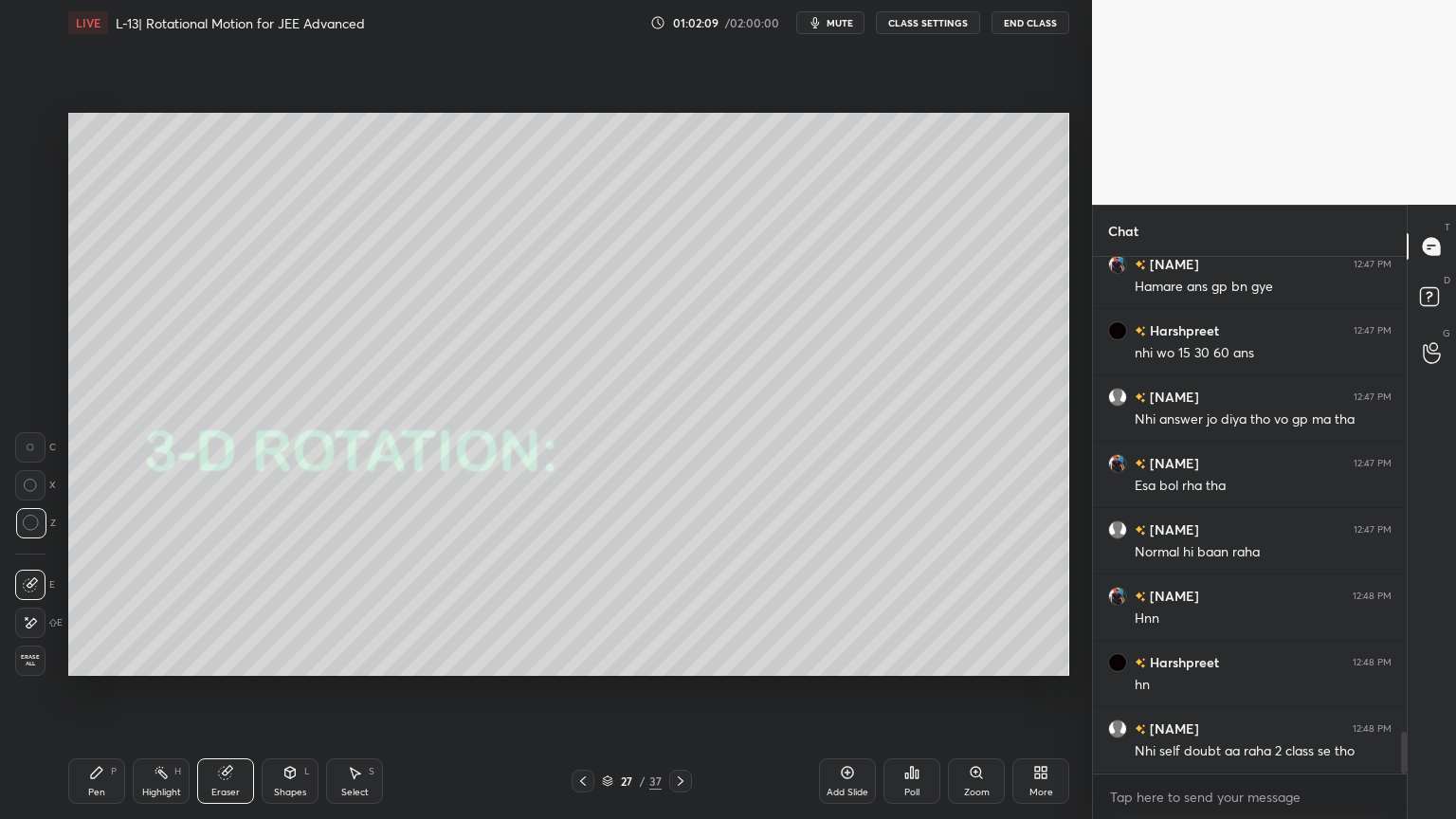 click on "Shapes L" at bounding box center (290, 781) 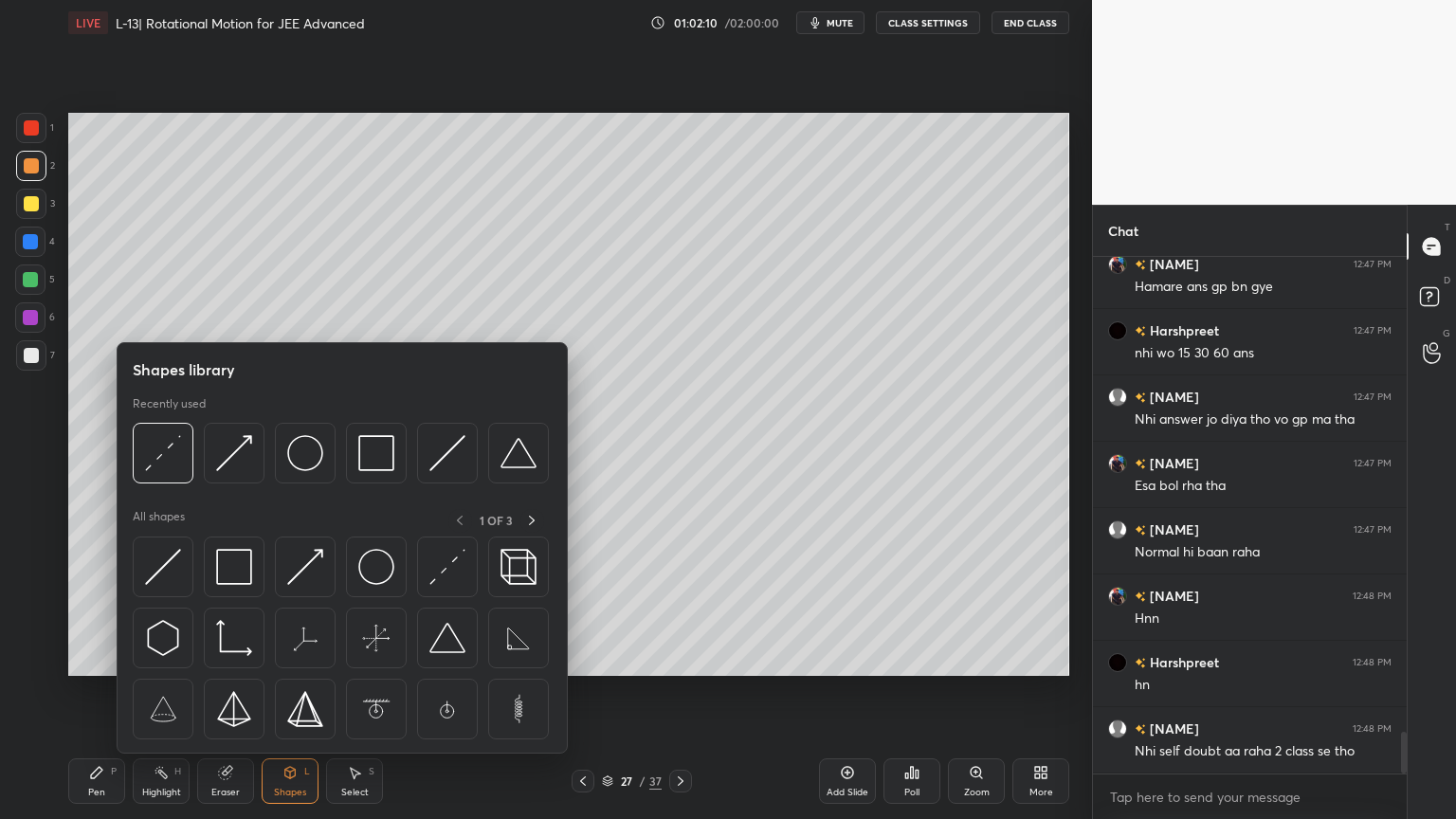 click at bounding box center (342, 643) 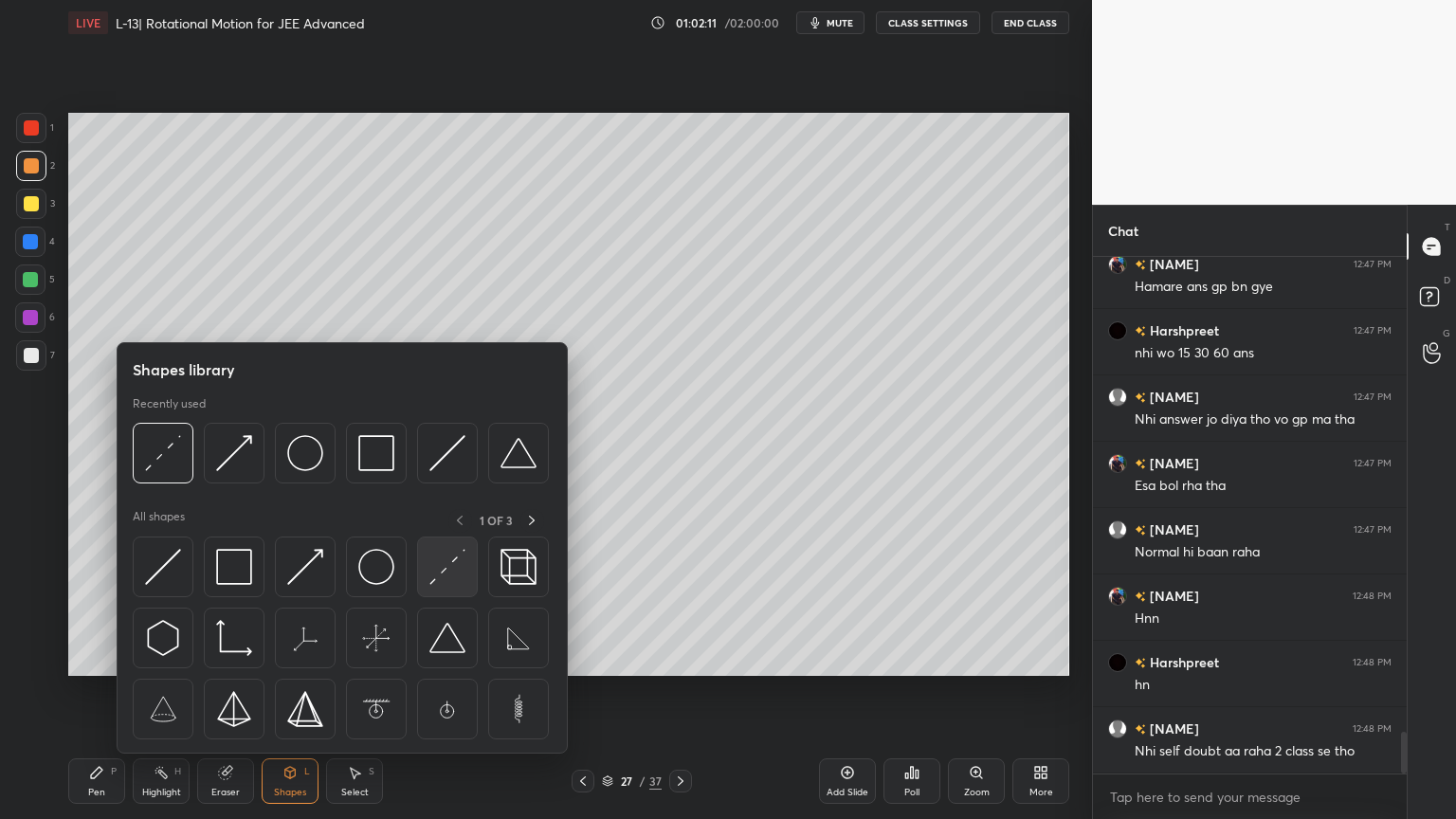 click at bounding box center (447, 567) 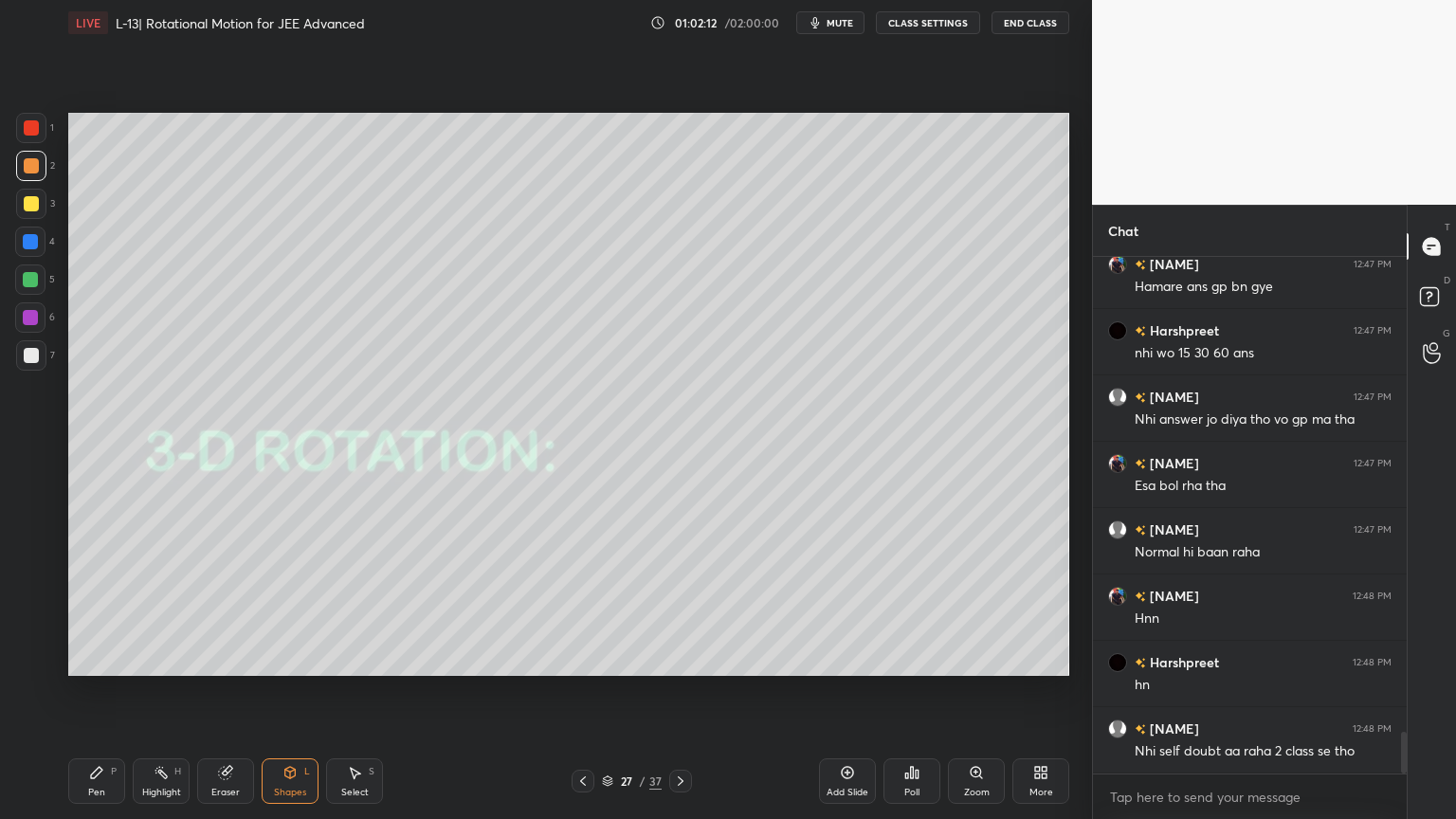click on "Eraser" at bounding box center [226, 781] 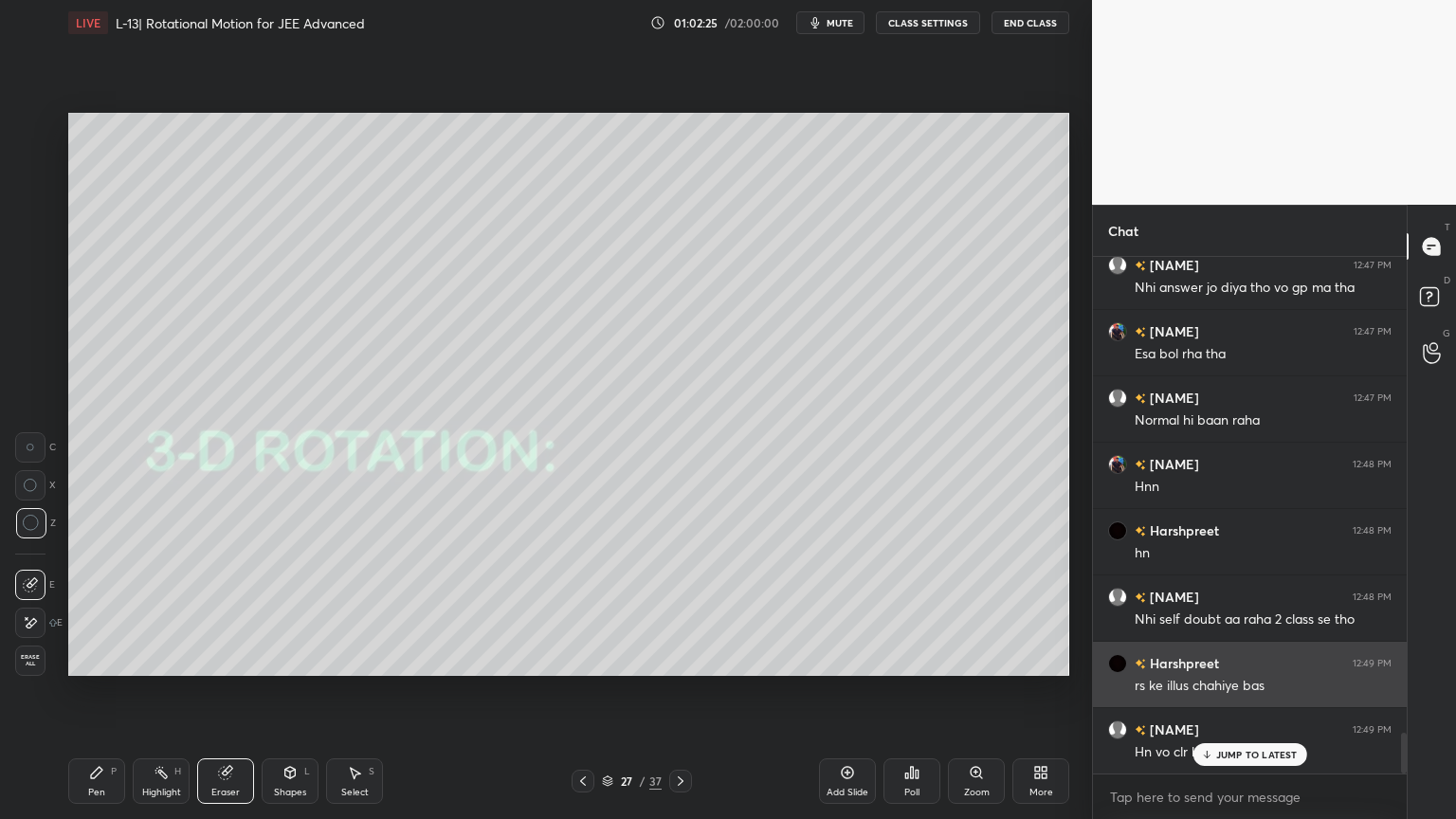 scroll, scrollTop: 6079, scrollLeft: 0, axis: vertical 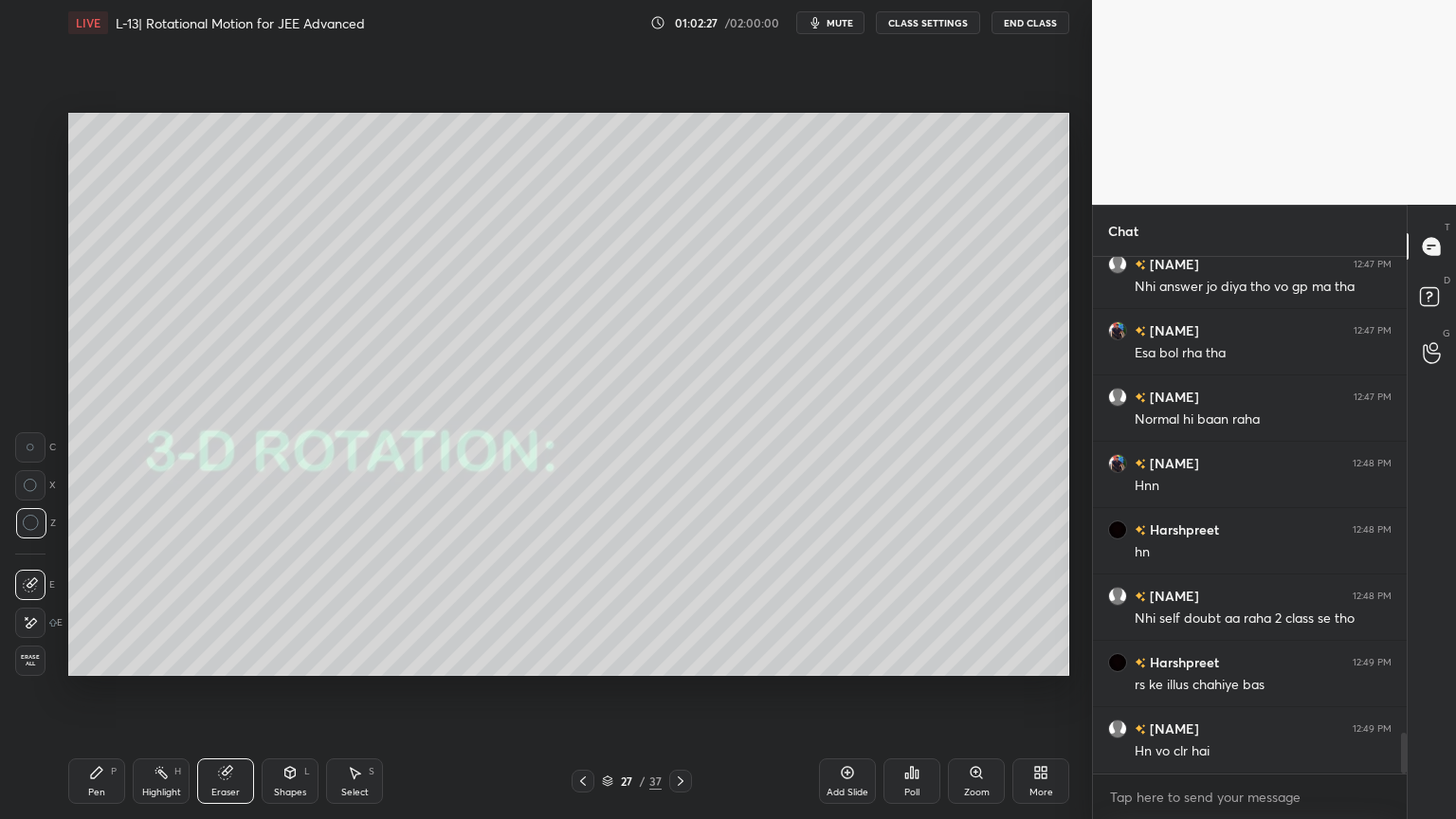 click on "Shapes L" at bounding box center [290, 781] 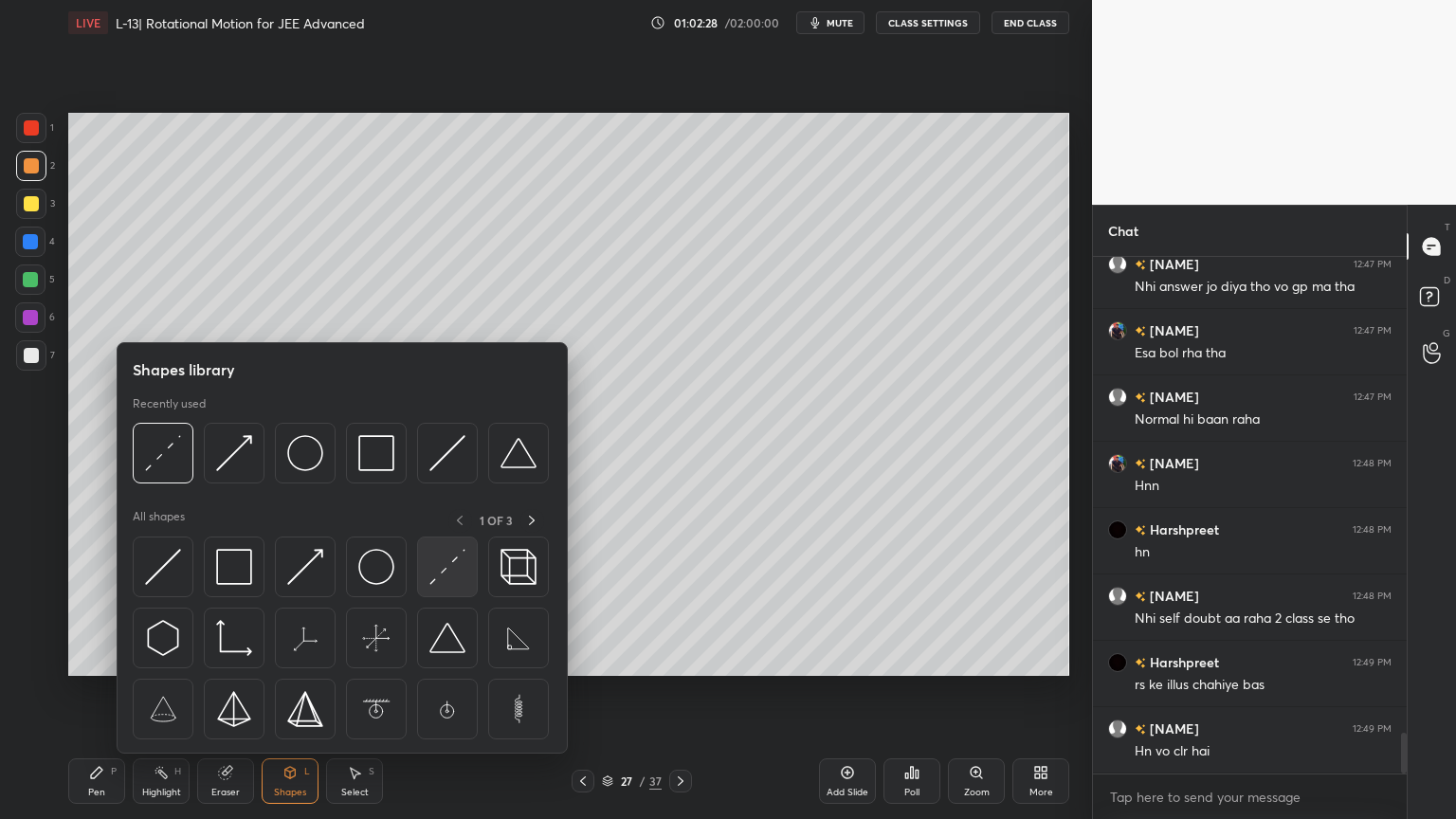 click at bounding box center (447, 567) 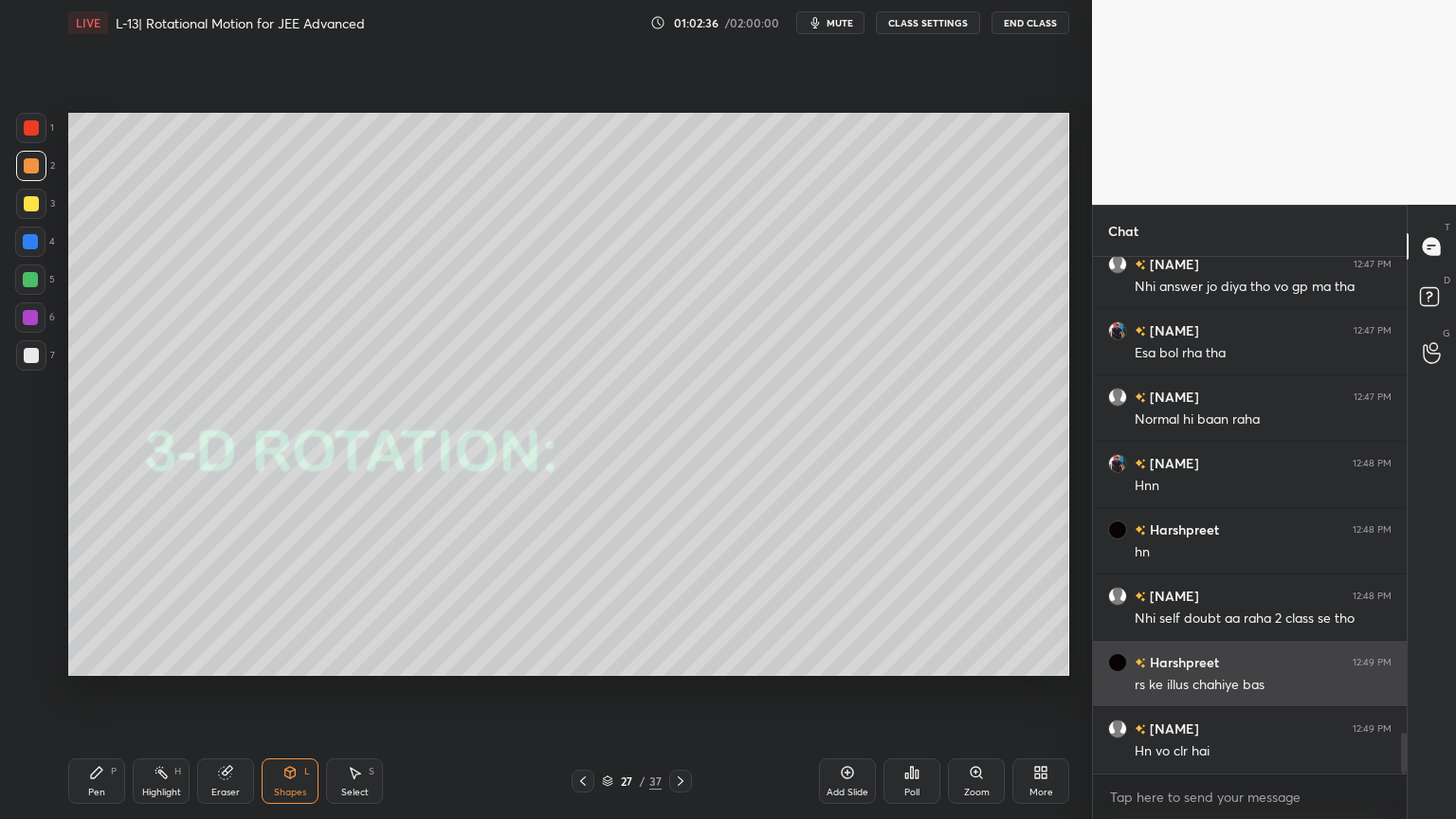 scroll, scrollTop: 6145, scrollLeft: 0, axis: vertical 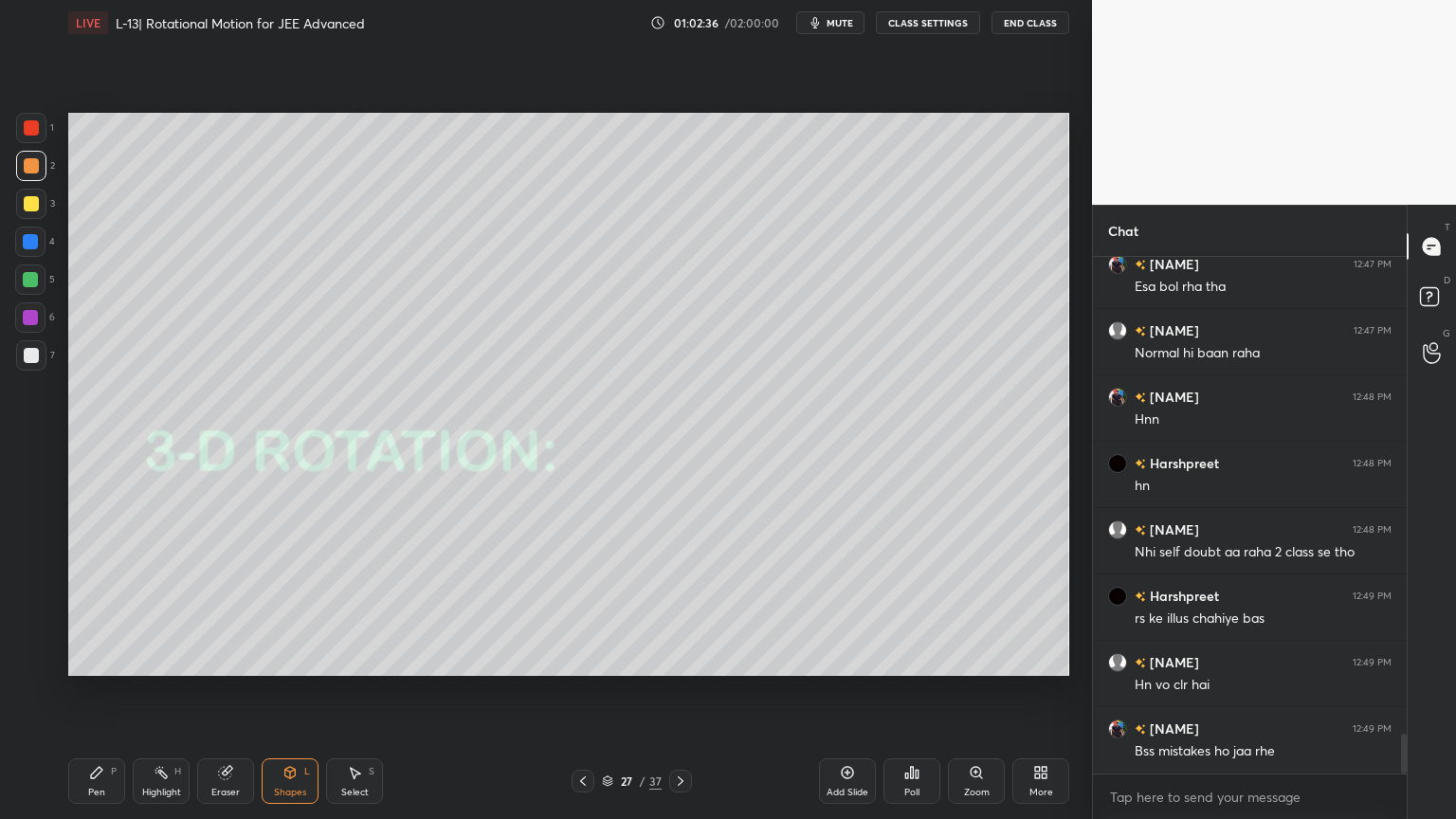 click on "Highlight" at bounding box center (161, 792) 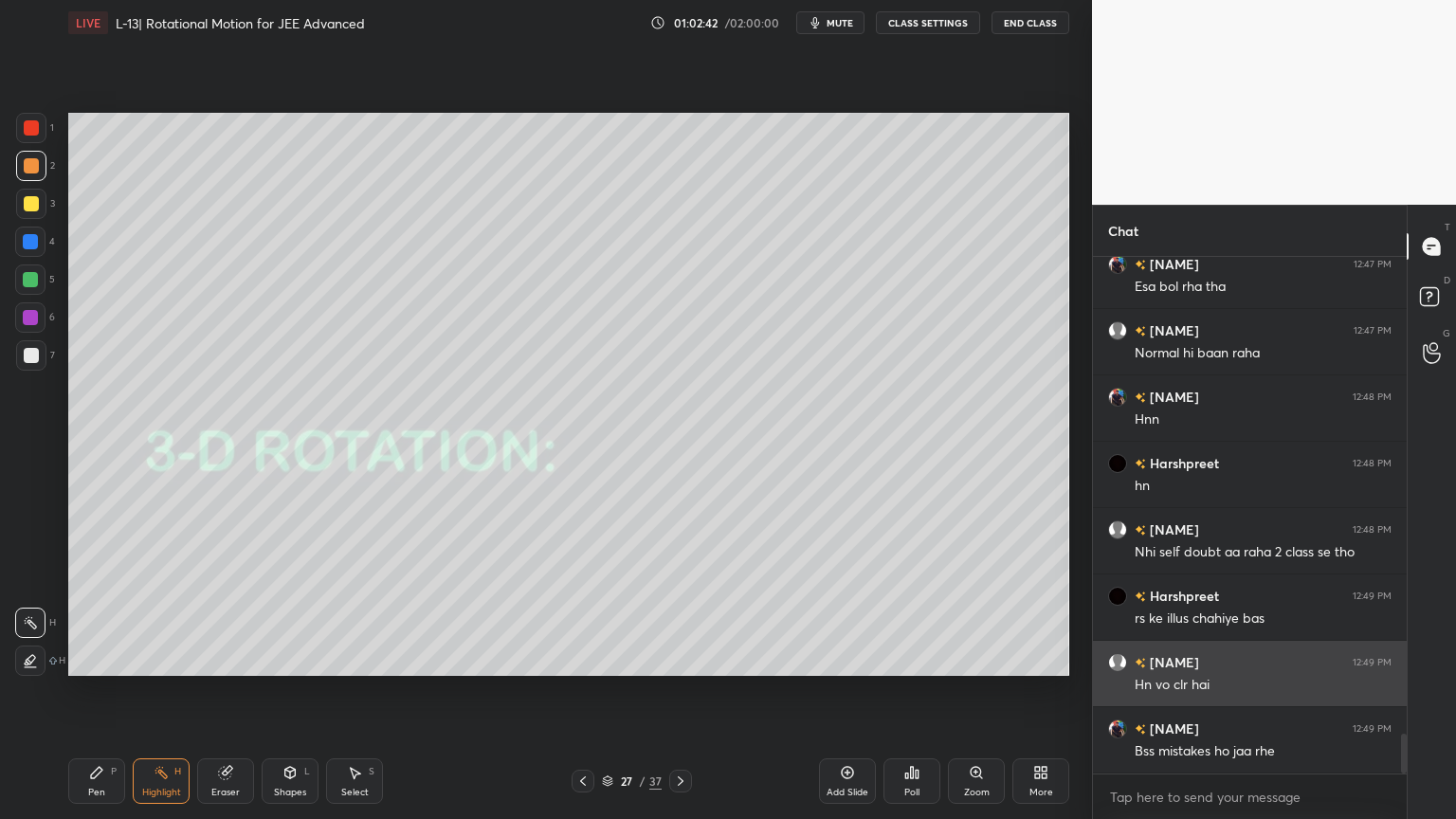 scroll, scrollTop: 6211, scrollLeft: 0, axis: vertical 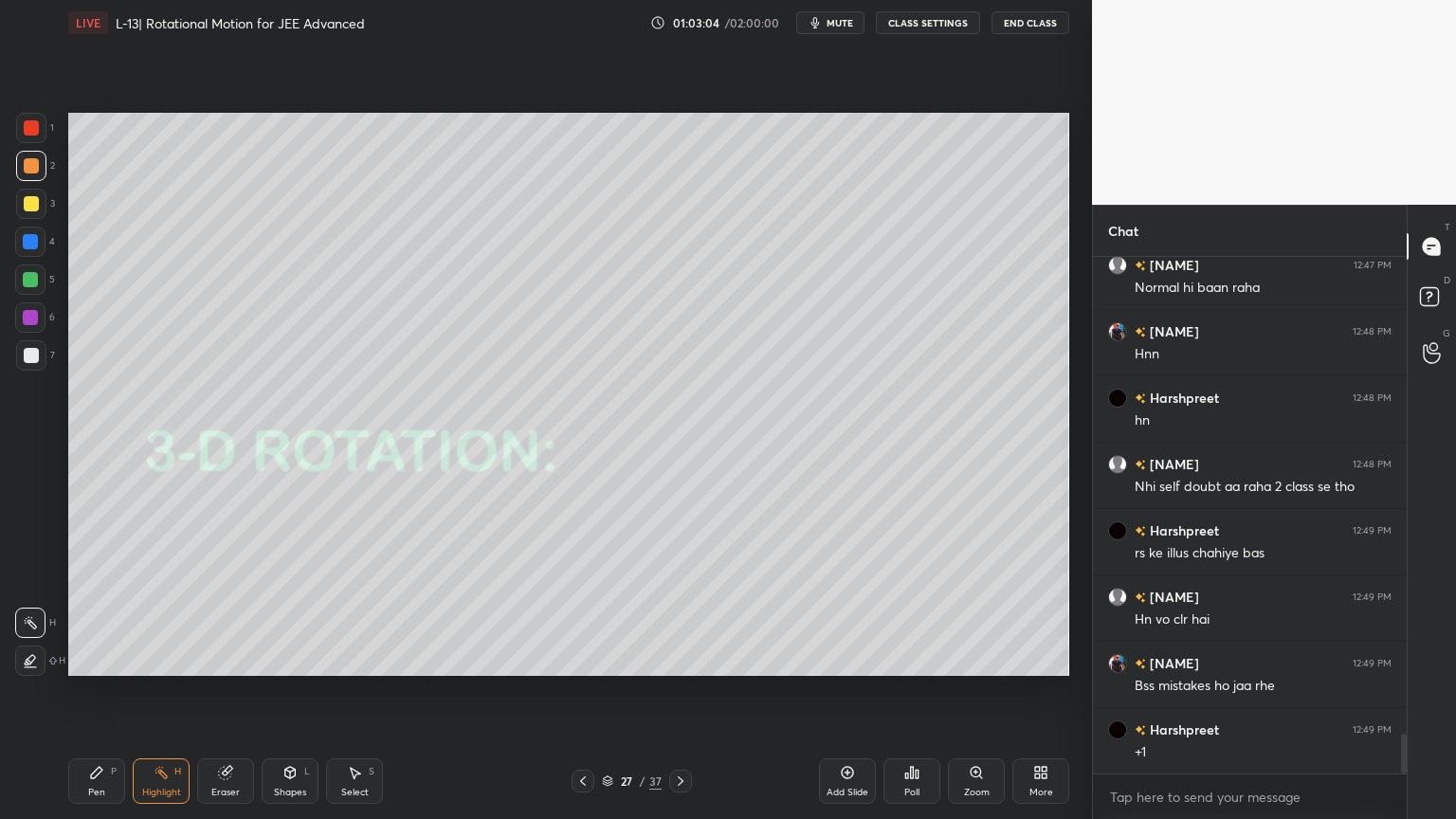 click 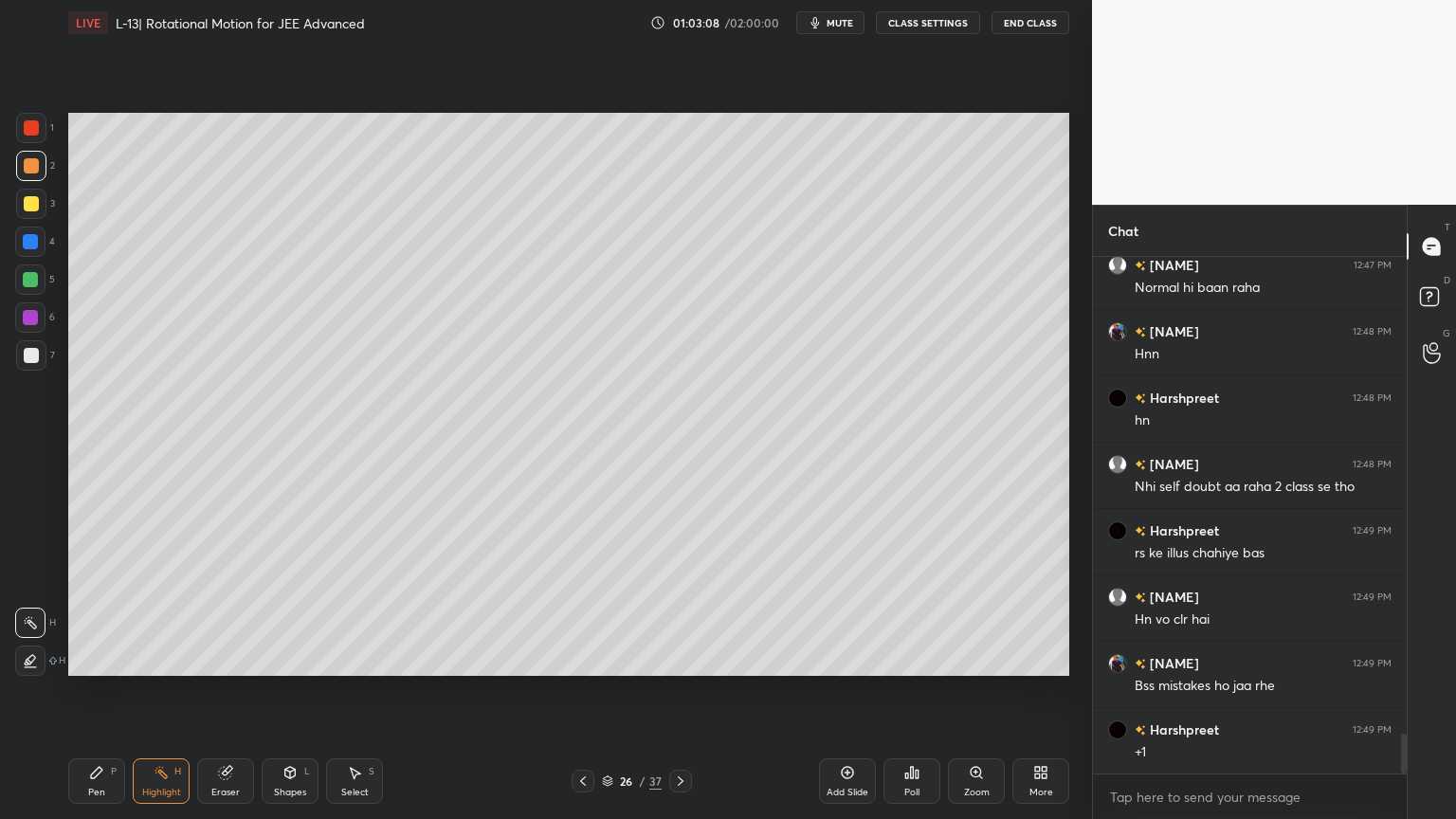 click 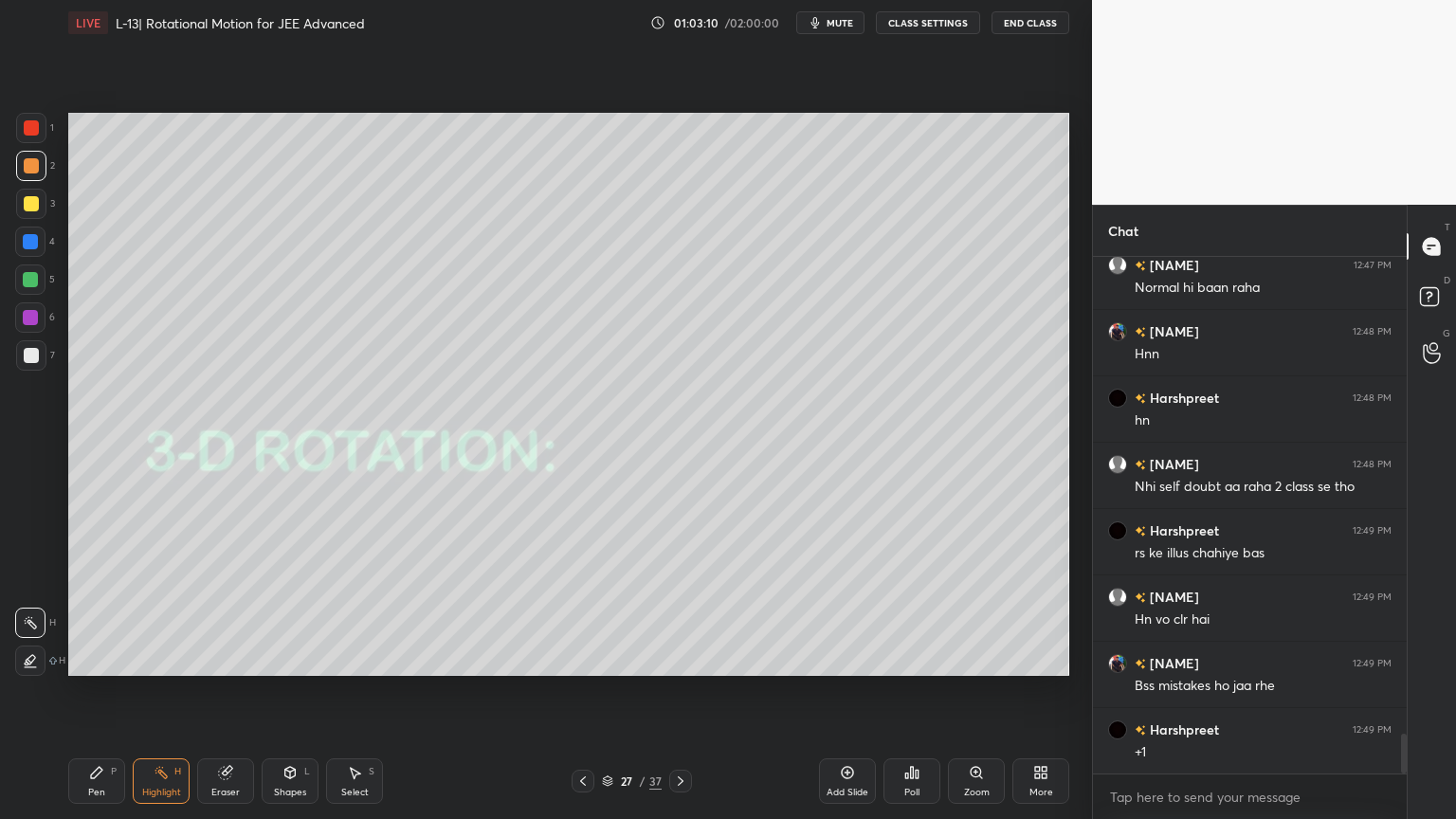click 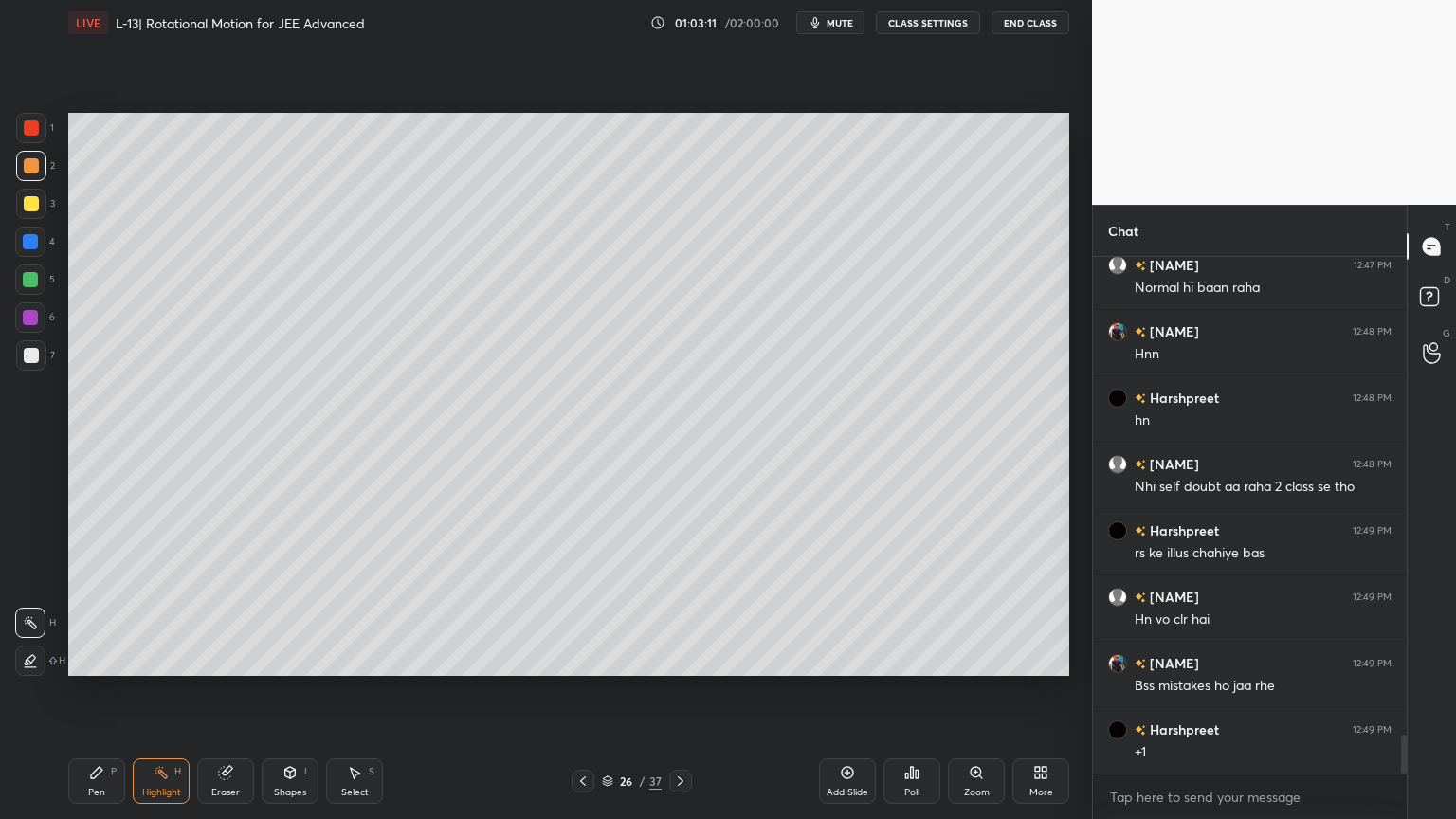 scroll, scrollTop: 6278, scrollLeft: 0, axis: vertical 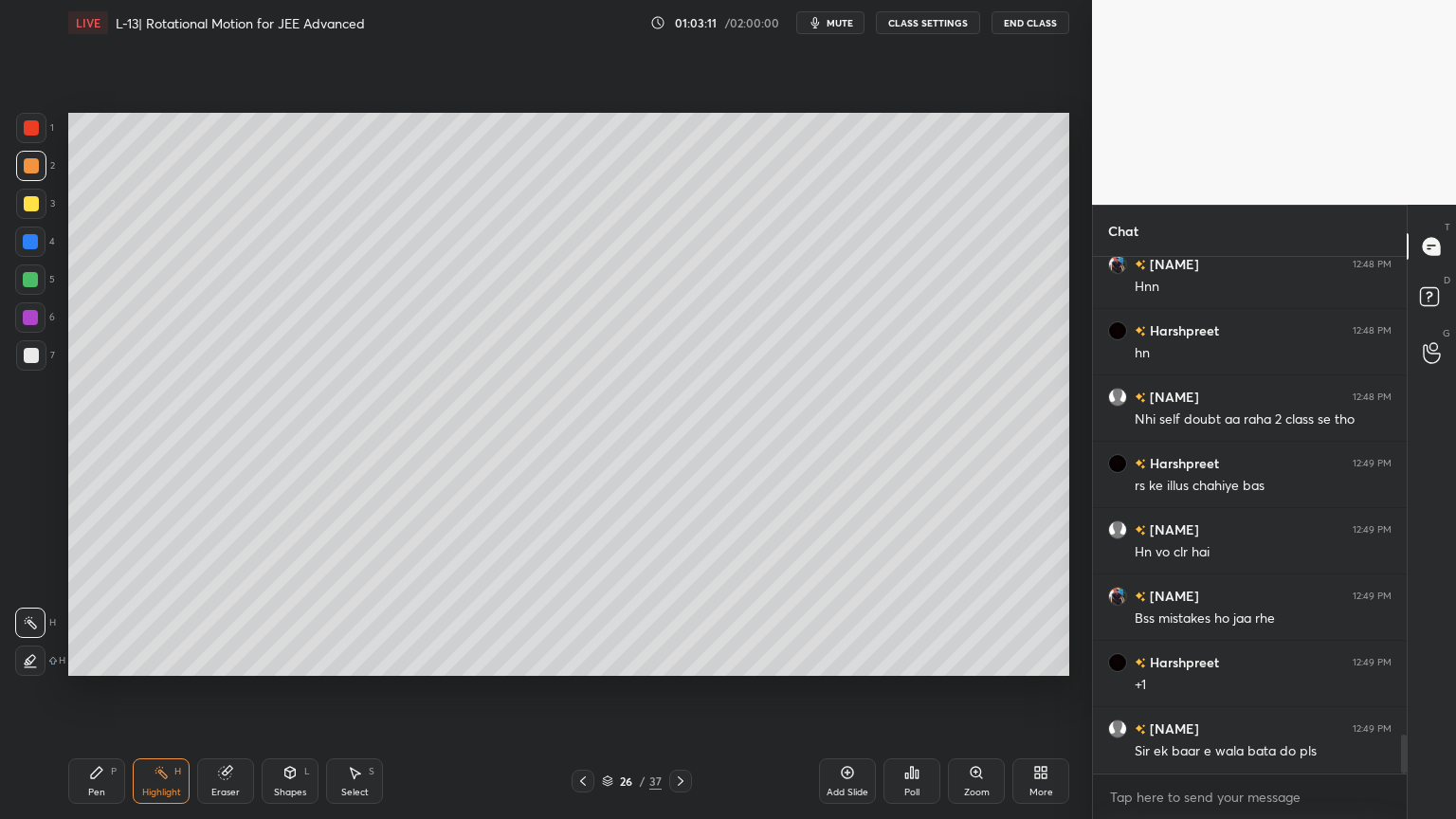 click 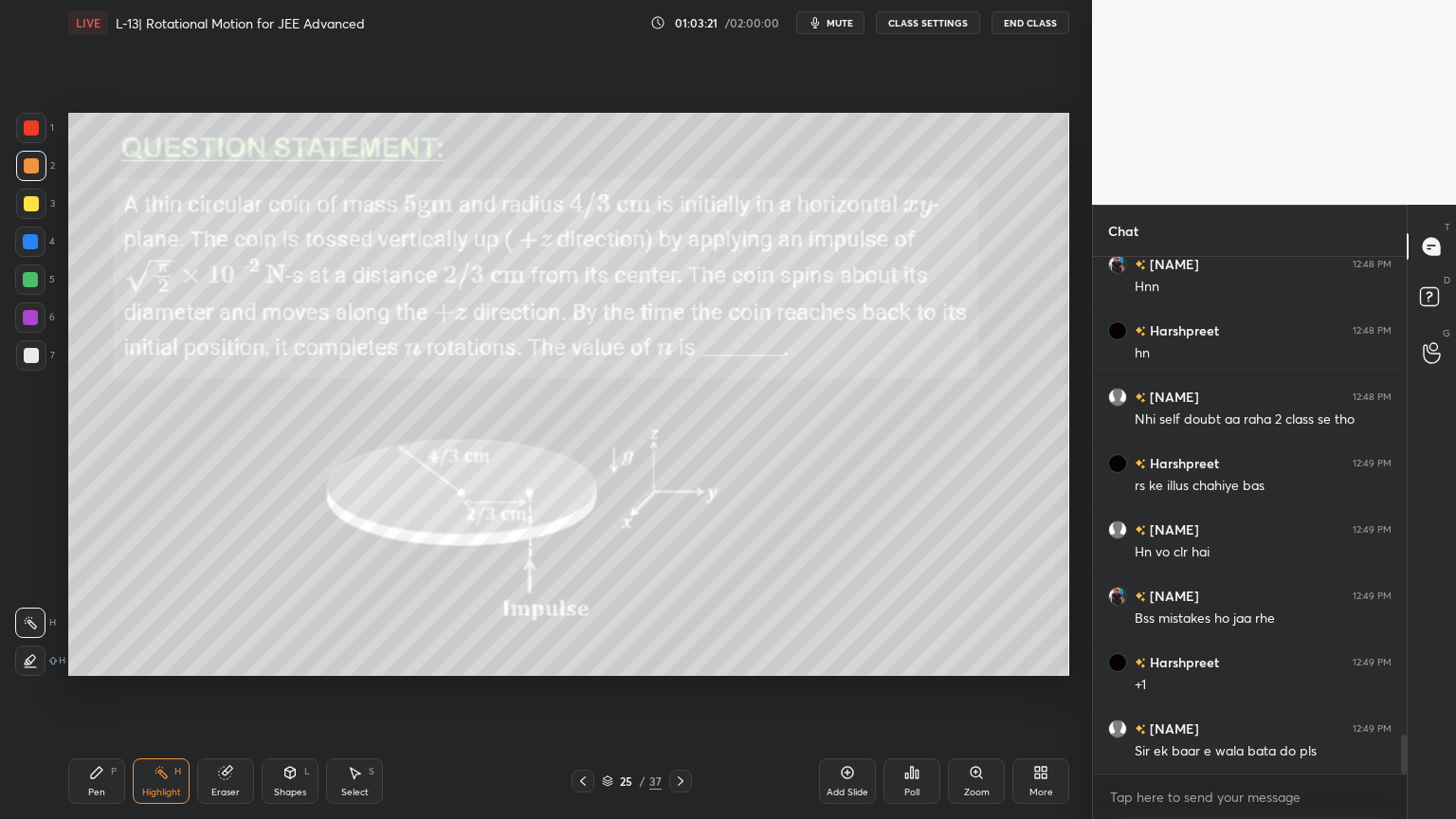 click 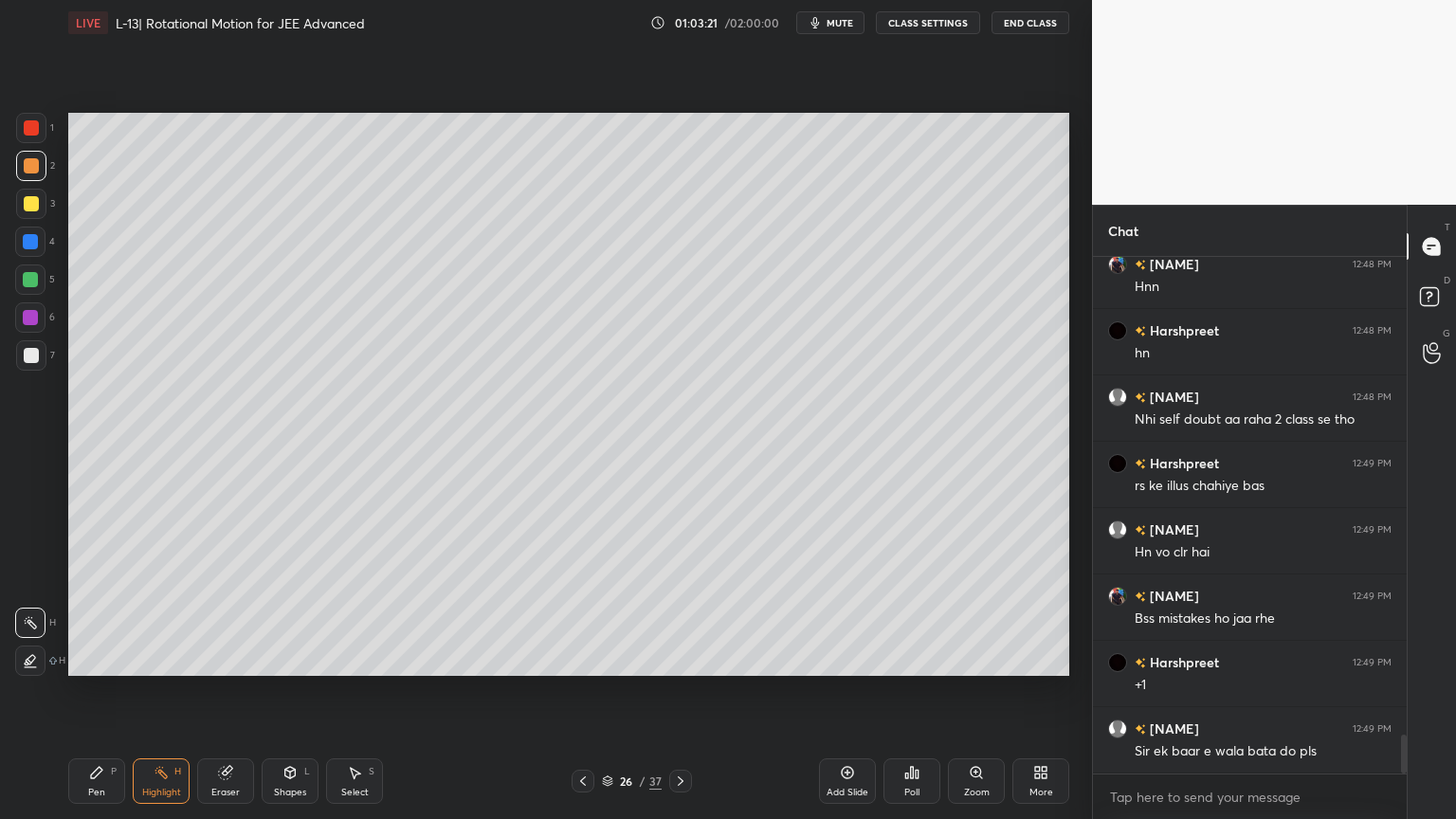 click 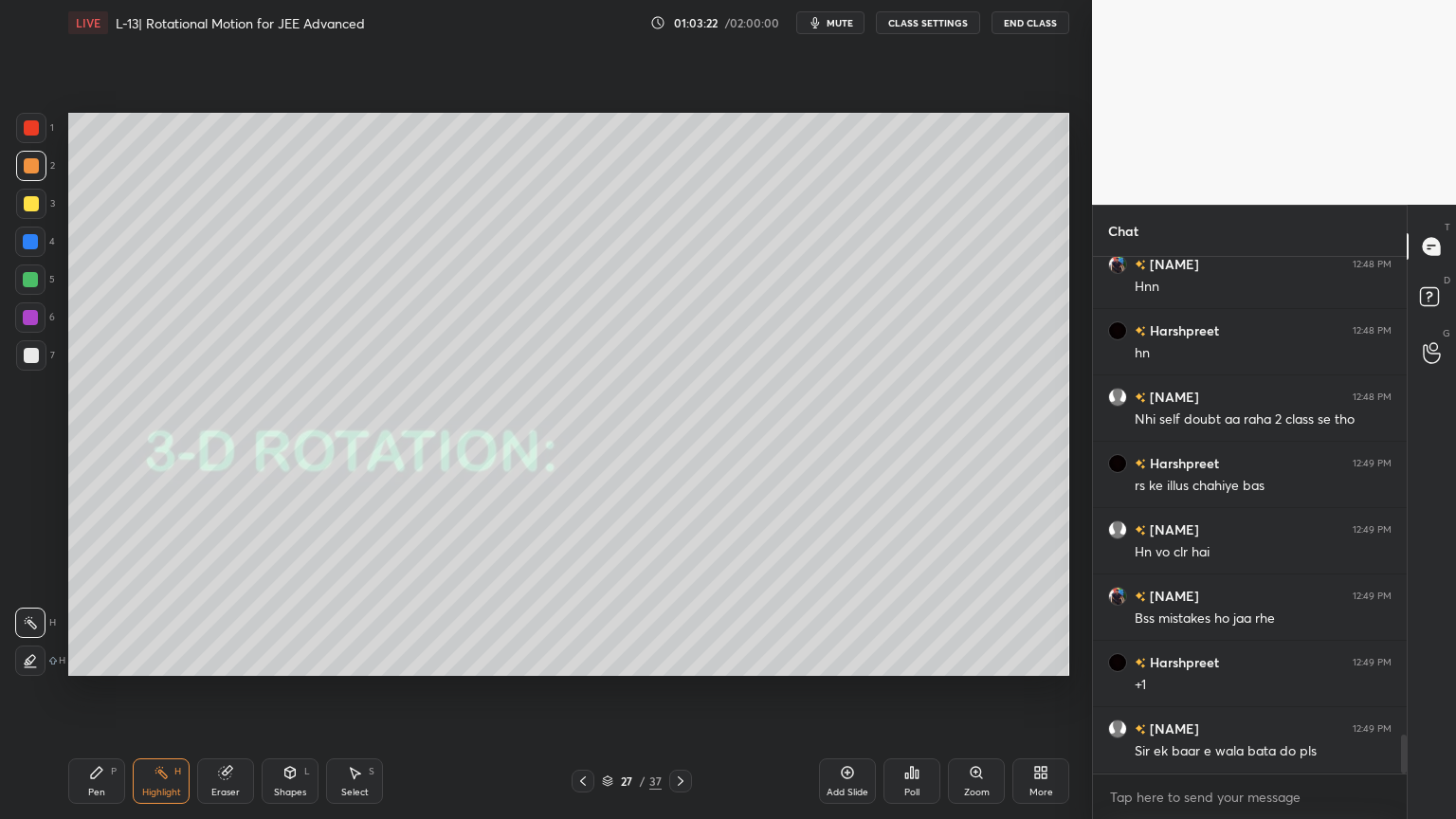 click 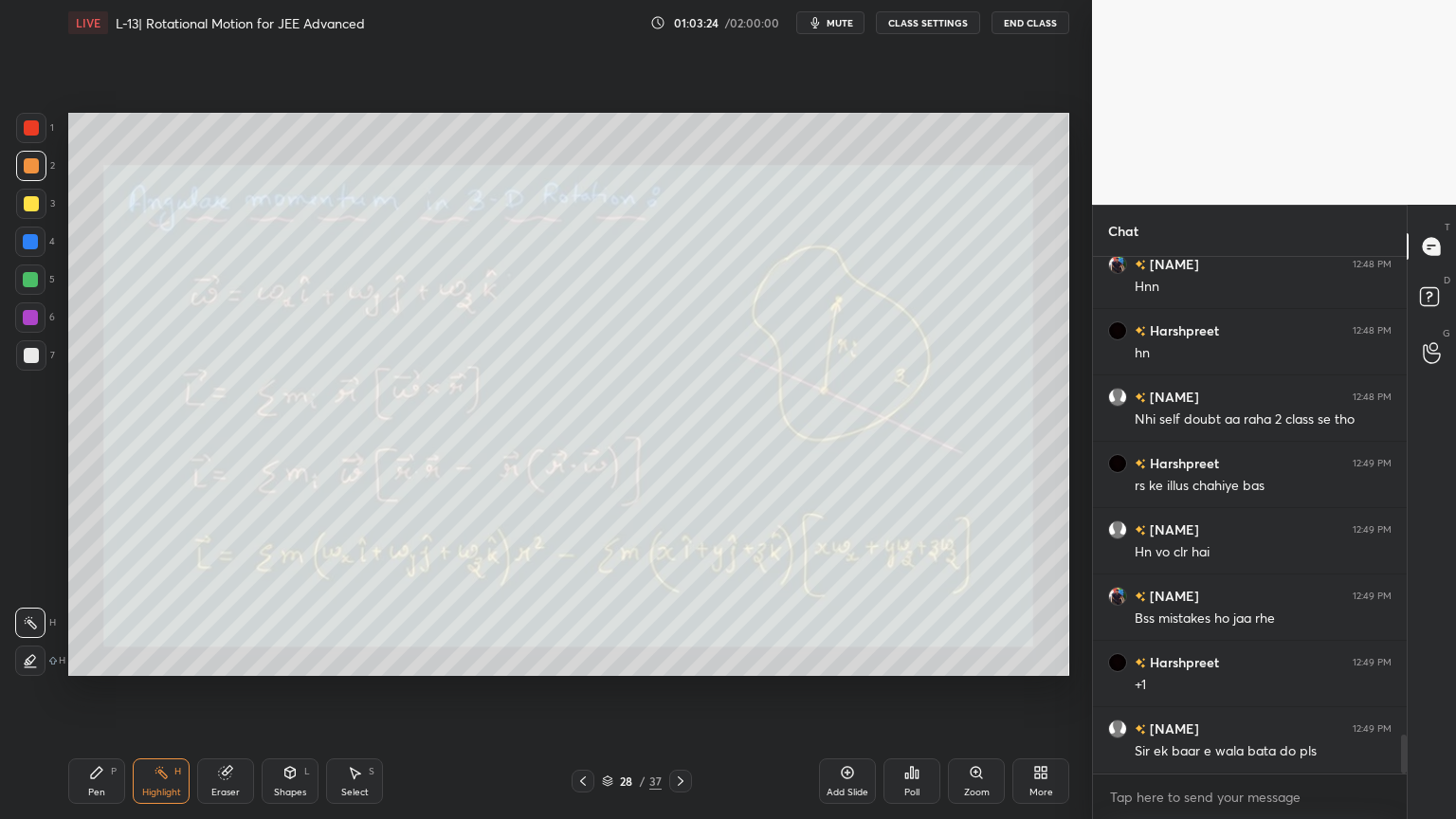 click 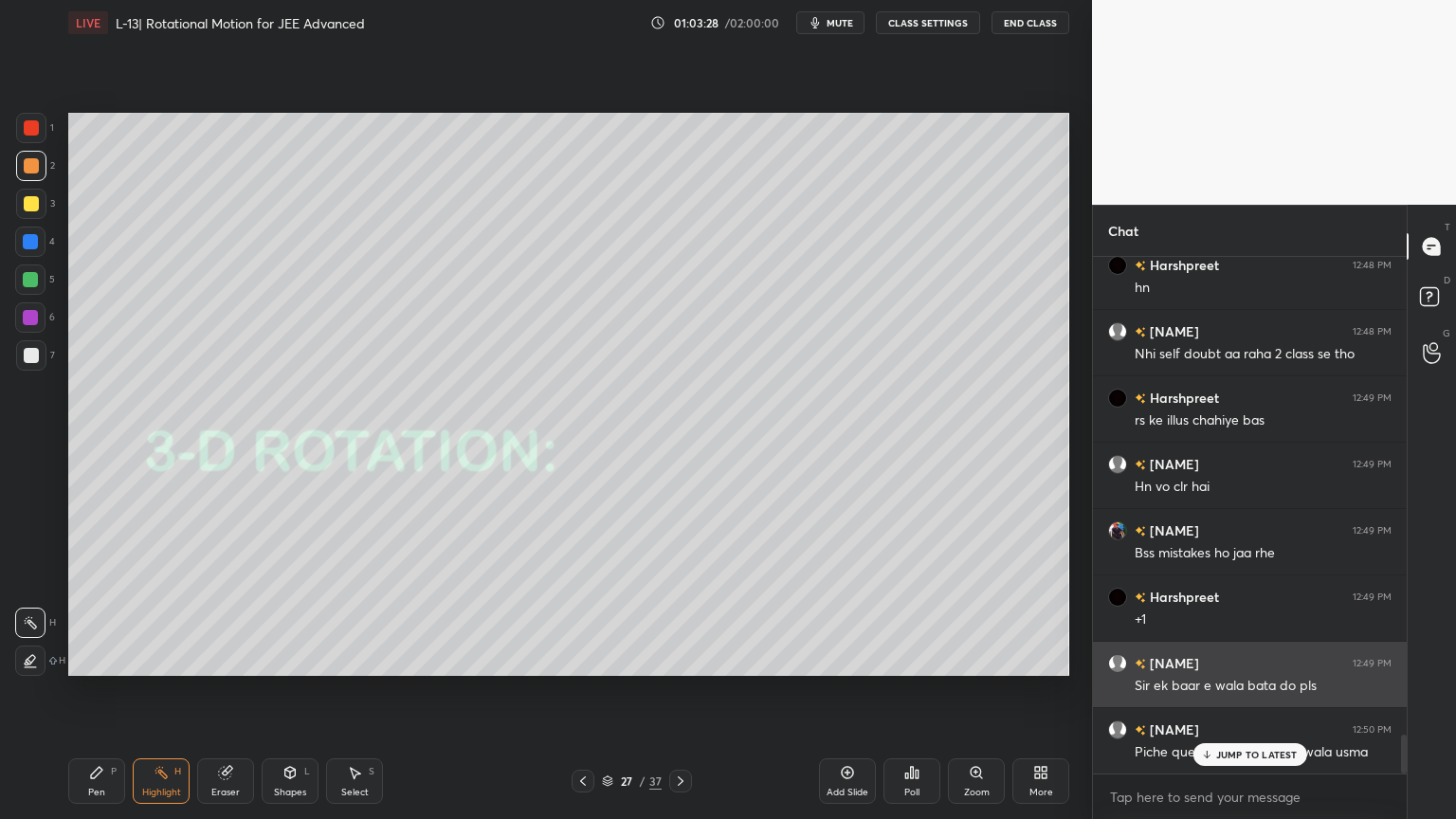 scroll, scrollTop: 6344, scrollLeft: 0, axis: vertical 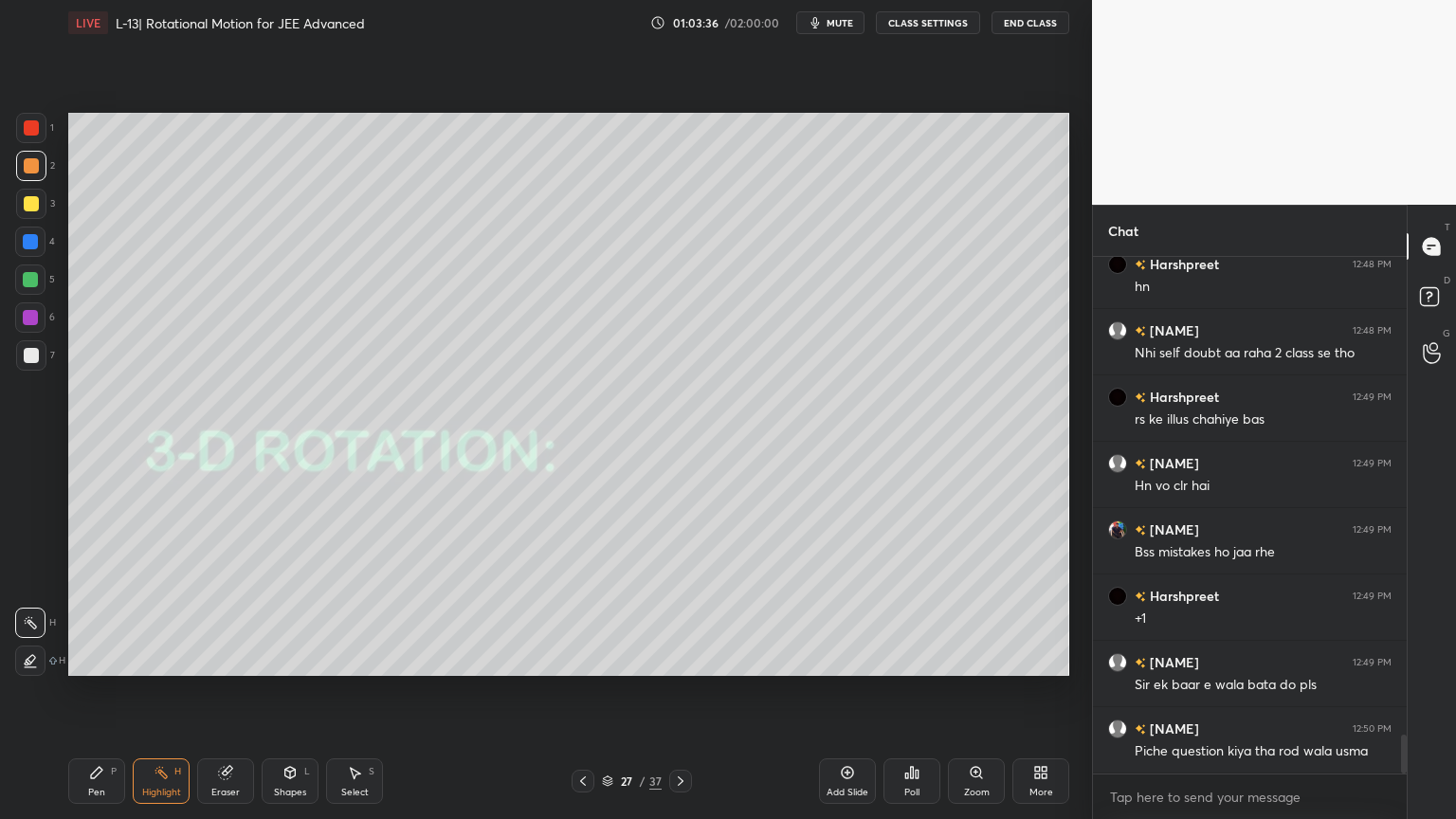 click at bounding box center [681, 781] 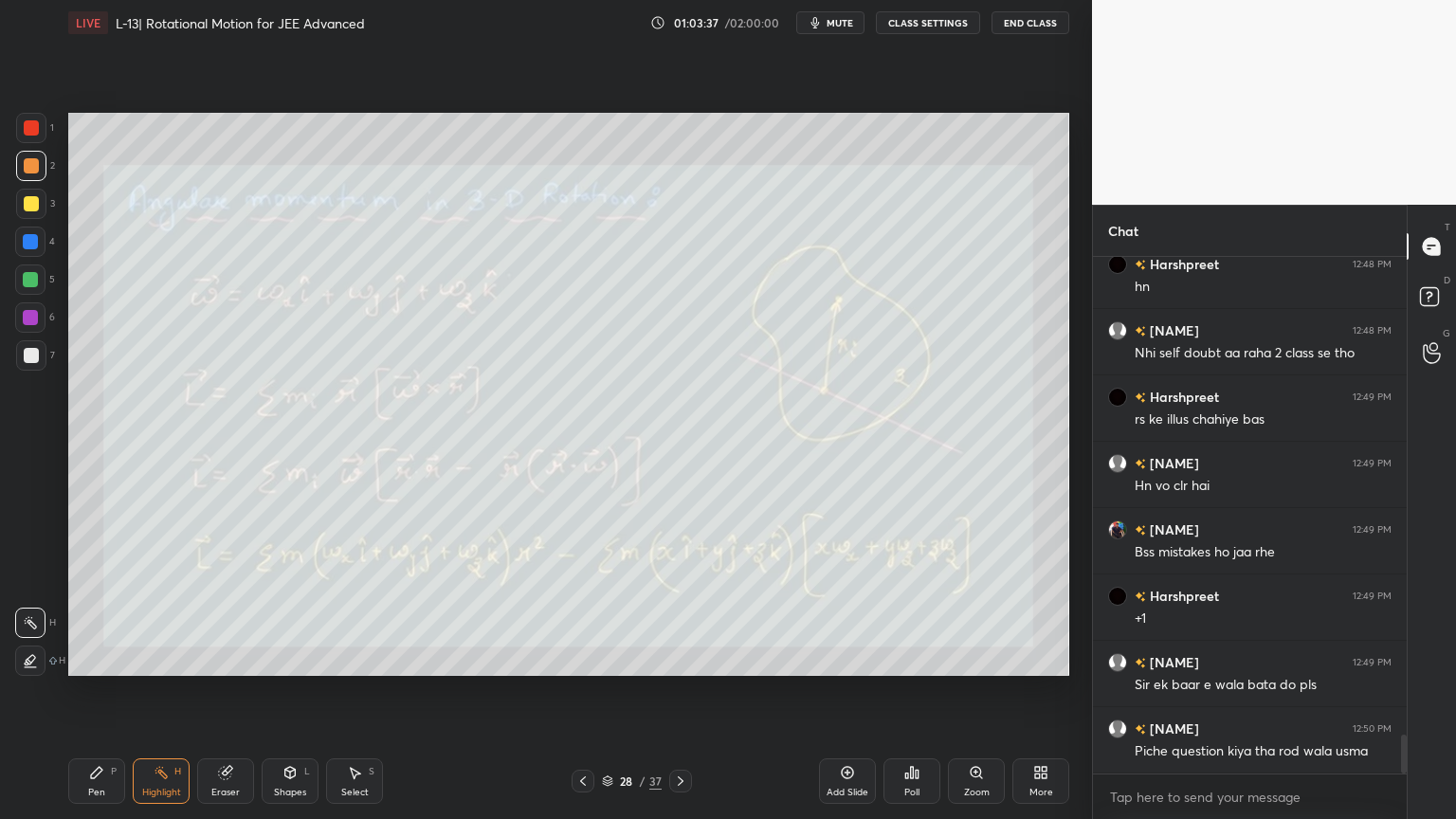 click 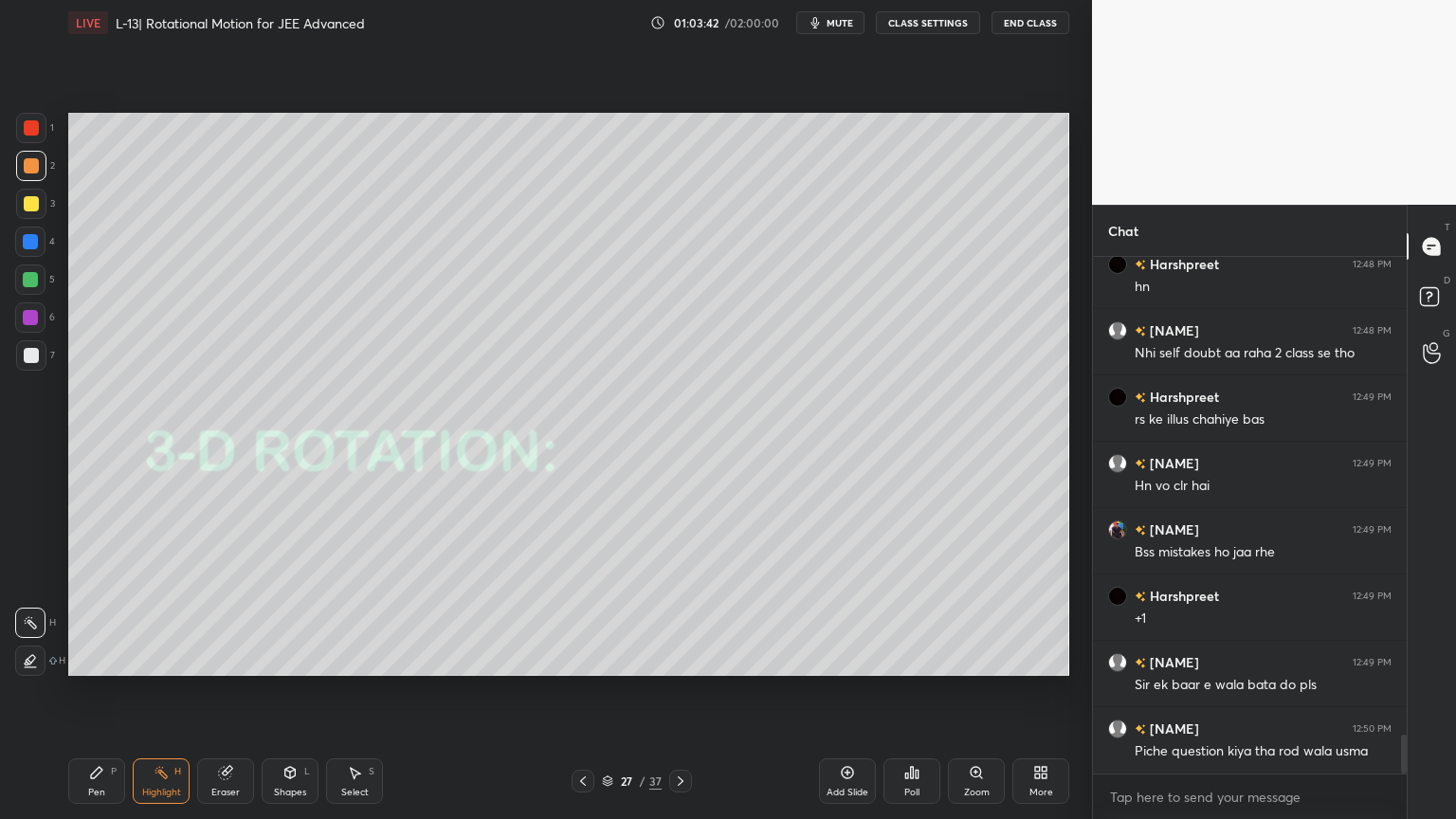 click on "Eraser" at bounding box center (226, 781) 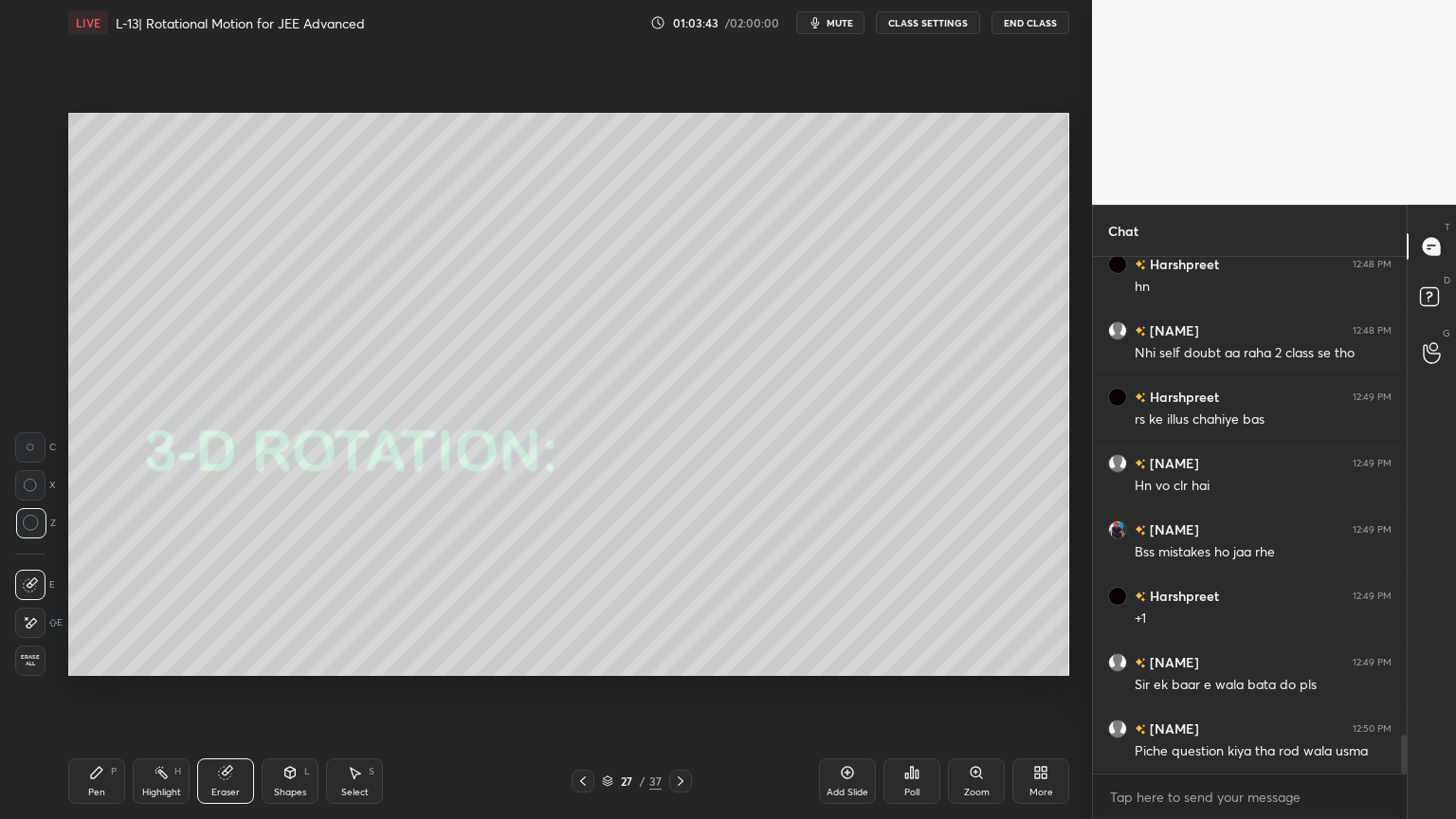 click on "Highlight H" at bounding box center (161, 781) 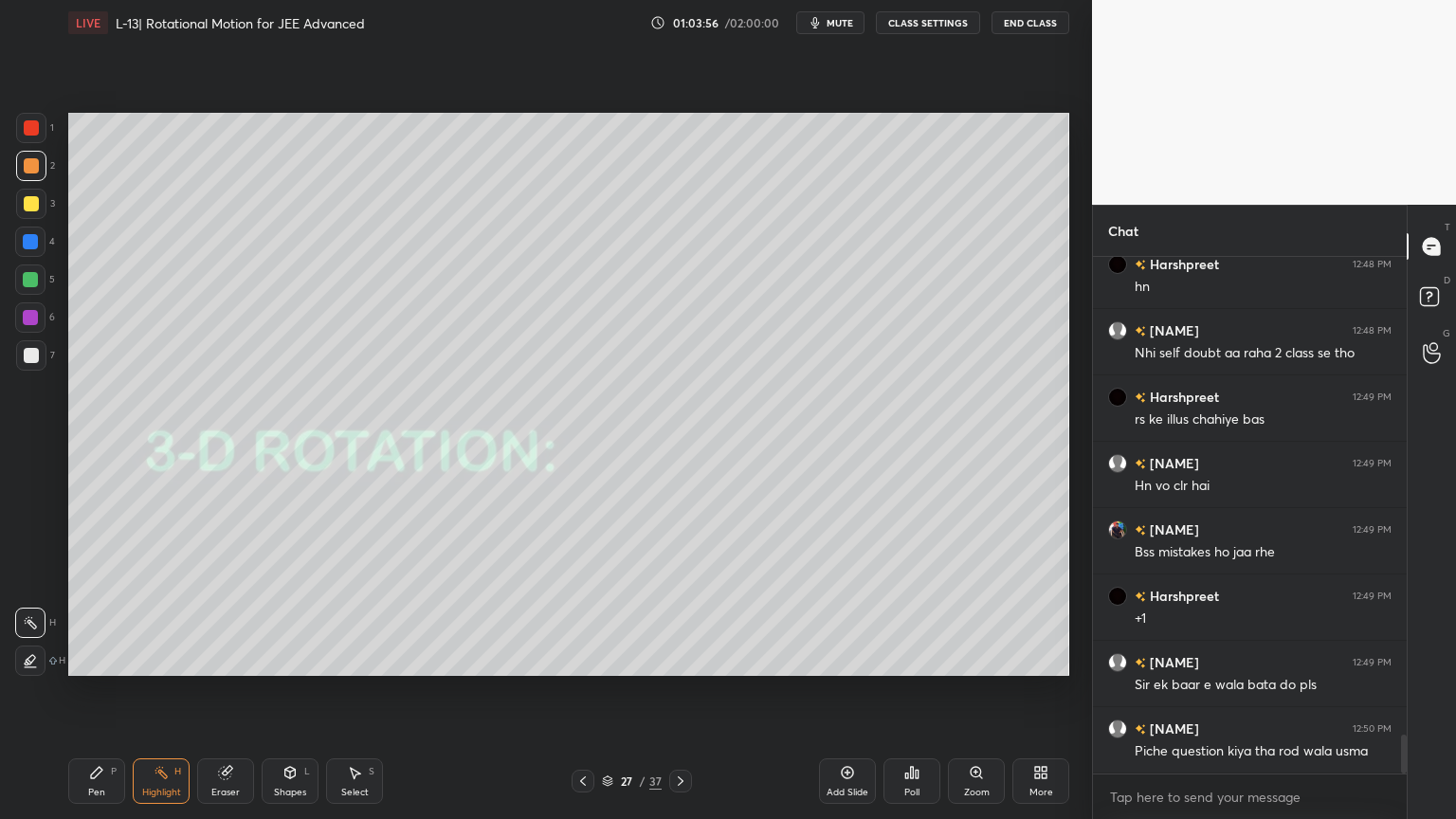 click 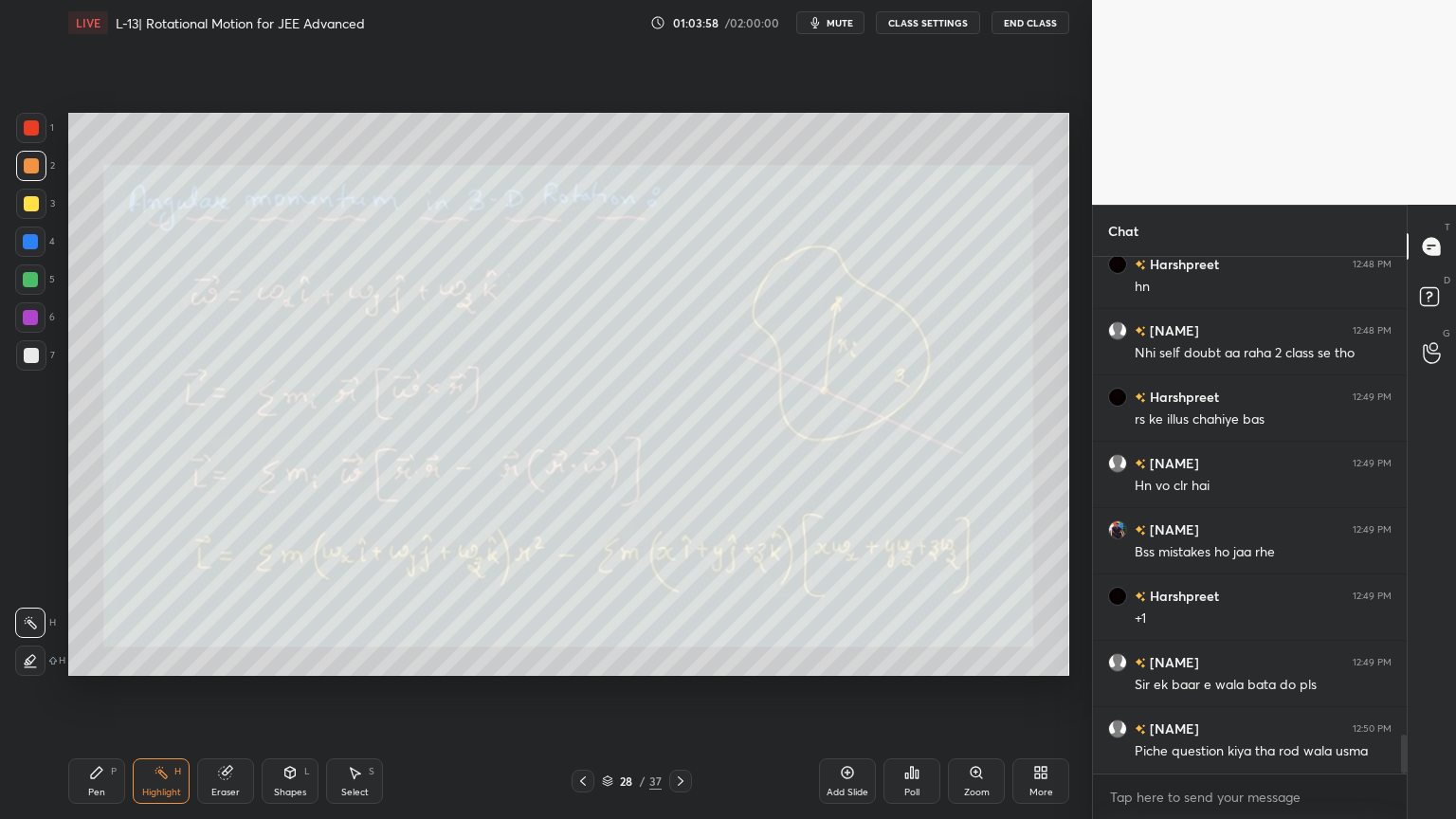 click 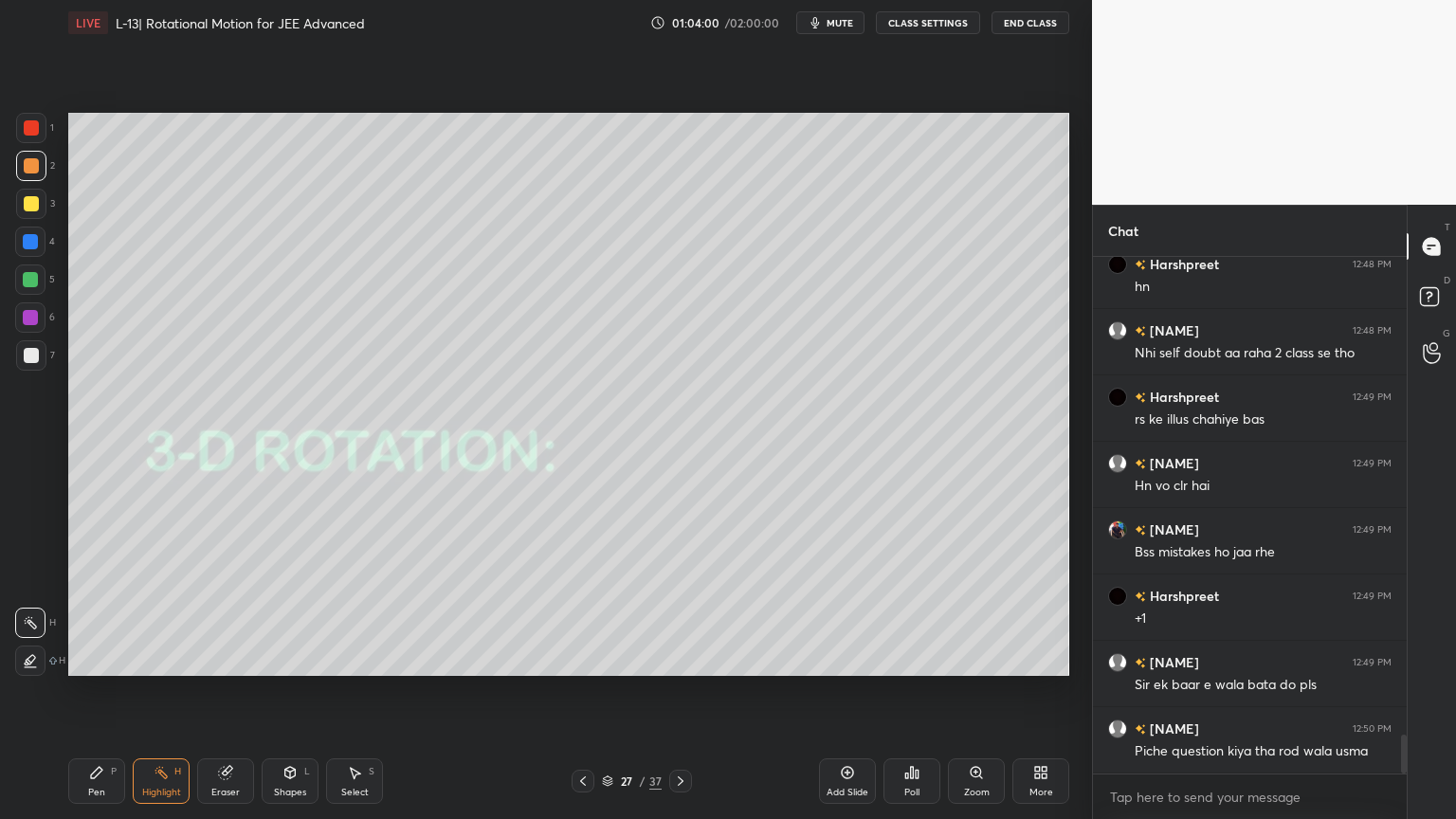 click 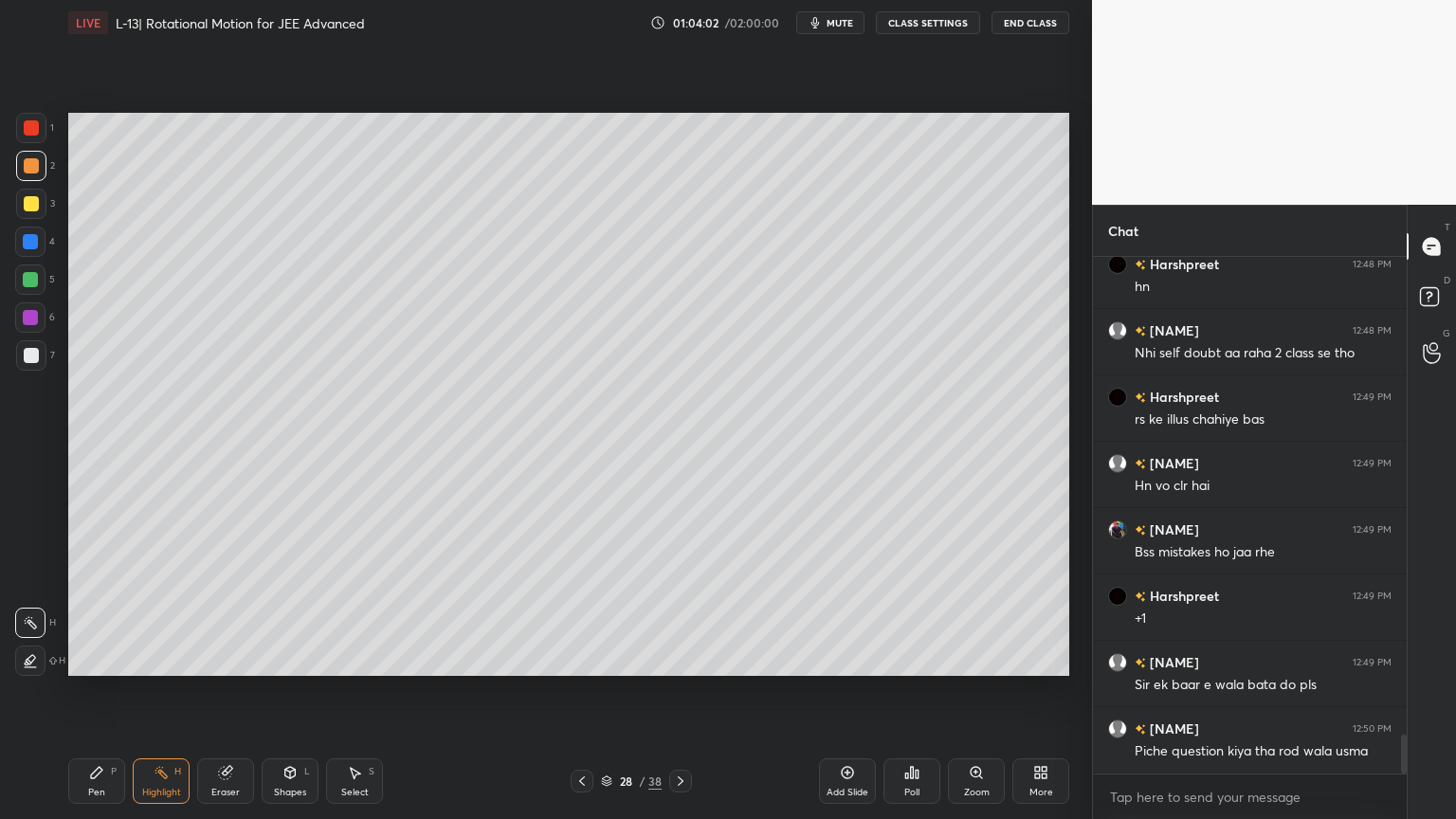 click at bounding box center (31, 204) 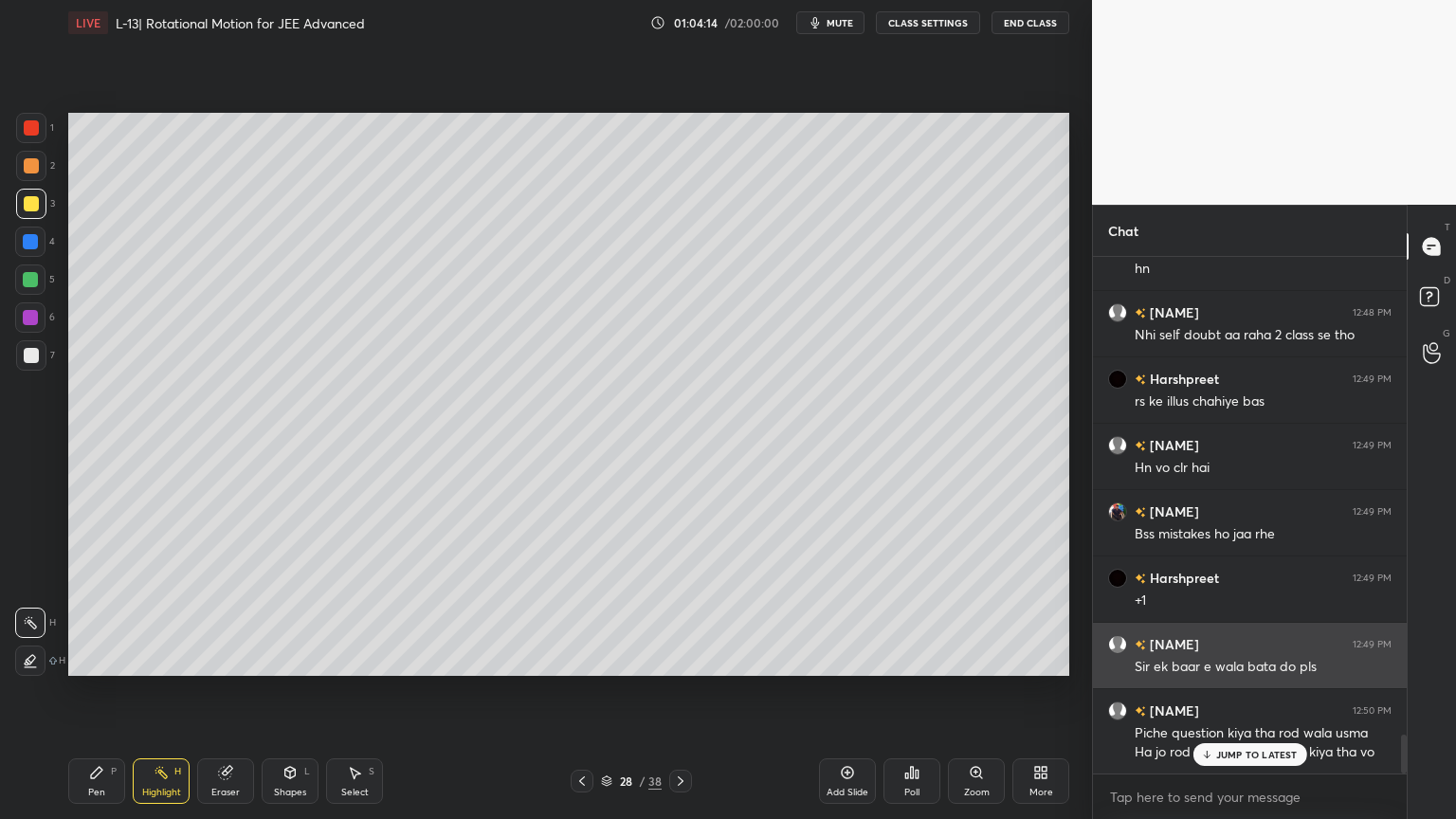scroll, scrollTop: 6363, scrollLeft: 0, axis: vertical 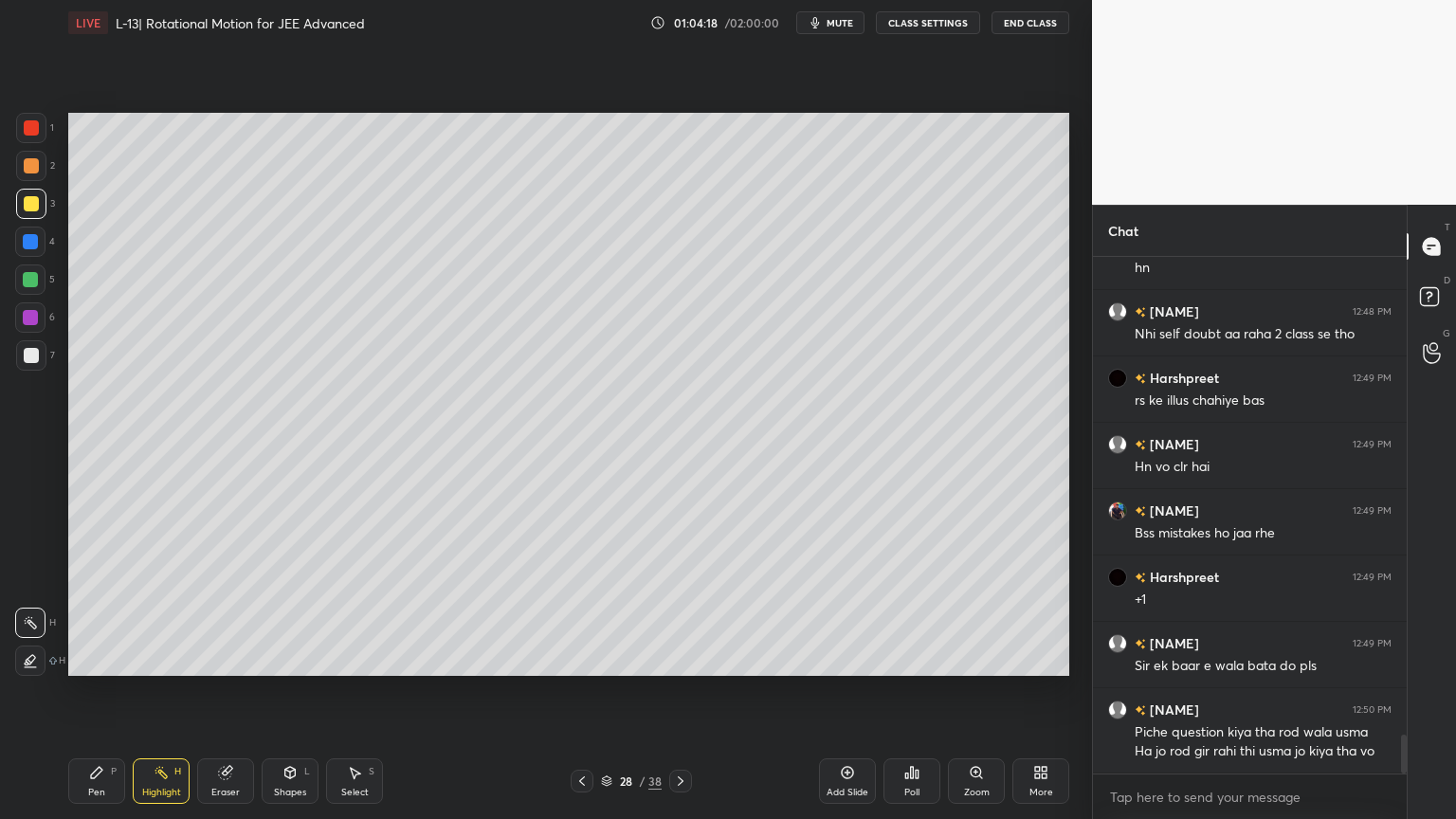 click at bounding box center (31, 166) 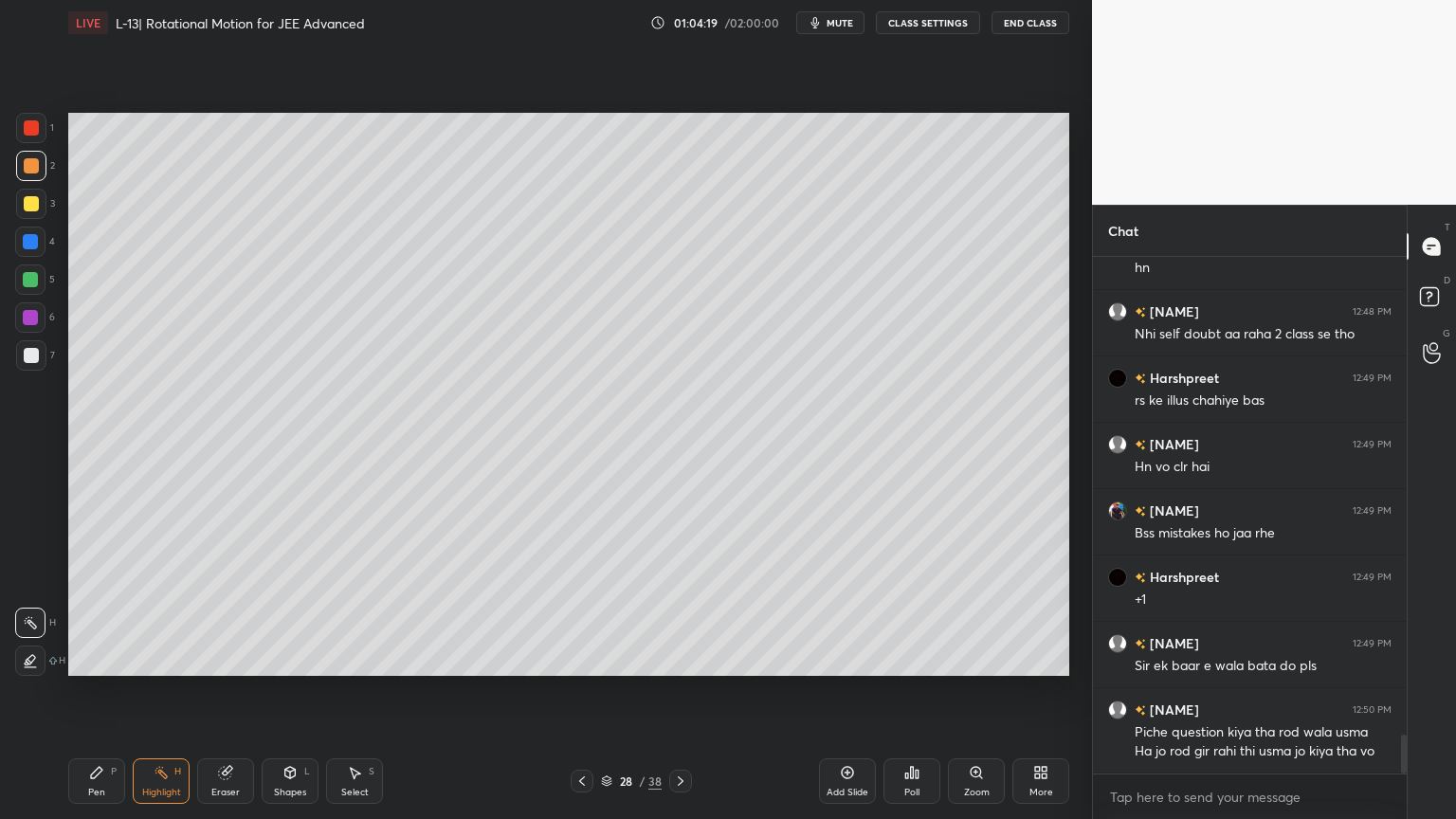 click on "Pen P" at bounding box center (97, 781) 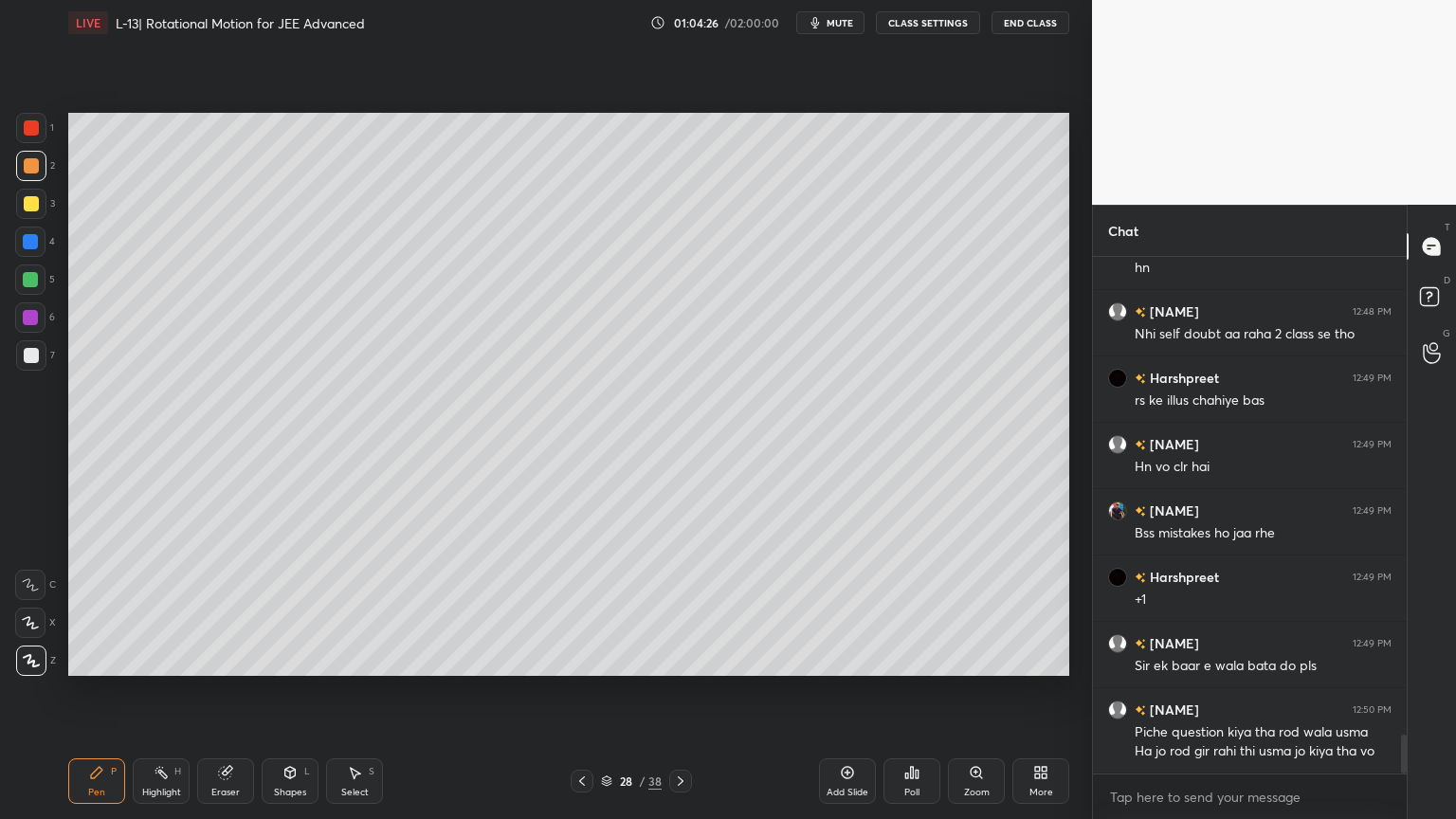 click on "Eraser" at bounding box center (226, 781) 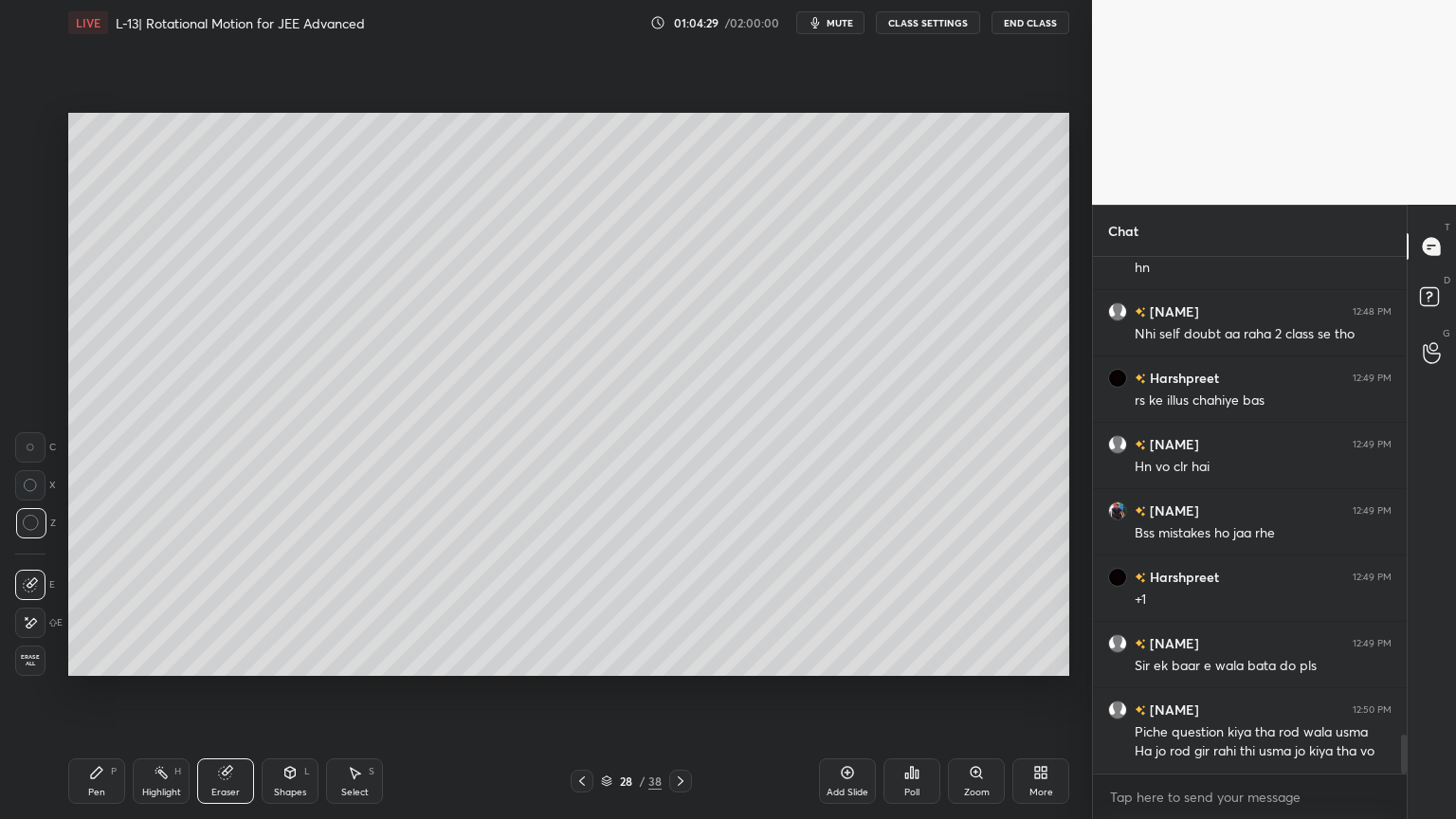click on "Pen P" at bounding box center (97, 781) 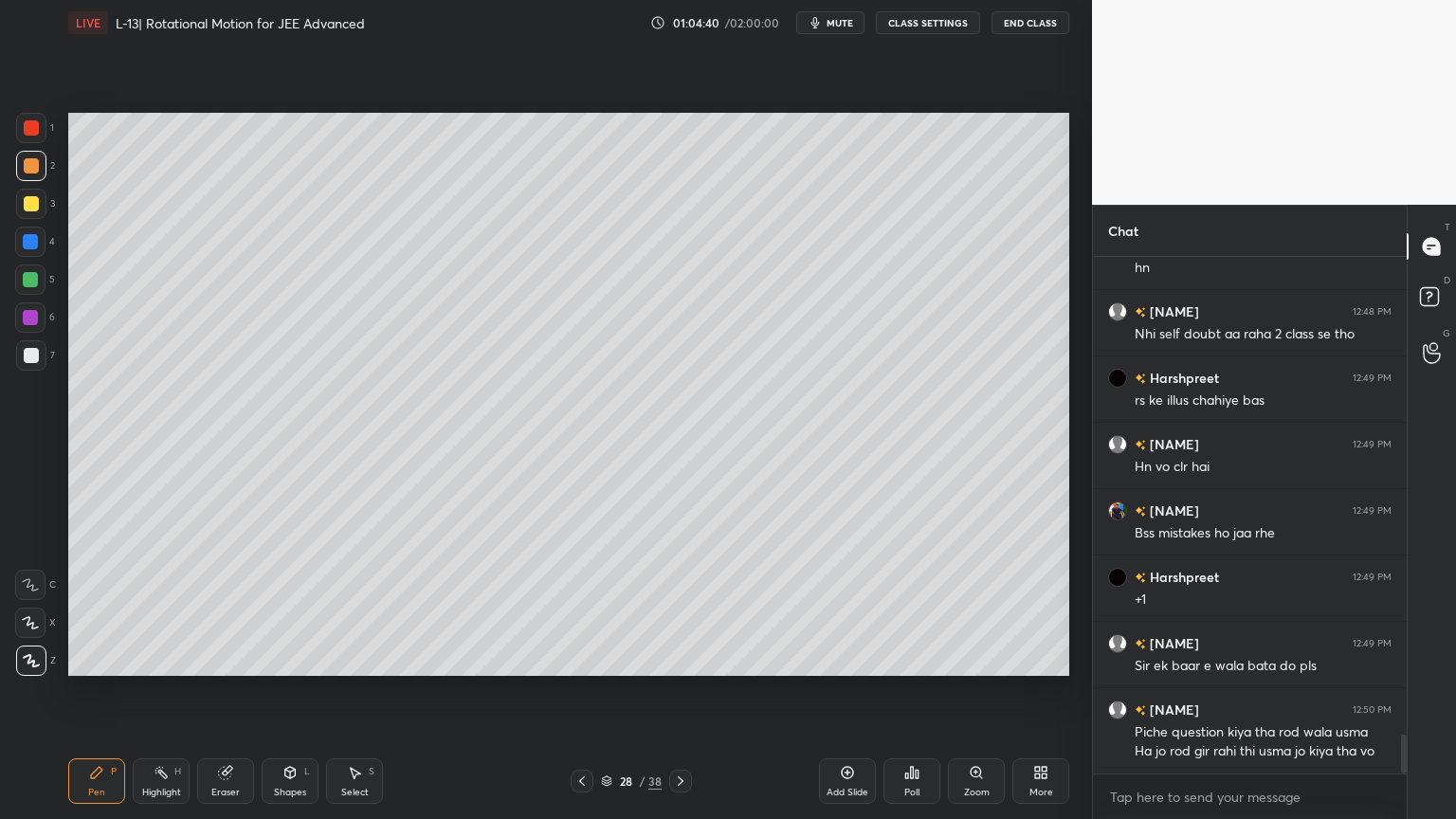click on "Shapes" at bounding box center (290, 792) 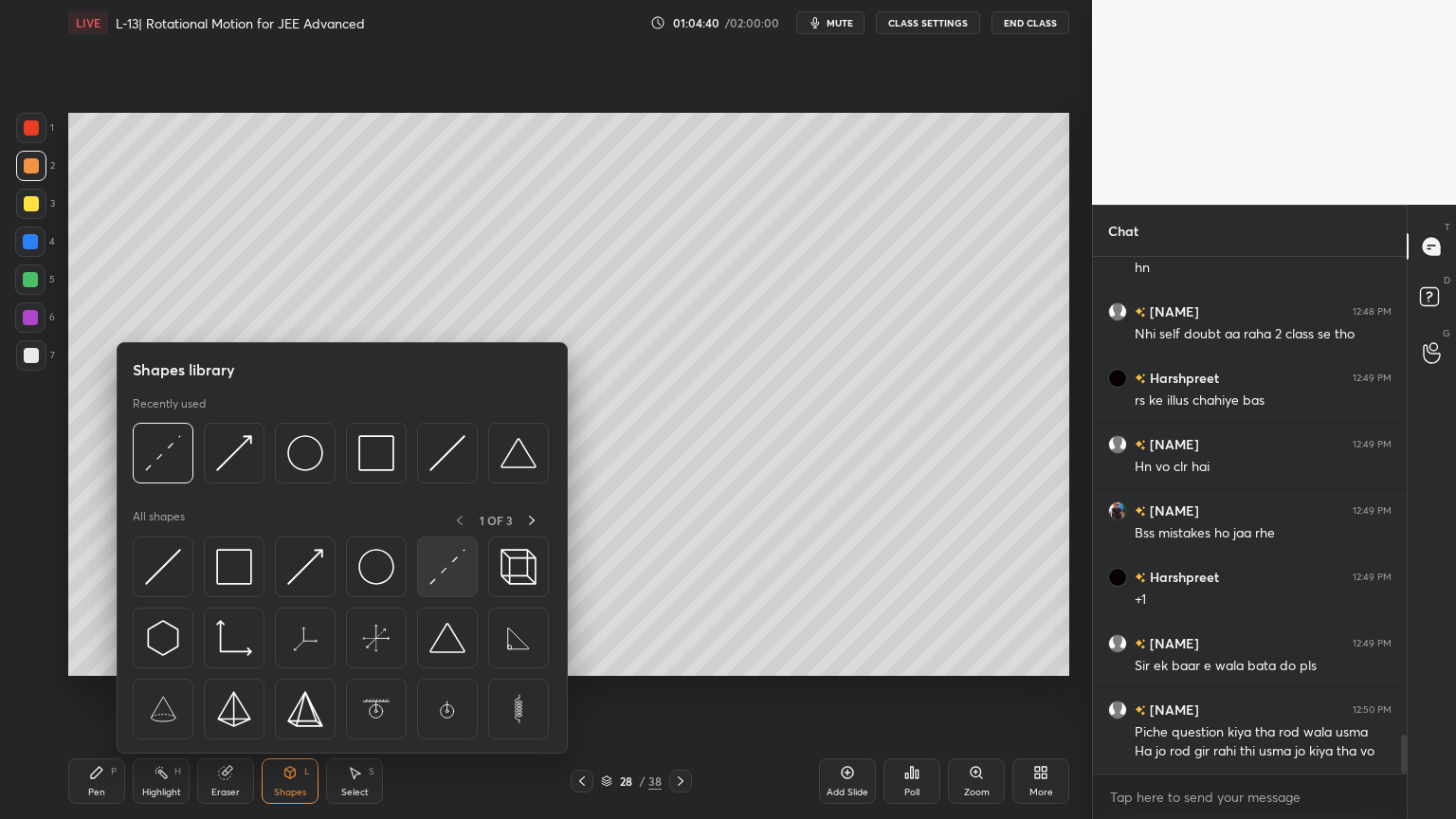 click at bounding box center [447, 567] 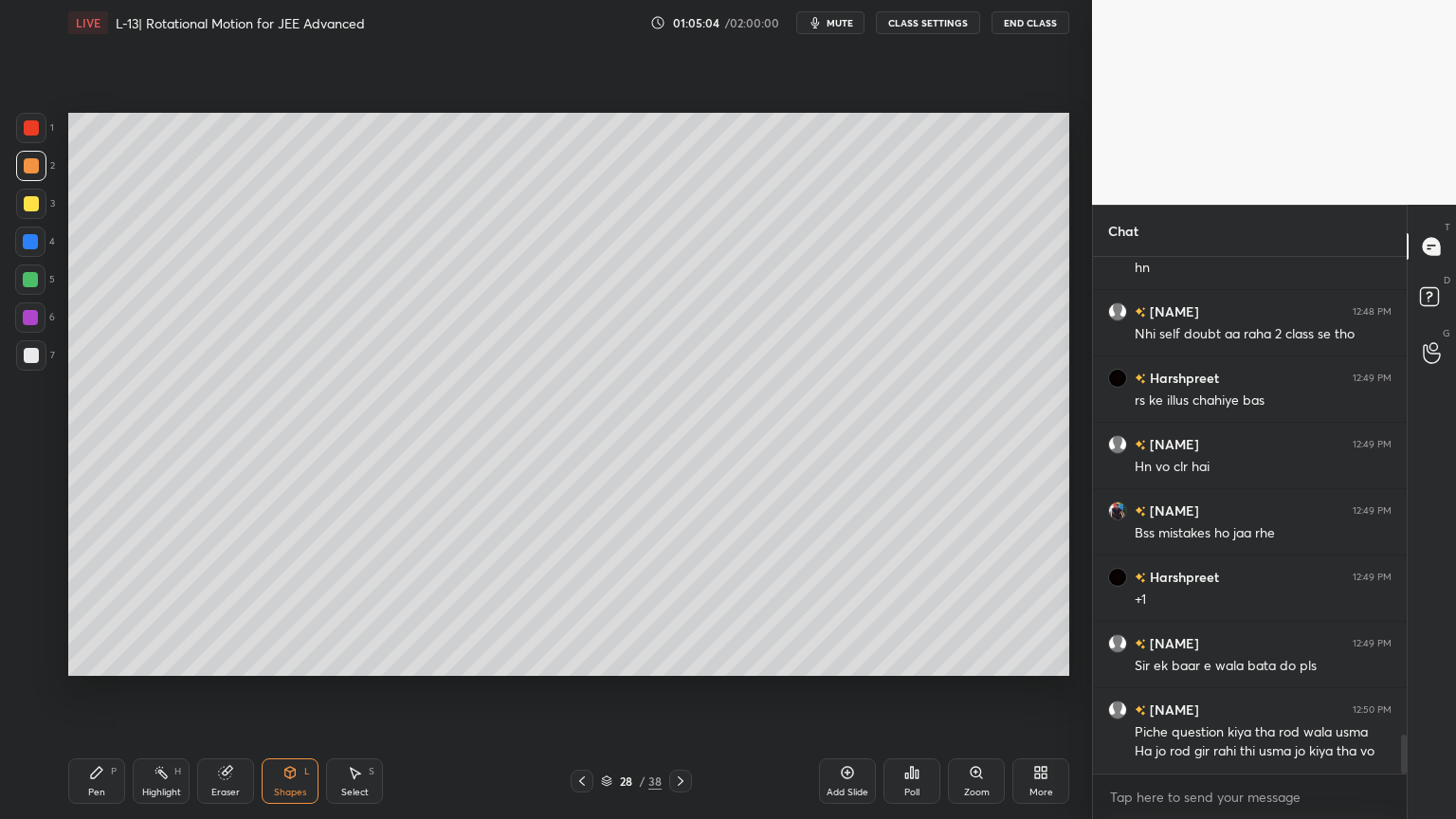 click on "Eraser" at bounding box center [226, 792] 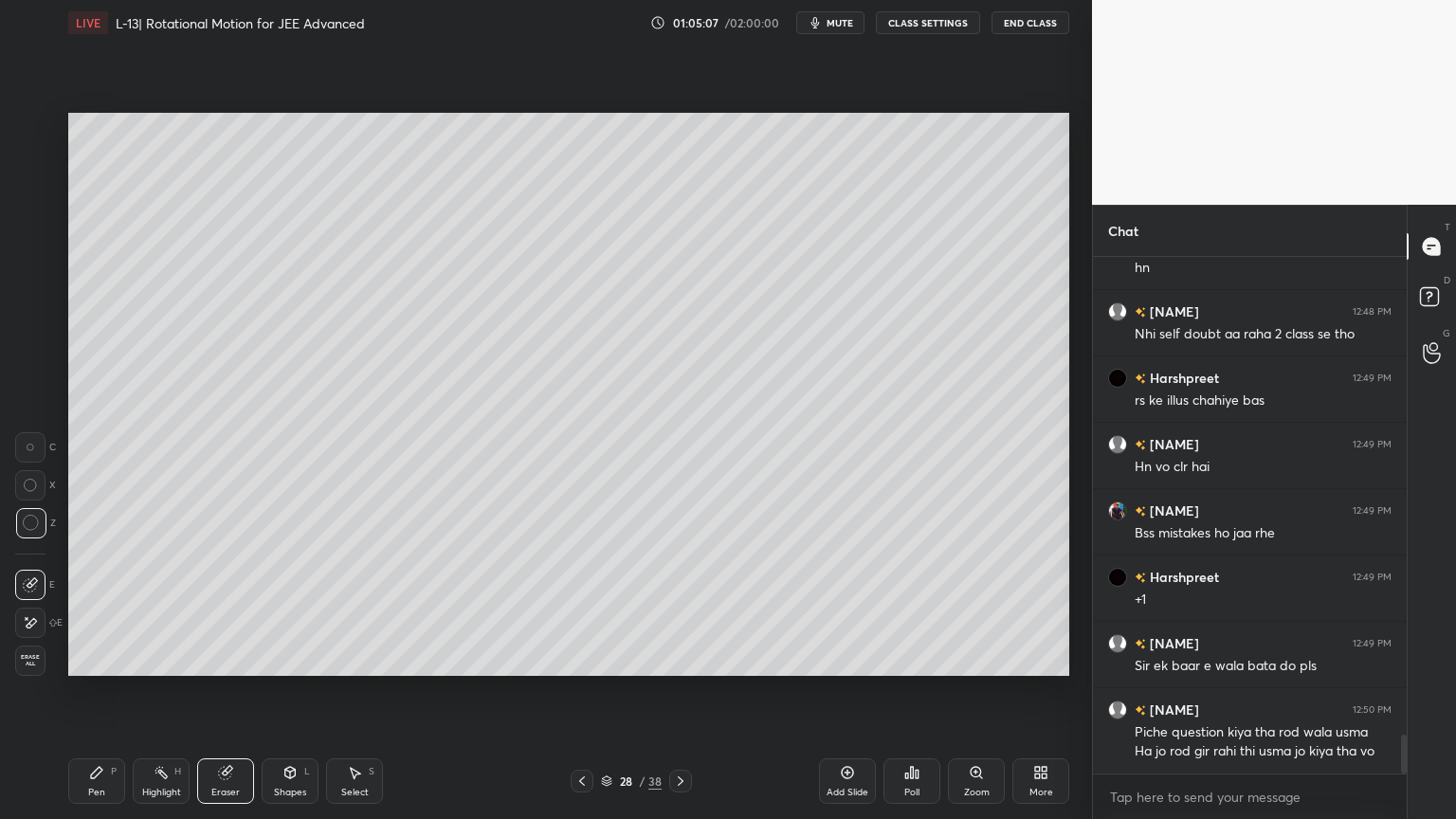 click on "Pen P" at bounding box center [97, 781] 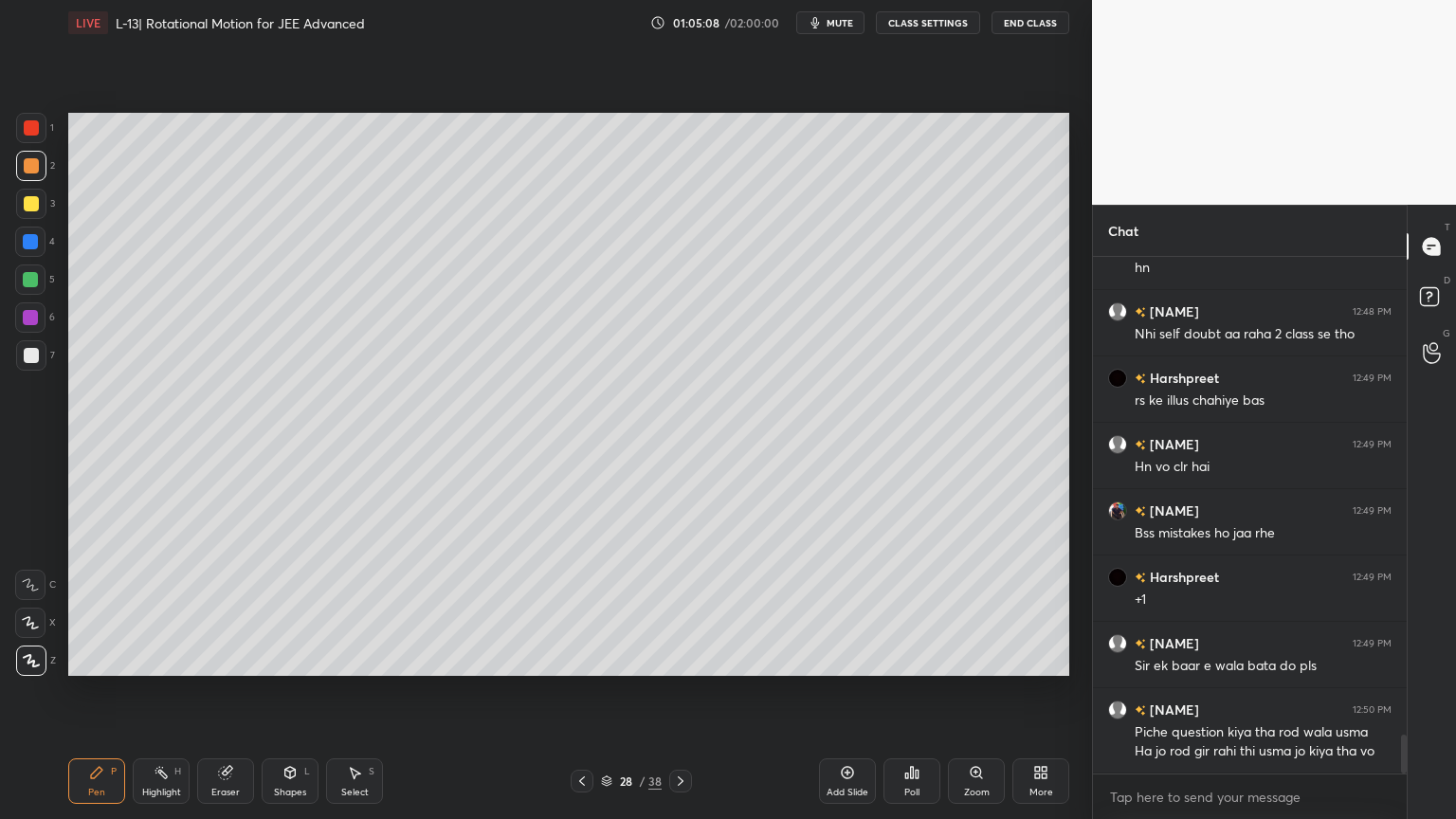 click at bounding box center (31, 204) 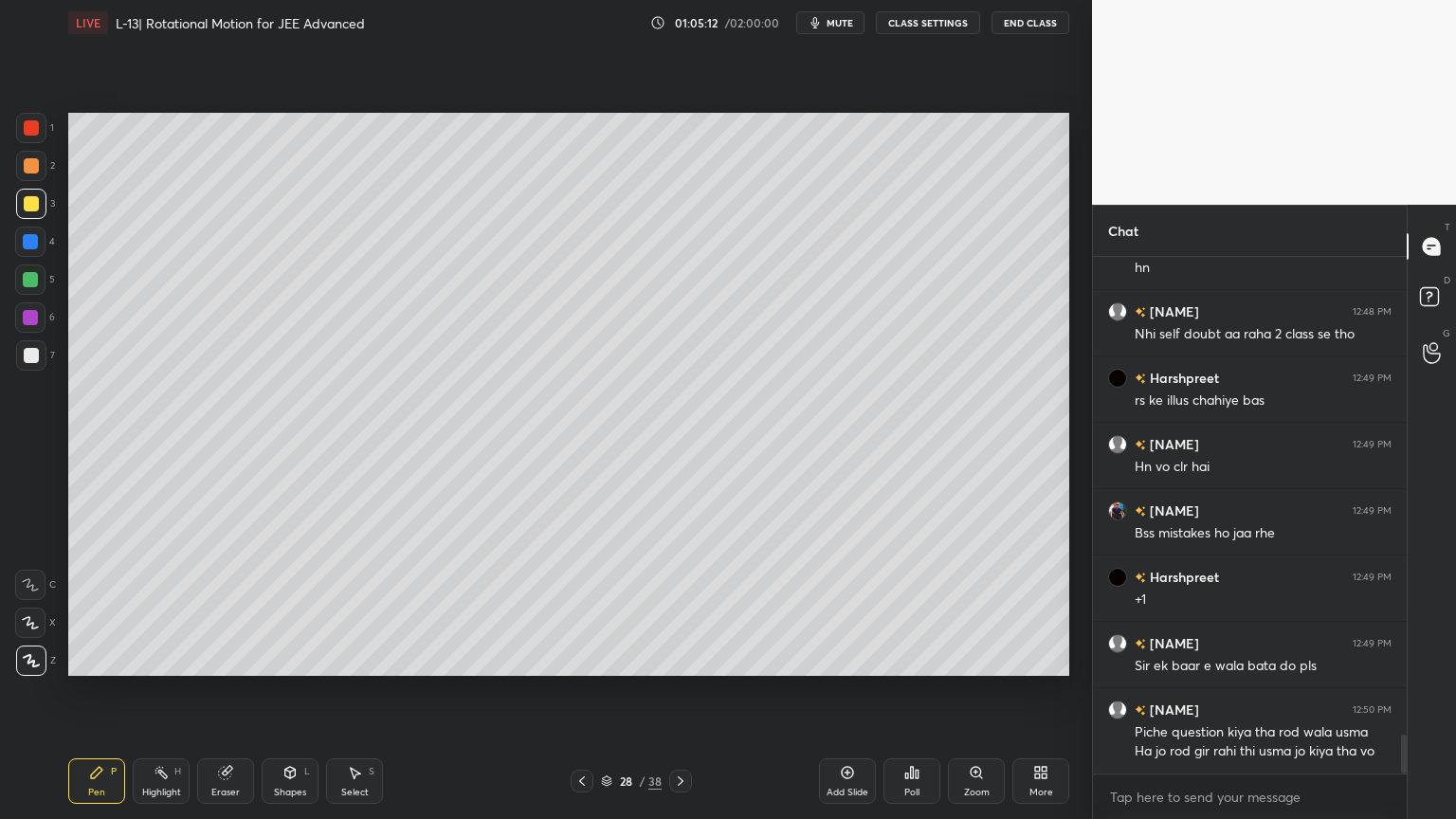 click 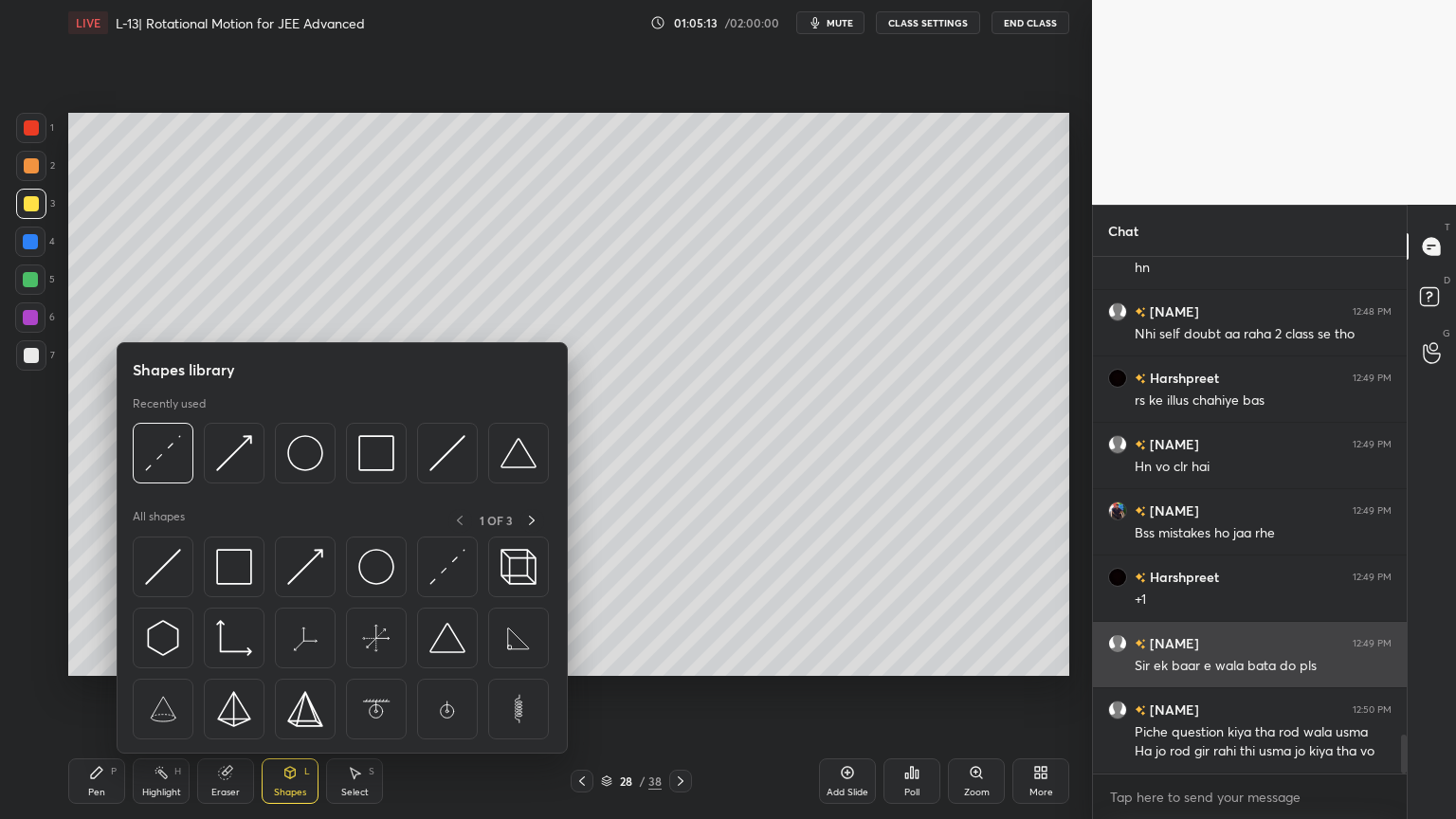 click at bounding box center [376, 567] 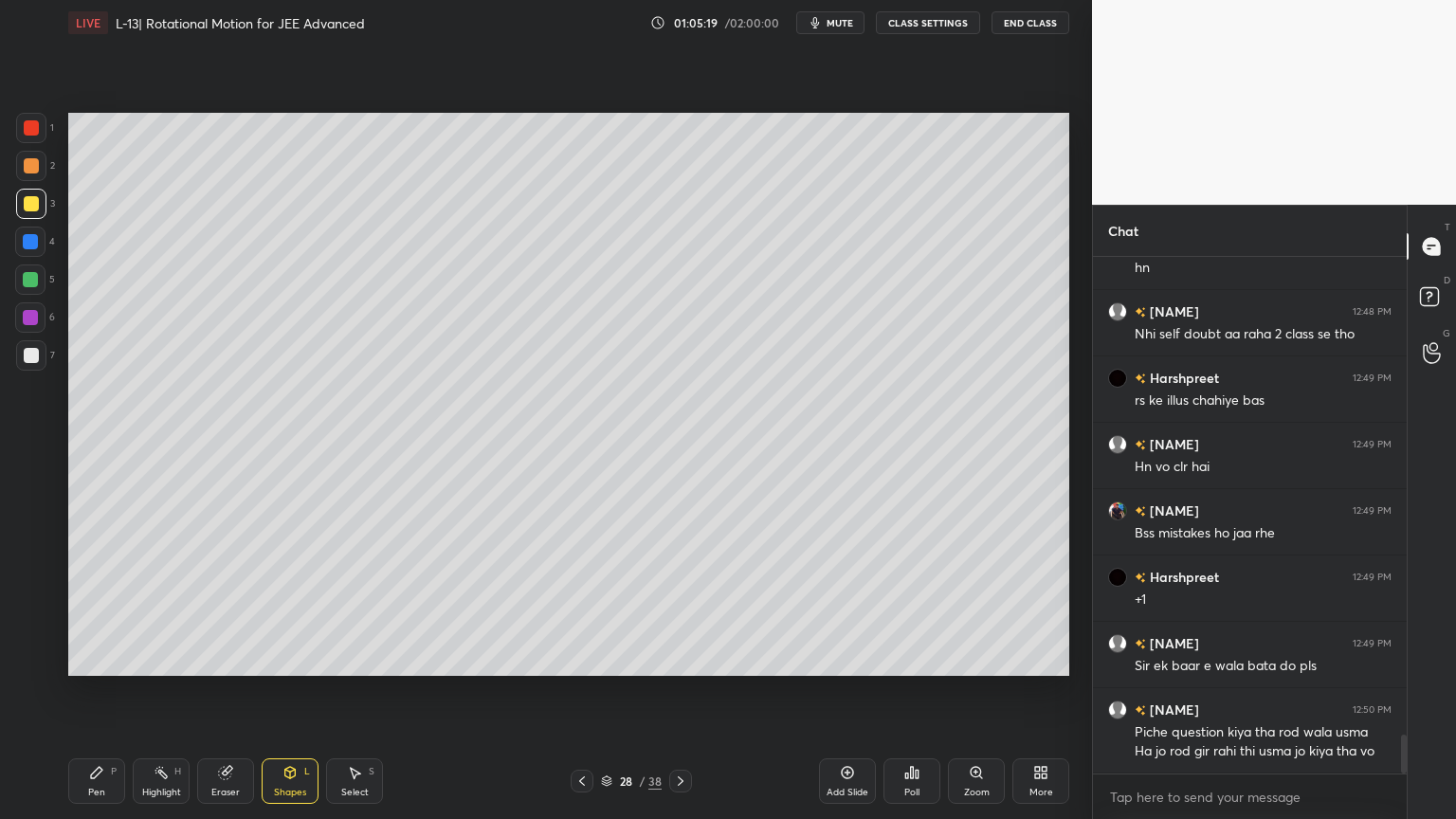click 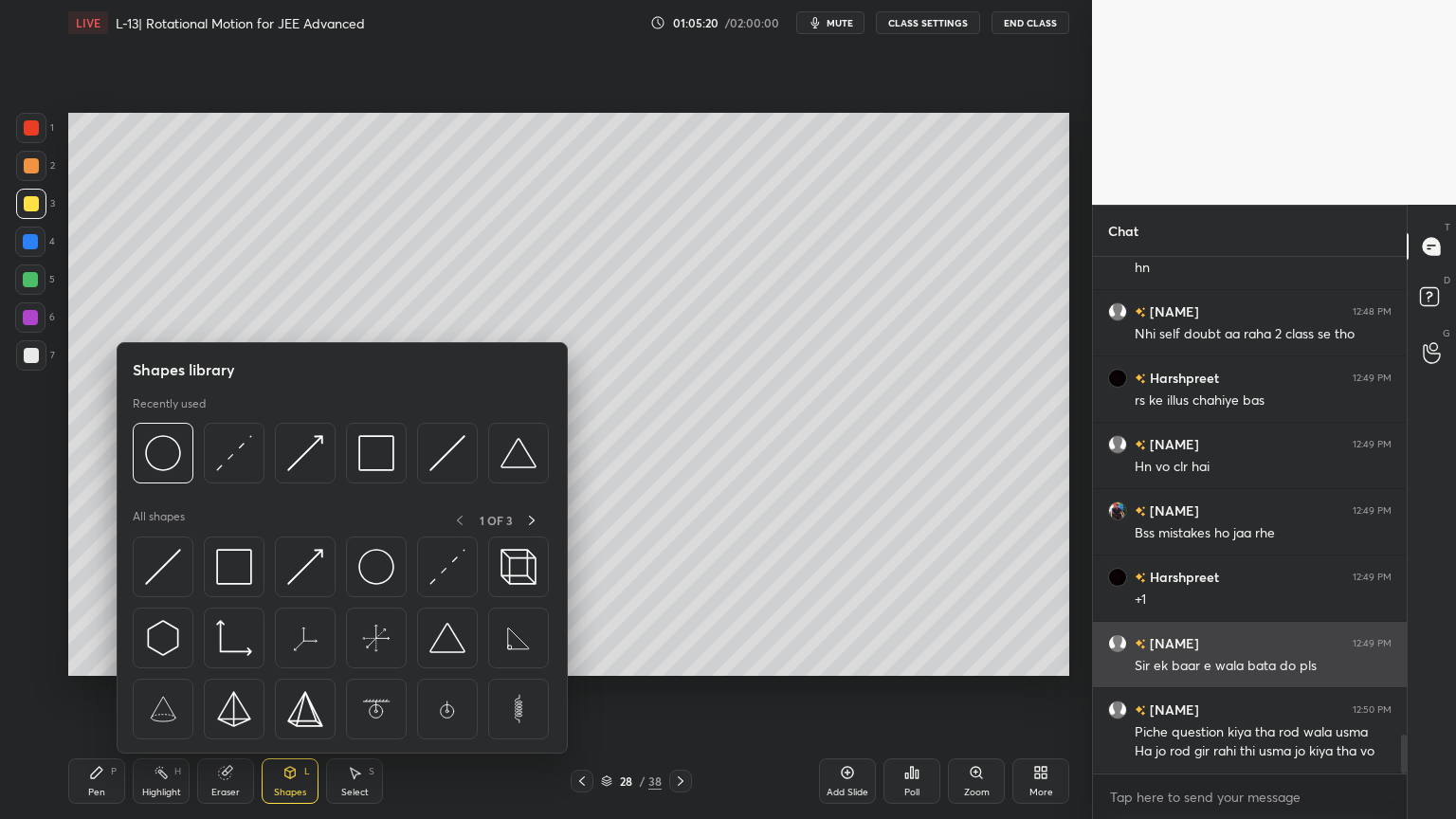 click at bounding box center (163, 567) 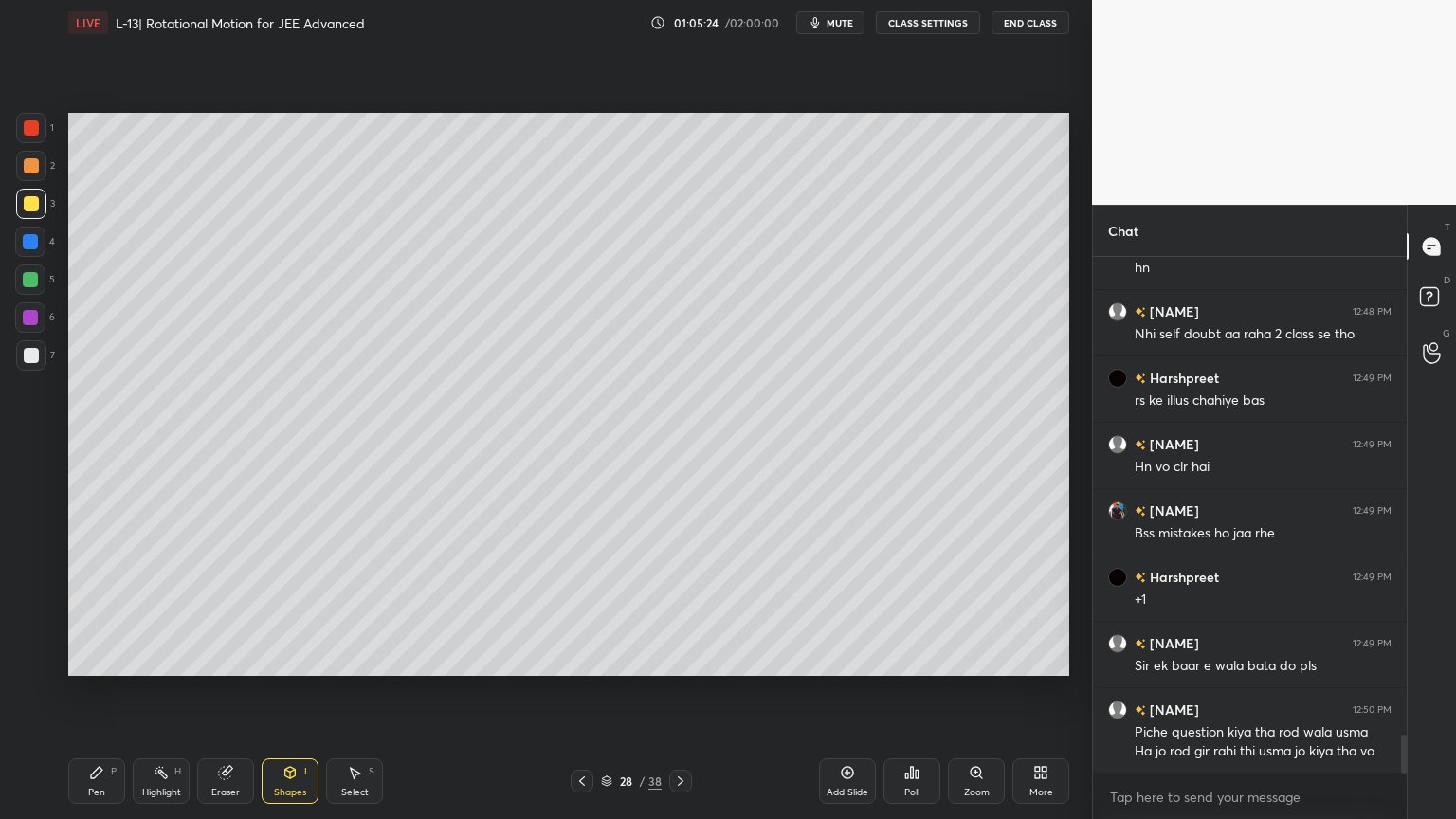 click on "Shapes L" at bounding box center [290, 781] 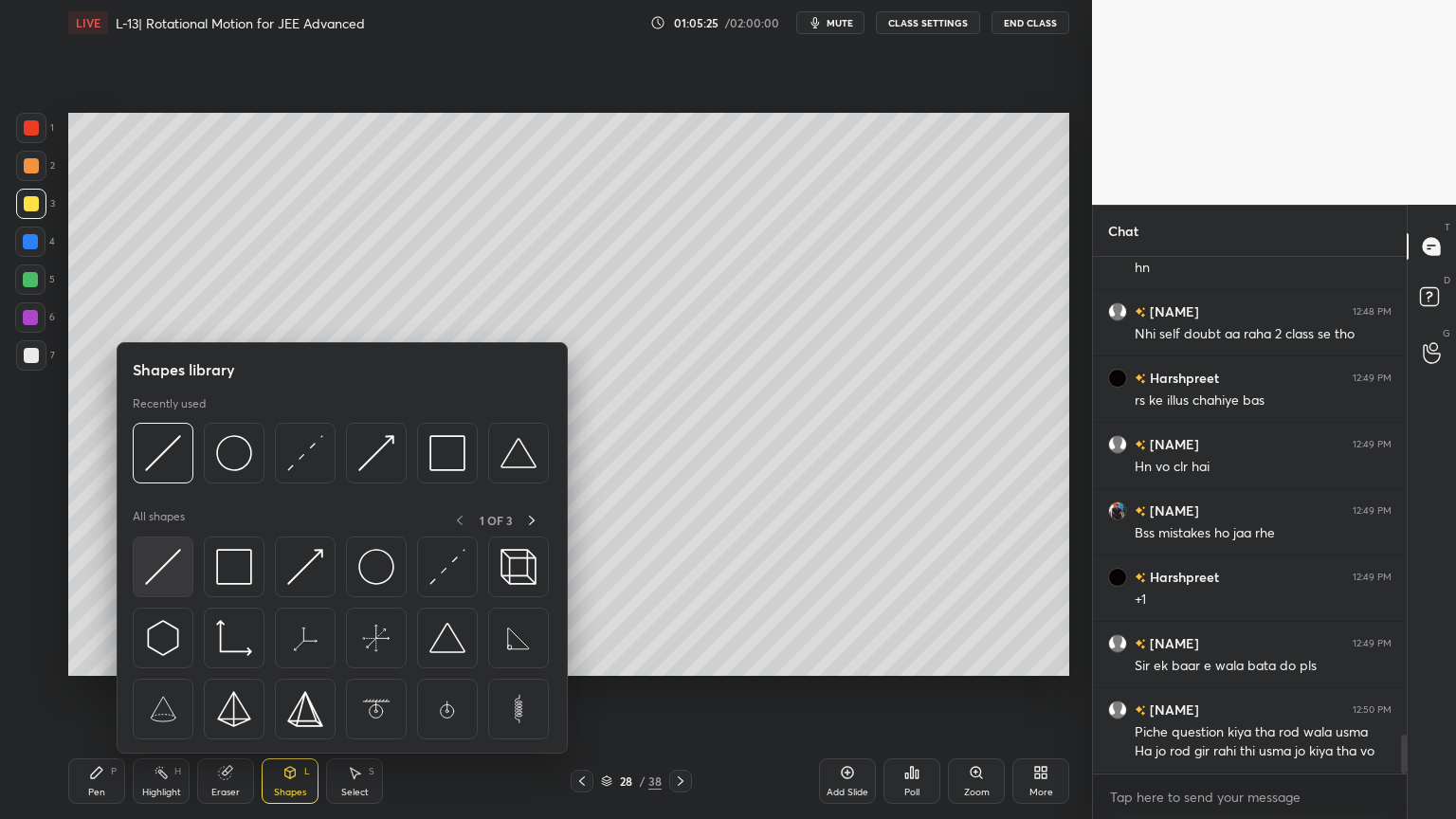 click at bounding box center [163, 567] 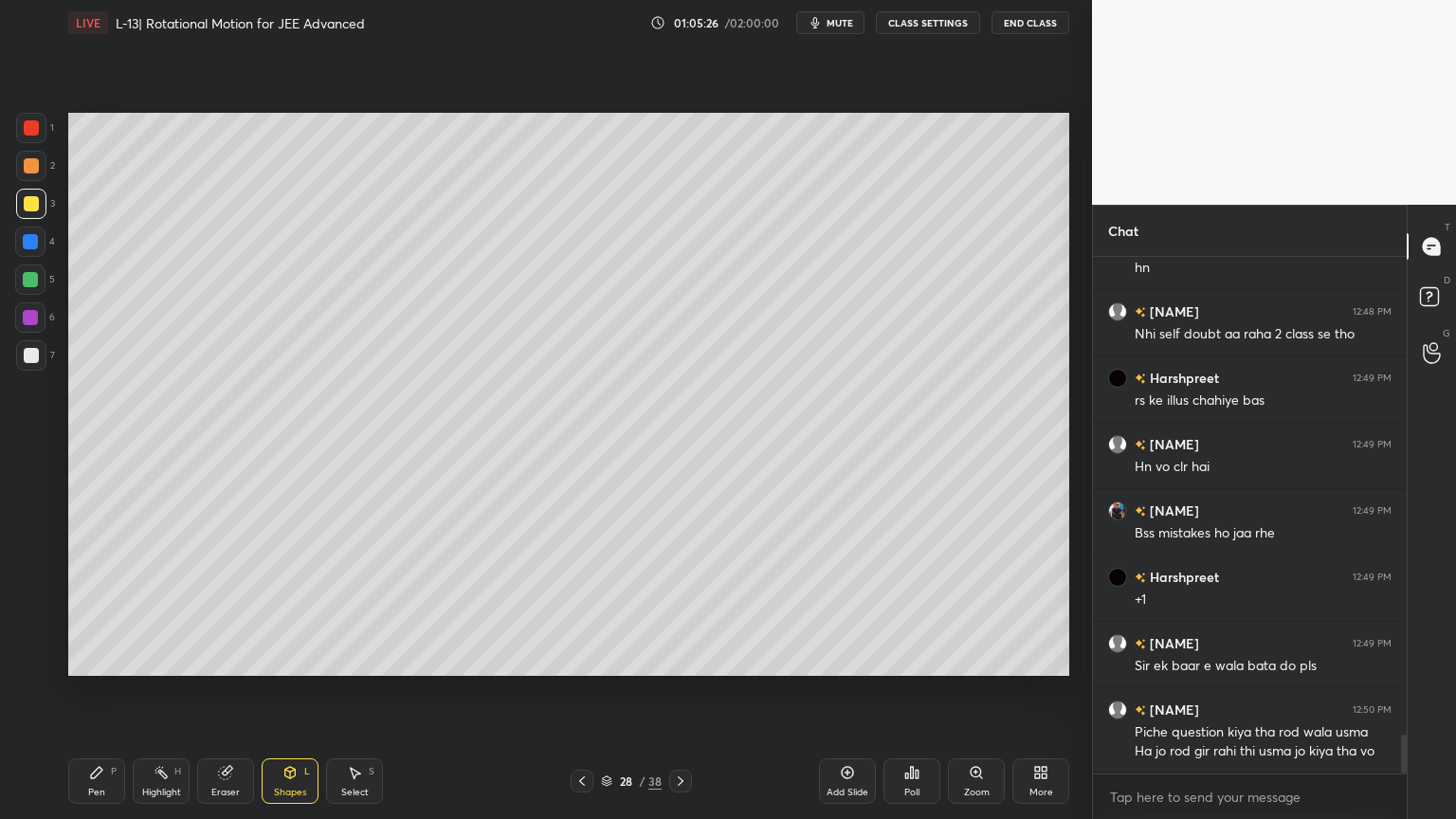 click on "5" at bounding box center (35, 283) 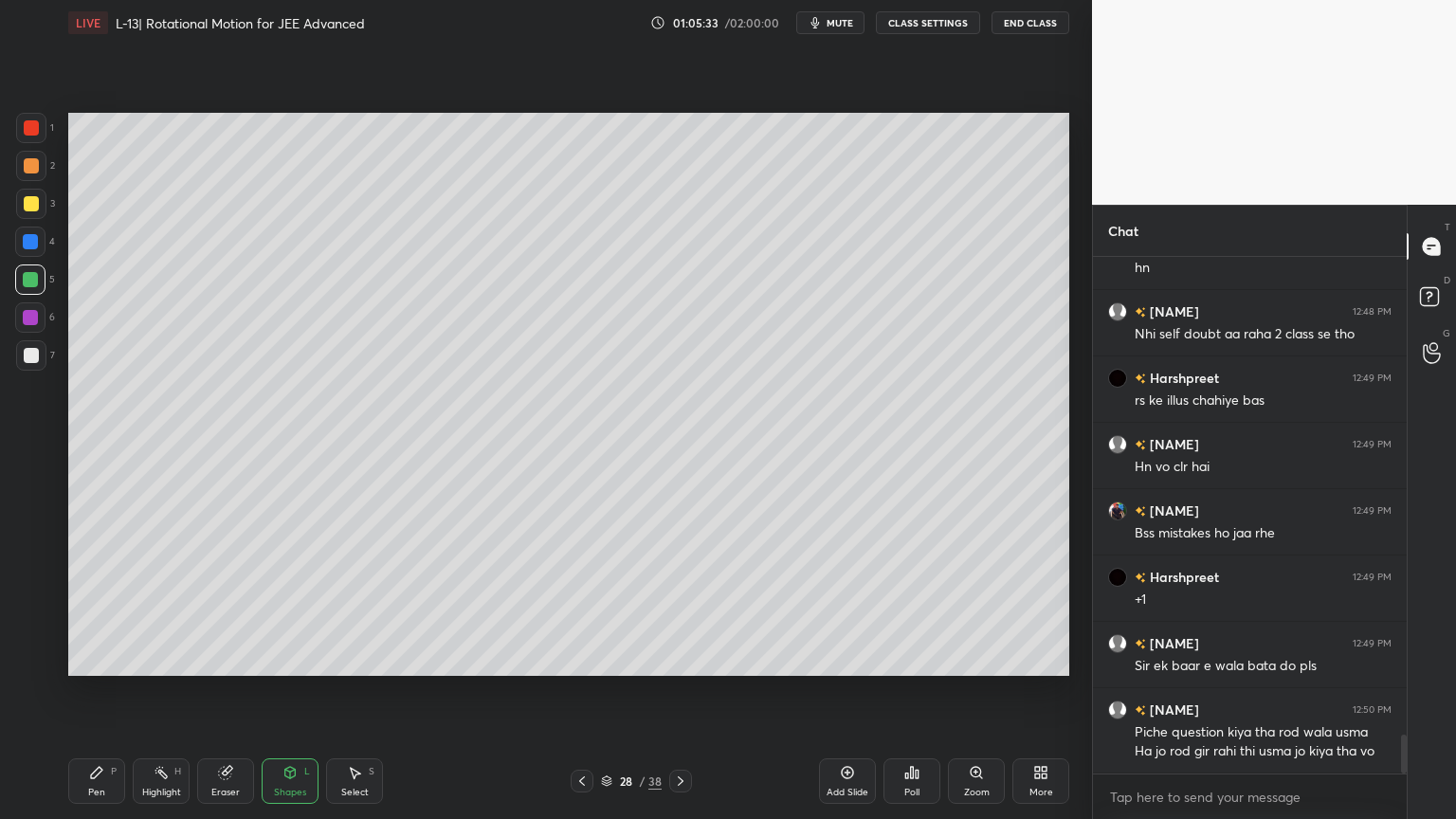 click 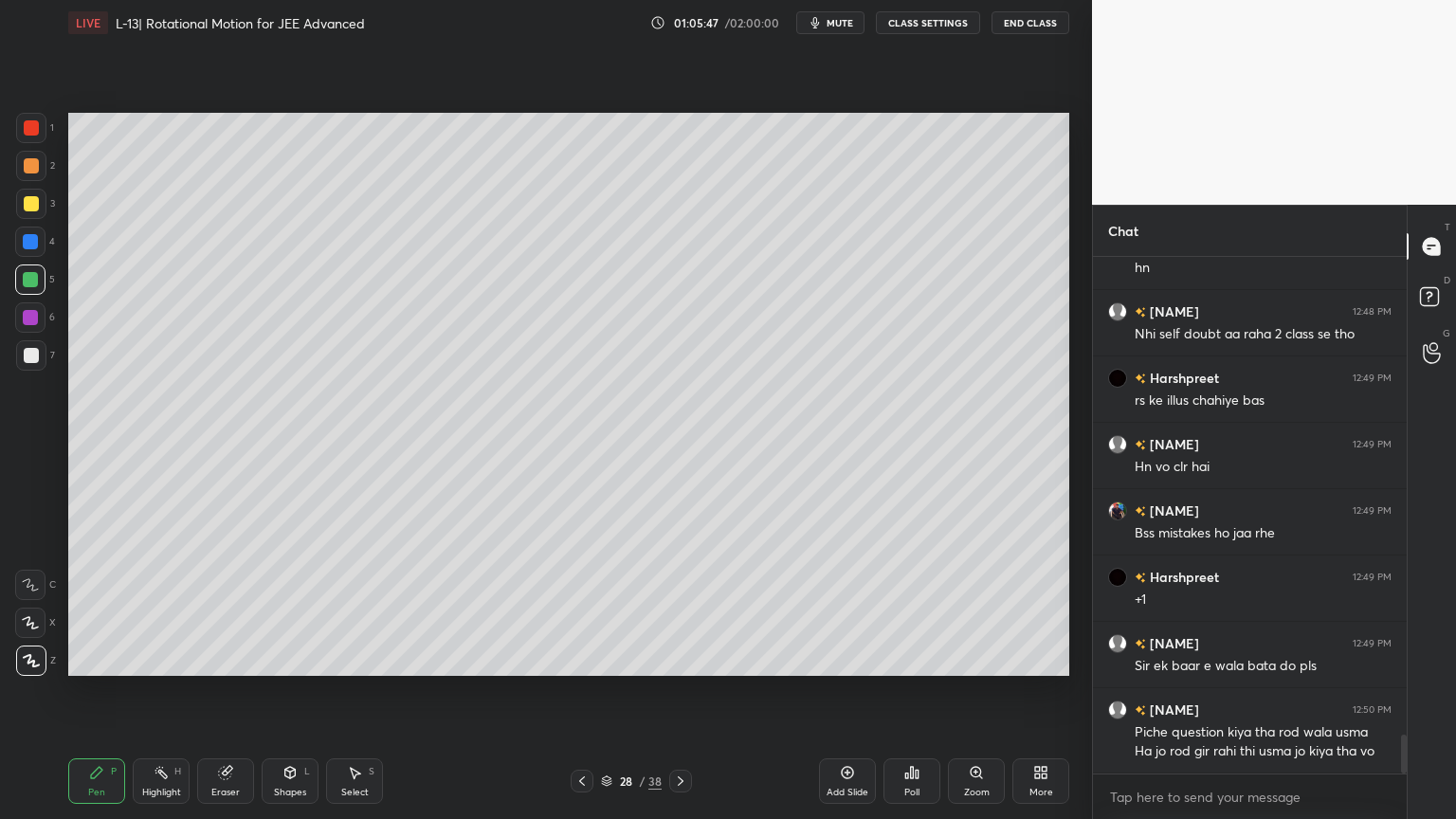 click at bounding box center [31, 204] 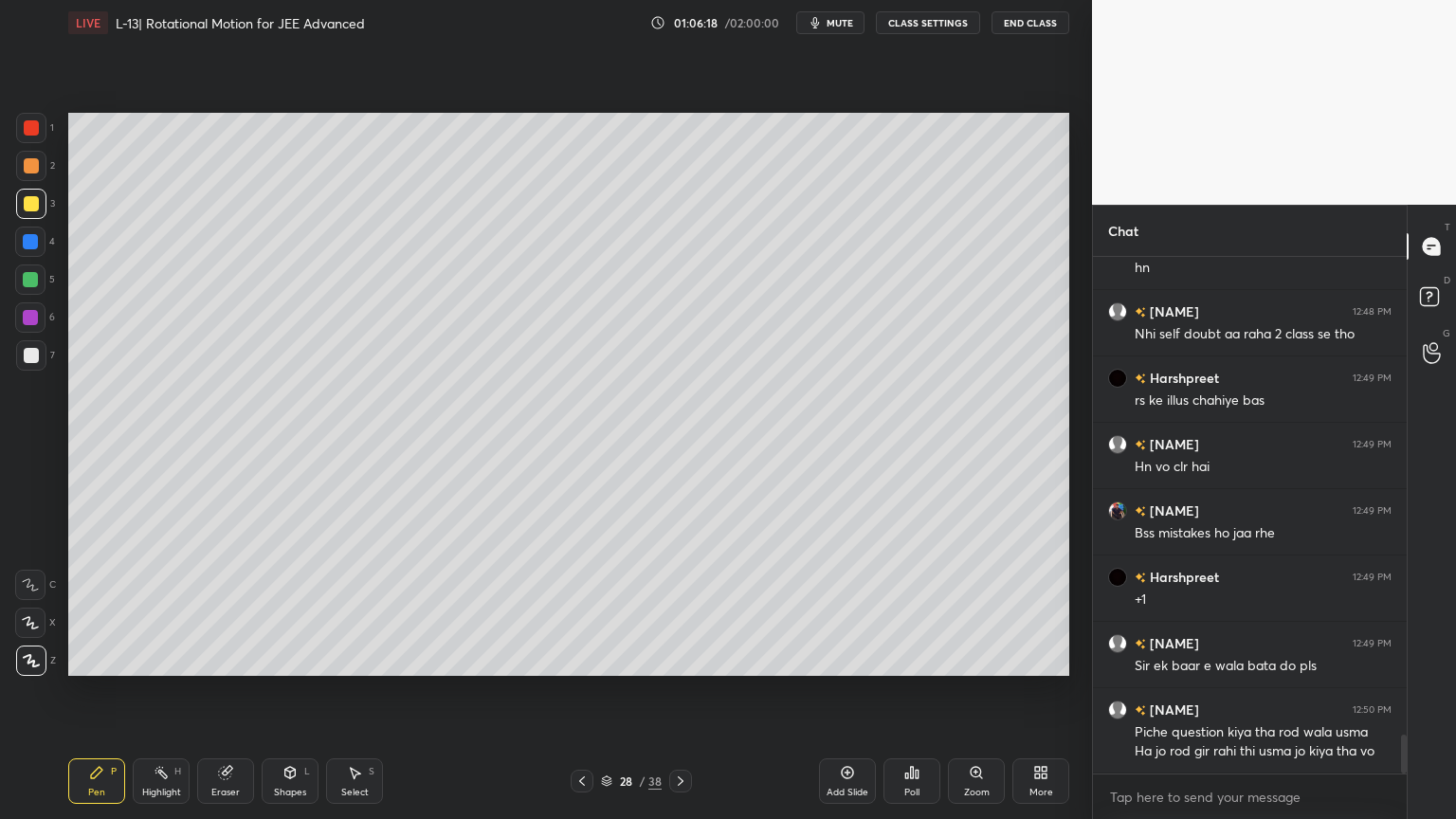 click at bounding box center (31, 355) 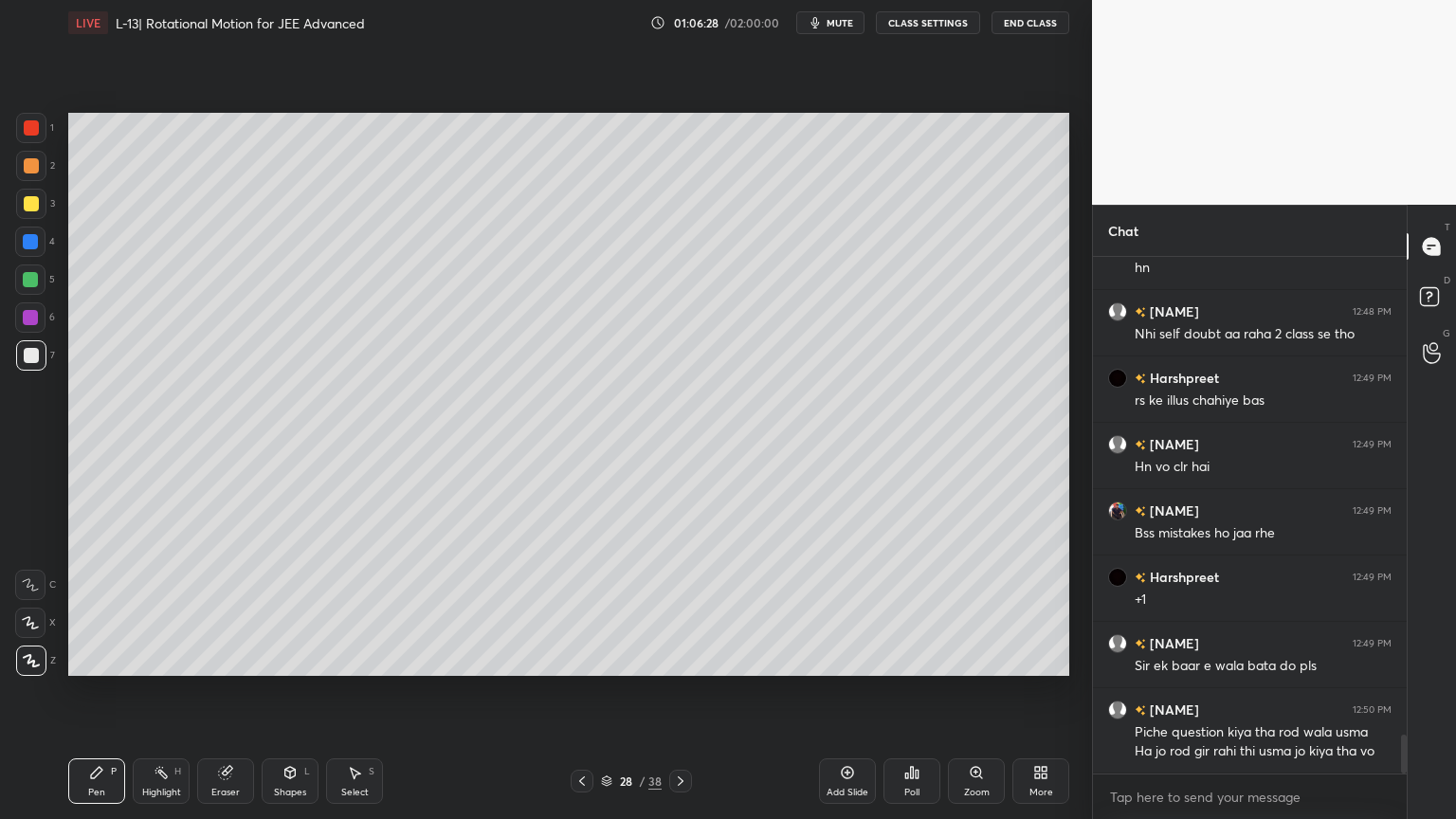 click at bounding box center (31, 204) 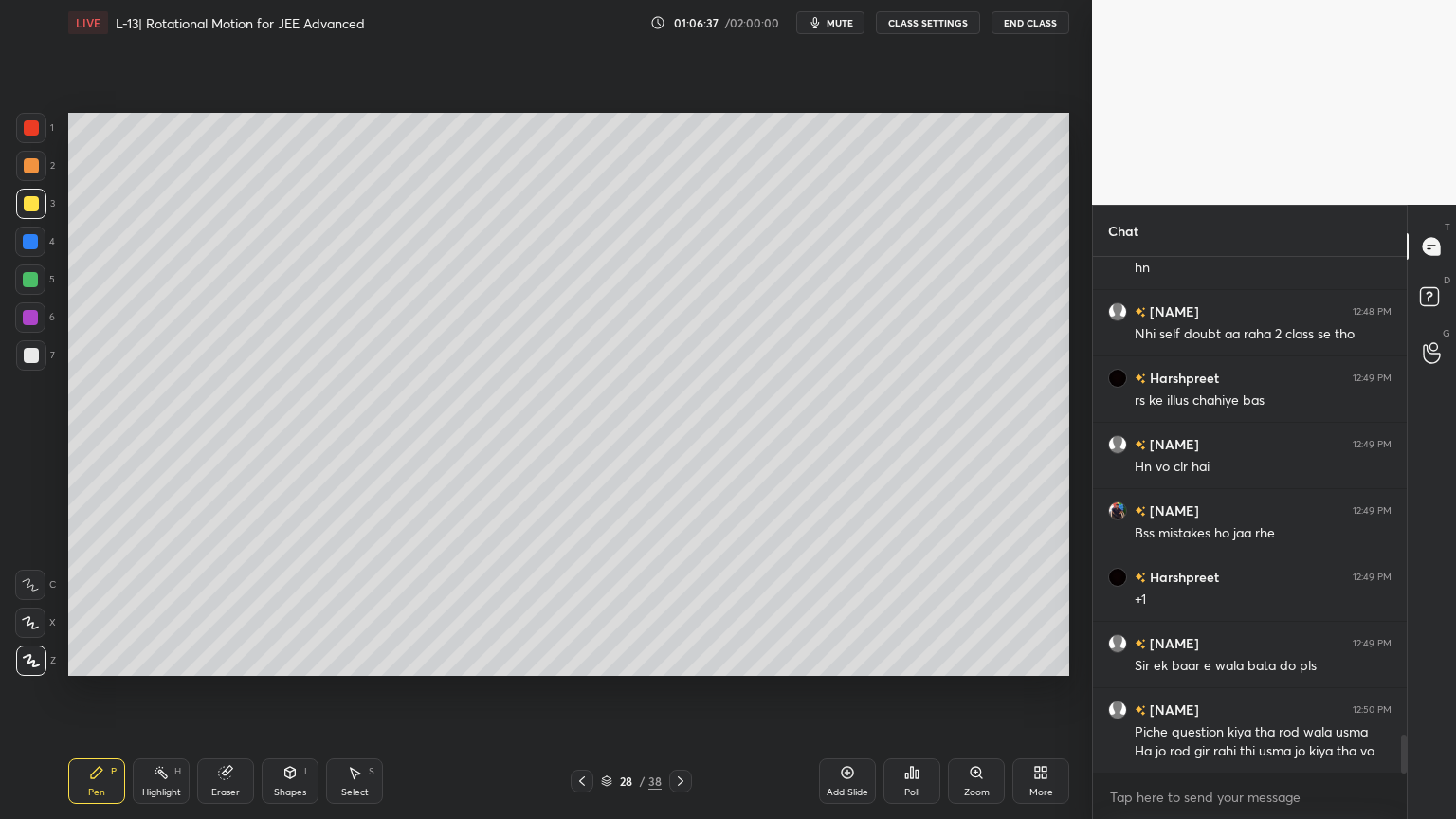 click 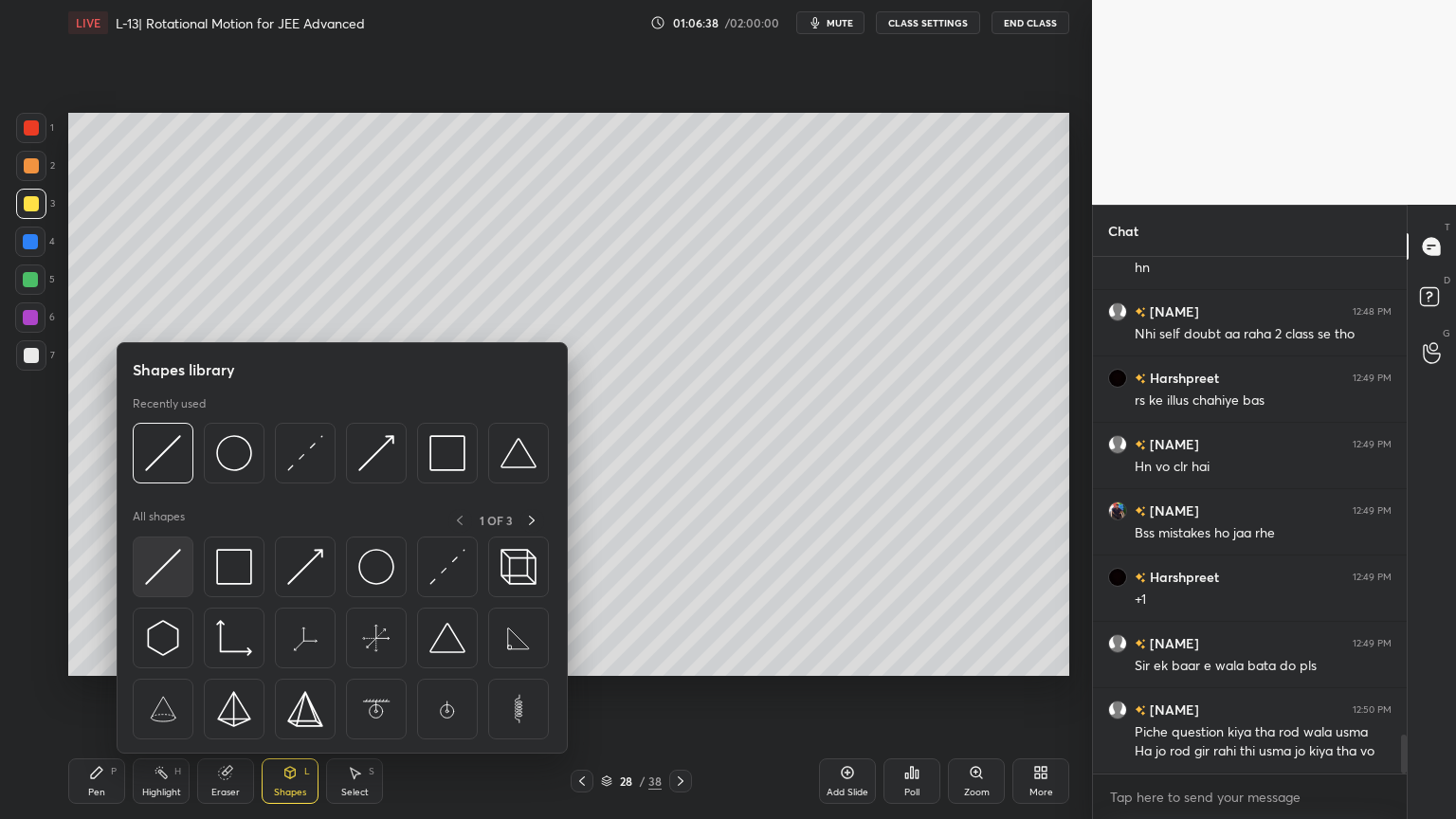 click at bounding box center (163, 567) 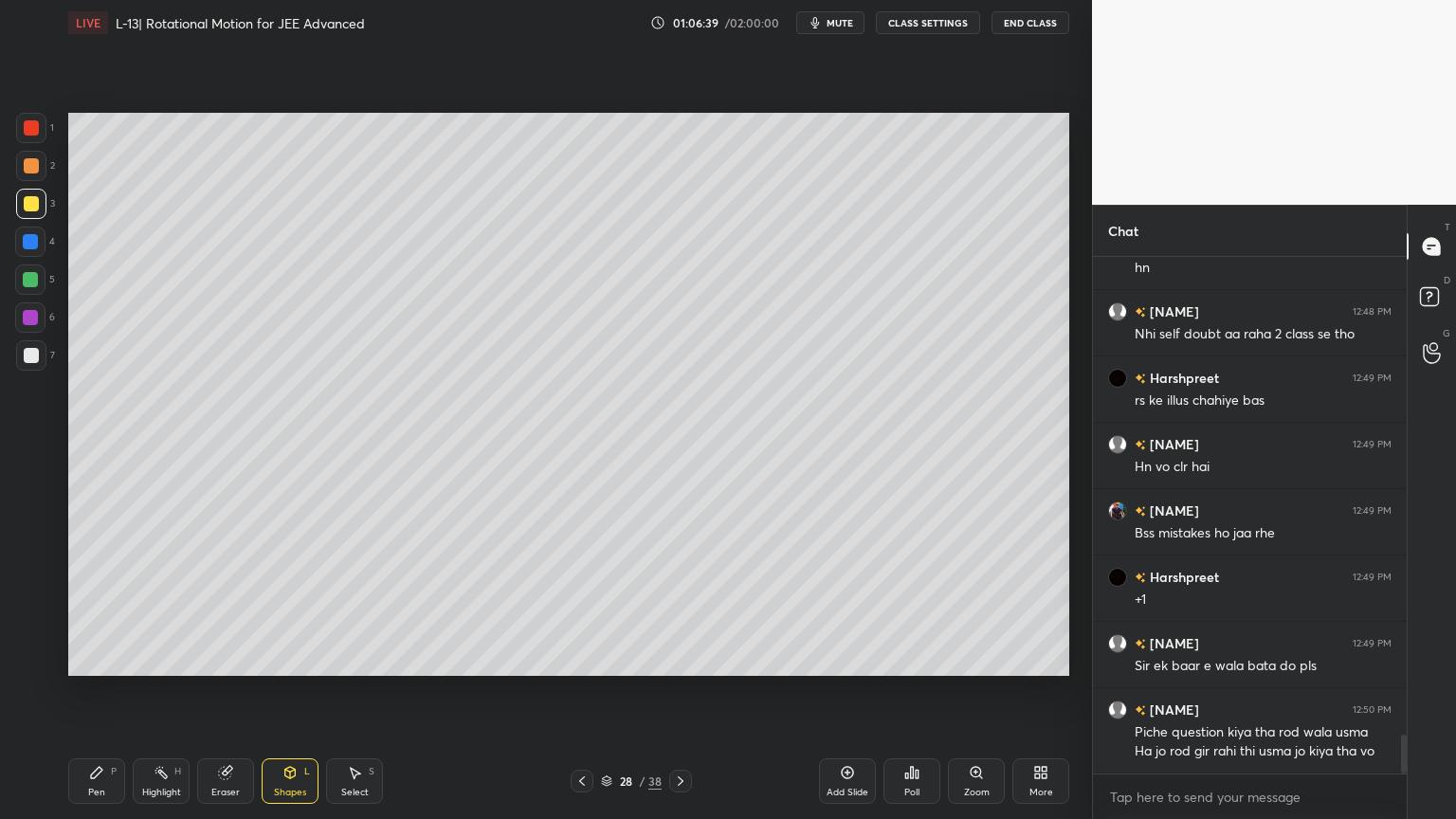 click at bounding box center [31, 128] 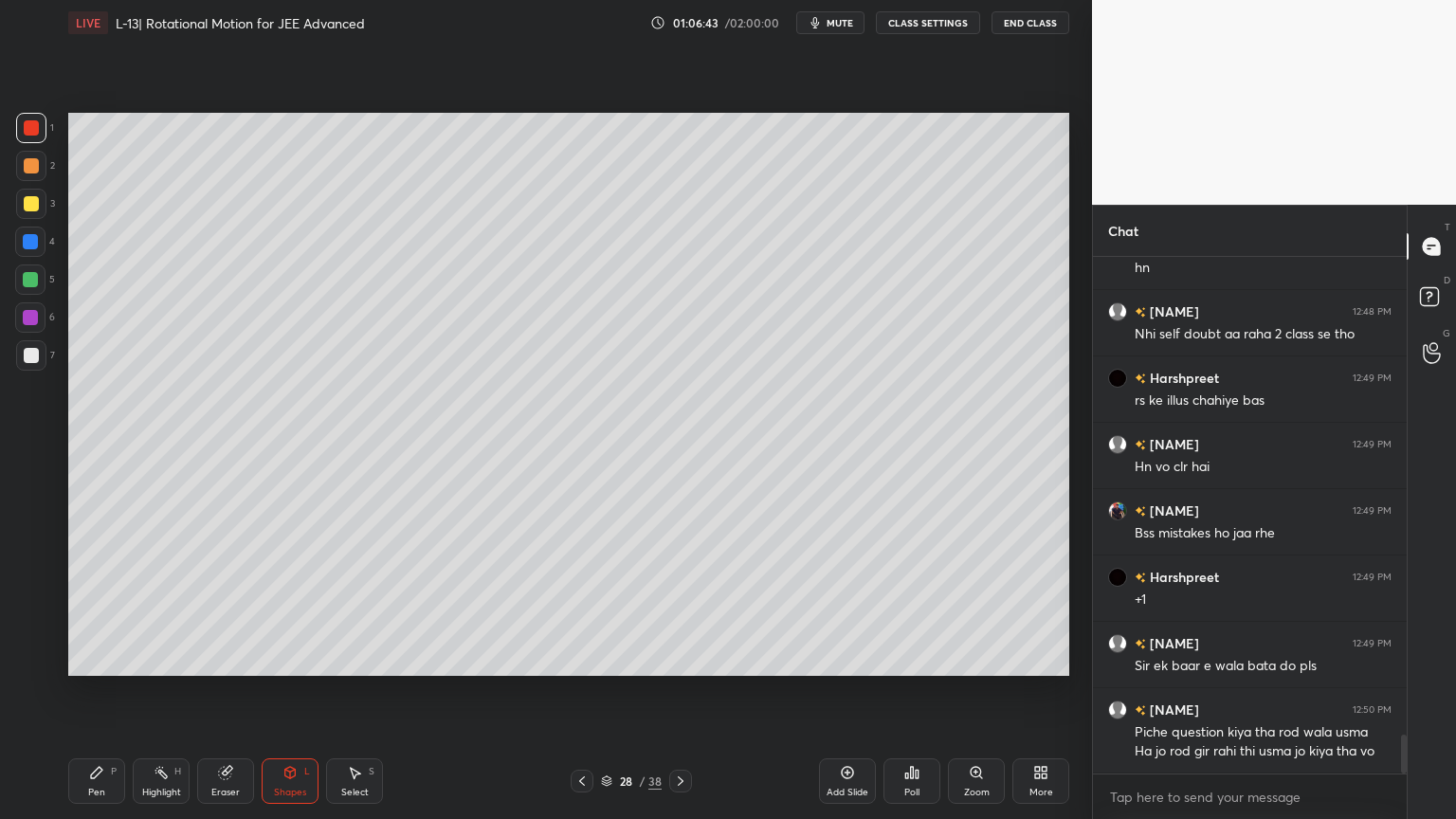 click on "Pen P Highlight H Eraser Shapes L Select S 28 / 38 Add Slide Poll Zoom More" at bounding box center (569, 781) 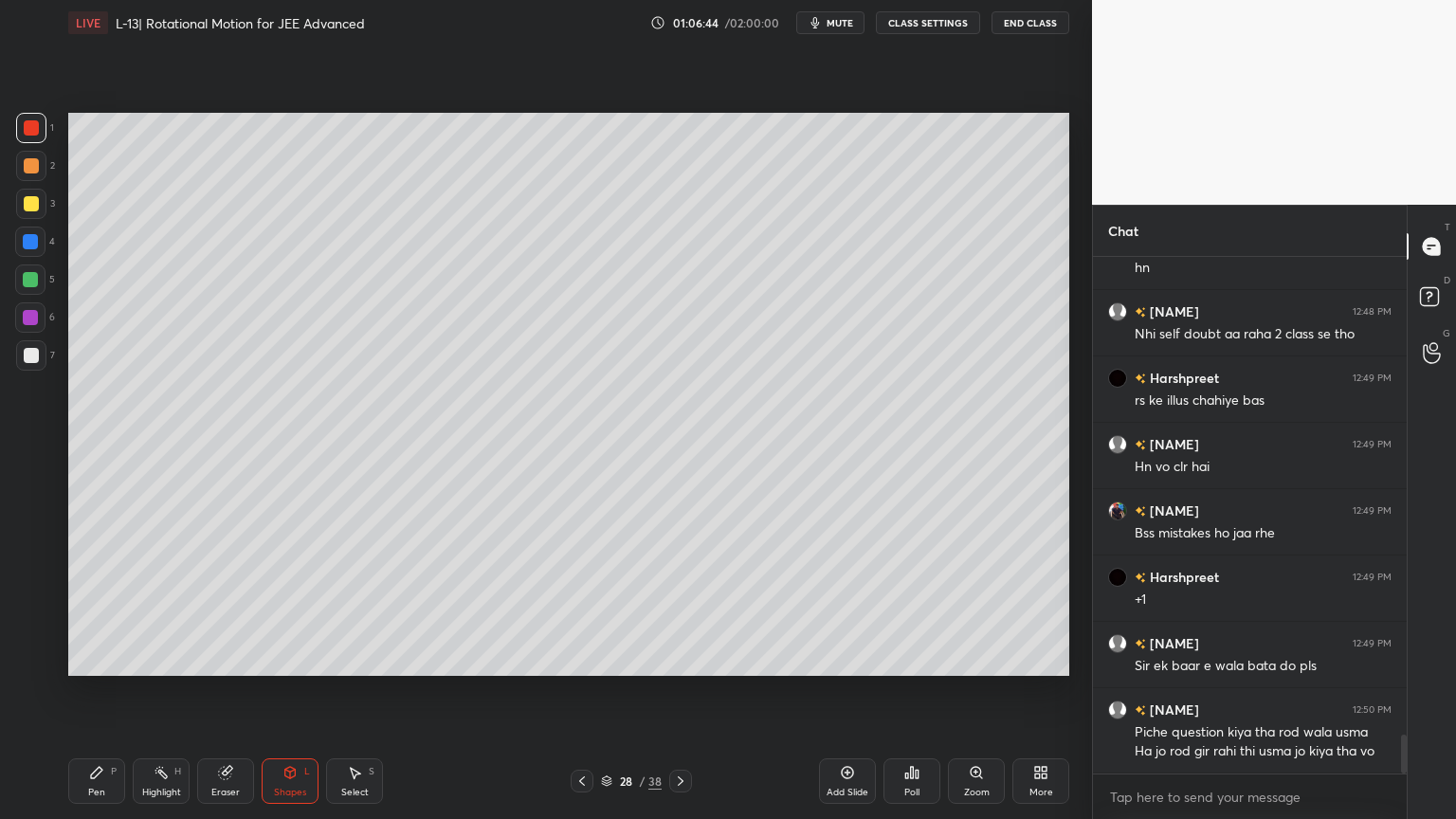 click on "Pen P" at bounding box center (97, 781) 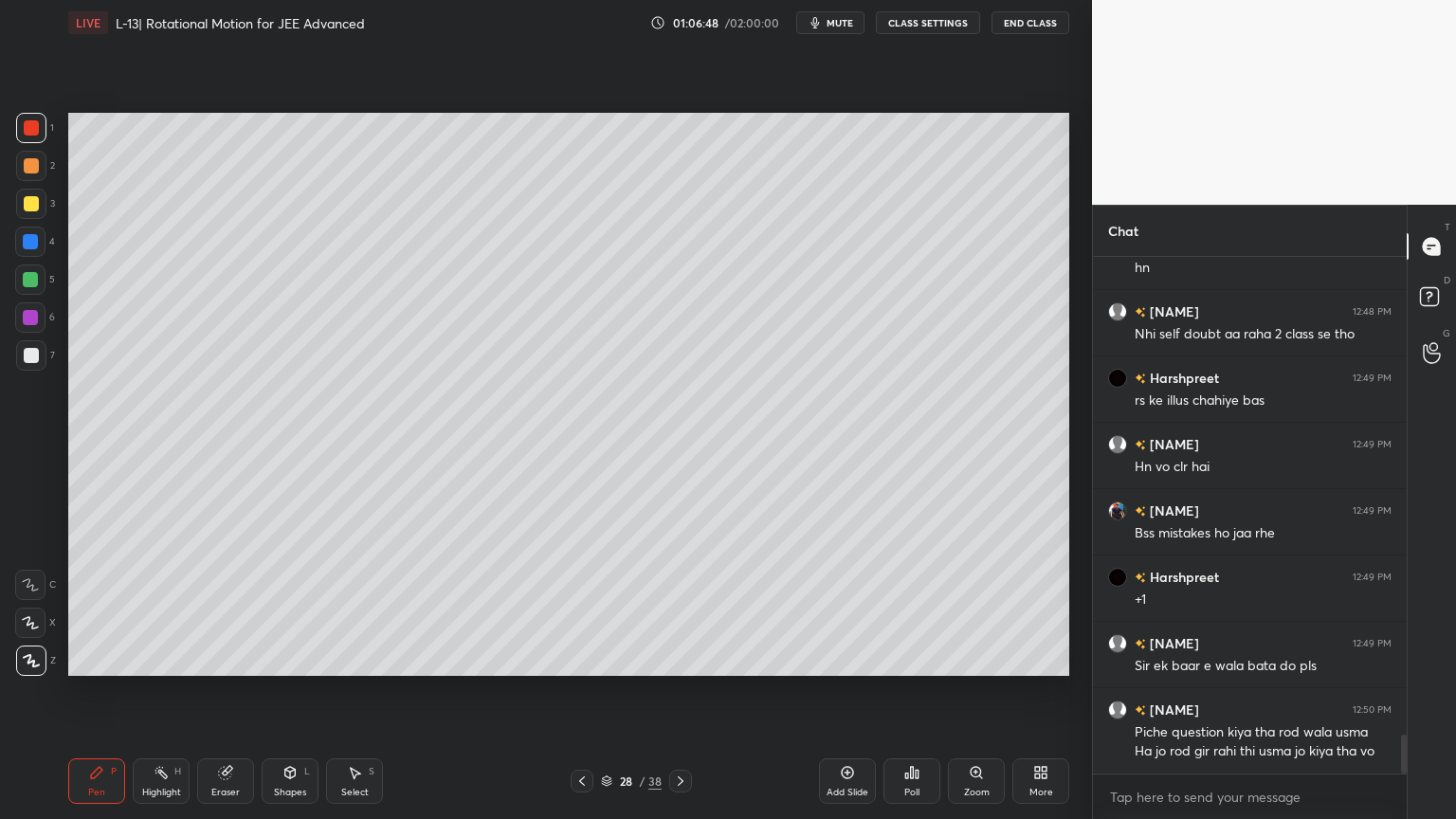 click at bounding box center [30, 242] 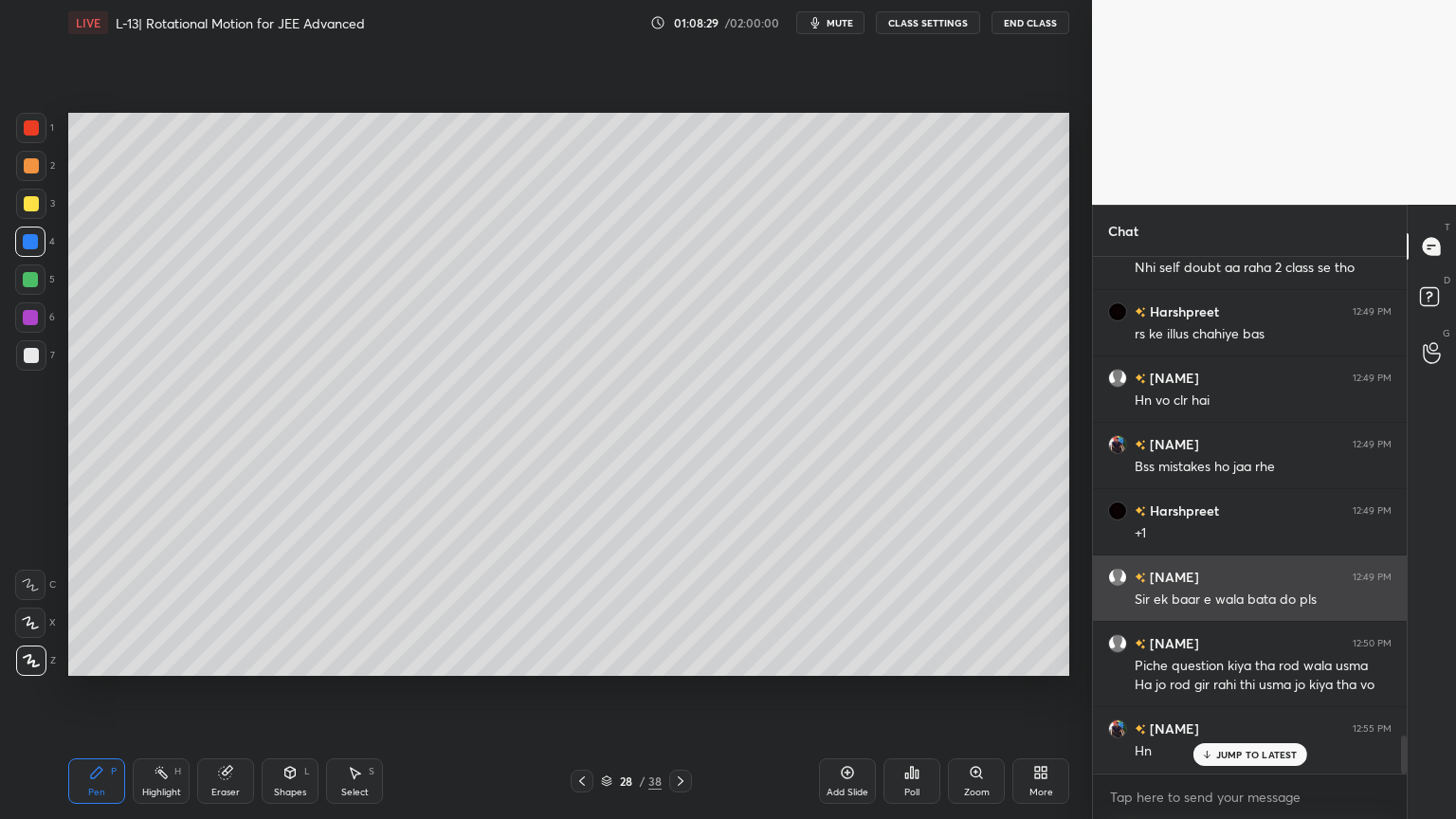 scroll, scrollTop: 6495, scrollLeft: 0, axis: vertical 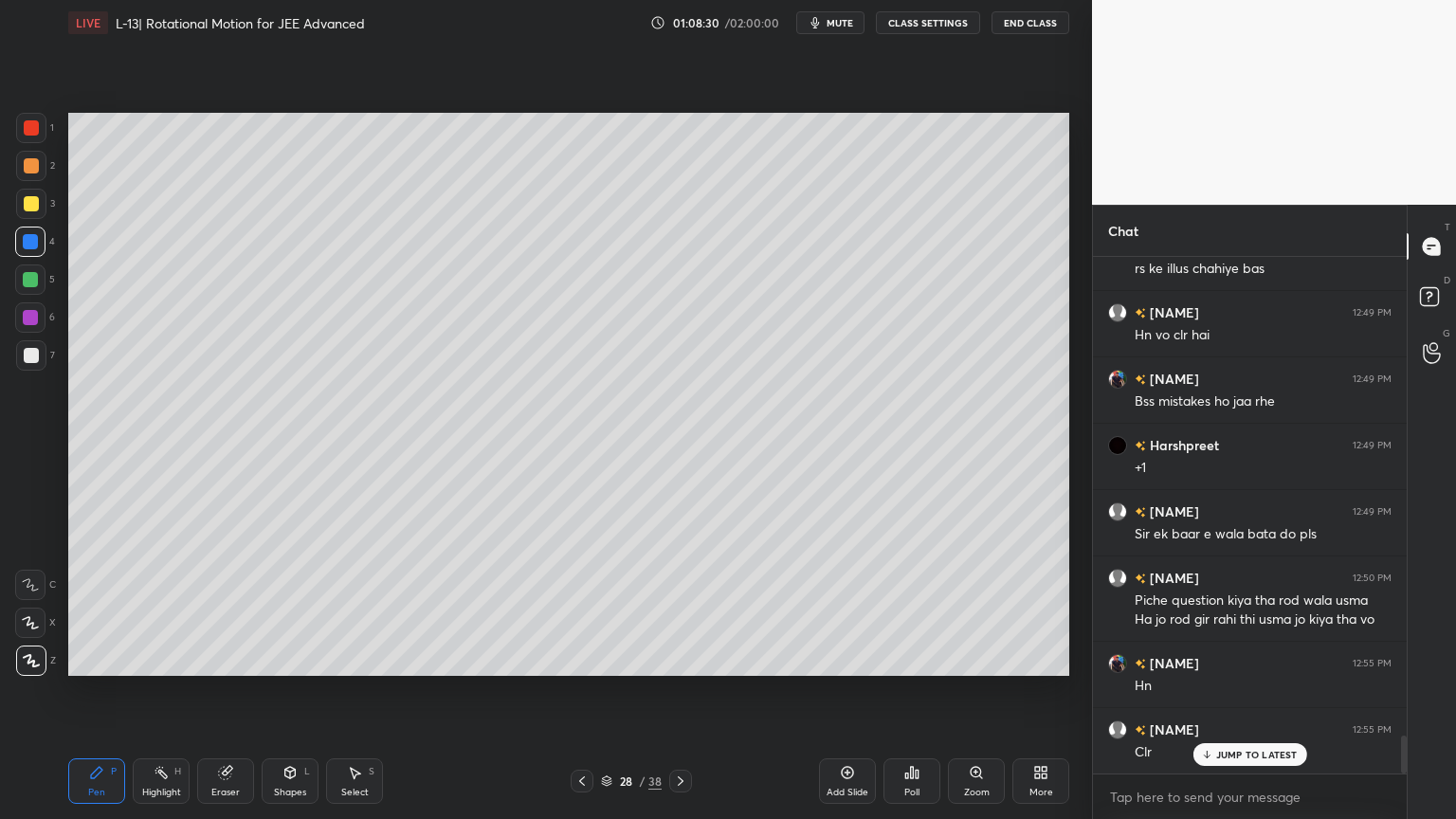 click on "Highlight H" at bounding box center [161, 781] 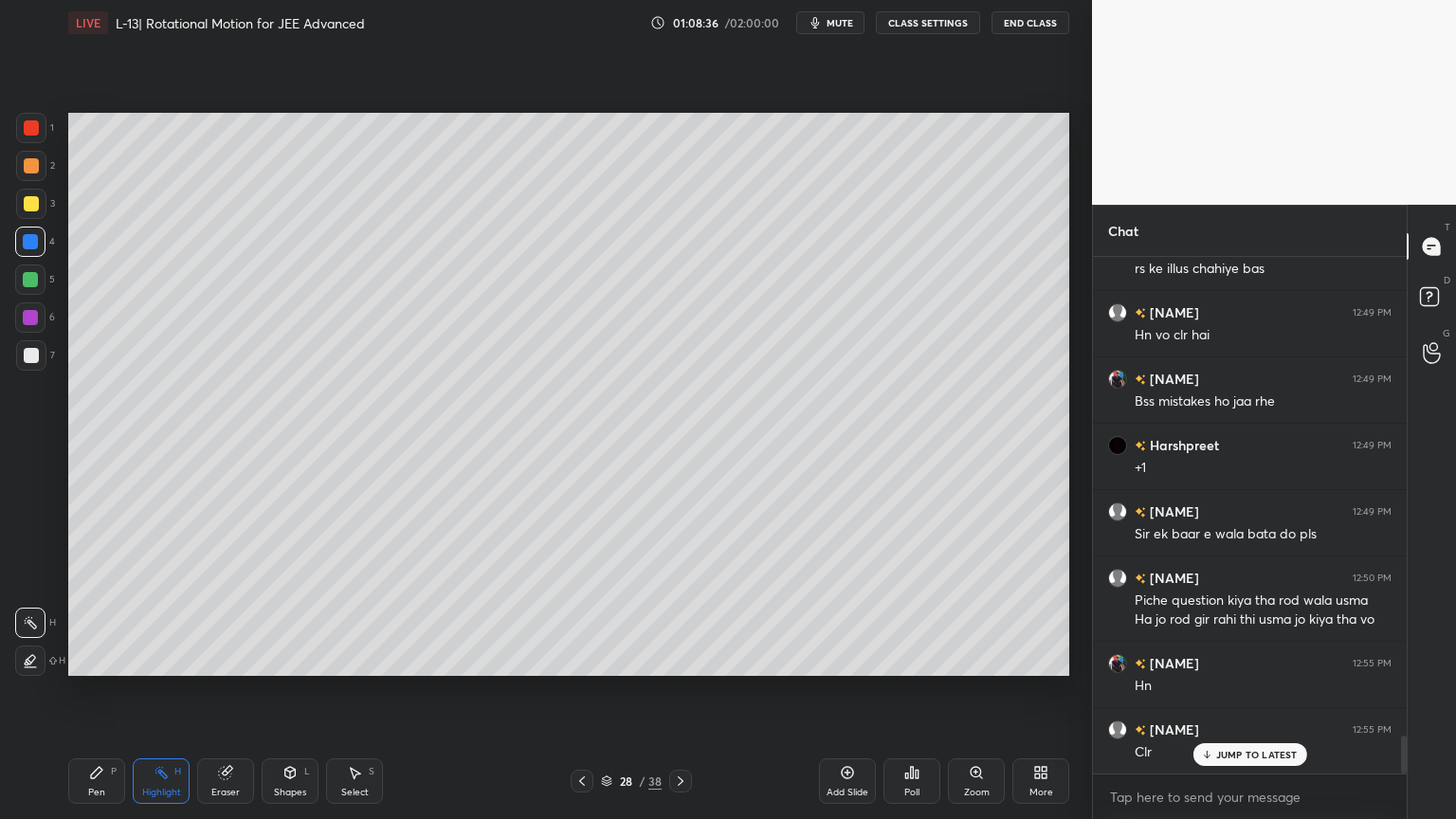 click on "Pen P" at bounding box center [97, 781] 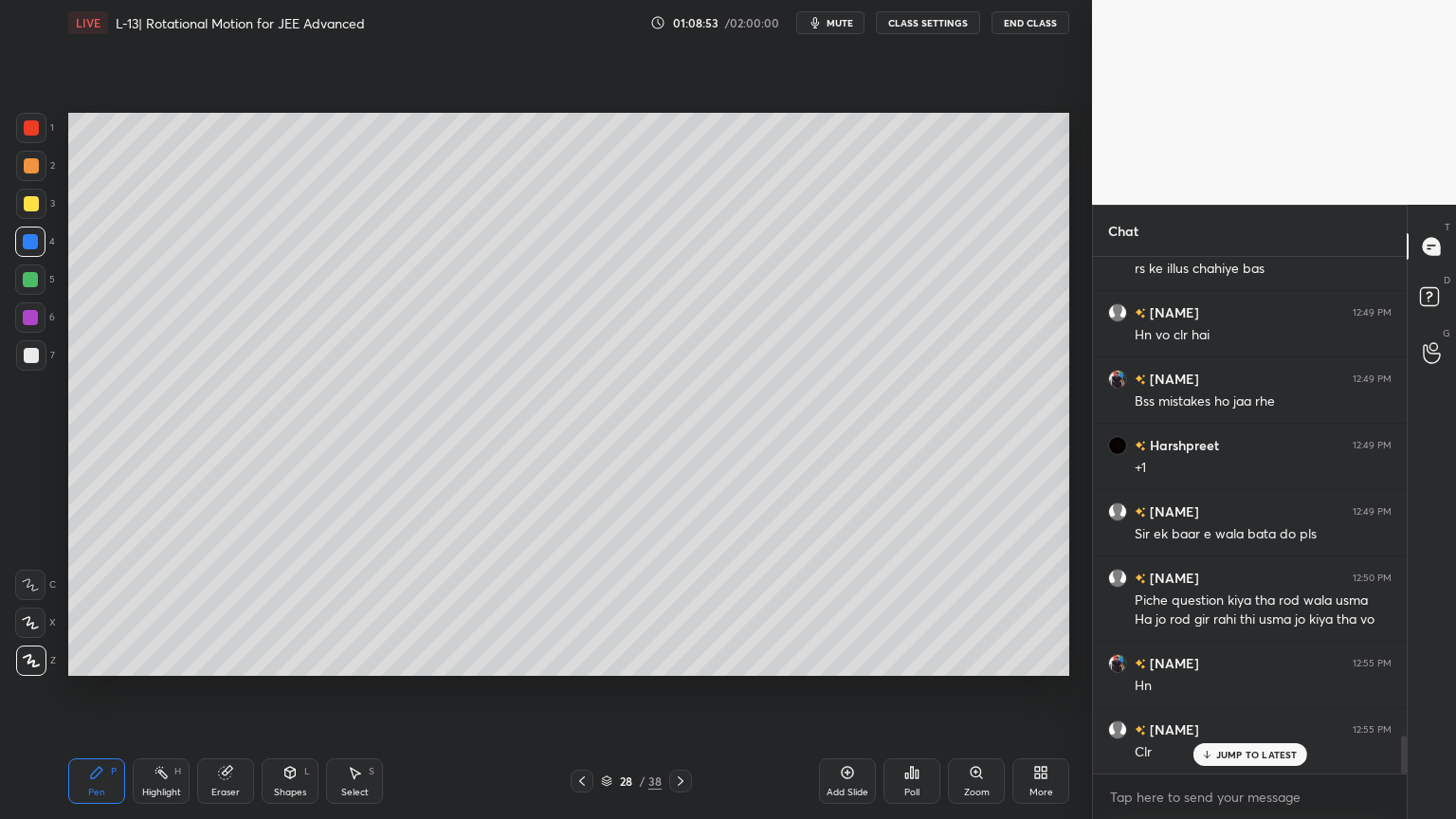 click at bounding box center (30, 318) 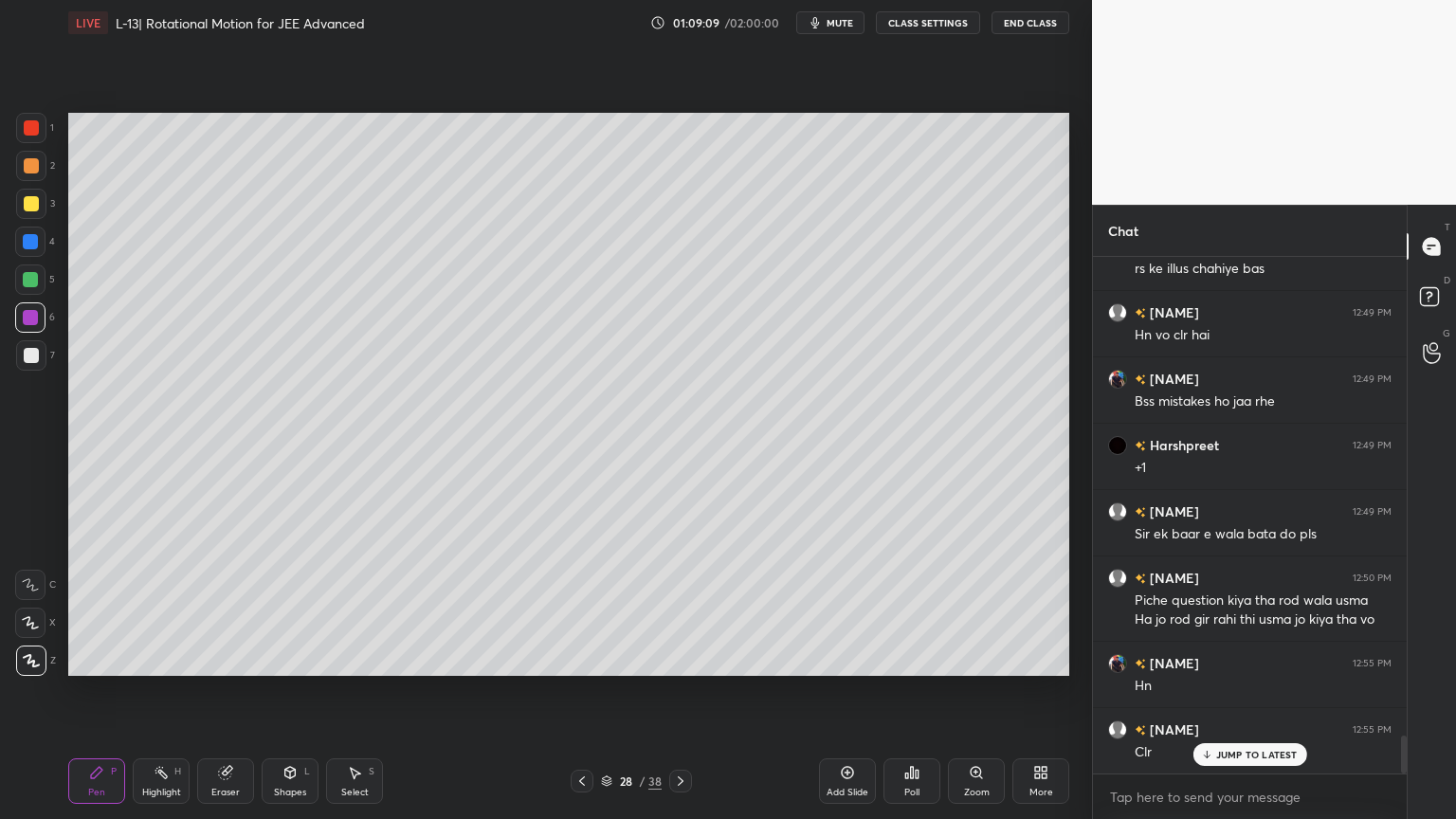 click at bounding box center (30, 280) 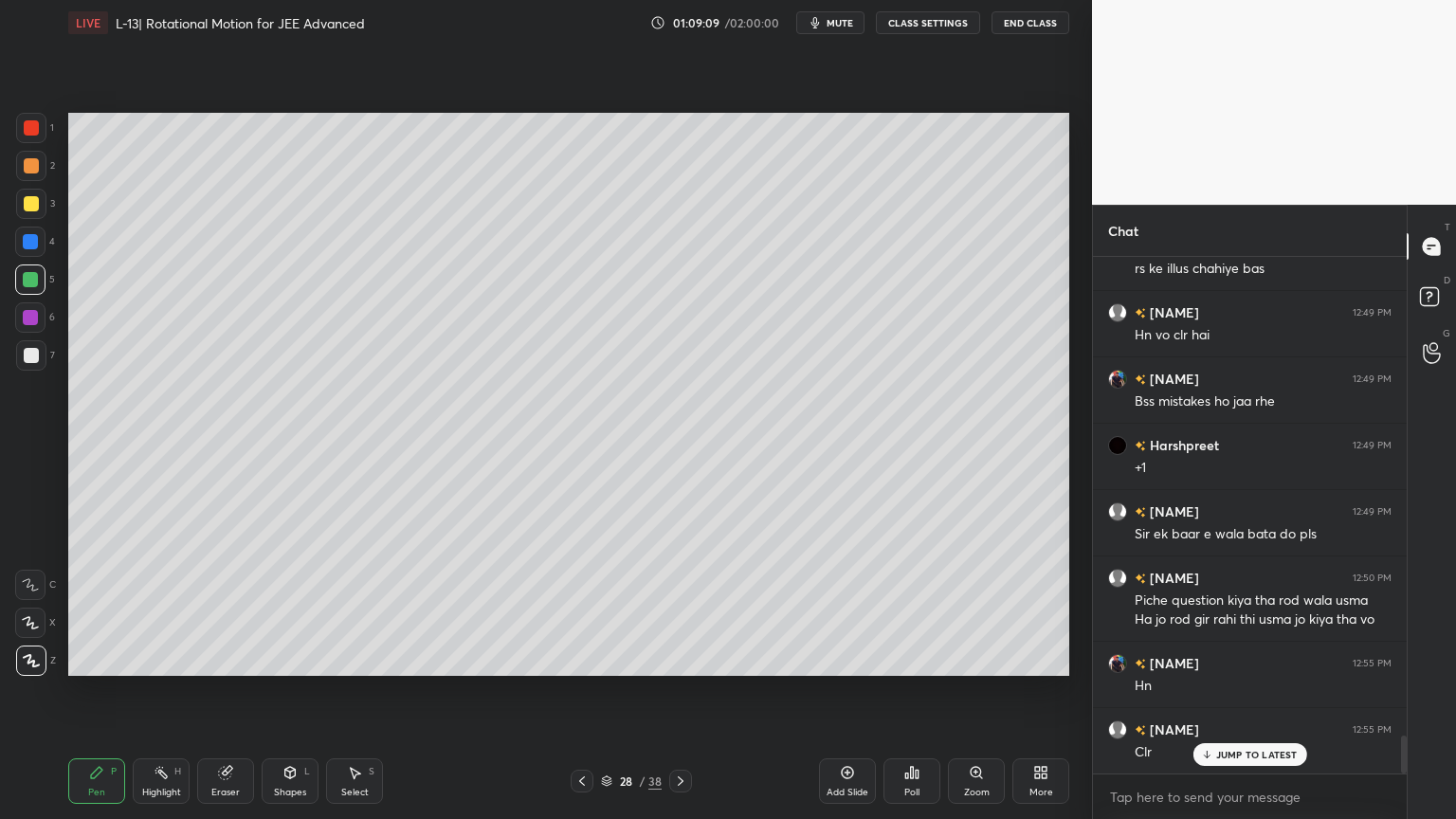 click at bounding box center (31, 204) 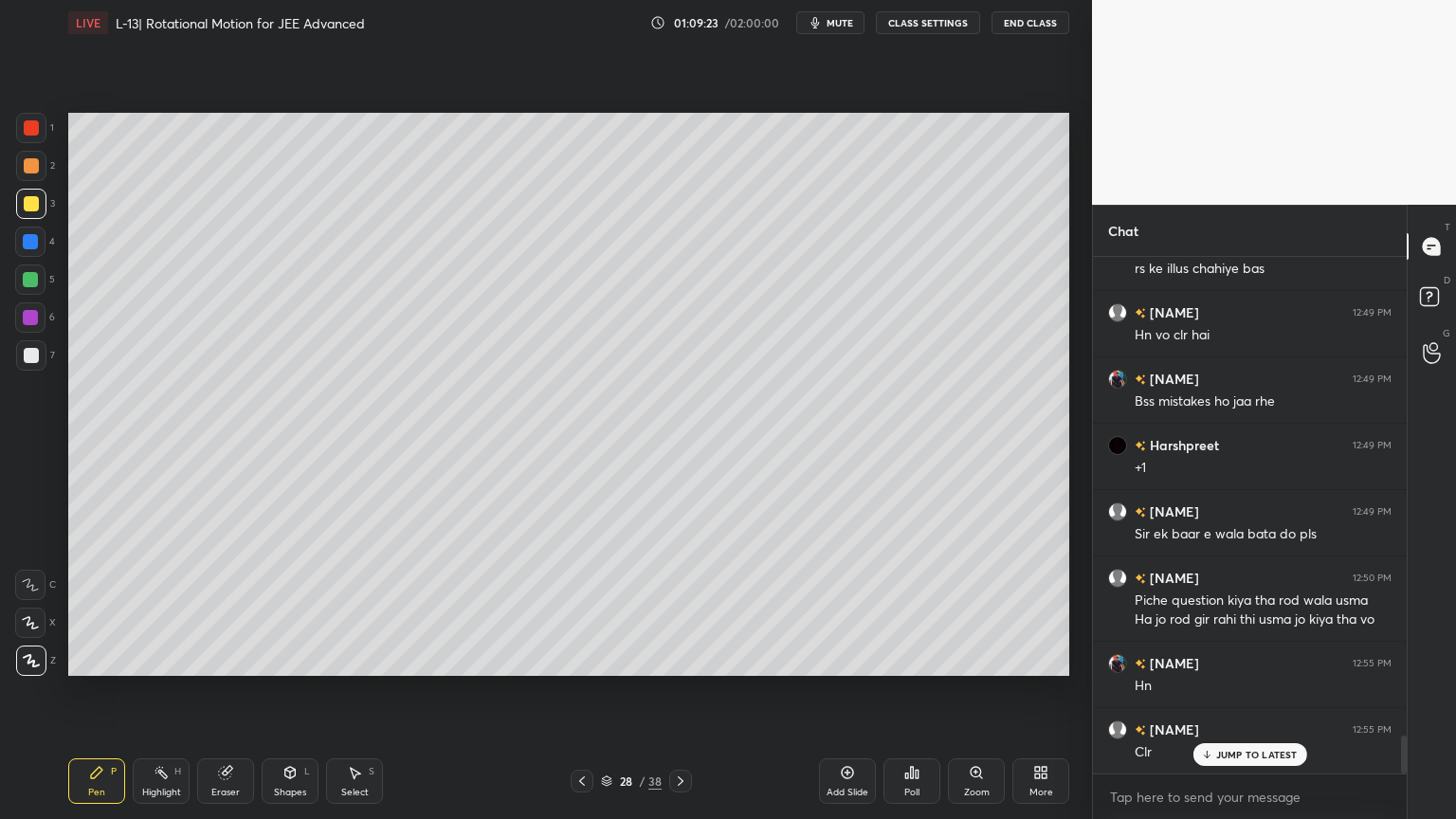 click at bounding box center (30, 318) 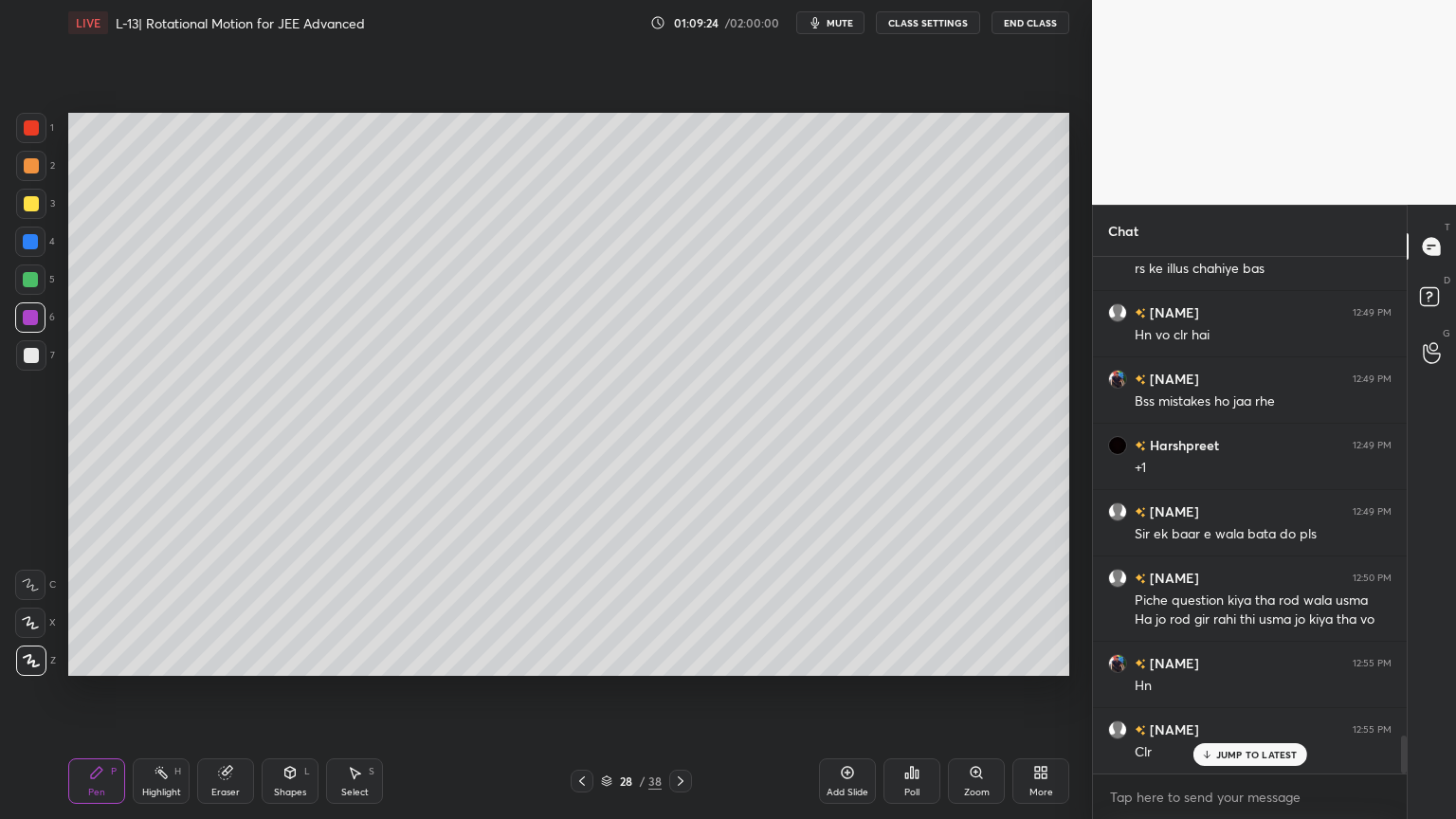 click at bounding box center [31, 355] 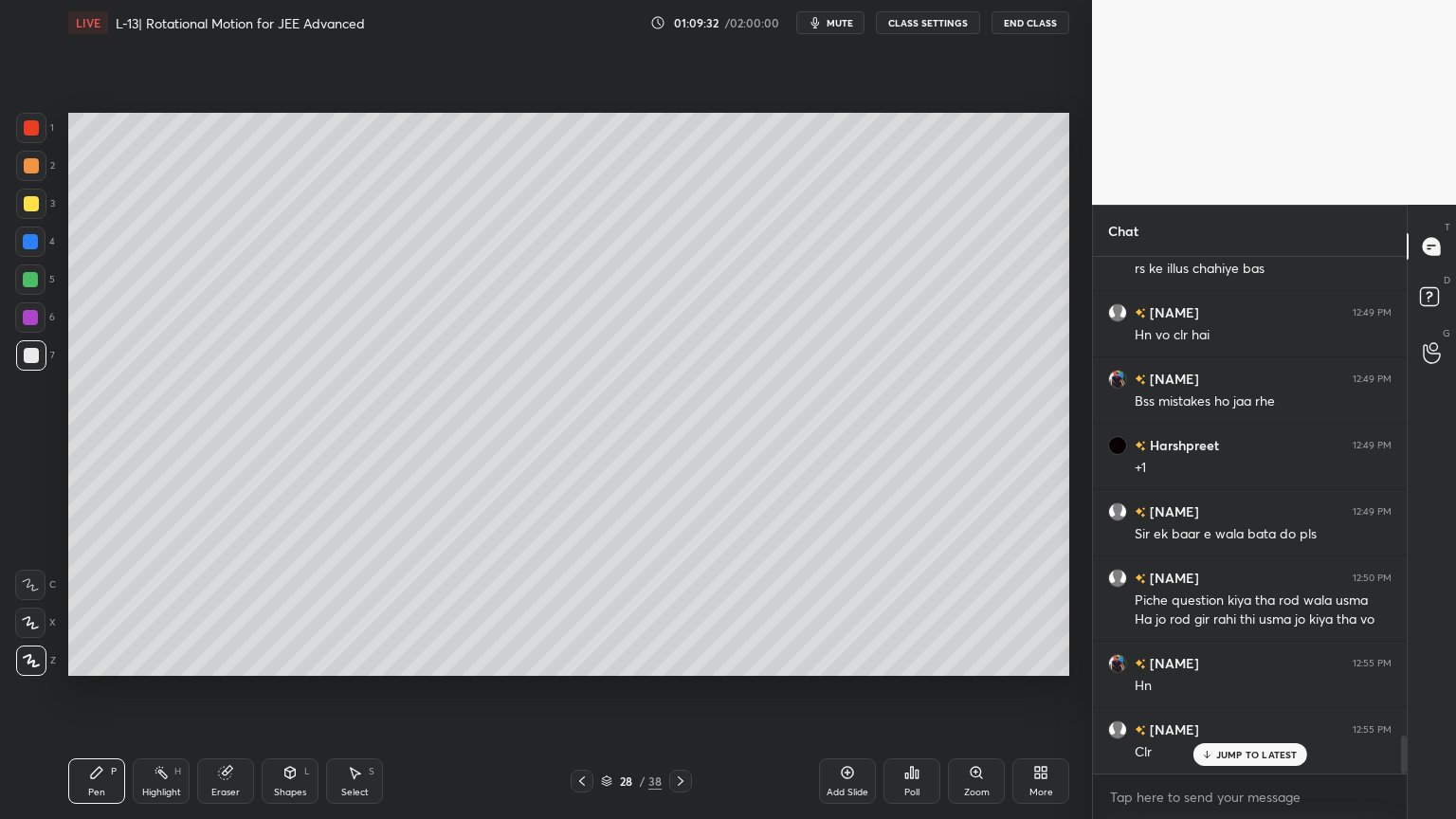 click on "Eraser" at bounding box center (226, 781) 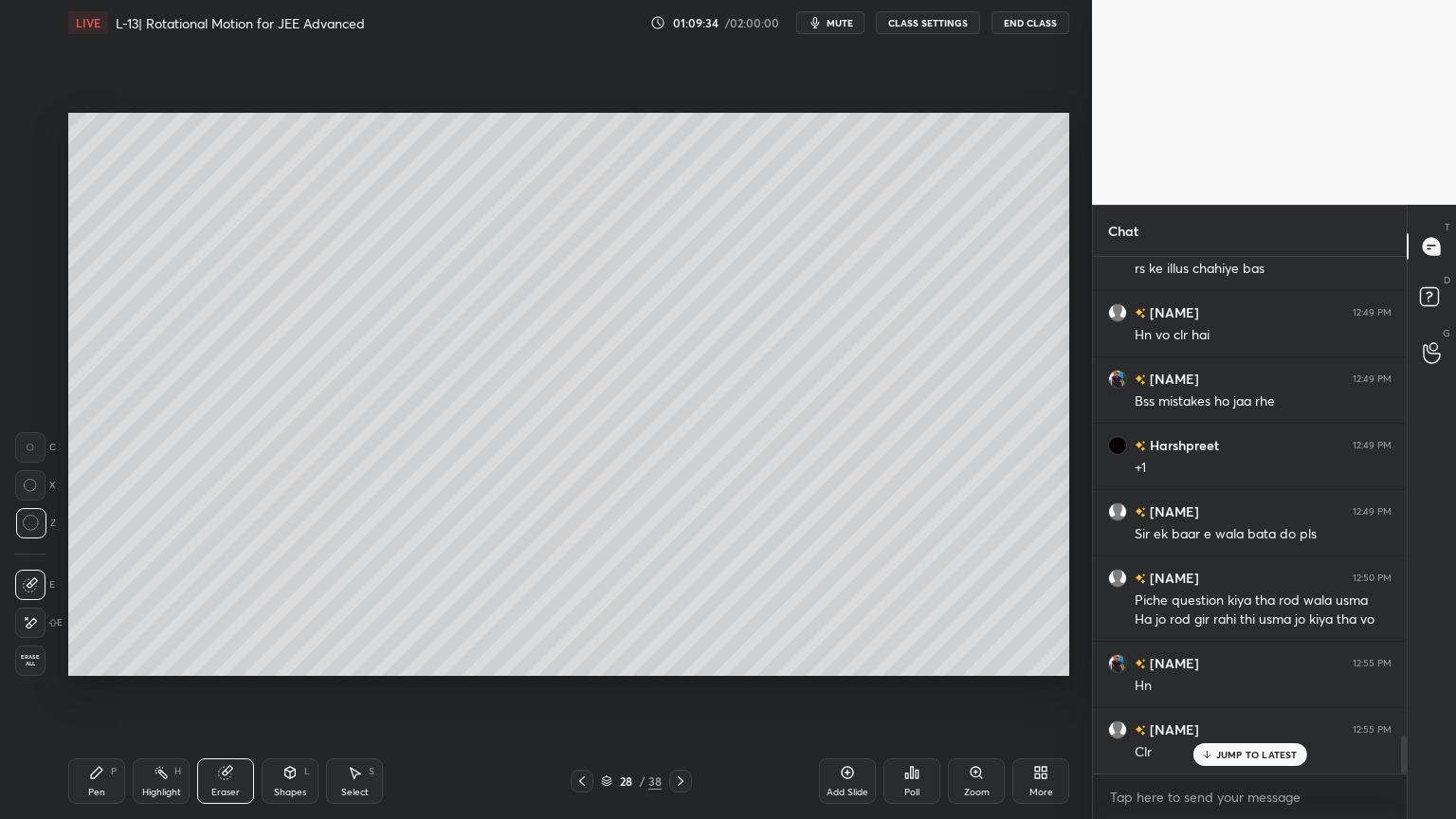 click on "P" at bounding box center [114, 772] 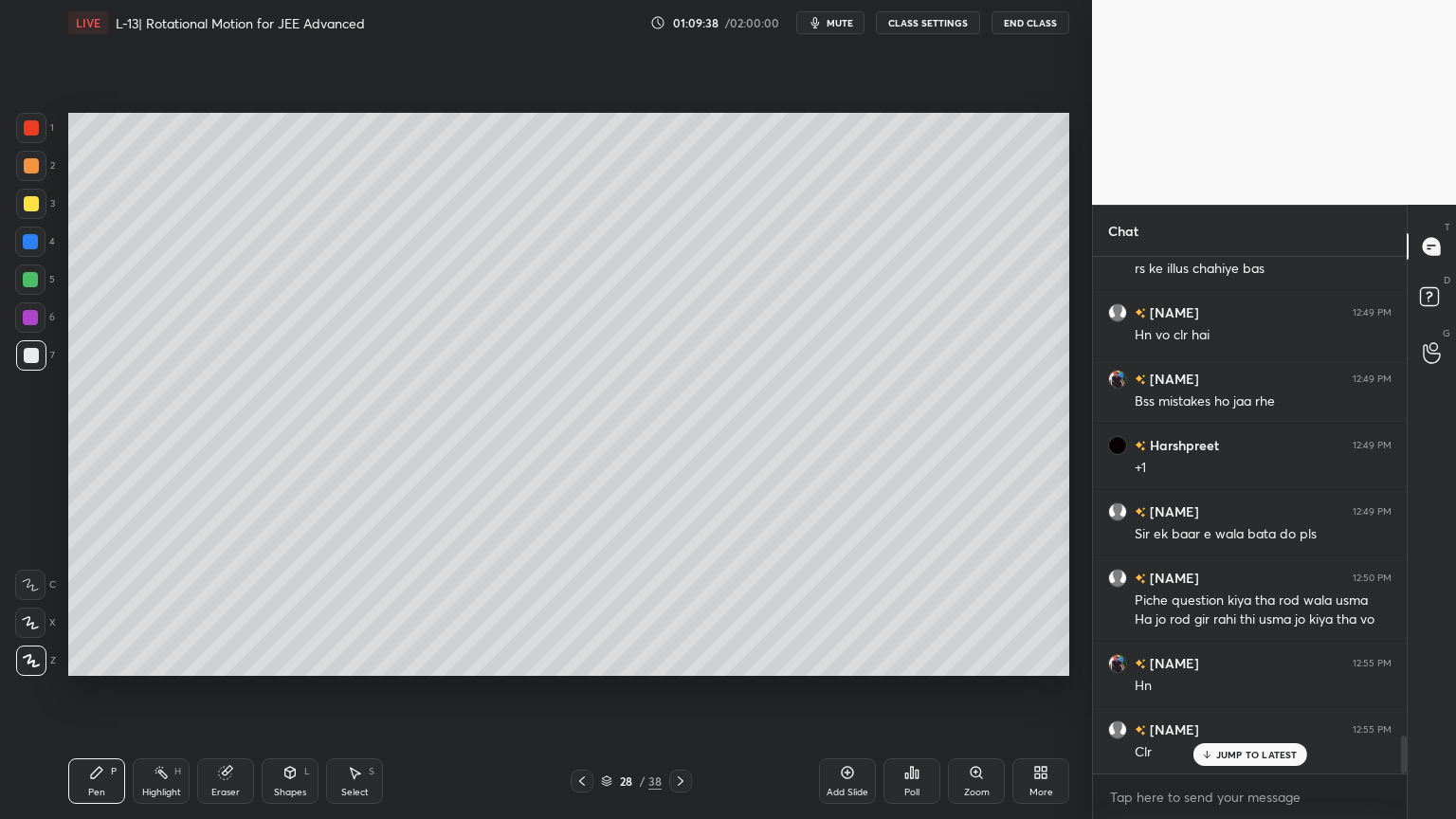 click on "Highlight" at bounding box center (161, 792) 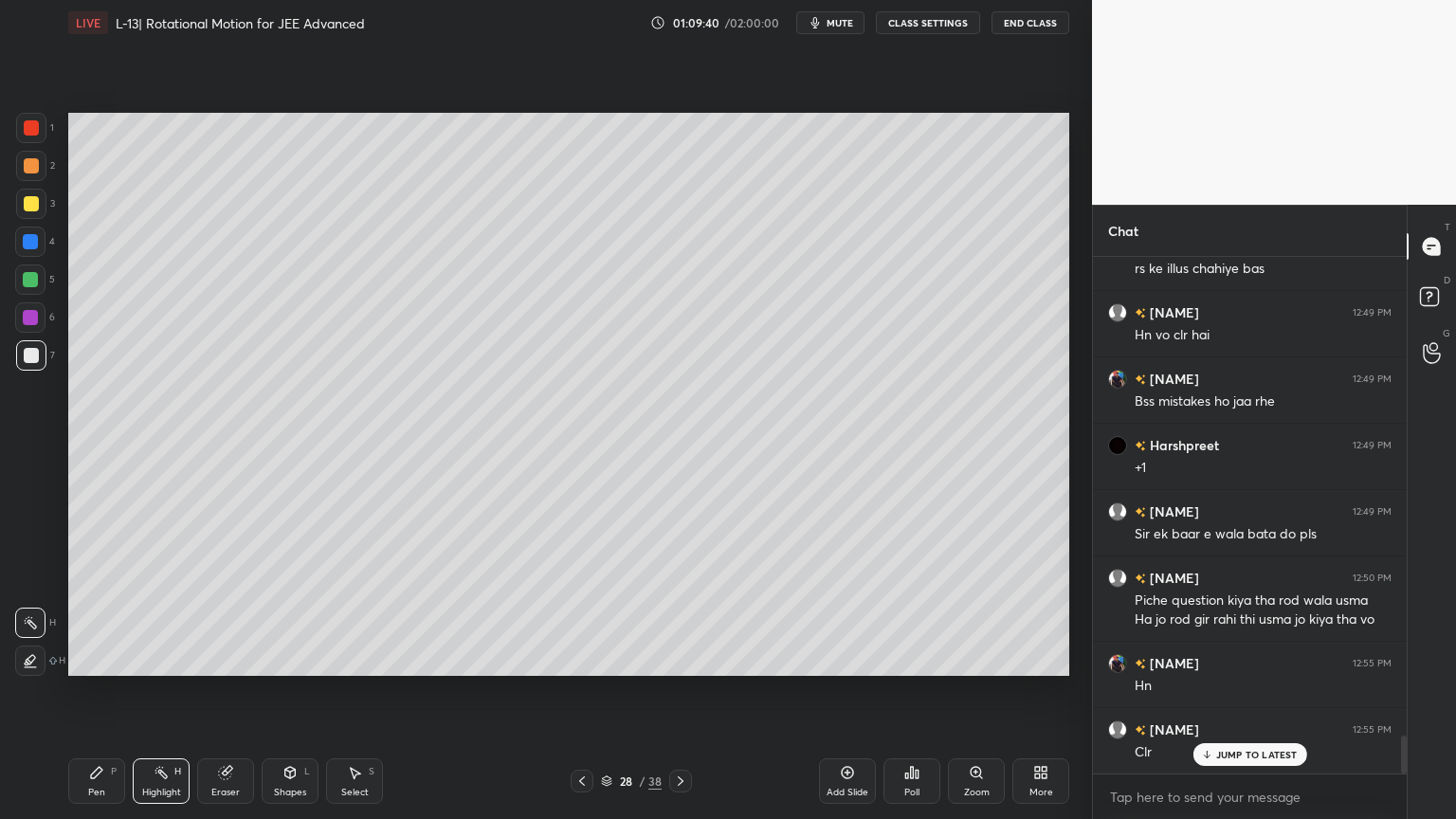 click on "Eraser" at bounding box center [226, 781] 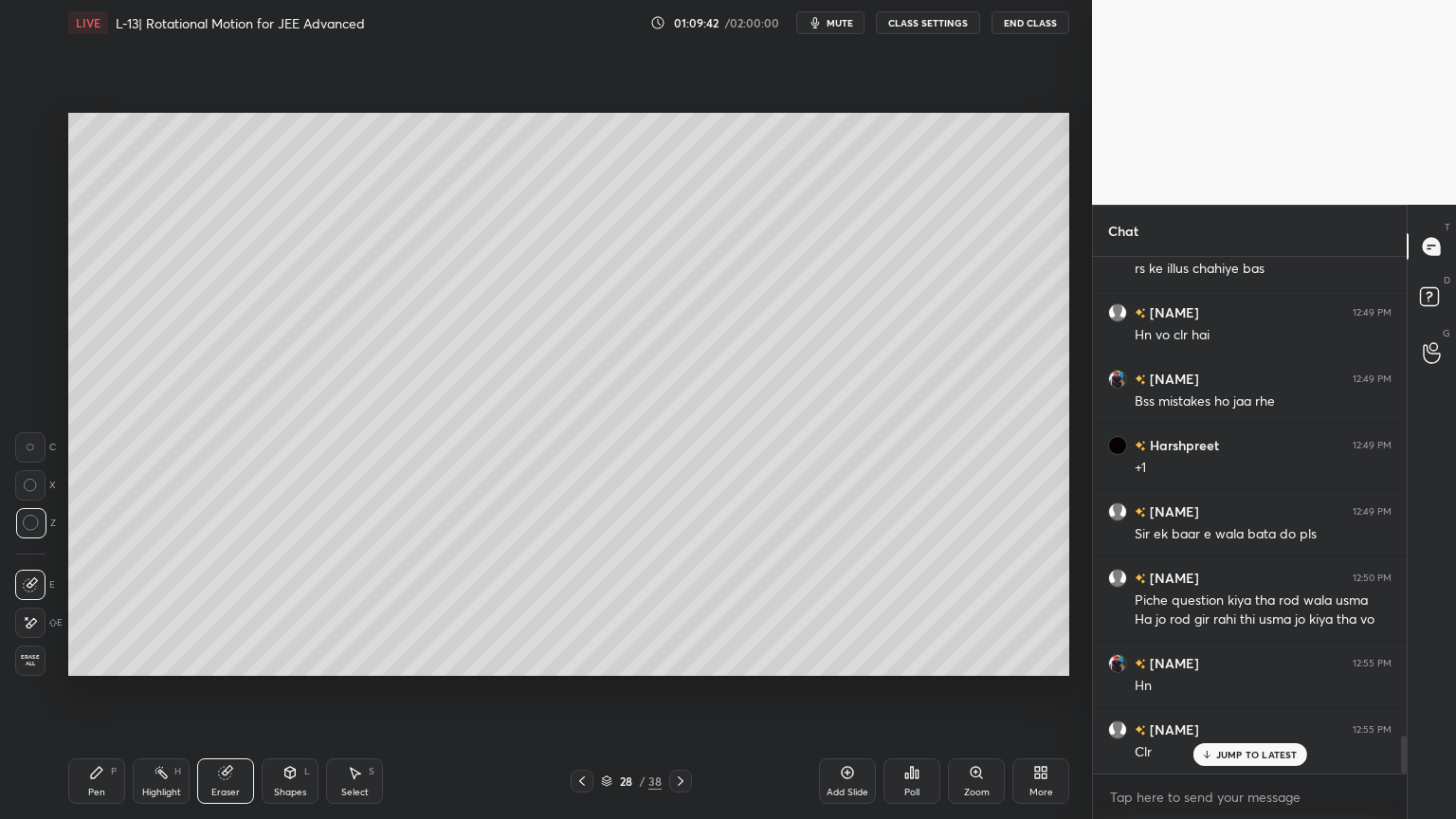 click 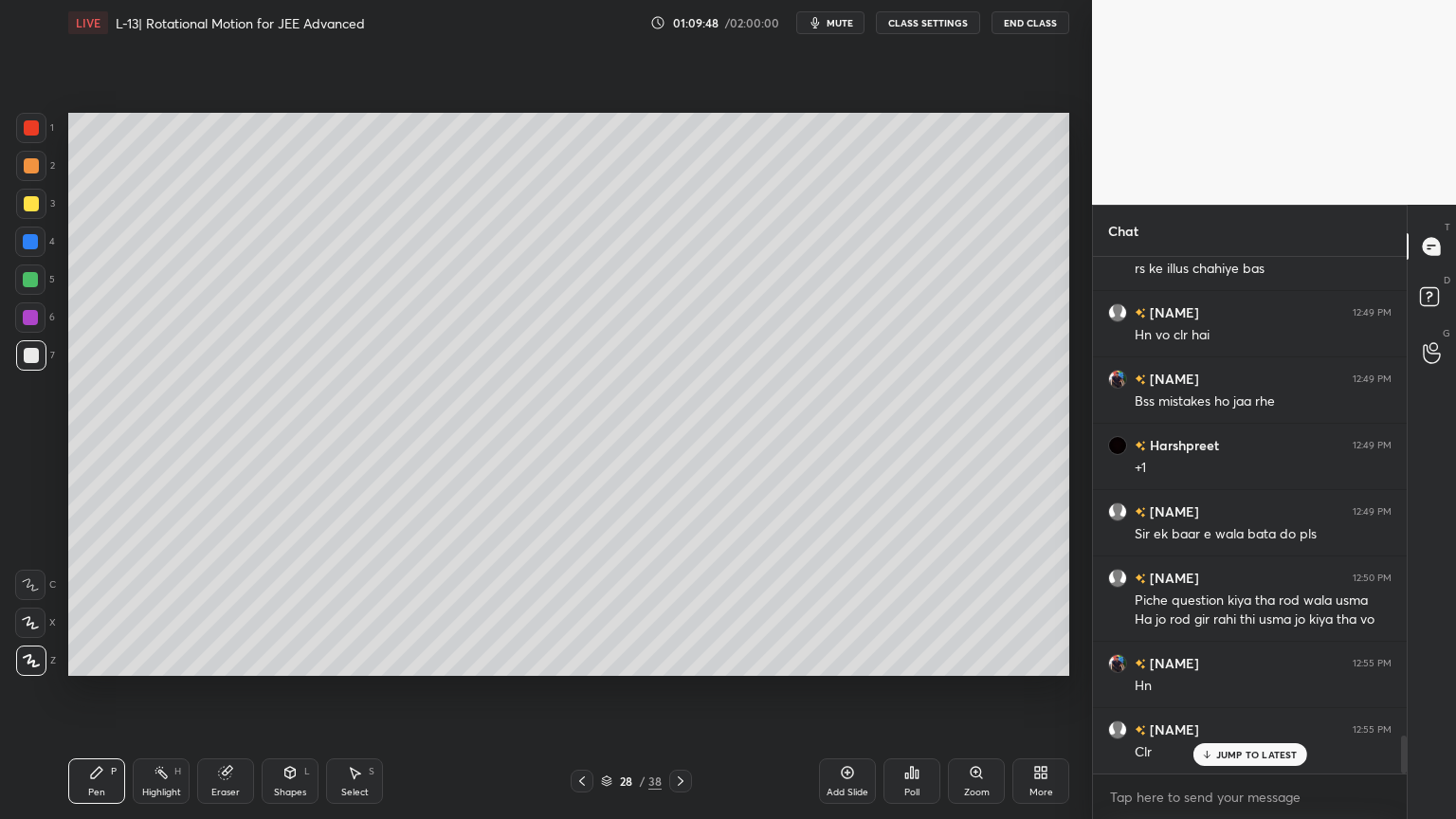 click 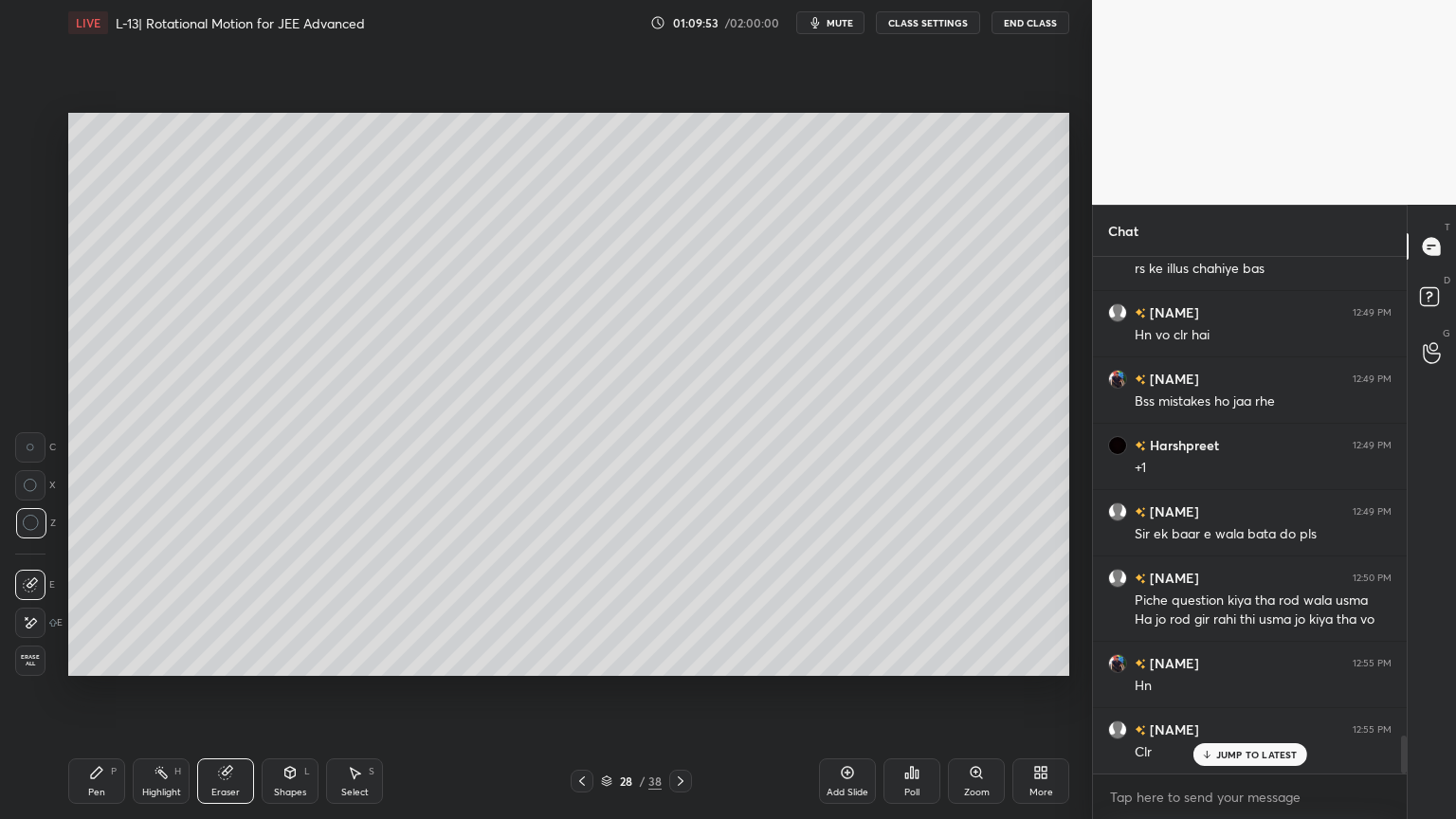 click 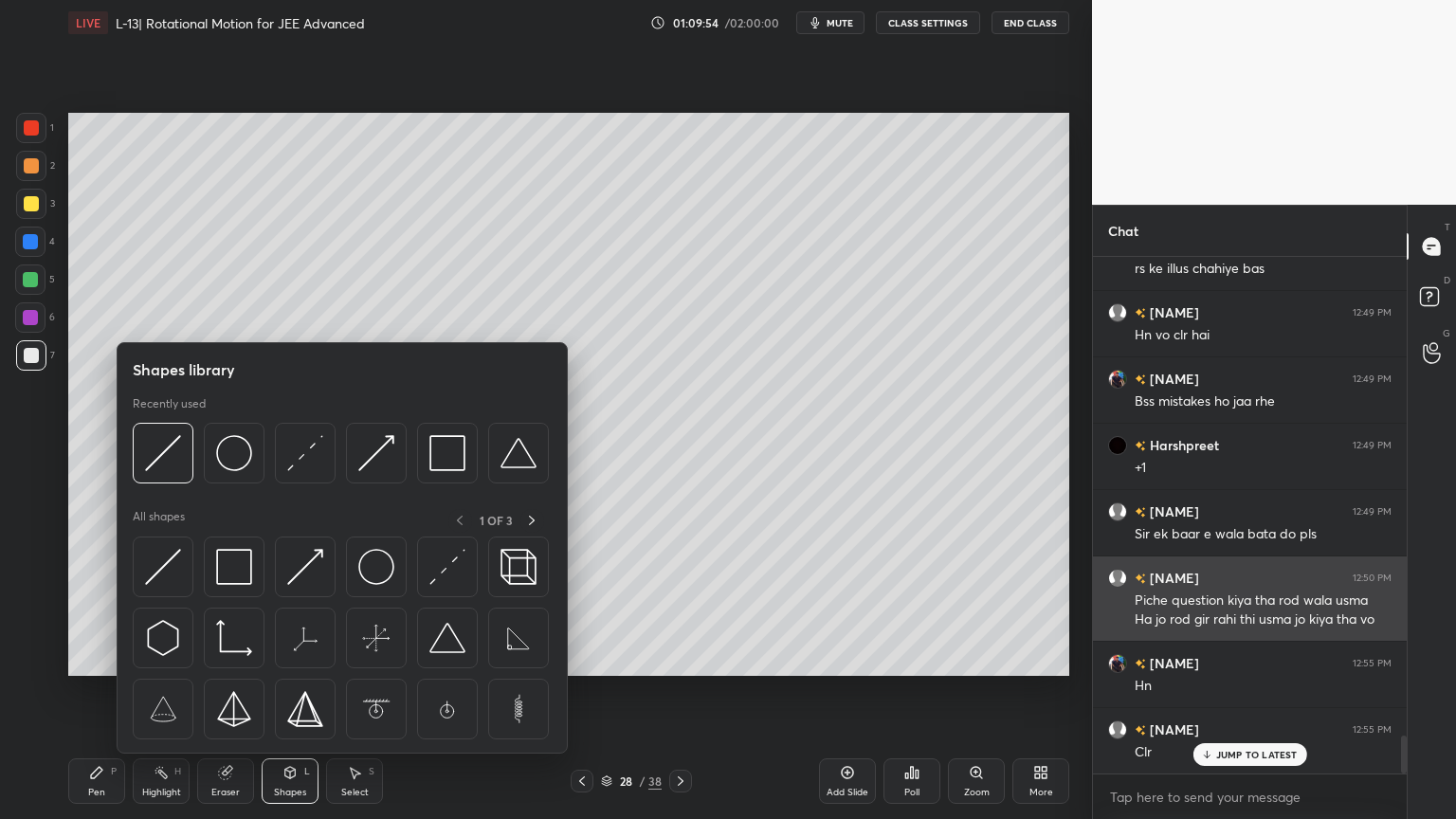 click at bounding box center [305, 567] 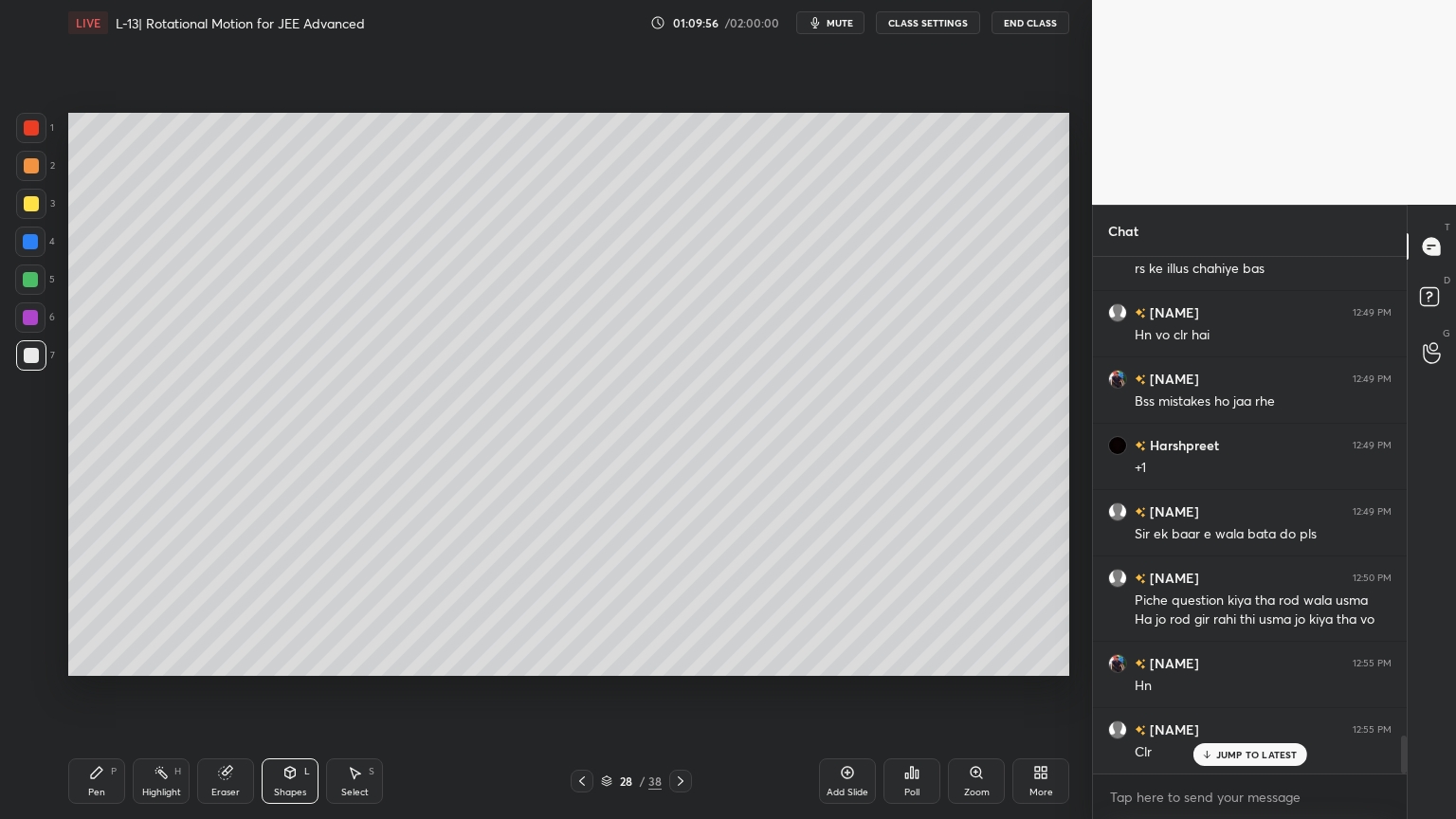 click on "P" at bounding box center [114, 772] 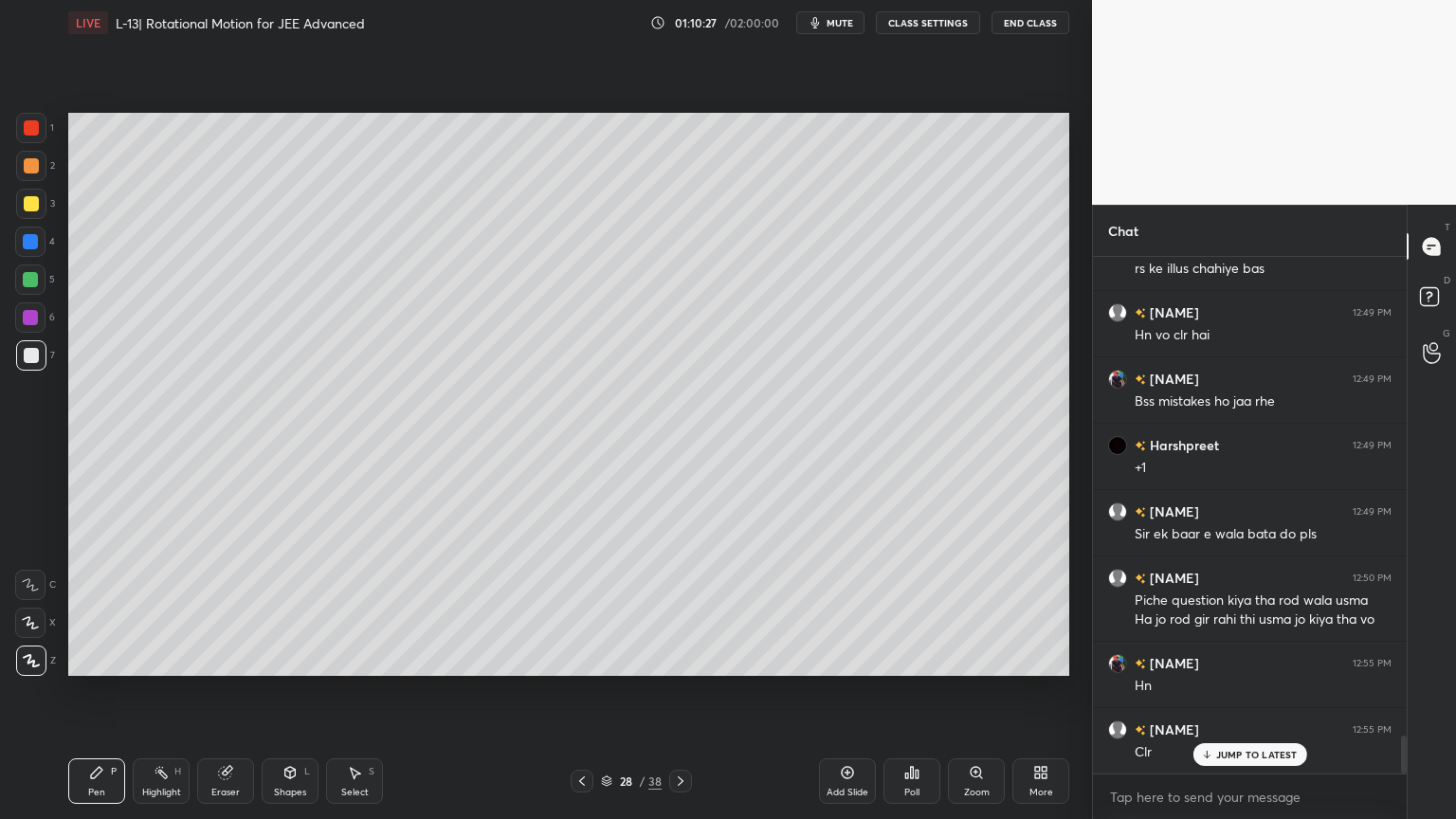click 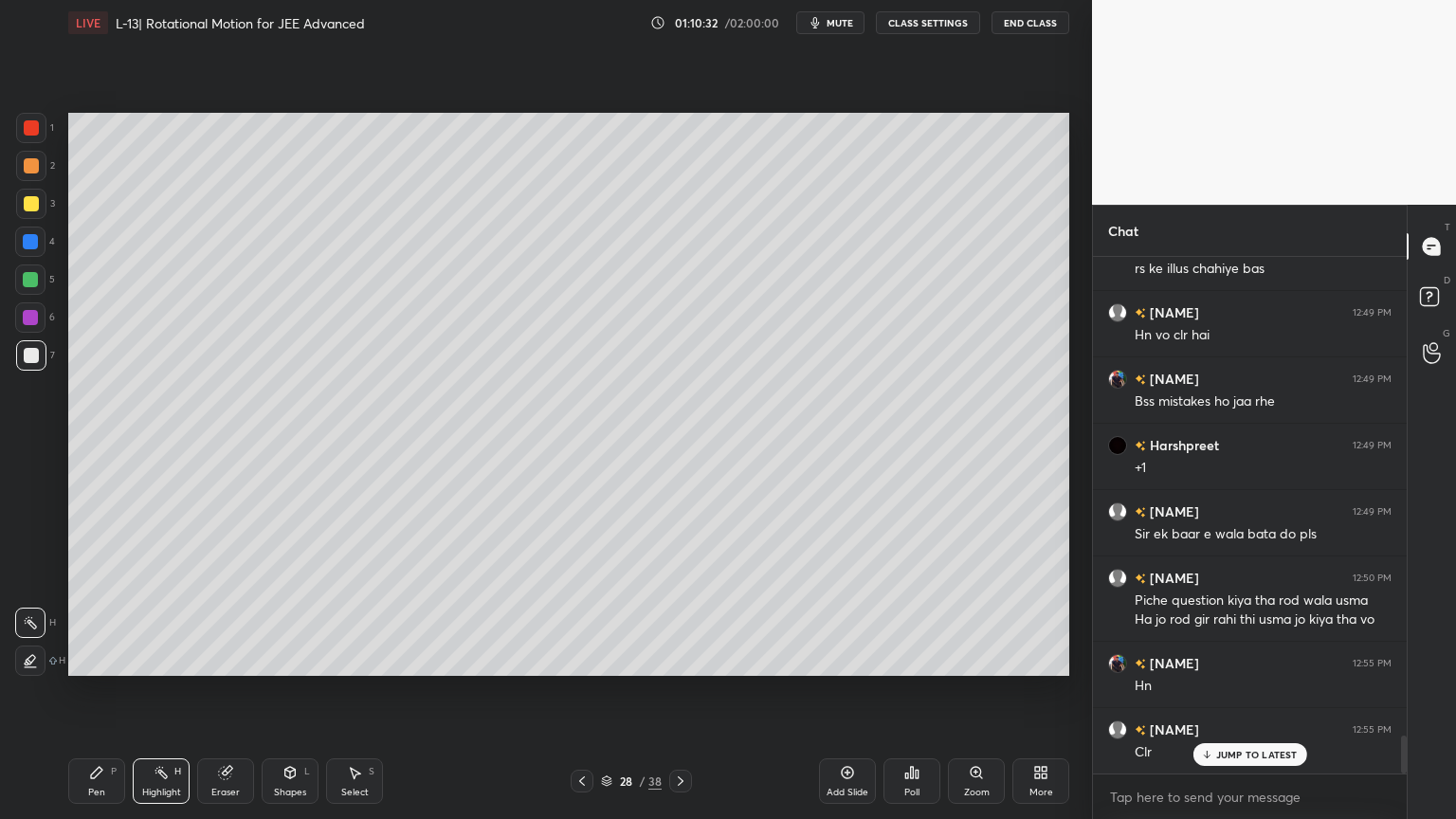 click 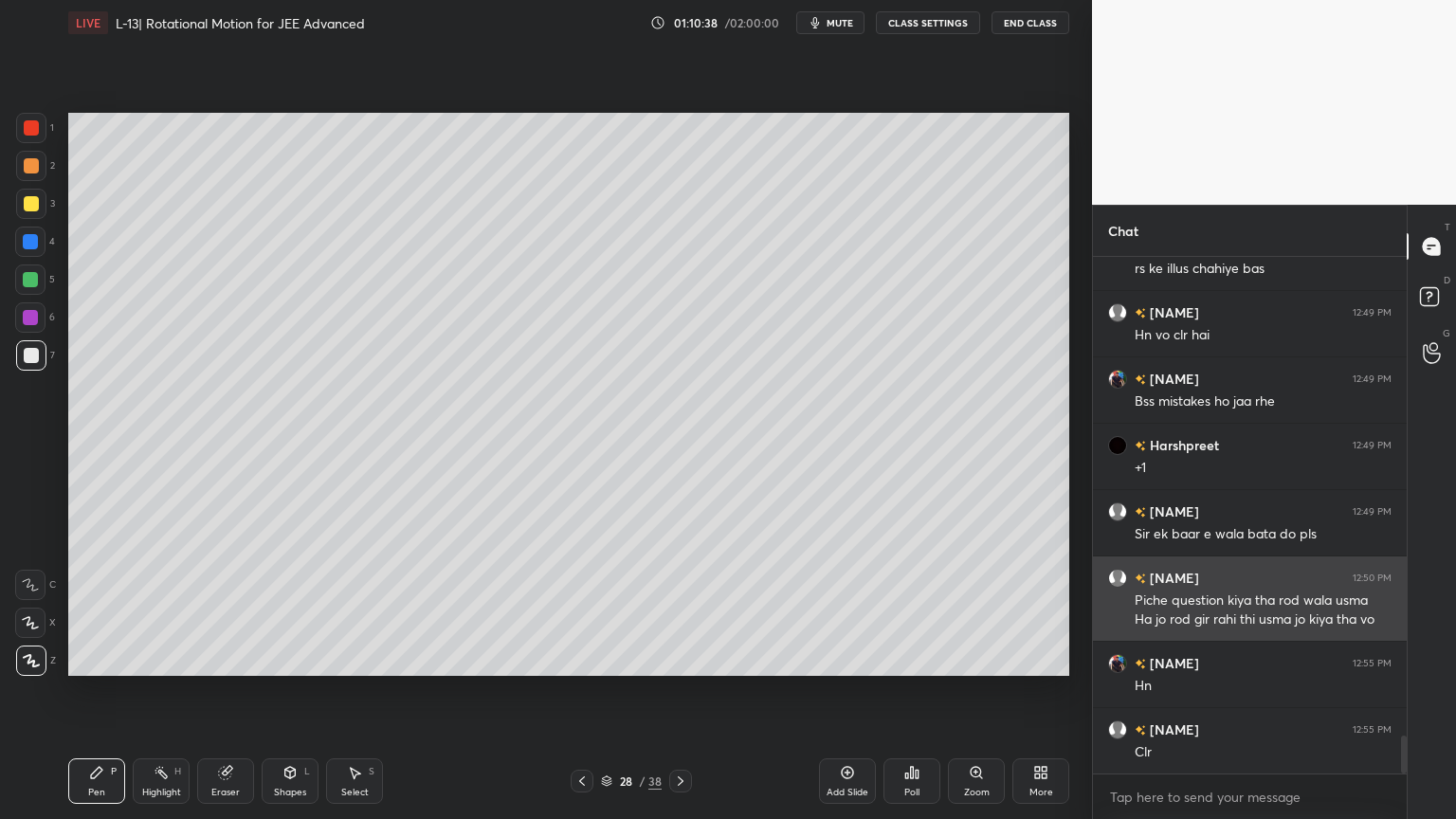scroll, scrollTop: 6496, scrollLeft: 0, axis: vertical 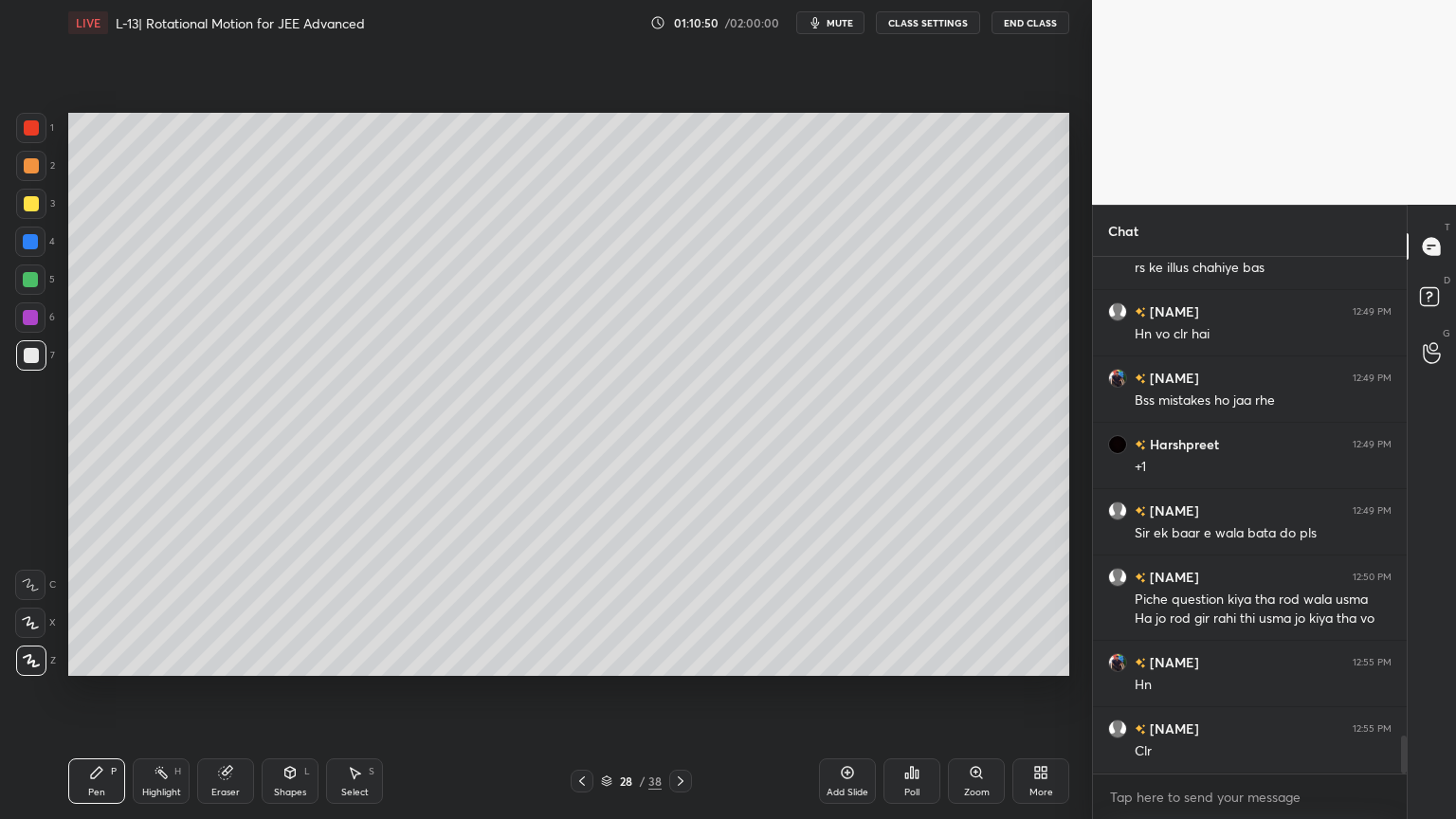 click on "Highlight H" at bounding box center (161, 781) 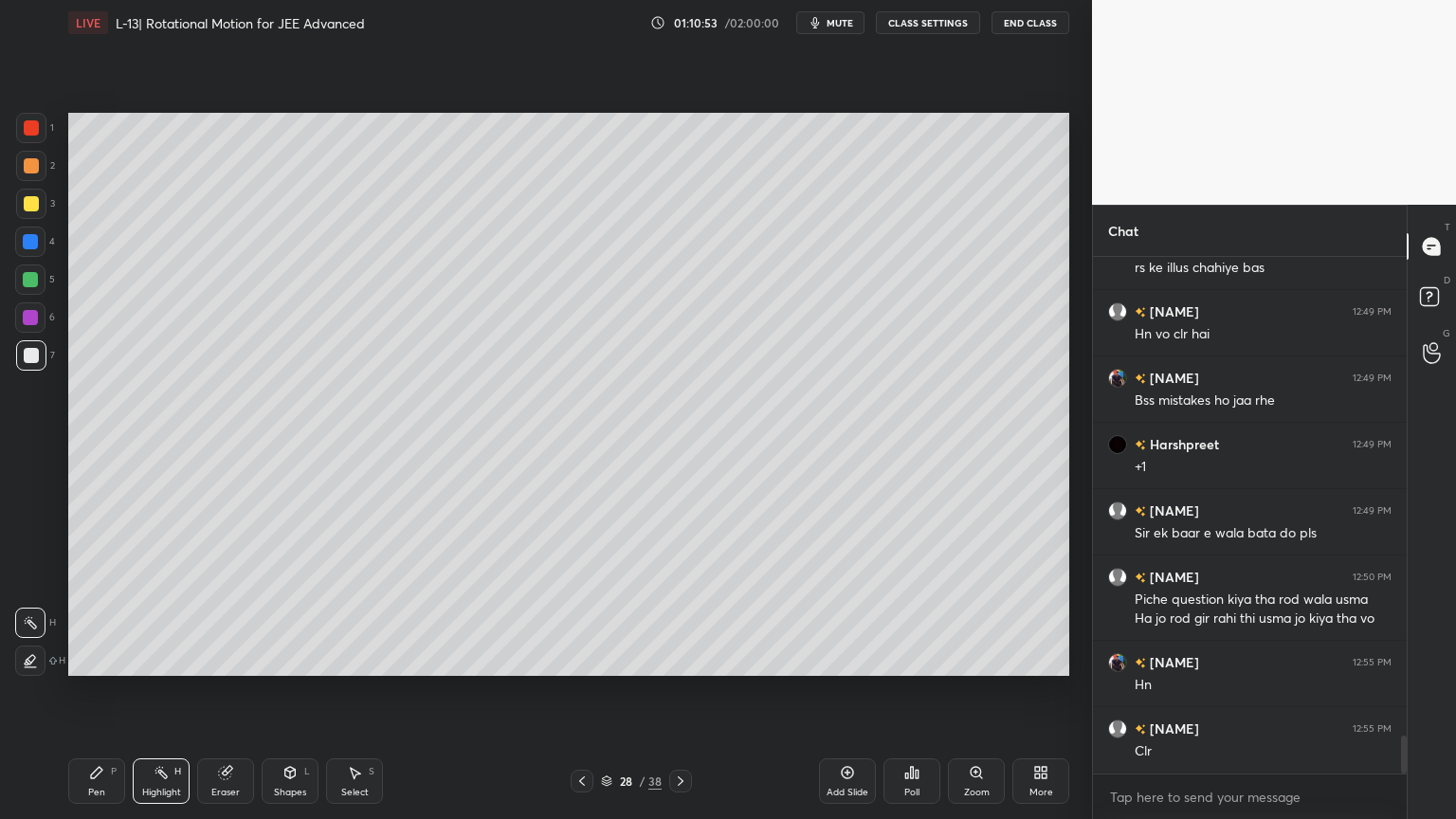scroll, scrollTop: 6562, scrollLeft: 0, axis: vertical 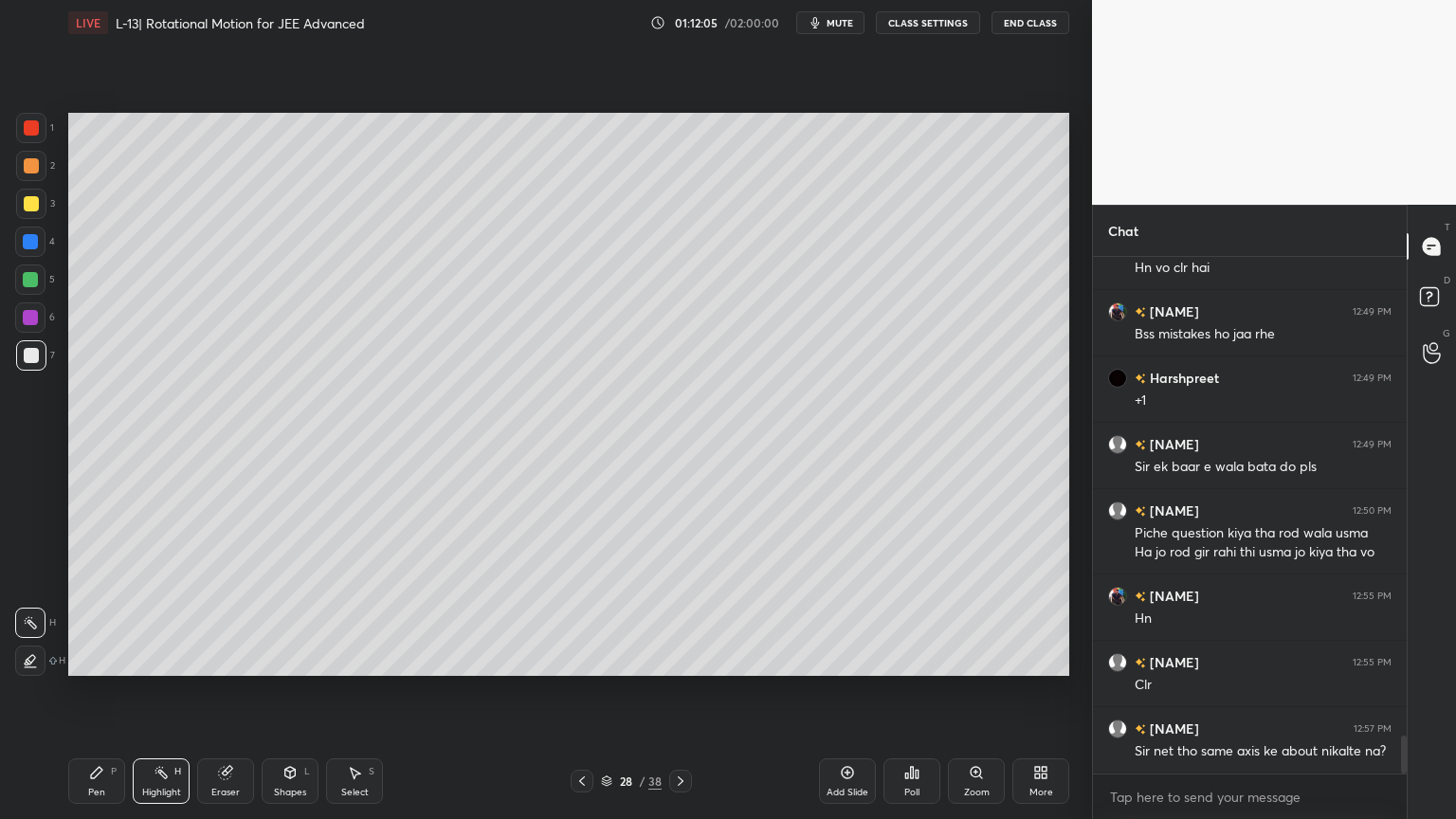 click 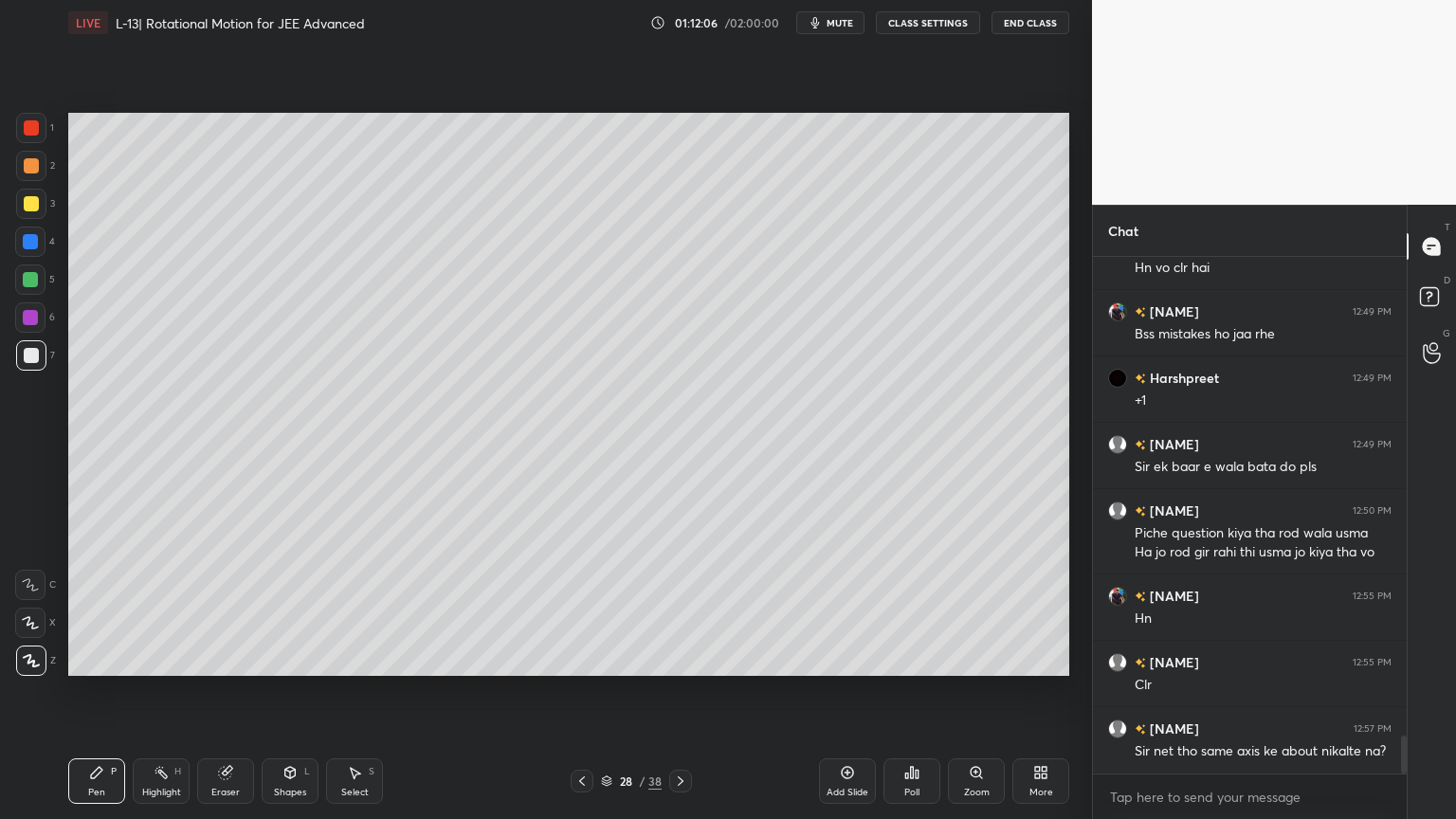 click at bounding box center (30, 318) 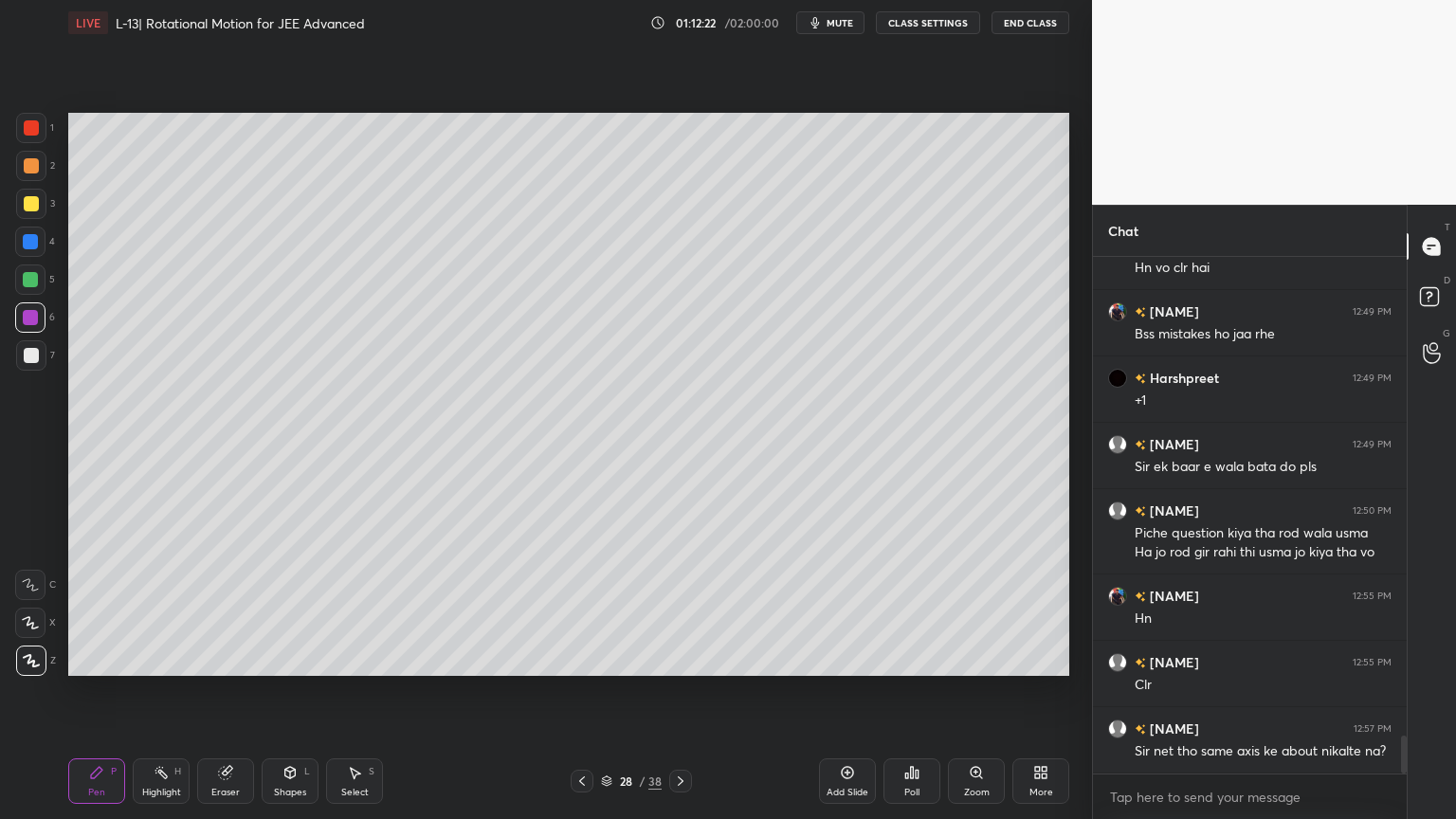 click at bounding box center [681, 781] 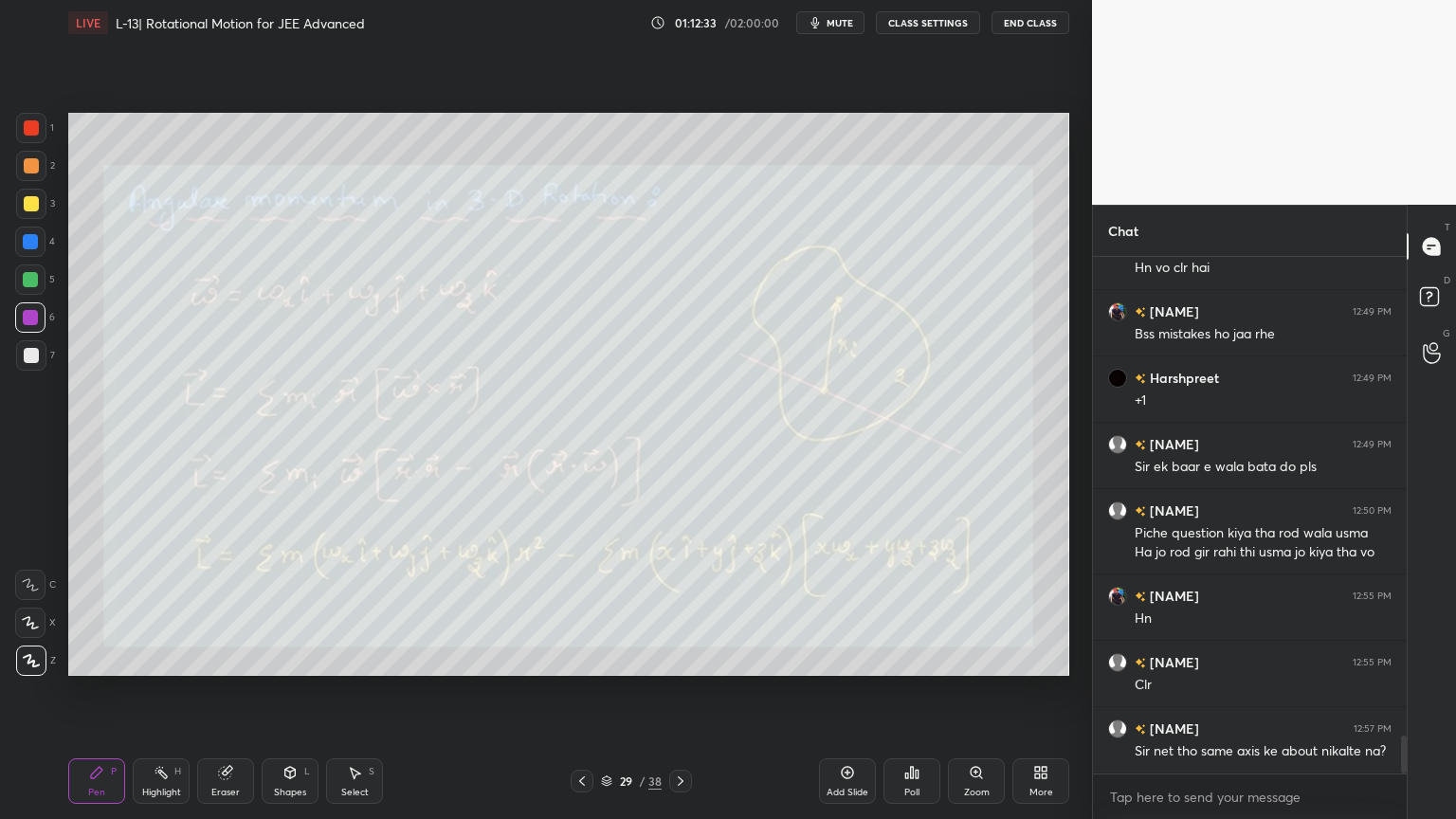 click at bounding box center (31, 204) 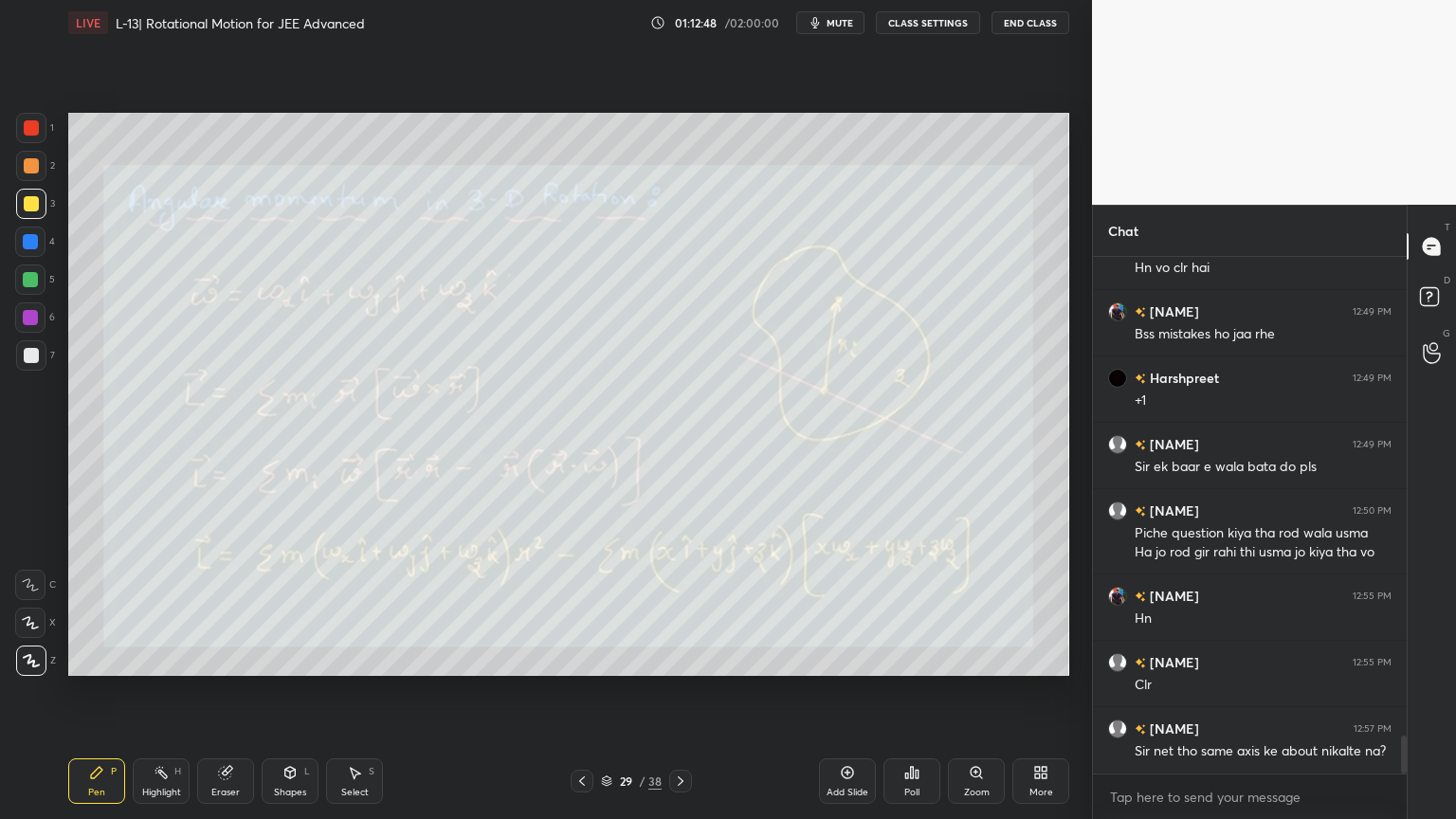 click 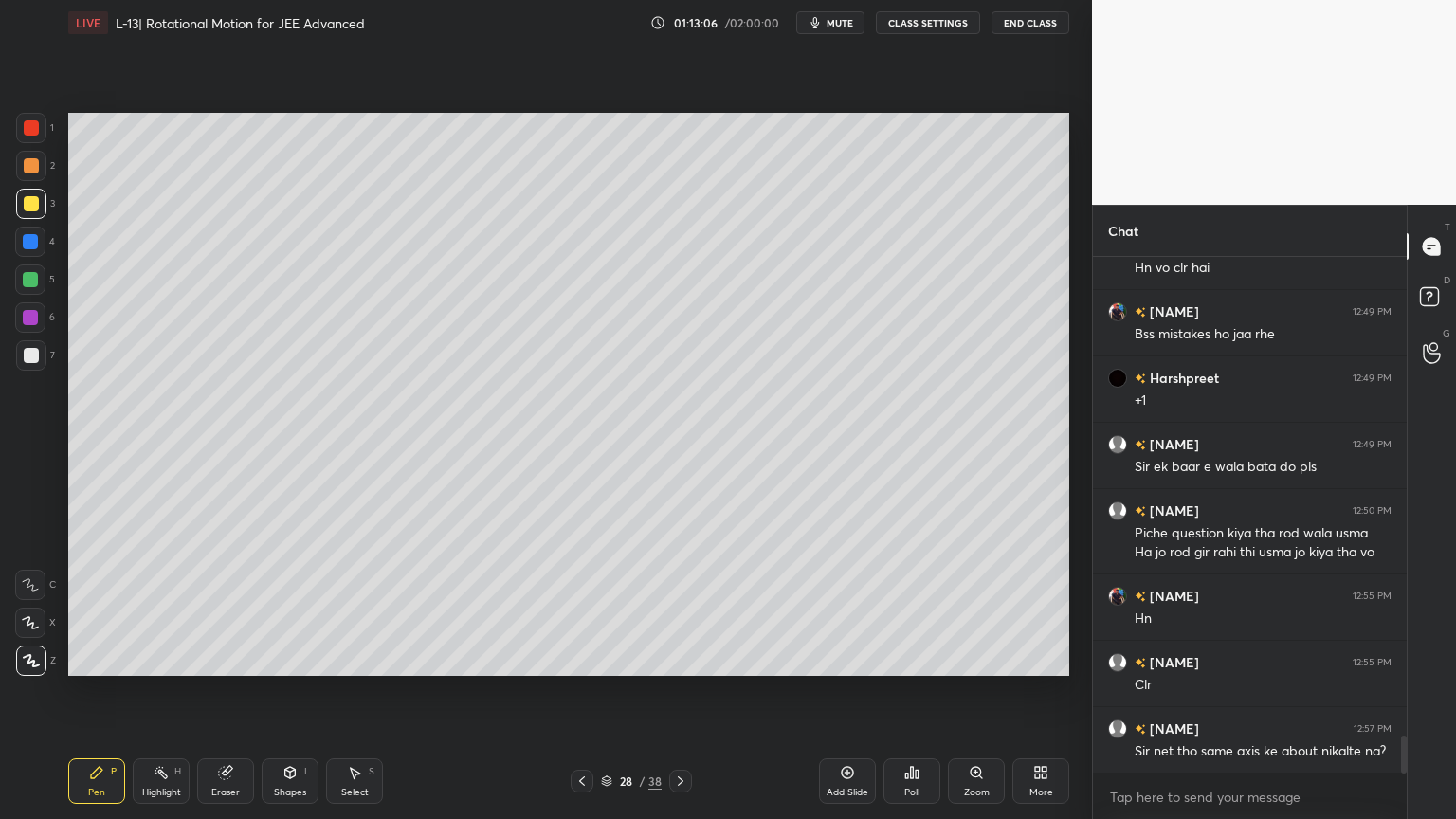 click on "Eraser" at bounding box center [226, 792] 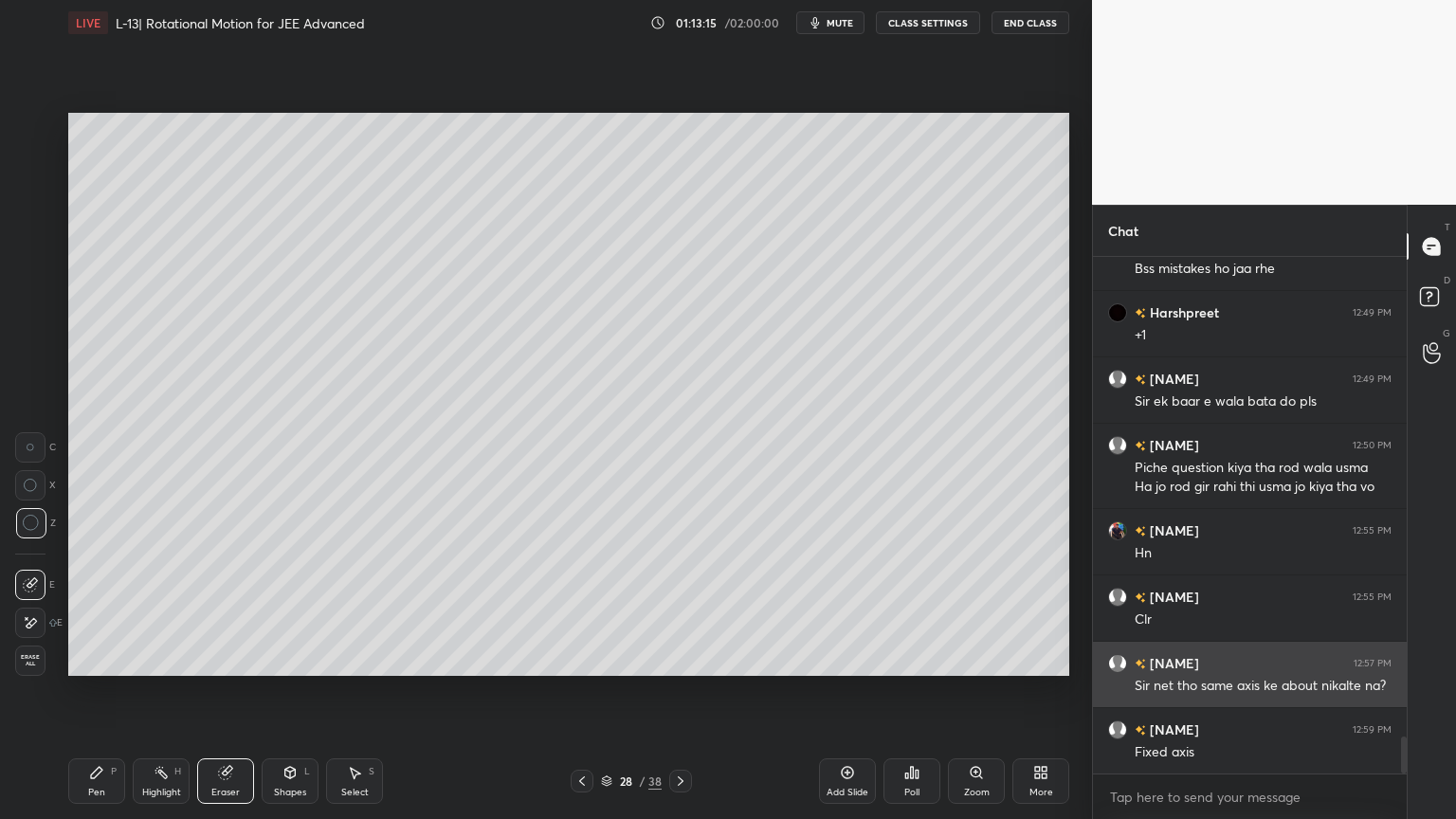 scroll, scrollTop: 6629, scrollLeft: 0, axis: vertical 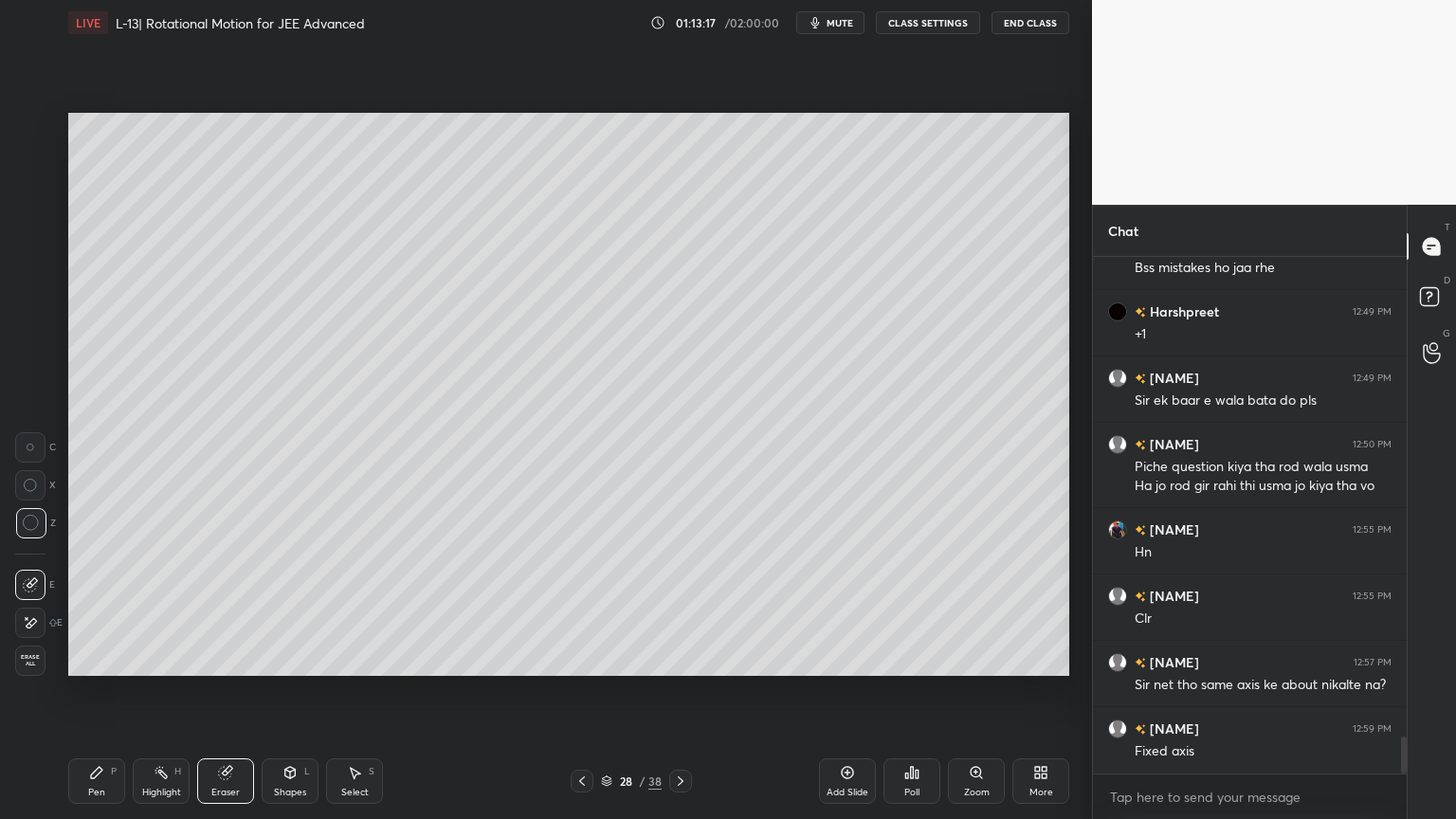 click on "Pen P" at bounding box center (97, 781) 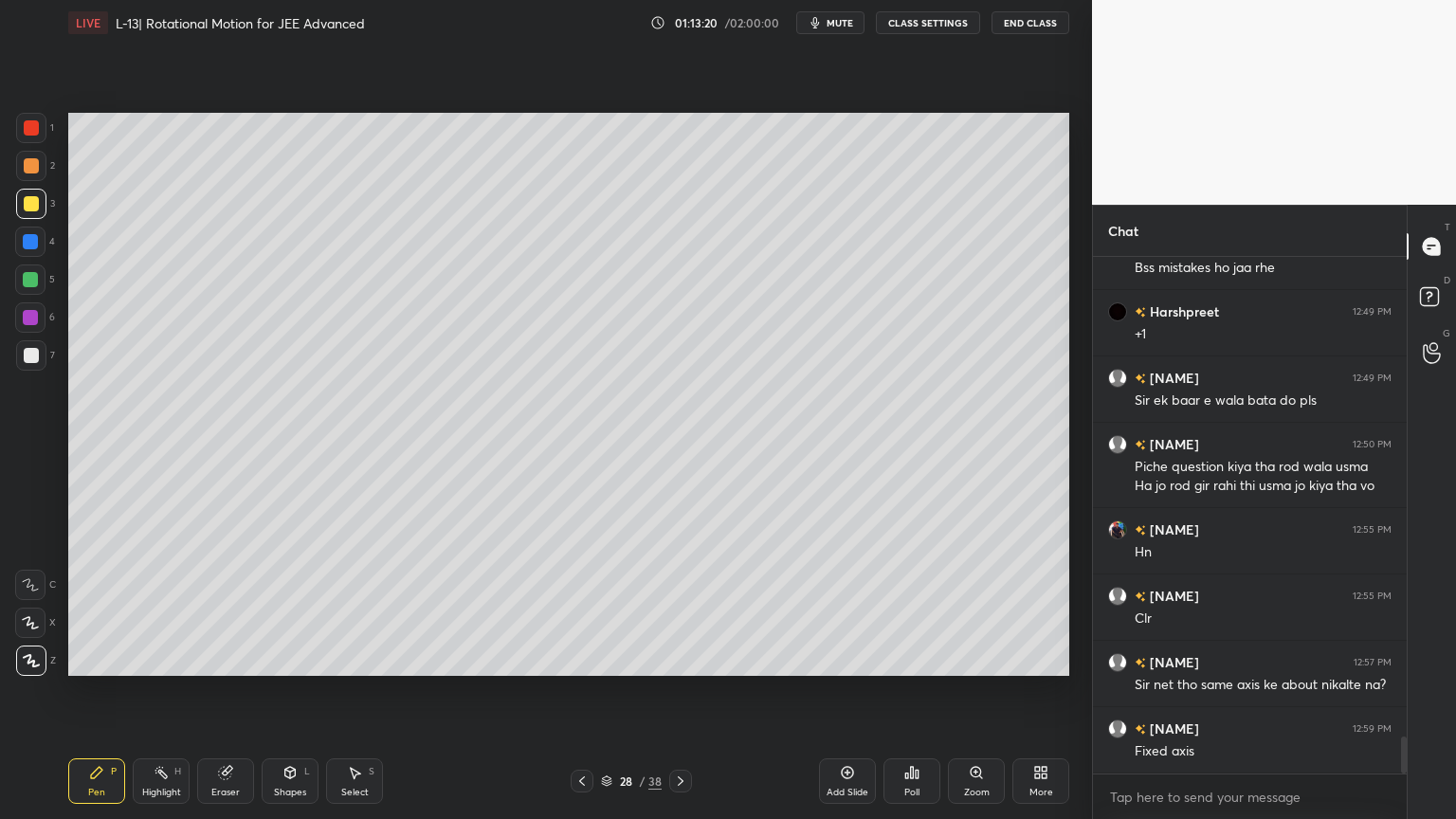 click at bounding box center [30, 242] 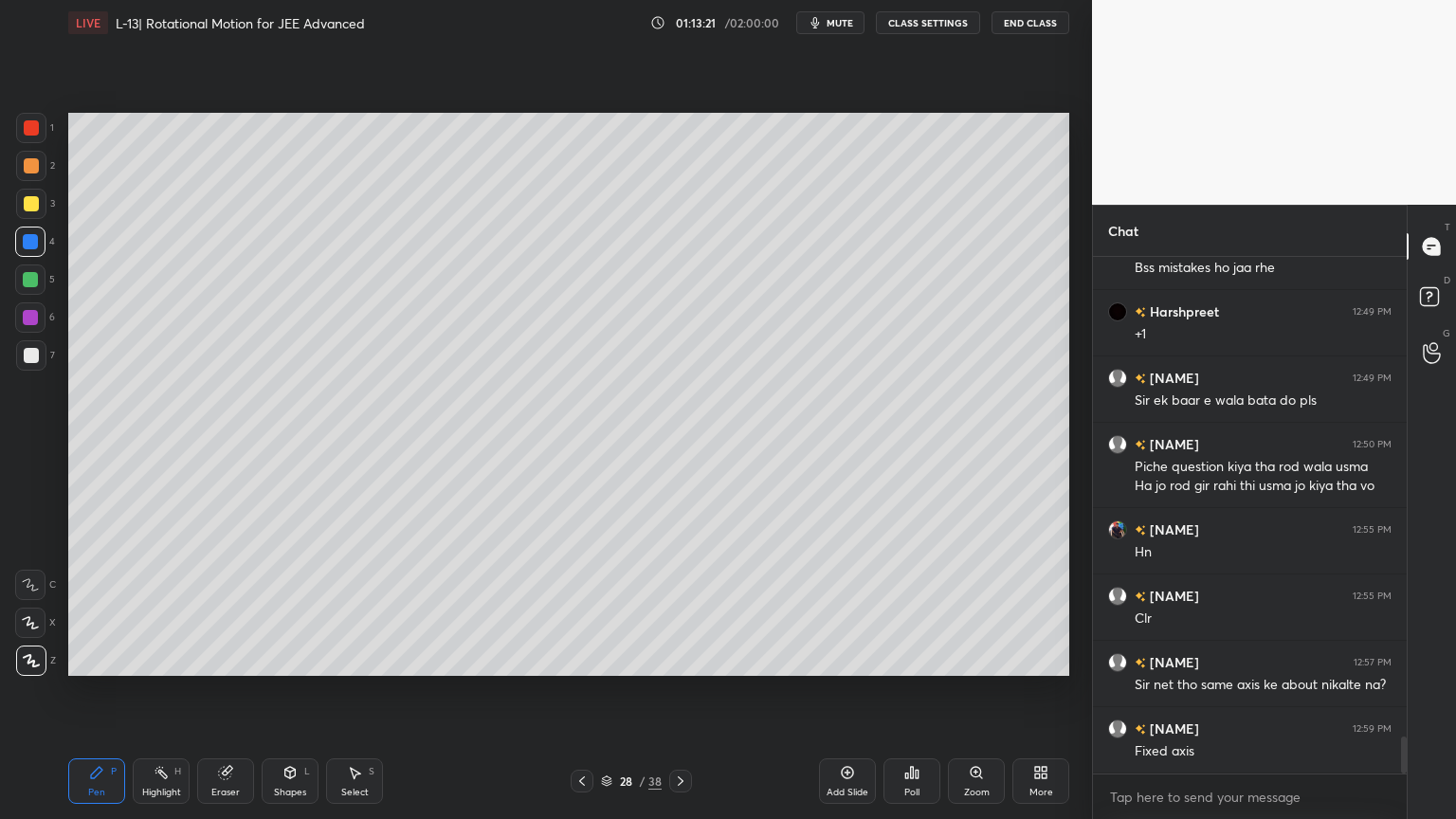 click at bounding box center (30, 280) 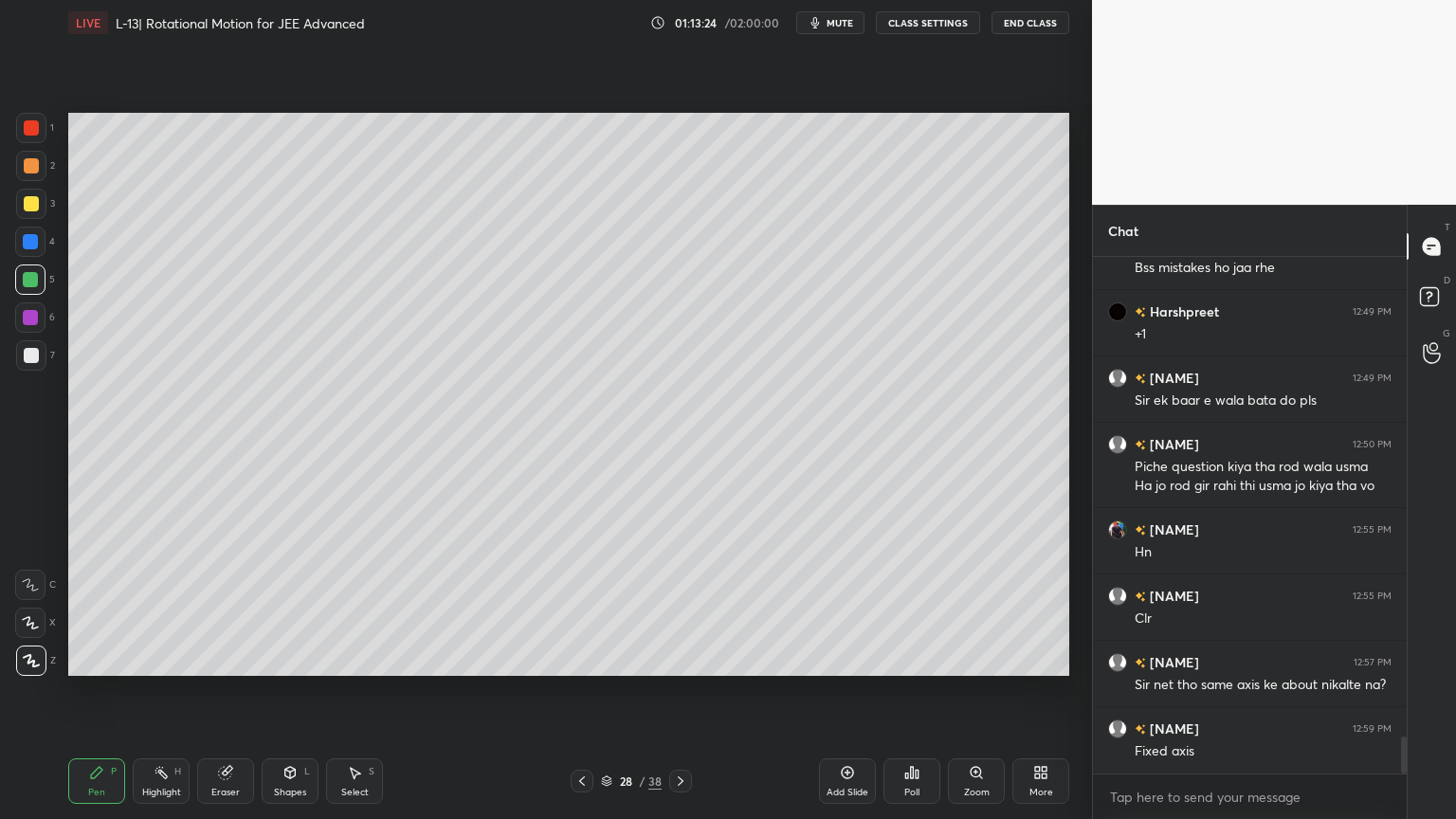 click at bounding box center [681, 781] 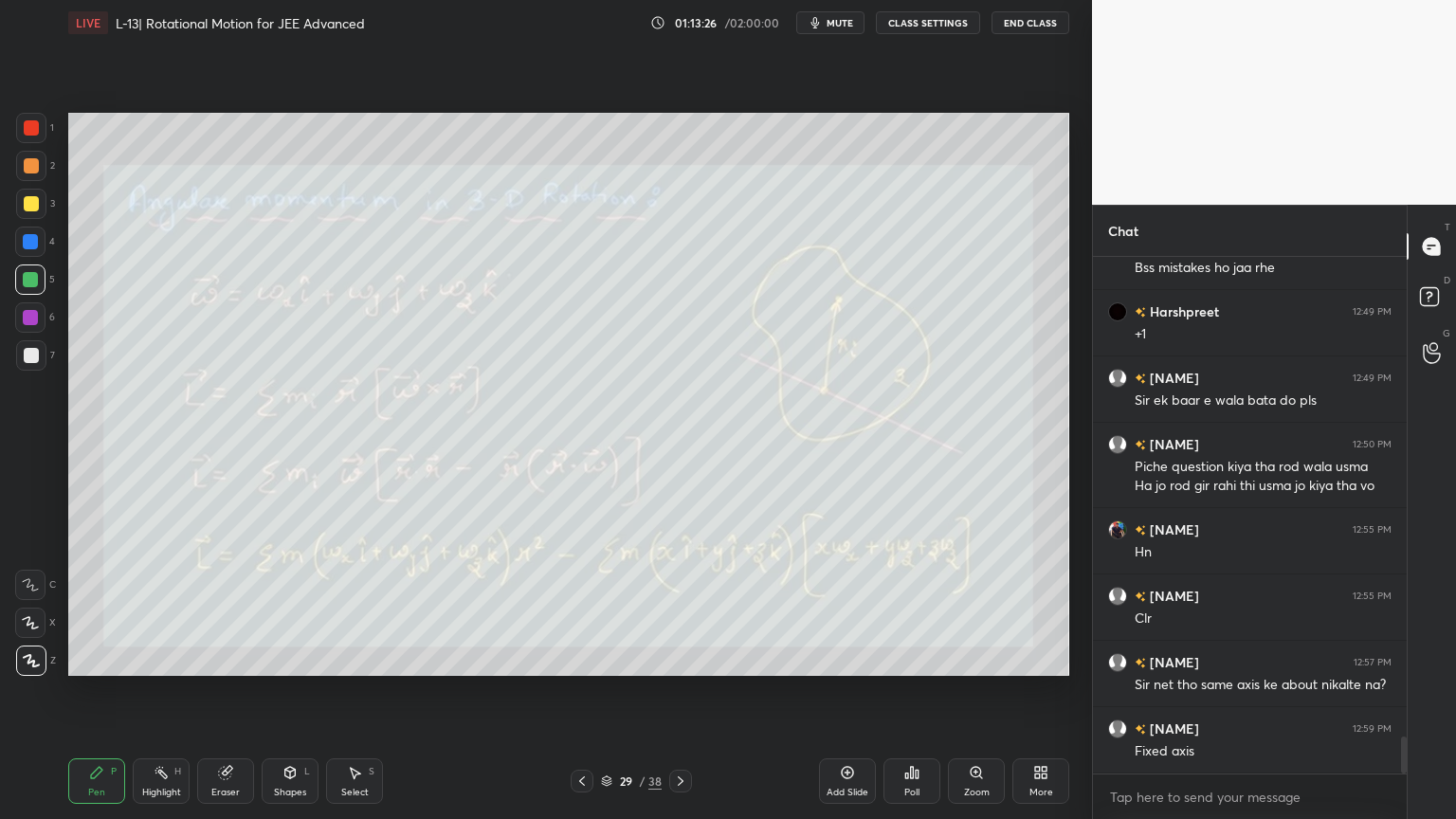click 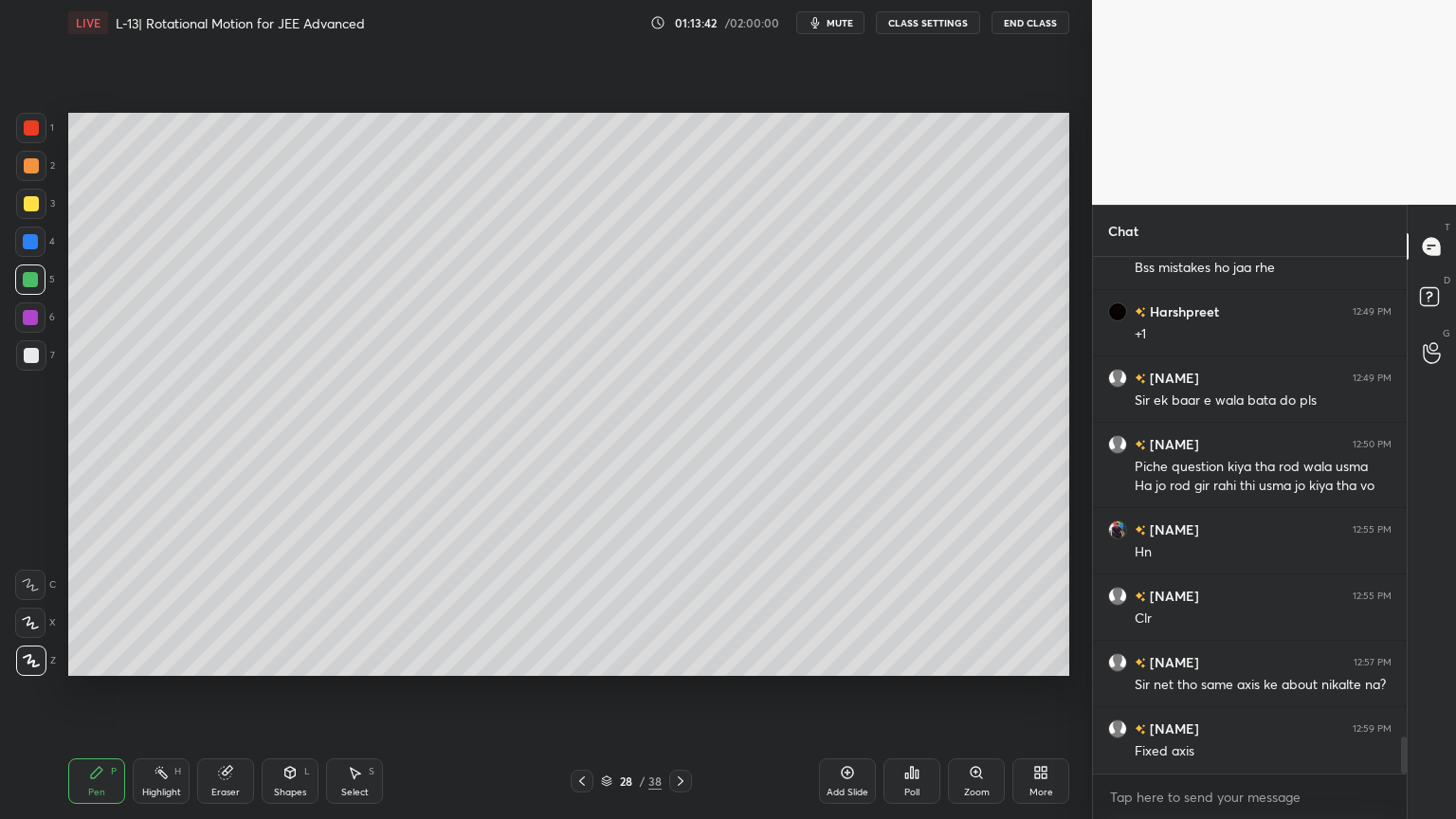 click on "Highlight H" at bounding box center (161, 781) 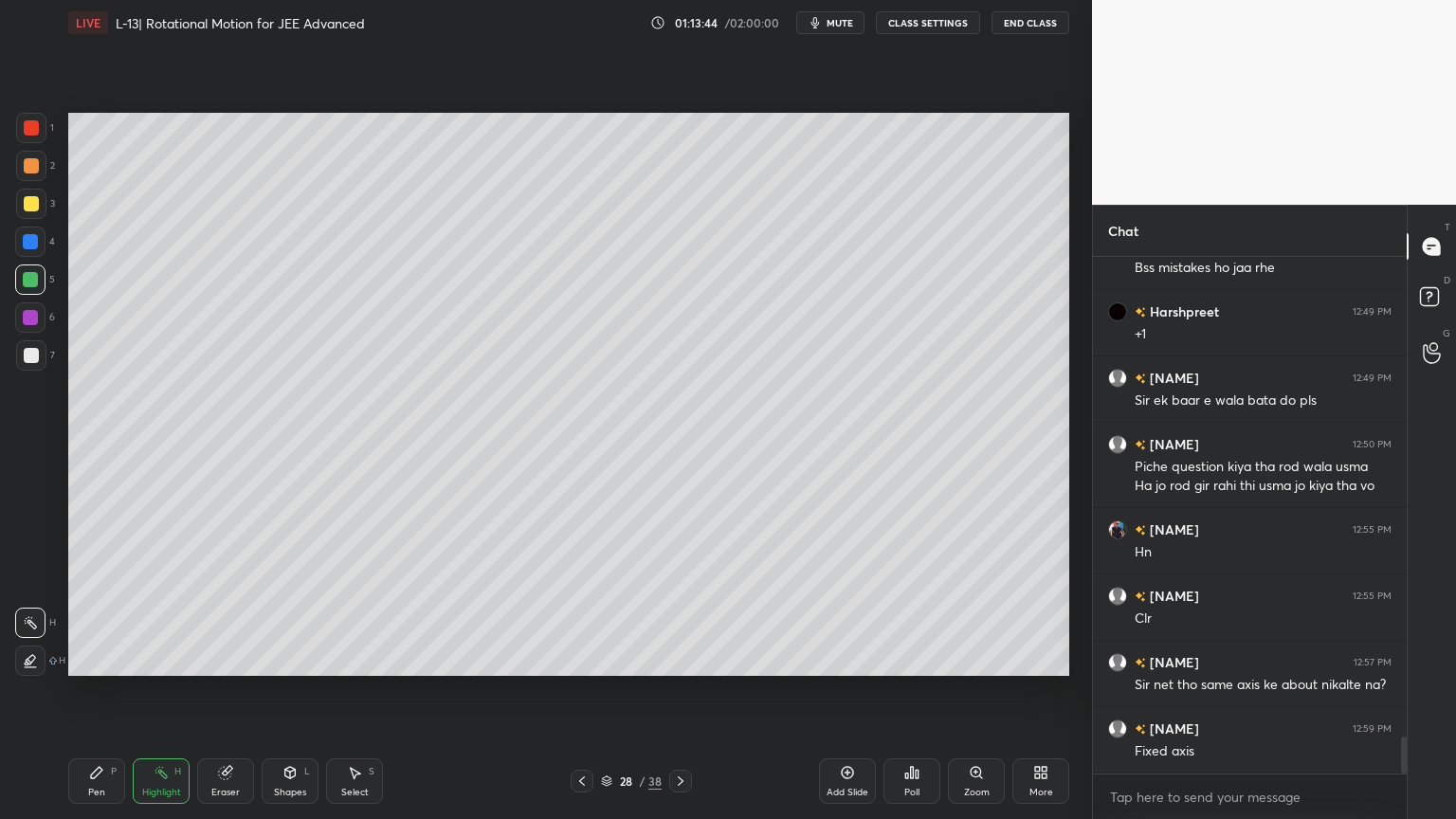 click at bounding box center (30, 318) 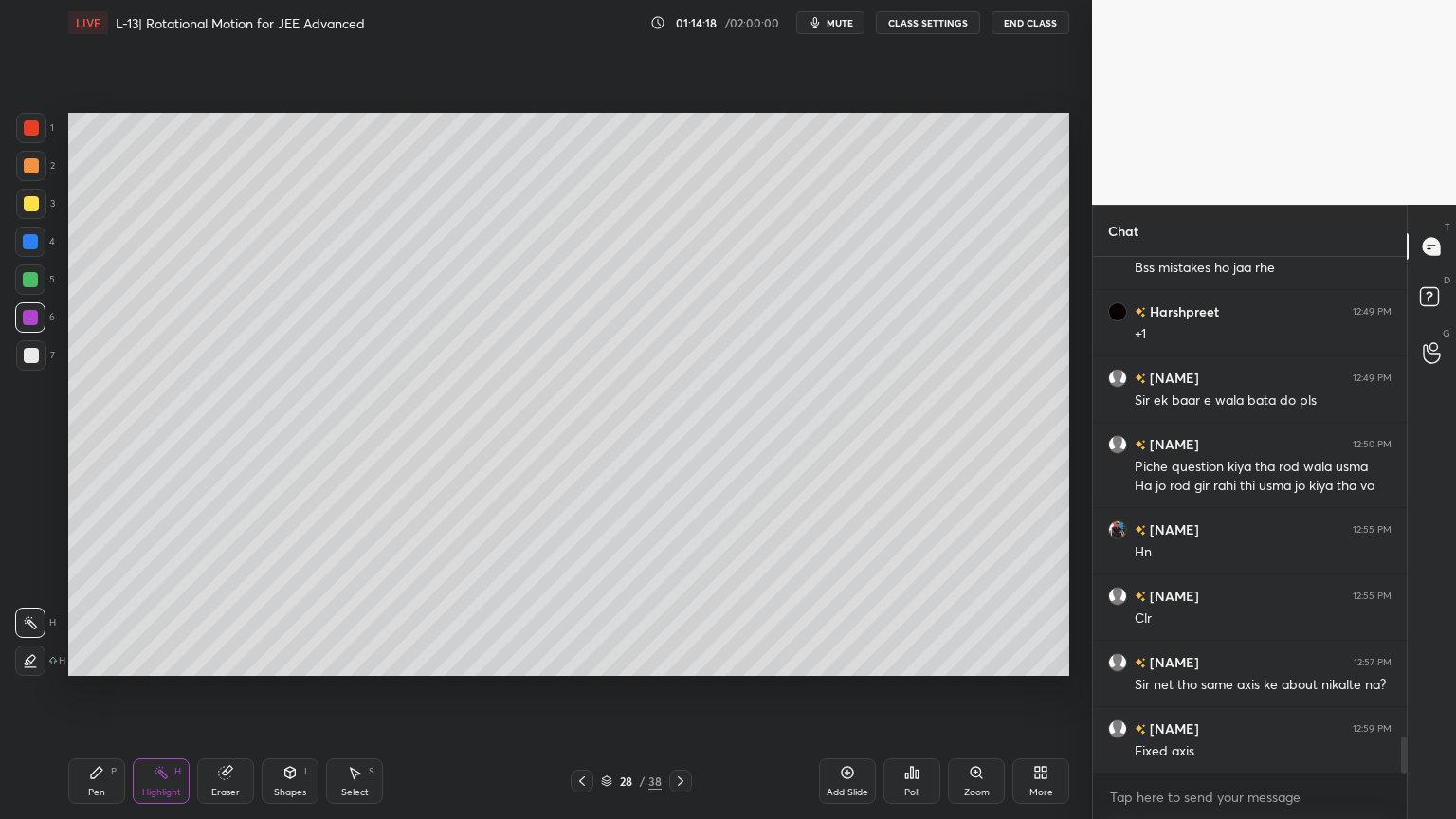click 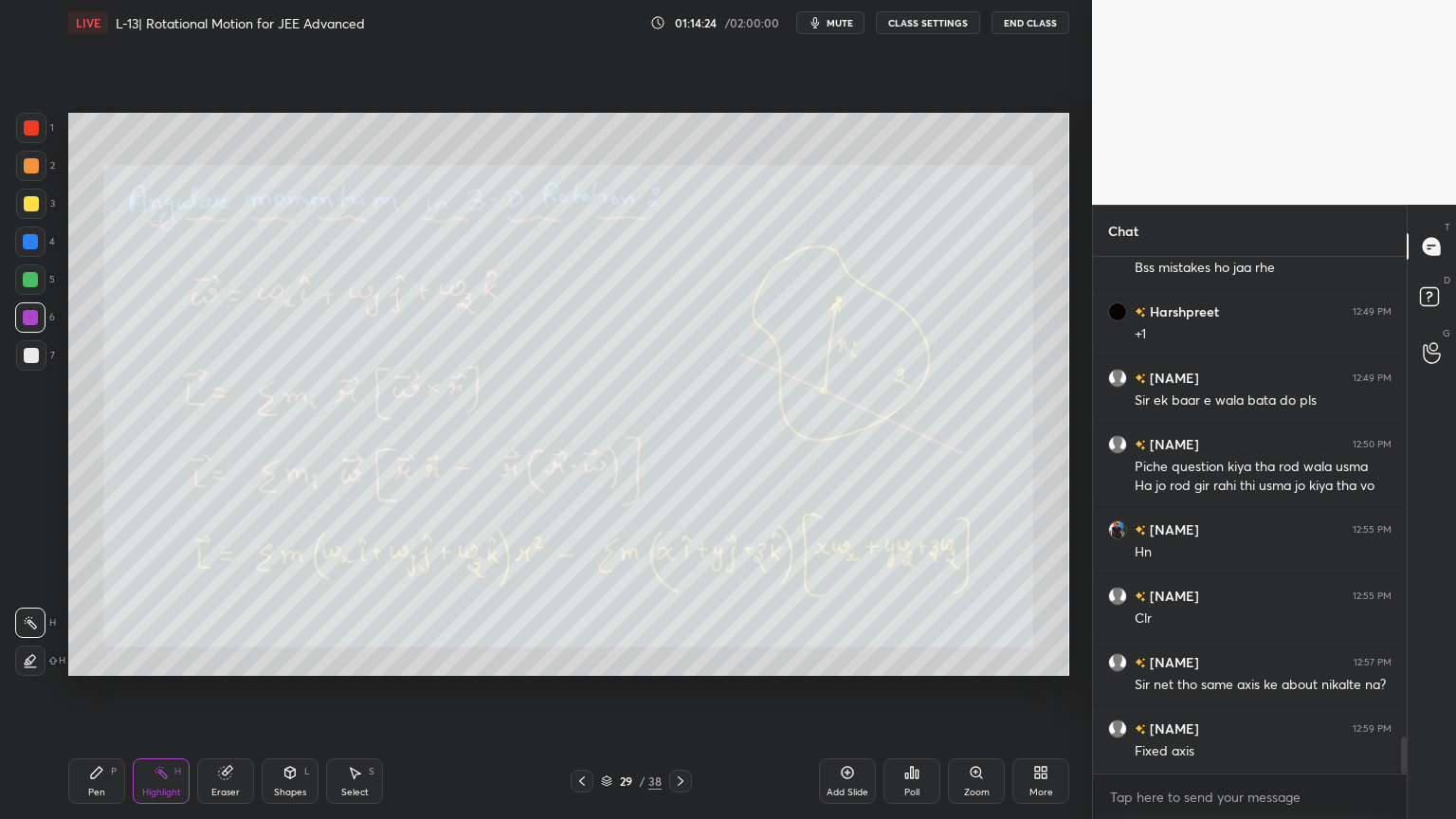 click on "Pen P Highlight H Eraser Shapes L Select S 29 / 38 Add Slide Poll Zoom More" at bounding box center (569, 781) 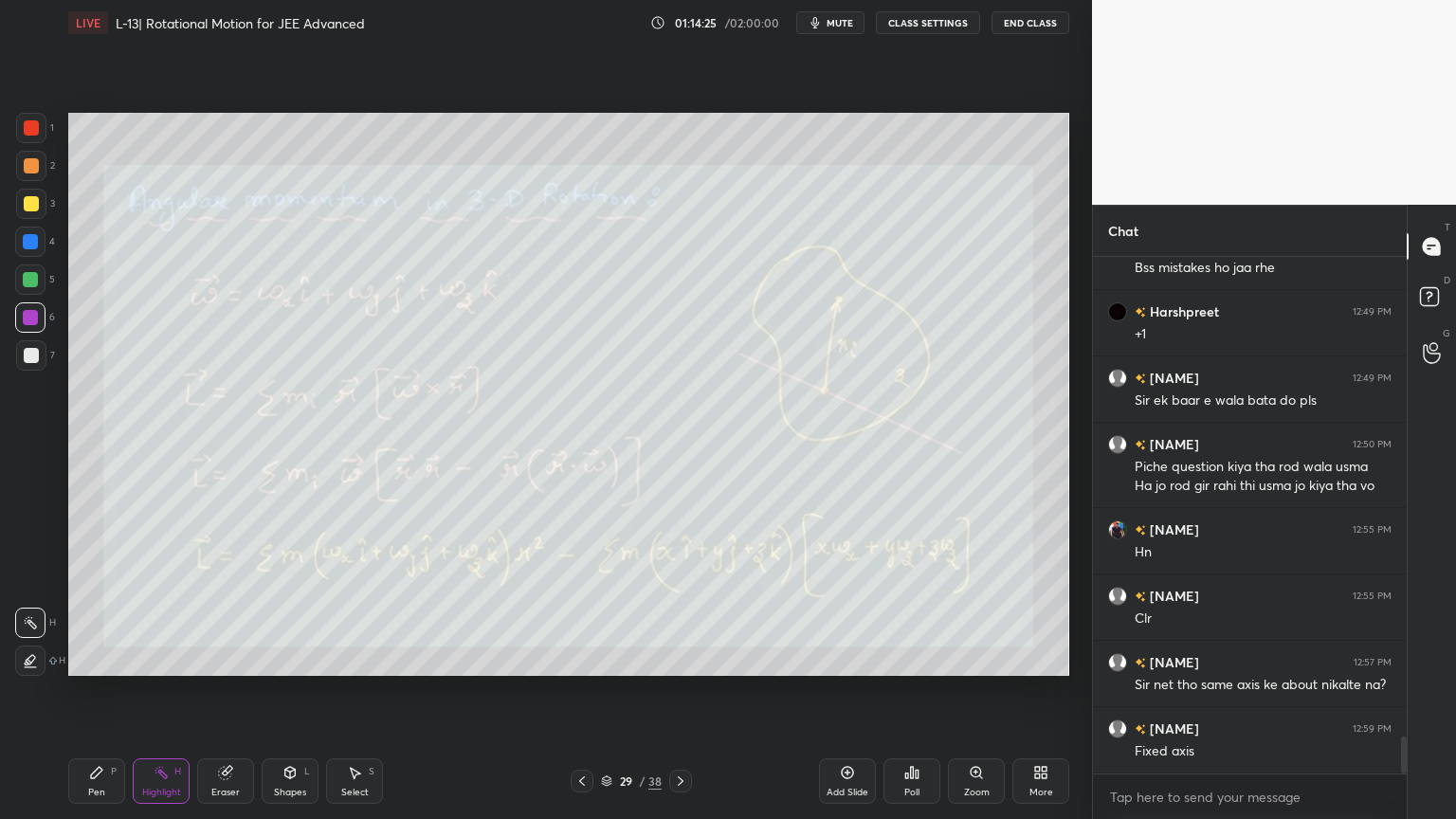 click at bounding box center [582, 781] 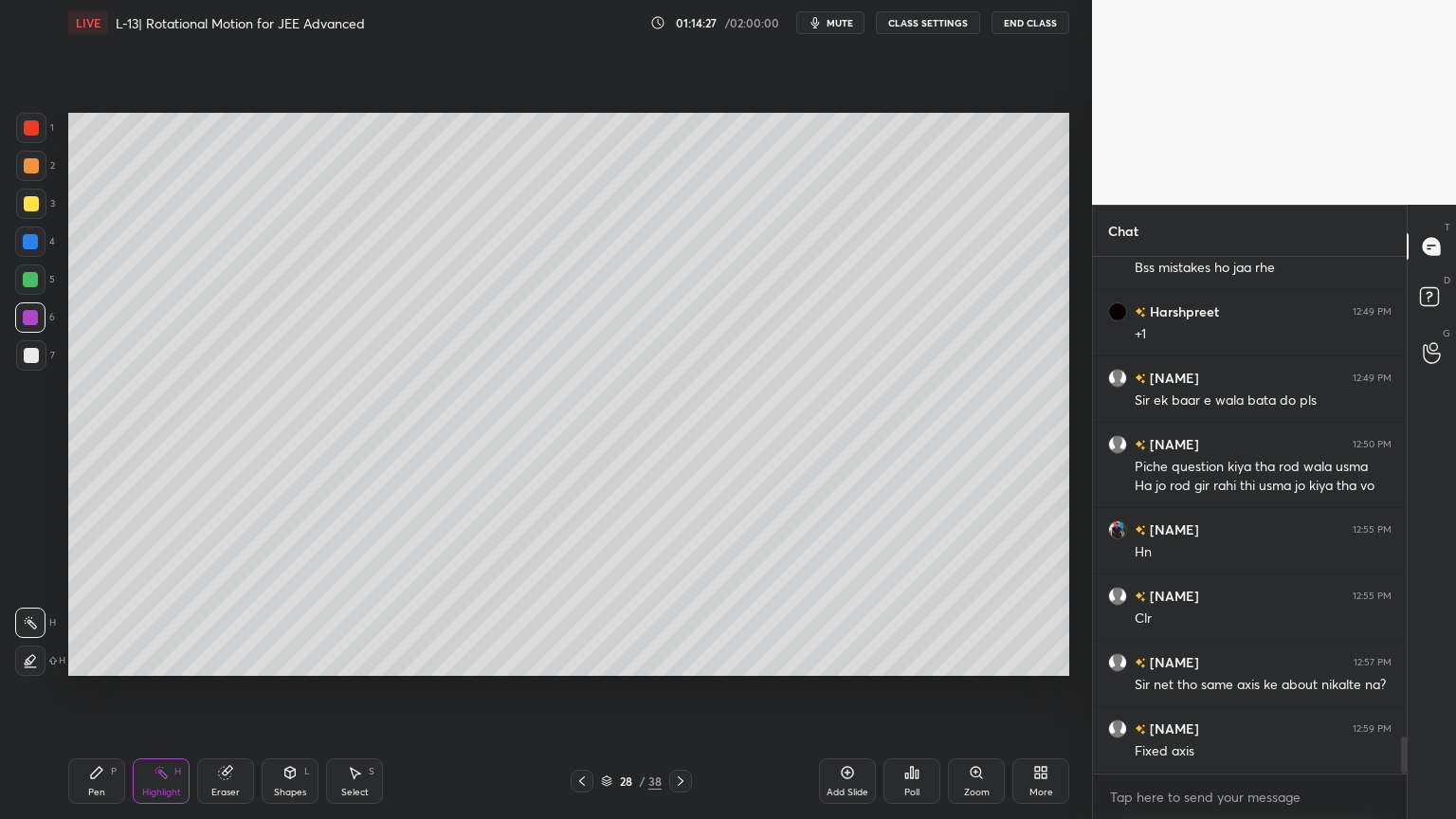 click 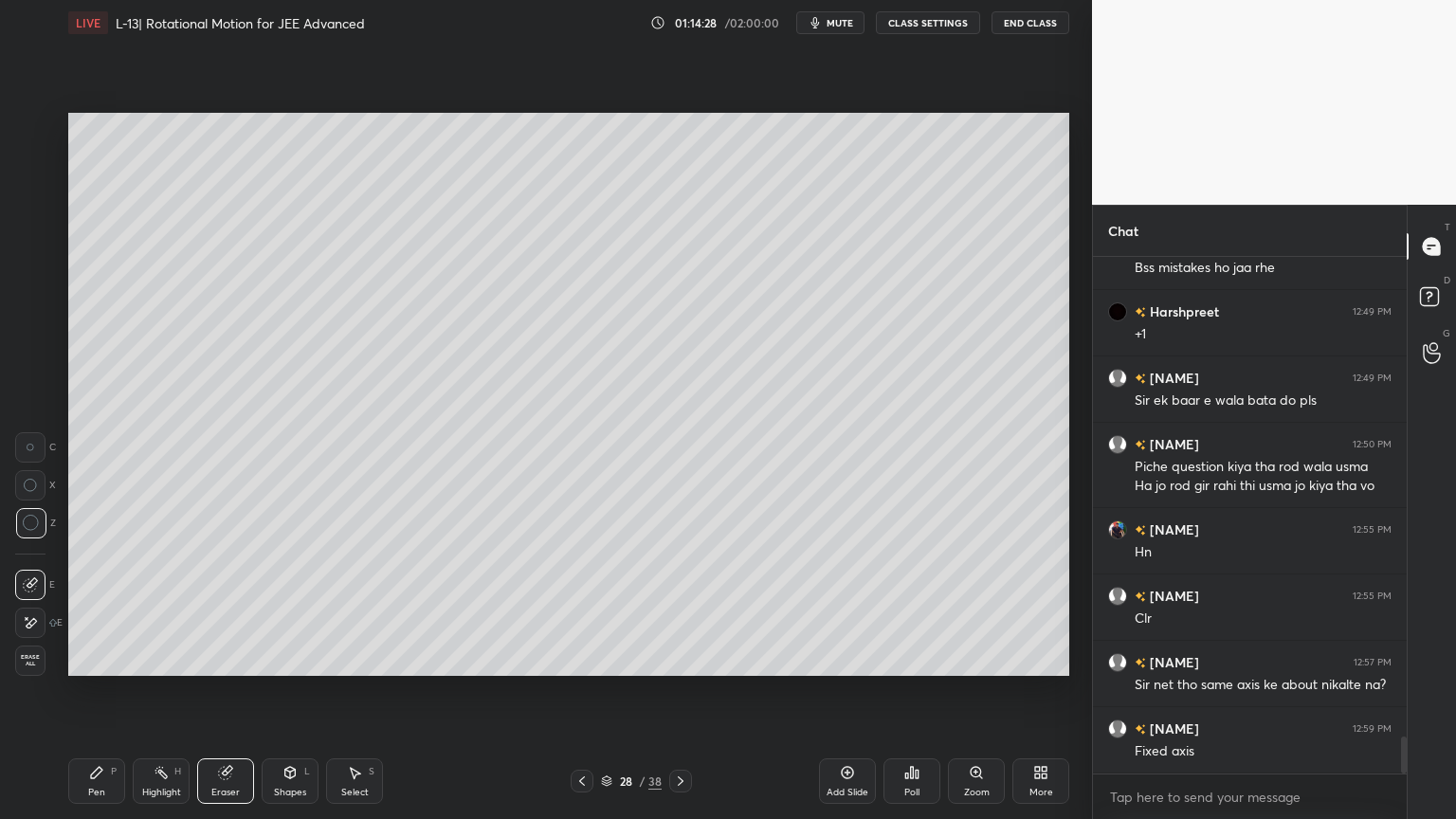 click on "Highlight H" at bounding box center (161, 781) 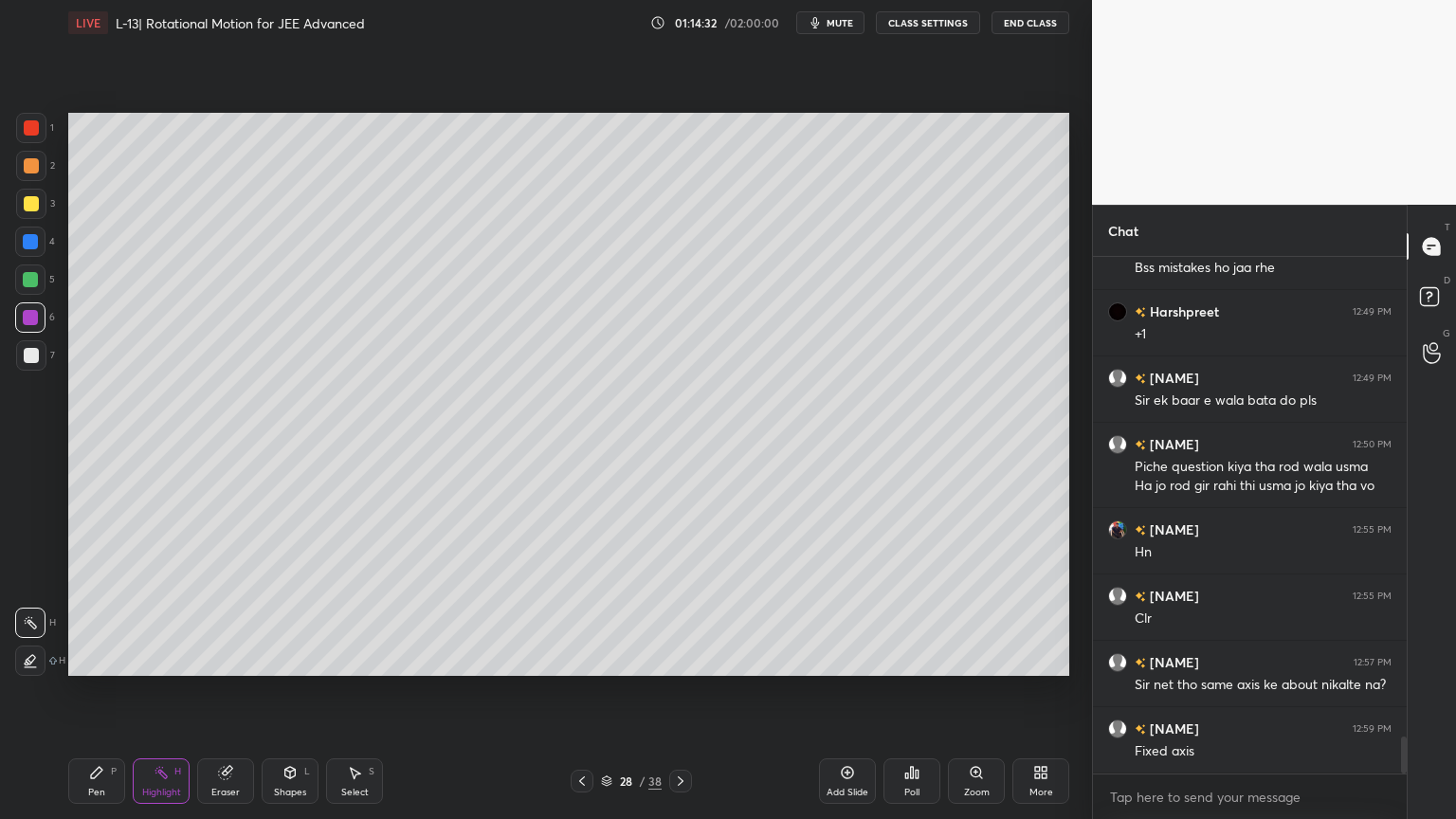 click on "Pen P" at bounding box center (97, 781) 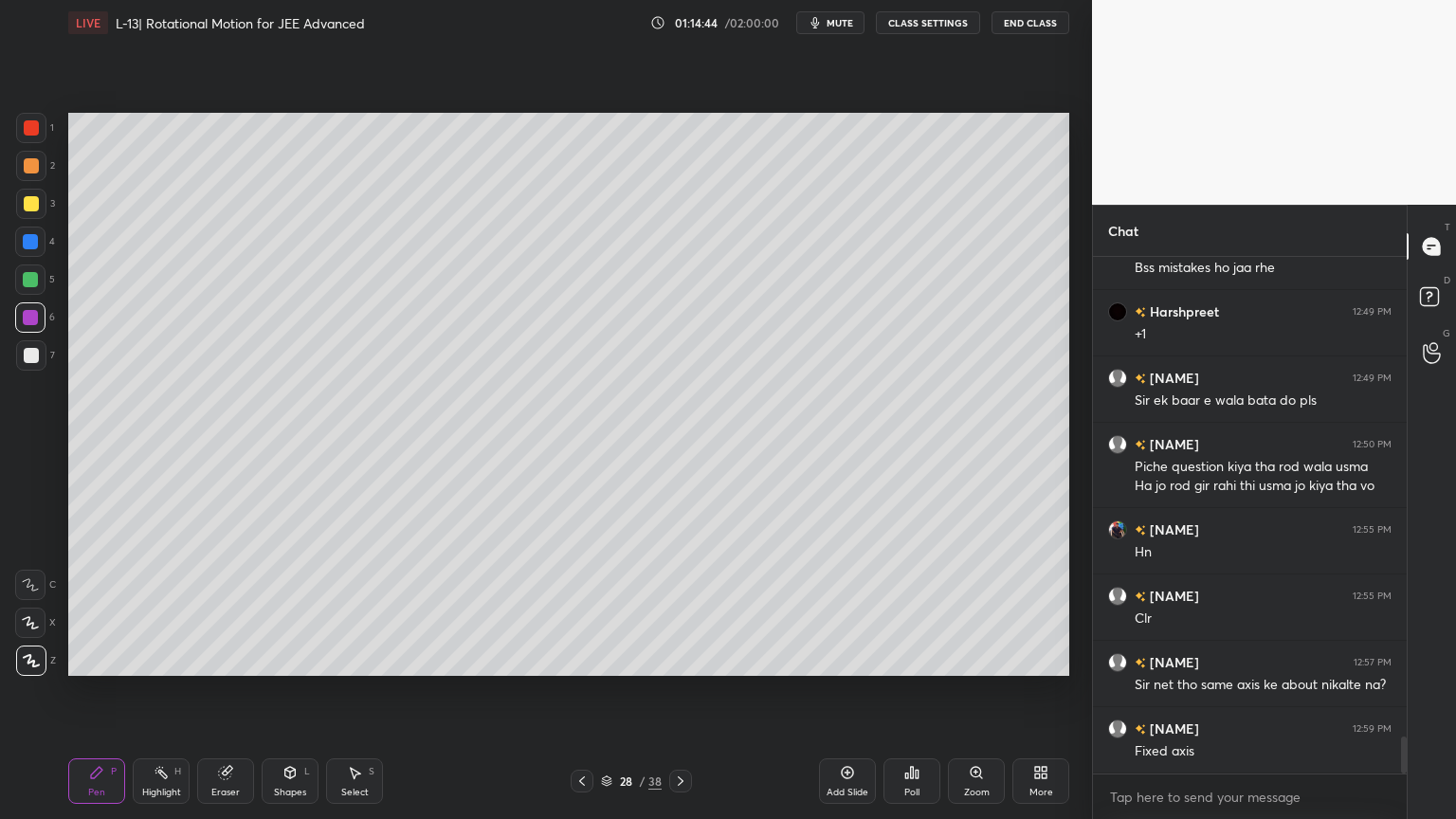 click on "Highlight H" at bounding box center (161, 781) 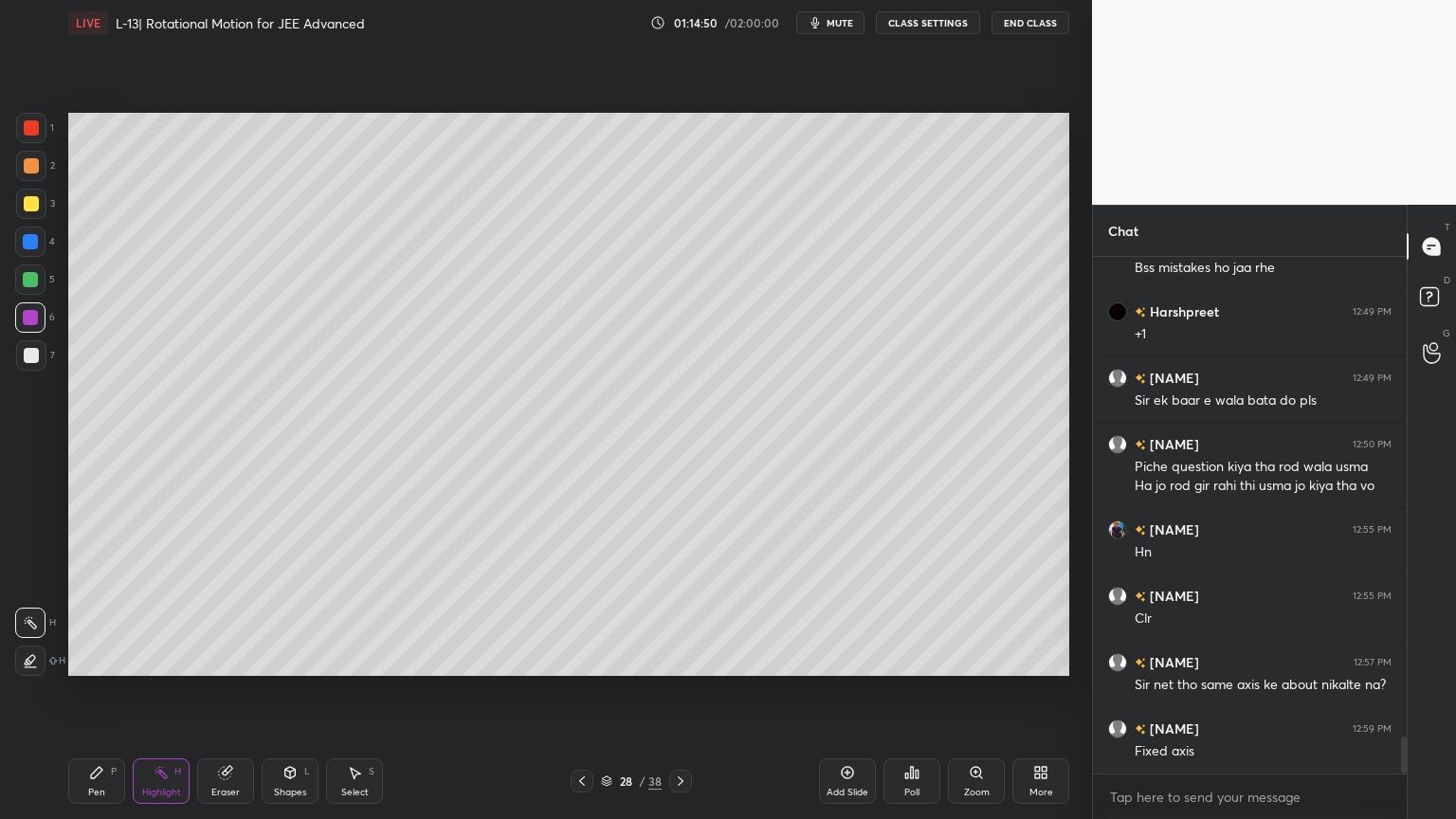 click 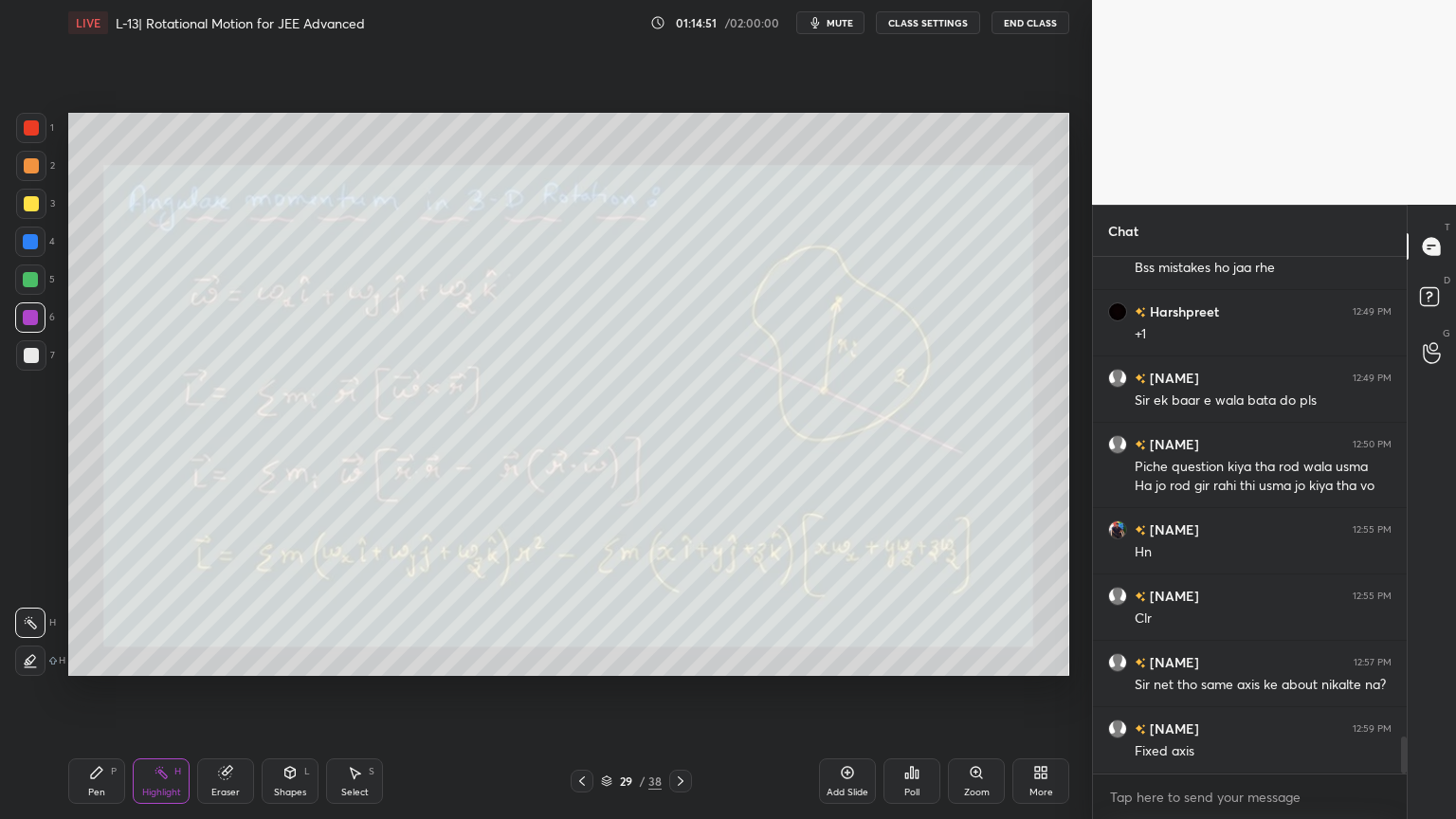 click on "Shapes L" at bounding box center (290, 781) 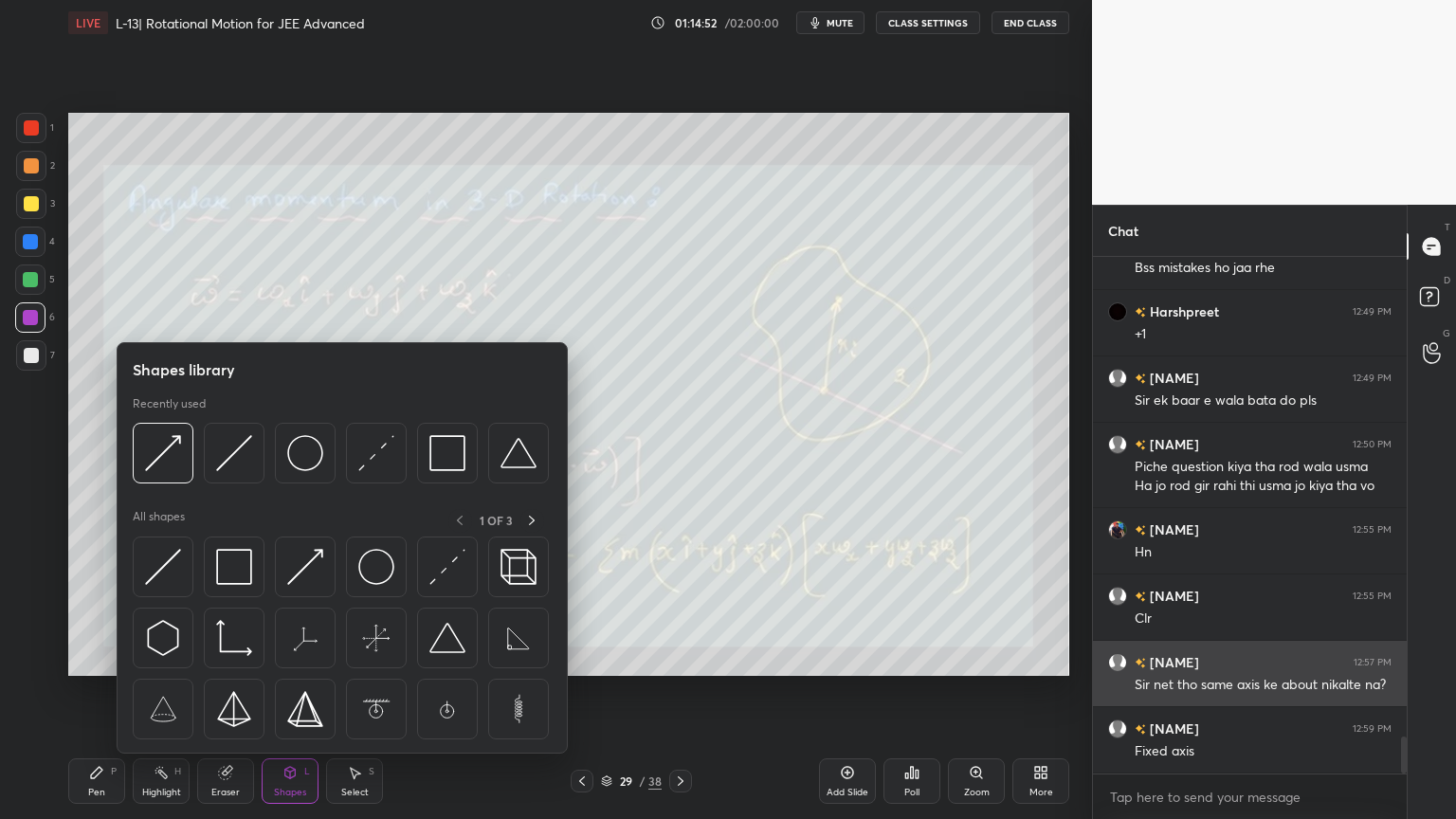 click at bounding box center [234, 567] 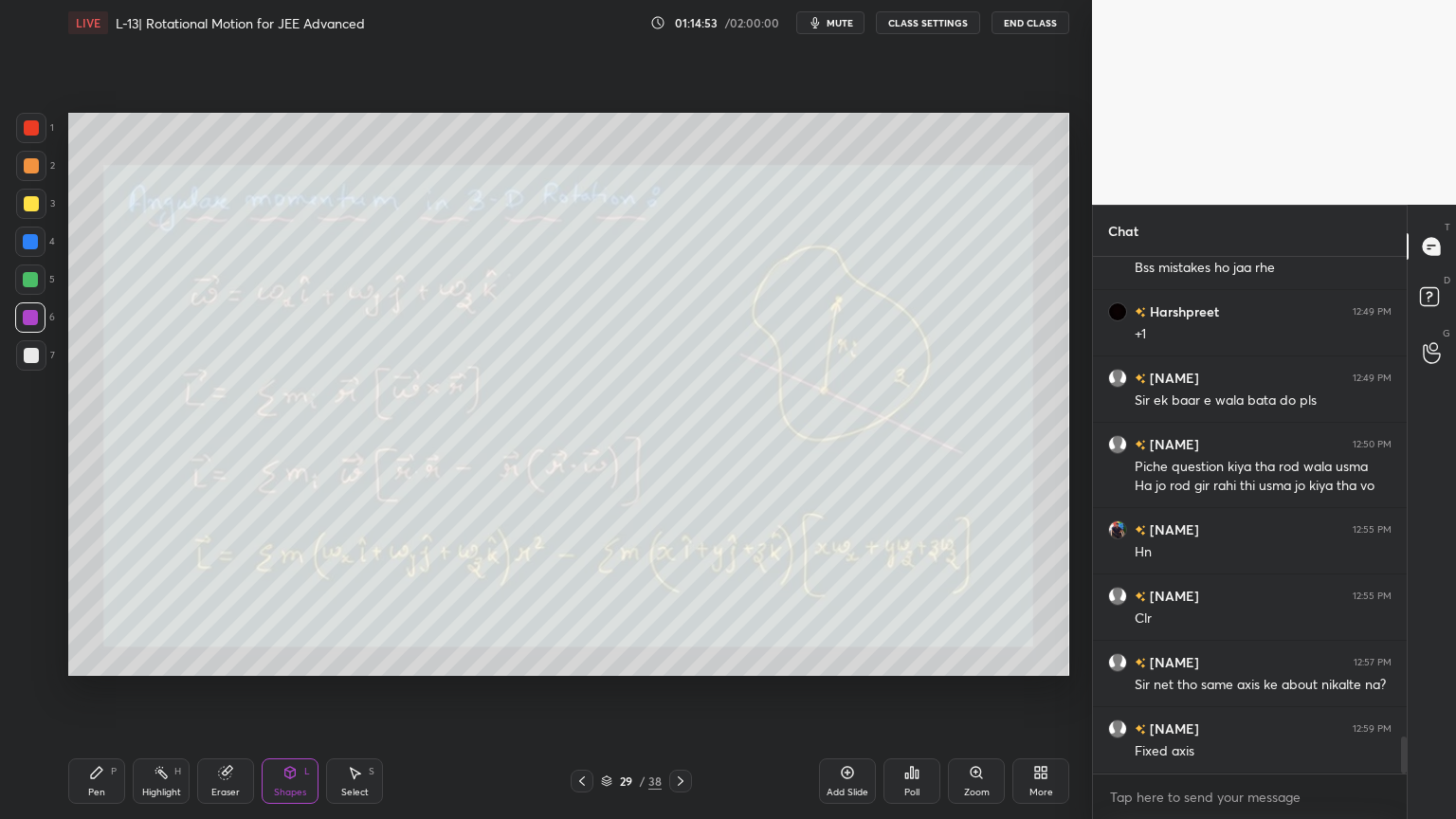 click at bounding box center (30, 280) 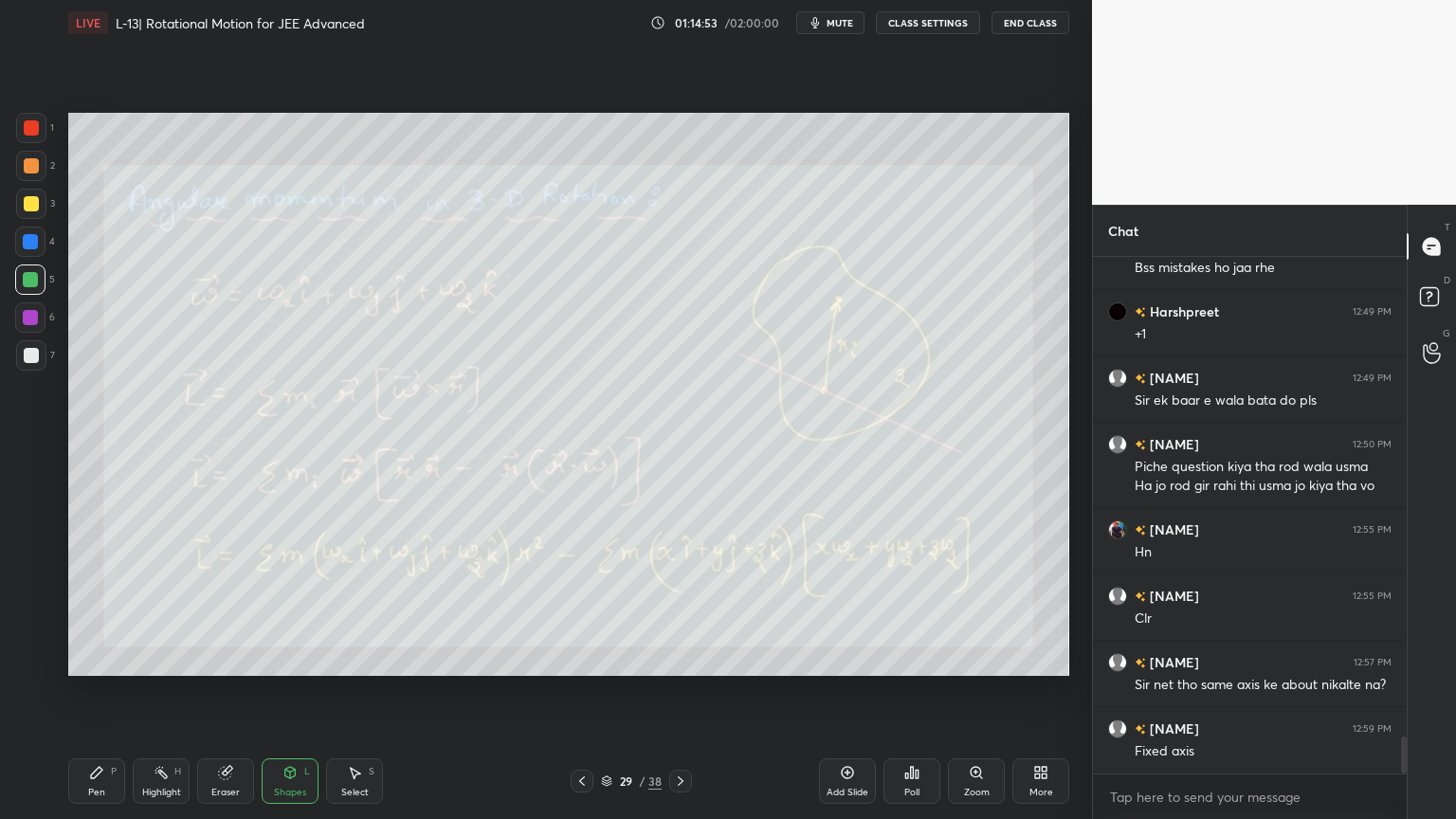 click on "1 2 3 4 5 6 7 C X Z C X Z E E Erase all   H H" at bounding box center (30, 394) 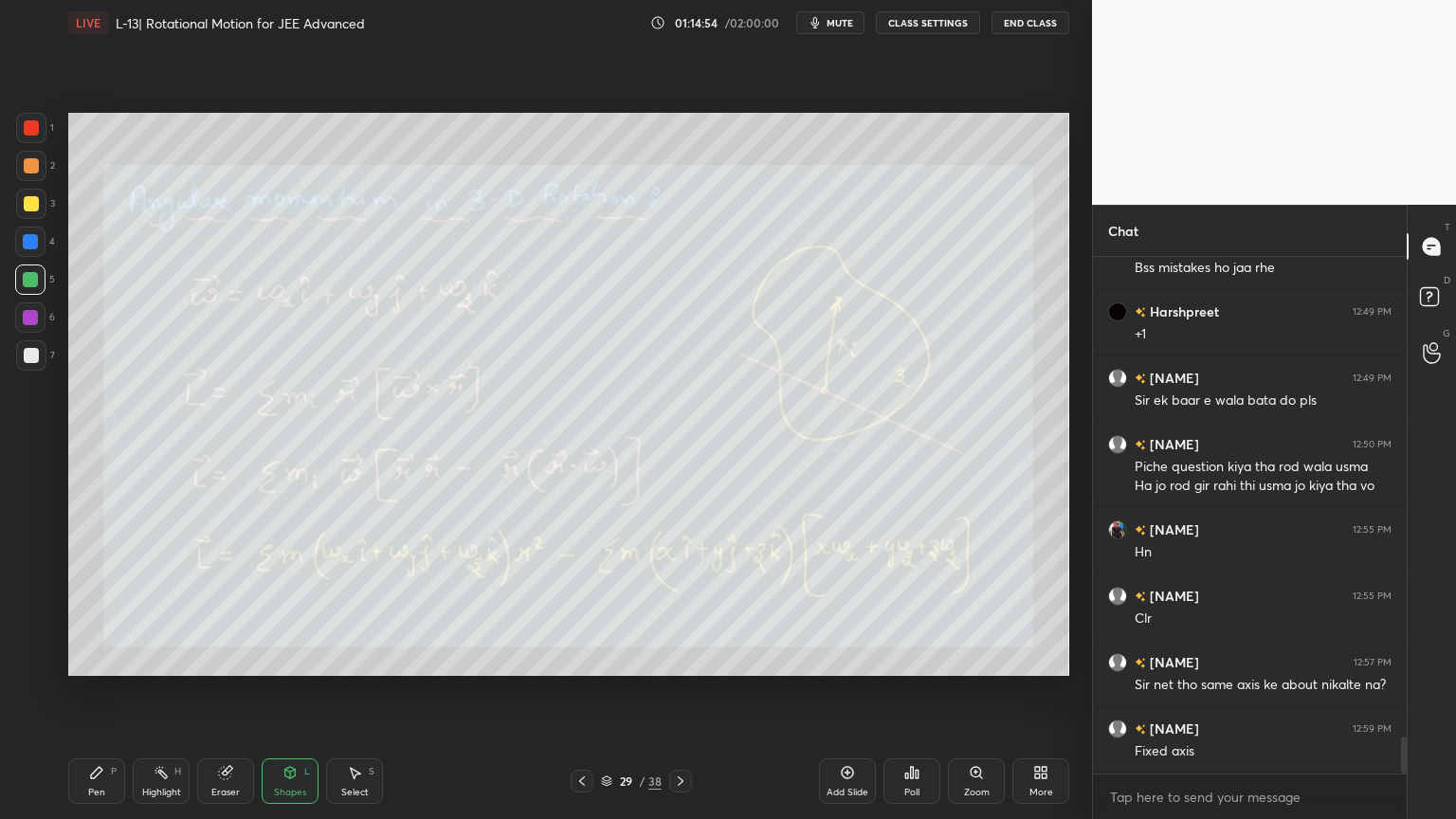 click at bounding box center [31, 204] 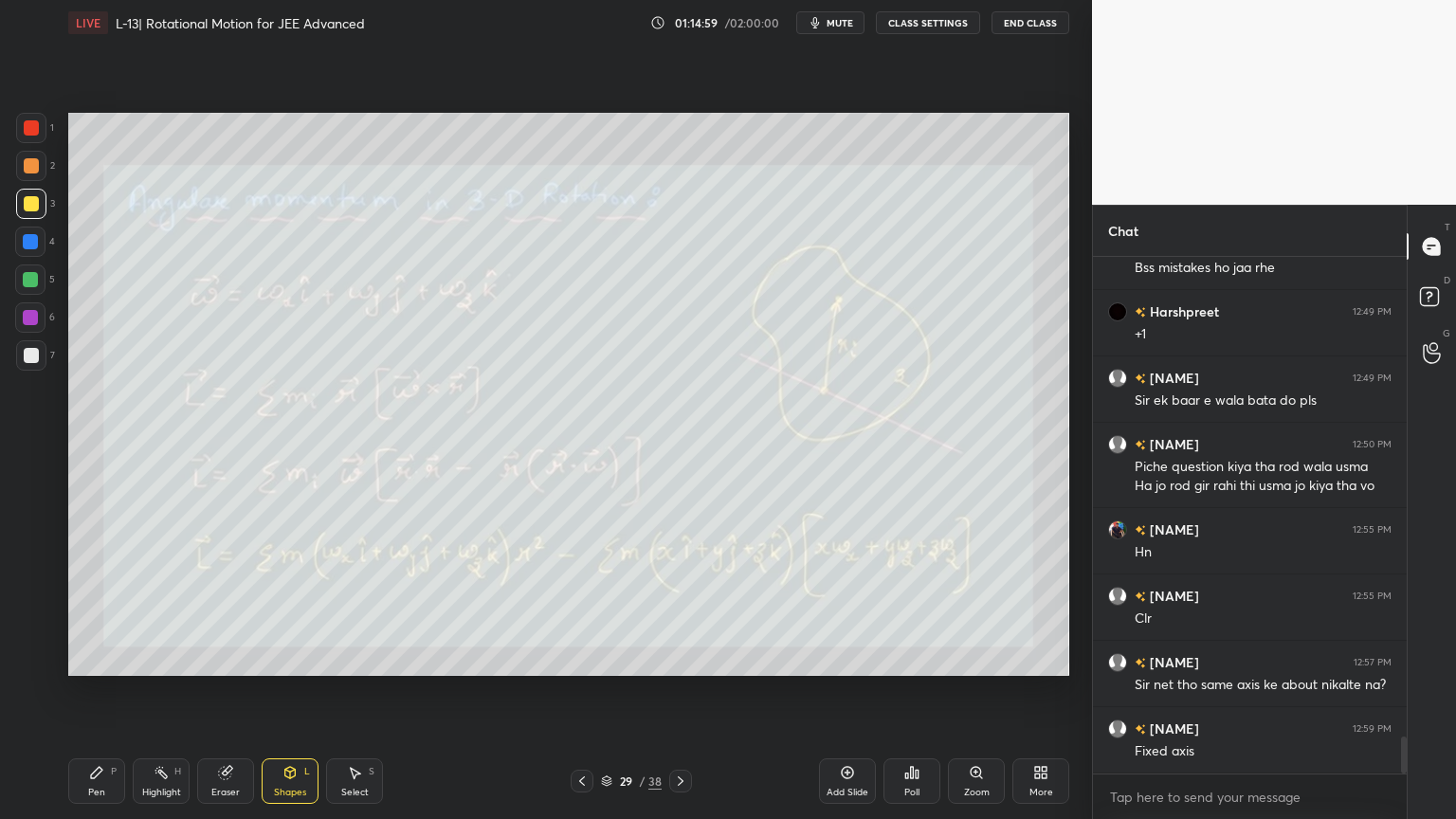 click on "Highlight H" at bounding box center [161, 781] 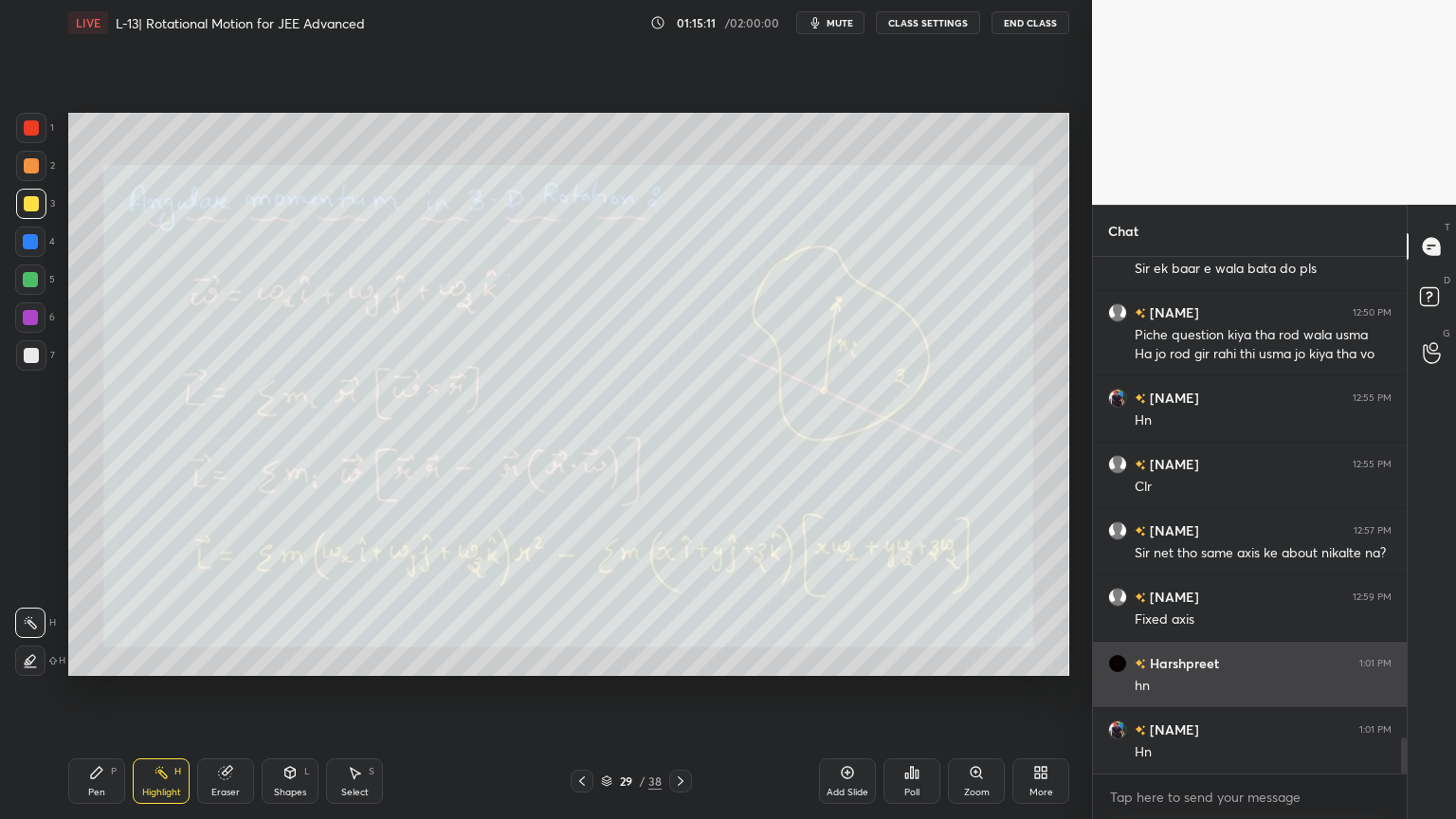 scroll, scrollTop: 6828, scrollLeft: 0, axis: vertical 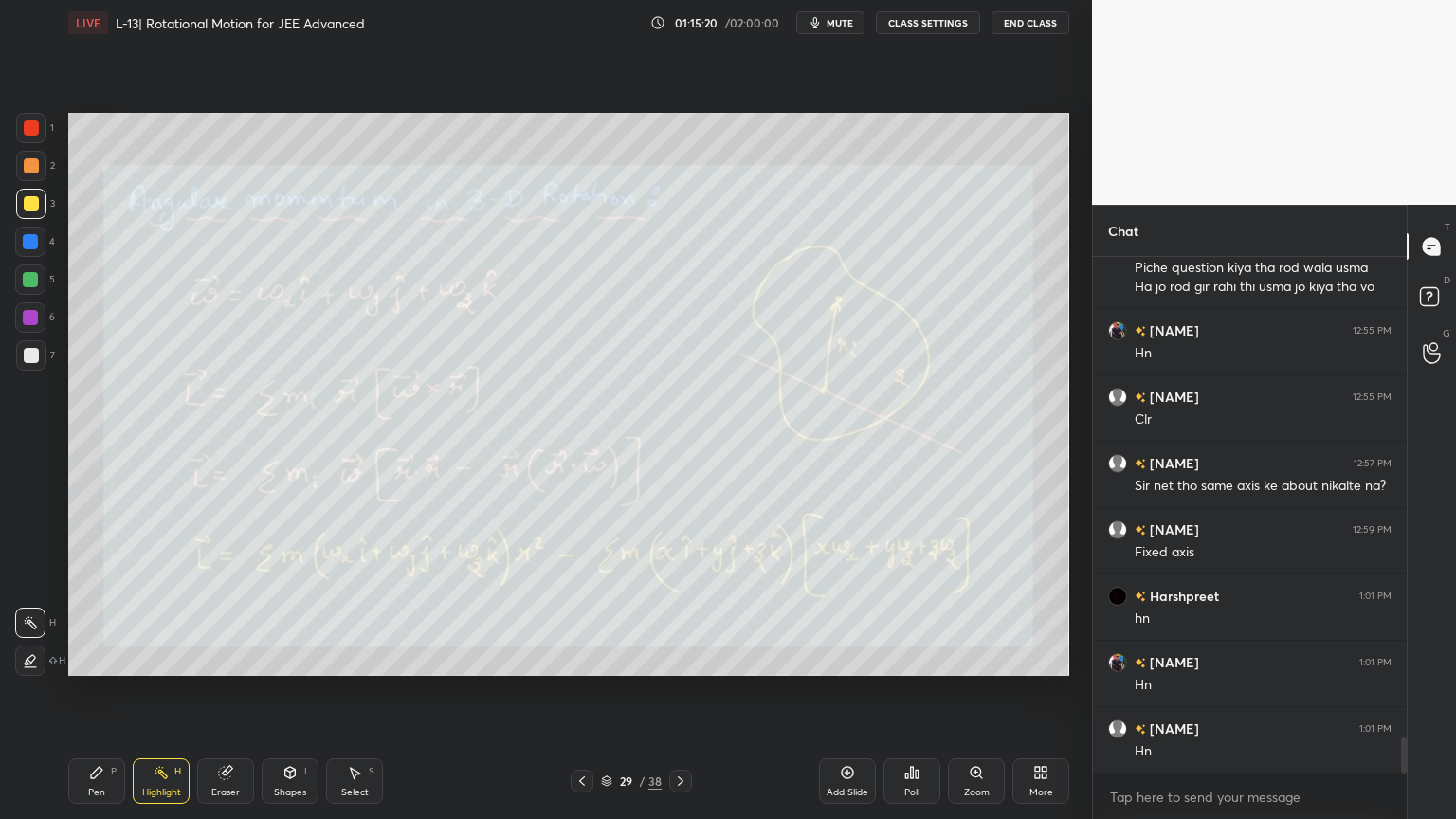 click 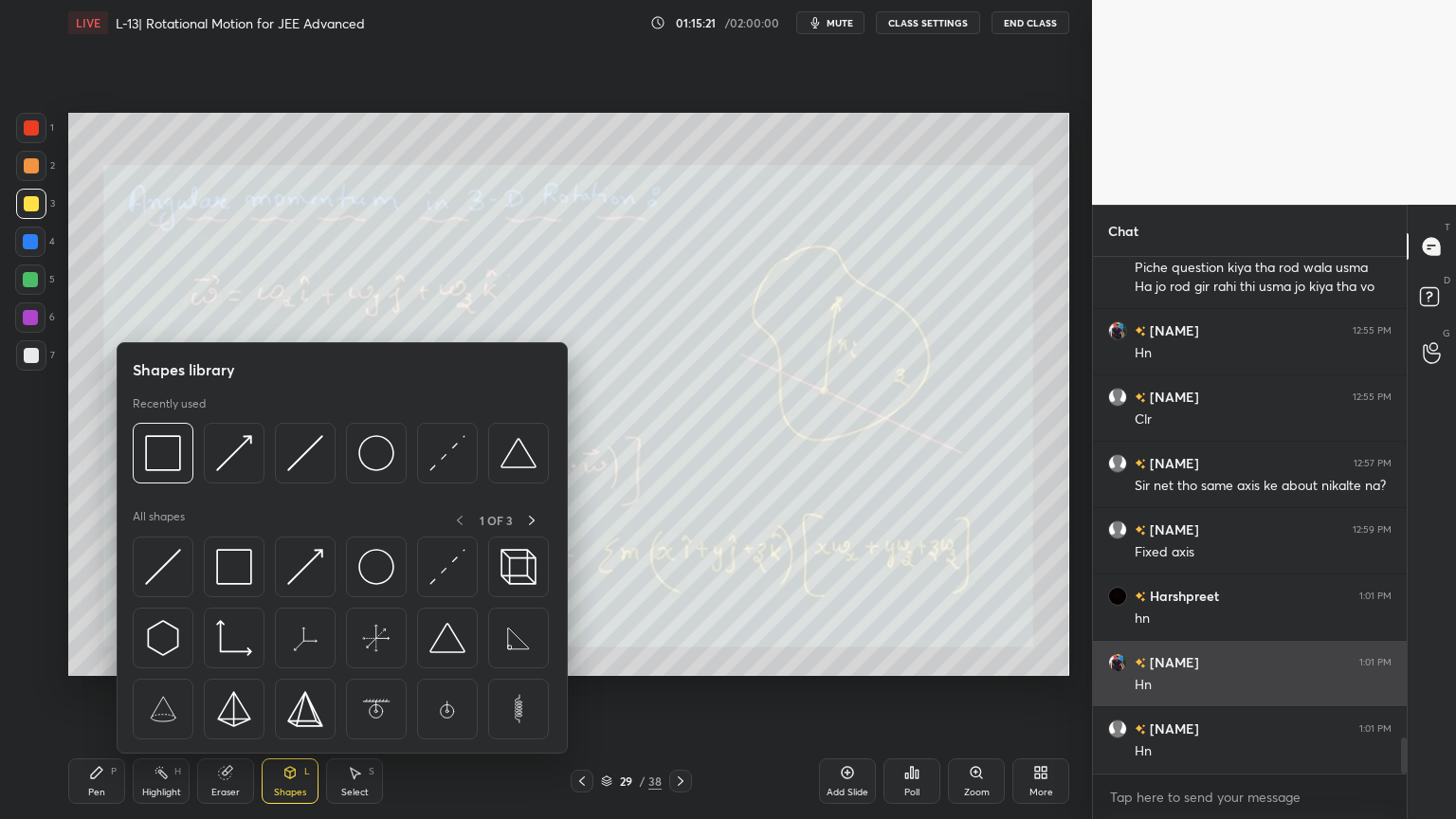 click at bounding box center (447, 567) 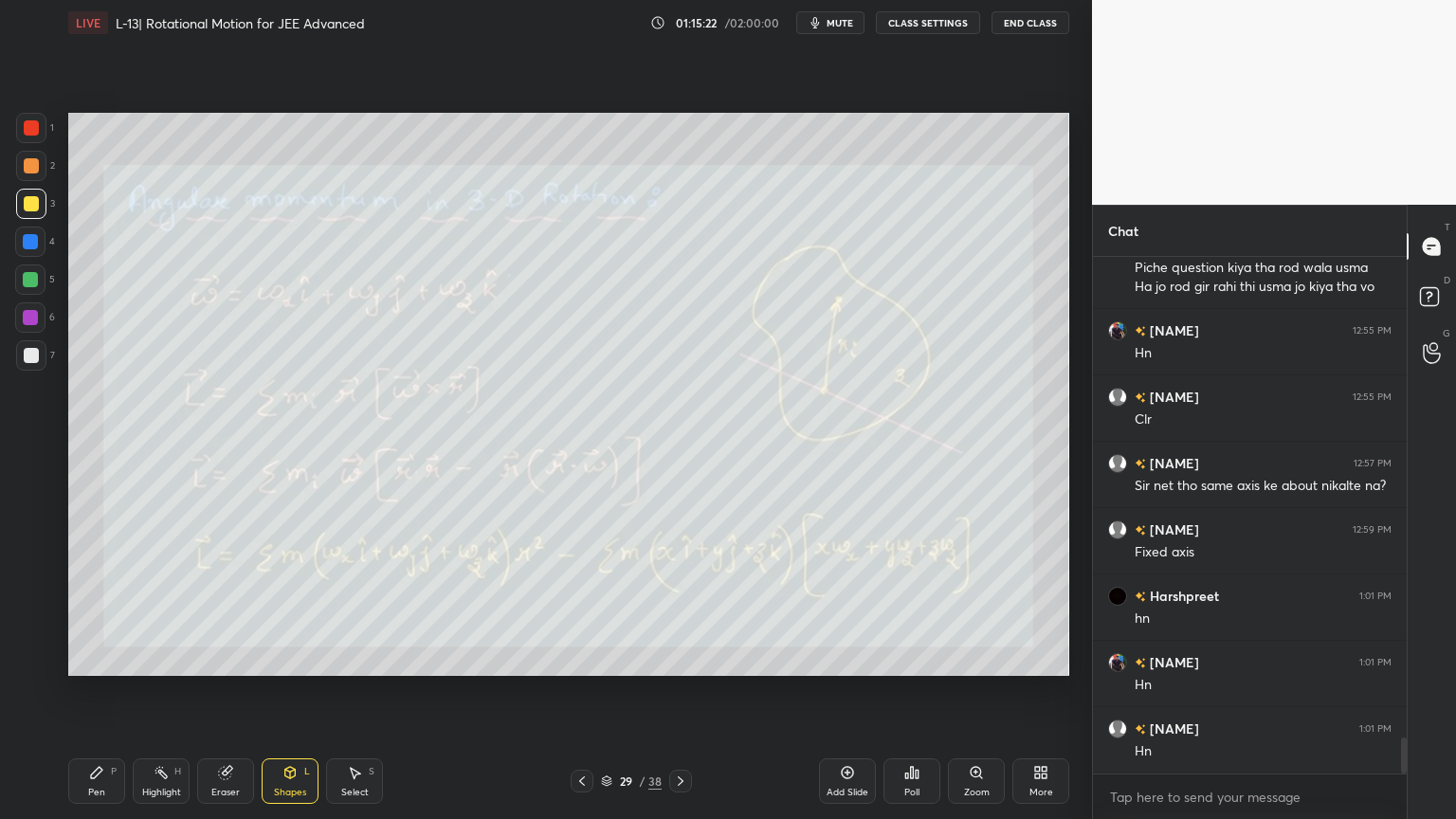click at bounding box center [30, 318] 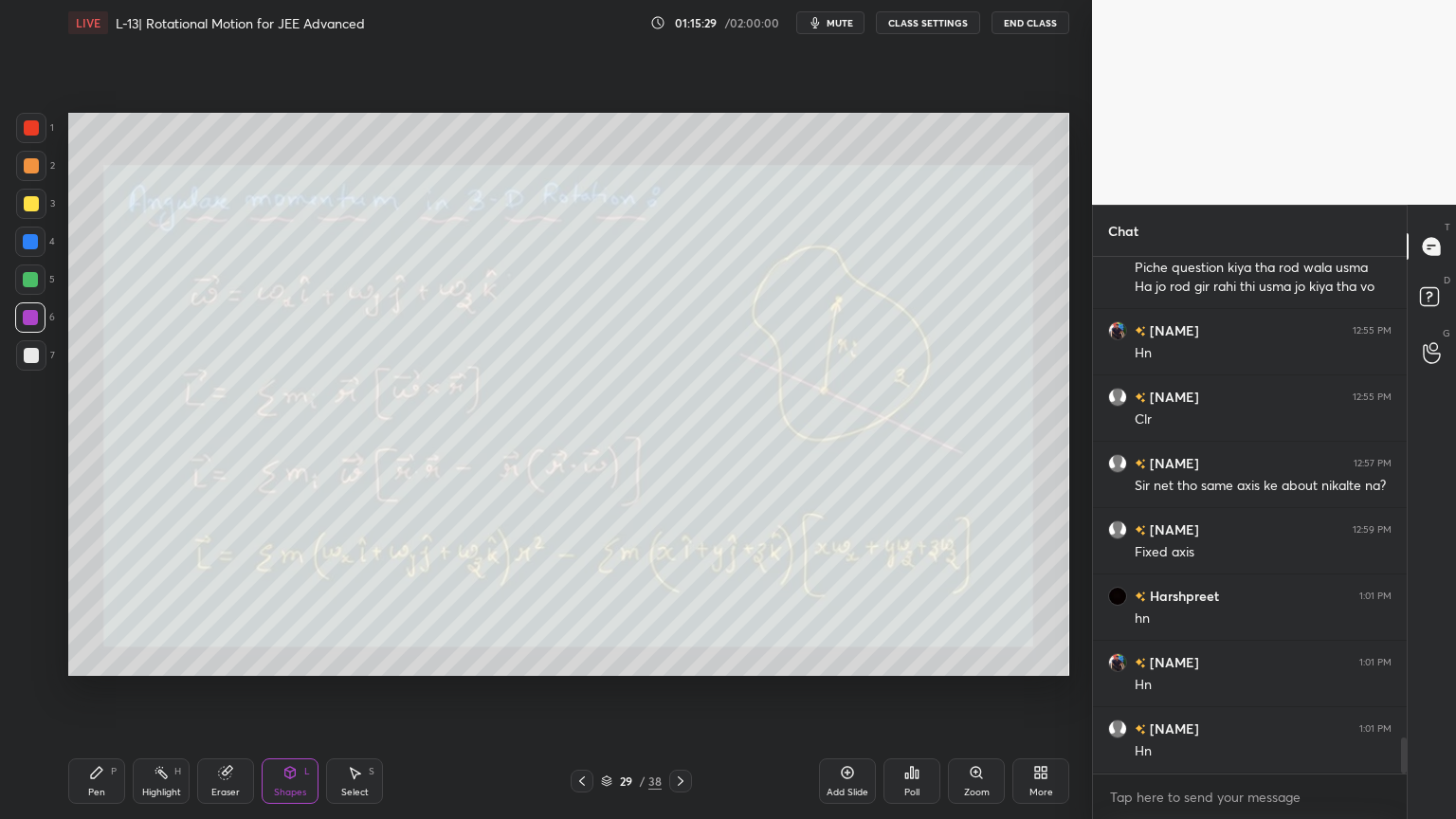 click on "Highlight H" at bounding box center [161, 781] 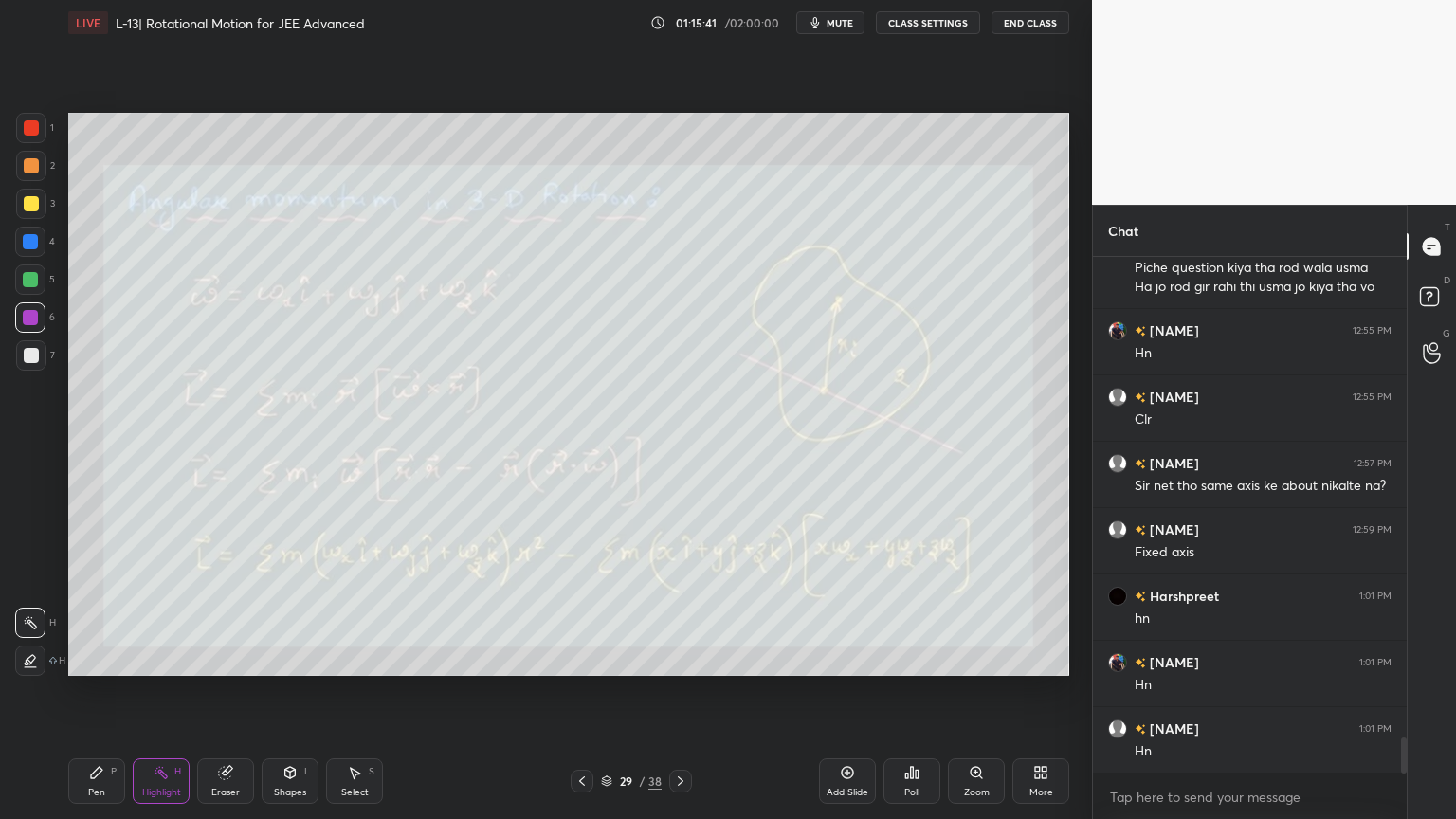 click 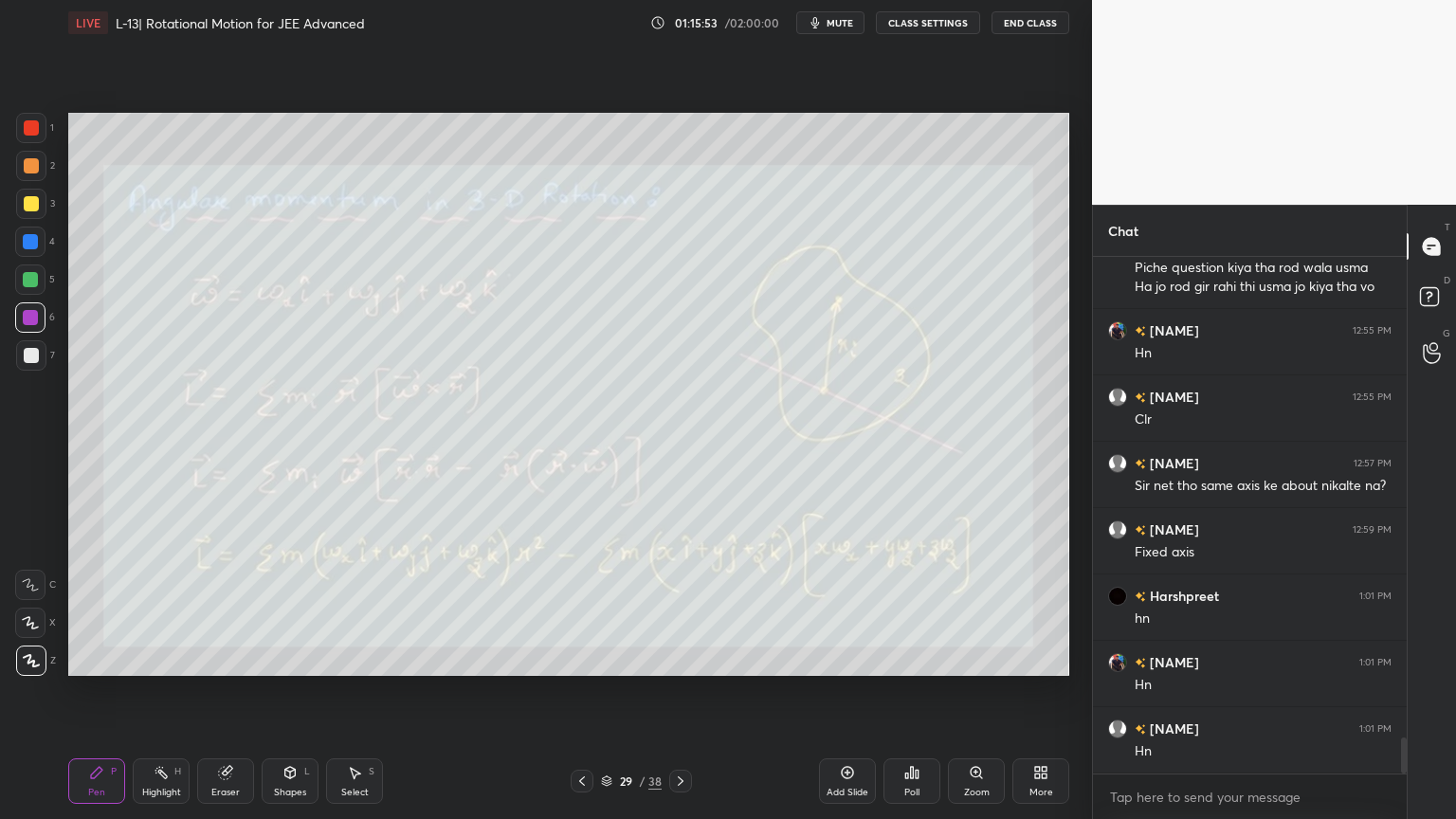 click 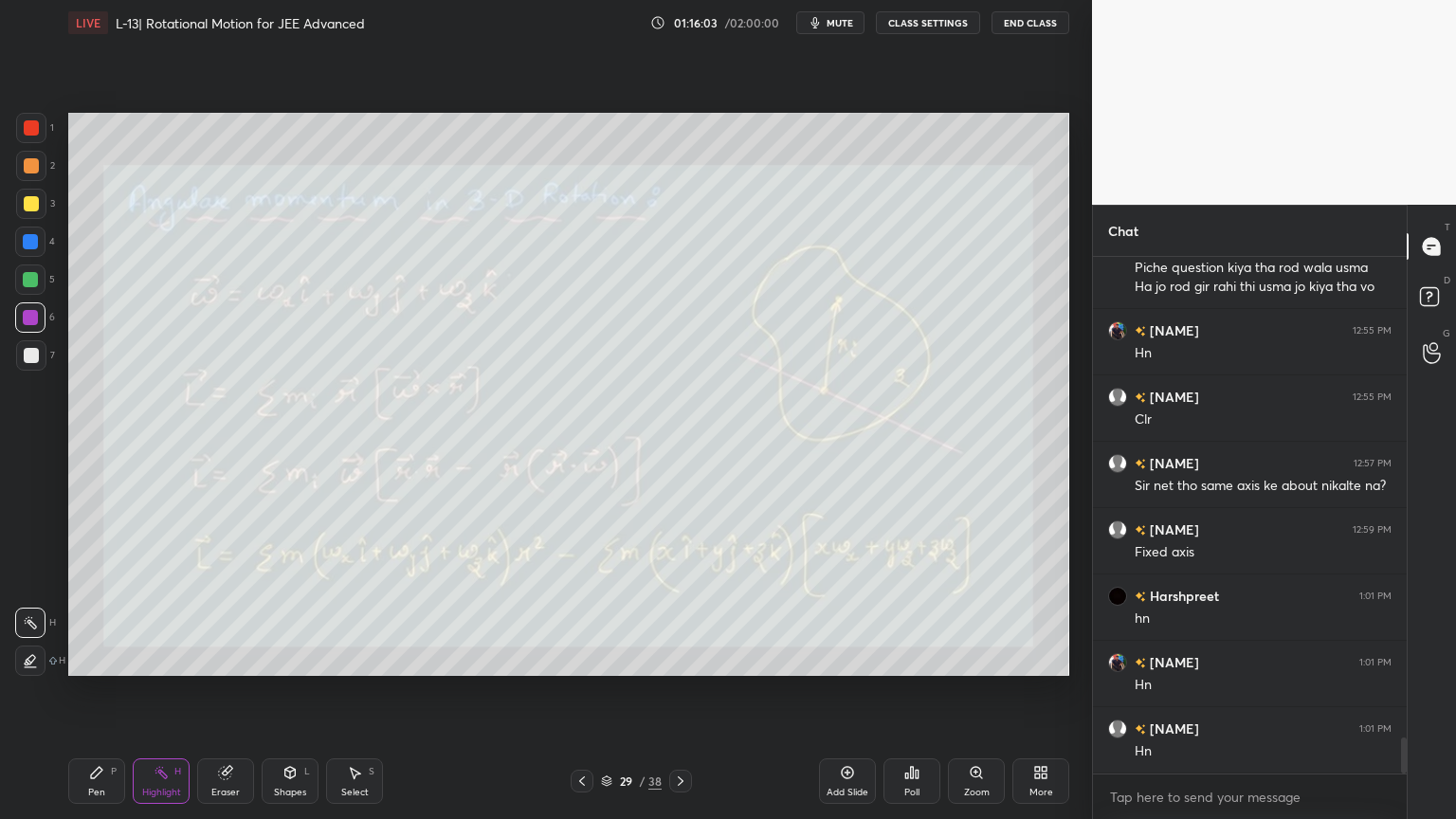 click 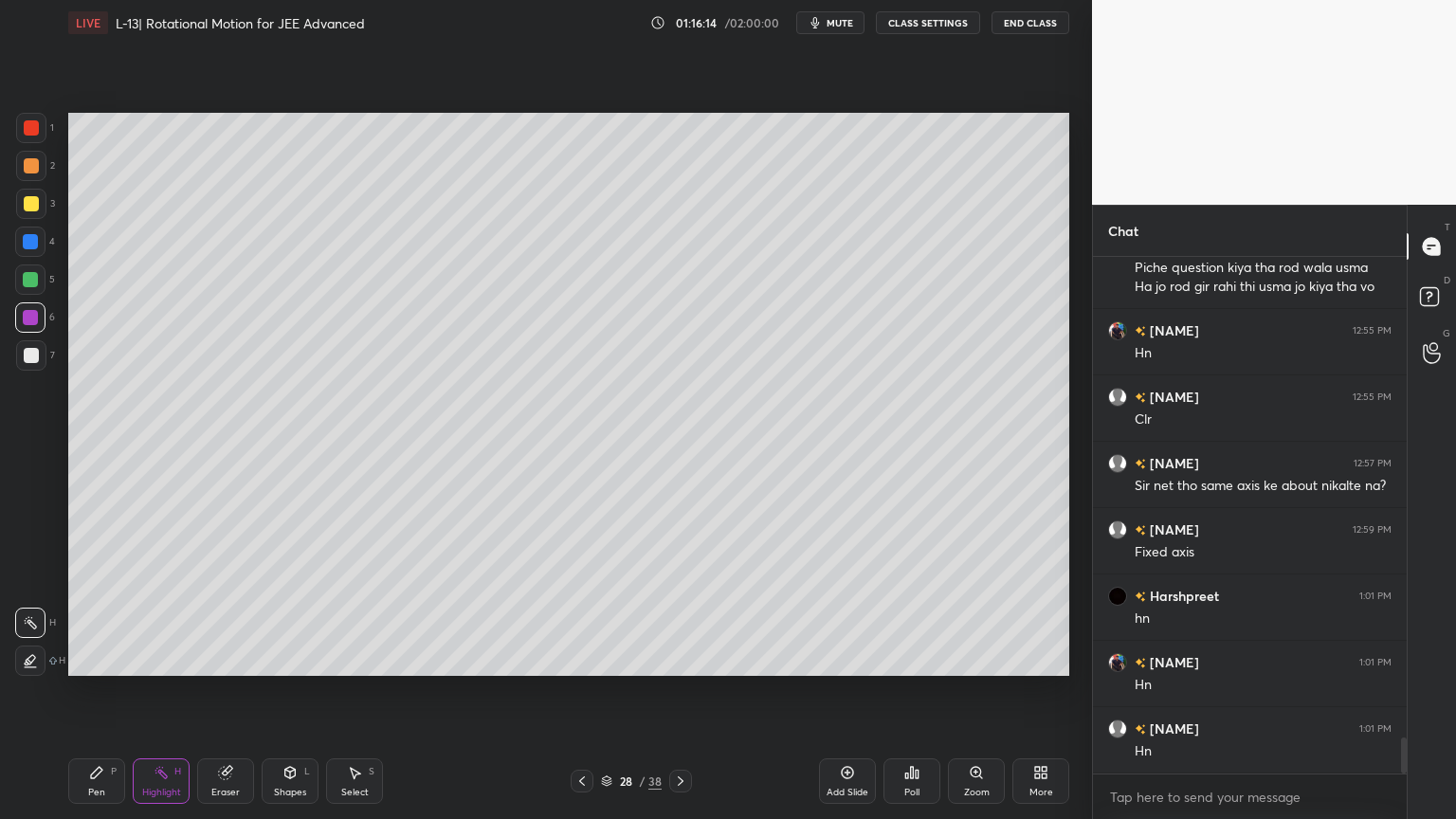 click 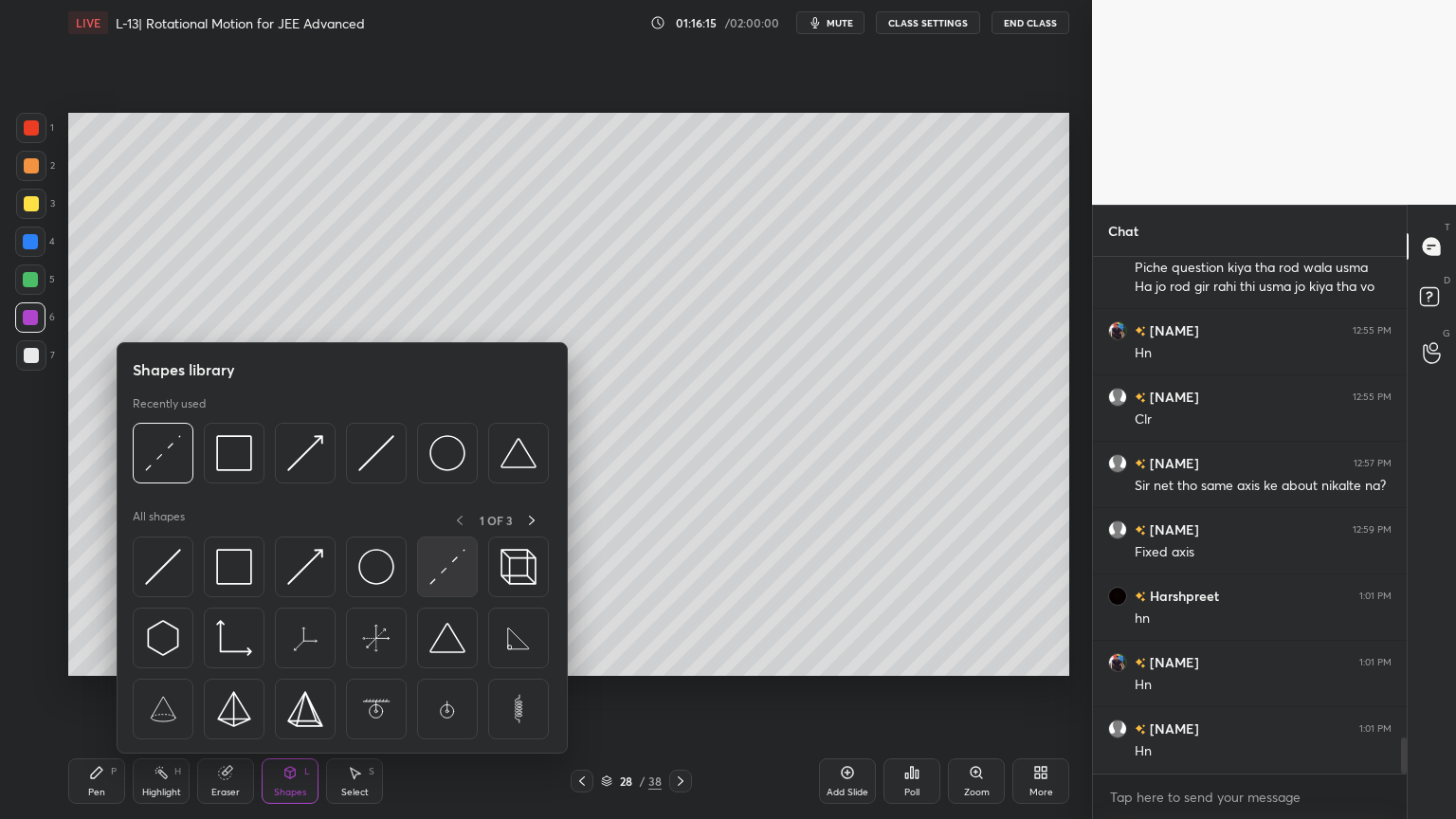 click at bounding box center [447, 567] 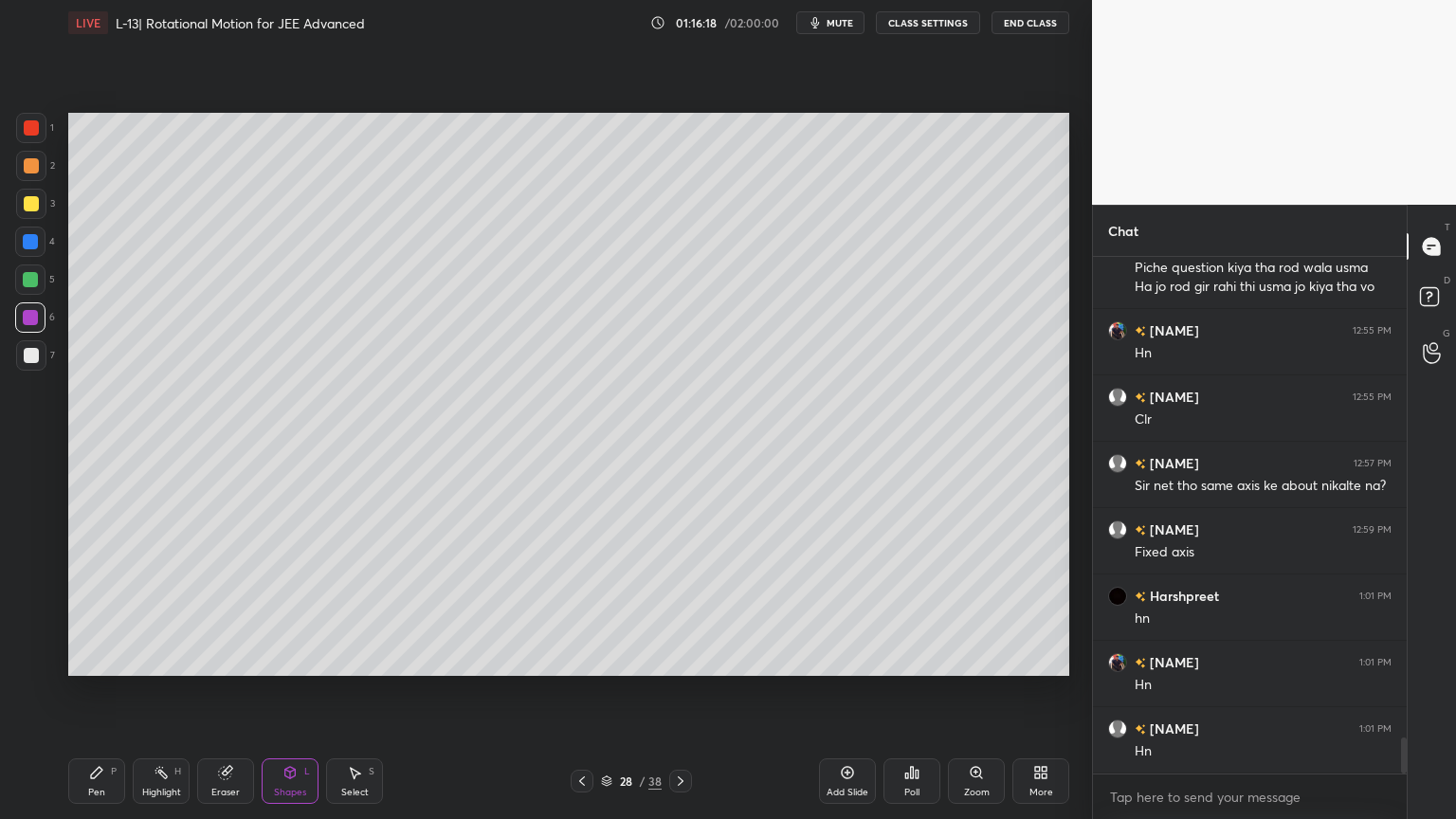 click on "Highlight H" at bounding box center [161, 781] 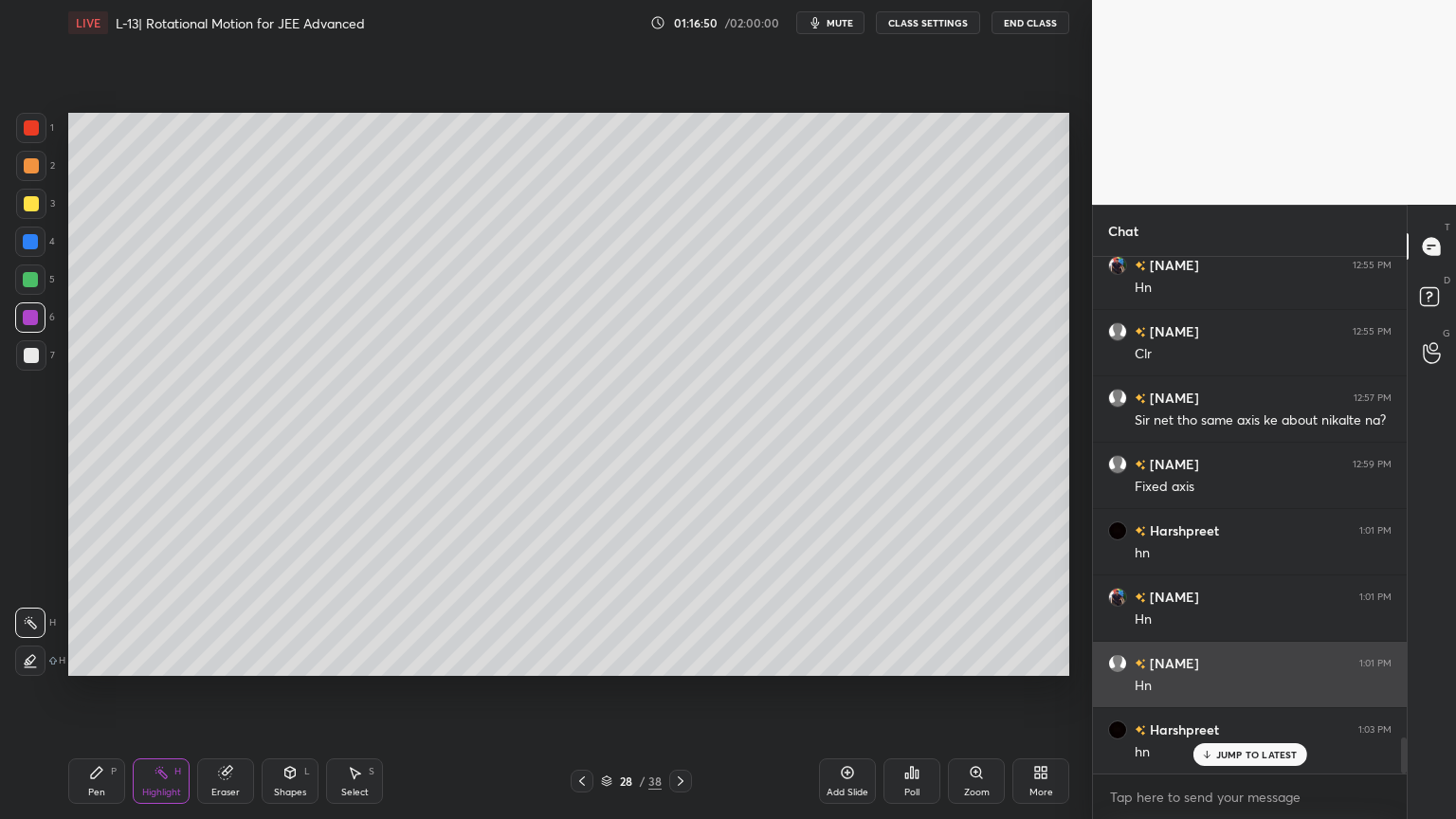 scroll, scrollTop: 6894, scrollLeft: 0, axis: vertical 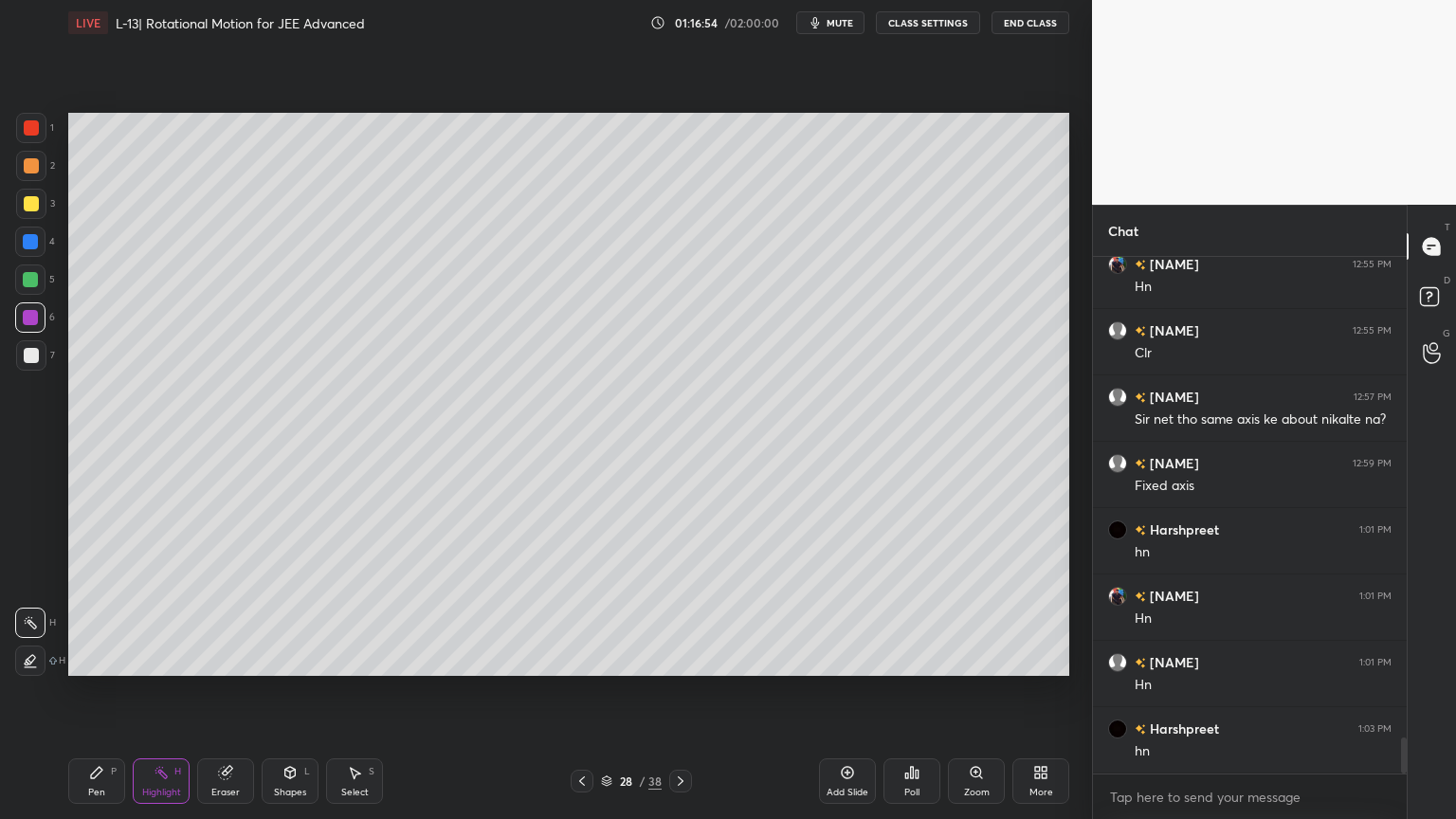 click 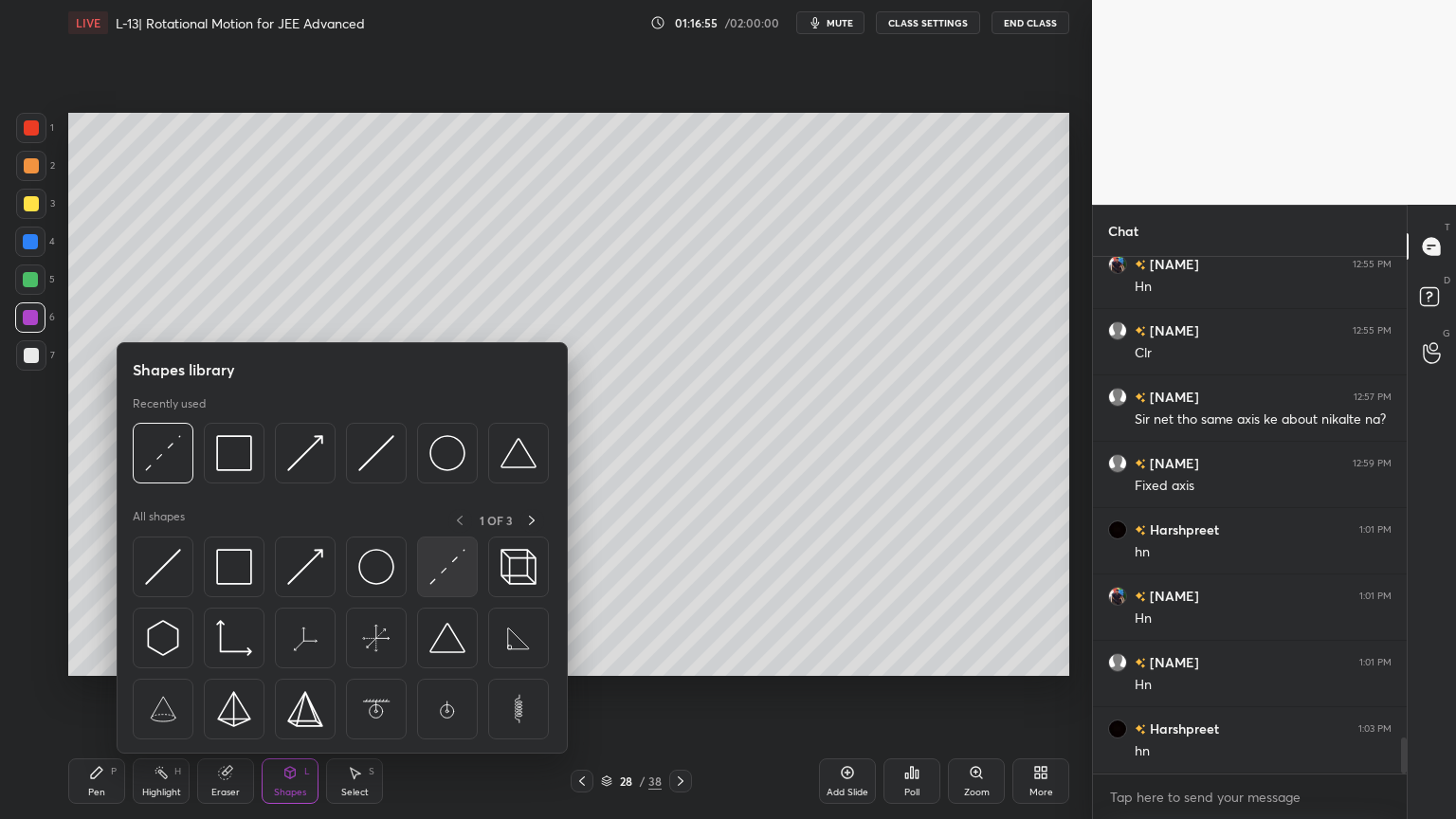 click at bounding box center [447, 567] 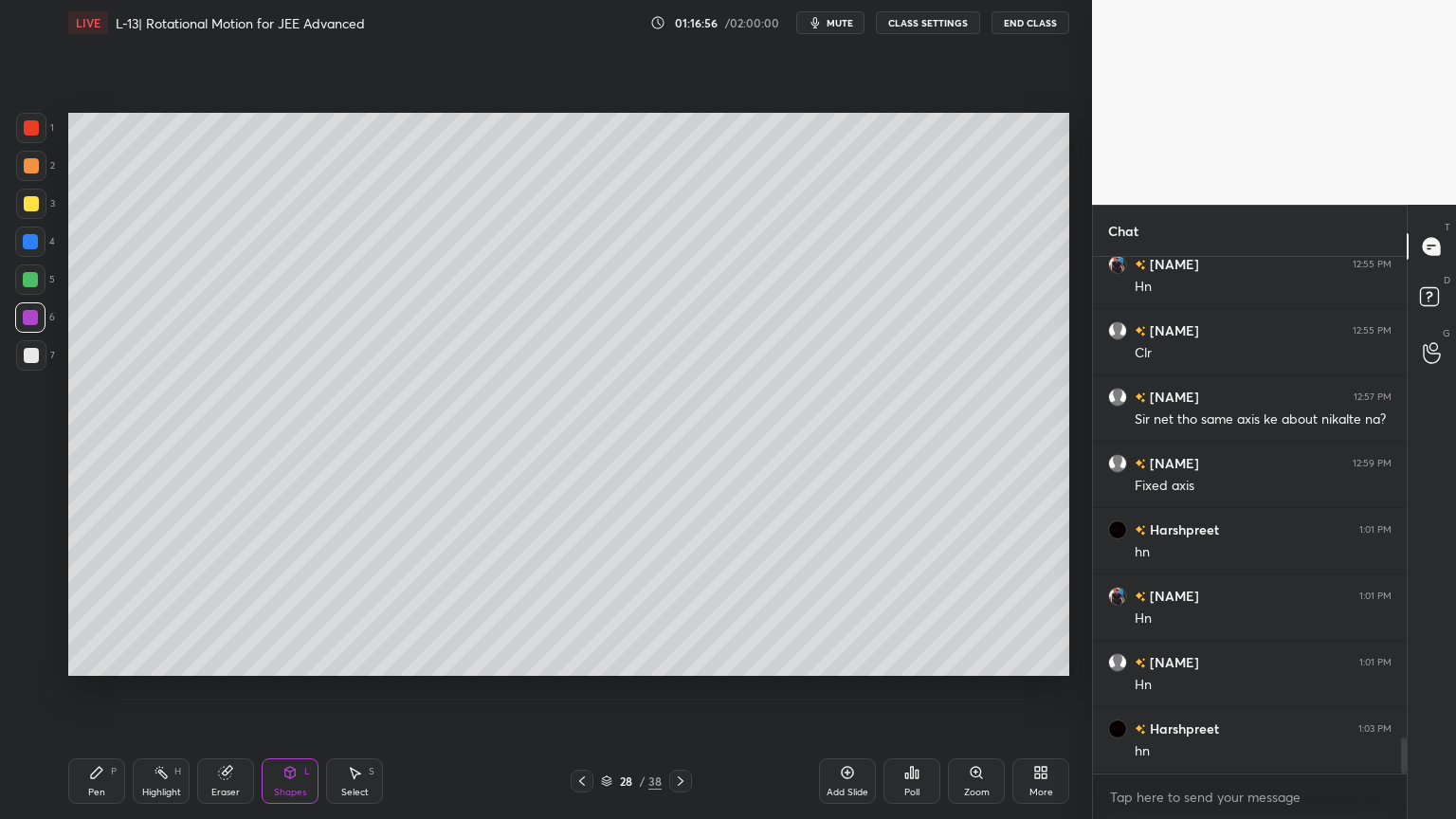 click at bounding box center (31, 204) 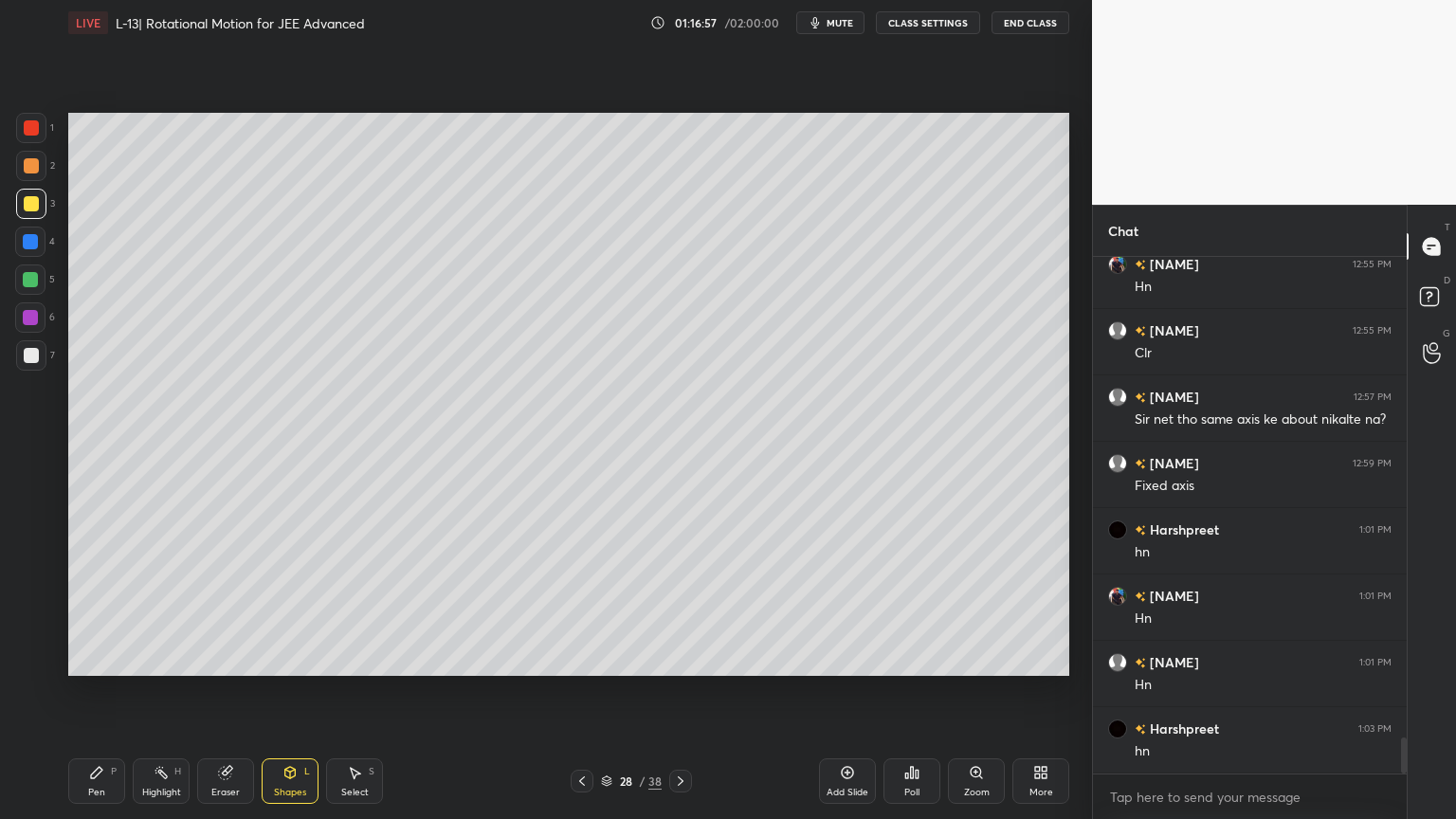 click on "Pen P" at bounding box center [97, 781] 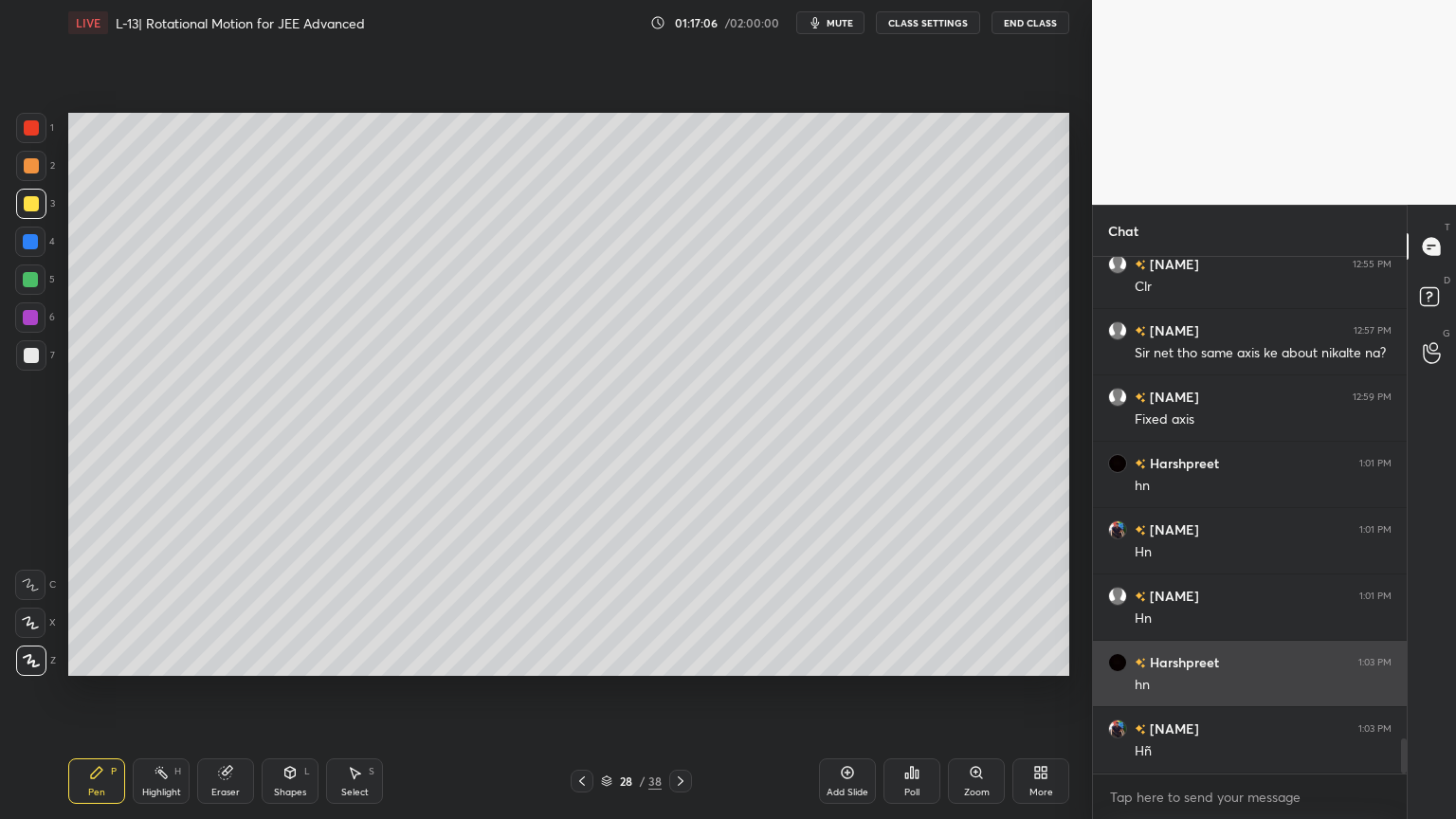 scroll, scrollTop: 7026, scrollLeft: 0, axis: vertical 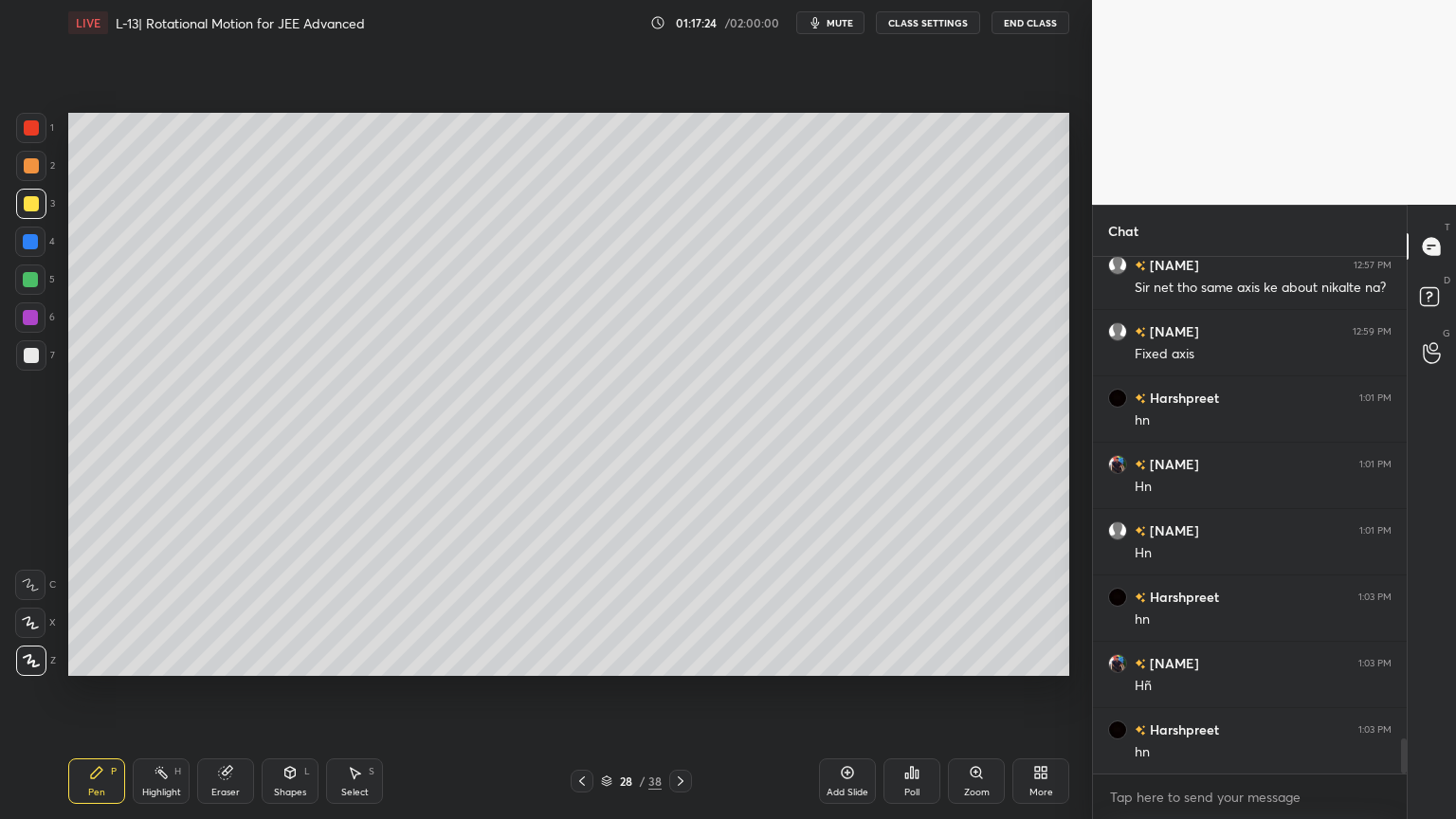click on "Shapes L" at bounding box center (290, 781) 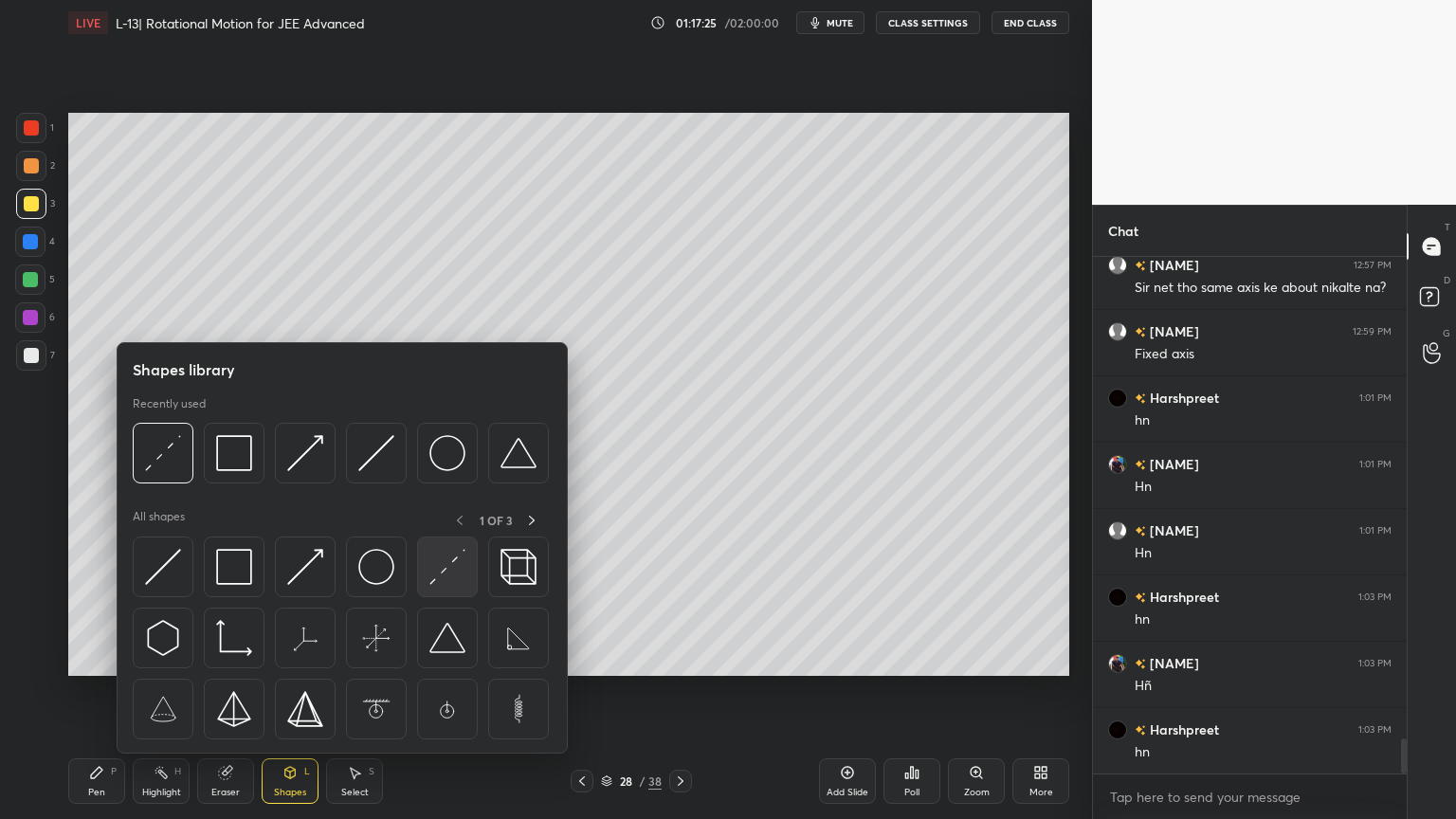 click at bounding box center (447, 567) 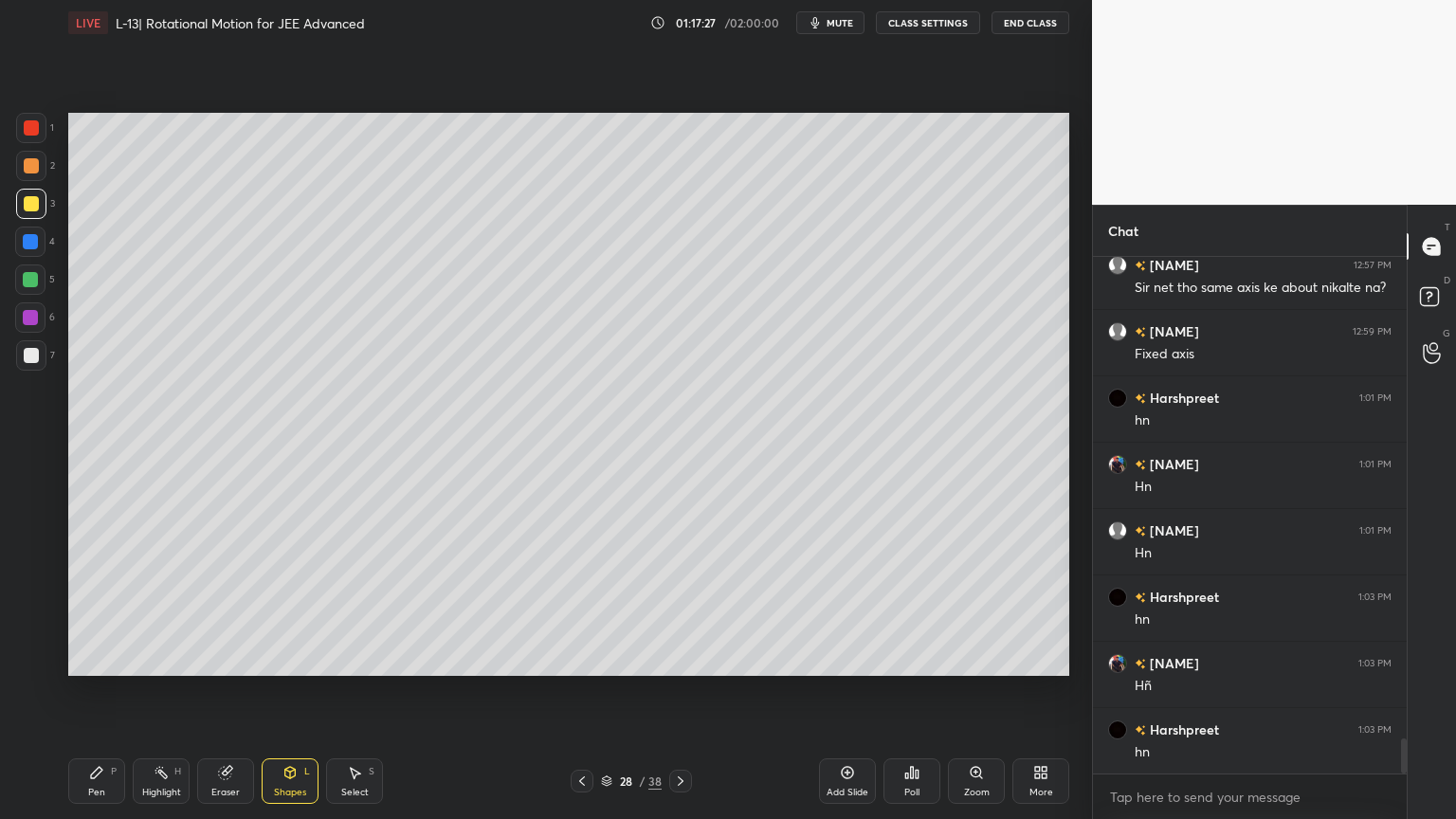 click at bounding box center [30, 318] 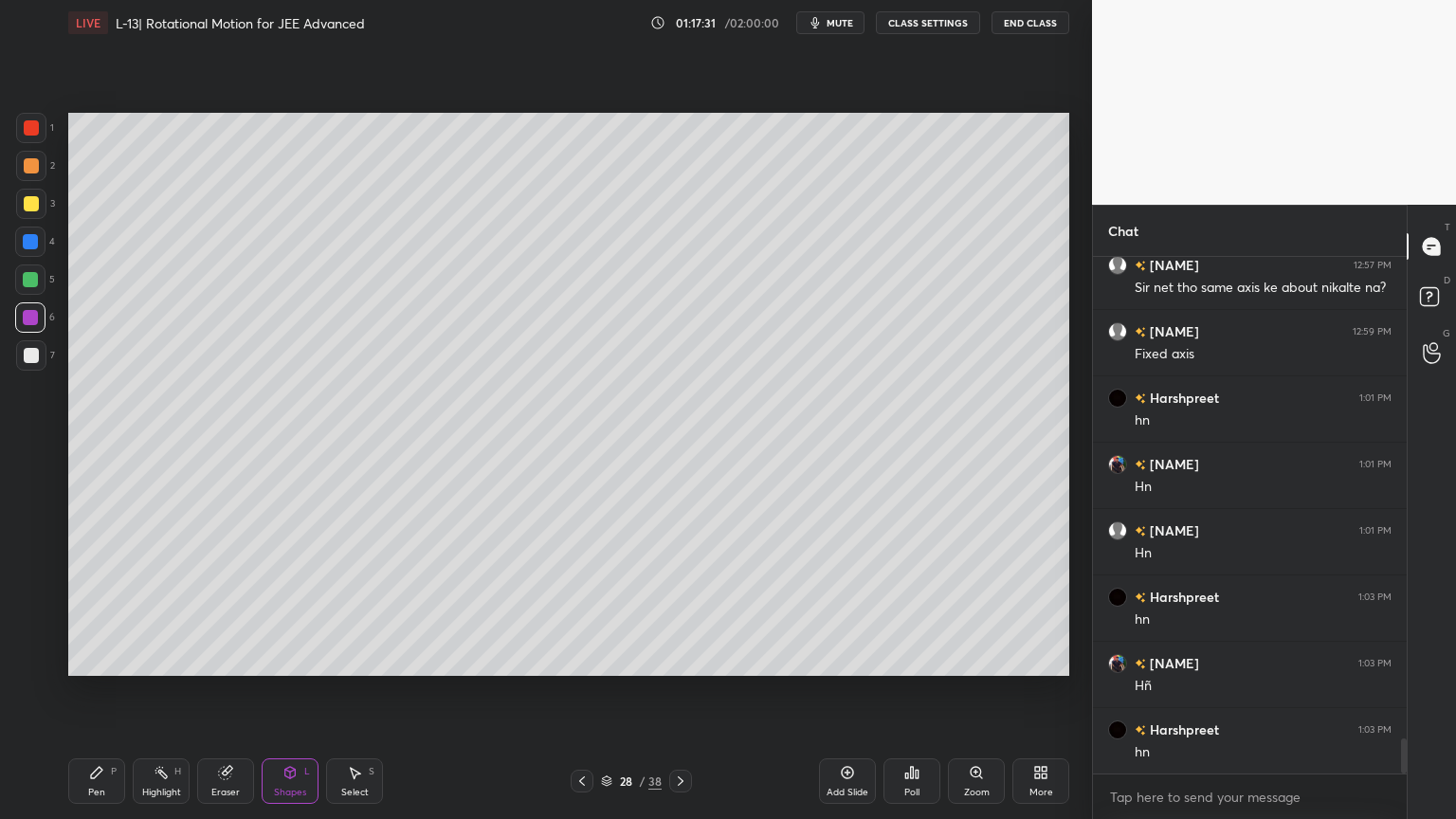 click 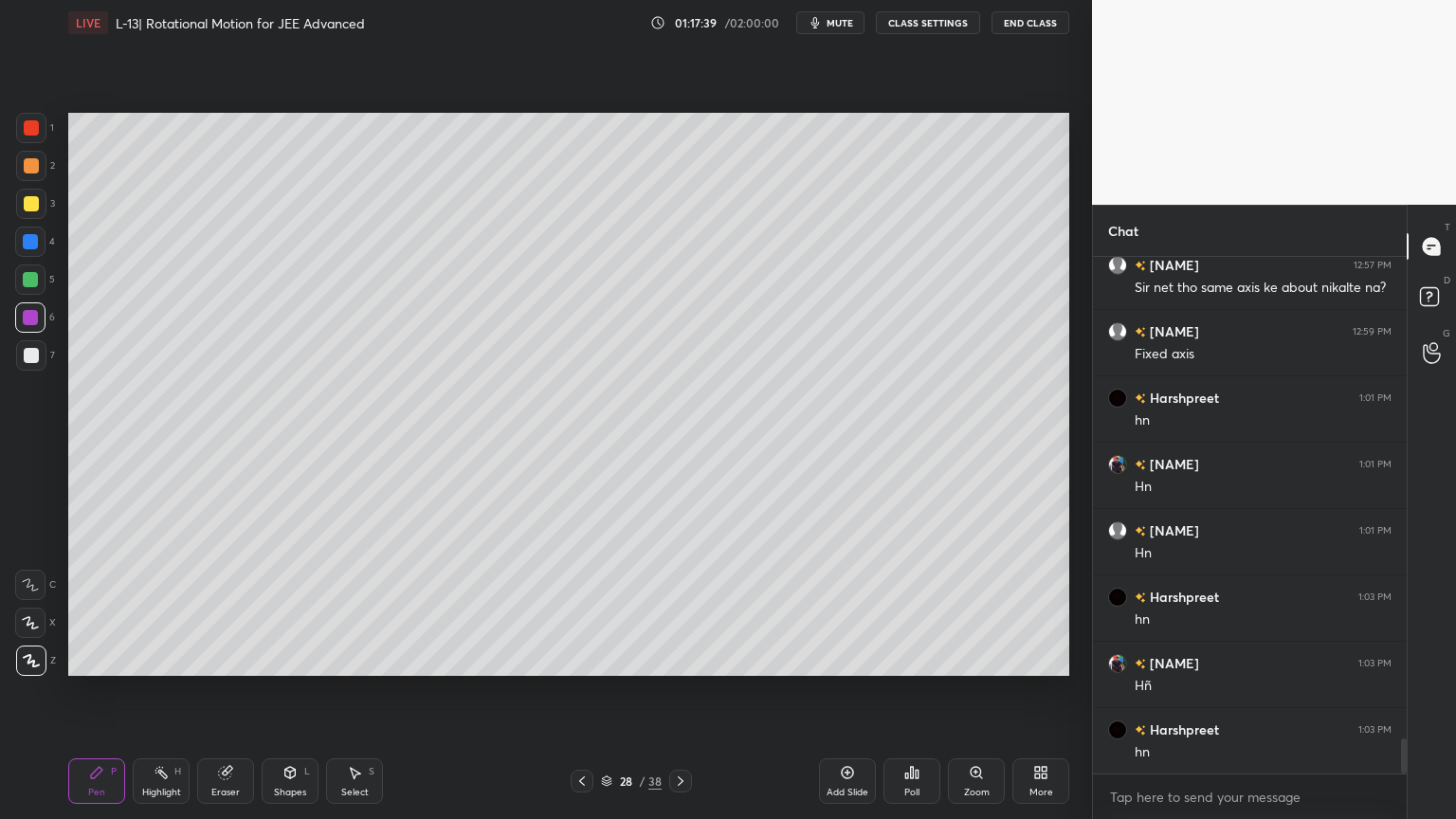 click on "Shapes L" at bounding box center [290, 781] 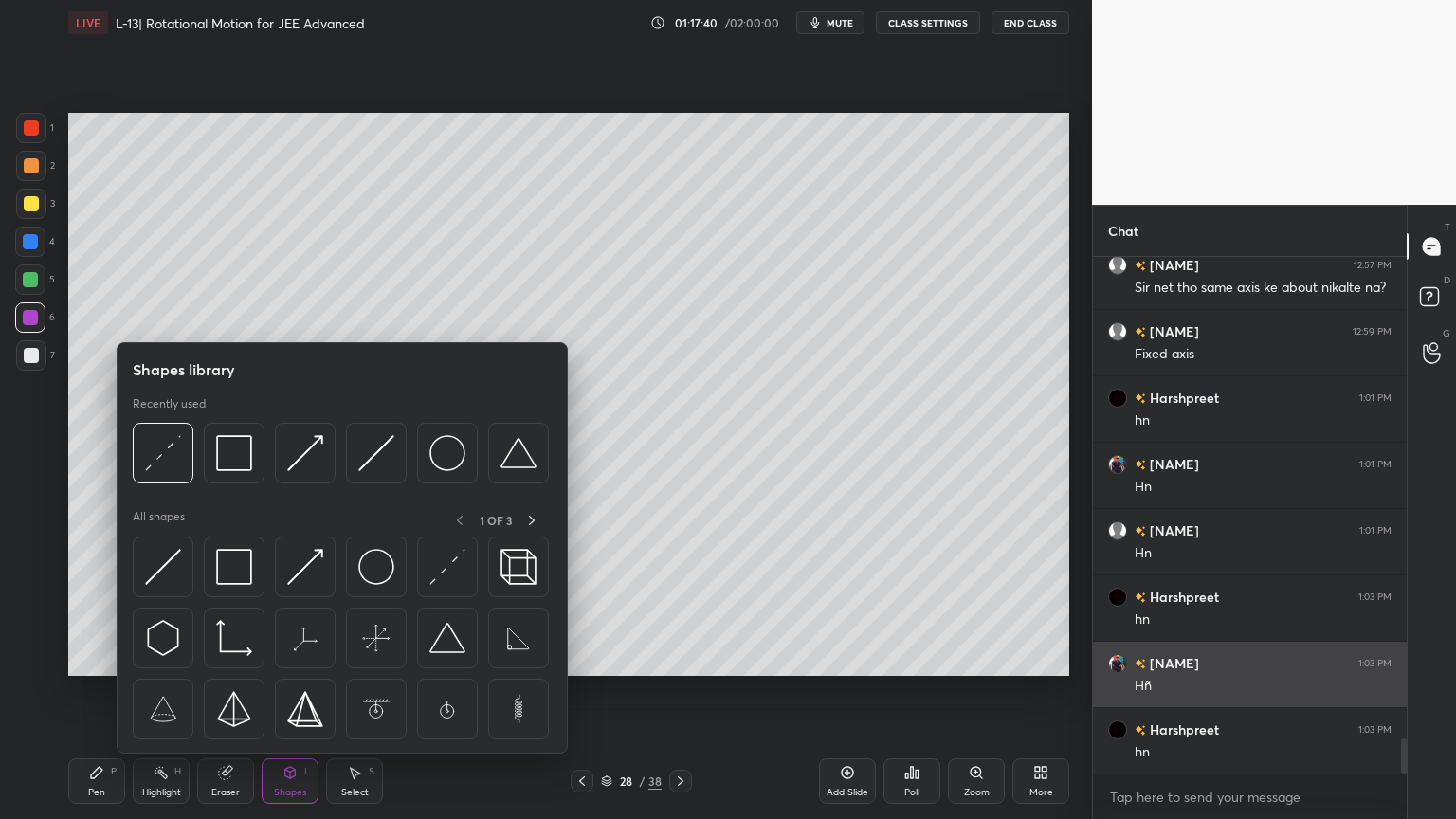 click at bounding box center (305, 567) 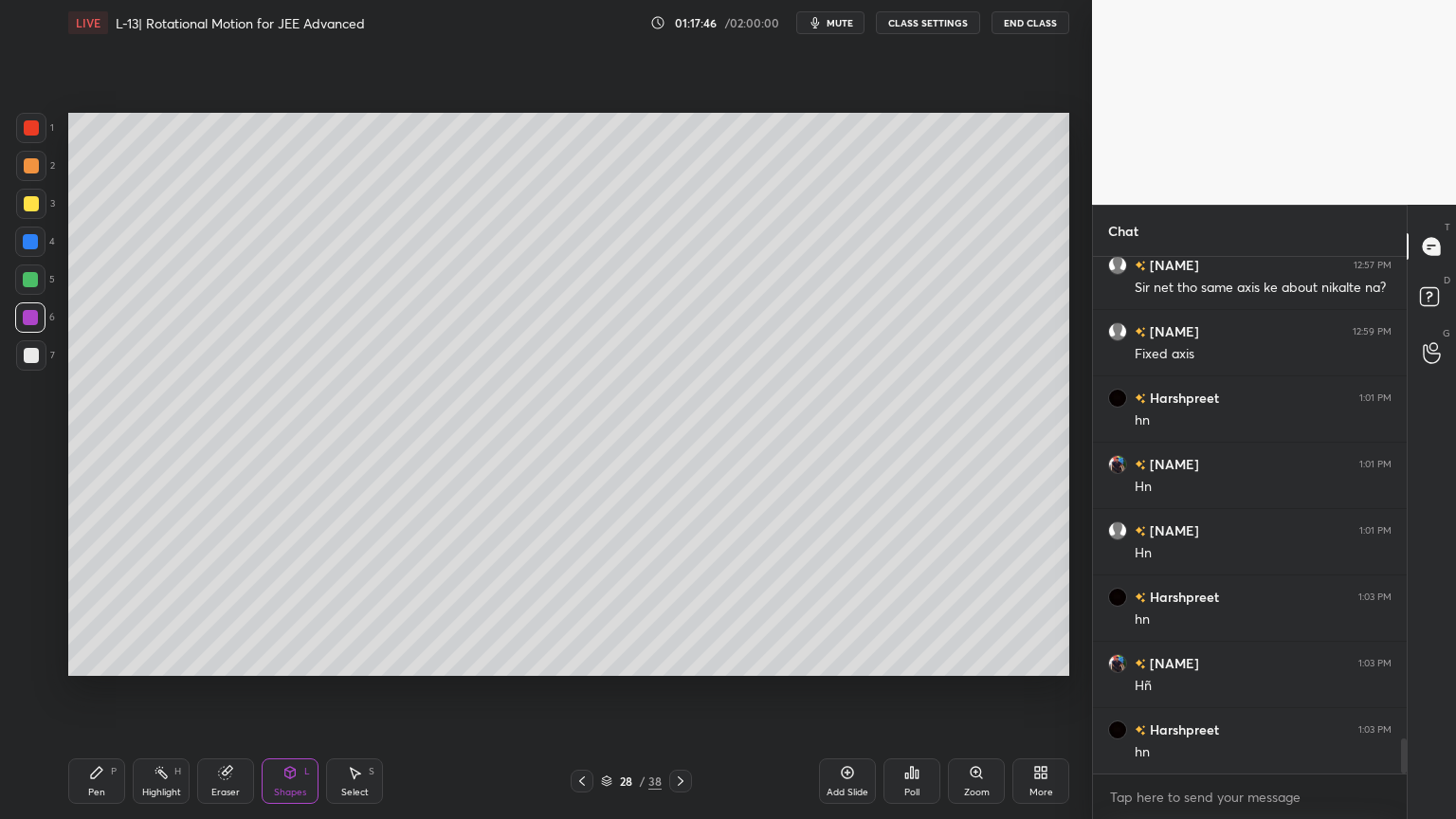 click 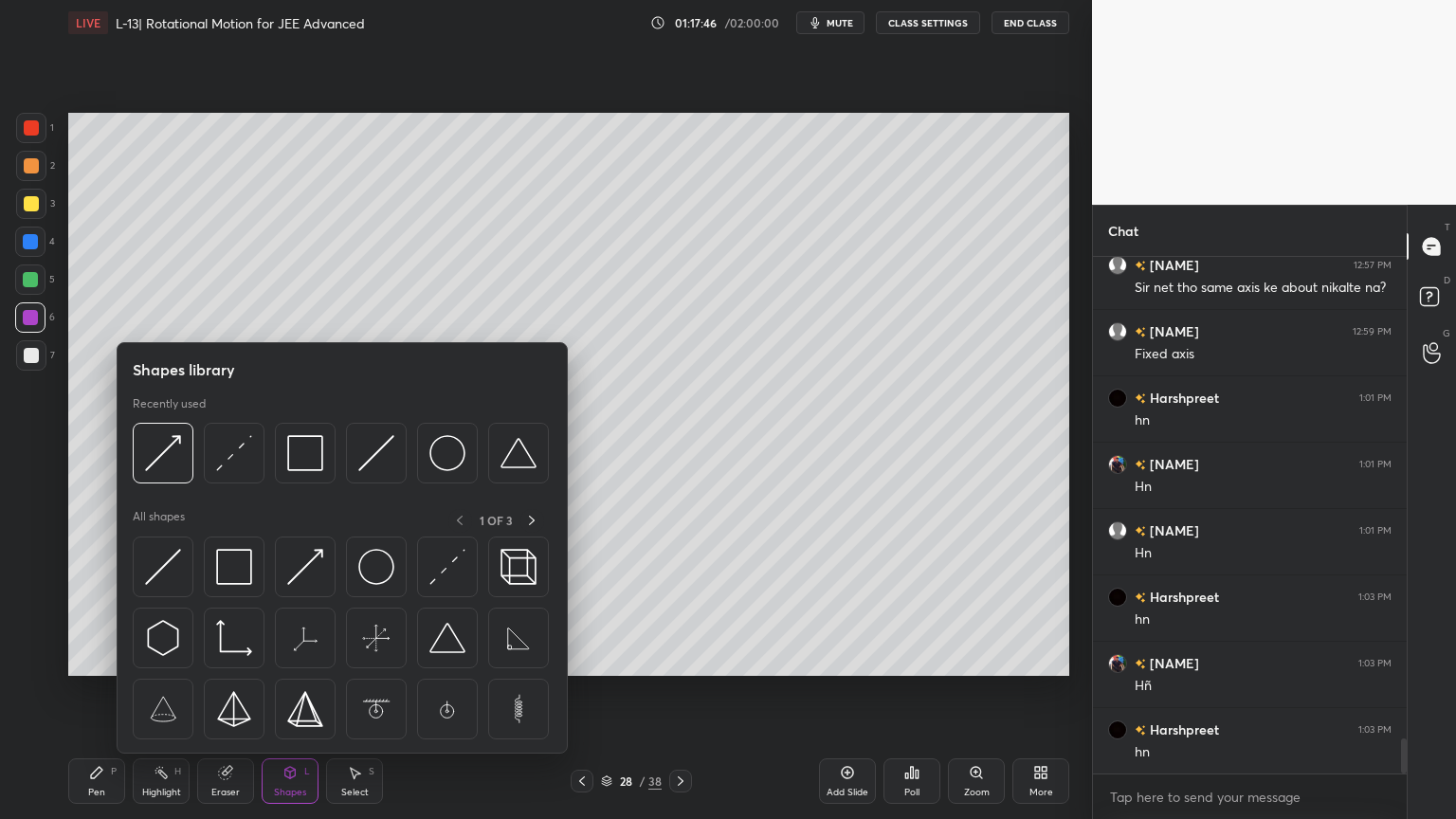 click at bounding box center [31, 355] 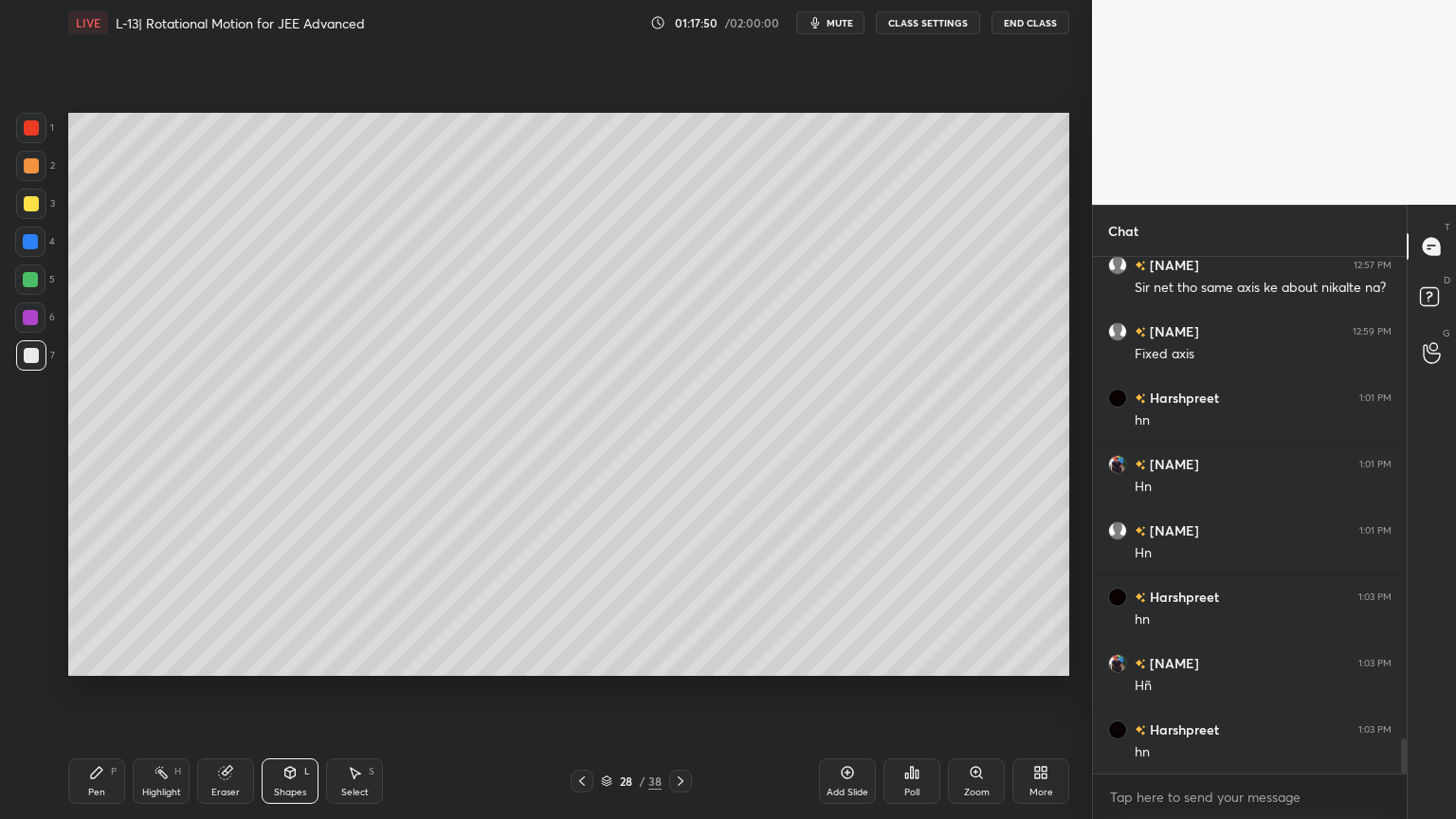 click 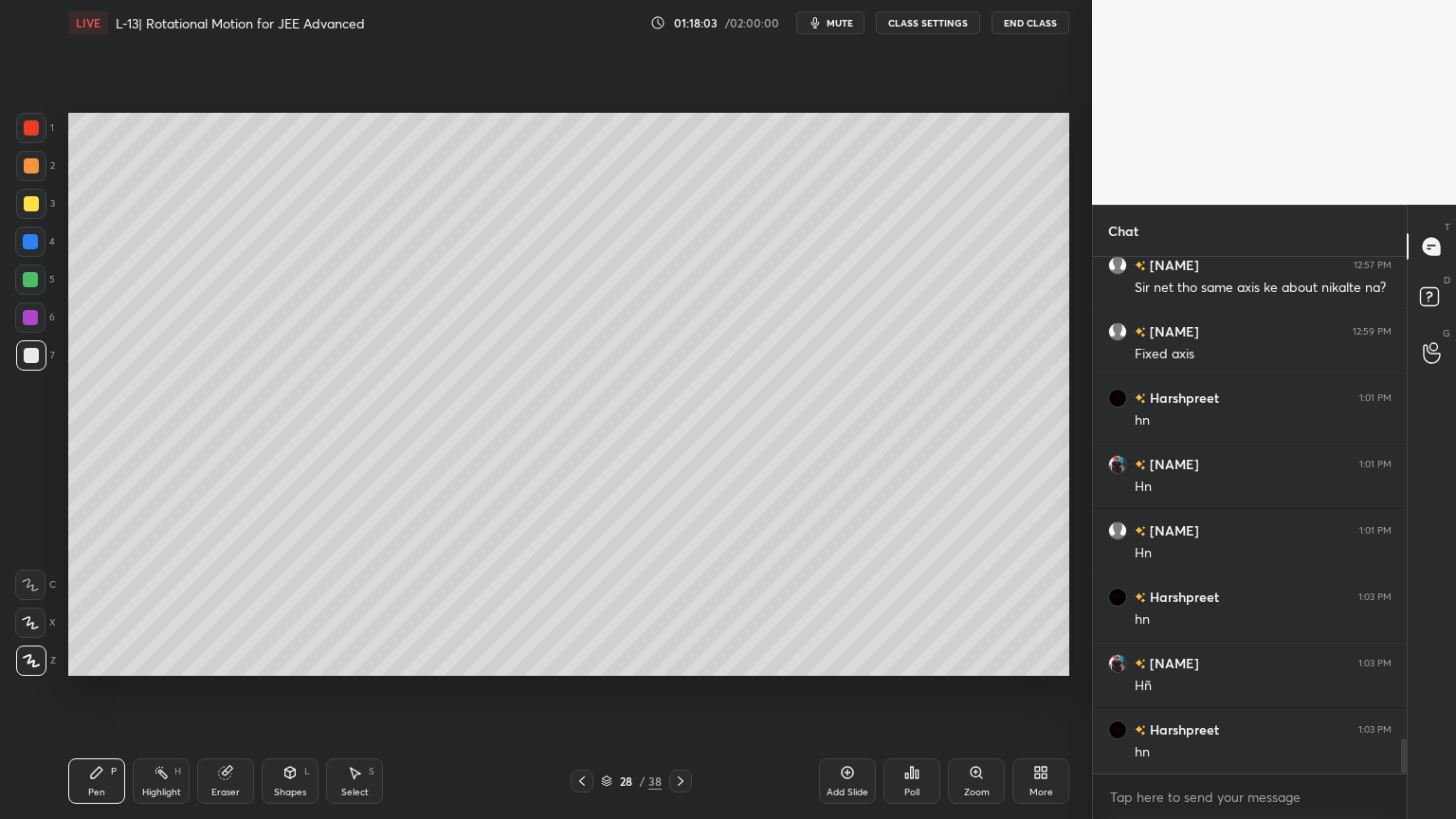 click at bounding box center [31, 204] 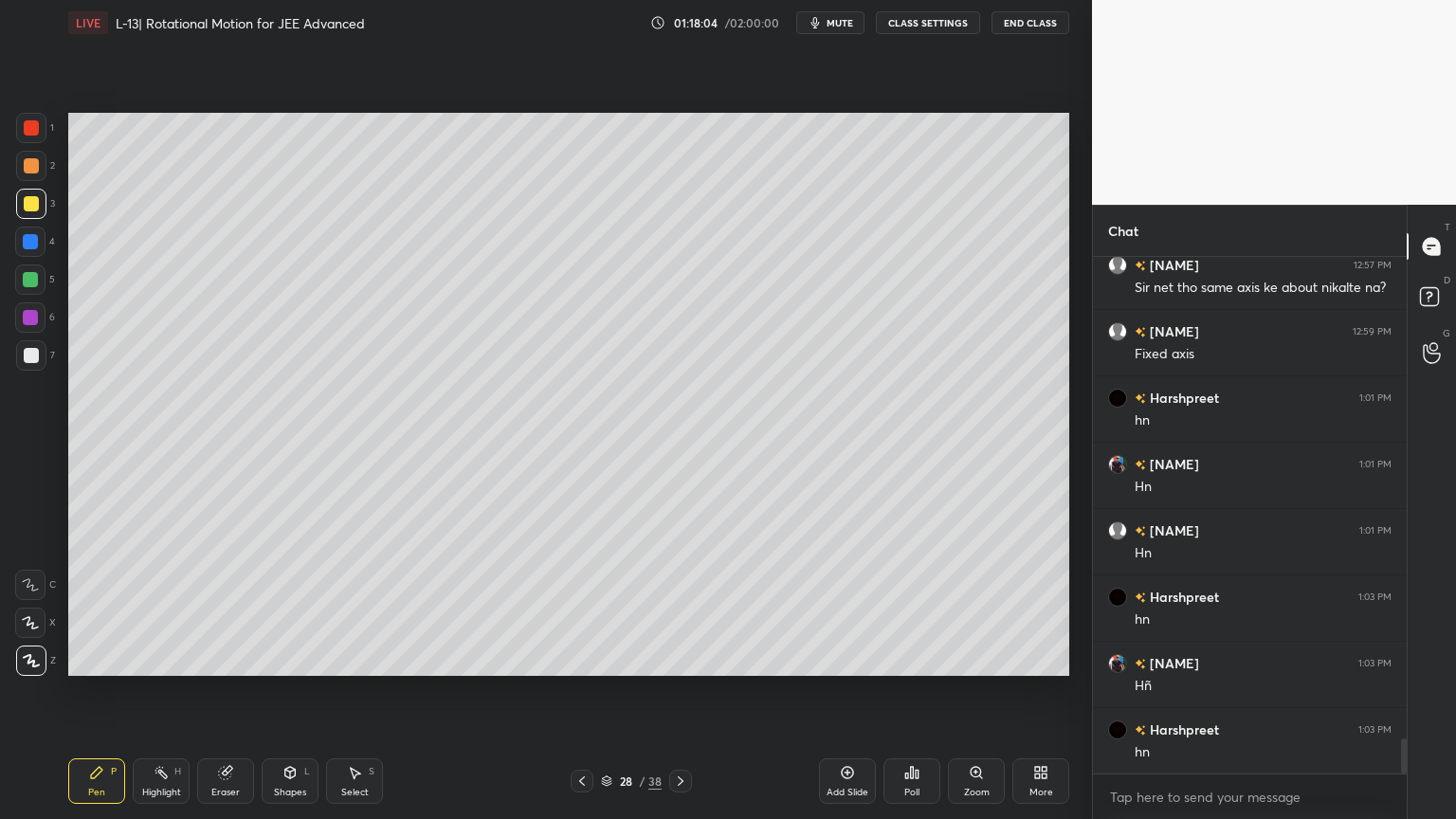 click on "Highlight H" at bounding box center [161, 781] 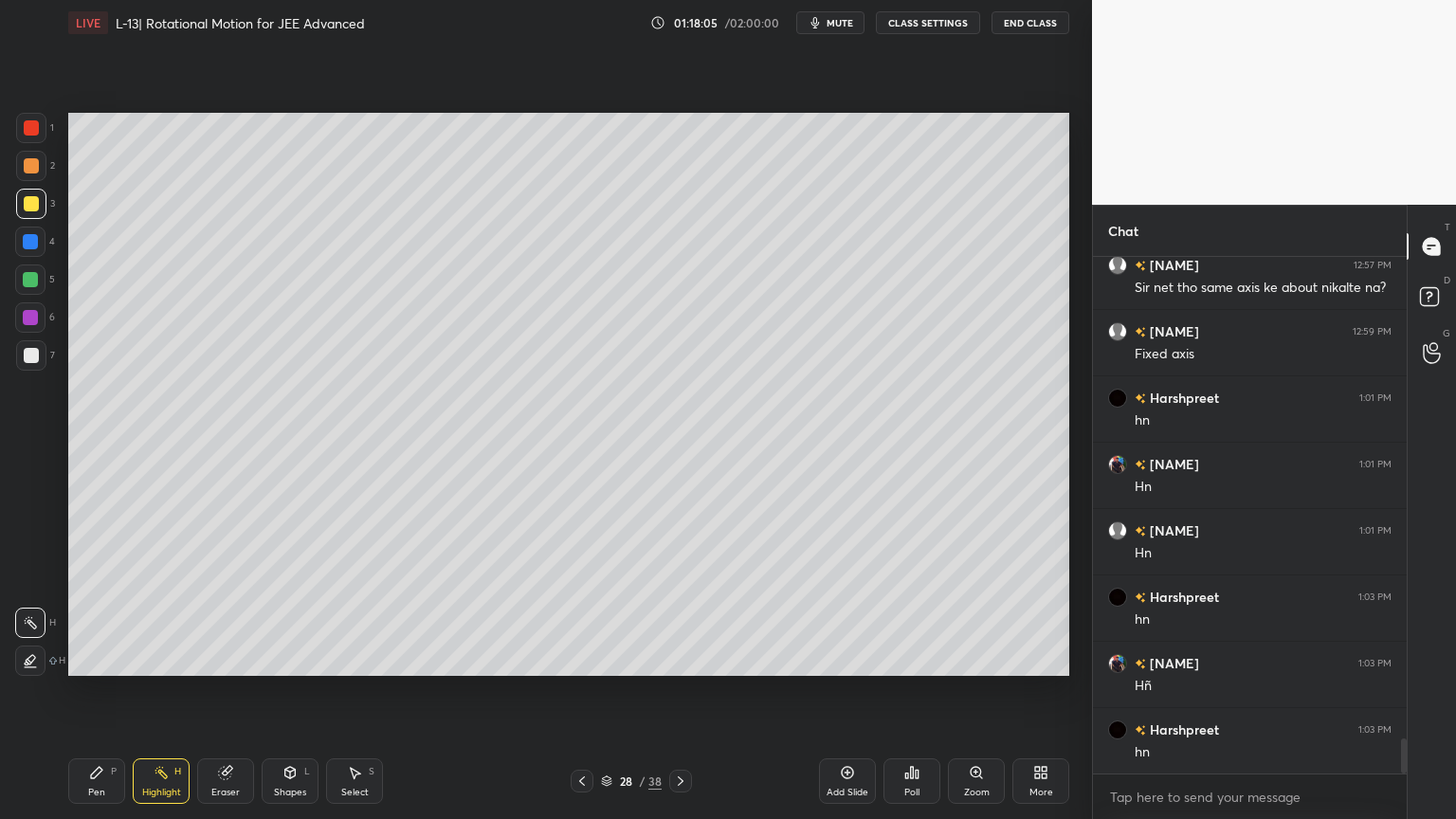 click on "Pen P Highlight H Eraser Shapes L Select S 28 / 38 Add Slide Poll Zoom More" at bounding box center (569, 781) 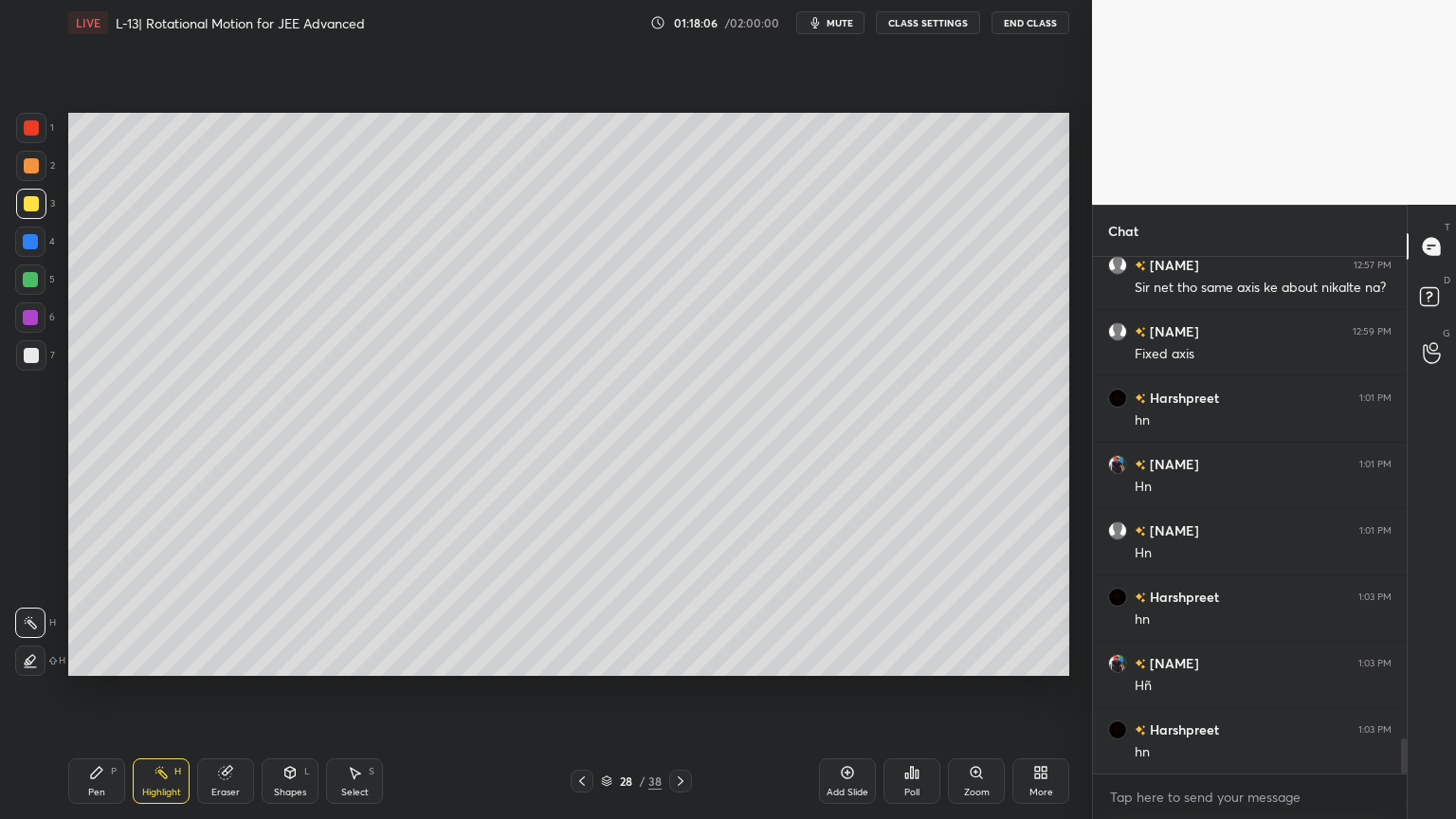 click at bounding box center (31, 355) 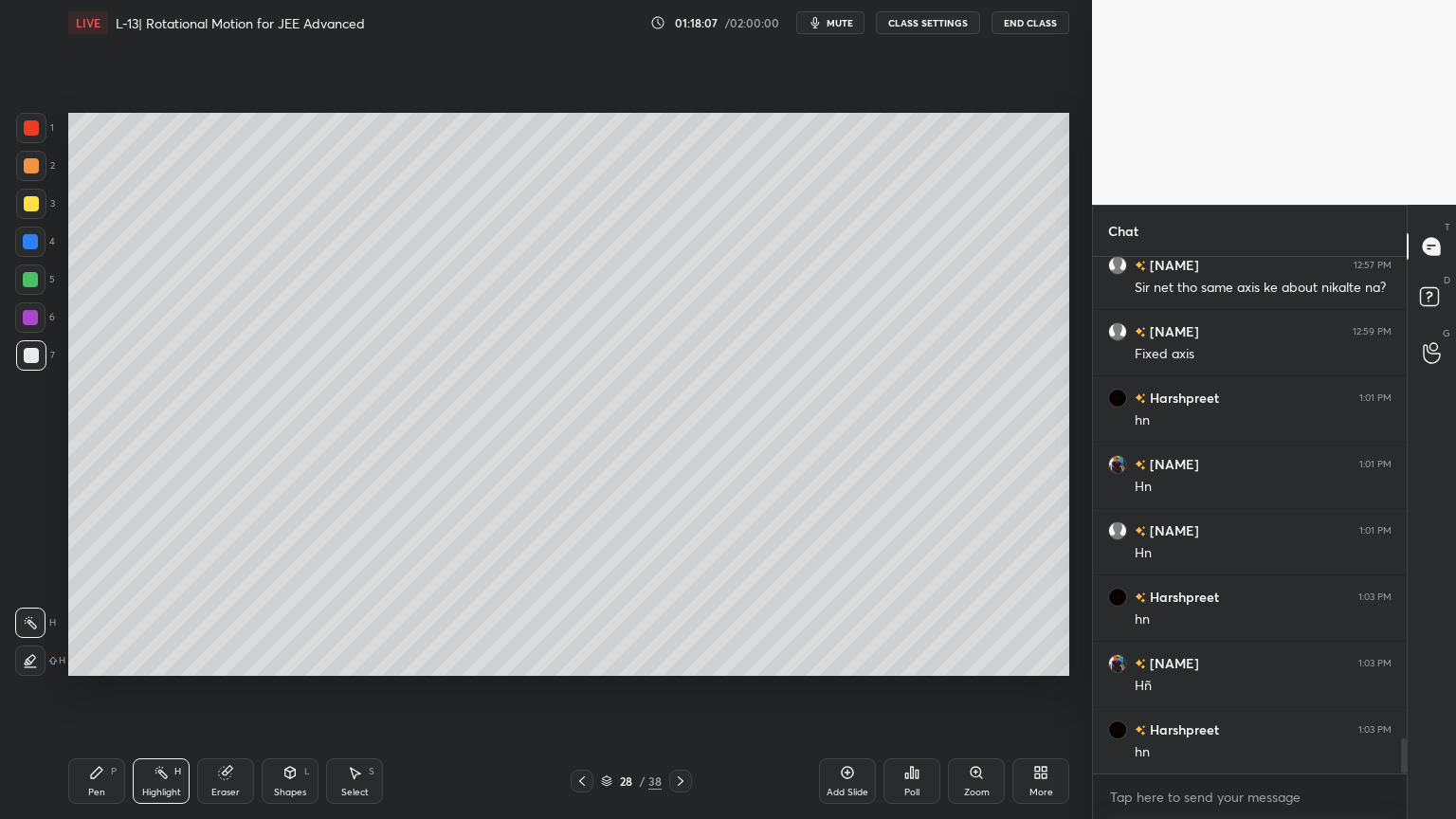 click on "Pen P" at bounding box center [97, 781] 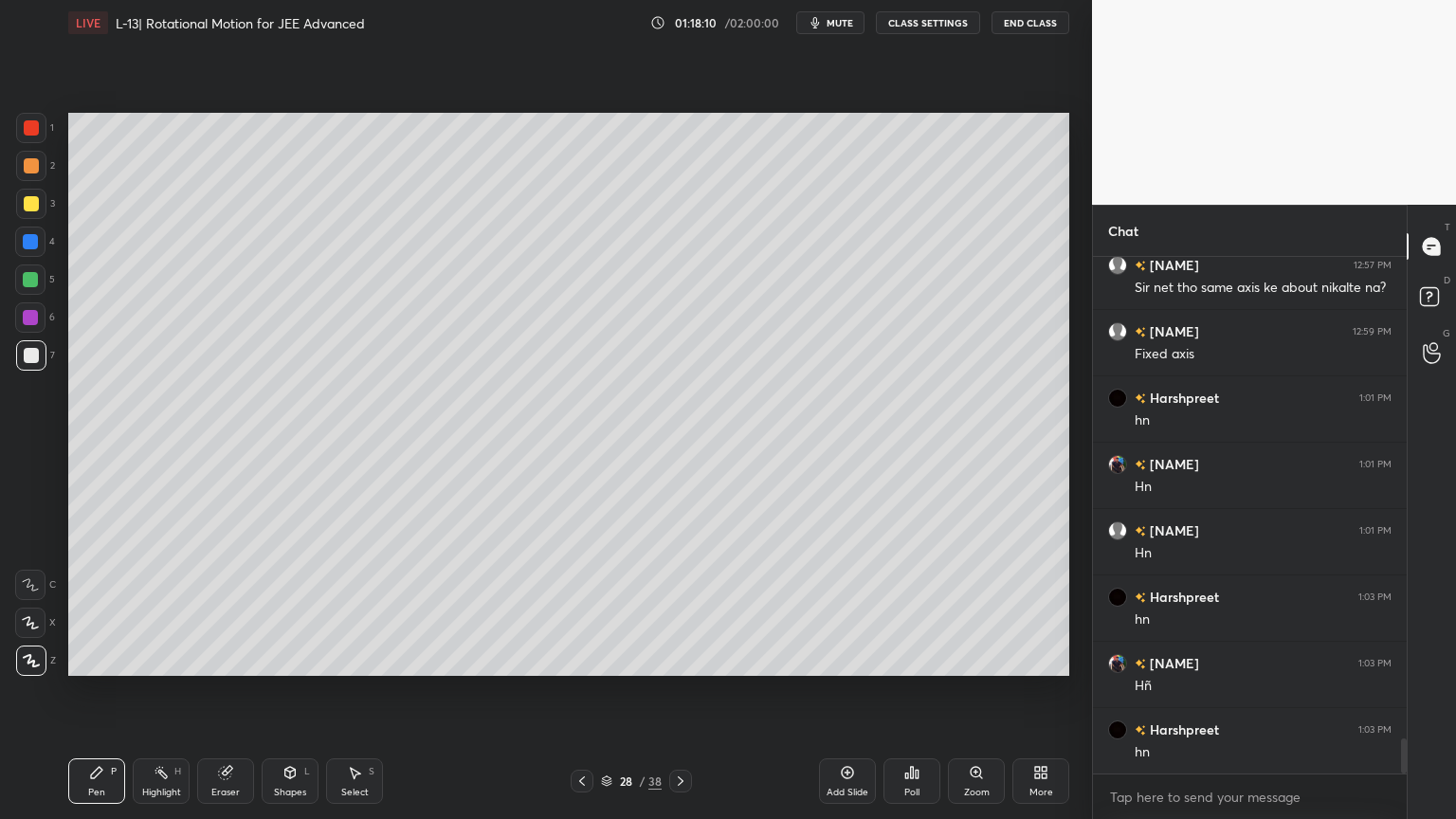 click on "Eraser" at bounding box center (226, 781) 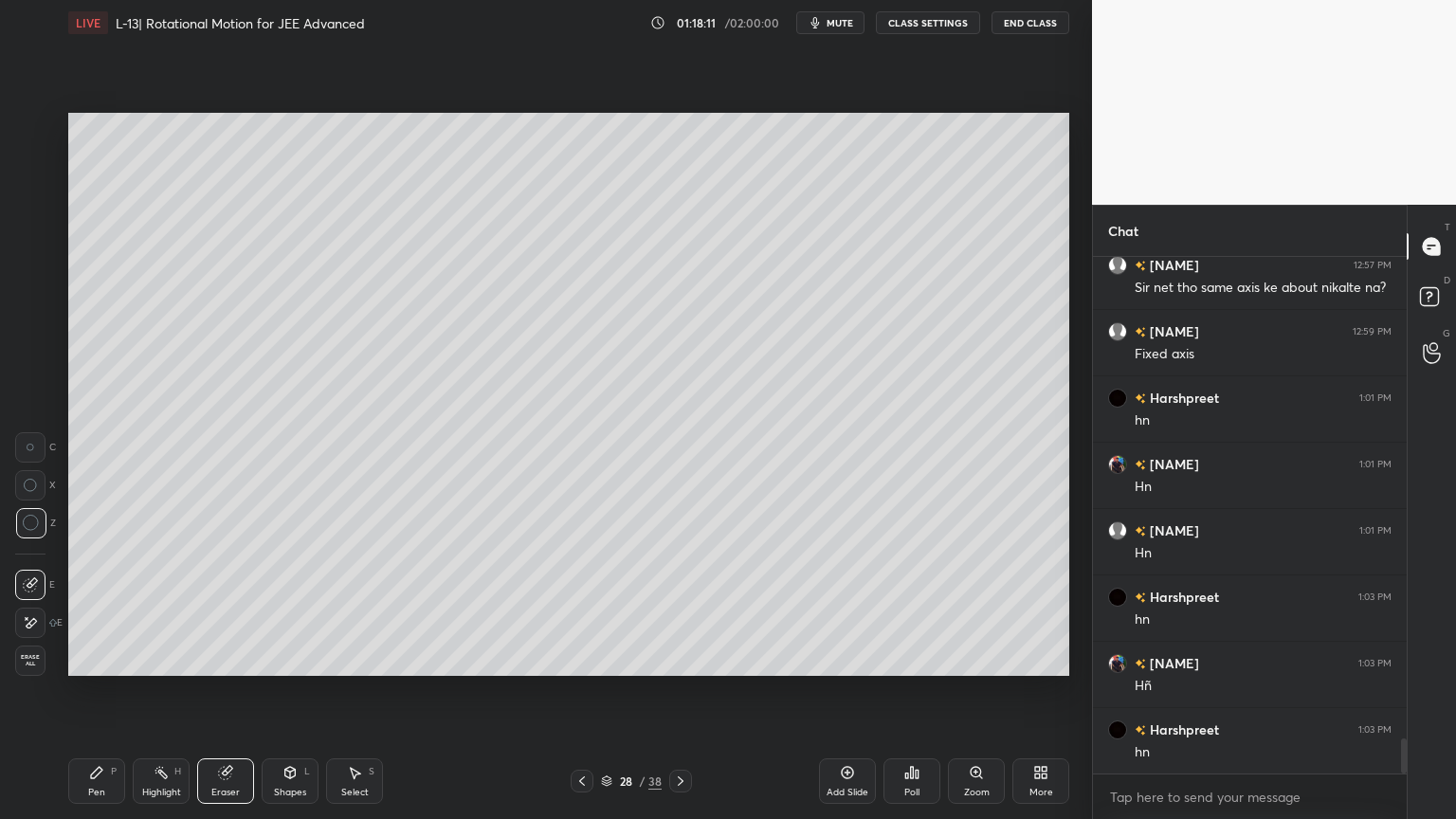click 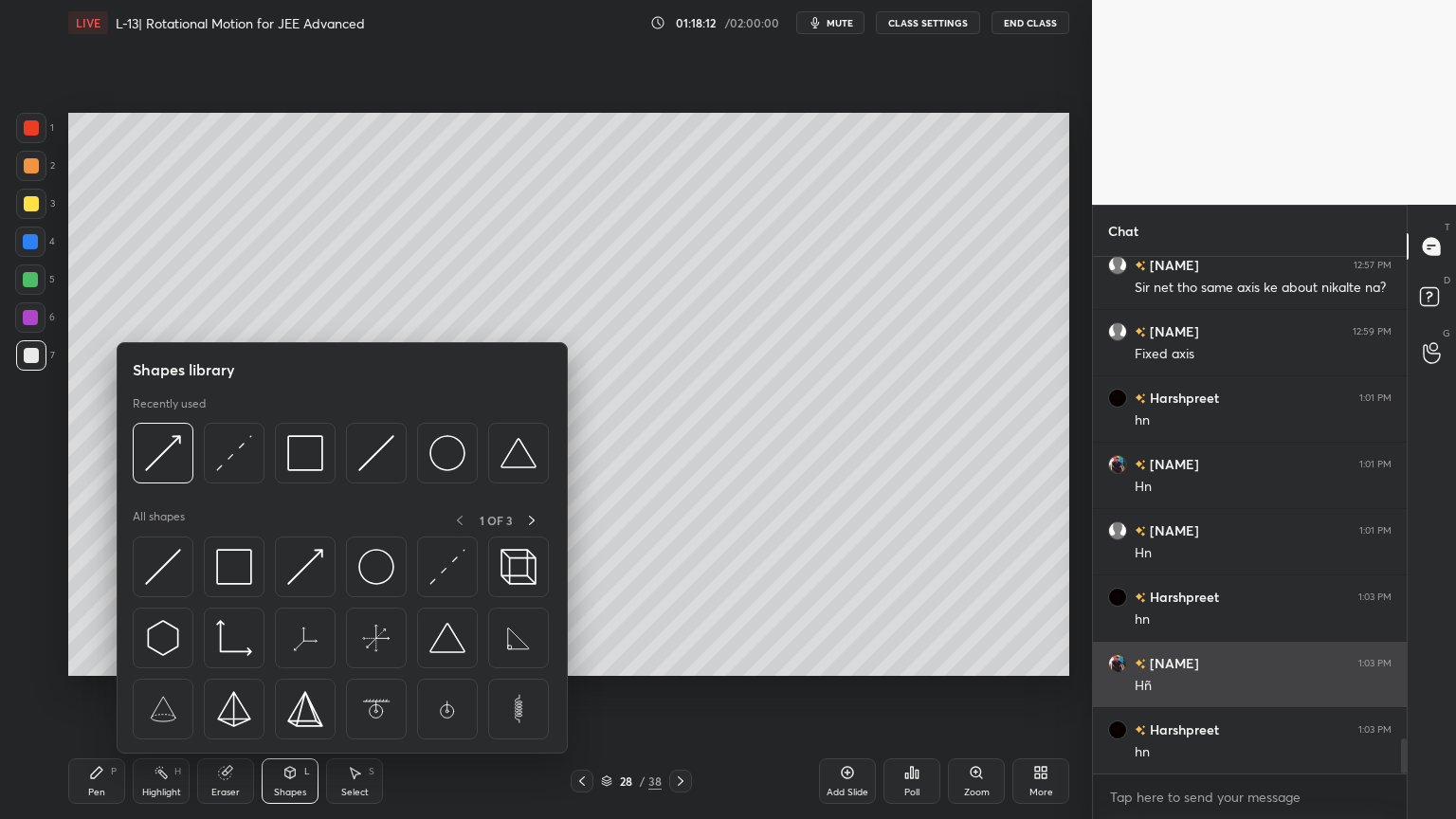 click at bounding box center [447, 567] 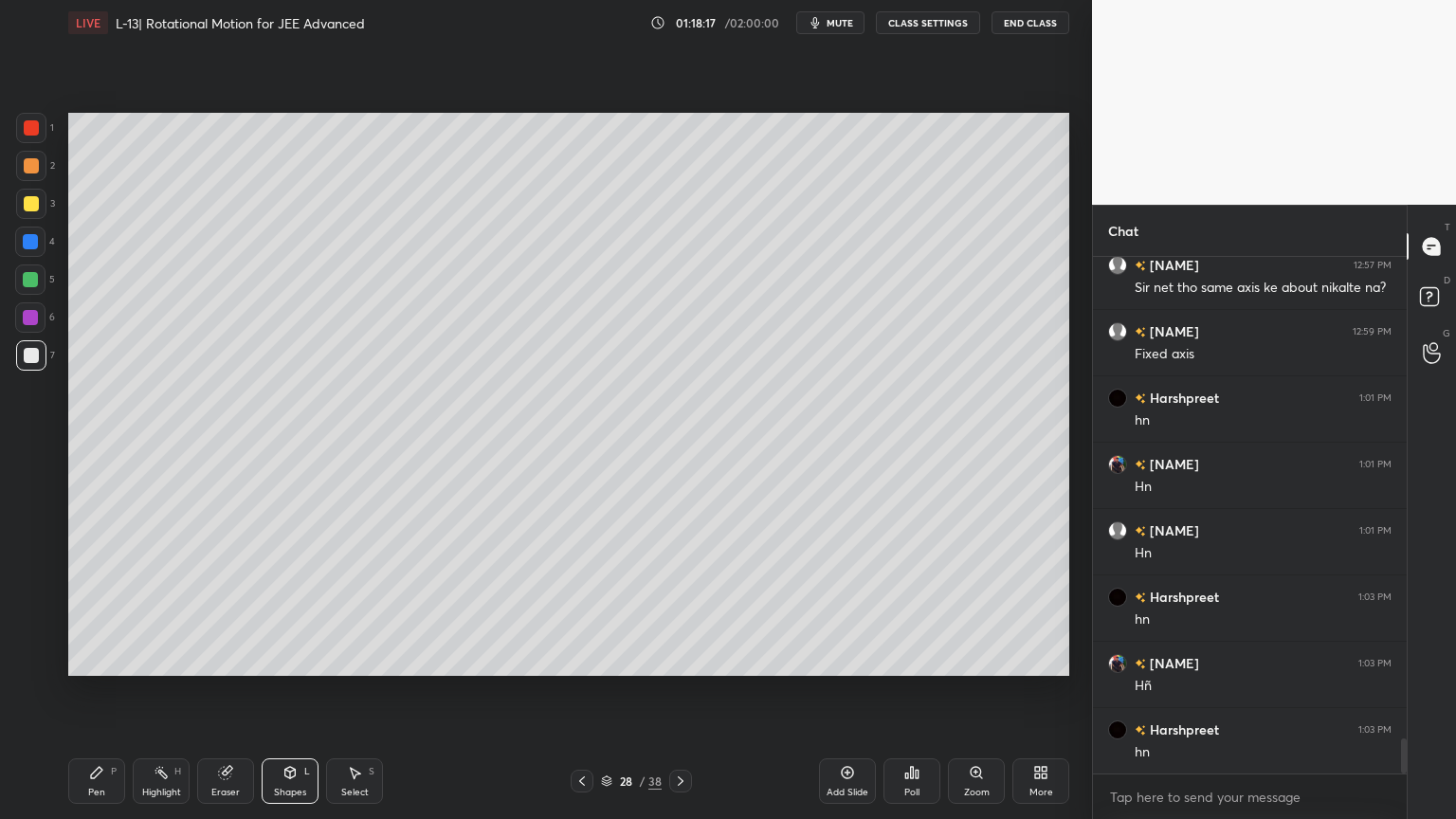click on "Pen P" at bounding box center (97, 781) 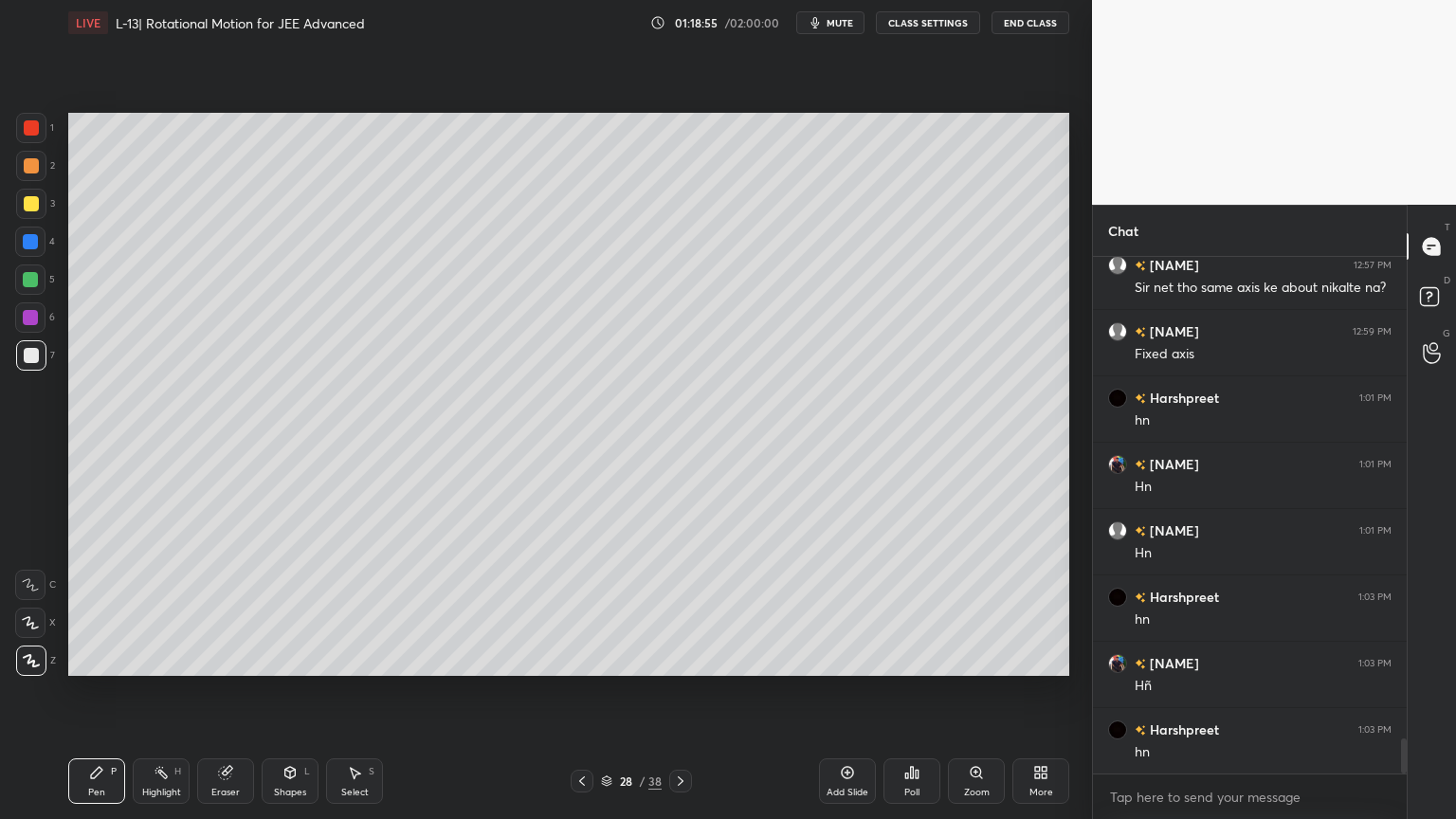 click on "Highlight H" at bounding box center [161, 781] 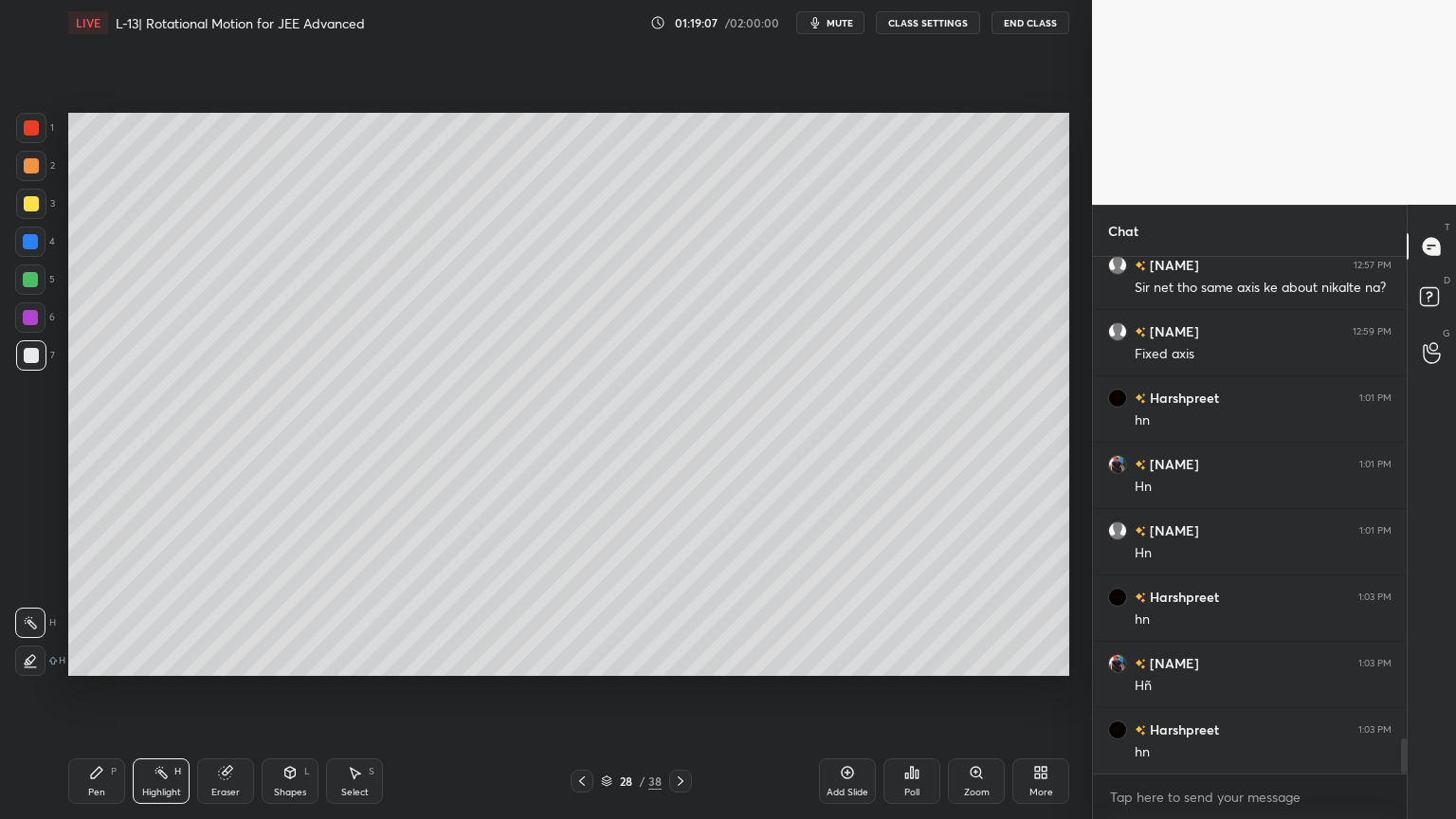 click at bounding box center [681, 781] 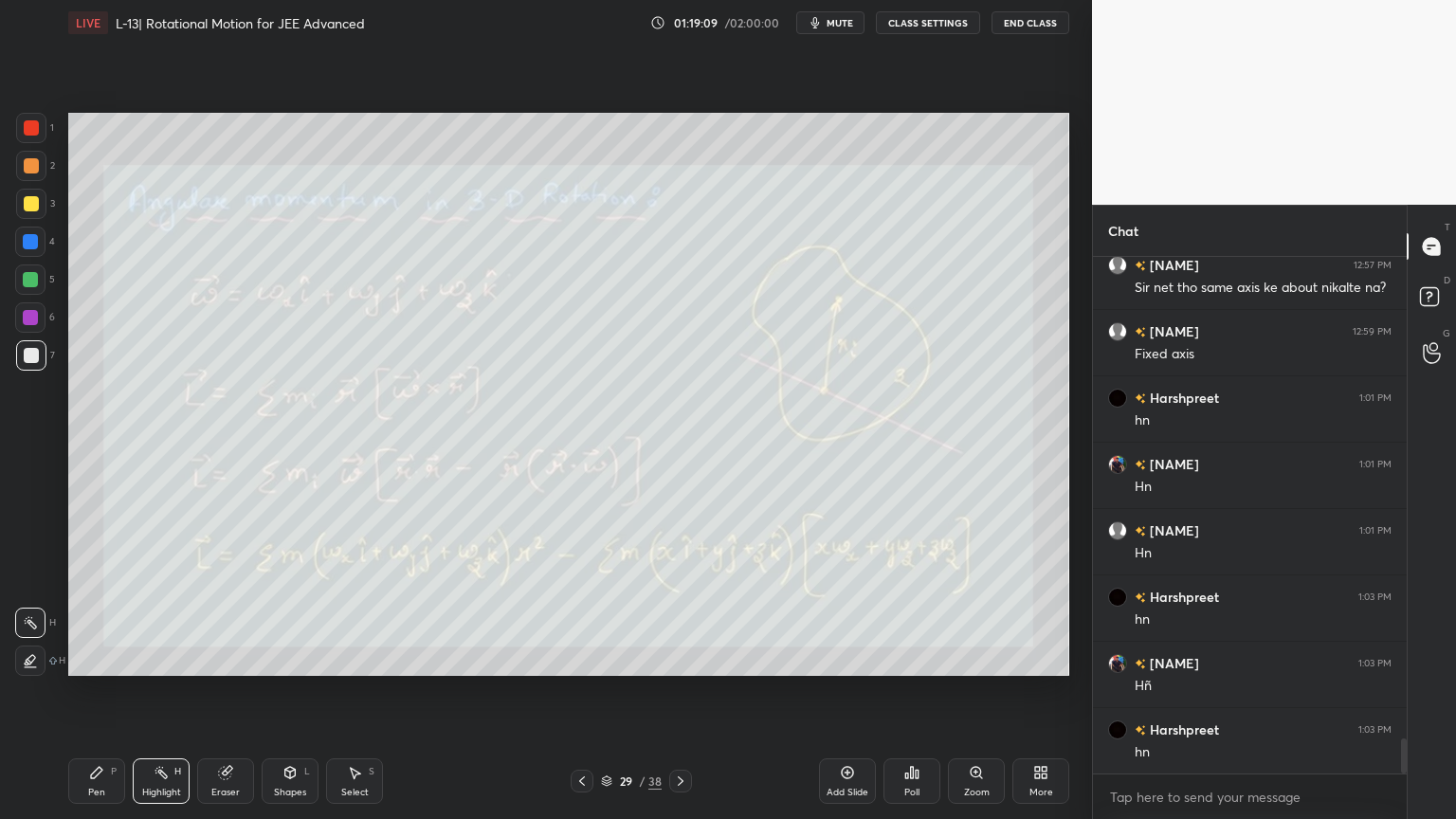 scroll, scrollTop: 7093, scrollLeft: 0, axis: vertical 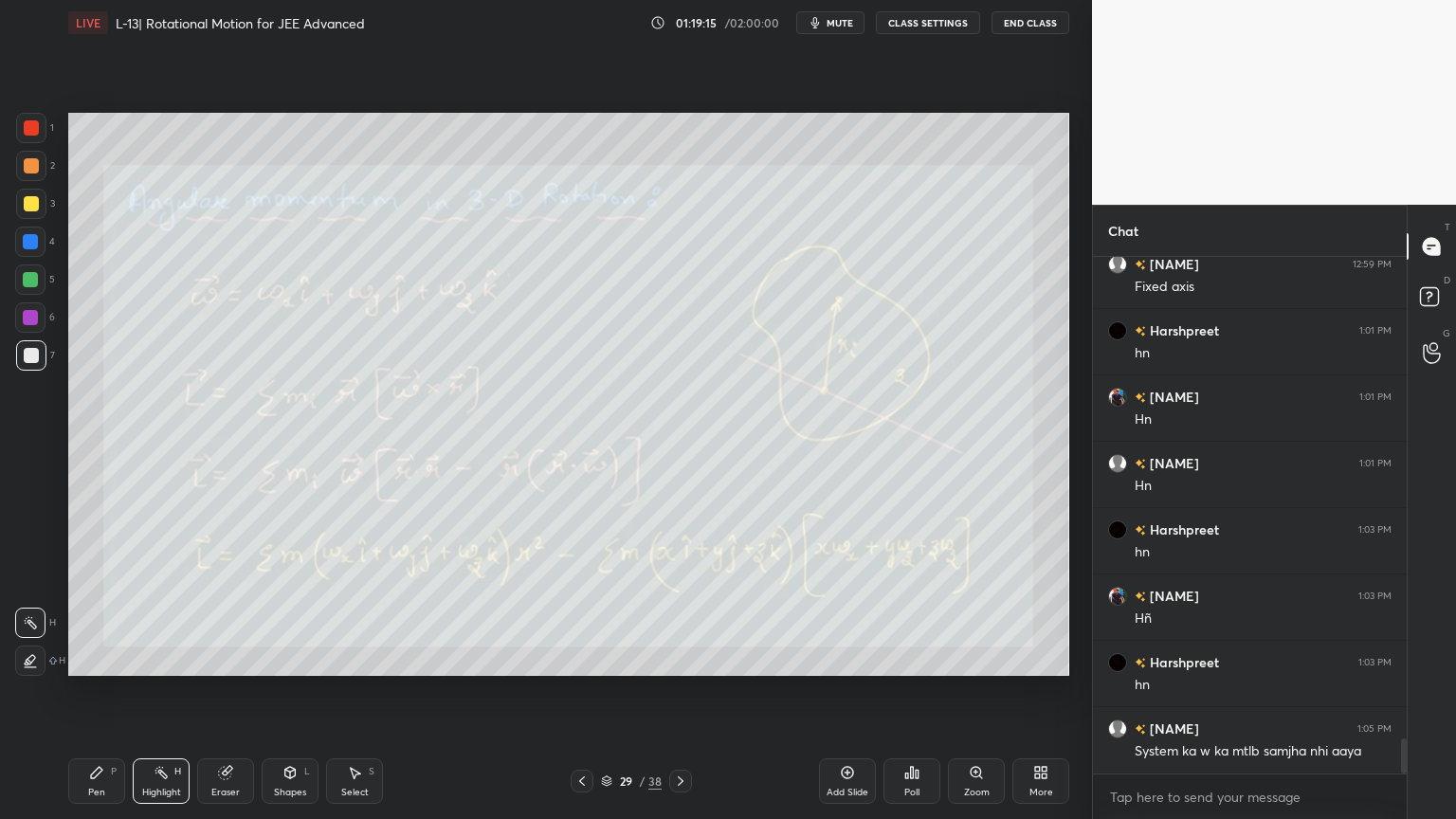 click 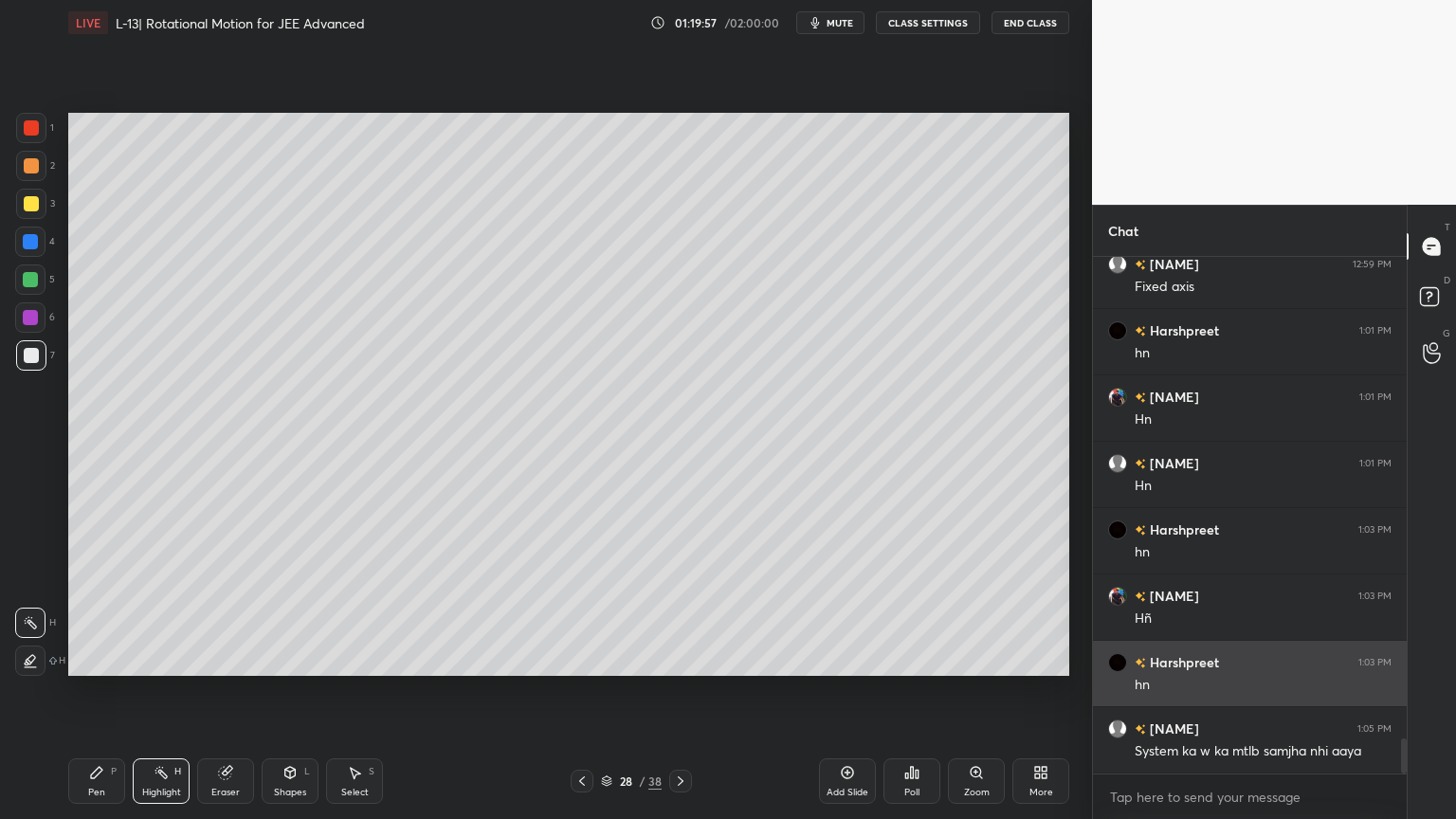 scroll, scrollTop: 7159, scrollLeft: 0, axis: vertical 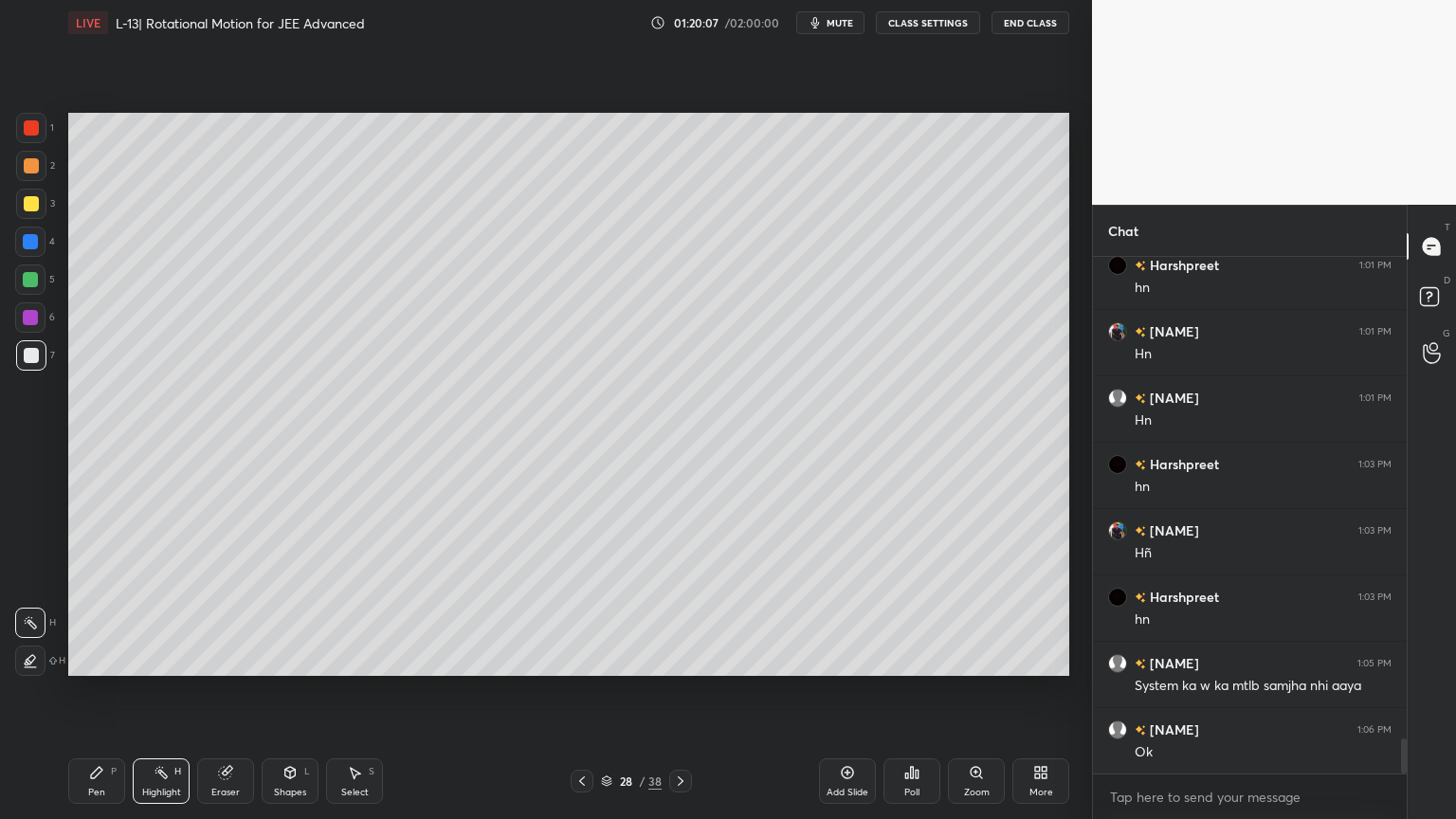 click 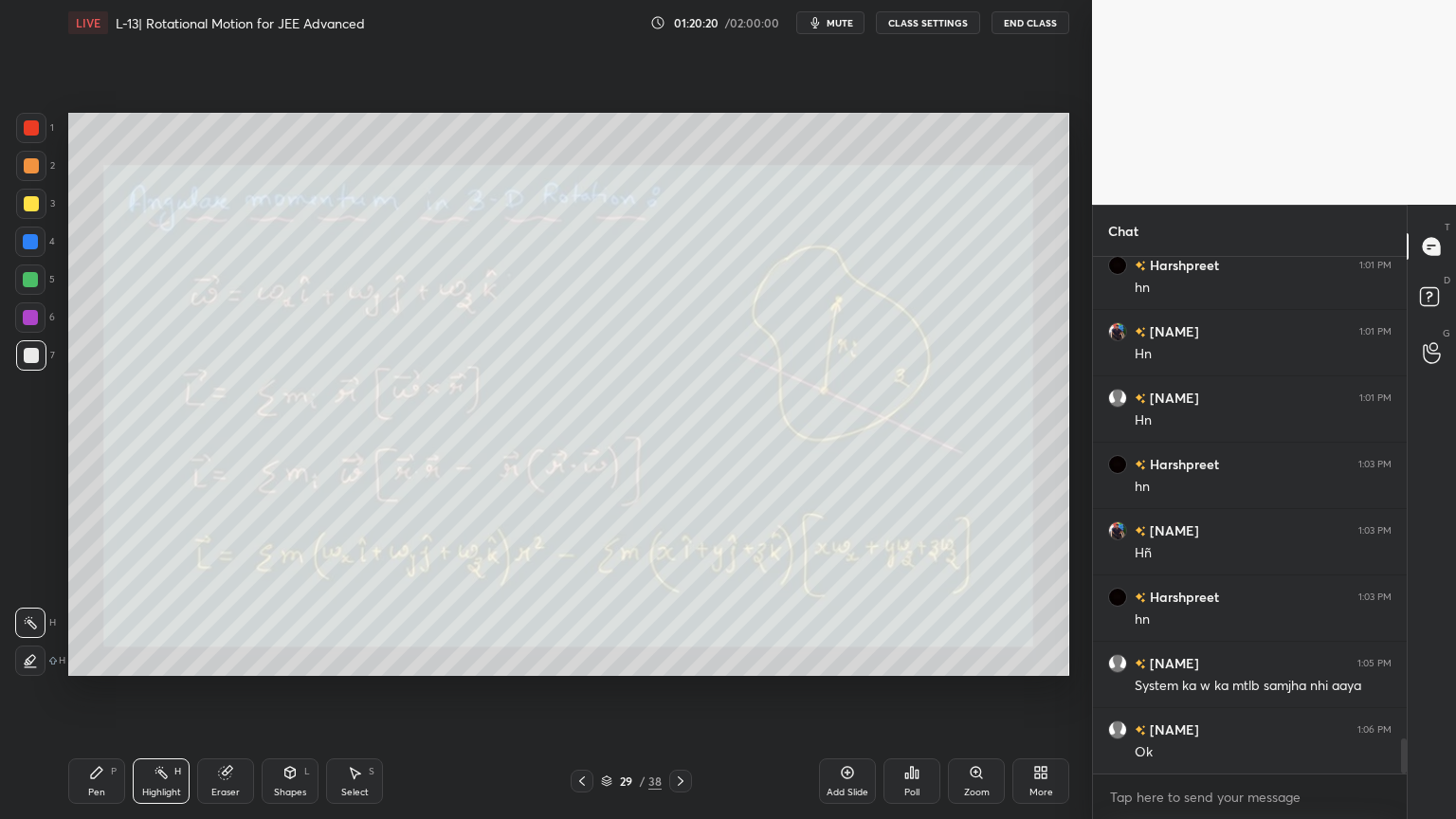 click on "Pen P" at bounding box center (97, 781) 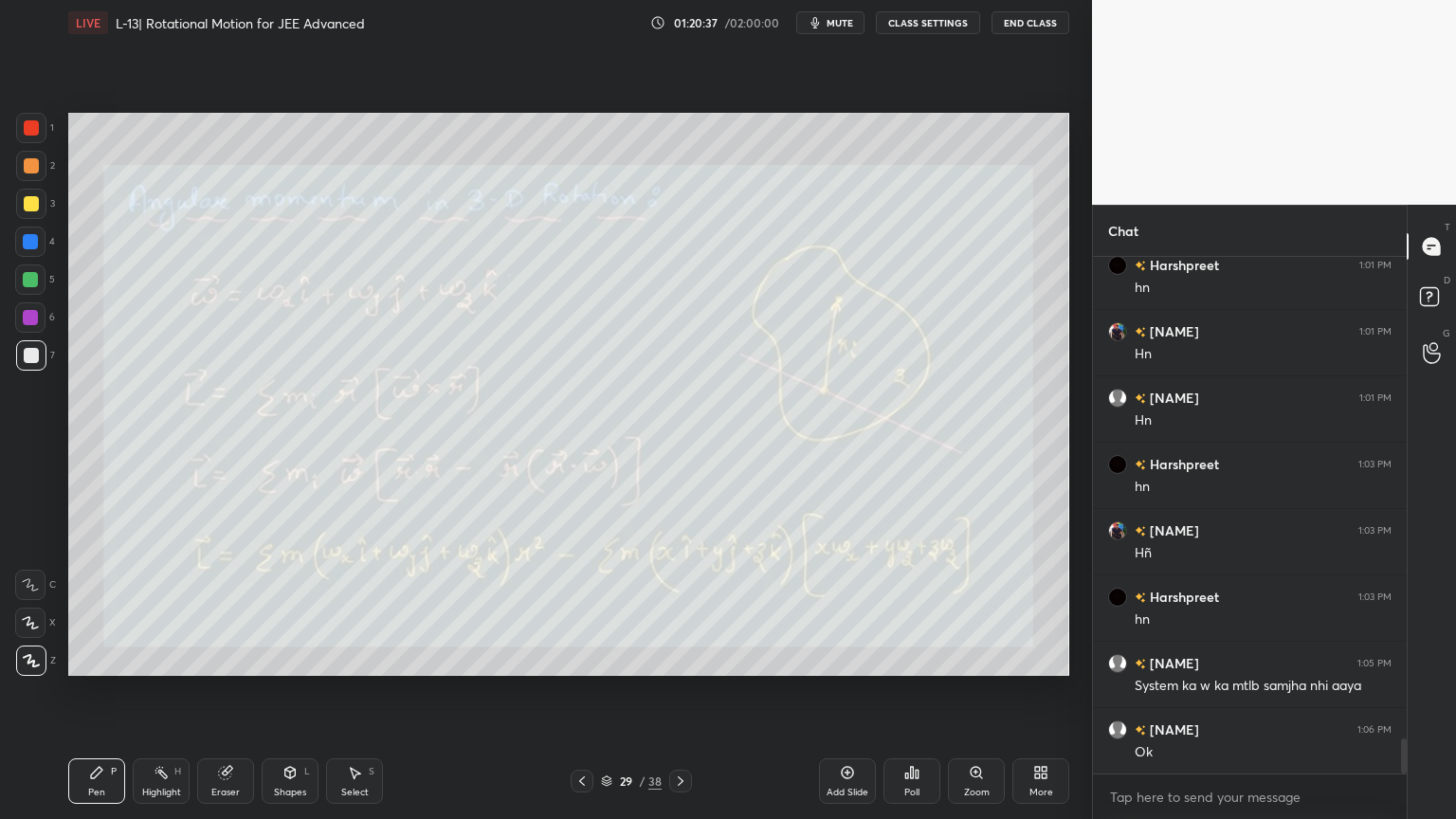 click at bounding box center [31, 204] 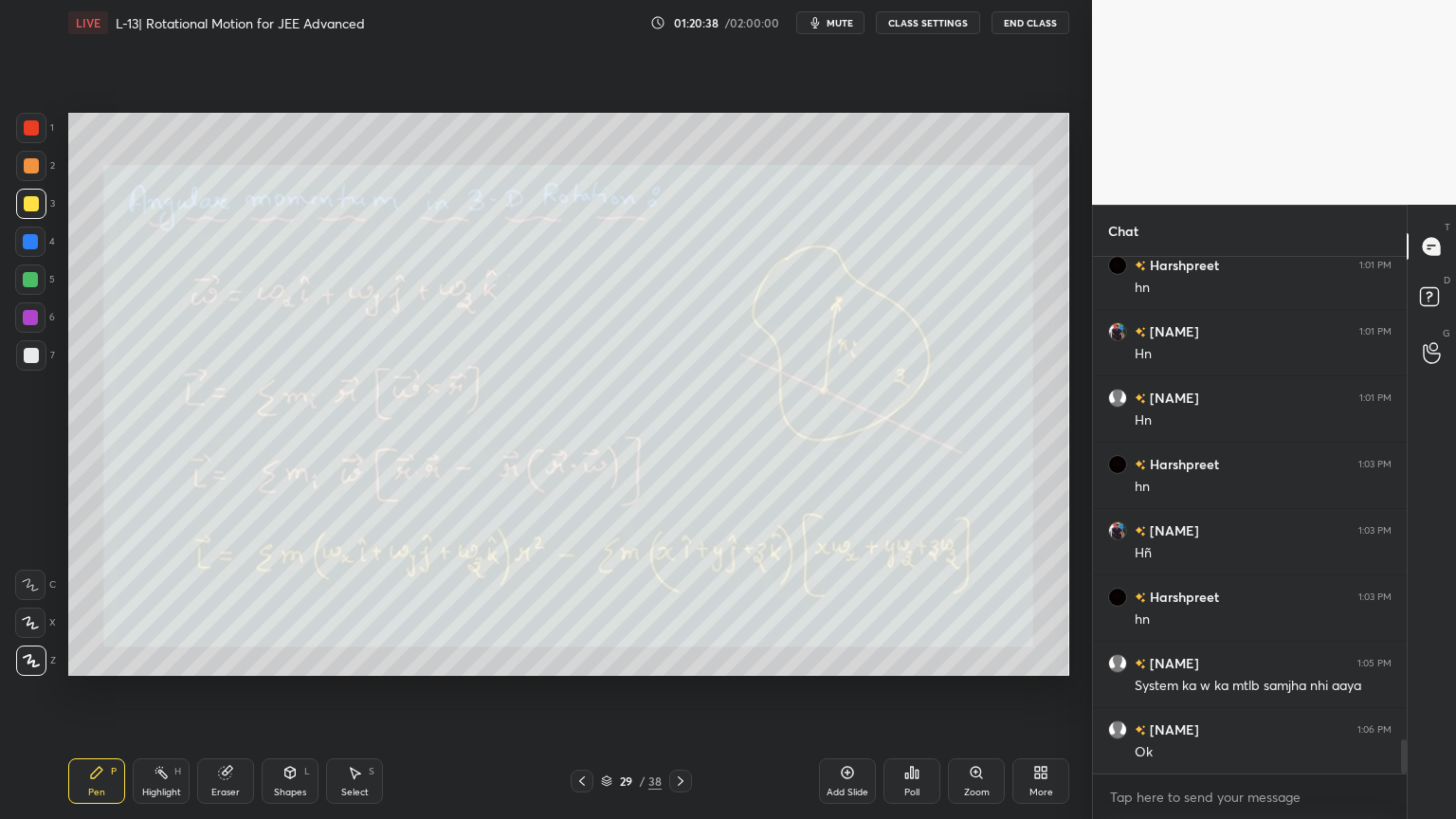 scroll, scrollTop: 7226, scrollLeft: 0, axis: vertical 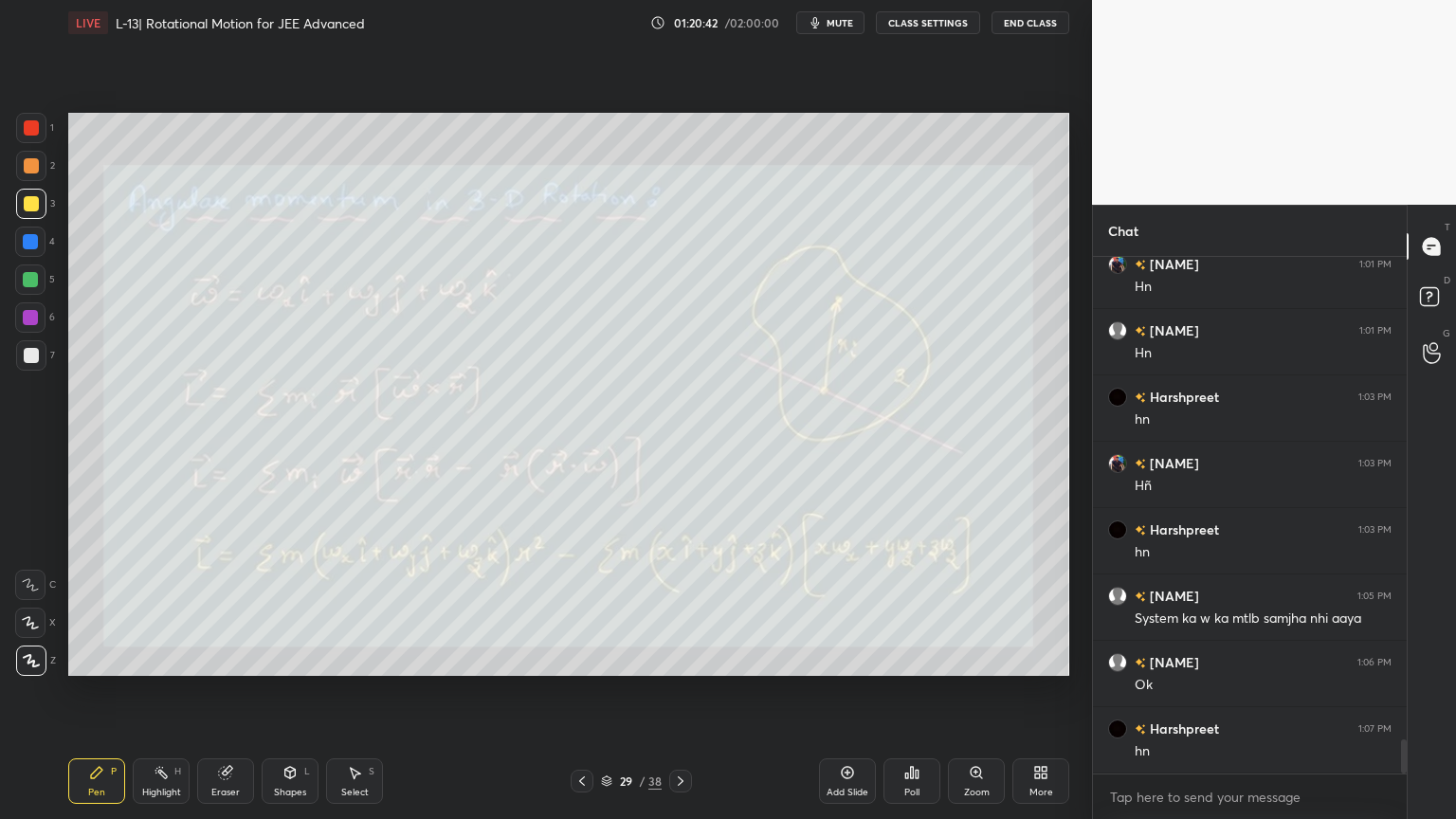 click on "Eraser" at bounding box center (226, 781) 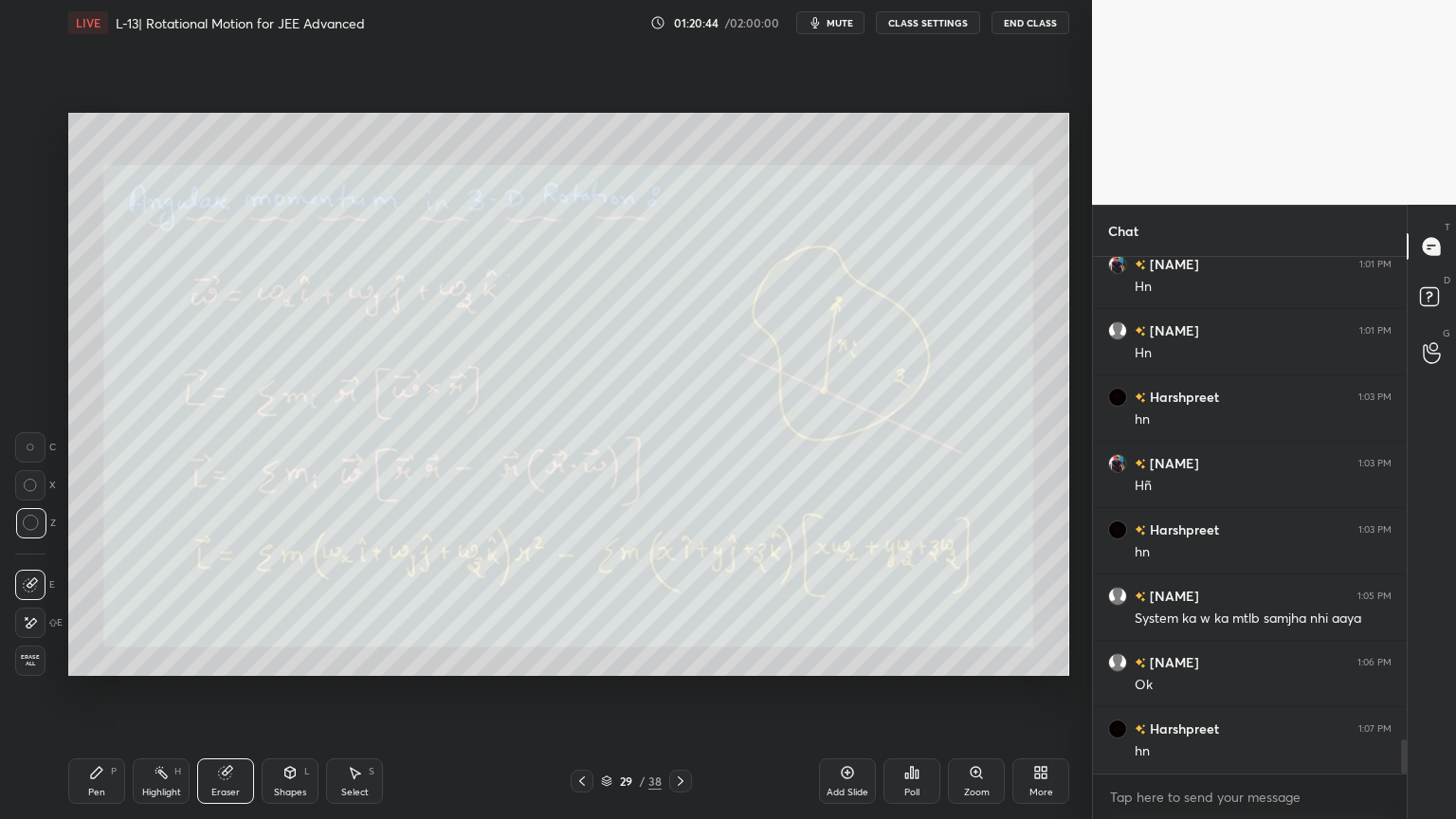 click on "Pen" at bounding box center [97, 792] 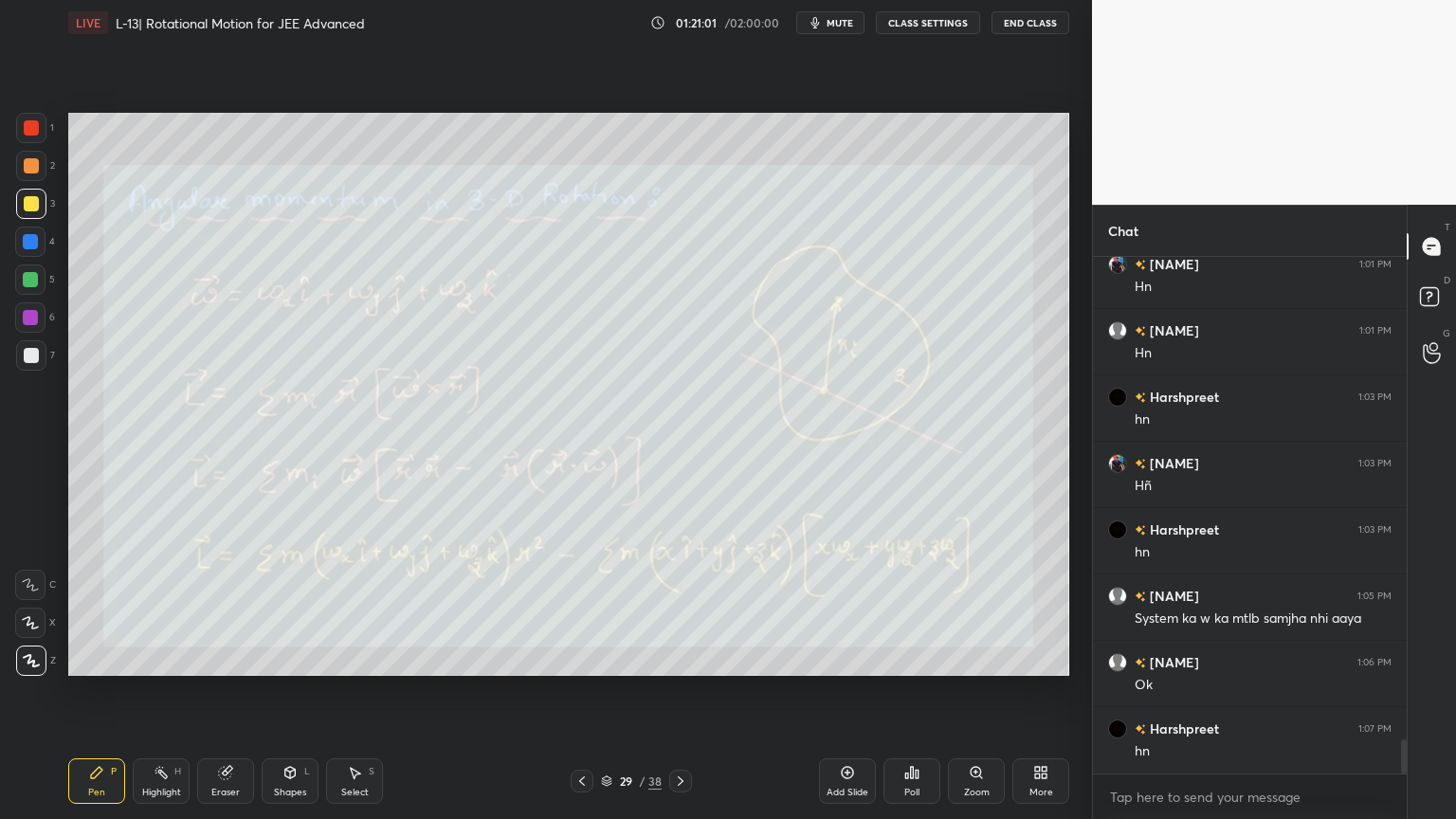 click on "Eraser" at bounding box center [226, 781] 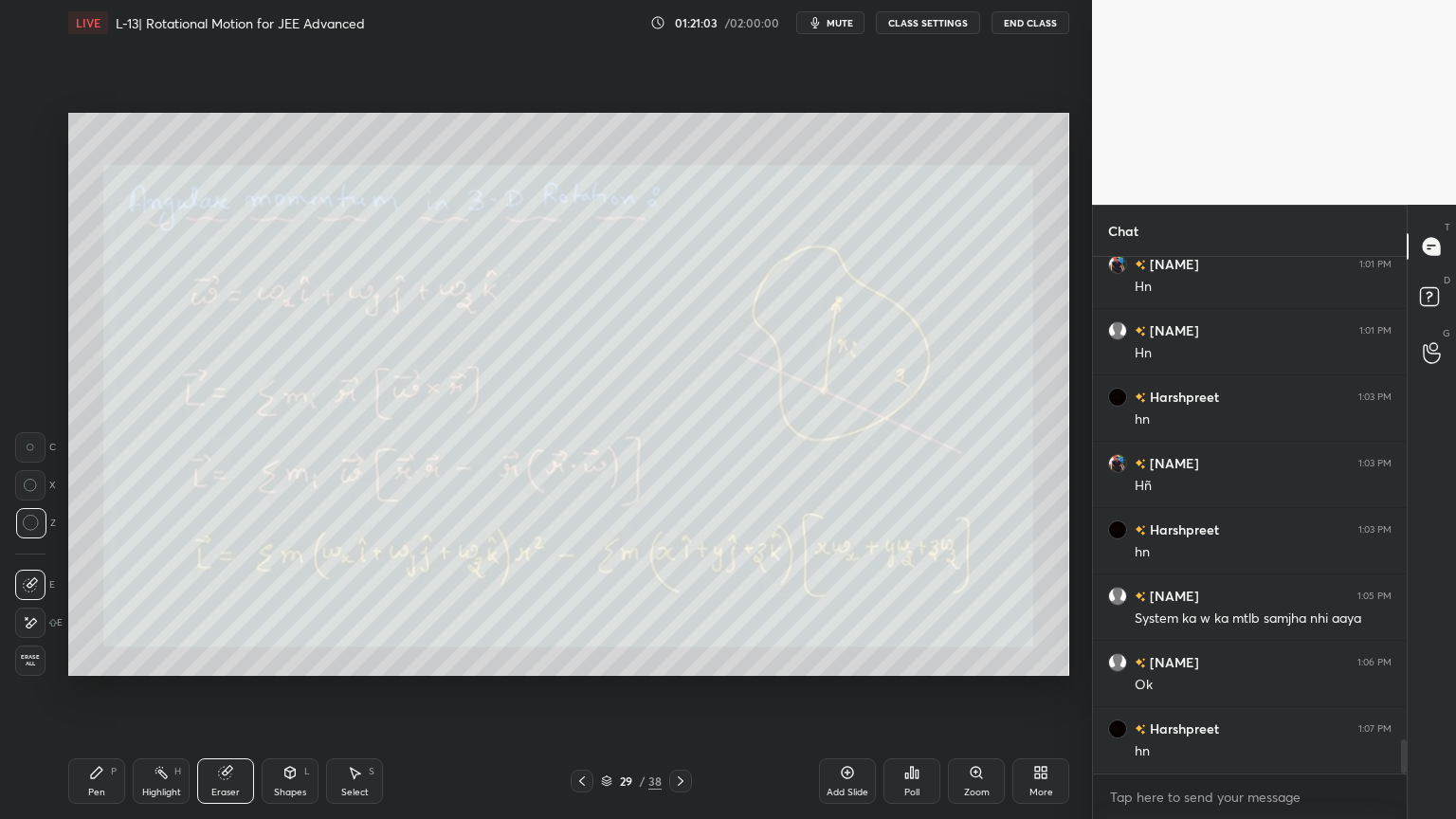 click on "Pen P" at bounding box center [97, 781] 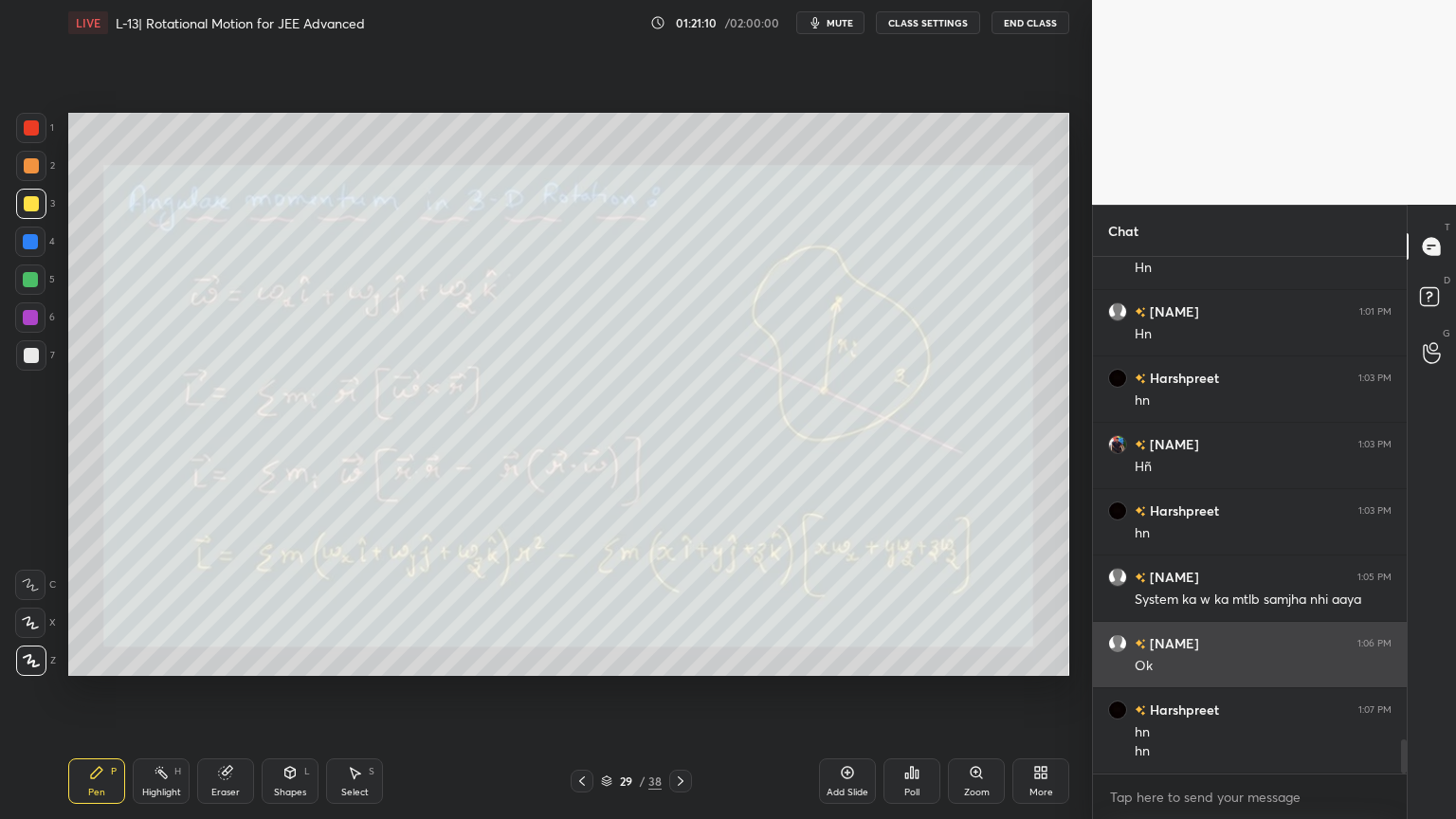 scroll, scrollTop: 7310, scrollLeft: 0, axis: vertical 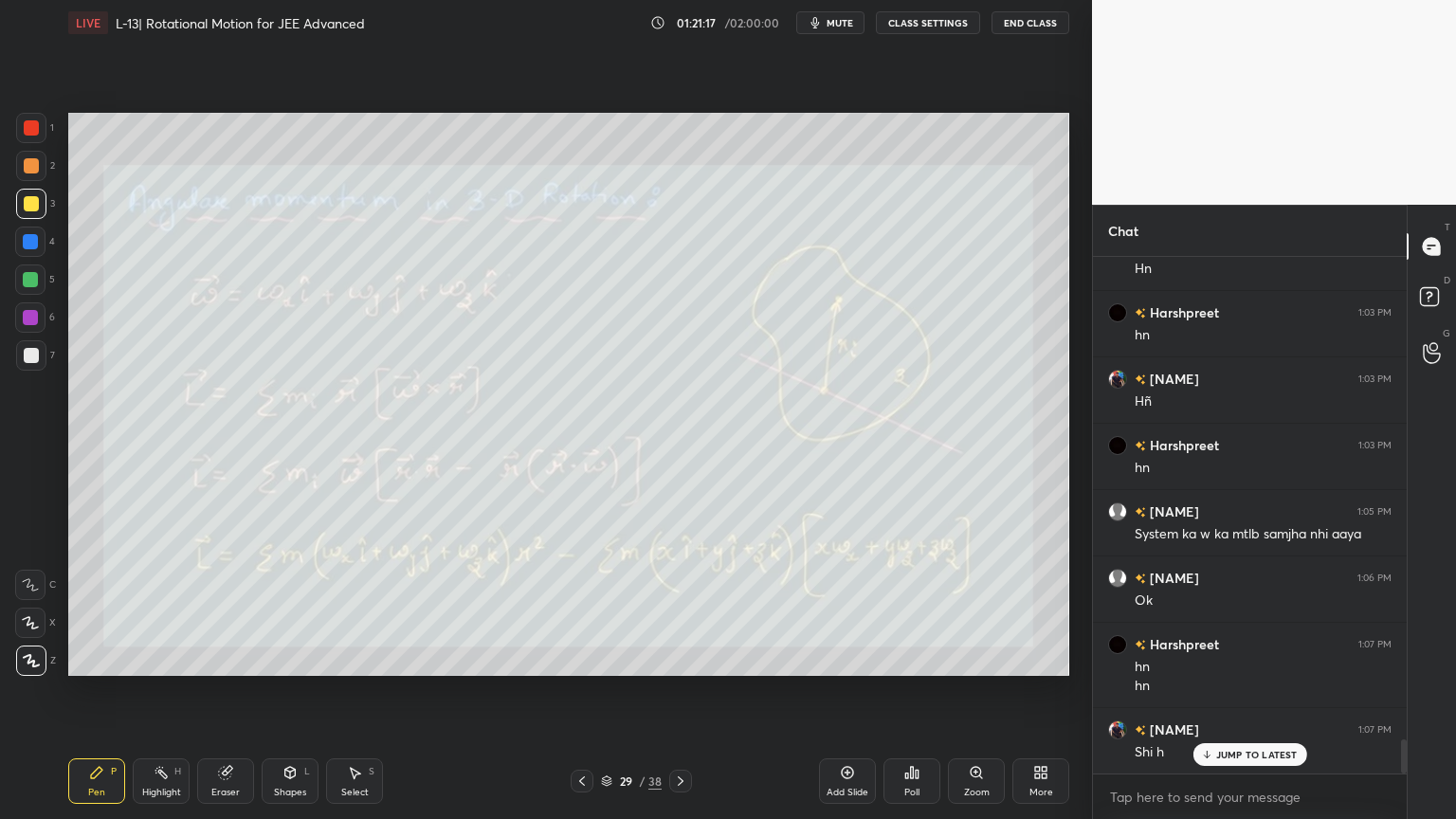 click on "Highlight H" at bounding box center [161, 781] 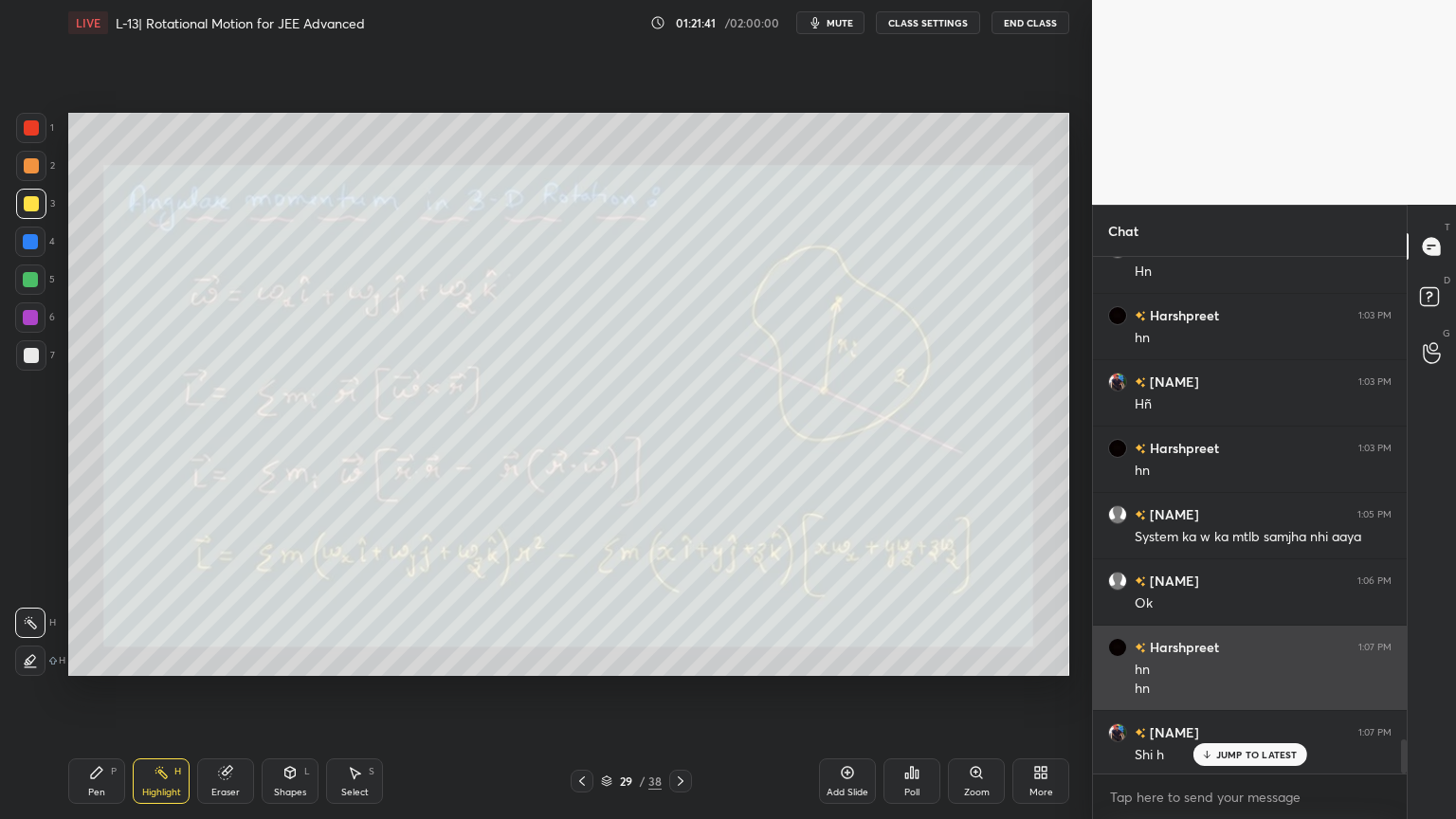 scroll, scrollTop: 7311, scrollLeft: 0, axis: vertical 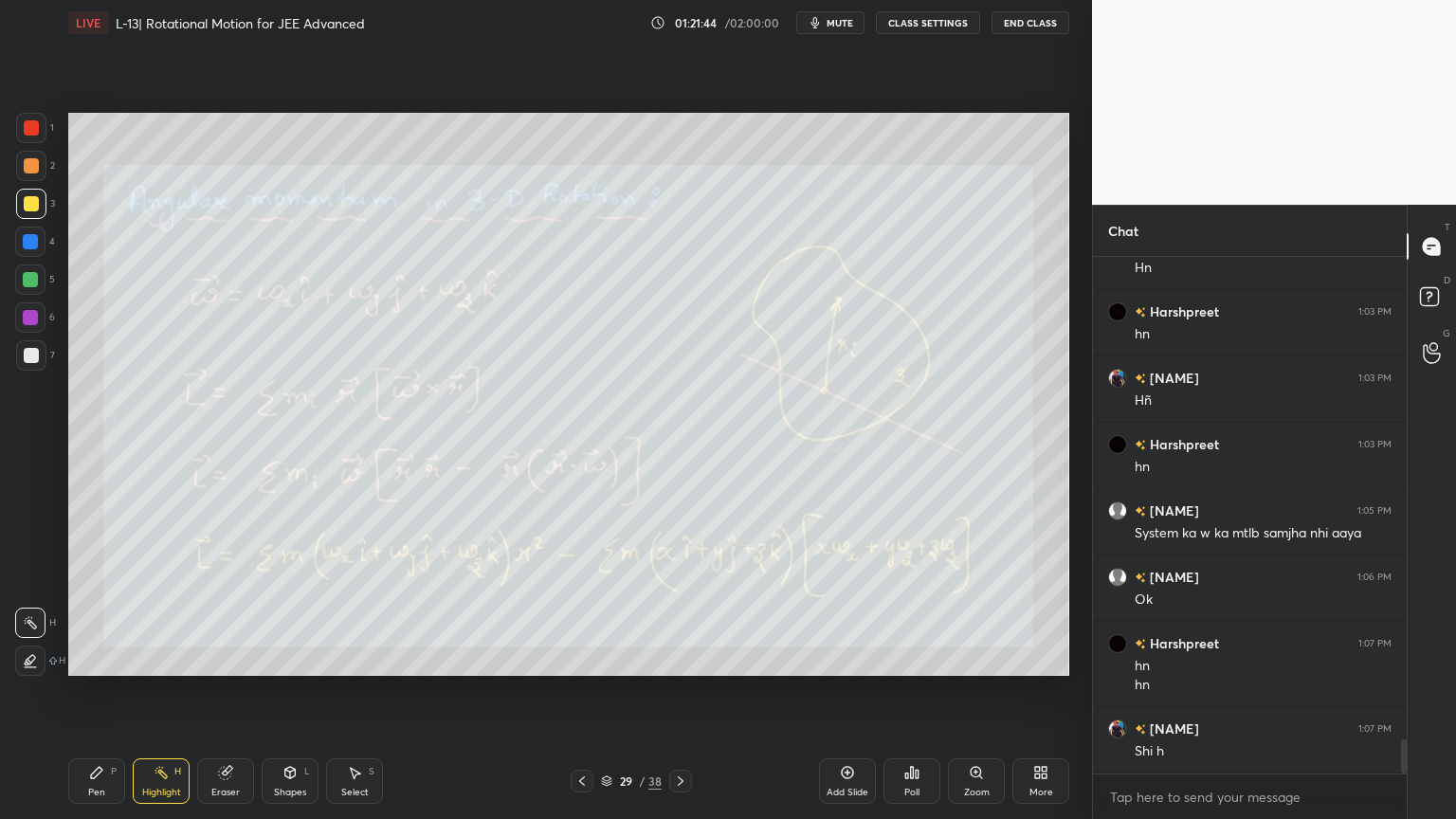 click on "Eraser" at bounding box center (226, 781) 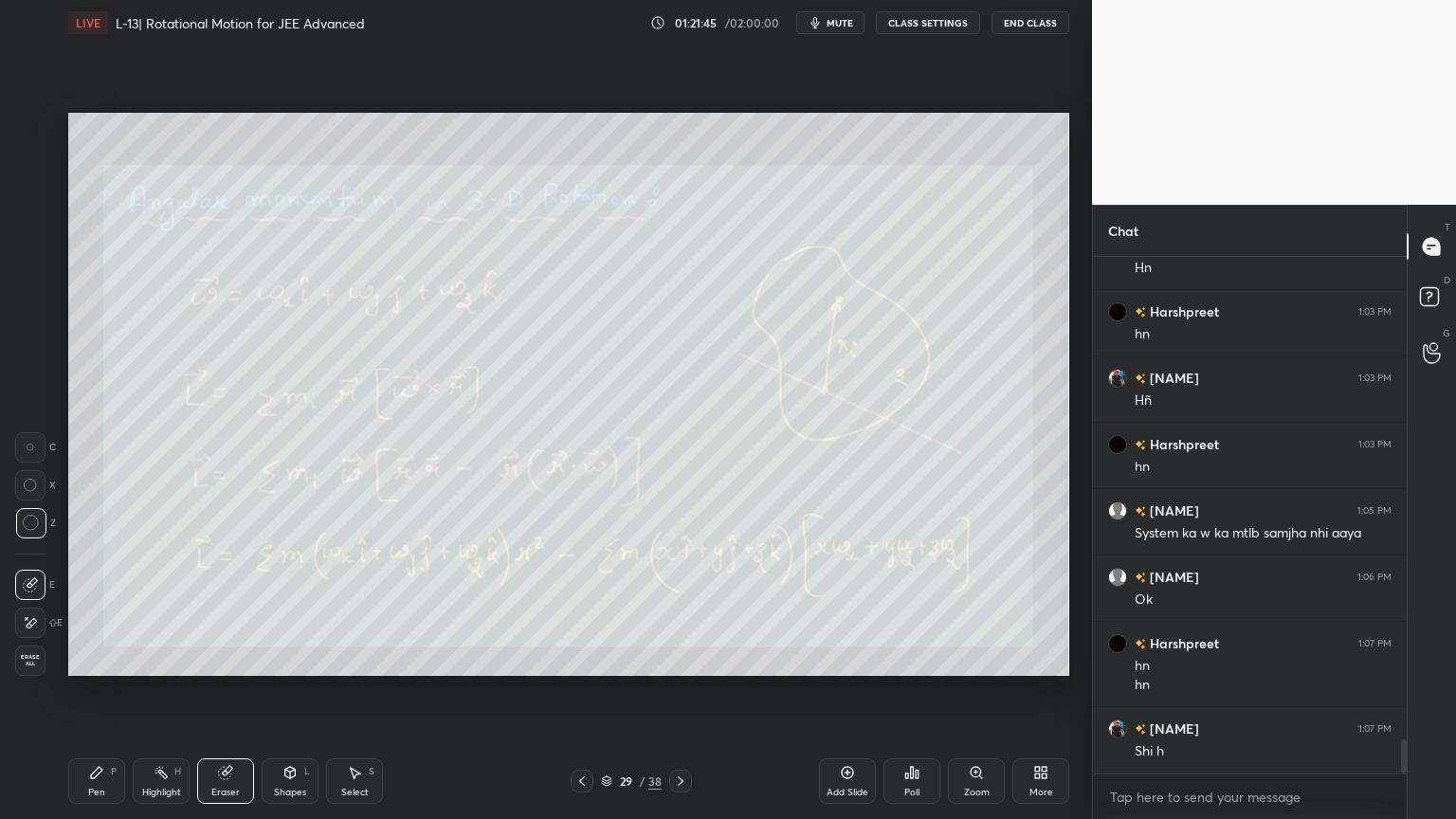 click 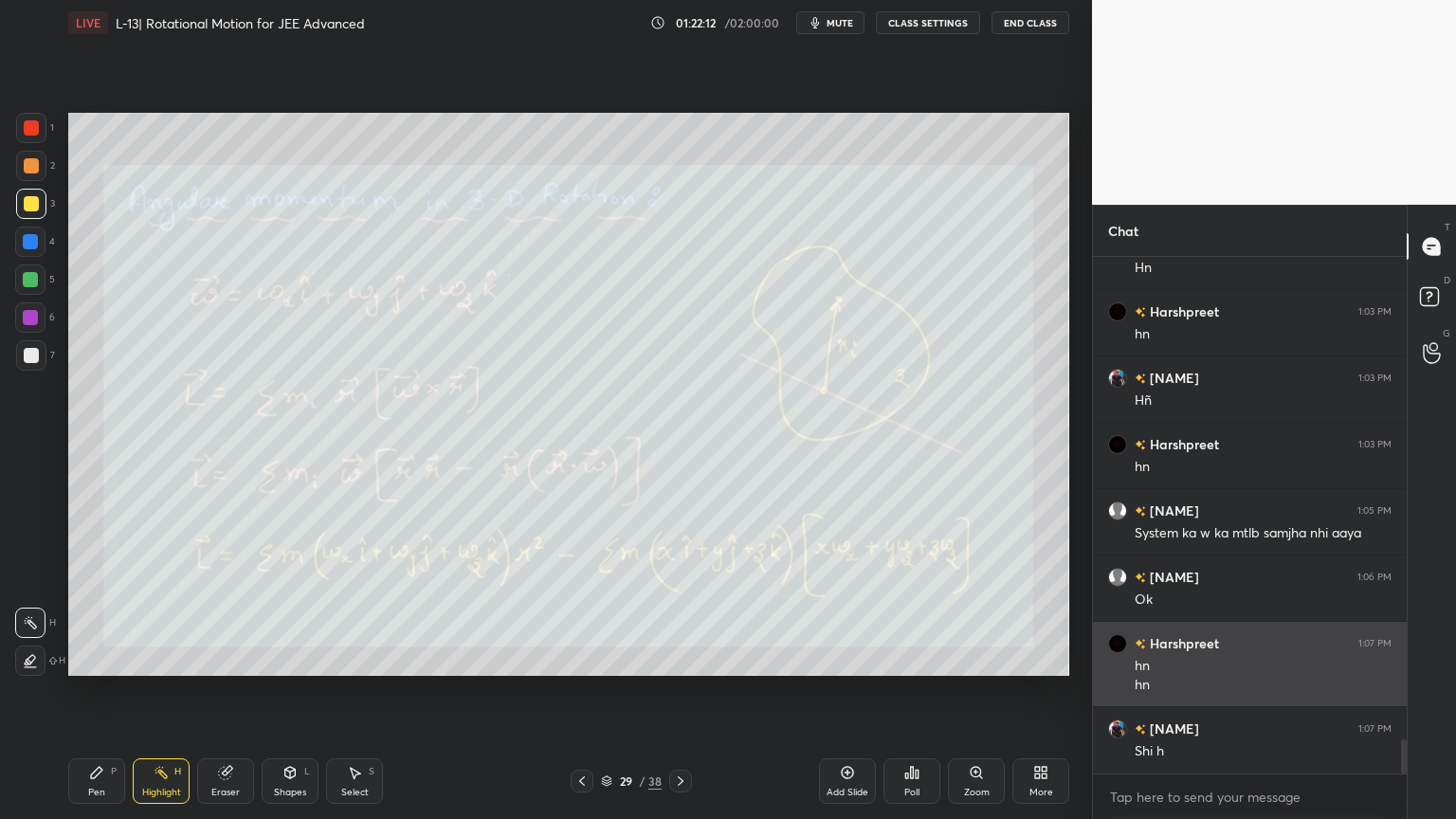 scroll, scrollTop: 7378, scrollLeft: 0, axis: vertical 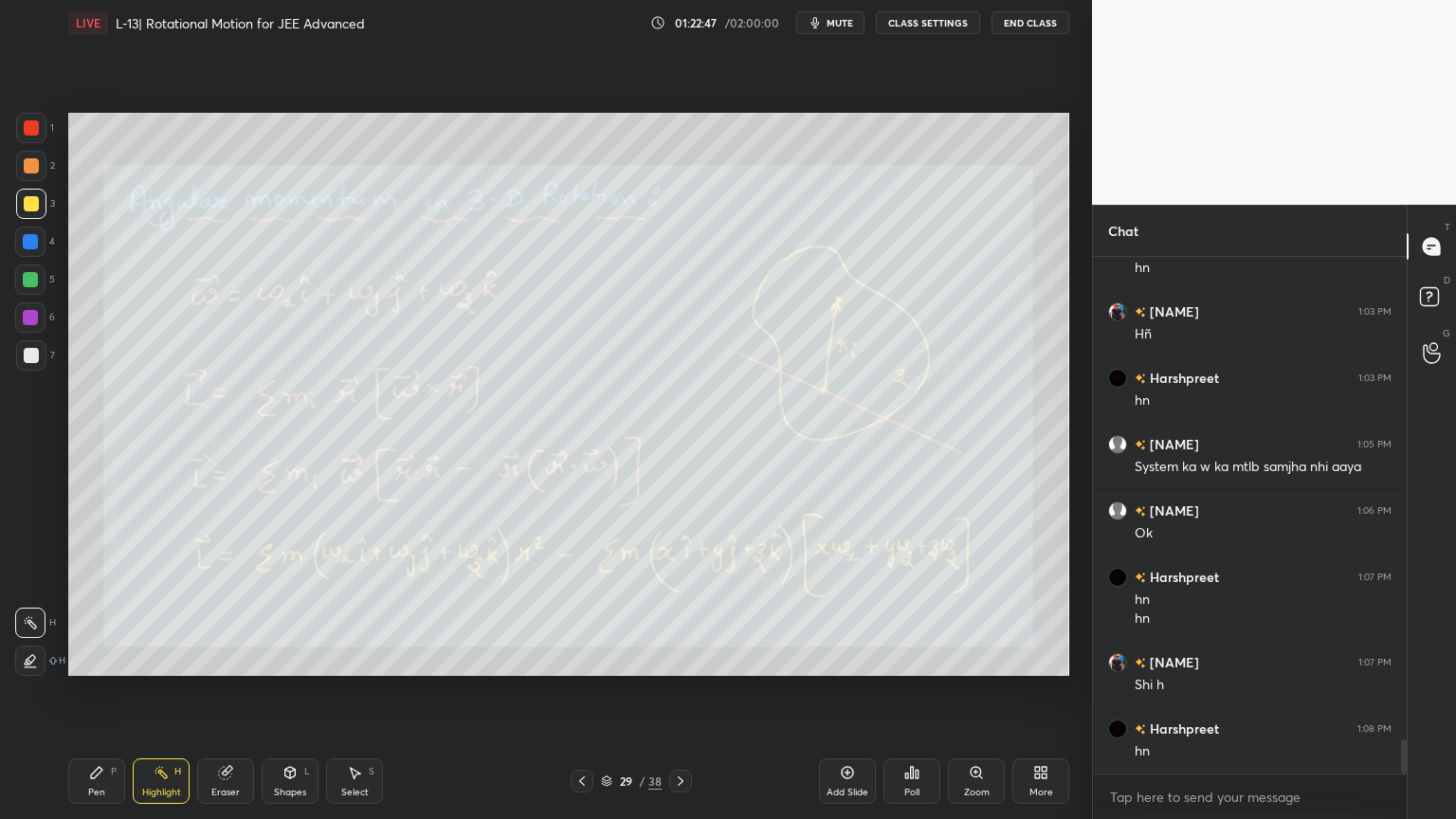 click on "Pen" at bounding box center (97, 792) 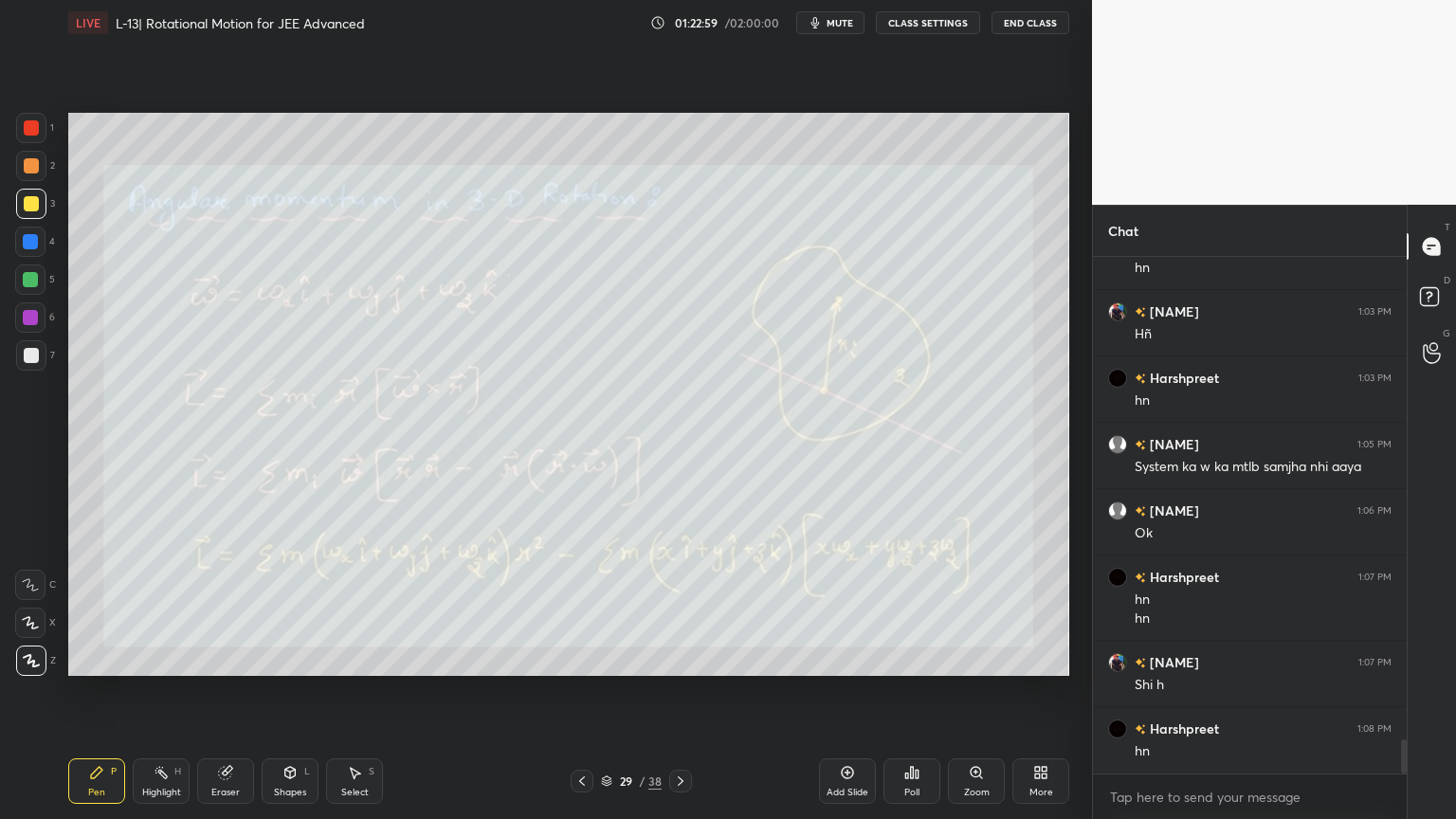 click 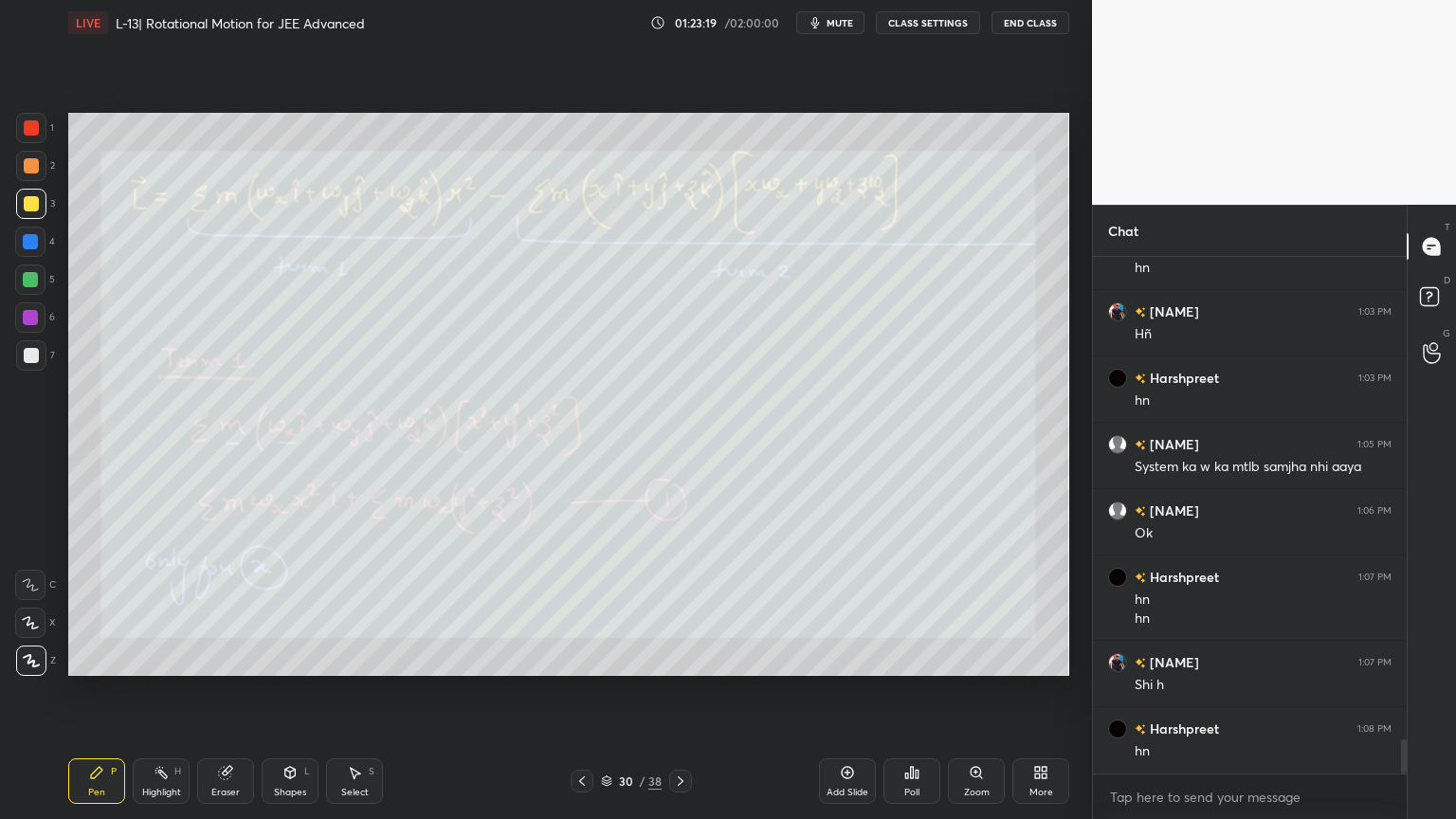click on "Highlight" at bounding box center (161, 792) 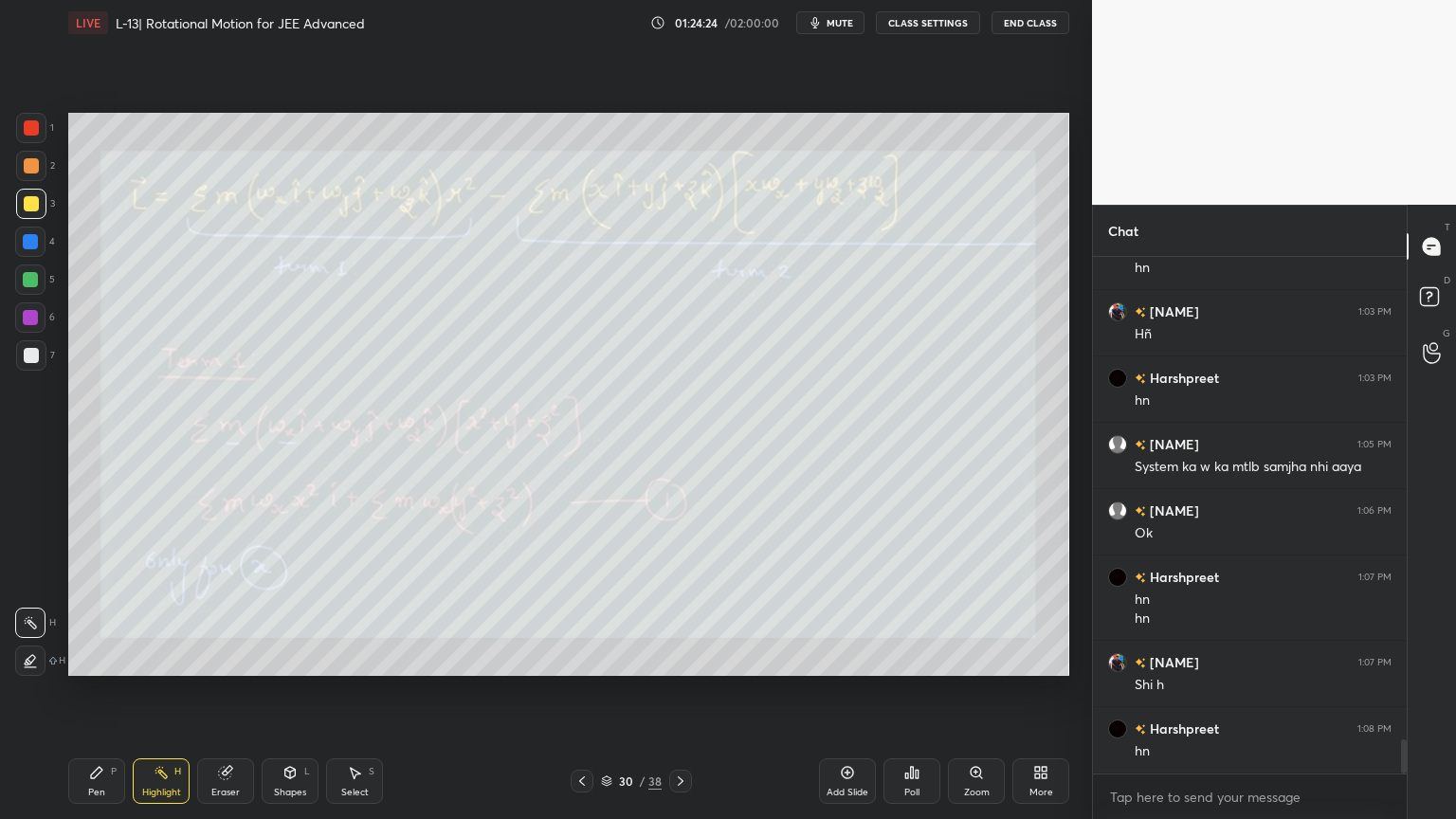 click on "Pen P" at bounding box center (97, 781) 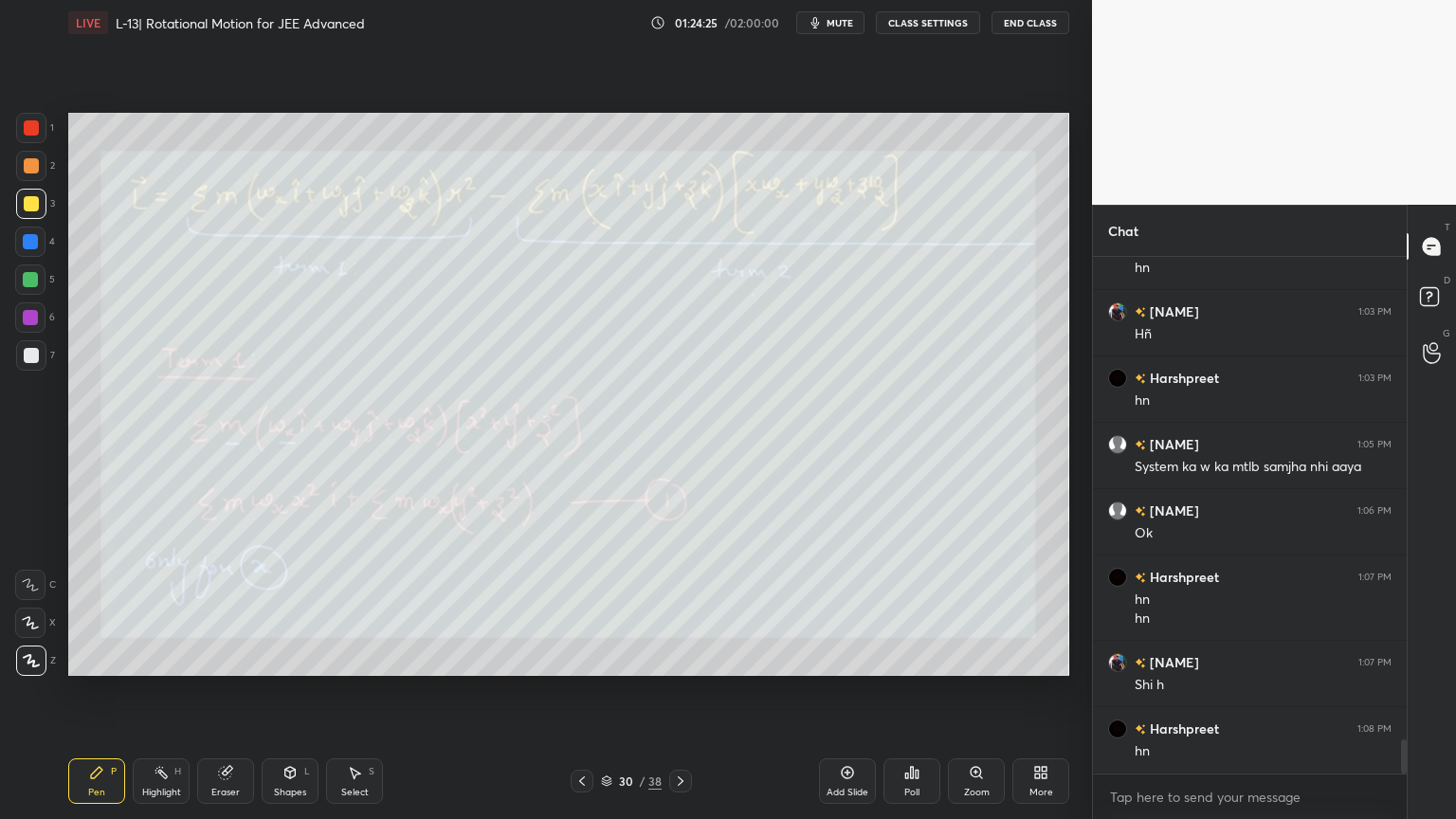 click at bounding box center (31, 166) 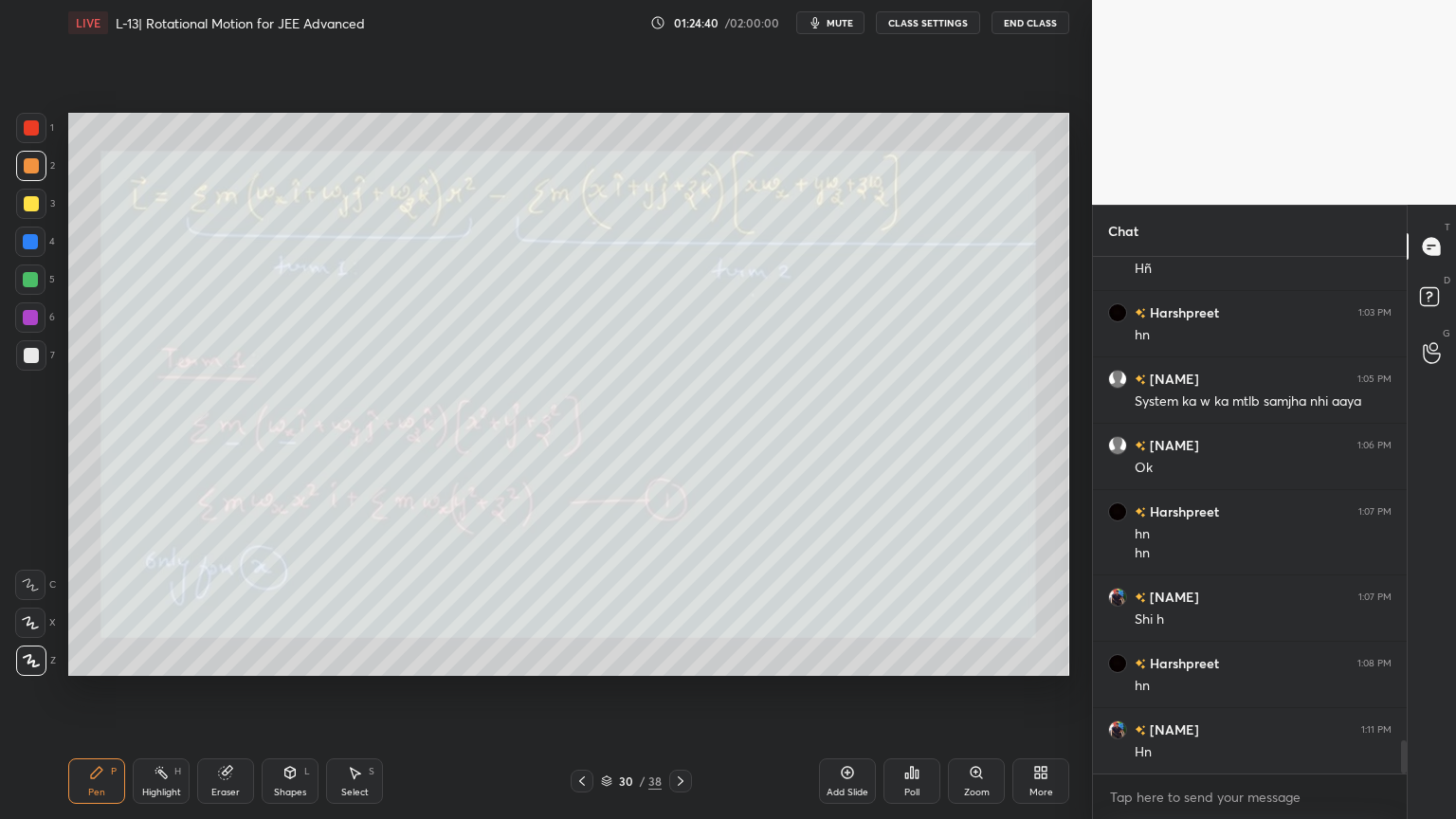 scroll, scrollTop: 7510, scrollLeft: 0, axis: vertical 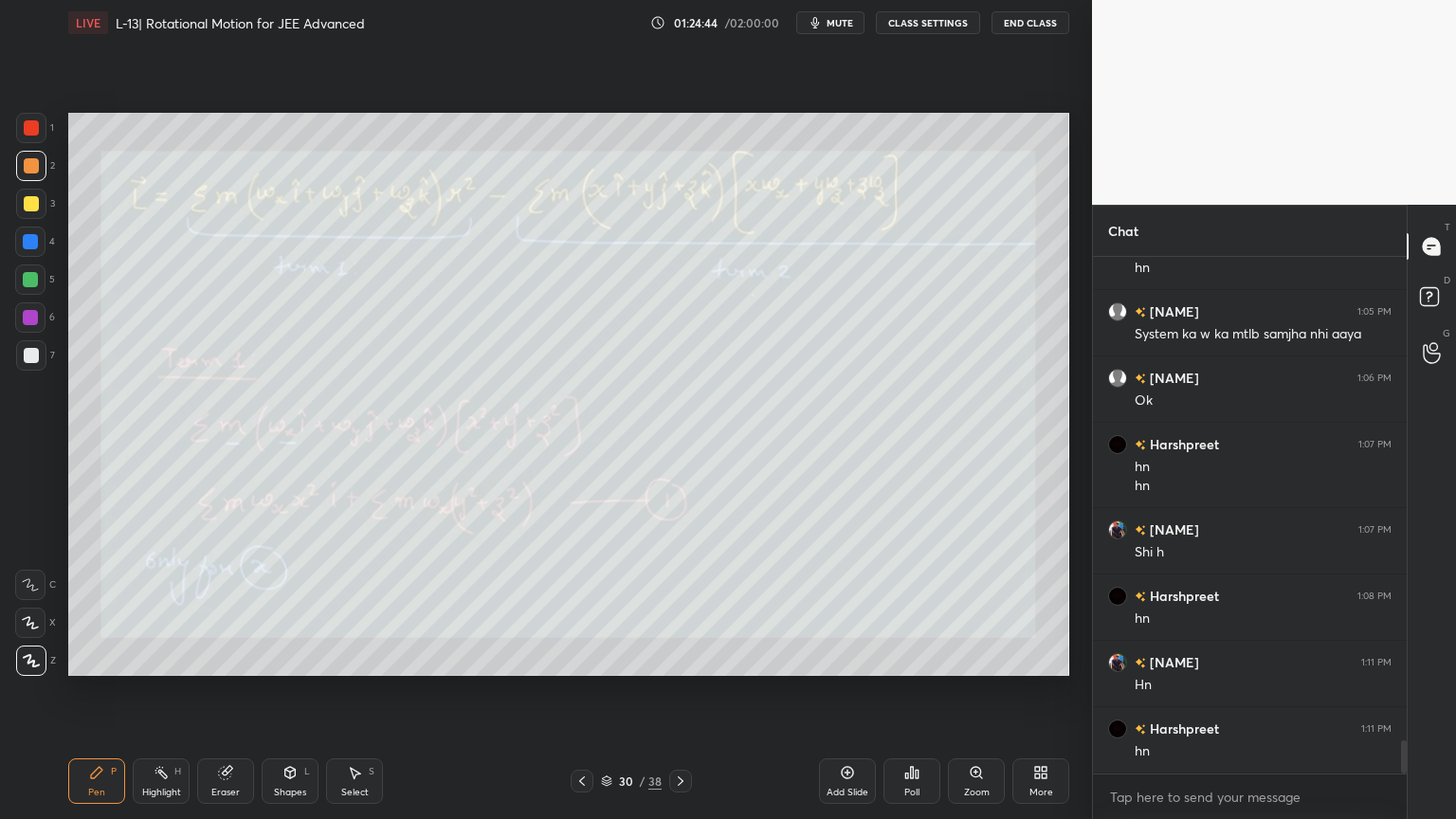 click on "Highlight H" at bounding box center [161, 781] 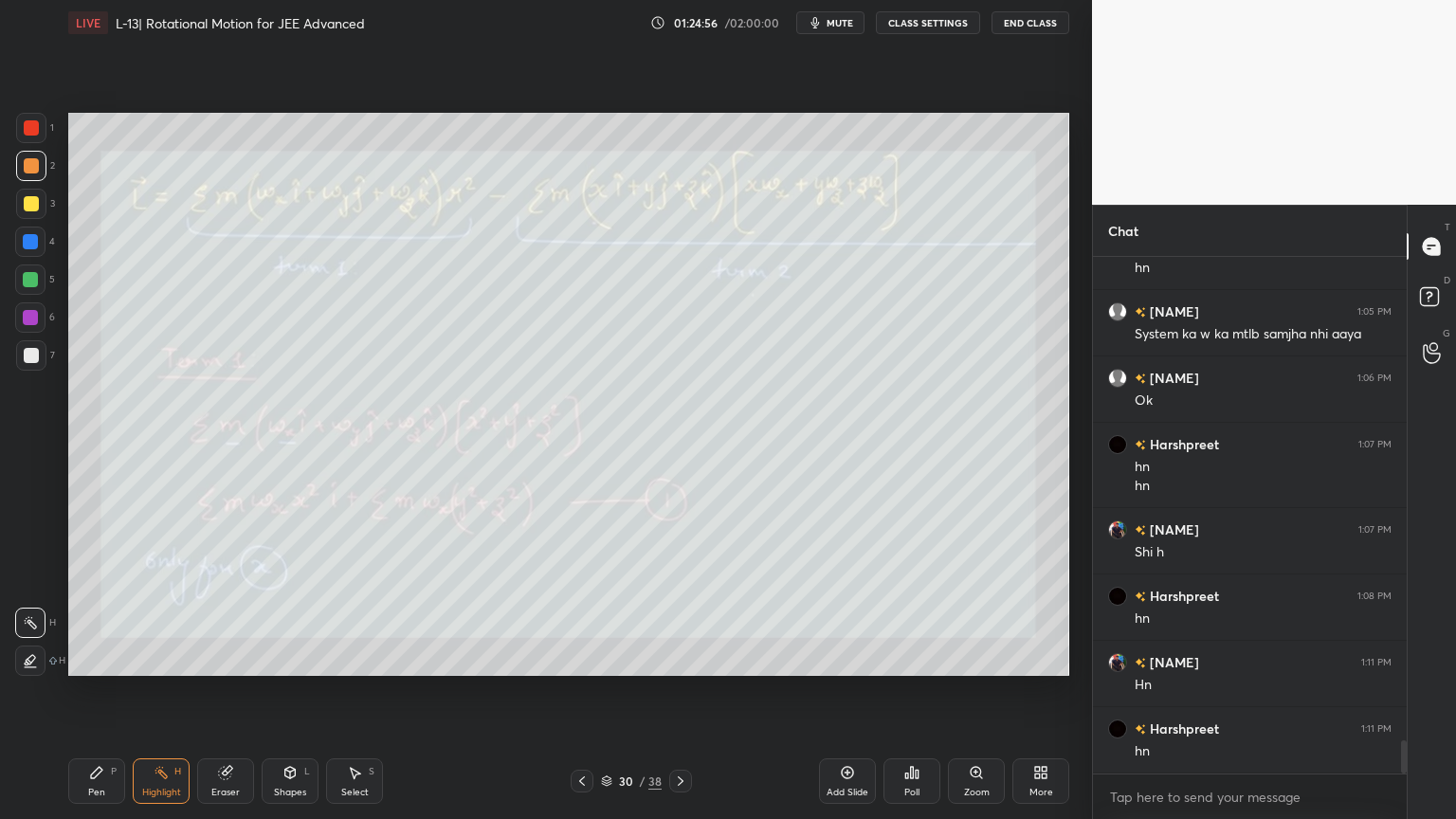 click on "Shapes L" at bounding box center [290, 781] 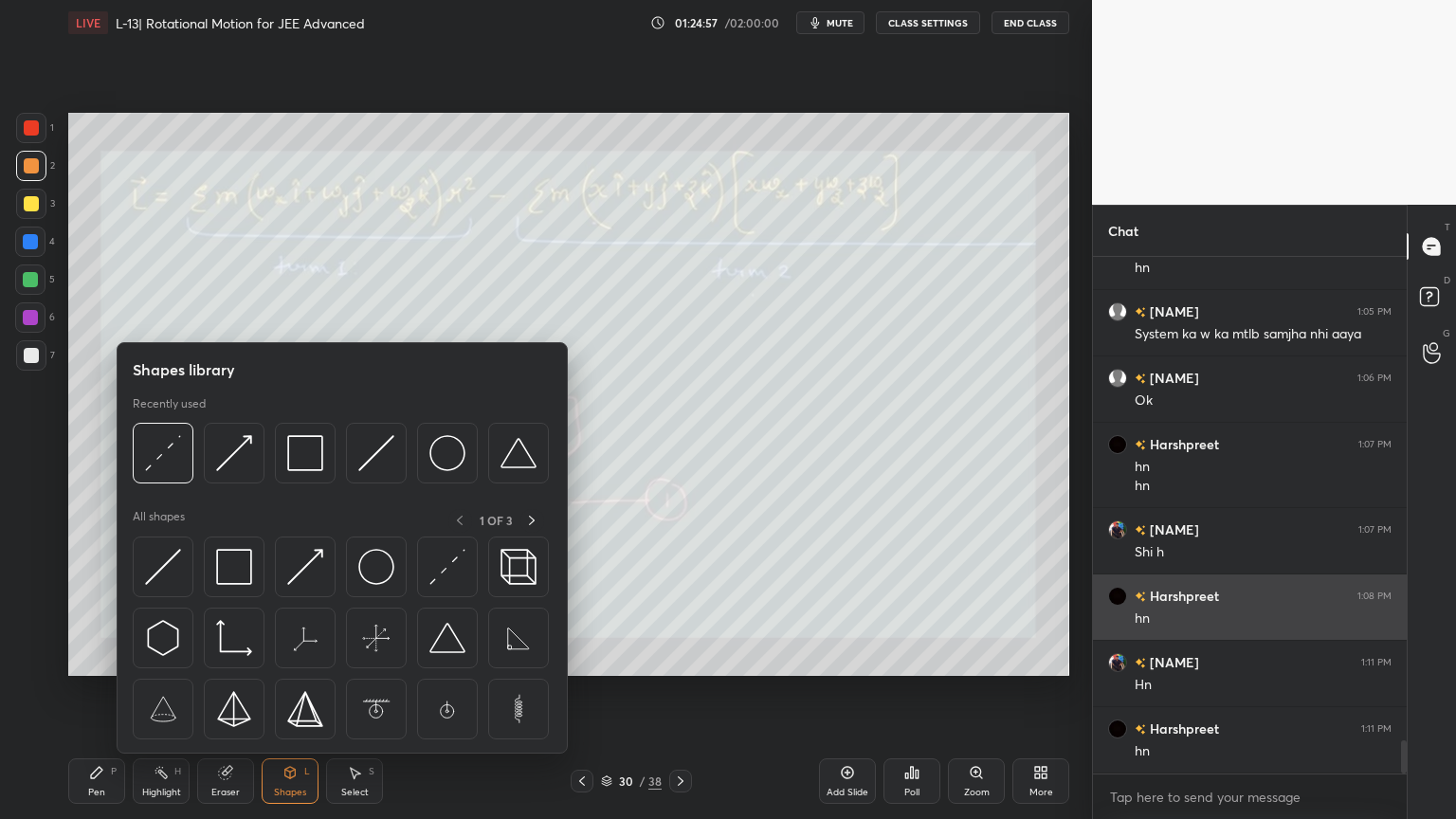 click at bounding box center [234, 567] 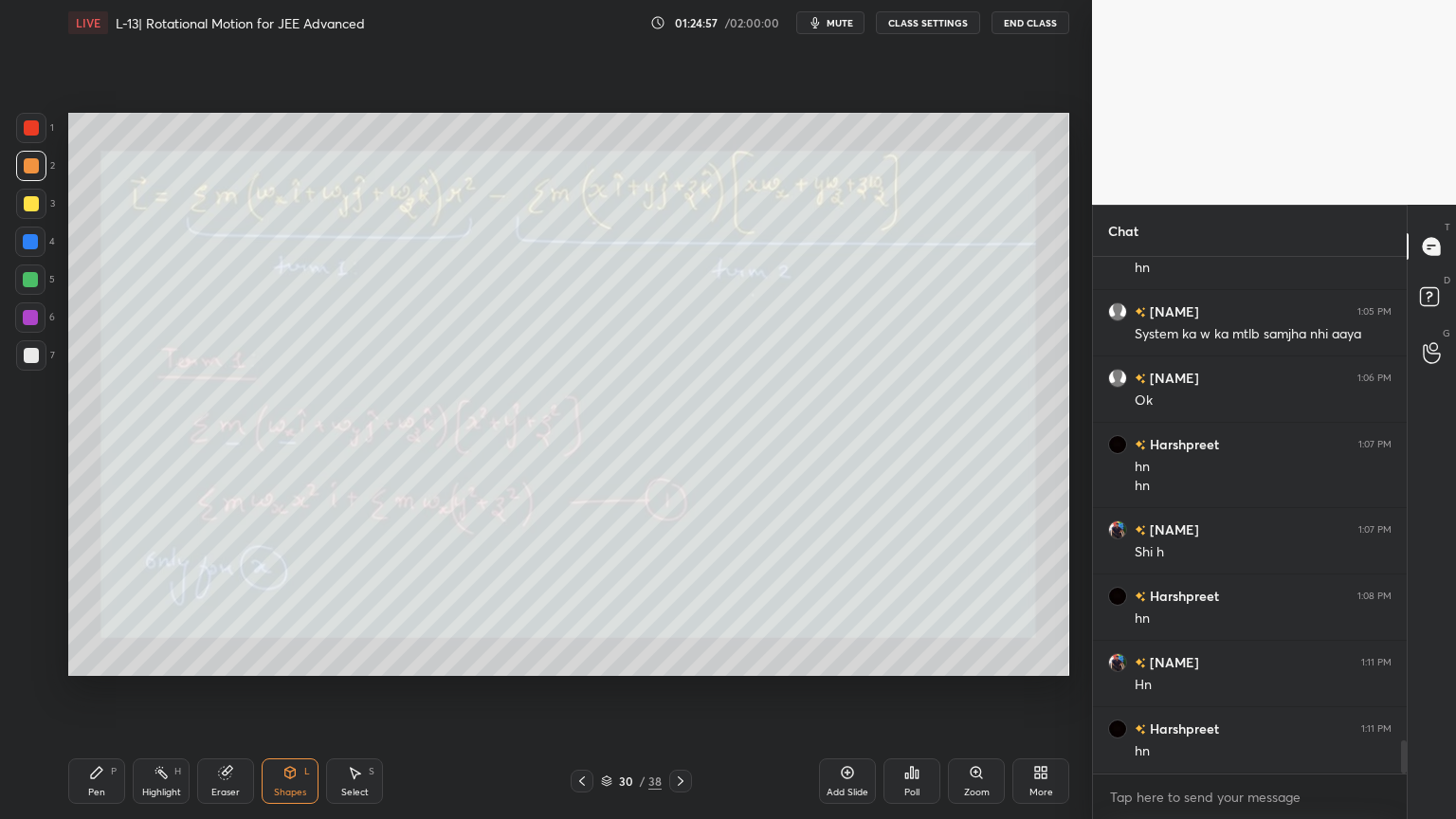 click at bounding box center (31, 204) 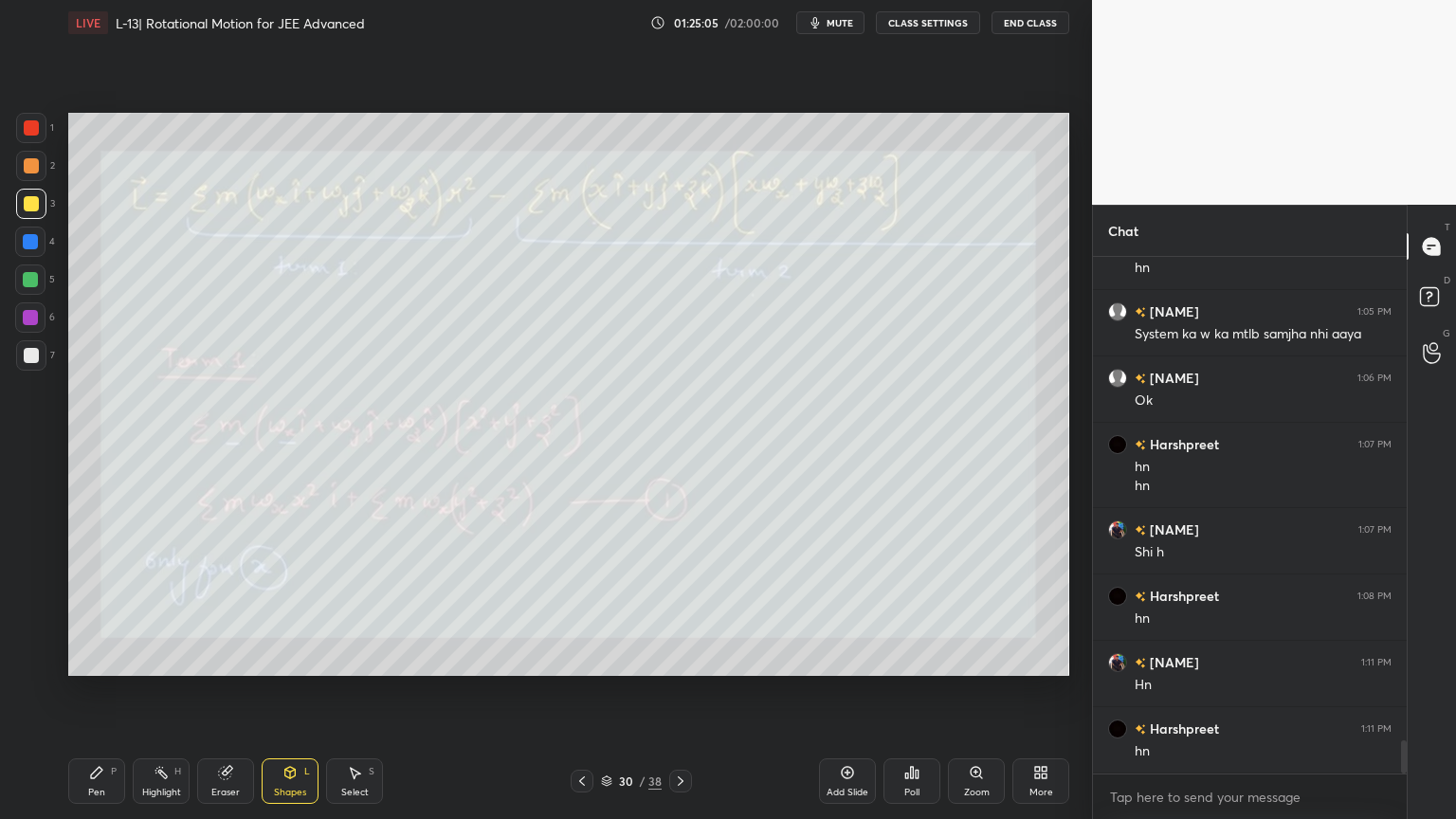 click 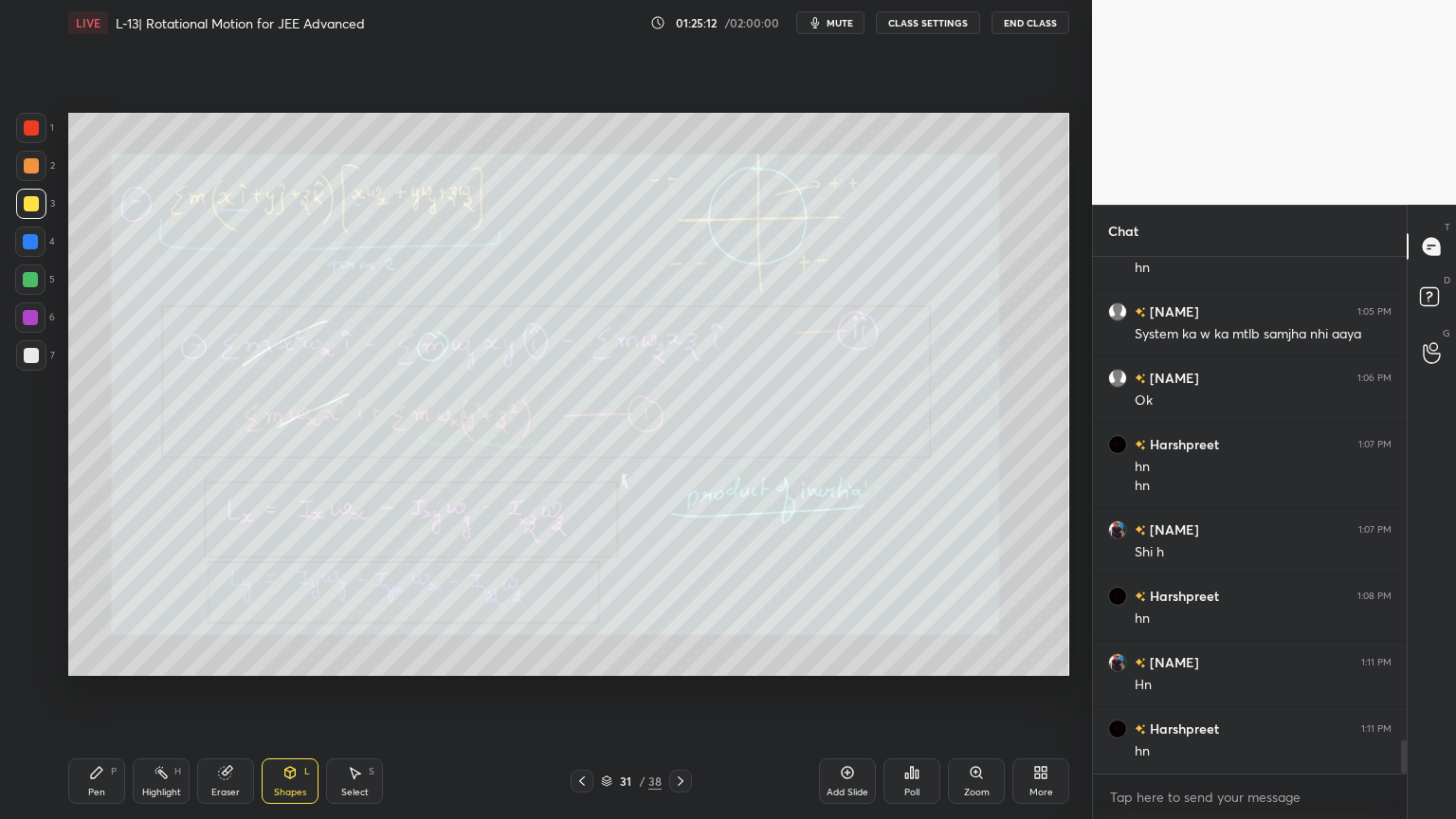 click 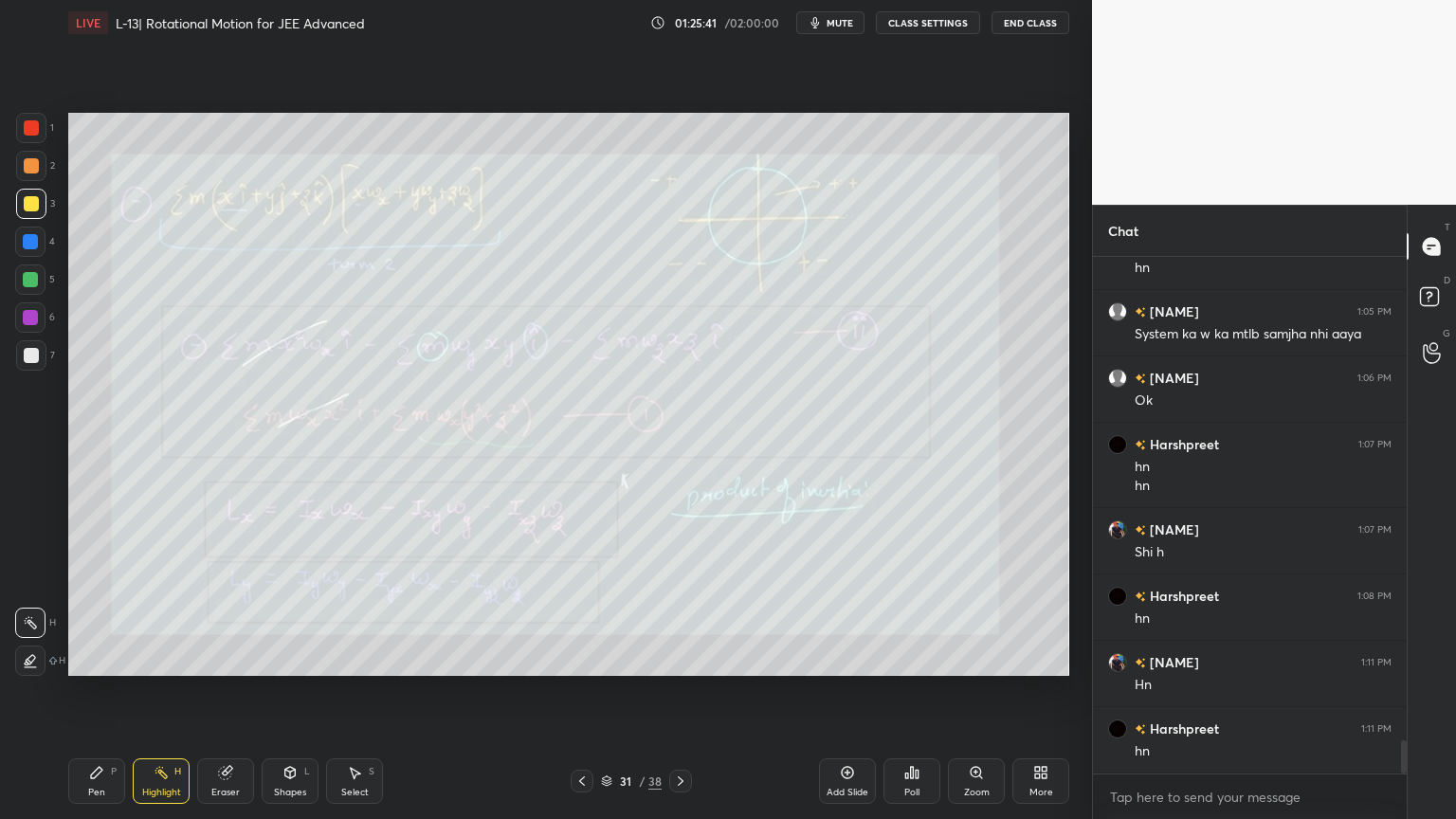 click on "Pen P Highlight H Eraser Shapes L Select S 31 / 38 Add Slide Poll Zoom More" at bounding box center (569, 781) 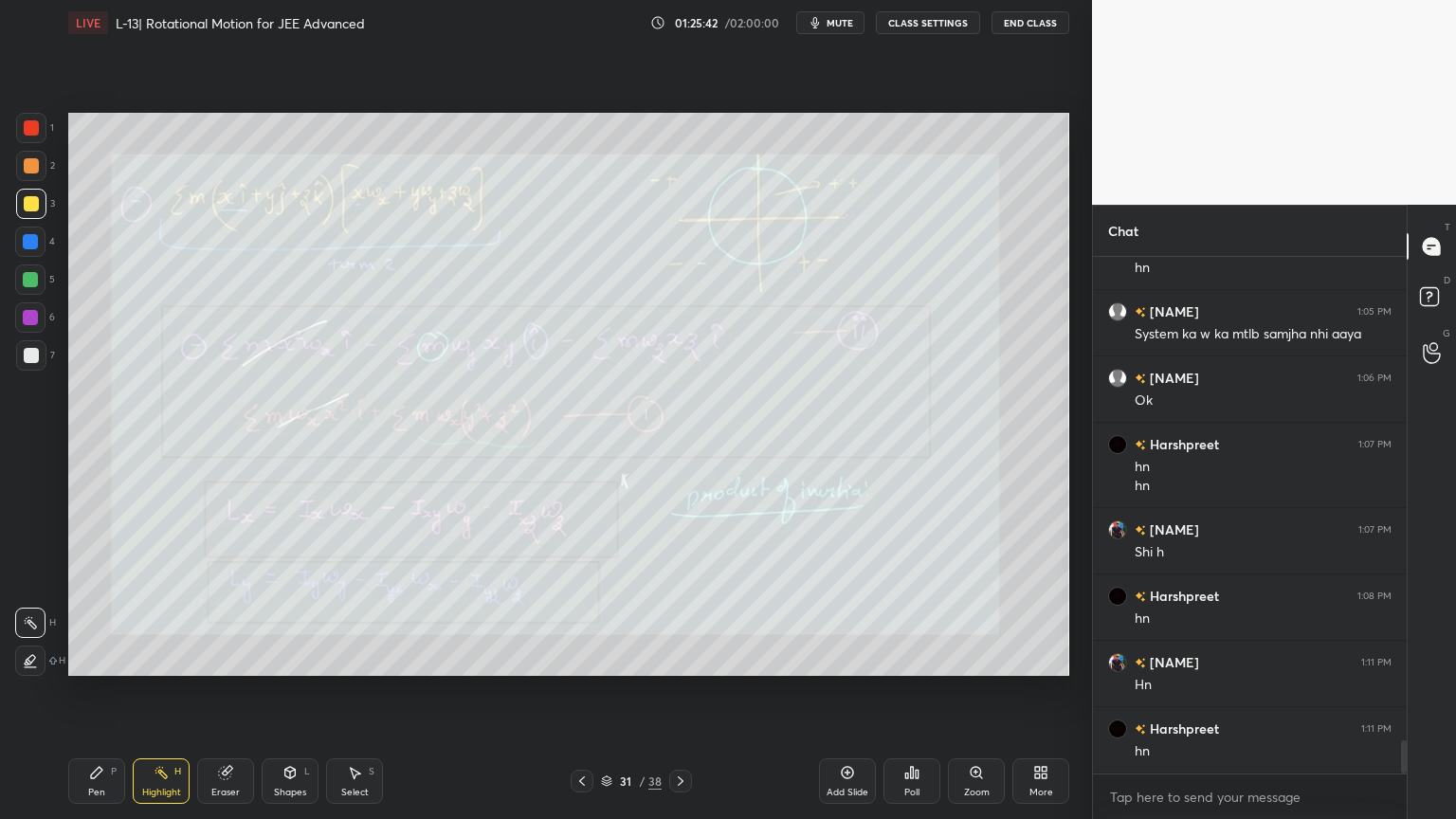 click 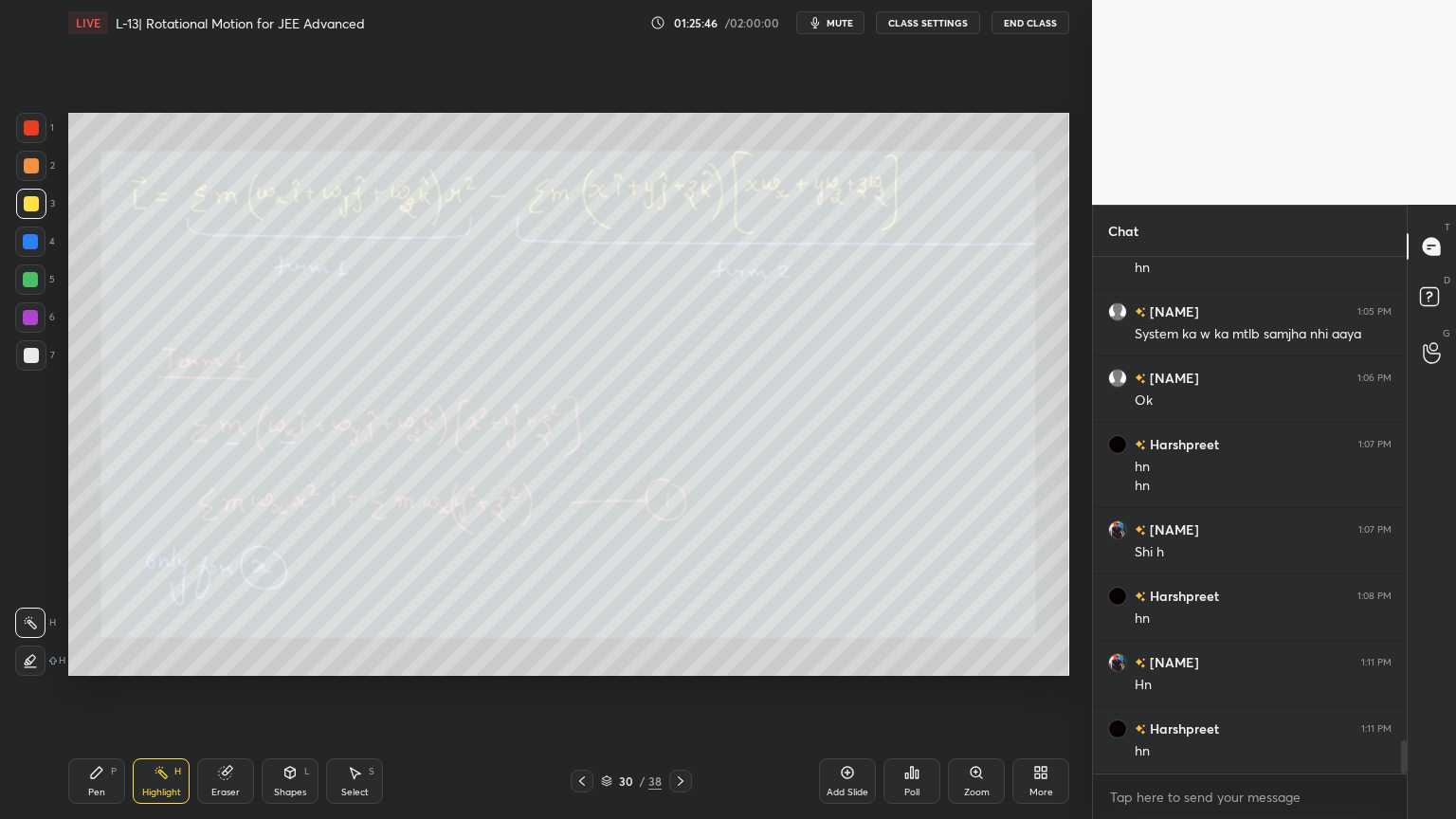 click 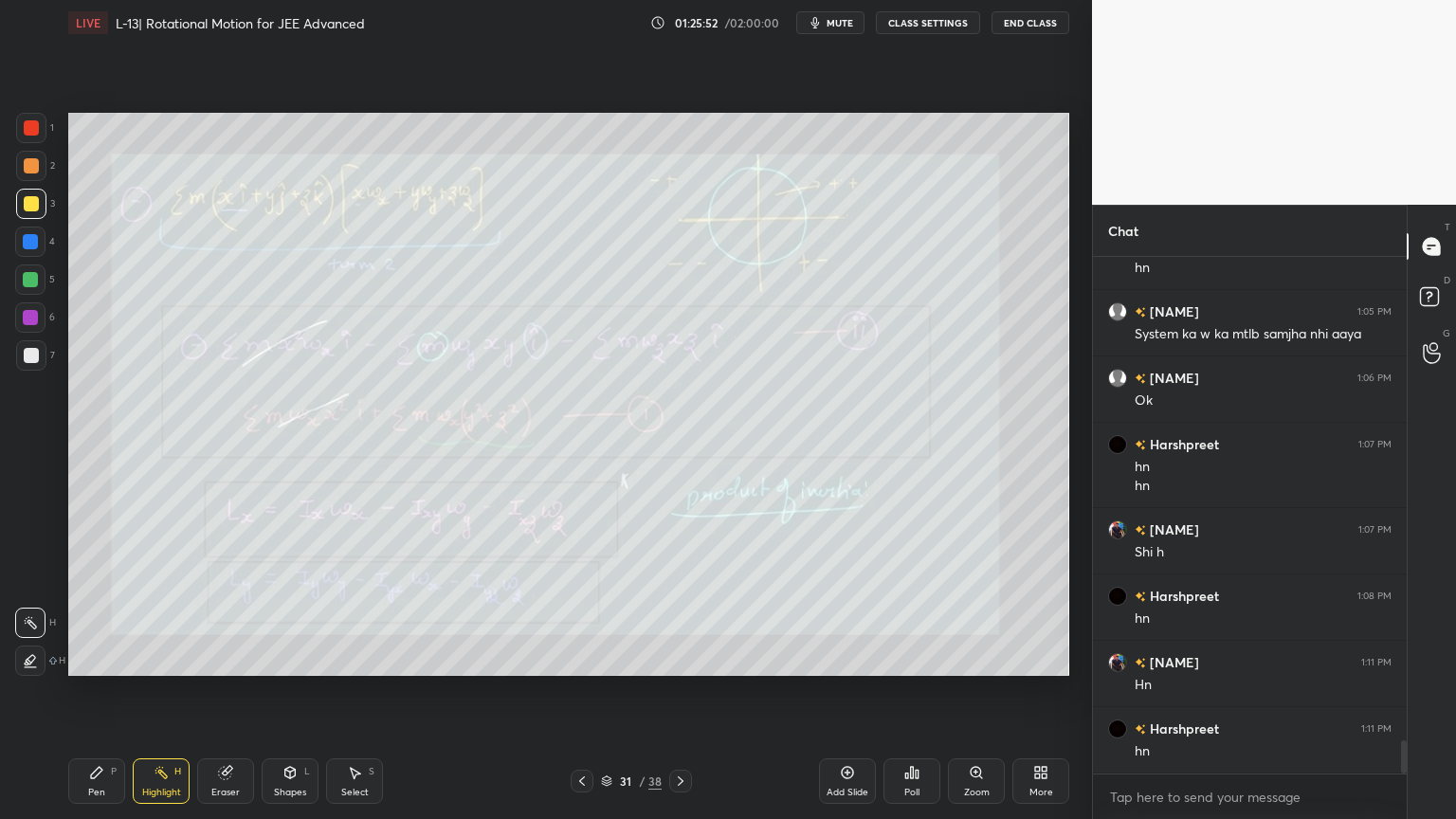 click 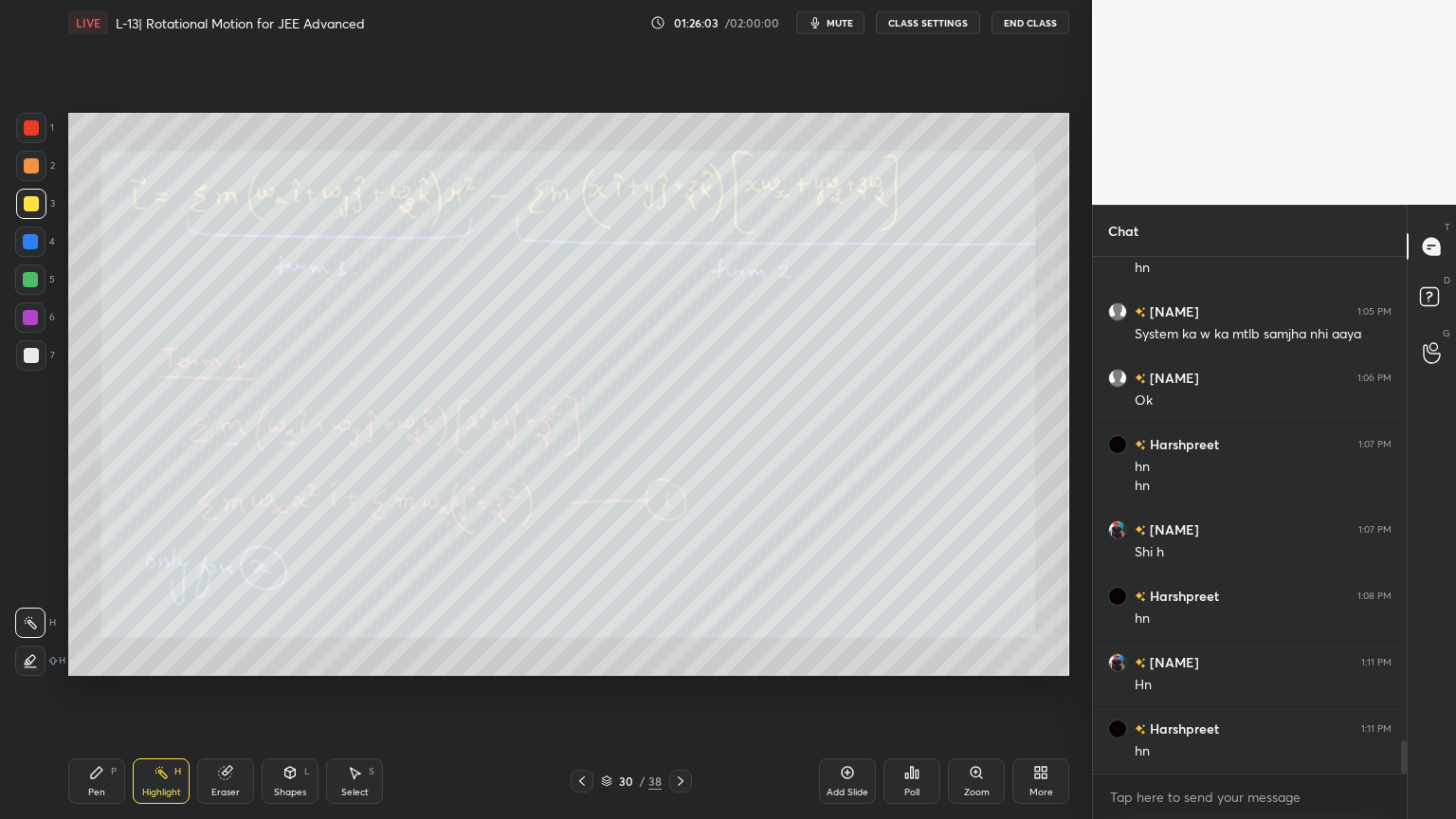 click 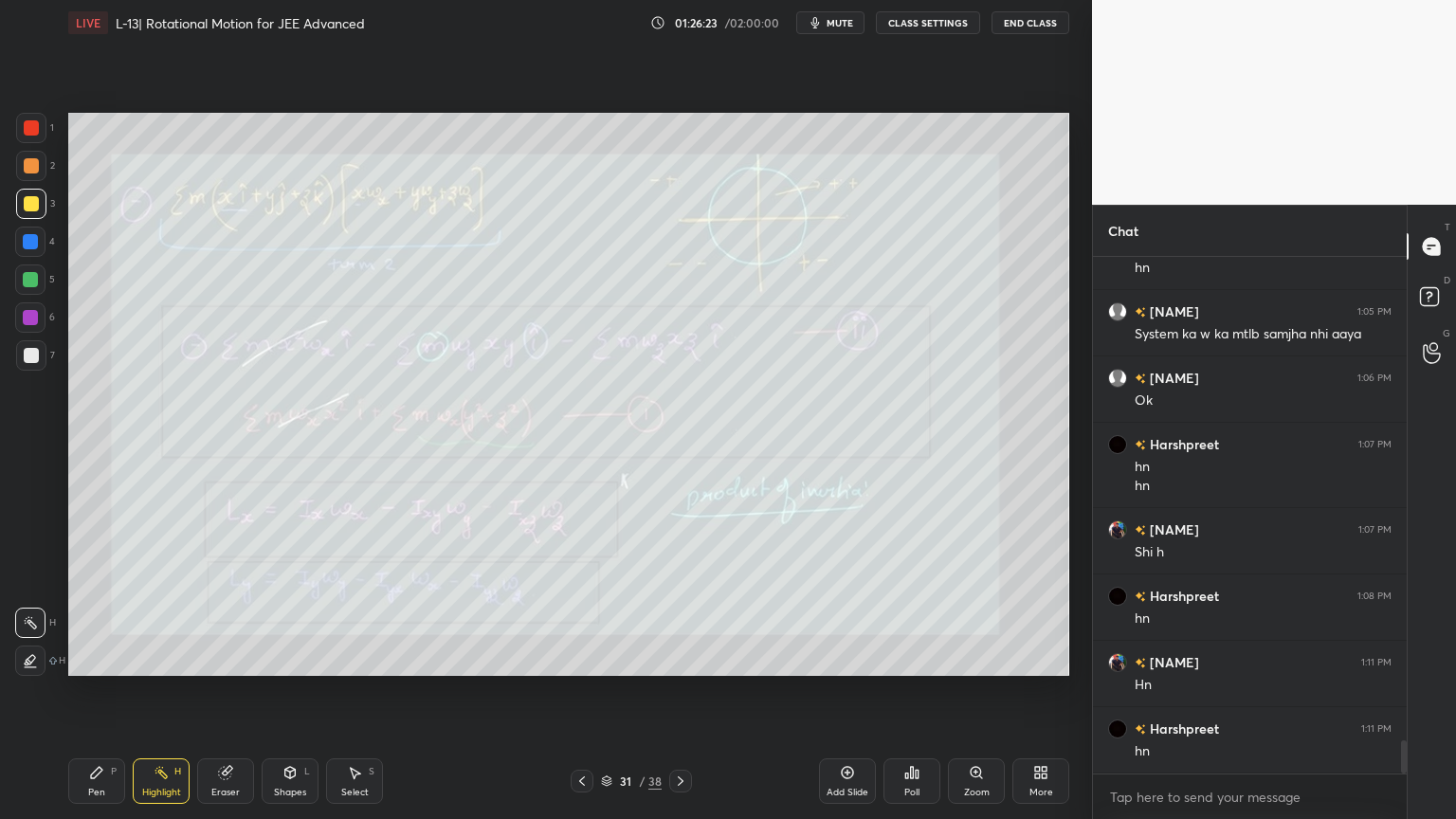 click 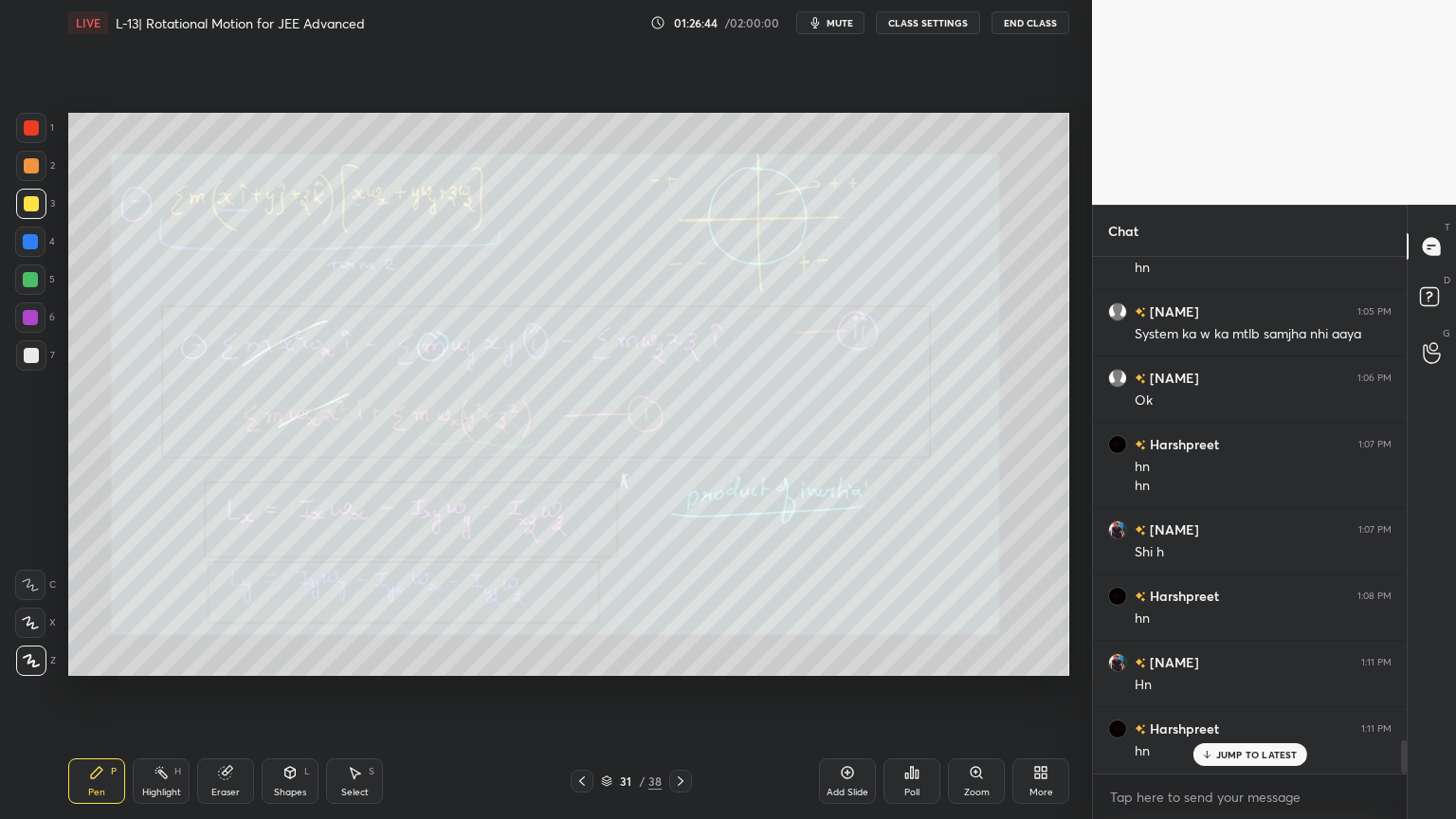 scroll, scrollTop: 7576, scrollLeft: 0, axis: vertical 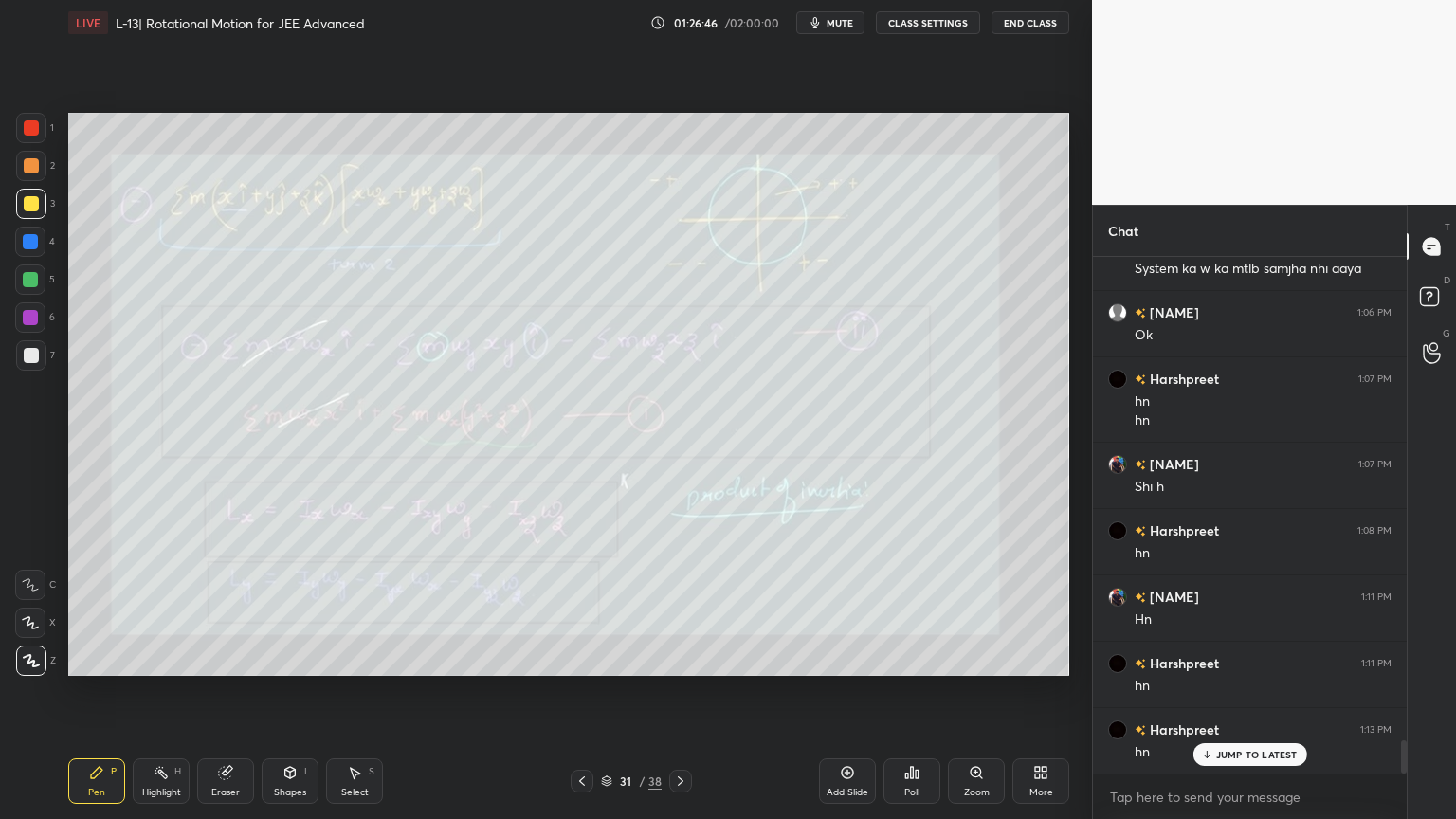 click 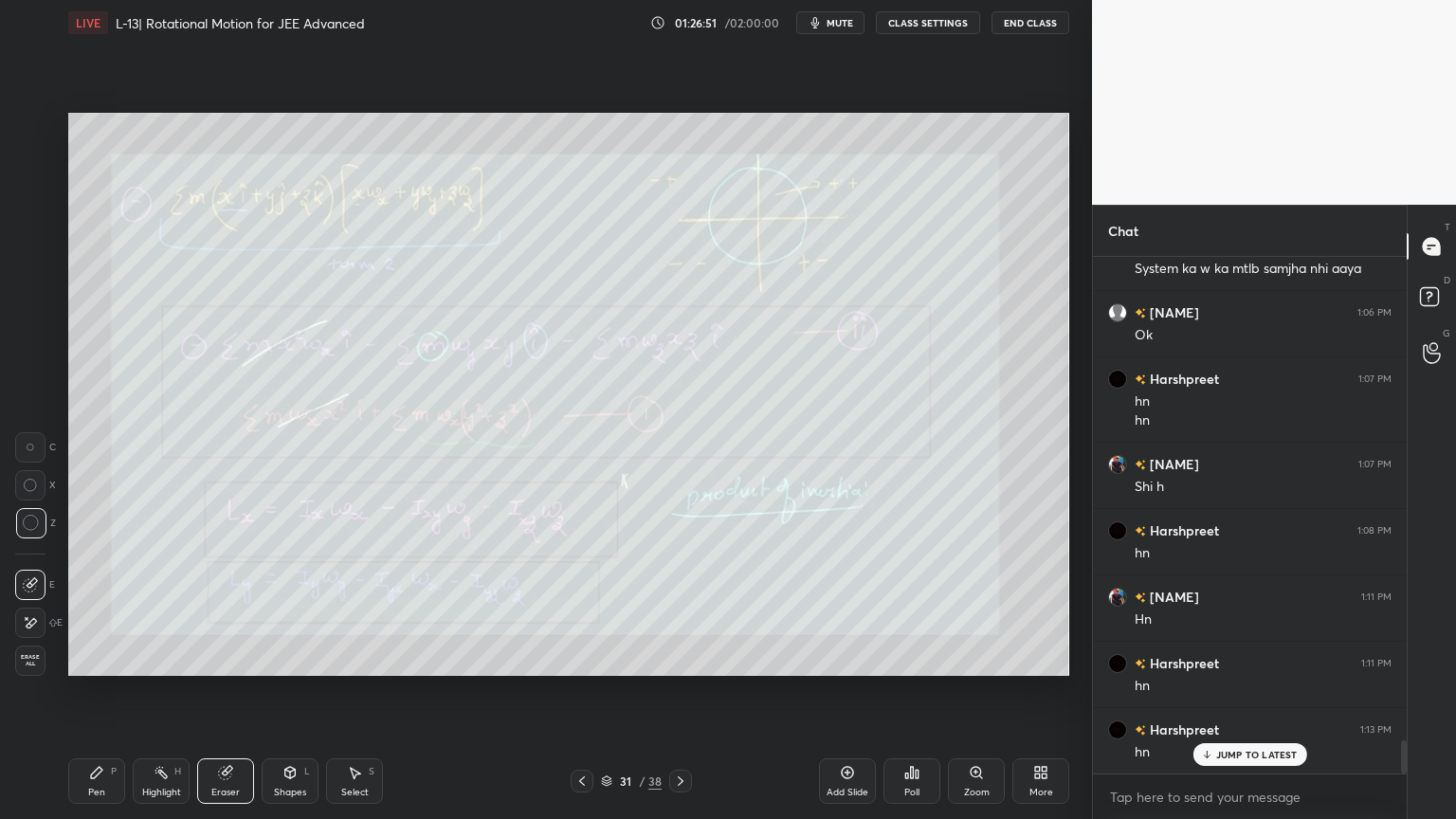 click on "Pen P" at bounding box center [97, 781] 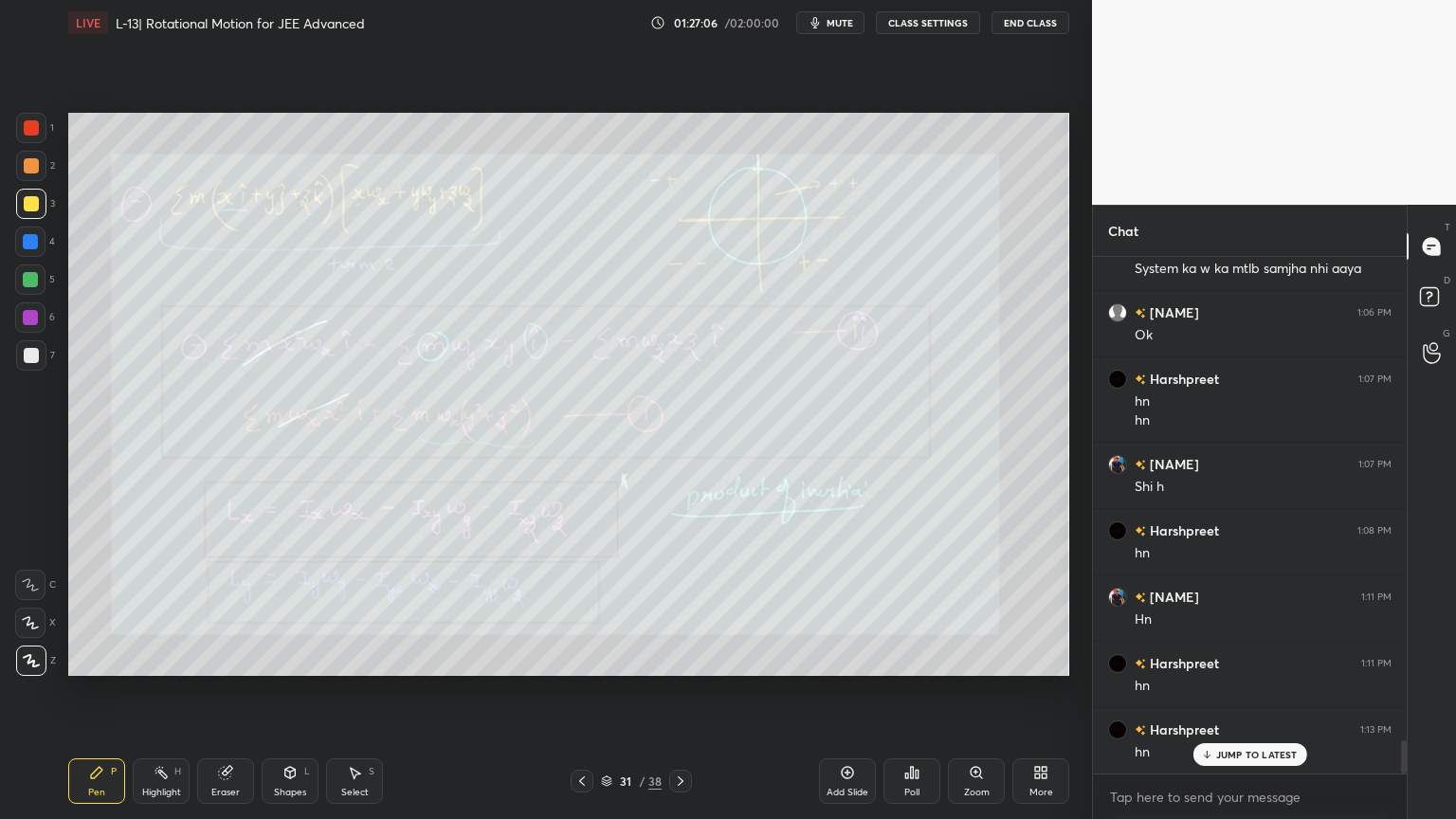 click 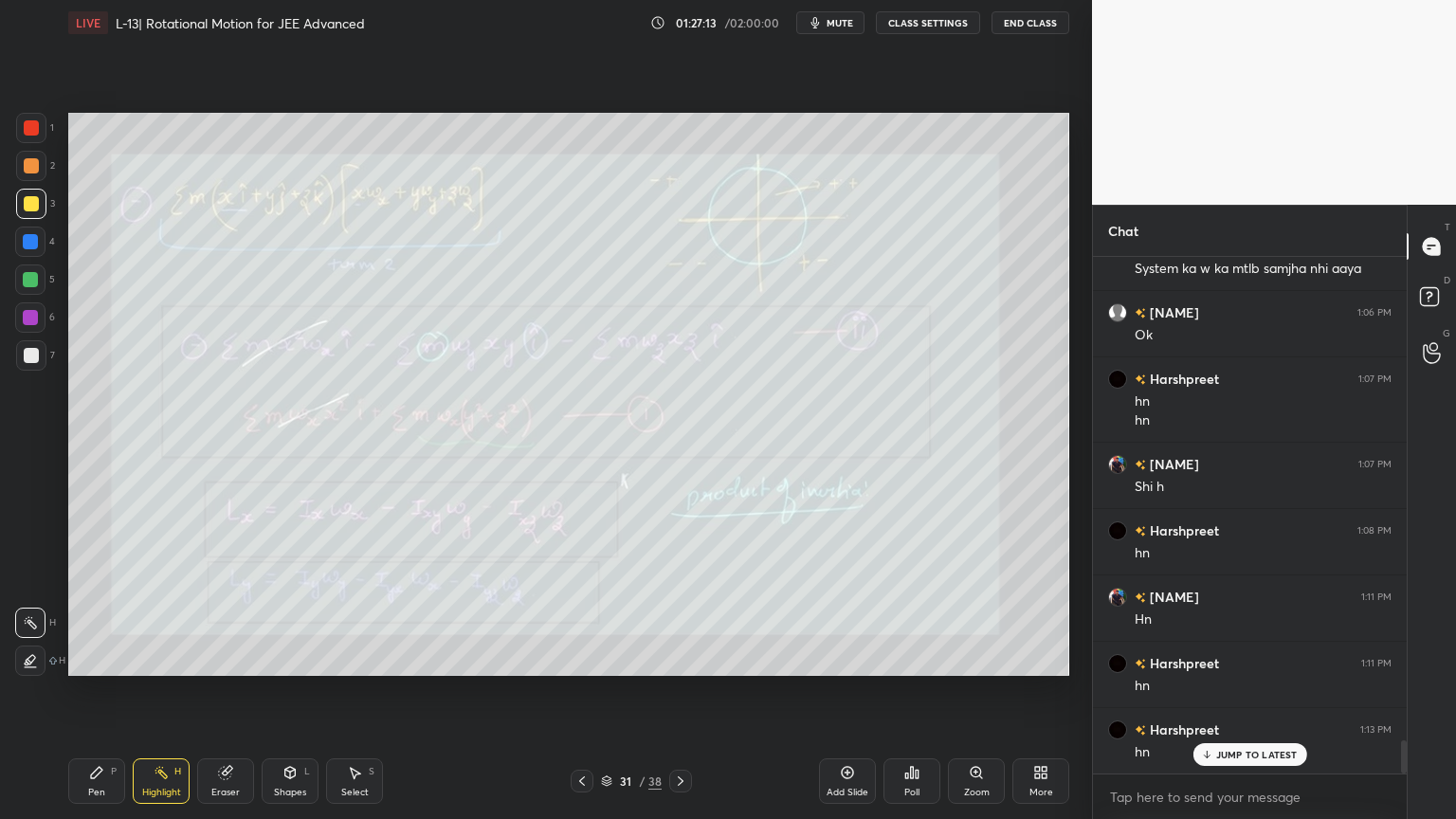 click 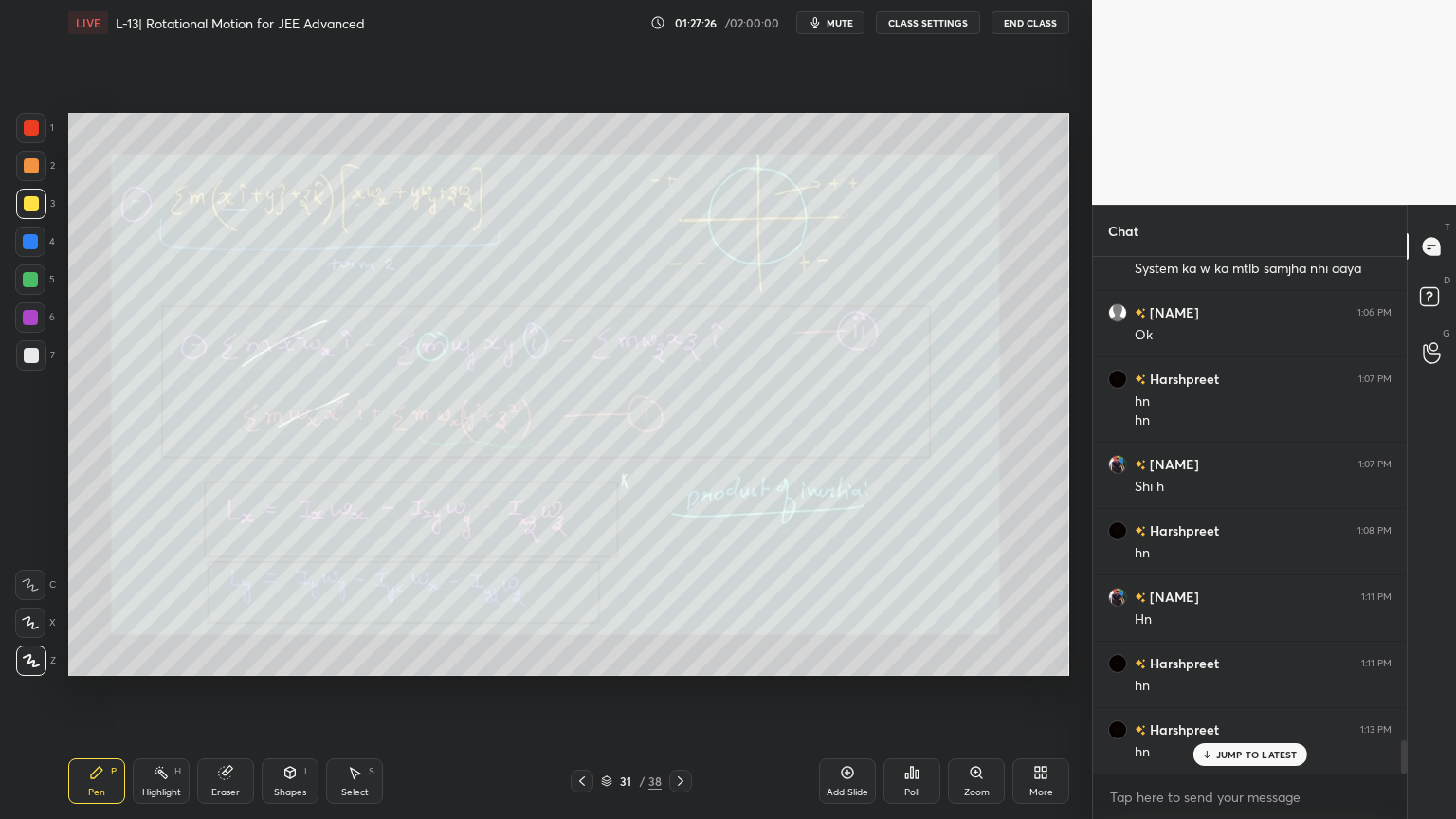 click on "Highlight H" at bounding box center [161, 781] 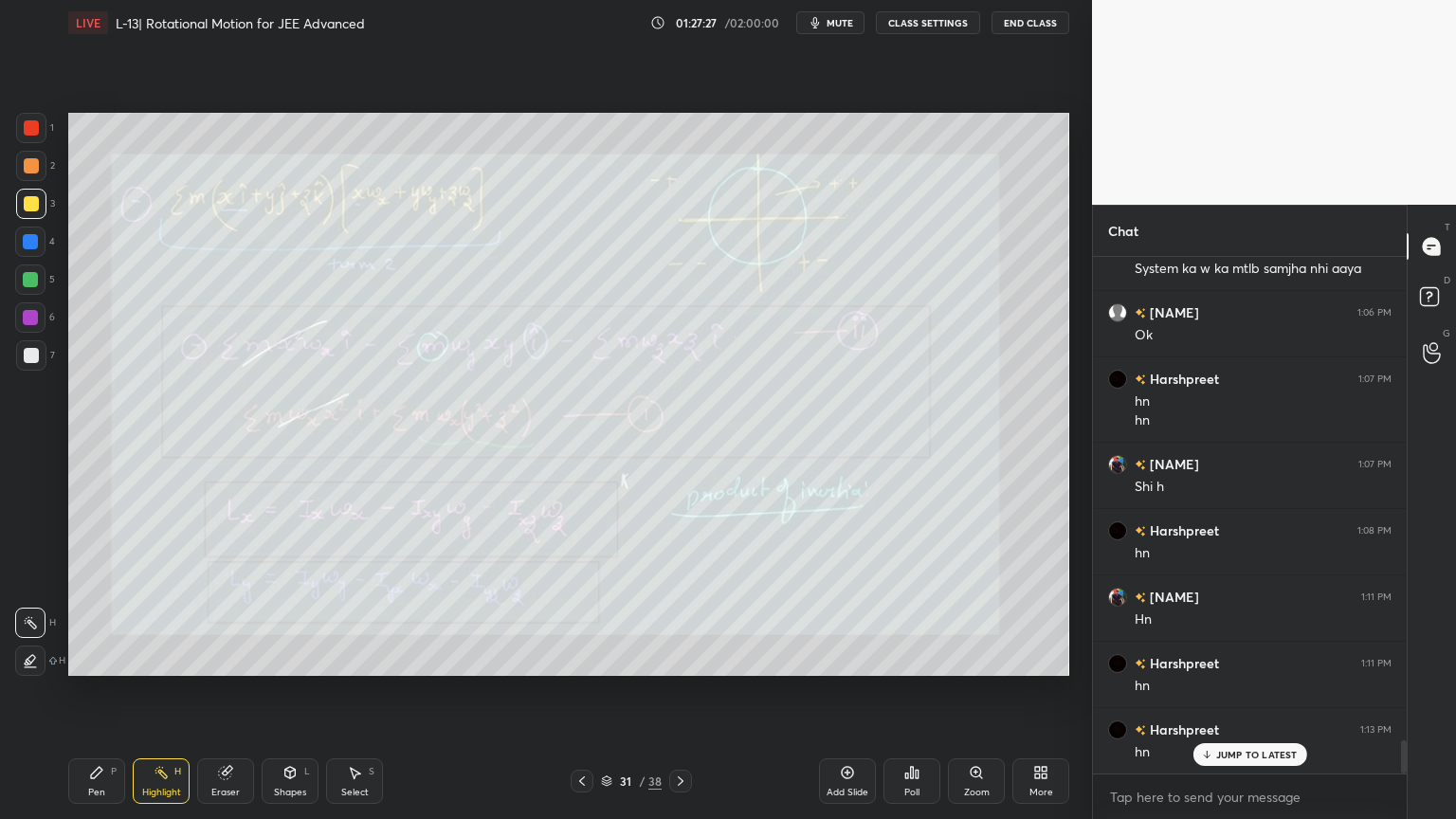 click 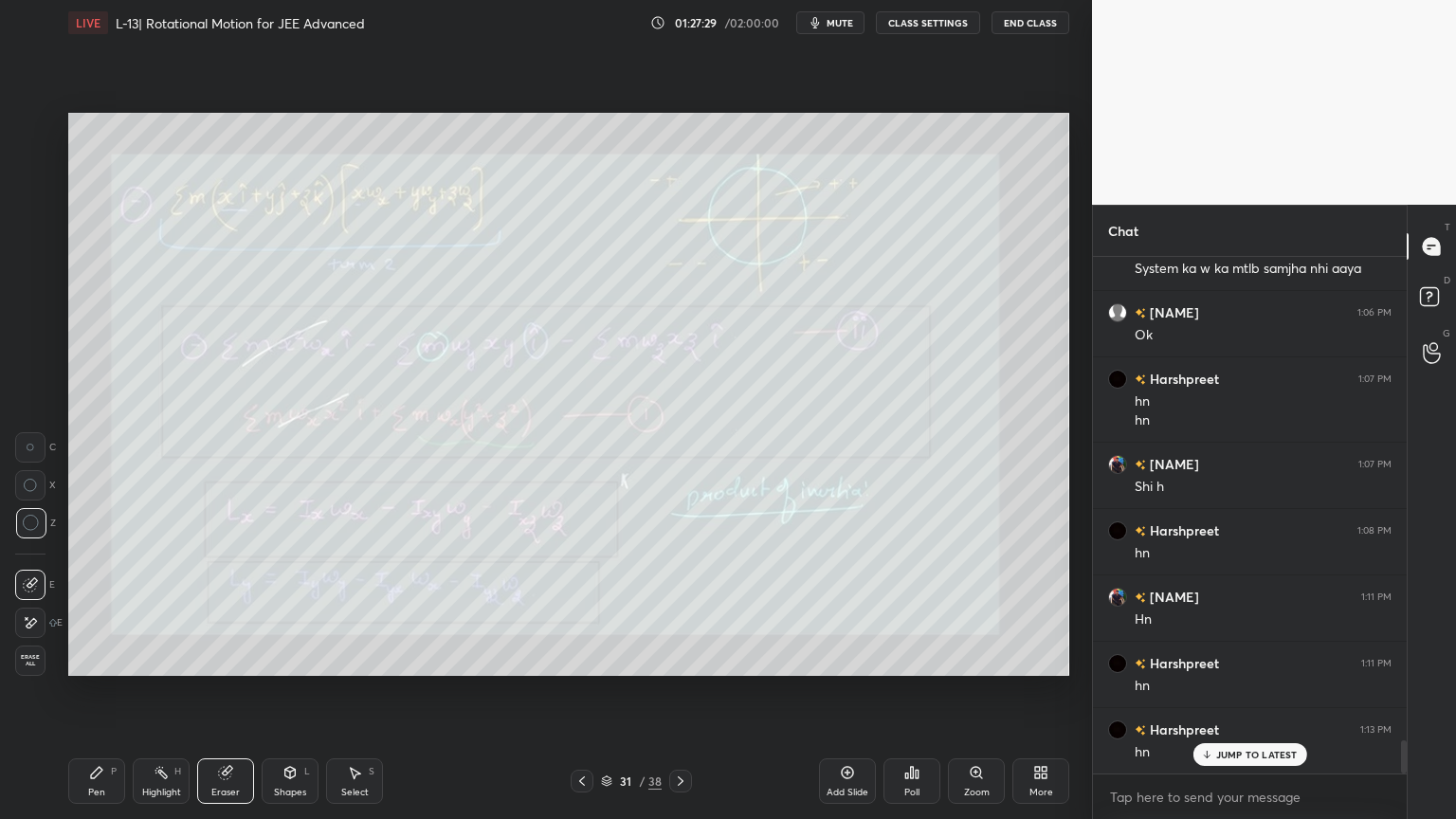 click 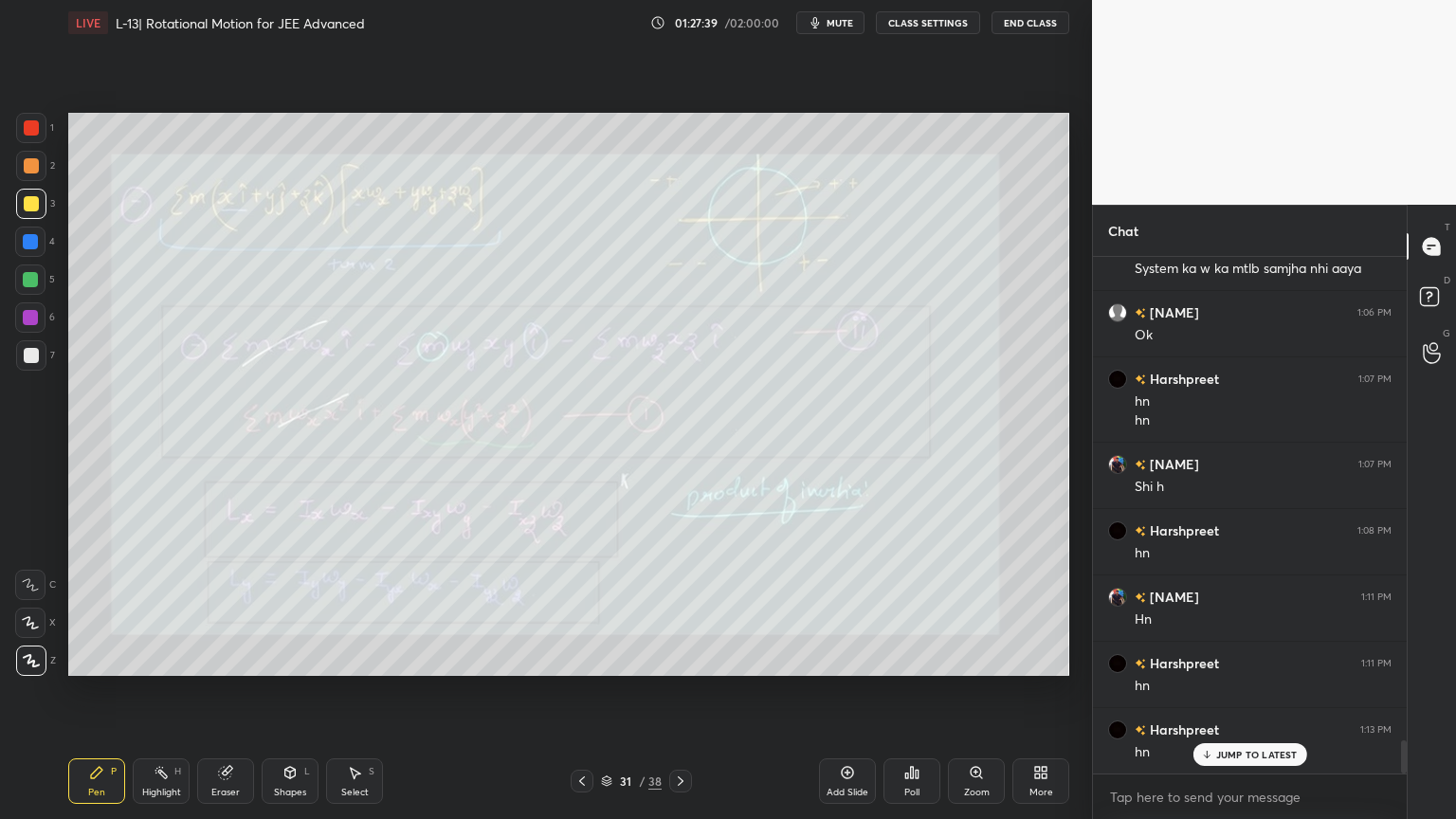 click on "Eraser" at bounding box center (226, 781) 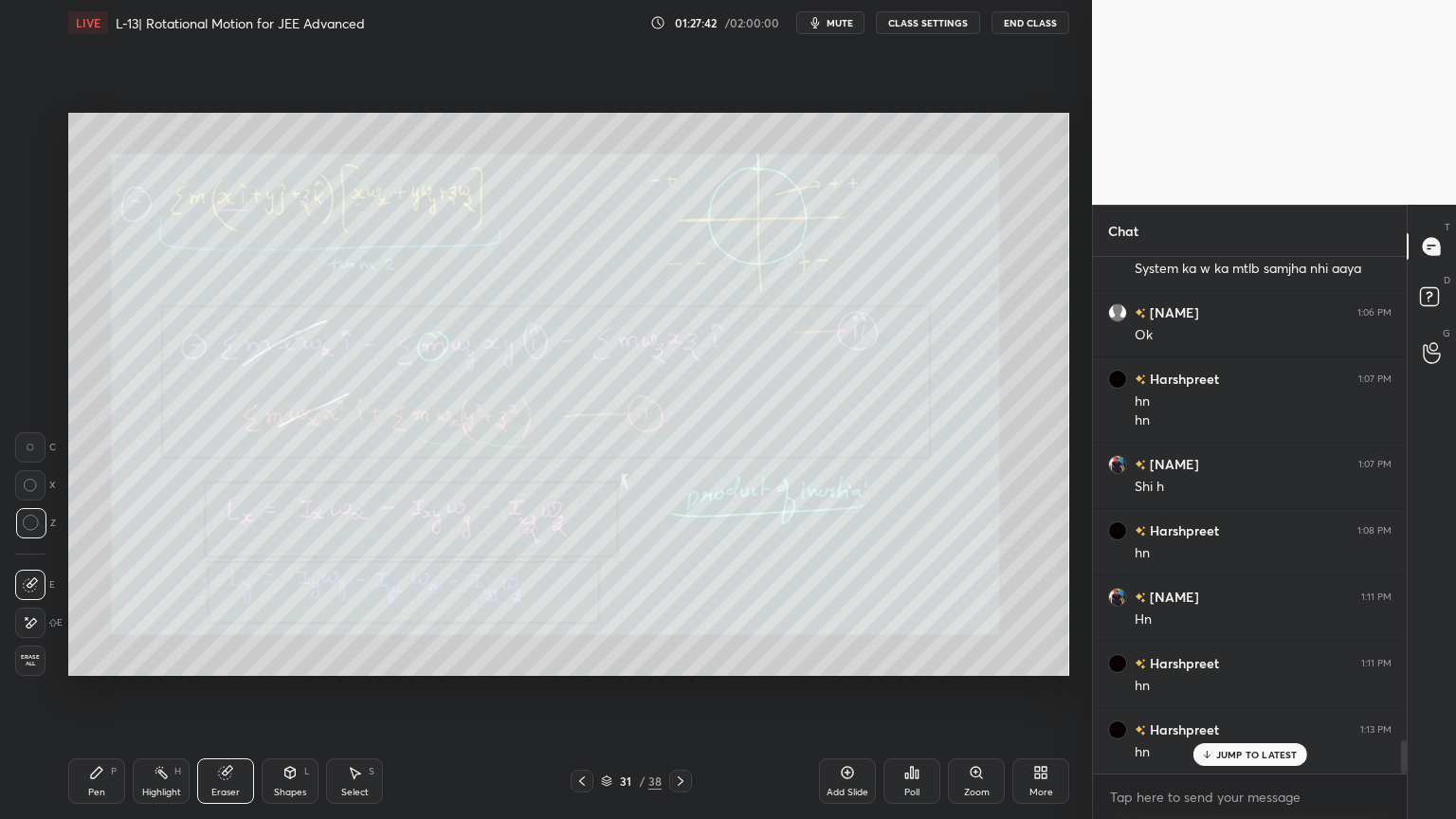 click on "Pen P" at bounding box center [97, 781] 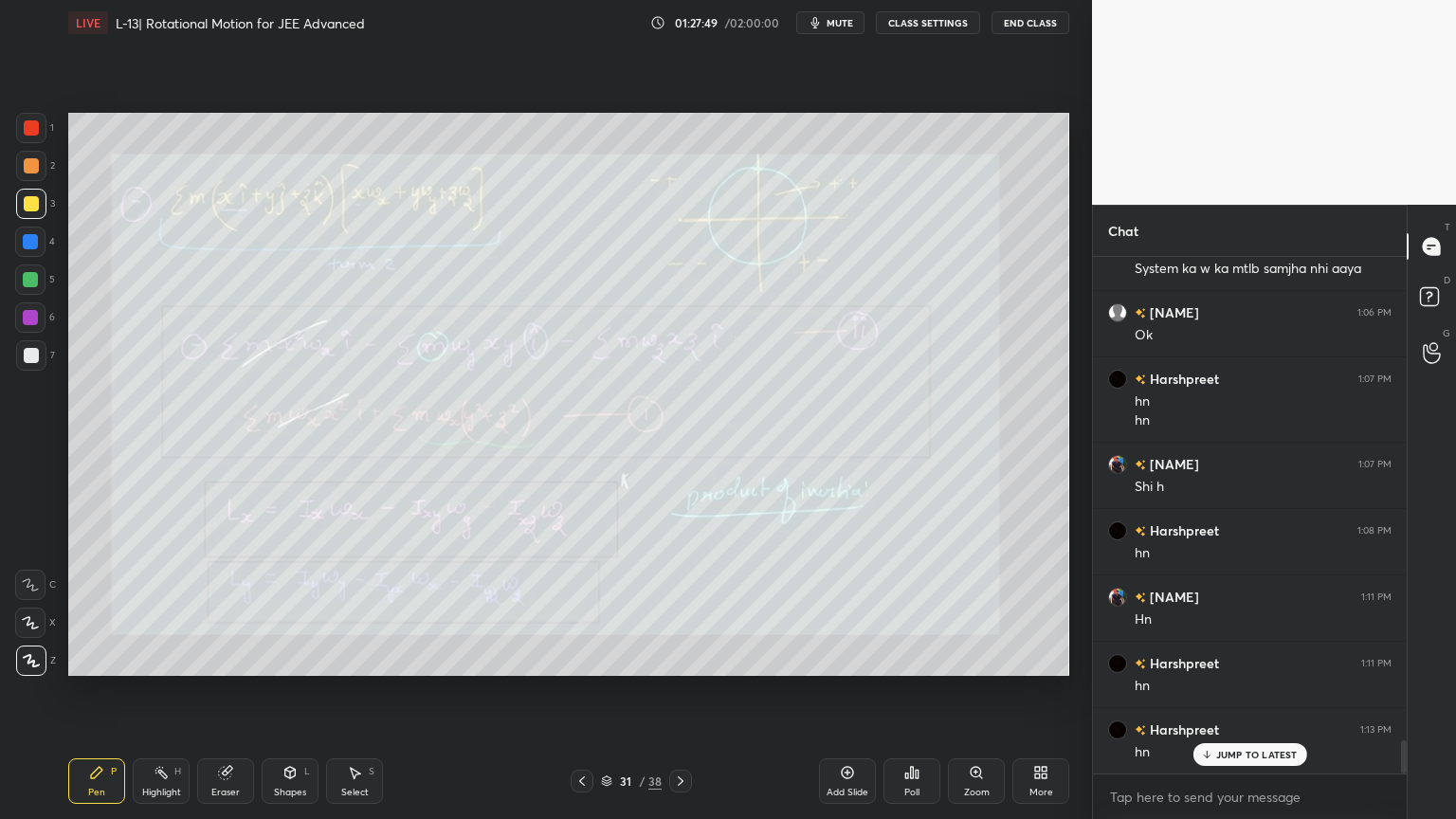 click 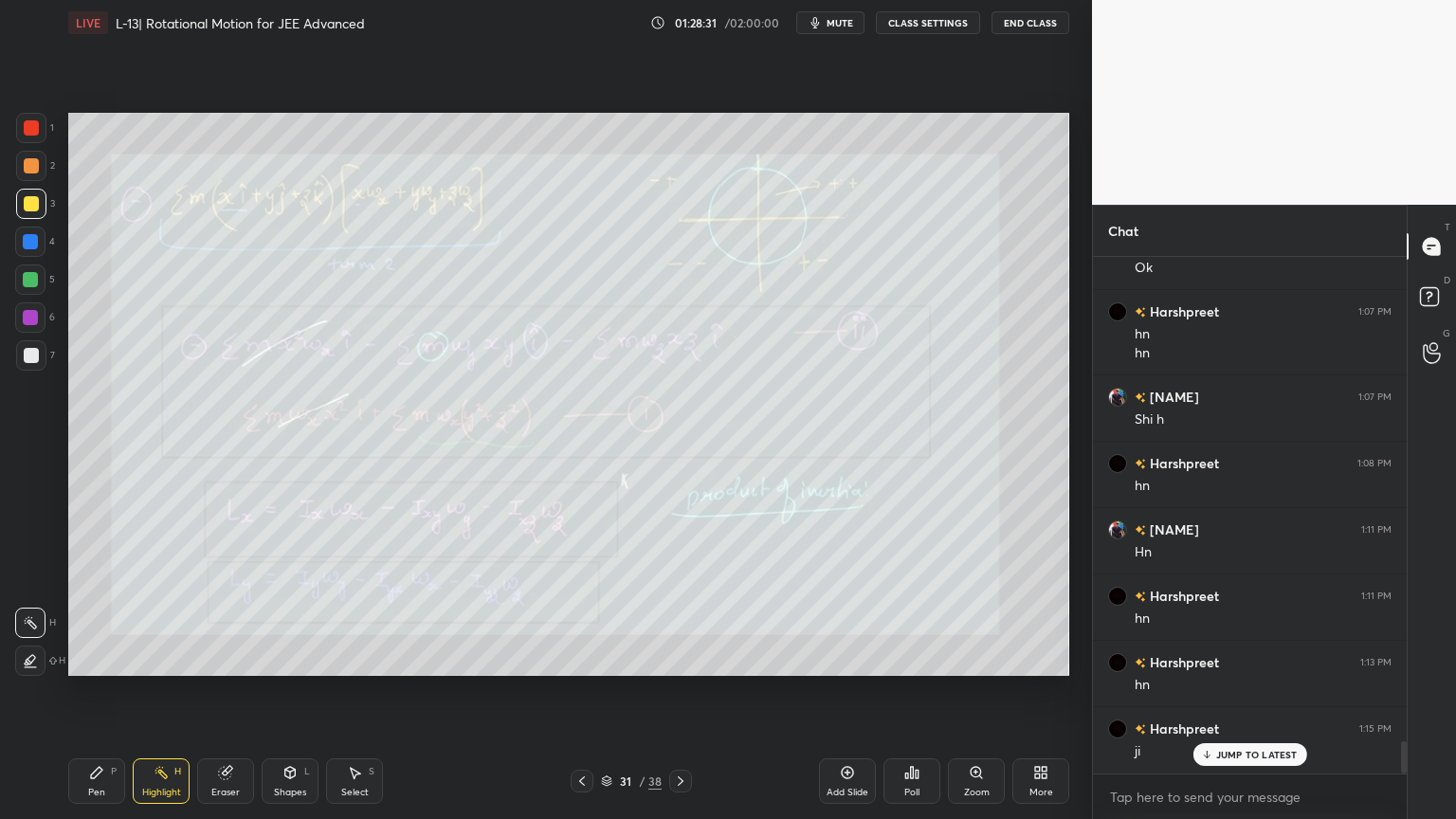scroll, scrollTop: 7708, scrollLeft: 0, axis: vertical 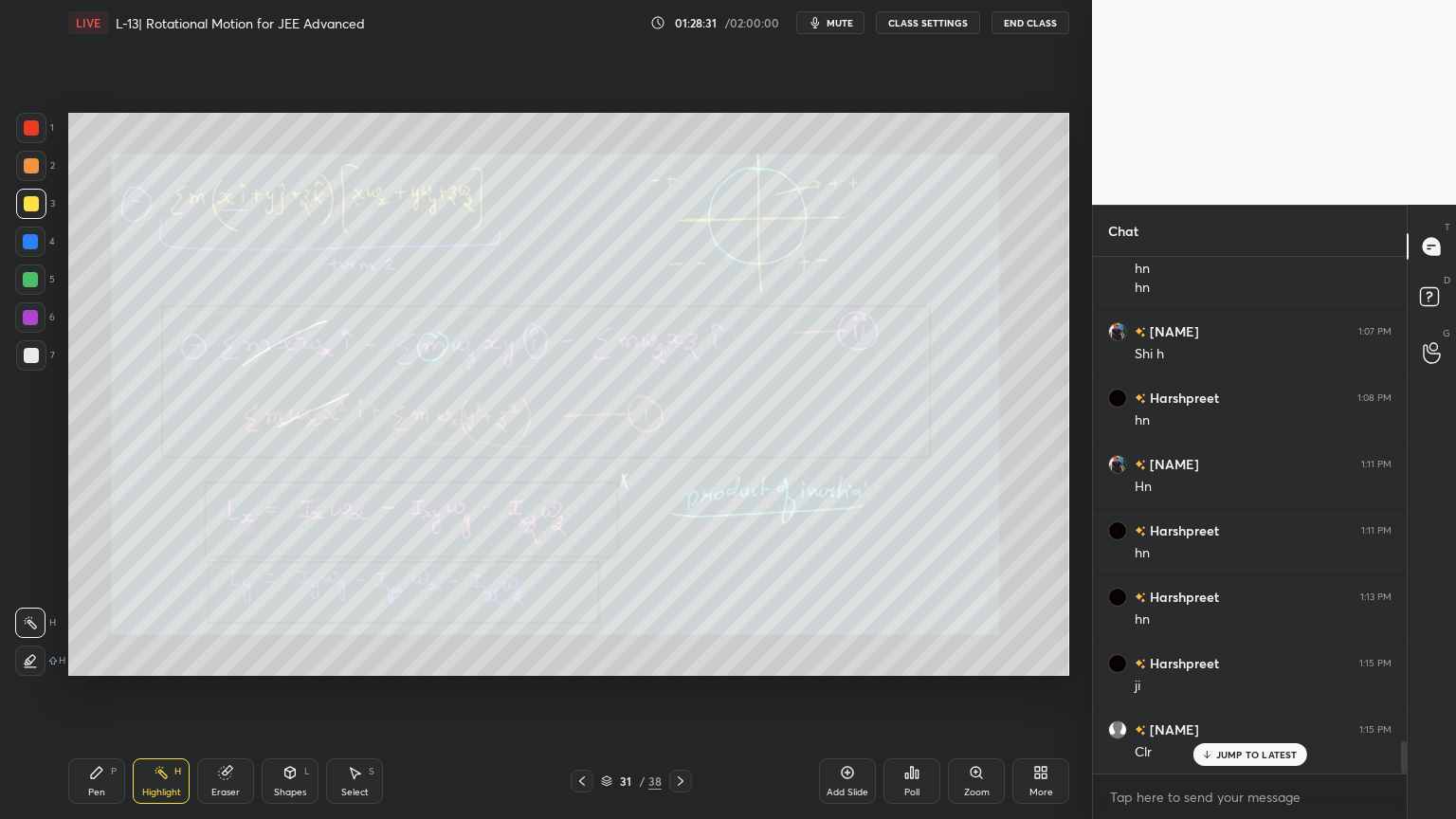 click 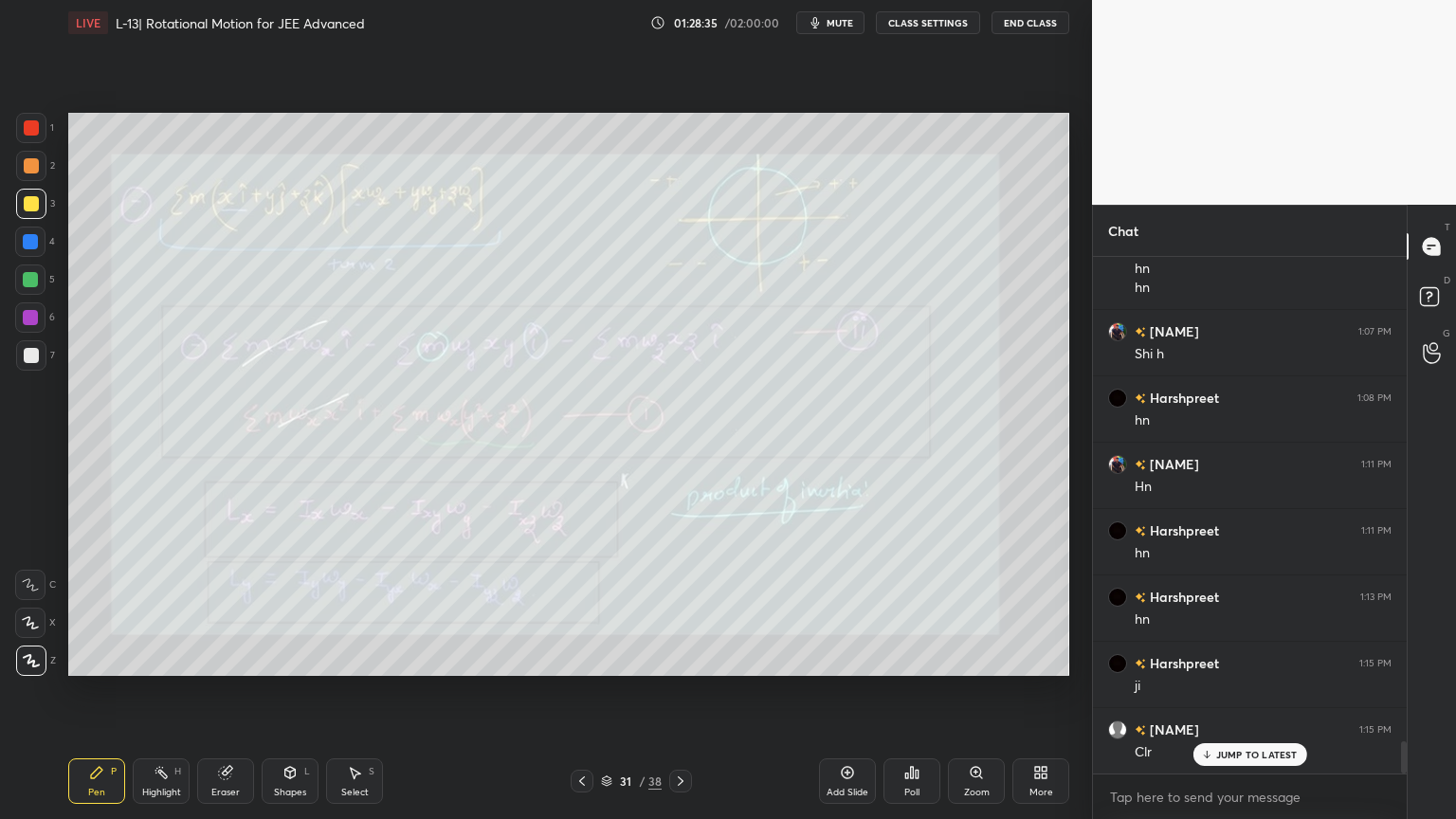 click on "Highlight H" at bounding box center (161, 781) 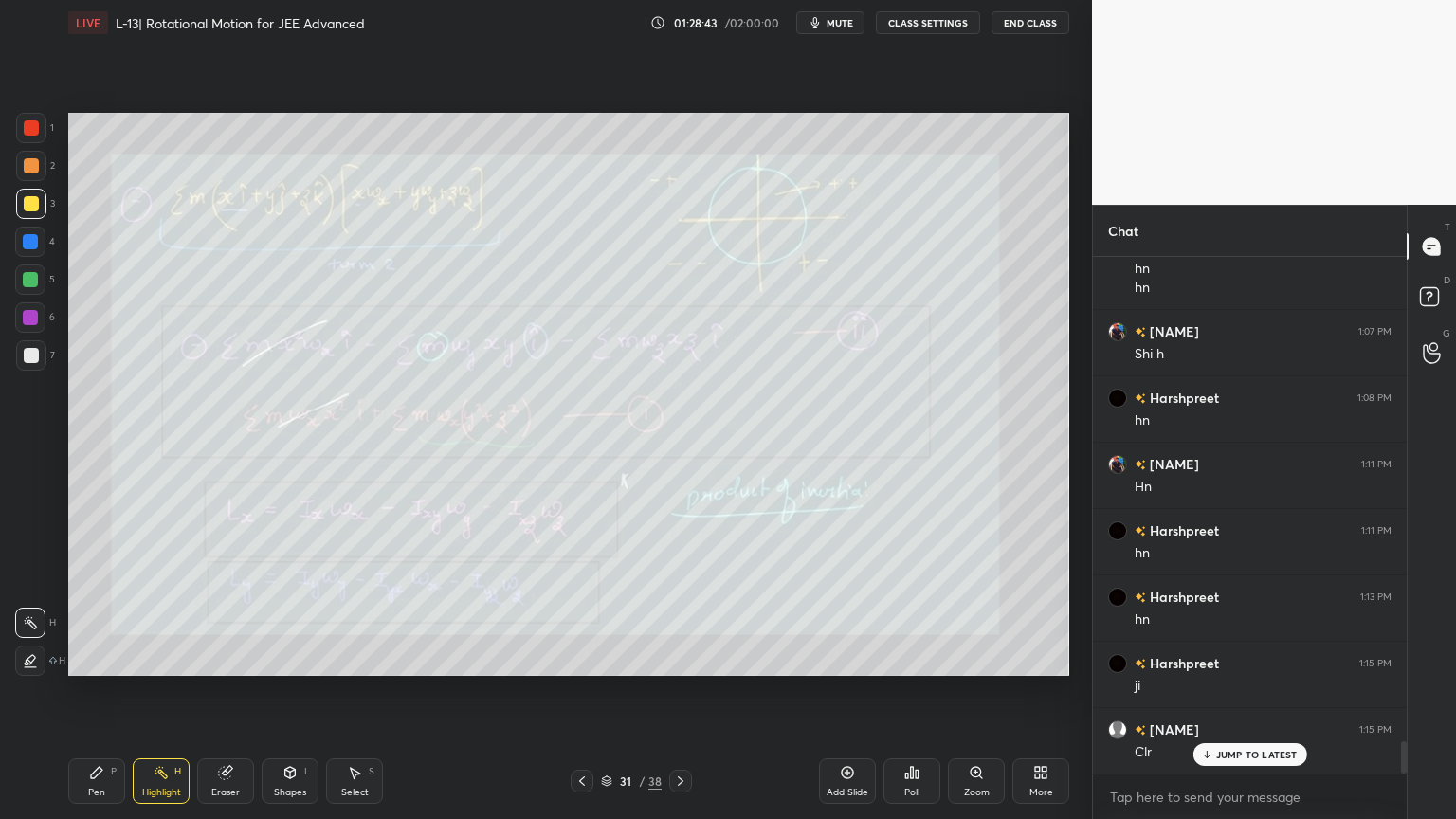 click 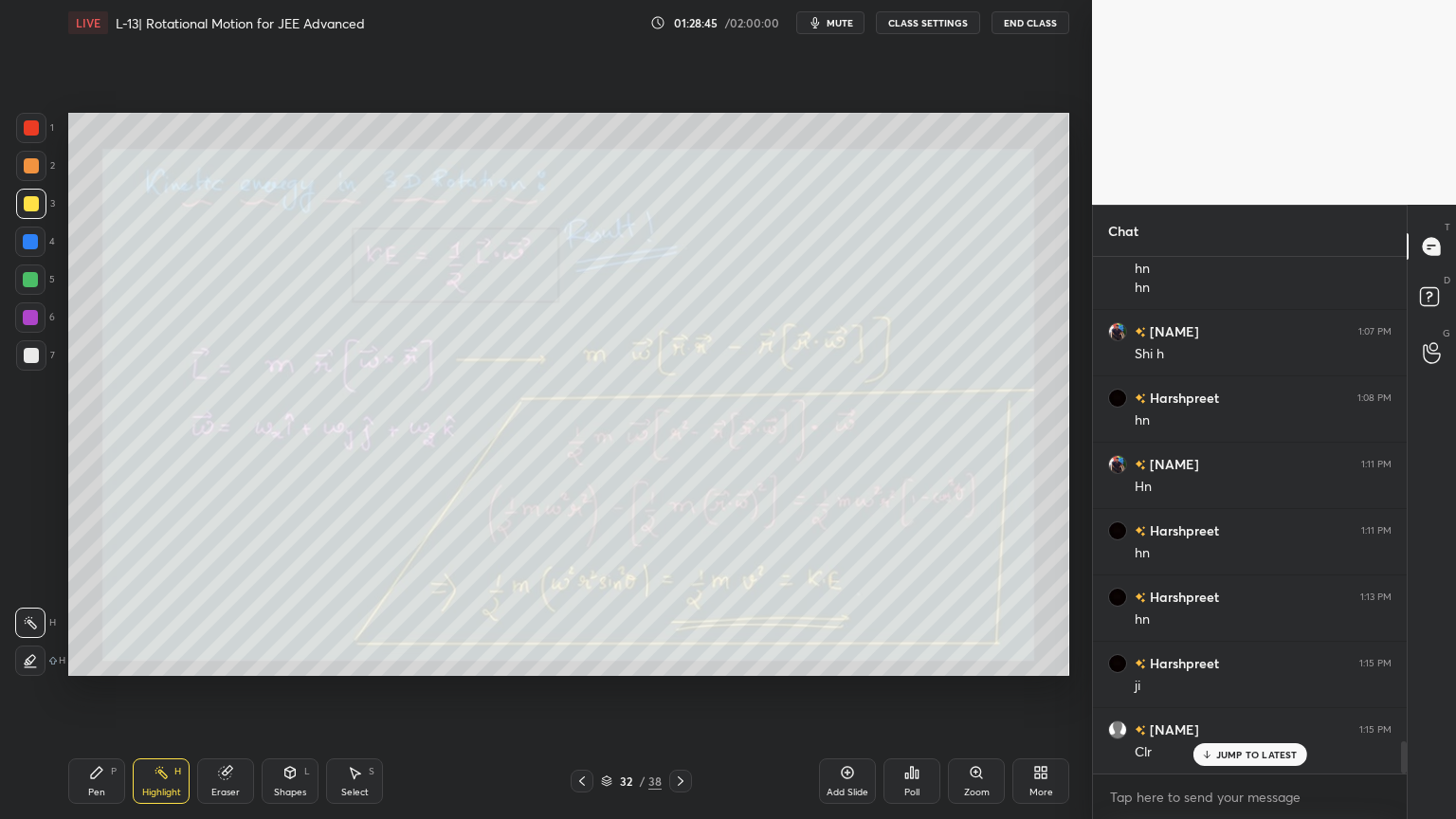 click 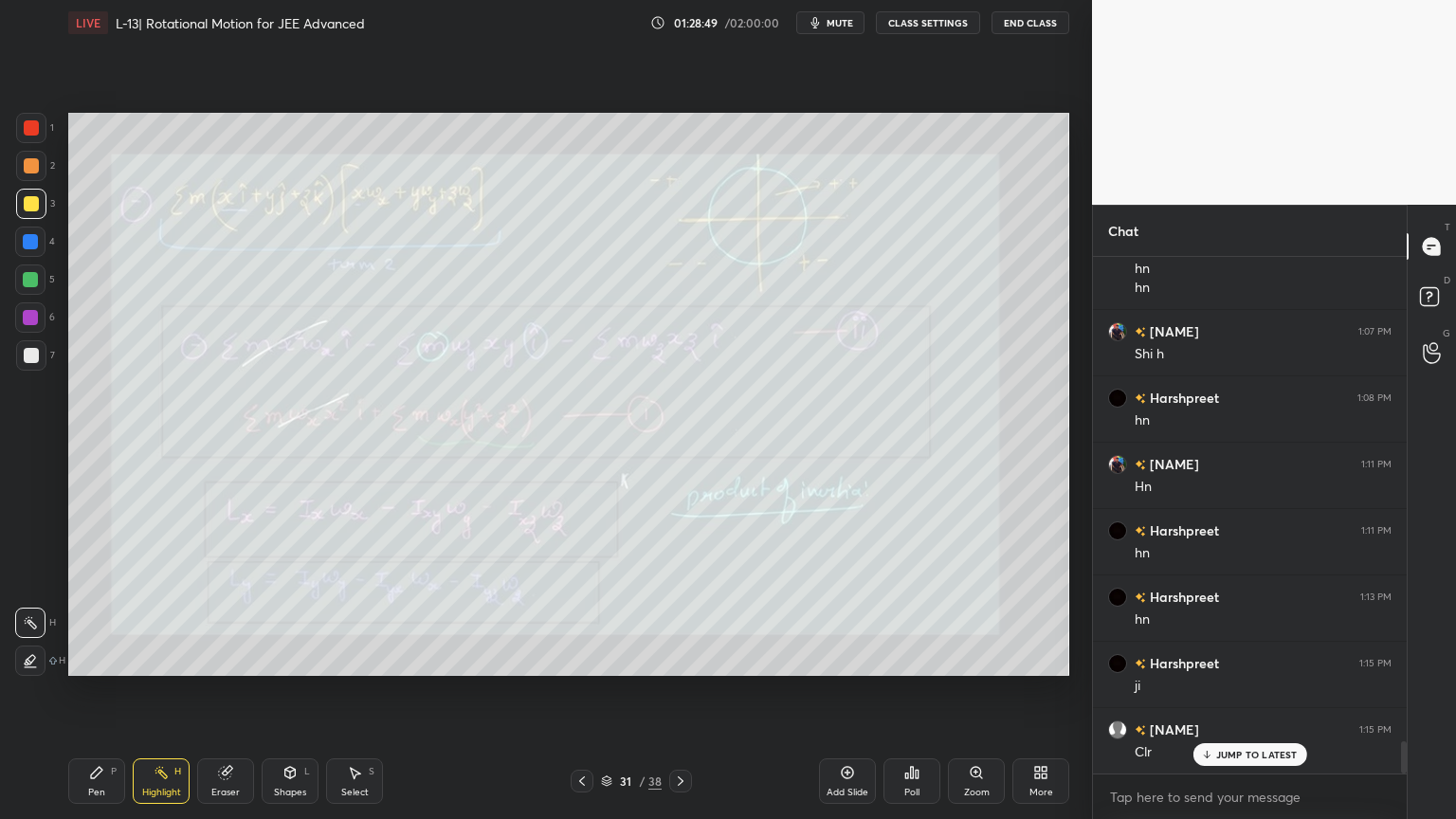 click on "Add Slide" at bounding box center (847, 781) 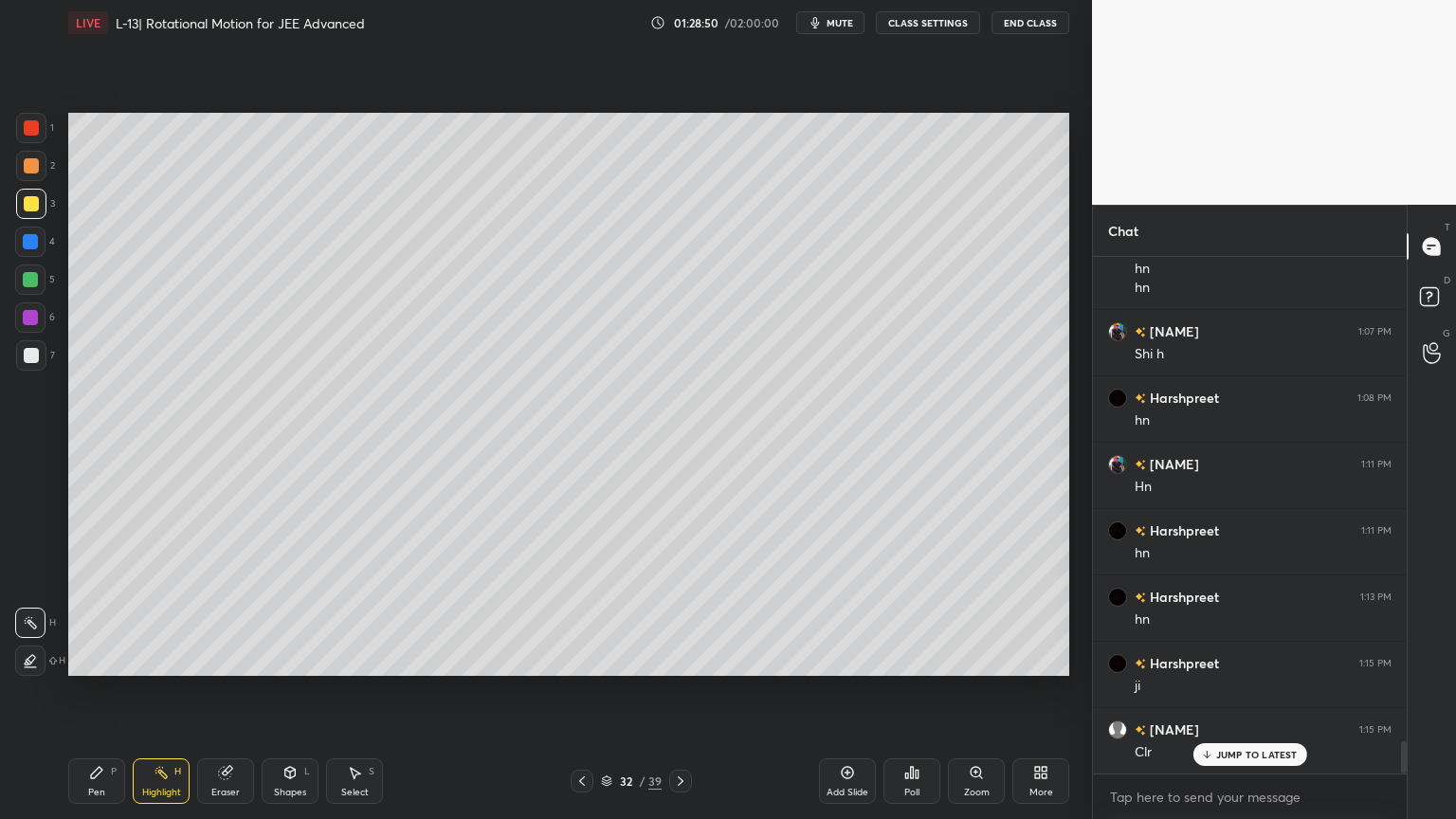 click at bounding box center (31, 166) 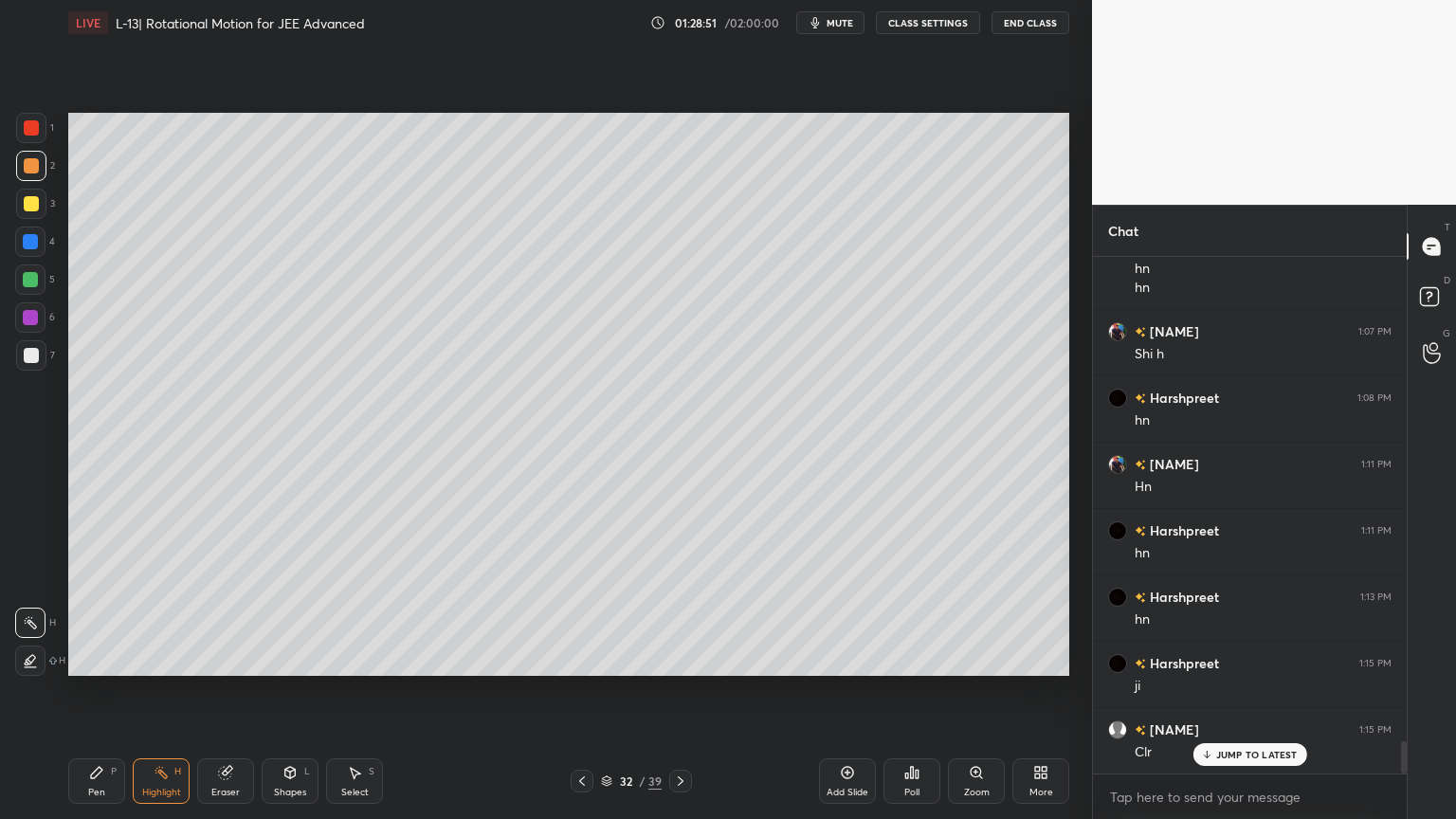 click on "Pen P" at bounding box center [97, 781] 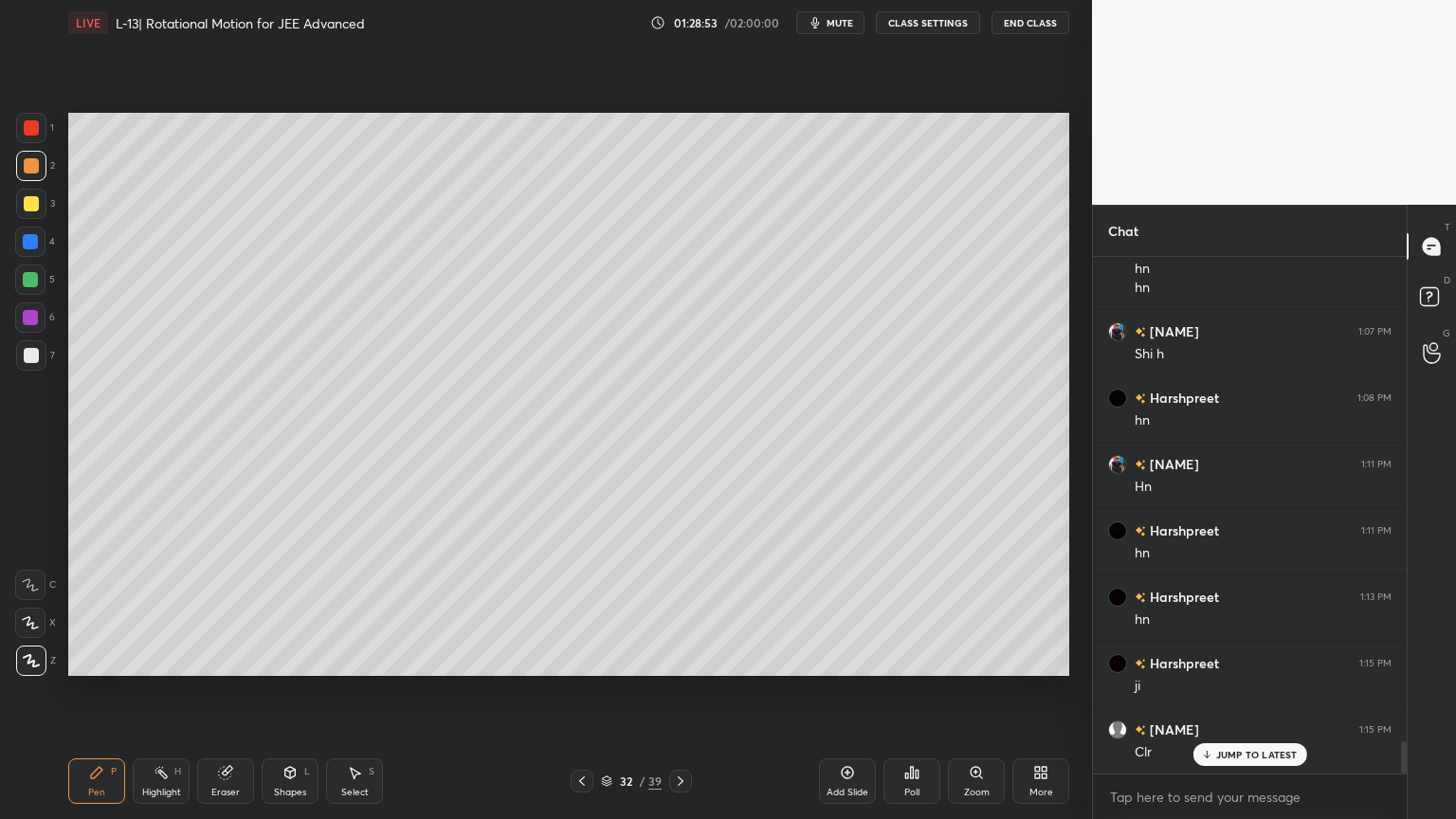 click on "Eraser" at bounding box center [226, 781] 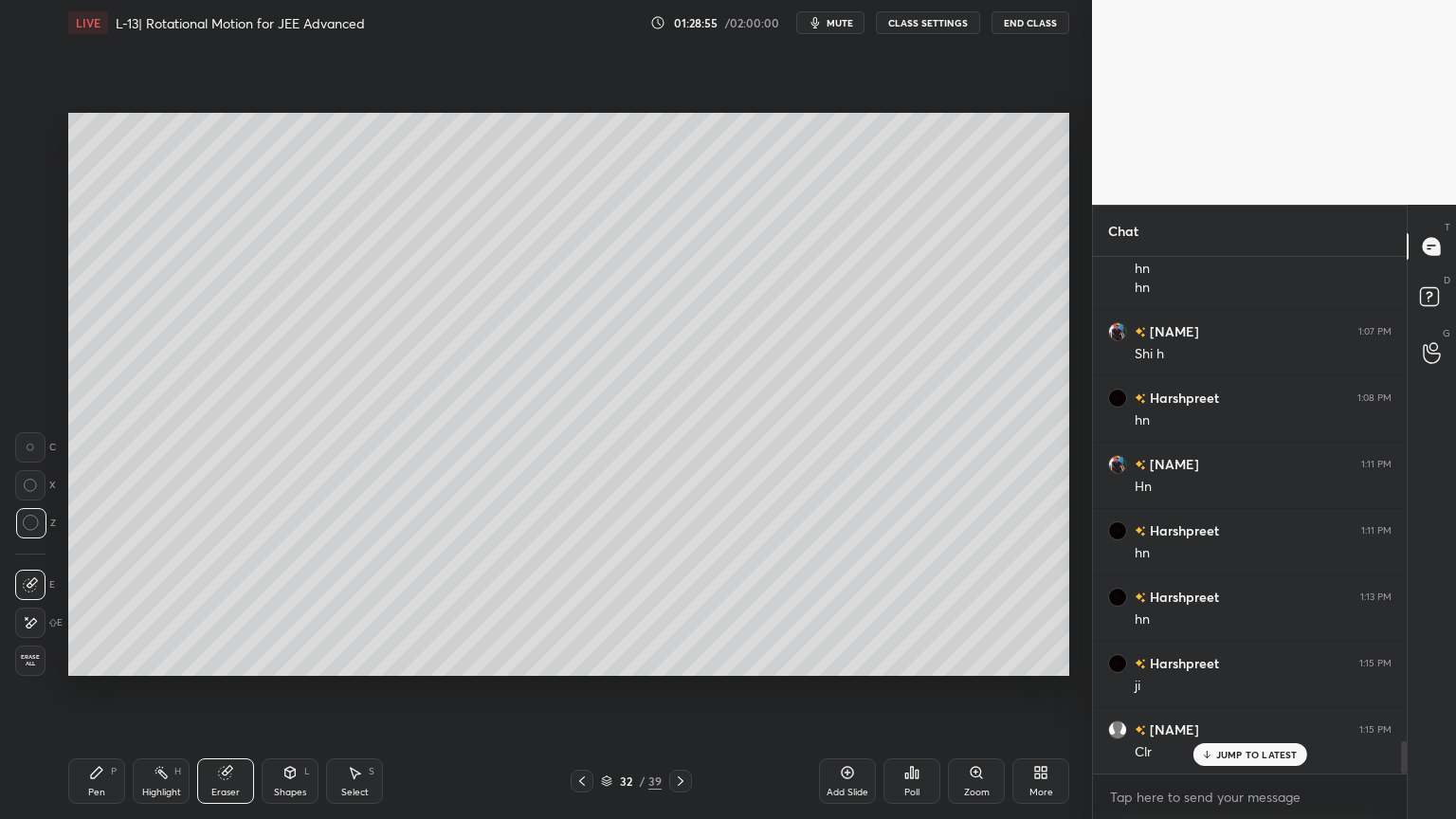 click on "Pen P" at bounding box center [97, 781] 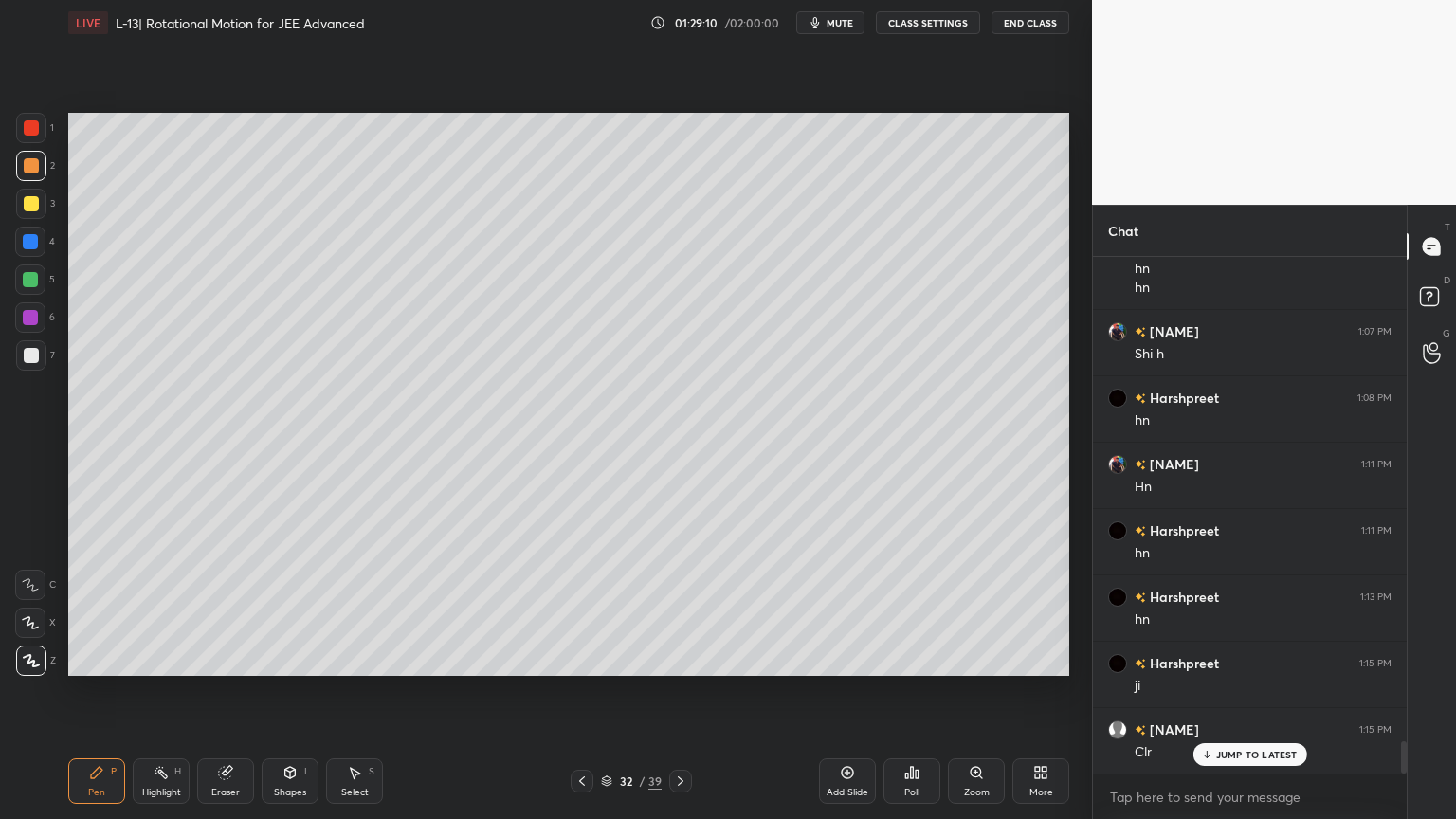 click at bounding box center (30, 242) 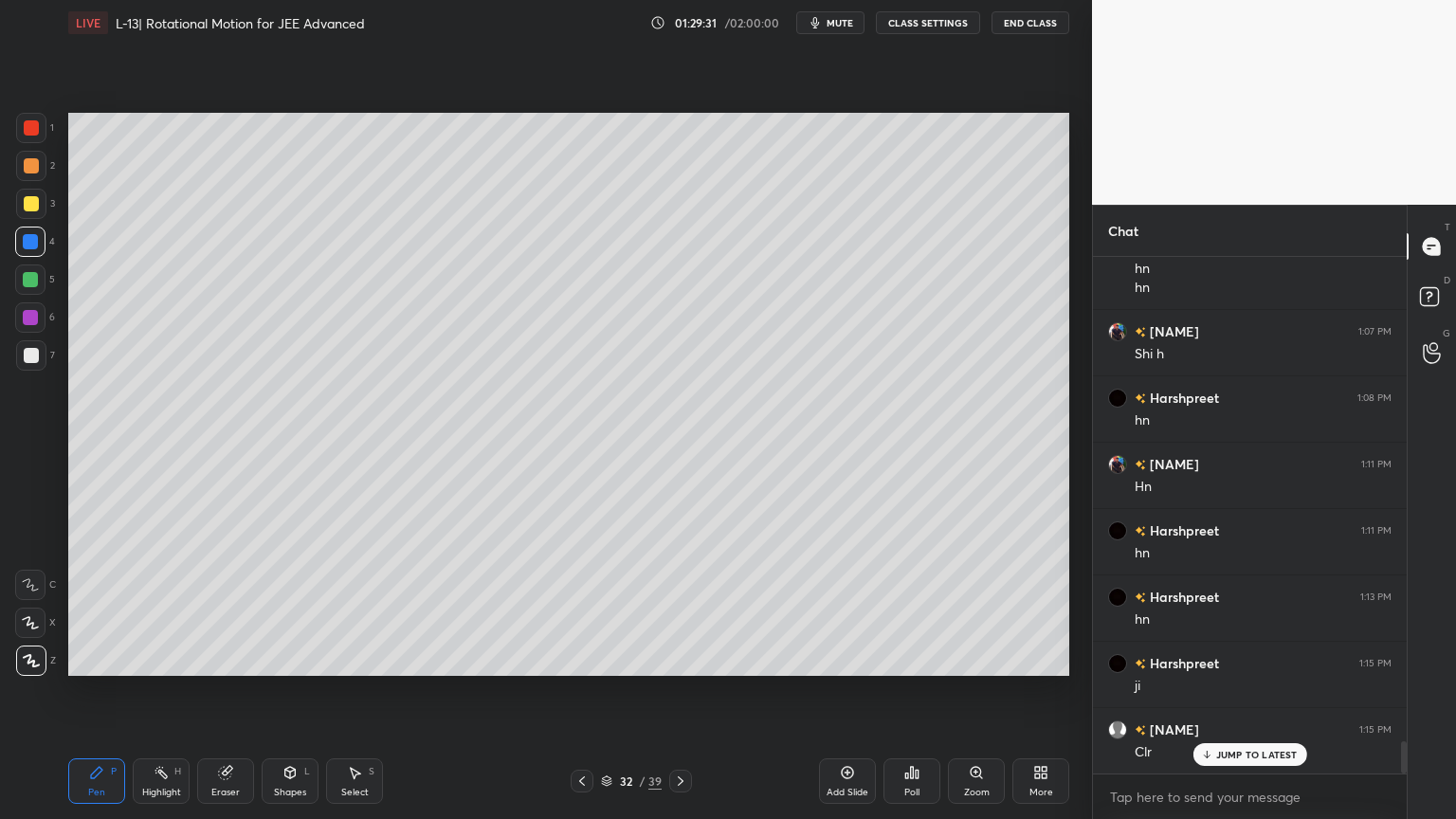 click at bounding box center (31, 204) 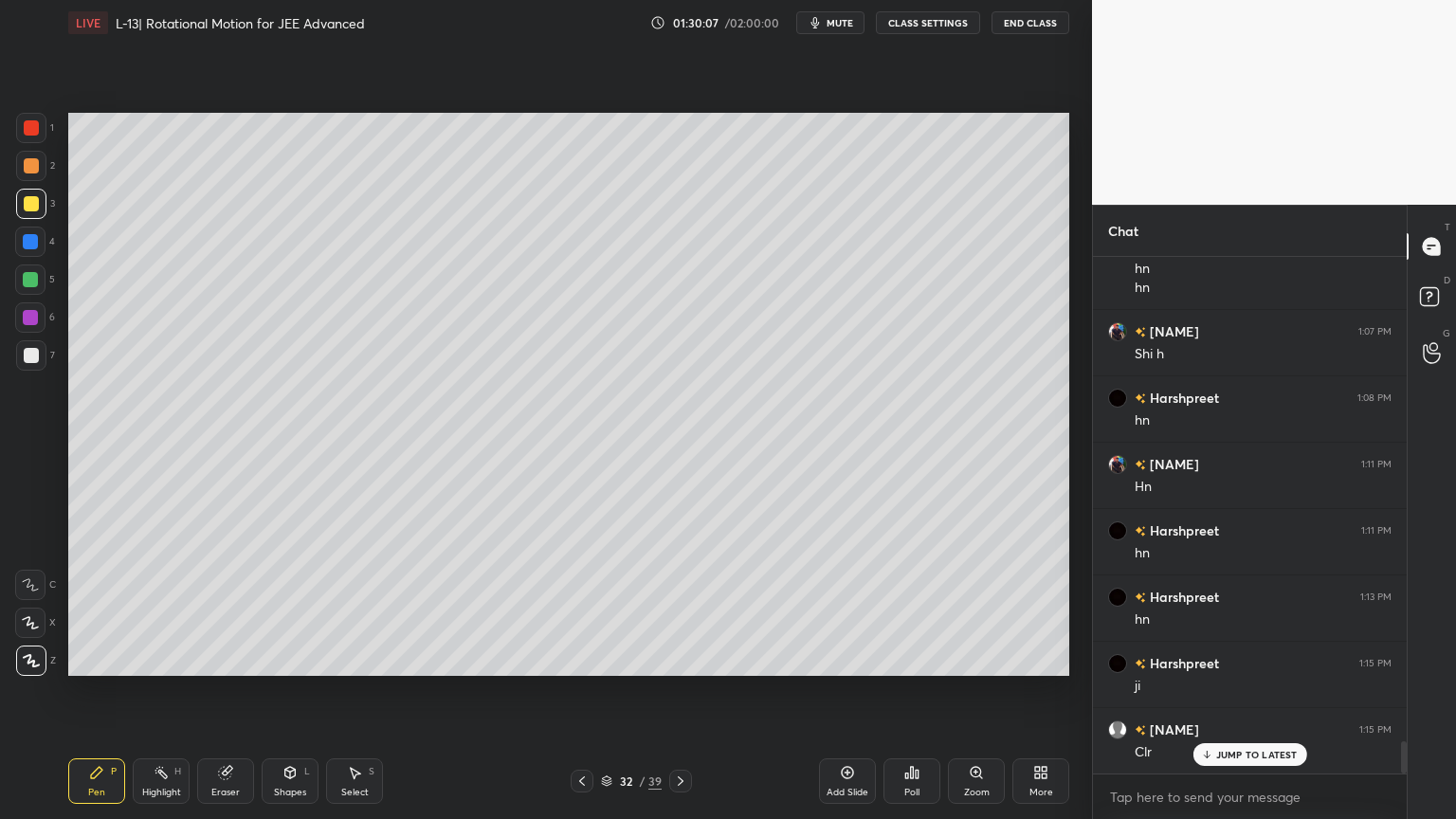 click on "Add Slide" at bounding box center [847, 792] 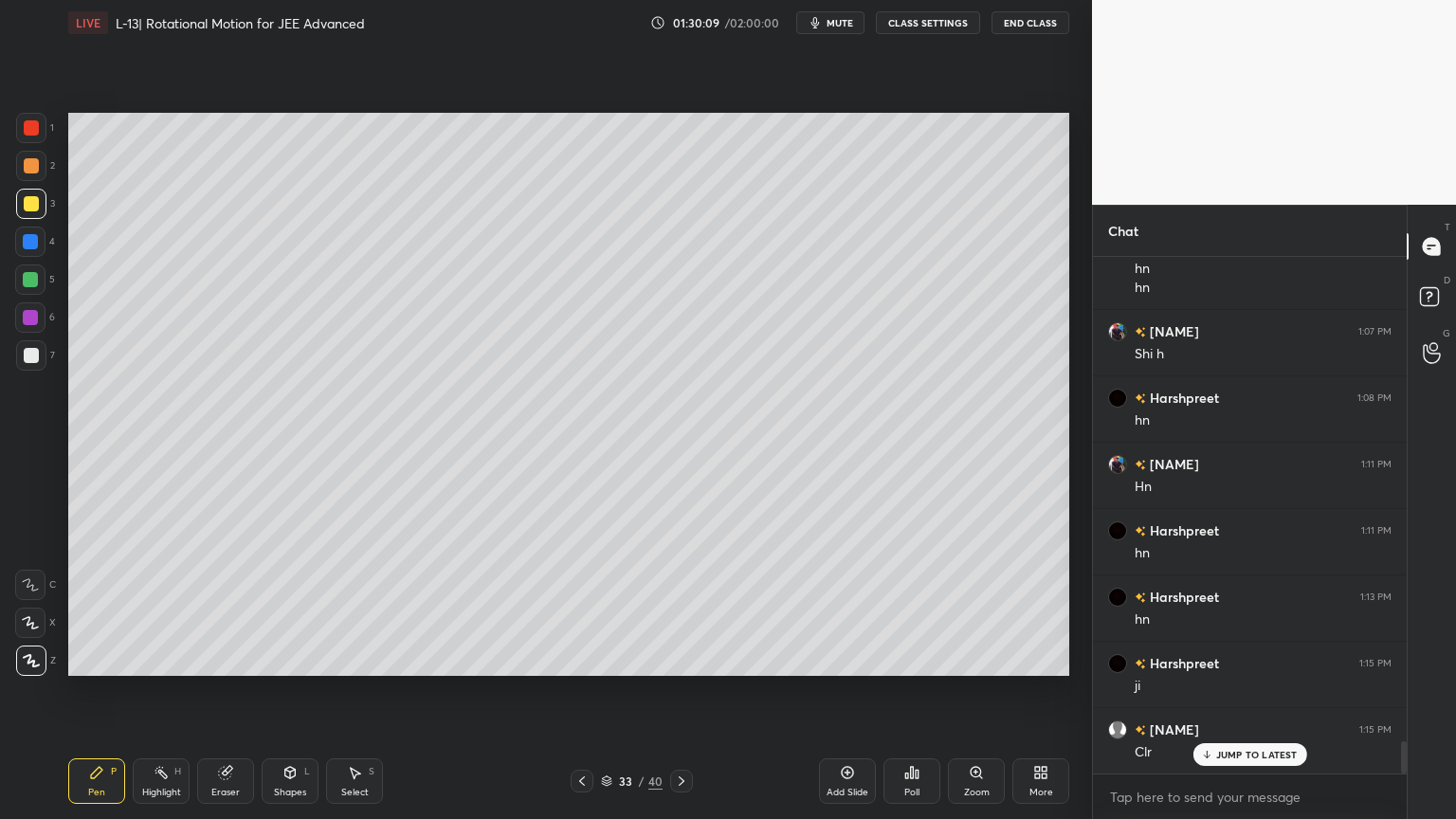 click on "Shapes L" at bounding box center [290, 781] 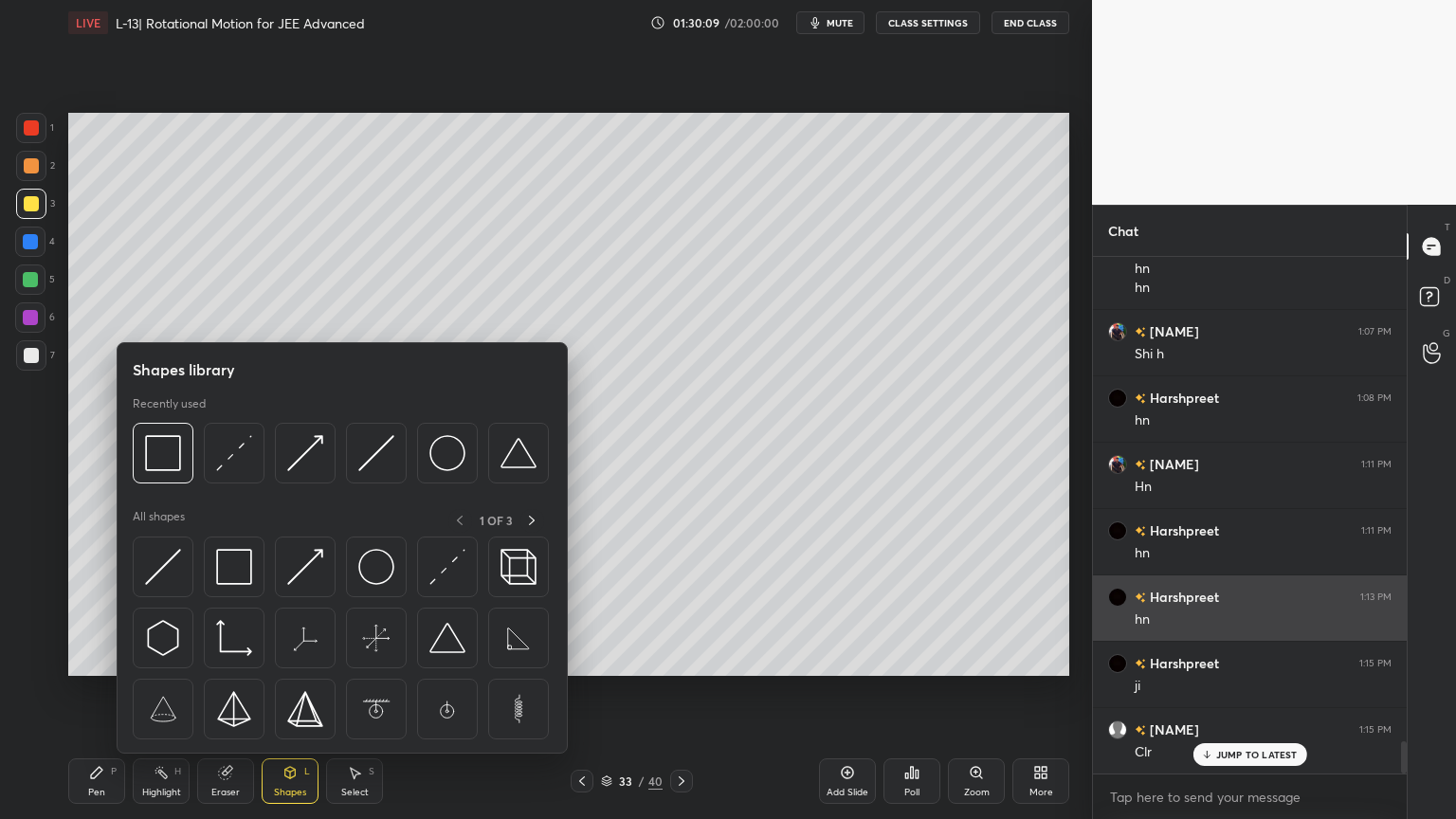 click at bounding box center [376, 567] 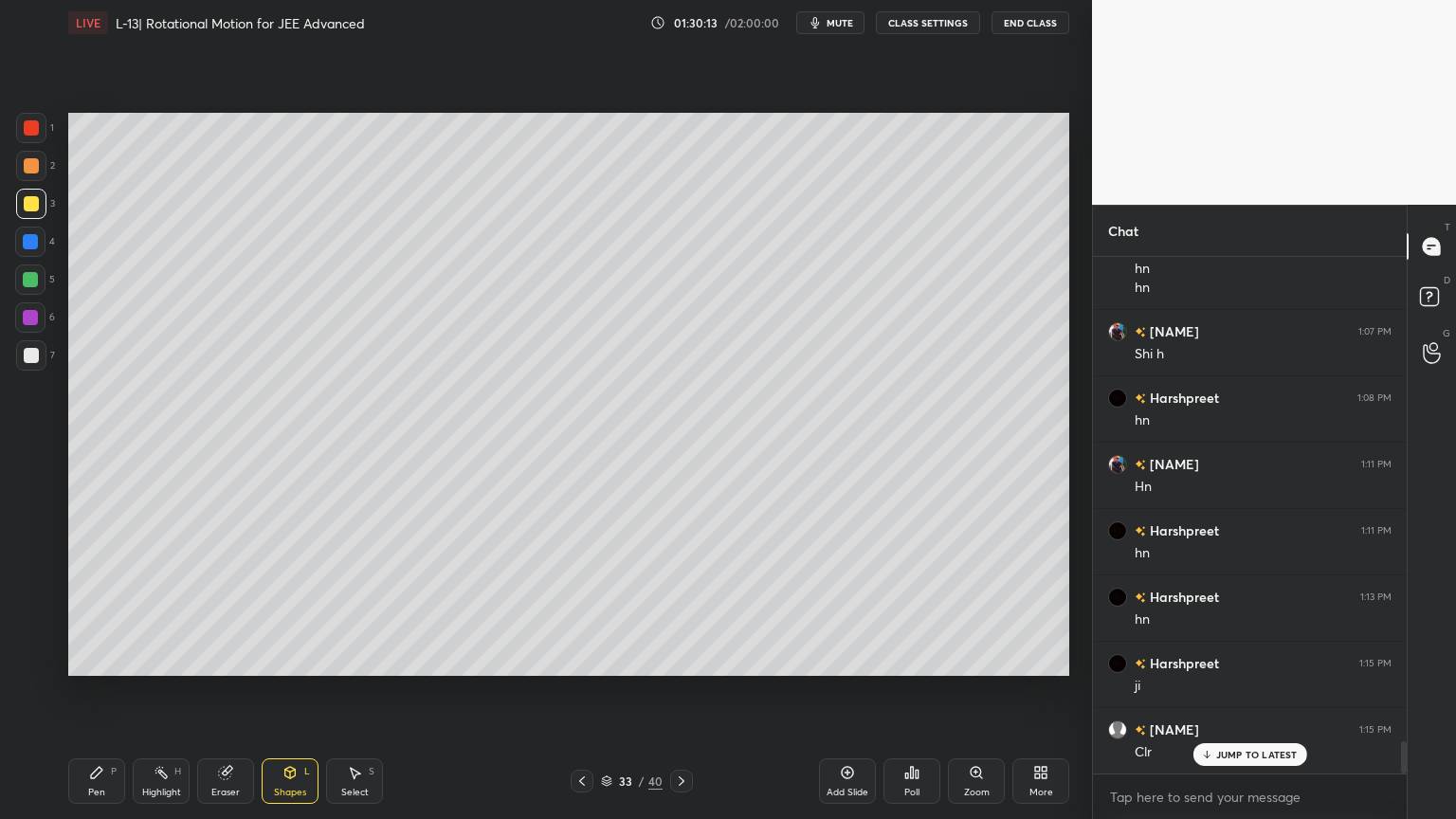 click 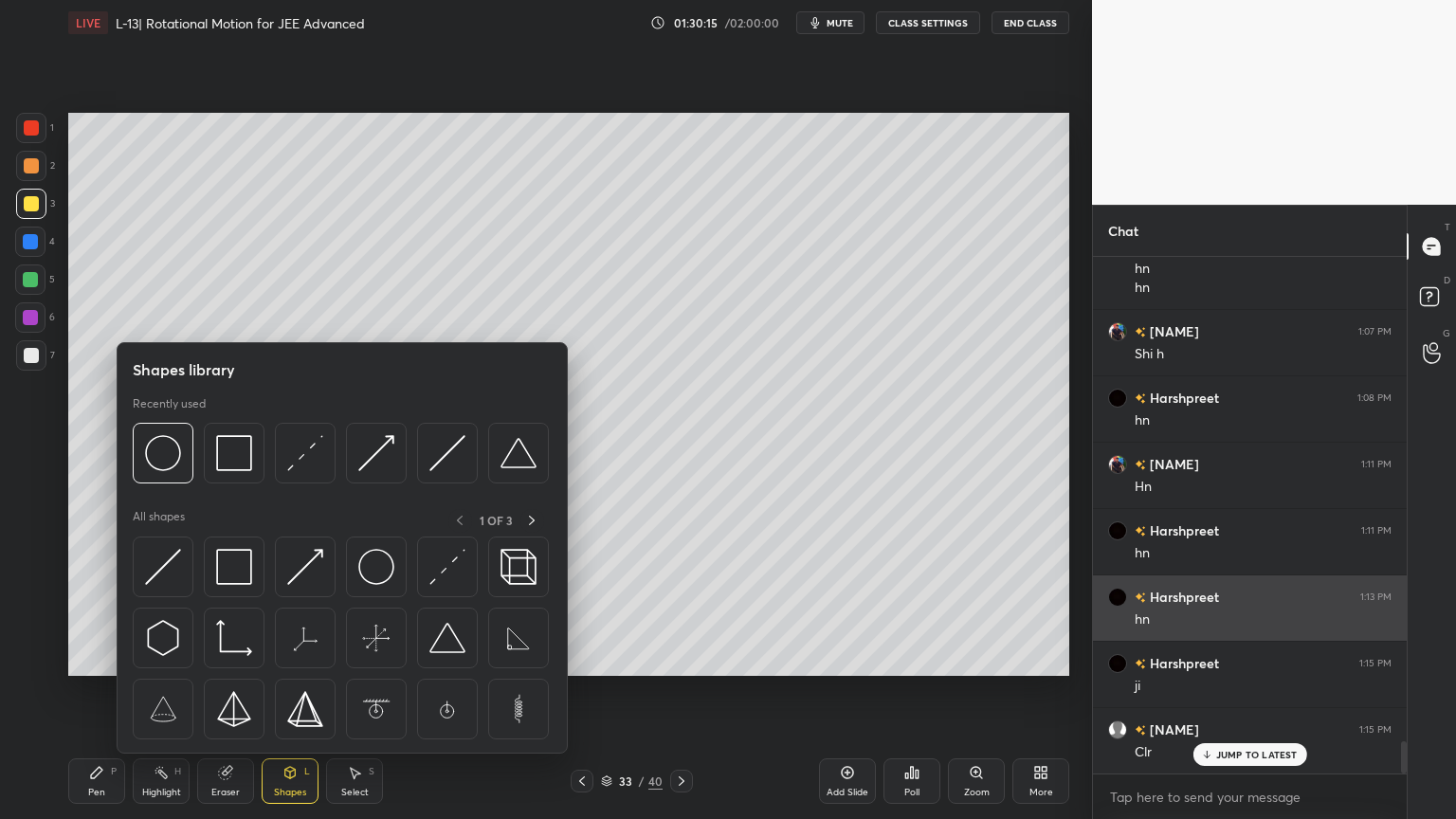 click at bounding box center [163, 567] 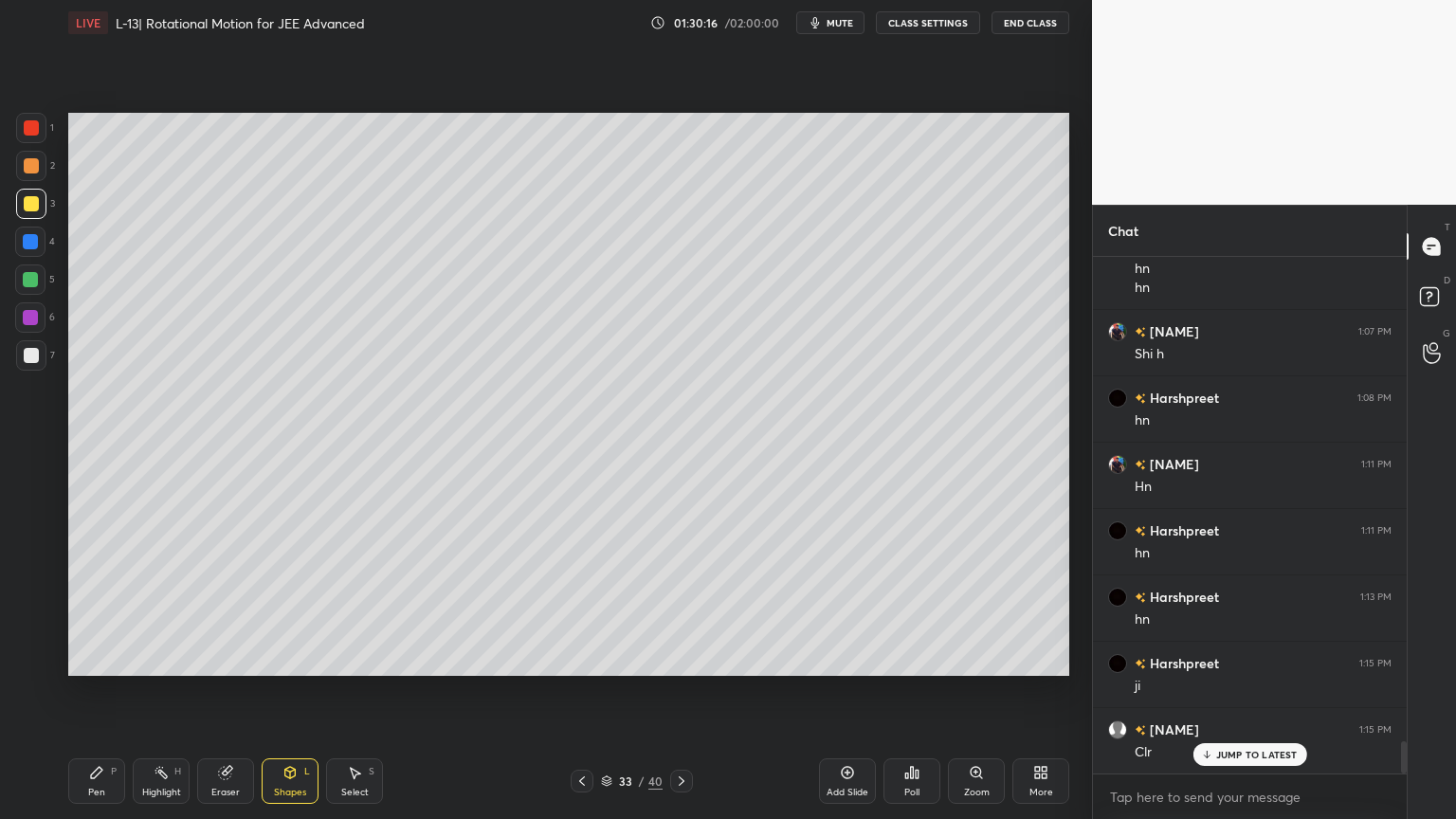 click at bounding box center (31, 166) 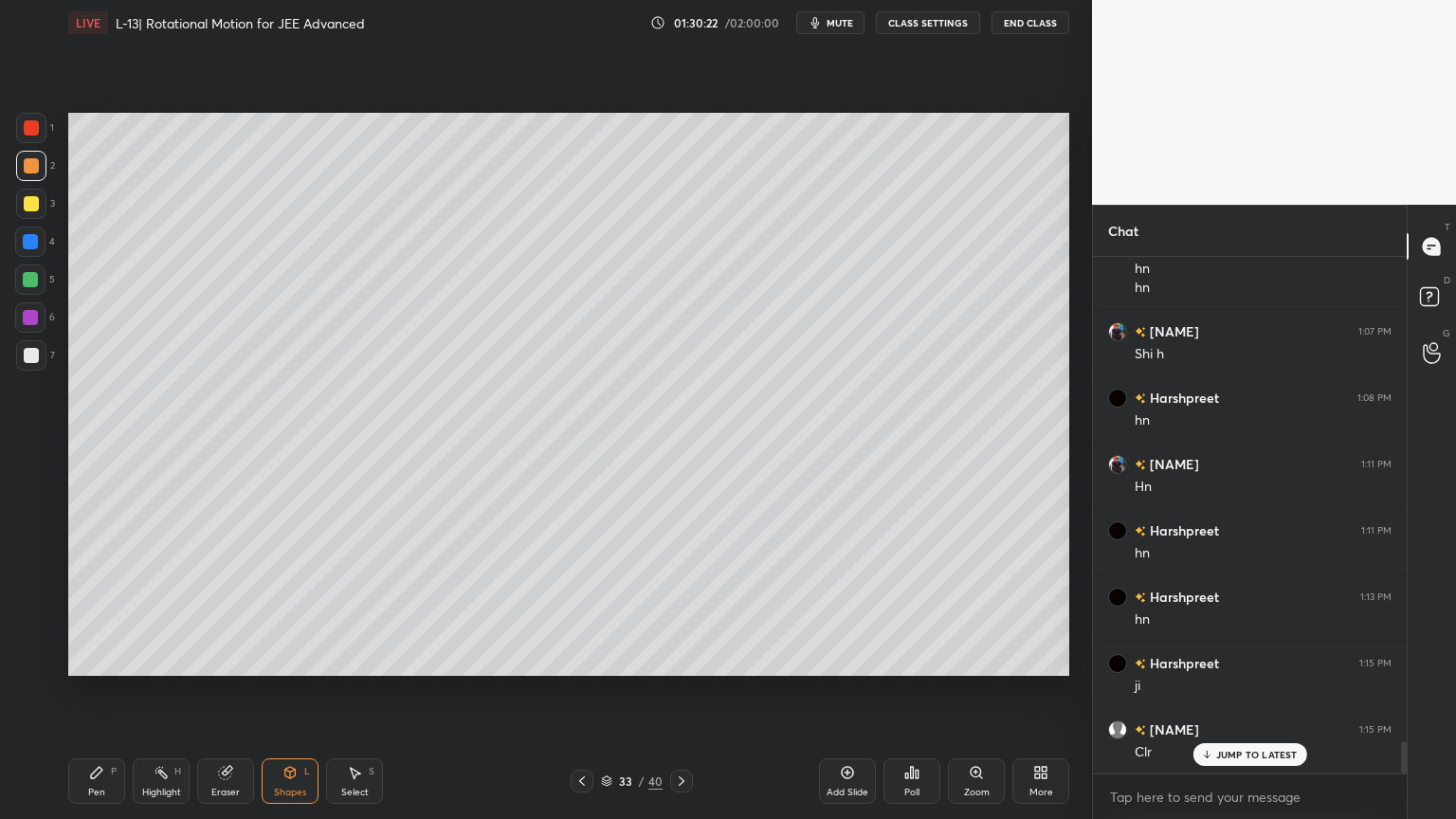 click at bounding box center (31, 204) 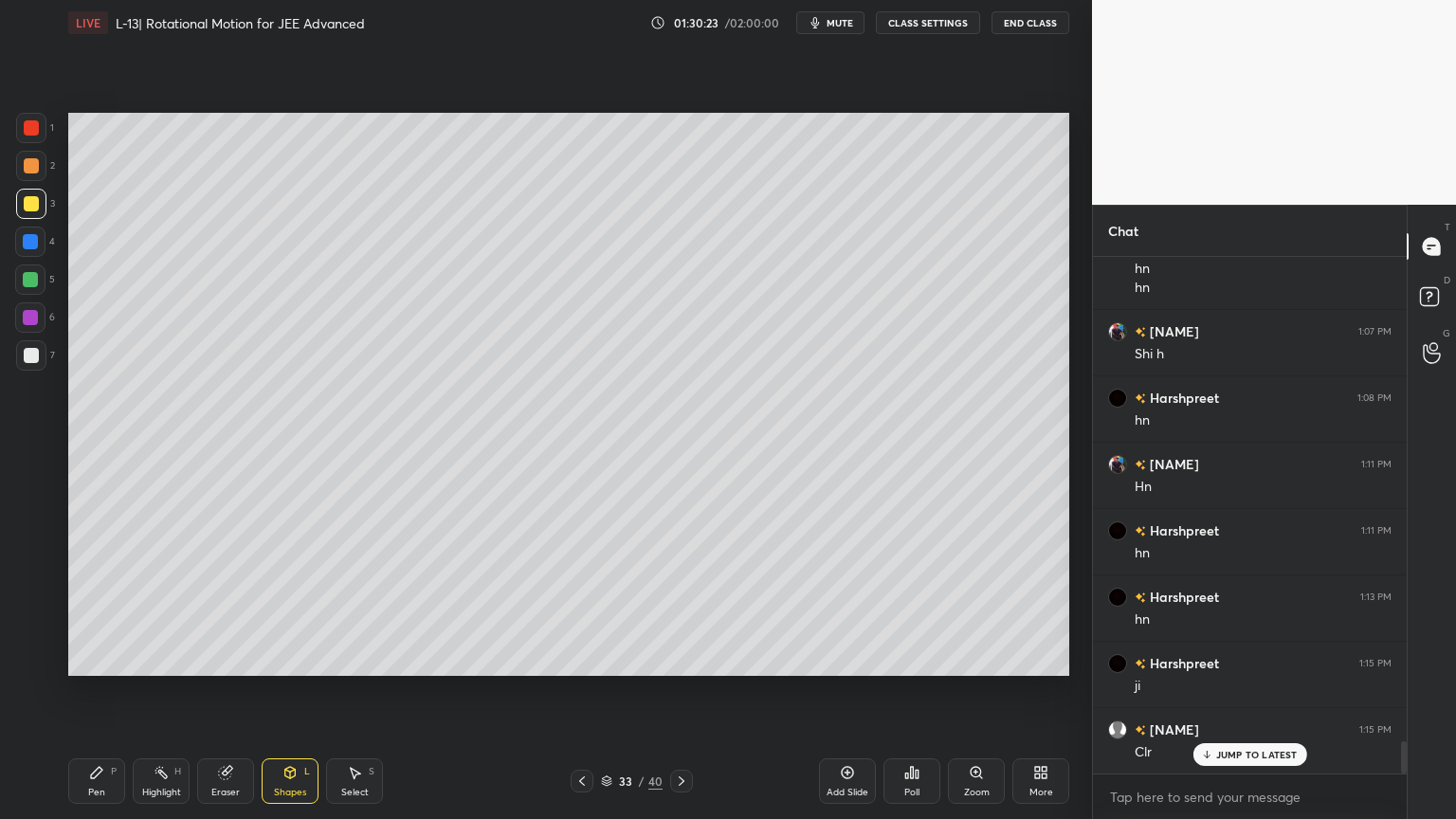 click on "Pen P" at bounding box center (97, 781) 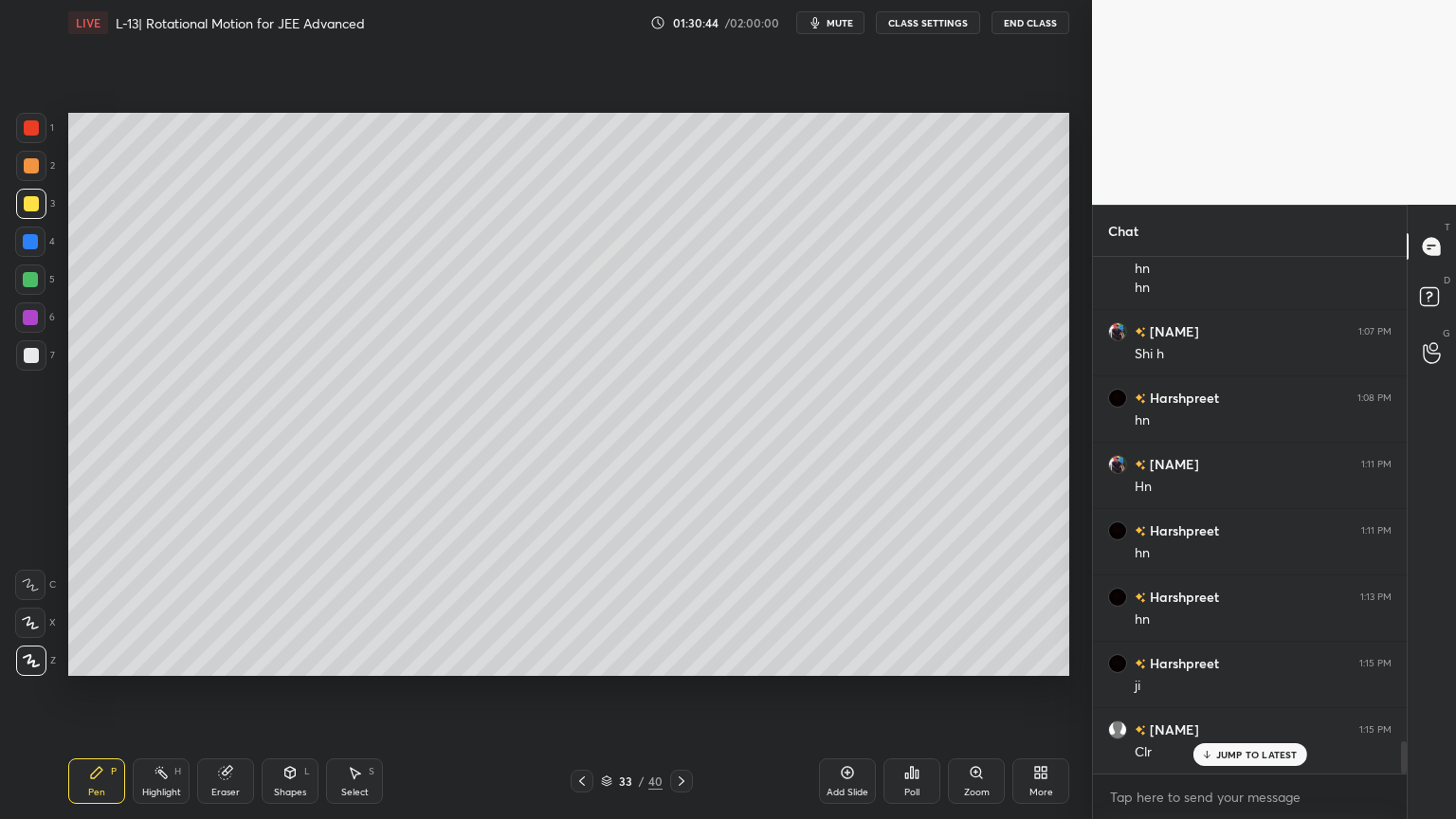 click 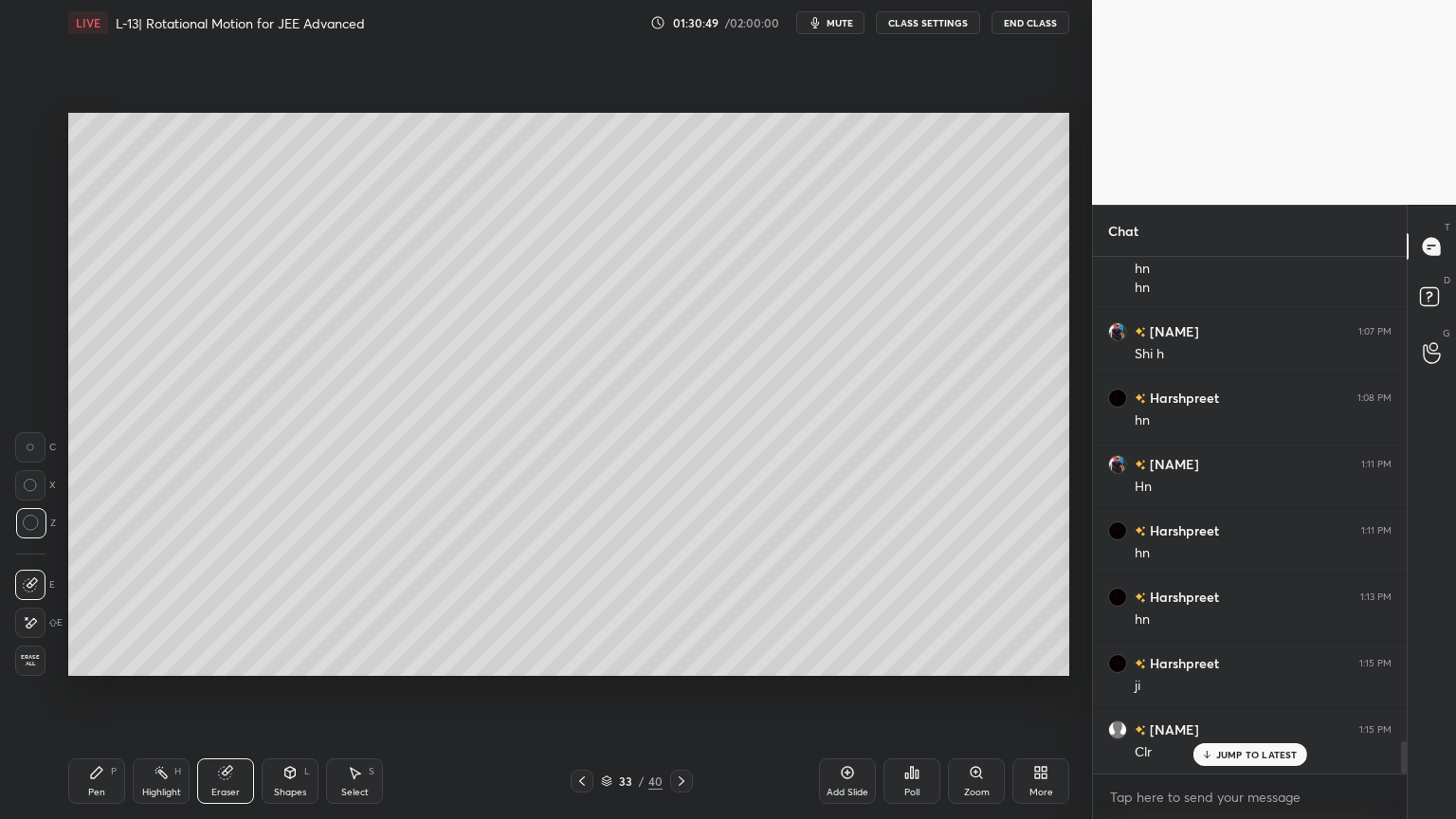 click on "Shapes L" at bounding box center (290, 781) 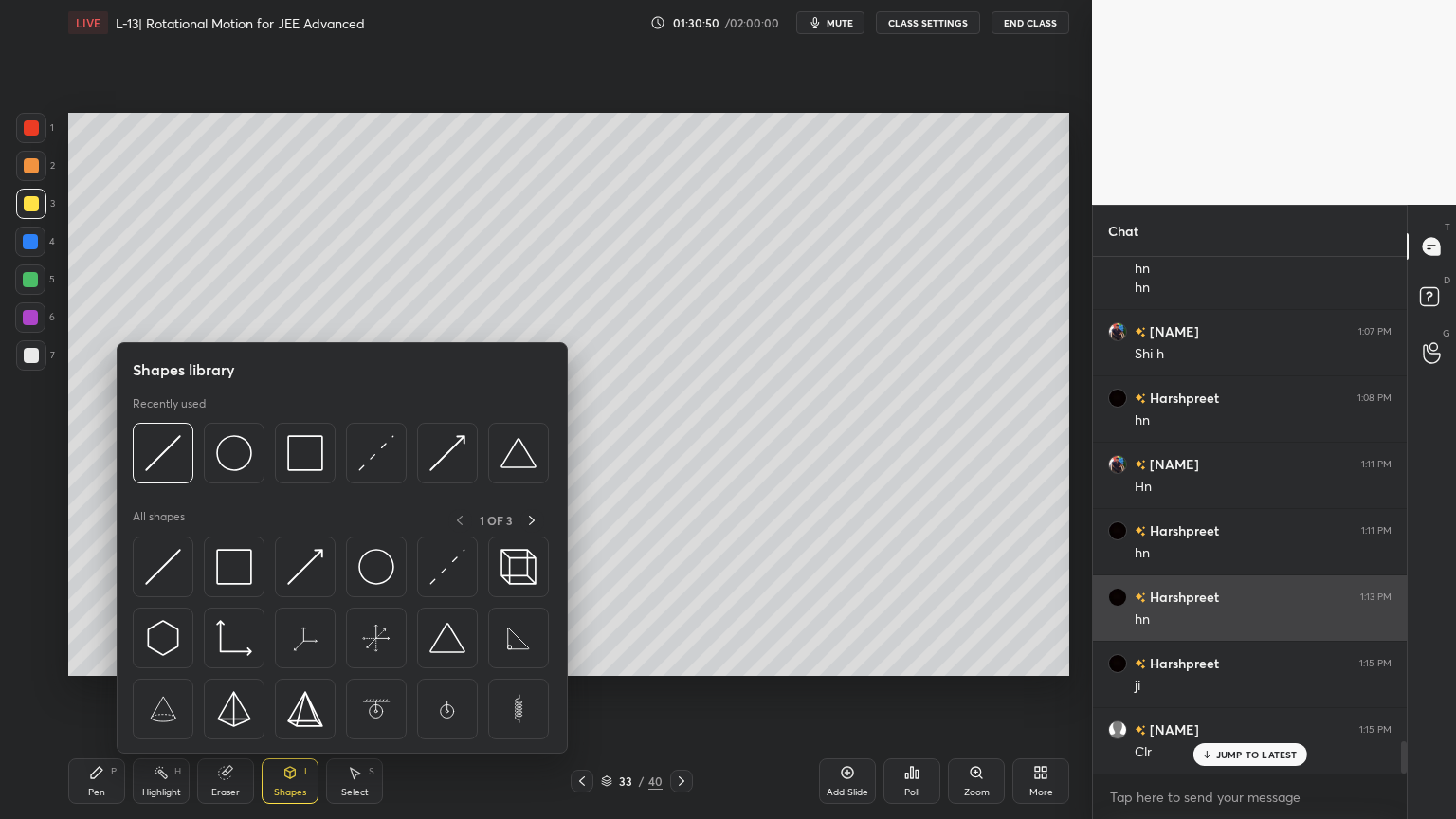 click at bounding box center (447, 567) 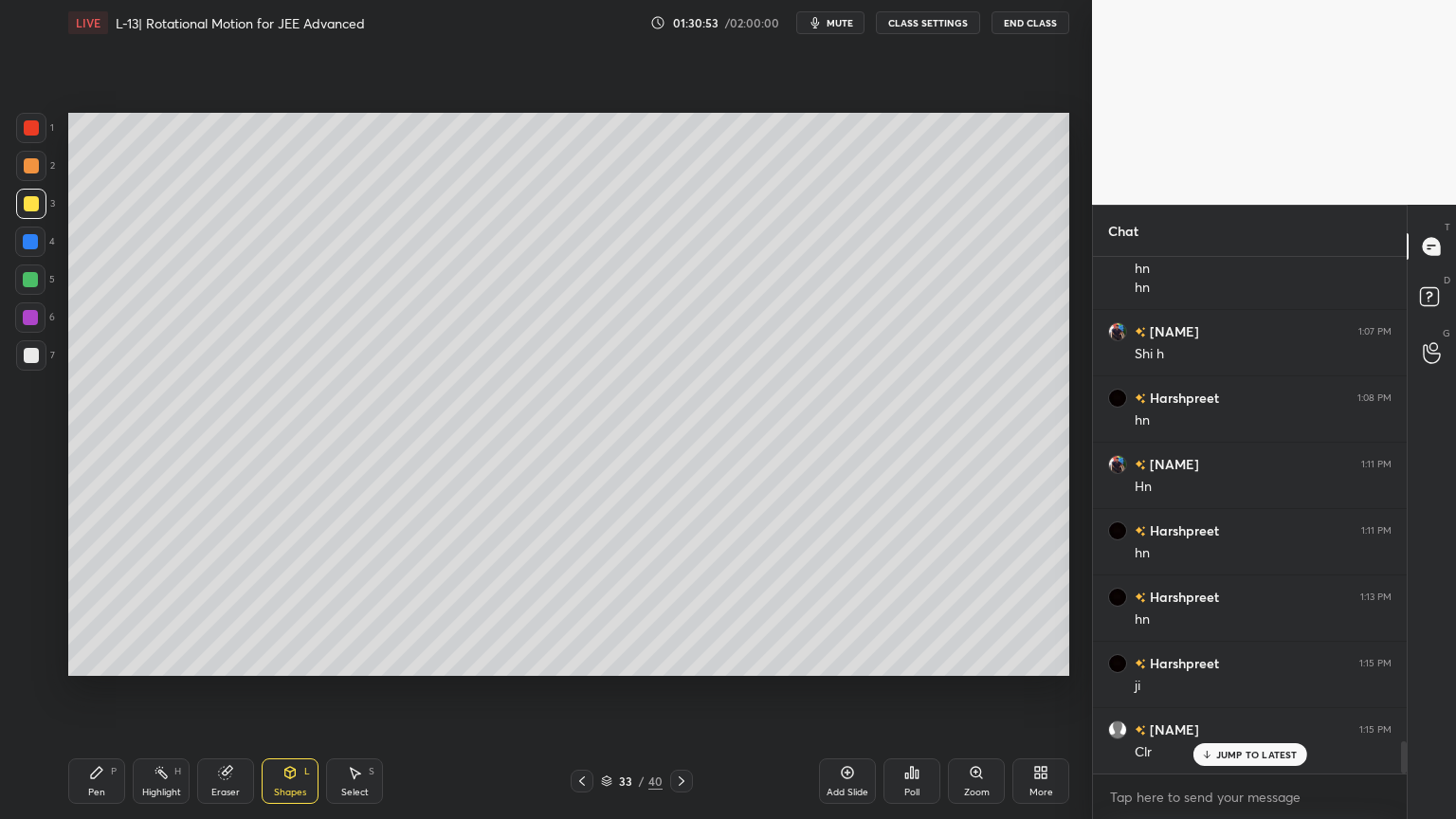 click at bounding box center [31, 166] 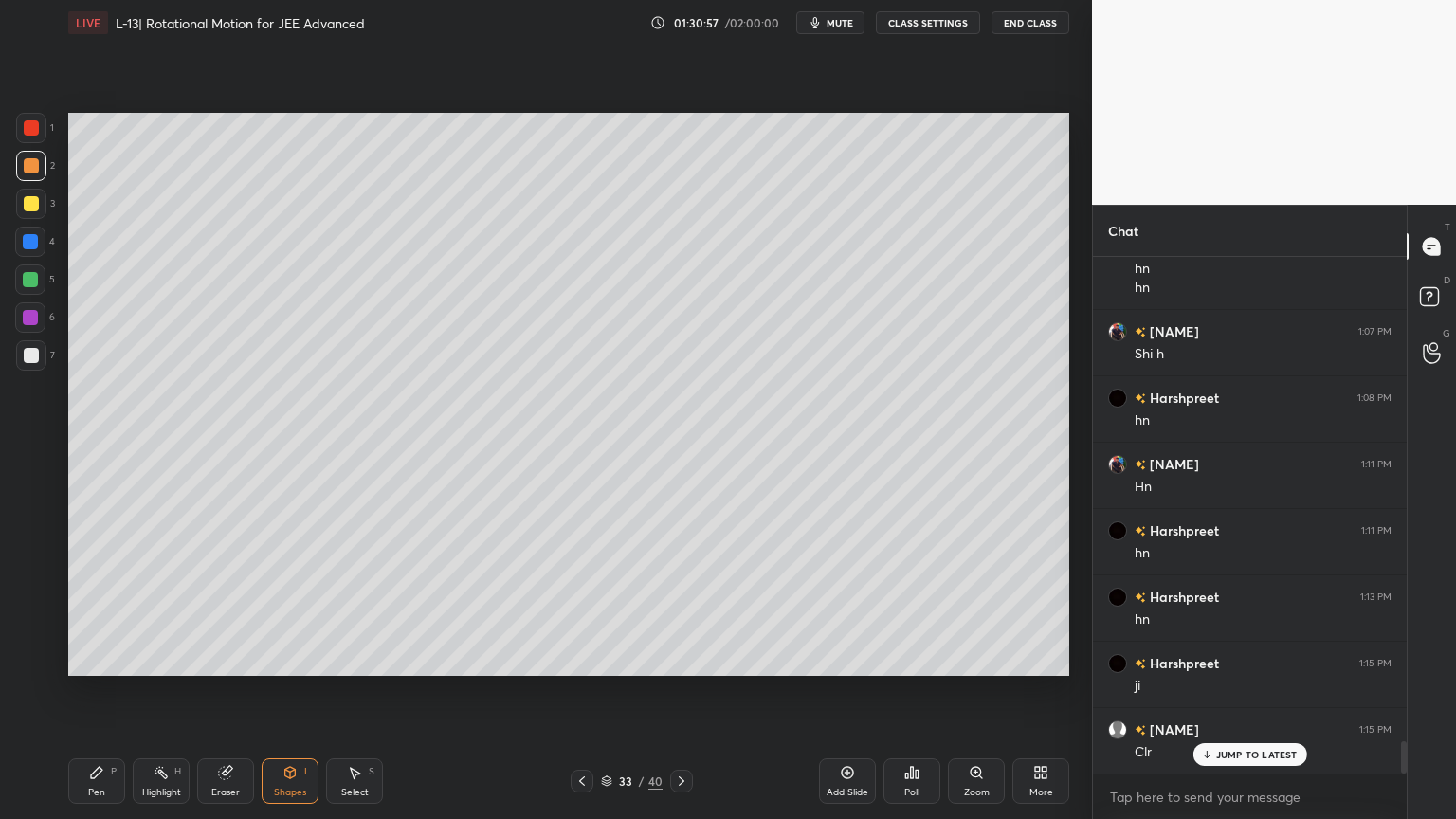 click 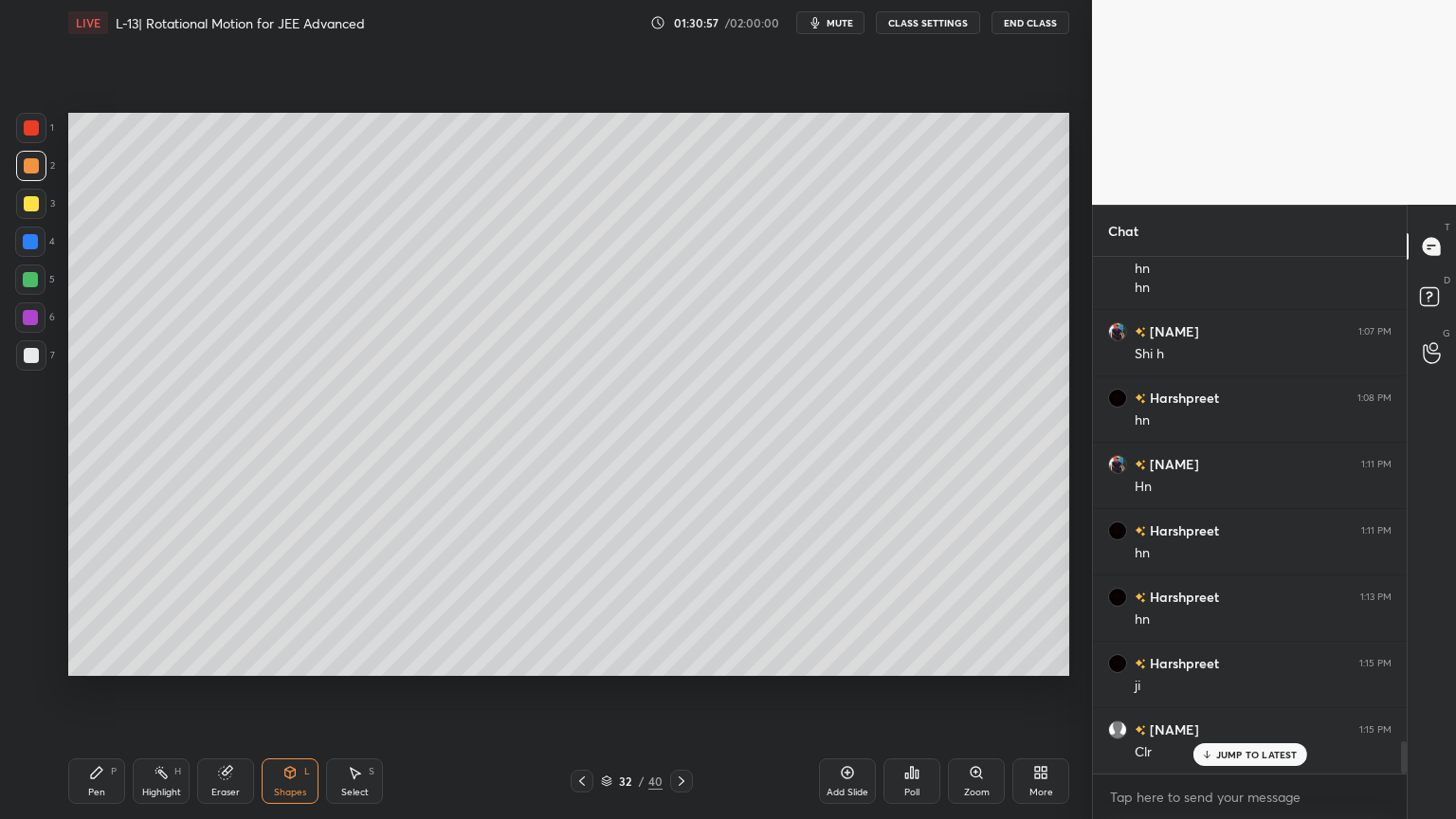click 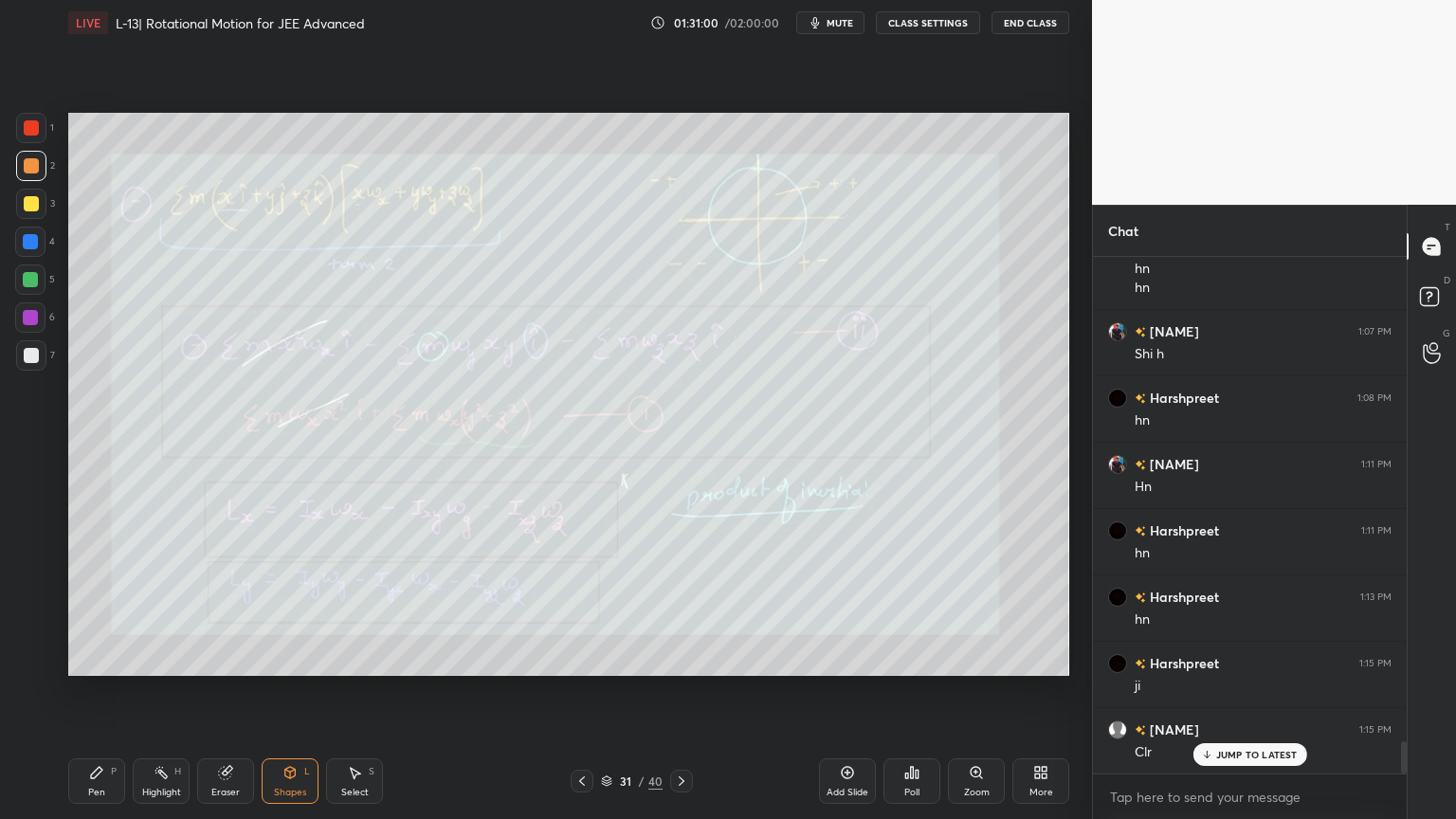 click on "Highlight H" at bounding box center [161, 781] 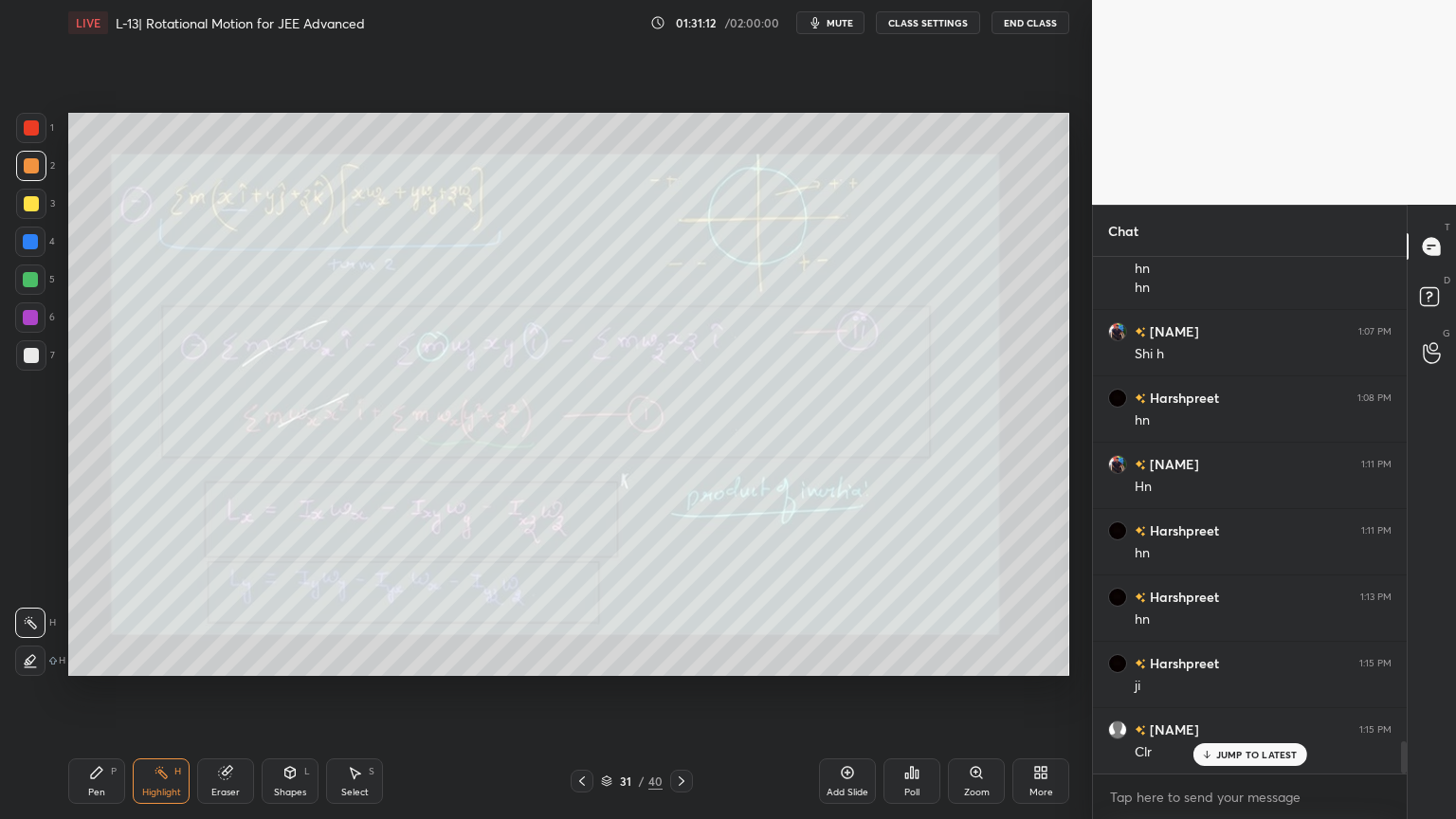 click 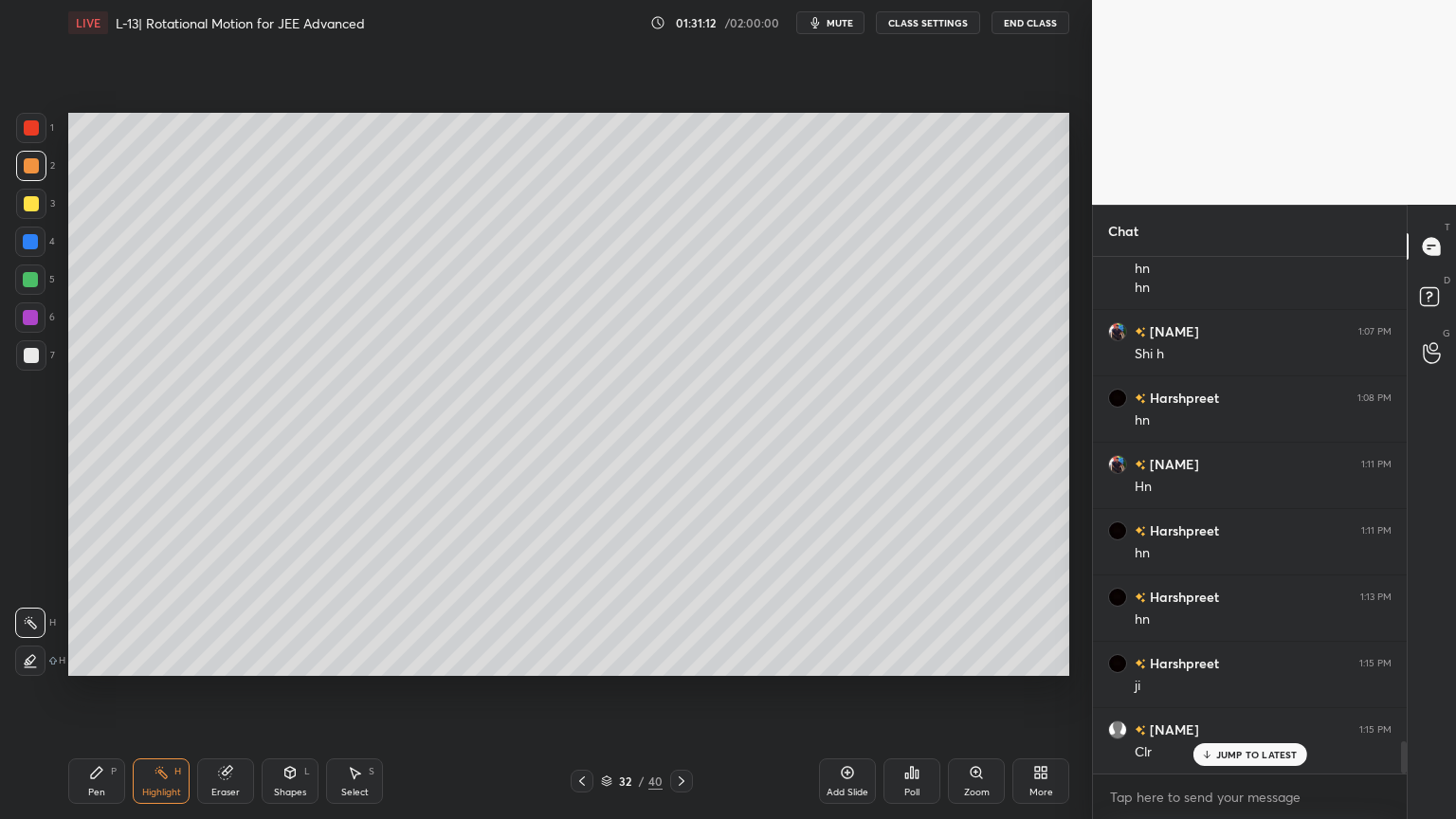 click 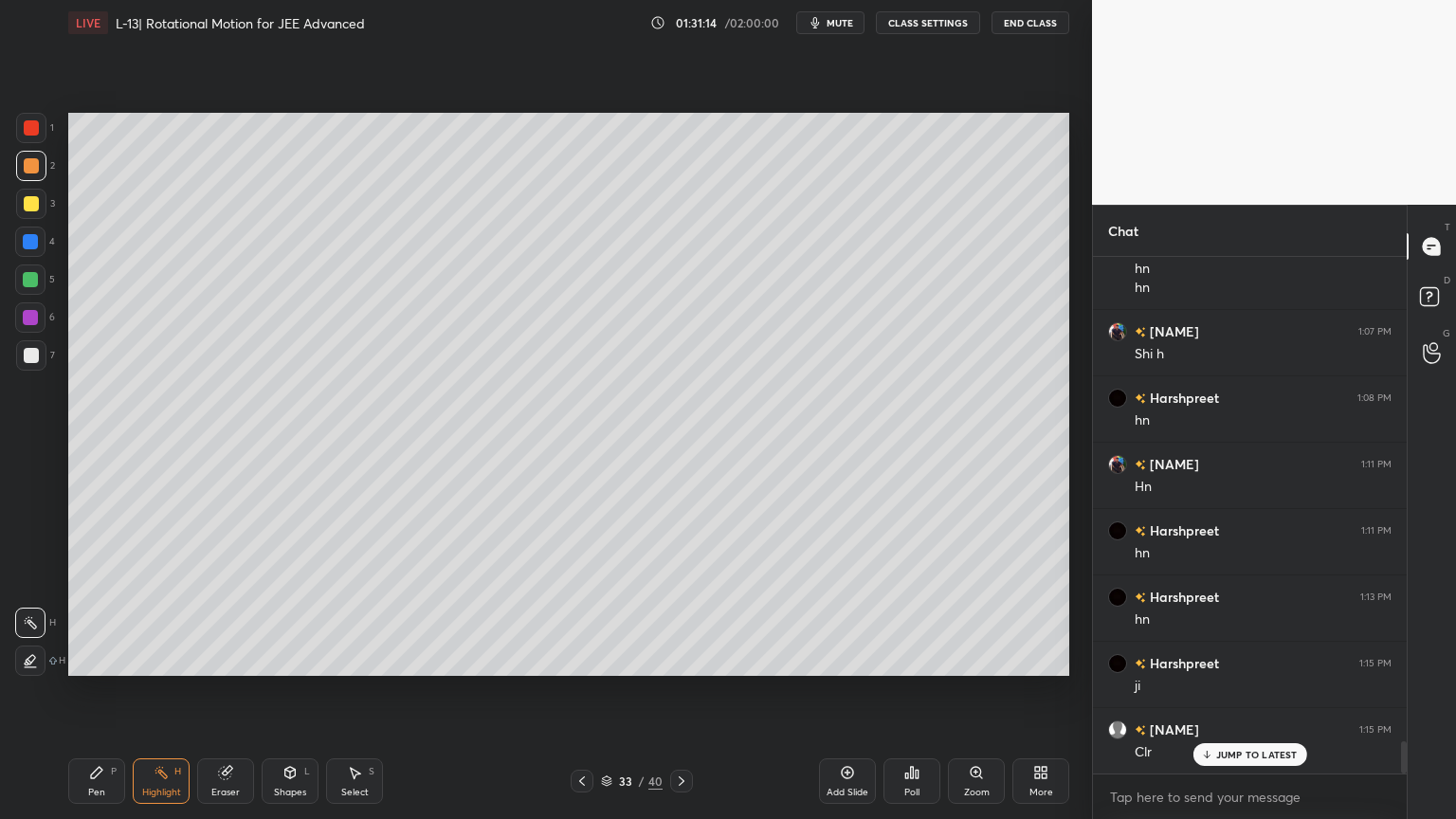 click 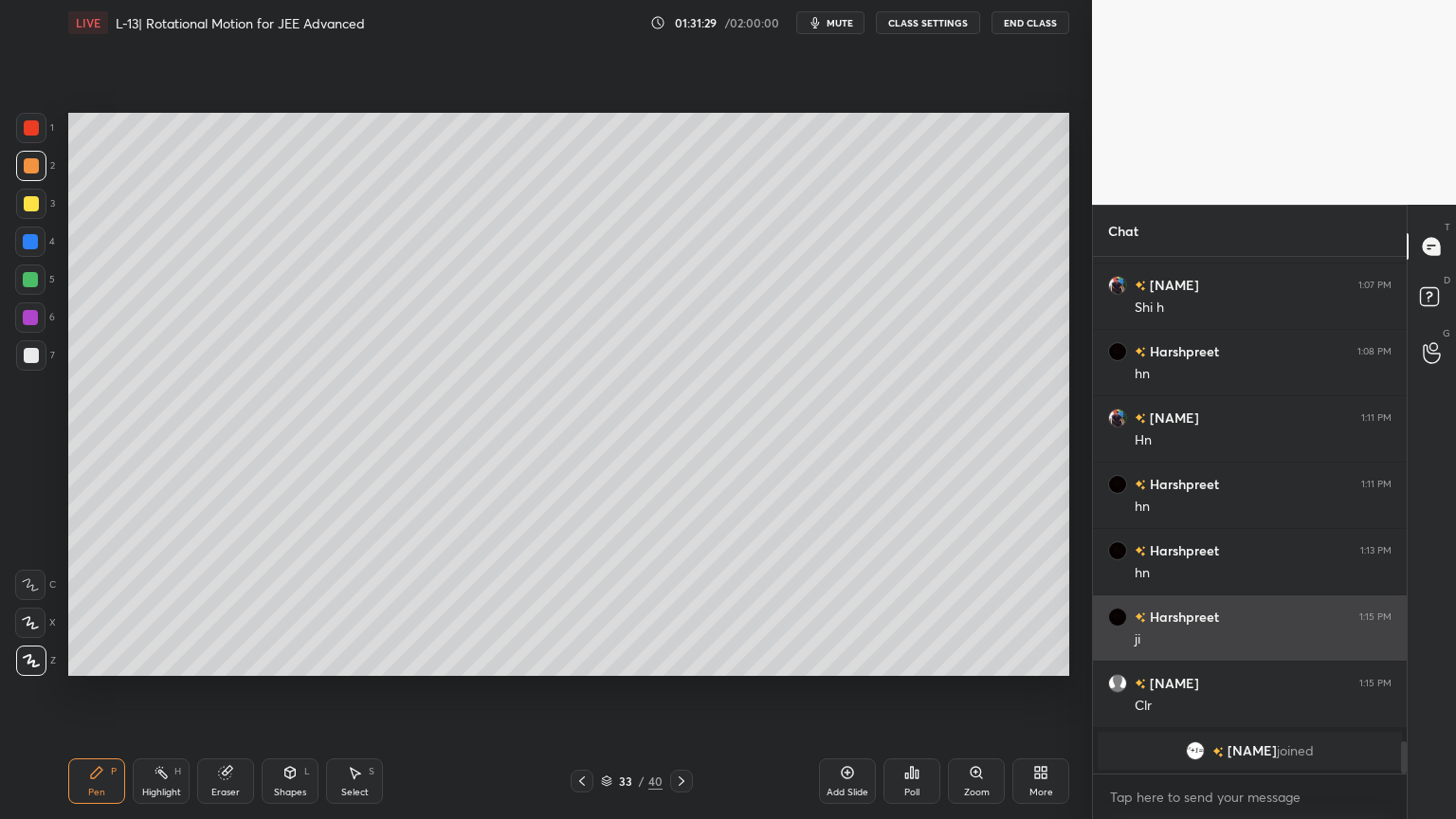 scroll, scrollTop: 7821, scrollLeft: 0, axis: vertical 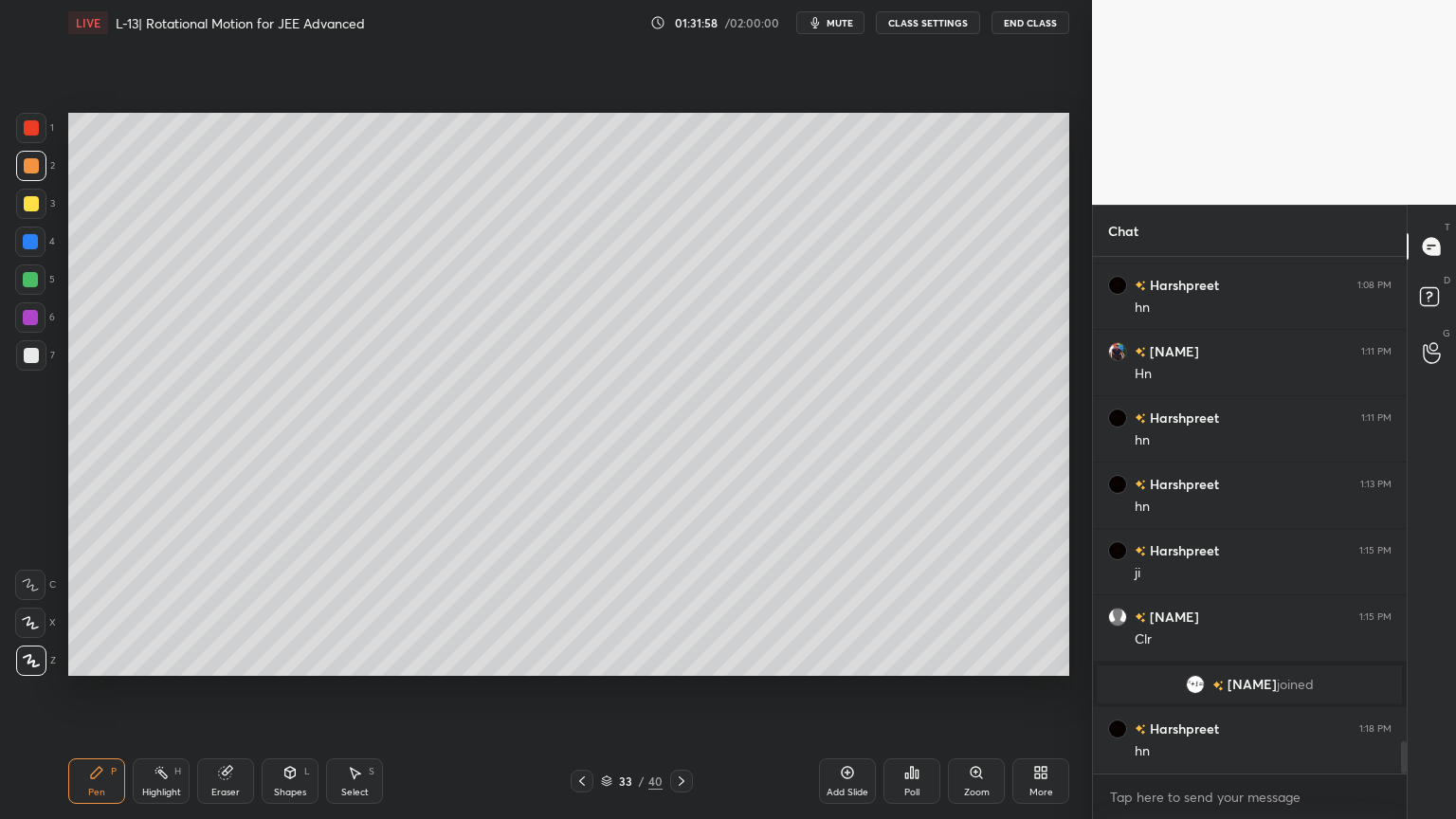 click at bounding box center (30, 318) 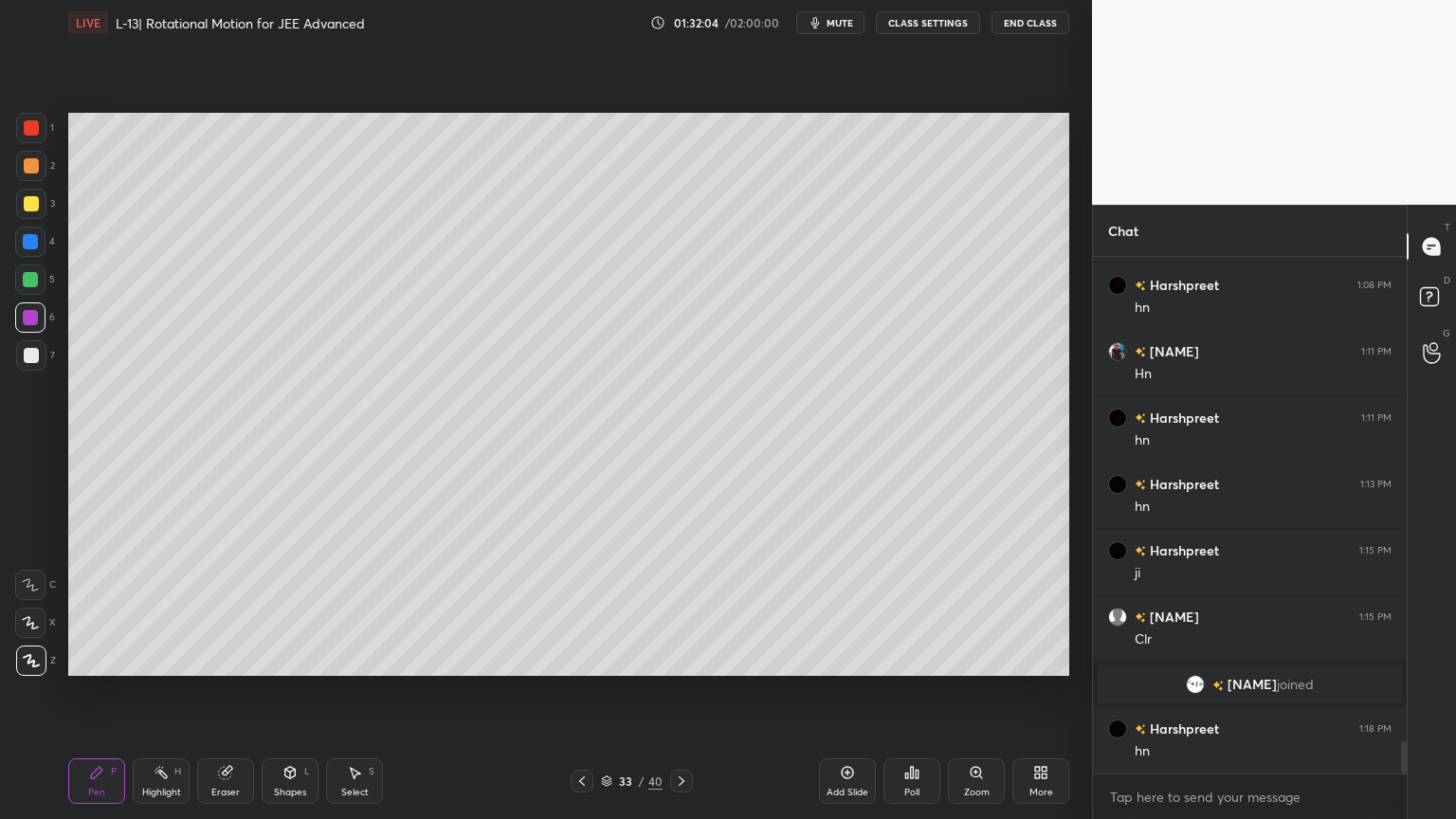 click 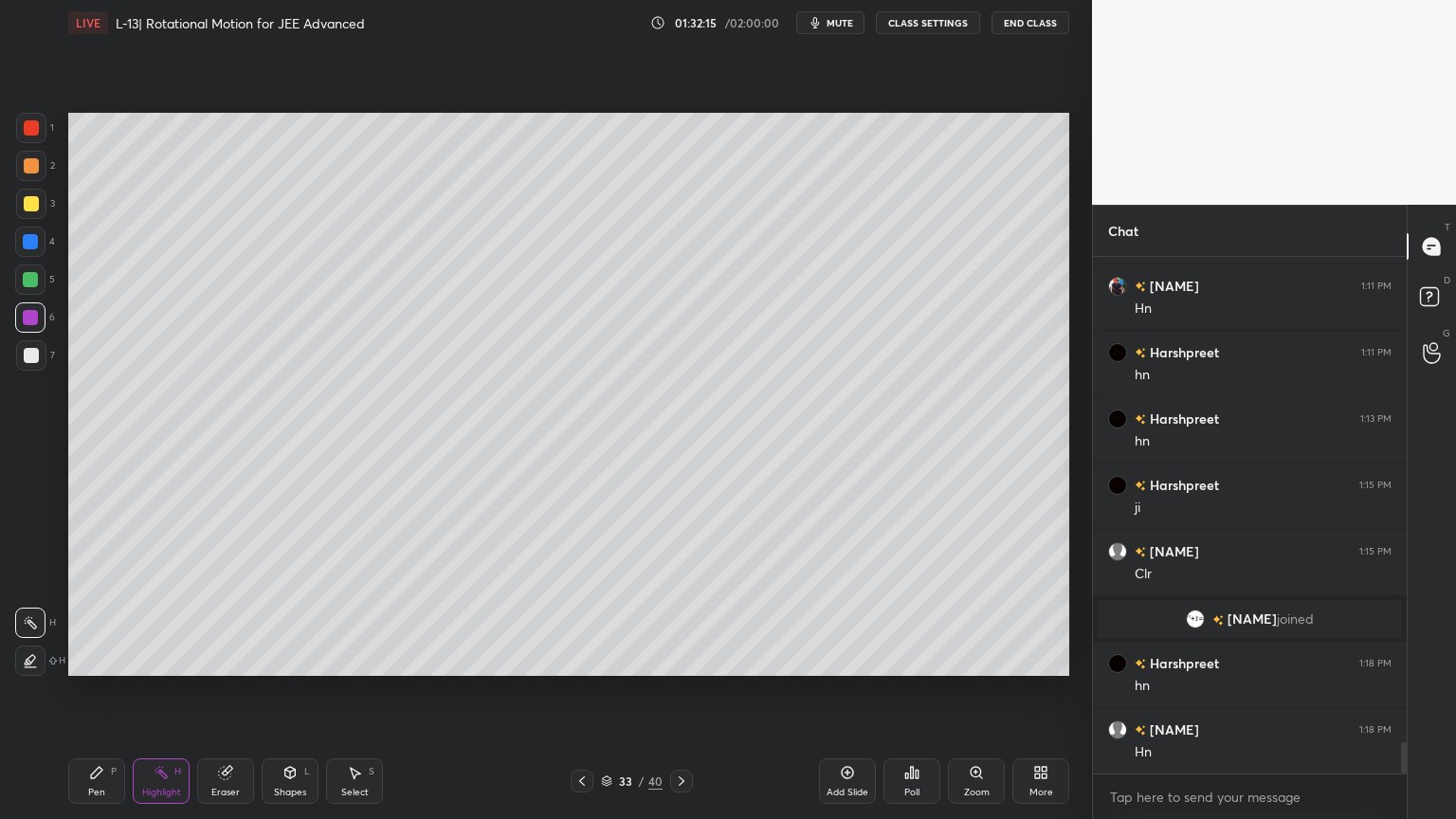 scroll, scrollTop: 7954, scrollLeft: 0, axis: vertical 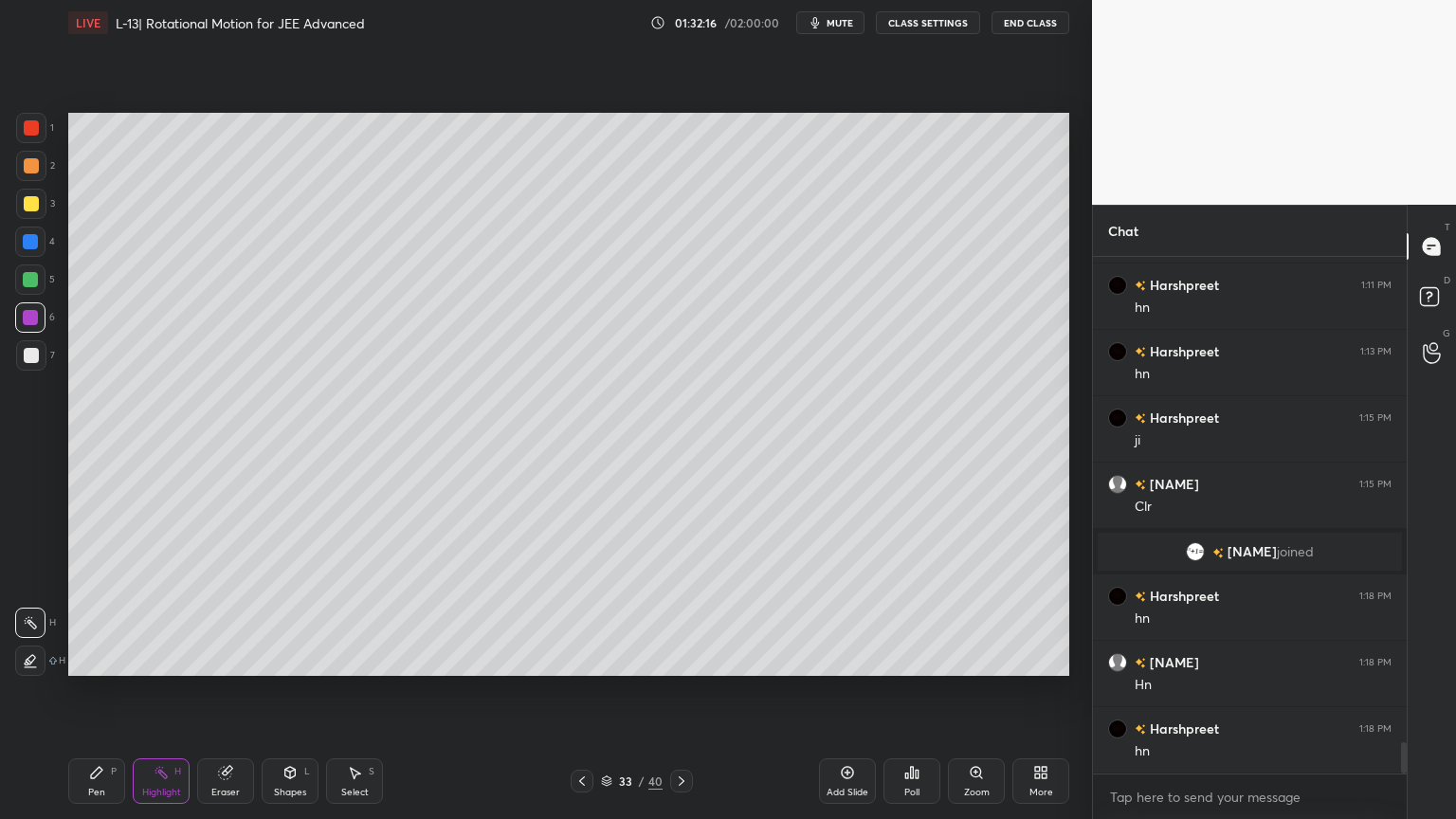 click on "Shapes" at bounding box center (290, 792) 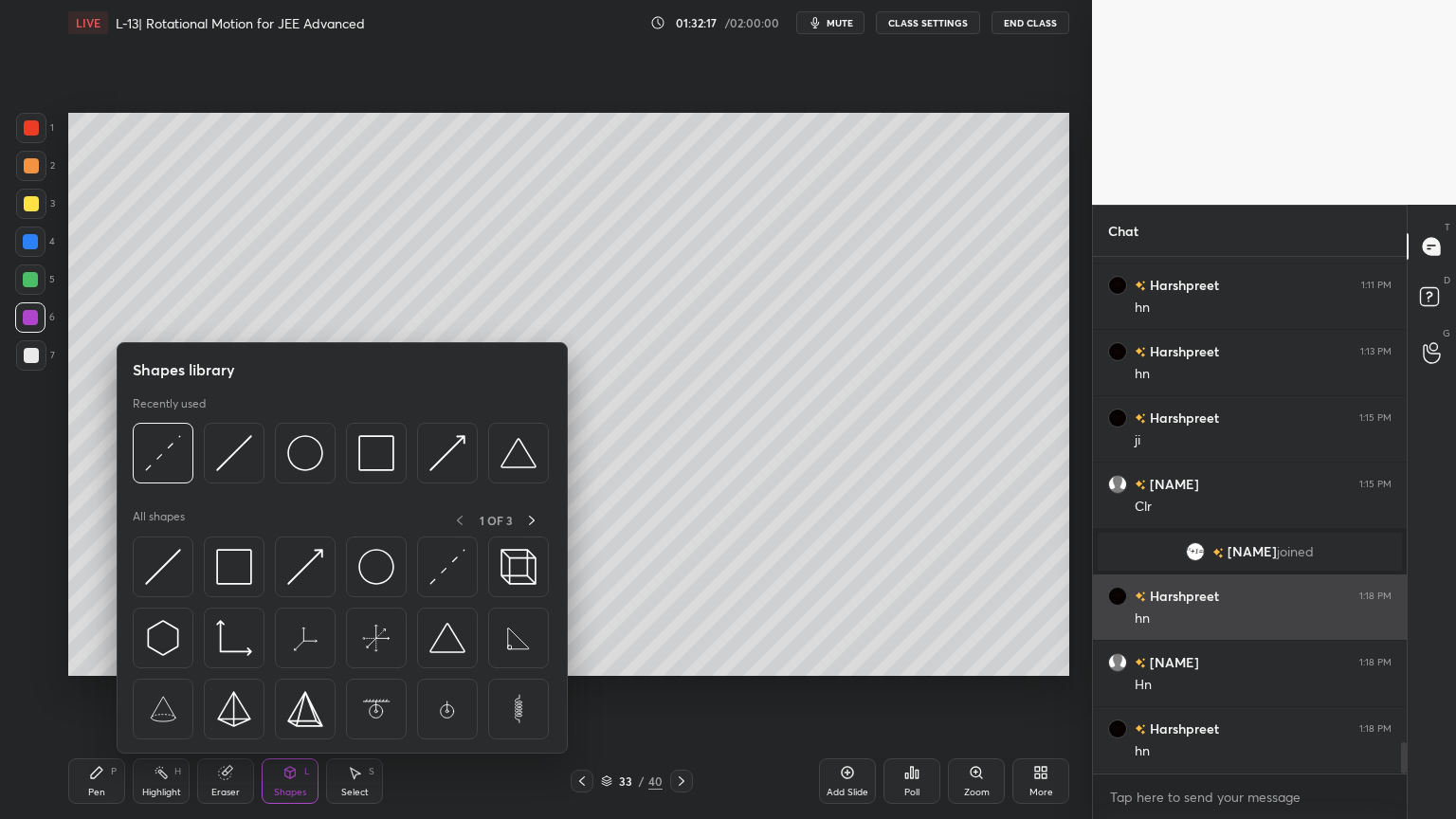 click at bounding box center (163, 567) 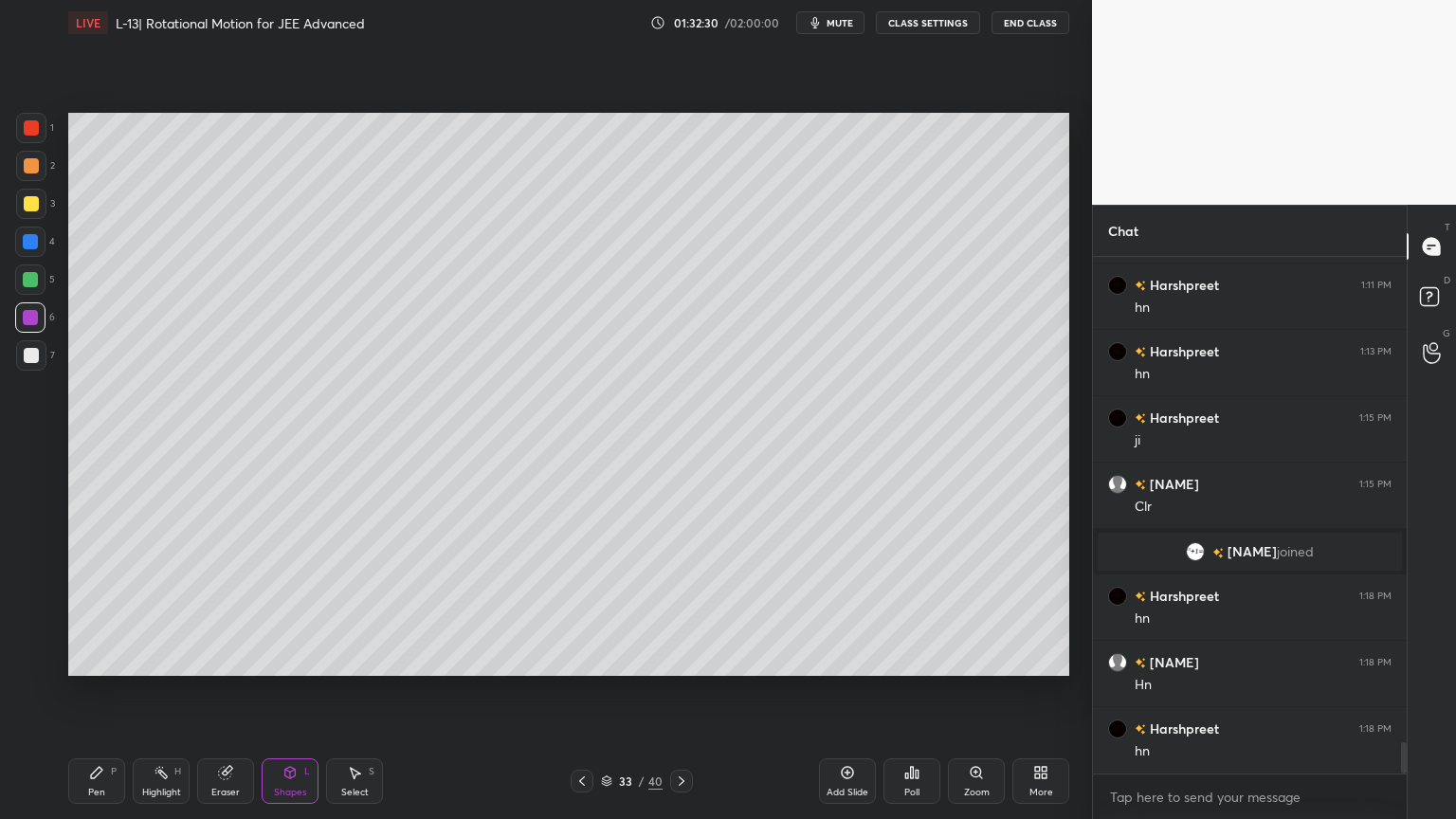 click on "Pen P" at bounding box center [97, 781] 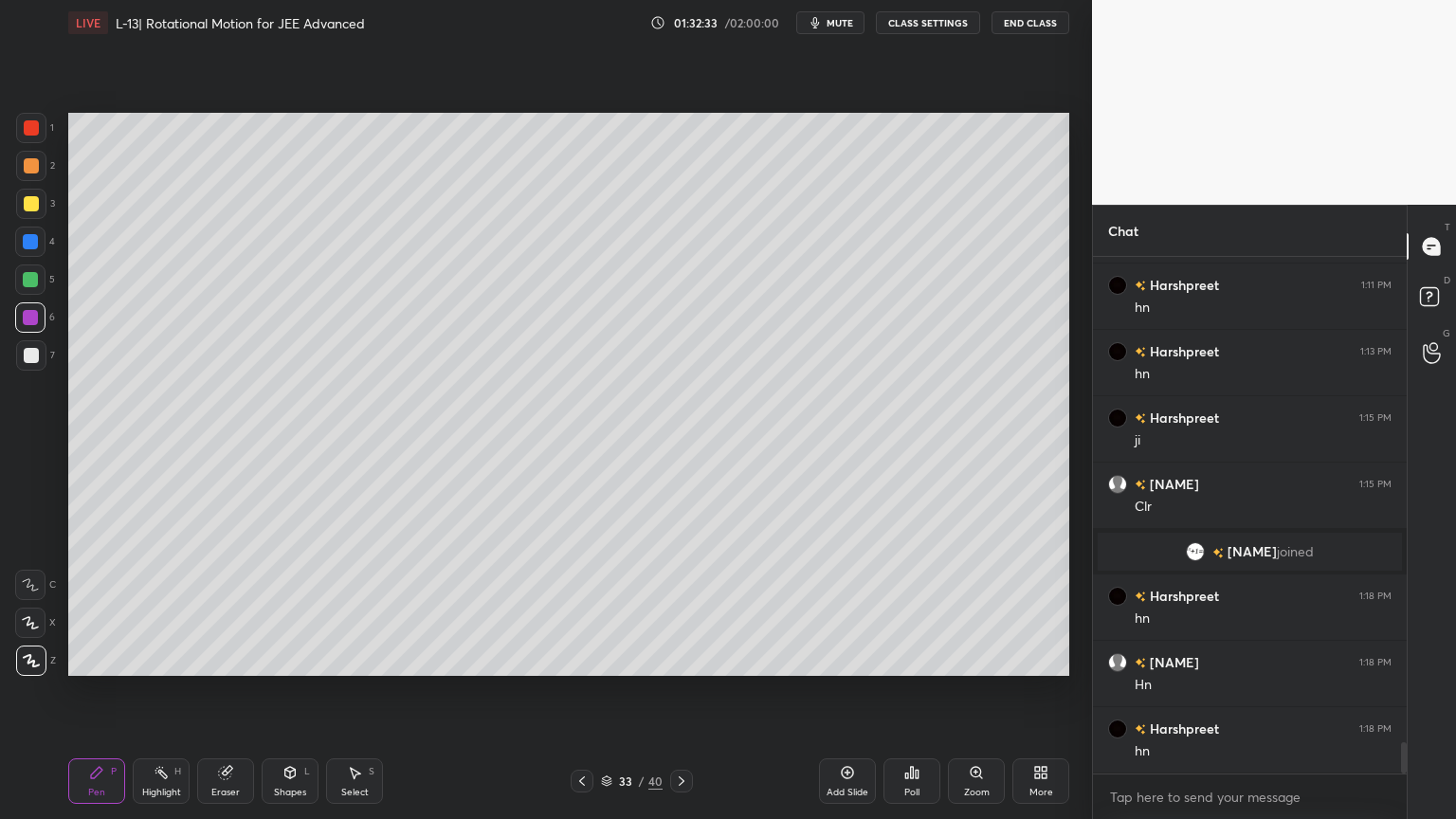 click at bounding box center (31, 166) 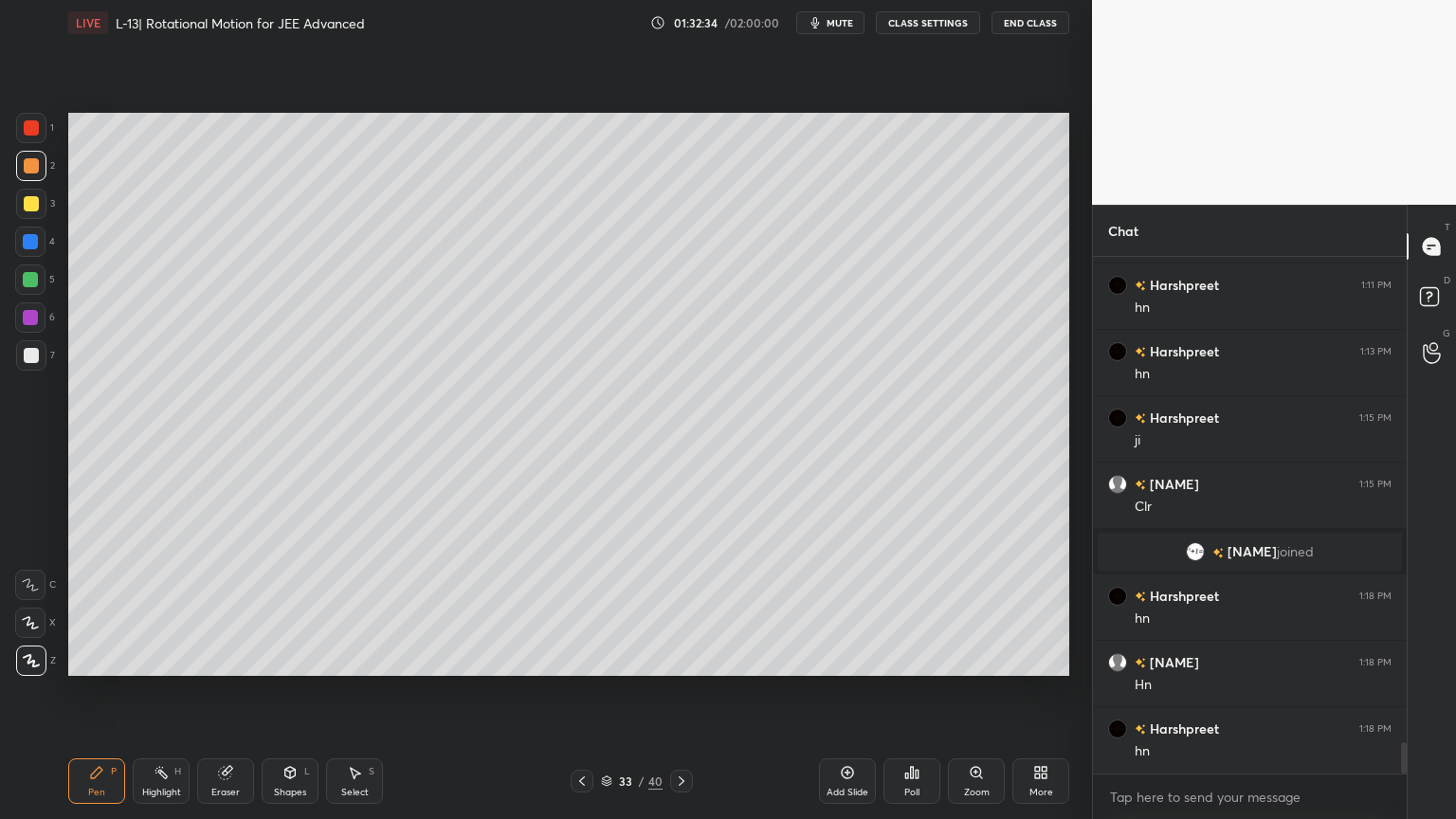 click at bounding box center [31, 128] 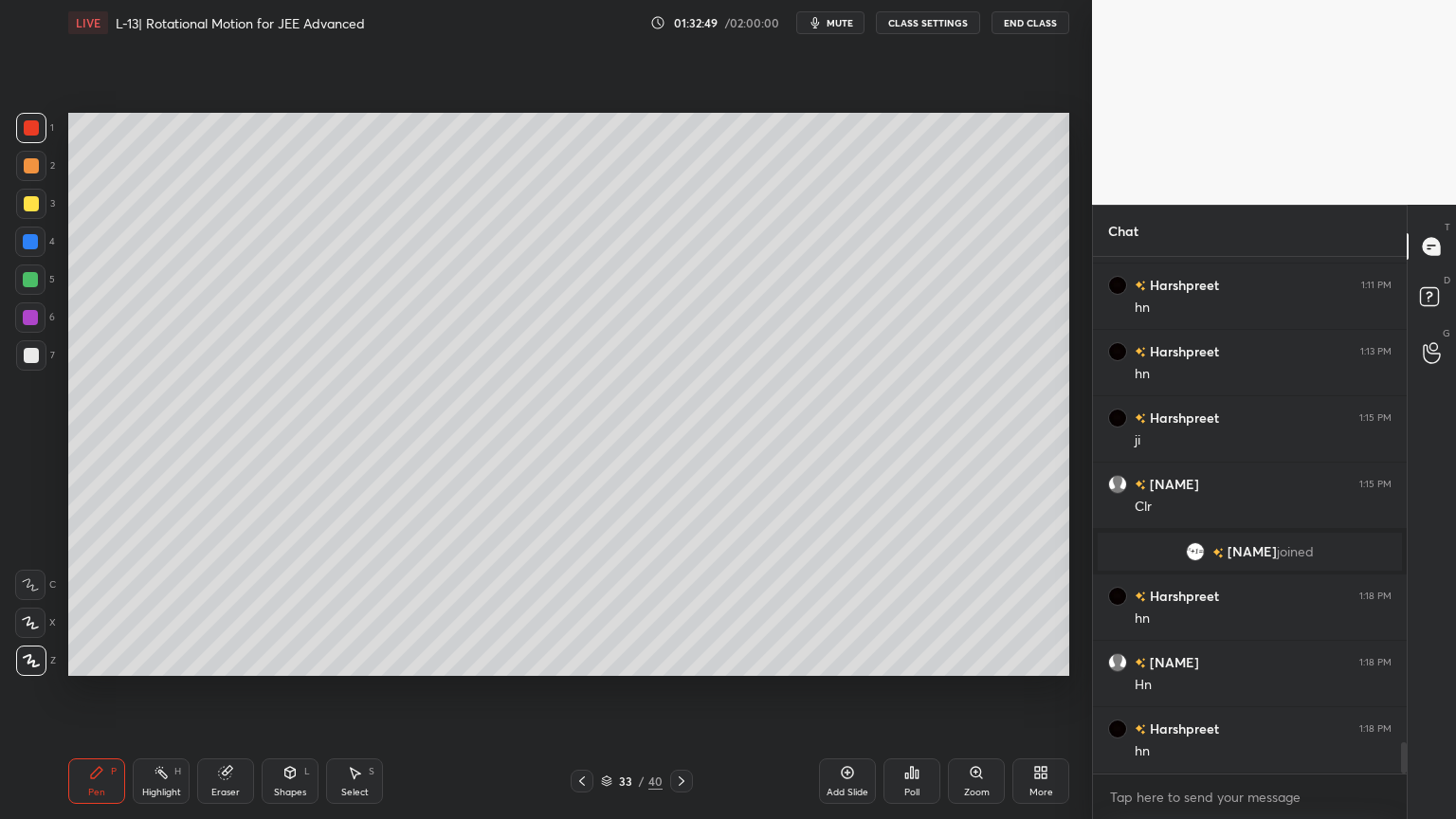 click on "H" at bounding box center (177, 772) 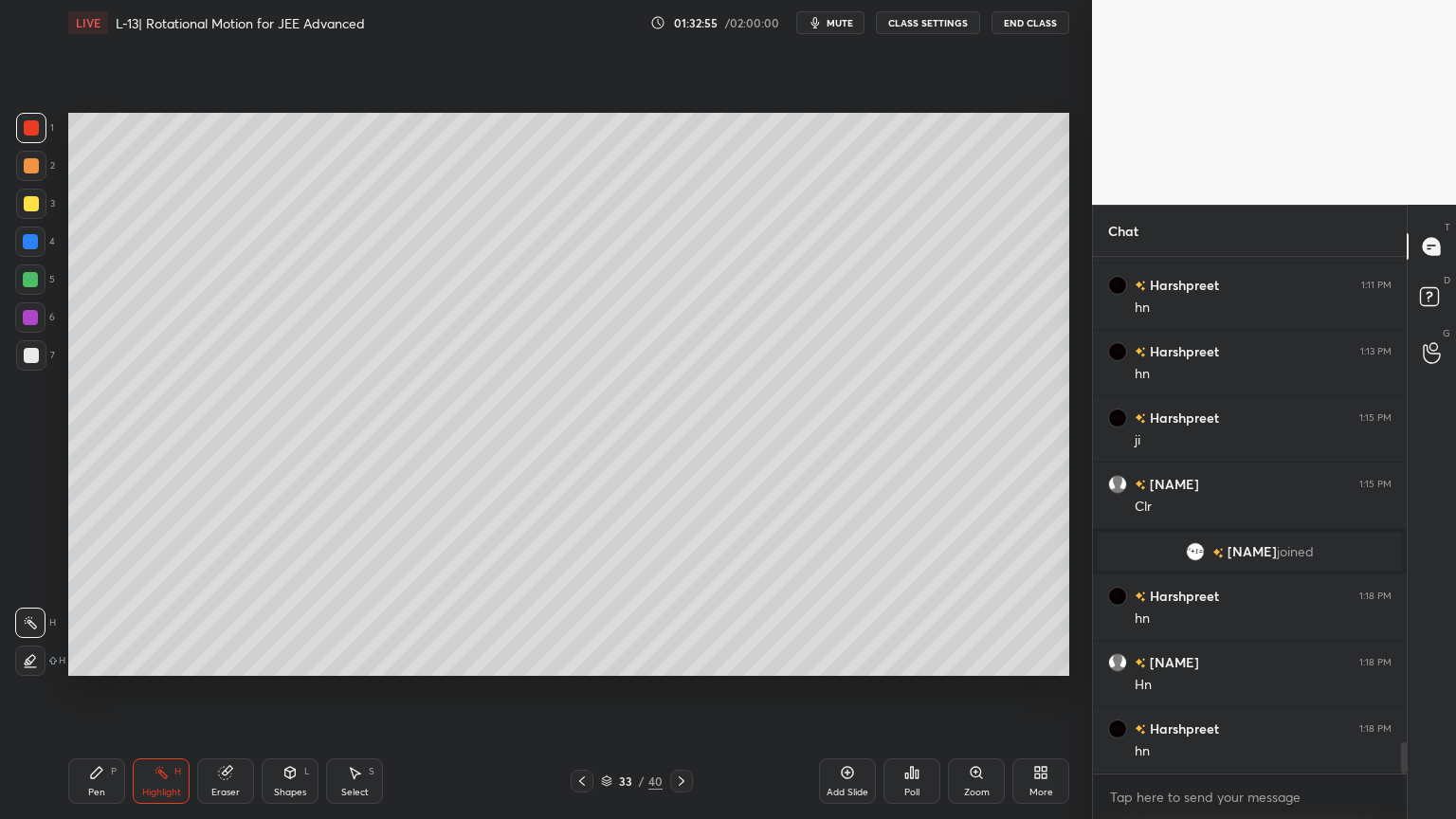 click at bounding box center [582, 781] 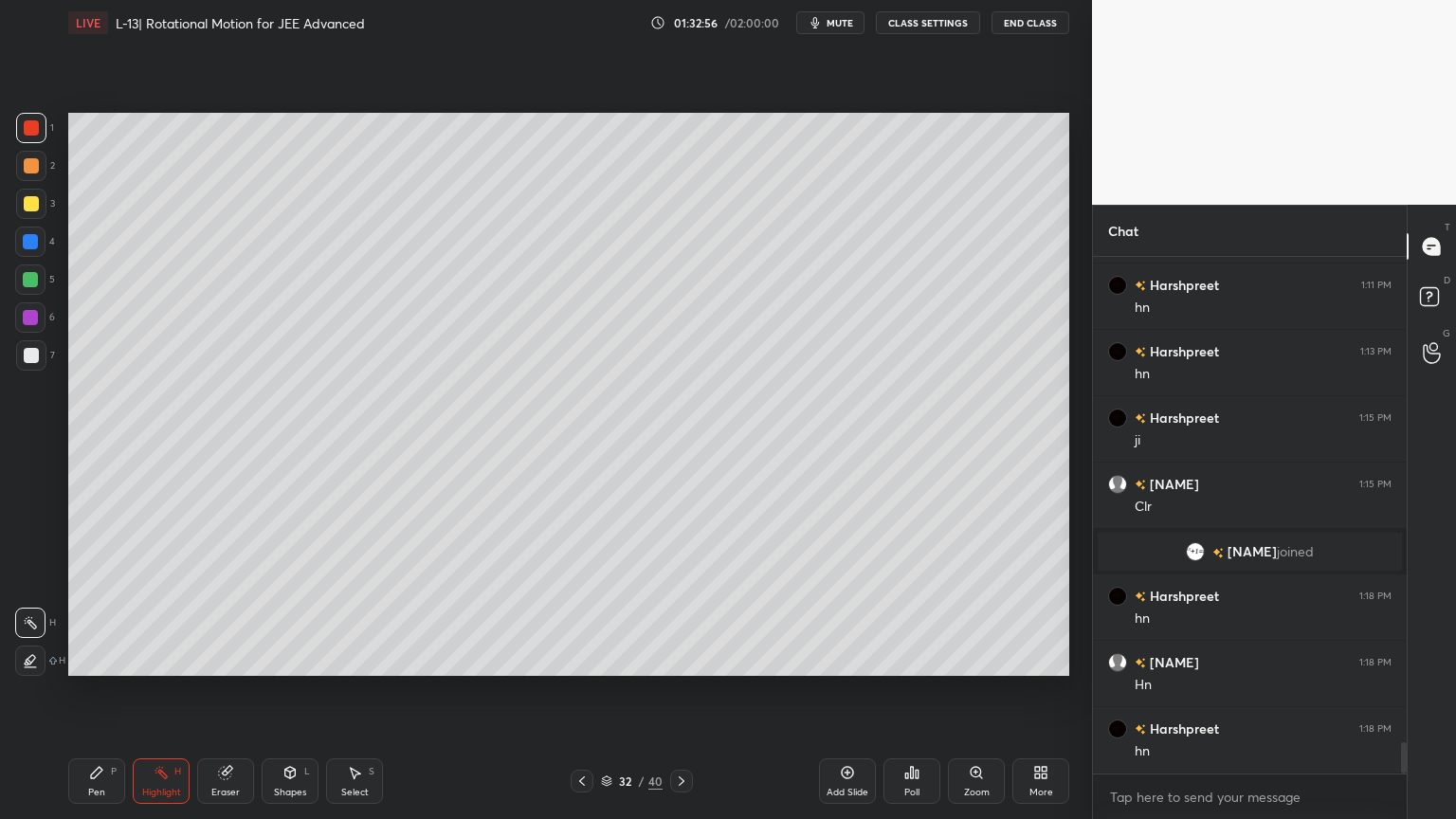 click on "32 / 40" at bounding box center [631, 781] 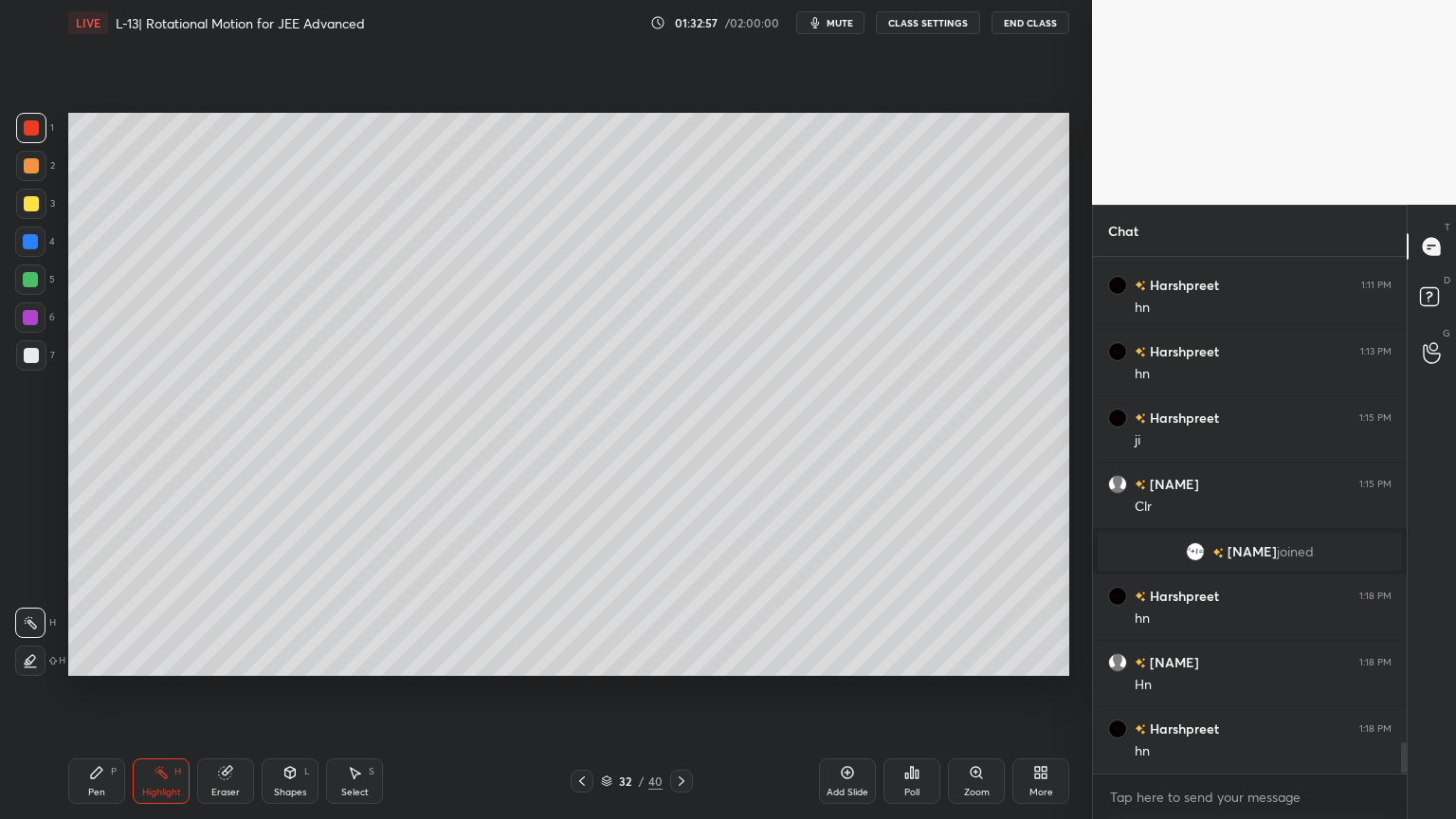 click at bounding box center (582, 781) 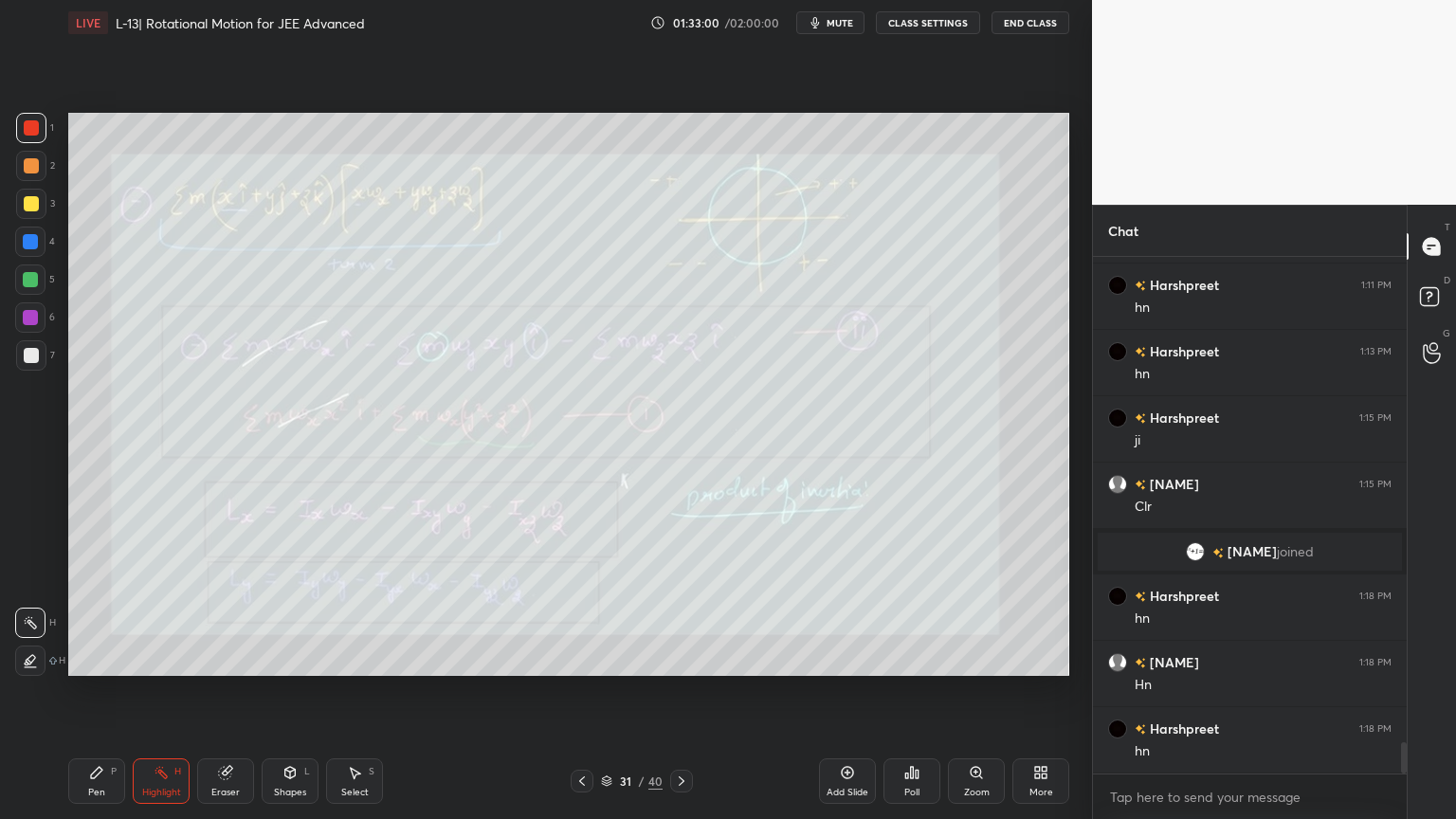 click on "Highlight H" at bounding box center [161, 781] 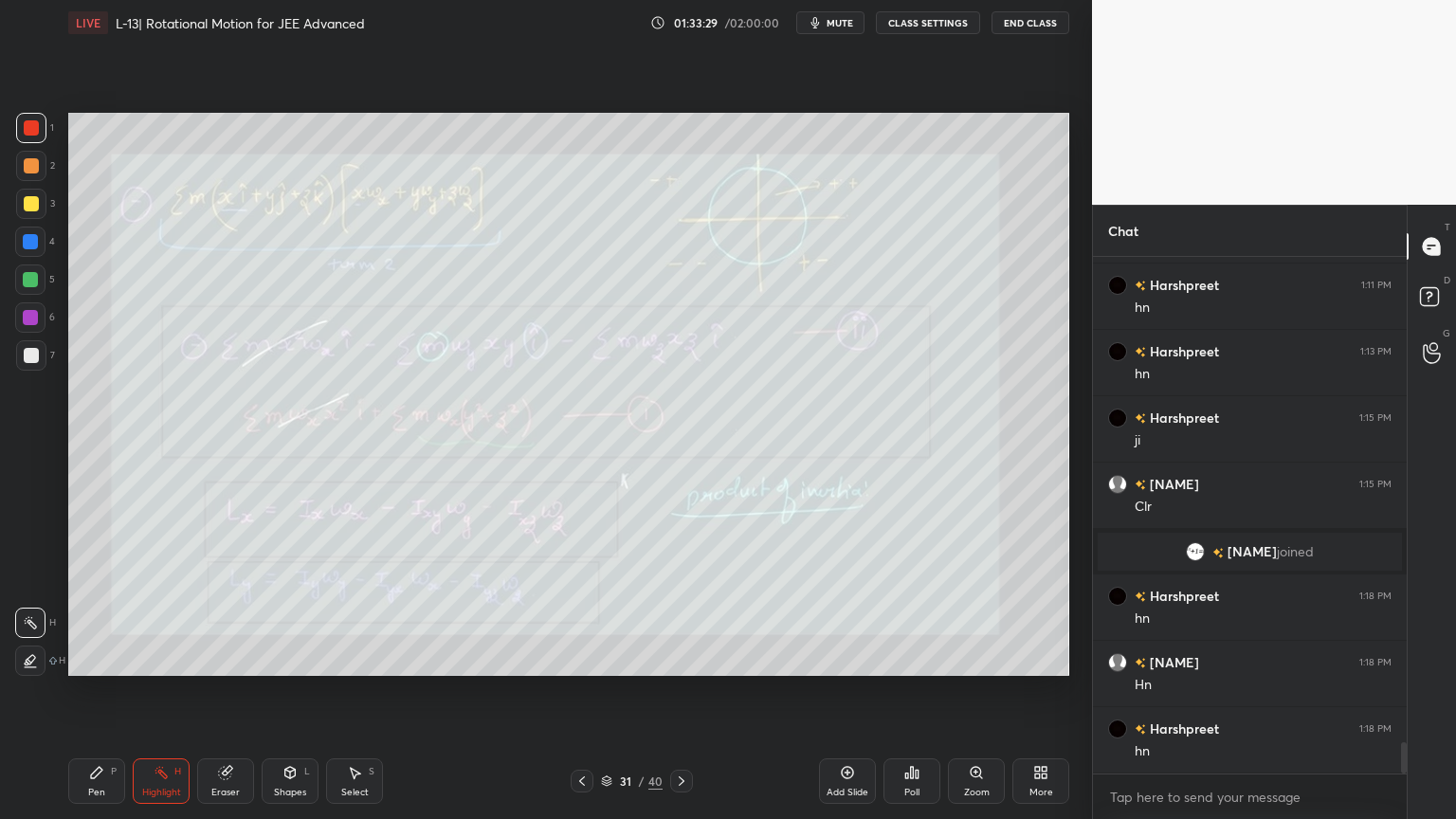 click 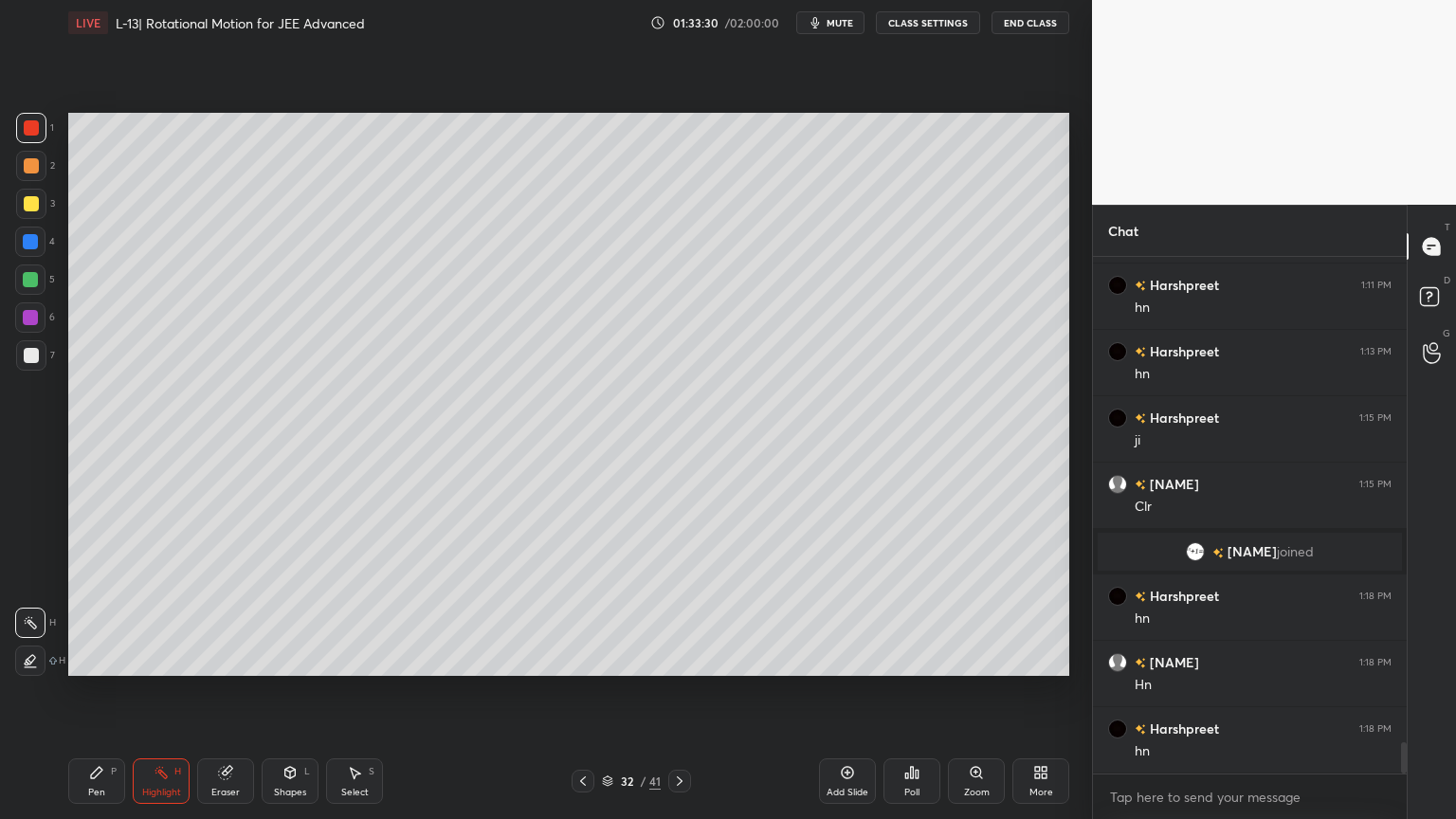 click at bounding box center [30, 318] 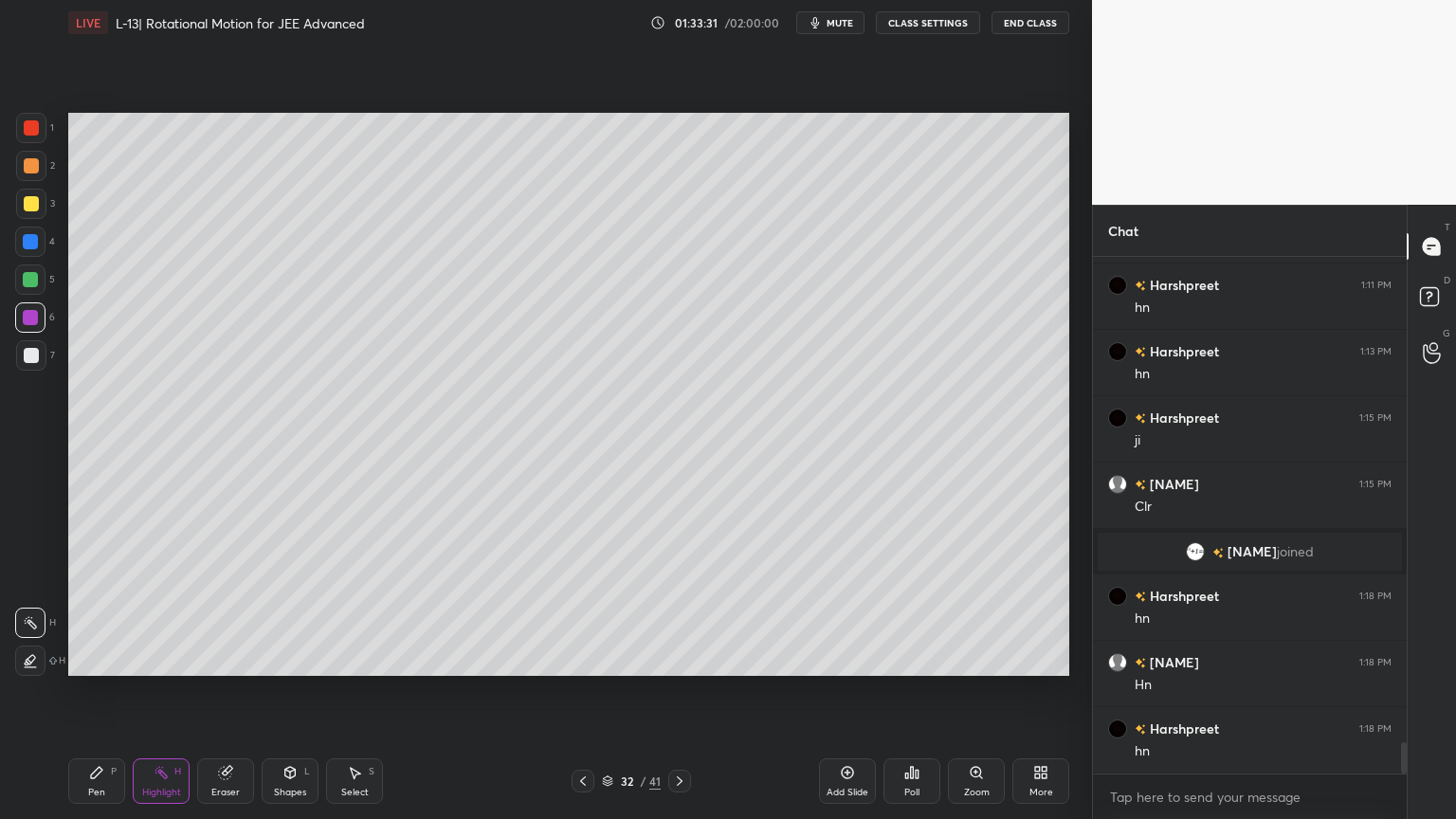 click 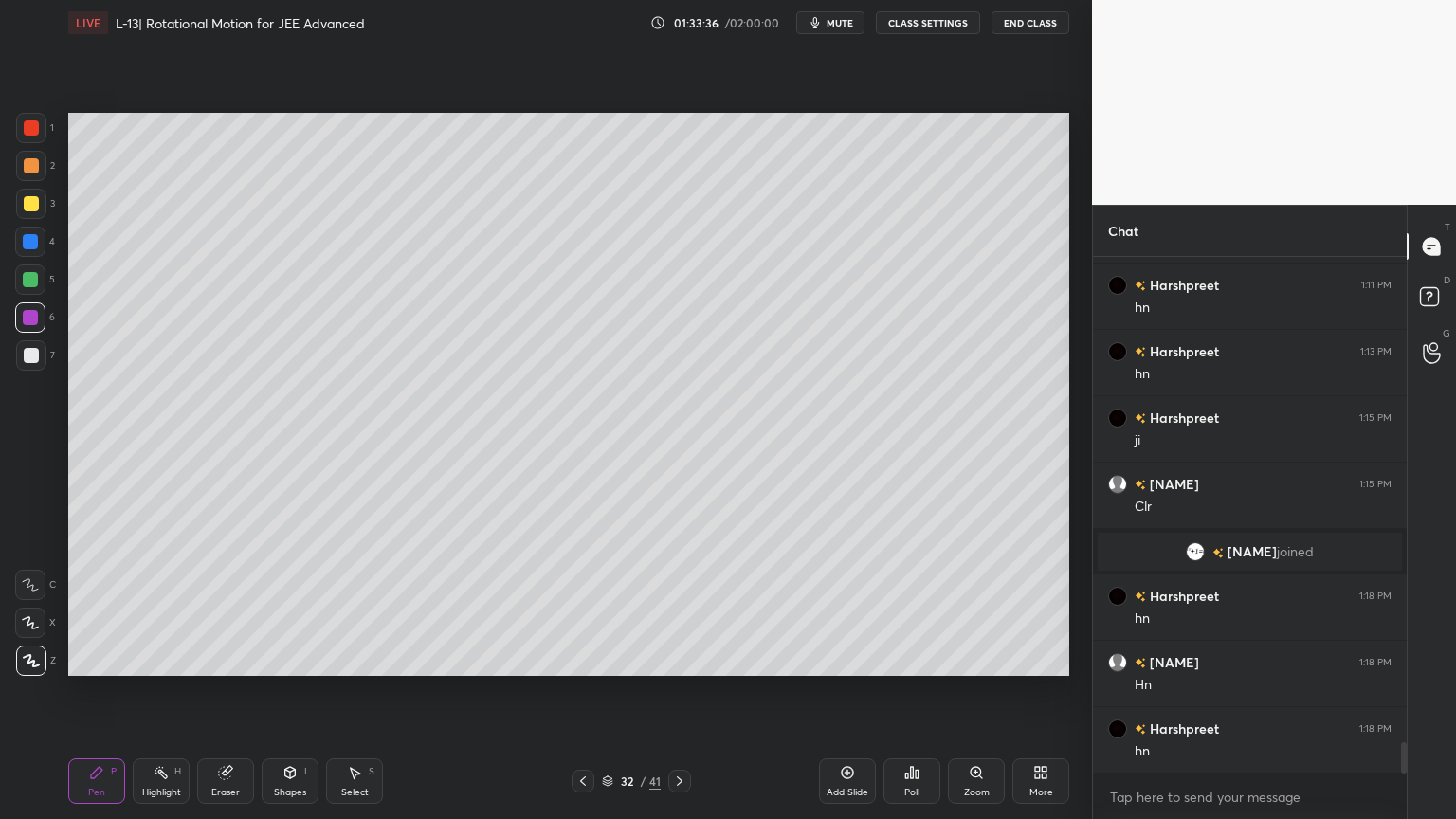 click on "Eraser" at bounding box center (226, 792) 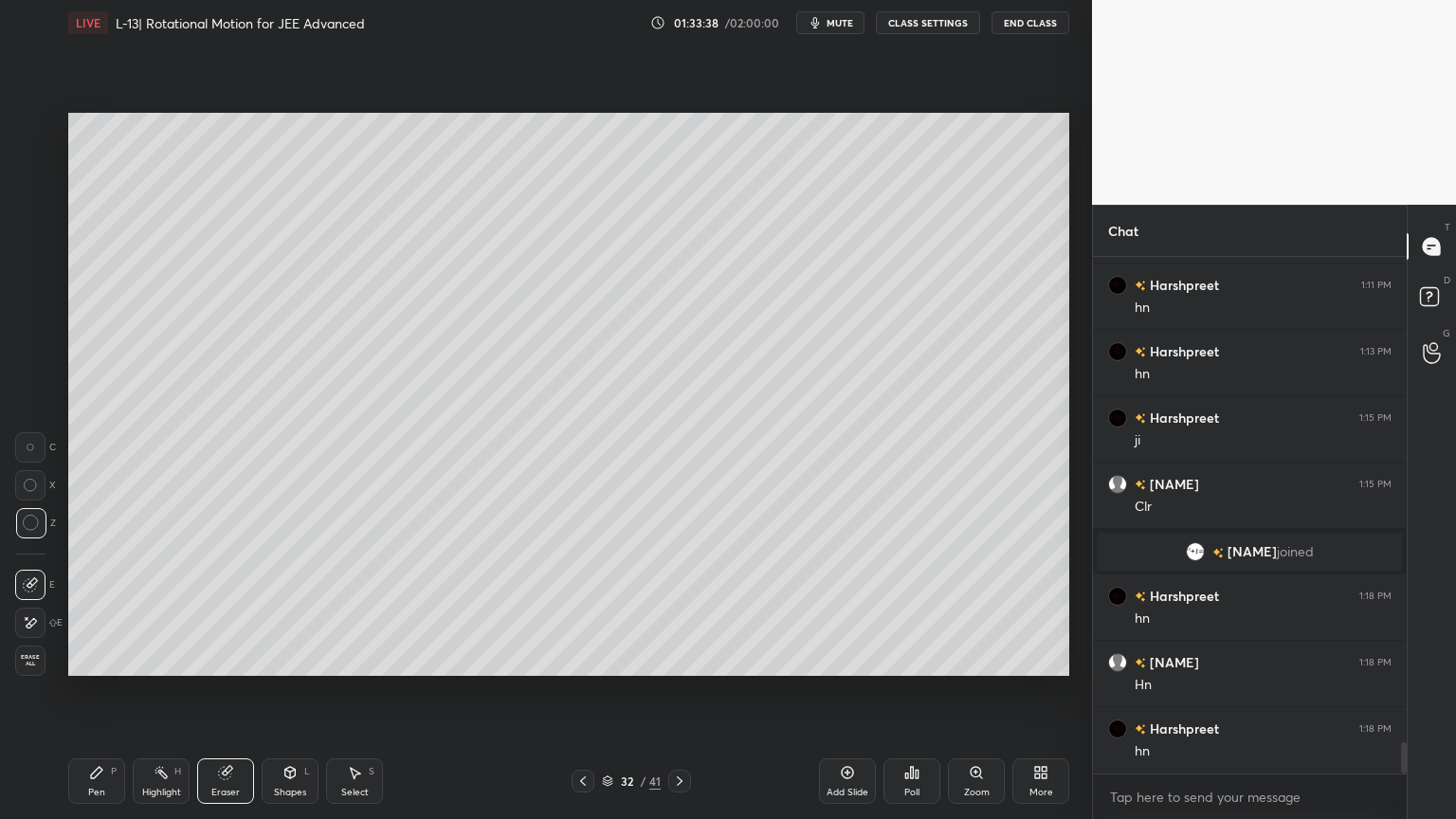 click on "Pen P" at bounding box center (97, 781) 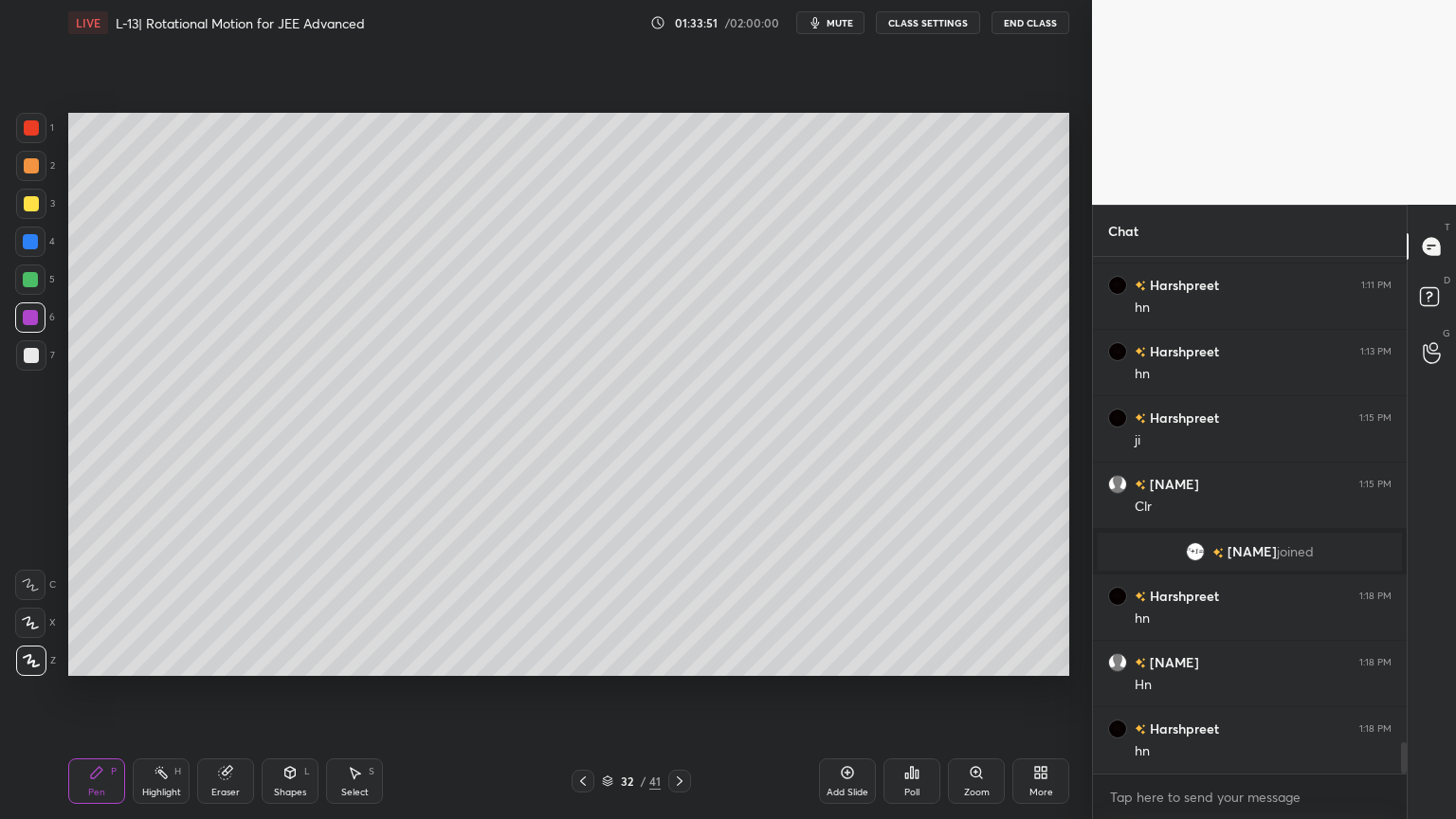 click at bounding box center (31, 166) 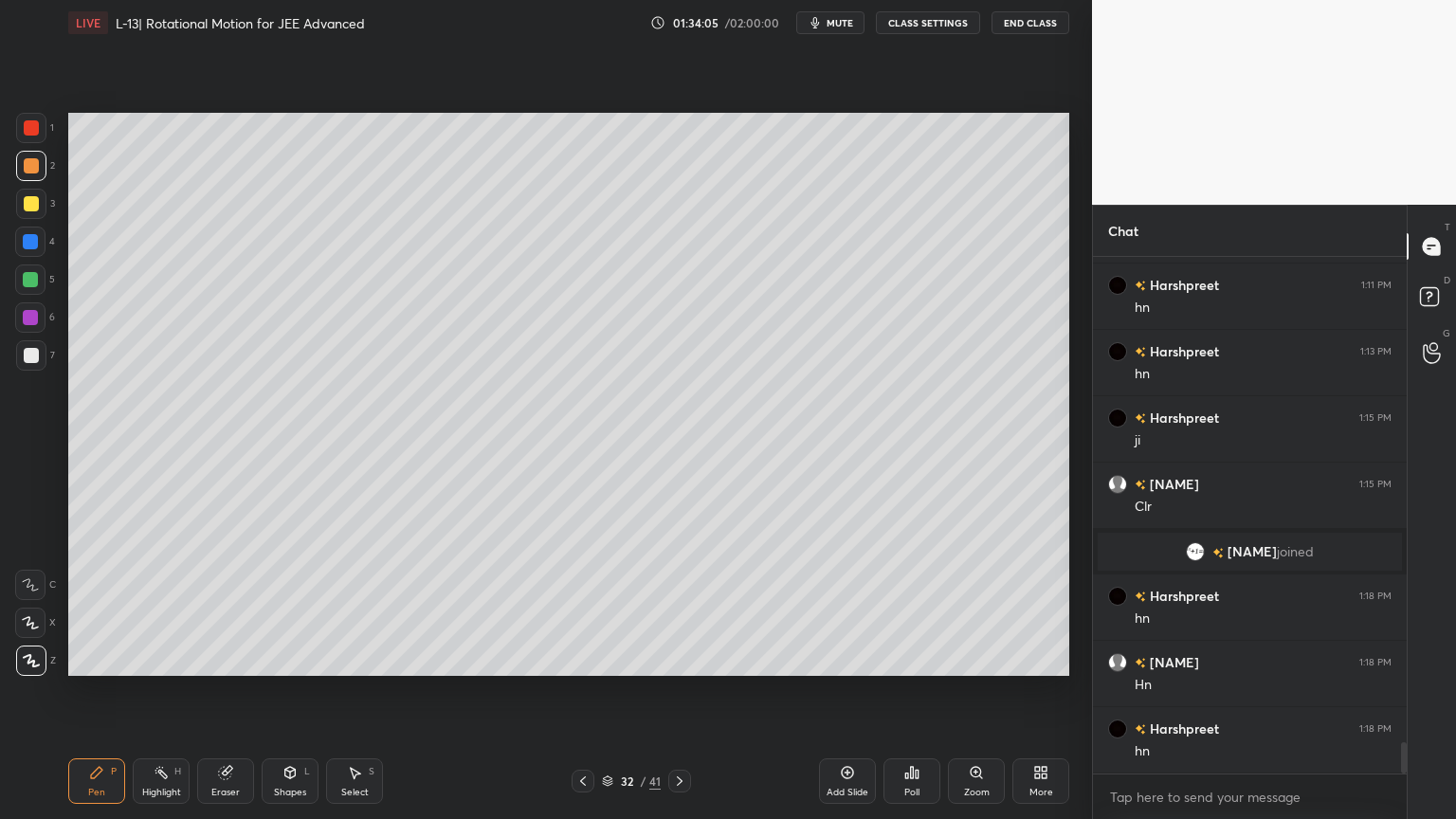 click at bounding box center [30, 280] 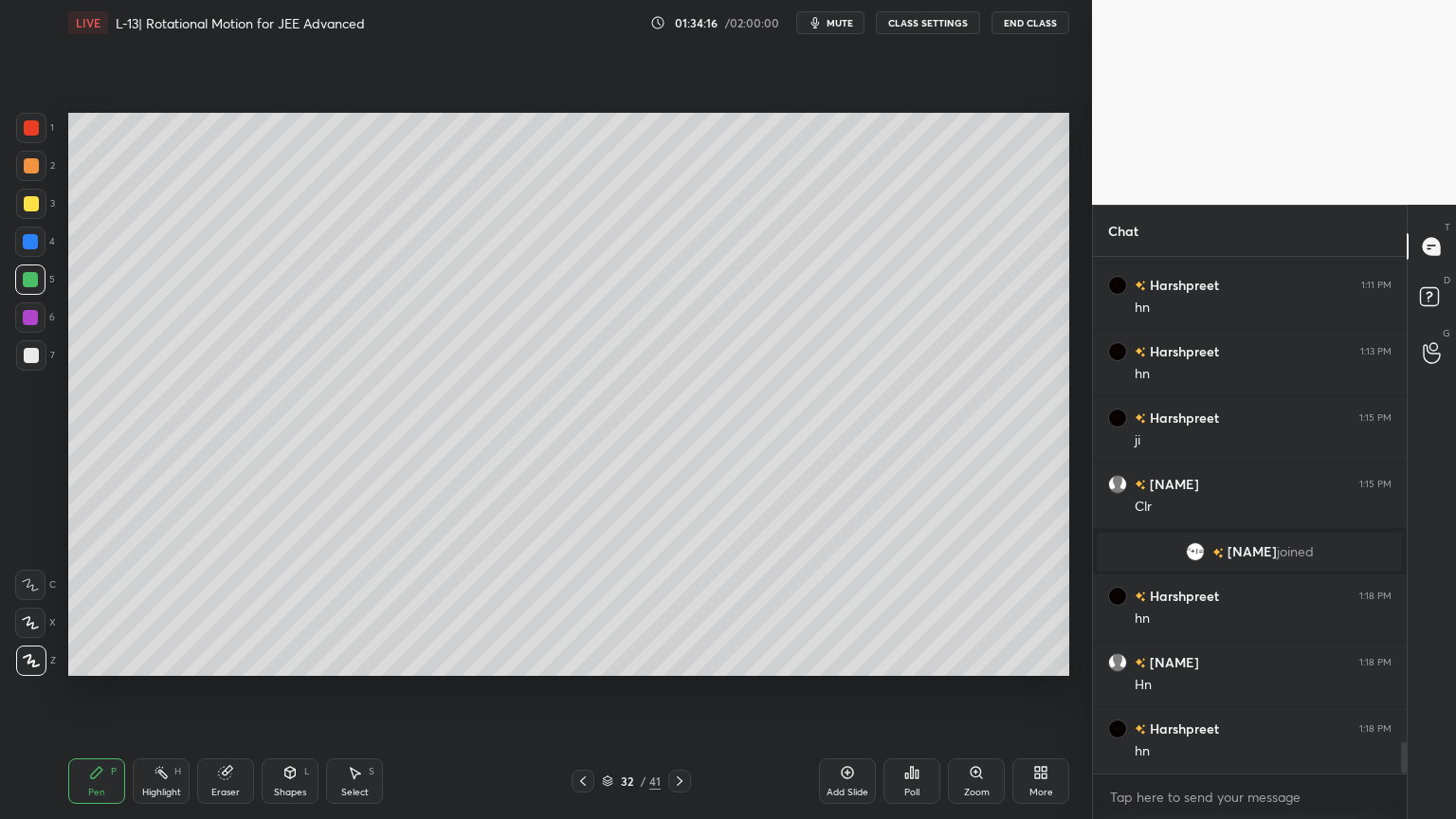 click 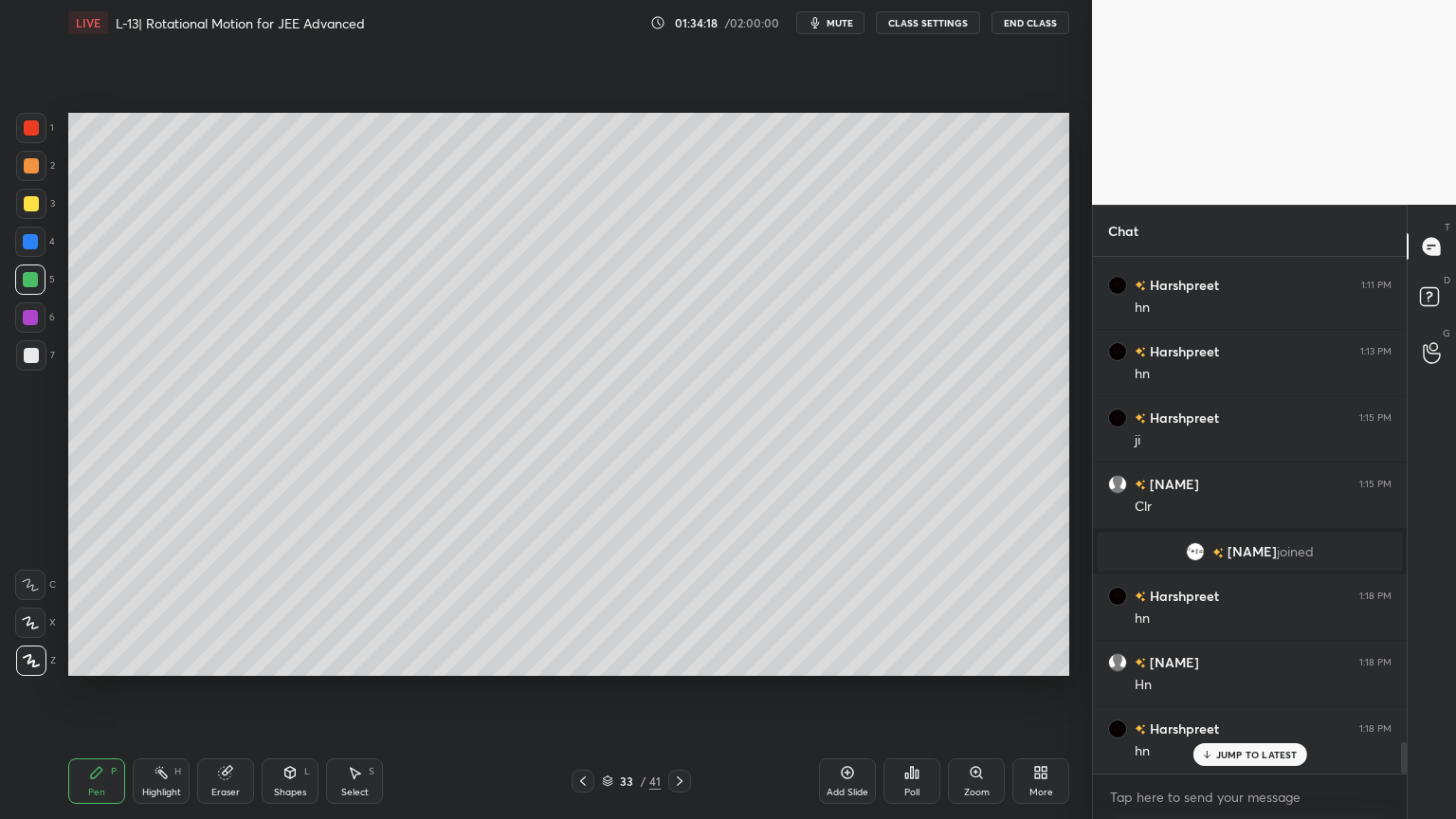 scroll, scrollTop: 8019, scrollLeft: 0, axis: vertical 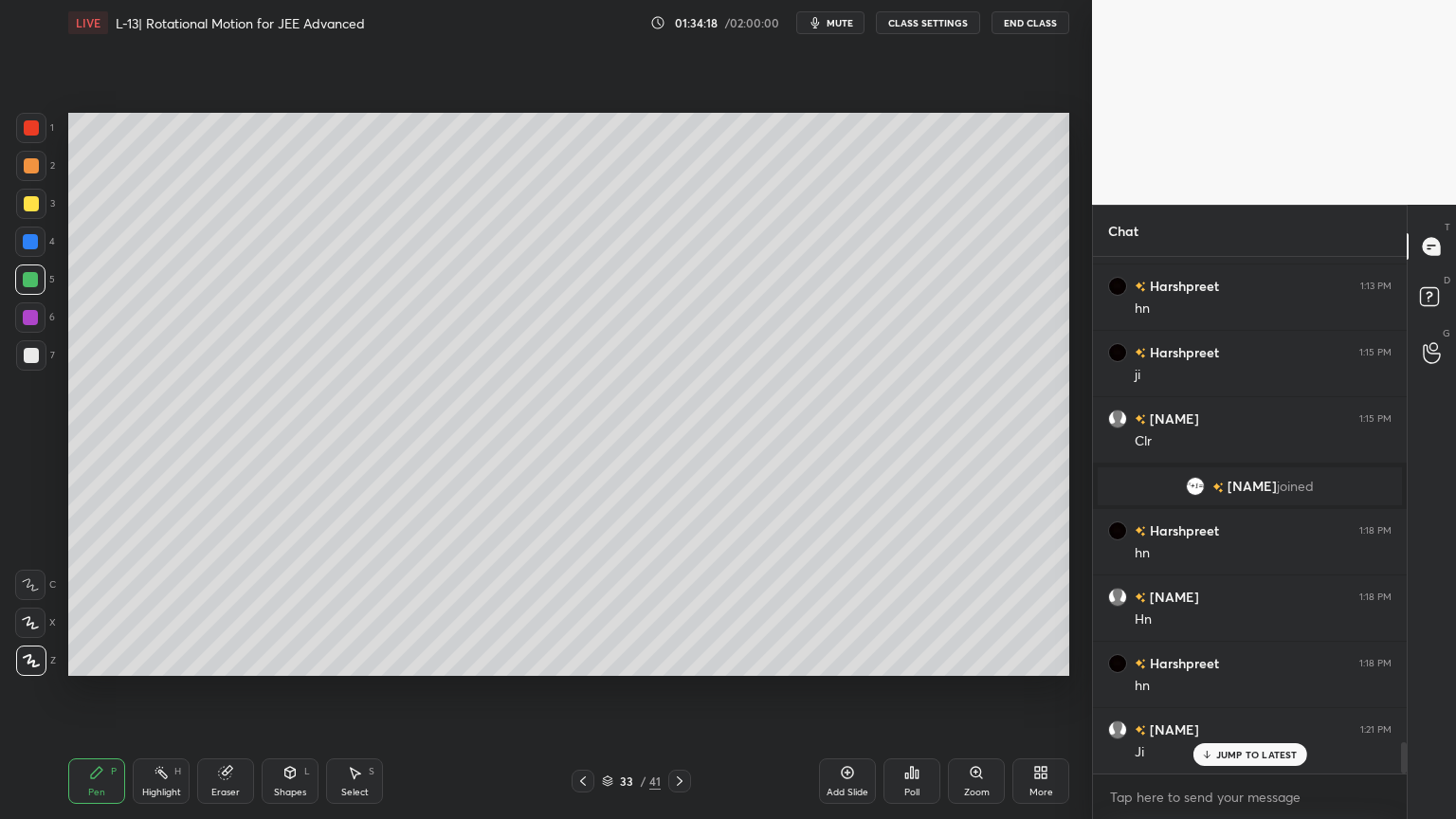 click 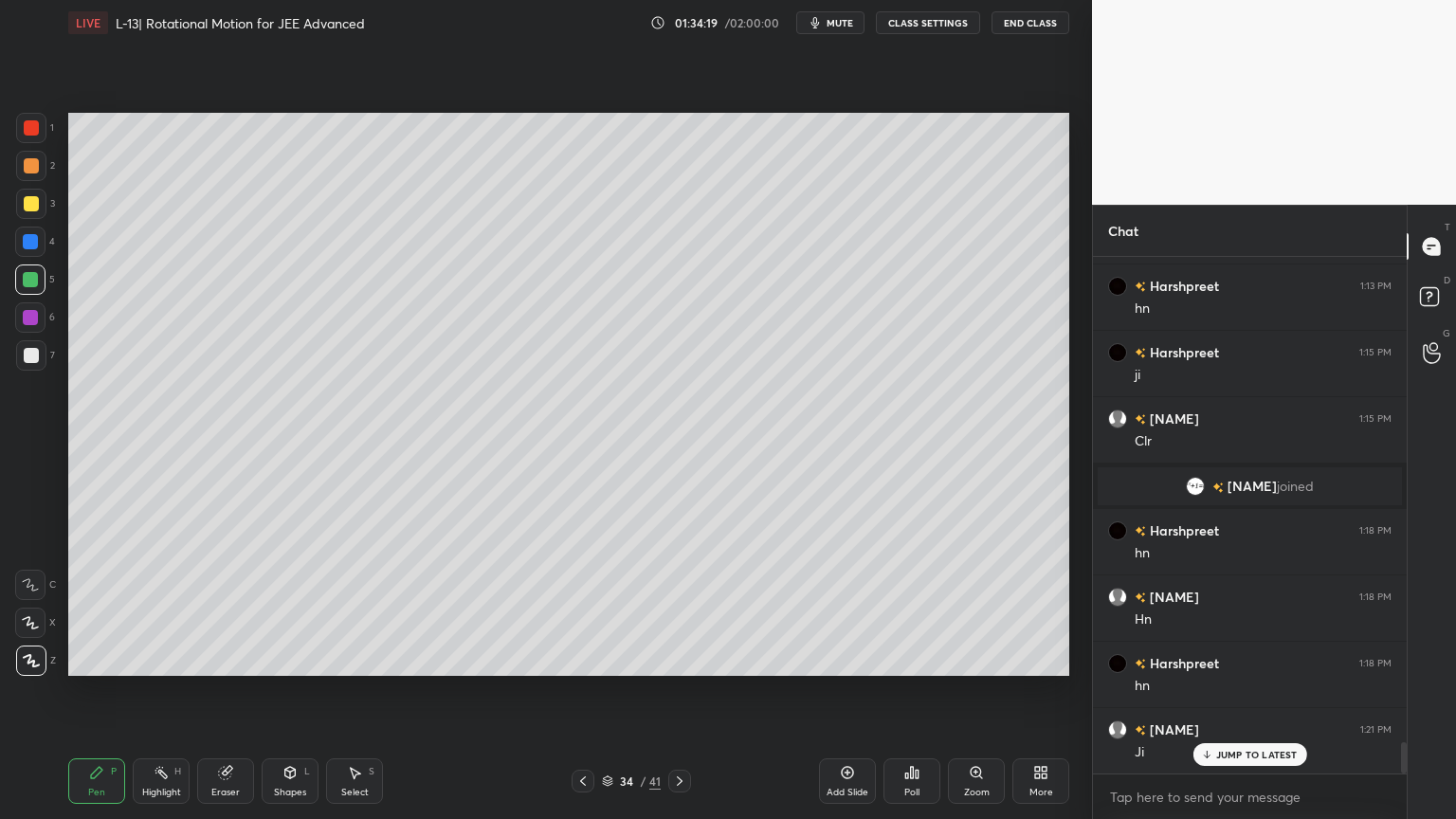 scroll, scrollTop: 8087, scrollLeft: 0, axis: vertical 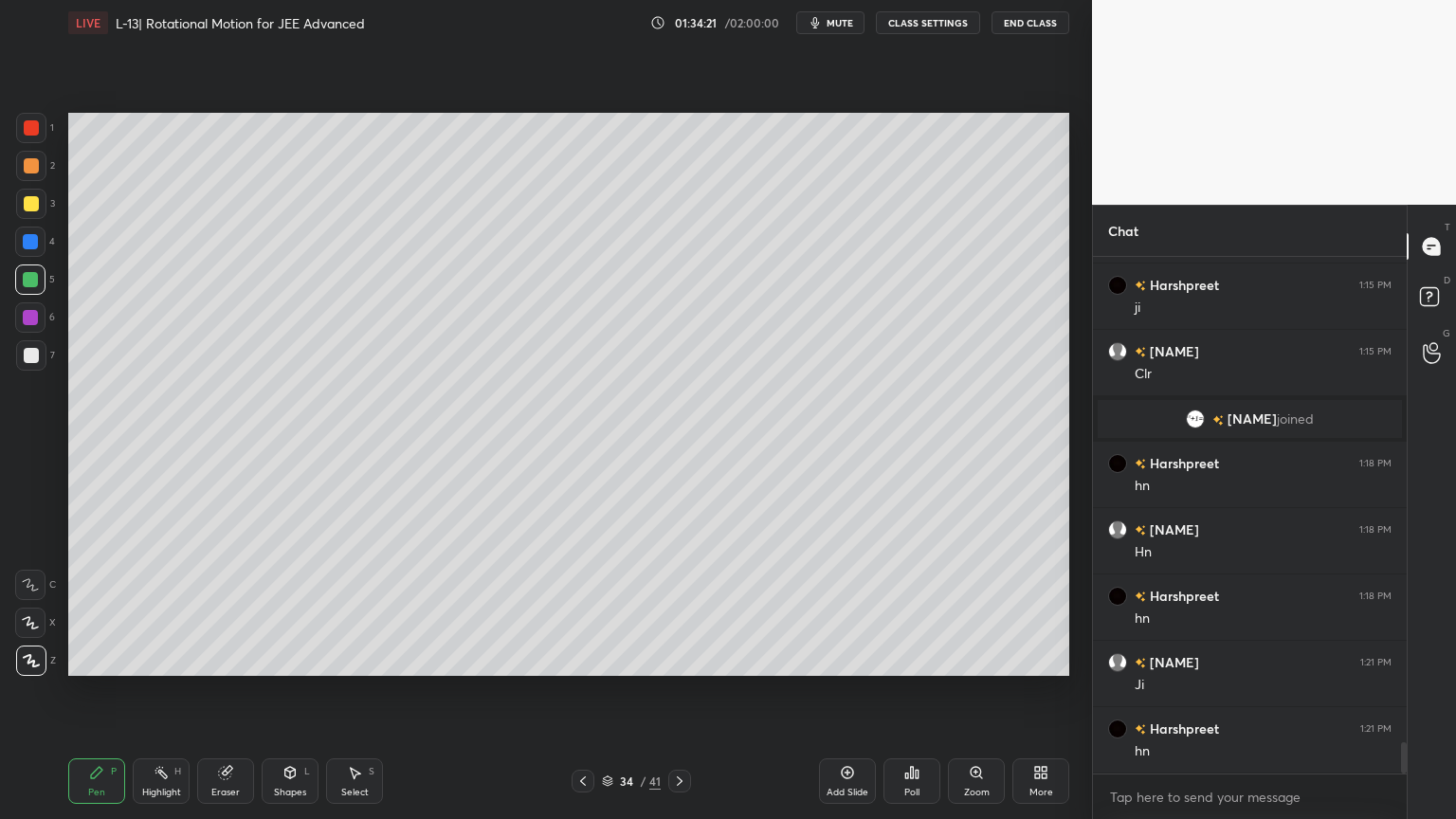 click on "Setting up your live class Poll for   secs No correct answer Start poll" at bounding box center [569, 394] 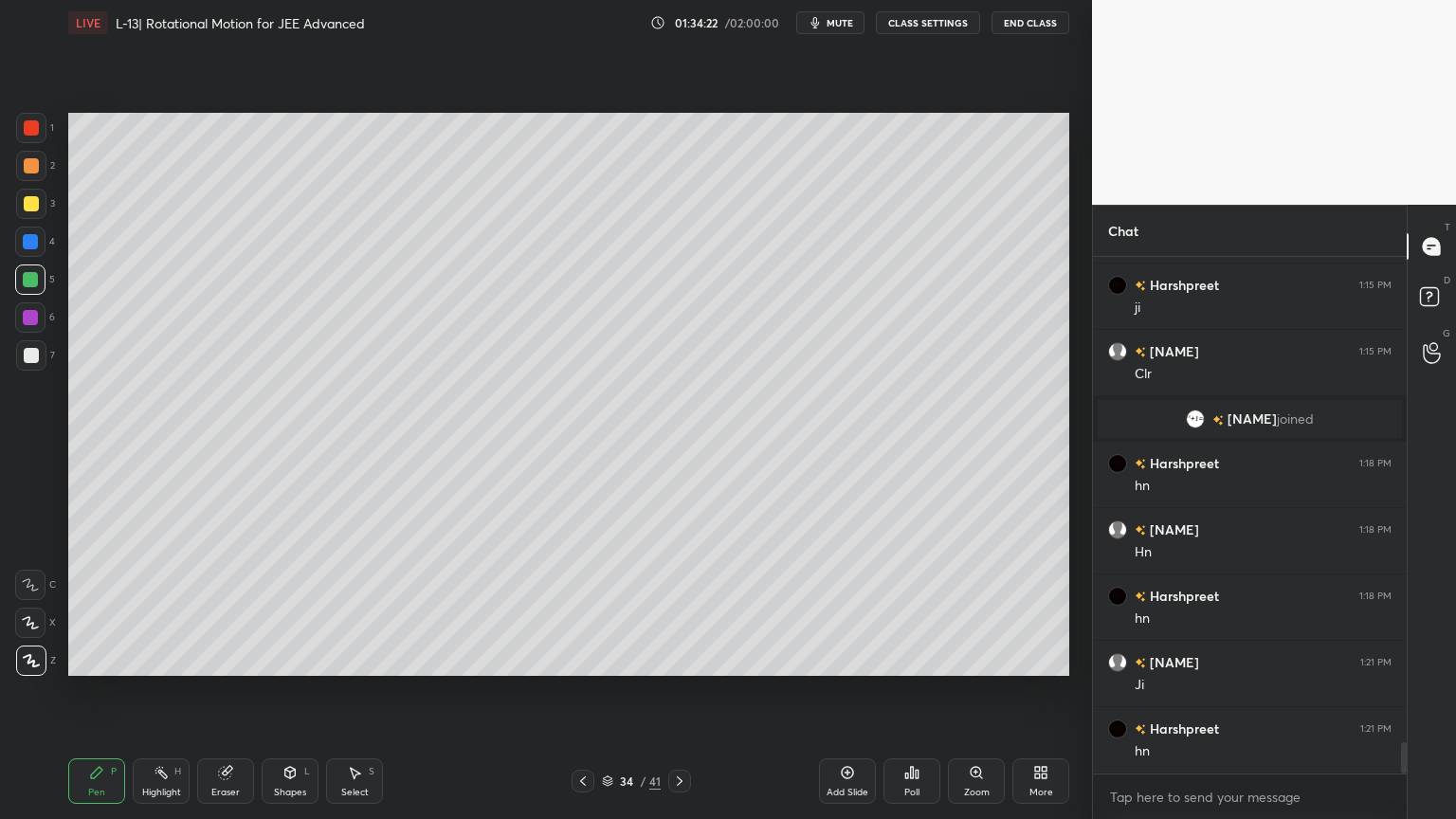 click 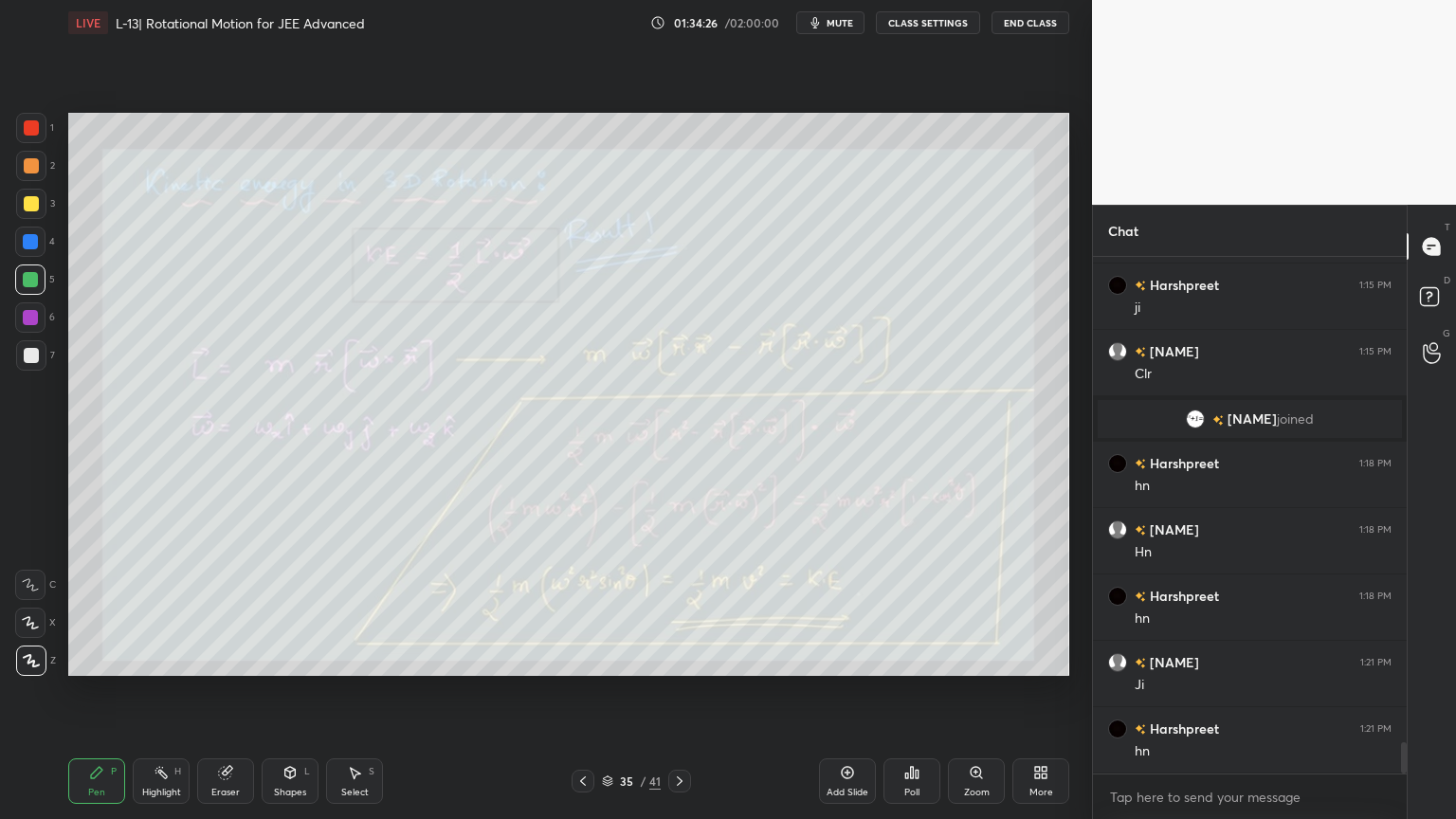 click at bounding box center [31, 204] 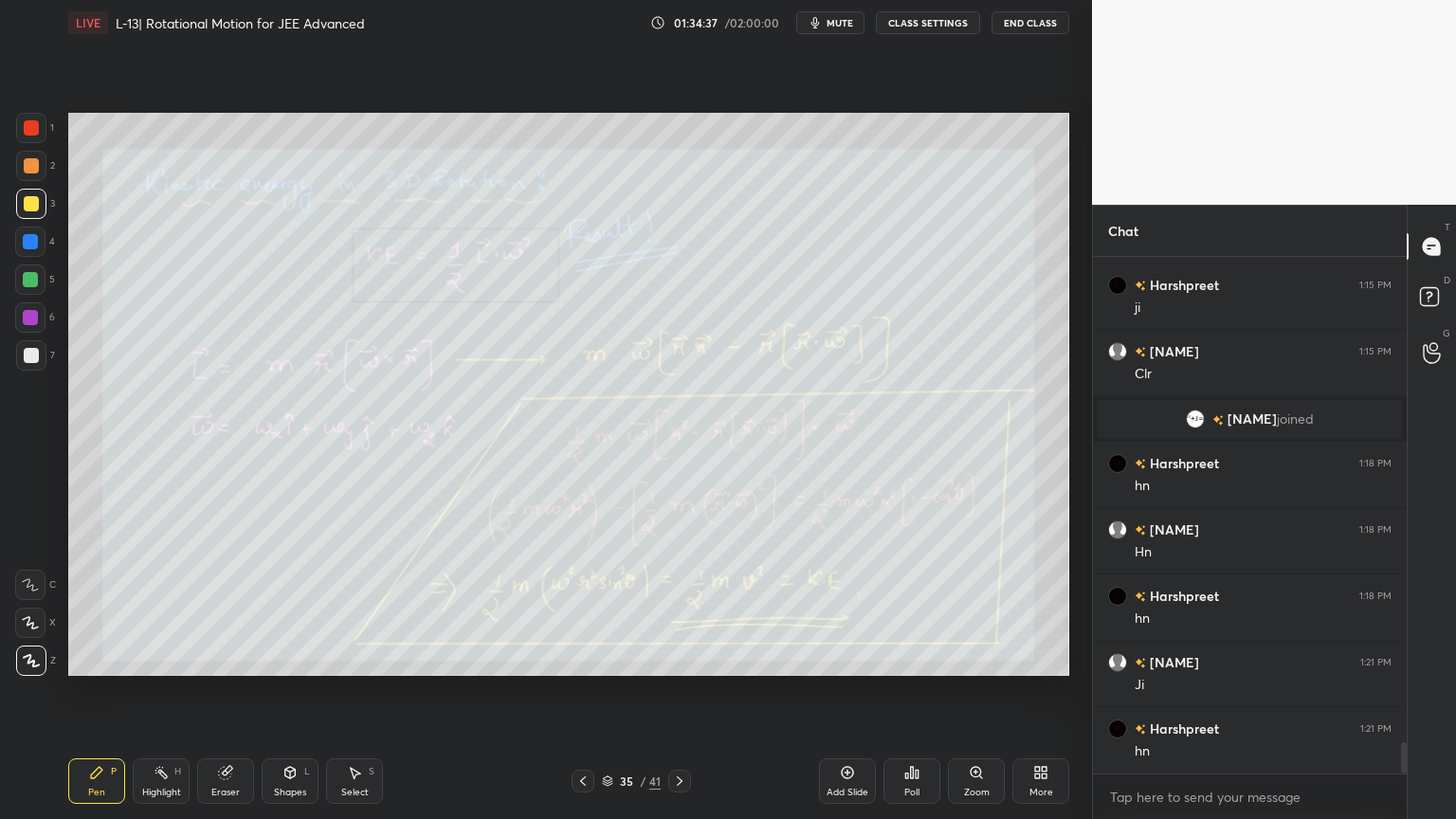 click on "Eraser" at bounding box center (226, 781) 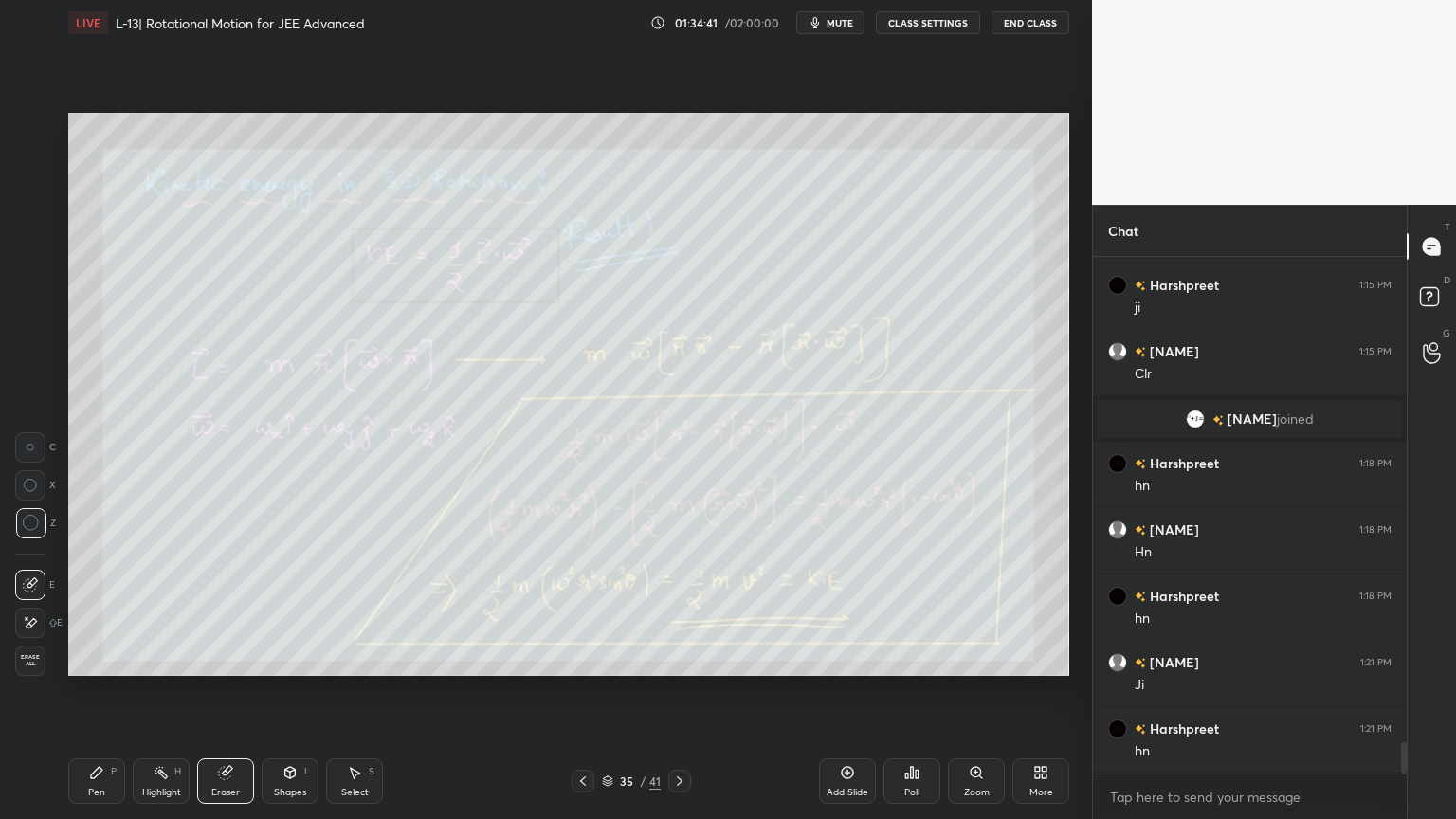 click on "Pen P" at bounding box center (97, 781) 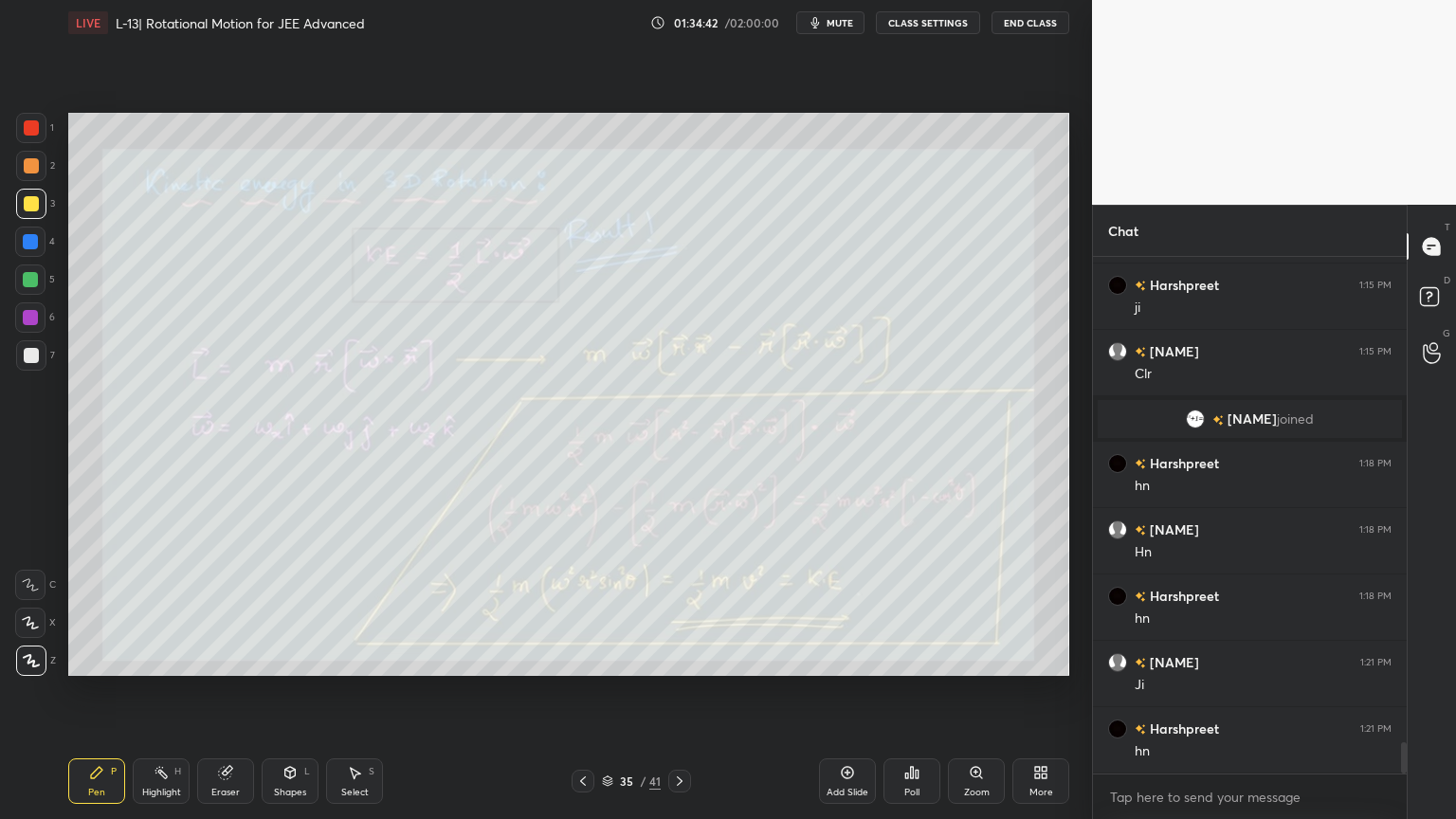 click at bounding box center (31, 166) 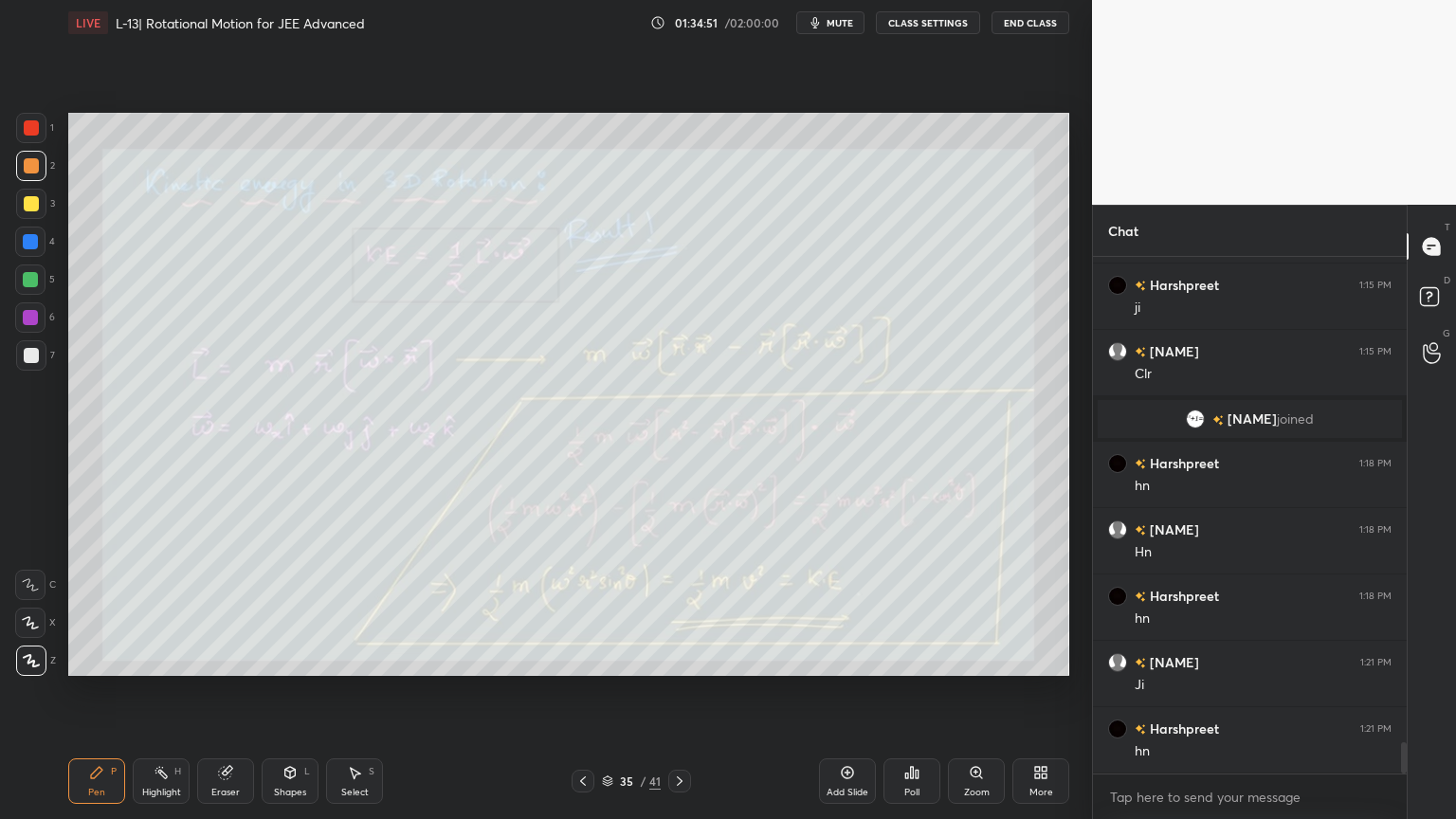 click on "Eraser" at bounding box center [226, 781] 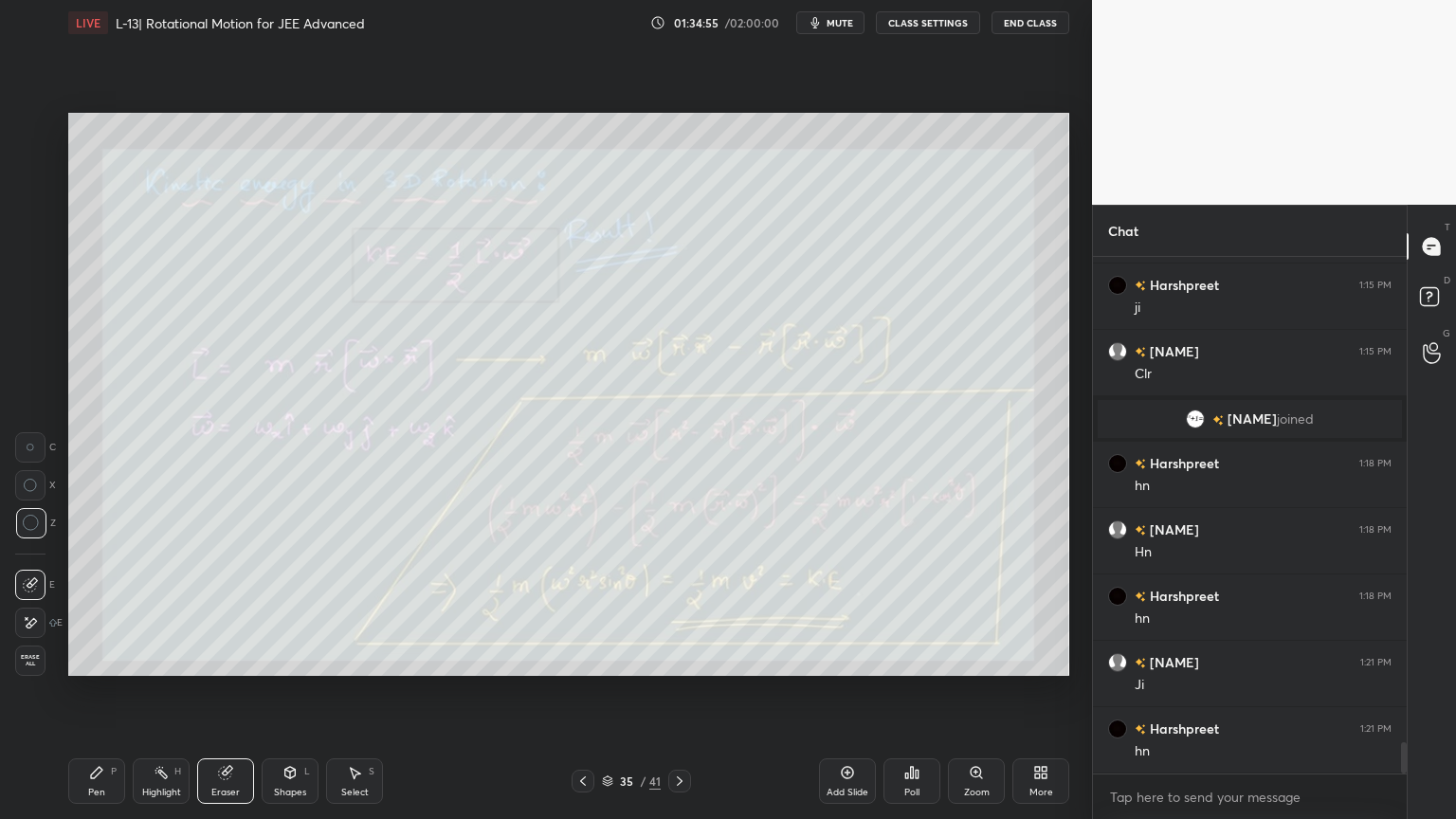 click 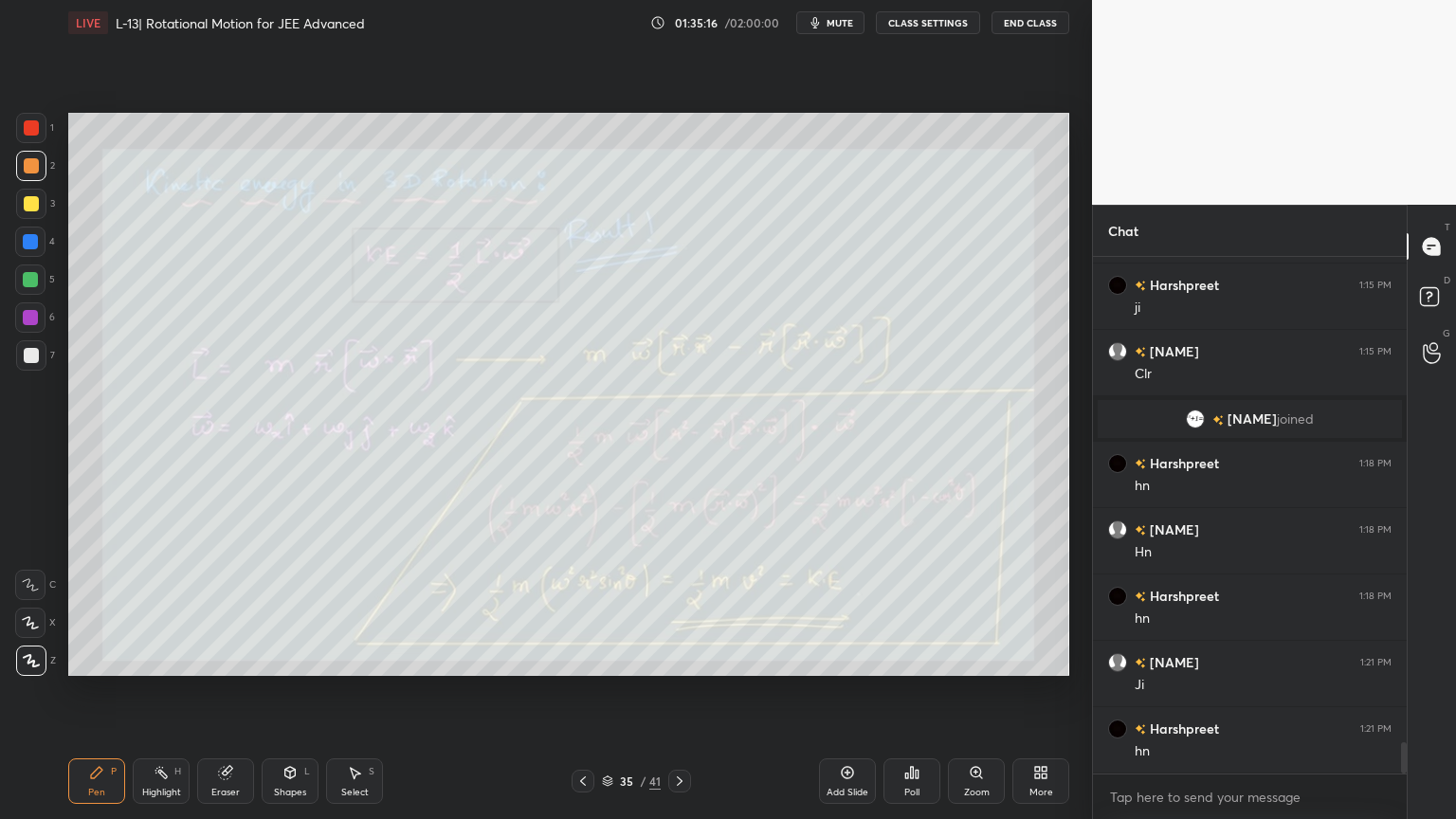 click on "Highlight H" at bounding box center (161, 781) 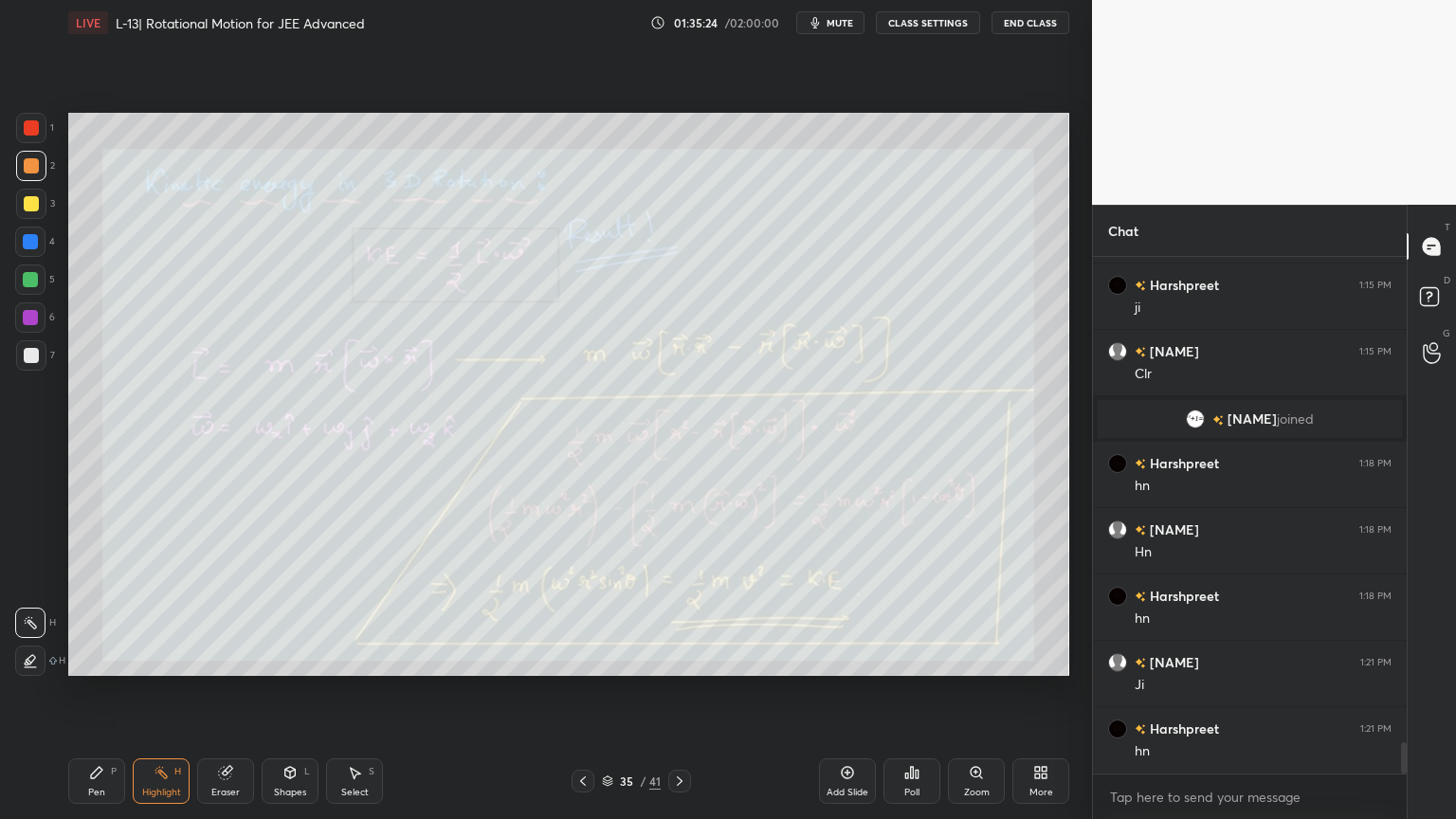 click at bounding box center [583, 781] 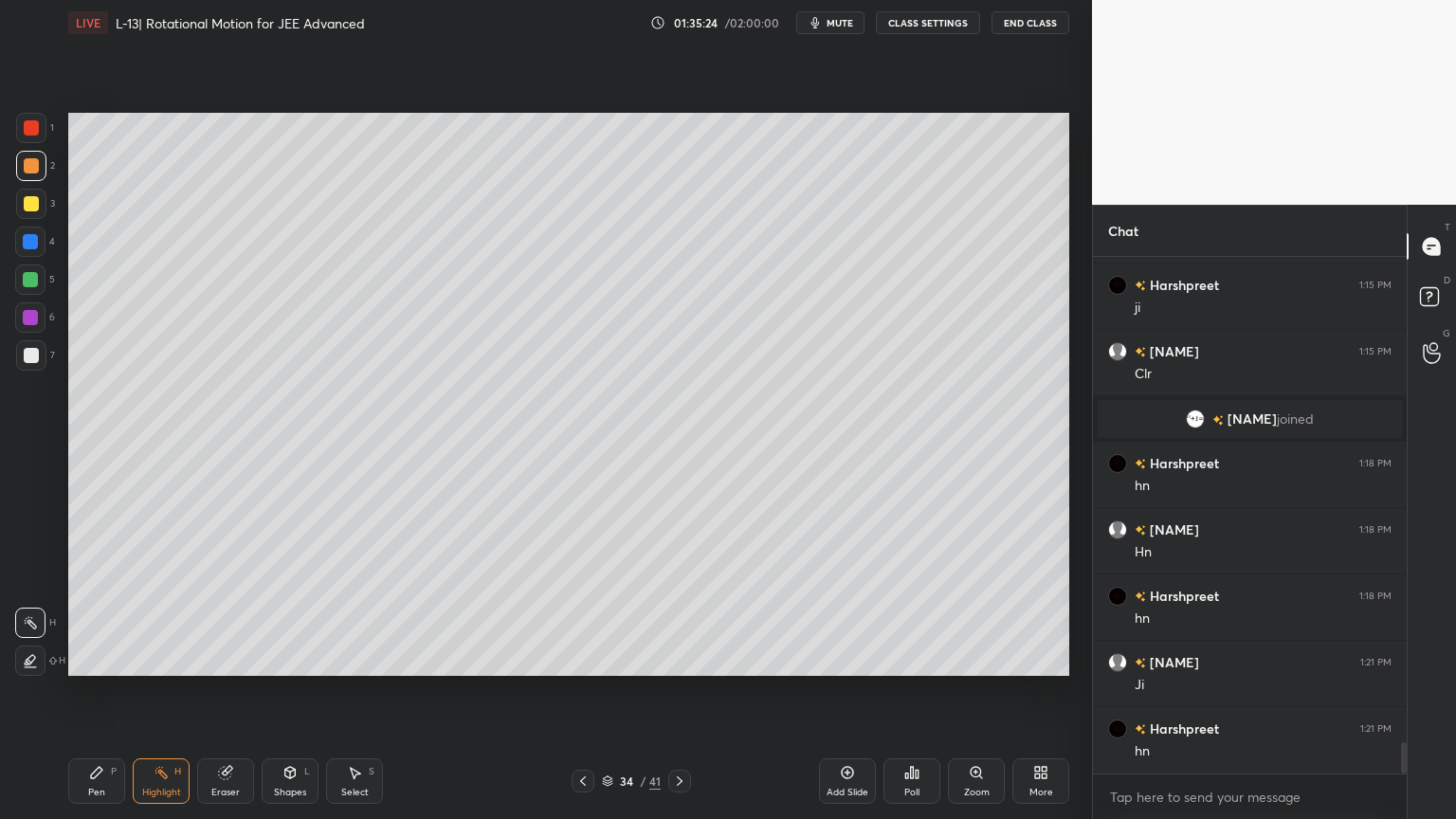 click 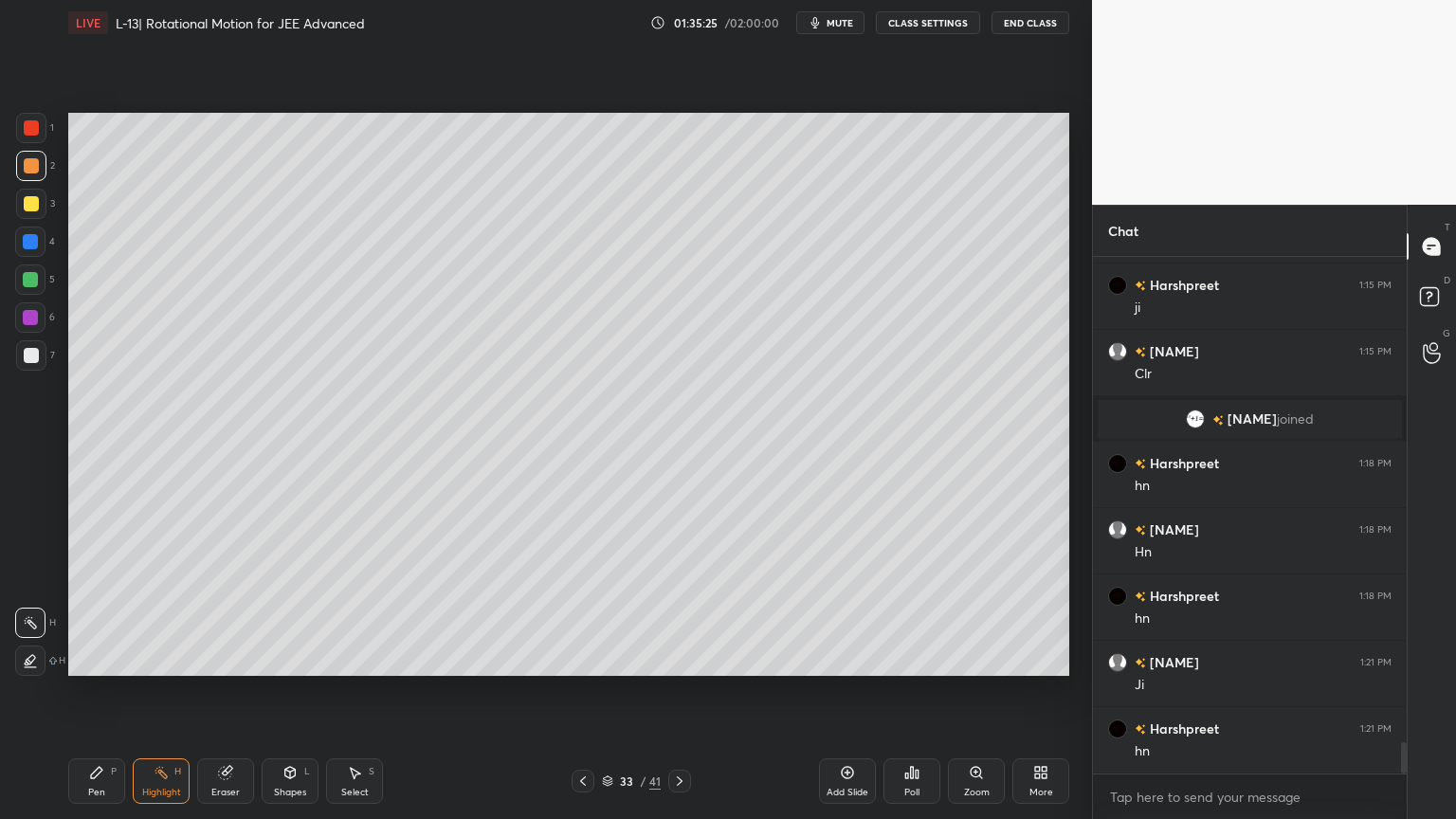 click 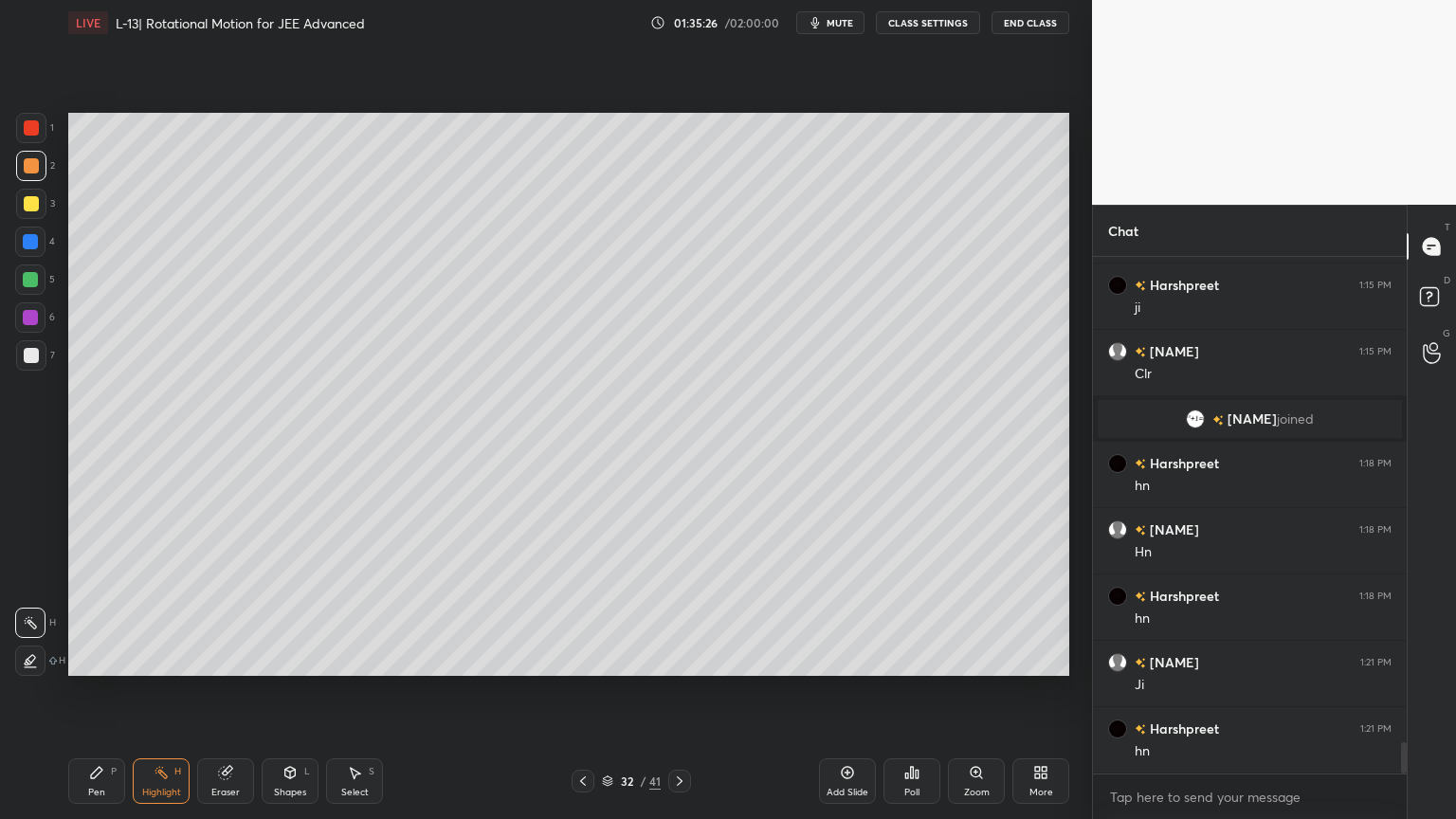 click 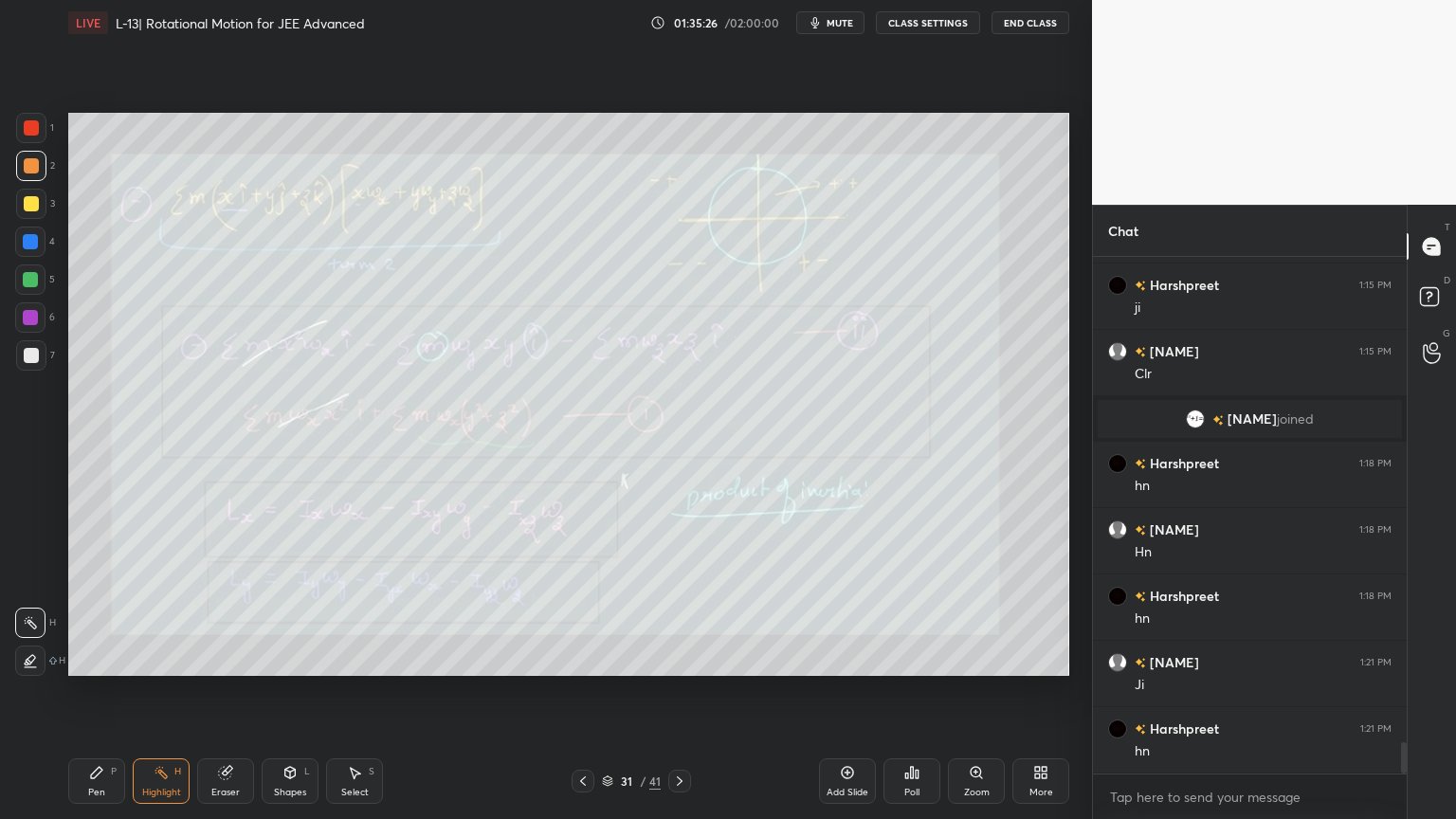 click 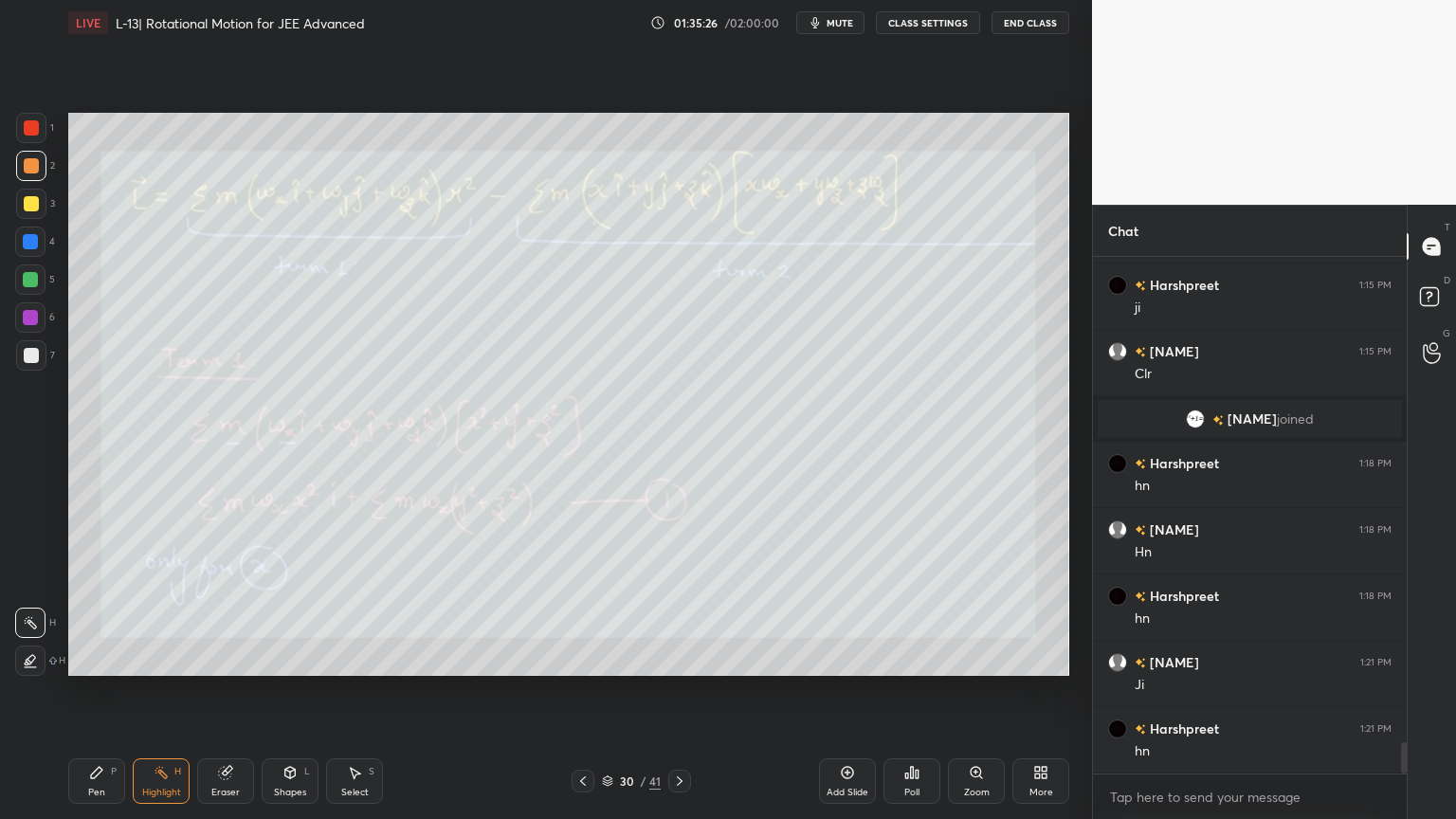 click 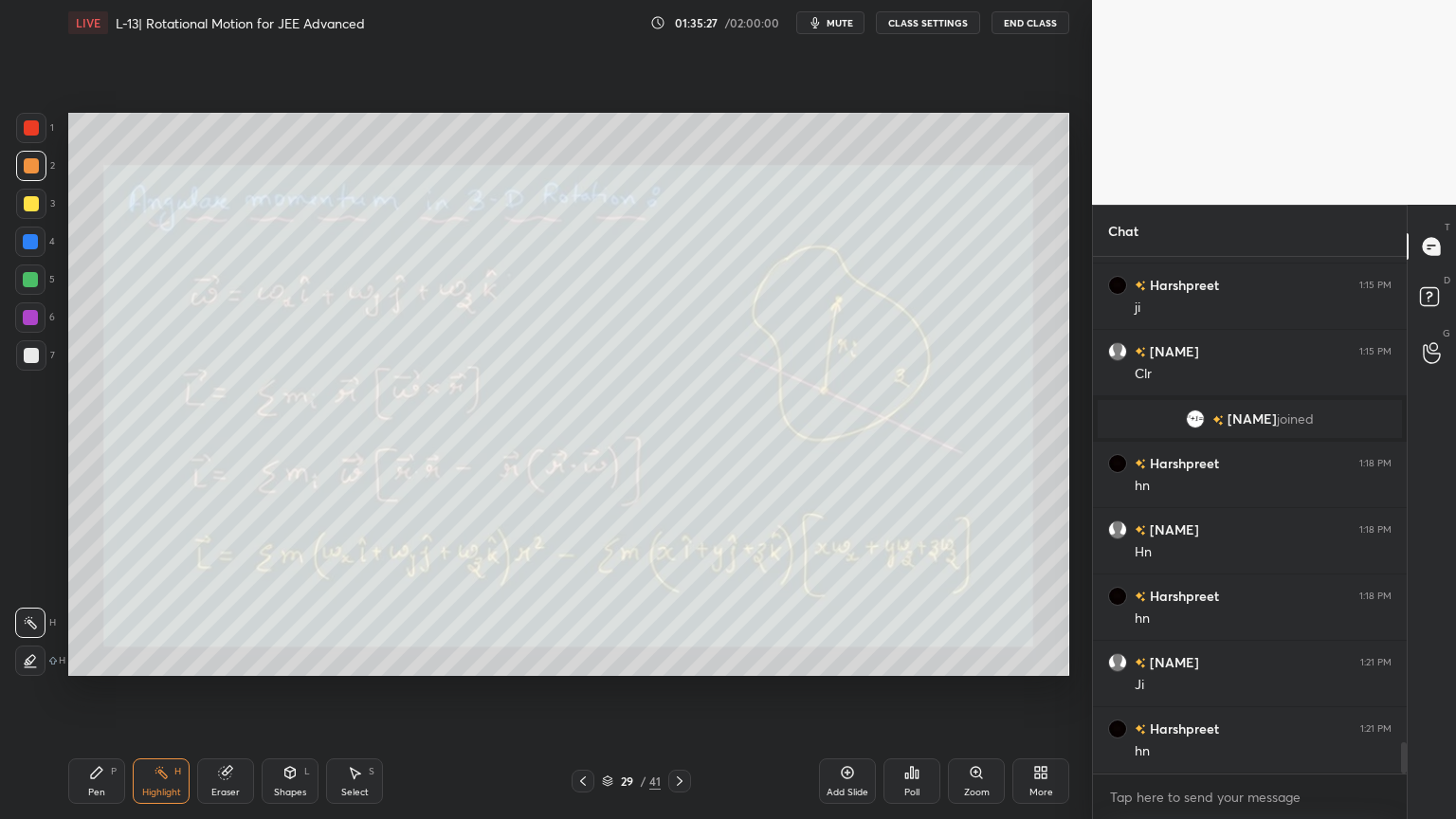 click 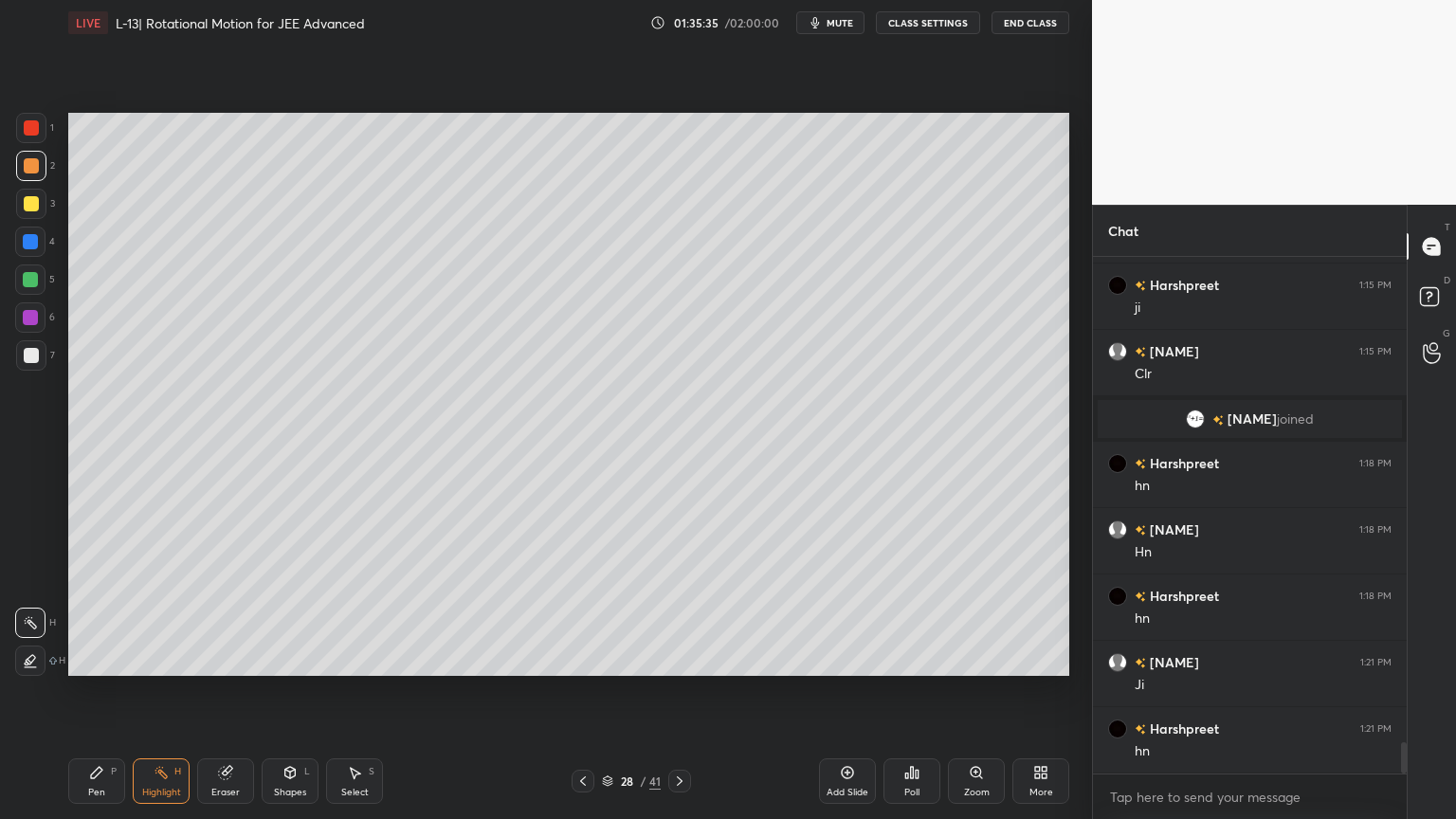 click on "Pen P Highlight H Eraser Shapes L Select S 28 / 41 Add Slide Poll Zoom More" at bounding box center (569, 781) 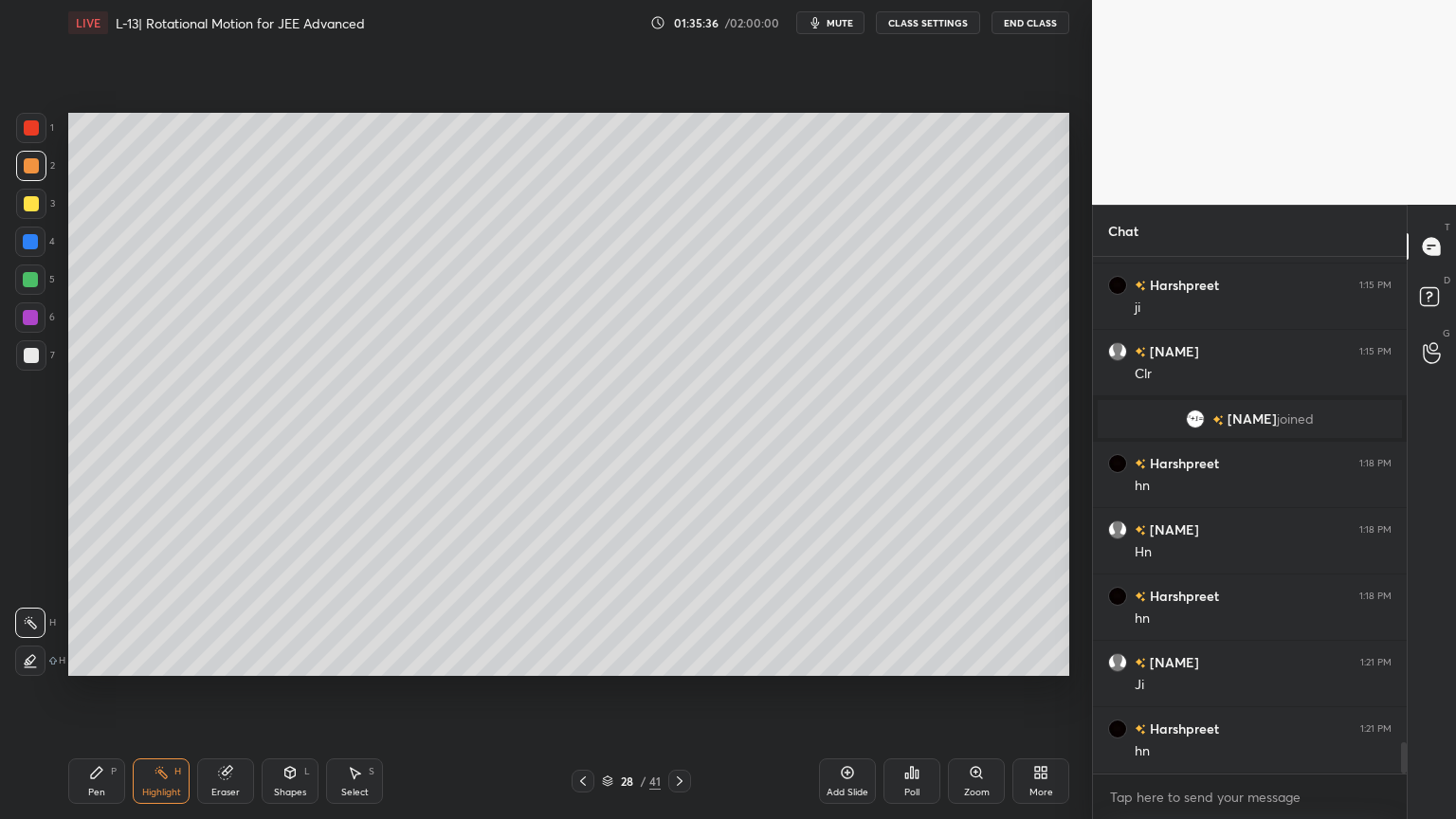 click 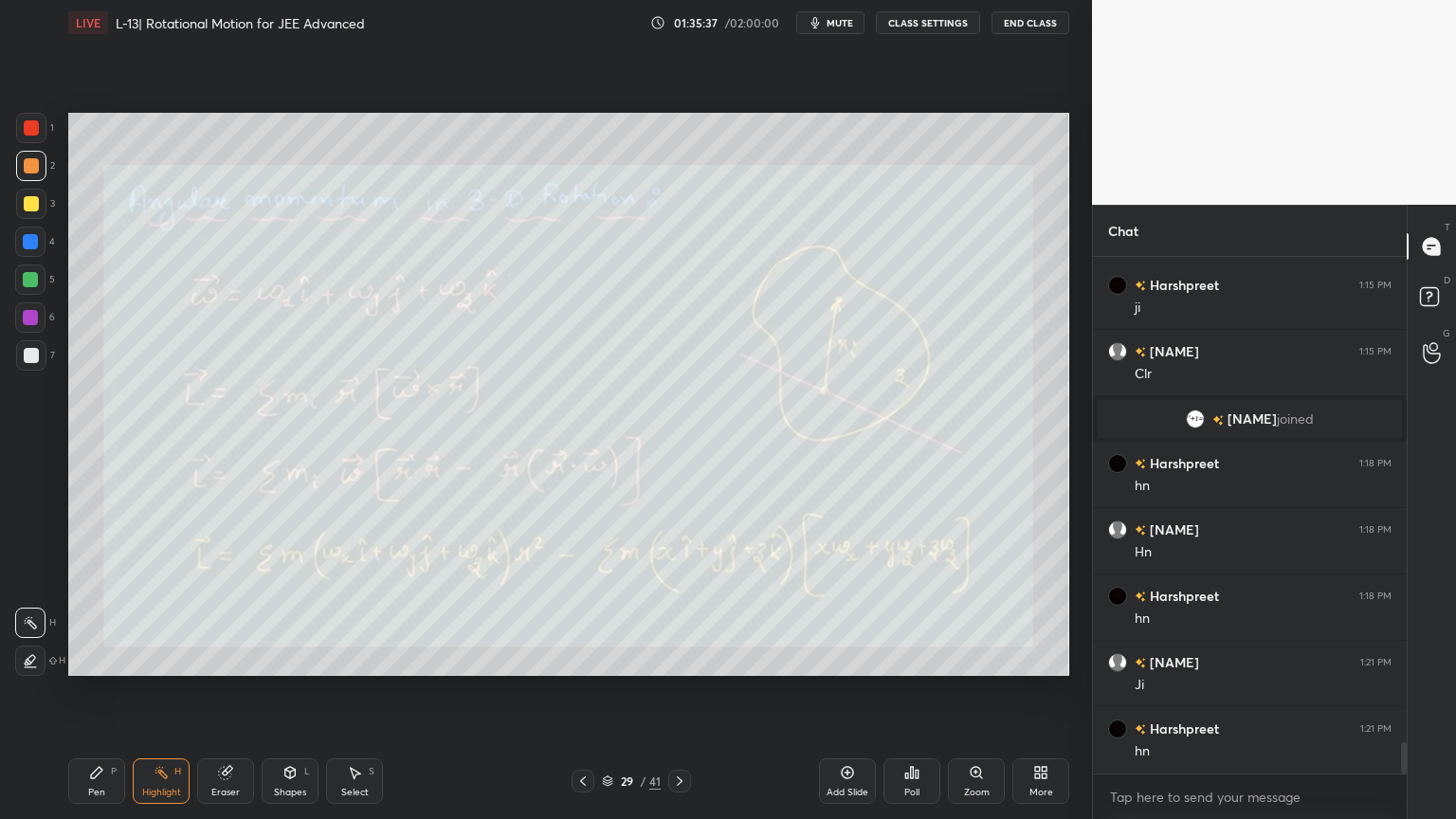click 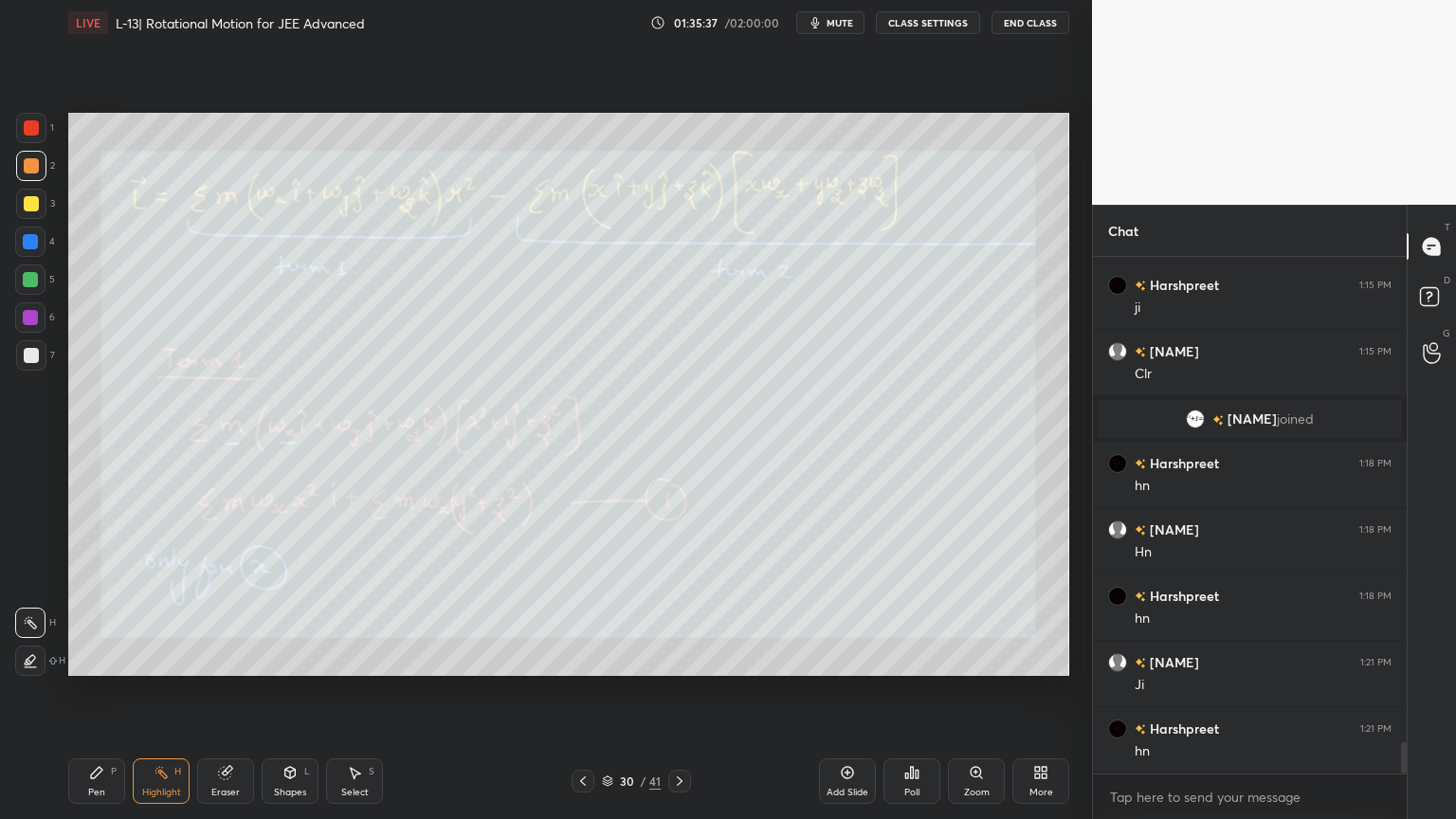 click 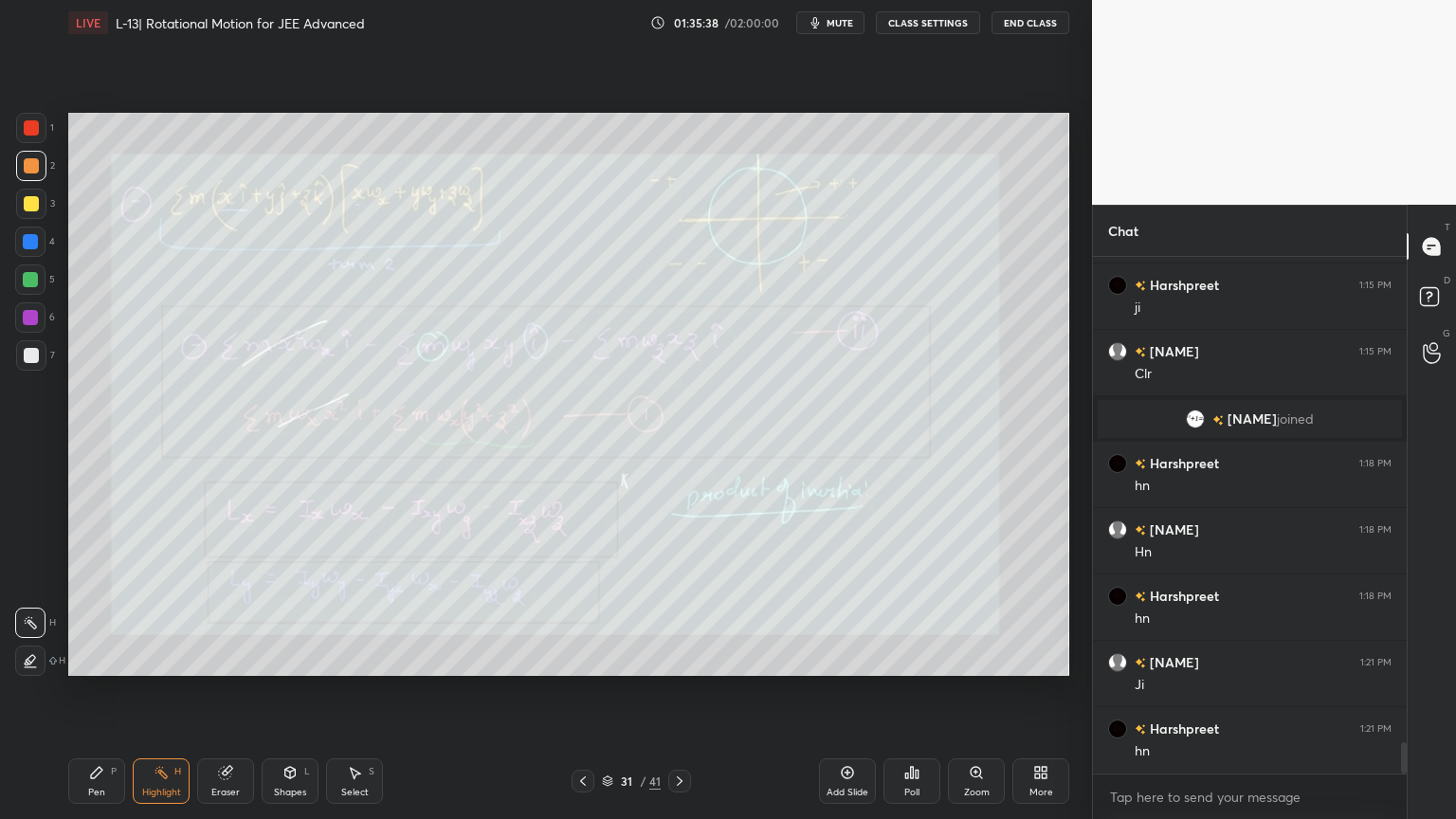 click at bounding box center [680, 781] 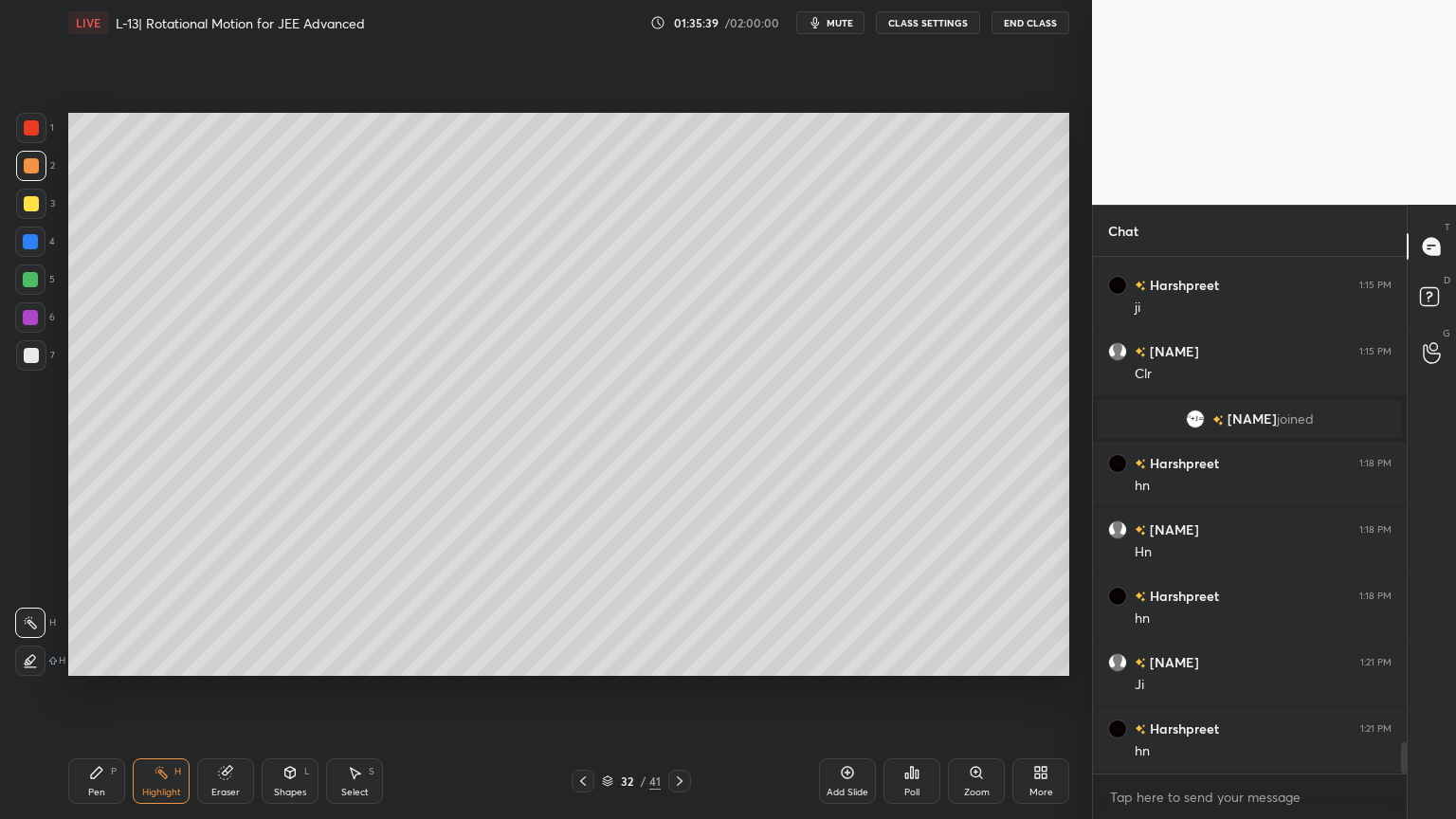 click 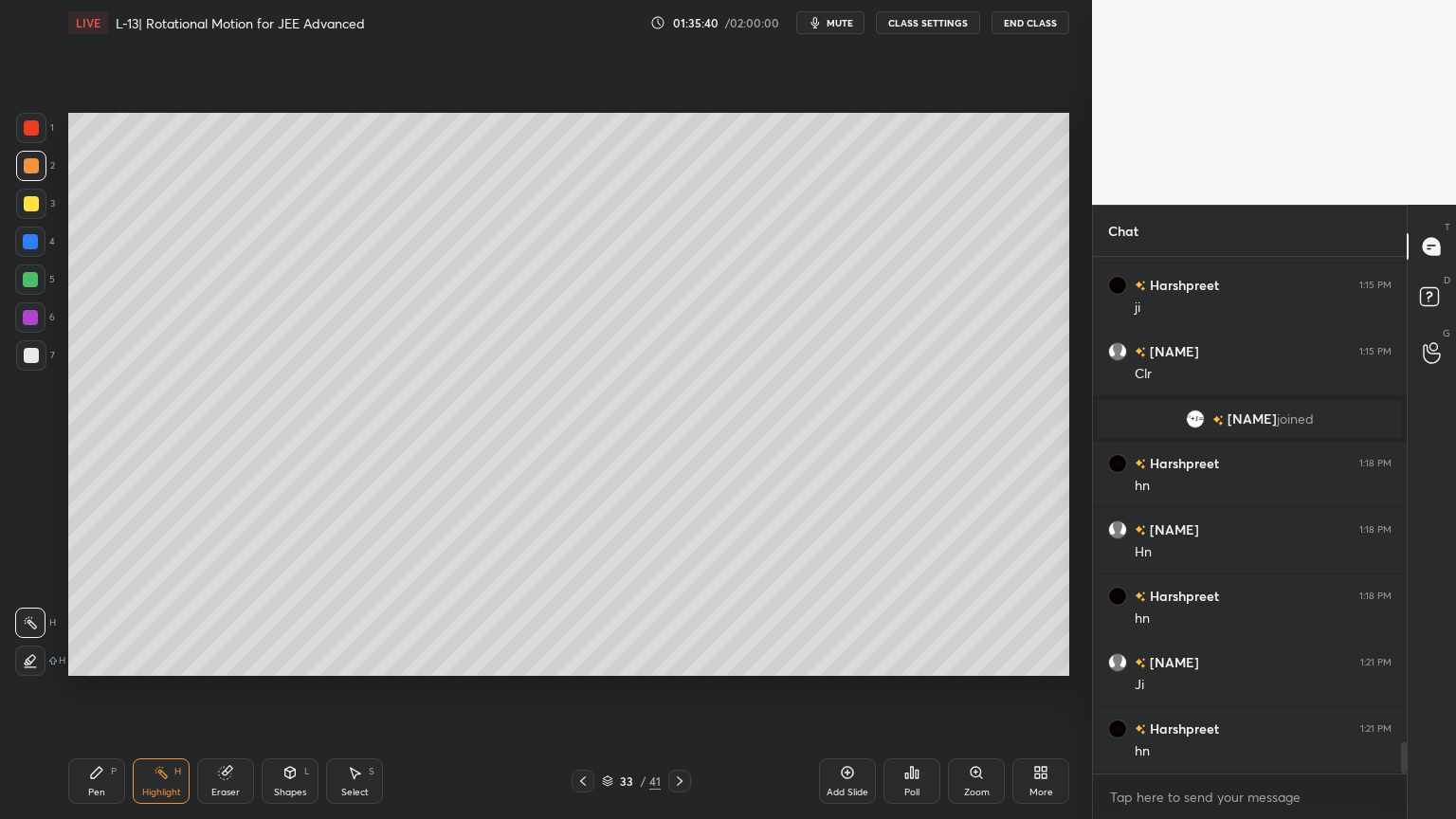 click 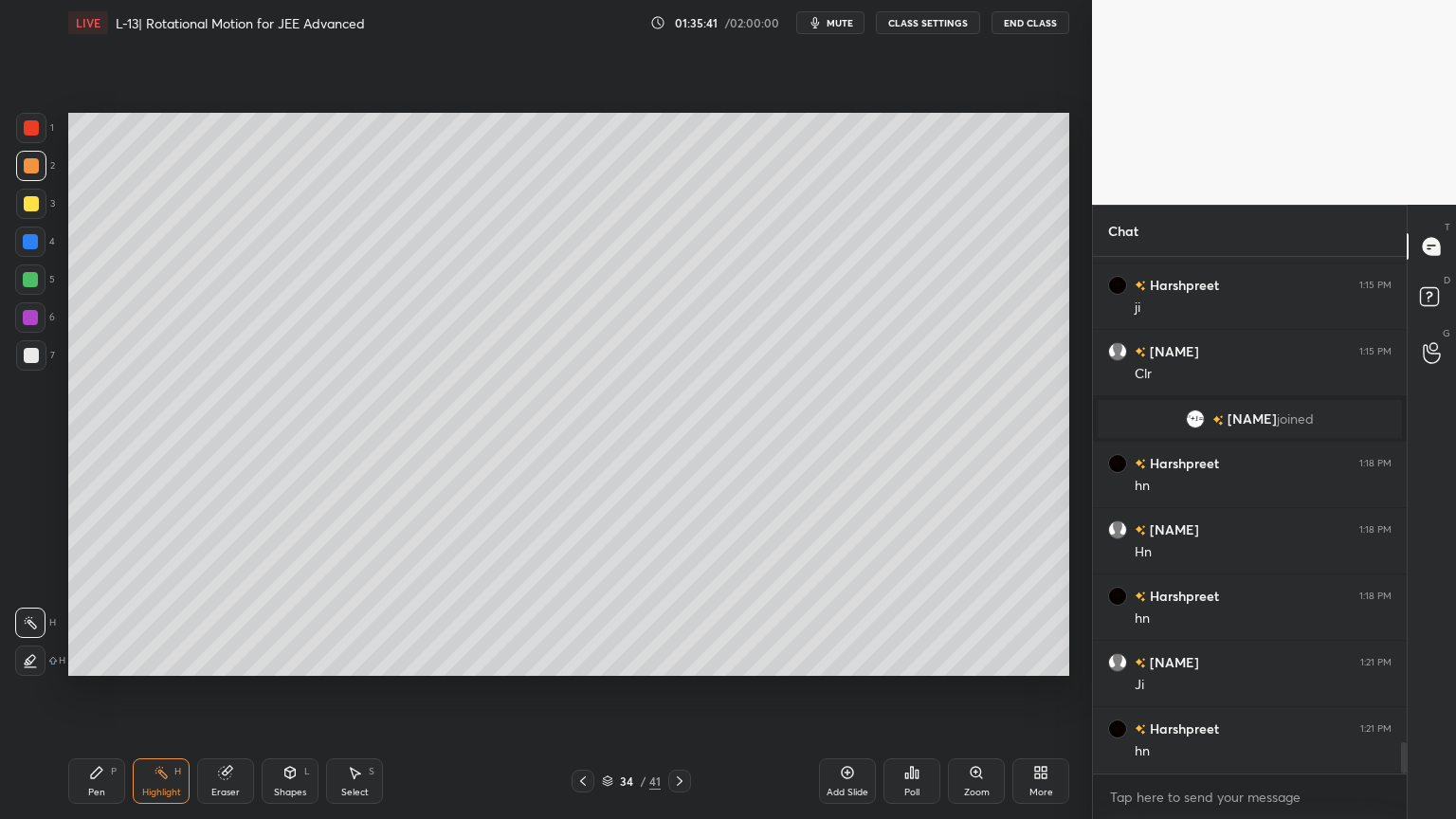 click 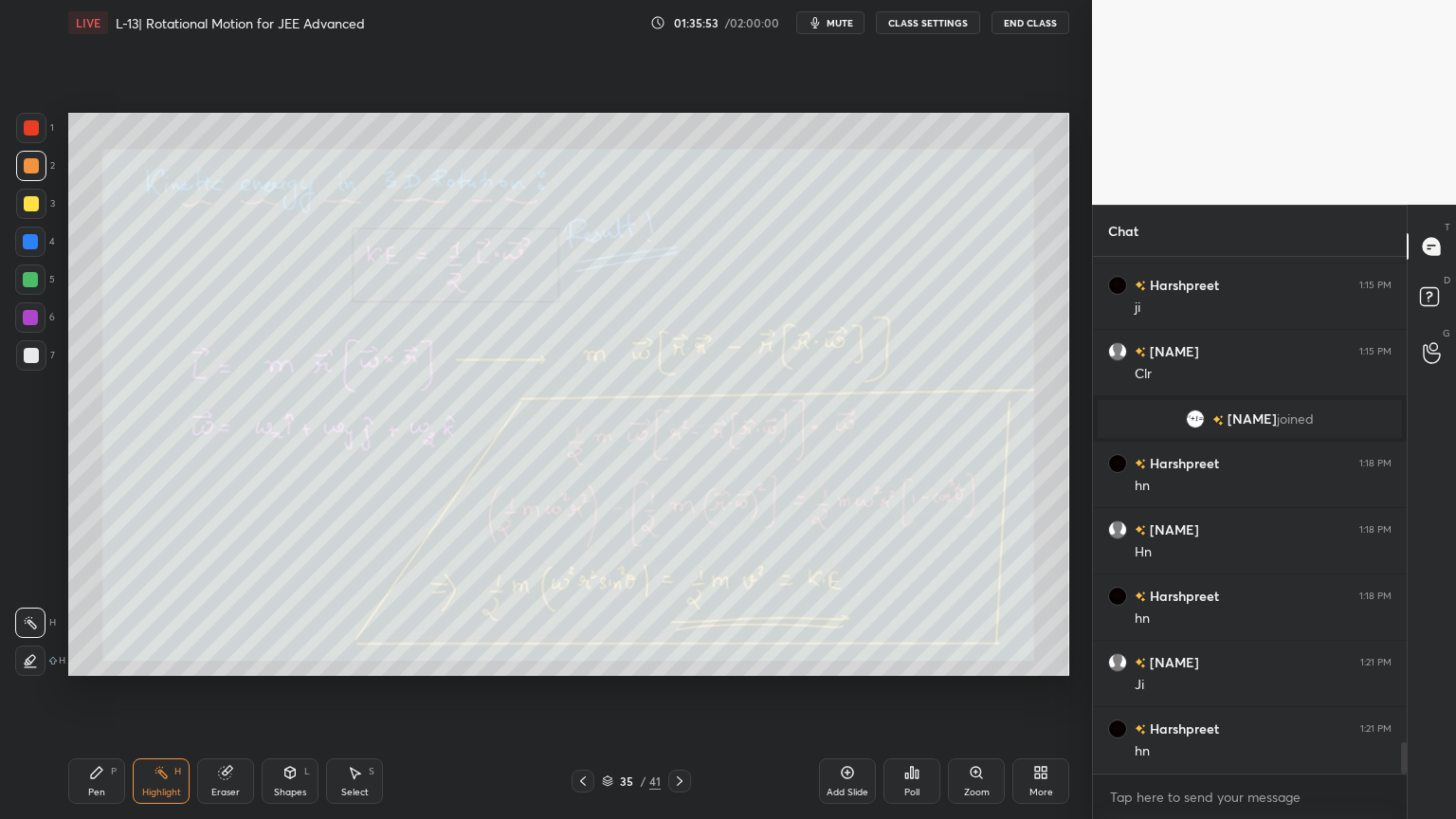 click at bounding box center [583, 781] 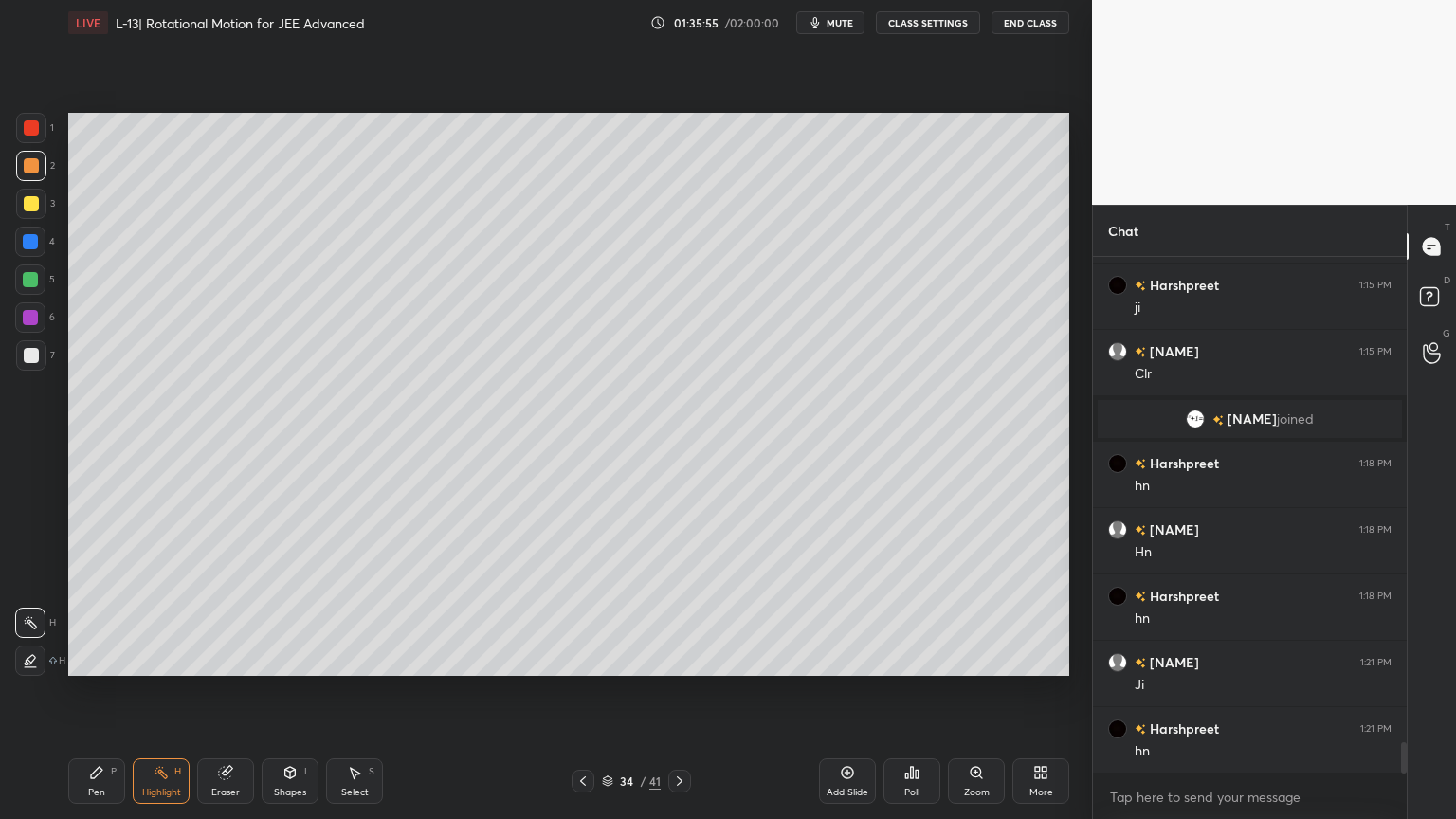 click 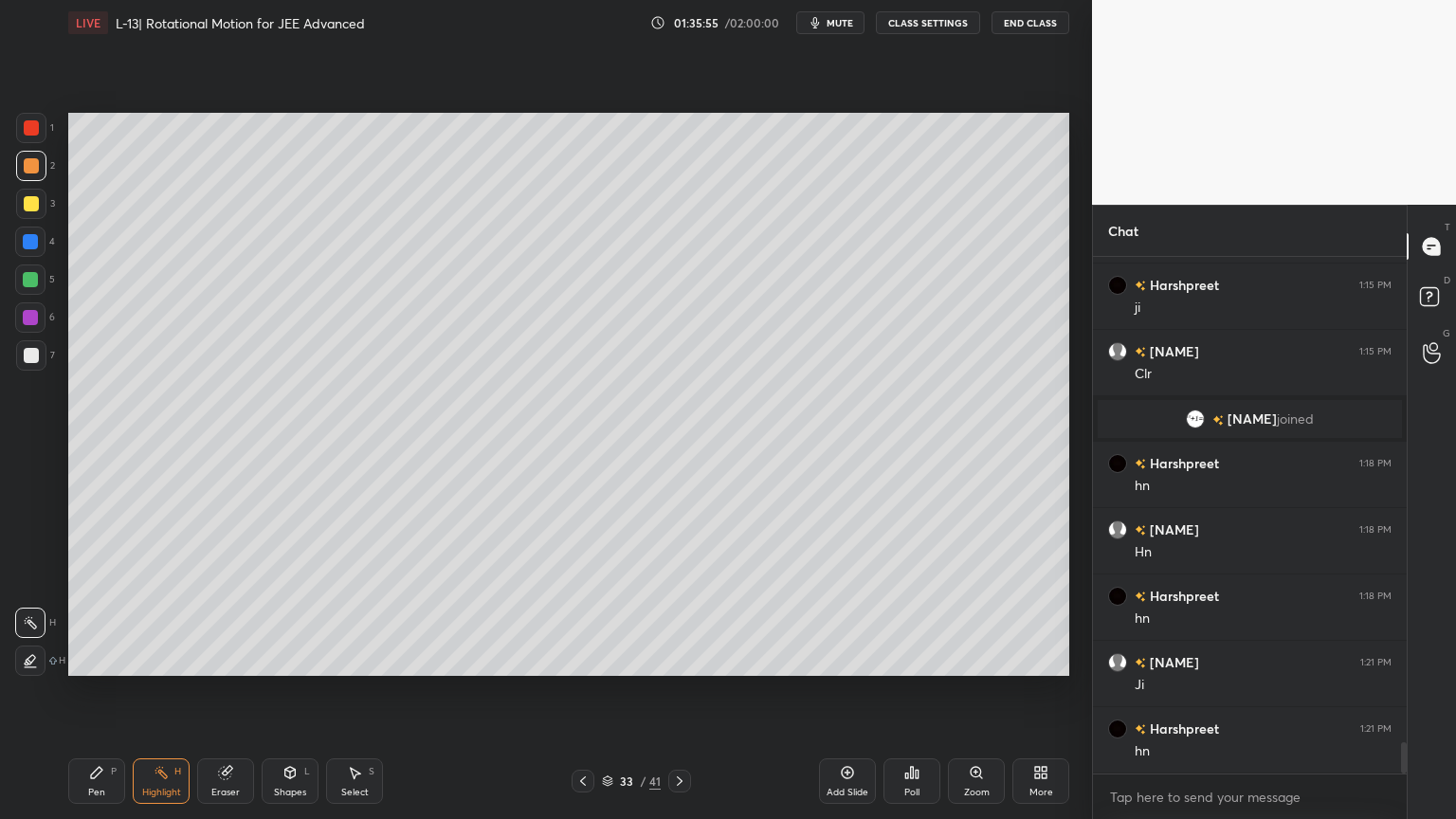 click 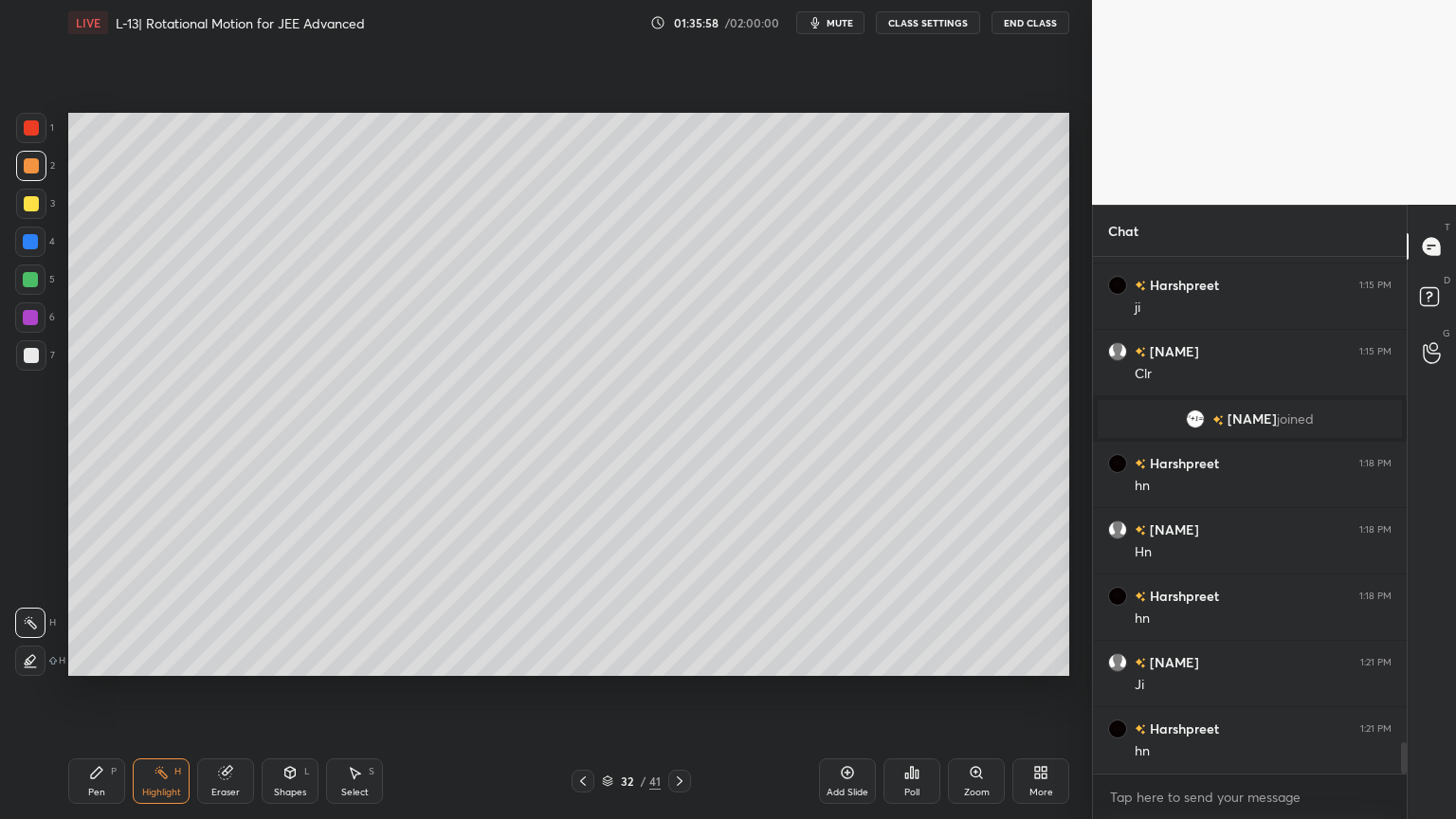 click on "Pen P" at bounding box center (97, 781) 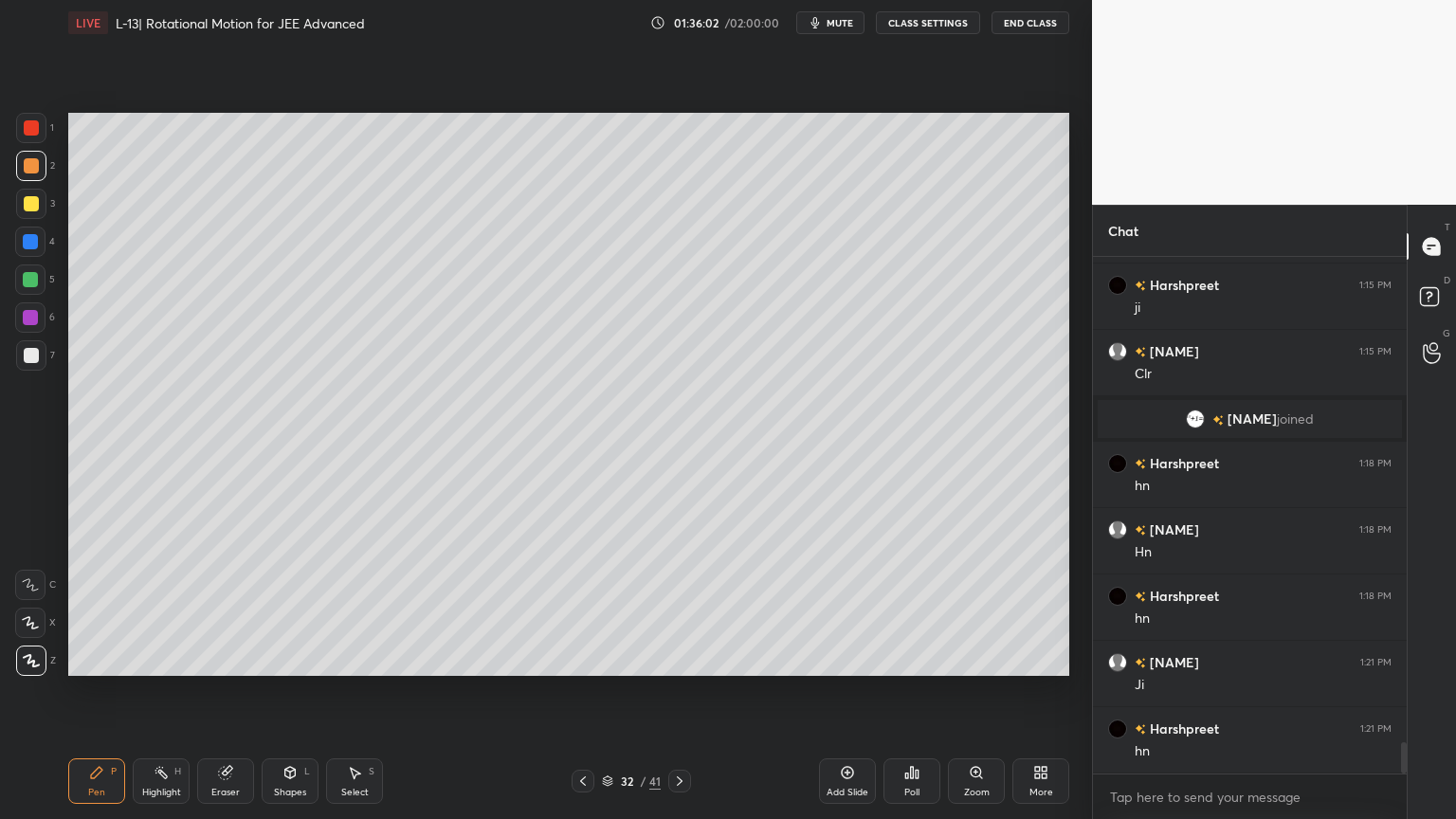 click 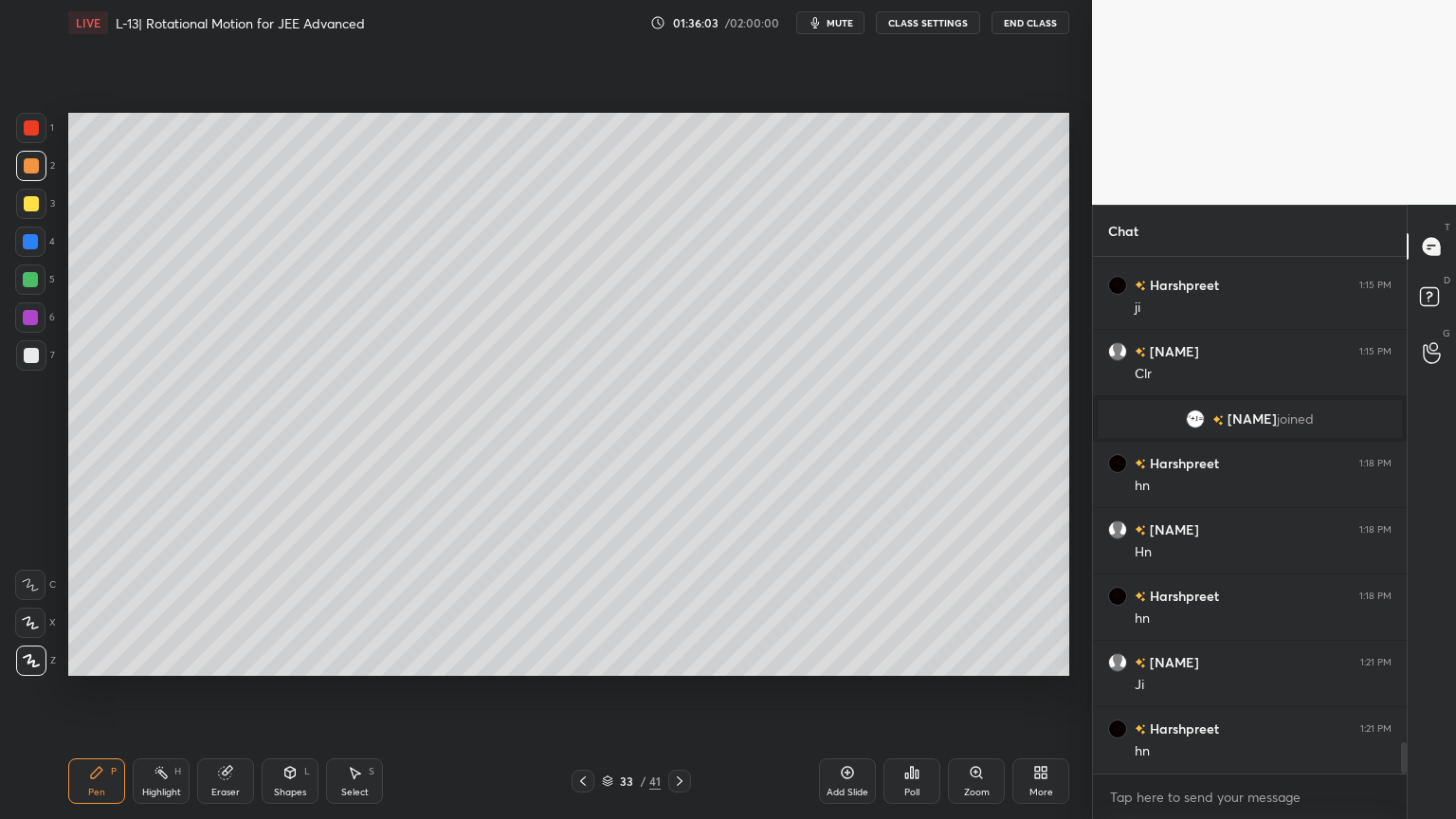click 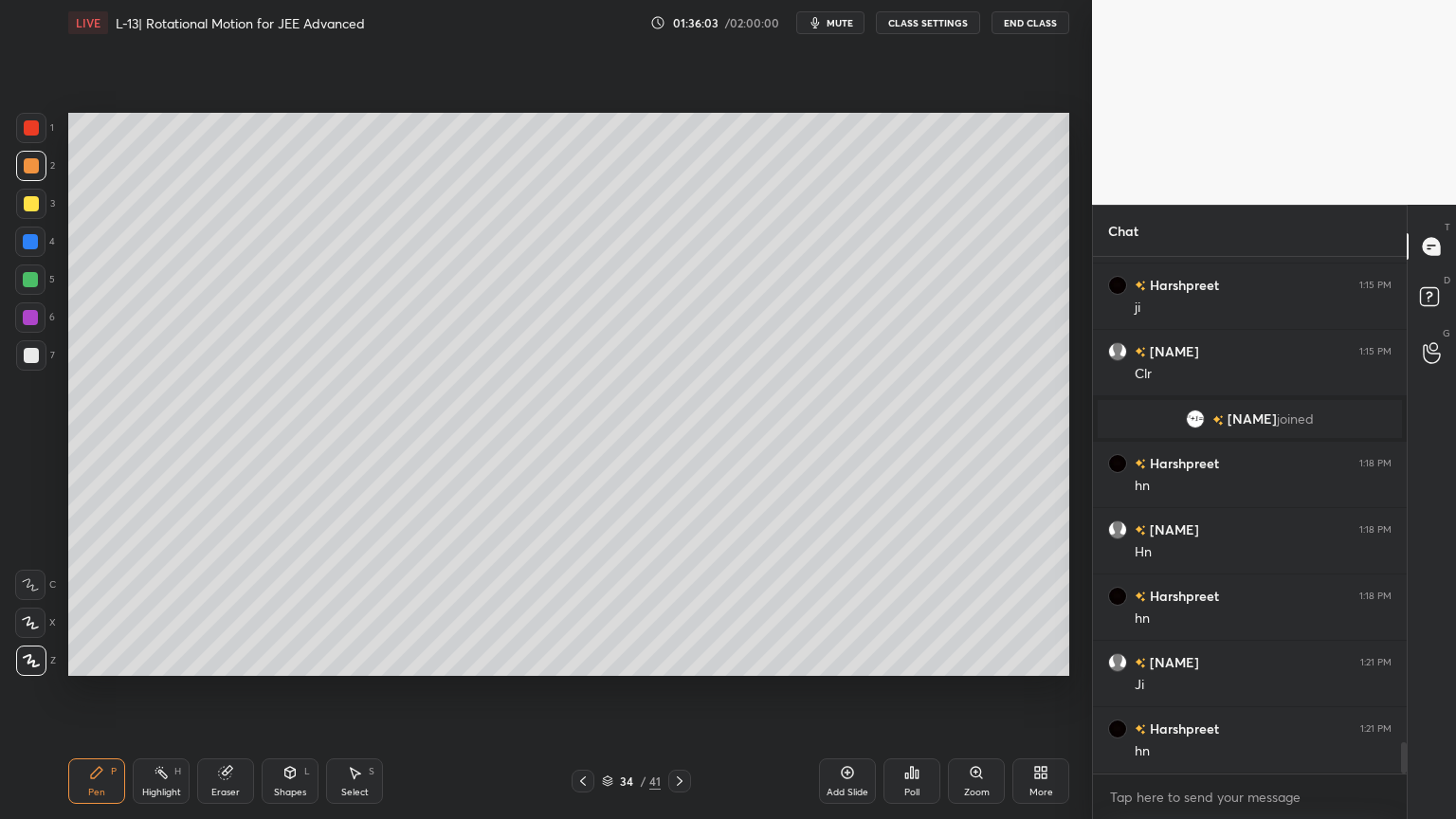 click 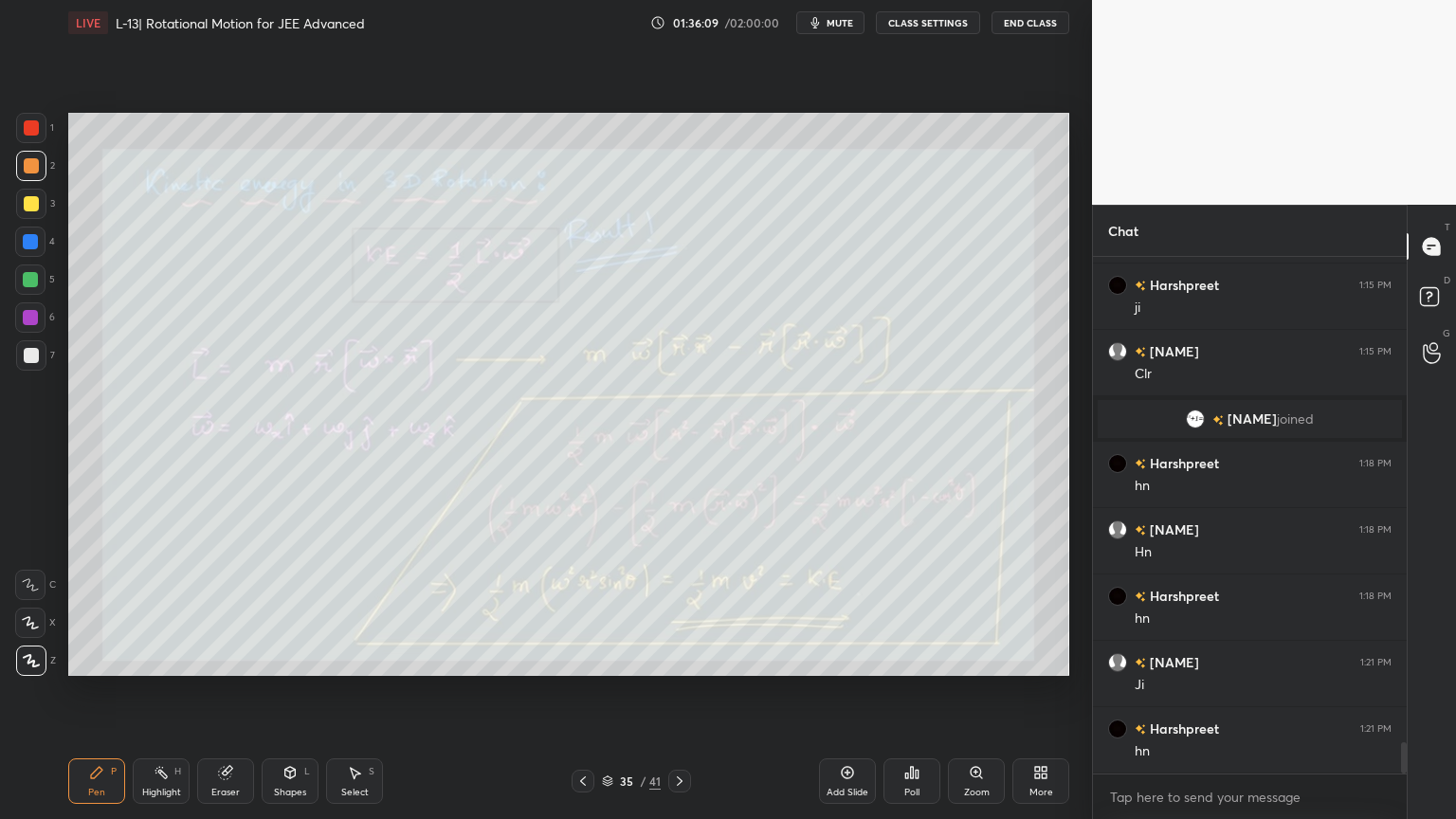 click 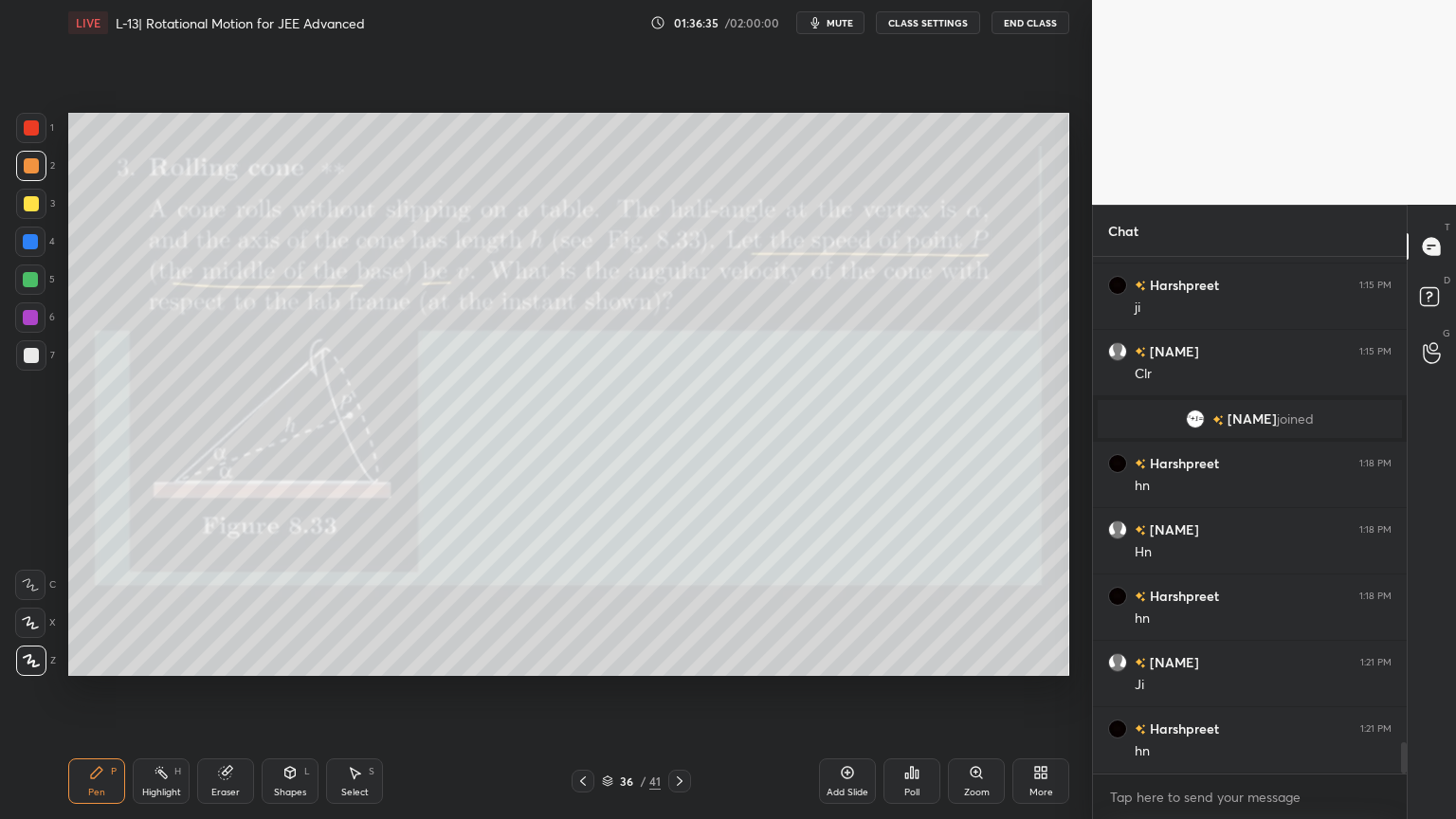 click on "Highlight" at bounding box center [161, 792] 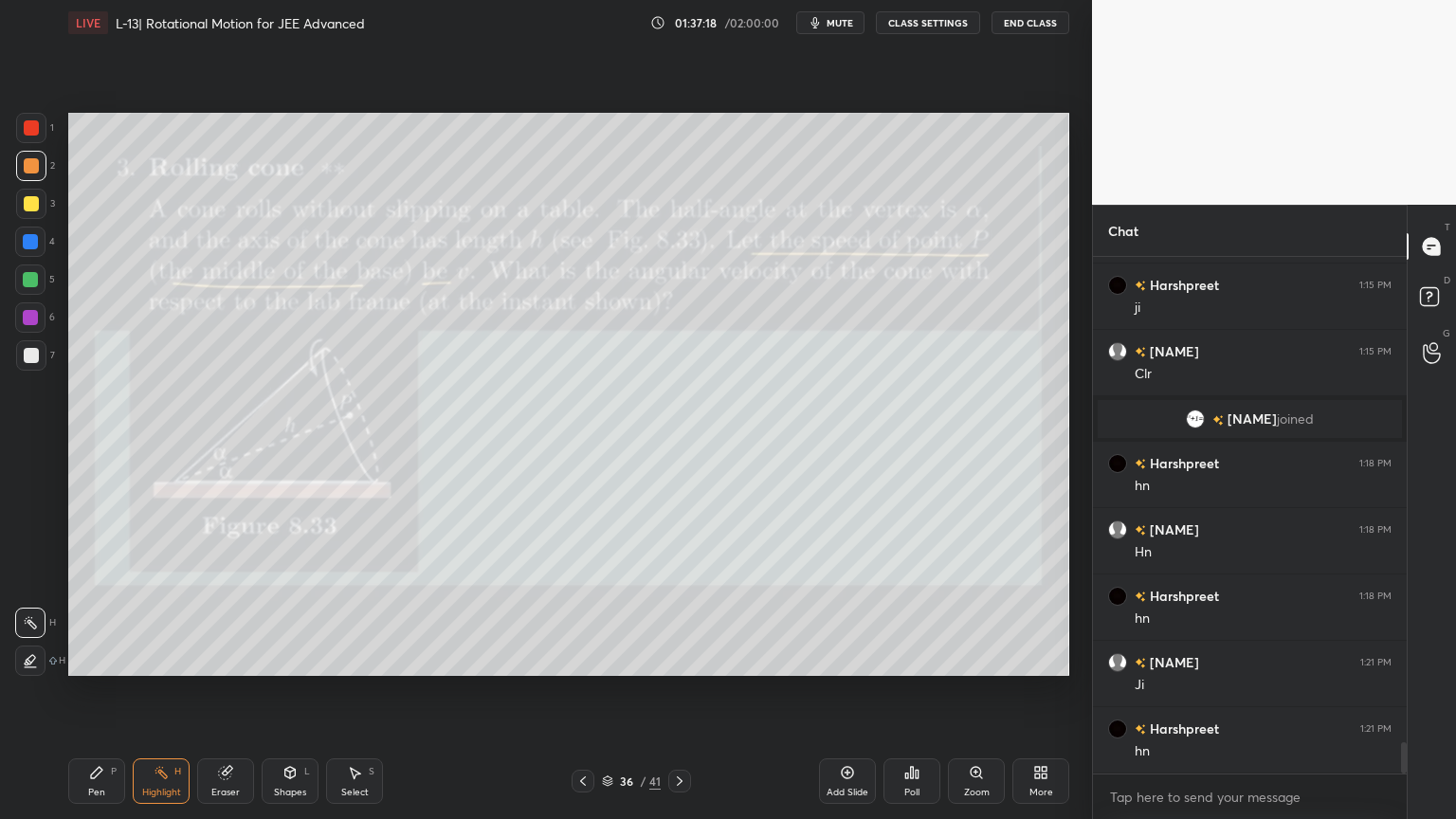 click 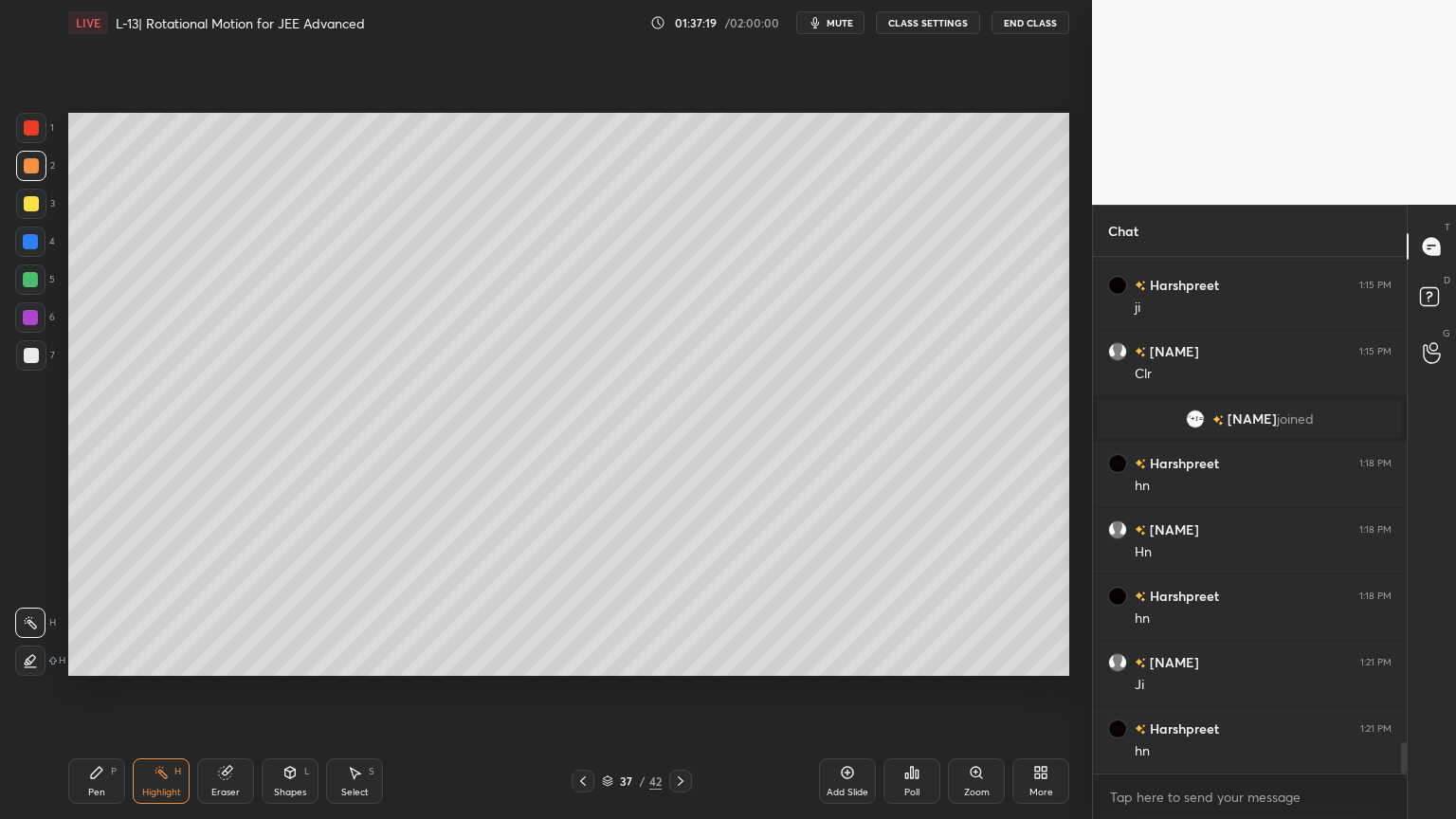 click on "Shapes L" at bounding box center (290, 781) 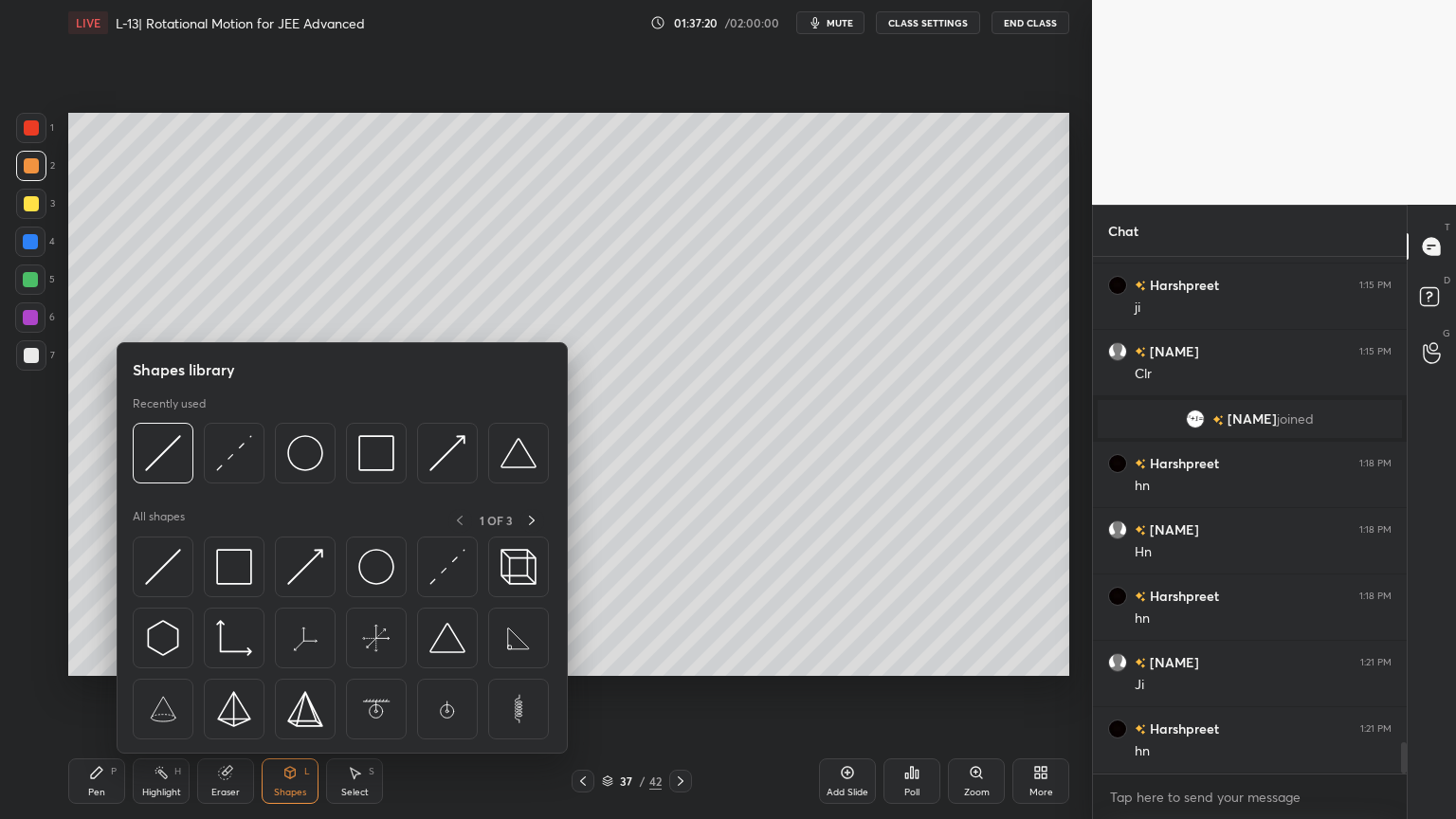 click at bounding box center [234, 567] 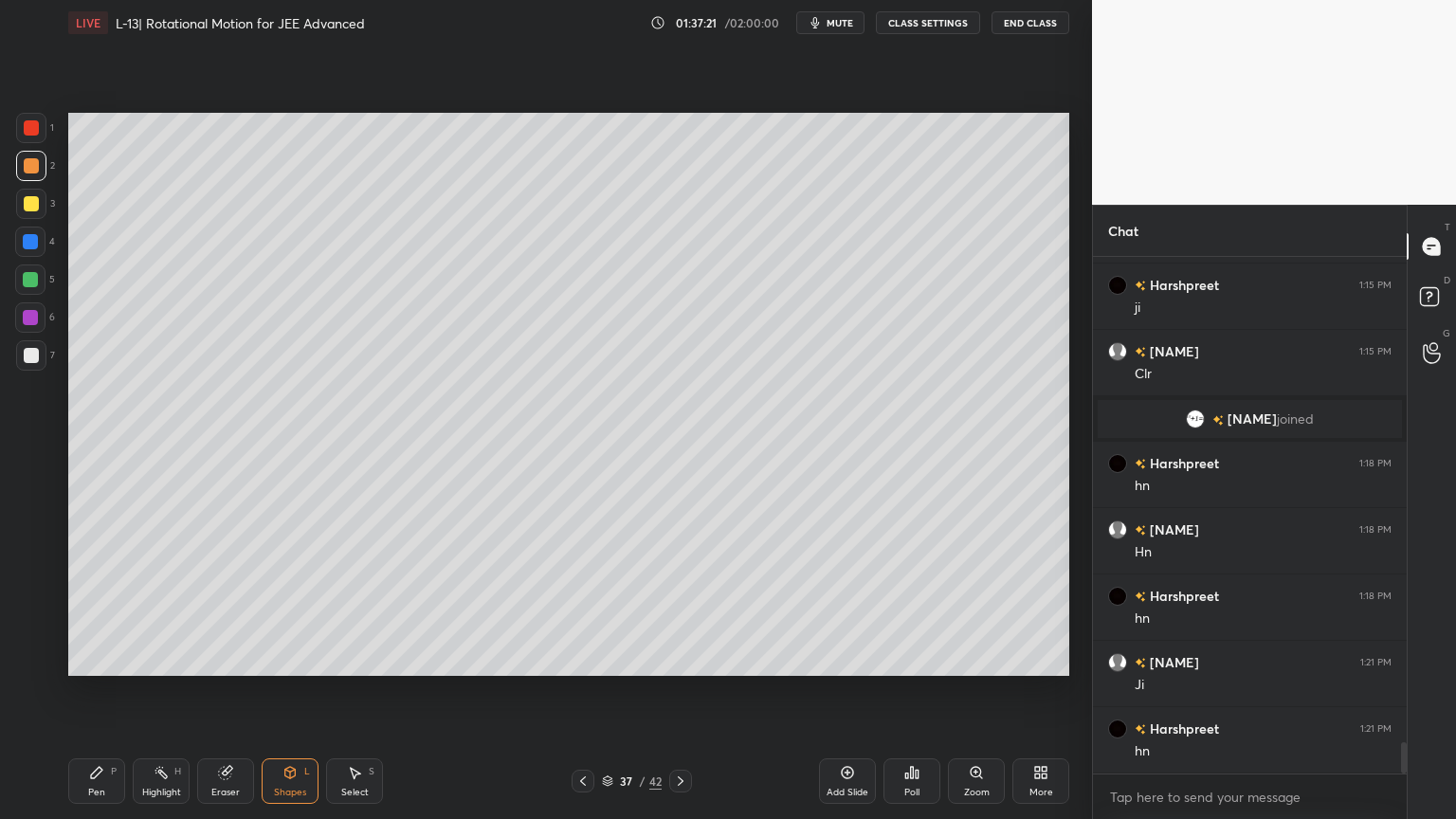 click at bounding box center [30, 242] 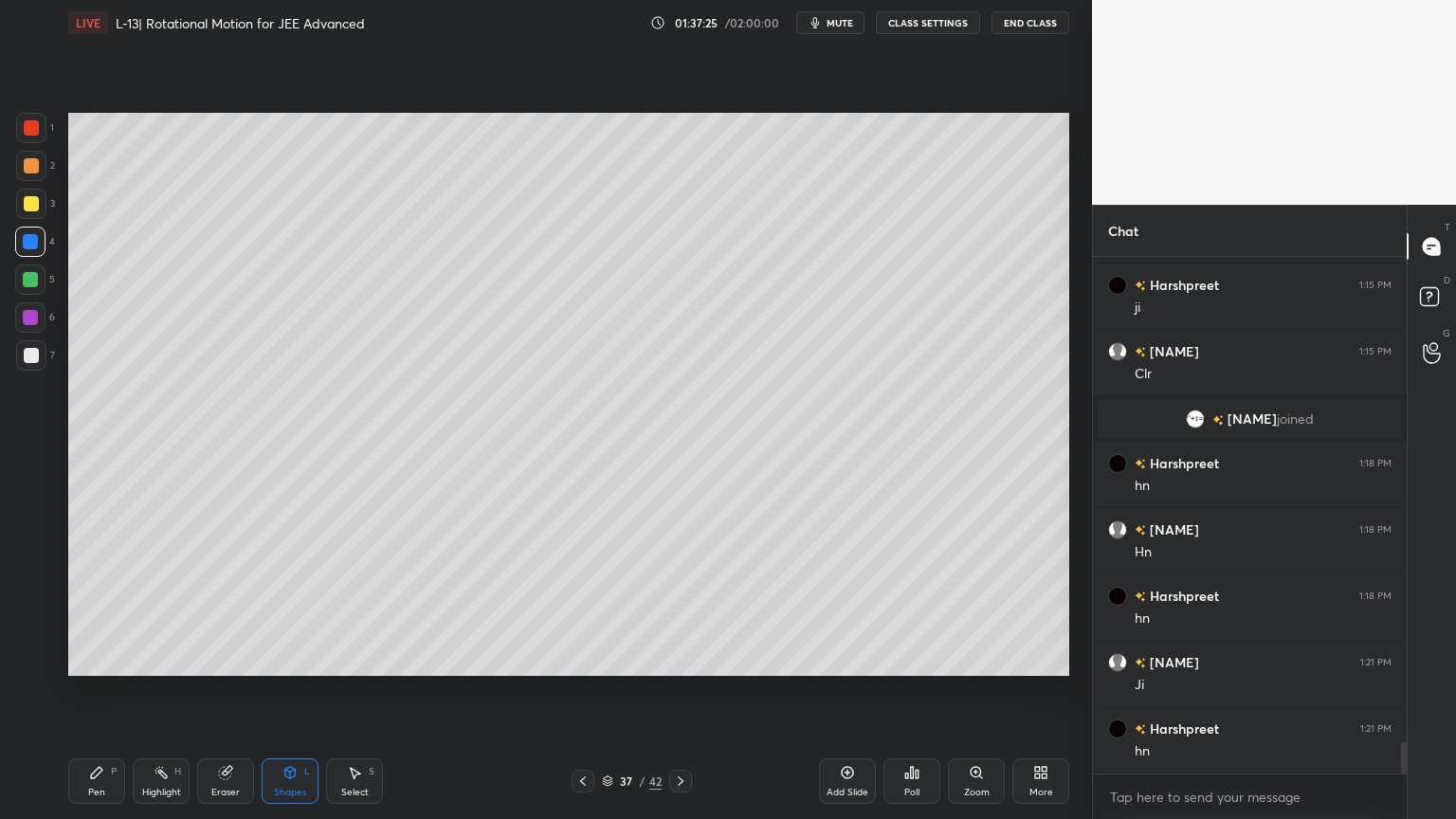 click 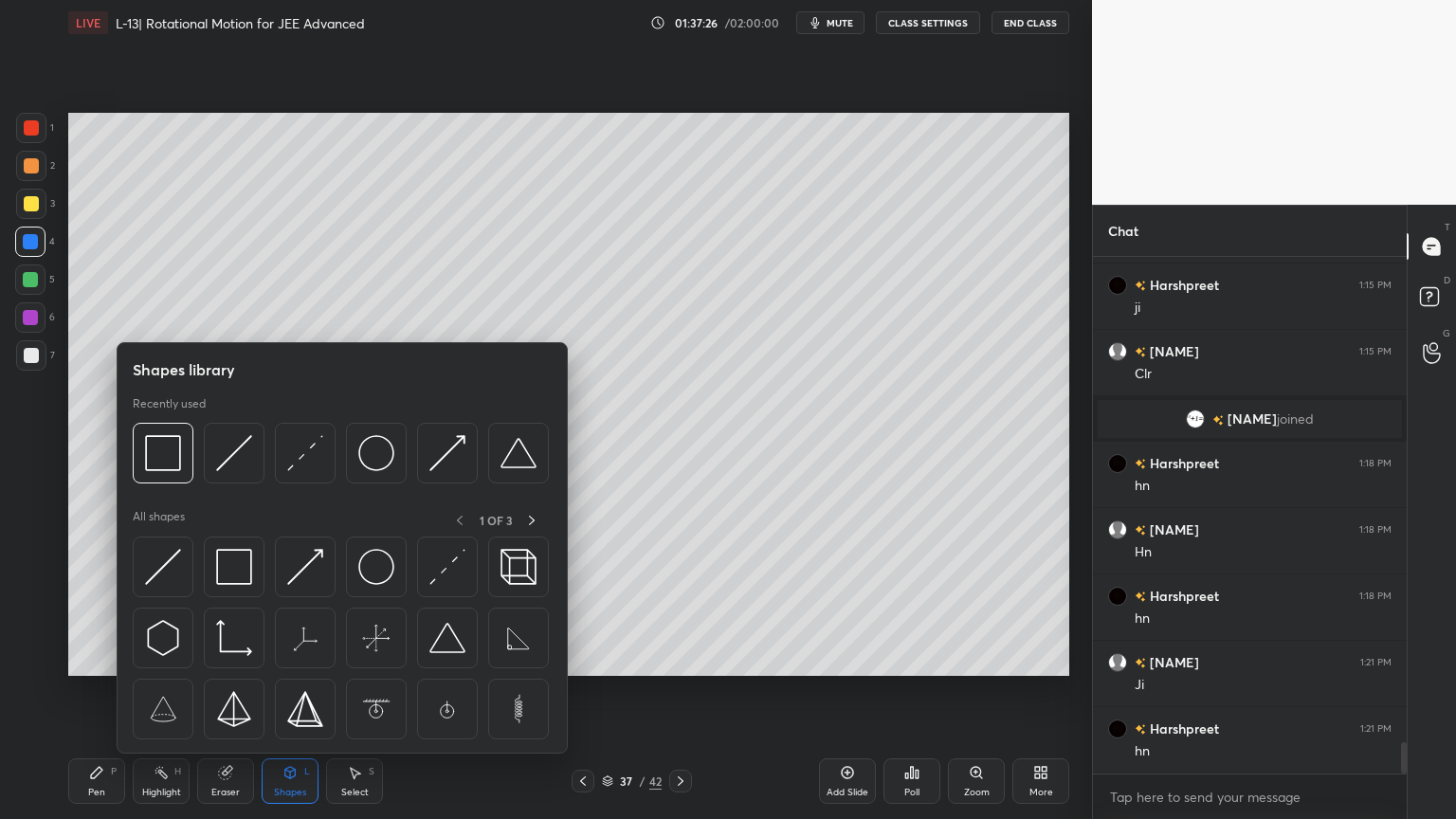 click at bounding box center (447, 567) 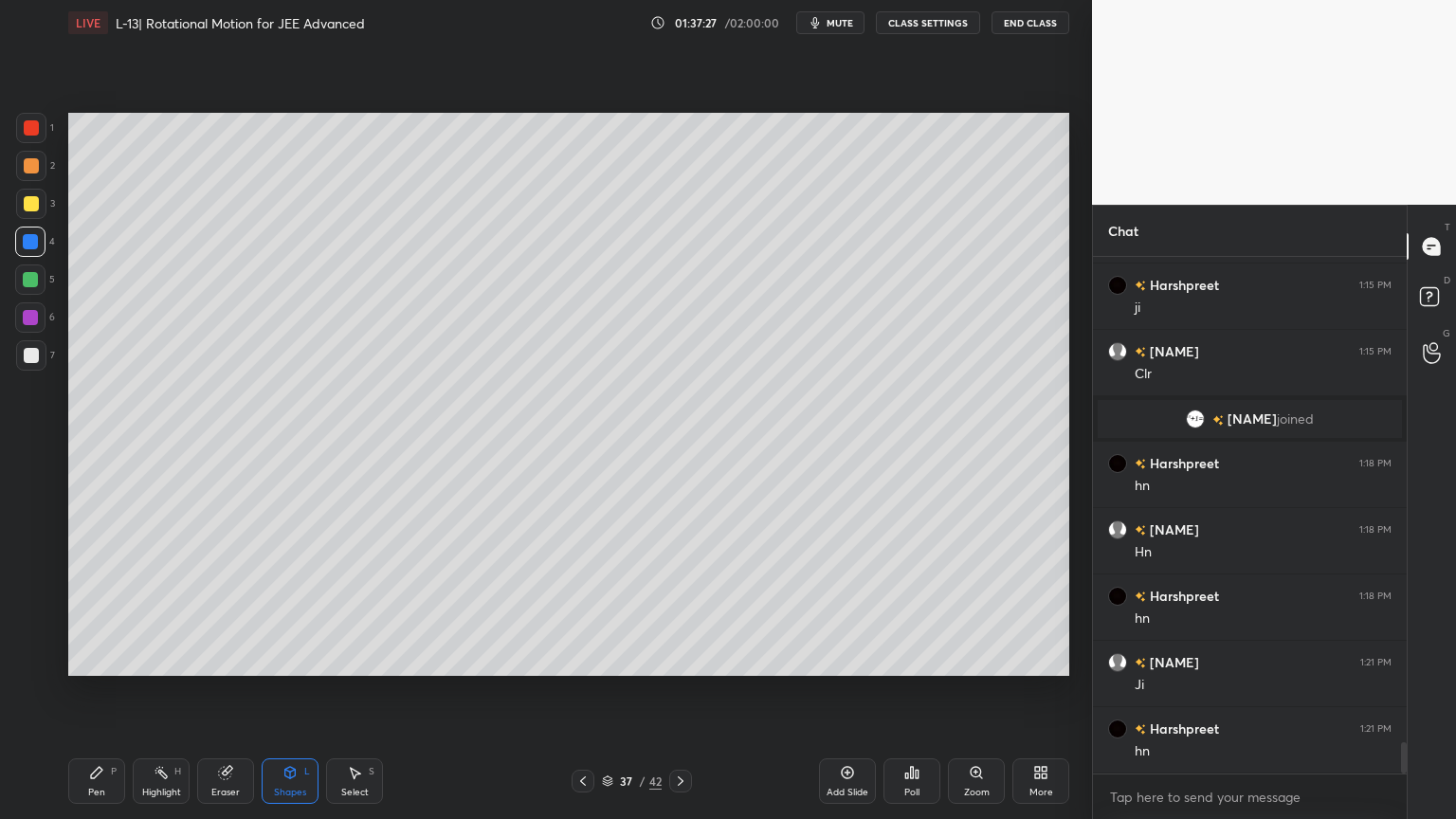 click on "Shapes" at bounding box center (290, 792) 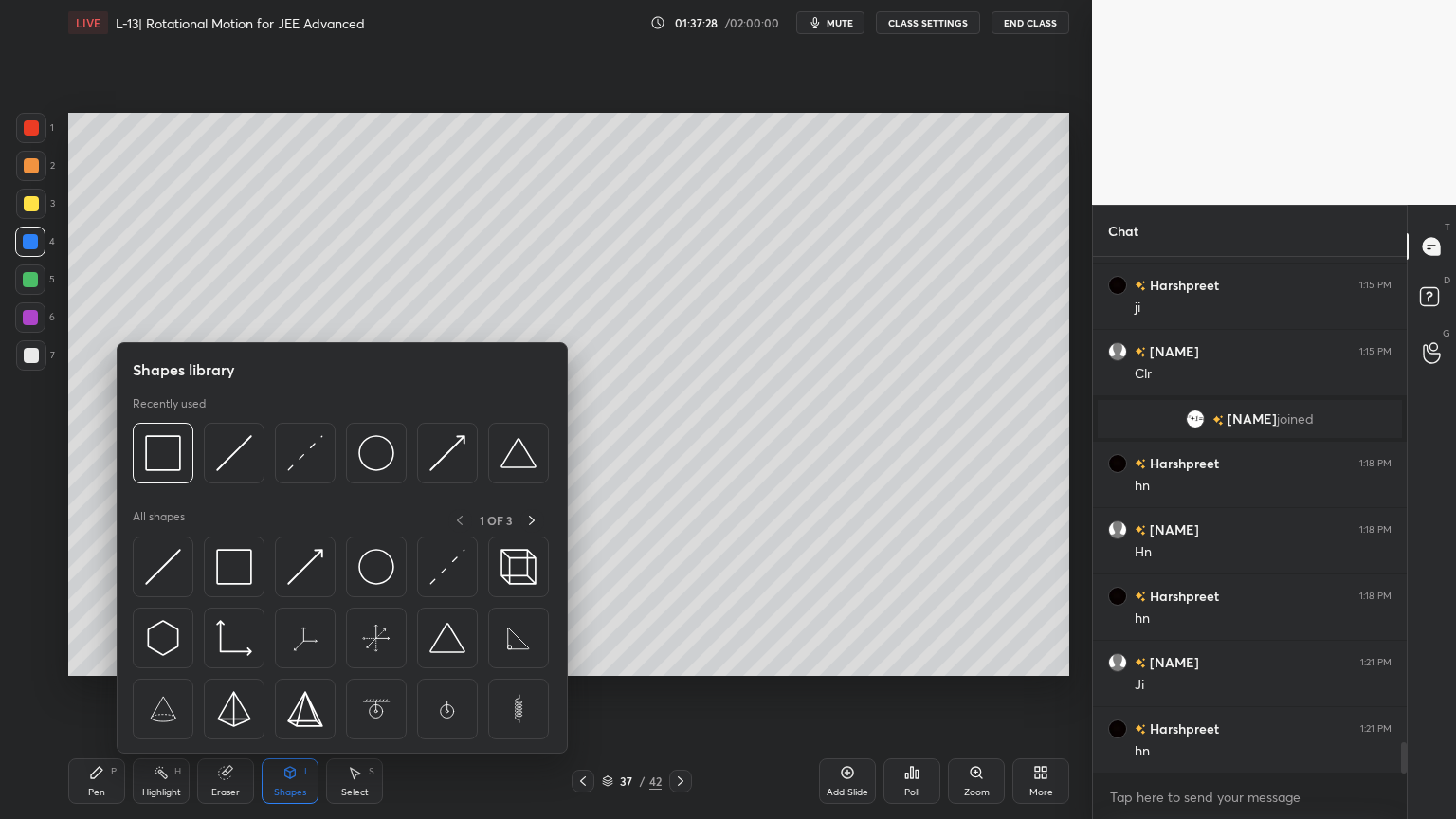 click at bounding box center (163, 567) 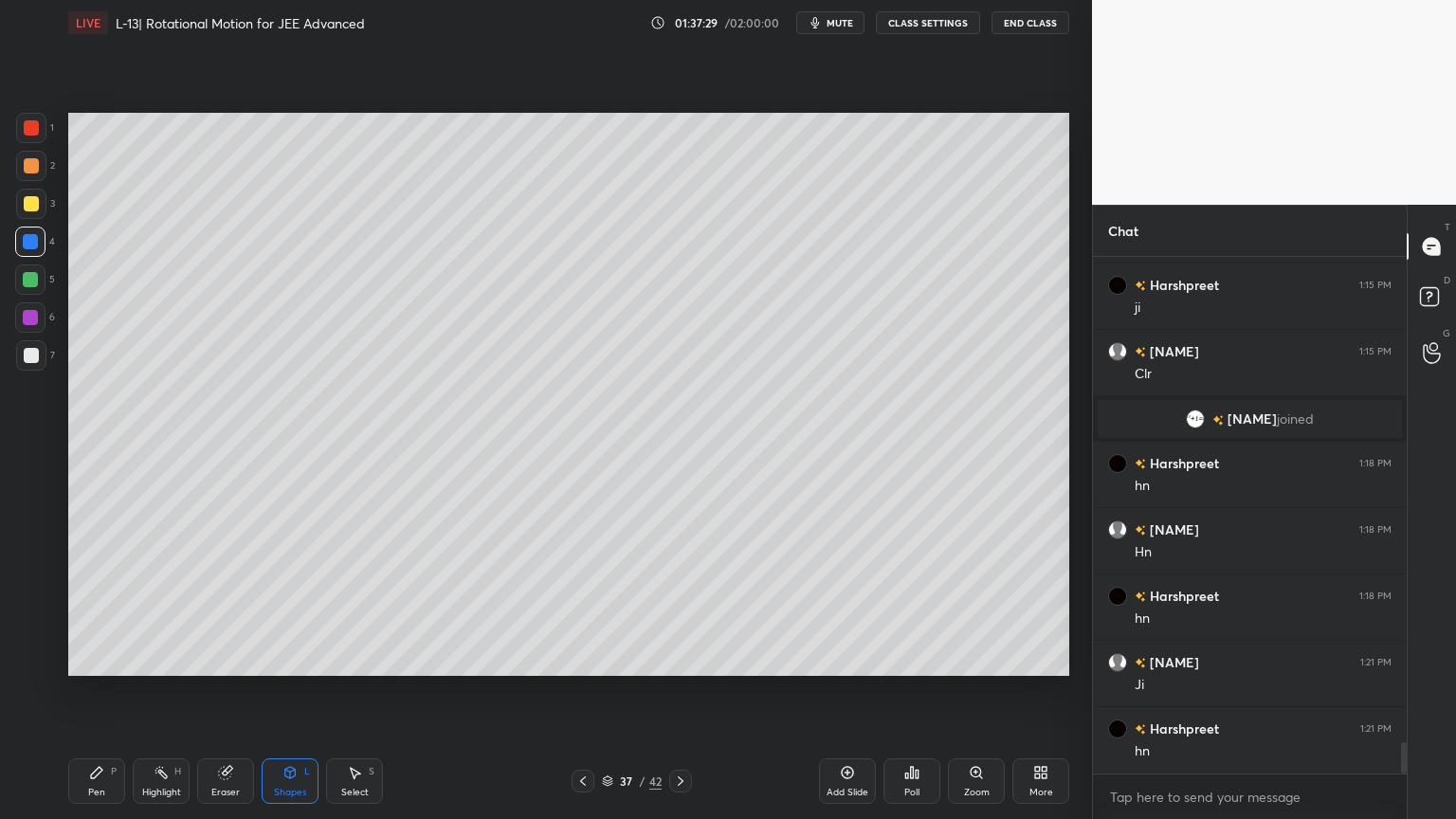 click at bounding box center [31, 204] 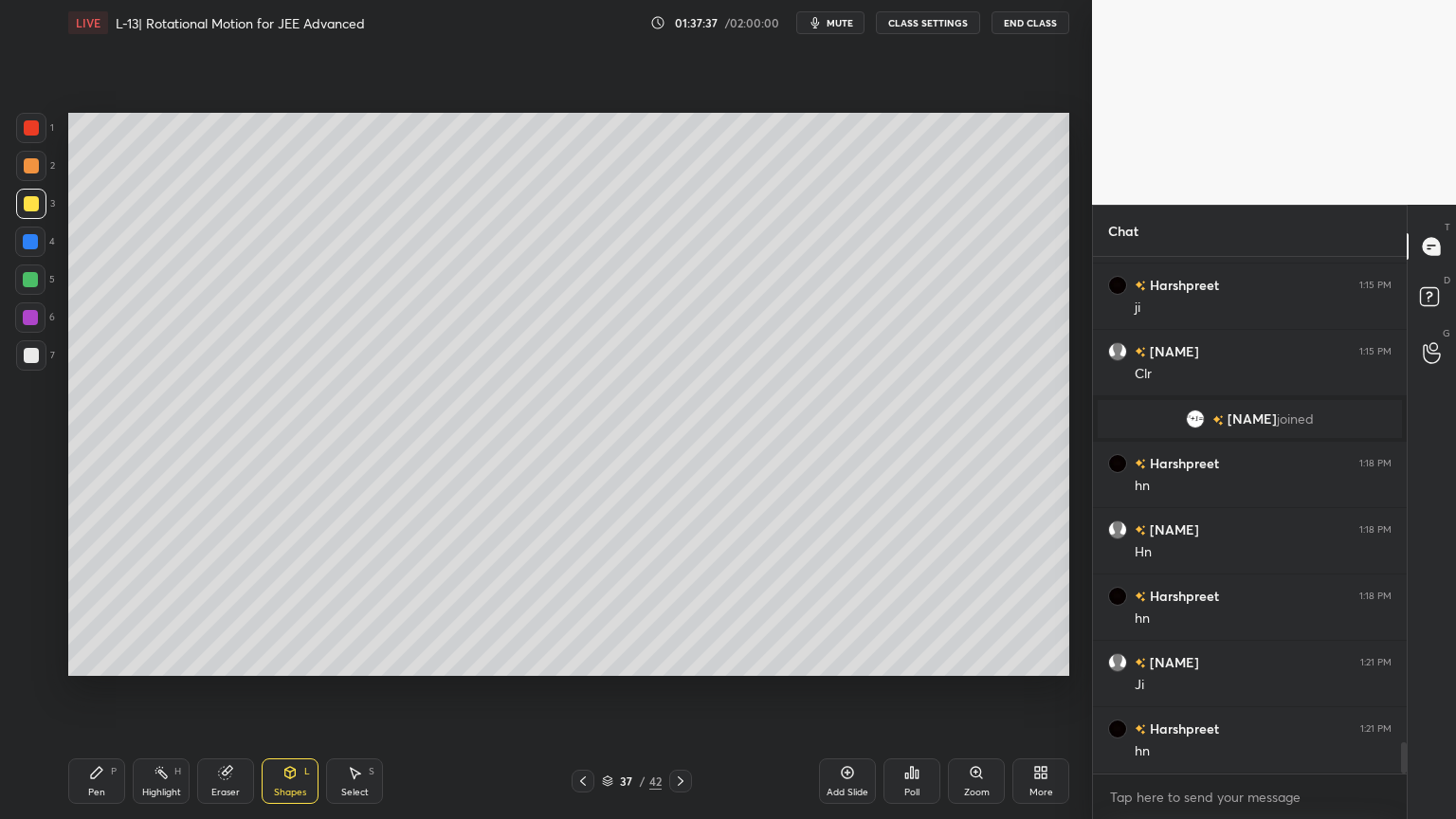 click 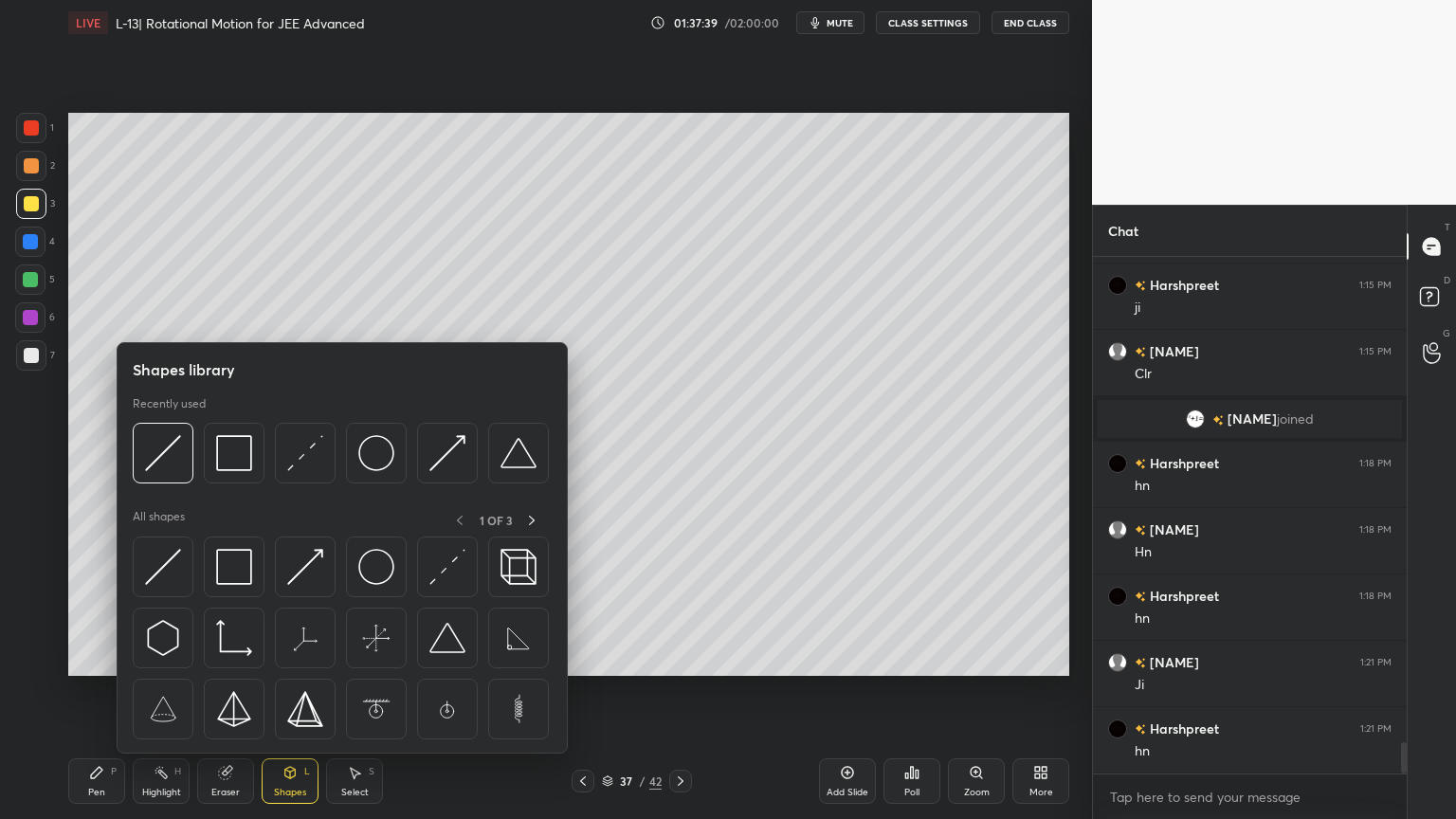 click at bounding box center [31, 166] 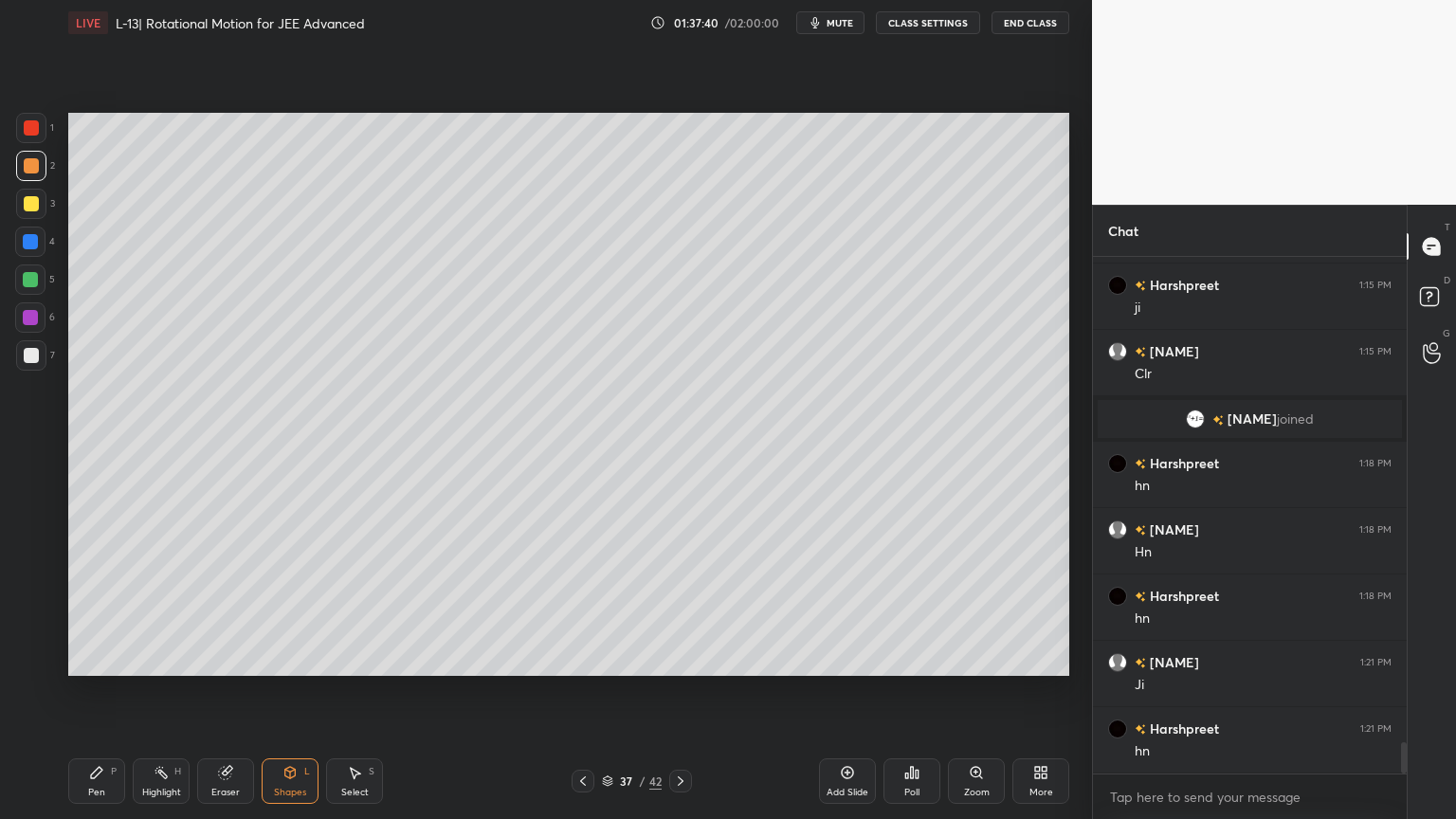click 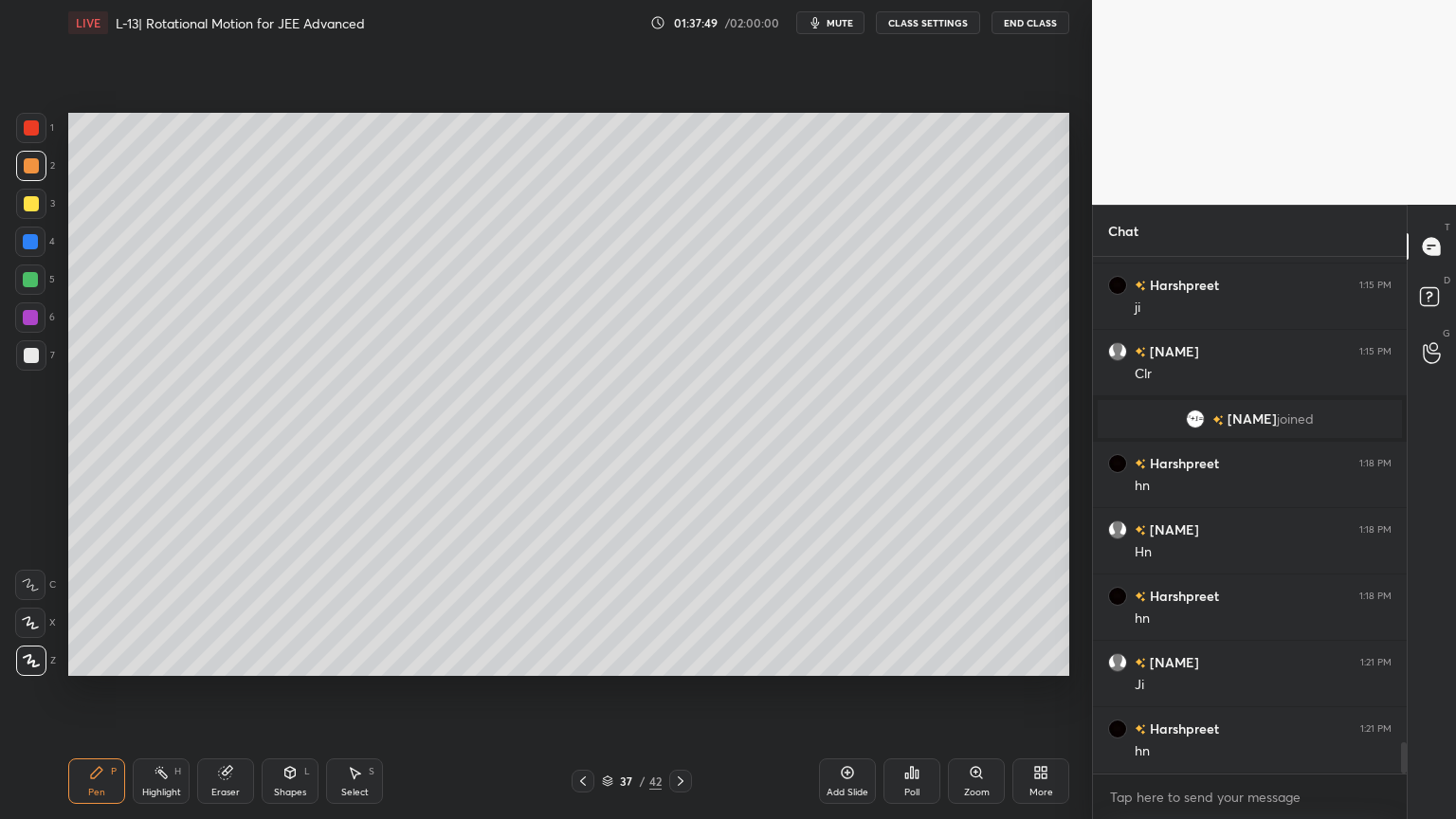 click on "Shapes" at bounding box center [290, 792] 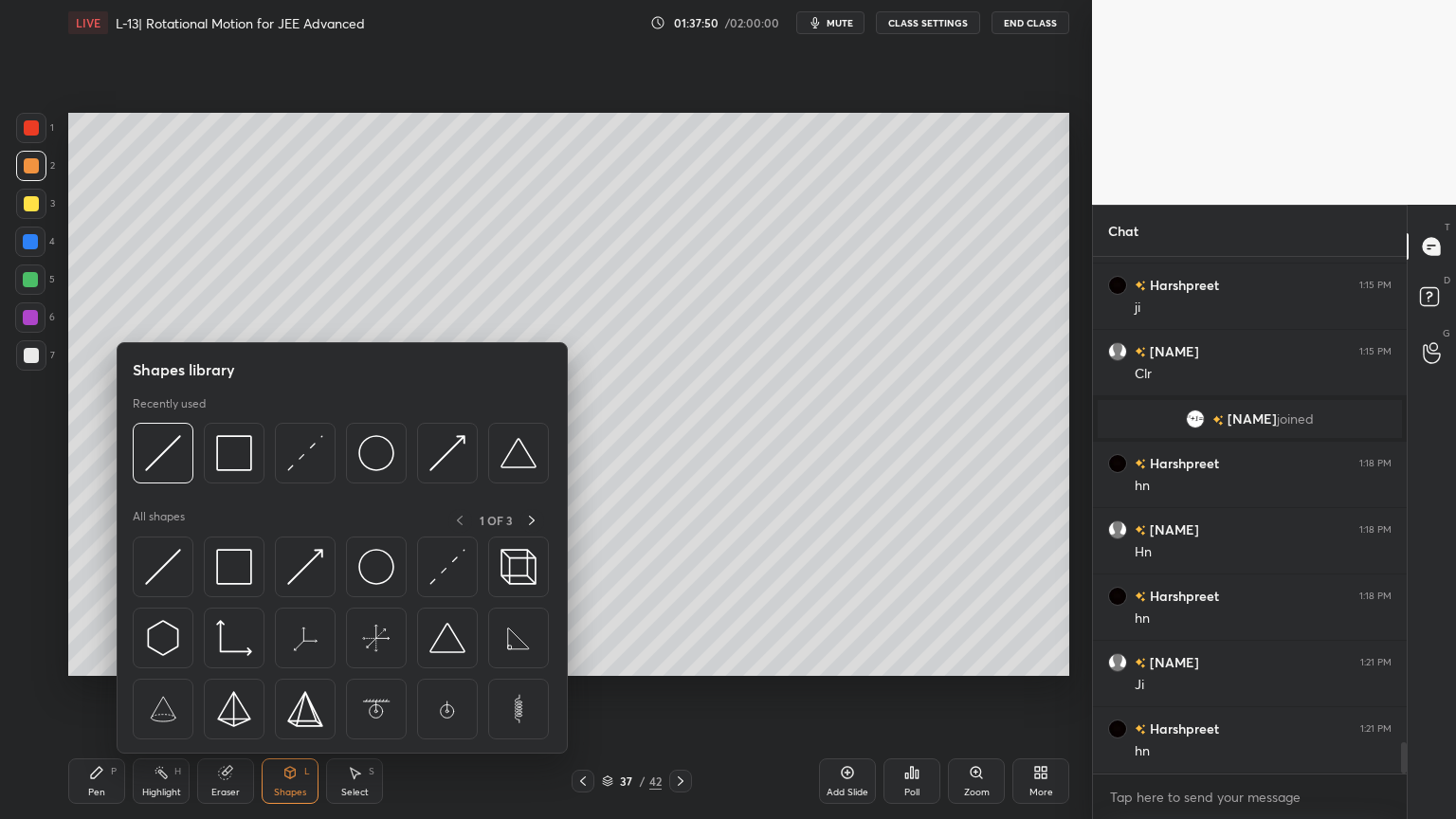 click at bounding box center [447, 567] 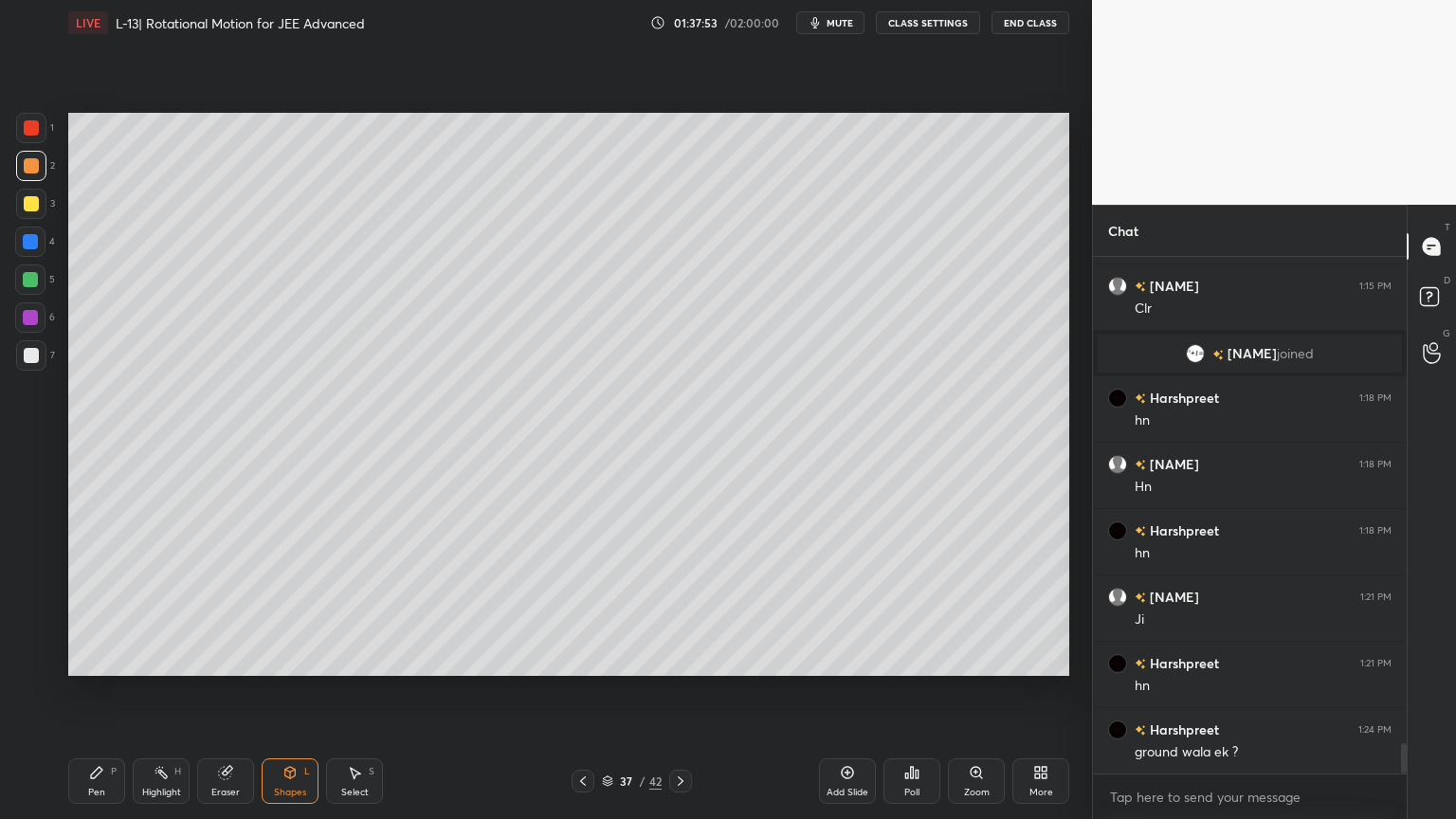 click at bounding box center [30, 318] 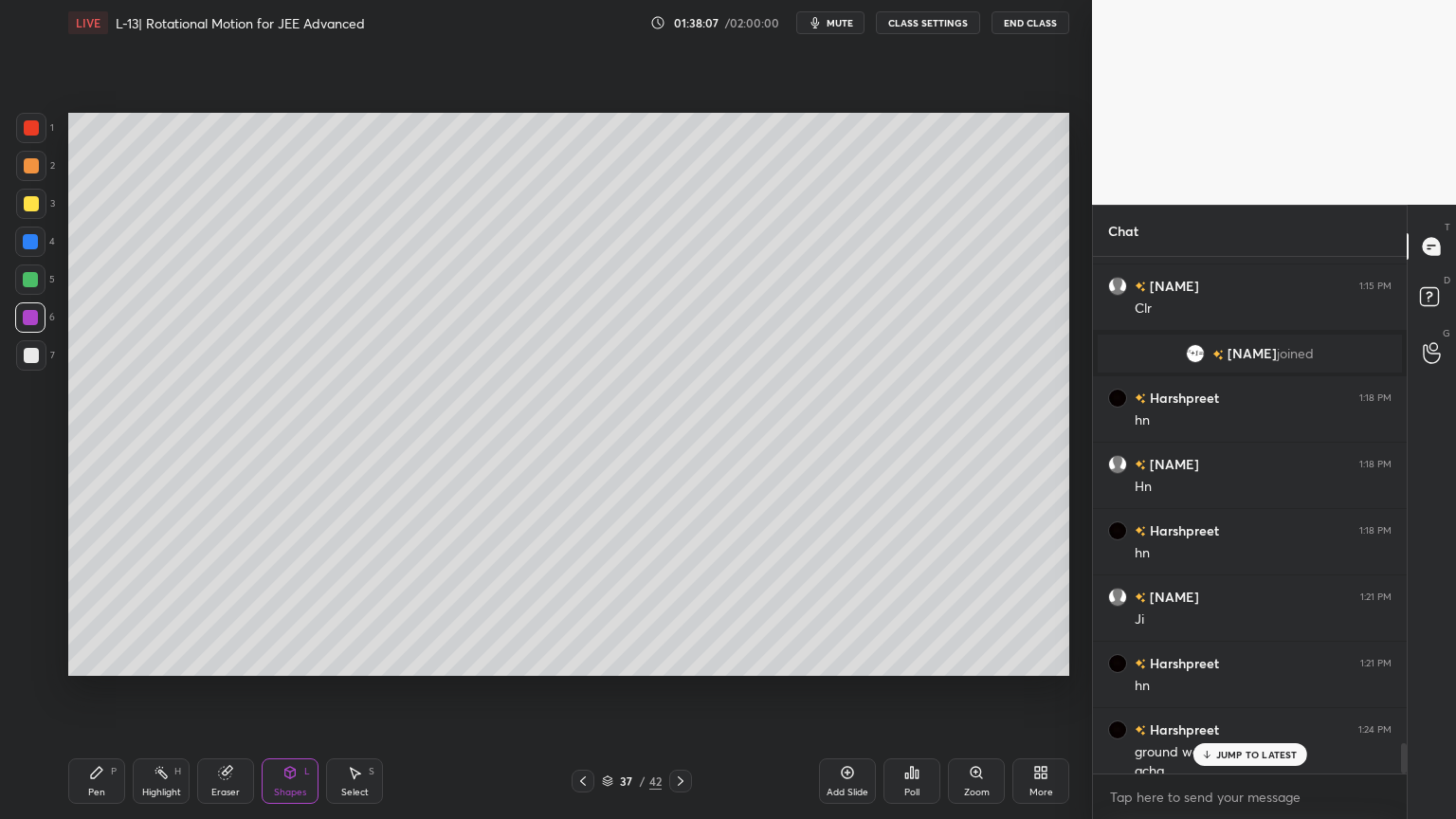 scroll, scrollTop: 8171, scrollLeft: 0, axis: vertical 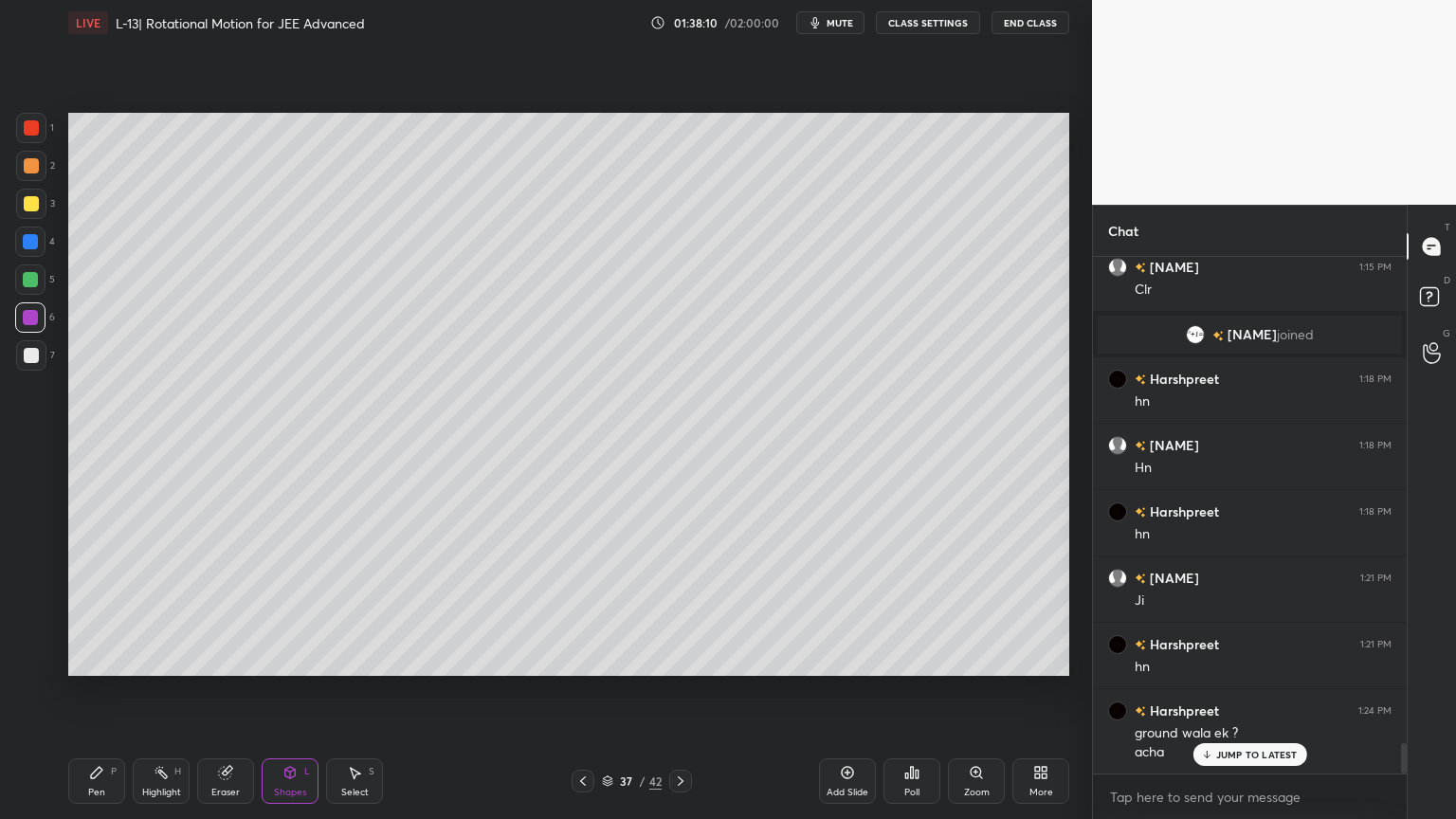 click at bounding box center [31, 204] 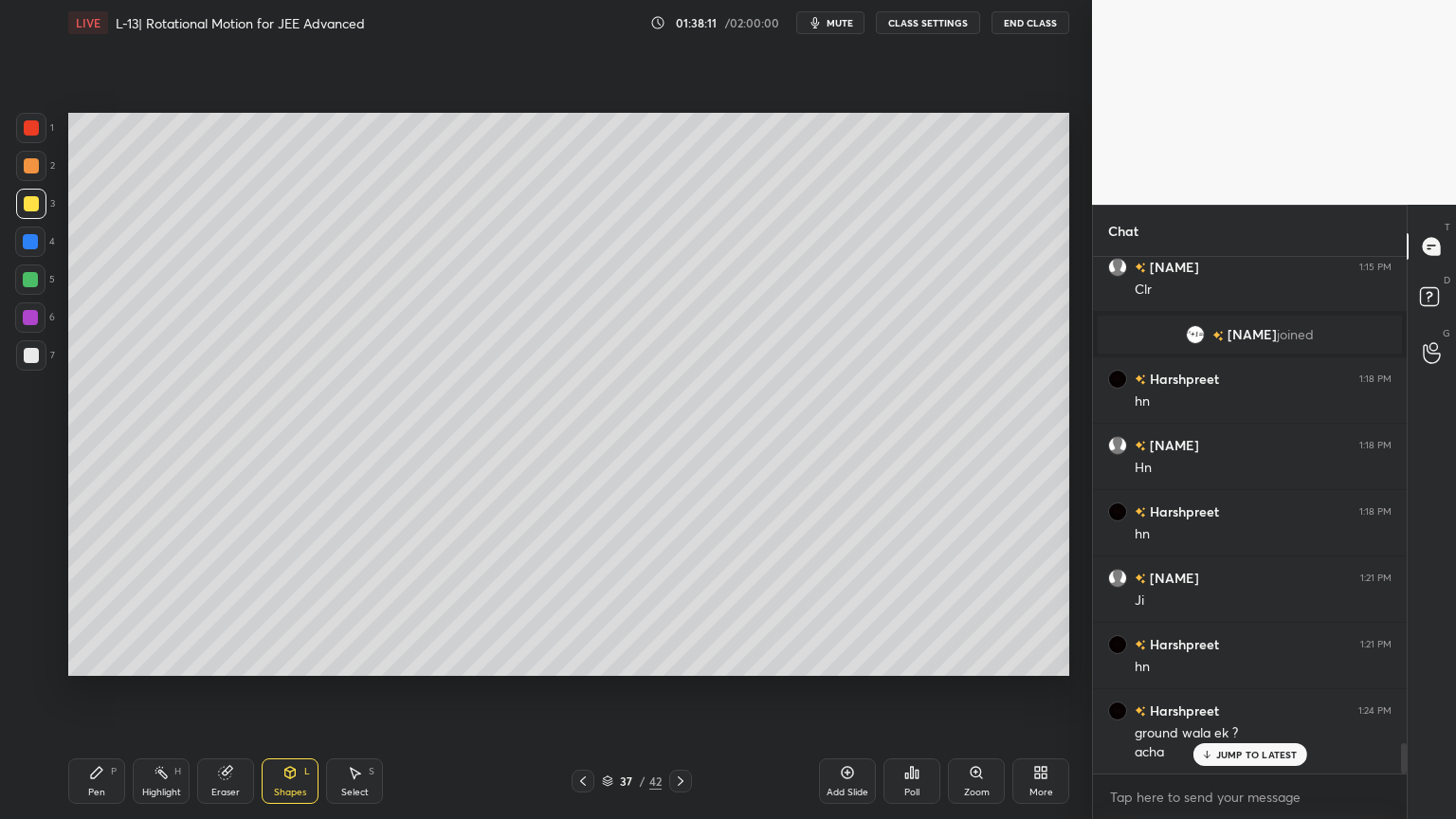 click on "Pen P" at bounding box center [97, 781] 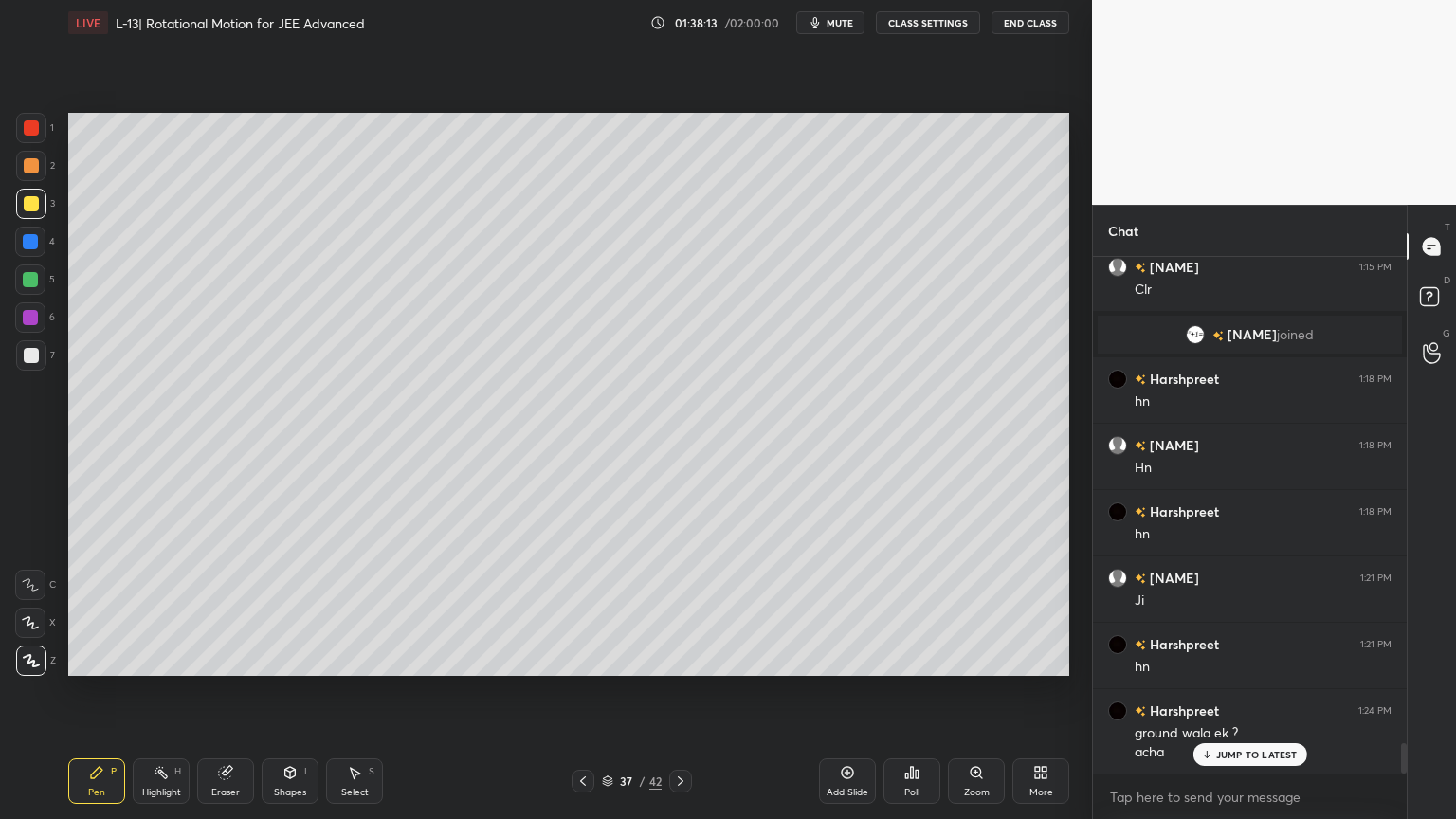 click at bounding box center (31, 355) 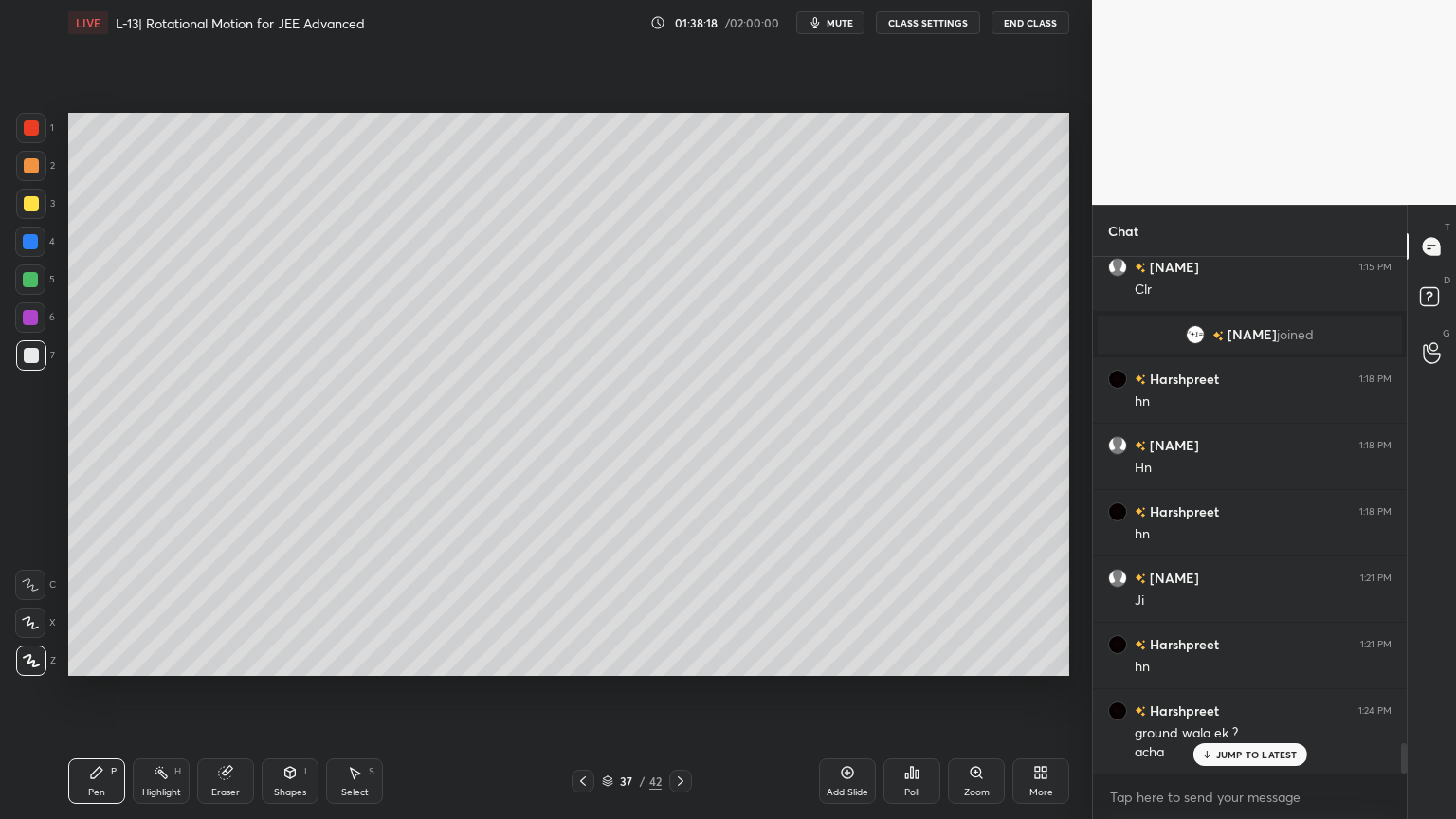 click on "Highlight H" at bounding box center [161, 781] 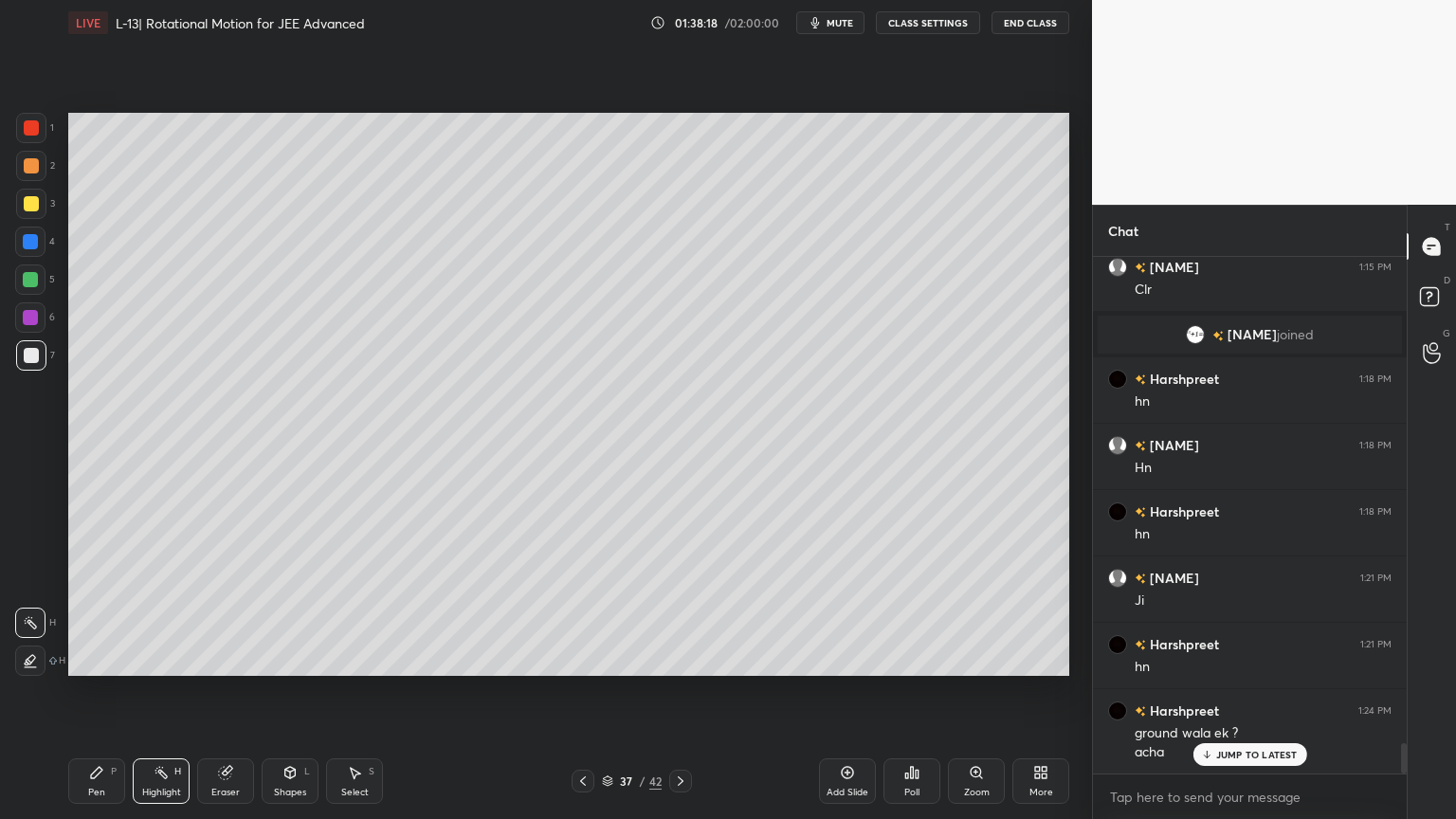 click on "Eraser" at bounding box center (226, 781) 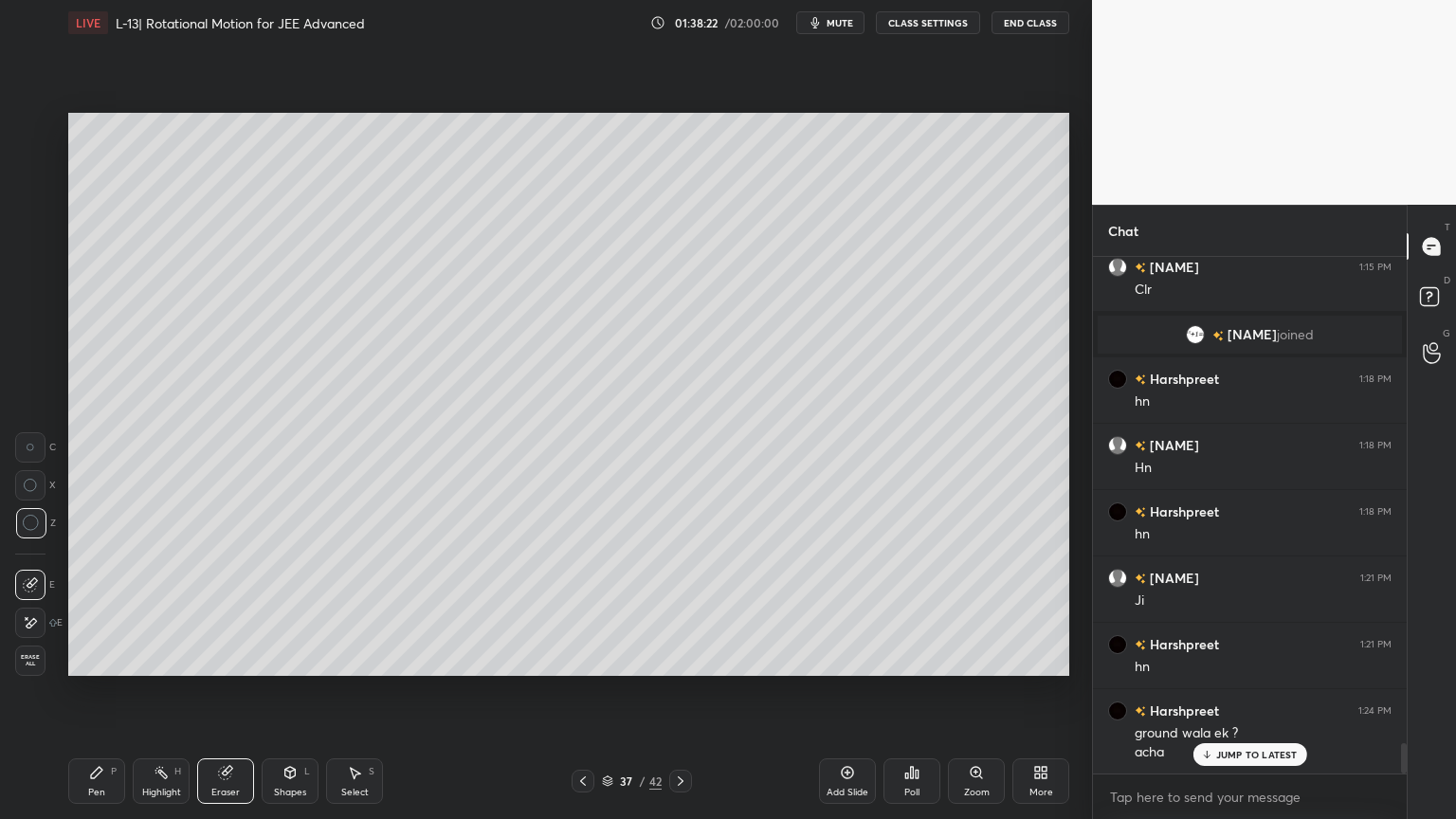 click on "Shapes L" at bounding box center (290, 781) 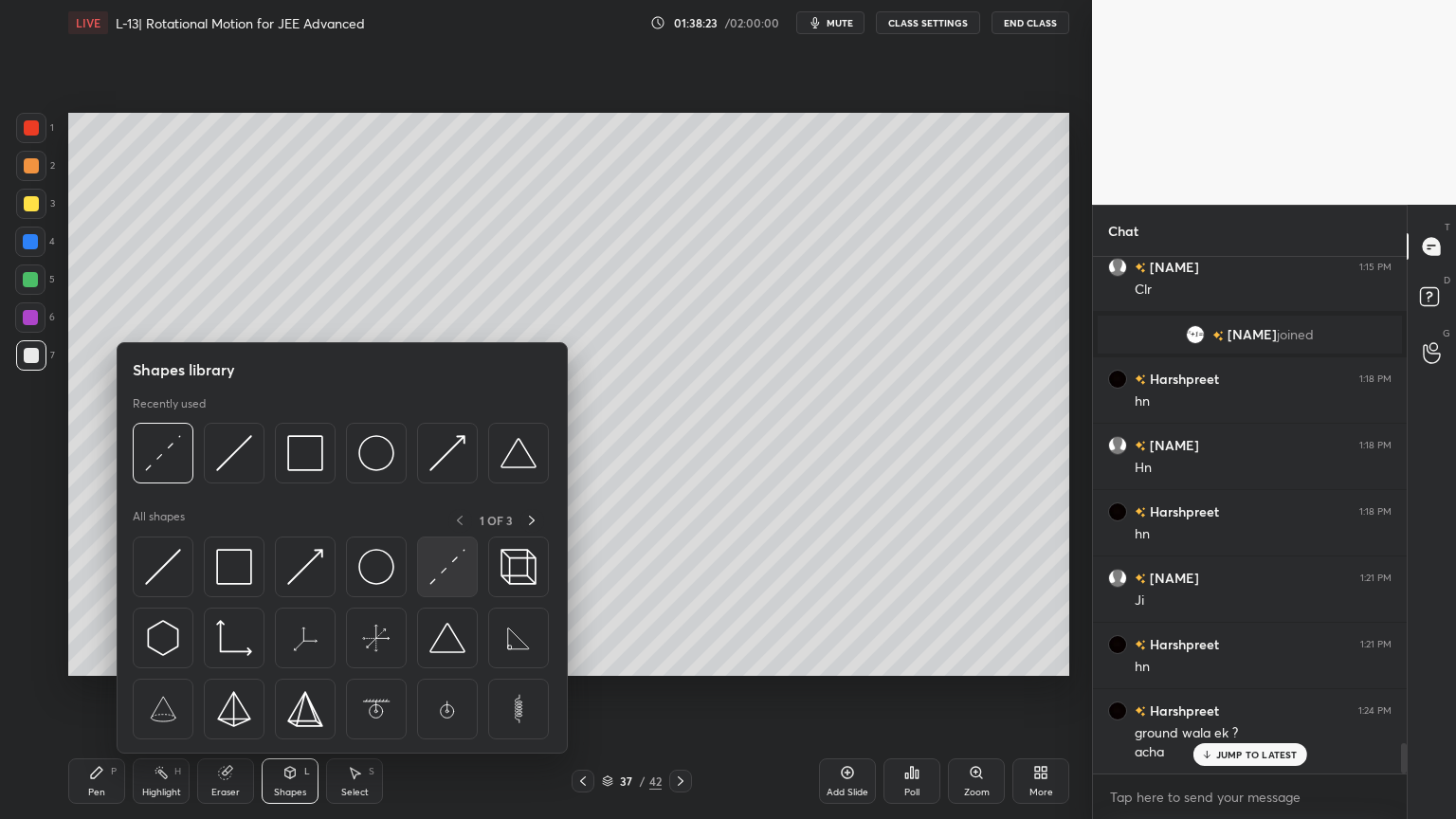 click at bounding box center [447, 567] 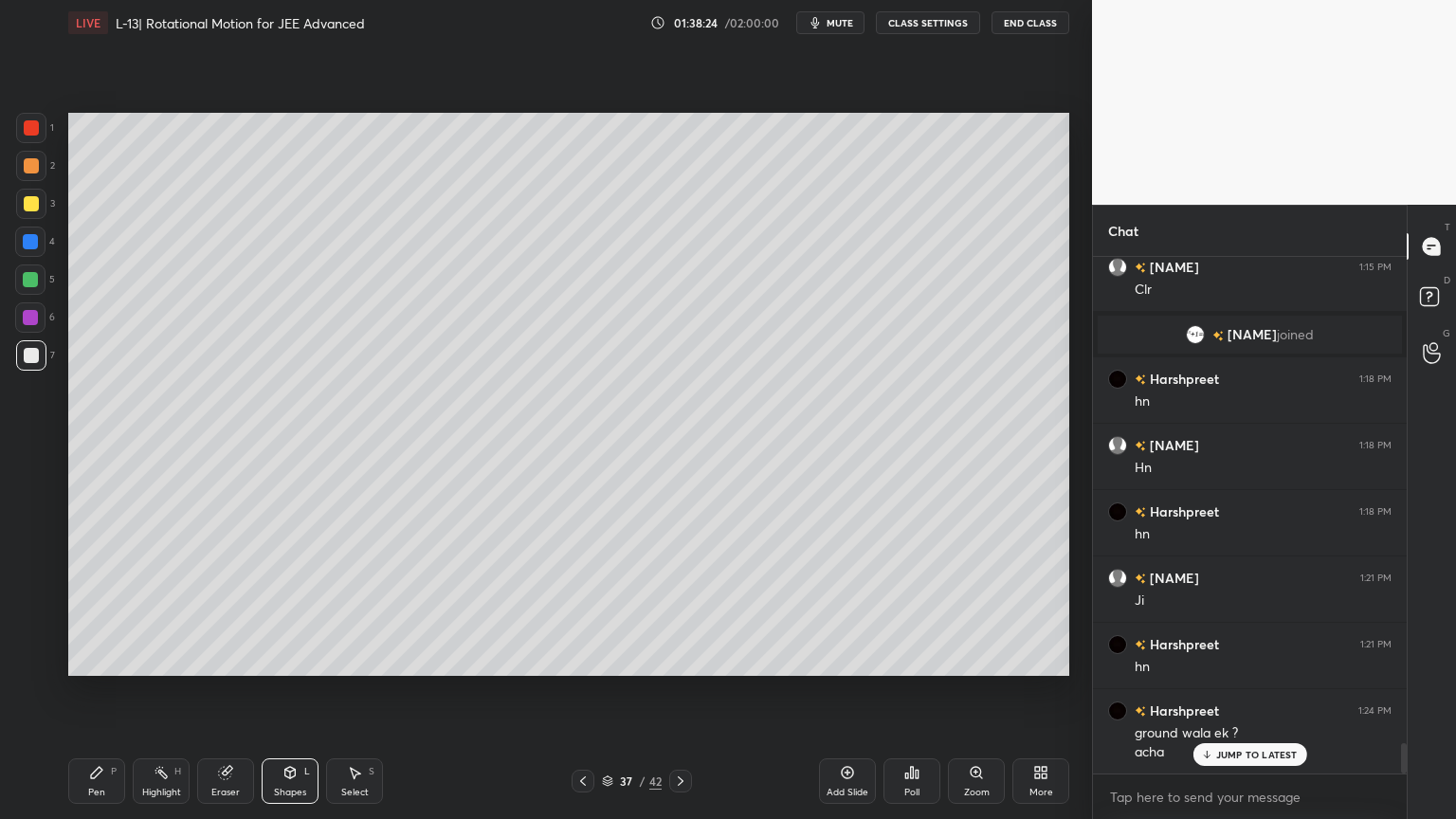 click on "Shapes L" at bounding box center (290, 781) 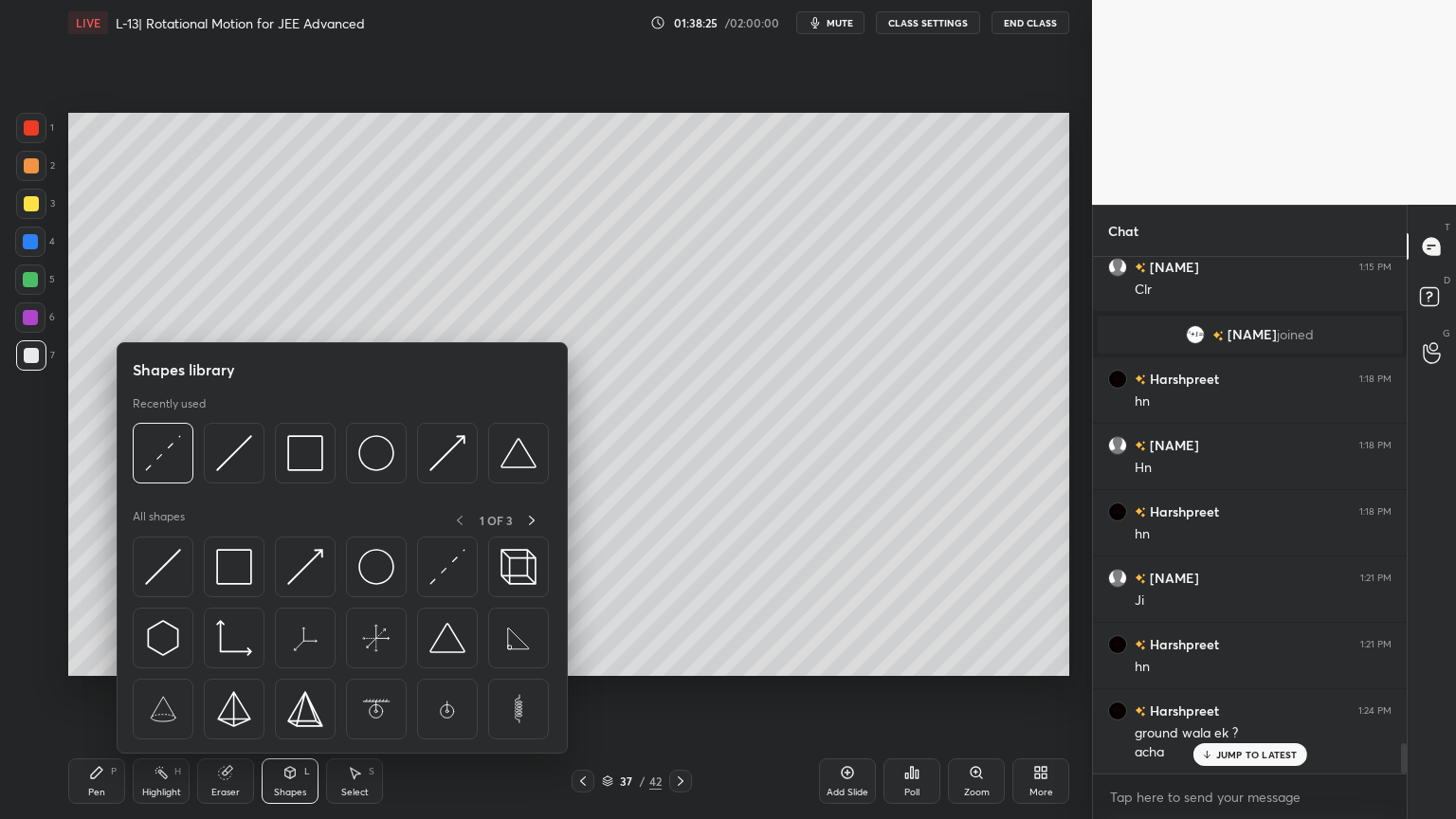click at bounding box center [163, 567] 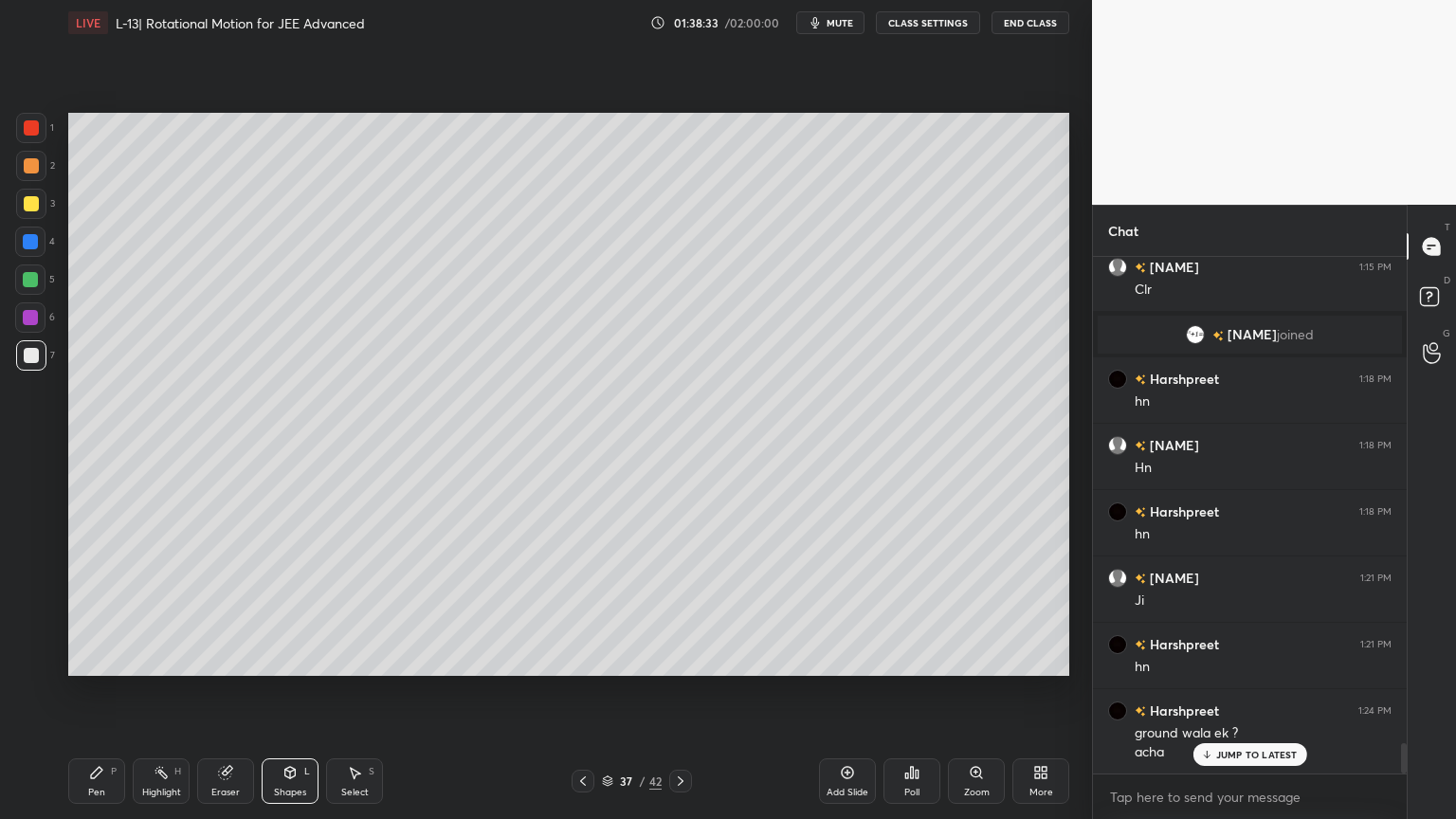 click on "Eraser" at bounding box center [226, 781] 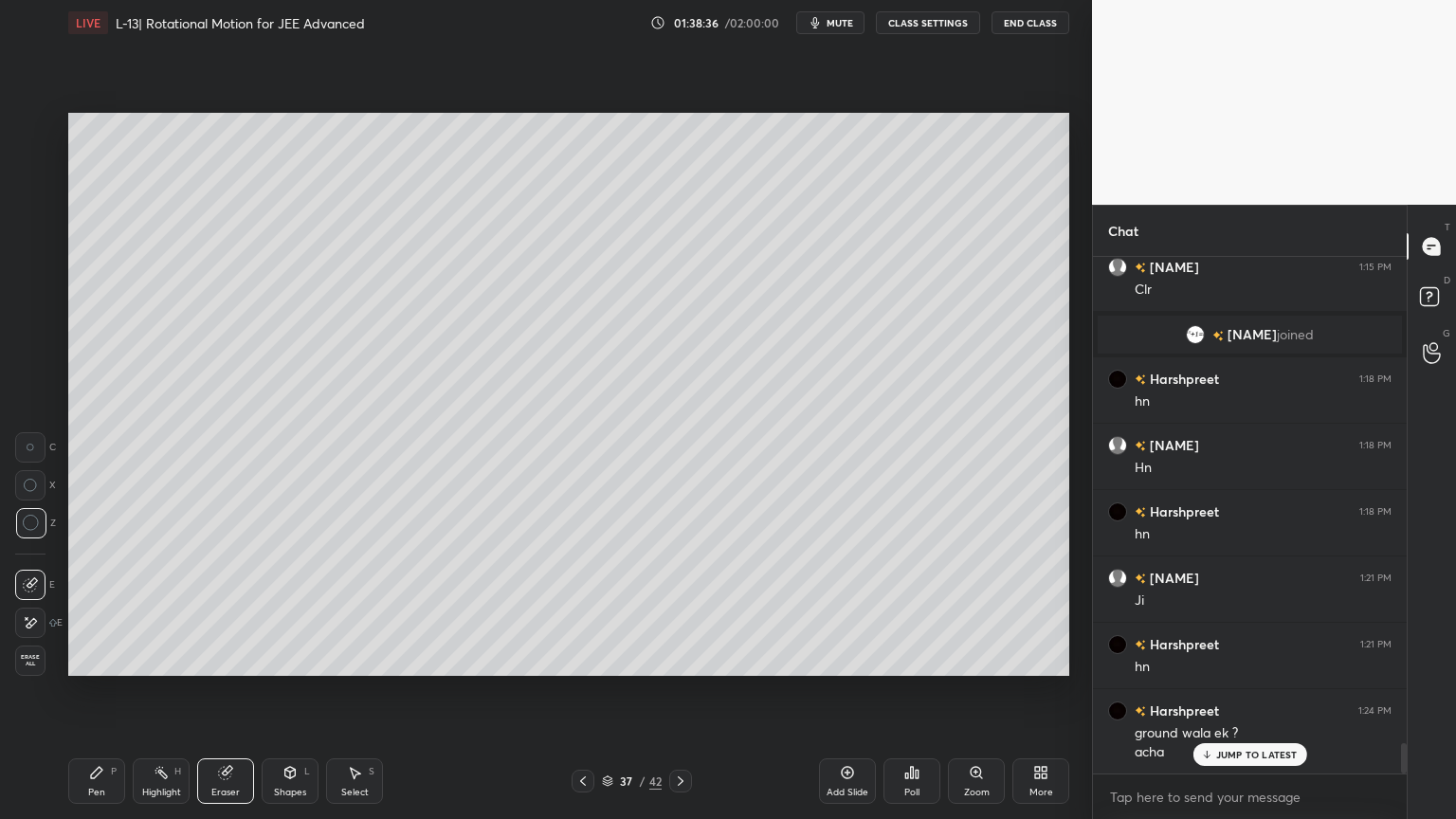 click at bounding box center [30, 447] 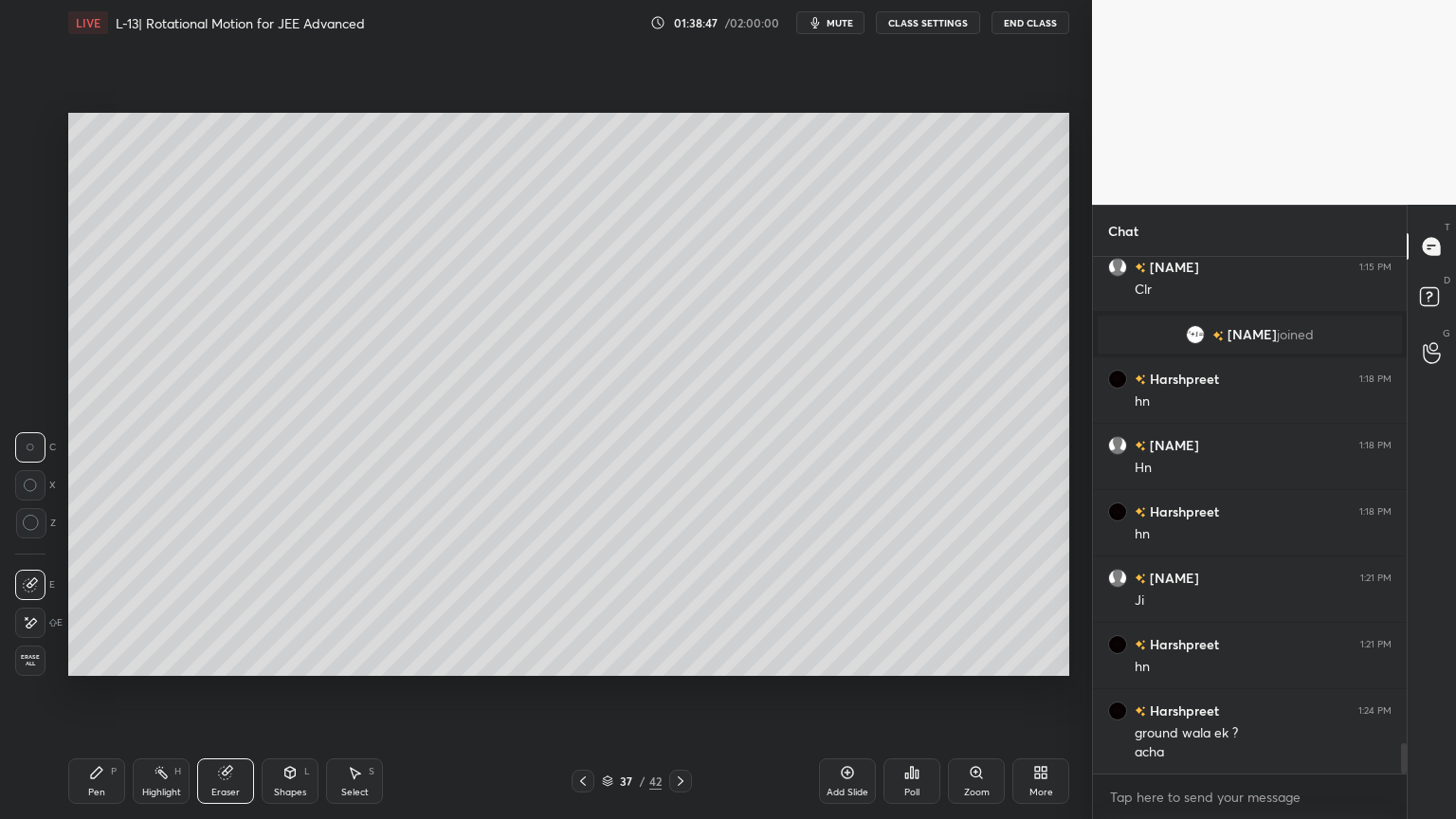 scroll, scrollTop: 8238, scrollLeft: 0, axis: vertical 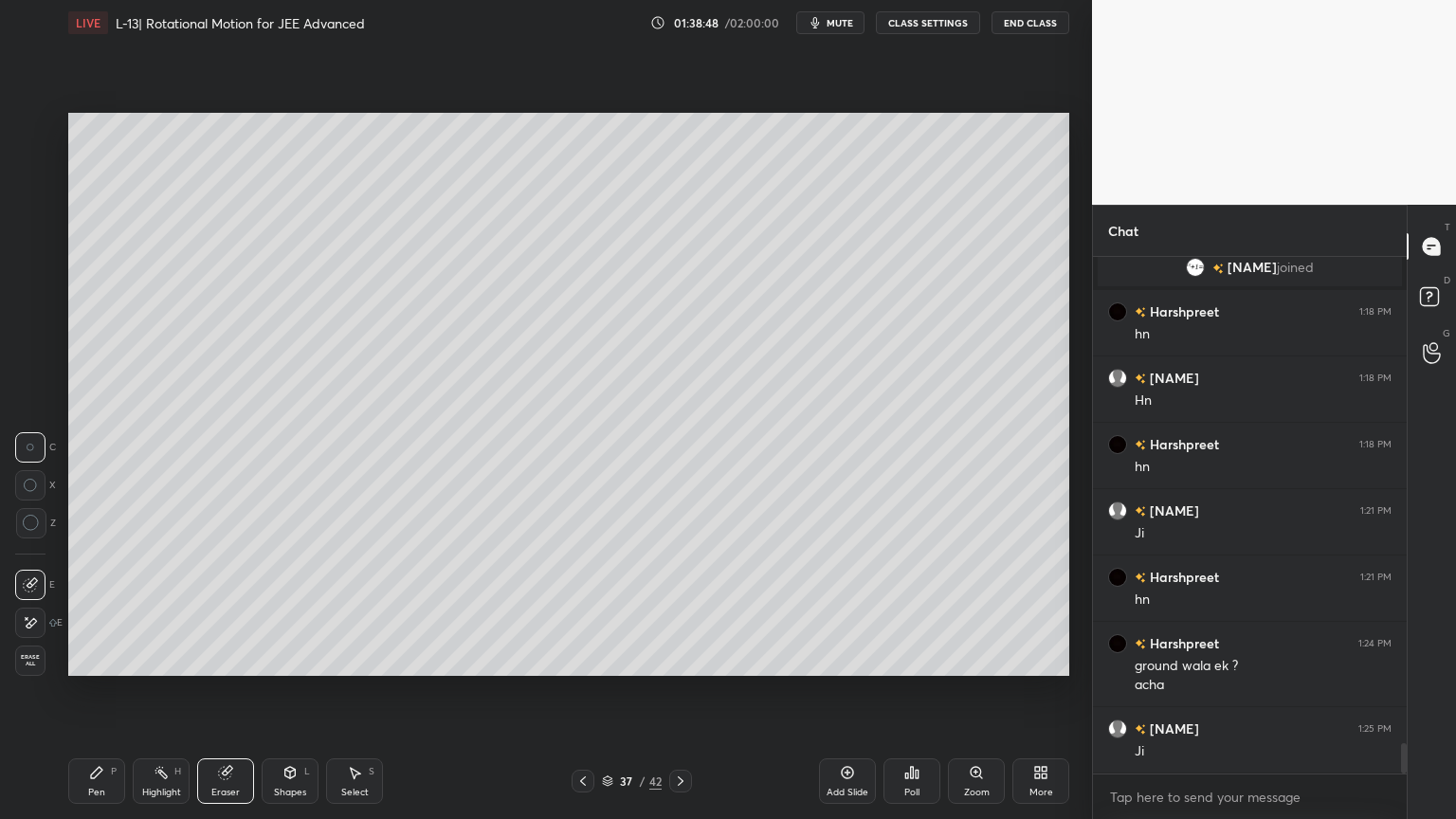 click on "Pen P" at bounding box center (97, 781) 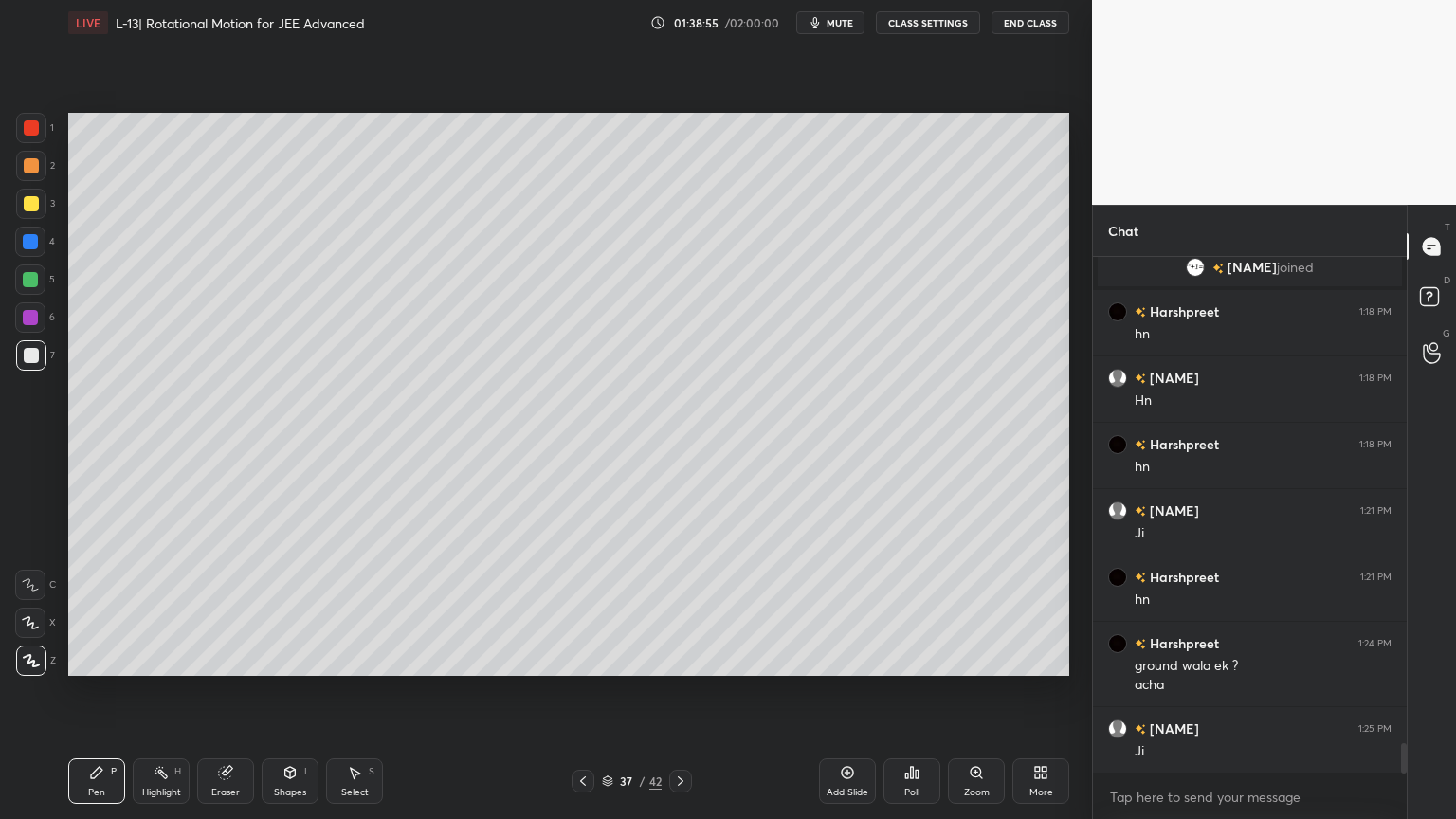 click 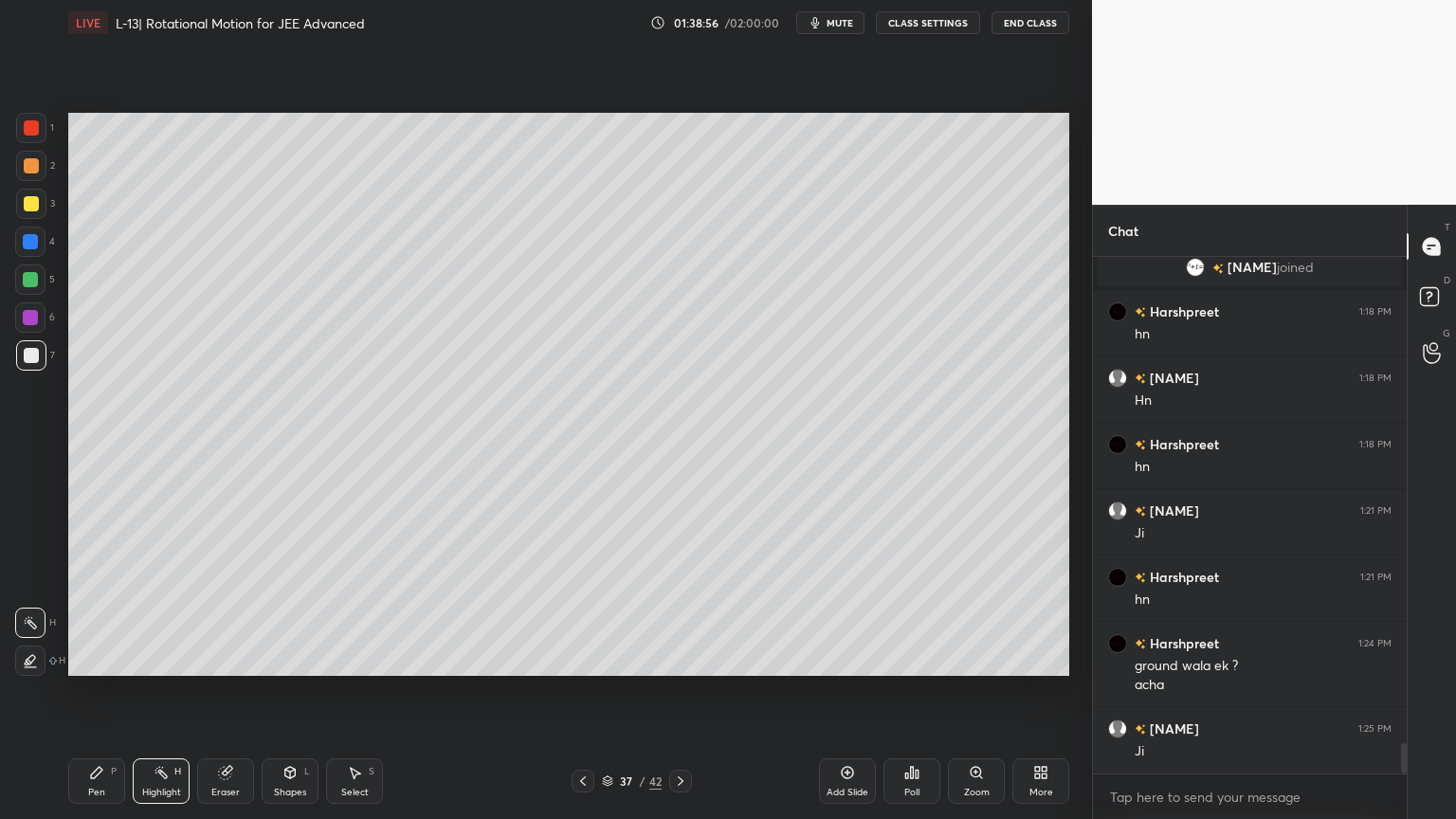 click 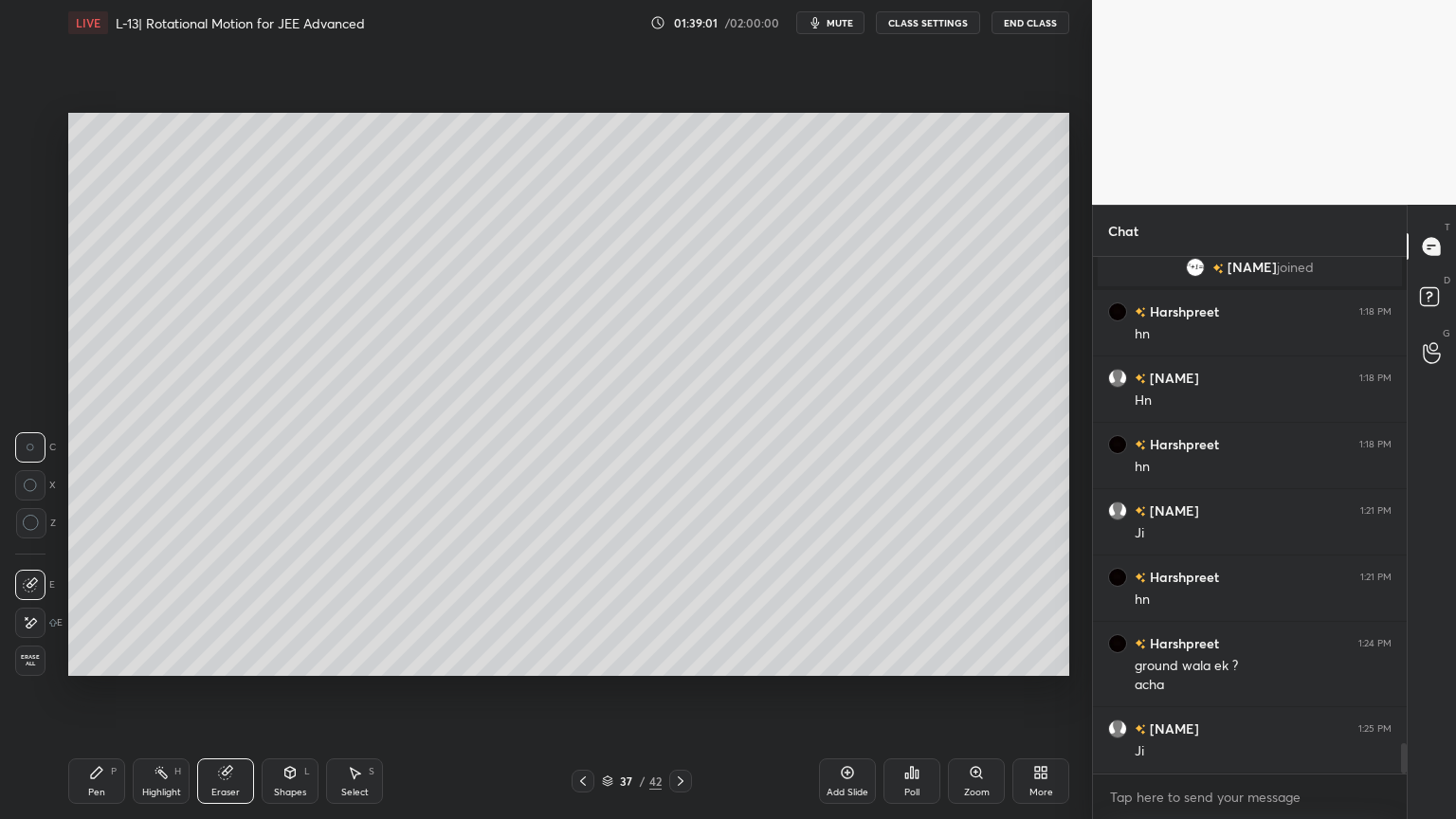 click on "Pen" at bounding box center (97, 792) 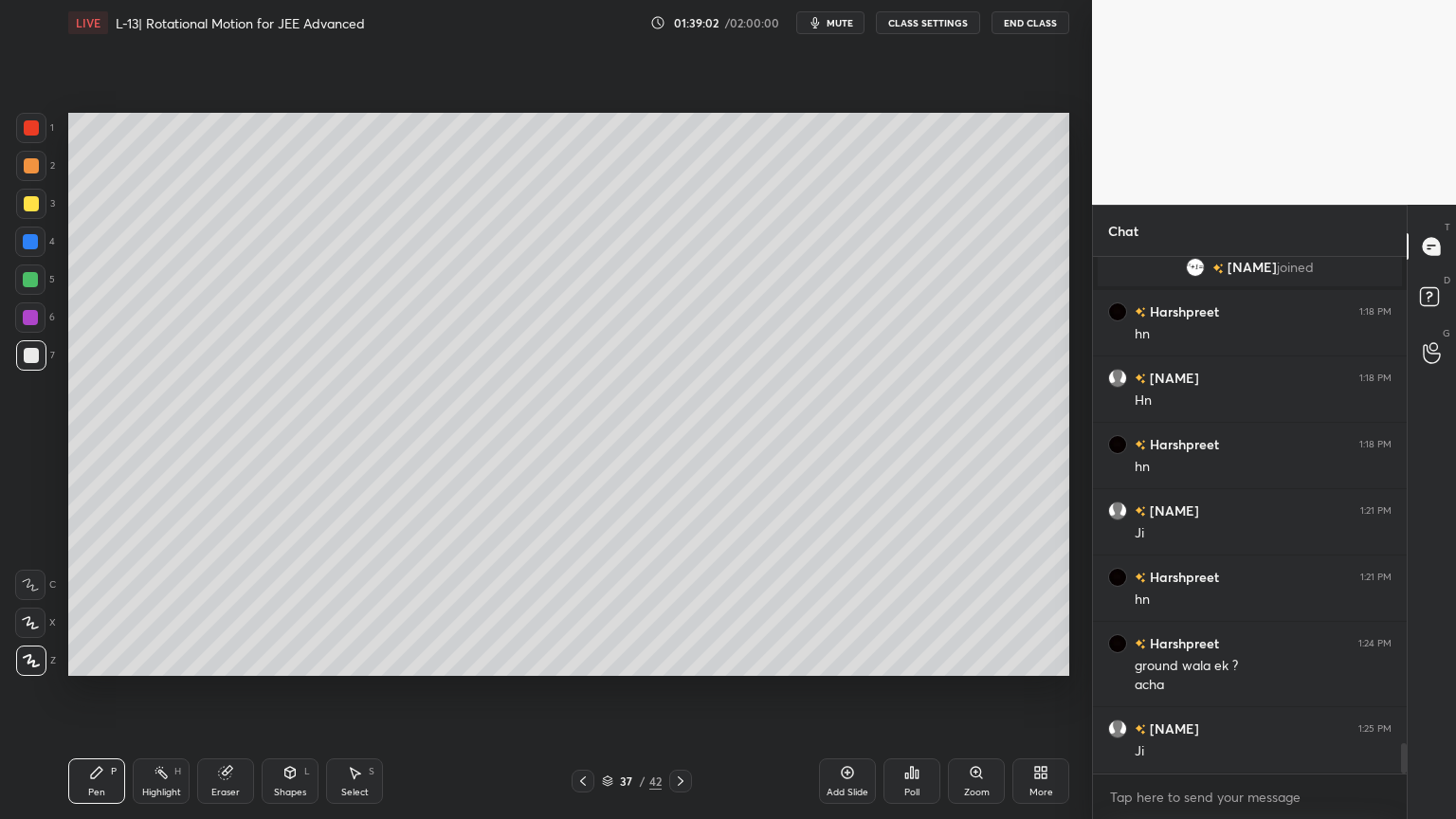 click 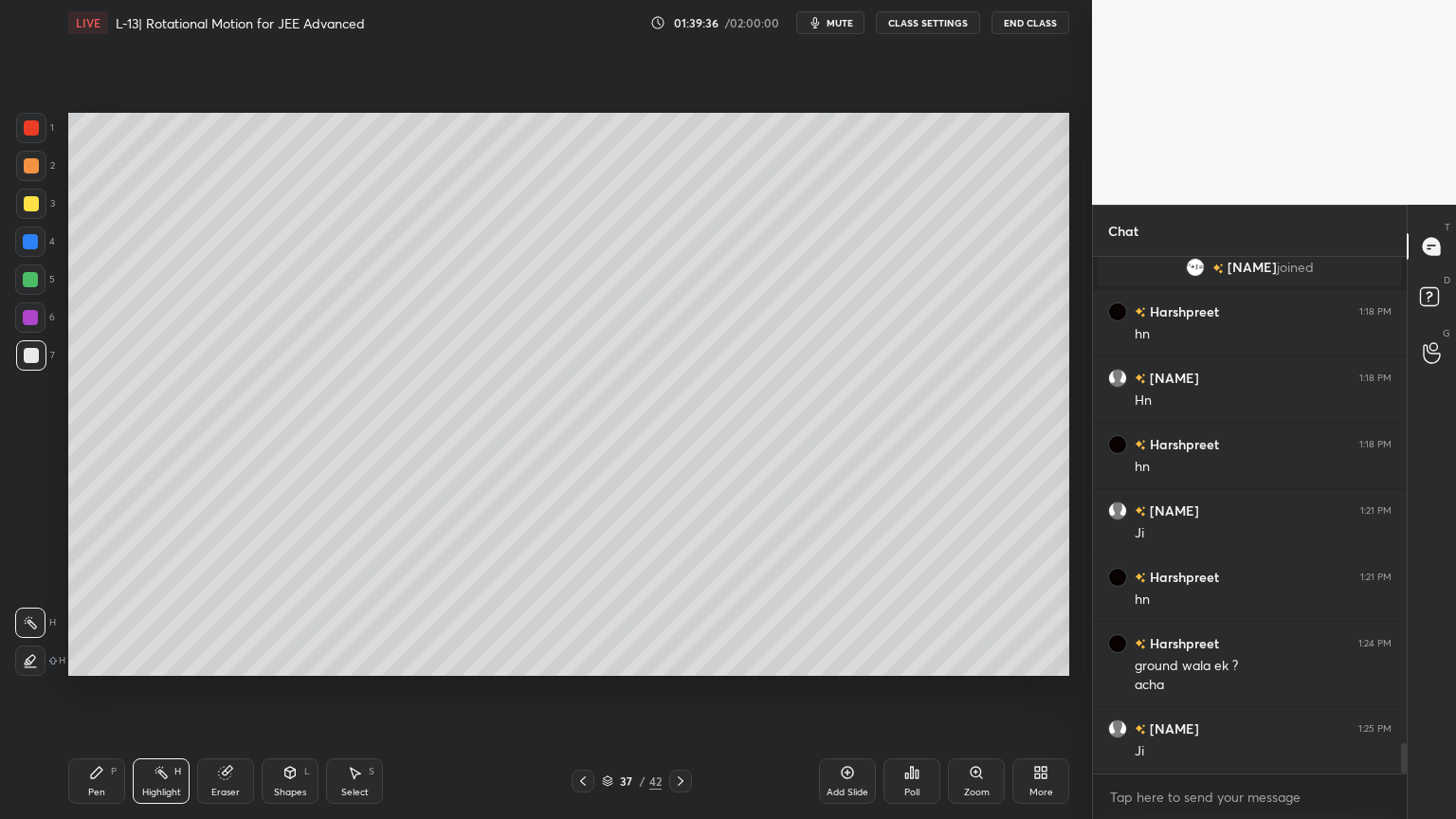 scroll, scrollTop: 8304, scrollLeft: 0, axis: vertical 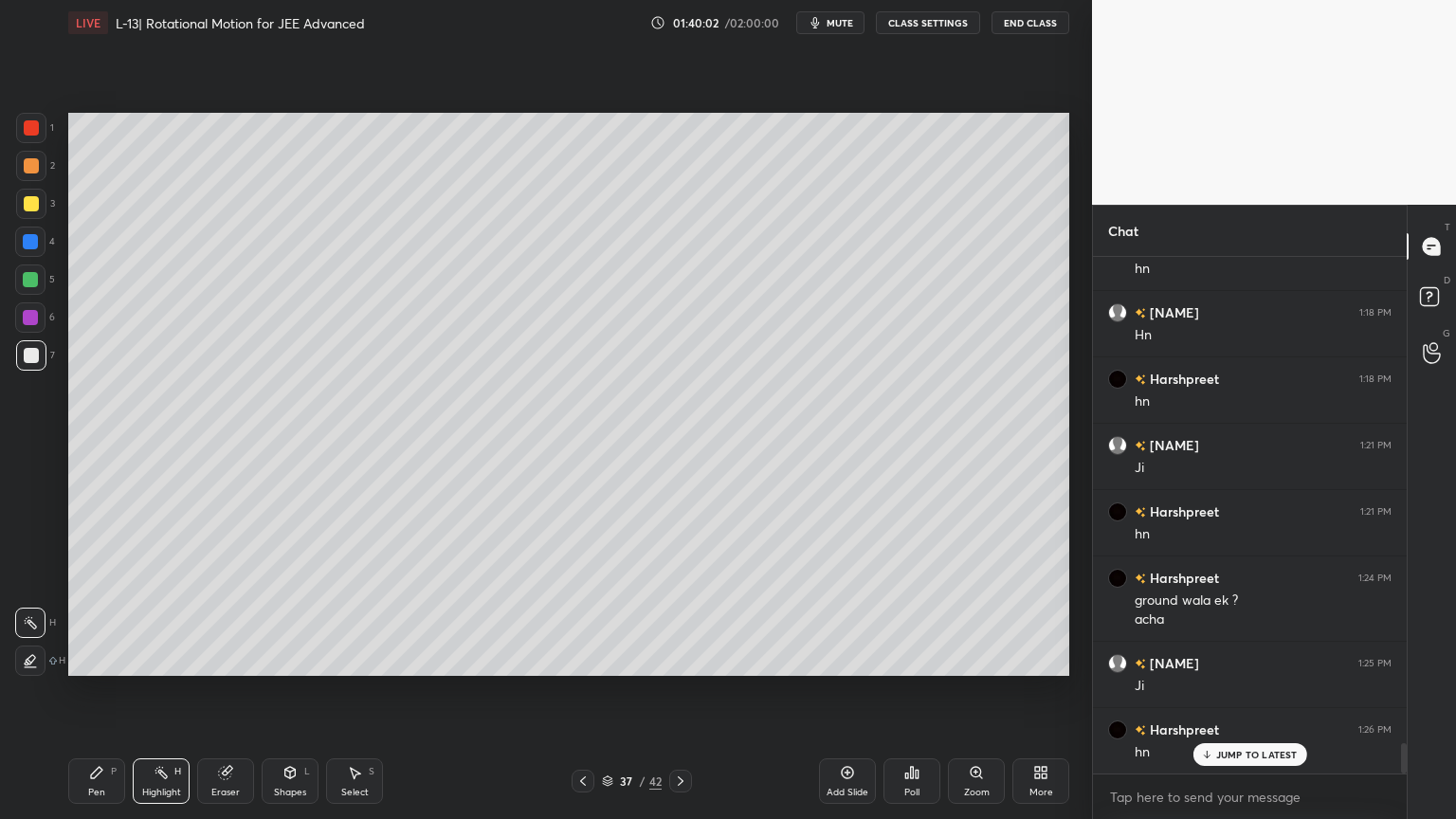 click 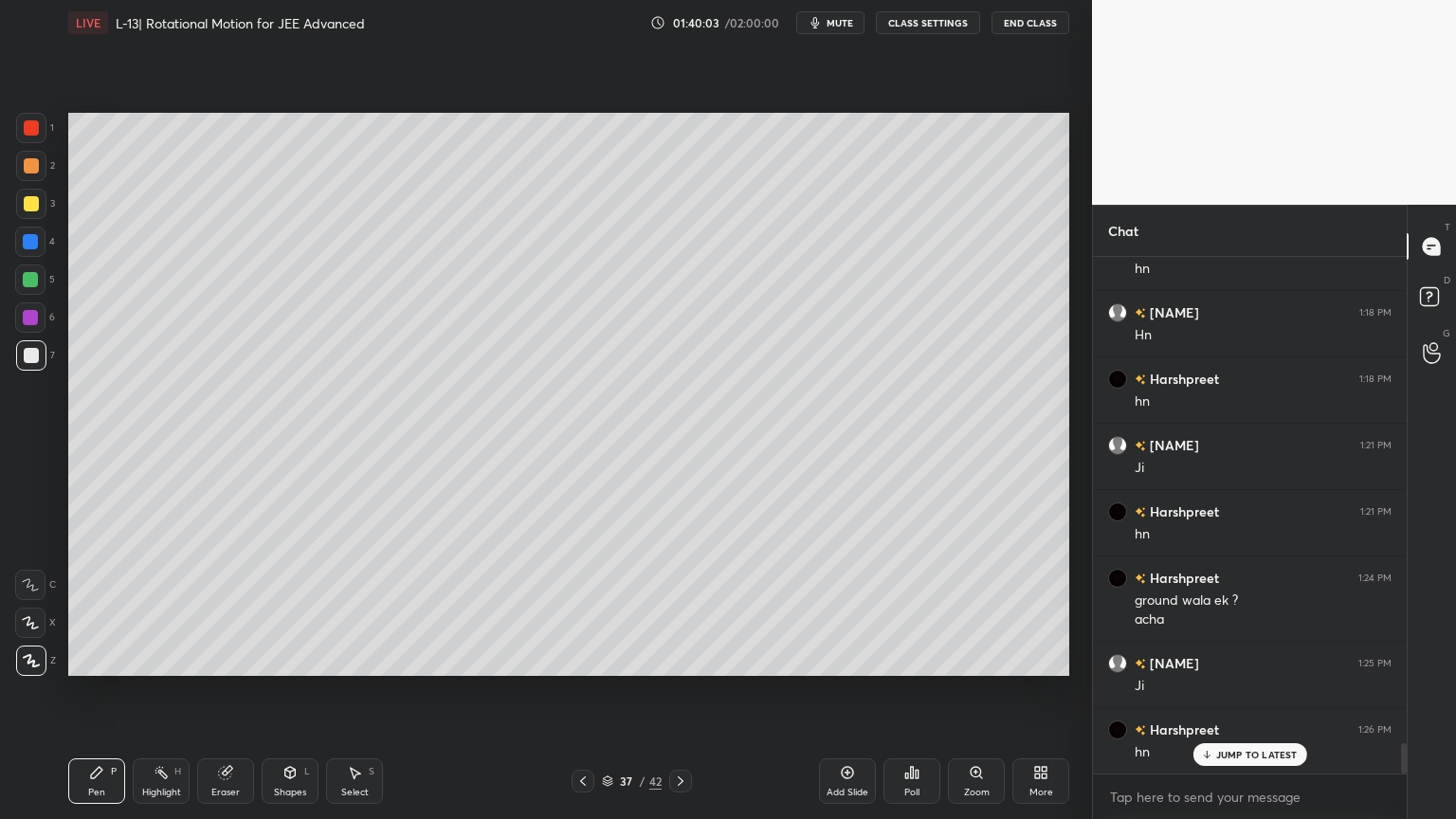 click at bounding box center [30, 280] 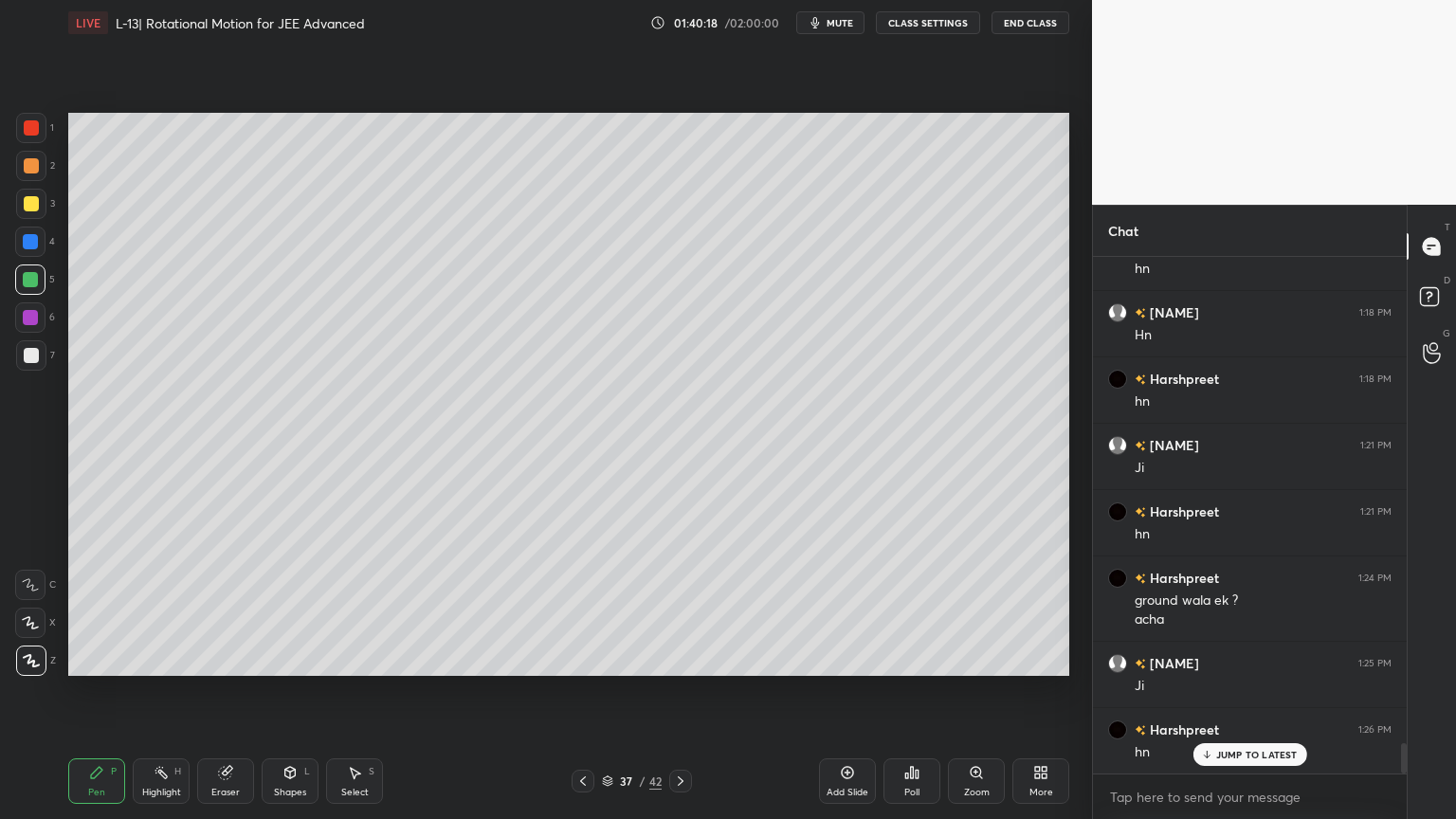 click 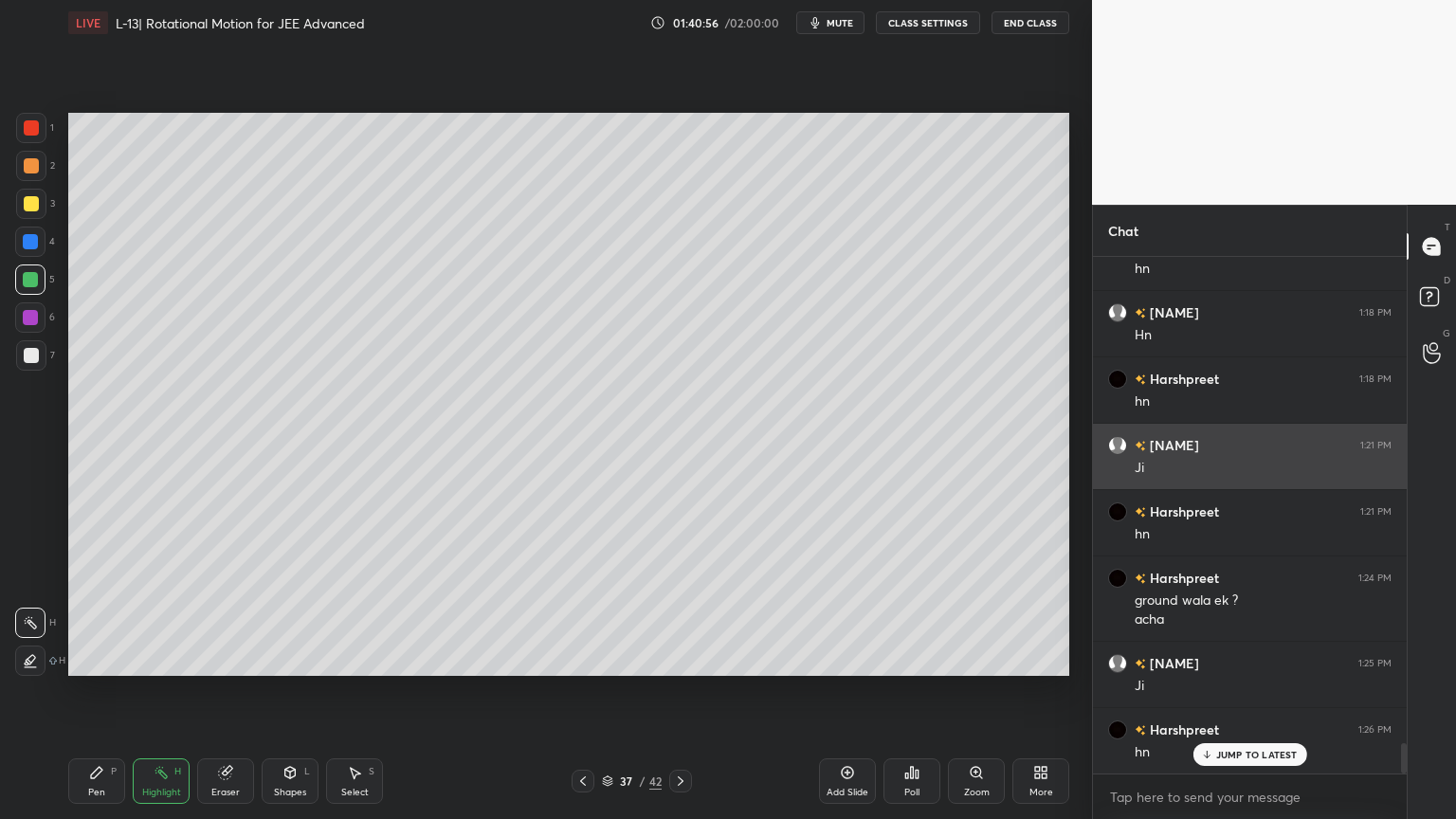 scroll, scrollTop: 8305, scrollLeft: 0, axis: vertical 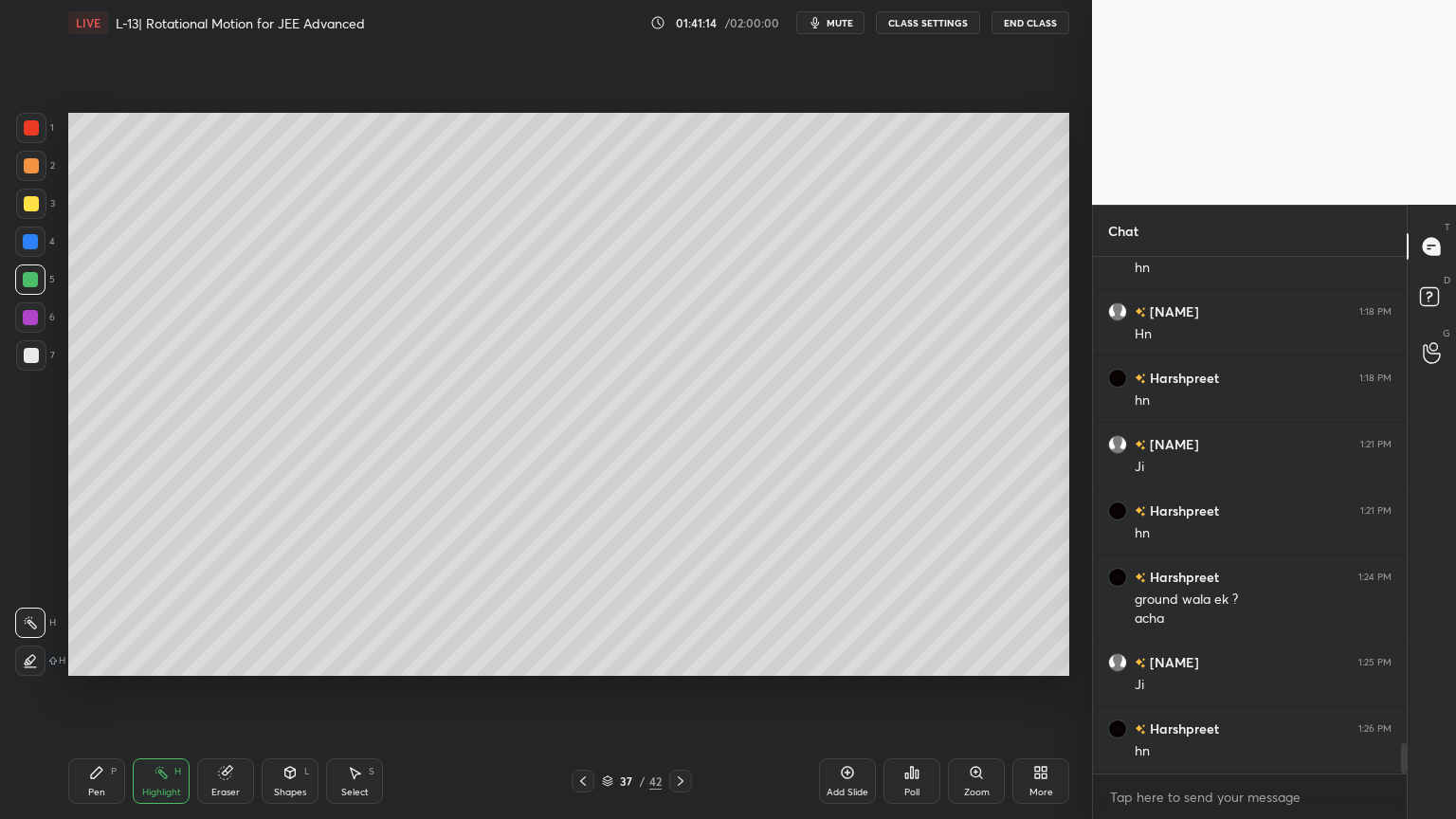 click 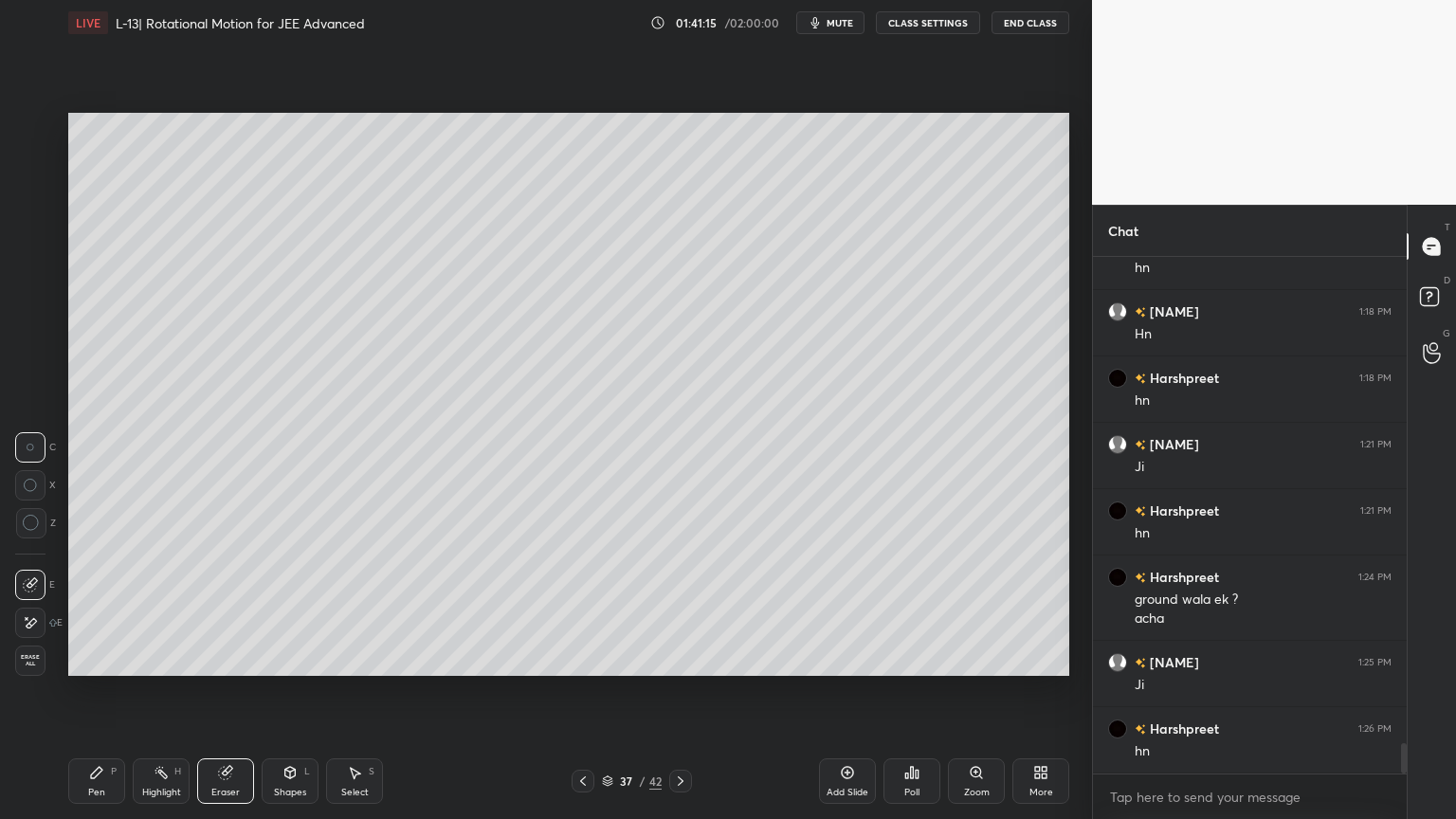 scroll, scrollTop: 8371, scrollLeft: 0, axis: vertical 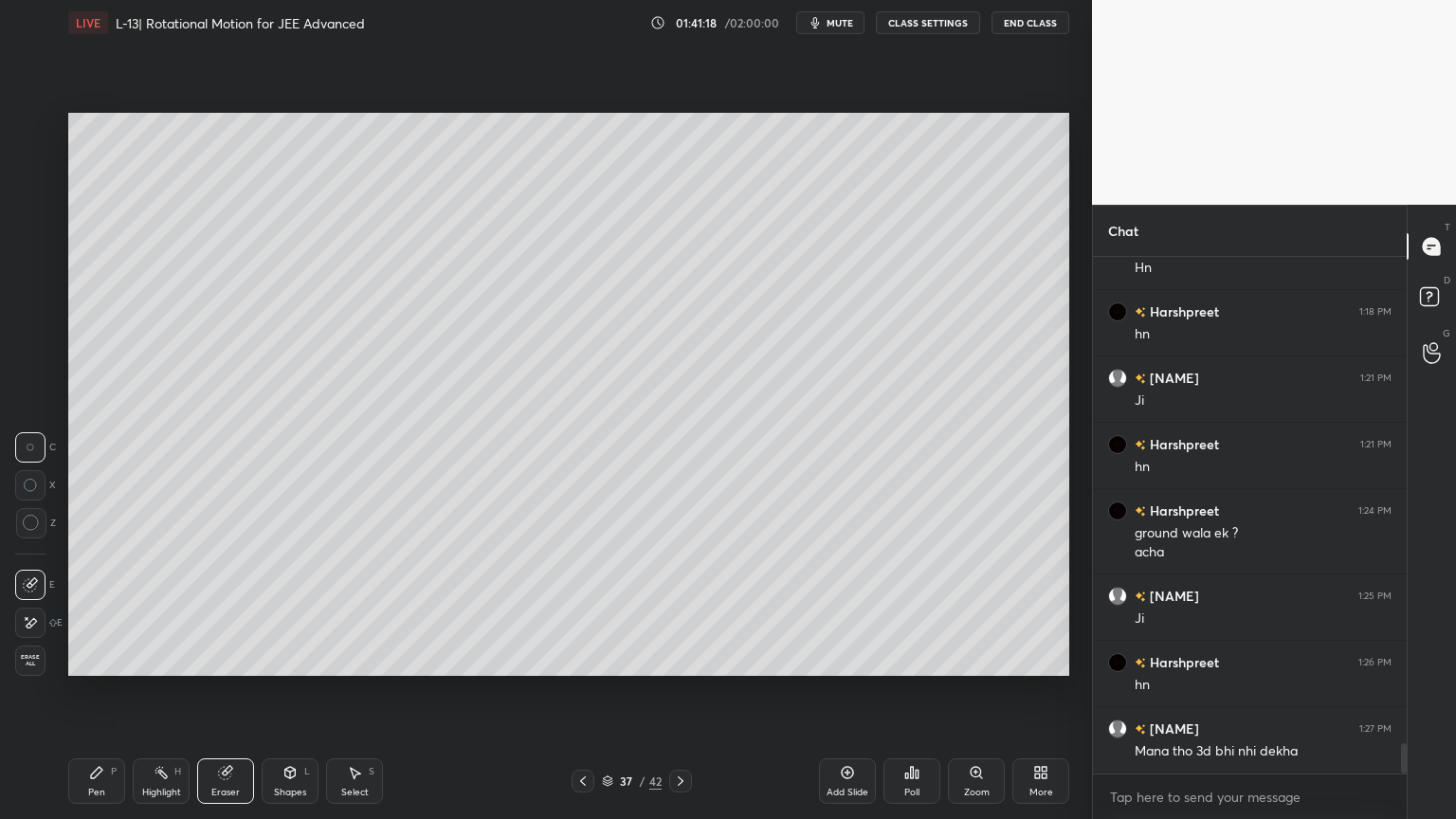click 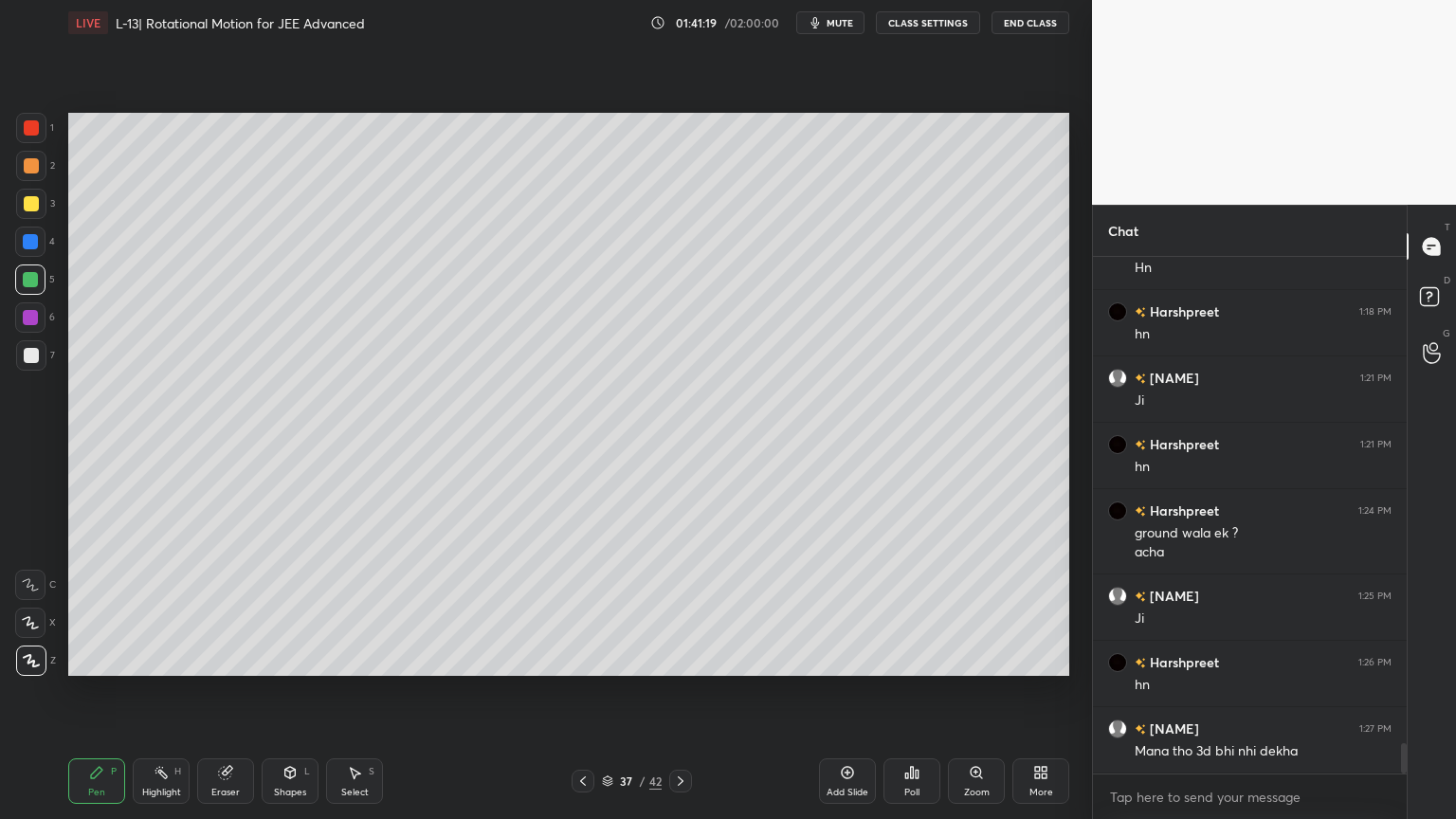 click at bounding box center (30, 318) 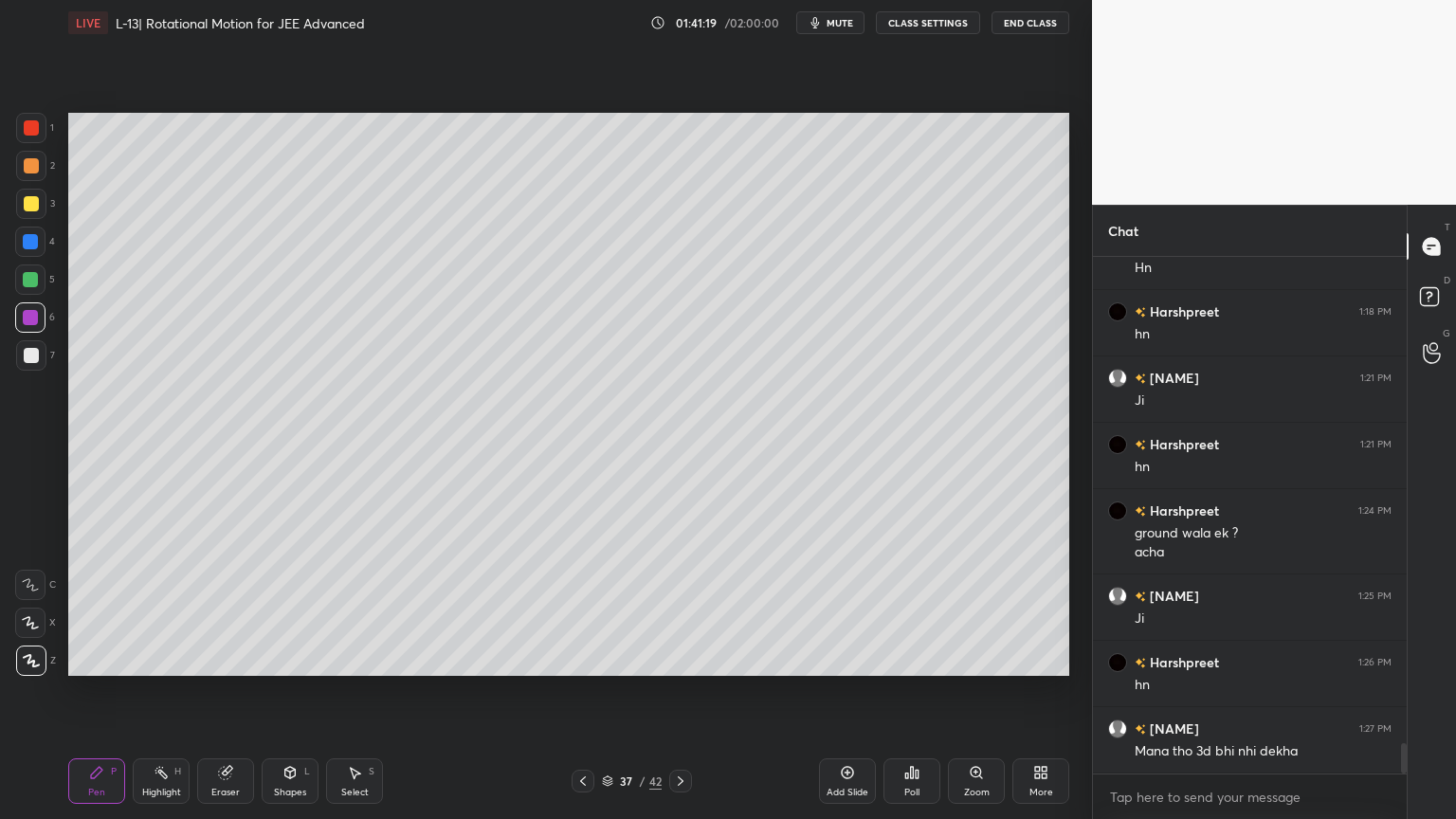 click at bounding box center [31, 355] 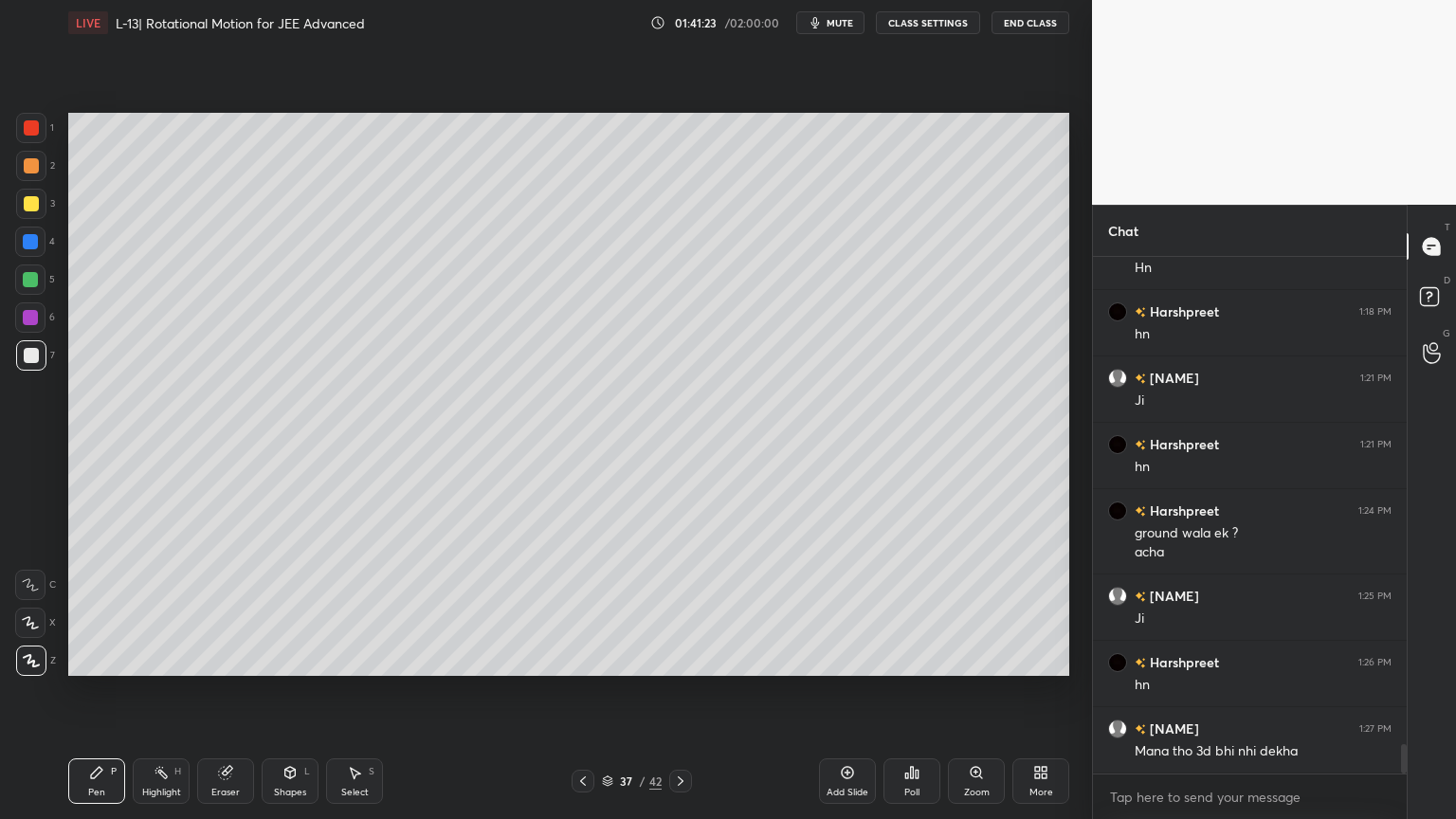 scroll, scrollTop: 8454, scrollLeft: 0, axis: vertical 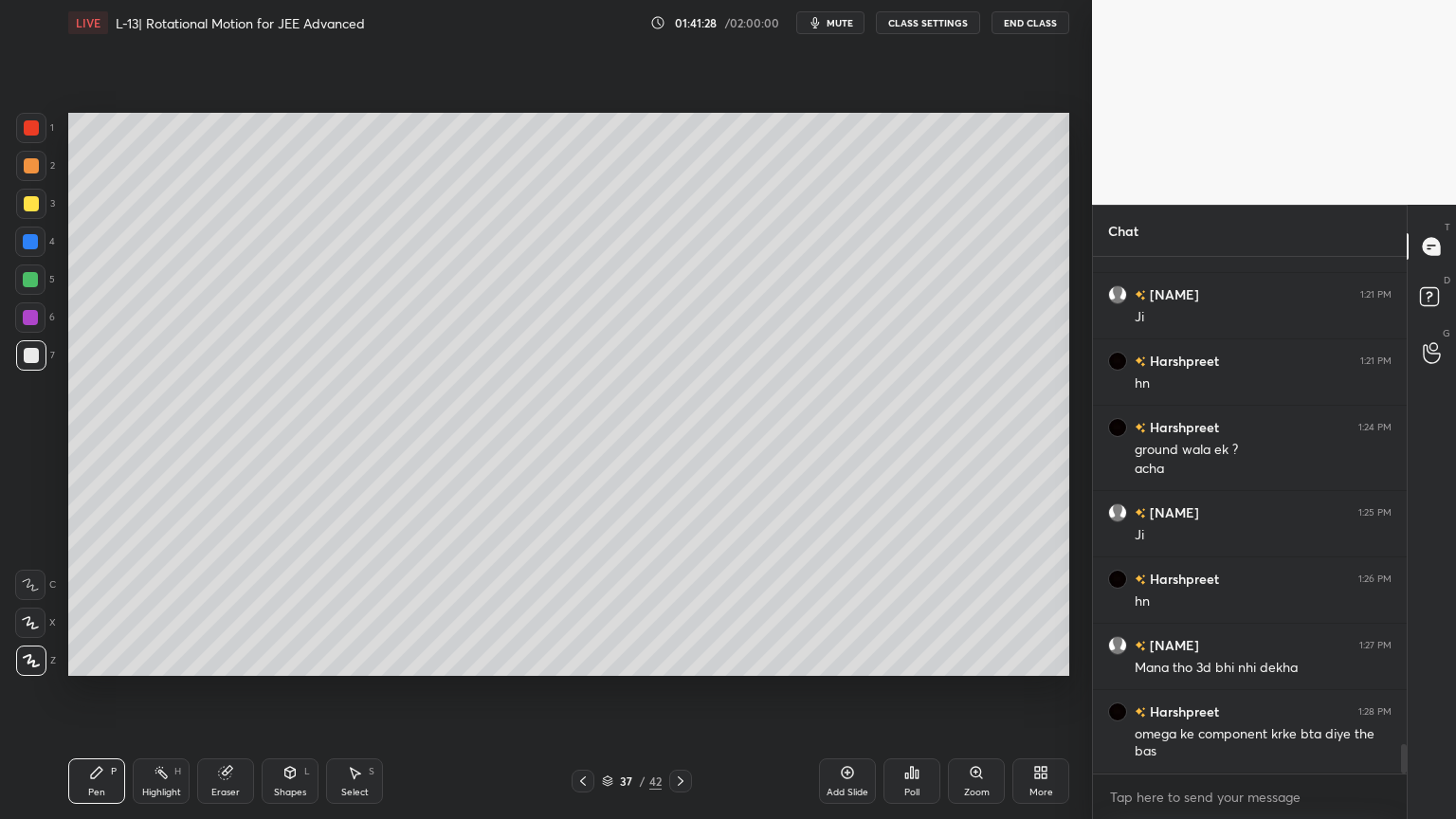 click on "Highlight H" at bounding box center (161, 781) 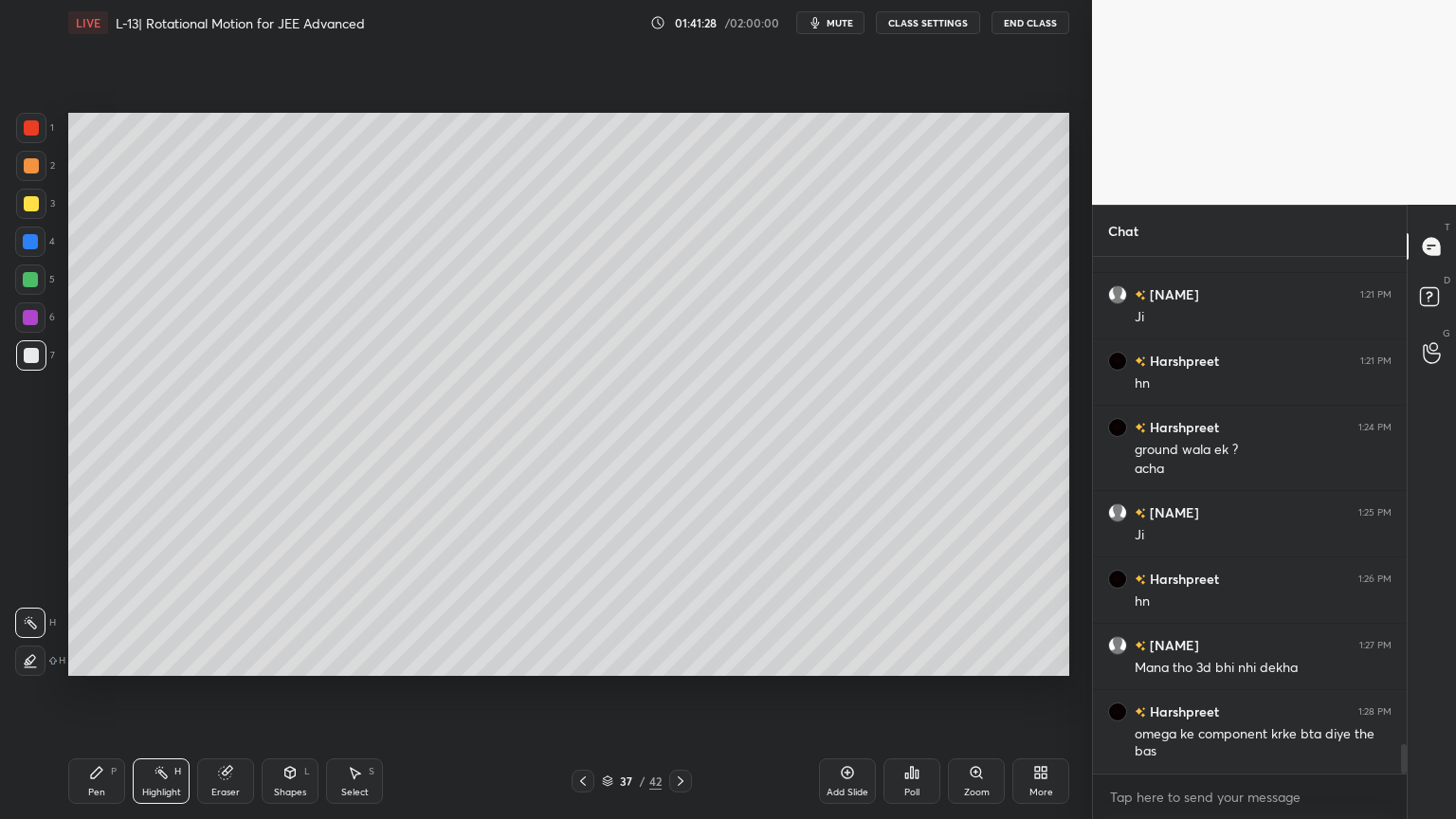 click at bounding box center (30, 318) 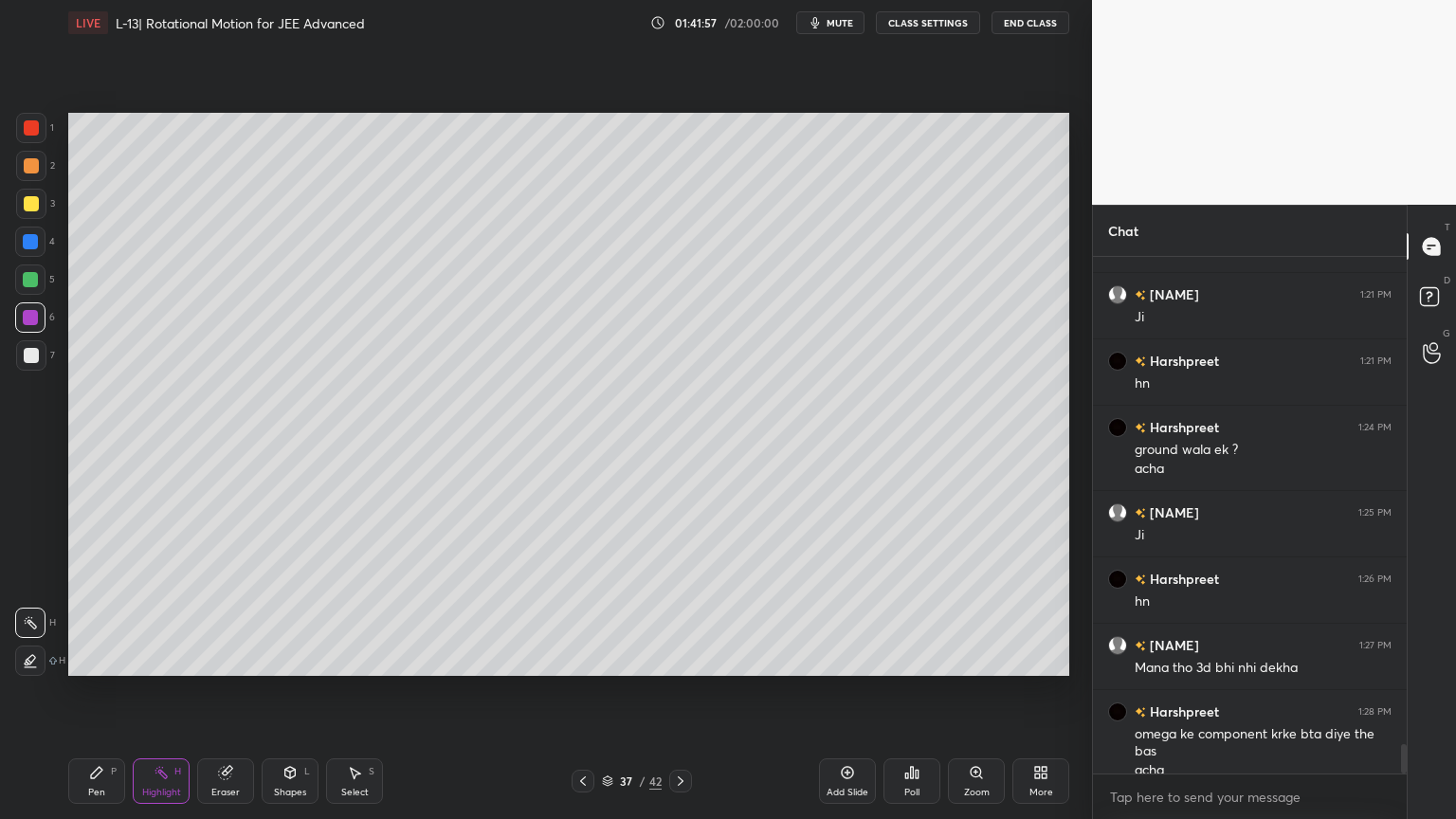 scroll, scrollTop: 8473, scrollLeft: 0, axis: vertical 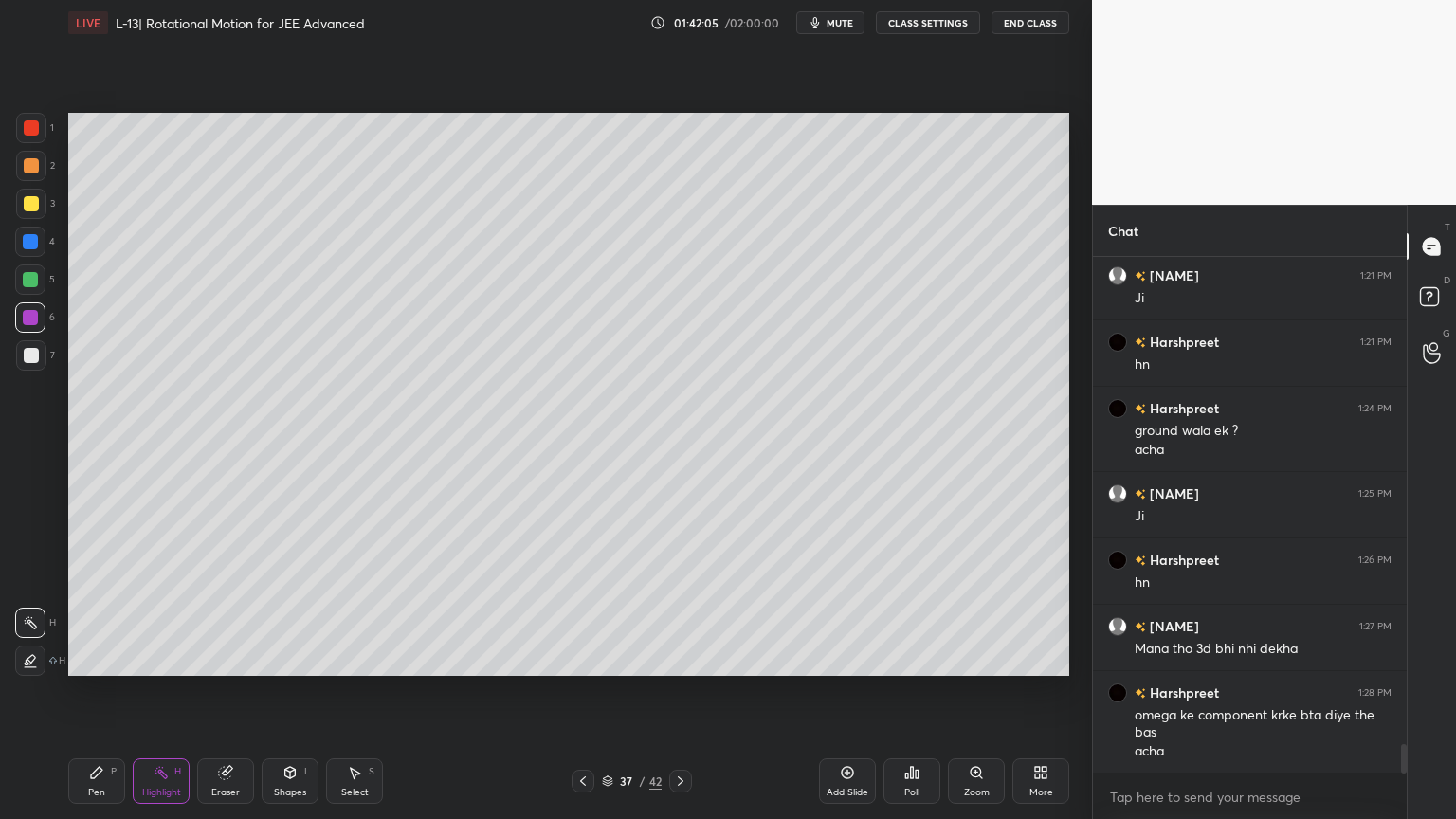 click at bounding box center [31, 166] 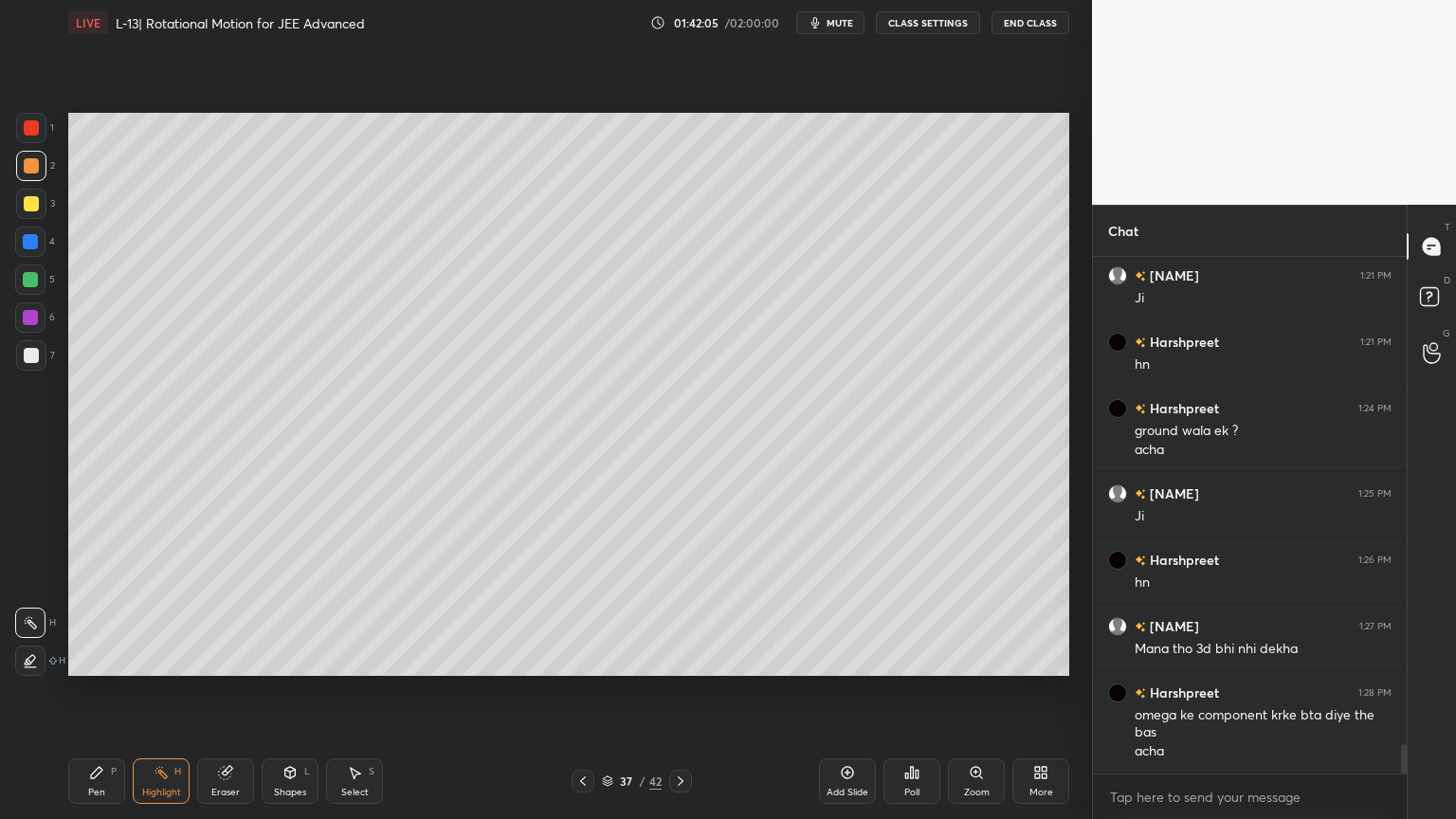 click at bounding box center (31, 204) 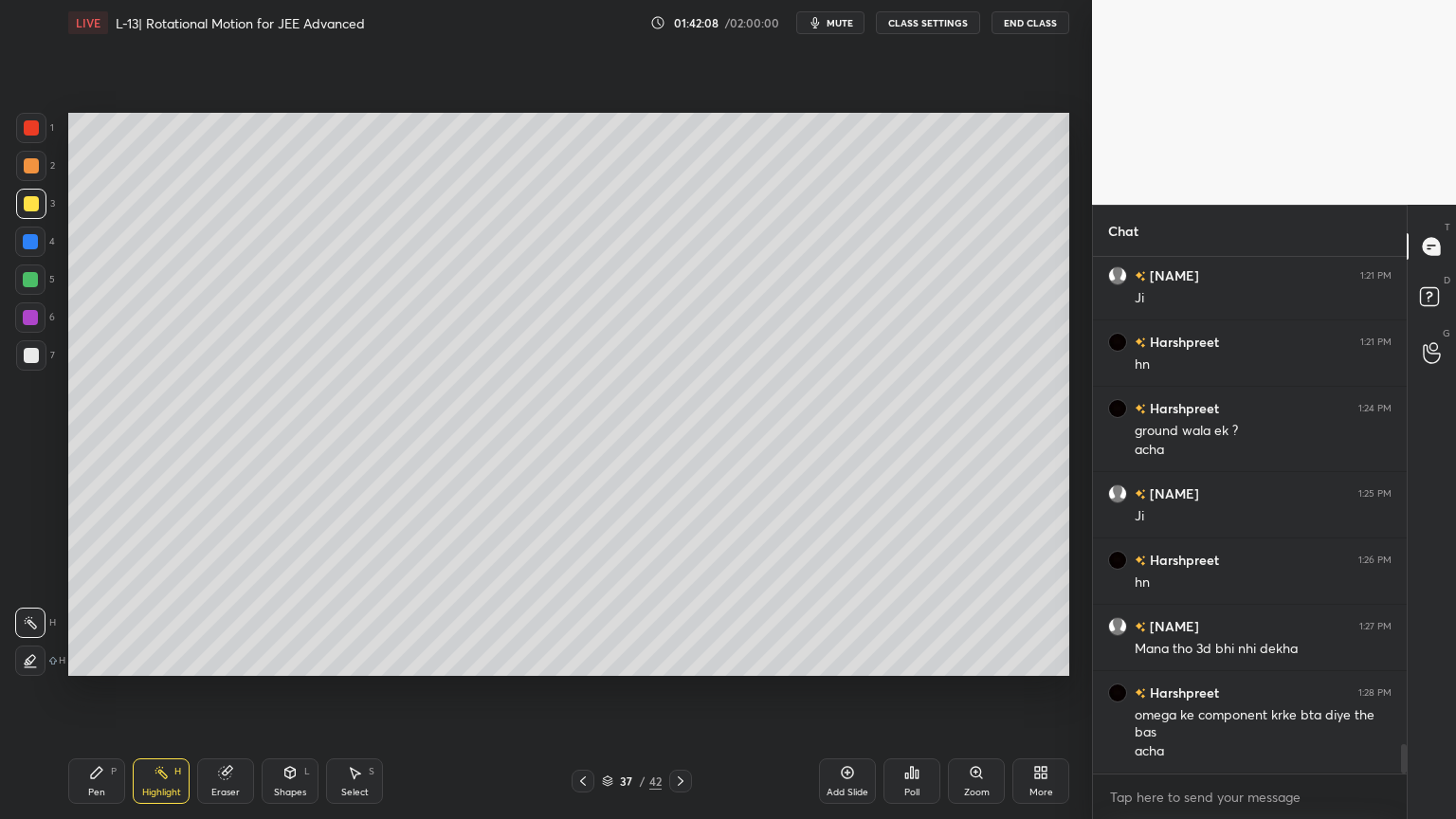 click 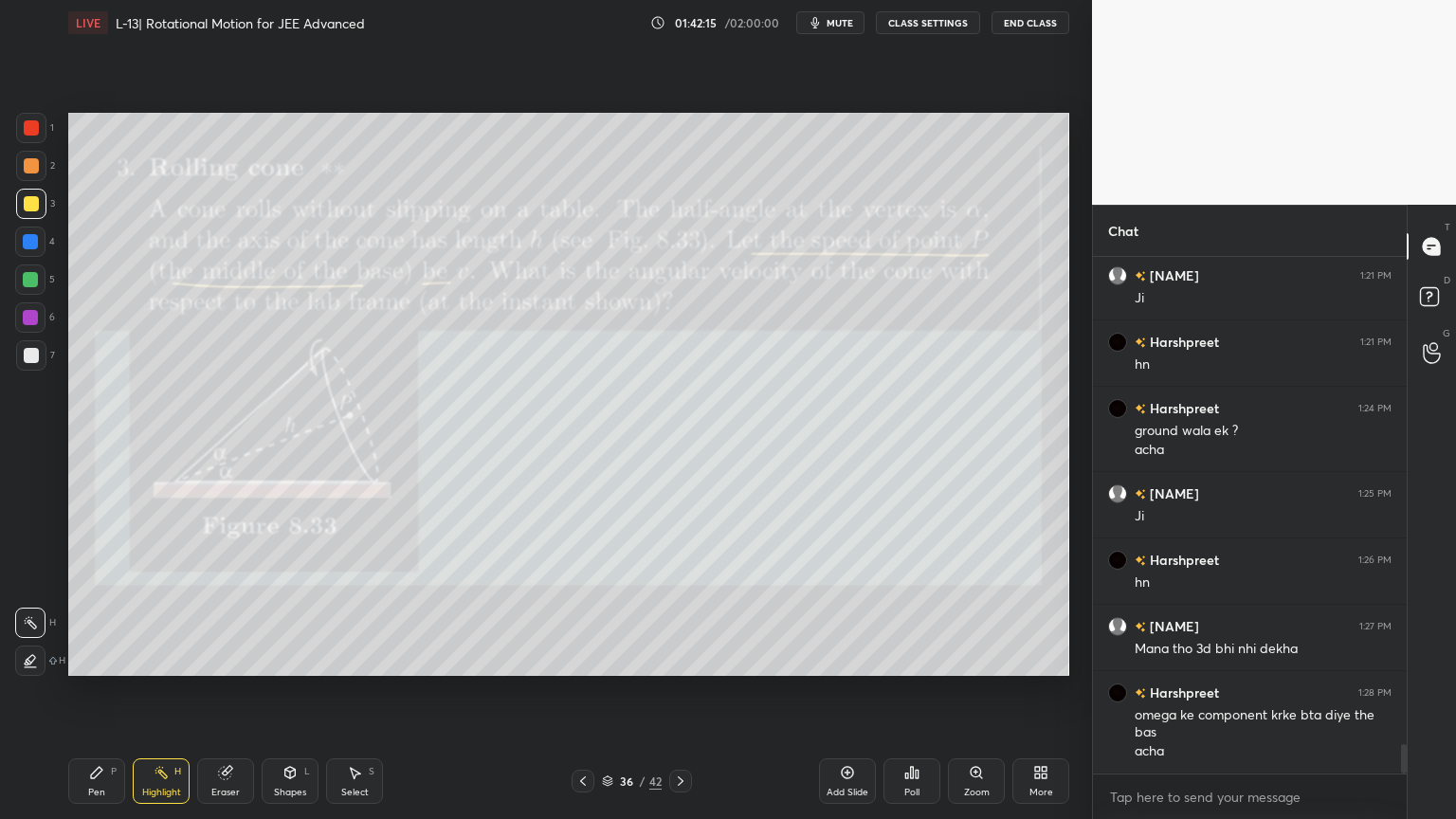 click at bounding box center [681, 781] 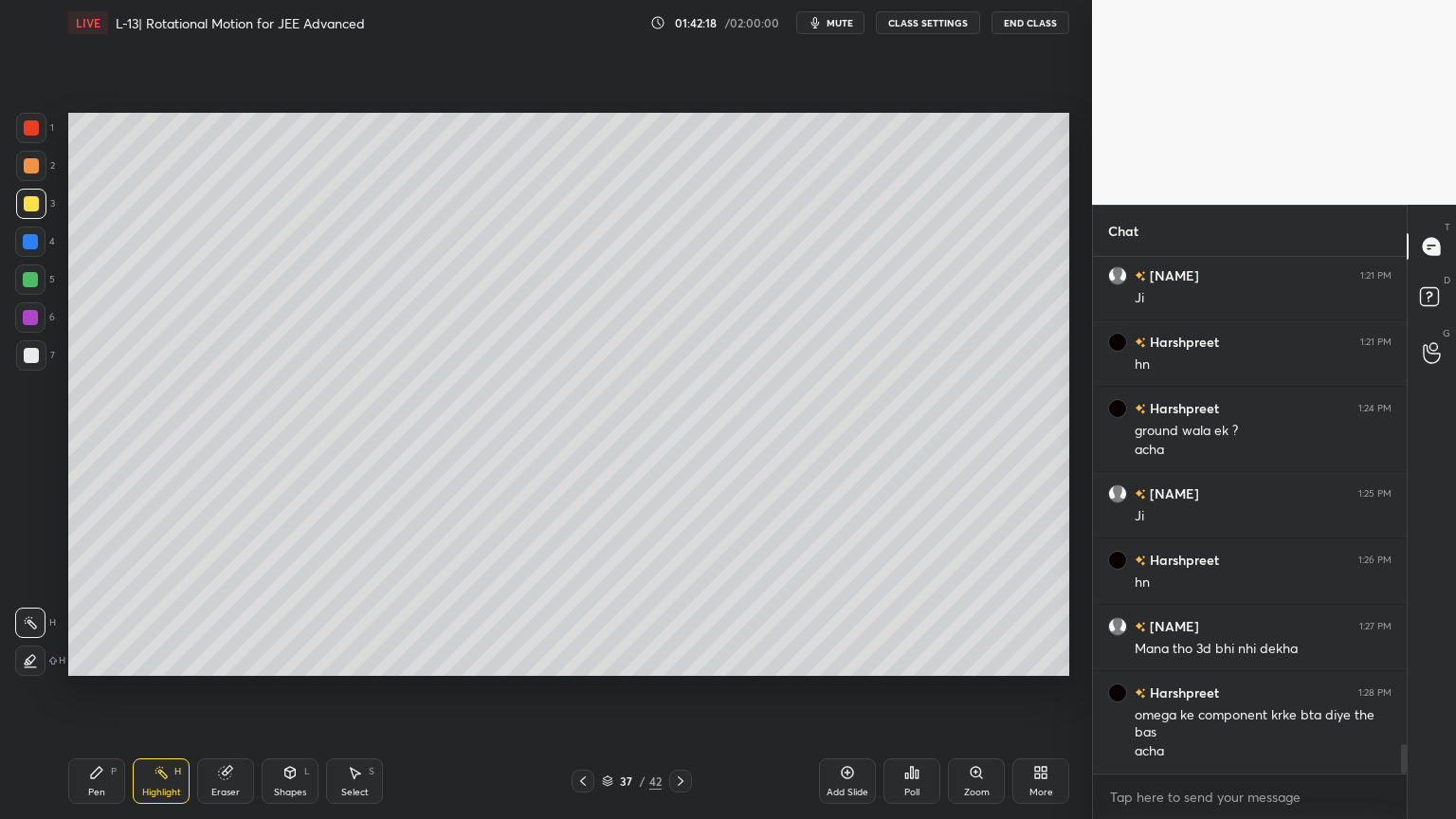 click on "Shapes L" at bounding box center (290, 781) 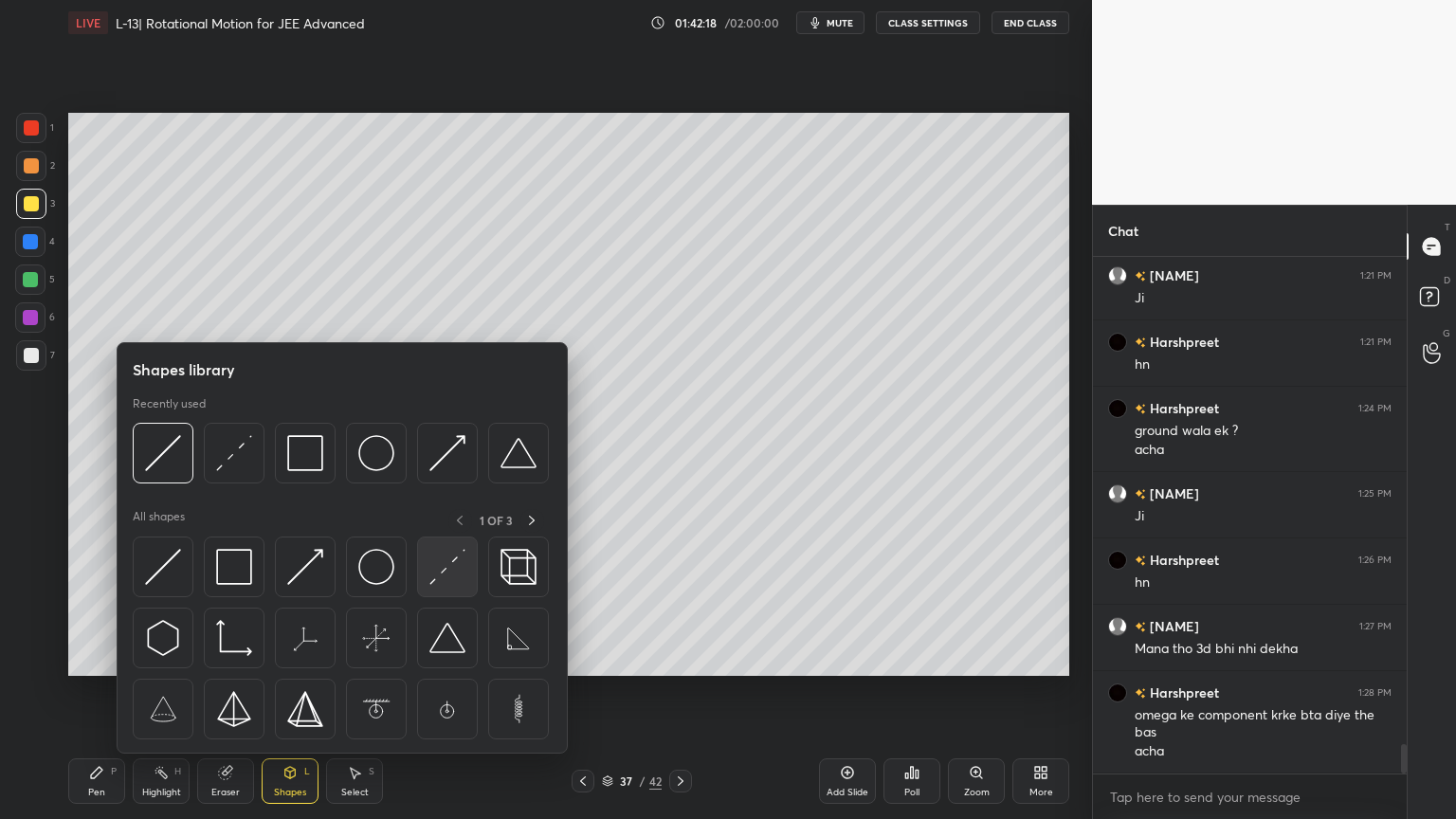 click at bounding box center [447, 567] 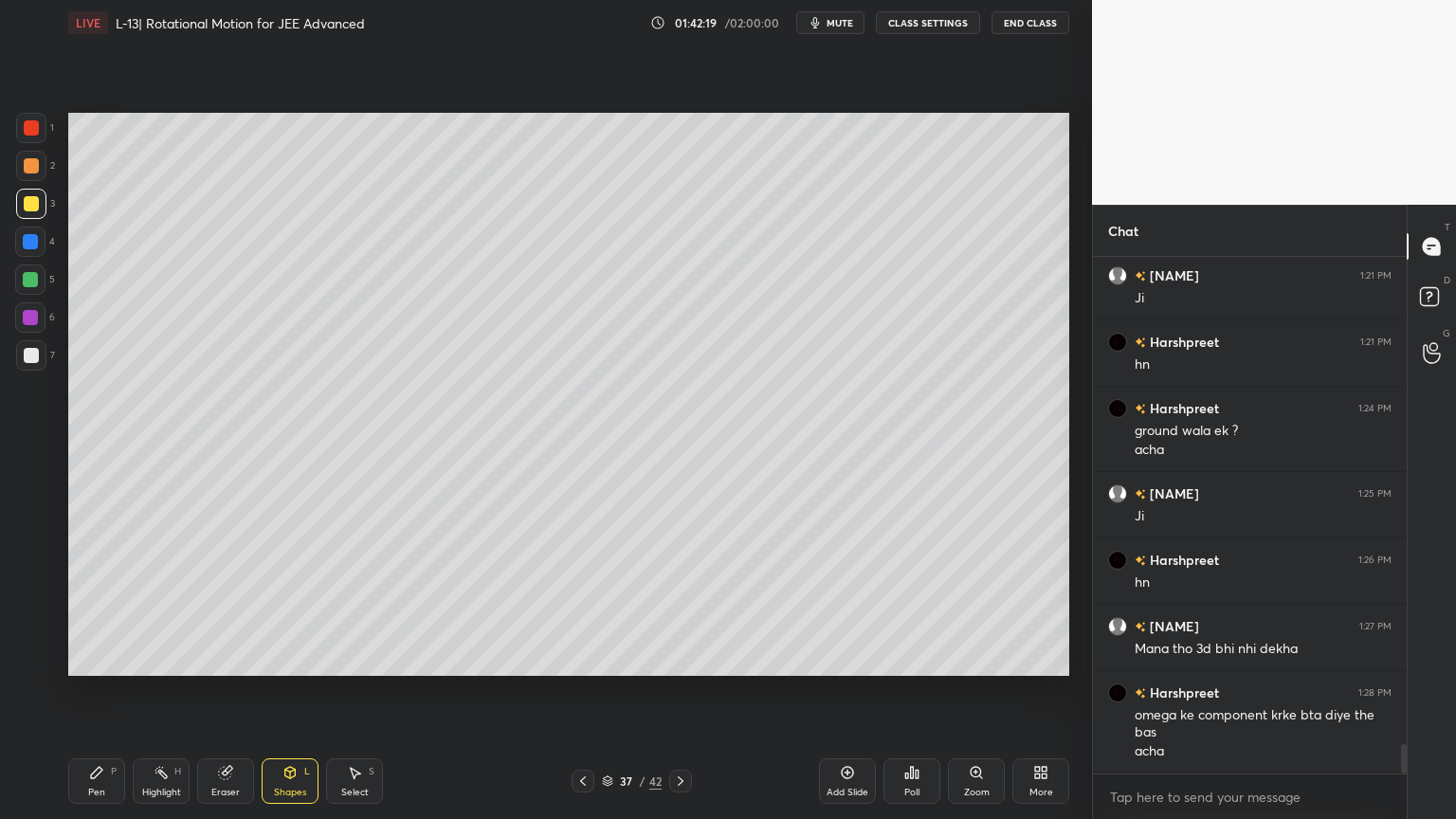 click at bounding box center (31, 128) 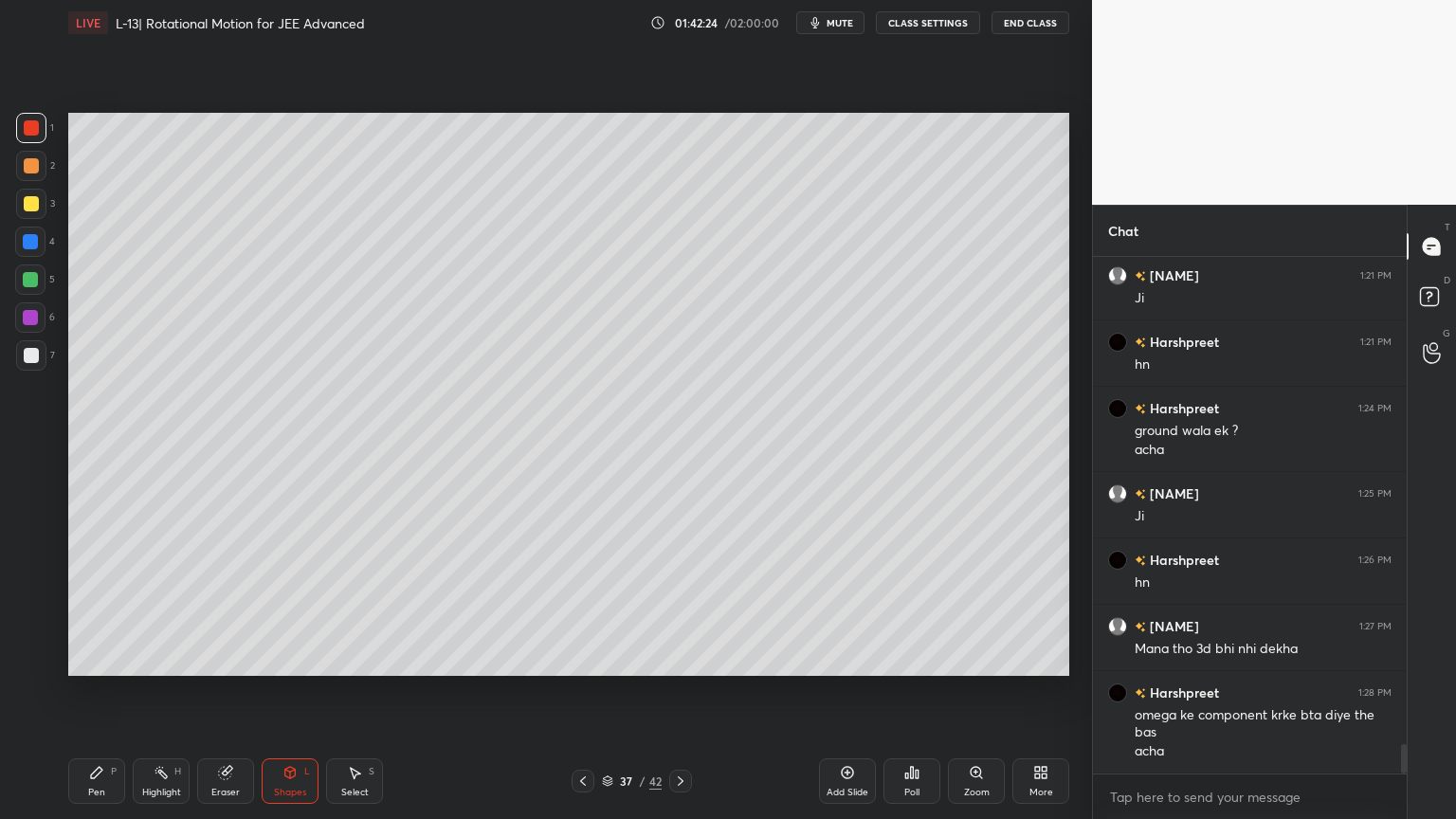 click on "Pen P" at bounding box center (97, 781) 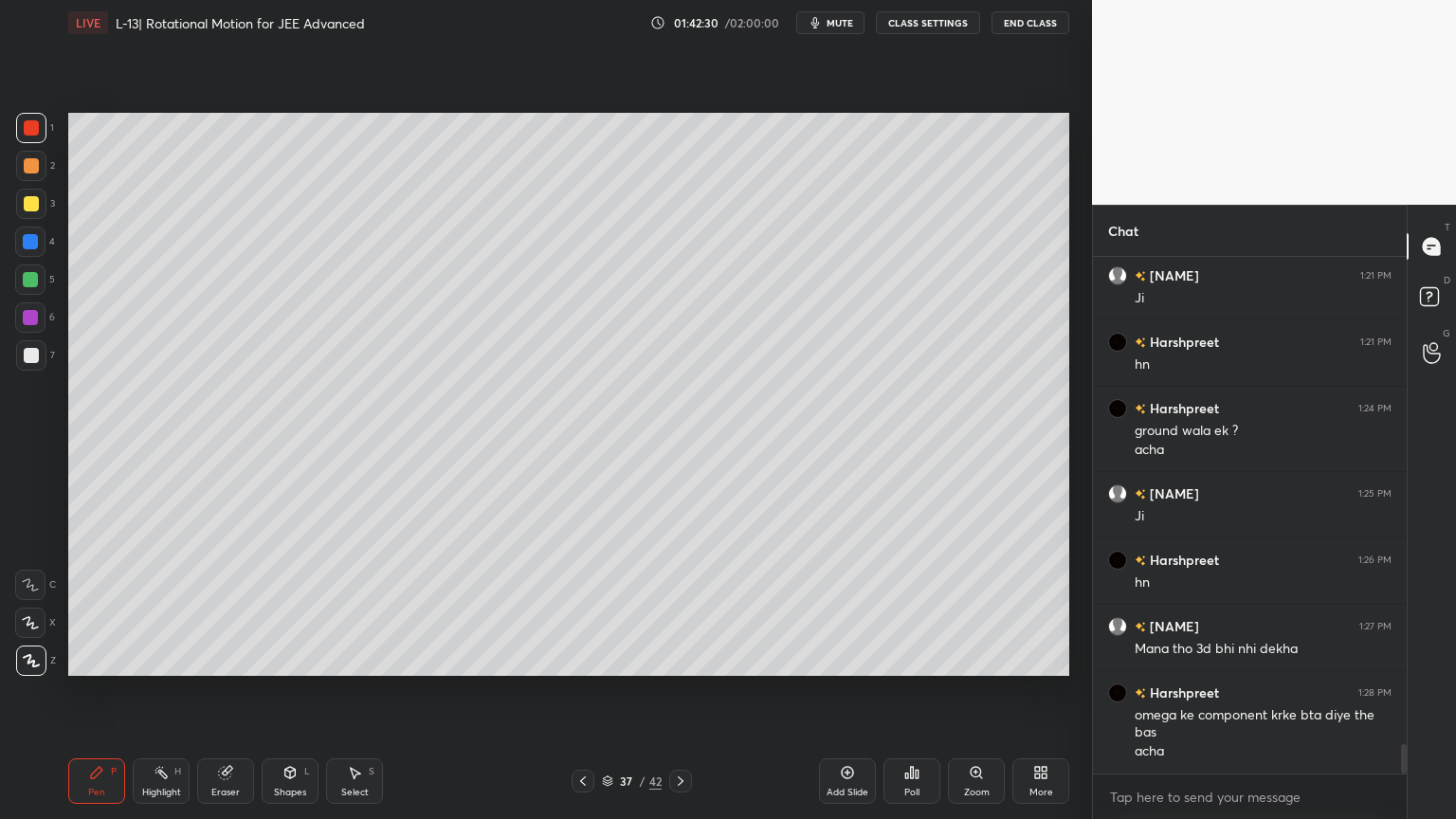 scroll, scrollTop: 8539, scrollLeft: 0, axis: vertical 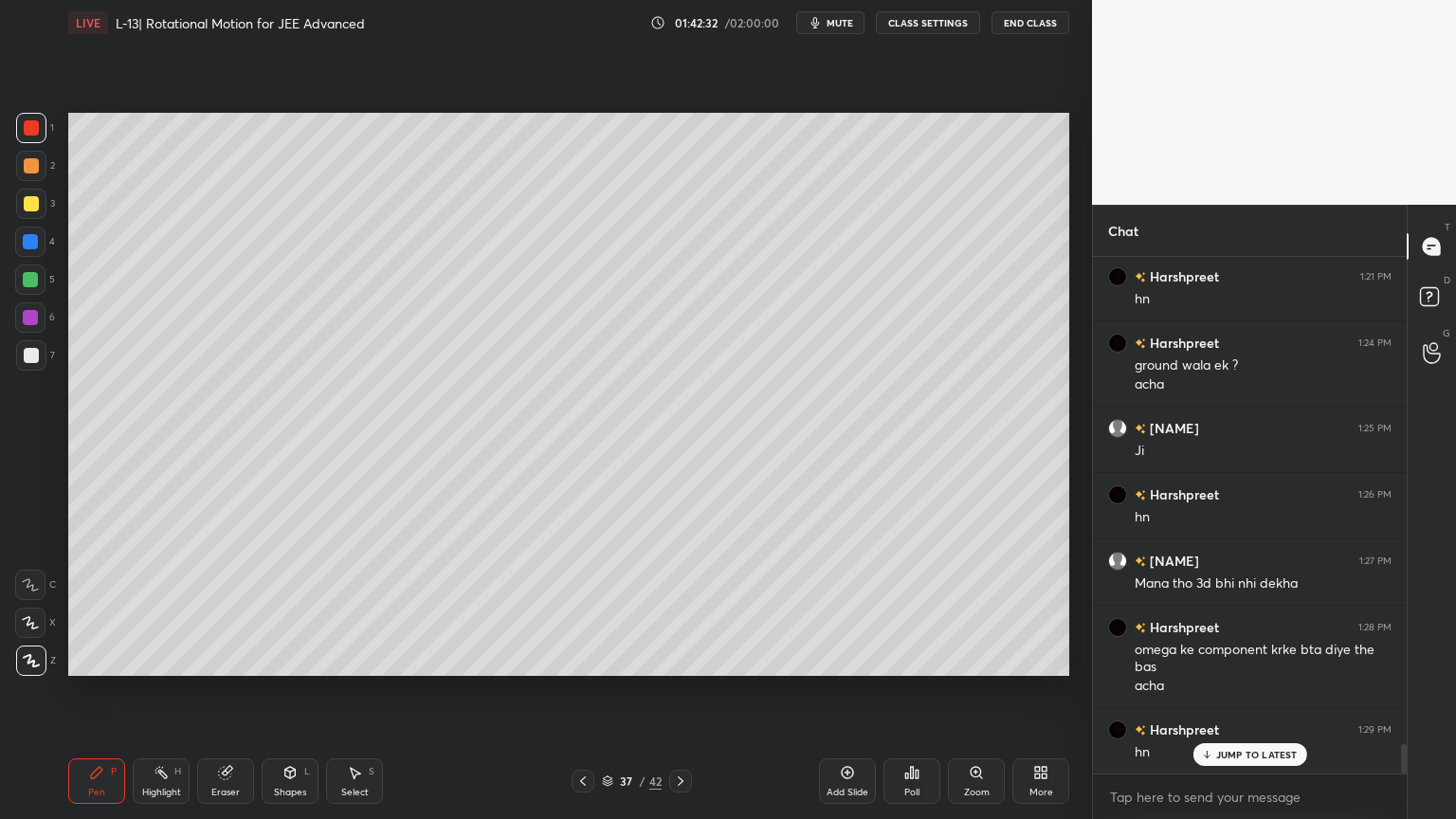 click 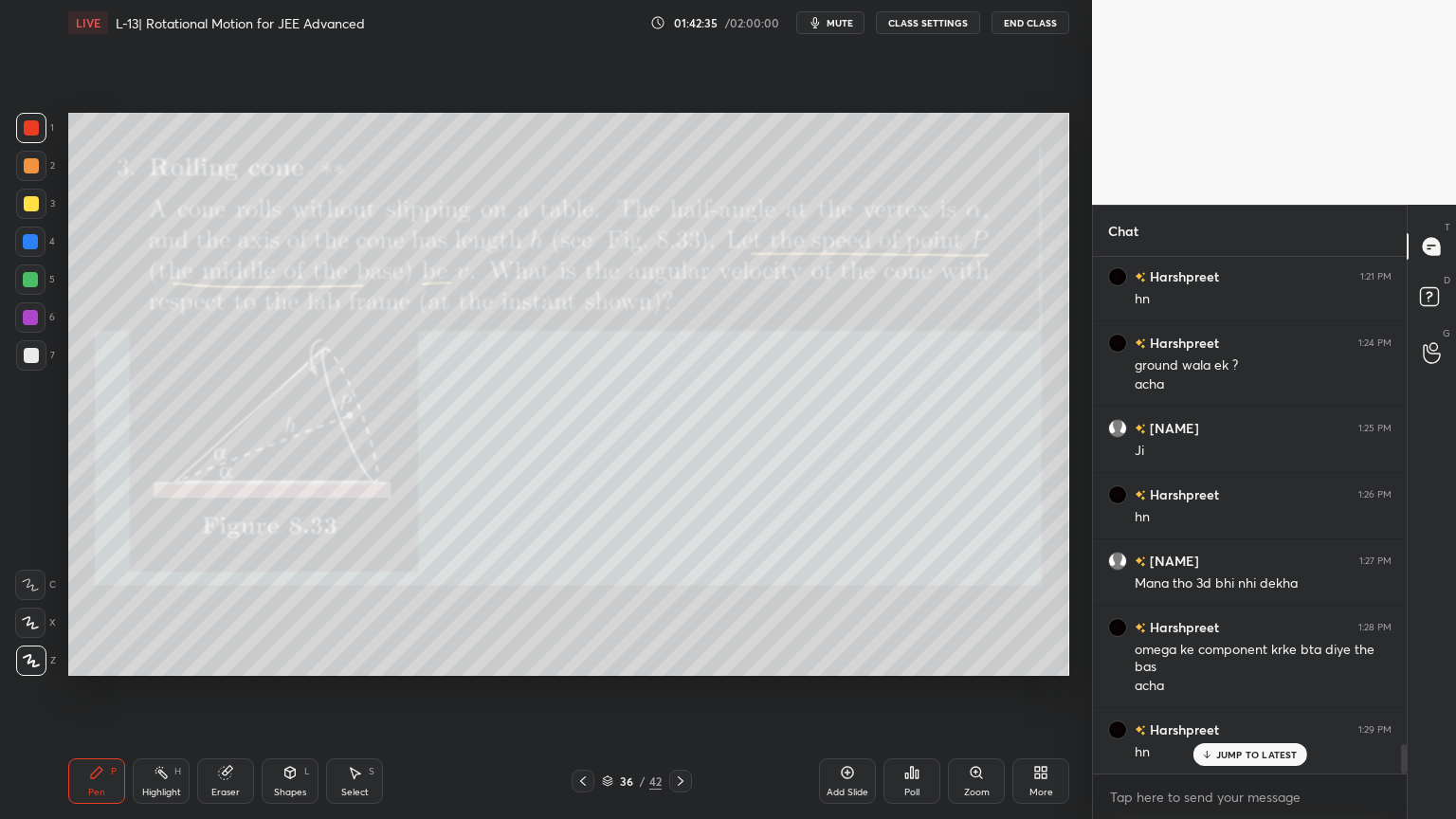 click 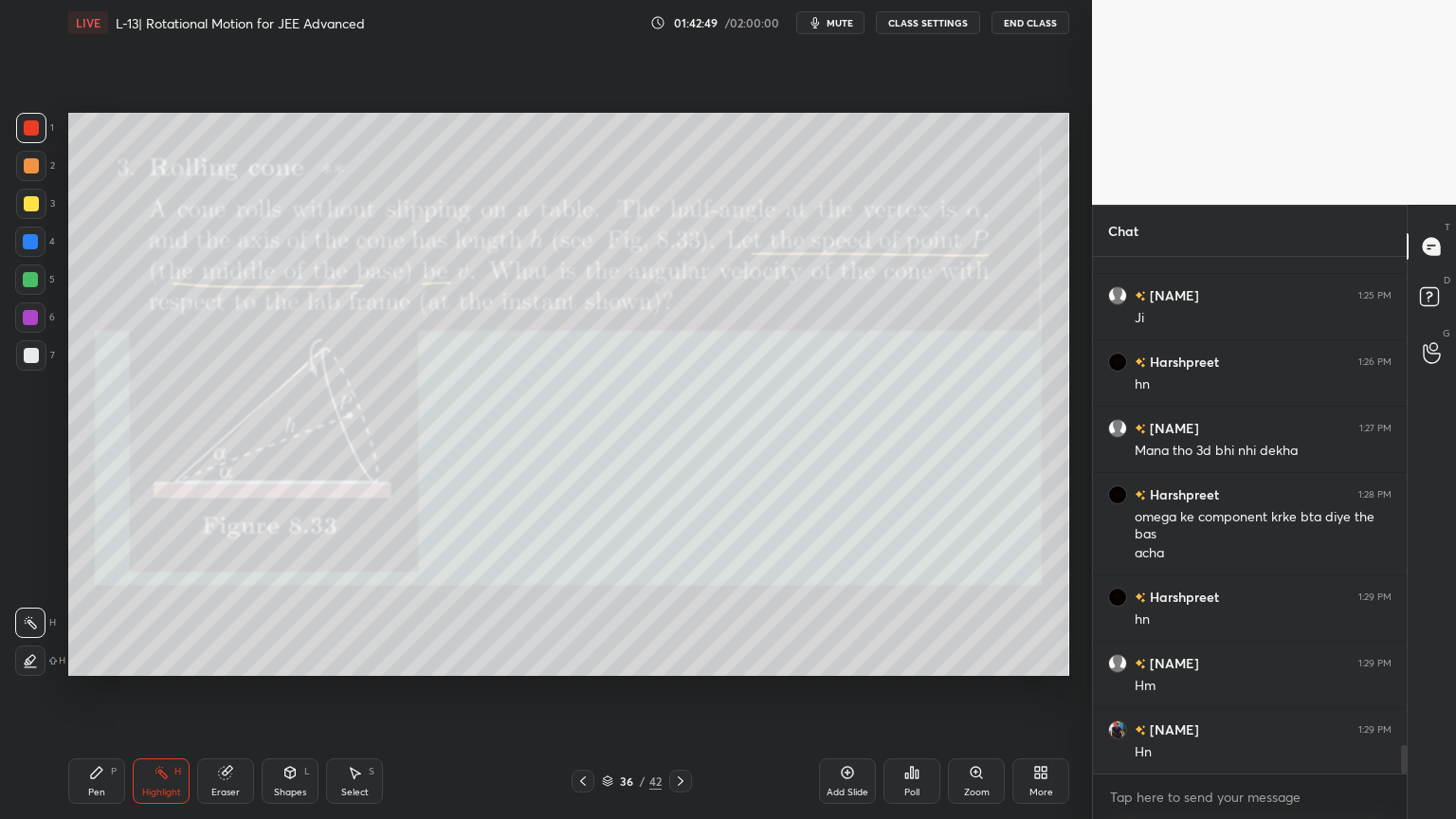scroll, scrollTop: 8739, scrollLeft: 0, axis: vertical 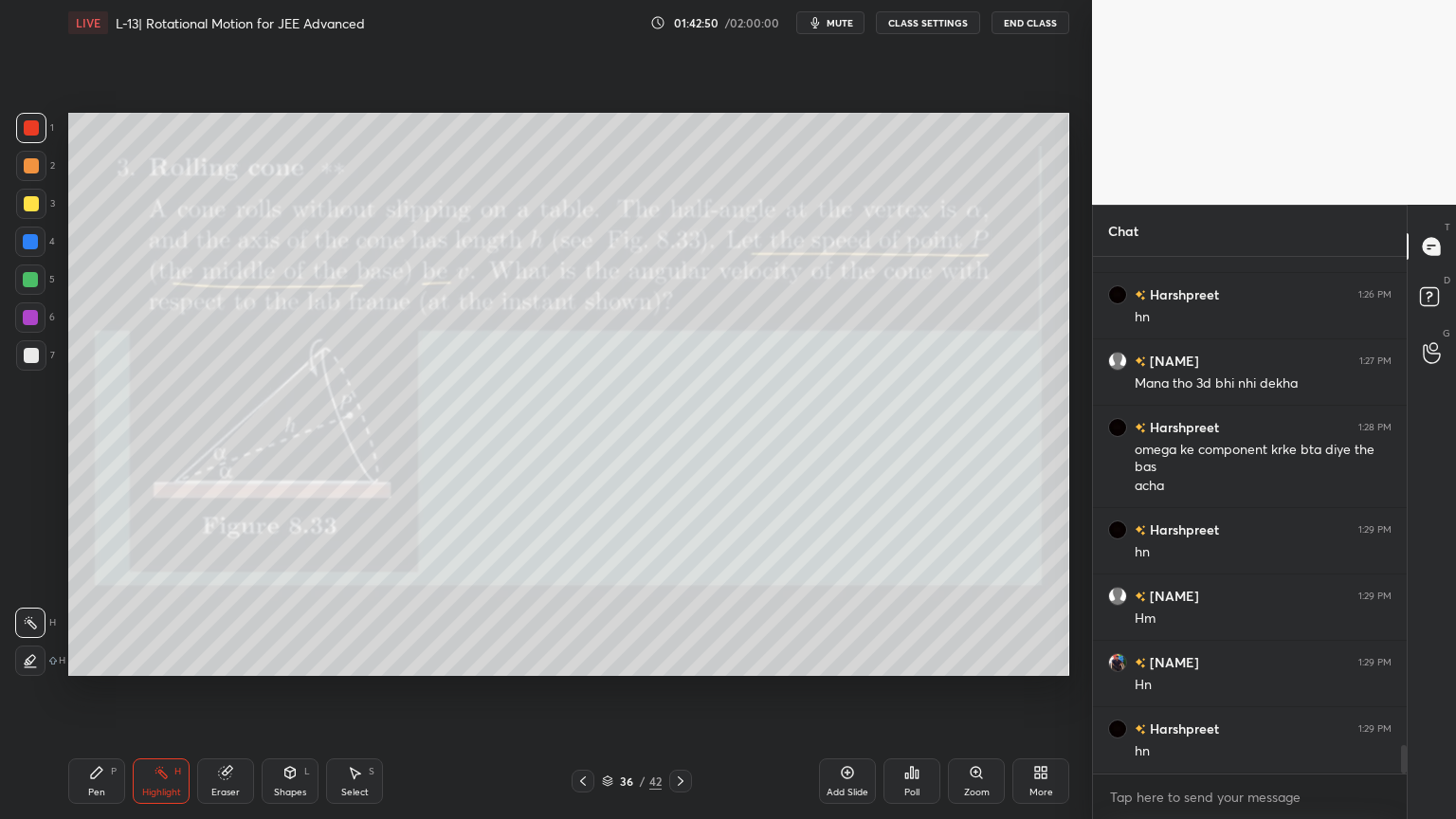 click 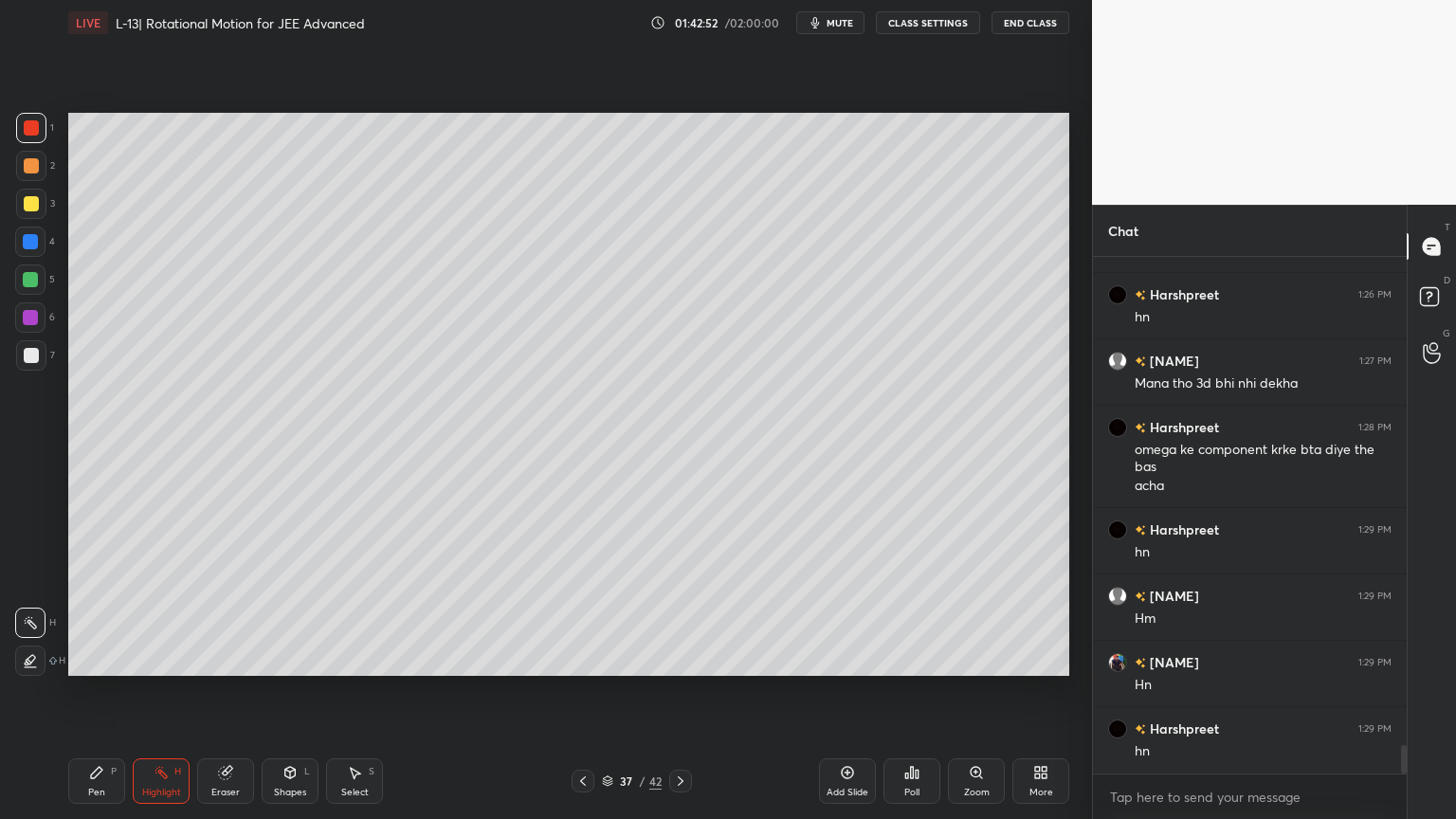 click on "Eraser" at bounding box center (226, 781) 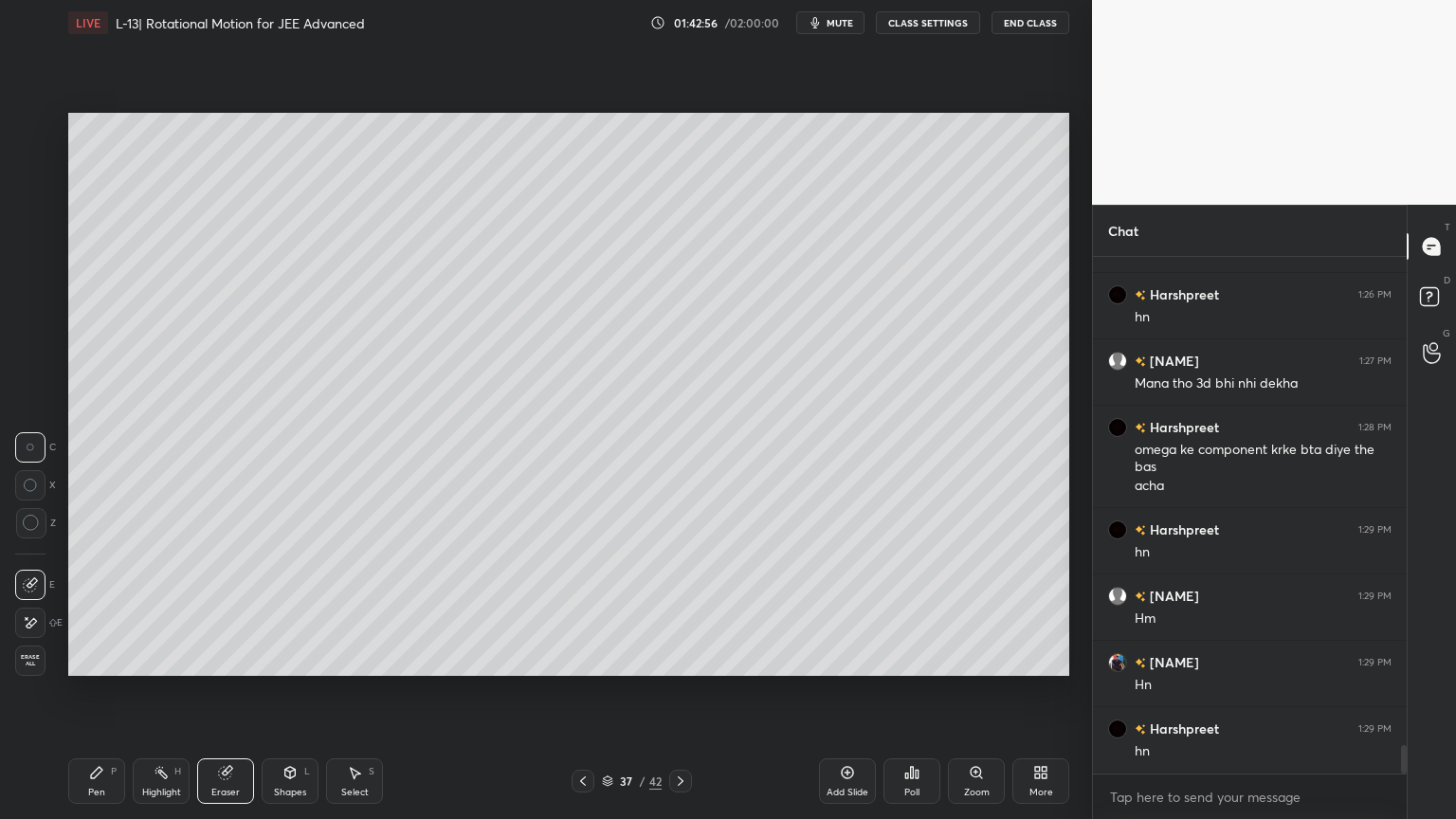 click on "Pen P" at bounding box center (97, 781) 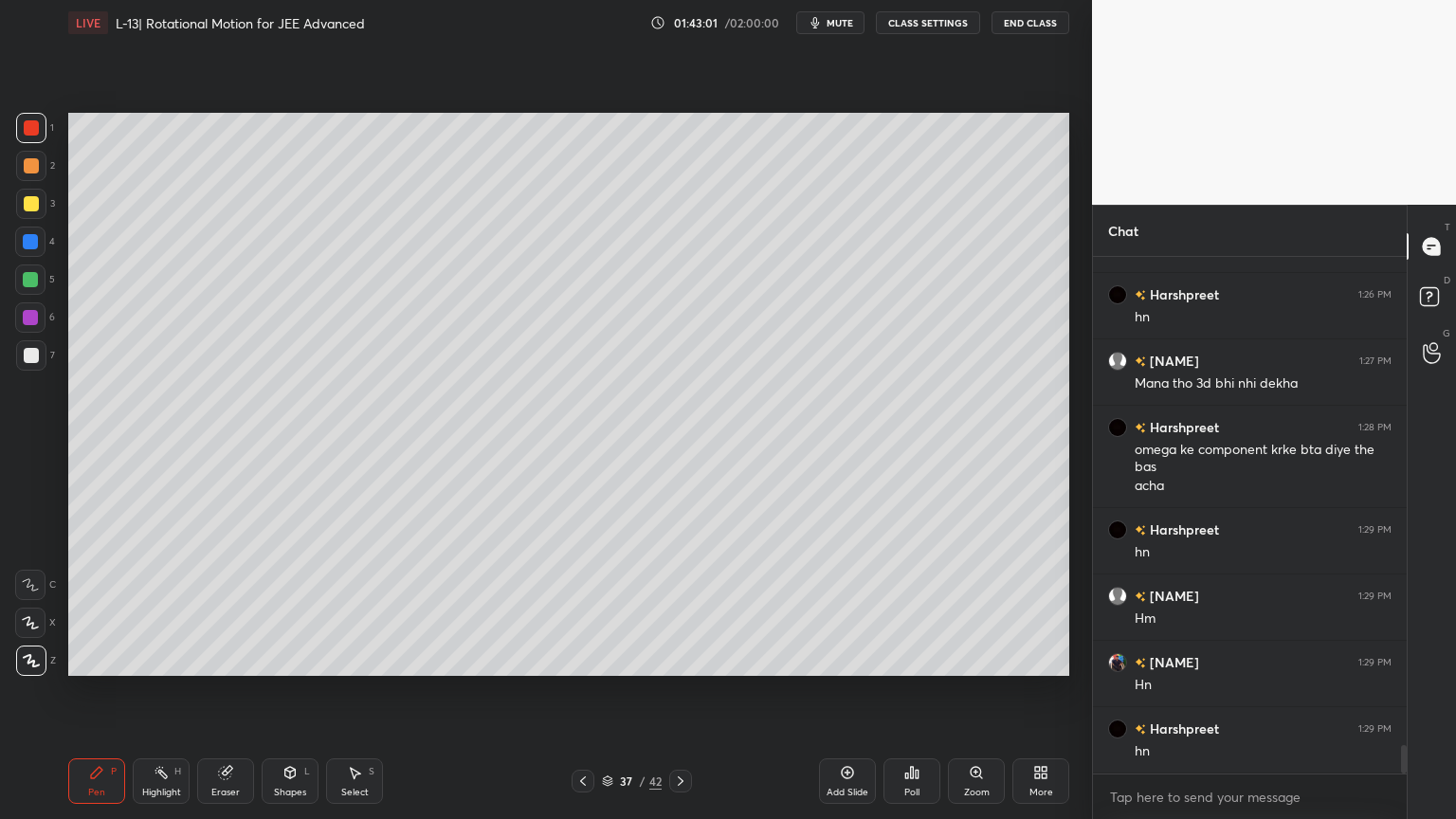click 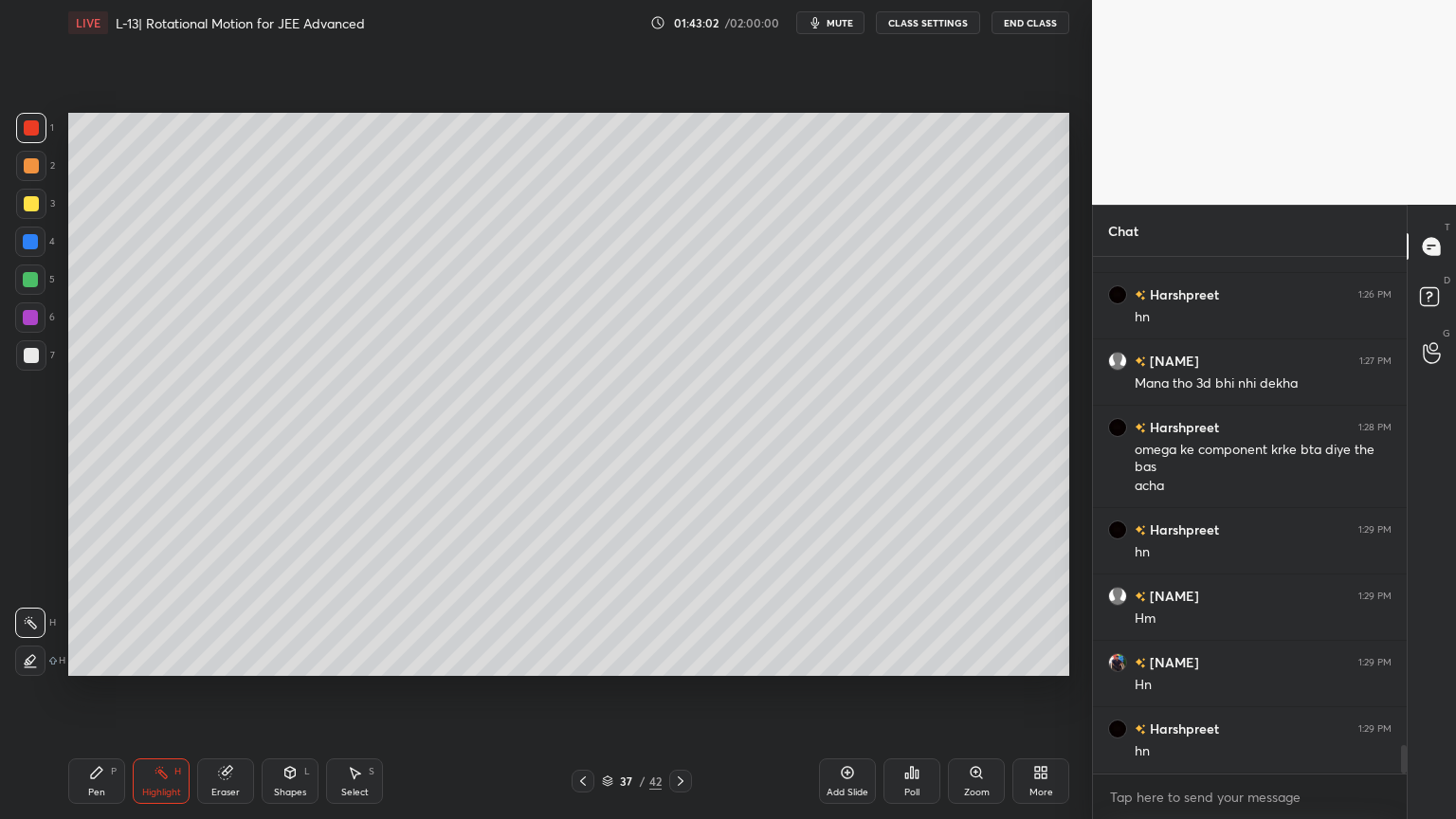click on "Eraser" at bounding box center [226, 781] 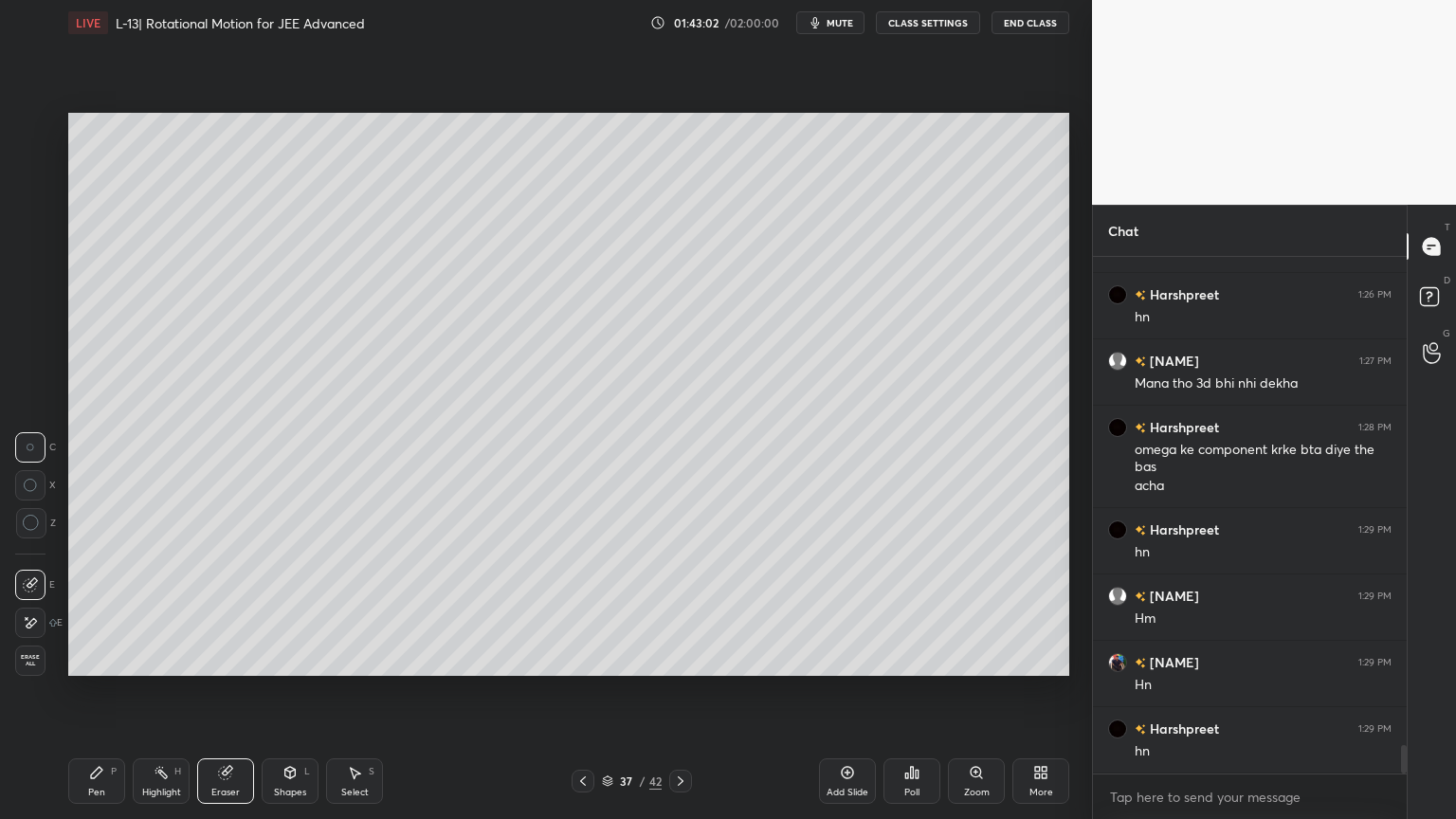 click 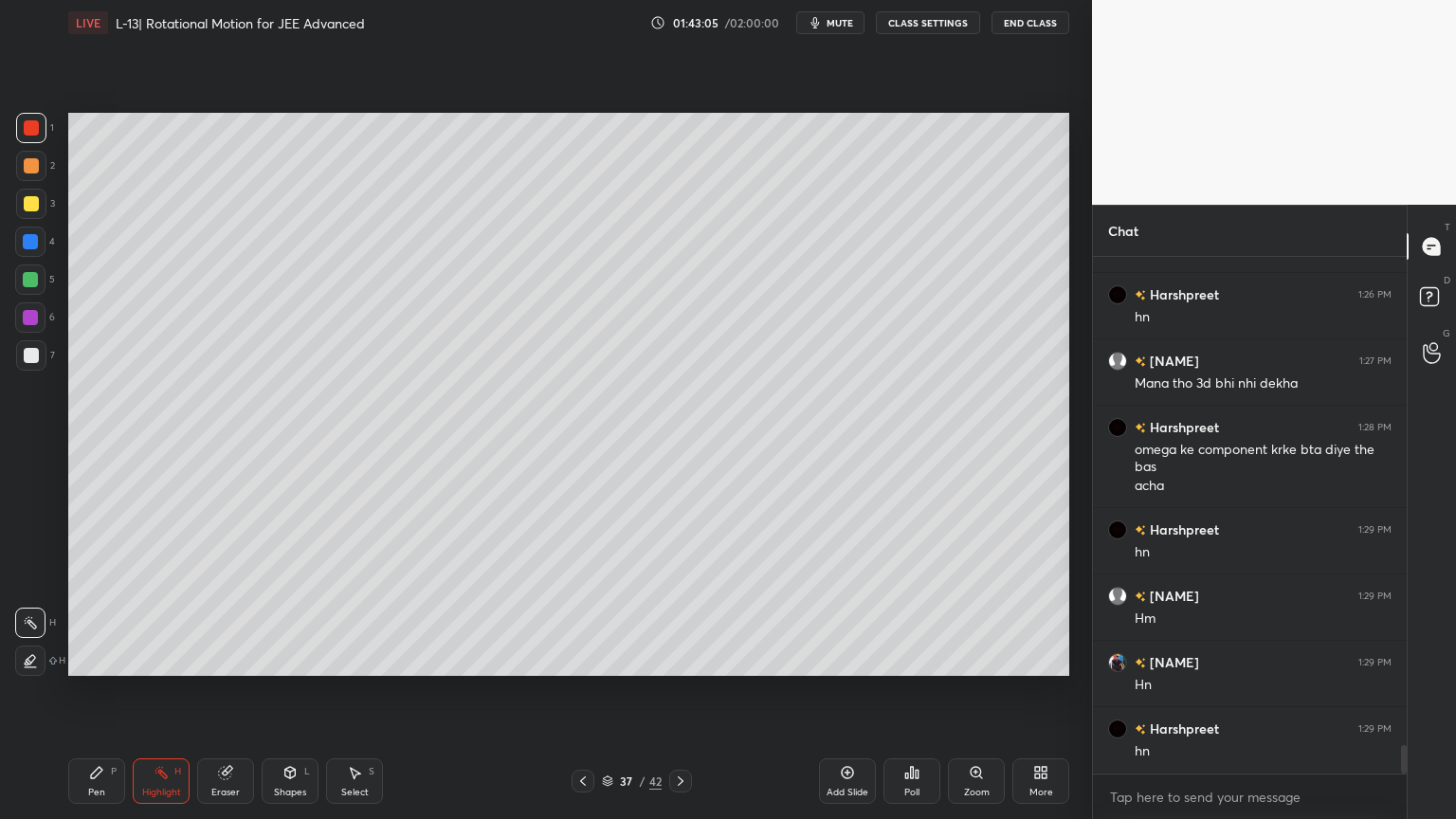 click on "Shapes L" at bounding box center (290, 781) 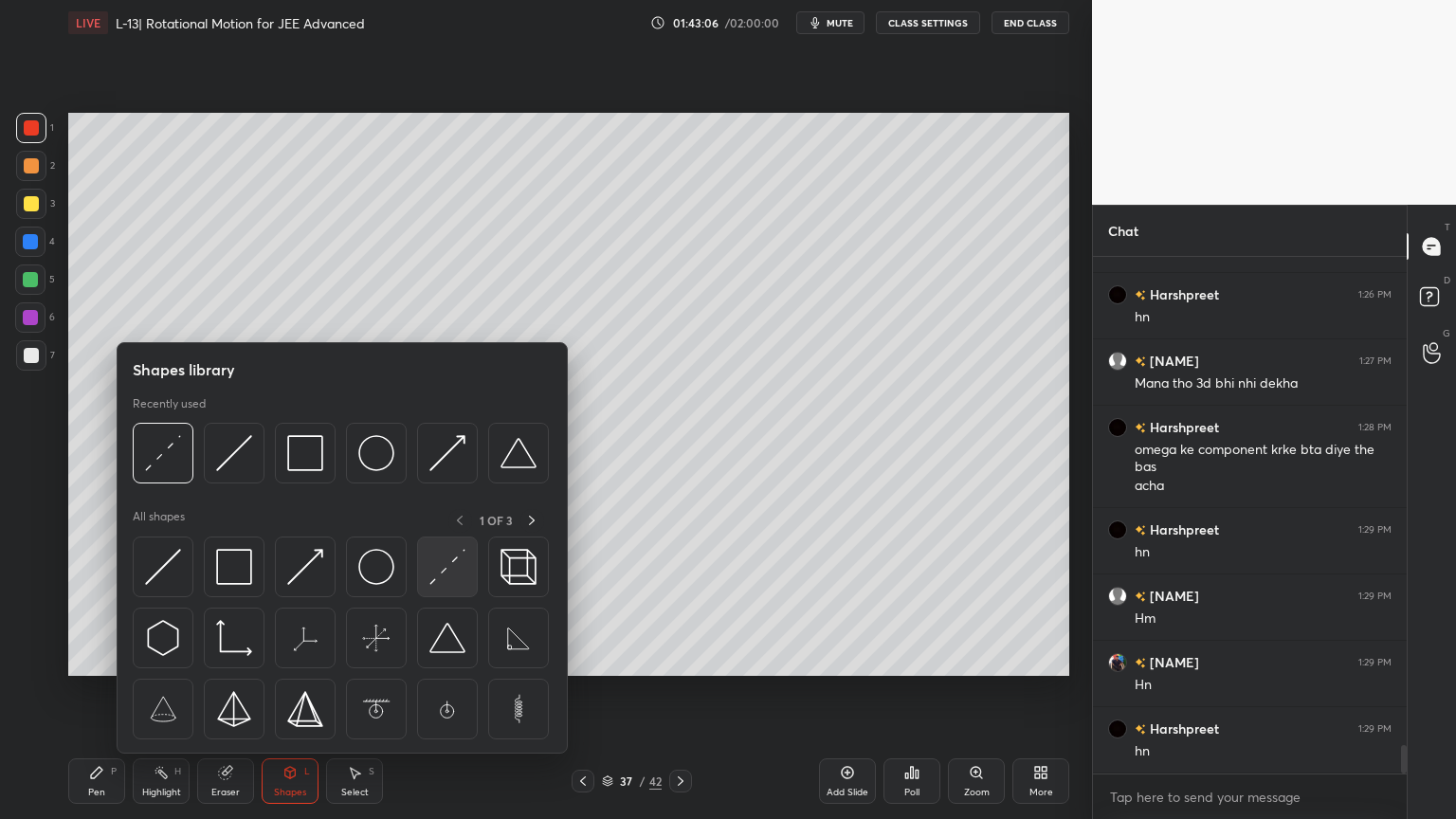 click at bounding box center (447, 567) 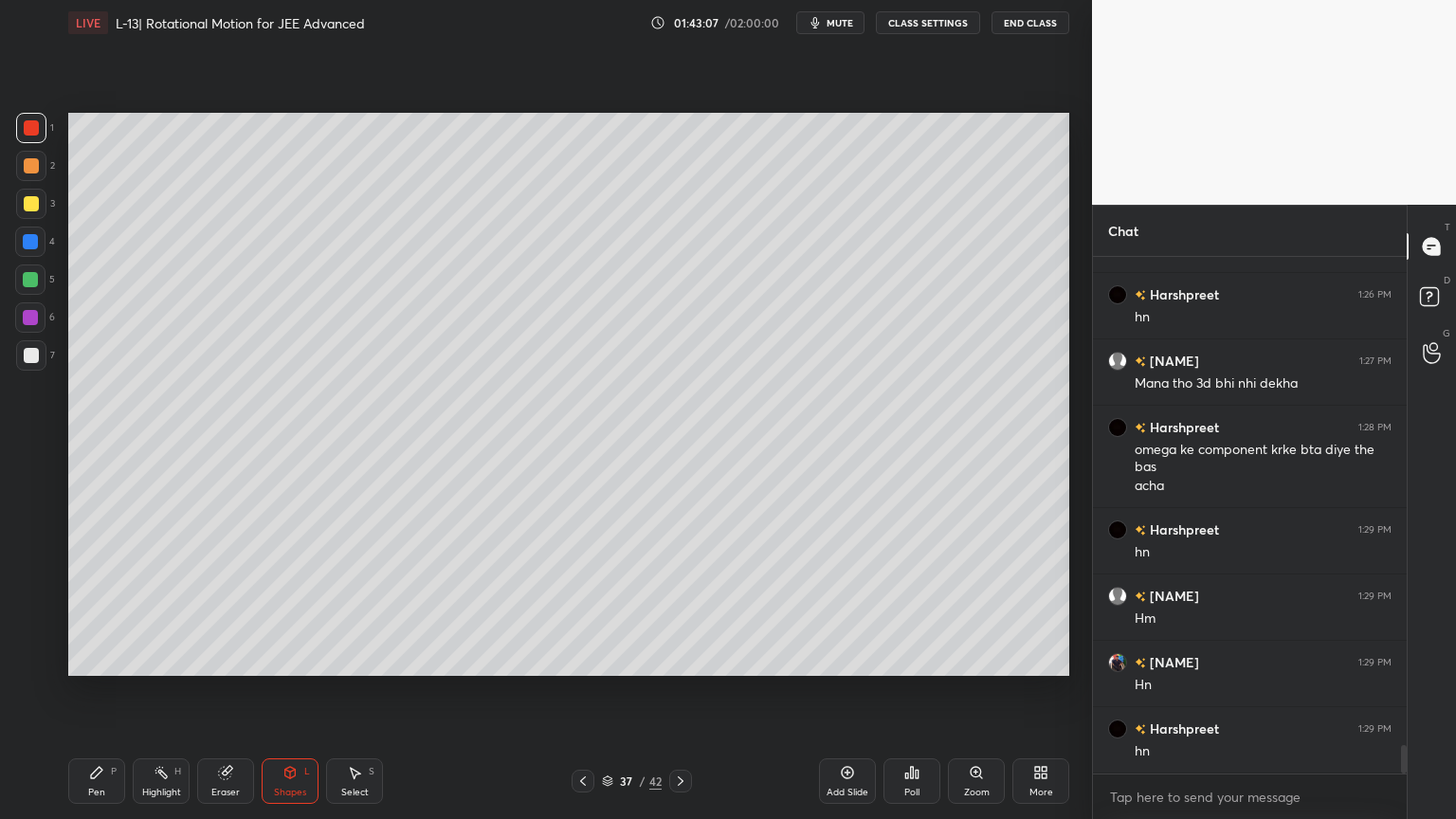 click at bounding box center [30, 318] 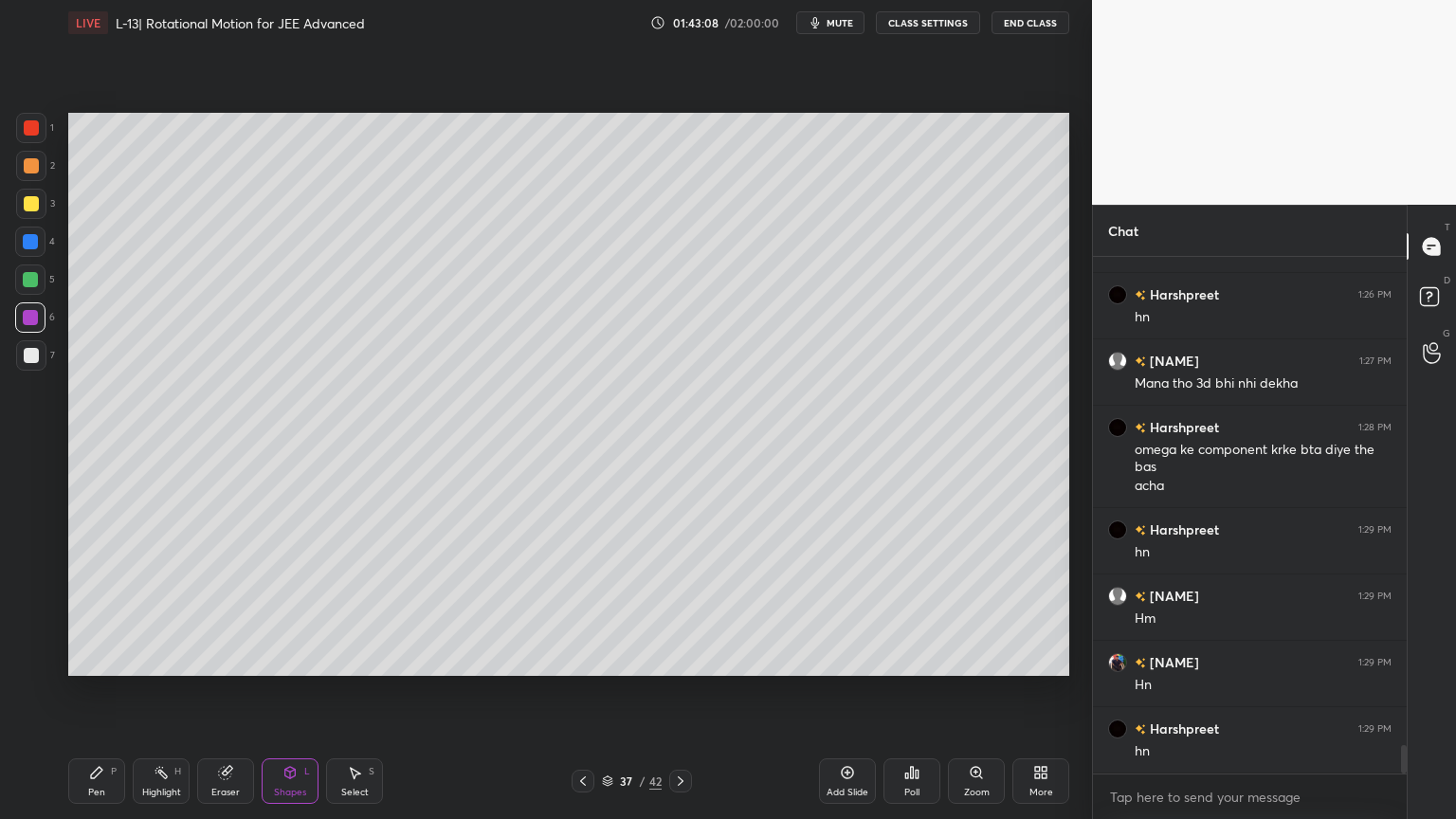 click on "Shapes L" at bounding box center (290, 781) 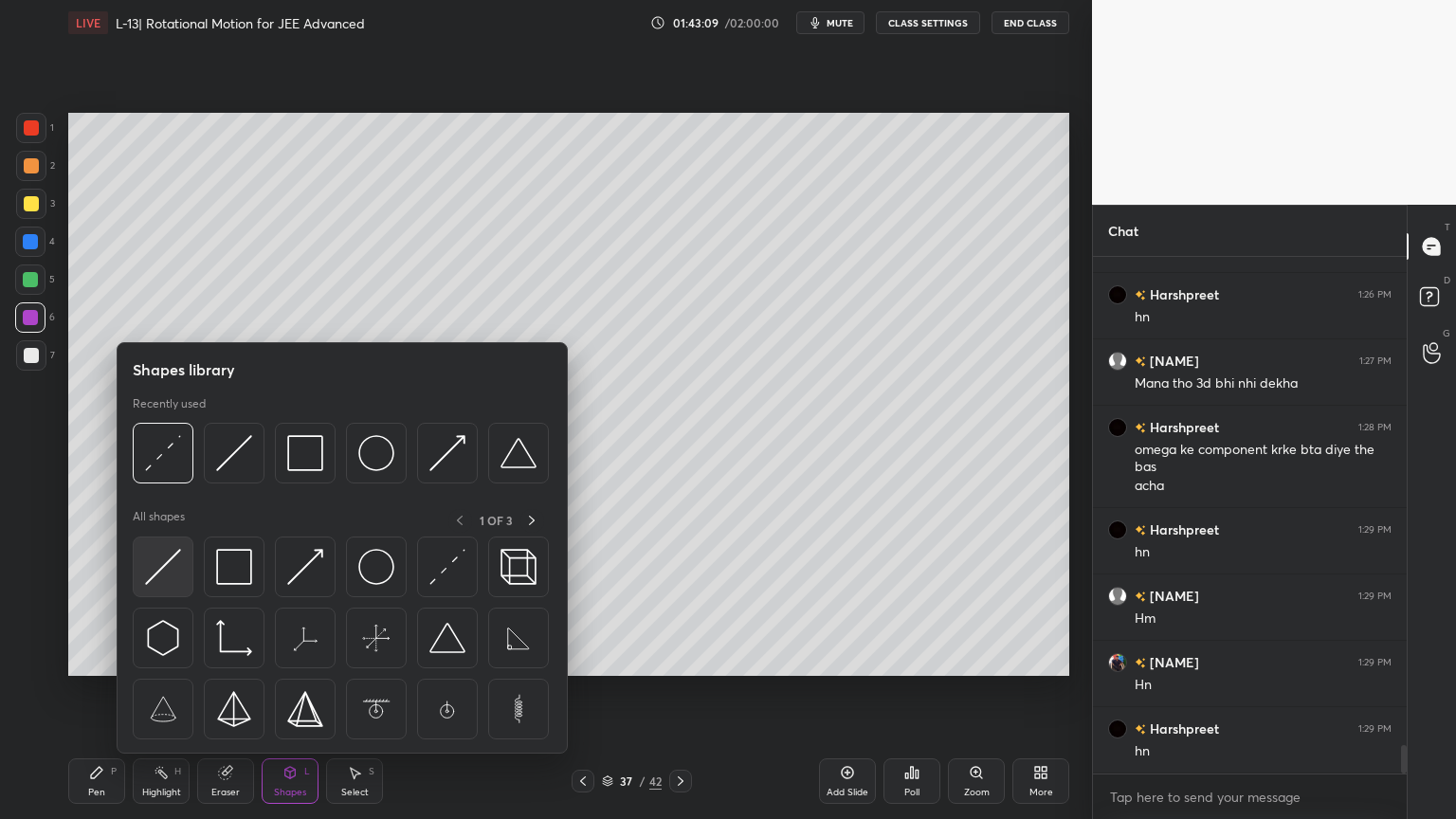 click at bounding box center (163, 567) 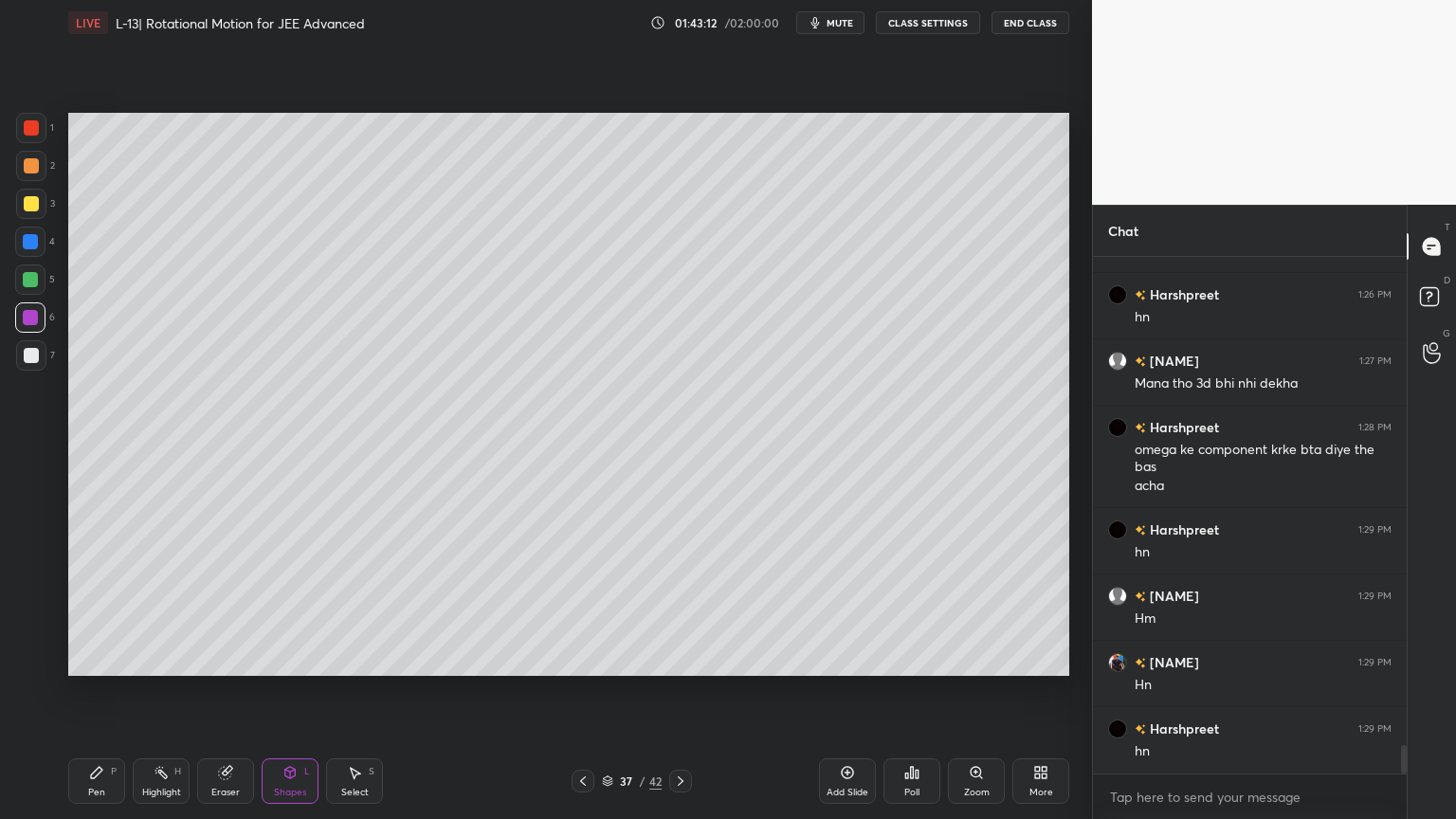 click at bounding box center (31, 128) 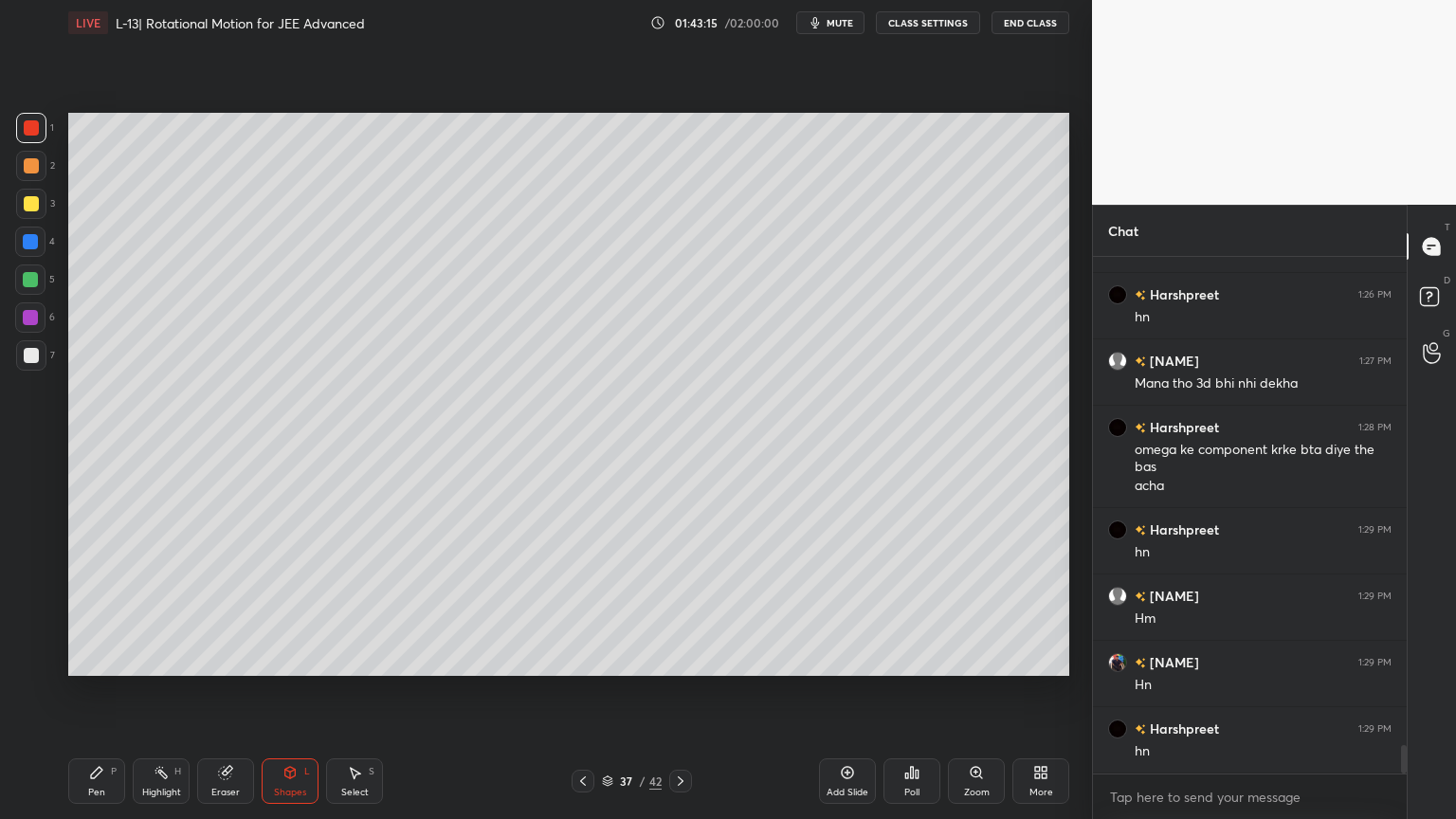click on "Pen P" at bounding box center (97, 781) 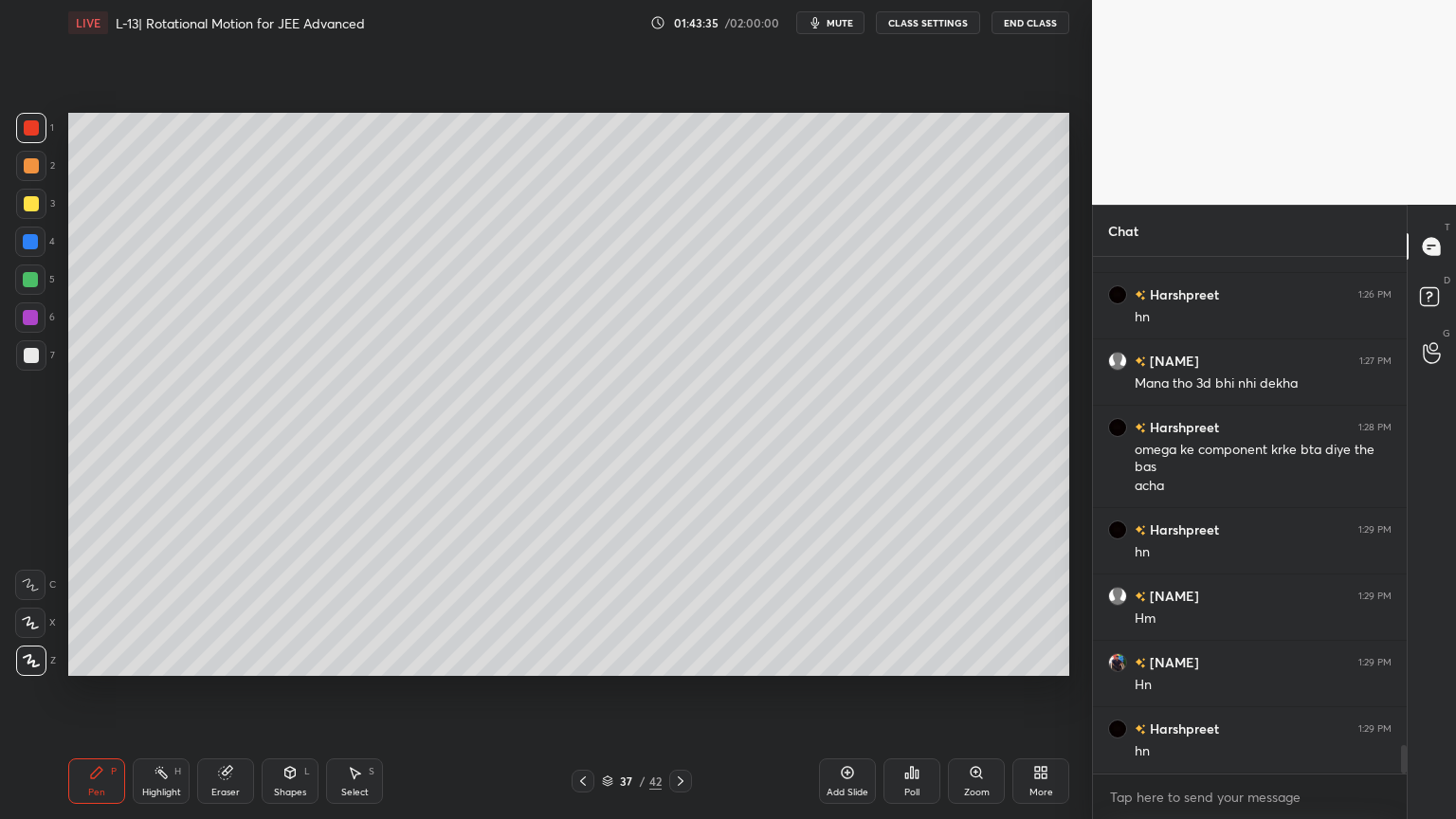 click on "Shapes L" at bounding box center [290, 781] 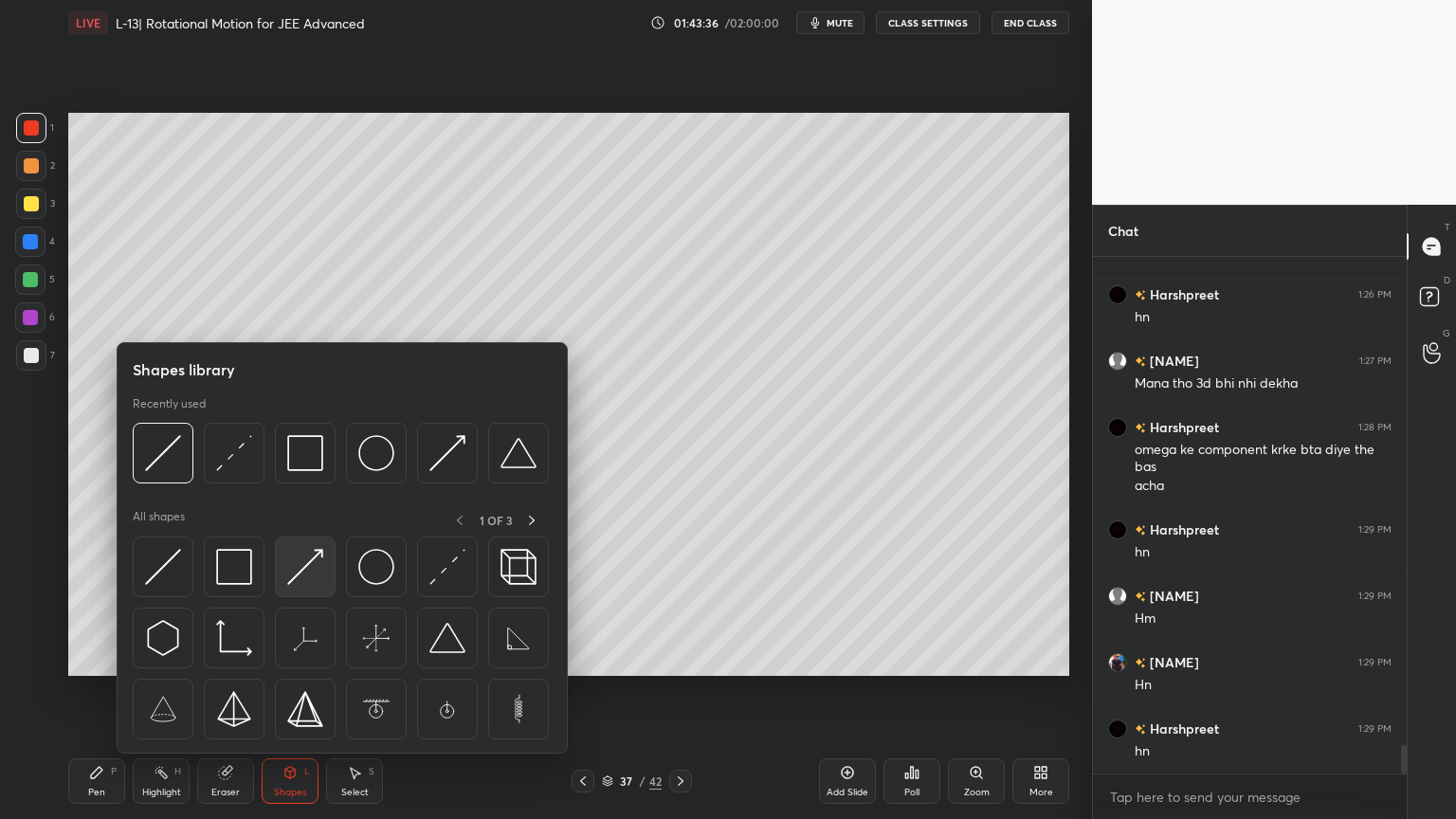 click at bounding box center (305, 567) 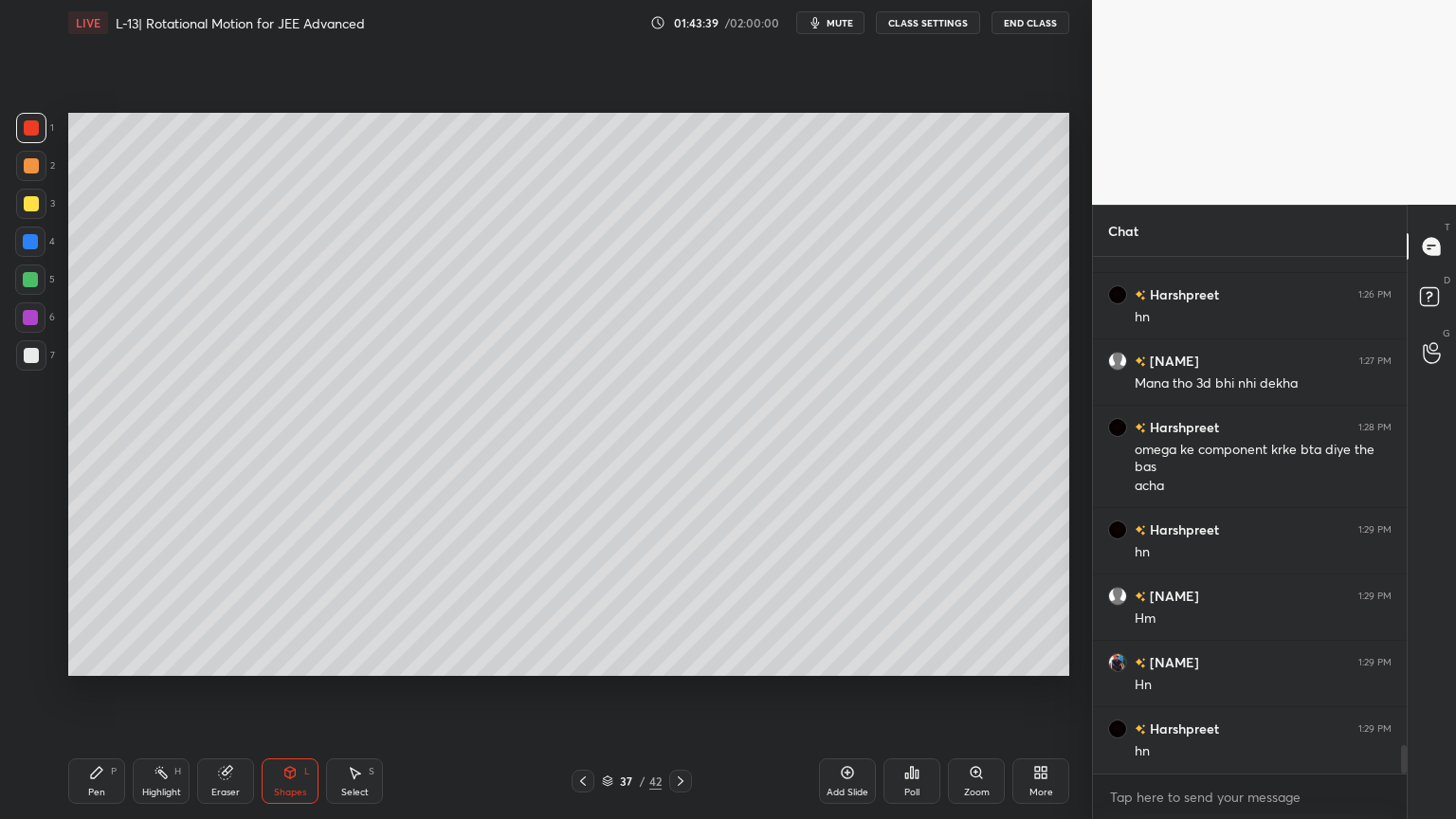 click on "Pen" at bounding box center [97, 792] 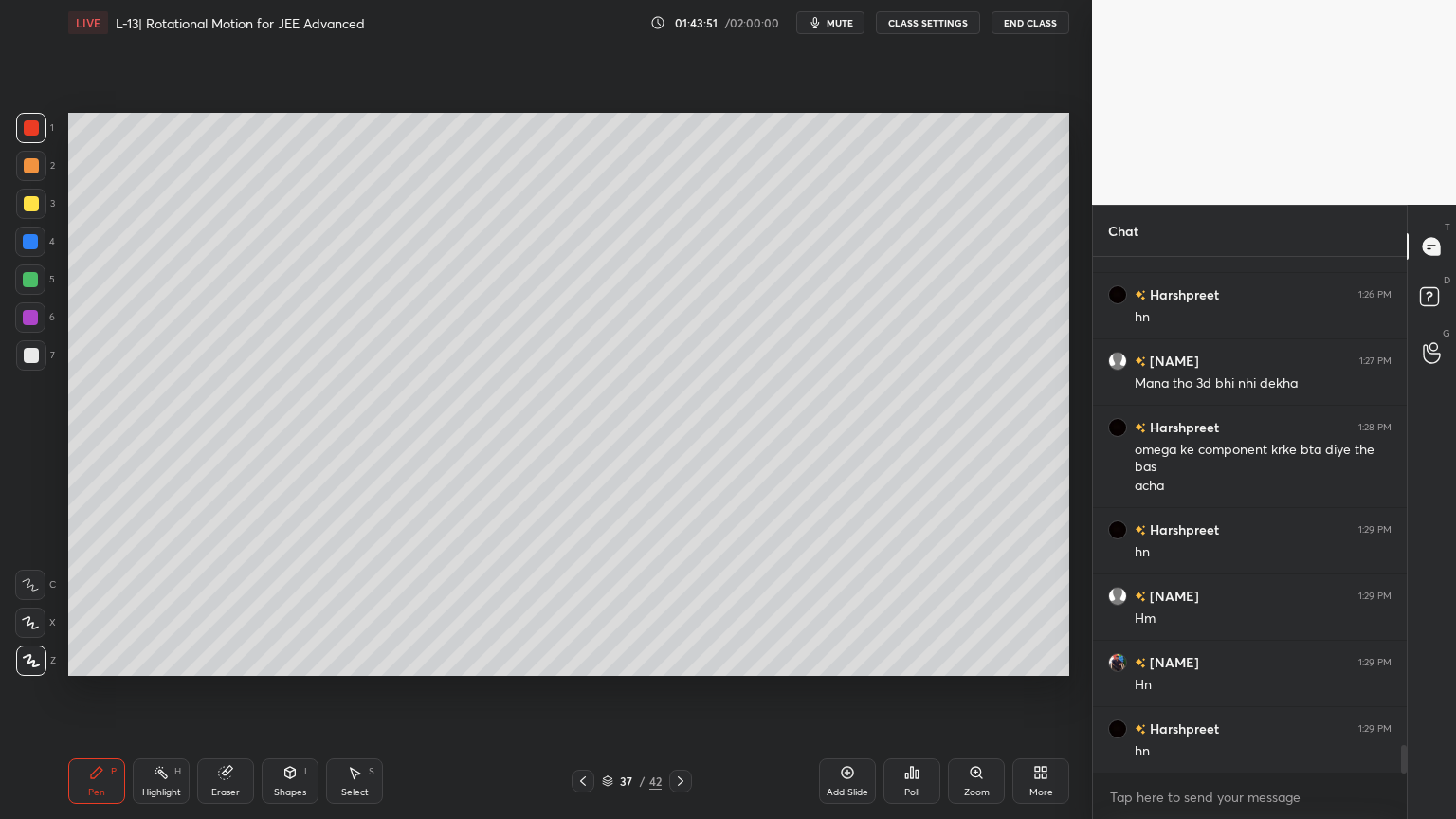 click on "Eraser" at bounding box center (226, 781) 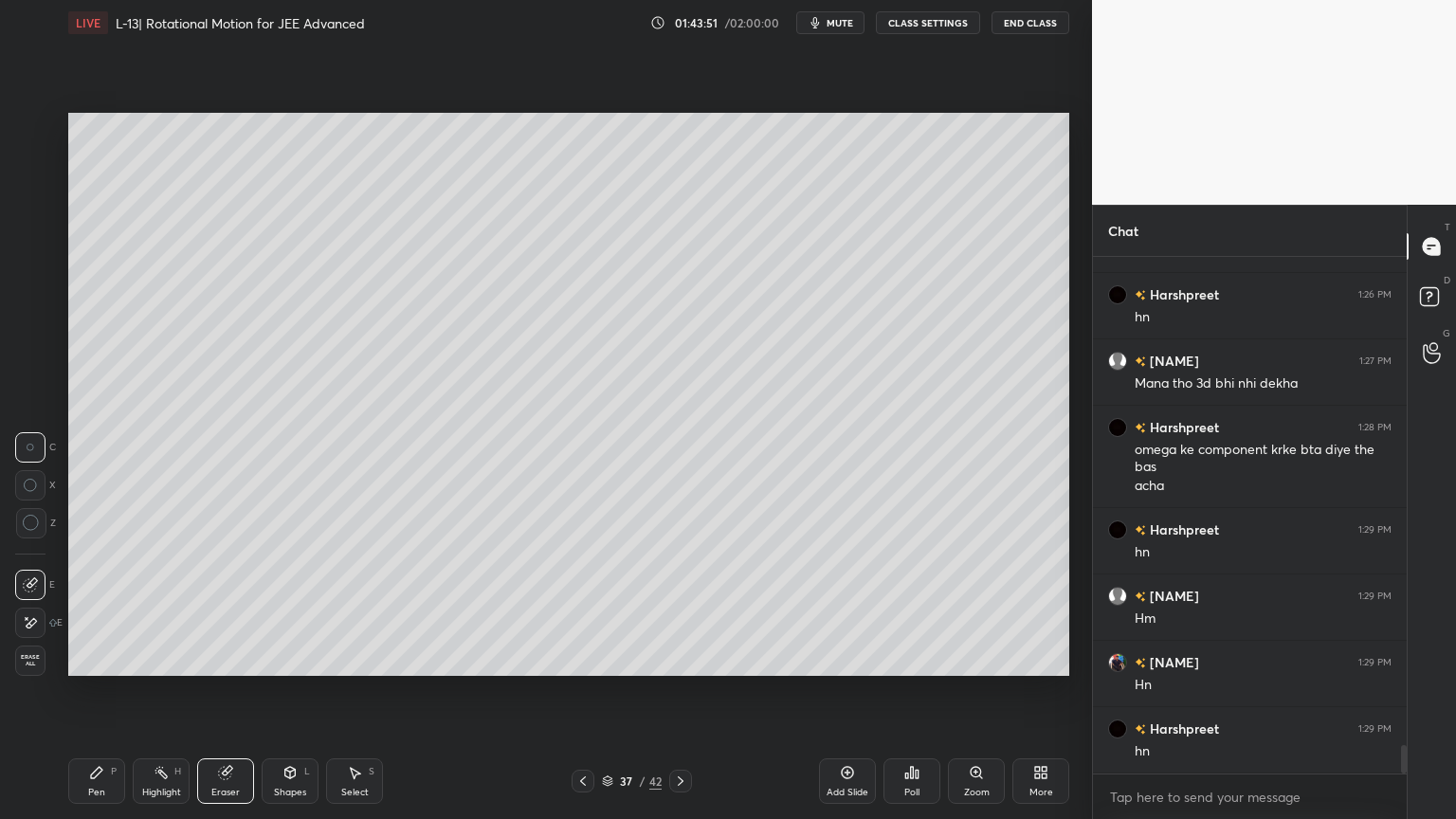 click 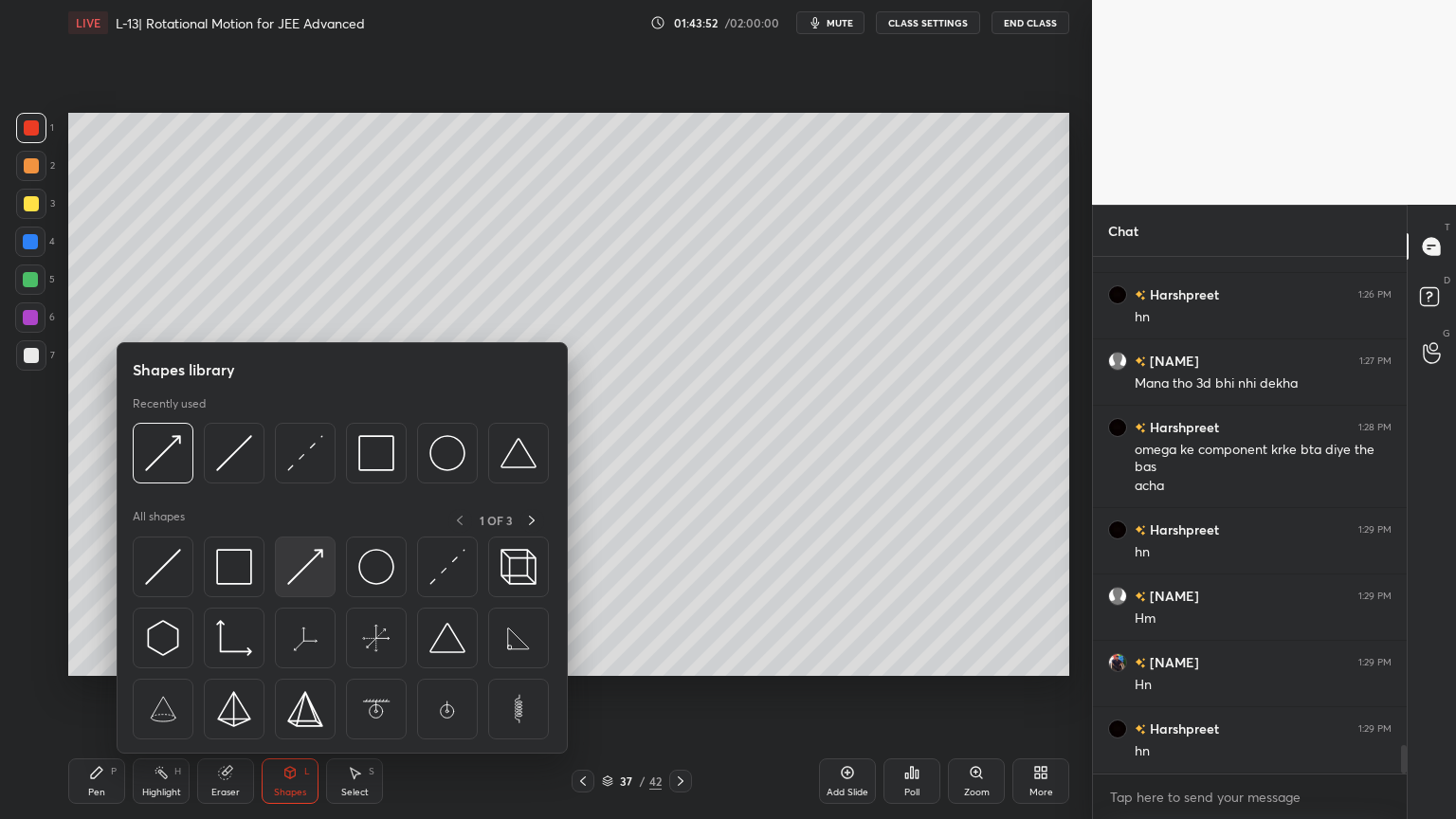click at bounding box center [305, 567] 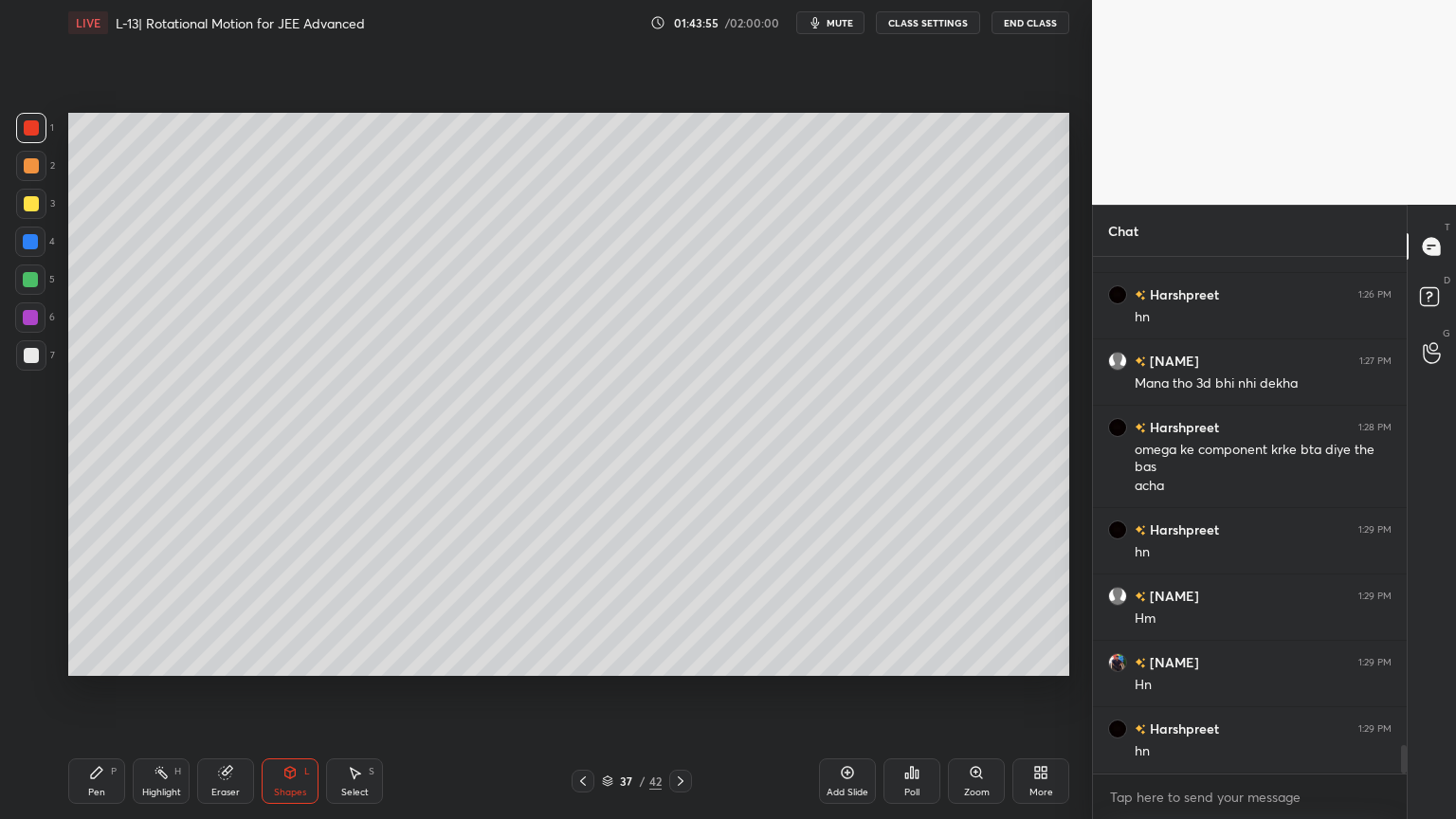 click at bounding box center [31, 204] 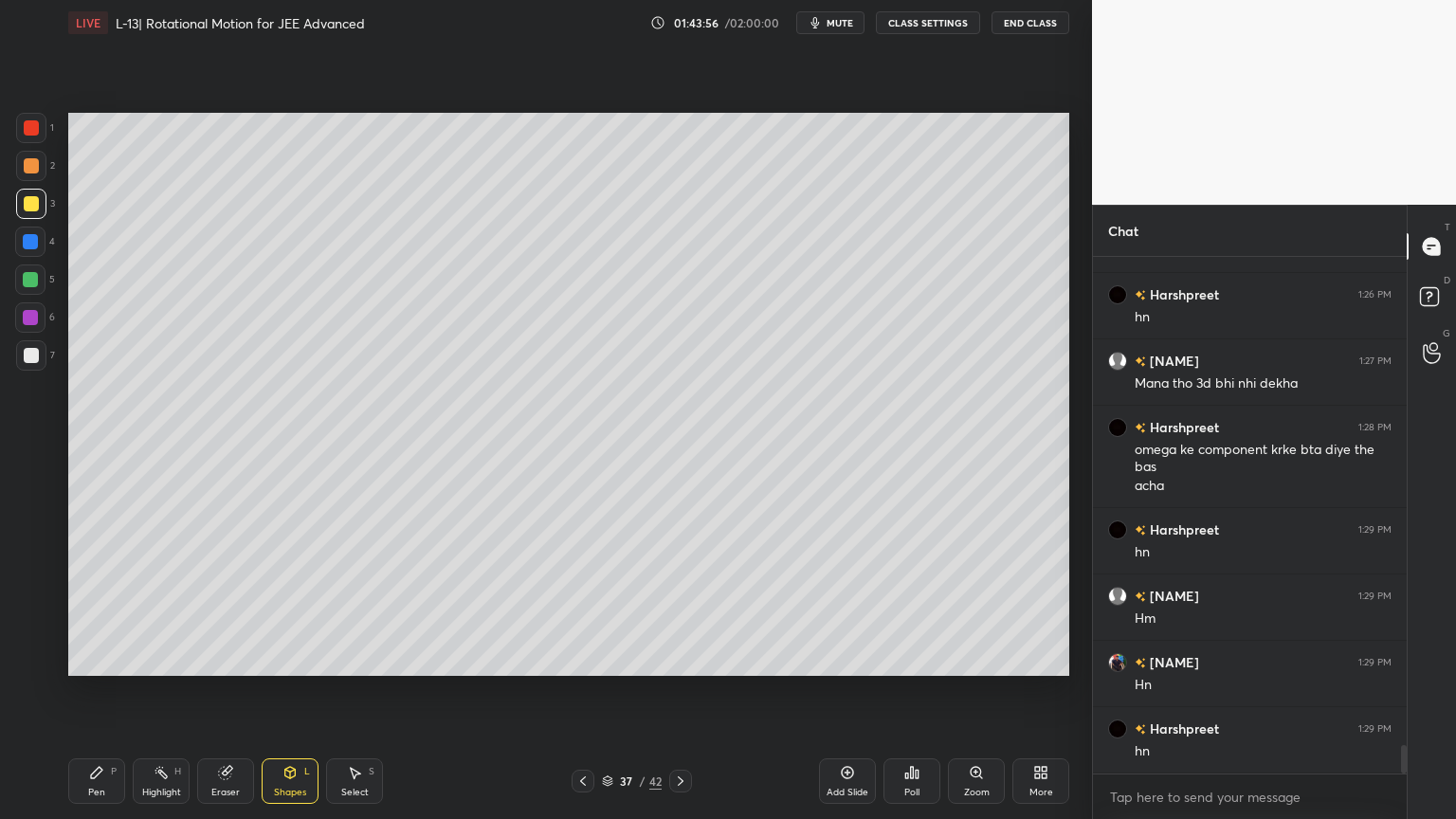 click at bounding box center [30, 280] 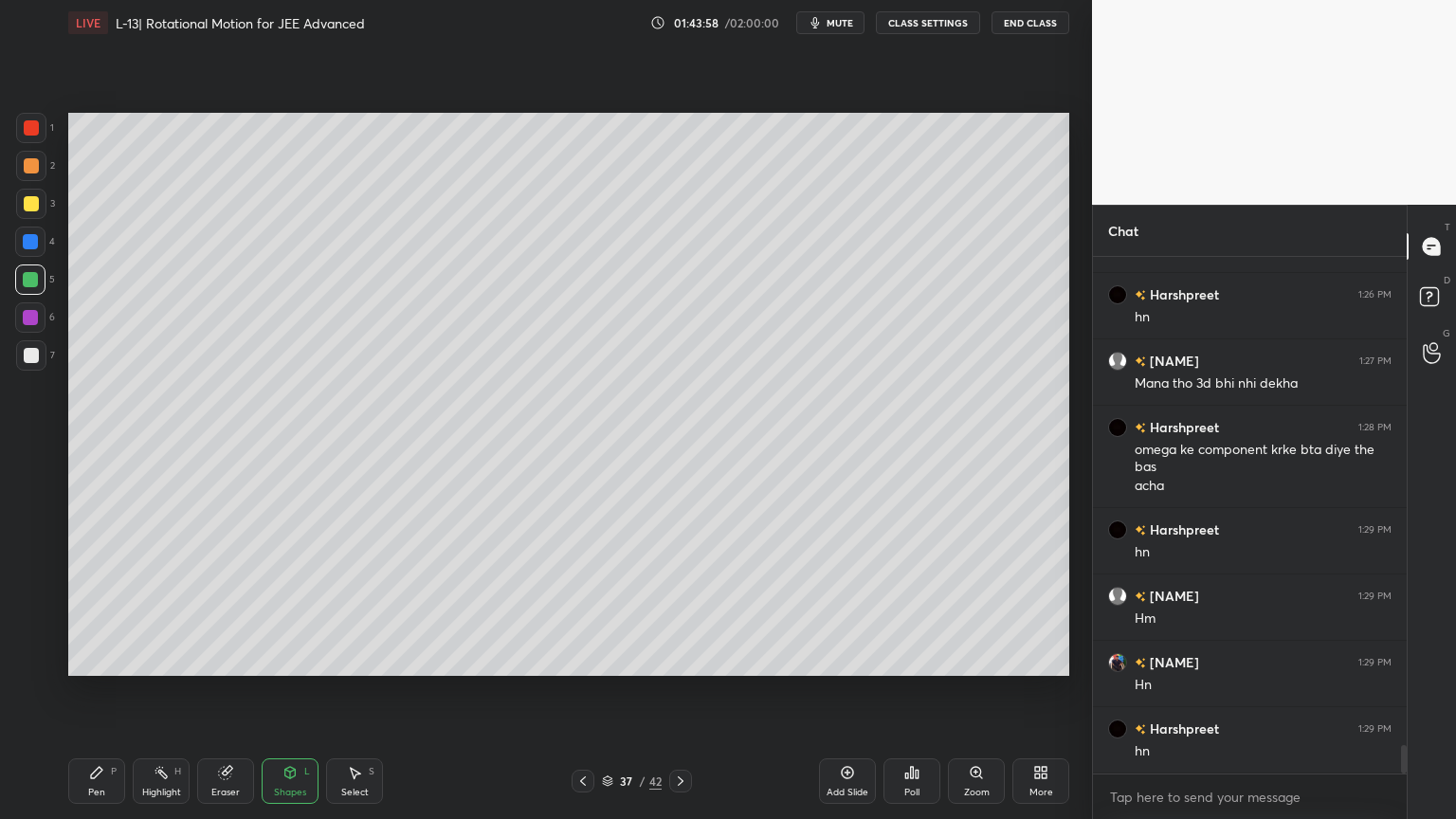 click at bounding box center [31, 355] 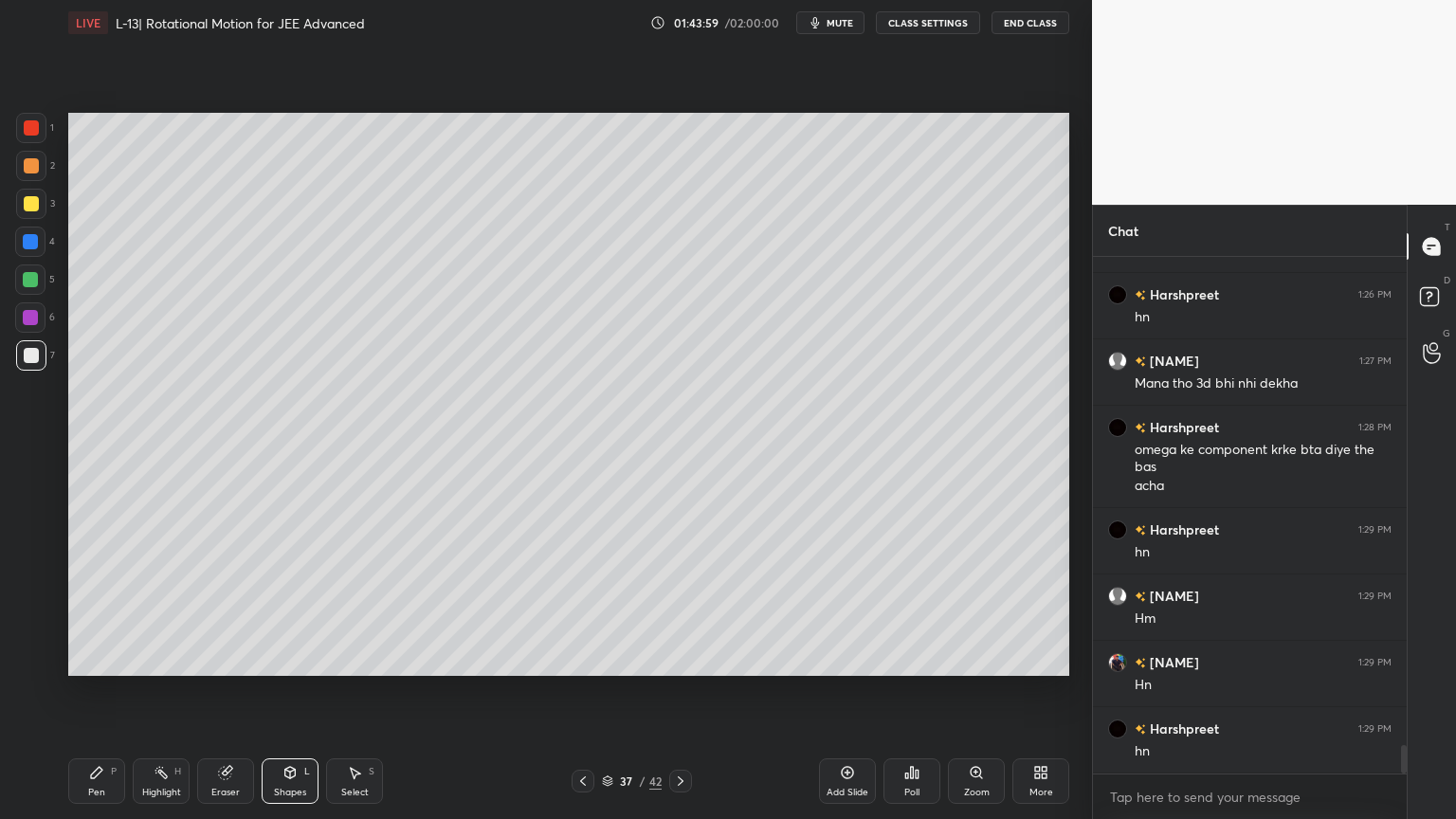 click at bounding box center [31, 204] 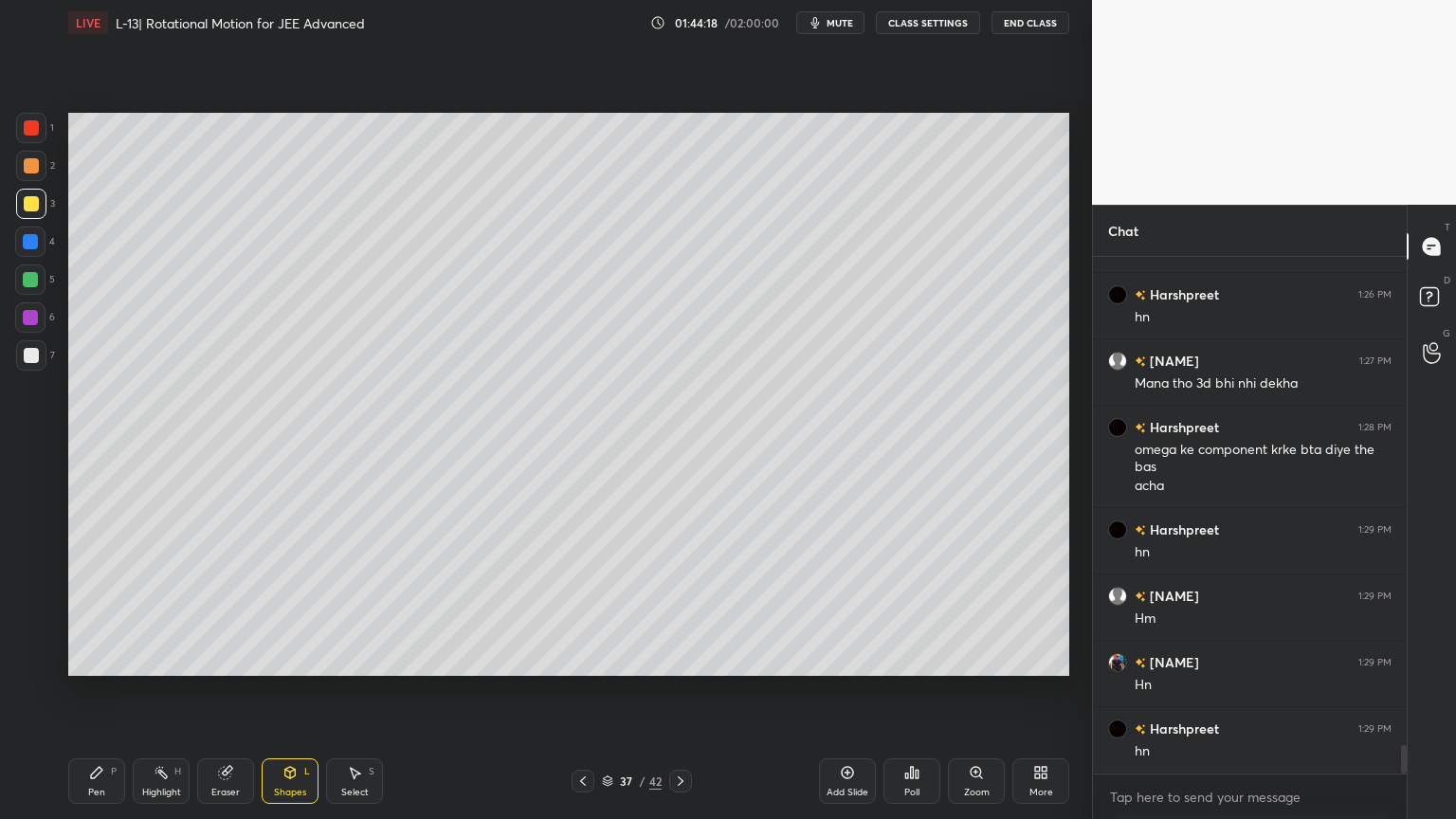 click on "Pen P" at bounding box center [97, 781] 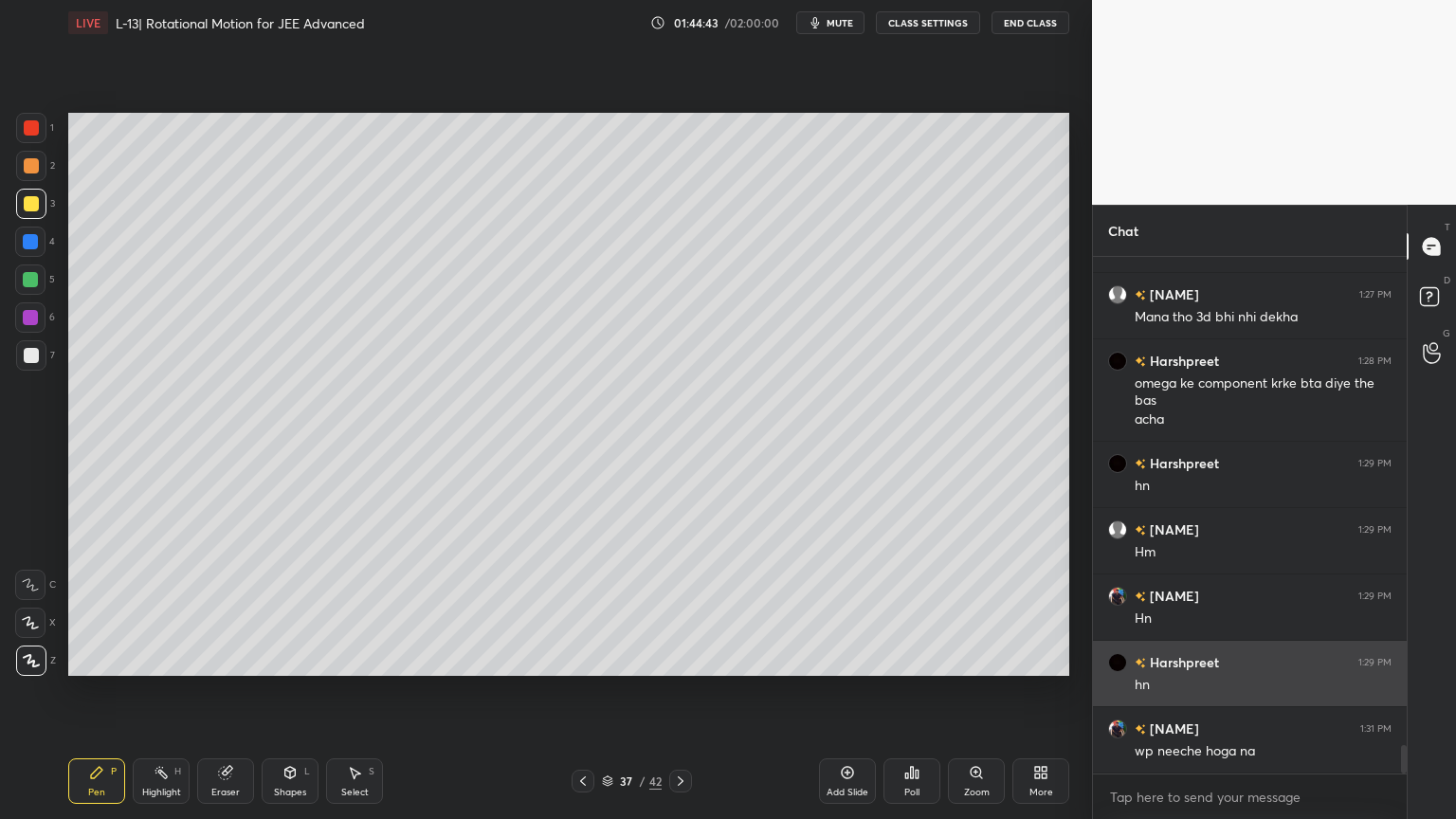 scroll, scrollTop: 8872, scrollLeft: 0, axis: vertical 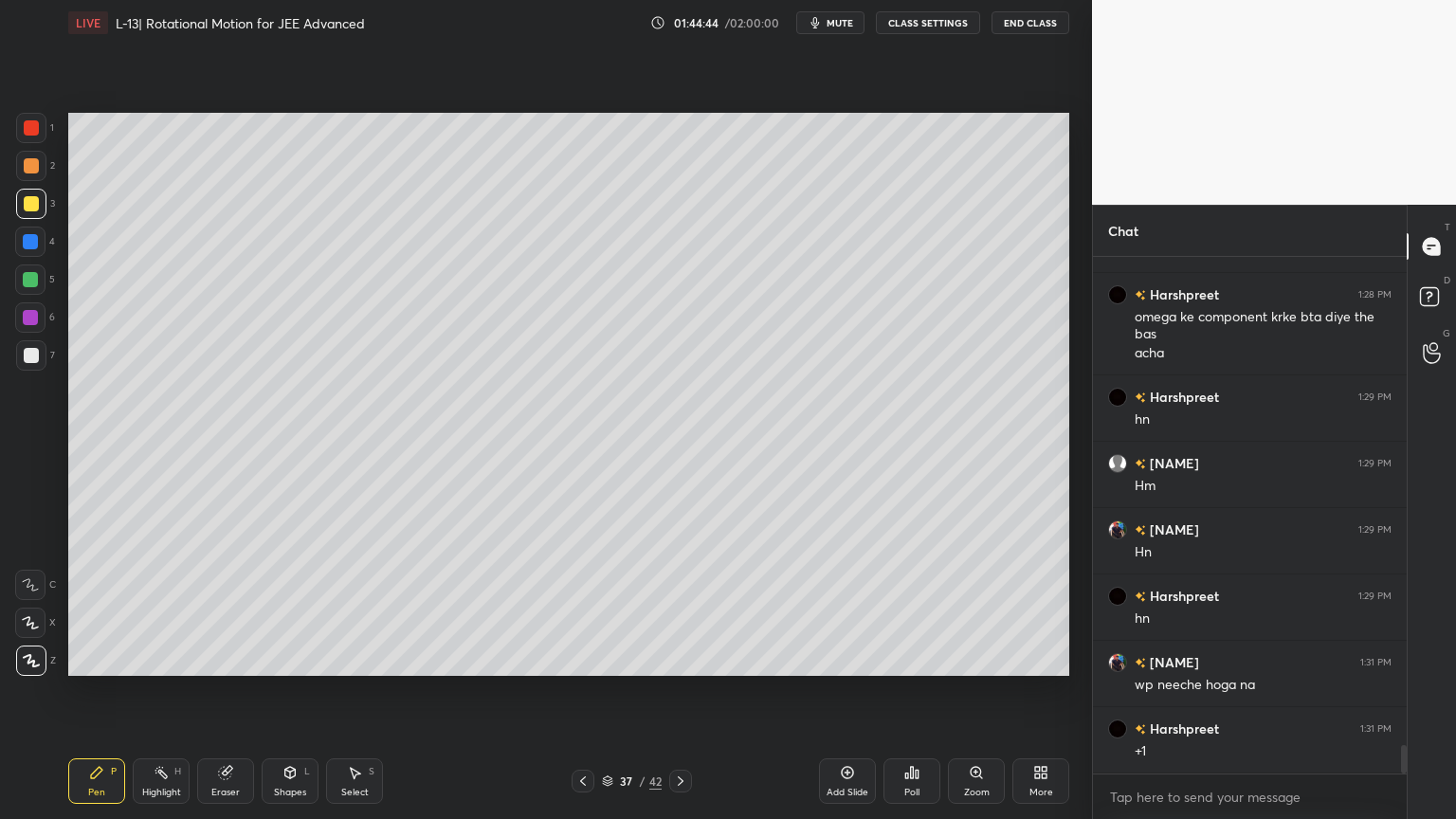 click 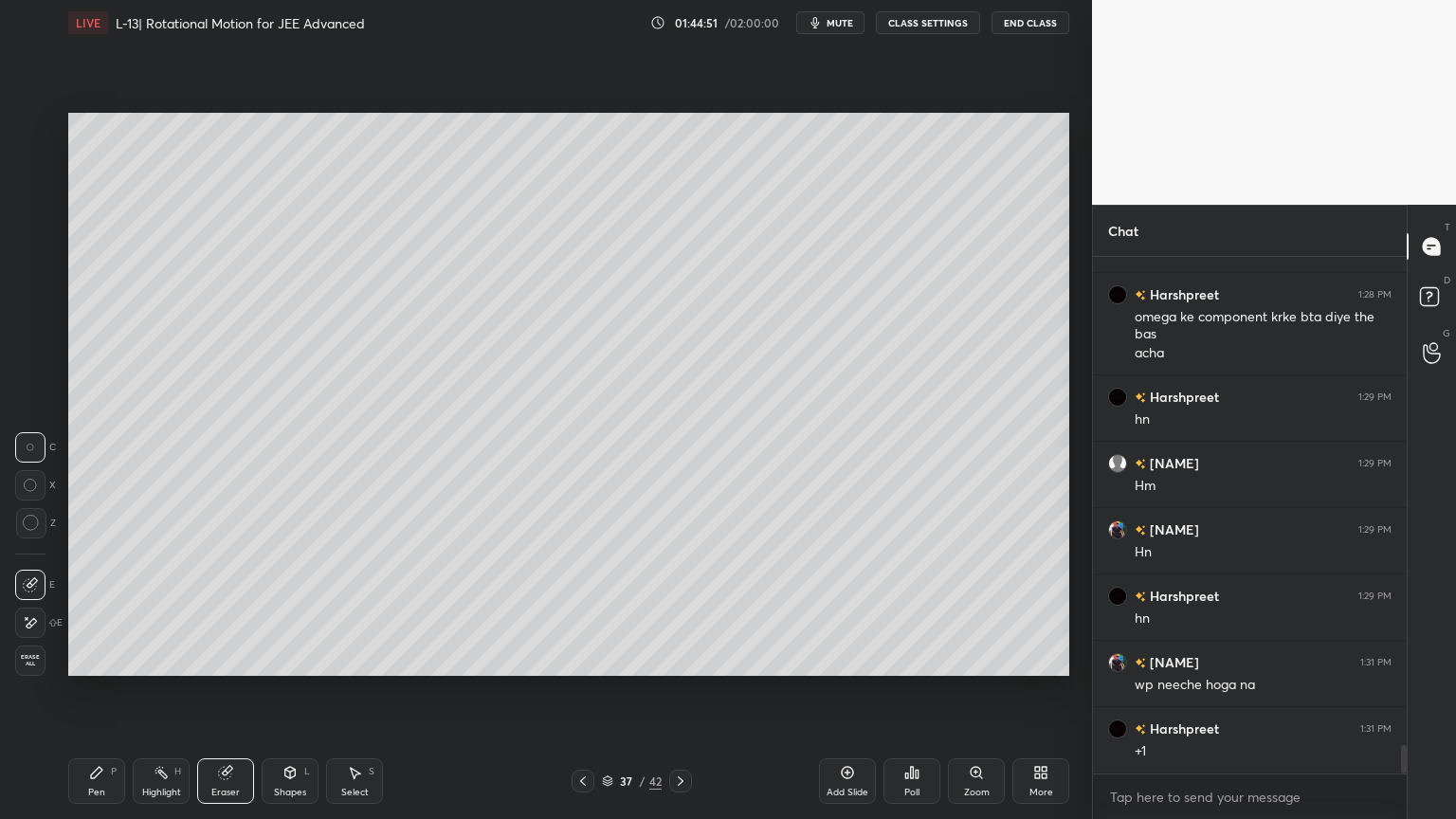 click 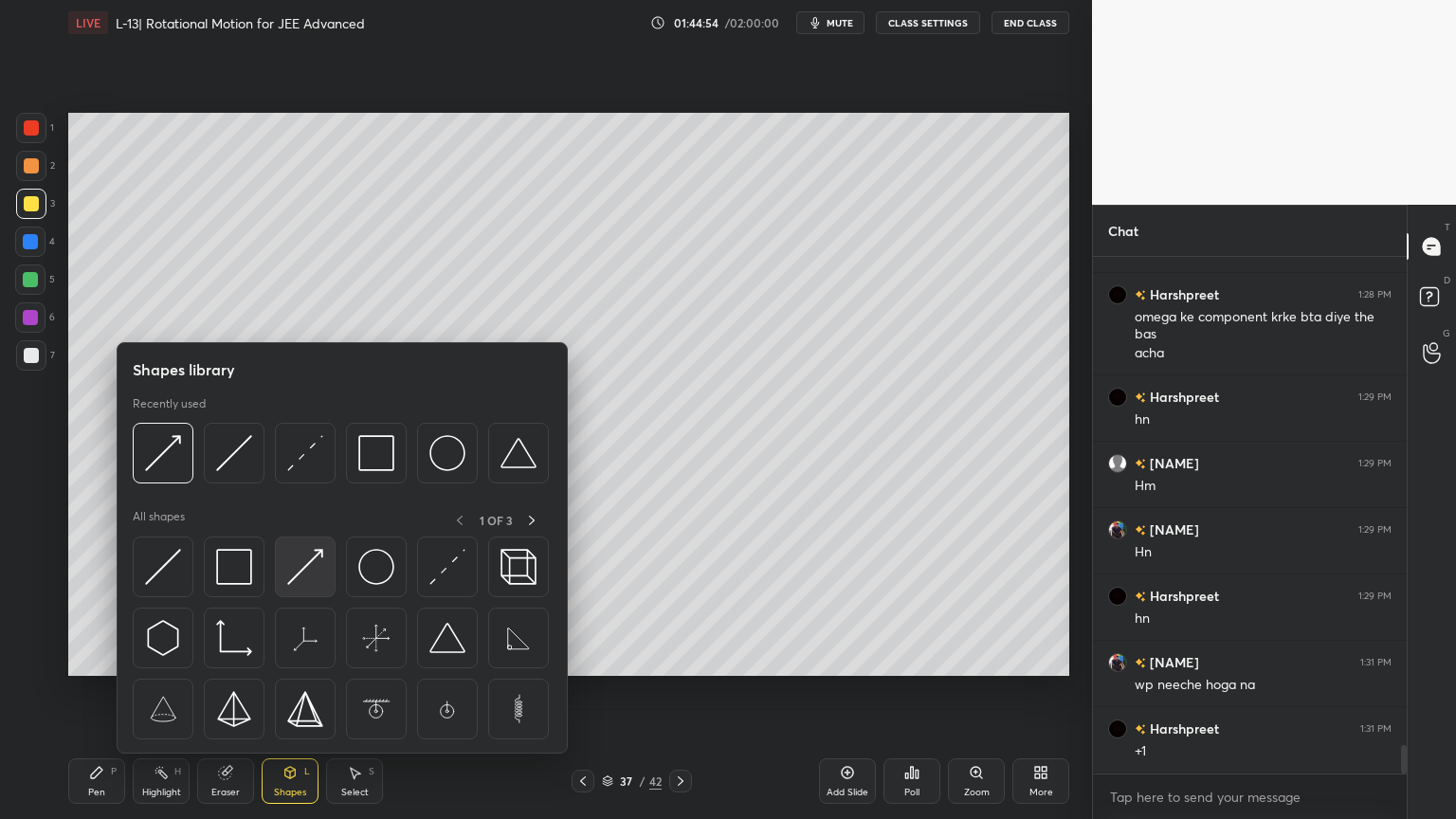 click at bounding box center [305, 567] 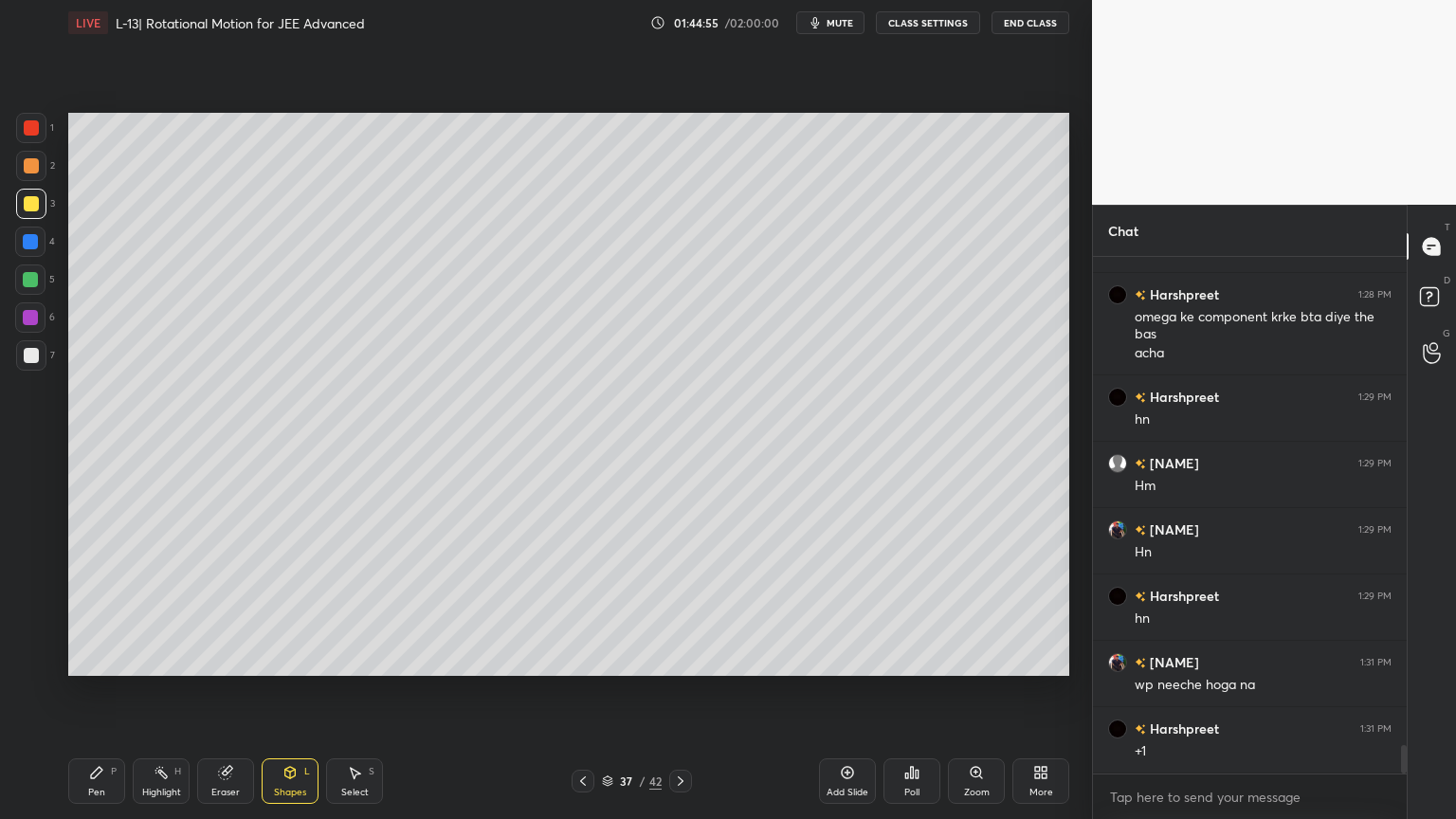 click at bounding box center (30, 318) 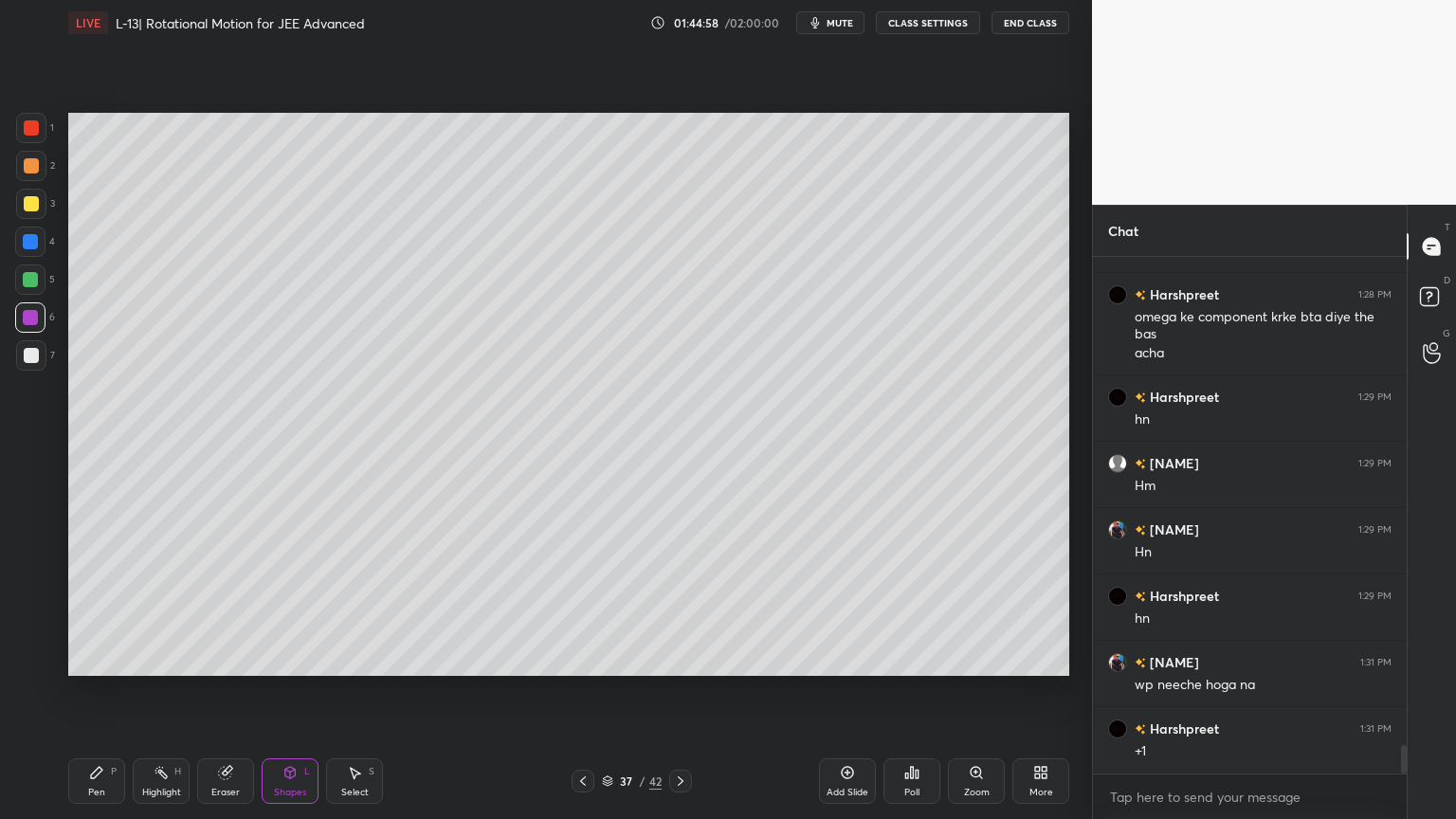 click on "Pen" at bounding box center [97, 792] 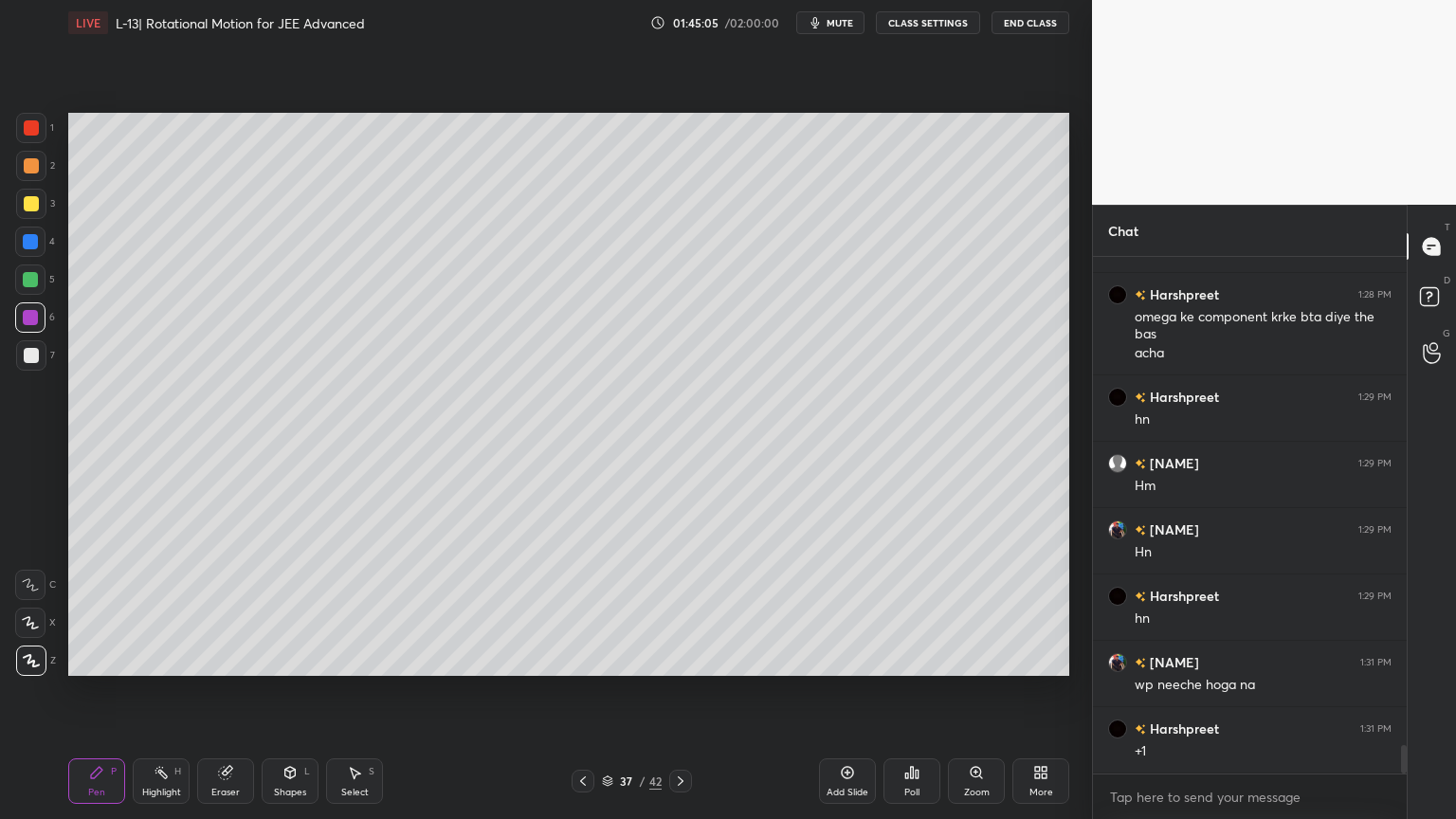 click 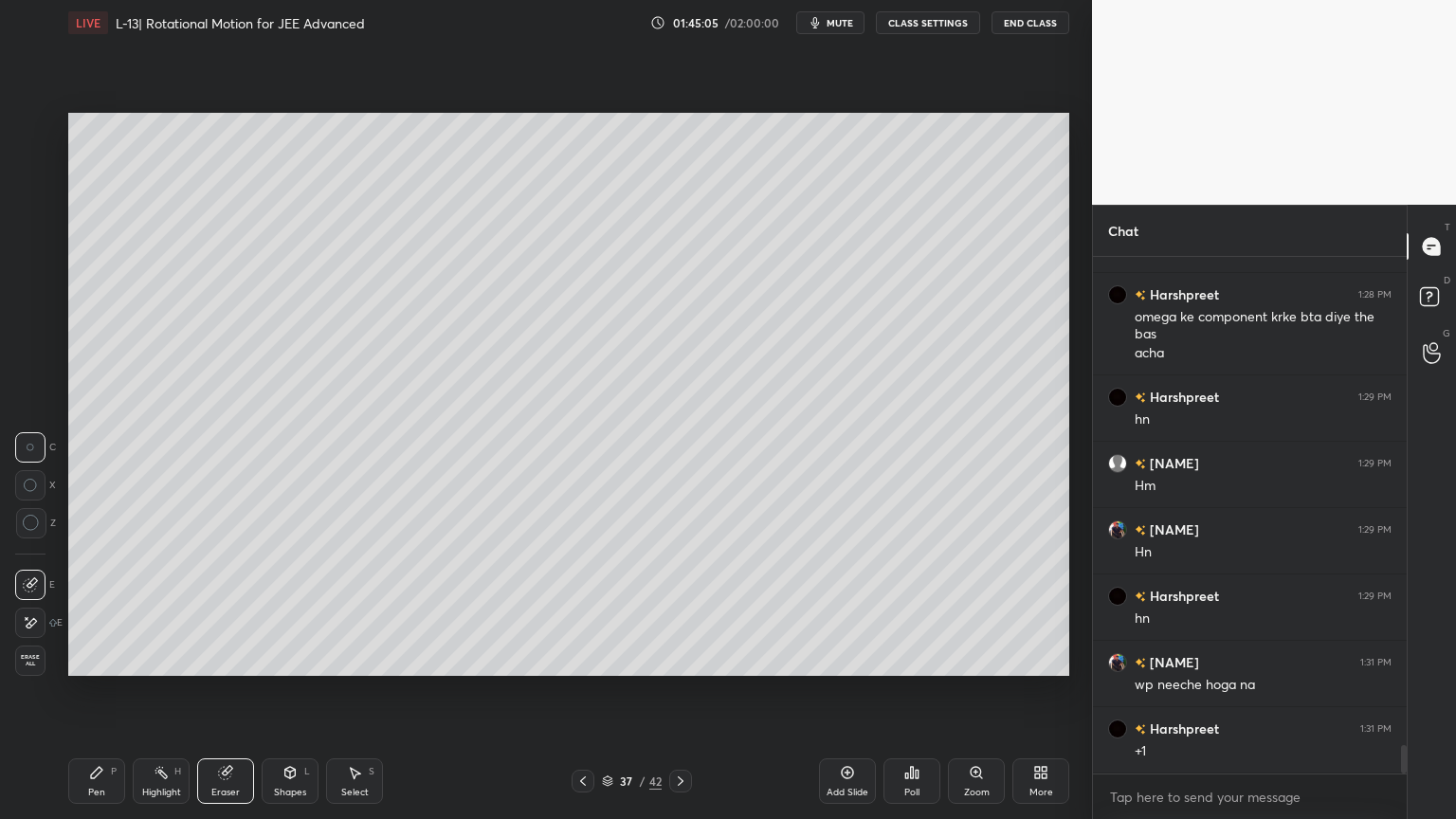 click on "Shapes L" at bounding box center (290, 781) 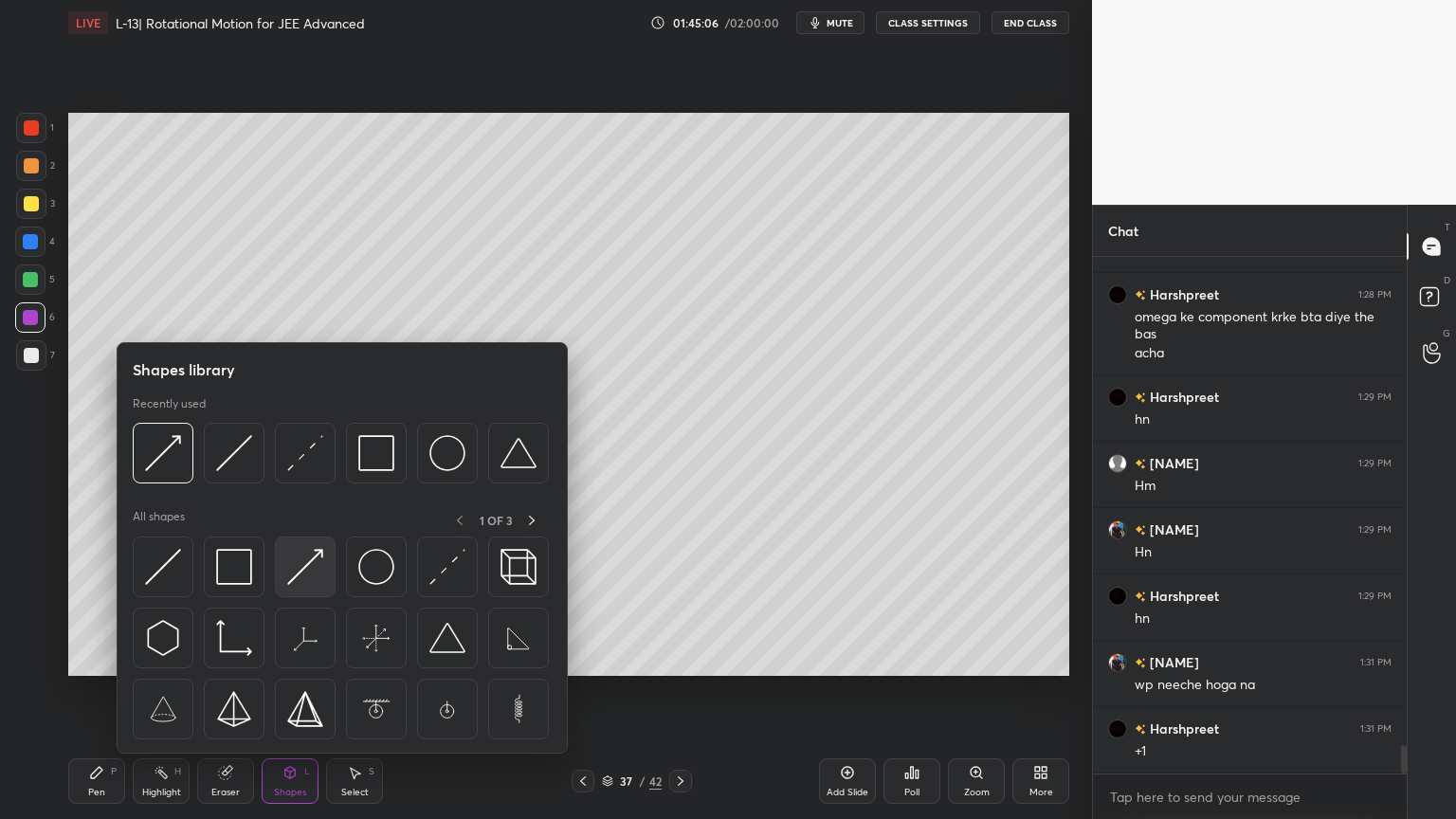 click at bounding box center [305, 567] 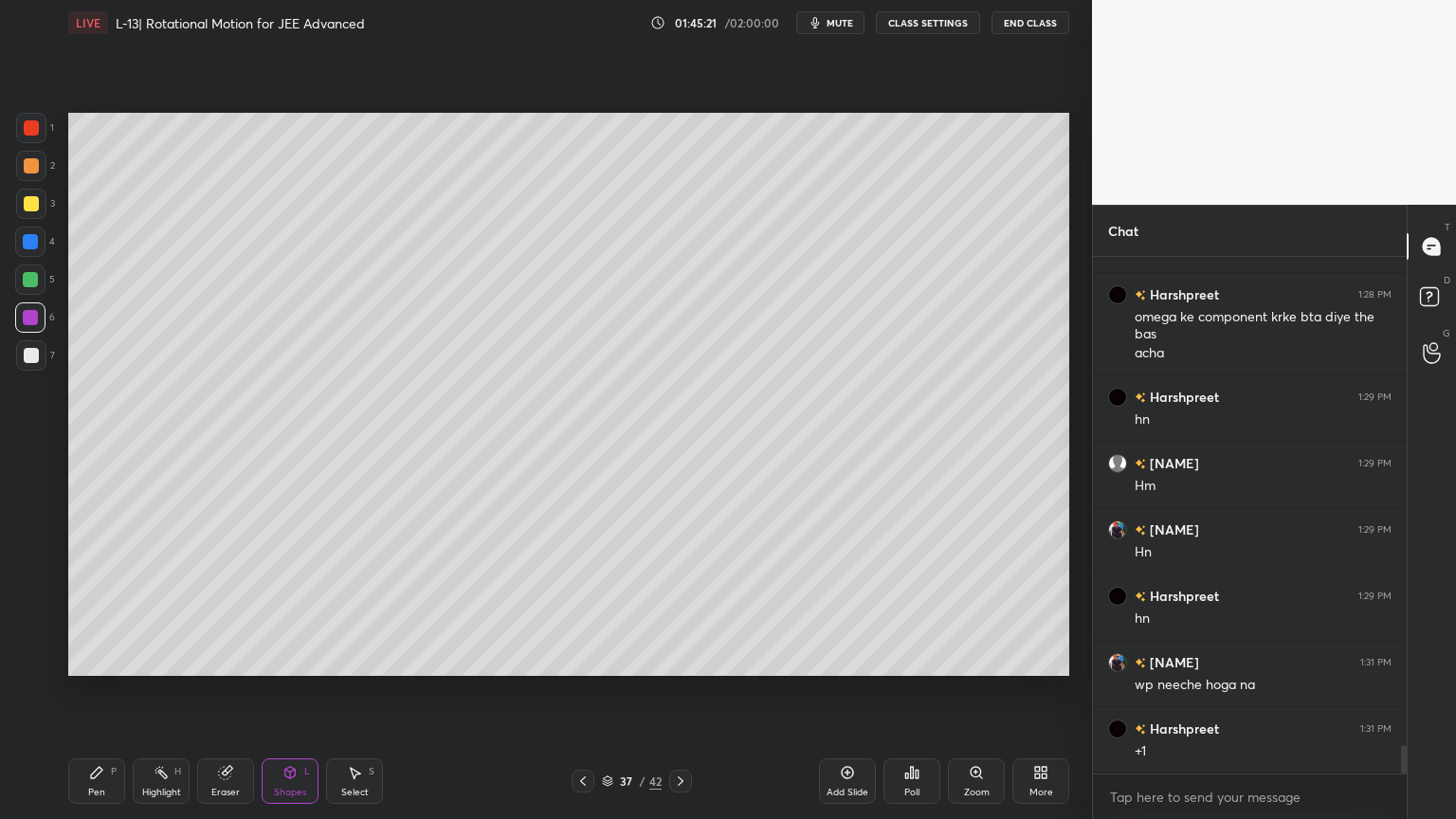 click on "Highlight H" at bounding box center (161, 781) 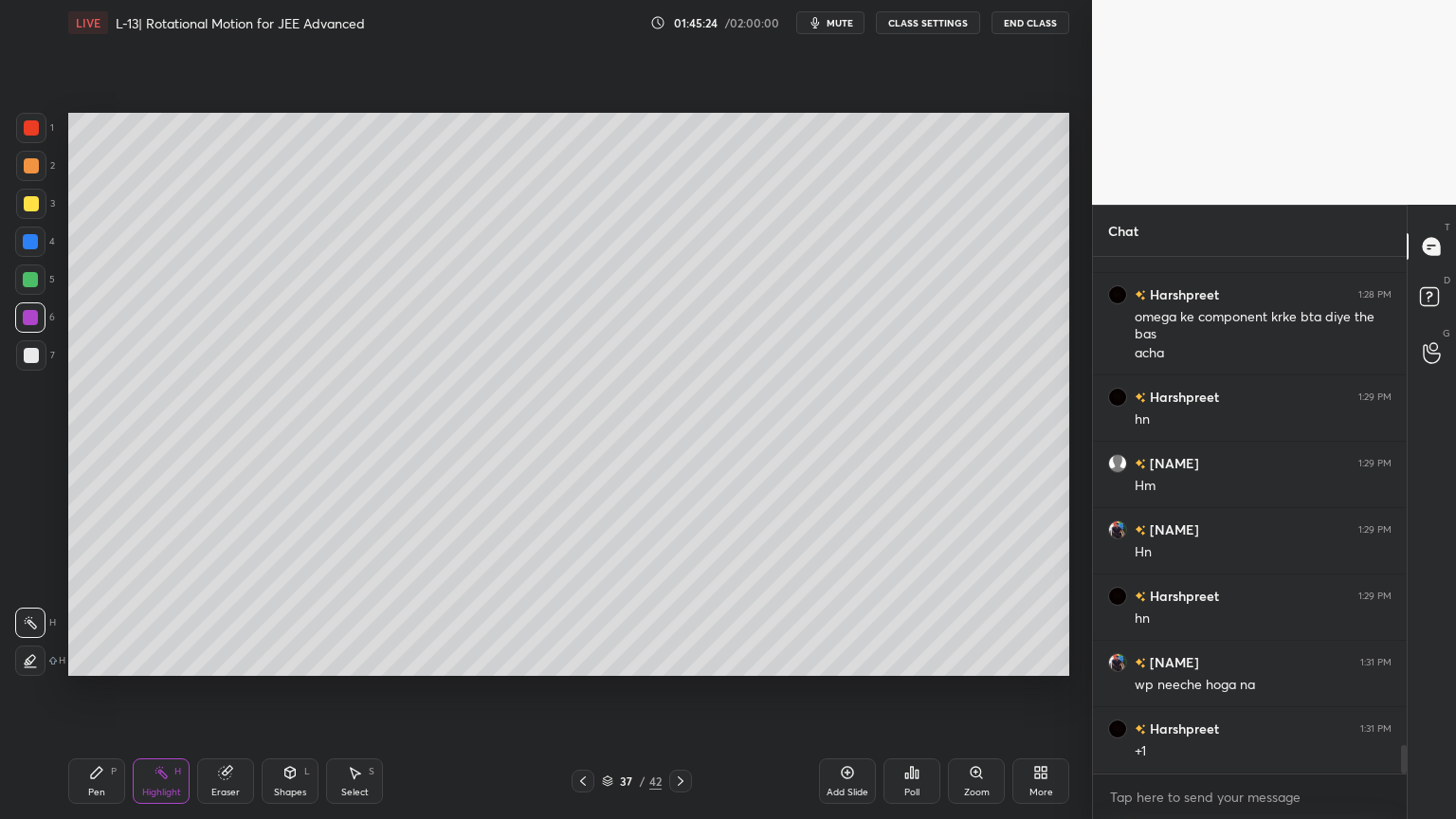click on "Pen" at bounding box center [97, 792] 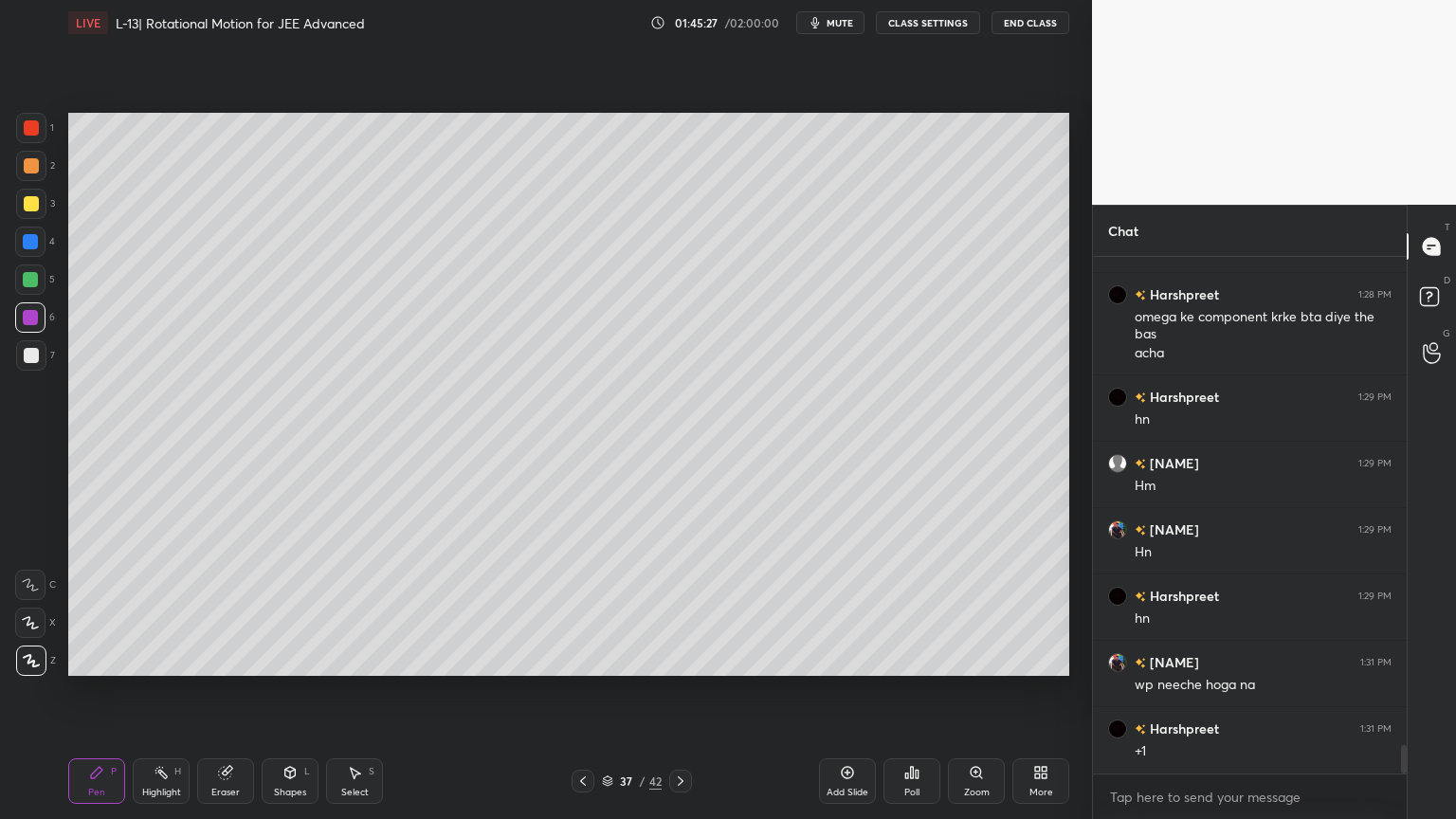 click at bounding box center [31, 204] 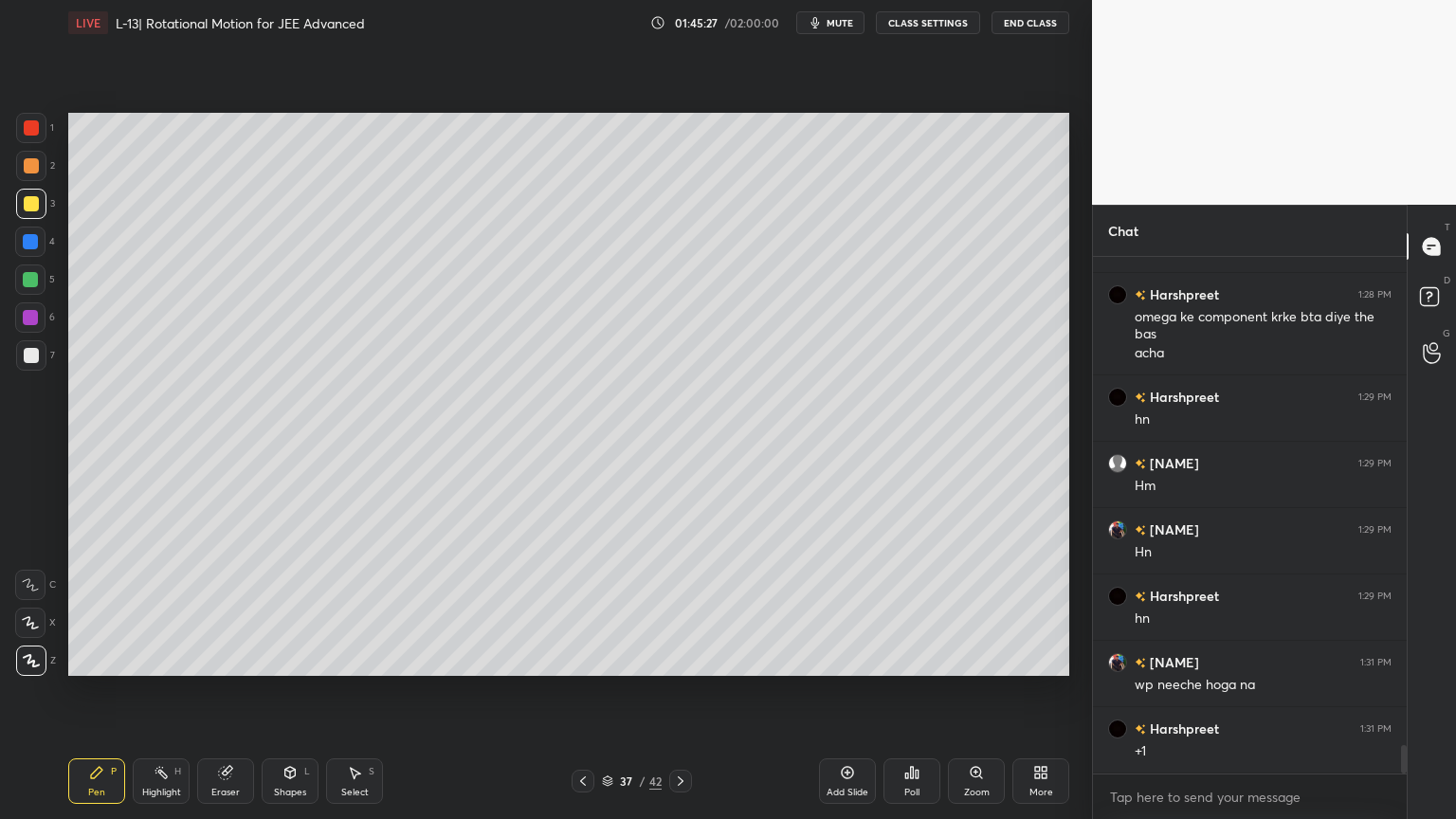 click on "P" at bounding box center [114, 772] 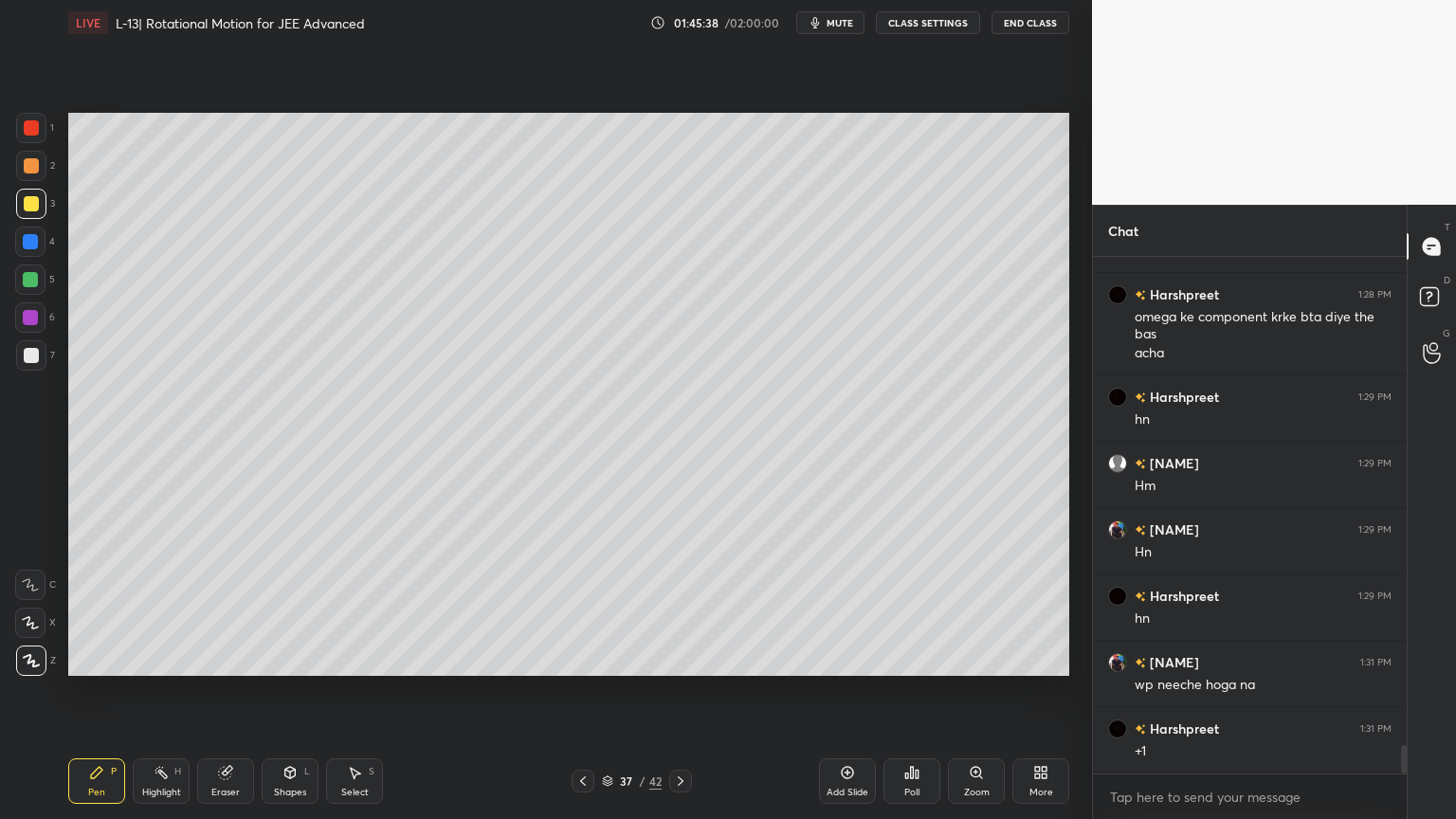 click on "Highlight" at bounding box center [161, 792] 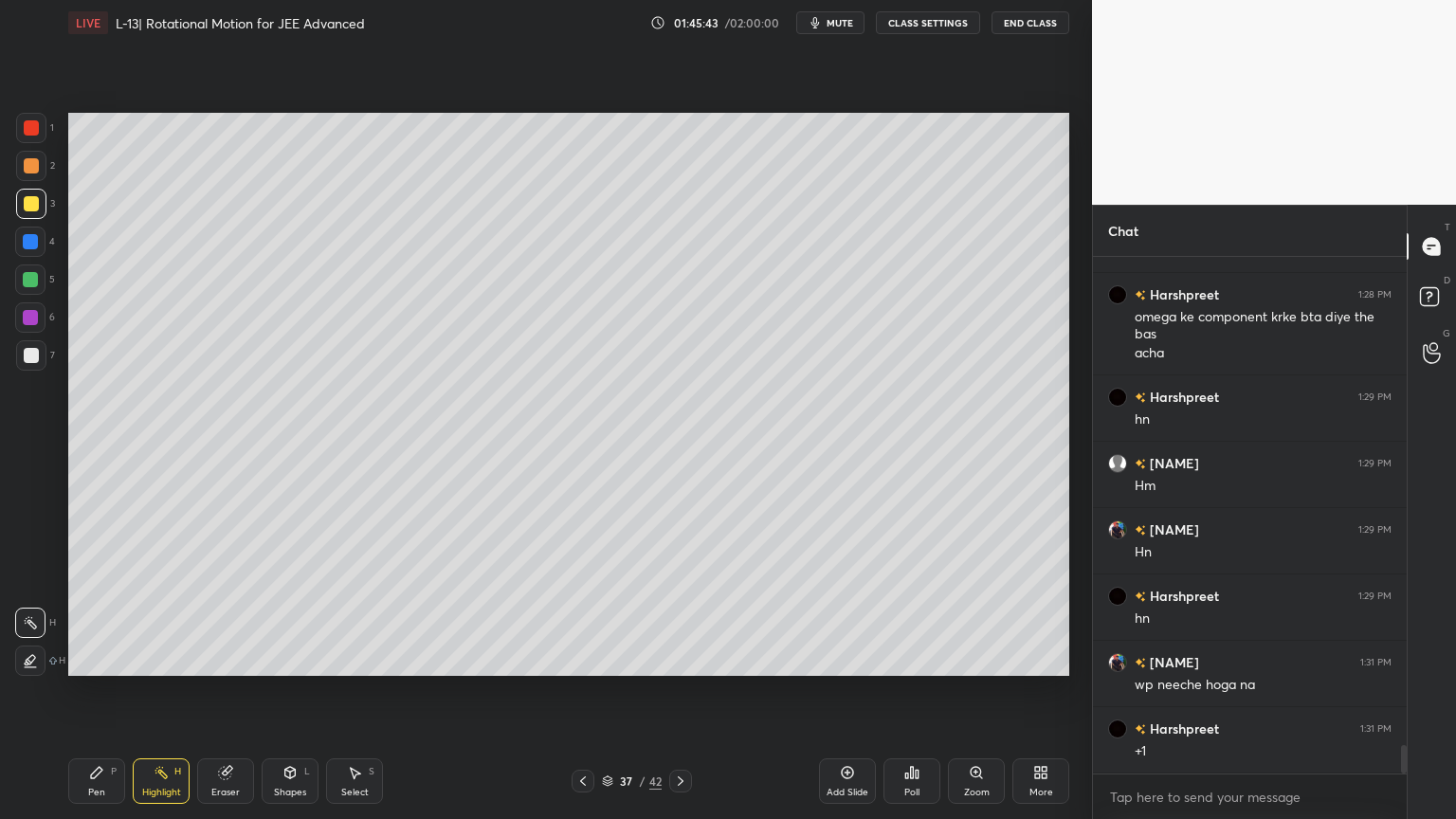 click 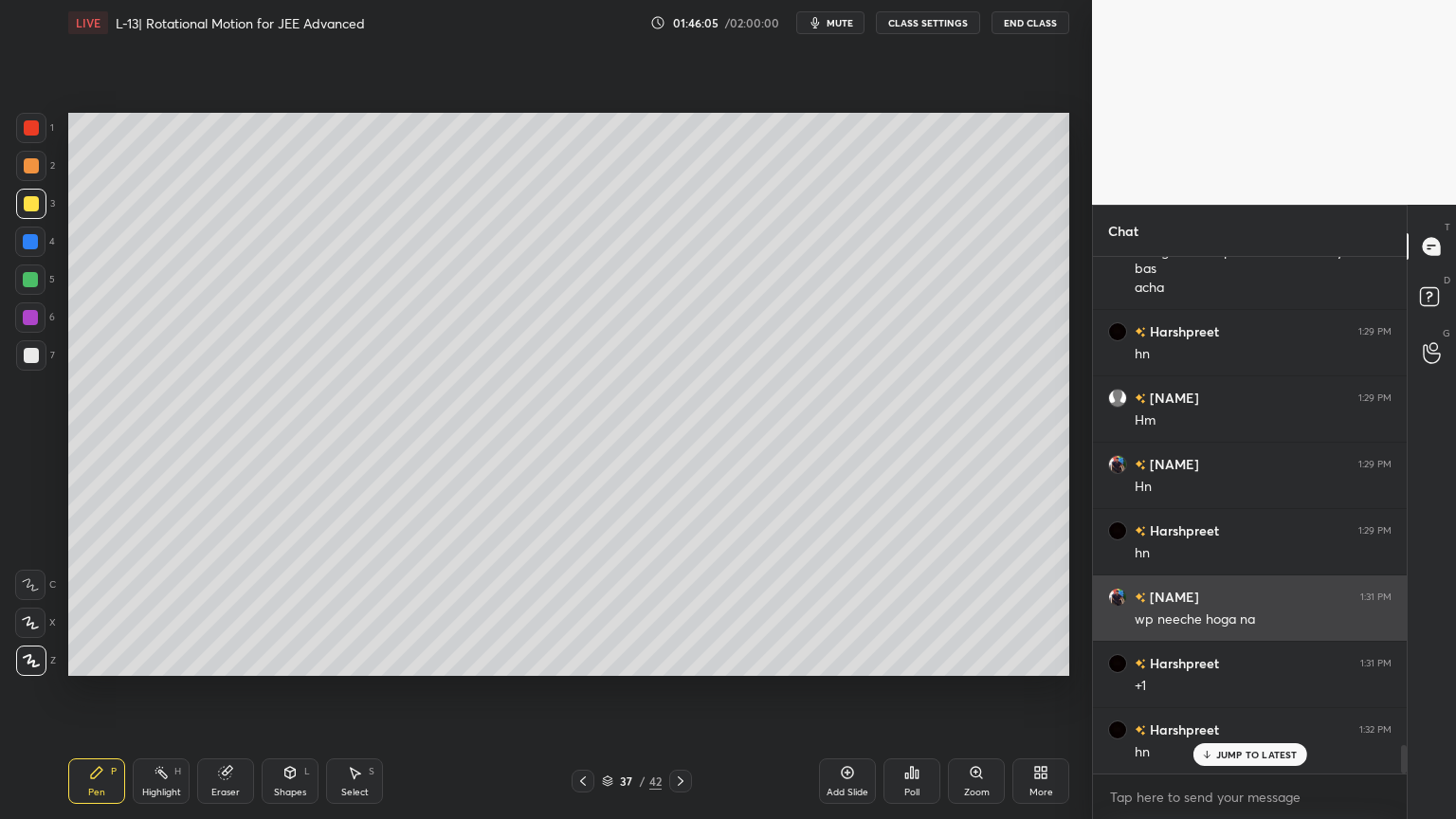scroll, scrollTop: 9004, scrollLeft: 0, axis: vertical 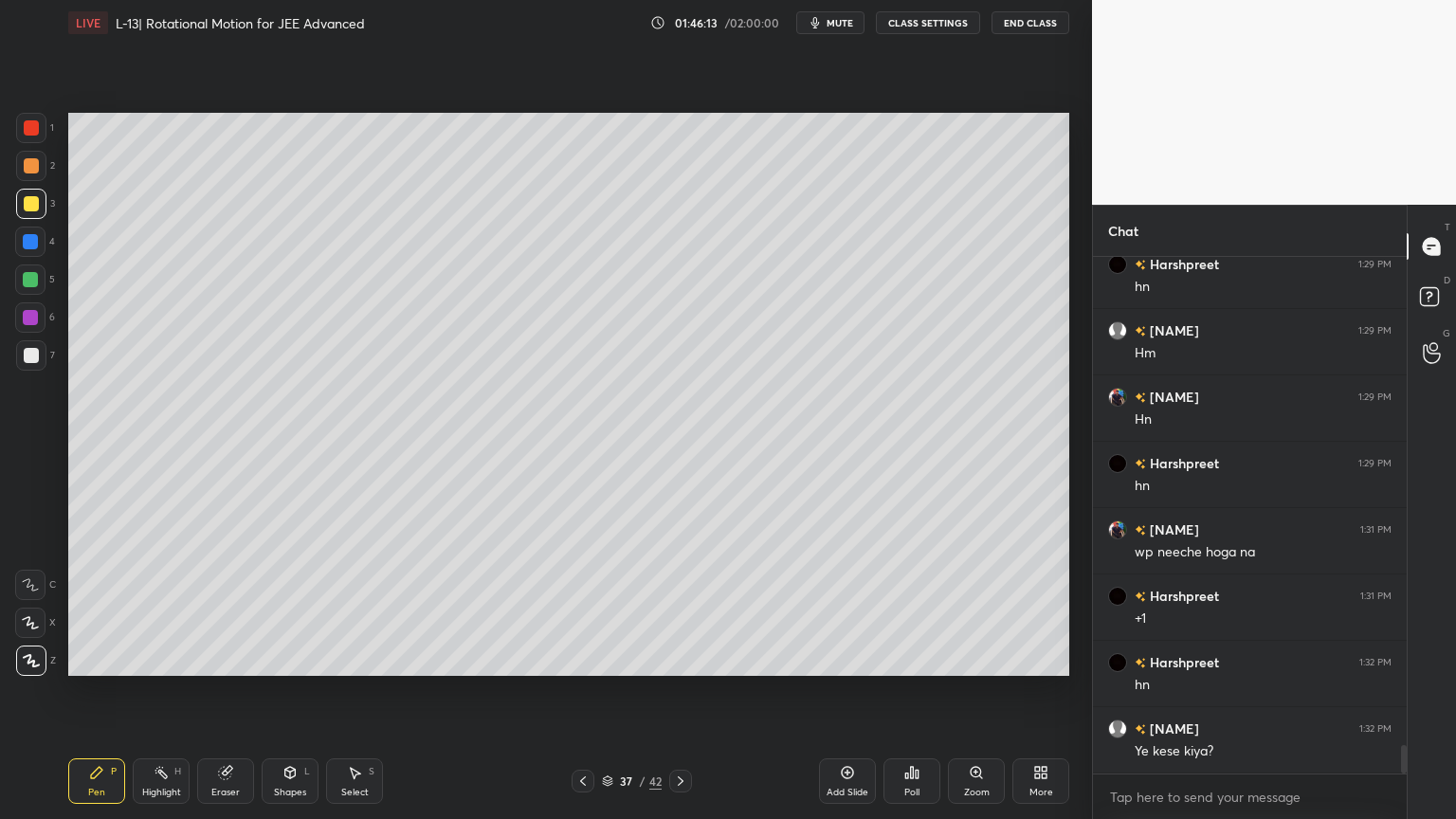click 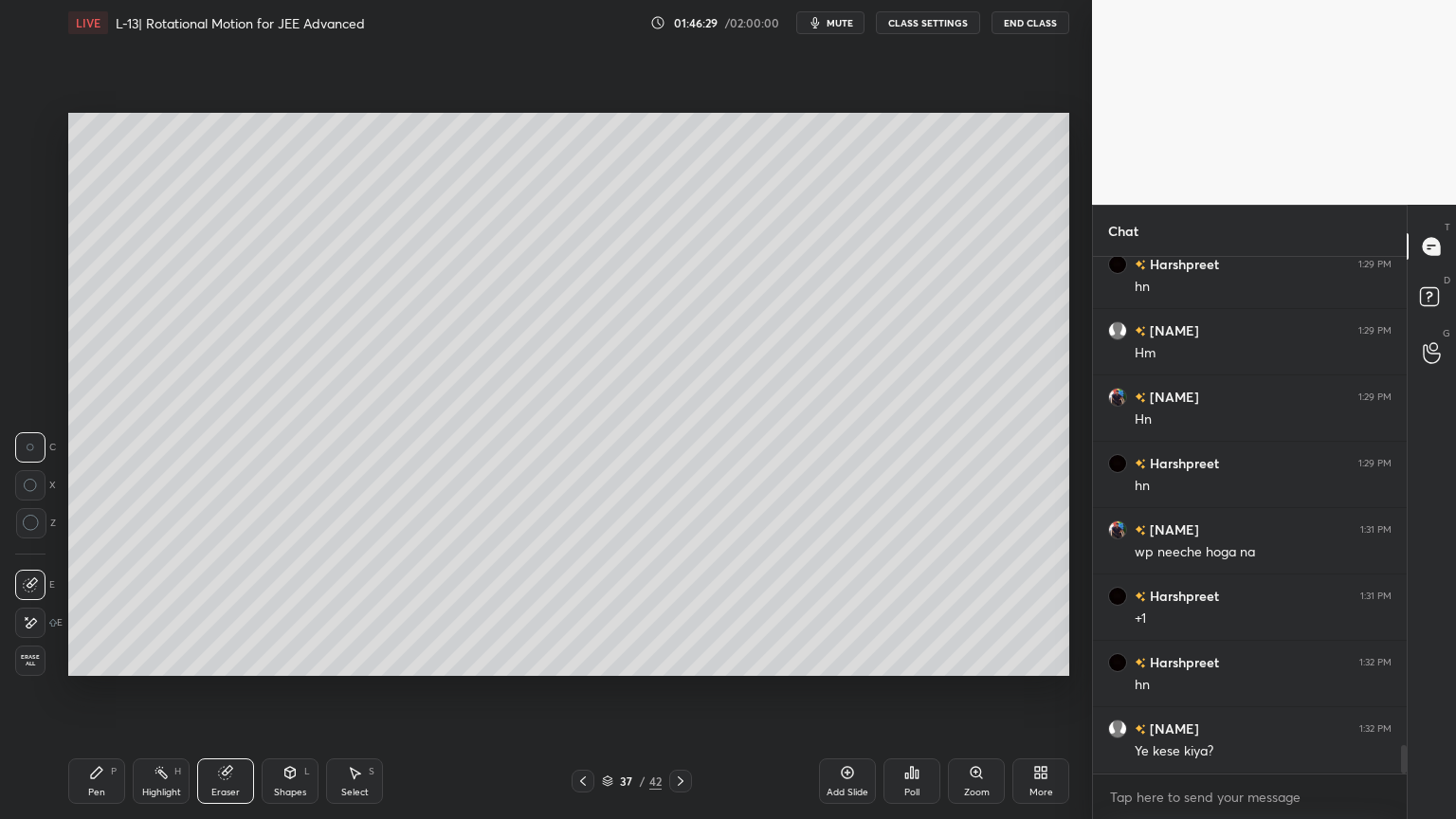 click on "Pen P" at bounding box center (97, 781) 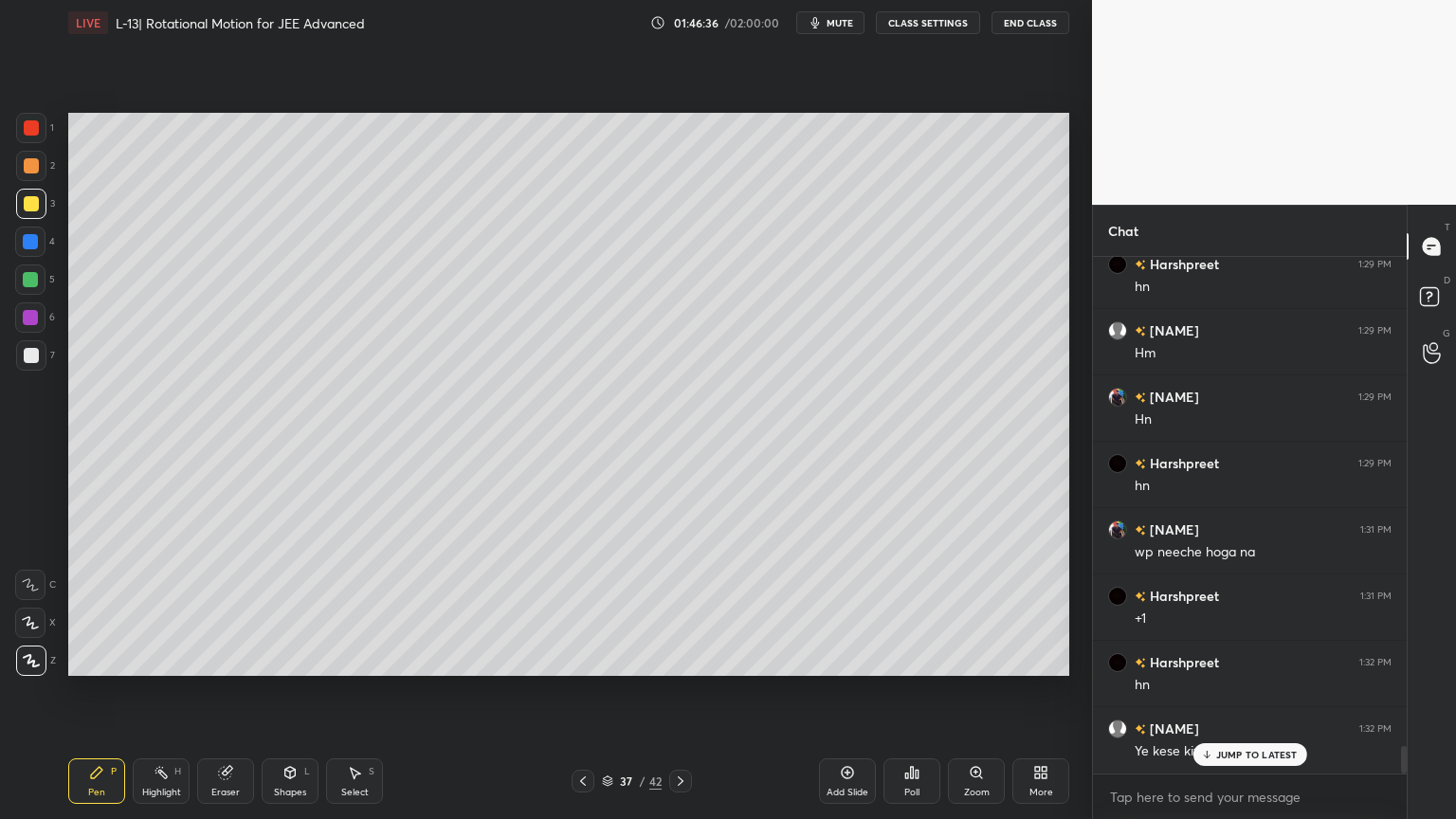 scroll, scrollTop: 9070, scrollLeft: 0, axis: vertical 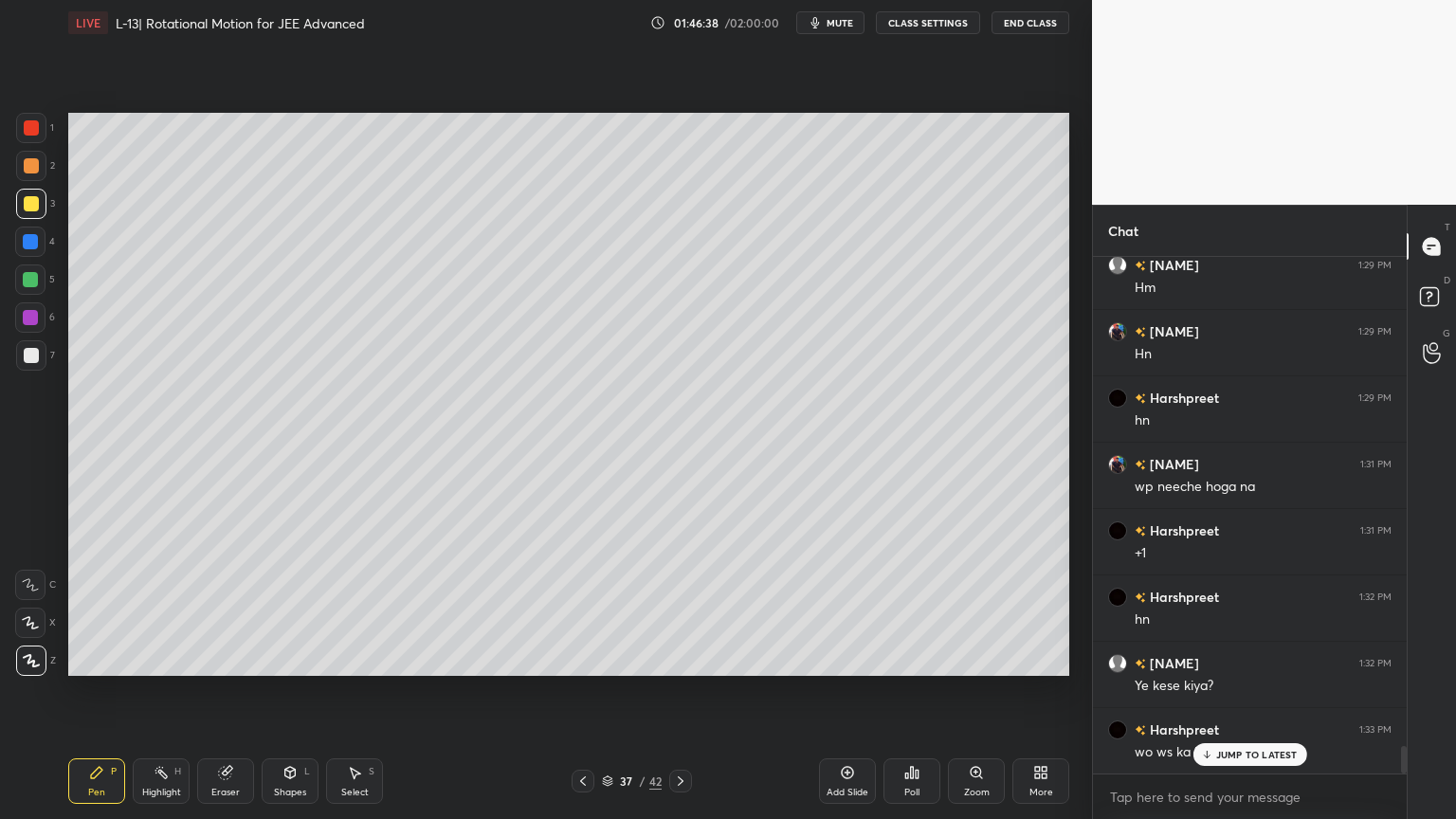 click on "Highlight H" at bounding box center [161, 781] 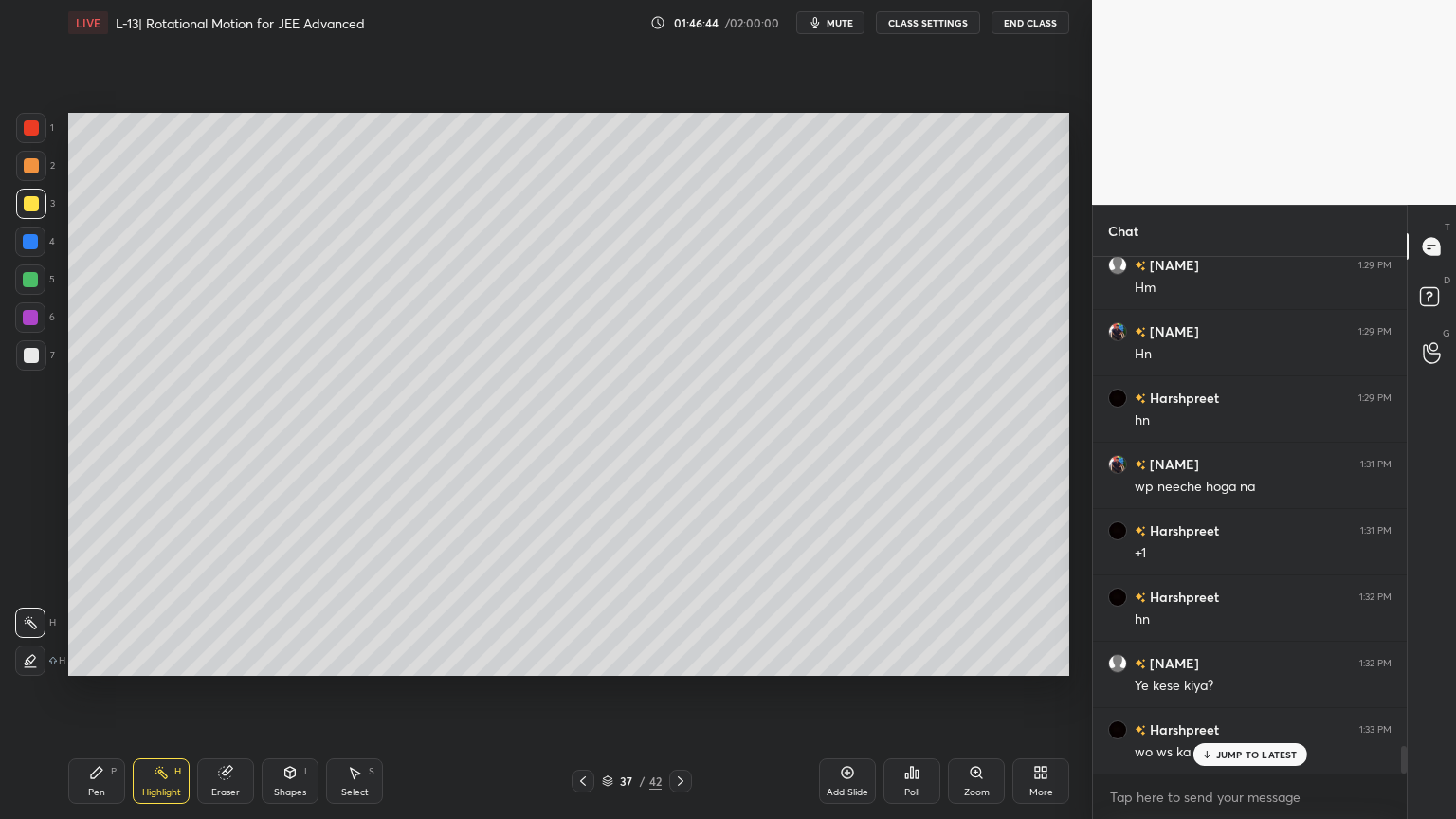click 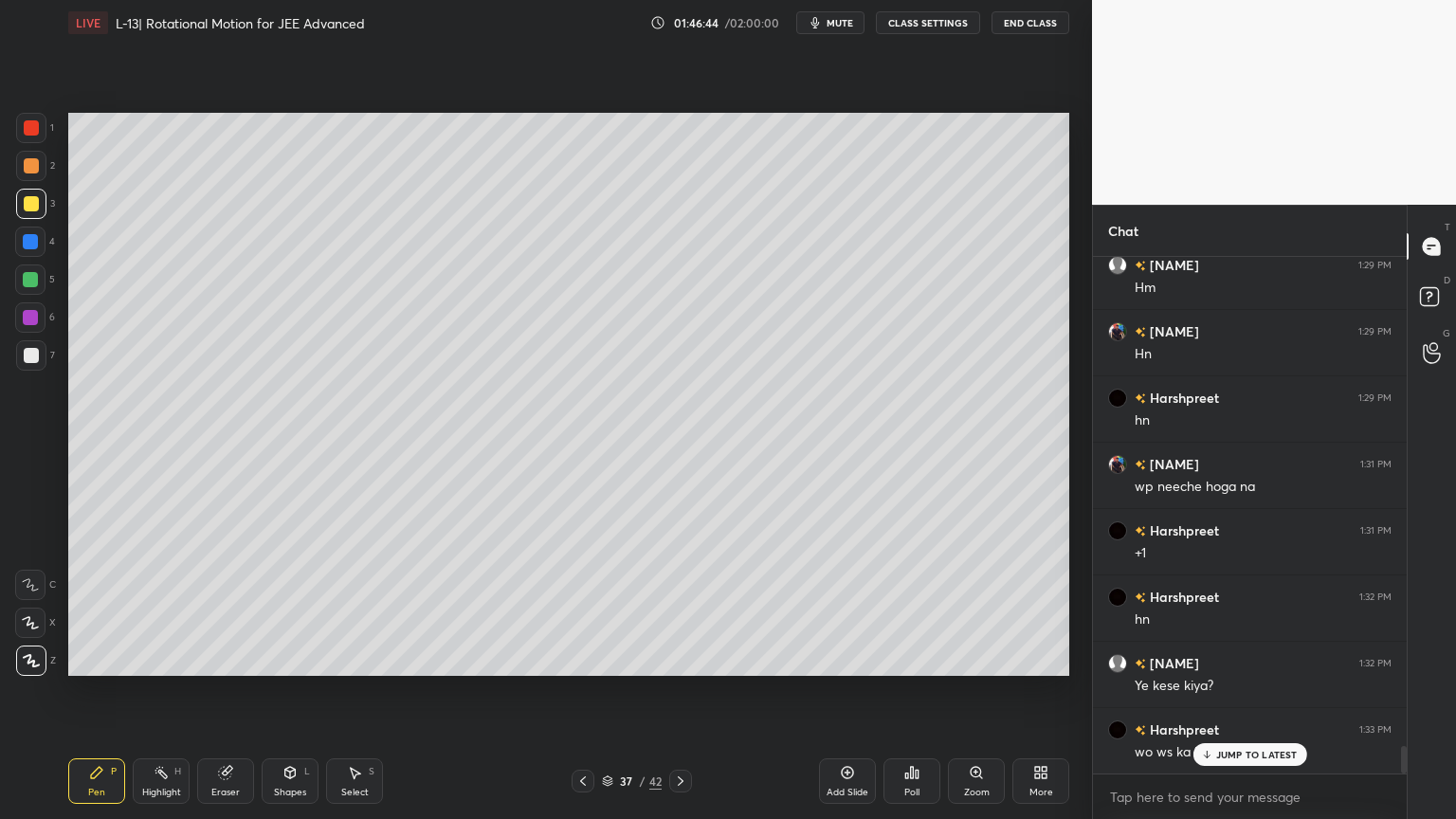 scroll, scrollTop: 9137, scrollLeft: 0, axis: vertical 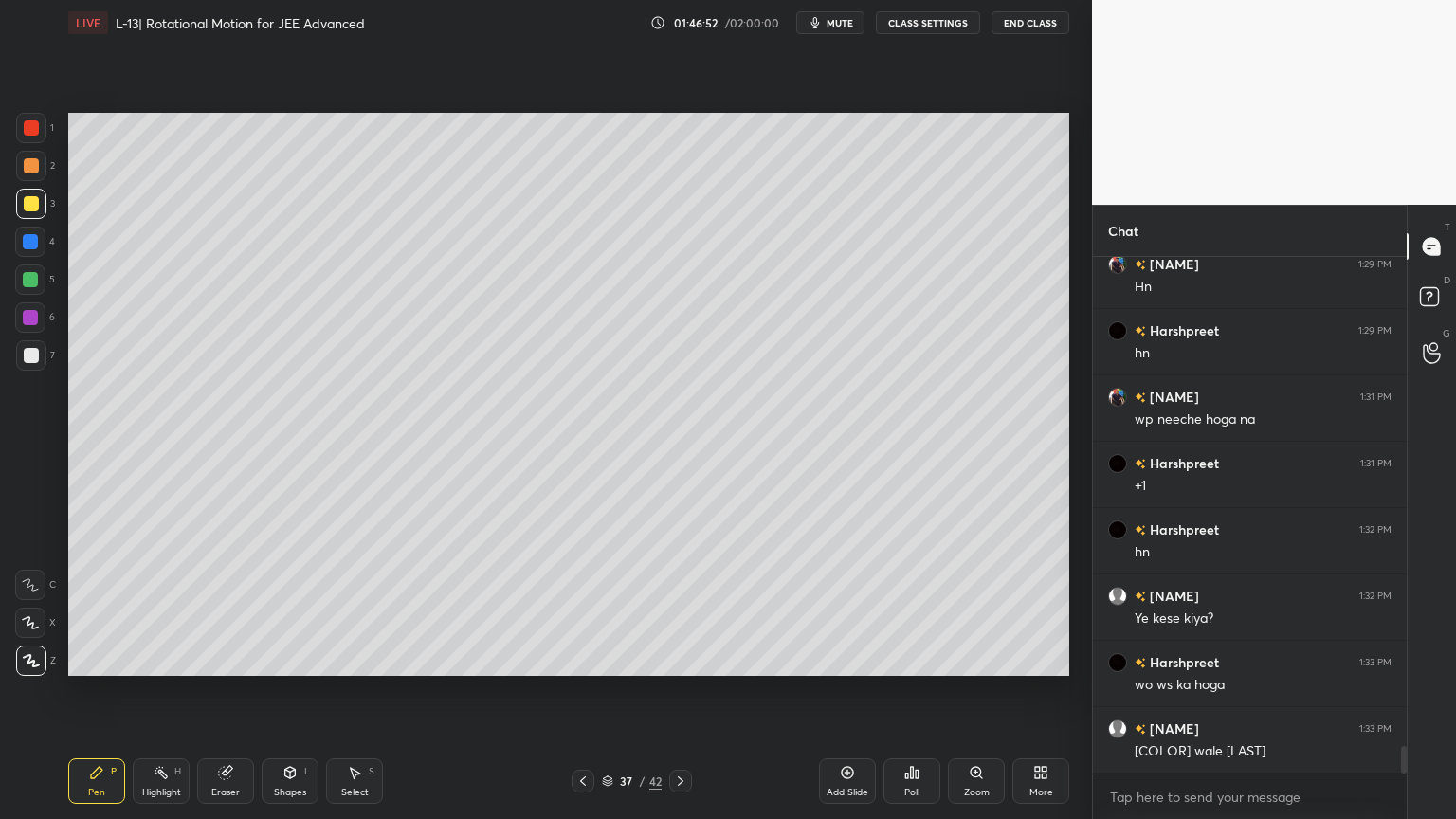 click on "Highlight H" at bounding box center (161, 781) 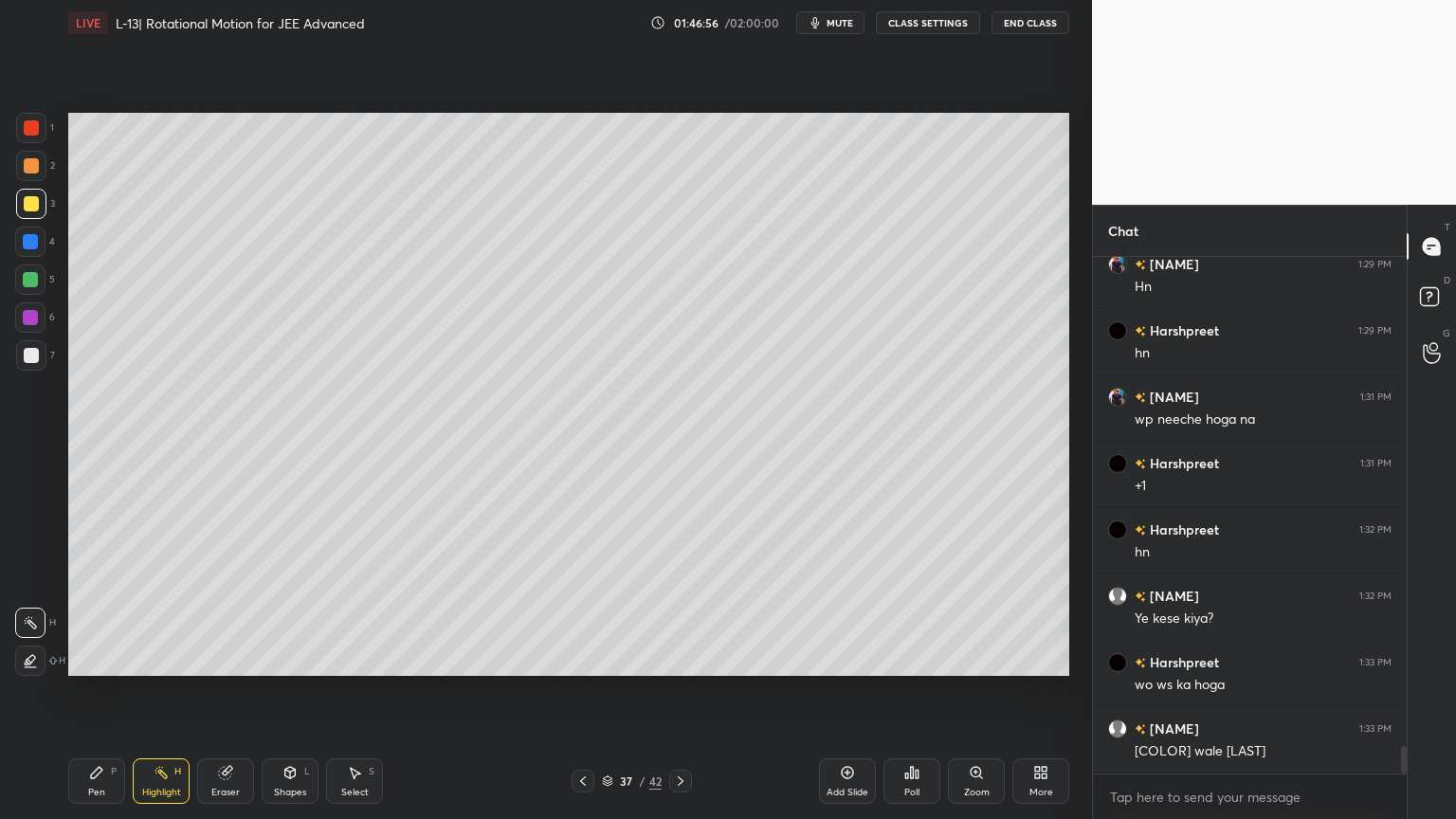 click on "Pen P" at bounding box center [97, 781] 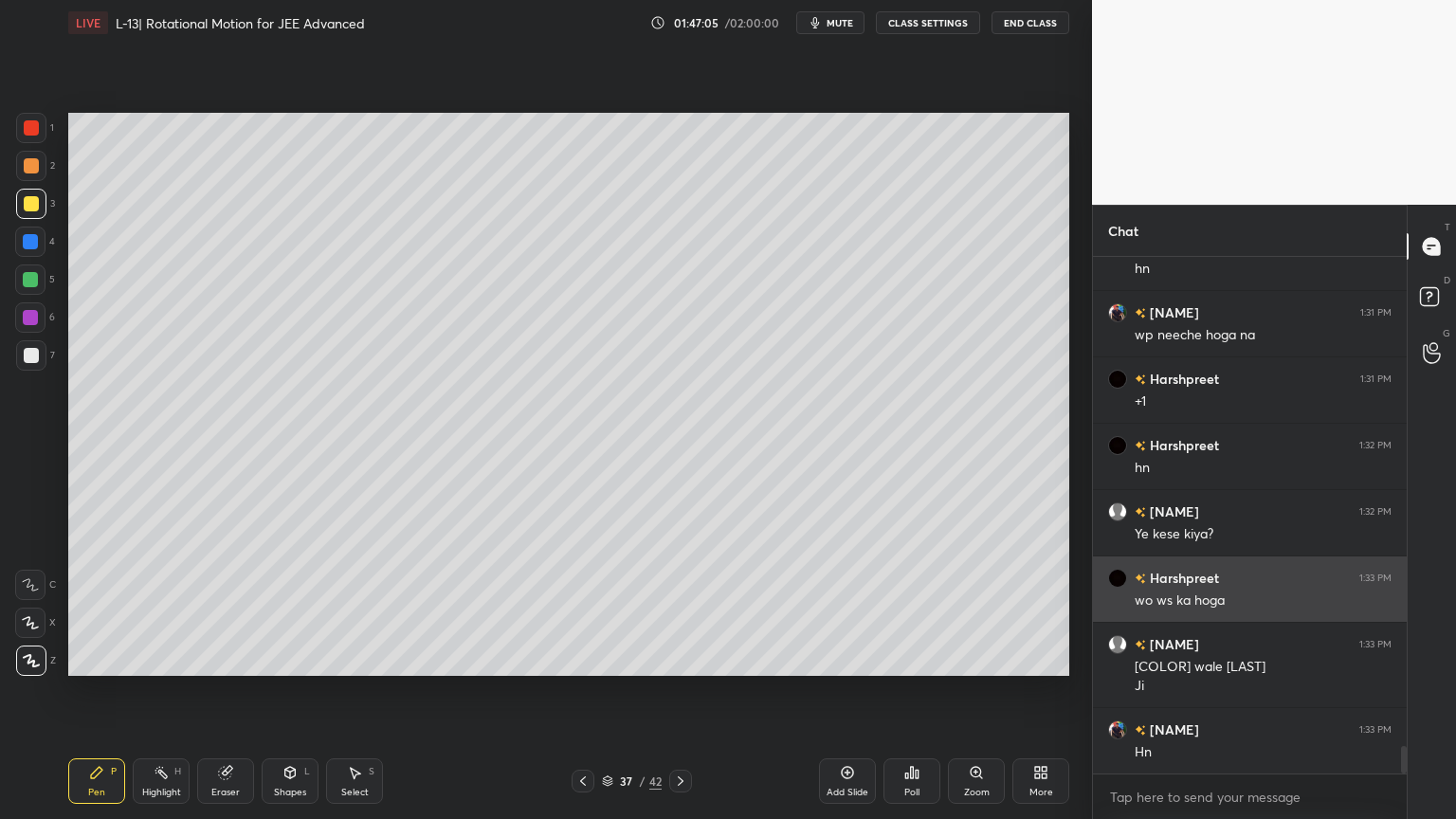 scroll, scrollTop: 9289, scrollLeft: 0, axis: vertical 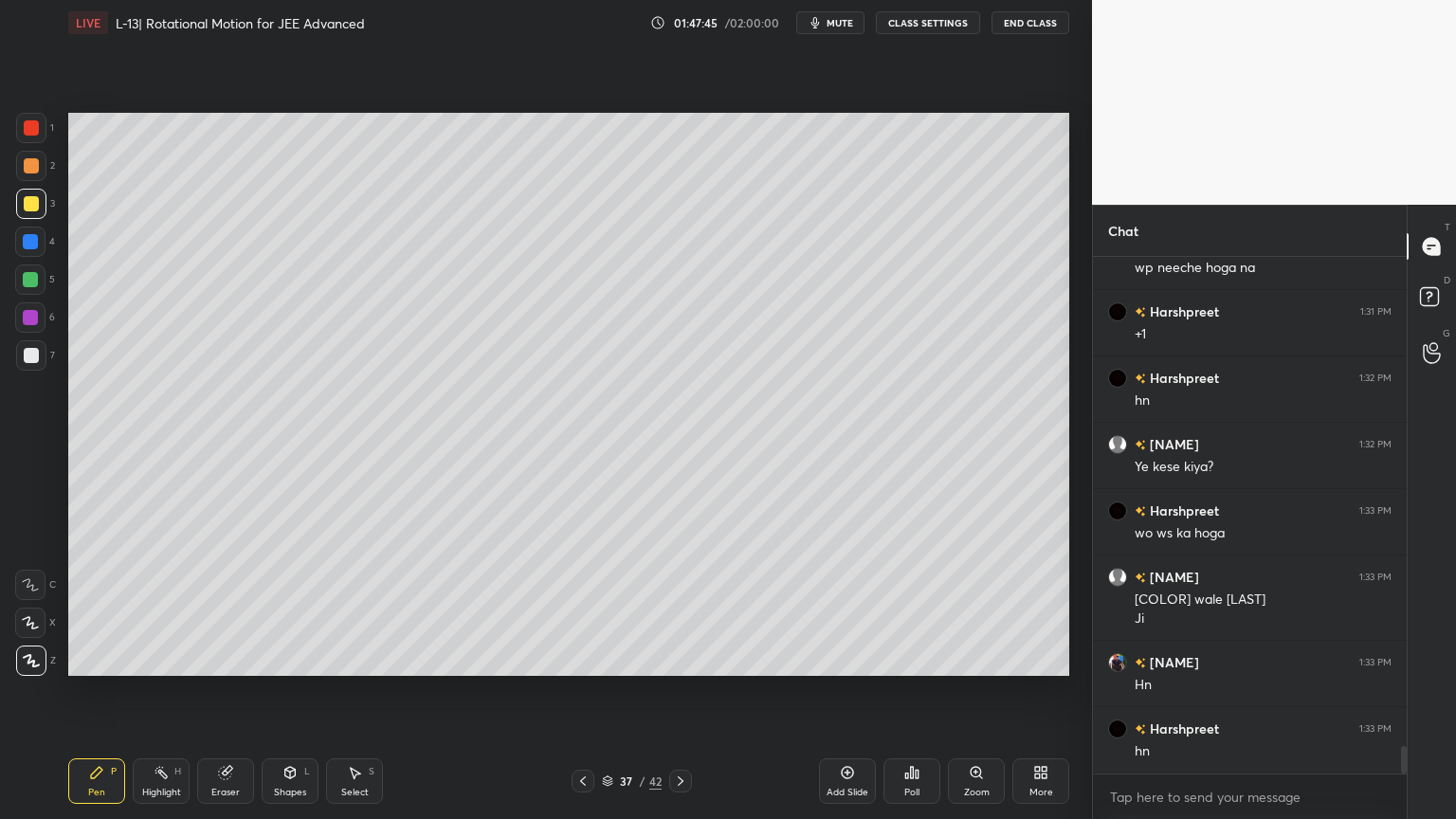 click on "Highlight H" at bounding box center [161, 781] 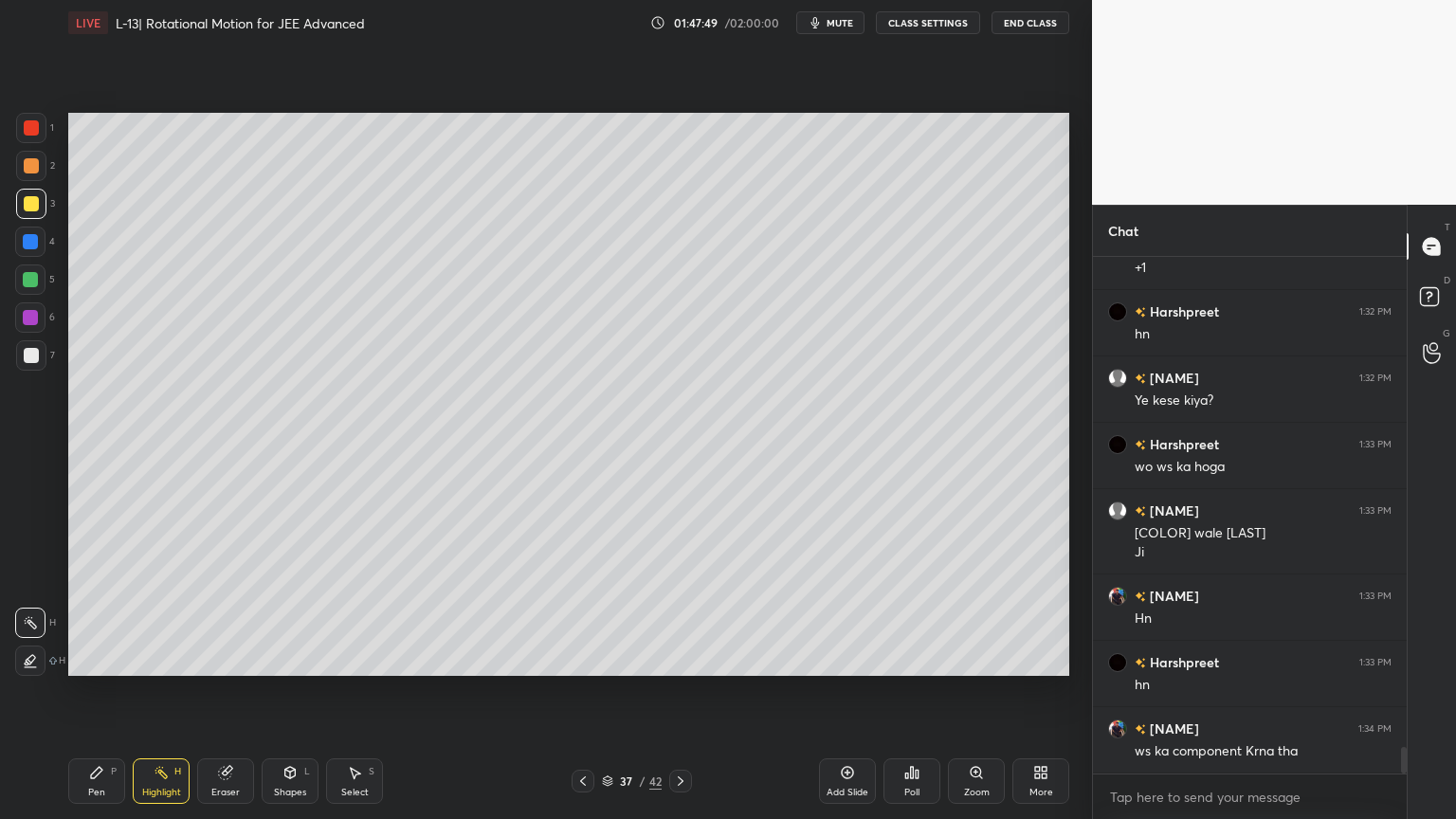 scroll, scrollTop: 9354, scrollLeft: 0, axis: vertical 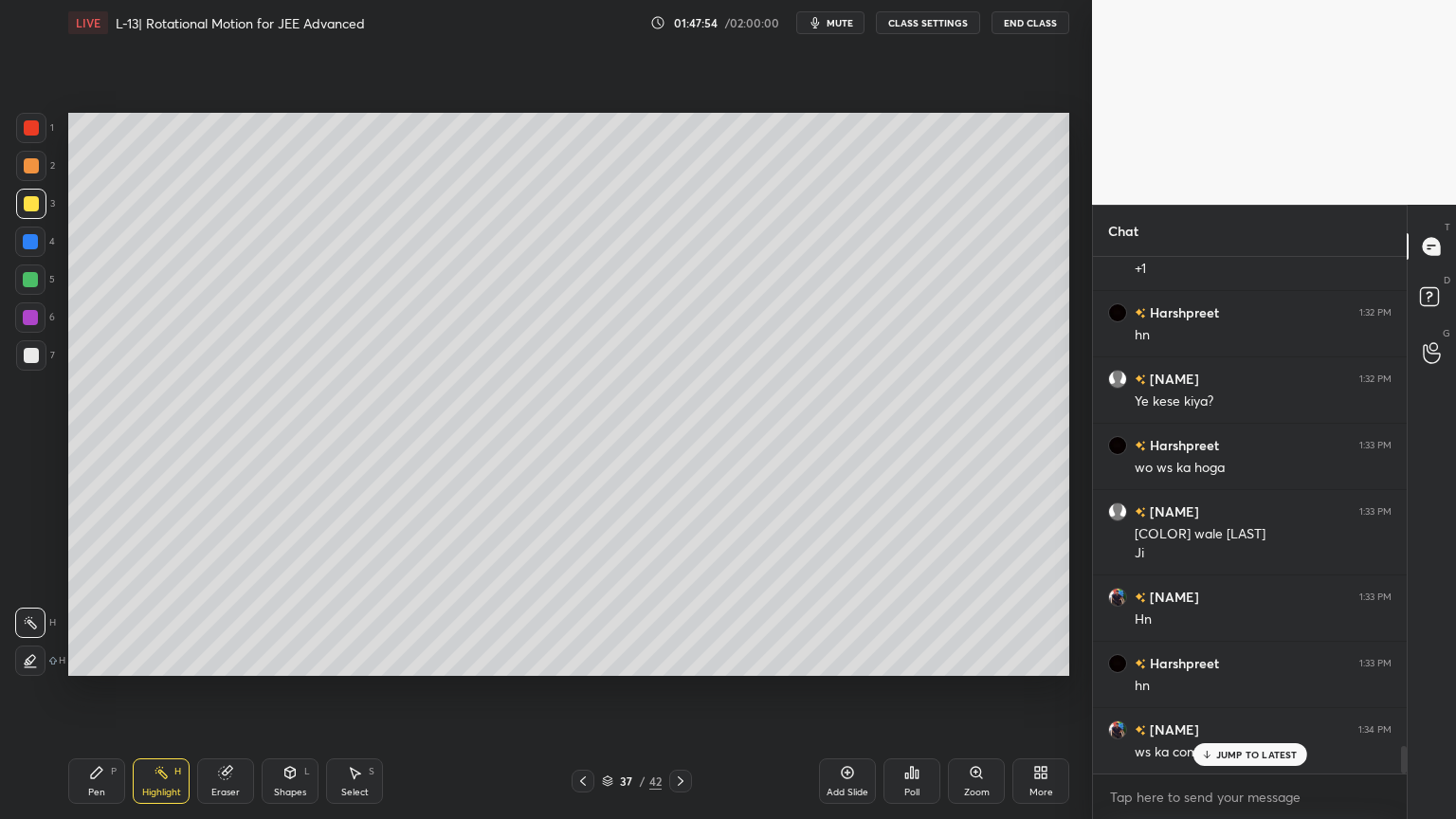 click on "P" at bounding box center (114, 772) 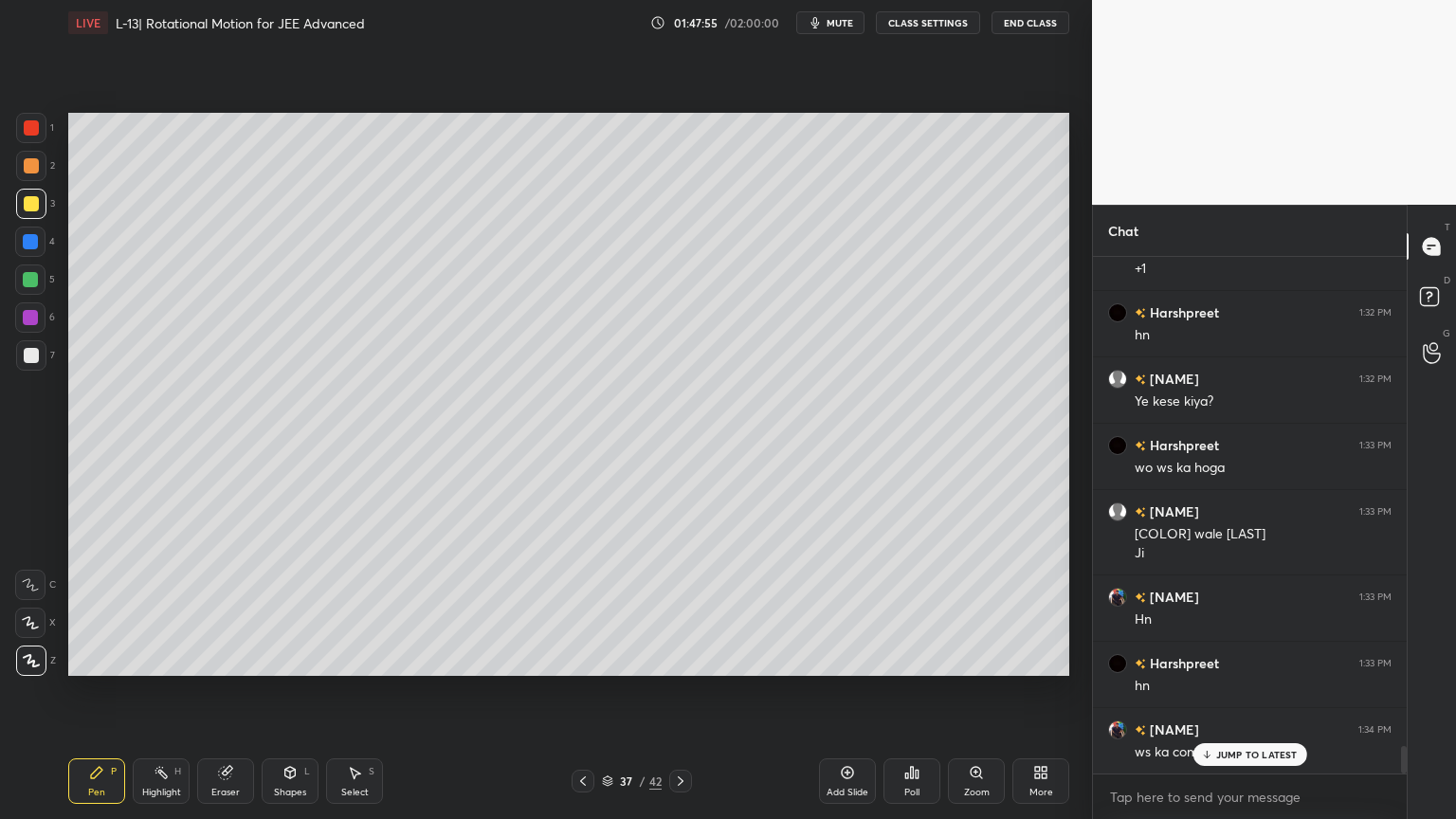 click on "Highlight H" at bounding box center [161, 781] 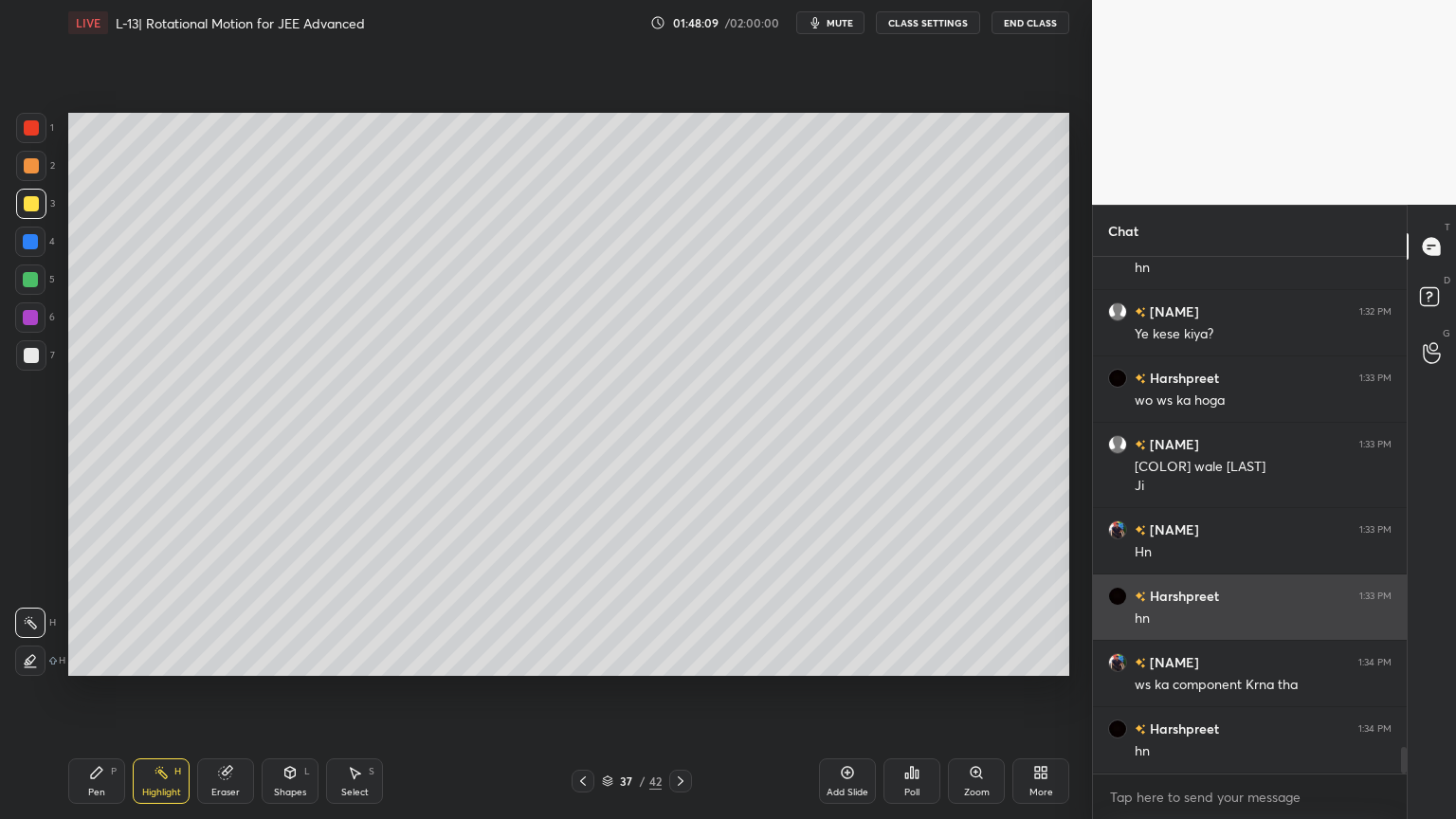 scroll, scrollTop: 9487, scrollLeft: 0, axis: vertical 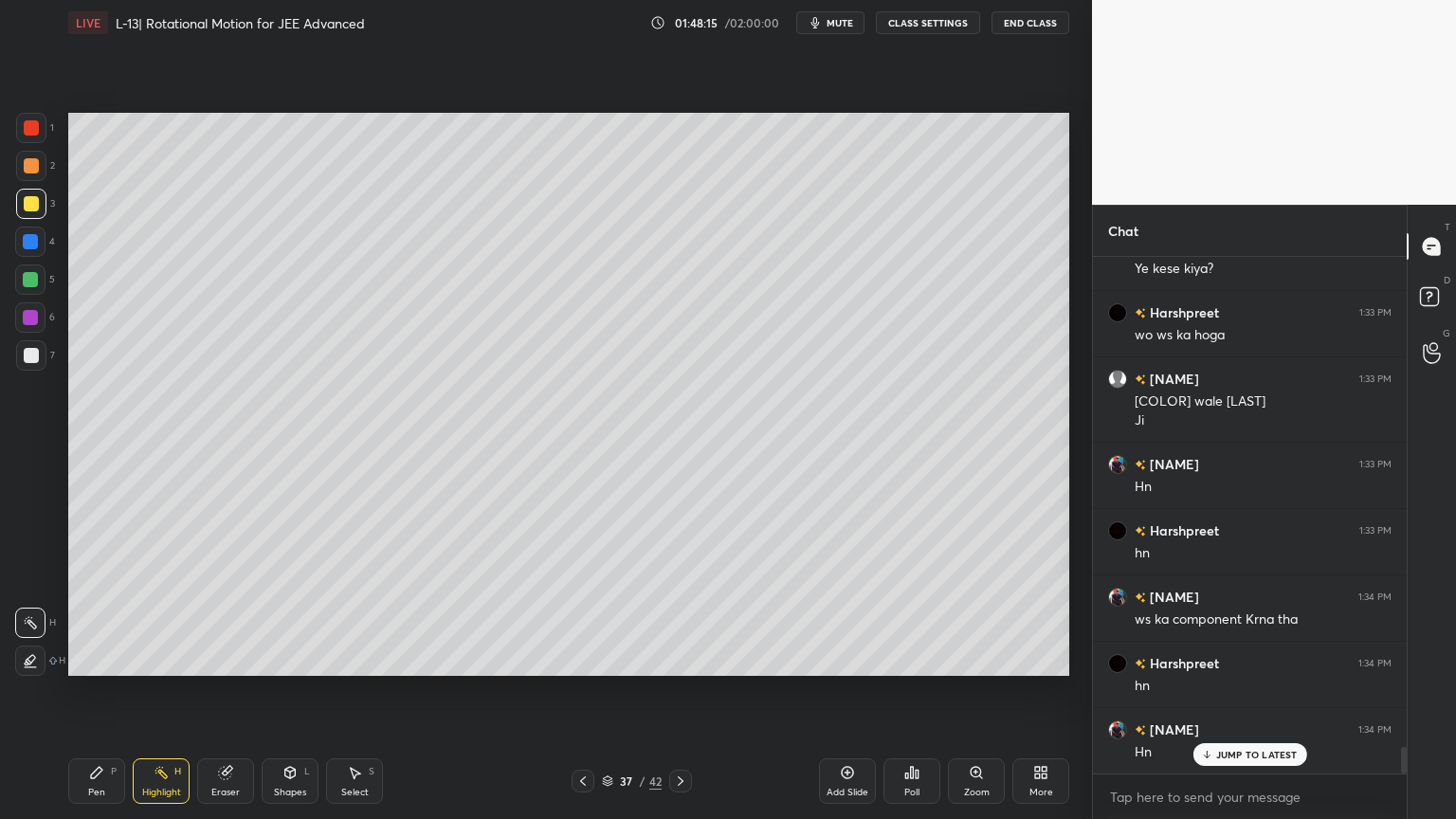 click 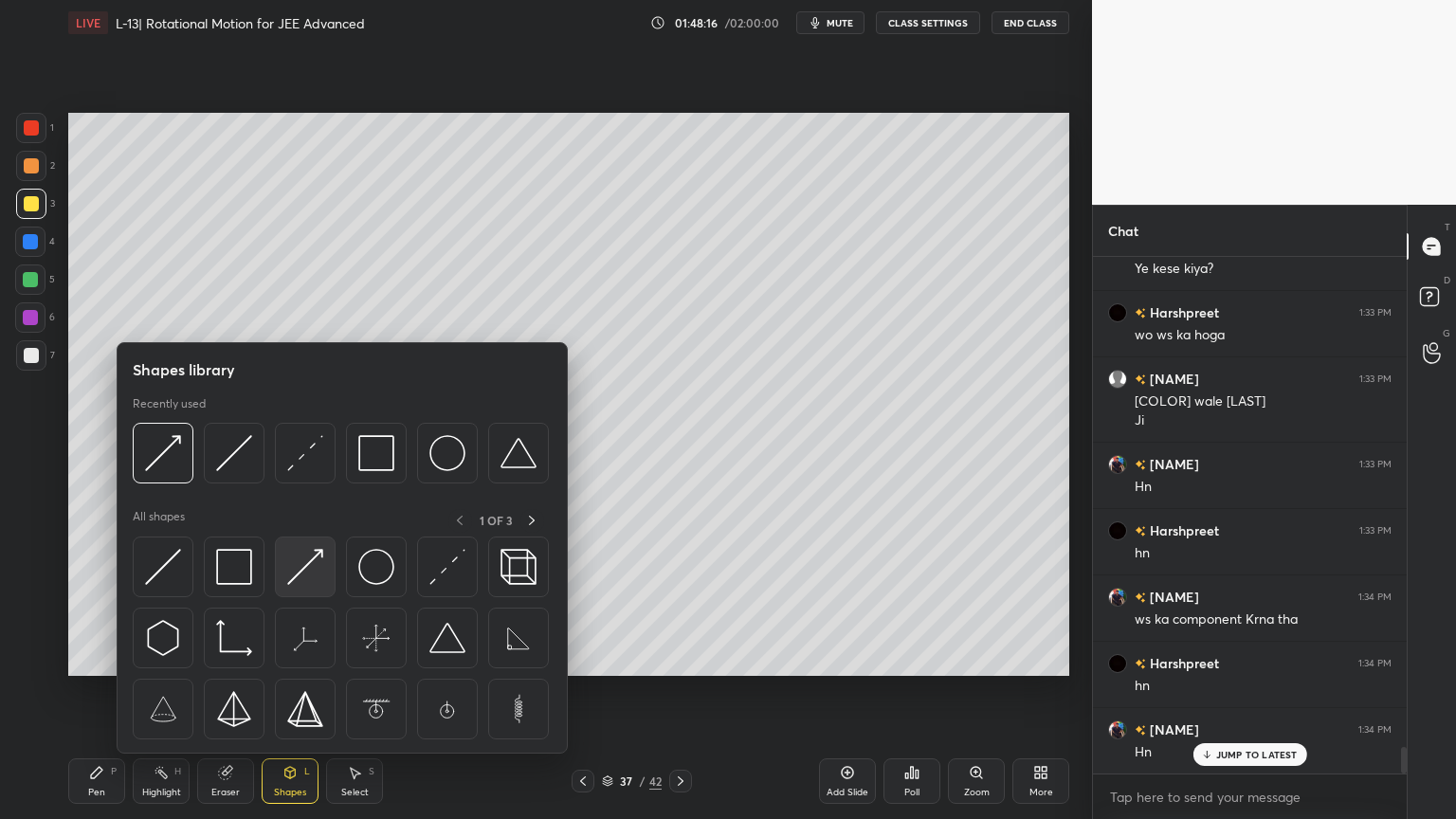 click at bounding box center (305, 567) 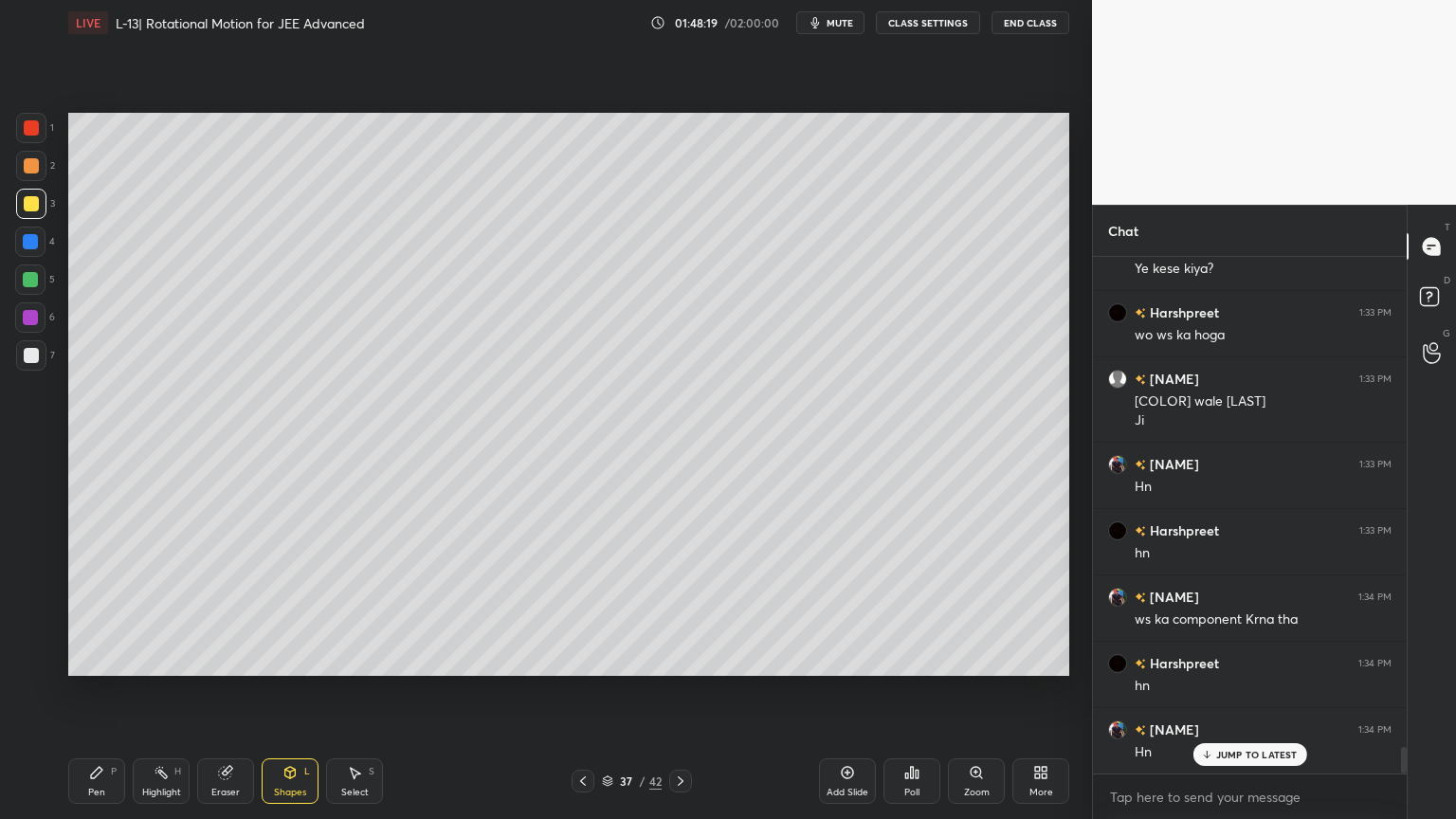 click at bounding box center (31, 355) 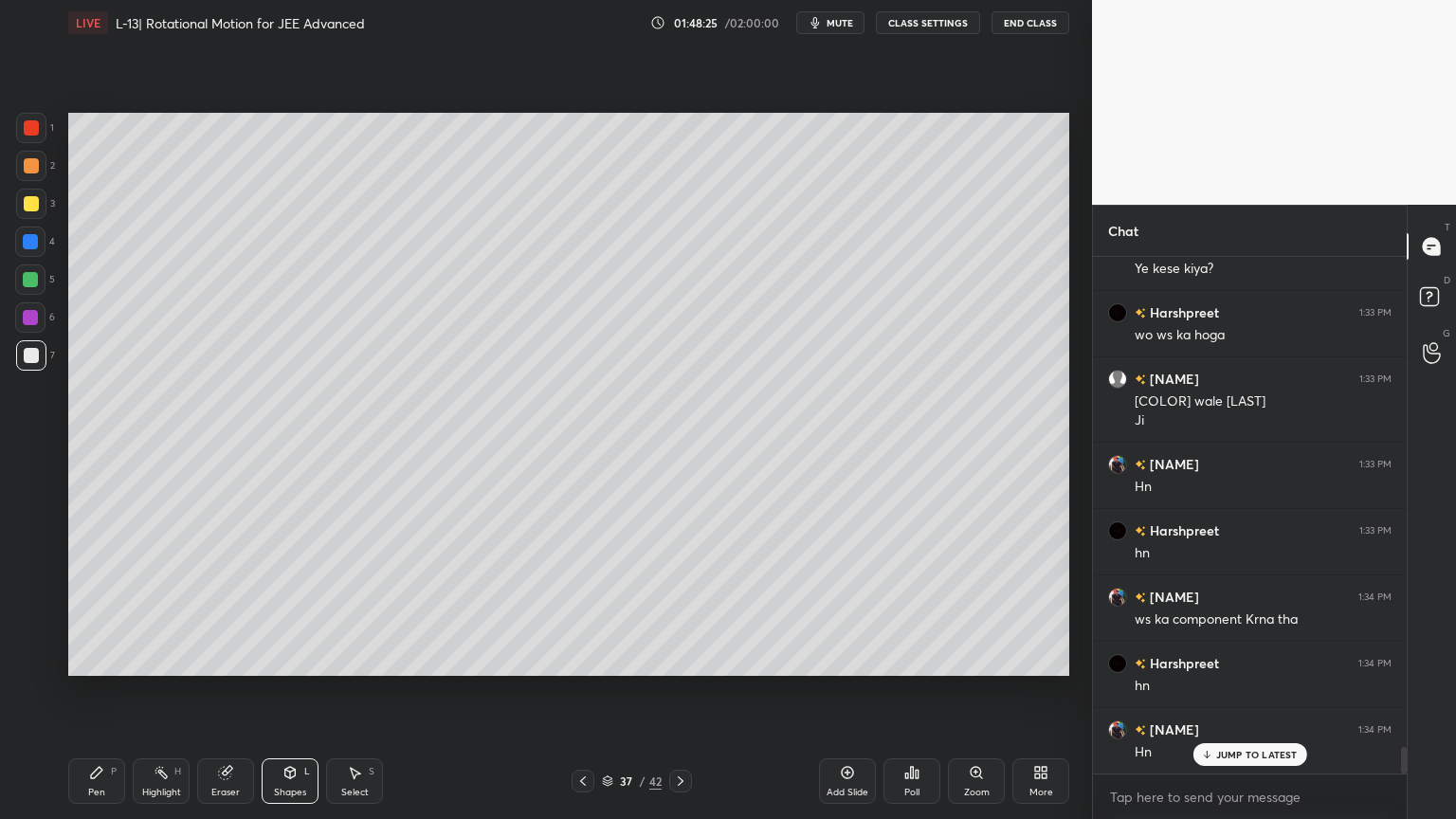 click on "Pen" at bounding box center [97, 792] 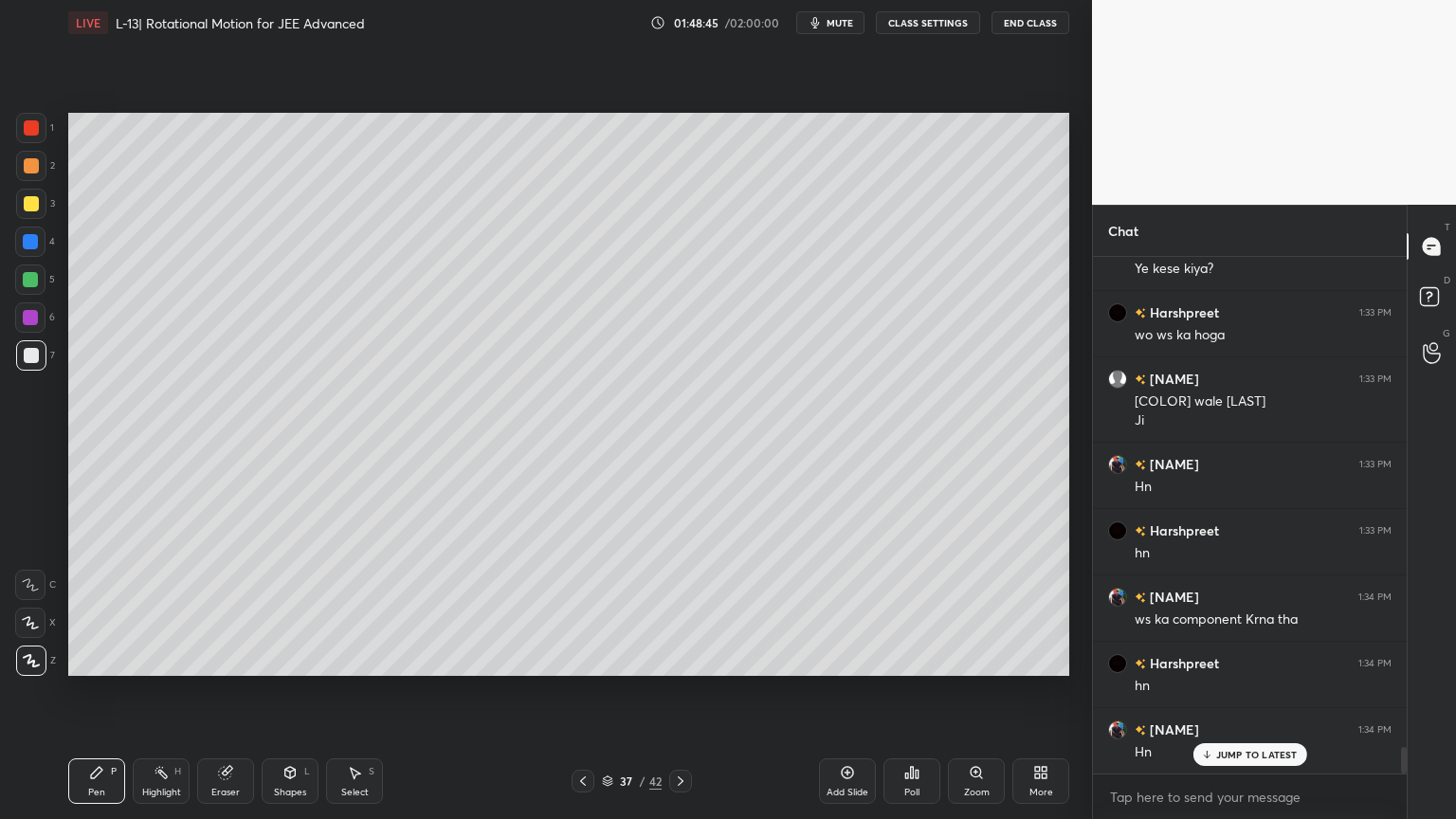 click at bounding box center (30, 280) 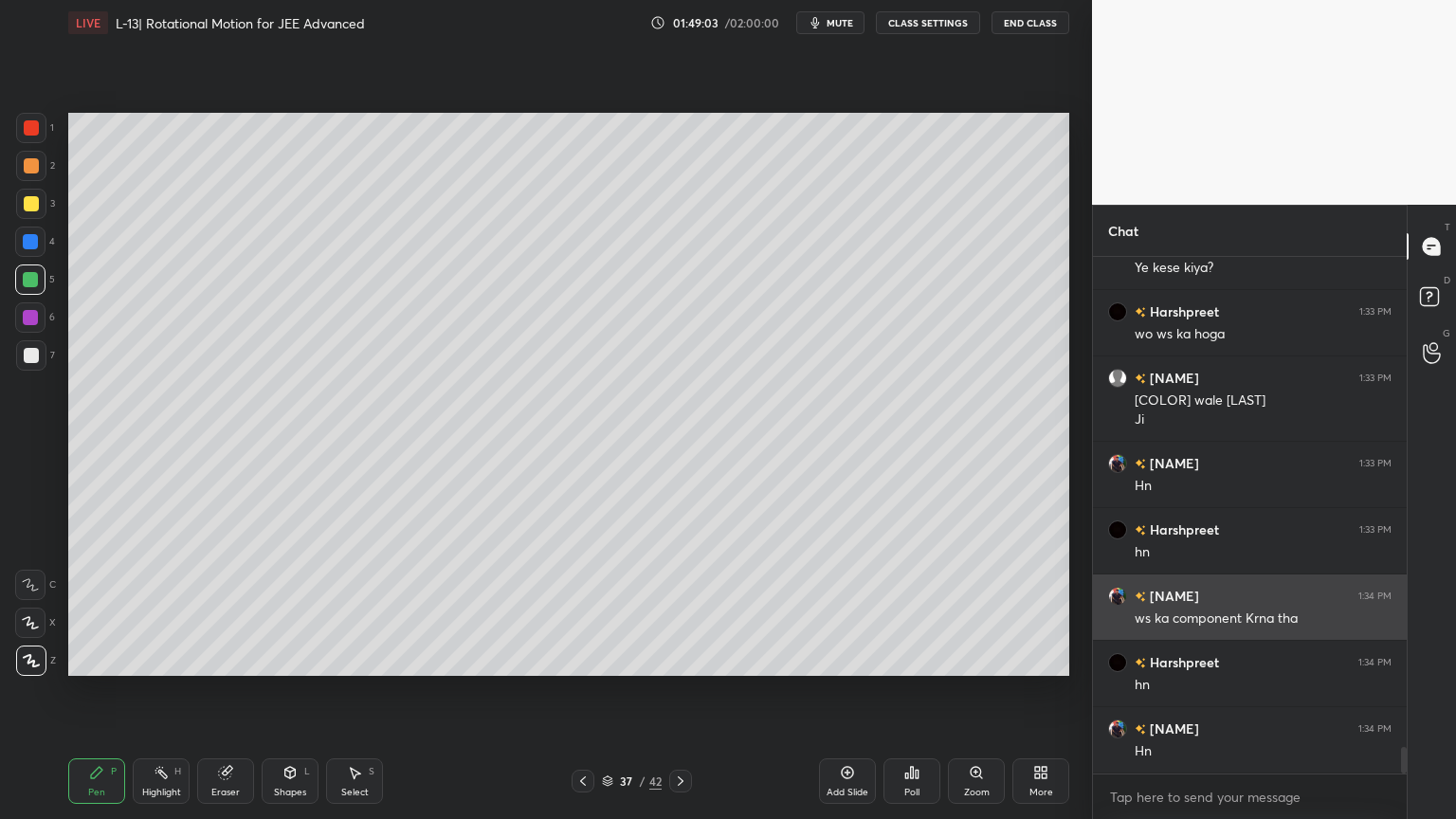 scroll, scrollTop: 9554, scrollLeft: 0, axis: vertical 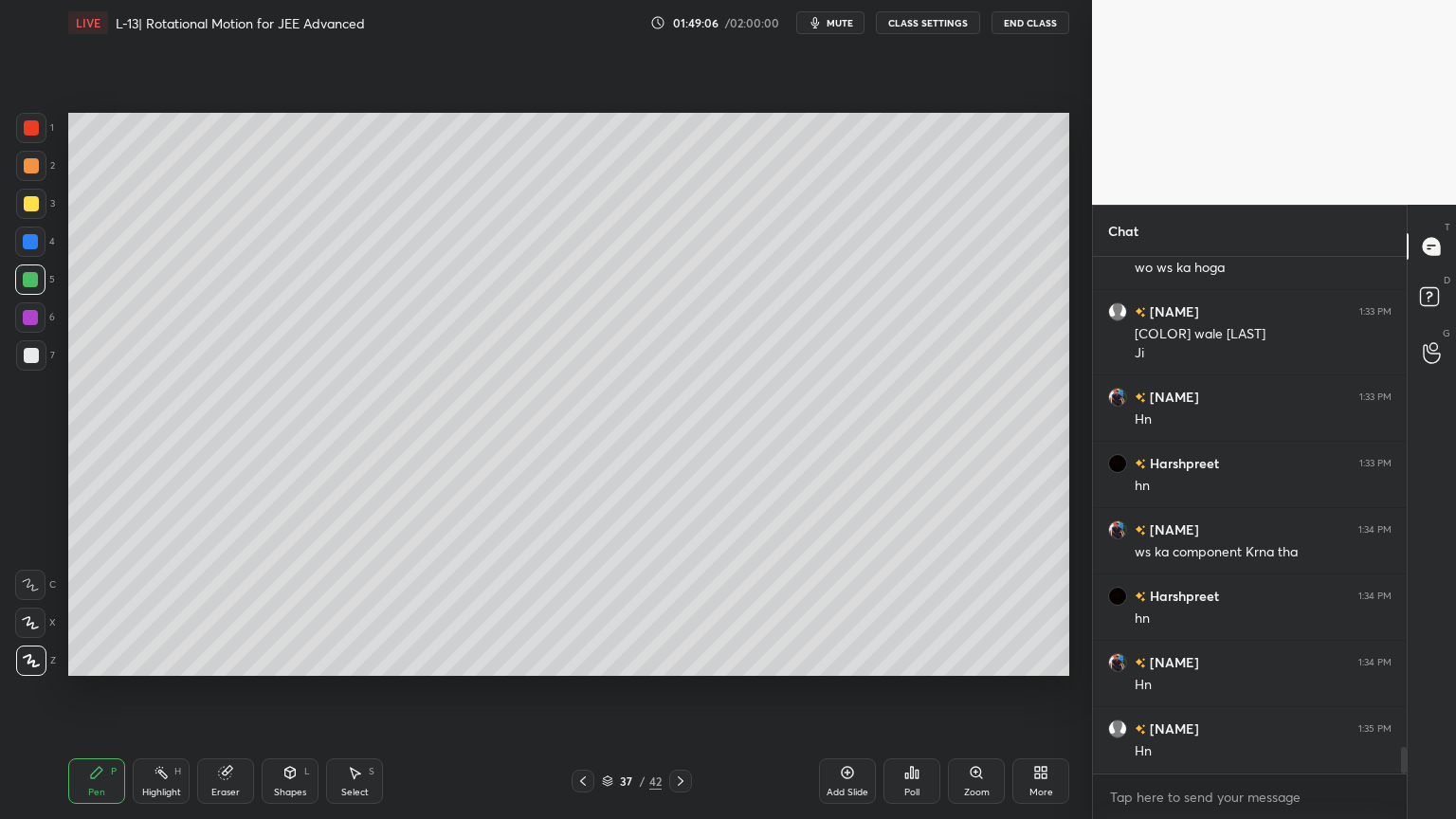click 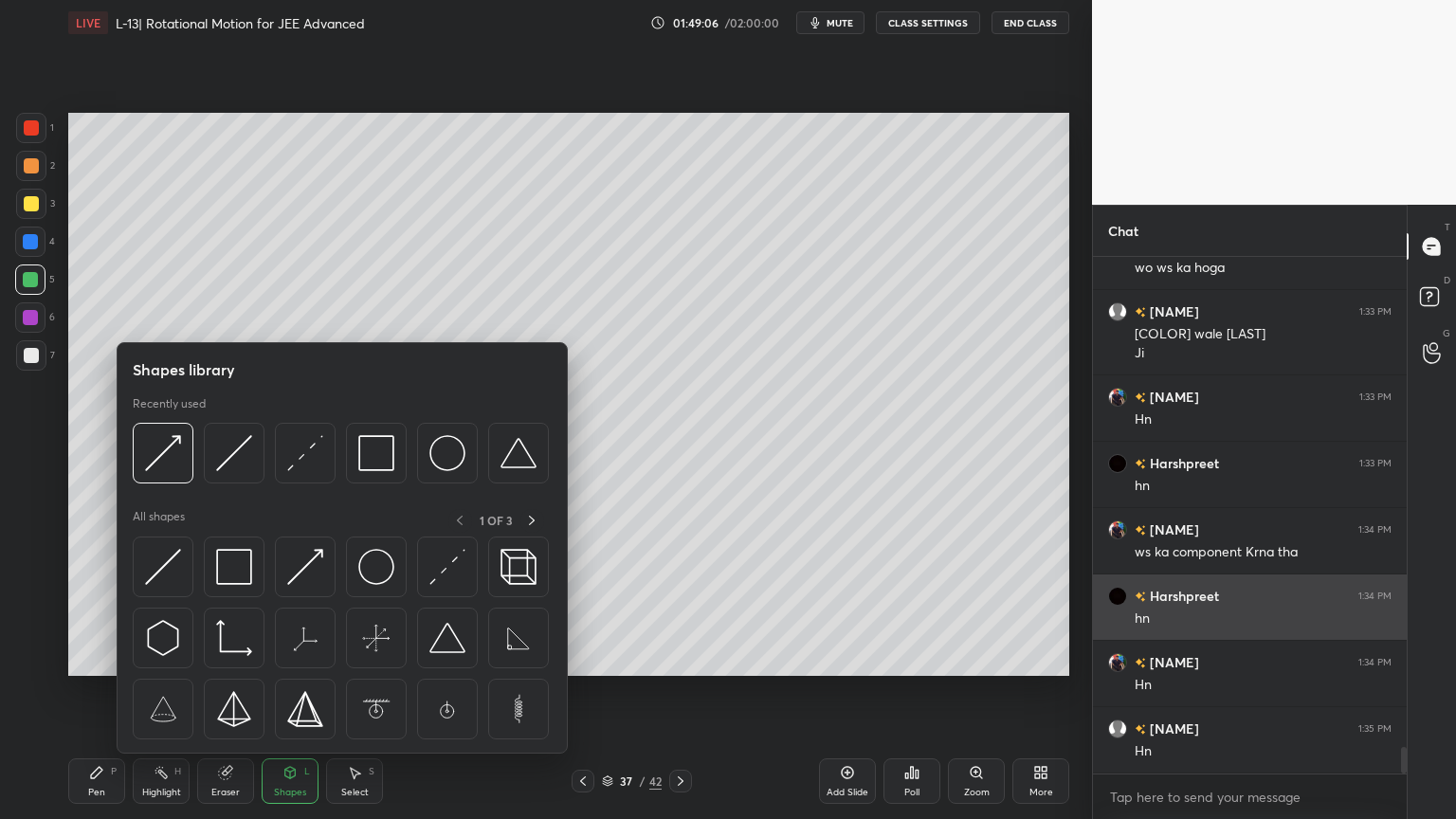 click at bounding box center [447, 567] 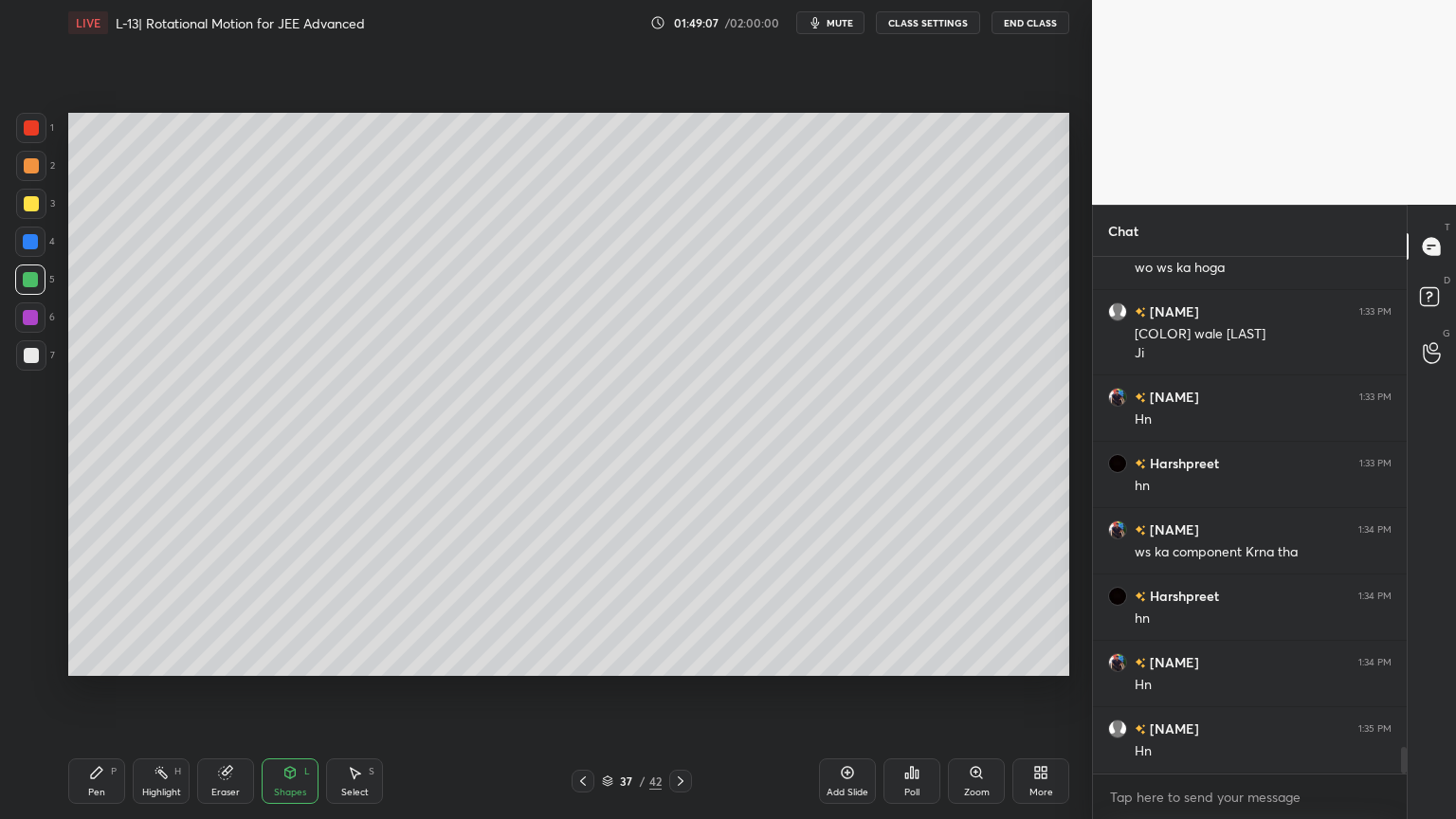click at bounding box center (31, 204) 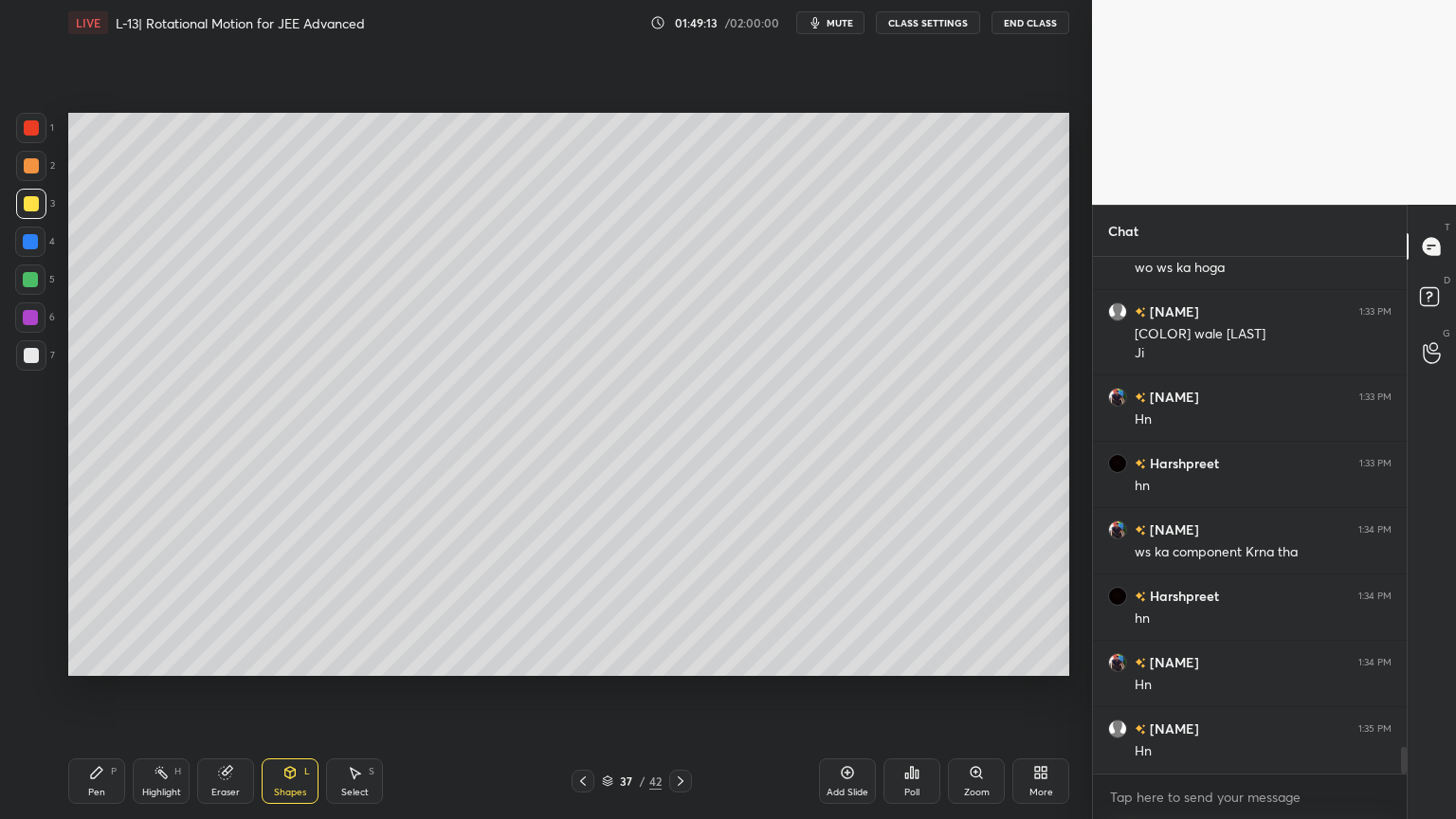 click at bounding box center [30, 318] 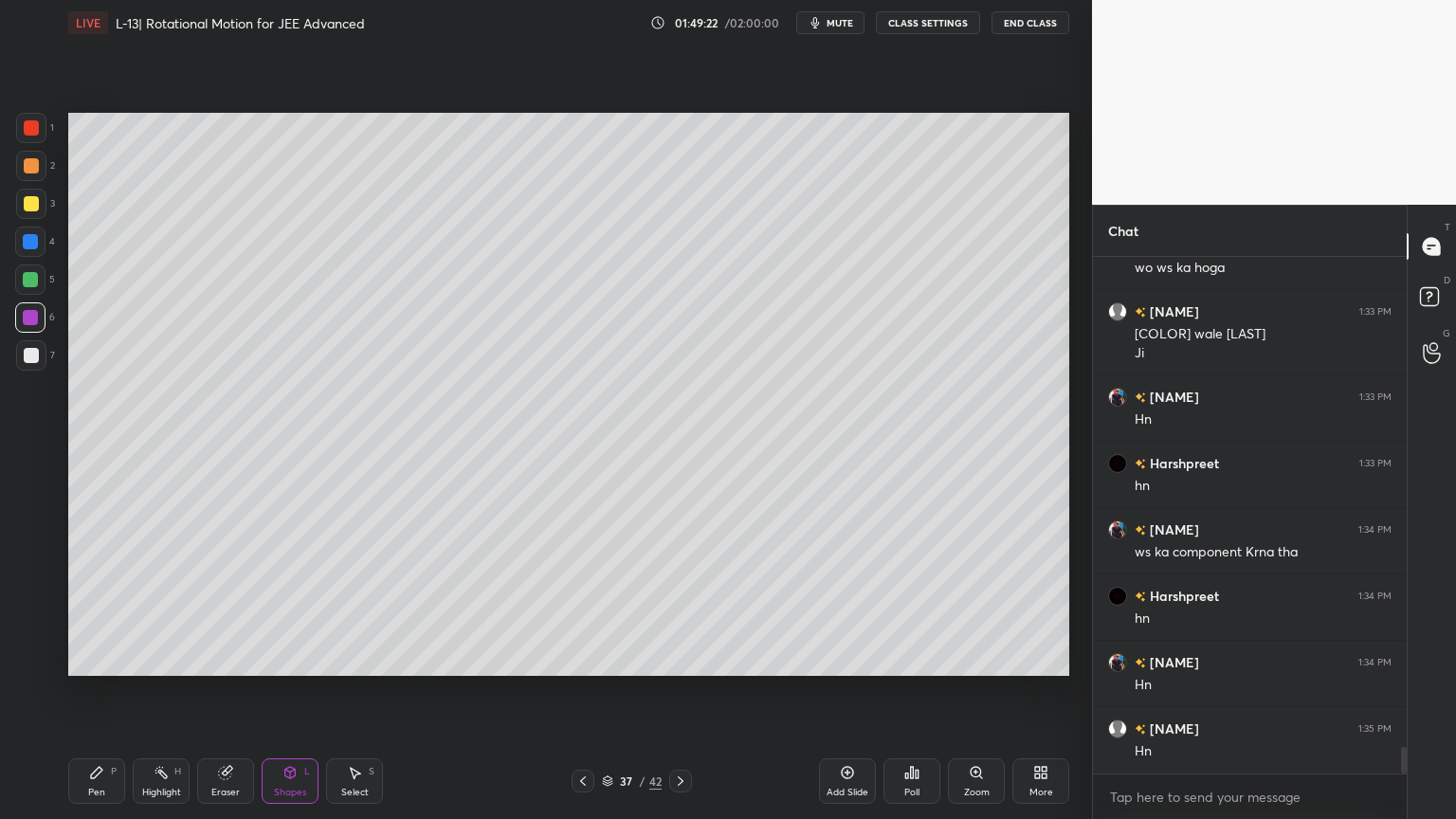 click 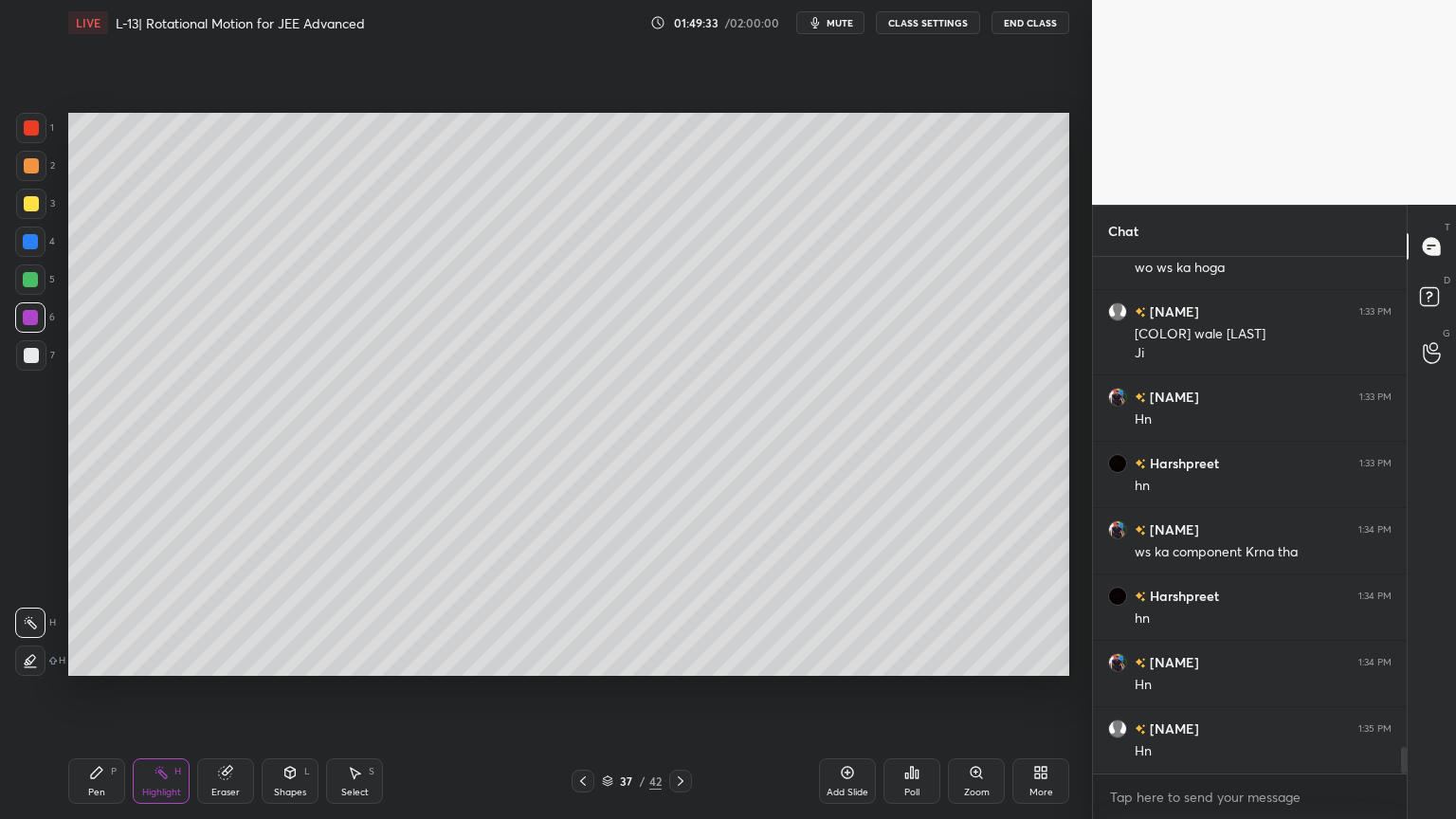 click on "Pen P" at bounding box center (97, 781) 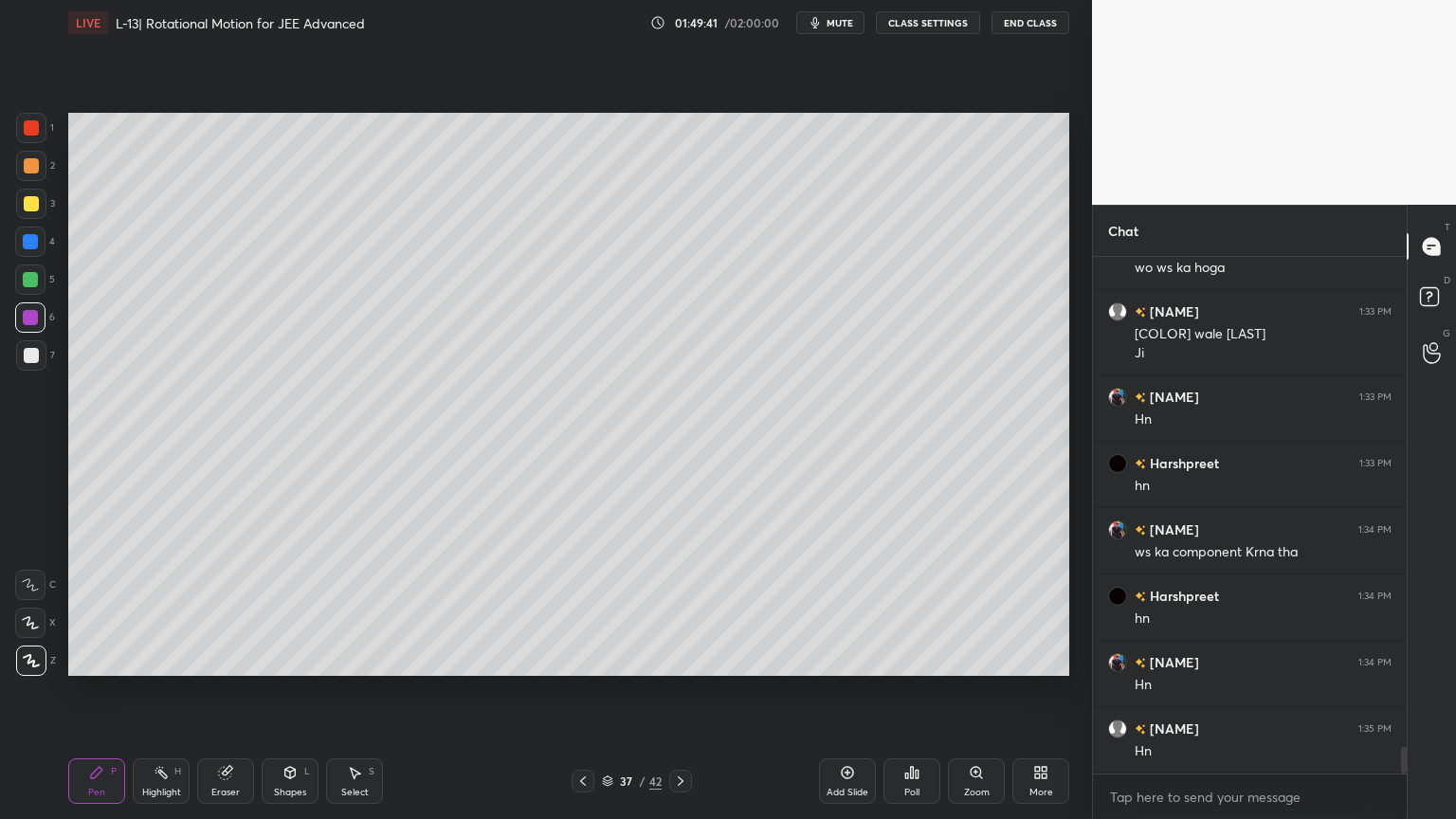 click at bounding box center (31, 204) 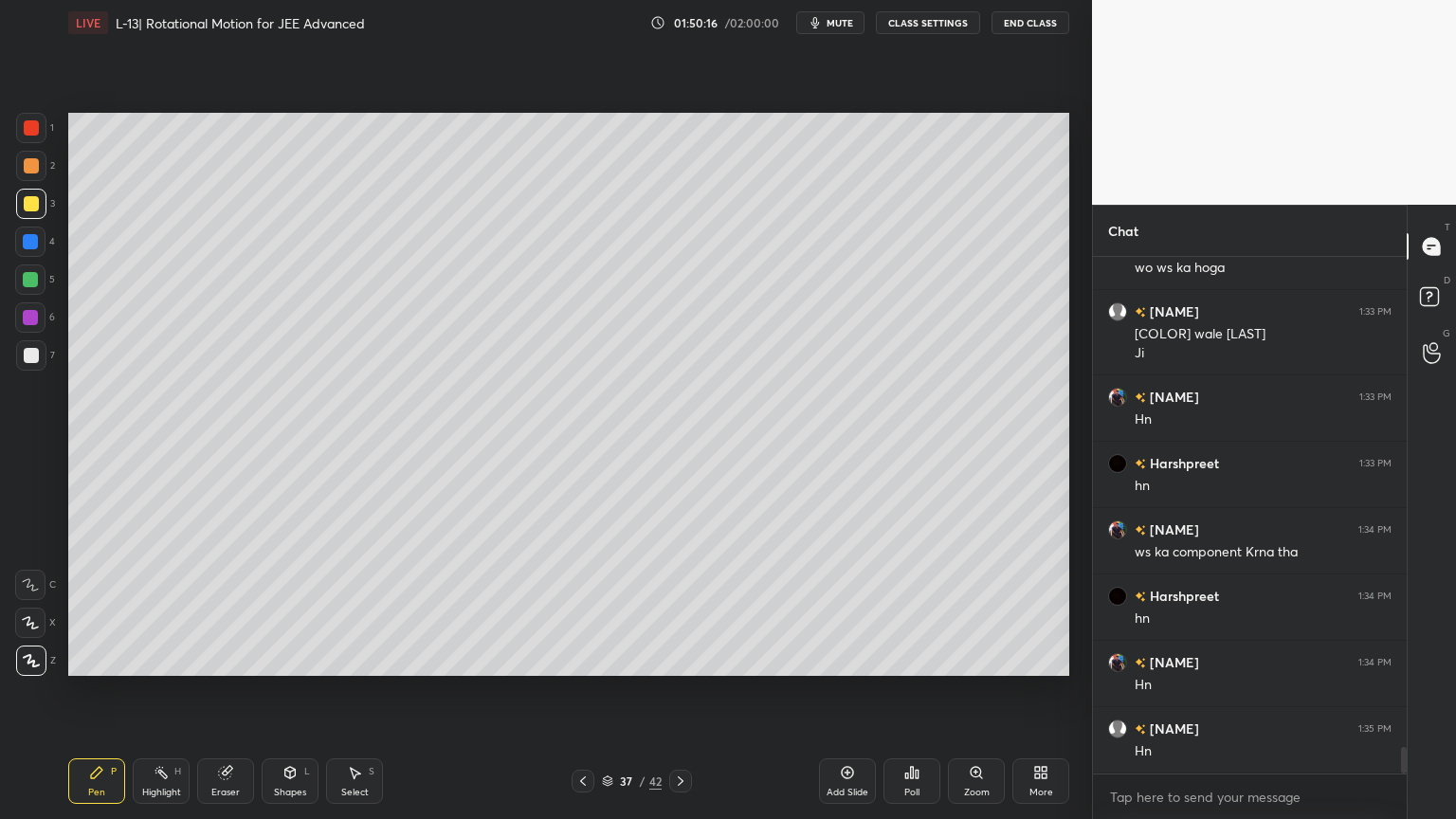 click 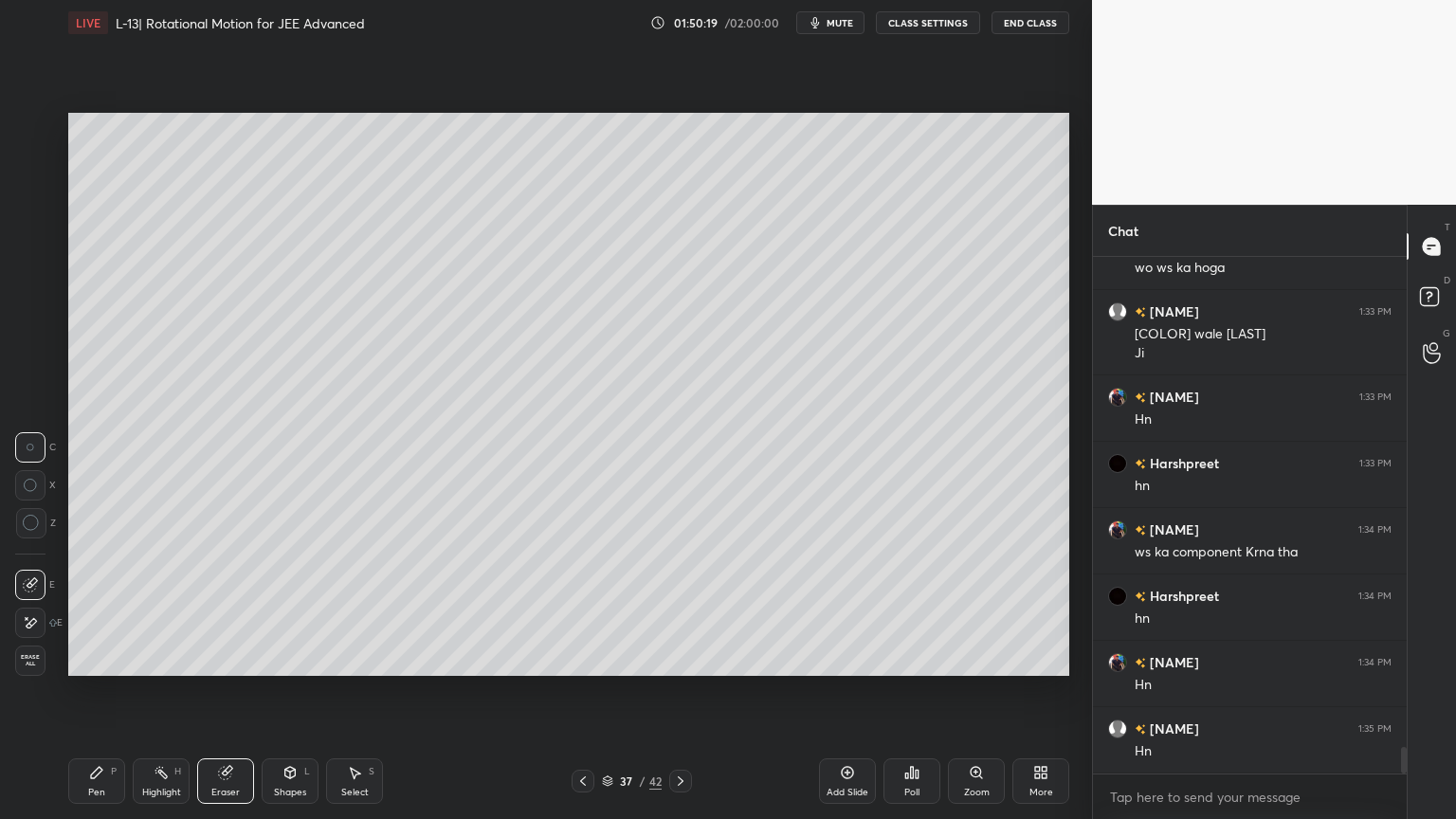 click on "Pen" at bounding box center [97, 792] 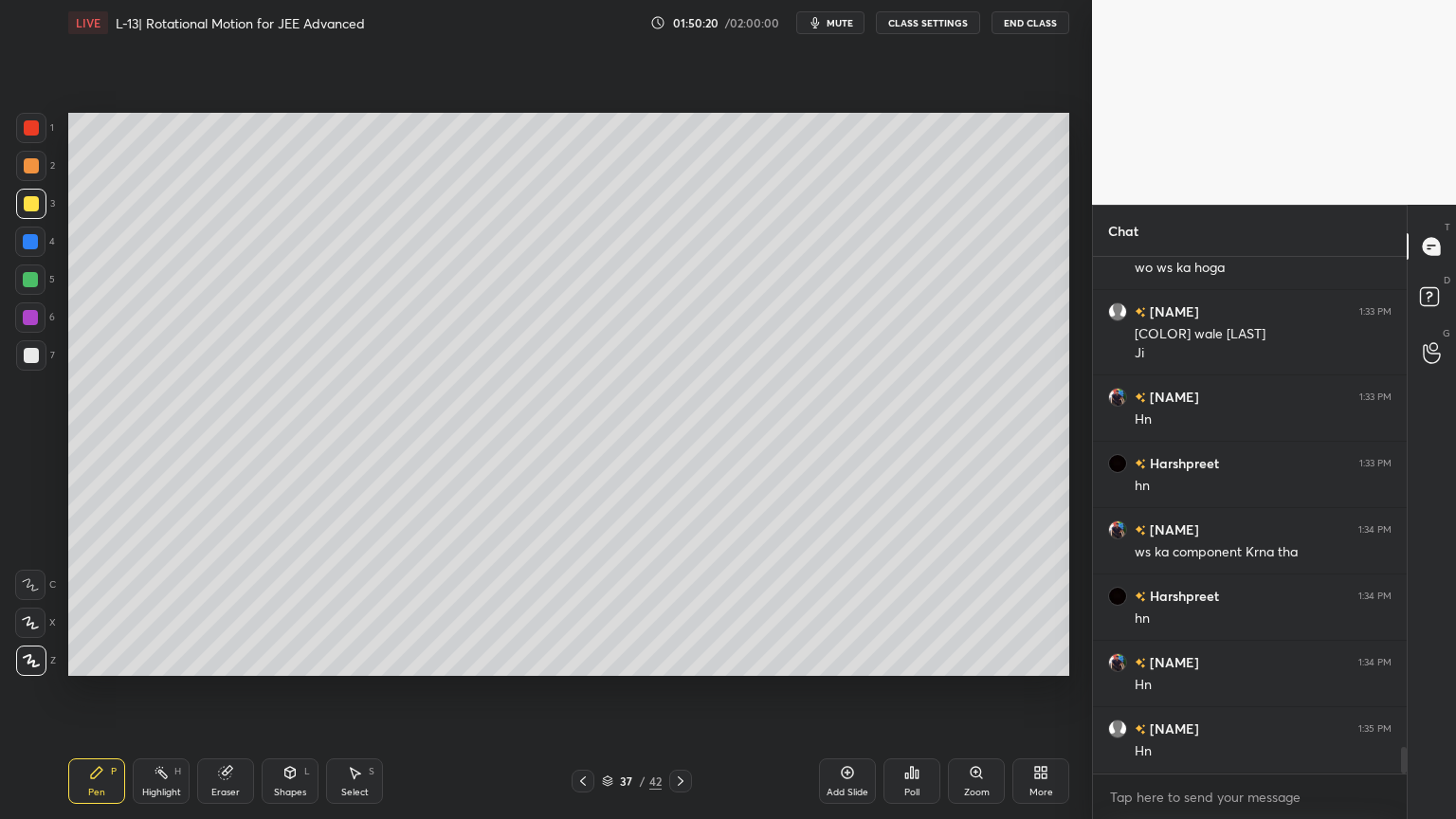 click at bounding box center (30, 318) 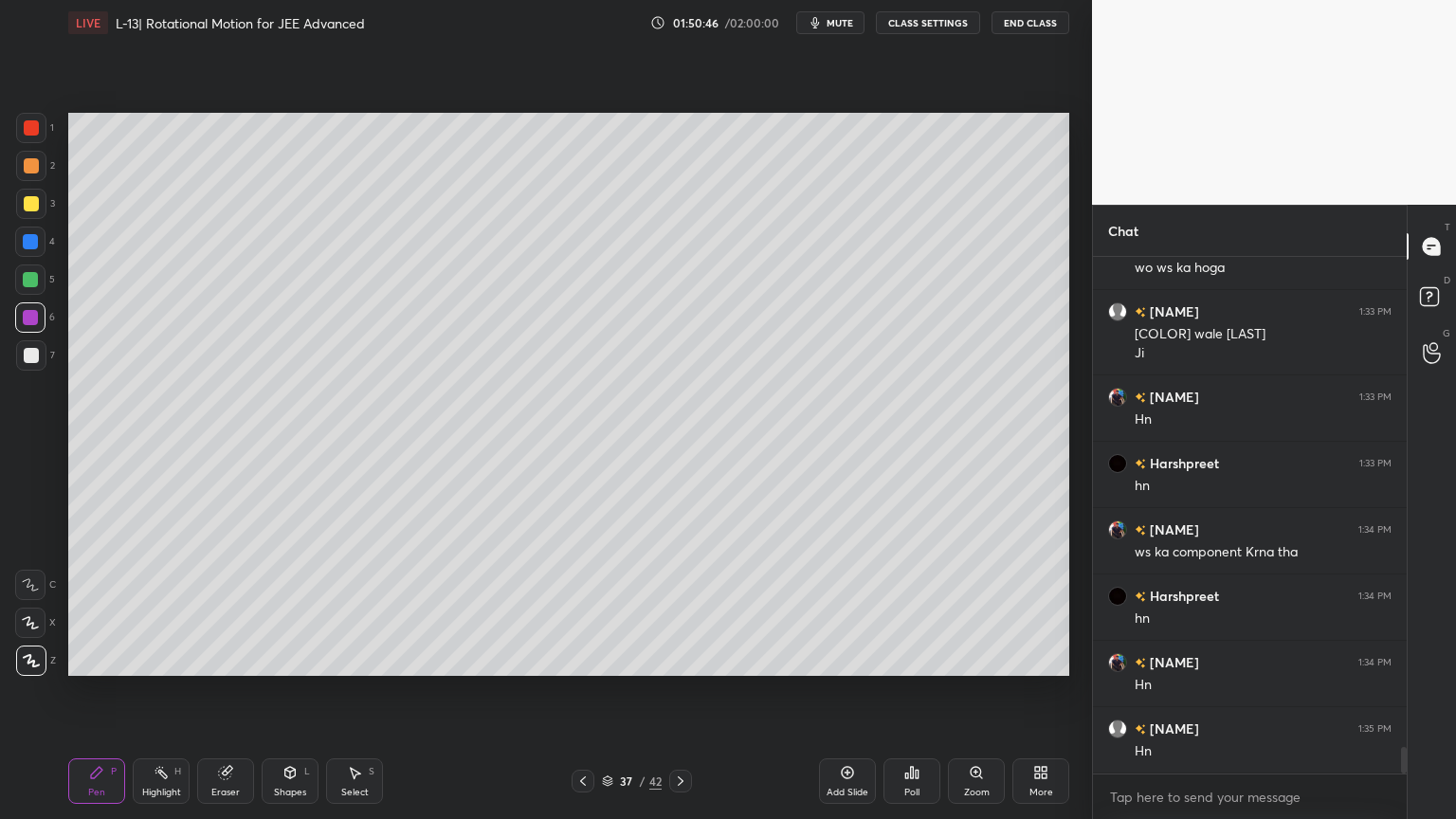 click at bounding box center [30, 280] 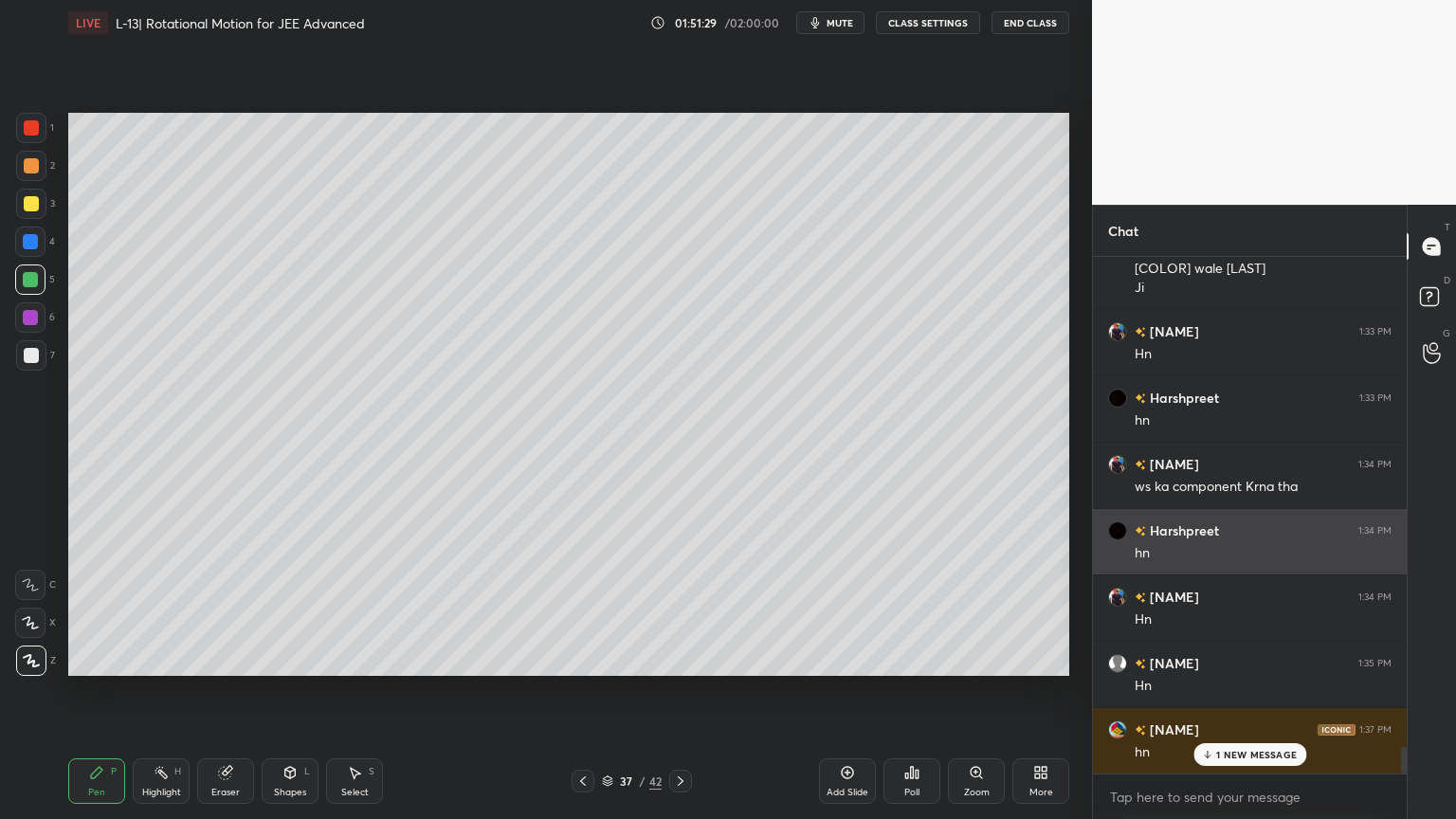scroll, scrollTop: 9687, scrollLeft: 0, axis: vertical 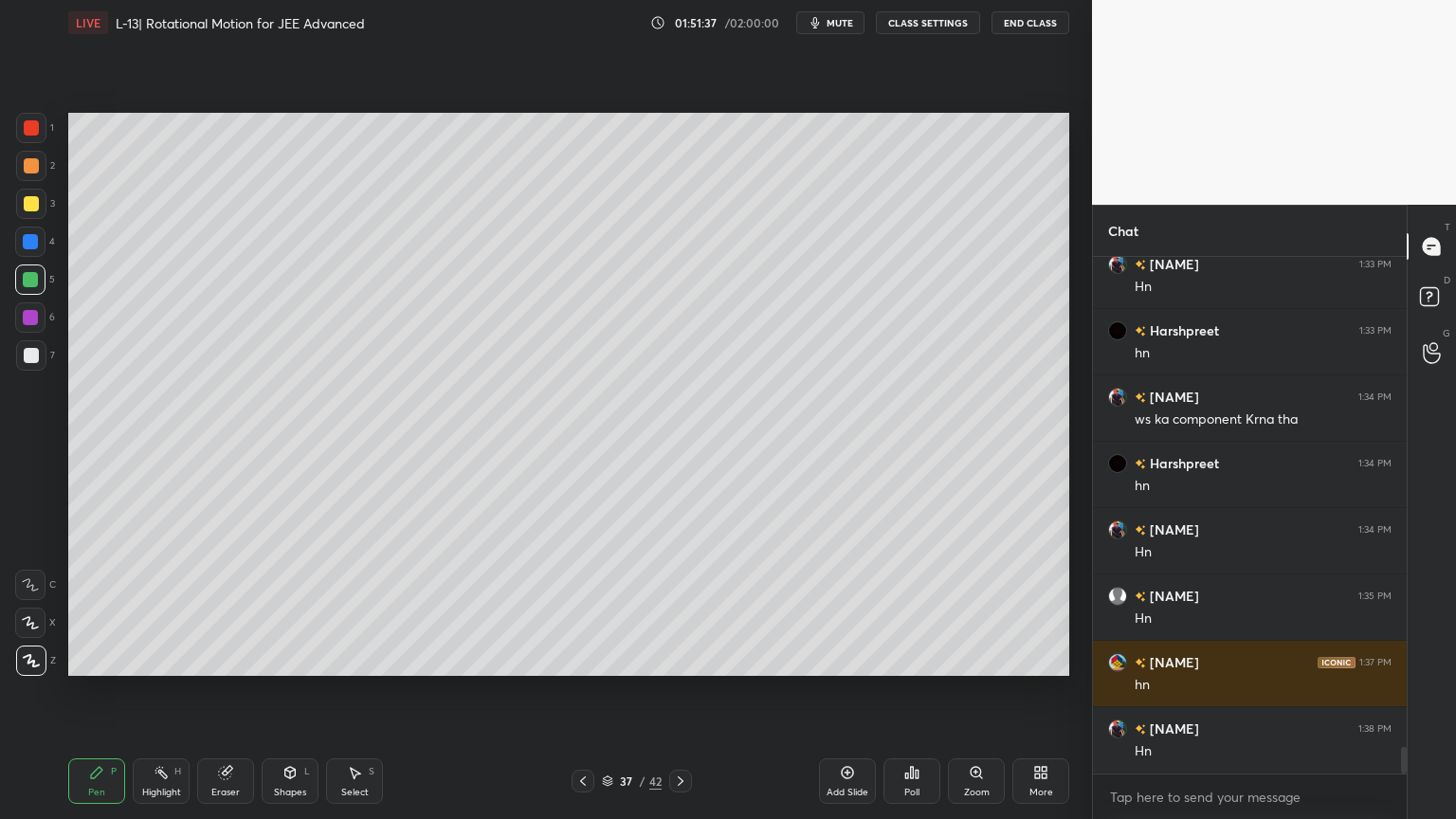 click on "Add Slide" at bounding box center [847, 781] 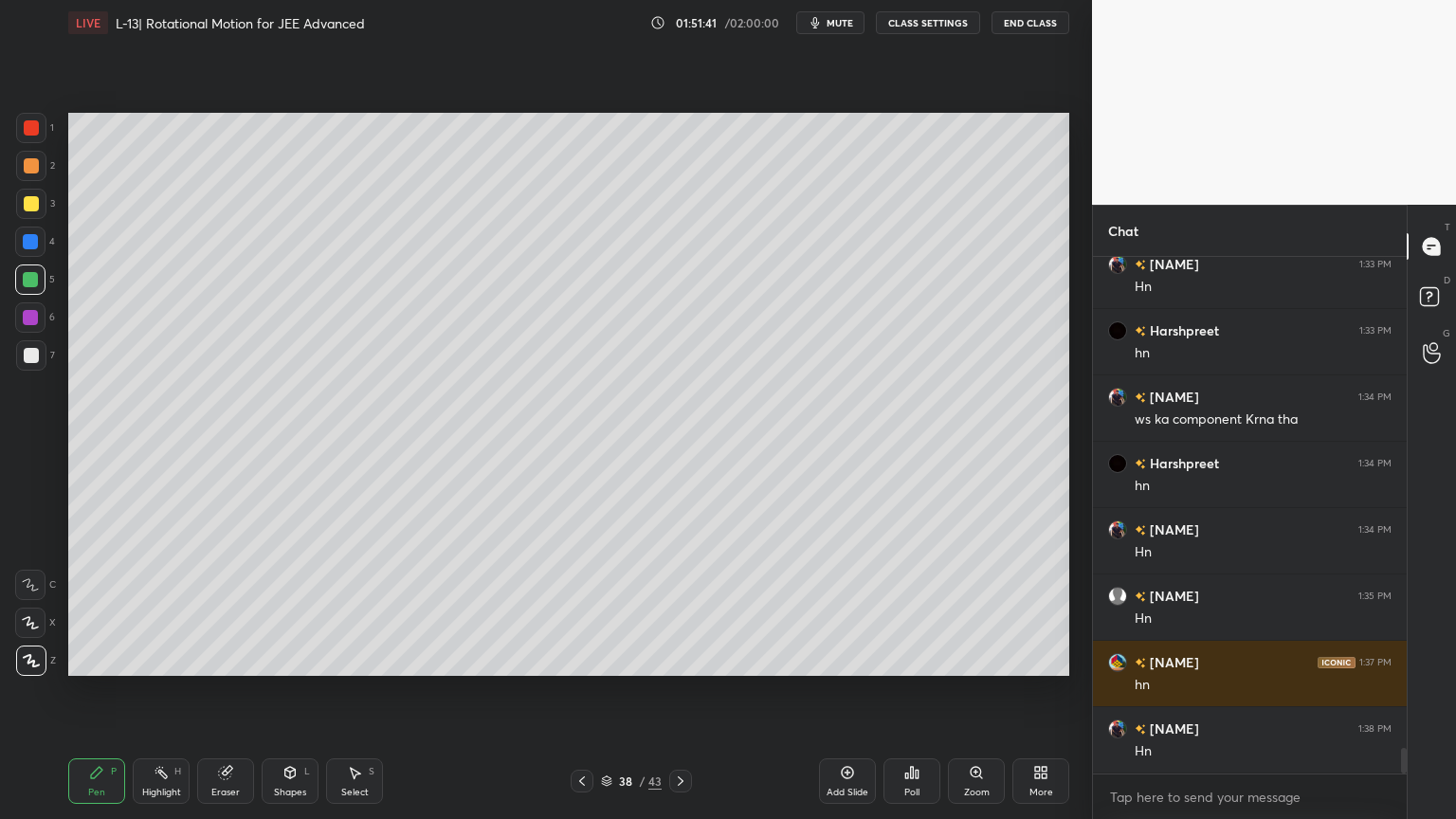 scroll, scrollTop: 9752, scrollLeft: 0, axis: vertical 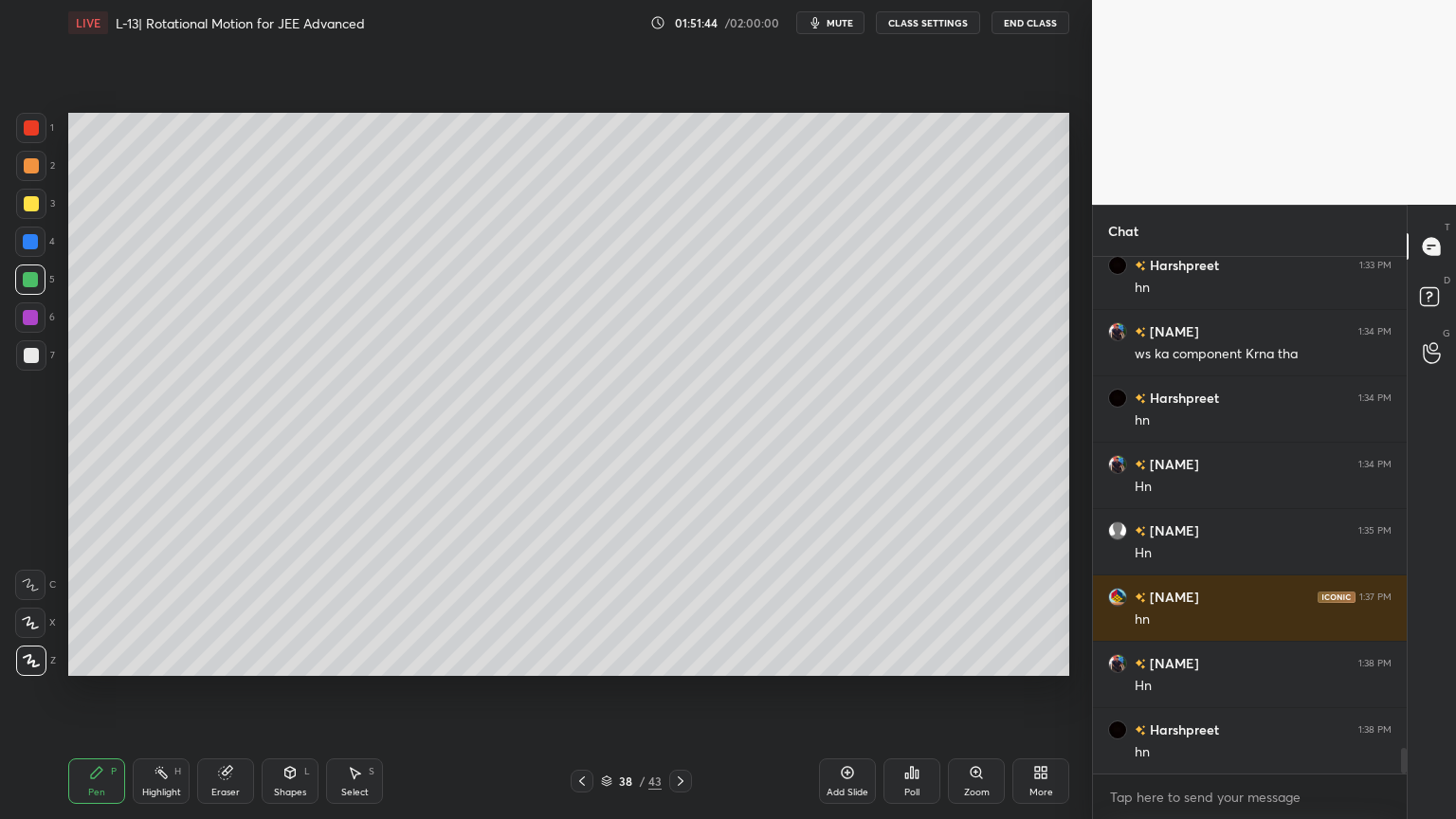 click 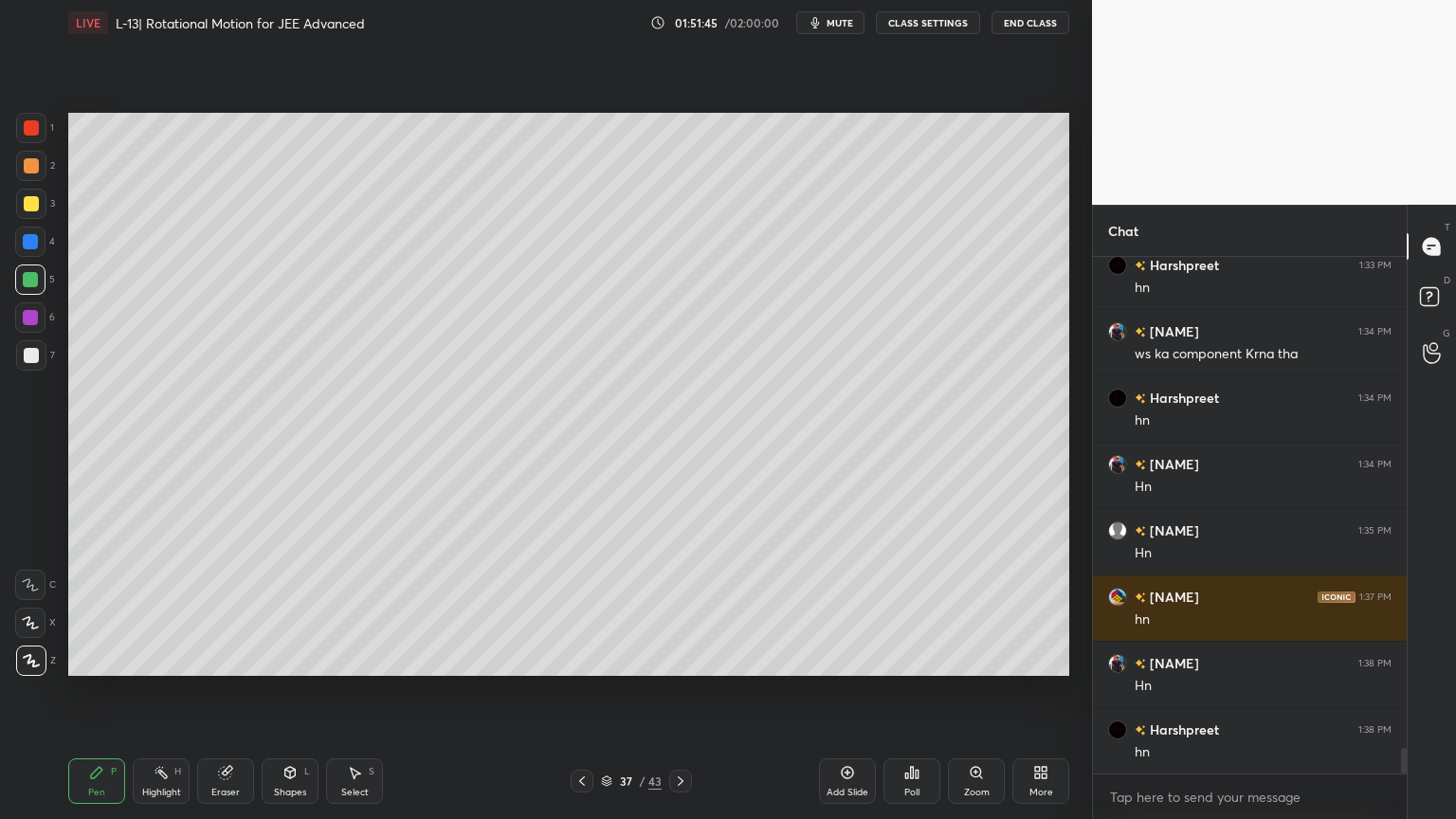 click 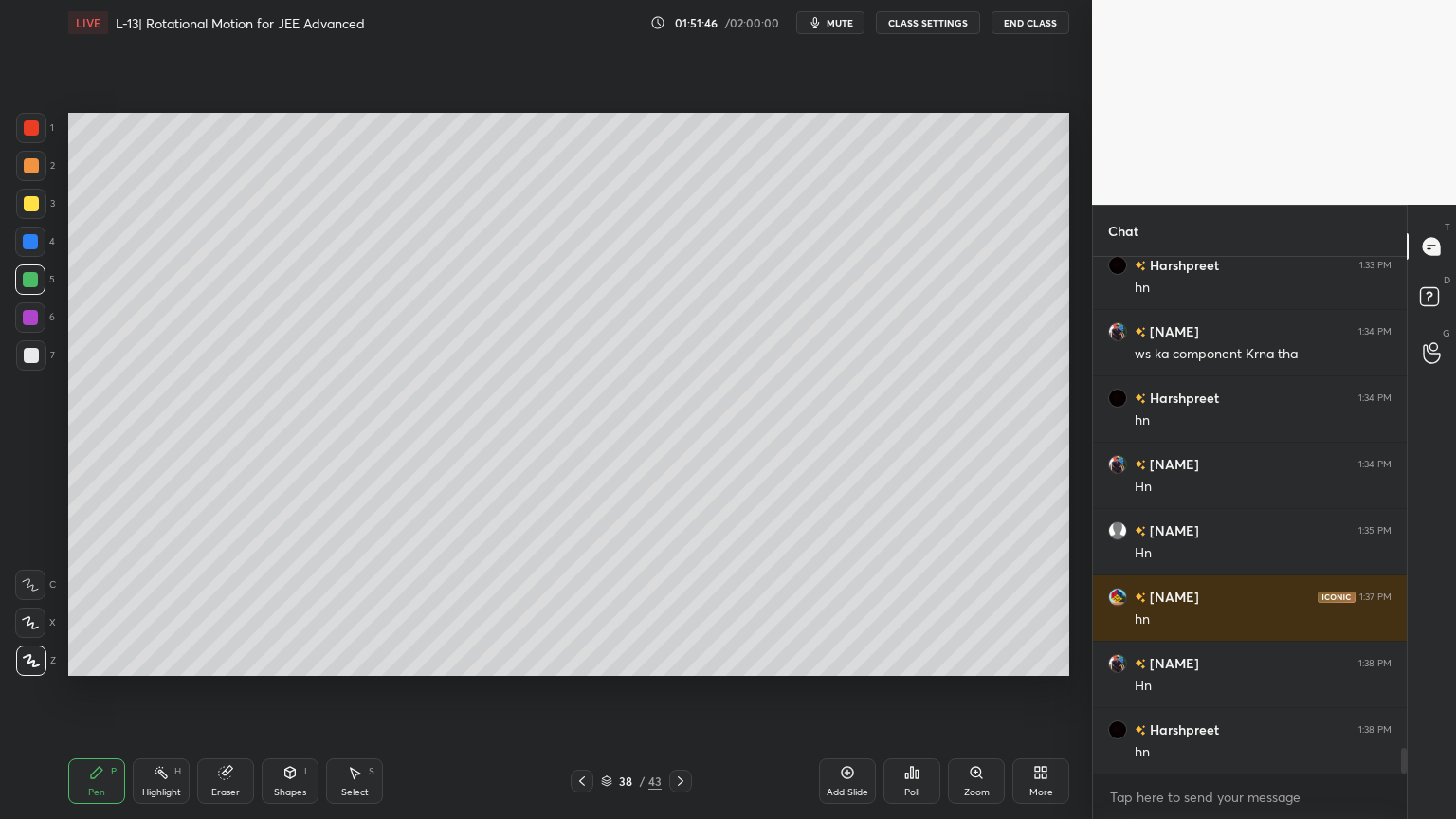 click on "Shapes" at bounding box center [290, 792] 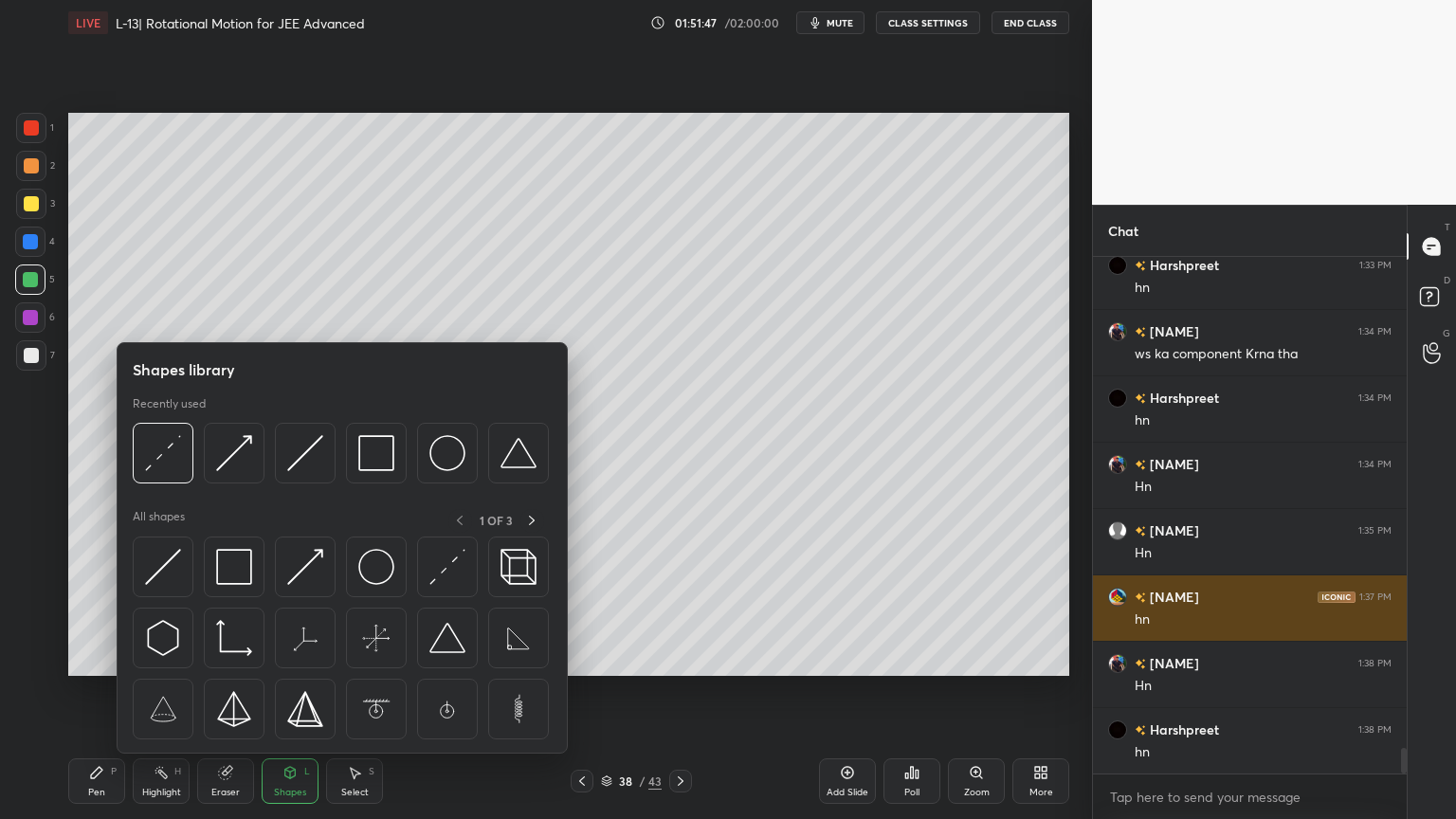 click at bounding box center (163, 567) 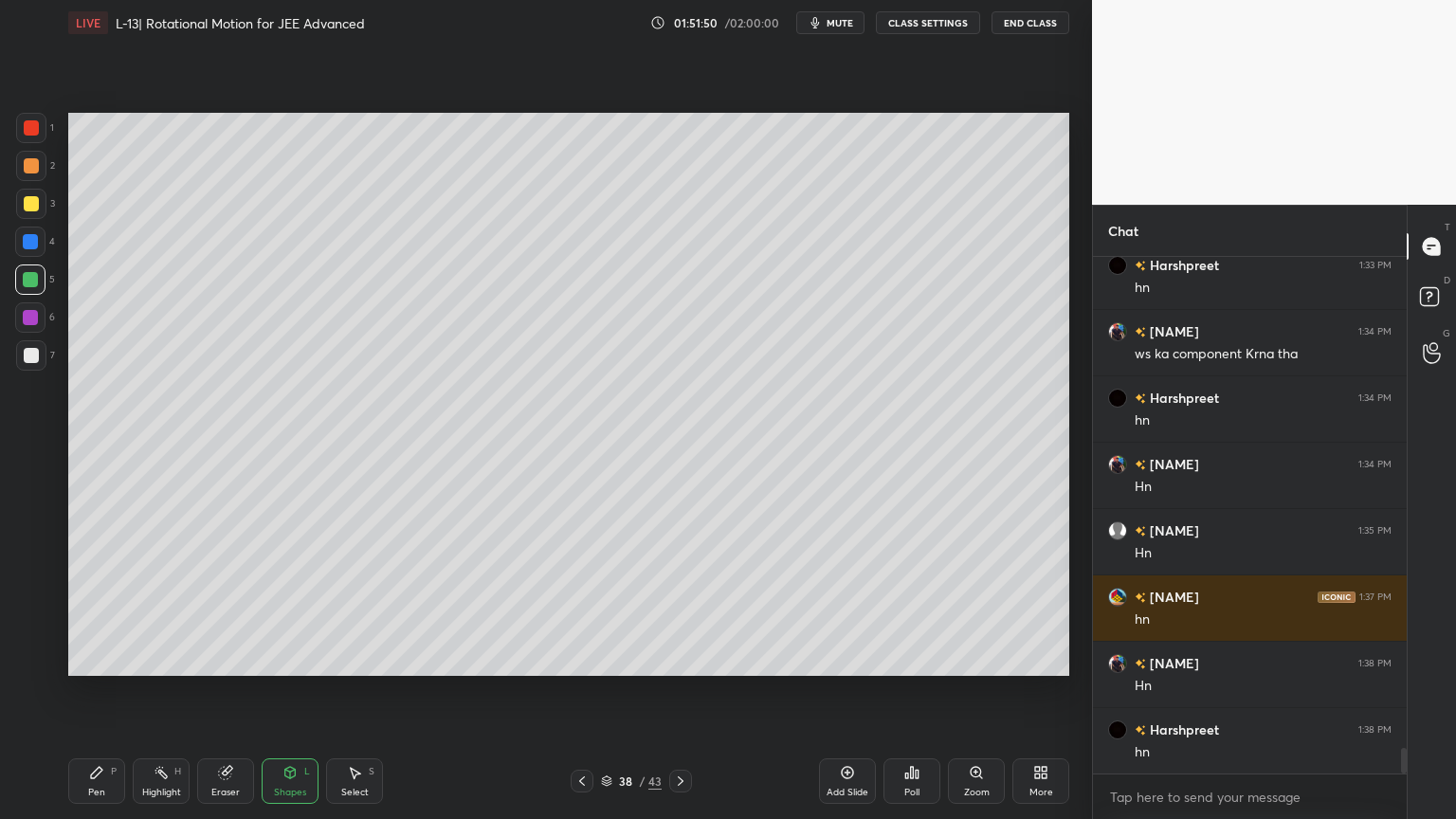 click on "Shapes L" at bounding box center [290, 781] 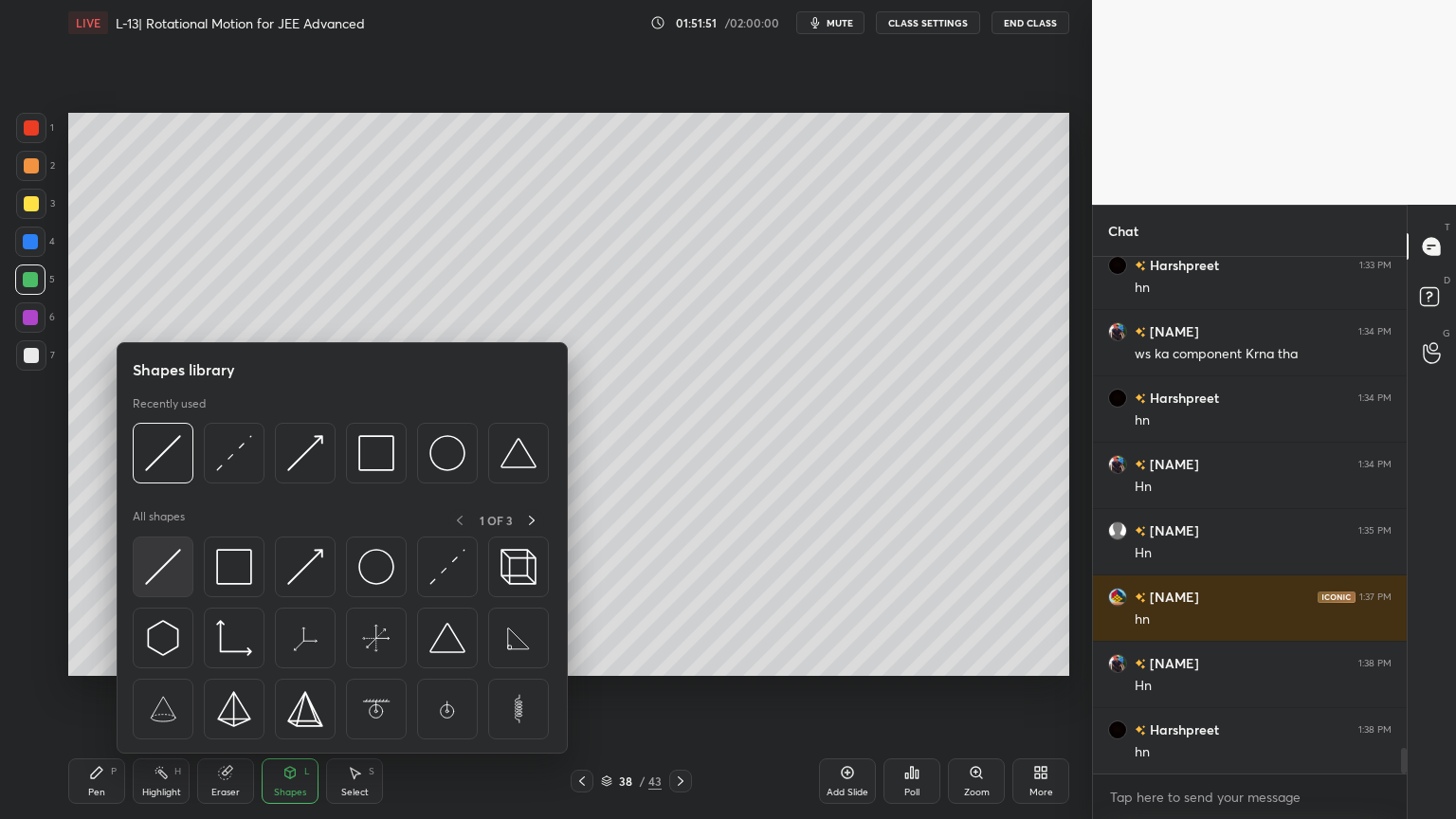 click at bounding box center (163, 567) 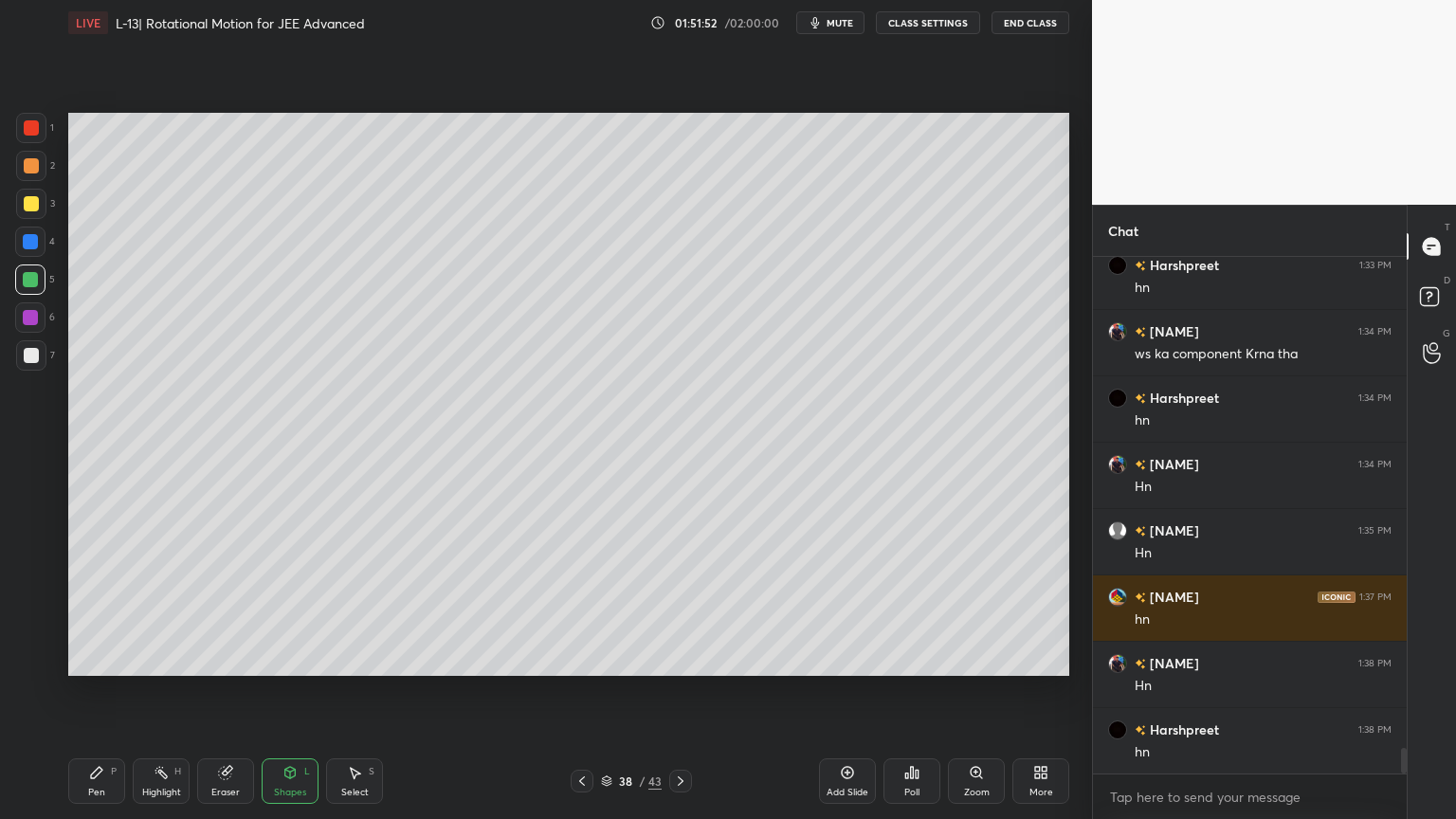 click at bounding box center [31, 204] 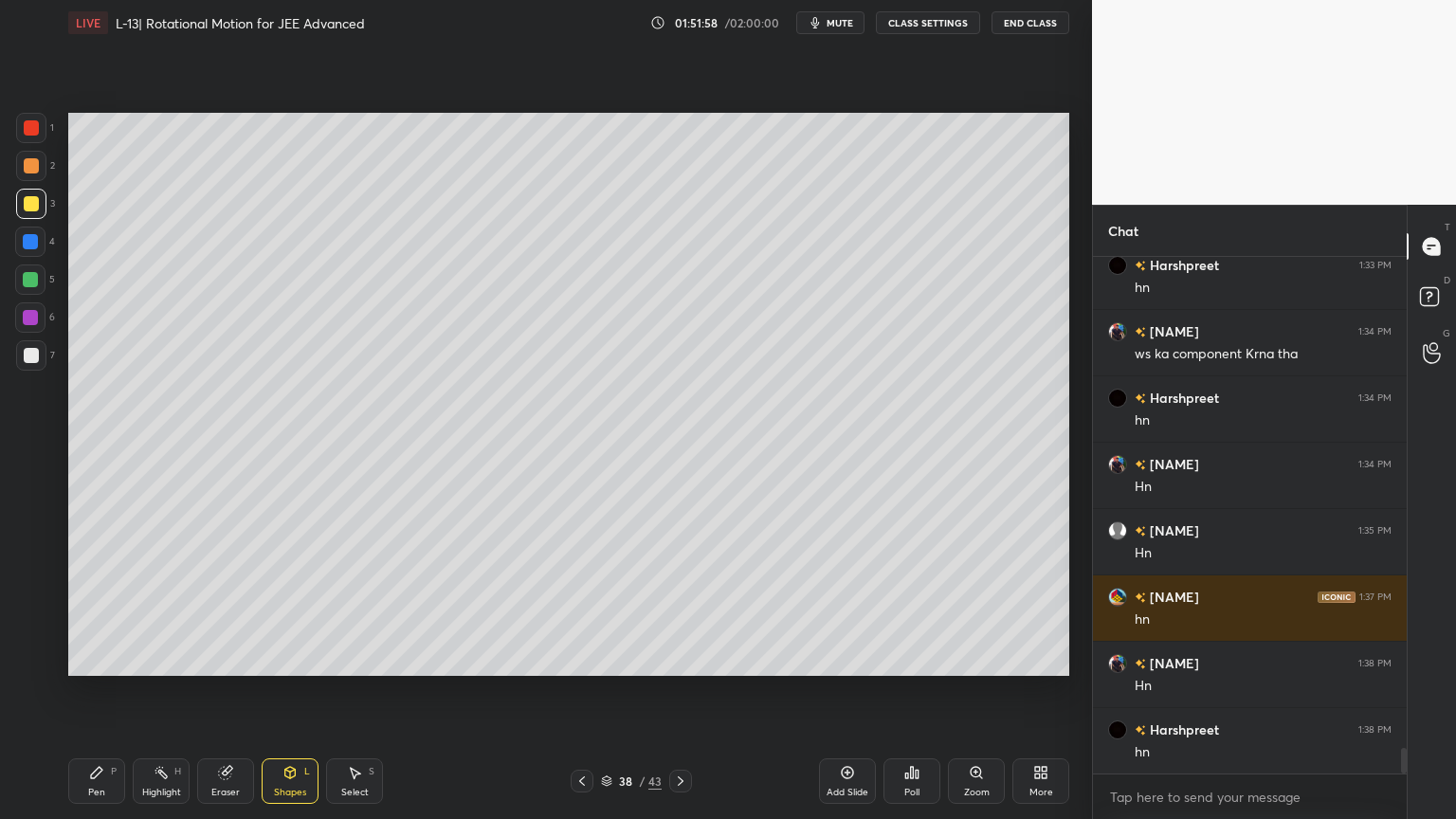 click 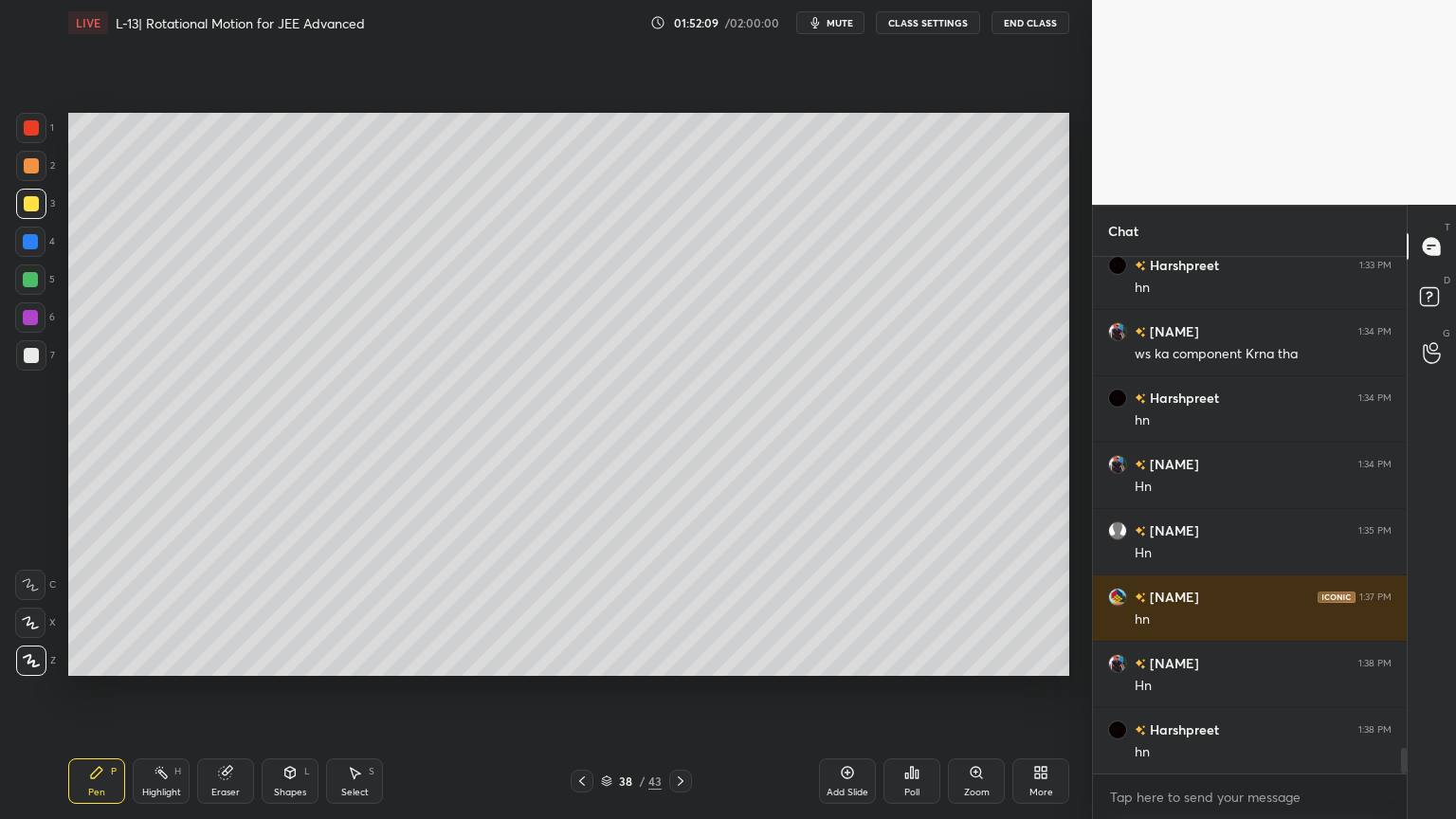 click on "Shapes L" at bounding box center (290, 781) 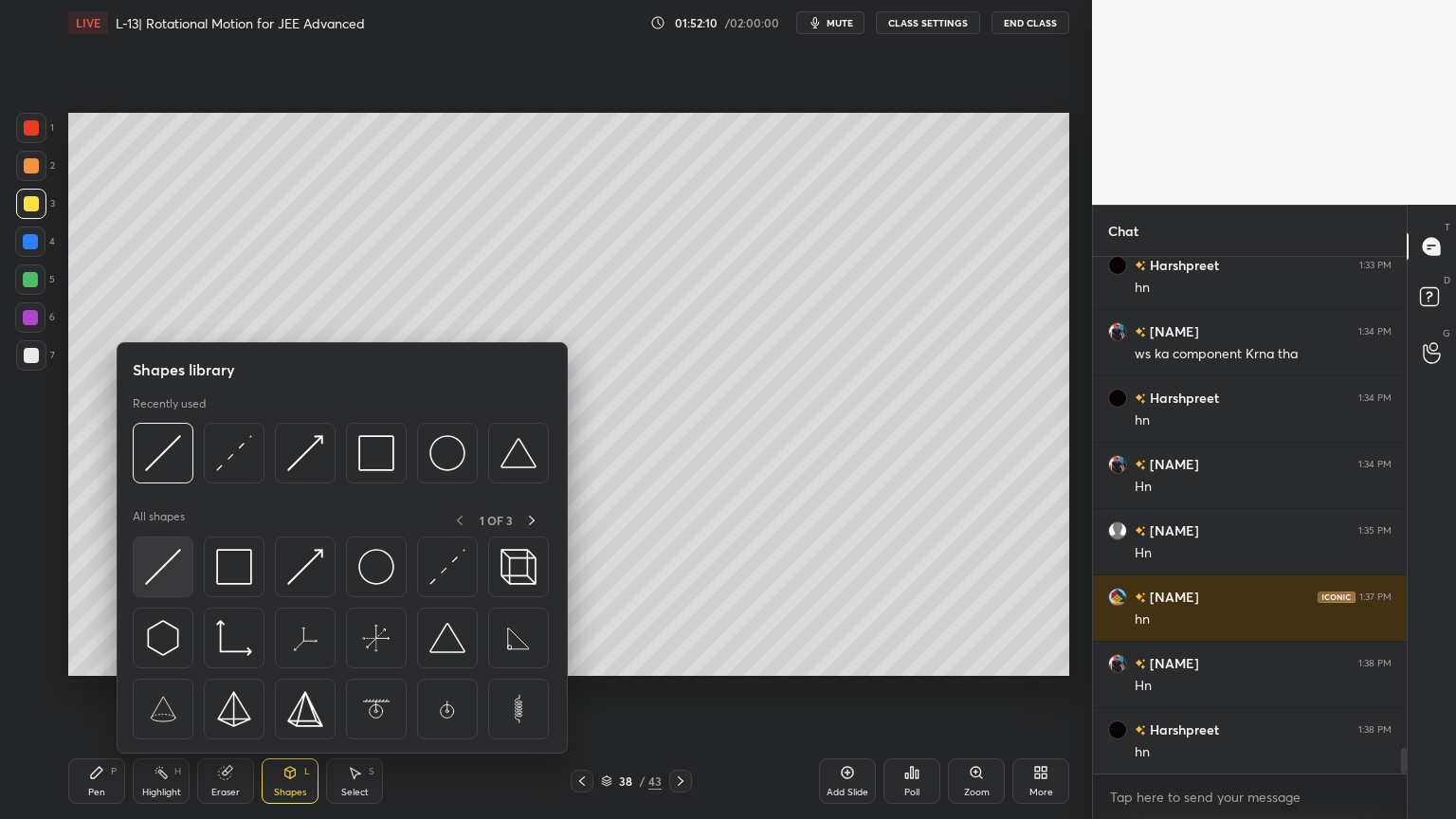 click at bounding box center [163, 567] 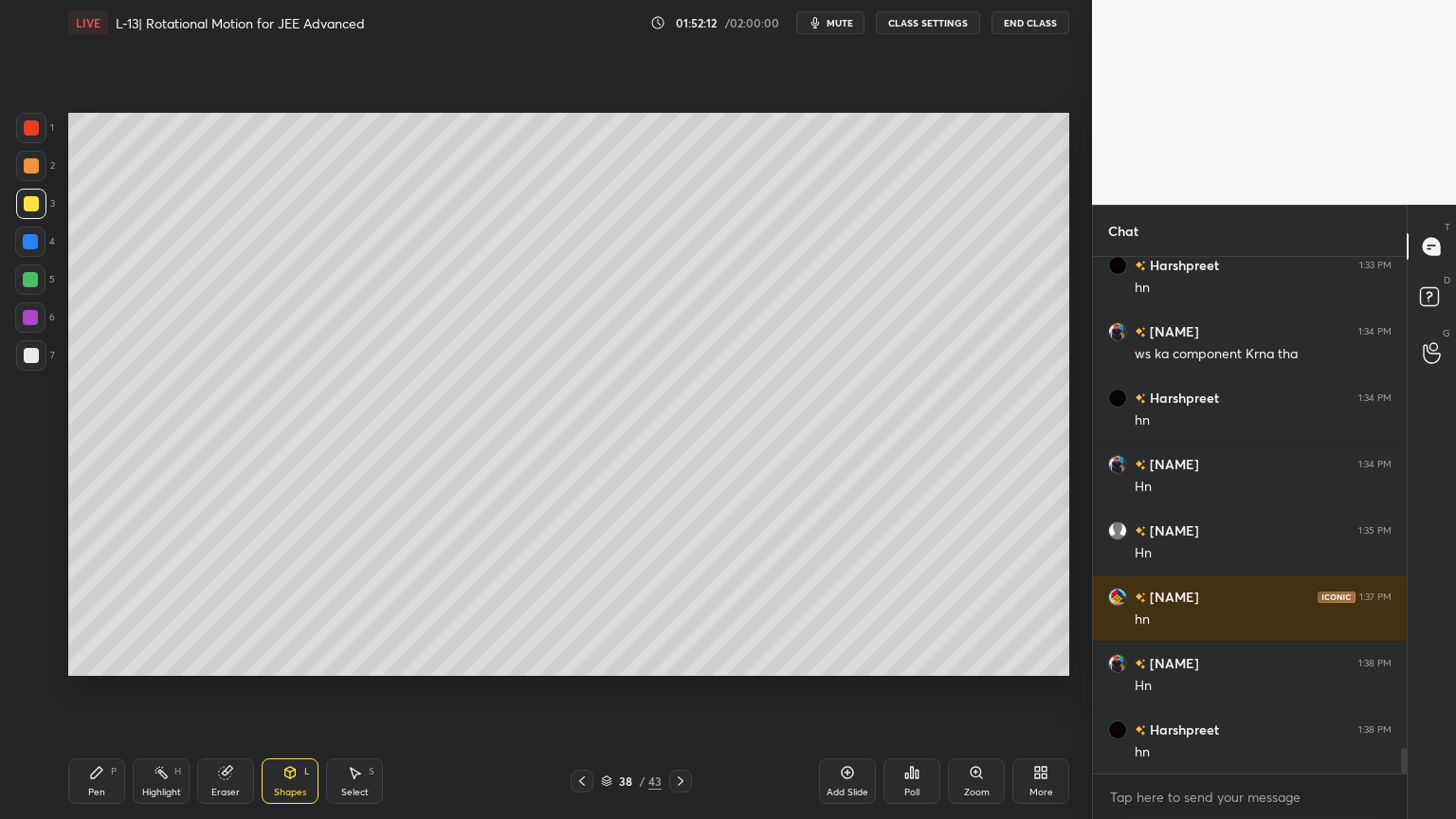 click at bounding box center (31, 355) 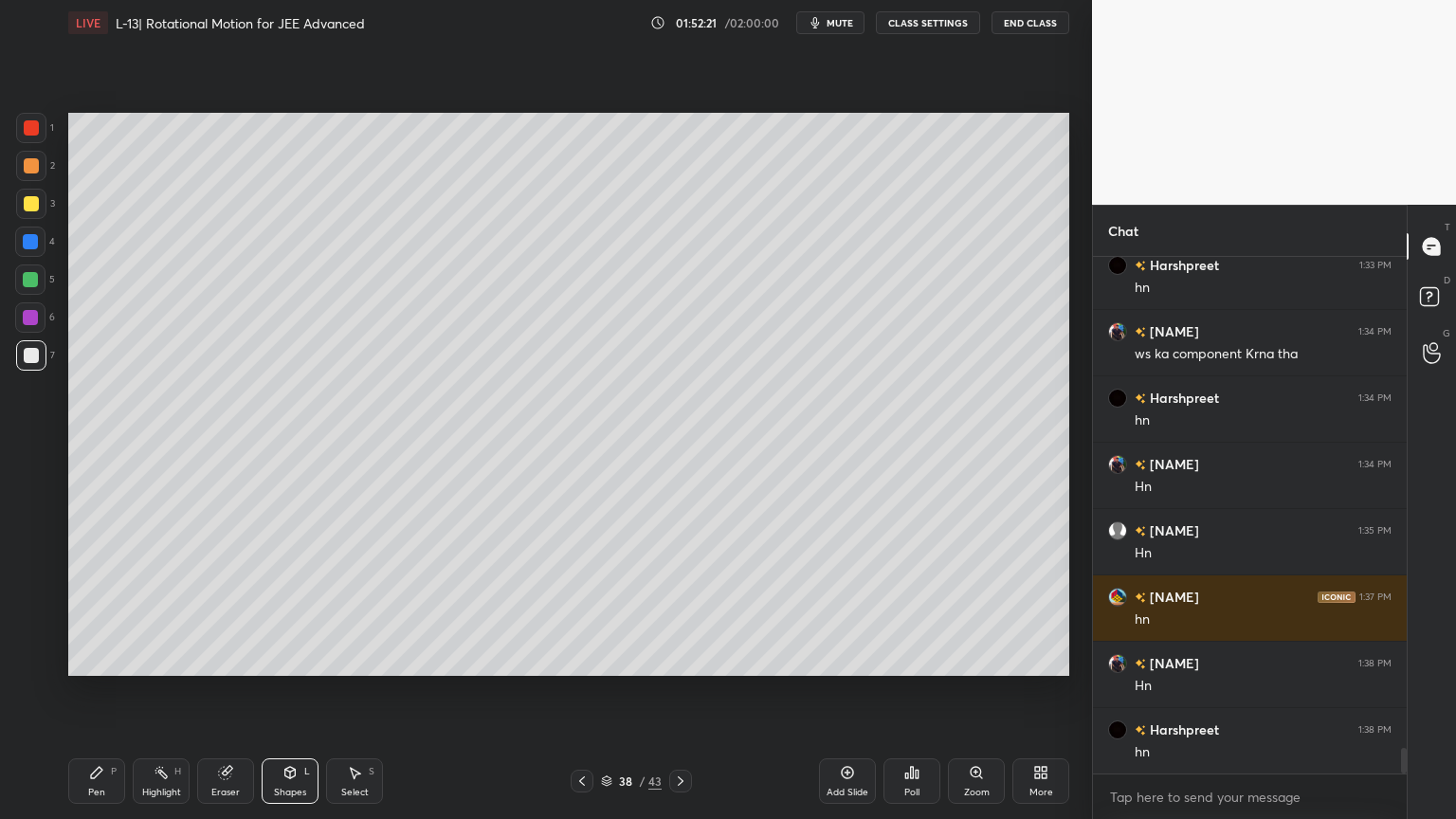 click at bounding box center [31, 128] 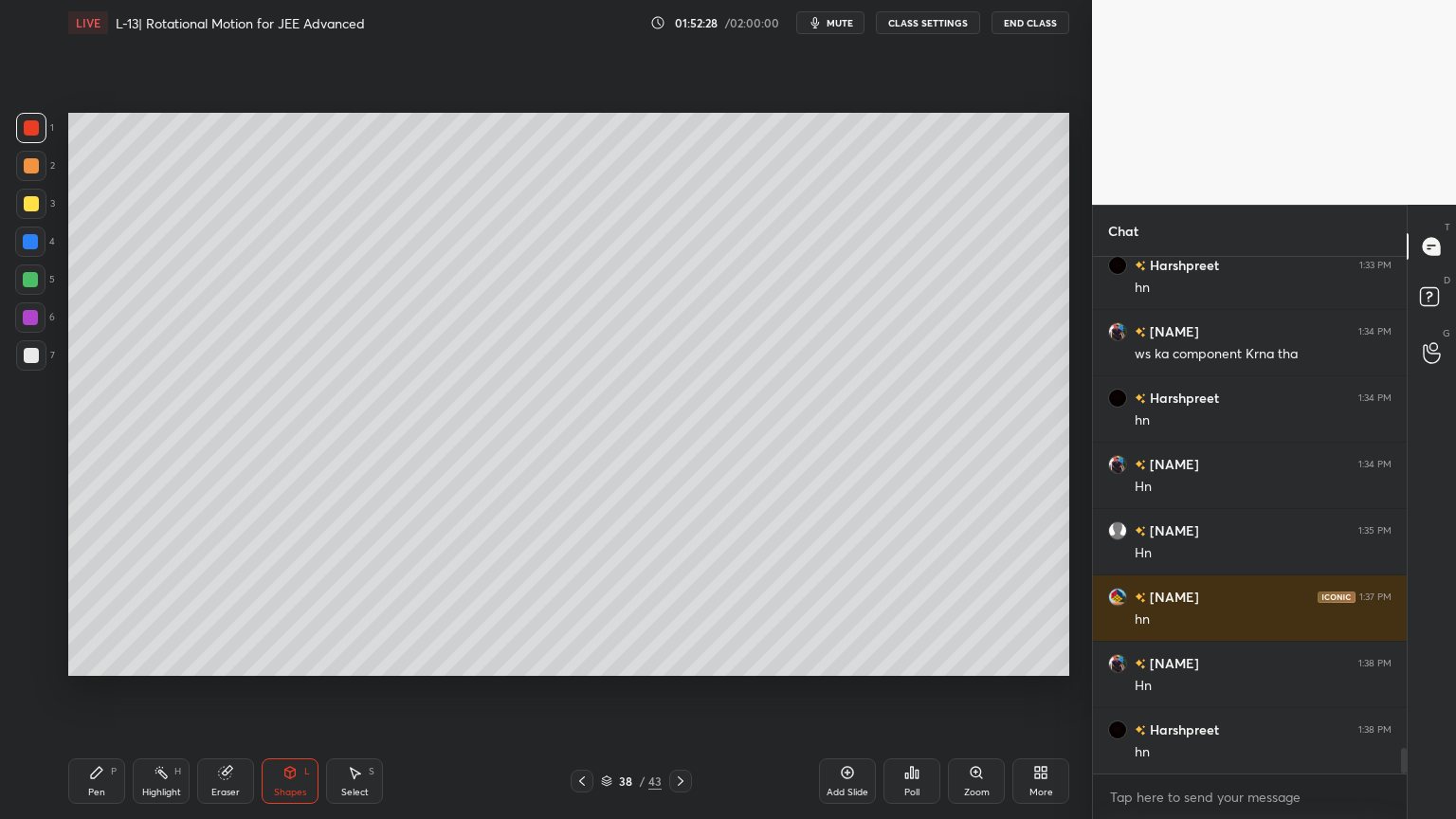 click on "LIVE L-13| Rotational Motion for JEE Advanced 01:52:28 /  02:00:00 mute CLASS SETTINGS End Class Setting up your live class Poll for   secs No correct answer Start poll Back L-13| Rotational Motion for JEE Advanced • L13 of Course on Rotational Motion for JEE Advanced [FIRST] [LAST] Pen P Highlight H Eraser Shapes L Select S 38 / 43 Add Slide Poll Zoom More" at bounding box center [569, 410] 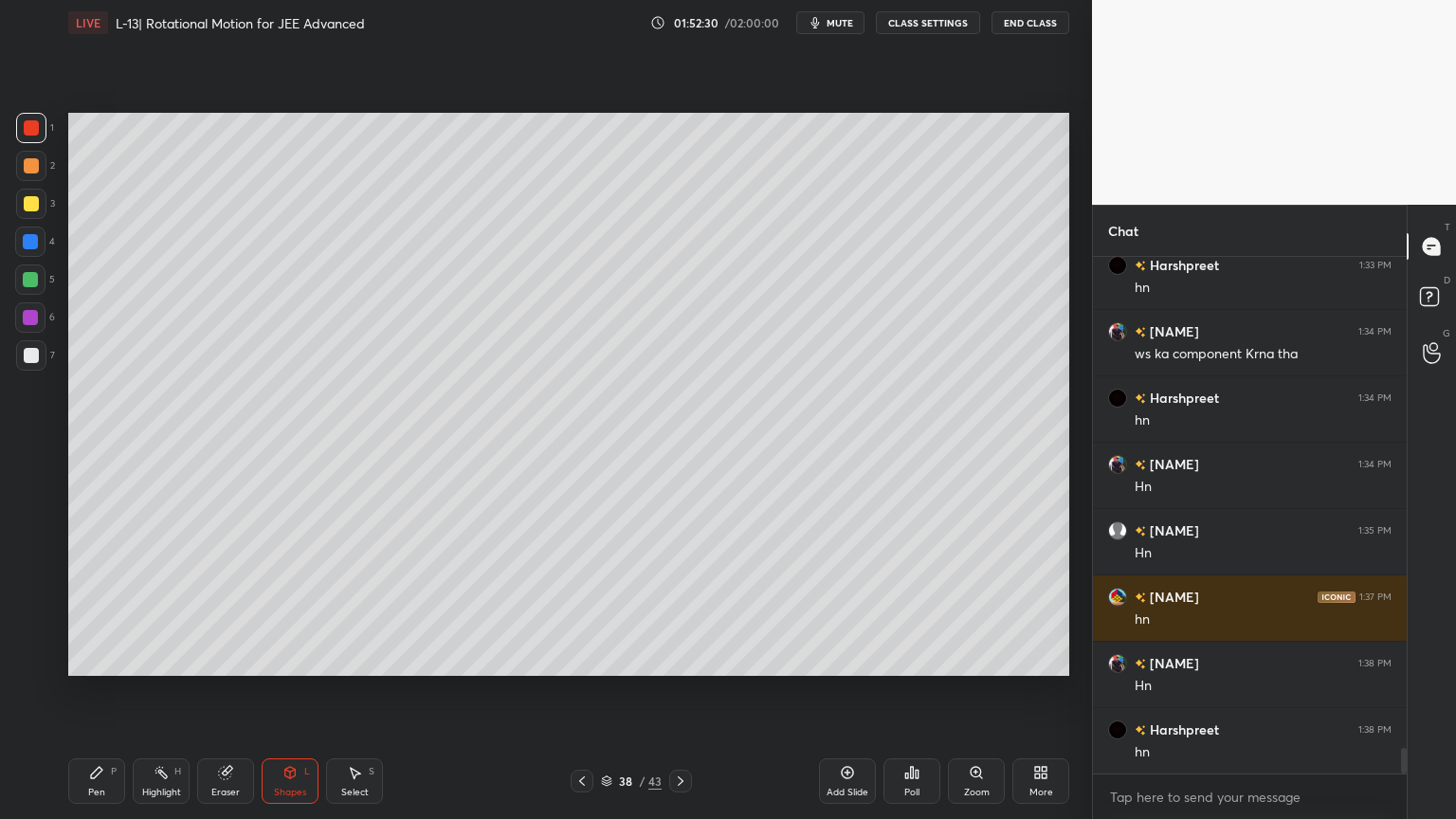 click on "Pen P" at bounding box center (97, 781) 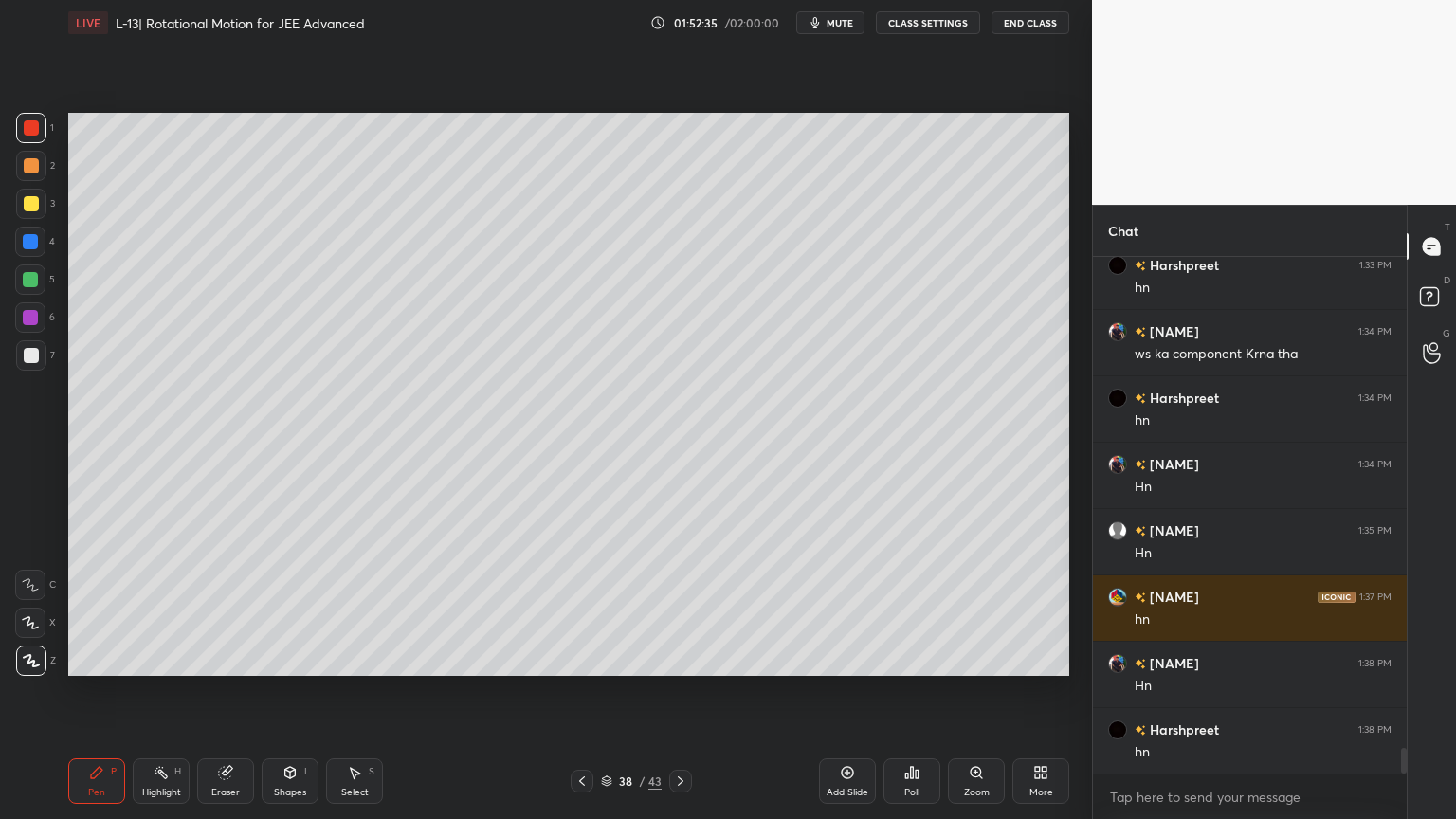 click at bounding box center (30, 242) 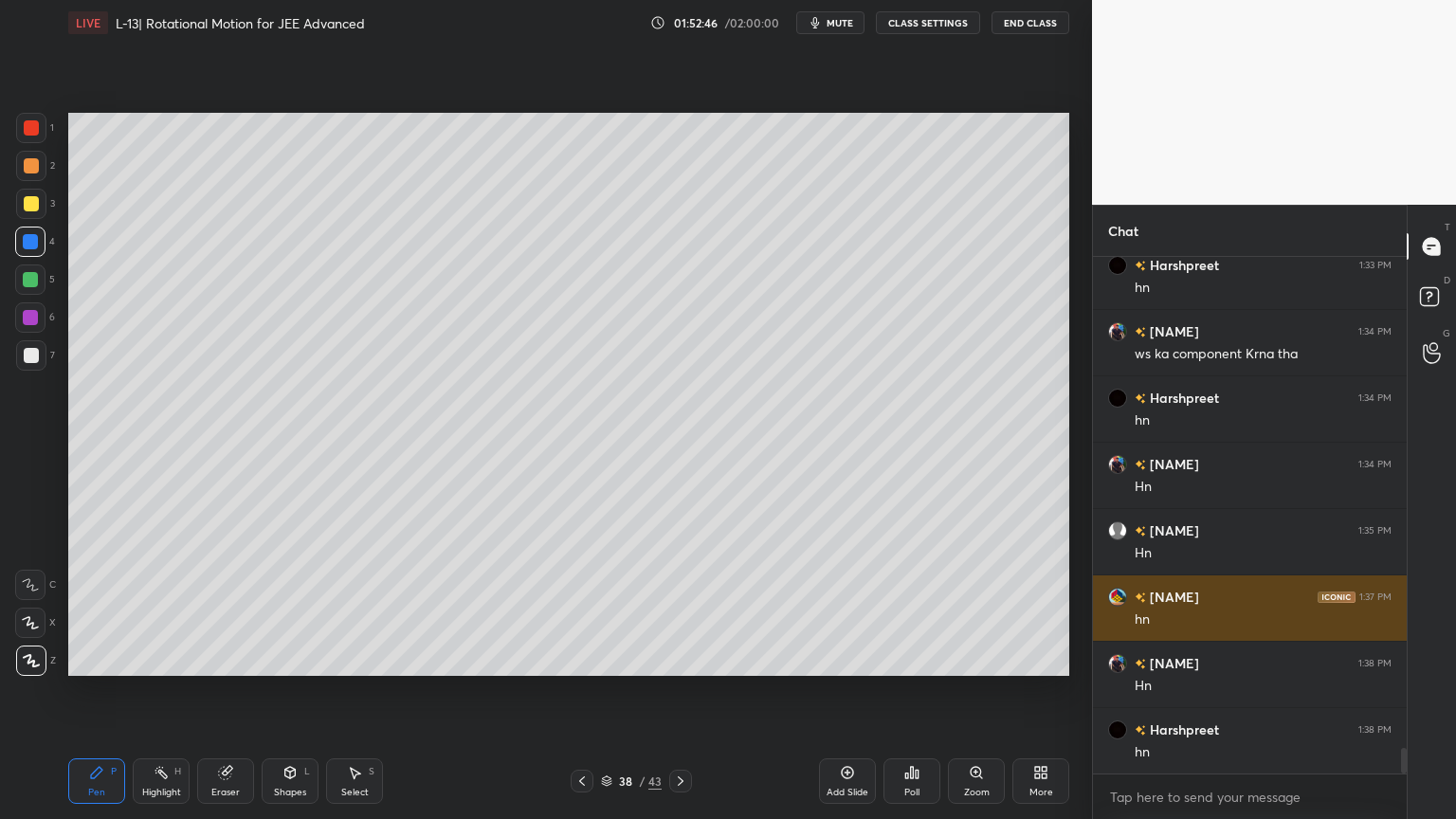 scroll, scrollTop: 9819, scrollLeft: 0, axis: vertical 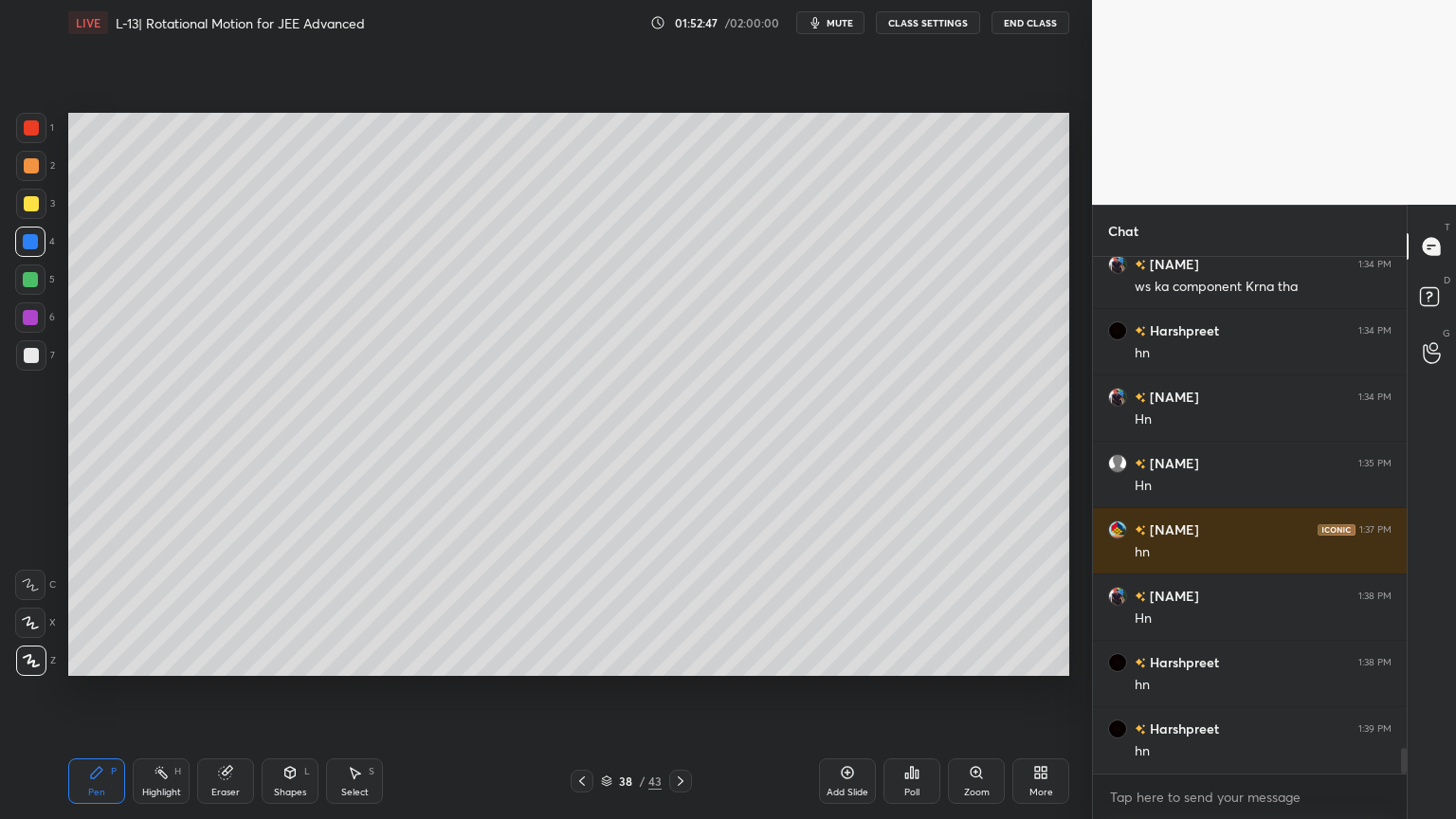 click 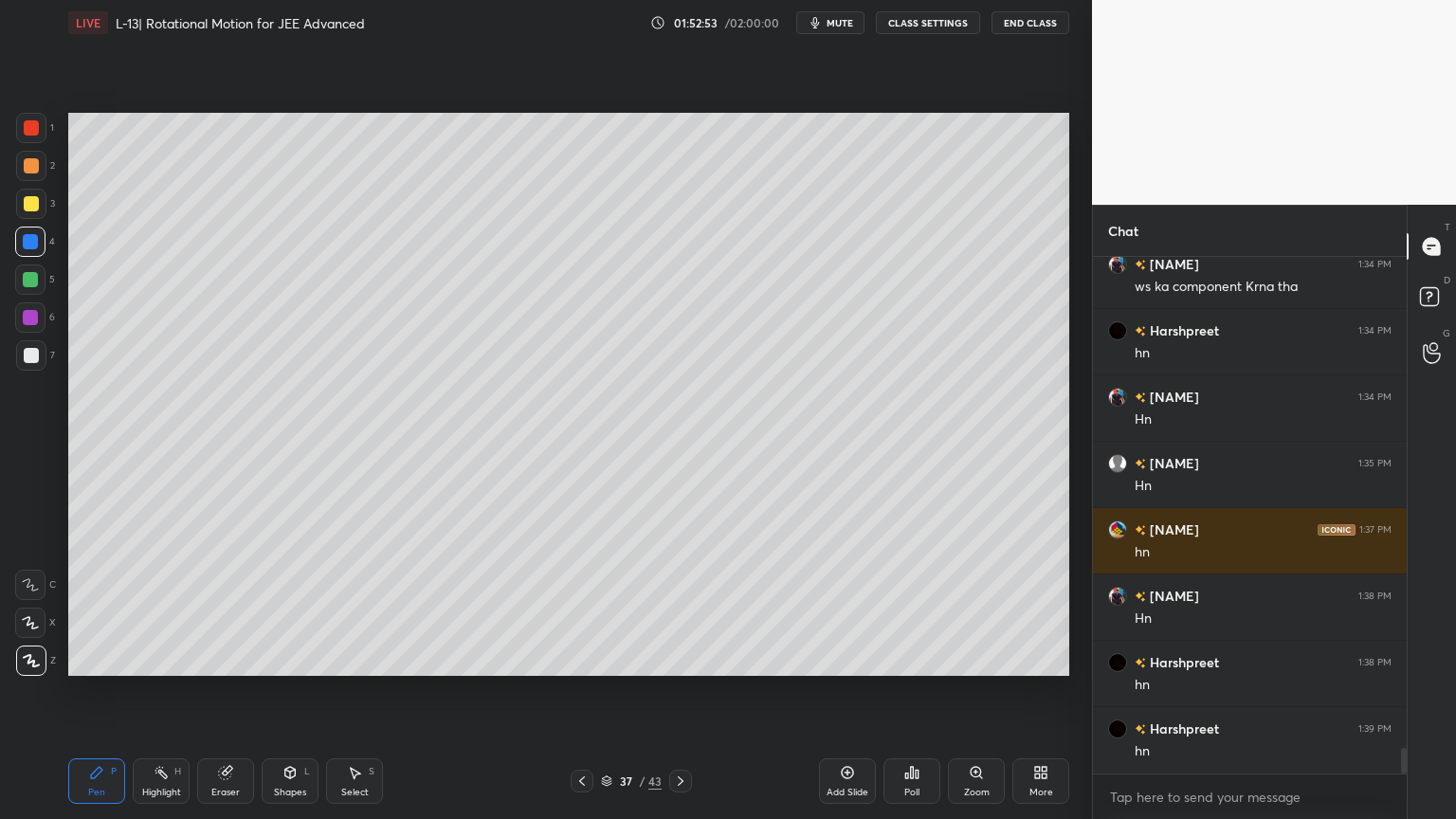 click 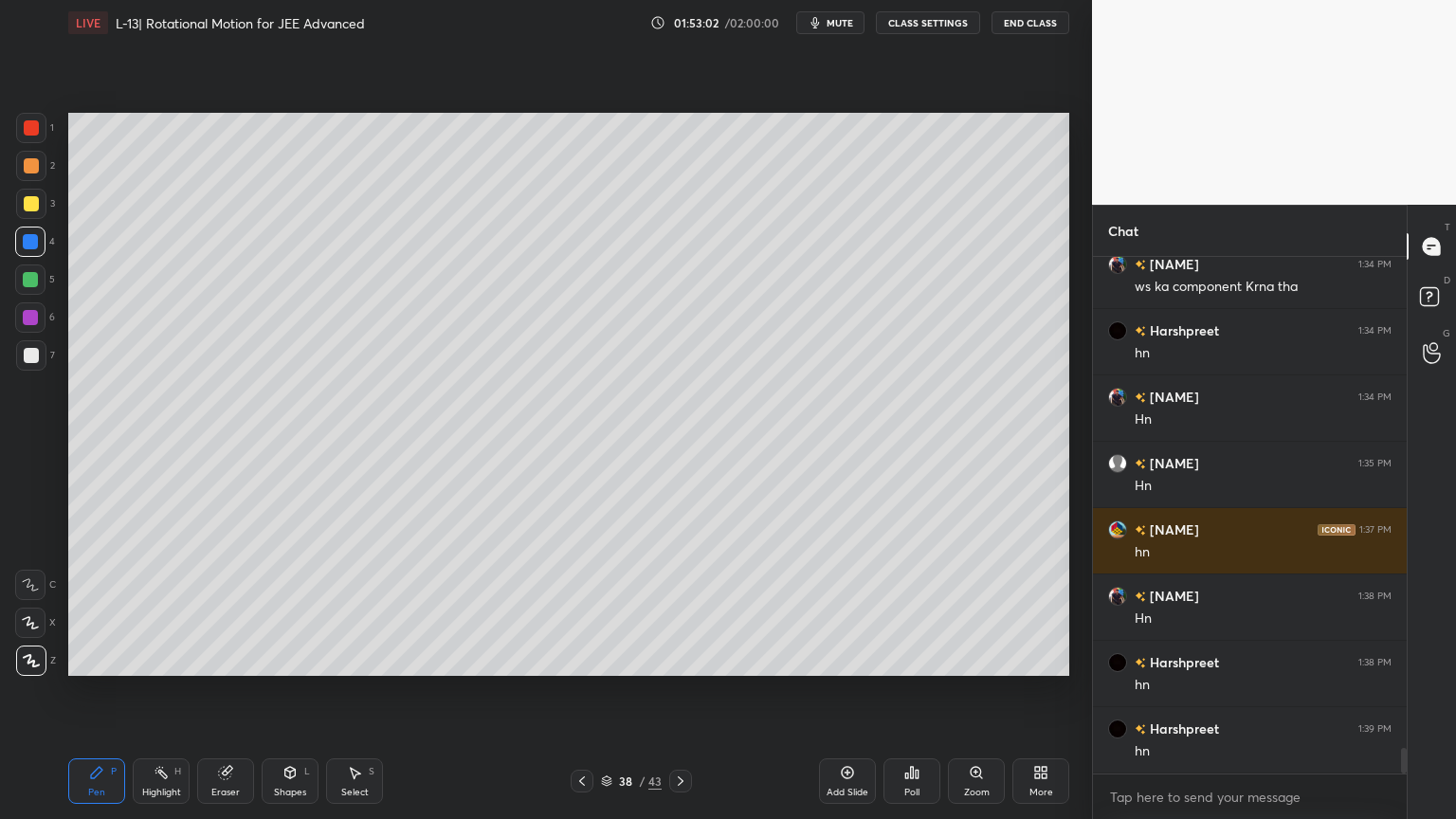 click on "Eraser" at bounding box center (226, 781) 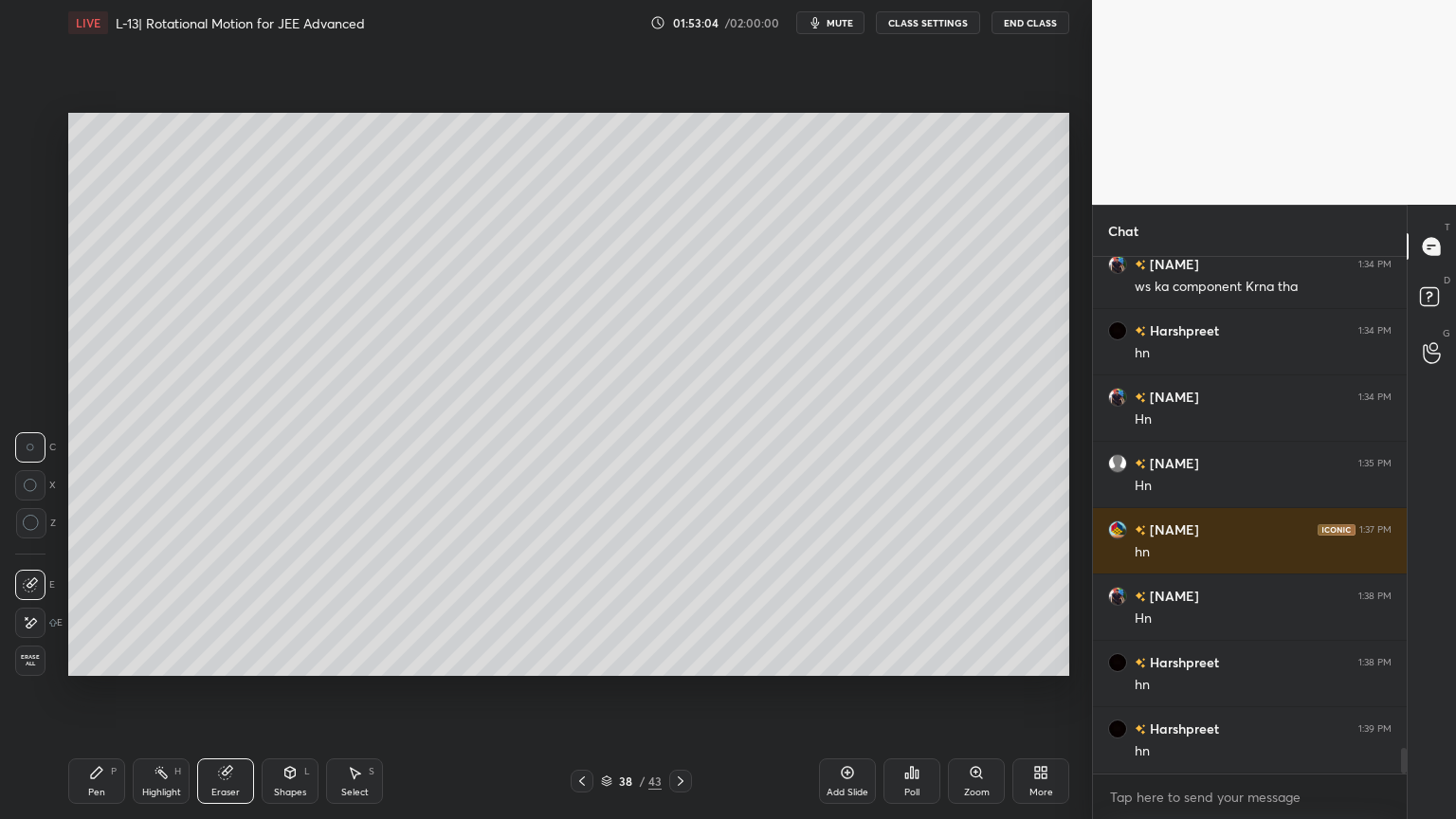 click on "Pen P" at bounding box center (97, 781) 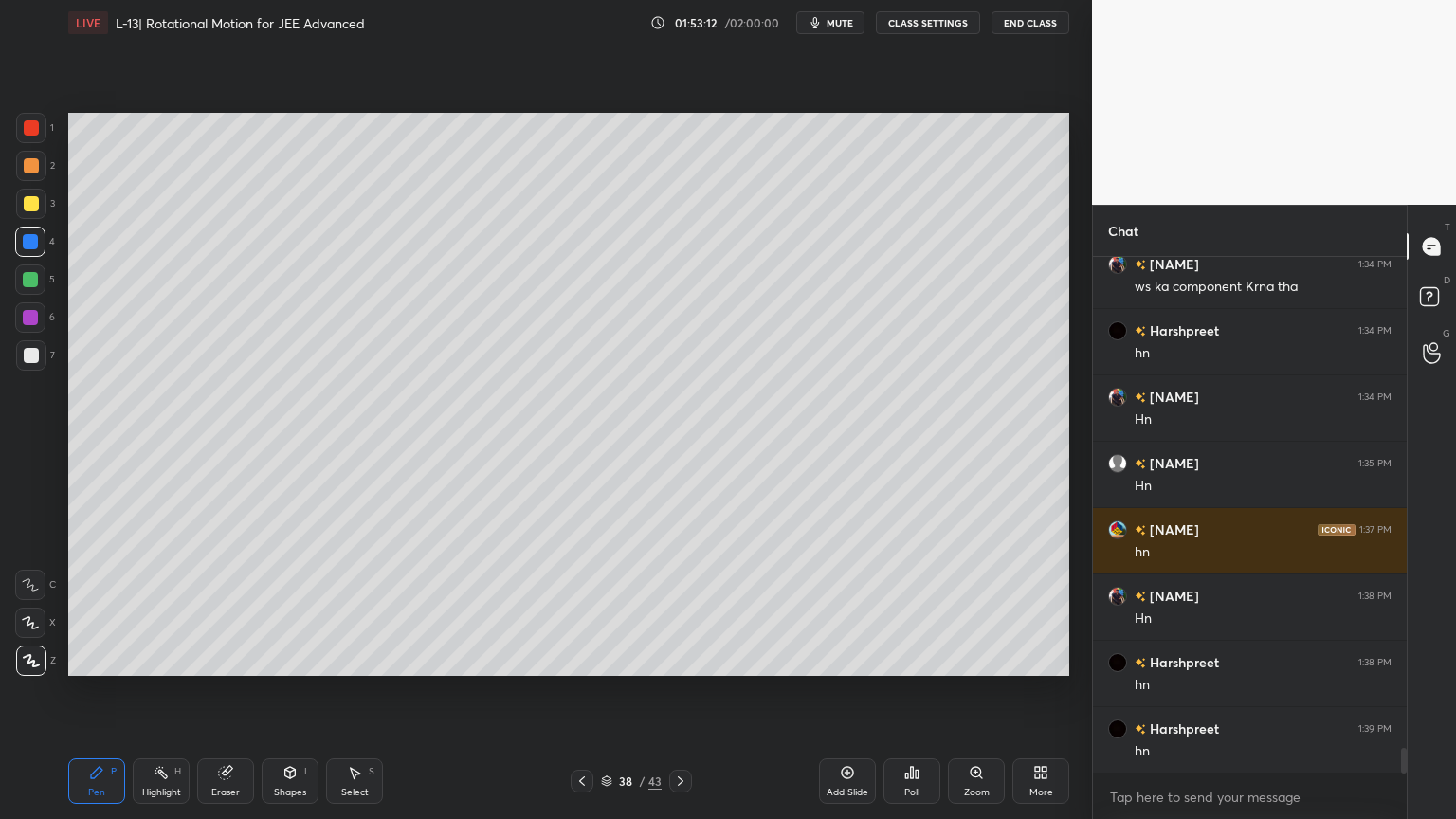 click at bounding box center (31, 166) 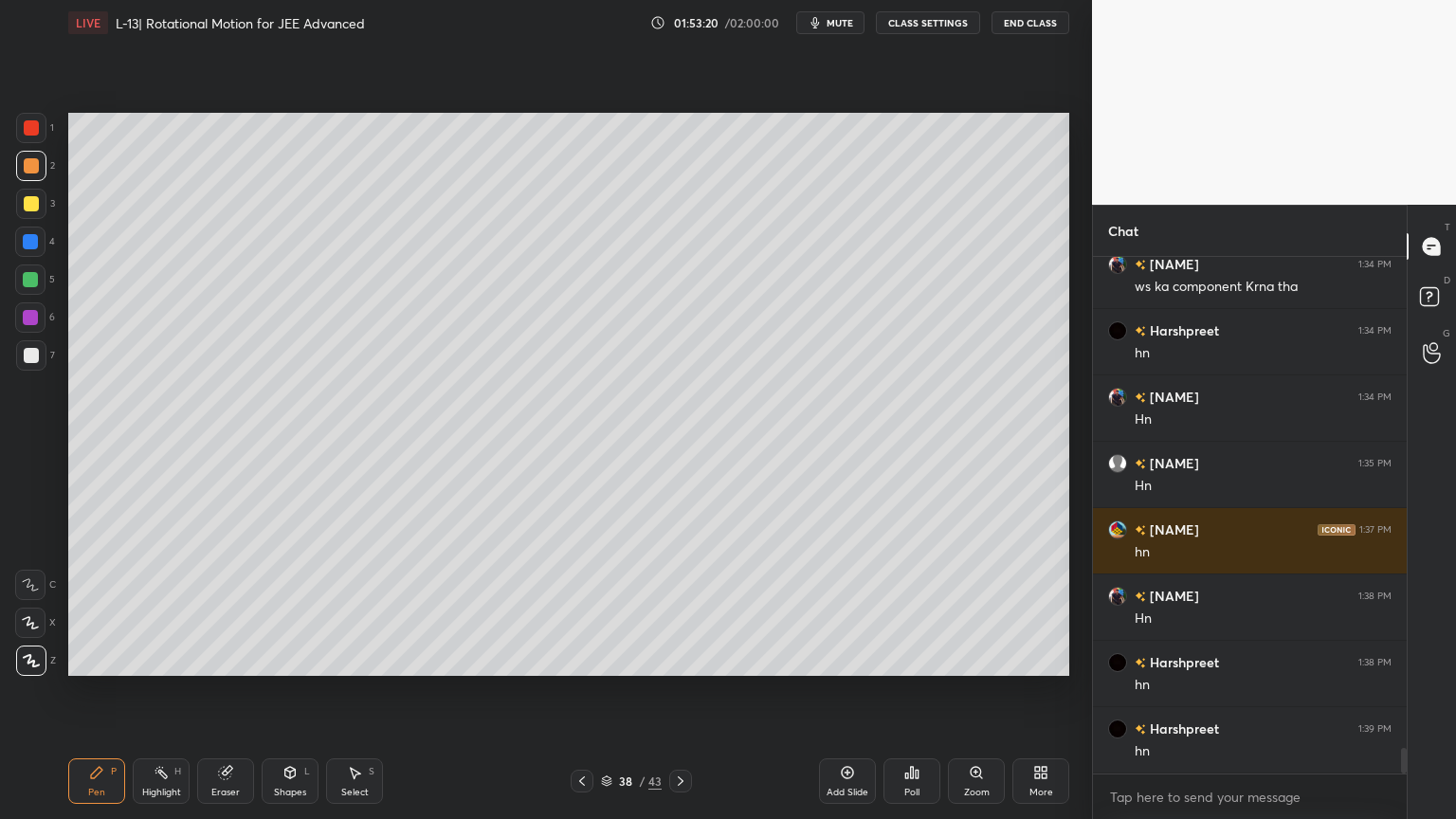 click on "Shapes L" at bounding box center (290, 781) 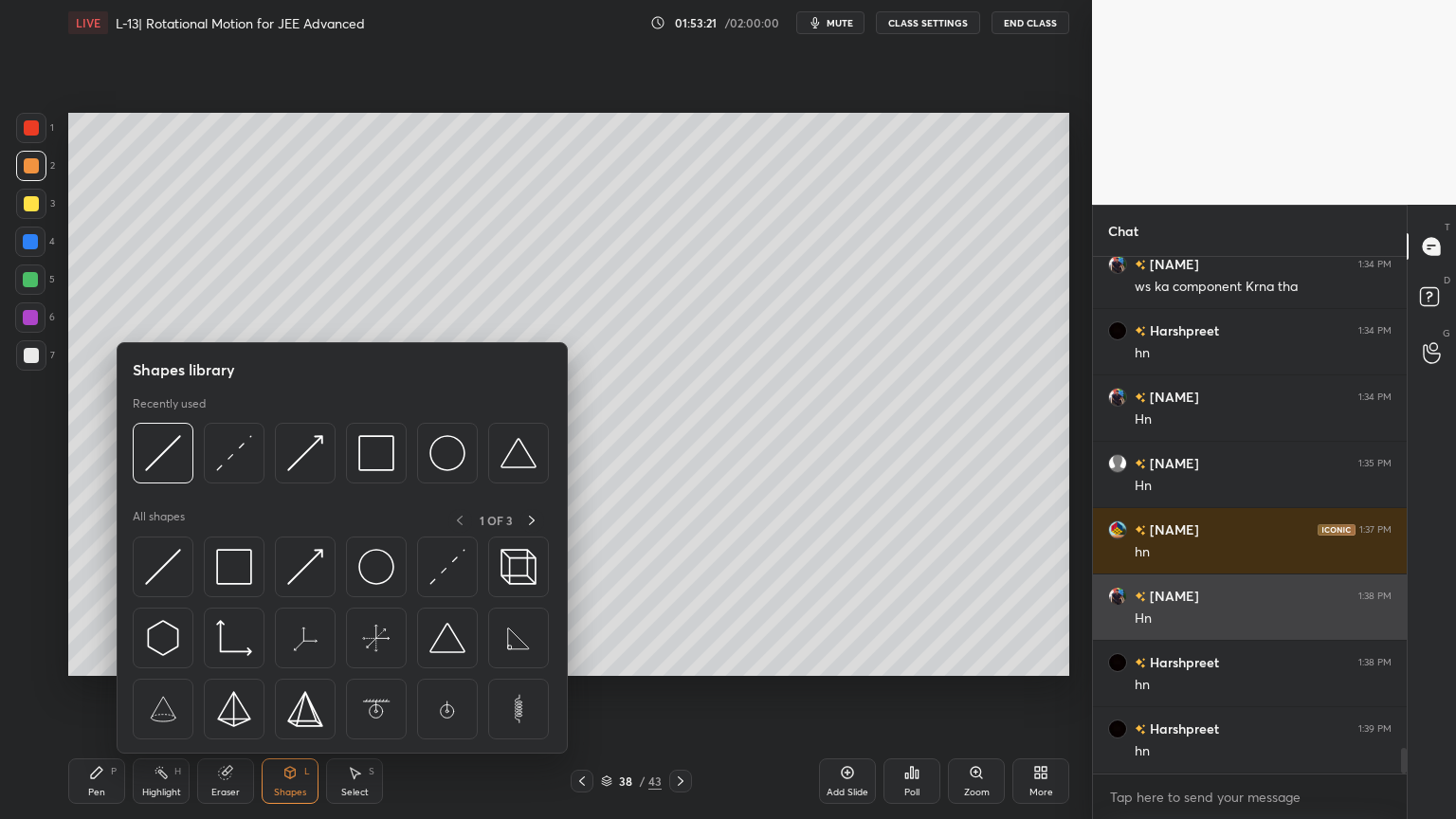 click at bounding box center (447, 567) 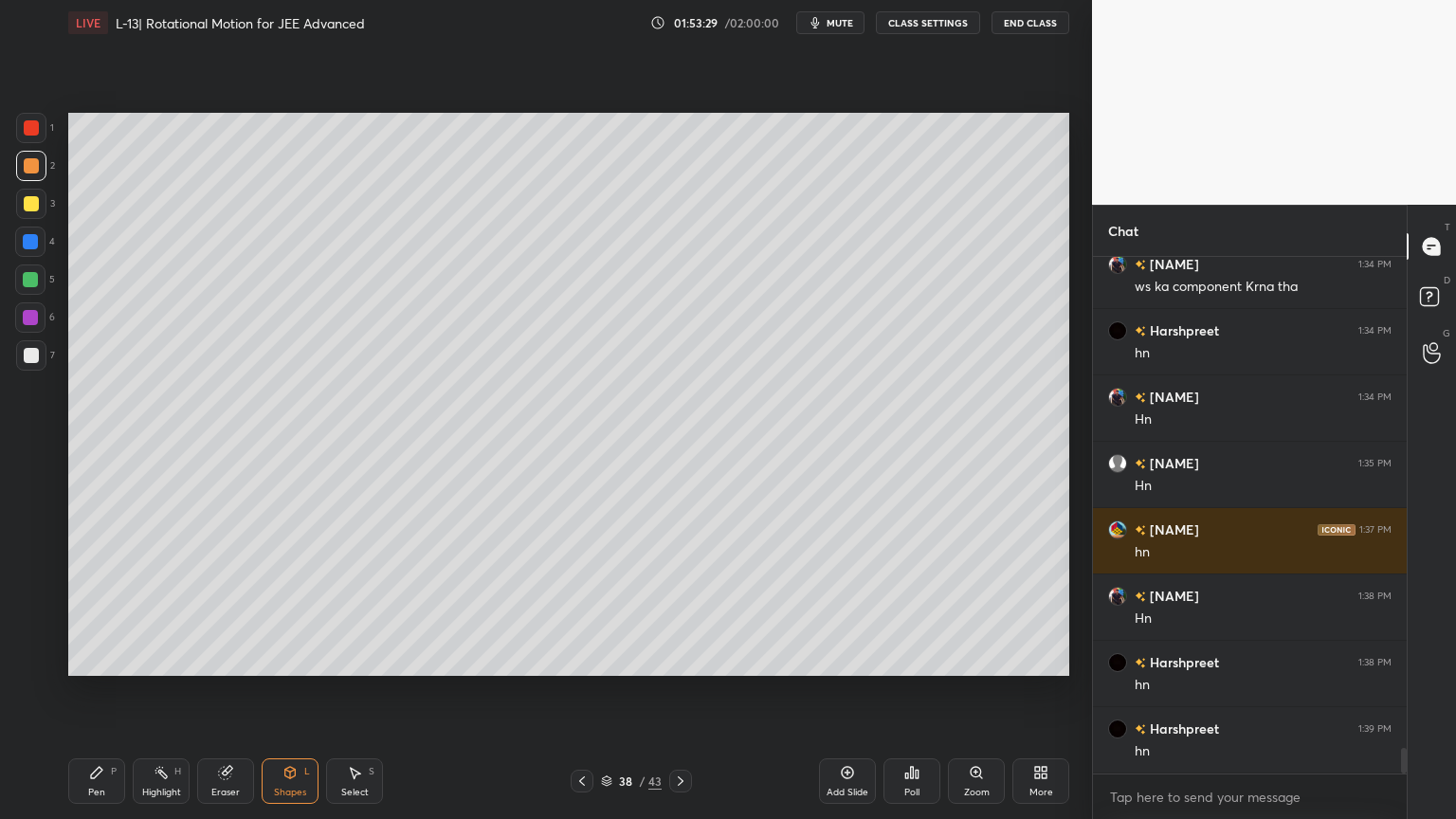 click on "Pen P" at bounding box center (97, 781) 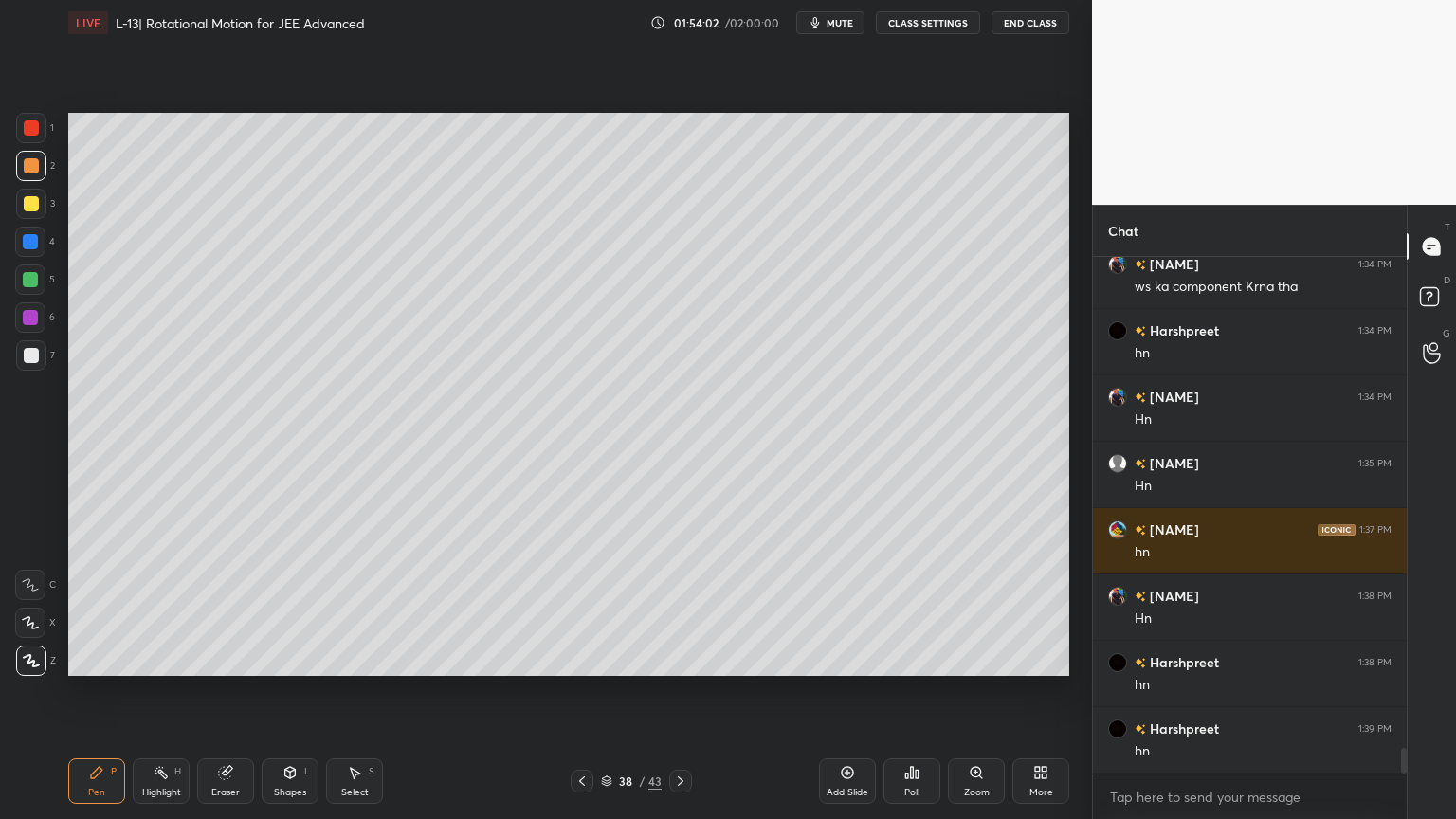 click at bounding box center (31, 204) 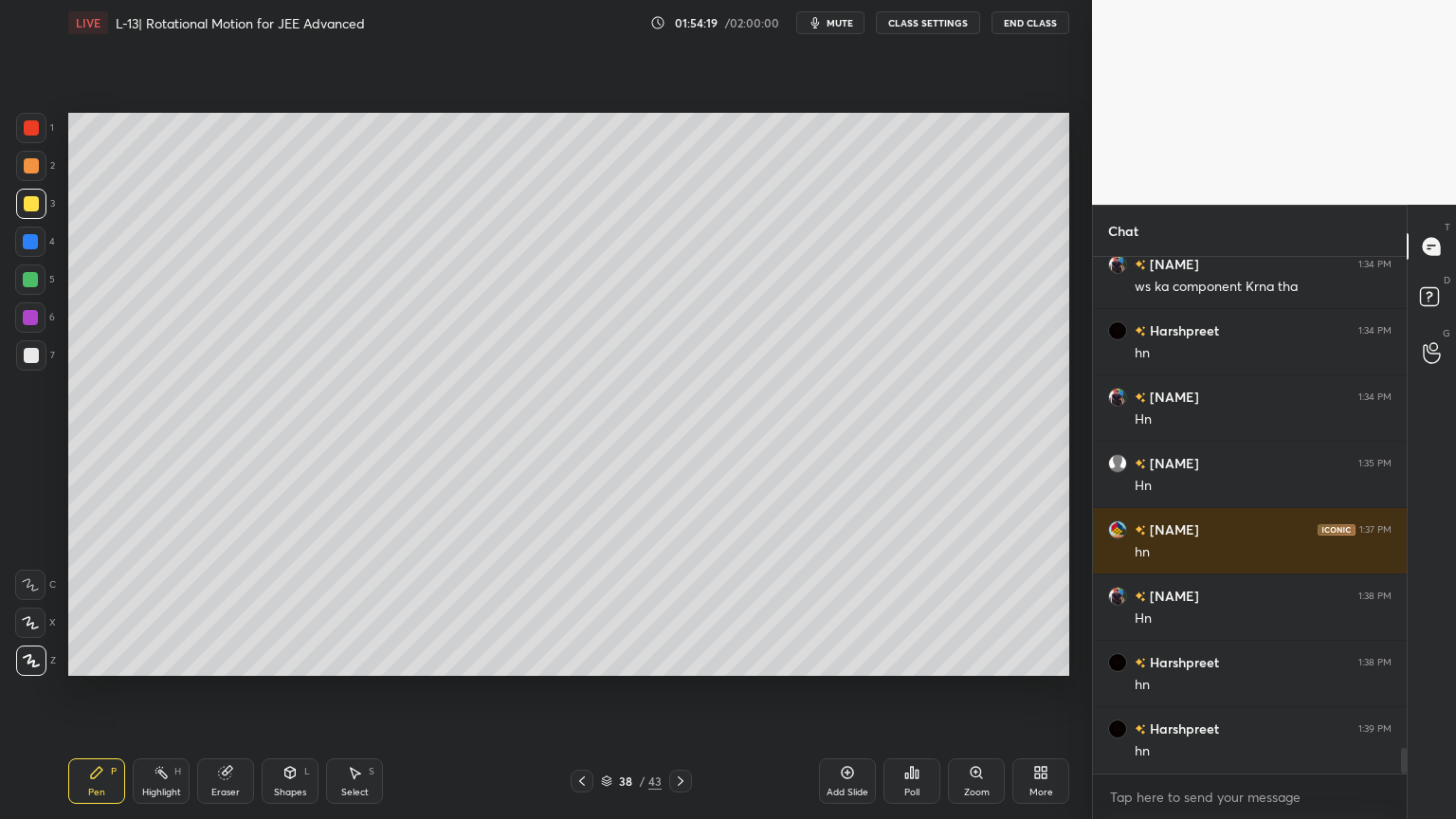 click 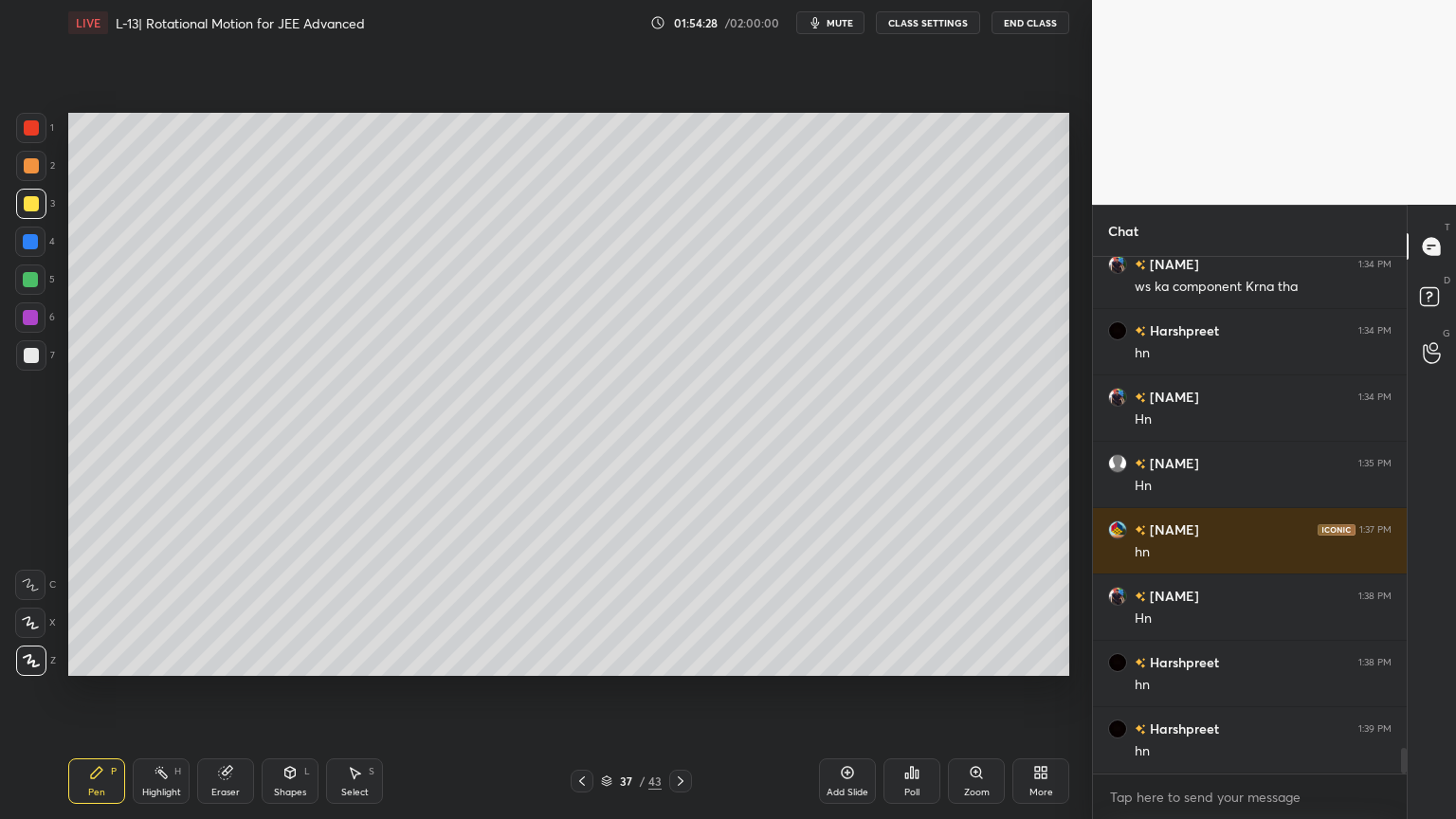 click 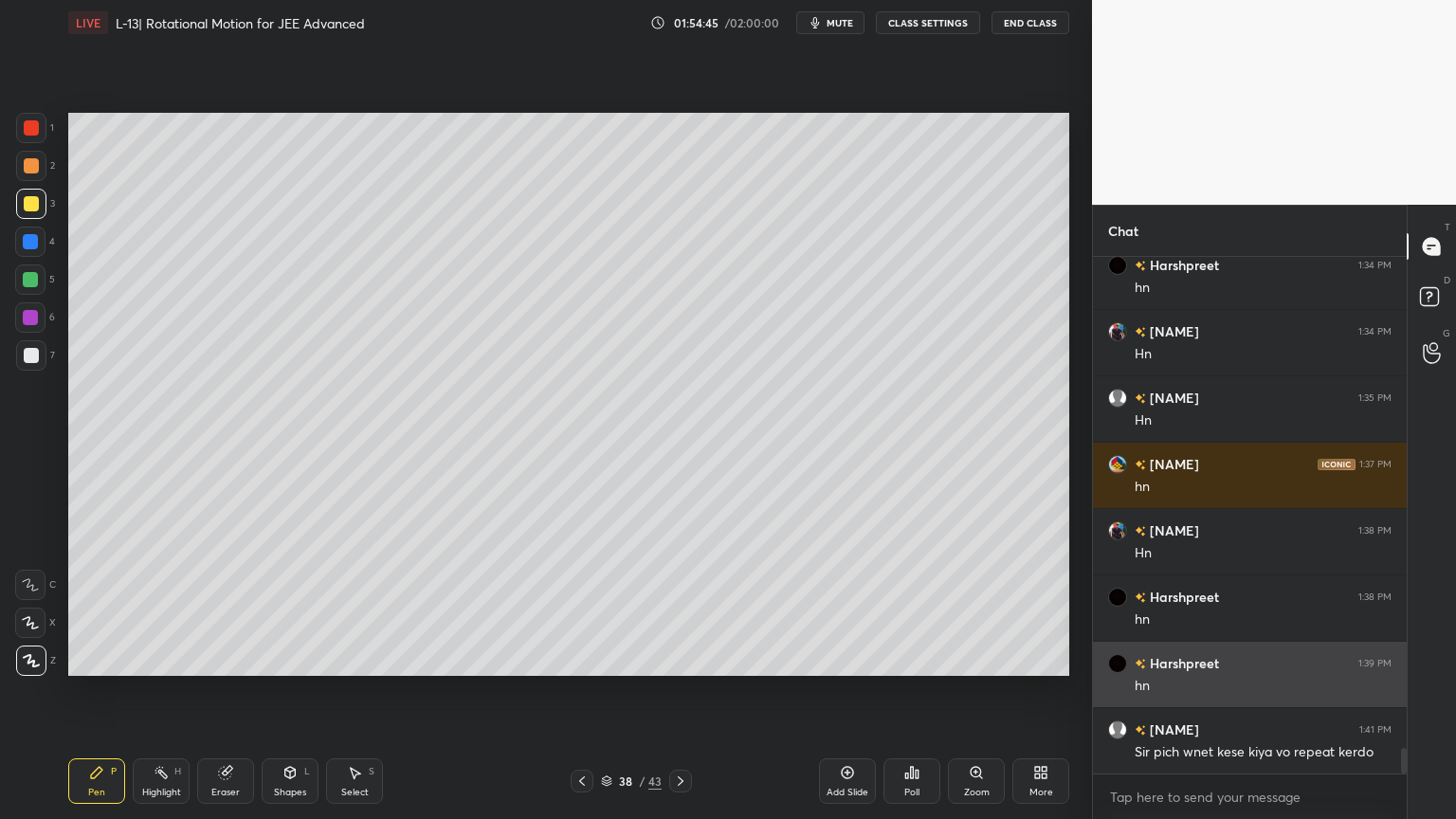 scroll, scrollTop: 9886, scrollLeft: 0, axis: vertical 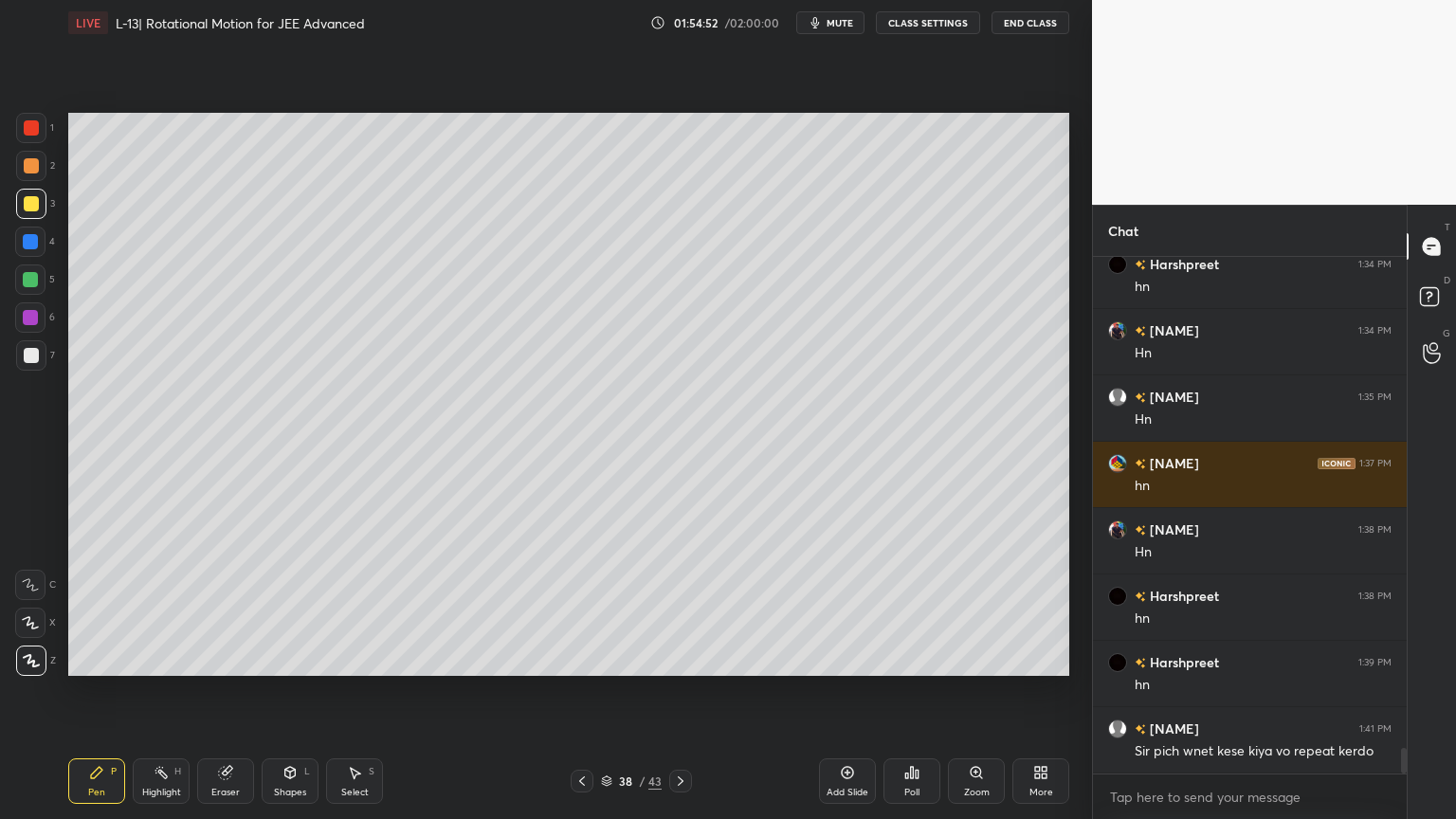 click 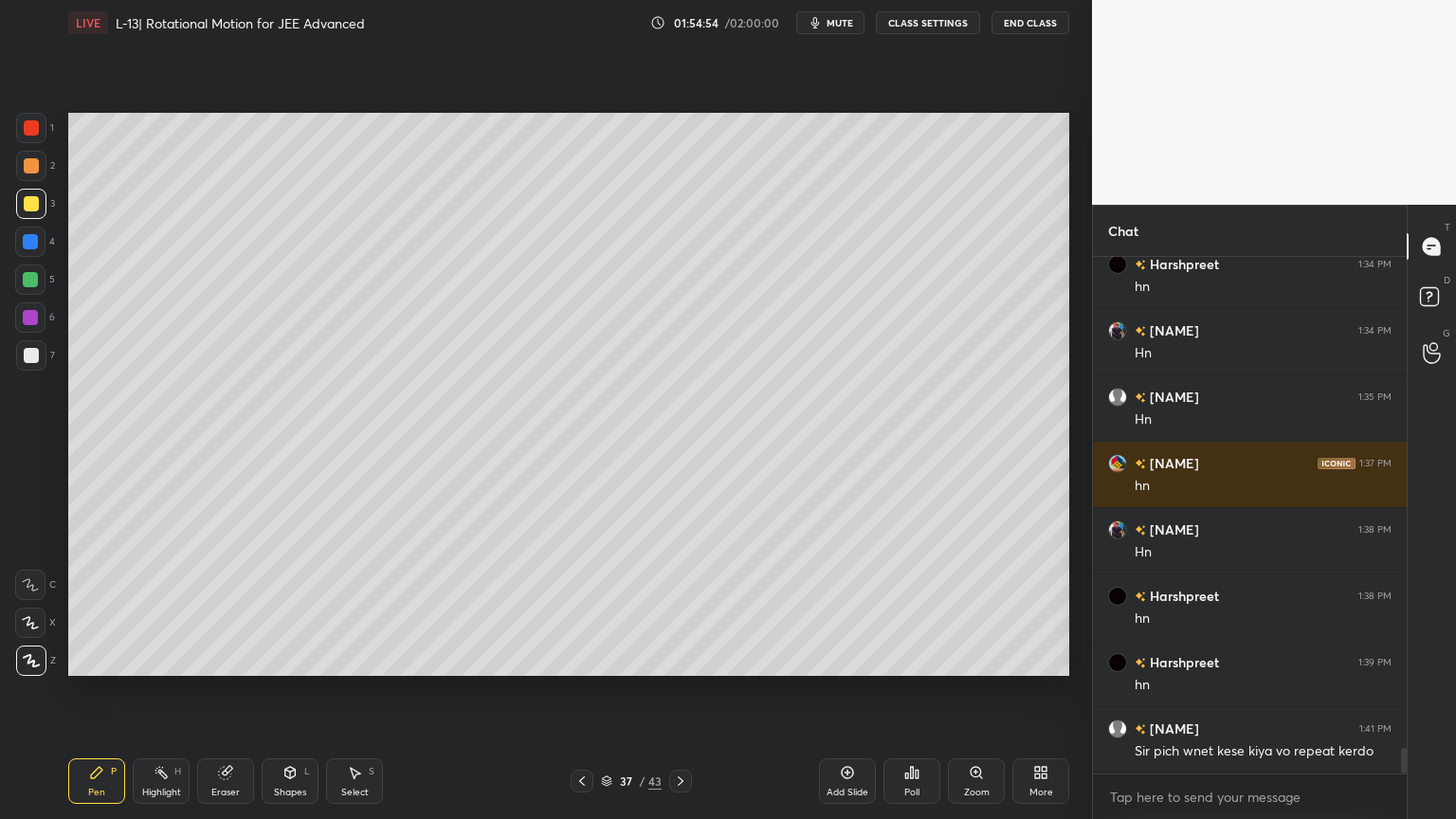 click 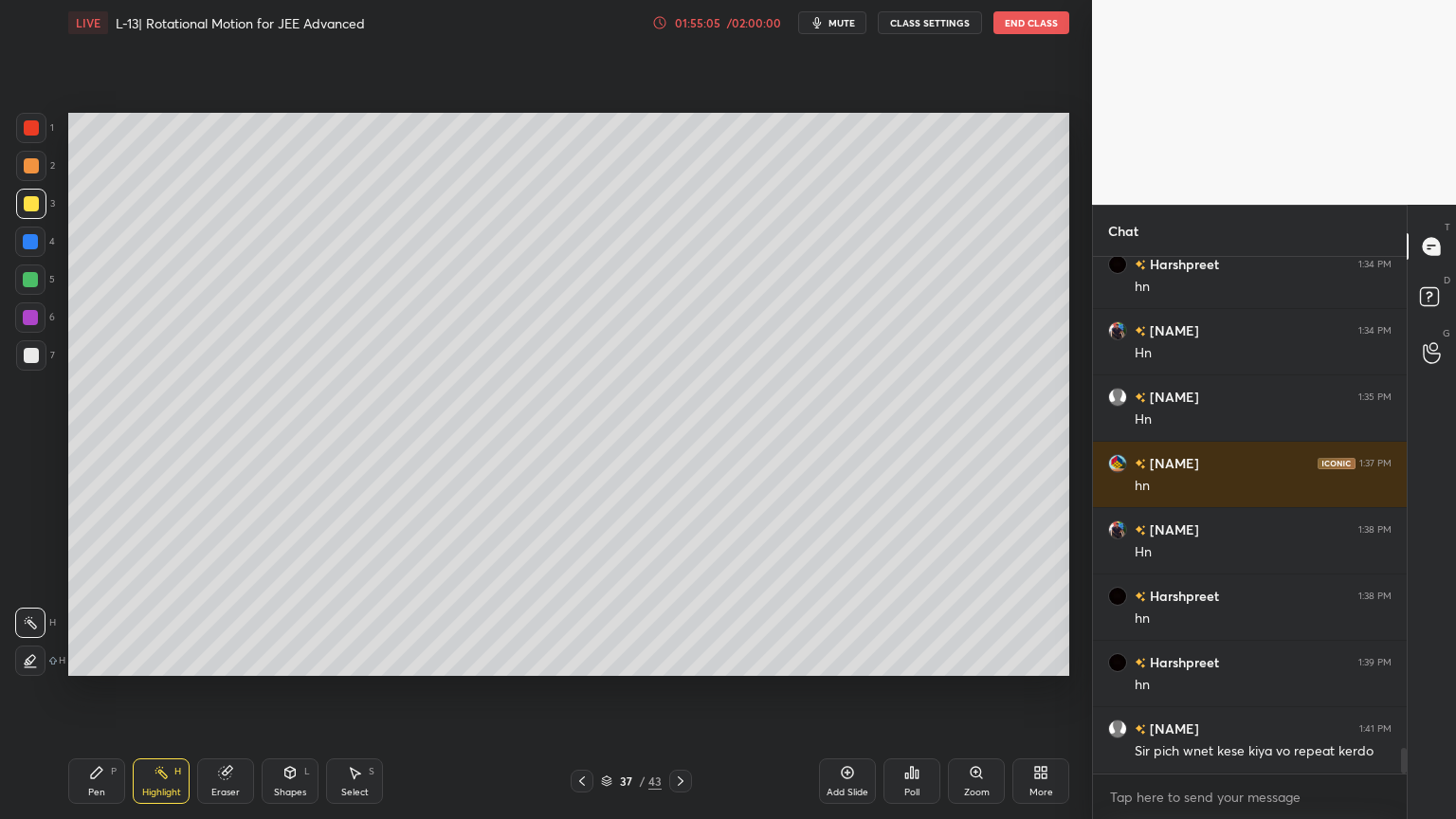 click on "01:55:05" at bounding box center [698, 23] 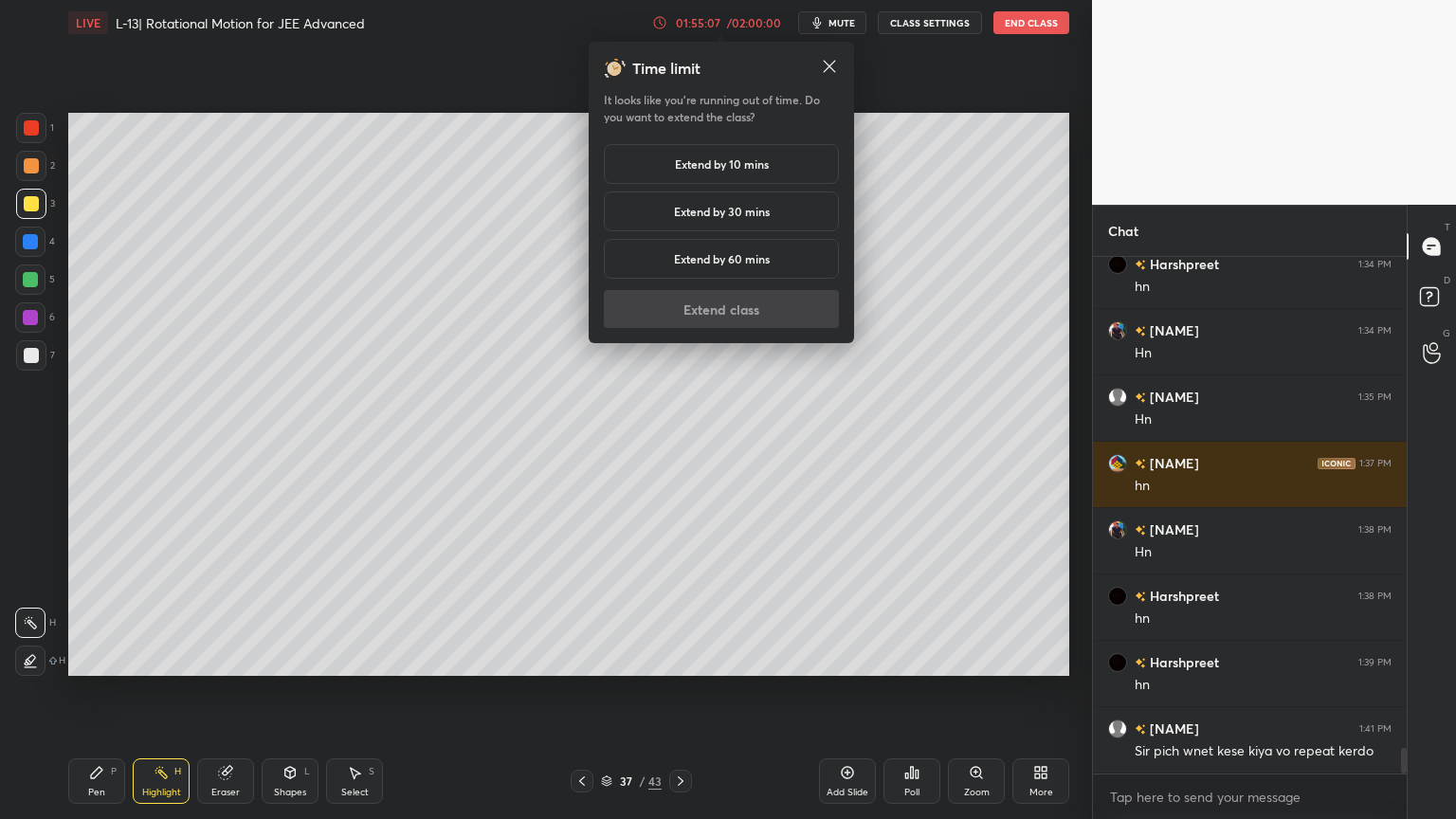 click on "Extend by 30 mins" at bounding box center [721, 211] 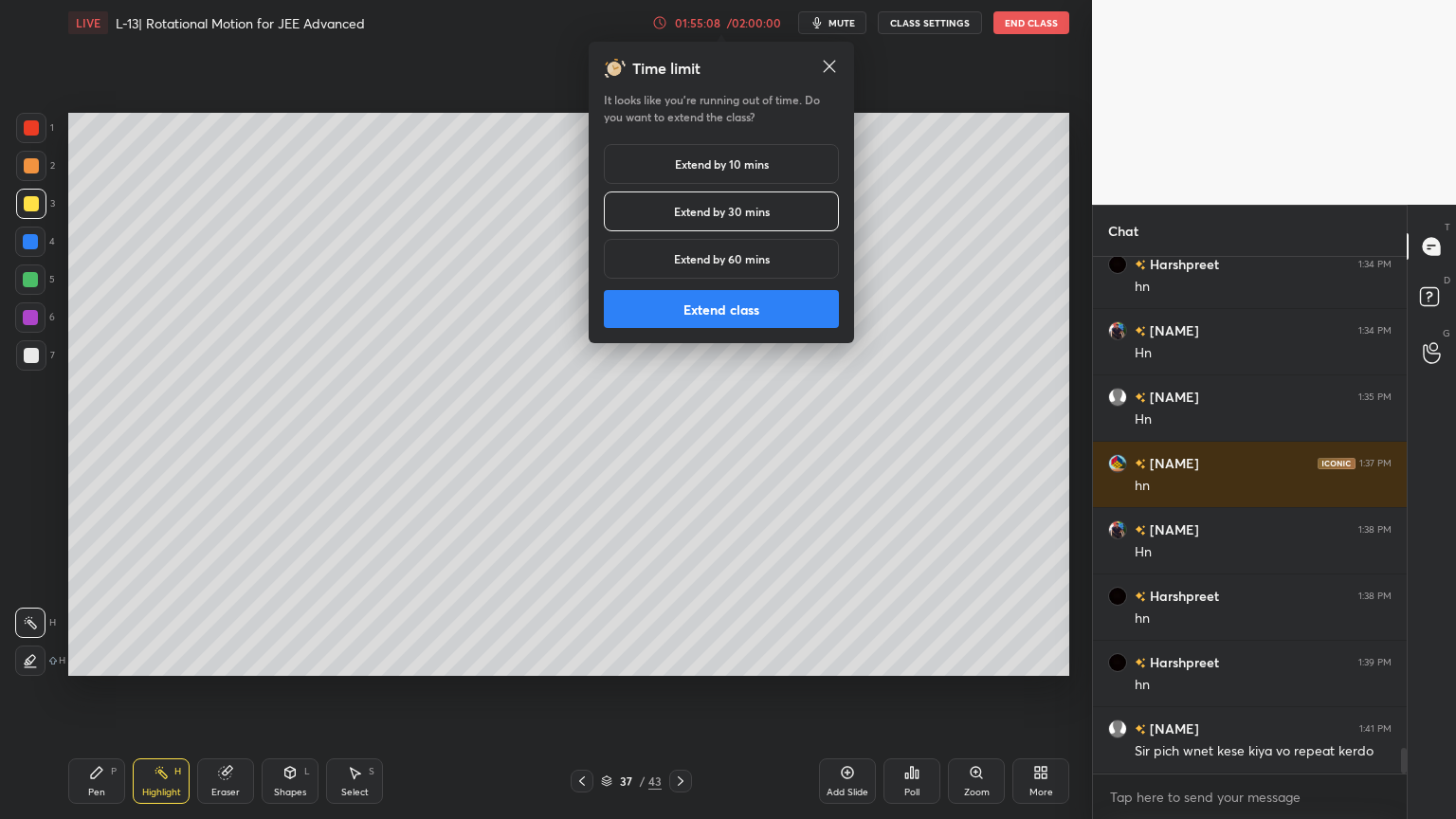 click on "Extend class" at bounding box center [721, 309] 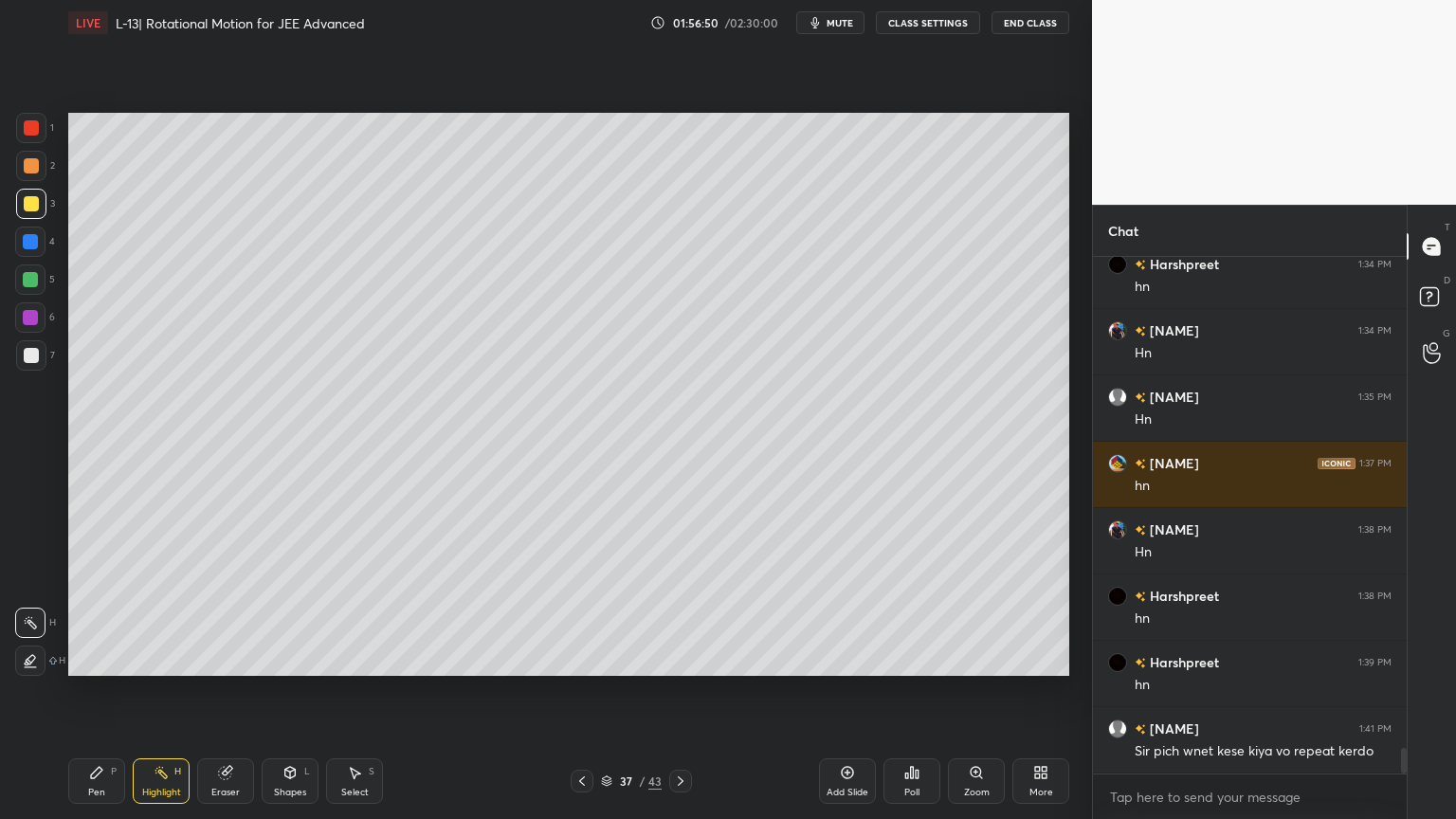 scroll, scrollTop: 9952, scrollLeft: 0, axis: vertical 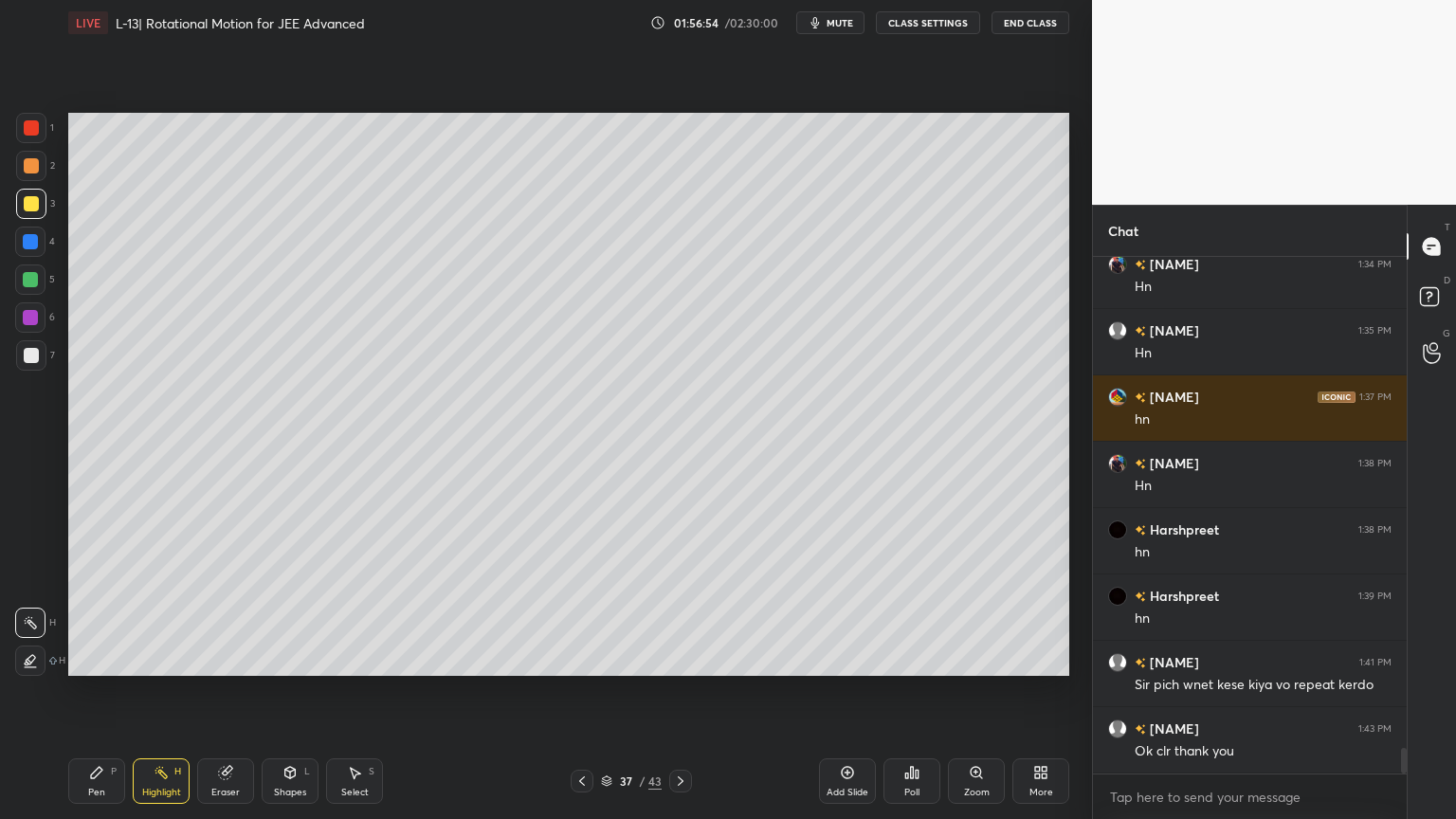 click 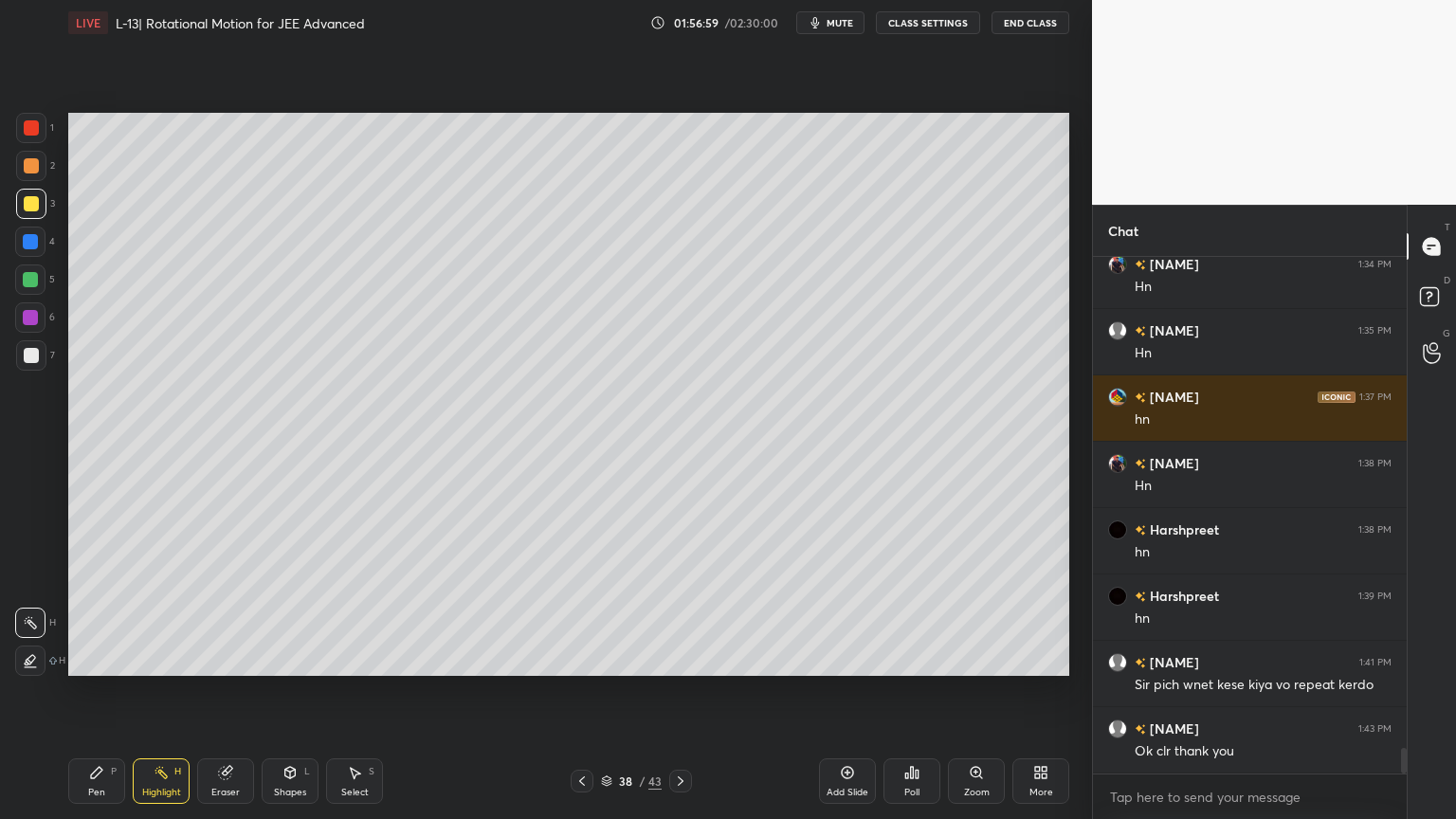 click 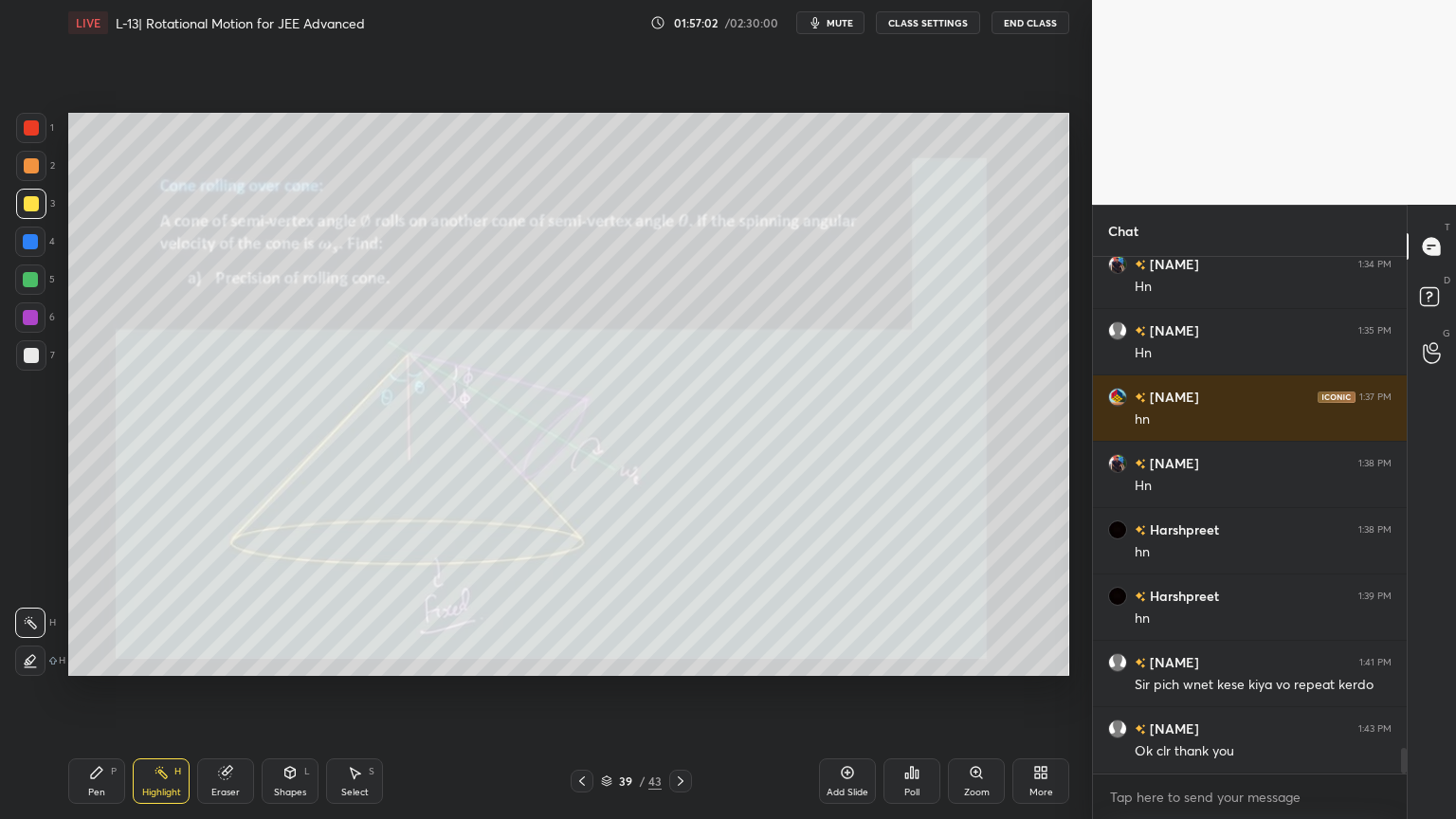 click 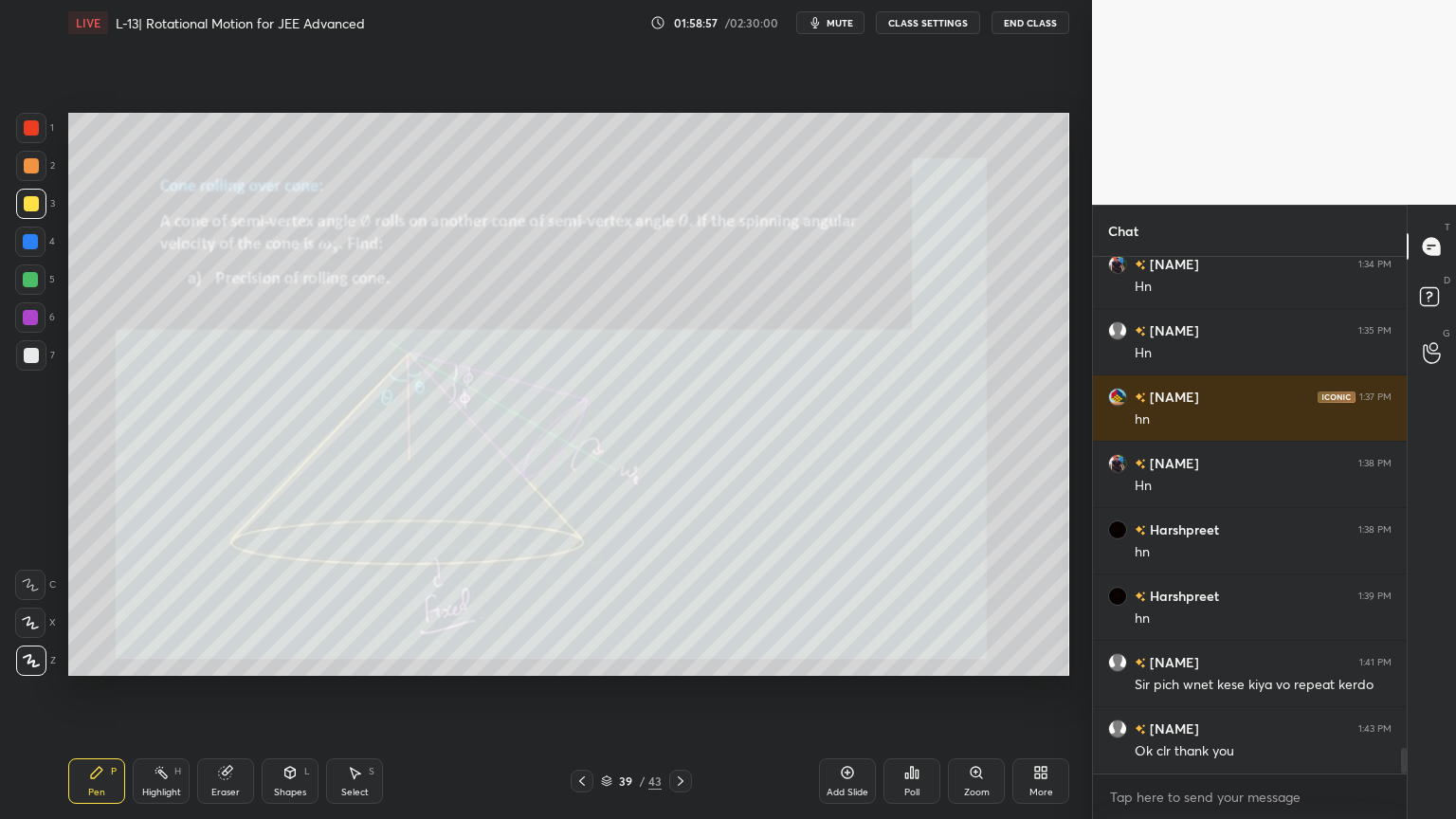 click 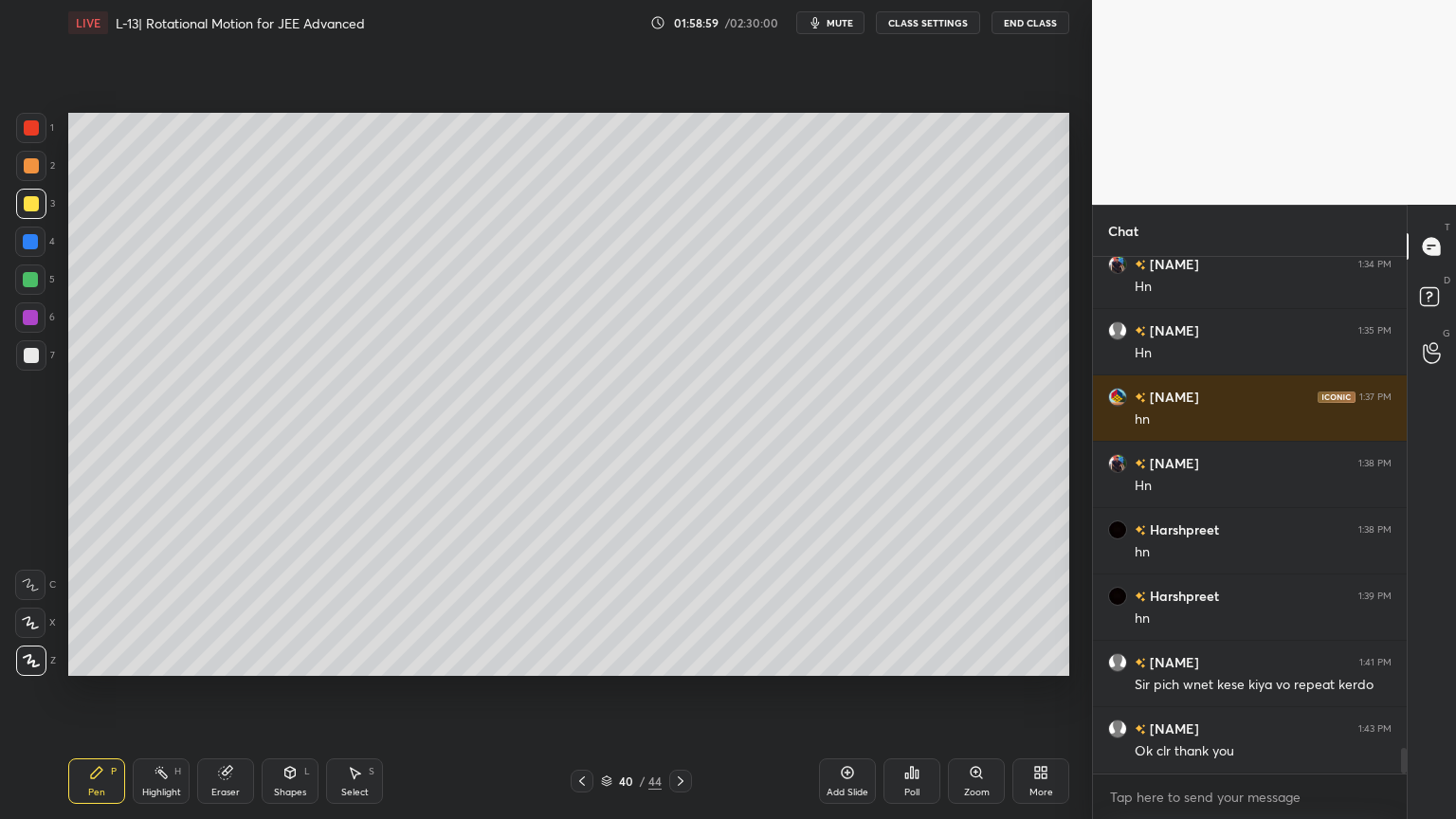 click on "Shapes L" at bounding box center [290, 781] 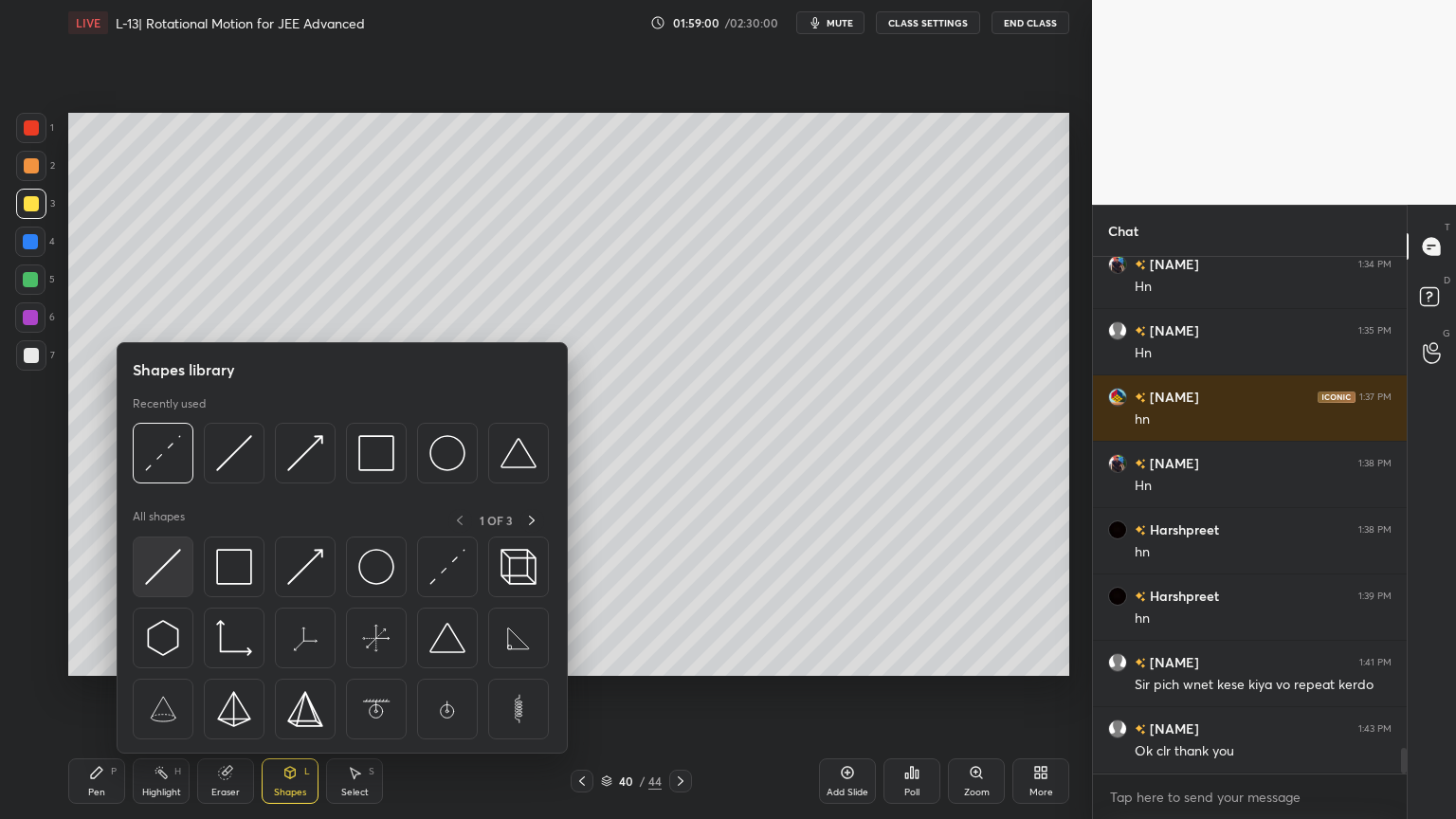 click at bounding box center (163, 567) 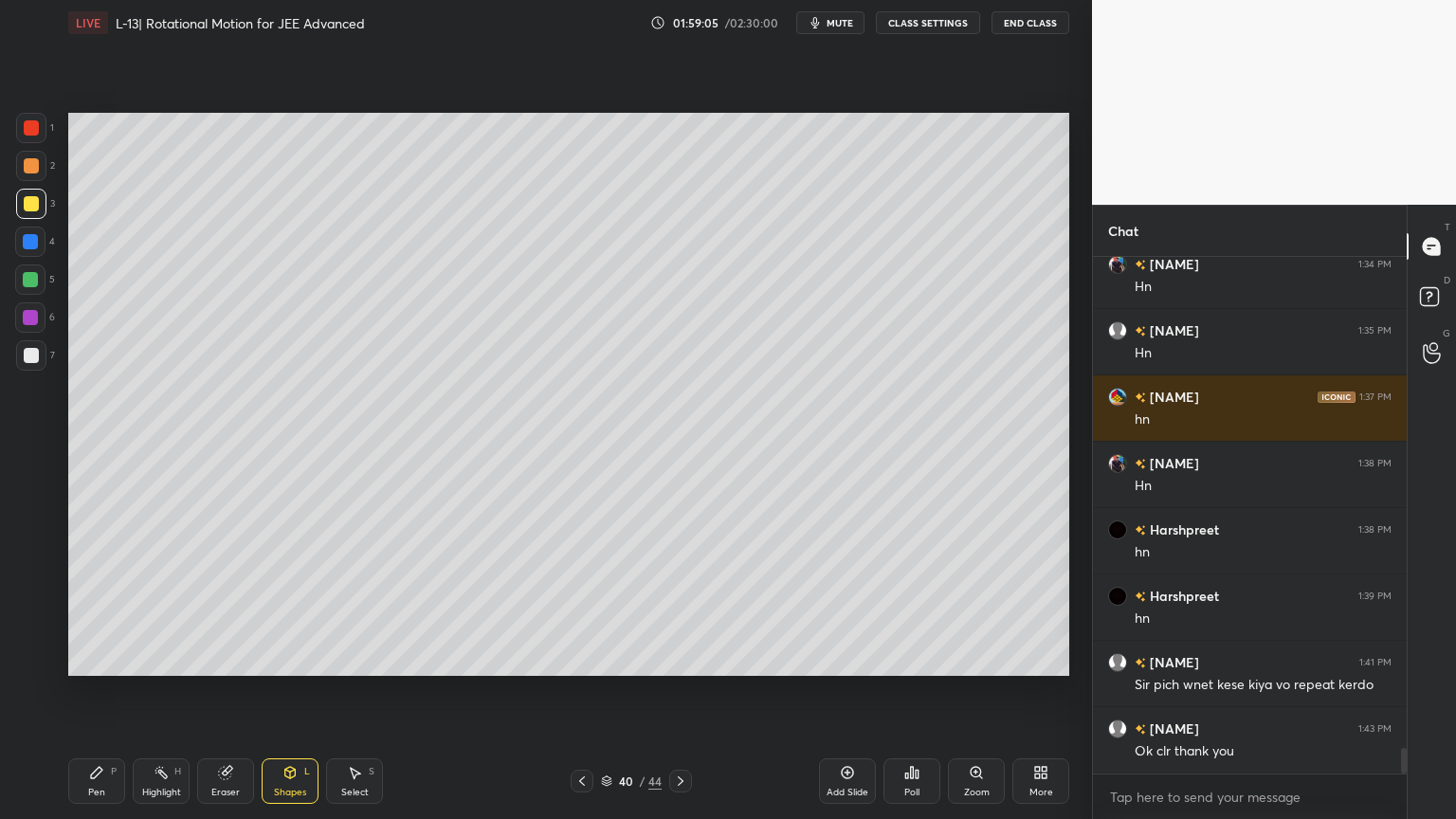 click on "Shapes" at bounding box center [290, 792] 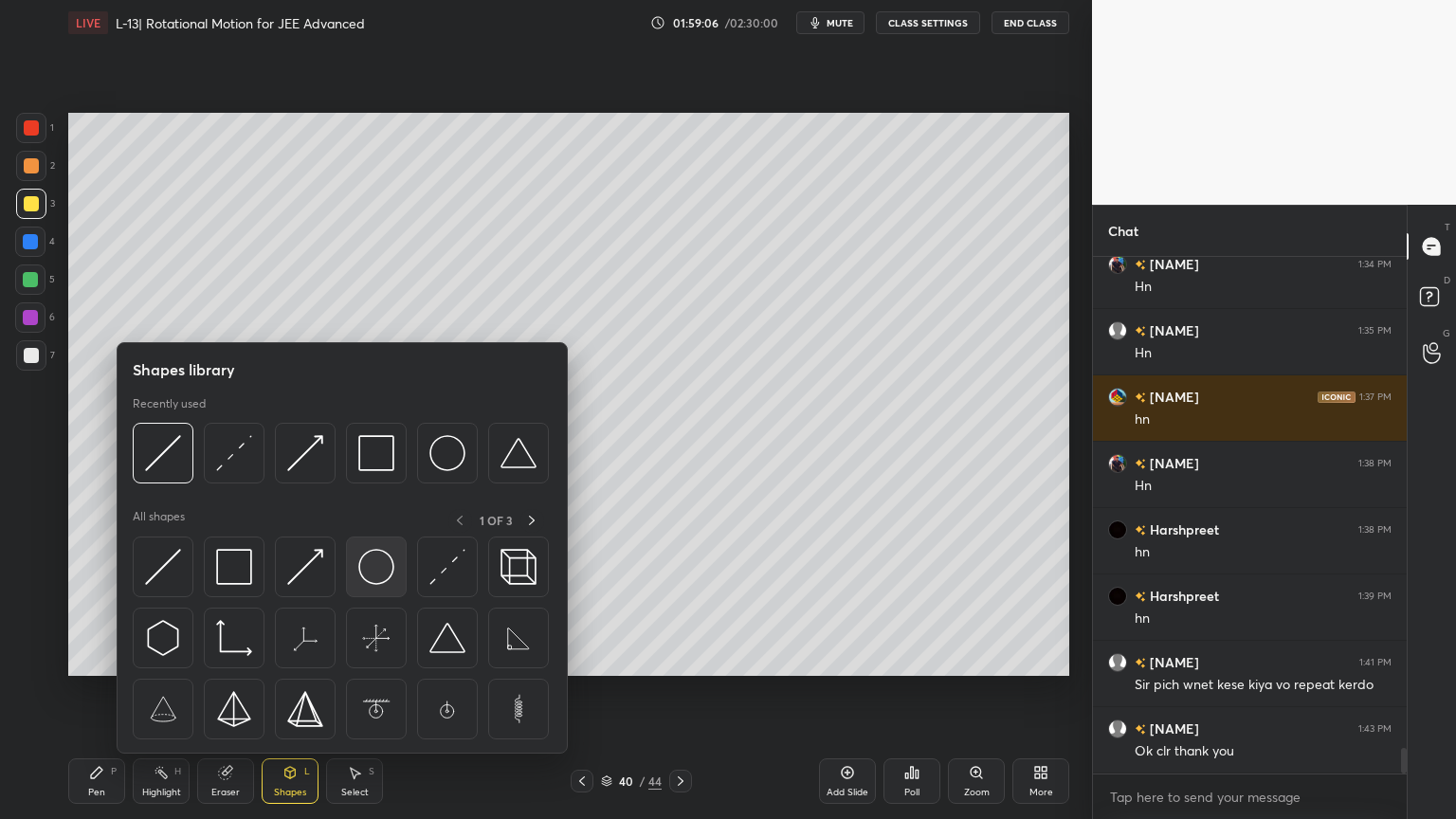 click at bounding box center (376, 567) 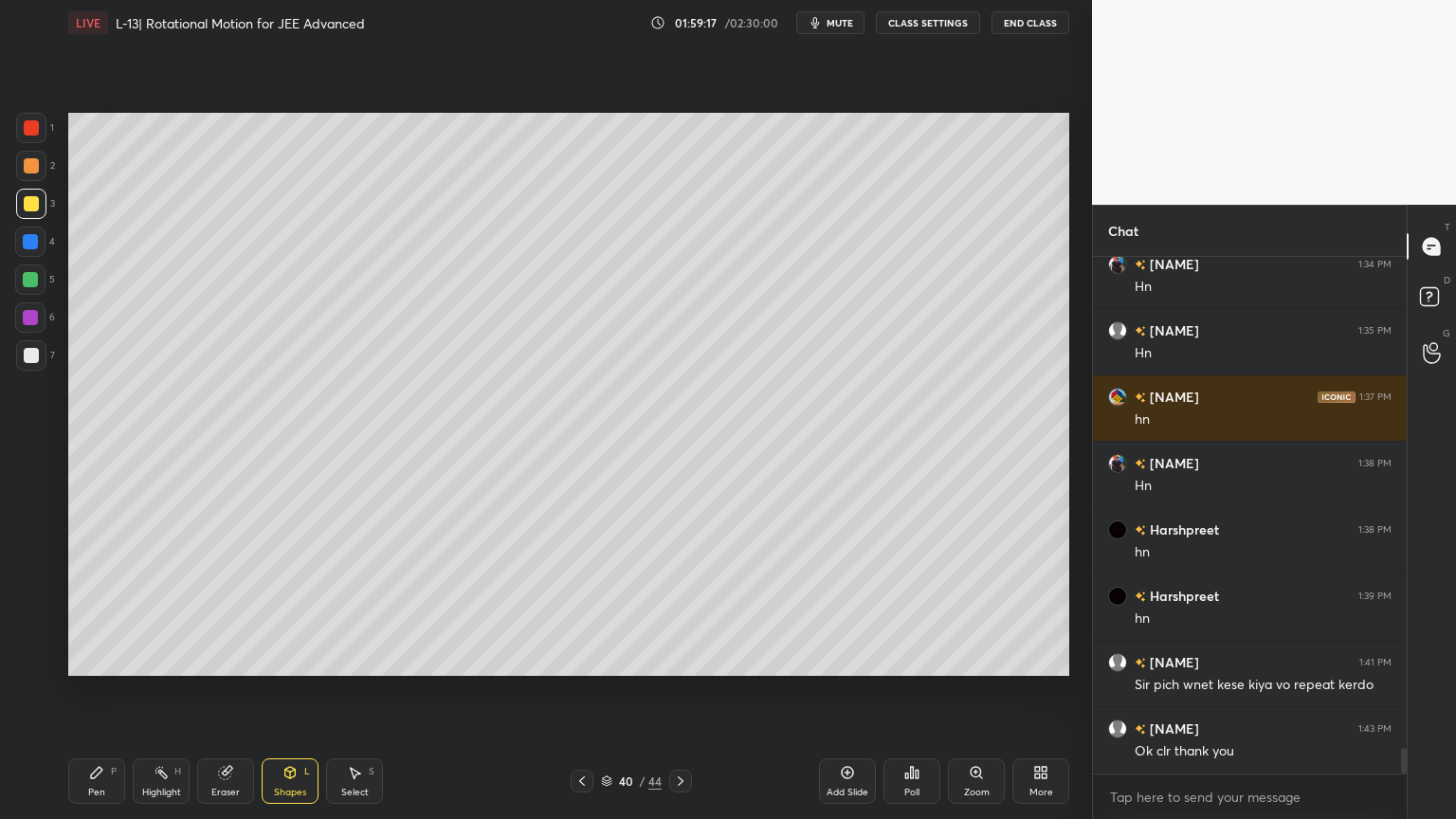 click on "Pen P" at bounding box center [97, 781] 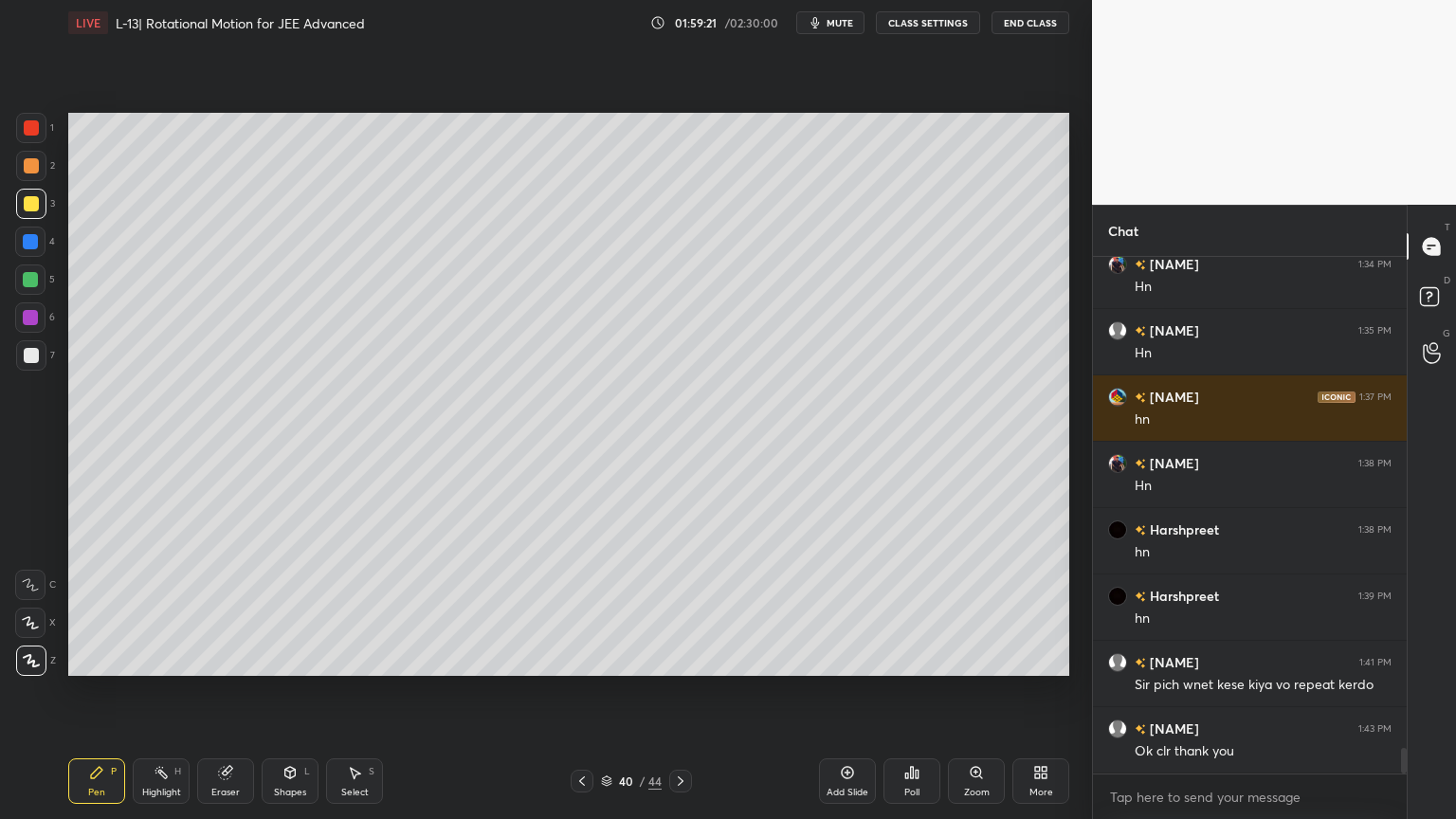 click on "Shapes L" at bounding box center (290, 781) 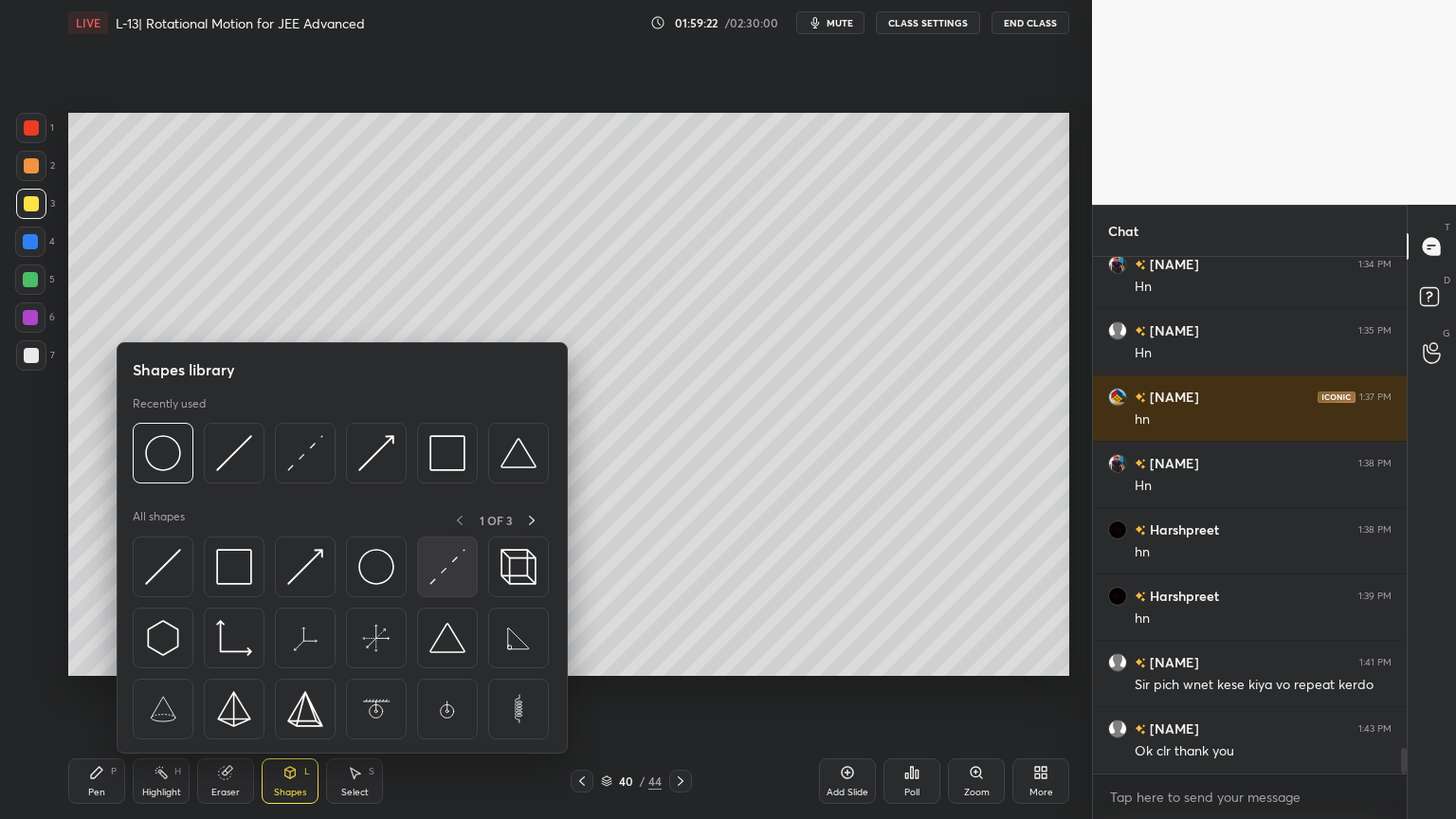 click at bounding box center [447, 567] 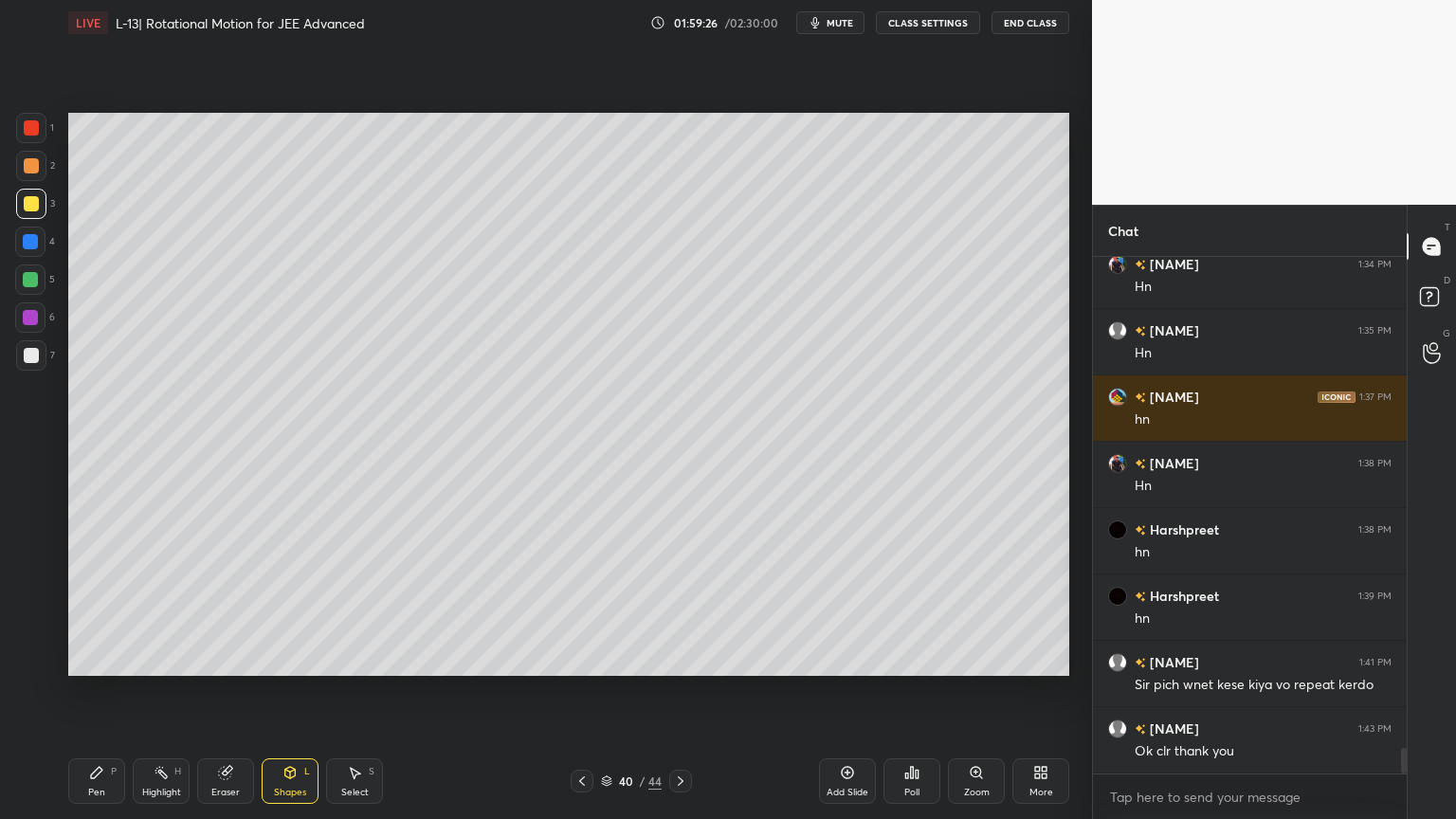 click at bounding box center (30, 318) 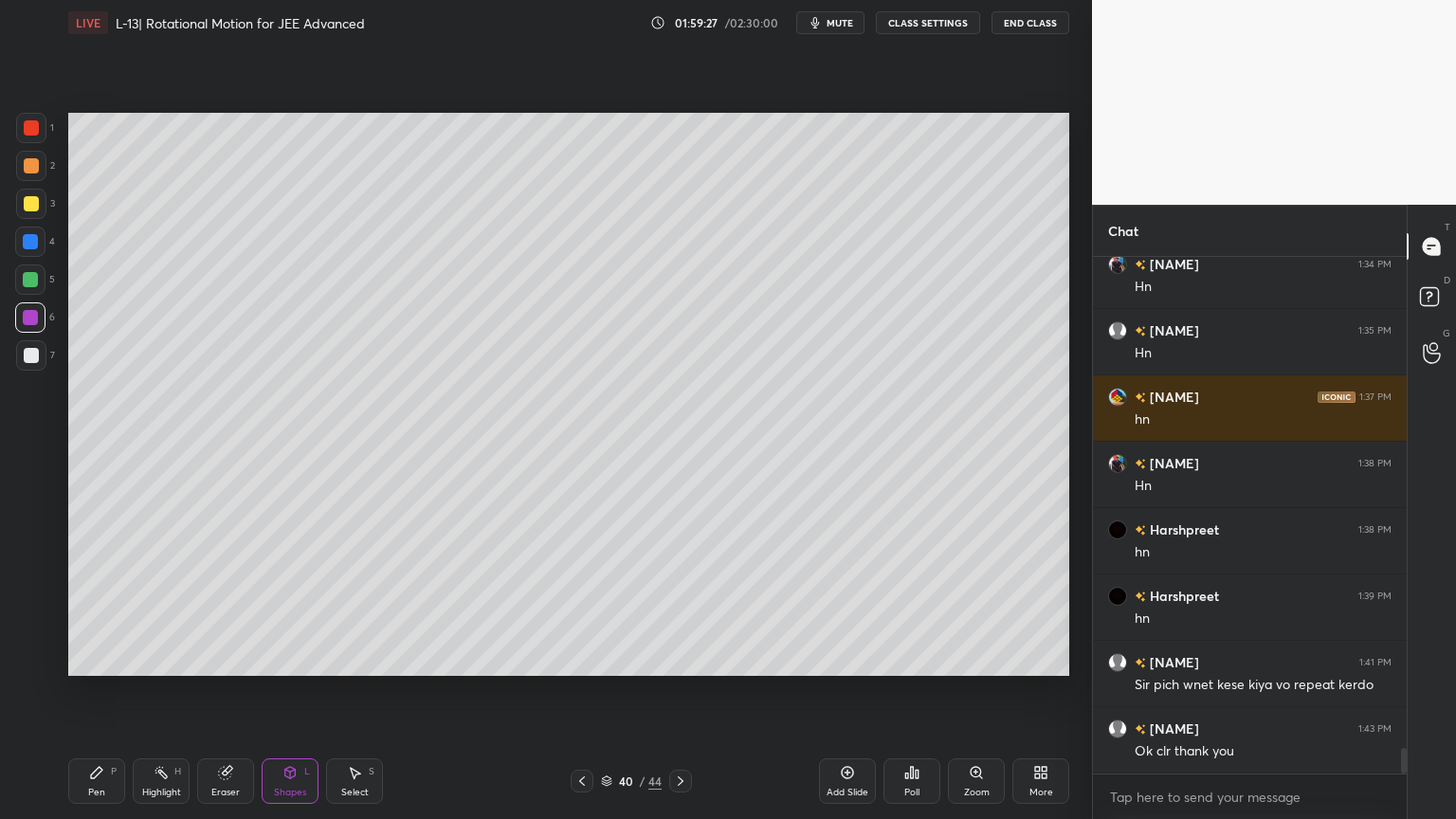 click on "Shapes L" at bounding box center [290, 781] 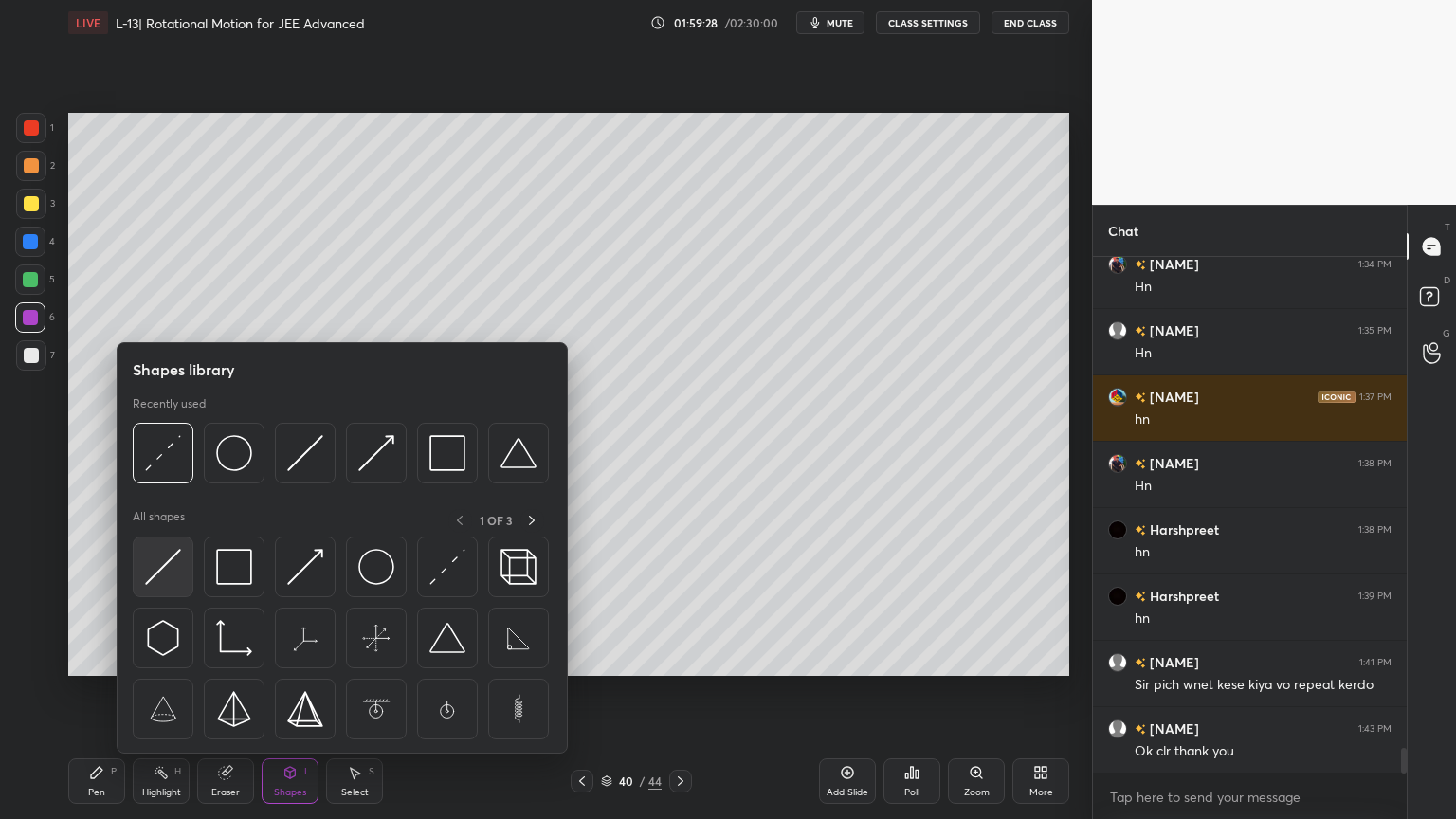 click at bounding box center [163, 567] 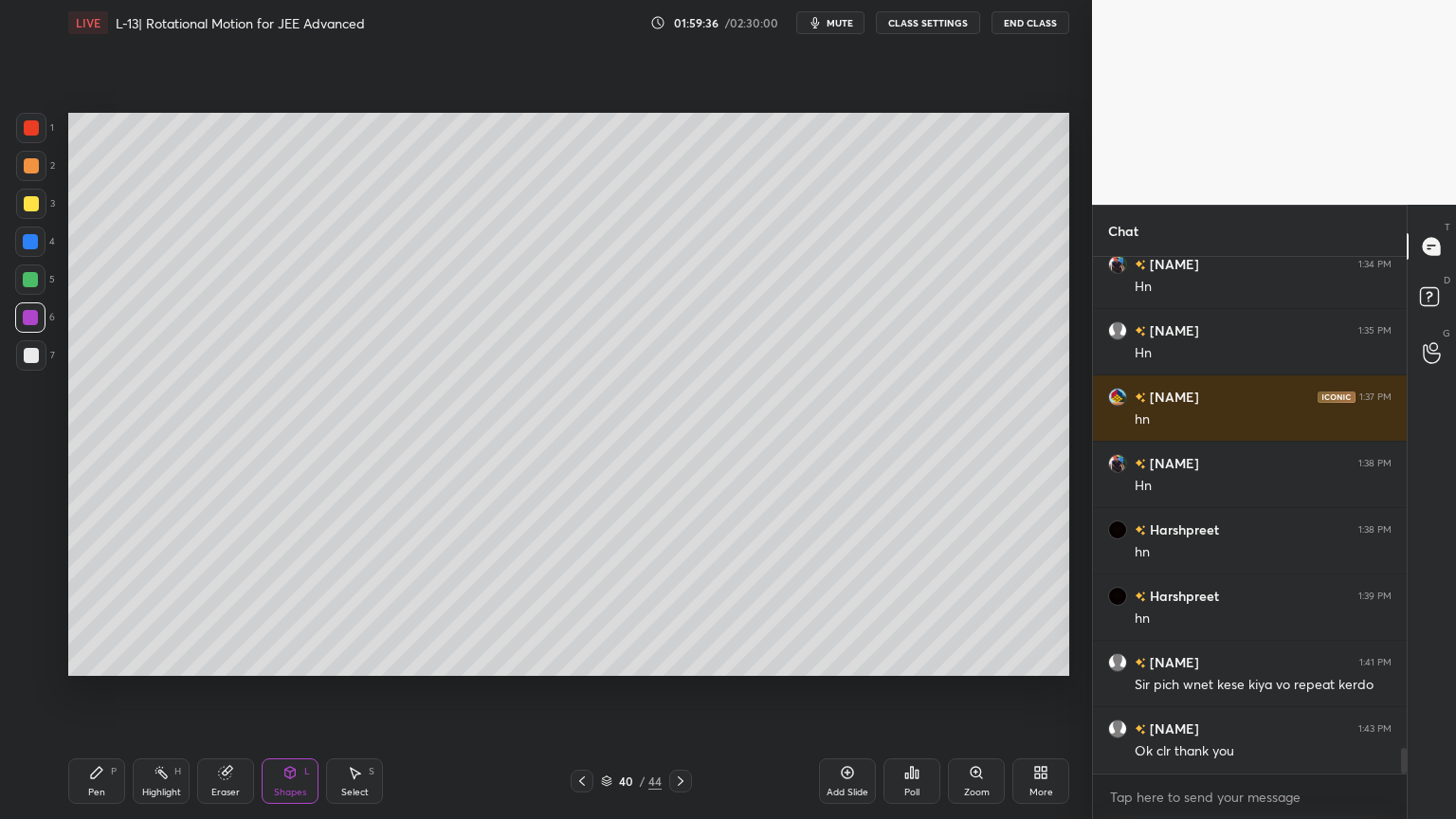 click on "P" at bounding box center [114, 772] 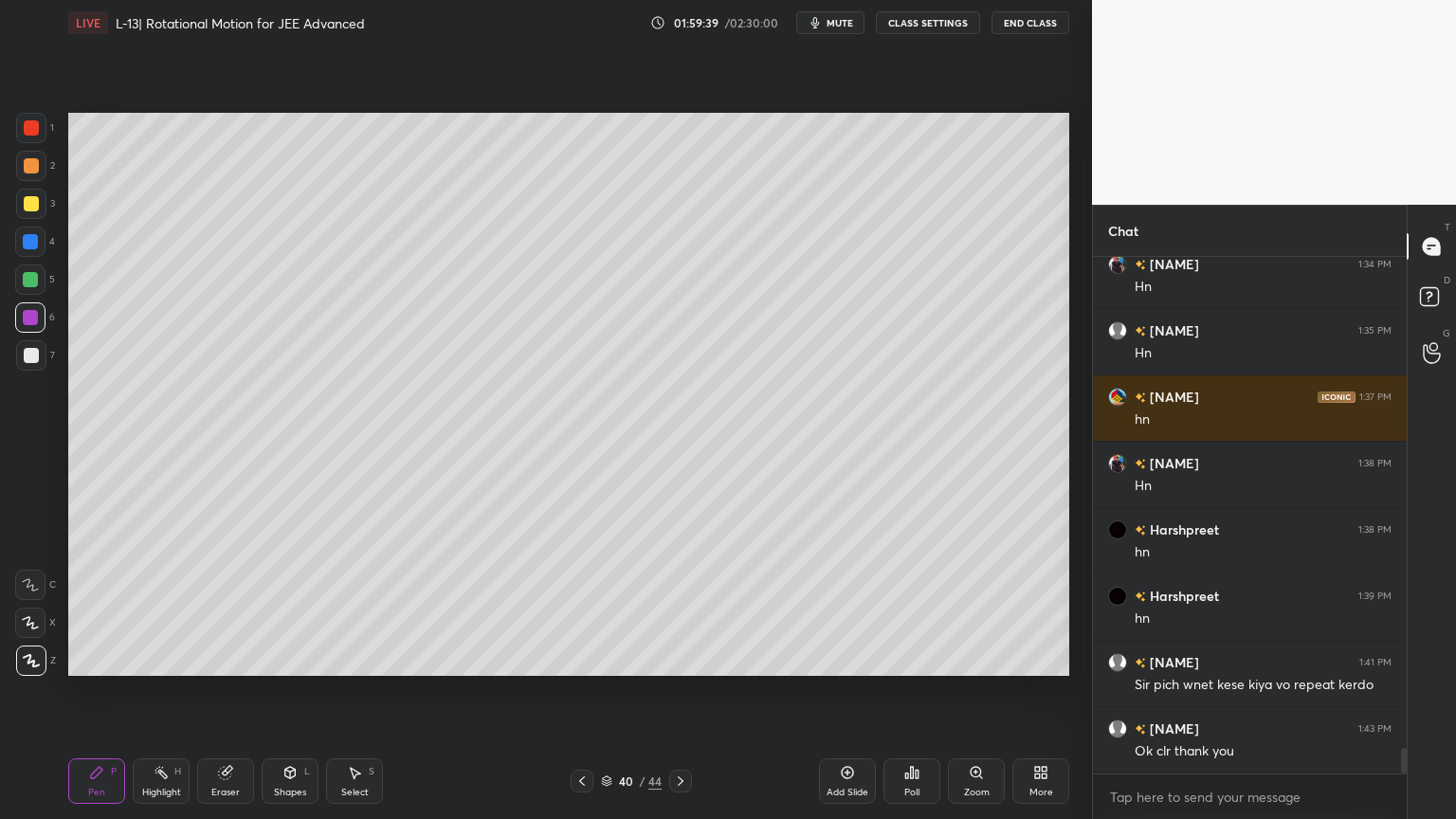 scroll, scrollTop: 10018, scrollLeft: 0, axis: vertical 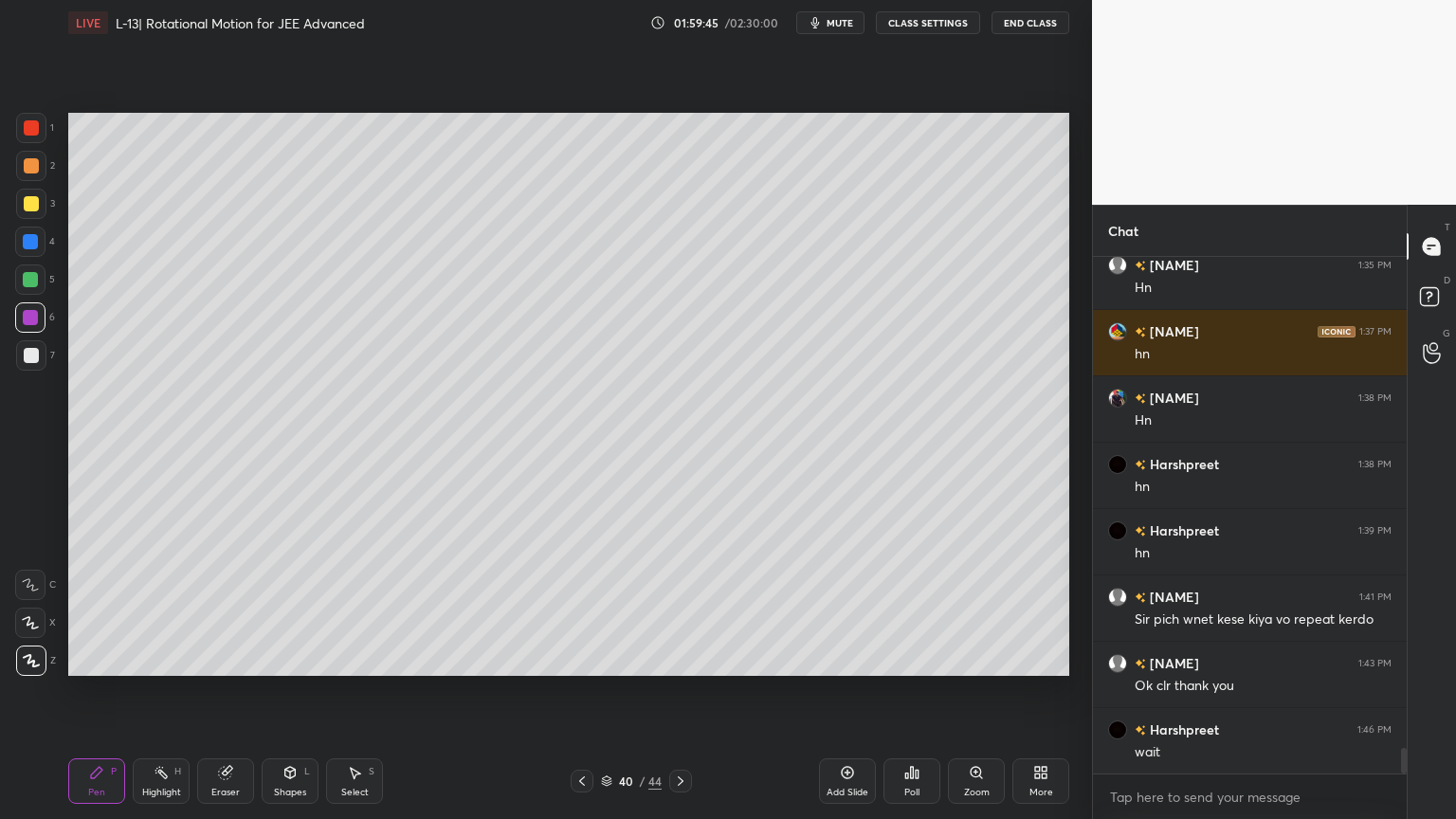 click on "Shapes" at bounding box center [290, 792] 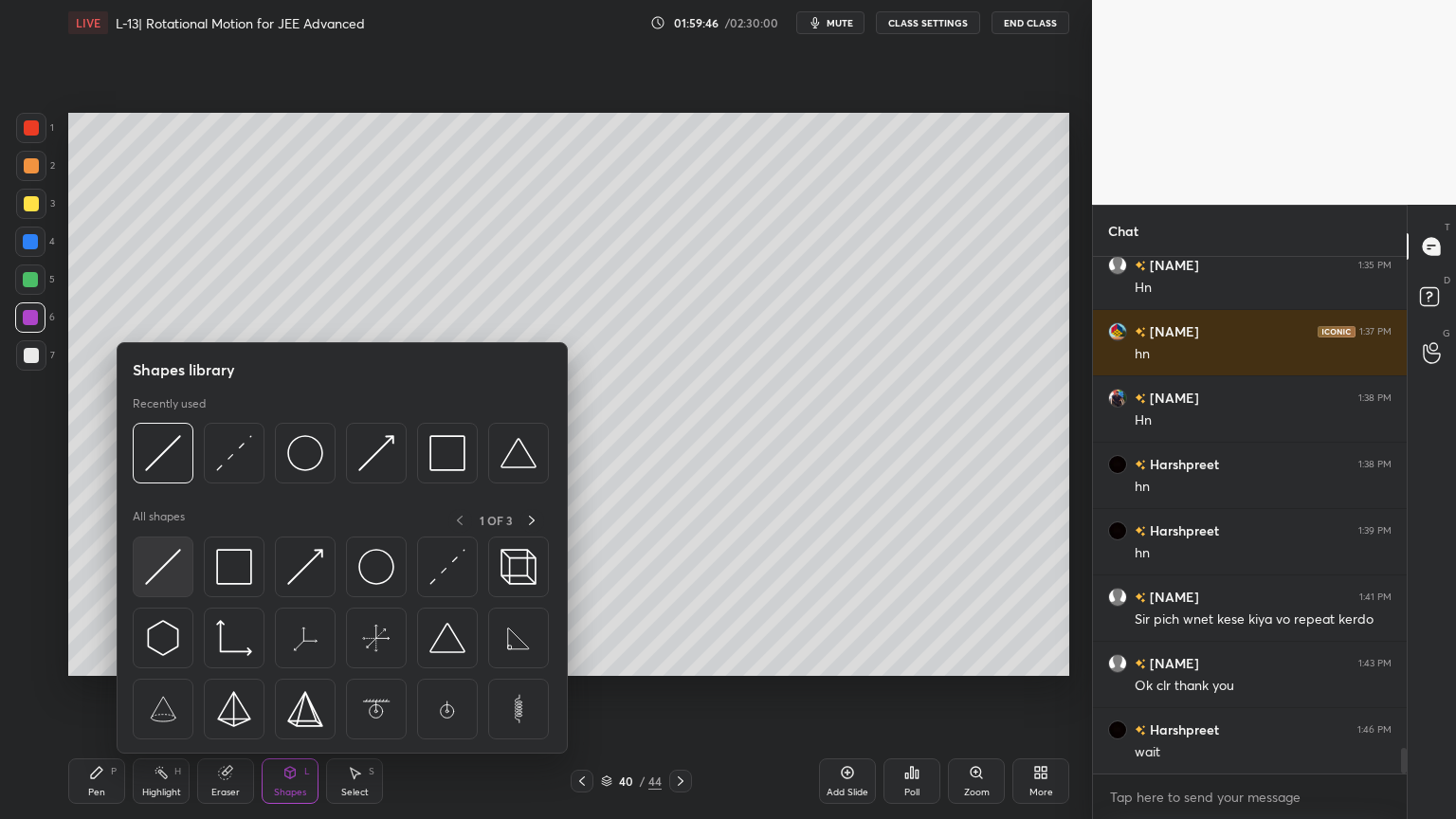 click at bounding box center (163, 567) 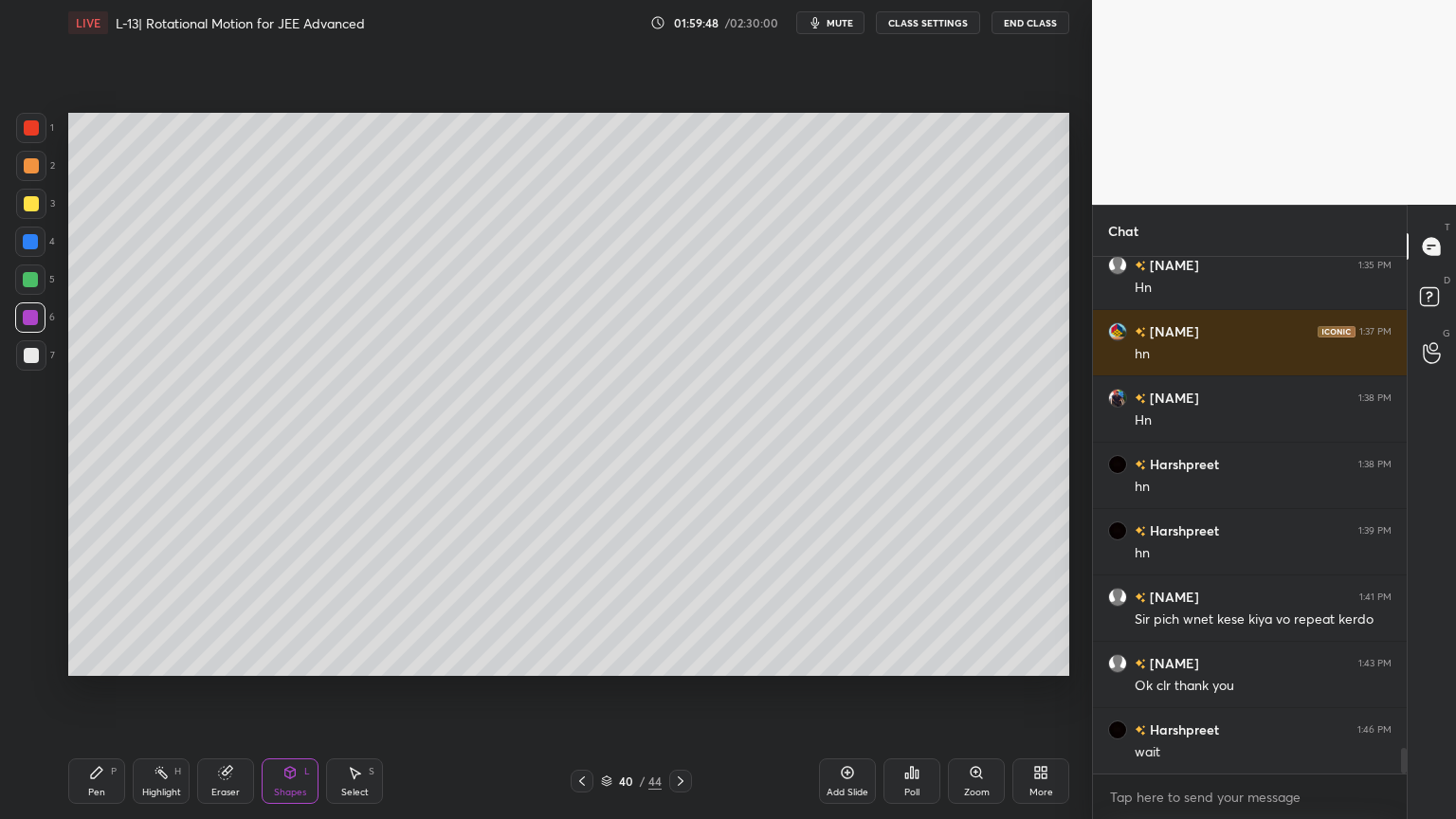 click at bounding box center (31, 355) 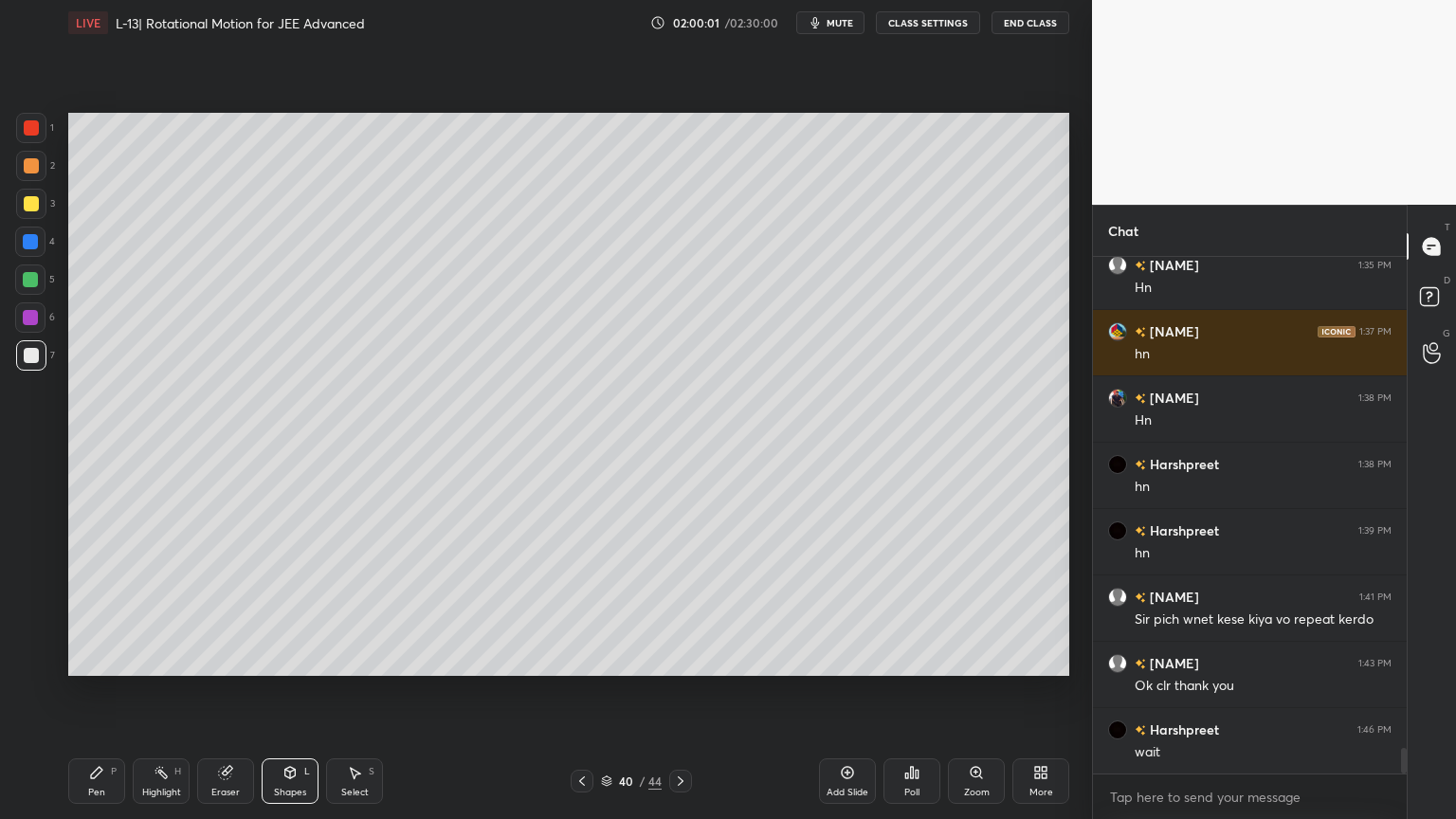 click on "Pen P Highlight H Eraser Shapes L Select S 40 / 44 Add Slide Poll Zoom More" at bounding box center [569, 781] 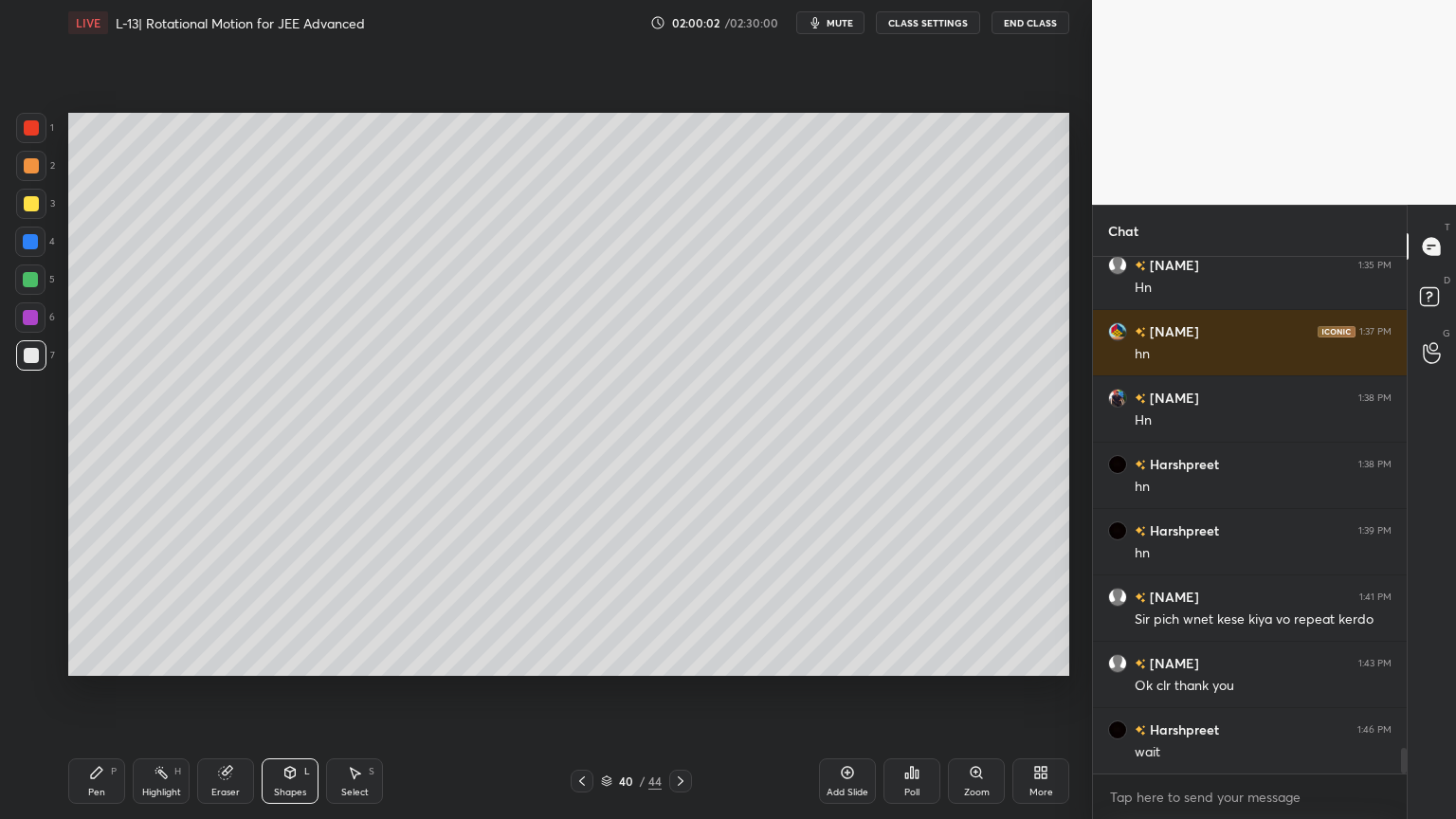 click on "Eraser" at bounding box center [226, 792] 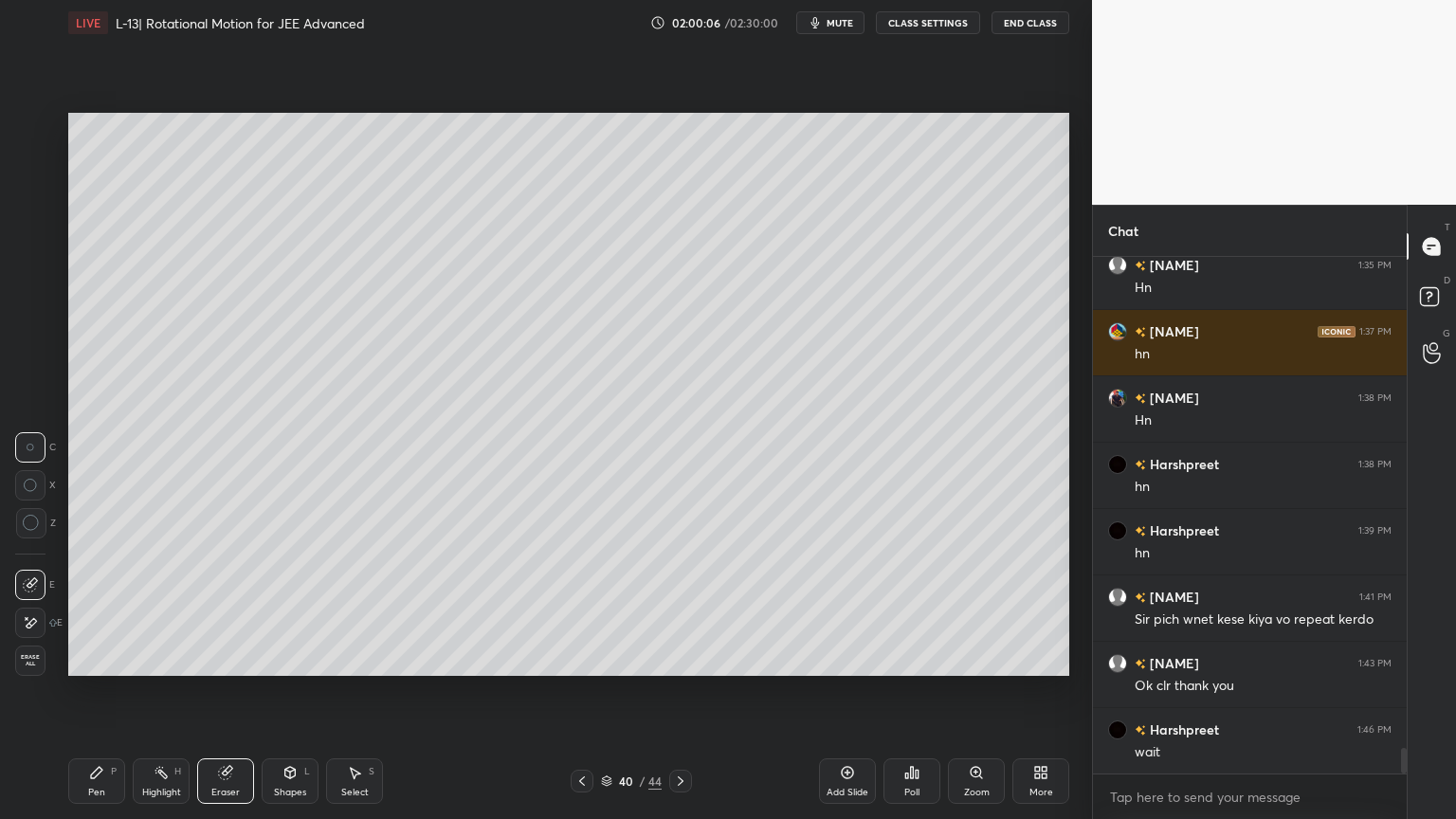 click 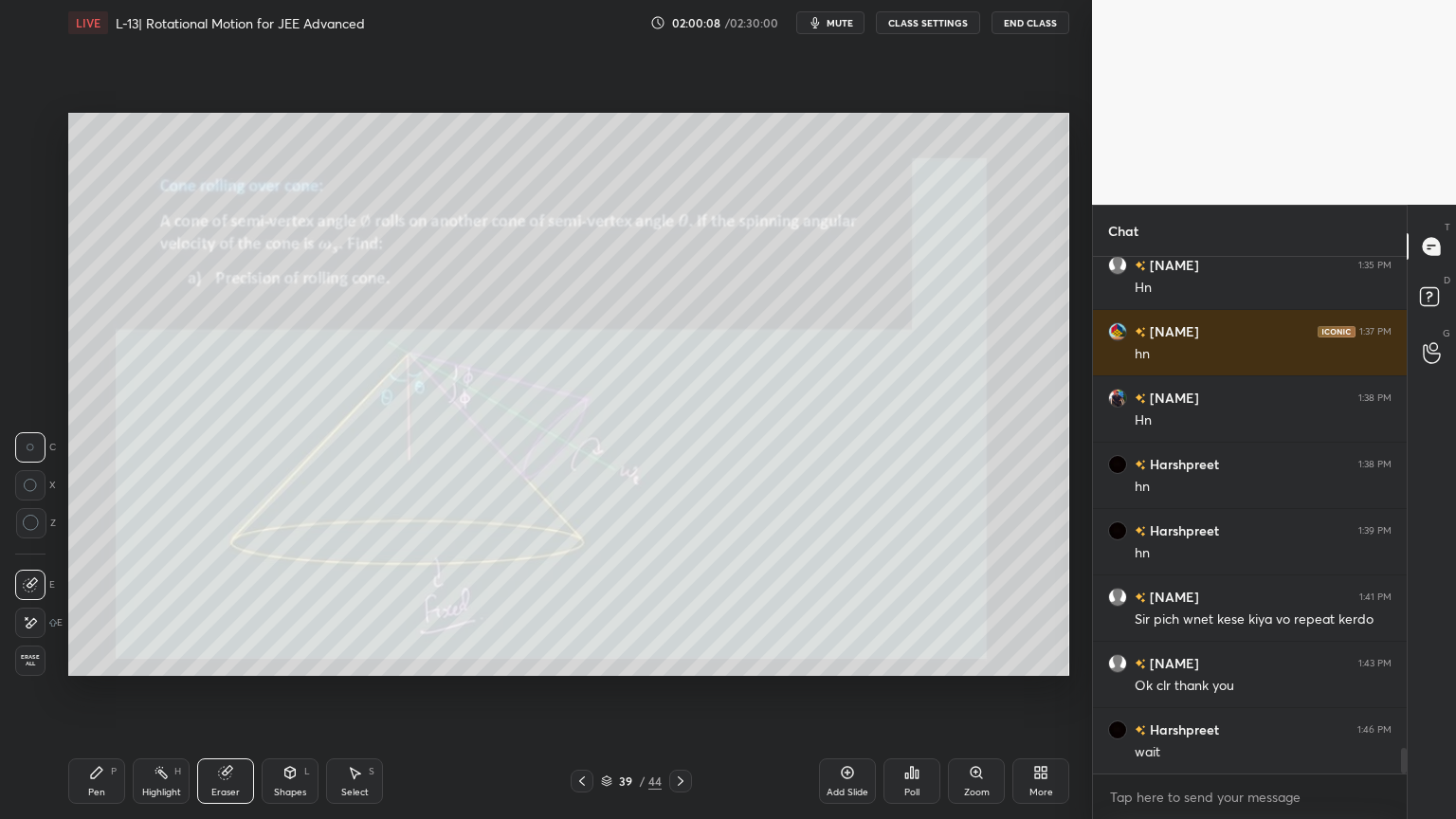 click at bounding box center [681, 781] 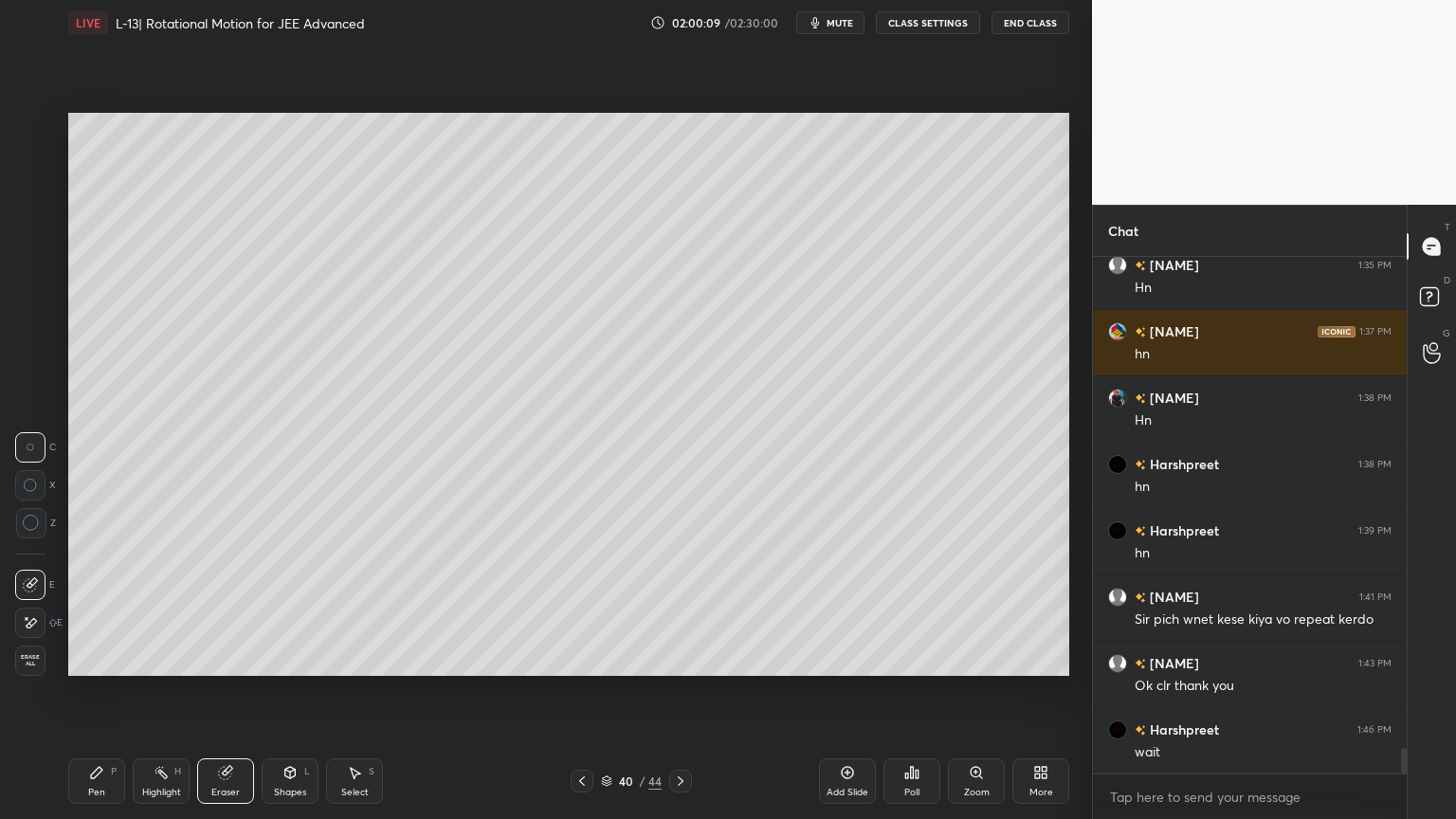 click on "Pen P" at bounding box center (97, 781) 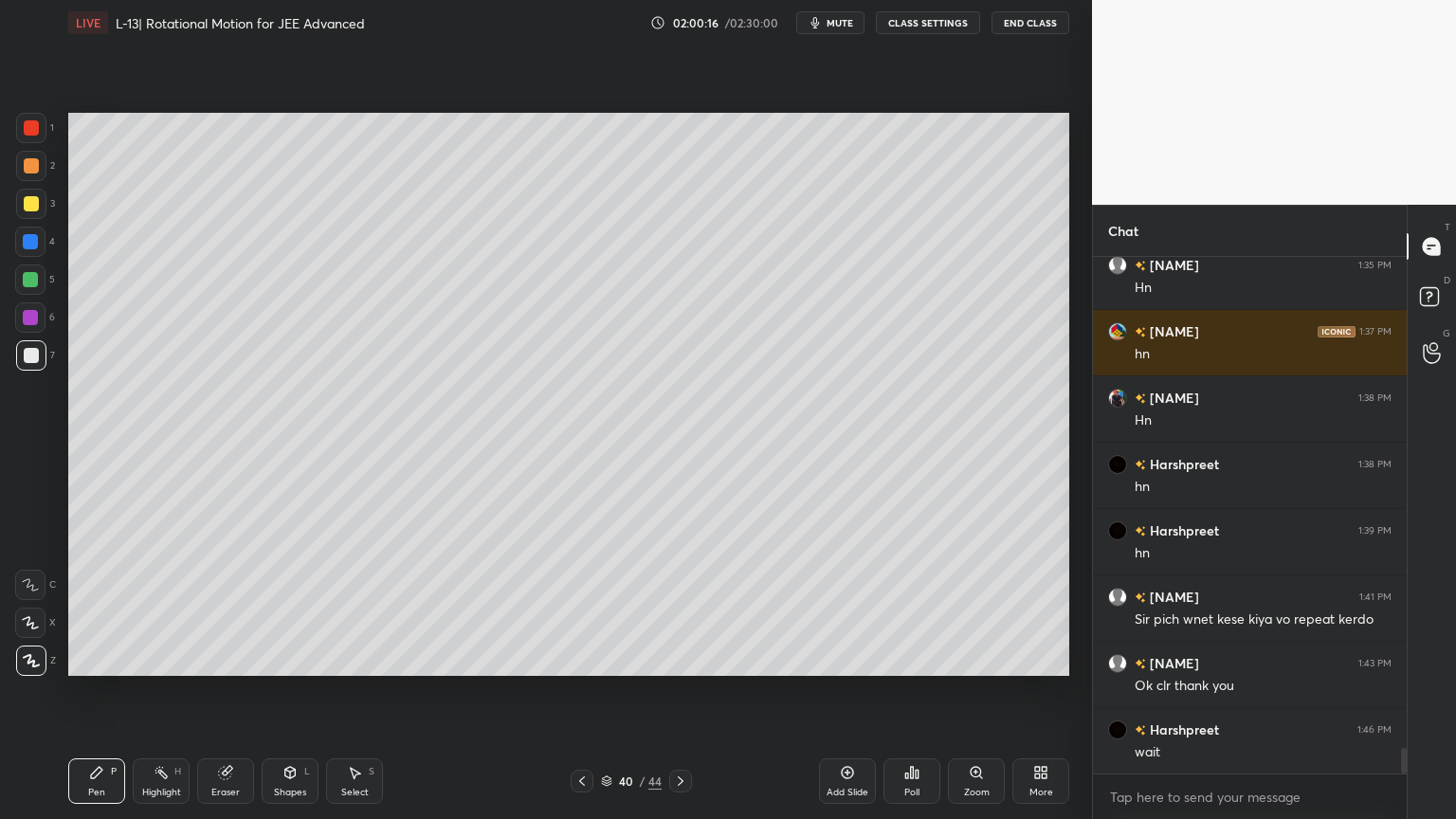 click on "1 2 3 4 5 6 7 C X Z C X Z E E Erase all   H H" at bounding box center (30, 394) 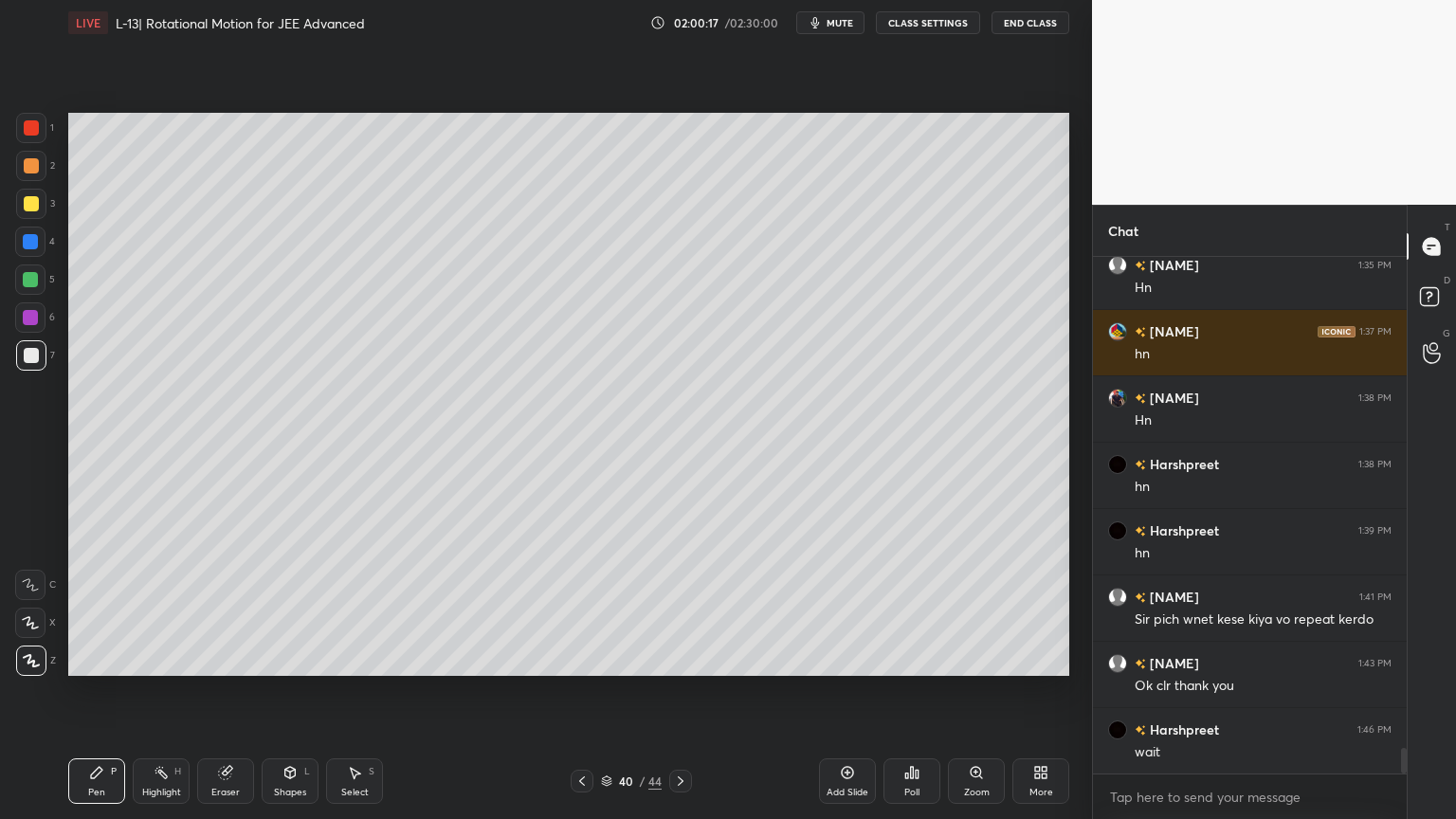 click at bounding box center [30, 318] 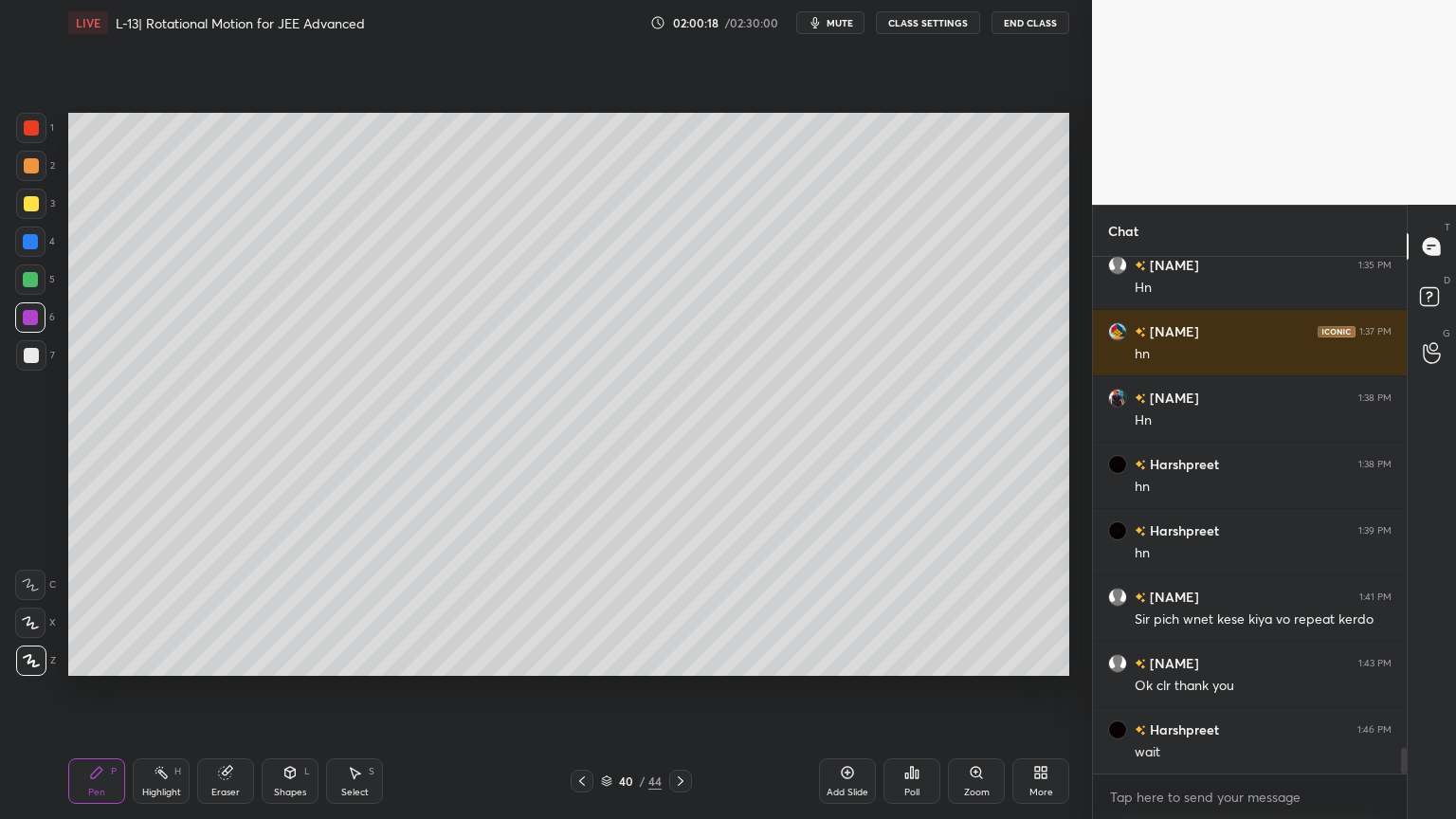 click at bounding box center [31, 128] 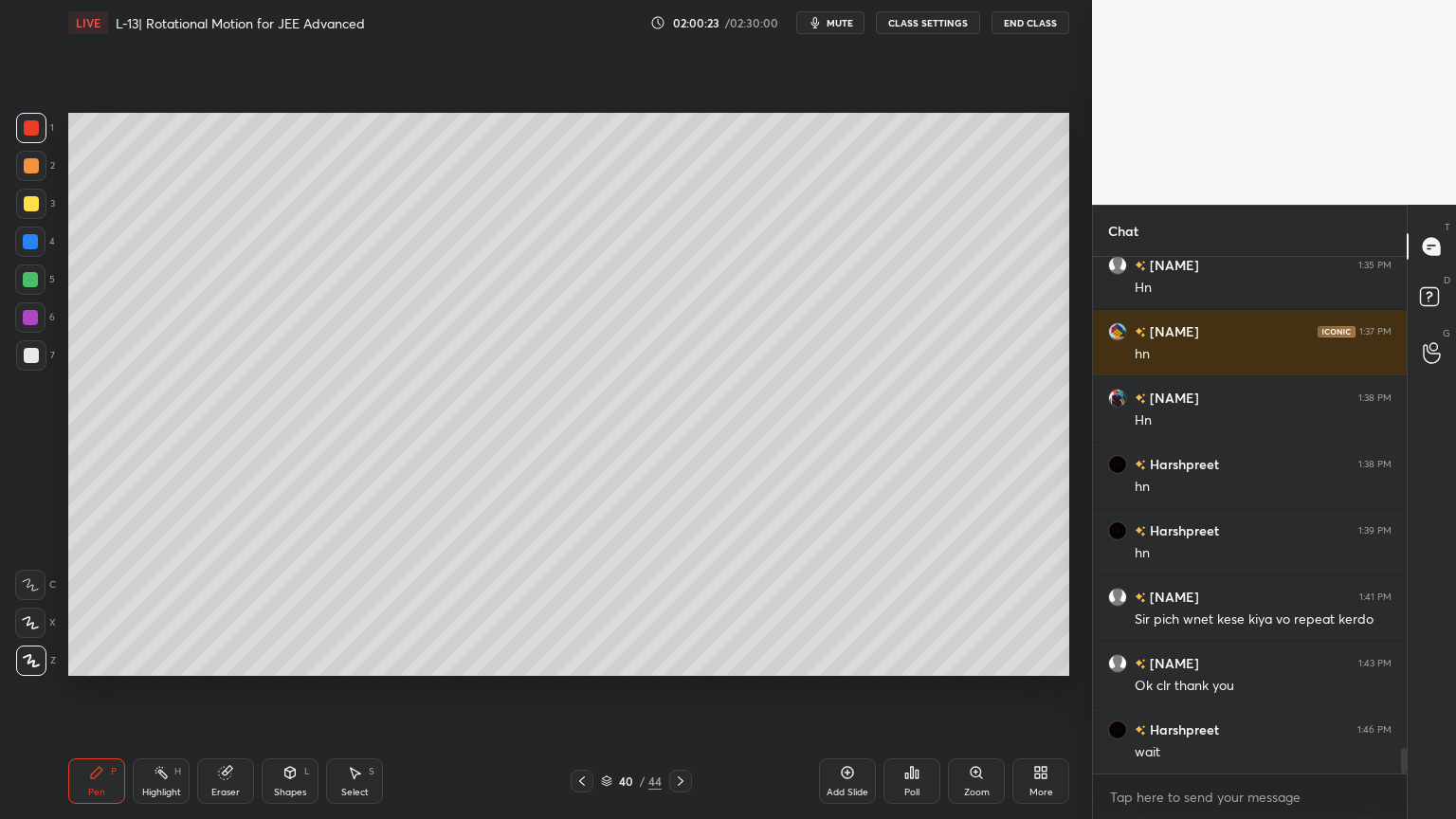 scroll, scrollTop: 10085, scrollLeft: 0, axis: vertical 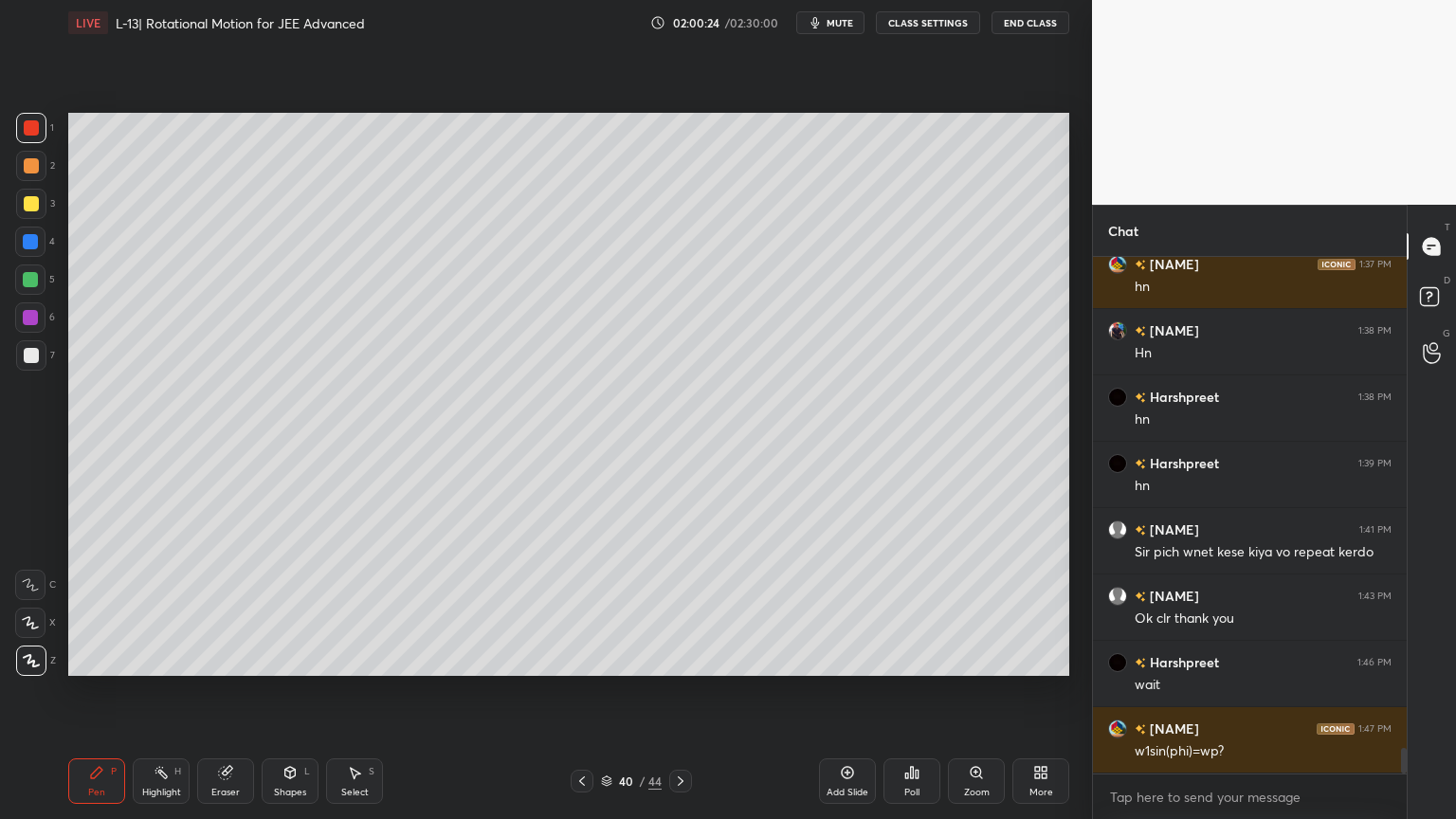 click at bounding box center [30, 242] 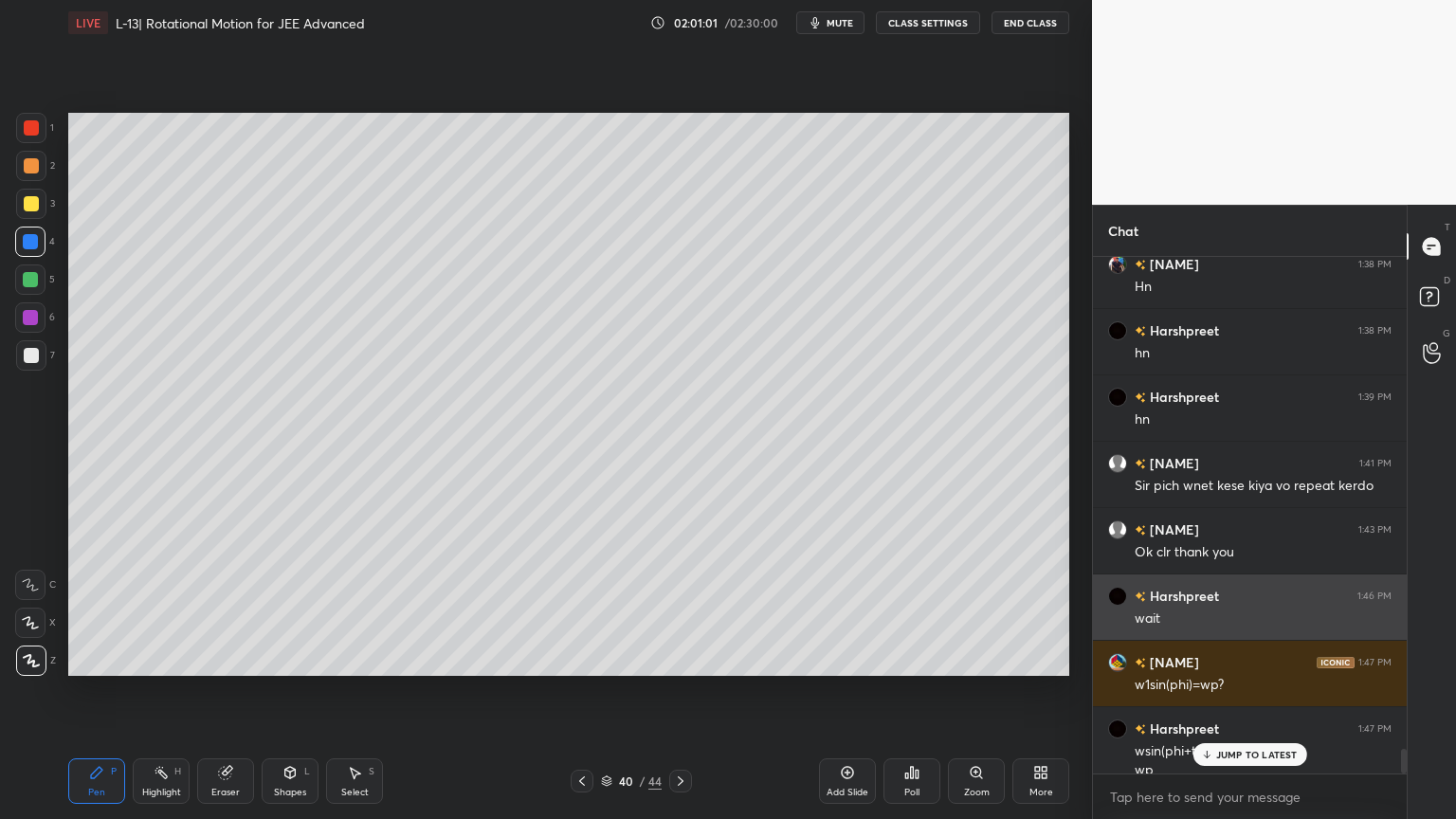 scroll, scrollTop: 10169, scrollLeft: 0, axis: vertical 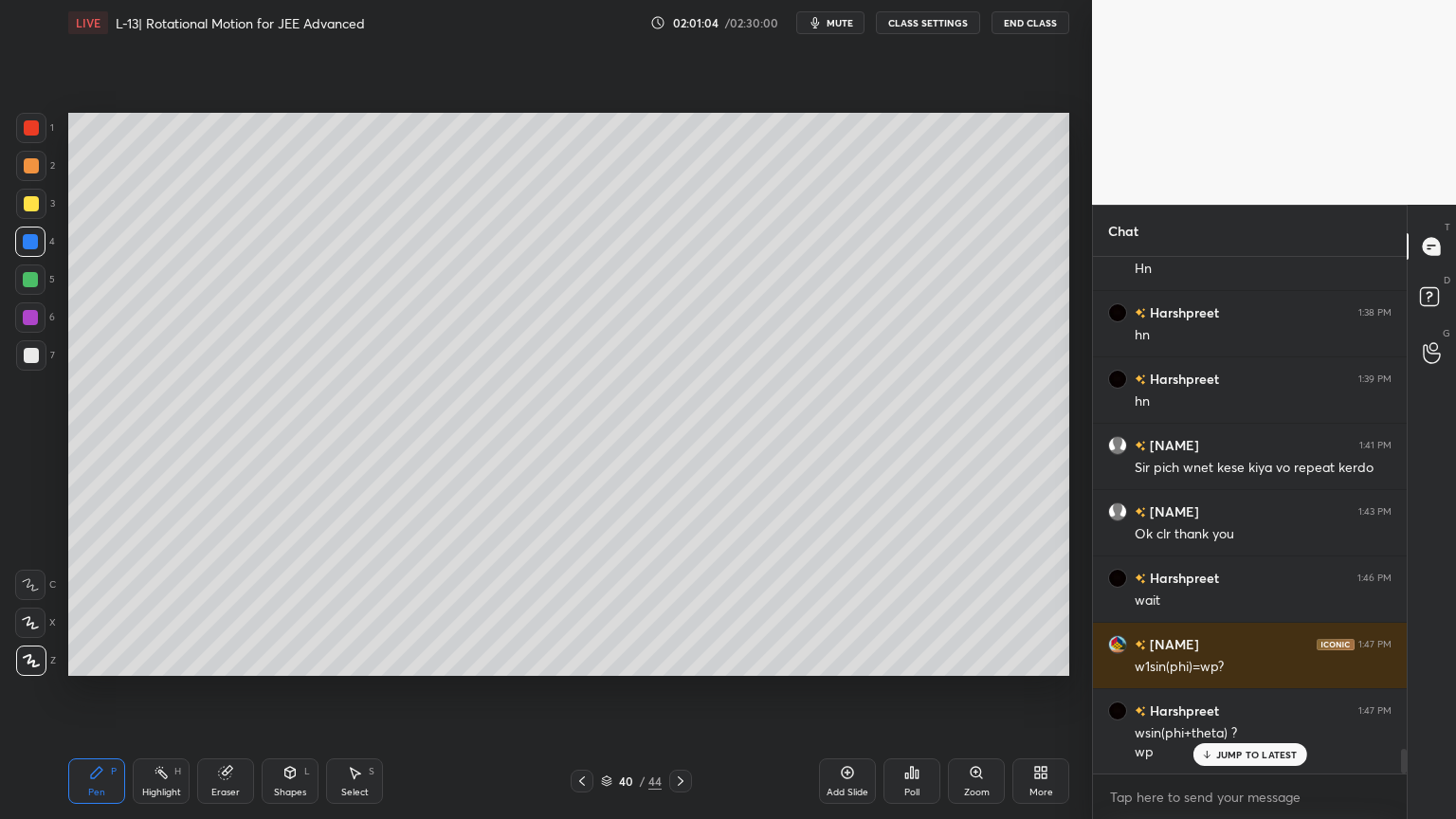 click at bounding box center (30, 318) 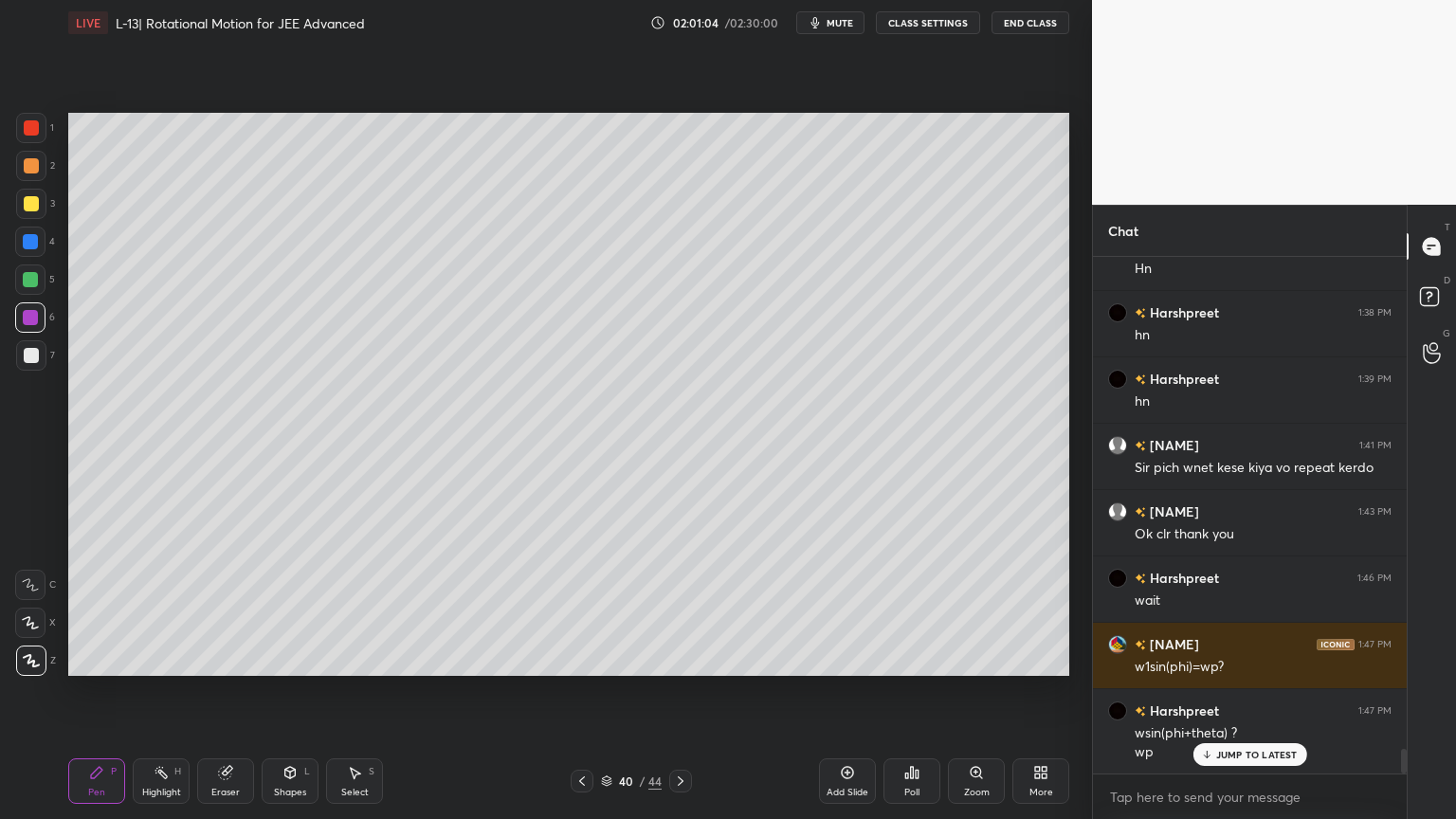 click at bounding box center (30, 280) 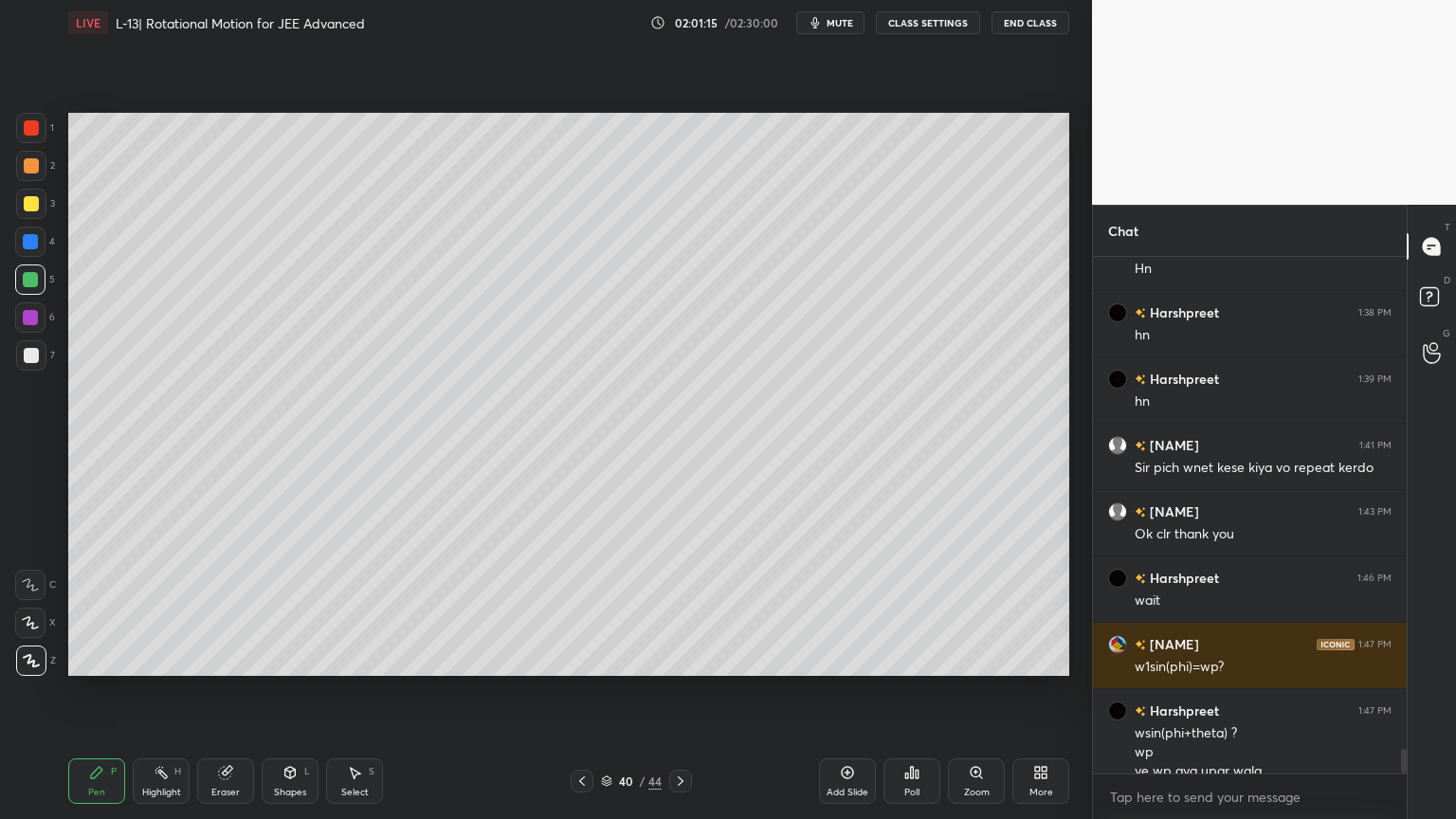 scroll, scrollTop: 10188, scrollLeft: 0, axis: vertical 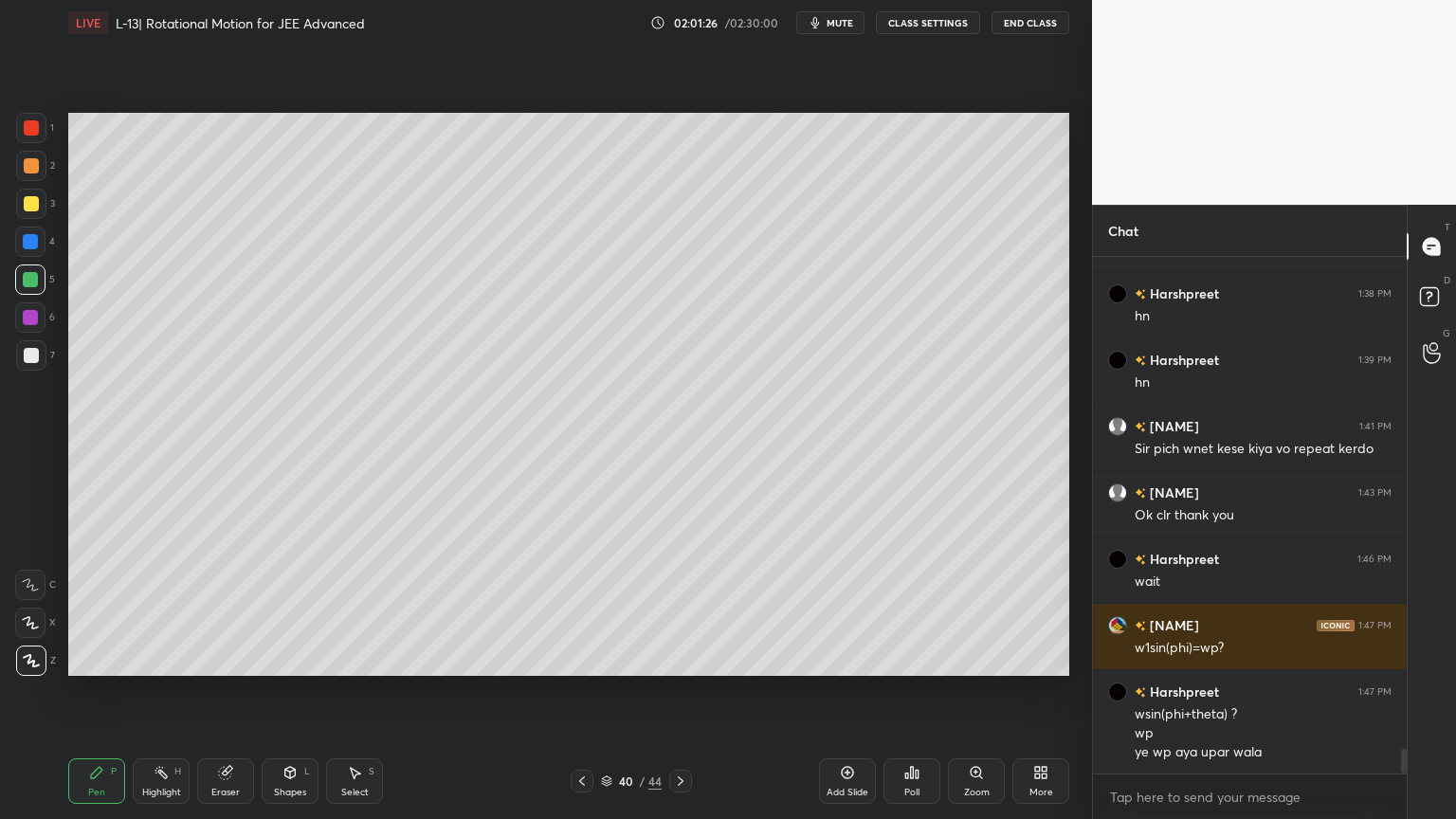 click 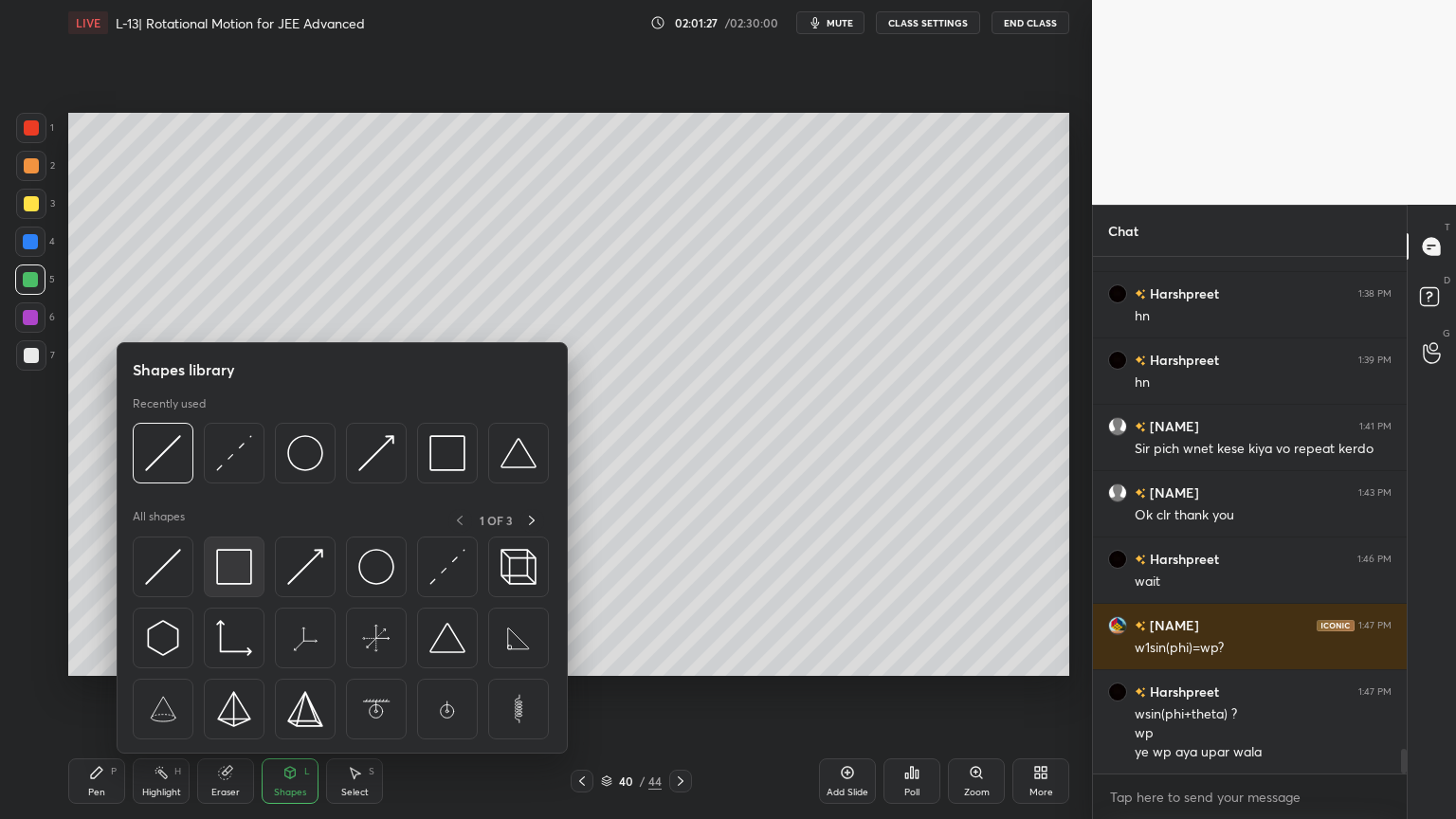 click at bounding box center [234, 567] 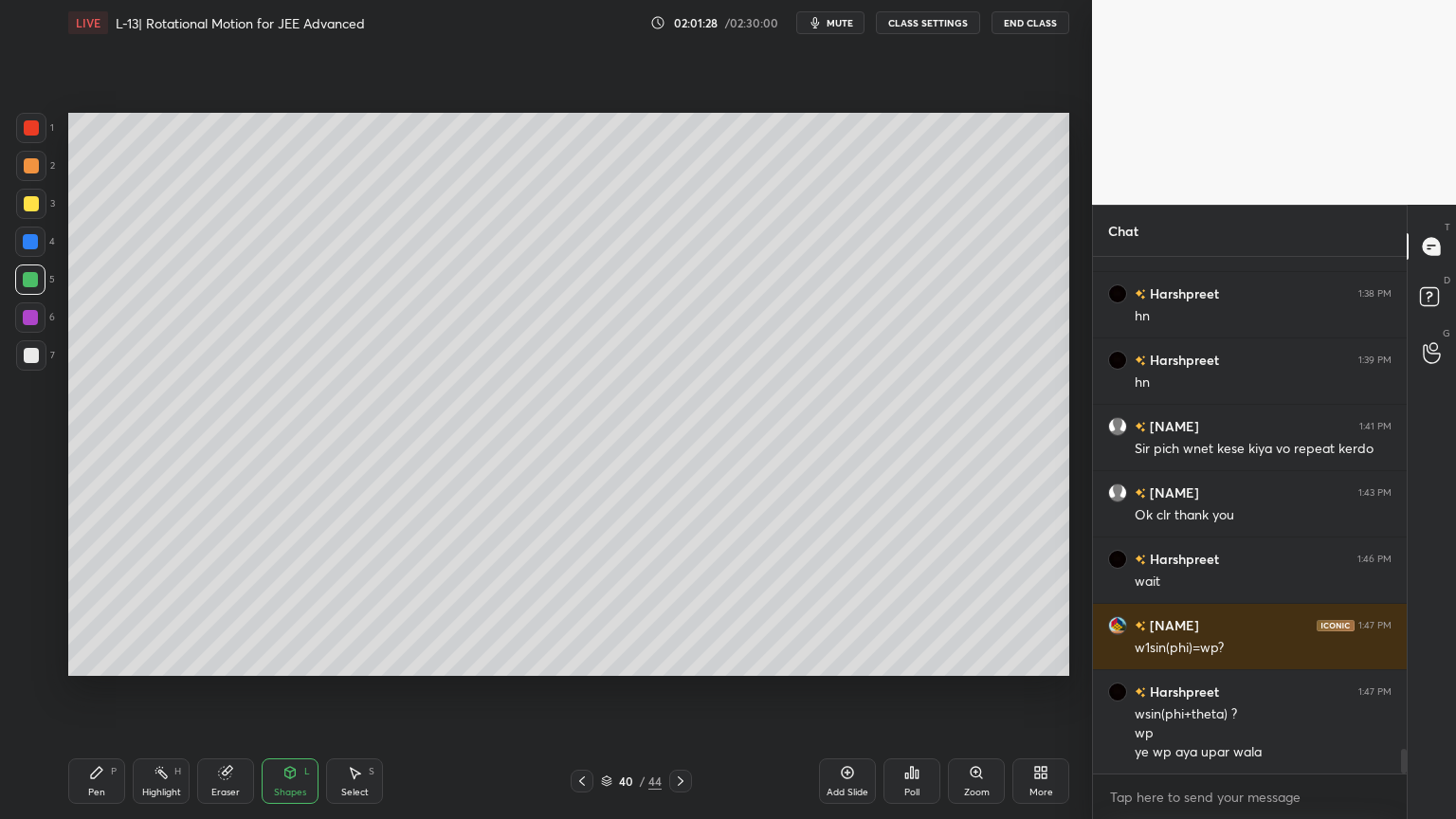 click at bounding box center (31, 166) 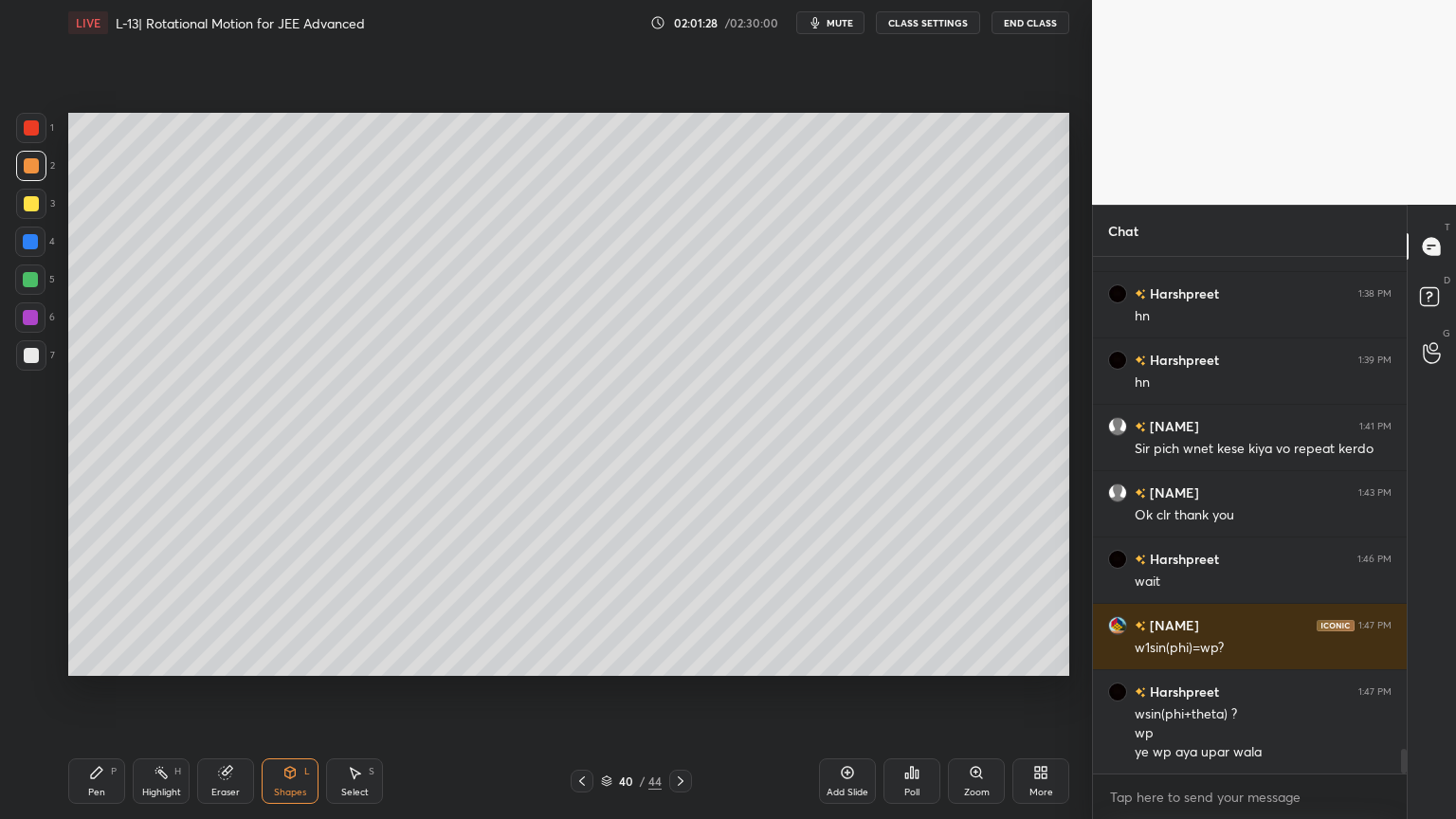 click at bounding box center [31, 204] 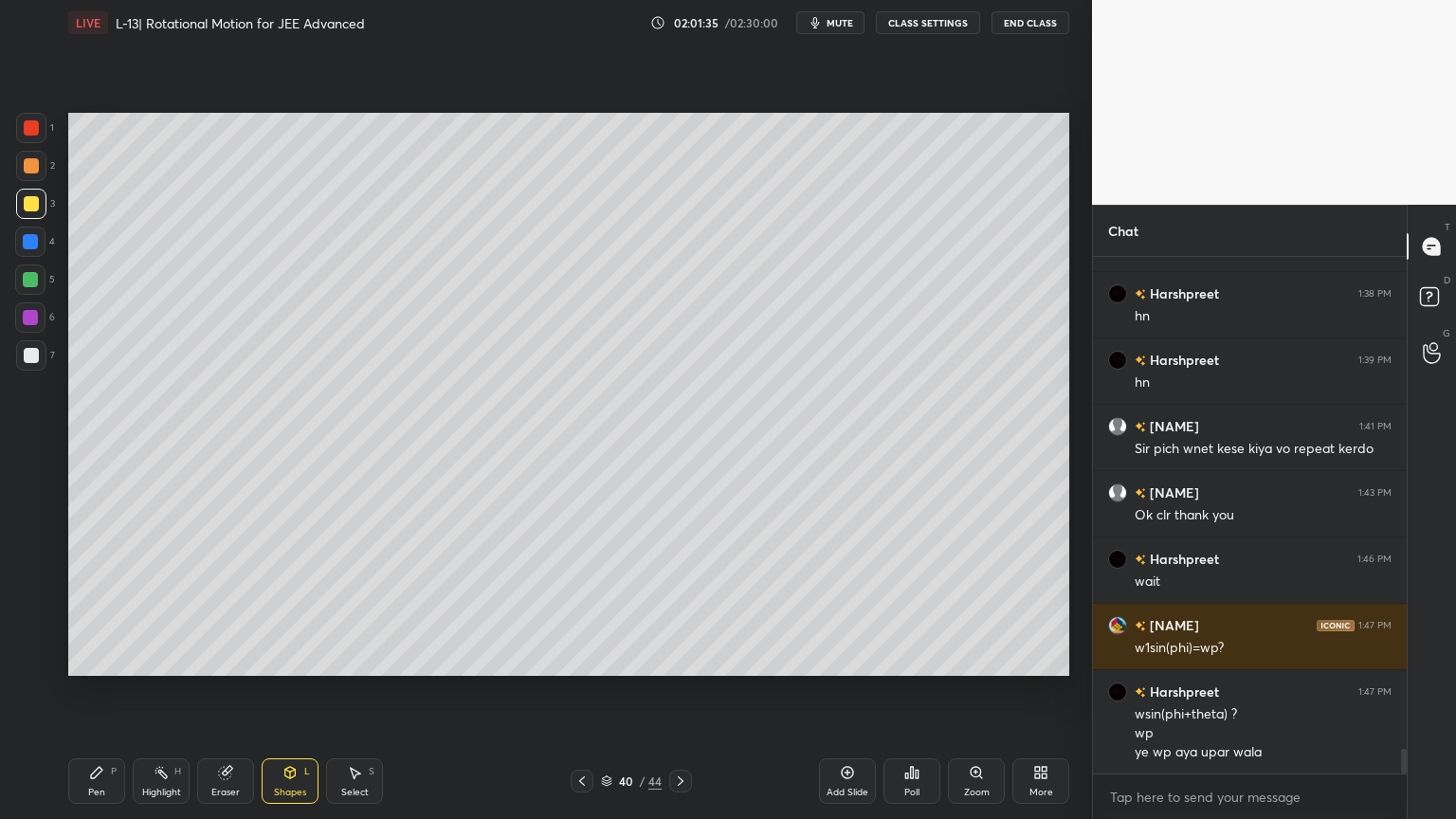 click on "Pen P" at bounding box center (97, 781) 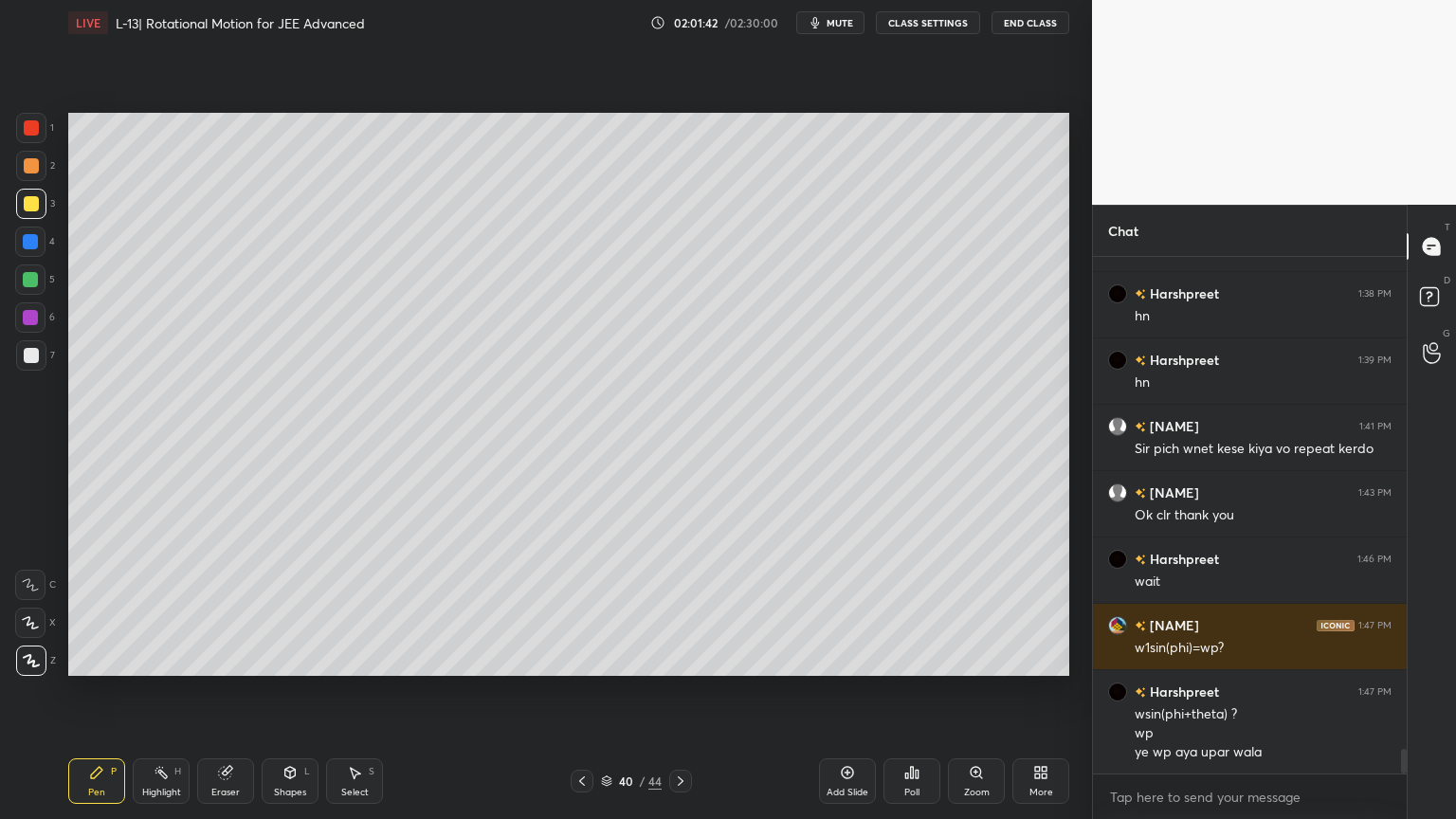 click at bounding box center [31, 204] 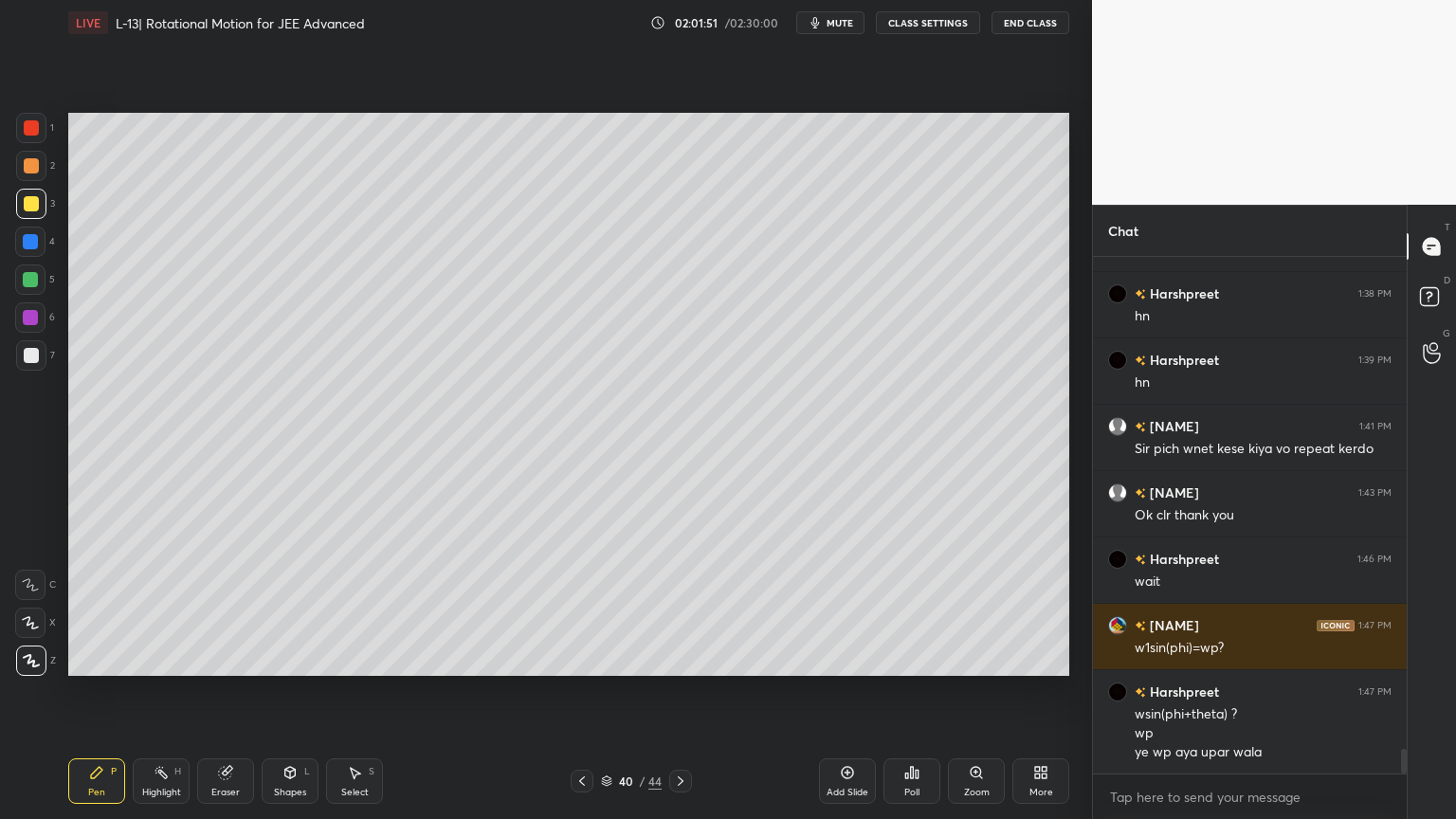 click 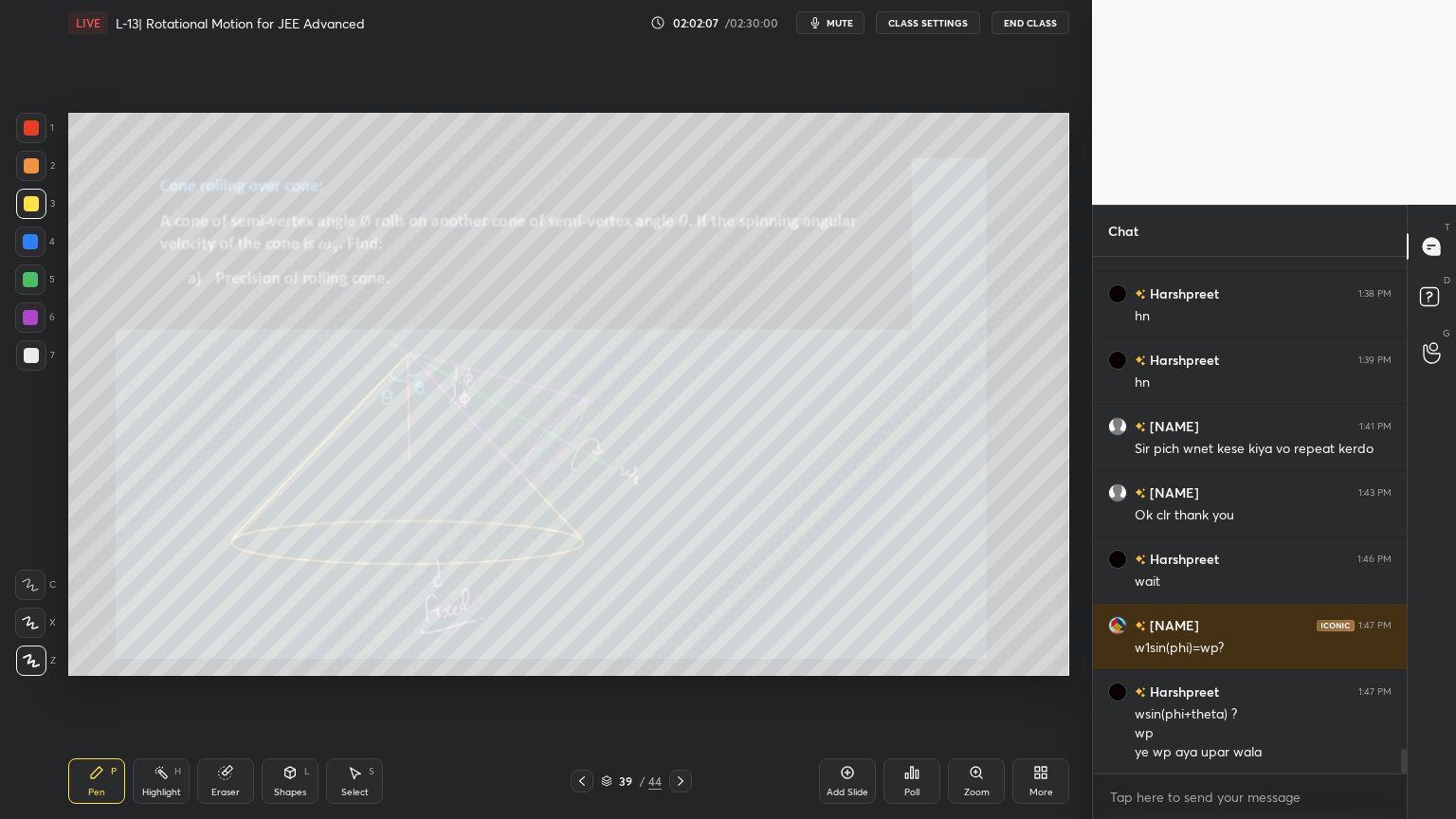 click 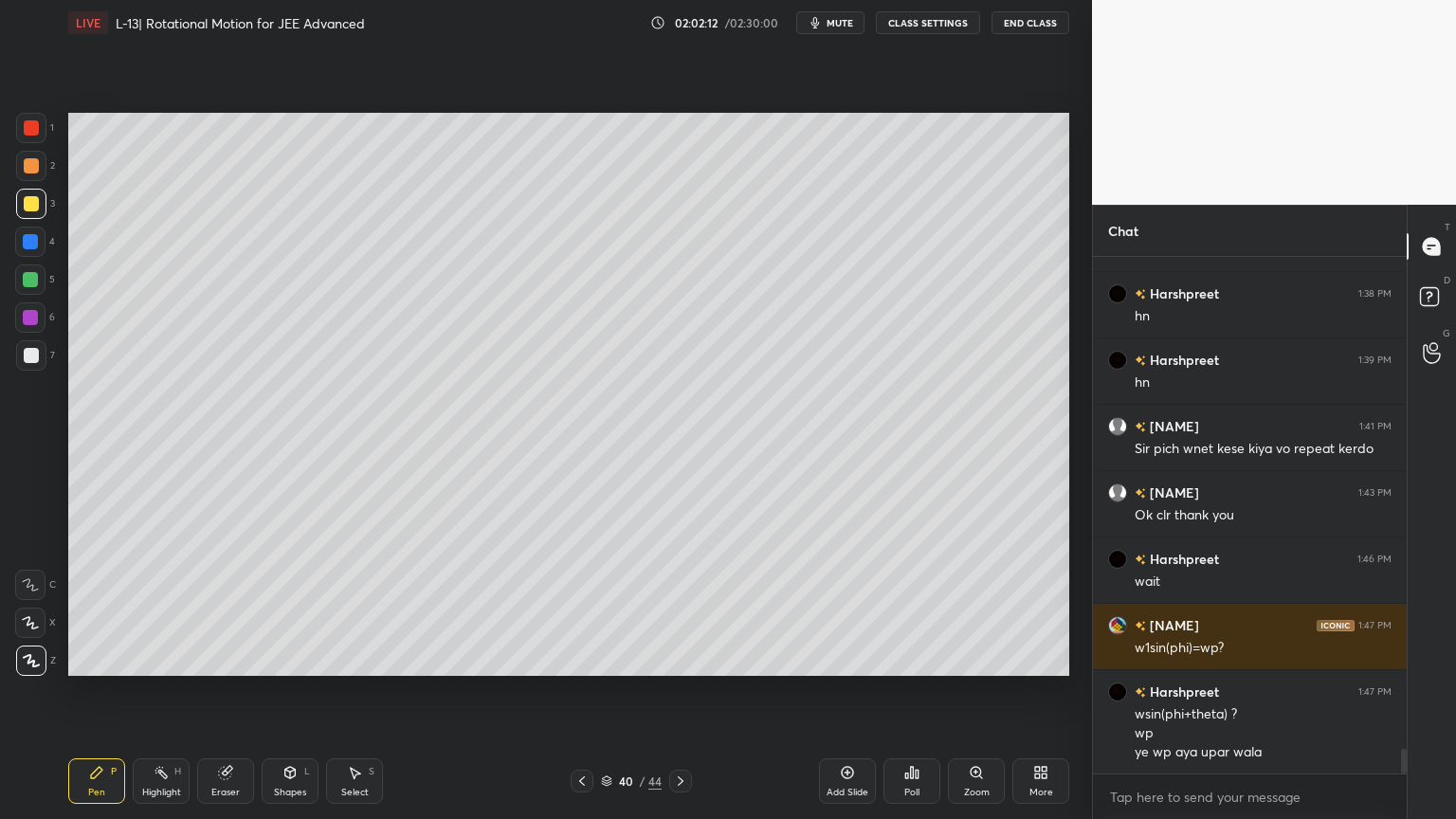 click on "Shapes L" at bounding box center [290, 781] 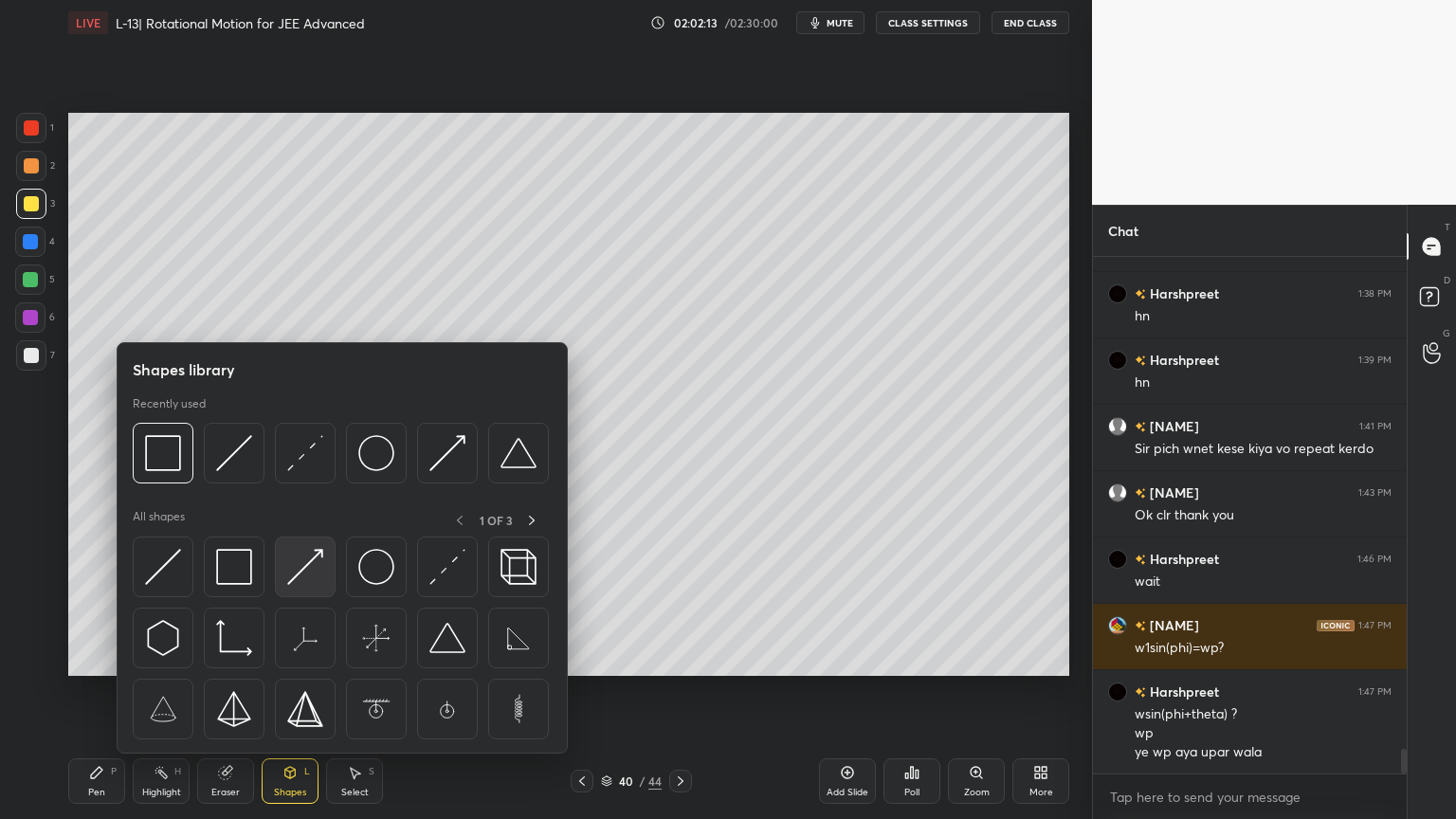 click at bounding box center (305, 567) 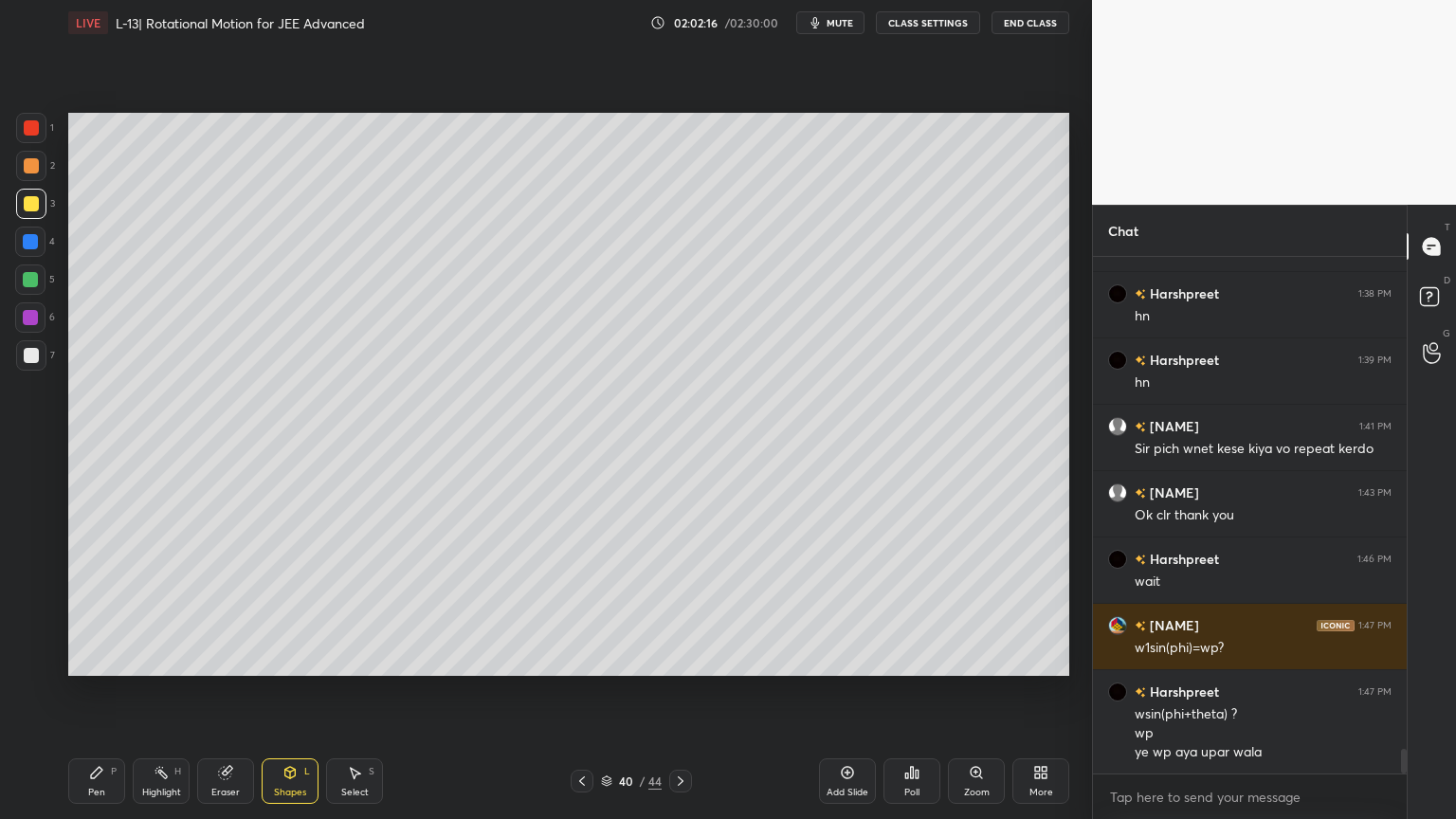 click at bounding box center (31, 128) 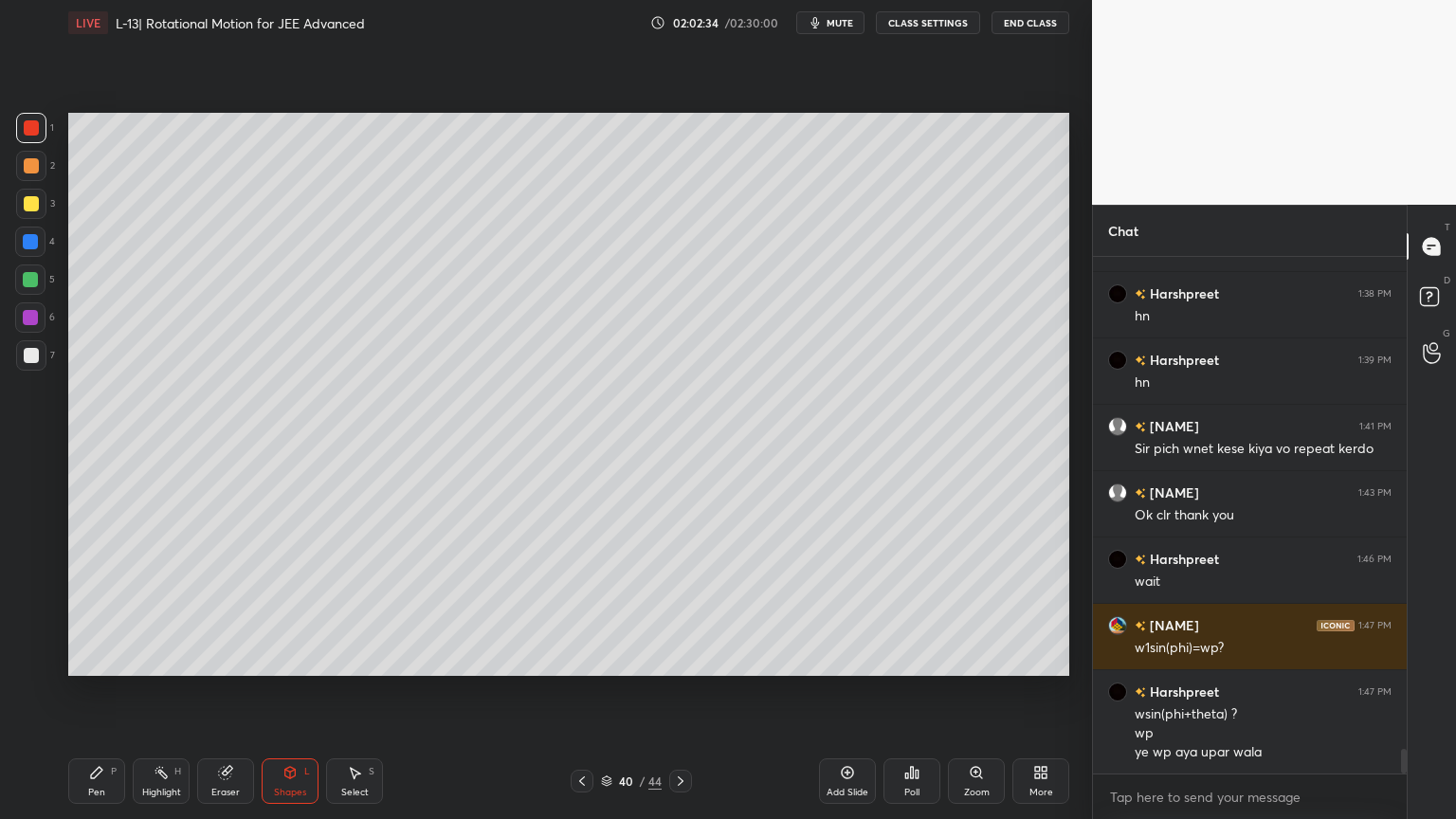 click on "Pen P" at bounding box center [97, 781] 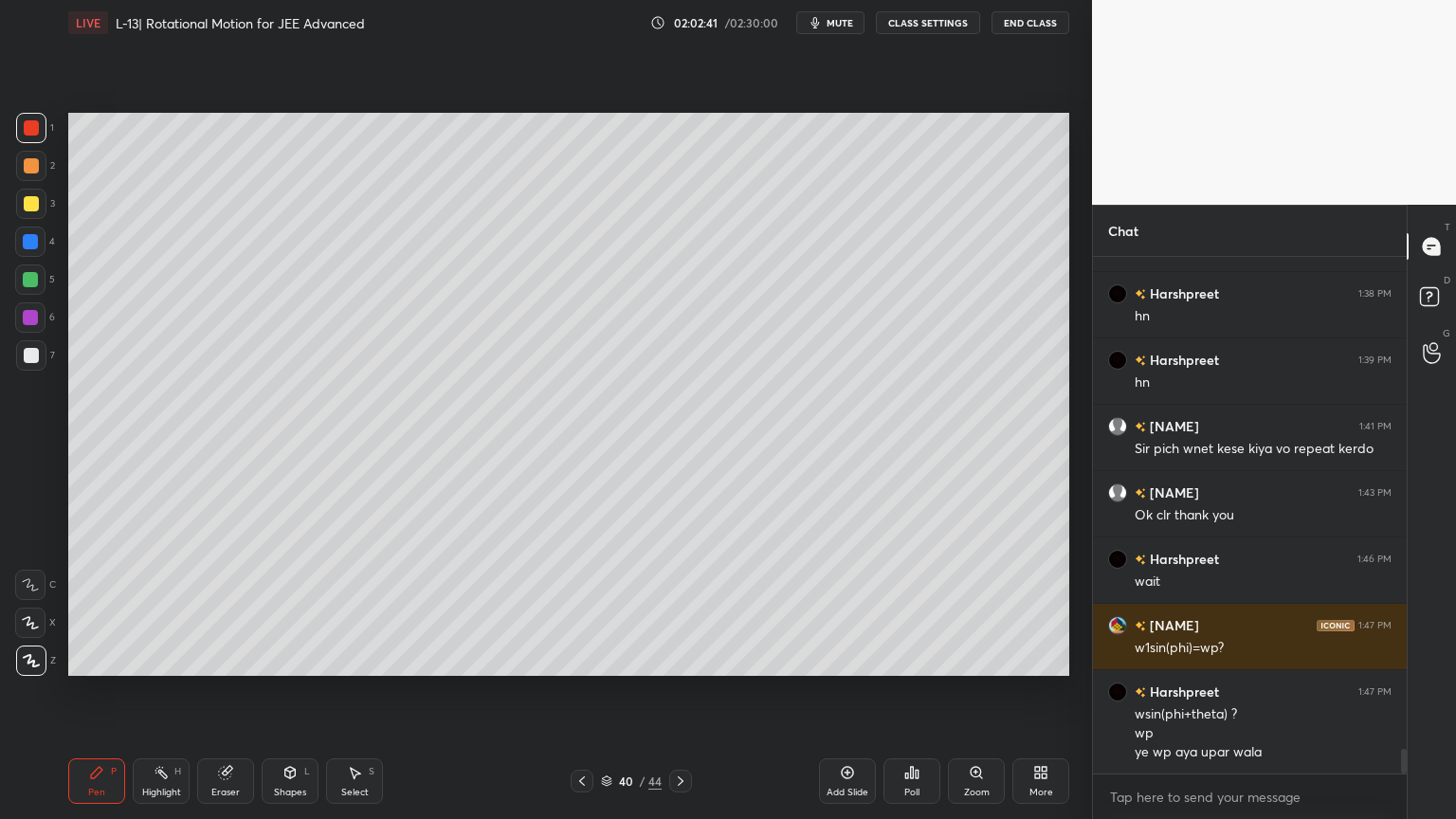 click 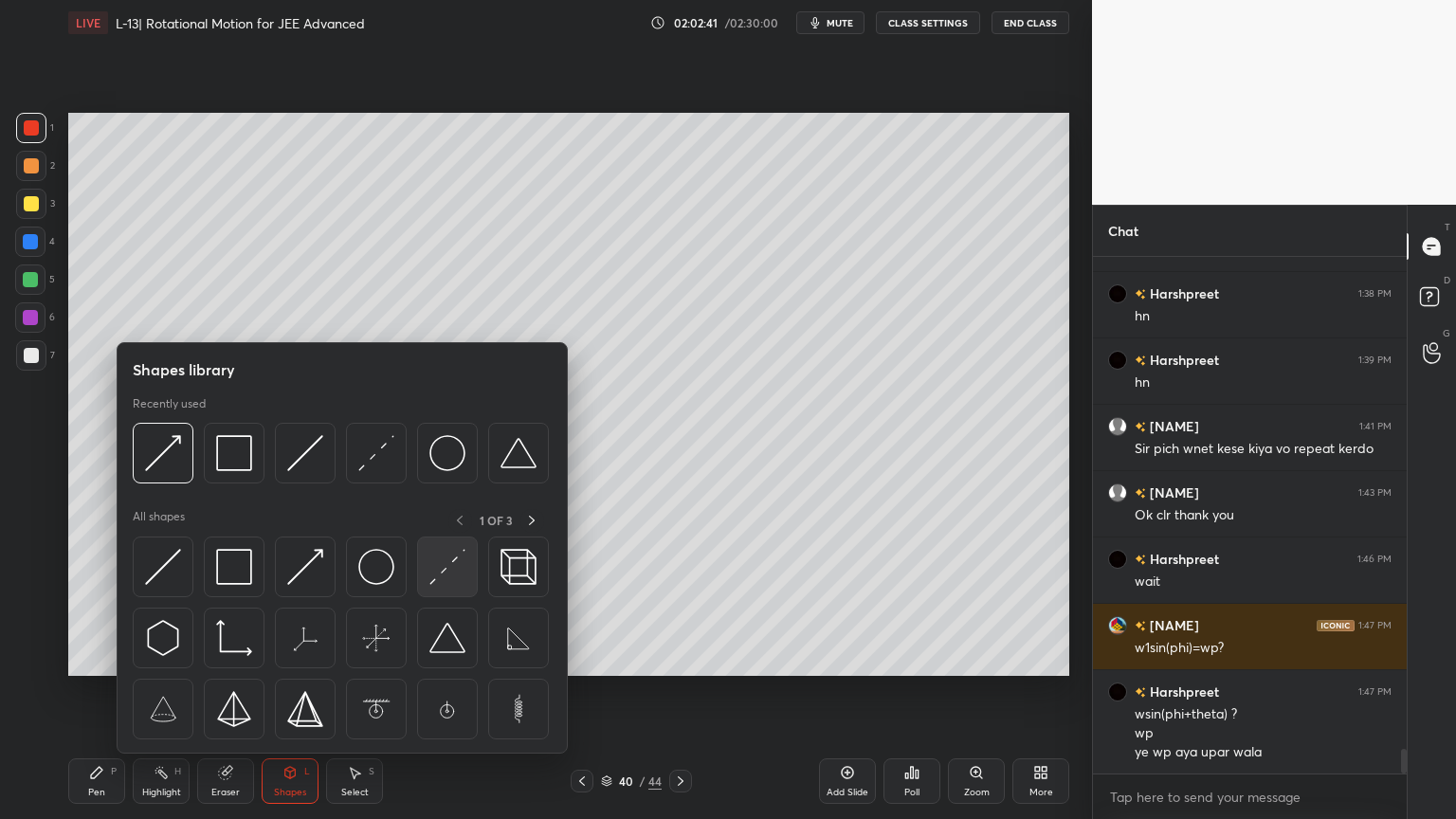 click at bounding box center (447, 567) 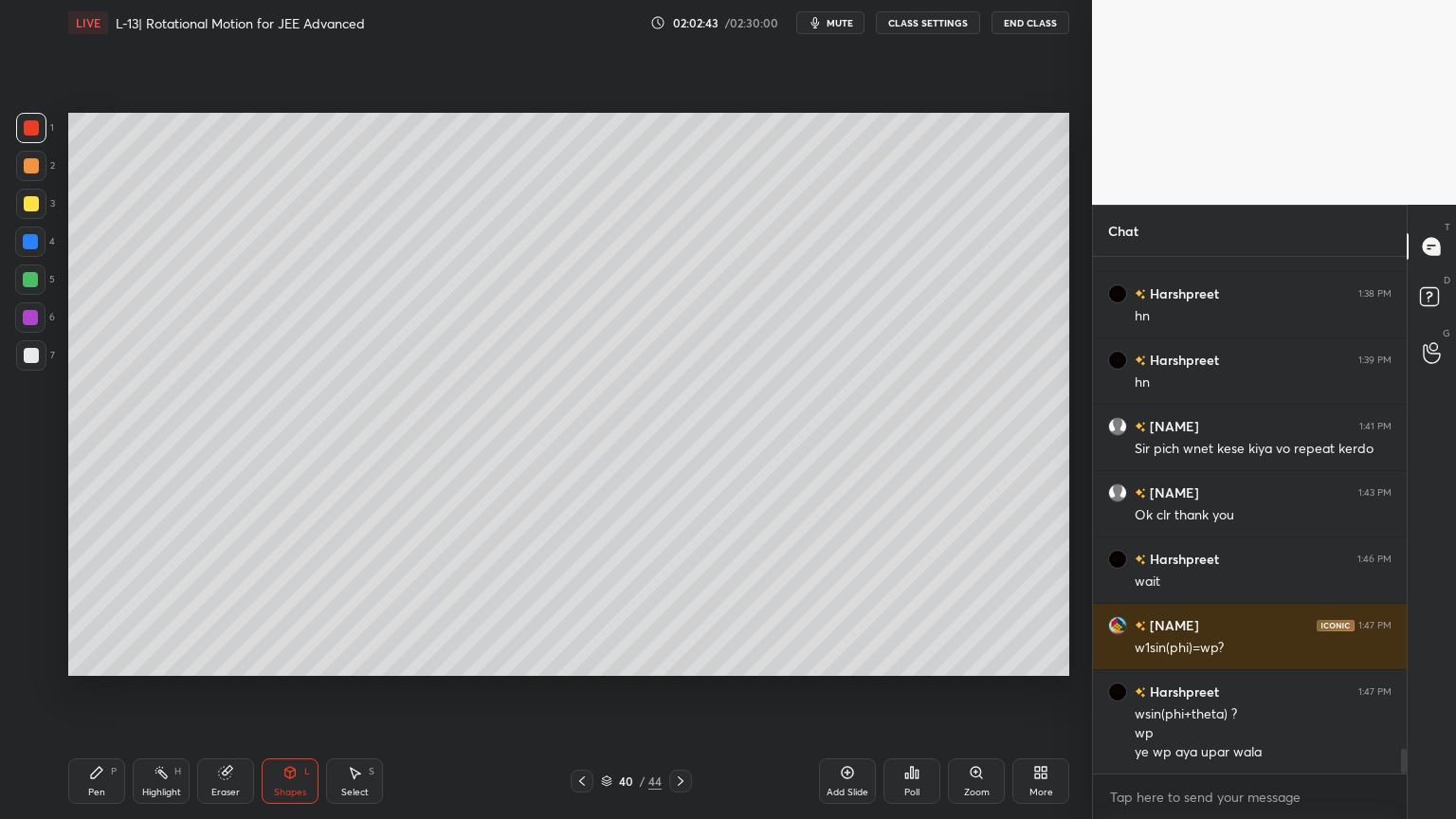 click at bounding box center (30, 242) 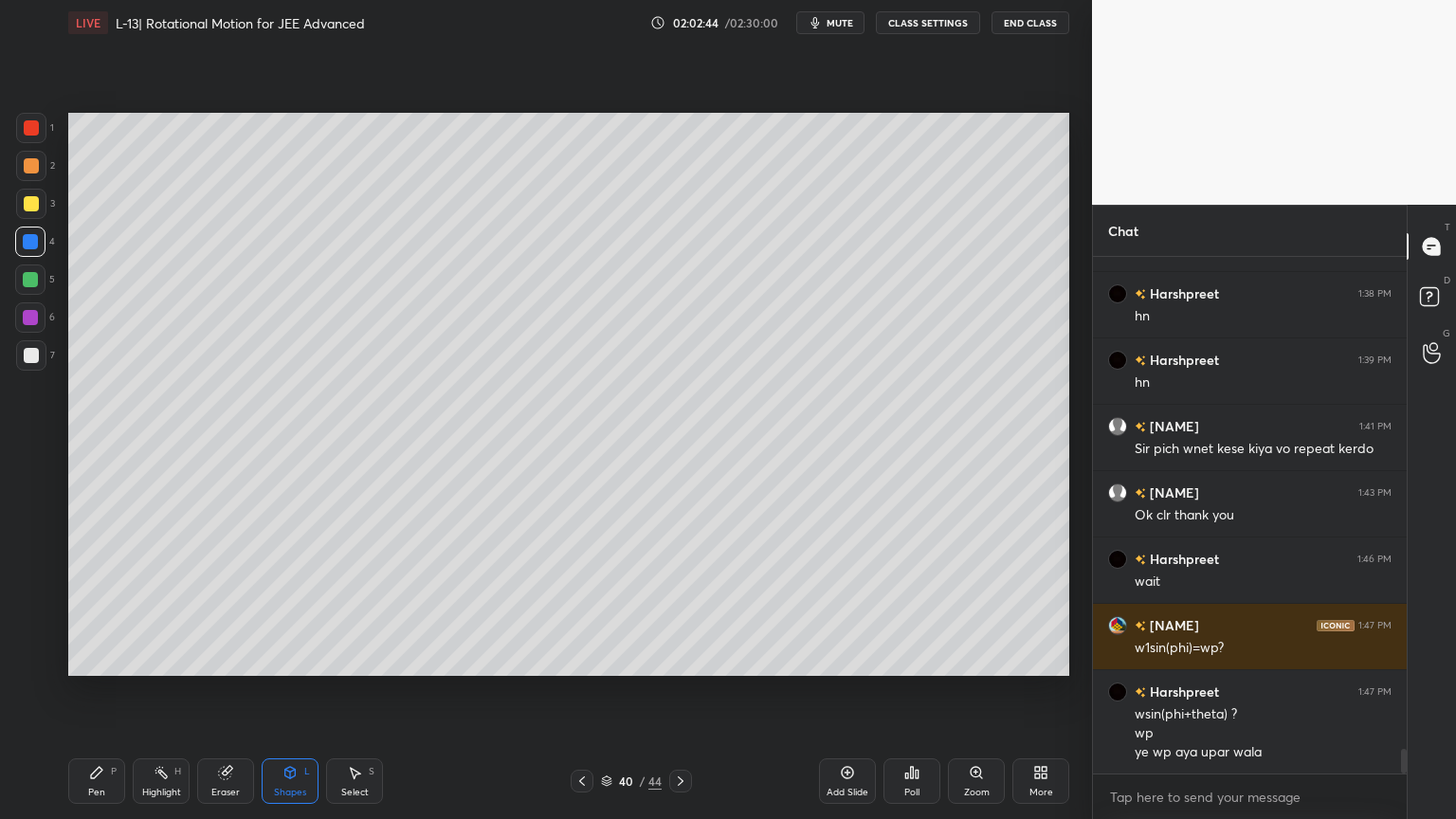 click at bounding box center (30, 280) 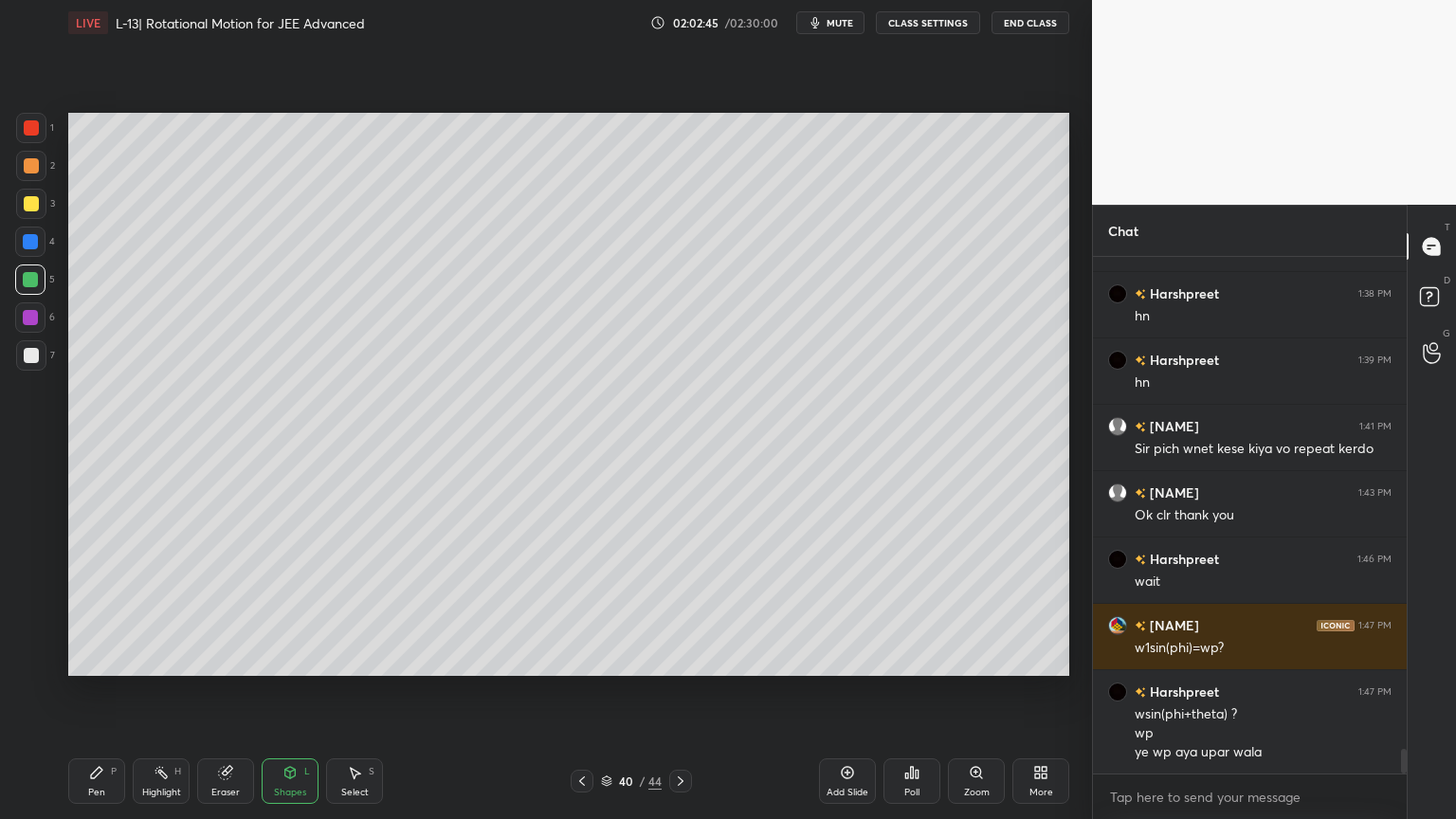 click at bounding box center (30, 242) 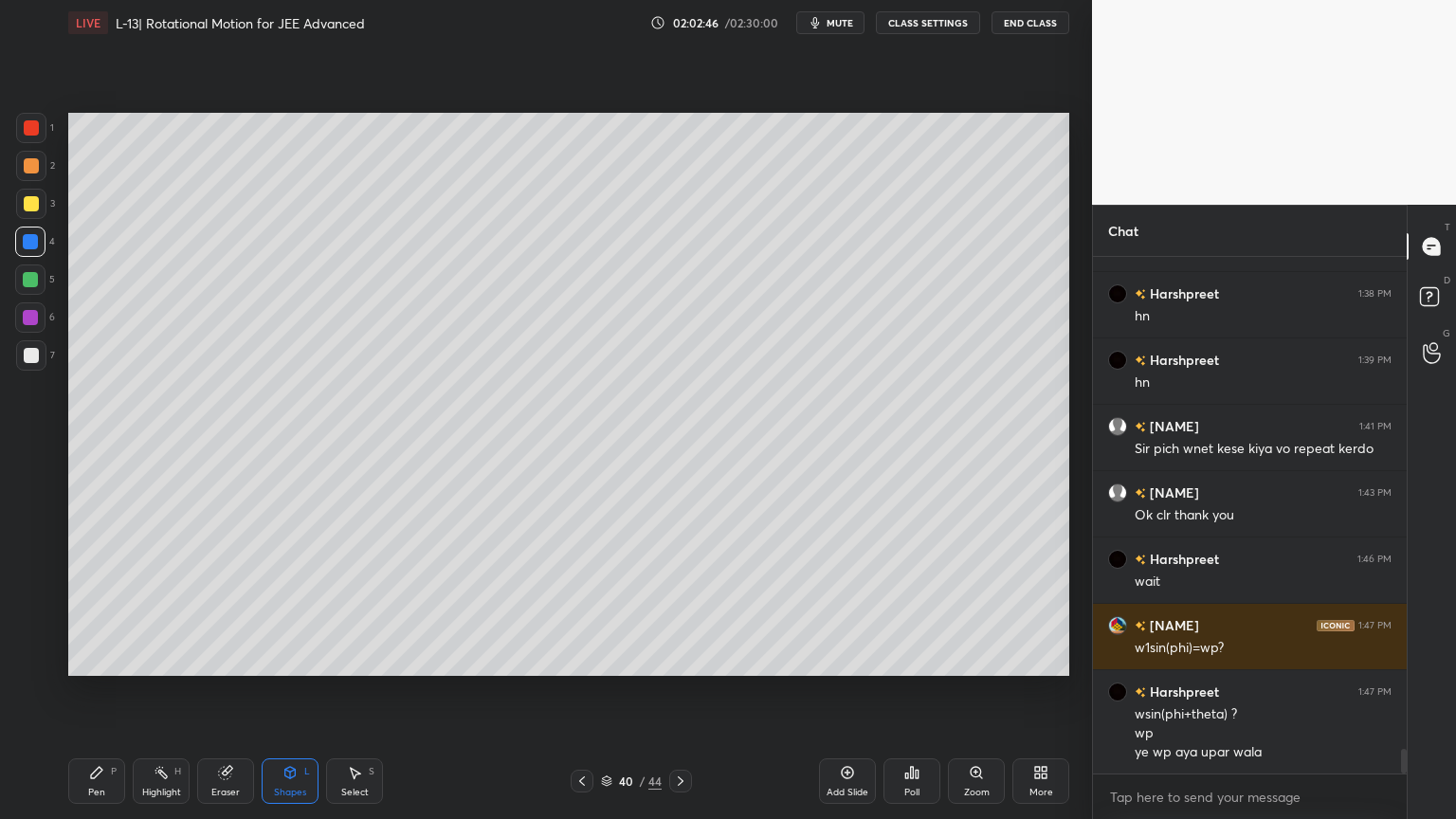 click on "Shapes L" at bounding box center [290, 781] 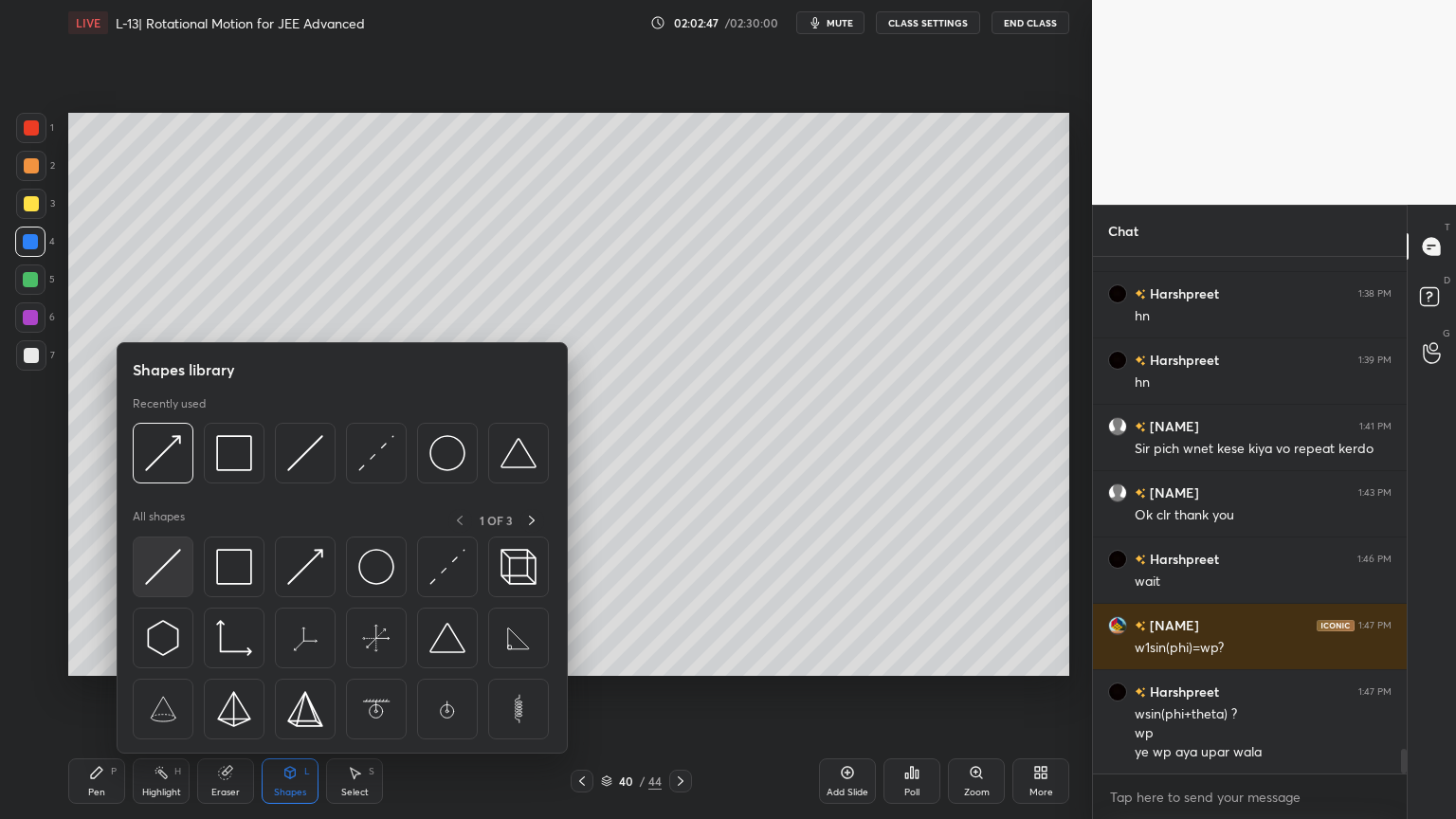 click at bounding box center [163, 567] 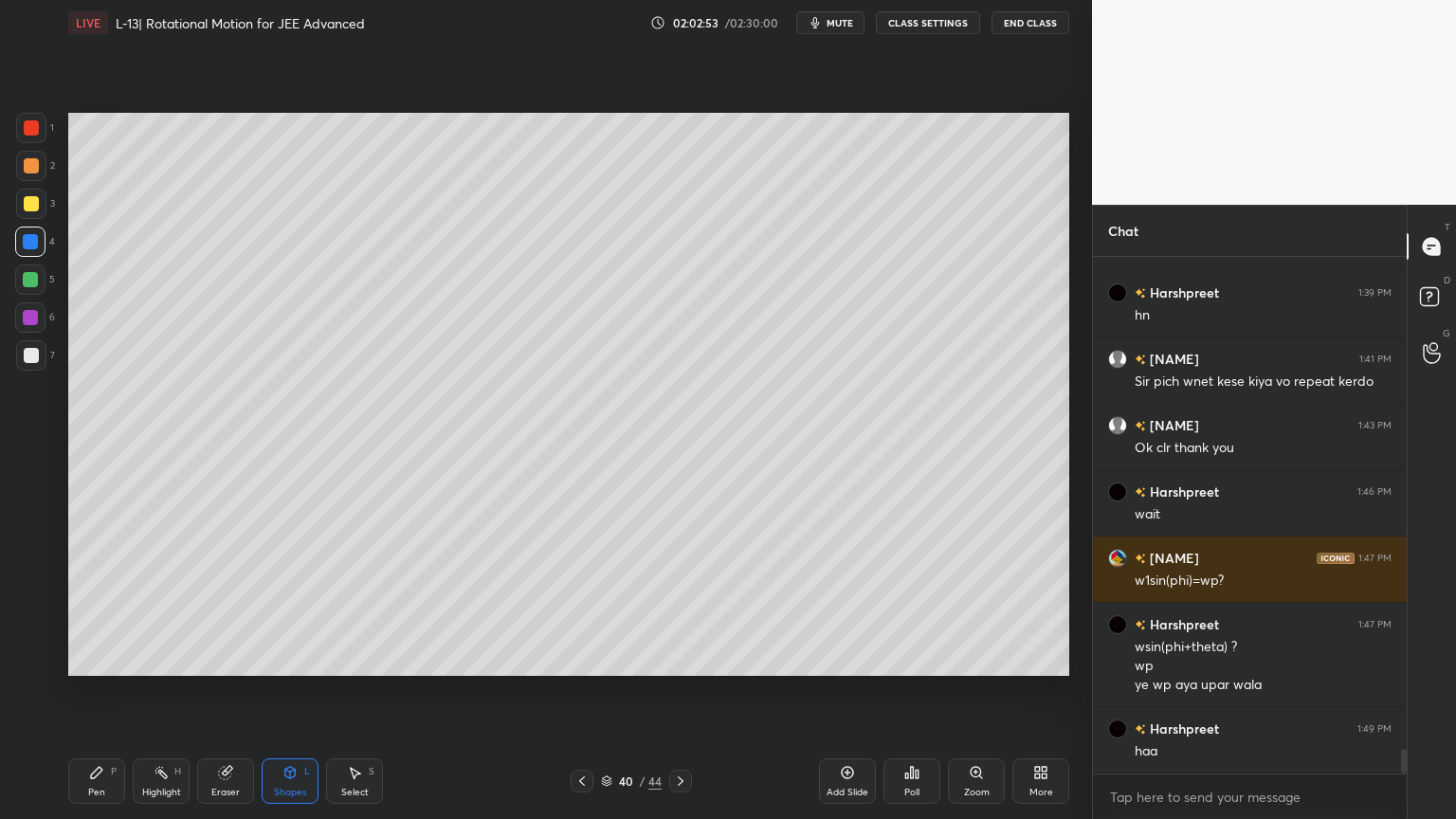 scroll, scrollTop: 10321, scrollLeft: 0, axis: vertical 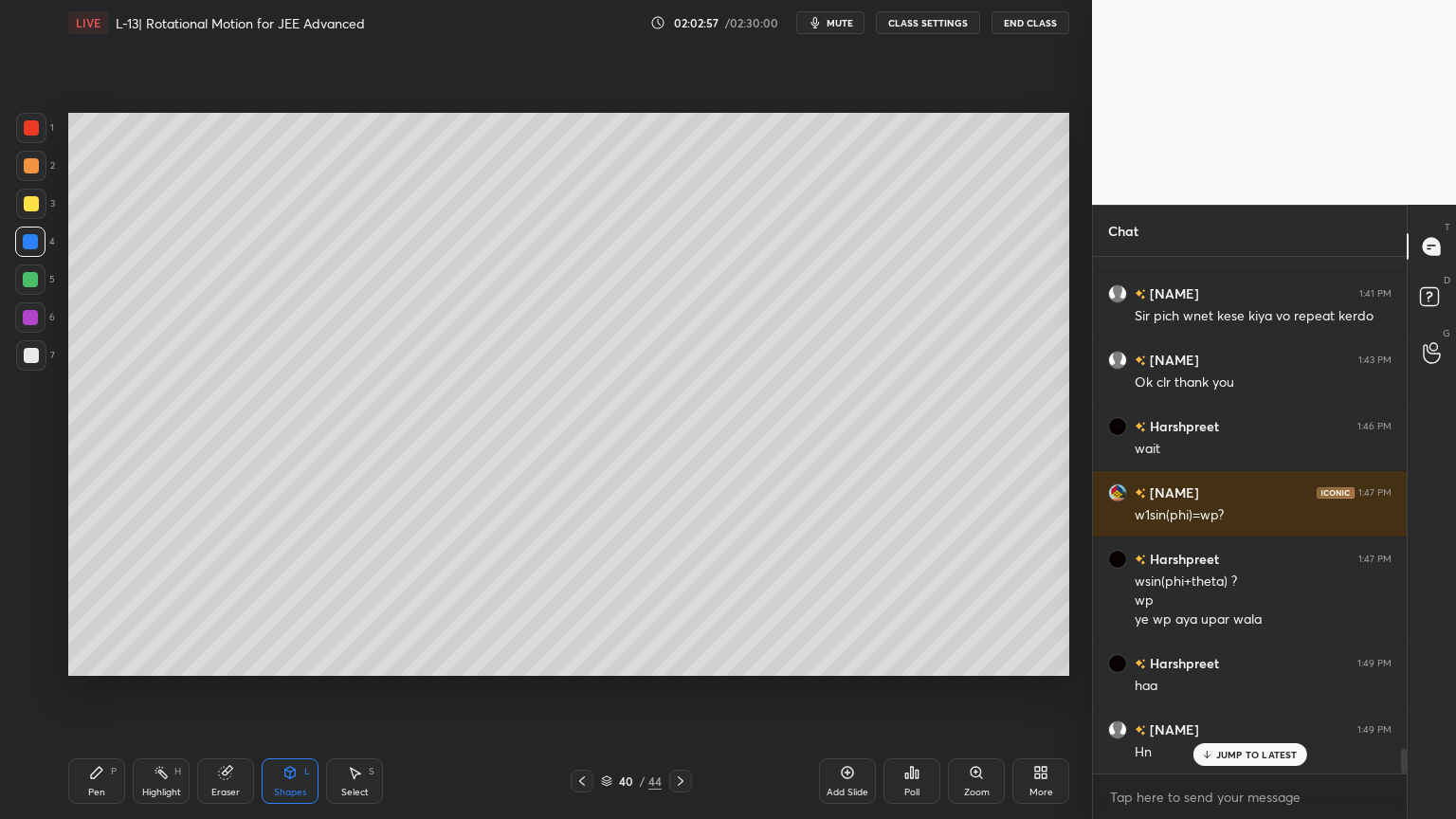 click 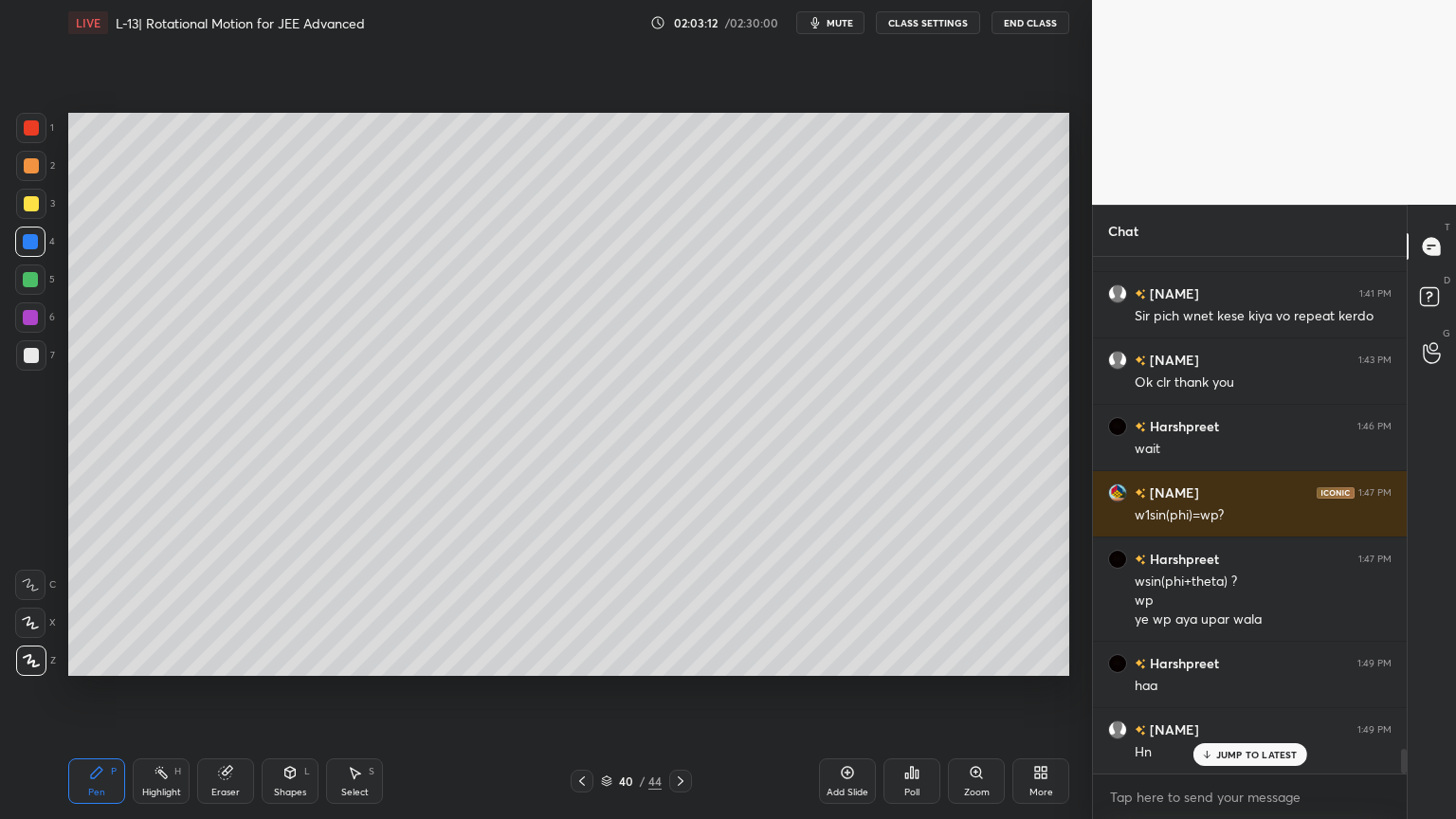 click at bounding box center (31, 166) 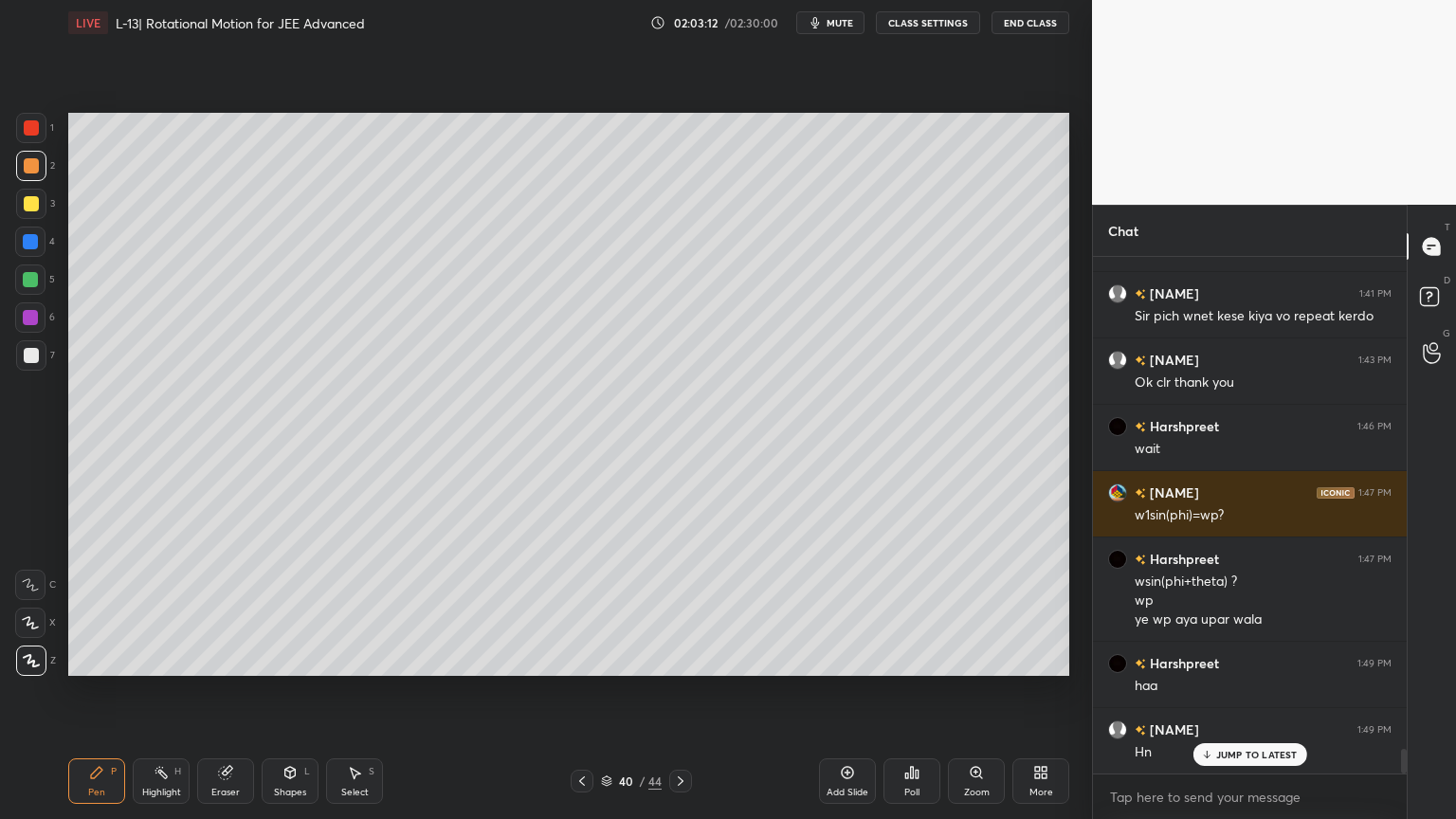 click at bounding box center (31, 204) 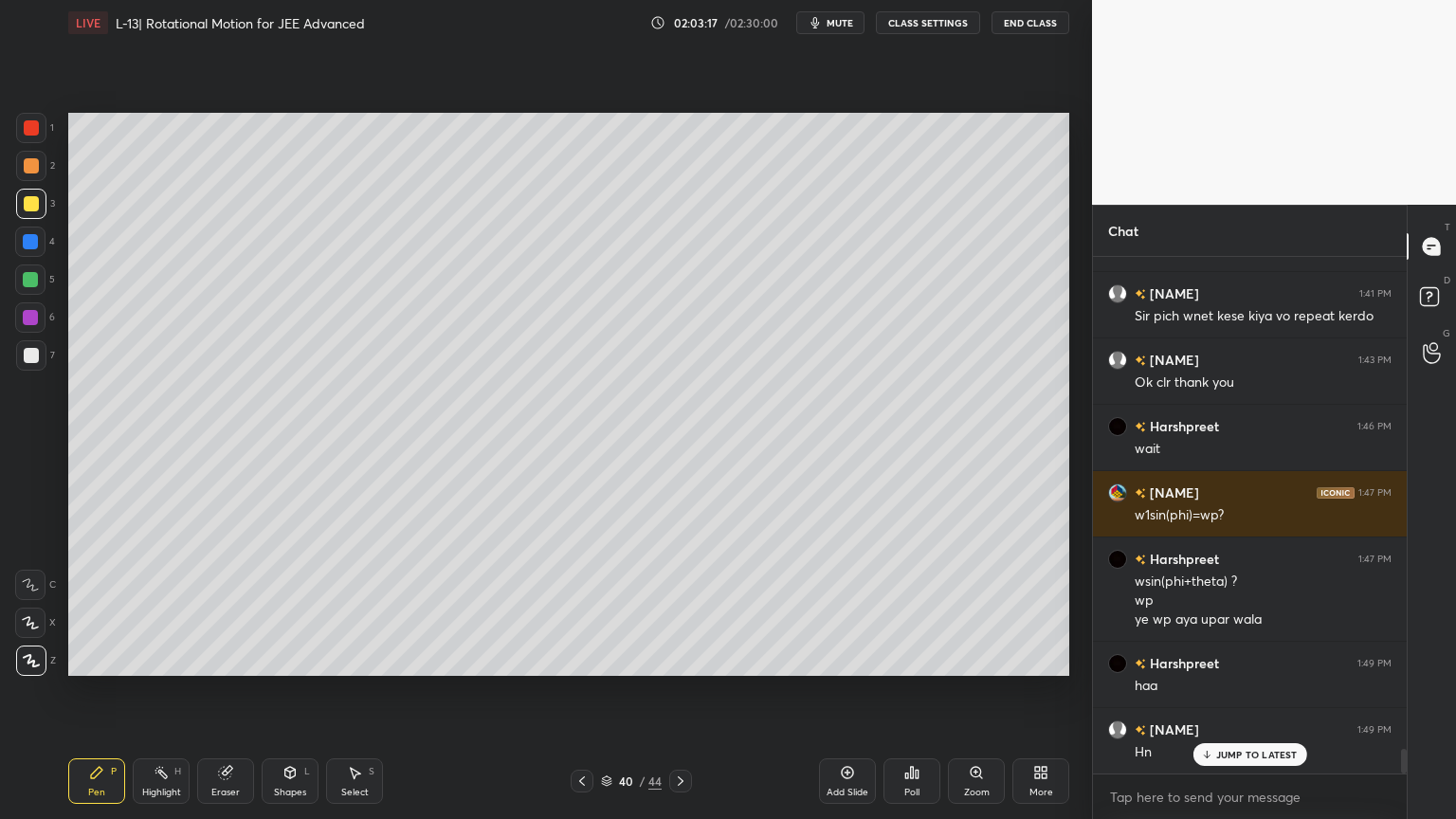 click on "Eraser" at bounding box center (226, 781) 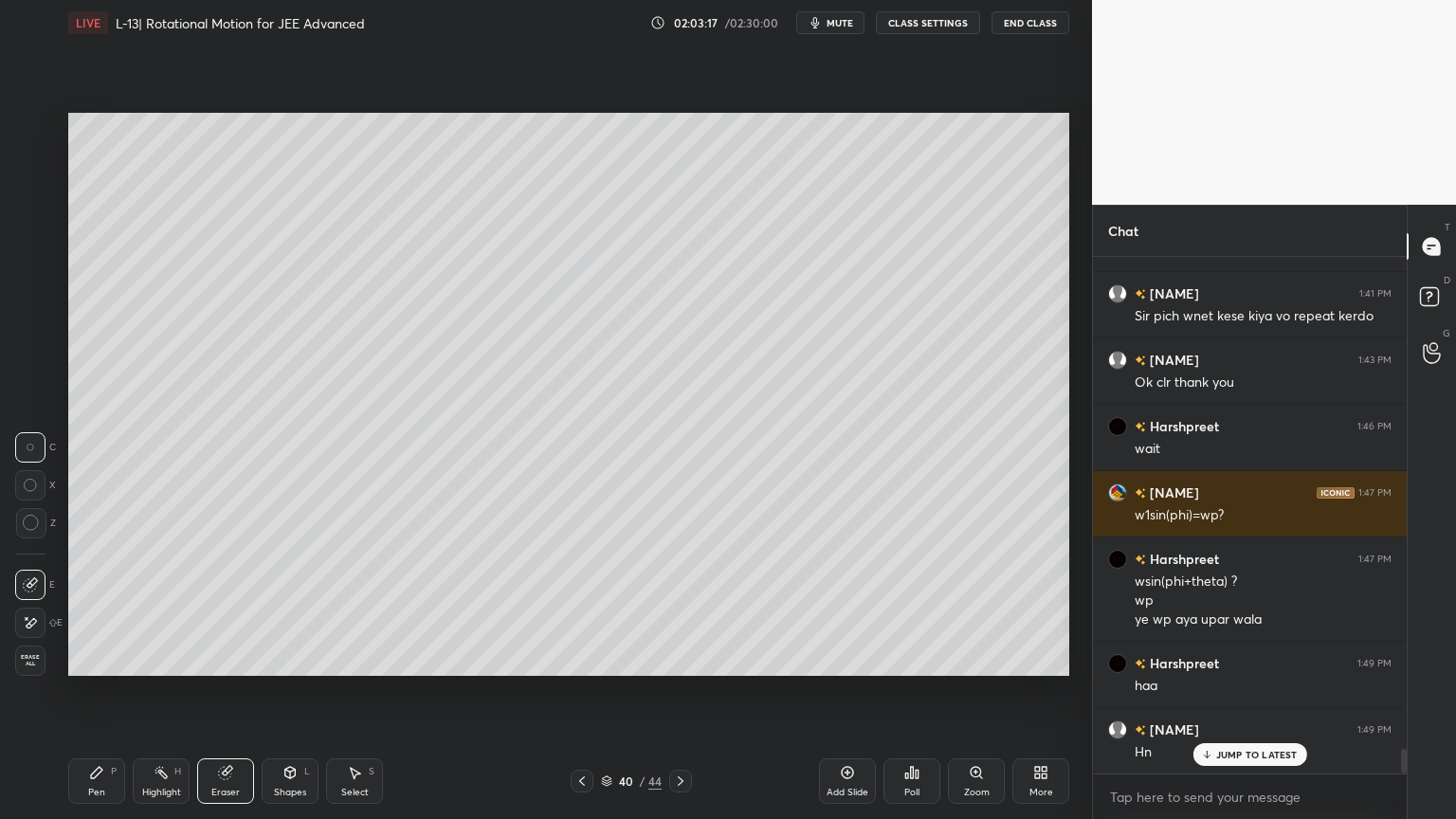 click on "Shapes L" at bounding box center (290, 781) 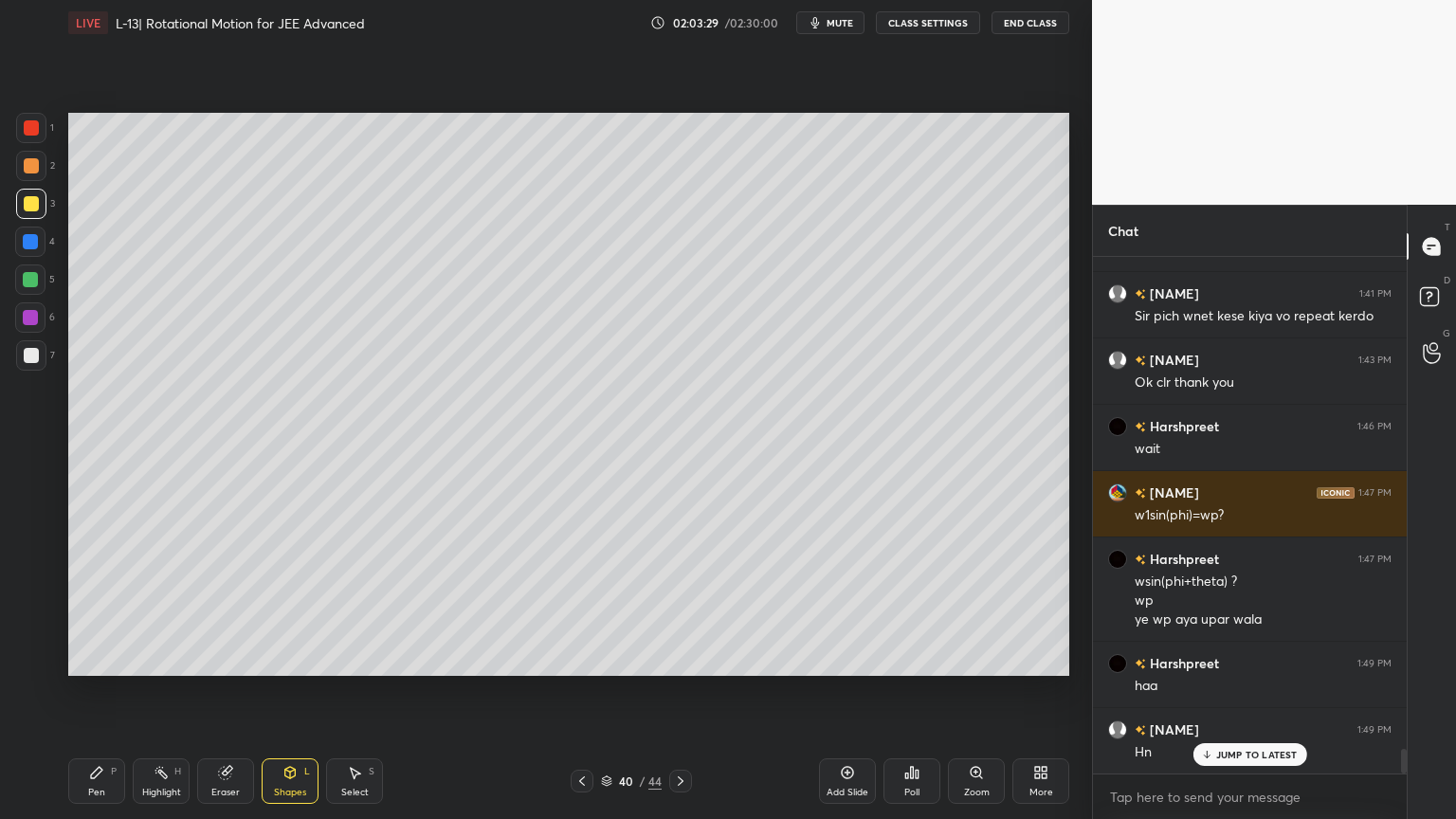 click 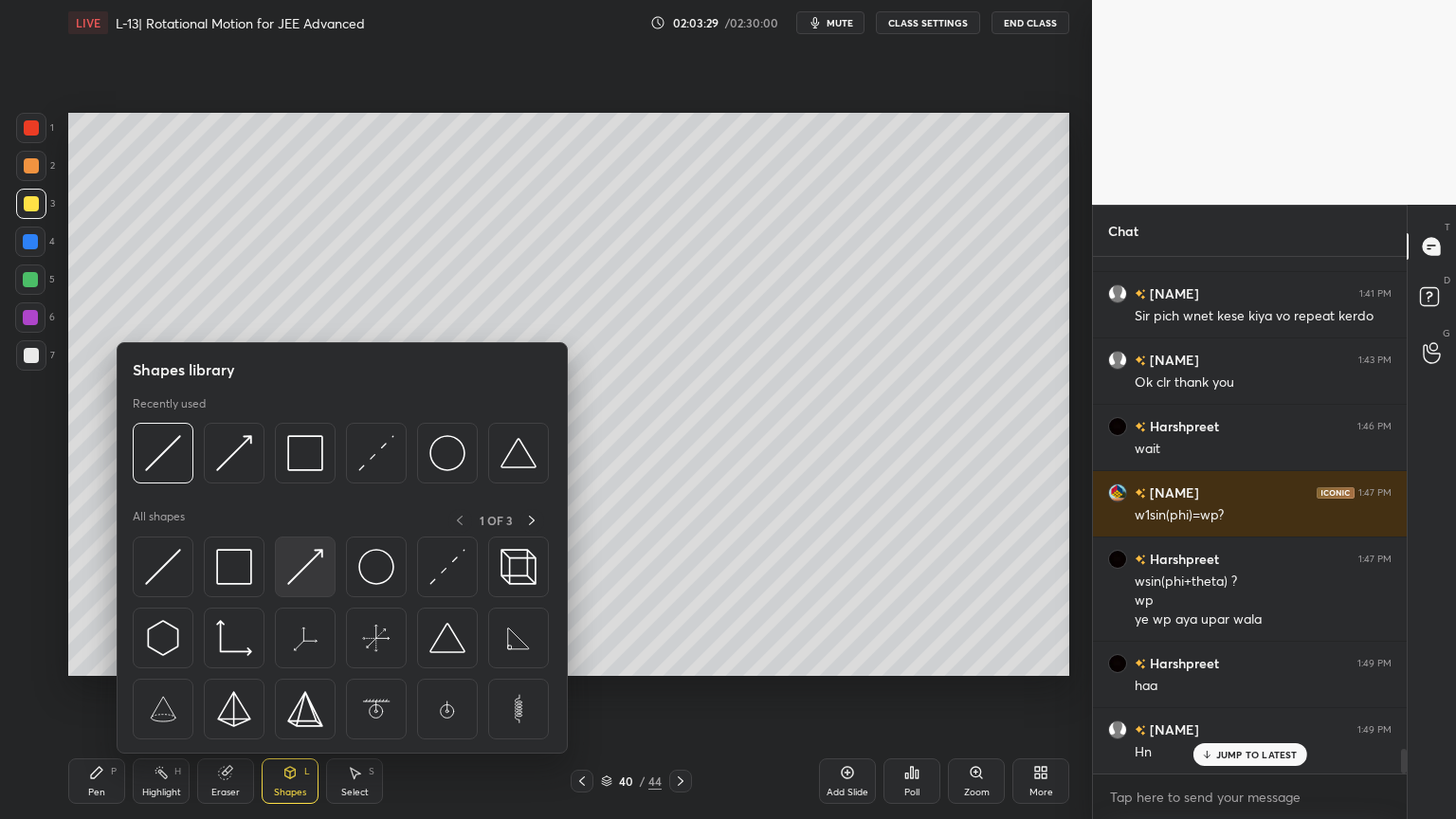 click at bounding box center [305, 567] 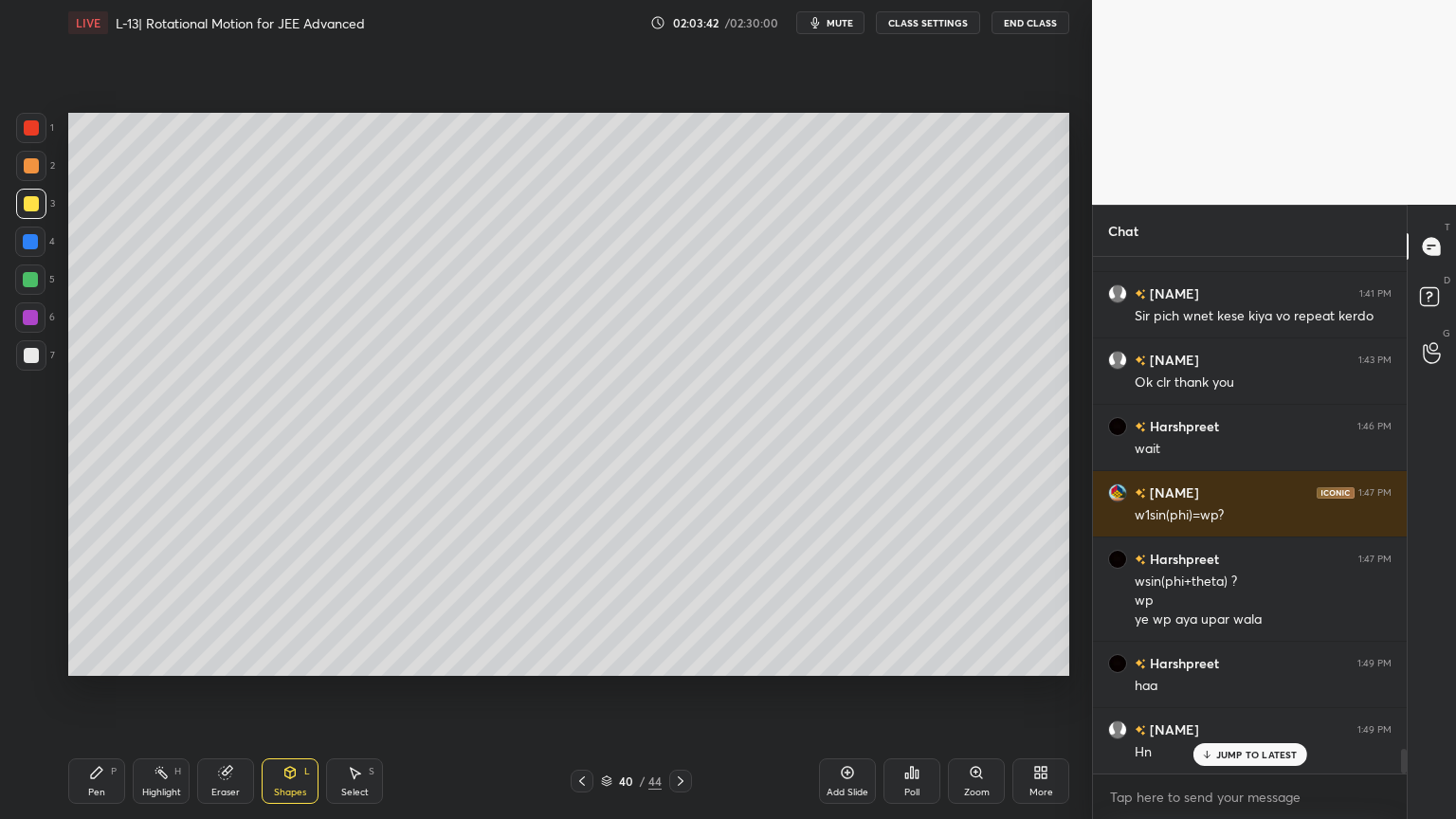 click on "Pen P" at bounding box center [97, 781] 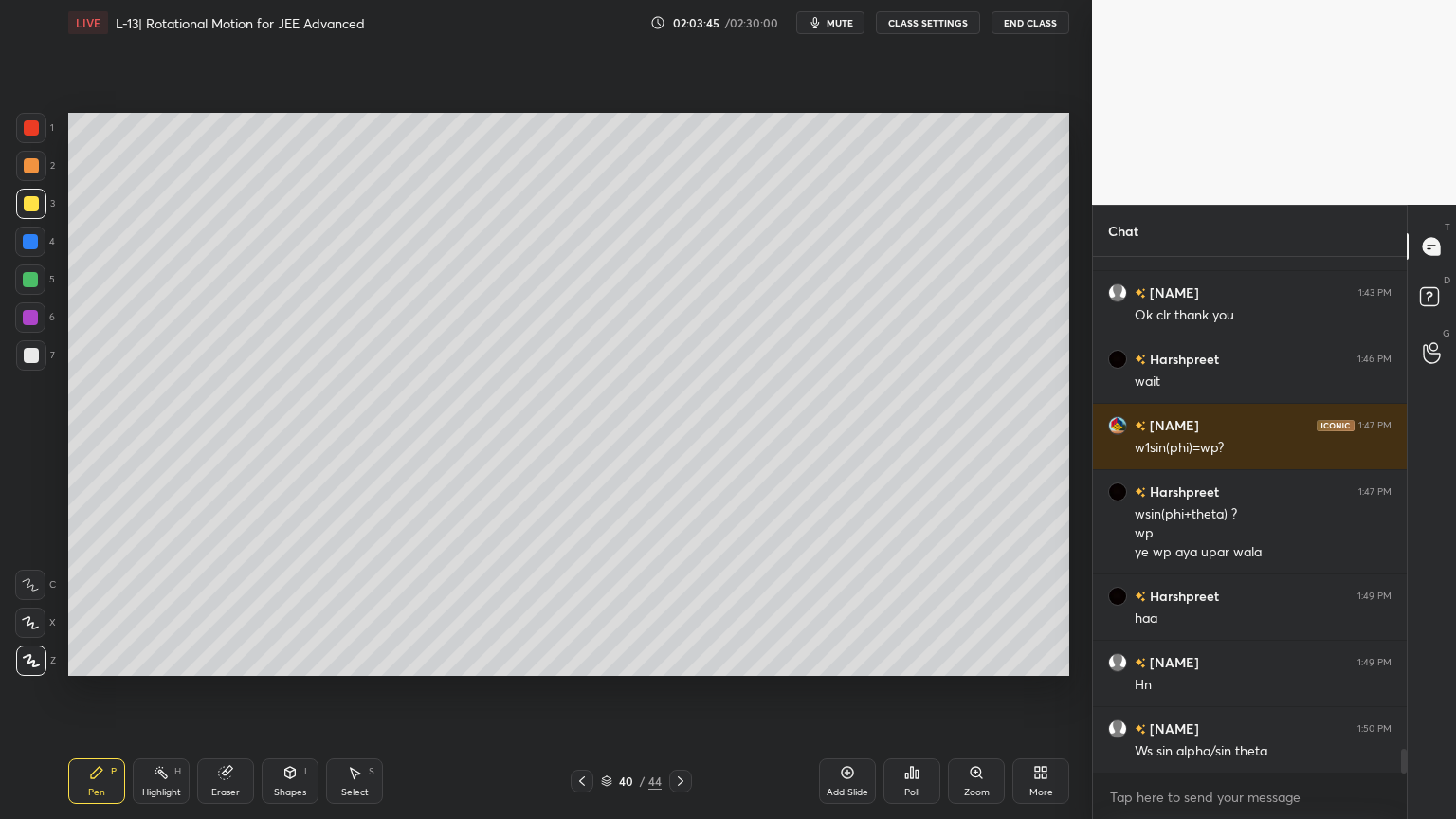 scroll, scrollTop: 10454, scrollLeft: 0, axis: vertical 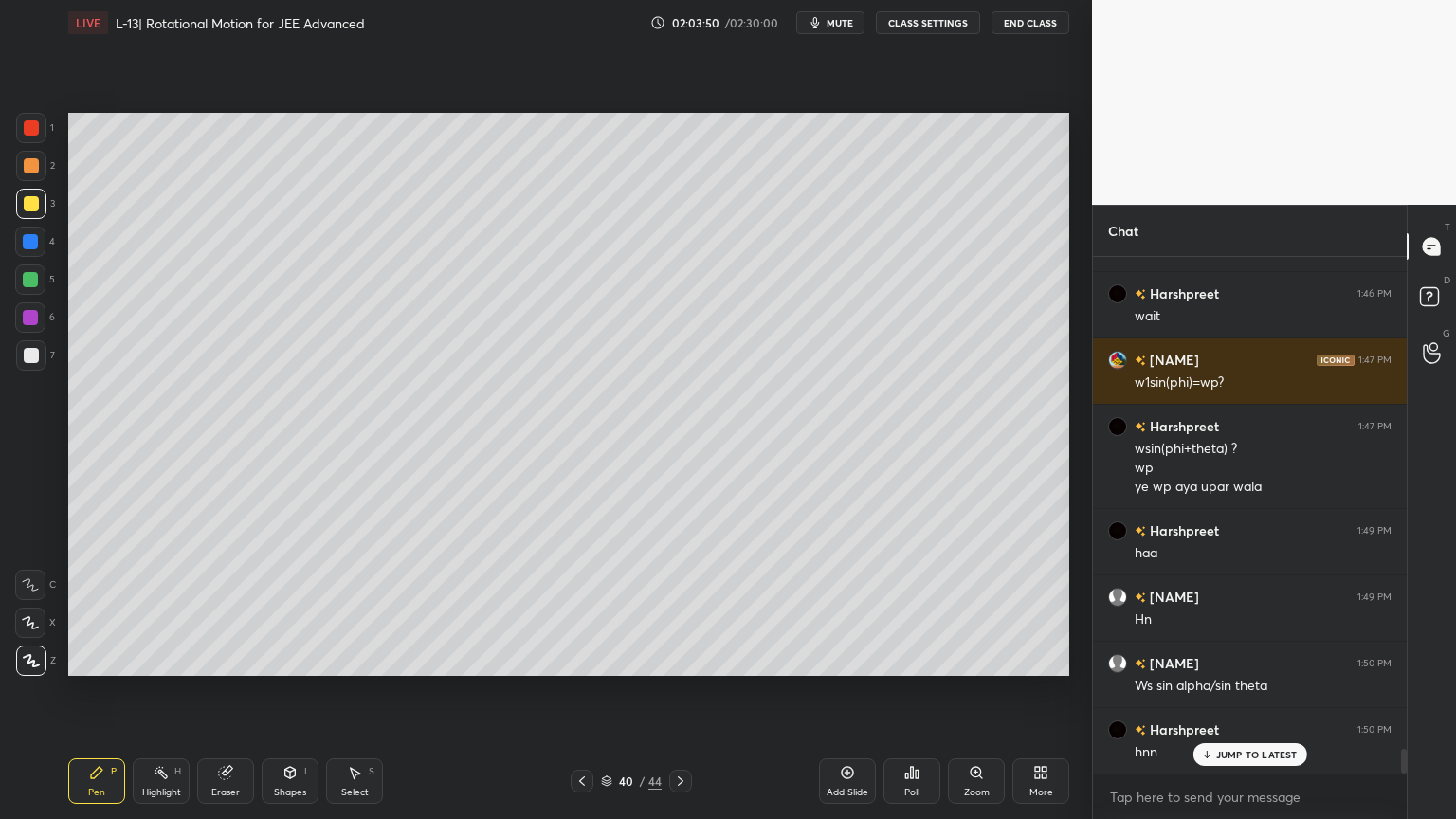 click on "Shapes" at bounding box center [290, 792] 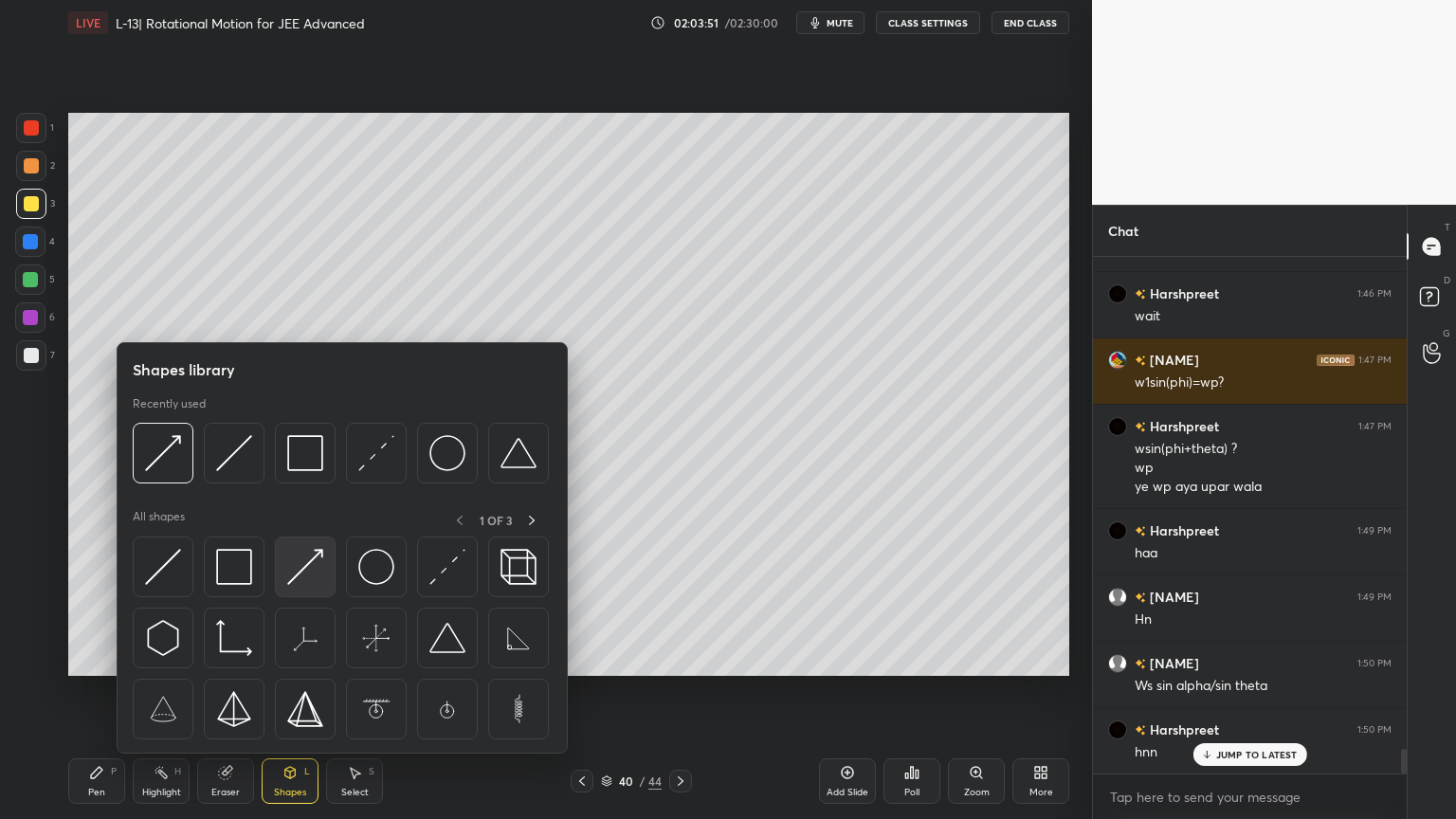 click at bounding box center (305, 567) 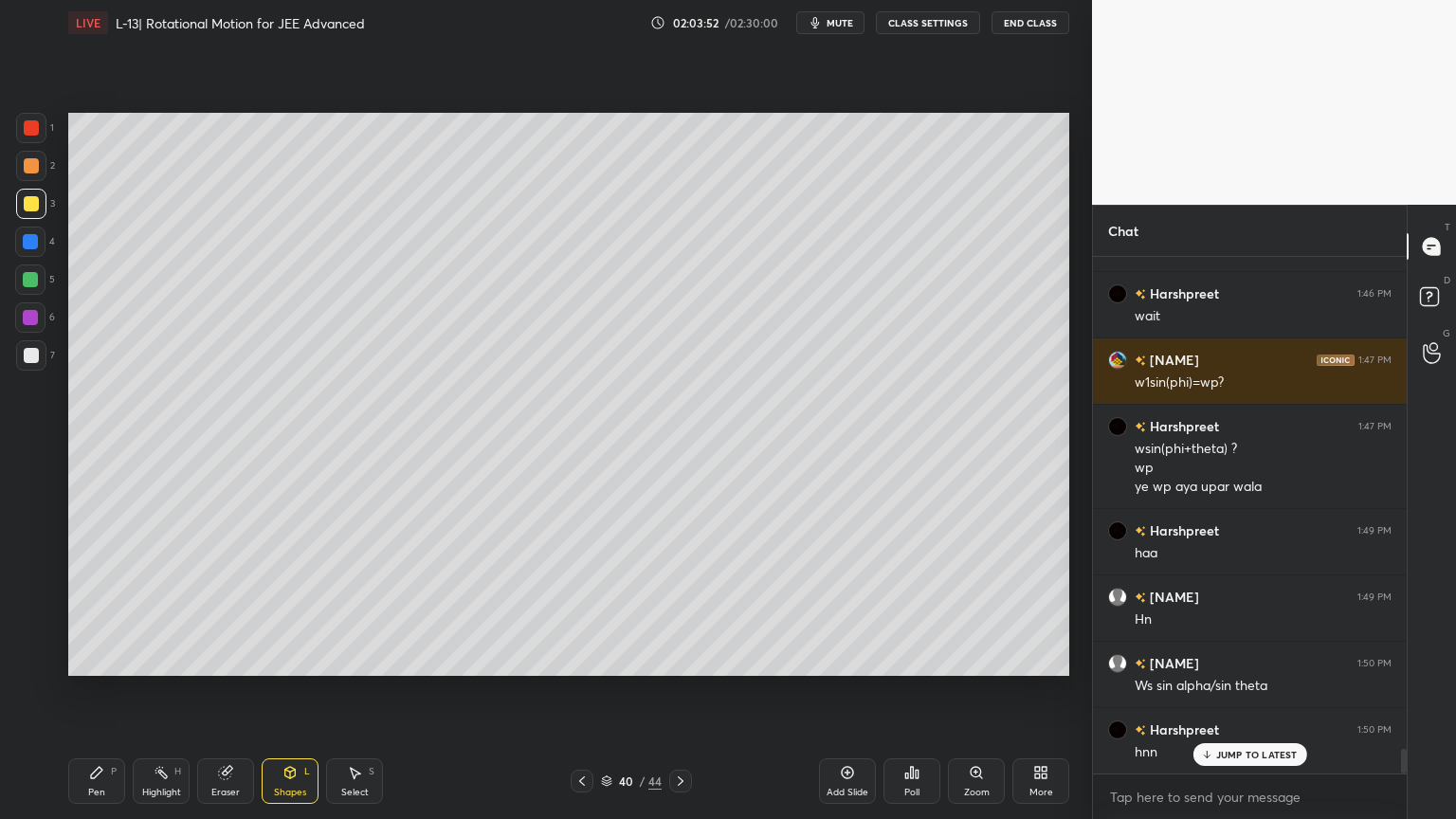 click at bounding box center (31, 355) 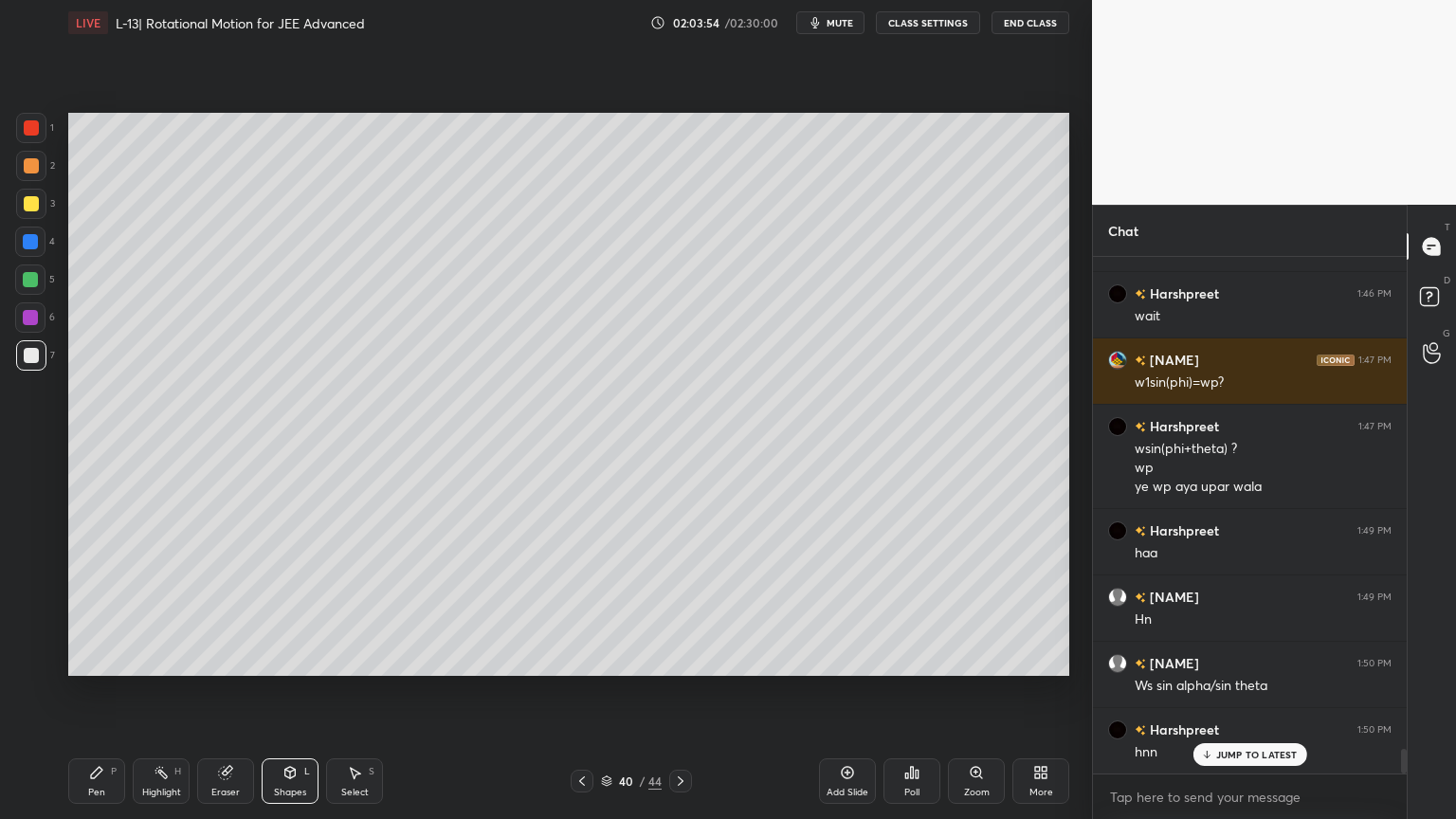 click at bounding box center [31, 204] 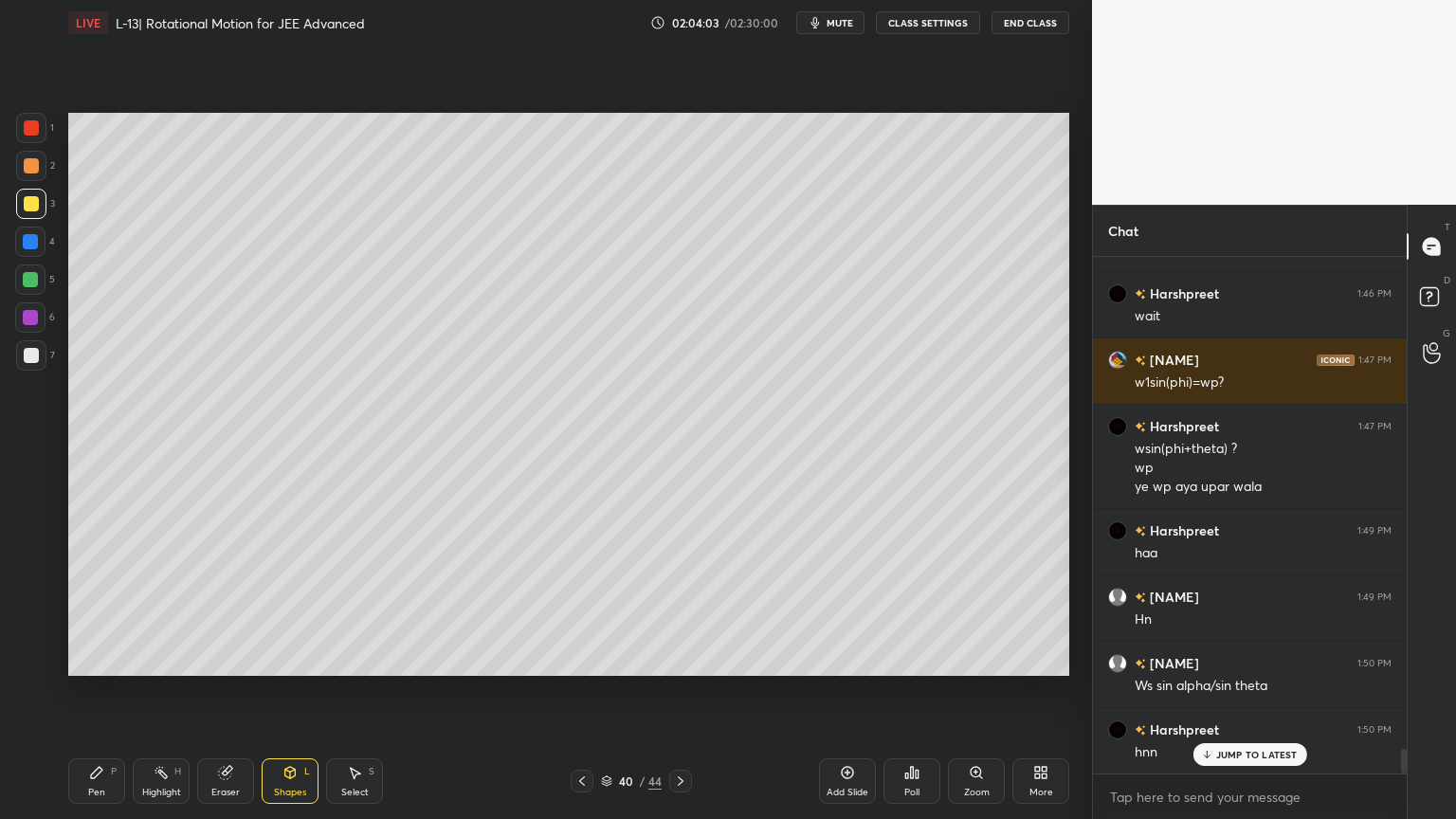 click at bounding box center (31, 128) 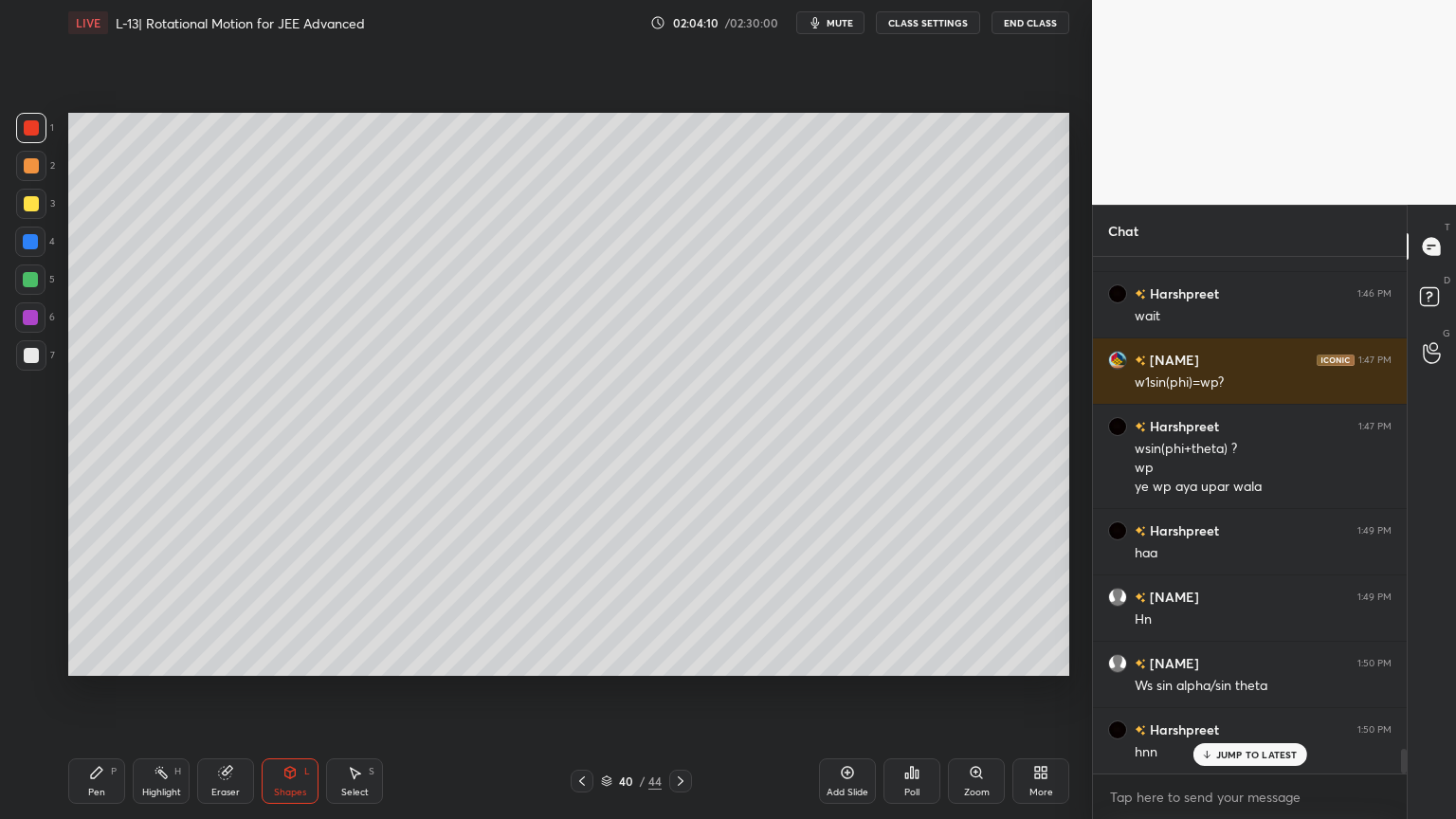 click on "Pen P" at bounding box center [97, 781] 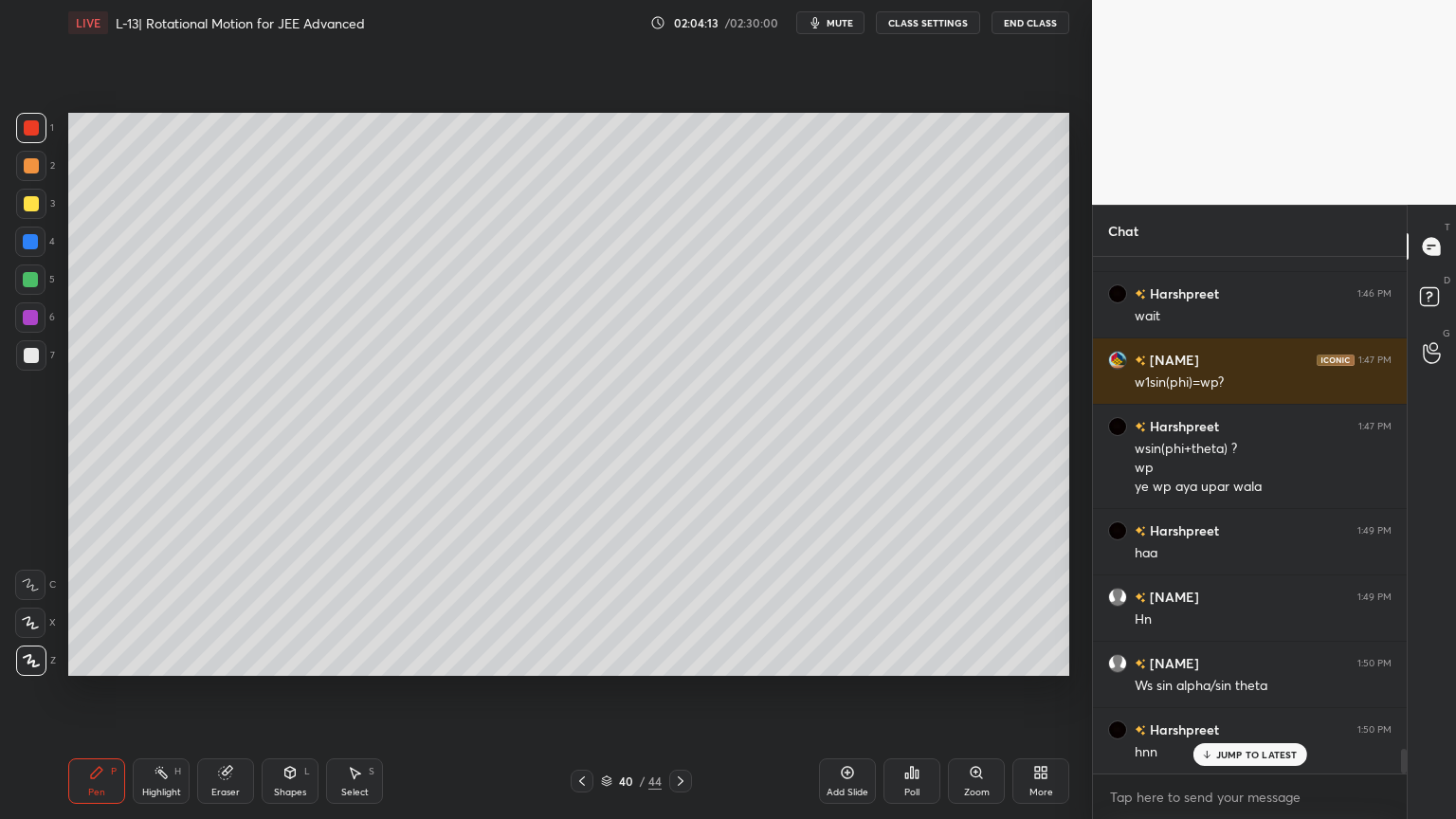 click at bounding box center [30, 318] 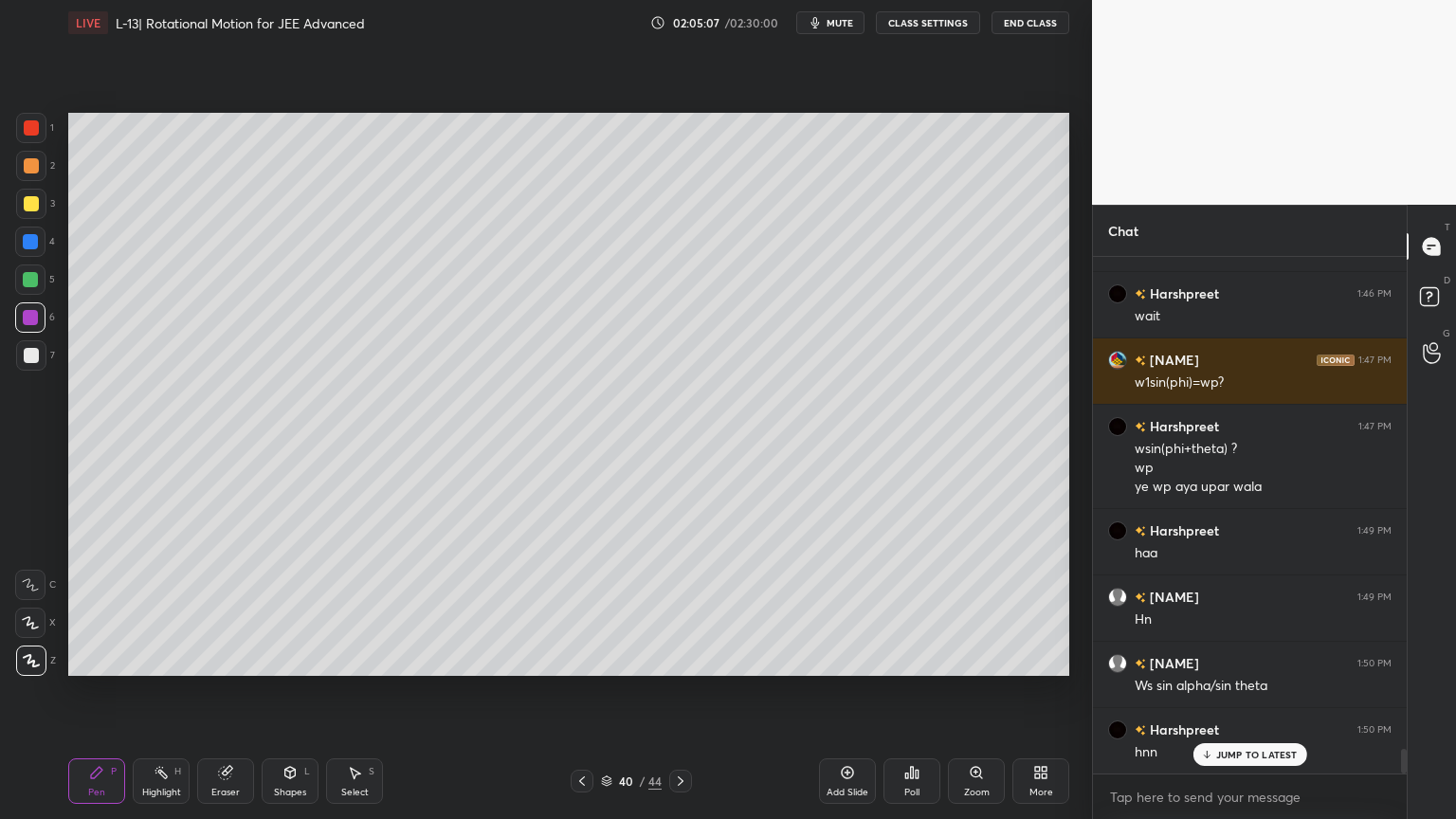 click 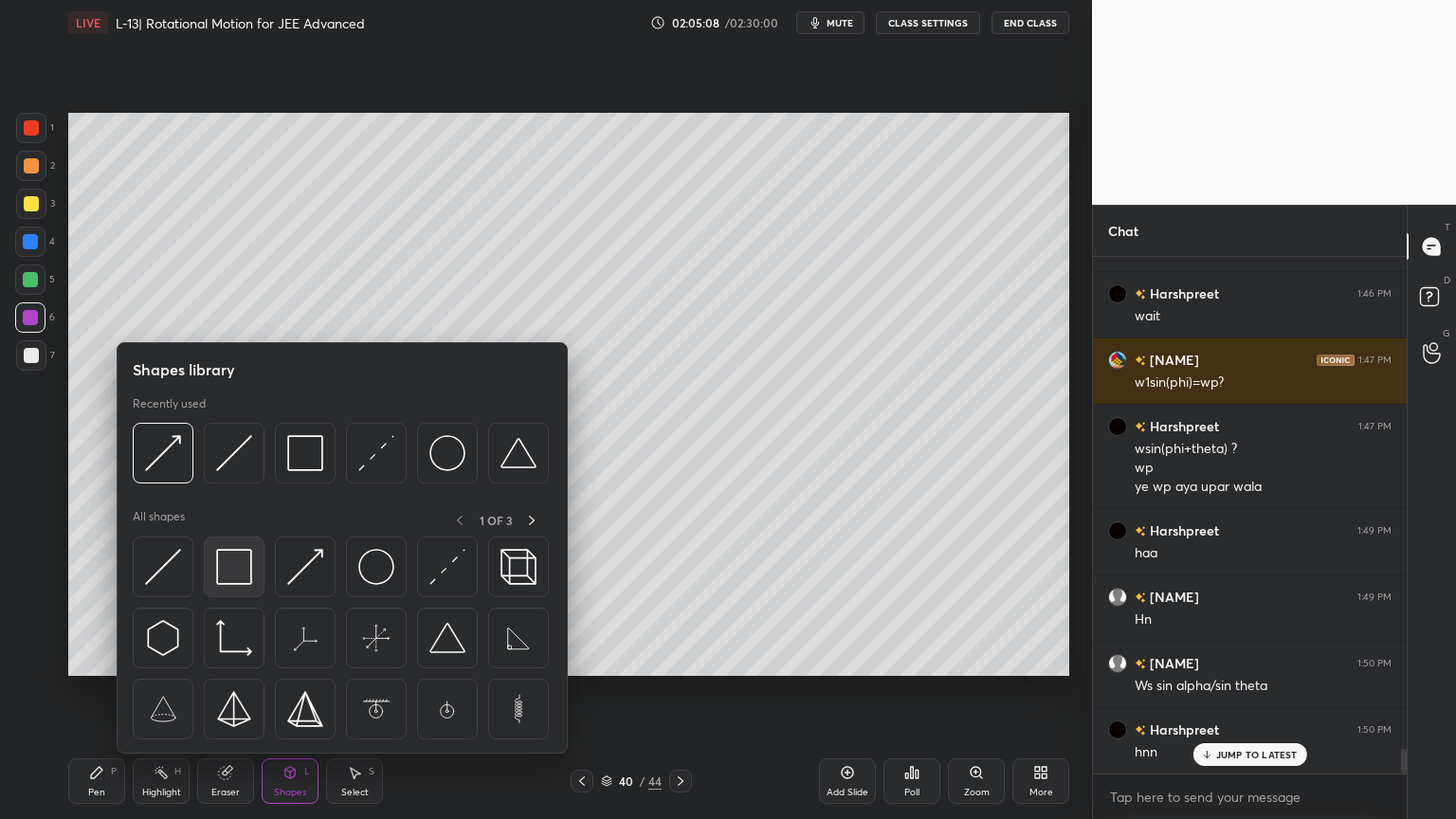 click at bounding box center [234, 567] 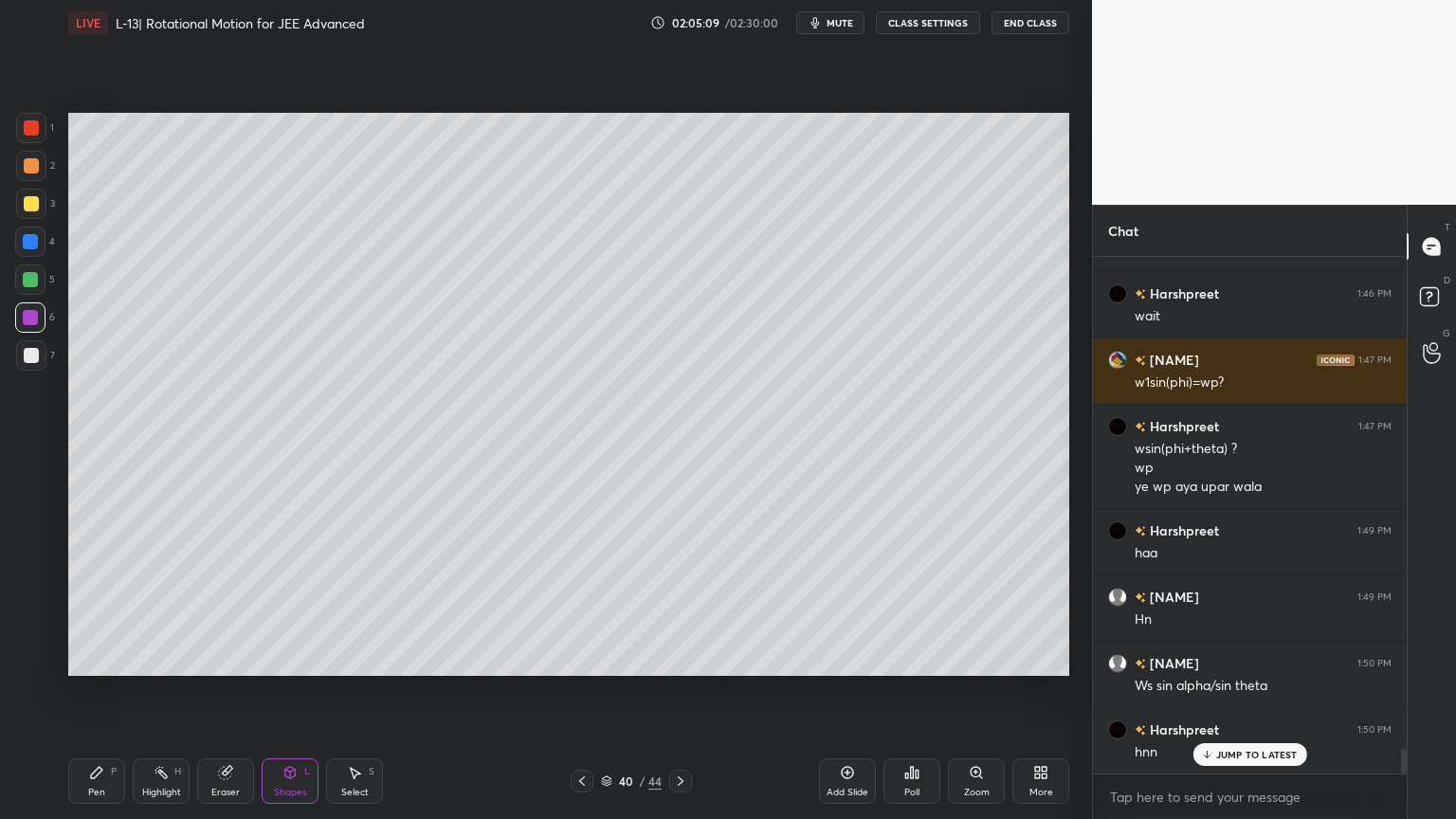 scroll, scrollTop: 10521, scrollLeft: 0, axis: vertical 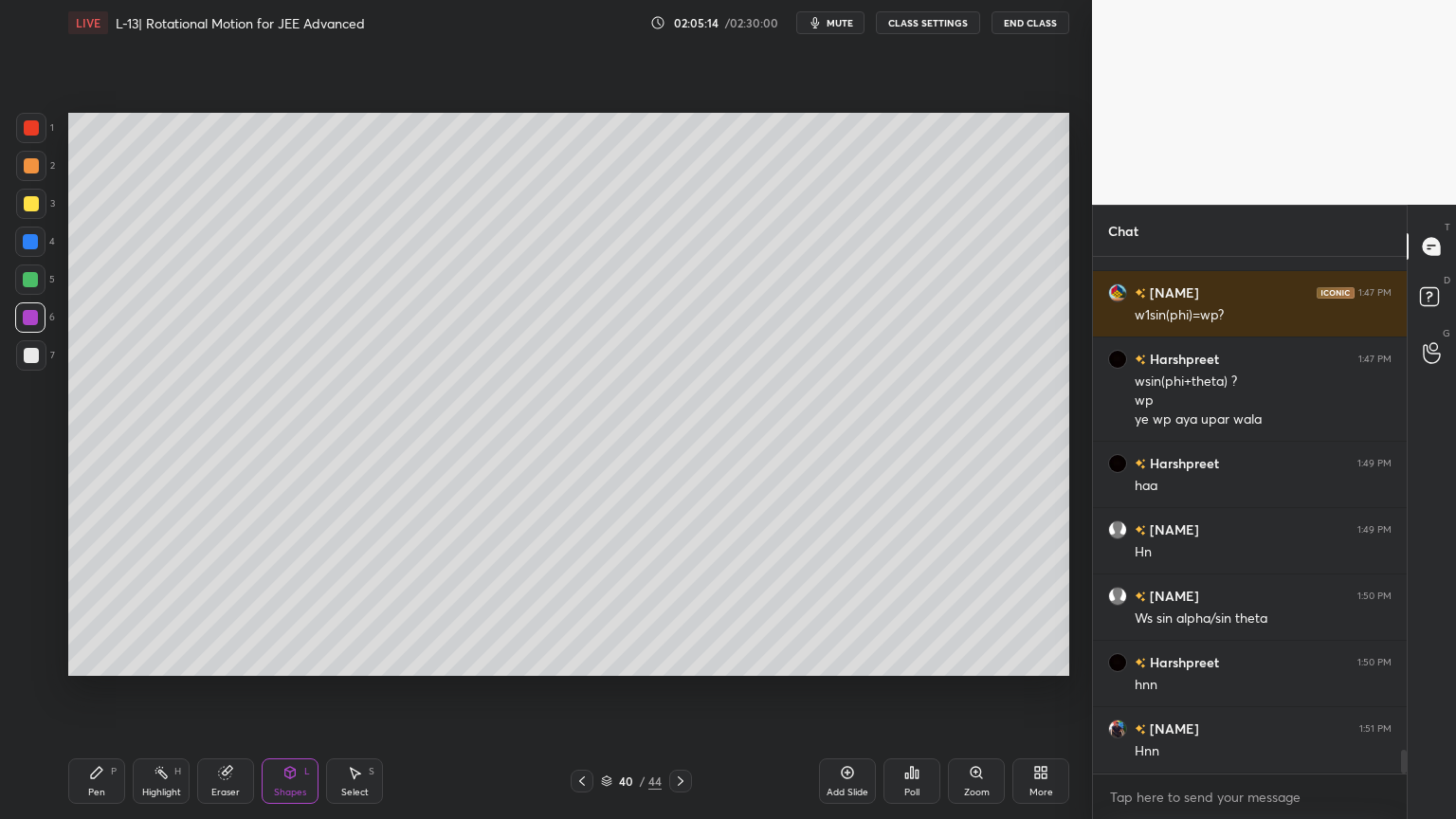 click at bounding box center (30, 280) 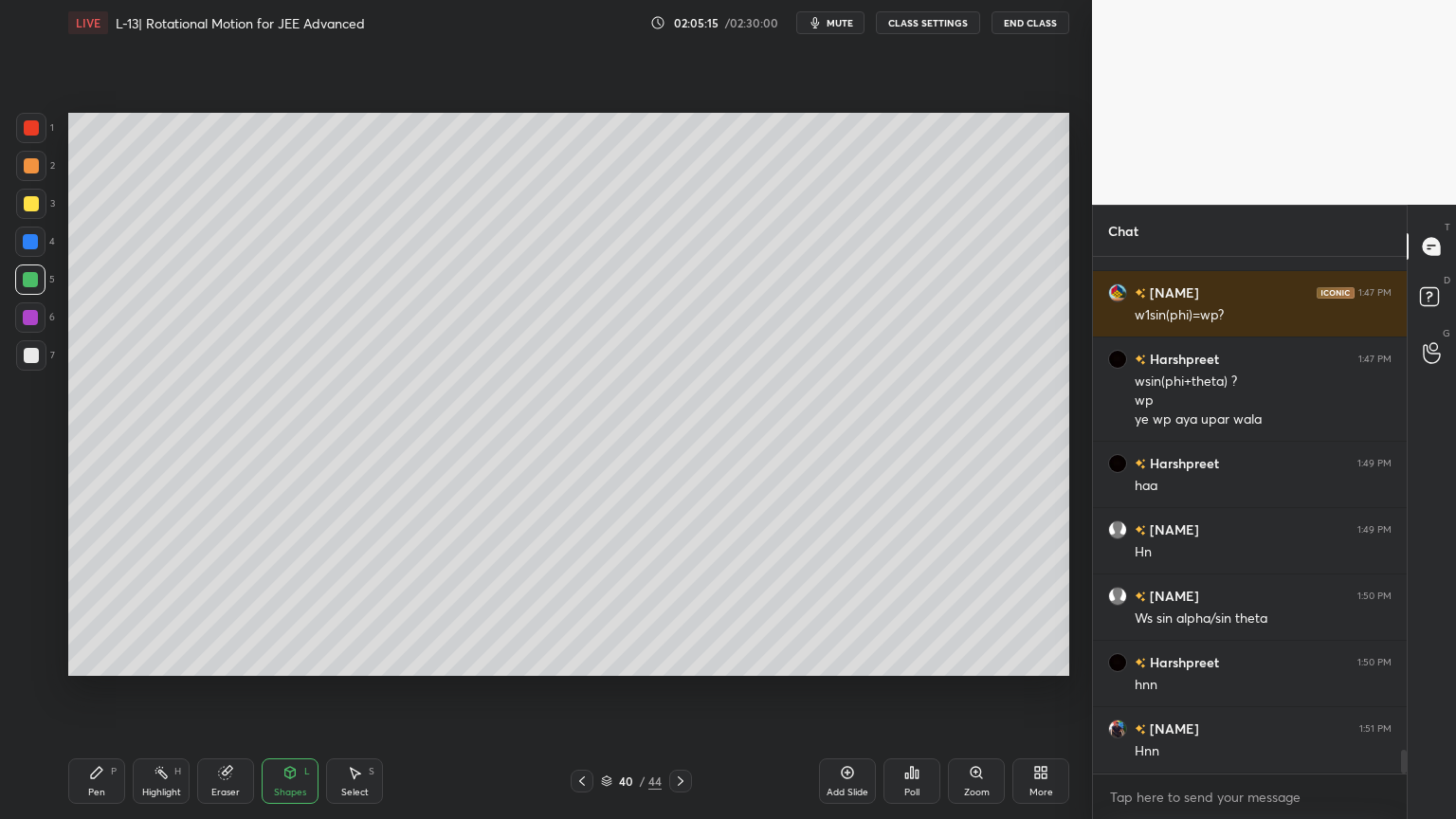 click on "Pen P" at bounding box center (97, 781) 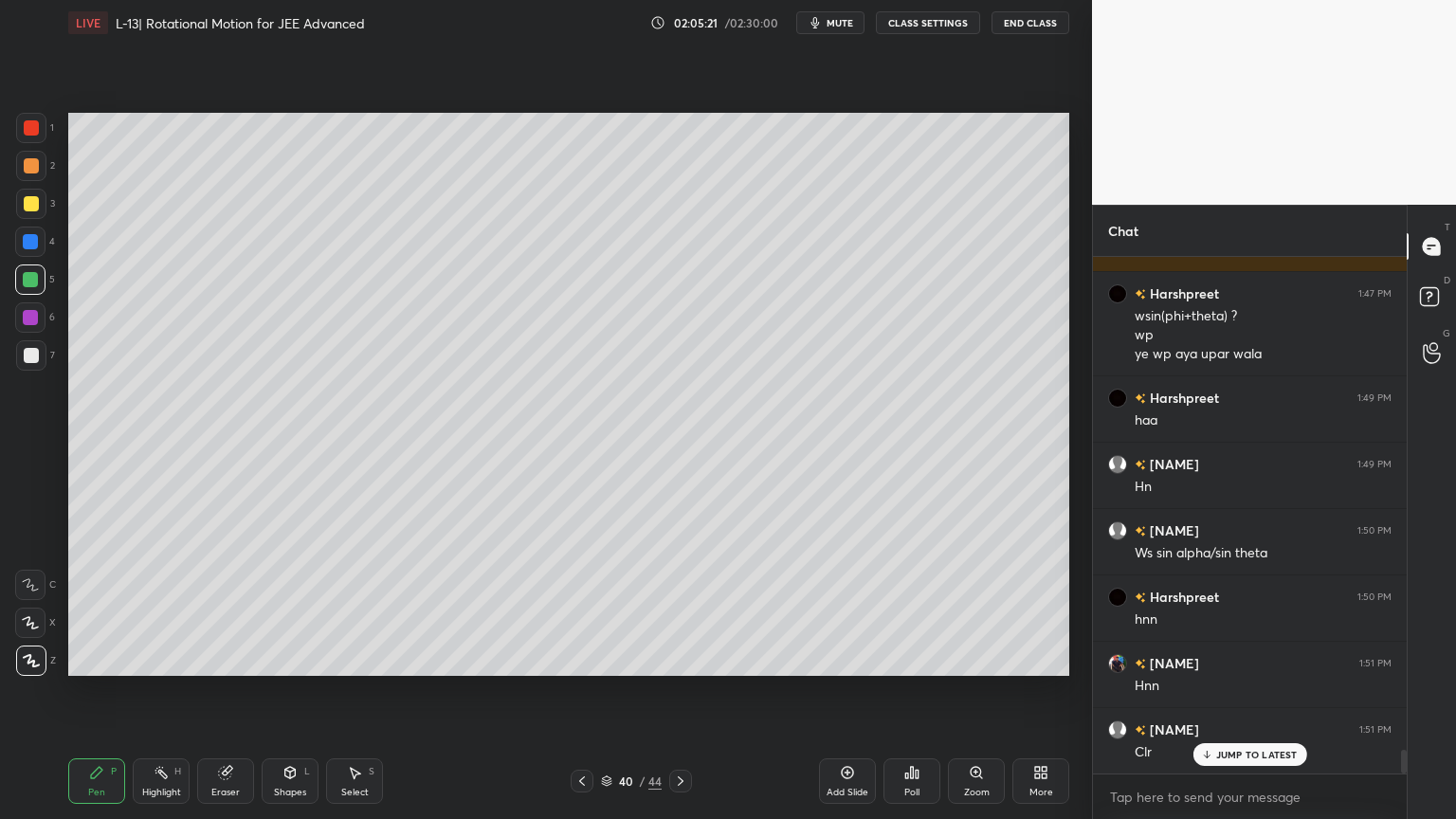 click on "Eraser" at bounding box center (226, 781) 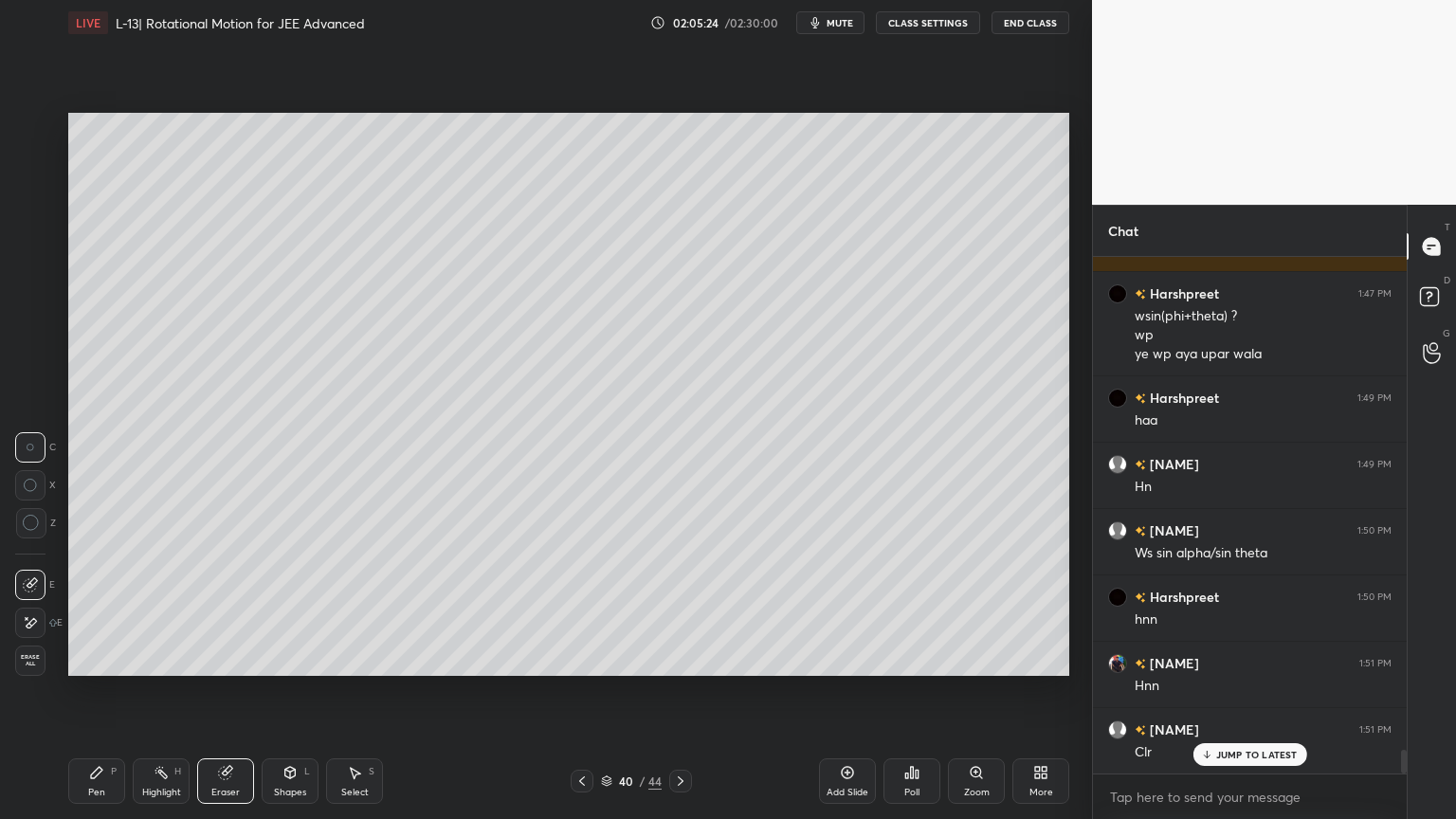 click on "Pen" at bounding box center (97, 792) 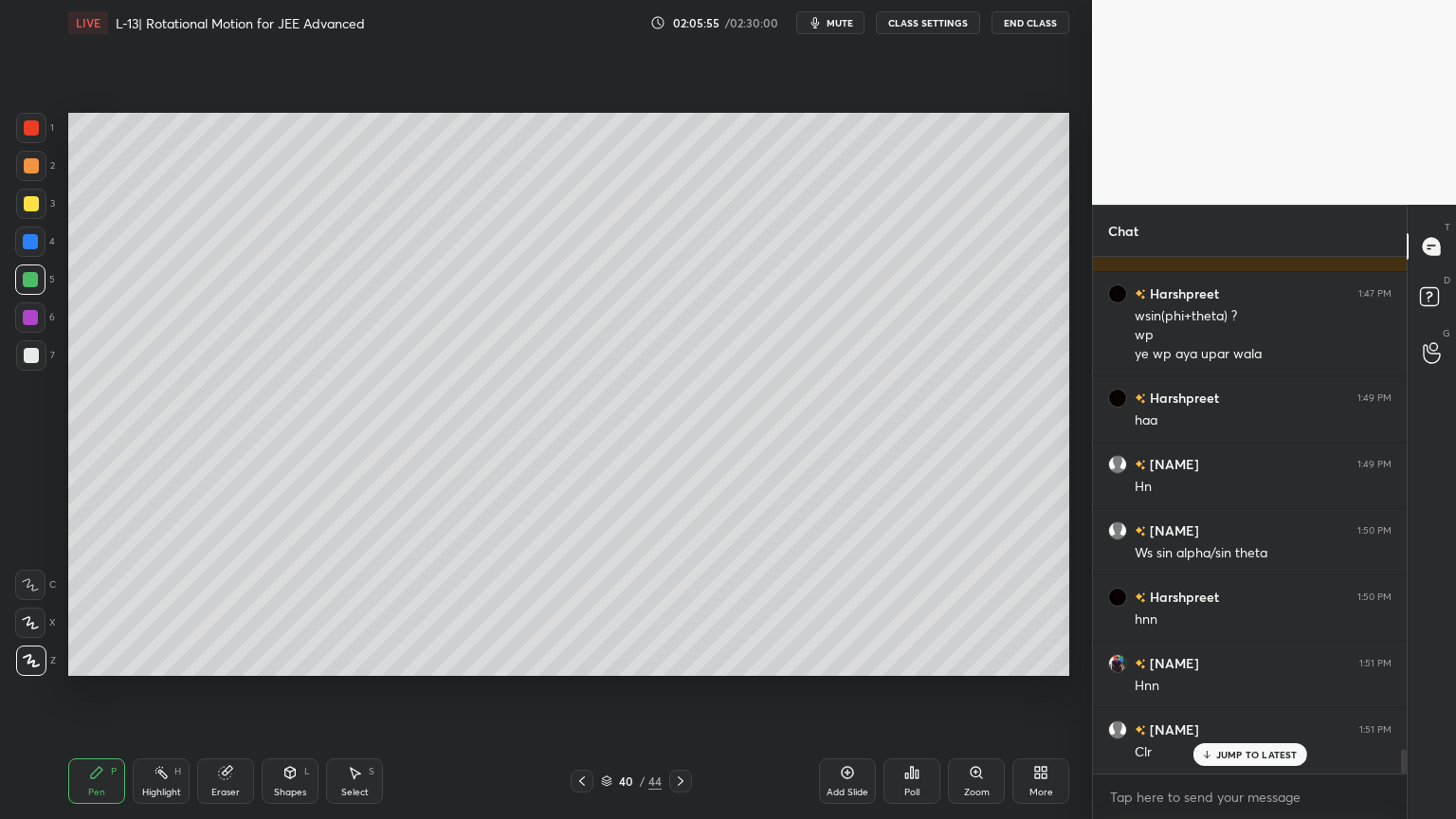 click 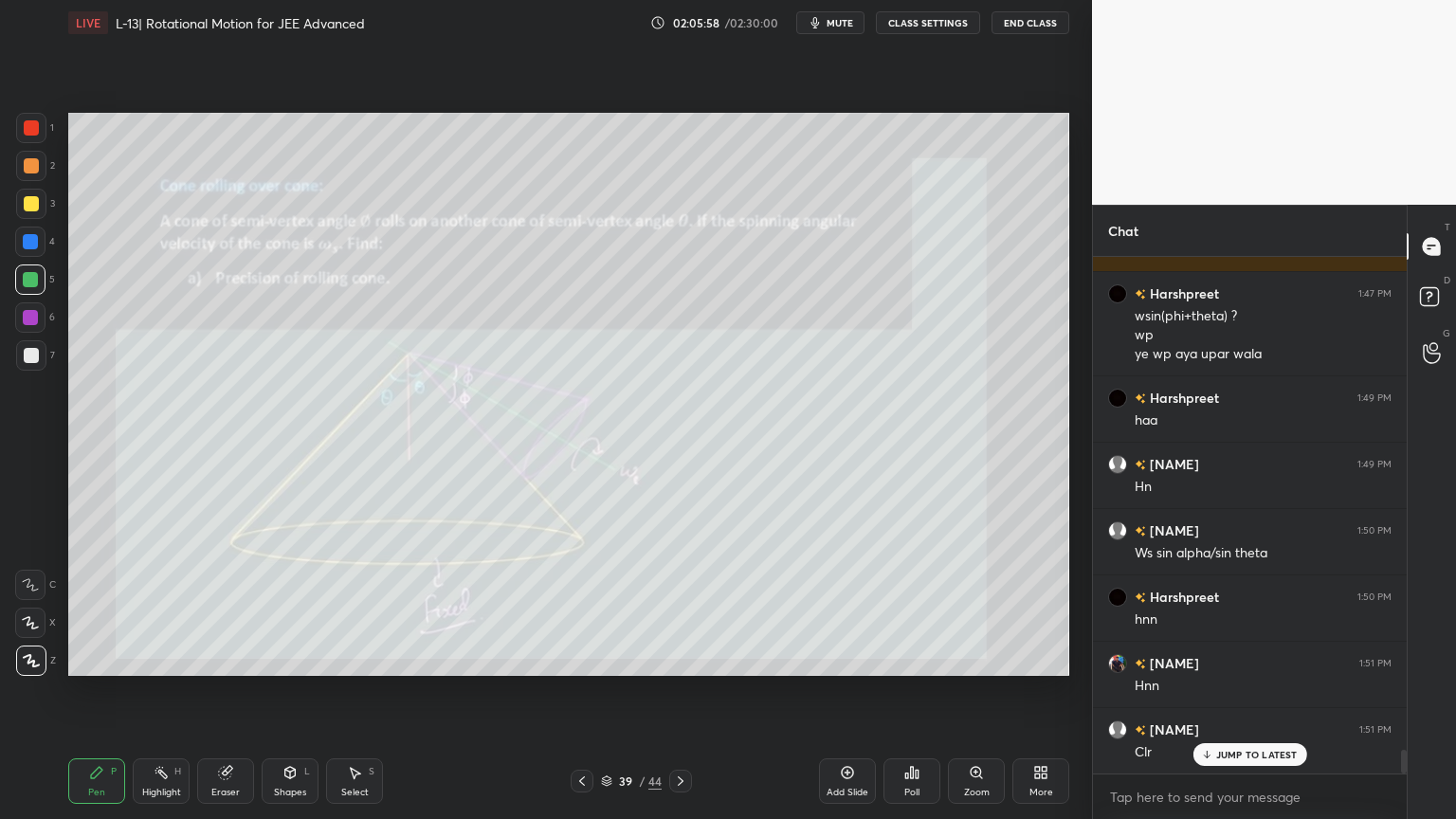 click on "Shapes L" at bounding box center (290, 781) 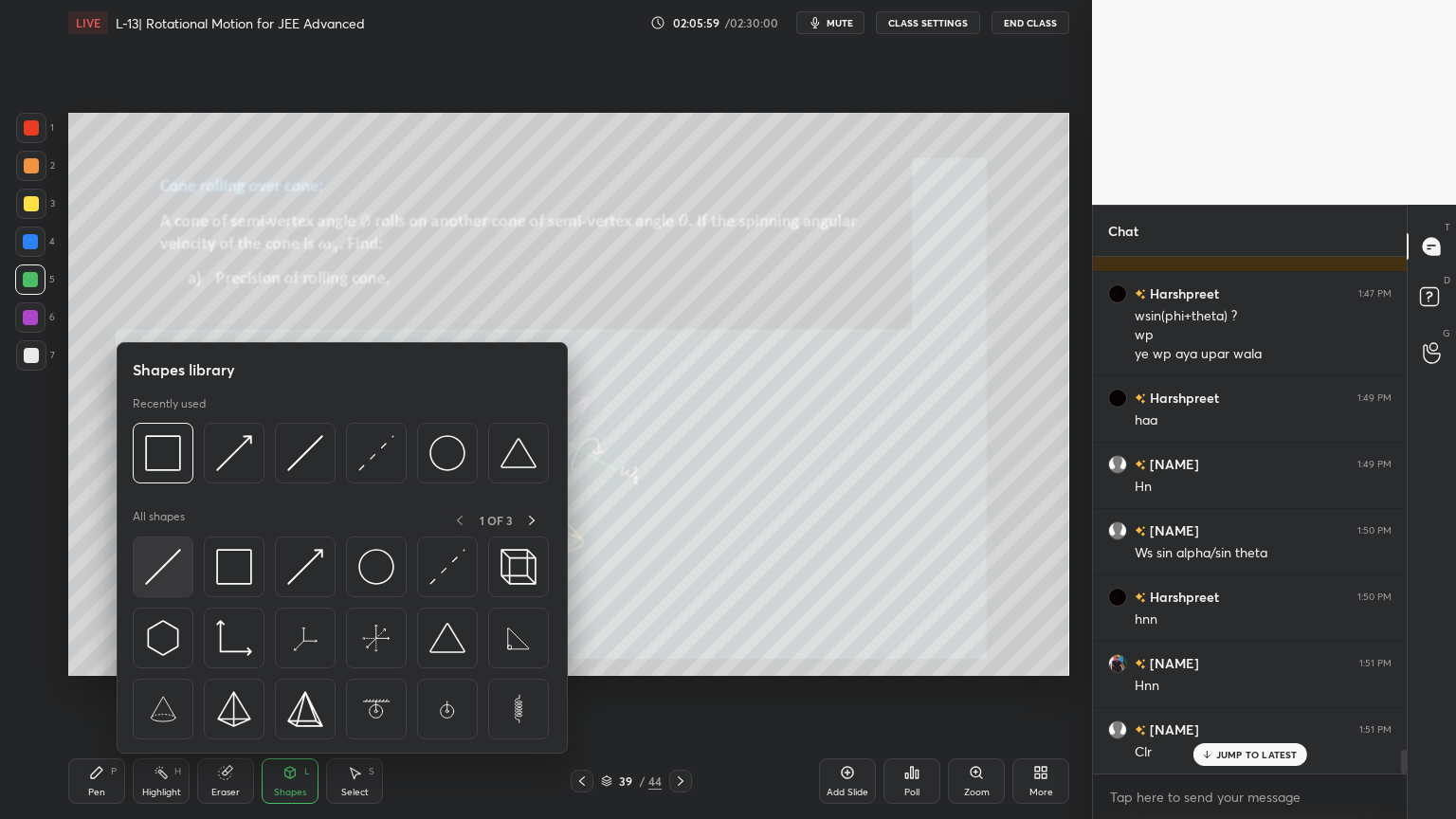 click at bounding box center (163, 567) 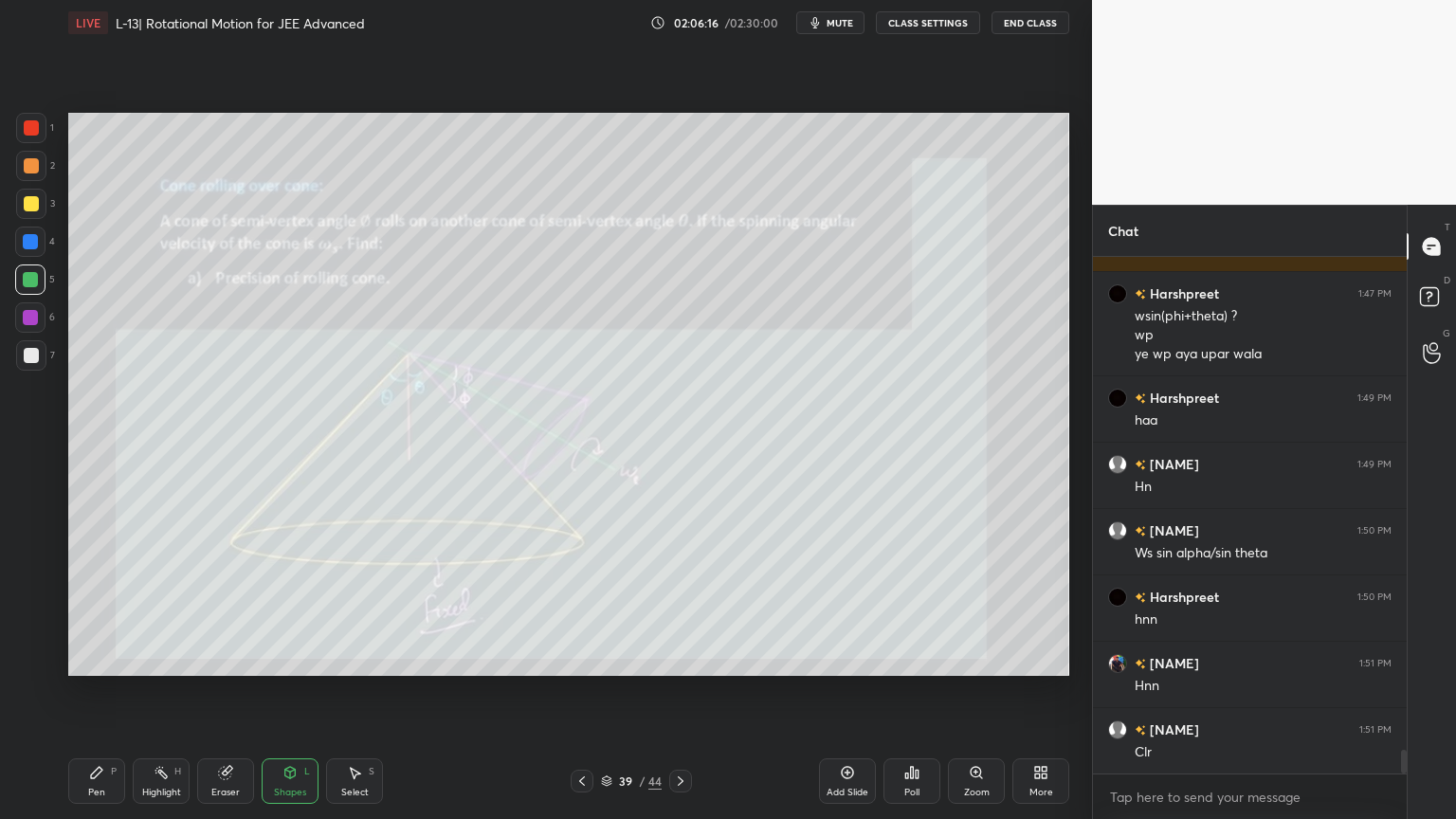 scroll, scrollTop: 10654, scrollLeft: 0, axis: vertical 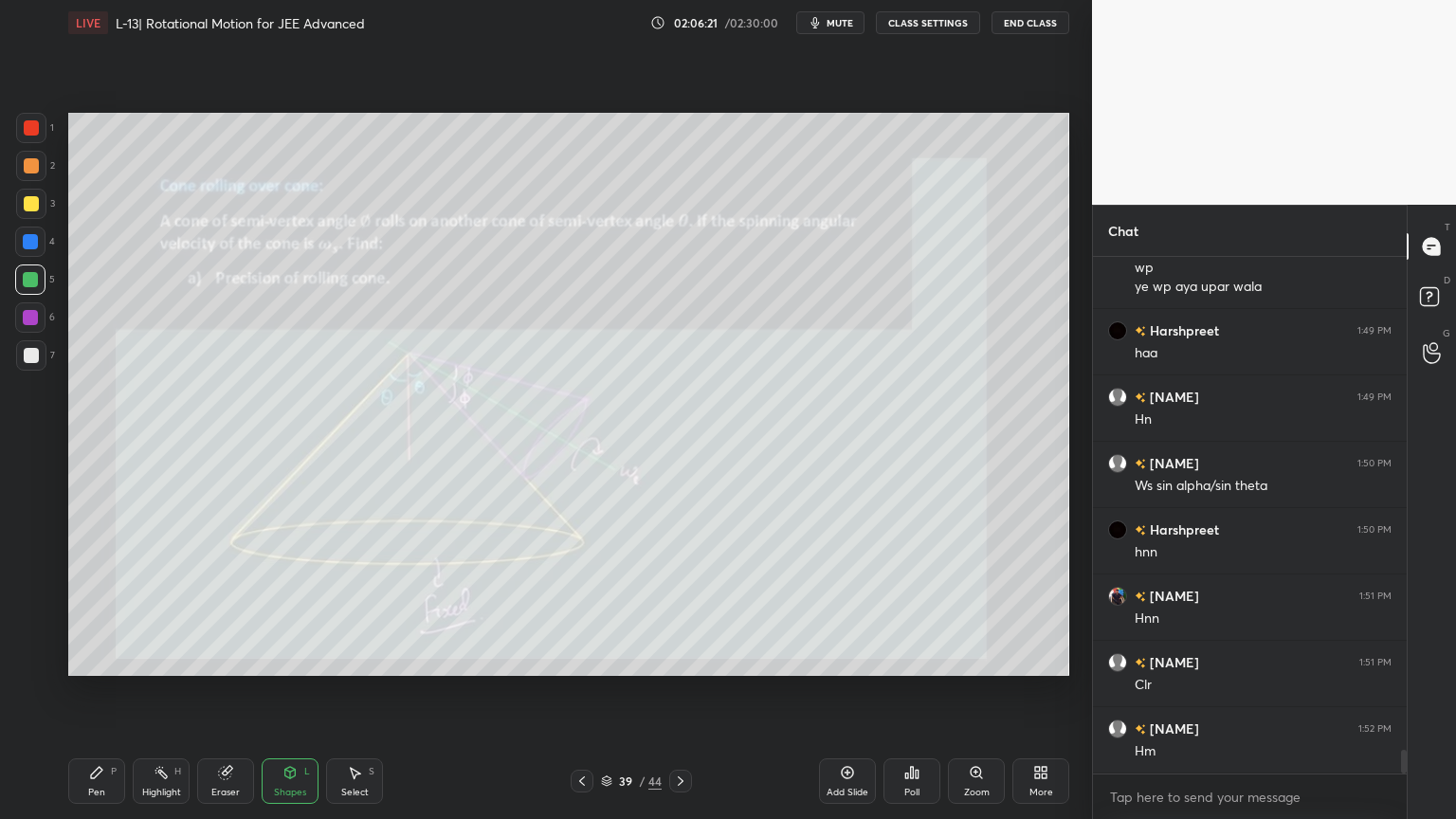 click 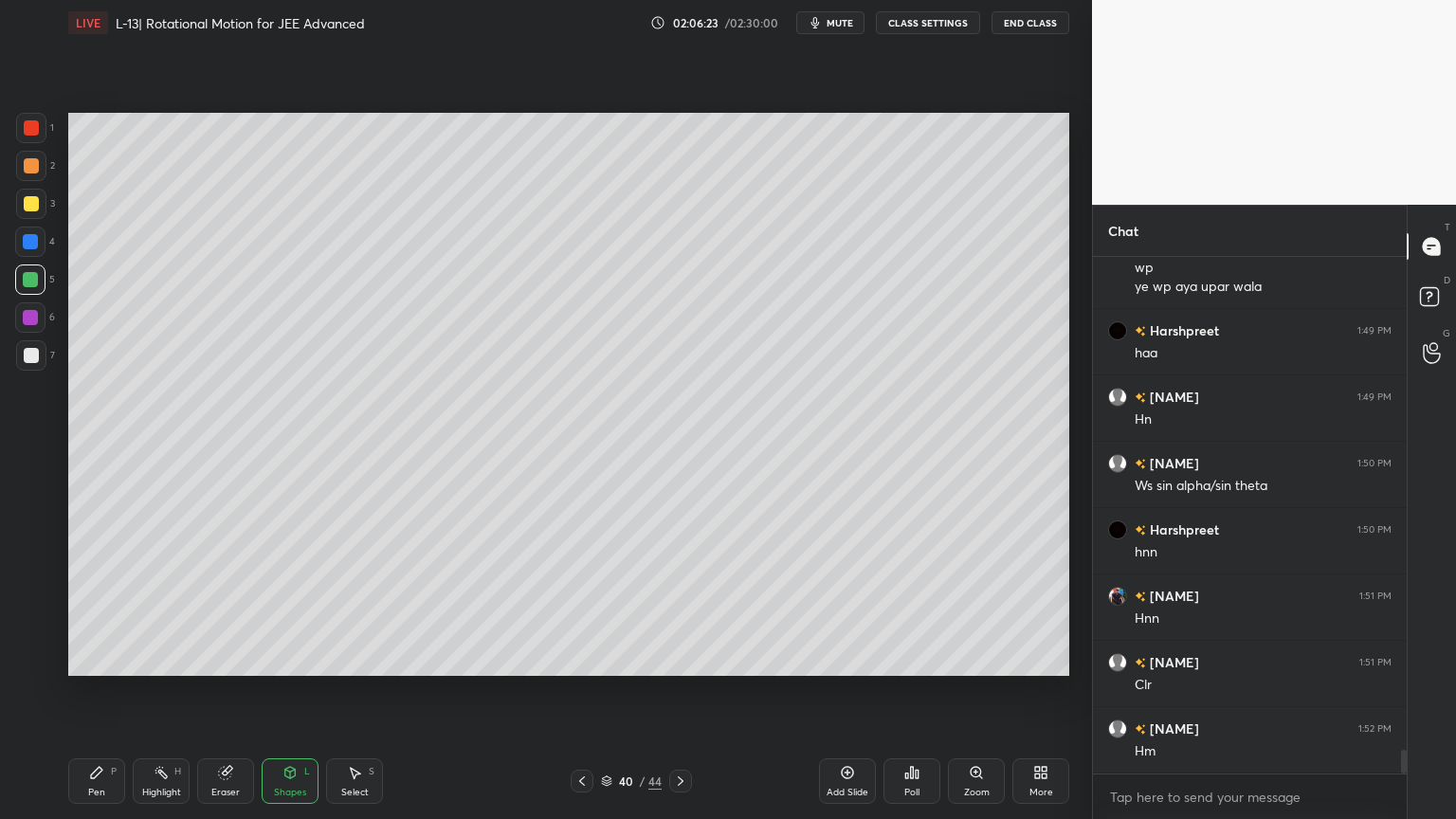 click 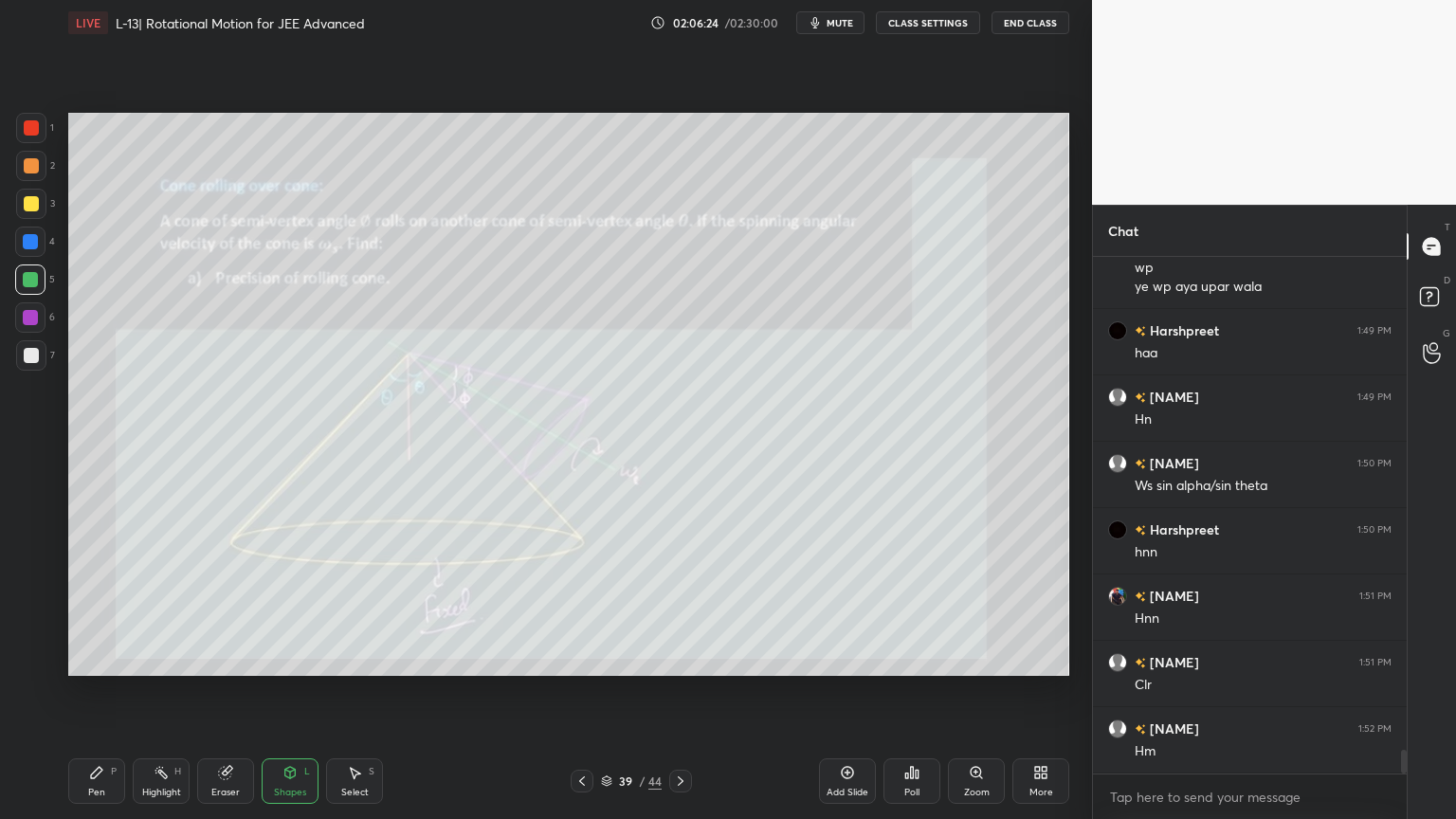 click 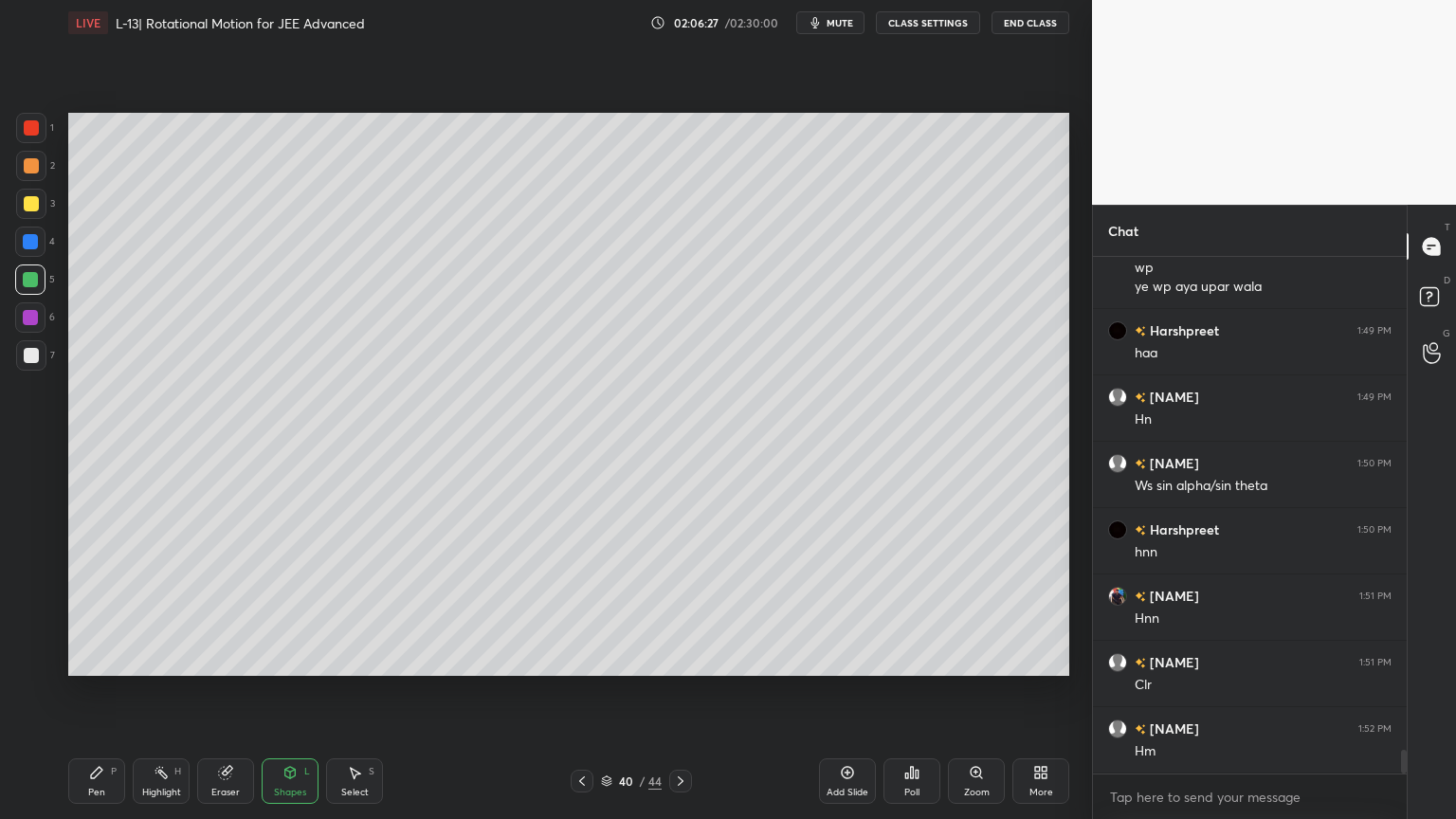 click at bounding box center [30, 242] 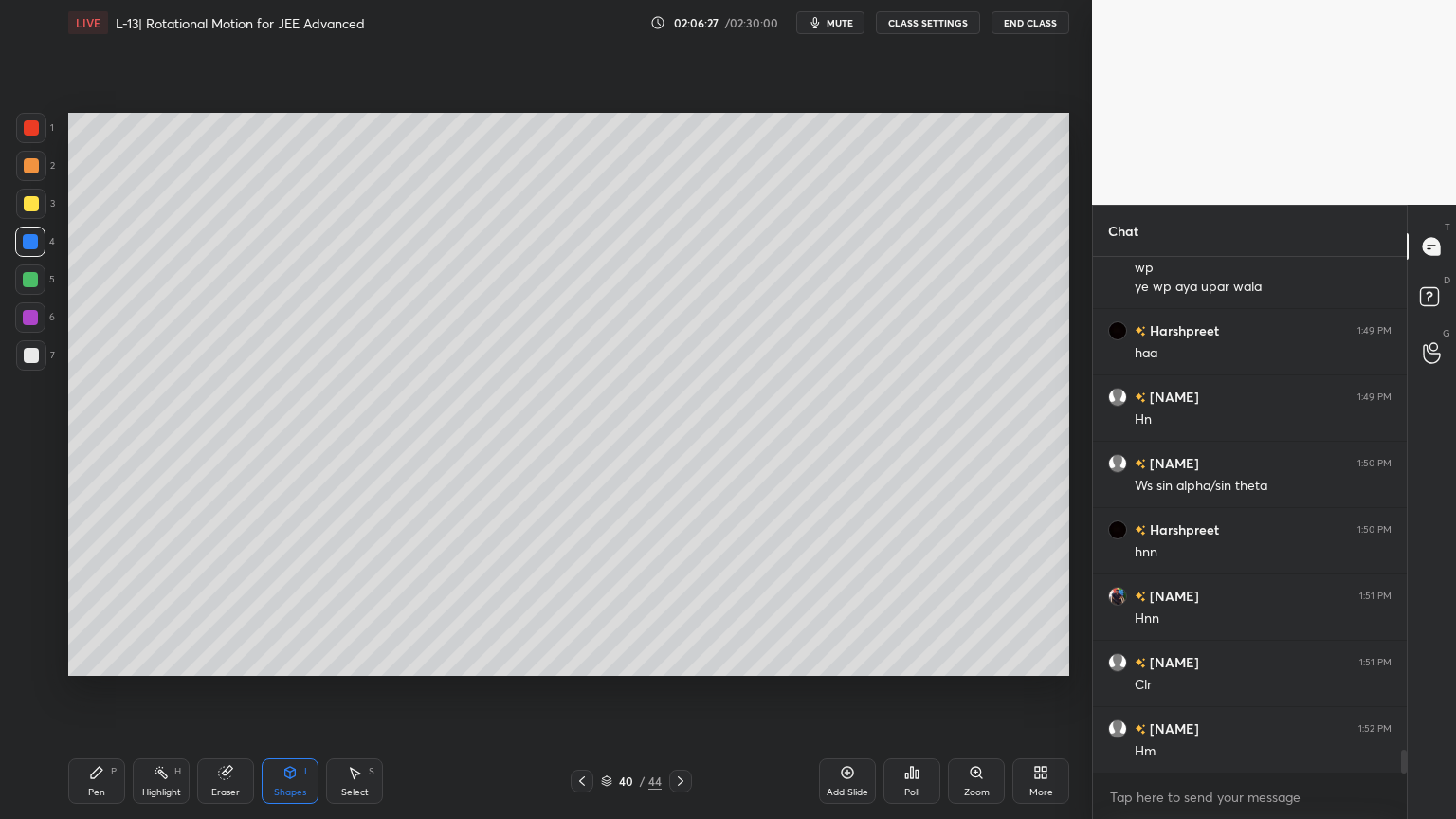 click at bounding box center [31, 204] 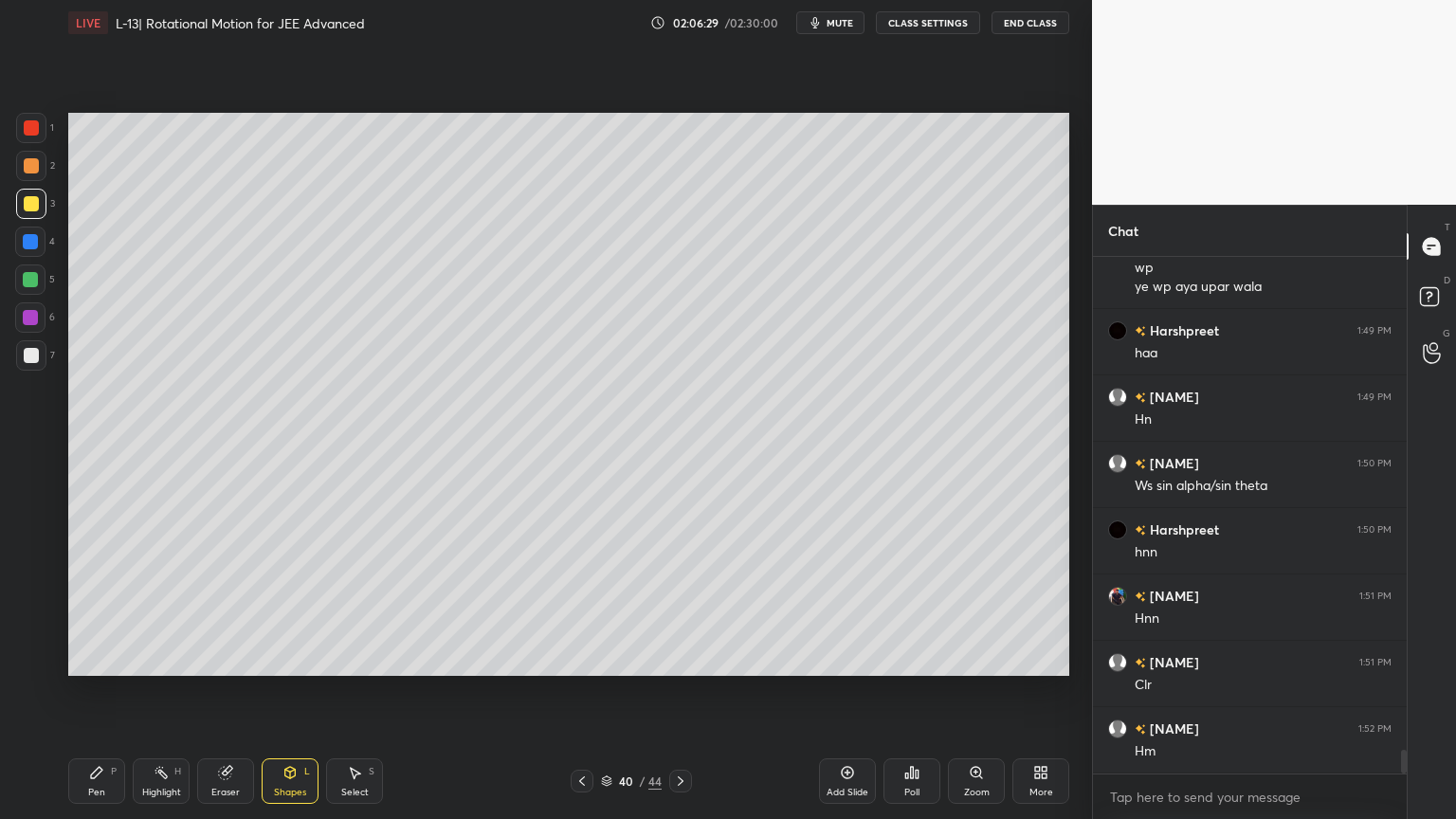 click on "40 / 44" at bounding box center [631, 781] 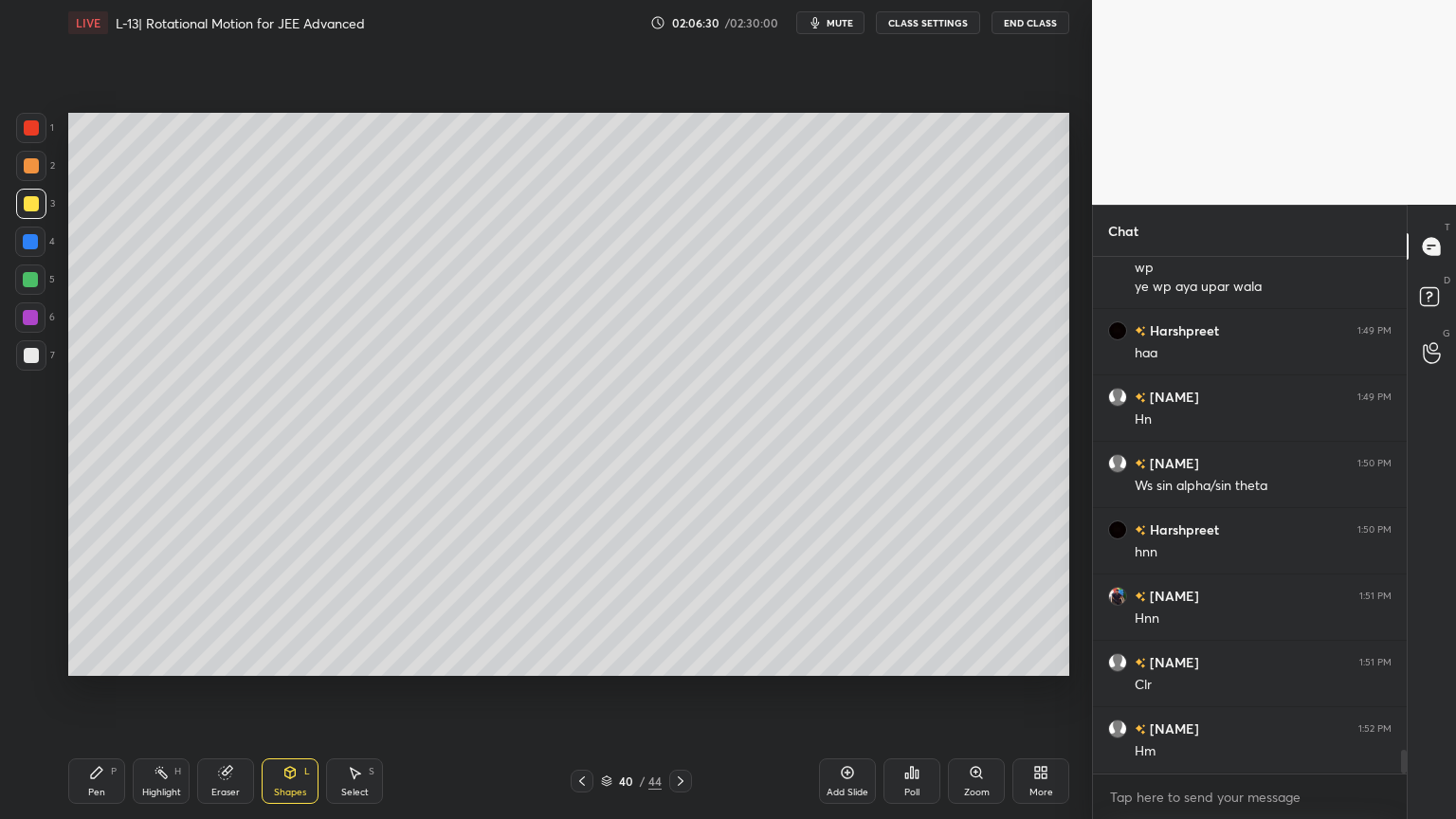 click 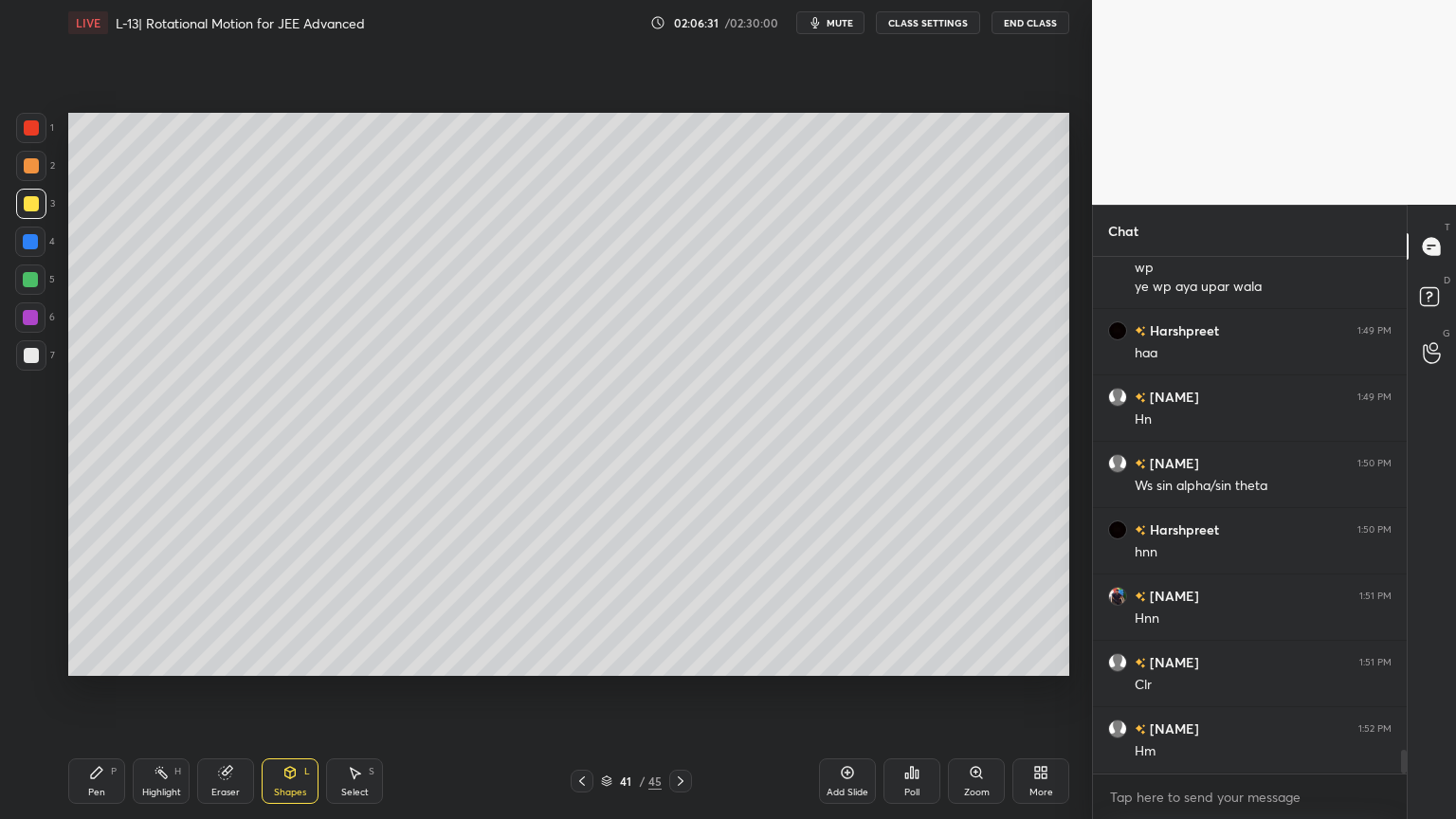 click on "Pen P" at bounding box center [97, 781] 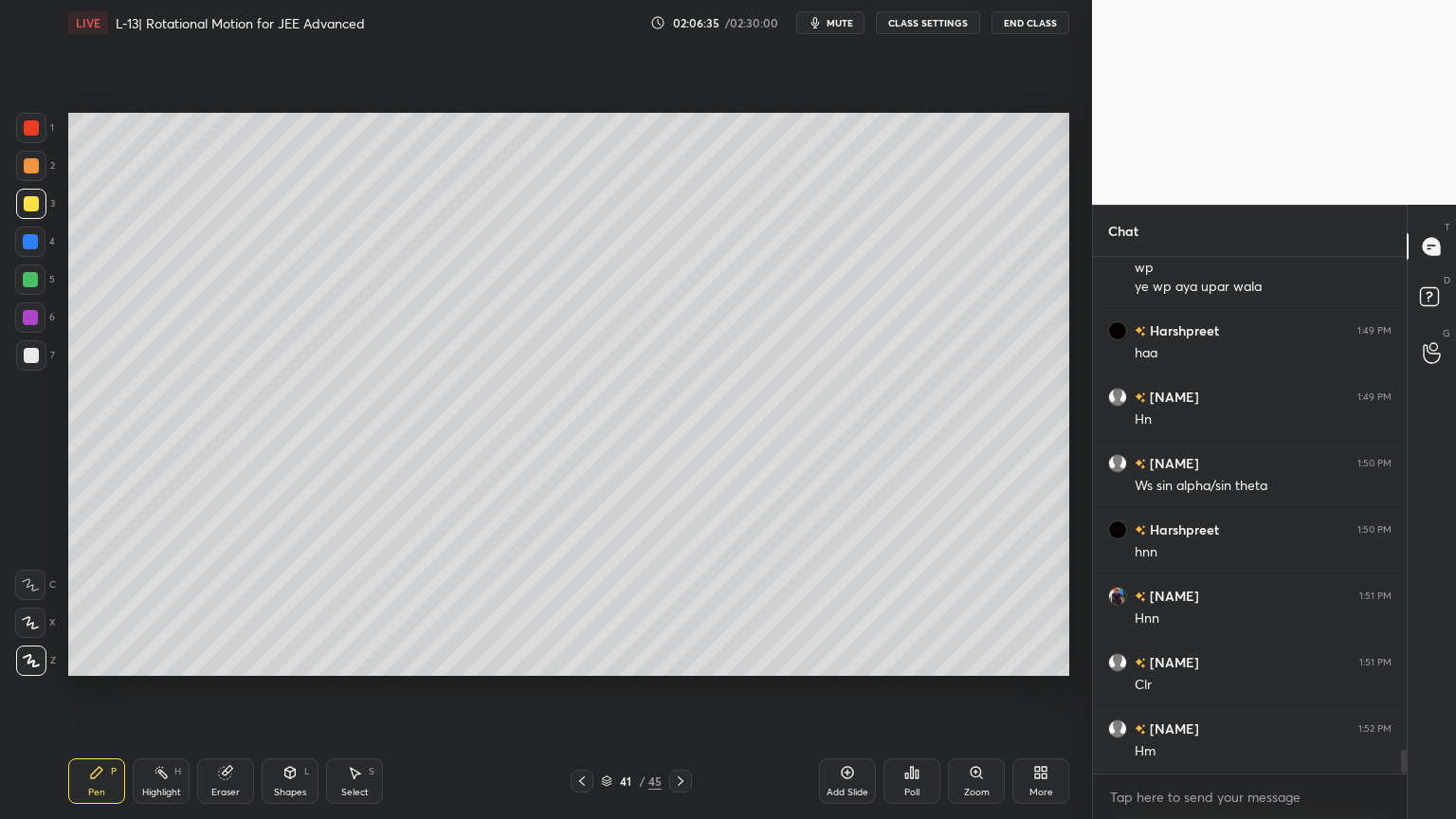 click at bounding box center [582, 781] 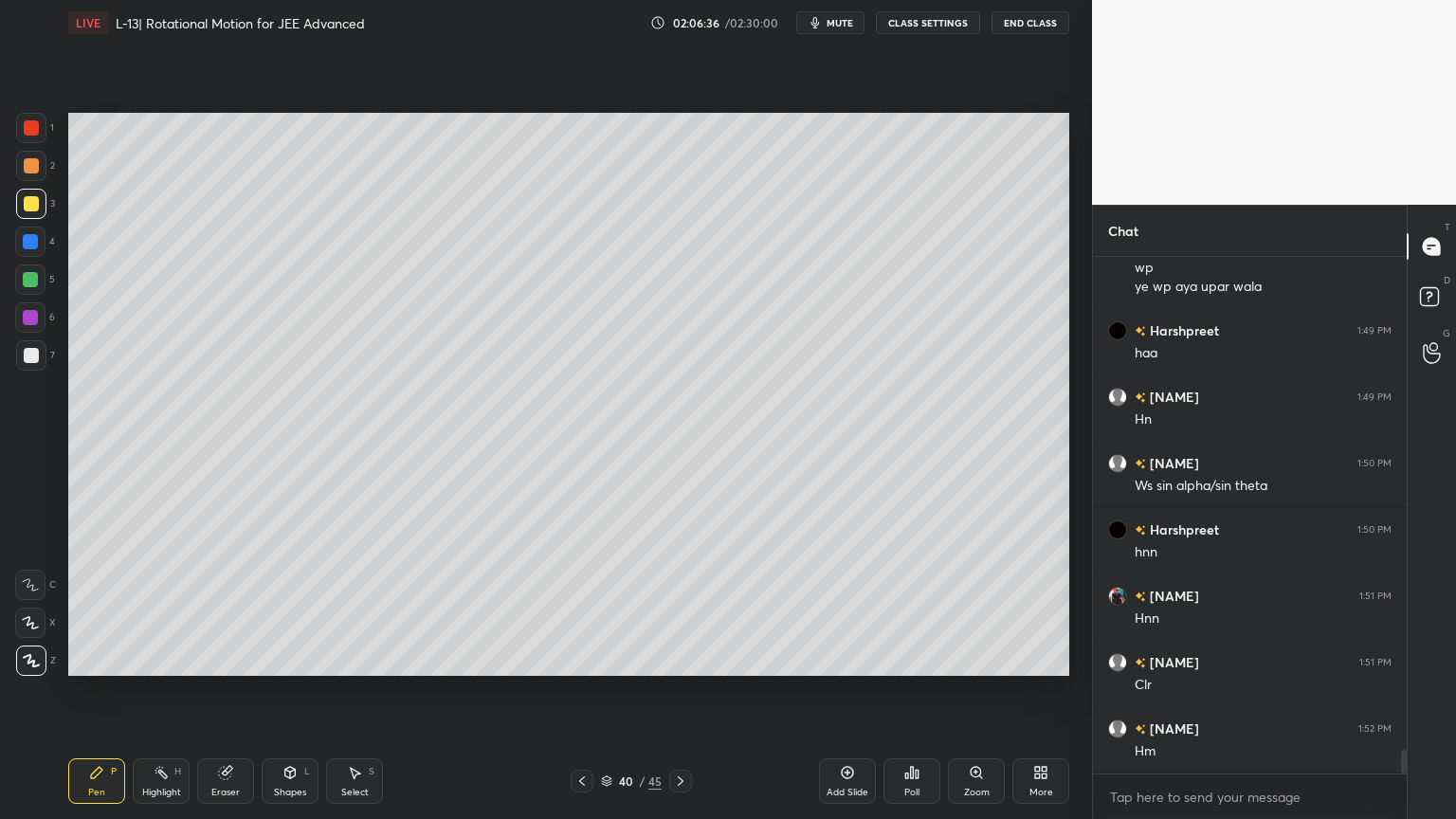click on "Highlight H" at bounding box center [161, 781] 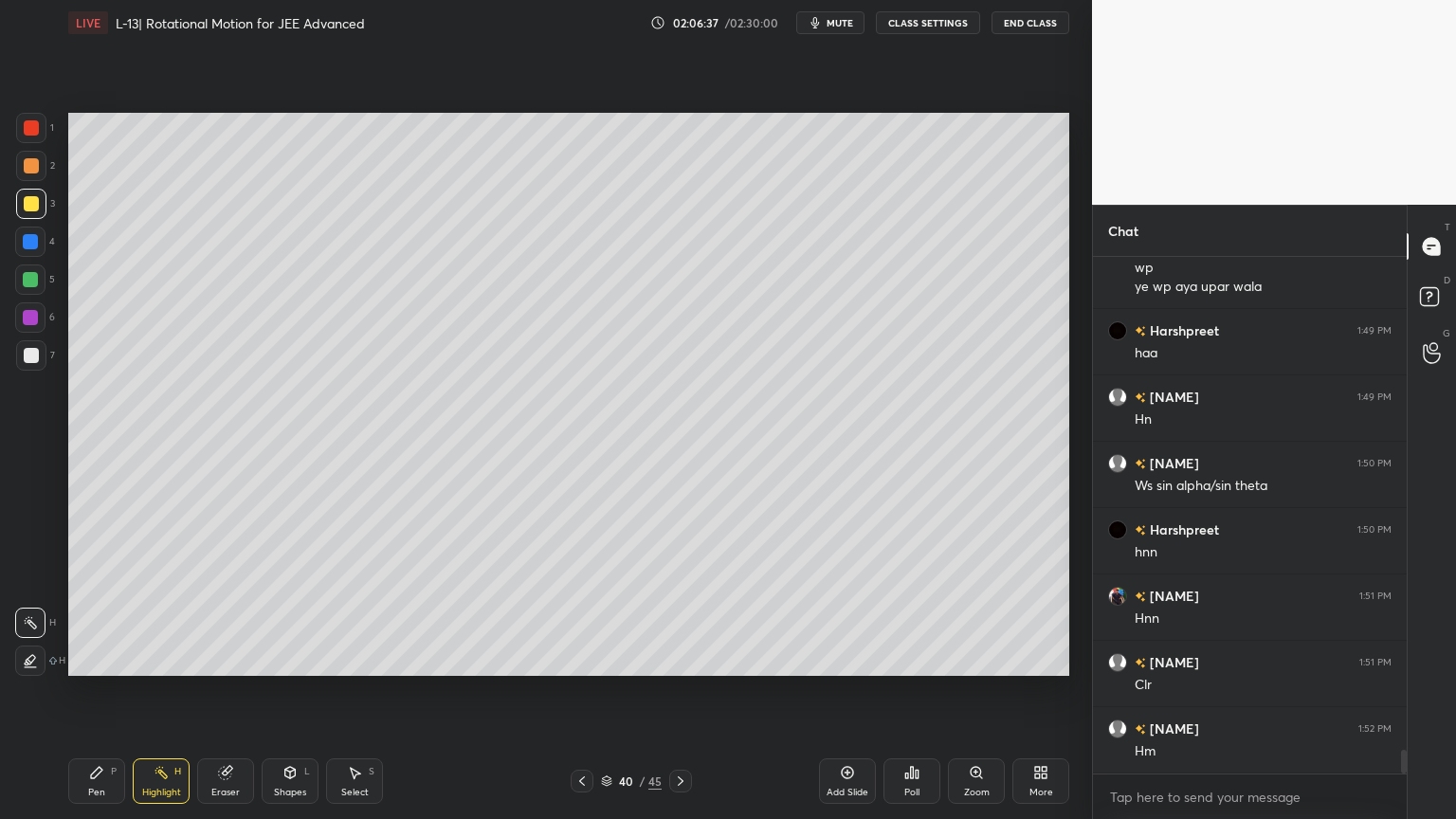 click 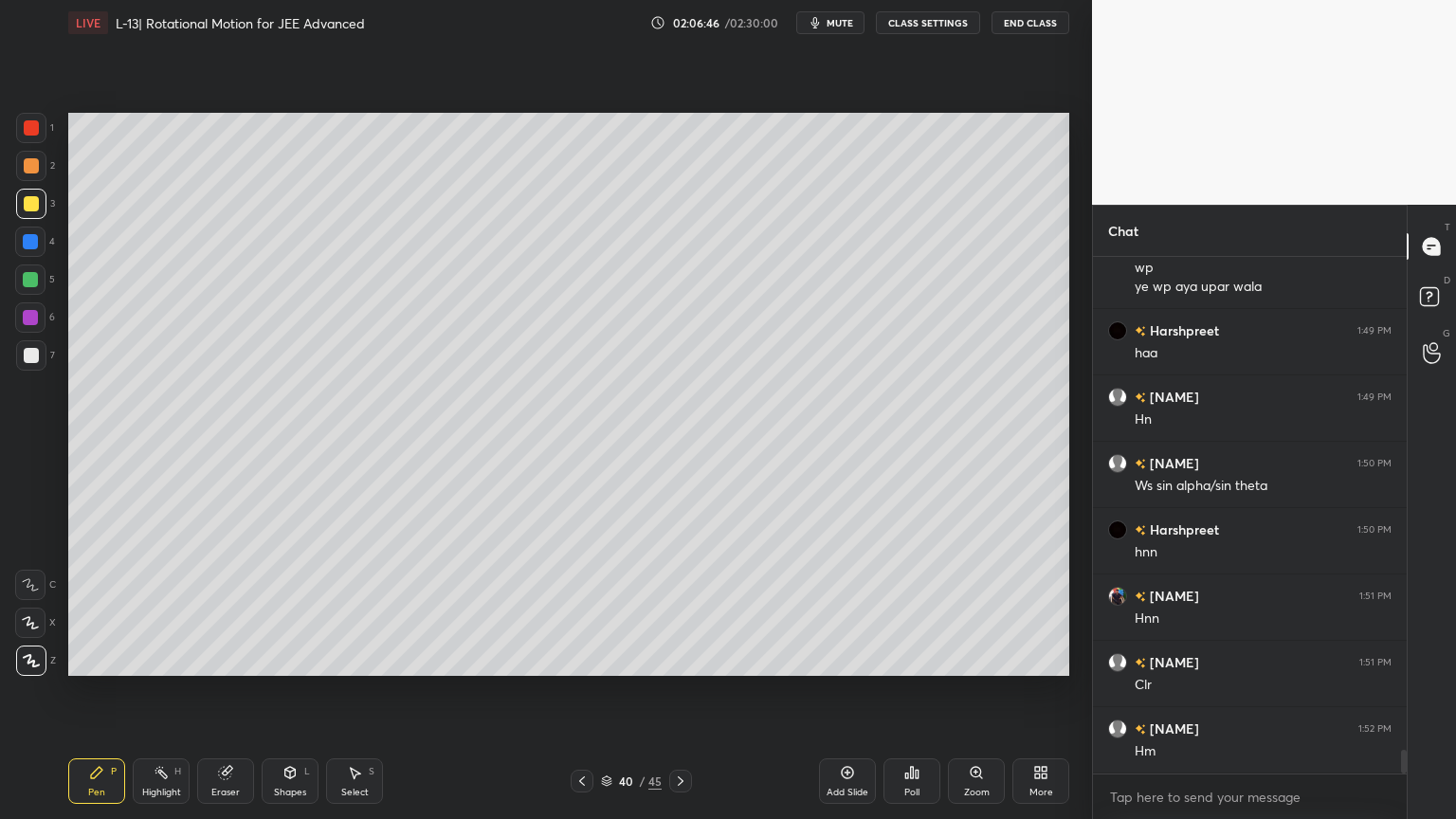 click 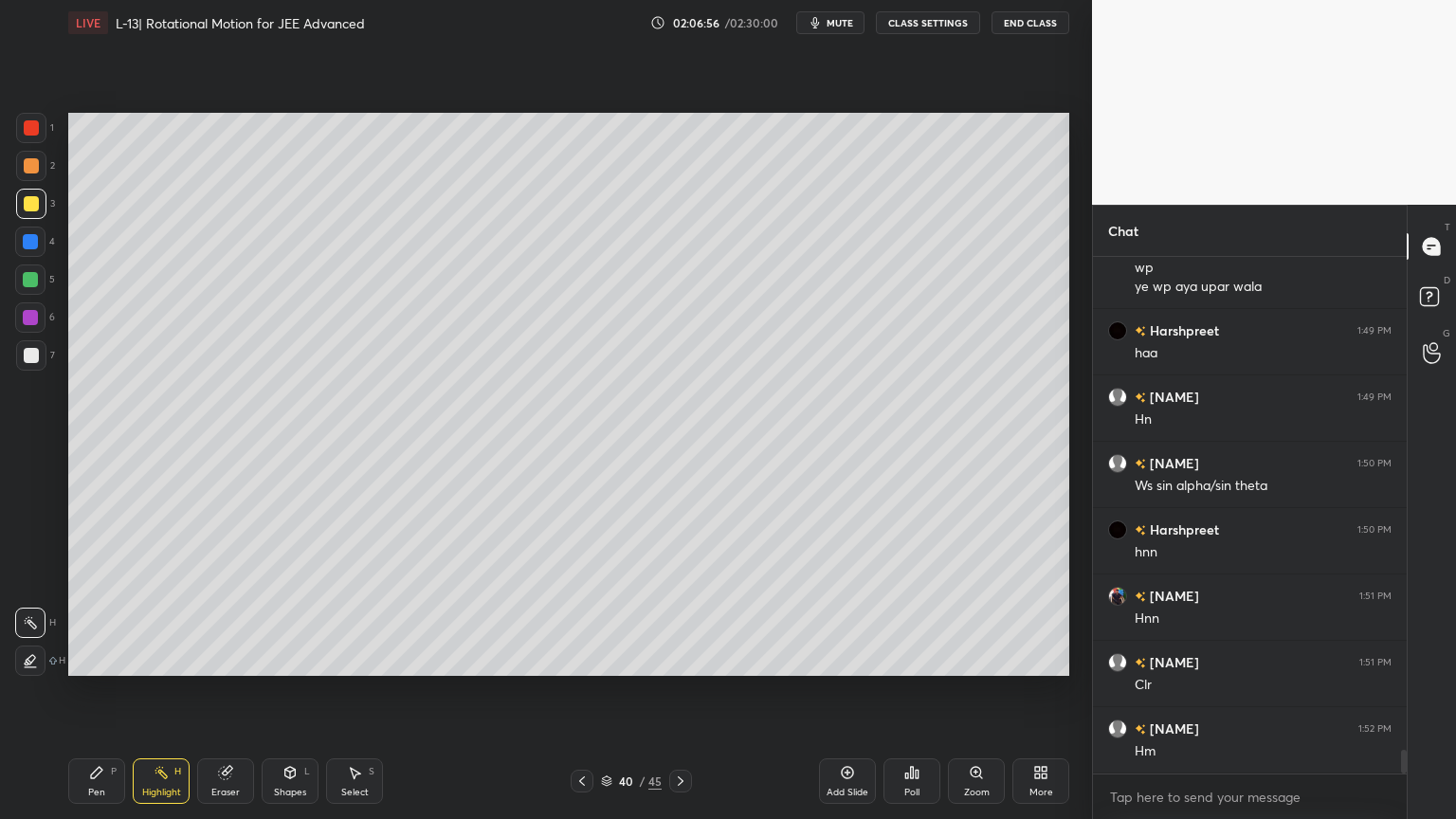 click 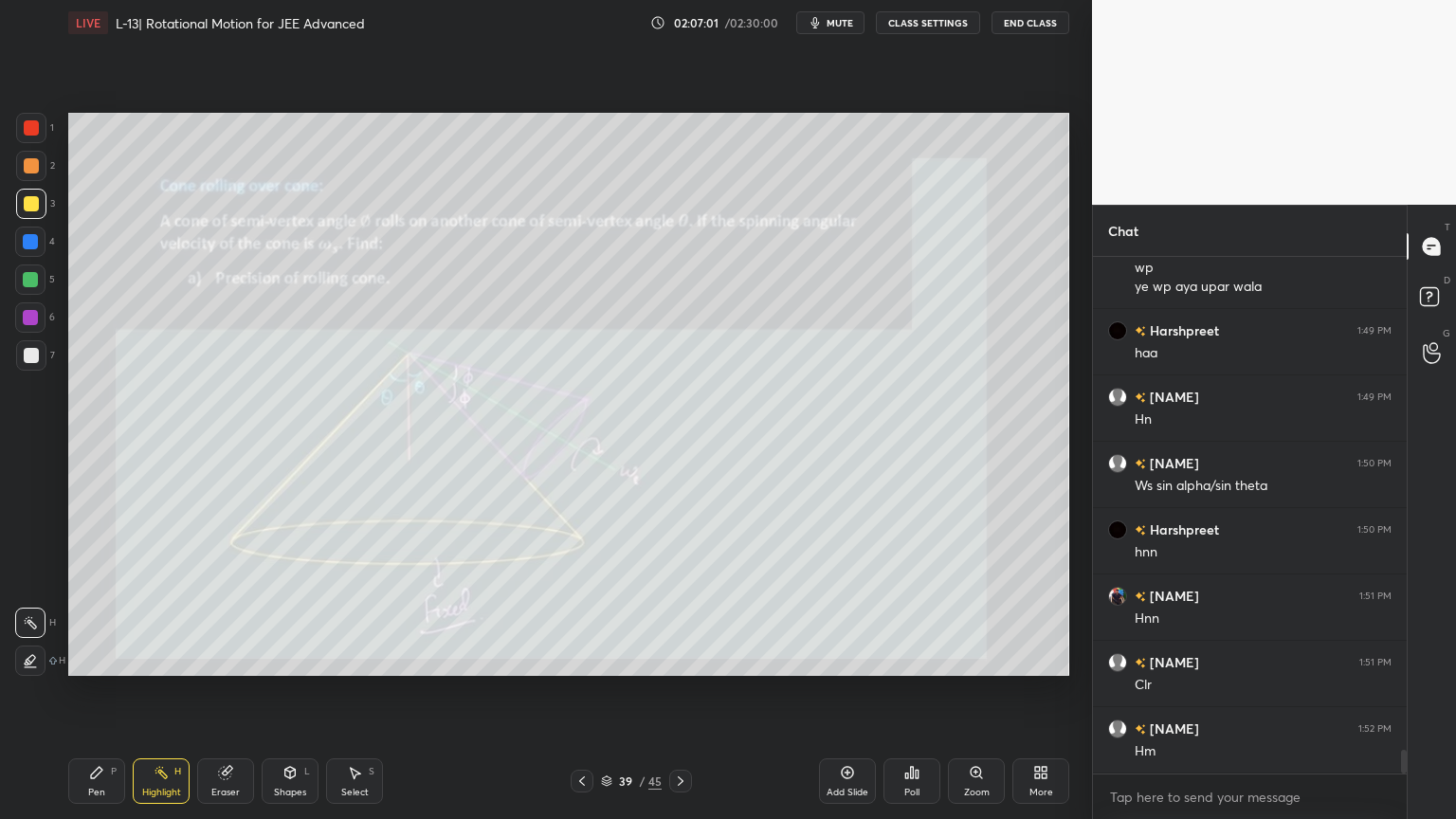 click on "Shapes" at bounding box center [290, 792] 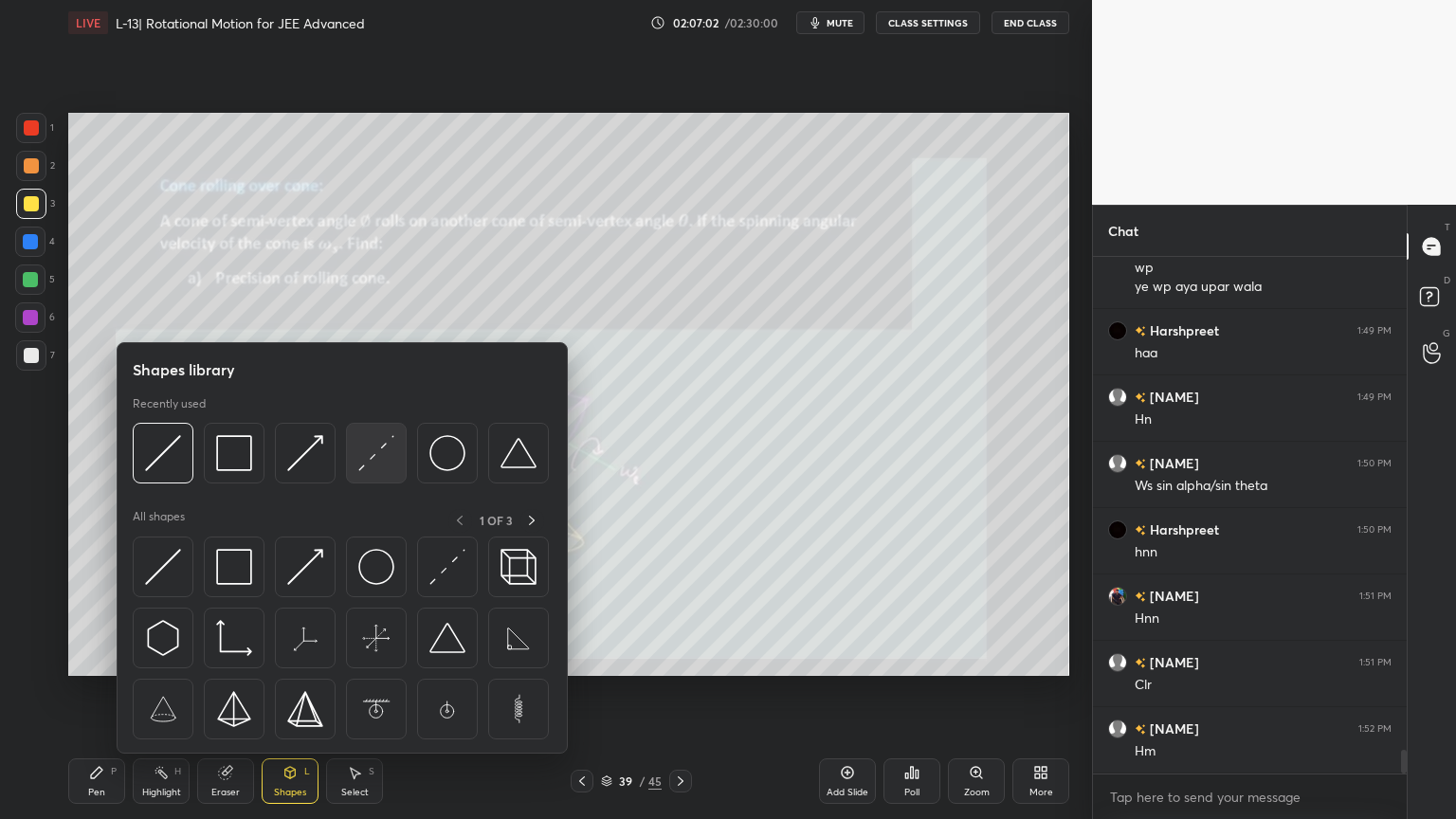 click at bounding box center (376, 453) 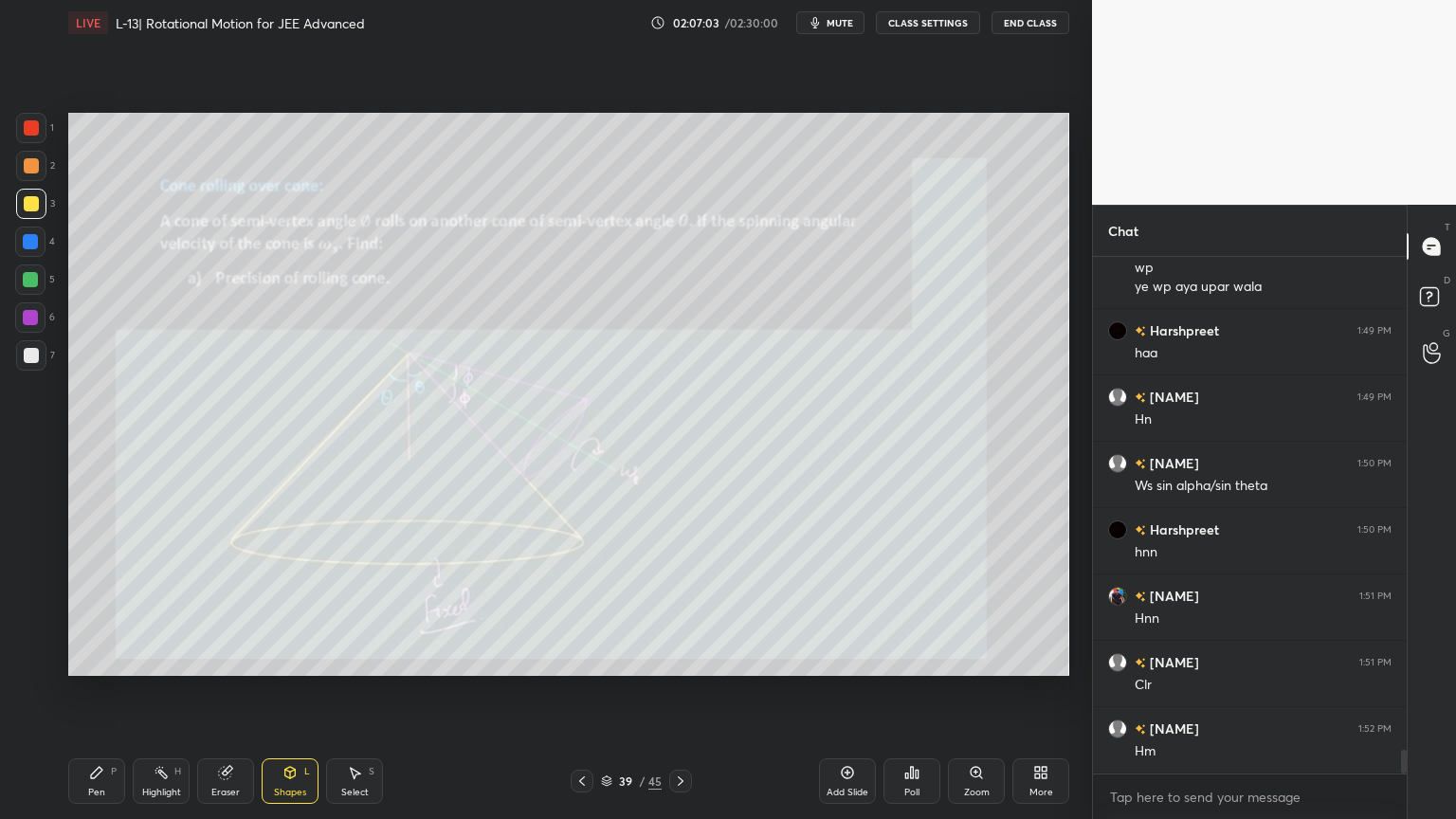 click at bounding box center (31, 128) 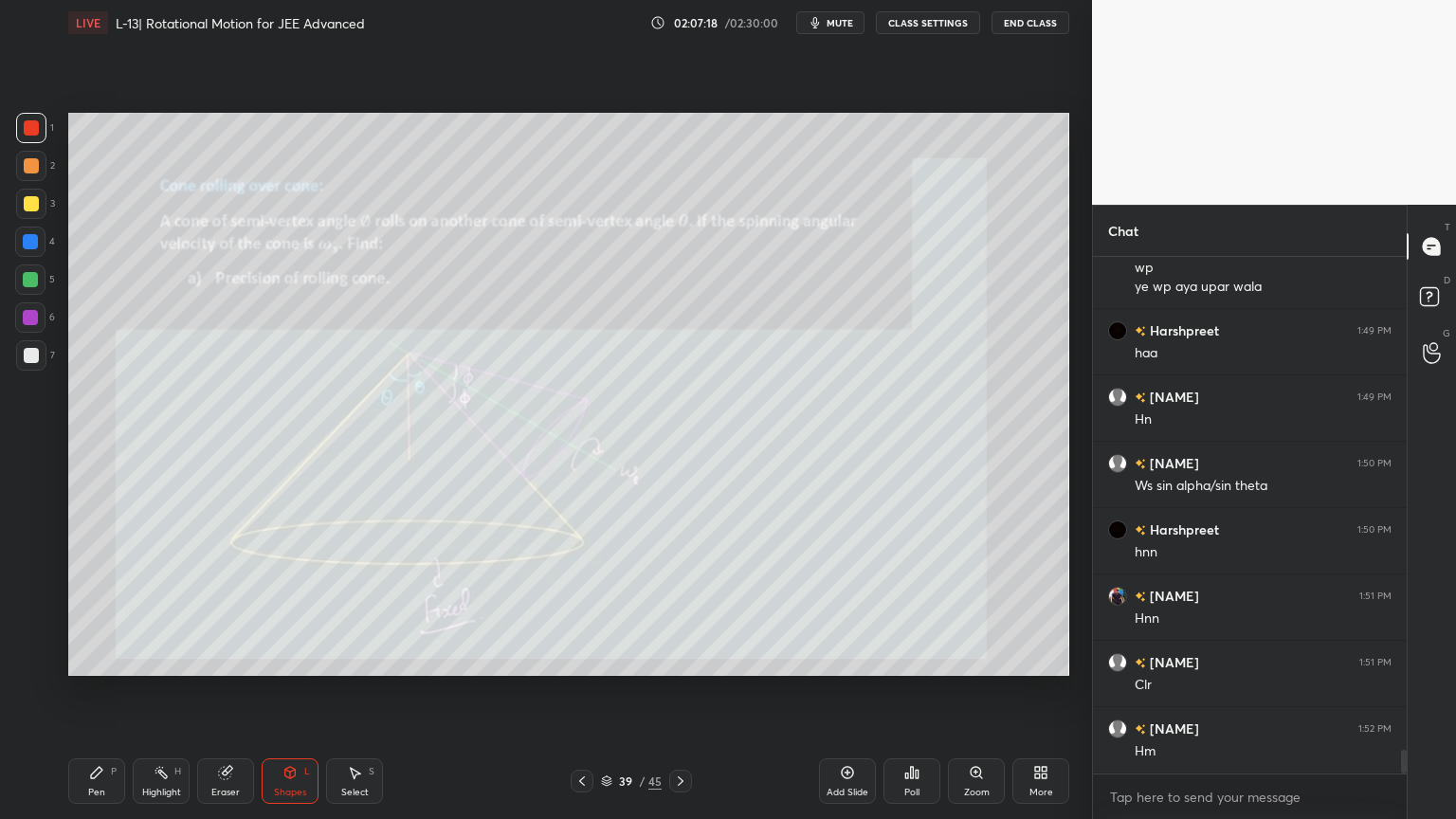 click on "Pen P" at bounding box center [97, 781] 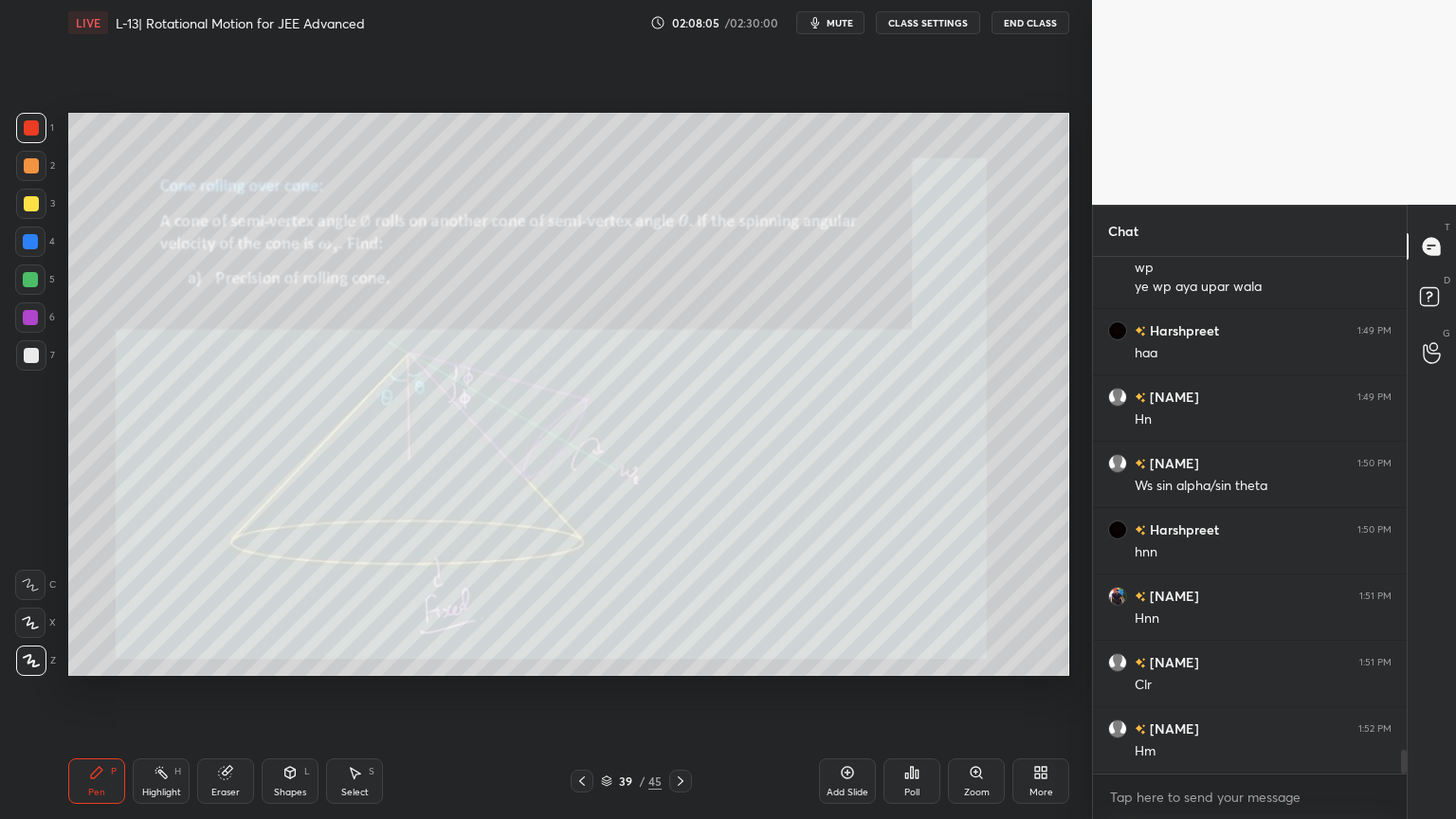 click on "H" at bounding box center [177, 772] 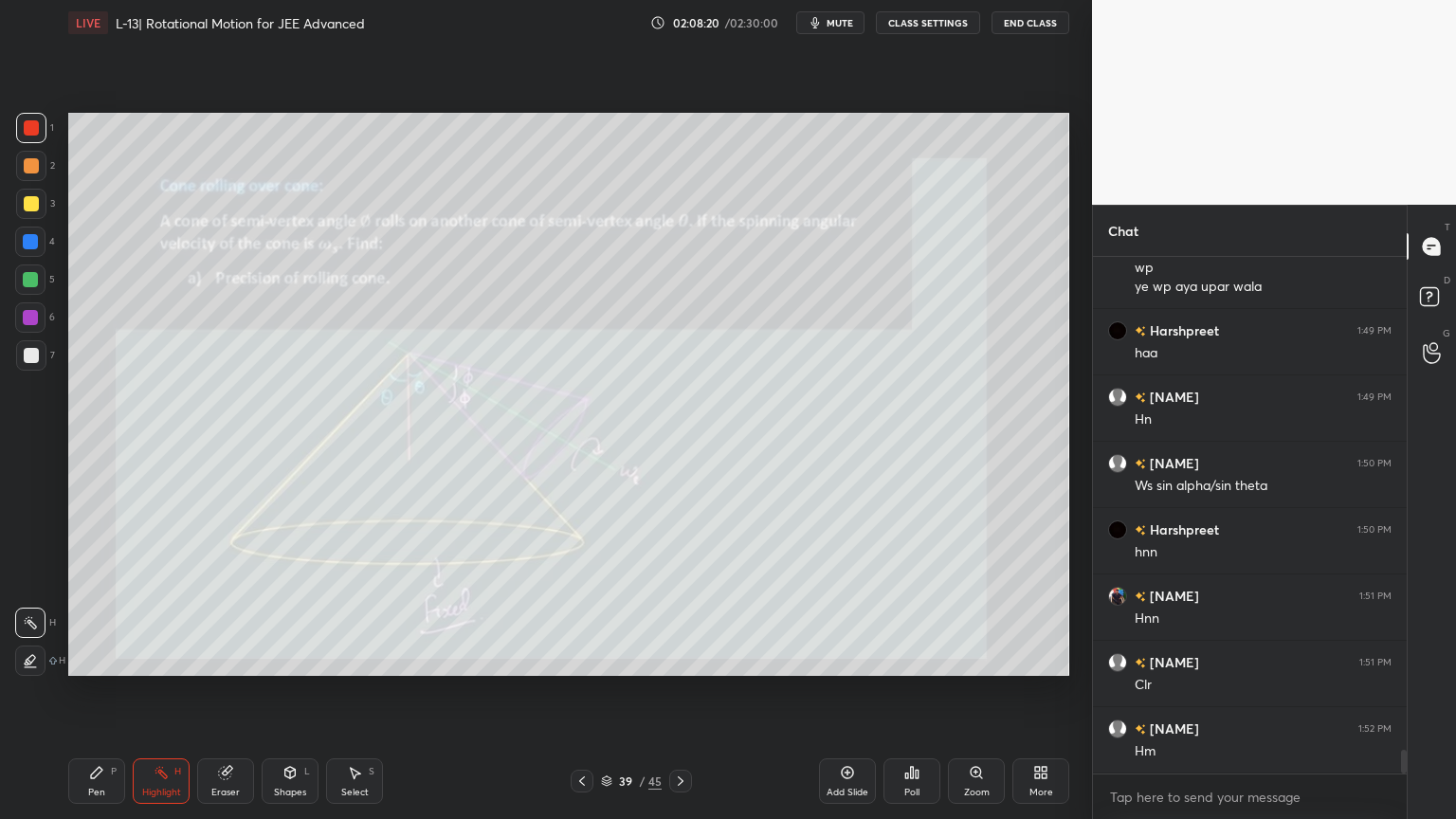 click on "39 / 45" at bounding box center [631, 781] 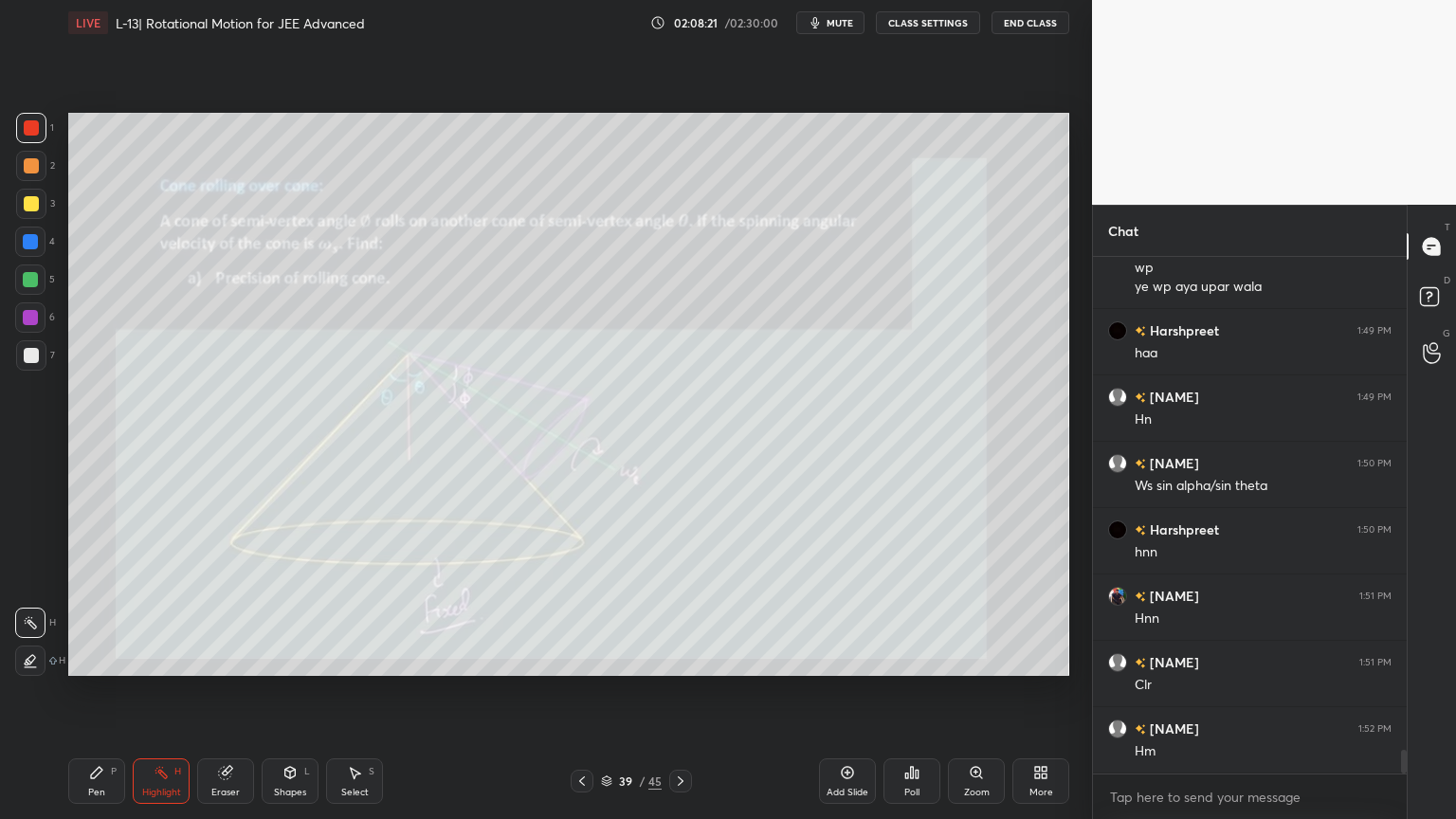 click 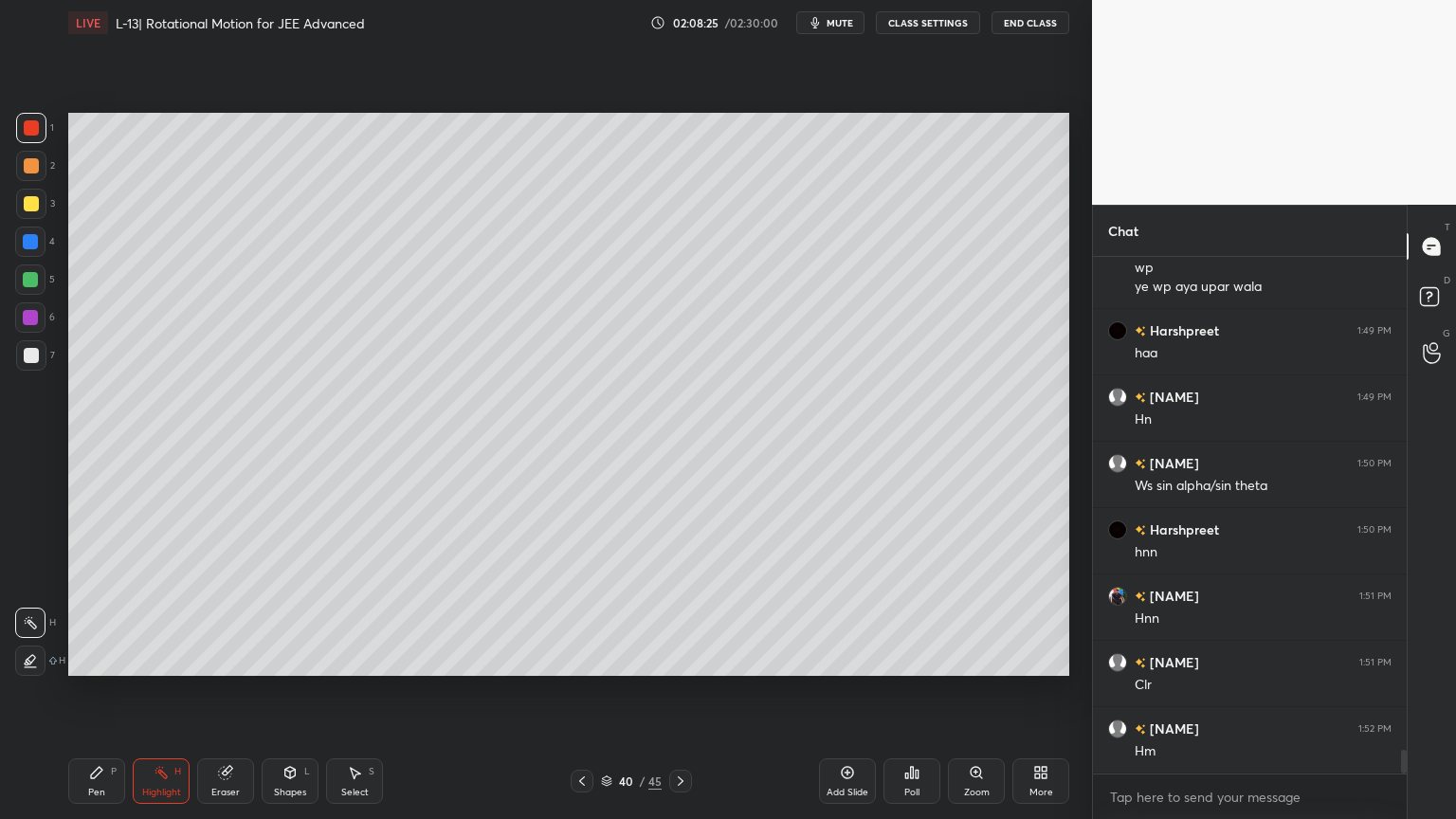 click on "Highlight H" at bounding box center [161, 781] 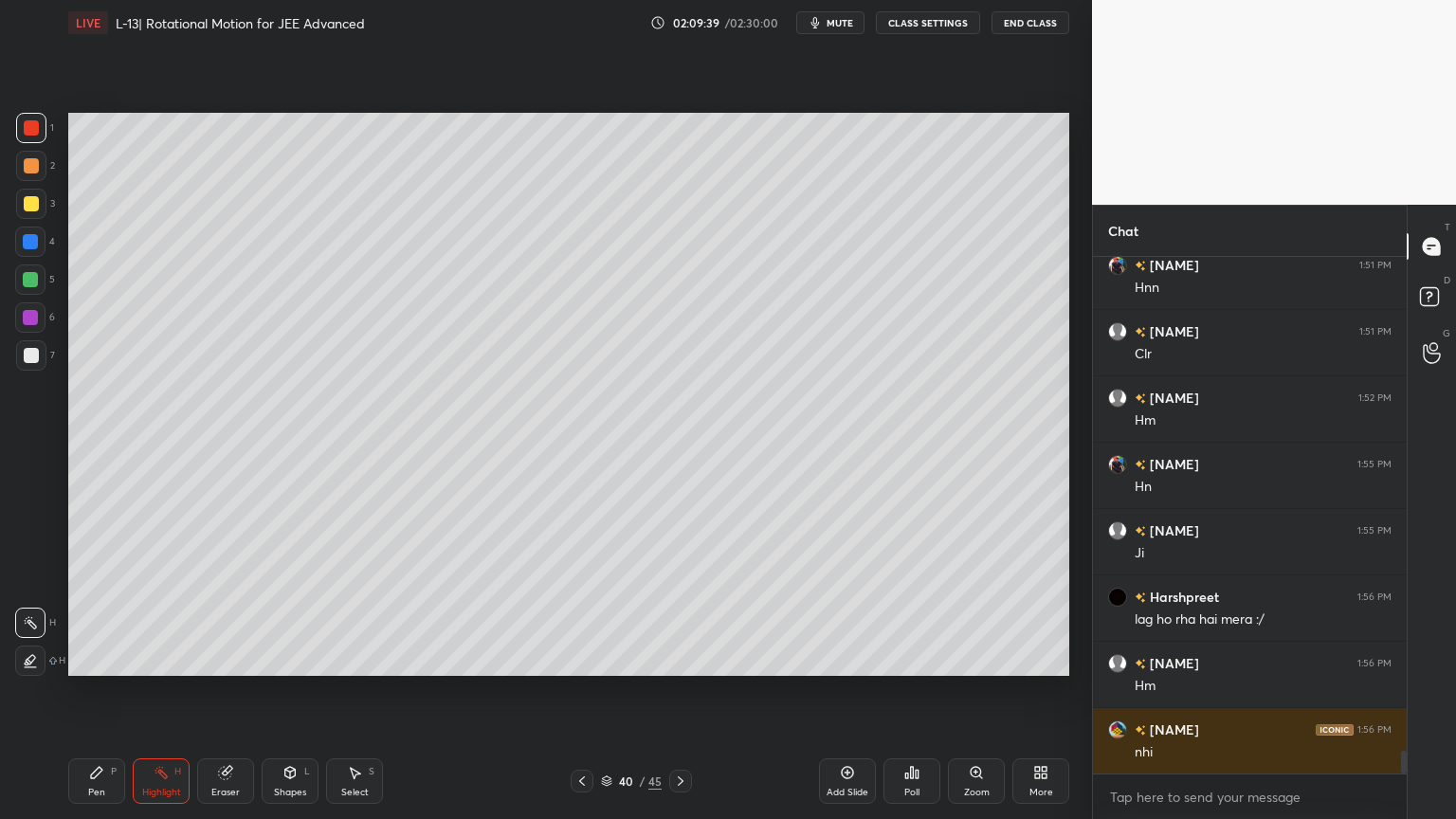 scroll, scrollTop: 11052, scrollLeft: 0, axis: vertical 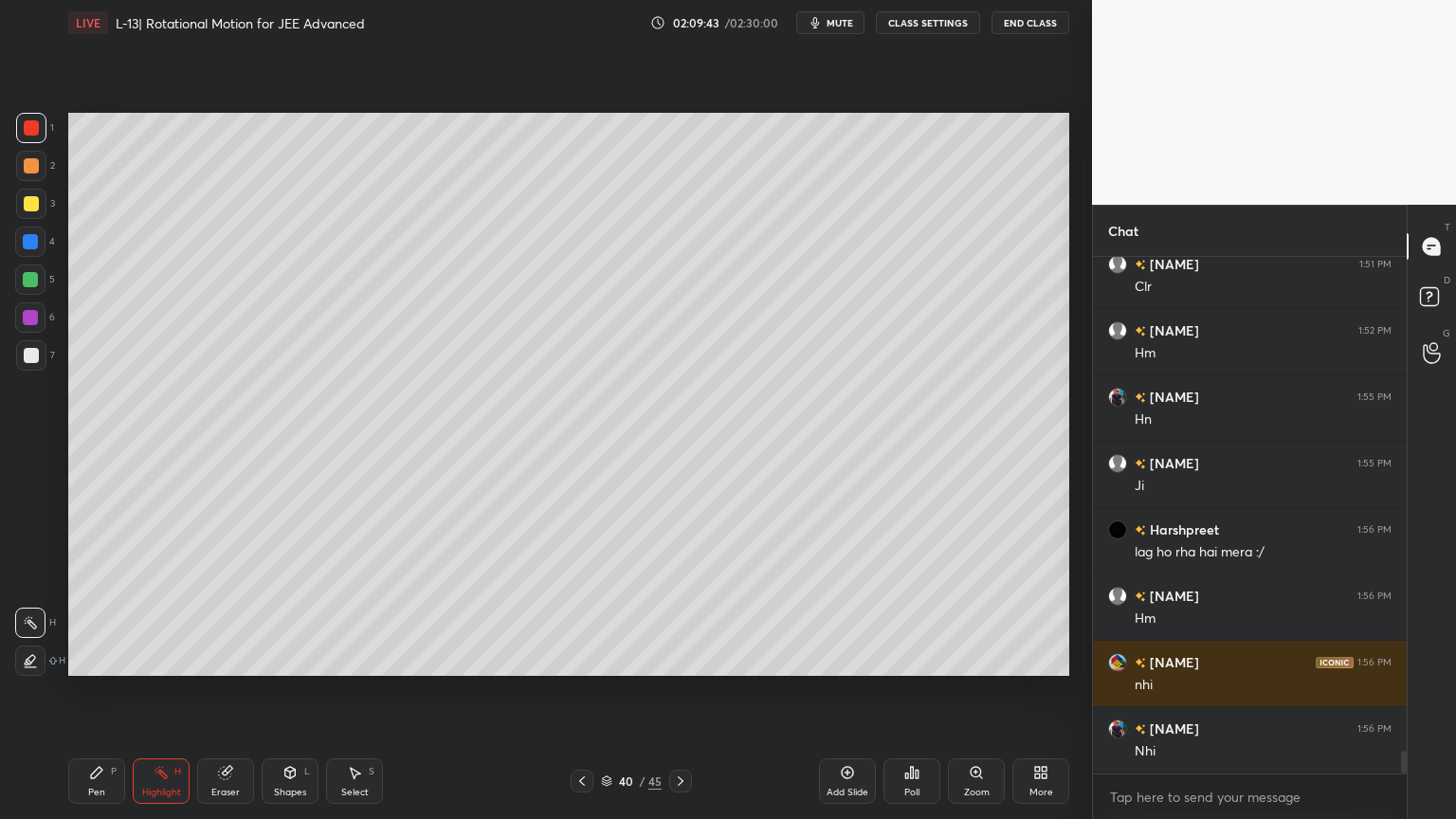 click at bounding box center (31, 355) 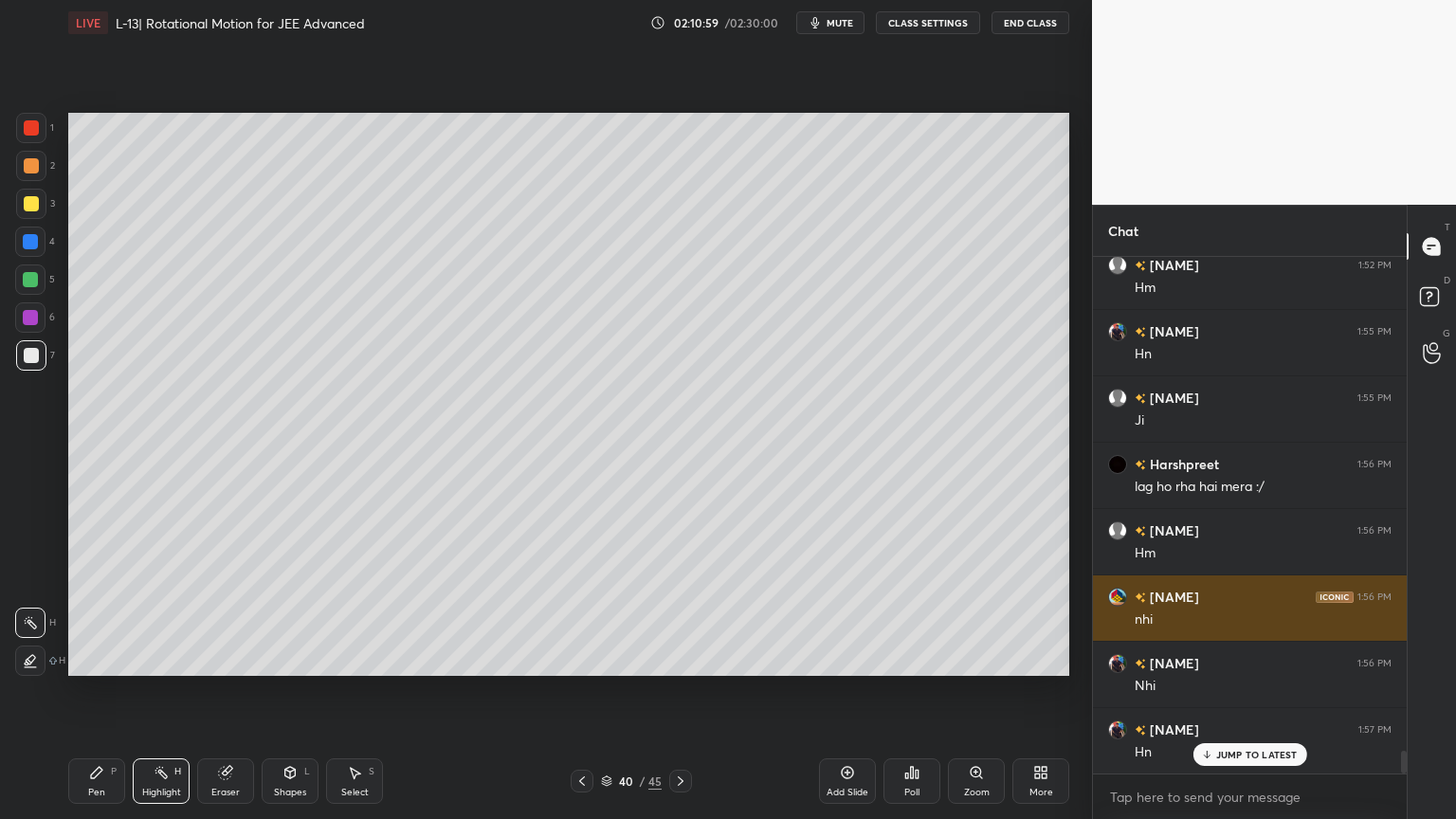 scroll, scrollTop: 11118, scrollLeft: 0, axis: vertical 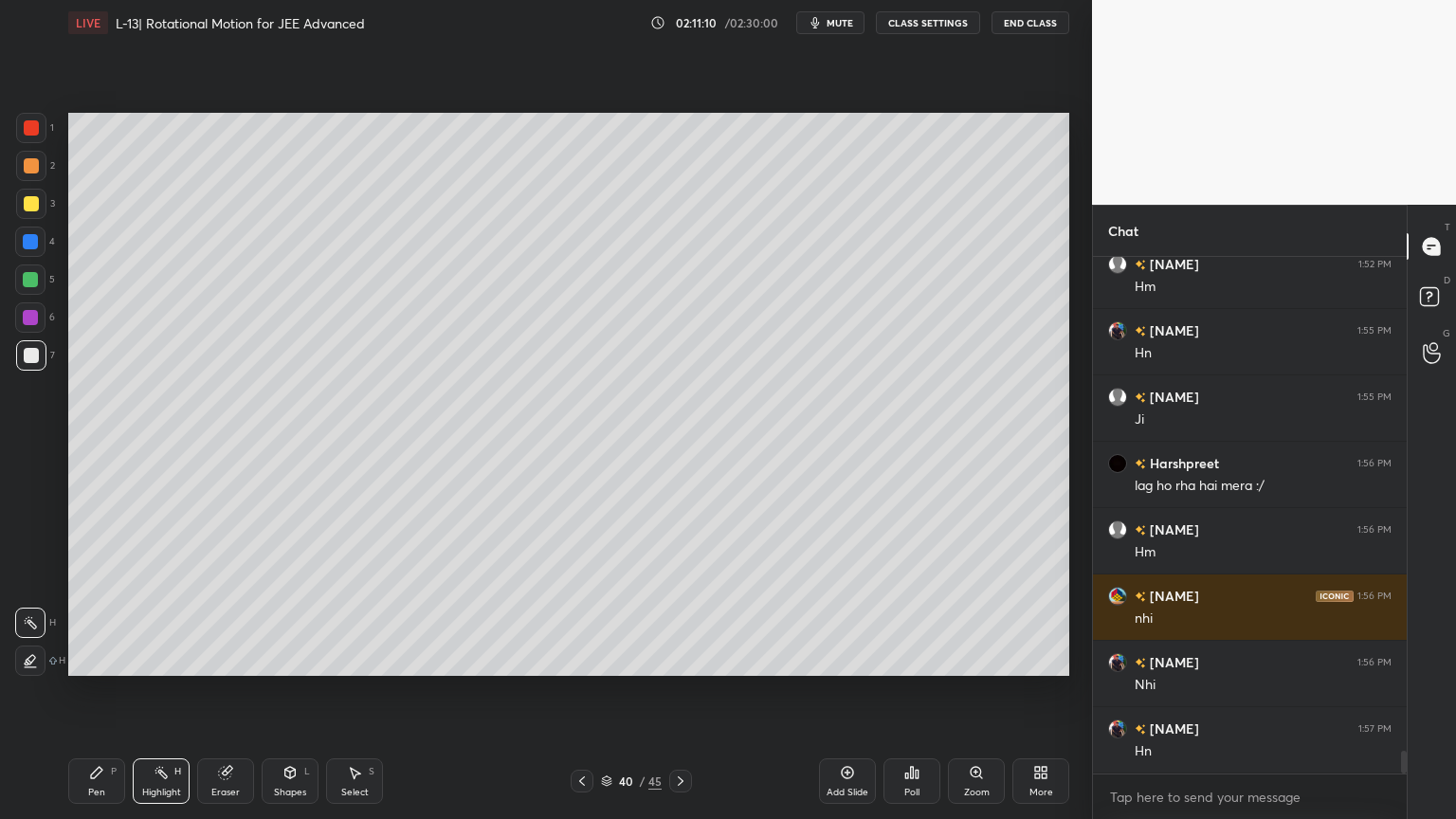click on "Pen P" at bounding box center (97, 781) 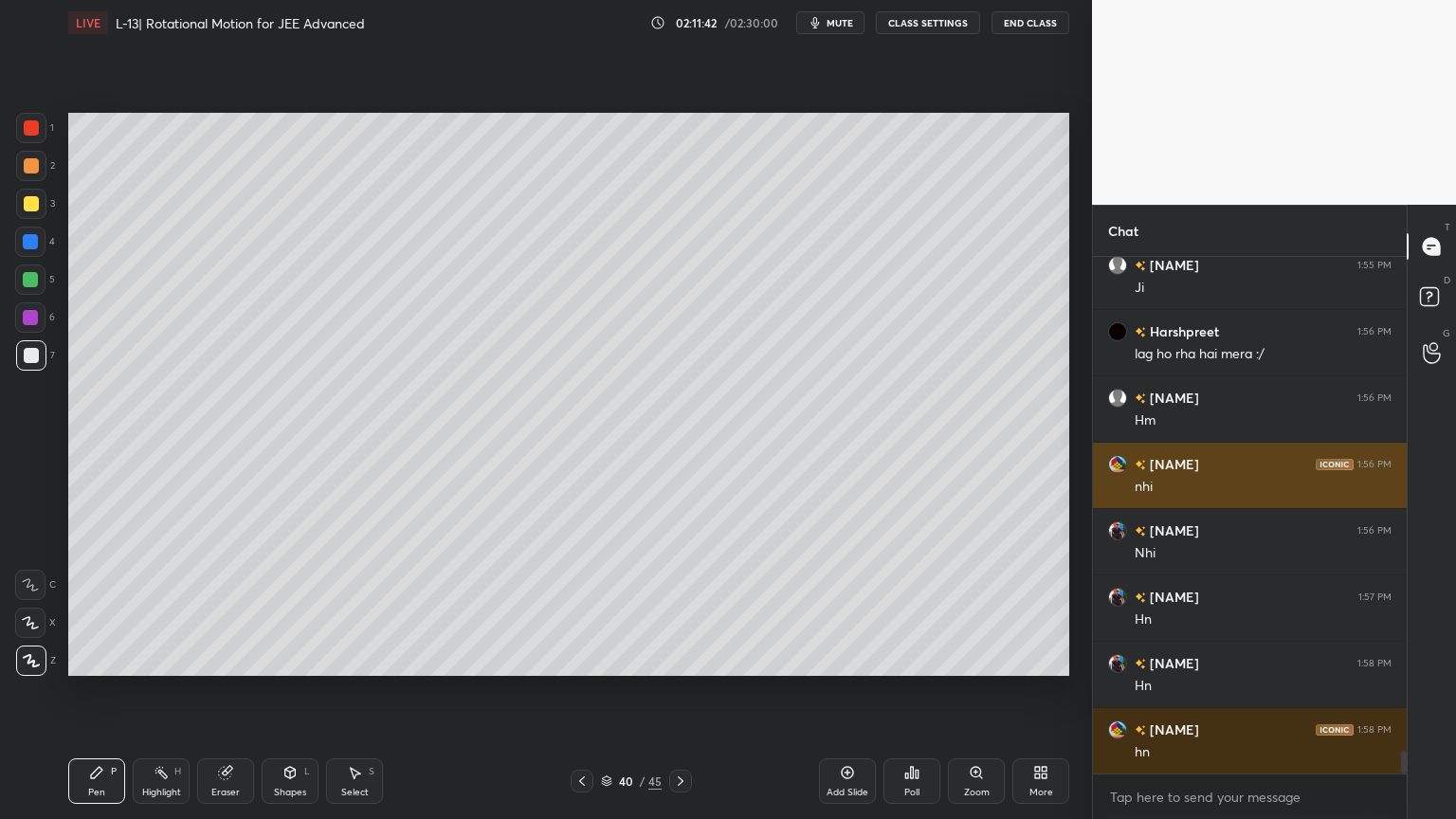 scroll, scrollTop: 11317, scrollLeft: 0, axis: vertical 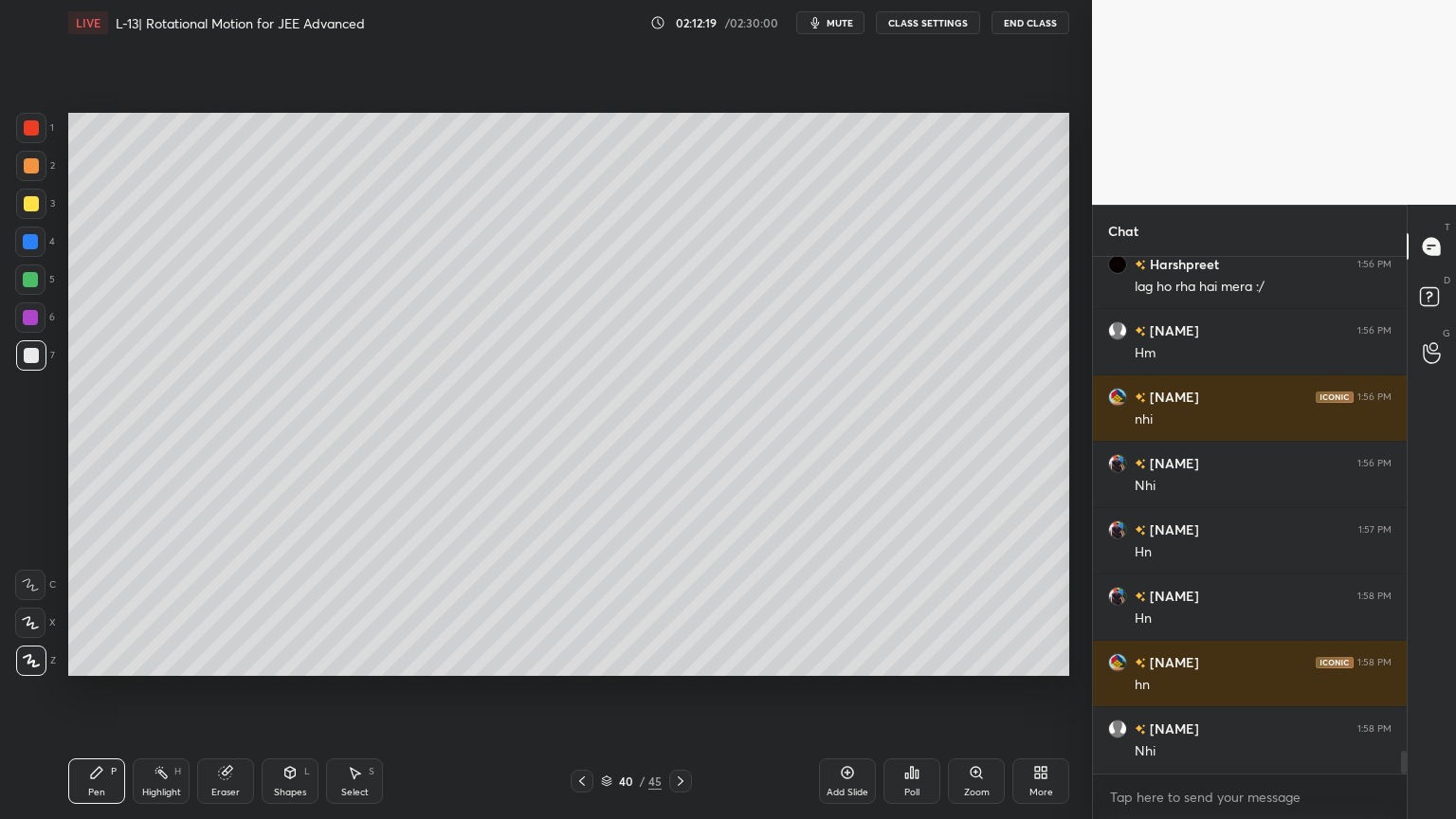 click on "Highlight" at bounding box center (161, 792) 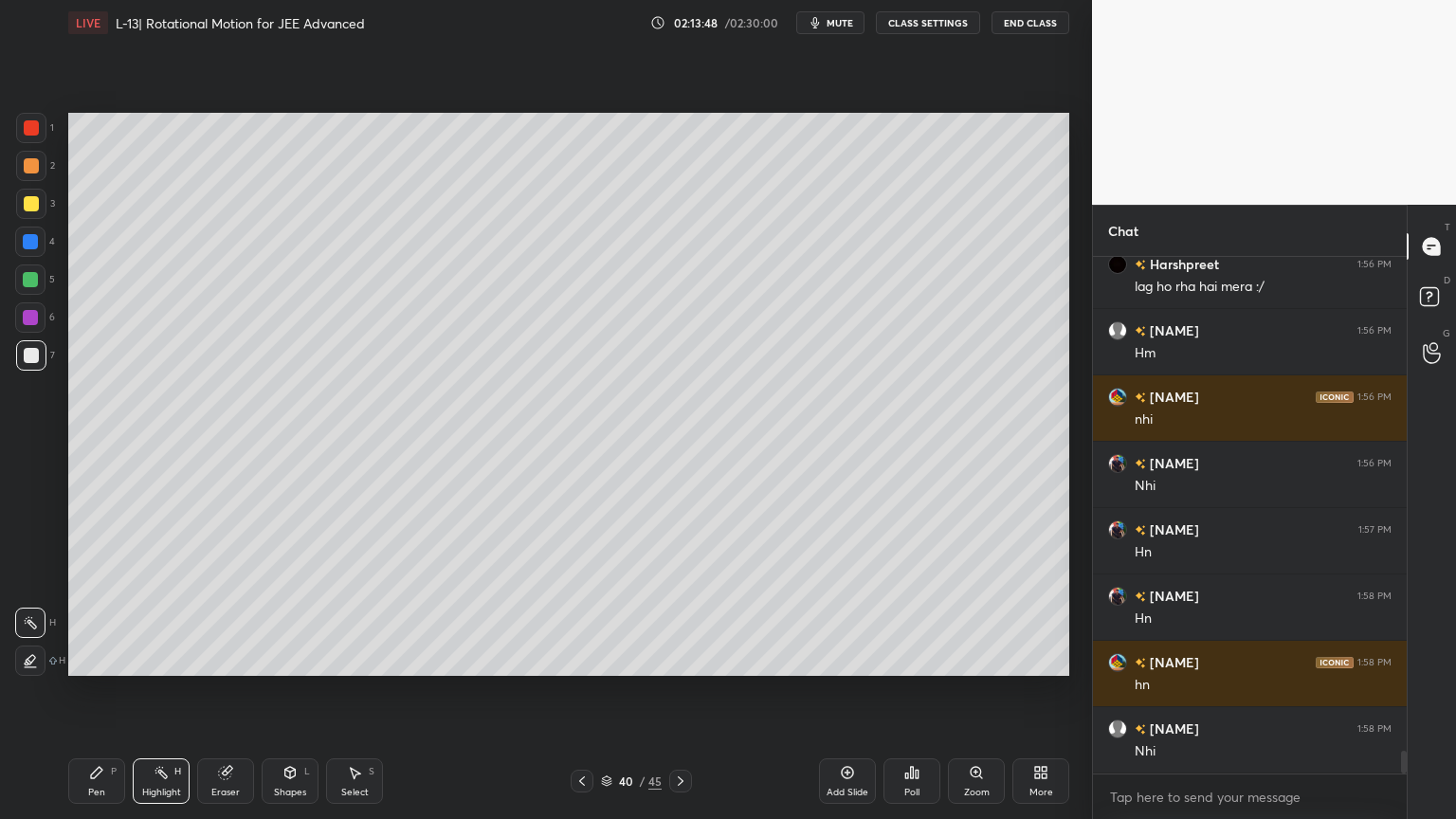 click 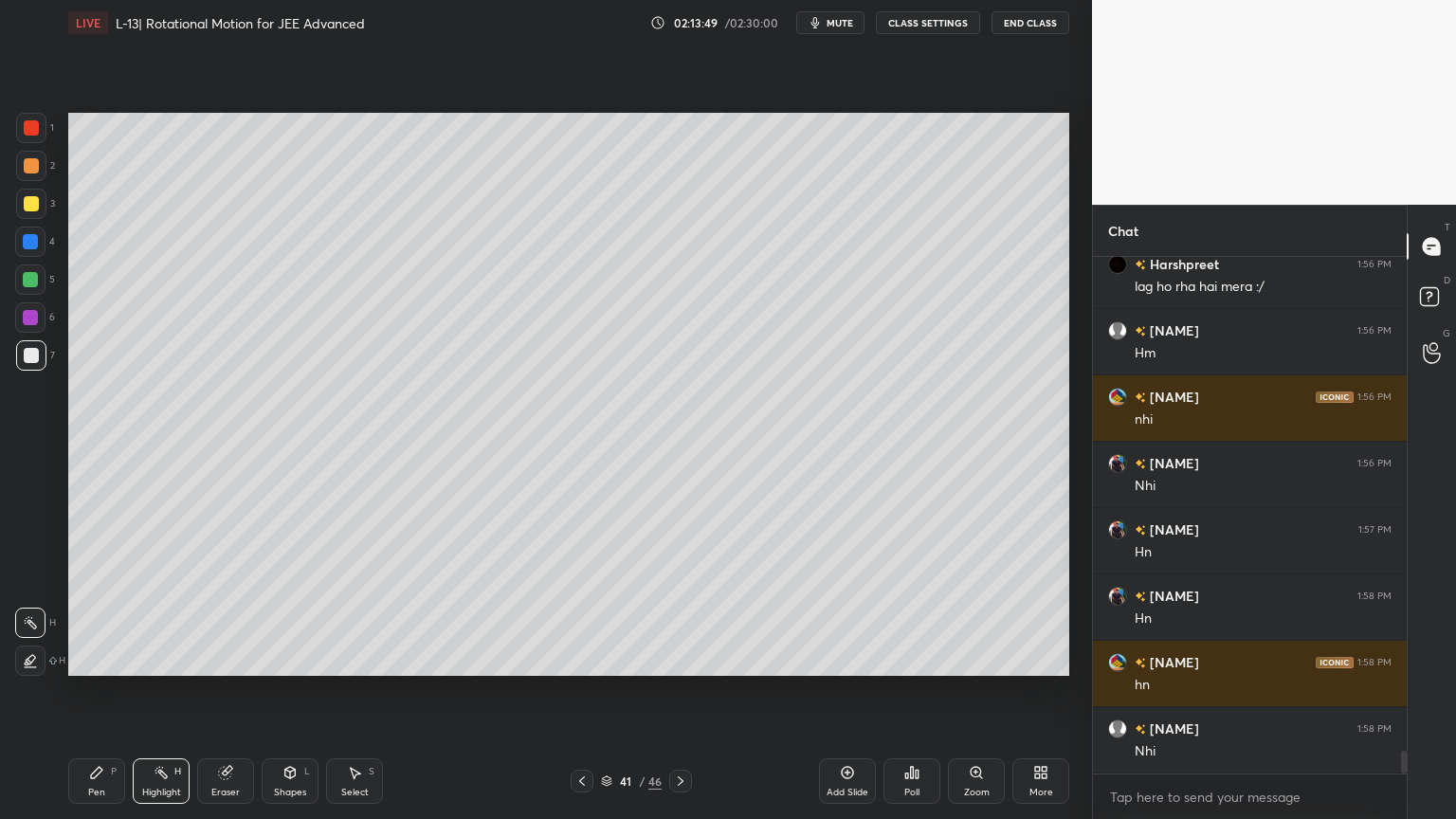 click on "Pen P" at bounding box center (97, 781) 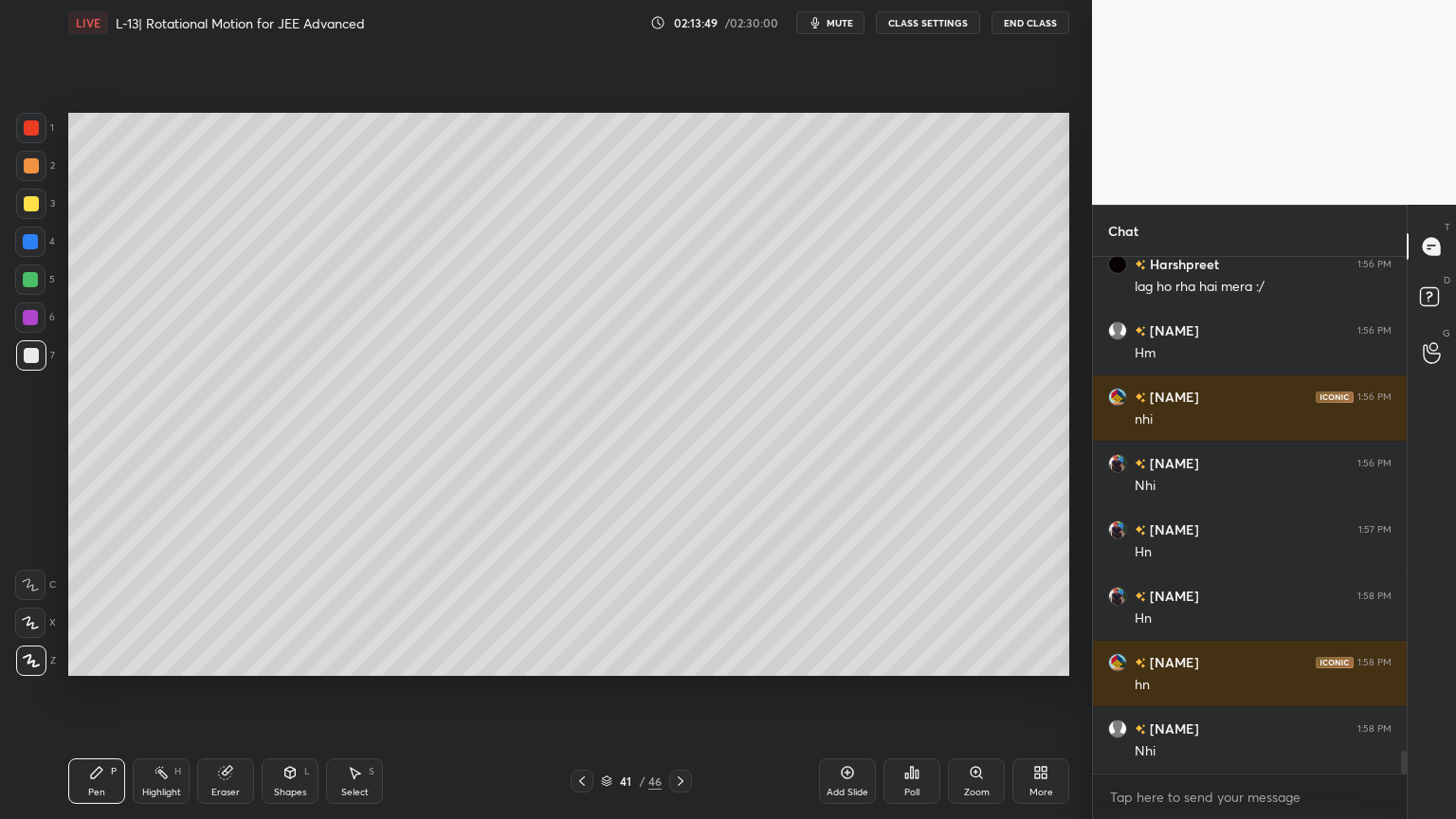 click at bounding box center [30, 318] 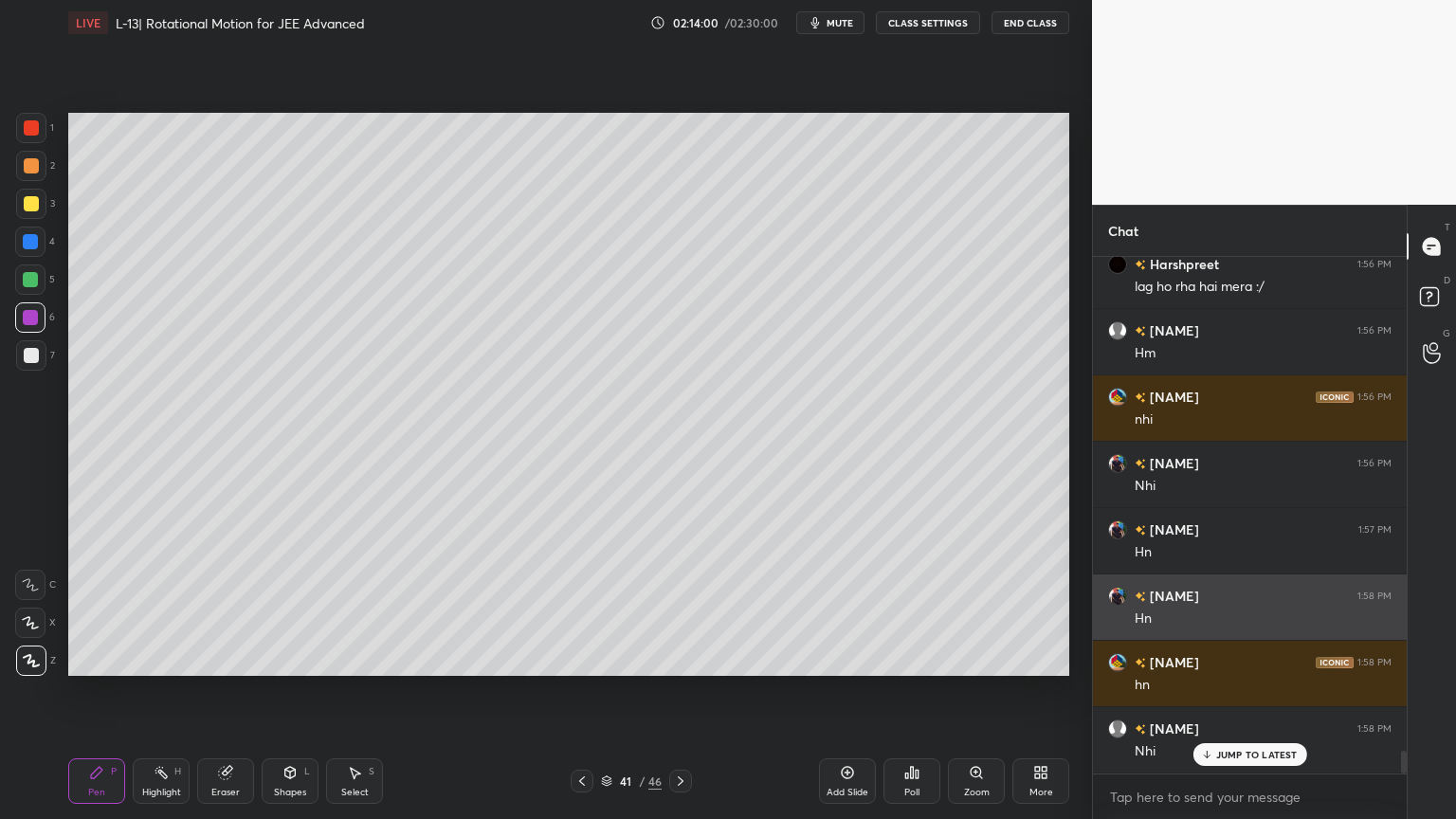scroll, scrollTop: 11383, scrollLeft: 0, axis: vertical 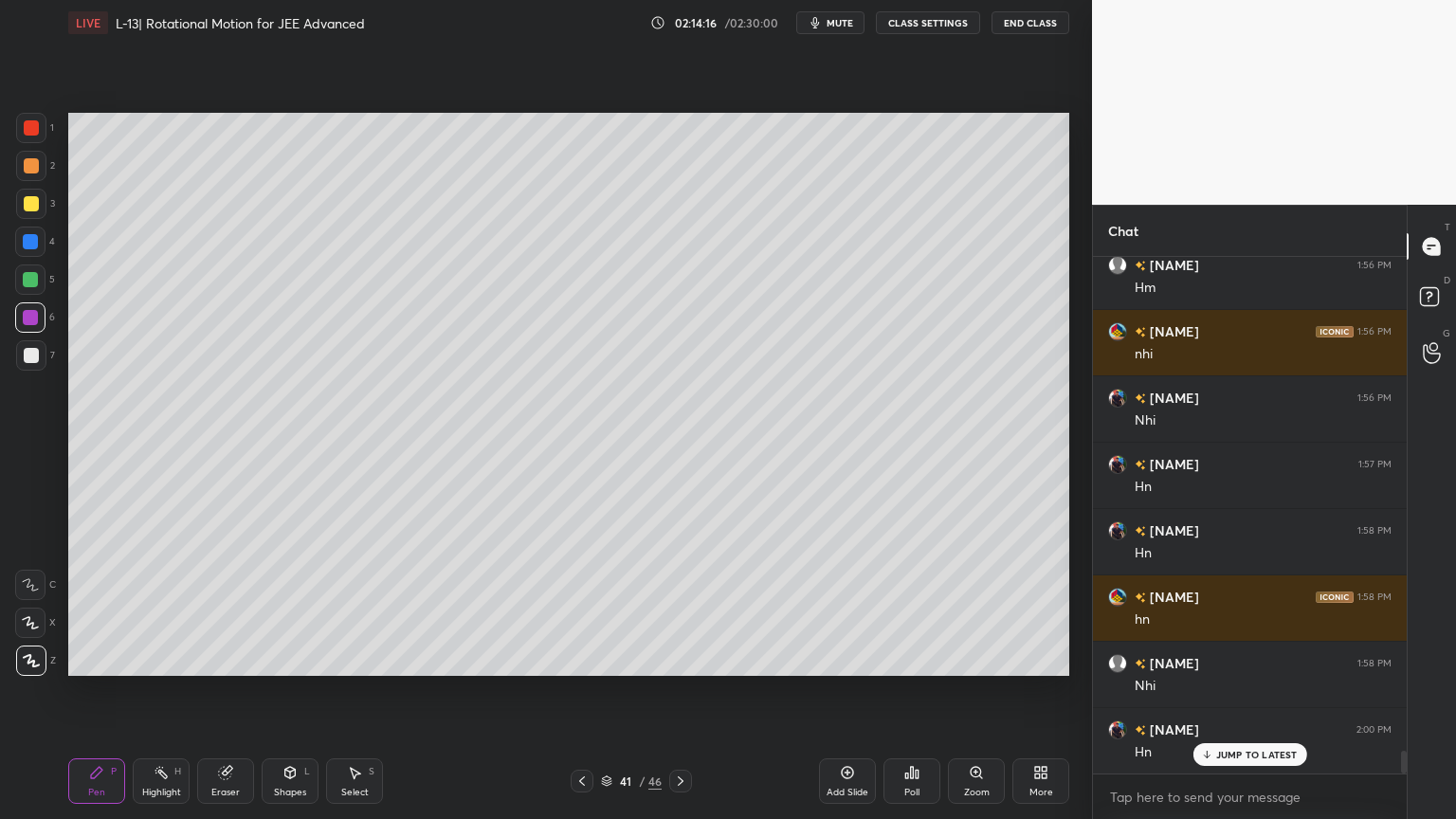 click on "Pen P Highlight H Eraser Shapes L Select S 41 / 46 Add Slide Poll Zoom More" at bounding box center [569, 781] 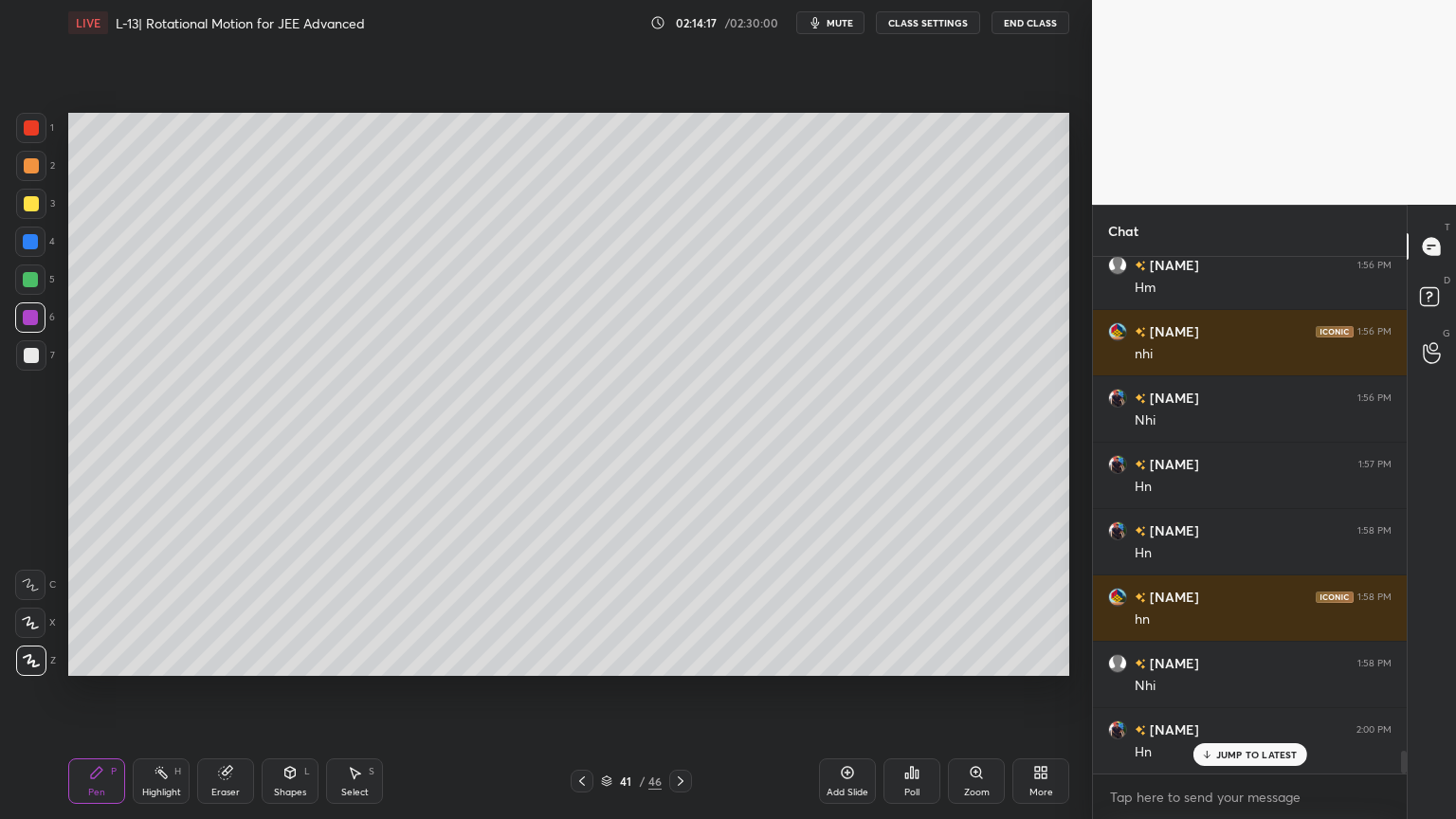 click on "41 / 46" at bounding box center [631, 781] 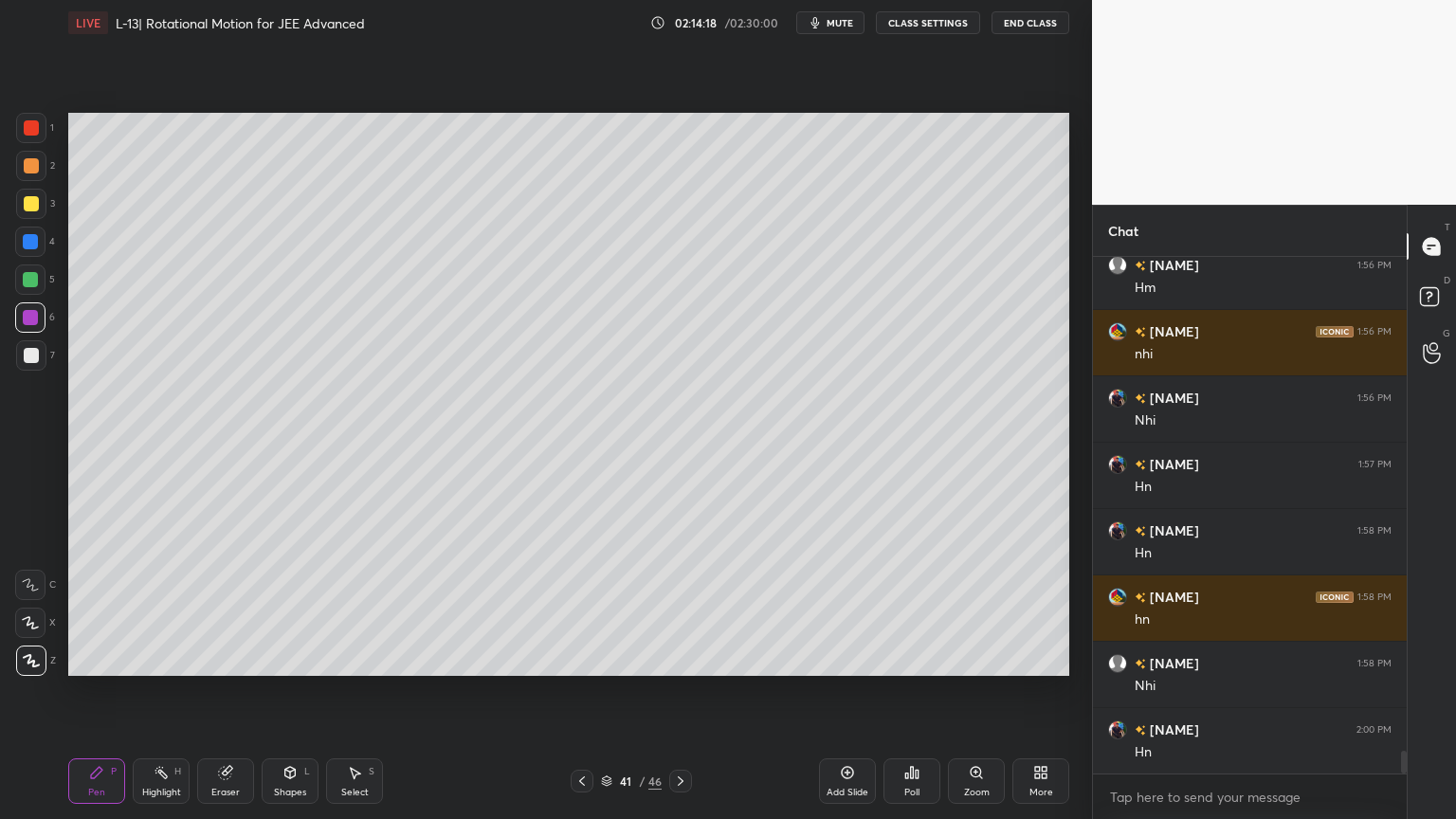 scroll, scrollTop: 11450, scrollLeft: 0, axis: vertical 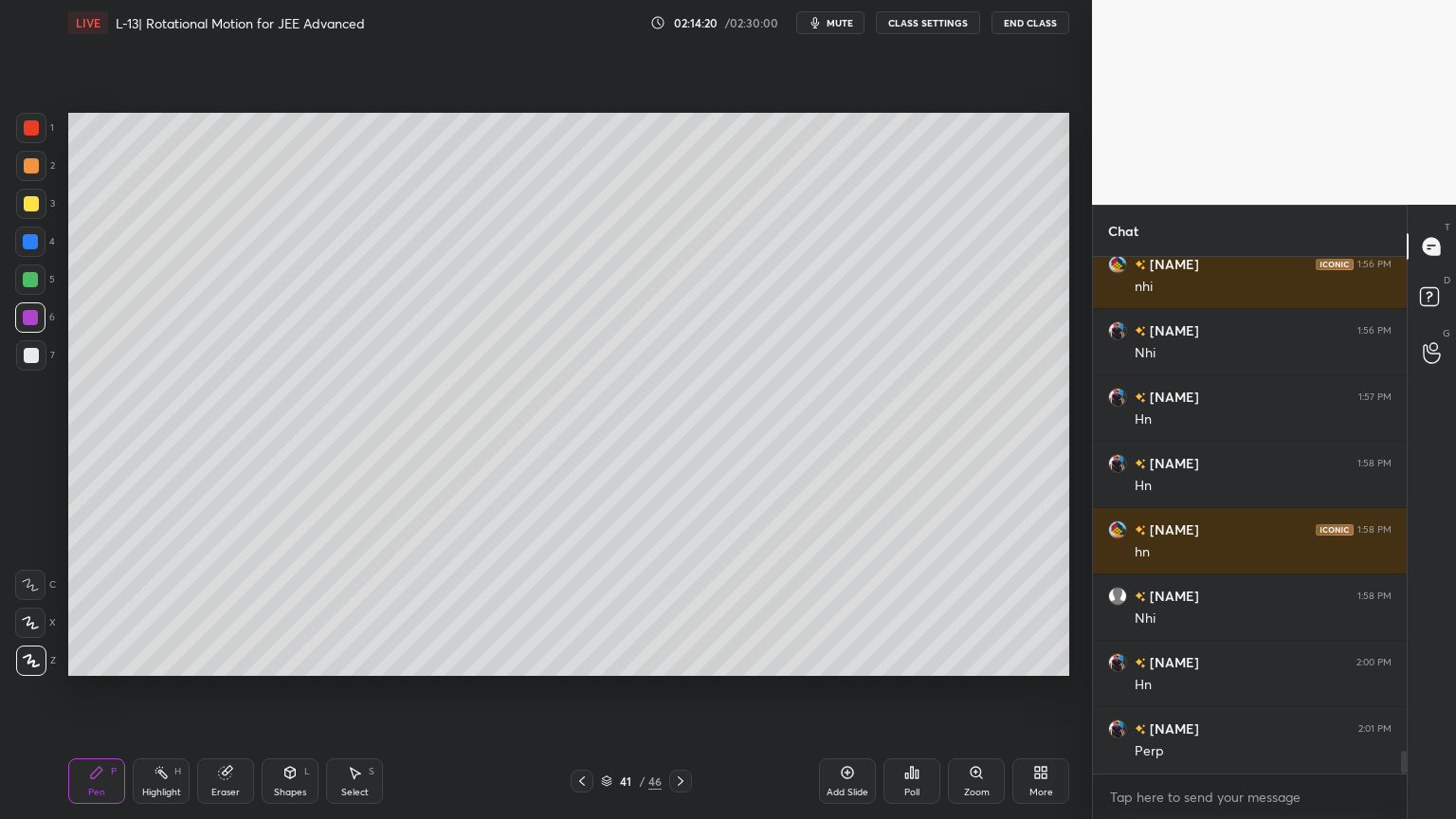 click at bounding box center [582, 781] 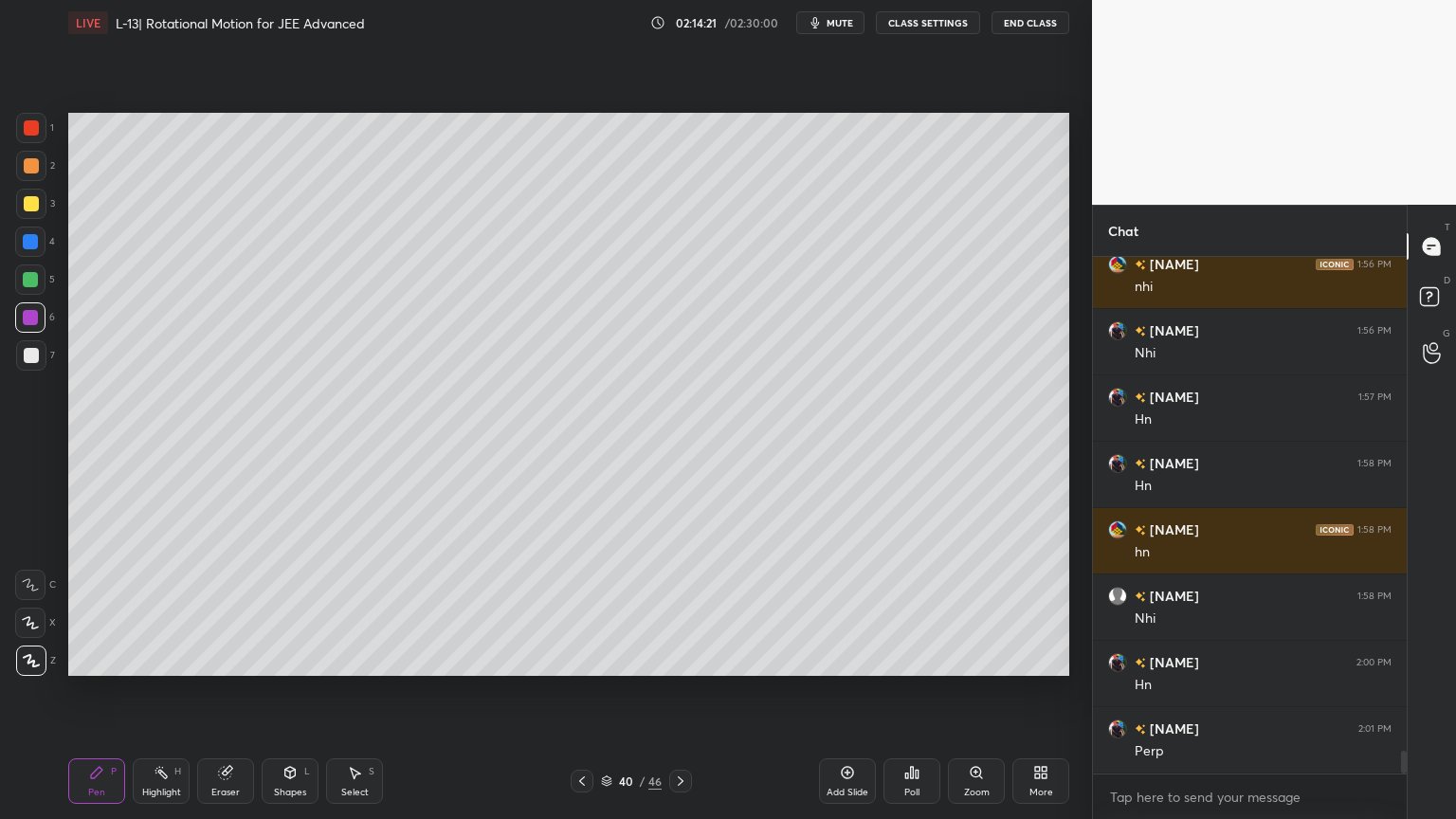 click on "Highlight H" at bounding box center (161, 781) 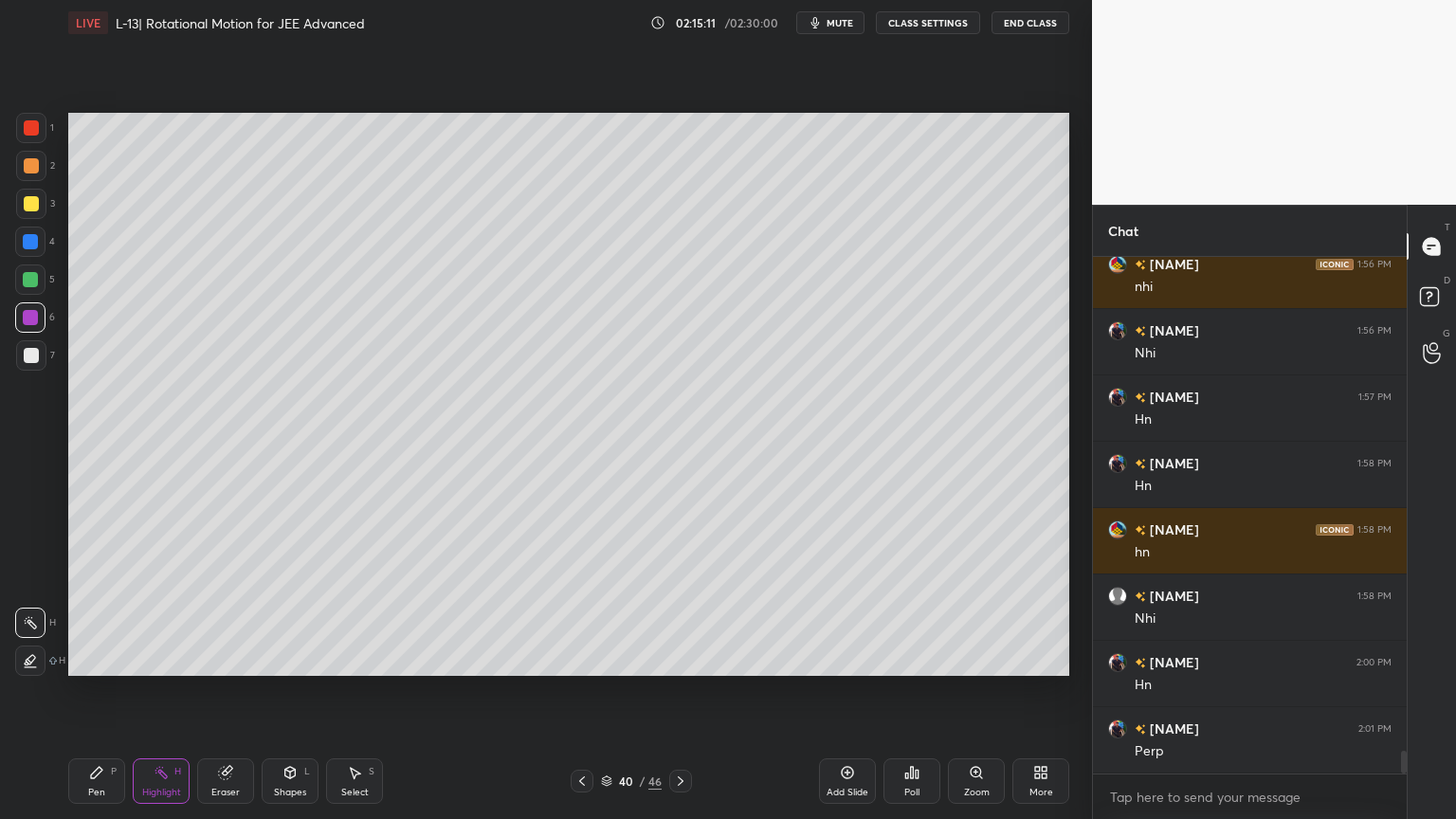 click on "Pen P Highlight H Eraser Shapes L Select S 40 / 46 Add Slide Poll Zoom More" at bounding box center [569, 781] 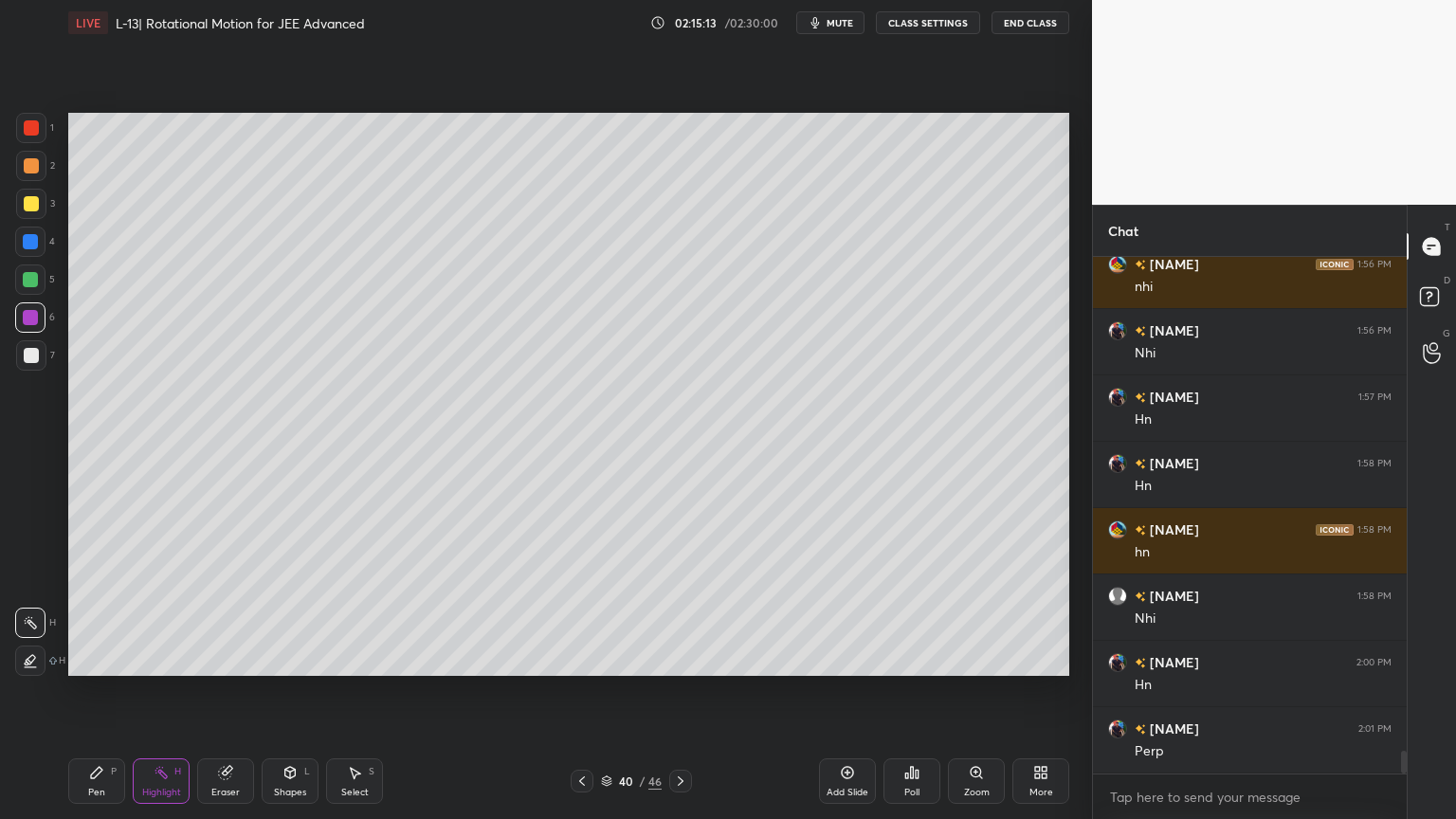 click 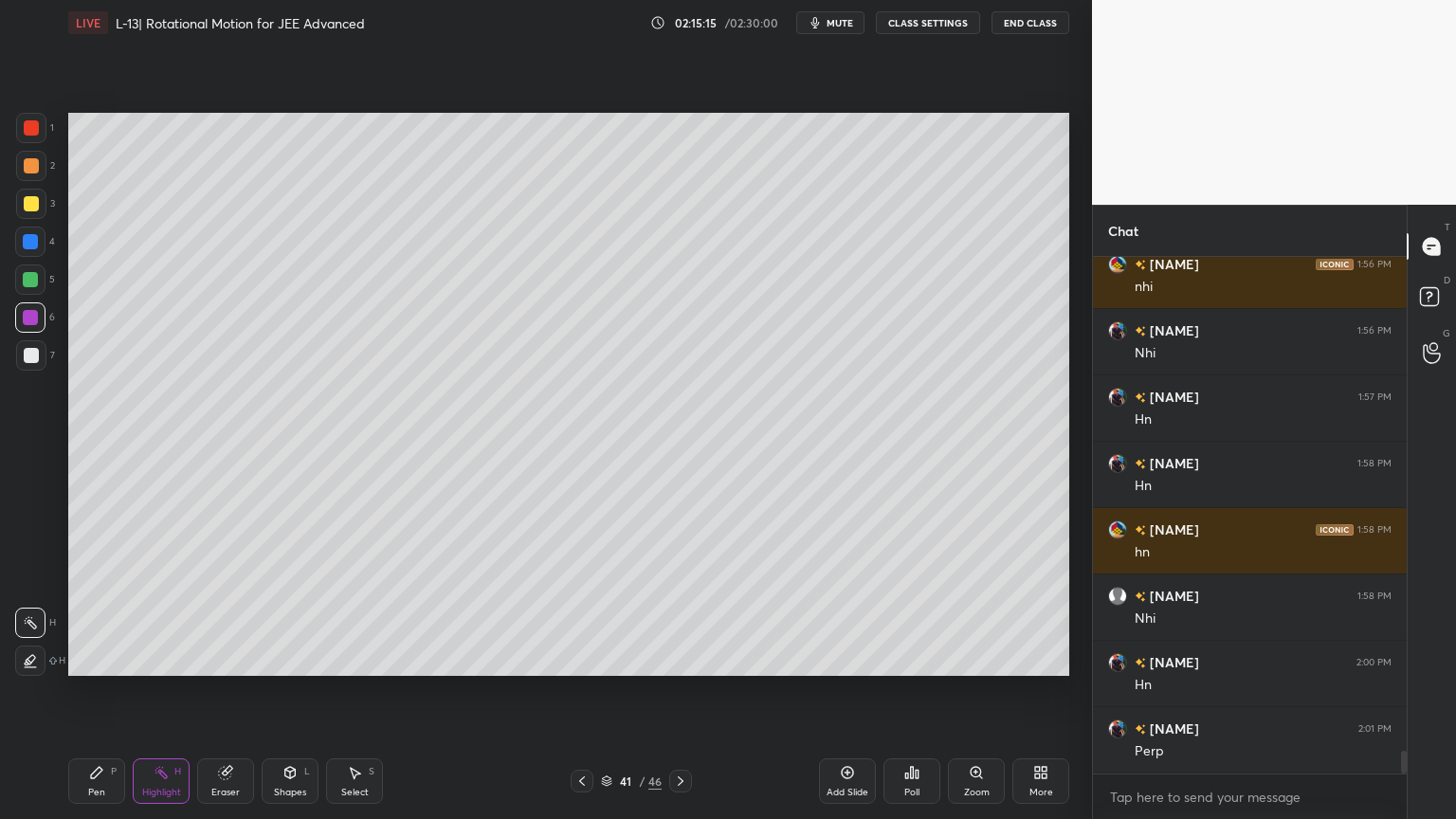 click 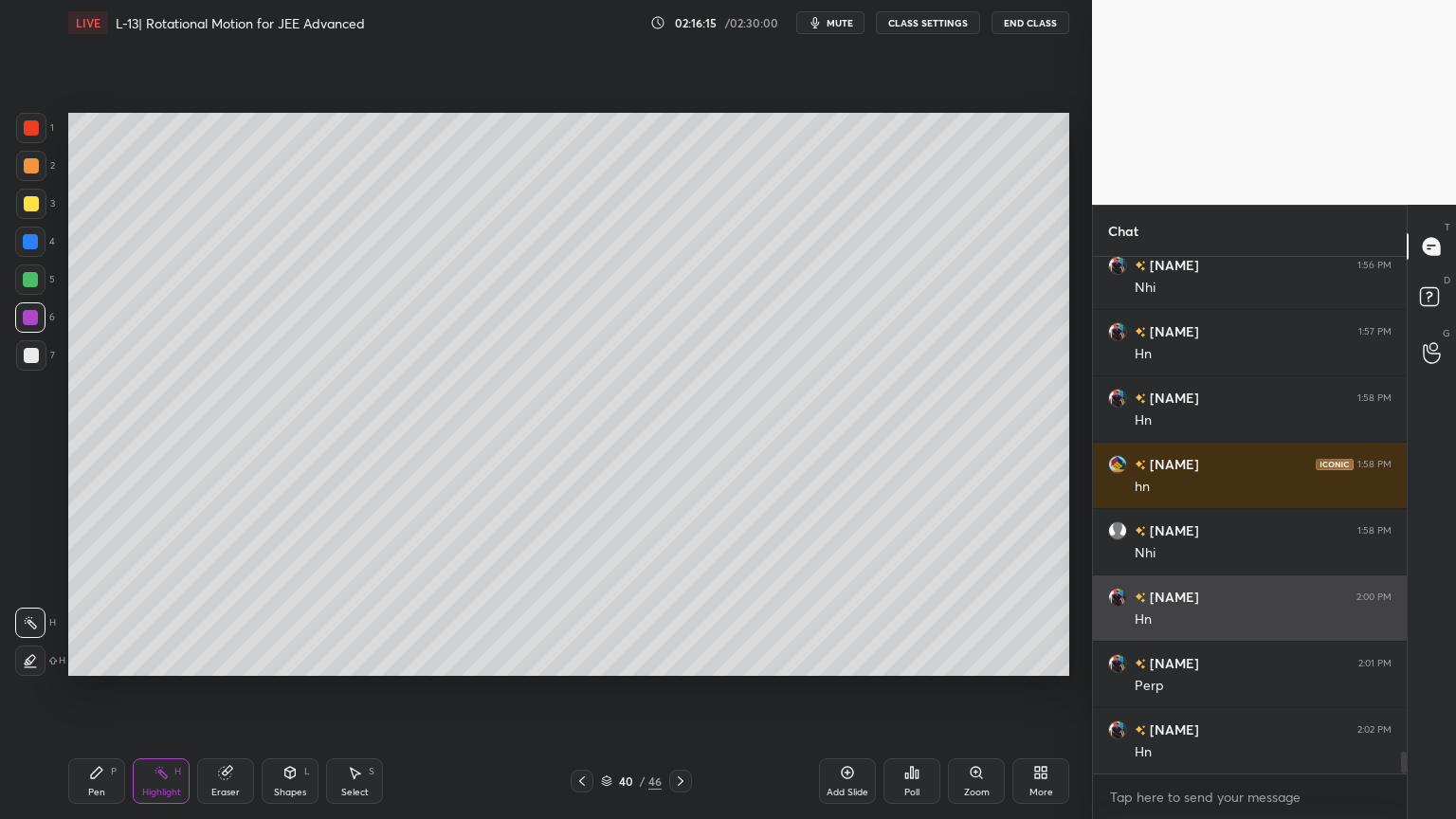 scroll, scrollTop: 11516, scrollLeft: 0, axis: vertical 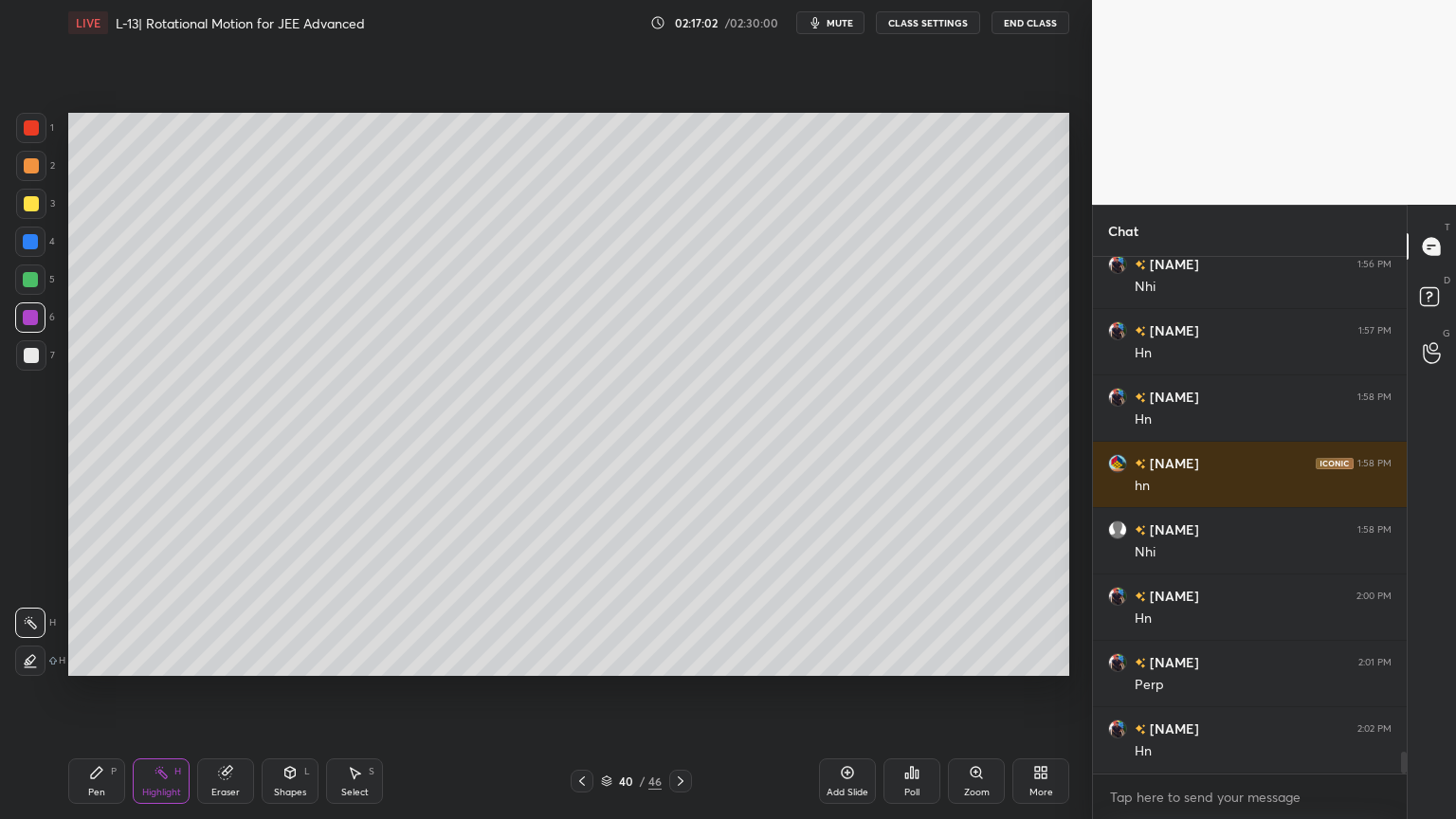 click on "Pen P Highlight H Eraser Shapes L Select S 40 / 46 Add Slide Poll Zoom More" at bounding box center (569, 781) 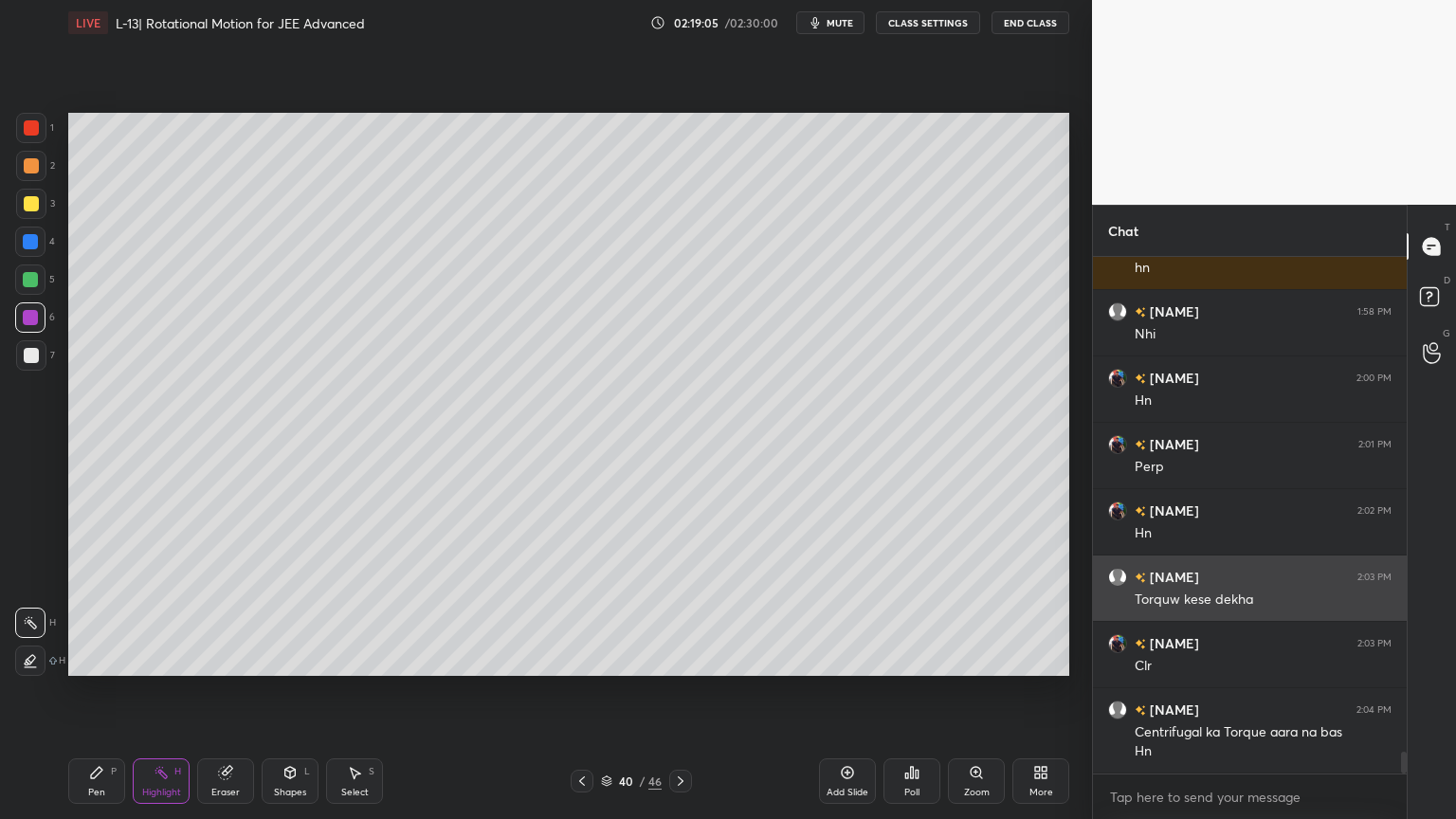 scroll, scrollTop: 11800, scrollLeft: 0, axis: vertical 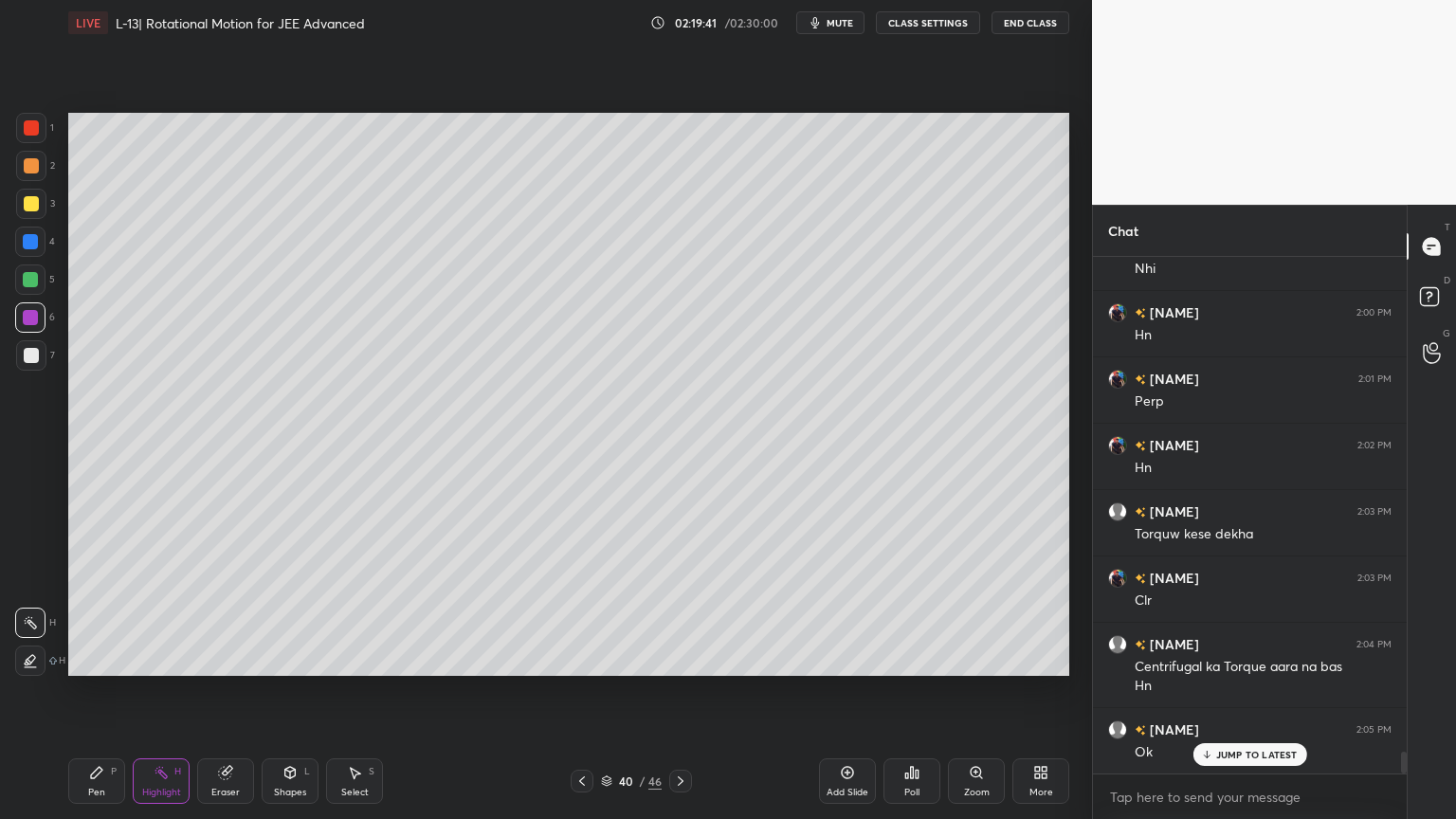 click 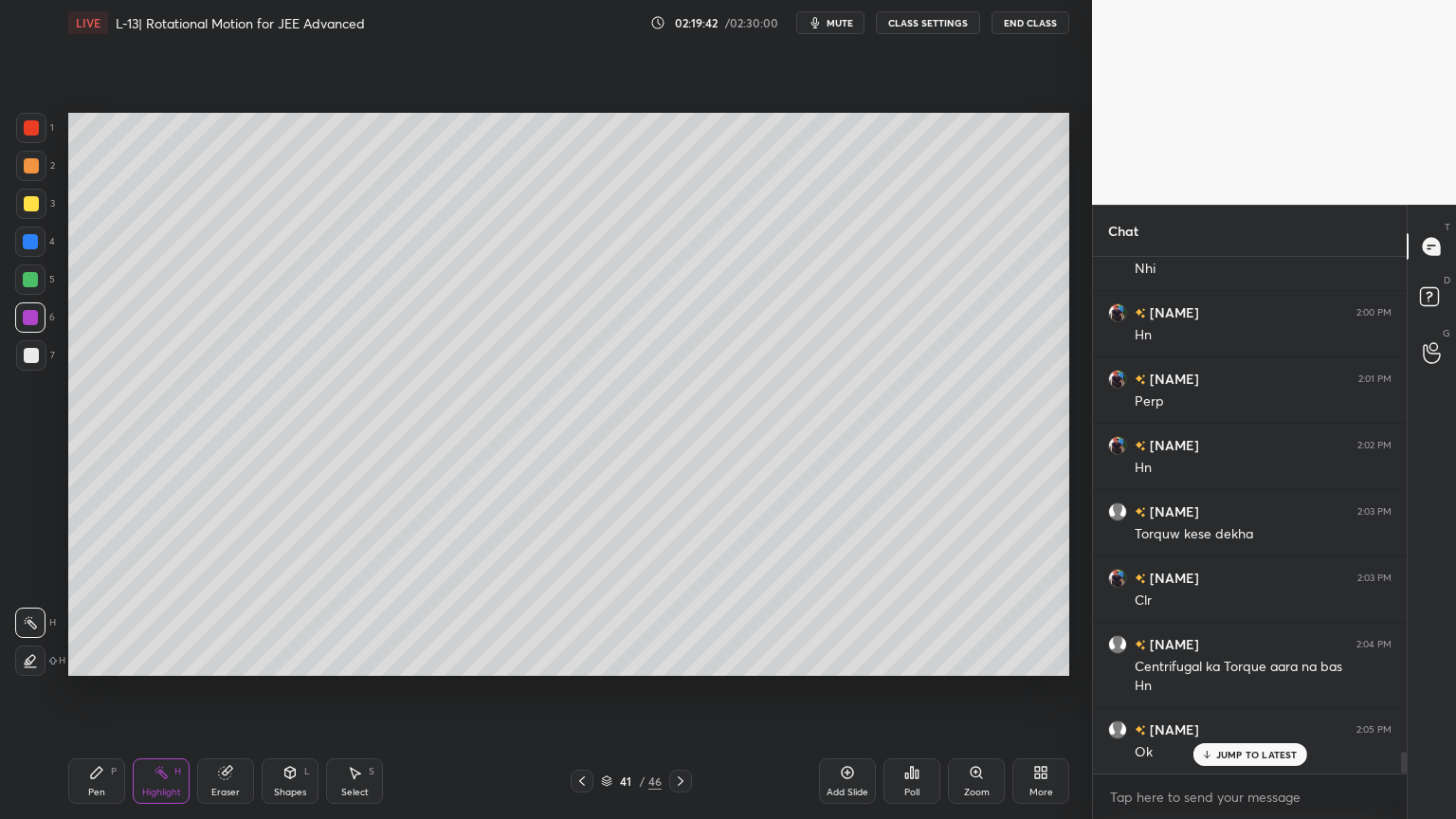 click 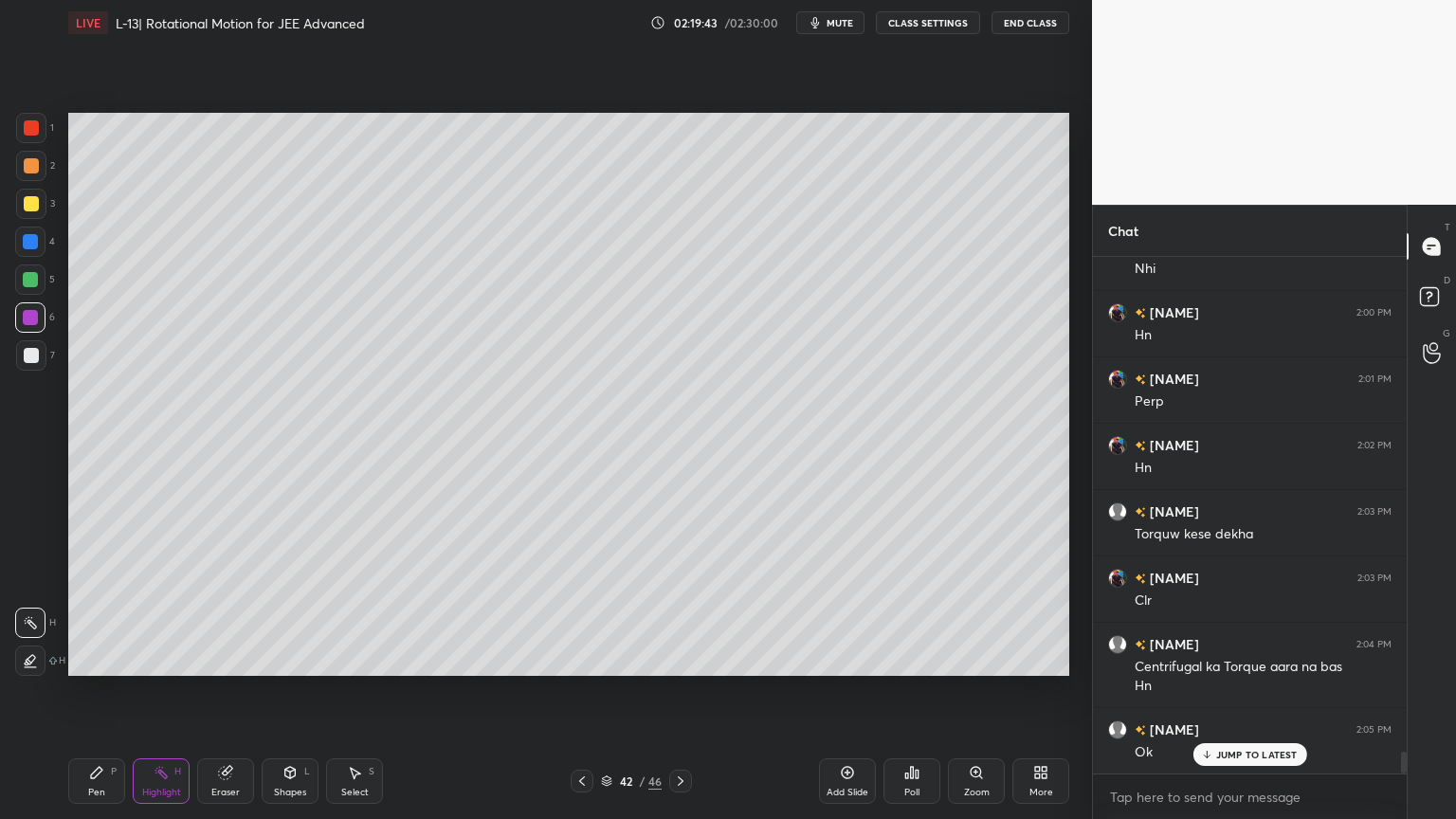 click 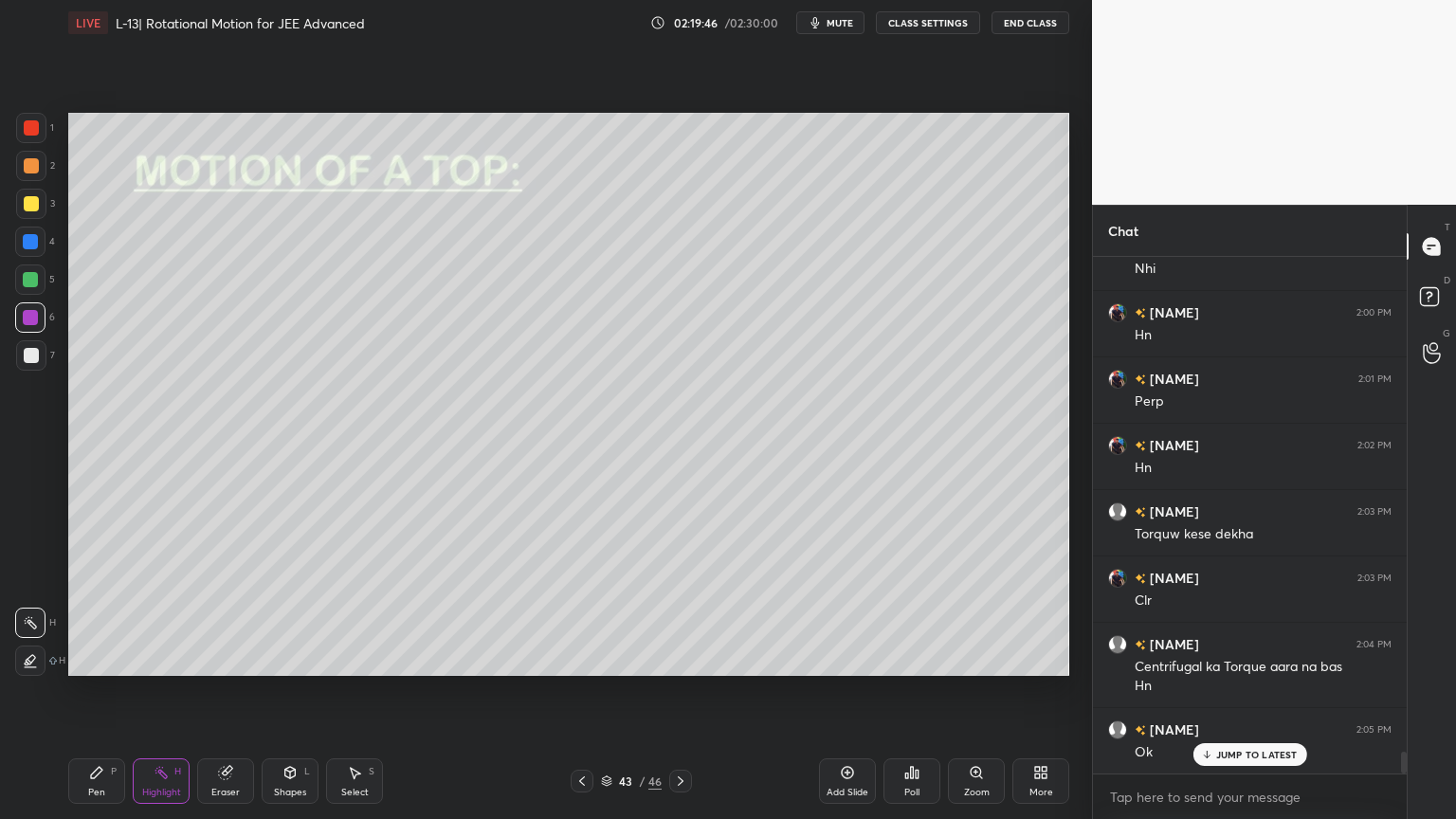 click 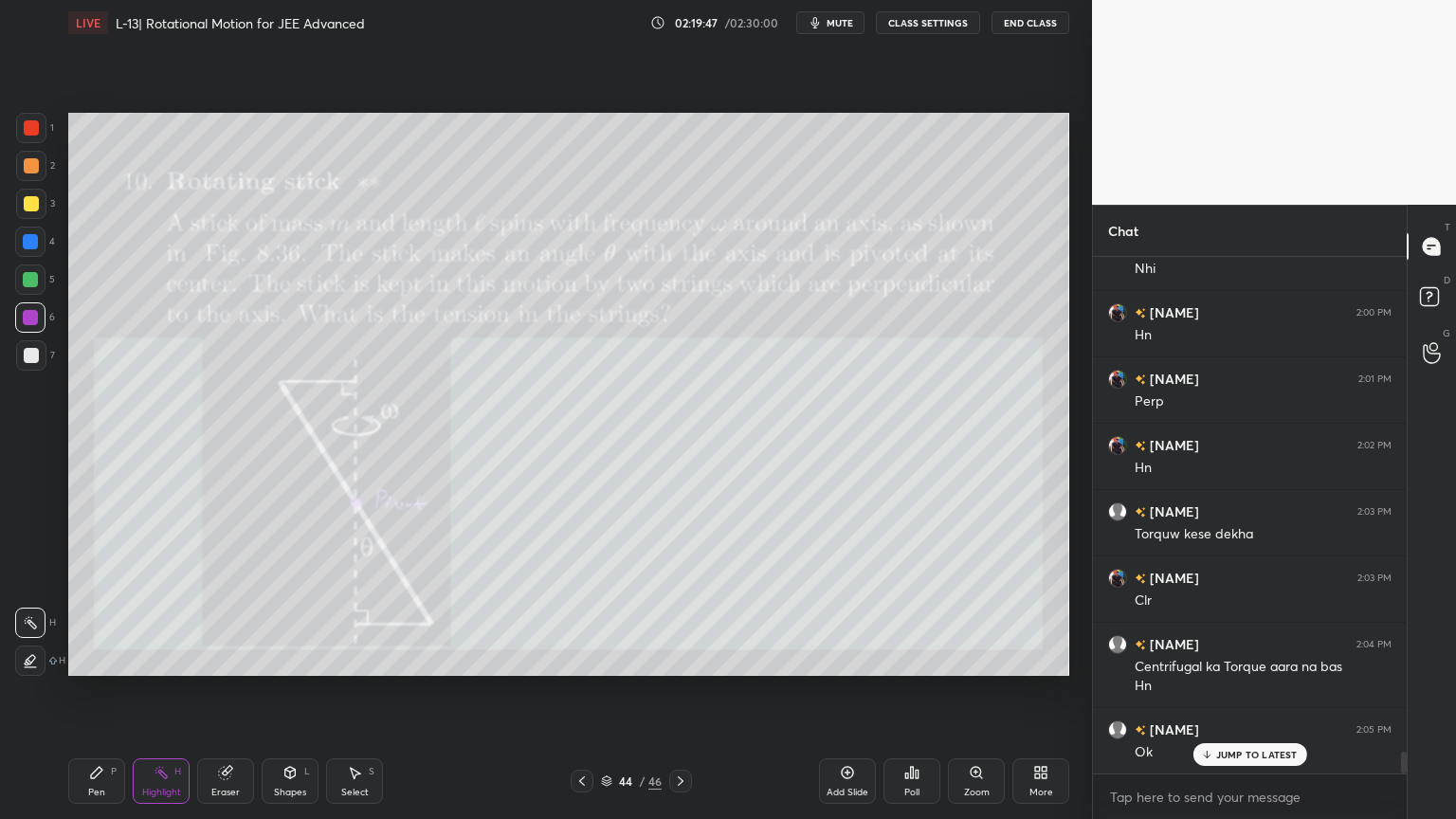click 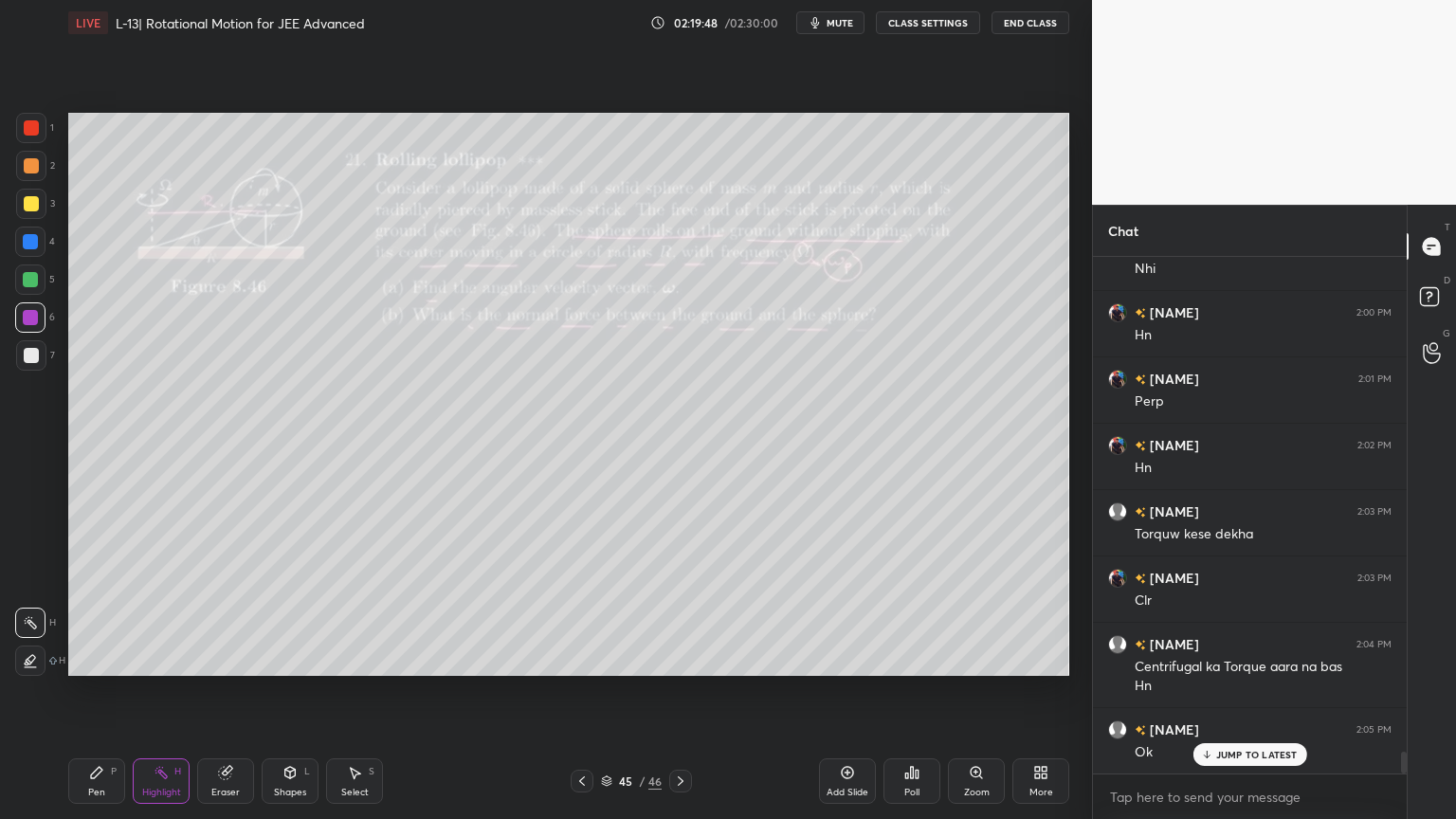 click 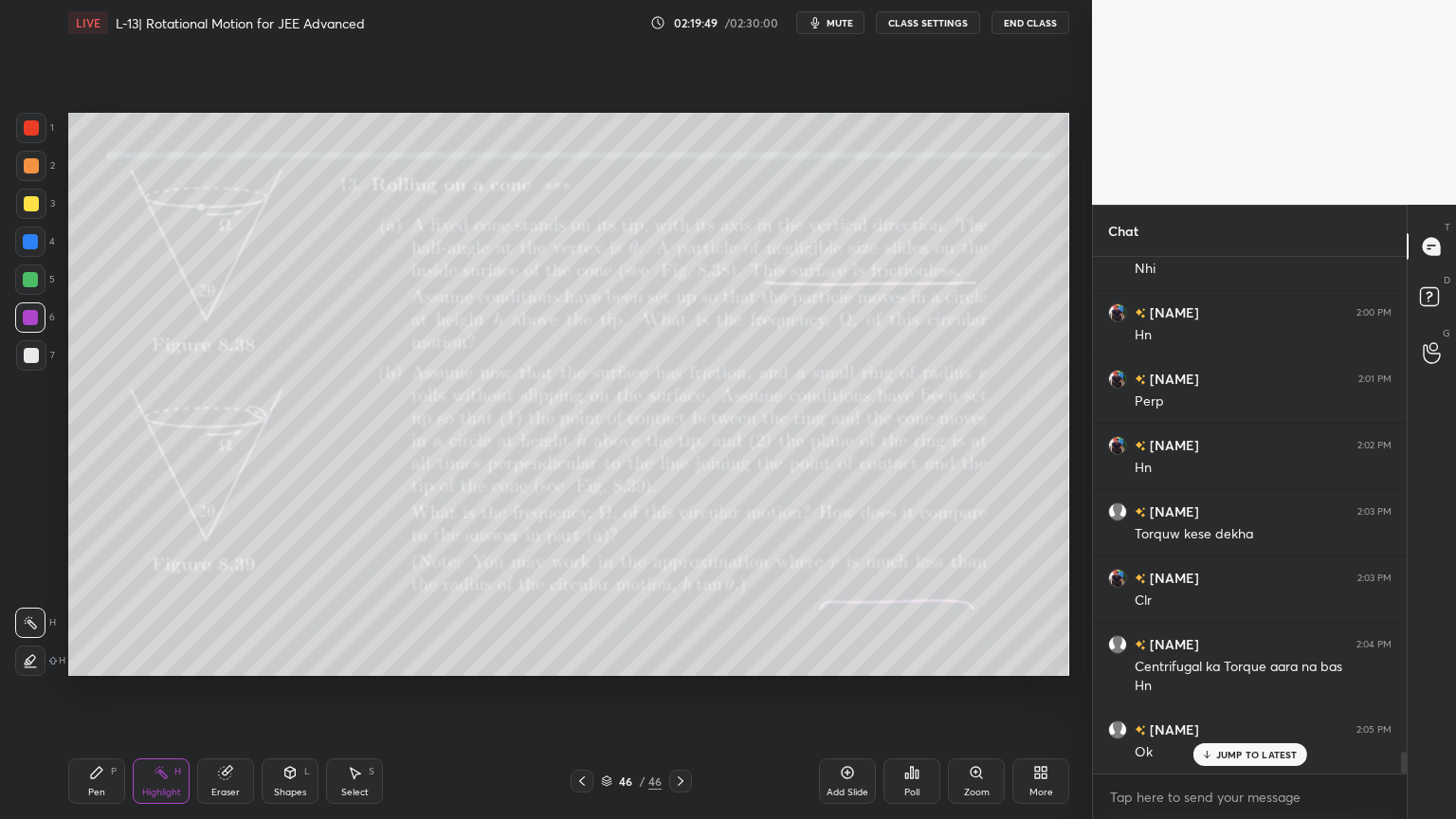 click 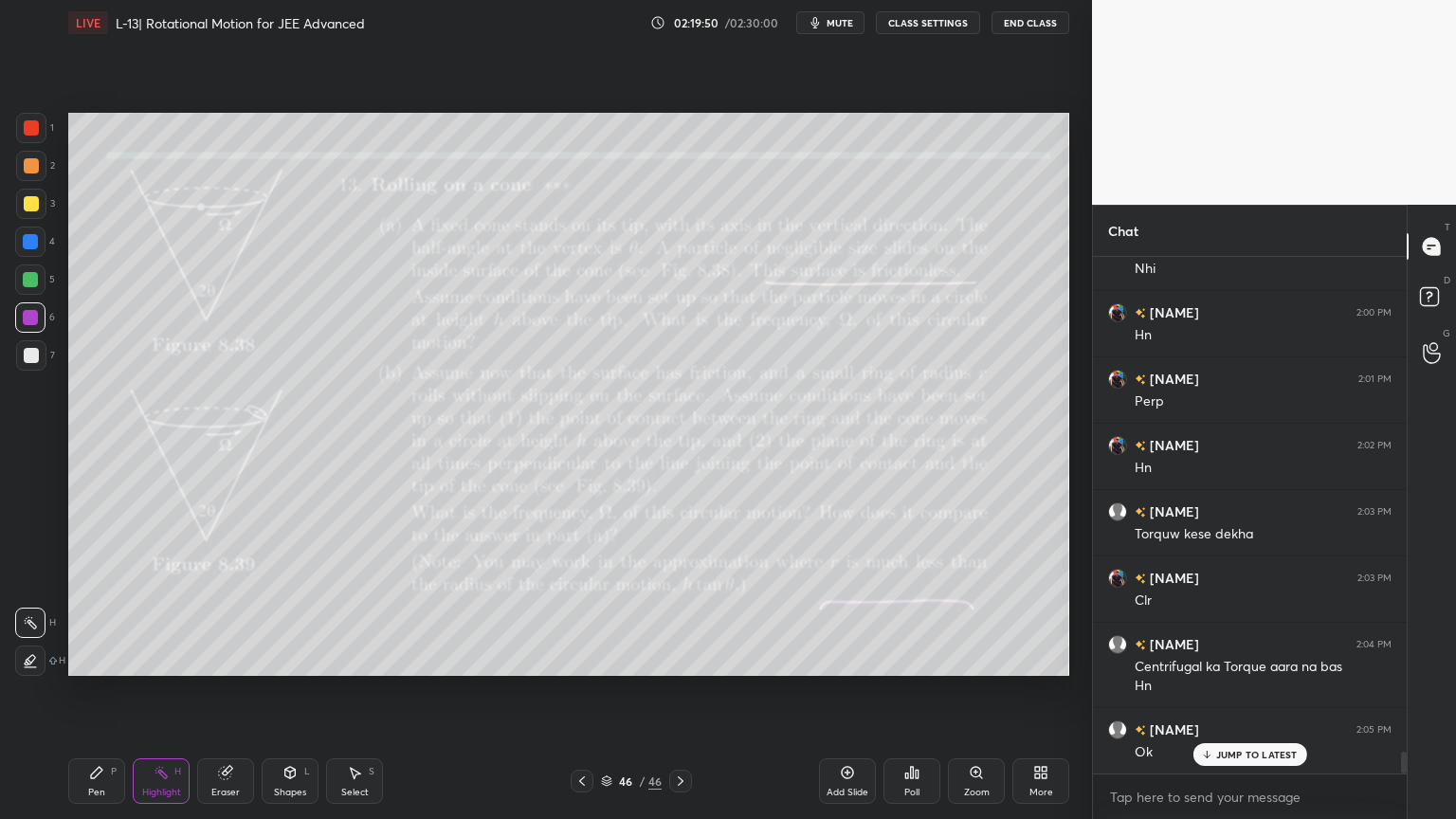 click 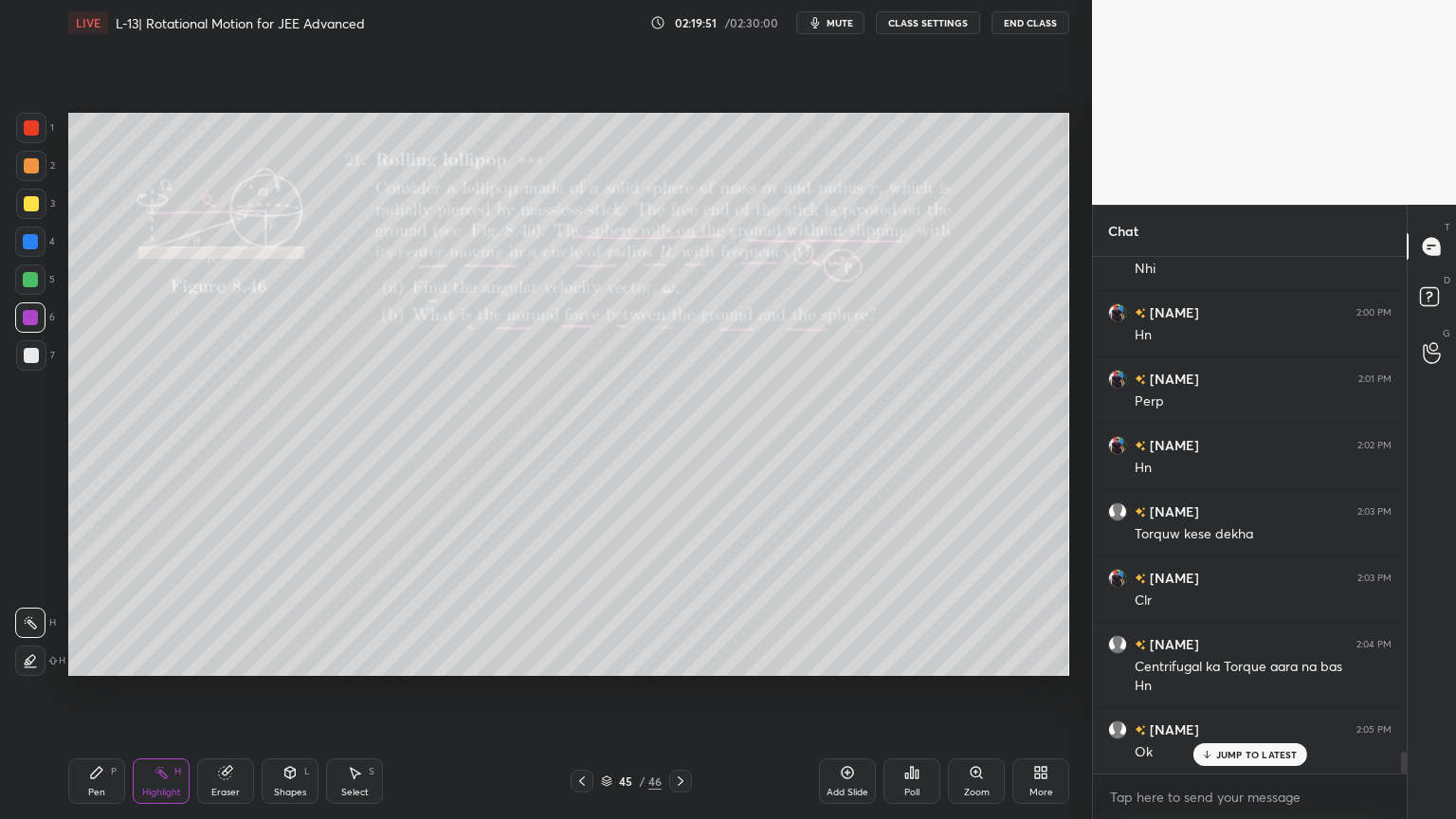 click 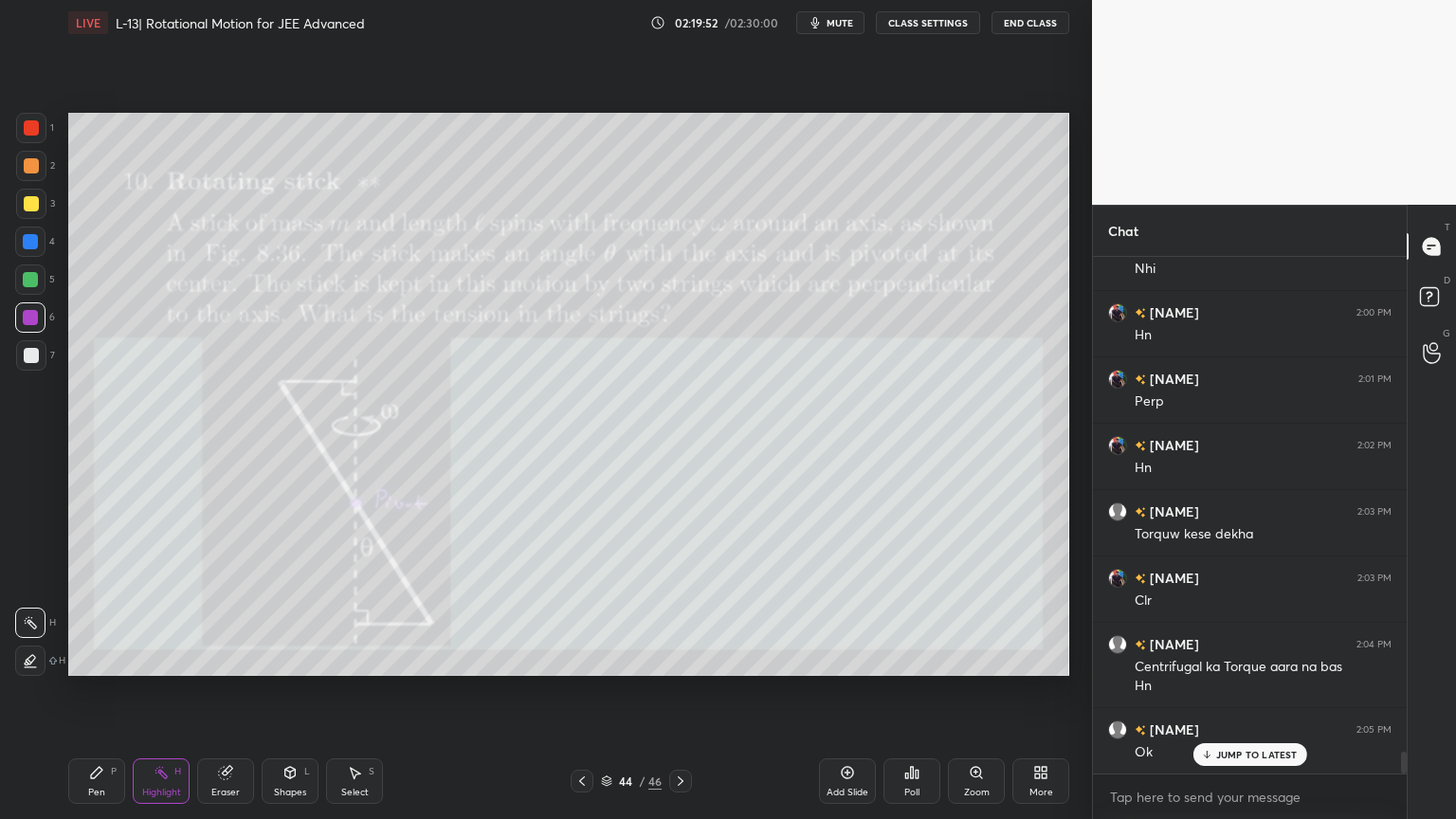 click 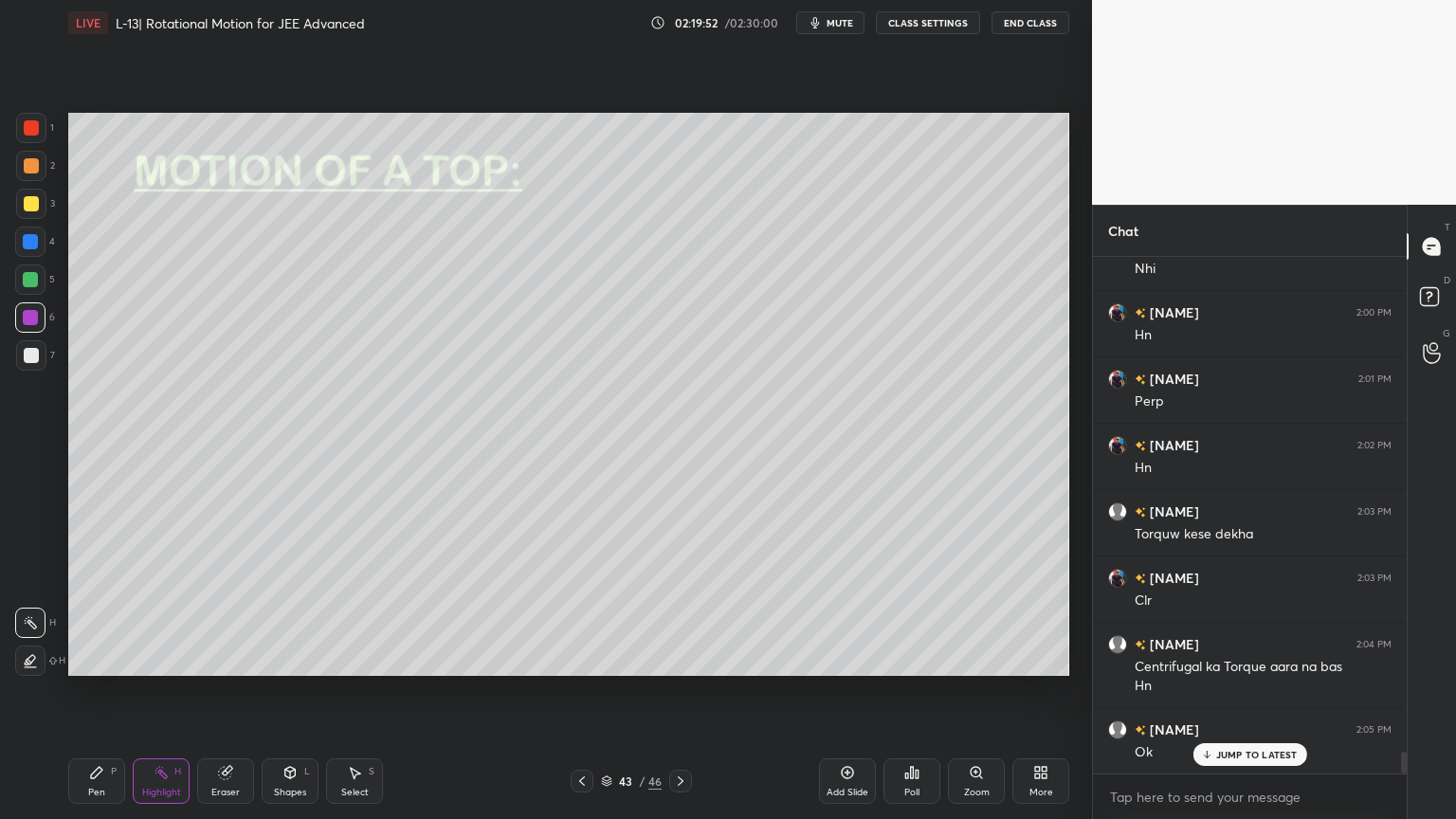 click 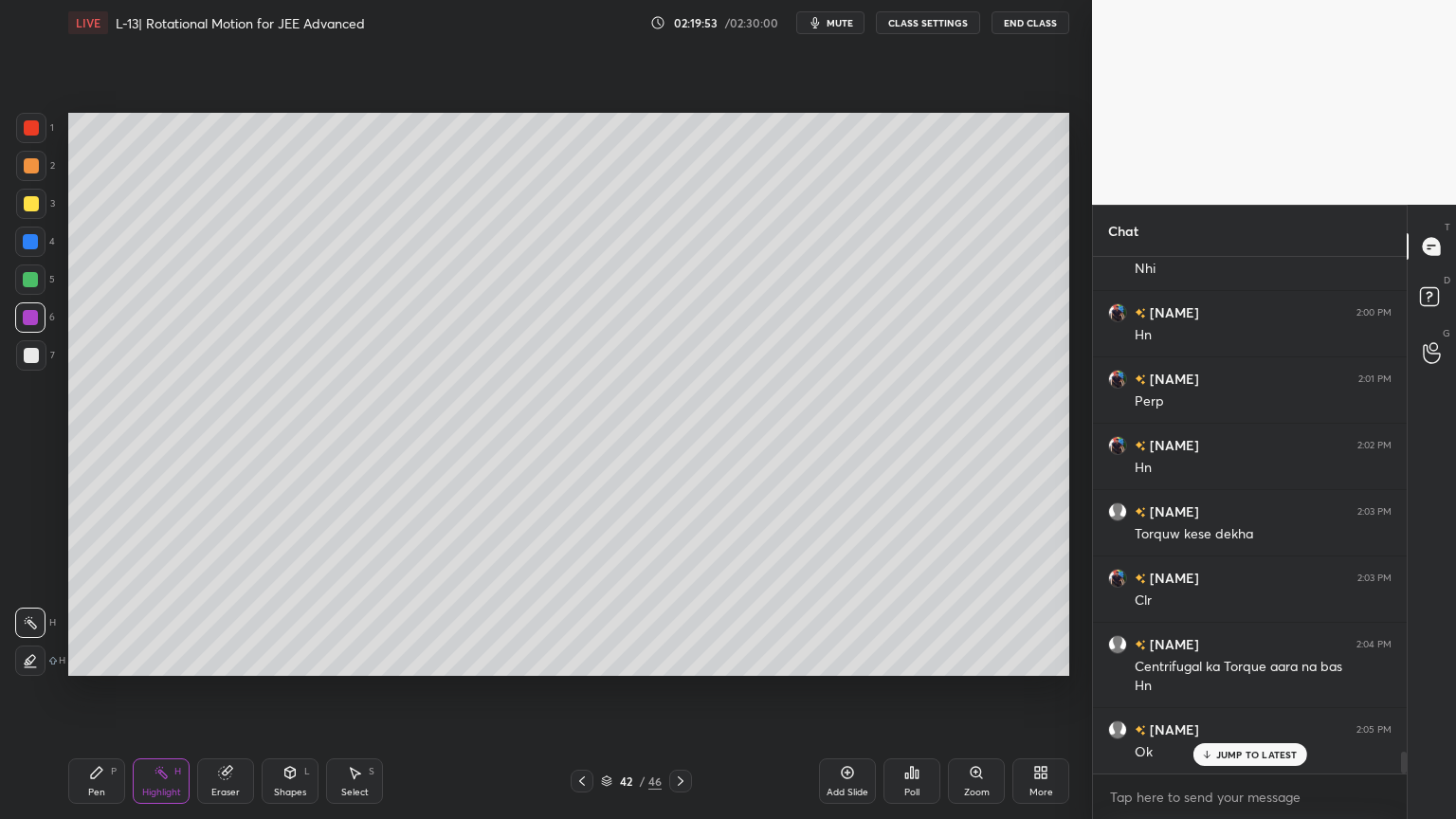click 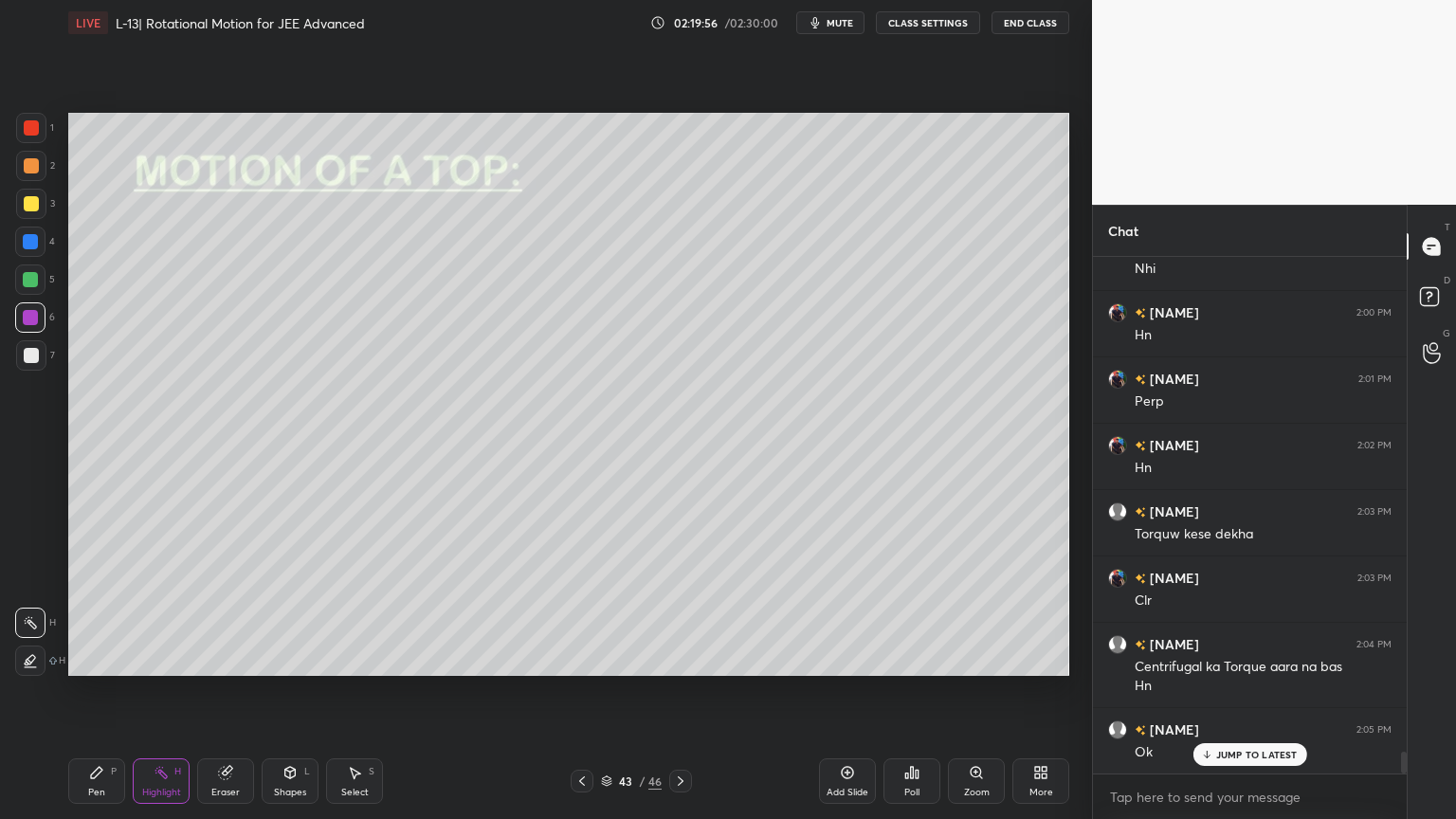 click at bounding box center (31, 128) 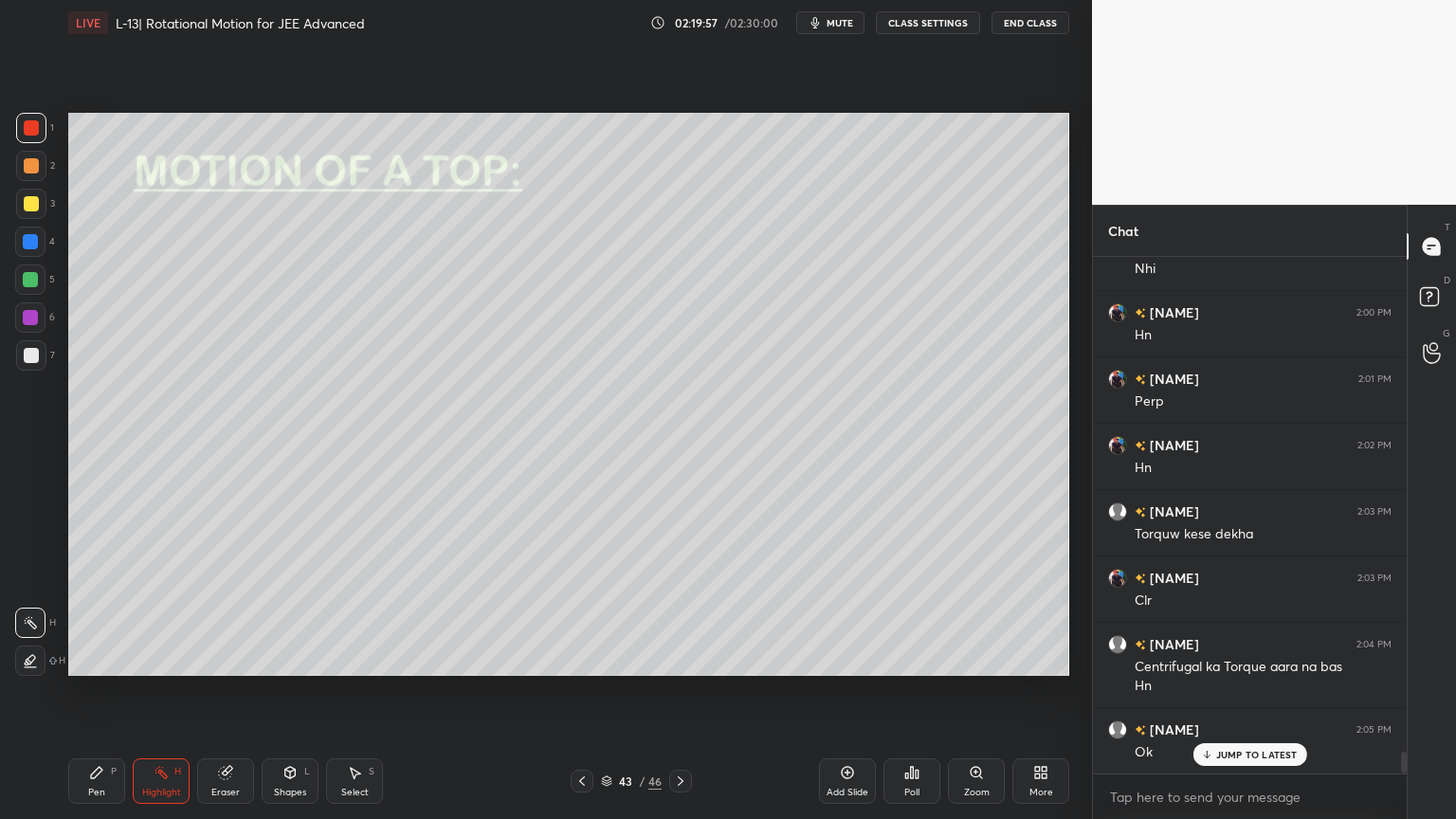 click on "Pen P" at bounding box center (97, 781) 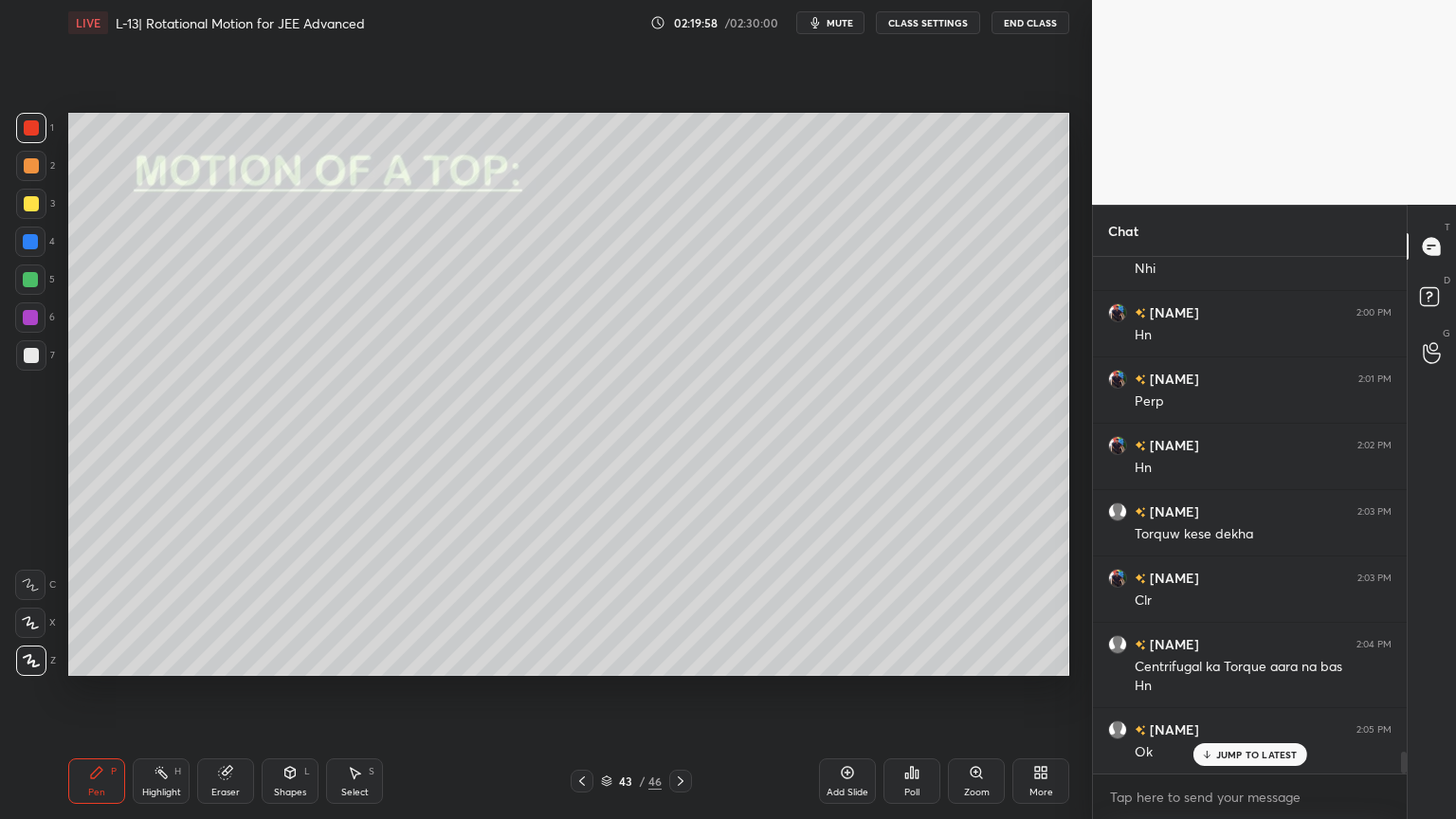 click on "43 / 46" at bounding box center (631, 781) 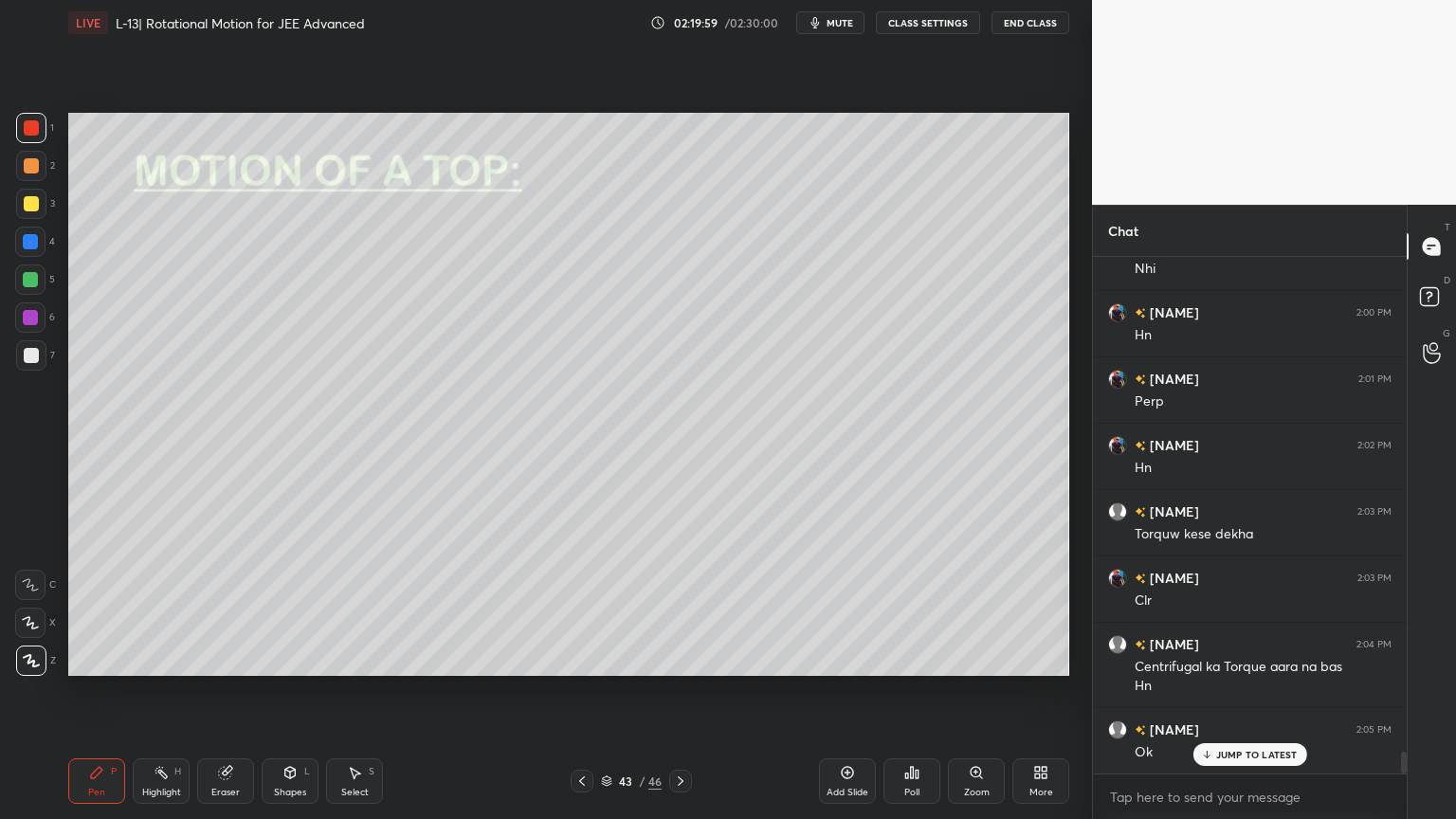 click at bounding box center [582, 781] 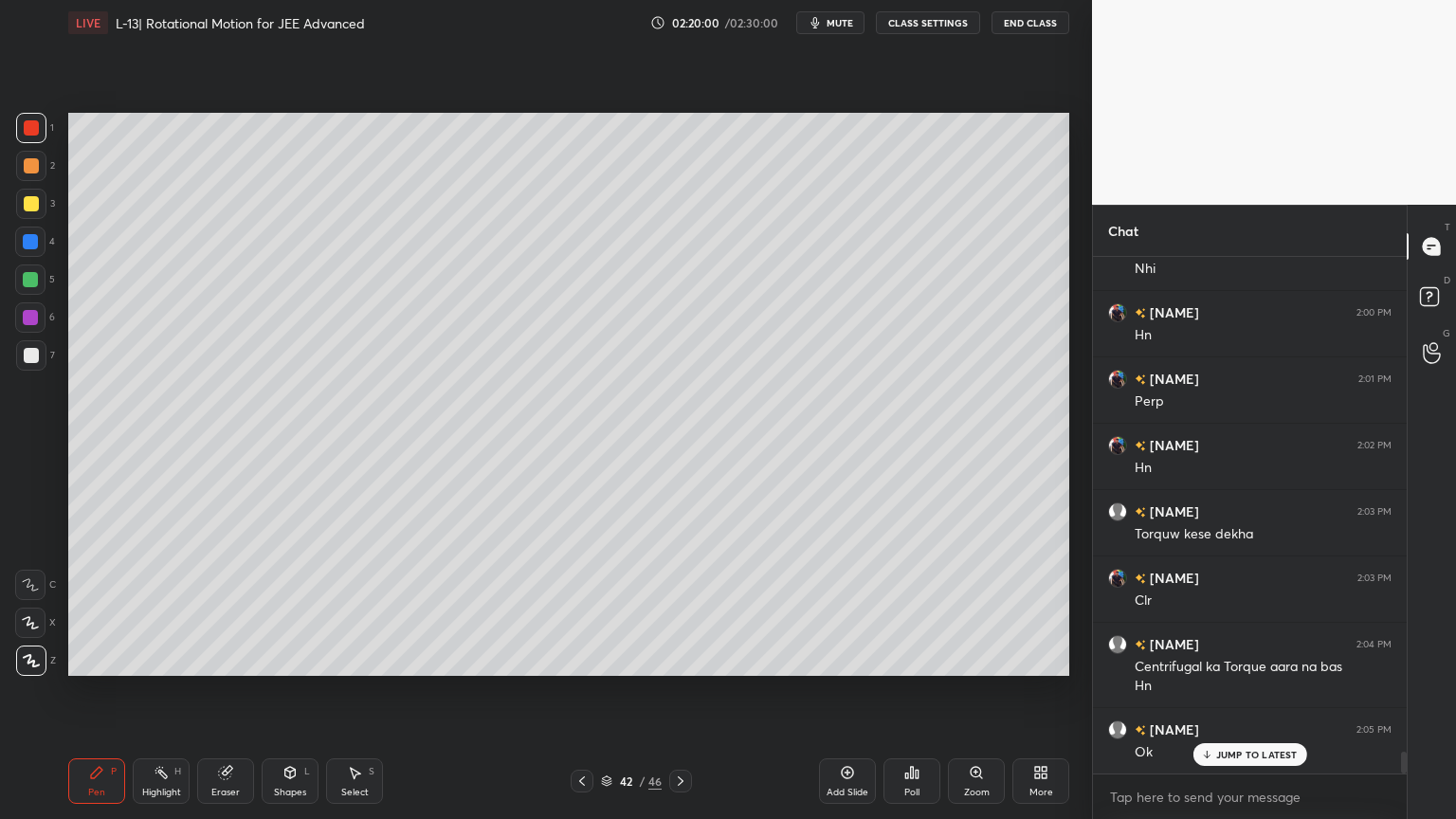 click on "Eraser" at bounding box center (226, 792) 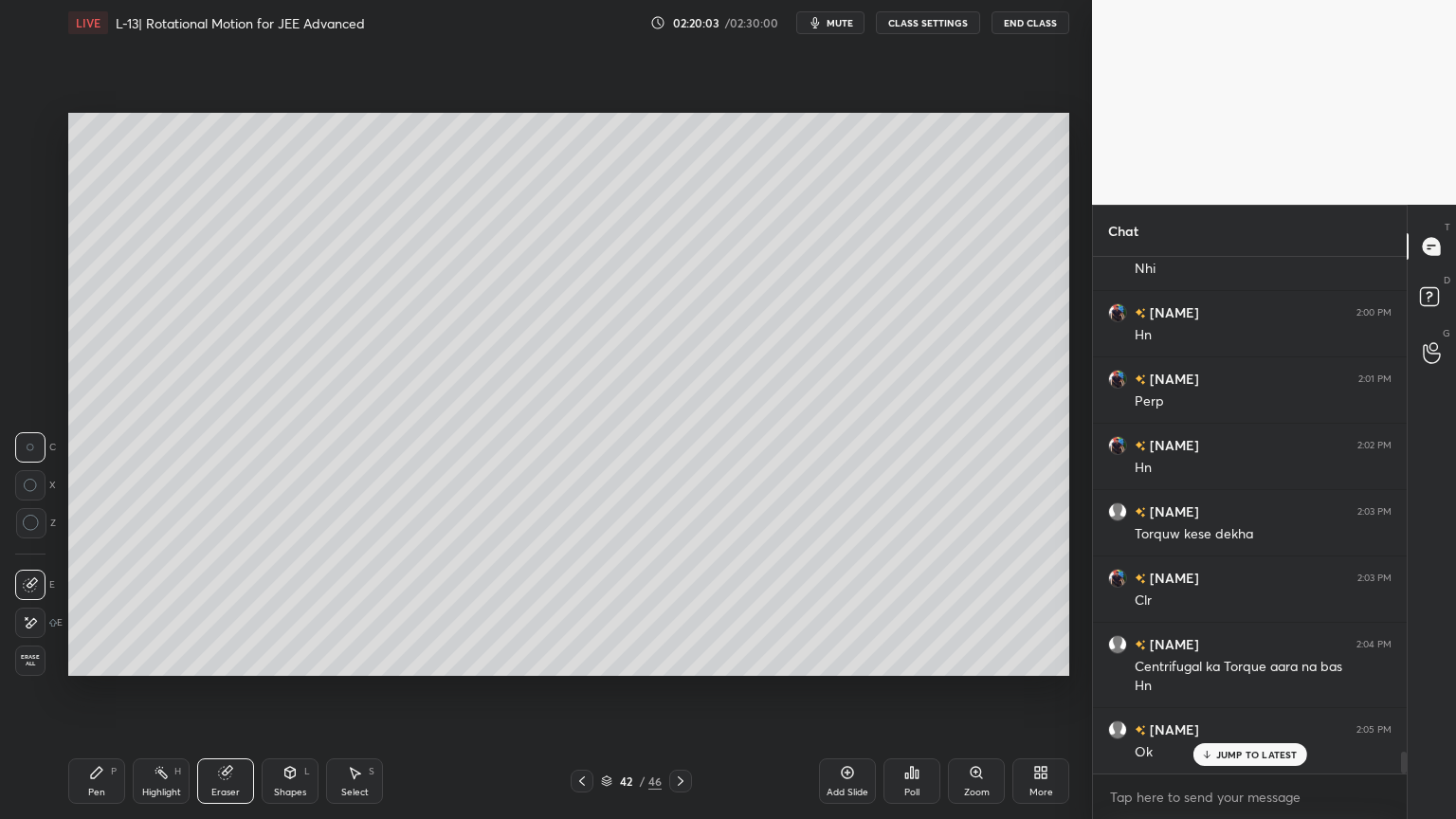 click on "Pen P" at bounding box center [97, 781] 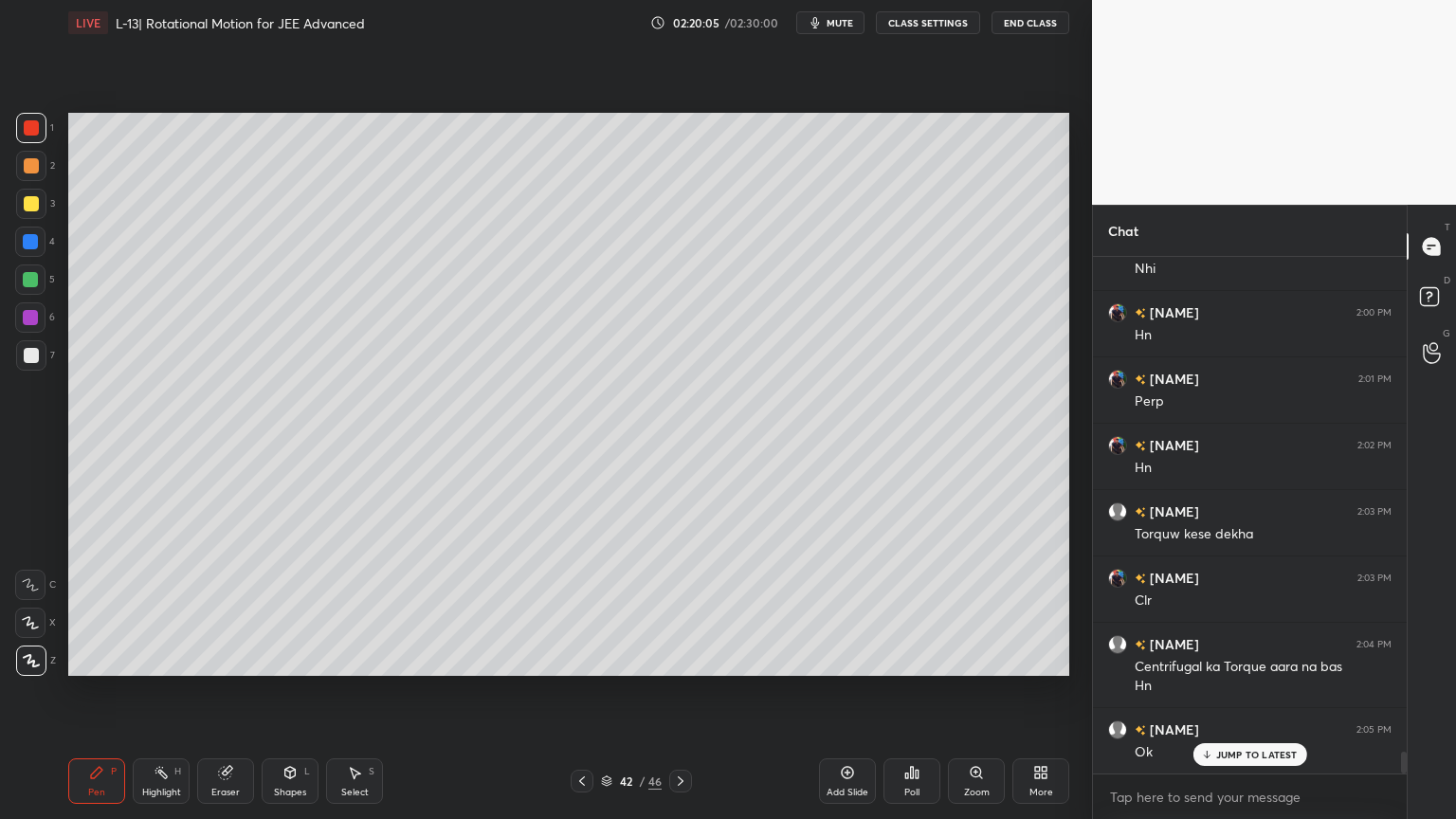 click 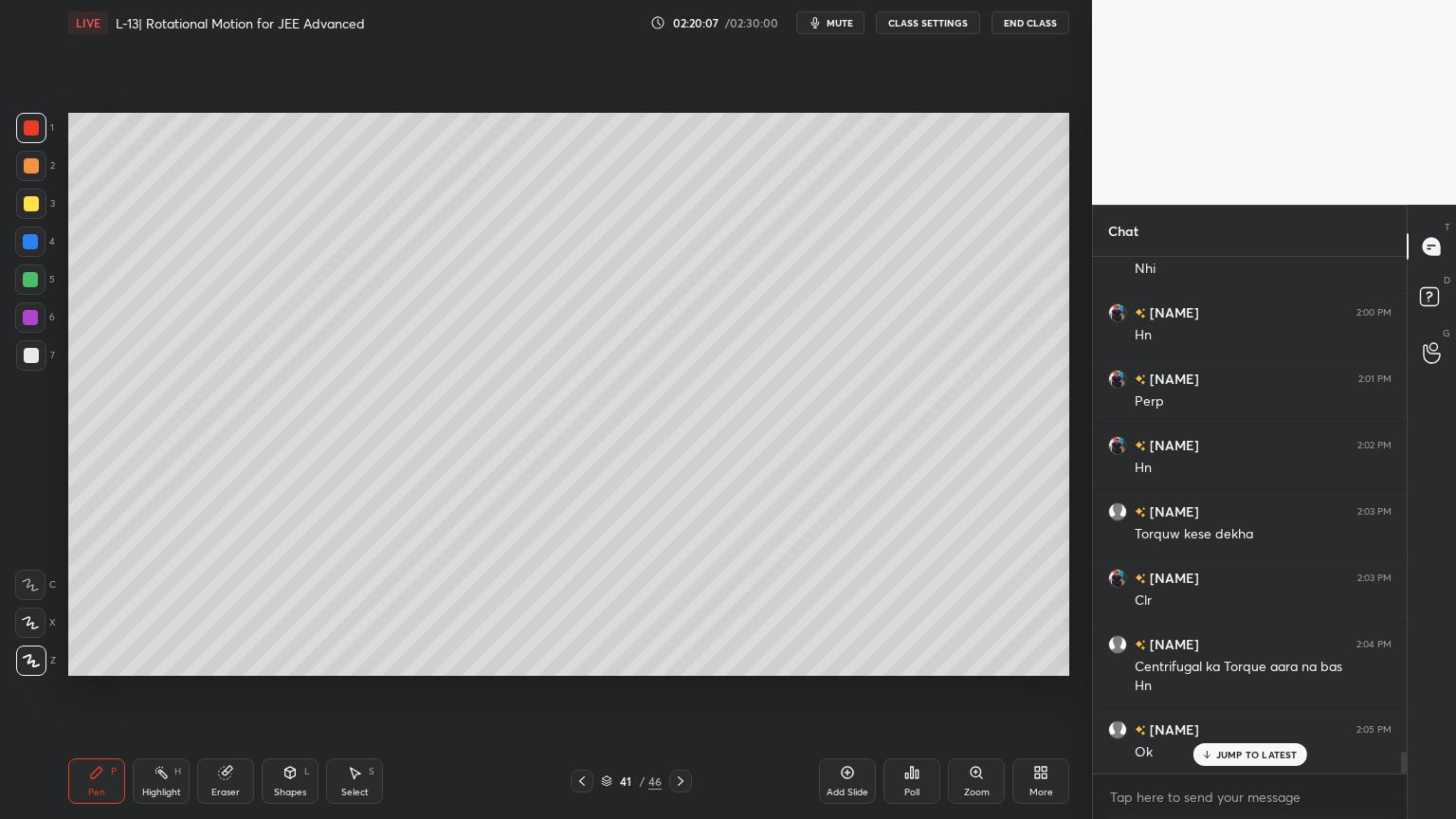 click at bounding box center (582, 781) 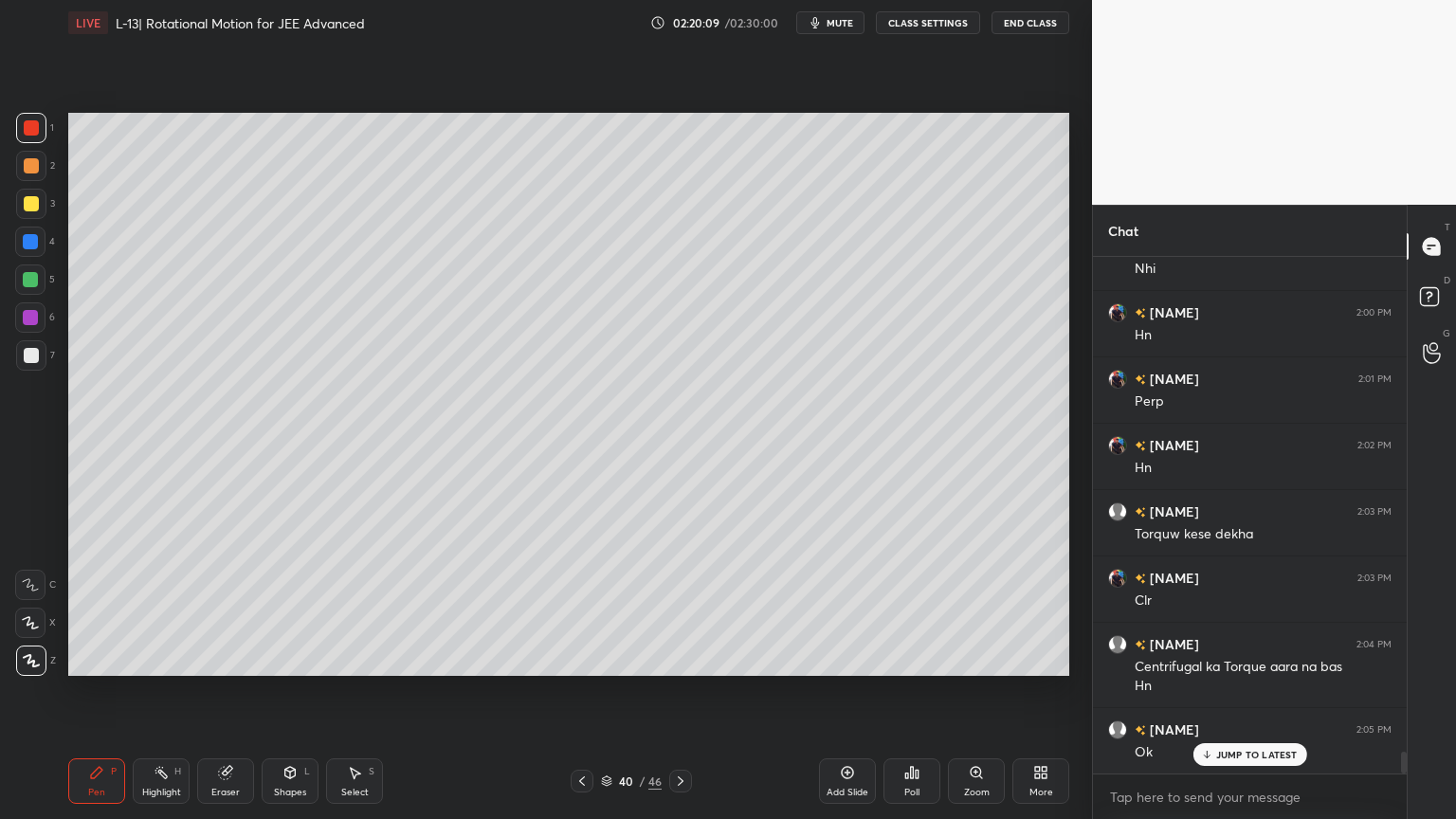 click 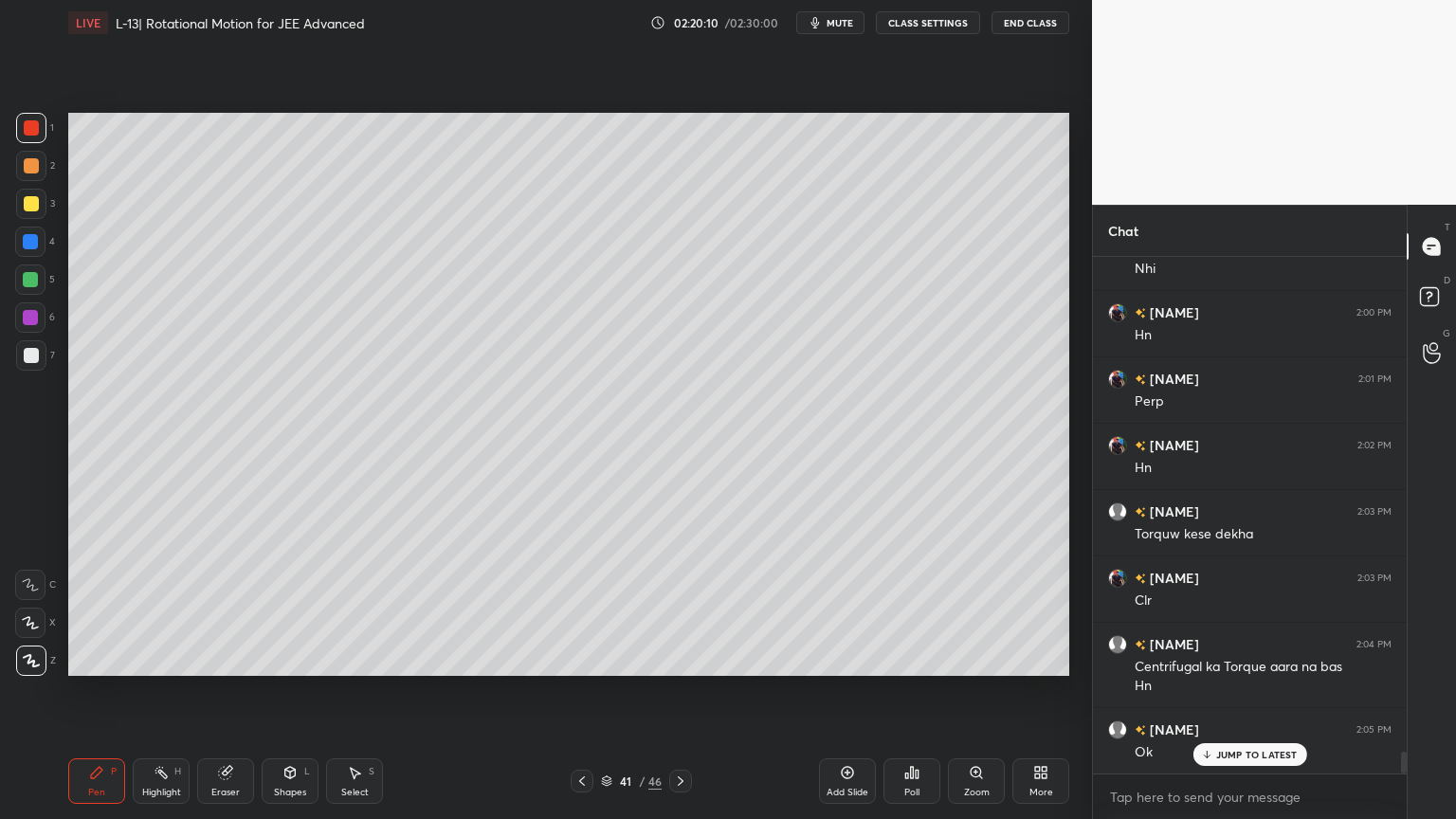 click 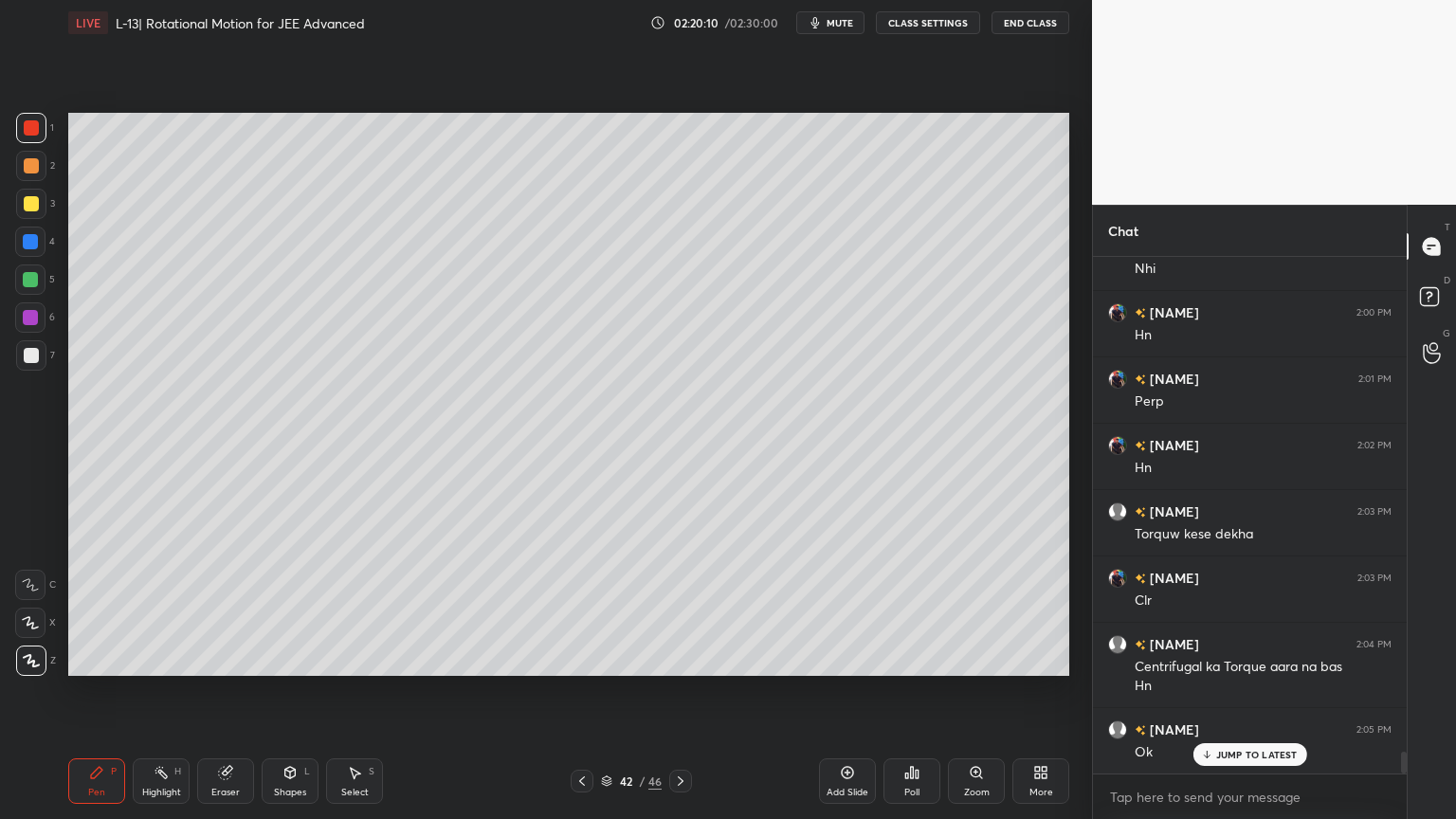 click 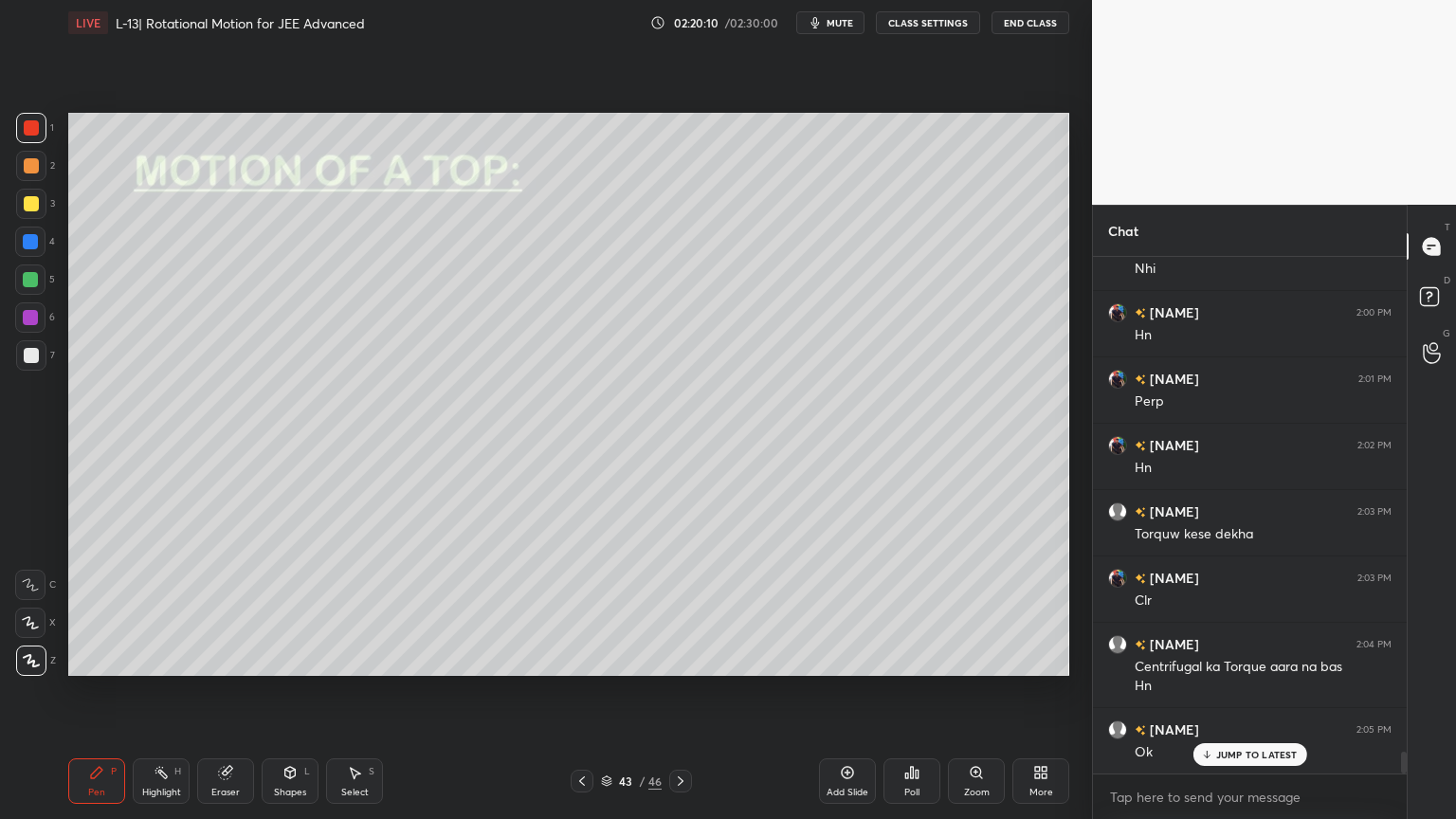 click 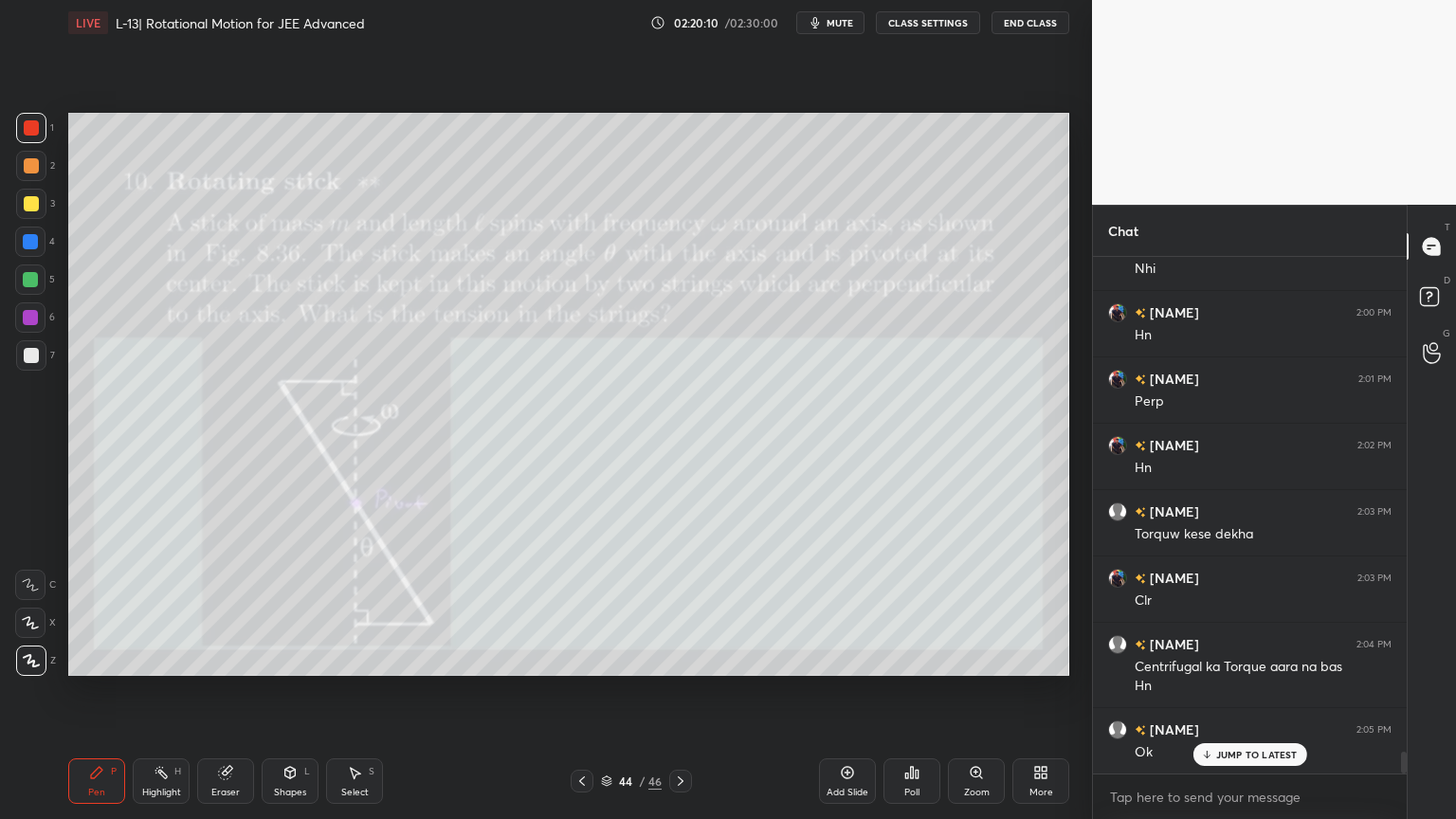 click 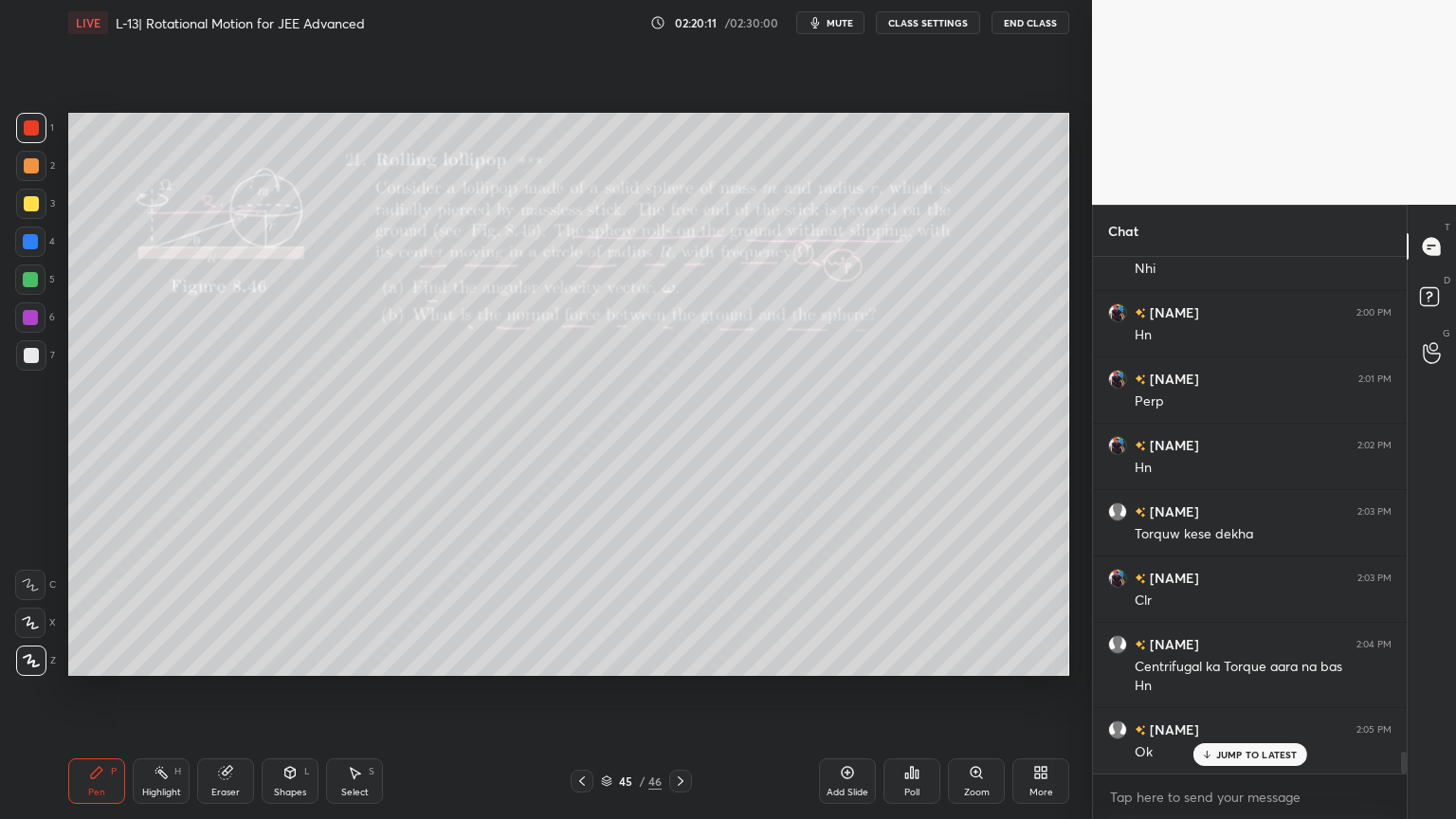 click 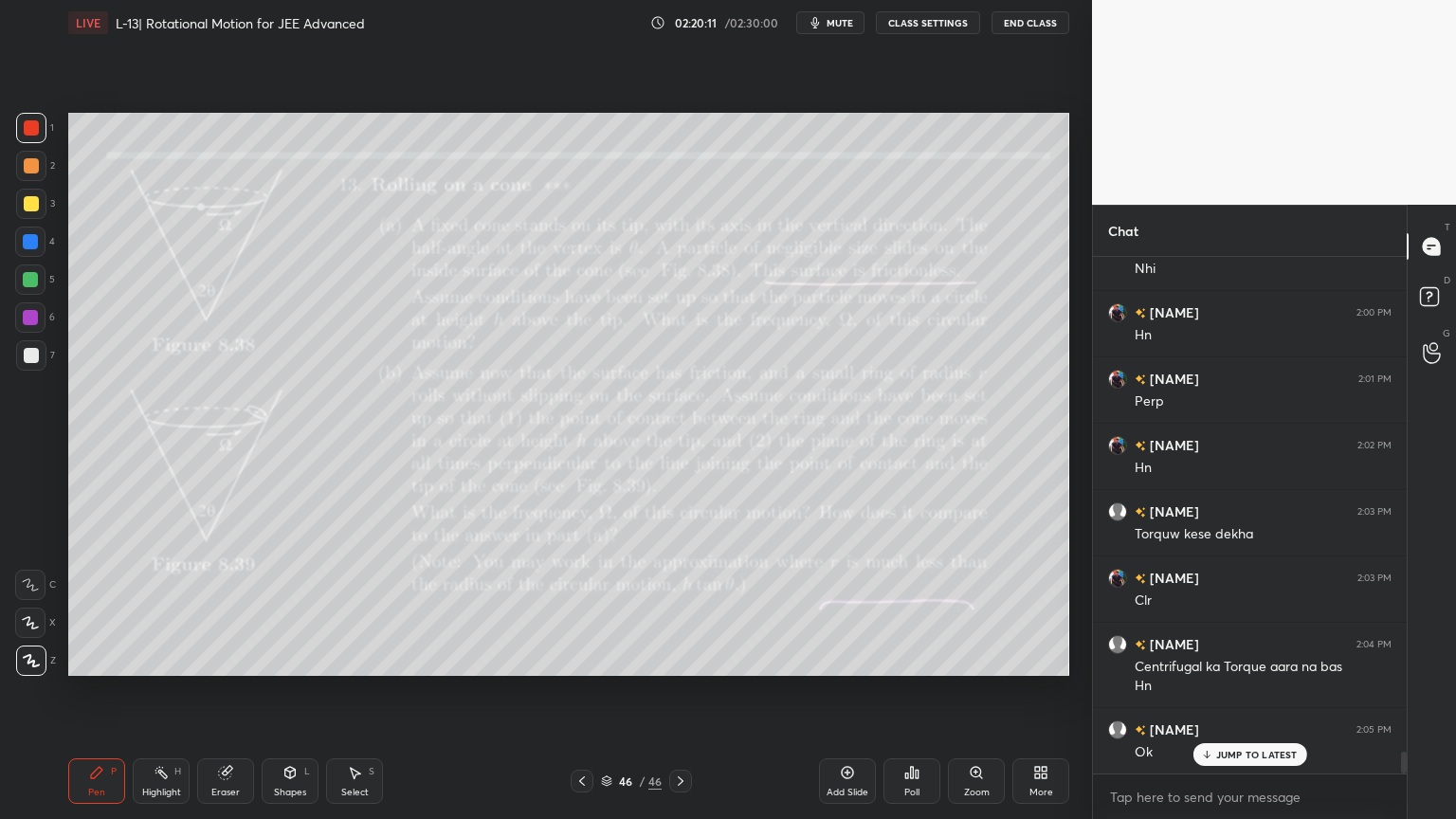 click 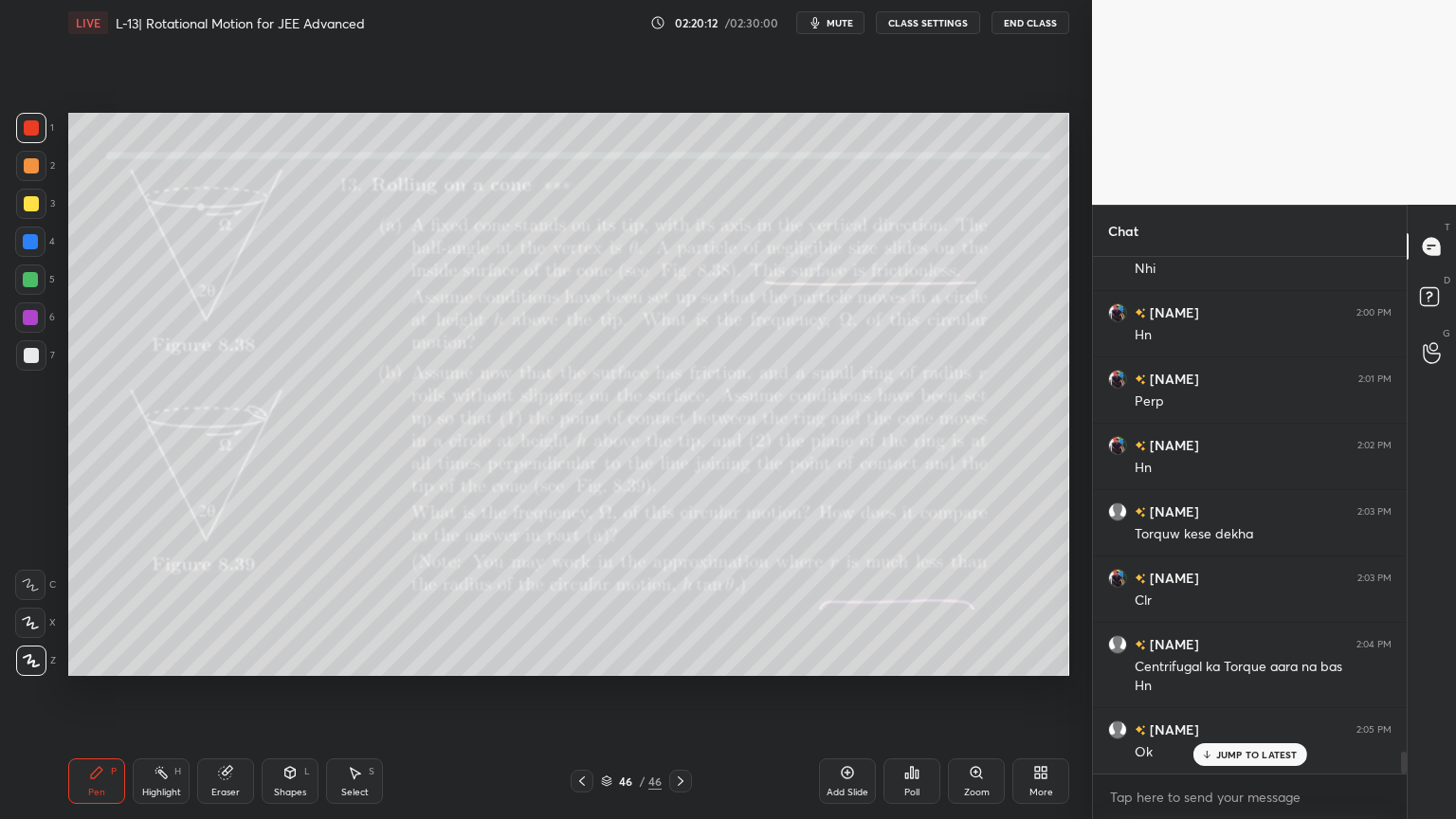 click 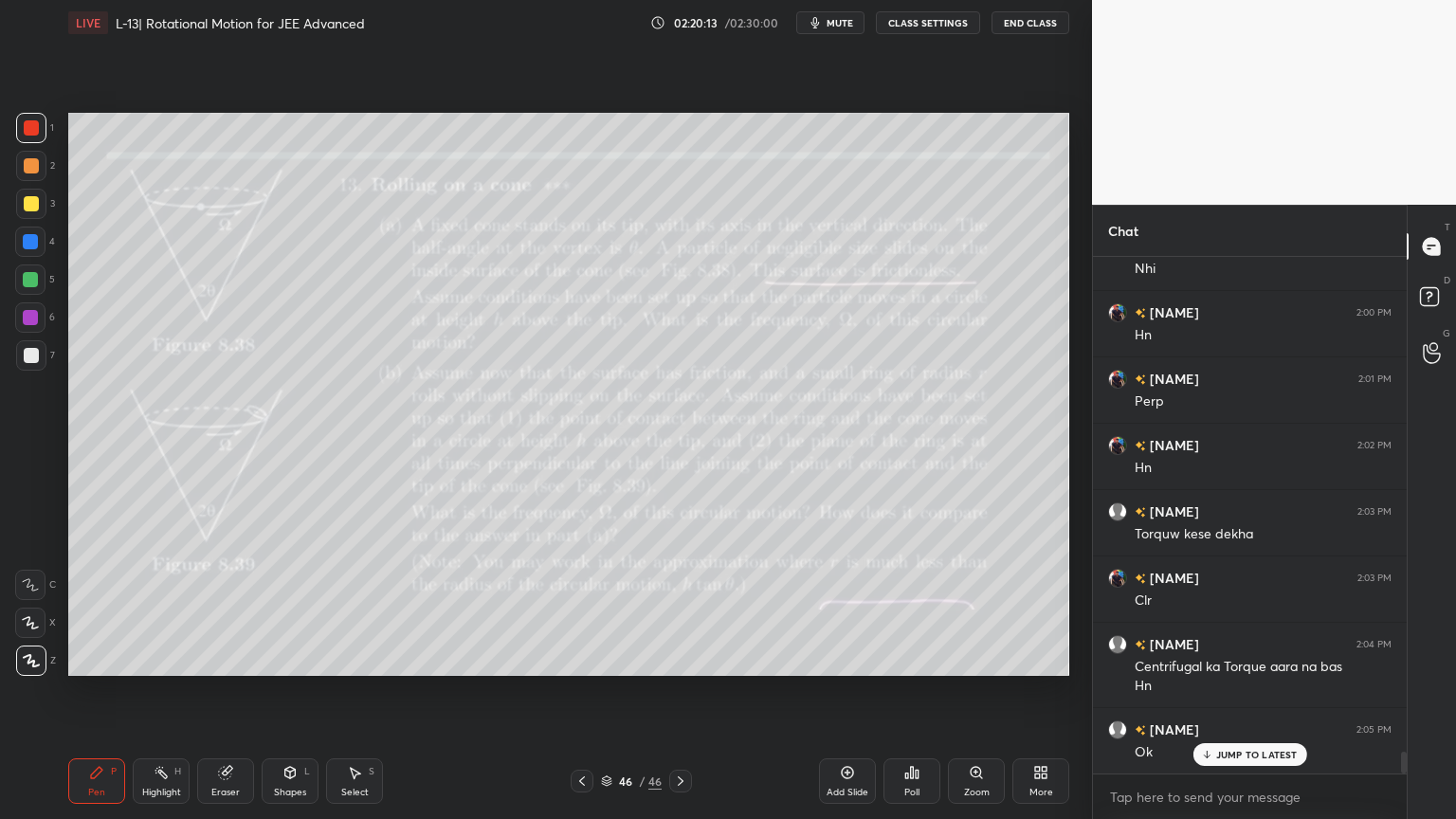 click 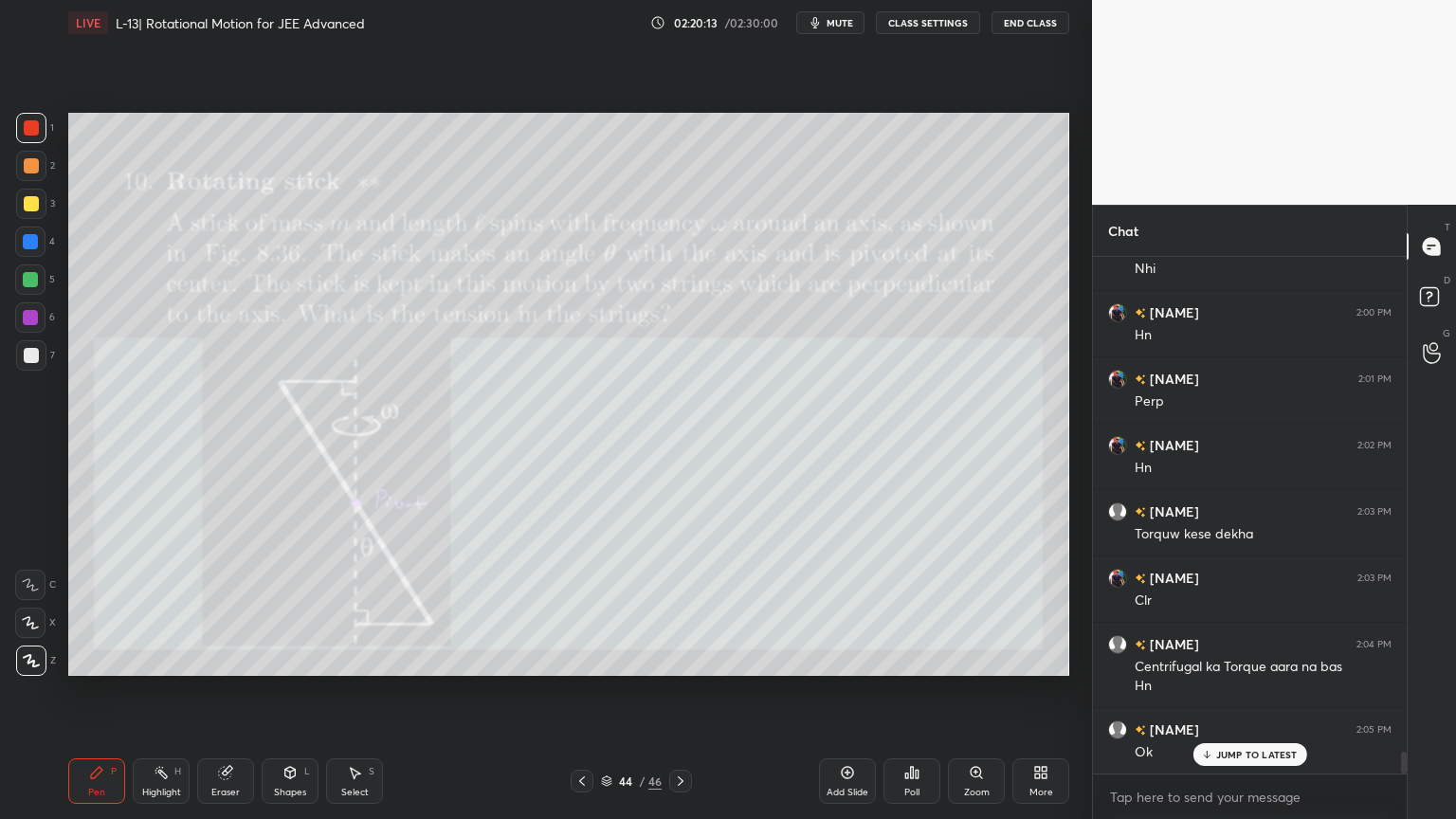 click at bounding box center (582, 781) 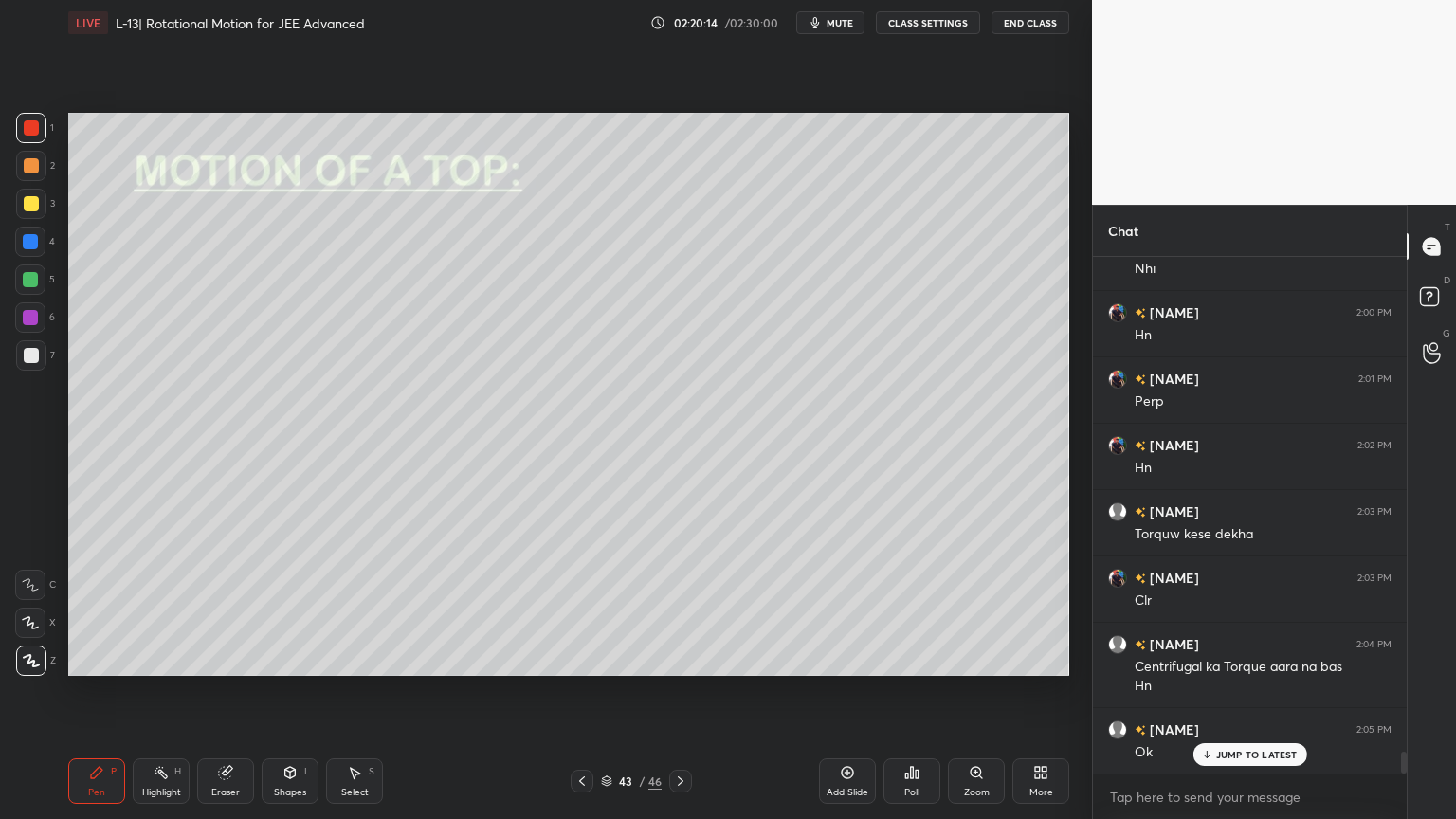 click at bounding box center [582, 781] 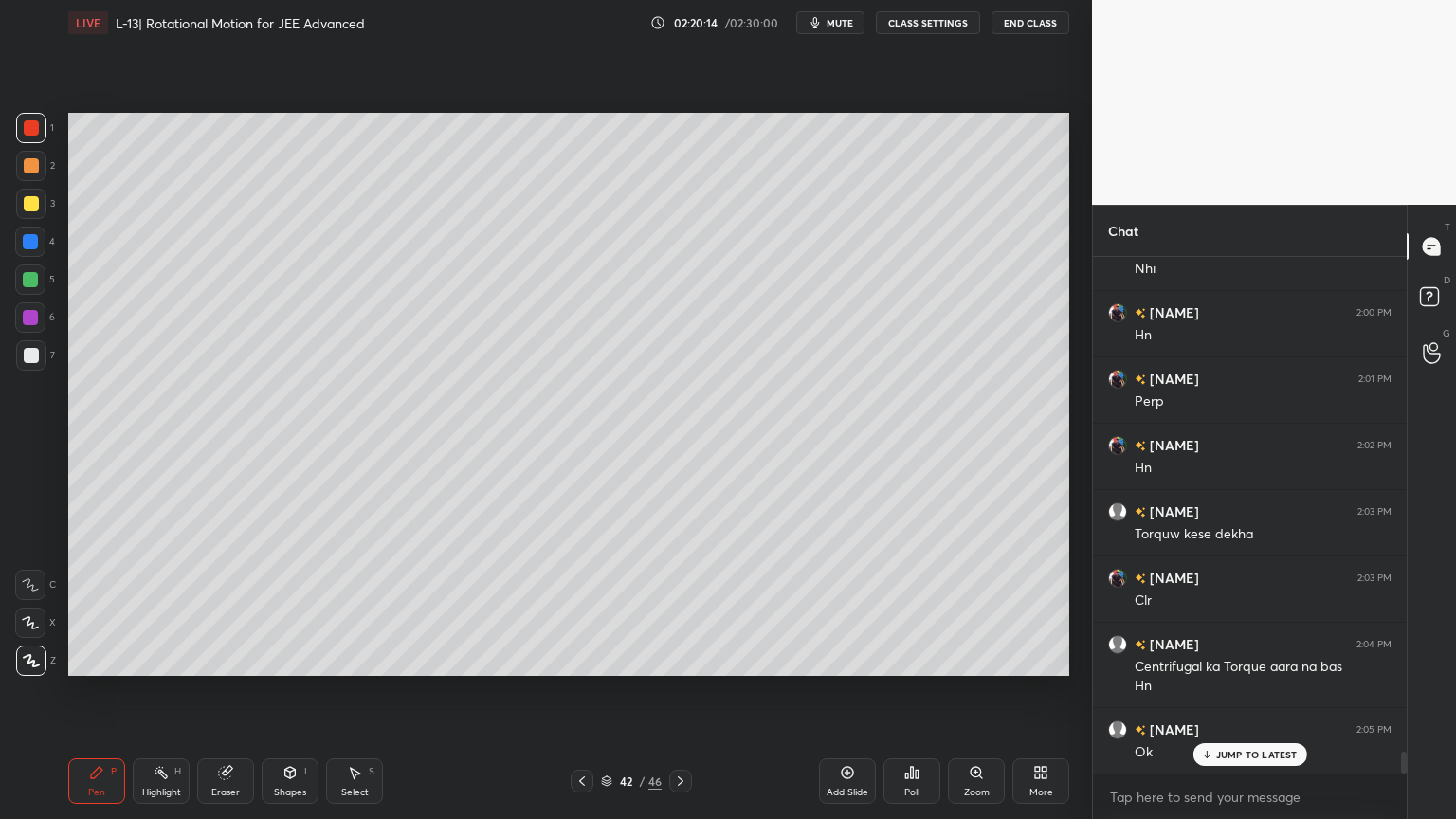 click on "Pen P Highlight H Eraser Shapes L Select S 42 / 46 Add Slide Poll Zoom More" at bounding box center [569, 781] 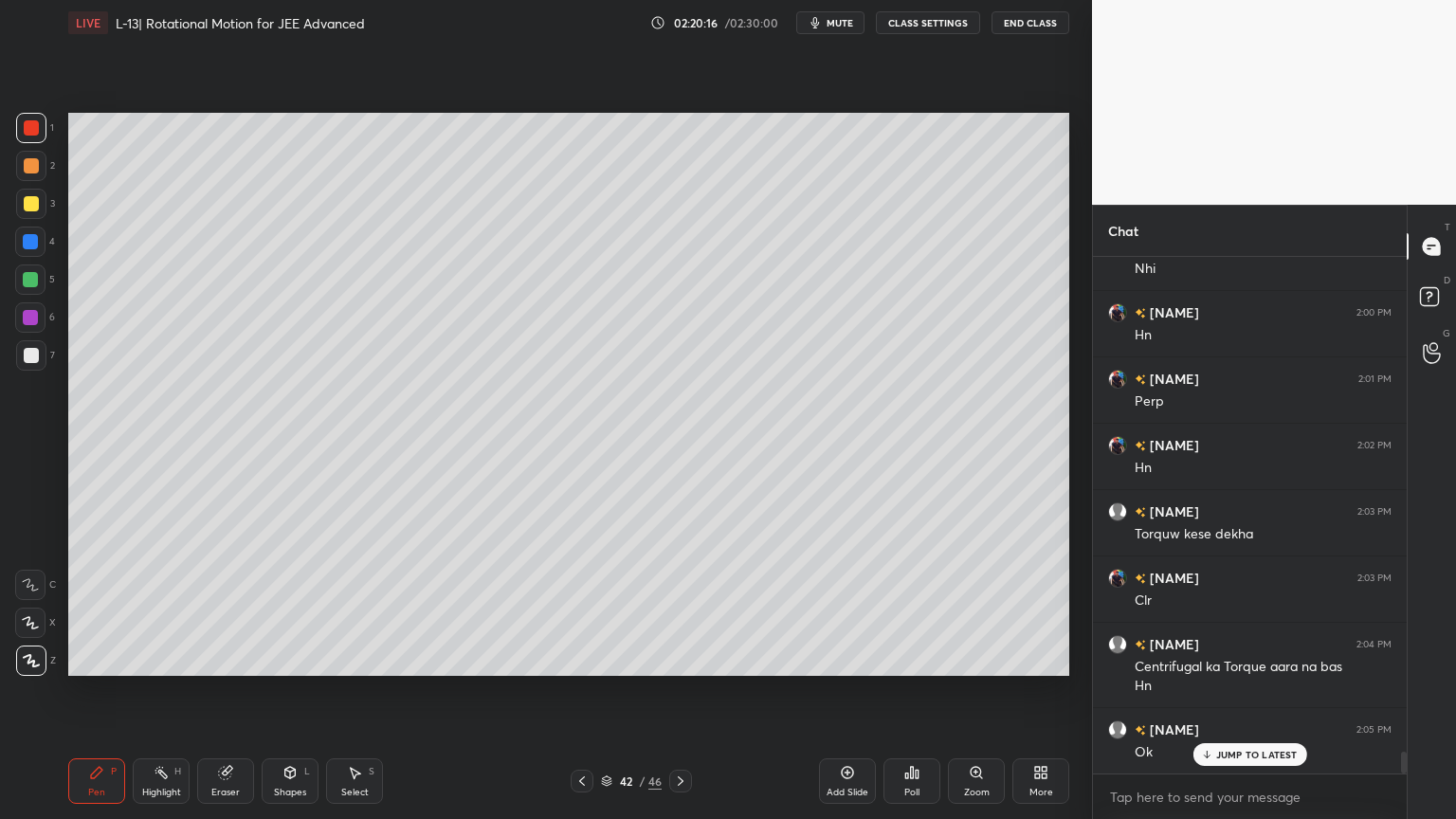 click 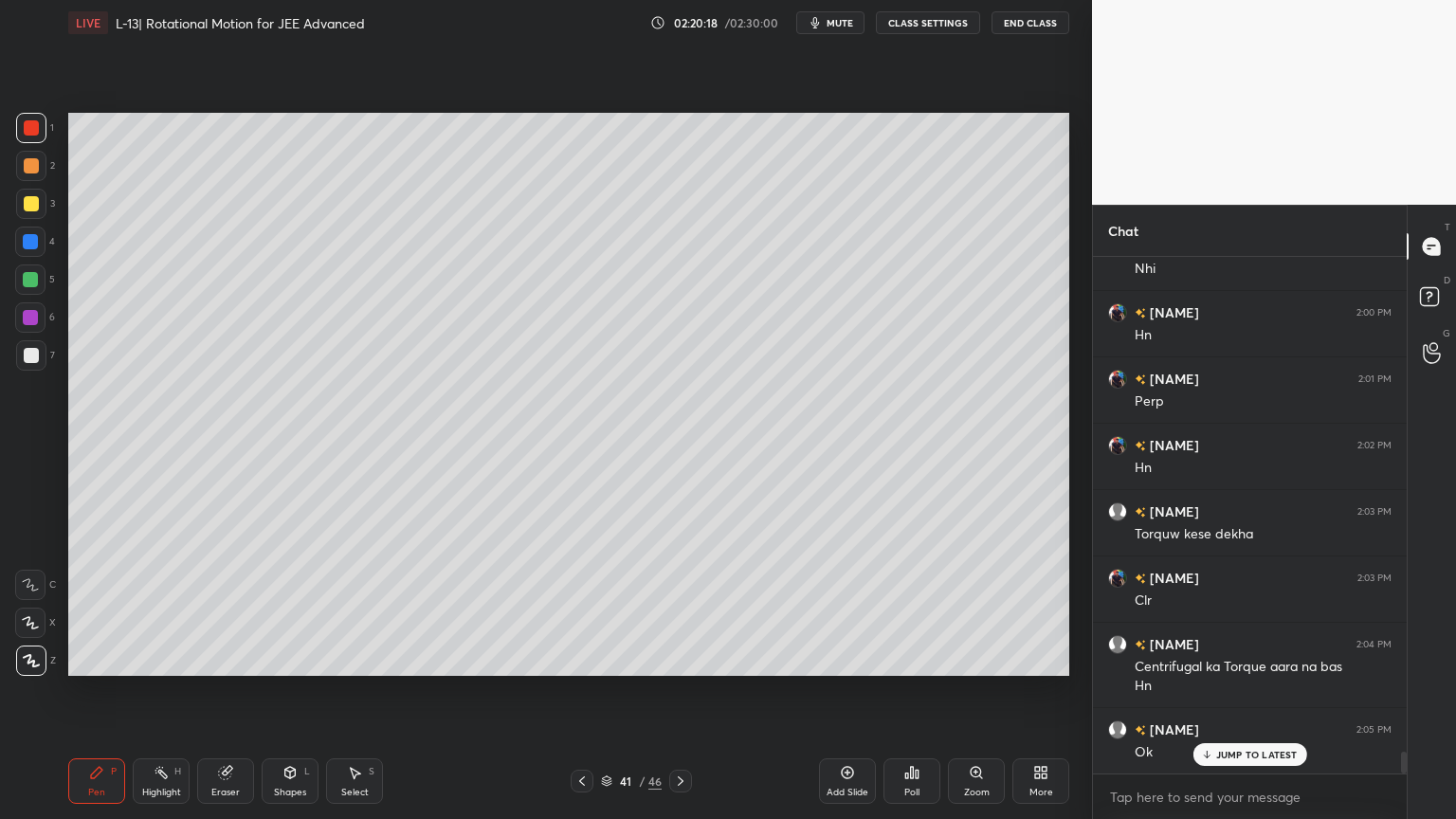 click at bounding box center (681, 781) 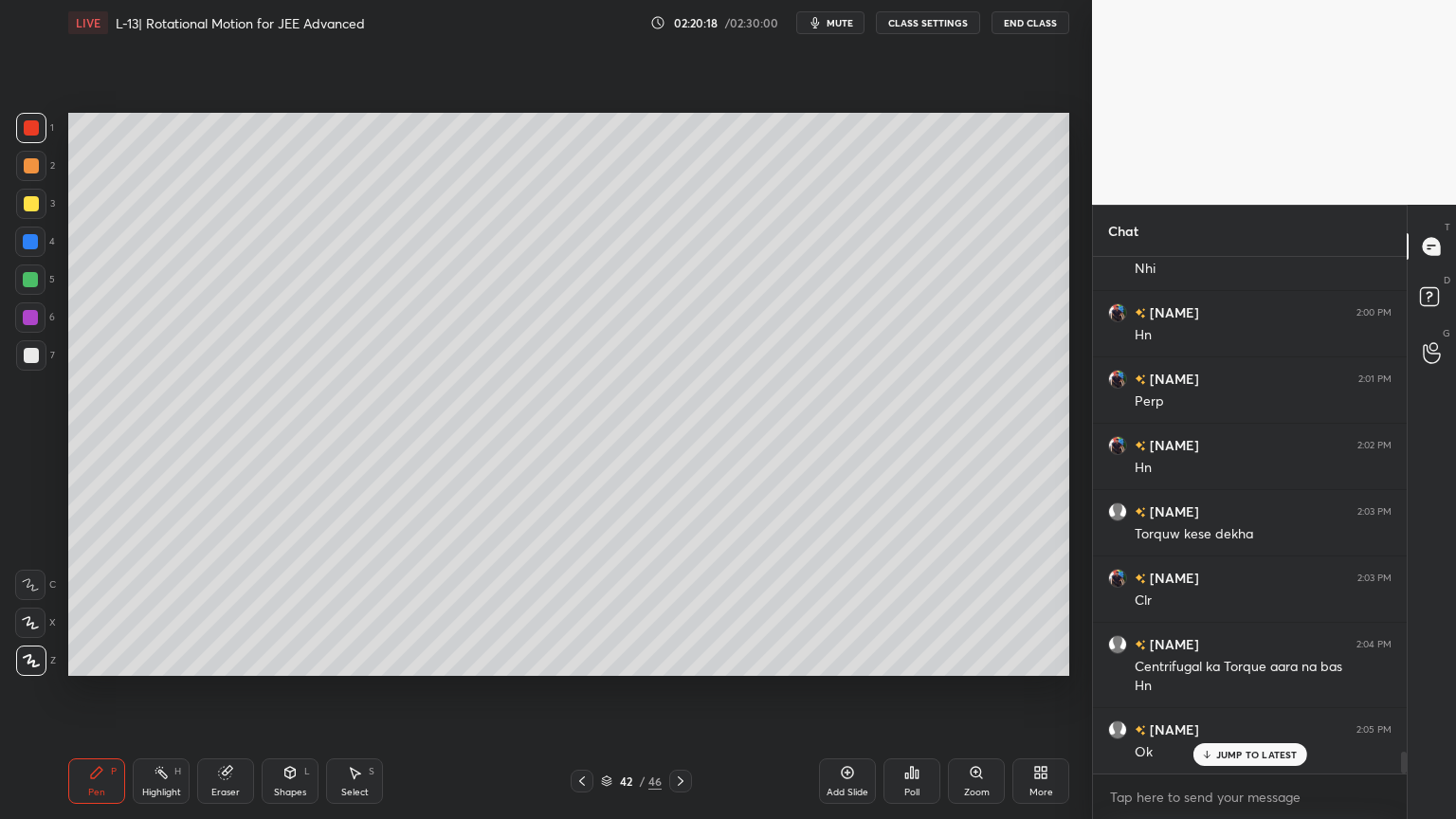 click 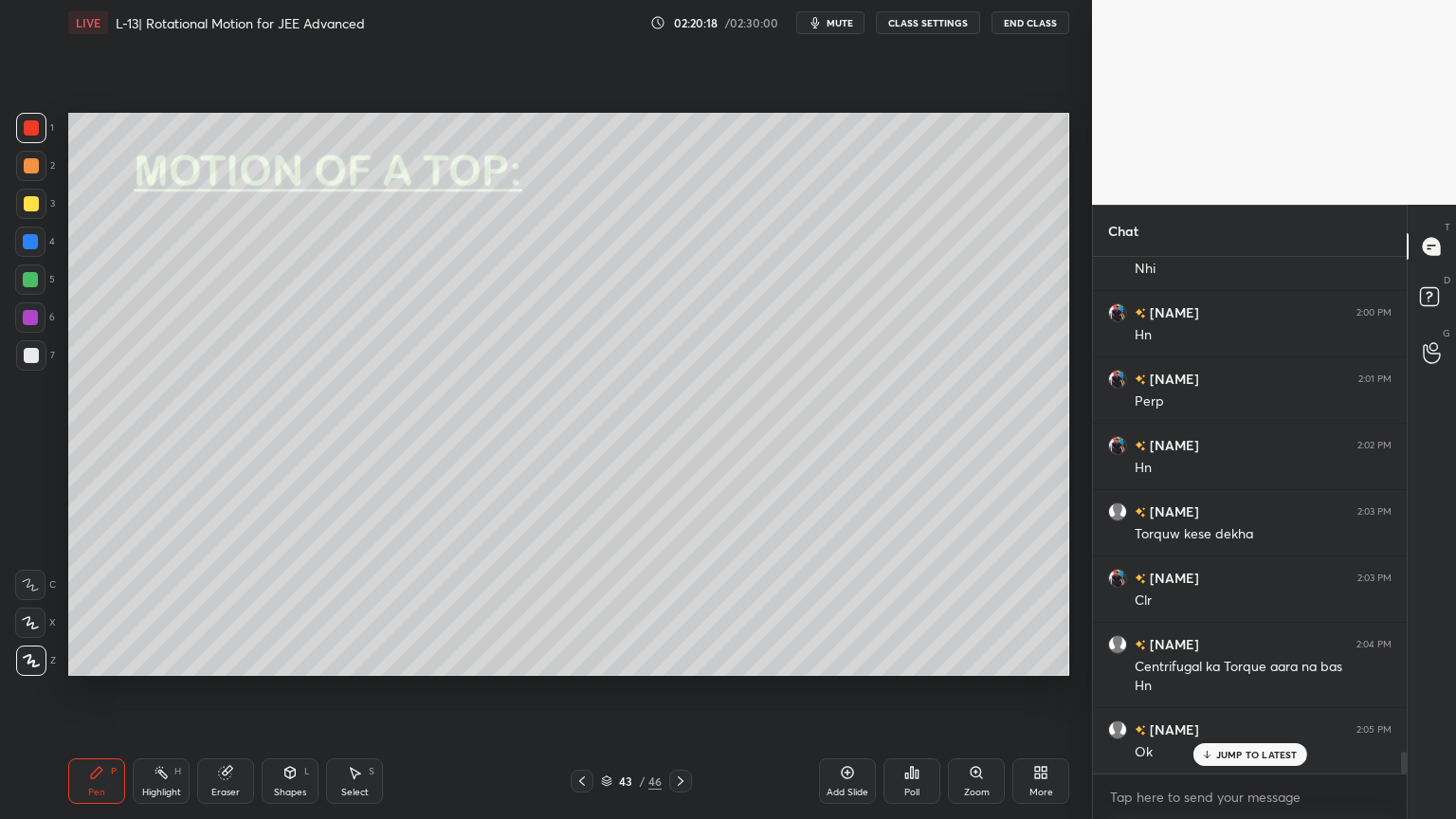 click 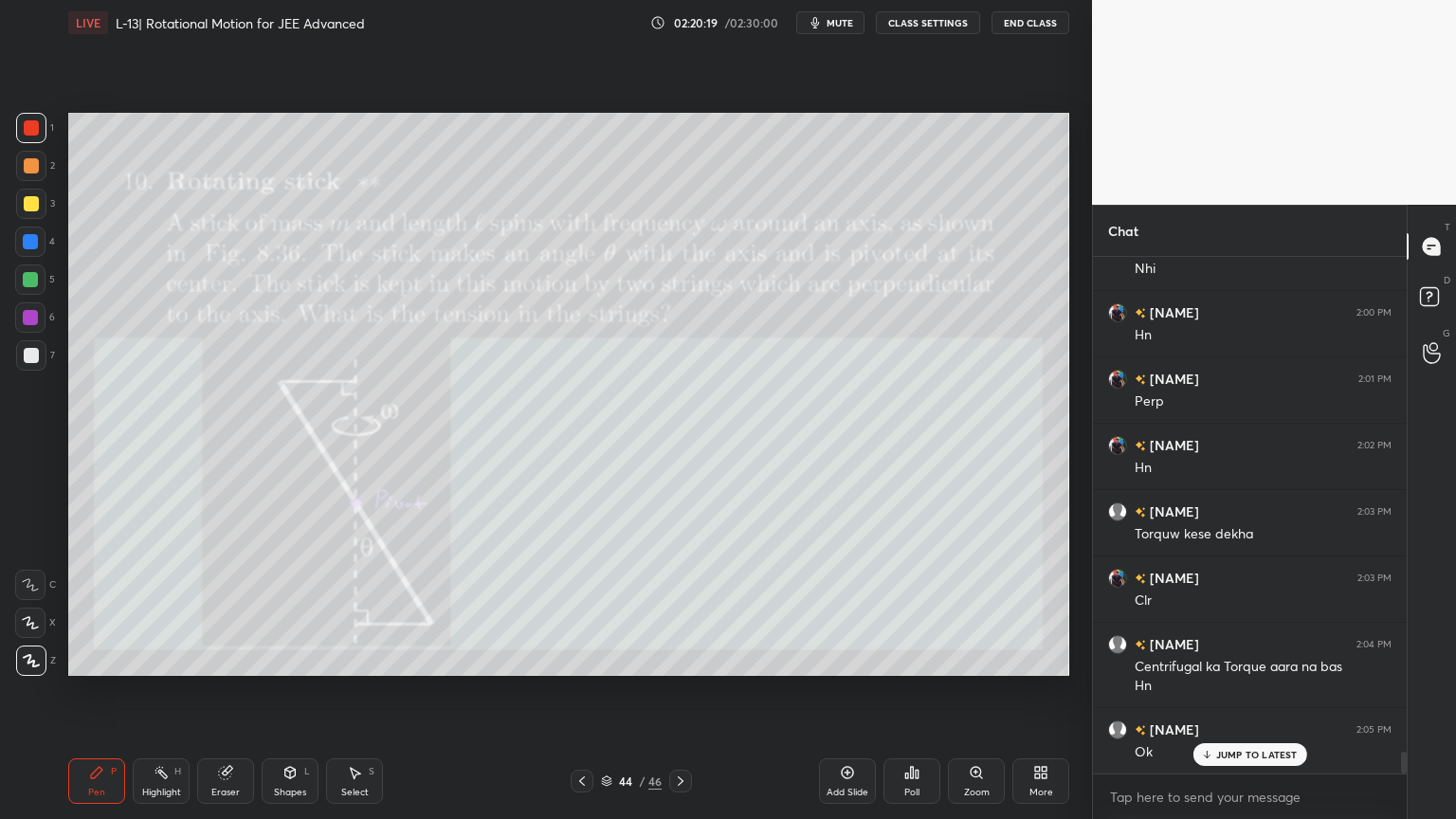 click 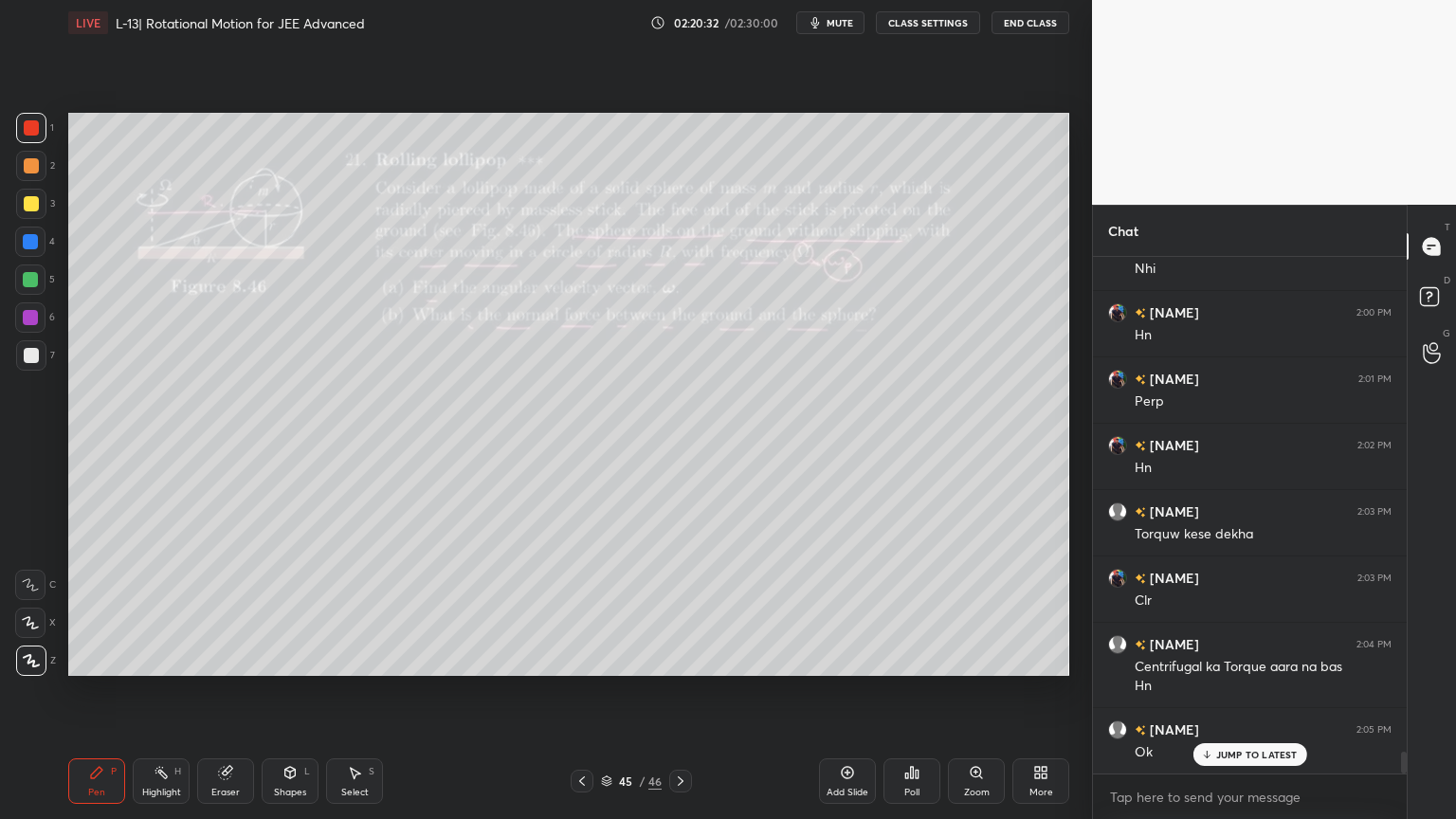 click 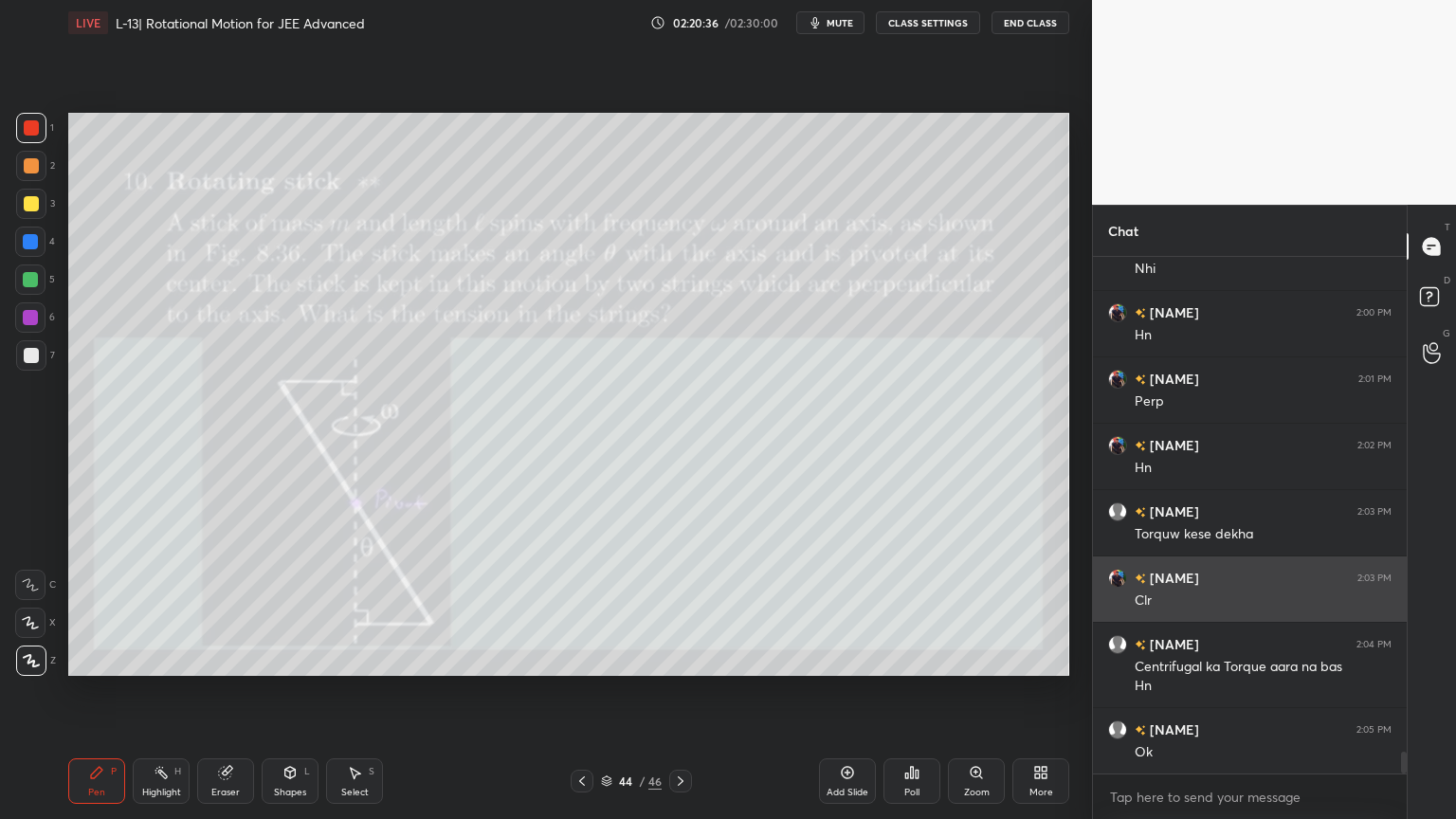 scroll, scrollTop: 11801, scrollLeft: 0, axis: vertical 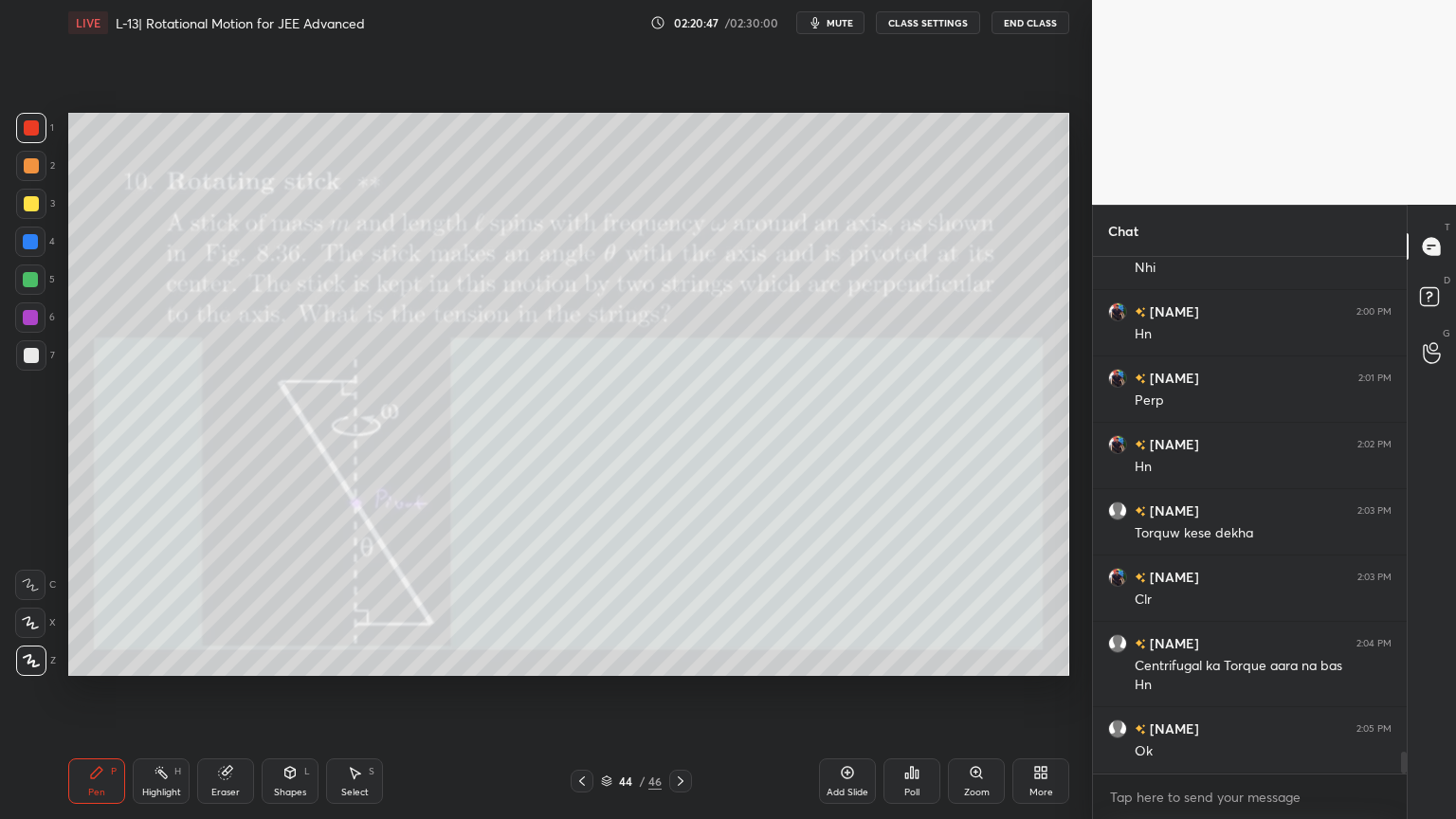 click on "Shapes L" at bounding box center [290, 781] 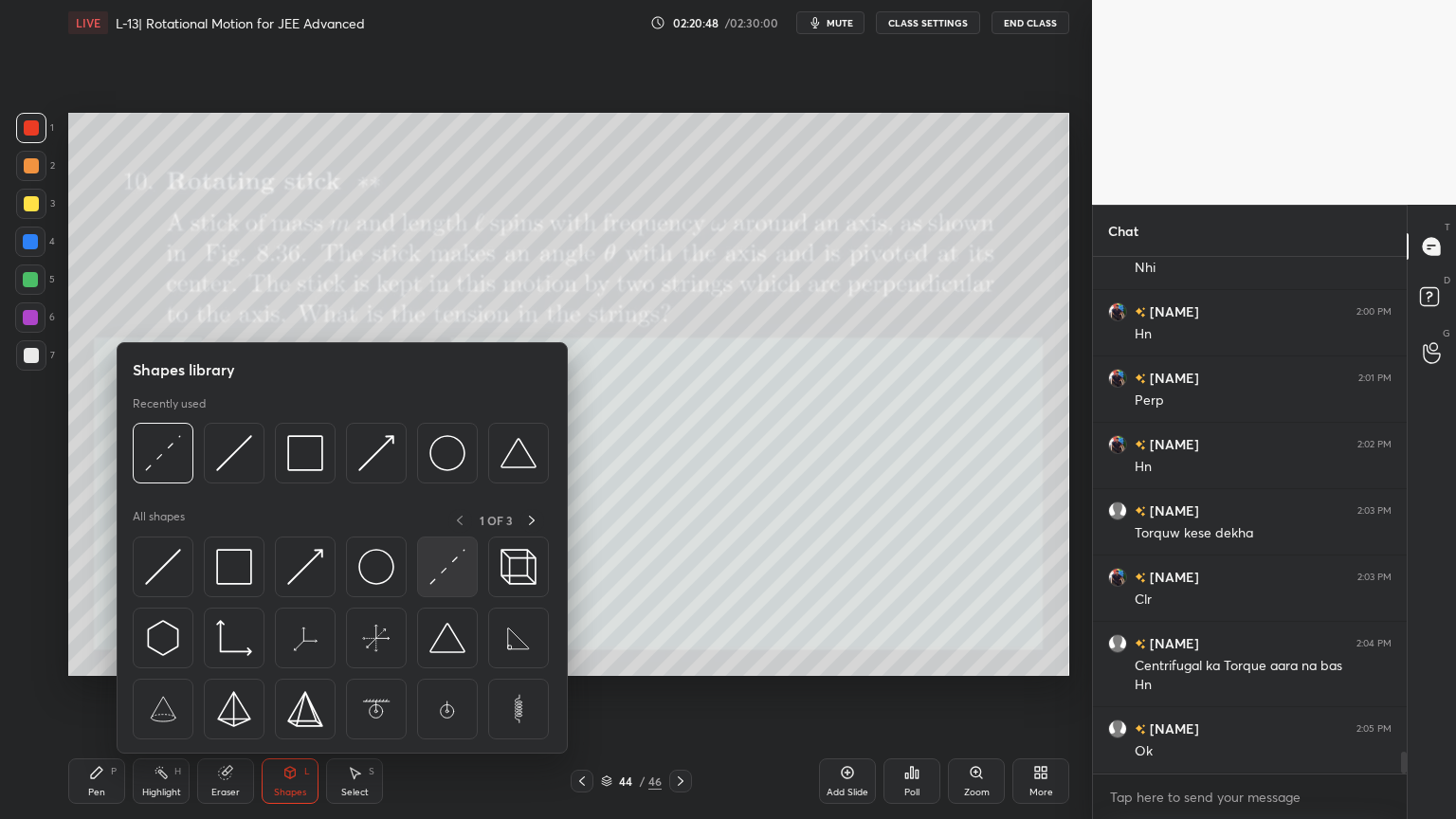 click at bounding box center (447, 567) 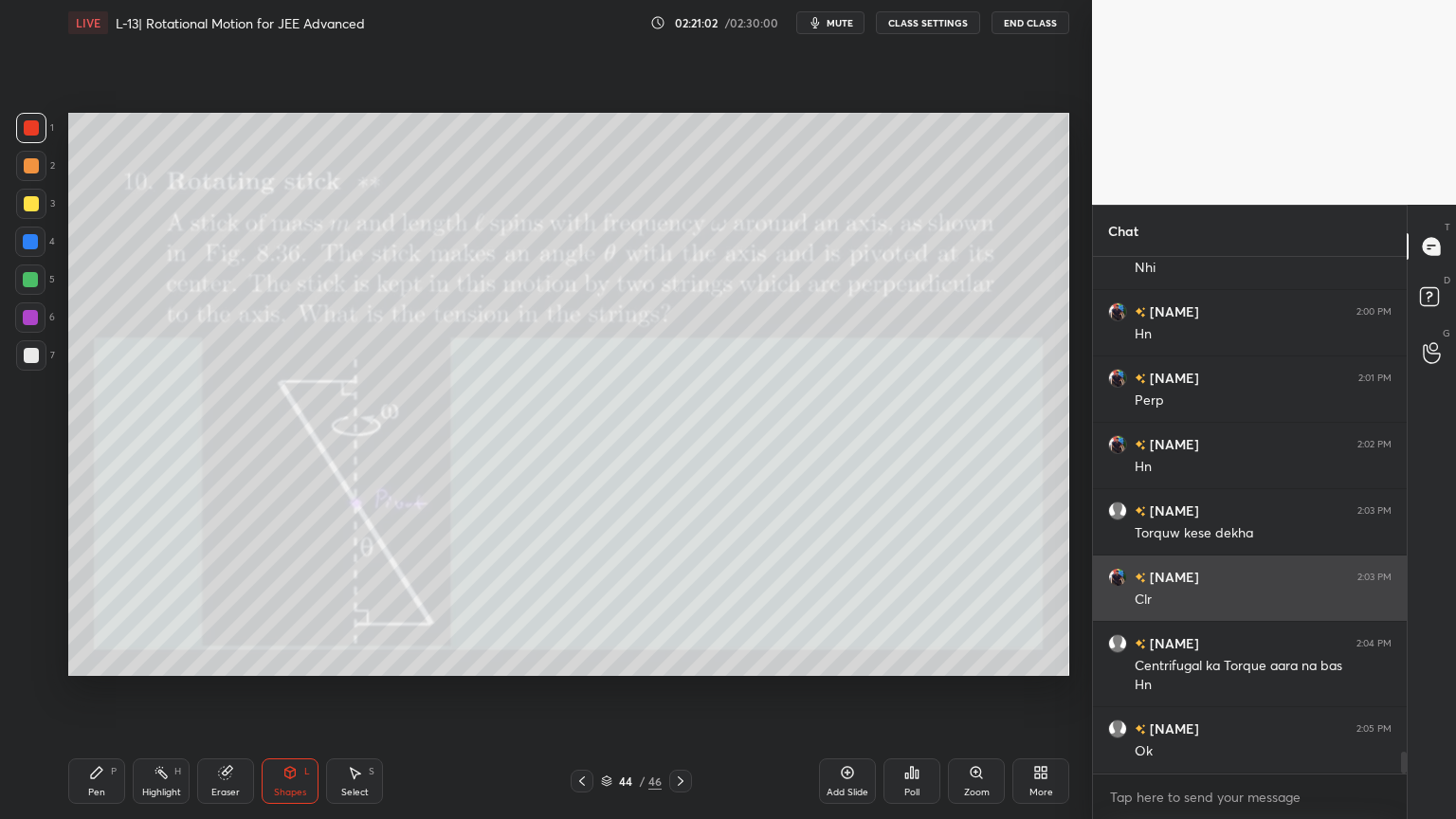 scroll, scrollTop: 11867, scrollLeft: 0, axis: vertical 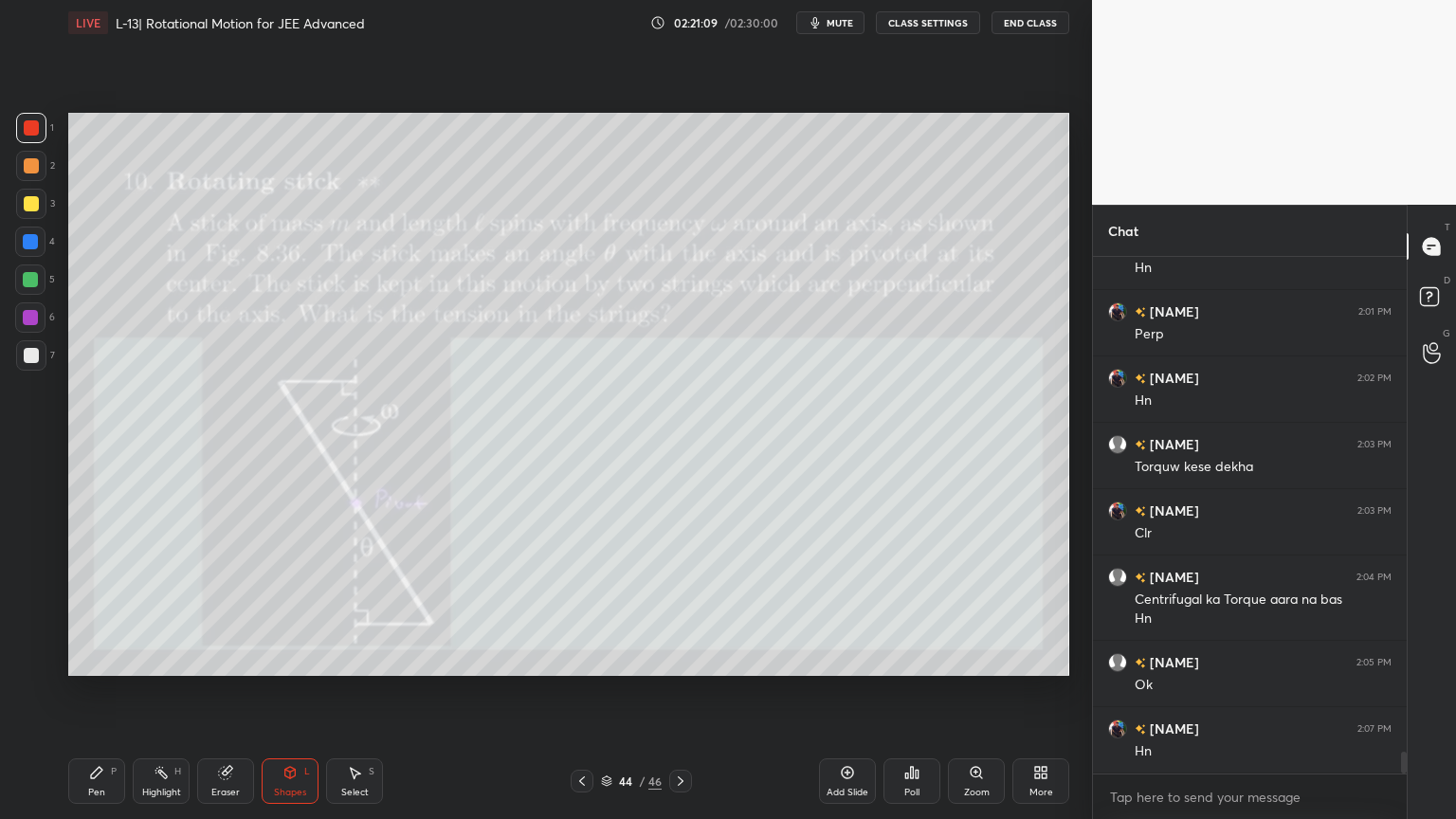 click on "Highlight H" at bounding box center [161, 781] 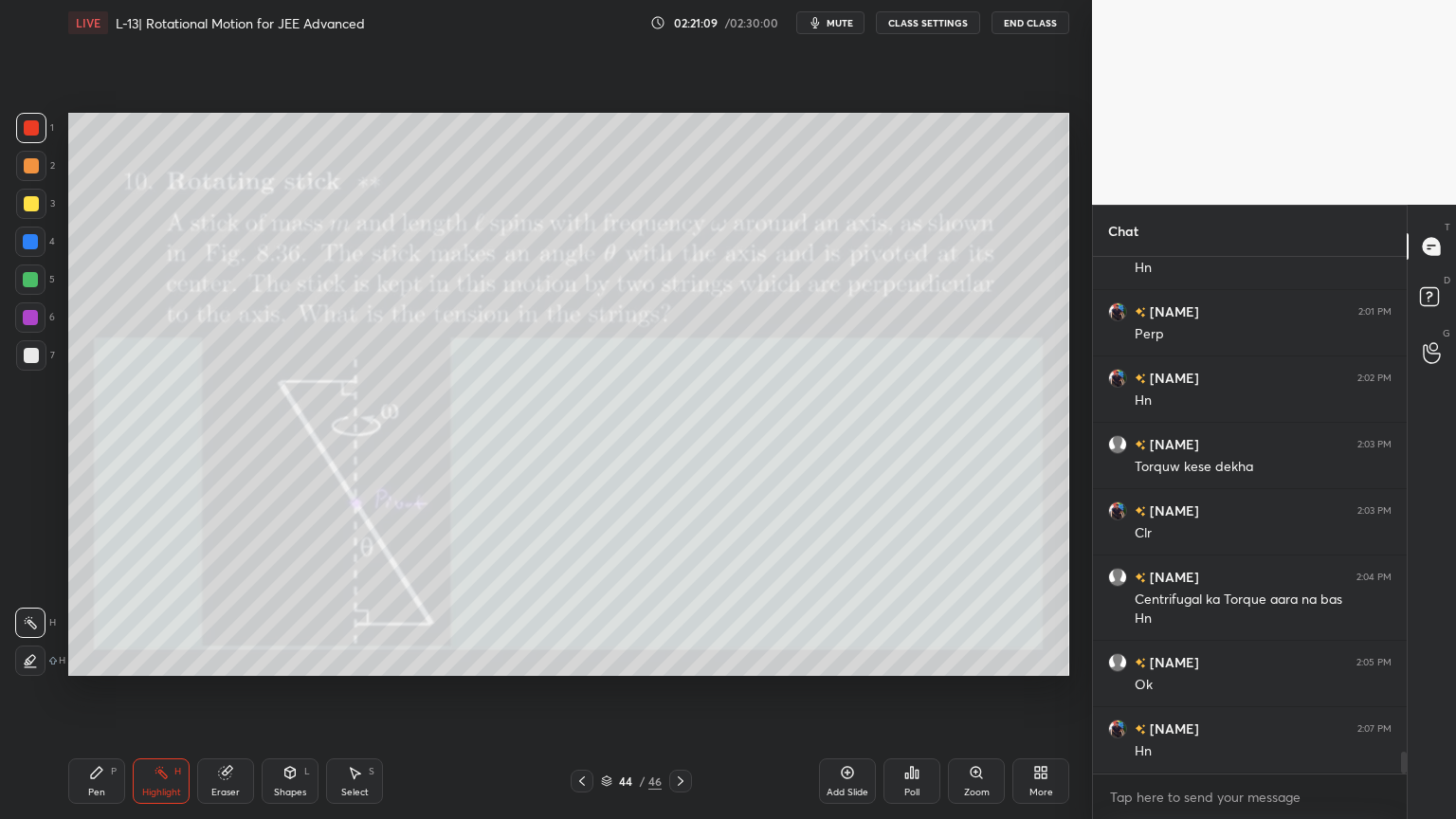 scroll, scrollTop: 11932, scrollLeft: 0, axis: vertical 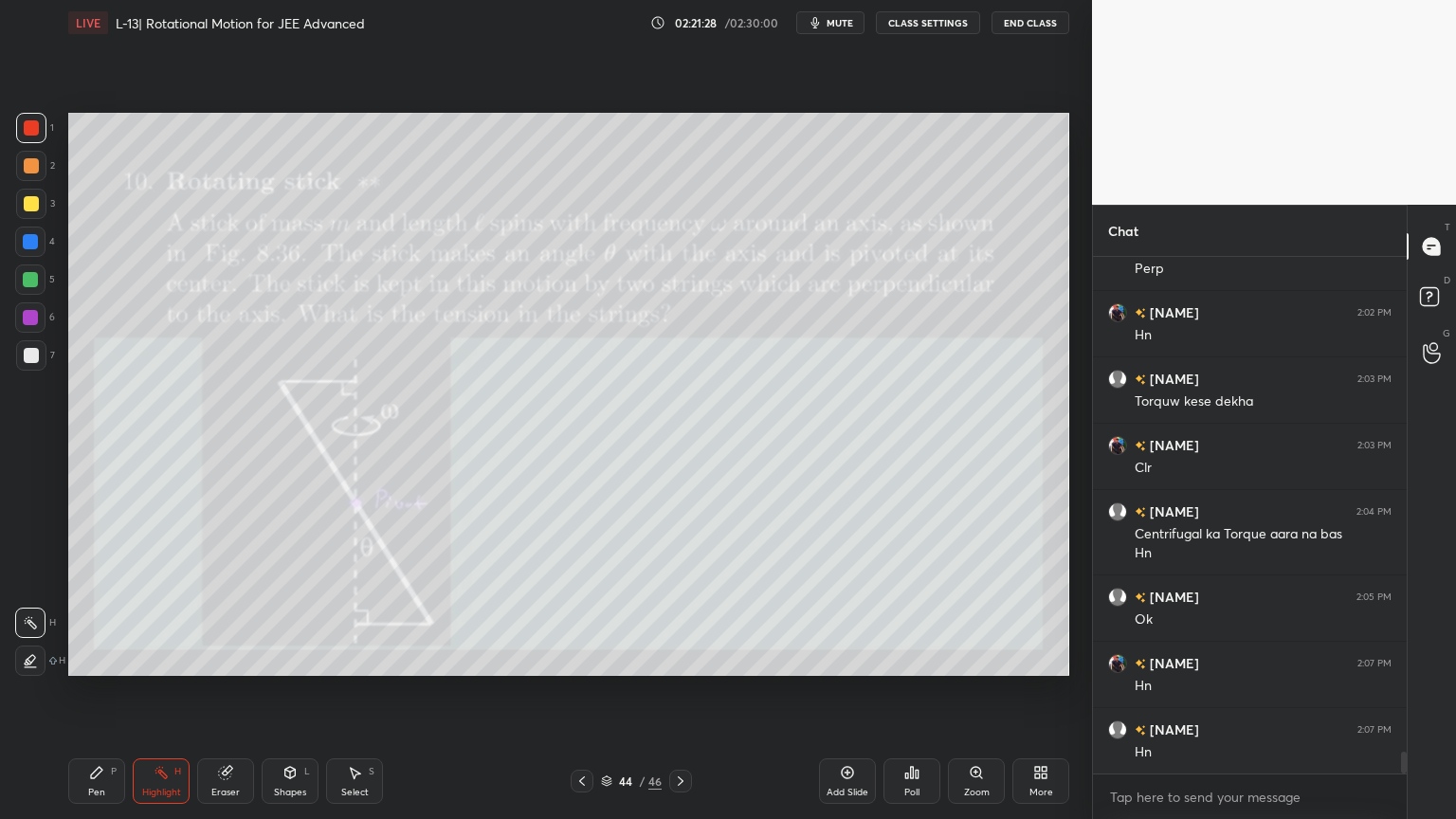 click 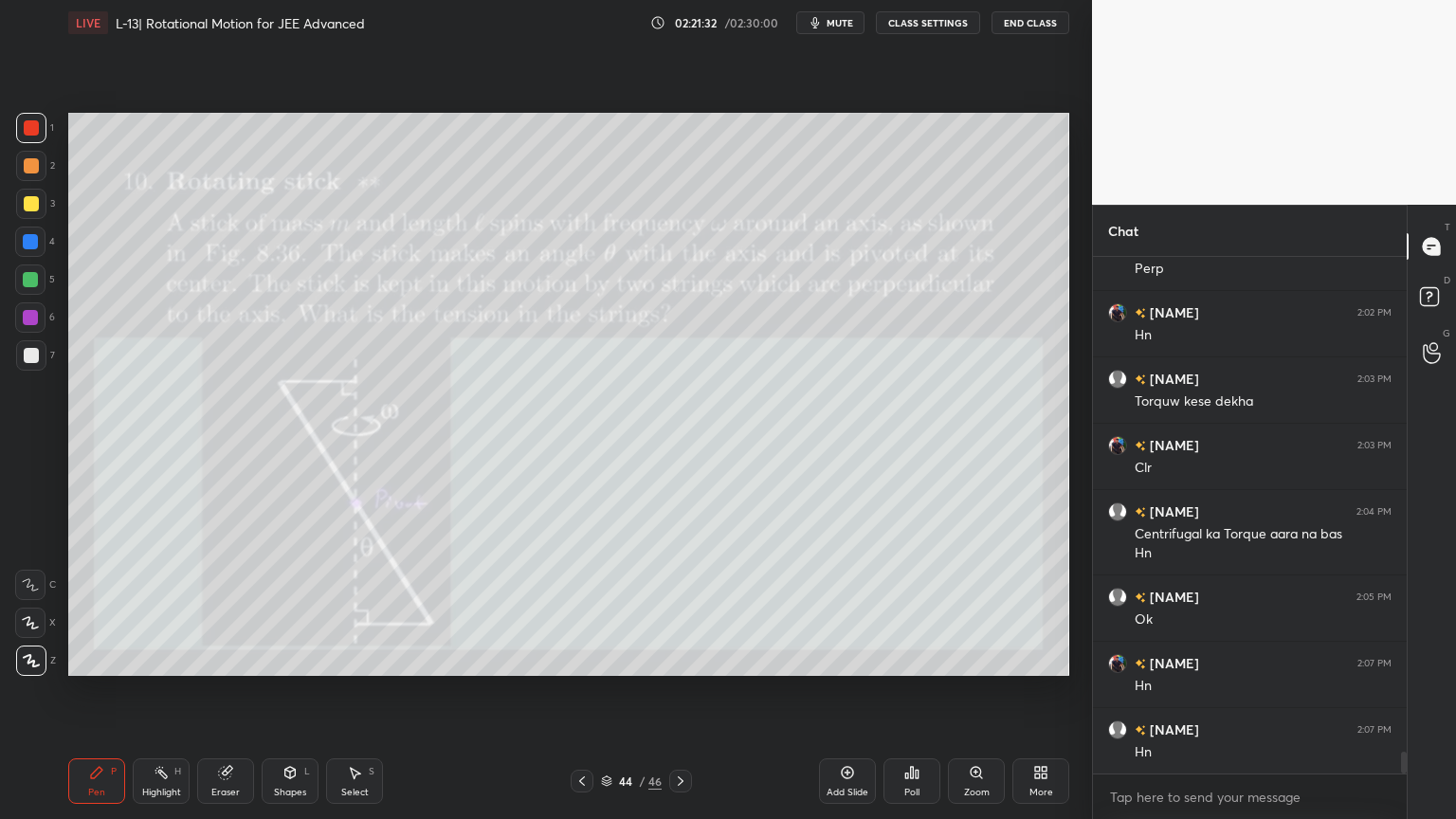 click on "Highlight H" at bounding box center (161, 781) 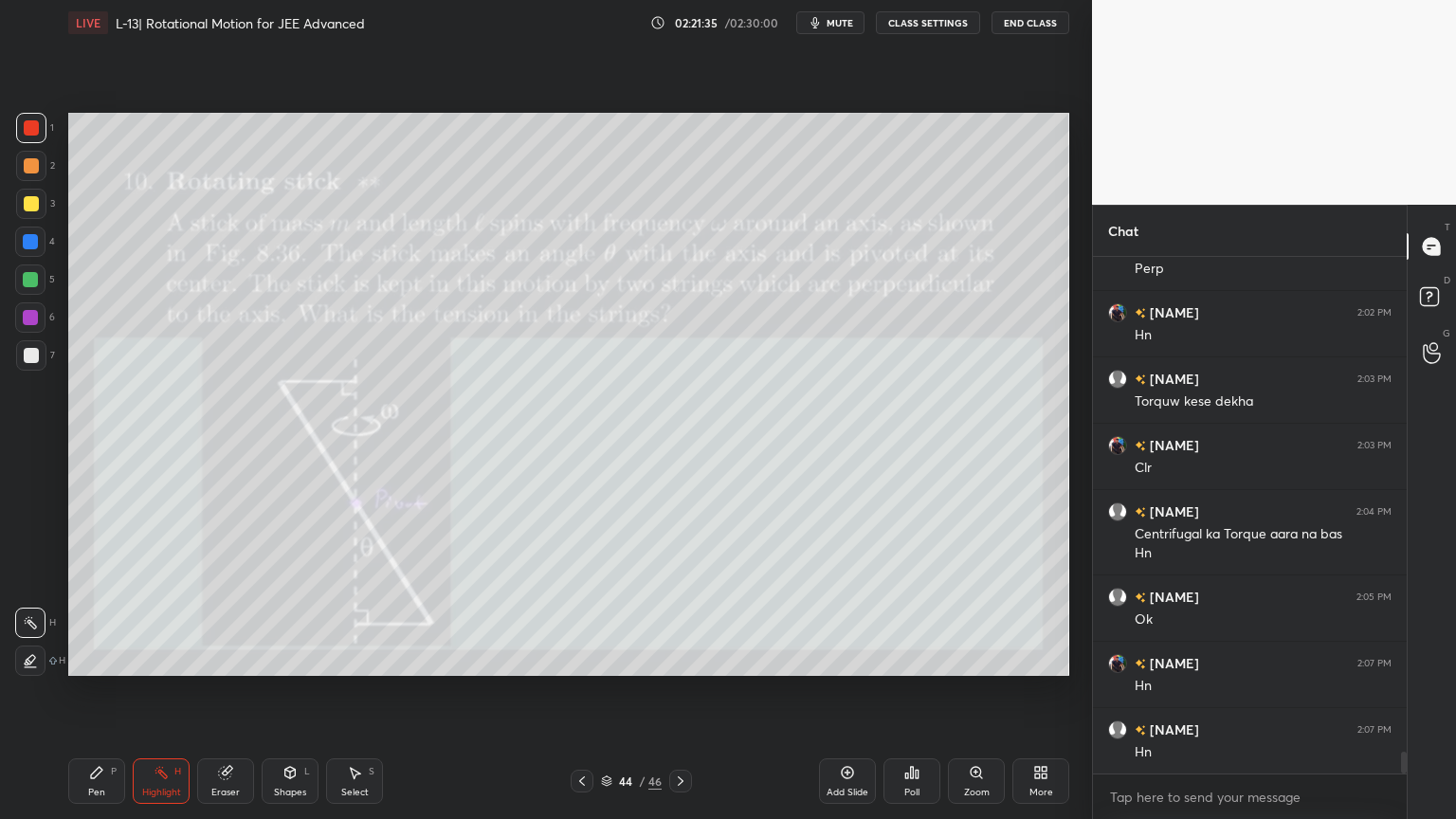 click 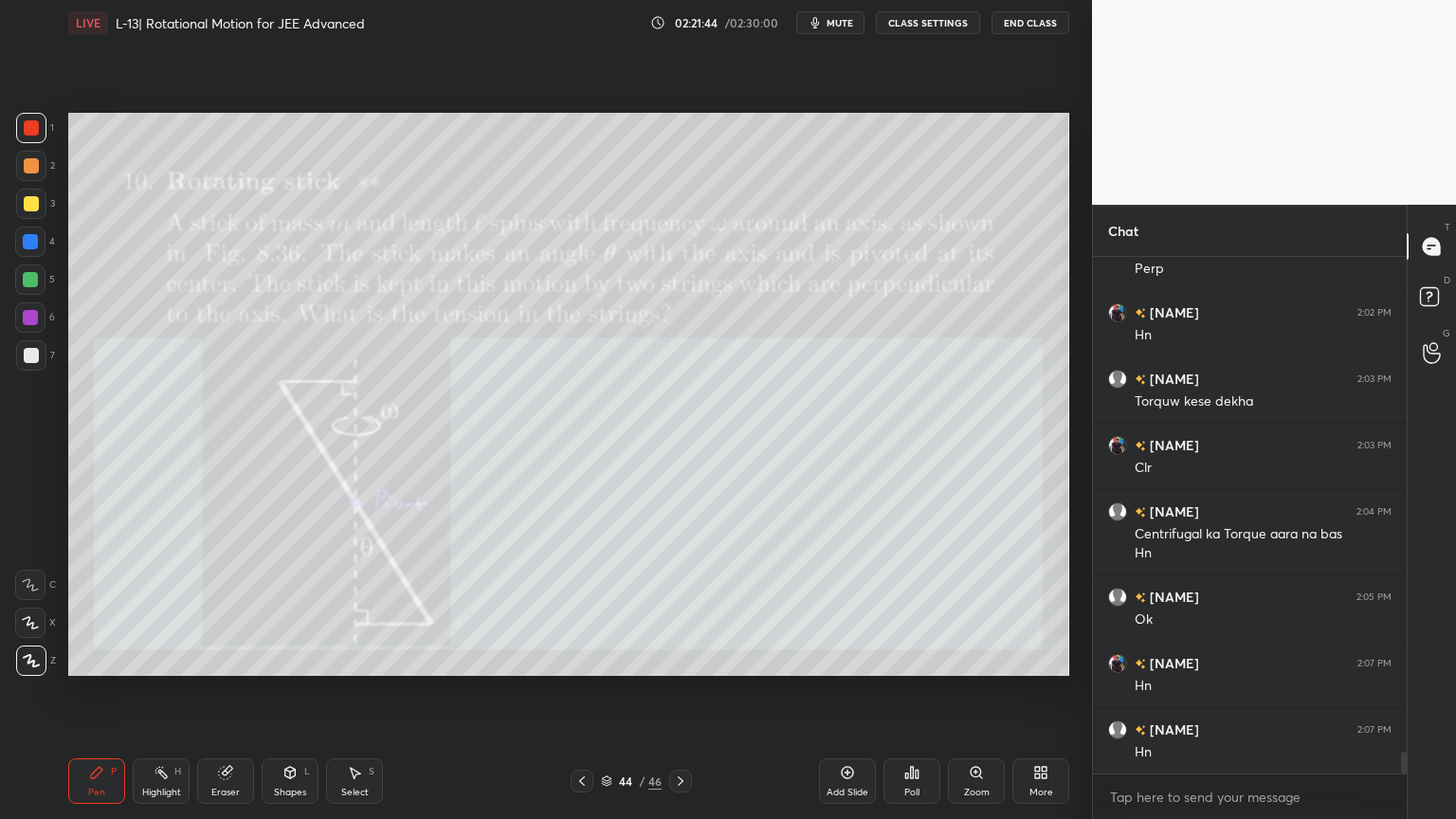 click 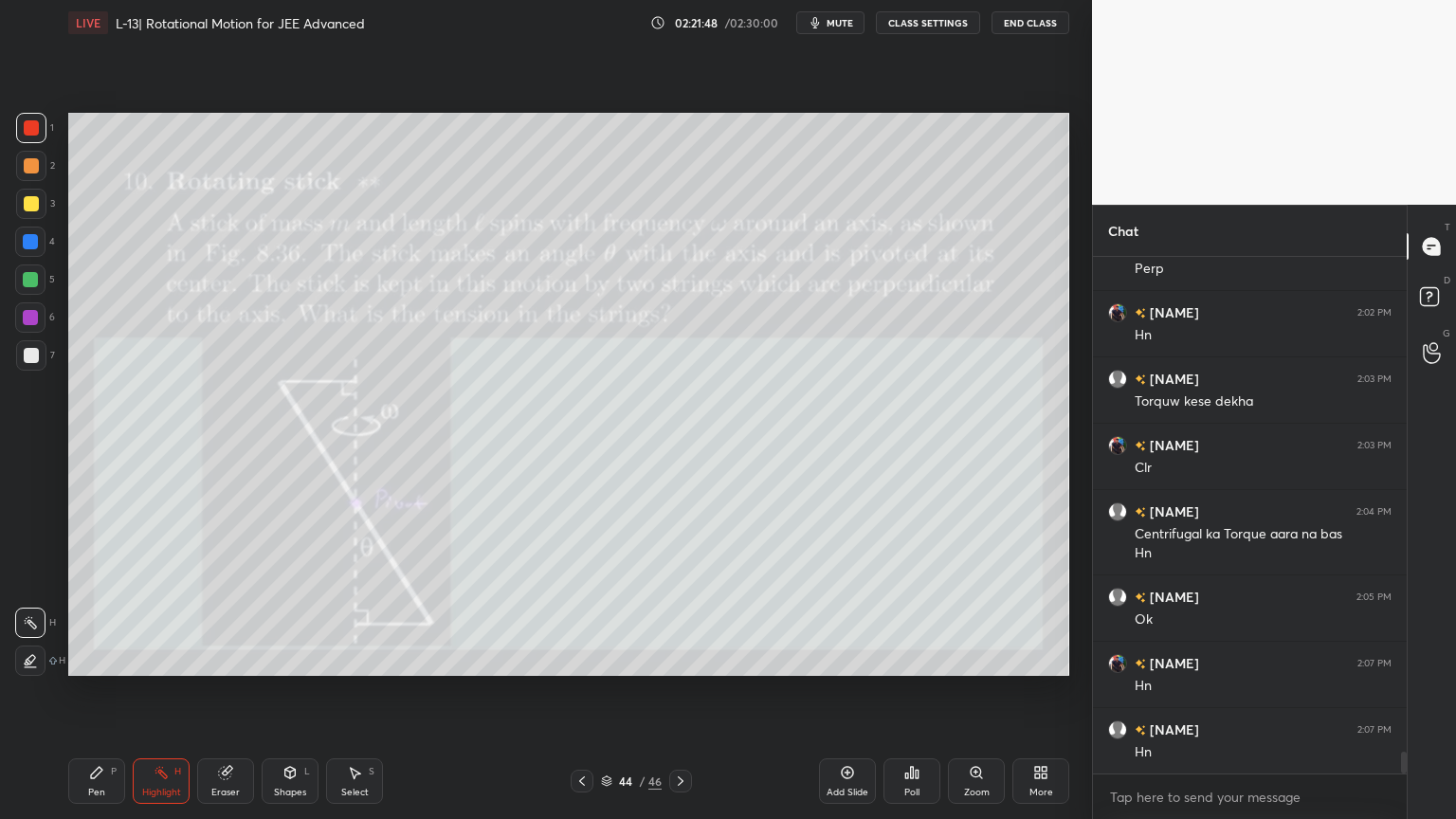 click on "Pen P" at bounding box center (97, 781) 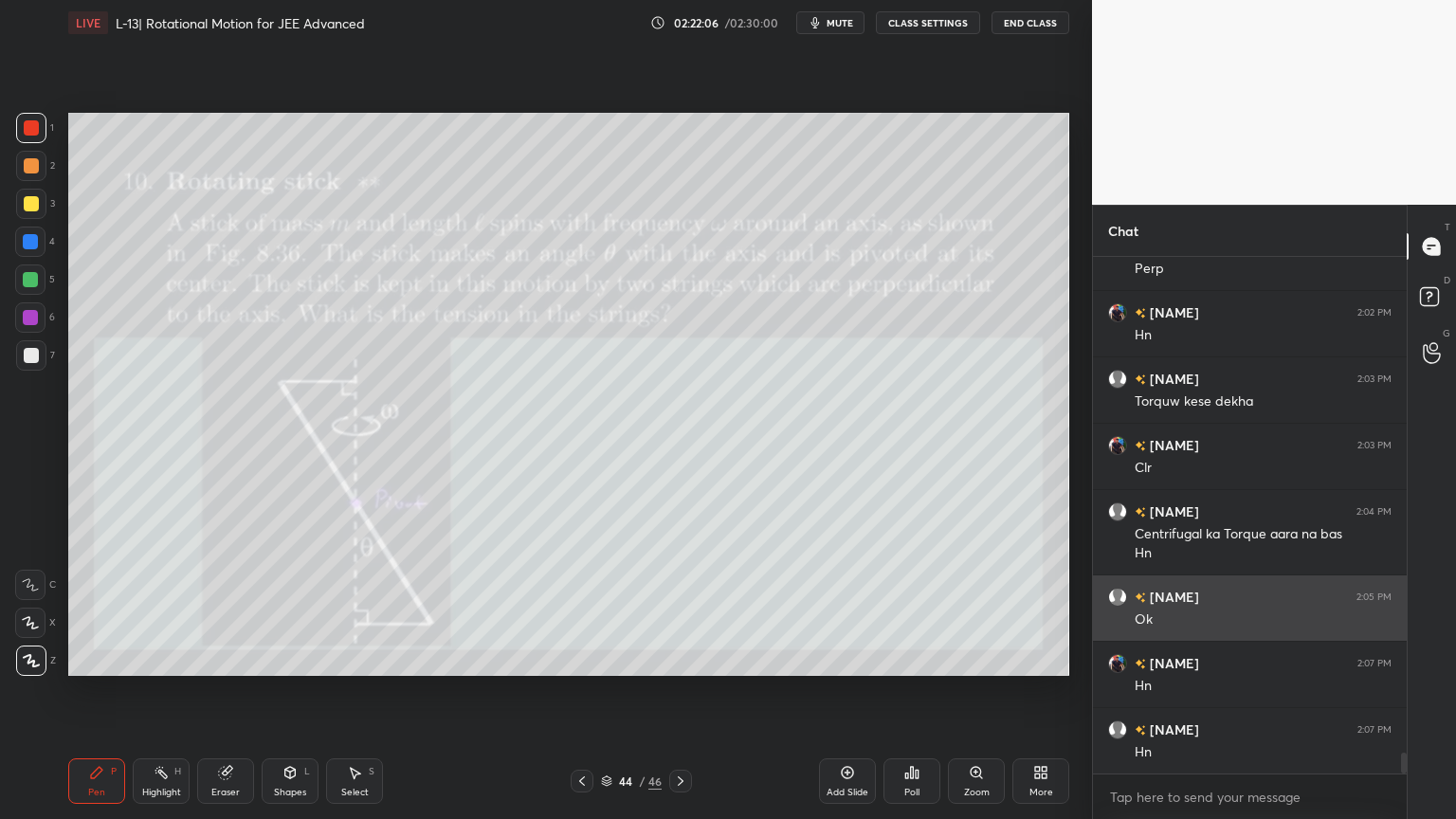 scroll, scrollTop: 12000, scrollLeft: 0, axis: vertical 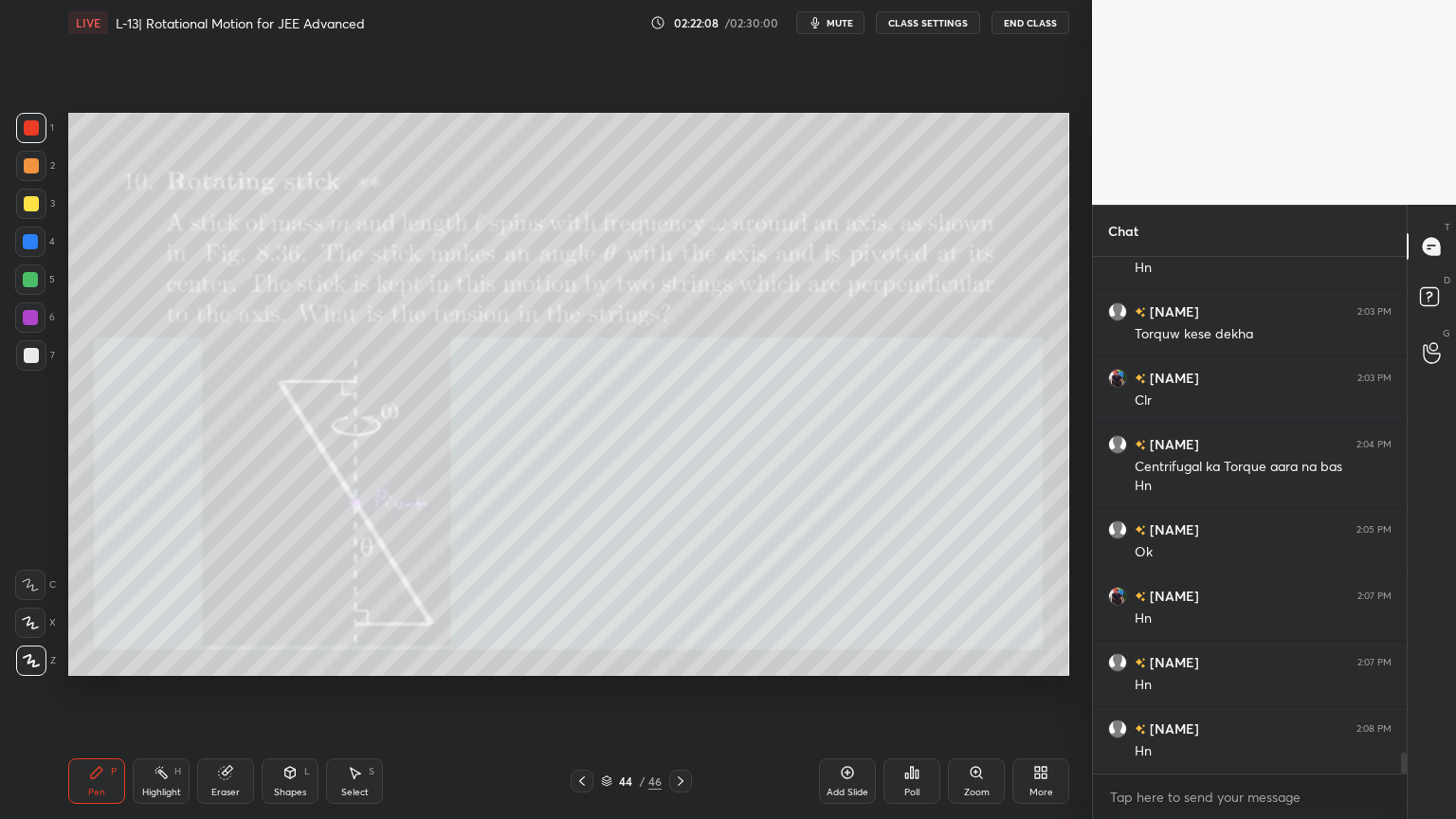 click on "Highlight H" at bounding box center (161, 781) 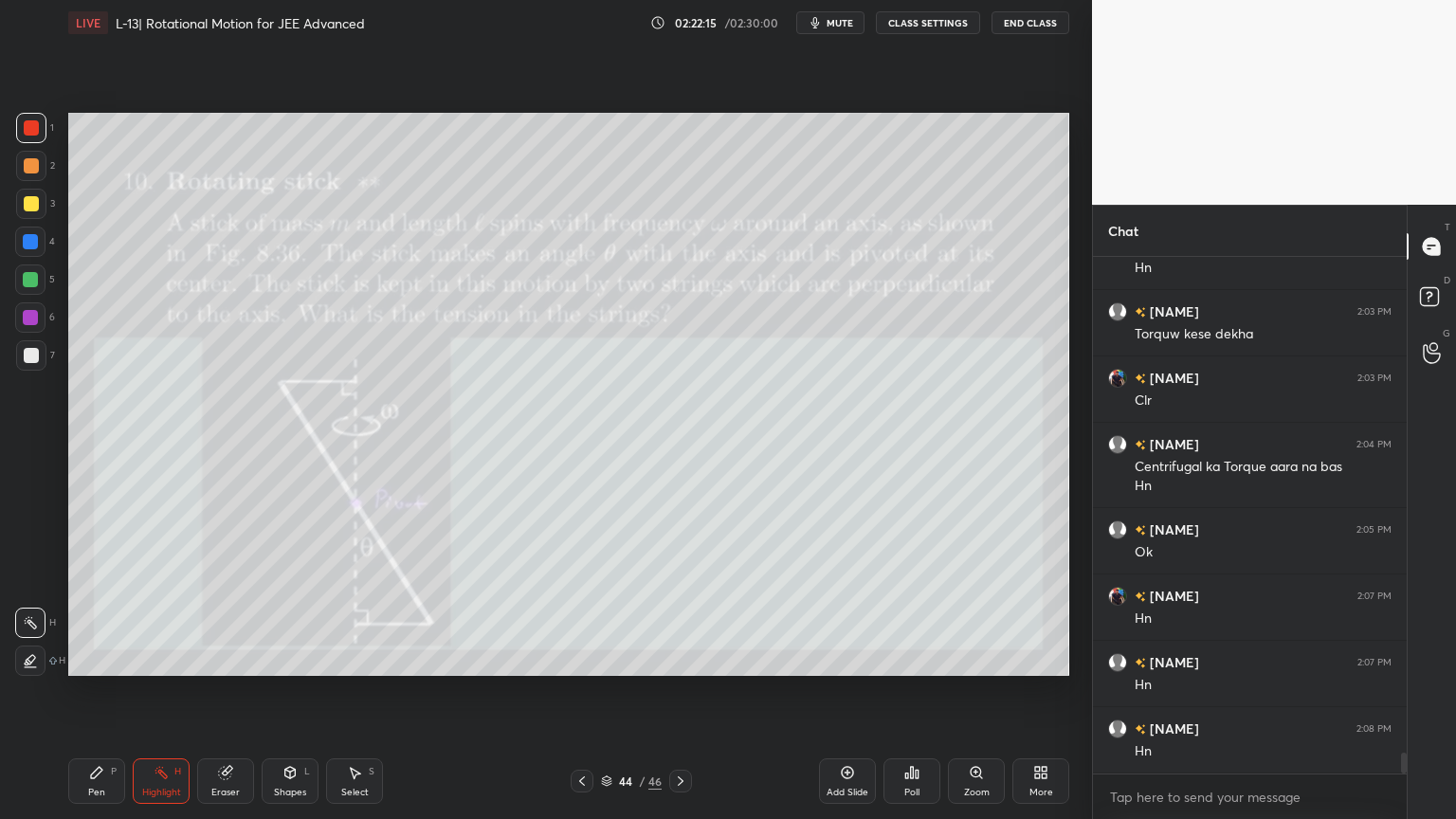 click on "Shapes" at bounding box center (290, 792) 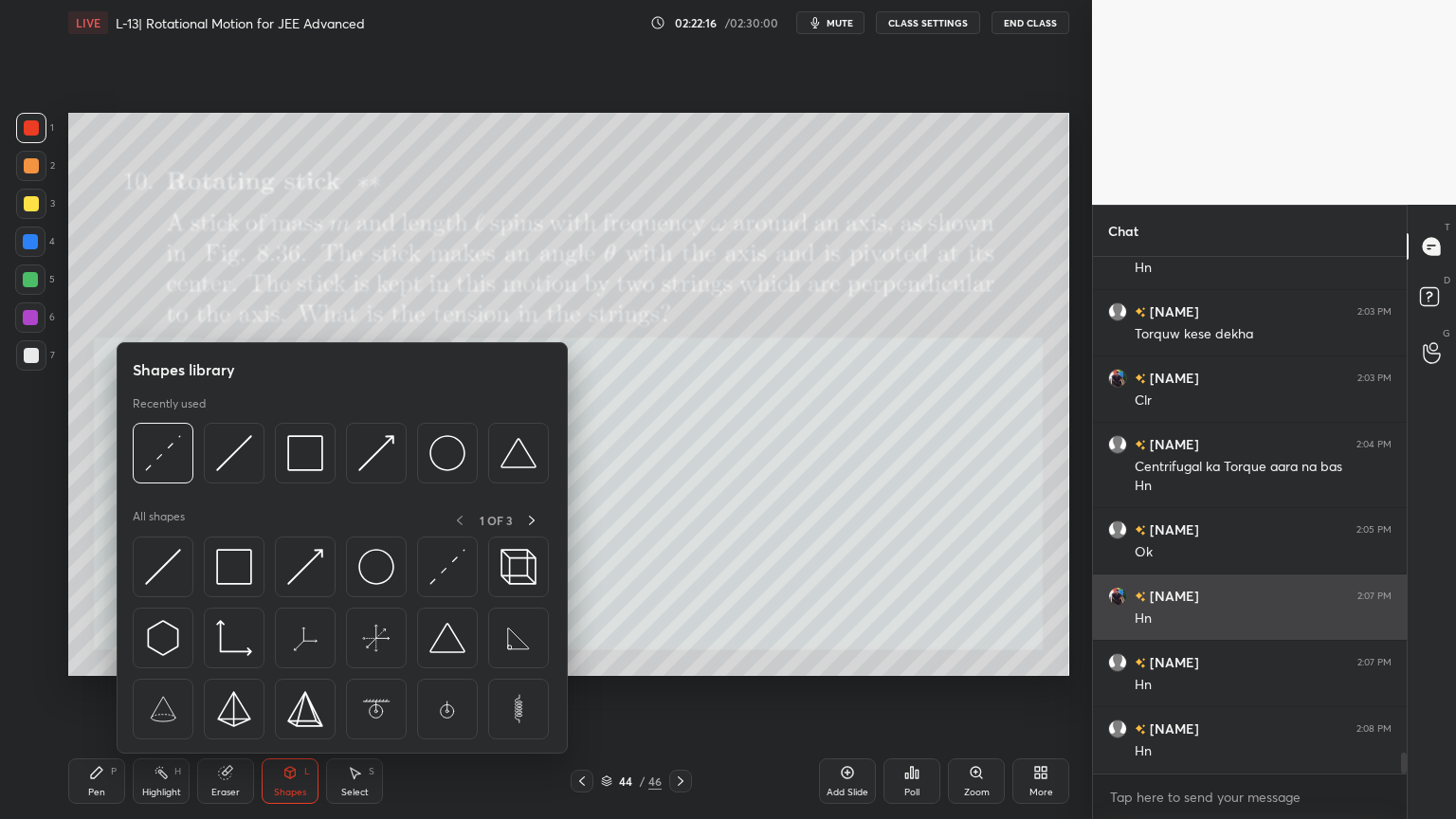 click at bounding box center [376, 453] 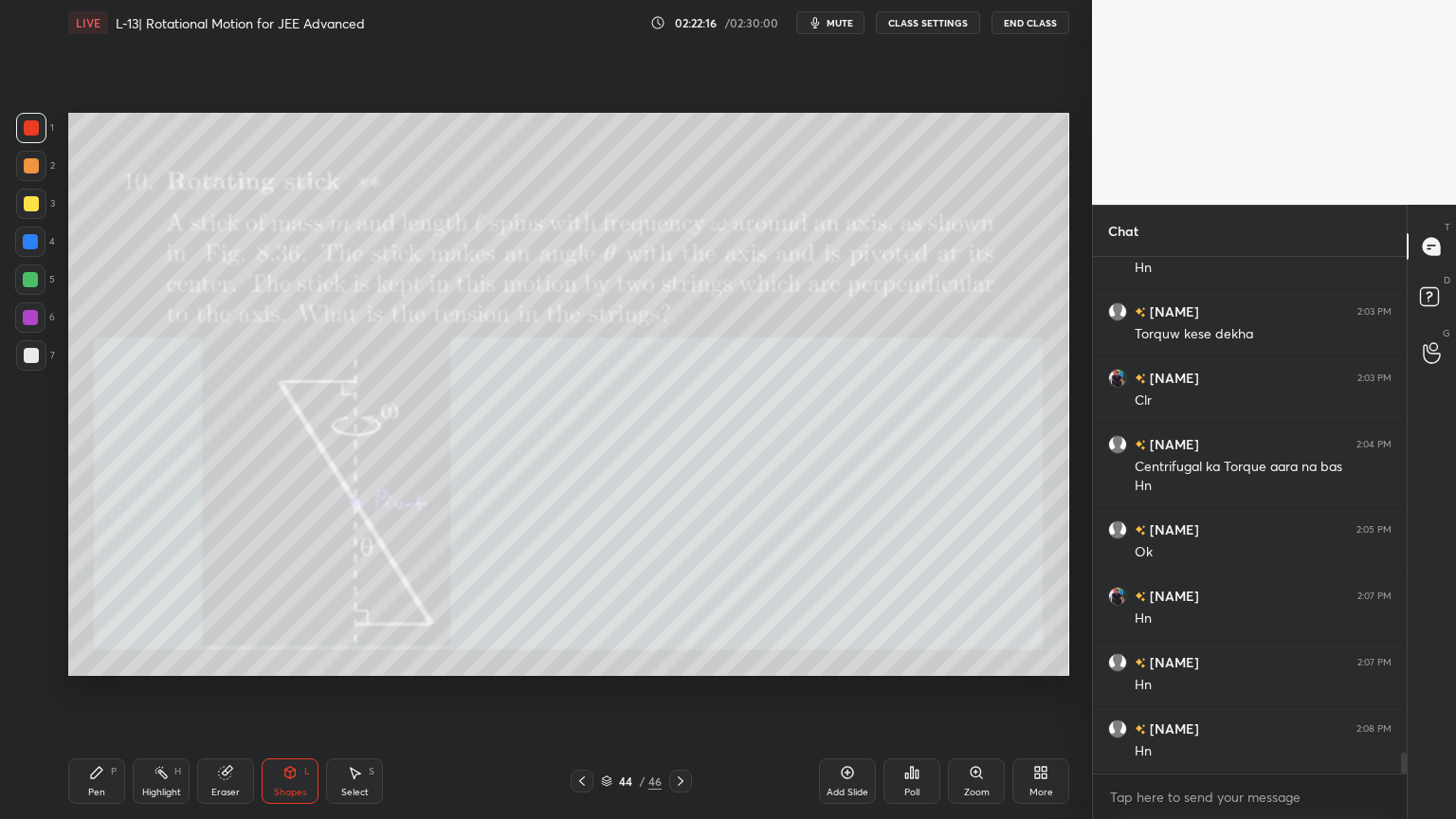 click at bounding box center [30, 318] 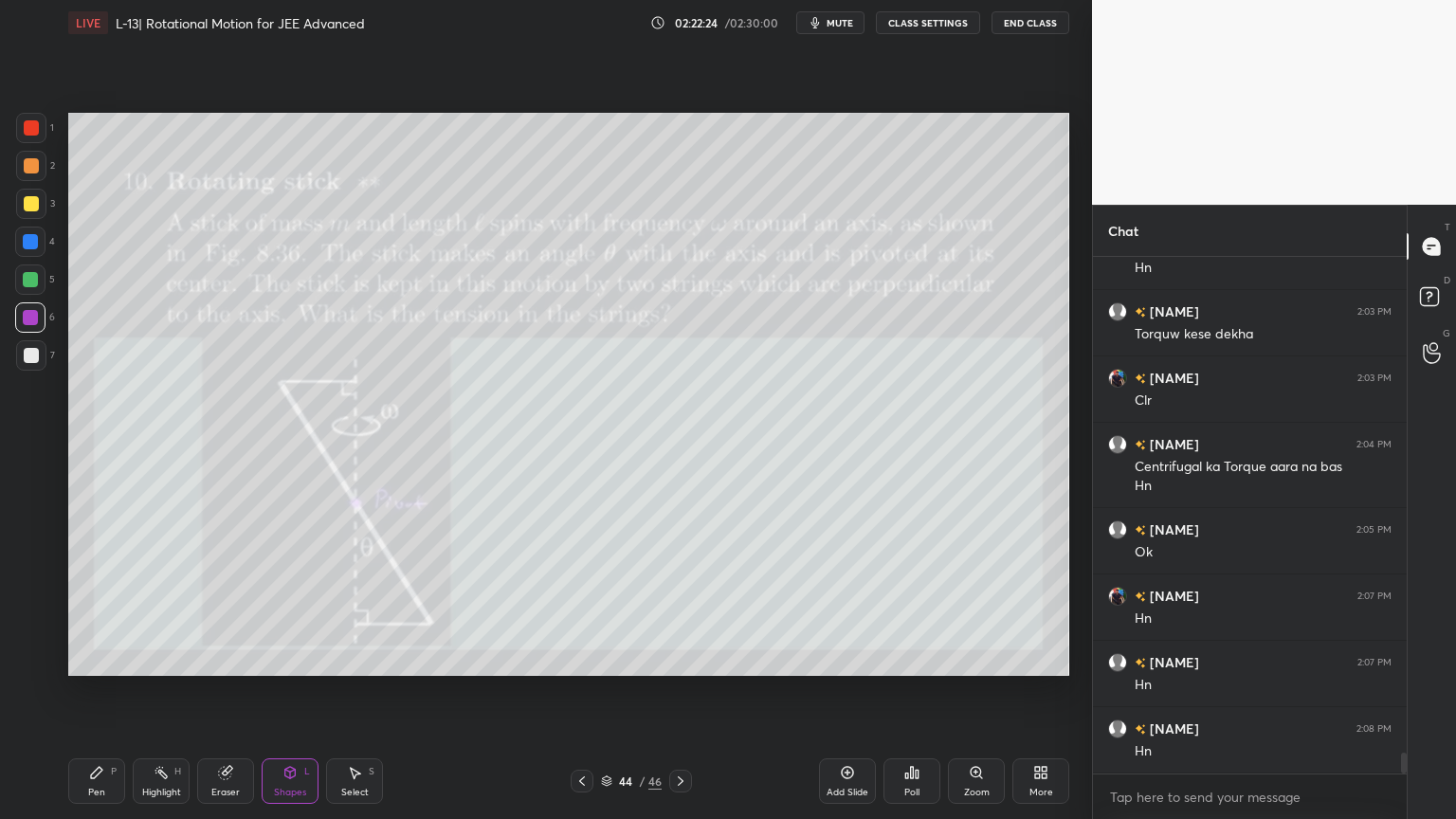 click on "Pen P" at bounding box center (97, 781) 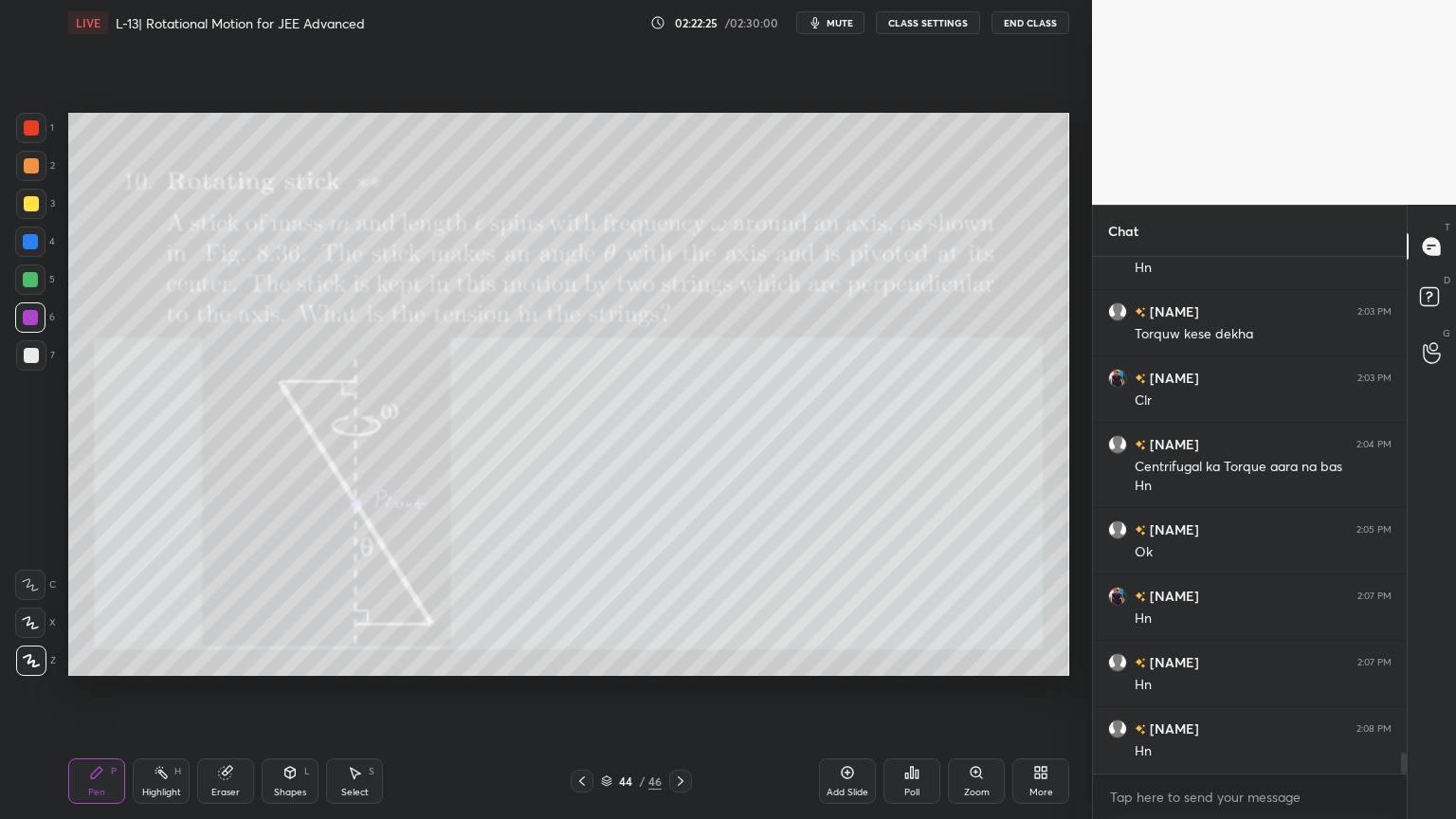 click on "Highlight H" at bounding box center (161, 781) 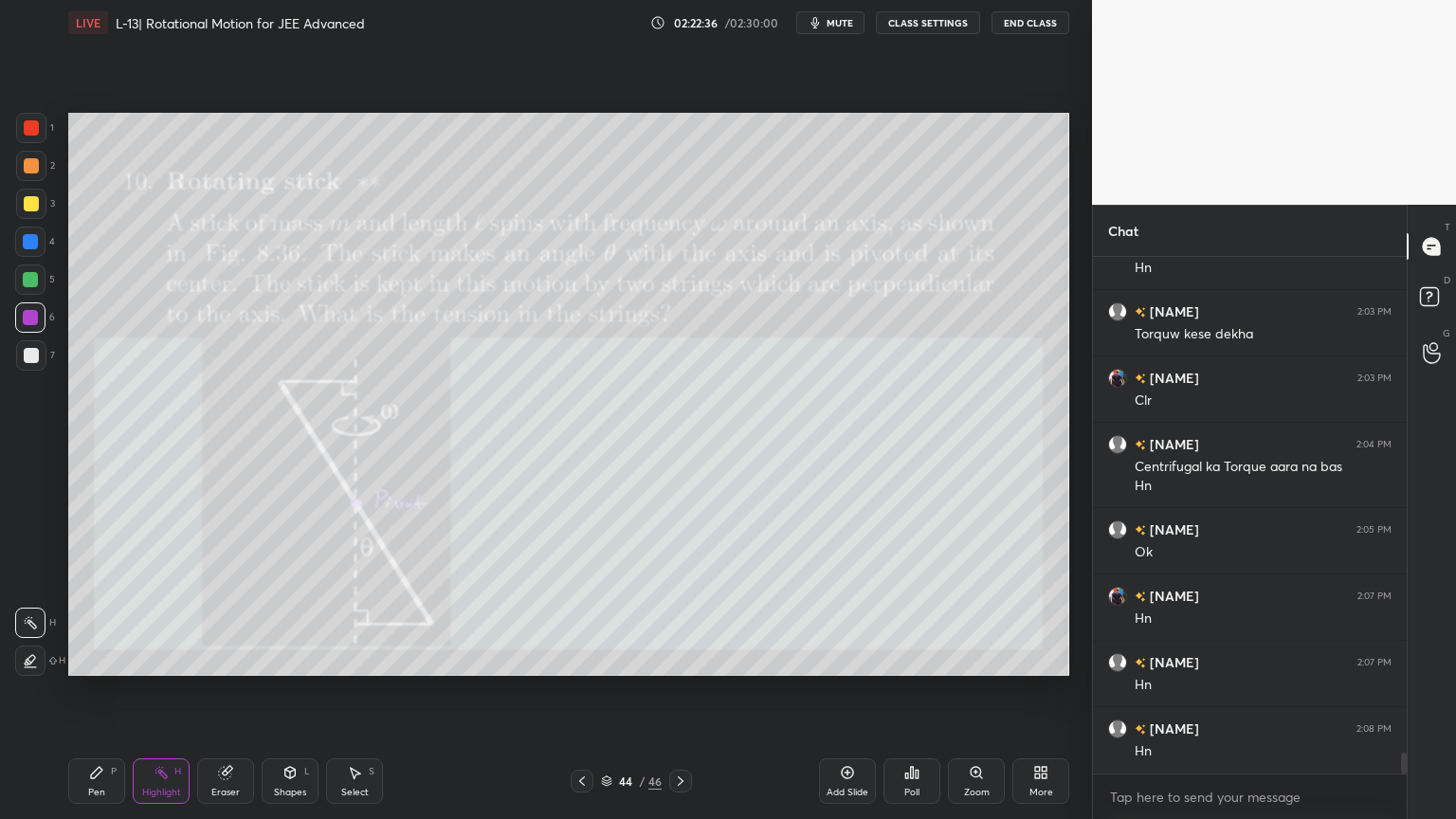 click on "Pen P Highlight H Eraser Shapes L Select S 44 / 46 Add Slide Poll Zoom More" at bounding box center [569, 781] 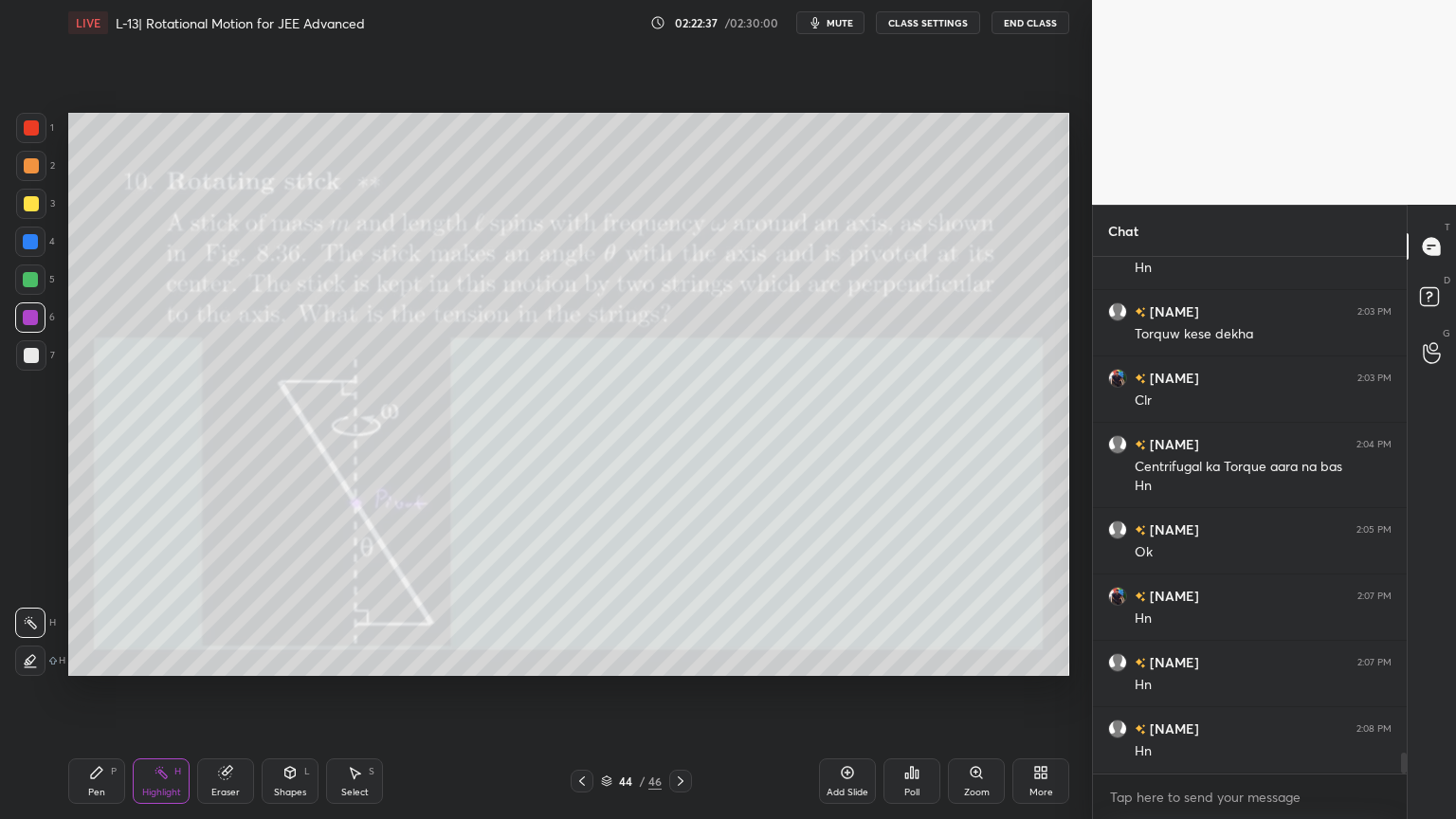 click on "Pen P" at bounding box center (97, 781) 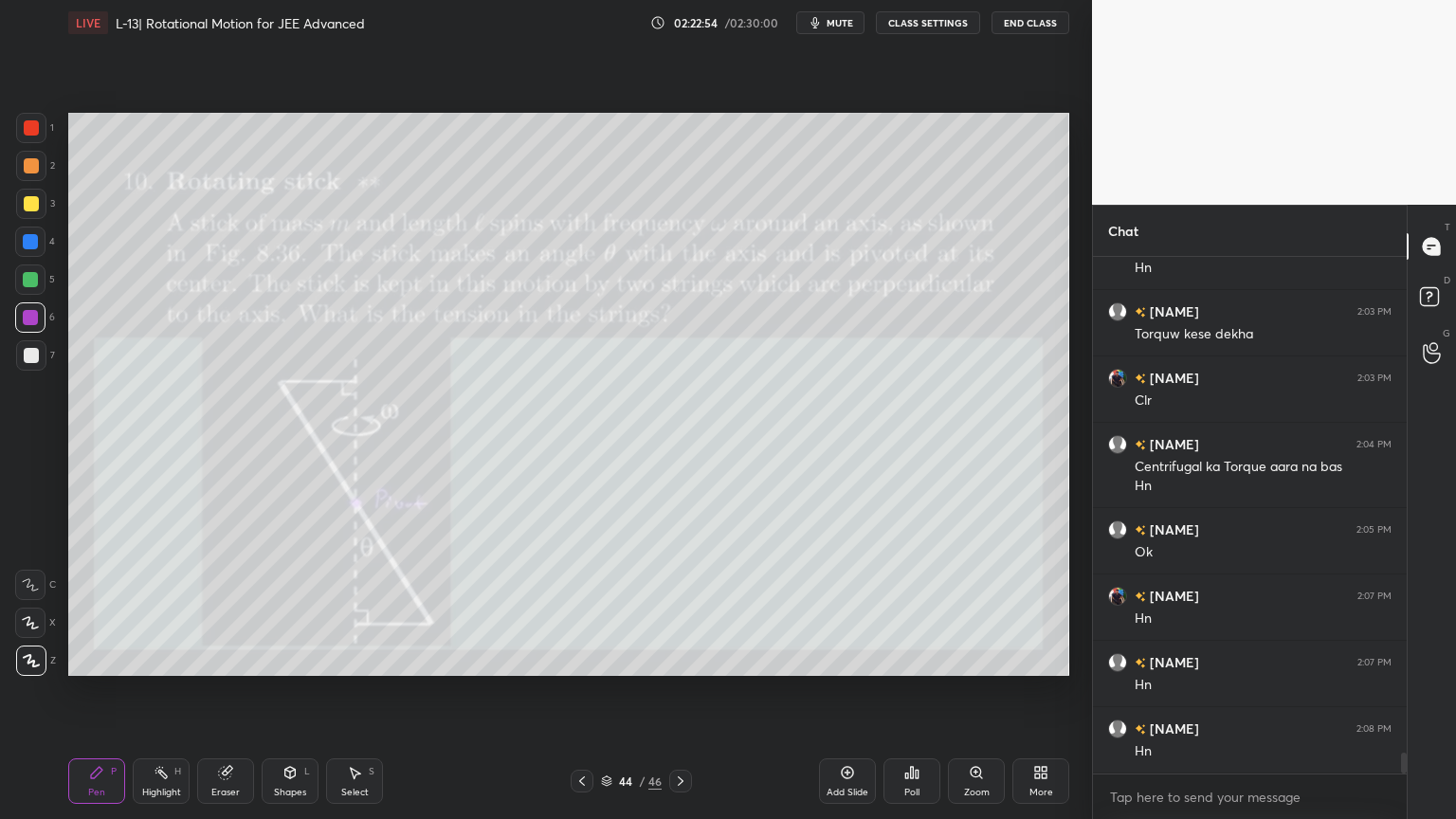 click on "Eraser" at bounding box center [226, 781] 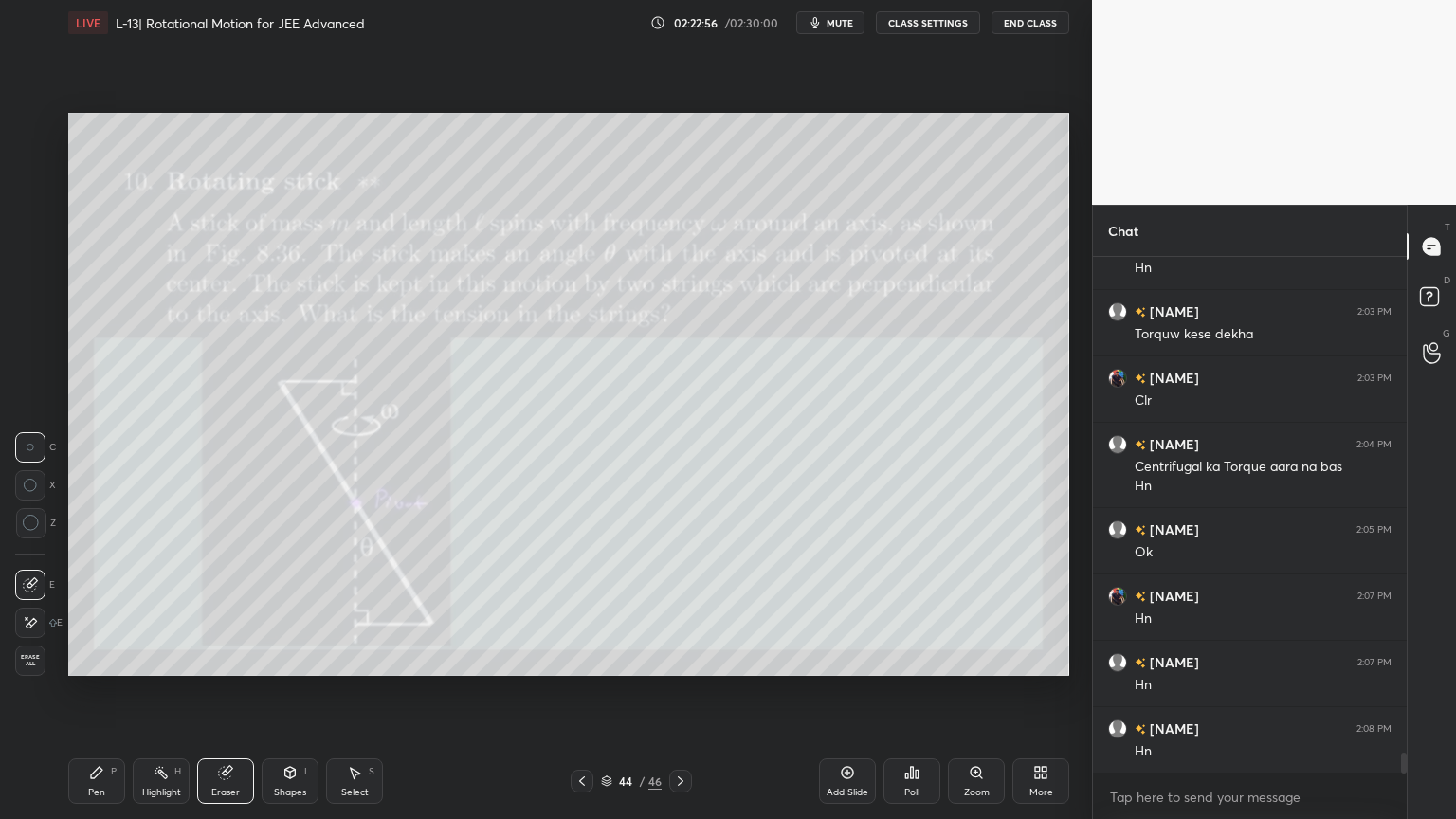 click on "Pen P Highlight H Eraser Shapes L Select S" at bounding box center (256, 781) 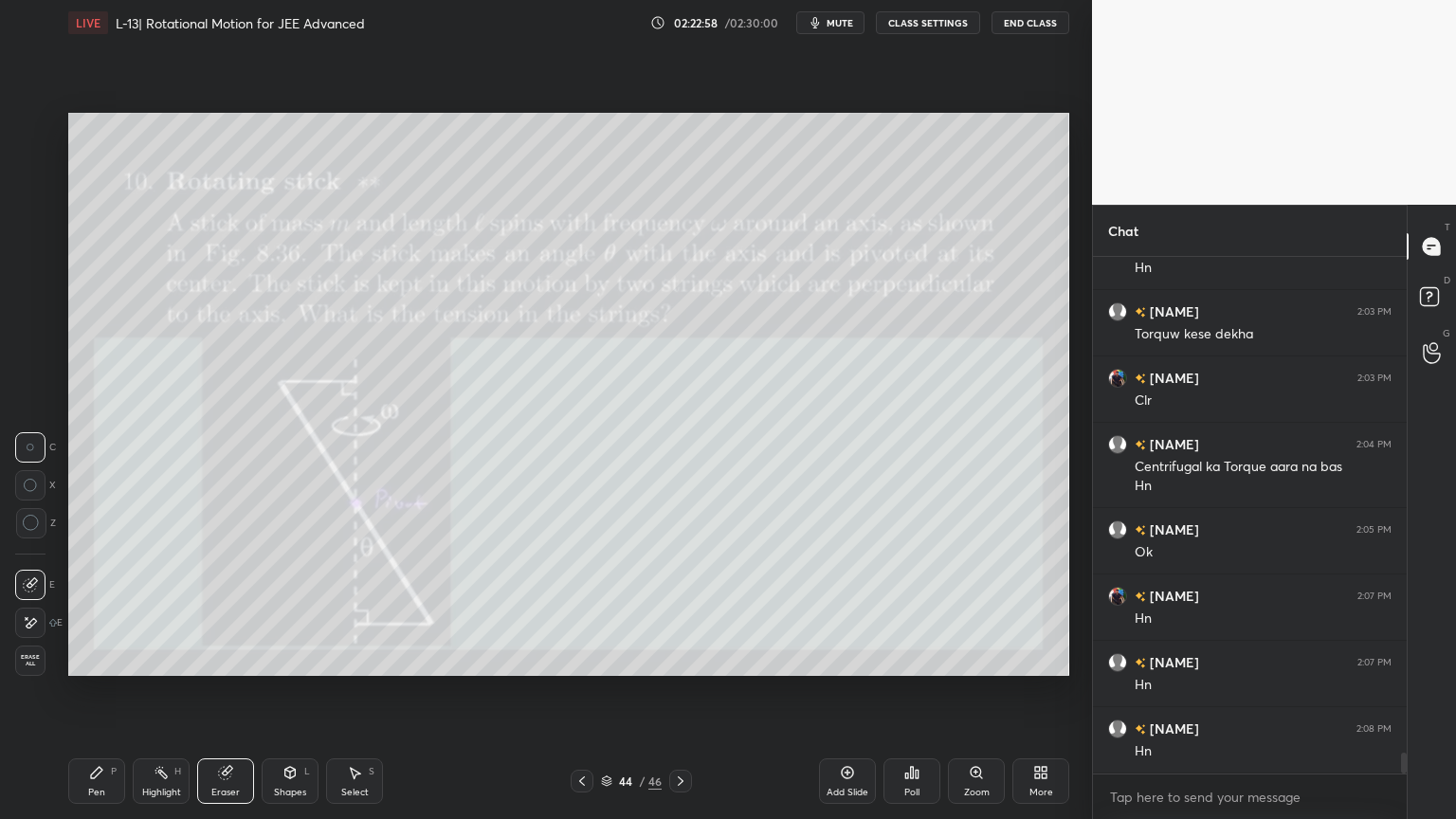 click 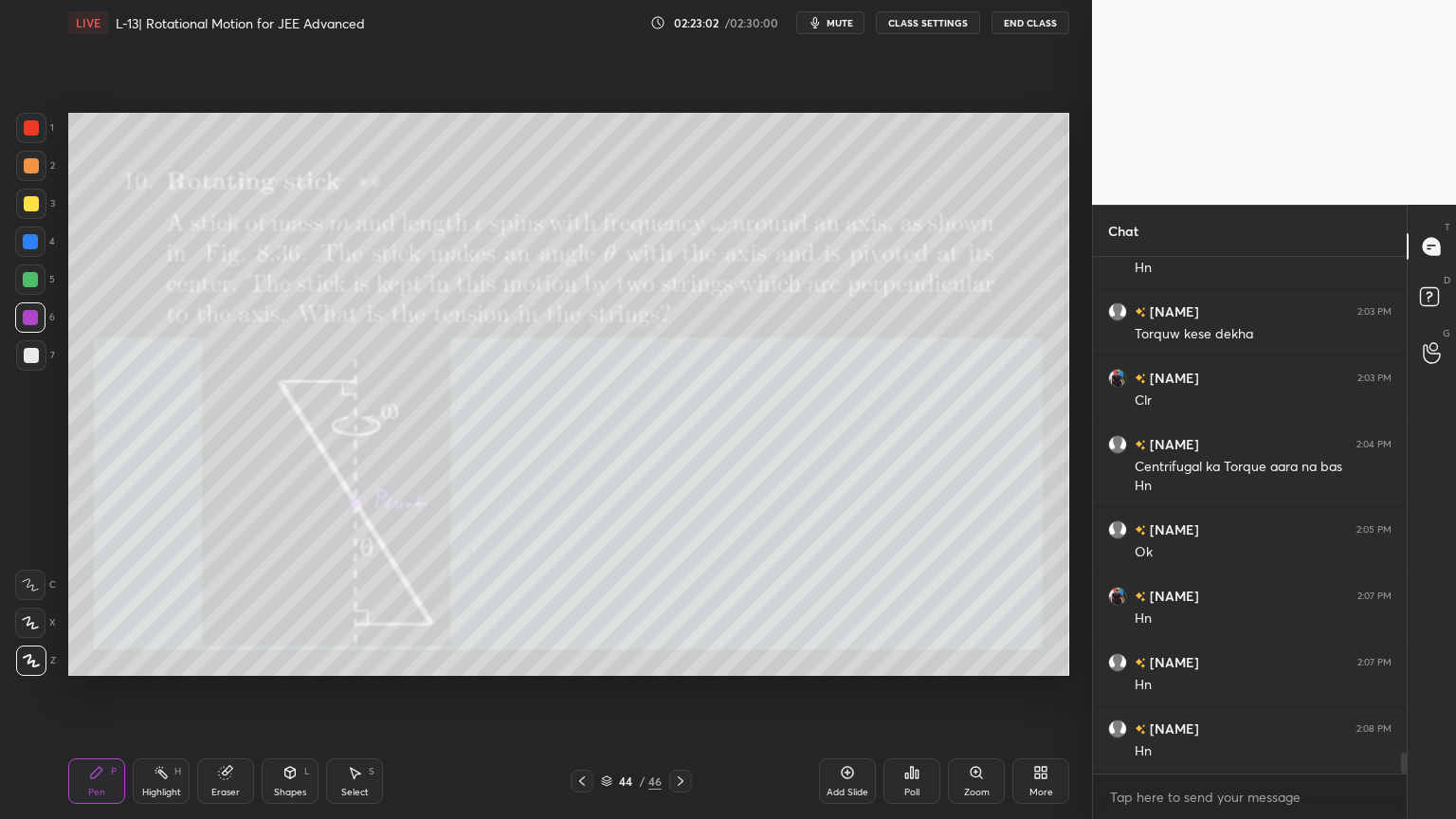click on "Eraser" at bounding box center [226, 781] 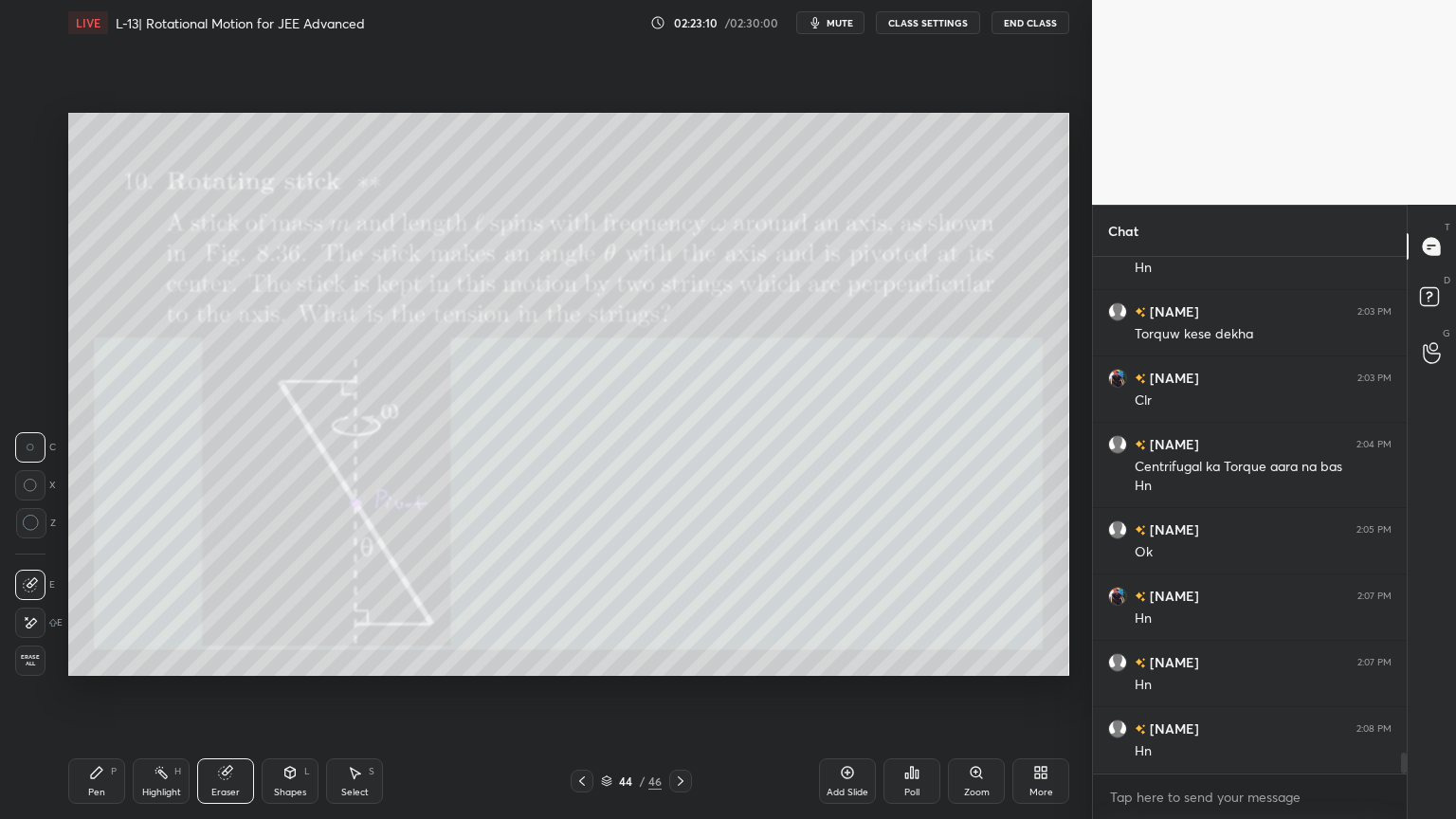 click on "Pen P" at bounding box center [97, 781] 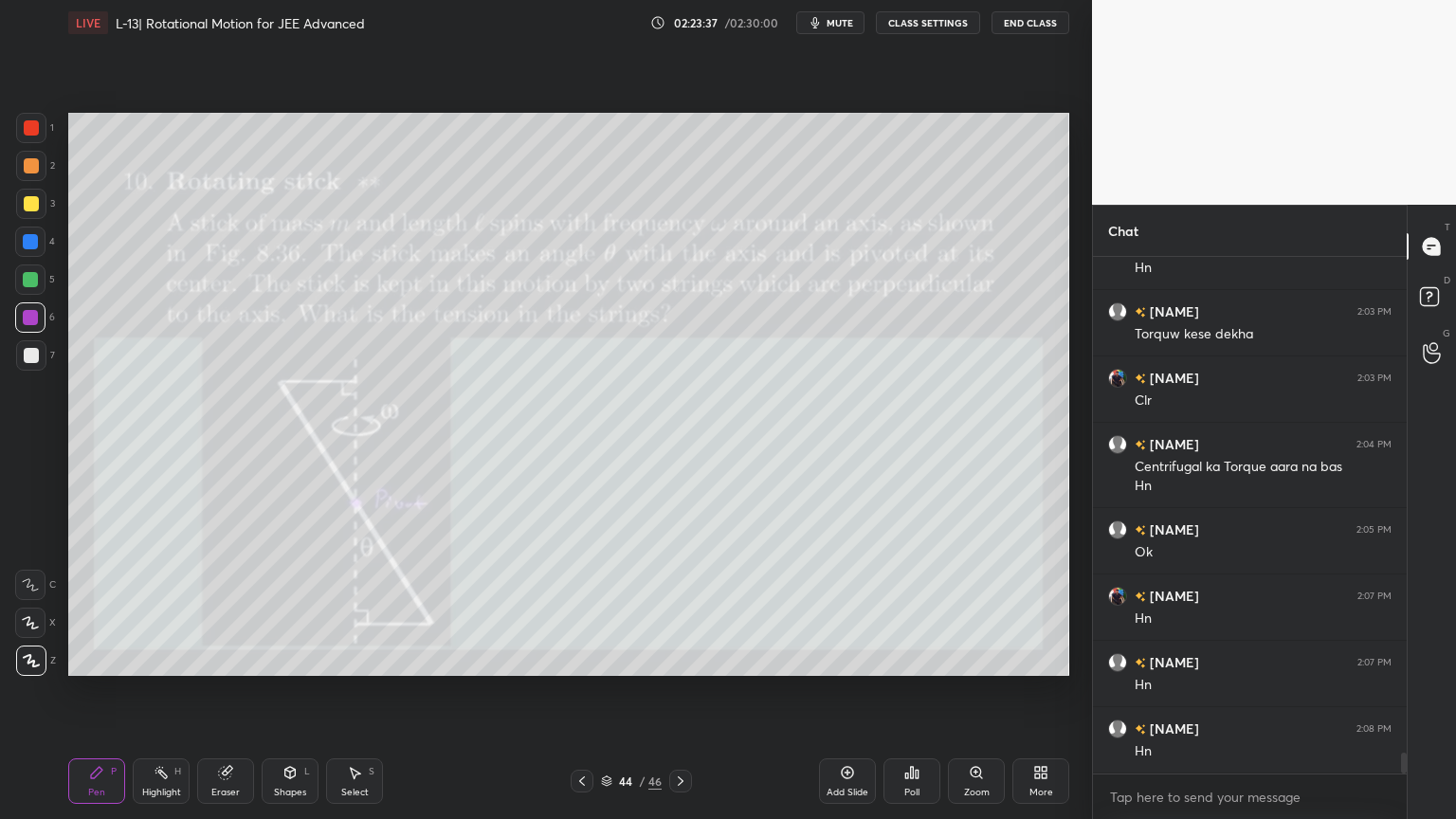scroll, scrollTop: 12065, scrollLeft: 0, axis: vertical 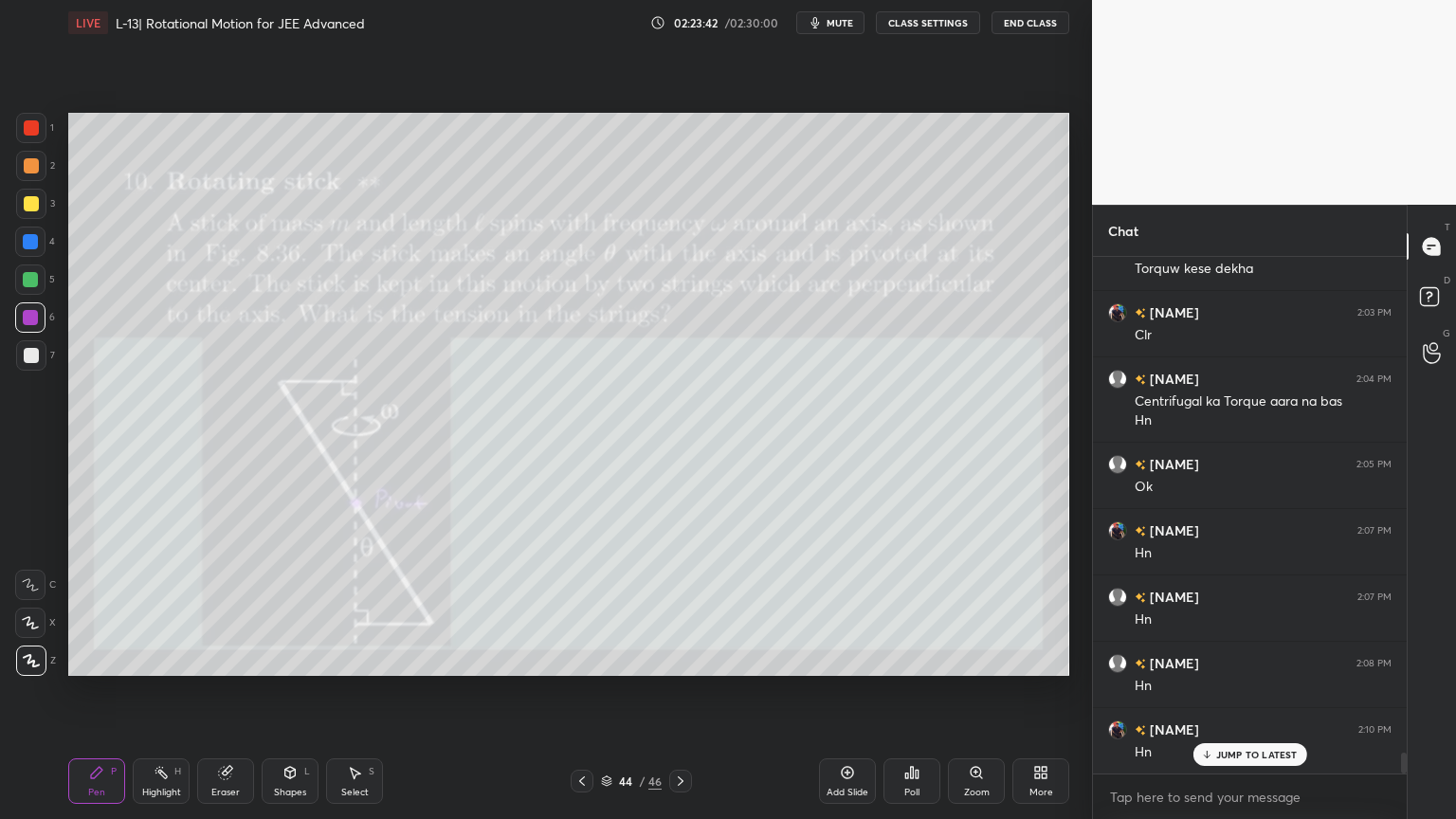 click on "Add Slide" at bounding box center (847, 781) 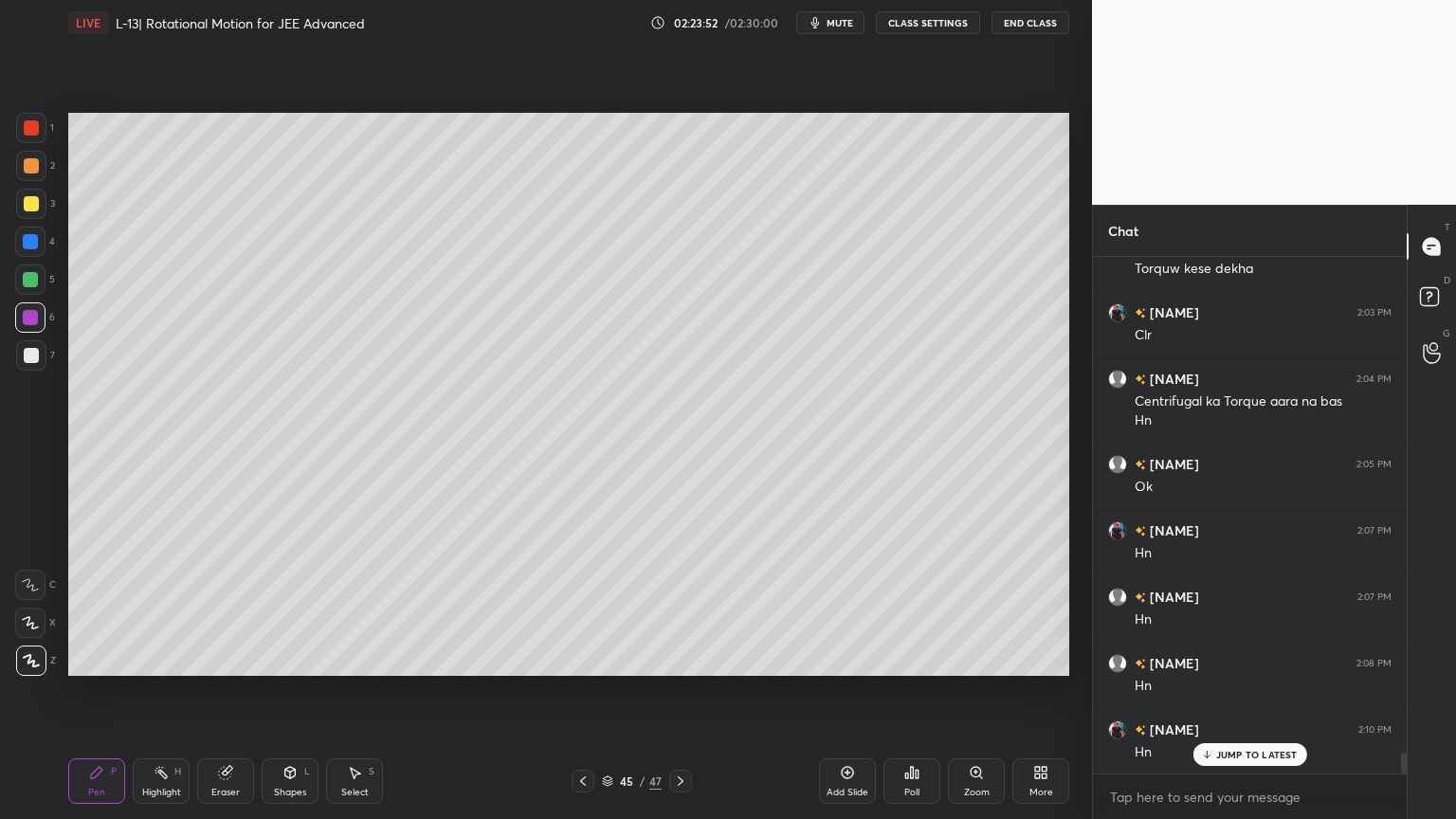 click on "Shapes" at bounding box center [290, 792] 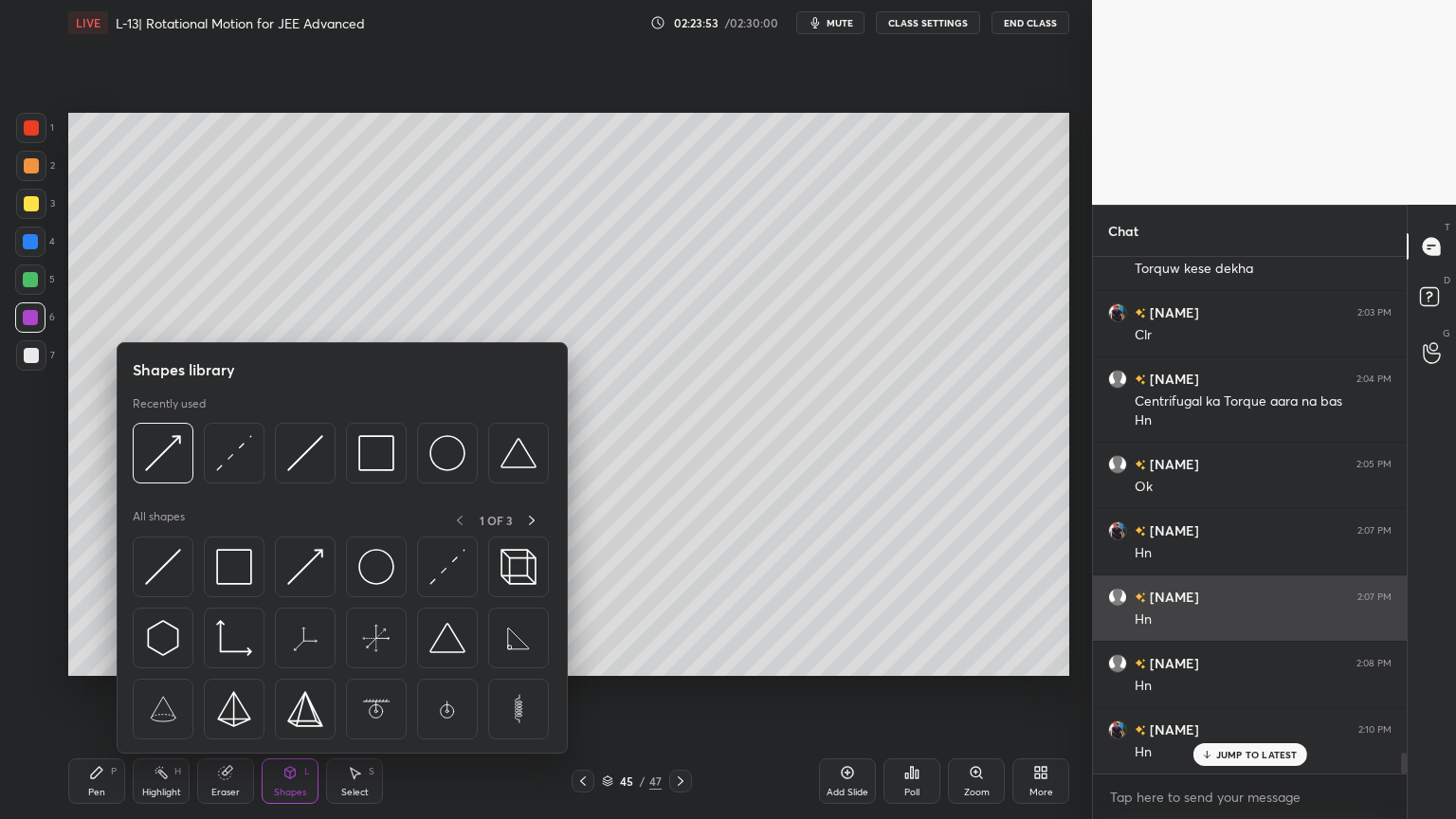 click at bounding box center [376, 453] 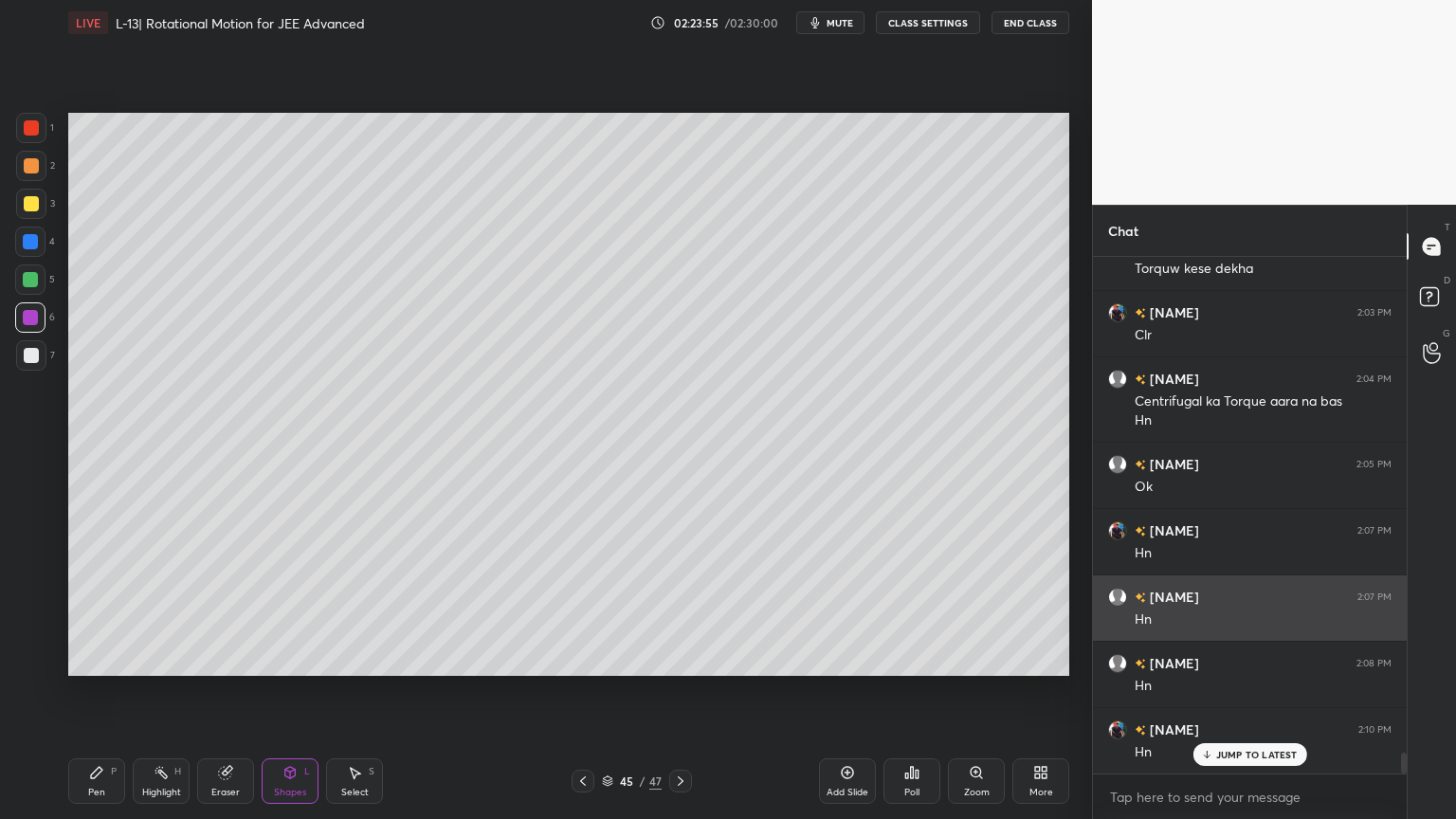 scroll, scrollTop: 12132, scrollLeft: 0, axis: vertical 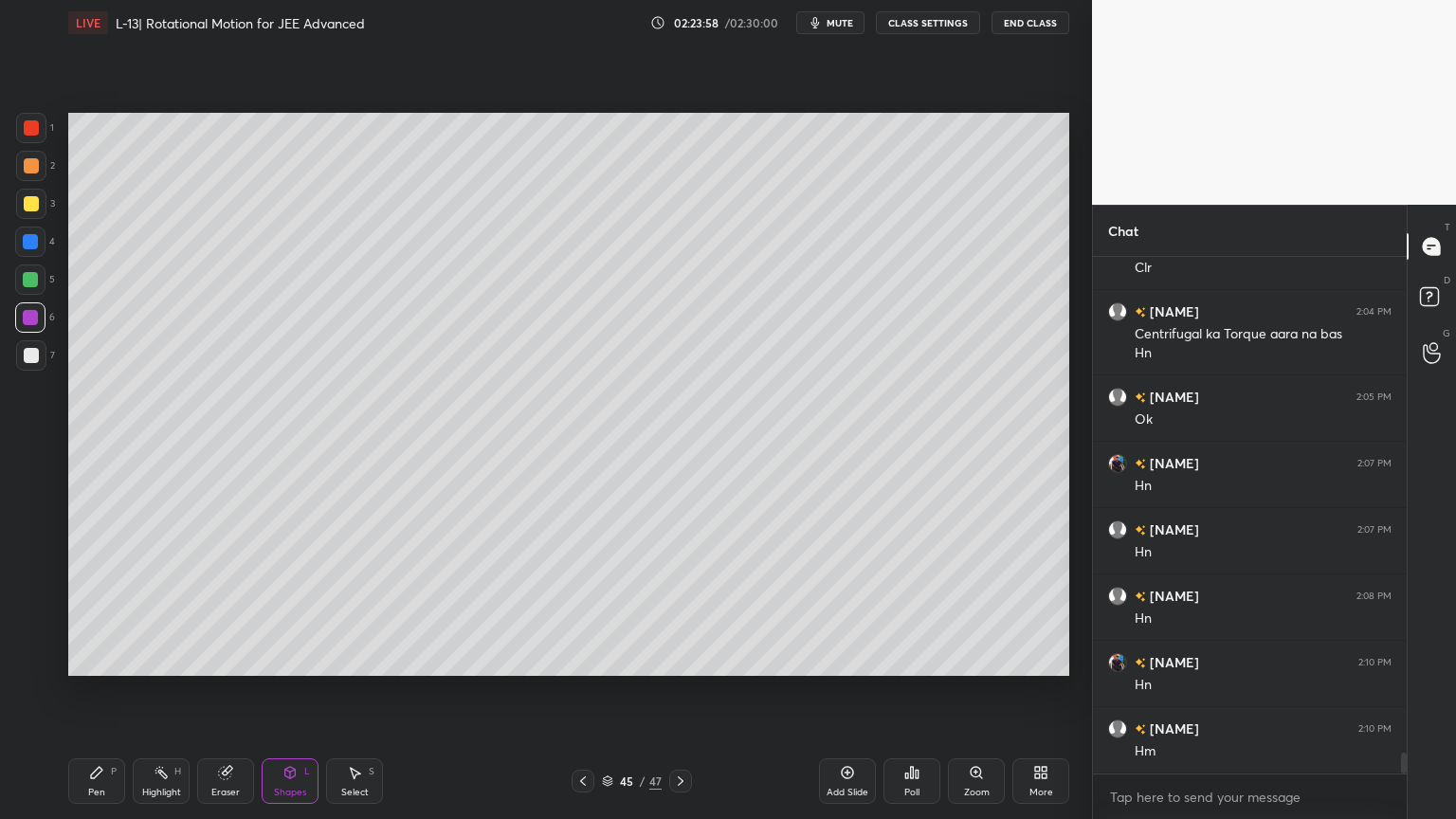 click 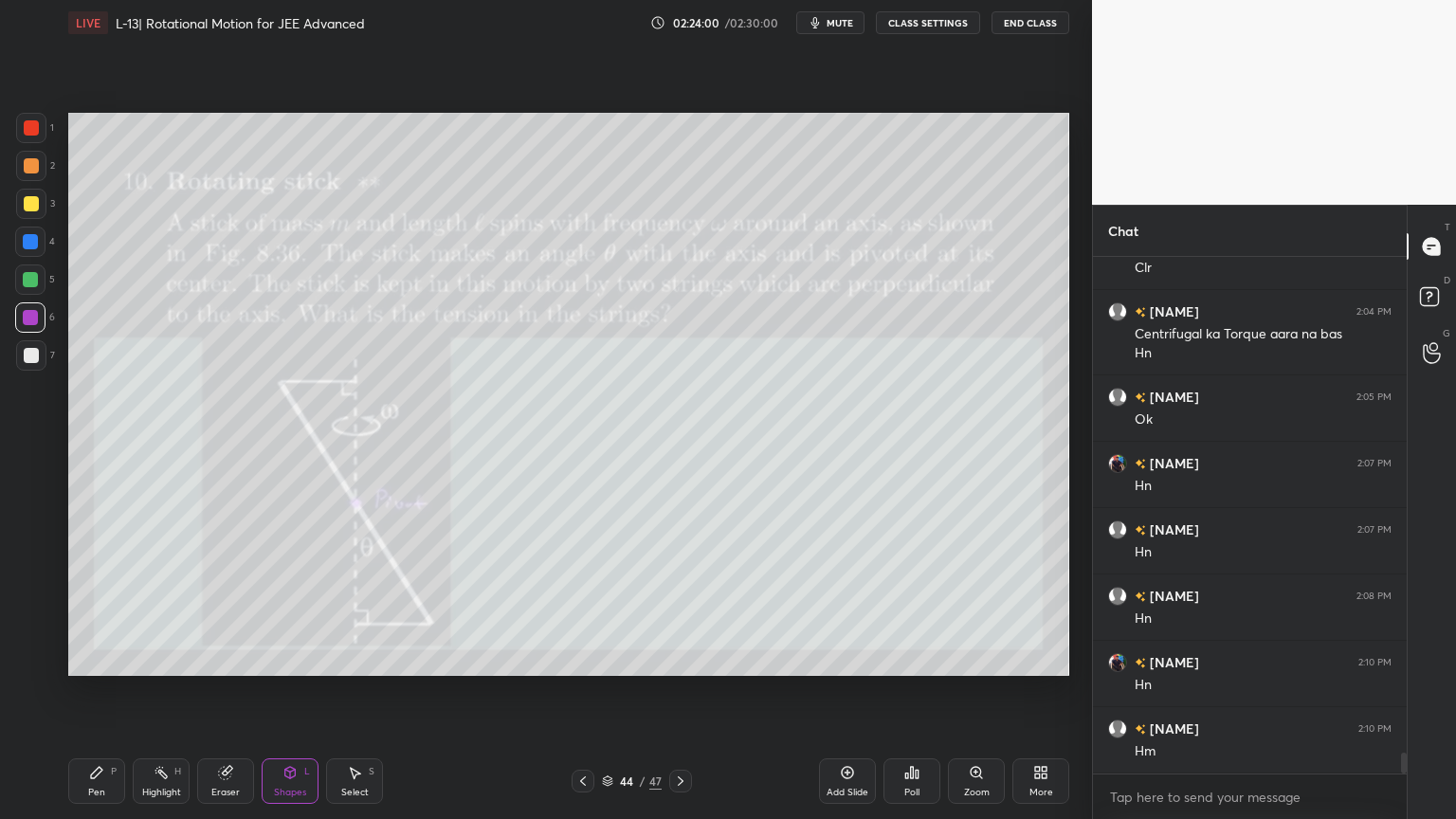 click on "Highlight H" at bounding box center [161, 781] 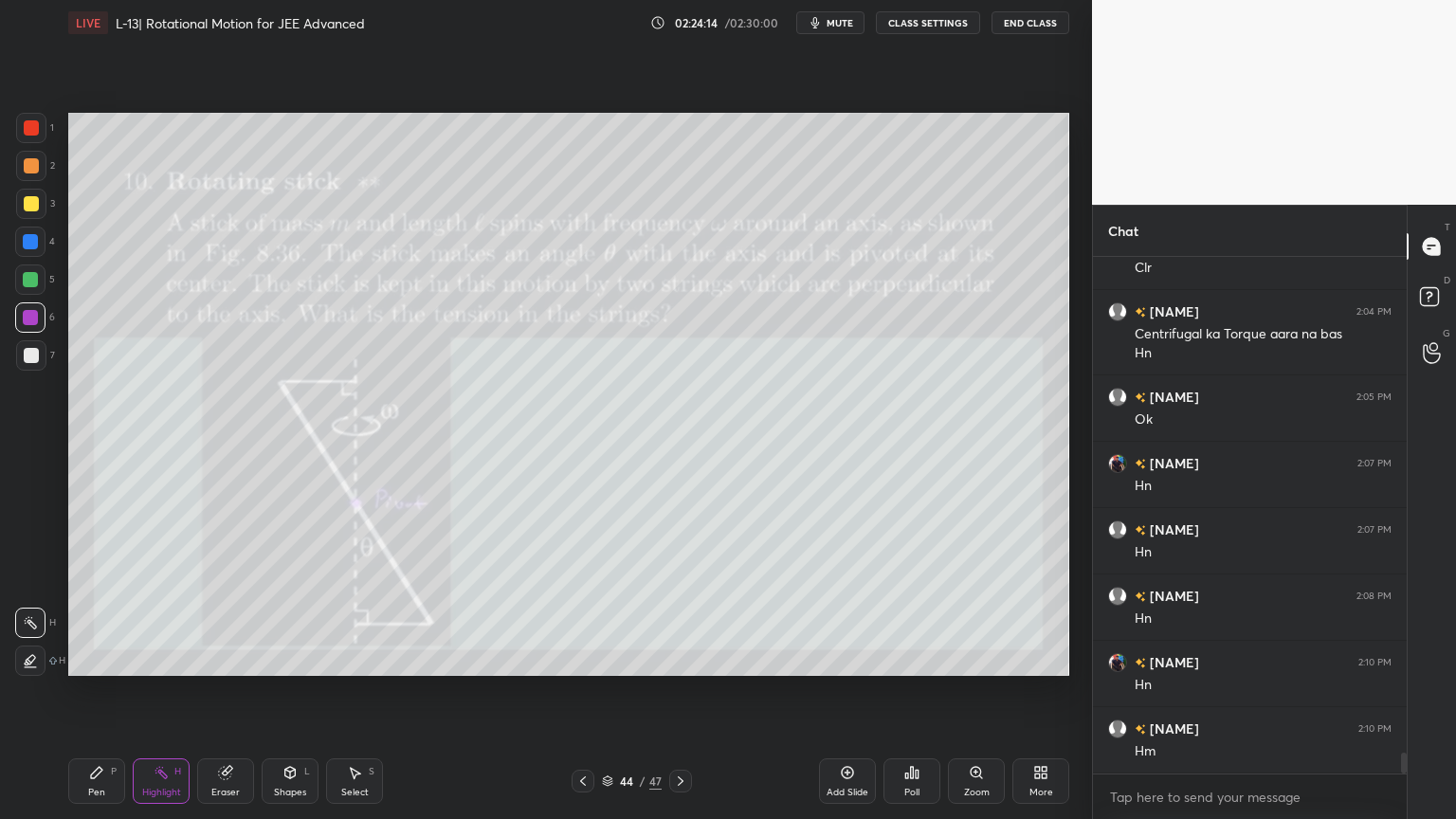 click 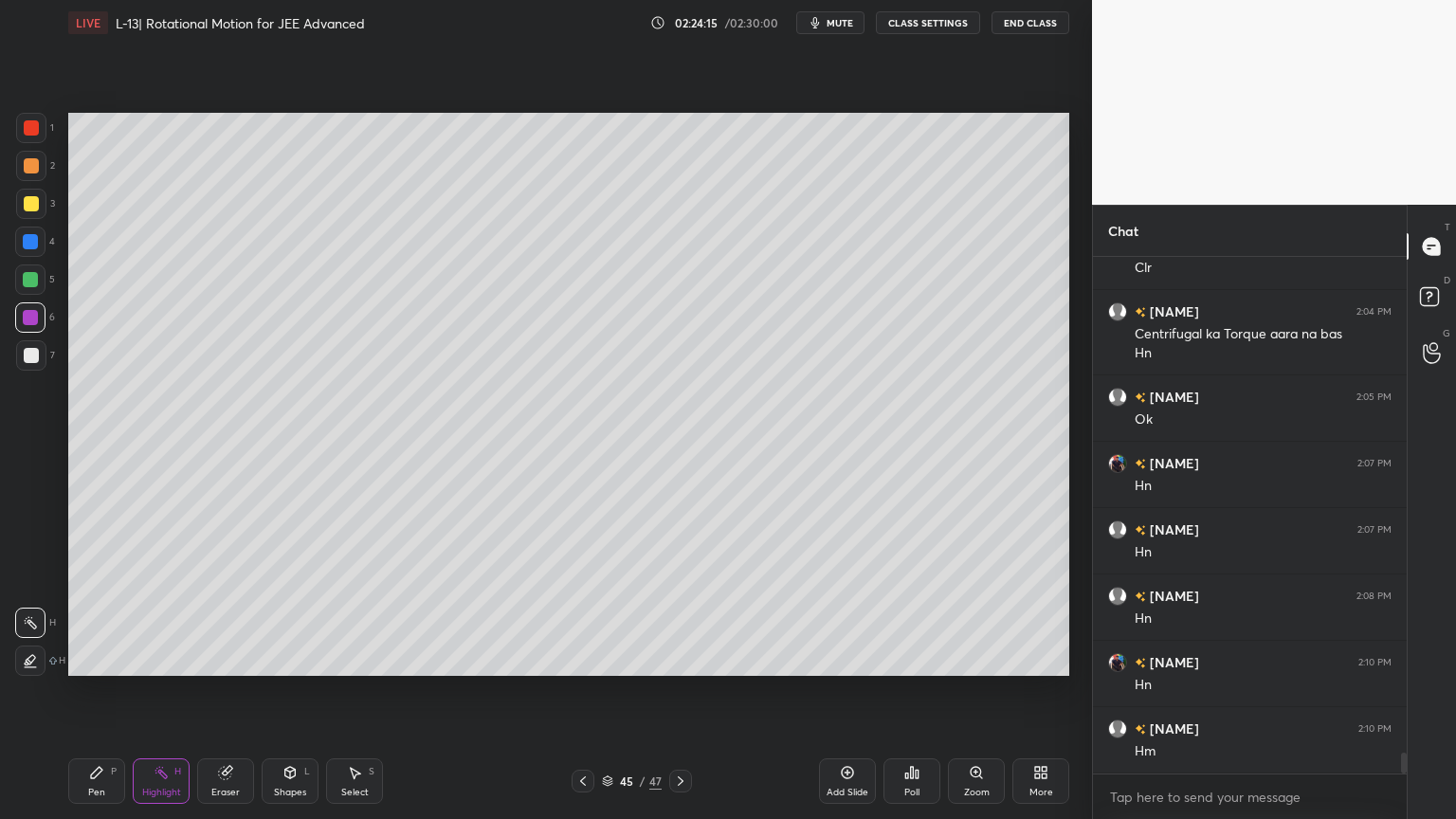click 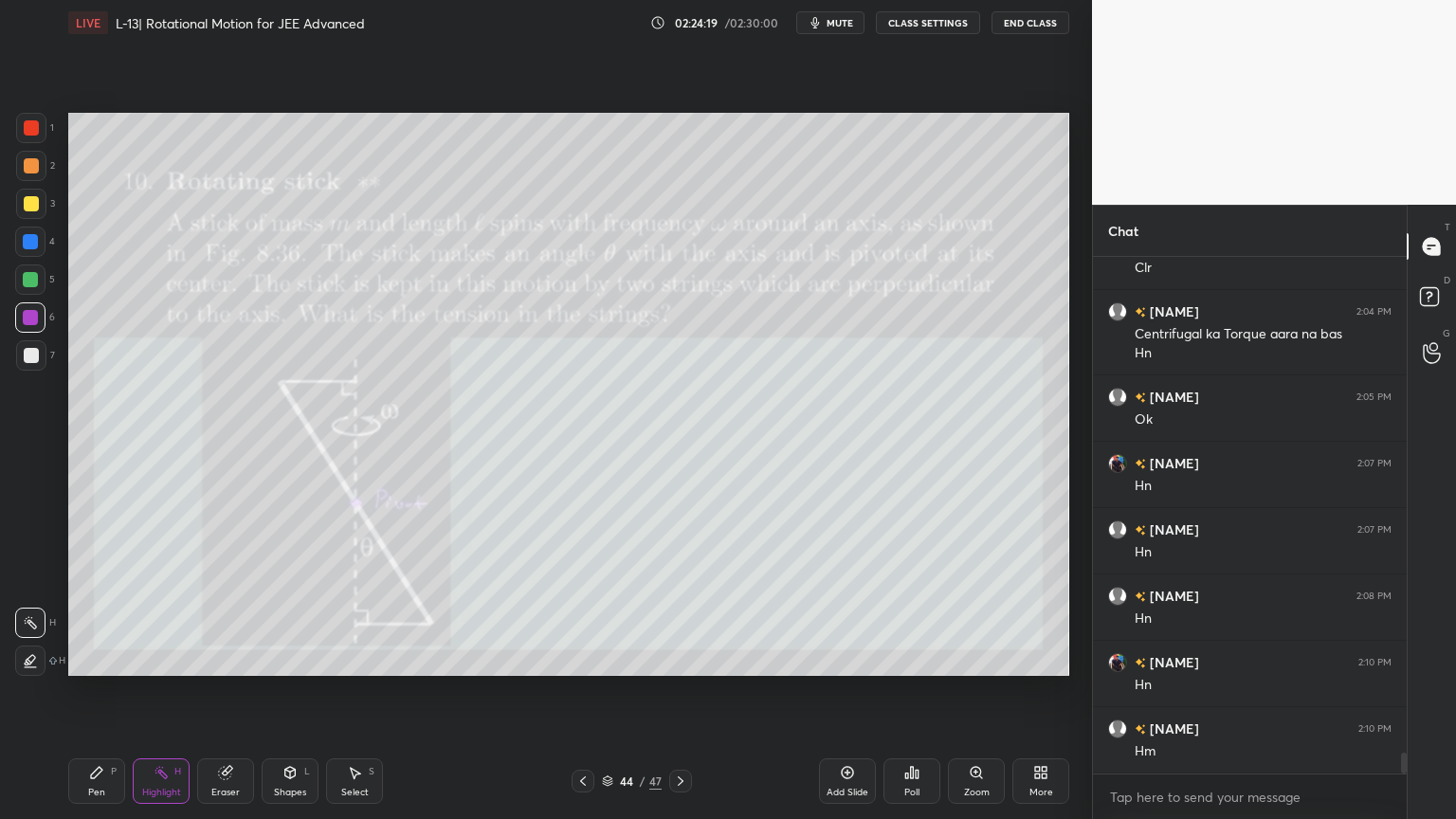 click 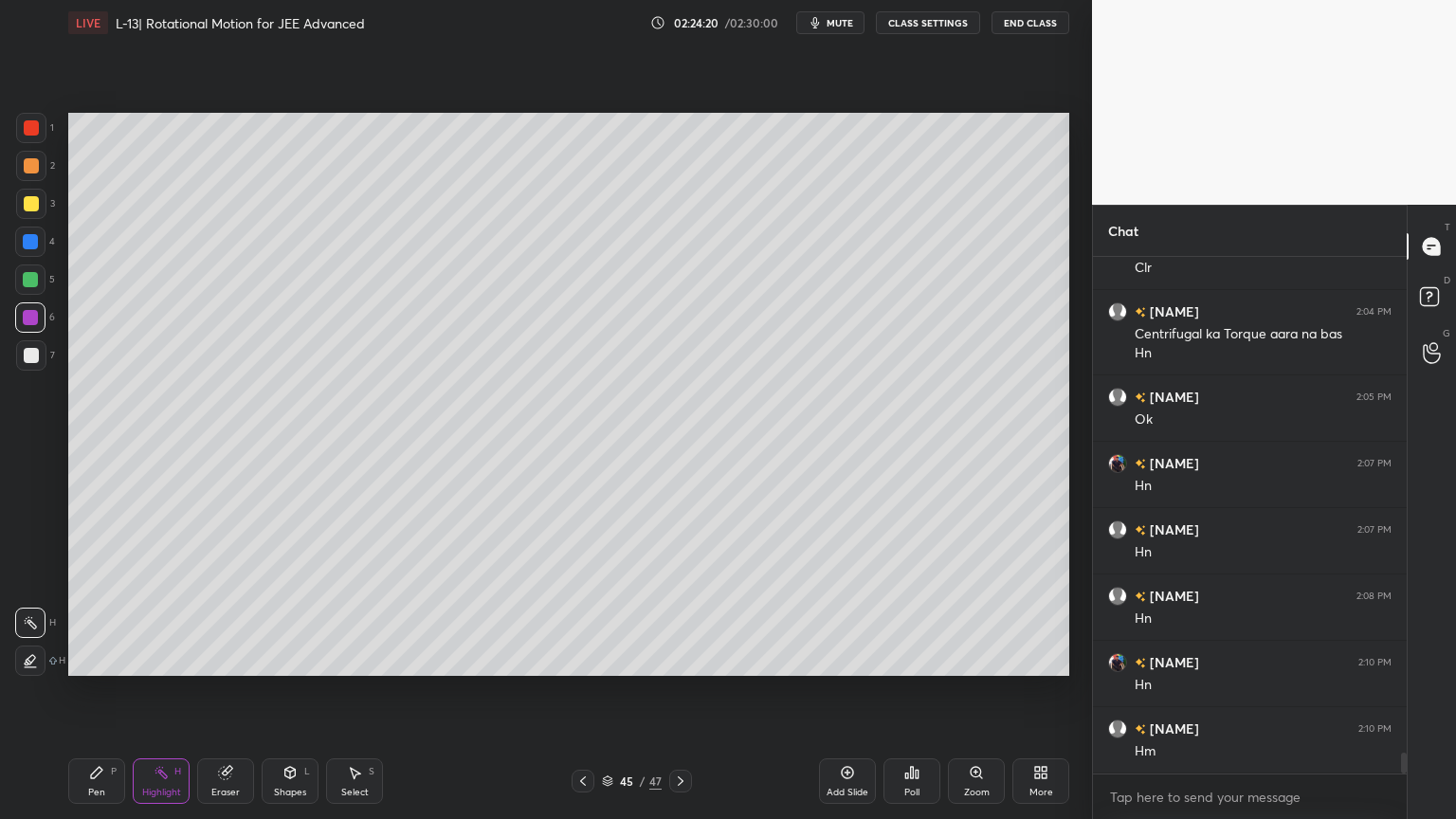 click on "Pen P" at bounding box center (97, 781) 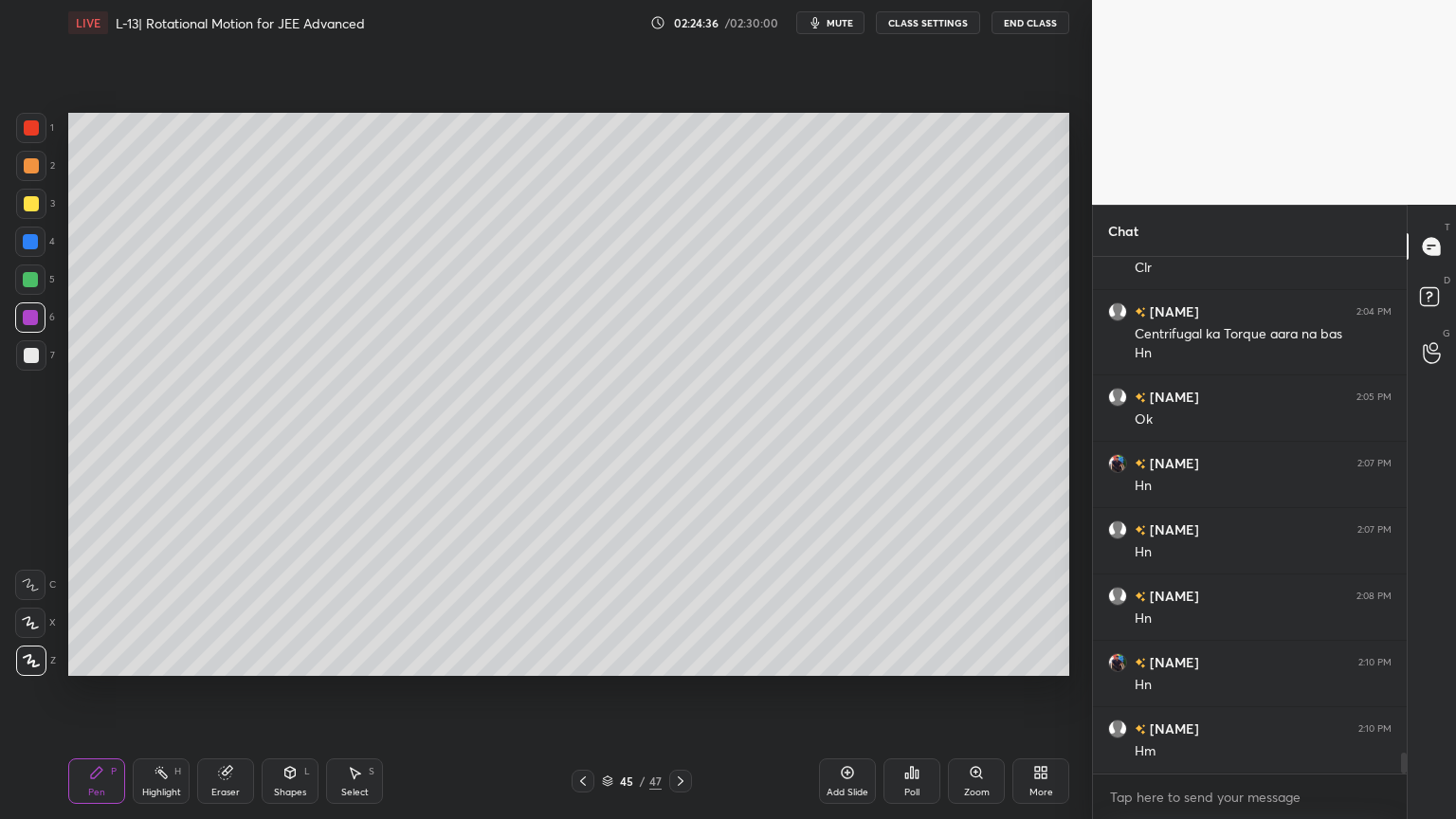 click 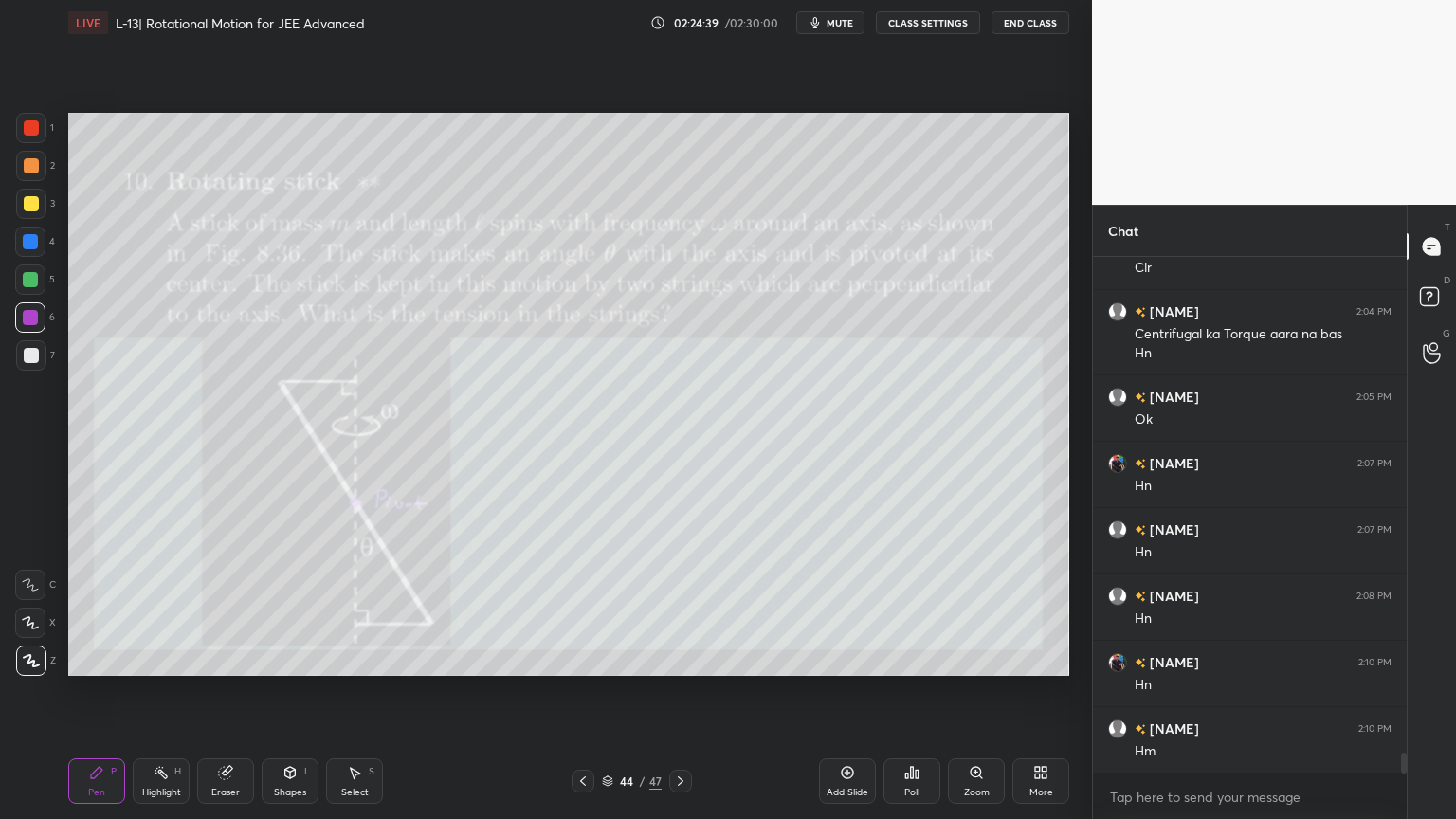 click 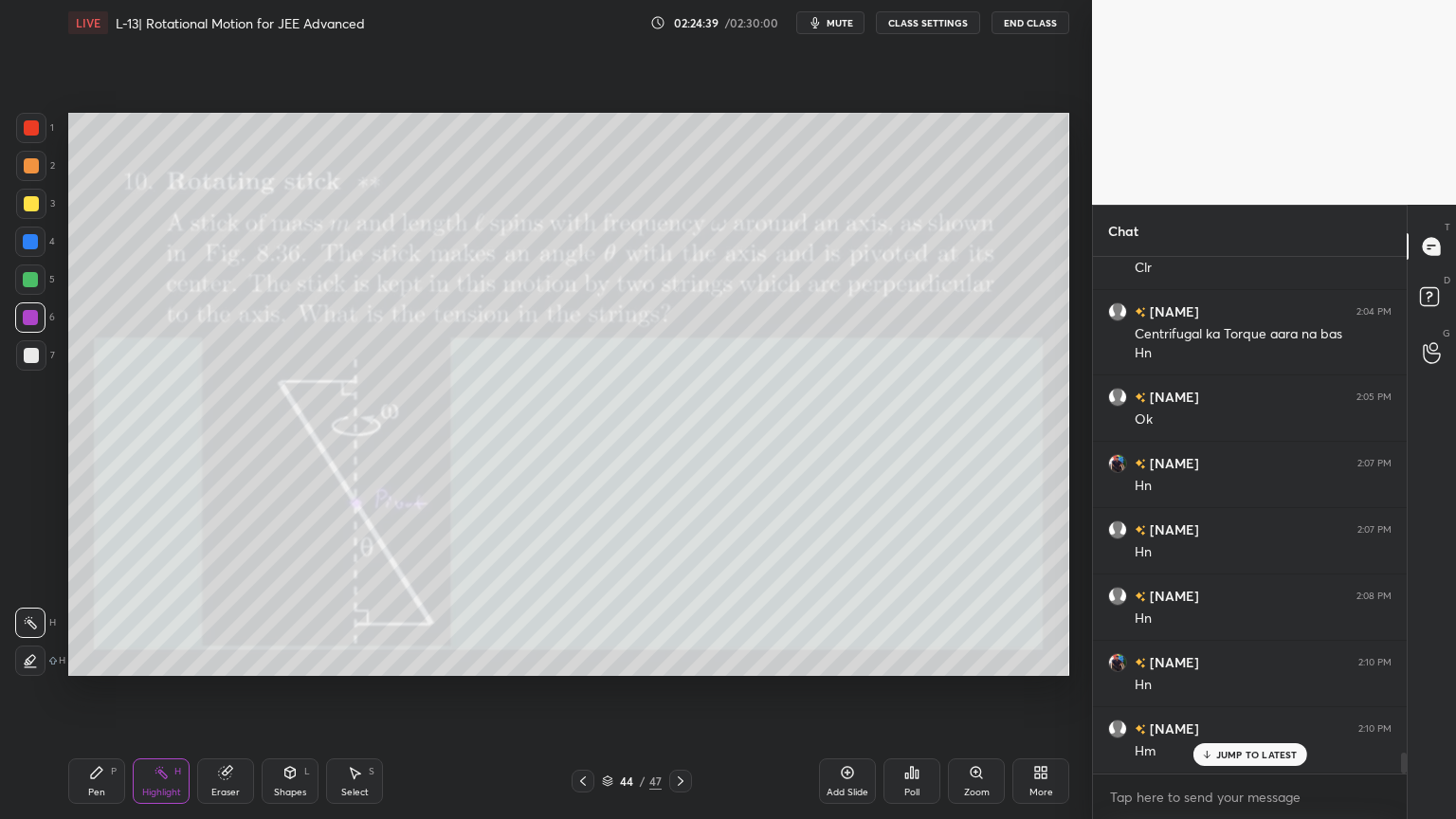 scroll, scrollTop: 12198, scrollLeft: 0, axis: vertical 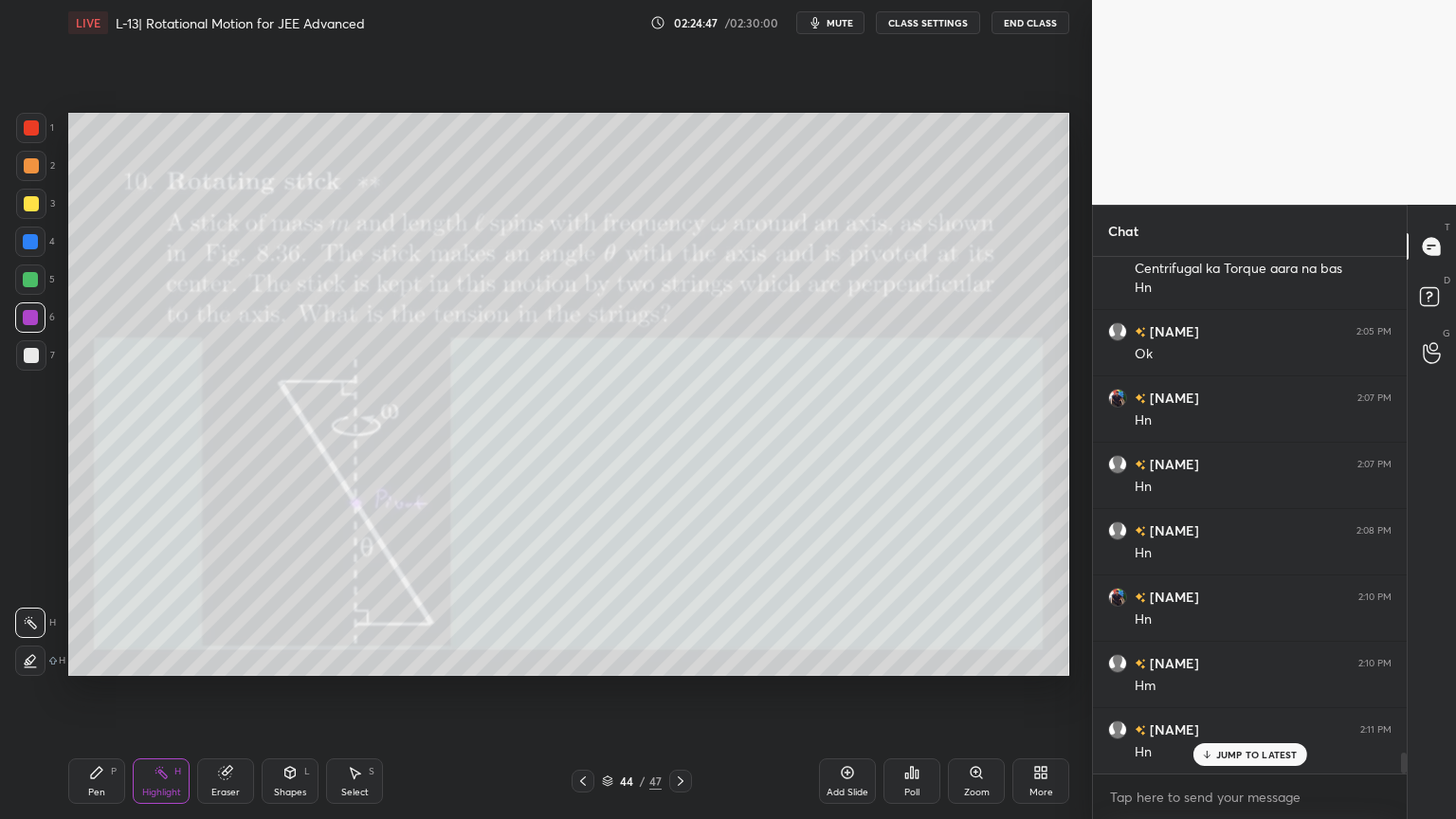 click 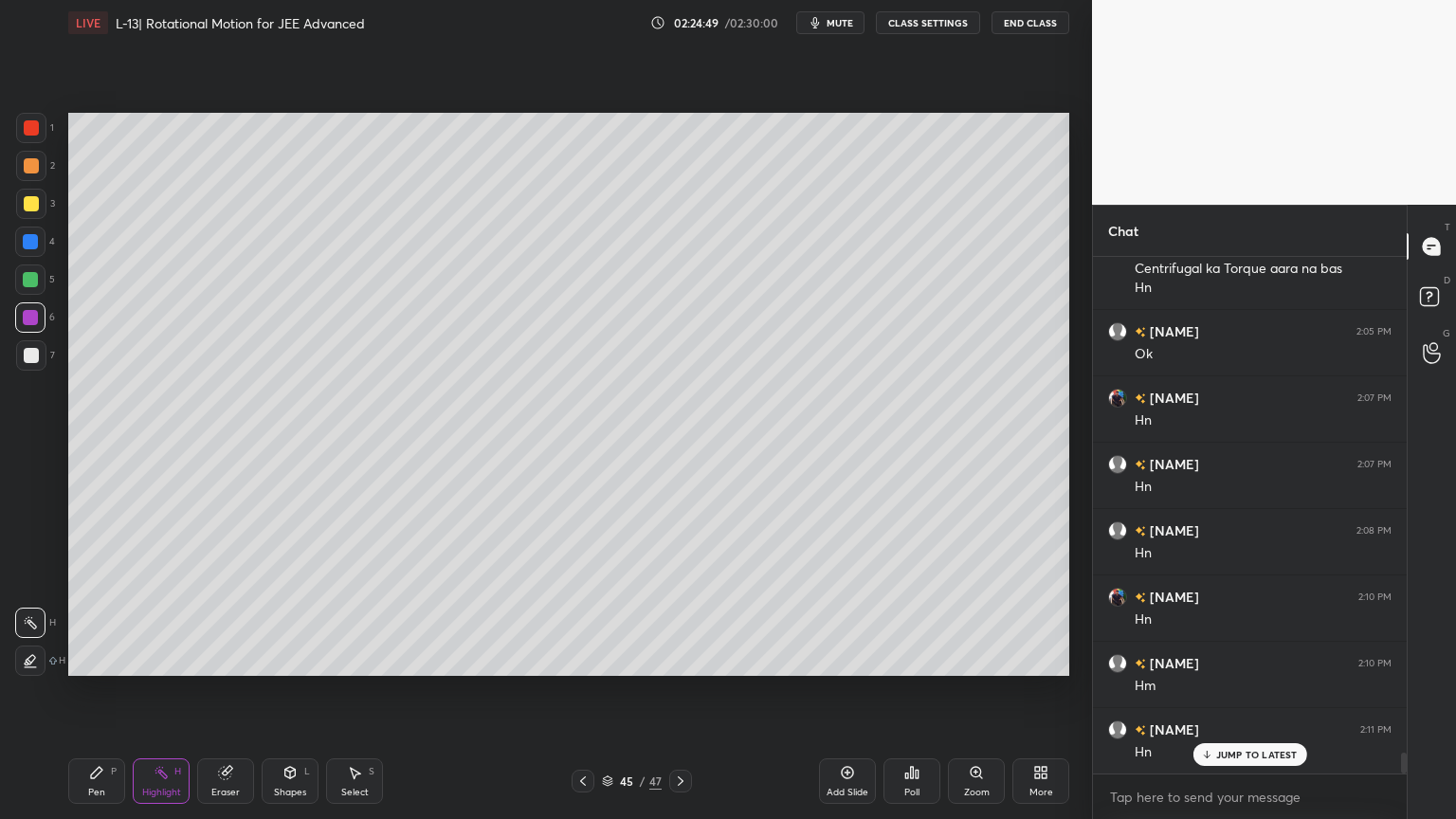 click 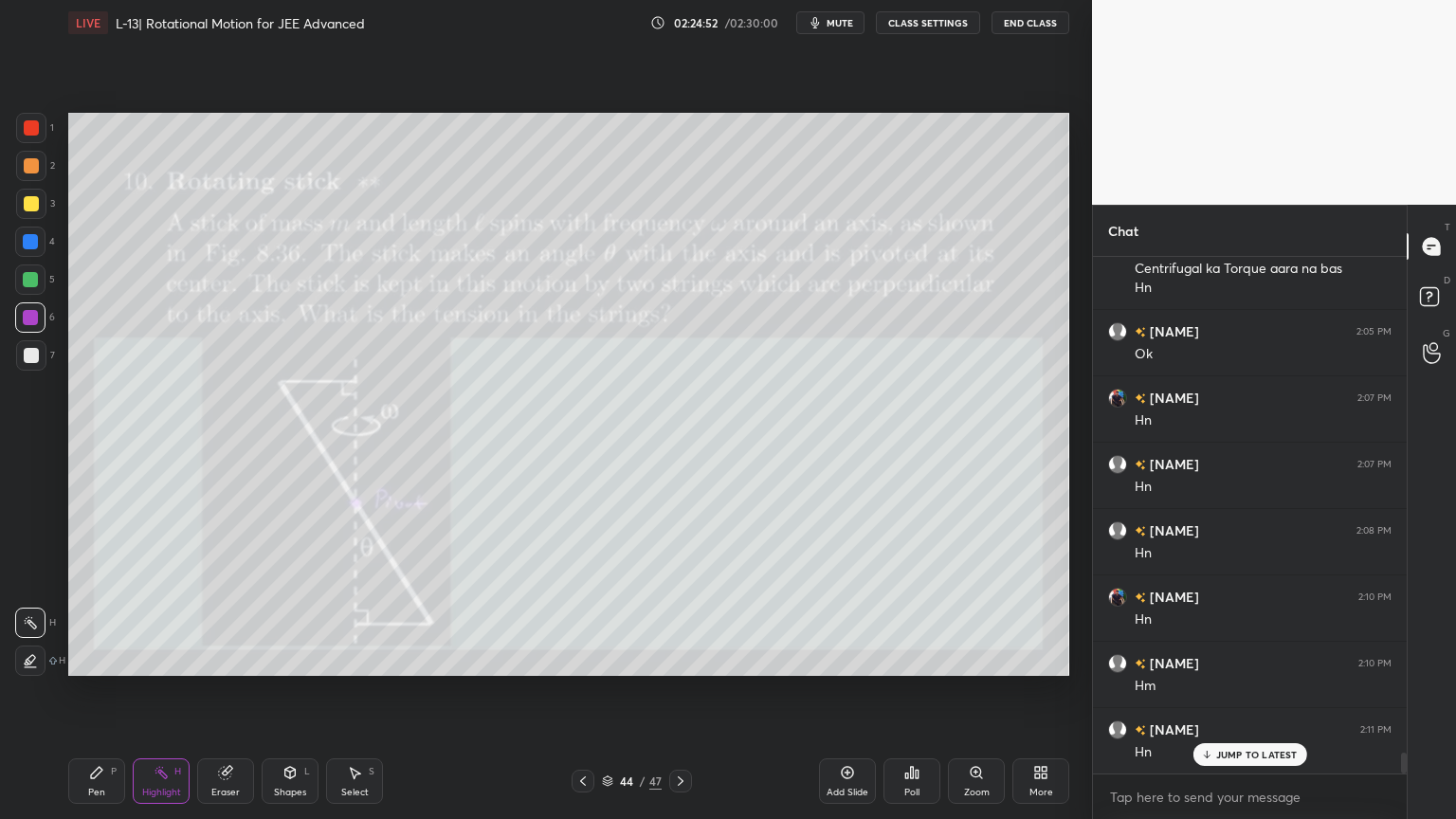 click at bounding box center (681, 781) 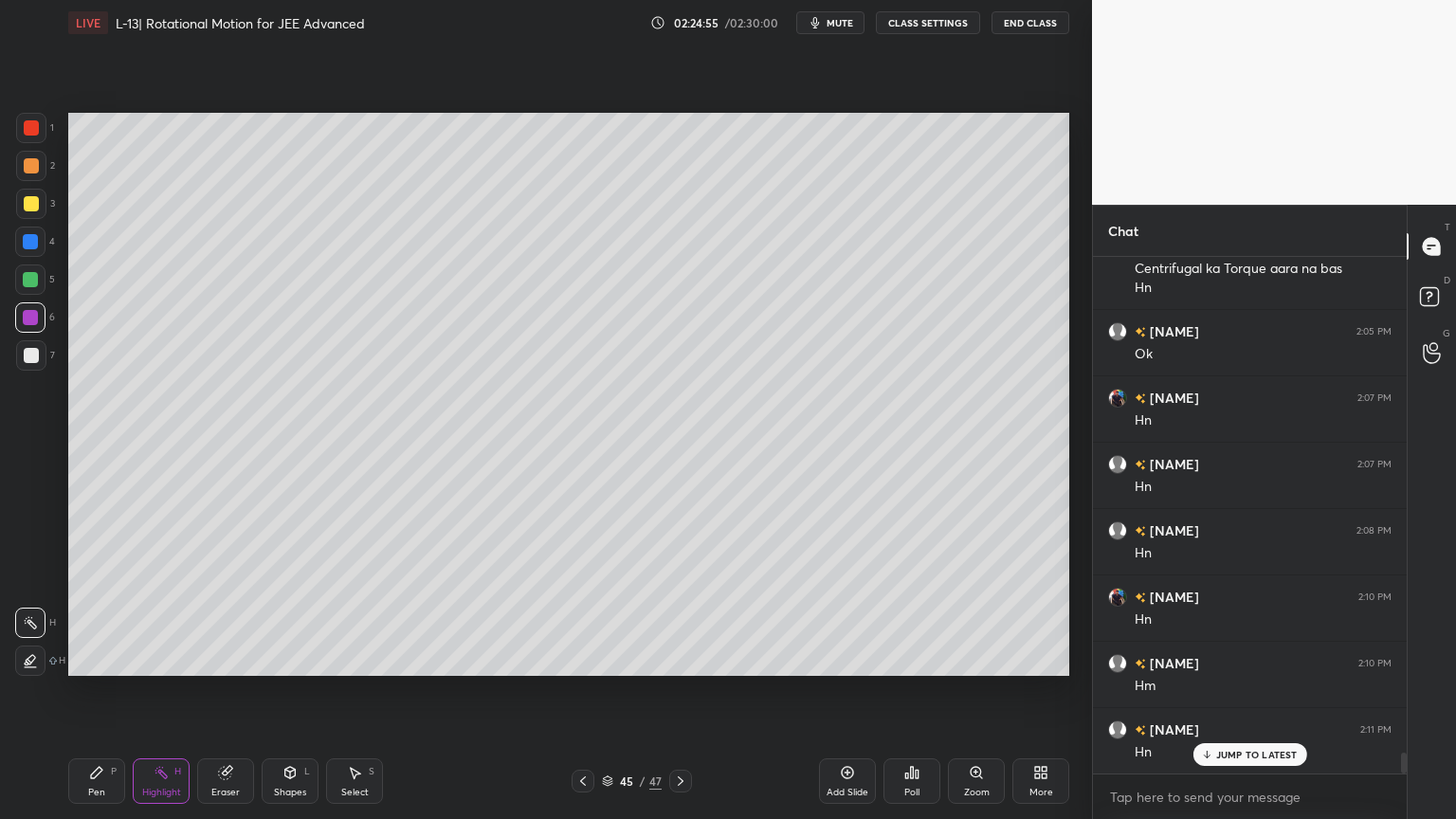 click at bounding box center [681, 781] 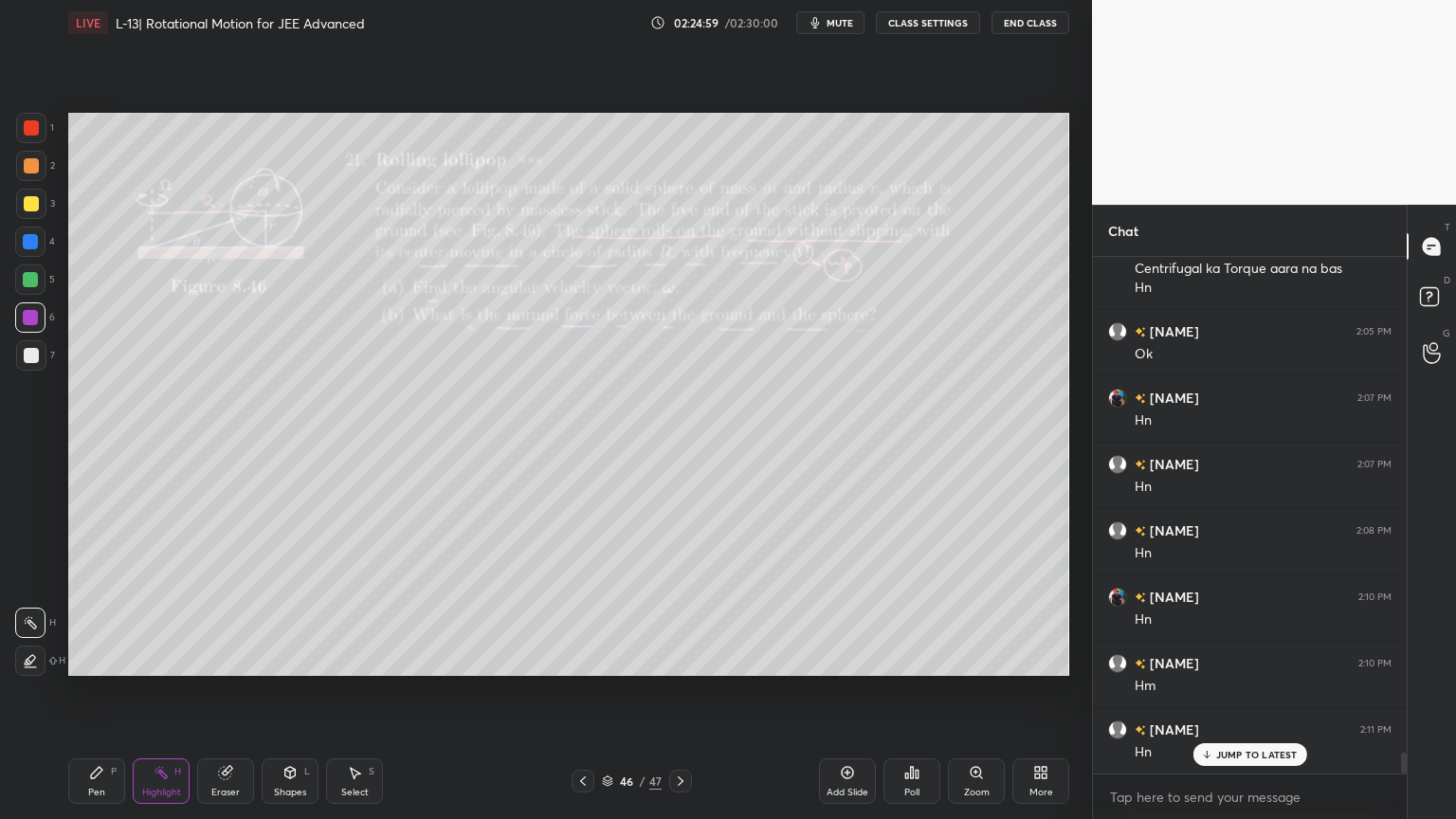 click 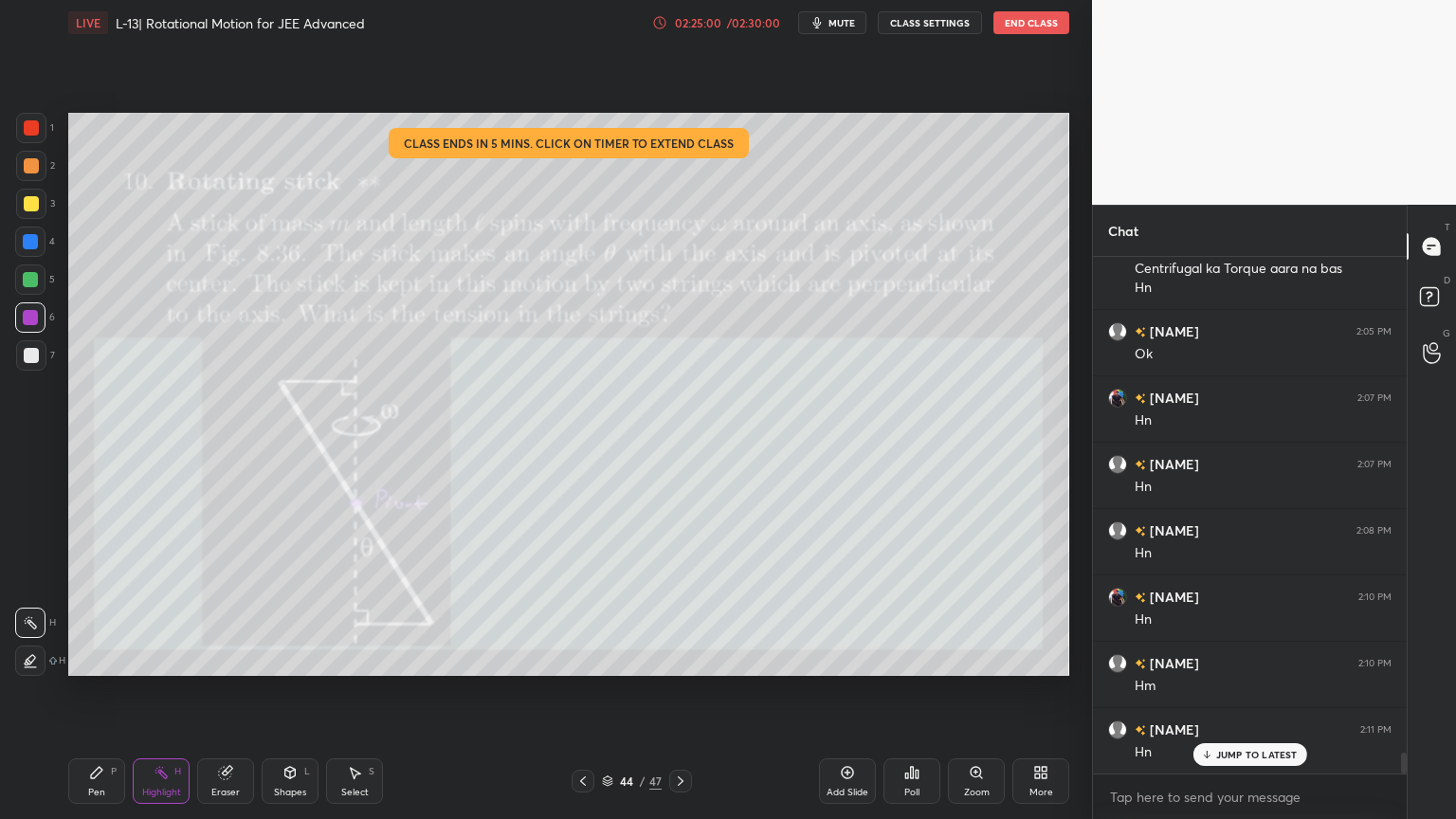 click at bounding box center (583, 781) 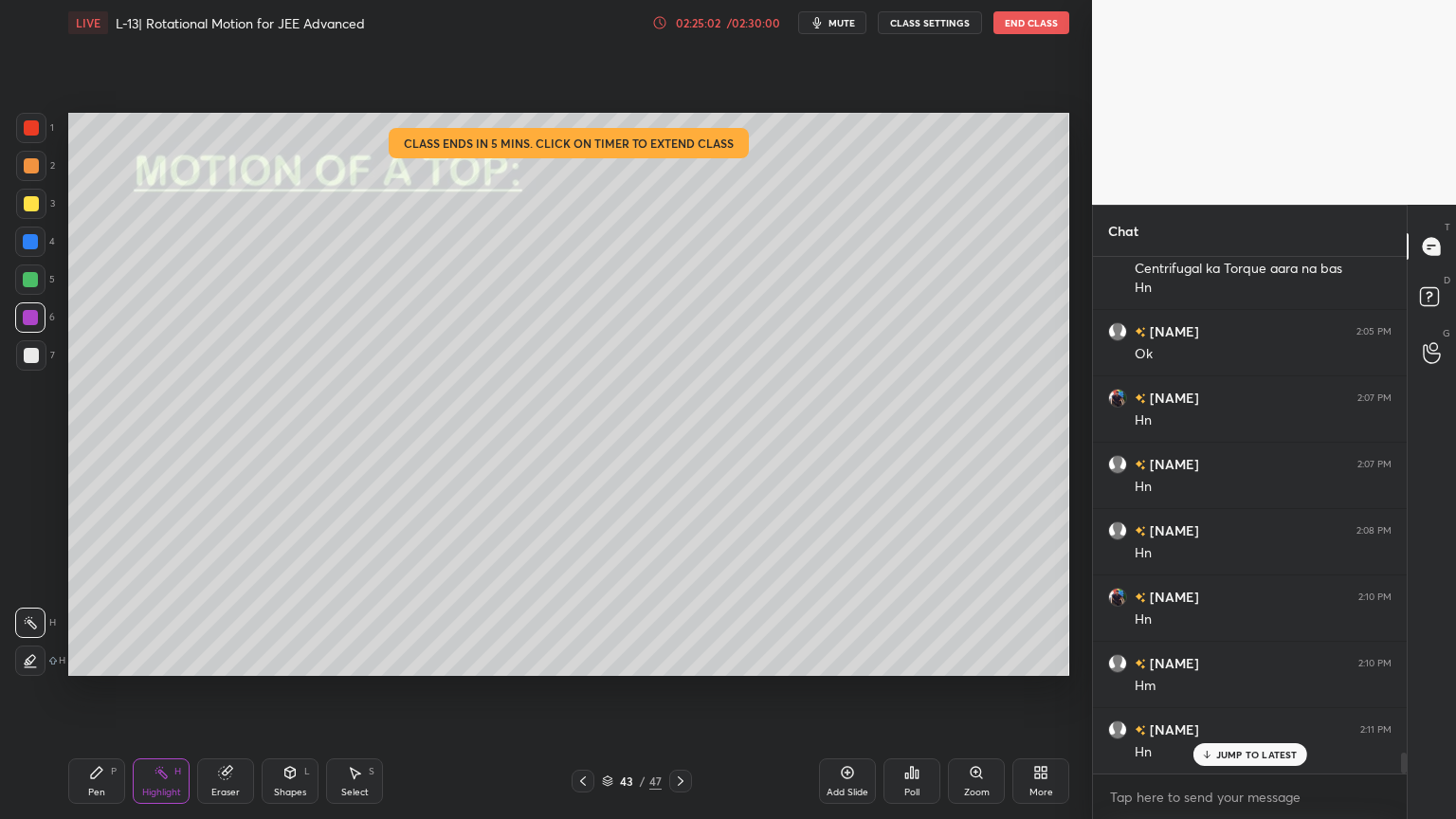 click on "02:25:02" at bounding box center [698, 23] 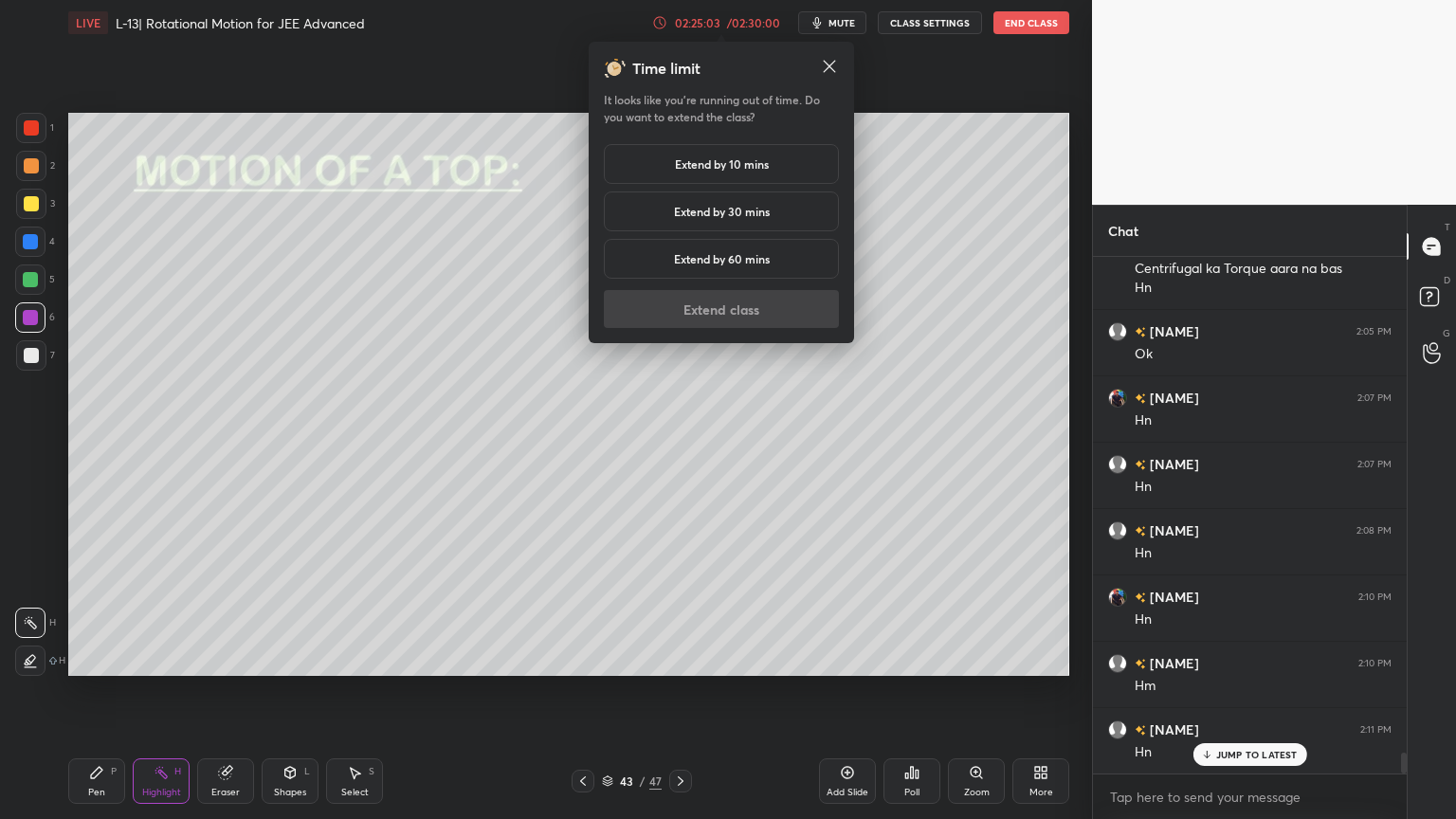click on "Extend by 30 mins" at bounding box center [721, 211] 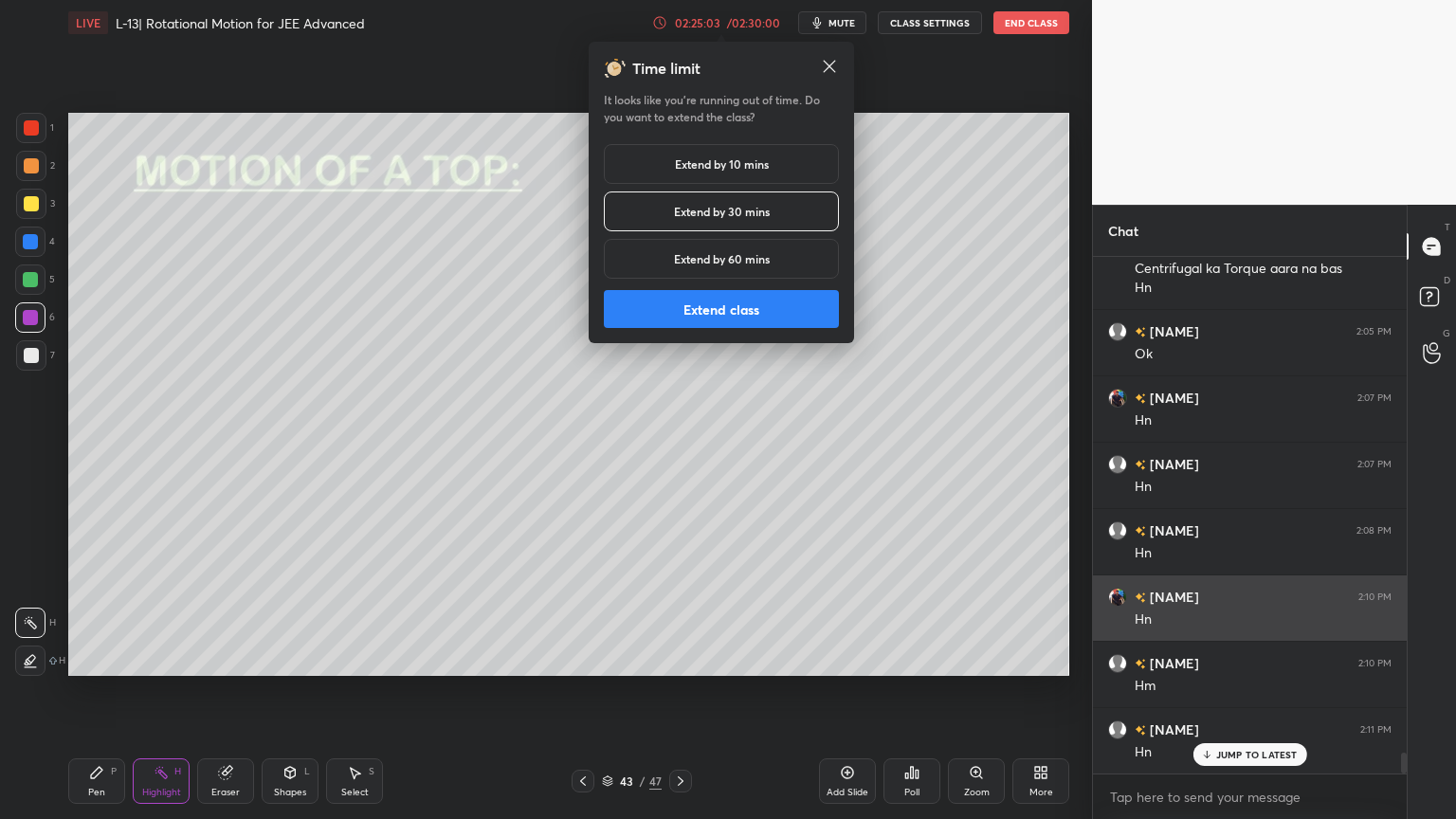 click on "Extend class" at bounding box center [721, 309] 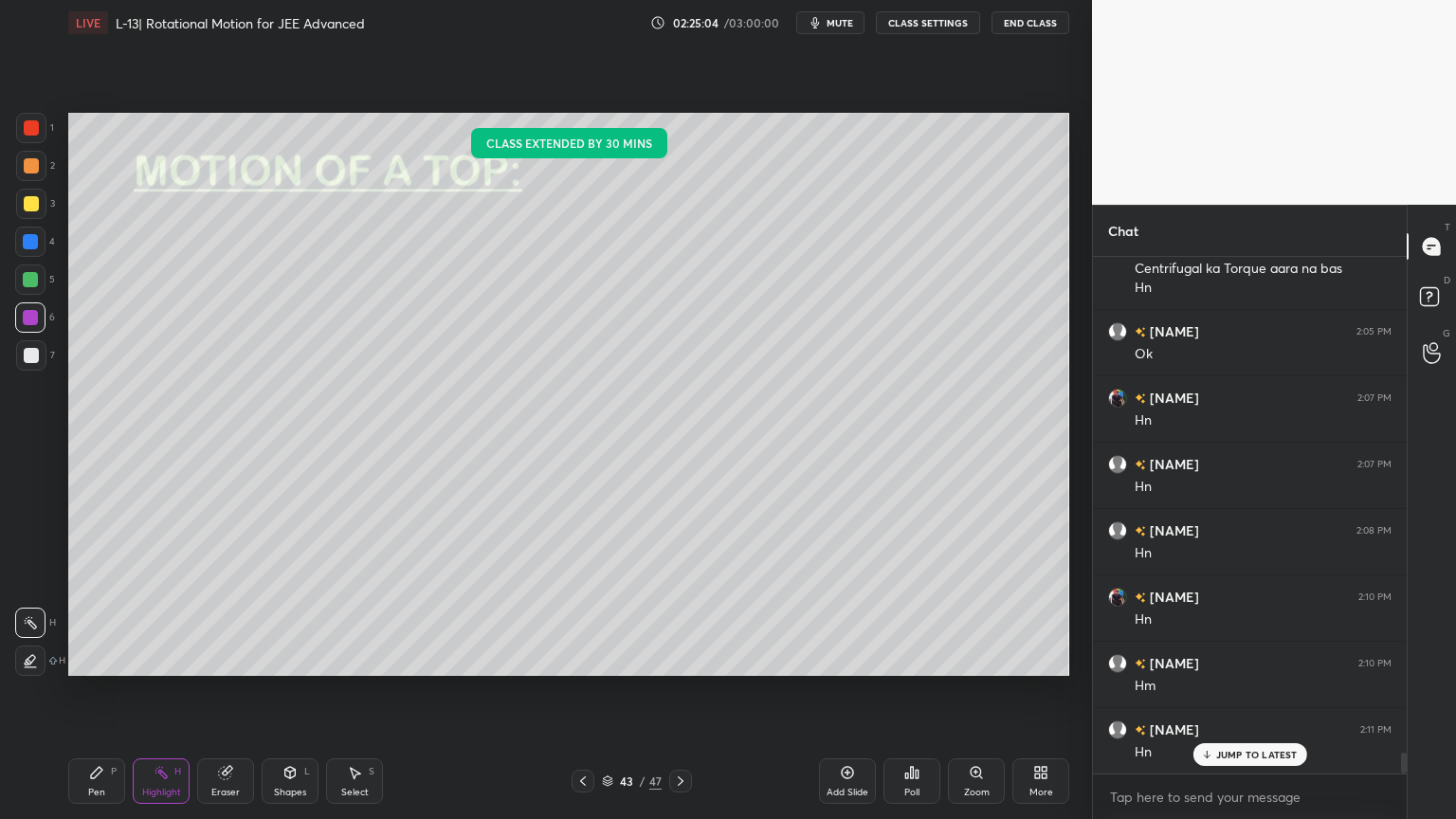 click at bounding box center (583, 781) 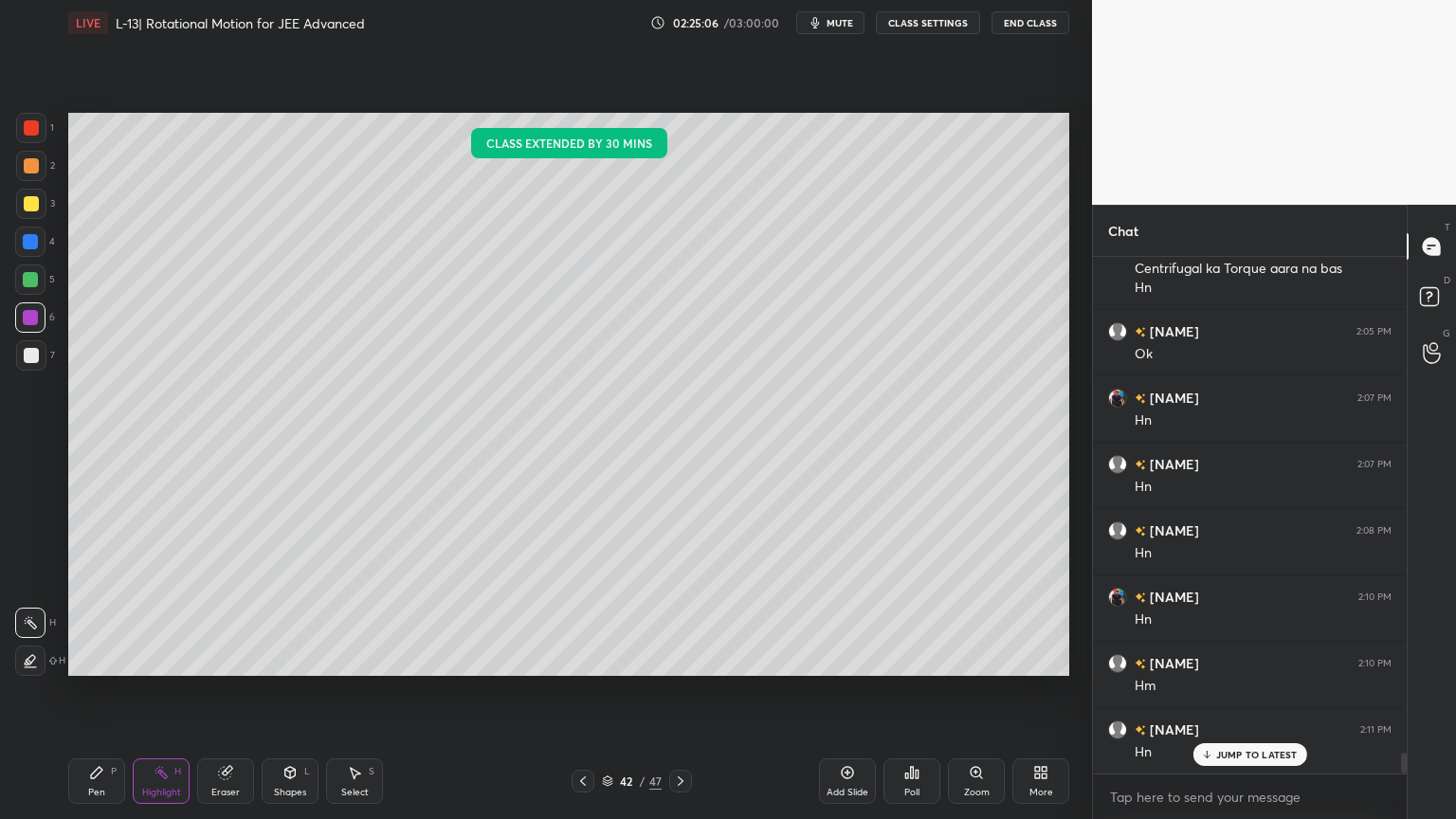 click 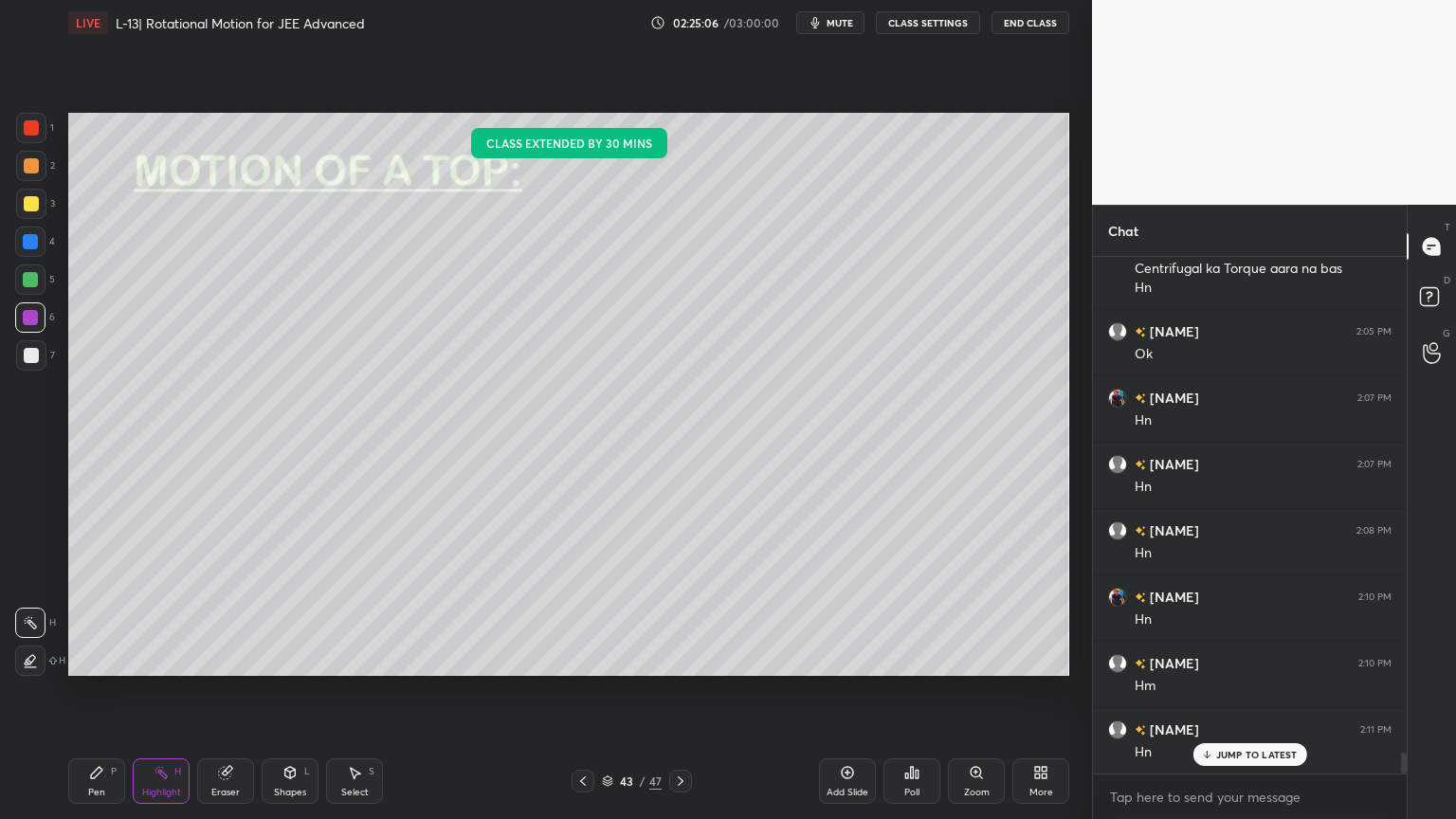 click 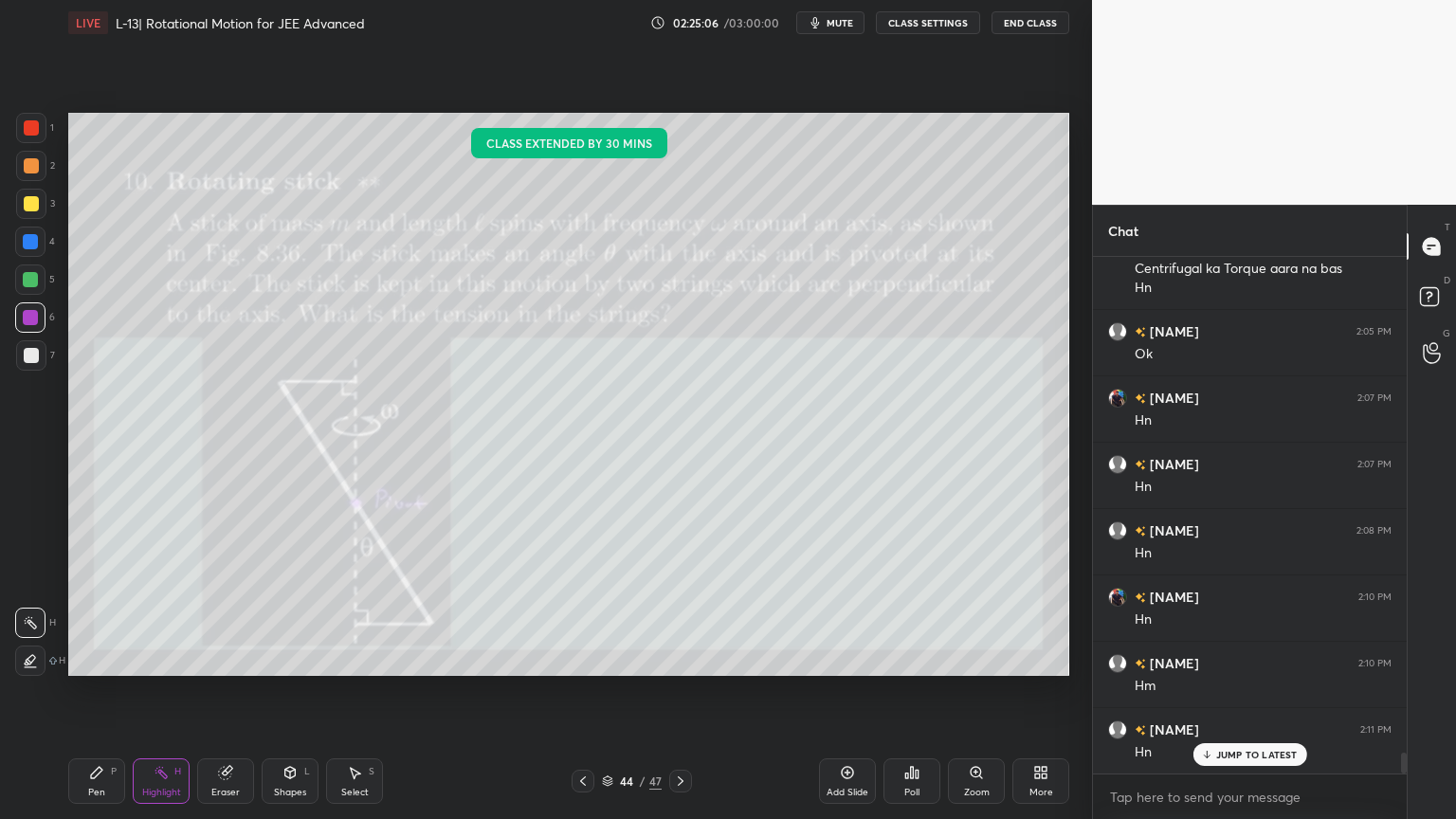 click at bounding box center (681, 781) 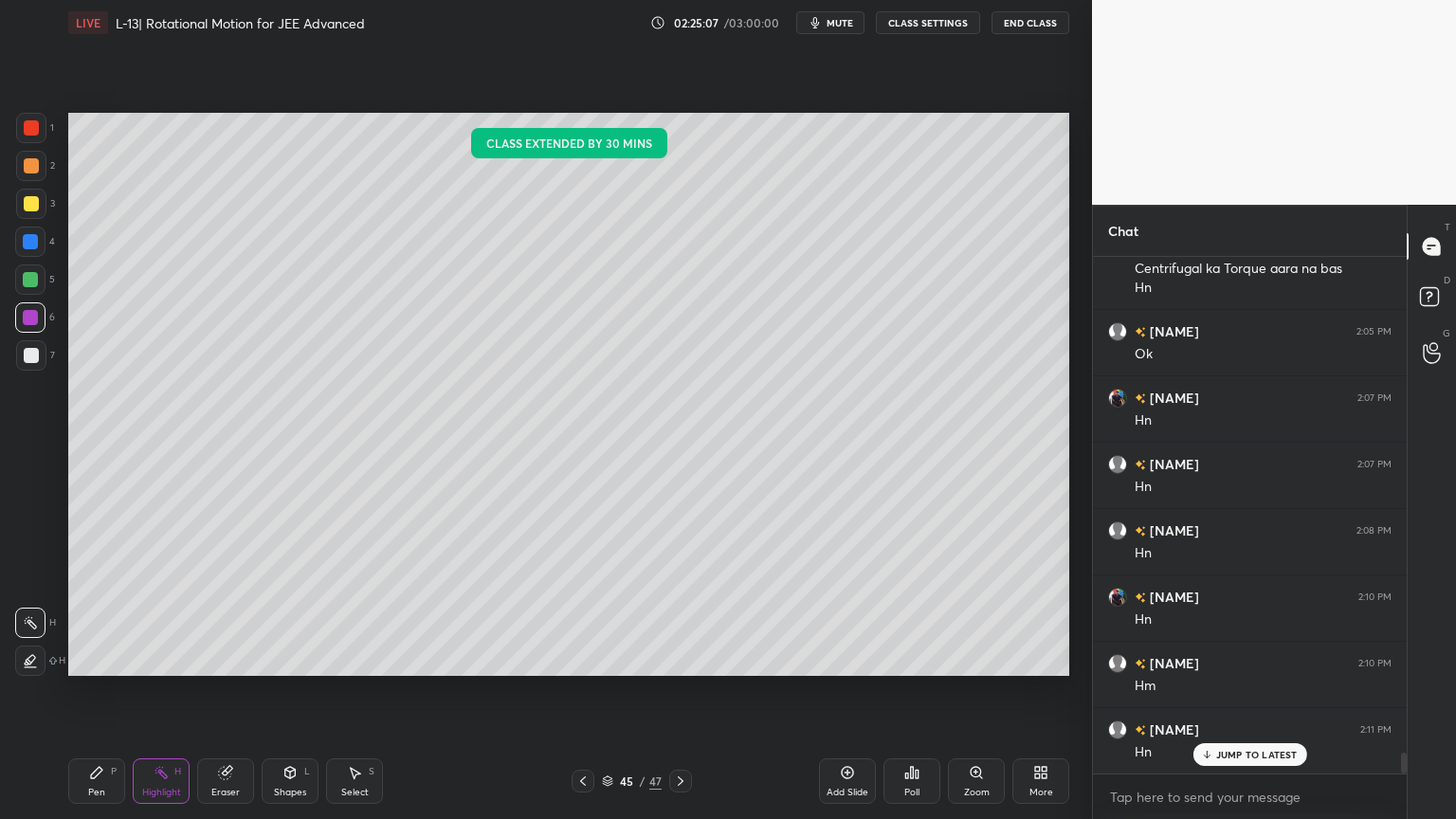 click at bounding box center (681, 781) 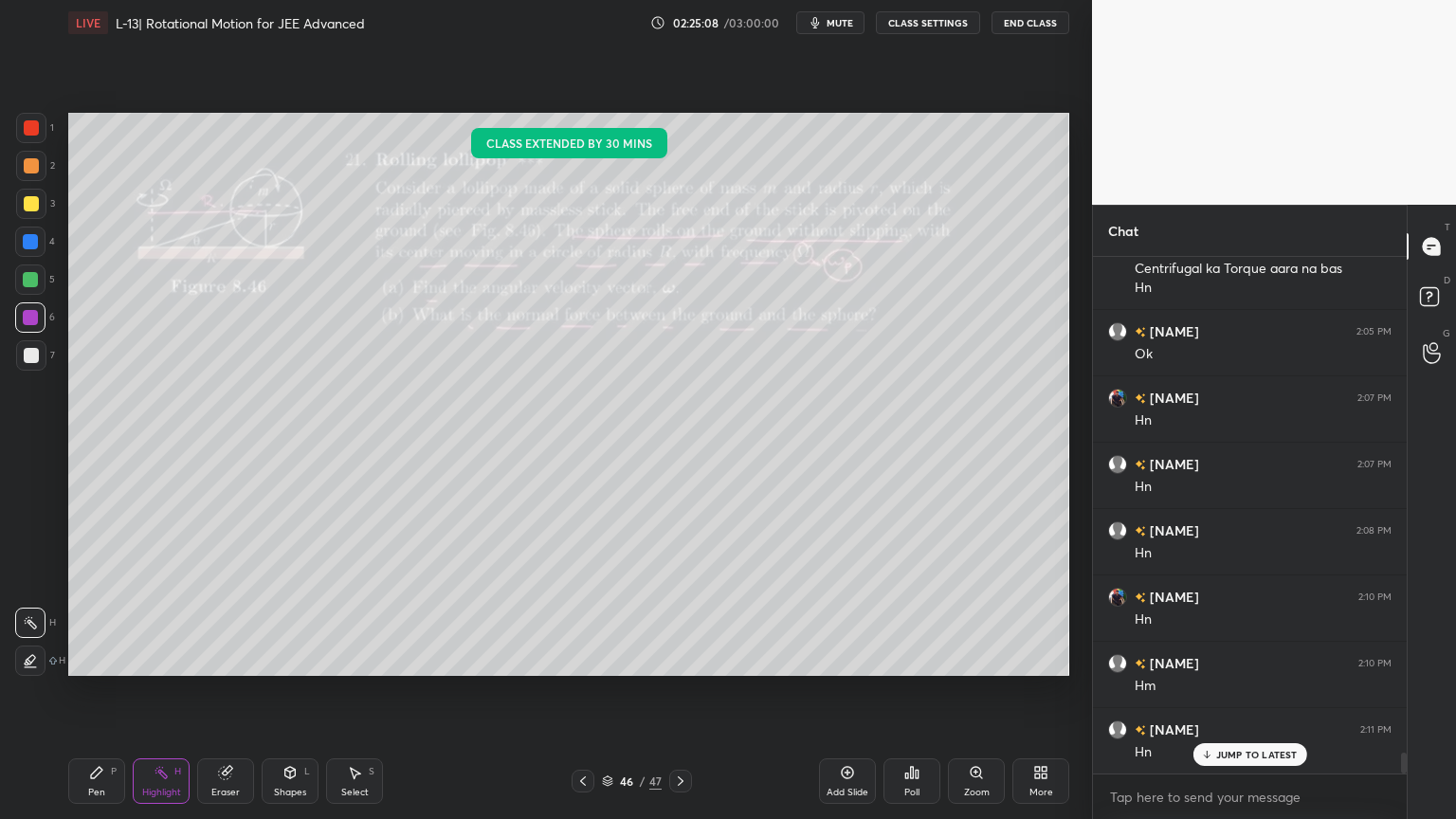 click at bounding box center (681, 781) 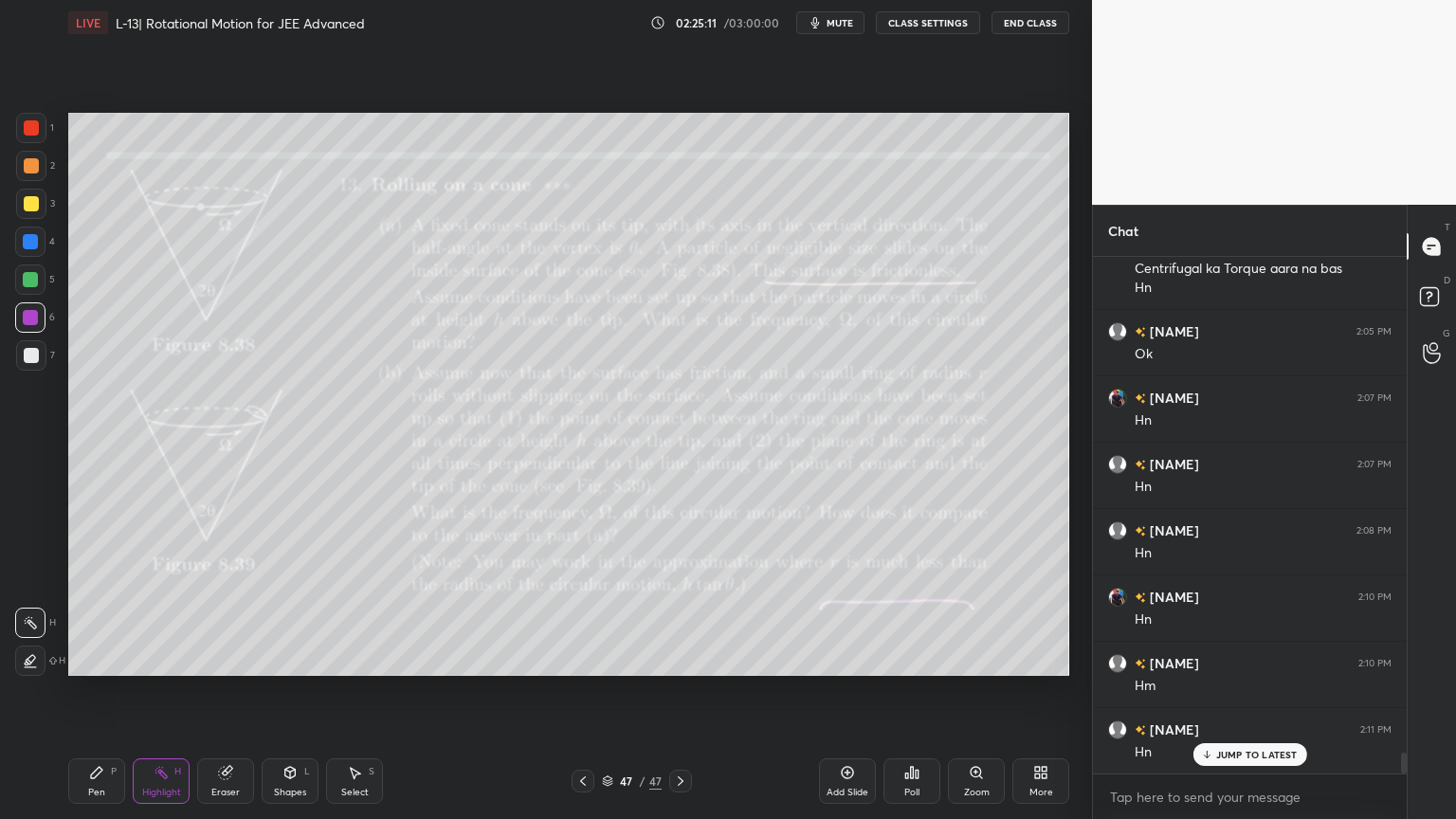 click at bounding box center (583, 781) 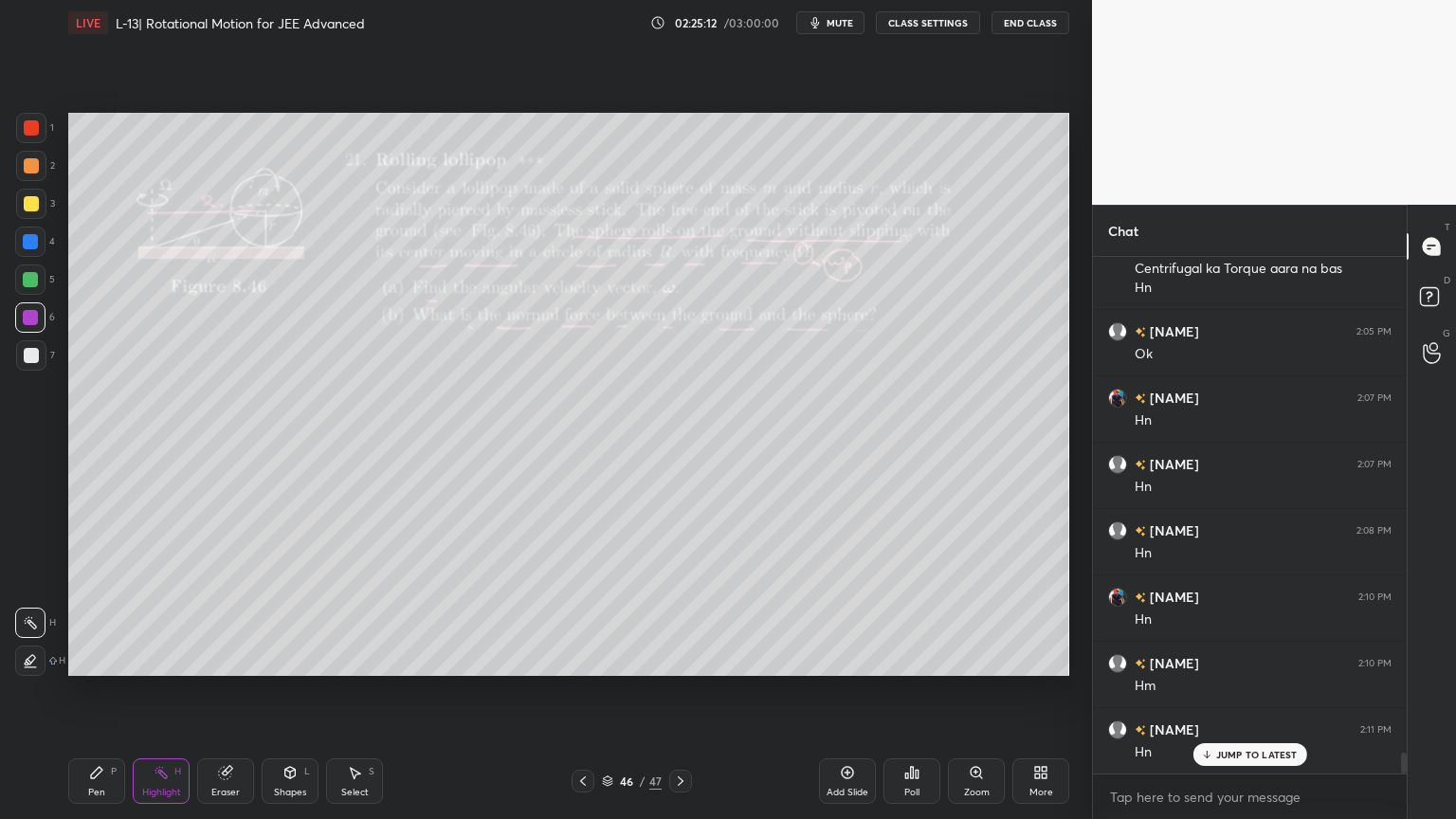 click at bounding box center [583, 781] 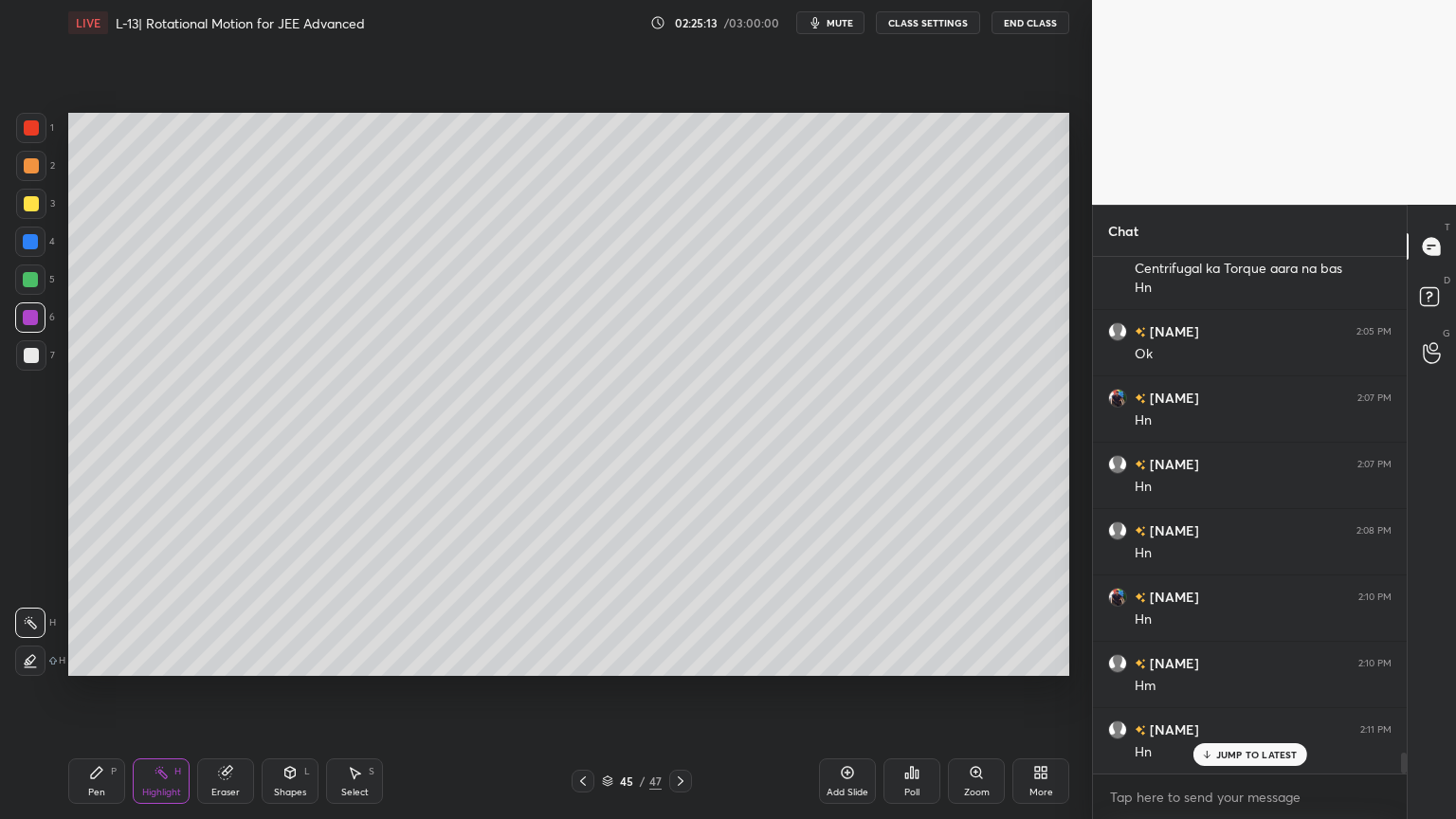click 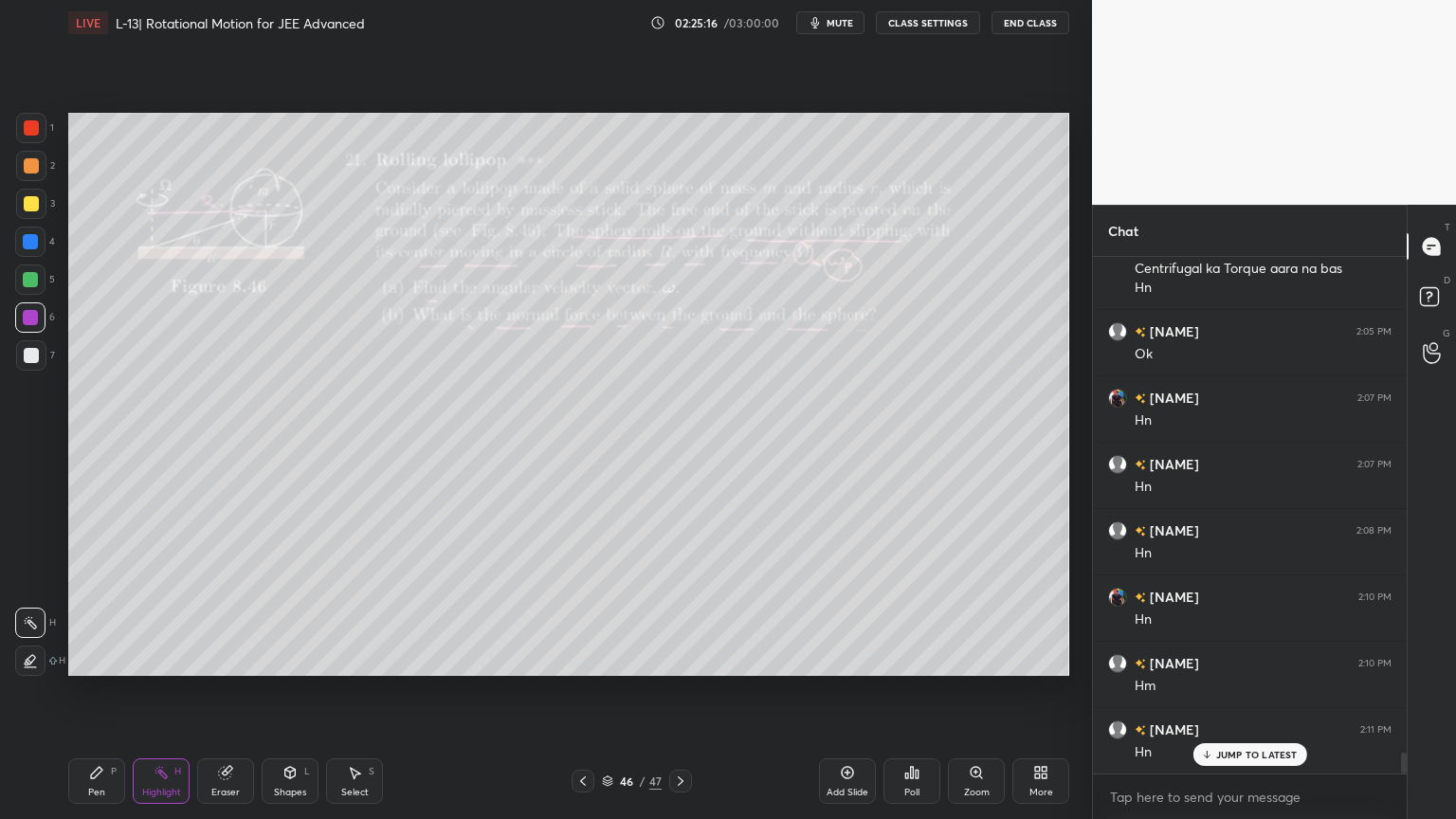 click 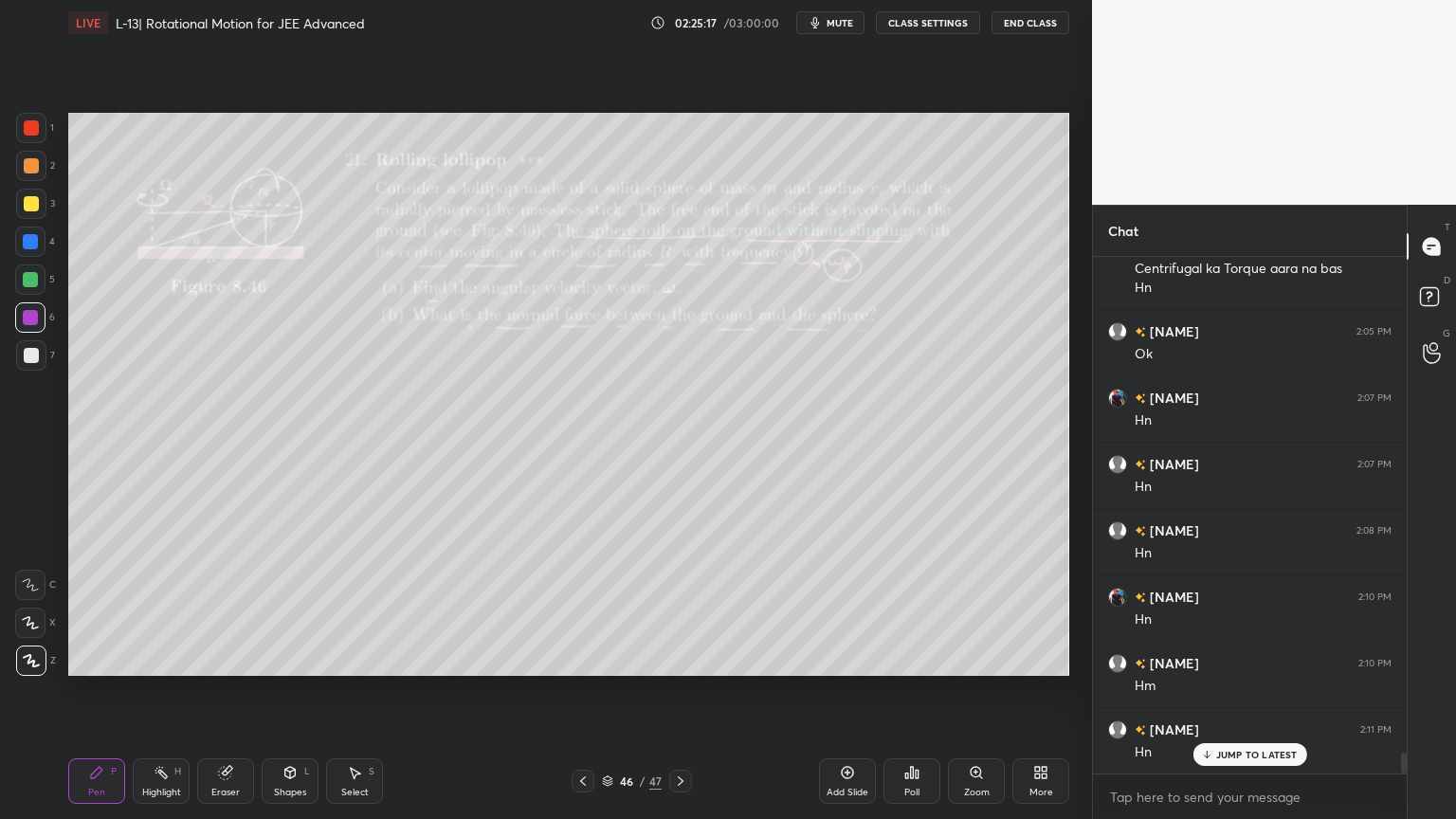 click at bounding box center [30, 280] 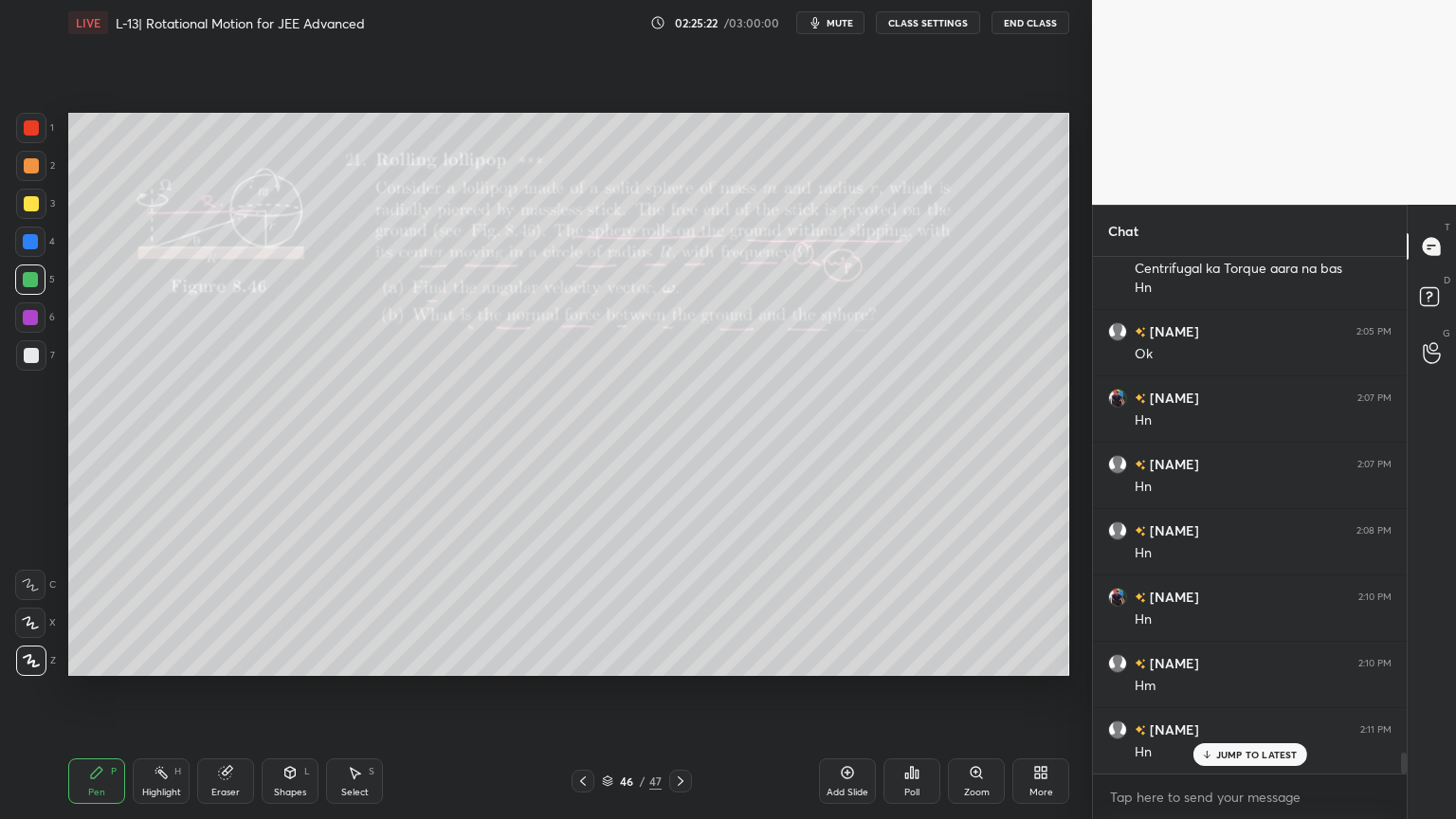 click 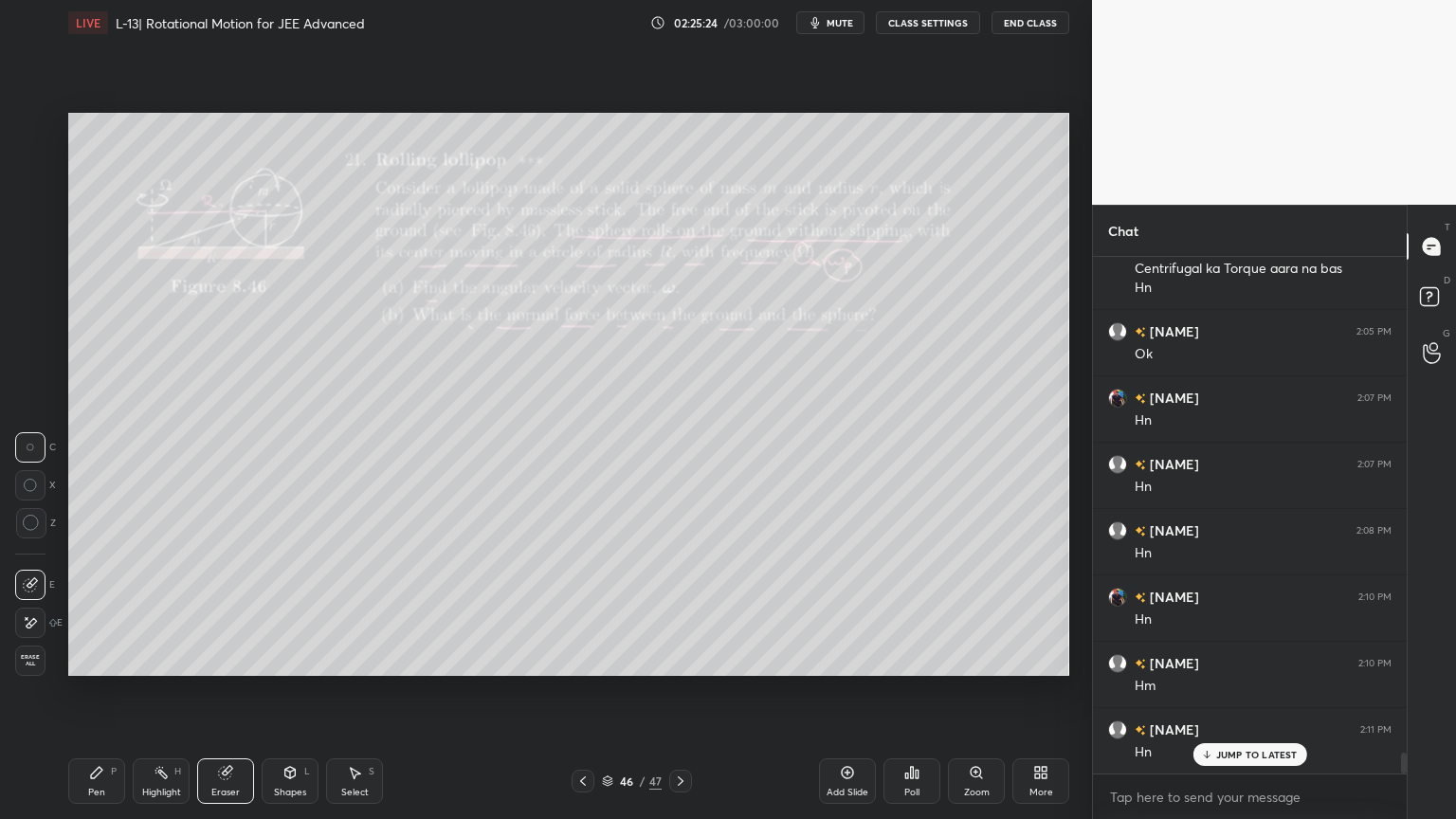 click on "Pen P" at bounding box center (97, 781) 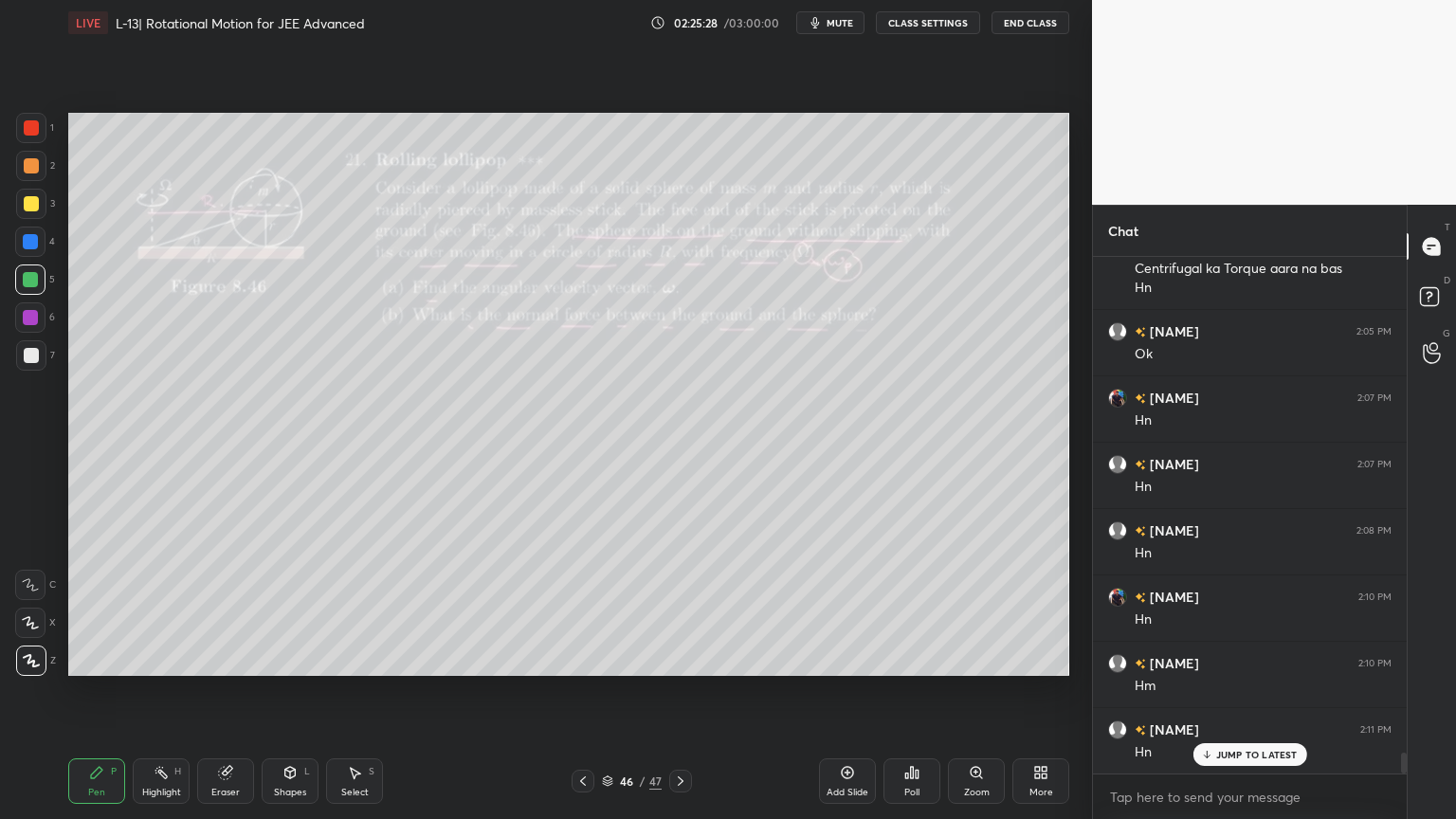 click 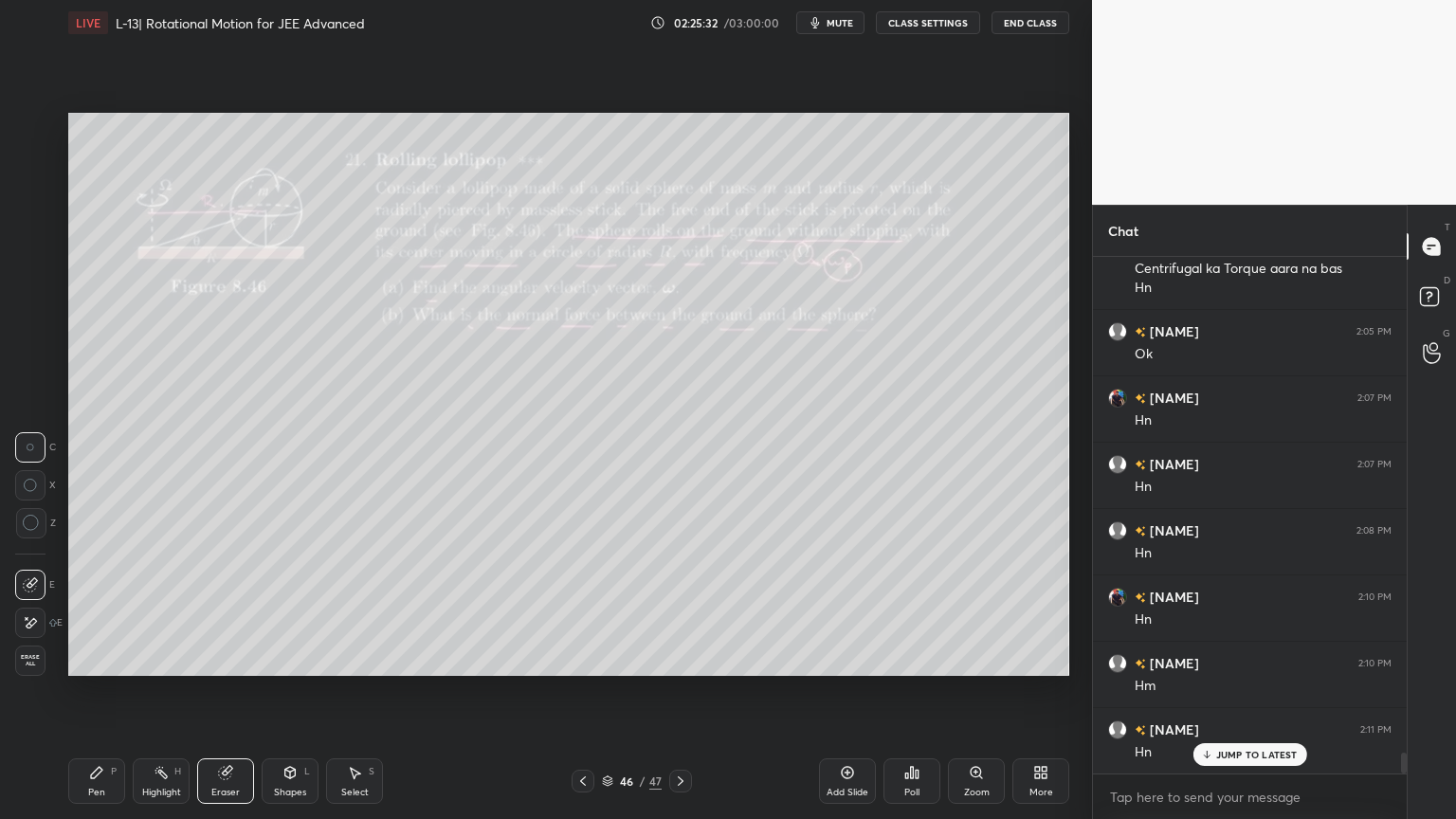 click on "Pen P" at bounding box center [97, 781] 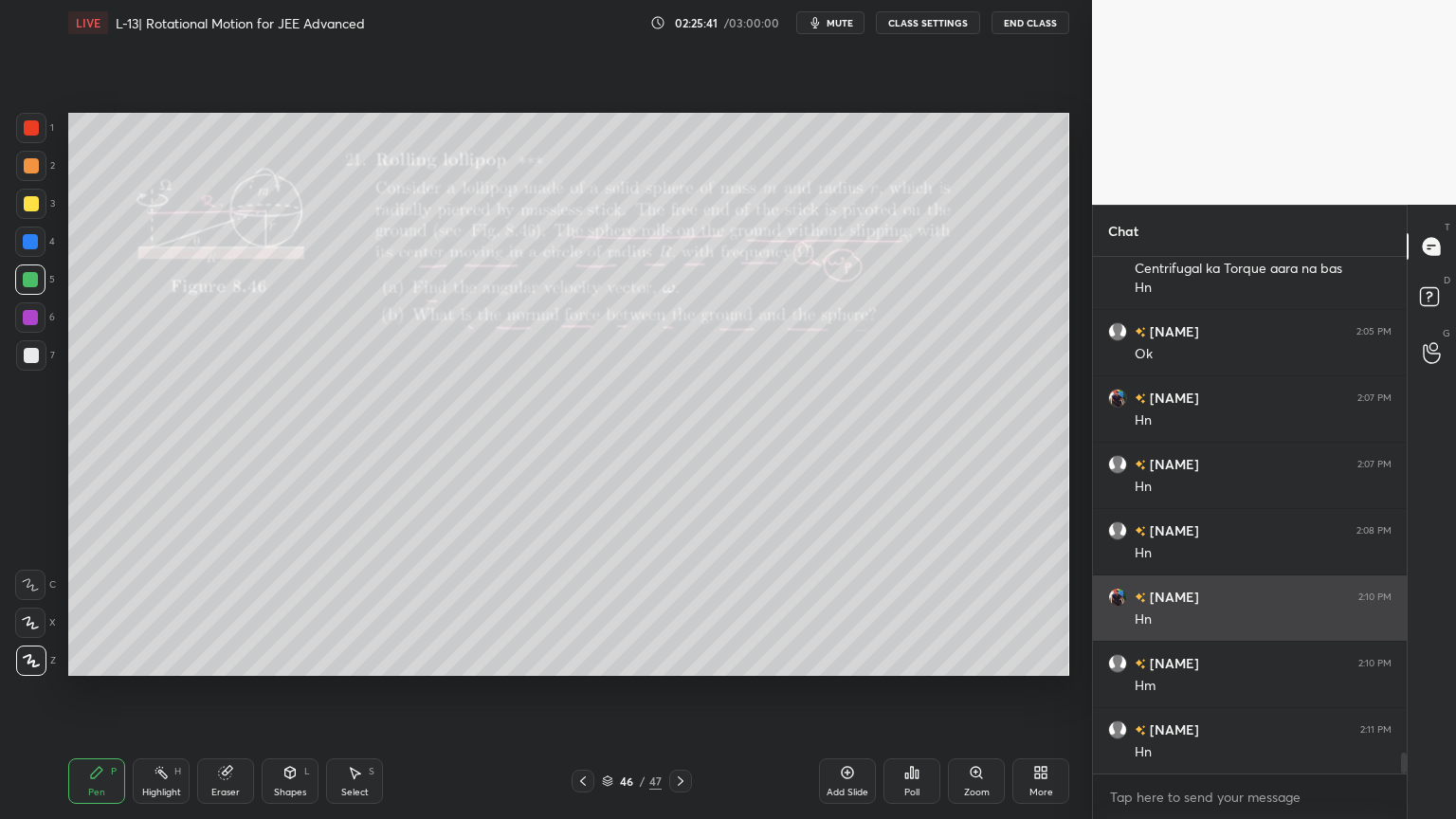 scroll, scrollTop: 12265, scrollLeft: 0, axis: vertical 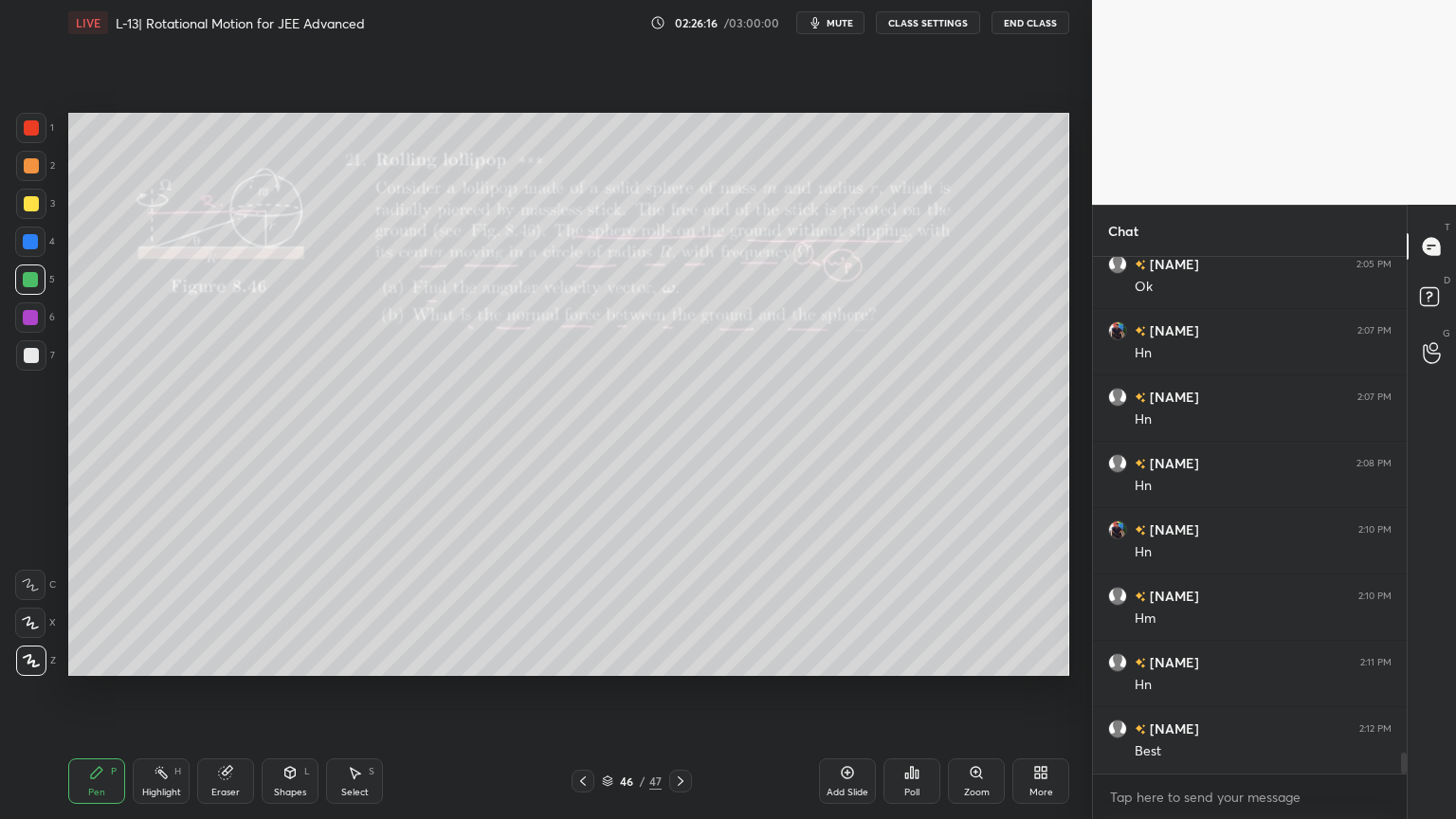 click 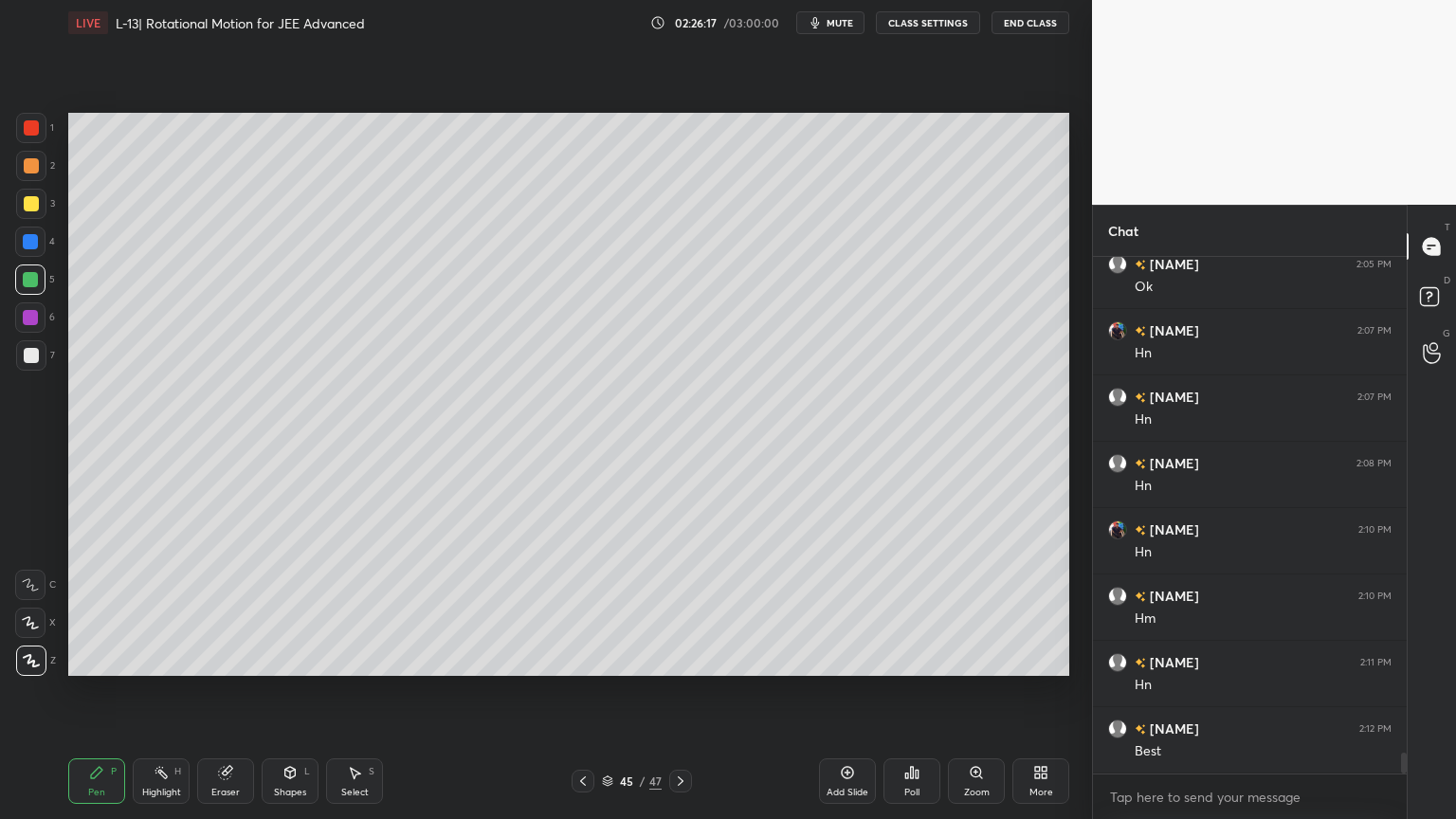 click 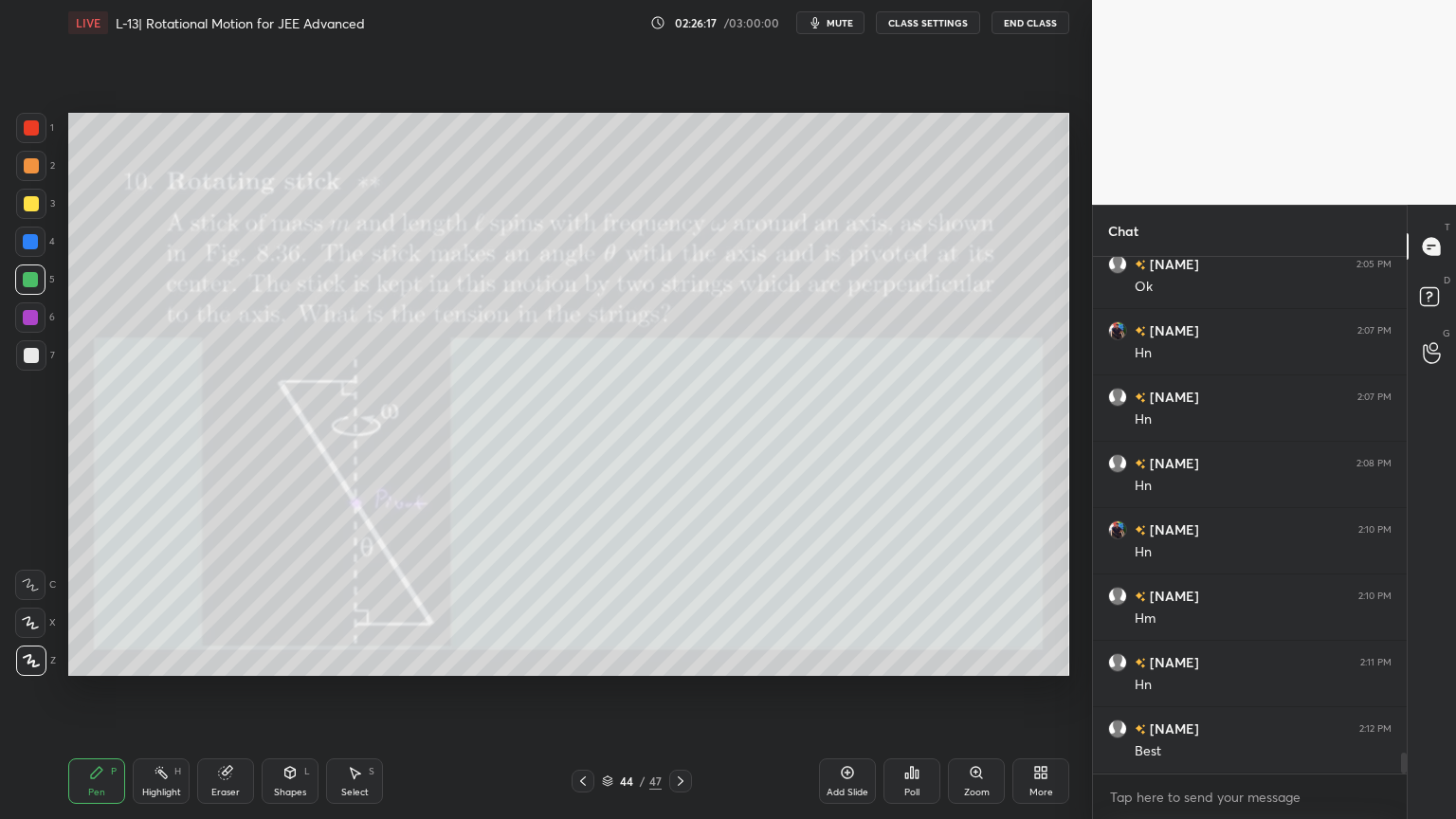 click 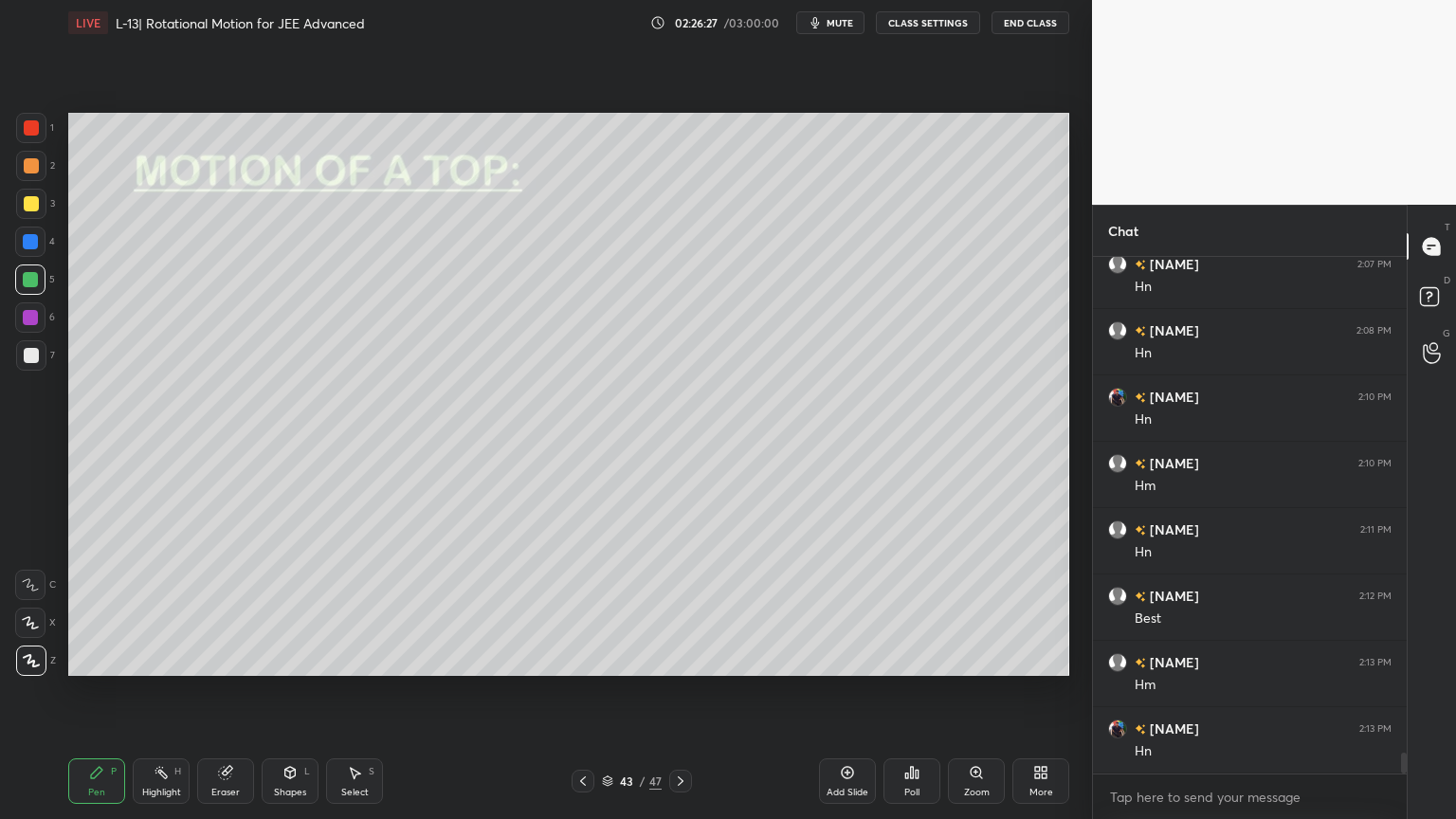scroll, scrollTop: 12463, scrollLeft: 0, axis: vertical 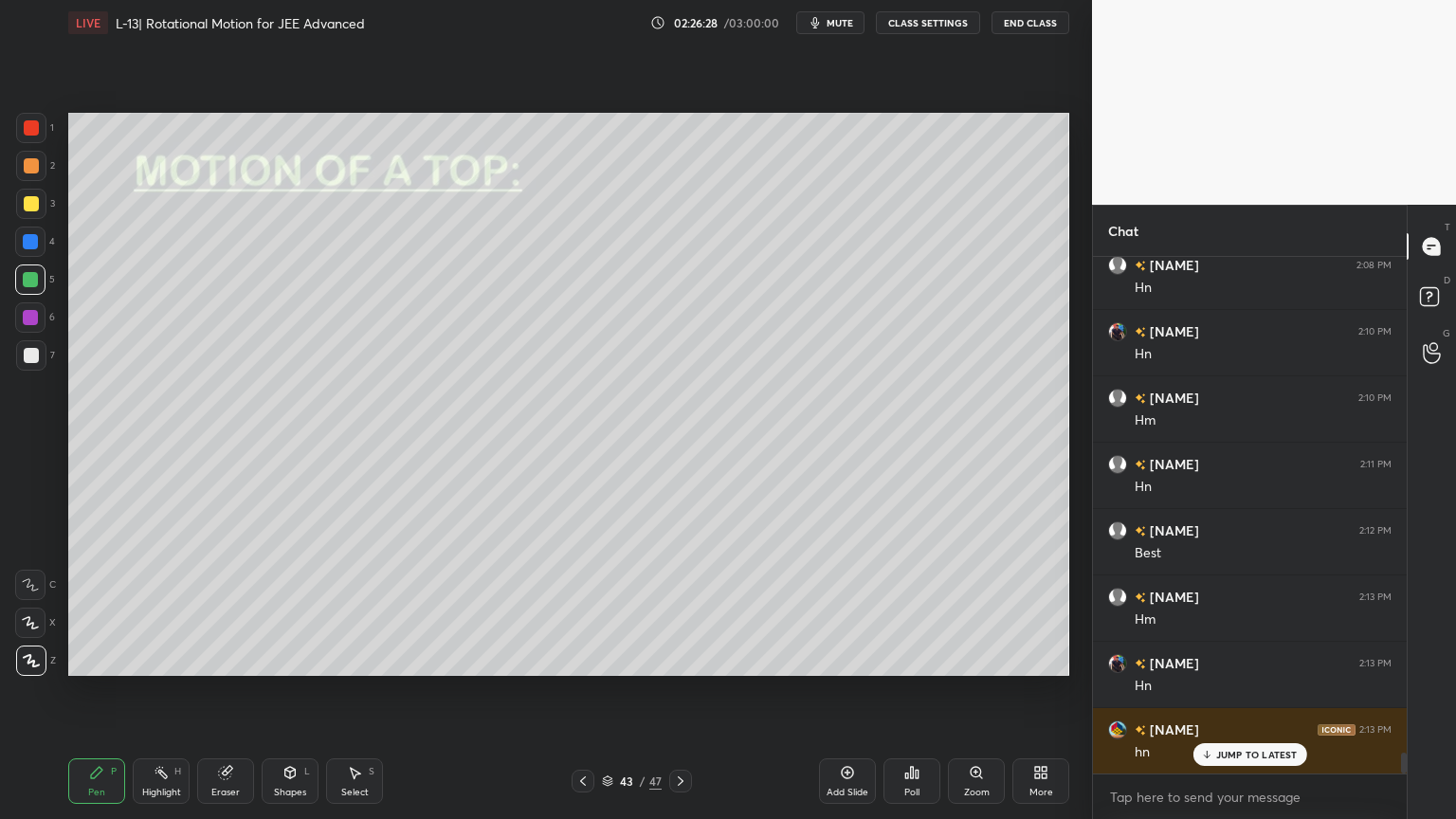 click 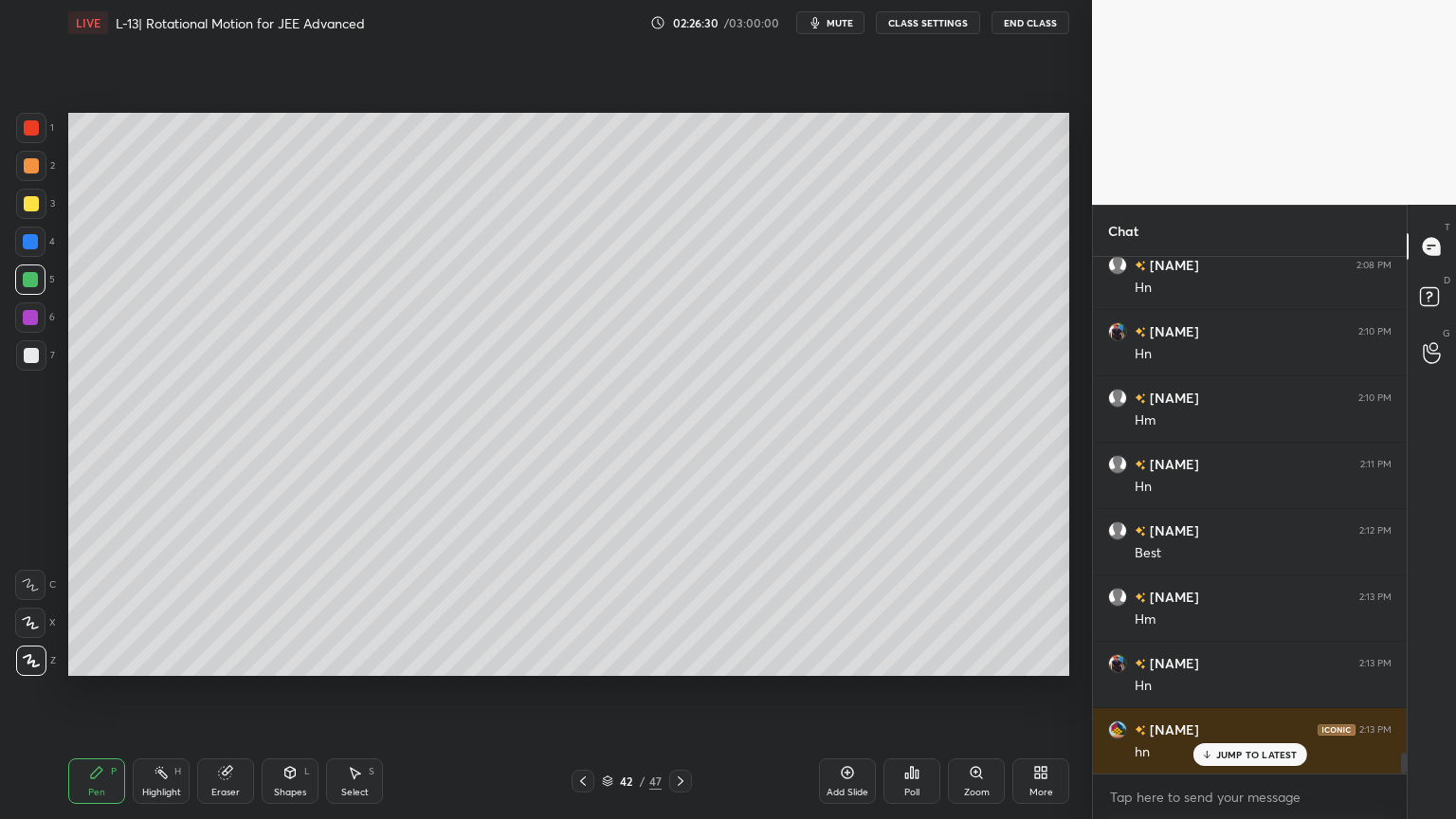 click 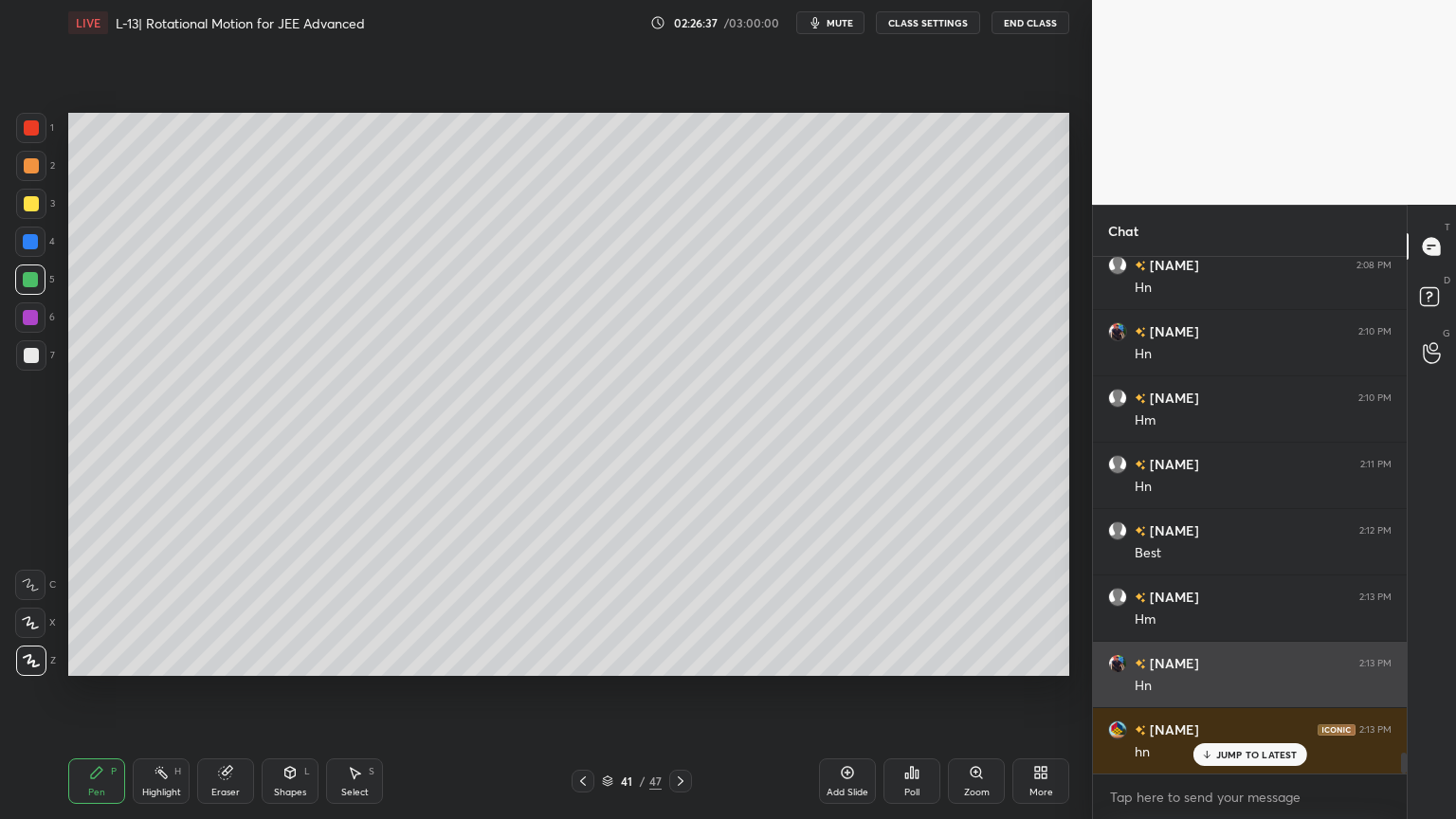 click on "End Class" at bounding box center (1030, 23) 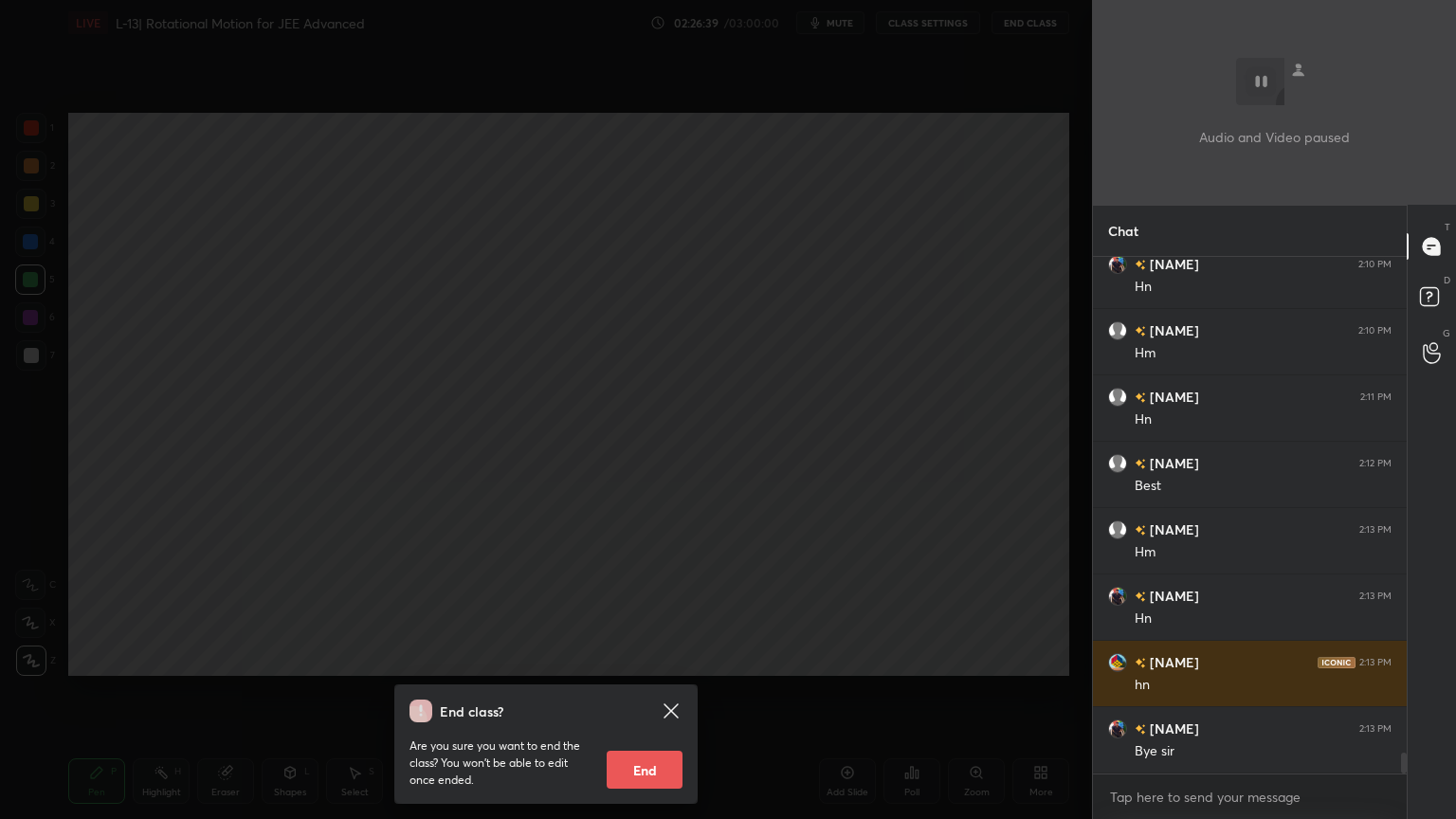 scroll, scrollTop: 12596, scrollLeft: 0, axis: vertical 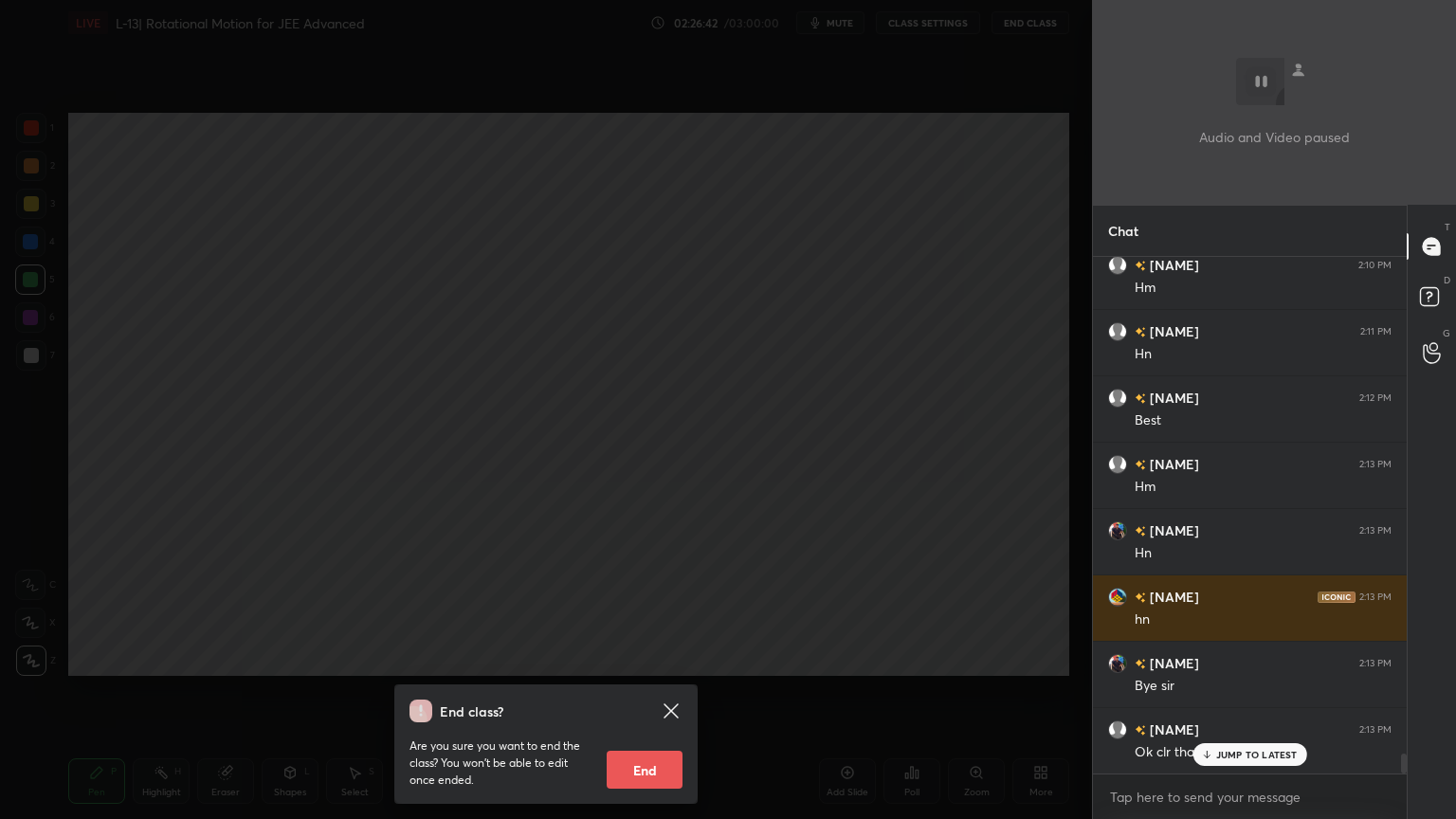 click on "End" at bounding box center [645, 770] 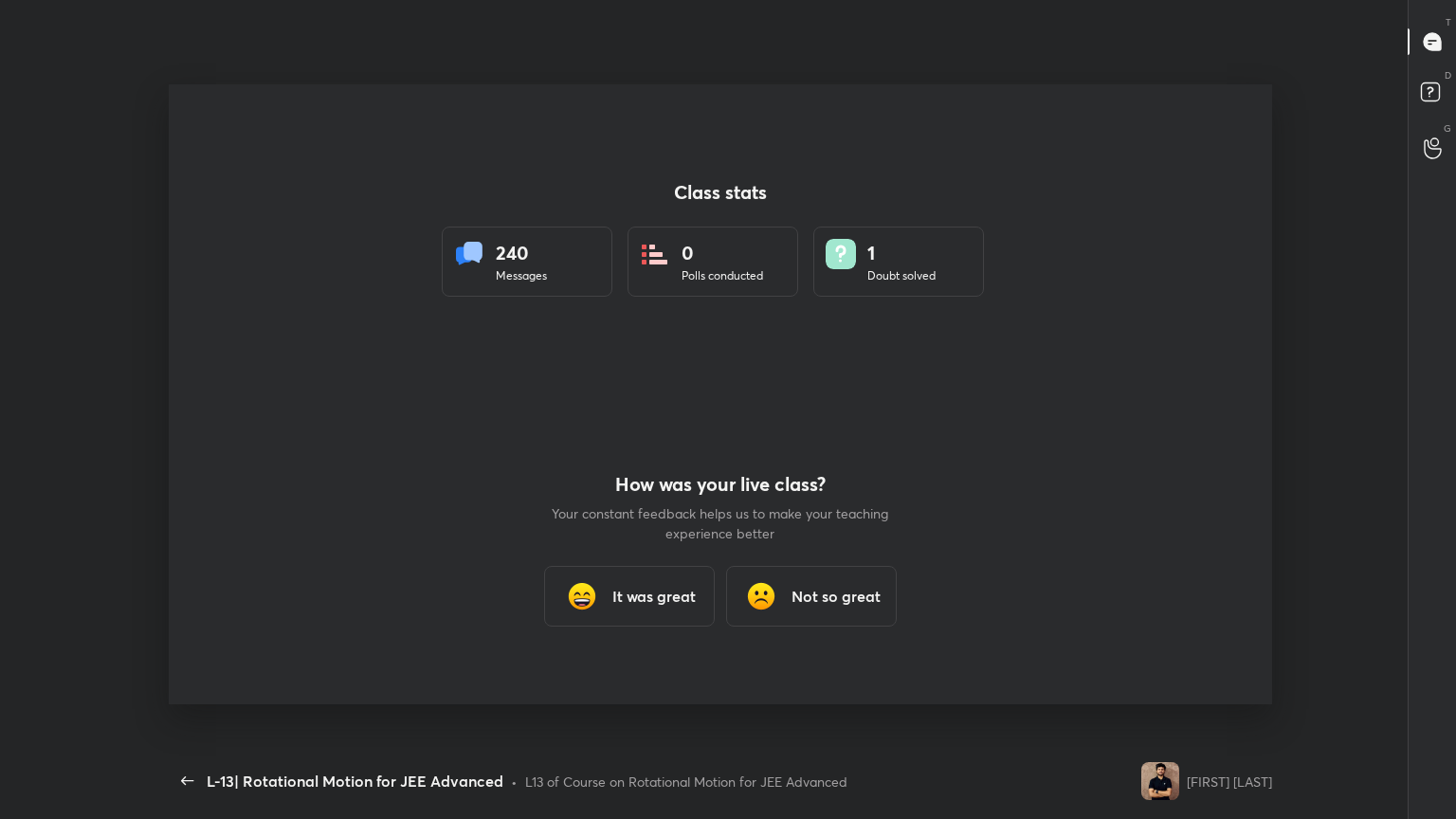 scroll, scrollTop: 94094, scrollLeft: 93673, axis: both 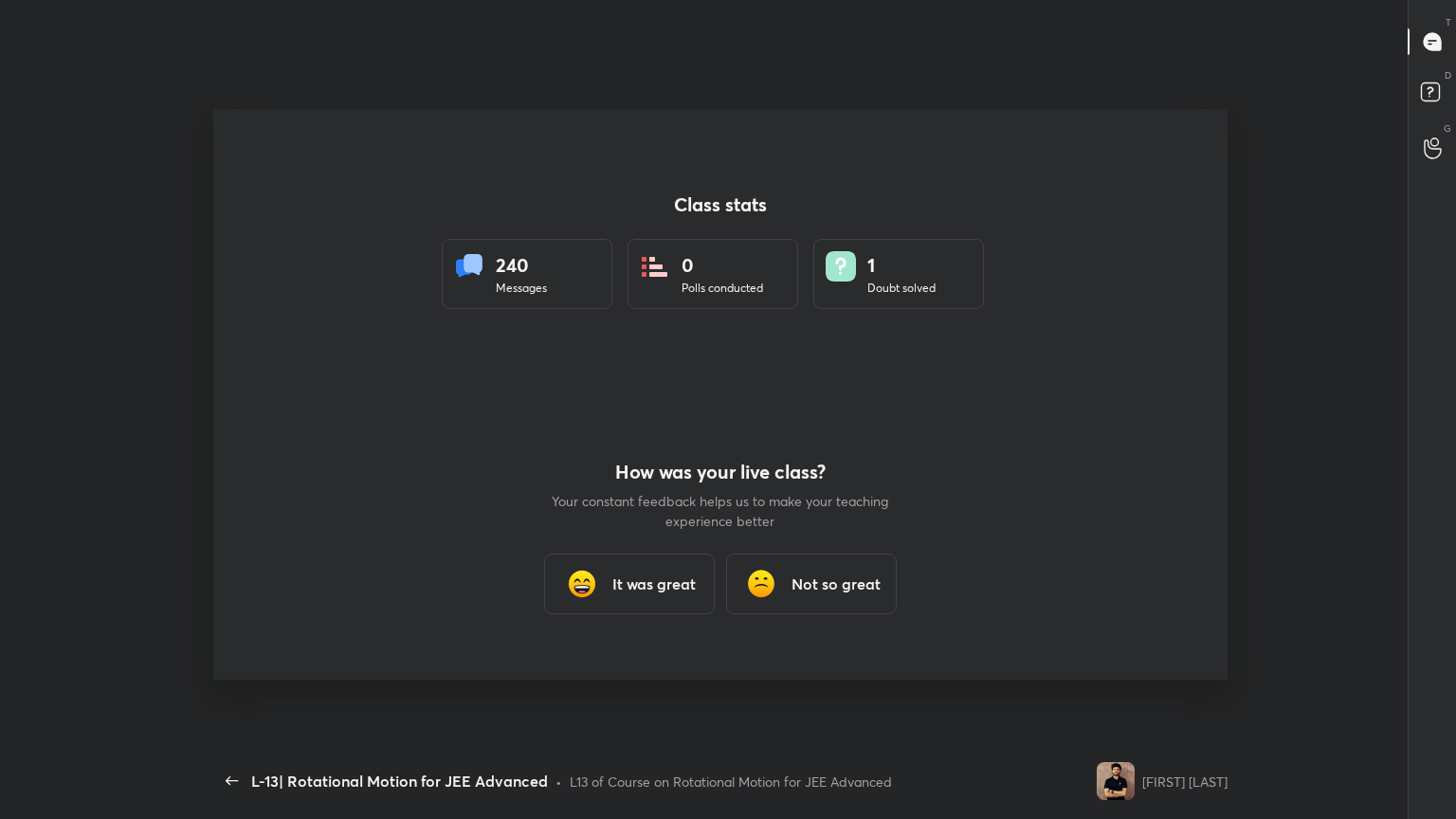 type on "x" 